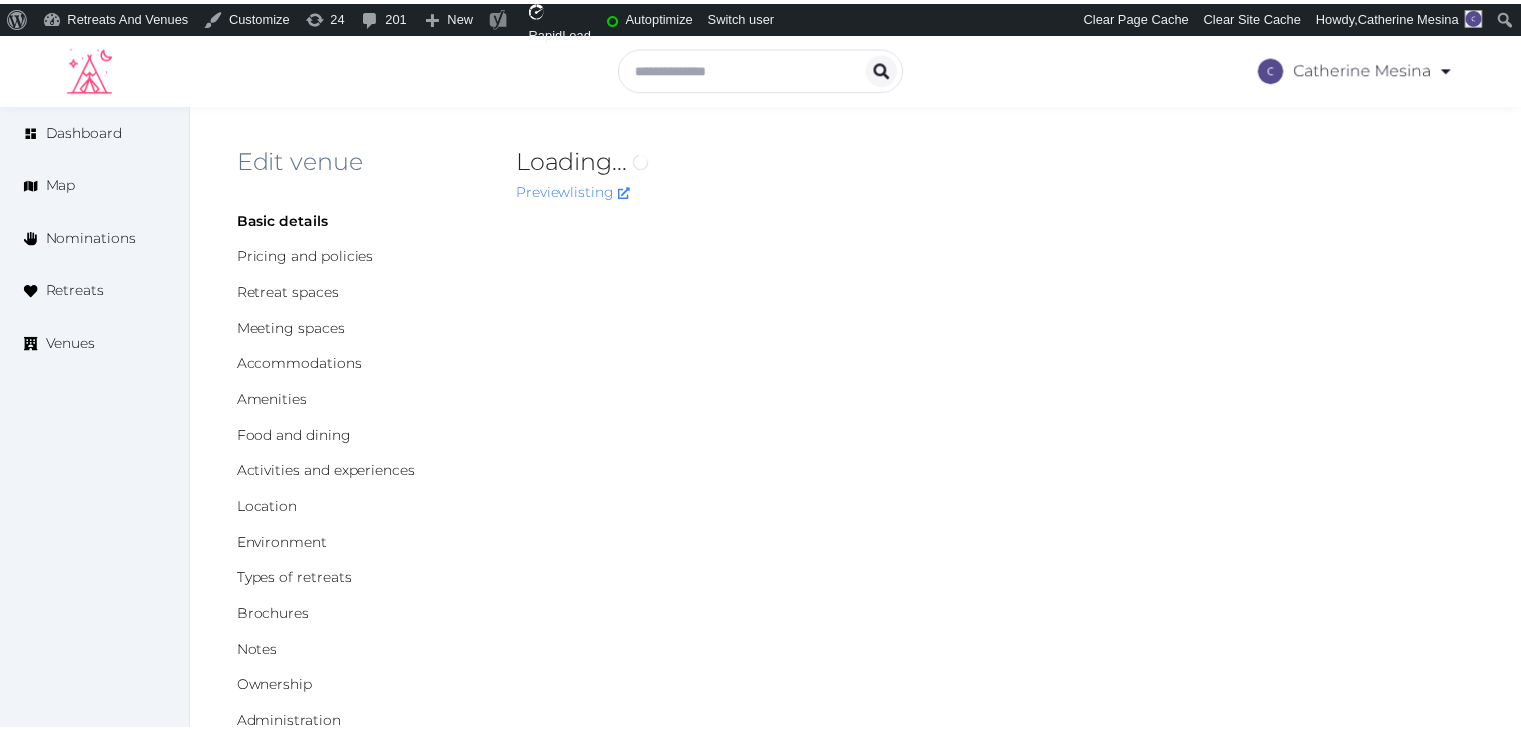 scroll, scrollTop: 0, scrollLeft: 0, axis: both 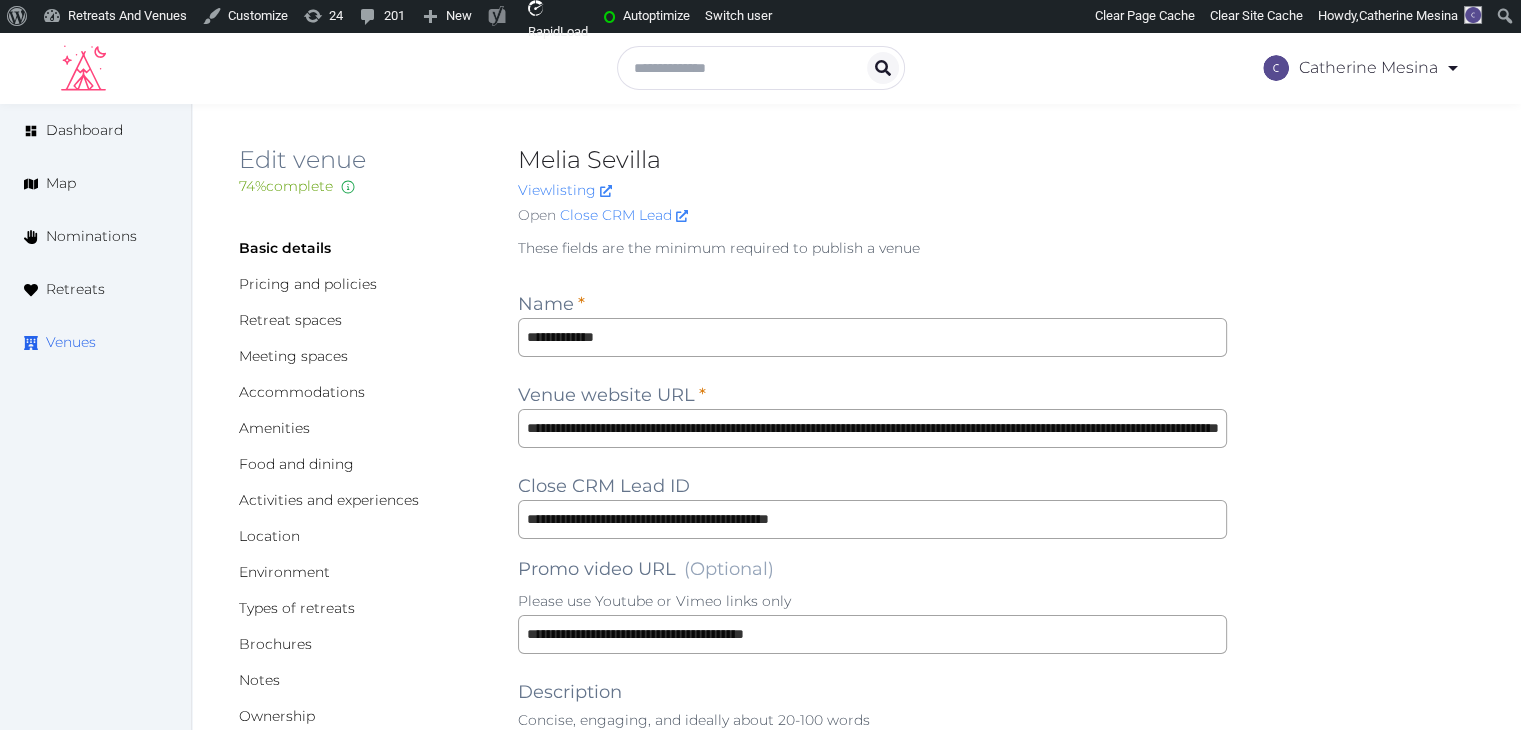 click on "Venues" at bounding box center [71, 342] 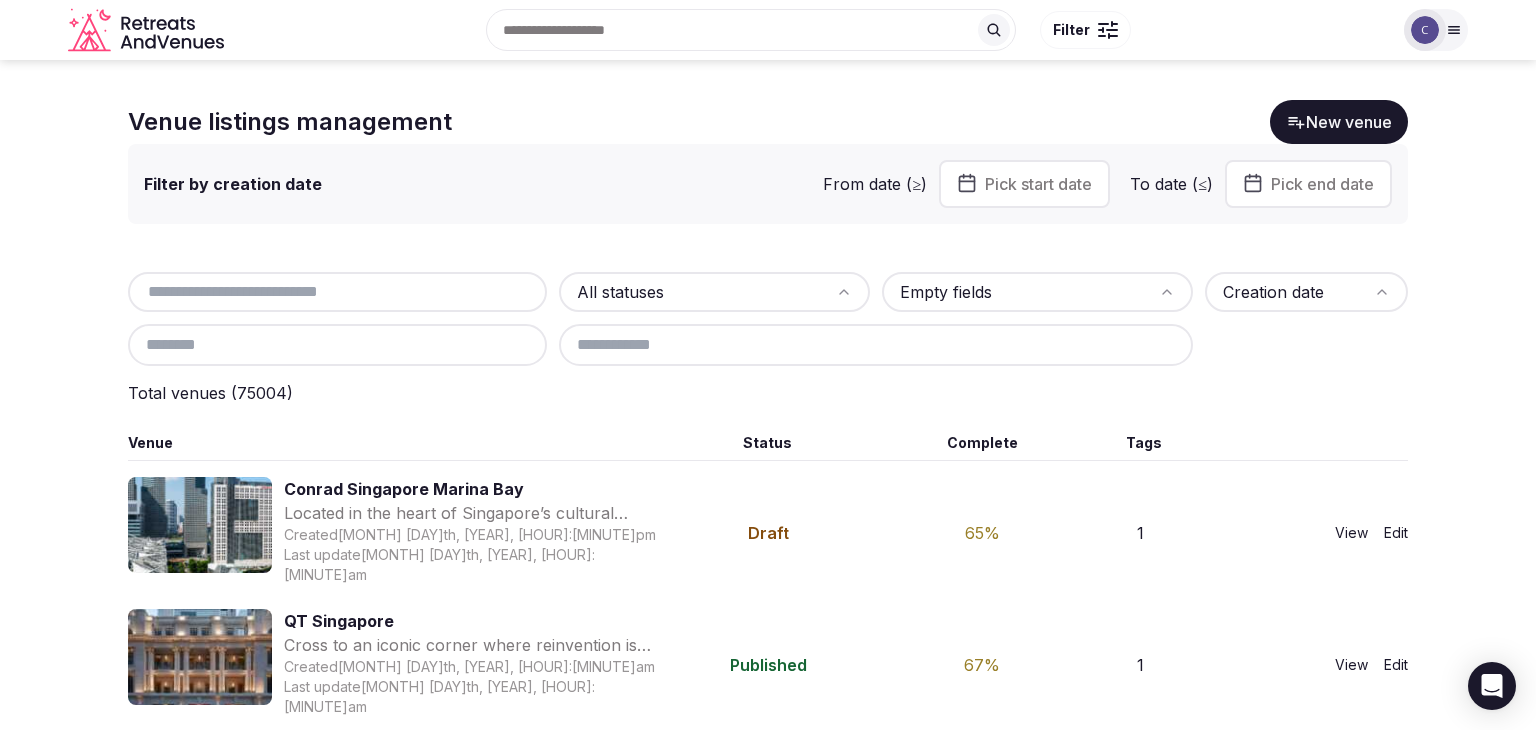 scroll, scrollTop: 0, scrollLeft: 0, axis: both 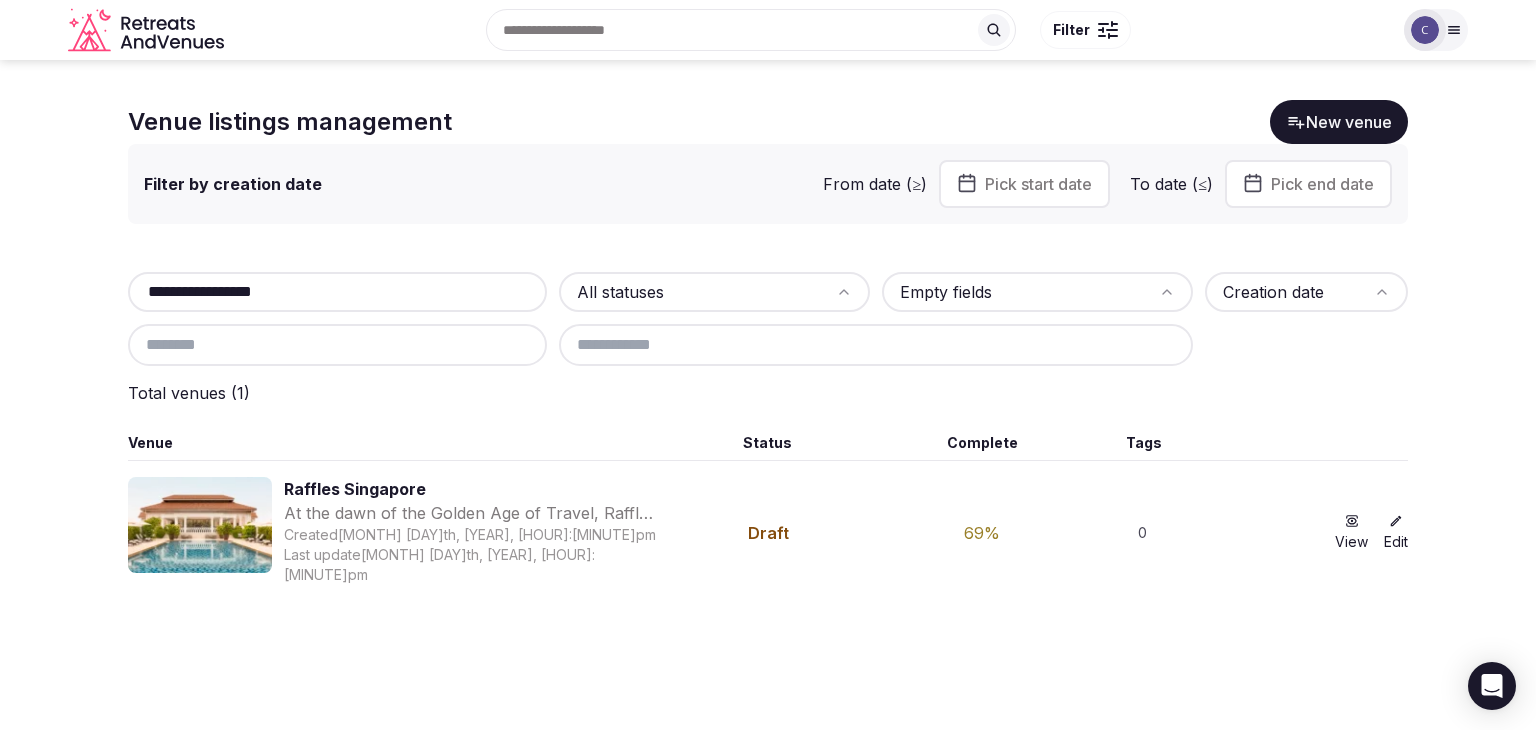 type on "**********" 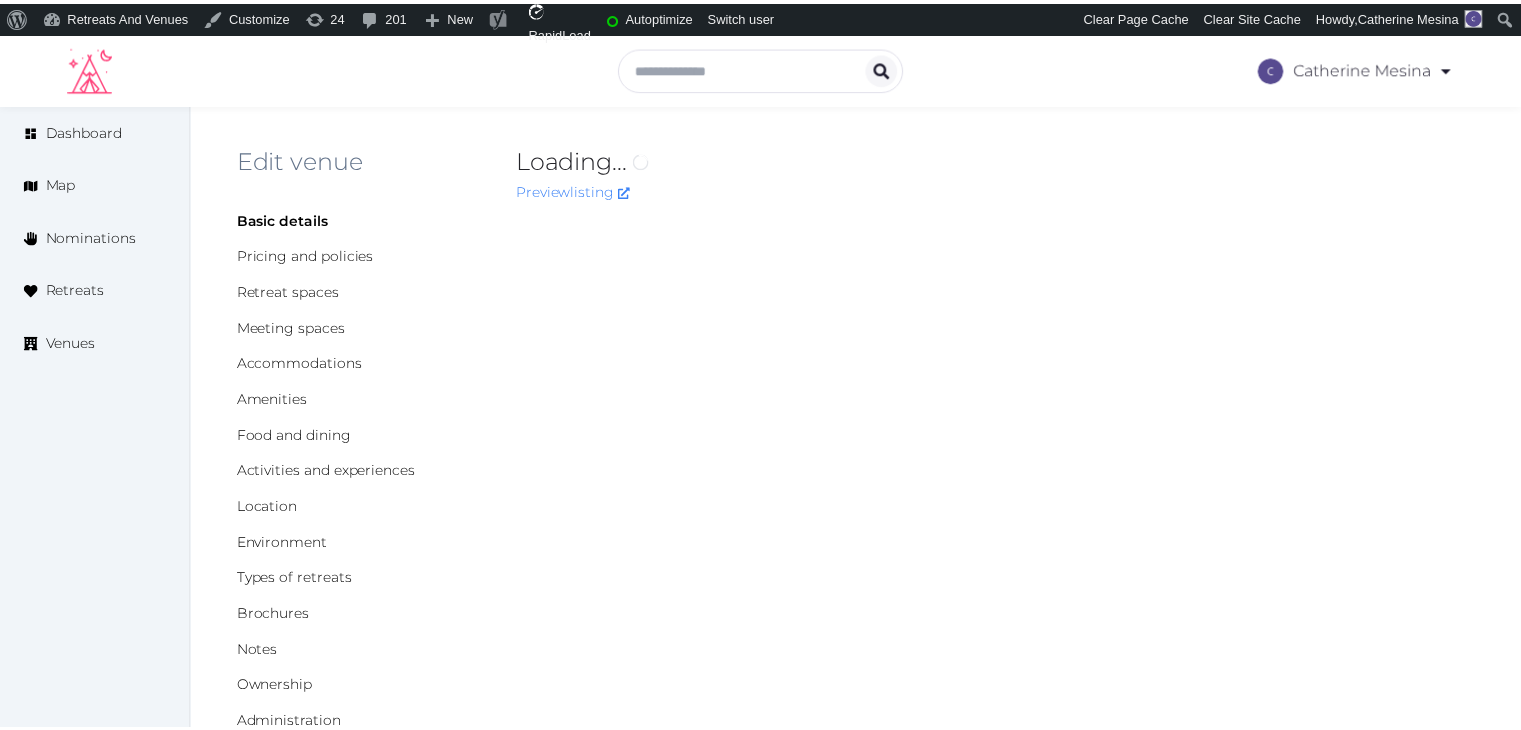 scroll, scrollTop: 0, scrollLeft: 0, axis: both 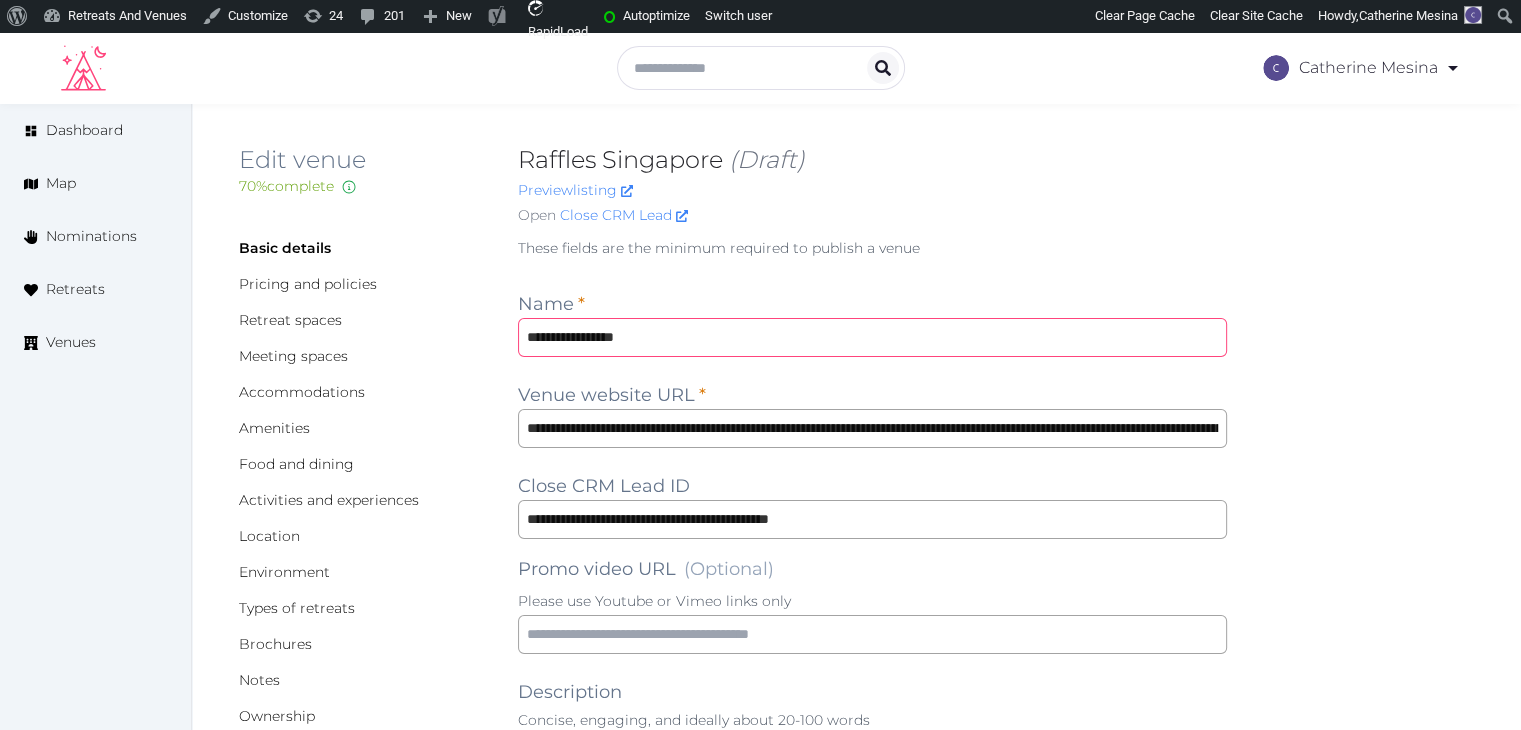 click on "**********" at bounding box center [872, 337] 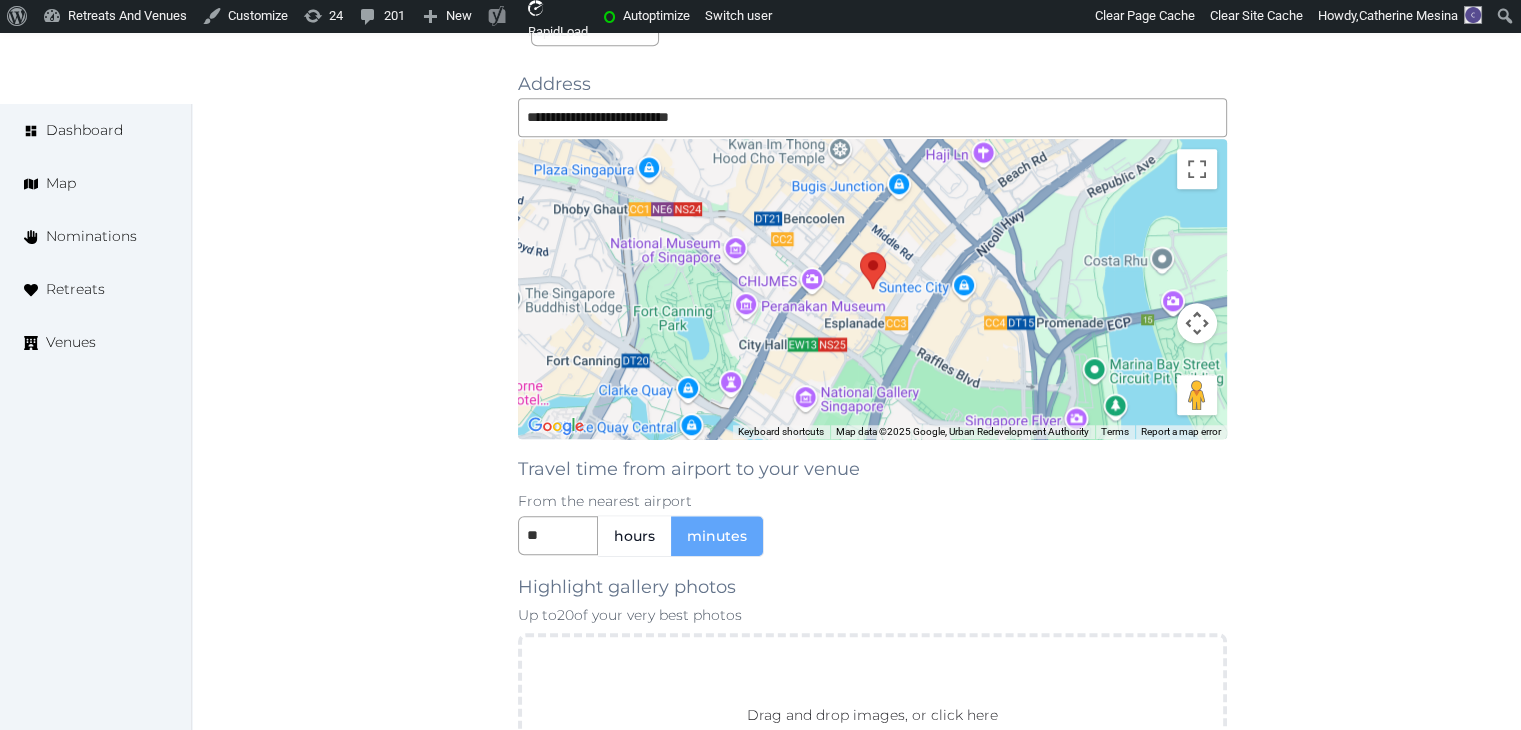 scroll, scrollTop: 2200, scrollLeft: 0, axis: vertical 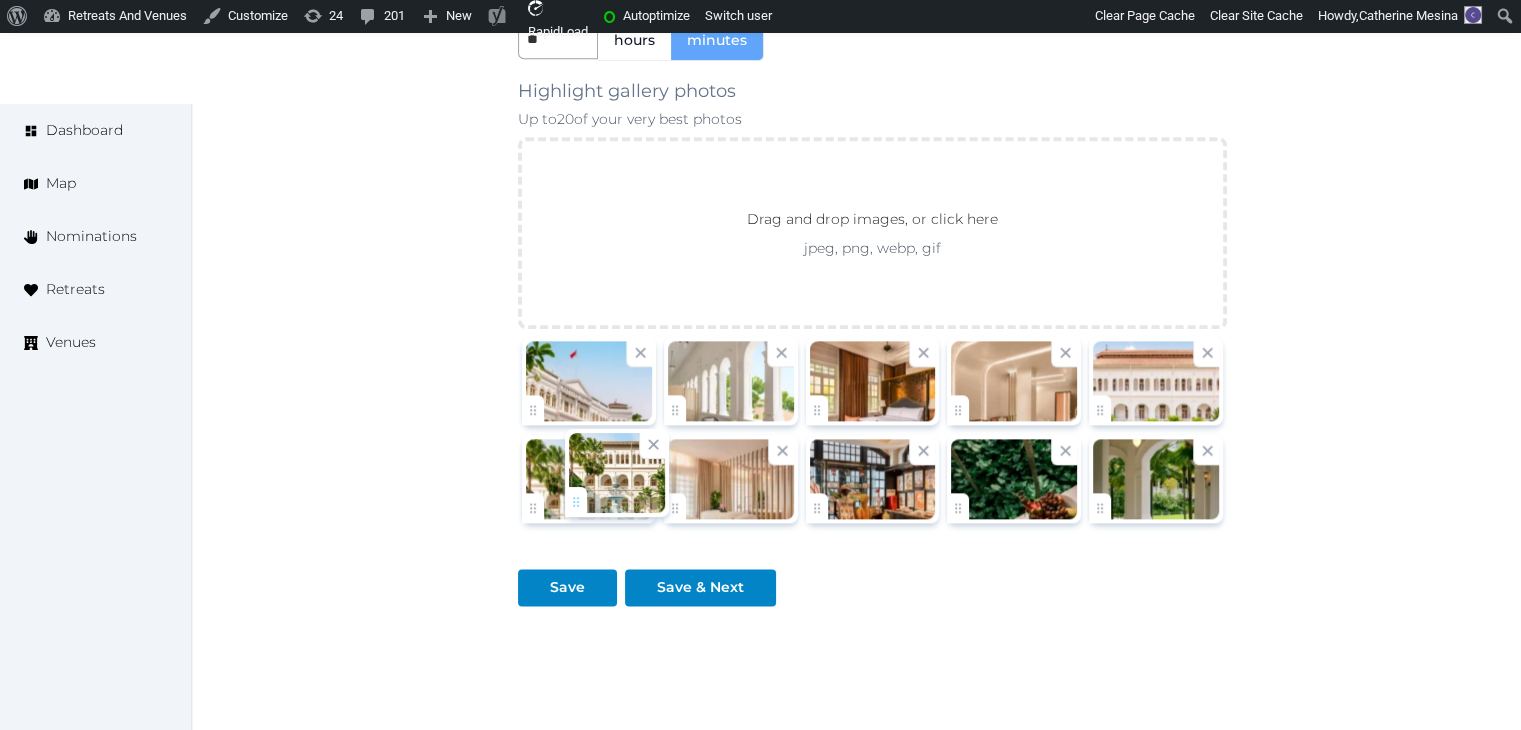 drag, startPoint x: 684, startPoint y: 502, endPoint x: 569, endPoint y: 500, distance: 115.01739 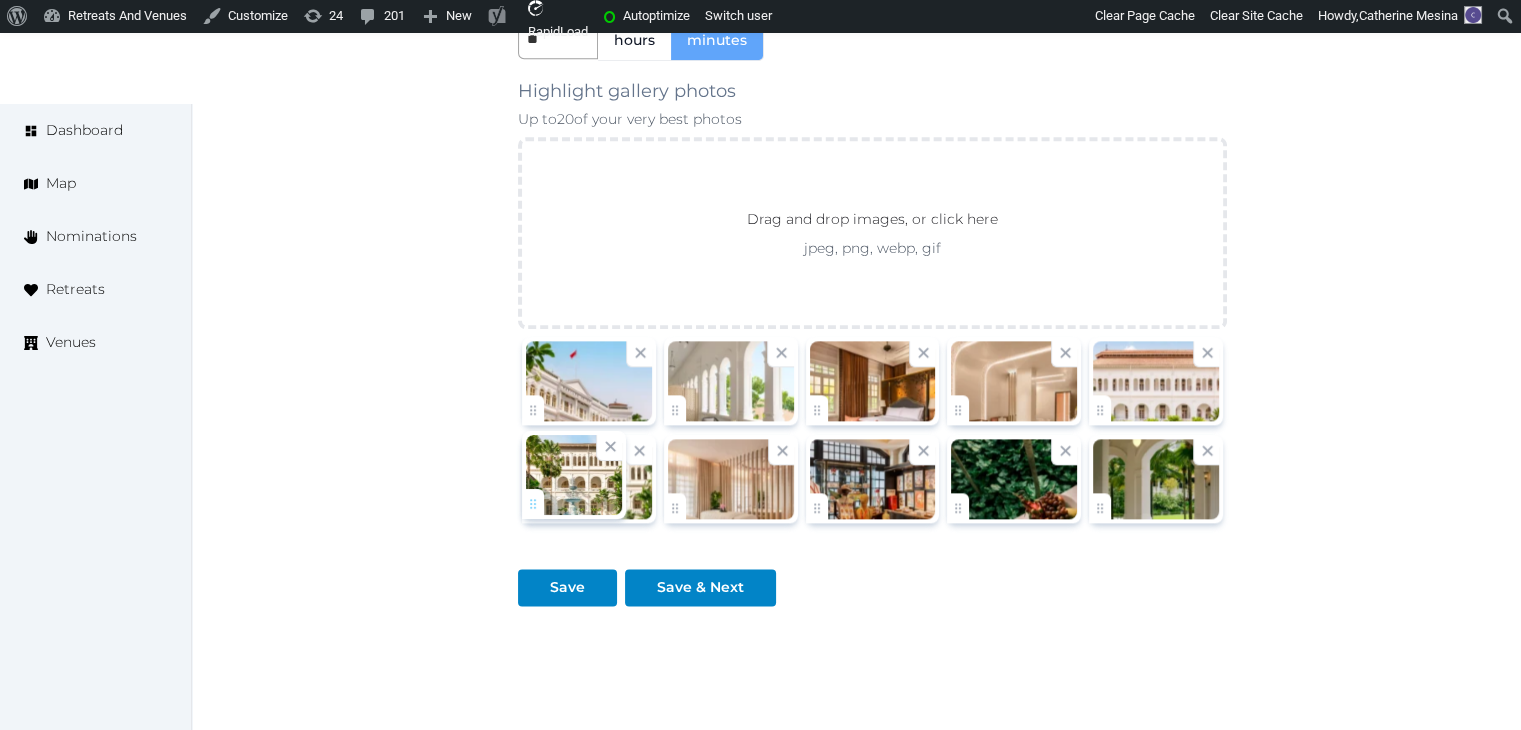 click on "**********" at bounding box center (760, -719) 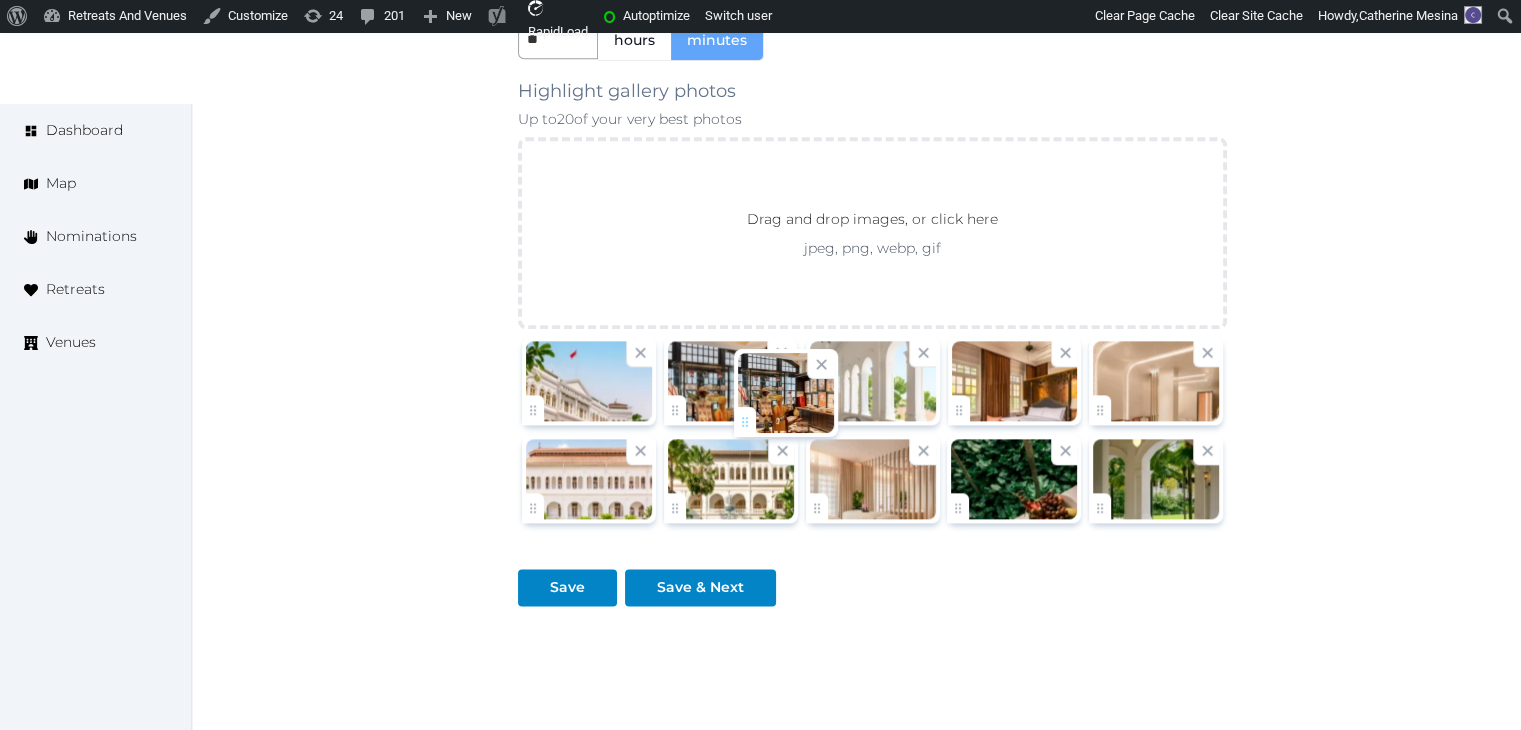 drag, startPoint x: 819, startPoint y: 489, endPoint x: 742, endPoint y: 401, distance: 116.9316 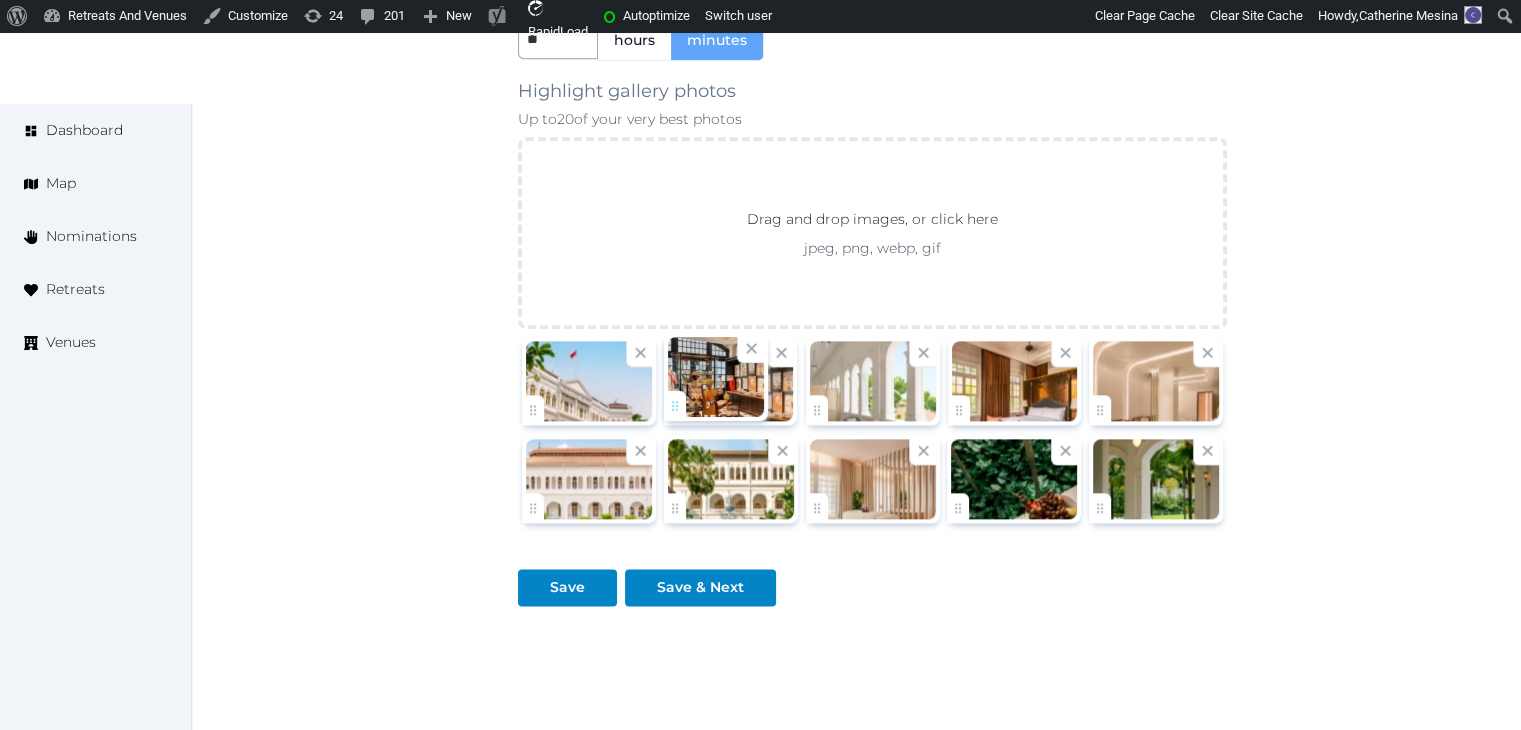 click on "**********" at bounding box center [760, -719] 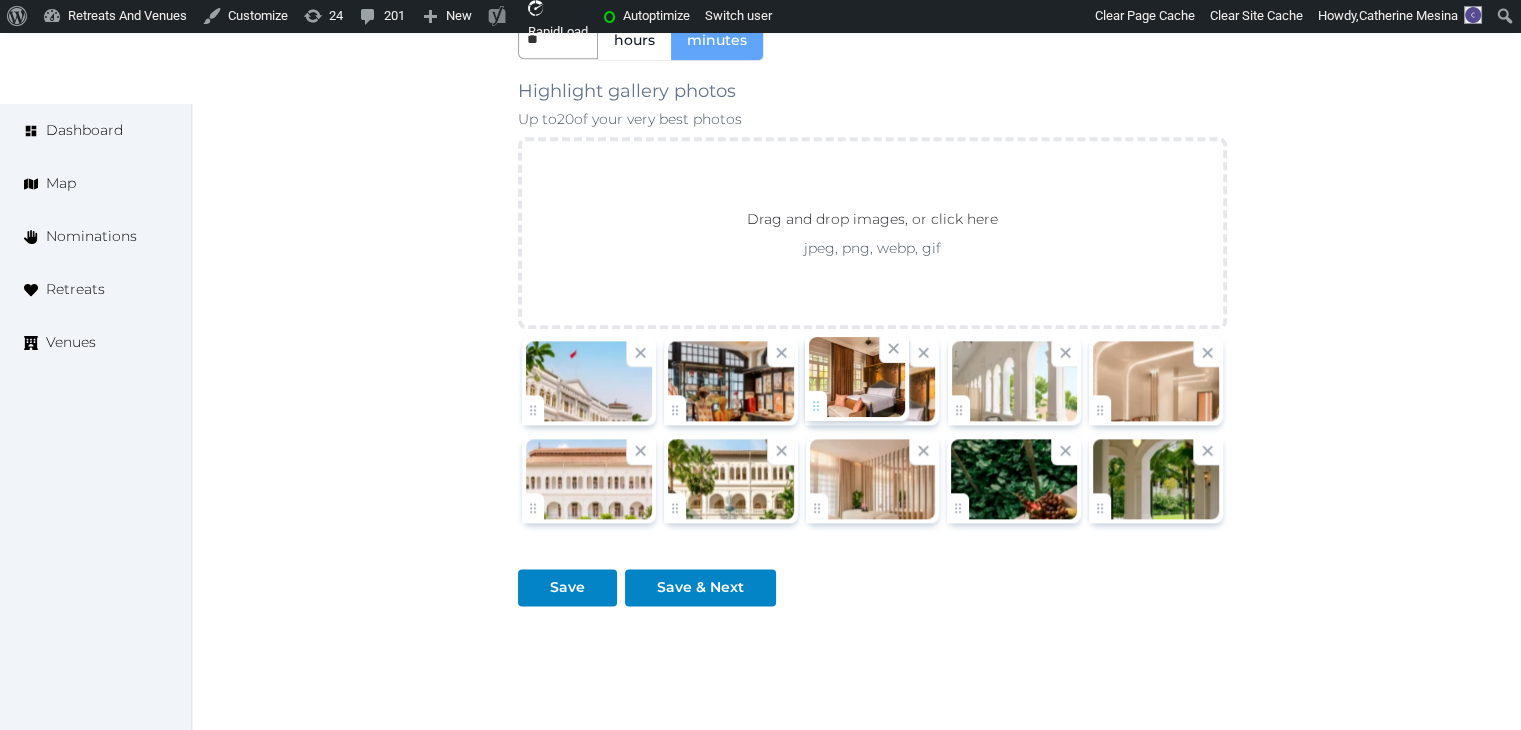 drag, startPoint x: 963, startPoint y: 402, endPoint x: 854, endPoint y: 402, distance: 109 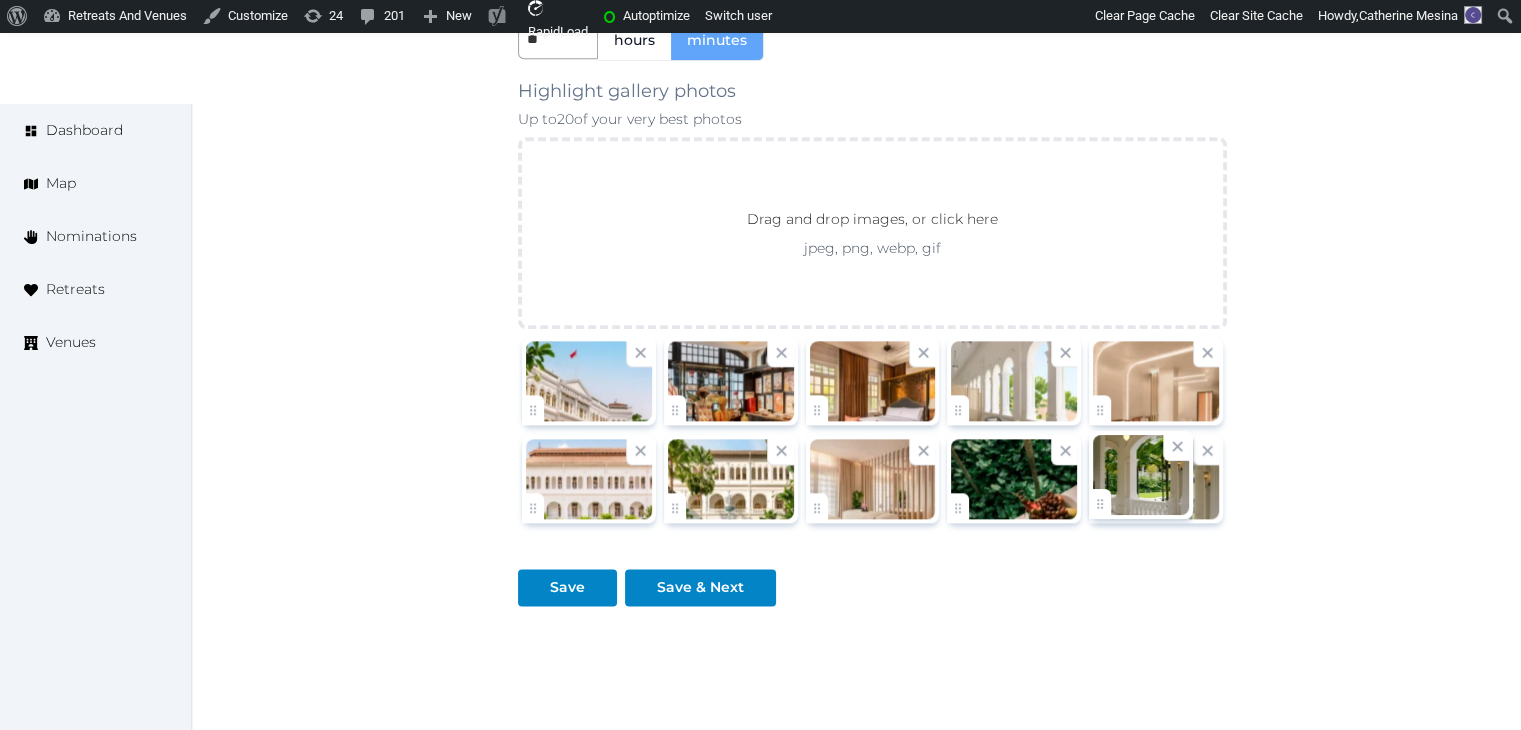 click on "**********" at bounding box center [760, -719] 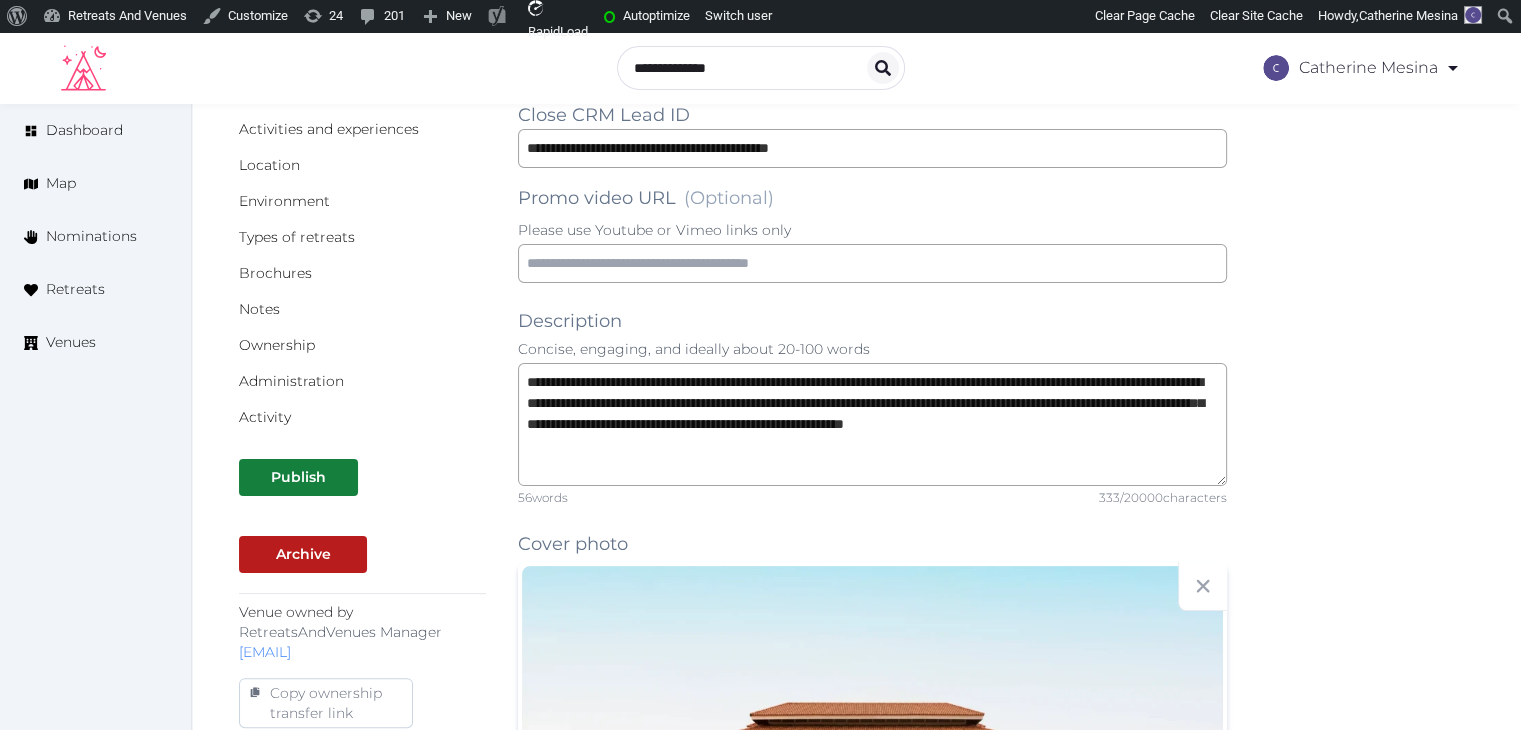 scroll, scrollTop: 0, scrollLeft: 0, axis: both 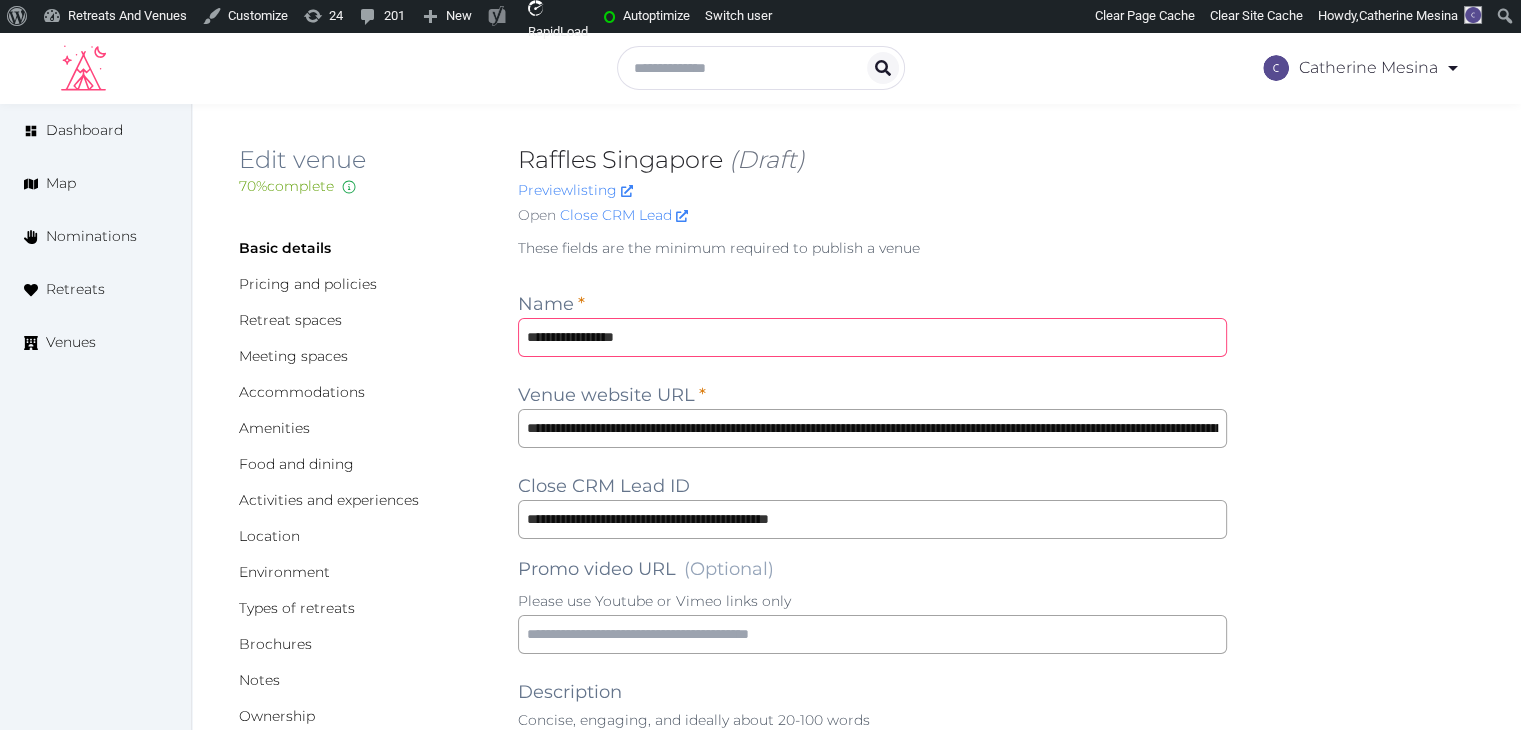 click on "**********" at bounding box center (872, 337) 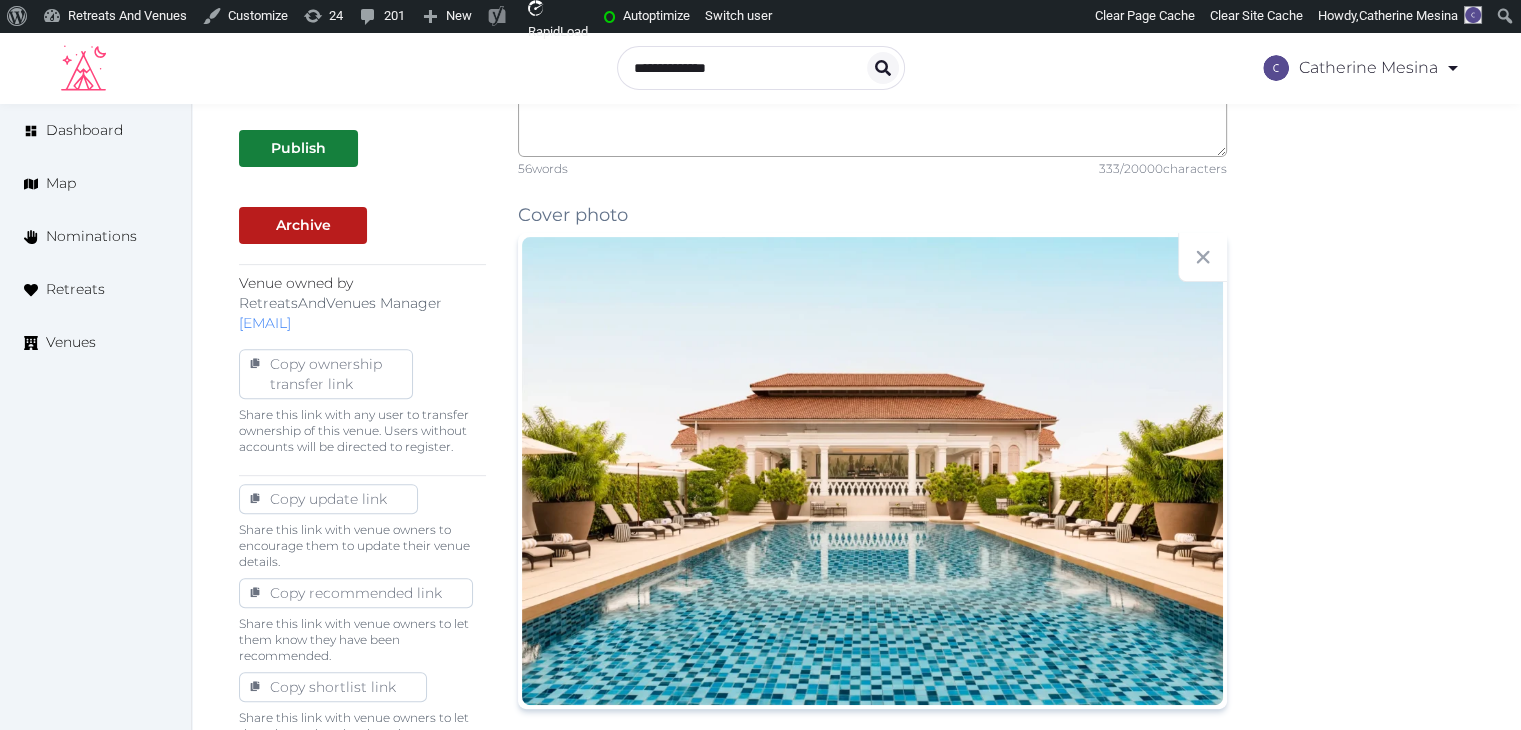 scroll, scrollTop: 700, scrollLeft: 0, axis: vertical 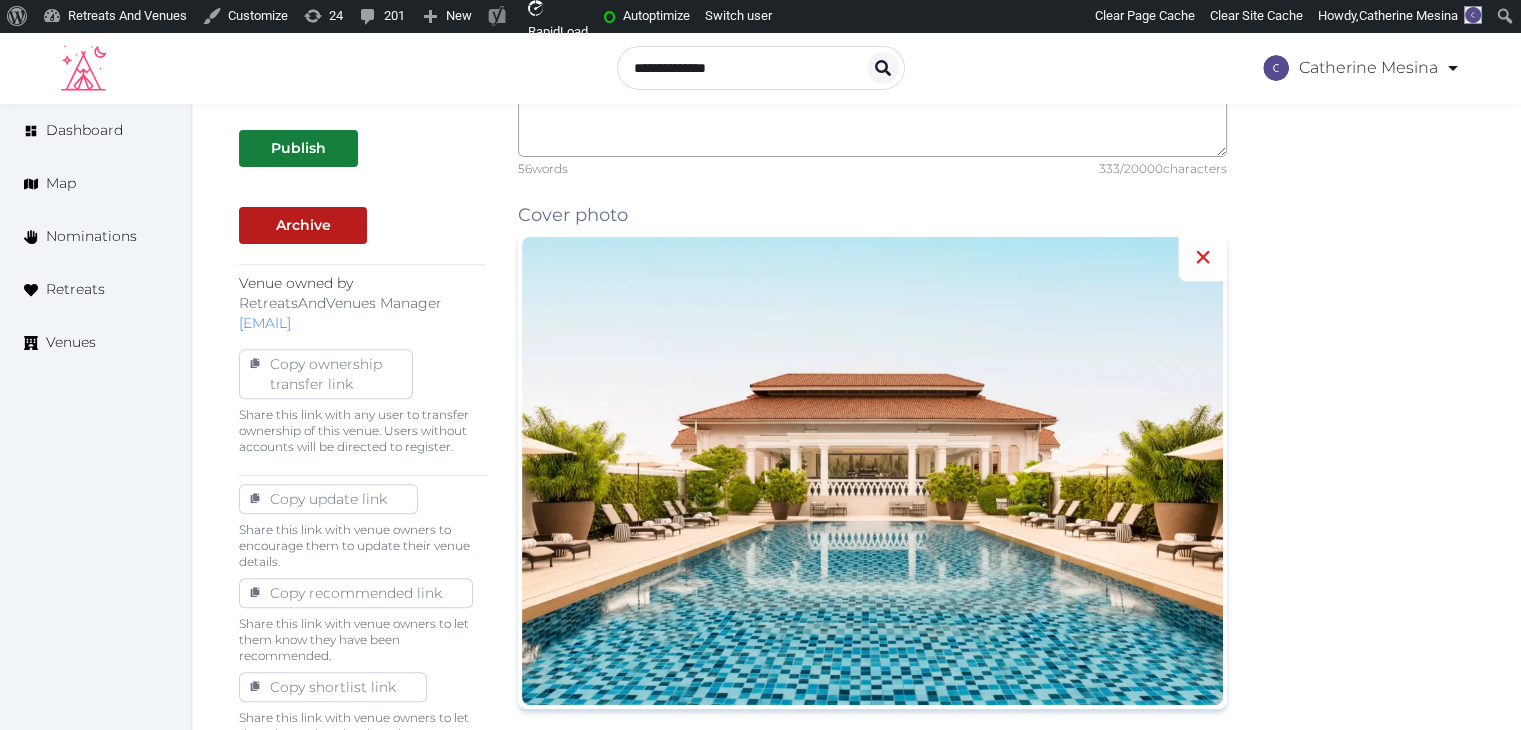click 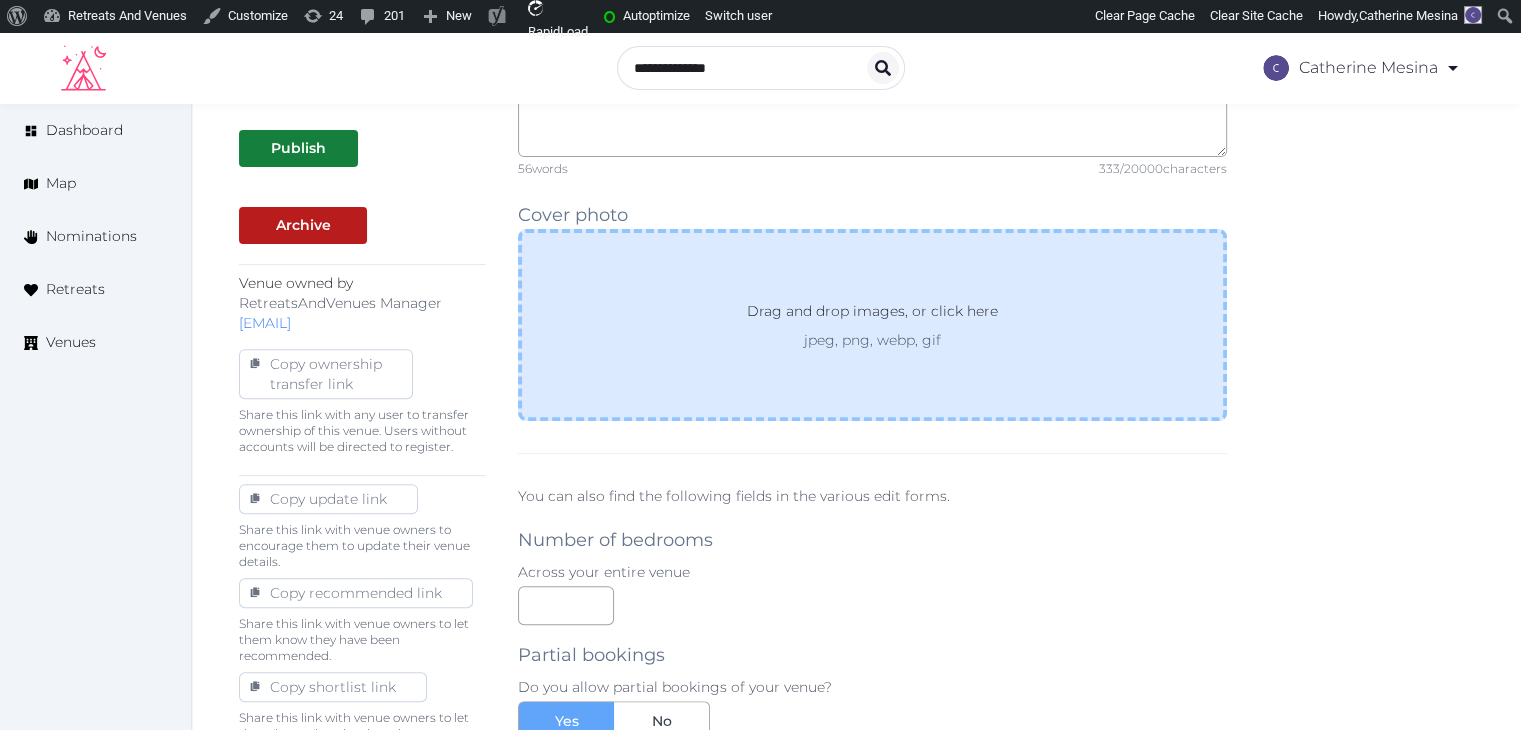 click on "Drag and drop images, or click here jpeg, png, webp, gif" at bounding box center [872, 325] 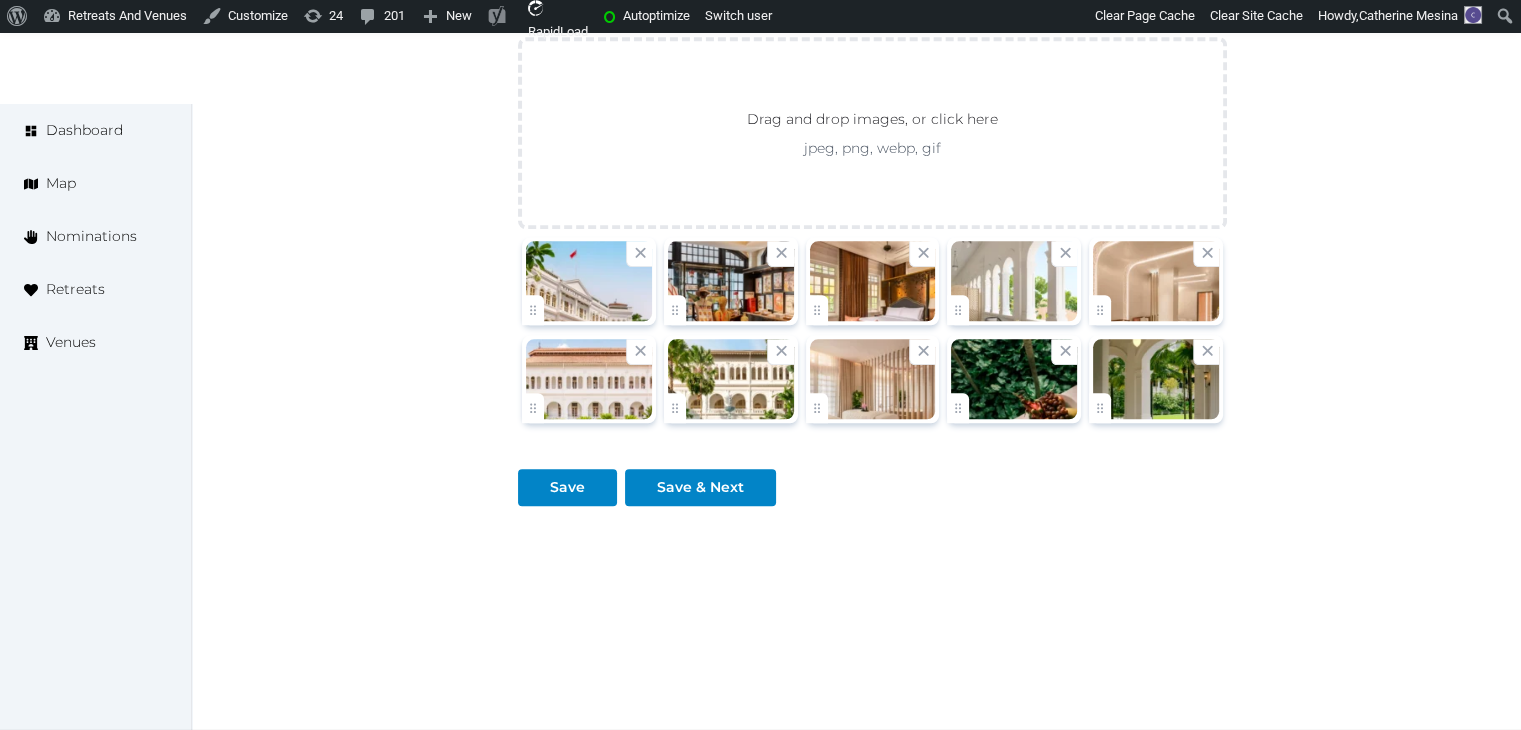 scroll, scrollTop: 2319, scrollLeft: 0, axis: vertical 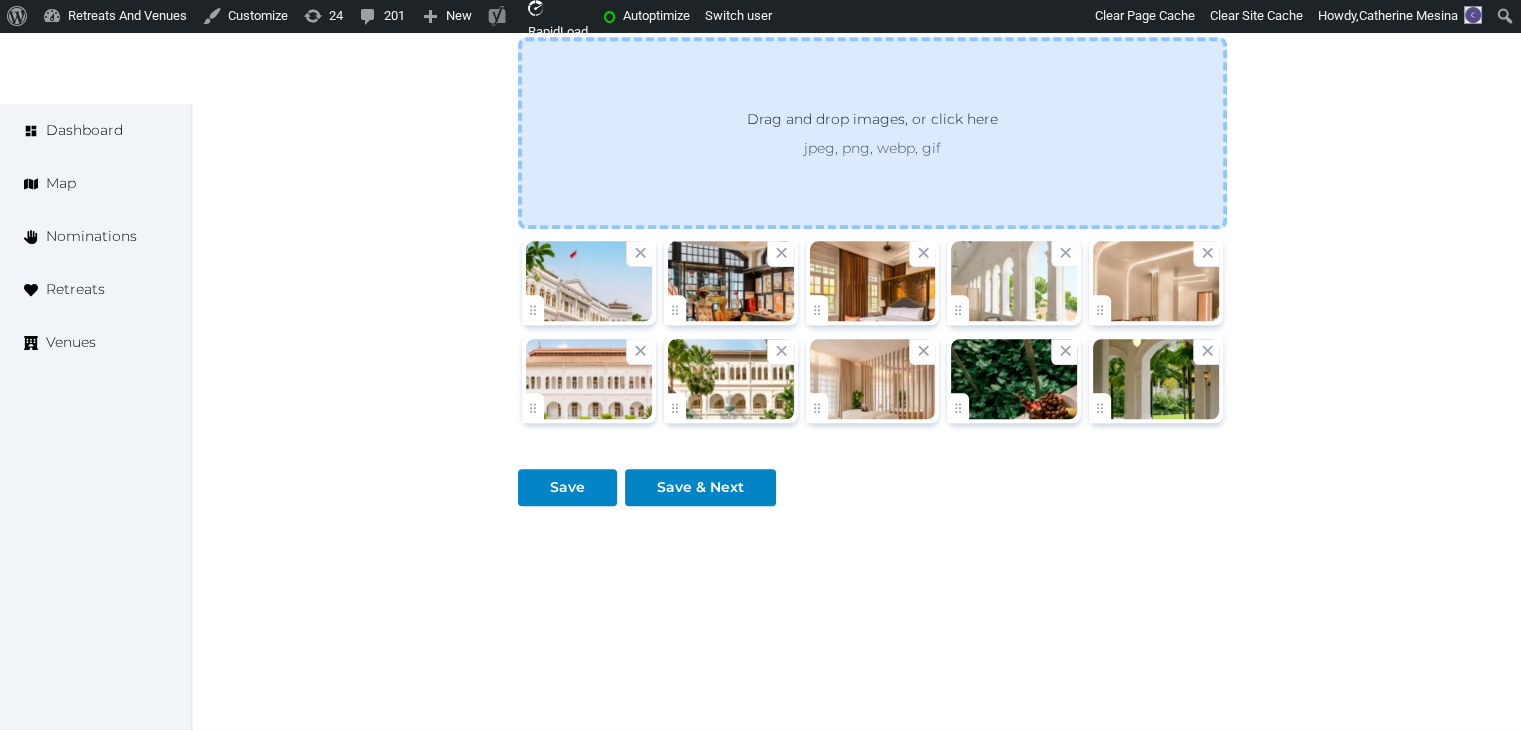 click on "Drag and drop images, or click here jpeg, png, webp, gif" at bounding box center [872, 133] 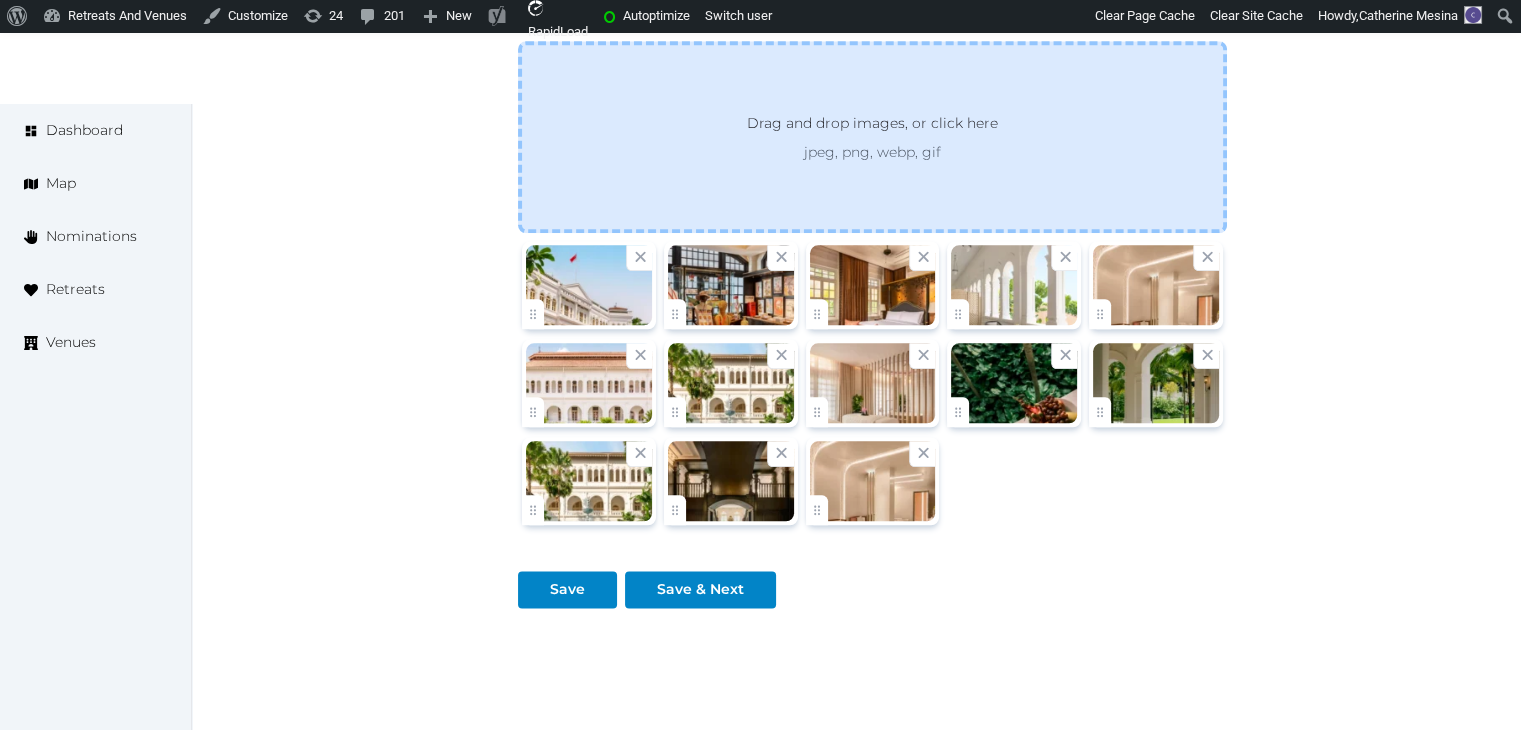 click on "Drag and drop images, or click here" at bounding box center [872, 127] 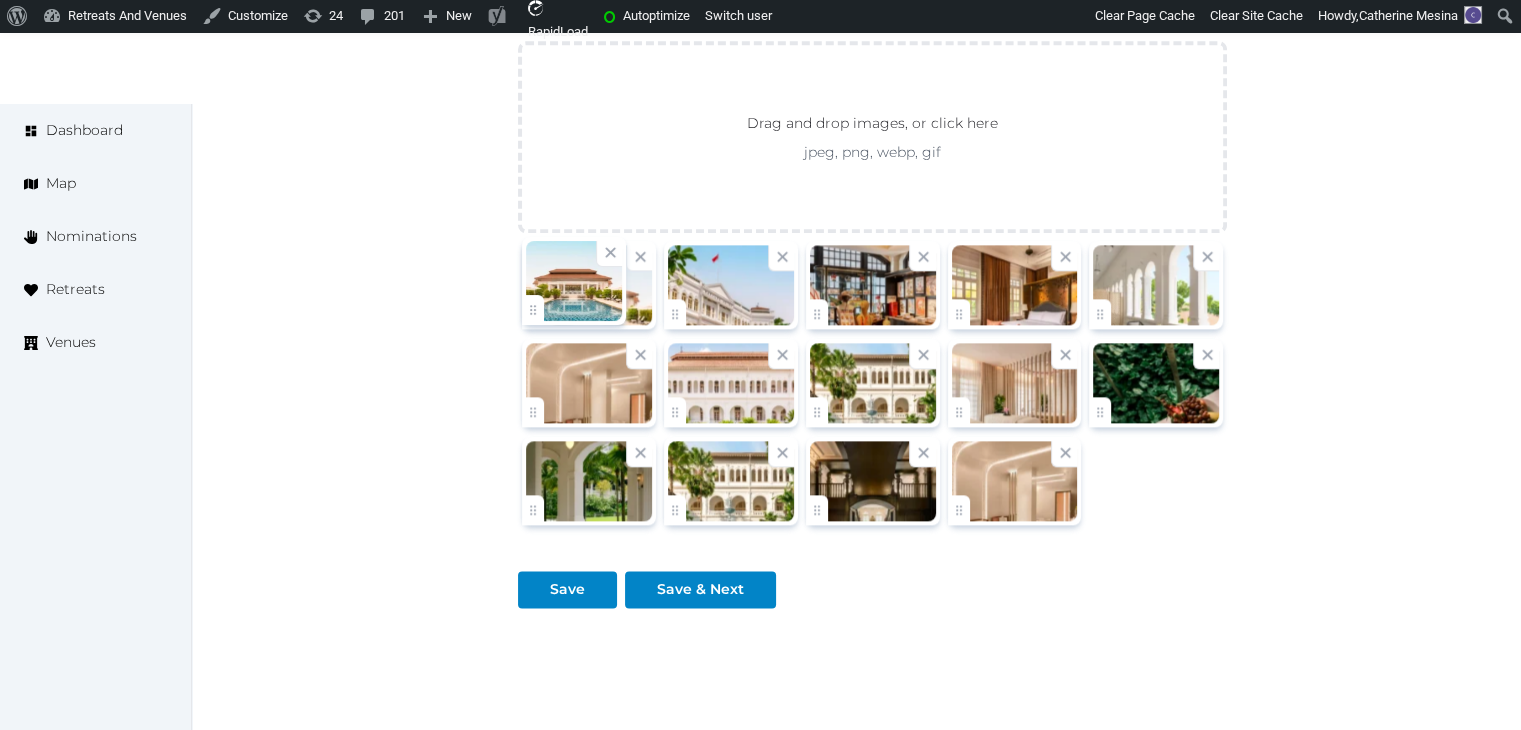 drag, startPoint x: 958, startPoint y: 492, endPoint x: 553, endPoint y: 283, distance: 455.74774 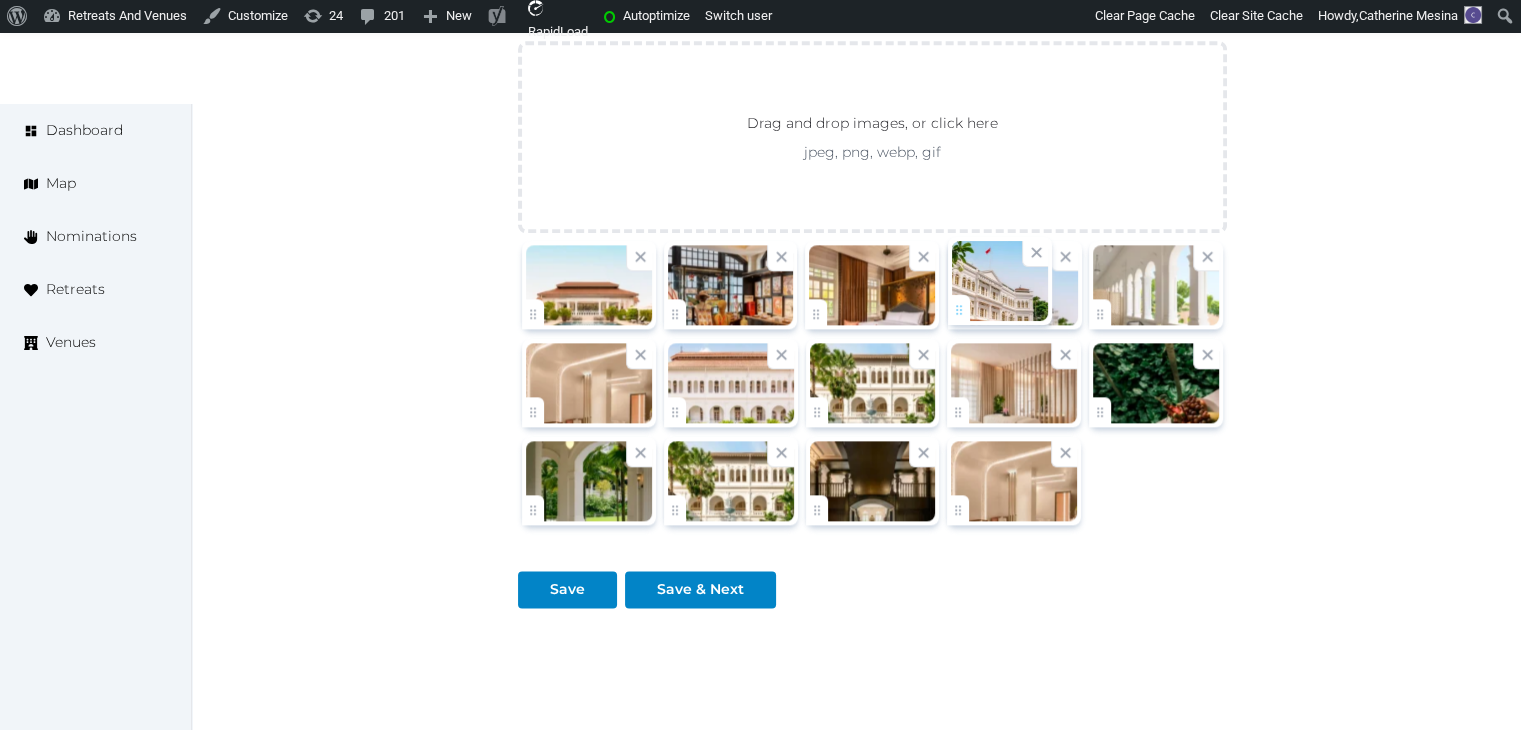 drag, startPoint x: 668, startPoint y: 303, endPoint x: 972, endPoint y: 303, distance: 304 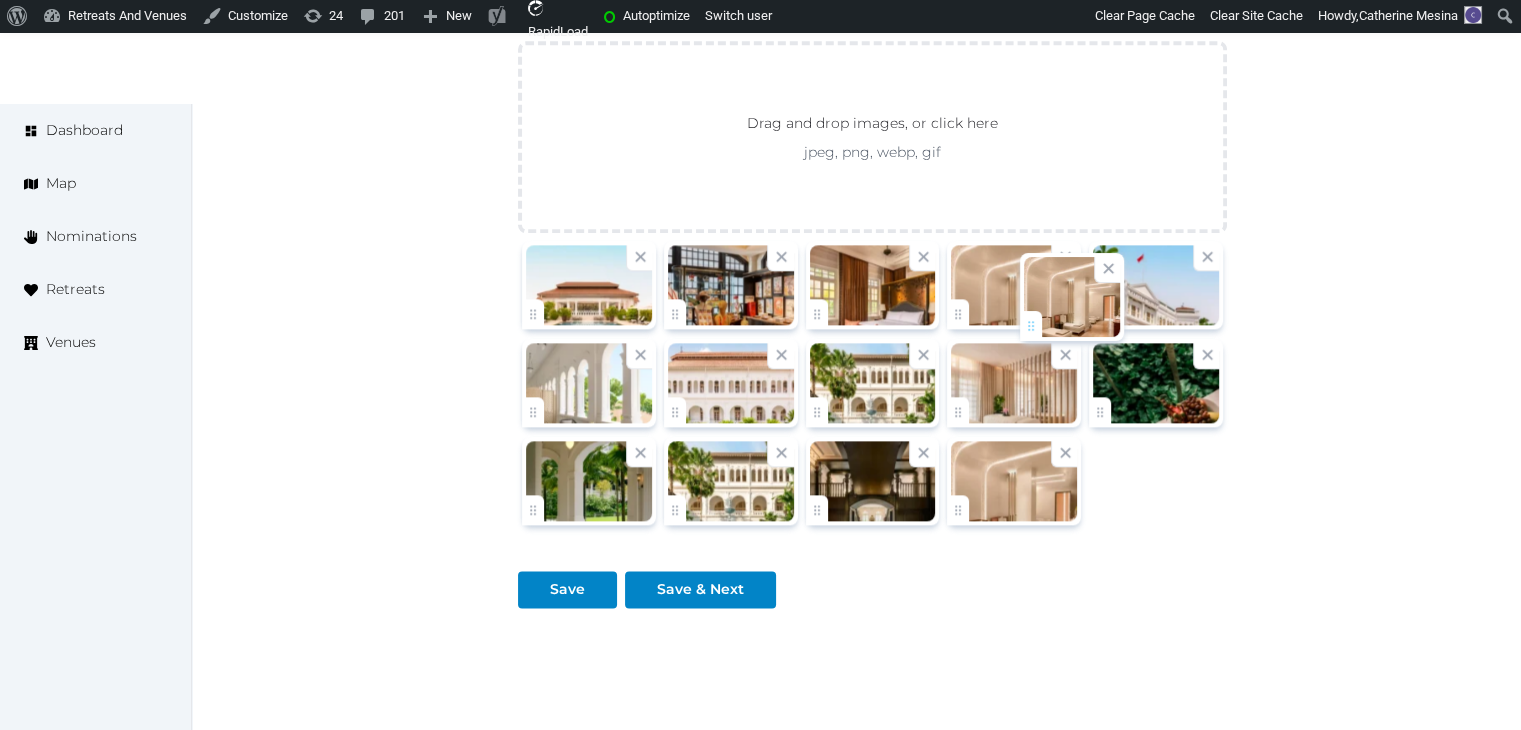drag, startPoint x: 547, startPoint y: 400, endPoint x: 1070, endPoint y: 316, distance: 529.70276 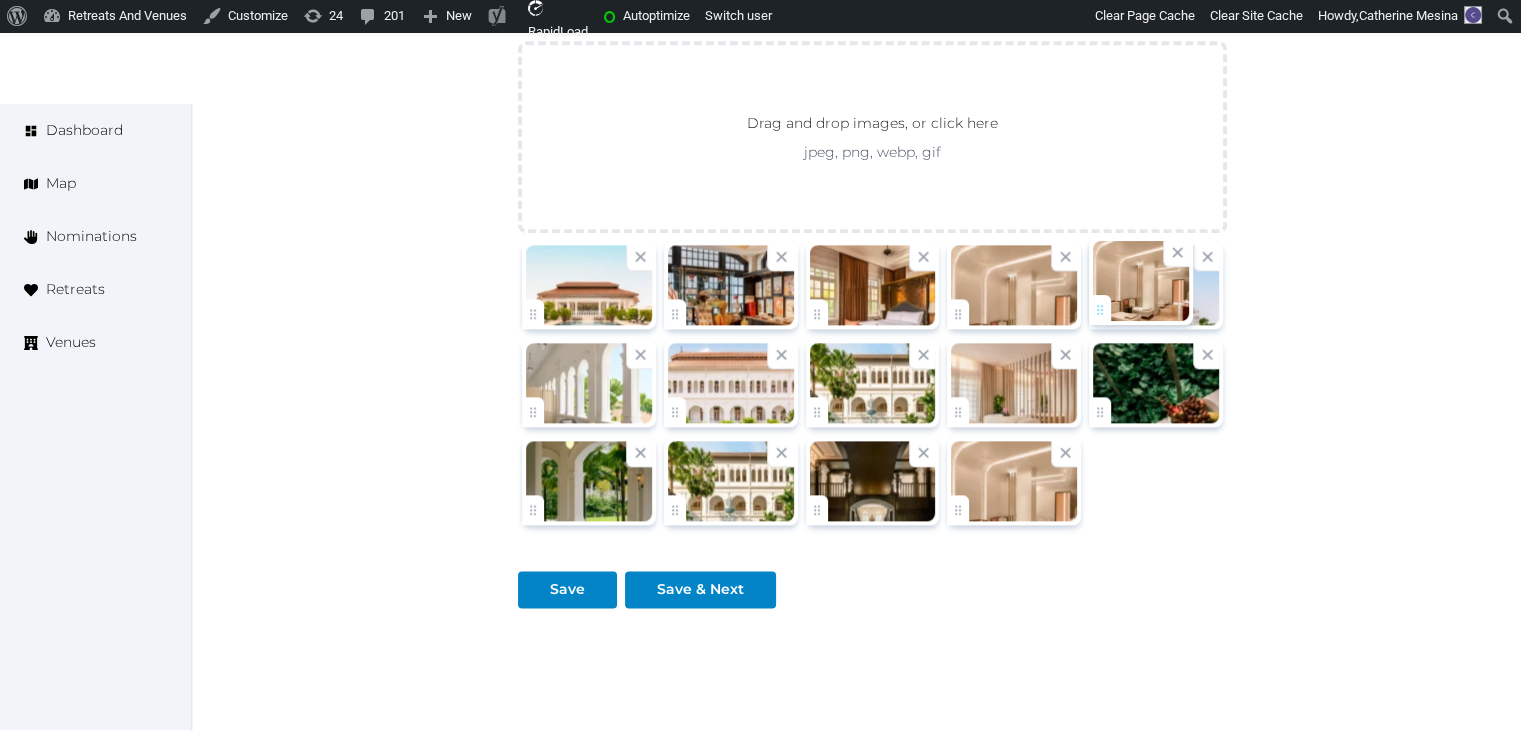 click on "**********" at bounding box center [760, -728] 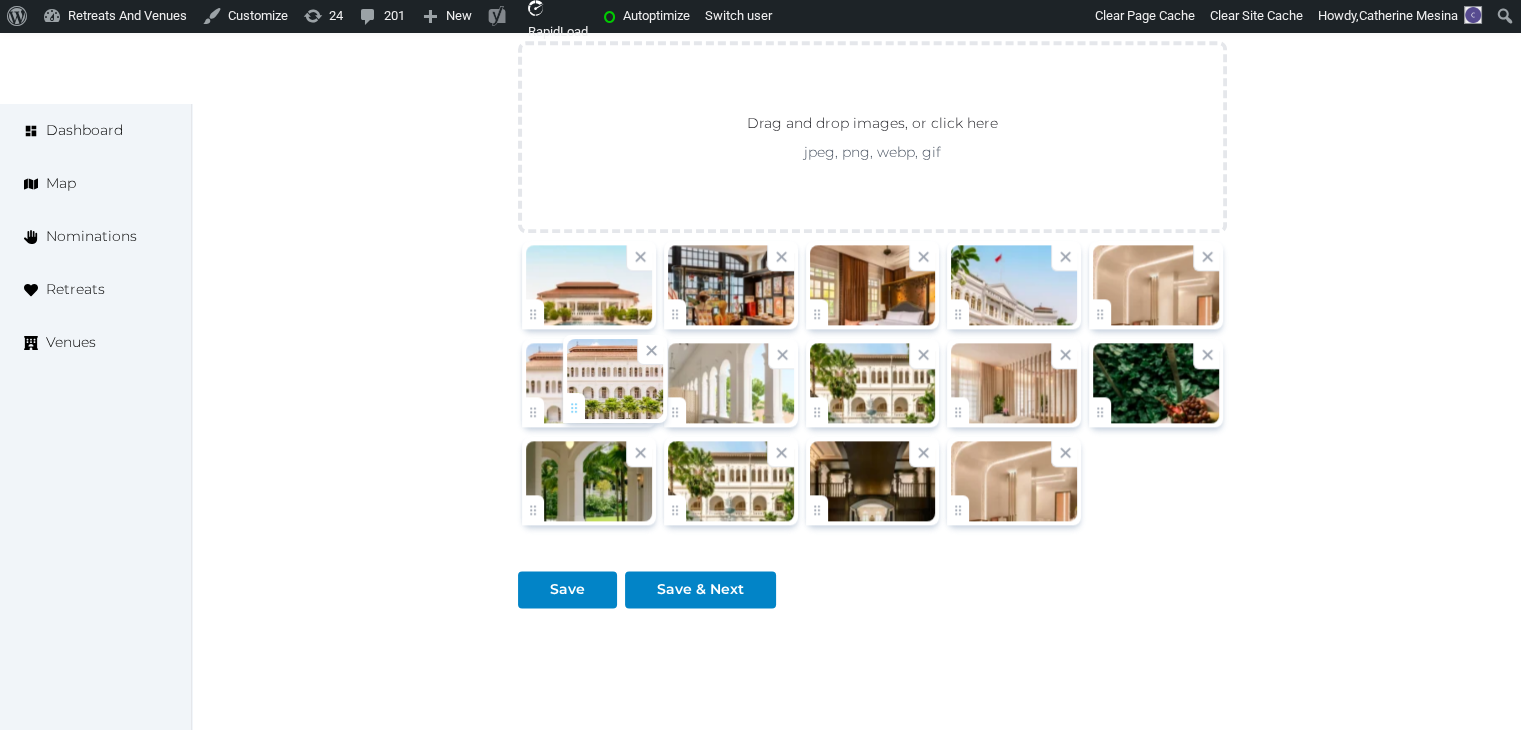 drag, startPoint x: 683, startPoint y: 393, endPoint x: 582, endPoint y: 393, distance: 101 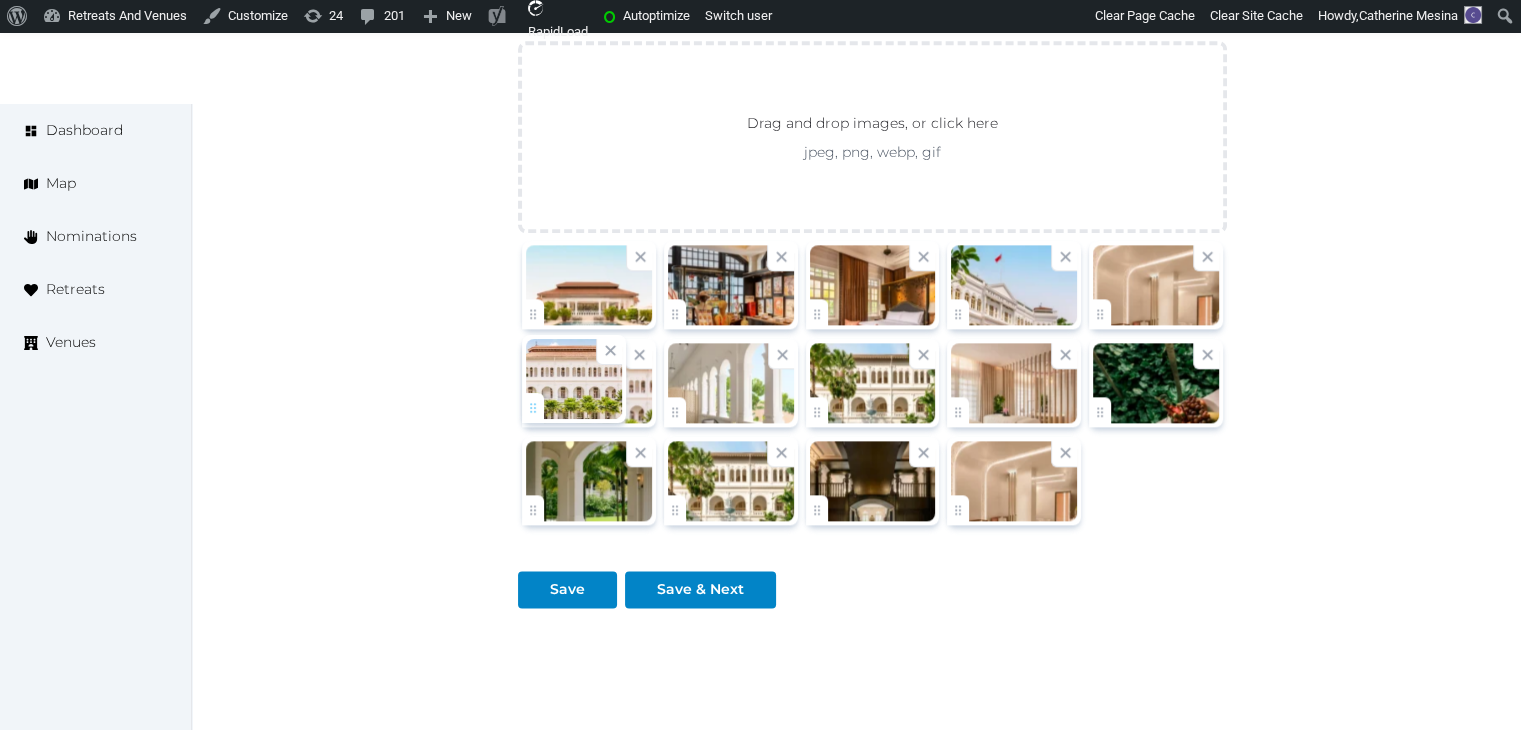 click on "**********" at bounding box center (760, -728) 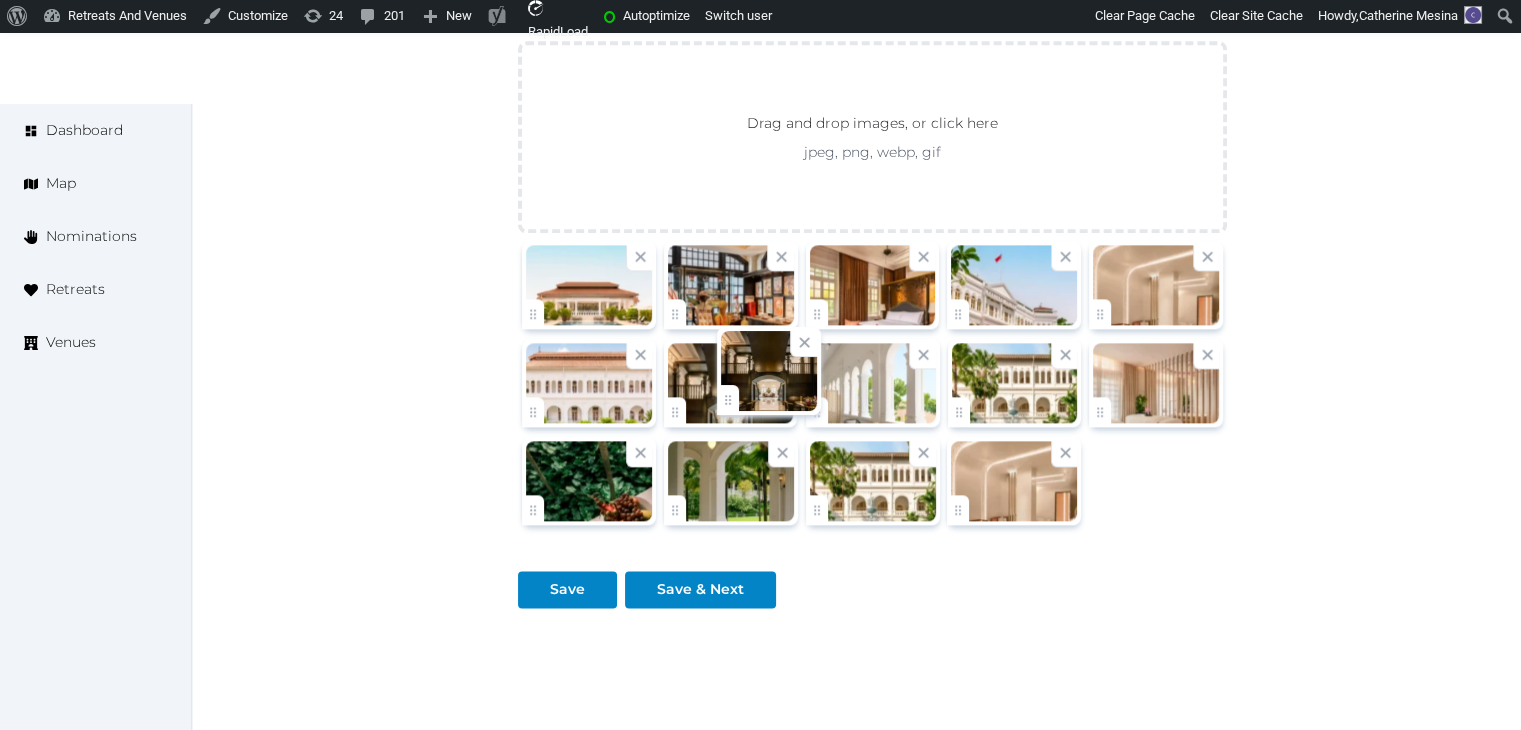 drag, startPoint x: 819, startPoint y: 502, endPoint x: 760, endPoint y: 416, distance: 104.292854 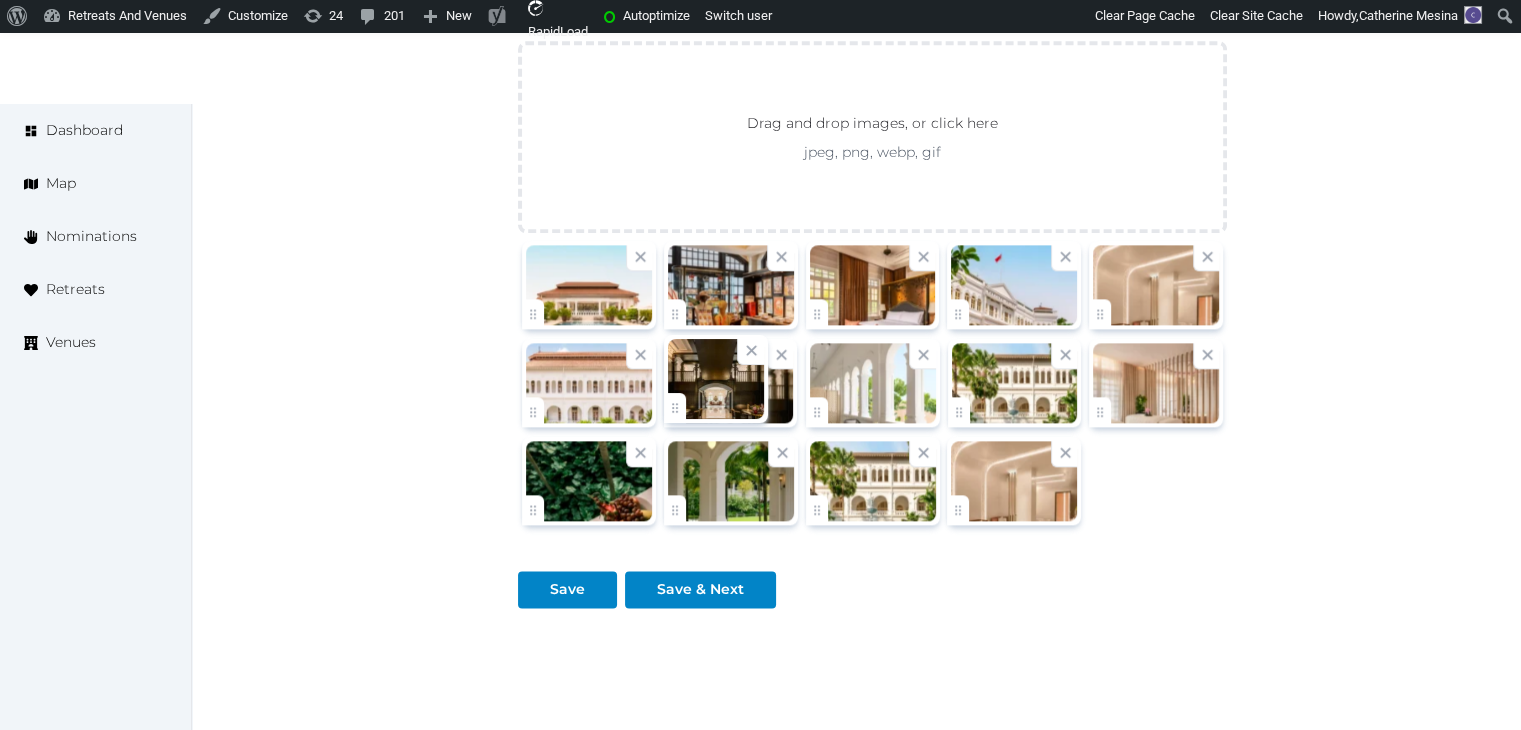 click on "**********" at bounding box center [760, -728] 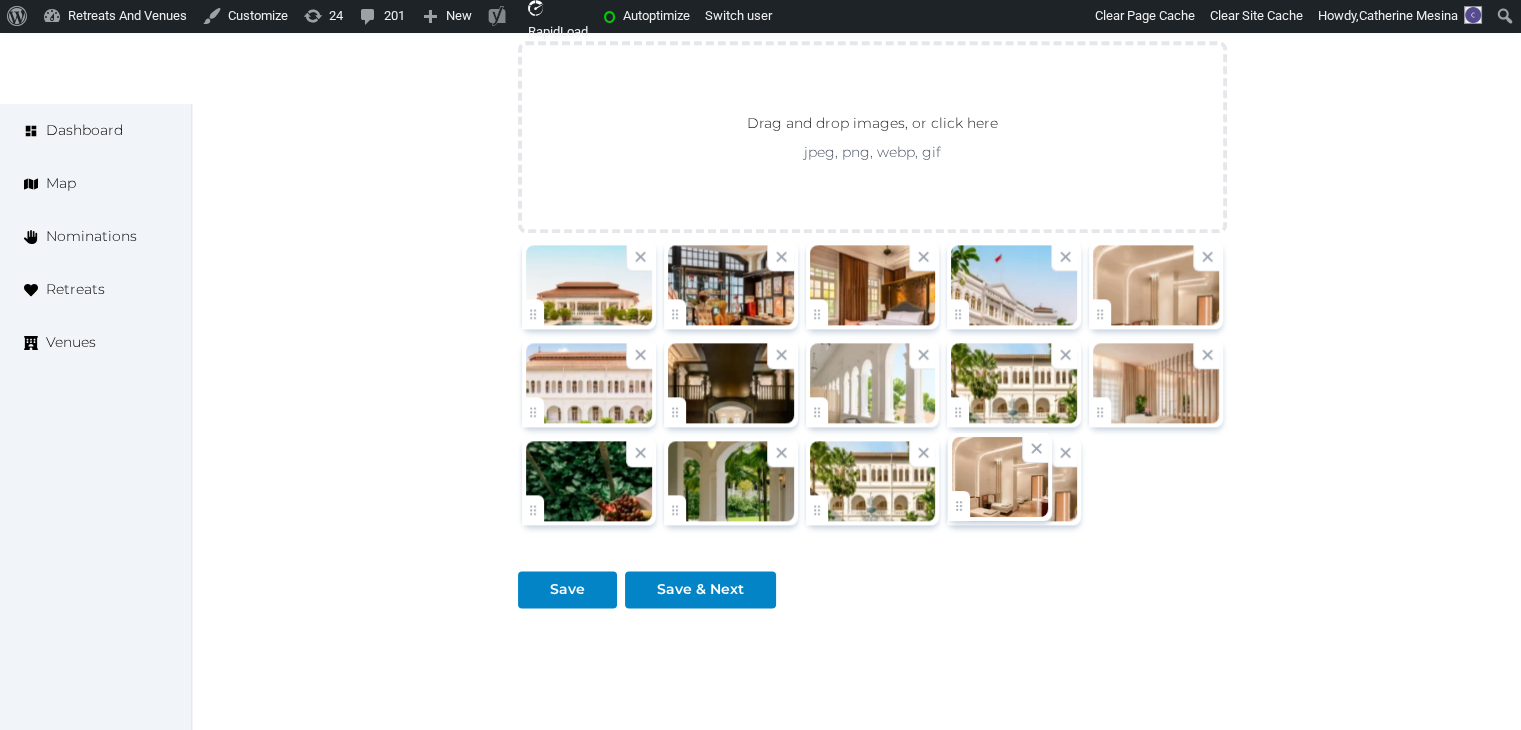 drag, startPoint x: 952, startPoint y: 504, endPoint x: 957, endPoint y: 462, distance: 42.296574 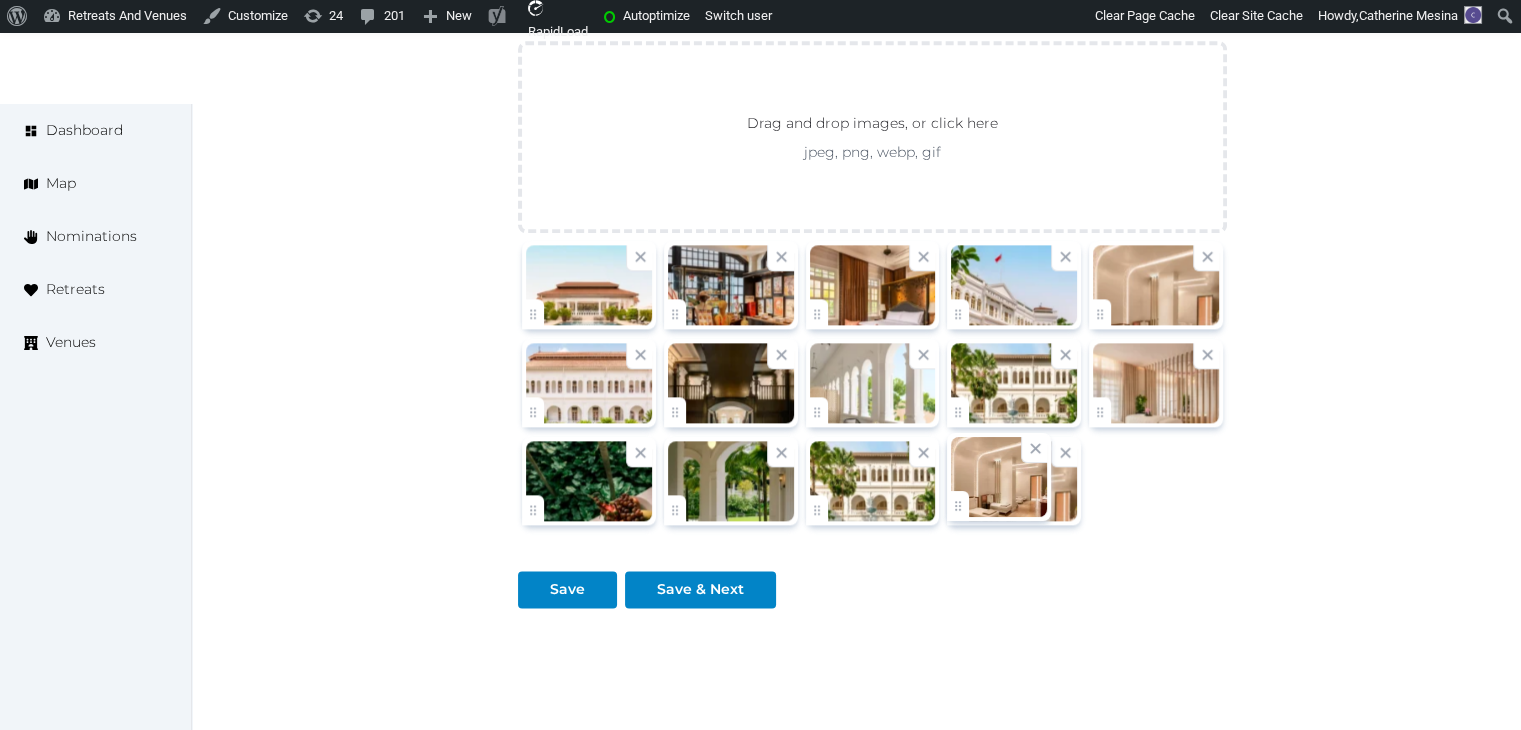 click on "**********" at bounding box center [760, -728] 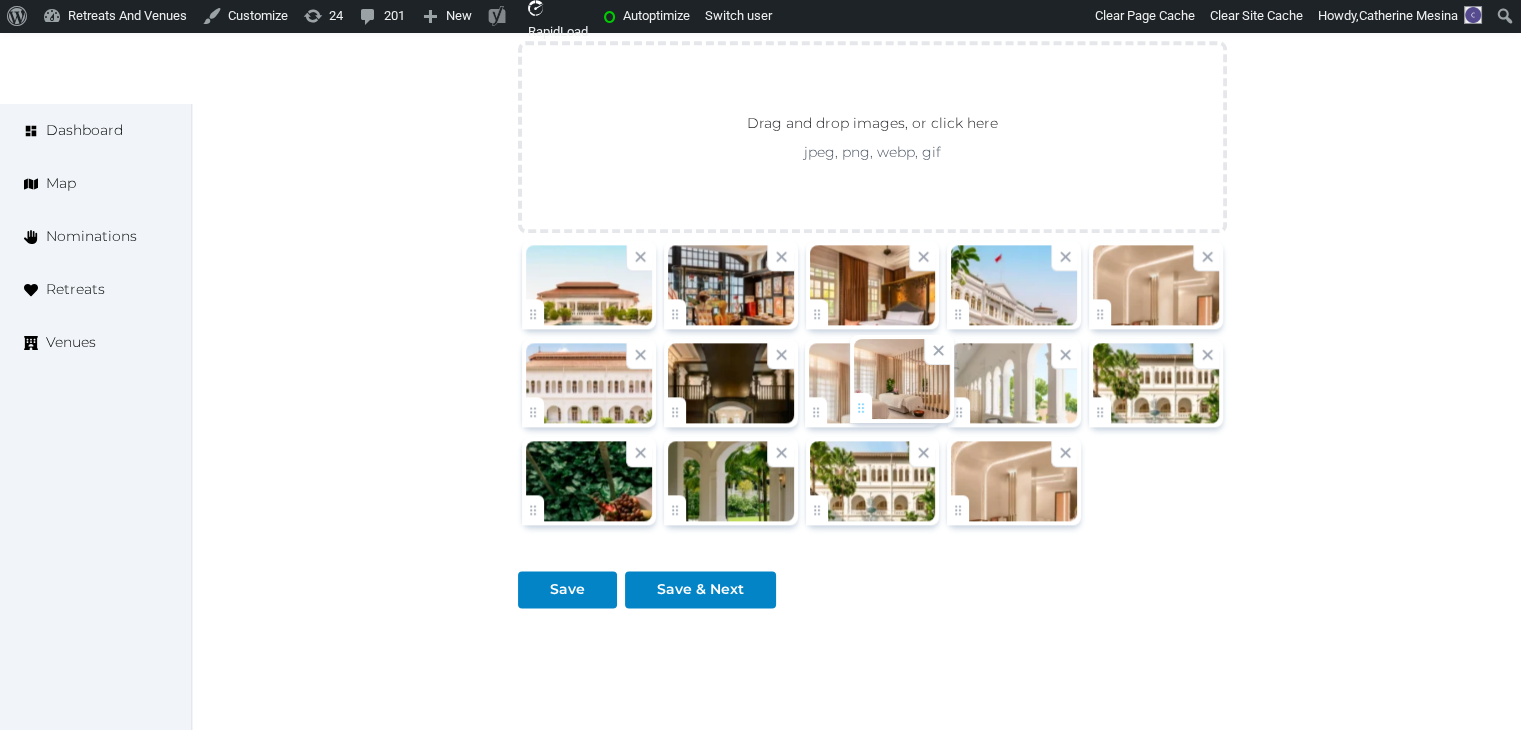 drag, startPoint x: 1099, startPoint y: 393, endPoint x: 851, endPoint y: 392, distance: 248.00201 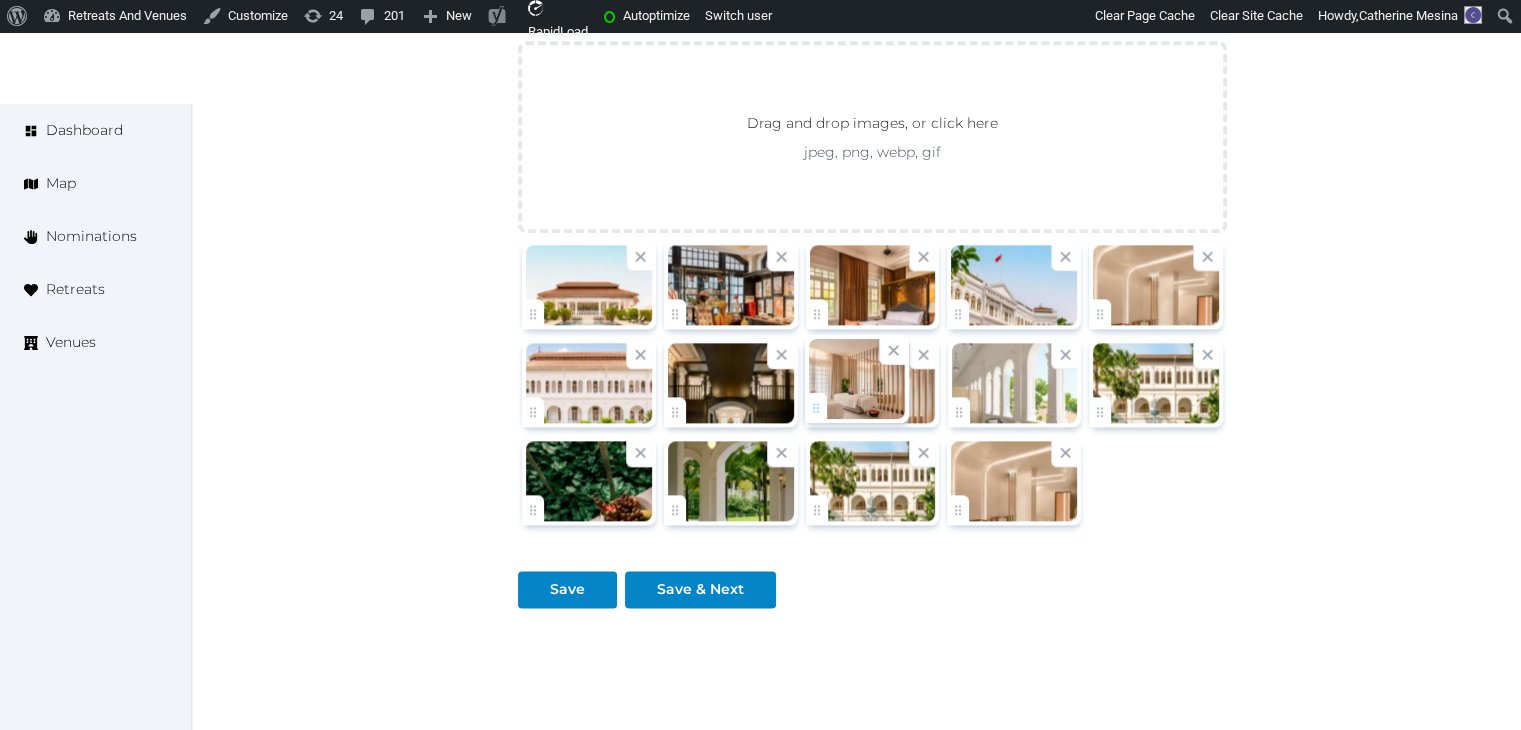 click on "**********" at bounding box center (760, -728) 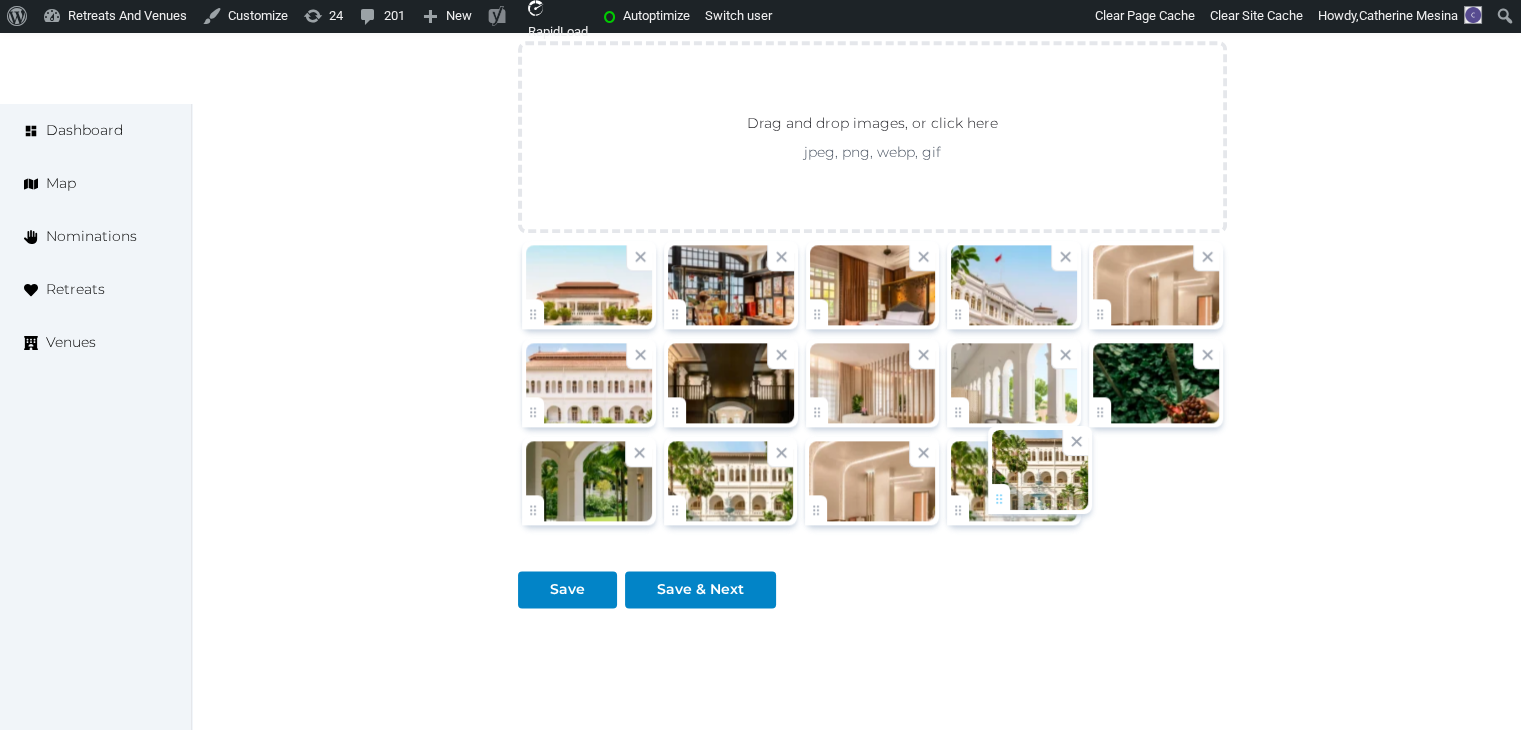drag, startPoint x: 1079, startPoint y: 440, endPoint x: 996, endPoint y: 493, distance: 98.478424 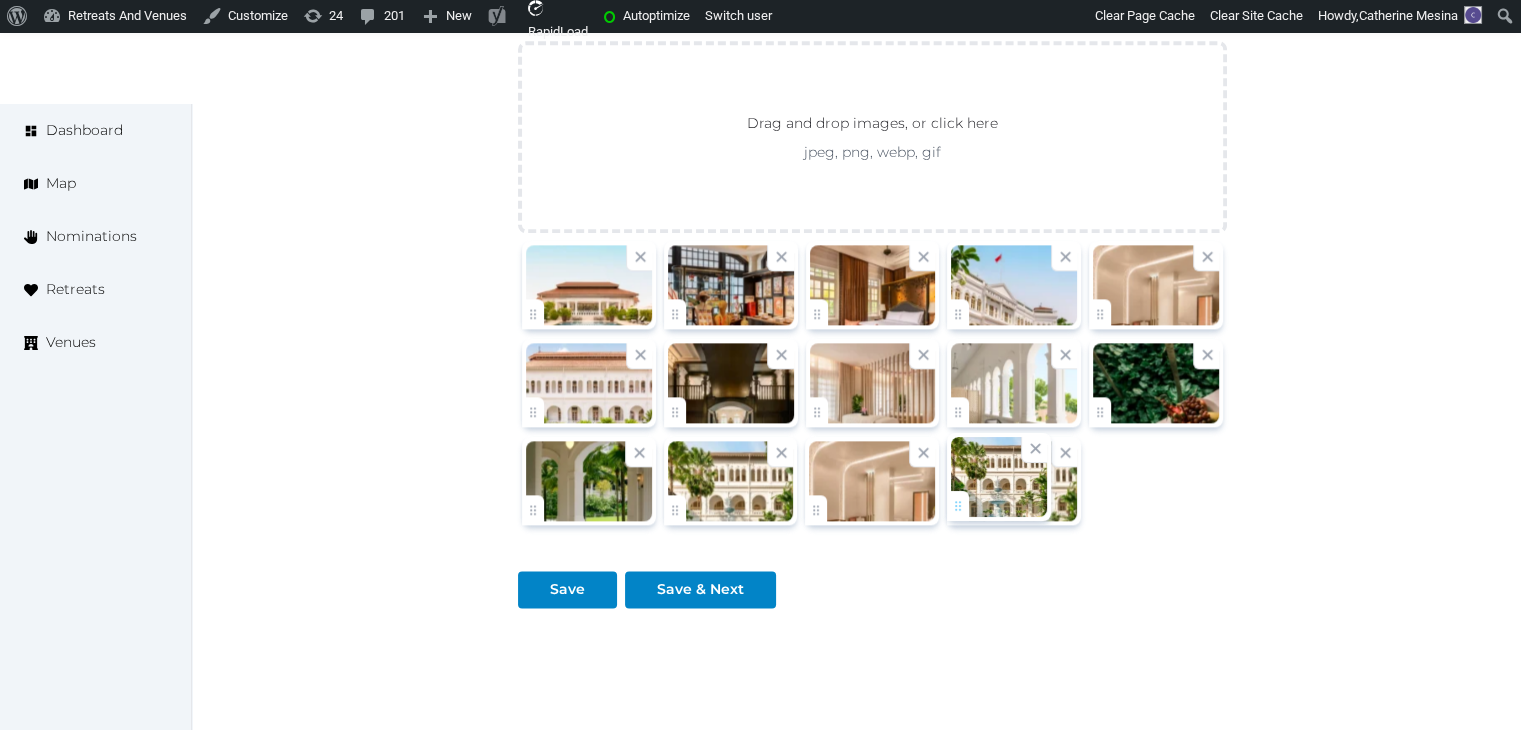click on "**********" at bounding box center (760, -728) 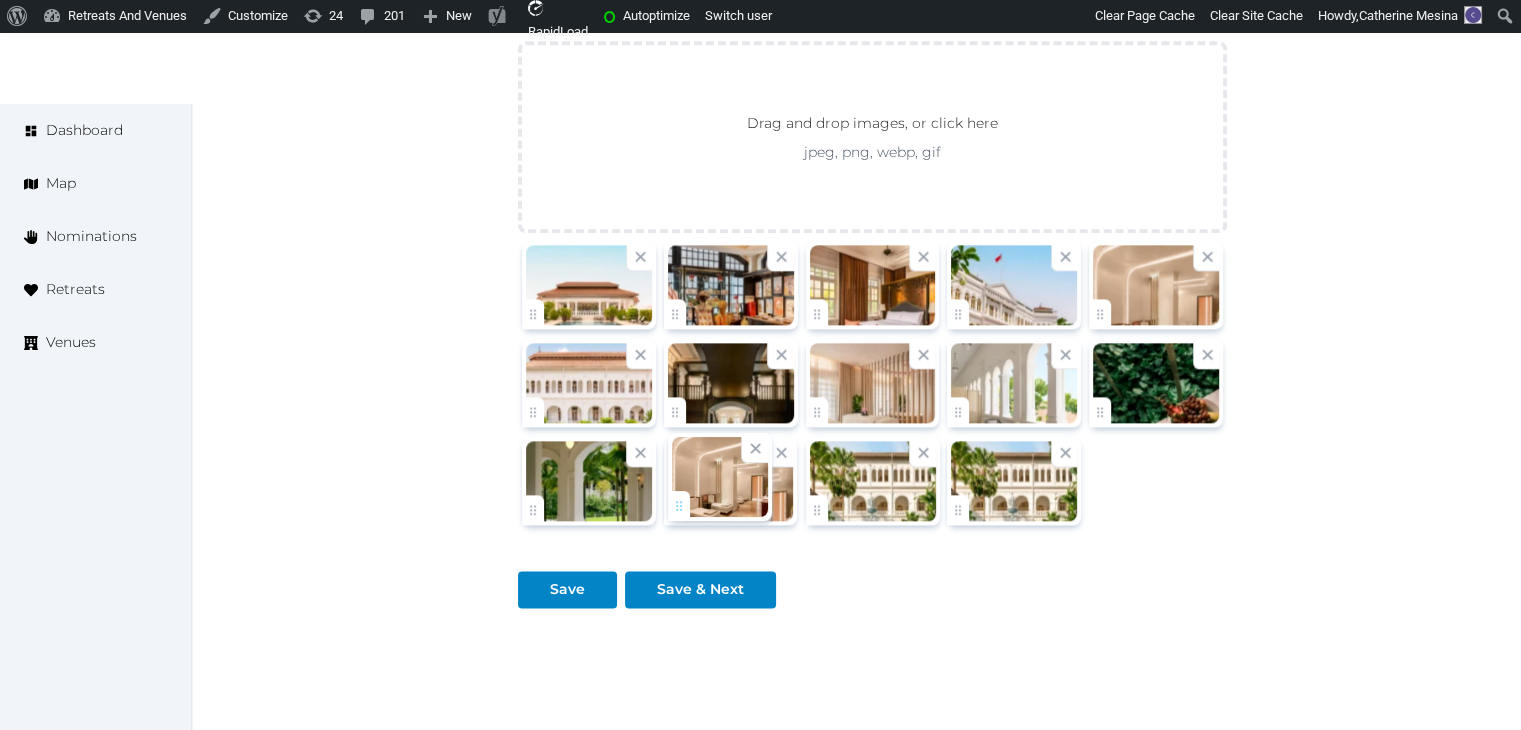 drag, startPoint x: 822, startPoint y: 497, endPoint x: 684, endPoint y: 497, distance: 138 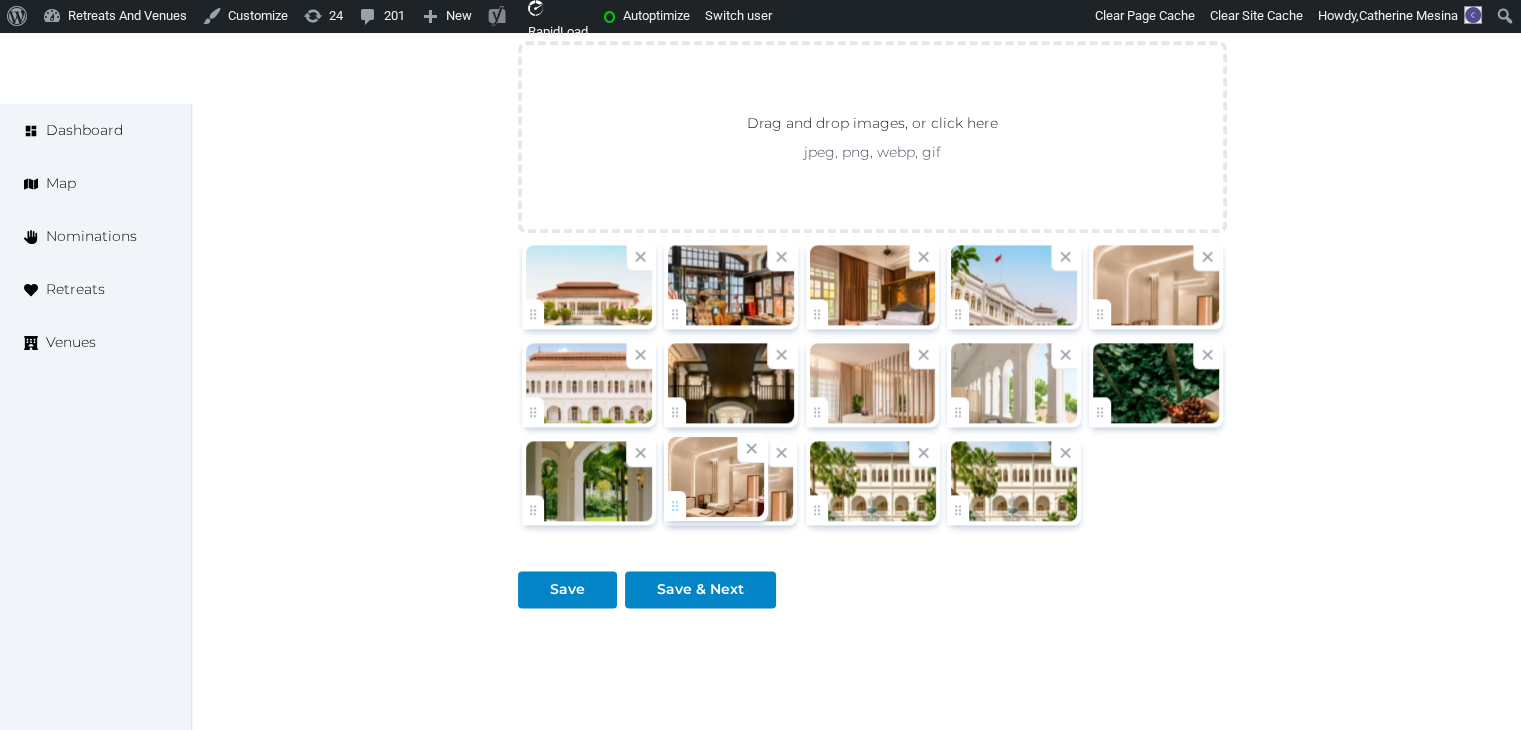click on "**********" at bounding box center (760, -728) 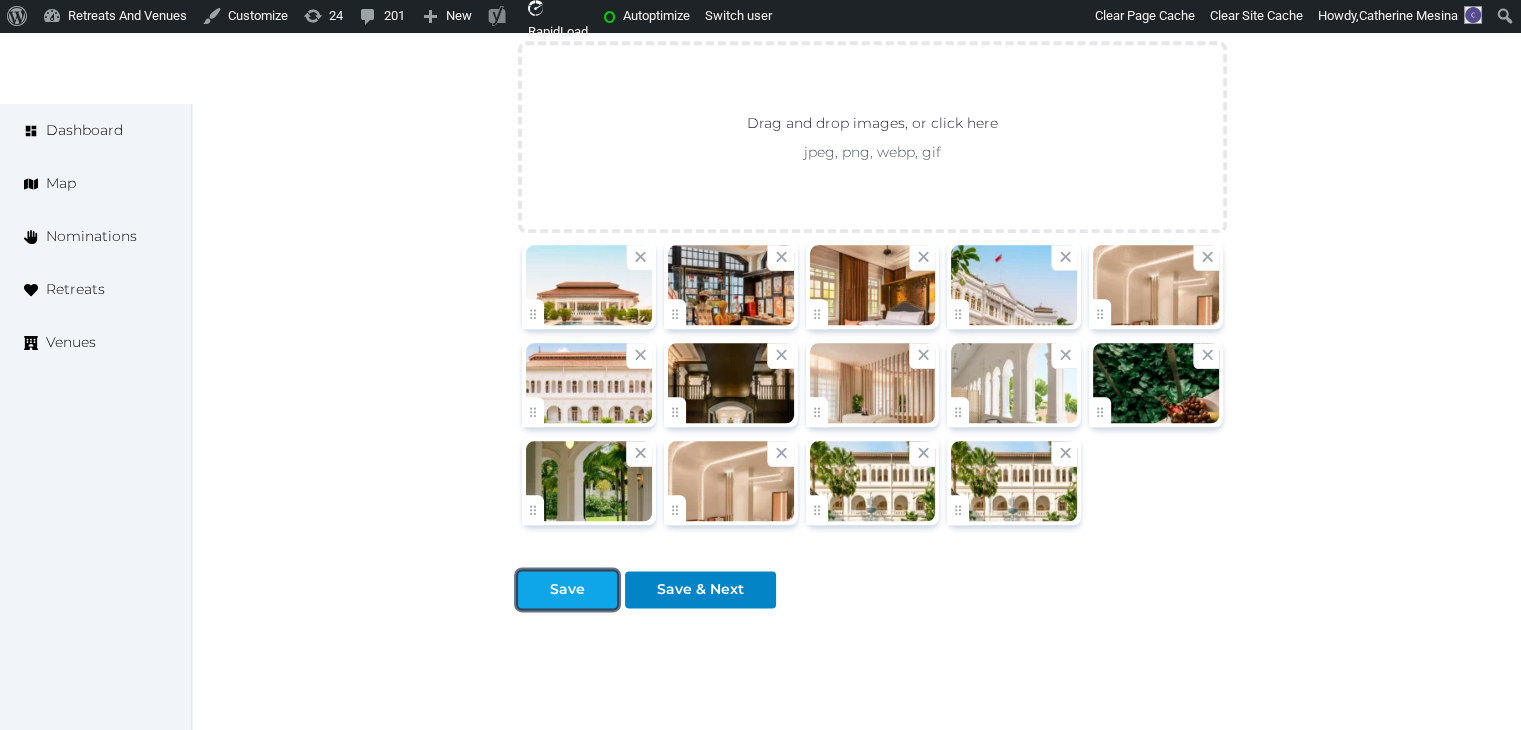 click on "Save" at bounding box center (567, 589) 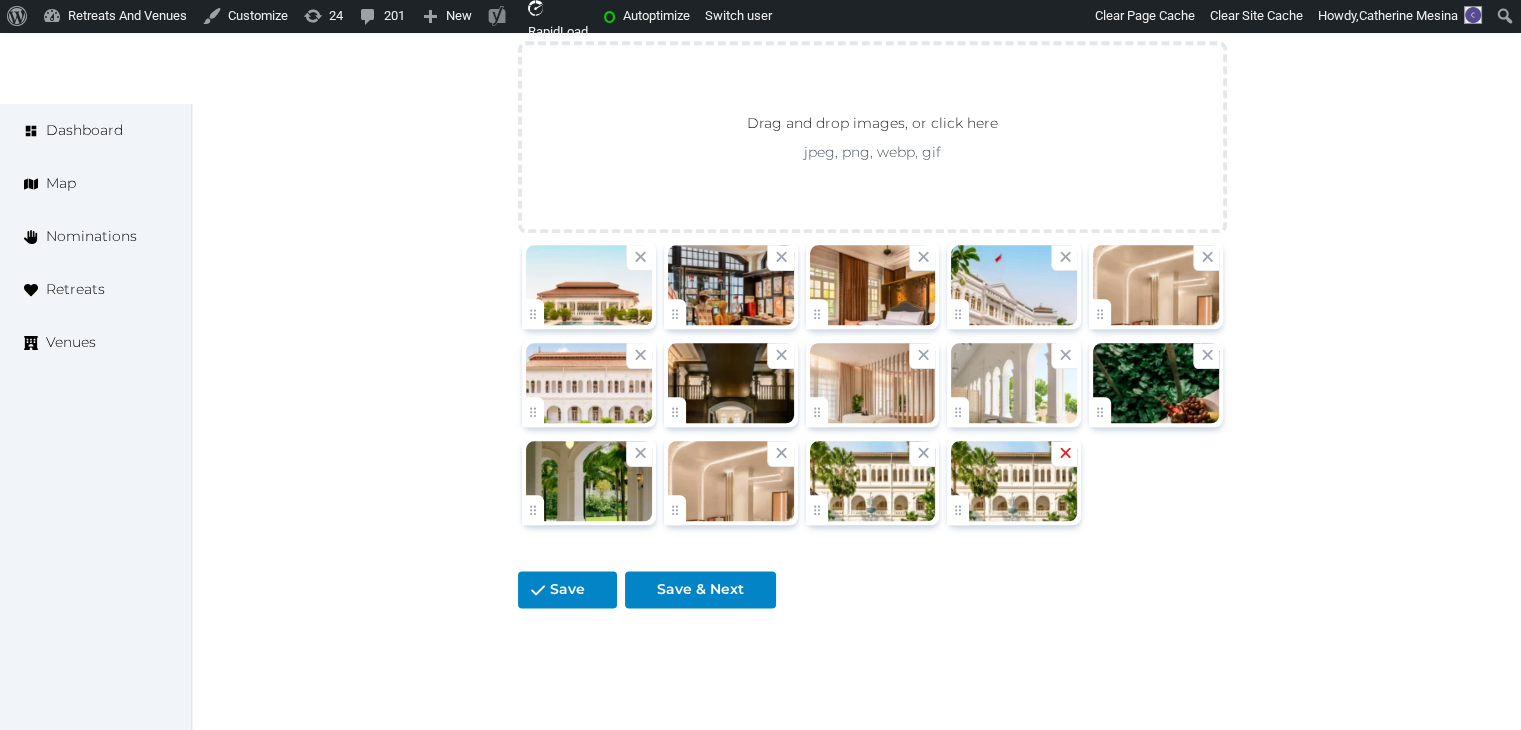 click 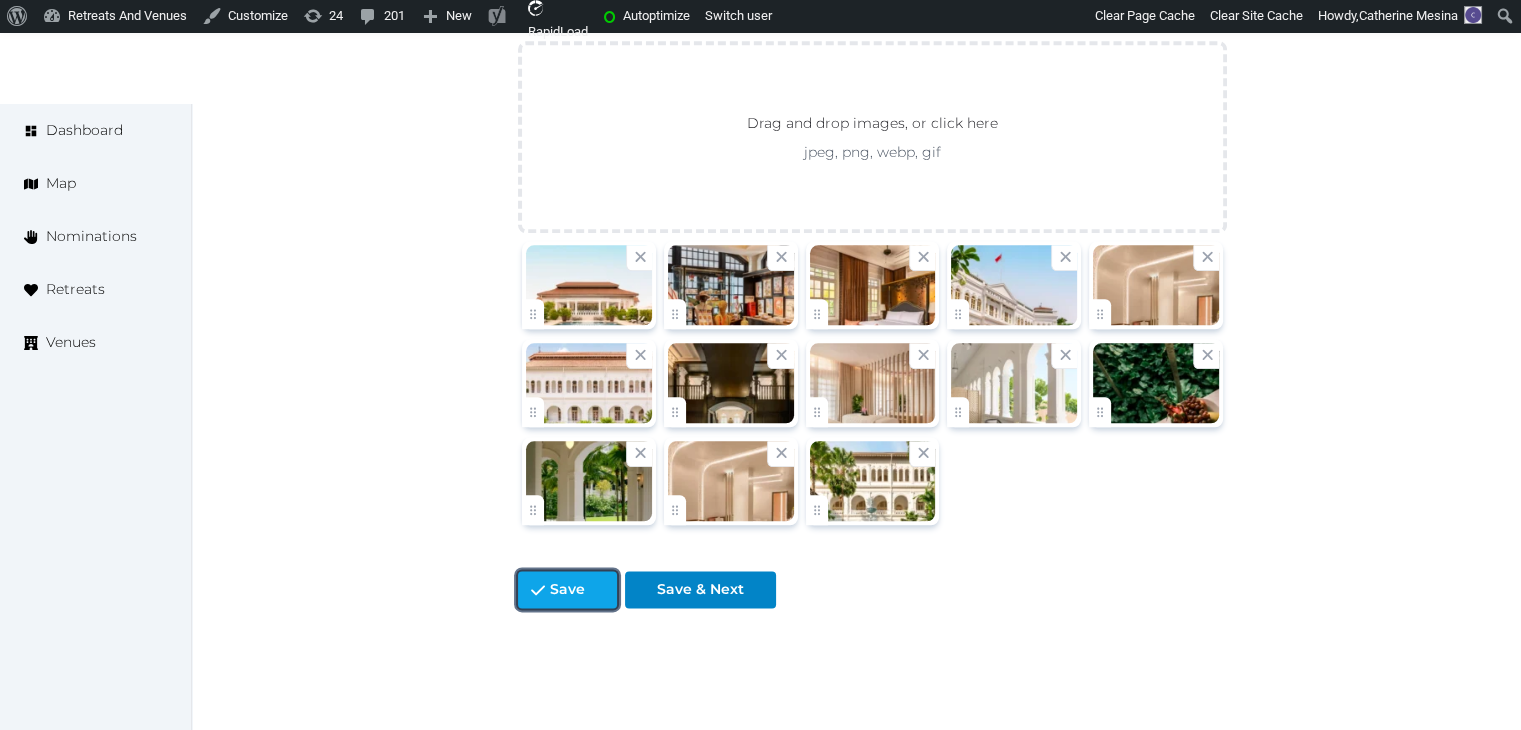 click on "Save" at bounding box center (567, 589) 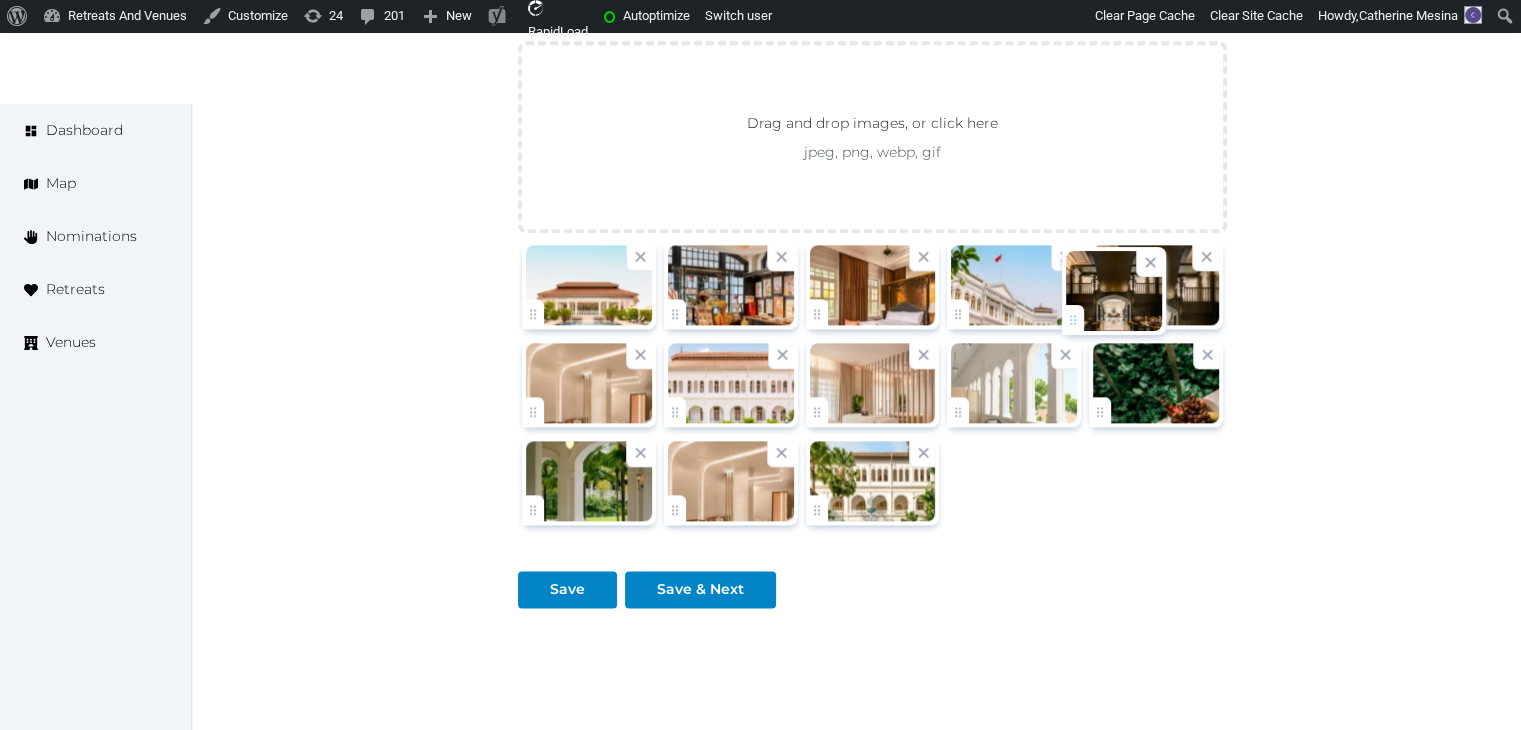 drag, startPoint x: 681, startPoint y: 405, endPoint x: 1086, endPoint y: 312, distance: 415.54062 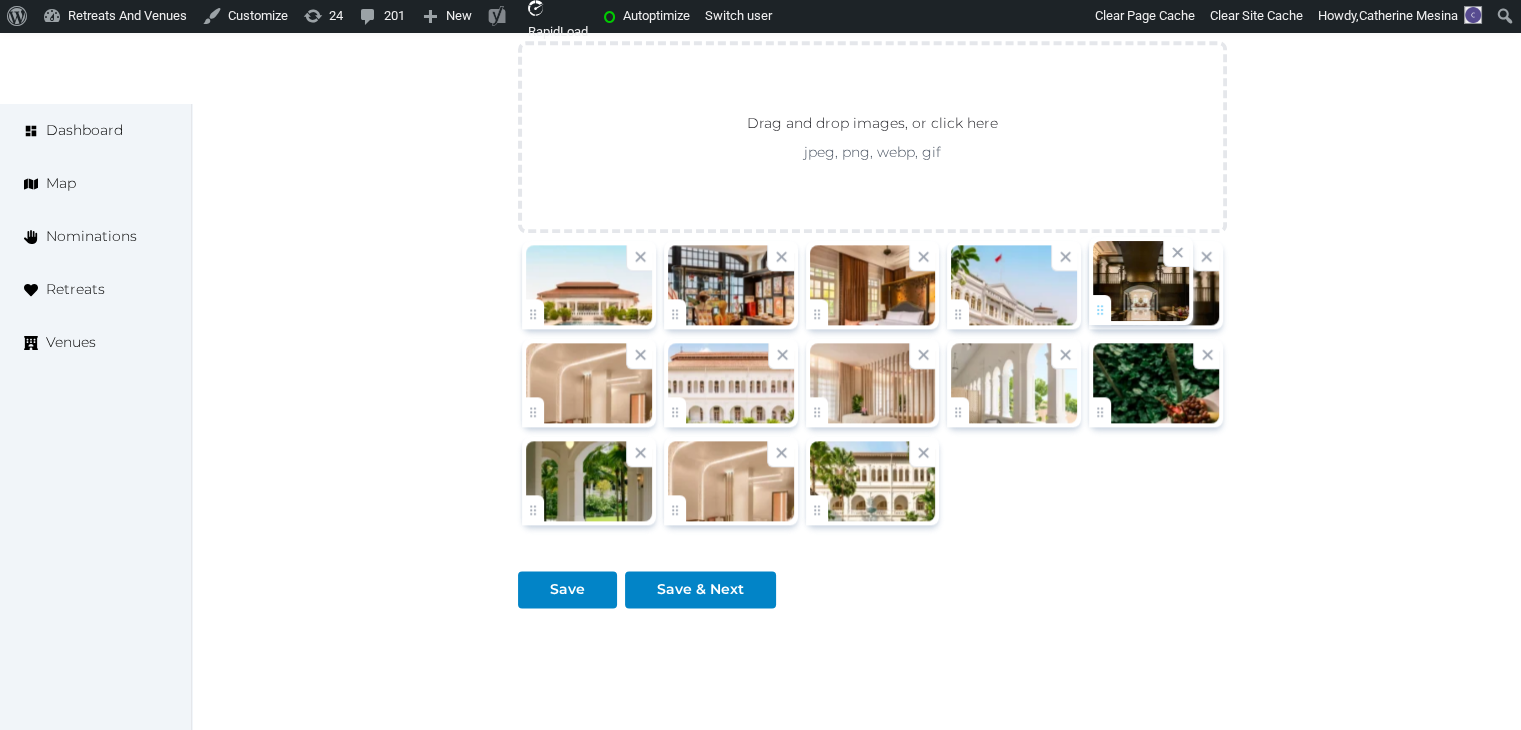 click on "**********" at bounding box center (760, -728) 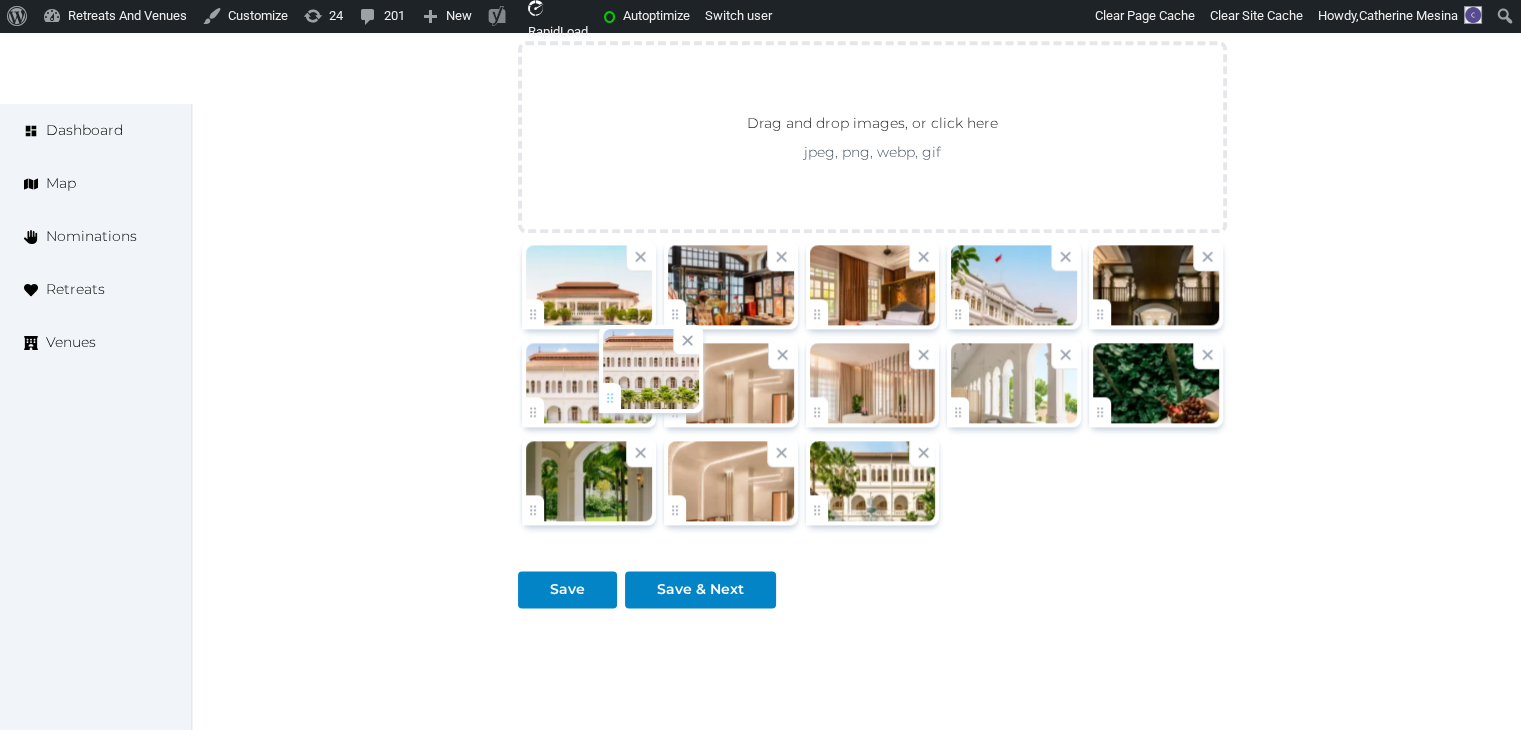 drag, startPoint x: 674, startPoint y: 400, endPoint x: 574, endPoint y: 390, distance: 100.49876 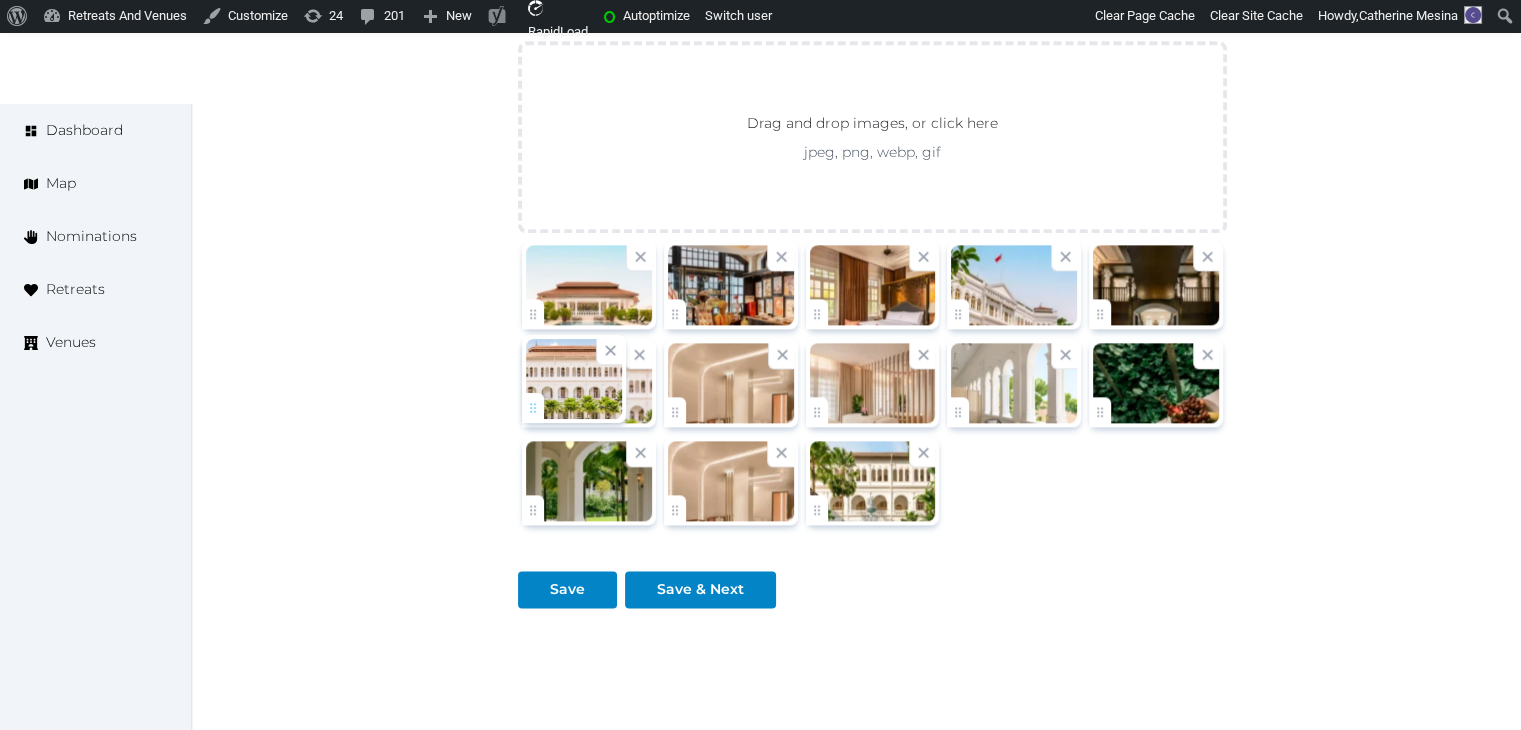 click on "**********" at bounding box center (760, -728) 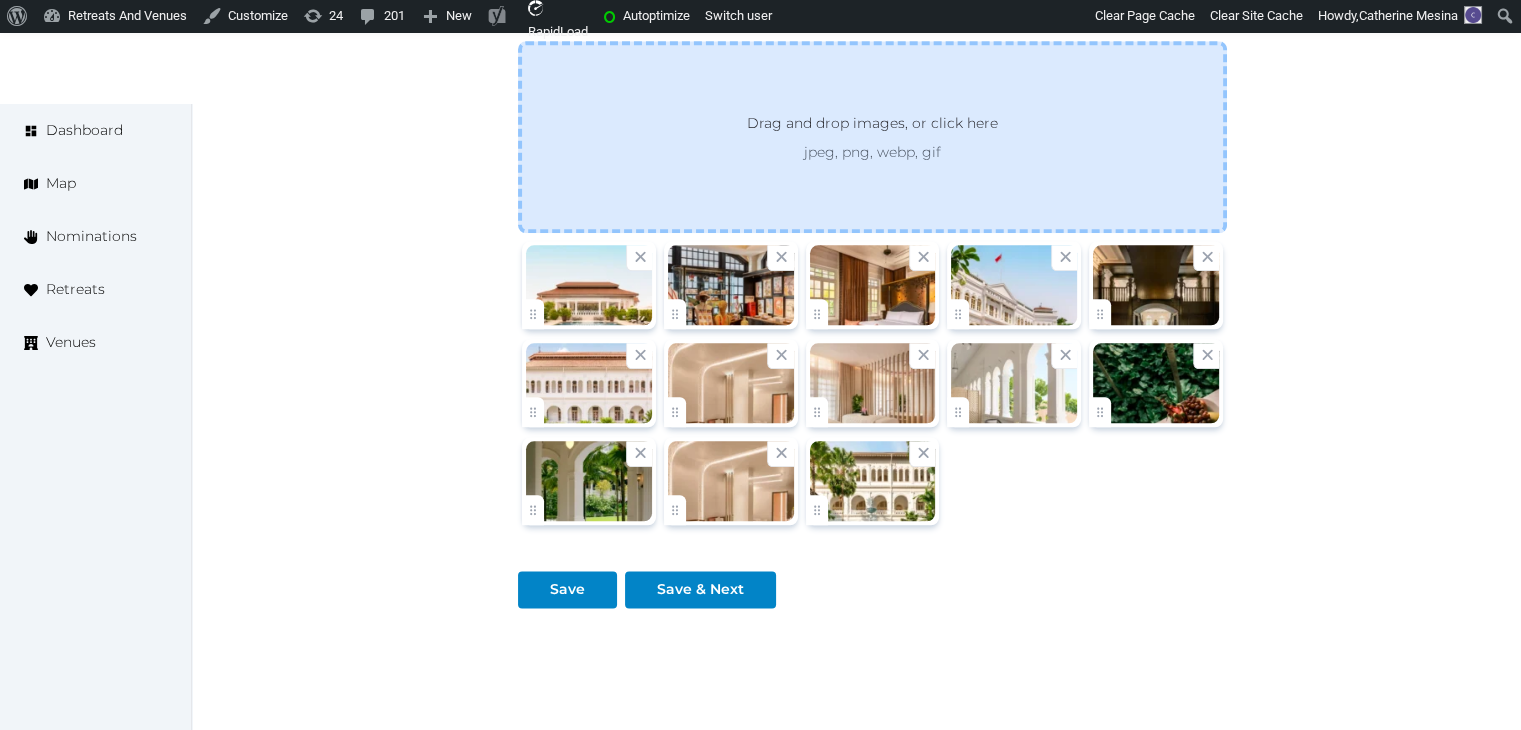 click on "Drag and drop images, or click here jpeg, png, webp, gif" at bounding box center (872, 137) 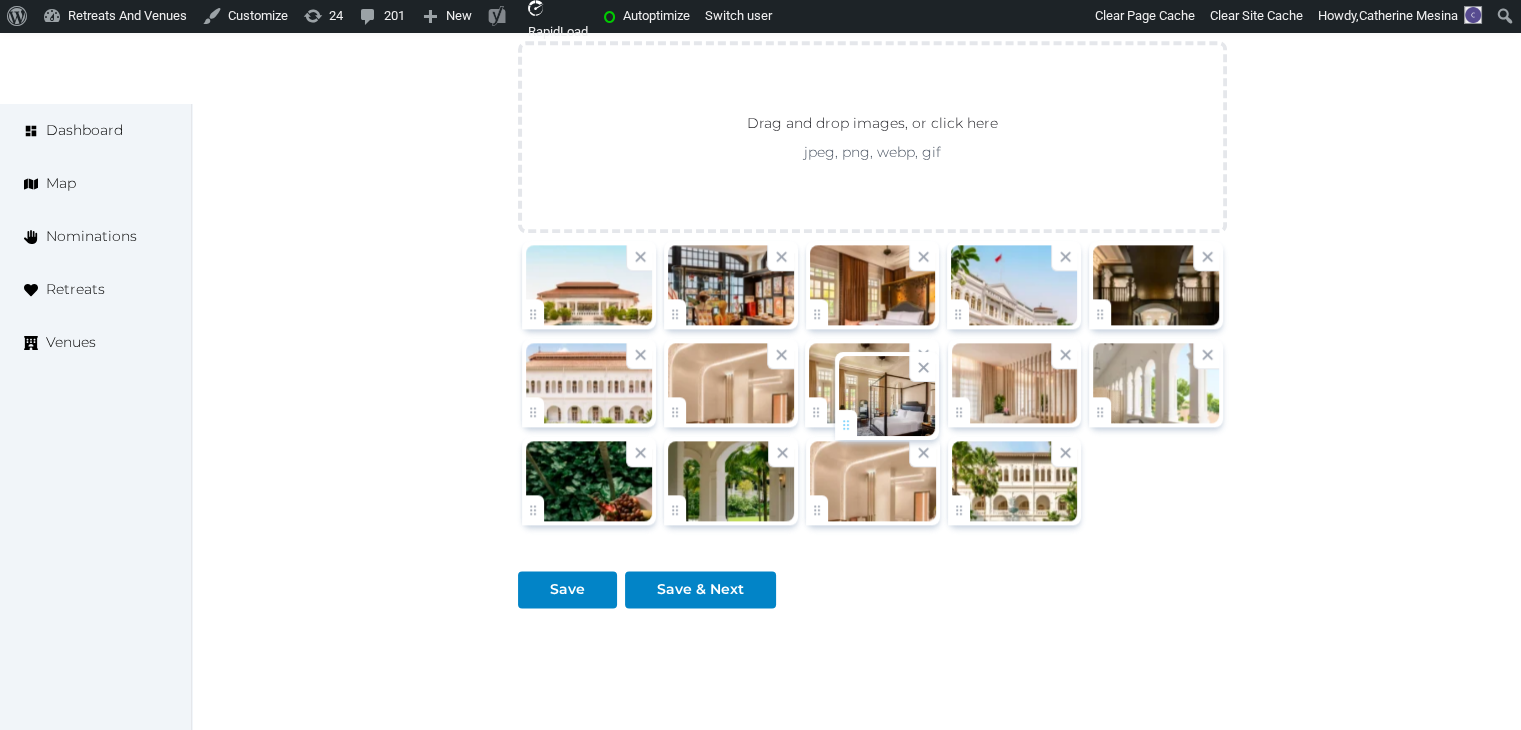 drag, startPoint x: 960, startPoint y: 503, endPoint x: 848, endPoint y: 422, distance: 138.22084 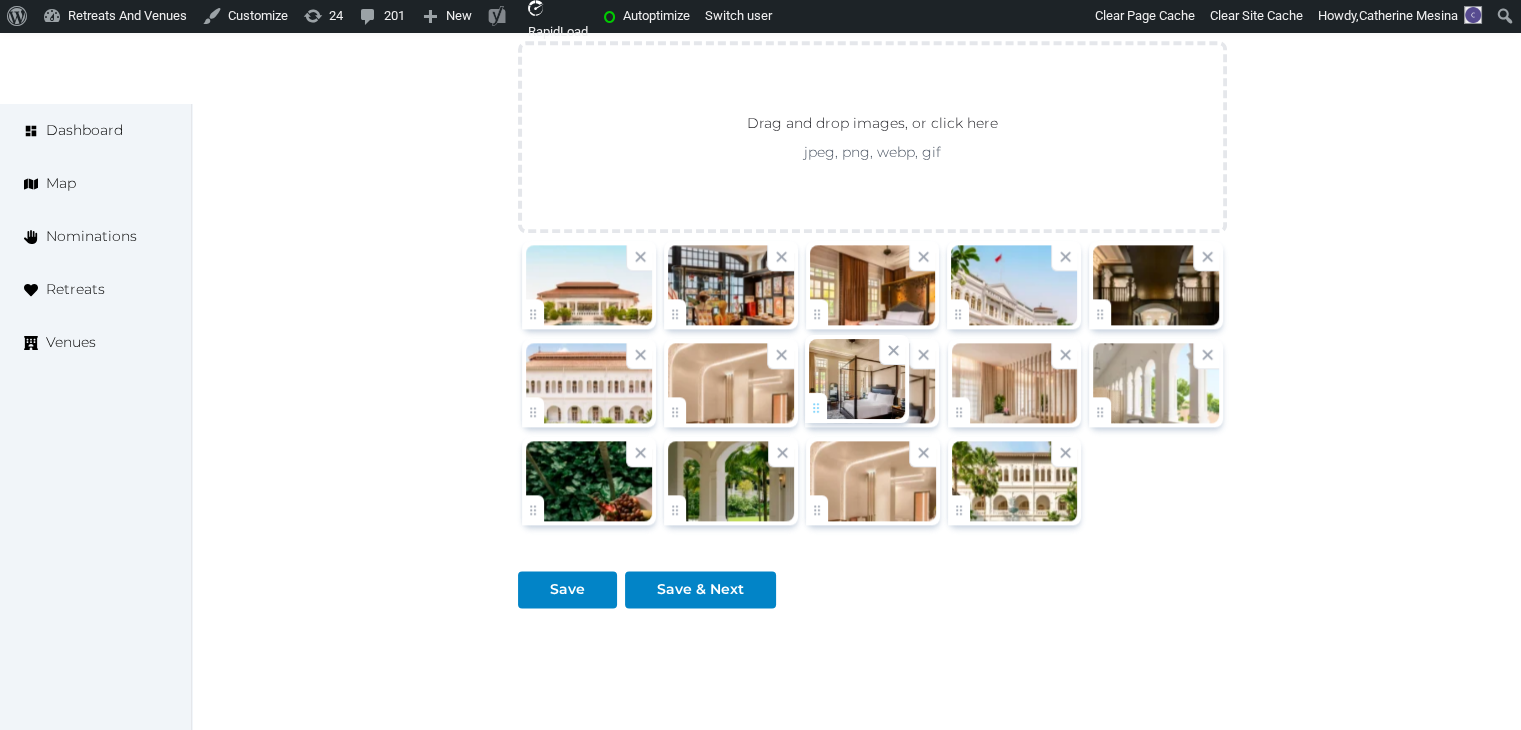 click on "**********" at bounding box center [760, -728] 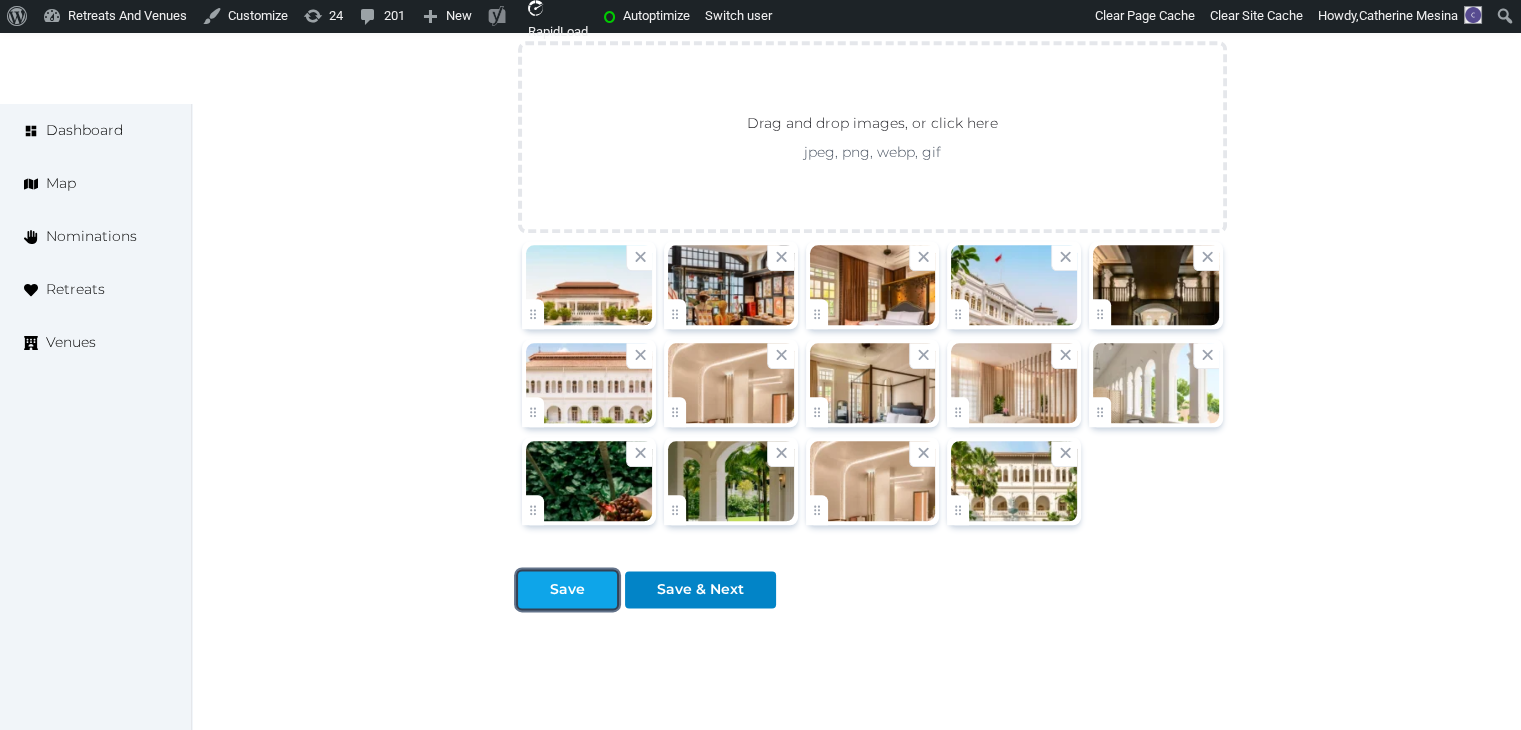click on "Save" at bounding box center [567, 589] 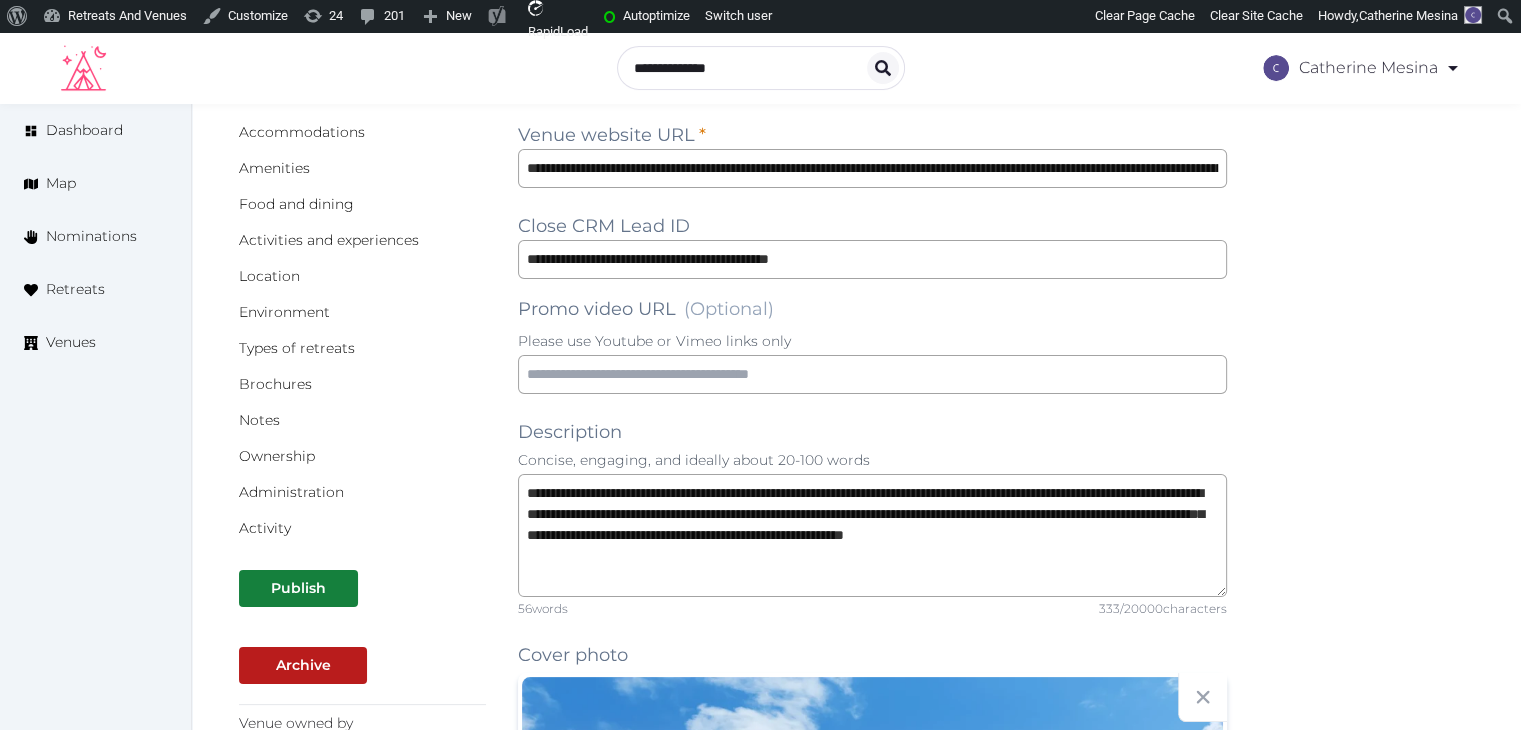 scroll, scrollTop: 19, scrollLeft: 0, axis: vertical 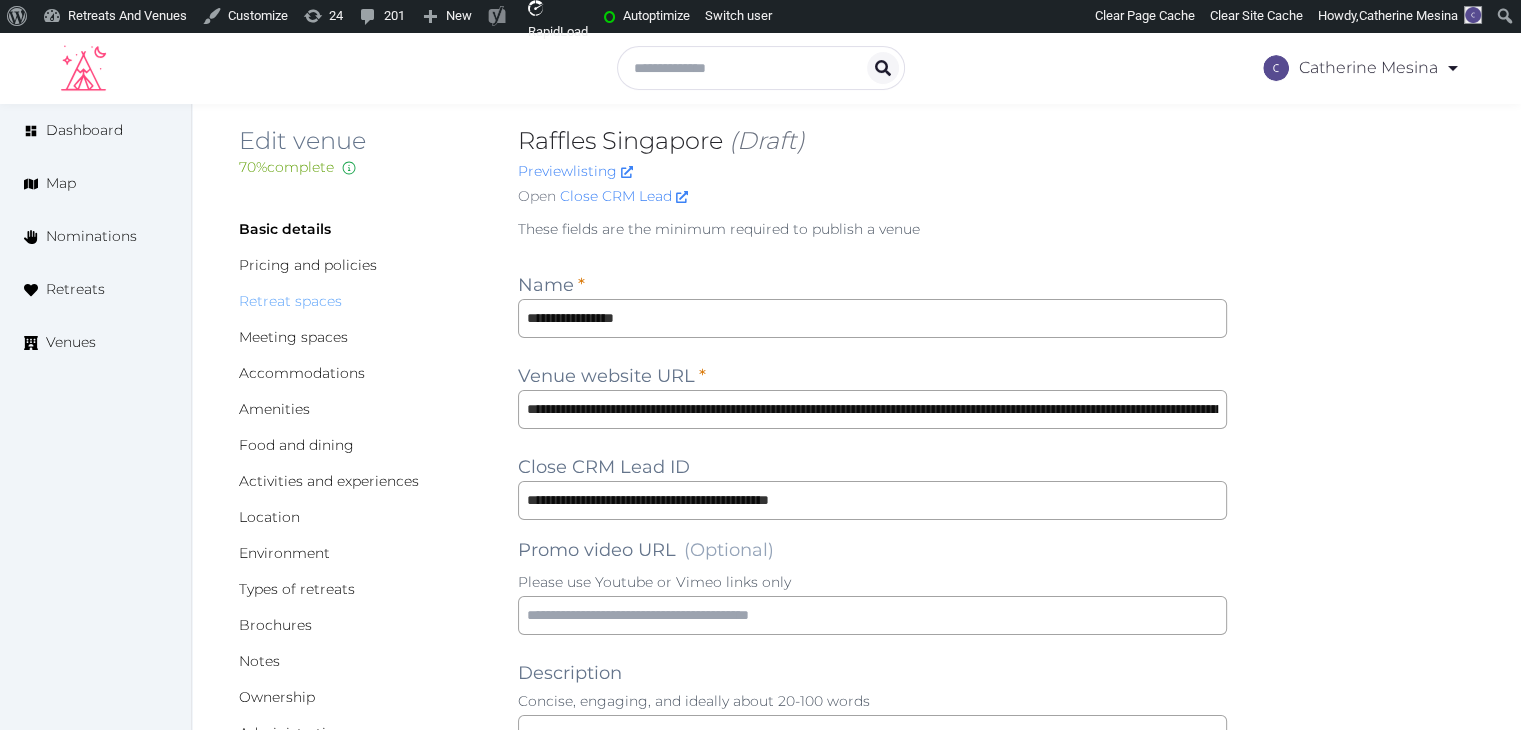 click on "Retreat spaces" at bounding box center [290, 301] 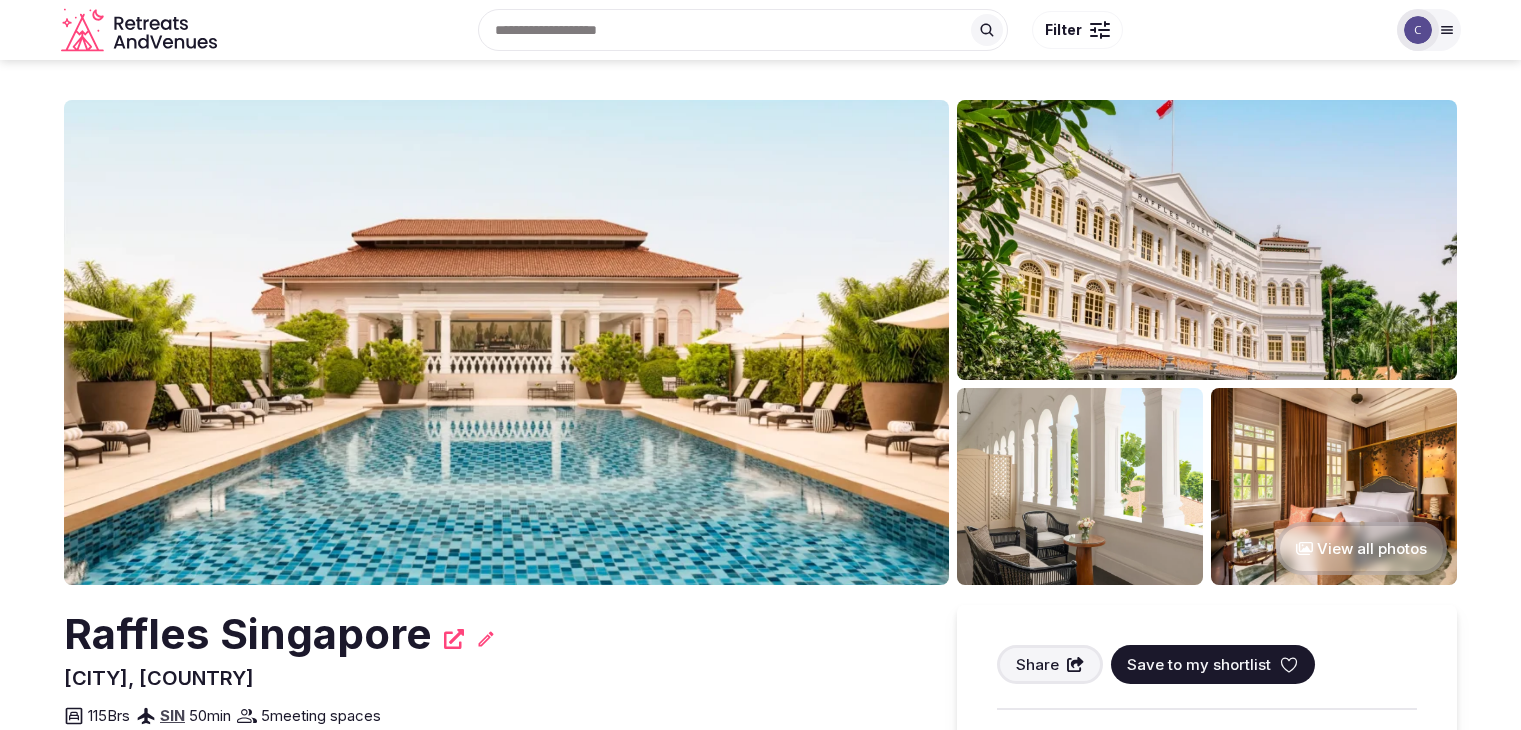 scroll, scrollTop: 0, scrollLeft: 0, axis: both 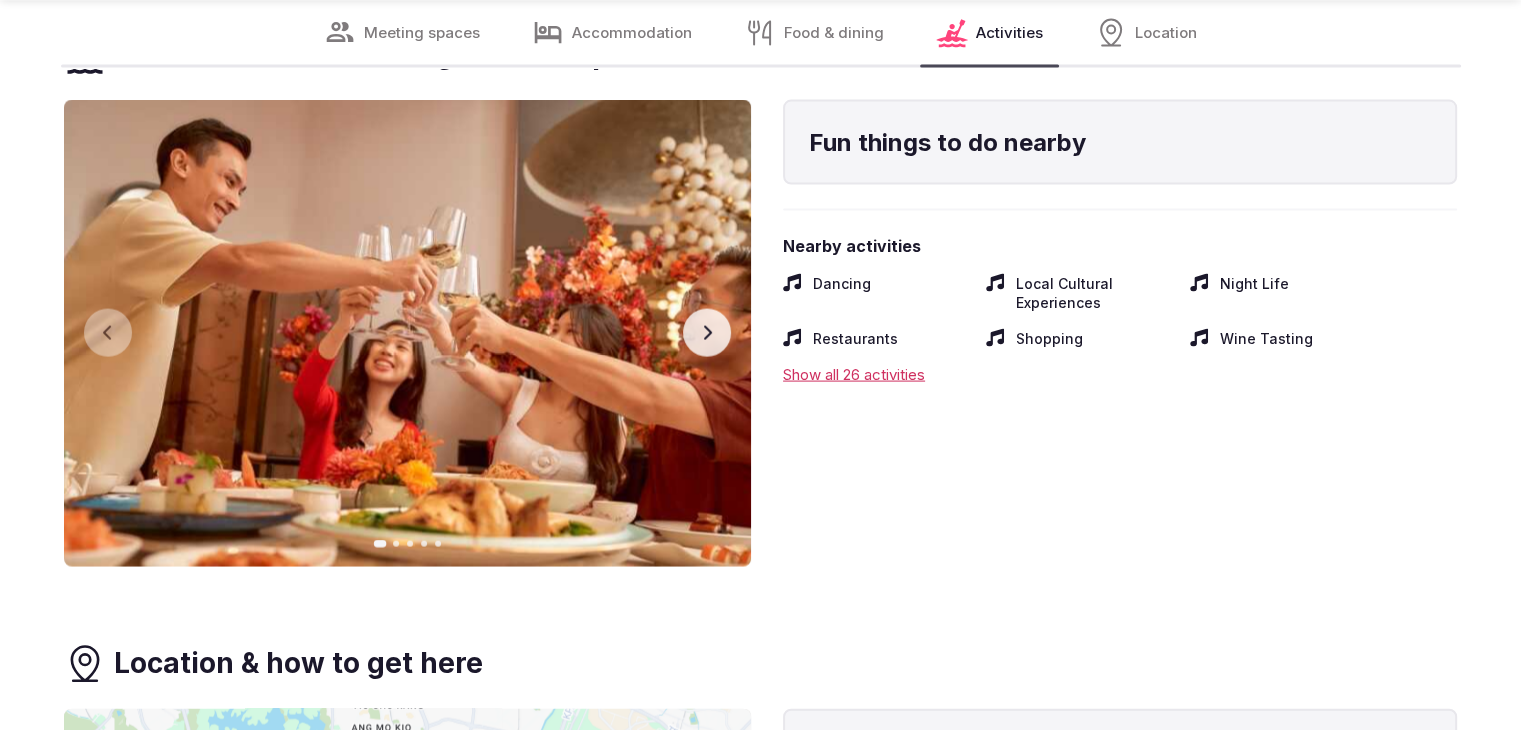 click 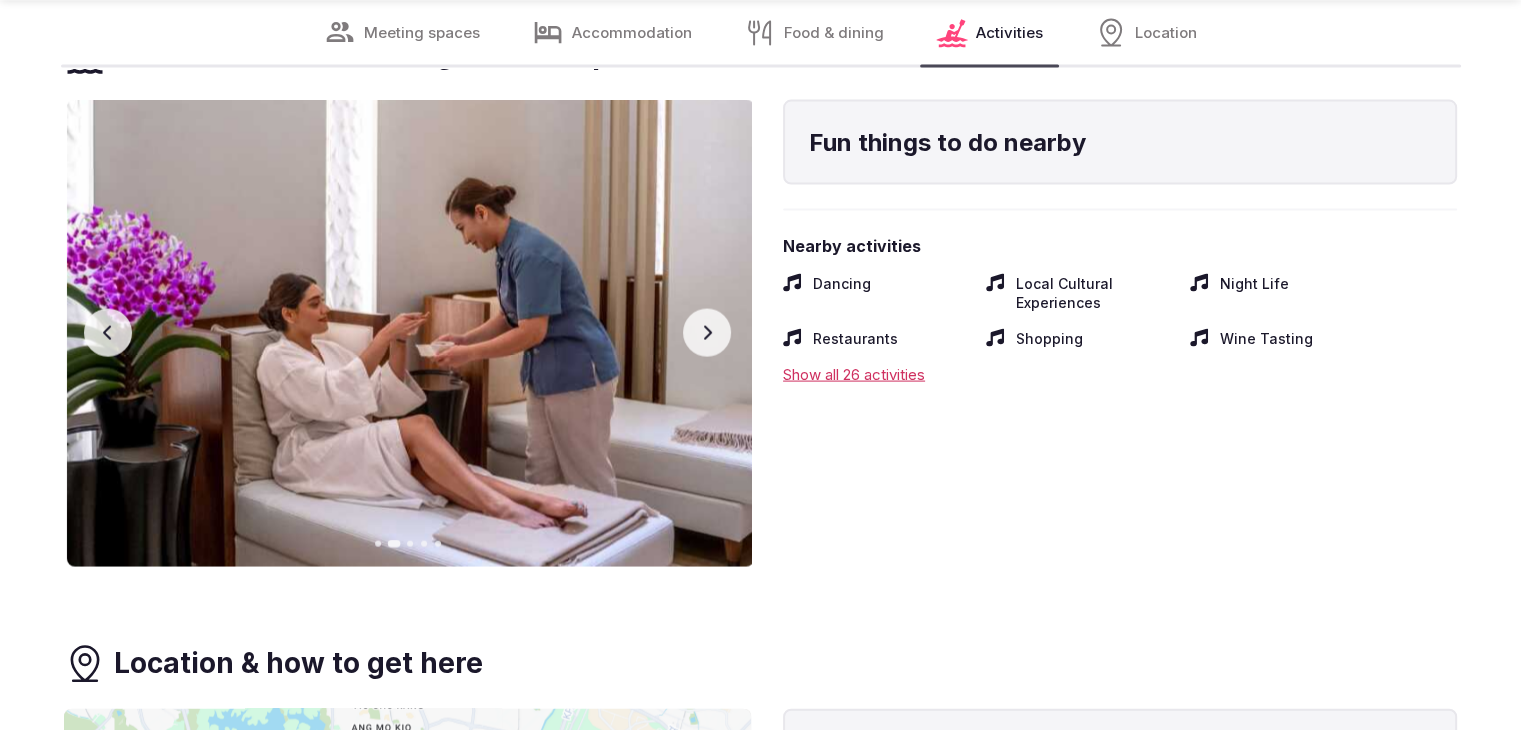 click 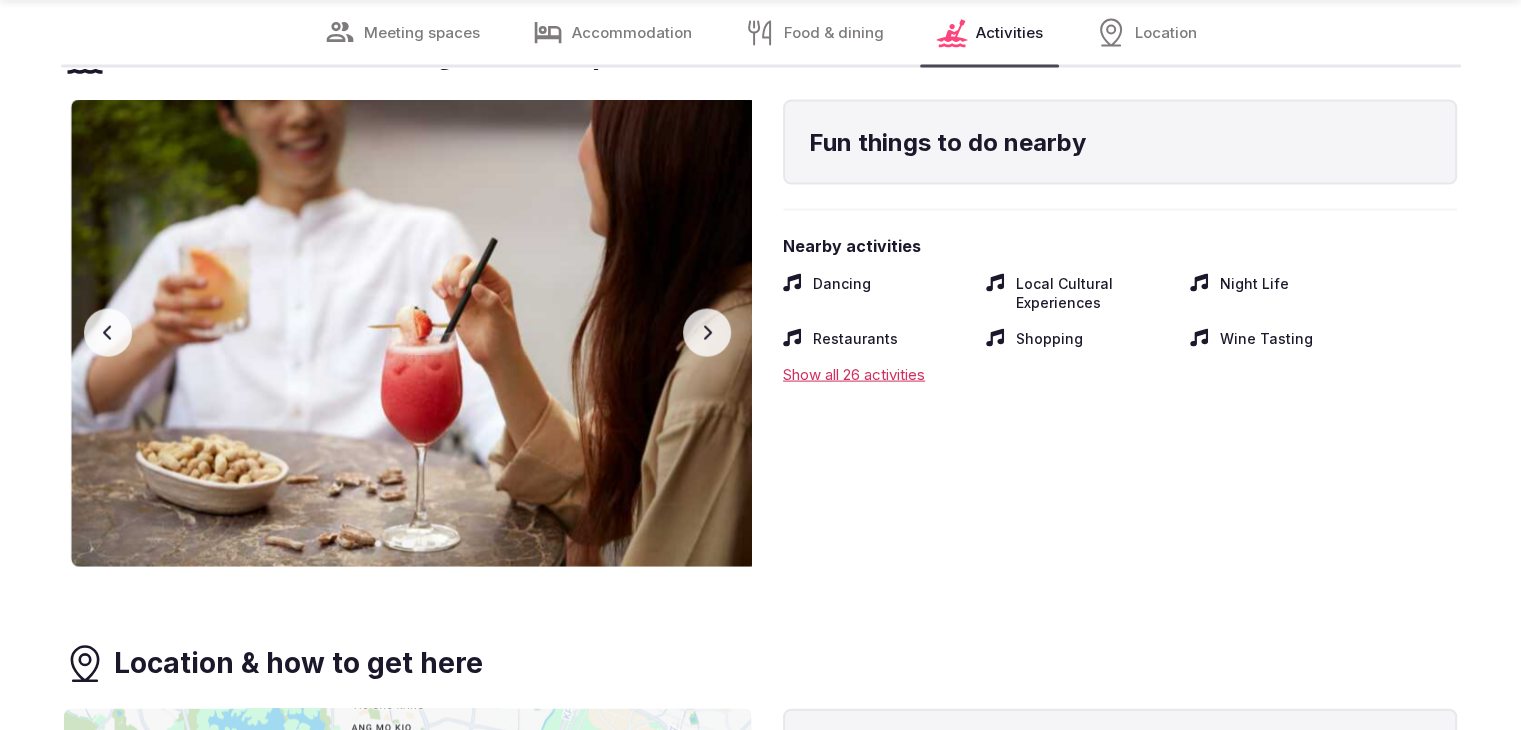 click 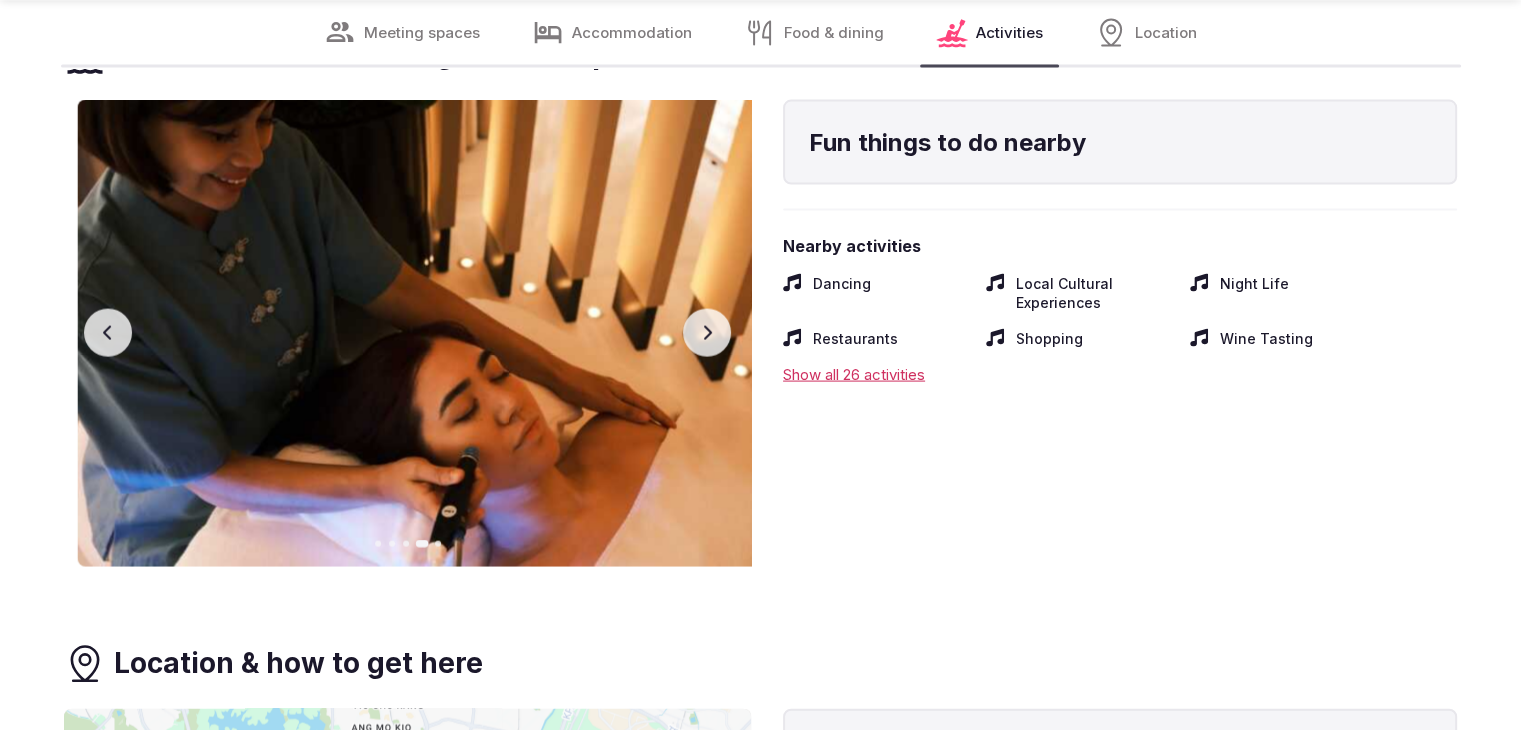 click 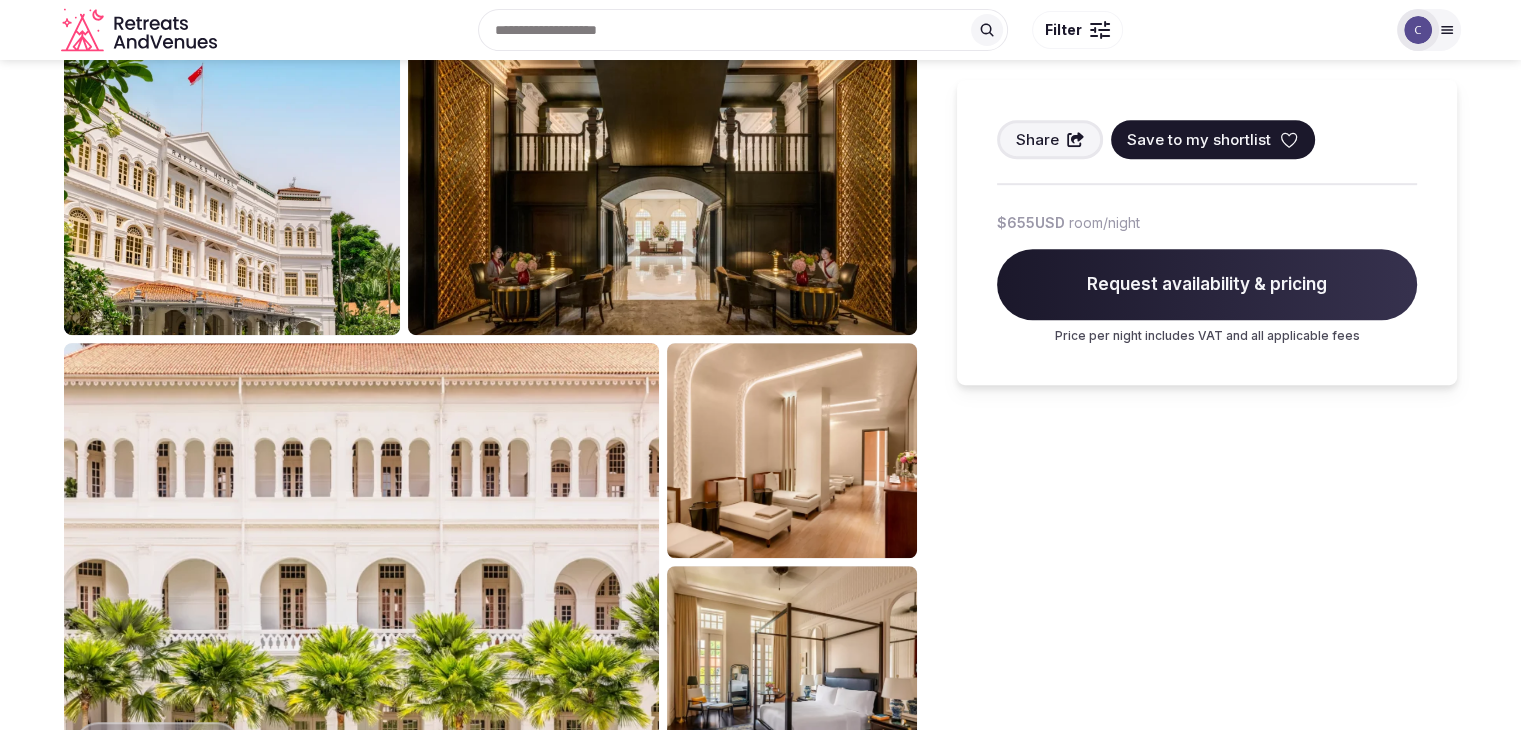 scroll, scrollTop: 800, scrollLeft: 0, axis: vertical 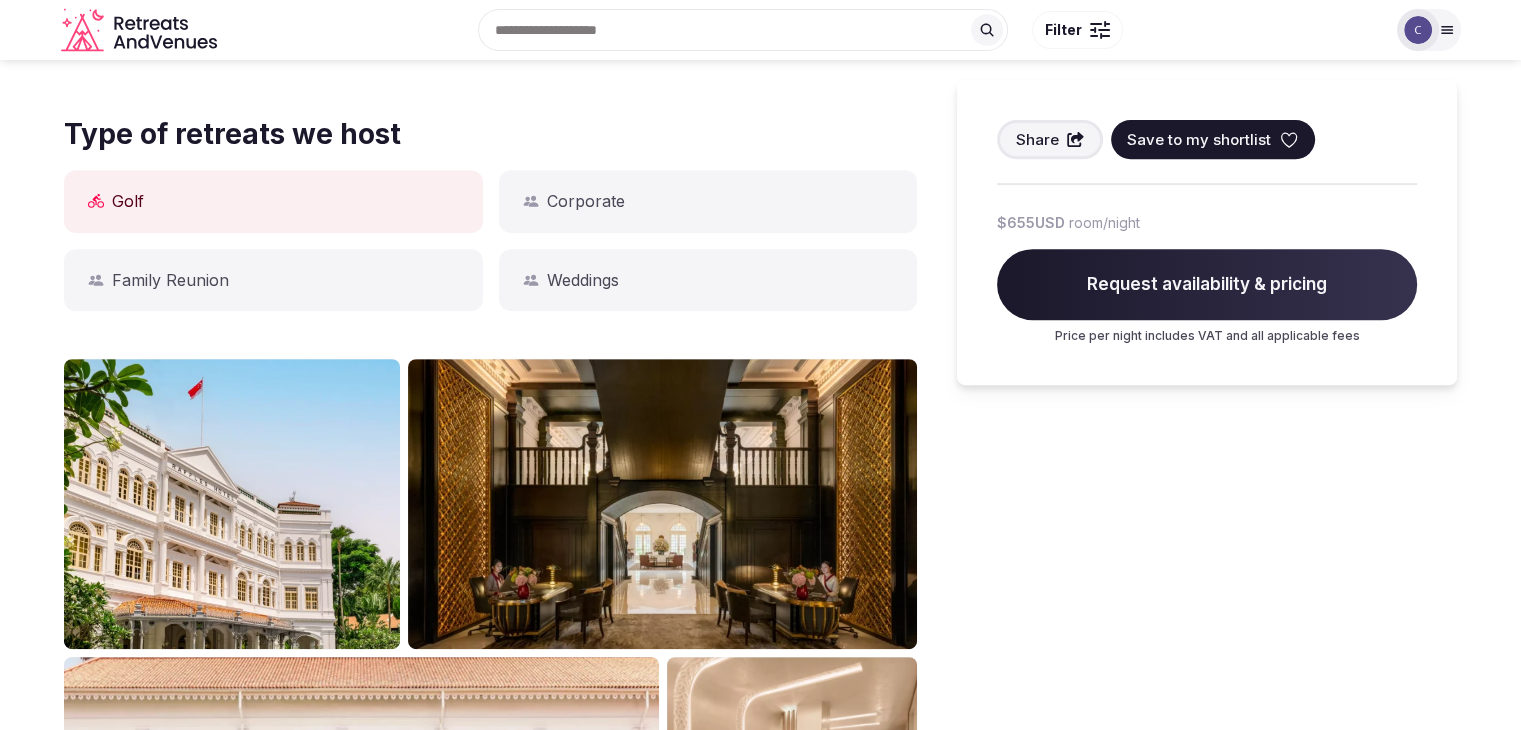 drag, startPoint x: 1436, startPoint y: 39, endPoint x: 1254, endPoint y: 72, distance: 184.96756 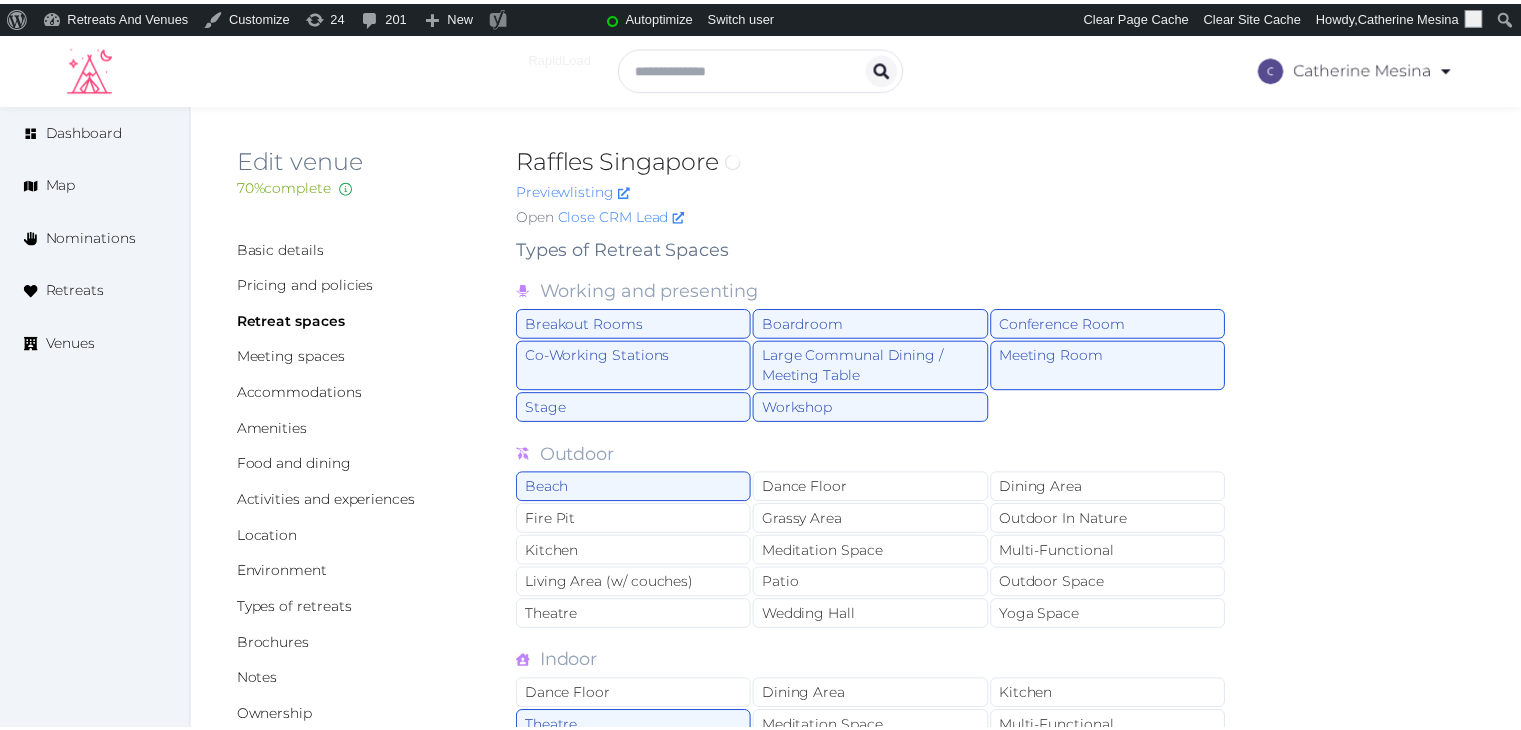 scroll, scrollTop: 0, scrollLeft: 0, axis: both 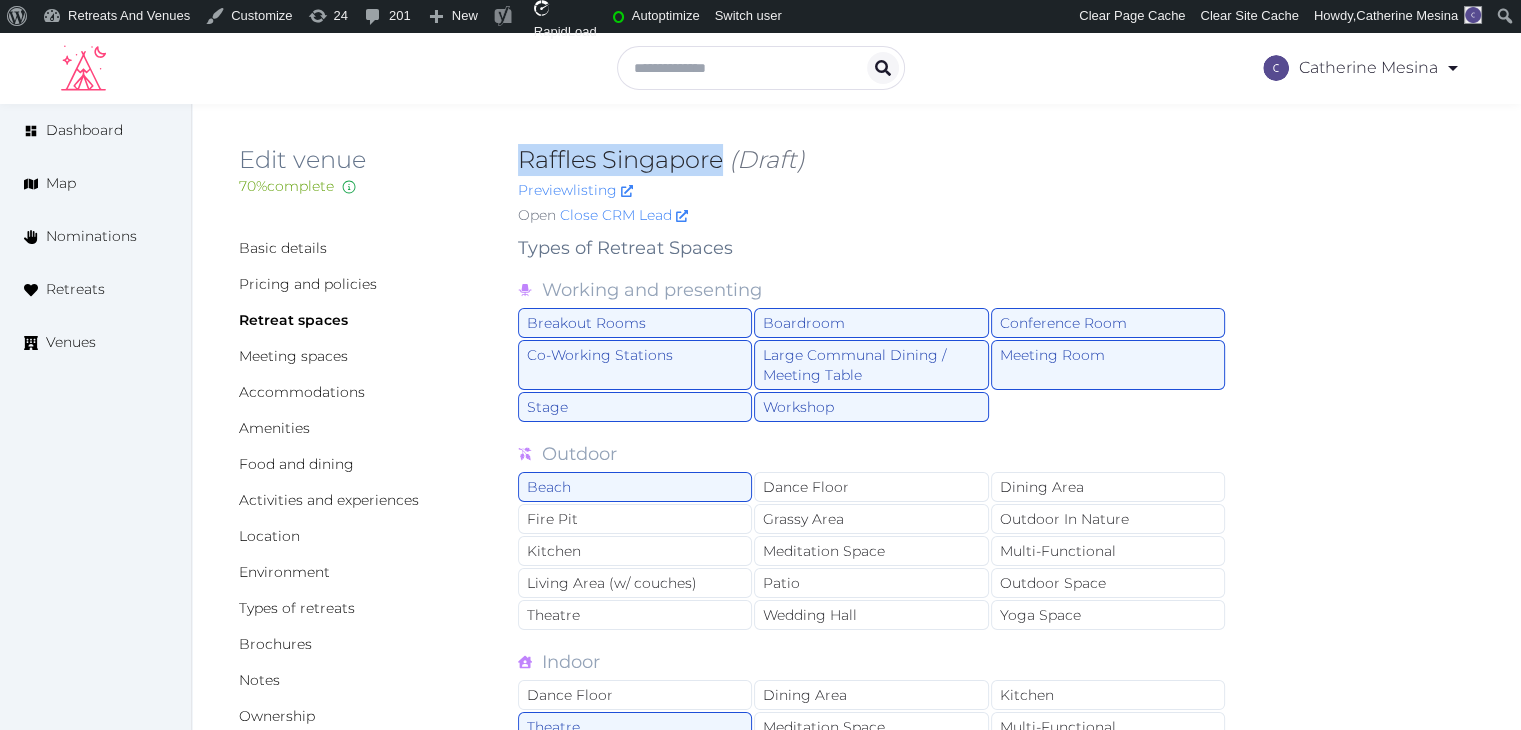 drag, startPoint x: 515, startPoint y: 157, endPoint x: 723, endPoint y: 163, distance: 208.08652 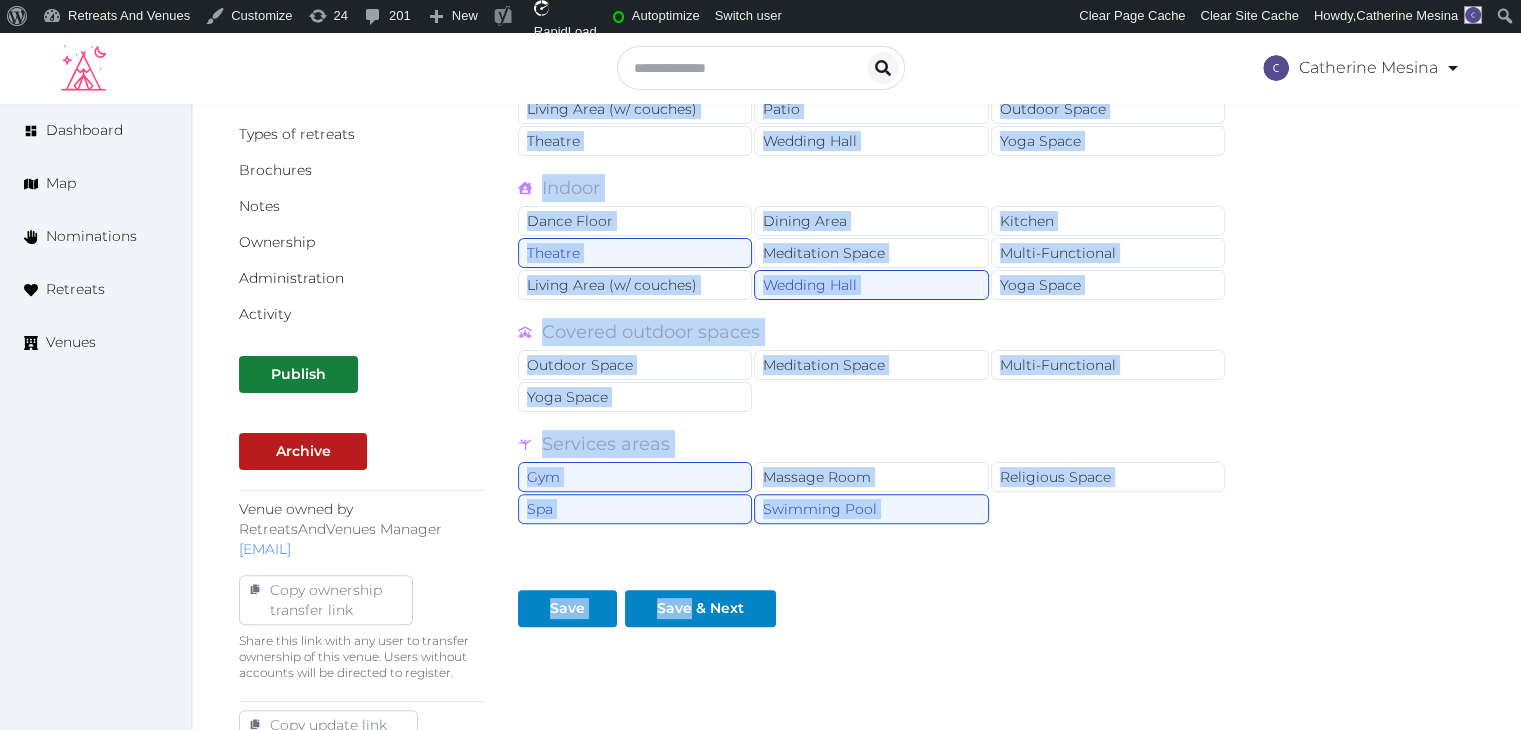 scroll, scrollTop: 758, scrollLeft: 0, axis: vertical 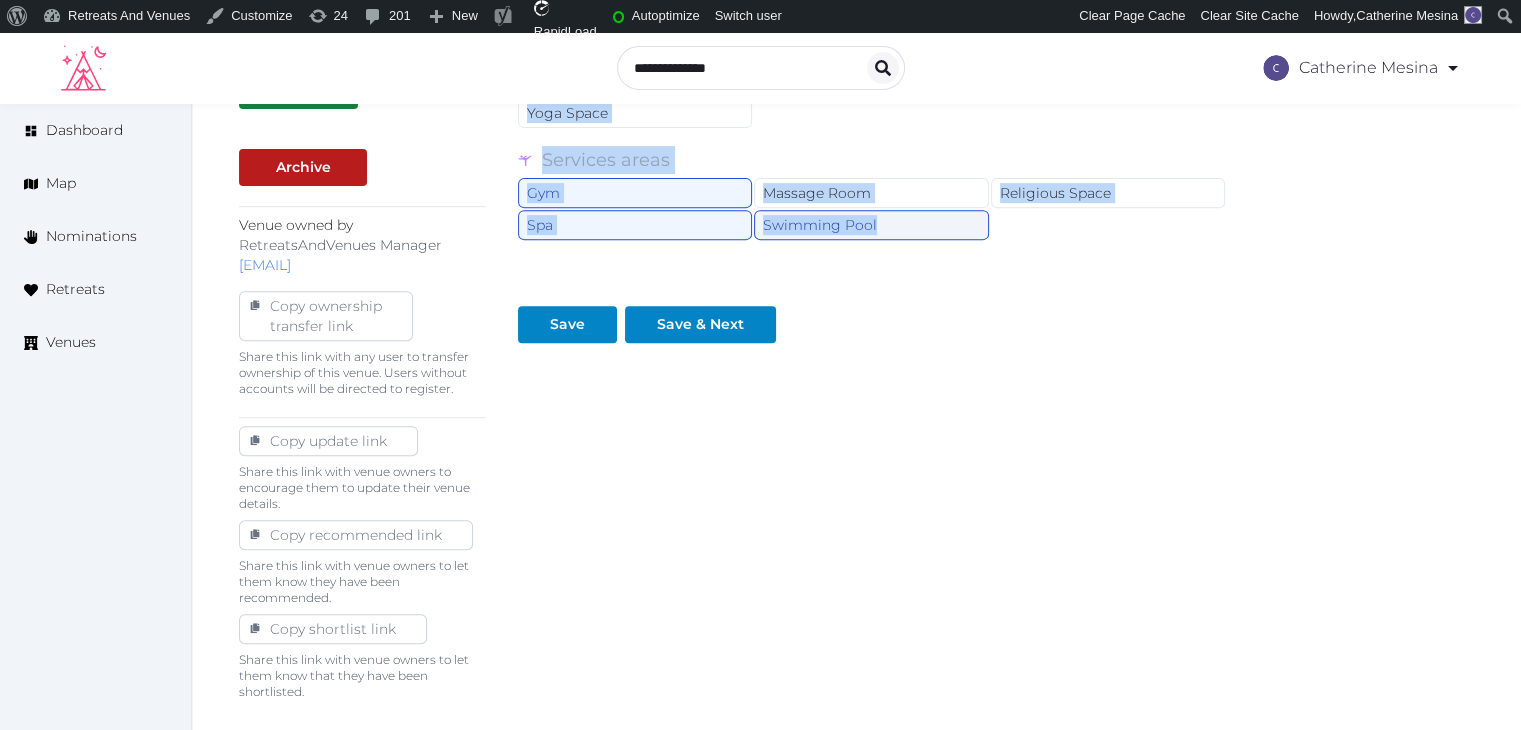 drag, startPoint x: 515, startPoint y: 242, endPoint x: 950, endPoint y: 215, distance: 435.83713 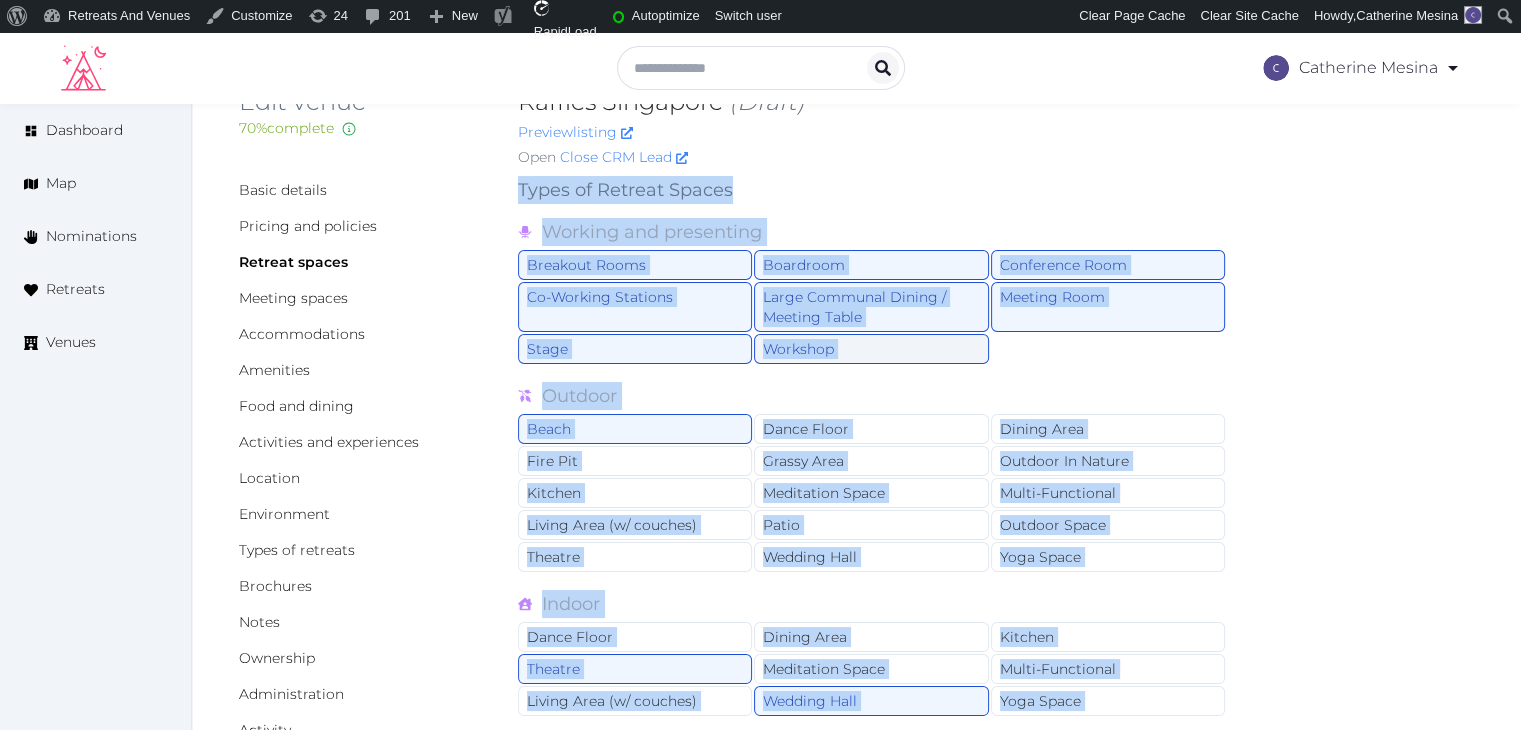 scroll, scrollTop: 0, scrollLeft: 0, axis: both 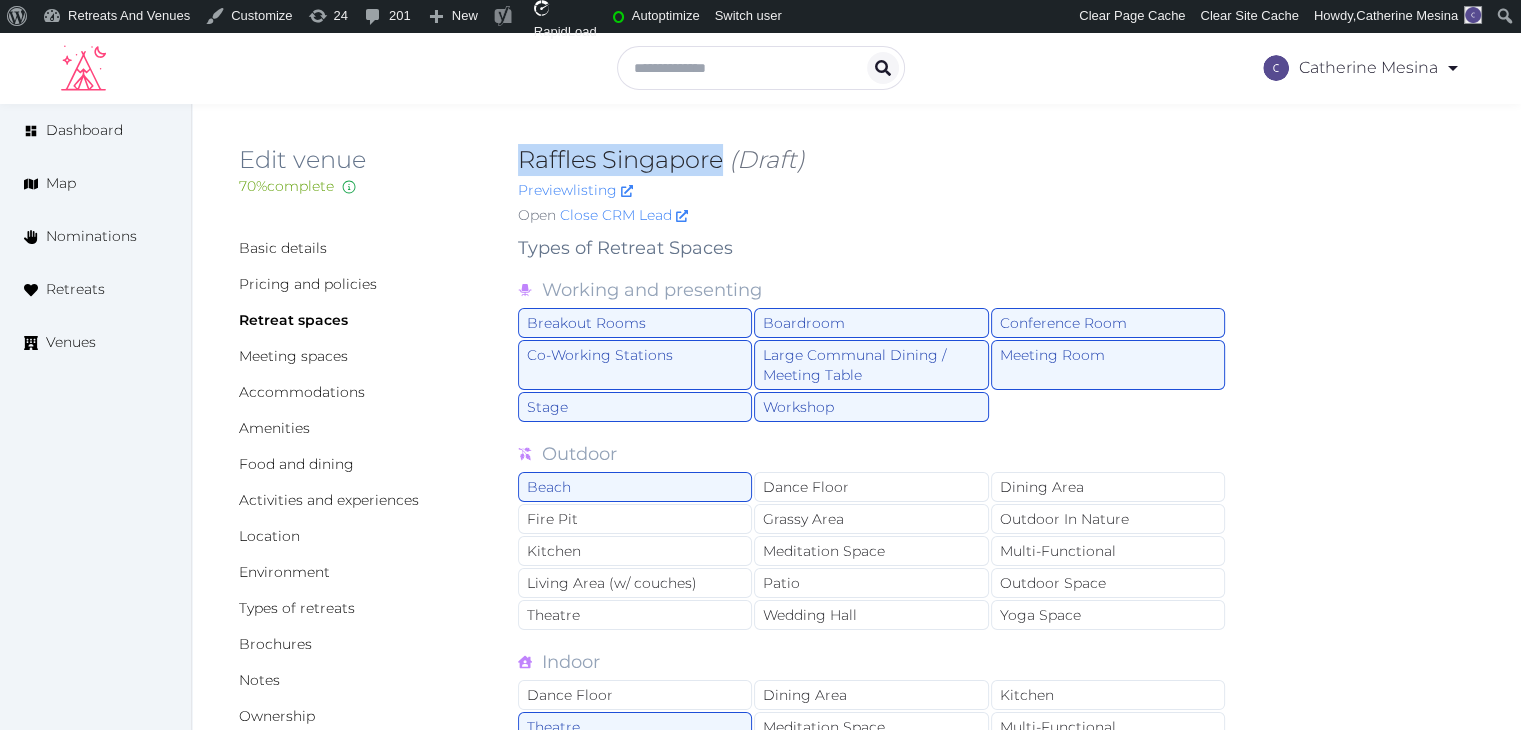 drag, startPoint x: 515, startPoint y: 150, endPoint x: 724, endPoint y: 157, distance: 209.11719 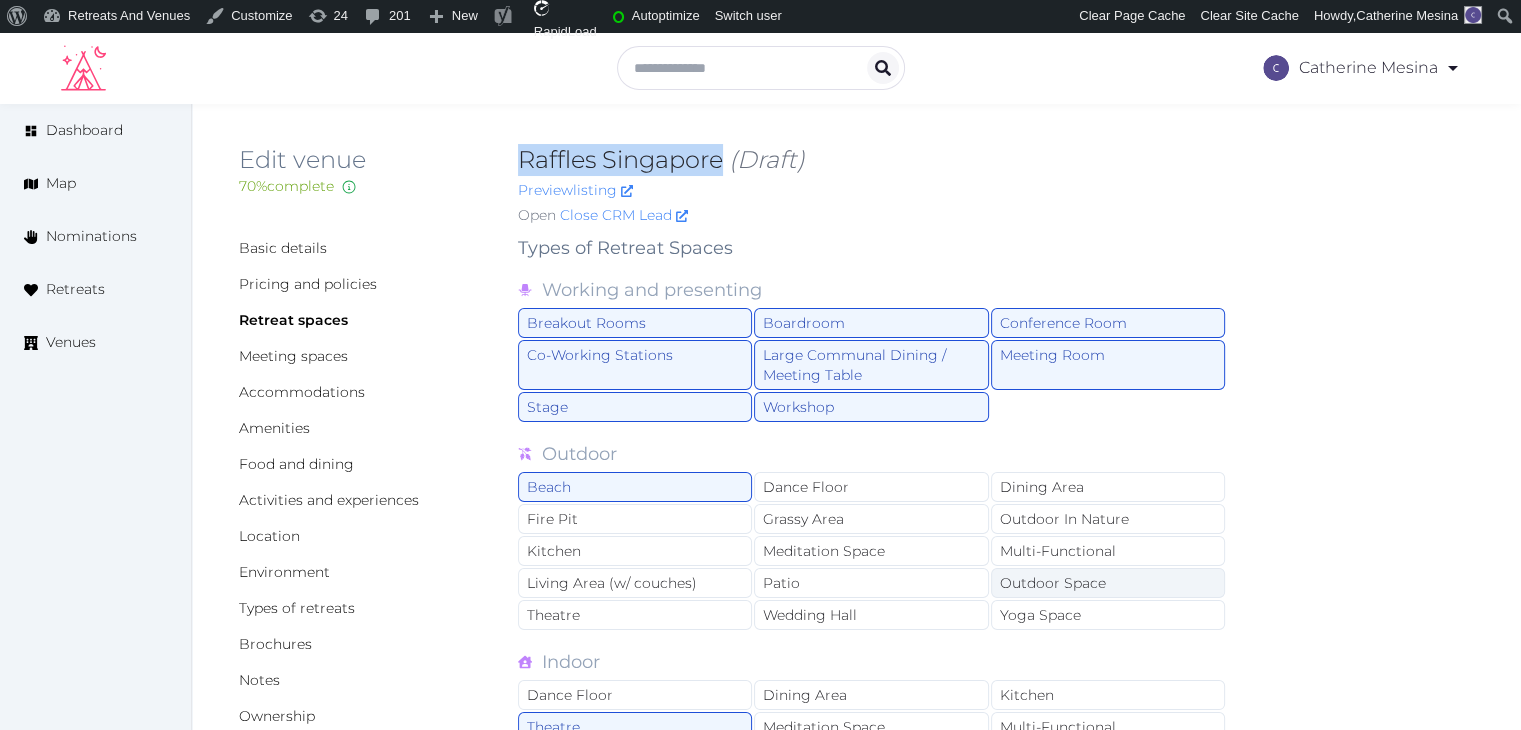 scroll, scrollTop: 200, scrollLeft: 0, axis: vertical 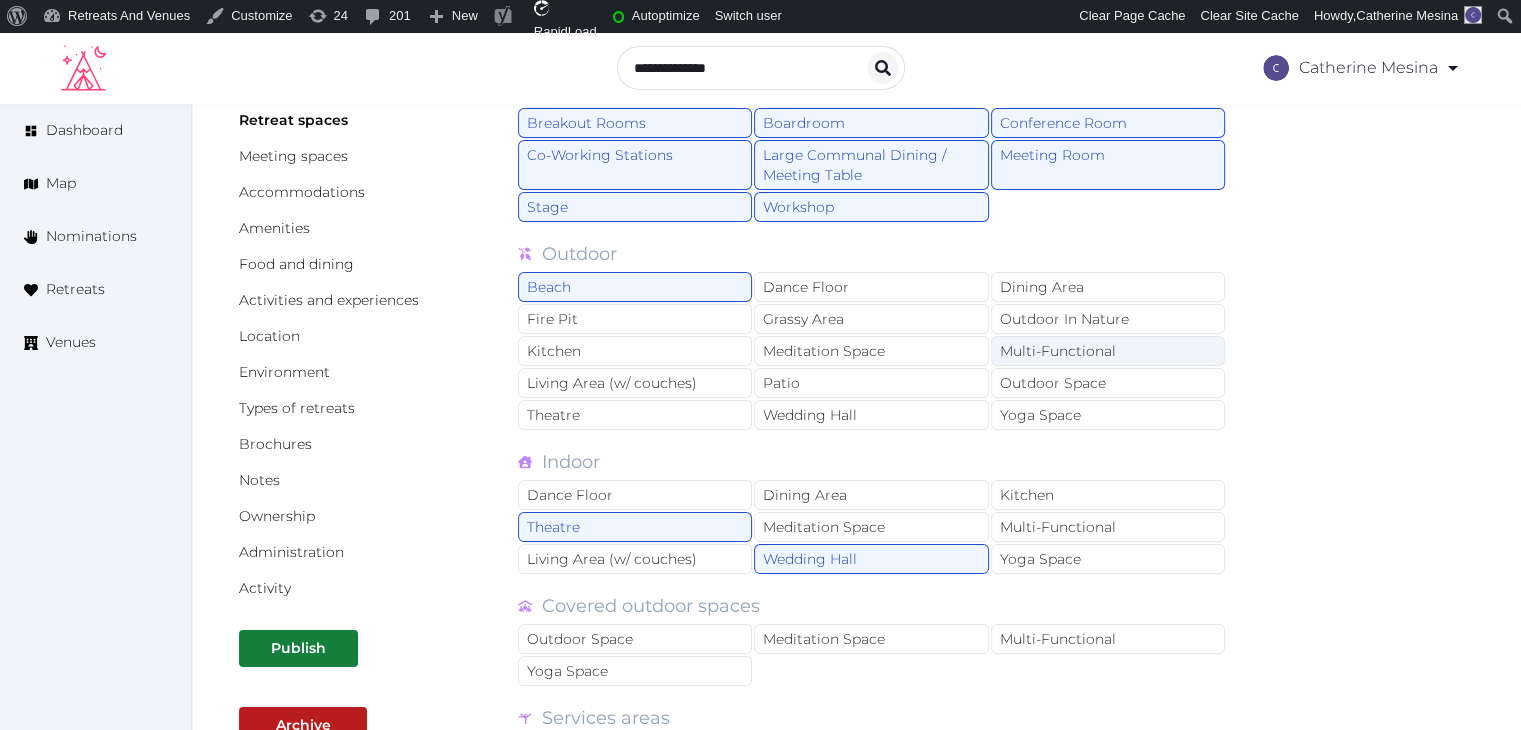 click on "Multi-Functional" at bounding box center (1108, 351) 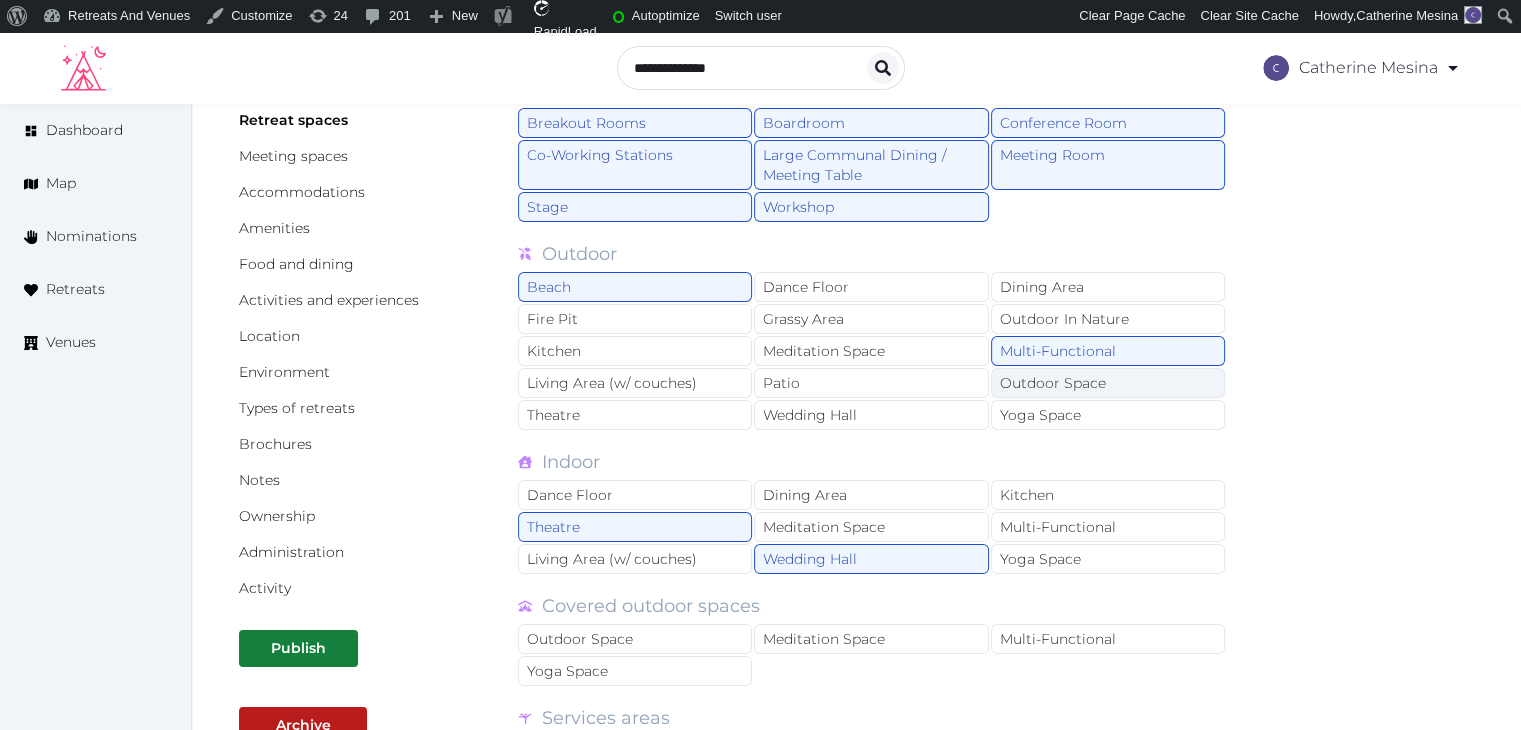 click on "Outdoor Space" at bounding box center (1108, 383) 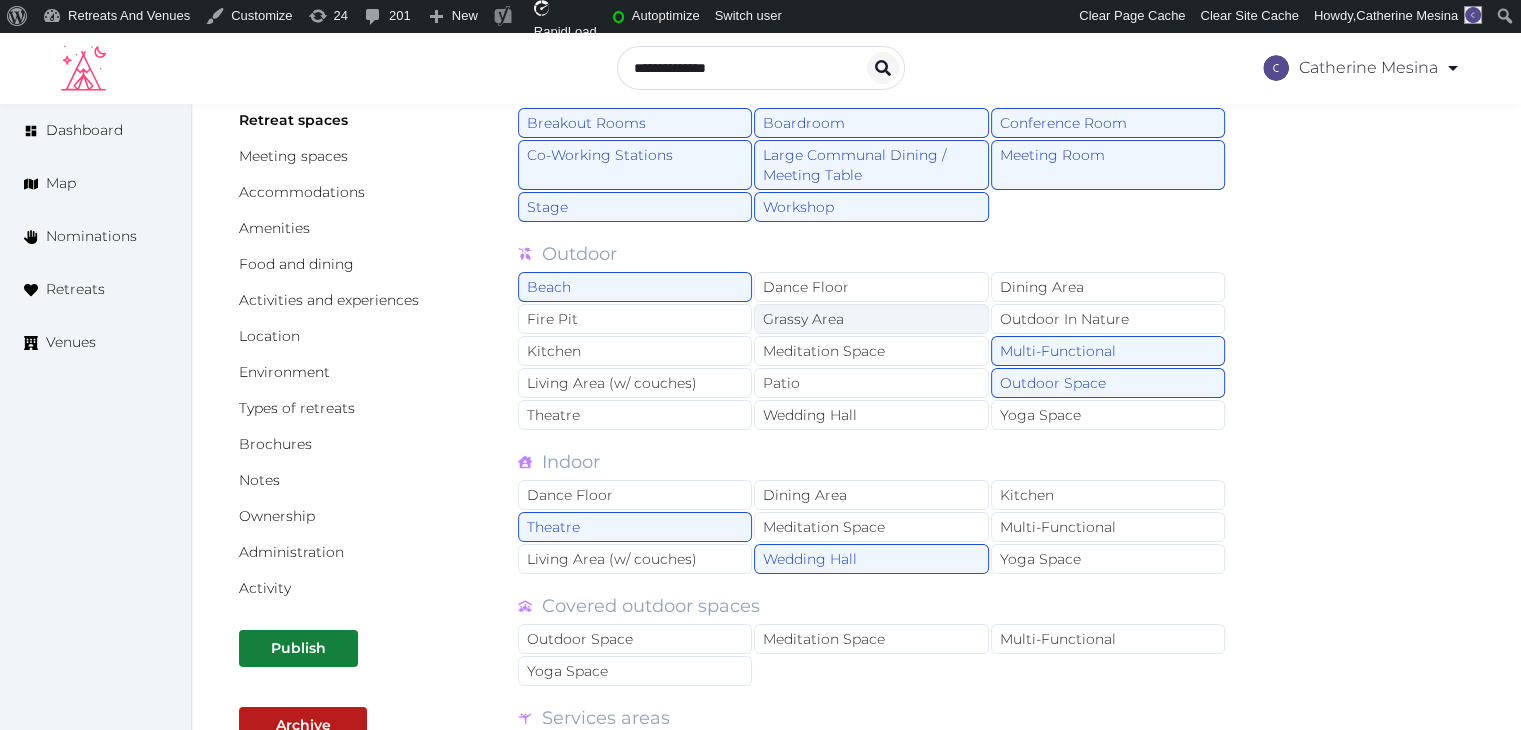 click on "Grassy Area" at bounding box center (871, 319) 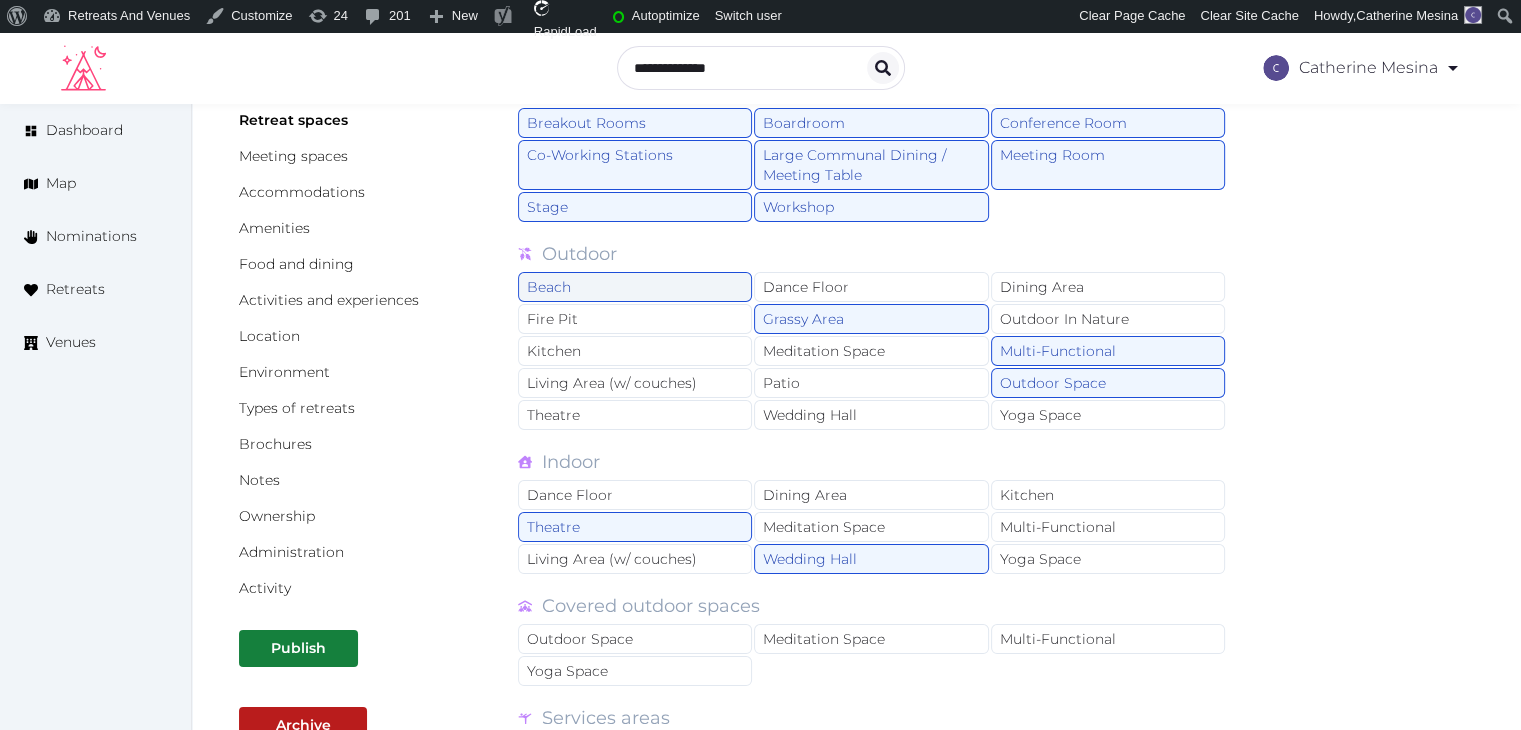 click on "Beach" at bounding box center [635, 287] 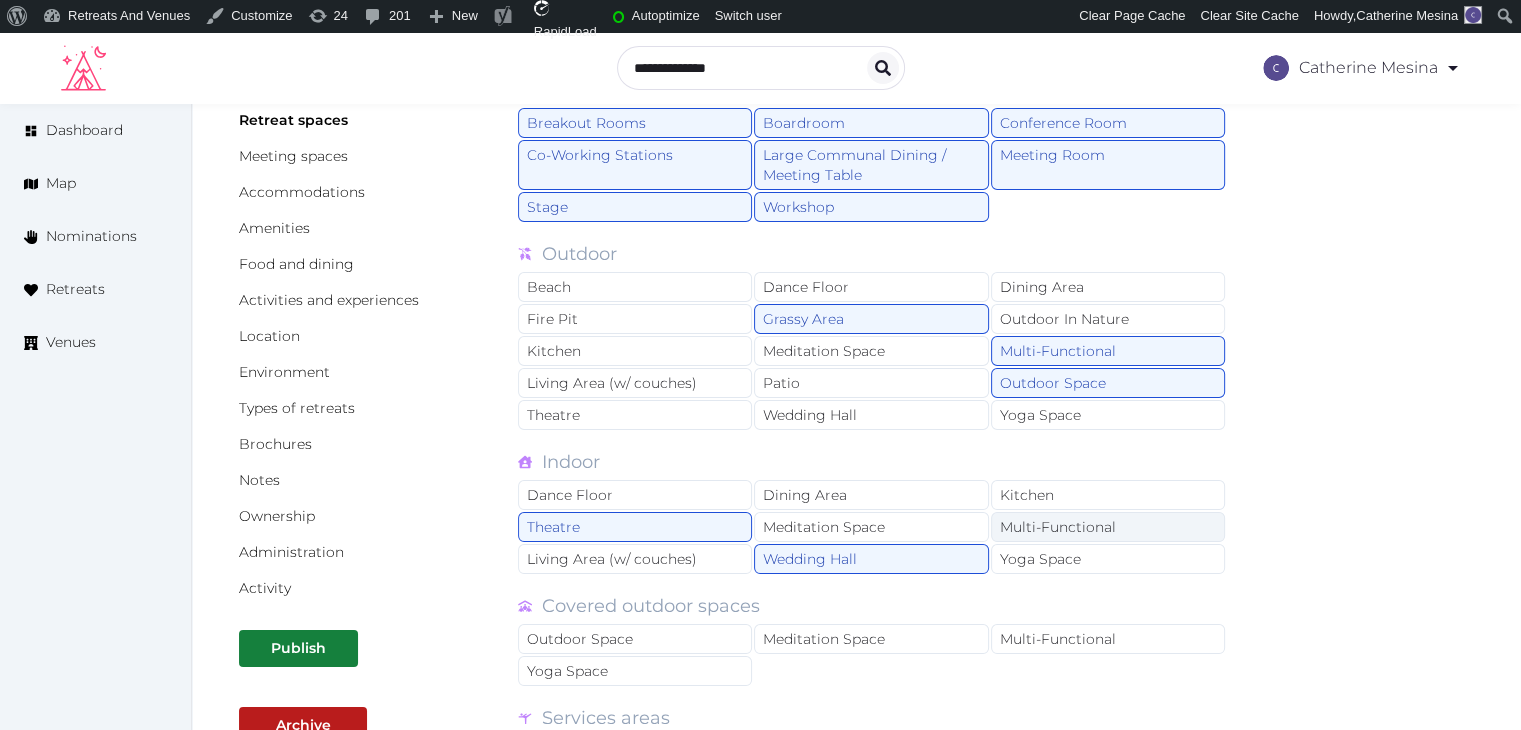 click on "Multi-Functional" at bounding box center [1108, 527] 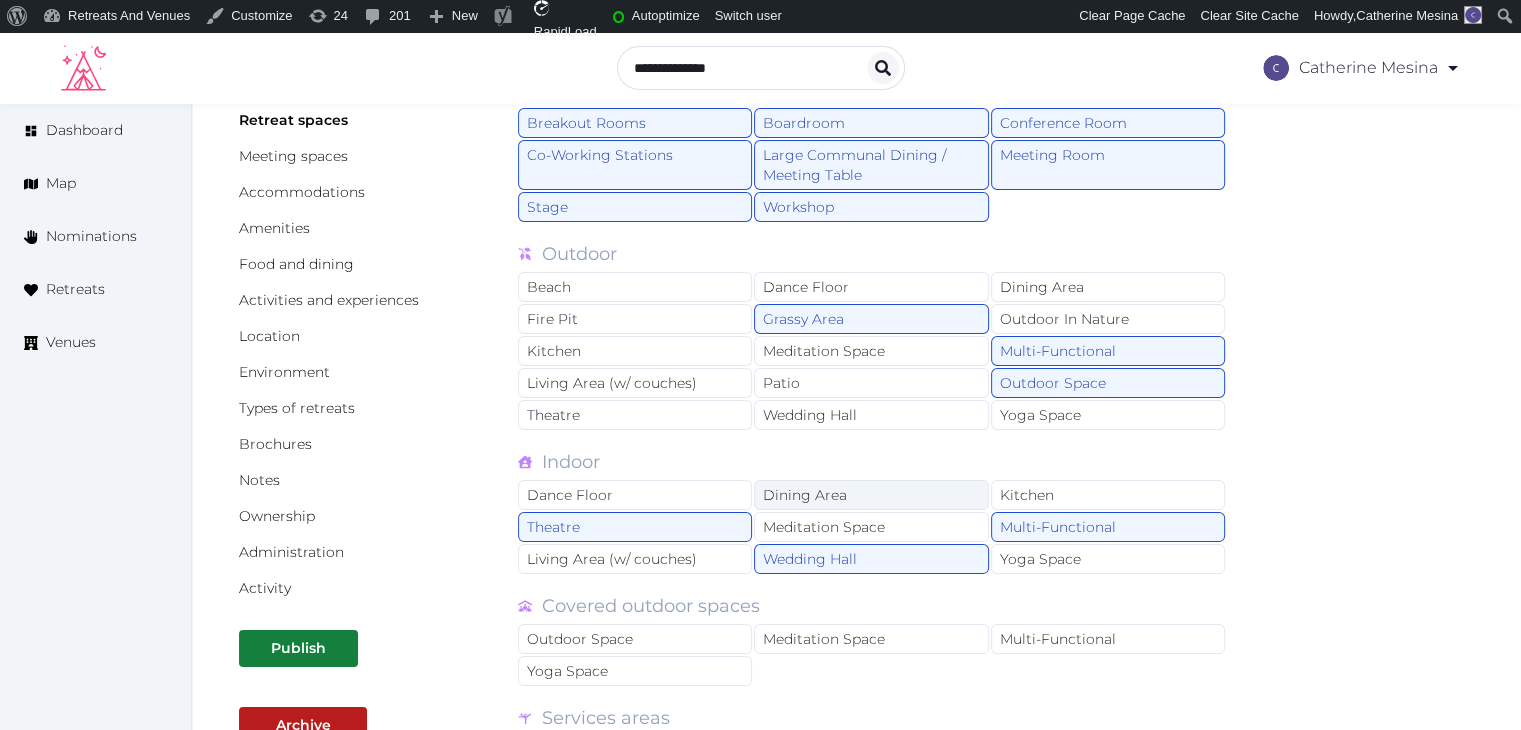 click on "Dining Area" at bounding box center [871, 495] 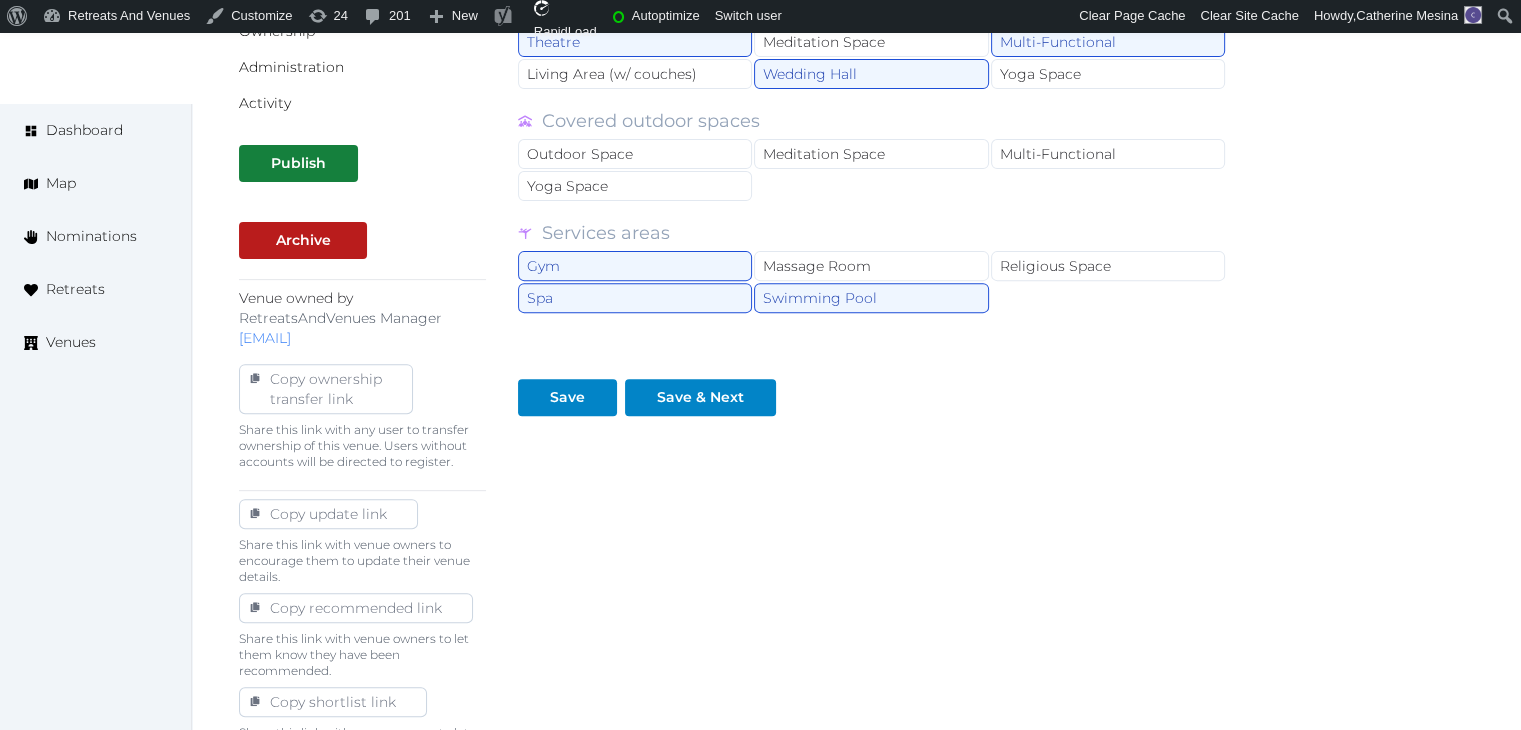 scroll, scrollTop: 758, scrollLeft: 0, axis: vertical 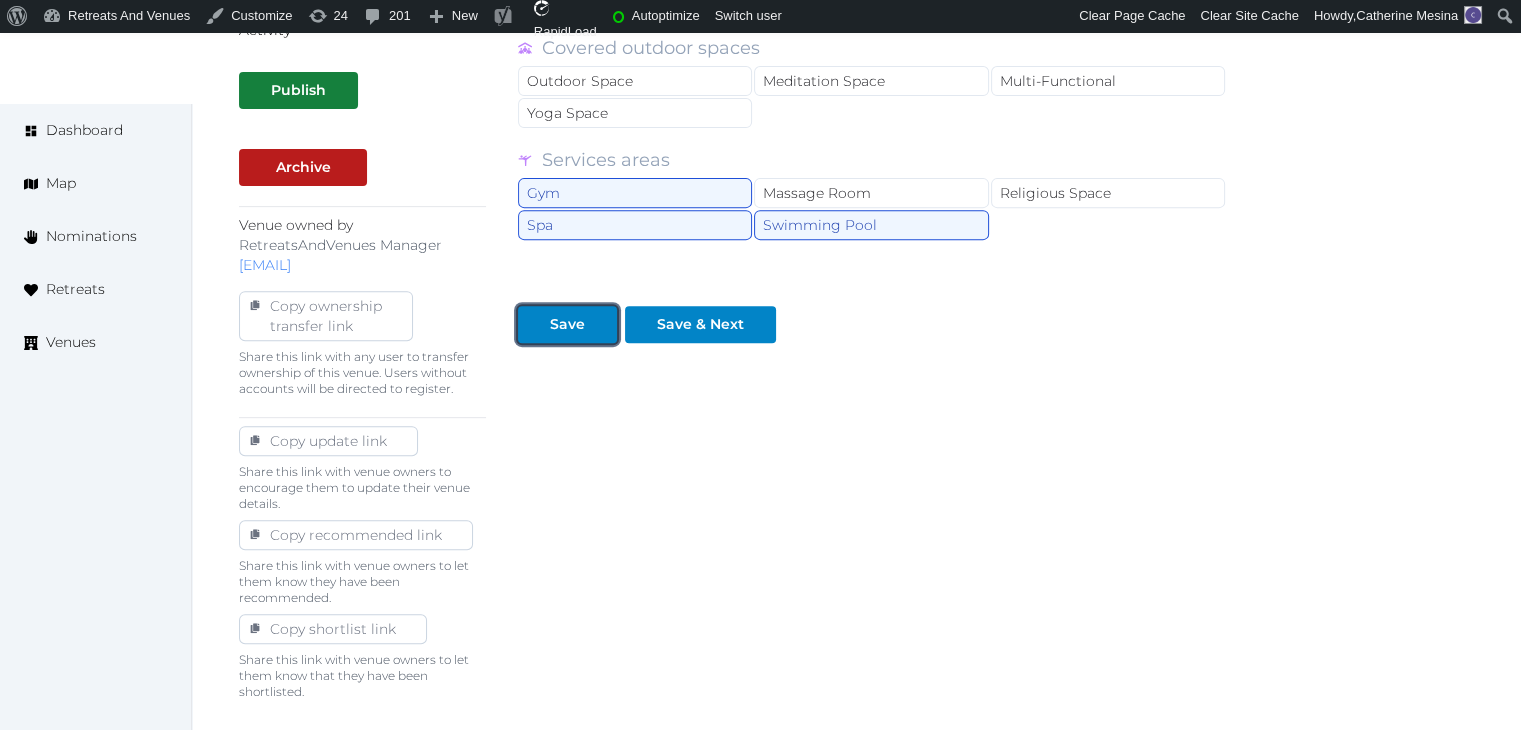 drag, startPoint x: 562, startPoint y: 309, endPoint x: 556, endPoint y: 388, distance: 79.22752 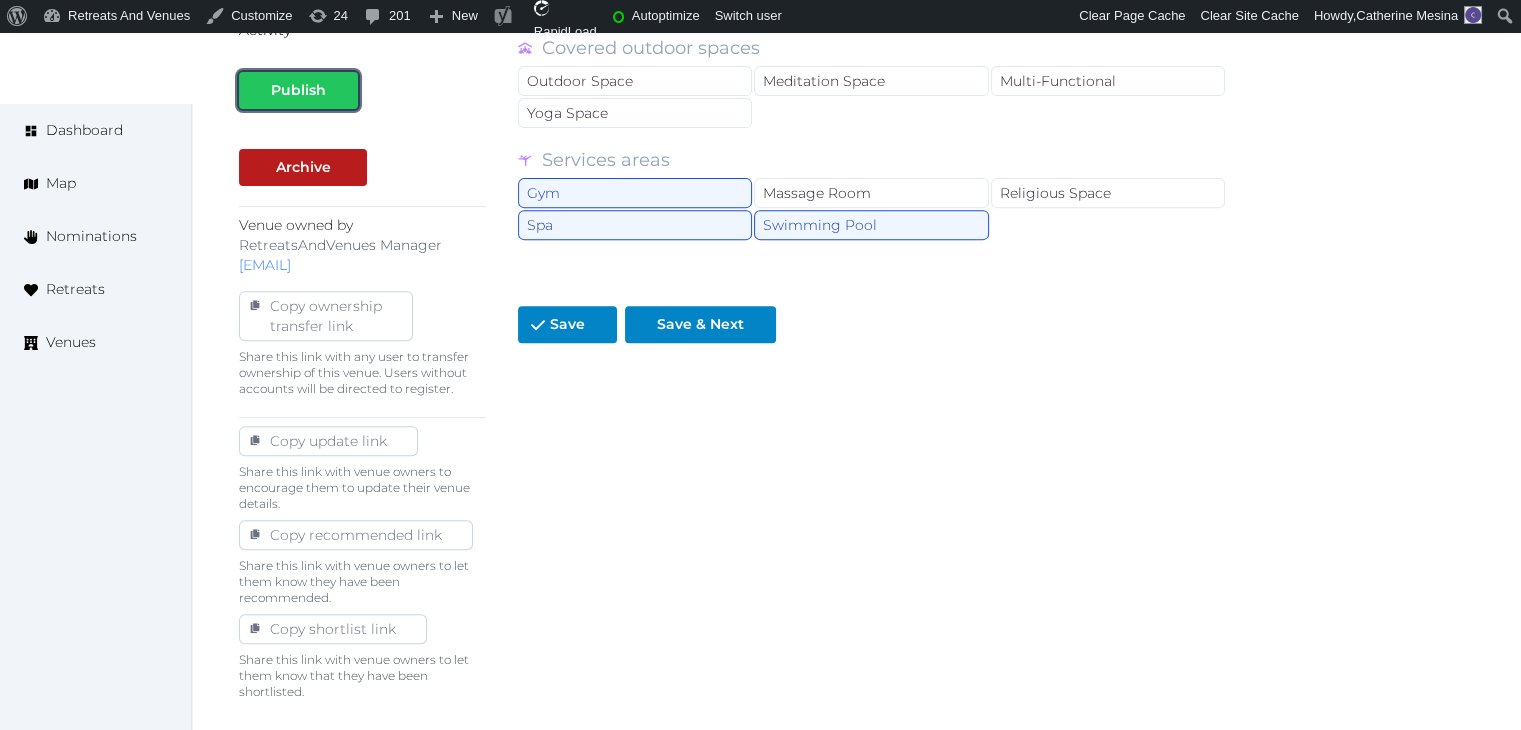 click on "Publish" at bounding box center (298, 90) 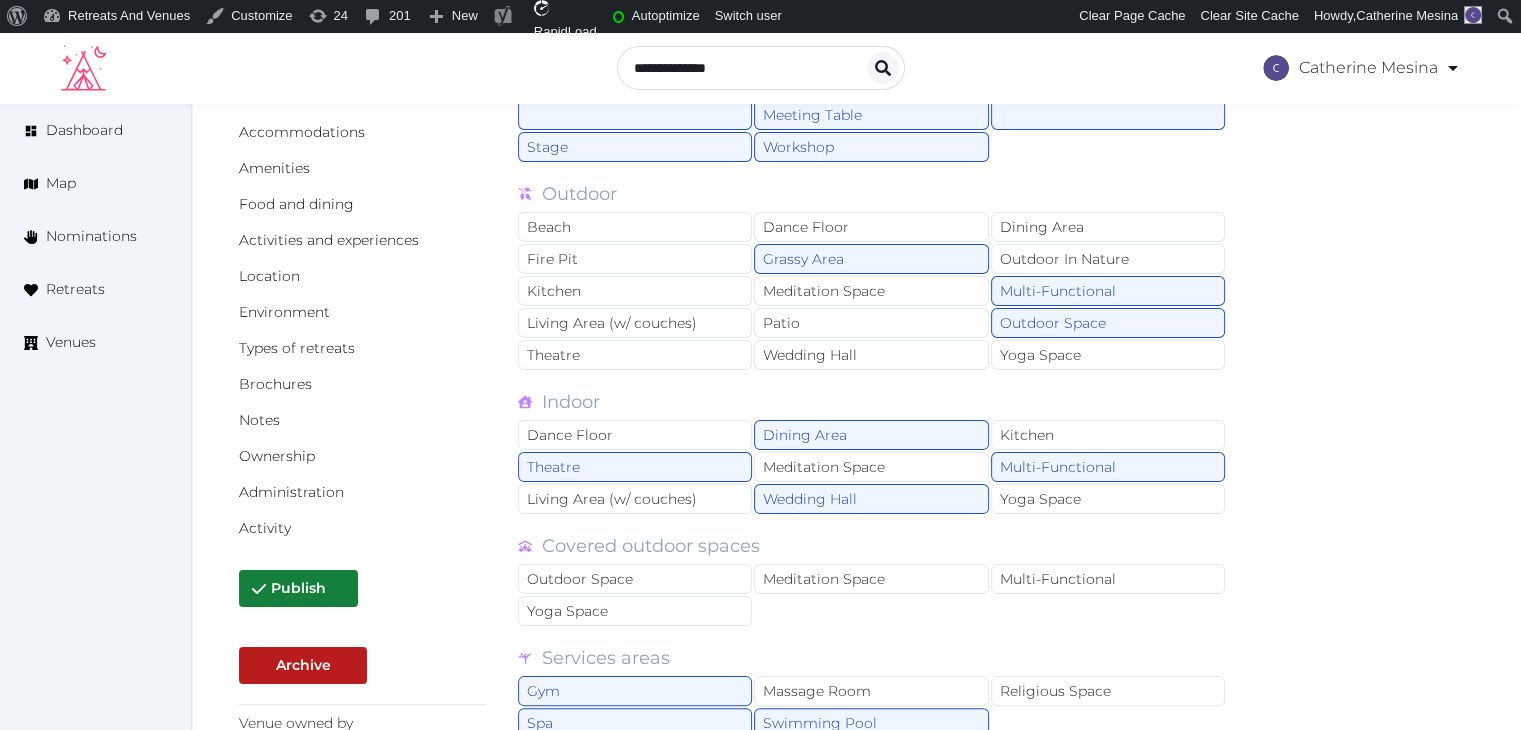 scroll, scrollTop: 158, scrollLeft: 0, axis: vertical 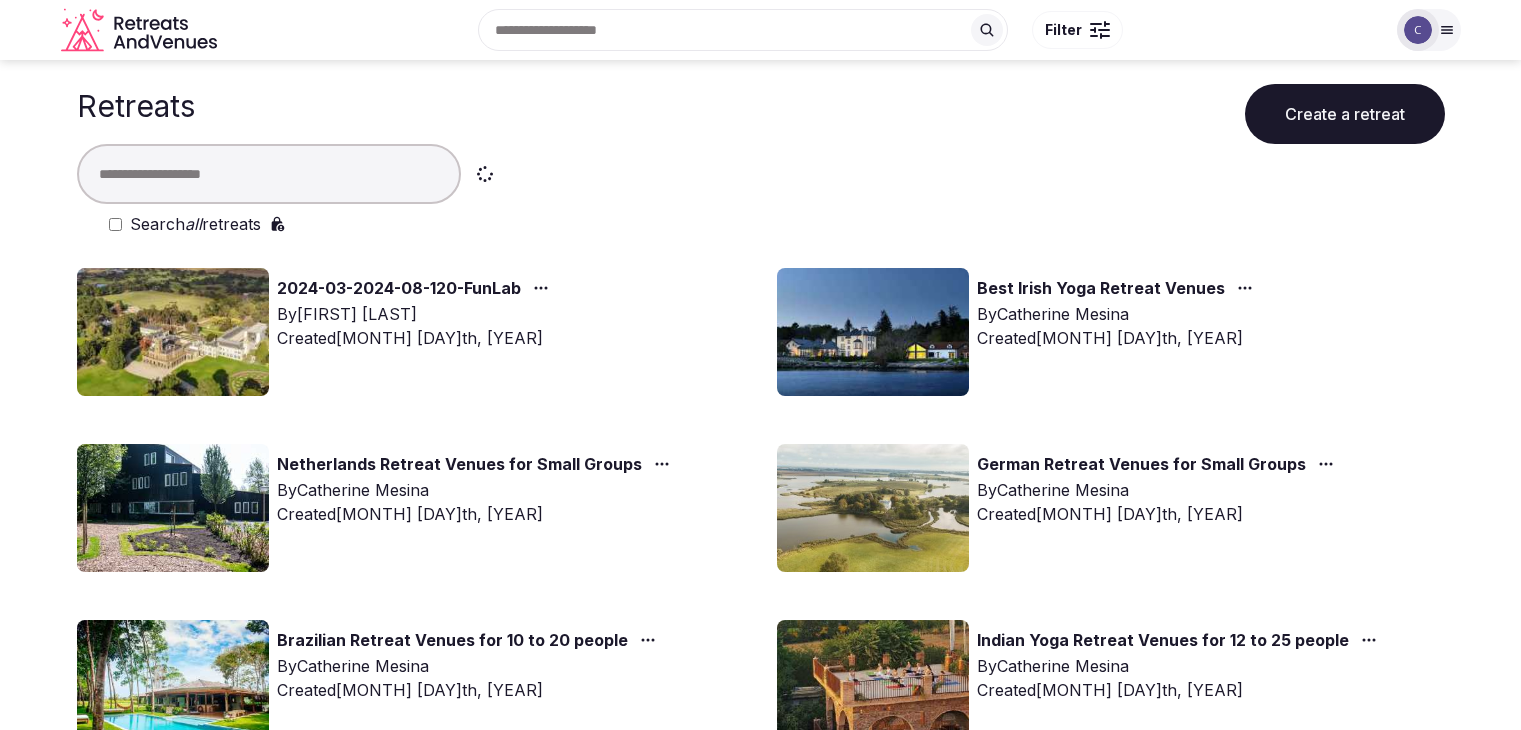 drag, startPoint x: 0, startPoint y: 0, endPoint x: 229, endPoint y: 163, distance: 281.0872 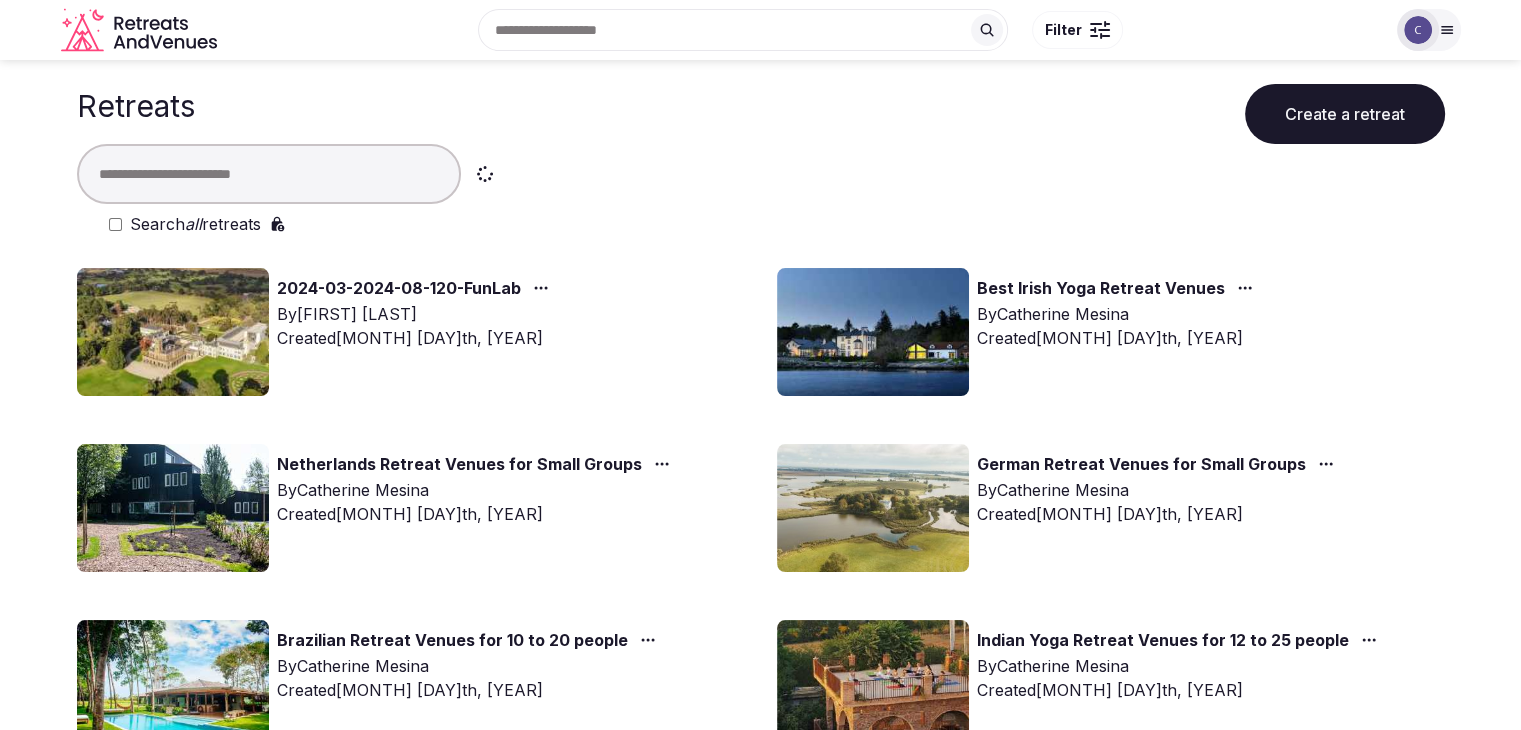 click at bounding box center [269, 174] 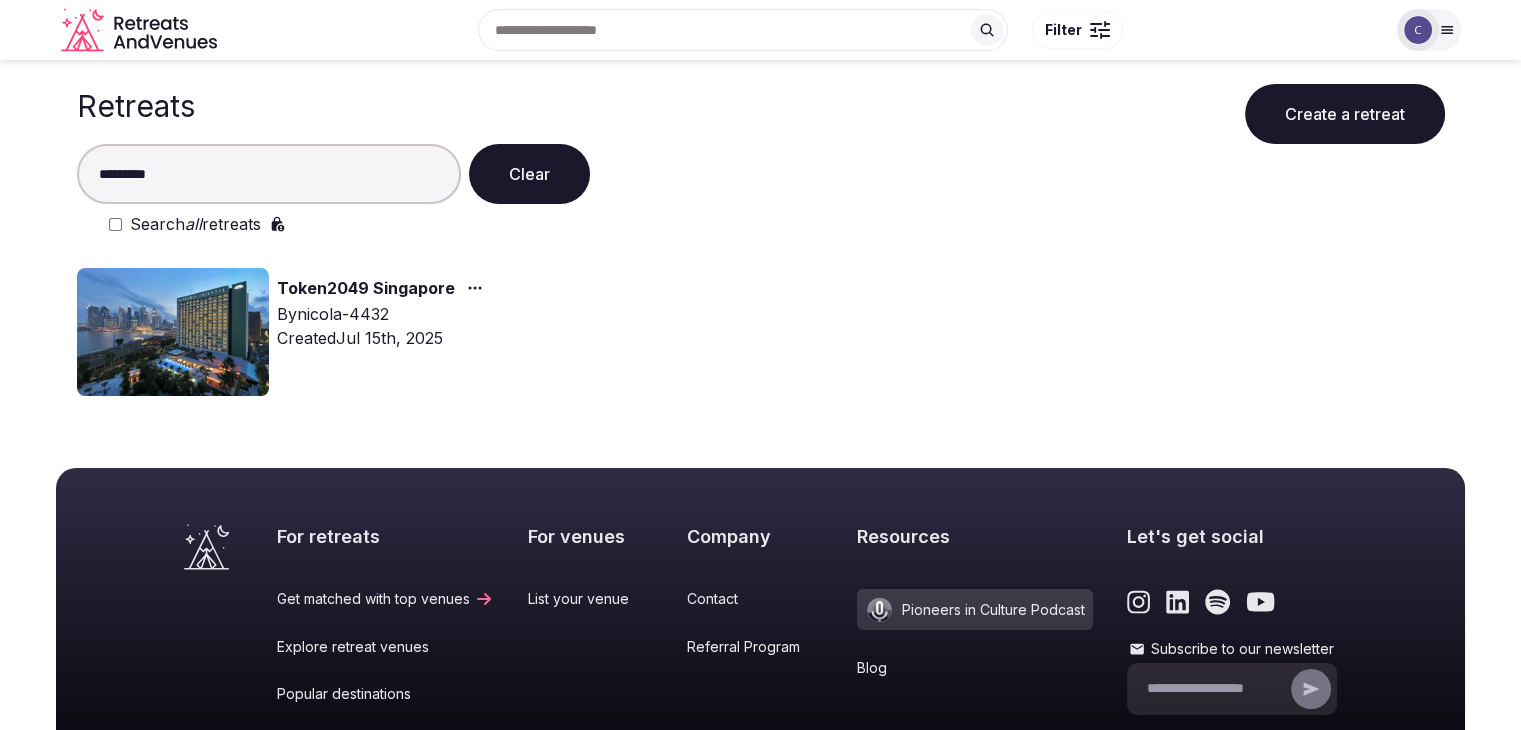 type on "*********" 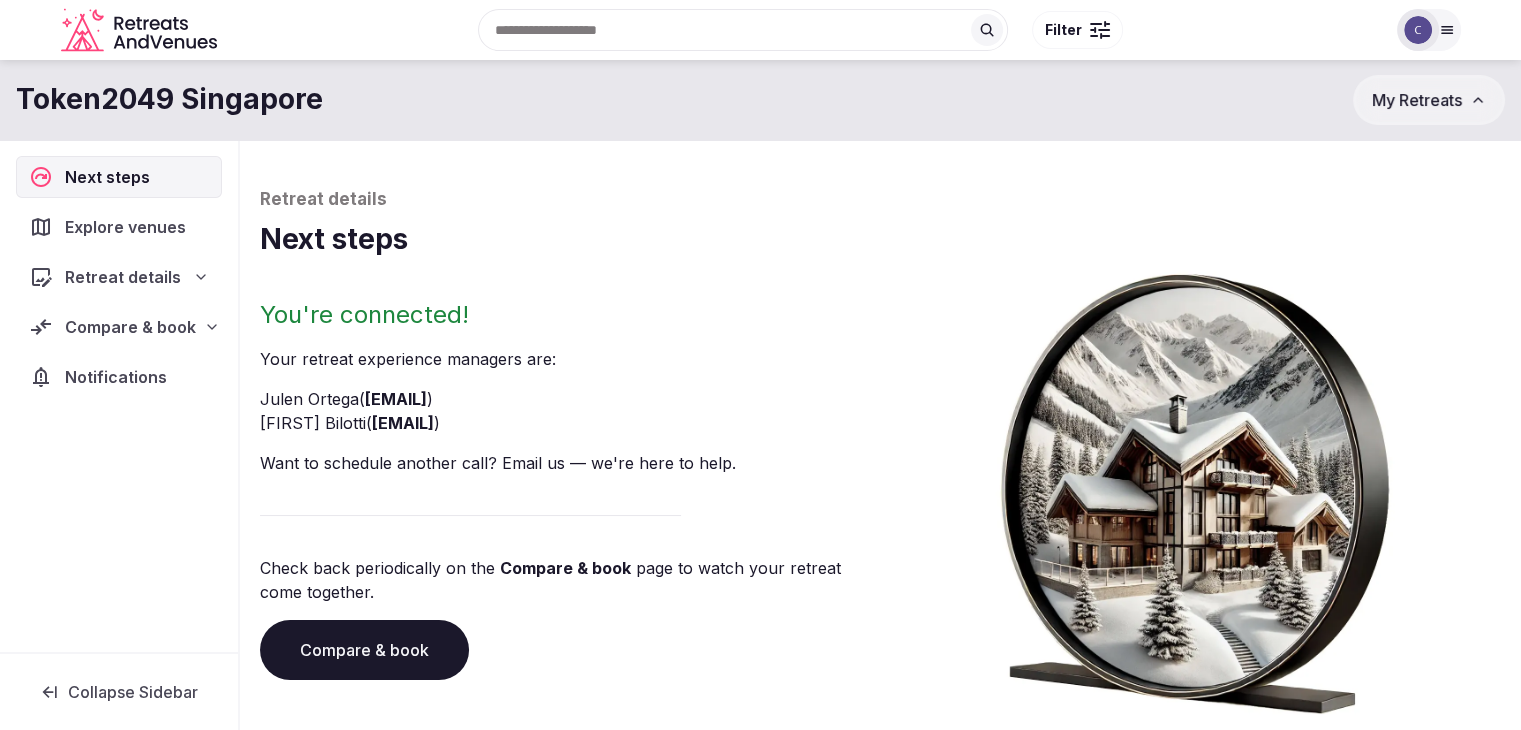 click on "Compare & book" at bounding box center [364, 650] 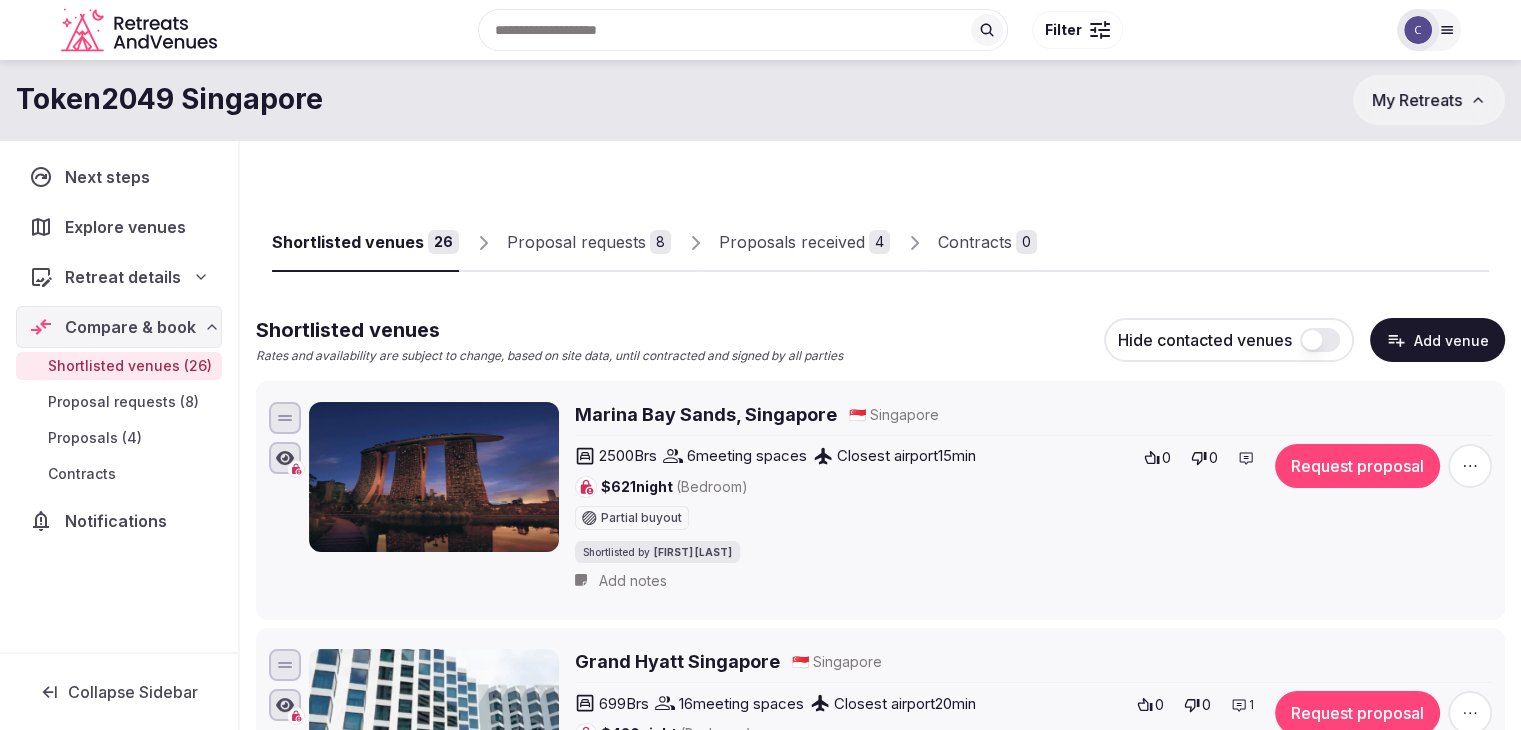 click on "Add venue" at bounding box center [1437, 340] 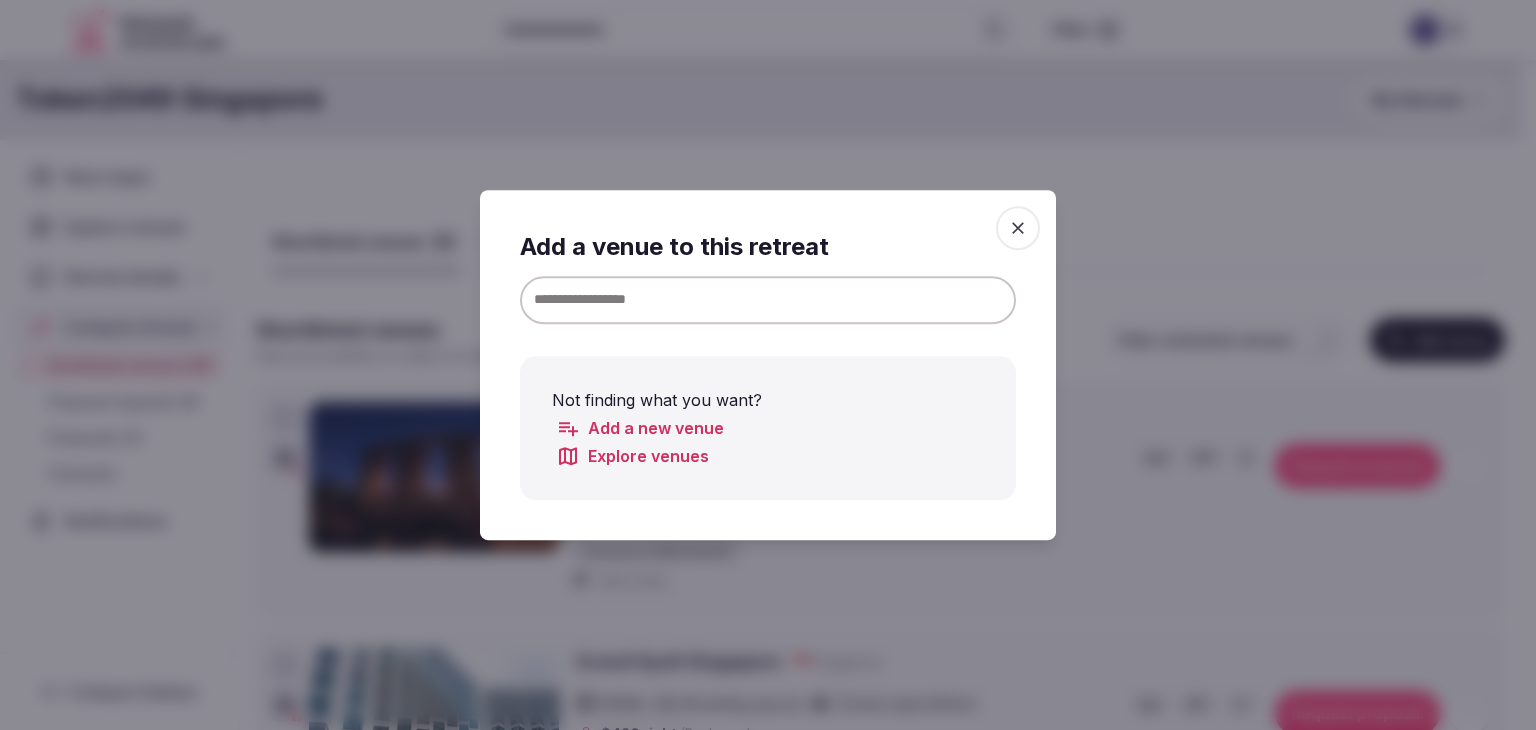 click at bounding box center [768, 300] 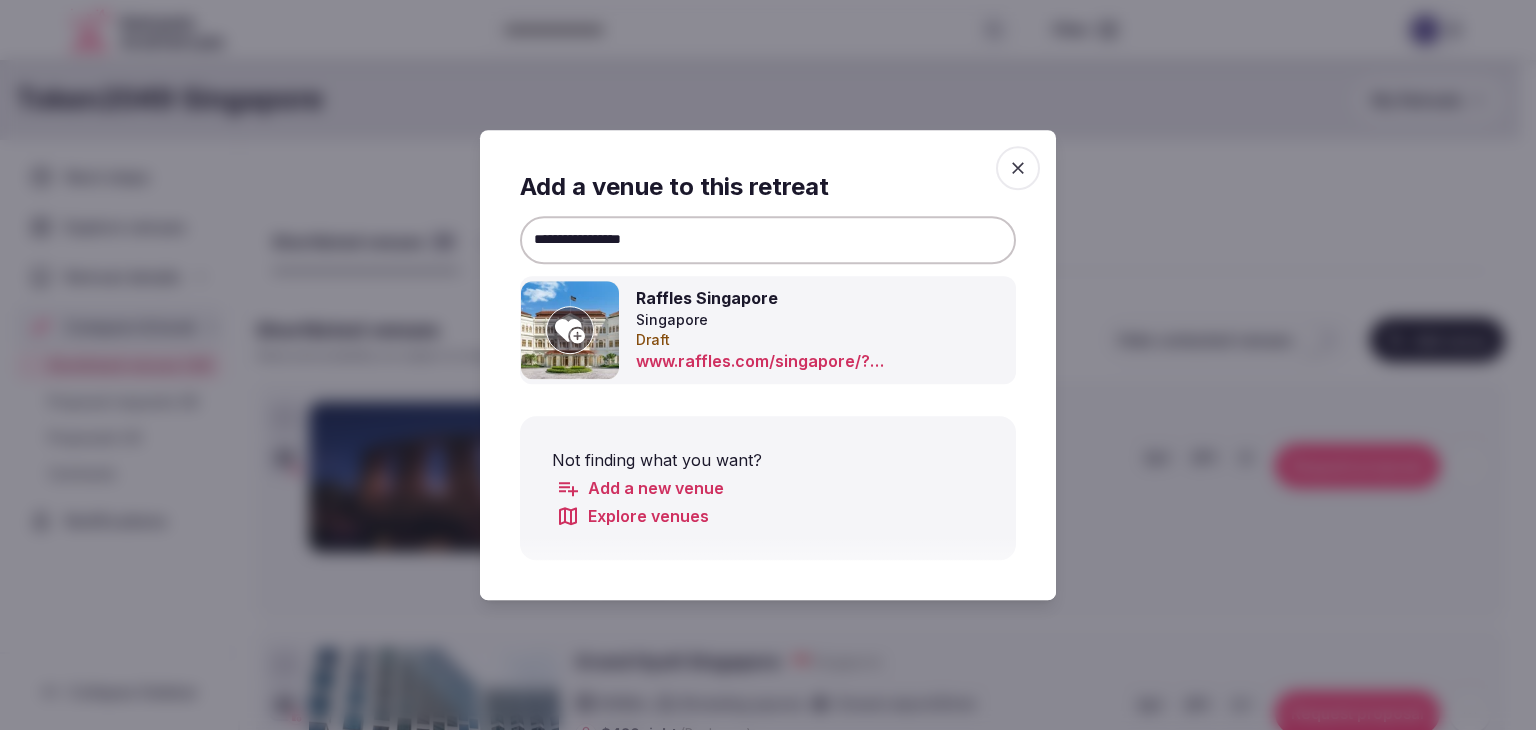 type on "**********" 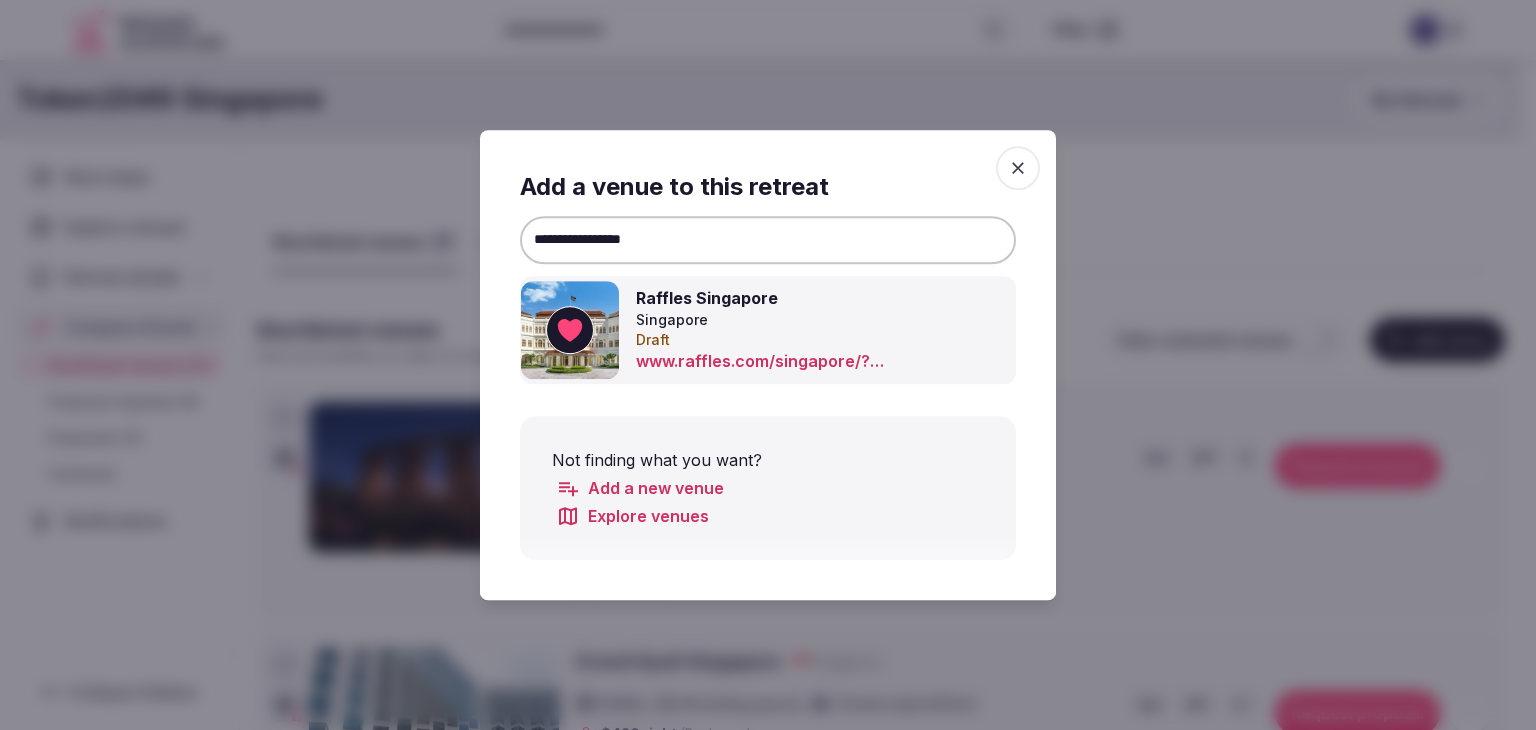 click at bounding box center (768, 365) 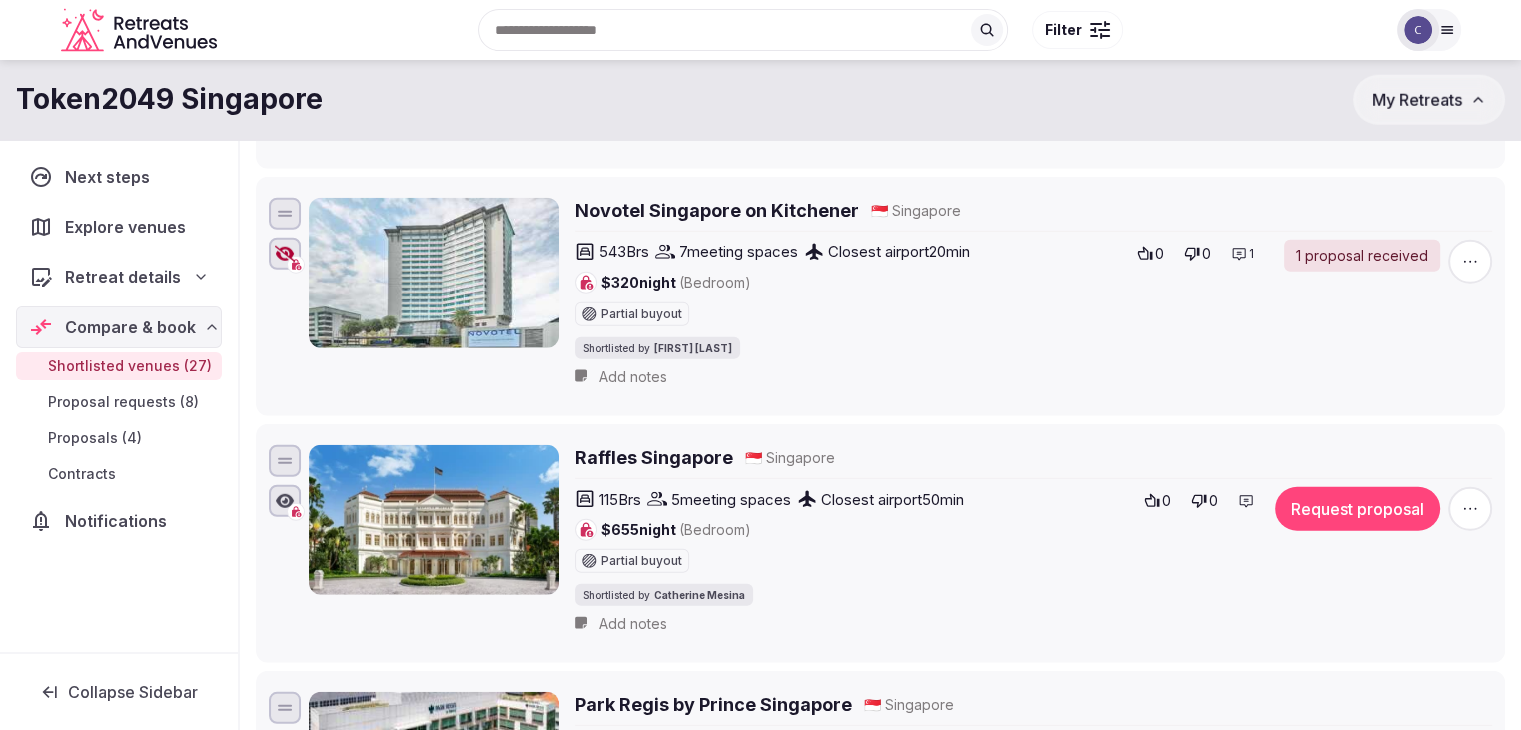 scroll, scrollTop: 5295, scrollLeft: 0, axis: vertical 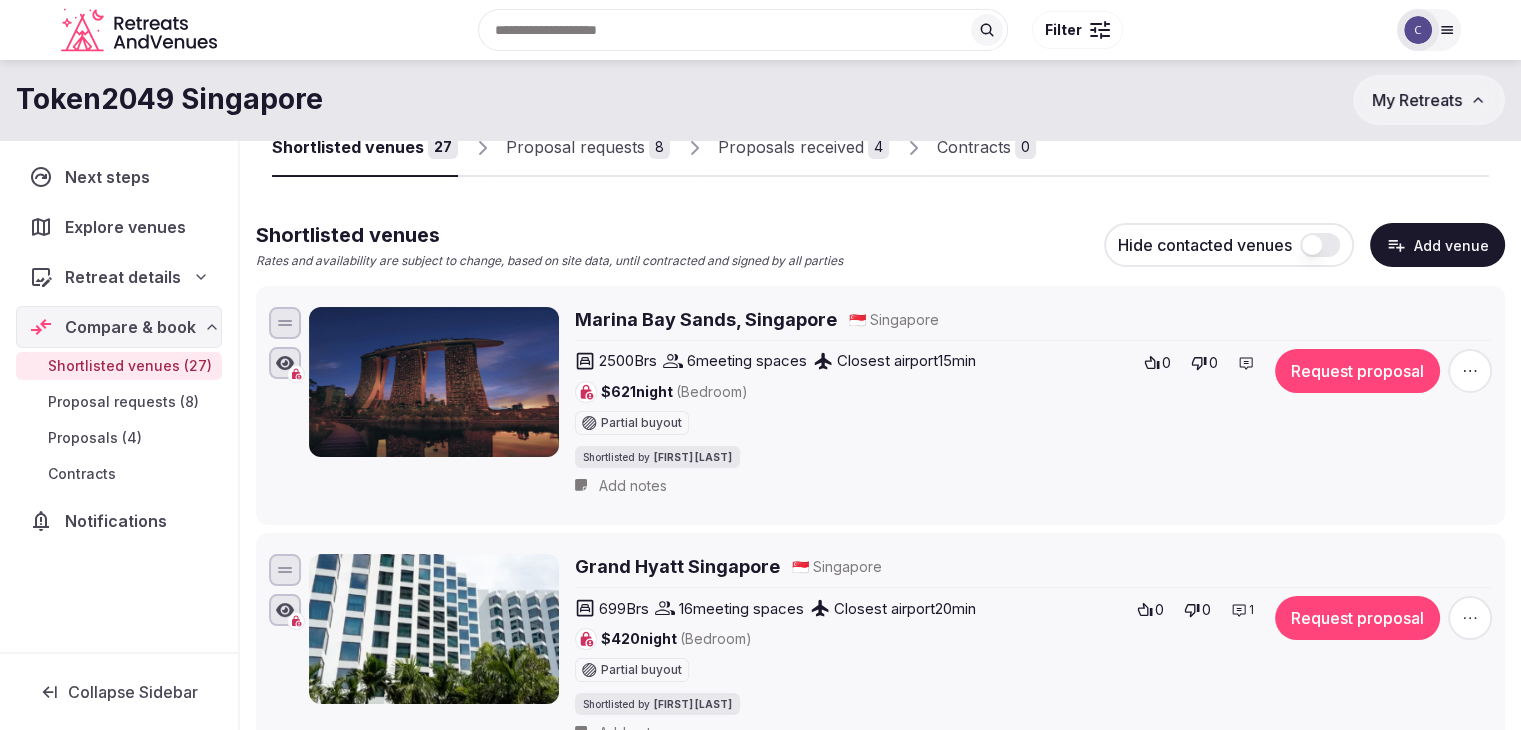 click on "Add venue" at bounding box center (1437, 245) 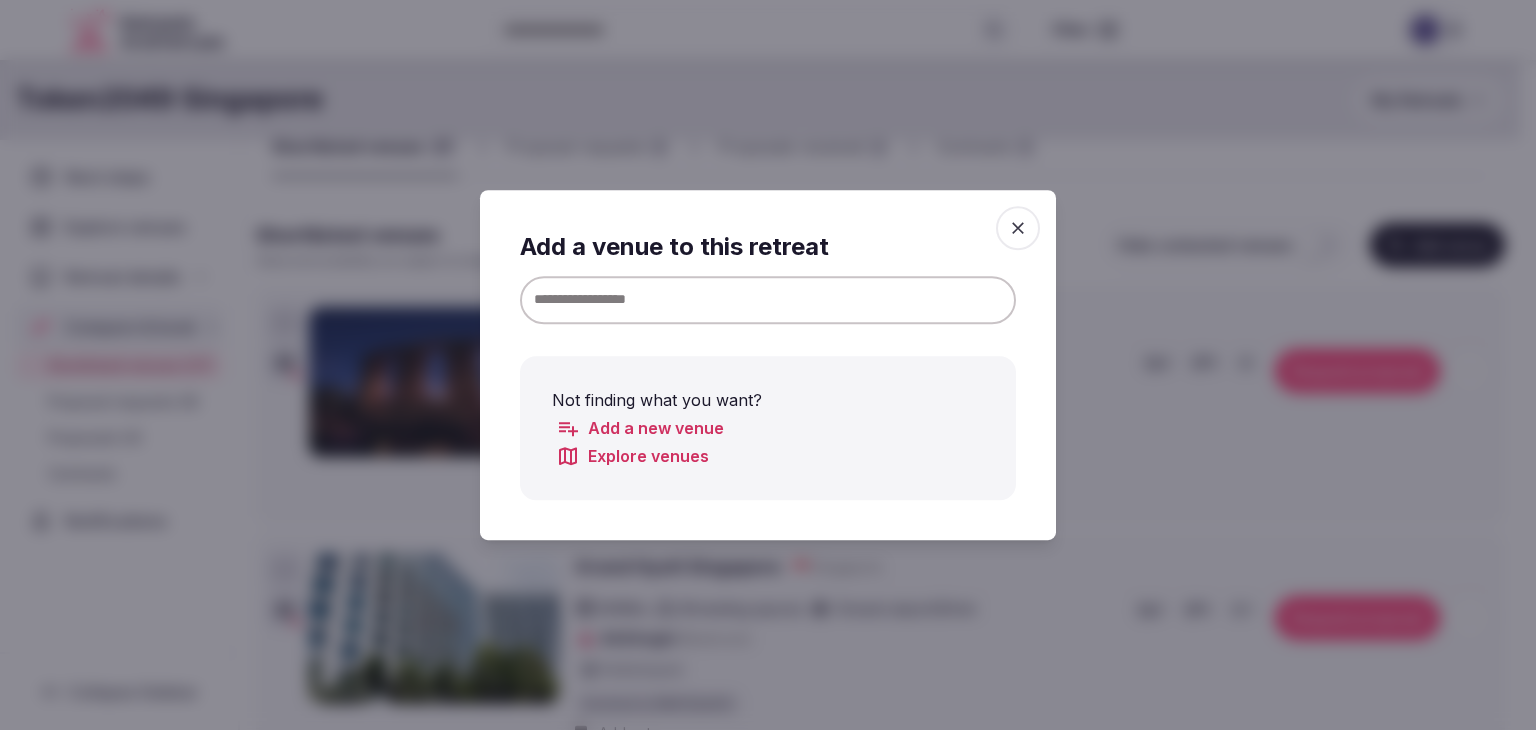 click at bounding box center [768, 300] 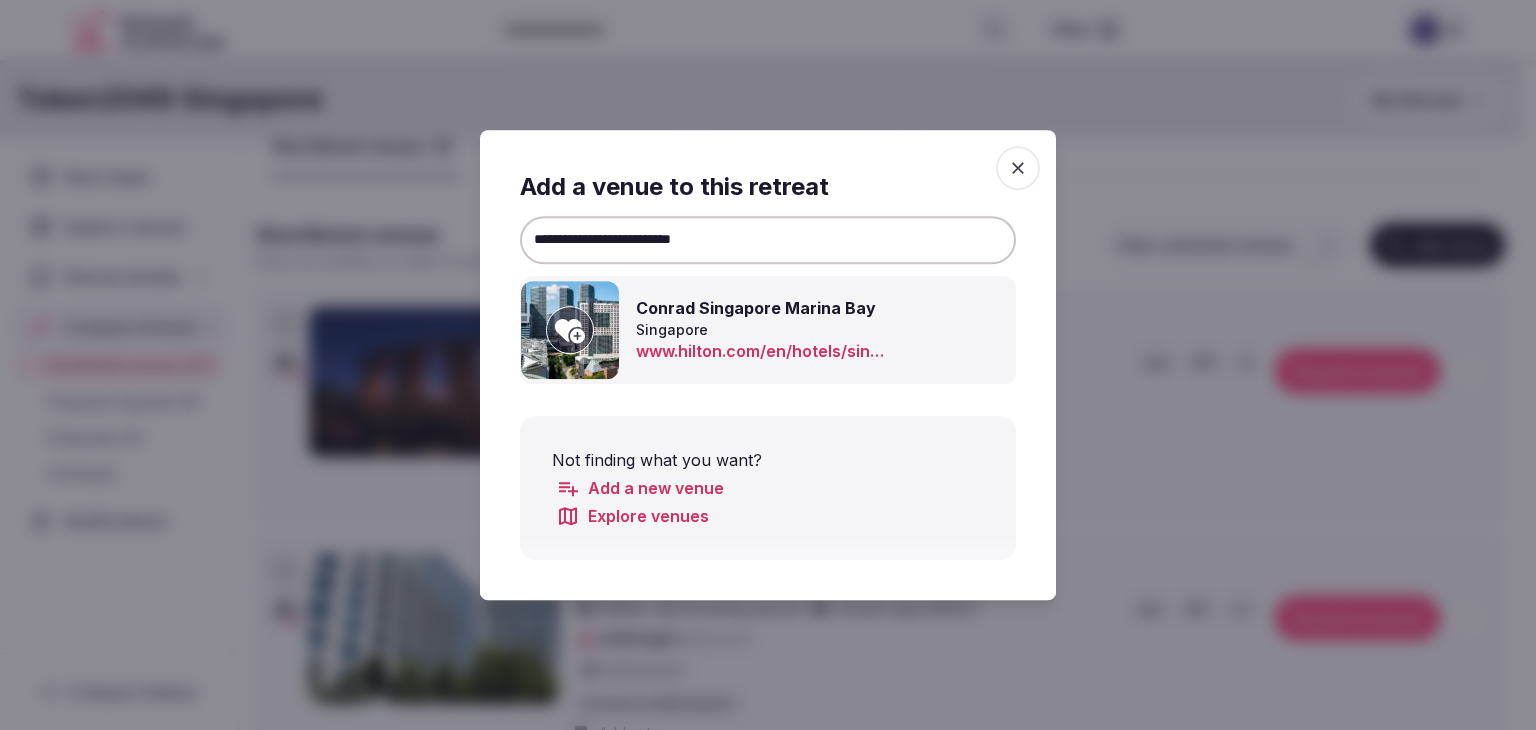 type on "**********" 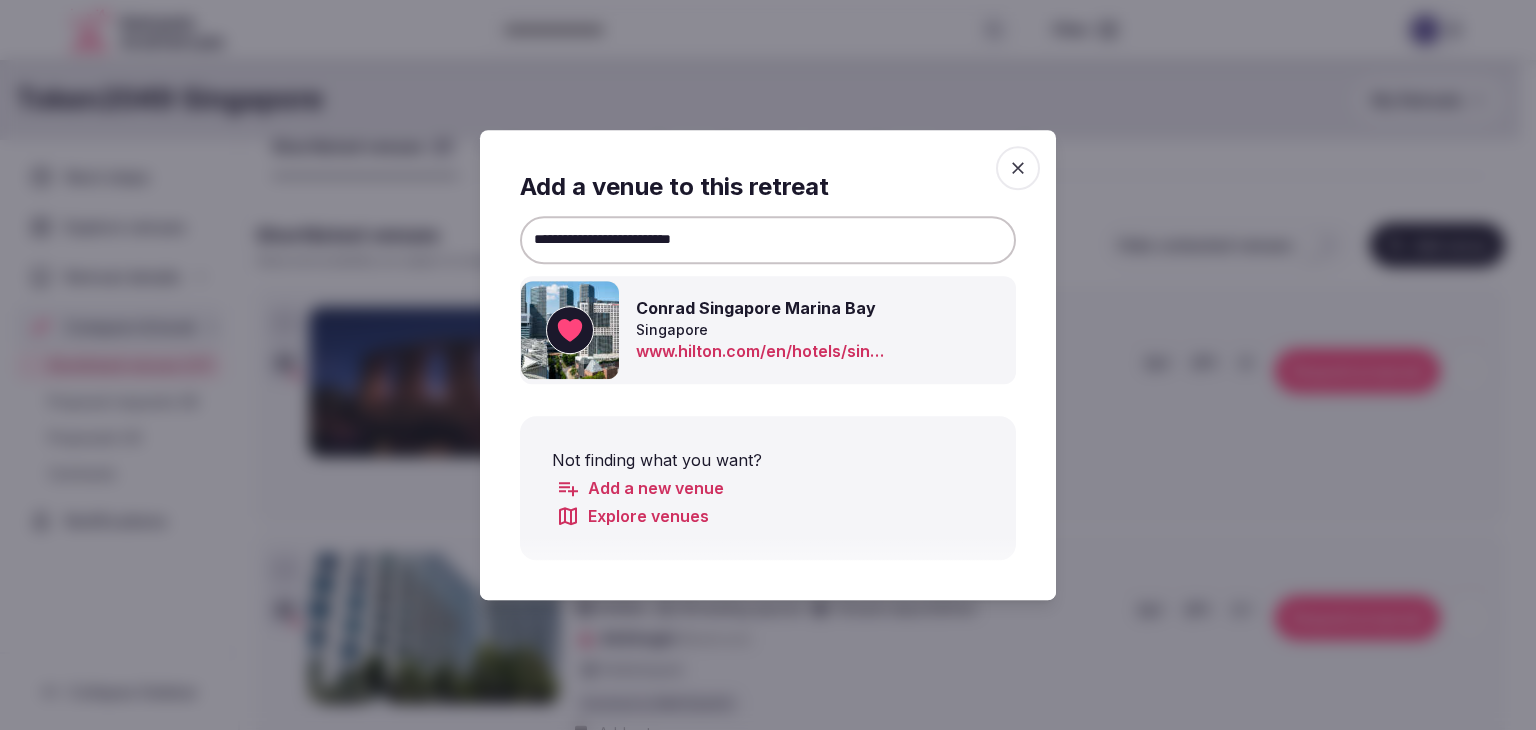 click 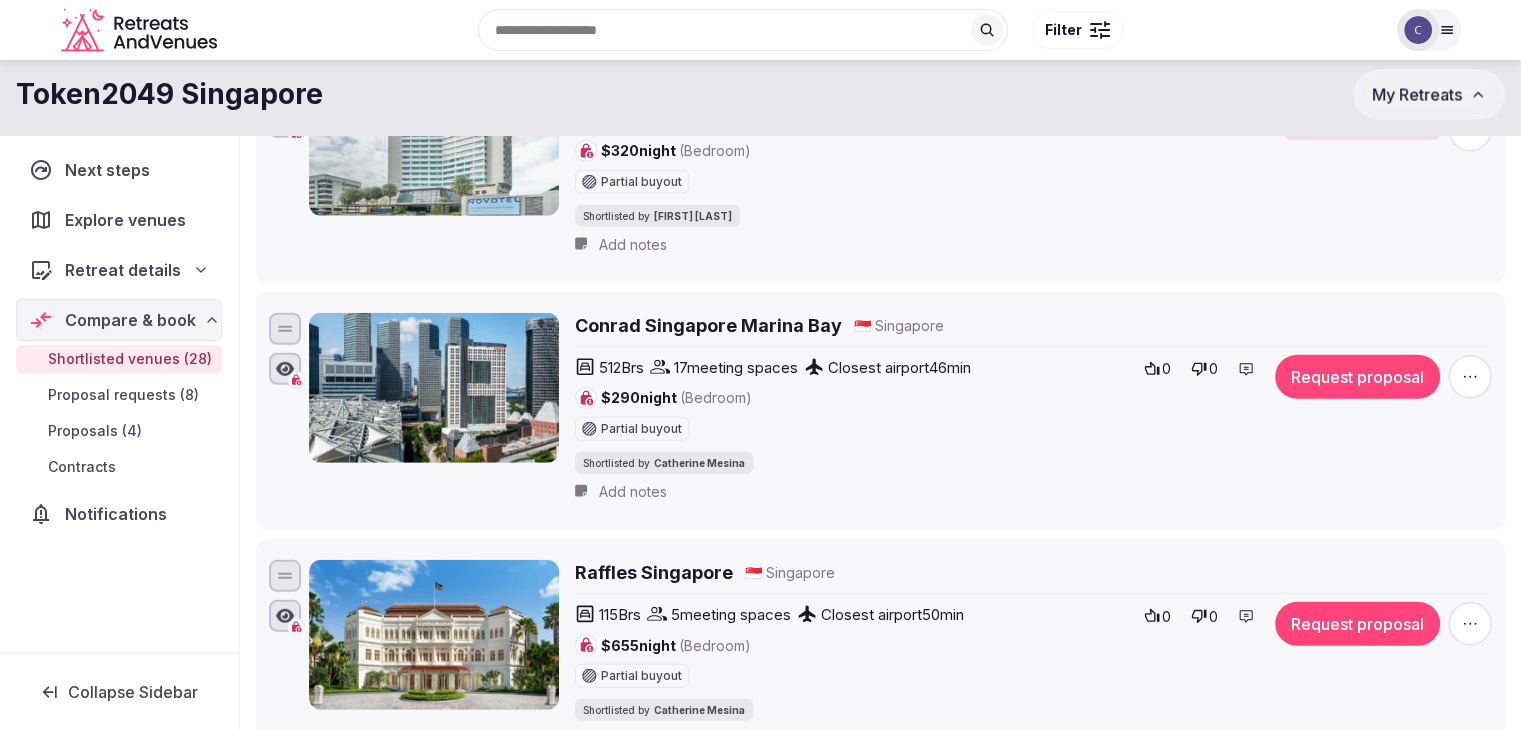 scroll, scrollTop: 5395, scrollLeft: 0, axis: vertical 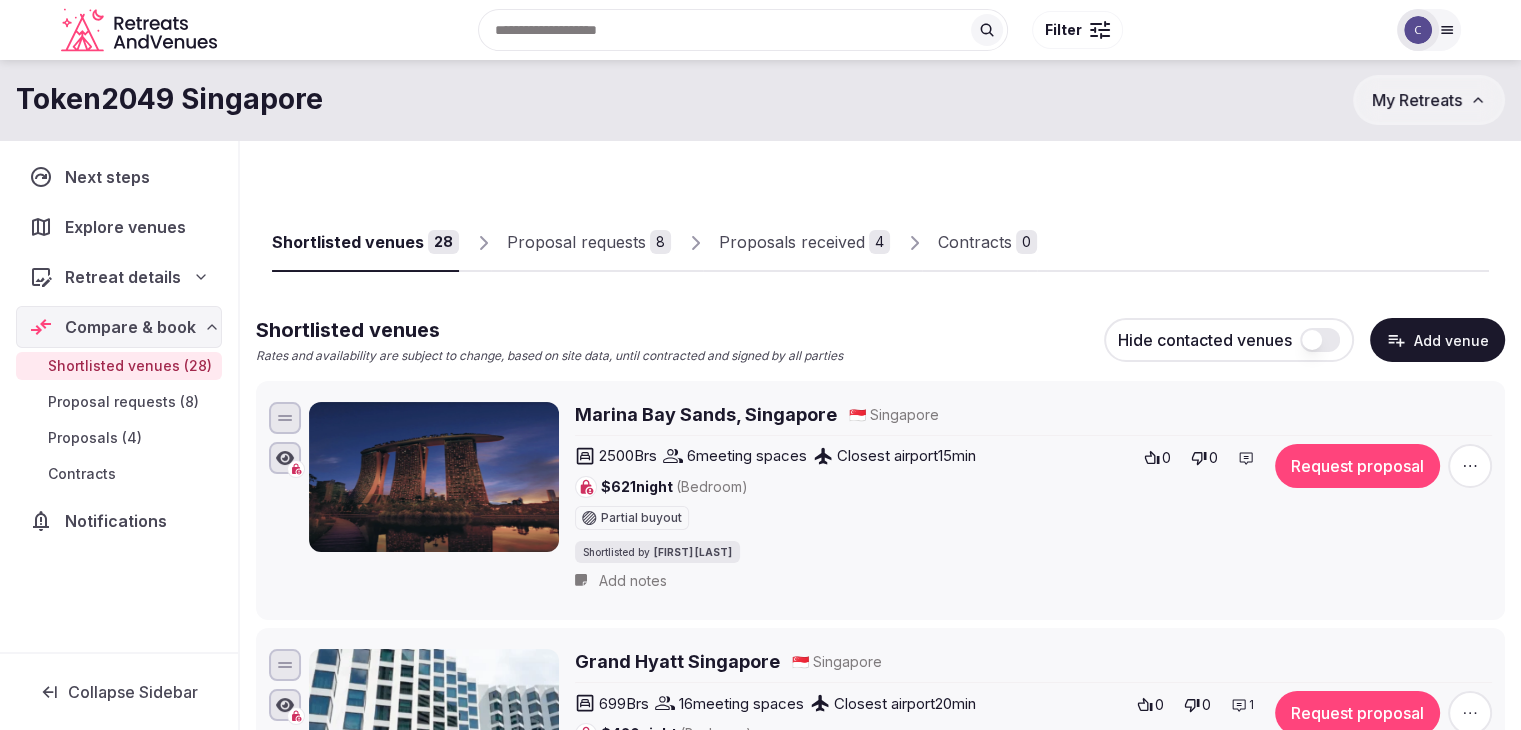 click 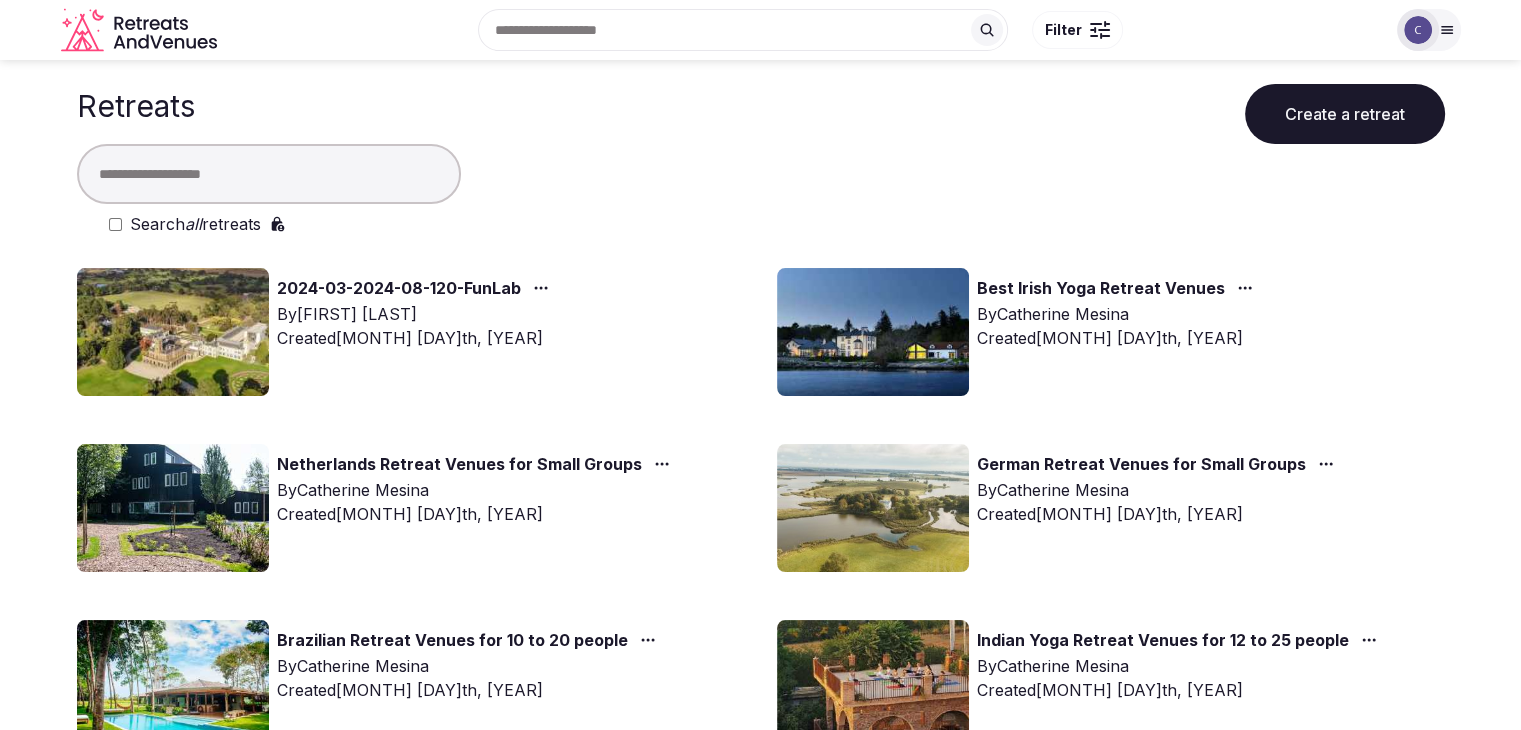 click on "Search  all  retreats" at bounding box center [195, 224] 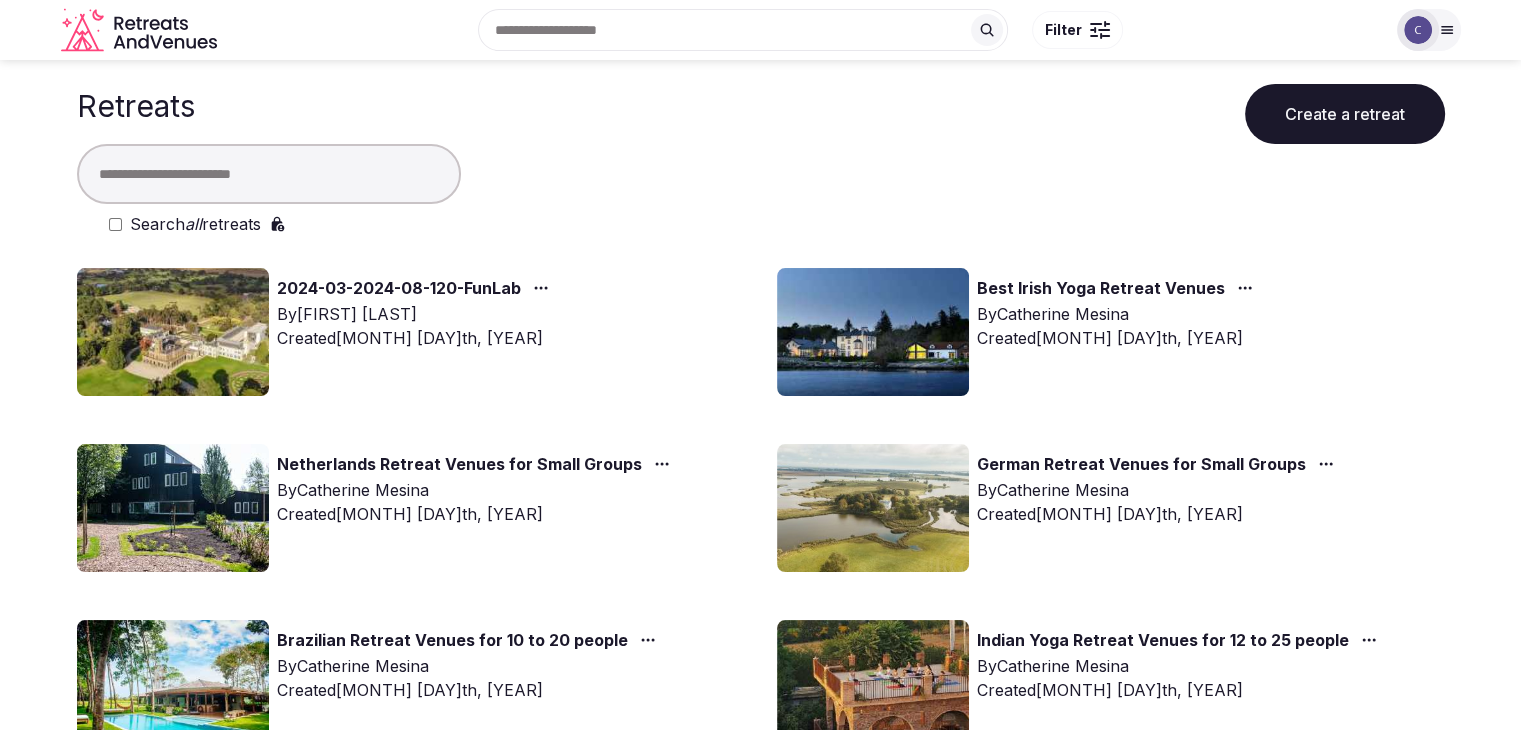 click at bounding box center (269, 174) 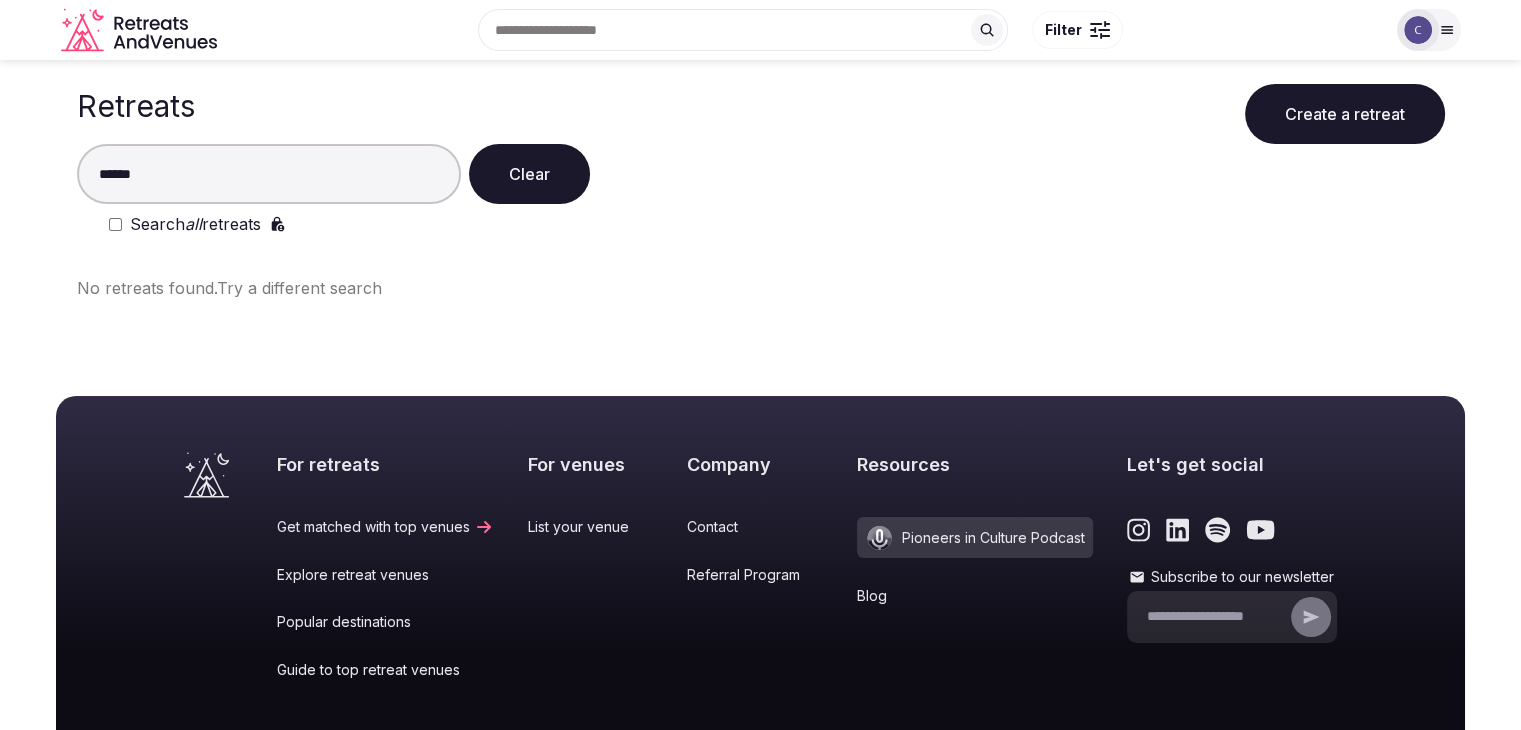 click on "No retreats found.  Try a different search" at bounding box center [761, 288] 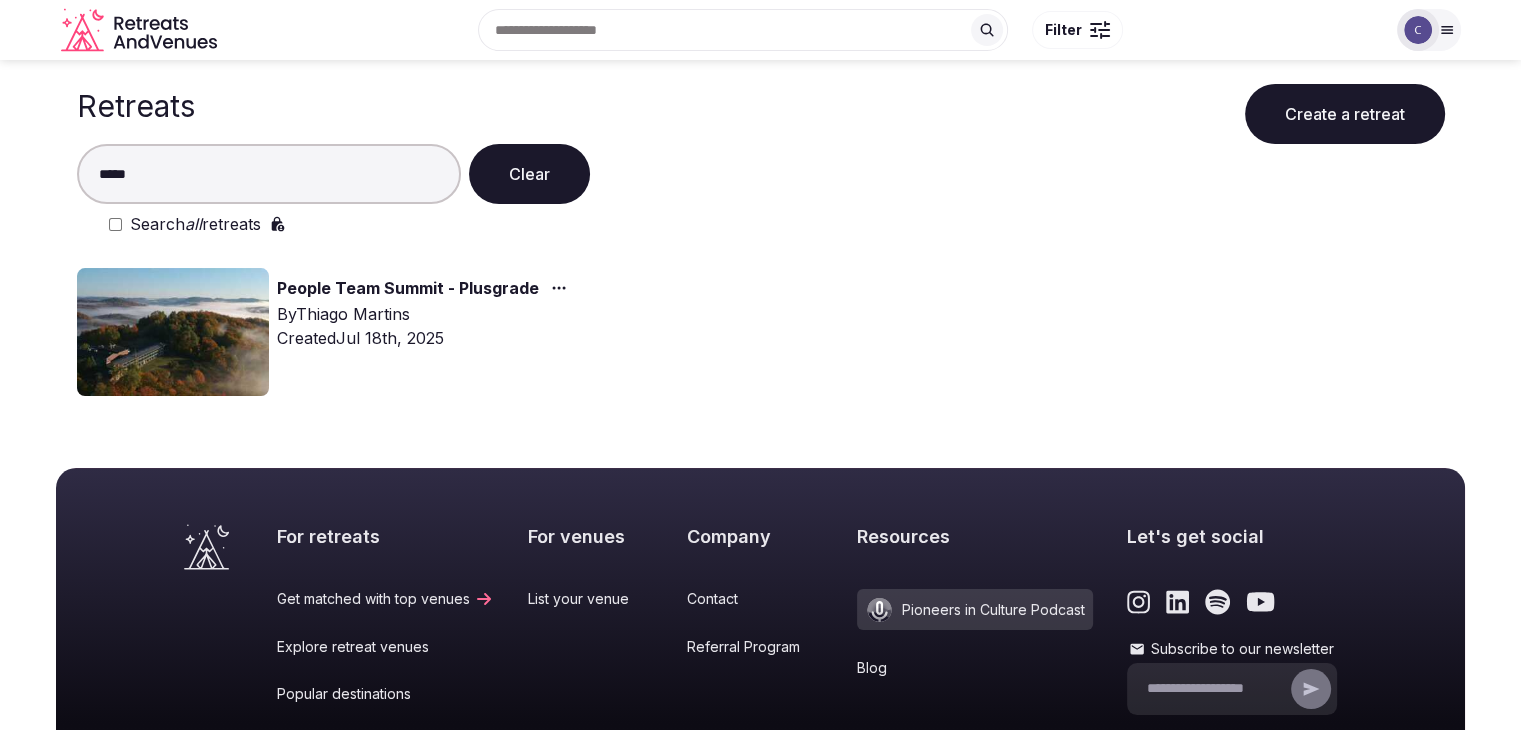 type on "*****" 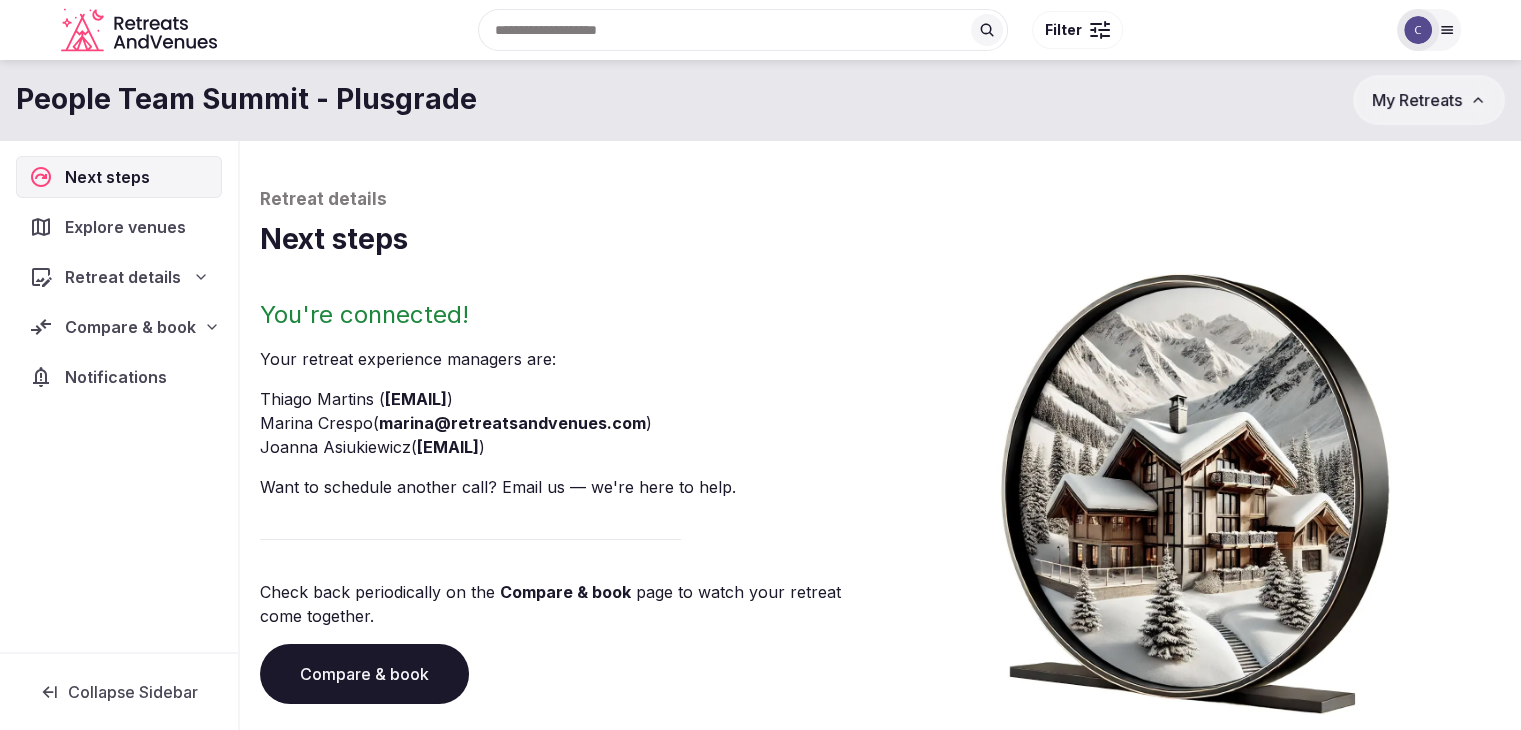 click on "Compare & book" at bounding box center [364, 674] 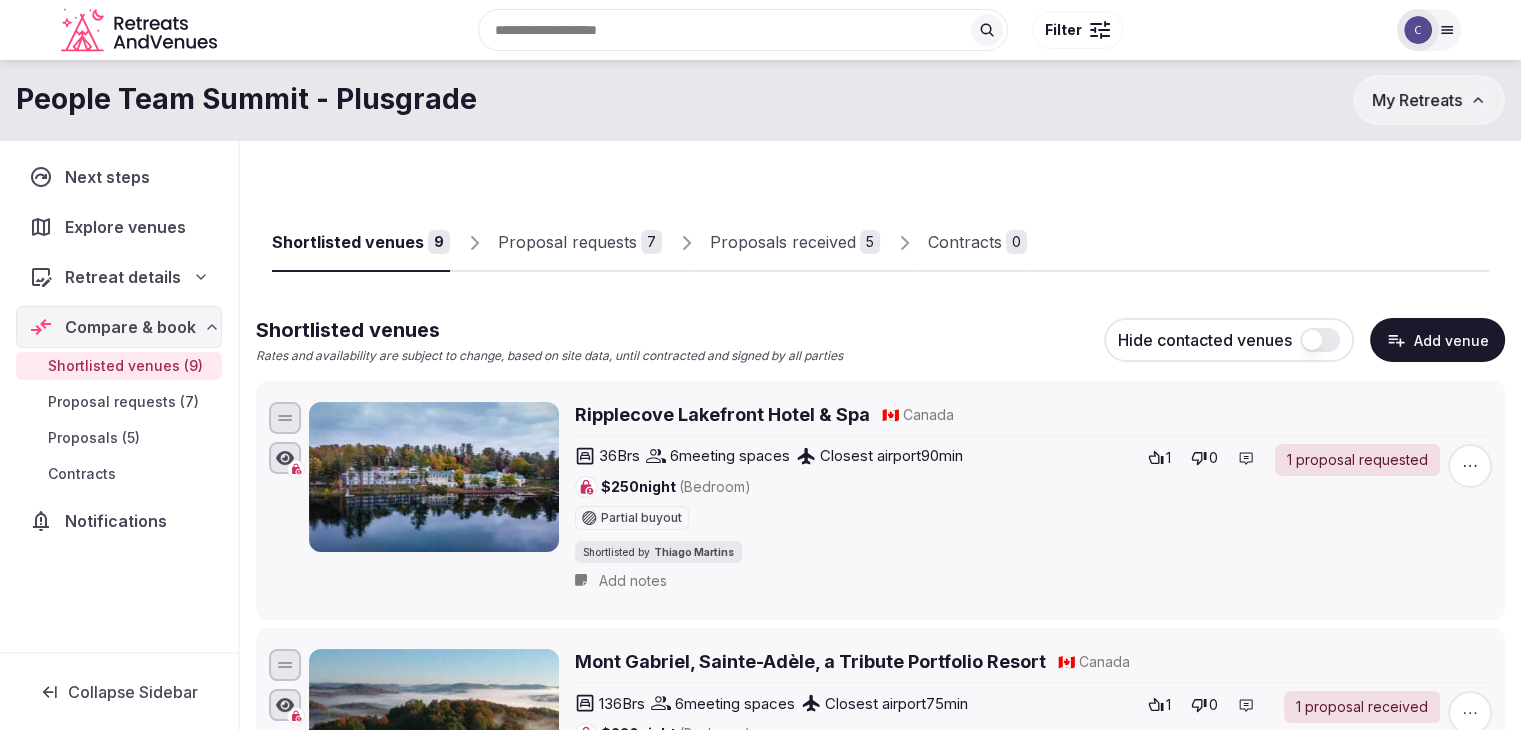 click on "People Team Summit - Plusgrade" at bounding box center (246, 99) 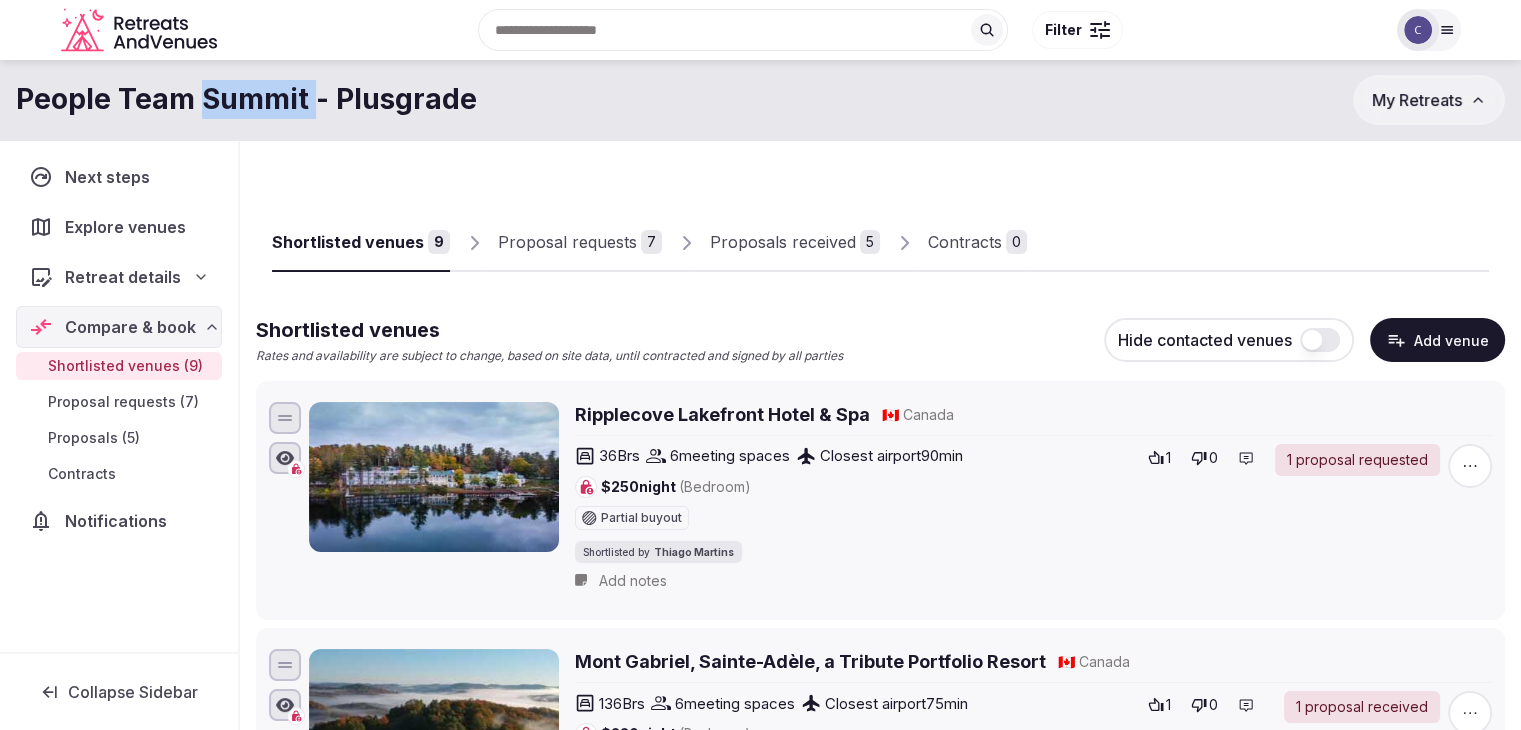 click on "People Team Summit - Plusgrade" at bounding box center [246, 99] 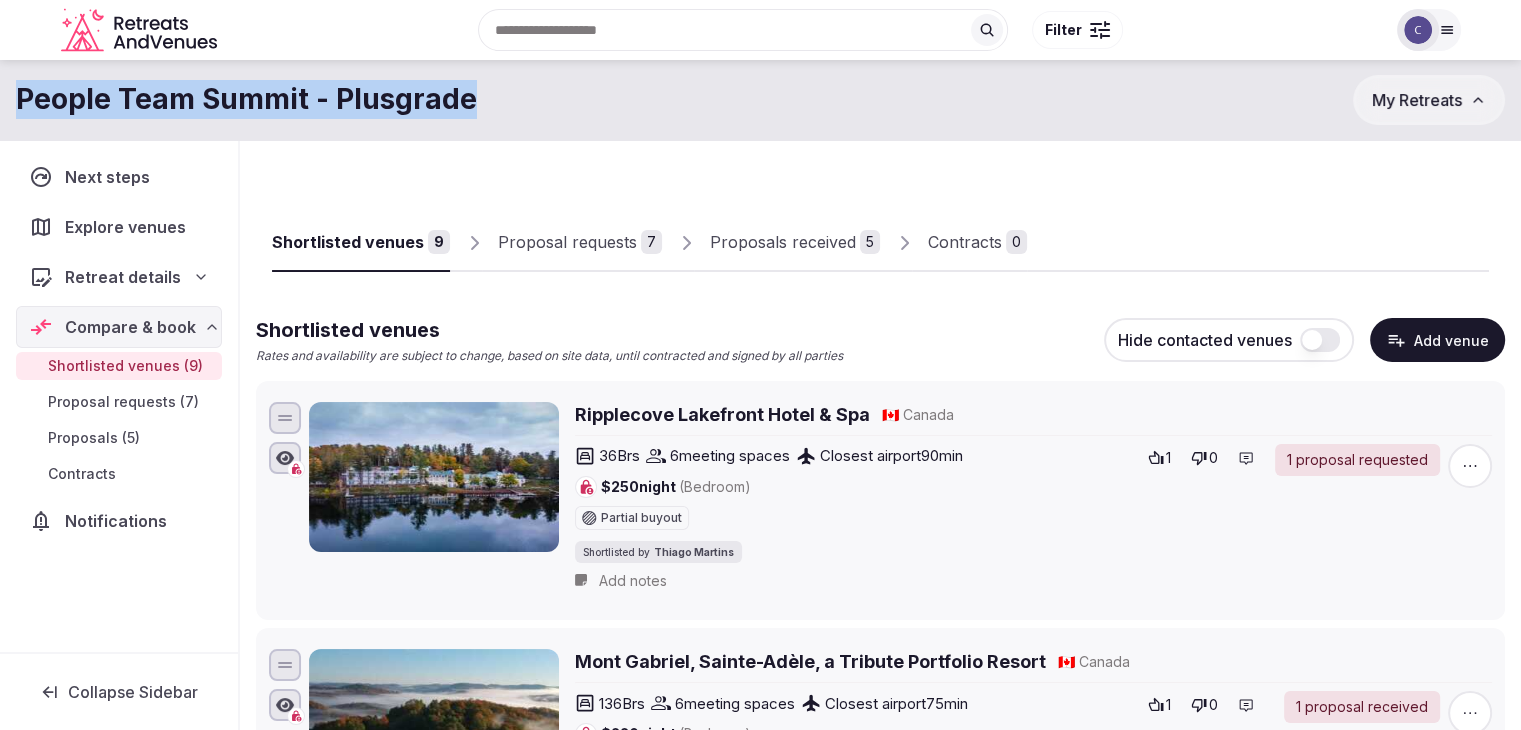 click on "People Team Summit - Plusgrade" at bounding box center [246, 99] 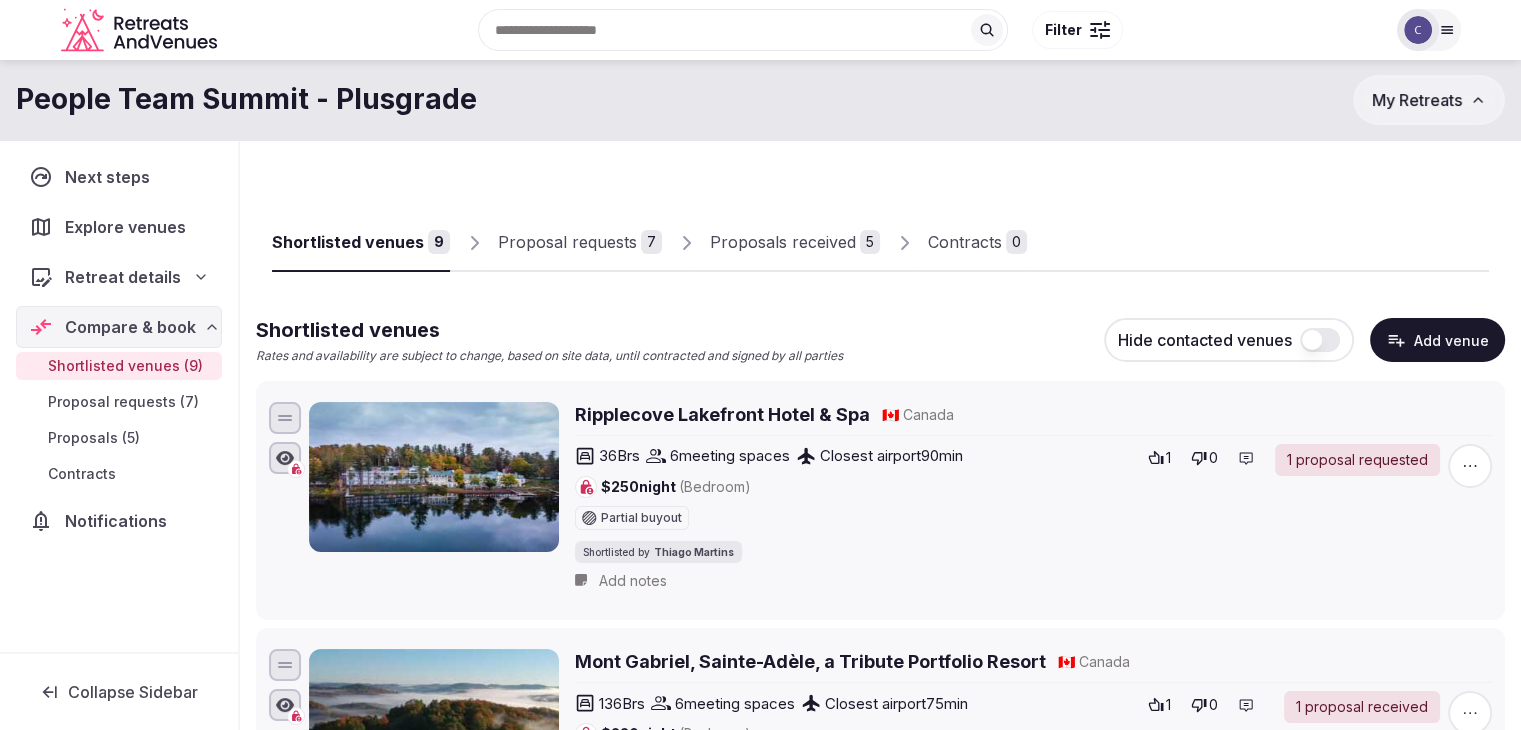 click 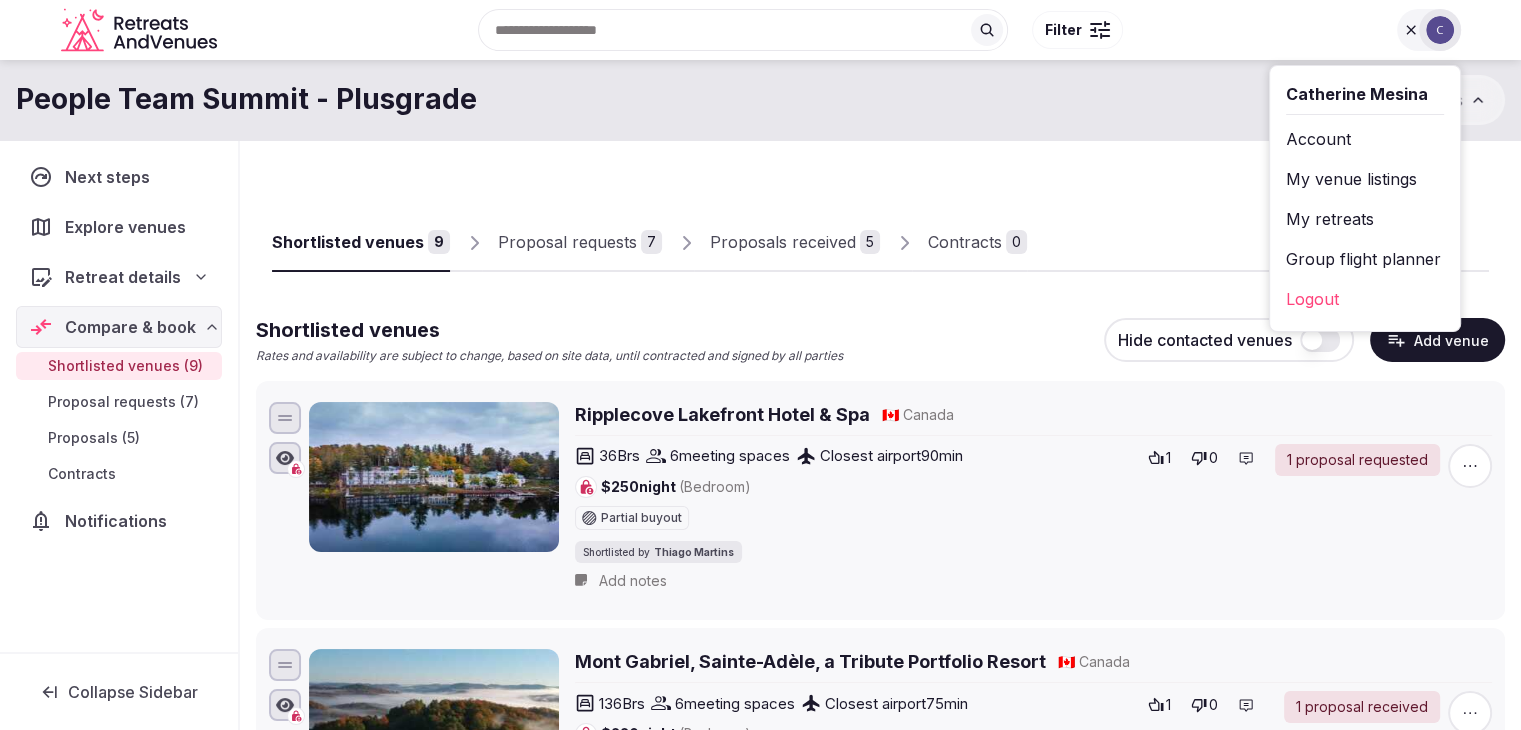 click on "My retreats" at bounding box center [1365, 219] 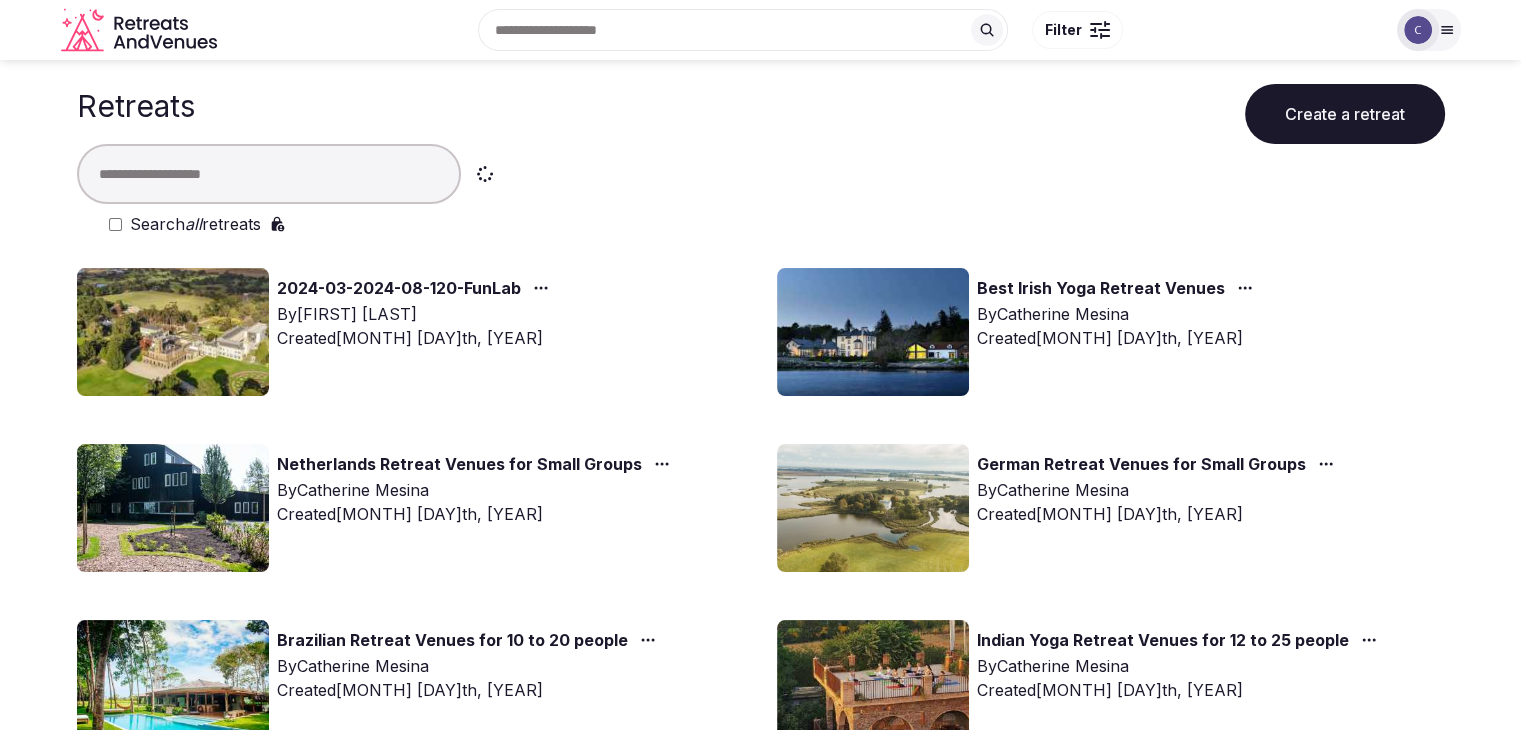 click on "Search  all  retreats" at bounding box center (777, 224) 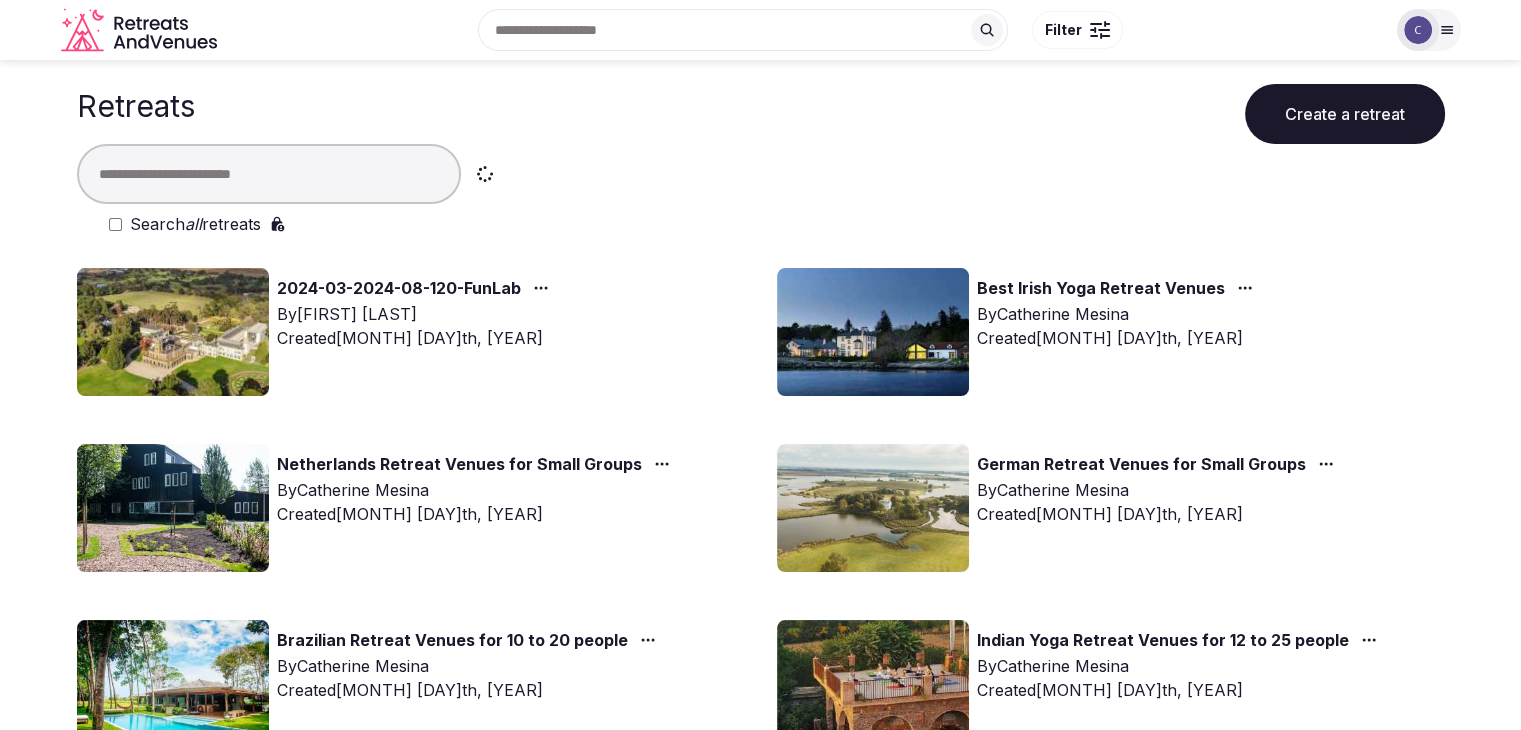 click at bounding box center (269, 174) 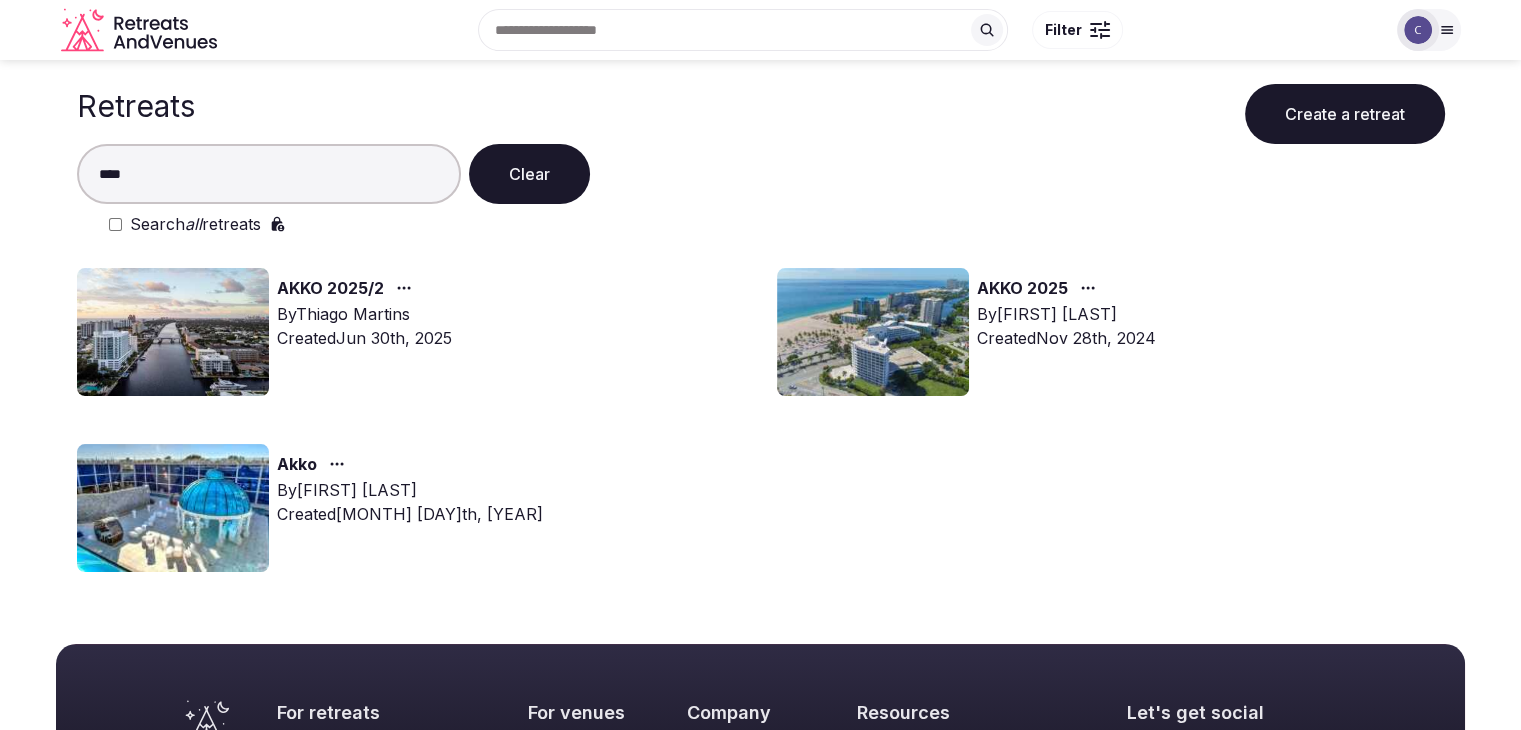 type on "****" 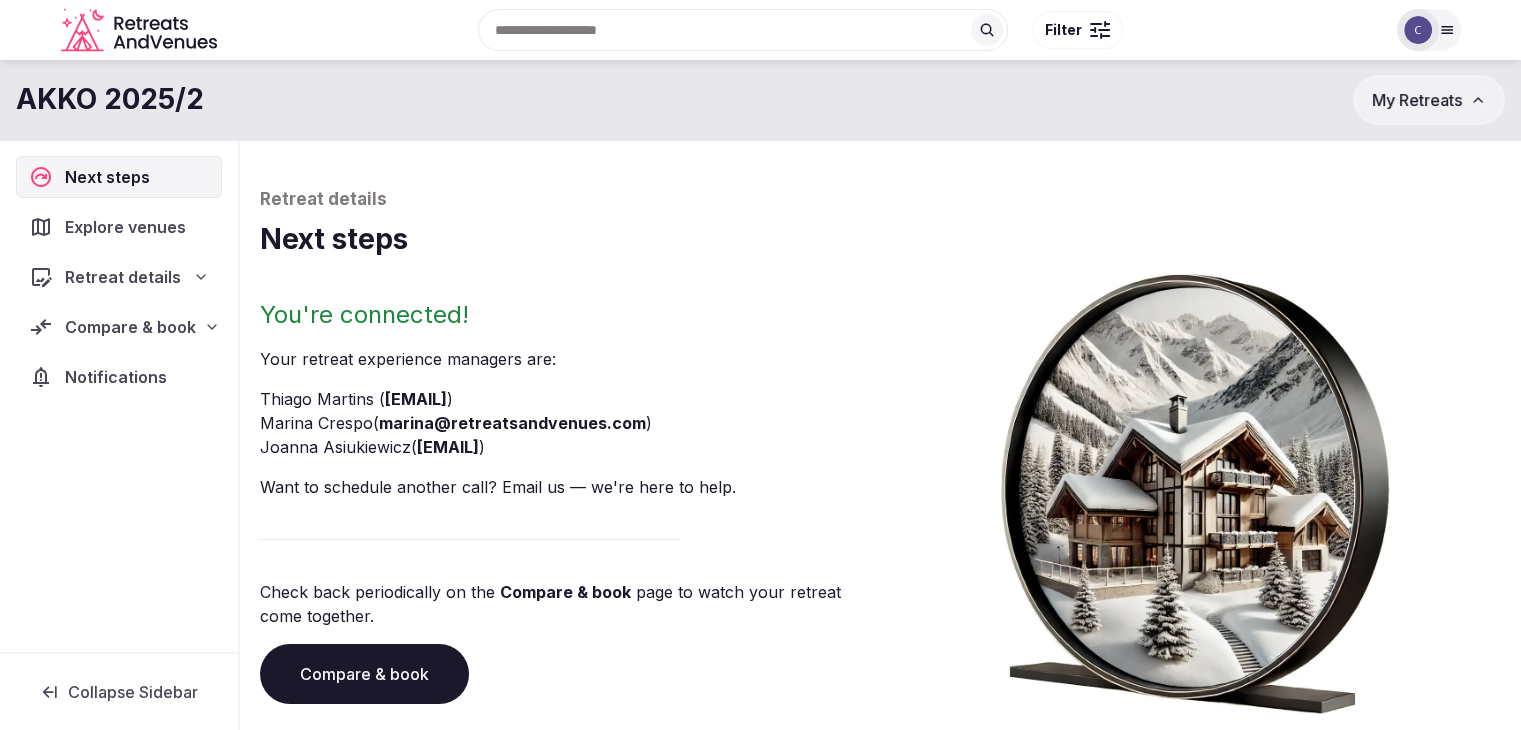 click on "AKKO 2025/2" at bounding box center (110, 99) 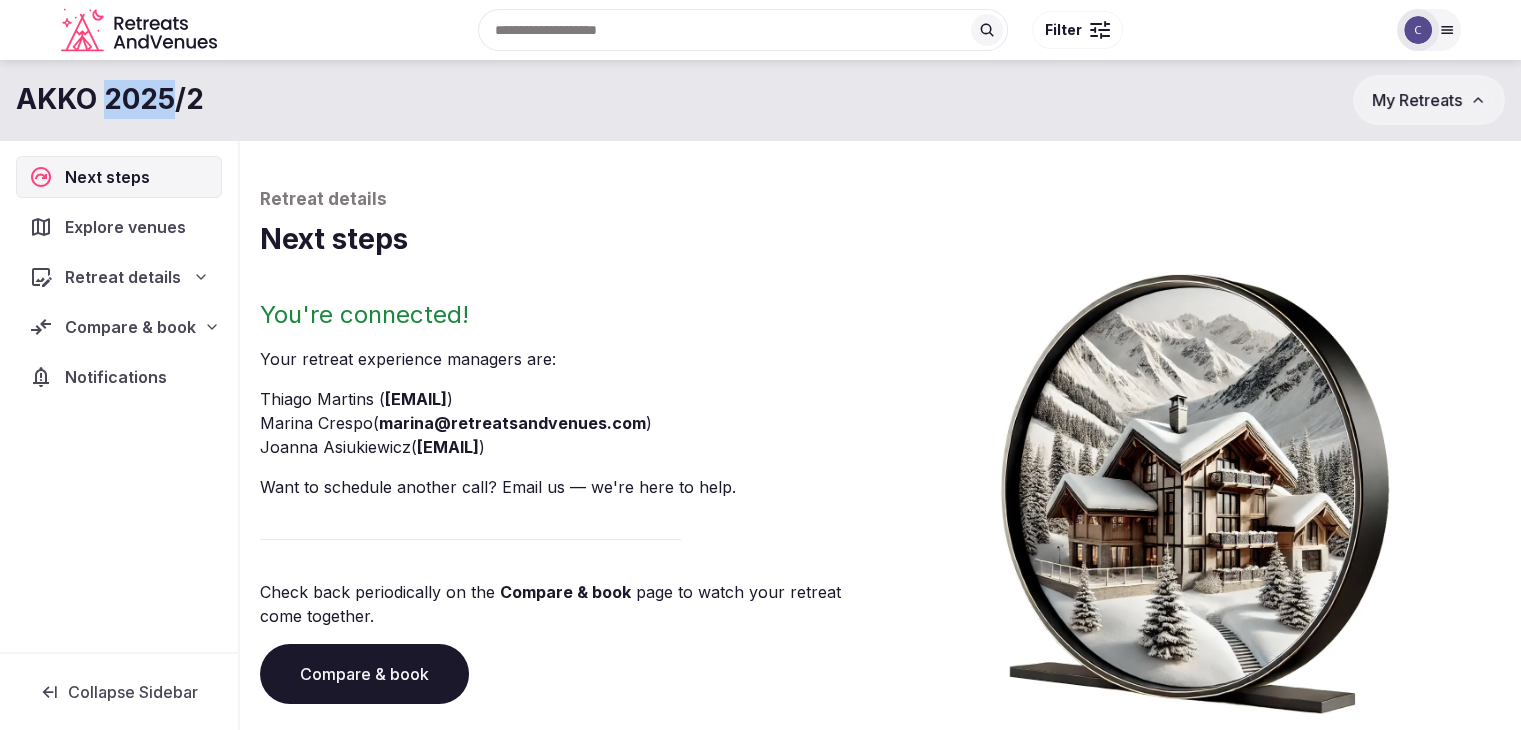 click on "AKKO 2025/2" at bounding box center (110, 99) 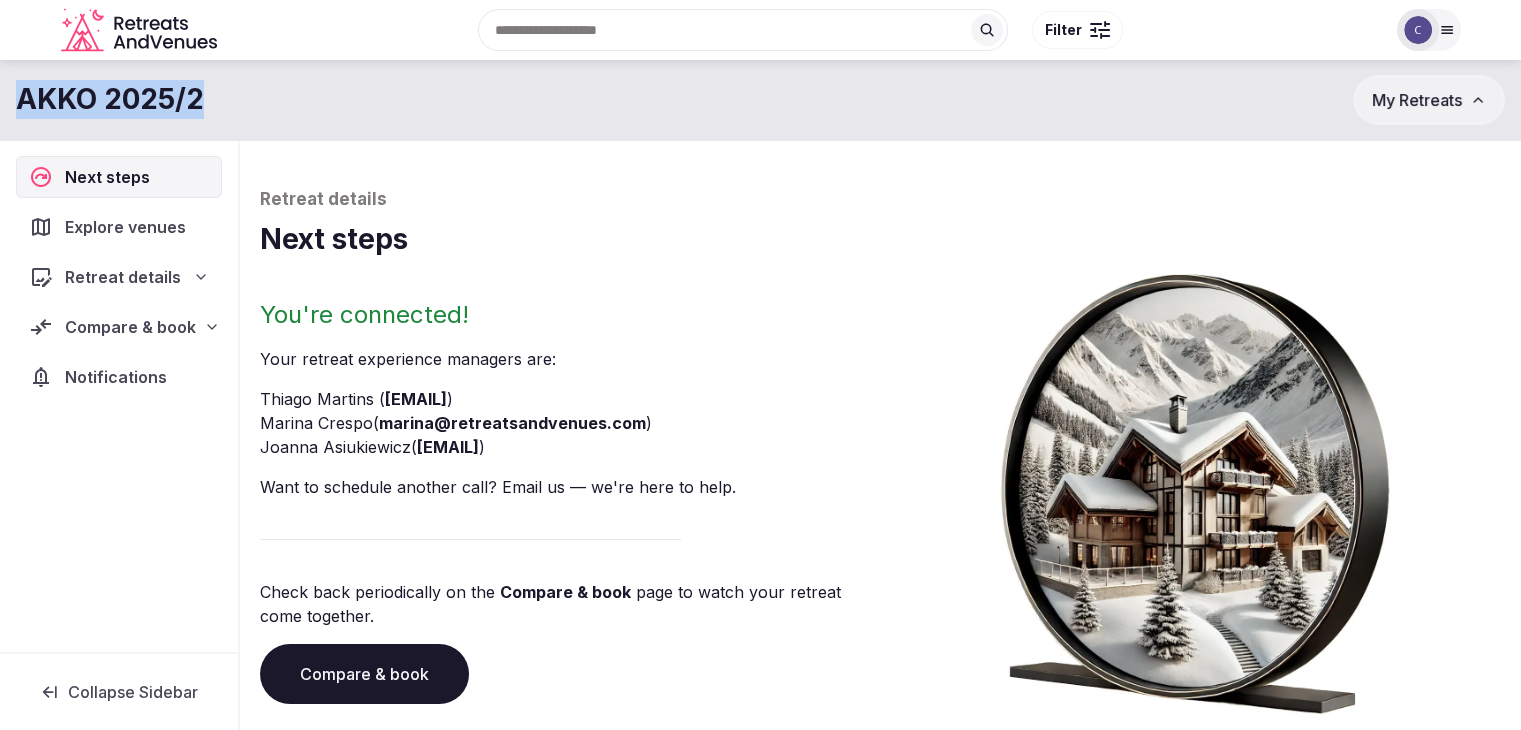 click on "AKKO 2025/2" at bounding box center (110, 99) 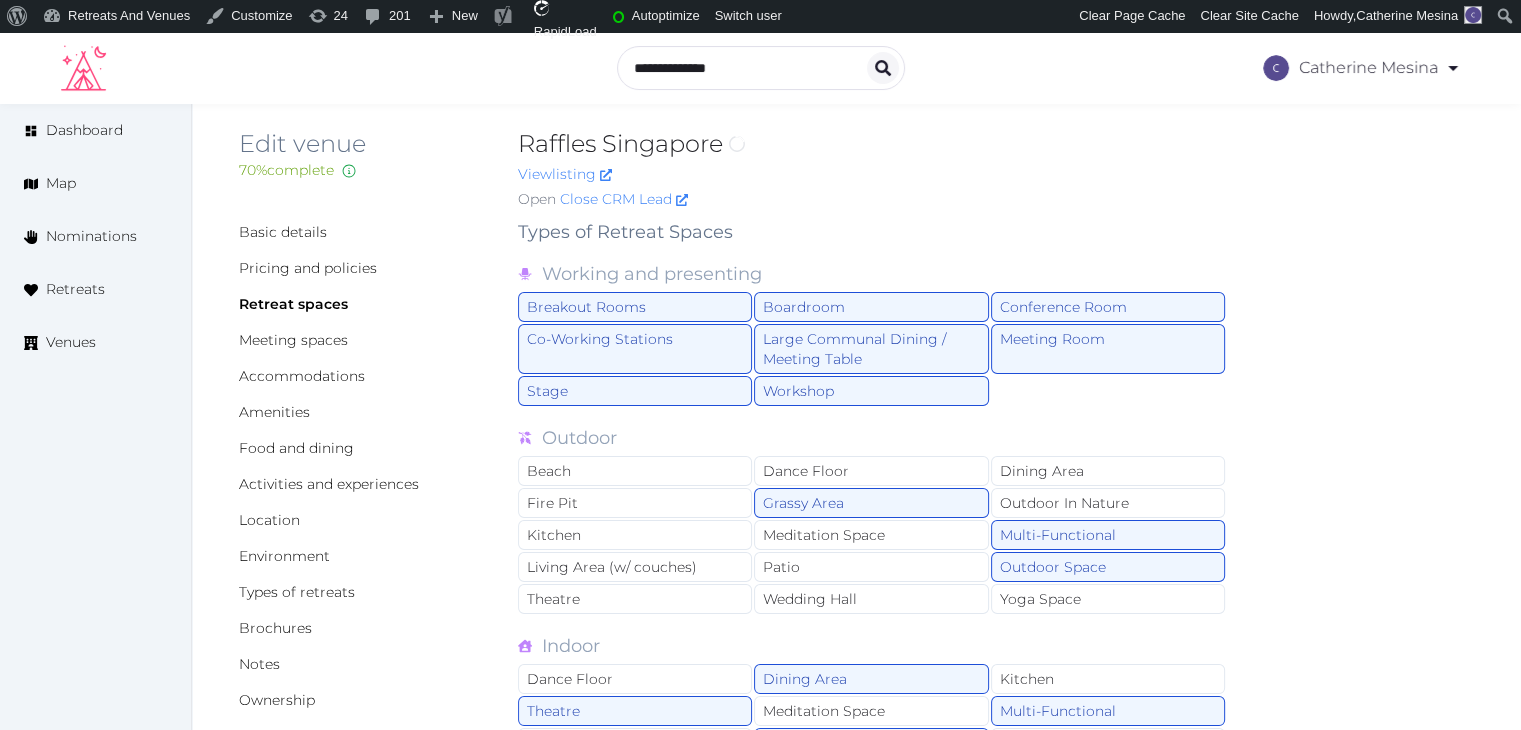 scroll, scrollTop: 0, scrollLeft: 0, axis: both 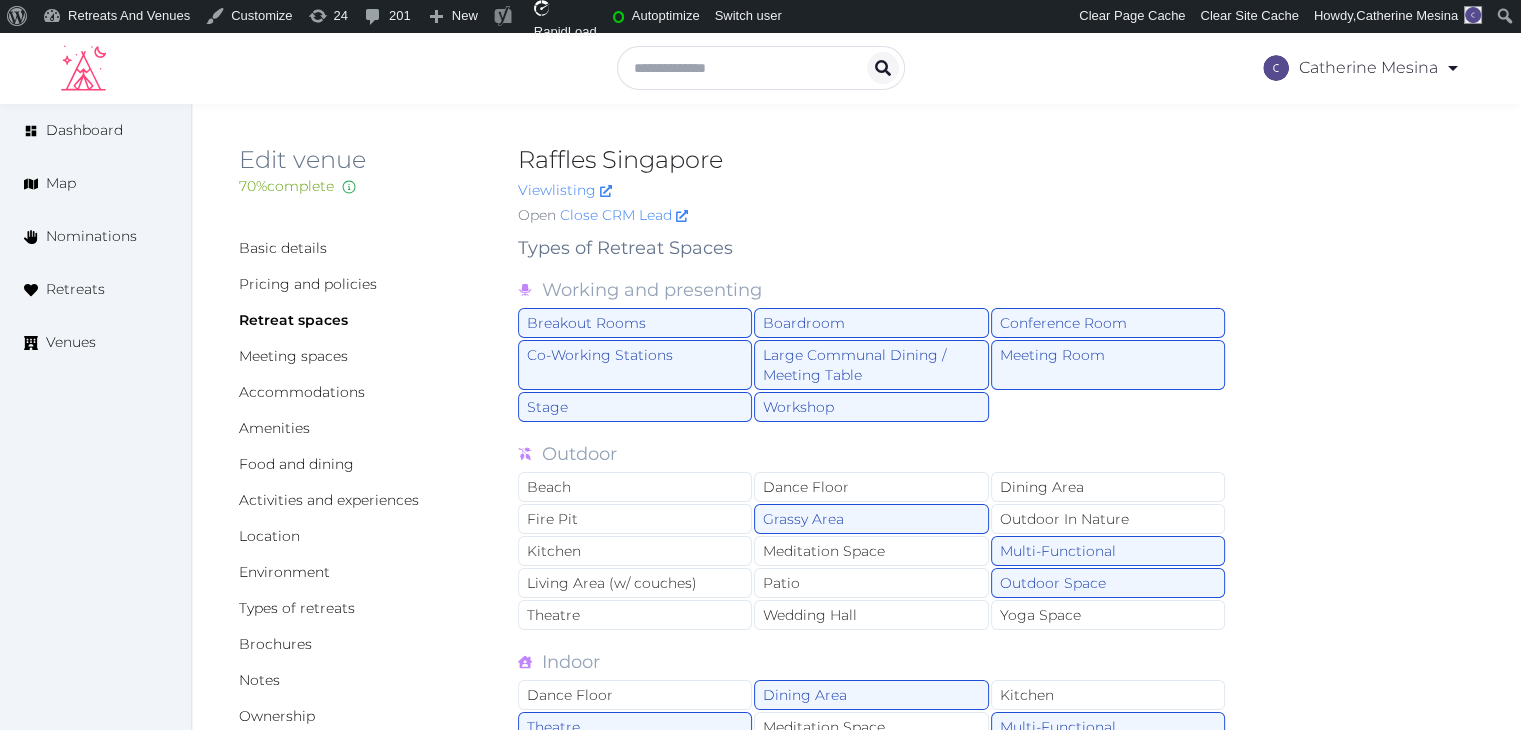 click on "Raffles Singapore" at bounding box center (872, 160) 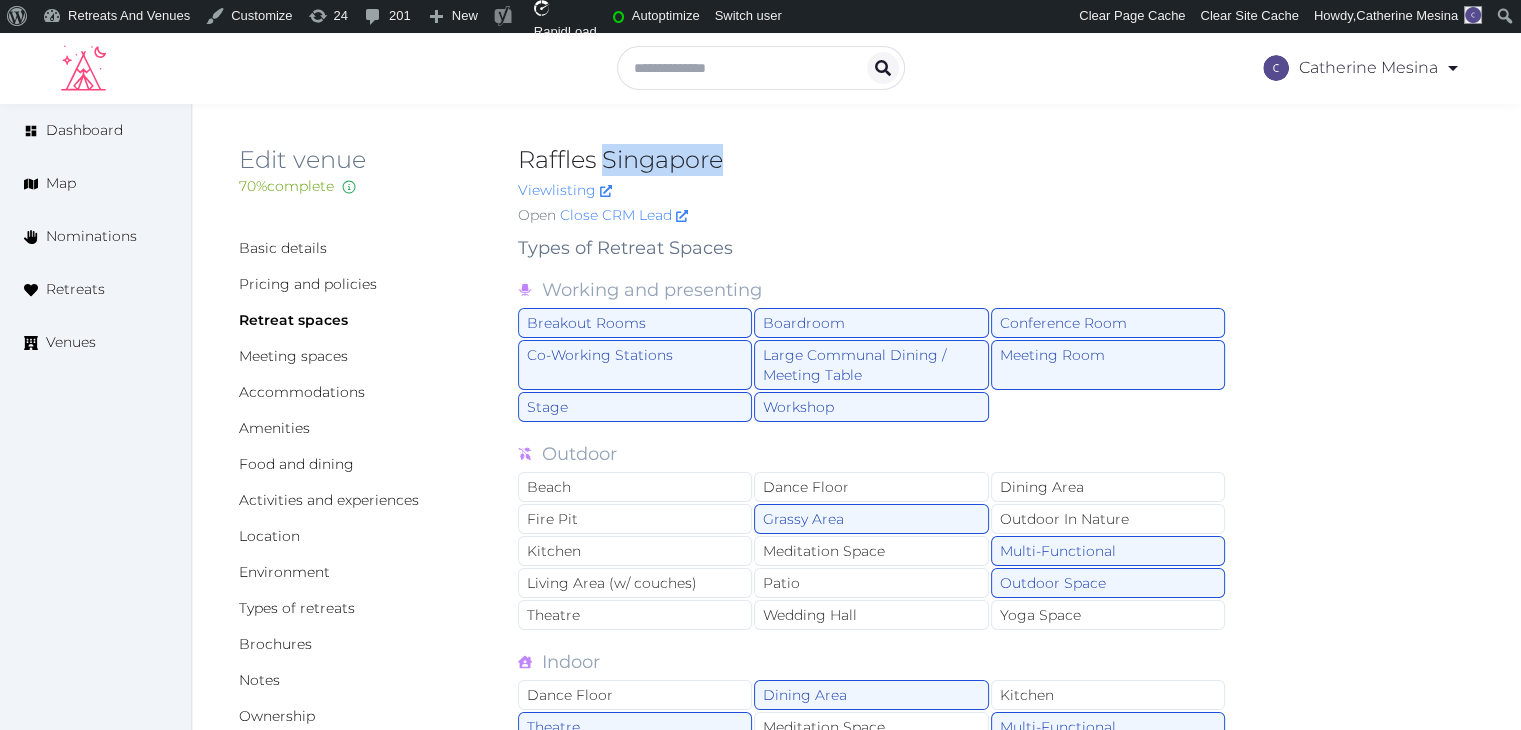 click on "Raffles Singapore" at bounding box center (872, 160) 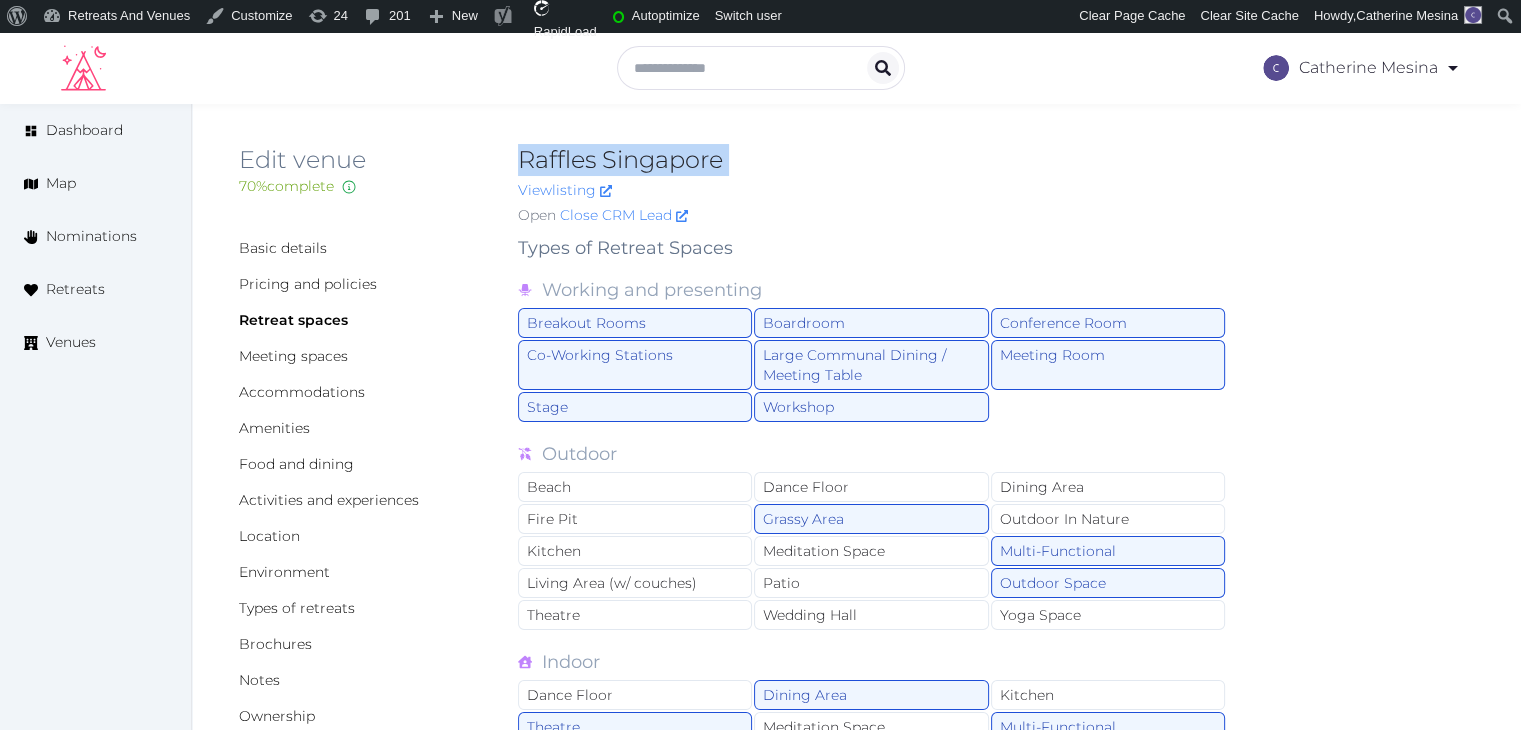 click on "Raffles Singapore" at bounding box center (872, 160) 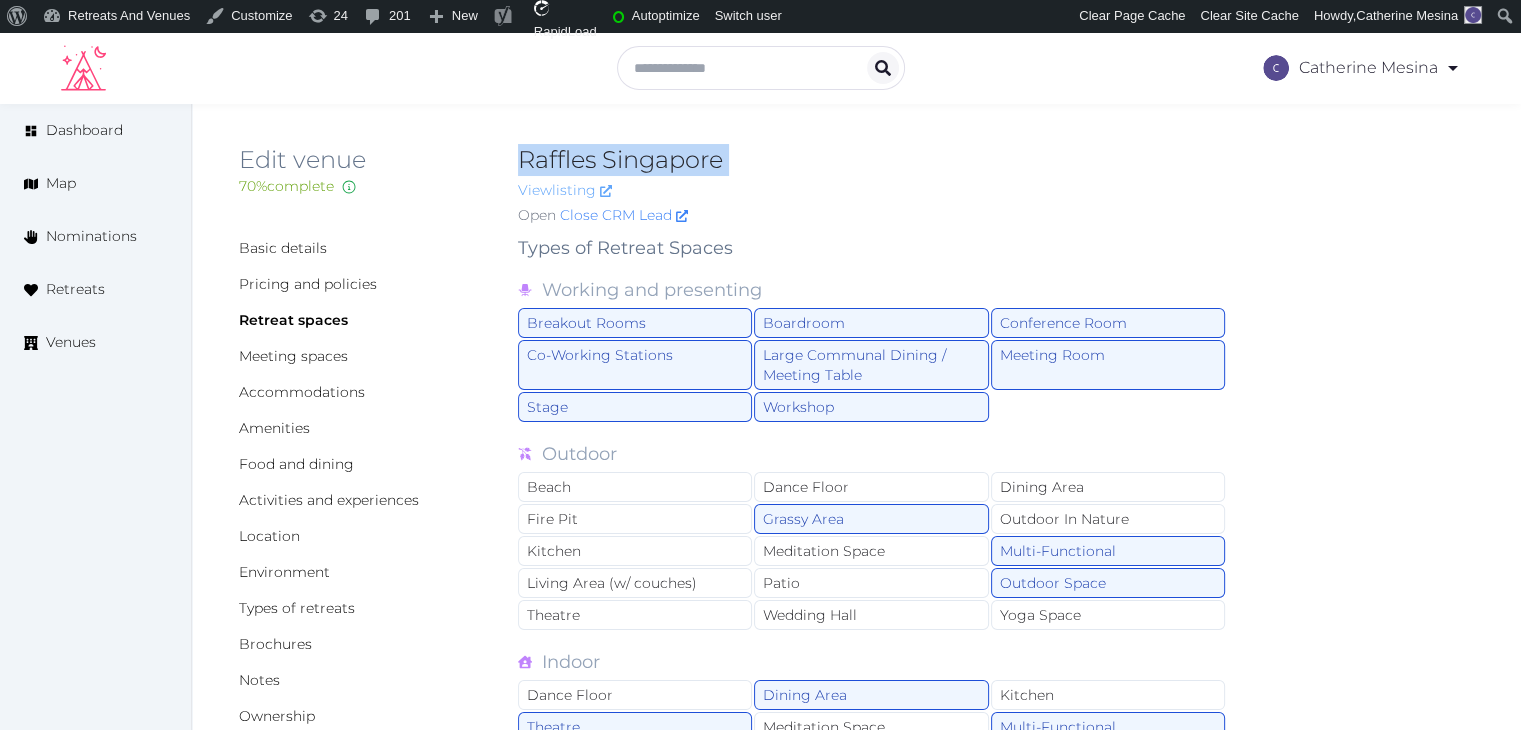 copy on "Raffles Singapore" 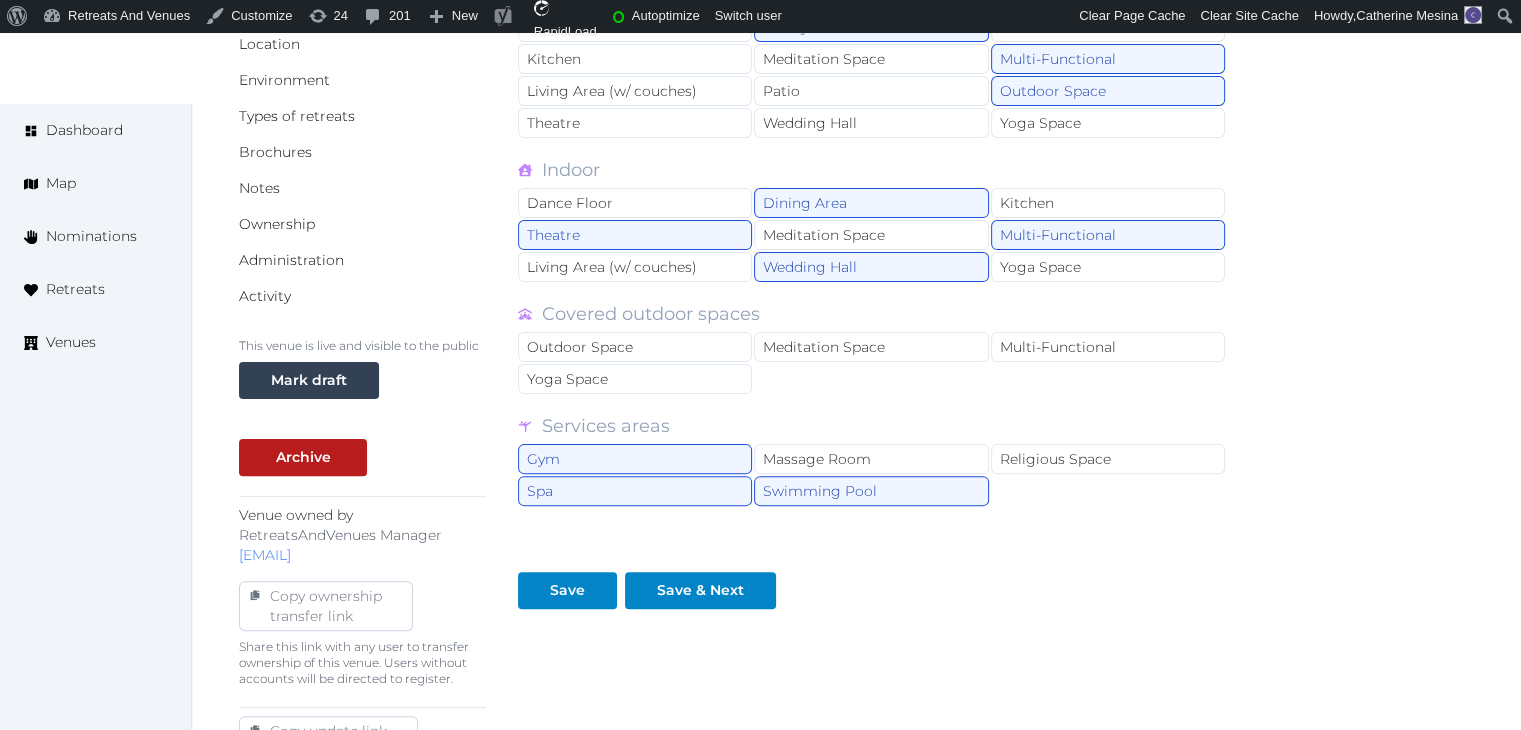 scroll, scrollTop: 0, scrollLeft: 0, axis: both 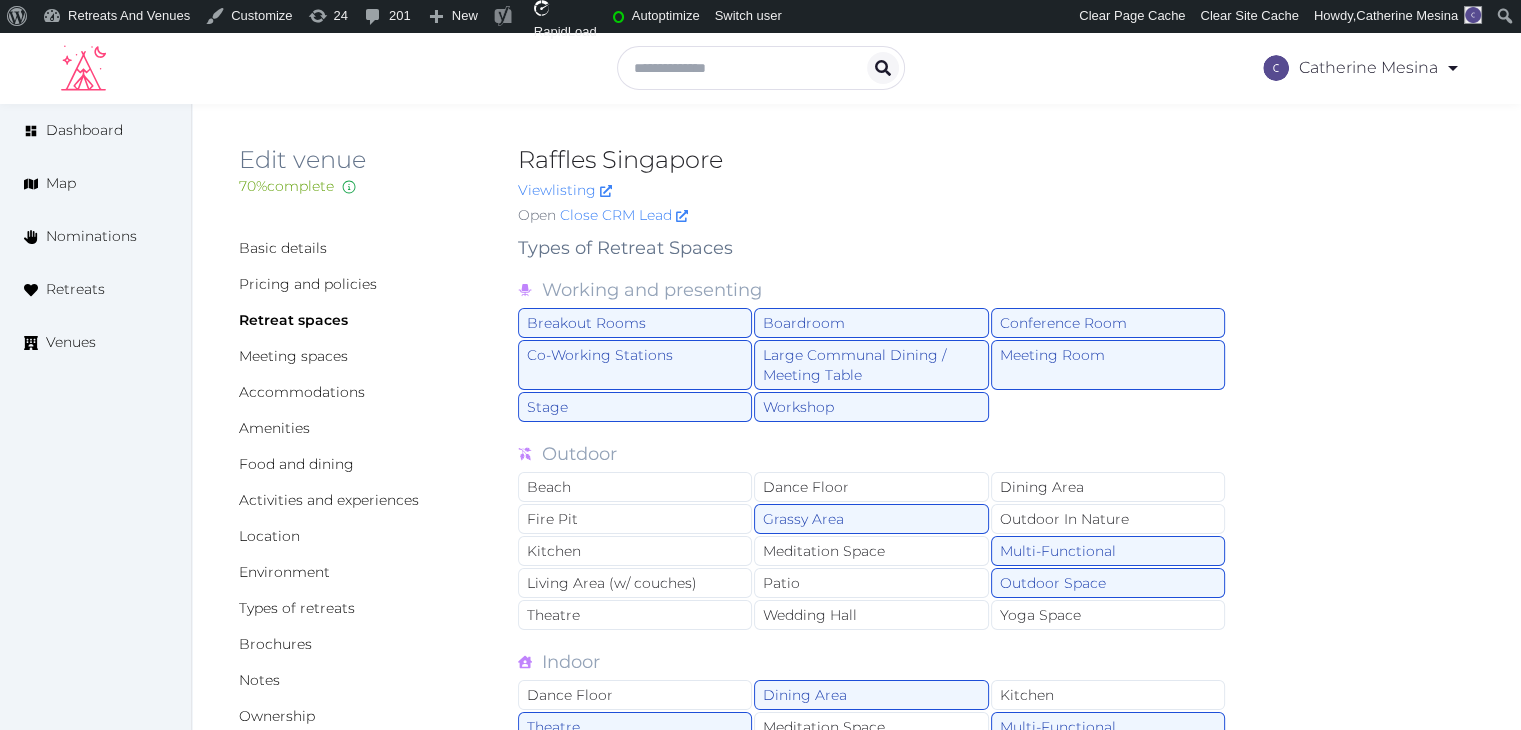 click on "Basic details Pricing and policies Retreat spaces Meeting spaces Accommodations Amenities Food and dining Activities and experiences Location Environment Types of retreats Brochures Notes Ownership Administration Activity" at bounding box center (362, 518) 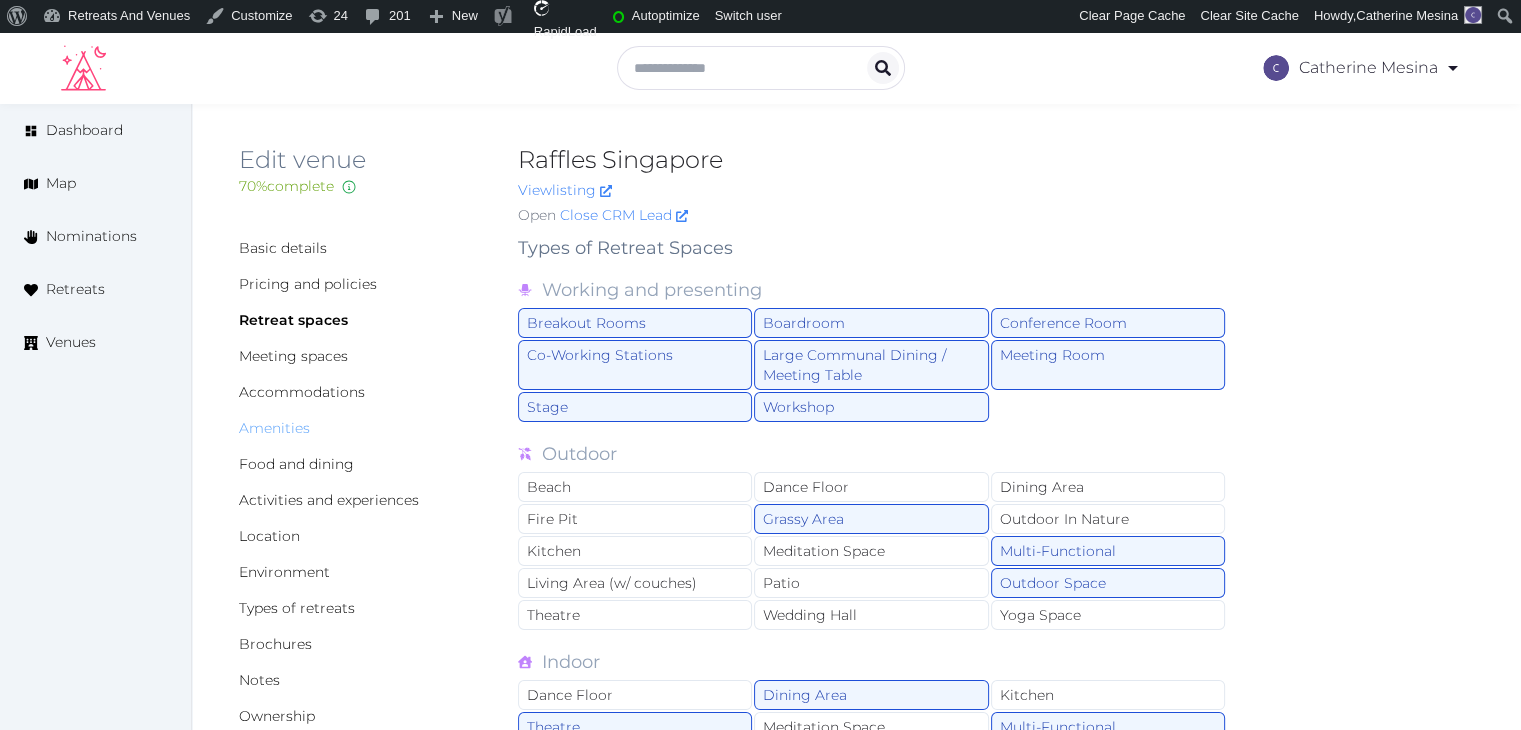 click on "Amenities" at bounding box center (274, 428) 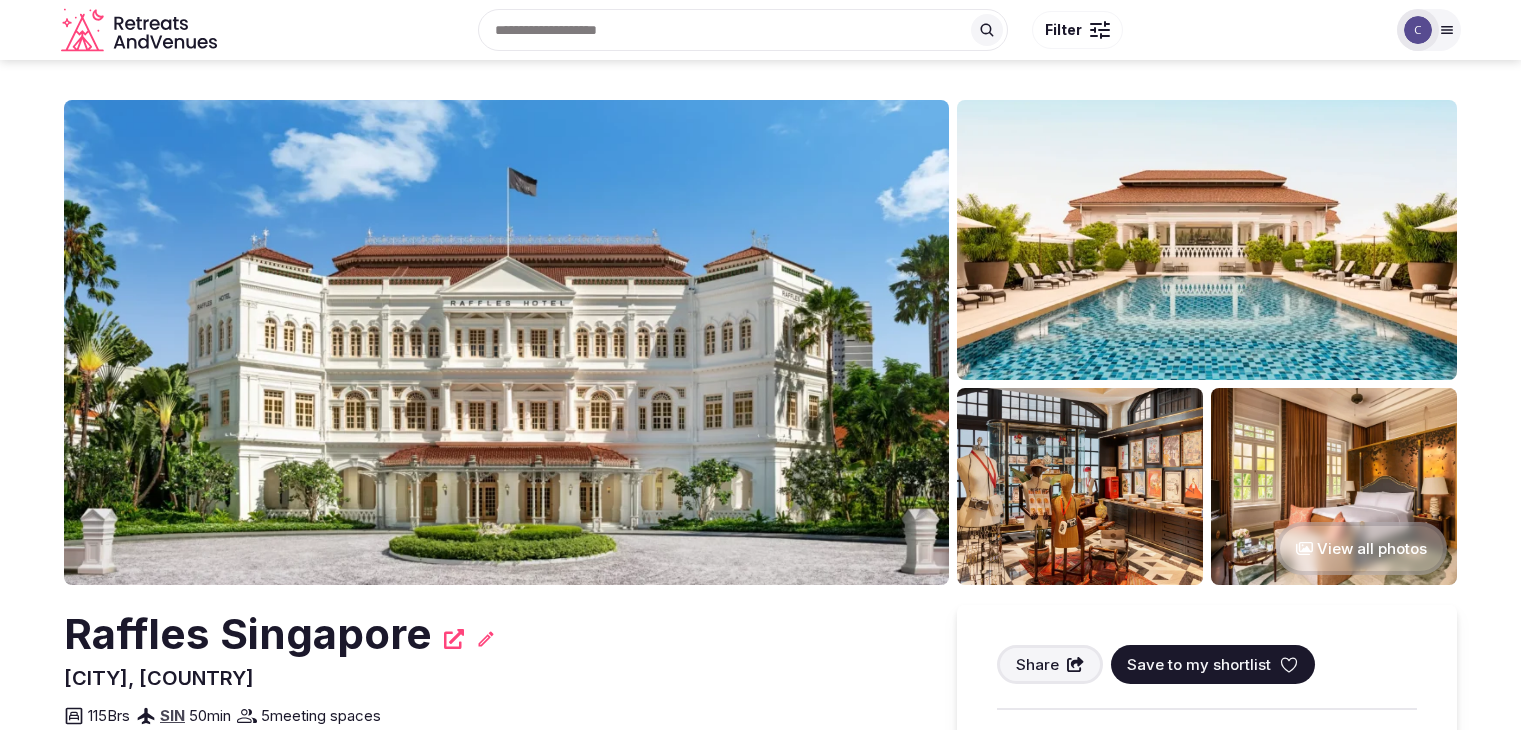 scroll, scrollTop: 0, scrollLeft: 0, axis: both 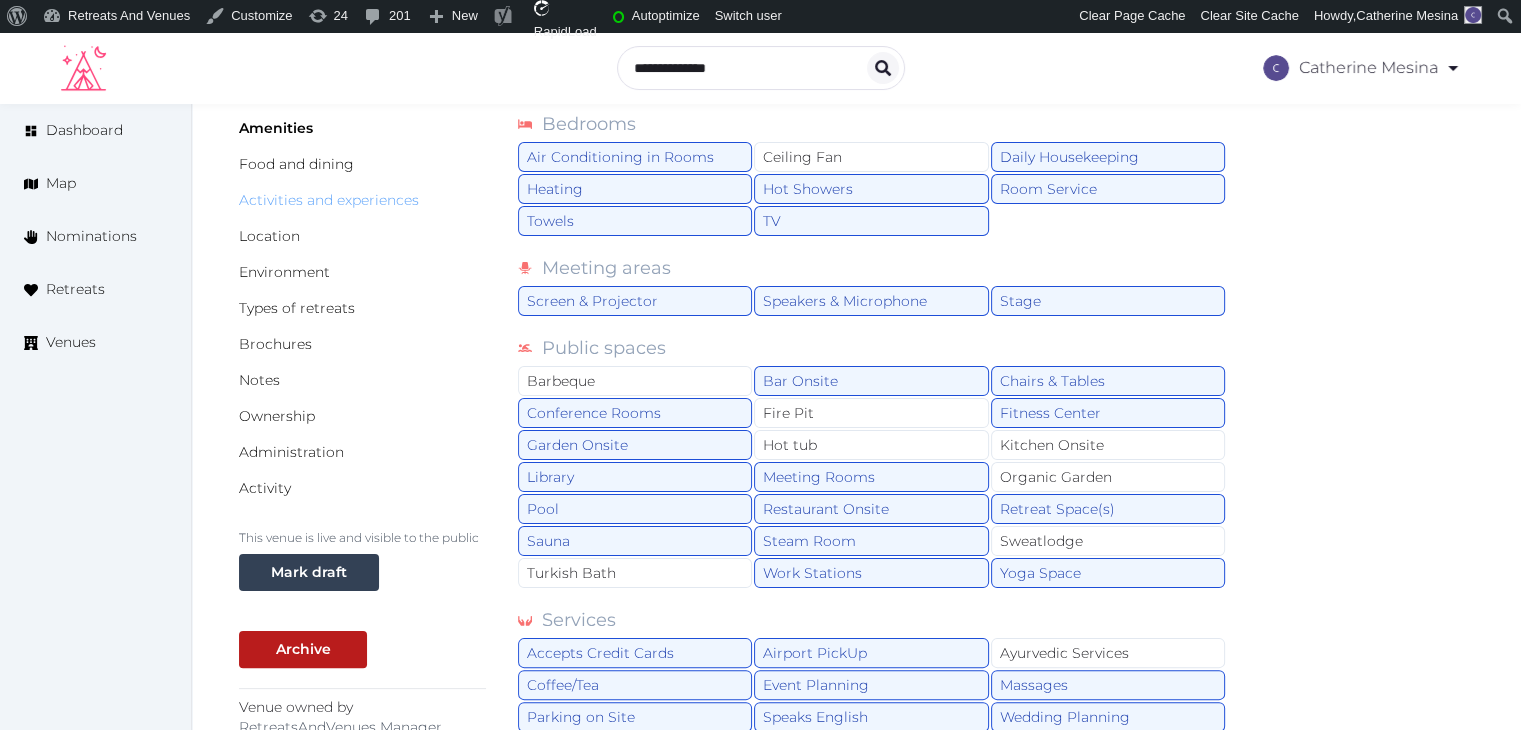 click on "Activities and experiences" at bounding box center (329, 200) 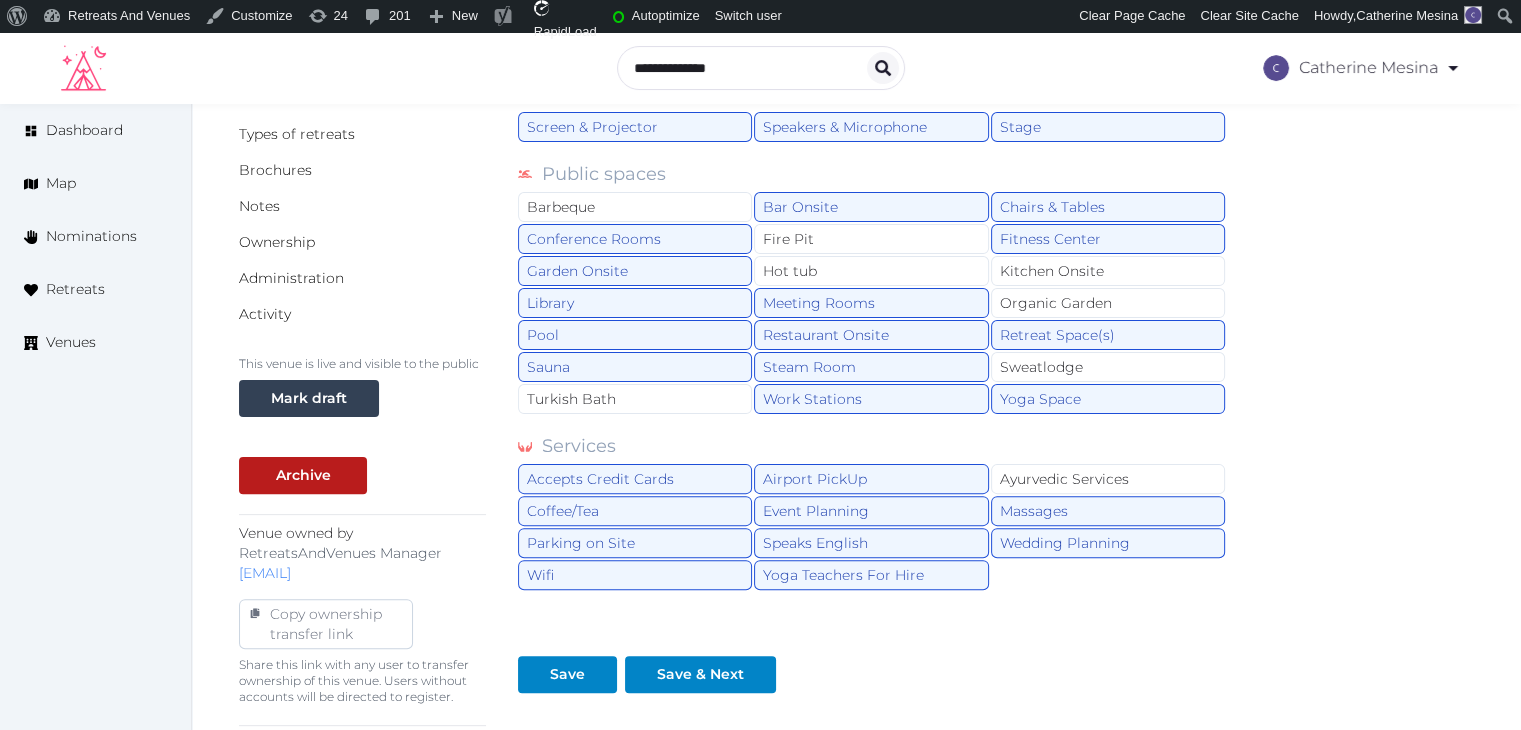 scroll, scrollTop: 600, scrollLeft: 0, axis: vertical 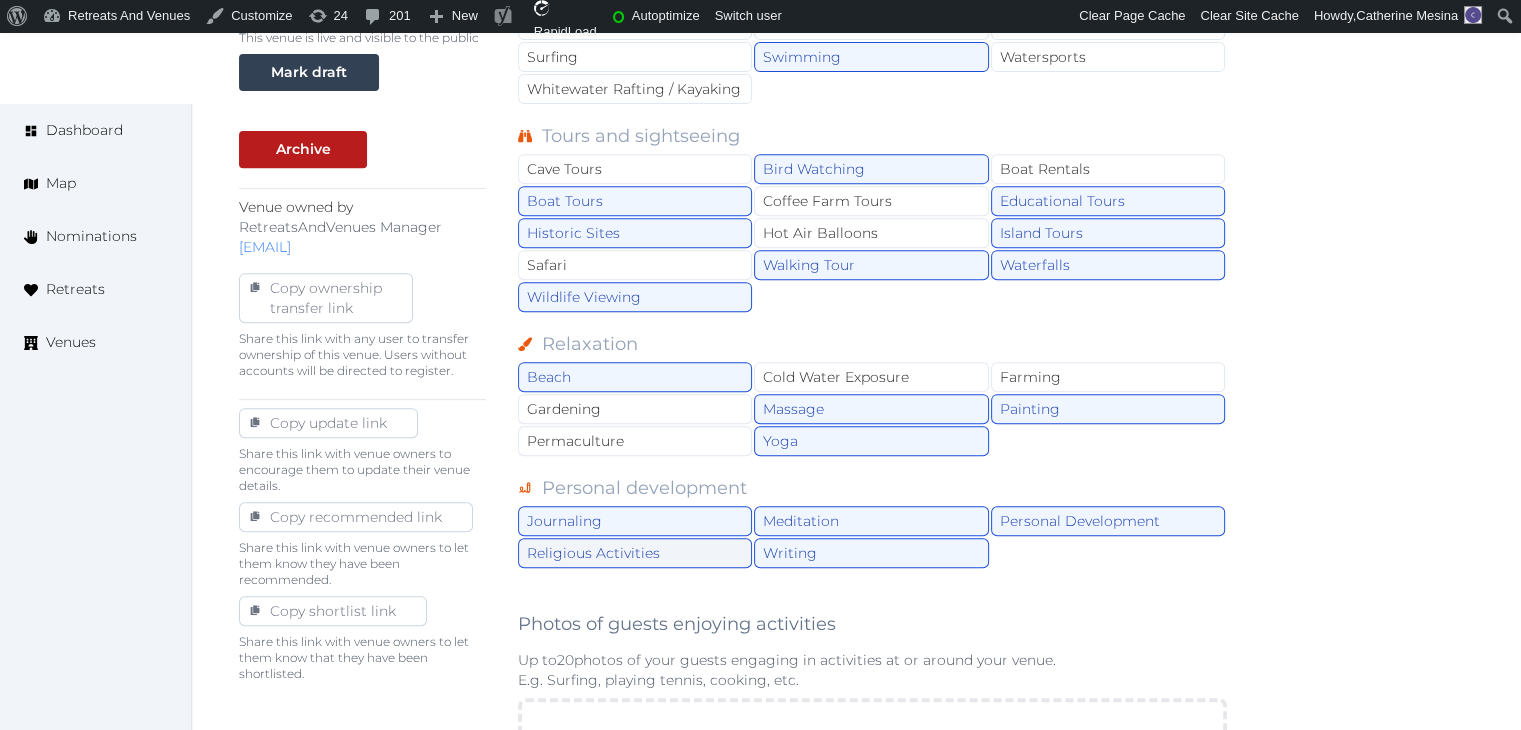 click on "Religious Activities" at bounding box center (635, 553) 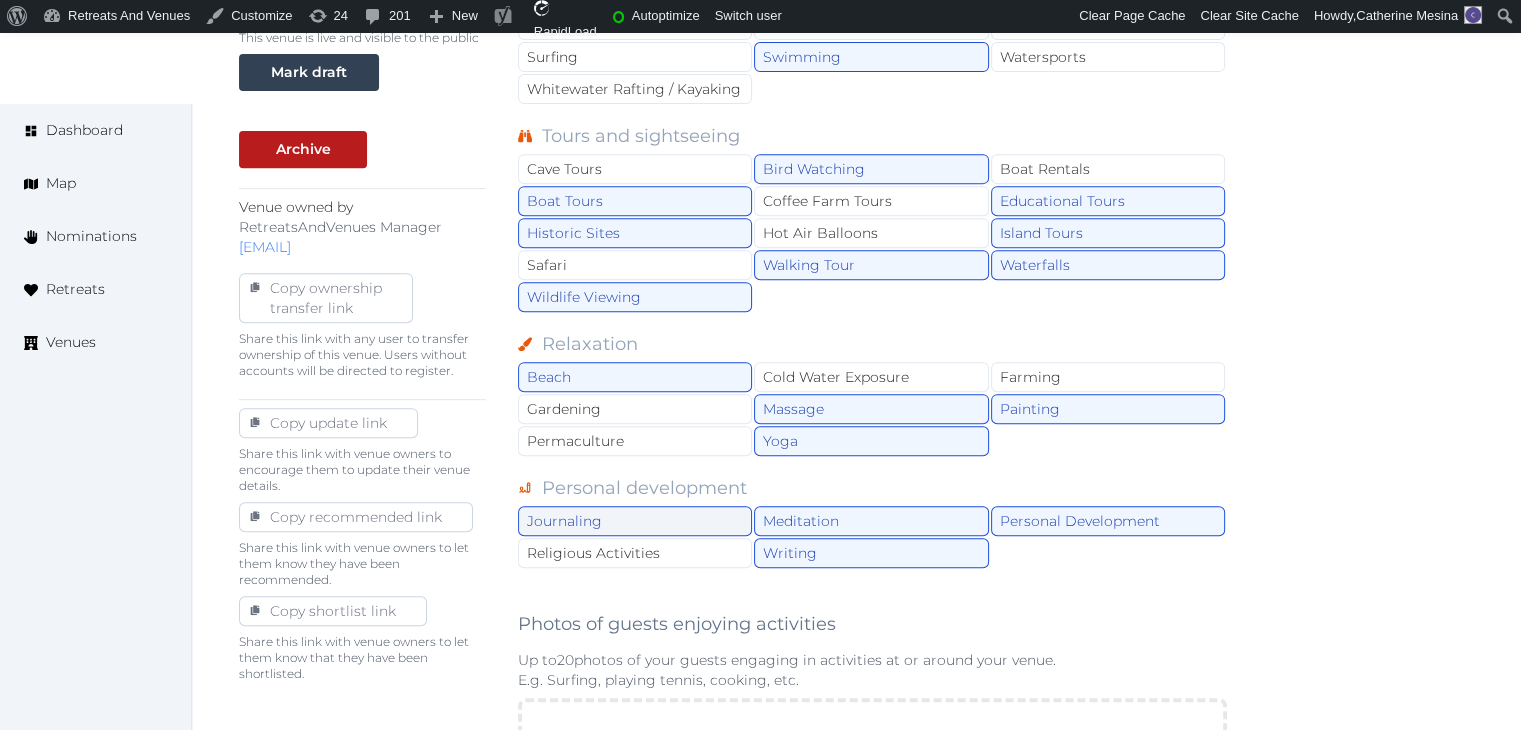 click on "Journaling" at bounding box center (635, 521) 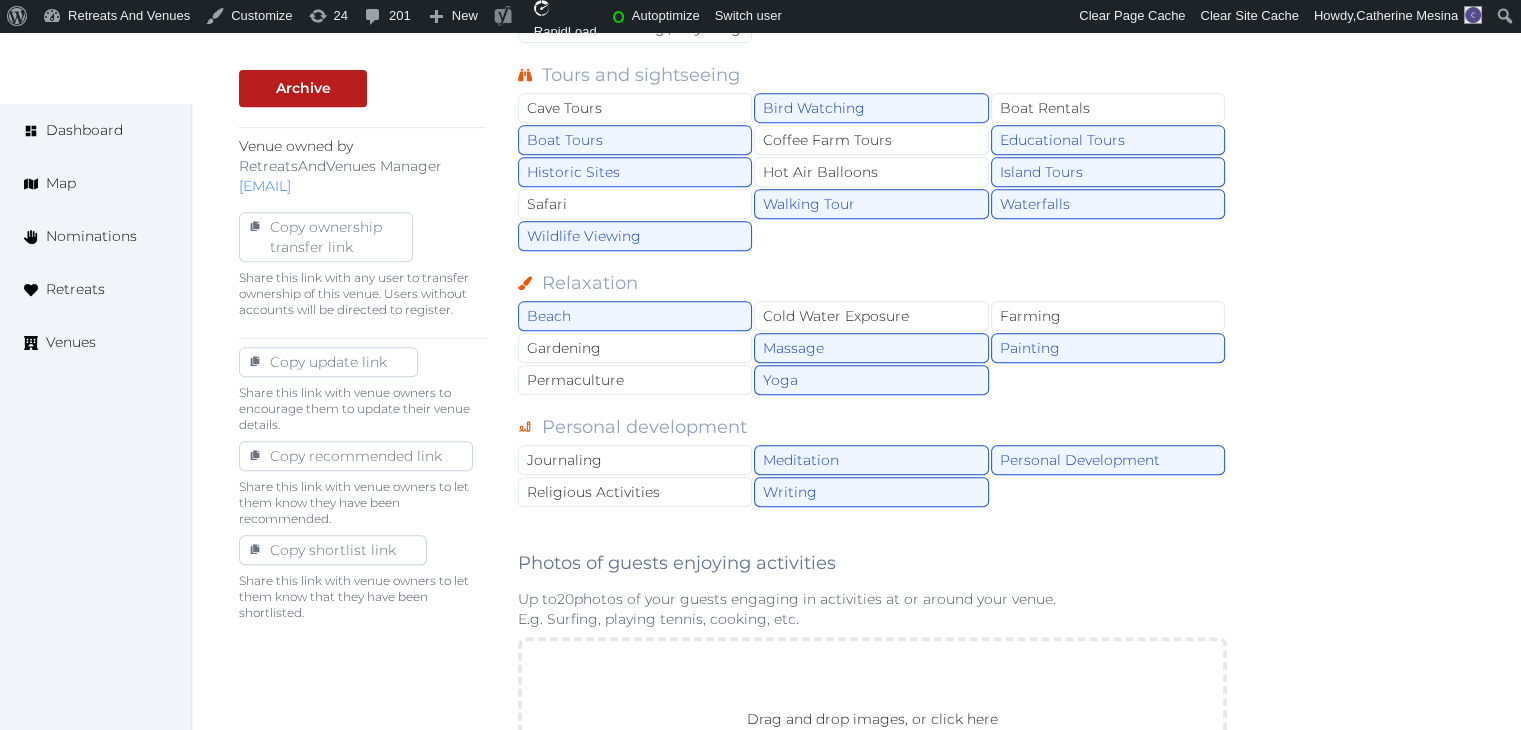 scroll, scrollTop: 900, scrollLeft: 0, axis: vertical 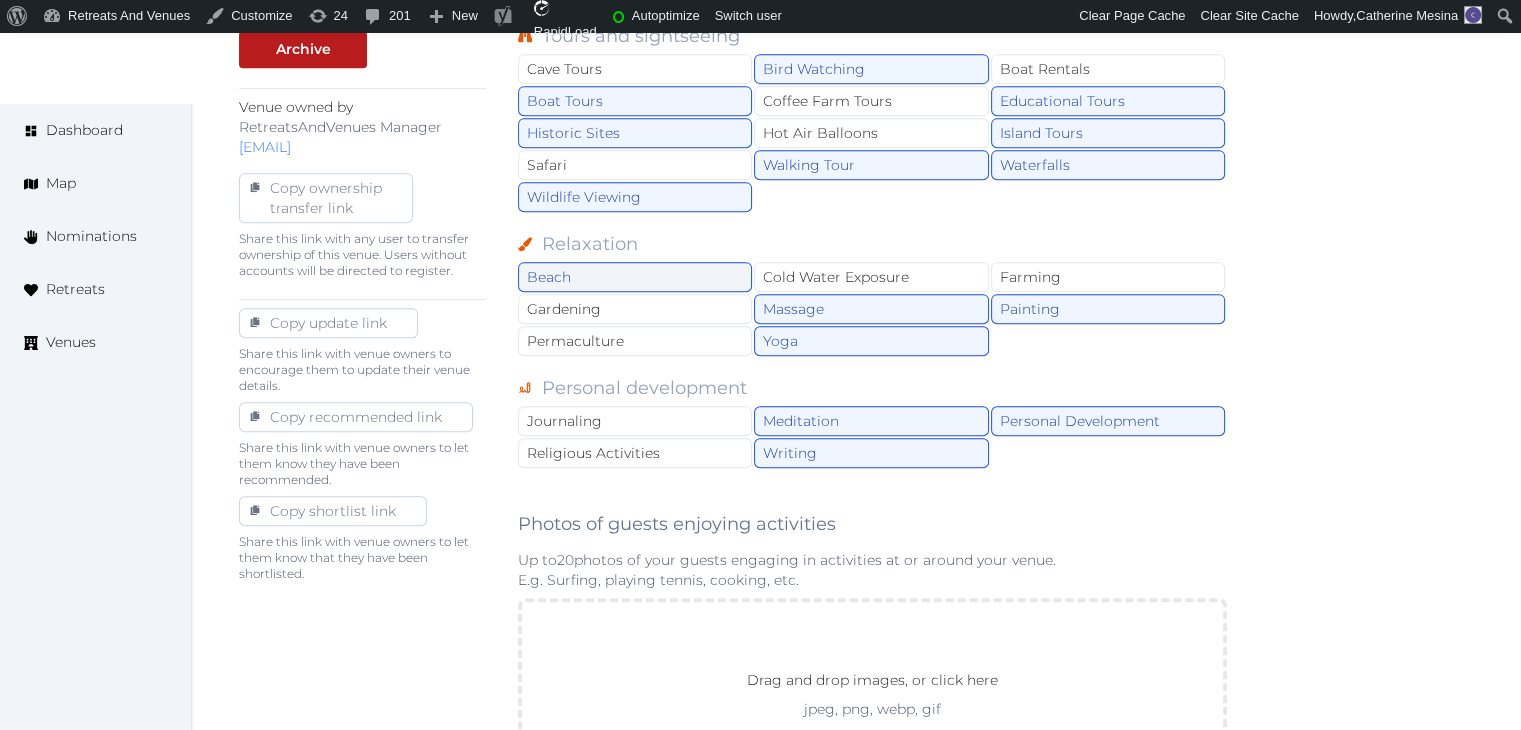 click on "Beach" at bounding box center (635, 277) 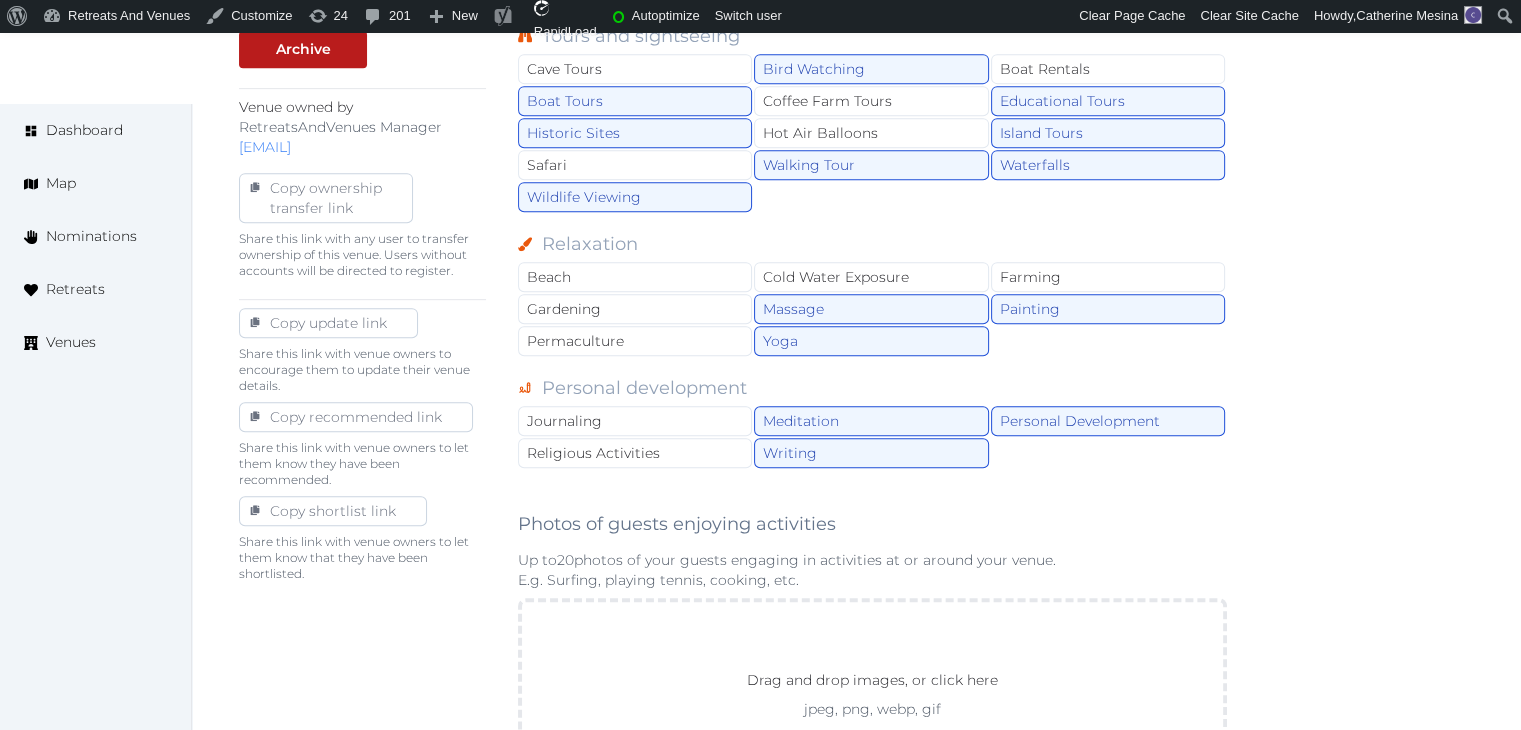 scroll, scrollTop: 1400, scrollLeft: 0, axis: vertical 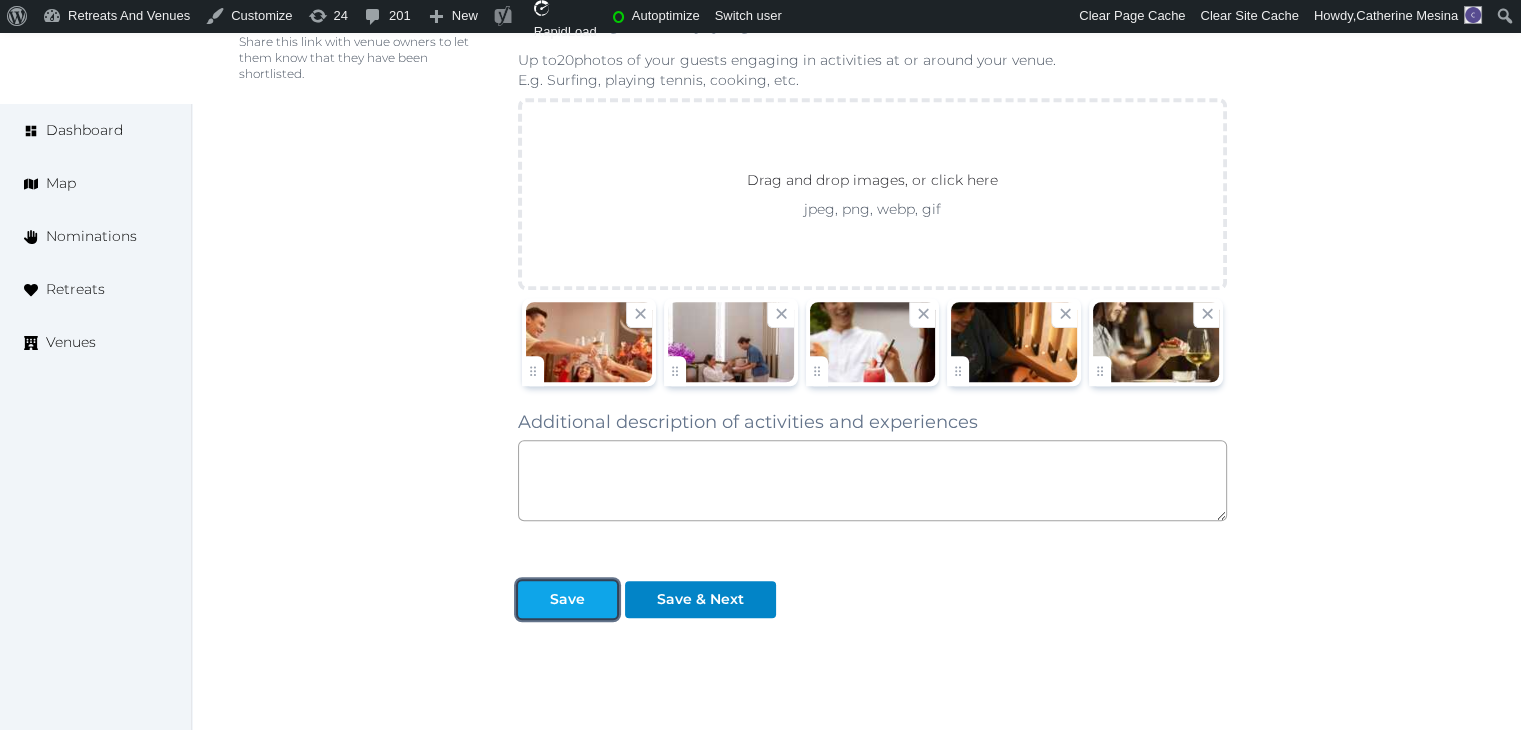 click on "Save" at bounding box center (567, 599) 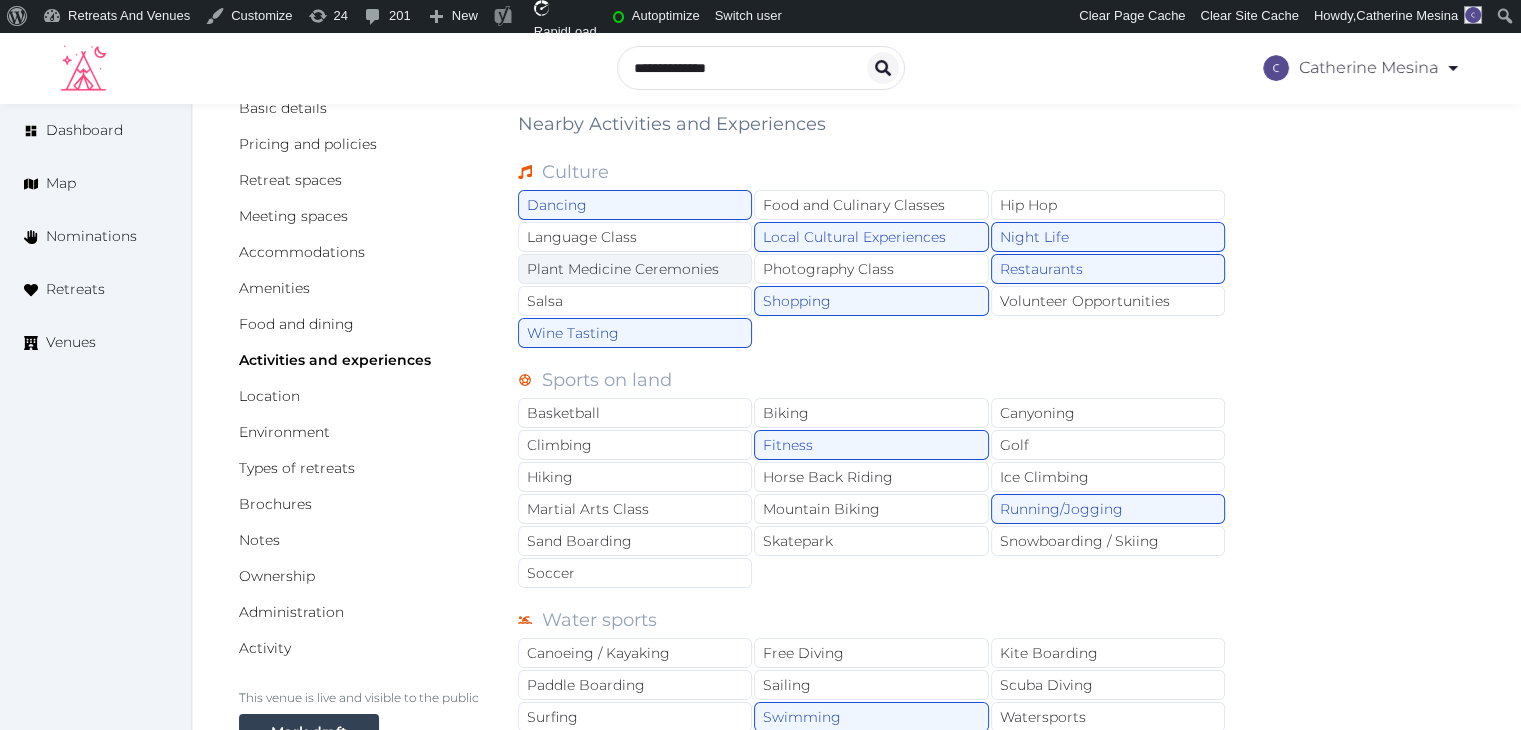 scroll, scrollTop: 0, scrollLeft: 0, axis: both 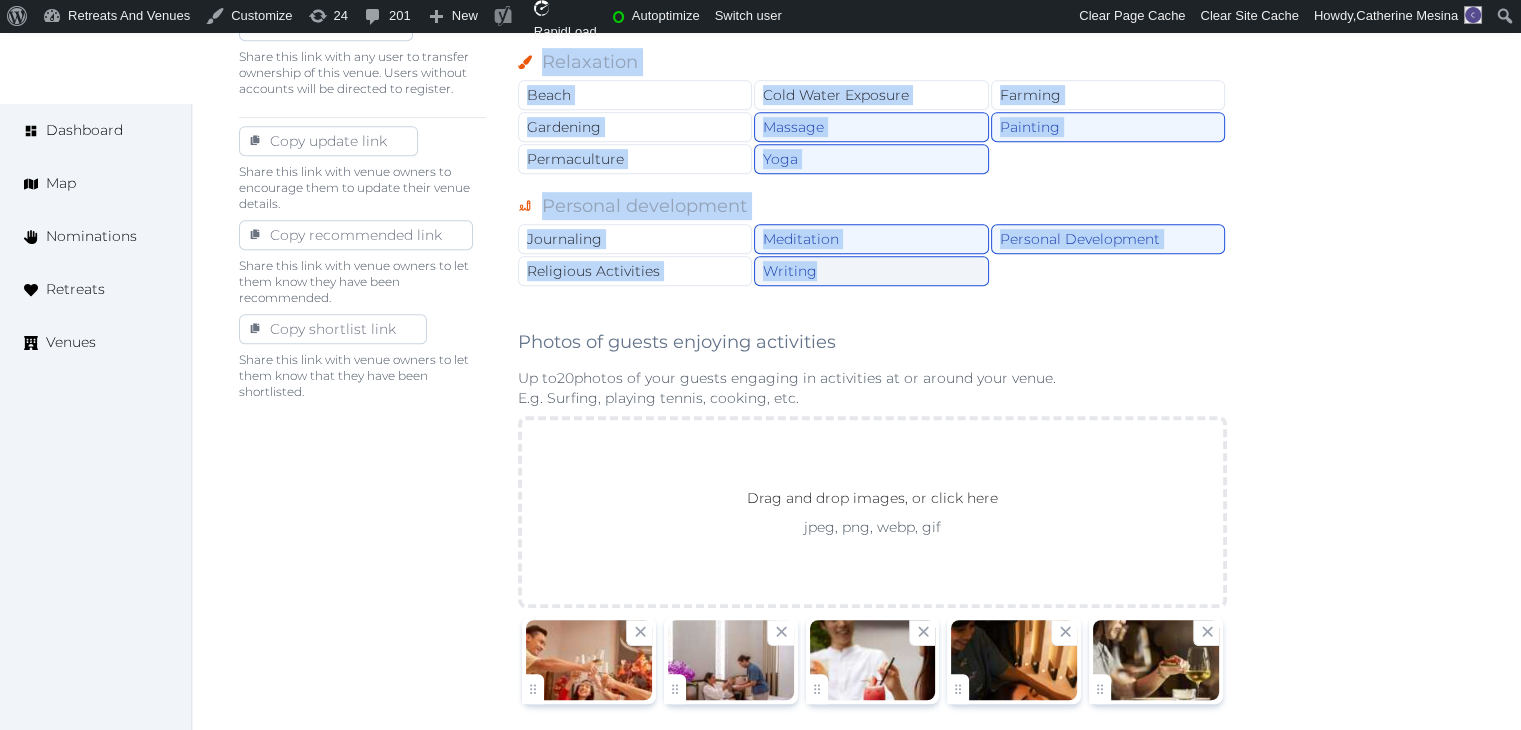 drag, startPoint x: 516, startPoint y: 257, endPoint x: 941, endPoint y: 272, distance: 425.26462 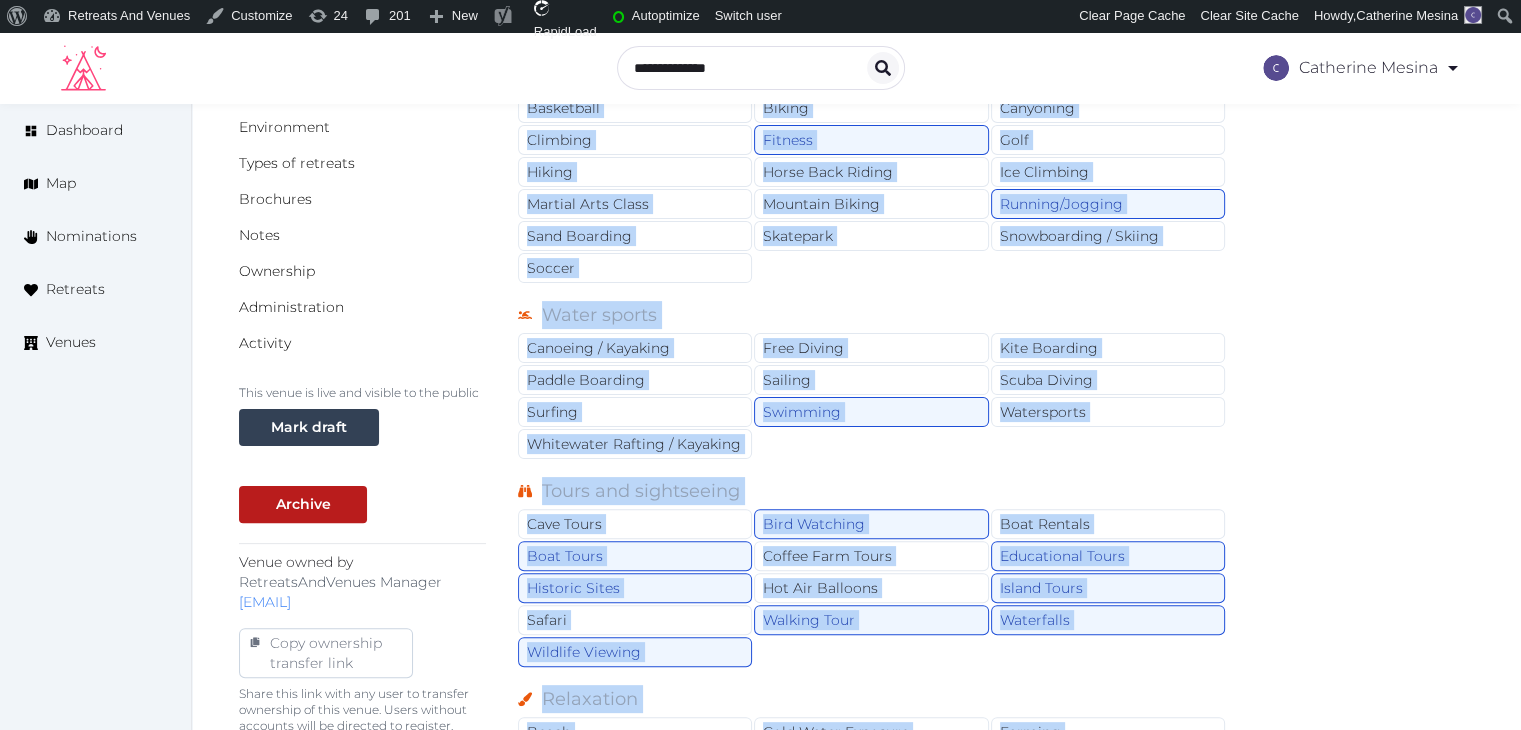 scroll, scrollTop: 182, scrollLeft: 0, axis: vertical 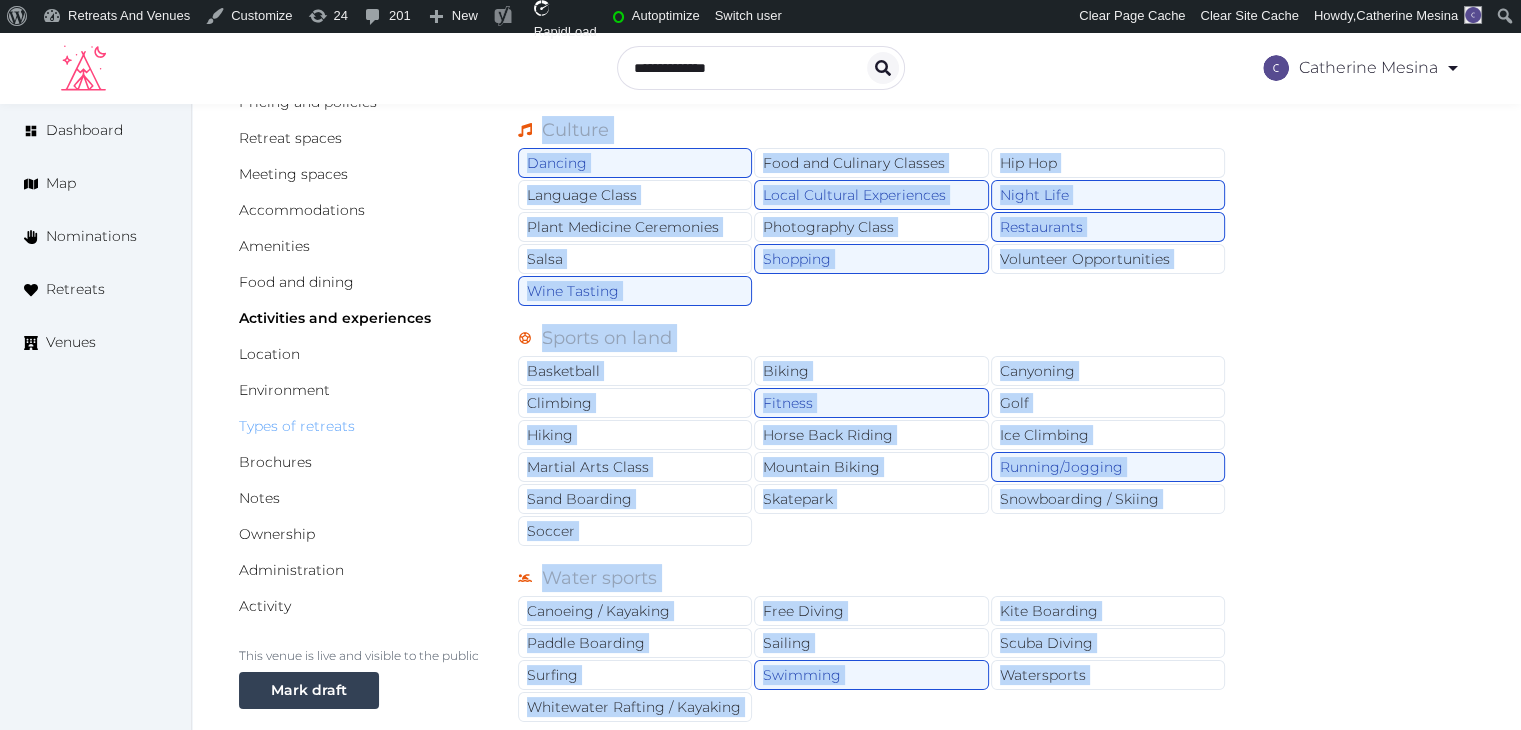 click on "Types of retreats" at bounding box center [297, 426] 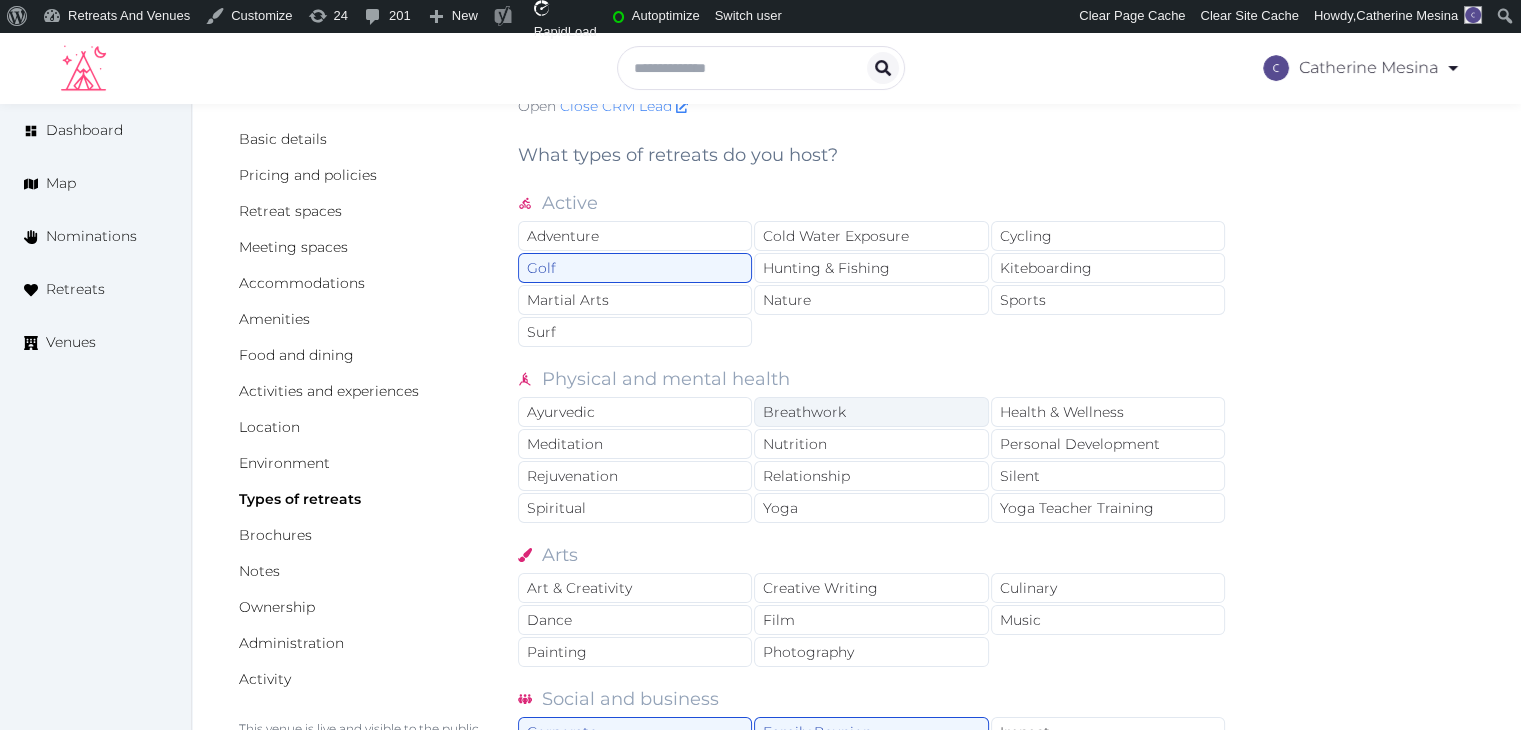 scroll, scrollTop: 0, scrollLeft: 0, axis: both 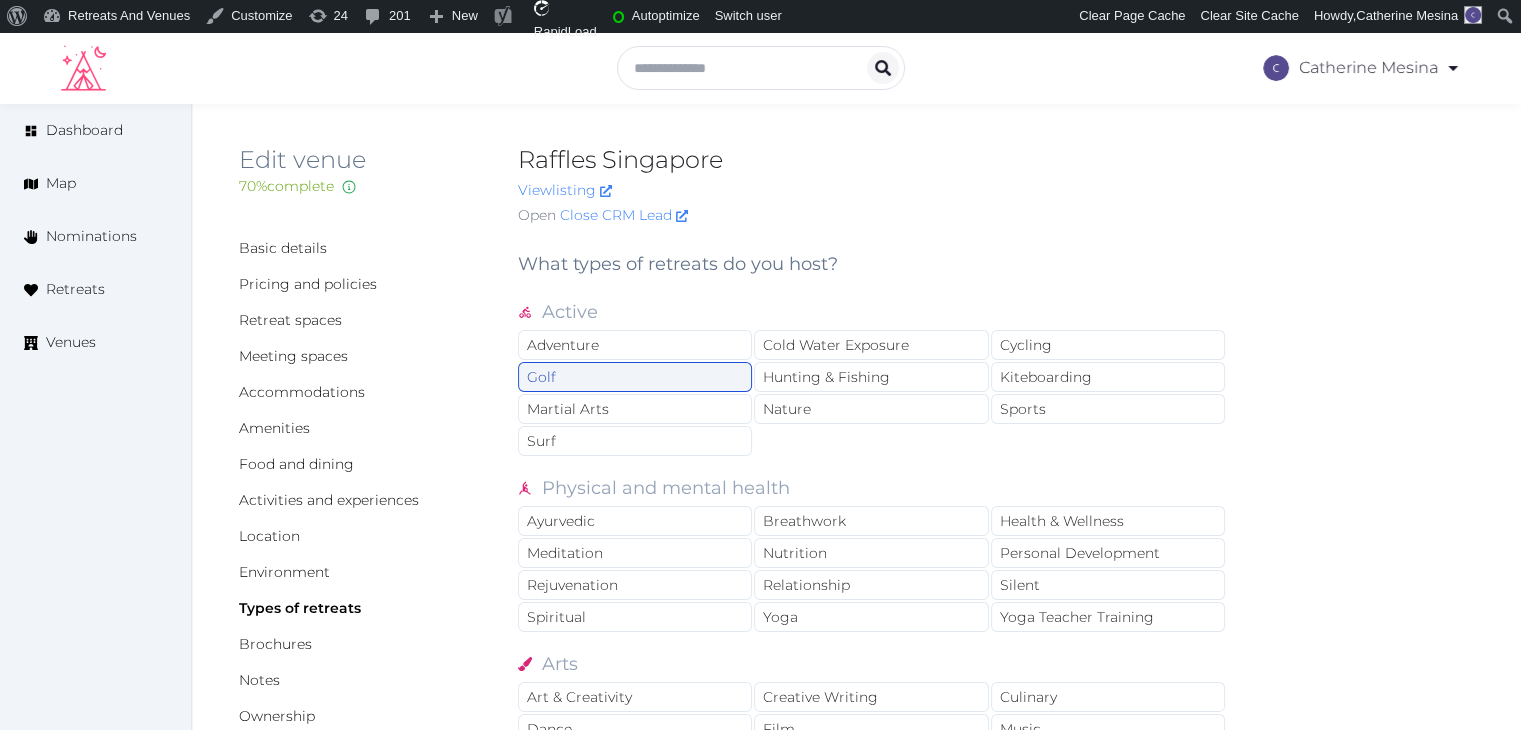 click on "Golf" at bounding box center (635, 377) 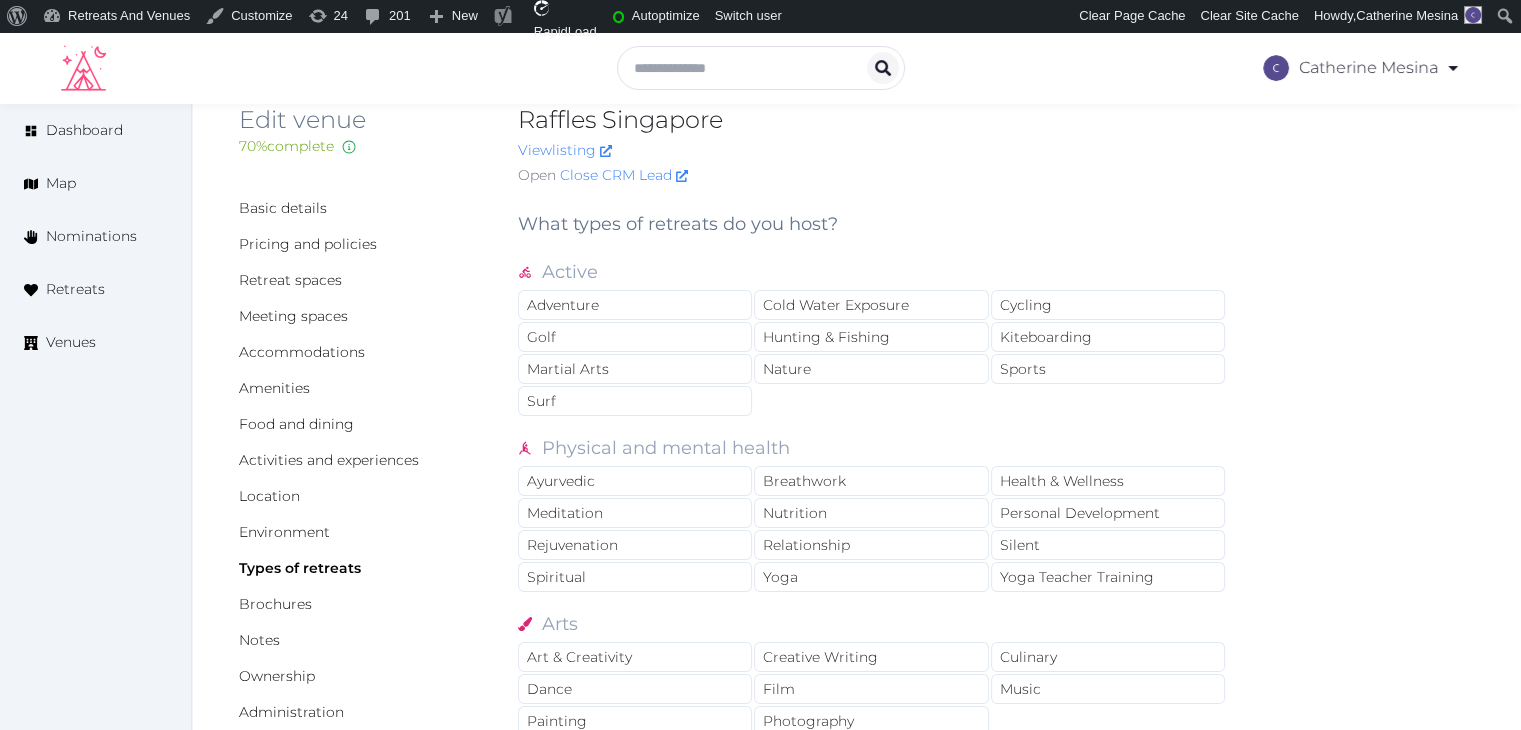 scroll, scrollTop: 400, scrollLeft: 0, axis: vertical 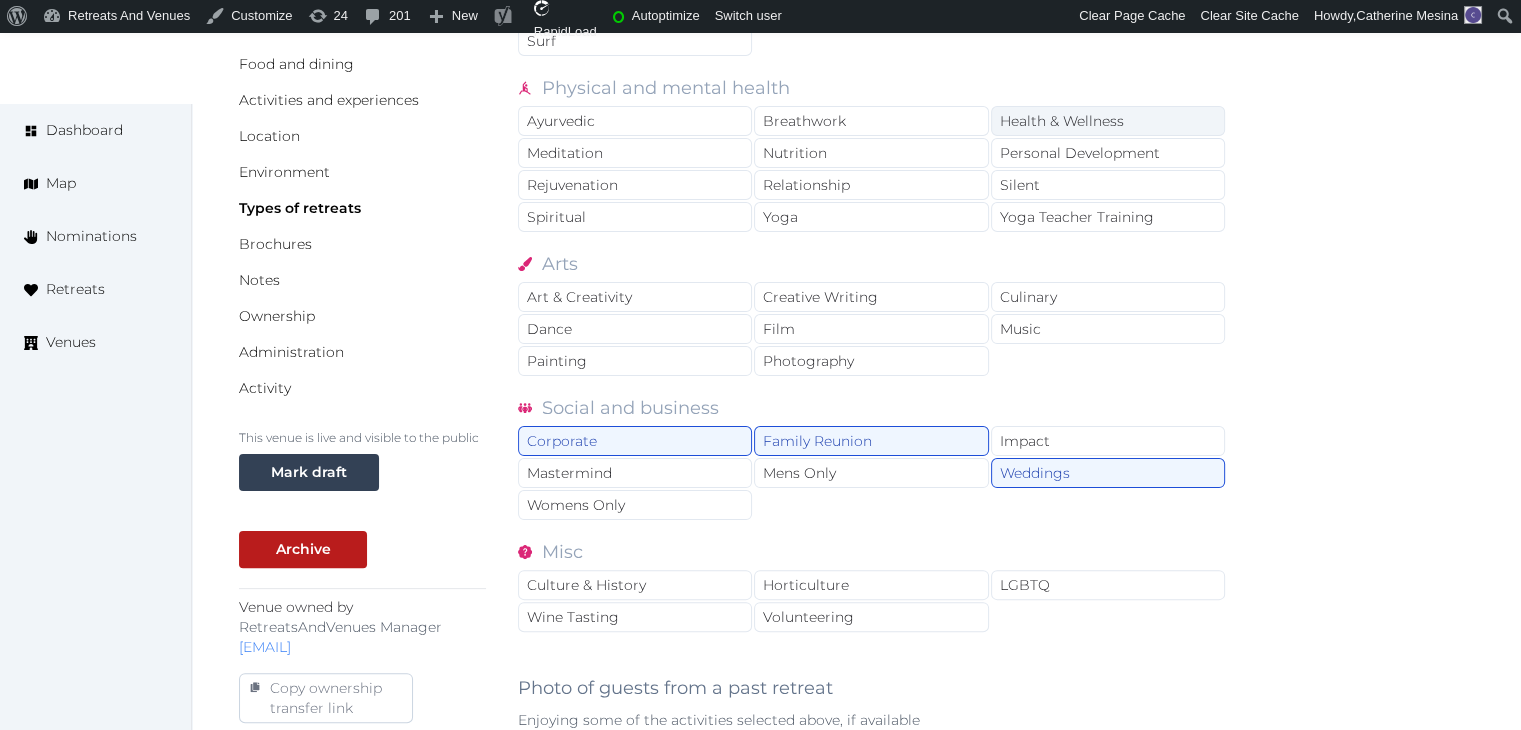 click on "Health & Wellness" at bounding box center (1108, 121) 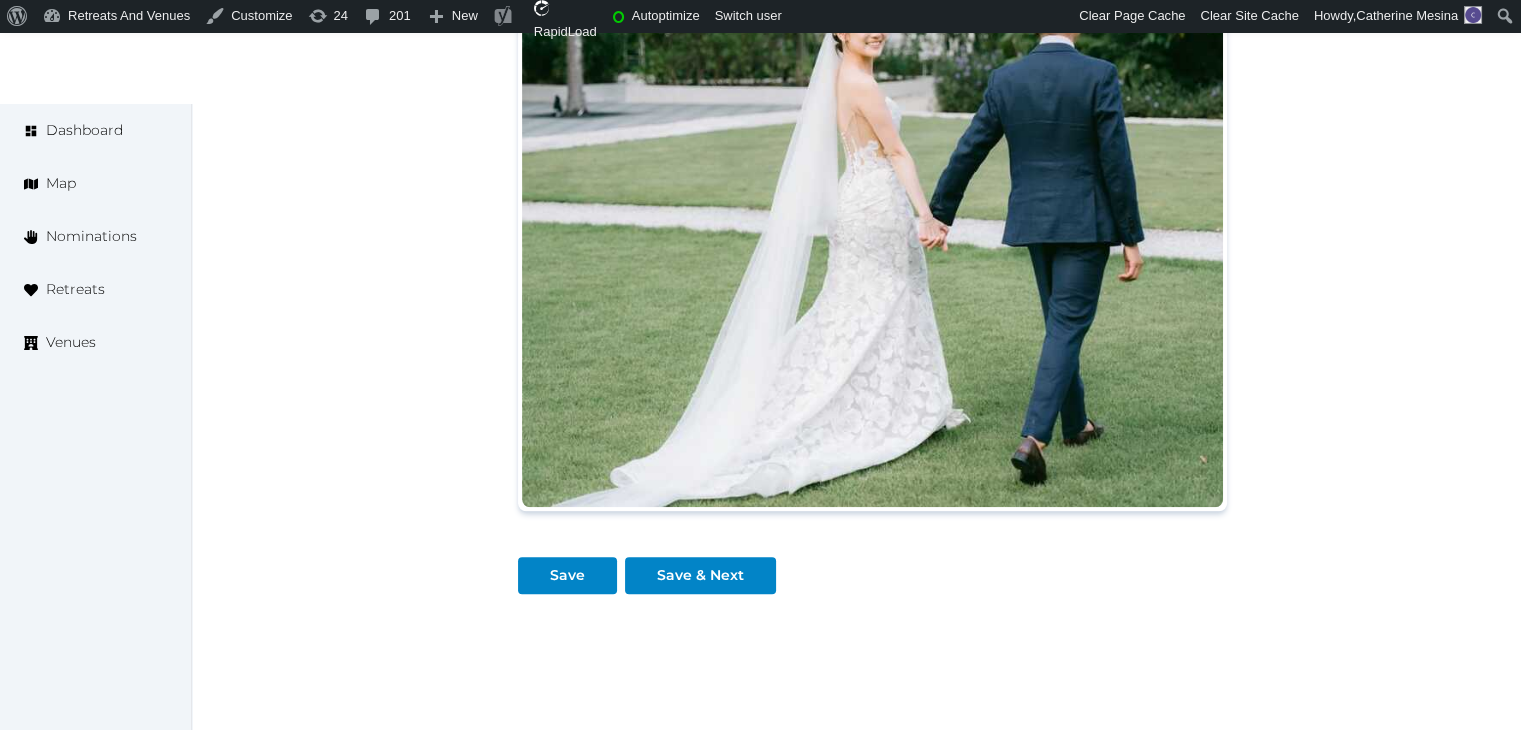 scroll, scrollTop: 1588, scrollLeft: 0, axis: vertical 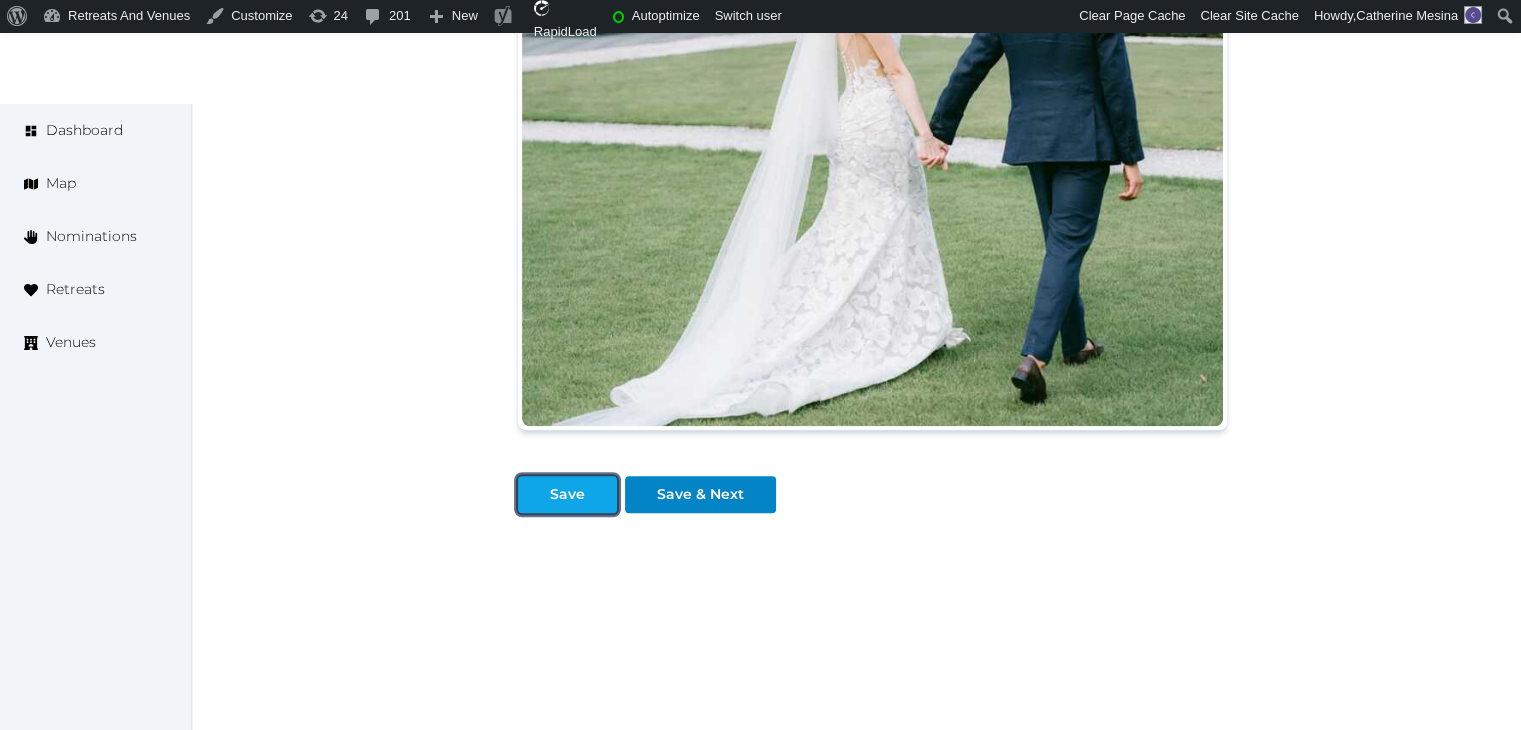 click on "Save" at bounding box center [567, 494] 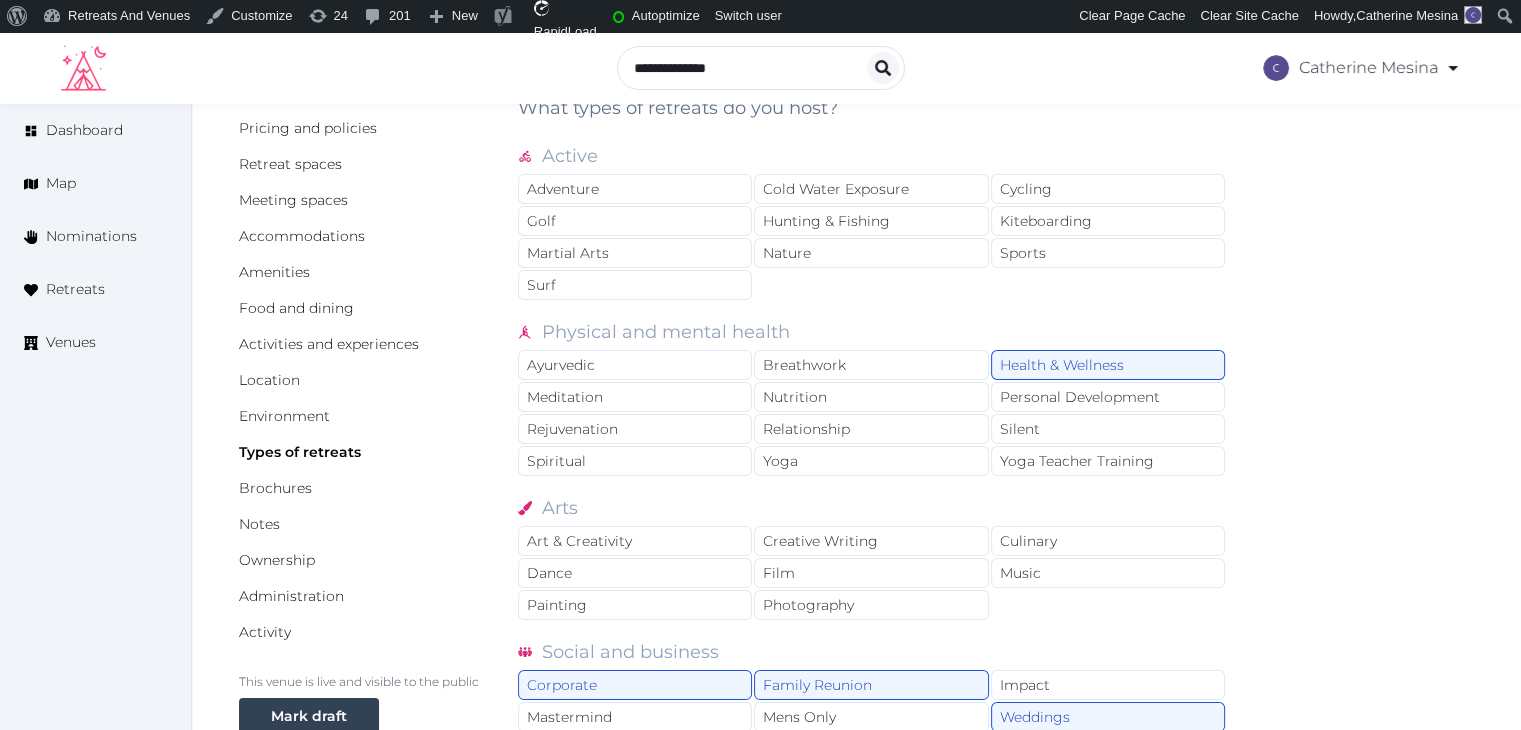 scroll, scrollTop: 0, scrollLeft: 0, axis: both 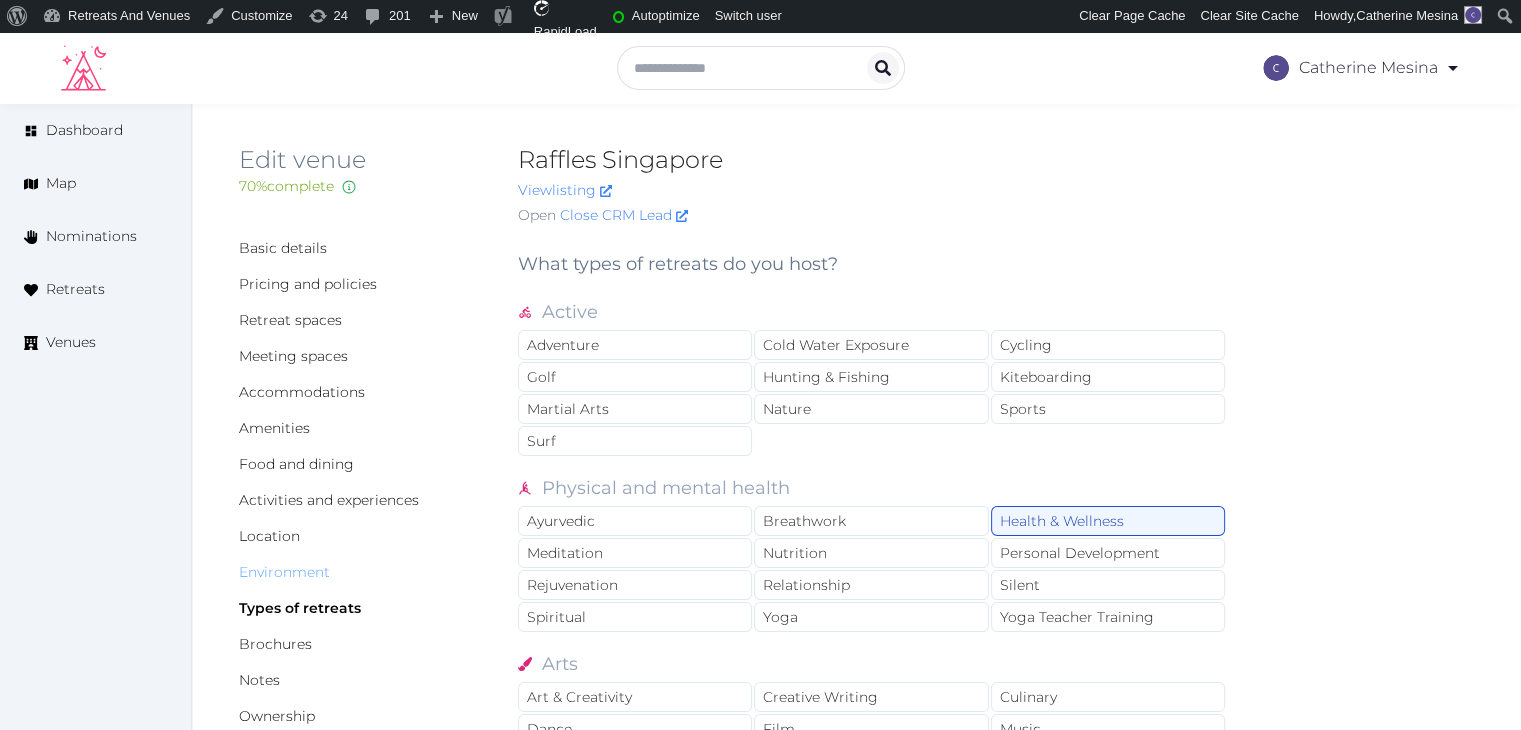 click on "Environment" at bounding box center (284, 572) 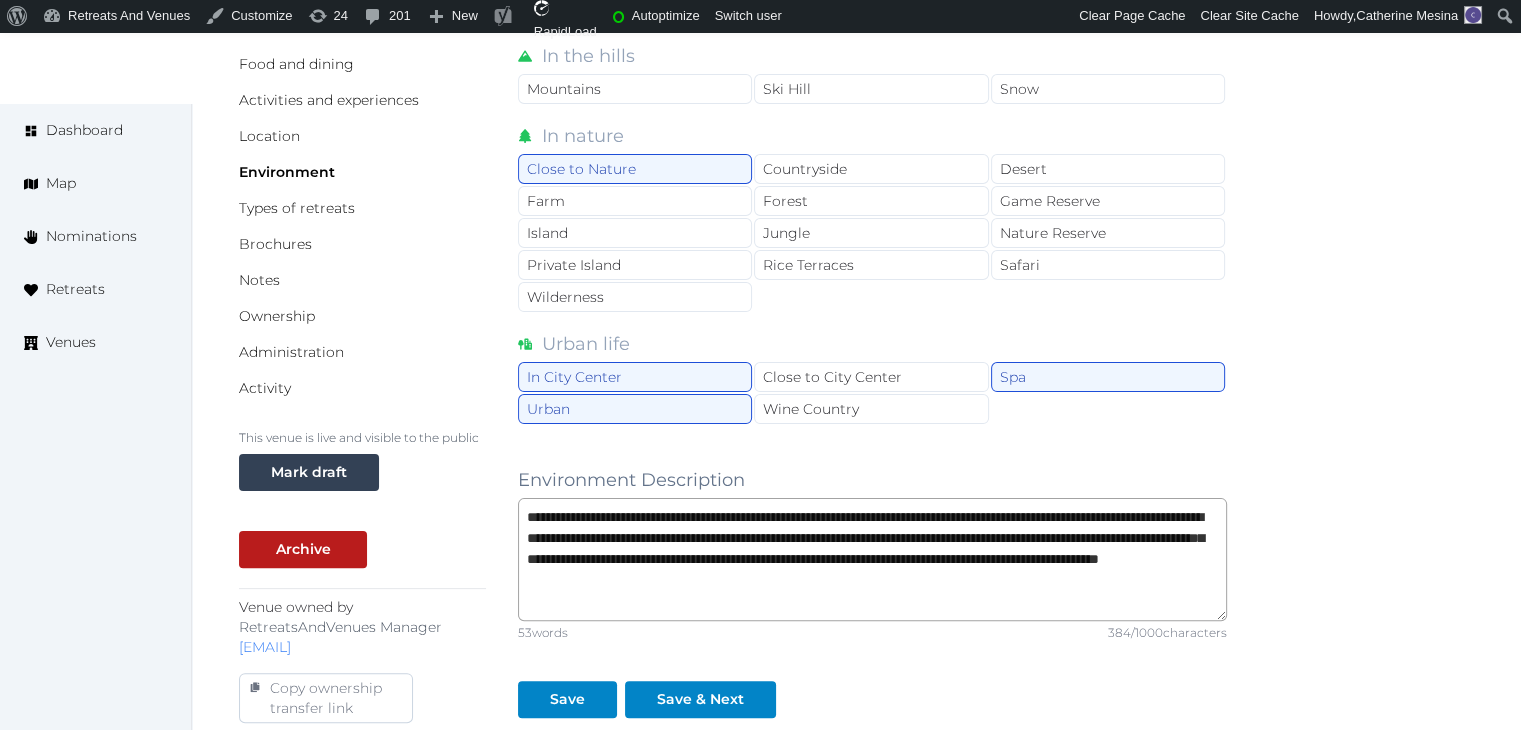 scroll, scrollTop: 0, scrollLeft: 0, axis: both 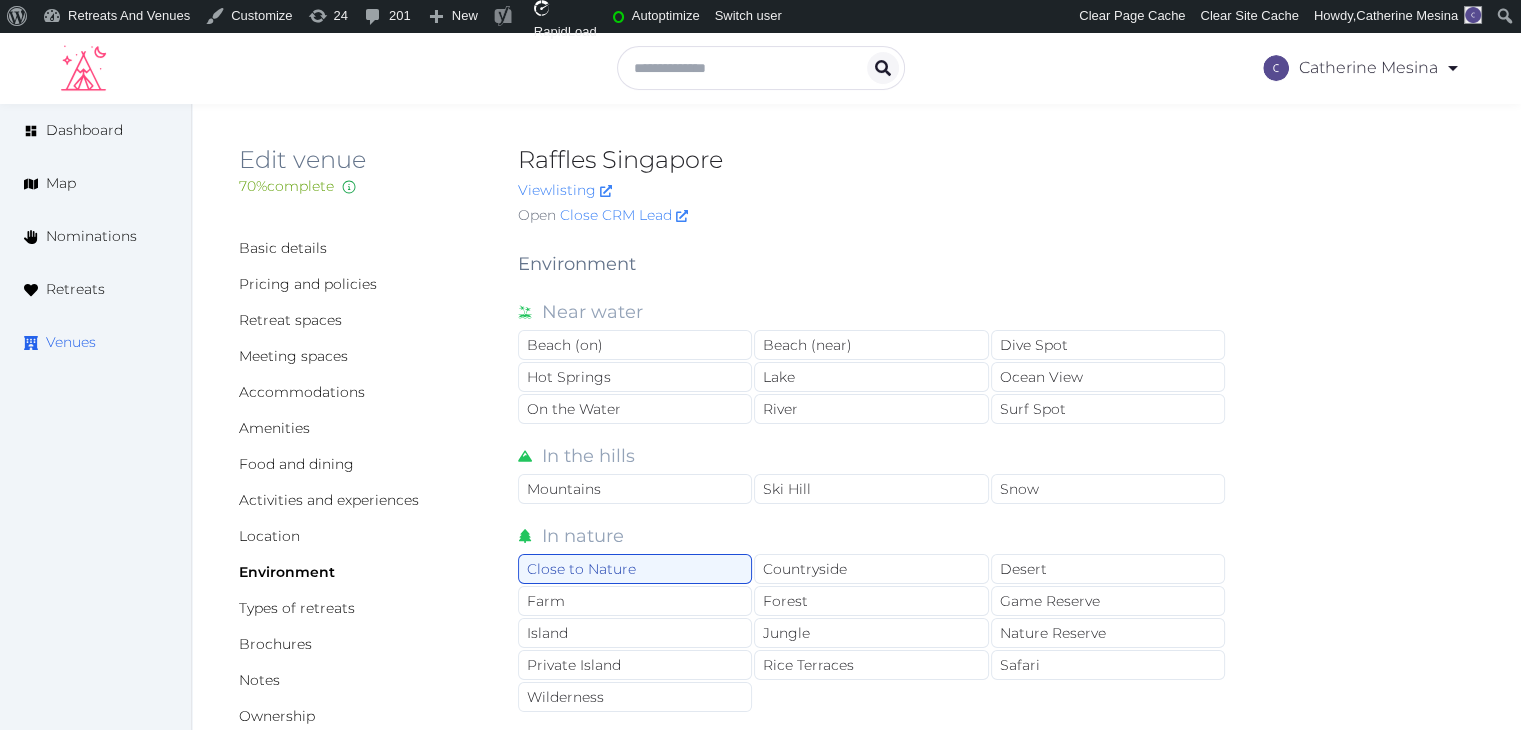 click on "Venues" at bounding box center (71, 342) 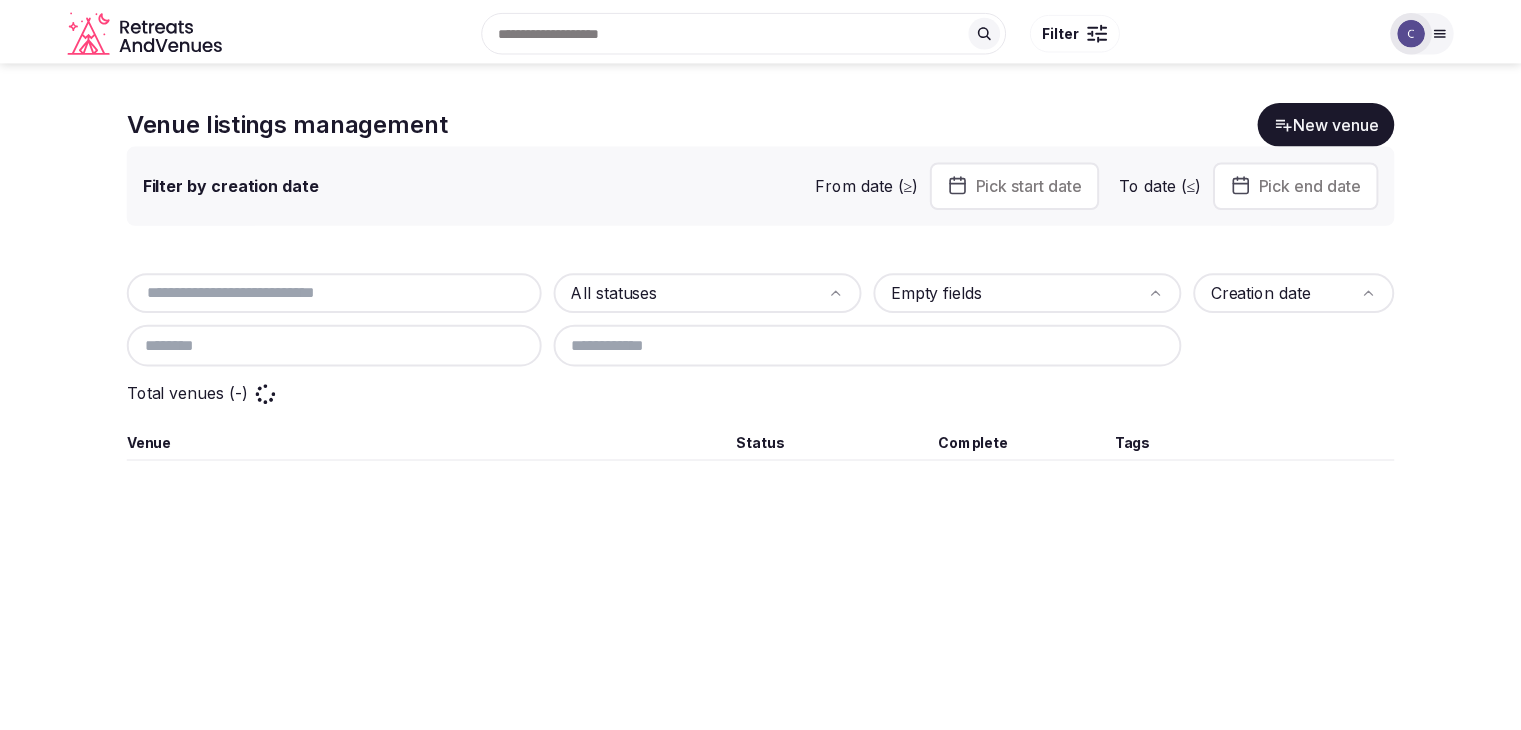 scroll, scrollTop: 0, scrollLeft: 0, axis: both 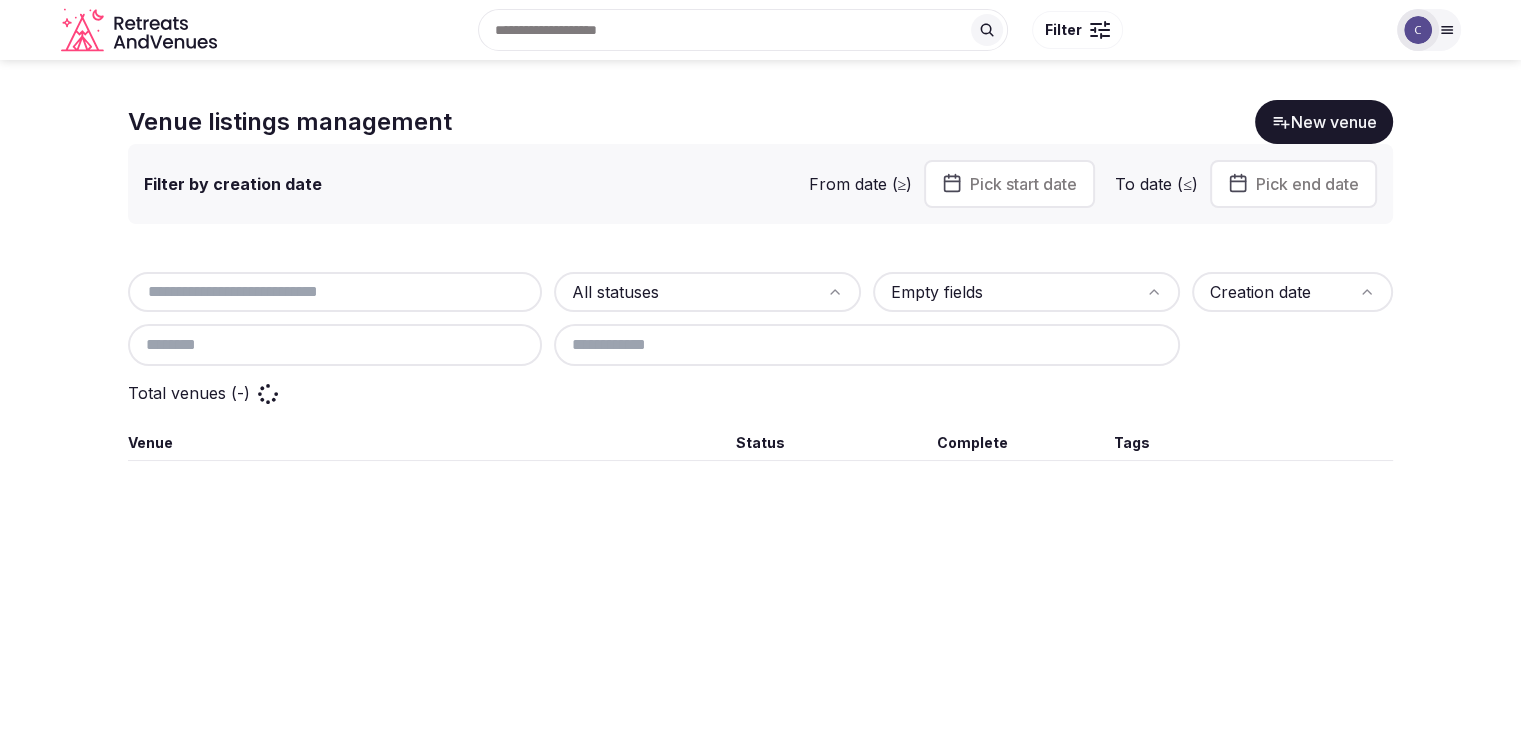 click at bounding box center [335, 292] 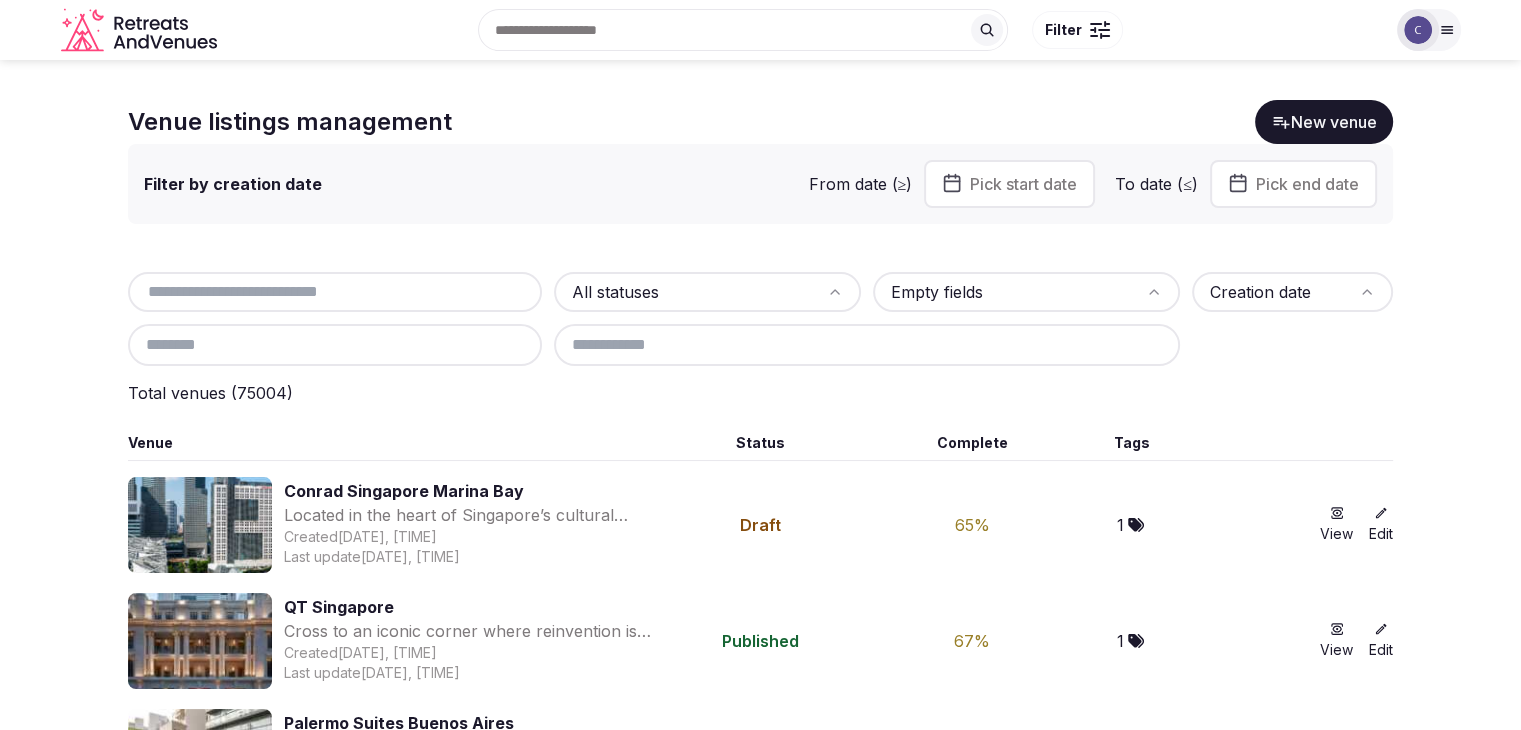 paste on "**********" 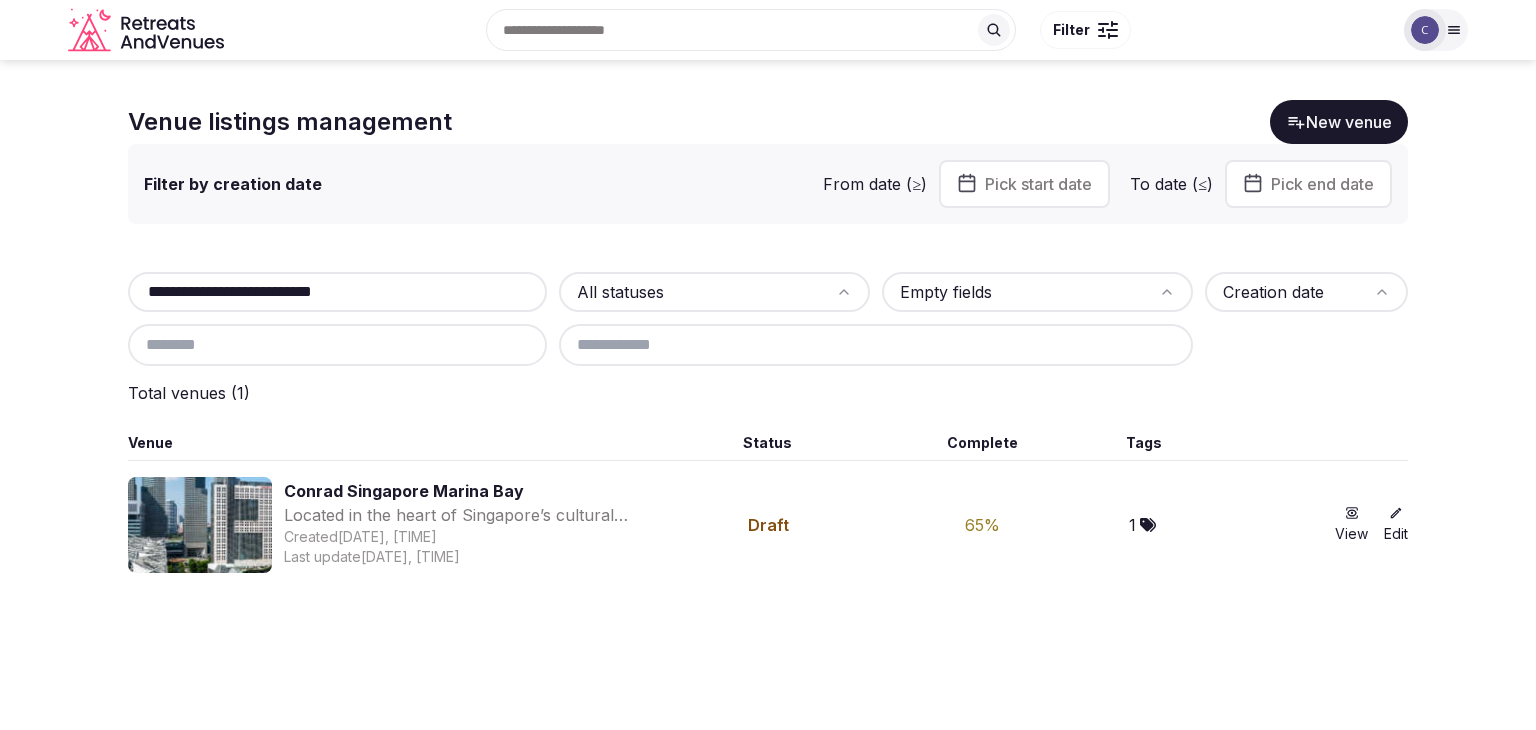 type on "**********" 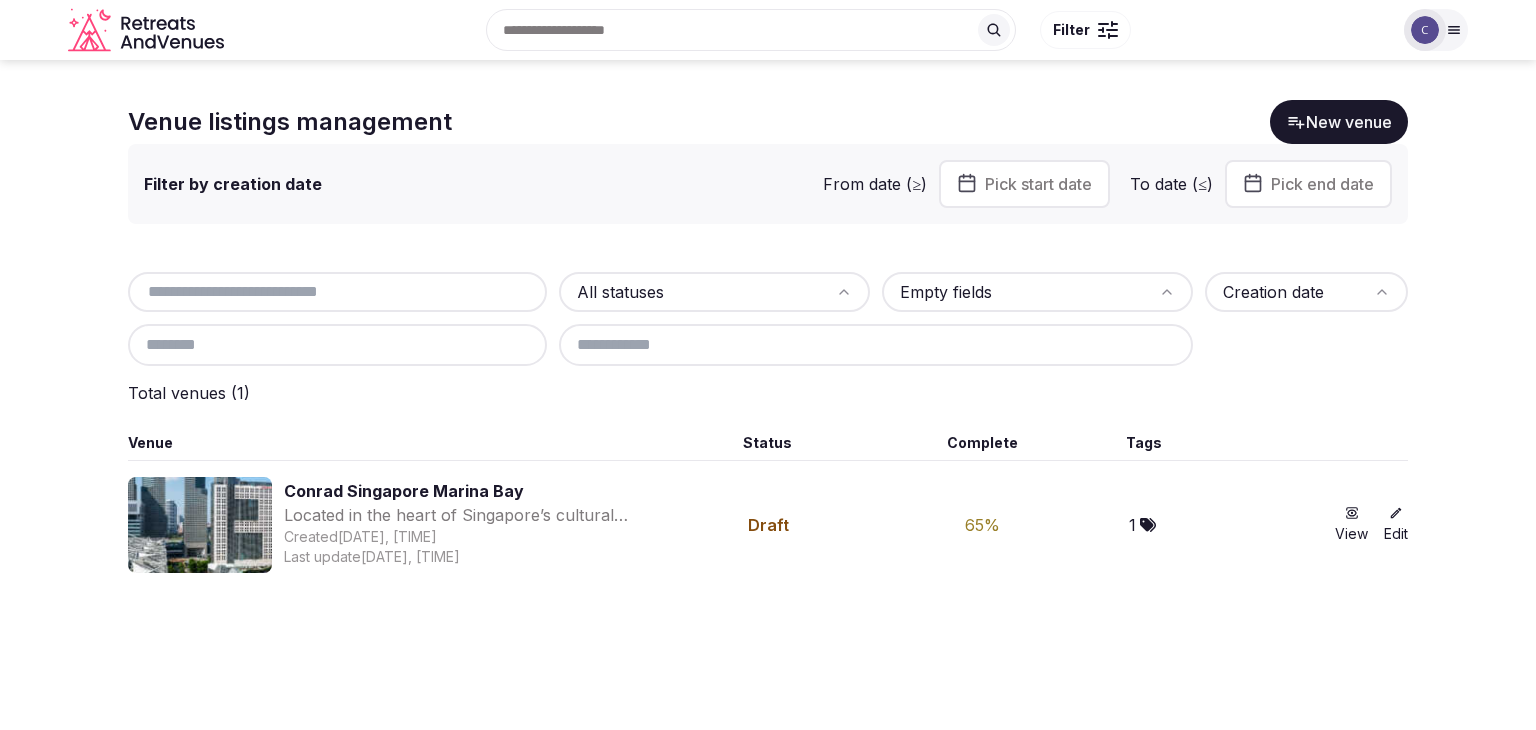 type 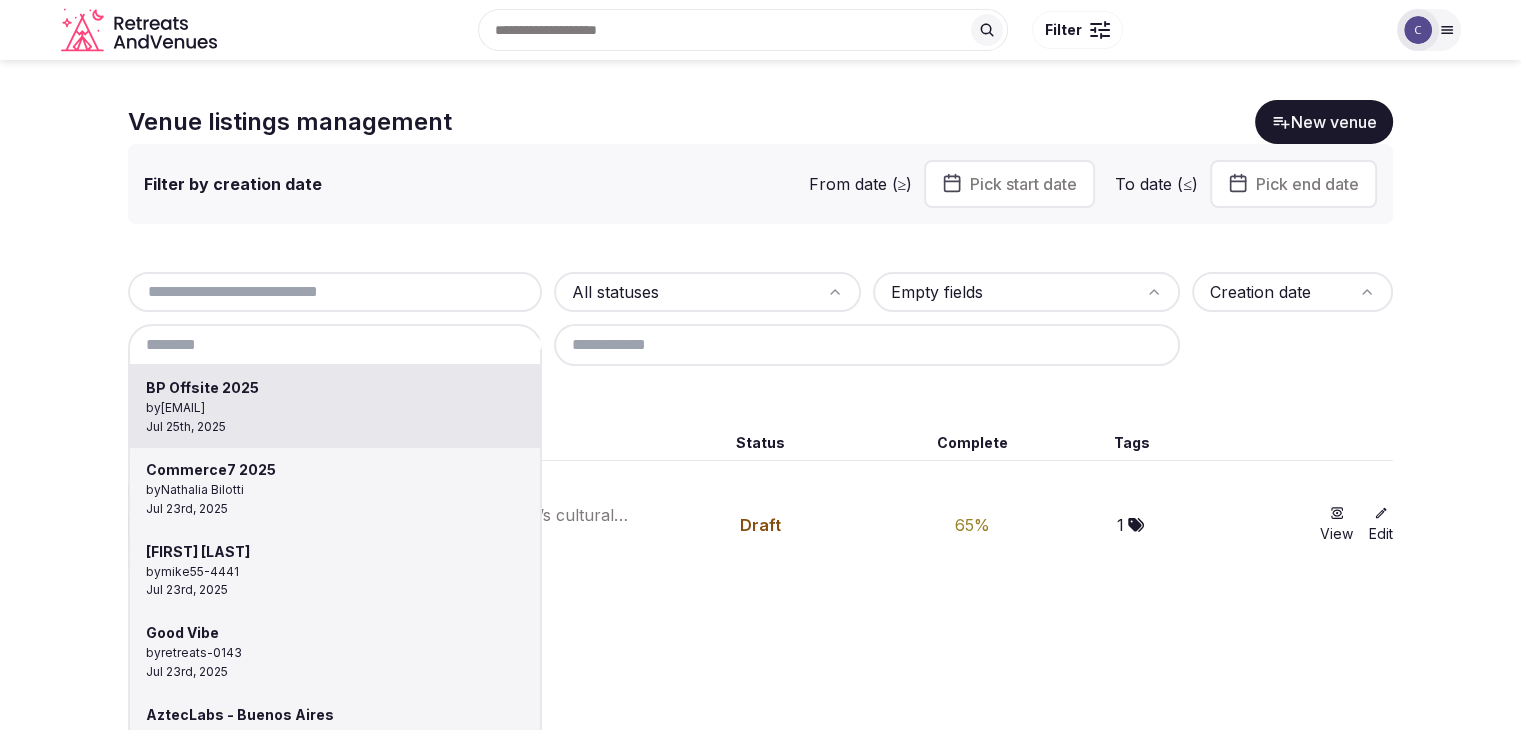 click at bounding box center [335, 345] 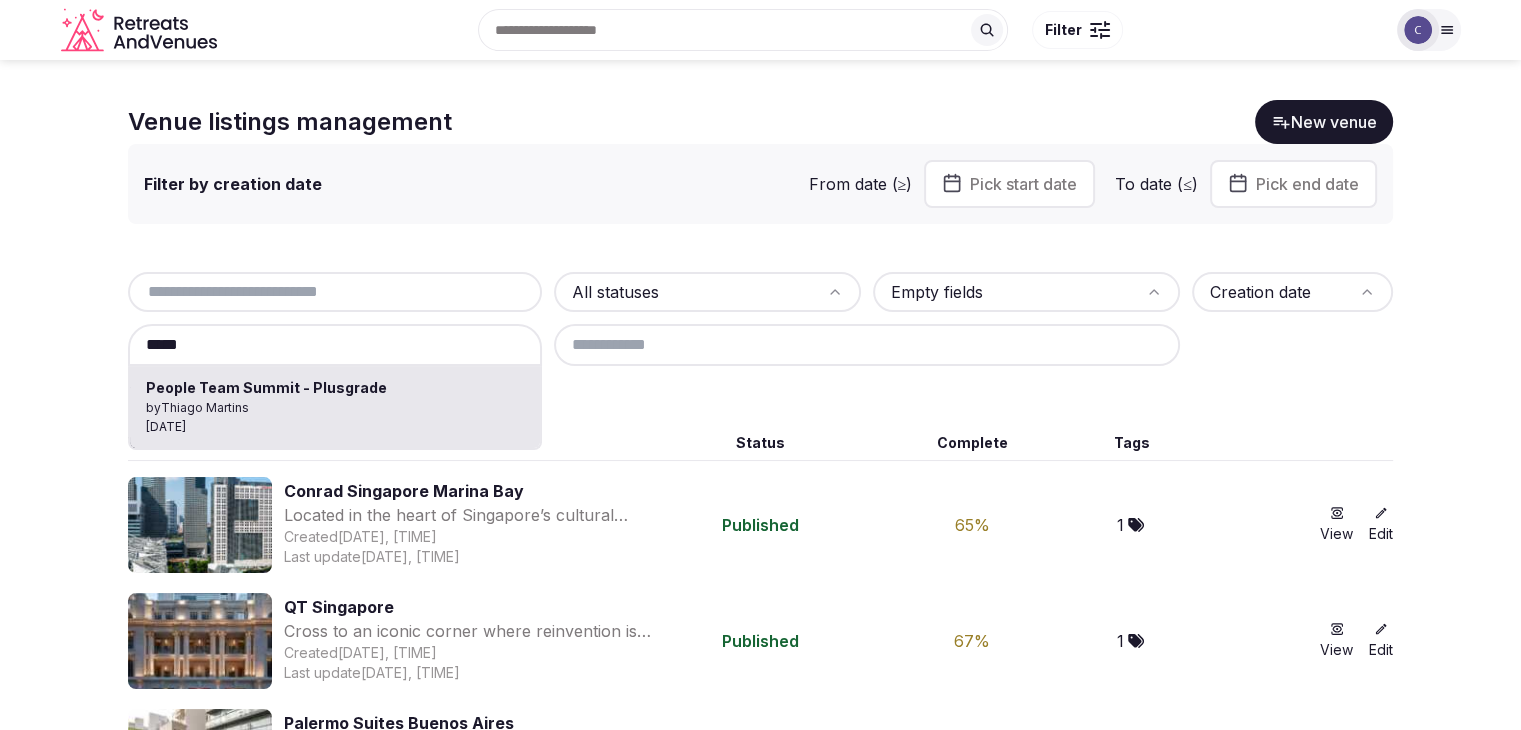 type on "**********" 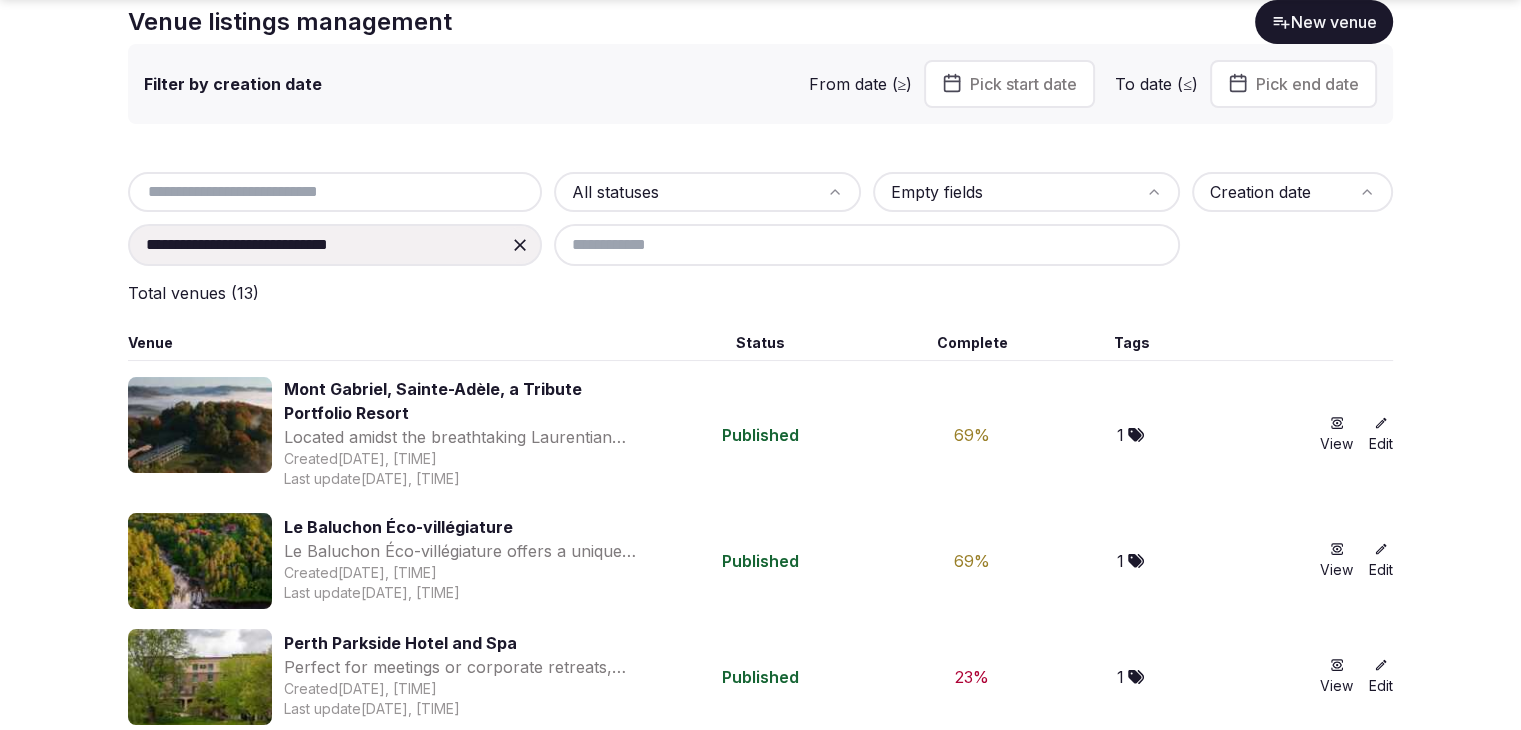 scroll, scrollTop: 300, scrollLeft: 0, axis: vertical 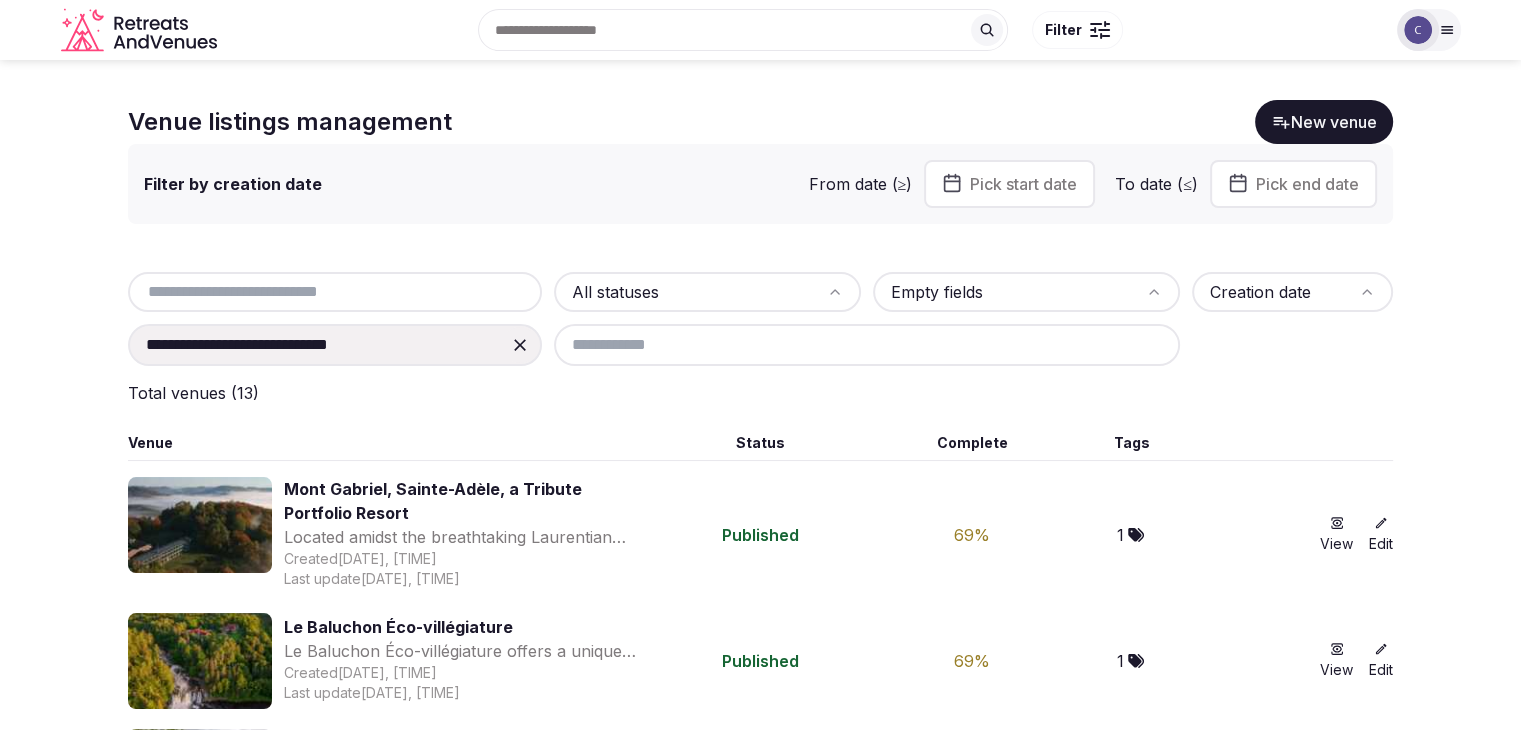 click 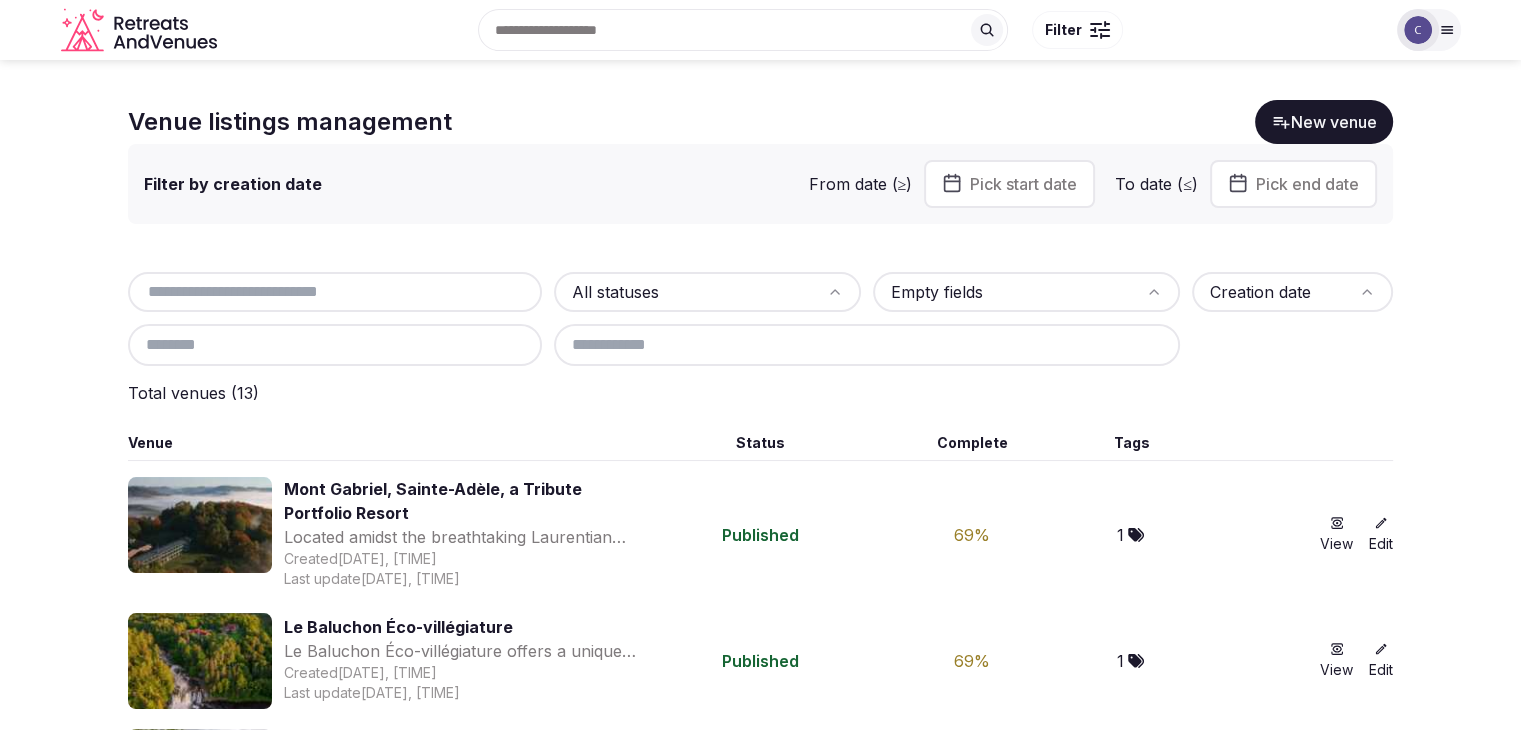 click at bounding box center [335, 345] 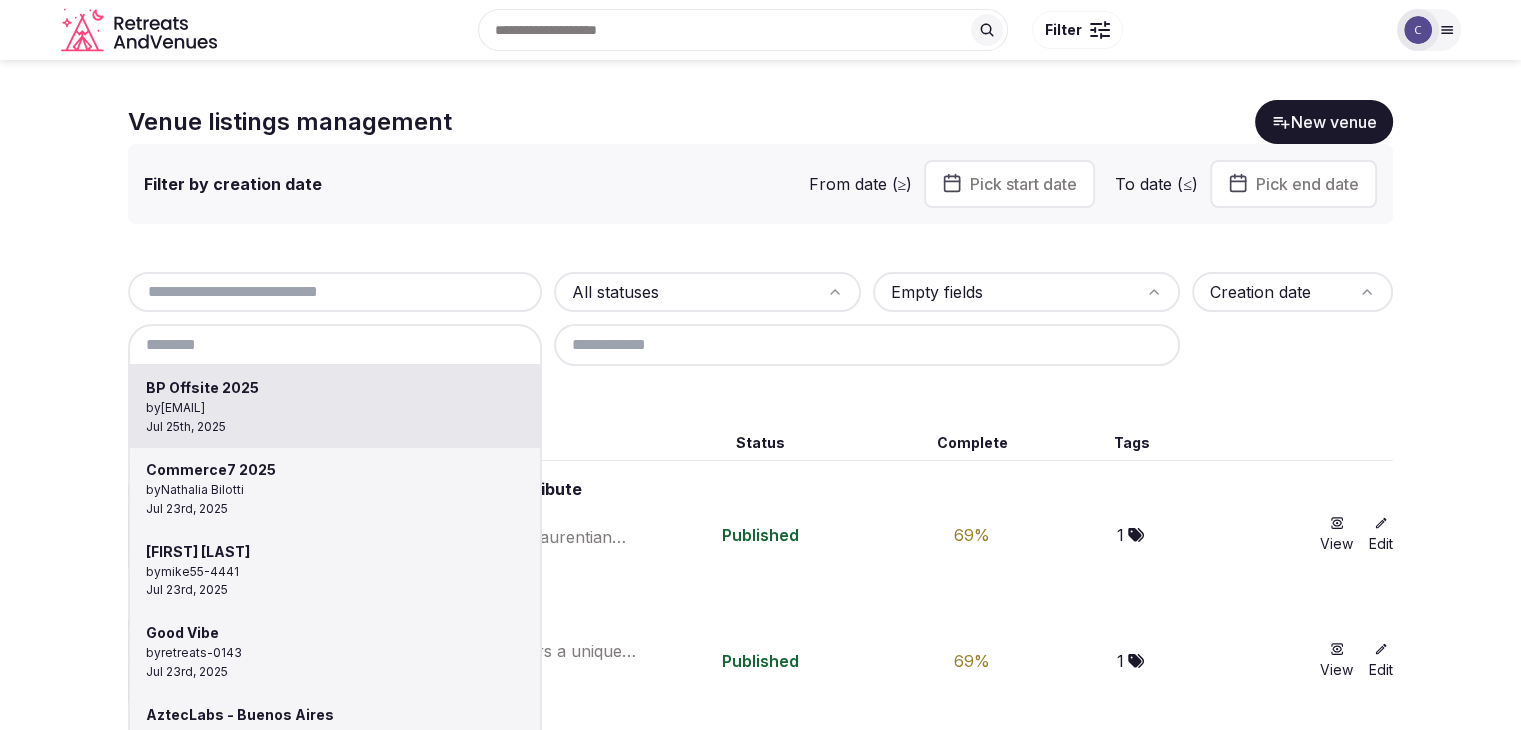 type on "*" 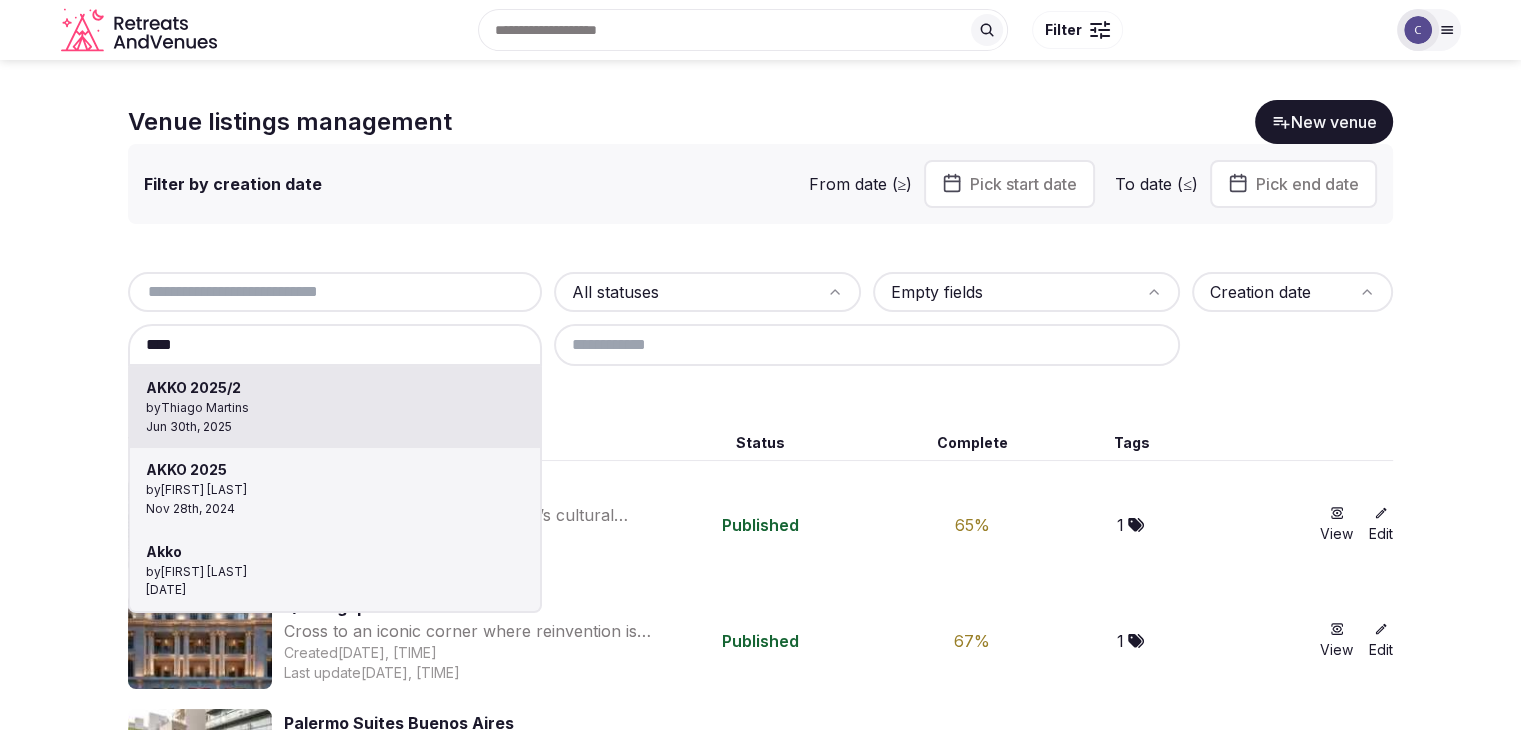 type on "**********" 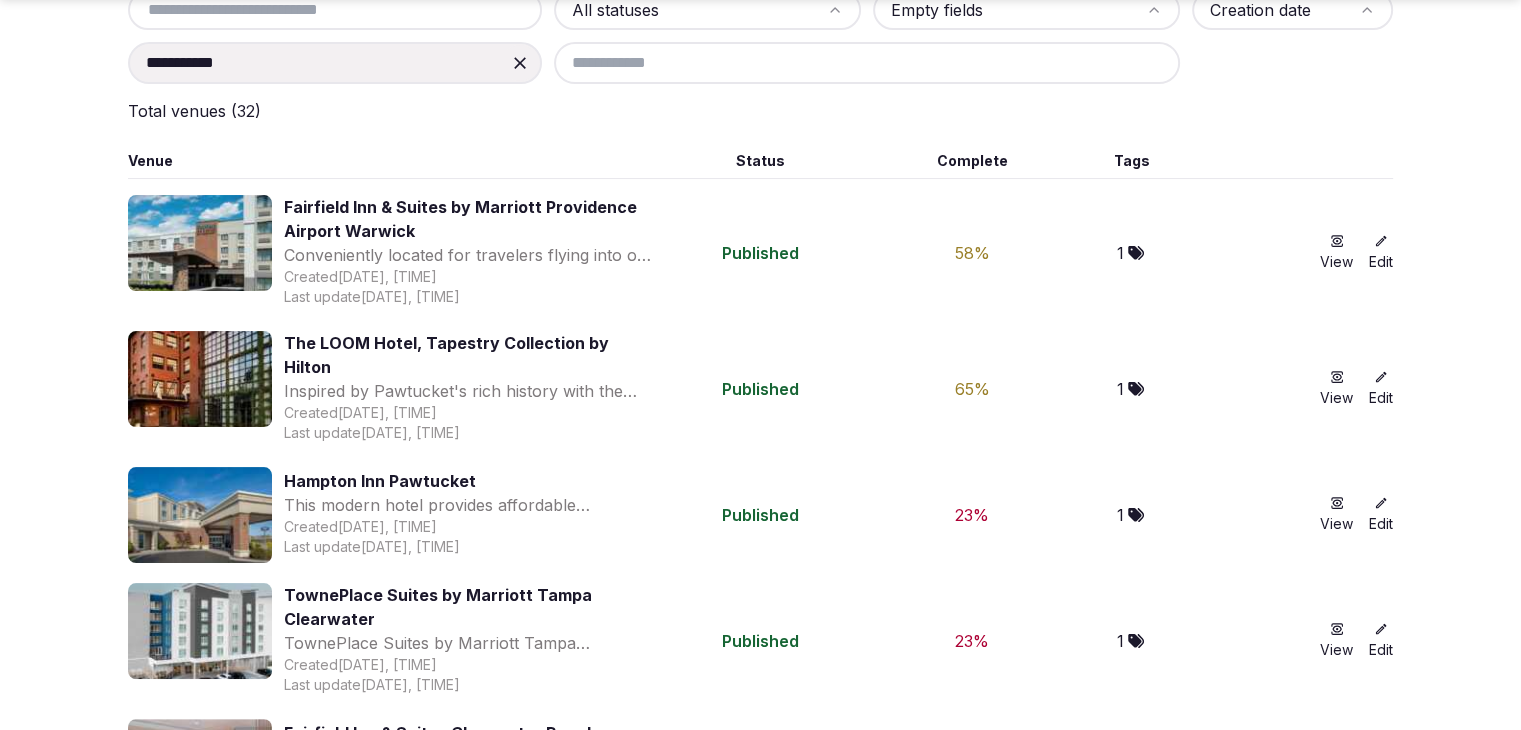 scroll, scrollTop: 300, scrollLeft: 0, axis: vertical 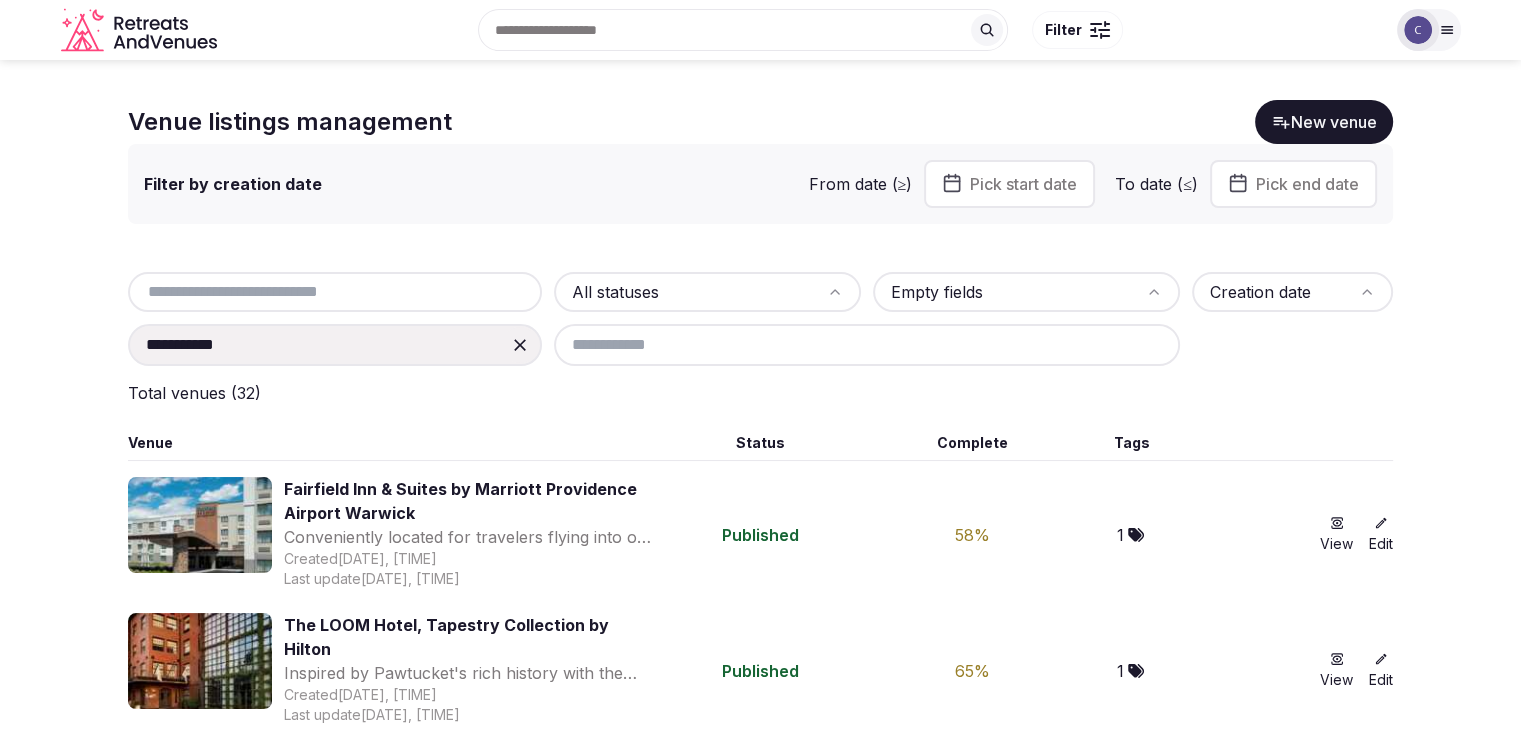 click at bounding box center (335, 292) 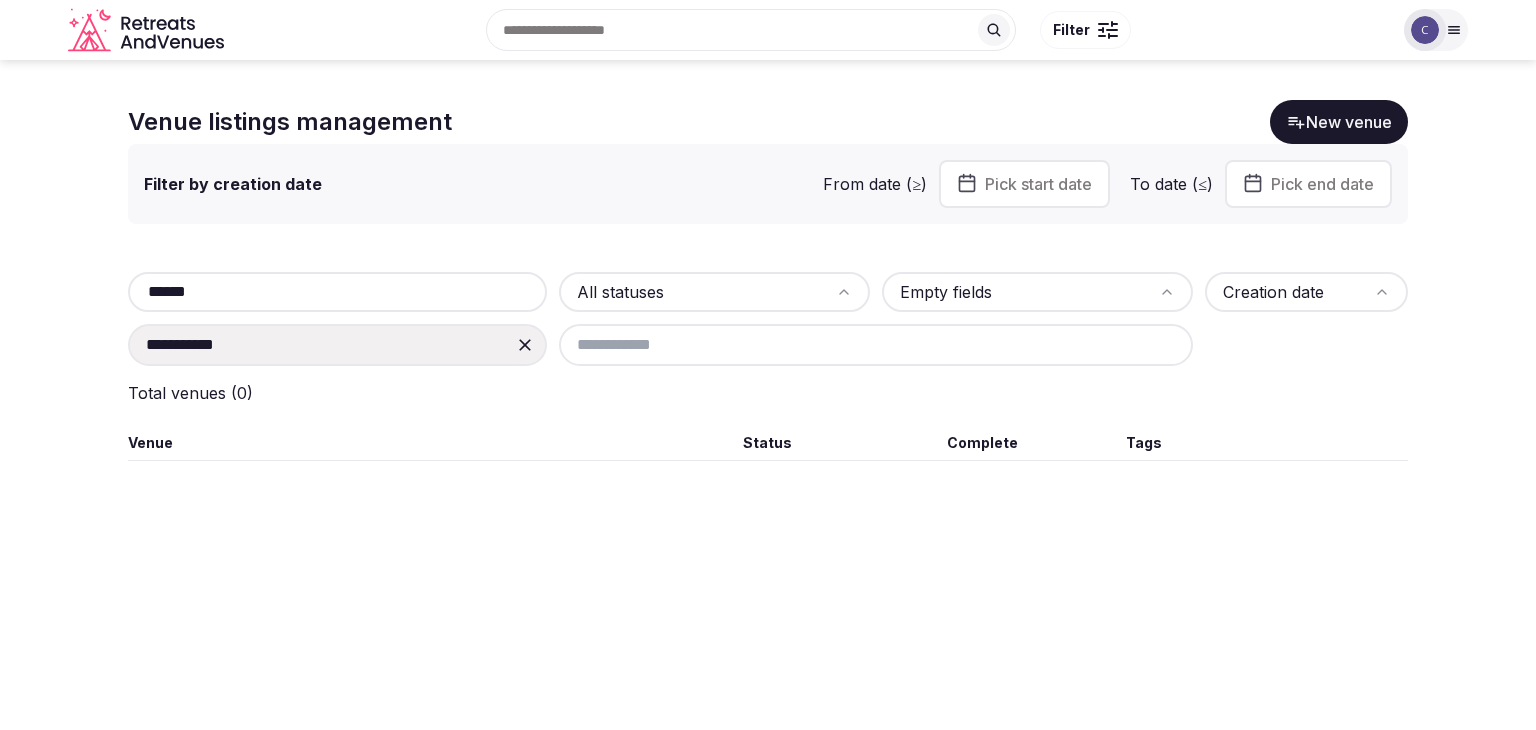 click on "******" at bounding box center (337, 292) 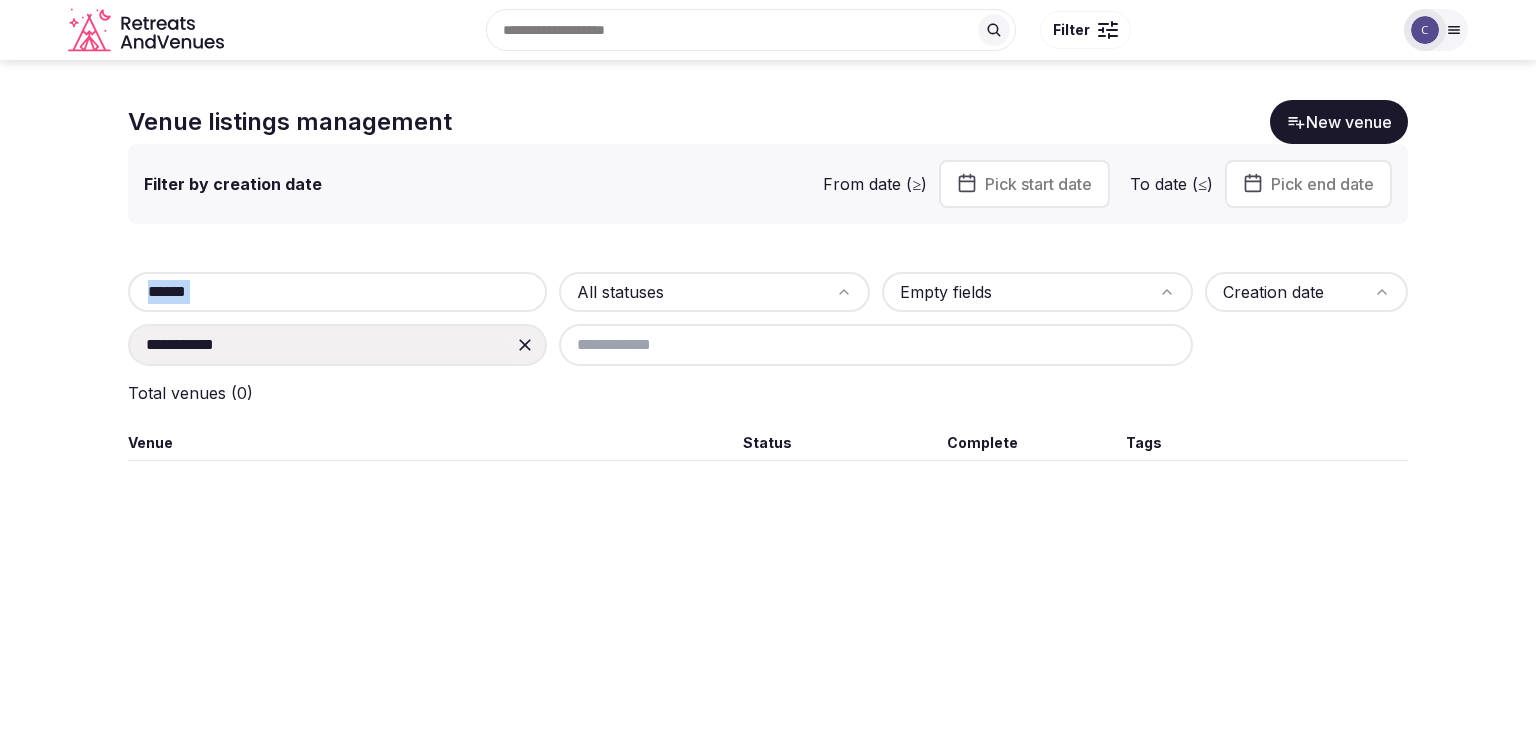 click on "******" at bounding box center (337, 292) 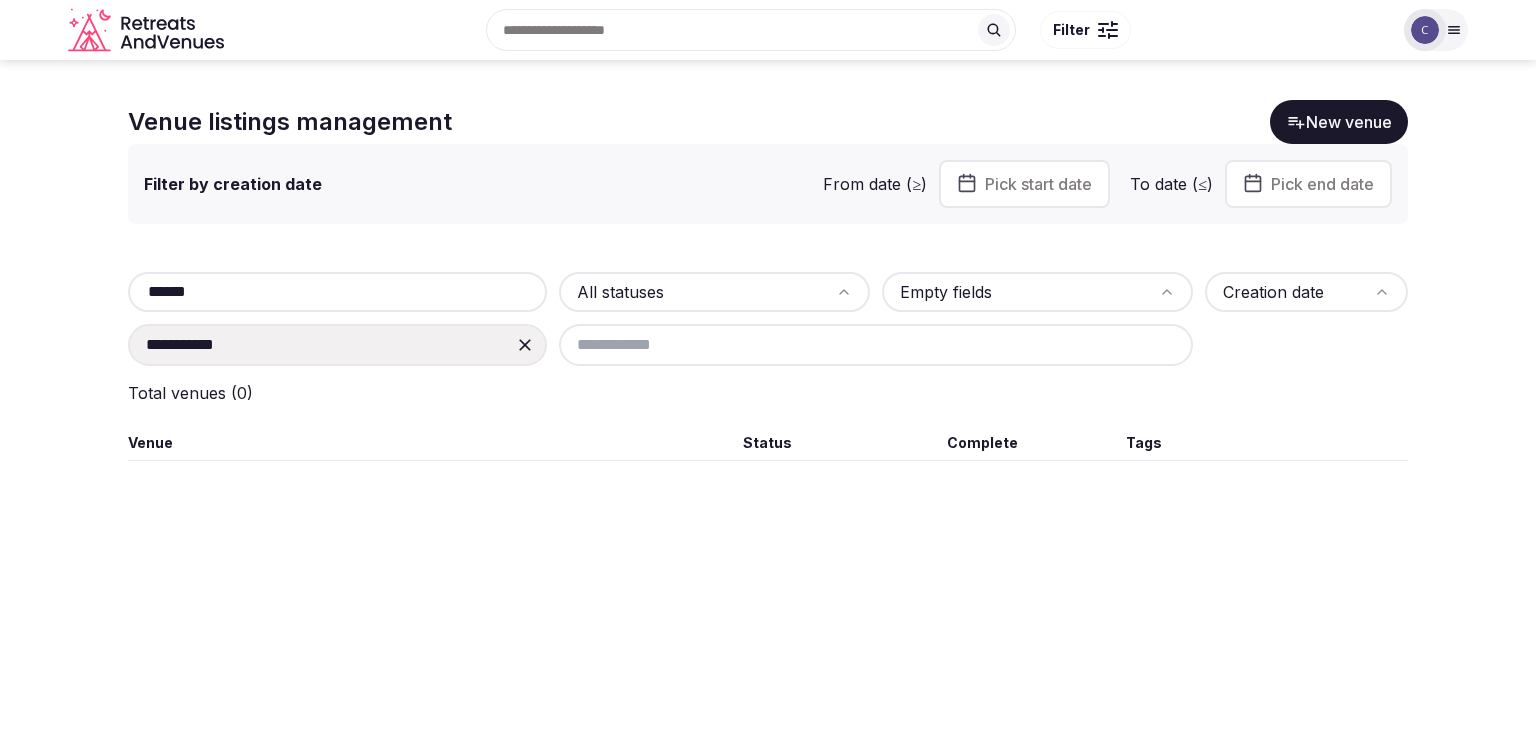 click on "******" at bounding box center [337, 292] 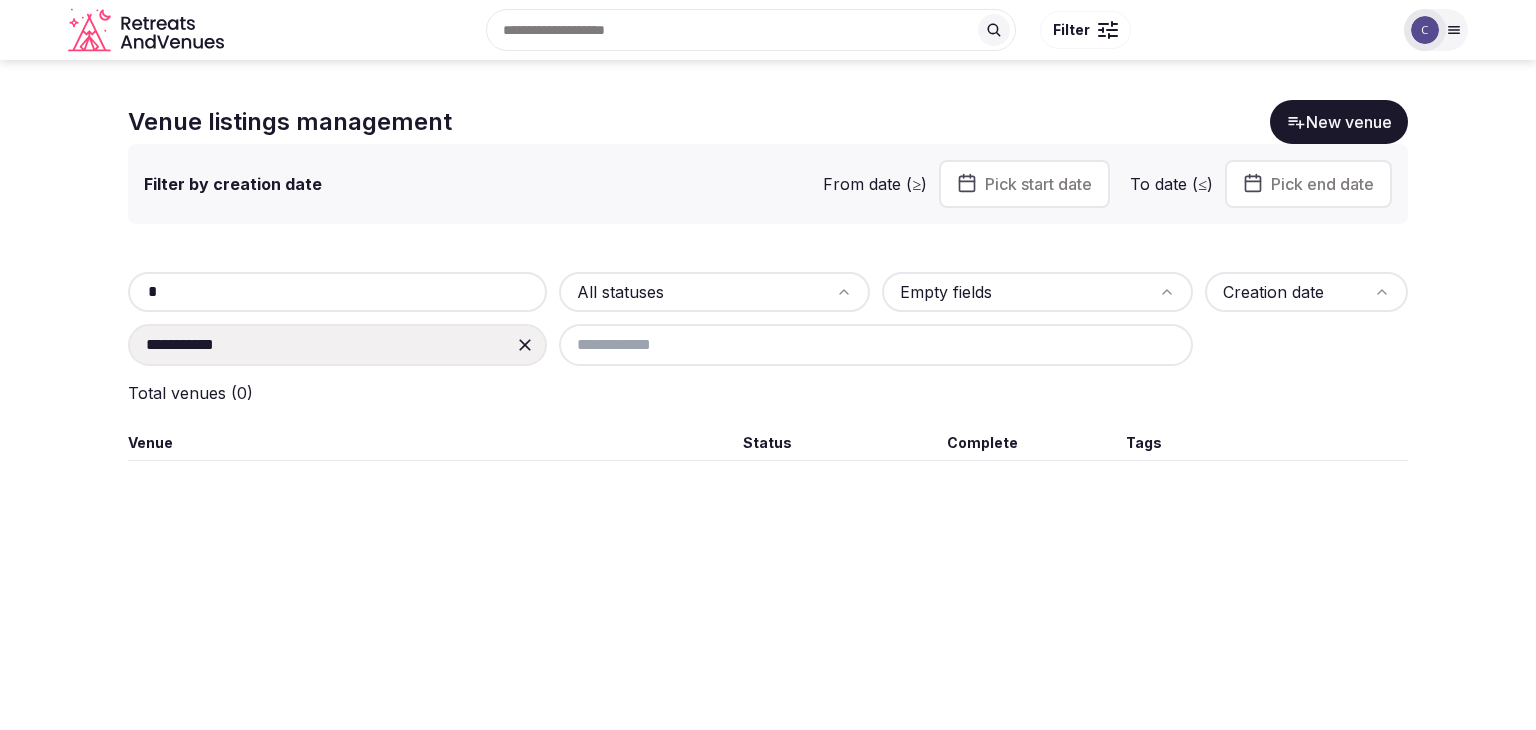 type on "**" 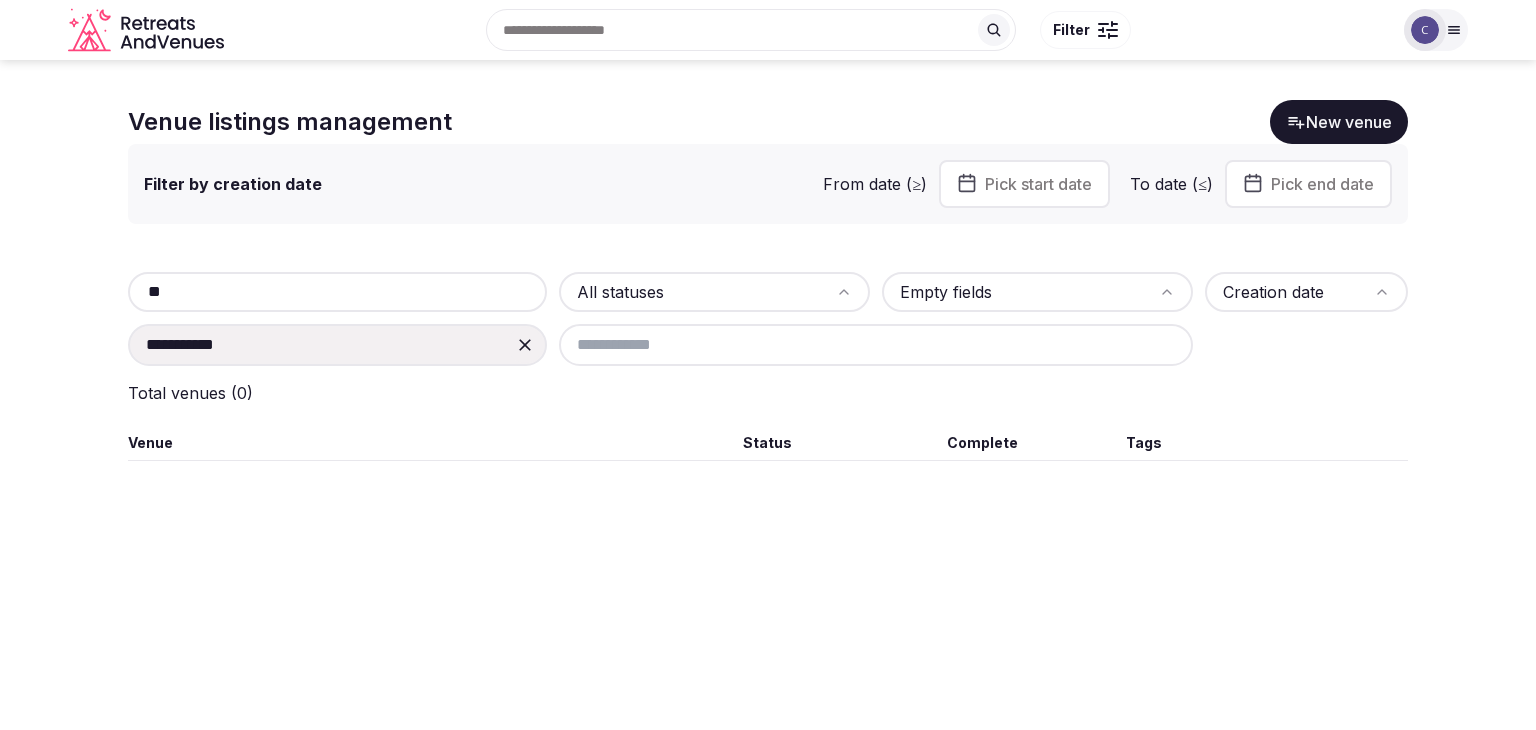 click on "**" at bounding box center (337, 292) 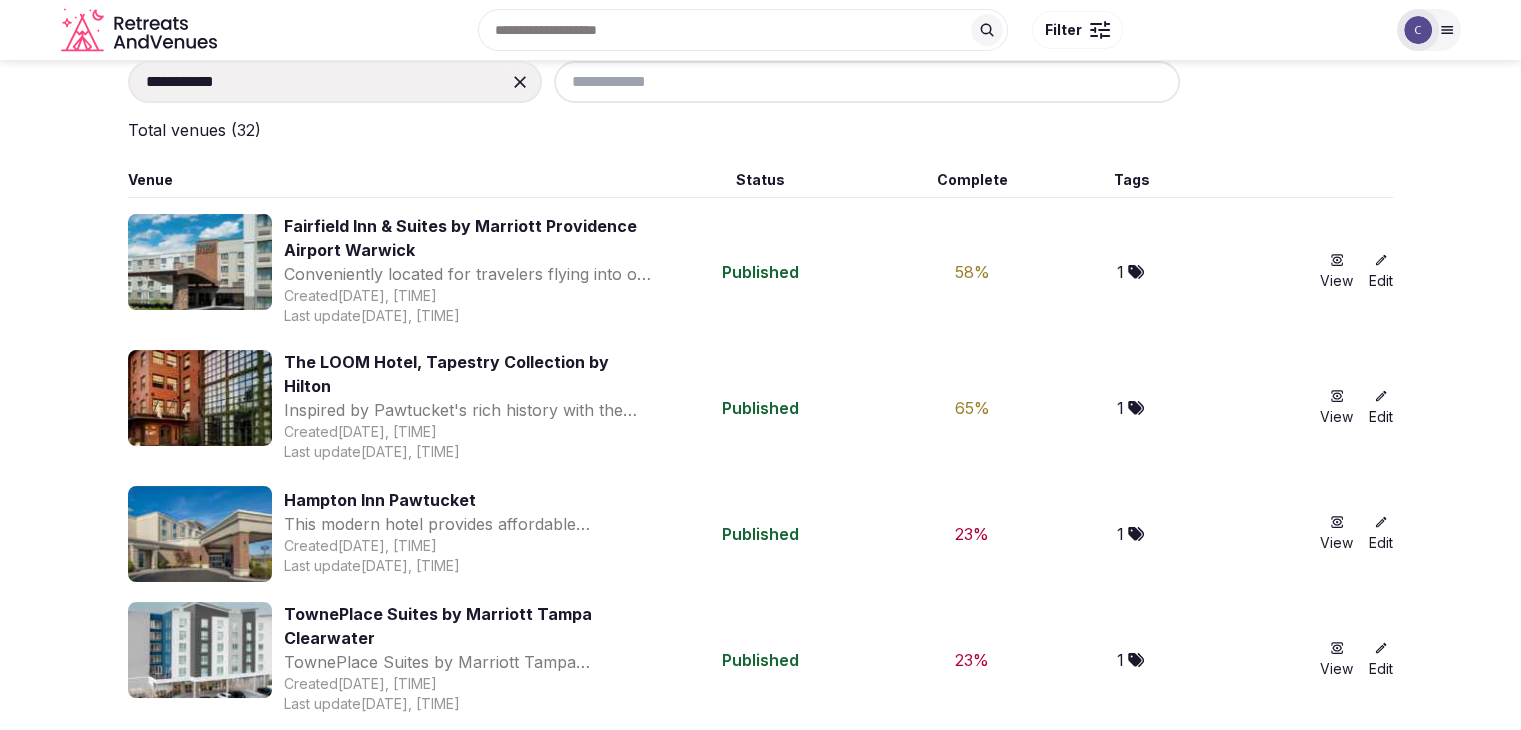 scroll, scrollTop: 163, scrollLeft: 0, axis: vertical 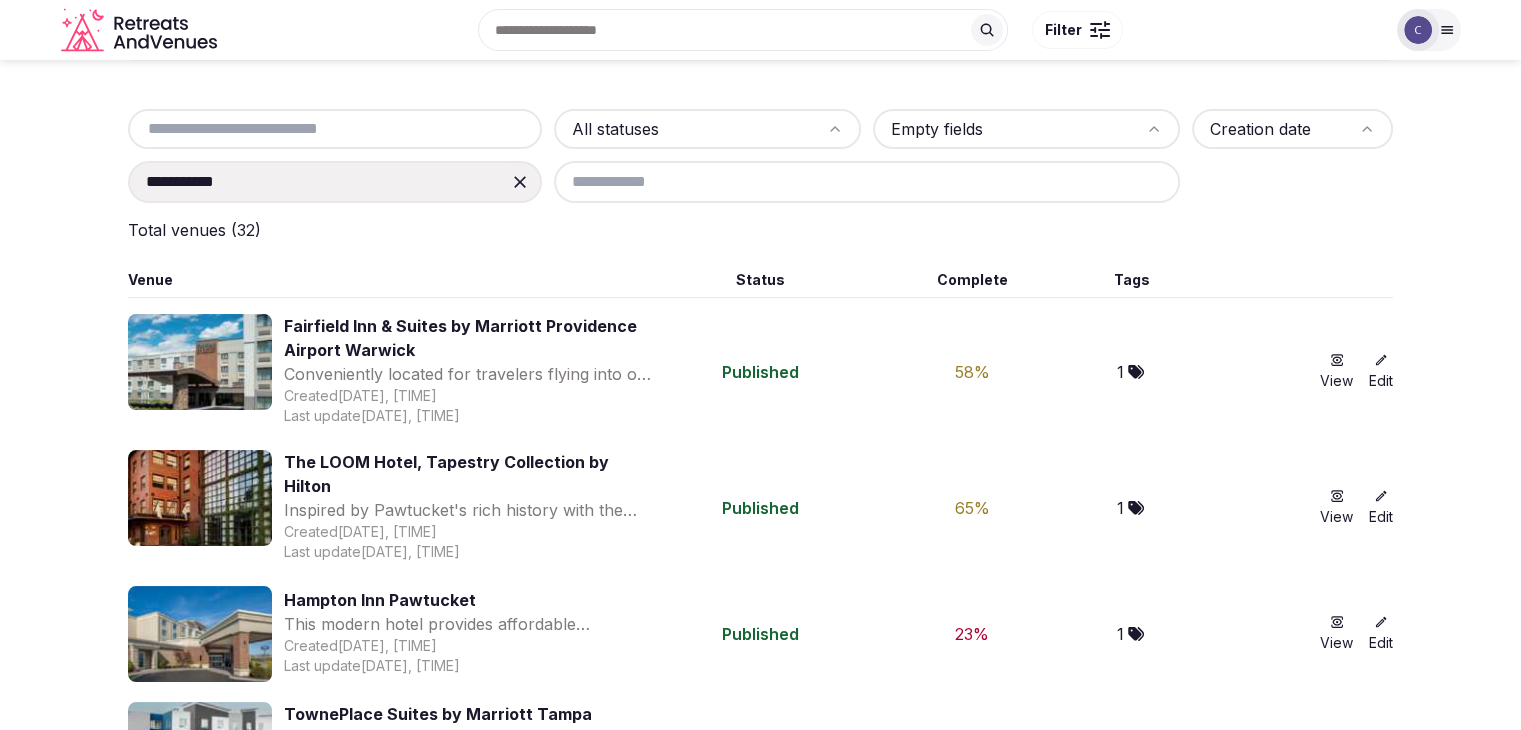 click at bounding box center (335, 129) 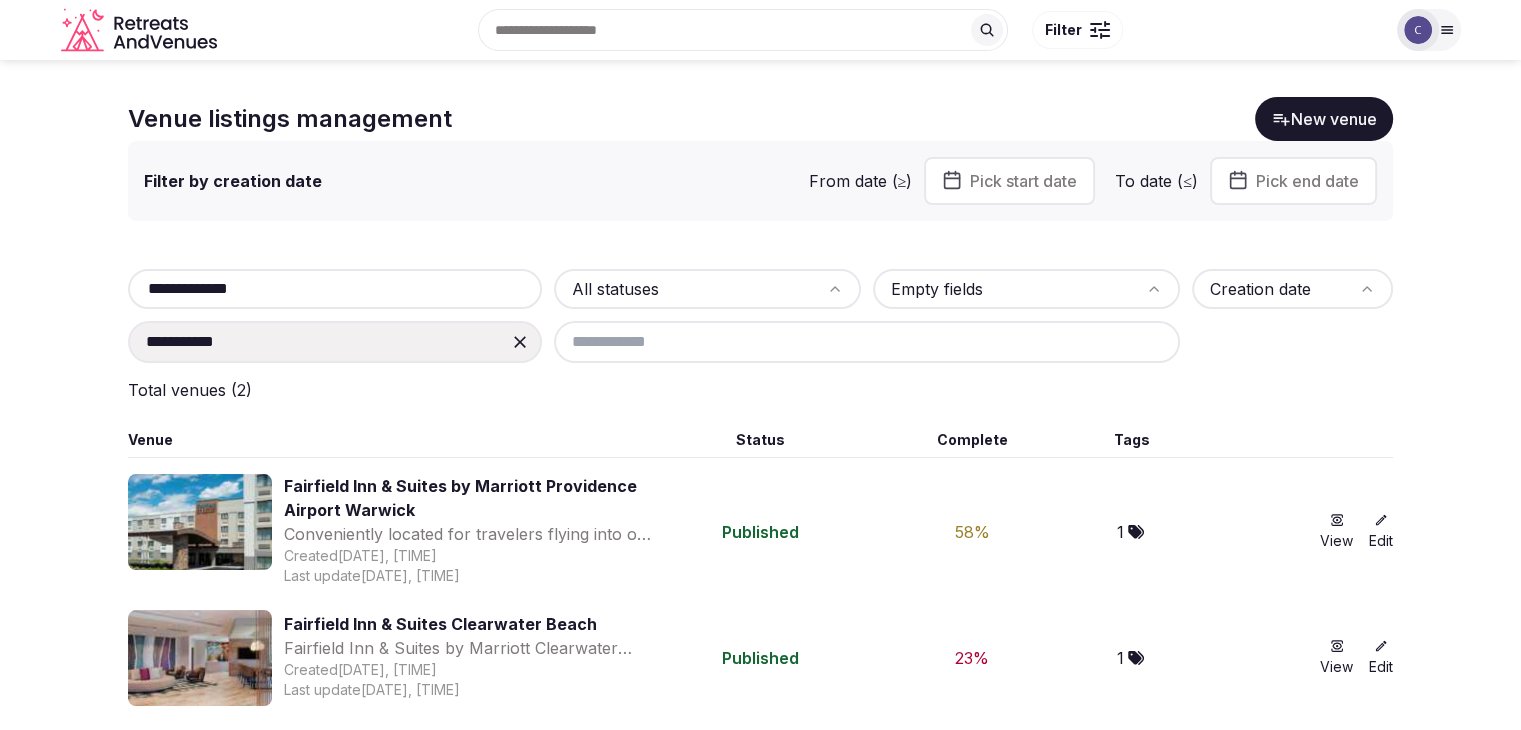 scroll, scrollTop: 3, scrollLeft: 0, axis: vertical 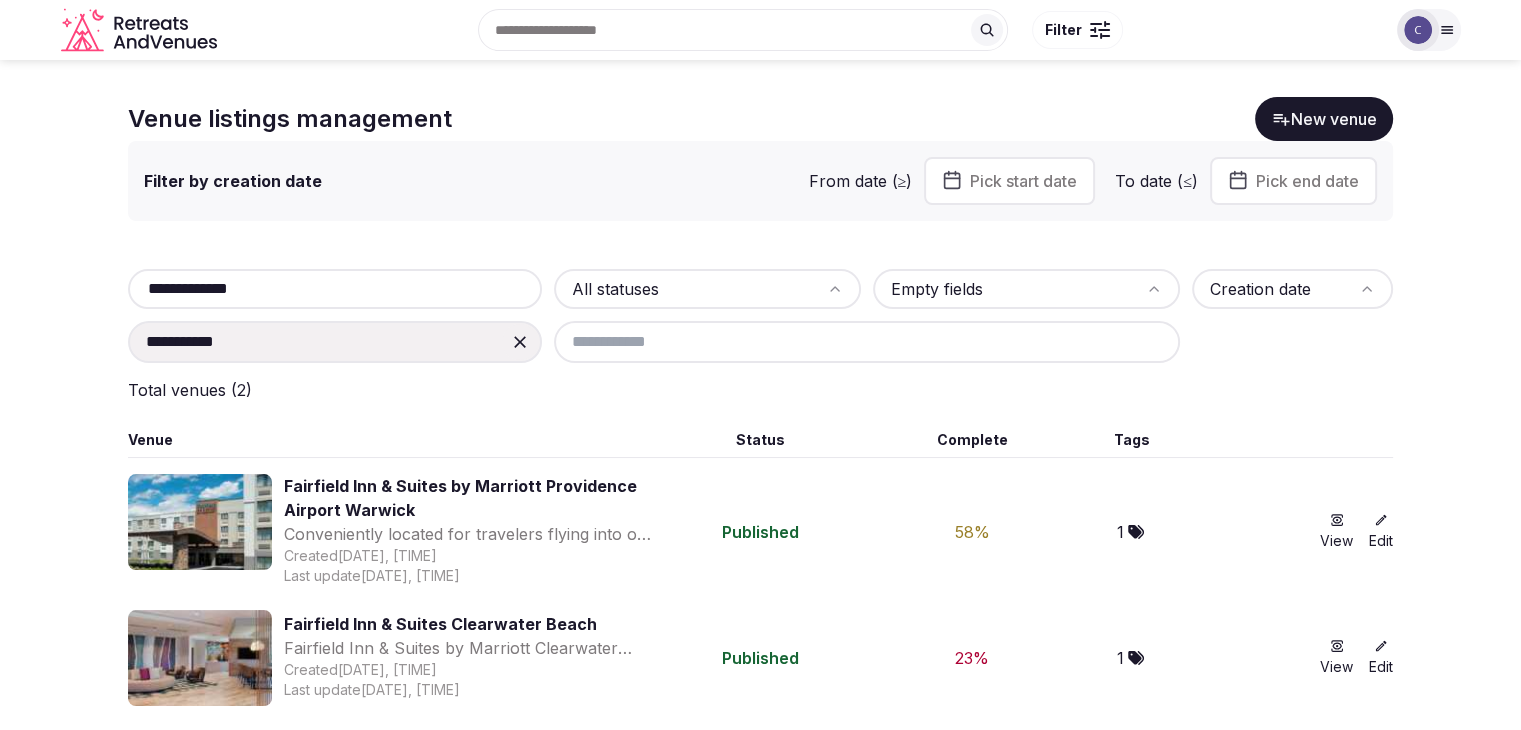 click on "**********" at bounding box center [335, 289] 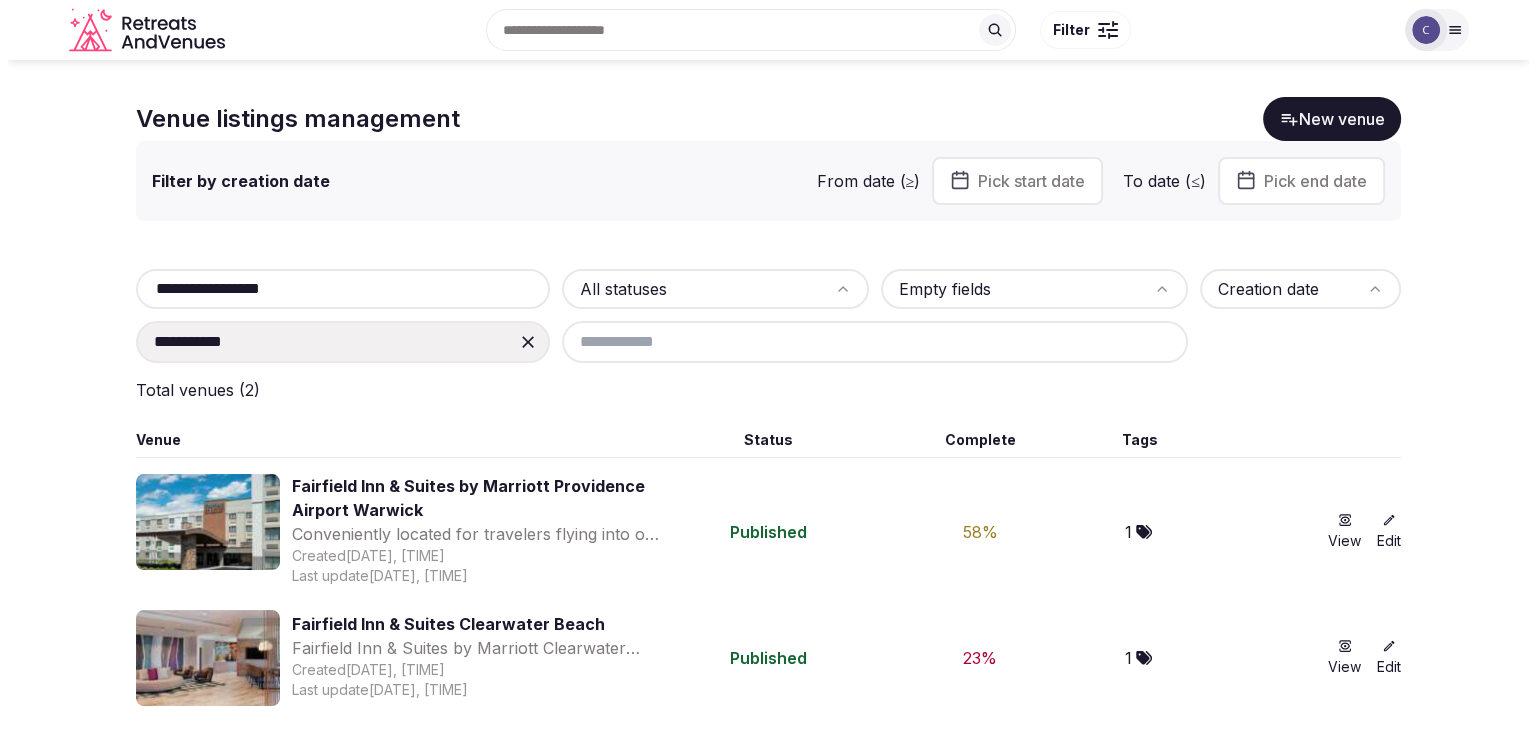 scroll, scrollTop: 0, scrollLeft: 0, axis: both 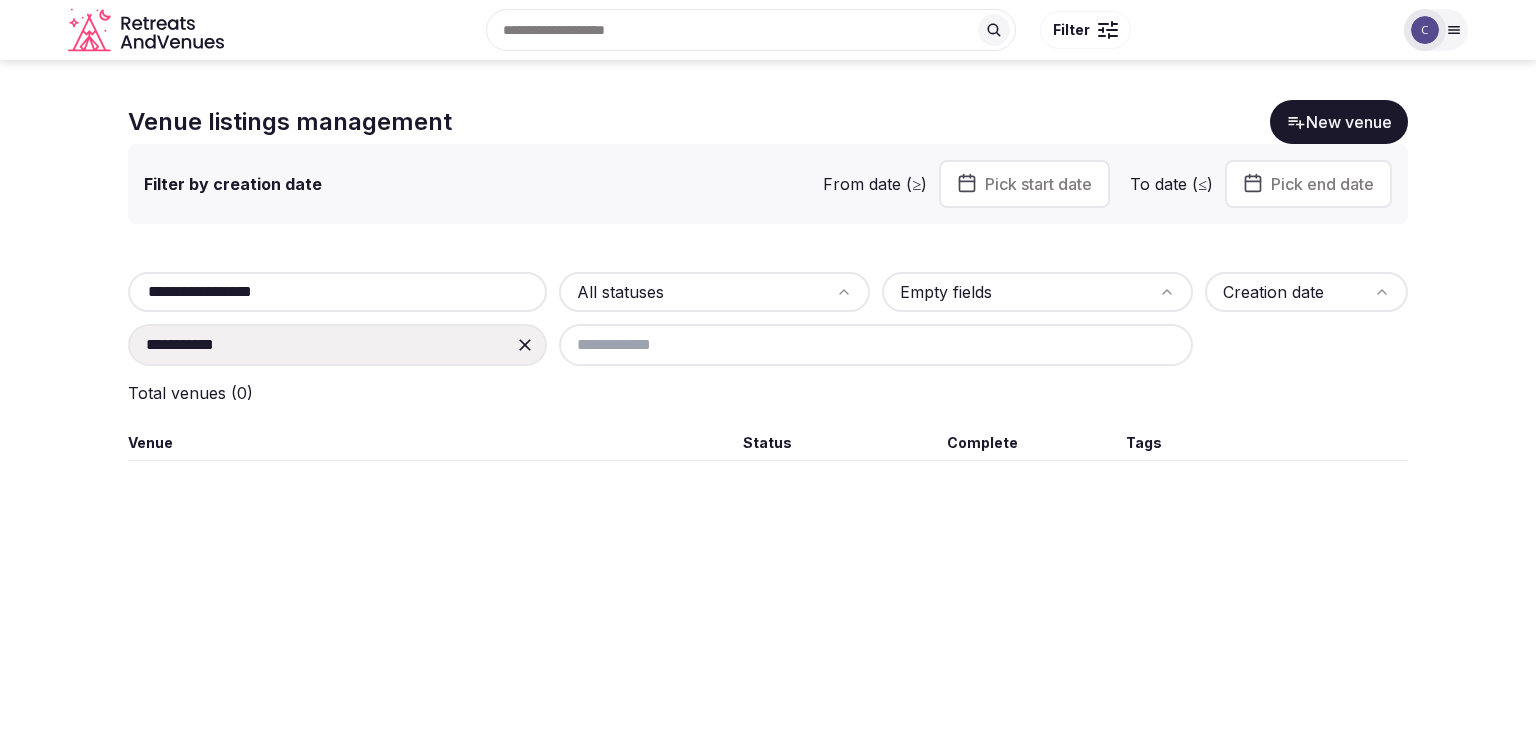 type on "**********" 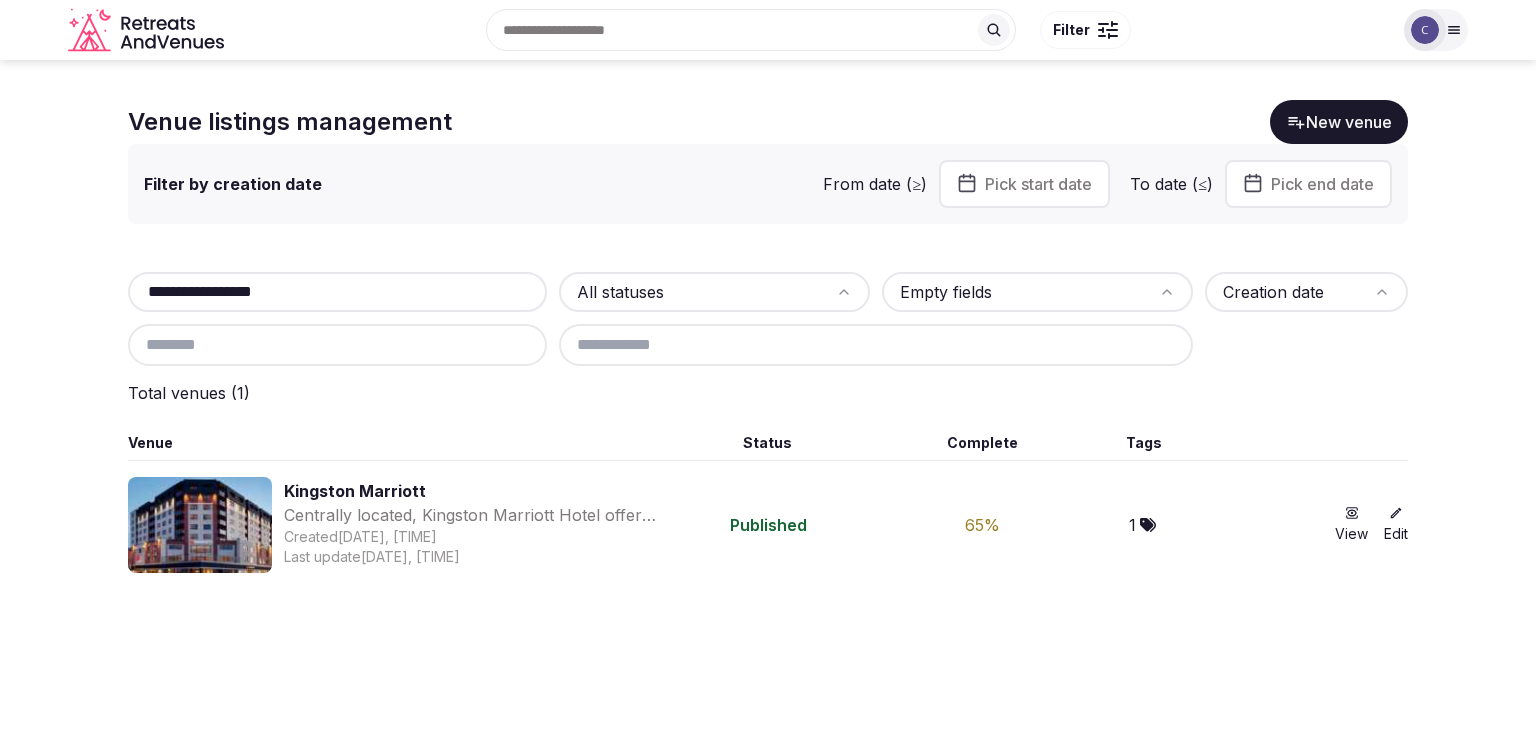 click on "**********" at bounding box center [337, 292] 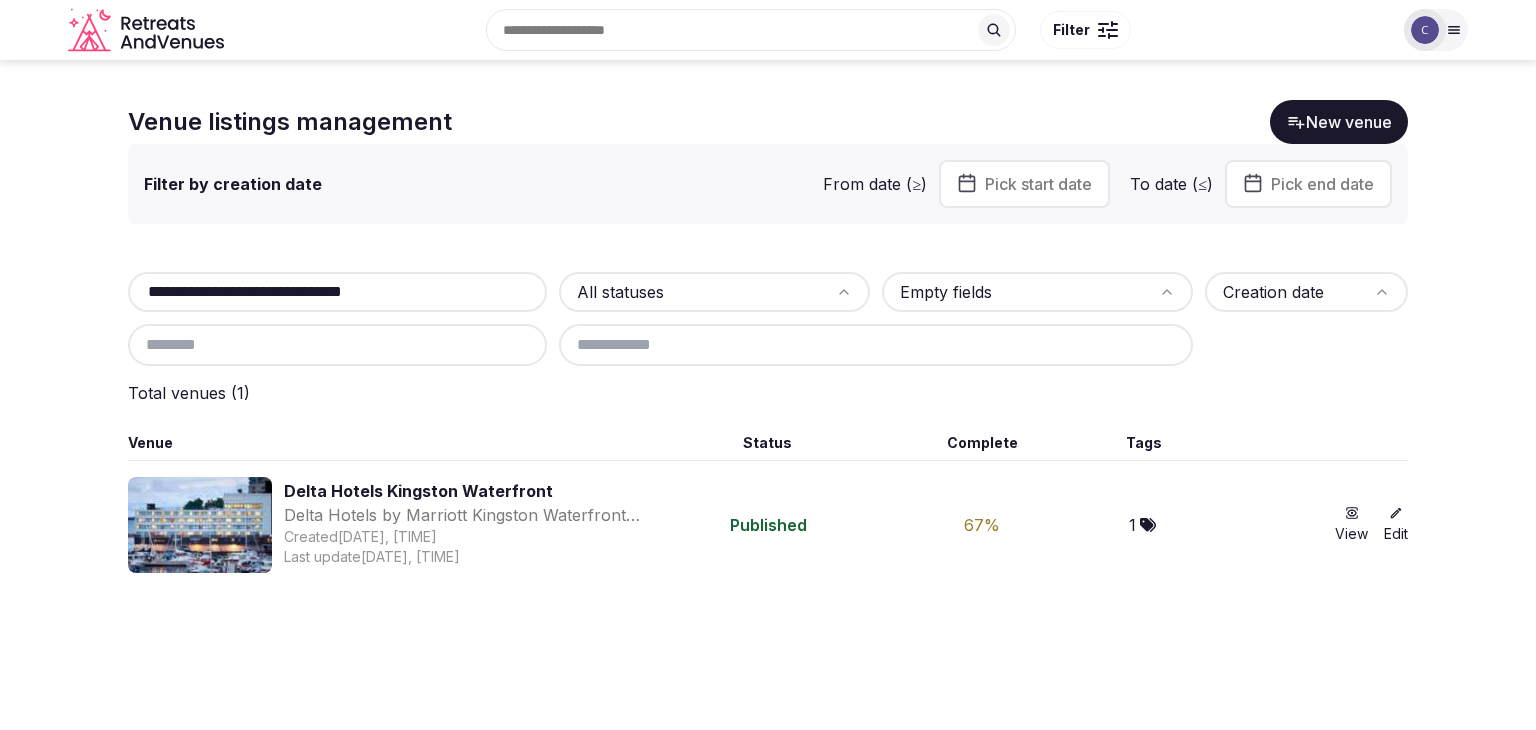 click on "**********" at bounding box center (337, 292) 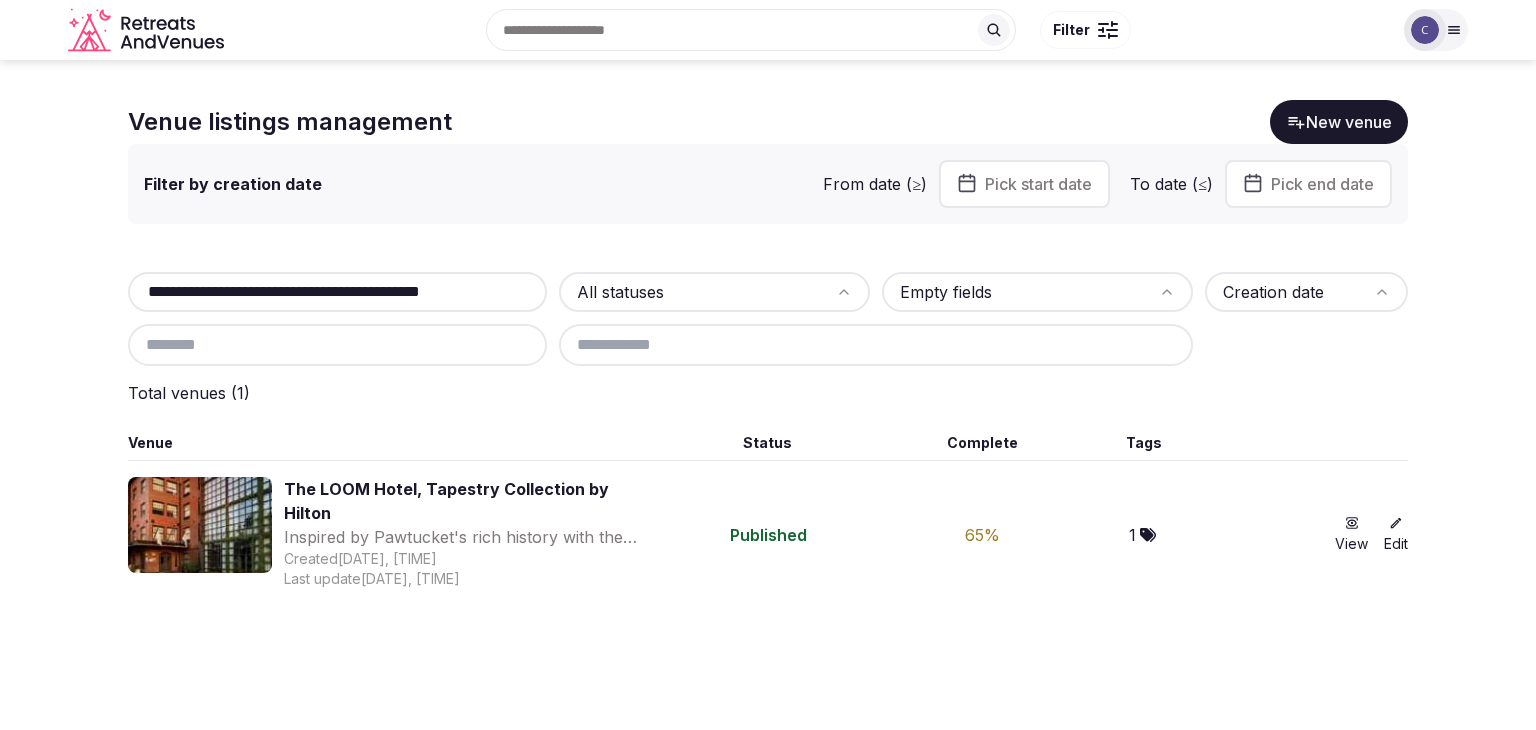 type on "**********" 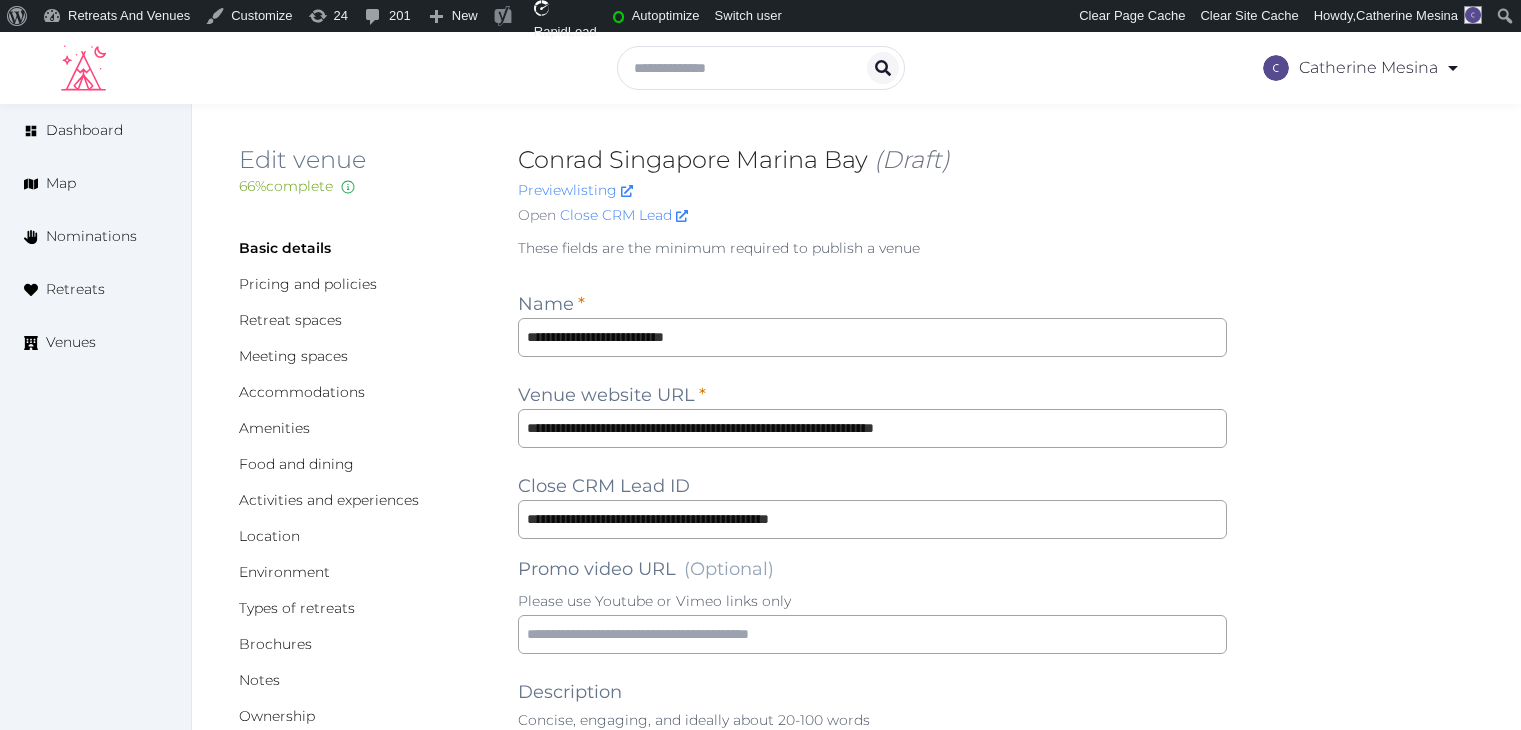 scroll, scrollTop: 0, scrollLeft: 0, axis: both 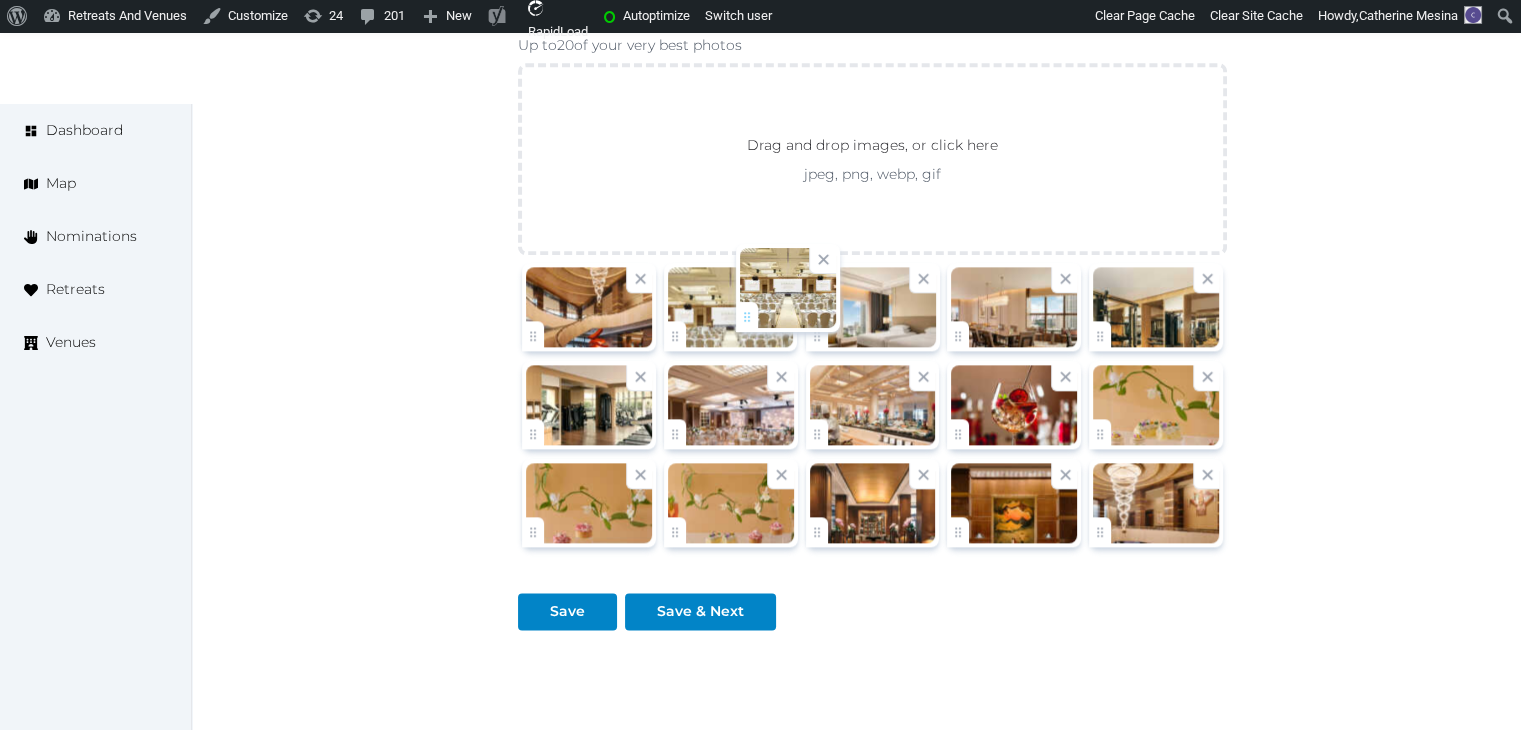 drag, startPoint x: 808, startPoint y: 328, endPoint x: 731, endPoint y: 312, distance: 78.64477 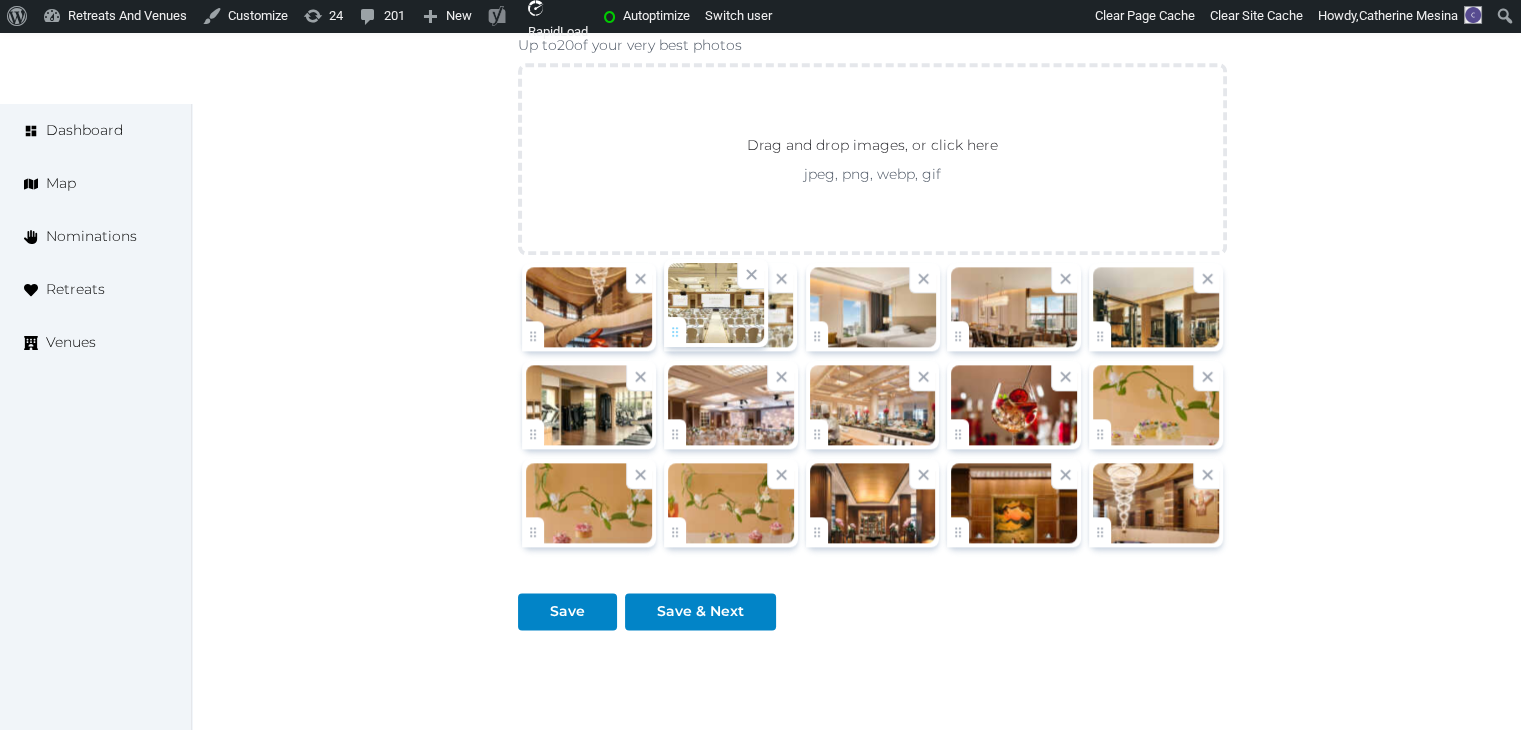 click on "[FIRST] [LAST]   Account My Venue Listings My Retreats Logout      Dashboard Map Nominations Retreats Venues Edit venue 66 %  complete Fill out all the fields in your listing to increase its completion percentage.   A higher completion percentage will make your listing more attractive and result in better matches. Conrad Singapore Marina Bay   (Draft) Preview  listing   Open    Close CRM Lead Basic details Pricing and policies Retreat spaces Meeting spaces Accommodations Amenities Food and dining Activities and experiences Location Environment Types of retreats Brochures Notes Ownership Administration Activity Publish Archive Venue owned by [FIRST] [LAST] [EMAIL] Copy ownership transfer link Share this link with any user to transfer ownership of this venue. Users without accounts will be directed to register. Copy update link Share this link with venue owners to encourage them to update their venue details. Name * * 55 352" at bounding box center (760, -707) 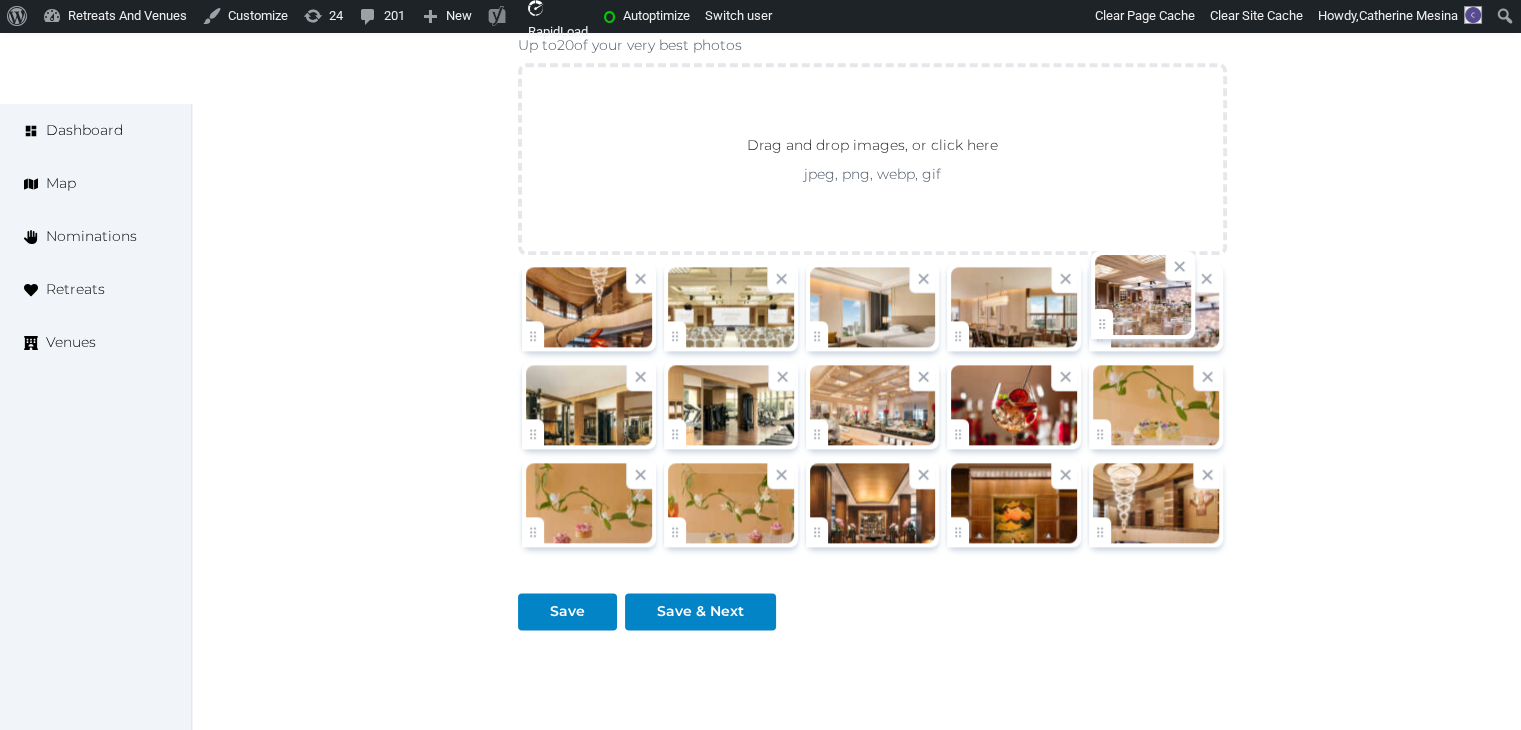 drag, startPoint x: 691, startPoint y: 413, endPoint x: 1151, endPoint y: 348, distance: 464.5697 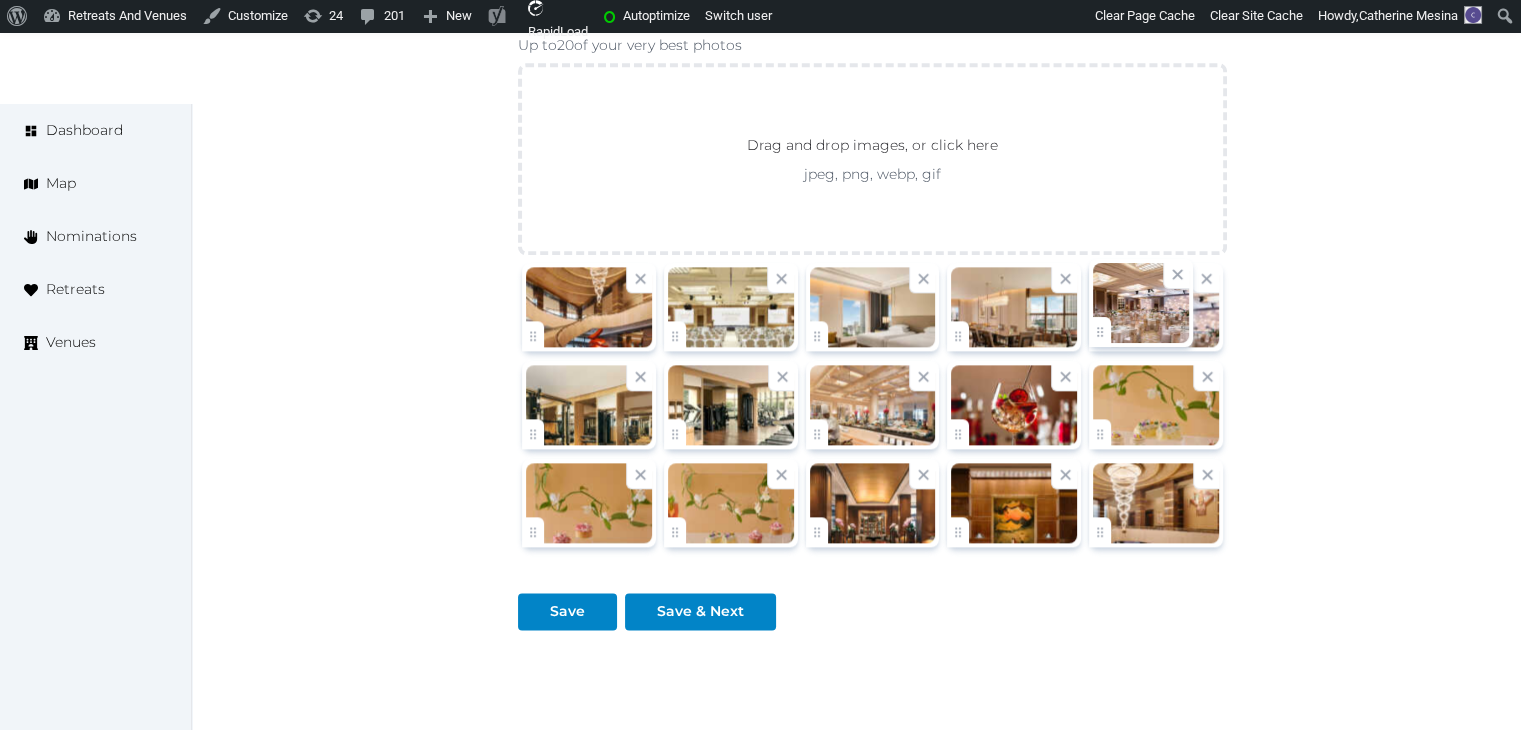 click on "[FIRST] [LAST]   Account My Venue Listings My Retreats Logout      Dashboard Map Nominations Retreats Venues Edit venue 66 %  complete Fill out all the fields in your listing to increase its completion percentage.   A higher completion percentage will make your listing more attractive and result in better matches. Conrad Singapore Marina Bay   (Draft) Preview  listing   Open    Close CRM Lead Basic details Pricing and policies Retreat spaces Meeting spaces Accommodations Amenities Food and dining Activities and experiences Location Environment Types of retreats Brochures Notes Ownership Administration Activity Publish Archive Venue owned by [FIRST] [LAST] [EMAIL] Copy ownership transfer link Share this link with any user to transfer ownership of this venue. Users without accounts will be directed to register. Copy update link Share this link with venue owners to encourage them to update their venue details. Name * * 55 352" at bounding box center [760, -707] 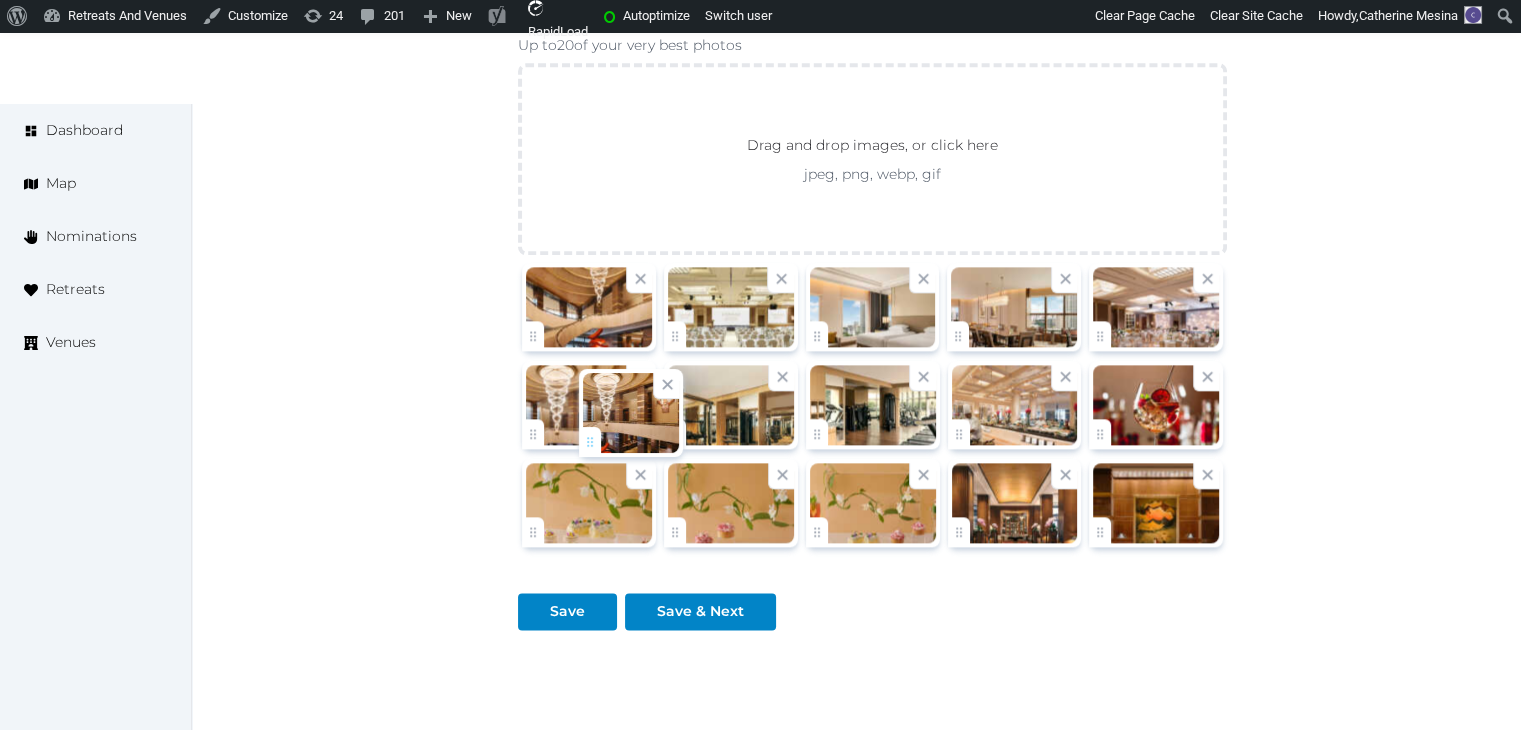 drag, startPoint x: 1103, startPoint y: 528, endPoint x: 593, endPoint y: 441, distance: 517.3674 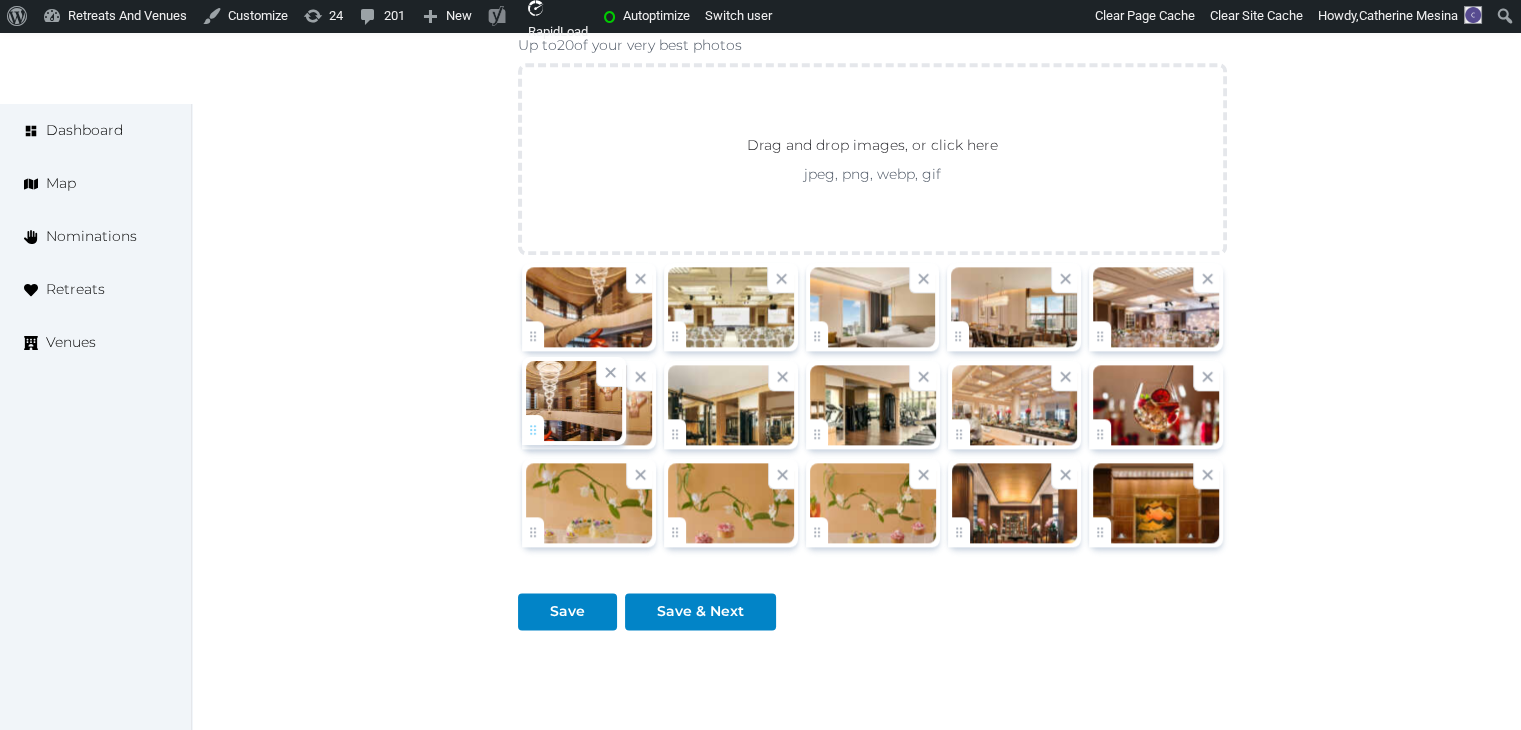 click on "[FIRST] [LAST]   Account My Venue Listings My Retreats Logout      Dashboard Map Nominations Retreats Venues Edit venue 66 %  complete Fill out all the fields in your listing to increase its completion percentage.   A higher completion percentage will make your listing more attractive and result in better matches. Conrad Singapore Marina Bay   (Draft) Preview  listing   Open    Close CRM Lead Basic details Pricing and policies Retreat spaces Meeting spaces Accommodations Amenities Food and dining Activities and experiences Location Environment Types of retreats Brochures Notes Ownership Administration Activity Publish Archive Venue owned by [FIRST] [LAST] [EMAIL] Copy ownership transfer link Share this link with any user to transfer ownership of this venue. Users without accounts will be directed to register. Copy update link Share this link with venue owners to encourage them to update their venue details. Name * * 55 352" at bounding box center (760, -707) 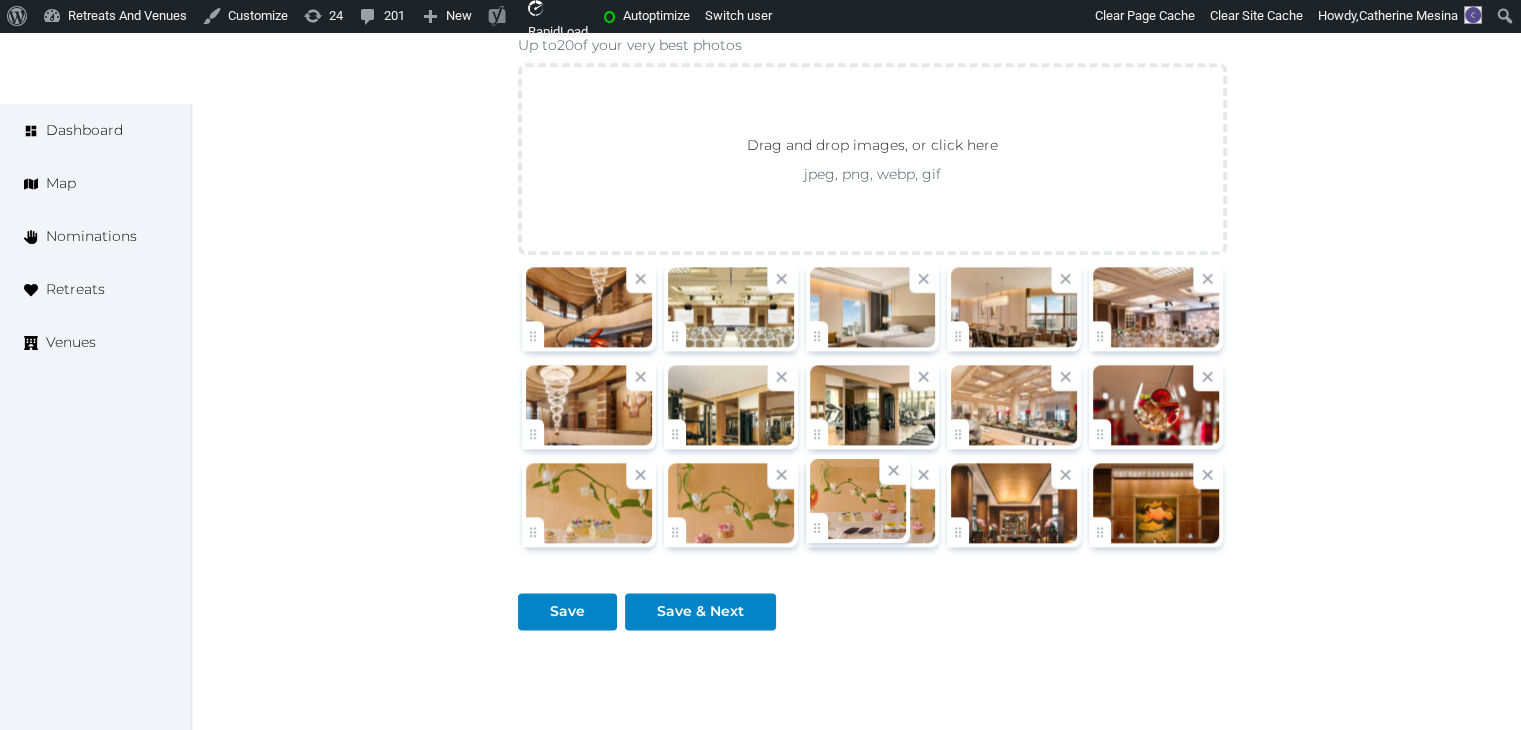click on "[FIRST] [LAST]   Account My Venue Listings My Retreats Logout      Dashboard Map Nominations Retreats Venues Edit venue 66 %  complete Fill out all the fields in your listing to increase its completion percentage.   A higher completion percentage will make your listing more attractive and result in better matches. Conrad Singapore Marina Bay   (Draft) Preview  listing   Open    Close CRM Lead Basic details Pricing and policies Retreat spaces Meeting spaces Accommodations Amenities Food and dining Activities and experiences Location Environment Types of retreats Brochures Notes Ownership Administration Activity Publish Archive Venue owned by [FIRST] [LAST] [EMAIL] Copy ownership transfer link Share this link with any user to transfer ownership of this venue. Users without accounts will be directed to register. Copy update link Share this link with venue owners to encourage them to update their venue details. Name * * 55 352" at bounding box center [760, -707] 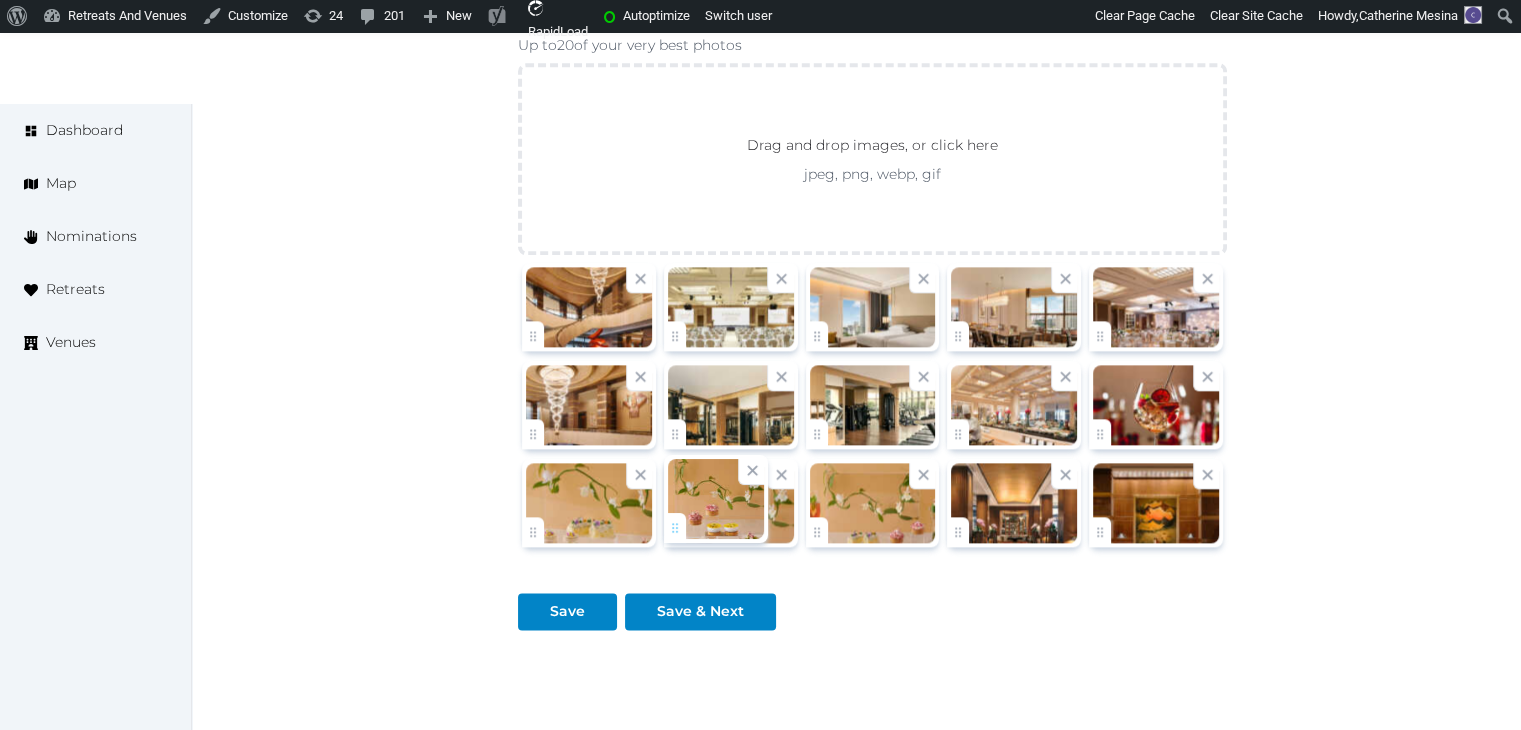 click on "[FIRST] [LAST]   Account My Venue Listings My Retreats Logout      Dashboard Map Nominations Retreats Venues Edit venue 66 %  complete Fill out all the fields in your listing to increase its completion percentage.   A higher completion percentage will make your listing more attractive and result in better matches. Conrad Singapore Marina Bay   (Draft) Preview  listing   Open    Close CRM Lead Basic details Pricing and policies Retreat spaces Meeting spaces Accommodations Amenities Food and dining Activities and experiences Location Environment Types of retreats Brochures Notes Ownership Administration Activity Publish Archive Venue owned by [FIRST] [LAST] [EMAIL] Copy ownership transfer link Share this link with any user to transfer ownership of this venue. Users without accounts will be directed to register. Copy update link Share this link with venue owners to encourage them to update their venue details. Name * * 55 352" at bounding box center (760, -707) 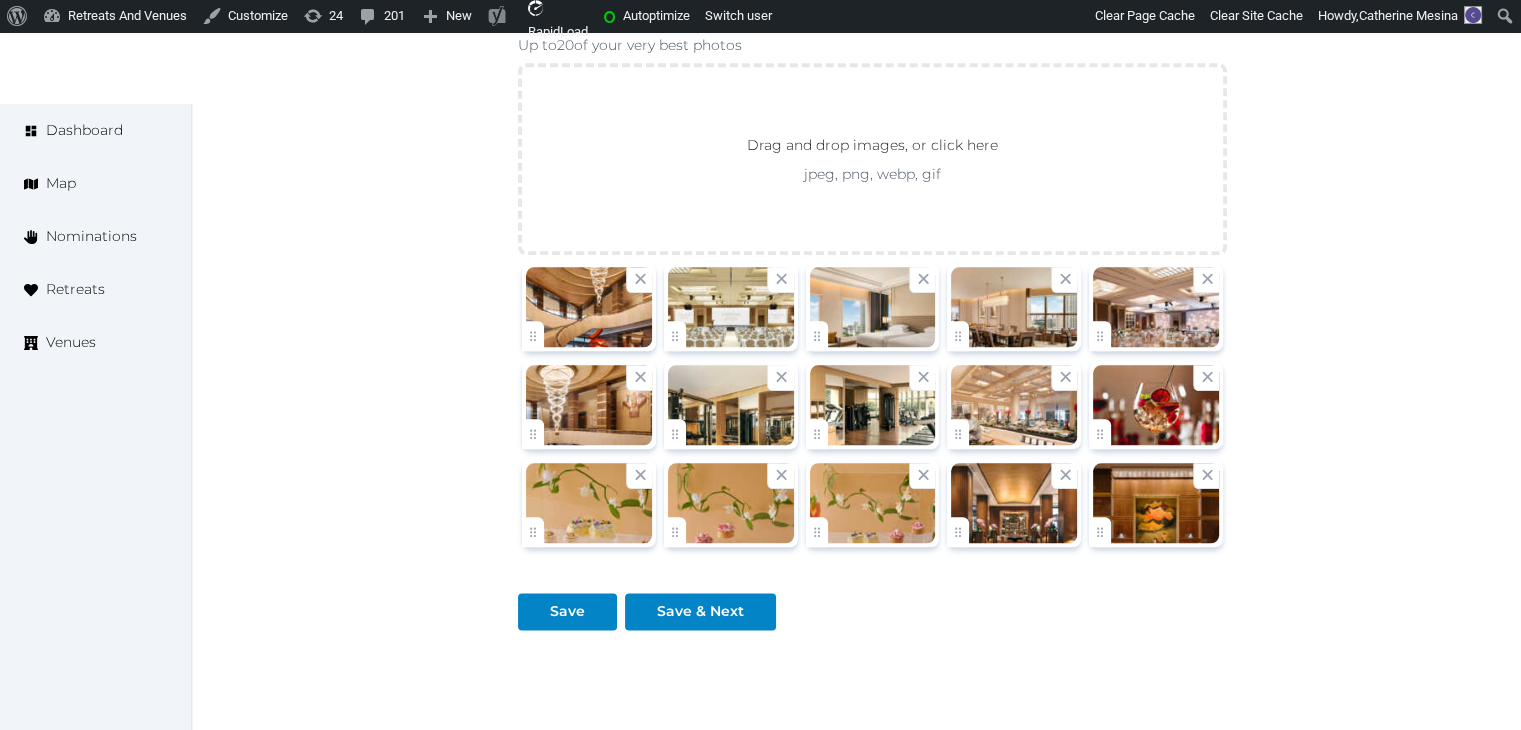 click at bounding box center (731, 503) 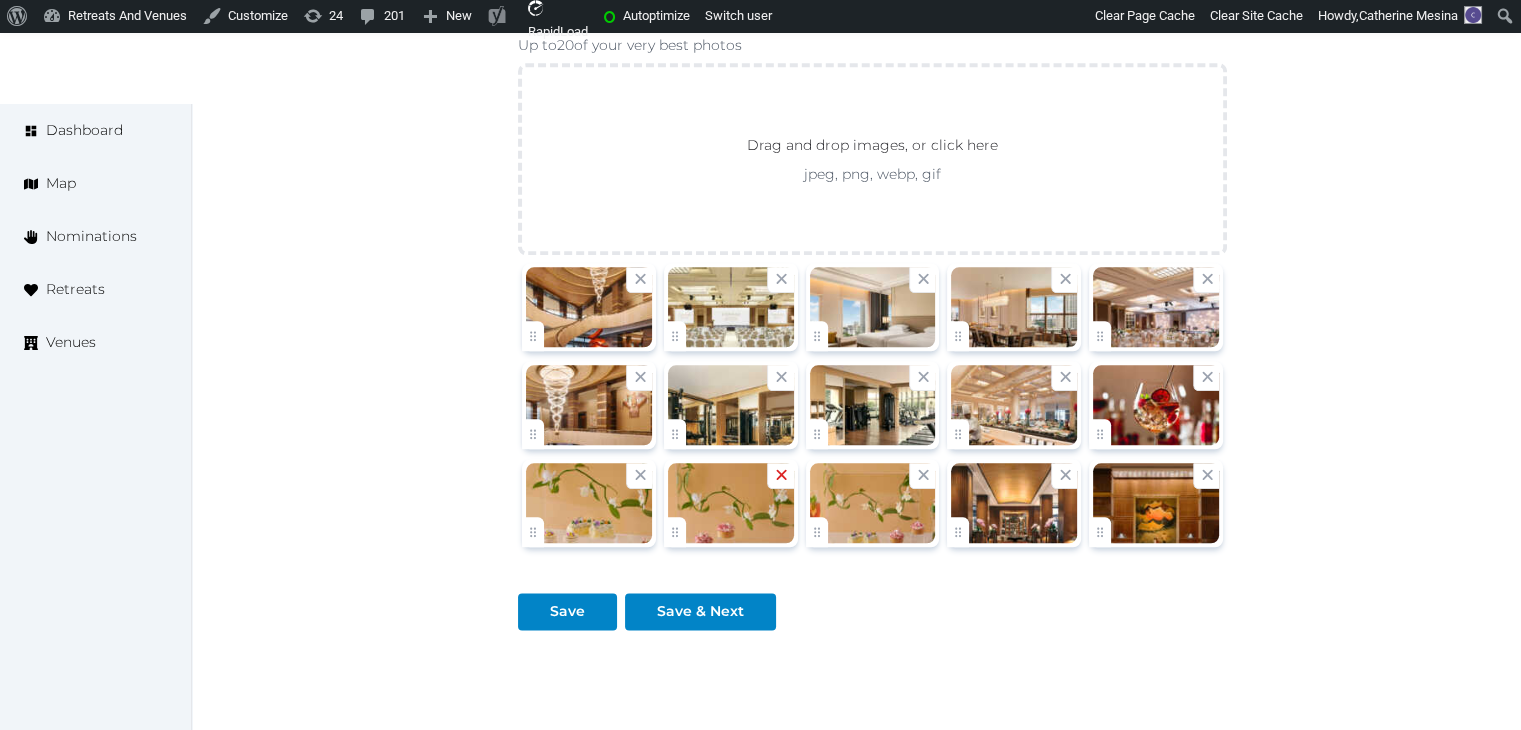 click 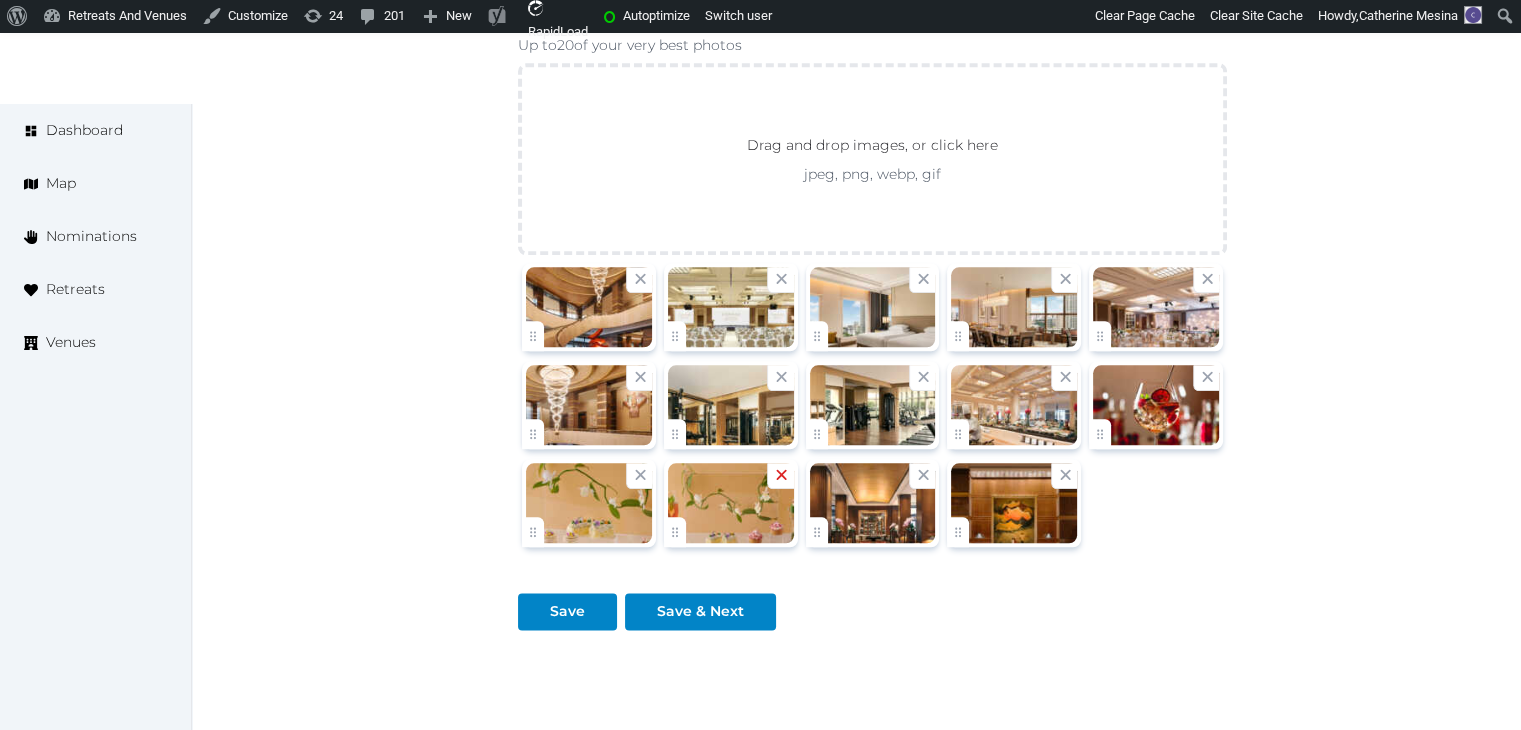 drag, startPoint x: 786, startPoint y: 474, endPoint x: 779, endPoint y: 483, distance: 11.401754 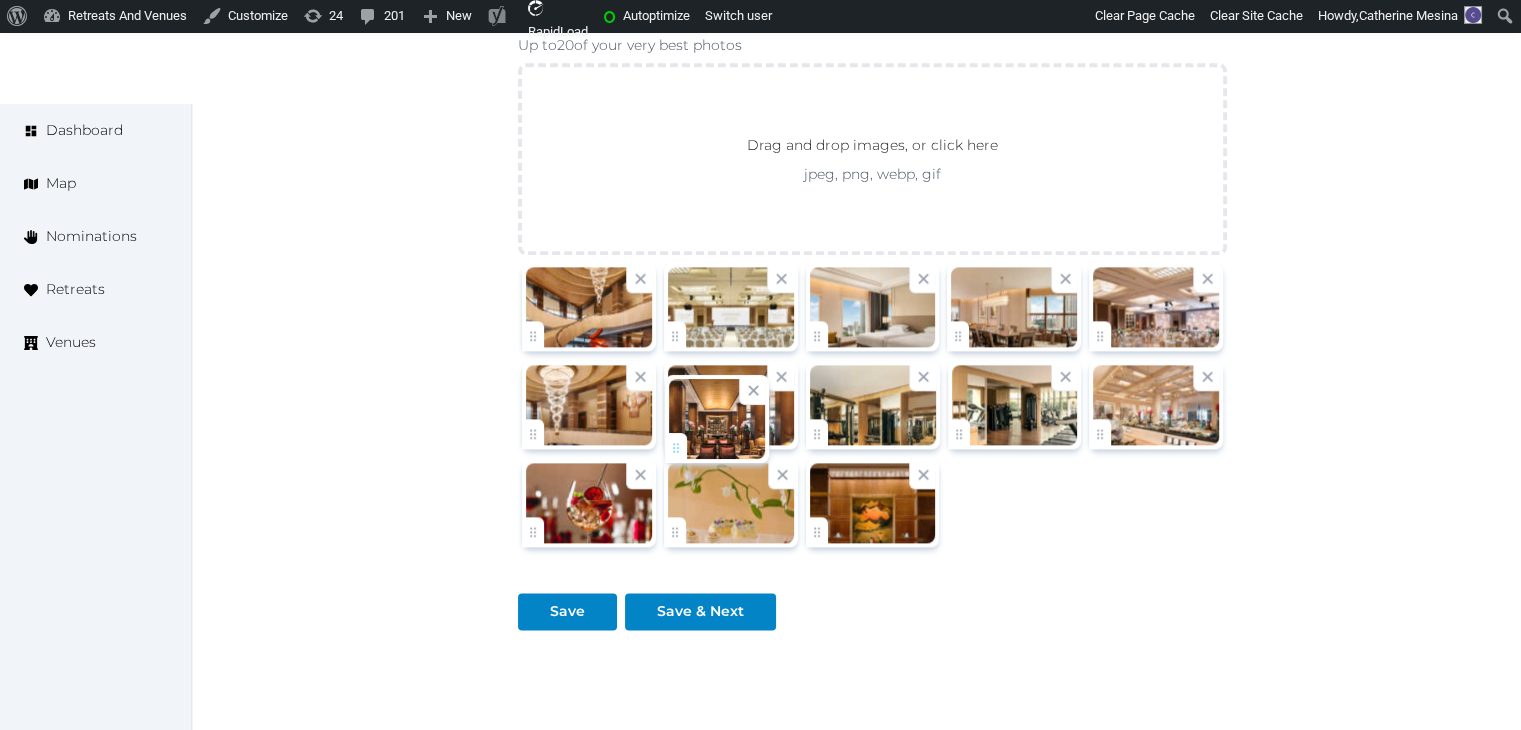 drag, startPoint x: 682, startPoint y: 518, endPoint x: 684, endPoint y: 439, distance: 79.025314 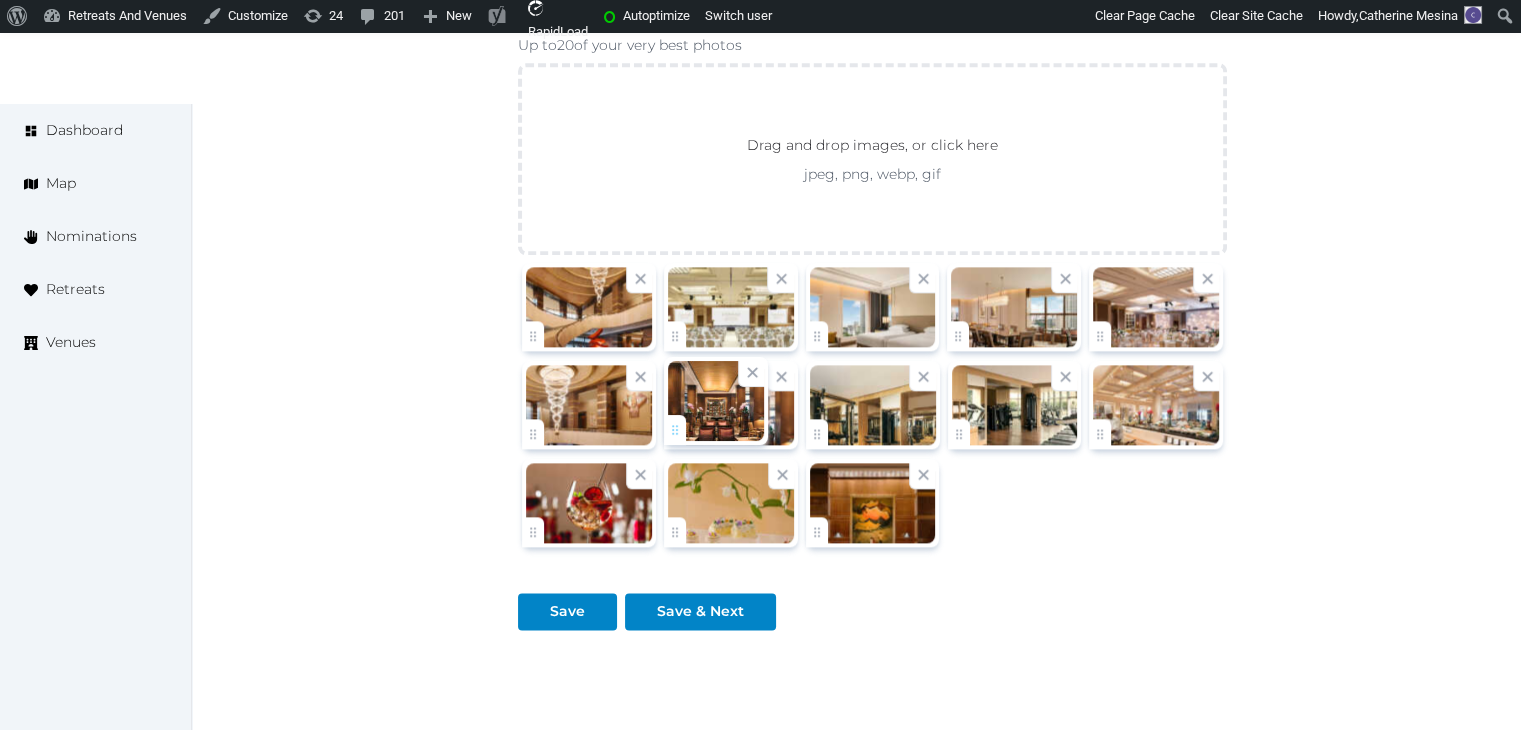 click on "Catherine Mesina   Account My Venue Listings My Retreats Logout      Dashboard Map Nominations Retreats Venues Edit venue 66 %  complete Fill out all the fields in your listing to increase its completion percentage.   A higher completion percentage will make your listing more attractive and result in better matches. Conrad Singapore Marina Bay   (Draft) Preview  listing   Open    Close CRM Lead Basic details Pricing and policies Retreat spaces Meeting spaces Accommodations Amenities Food and dining Activities and experiences Location Environment Types of retreats Brochures Notes Ownership Administration Activity Publish Archive Venue owned by Catherine Mesina jerinechase@gmail.com Copy ownership transfer link Share this link with any user to transfer ownership of this venue. Users without accounts will be directed to register. Copy update link Share this link with venue owners to encourage them to update their venue details. Name * * 55 352" at bounding box center [760, -707] 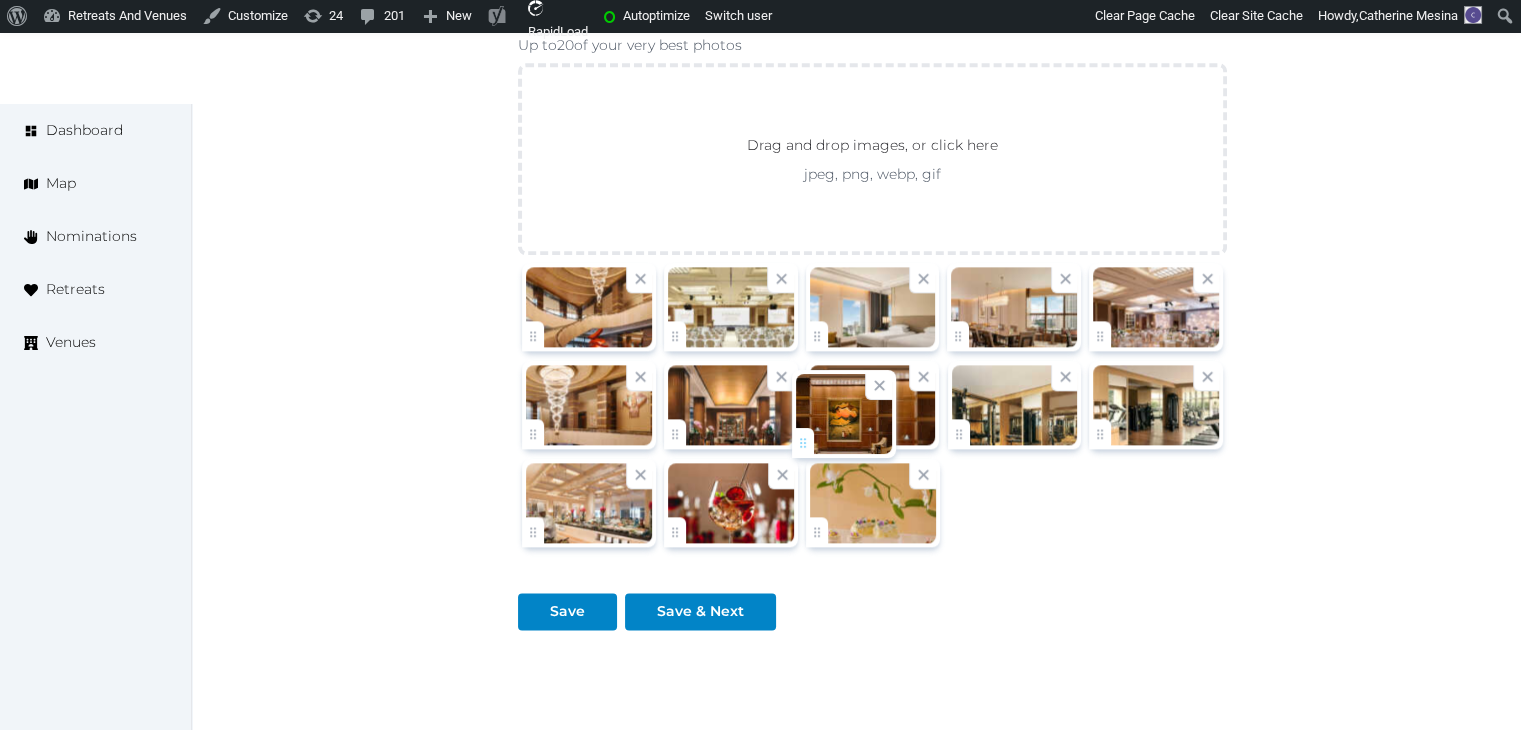 drag, startPoint x: 812, startPoint y: 530, endPoint x: 797, endPoint y: 425, distance: 106.06602 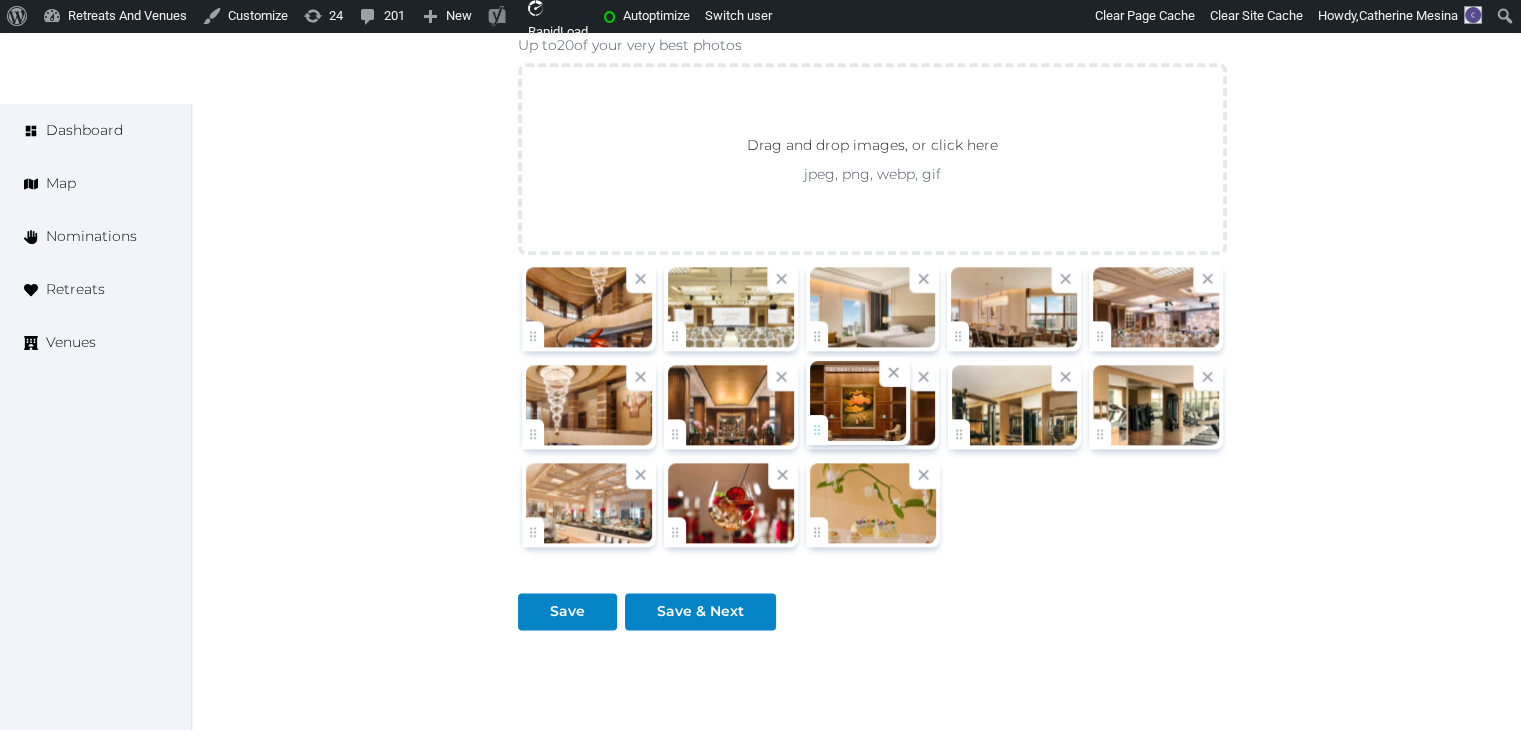 click on "Catherine Mesina   Account My Venue Listings My Retreats Logout      Dashboard Map Nominations Retreats Venues Edit venue 66 %  complete Fill out all the fields in your listing to increase its completion percentage.   A higher completion percentage will make your listing more attractive and result in better matches. Conrad Singapore Marina Bay   (Draft) Preview  listing   Open    Close CRM Lead Basic details Pricing and policies Retreat spaces Meeting spaces Accommodations Amenities Food and dining Activities and experiences Location Environment Types of retreats Brochures Notes Ownership Administration Activity Publish Archive Venue owned by Catherine Mesina jerinechase@gmail.com Copy ownership transfer link Share this link with any user to transfer ownership of this venue. Users without accounts will be directed to register. Copy update link Share this link with venue owners to encourage them to update their venue details. Name * * 55 352" at bounding box center (760, -707) 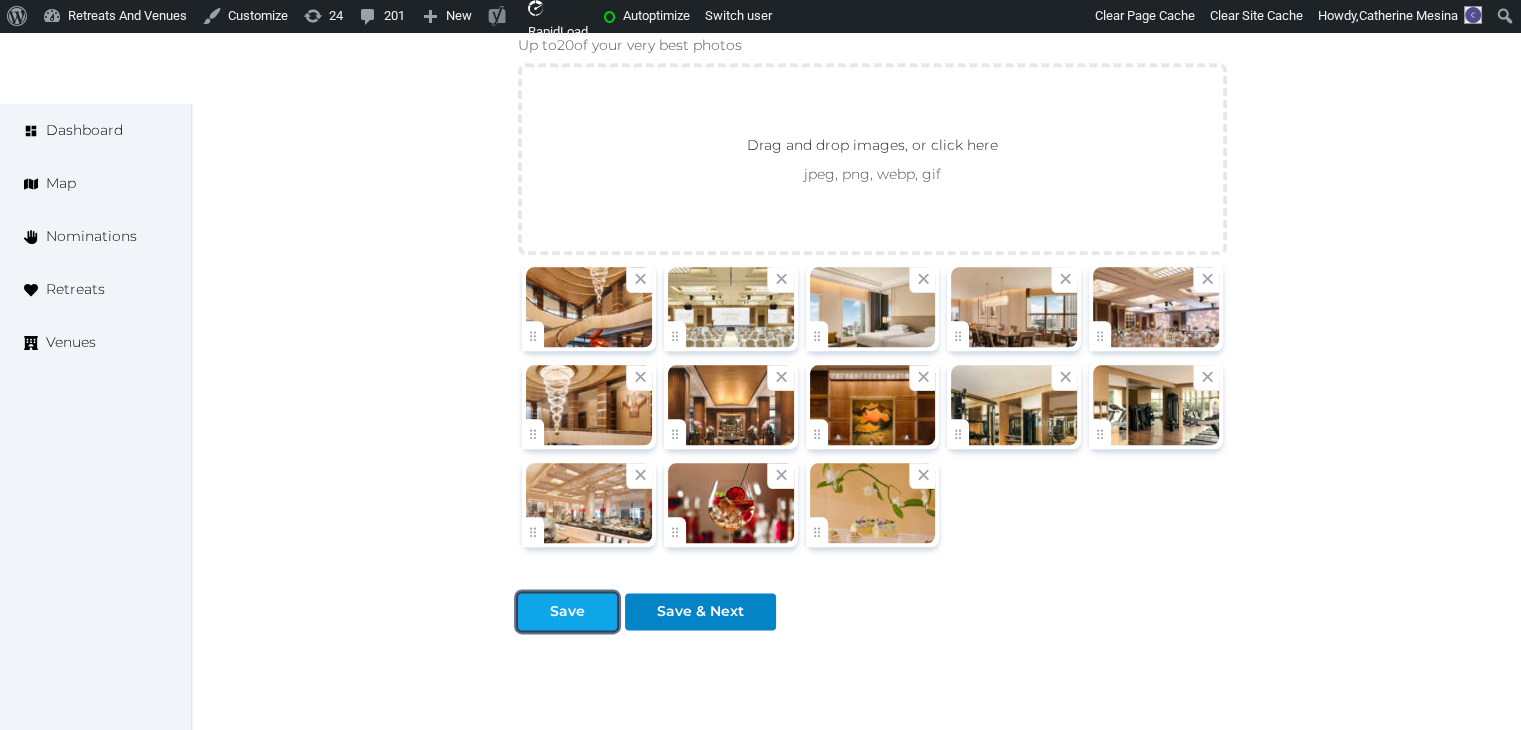 drag, startPoint x: 580, startPoint y: 597, endPoint x: 577, endPoint y: 614, distance: 17.262676 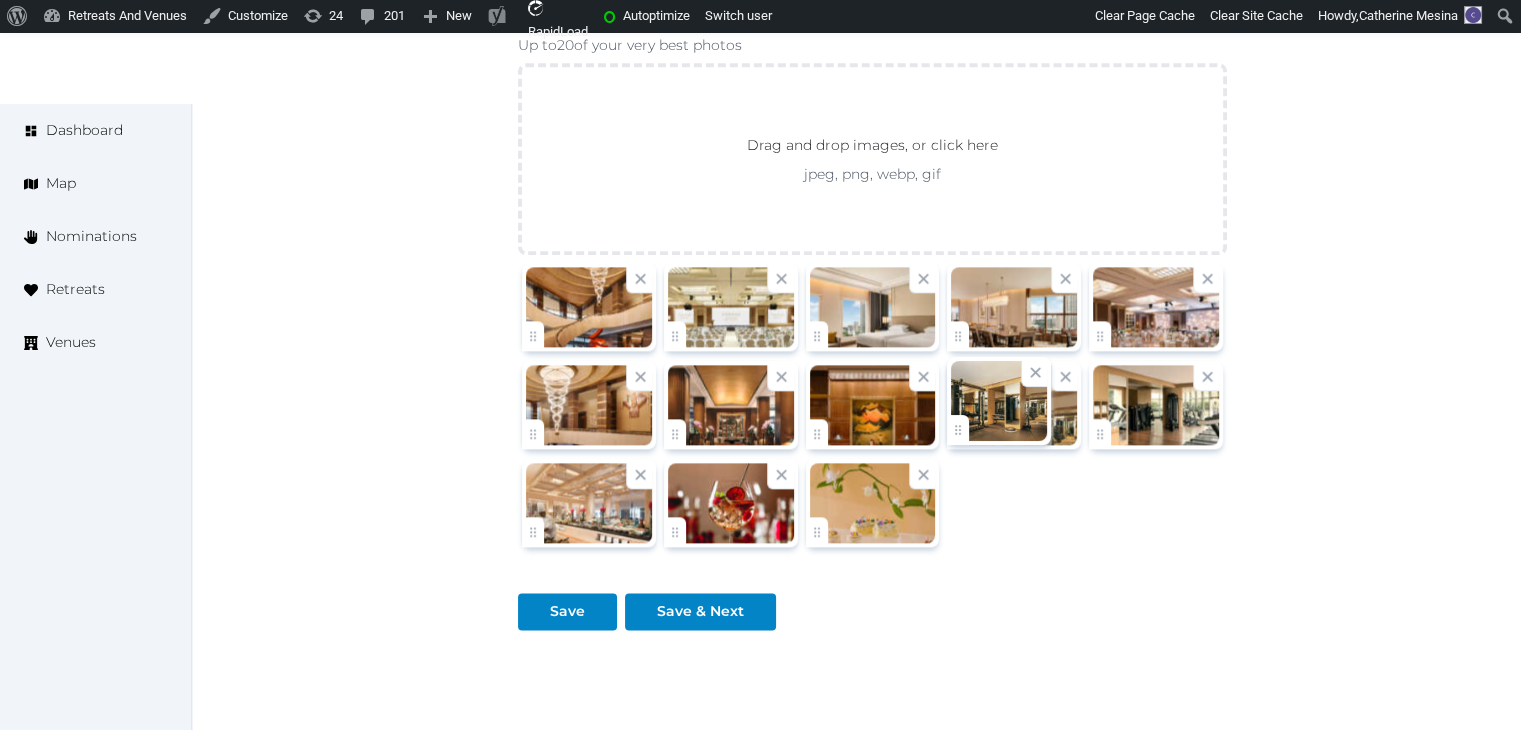 click on "Catherine Mesina   Account My Venue Listings My Retreats Logout      Dashboard Map Nominations Retreats Venues Edit venue 66 %  complete Fill out all the fields in your listing to increase its completion percentage.   A higher completion percentage will make your listing more attractive and result in better matches. Conrad Singapore Marina Bay   (Draft) Preview  listing   Open    Close CRM Lead Basic details Pricing and policies Retreat spaces Meeting spaces Accommodations Amenities Food and dining Activities and experiences Location Environment Types of retreats Brochures Notes Ownership Administration Activity Publish Archive Venue owned by Catherine Mesina jerinechase@gmail.com Copy ownership transfer link Share this link with any user to transfer ownership of this venue. Users without accounts will be directed to register. Copy update link Share this link with venue owners to encourage them to update their venue details. Name * * 55 352" at bounding box center (760, -707) 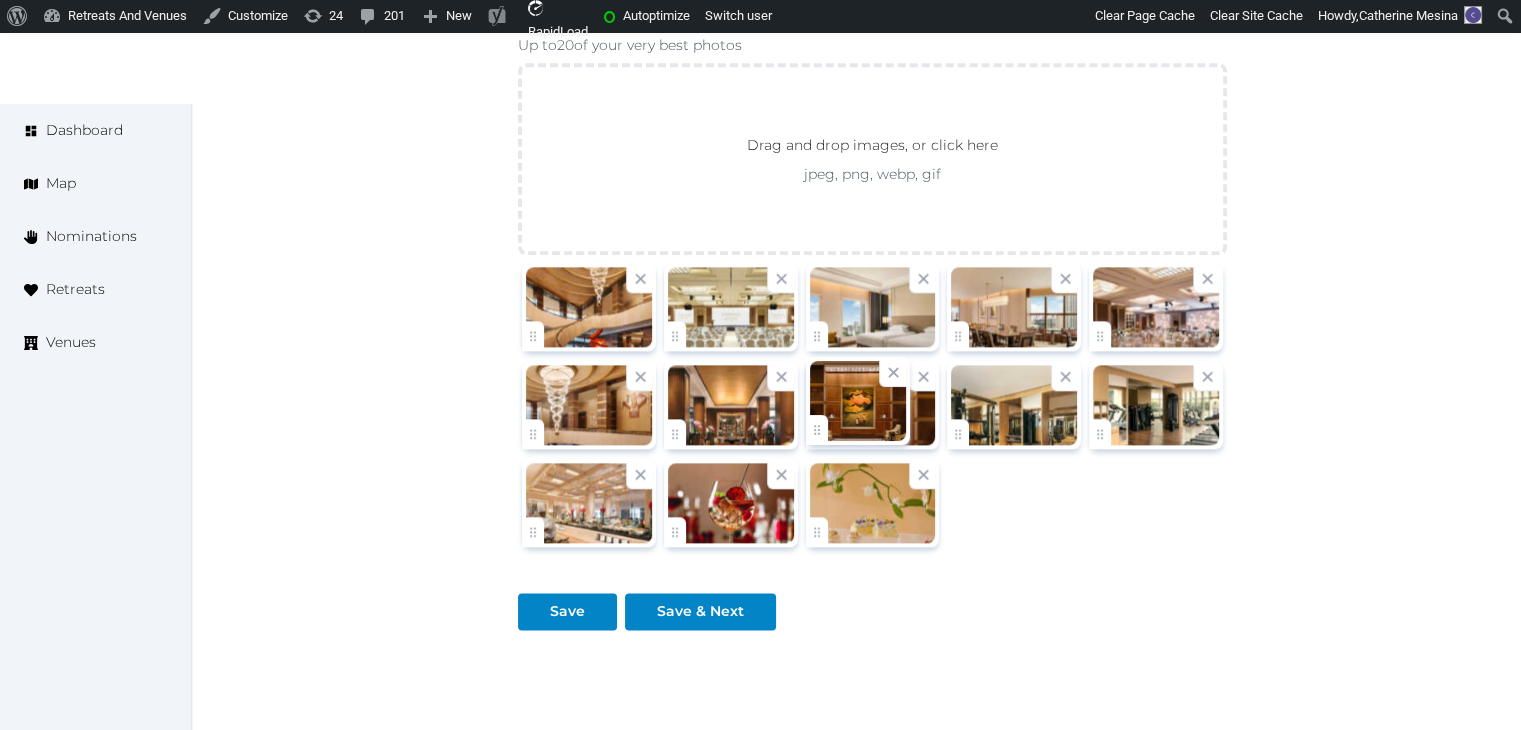 click on "Catherine Mesina   Account My Venue Listings My Retreats Logout      Dashboard Map Nominations Retreats Venues Edit venue 66 %  complete Fill out all the fields in your listing to increase its completion percentage.   A higher completion percentage will make your listing more attractive and result in better matches. Conrad Singapore Marina Bay   (Draft) Preview  listing   Open    Close CRM Lead Basic details Pricing and policies Retreat spaces Meeting spaces Accommodations Amenities Food and dining Activities and experiences Location Environment Types of retreats Brochures Notes Ownership Administration Activity Publish Archive Venue owned by Catherine Mesina jerinechase@gmail.com Copy ownership transfer link Share this link with any user to transfer ownership of this venue. Users without accounts will be directed to register. Copy update link Share this link with venue owners to encourage them to update their venue details. Name * * 55 352" at bounding box center [760, -707] 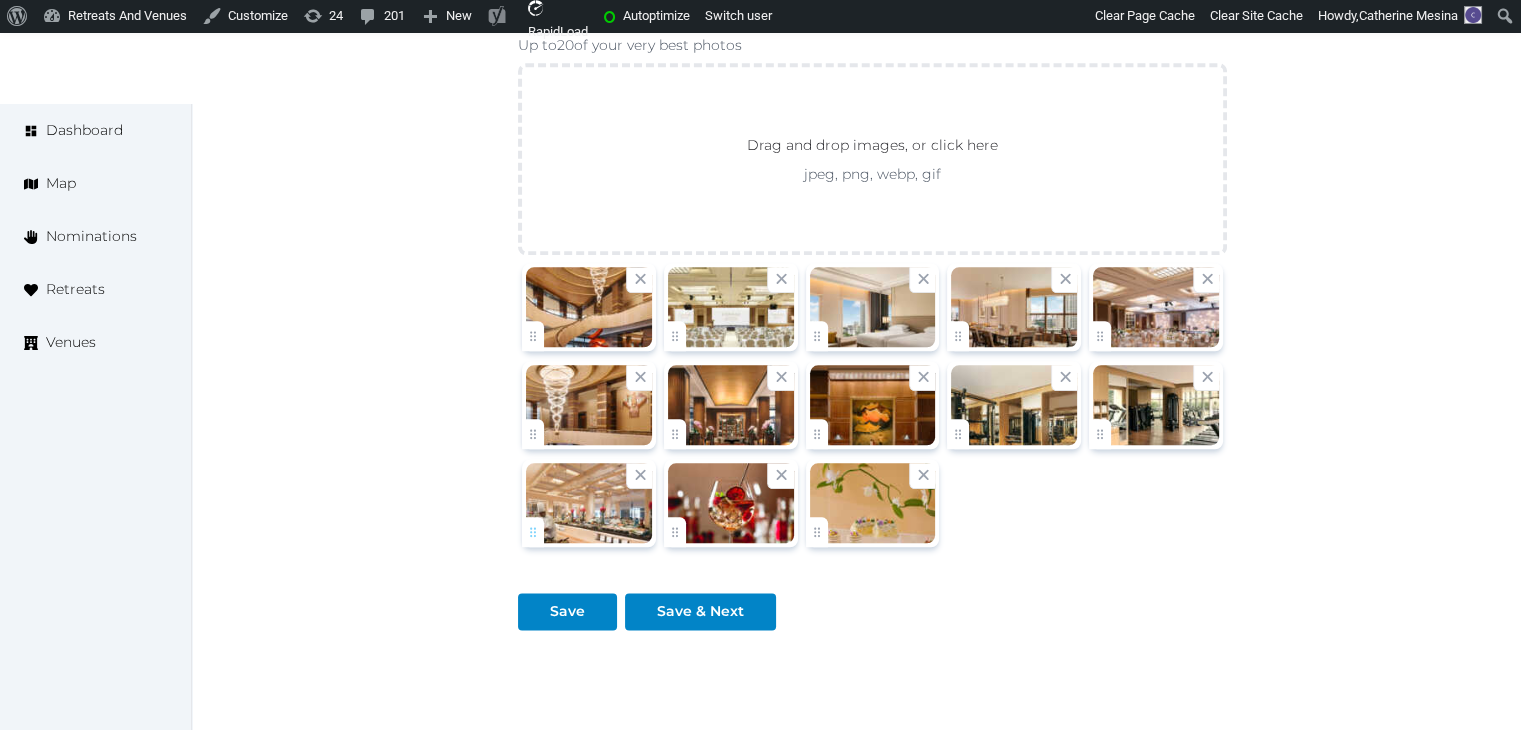 click on "Catherine Mesina   Account My Venue Listings My Retreats Logout      Dashboard Map Nominations Retreats Venues Edit venue 66 %  complete Fill out all the fields in your listing to increase its completion percentage.   A higher completion percentage will make your listing more attractive and result in better matches. Conrad Singapore Marina Bay   (Draft) Preview  listing   Open    Close CRM Lead Basic details Pricing and policies Retreat spaces Meeting spaces Accommodations Amenities Food and dining Activities and experiences Location Environment Types of retreats Brochures Notes Ownership Administration Activity Publish Archive Venue owned by Catherine Mesina jerinechase@gmail.com Copy ownership transfer link Share this link with any user to transfer ownership of this venue. Users without accounts will be directed to register. Copy update link Share this link with venue owners to encourage them to update their venue details. Name * * 55 352" at bounding box center (760, -707) 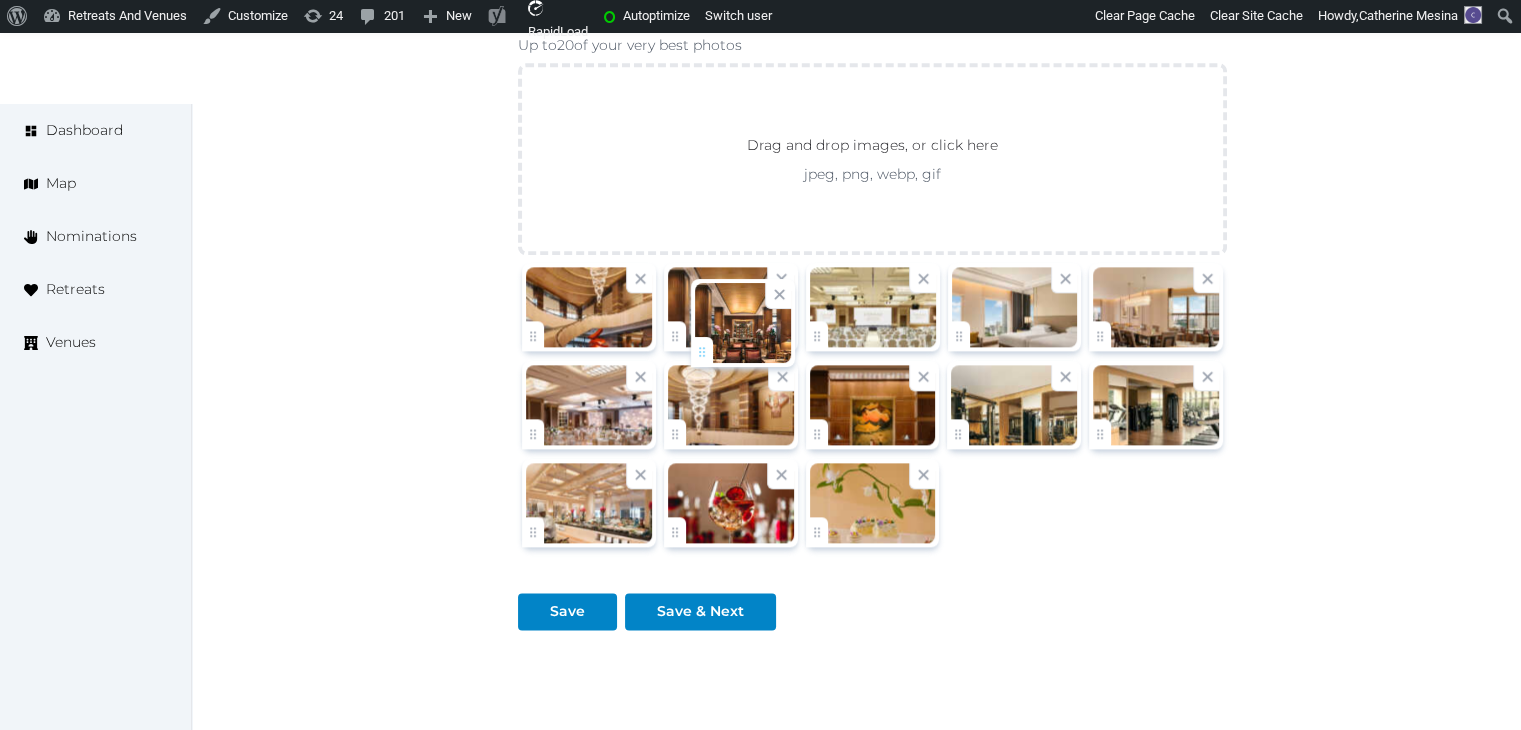 drag, startPoint x: 665, startPoint y: 433, endPoint x: 689, endPoint y: 348, distance: 88.32327 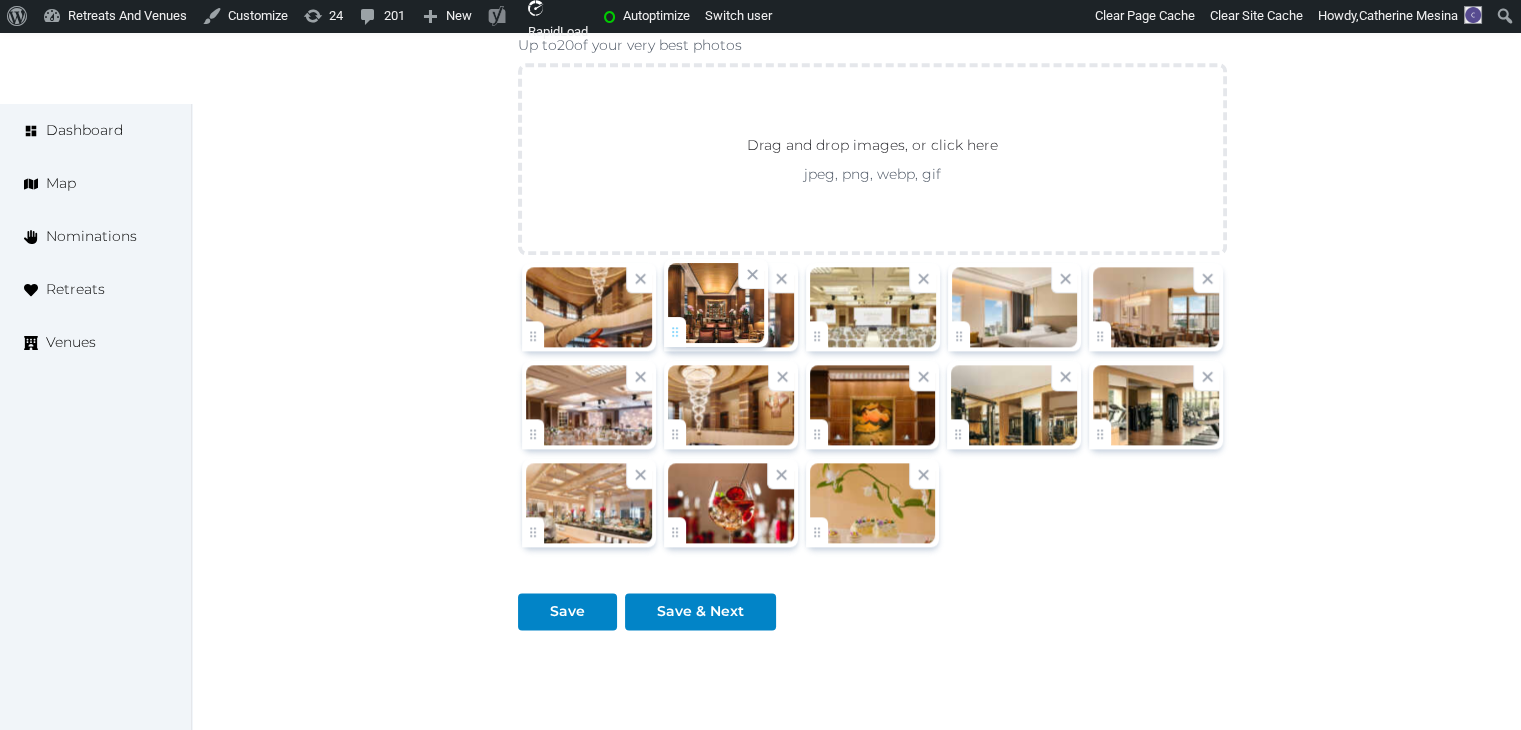 click on "Catherine Mesina   Account My Venue Listings My Retreats Logout      Dashboard Map Nominations Retreats Venues Edit venue 66 %  complete Fill out all the fields in your listing to increase its completion percentage.   A higher completion percentage will make your listing more attractive and result in better matches. Conrad Singapore Marina Bay   (Draft) Preview  listing   Open    Close CRM Lead Basic details Pricing and policies Retreat spaces Meeting spaces Accommodations Amenities Food and dining Activities and experiences Location Environment Types of retreats Brochures Notes Ownership Administration Activity Publish Archive Venue owned by Catherine Mesina jerinechase@gmail.com Copy ownership transfer link Share this link with any user to transfer ownership of this venue. Users without accounts will be directed to register. Copy update link Share this link with venue owners to encourage them to update their venue details. Name * * 55 352" at bounding box center (760, -707) 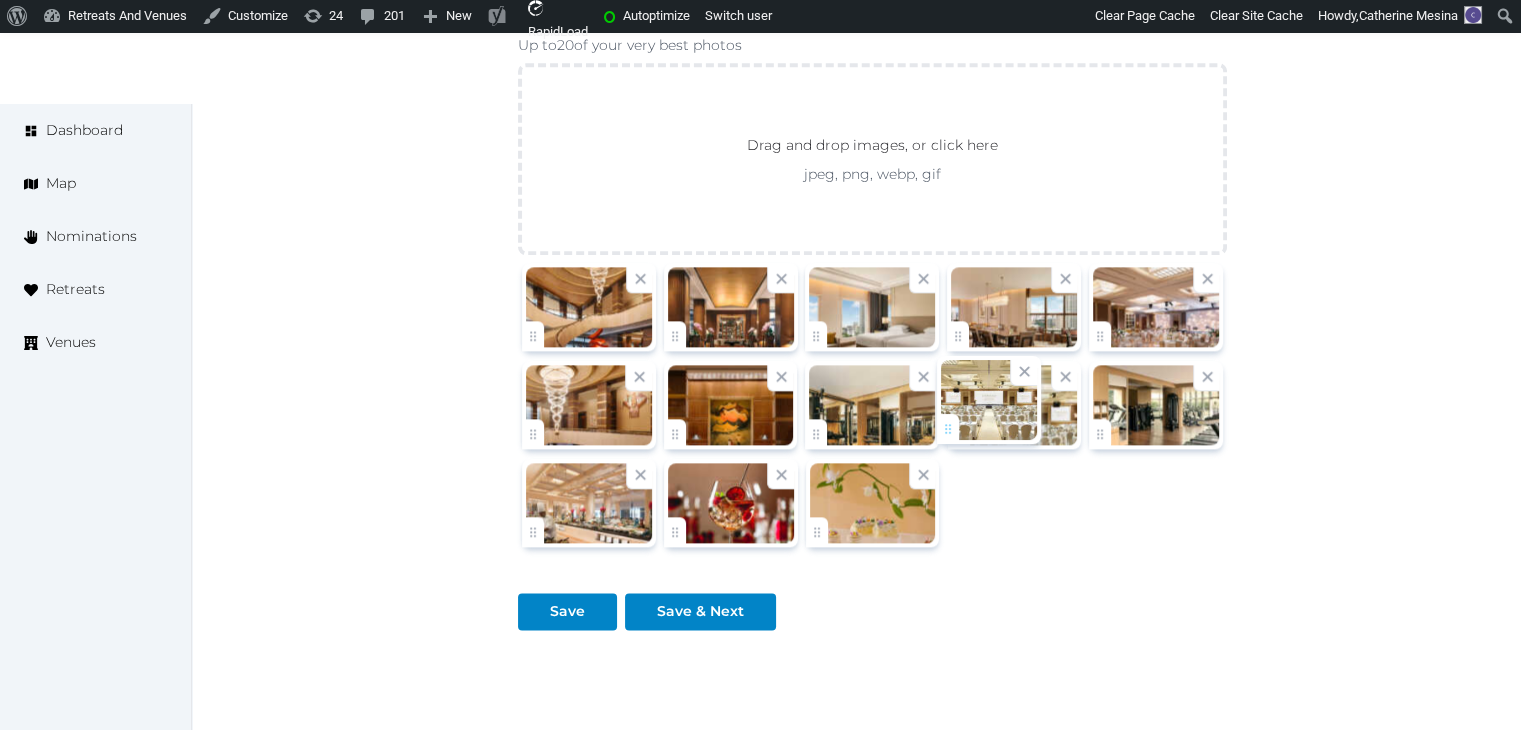 drag, startPoint x: 846, startPoint y: 357, endPoint x: 962, endPoint y: 437, distance: 140.91132 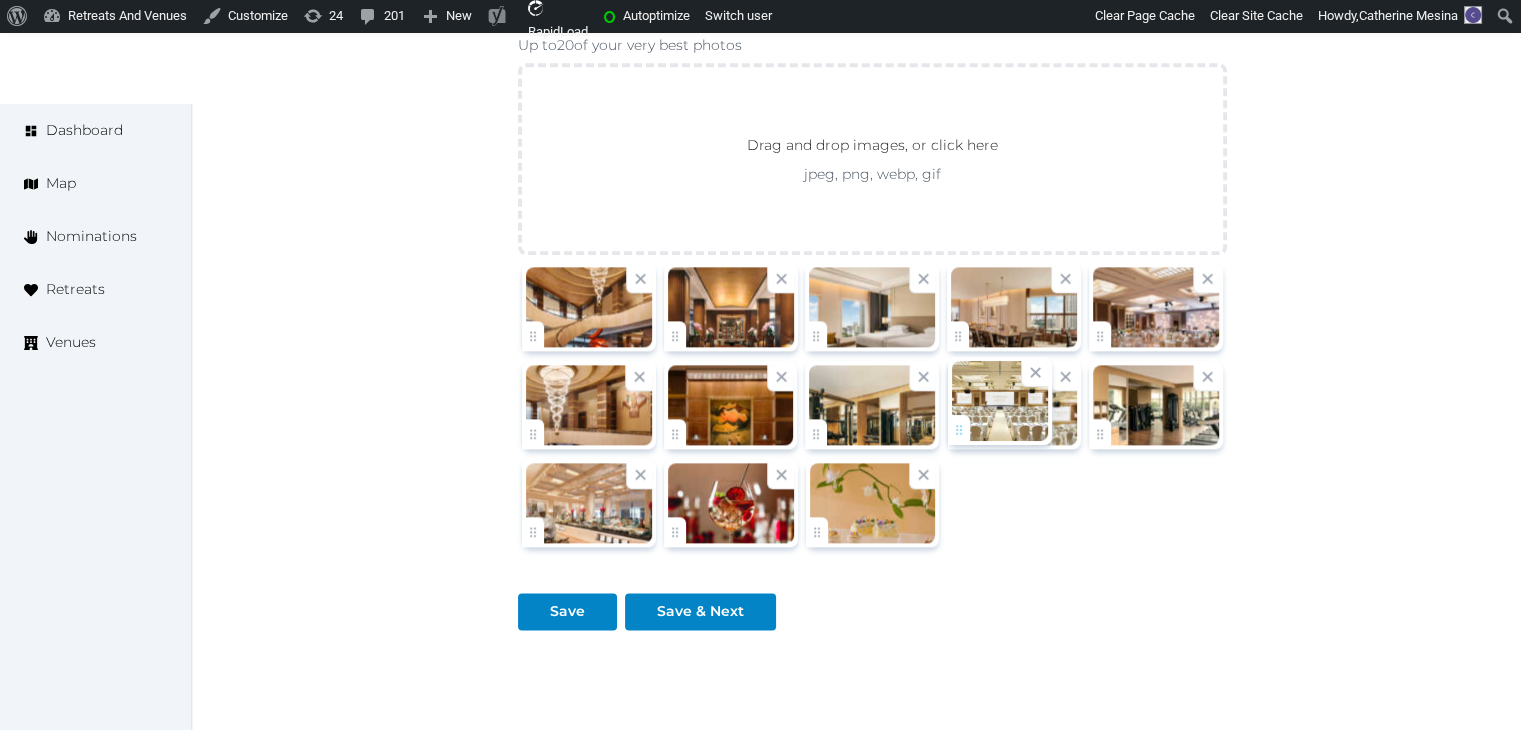 click on "Catherine Mesina   Account My Venue Listings My Retreats Logout      Dashboard Map Nominations Retreats Venues Edit venue 66 %  complete Fill out all the fields in your listing to increase its completion percentage.   A higher completion percentage will make your listing more attractive and result in better matches. Conrad Singapore Marina Bay   (Draft) Preview  listing   Open    Close CRM Lead Basic details Pricing and policies Retreat spaces Meeting spaces Accommodations Amenities Food and dining Activities and experiences Location Environment Types of retreats Brochures Notes Ownership Administration Activity Publish Archive Venue owned by Catherine Mesina jerinechase@gmail.com Copy ownership transfer link Share this link with any user to transfer ownership of this venue. Users without accounts will be directed to register. Copy update link Share this link with venue owners to encourage them to update their venue details. Name * * 55 352" at bounding box center (760, -707) 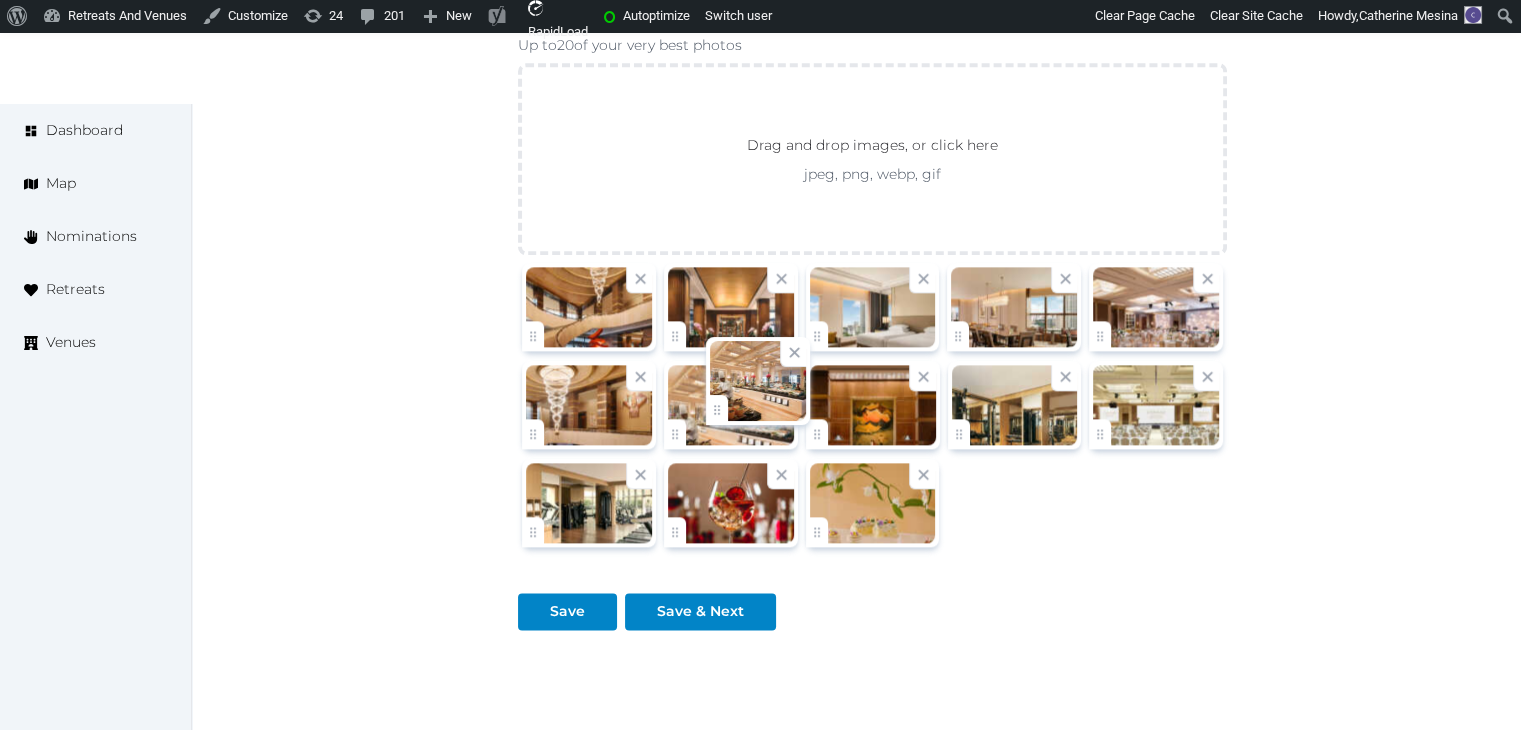 drag, startPoint x: 546, startPoint y: 524, endPoint x: 732, endPoint y: 431, distance: 207.95432 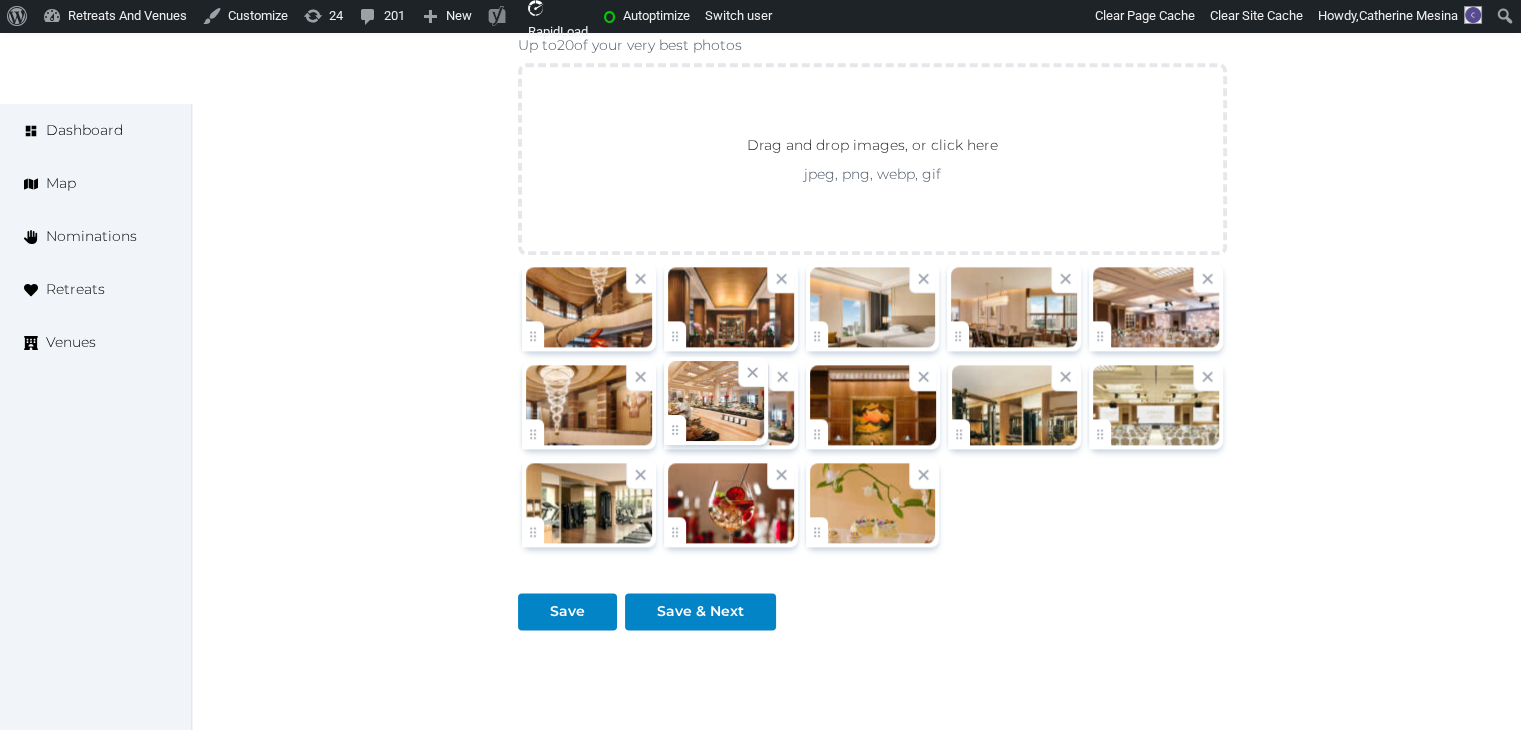 click on "Catherine Mesina   Account My Venue Listings My Retreats Logout      Dashboard Map Nominations Retreats Venues Edit venue 66 %  complete Fill out all the fields in your listing to increase its completion percentage.   A higher completion percentage will make your listing more attractive and result in better matches. Conrad Singapore Marina Bay   (Draft) Preview  listing   Open    Close CRM Lead Basic details Pricing and policies Retreat spaces Meeting spaces Accommodations Amenities Food and dining Activities and experiences Location Environment Types of retreats Brochures Notes Ownership Administration Activity Publish Archive Venue owned by Catherine Mesina jerinechase@gmail.com Copy ownership transfer link Share this link with any user to transfer ownership of this venue. Users without accounts will be directed to register. Copy update link Share this link with venue owners to encourage them to update their venue details. Name * * 55 352" at bounding box center [760, -707] 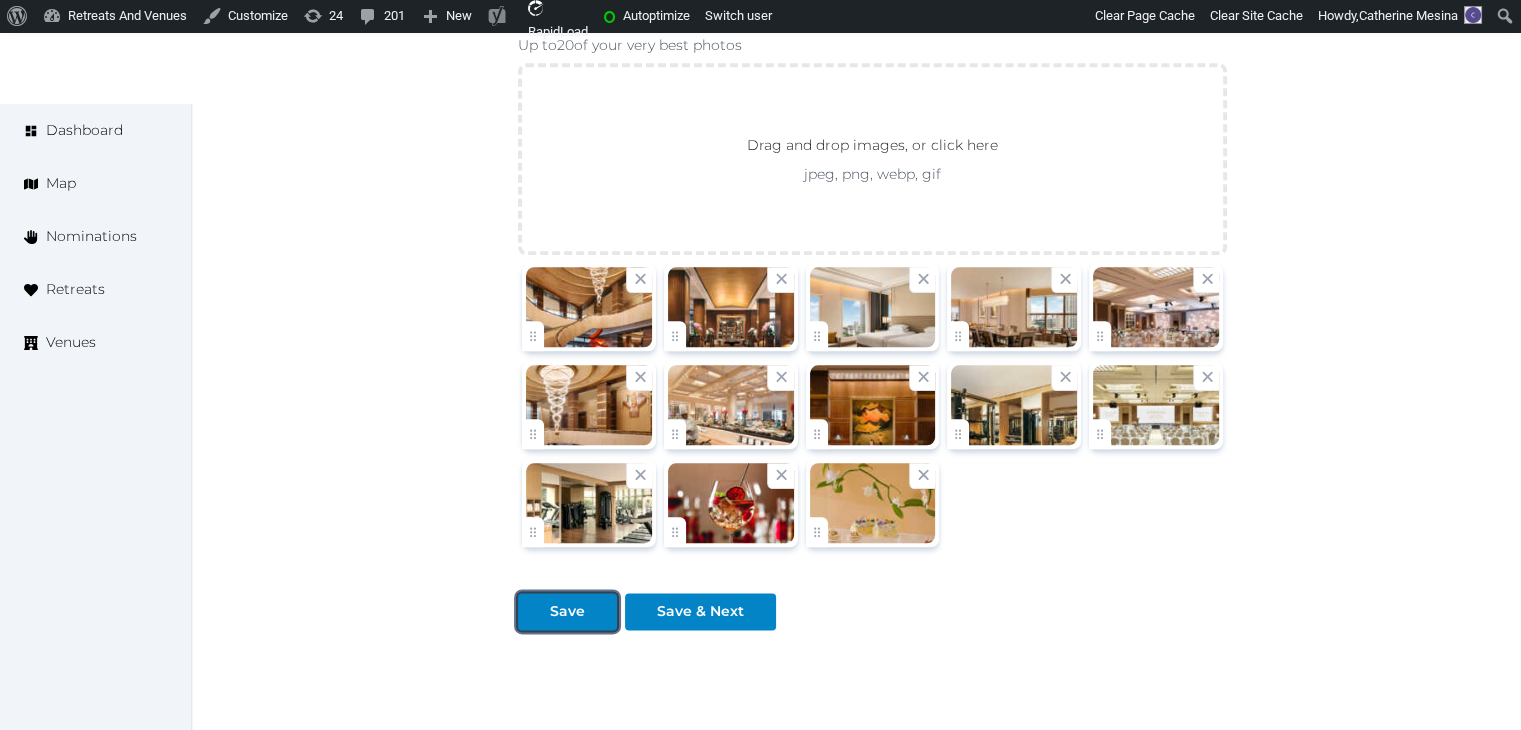 drag, startPoint x: 593, startPoint y: 605, endPoint x: 616, endPoint y: 634, distance: 37.01351 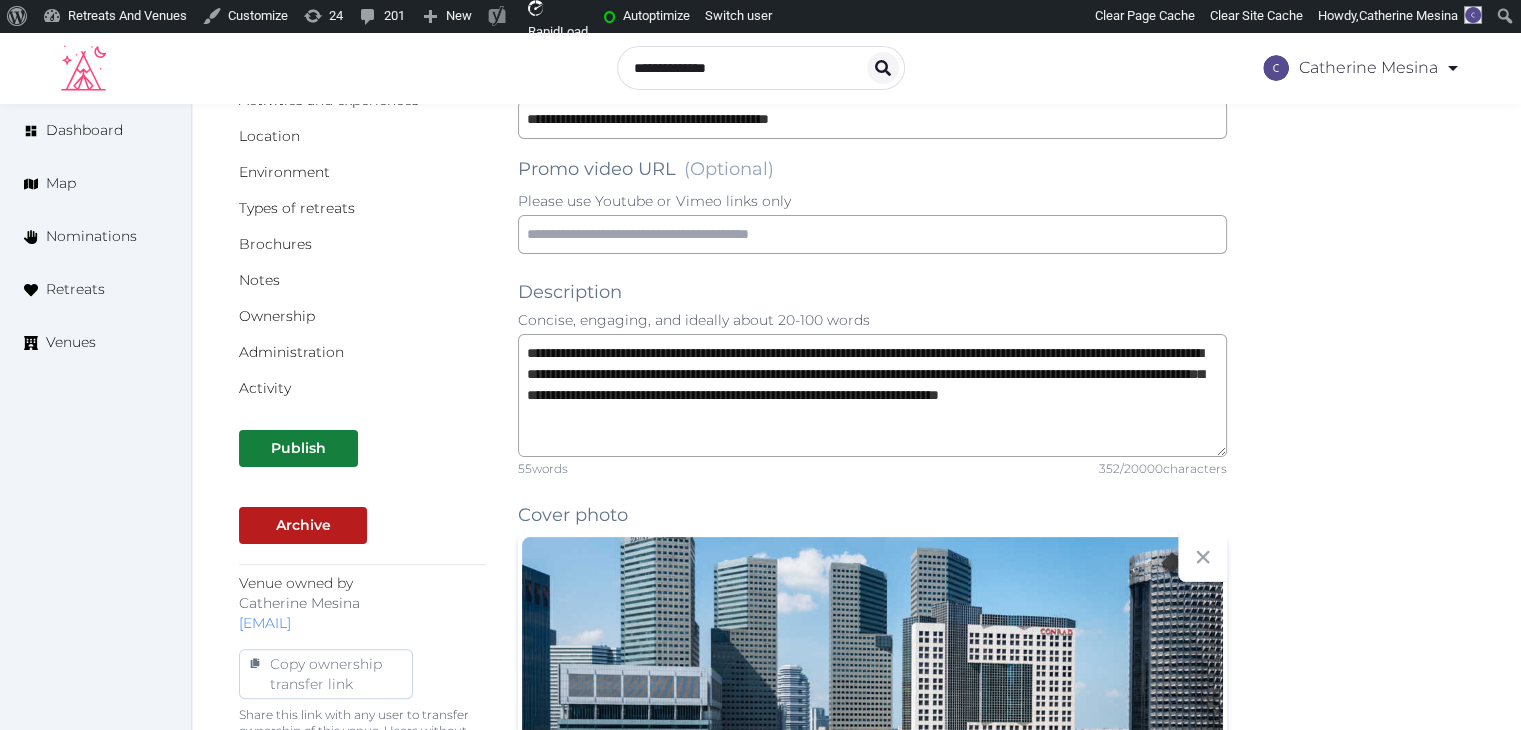 scroll, scrollTop: 0, scrollLeft: 0, axis: both 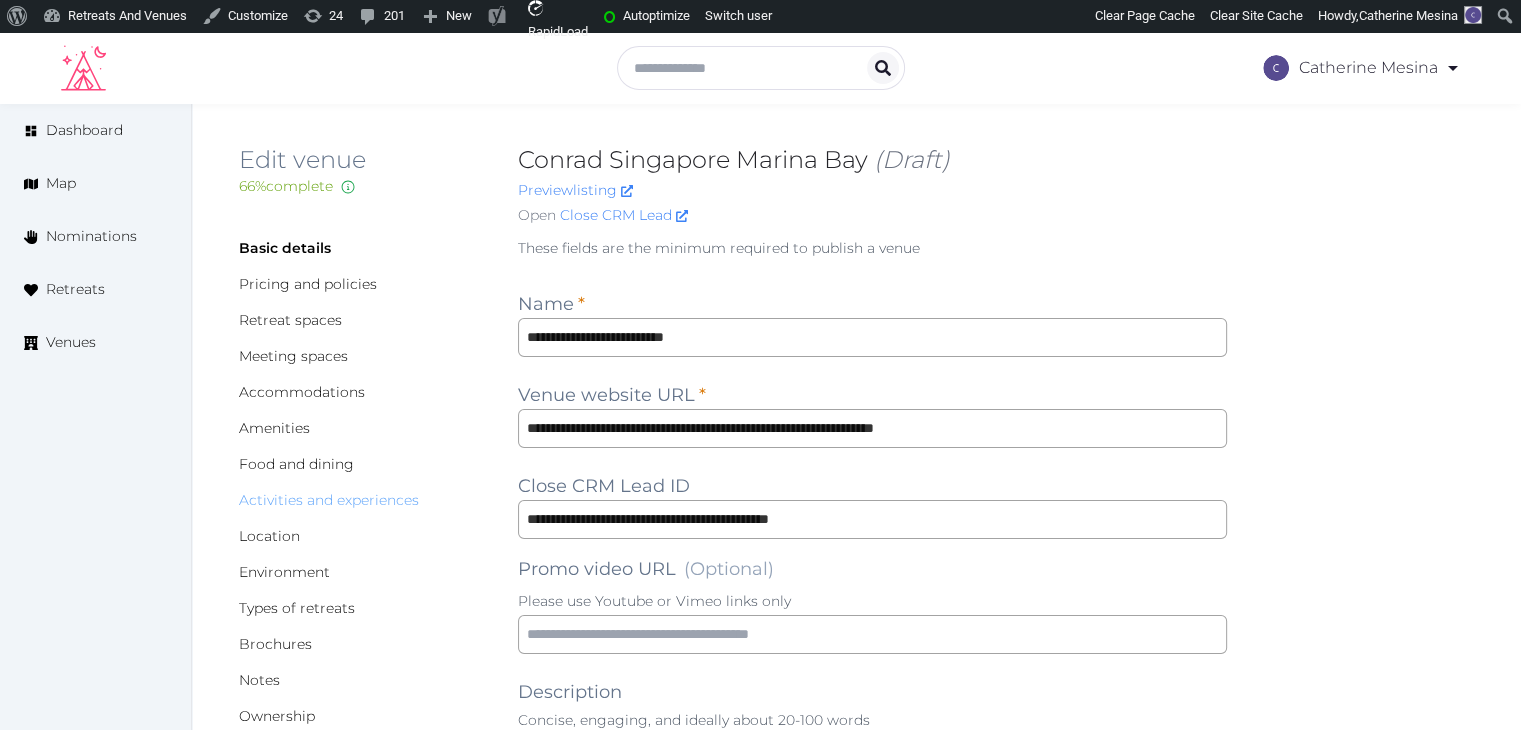 click on "Activities and experiences" at bounding box center (329, 500) 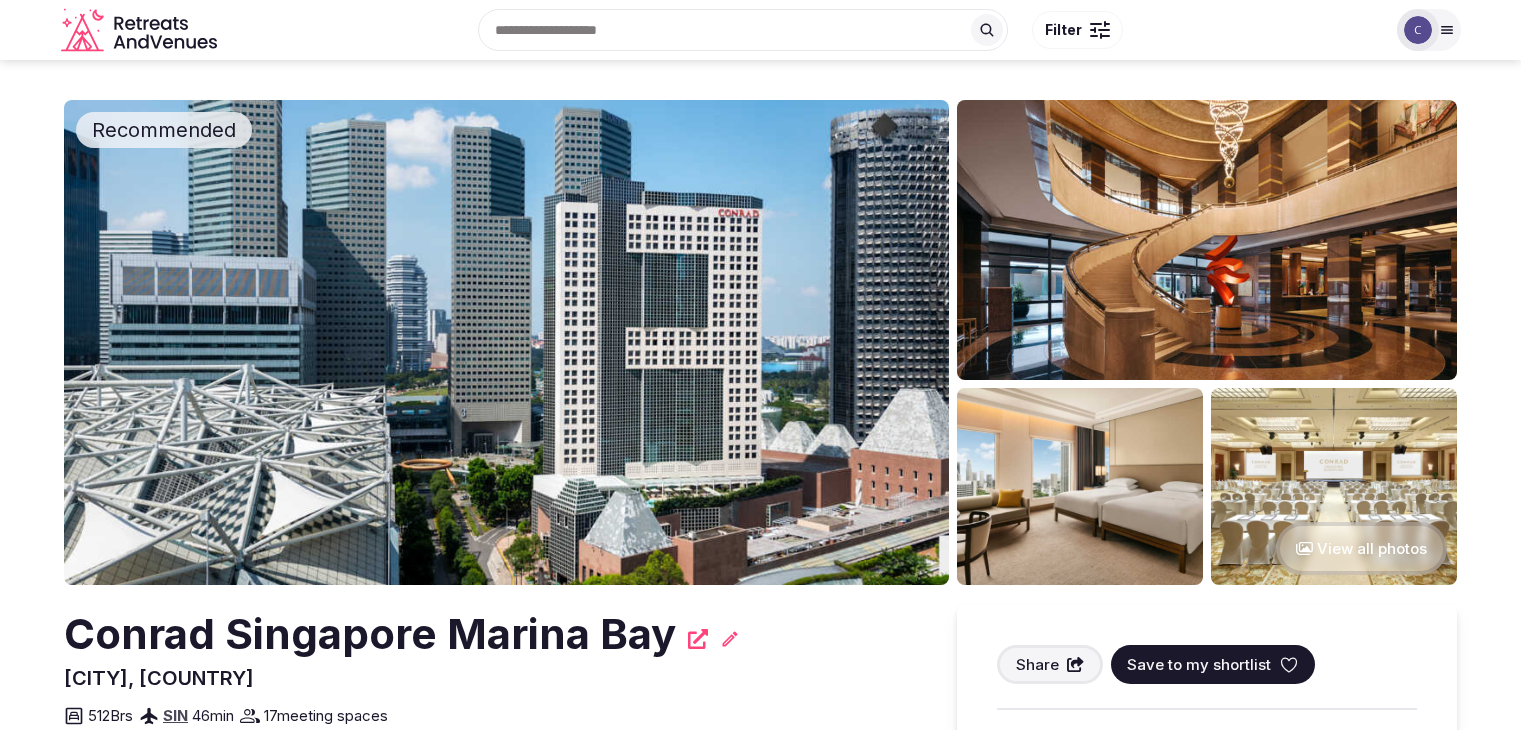 scroll, scrollTop: 0, scrollLeft: 0, axis: both 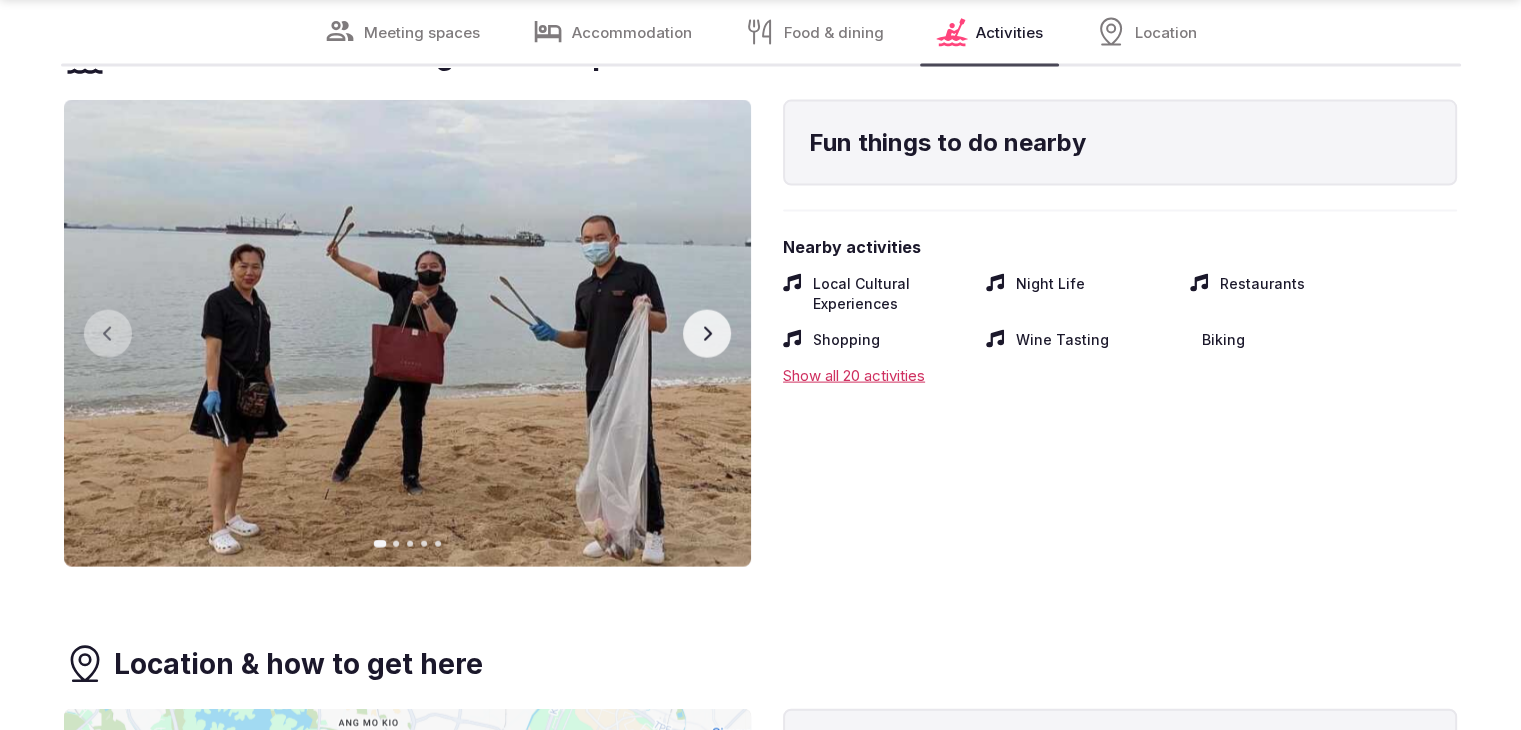 click at bounding box center [407, 333] 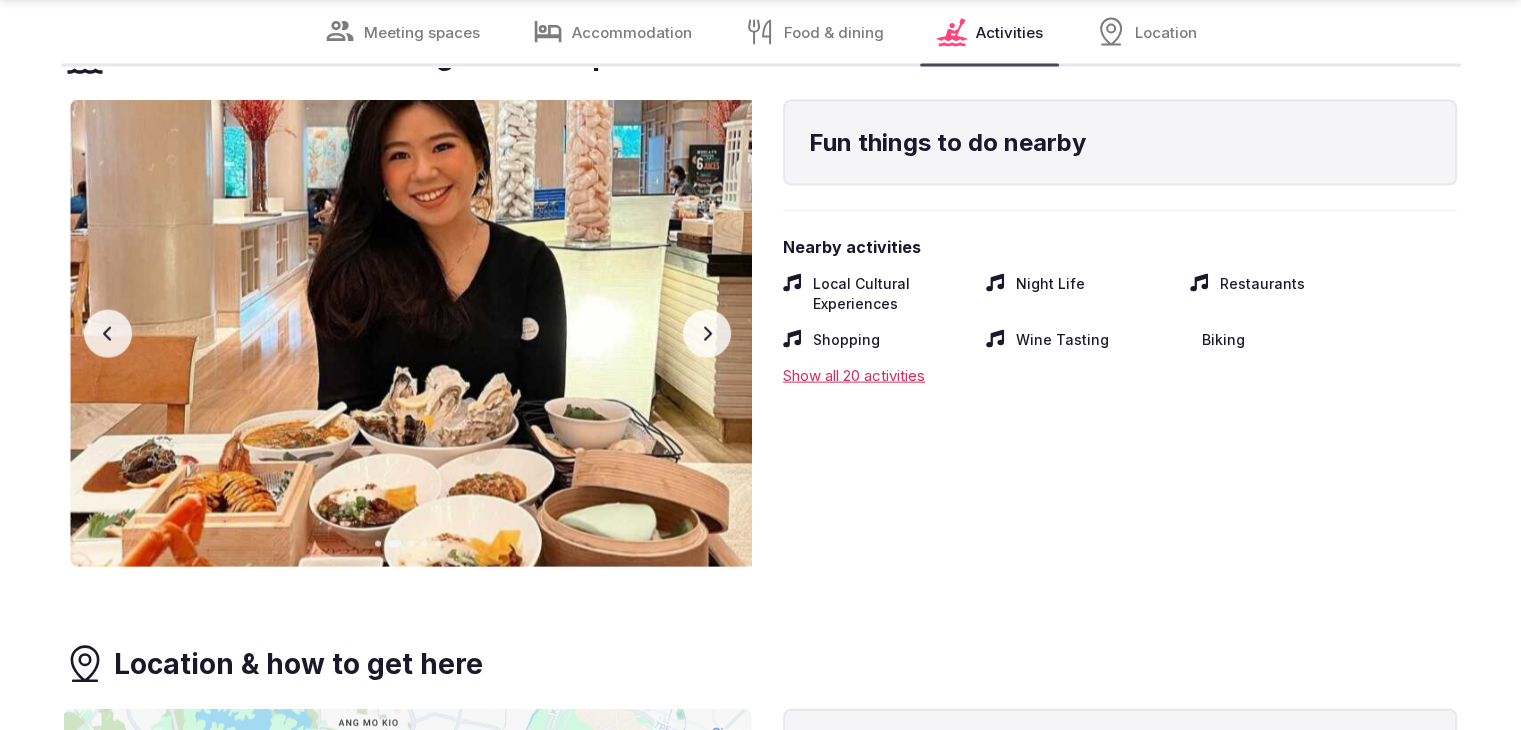 click 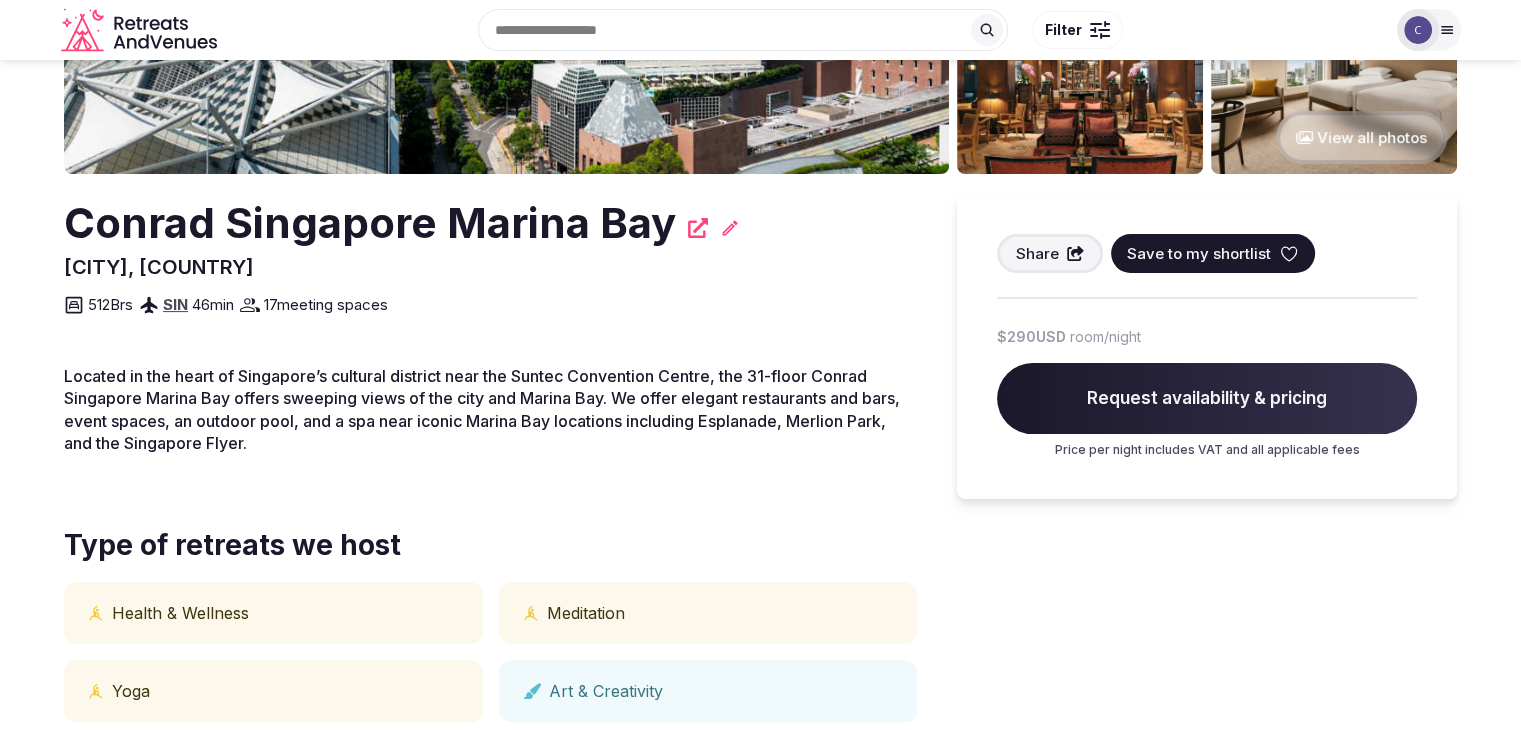 scroll, scrollTop: 16, scrollLeft: 0, axis: vertical 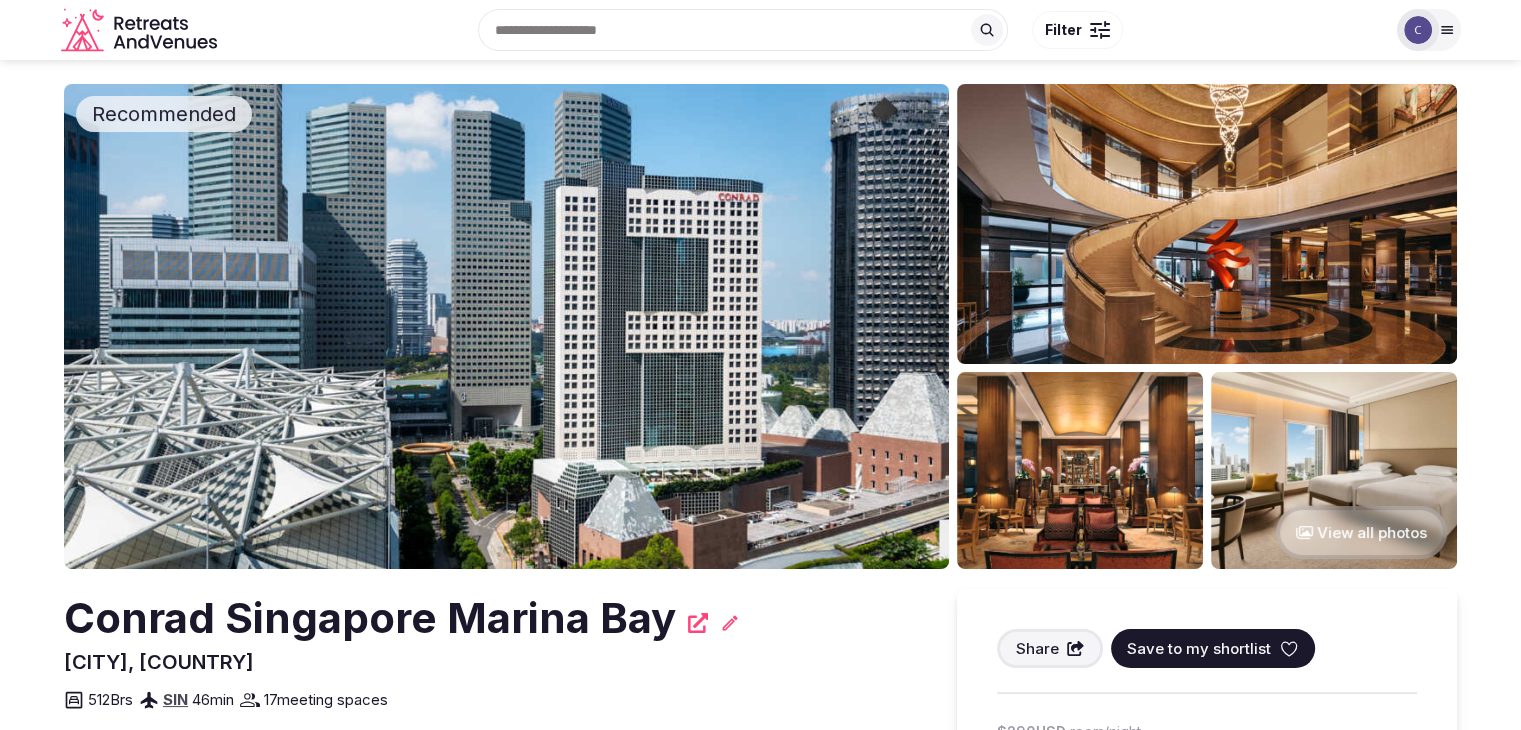 click on "Conrad Singapore Marina Bay" at bounding box center [370, 618] 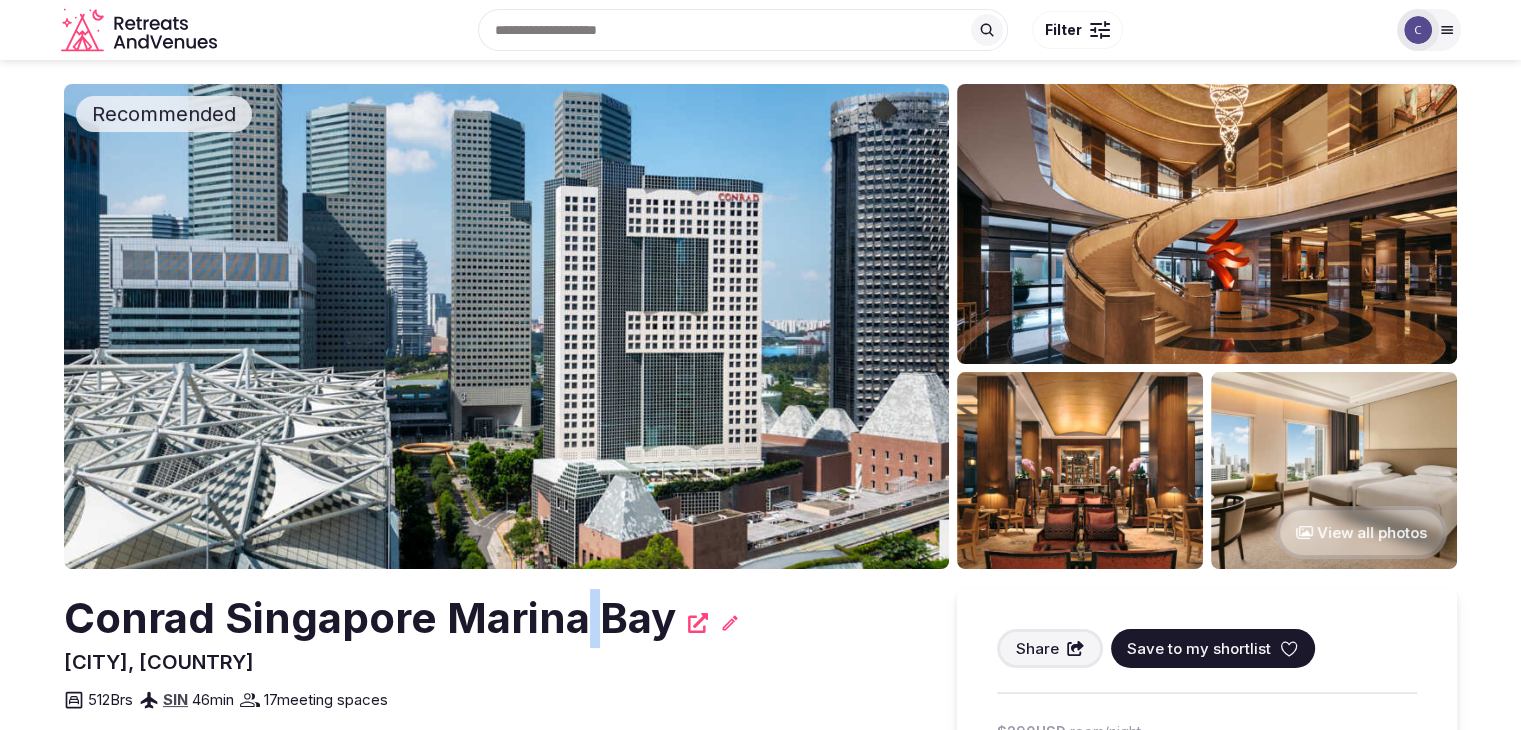click on "Conrad Singapore Marina Bay" at bounding box center (370, 618) 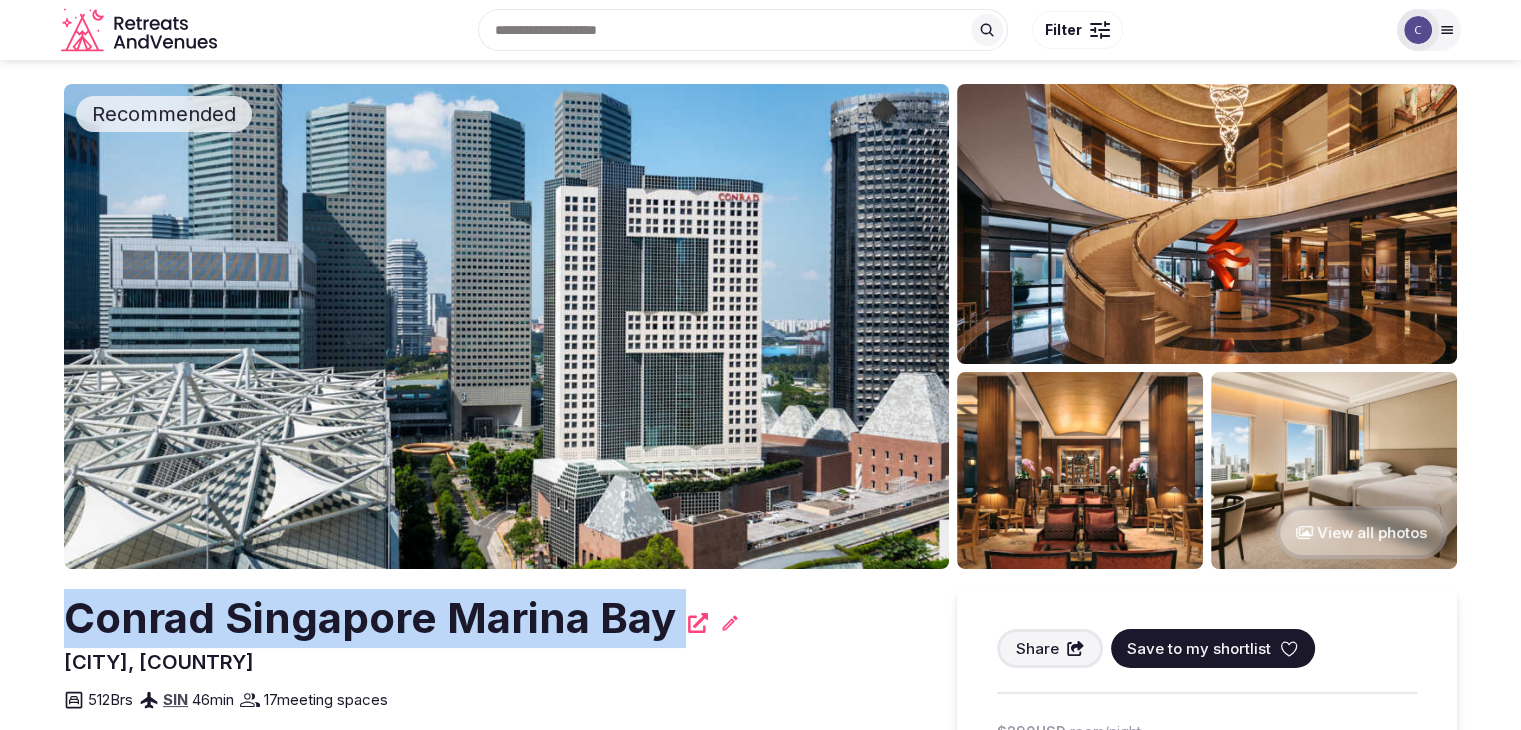 click on "Conrad Singapore Marina Bay" at bounding box center [370, 618] 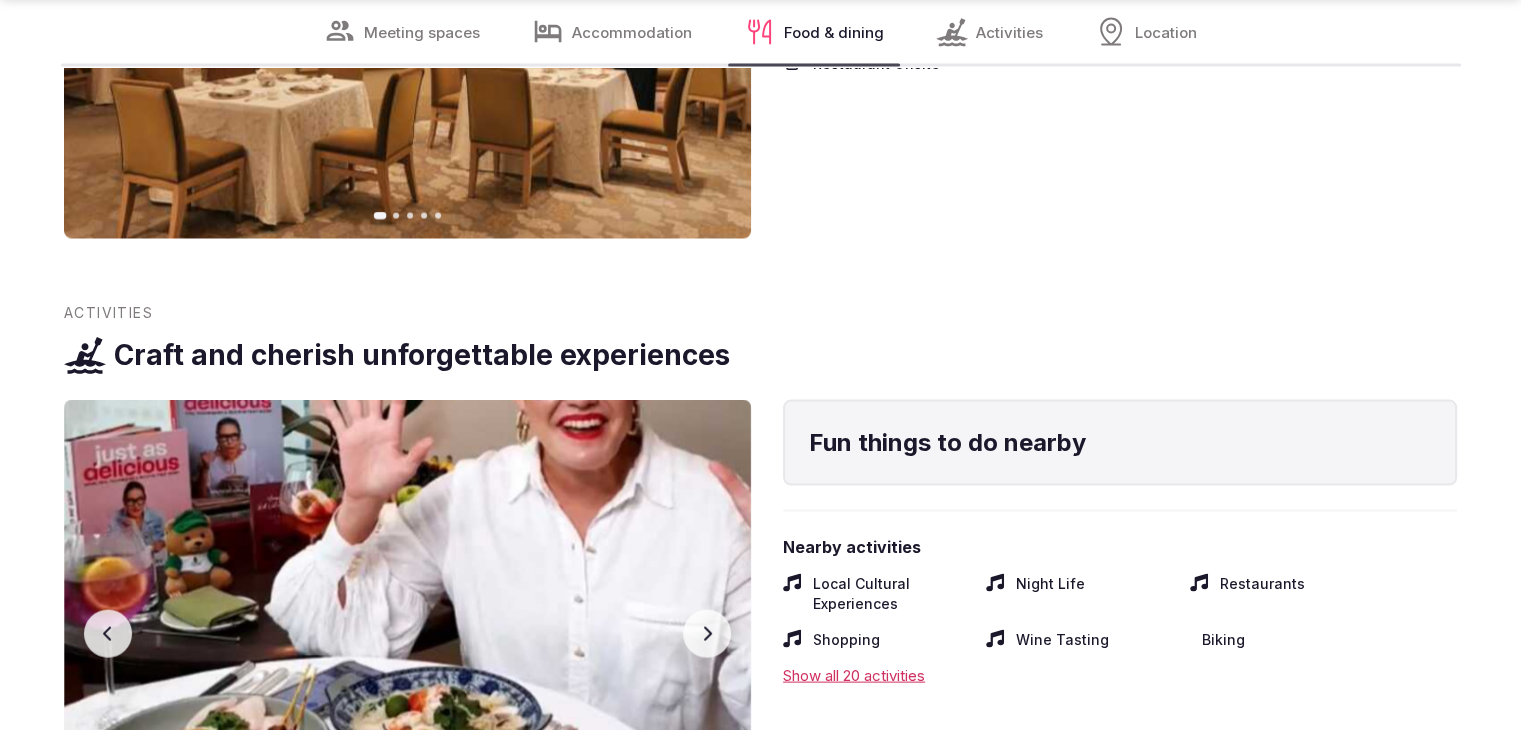 scroll, scrollTop: 4116, scrollLeft: 0, axis: vertical 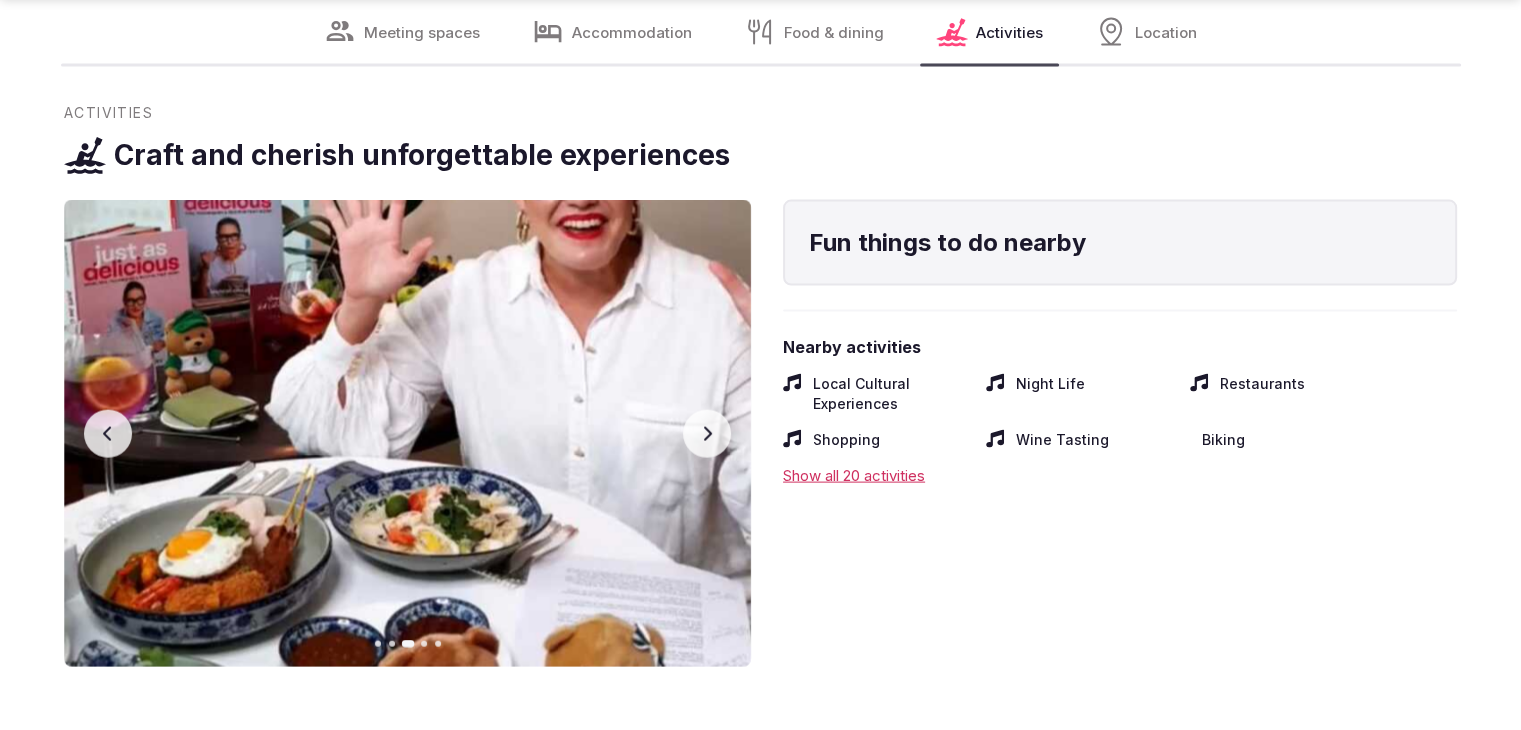 click 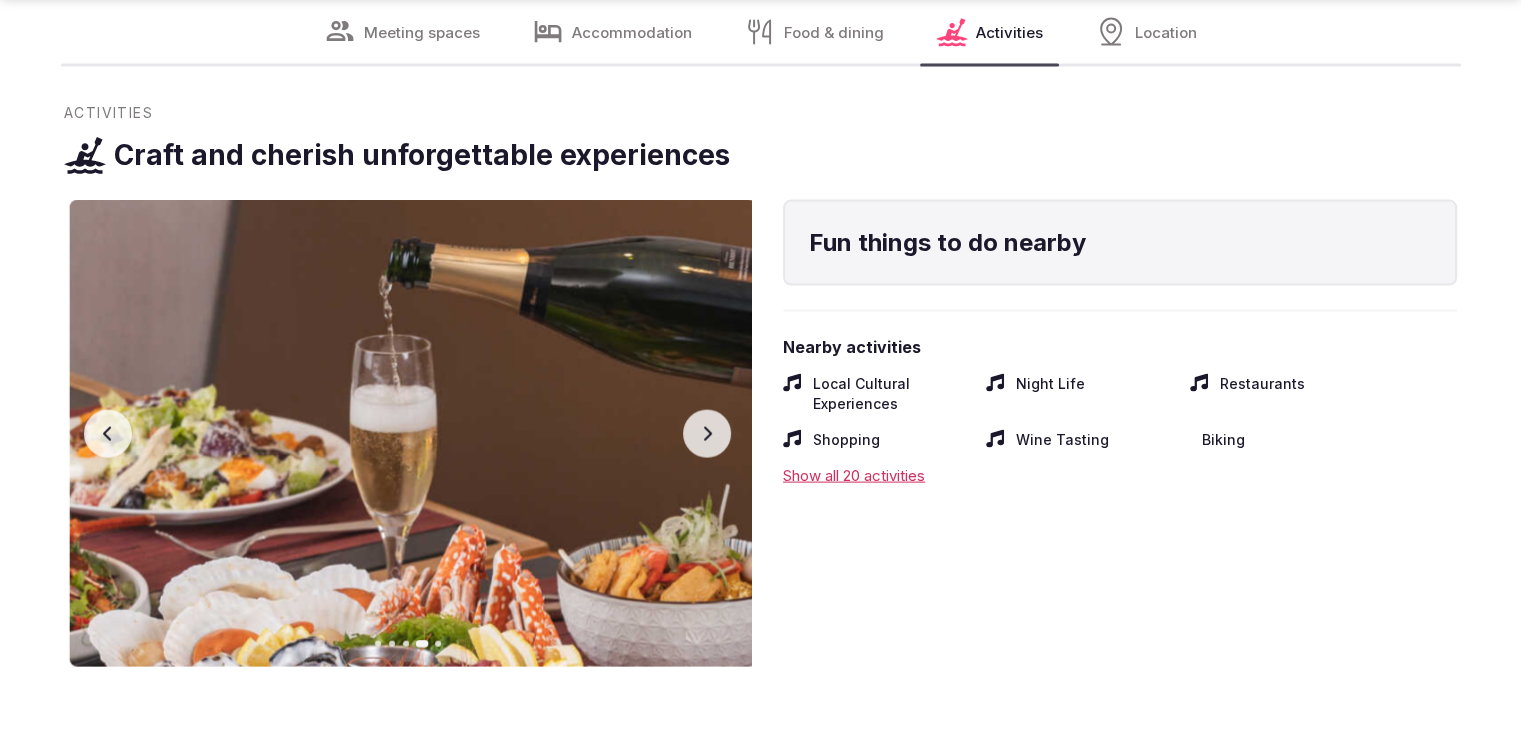 click 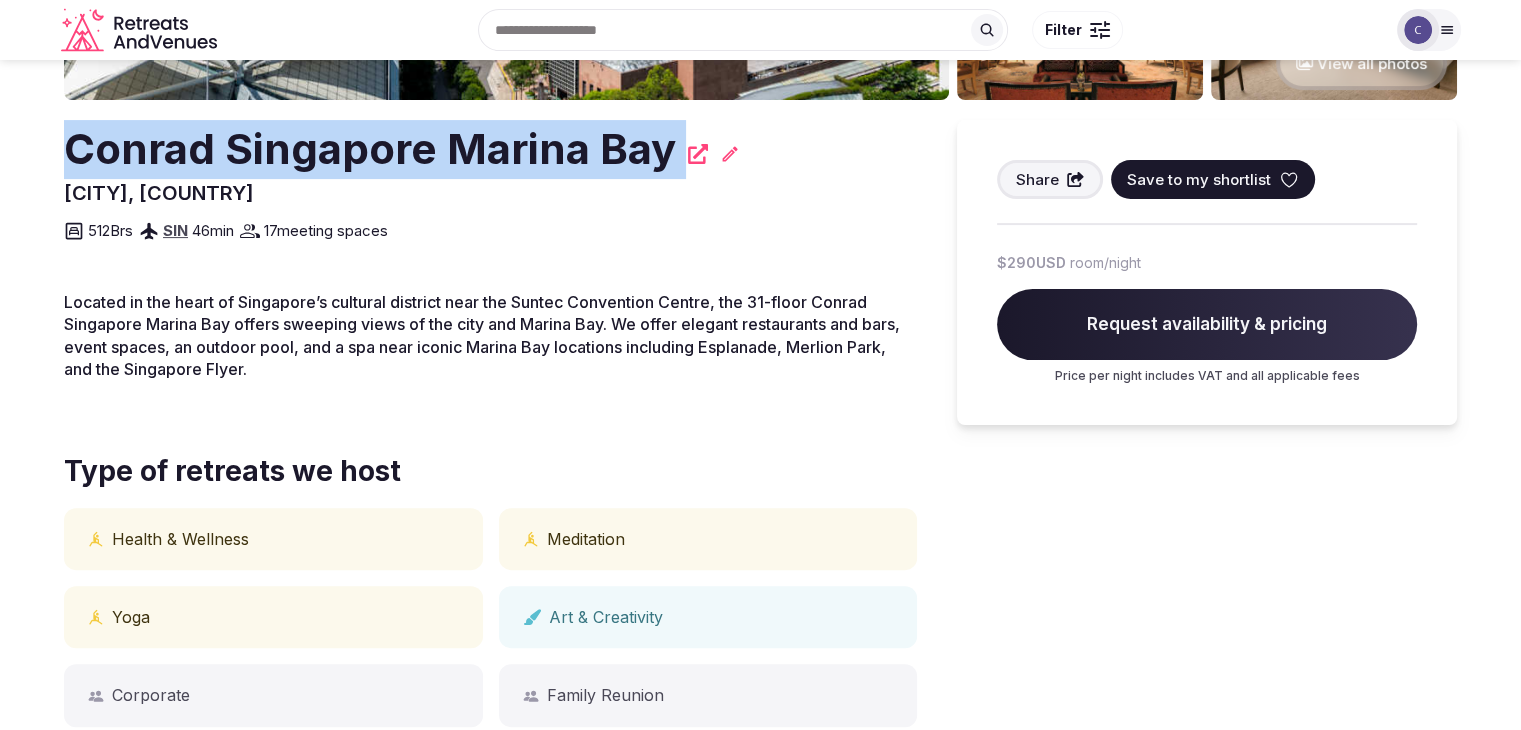 scroll, scrollTop: 0, scrollLeft: 0, axis: both 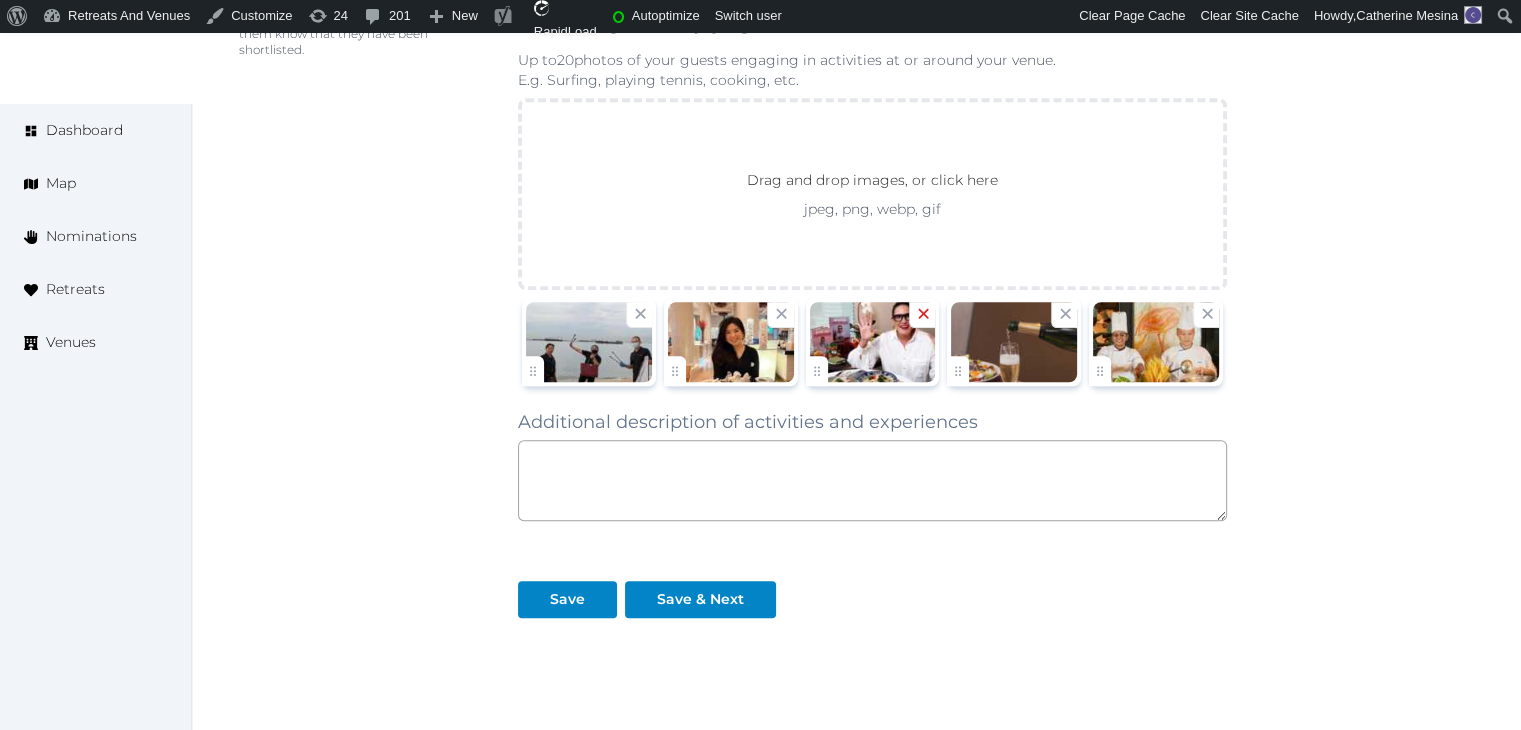 click 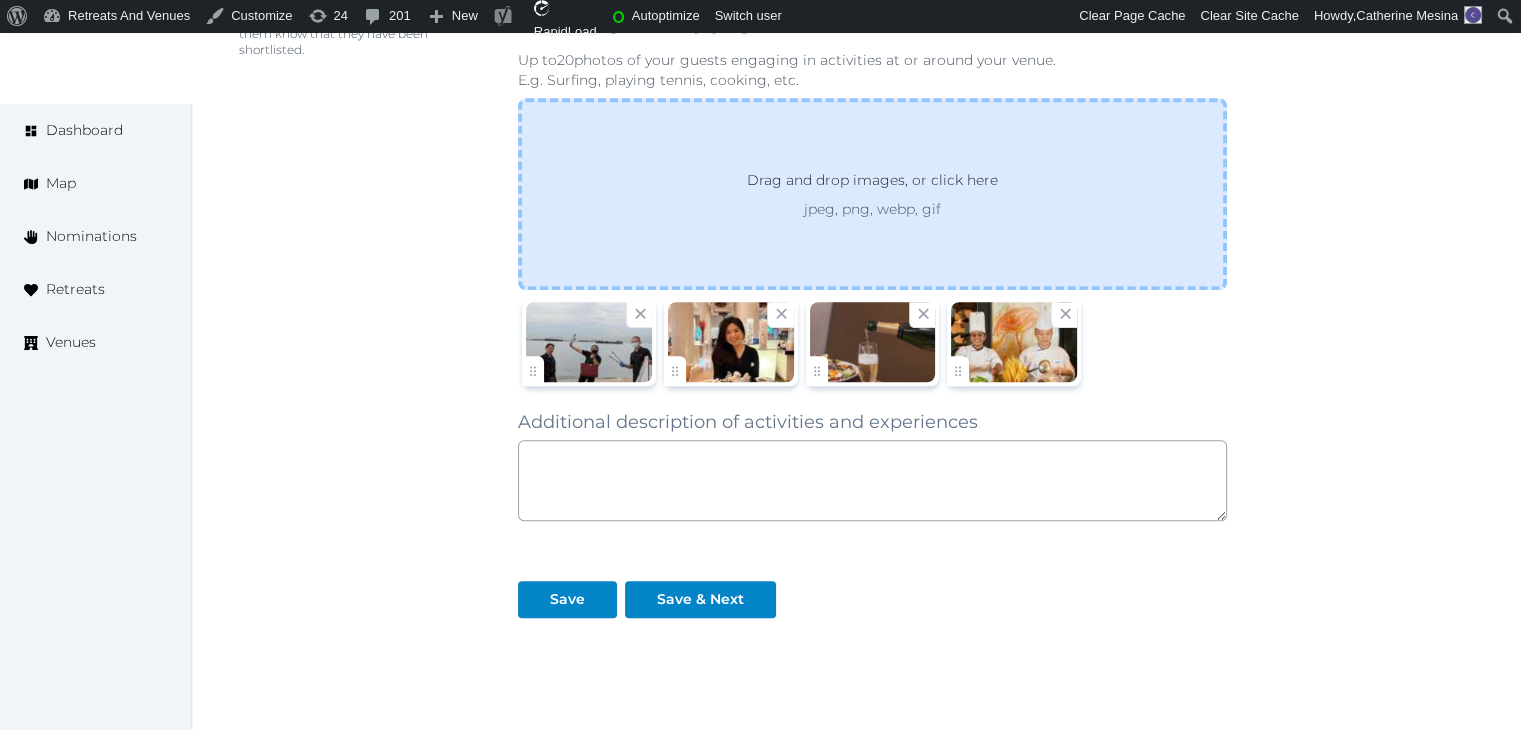 click on "Drag and drop images, or click here jpeg, png, webp, gif" at bounding box center (872, 194) 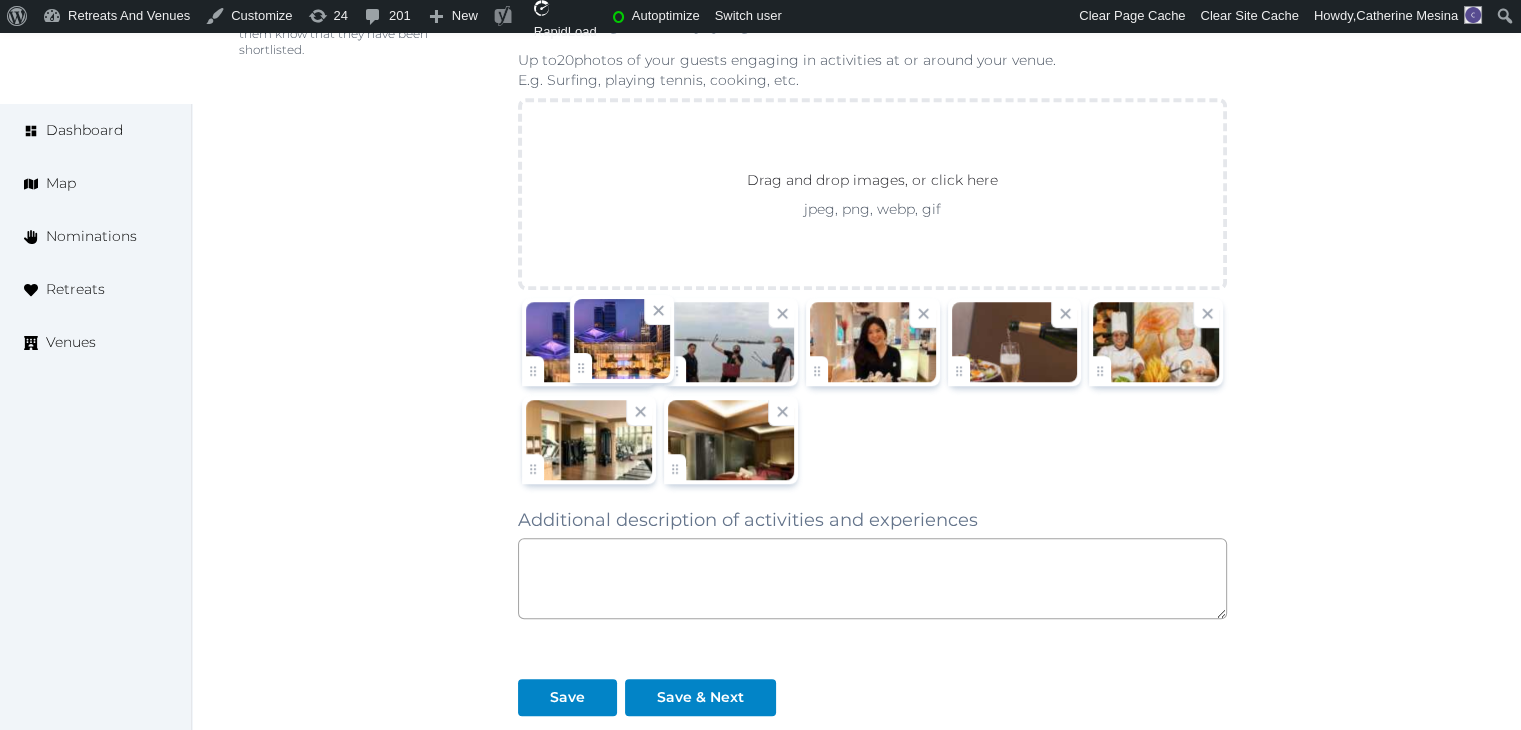 drag, startPoint x: 685, startPoint y: 456, endPoint x: 594, endPoint y: 381, distance: 117.923706 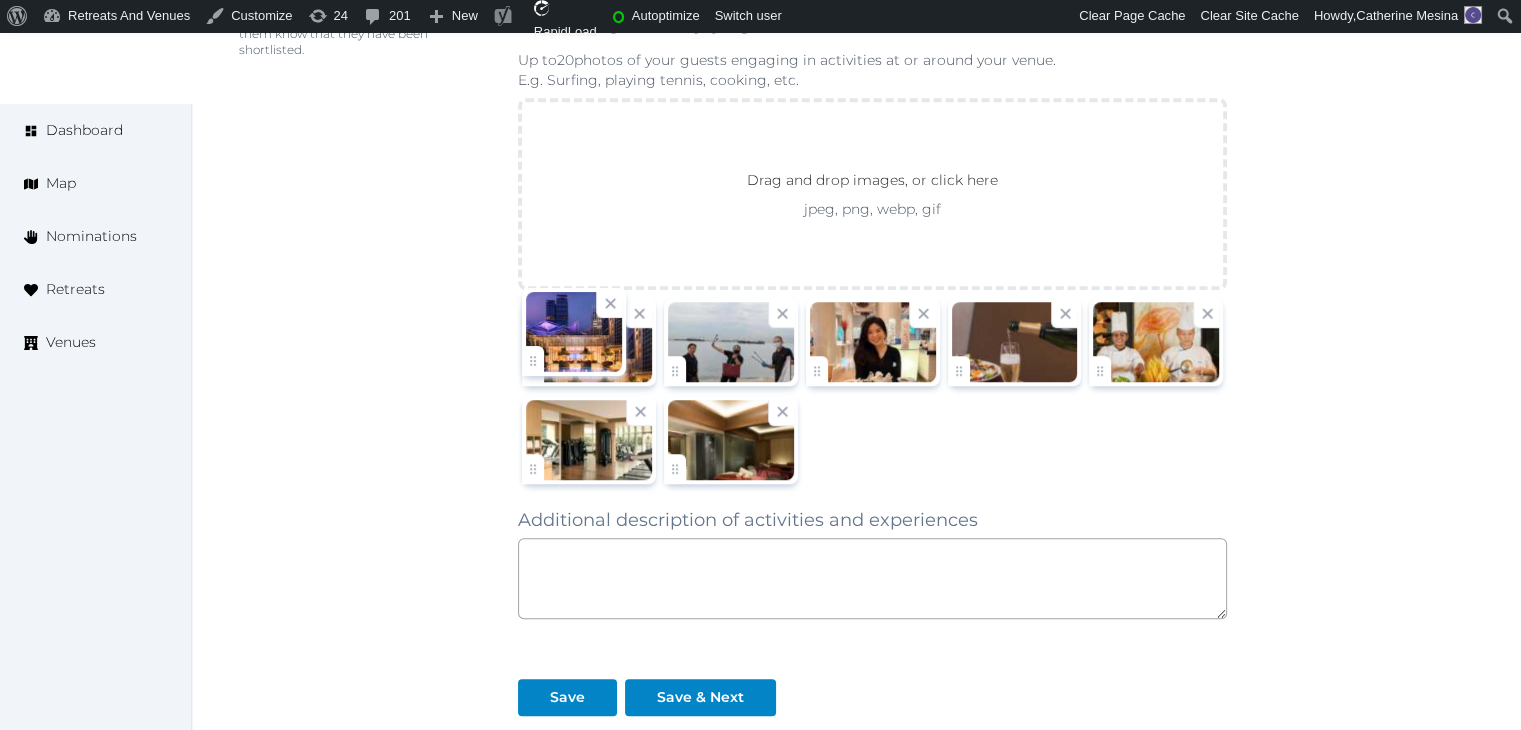 click on "[FIRST] [LAST] Account My Venue Listings My Retreats Logout Dashboard Map Nominations Retreats Venues Edit venue 66 % complete Fill out all the fields in your listing to increase its completion percentage. A higher completion percentage will make your listing more attractive and result in better matches. Conrad Singapore Marina Bay (Draft) Preview listing Open Close CRM Lead Basic details Pricing and policies Retreat spaces Meeting spaces Accommodations Amenities Food and dining Activities and experiences Location Environment Types of retreats Brochures Notes Ownership Administration Activity Publish Archive Venue owned by [FIRST] [LAST] [USERNAME]@example.com Copy ownership transfer link Share this link with any user to transfer ownership of this venue. Users without accounts will be directed to register. Copy update link Share this link with venue owners to encourage them to update their venue details. Culture Dancing" at bounding box center [760, -214] 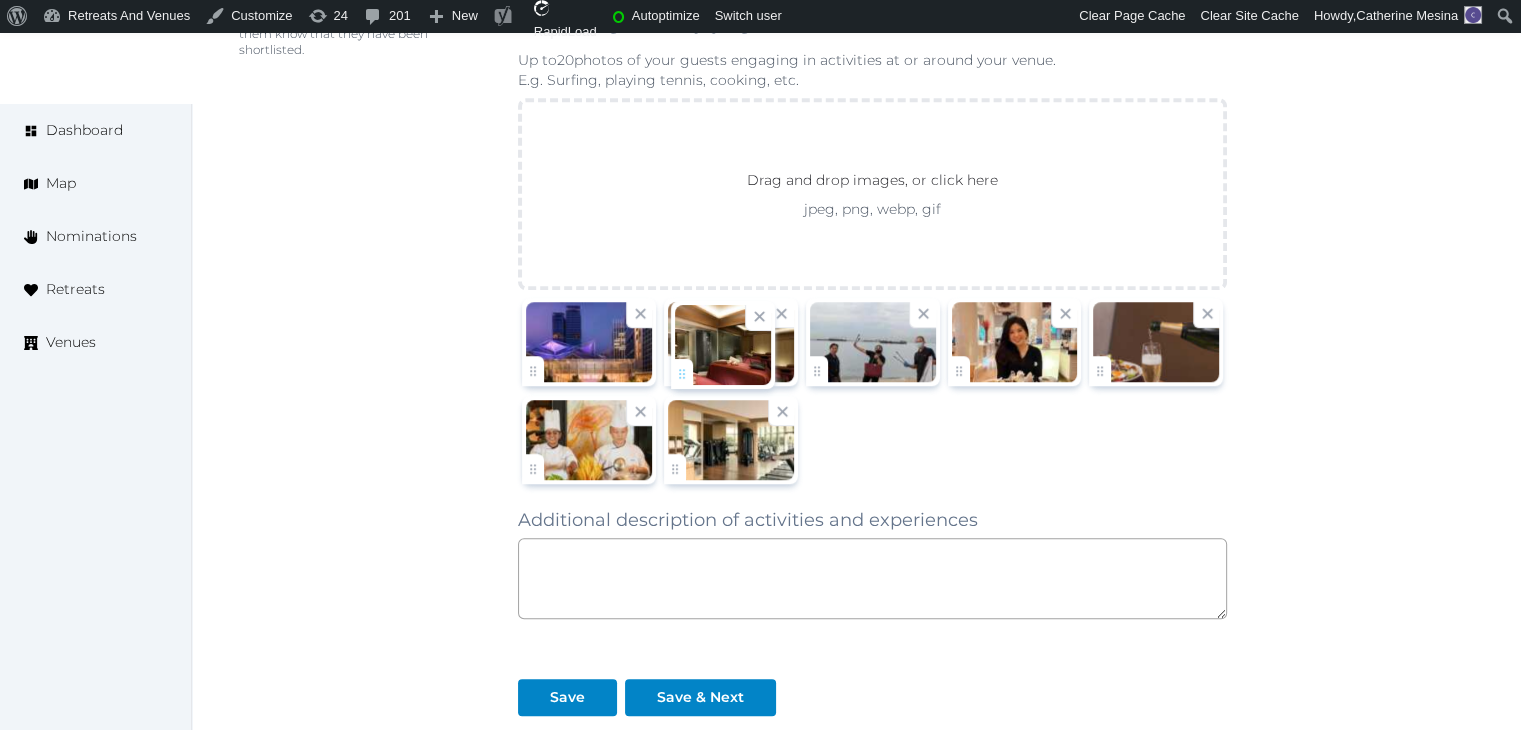 drag, startPoint x: 670, startPoint y: 453, endPoint x: 677, endPoint y: 365, distance: 88.27797 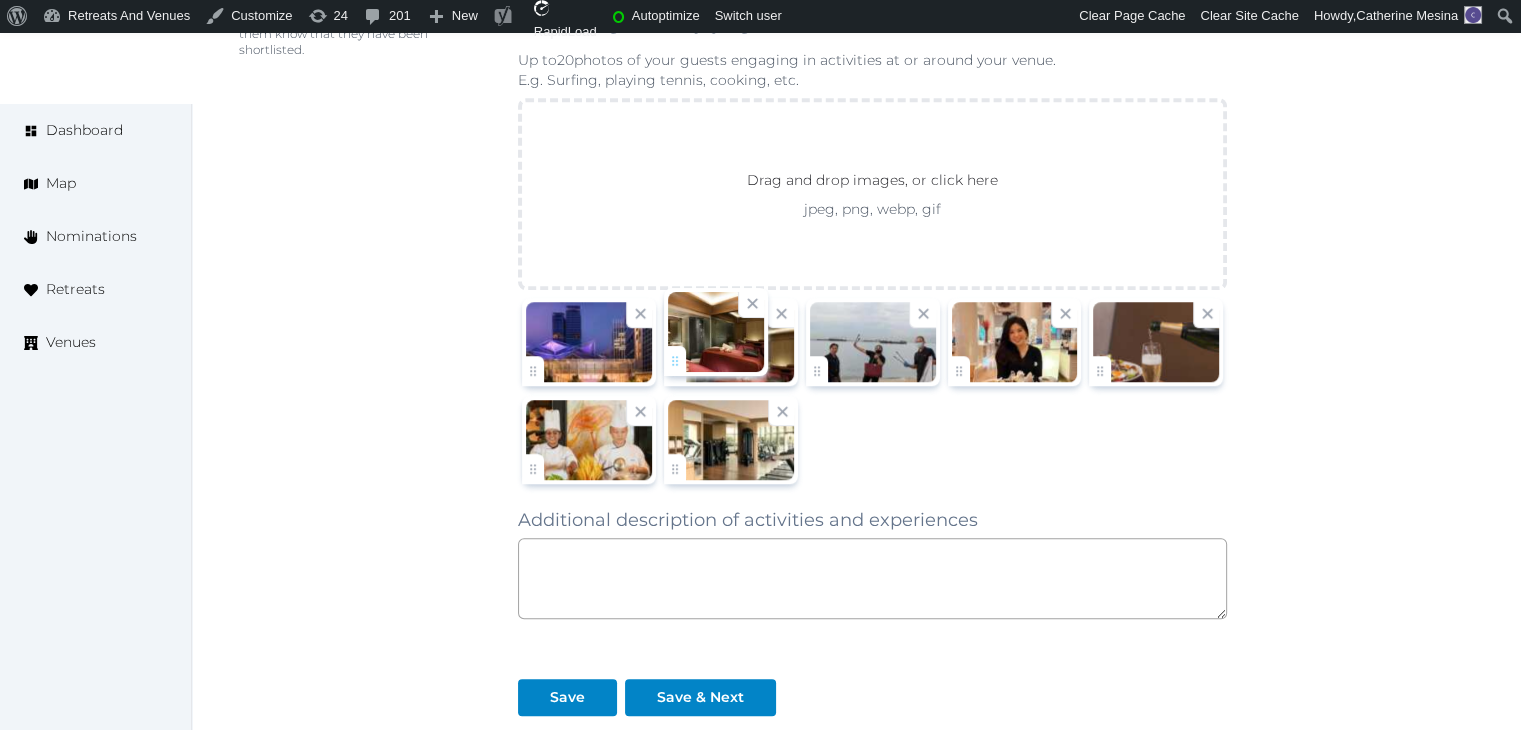 click on "[FIRST] [LAST] Account My Venue Listings My Retreats Logout Dashboard Map Nominations Retreats Venues Edit venue 66 % complete Fill out all the fields in your listing to increase its completion percentage. A higher completion percentage will make your listing more attractive and result in better matches. Conrad Singapore Marina Bay (Draft) Preview listing Open Close CRM Lead Basic details Pricing and policies Retreat spaces Meeting spaces Accommodations Amenities Food and dining Activities and experiences Location Environment Types of retreats Brochures Notes Ownership Administration Activity Publish Archive Venue owned by [FIRST] [LAST] [USERNAME]@example.com Copy ownership transfer link Share this link with any user to transfer ownership of this venue. Users without accounts will be directed to register. Copy update link Share this link with venue owners to encourage them to update their venue details. Culture Dancing" at bounding box center (760, -214) 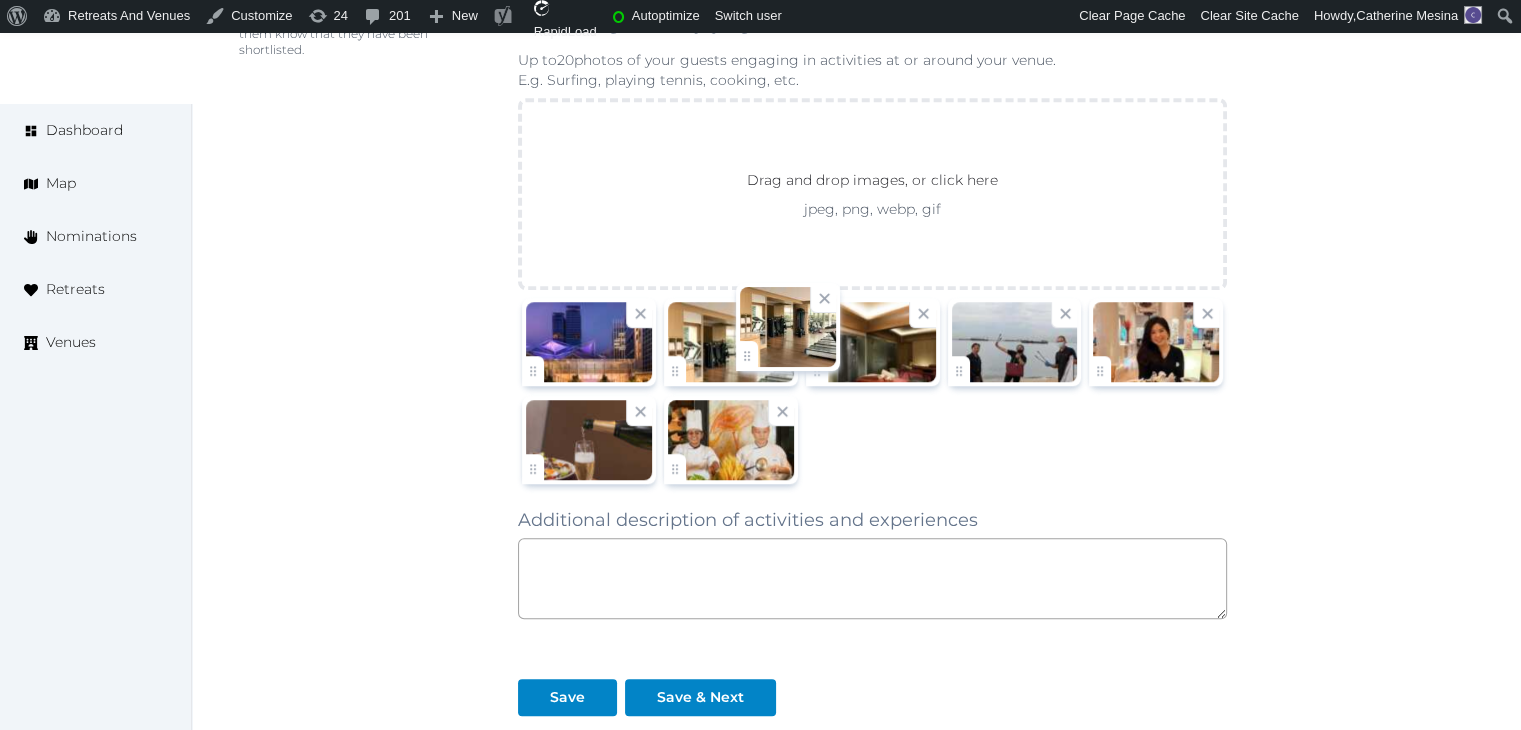 drag, startPoint x: 667, startPoint y: 453, endPoint x: 795, endPoint y: 351, distance: 163.6704 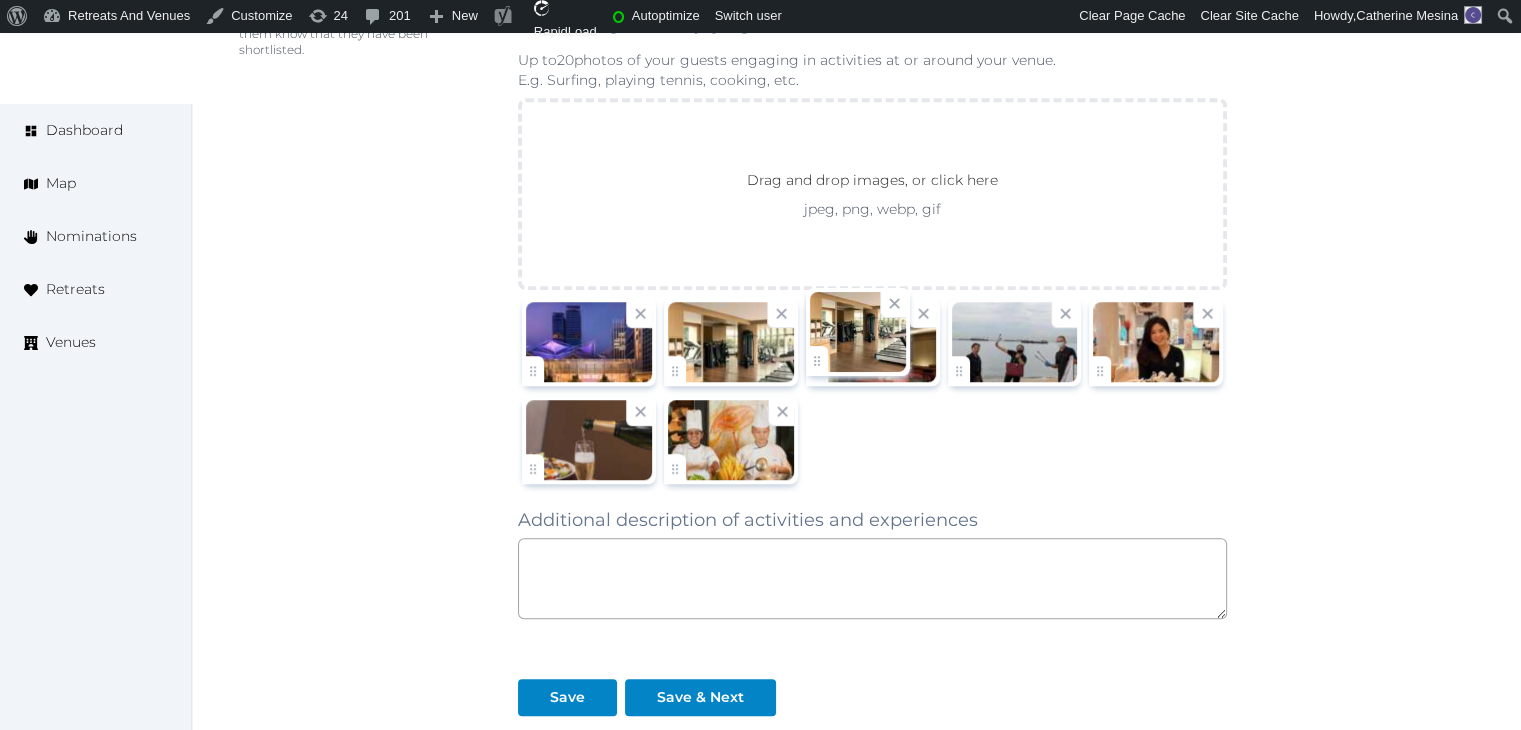 click on "Catherine Mesina   Account My Venue Listings My Retreats Logout      Dashboard Map Nominations Retreats Venues Edit venue 66 %  complete Fill out all the fields in your listing to increase its completion percentage.   A higher completion percentage will make your listing more attractive and result in better matches. Conrad Singapore Marina Bay   (Draft) Preview  listing   Open    Close CRM Lead Basic details Pricing and policies Retreat spaces Meeting spaces Accommodations Amenities Food and dining Activities and experiences Location Environment Types of retreats Brochures Notes Ownership Administration Activity Publish Archive Venue owned by Catherine Mesina jerinechase@gmail.com Copy ownership transfer link Share this link with any user to transfer ownership of this venue. Users without accounts will be directed to register. Copy update link Share this link with venue owners to encourage them to update their venue details. Culture Dancing" at bounding box center [760, -214] 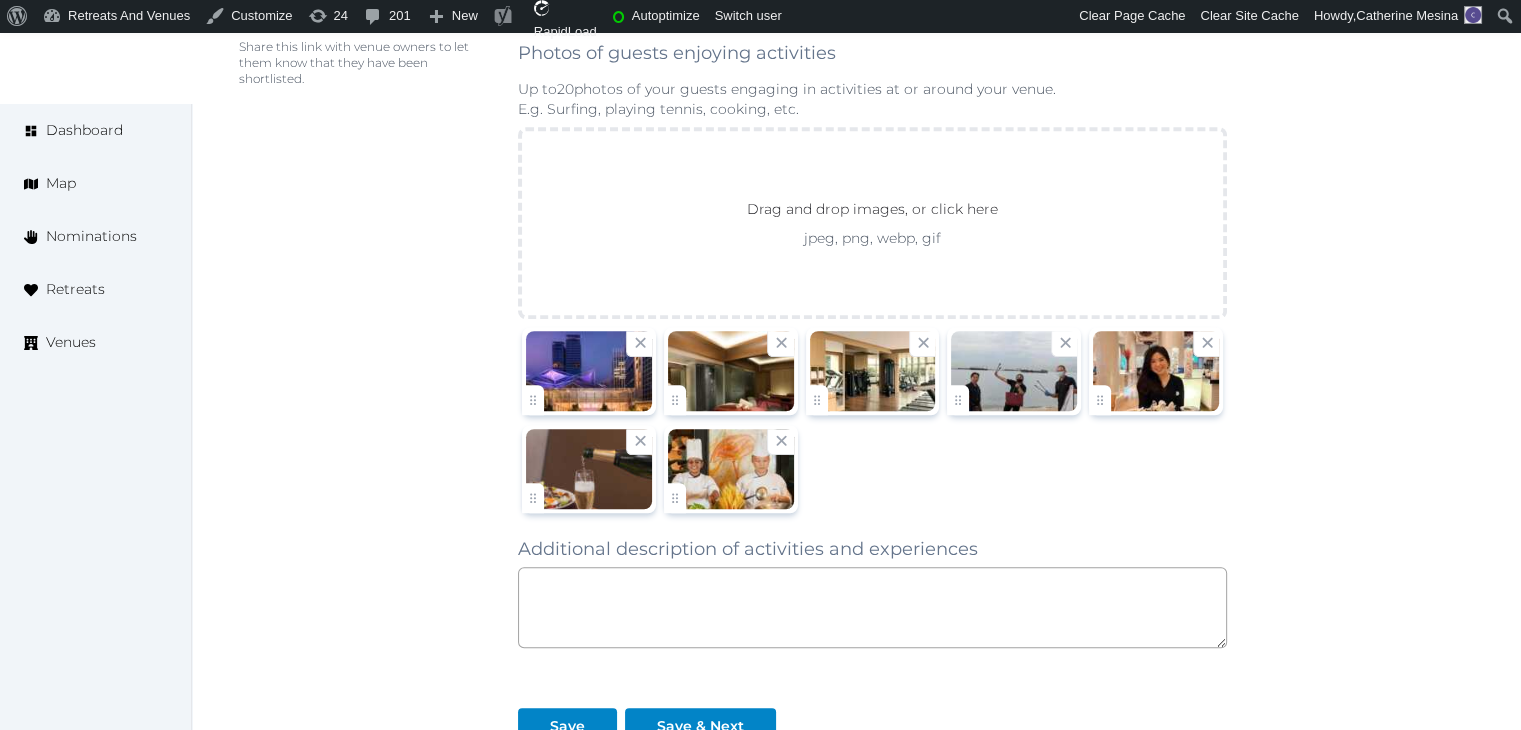 scroll, scrollTop: 1600, scrollLeft: 0, axis: vertical 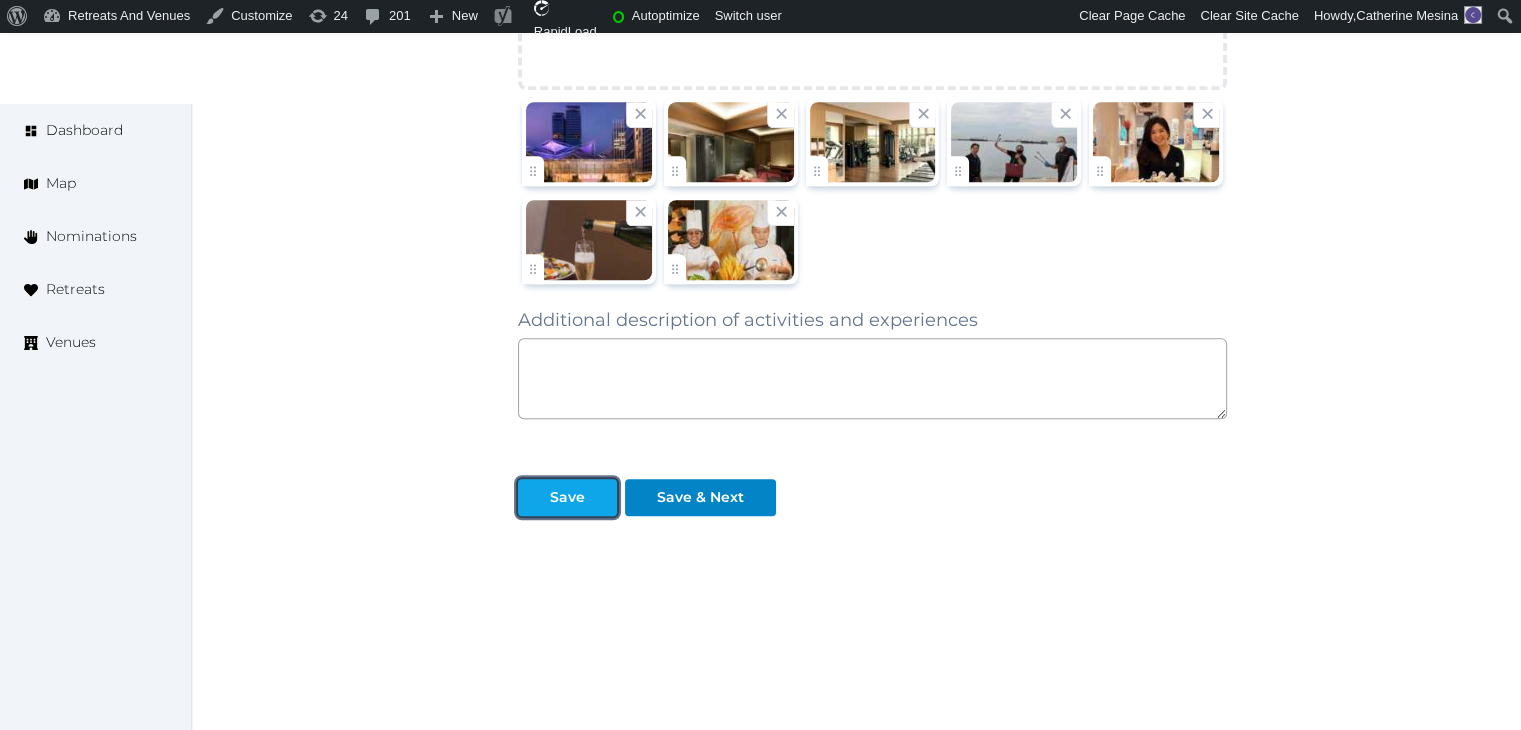 click on "Save" at bounding box center [567, 497] 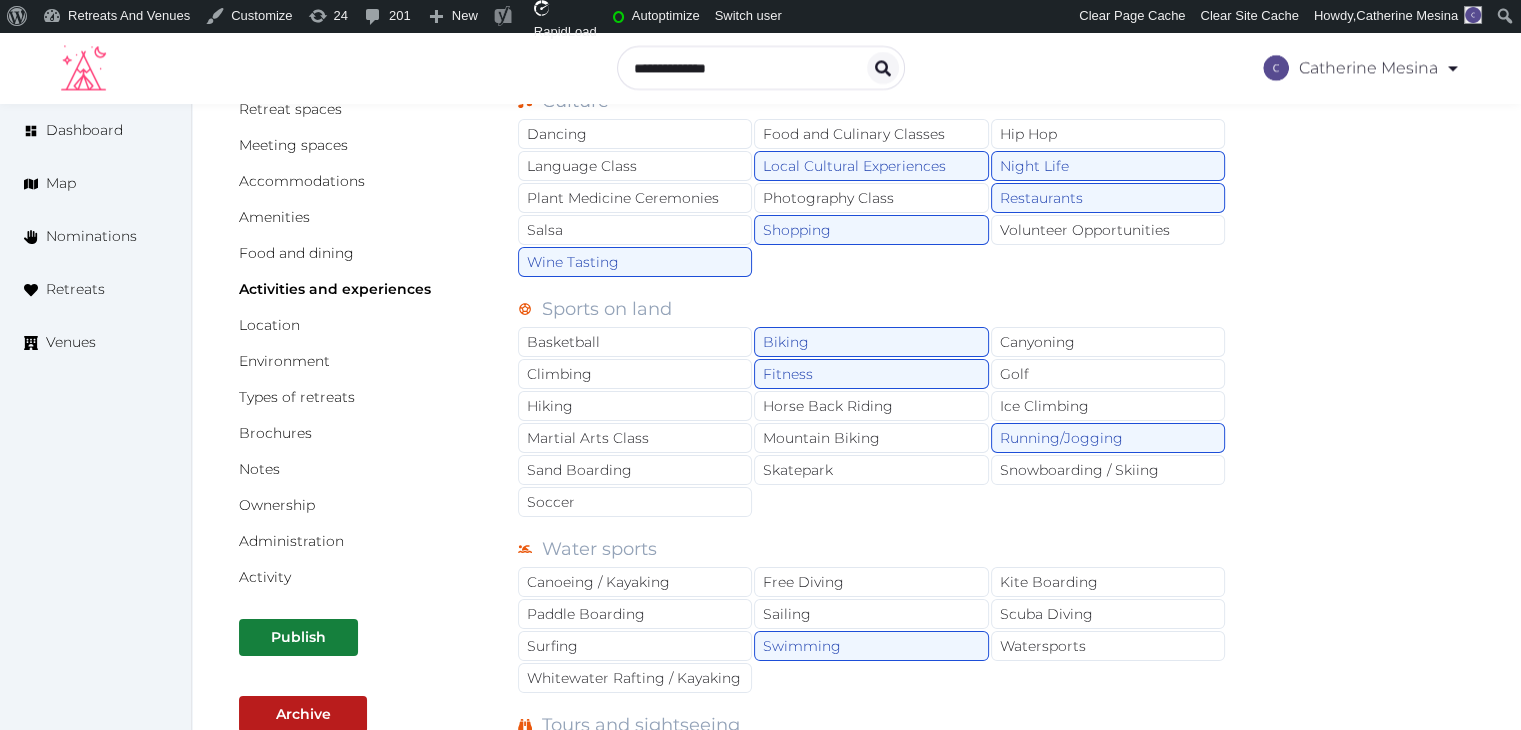 scroll, scrollTop: 200, scrollLeft: 0, axis: vertical 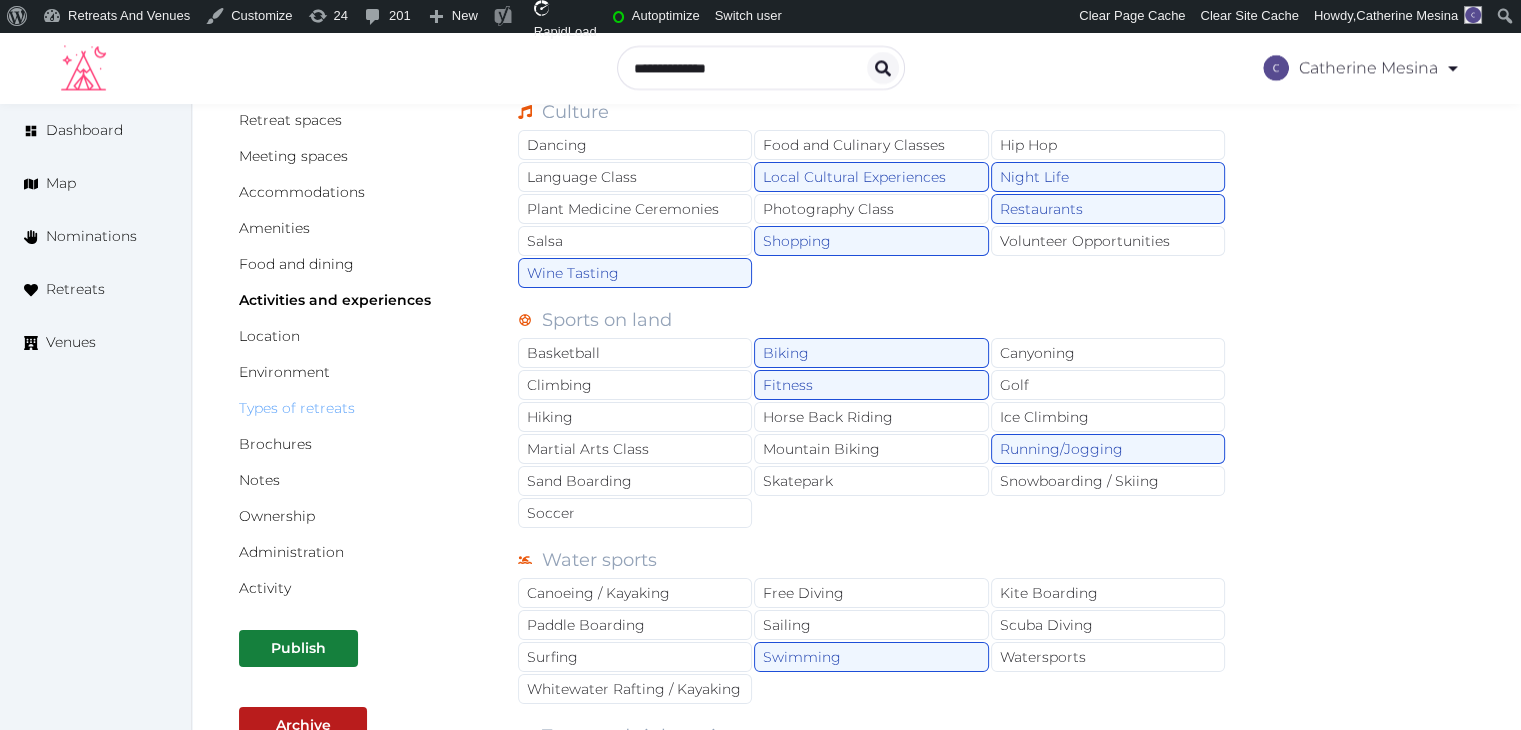 click on "Types of retreats" at bounding box center (297, 408) 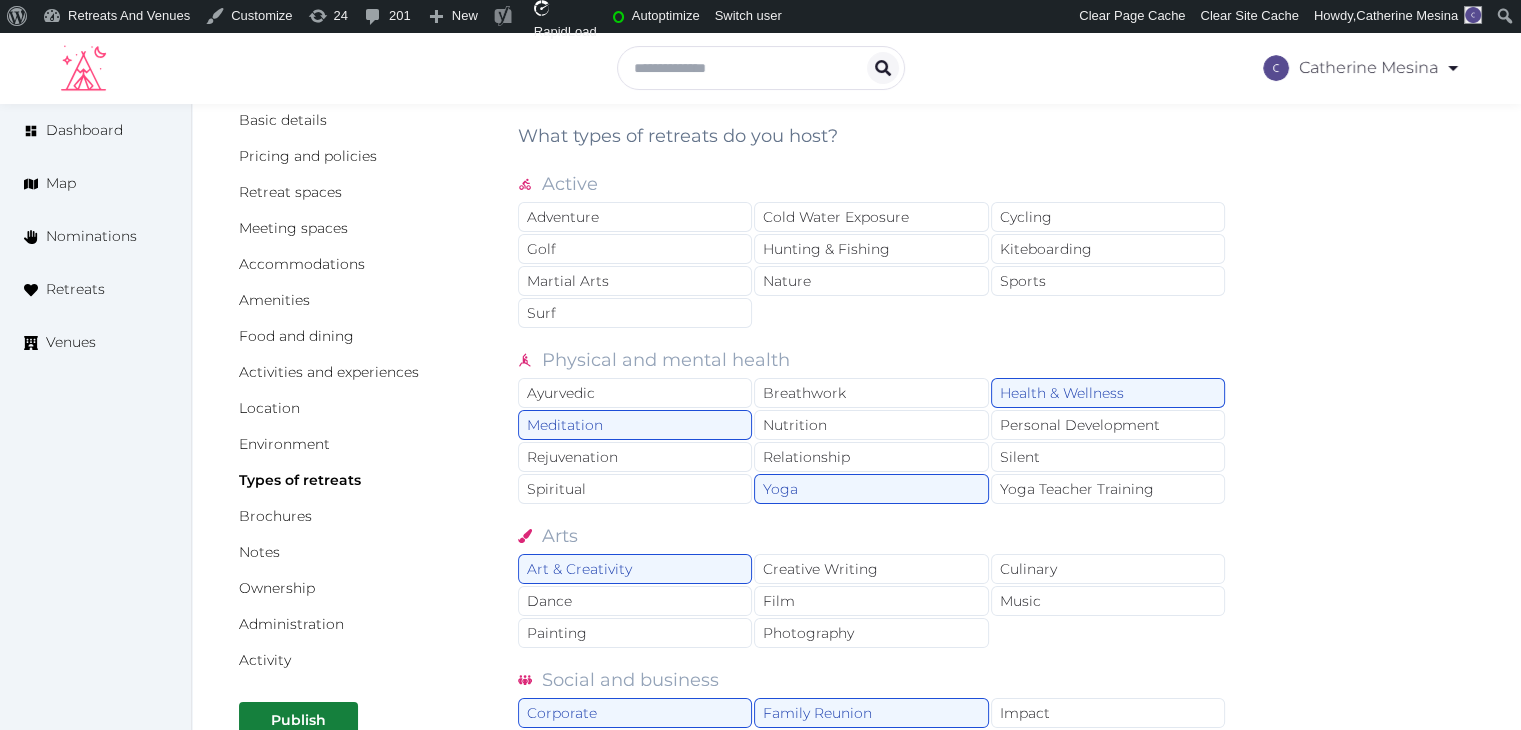 scroll, scrollTop: 0, scrollLeft: 0, axis: both 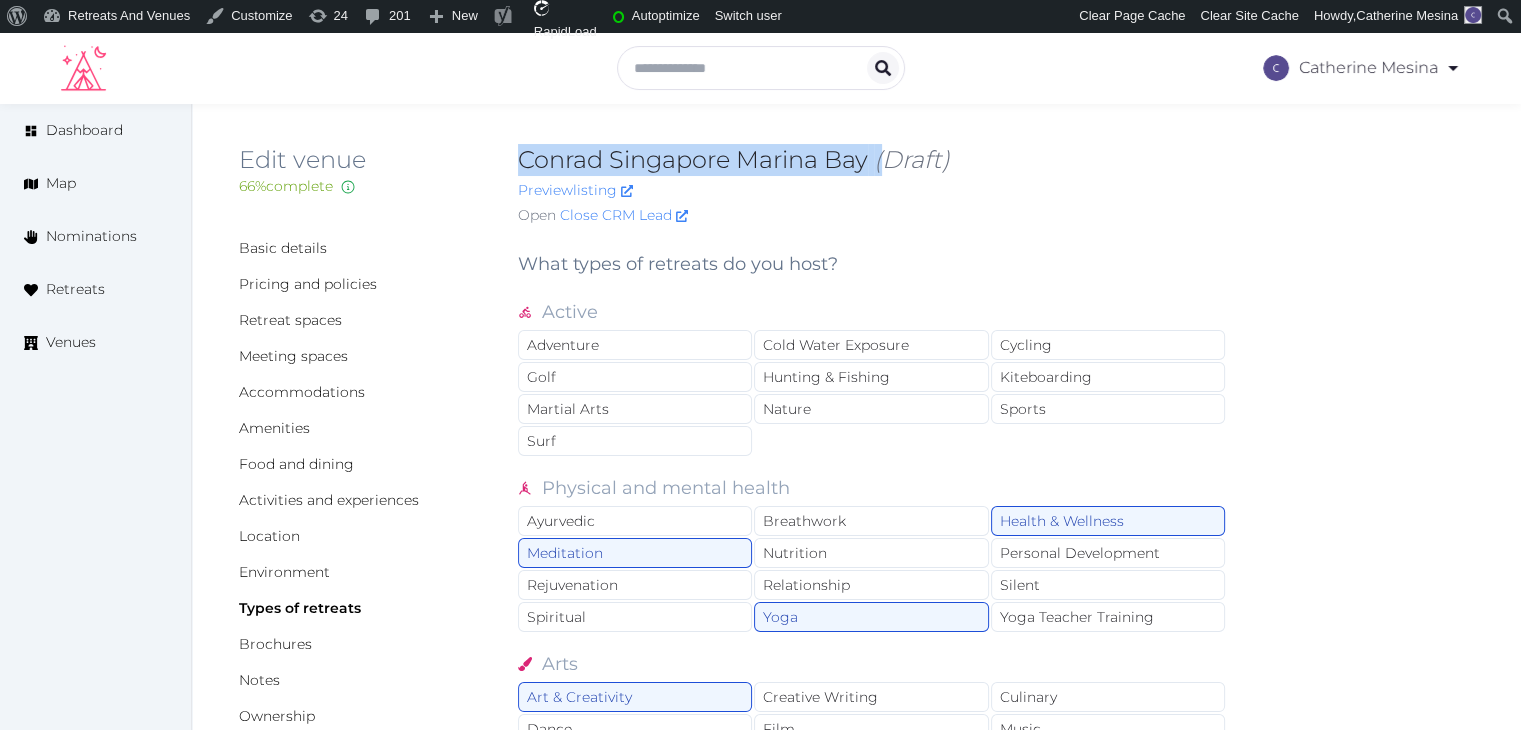 drag, startPoint x: 510, startPoint y: 167, endPoint x: 881, endPoint y: 159, distance: 371.08624 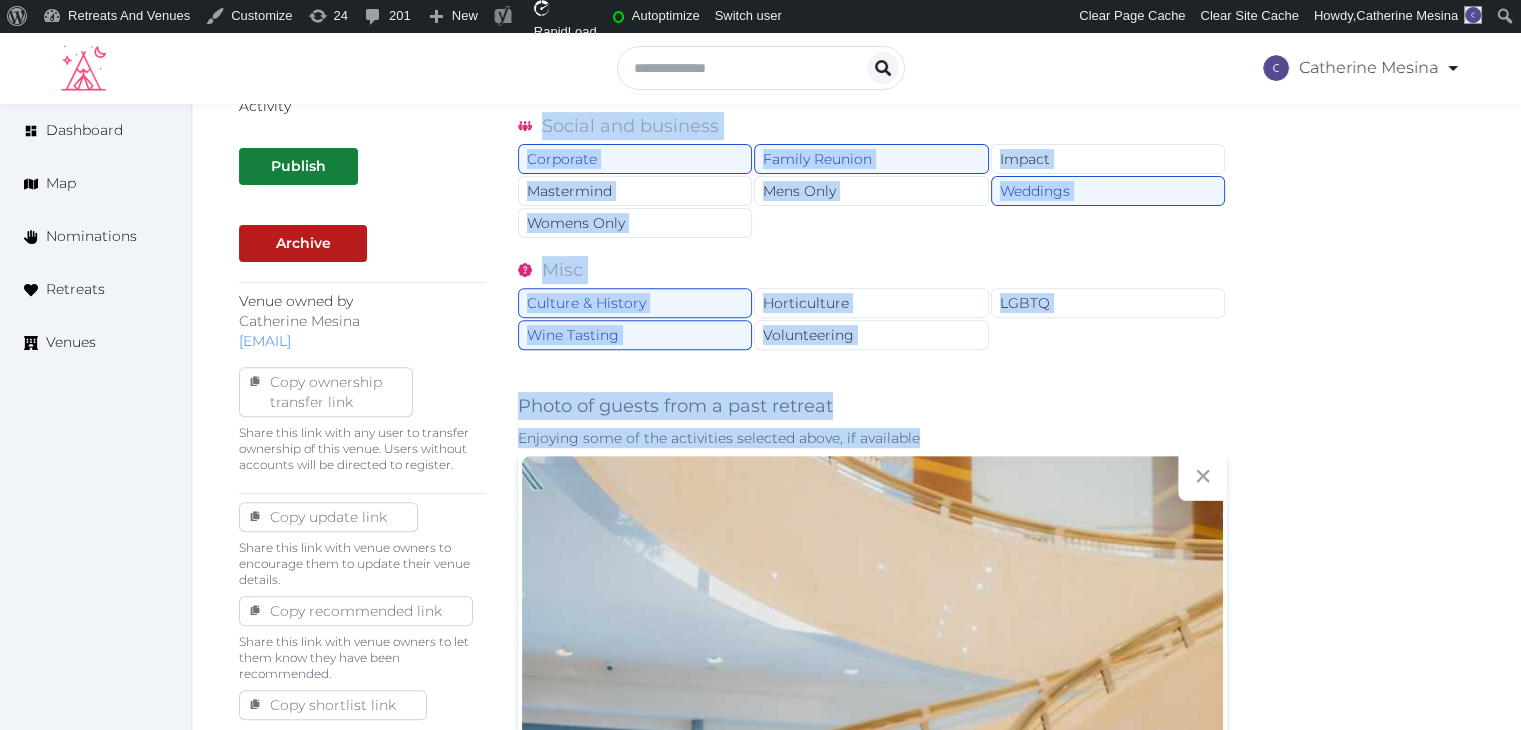 scroll, scrollTop: 788, scrollLeft: 0, axis: vertical 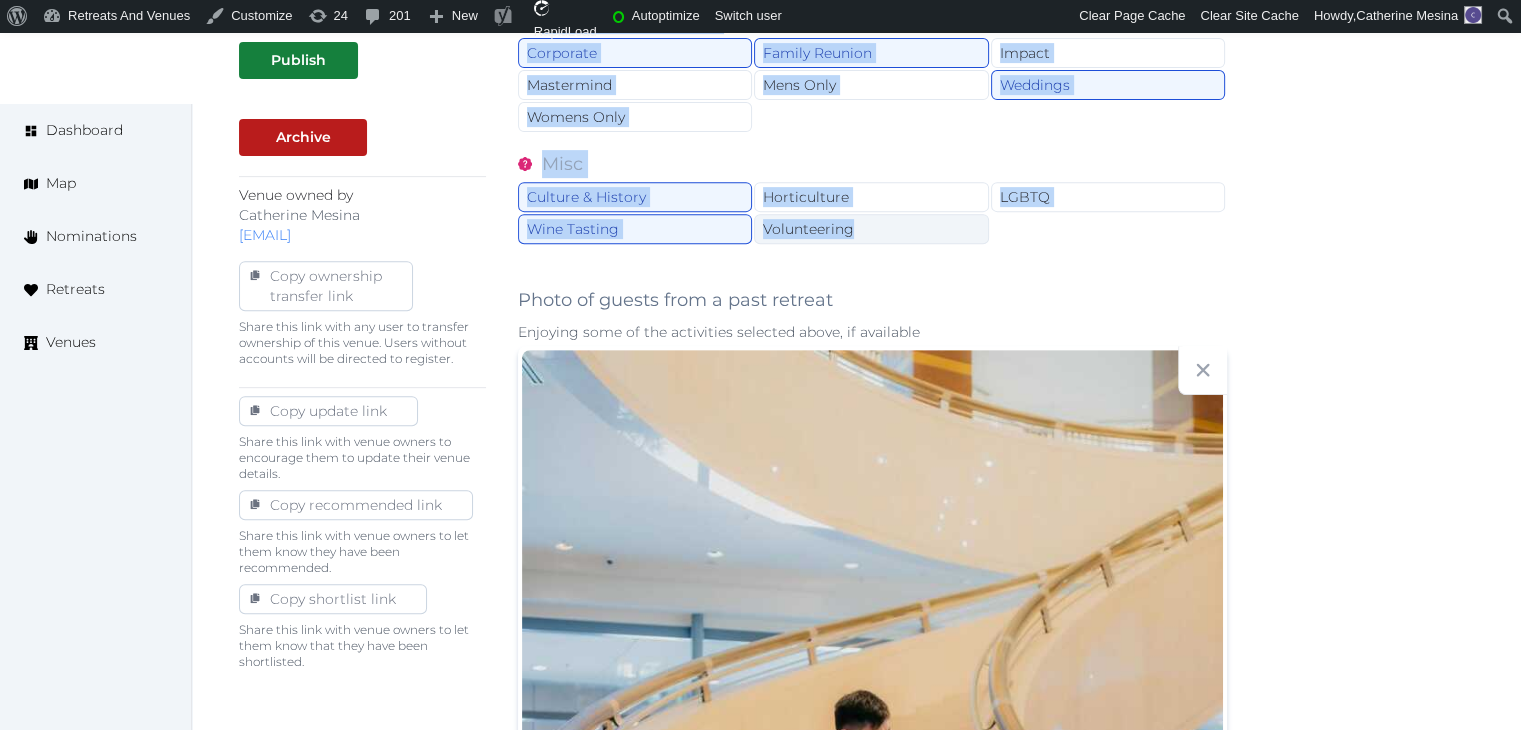 drag, startPoint x: 509, startPoint y: 265, endPoint x: 888, endPoint y: 228, distance: 380.8018 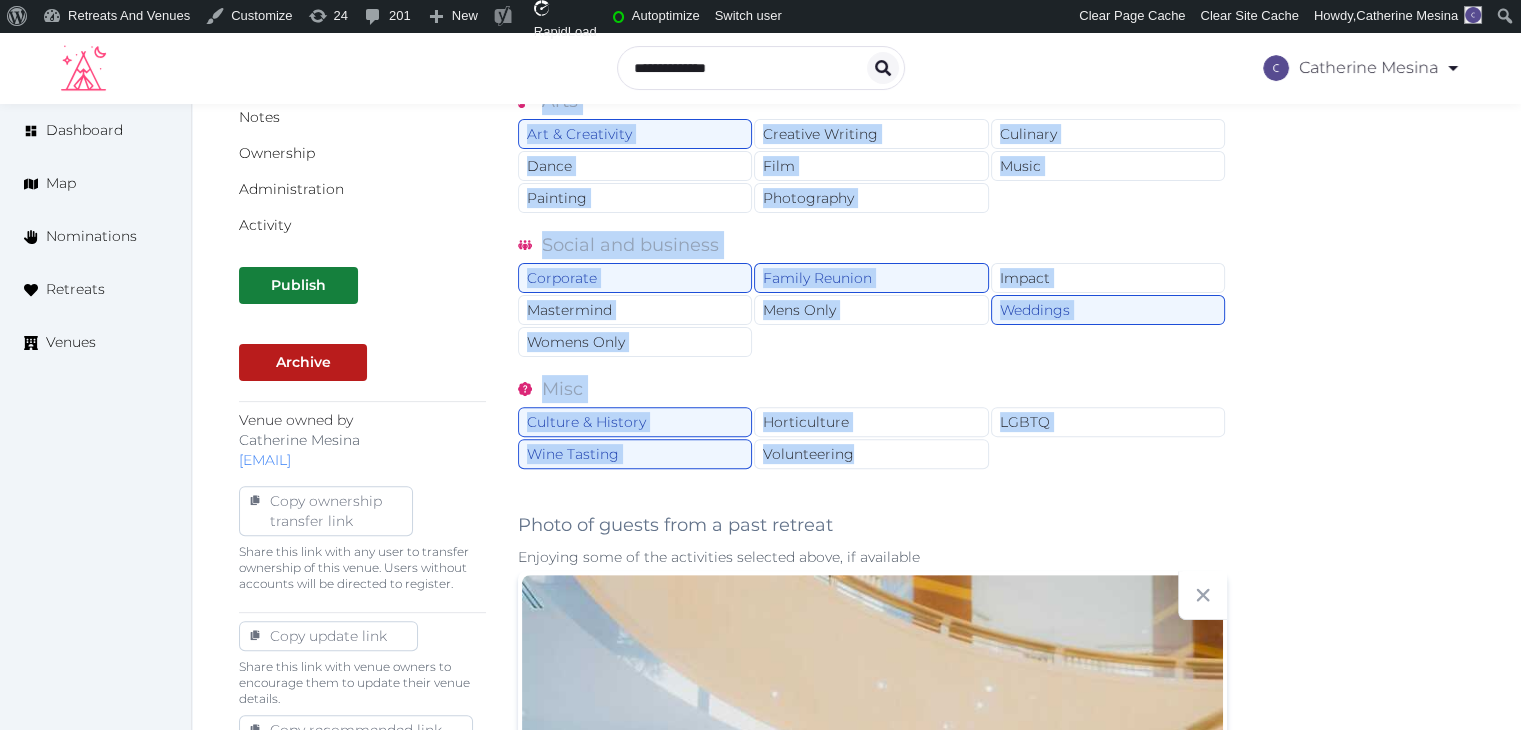 scroll, scrollTop: 188, scrollLeft: 0, axis: vertical 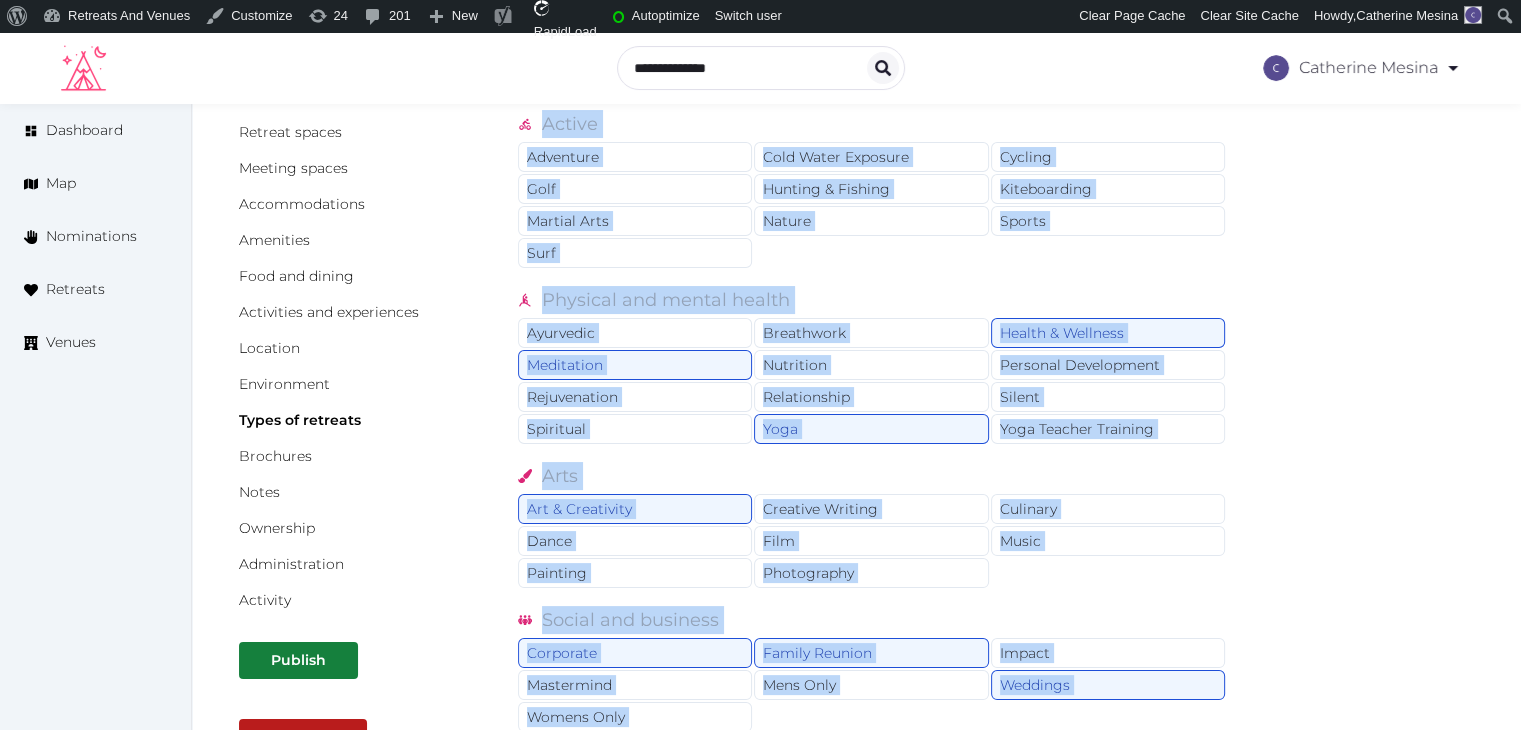 click on "Basic details Pricing and policies Retreat spaces Meeting spaces Accommodations Amenities Food and dining Activities and experiences Location Environment Types of retreats Brochures Notes Ownership Administration Activity Publish Archive Venue owned by Catherine Mesina jerinechase@gmail.com Copy ownership transfer link Share this link with any user to transfer ownership of this venue. Users without accounts will be directed to register. Copy update link Share this link with venue owners to encourage them to update their venue details. Copy recommended link Share this link with venue owners to let them know they have been recommended. Copy shortlist link Share this link with venue owners to let them know that they have been shortlisted. What types of retreats do you host? Active Adventure Cold Water Exposure Cycling Golf Hunting & Fishing Kiteboarding Martial Arts Nature Sports Surf Physical and mental health Ayurvedic Breathwork Health & Wellness Meditation Nutrition Personal Development Rejuvenation Silent" at bounding box center (856, 1104) 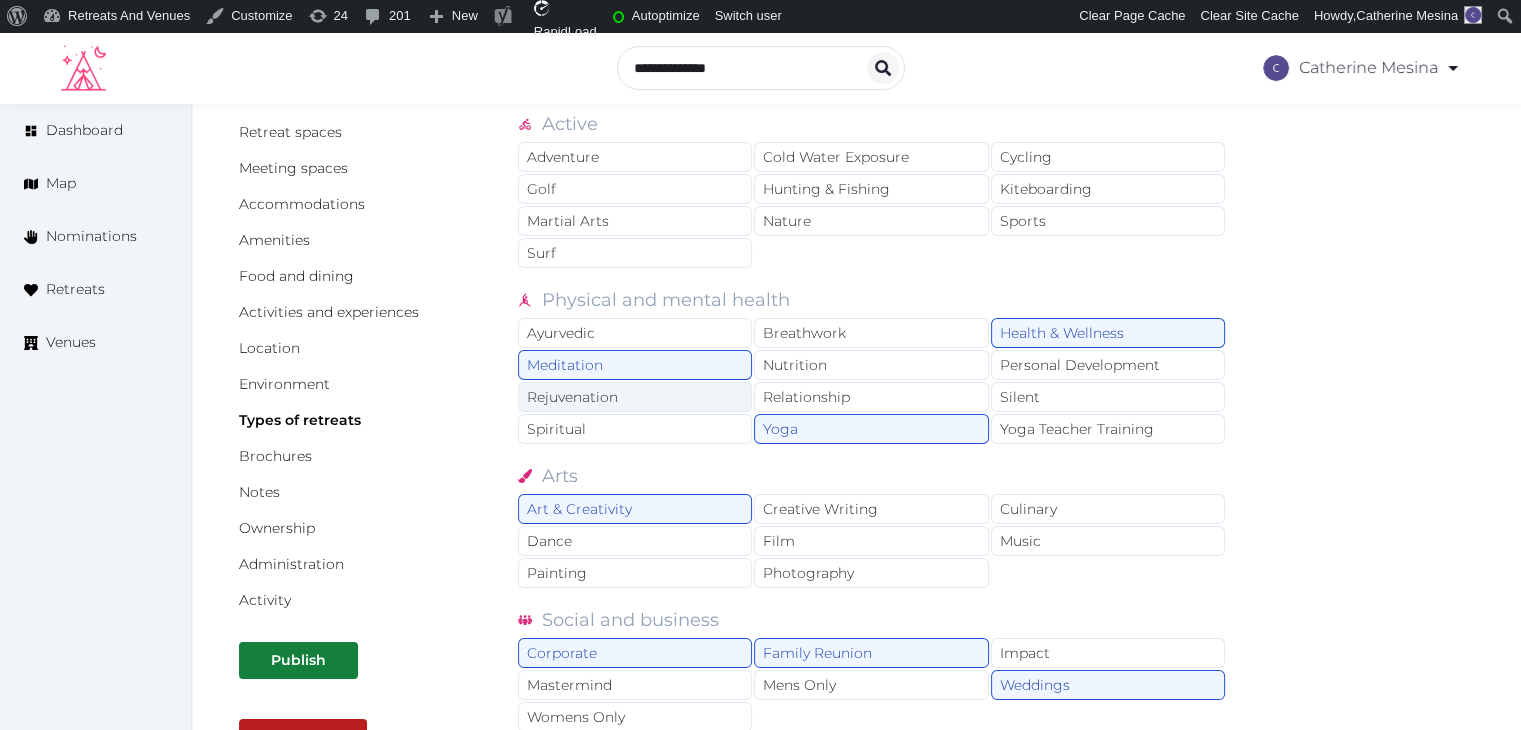 click on "Rejuvenation" at bounding box center [635, 397] 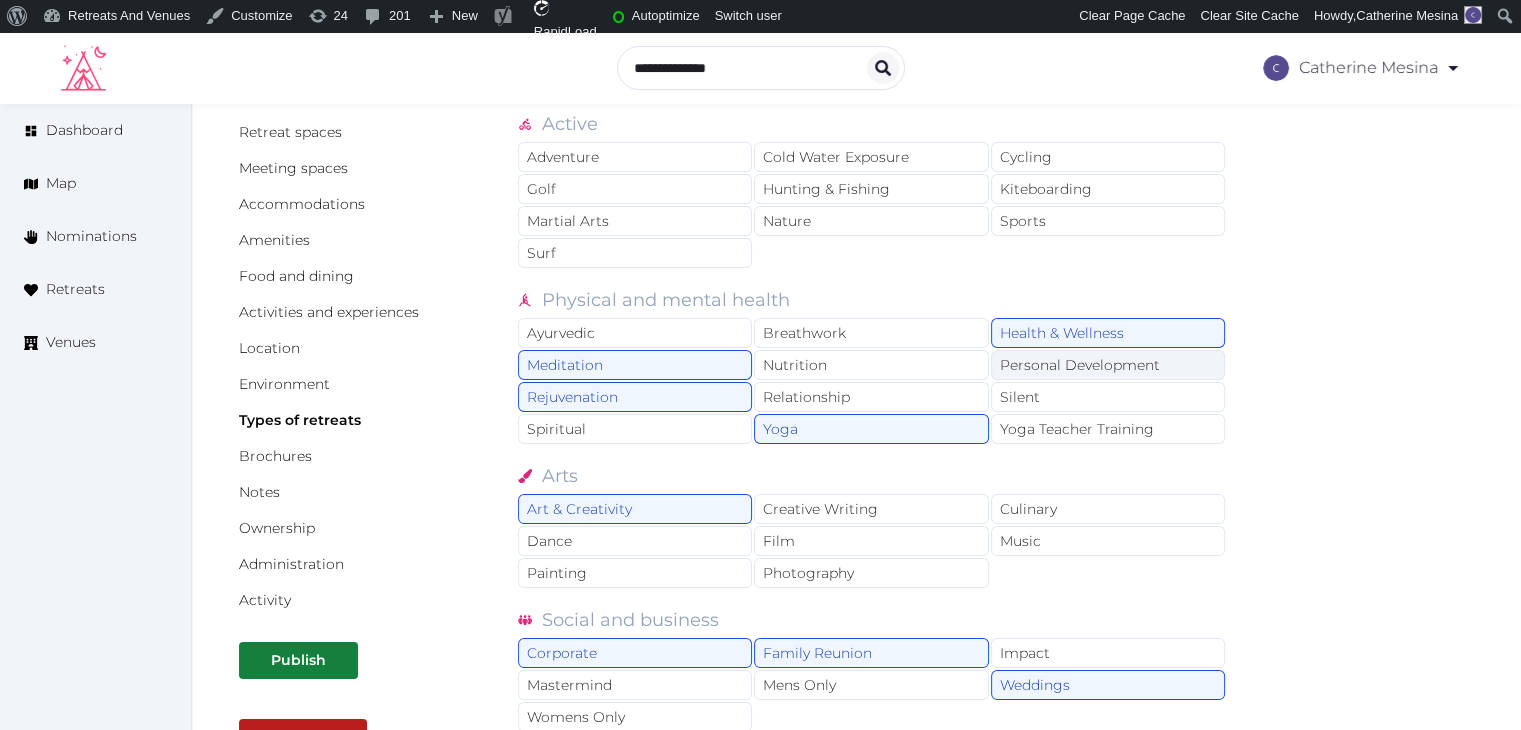 click on "Personal Development" at bounding box center (1108, 365) 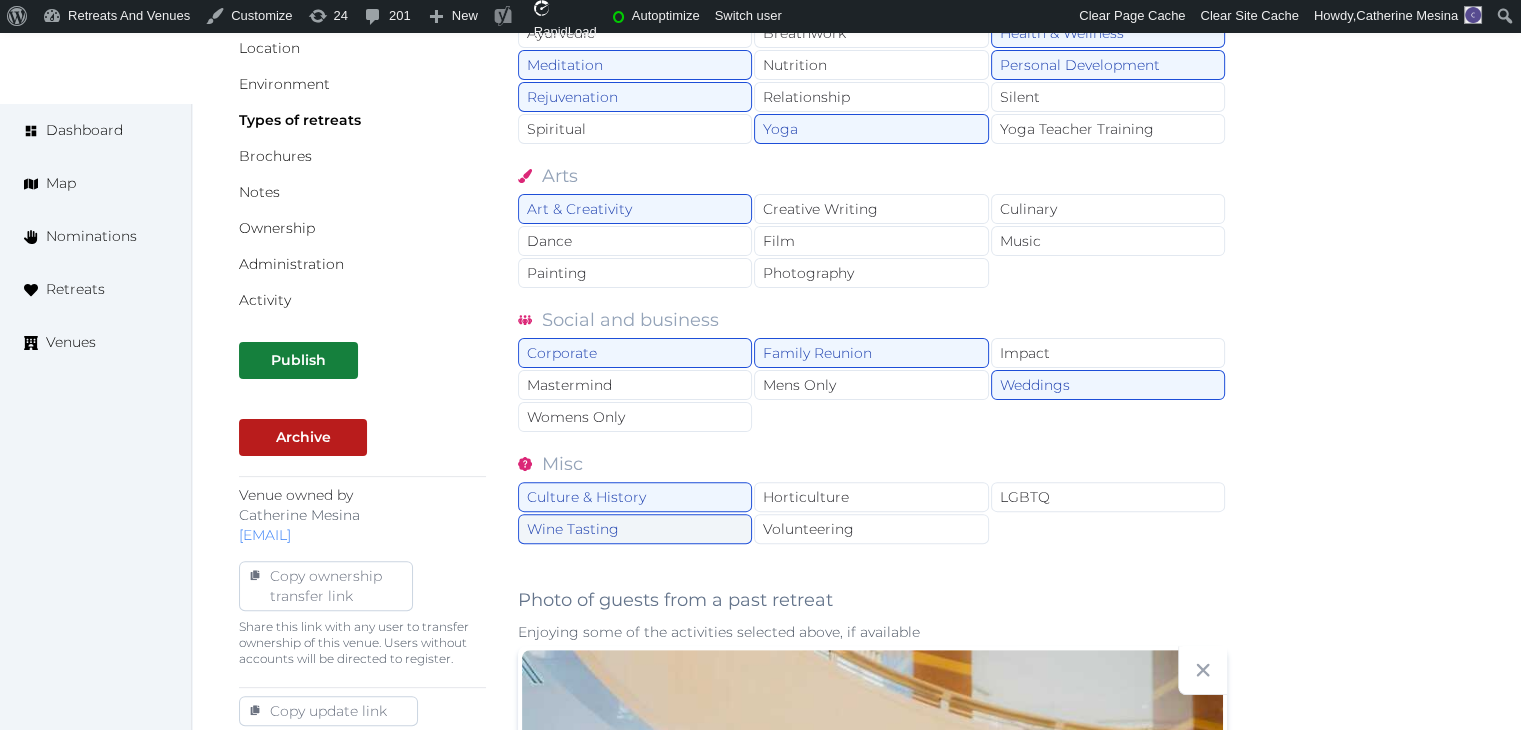 click on "Wine Tasting" at bounding box center [635, 529] 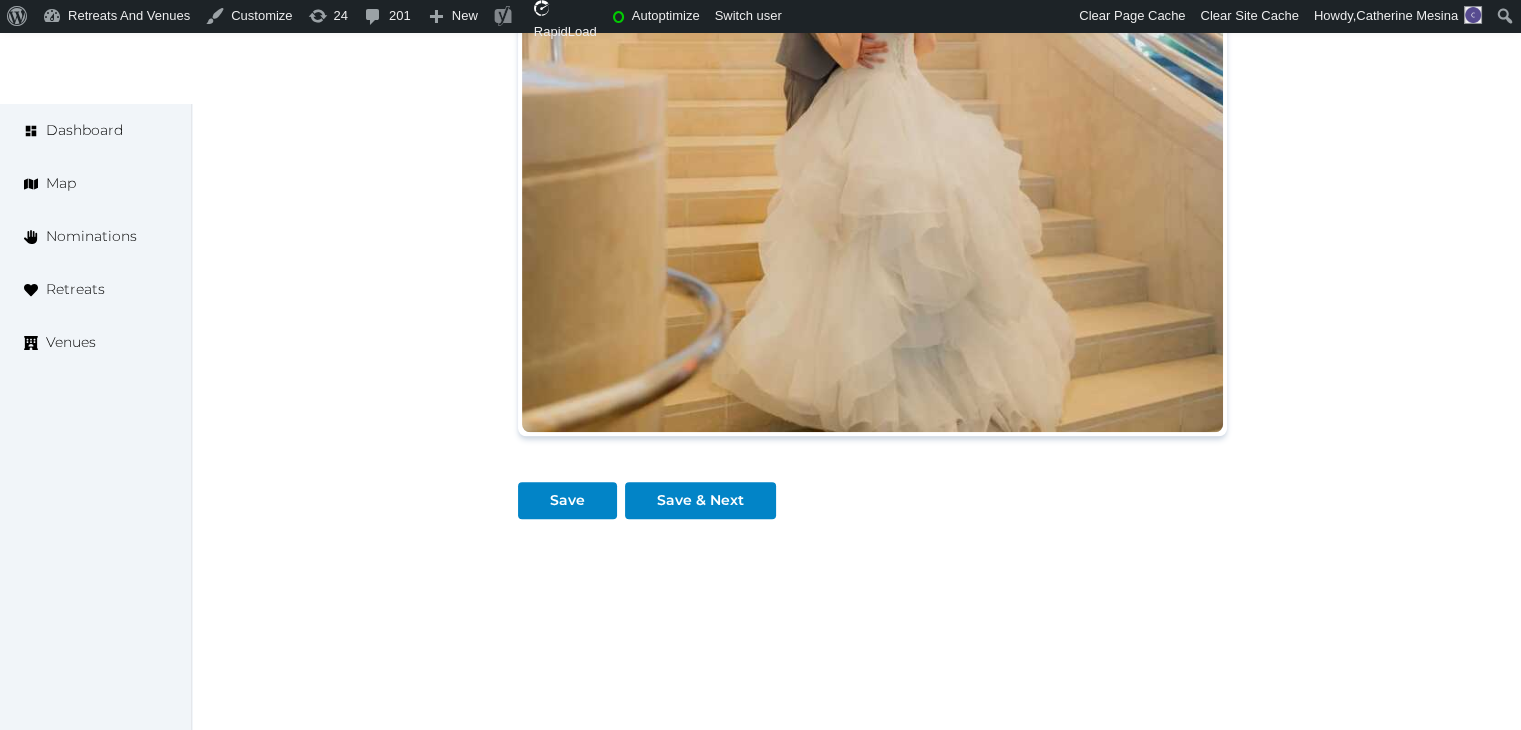 scroll, scrollTop: 1646, scrollLeft: 0, axis: vertical 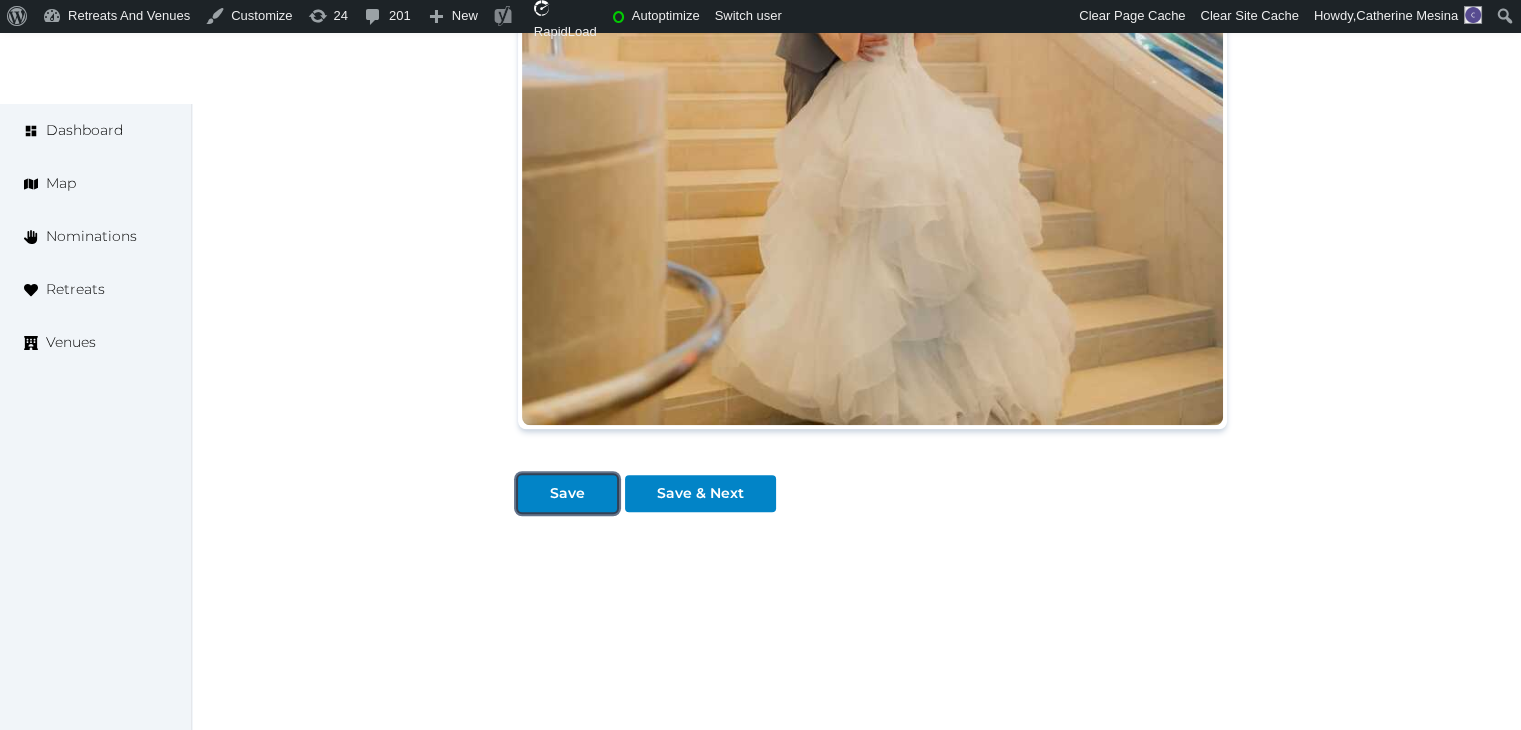 click on "Save" at bounding box center (567, 493) 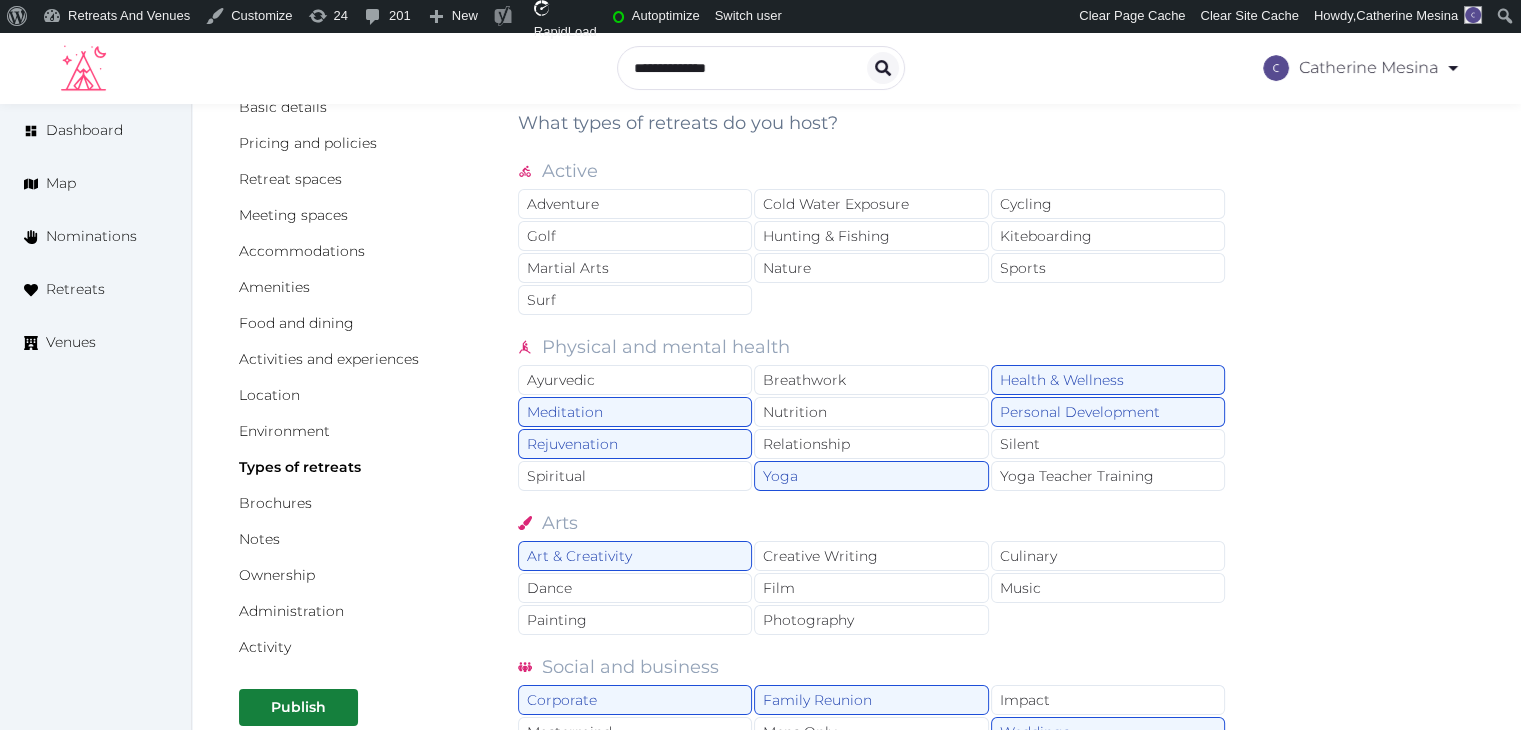 scroll, scrollTop: 0, scrollLeft: 0, axis: both 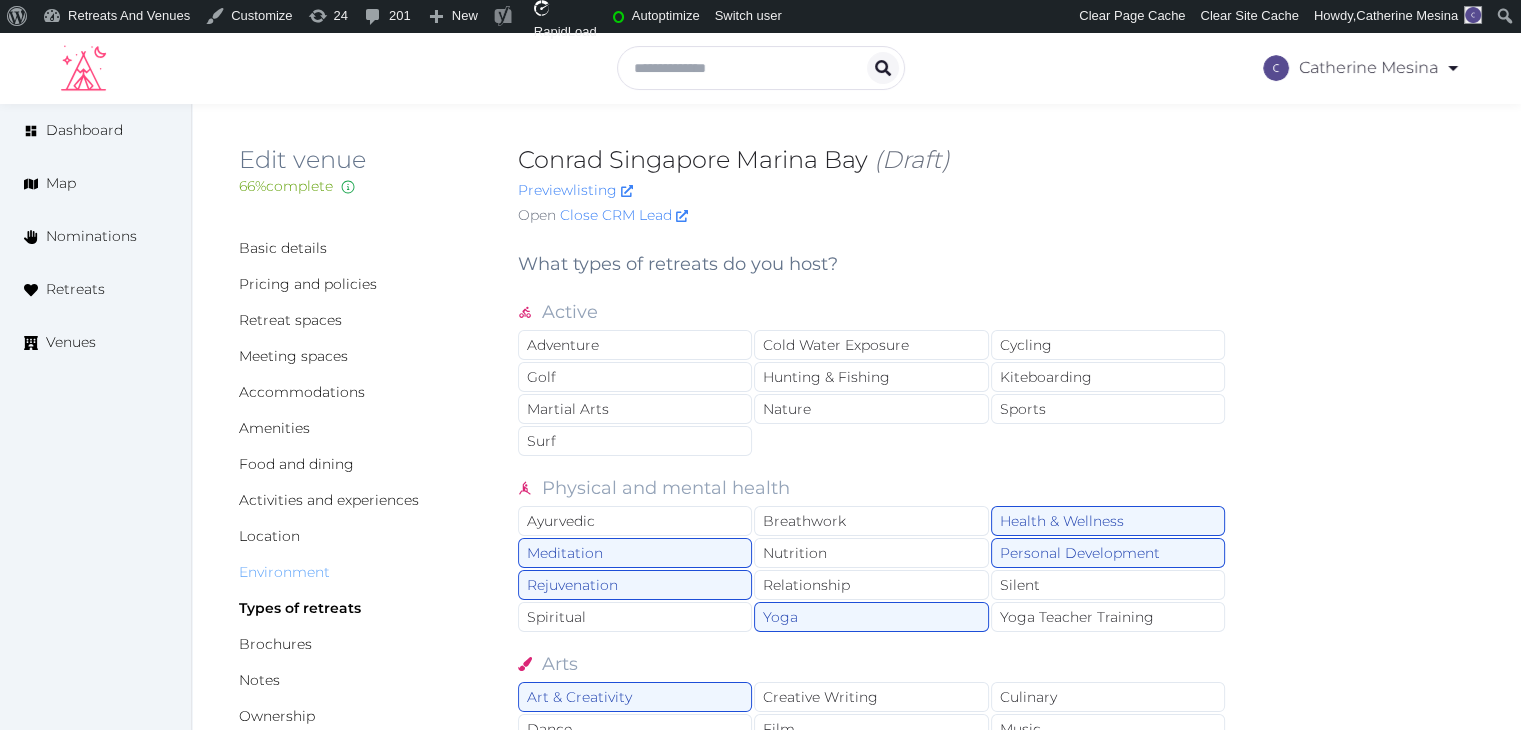 click on "Basic details Pricing and policies Retreat spaces Meeting spaces Accommodations Amenities Food and dining Activities and experiences Location Environment Types of retreats Brochures Notes Ownership Administration Activity" at bounding box center (362, 518) 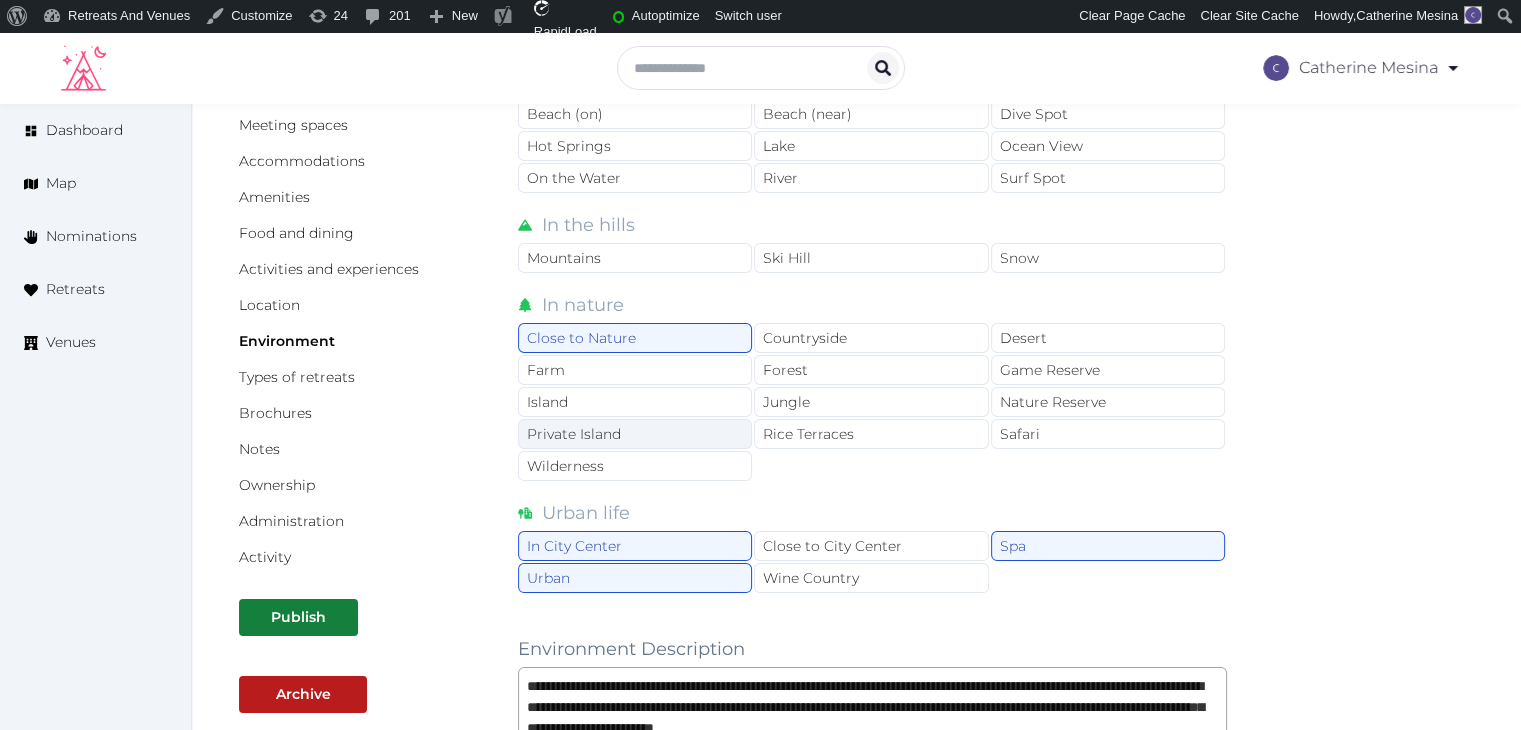 scroll, scrollTop: 400, scrollLeft: 0, axis: vertical 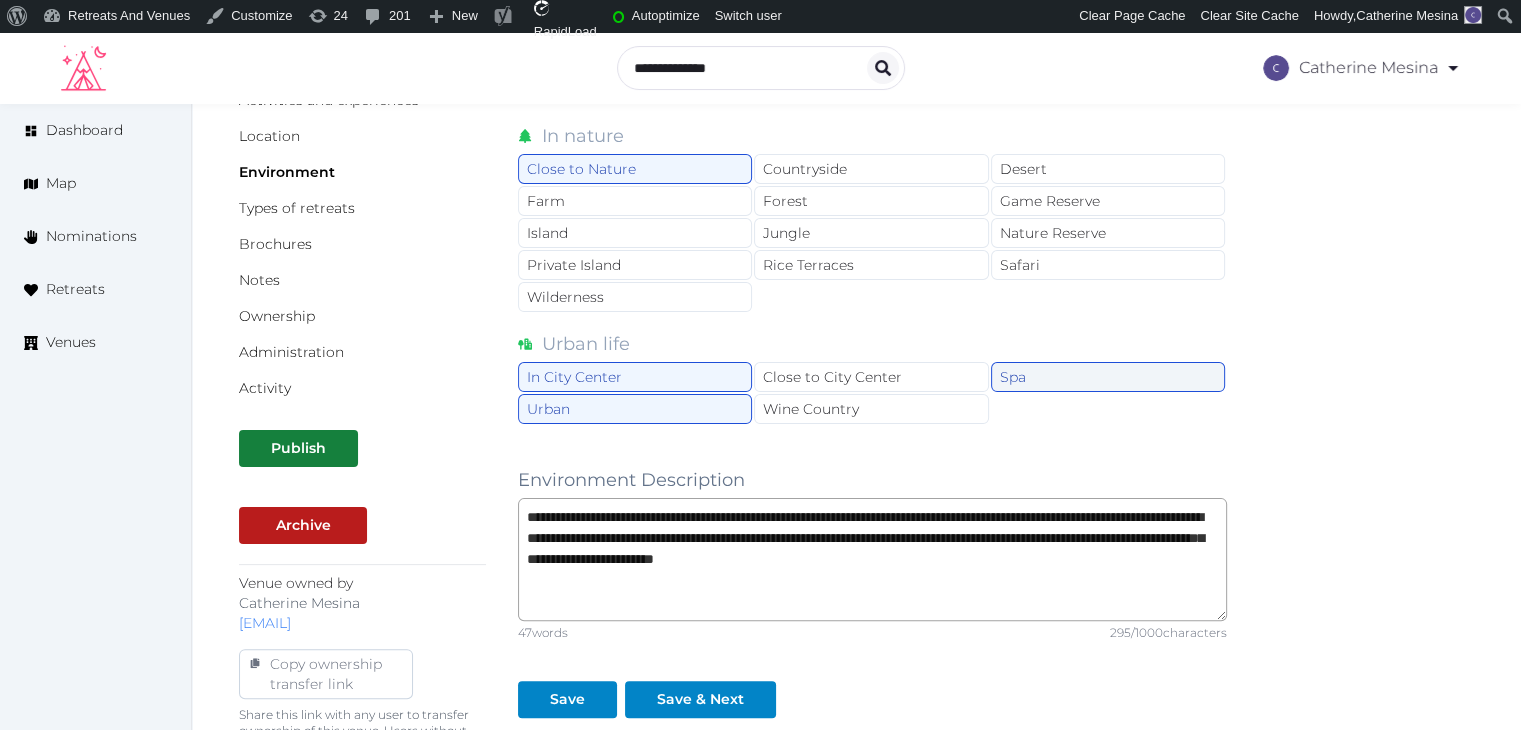click on "Spa" at bounding box center [1108, 377] 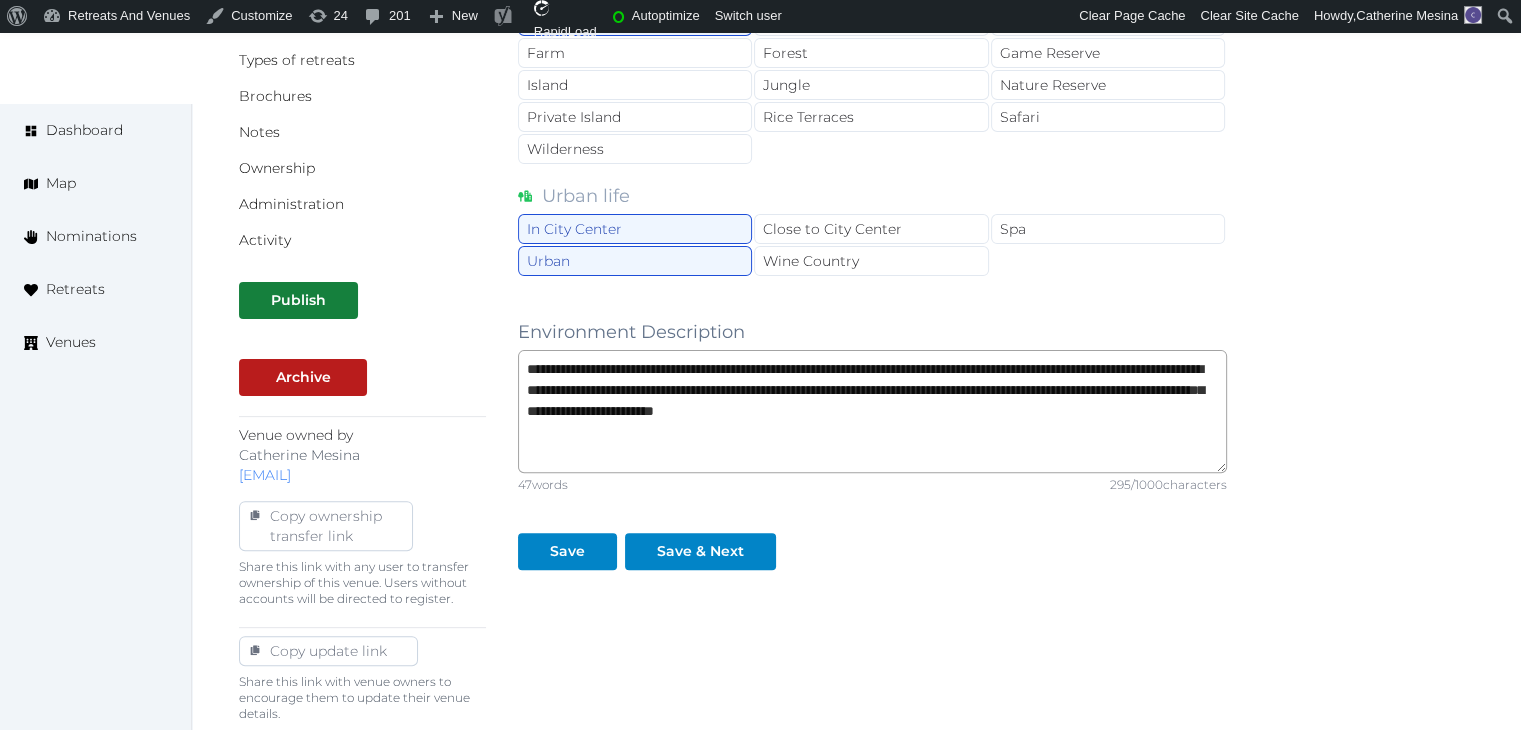 scroll, scrollTop: 758, scrollLeft: 0, axis: vertical 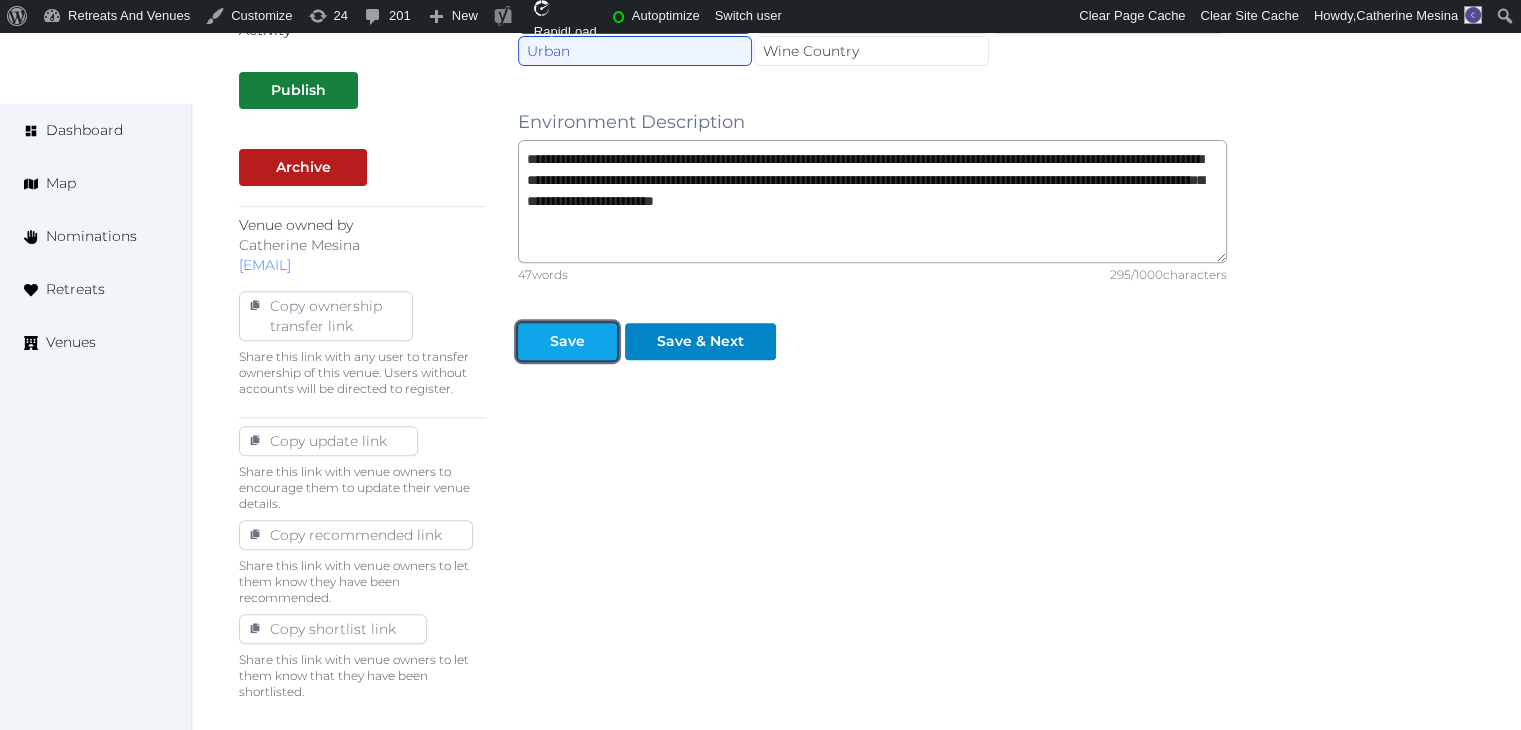 click on "Save" at bounding box center [567, 341] 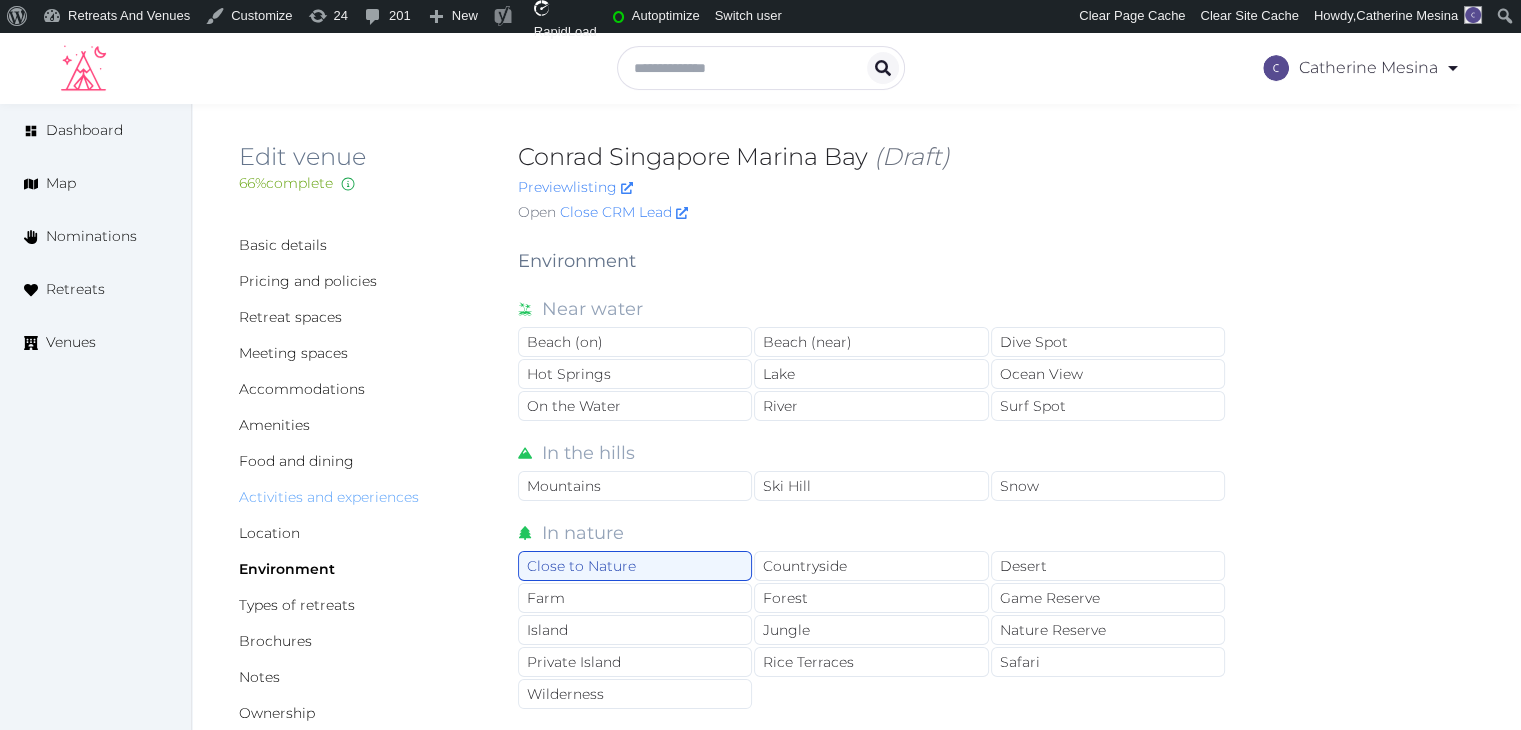 scroll, scrollTop: 0, scrollLeft: 0, axis: both 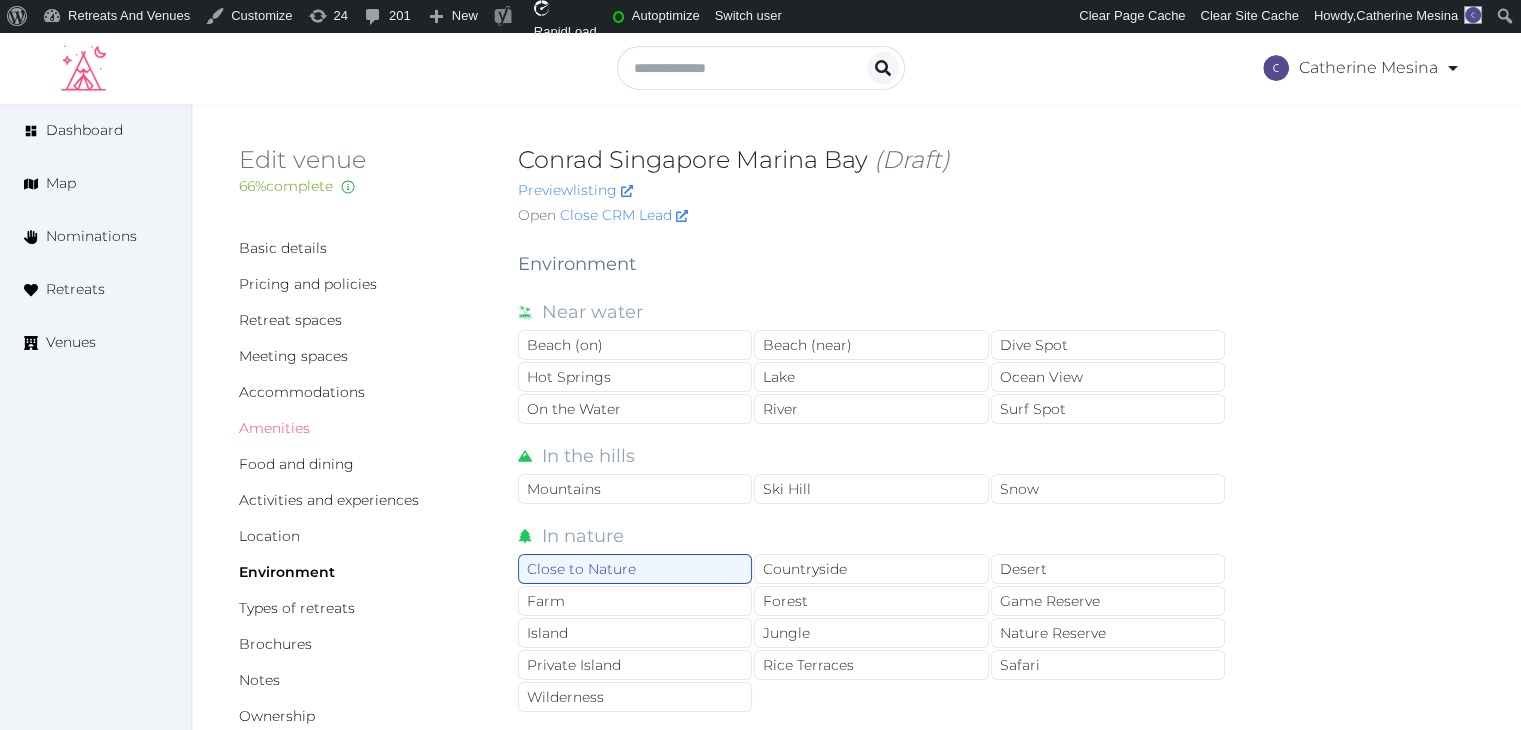drag, startPoint x: 294, startPoint y: 429, endPoint x: 344, endPoint y: 489, distance: 78.10249 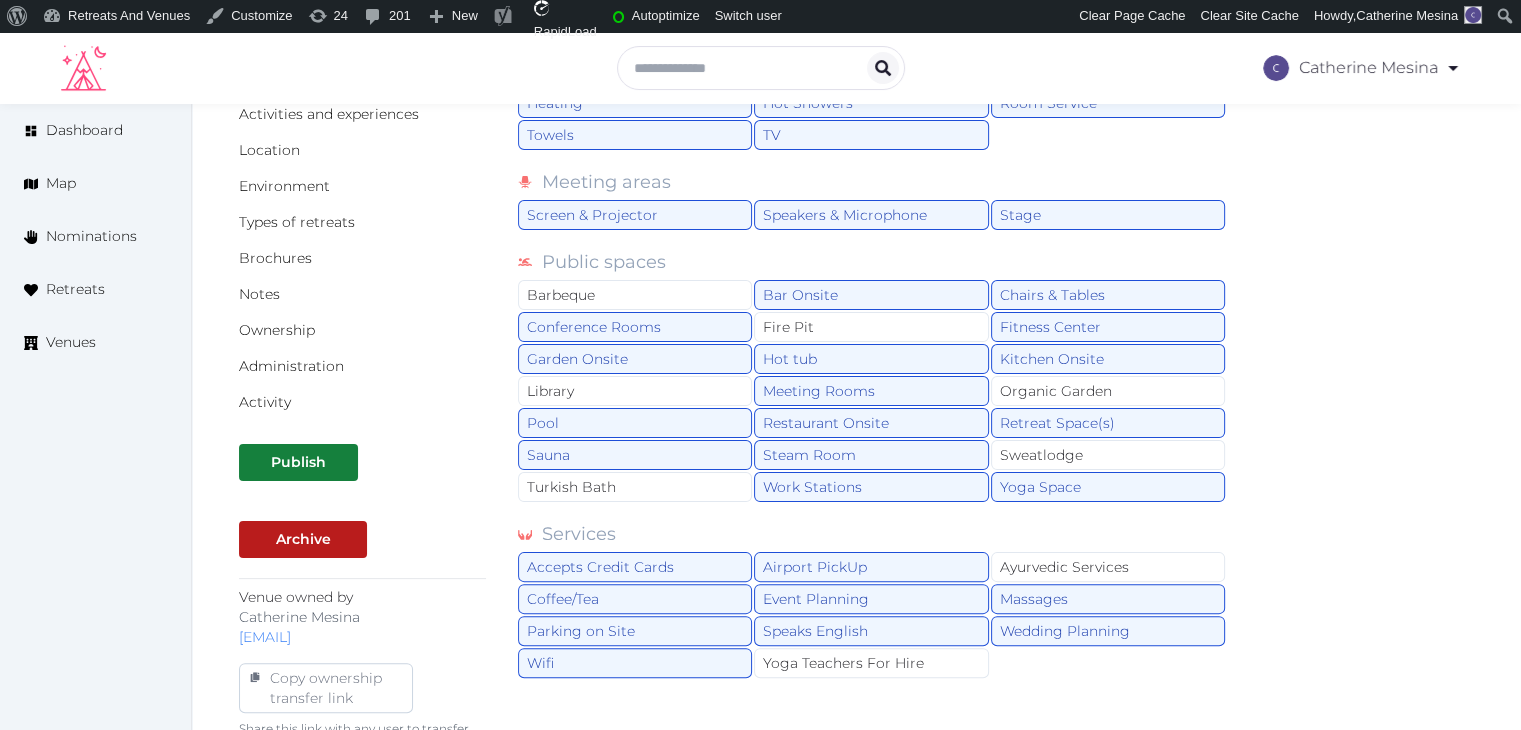 scroll, scrollTop: 400, scrollLeft: 0, axis: vertical 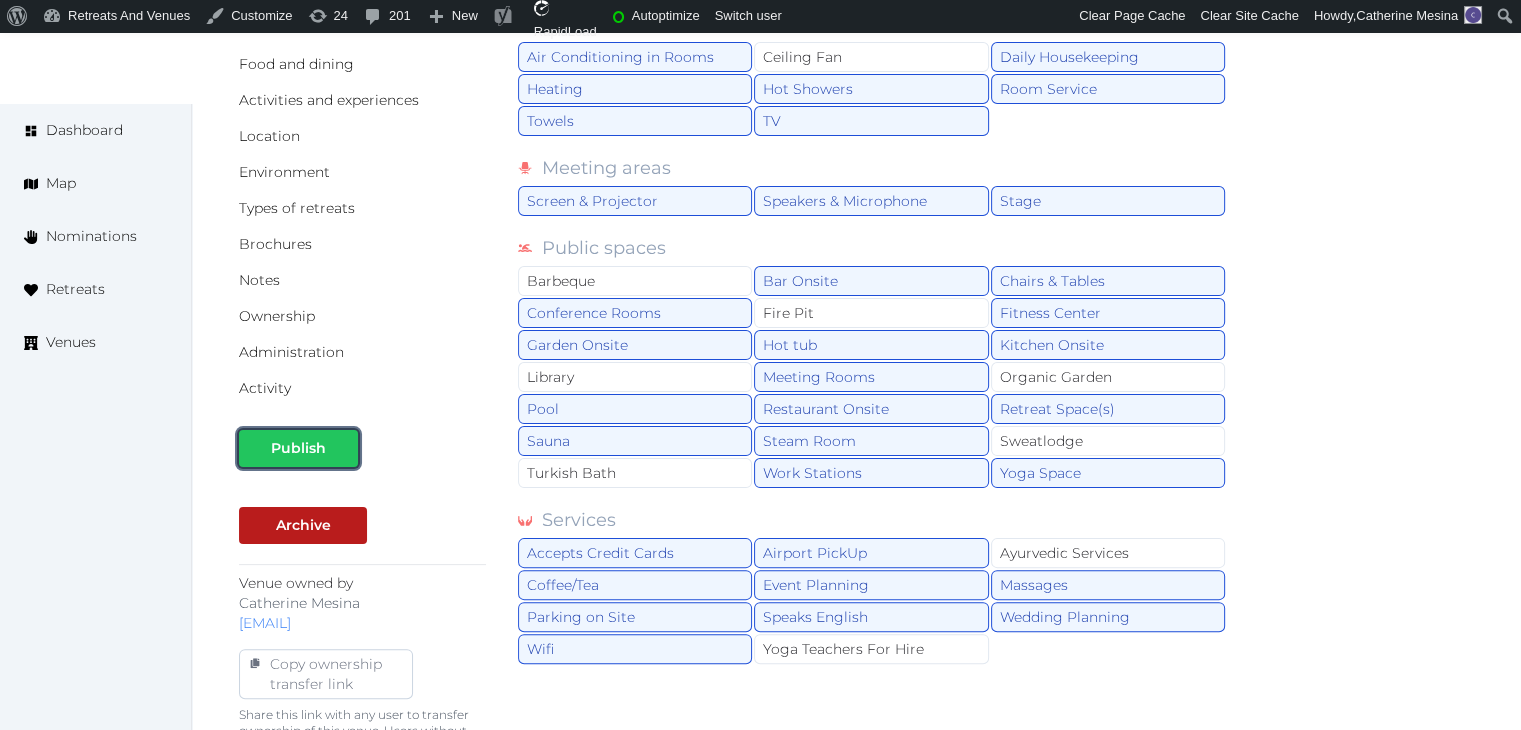 click at bounding box center (342, 448) 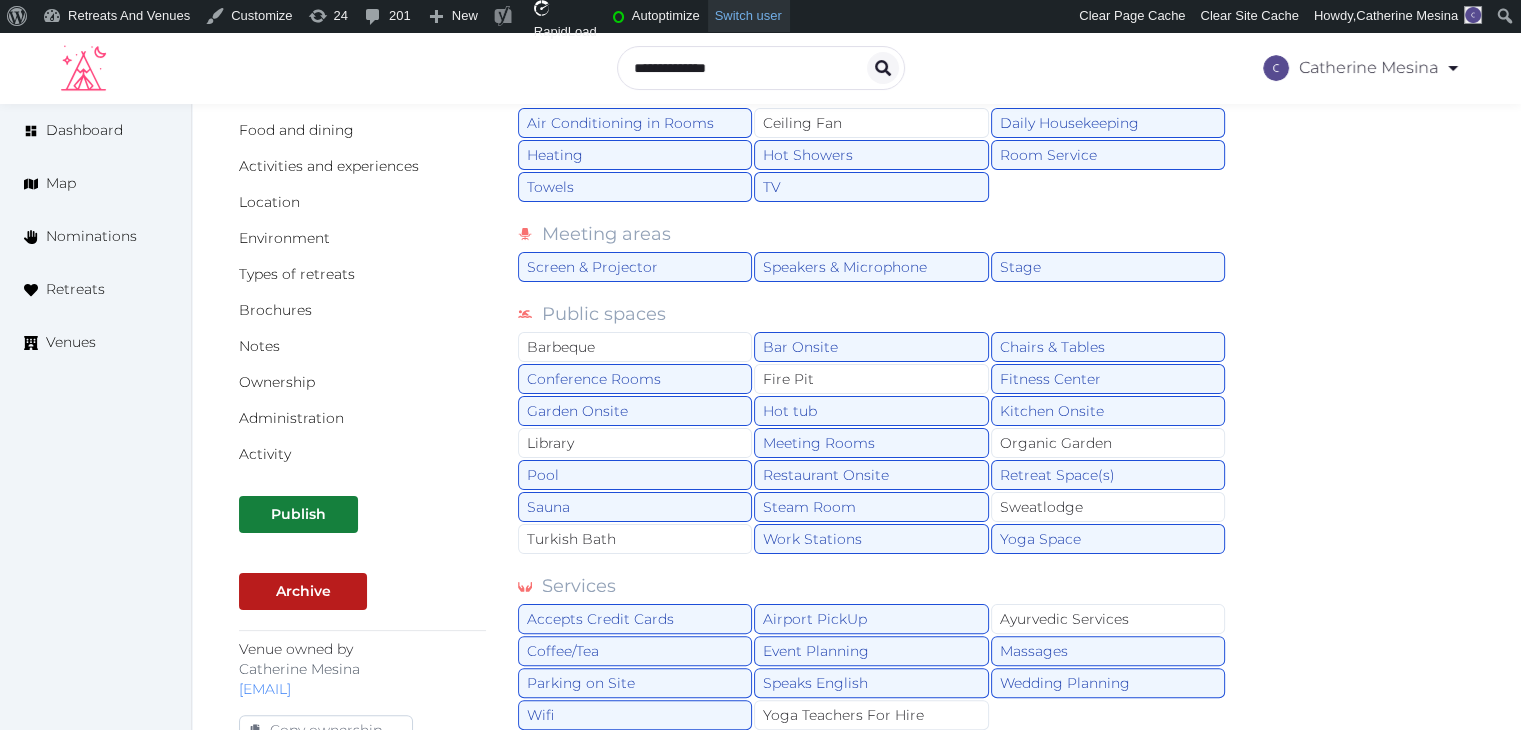 scroll, scrollTop: 300, scrollLeft: 0, axis: vertical 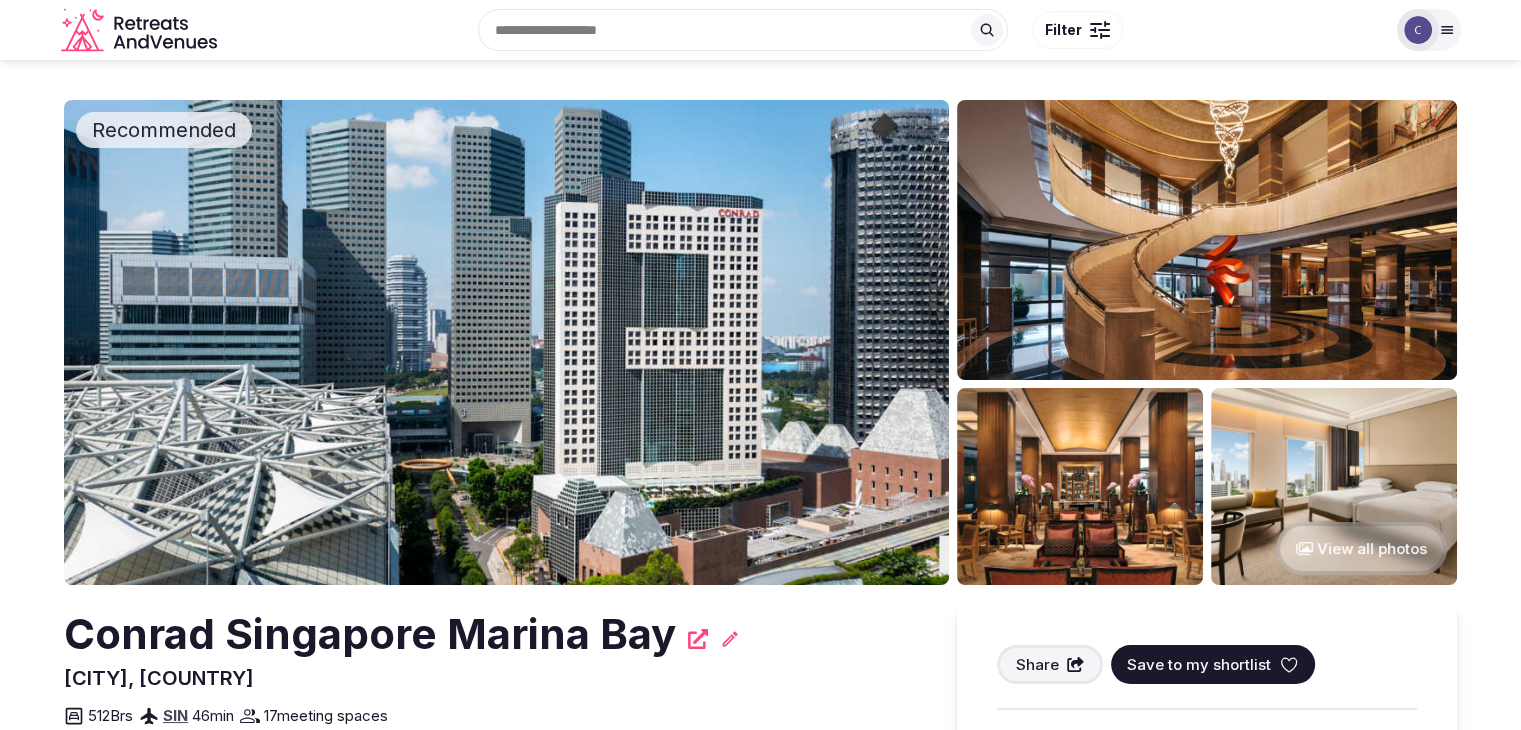 click on "Conrad Singapore Marina Bay" at bounding box center (370, 634) 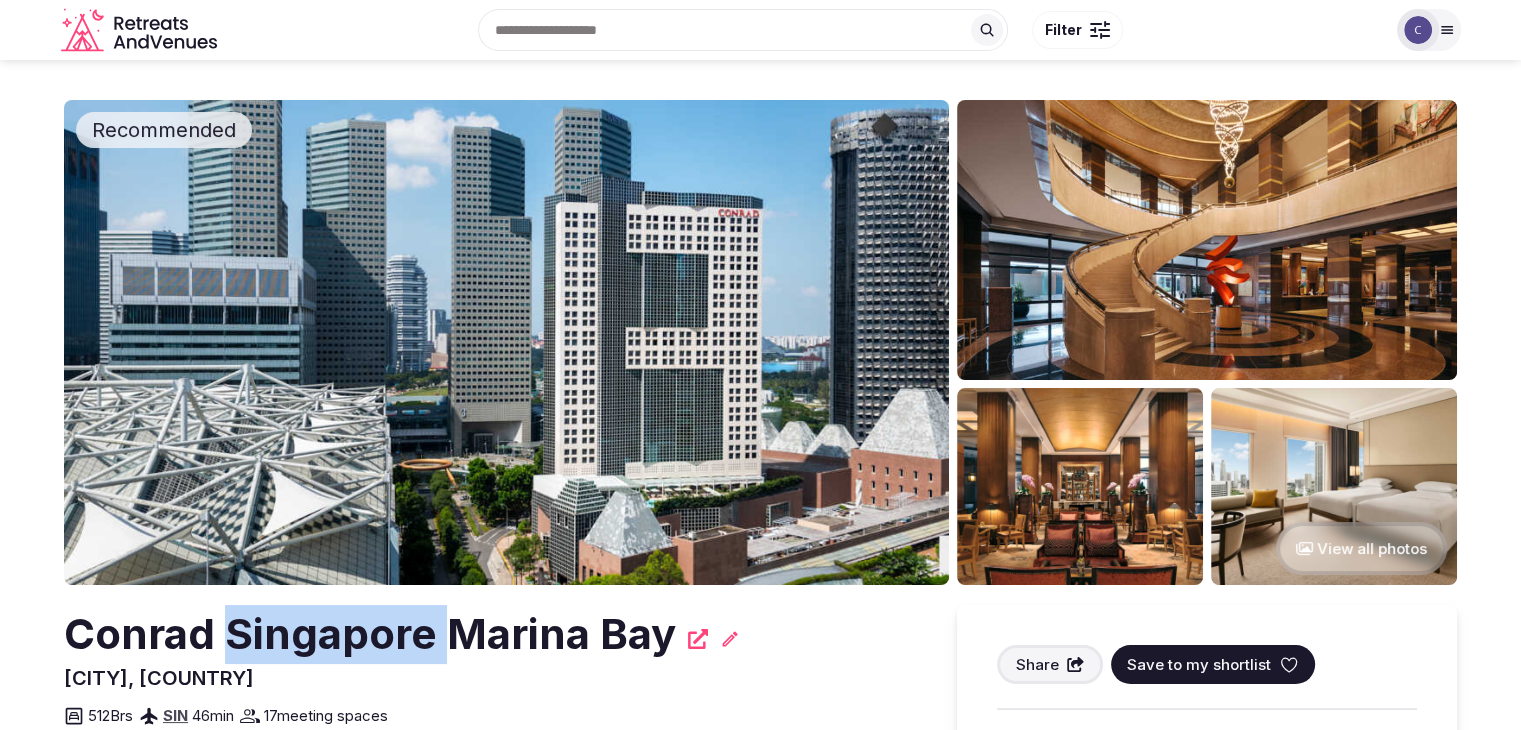 click on "Conrad Singapore Marina Bay" at bounding box center (370, 634) 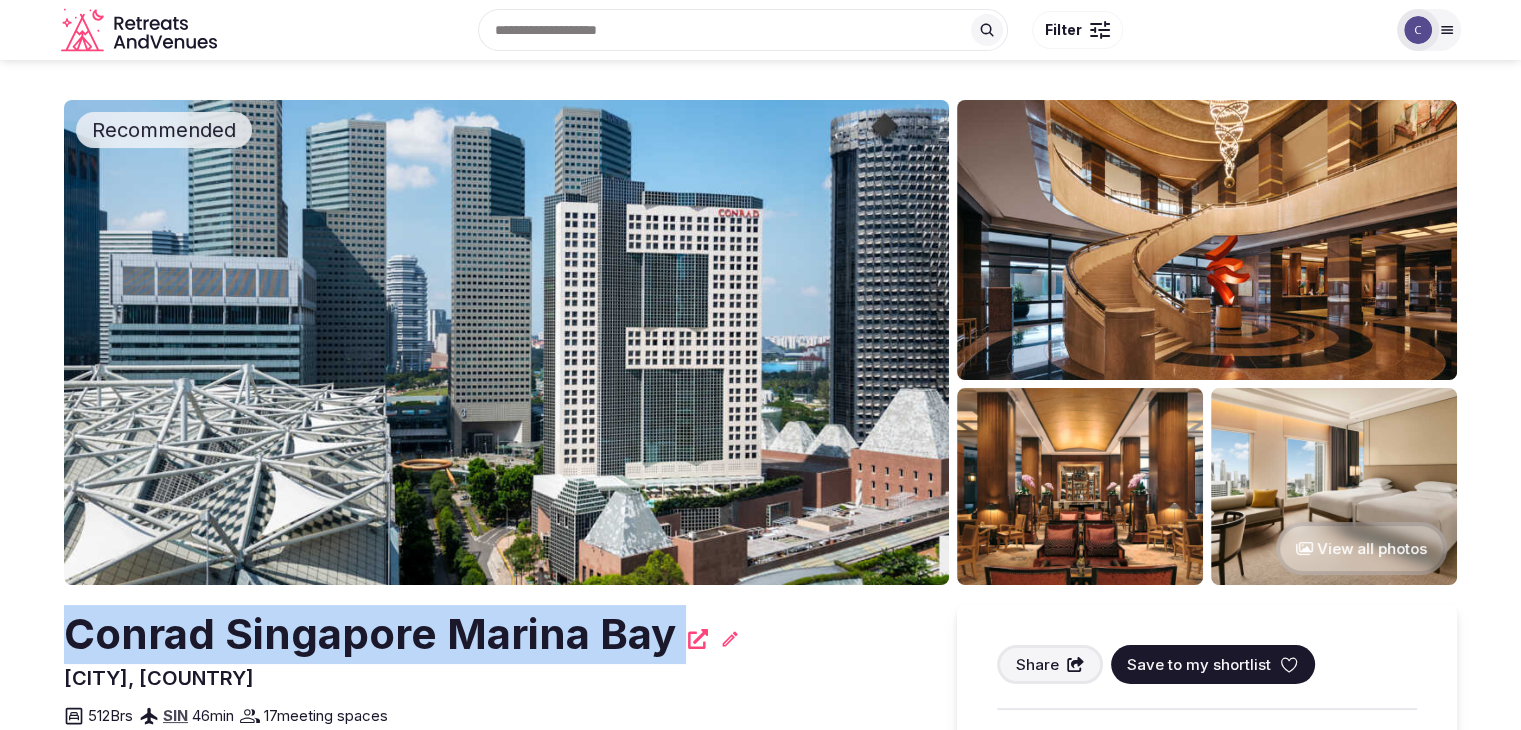 click on "Conrad Singapore Marina Bay" at bounding box center [370, 634] 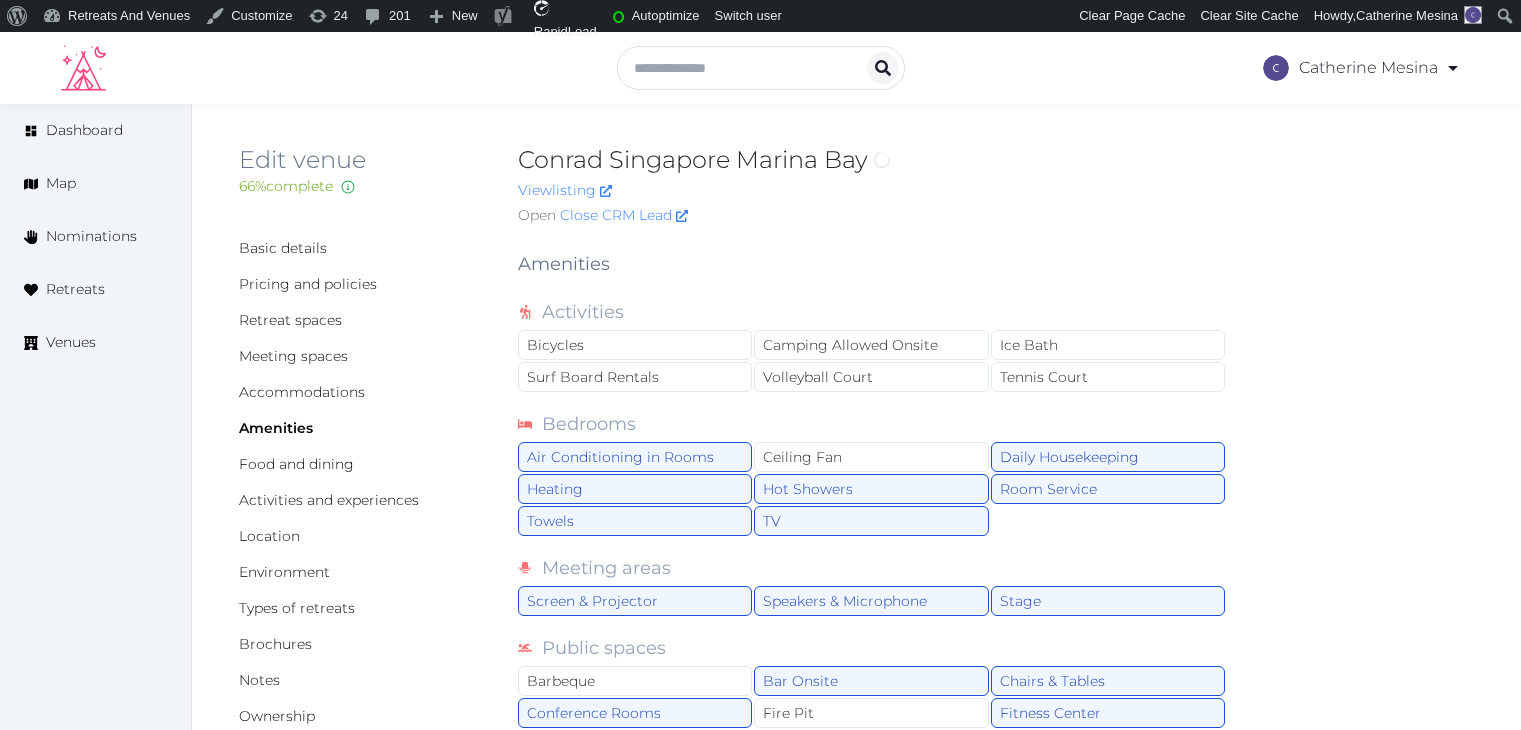 scroll, scrollTop: 0, scrollLeft: 0, axis: both 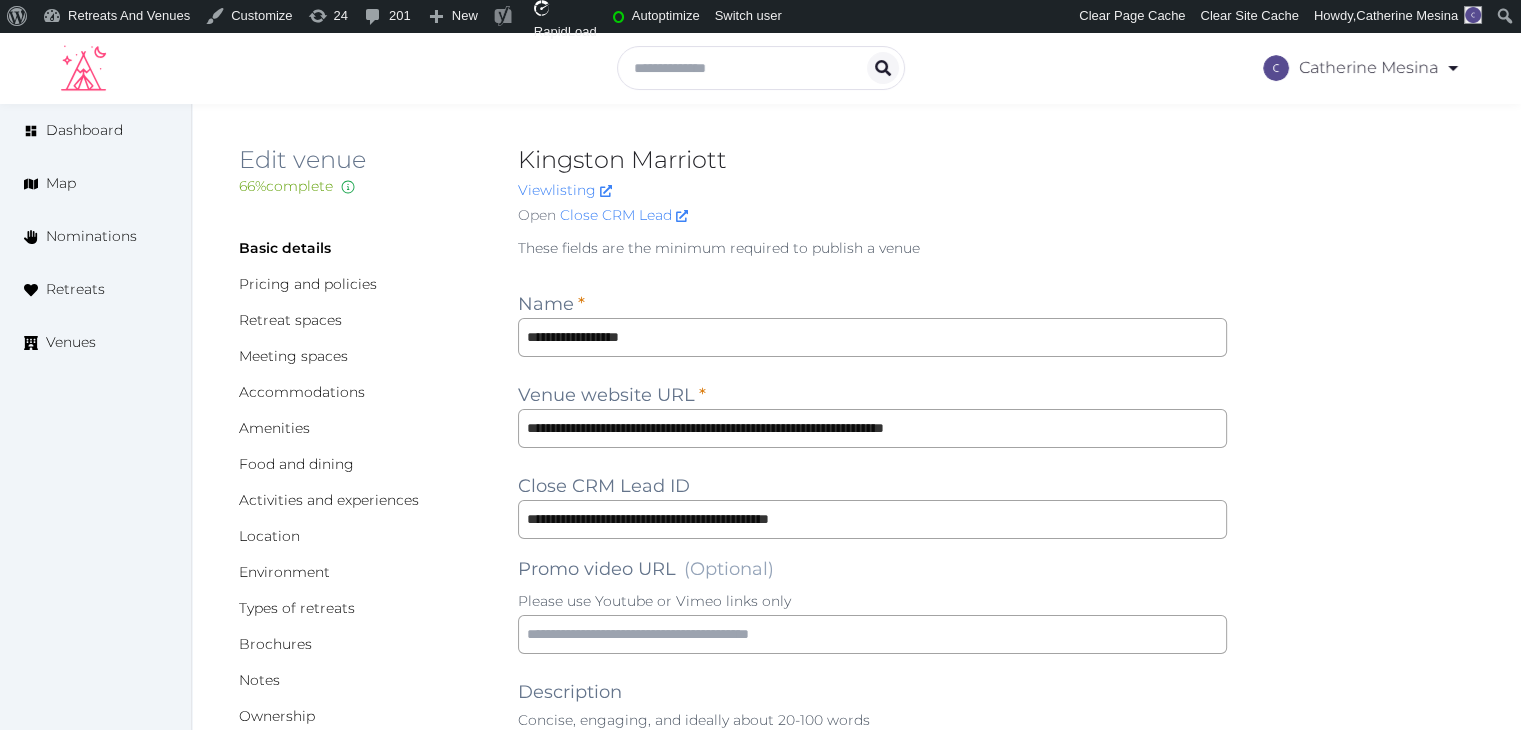 type on "***" 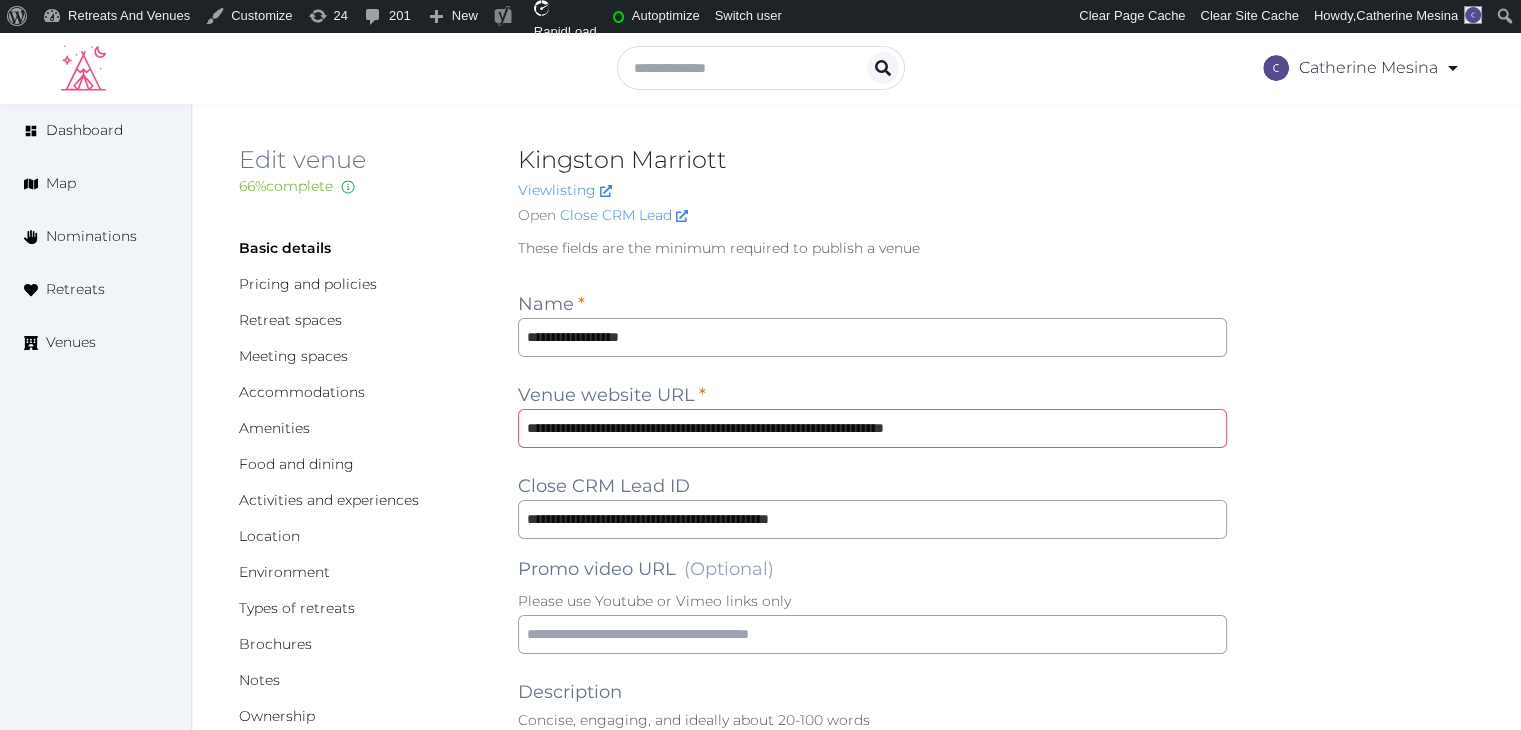 click on "**********" at bounding box center (872, 428) 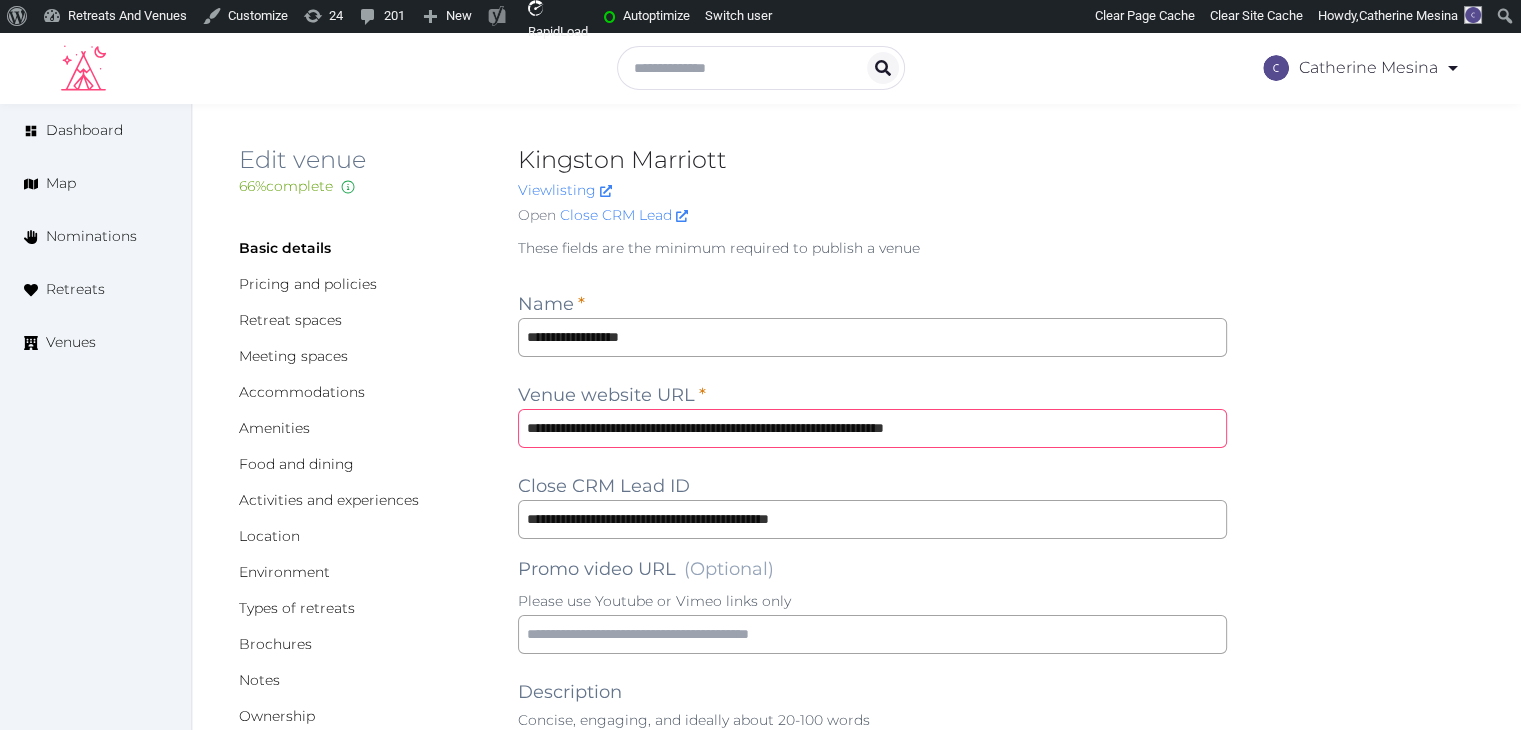 click on "**********" at bounding box center [872, 428] 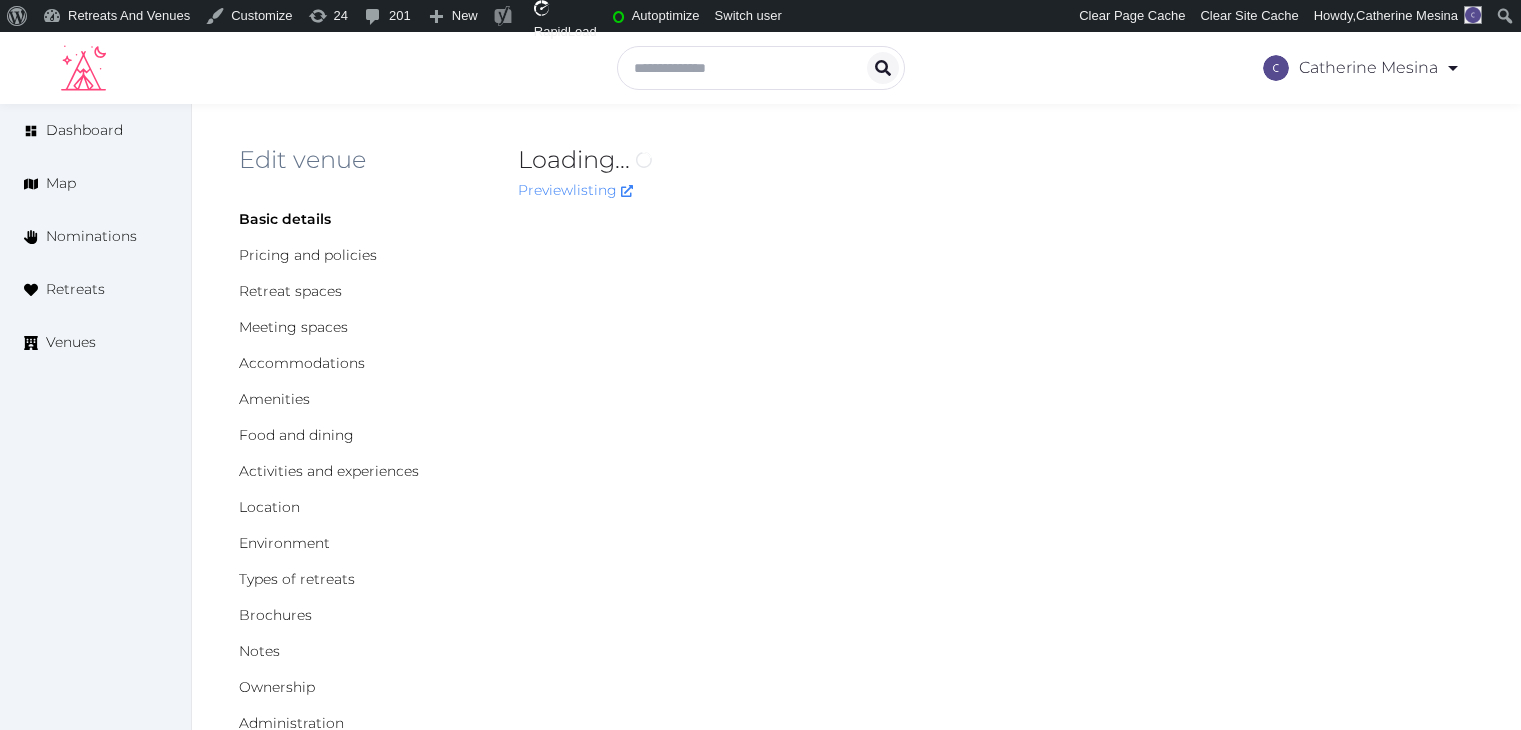 scroll, scrollTop: 0, scrollLeft: 0, axis: both 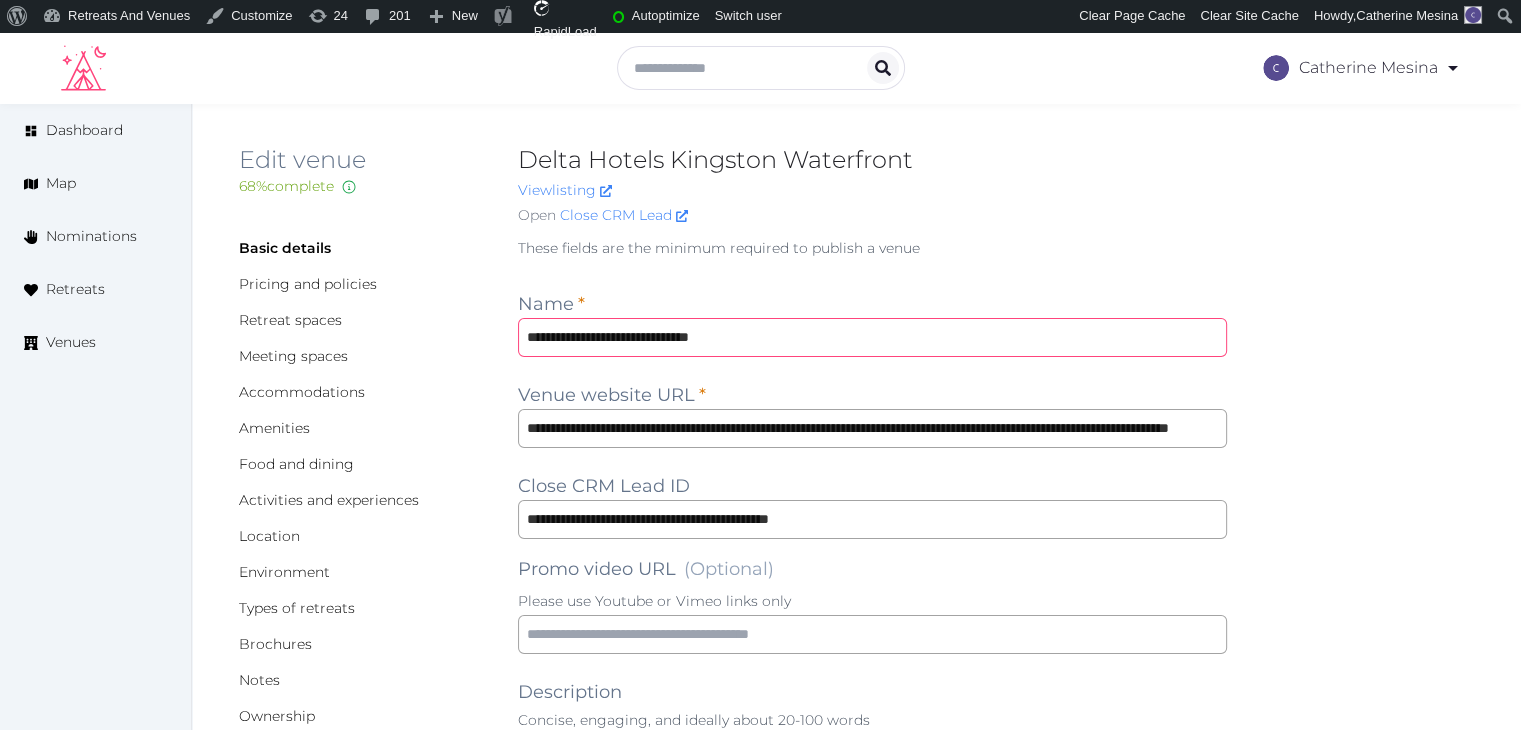click on "**********" at bounding box center (872, 337) 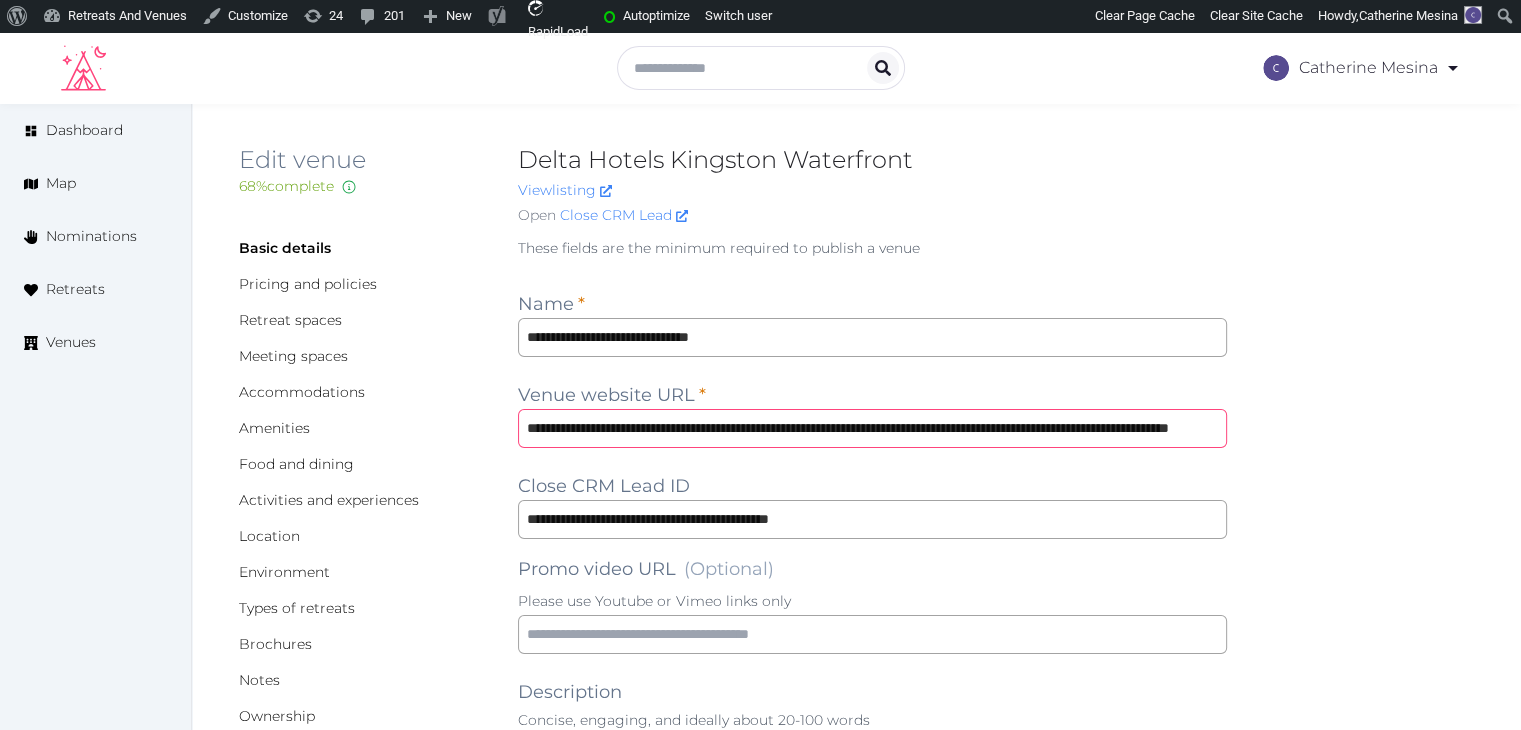 click on "**********" at bounding box center (872, 428) 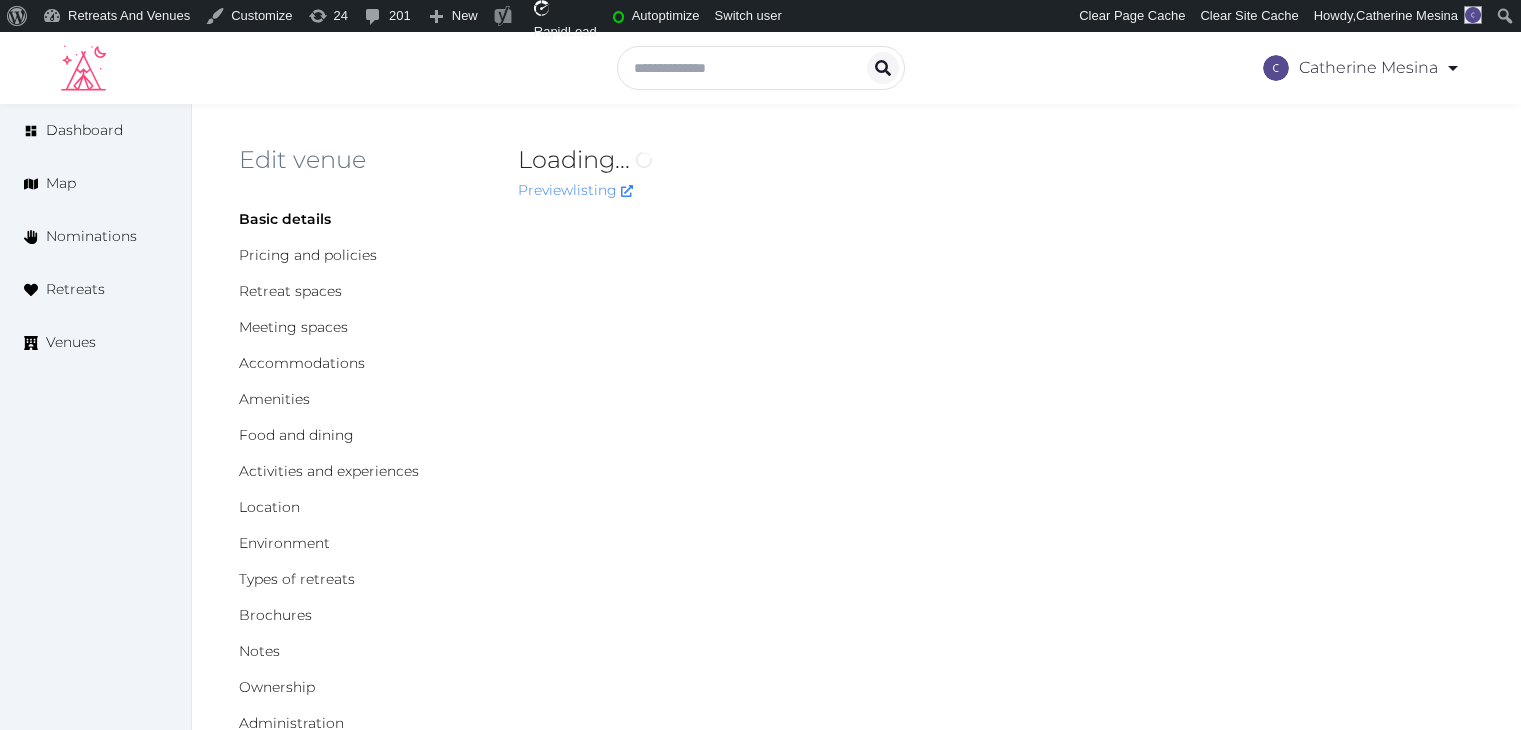 scroll, scrollTop: 0, scrollLeft: 0, axis: both 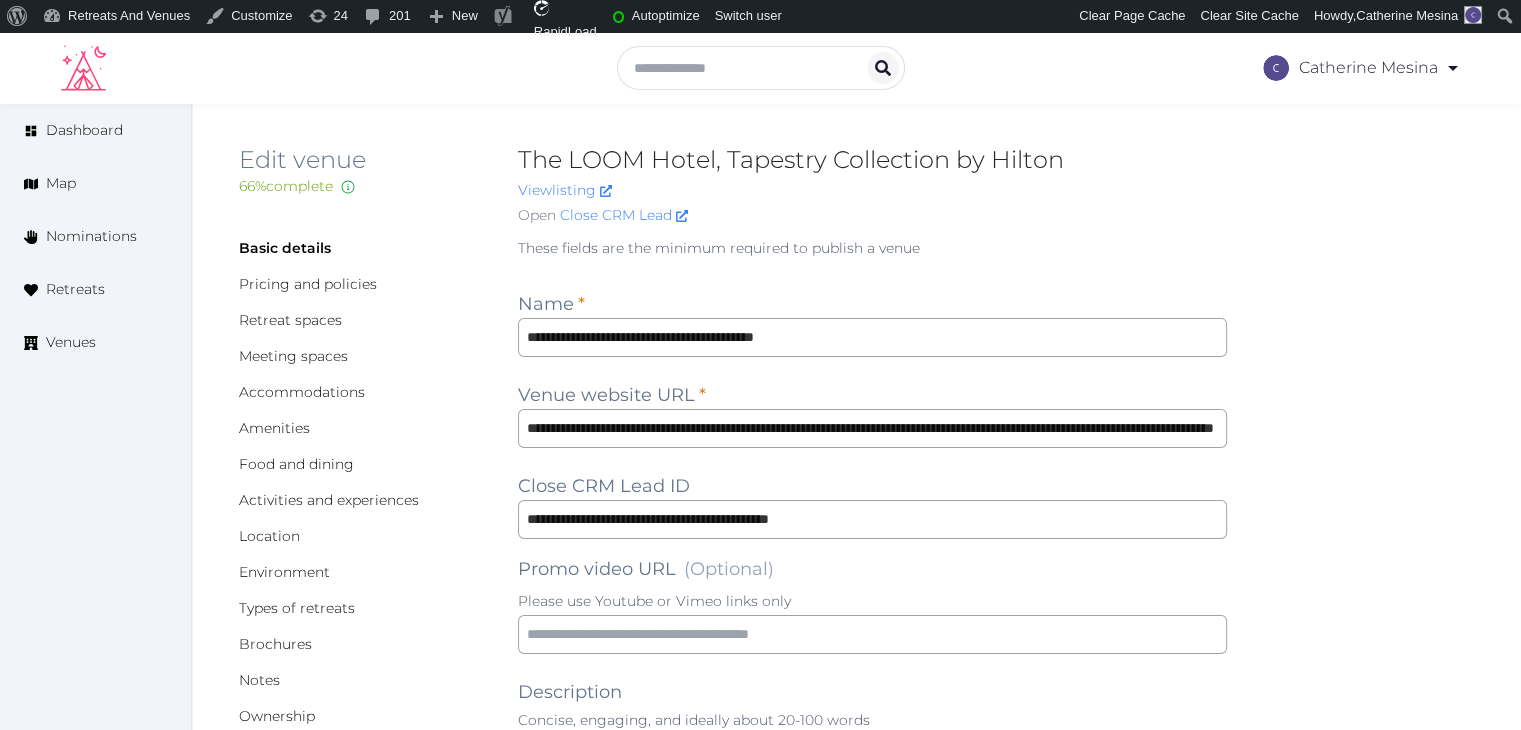 click on "**********" at bounding box center [872, 1669] 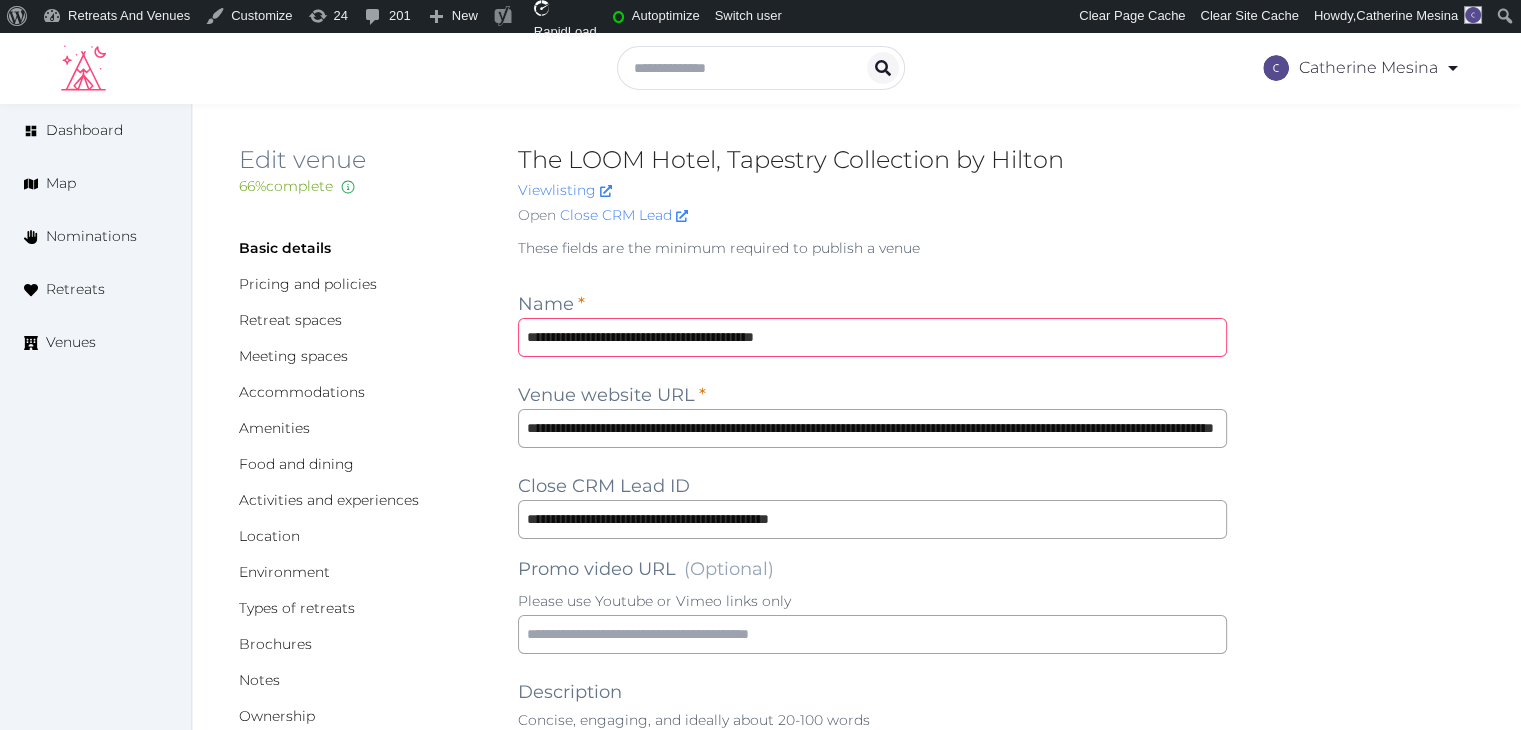 click on "**********" at bounding box center (872, 337) 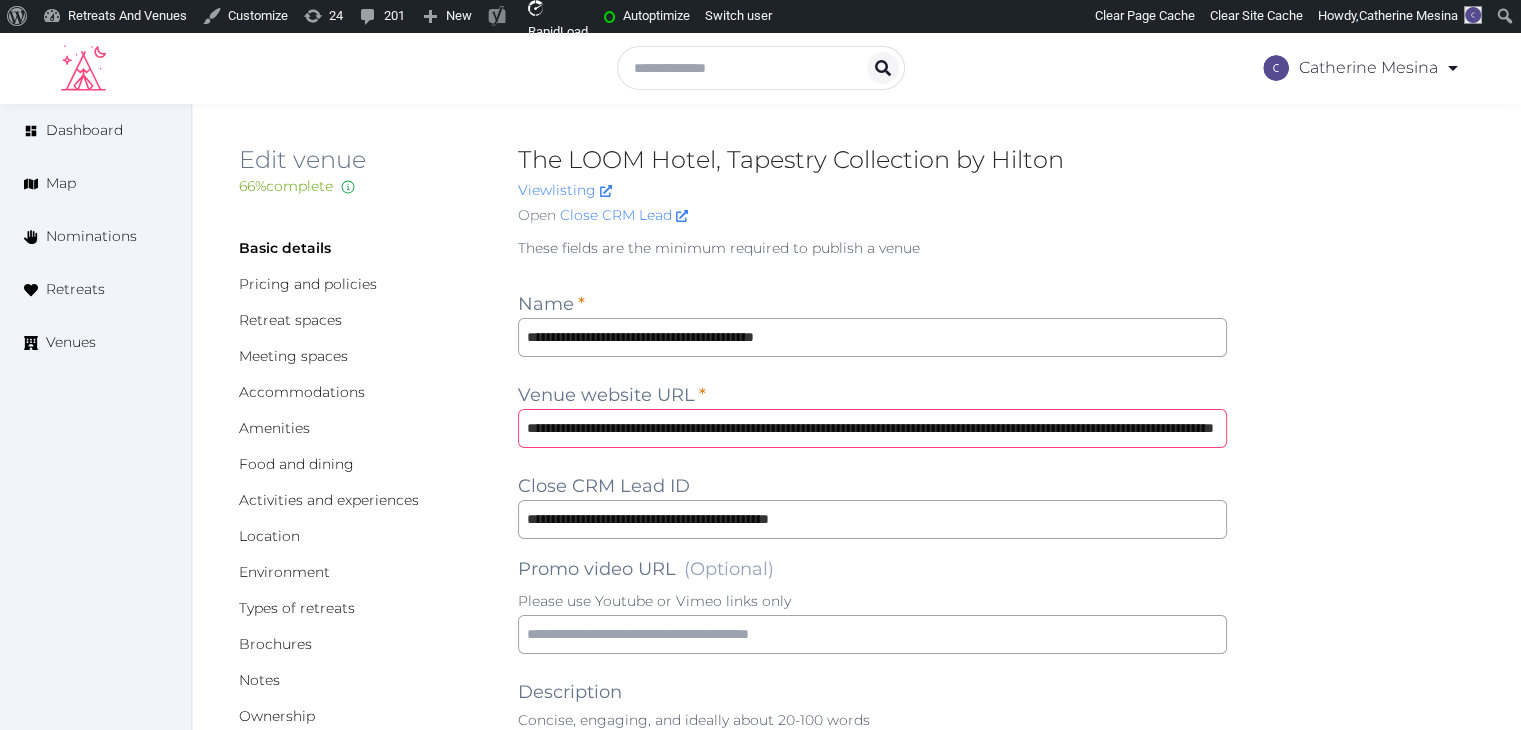 drag, startPoint x: 939, startPoint y: 425, endPoint x: 447, endPoint y: 433, distance: 492.06503 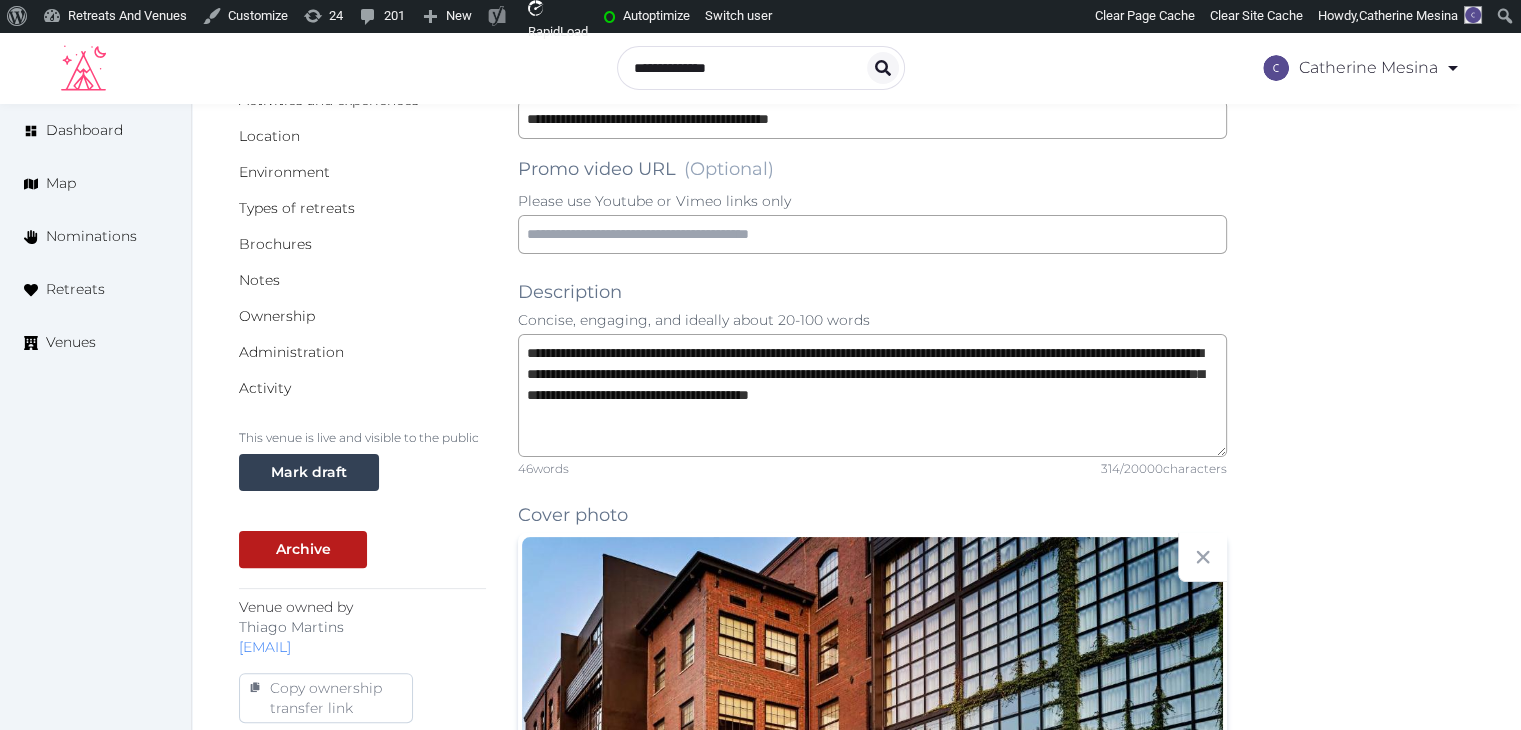 scroll, scrollTop: 0, scrollLeft: 0, axis: both 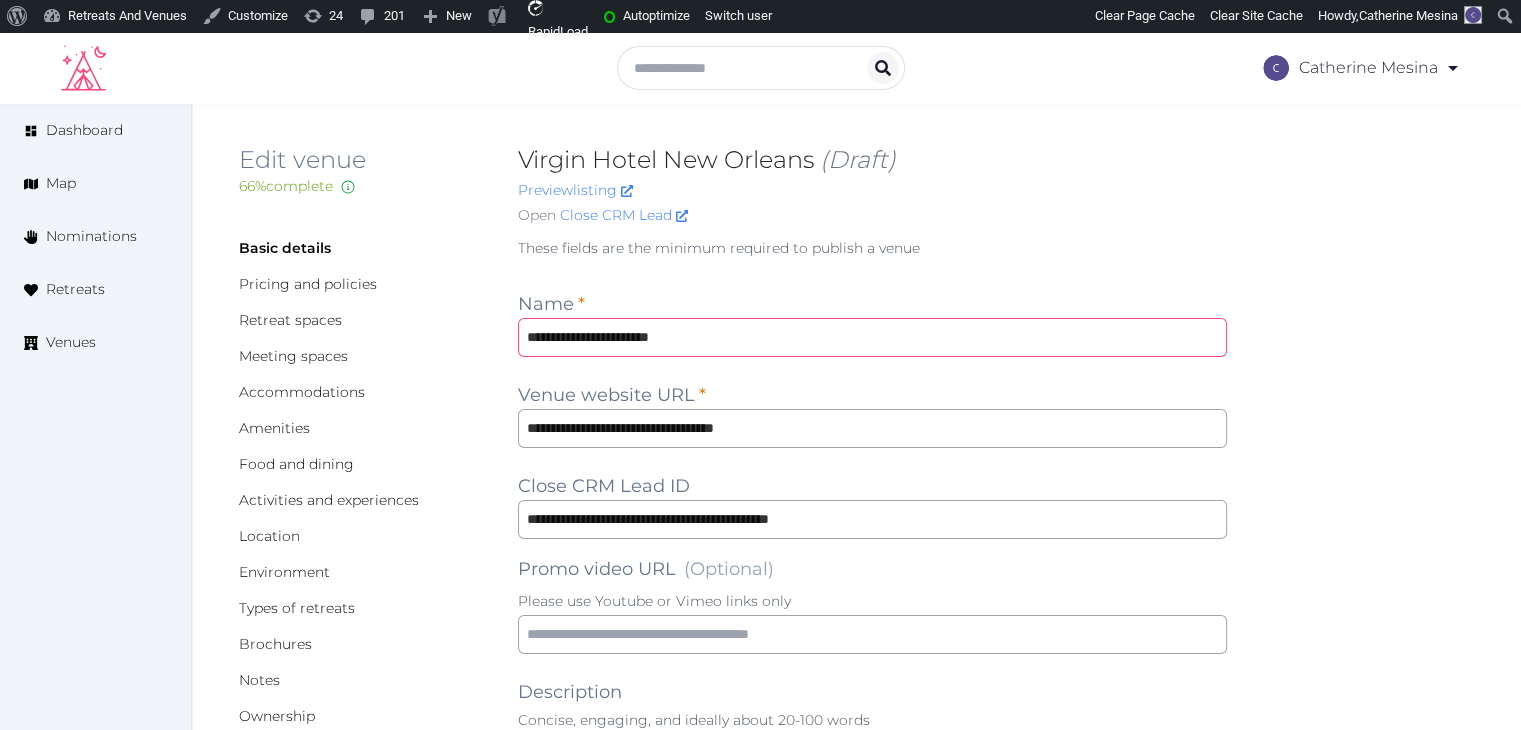click on "**********" at bounding box center [872, 337] 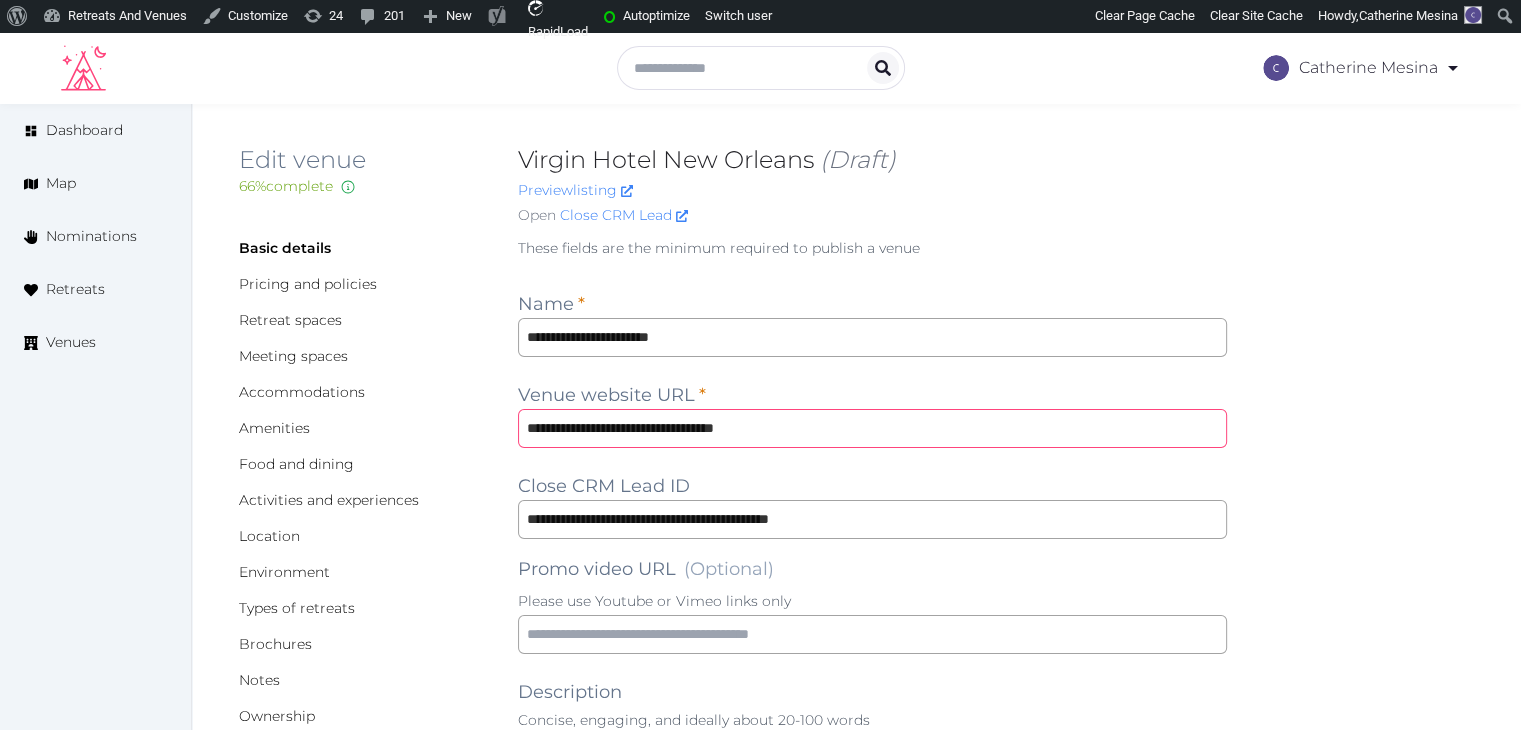 click on "**********" at bounding box center (872, 428) 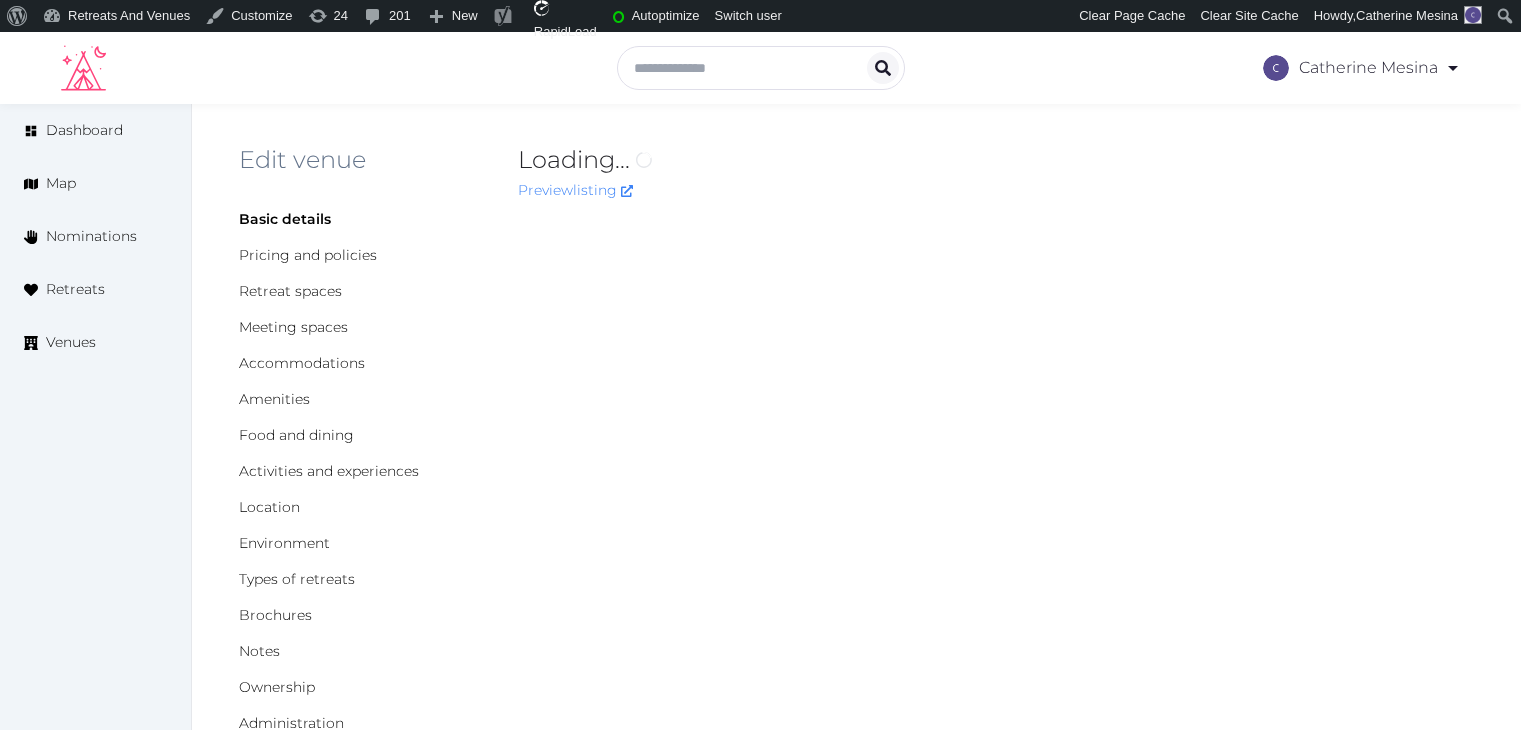 scroll, scrollTop: 0, scrollLeft: 0, axis: both 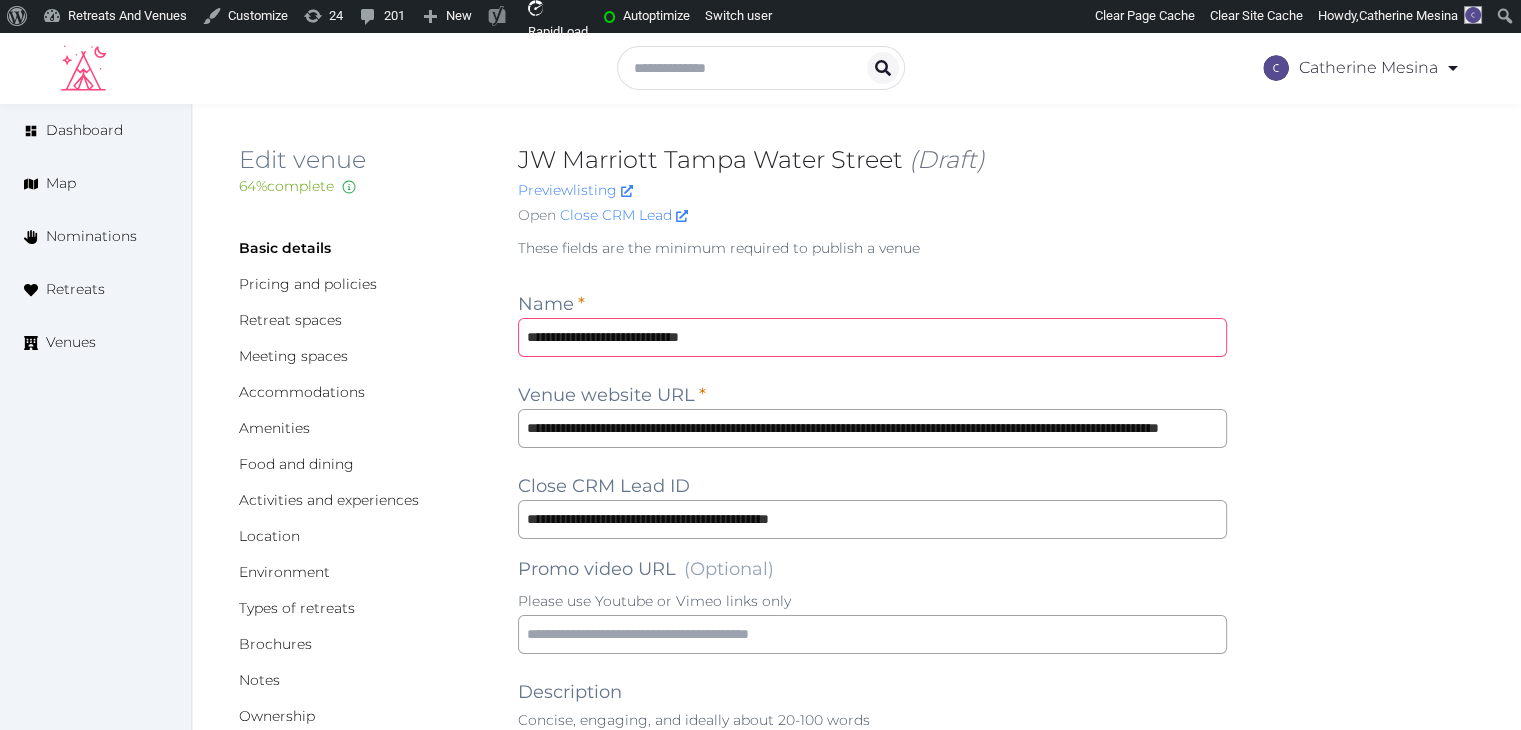 click on "**********" at bounding box center (872, 337) 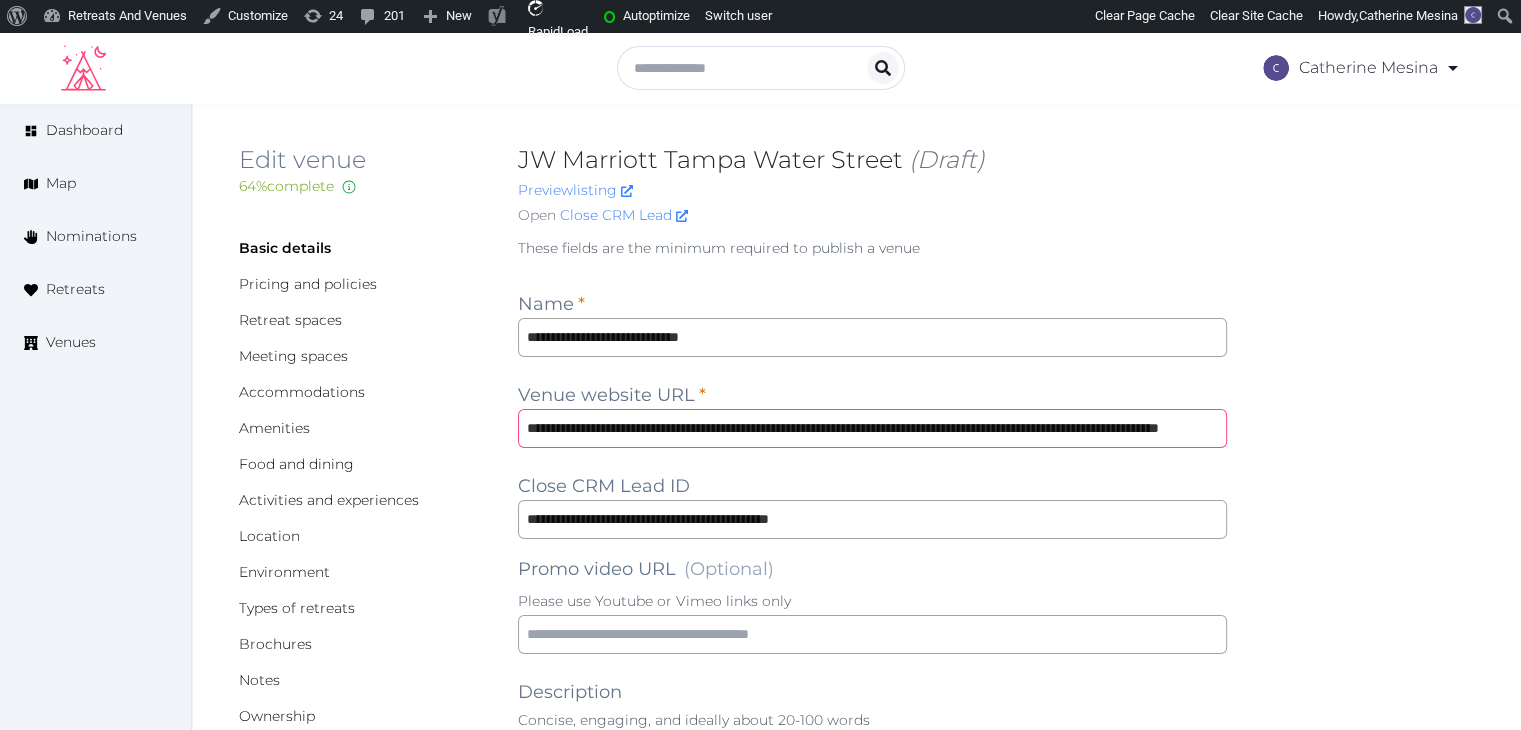click on "**********" at bounding box center [872, 428] 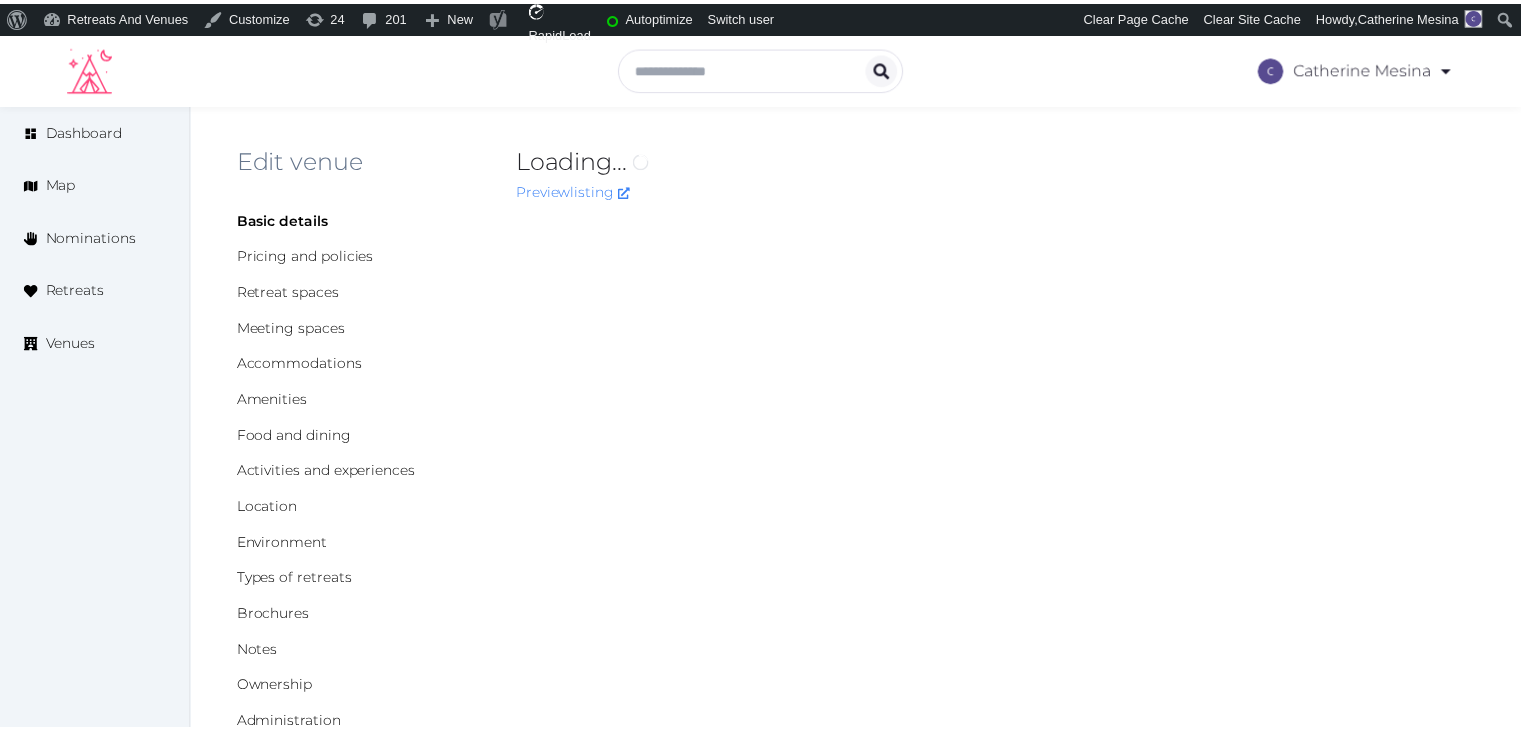 scroll, scrollTop: 0, scrollLeft: 0, axis: both 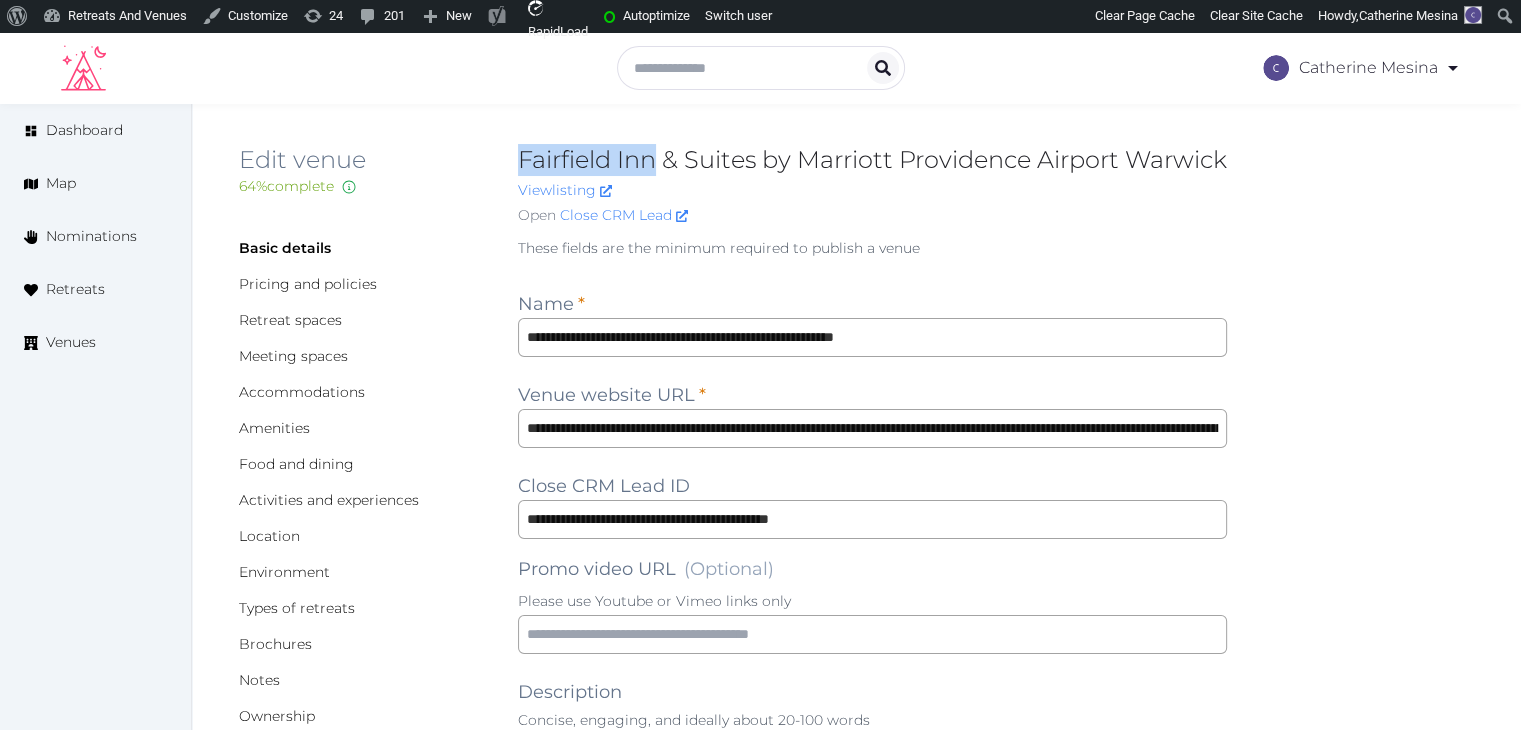 drag, startPoint x: 522, startPoint y: 165, endPoint x: 656, endPoint y: 167, distance: 134.01492 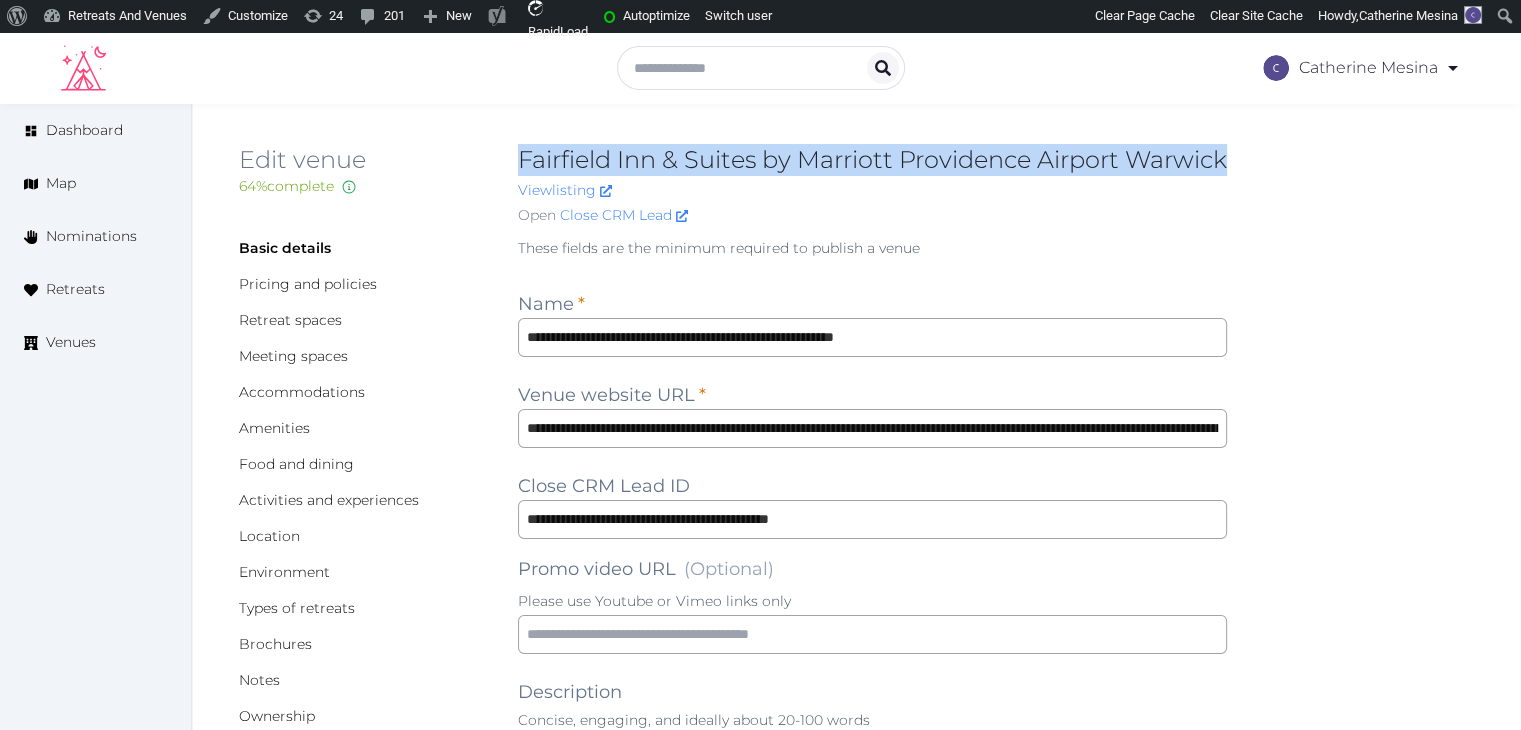 drag, startPoint x: 516, startPoint y: 149, endPoint x: 625, endPoint y: 193, distance: 117.54574 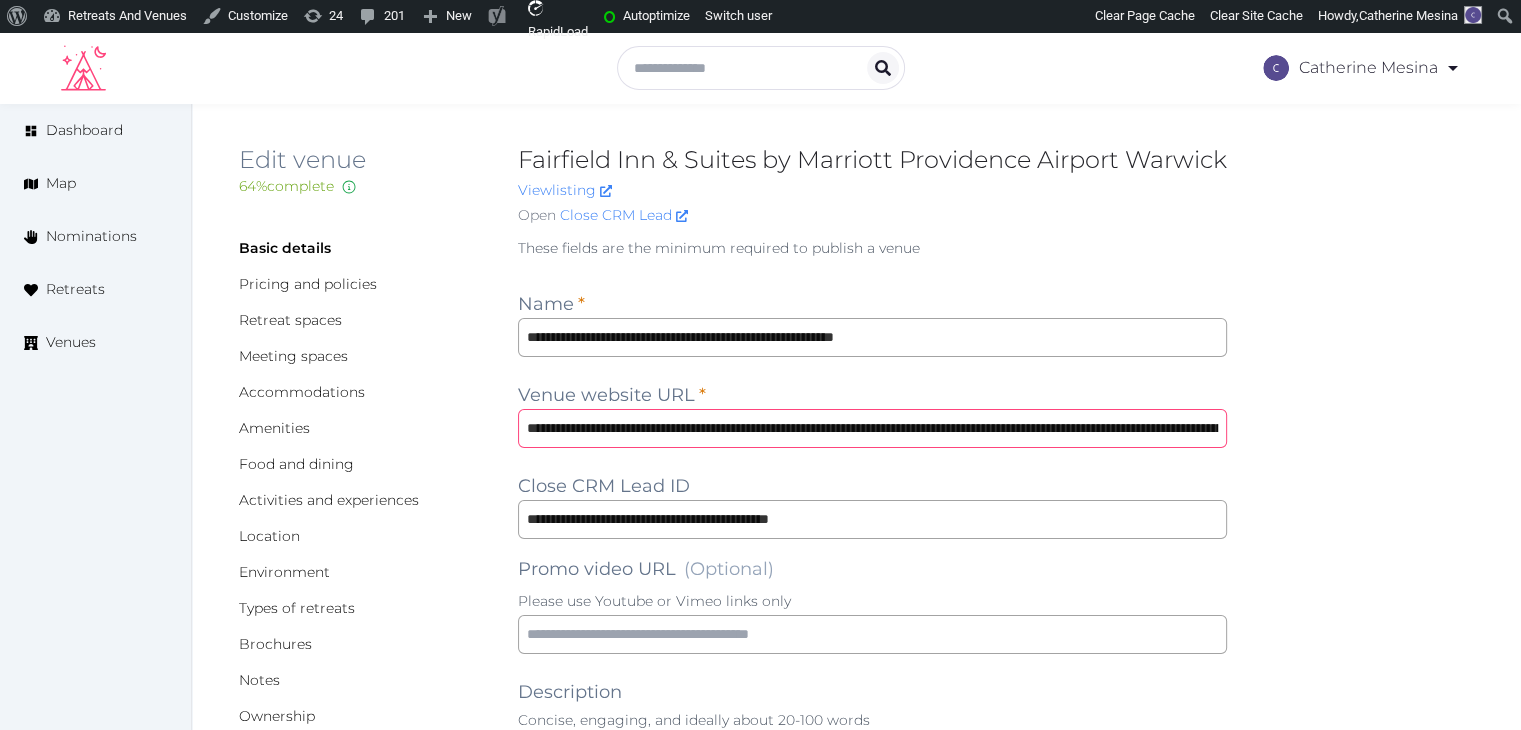 click on "**********" at bounding box center (872, 428) 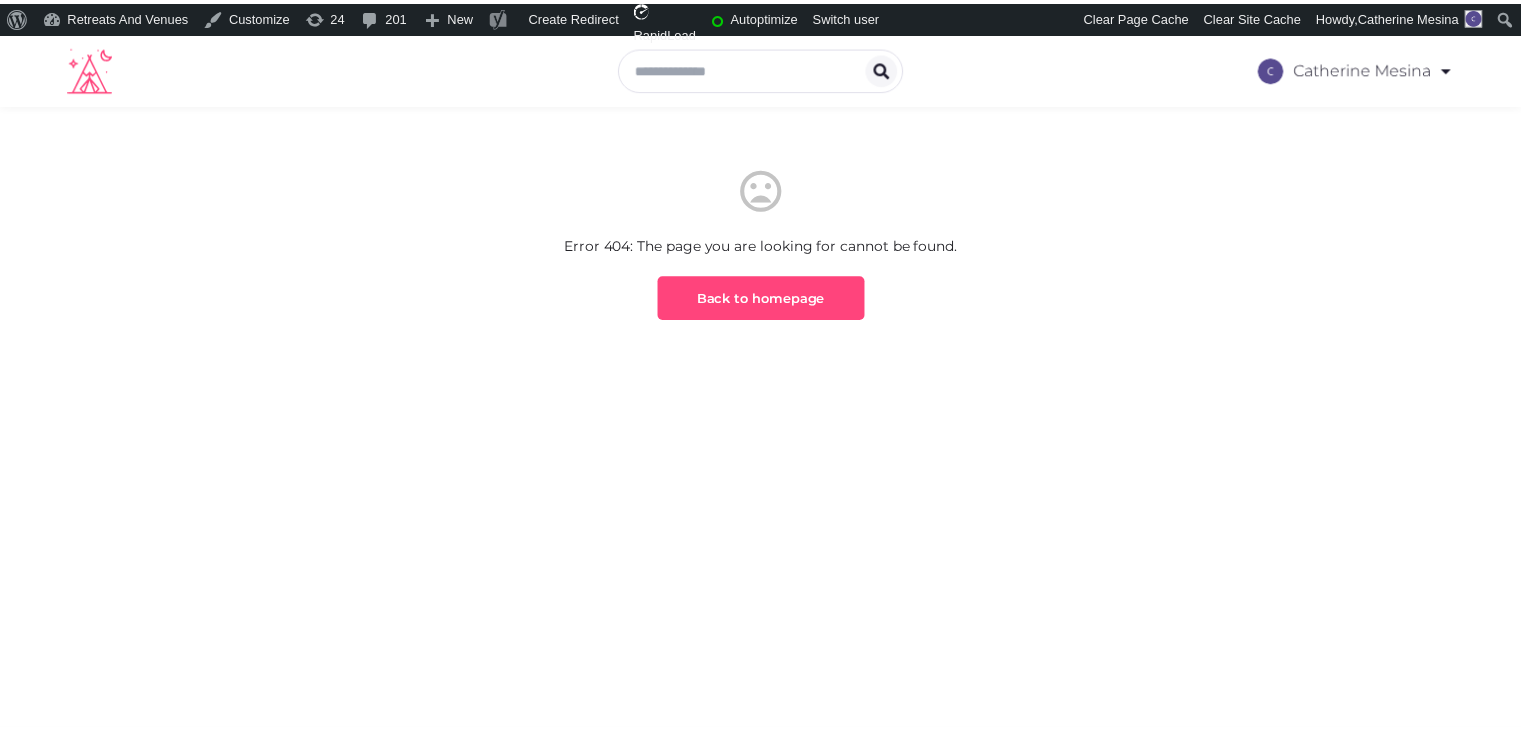 scroll, scrollTop: 0, scrollLeft: 0, axis: both 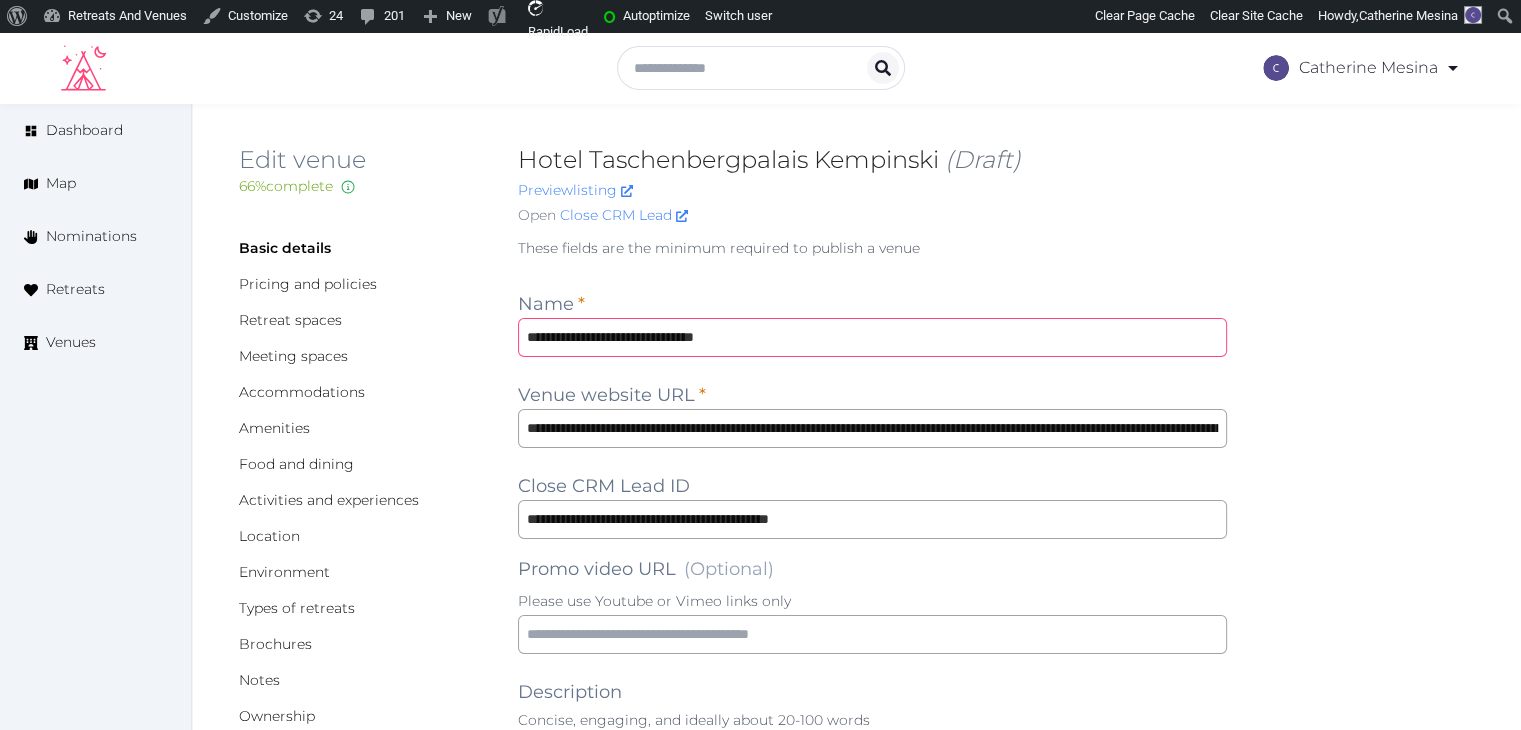 click on "**********" at bounding box center (872, 337) 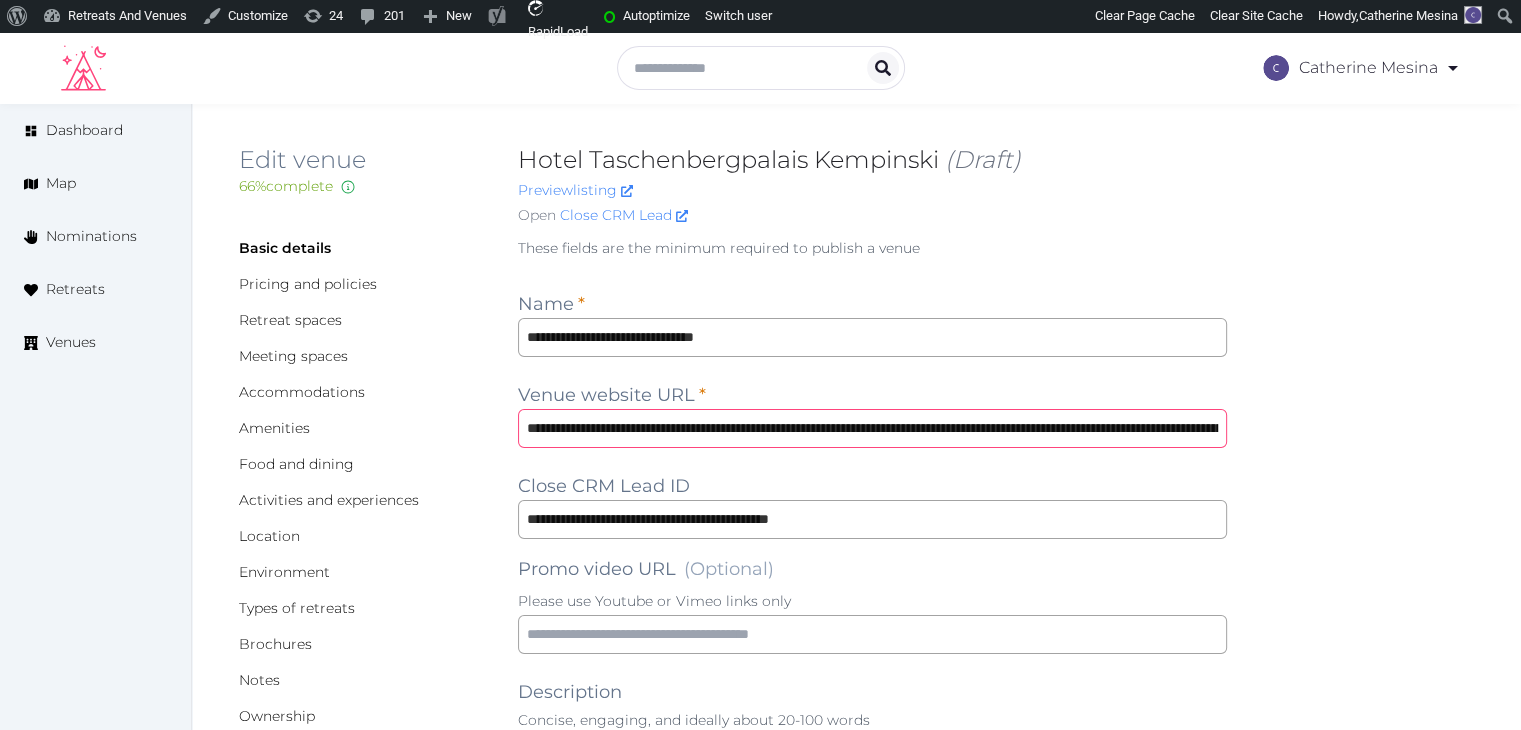 drag, startPoint x: 912, startPoint y: 429, endPoint x: 434, endPoint y: 429, distance: 478 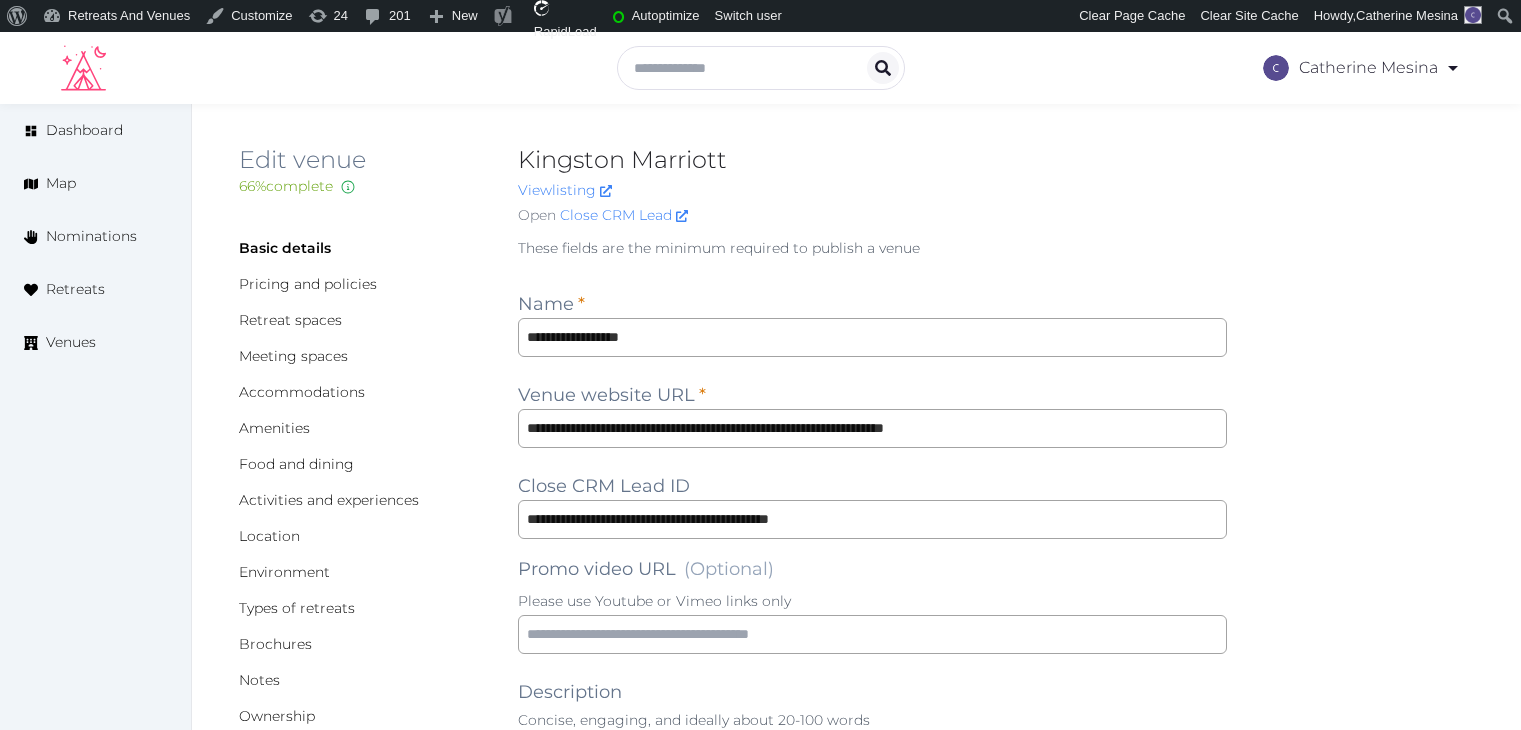 scroll, scrollTop: 0, scrollLeft: 0, axis: both 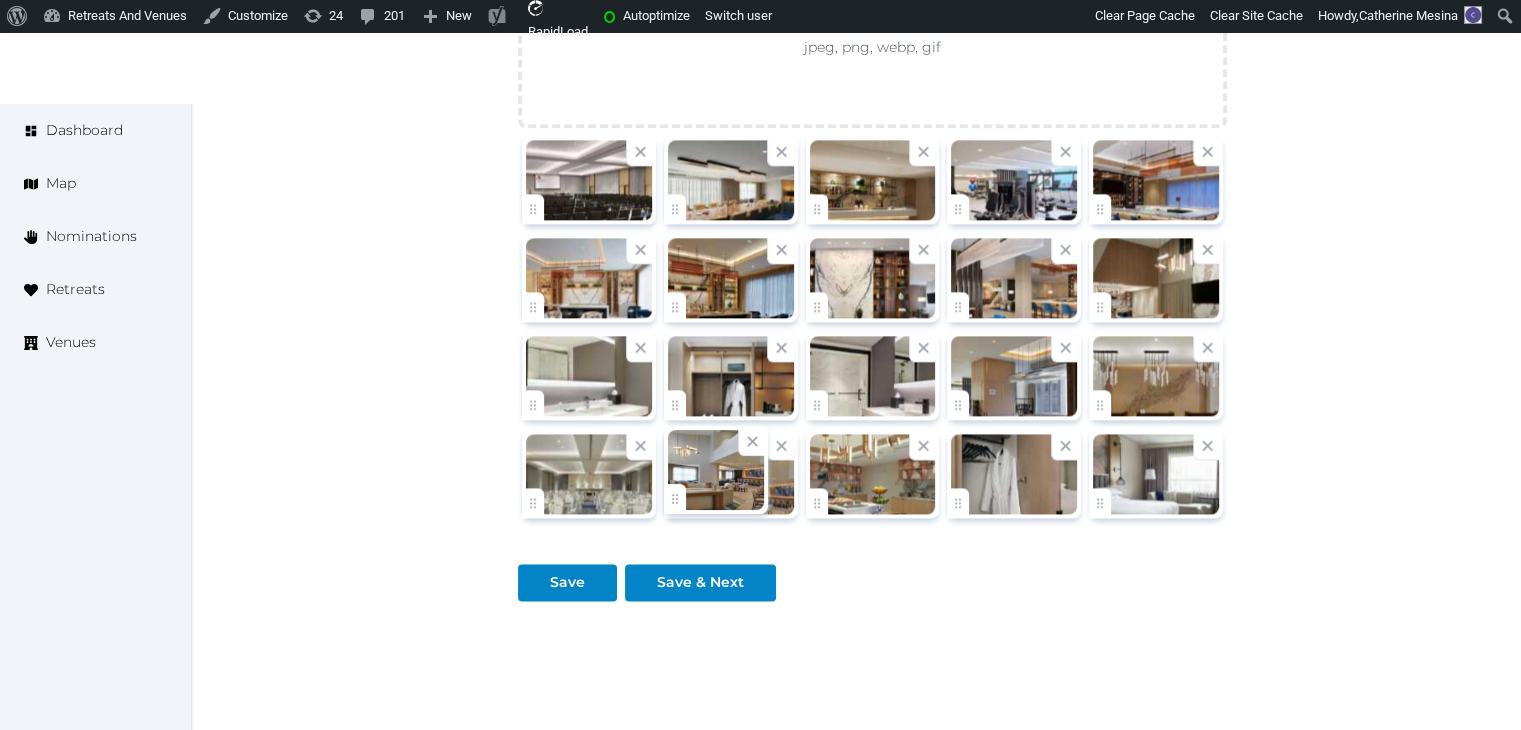 click on "[FIRST] [LAST]   Account My Venue Listings My Retreats Logout      Dashboard Map Nominations Retreats Venues Edit venue 66 %  complete Fill out all the fields in your listing to increase its completion percentage.   A higher completion percentage will make your listing more attractive and result in better matches.  Kingston Marriott   View  listing   Open    Close CRM Lead Basic details Pricing and policies Retreat spaces Meeting spaces Accommodations Amenities Food and dining Activities and experiences Location Environment Types of retreats Brochures Notes Ownership Administration Activity This venue is live and visible to the public Mark draft Archive Venue owned by [FIRST] [LAST] [EMAIL] Copy ownership transfer link Share this link with any user to transfer ownership of this venue. Users without accounts will be directed to register. Copy update link Copy recommended link Copy shortlist link Name * * (Optional) 48" at bounding box center [760, -822] 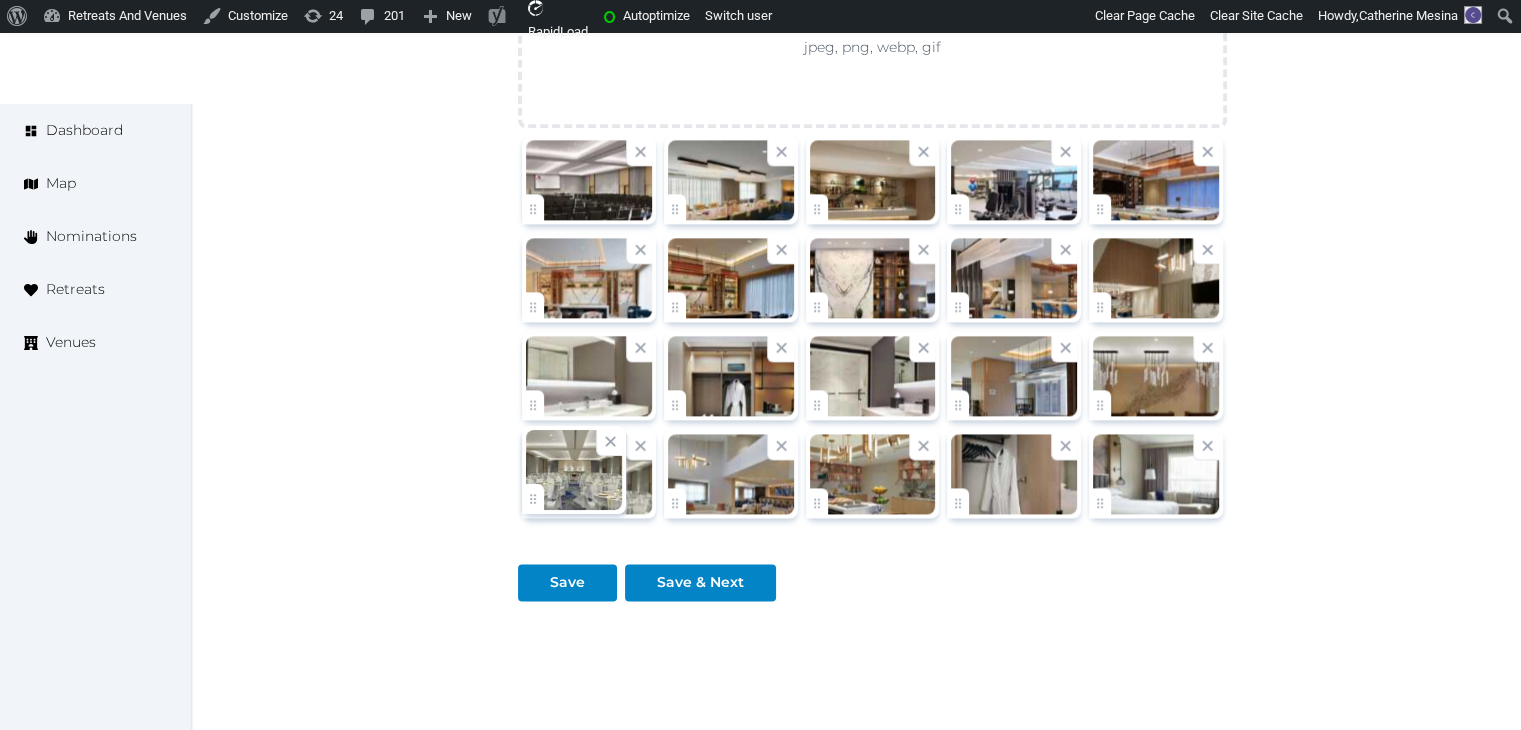 click on "[FIRST] [LAST]   Account My Venue Listings My Retreats Logout      Dashboard Map Nominations Retreats Venues Edit venue 66 %  complete Fill out all the fields in your listing to increase its completion percentage.   A higher completion percentage will make your listing more attractive and result in better matches.  Kingston Marriott   View  listing   Open    Close CRM Lead Basic details Pricing and policies Retreat spaces Meeting spaces Accommodations Amenities Food and dining Activities and experiences Location Environment Types of retreats Brochures Notes Ownership Administration Activity This venue is live and visible to the public Mark draft Archive Venue owned by [FIRST] [LAST] [EMAIL] Copy ownership transfer link Share this link with any user to transfer ownership of this venue. Users without accounts will be directed to register. Copy update link Copy recommended link Copy shortlist link Name * * (Optional) 48" at bounding box center (760, -822) 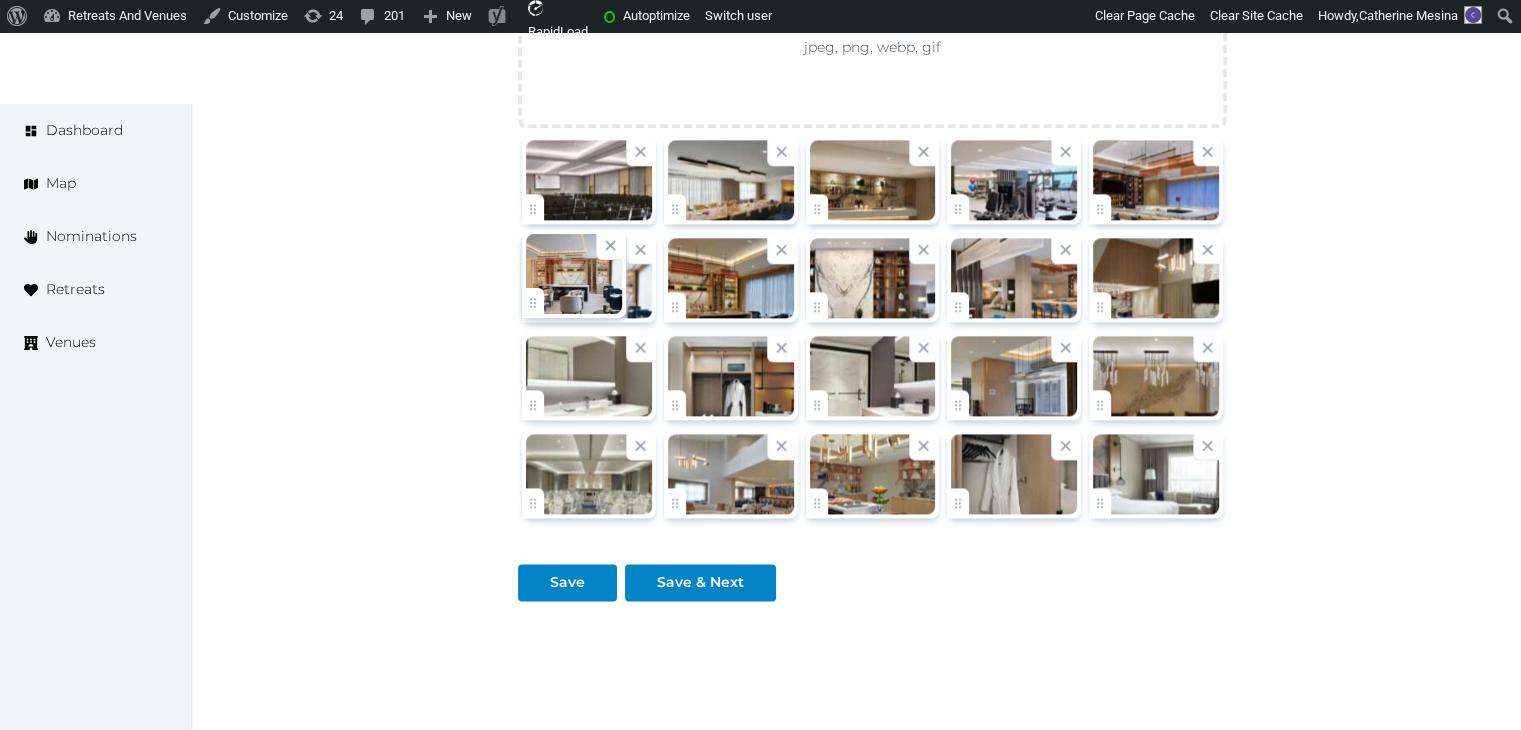 click on "[FIRST] [LAST]   Account My Venue Listings My Retreats Logout      Dashboard Map Nominations Retreats Venues Edit venue 66 %  complete Fill out all the fields in your listing to increase its completion percentage.   A higher completion percentage will make your listing more attractive and result in better matches.  Kingston Marriott   View  listing   Open    Close CRM Lead Basic details Pricing and policies Retreat spaces Meeting spaces Accommodations Amenities Food and dining Activities and experiences Location Environment Types of retreats Brochures Notes Ownership Administration Activity This venue is live and visible to the public Mark draft Archive Venue owned by [FIRST] [LAST] [EMAIL] Copy ownership transfer link Share this link with any user to transfer ownership of this venue. Users without accounts will be directed to register. Copy update link Copy recommended link Copy shortlist link Name * * (Optional) 48" at bounding box center (760, -822) 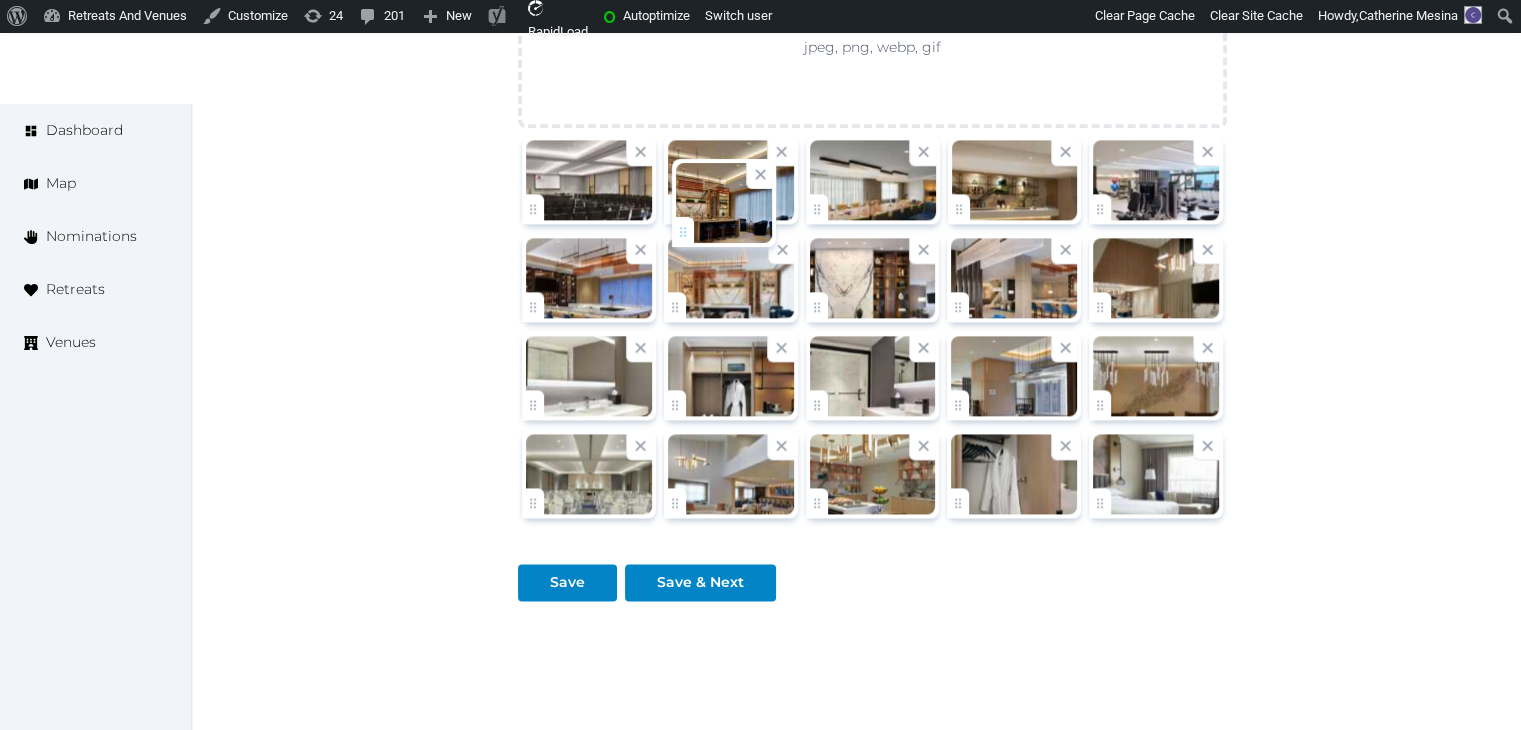 drag, startPoint x: 684, startPoint y: 299, endPoint x: 692, endPoint y: 228, distance: 71.44928 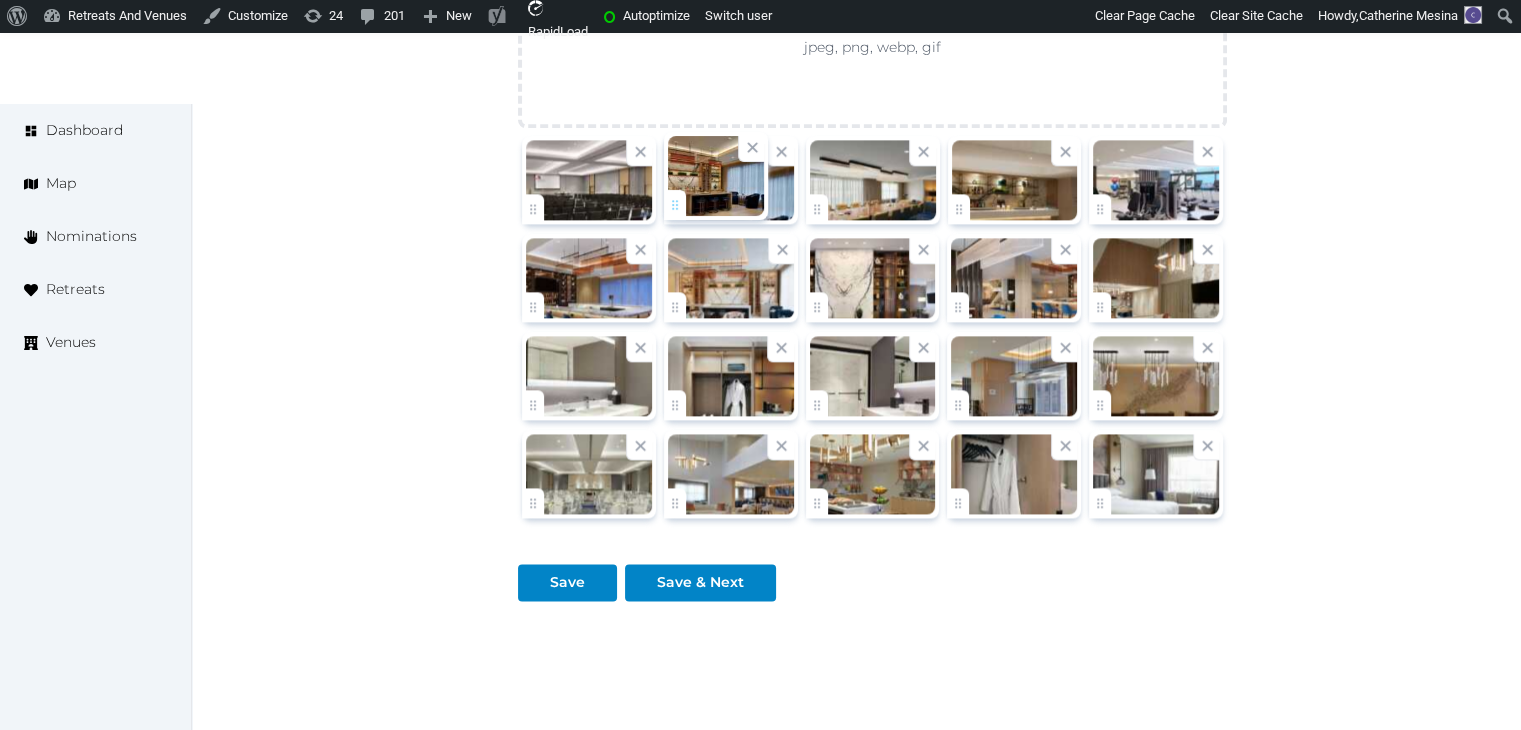 click on "[FIRST] [LAST]   Account My Venue Listings My Retreats Logout      Dashboard Map Nominations Retreats Venues Edit venue 66 %  complete Fill out all the fields in your listing to increase its completion percentage.   A higher completion percentage will make your listing more attractive and result in better matches.  Kingston Marriott   View  listing   Open    Close CRM Lead Basic details Pricing and policies Retreat spaces Meeting spaces Accommodations Amenities Food and dining Activities and experiences Location Environment Types of retreats Brochures Notes Ownership Administration Activity This venue is live and visible to the public Mark draft Archive Venue owned by [FIRST] [LAST] [EMAIL] Copy ownership transfer link Share this link with any user to transfer ownership of this venue. Users without accounts will be directed to register. Copy update link Copy recommended link Copy shortlist link Name * * (Optional) 48" at bounding box center [760, -822] 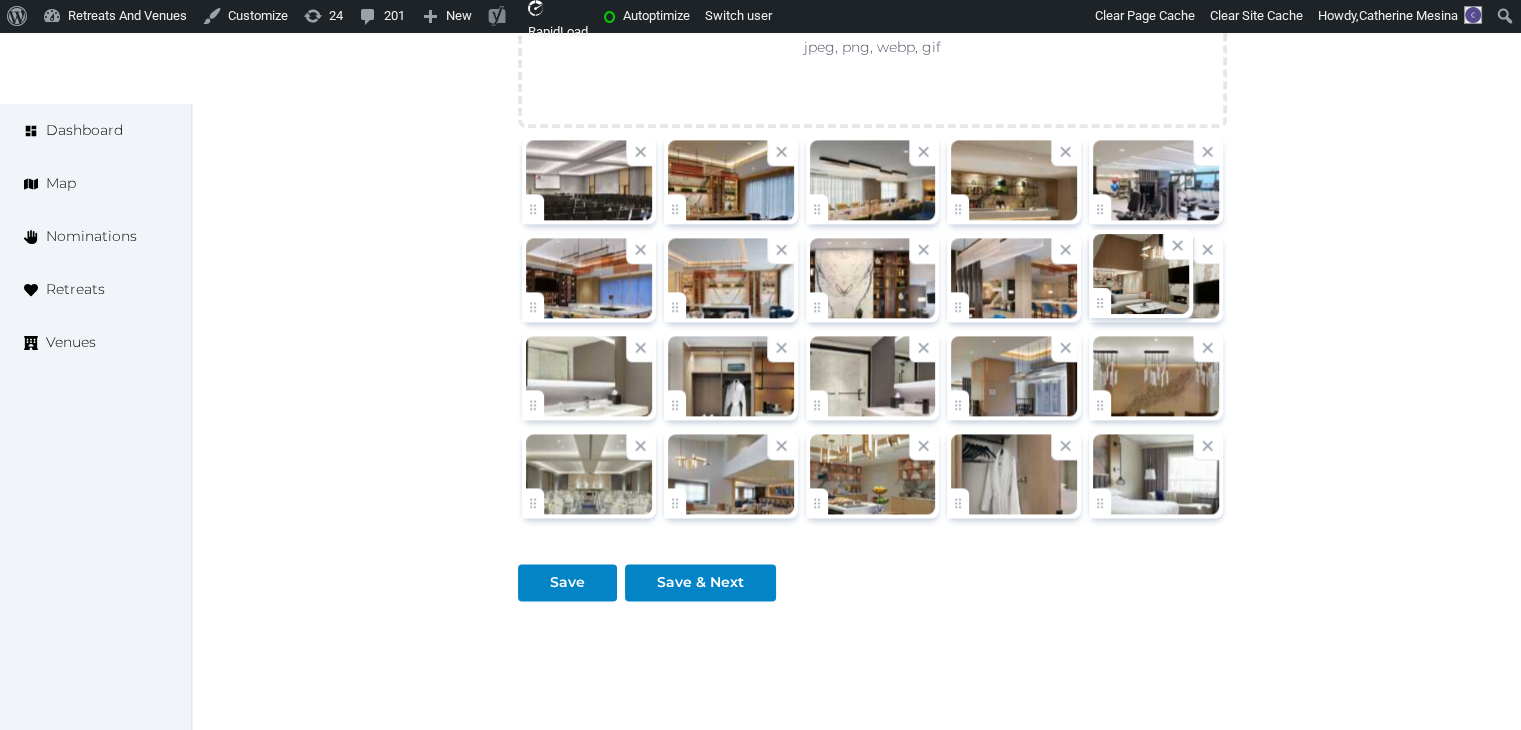 click on "Catherine Mesina   Account My Venue Listings My Retreats Logout      Dashboard Map Nominations Retreats Venues Edit venue 66 %  complete Fill out all the fields in your listing to increase its completion percentage.   A higher completion percentage will make your listing more attractive and result in better matches.  Kingston Marriott   View  listing   Open    Close CRM Lead Basic details Pricing and policies Retreat spaces Meeting spaces Accommodations Amenities Food and dining Activities and experiences Location Environment Types of retreats Brochures Notes Ownership Administration Activity This venue is live and visible to the public Mark draft Archive Venue owned by Thiago Martins thiago@retreatsandvenues.com Copy ownership transfer link Share this link with any user to transfer ownership of this venue. Users without accounts will be directed to register. Copy update link Copy recommended link Copy shortlist link Name * * (Optional) 48" at bounding box center (760, -822) 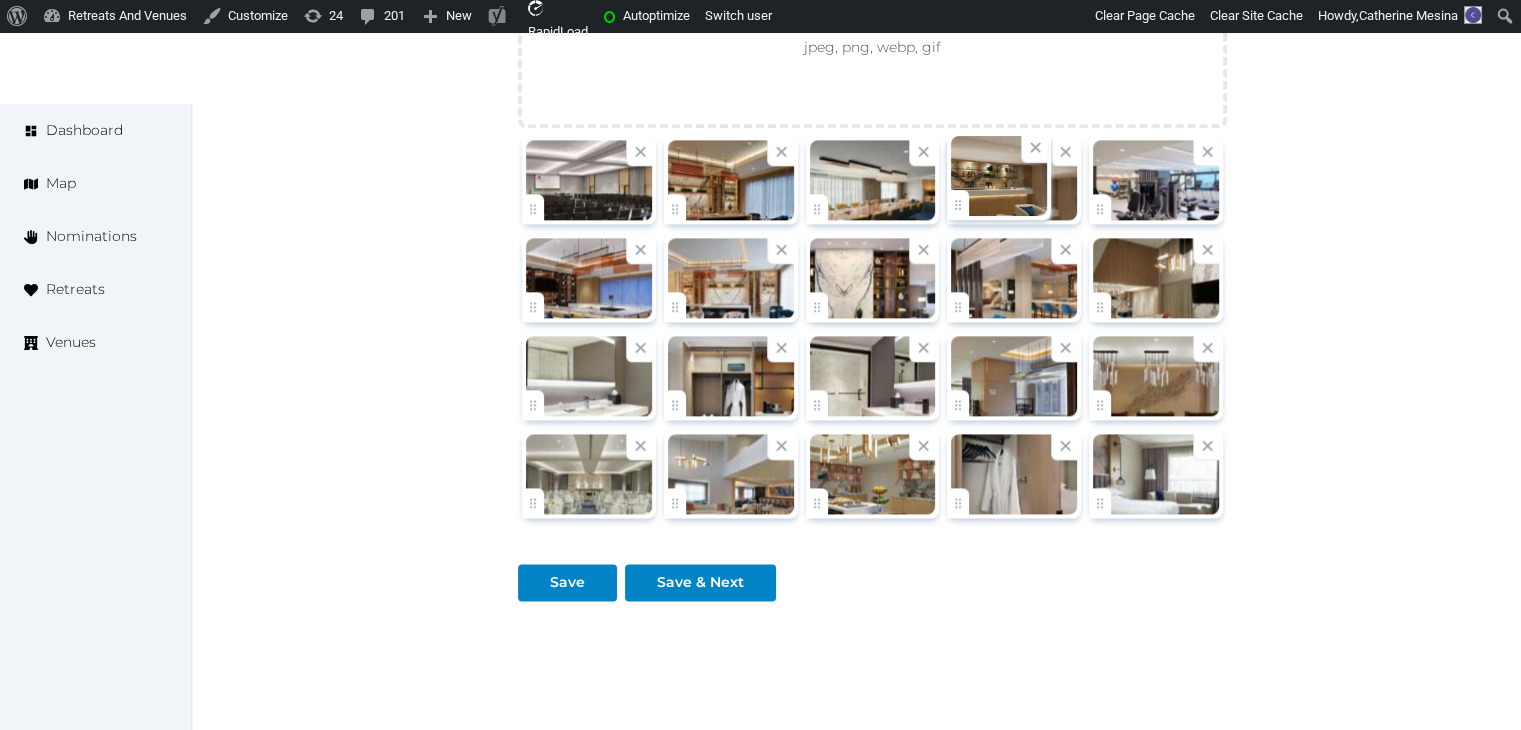 click on "Catherine Mesina   Account My Venue Listings My Retreats Logout      Dashboard Map Nominations Retreats Venues Edit venue 66 %  complete Fill out all the fields in your listing to increase its completion percentage.   A higher completion percentage will make your listing more attractive and result in better matches.  Kingston Marriott   View  listing   Open    Close CRM Lead Basic details Pricing and policies Retreat spaces Meeting spaces Accommodations Amenities Food and dining Activities and experiences Location Environment Types of retreats Brochures Notes Ownership Administration Activity This venue is live and visible to the public Mark draft Archive Venue owned by Thiago Martins thiago@retreatsandvenues.com Copy ownership transfer link Share this link with any user to transfer ownership of this venue. Users without accounts will be directed to register. Copy update link Copy recommended link Copy shortlist link Name * * (Optional) 48" at bounding box center [760, -822] 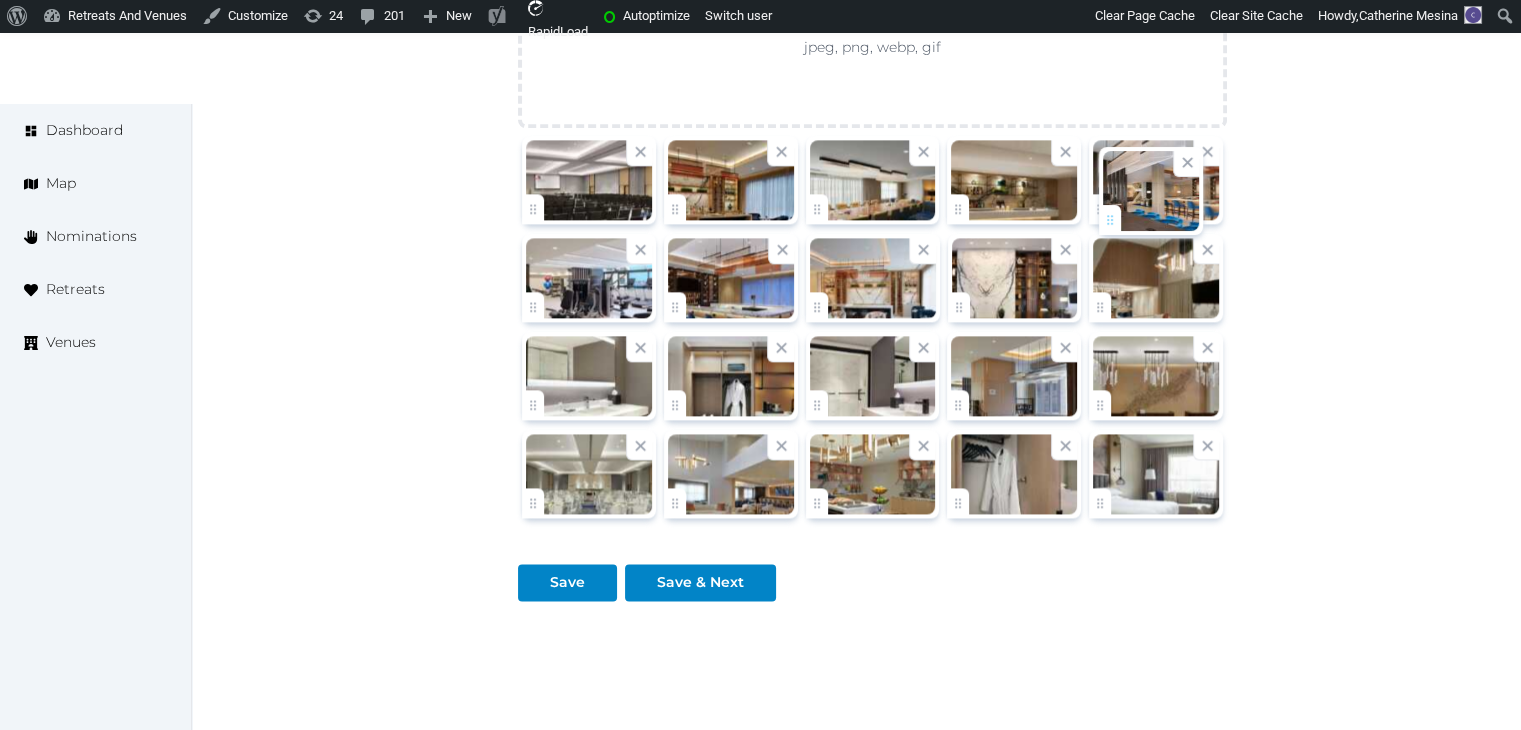 drag, startPoint x: 963, startPoint y: 300, endPoint x: 1120, endPoint y: 214, distance: 179.01117 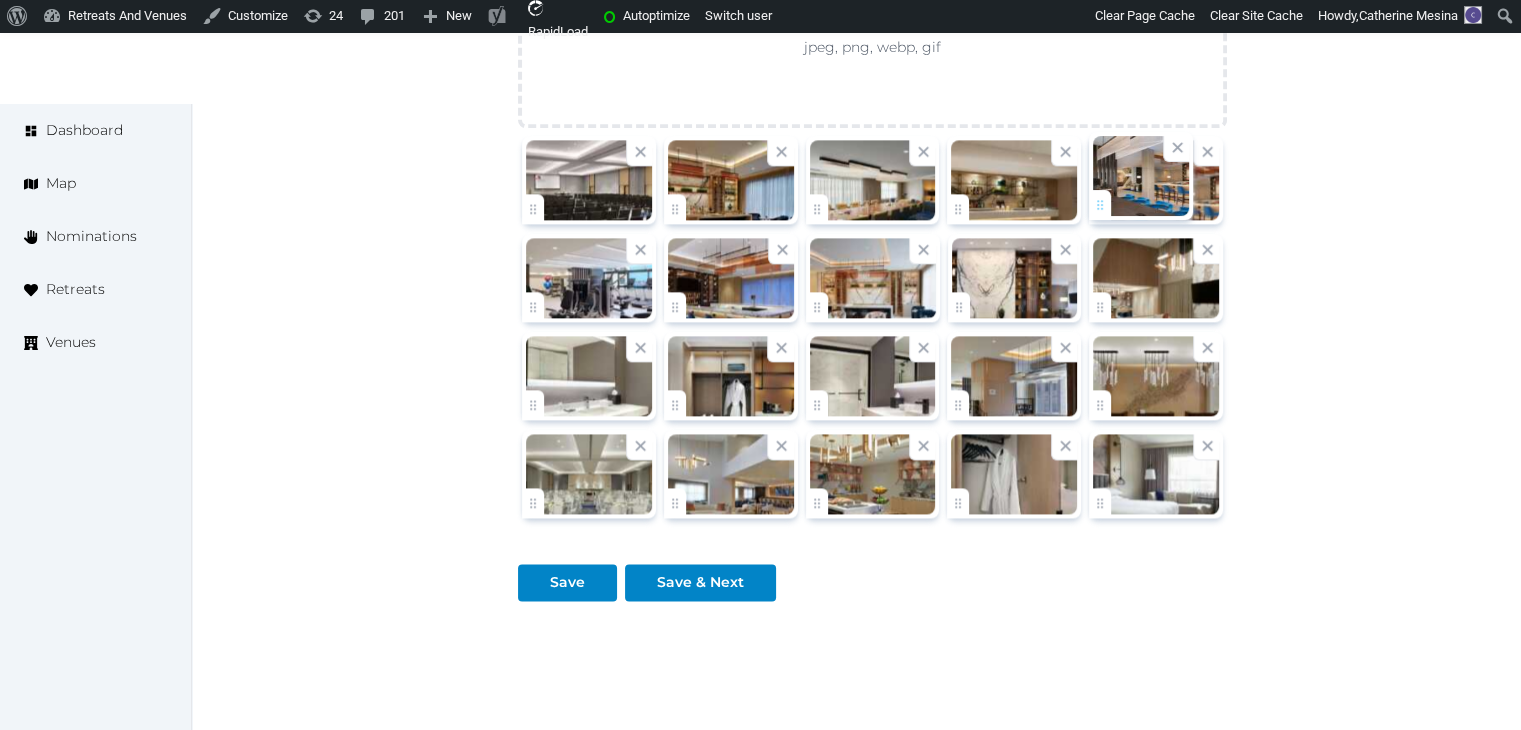 click on "Catherine Mesina   Account My Venue Listings My Retreats Logout      Dashboard Map Nominations Retreats Venues Edit venue 66 %  complete Fill out all the fields in your listing to increase its completion percentage.   A higher completion percentage will make your listing more attractive and result in better matches.  Kingston Marriott   View  listing   Open    Close CRM Lead Basic details Pricing and policies Retreat spaces Meeting spaces Accommodations Amenities Food and dining Activities and experiences Location Environment Types of retreats Brochures Notes Ownership Administration Activity This venue is live and visible to the public Mark draft Archive Venue owned by Thiago Martins thiago@retreatsandvenues.com Copy ownership transfer link Share this link with any user to transfer ownership of this venue. Users without accounts will be directed to register. Copy update link Copy recommended link Copy shortlist link Name * * (Optional) 48" at bounding box center (760, -822) 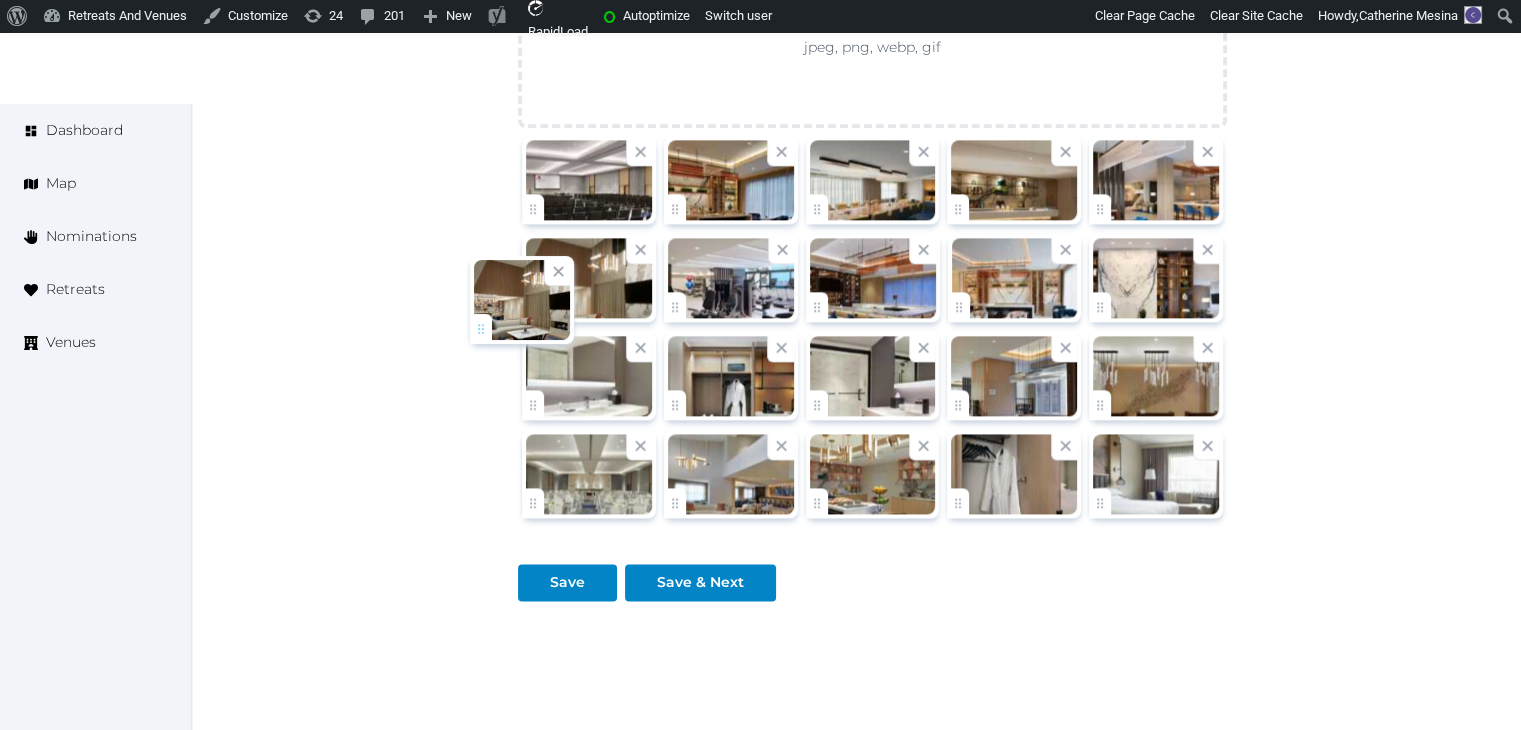 drag, startPoint x: 1108, startPoint y: 301, endPoint x: 523, endPoint y: 321, distance: 585.3418 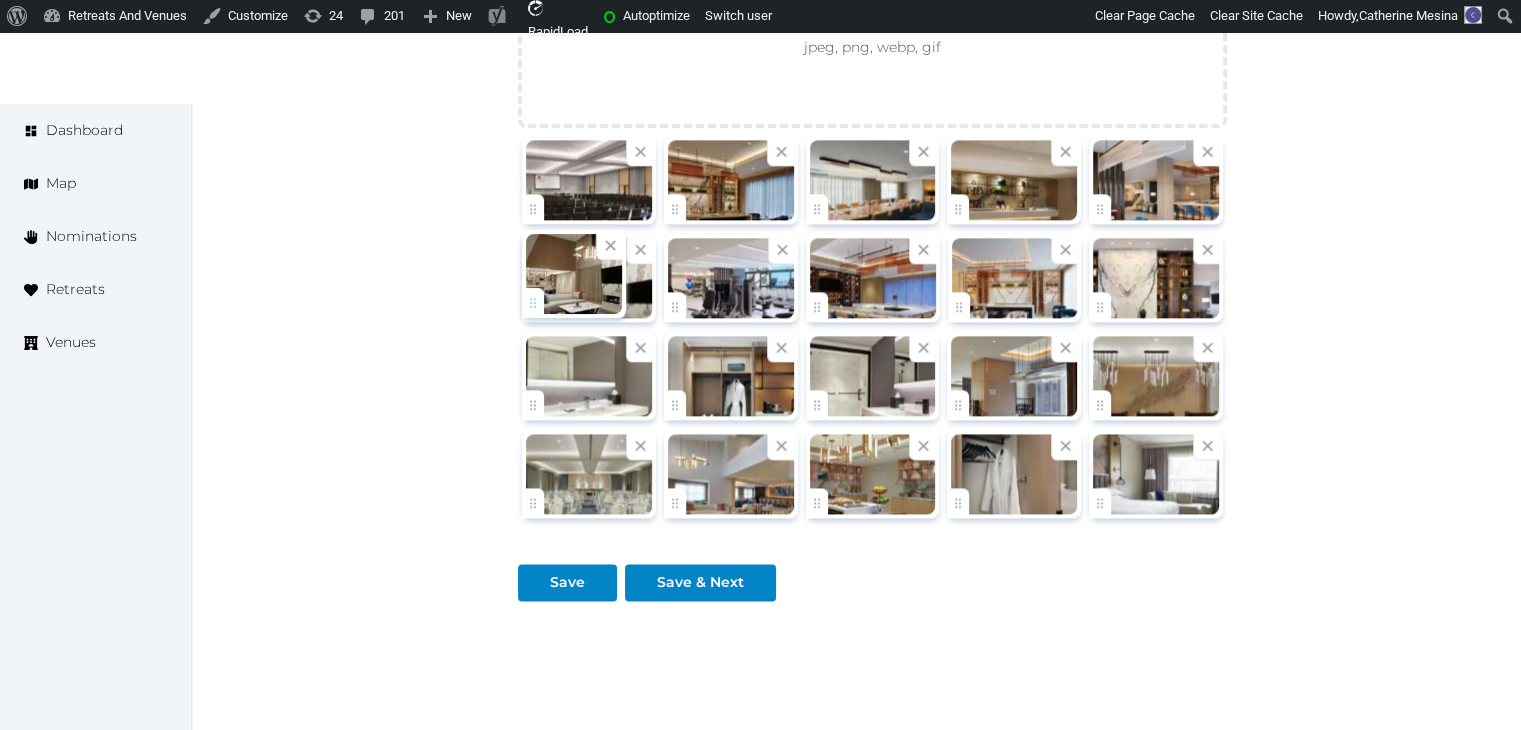 click on "Catherine Mesina   Account My Venue Listings My Retreats Logout      Dashboard Map Nominations Retreats Venues Edit venue 66 %  complete Fill out all the fields in your listing to increase its completion percentage.   A higher completion percentage will make your listing more attractive and result in better matches.  Kingston Marriott   View  listing   Open    Close CRM Lead Basic details Pricing and policies Retreat spaces Meeting spaces Accommodations Amenities Food and dining Activities and experiences Location Environment Types of retreats Brochures Notes Ownership Administration Activity This venue is live and visible to the public Mark draft Archive Venue owned by Thiago Martins thiago@retreatsandvenues.com Copy ownership transfer link Share this link with any user to transfer ownership of this venue. Users without accounts will be directed to register. Copy update link Copy recommended link Copy shortlist link Name * * (Optional) 48" at bounding box center (760, -822) 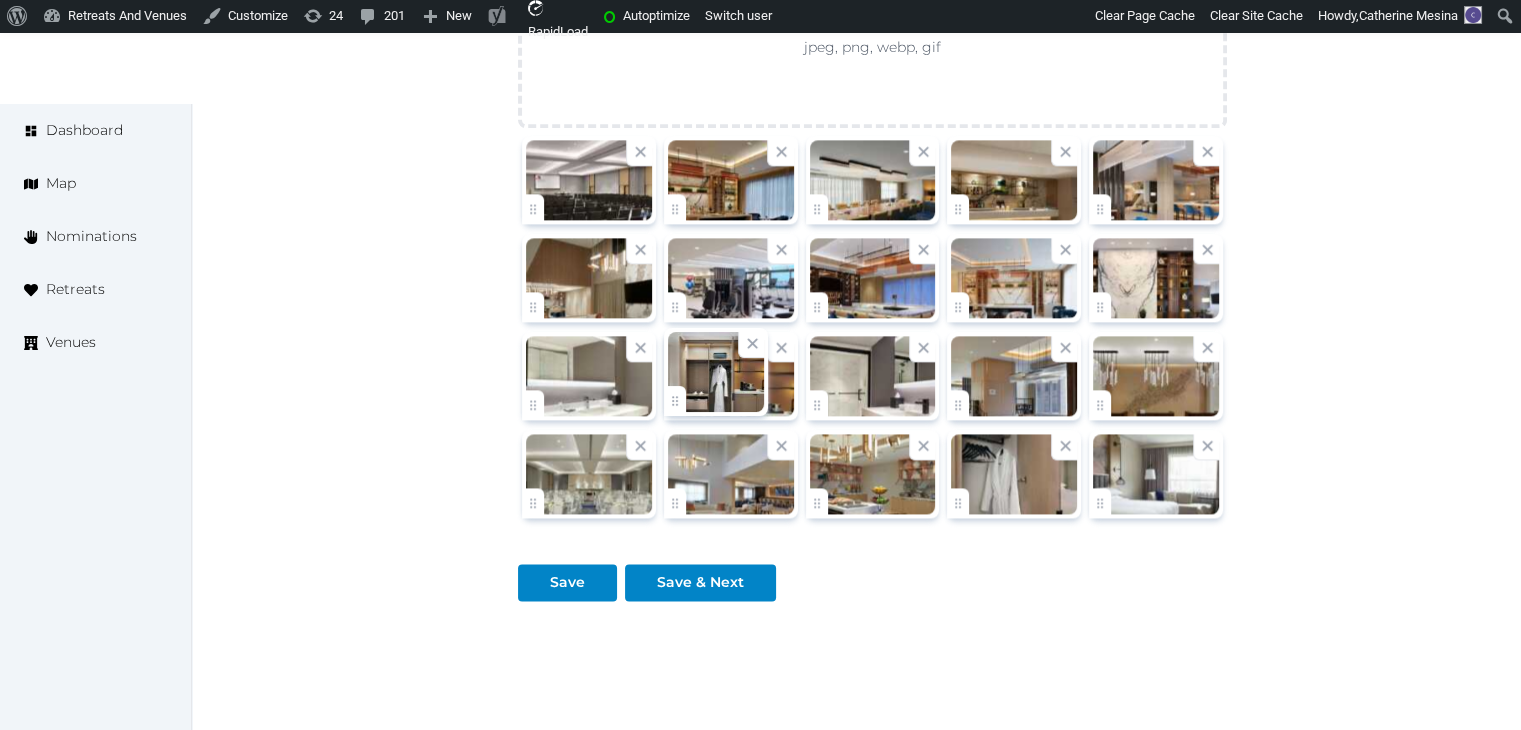 click on "Catherine Mesina   Account My Venue Listings My Retreats Logout      Dashboard Map Nominations Retreats Venues Edit venue 66 %  complete Fill out all the fields in your listing to increase its completion percentage.   A higher completion percentage will make your listing more attractive and result in better matches.  Kingston Marriott   View  listing   Open    Close CRM Lead Basic details Pricing and policies Retreat spaces Meeting spaces Accommodations Amenities Food and dining Activities and experiences Location Environment Types of retreats Brochures Notes Ownership Administration Activity This venue is live and visible to the public Mark draft Archive Venue owned by Thiago Martins thiago@retreatsandvenues.com Copy ownership transfer link Share this link with any user to transfer ownership of this venue. Users without accounts will be directed to register. Copy update link Copy recommended link Copy shortlist link Name * * (Optional) 48" at bounding box center (760, -822) 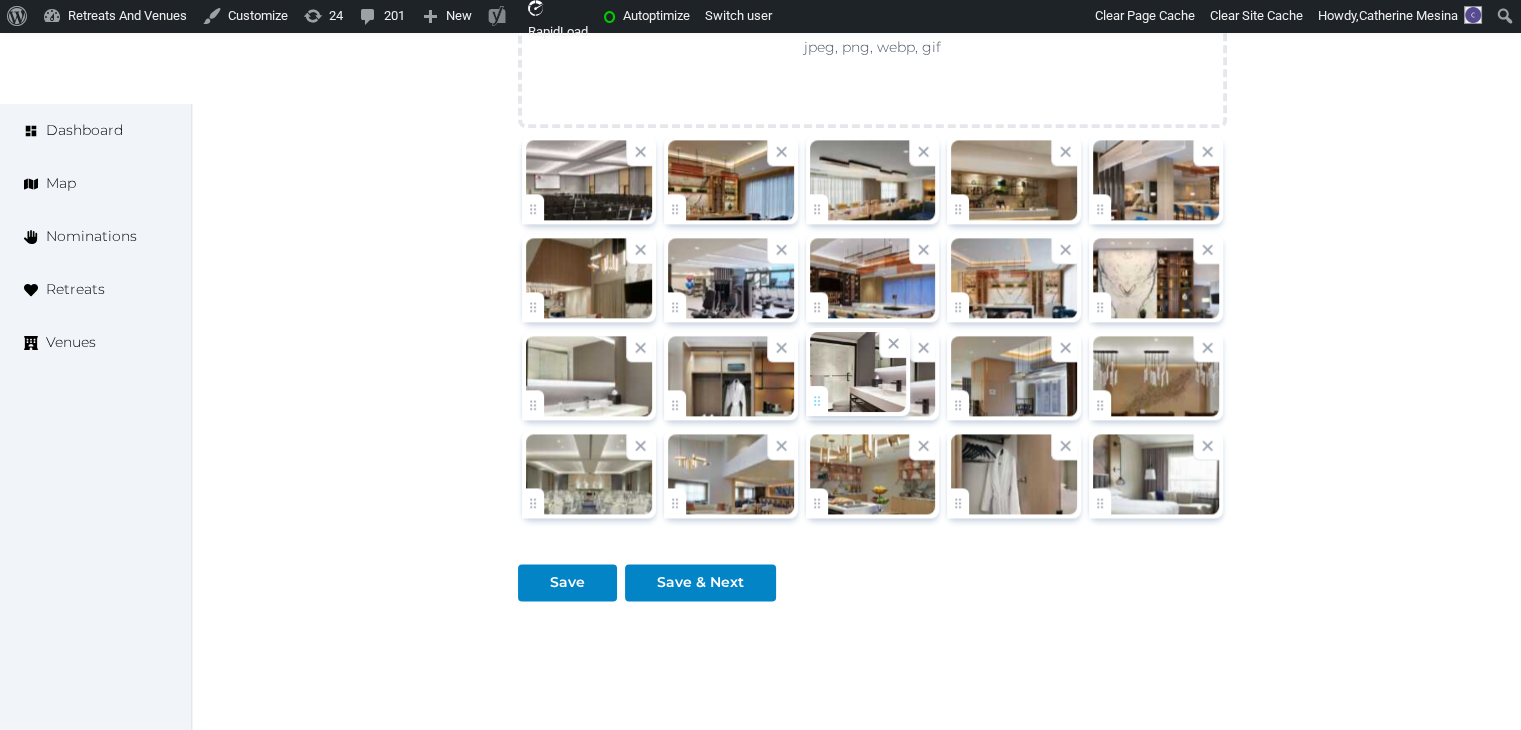 click on "Catherine Mesina   Account My Venue Listings My Retreats Logout      Dashboard Map Nominations Retreats Venues Edit venue 66 %  complete Fill out all the fields in your listing to increase its completion percentage.   A higher completion percentage will make your listing more attractive and result in better matches.  Kingston Marriott   View  listing   Open    Close CRM Lead Basic details Pricing and policies Retreat spaces Meeting spaces Accommodations Amenities Food and dining Activities and experiences Location Environment Types of retreats Brochures Notes Ownership Administration Activity This venue is live and visible to the public Mark draft Archive Venue owned by Thiago Martins thiago@retreatsandvenues.com Copy ownership transfer link Share this link with any user to transfer ownership of this venue. Users without accounts will be directed to register. Copy update link Copy recommended link Copy shortlist link Name * * (Optional) 48" at bounding box center [760, -822] 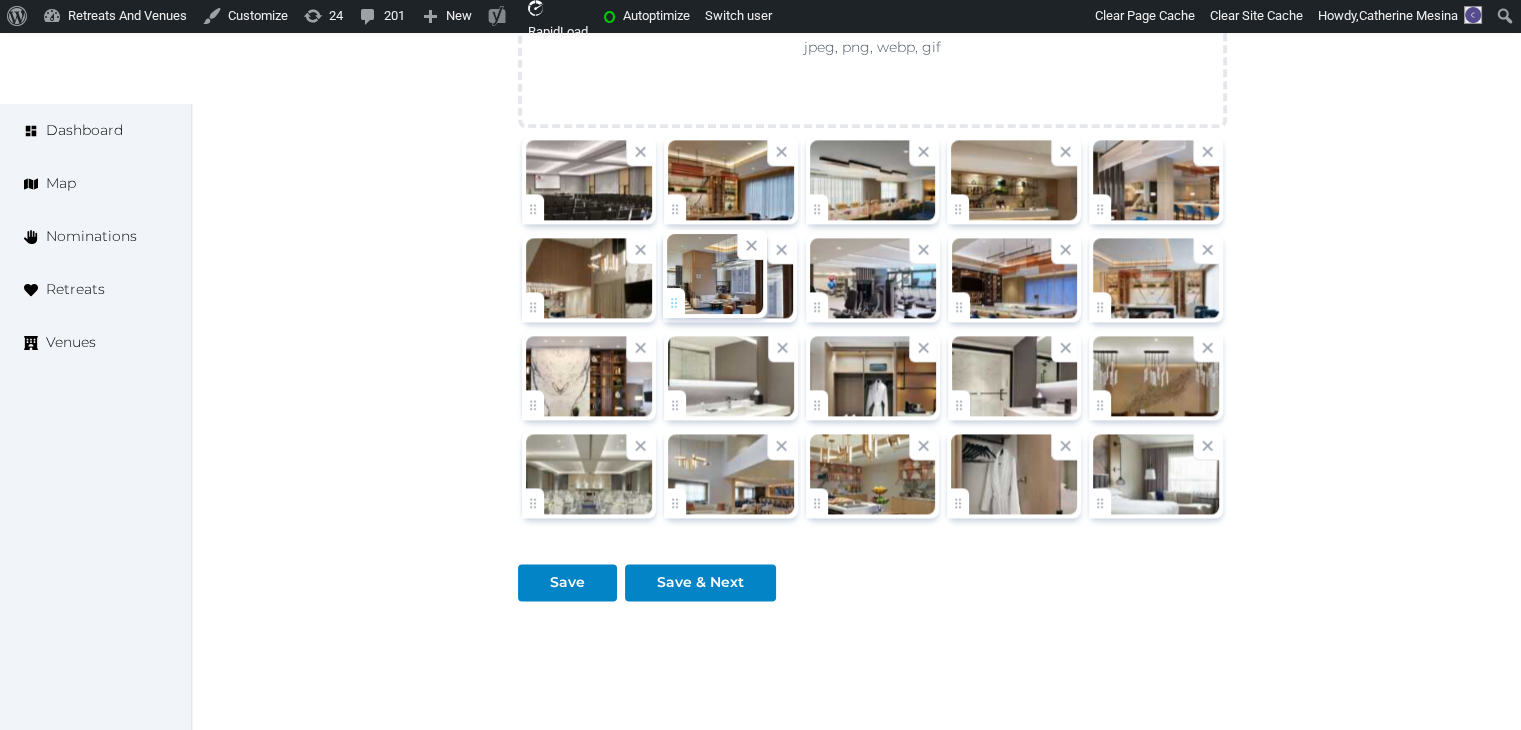 drag, startPoint x: 957, startPoint y: 391, endPoint x: 721, endPoint y: 315, distance: 247.93547 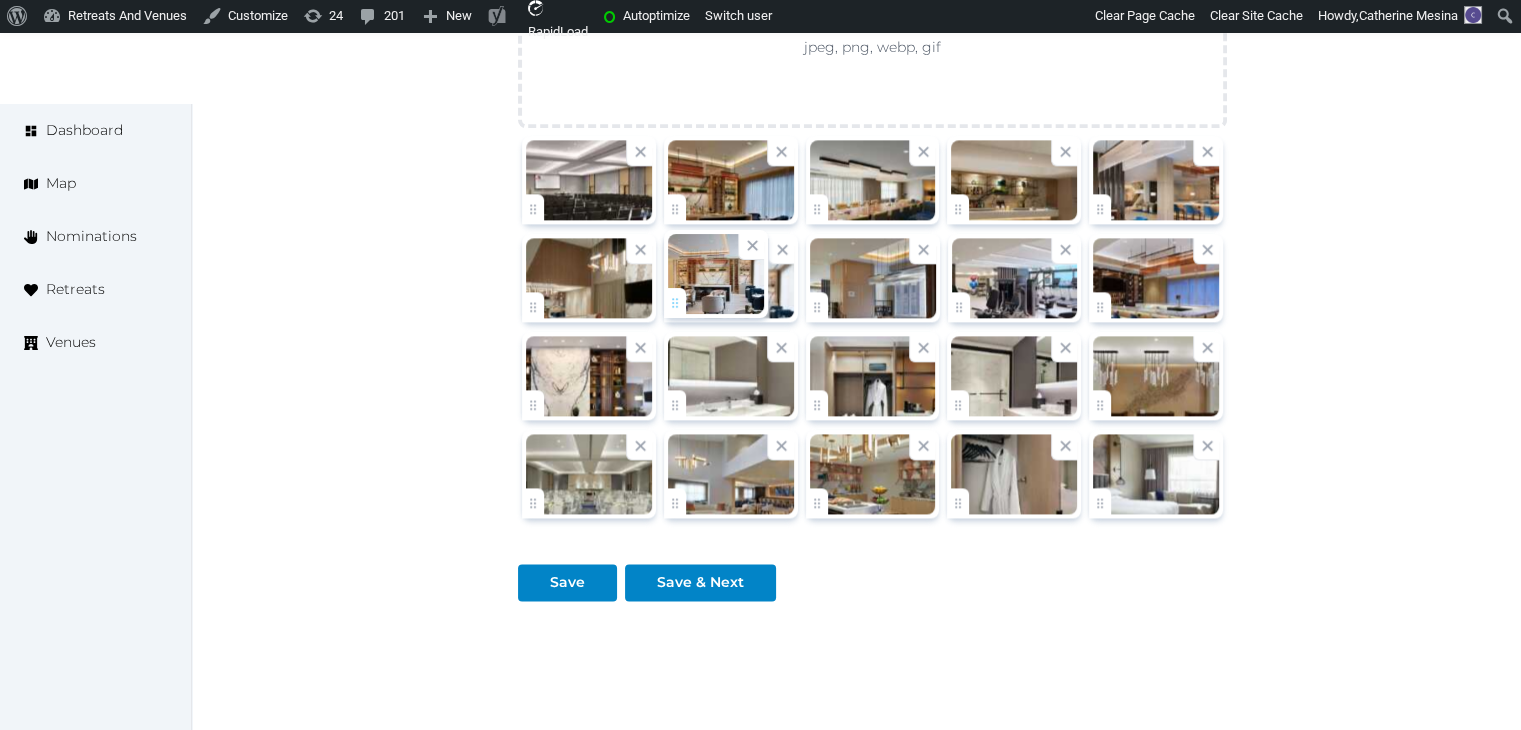 drag, startPoint x: 1118, startPoint y: 296, endPoint x: 696, endPoint y: 305, distance: 422.09595 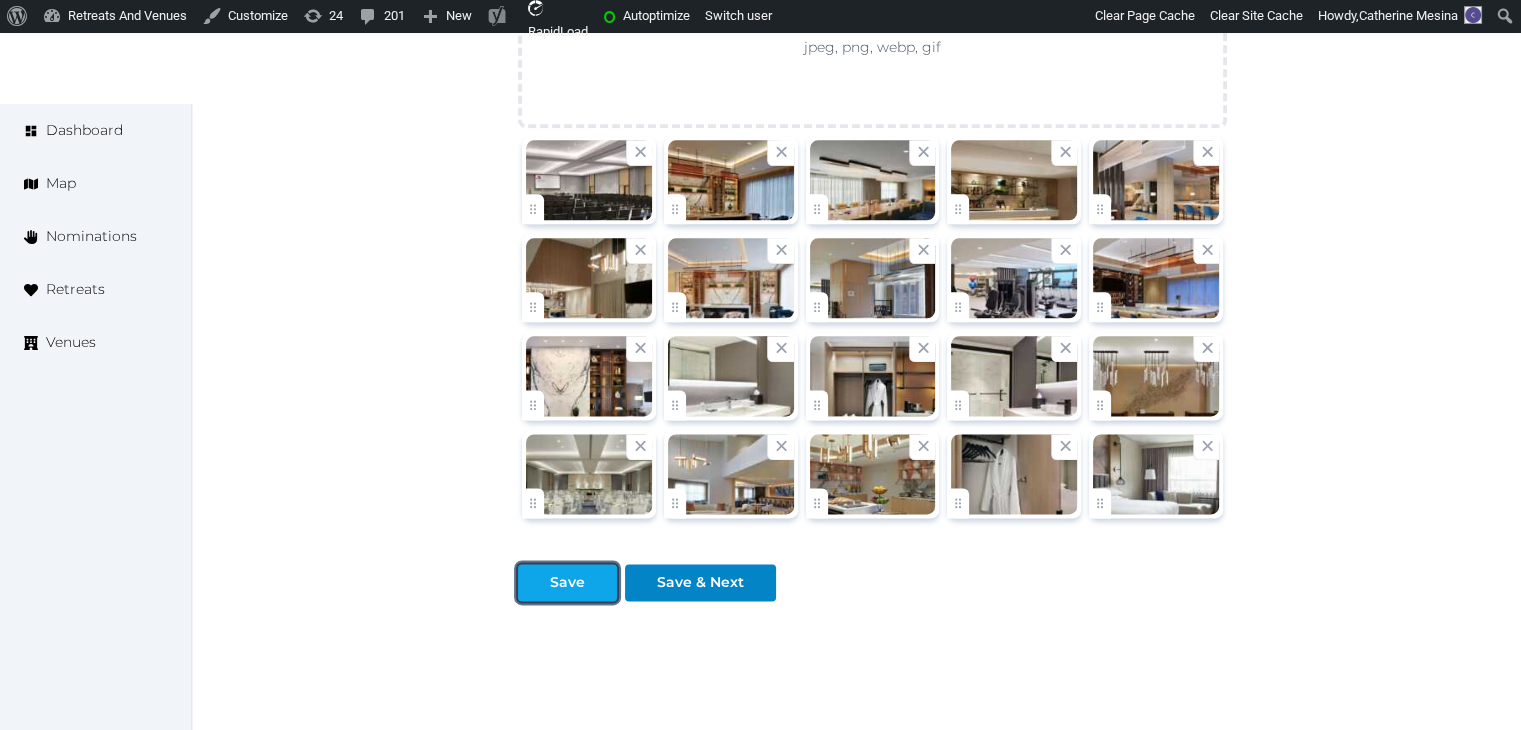 click on "Save" at bounding box center [567, 582] 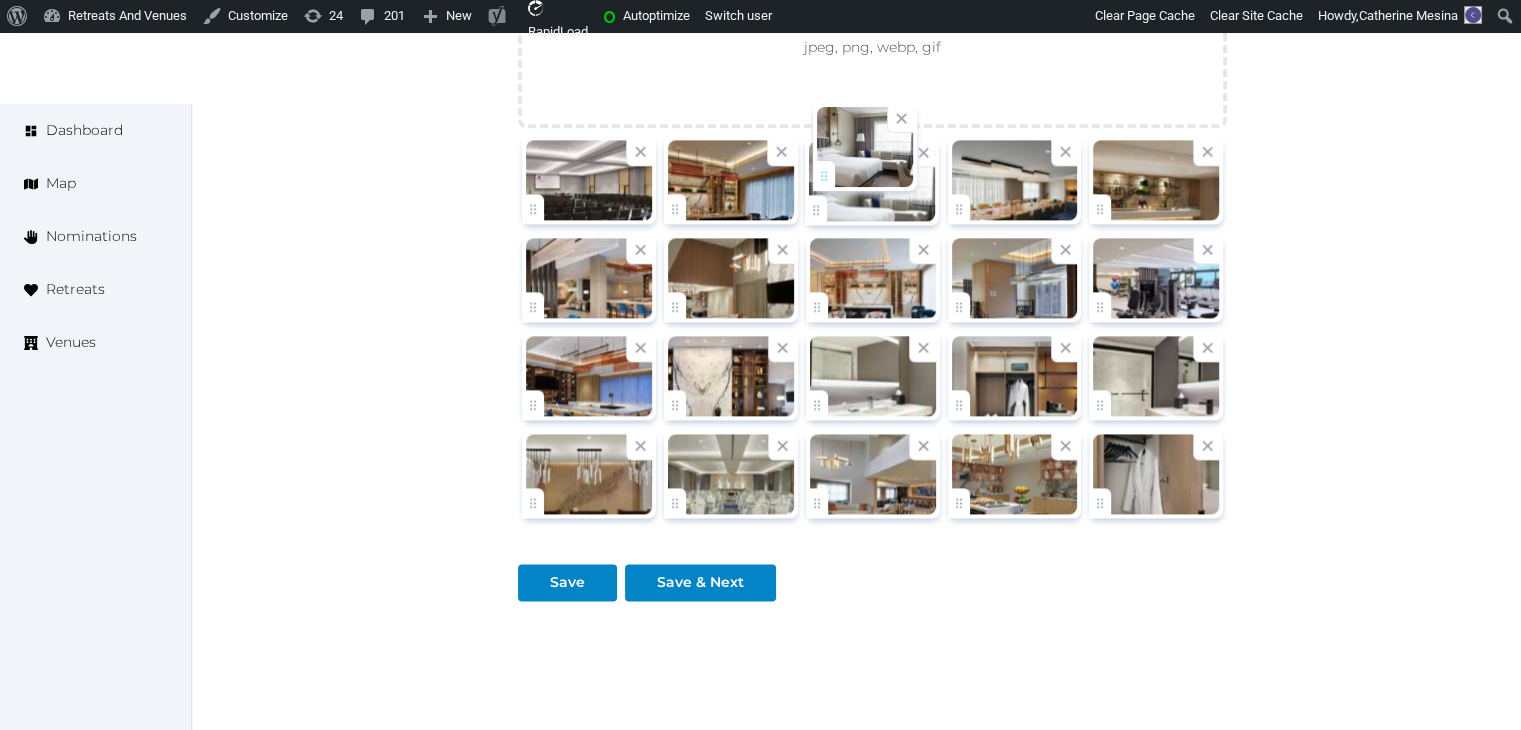 drag, startPoint x: 1100, startPoint y: 501, endPoint x: 828, endPoint y: 183, distance: 418.45908 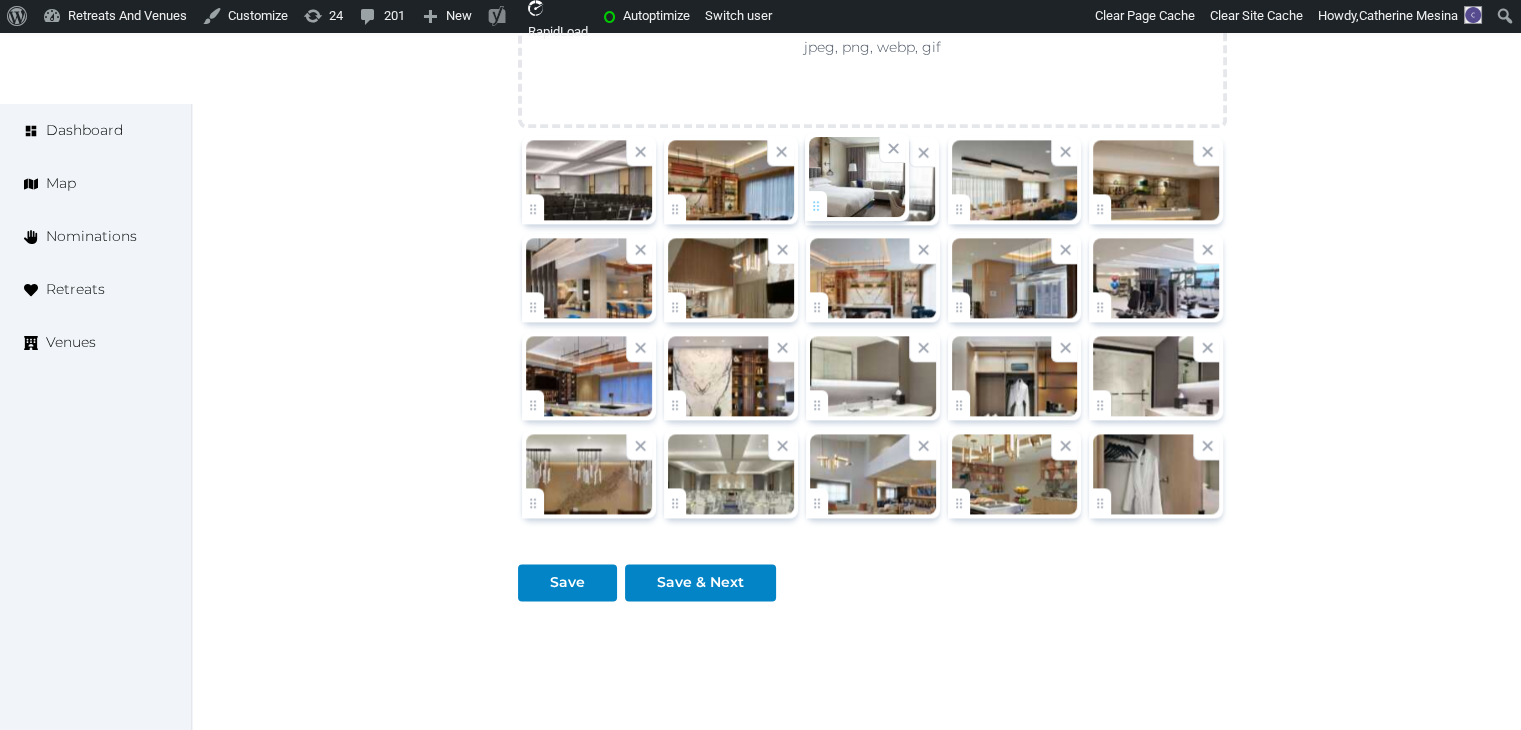 click on "Catherine Mesina   Account My Venue Listings My Retreats Logout      Dashboard Map Nominations Retreats Venues Edit venue 66 %  complete Fill out all the fields in your listing to increase its completion percentage.   A higher completion percentage will make your listing more attractive and result in better matches.  Kingston Marriott   View  listing   Open    Close CRM Lead Basic details Pricing and policies Retreat spaces Meeting spaces Accommodations Amenities Food and dining Activities and experiences Location Environment Types of retreats Brochures Notes Ownership Administration Activity This venue is live and visible to the public Mark draft Archive Venue owned by Thiago Martins thiago@retreatsandvenues.com Copy ownership transfer link Share this link with any user to transfer ownership of this venue. Users without accounts will be directed to register. Copy update link Copy recommended link Copy shortlist link Name * * (Optional) 48" at bounding box center [760, -822] 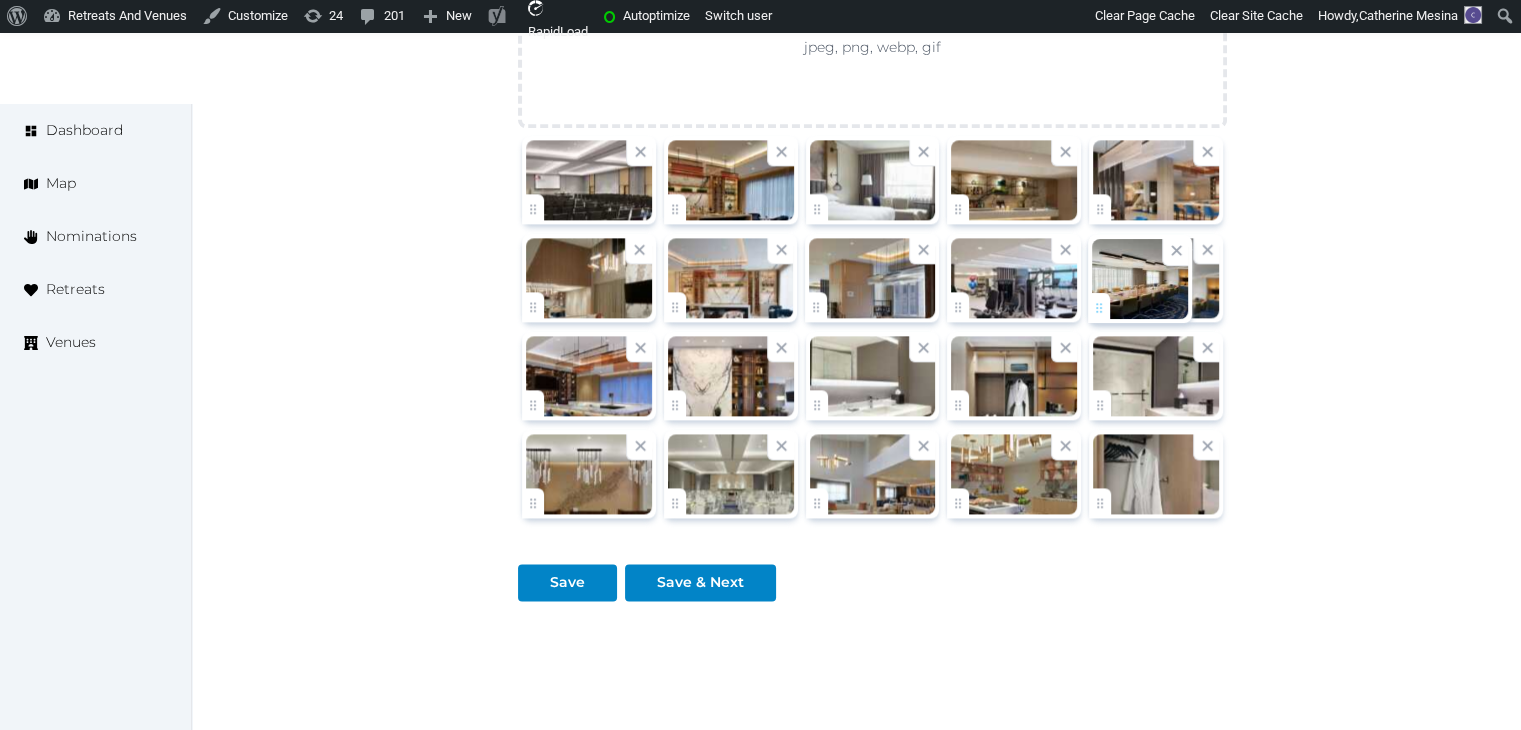 drag, startPoint x: 970, startPoint y: 197, endPoint x: 1129, endPoint y: 303, distance: 191.09422 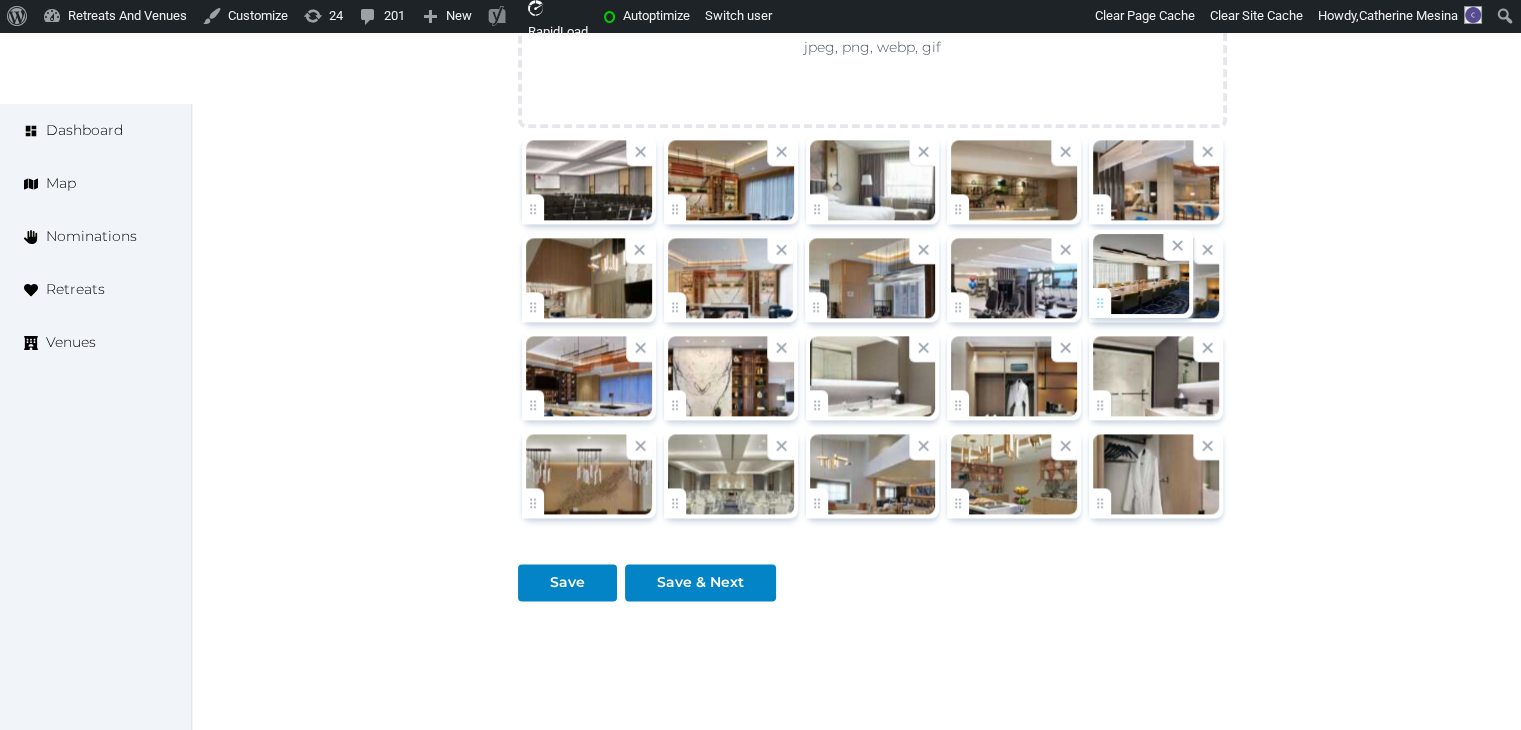 click on "Catherine Mesina   Account My Venue Listings My Retreats Logout      Dashboard Map Nominations Retreats Venues Edit venue 66 %  complete Fill out all the fields in your listing to increase its completion percentage.   A higher completion percentage will make your listing more attractive and result in better matches.  Kingston Marriott   View  listing   Open    Close CRM Lead Basic details Pricing and policies Retreat spaces Meeting spaces Accommodations Amenities Food and dining Activities and experiences Location Environment Types of retreats Brochures Notes Ownership Administration Activity This venue is live and visible to the public Mark draft Archive Venue owned by Thiago Martins thiago@retreatsandvenues.com Copy ownership transfer link Share this link with any user to transfer ownership of this venue. Users without accounts will be directed to register. Copy update link Copy recommended link Copy shortlist link Name * * (Optional) 48" at bounding box center [760, -822] 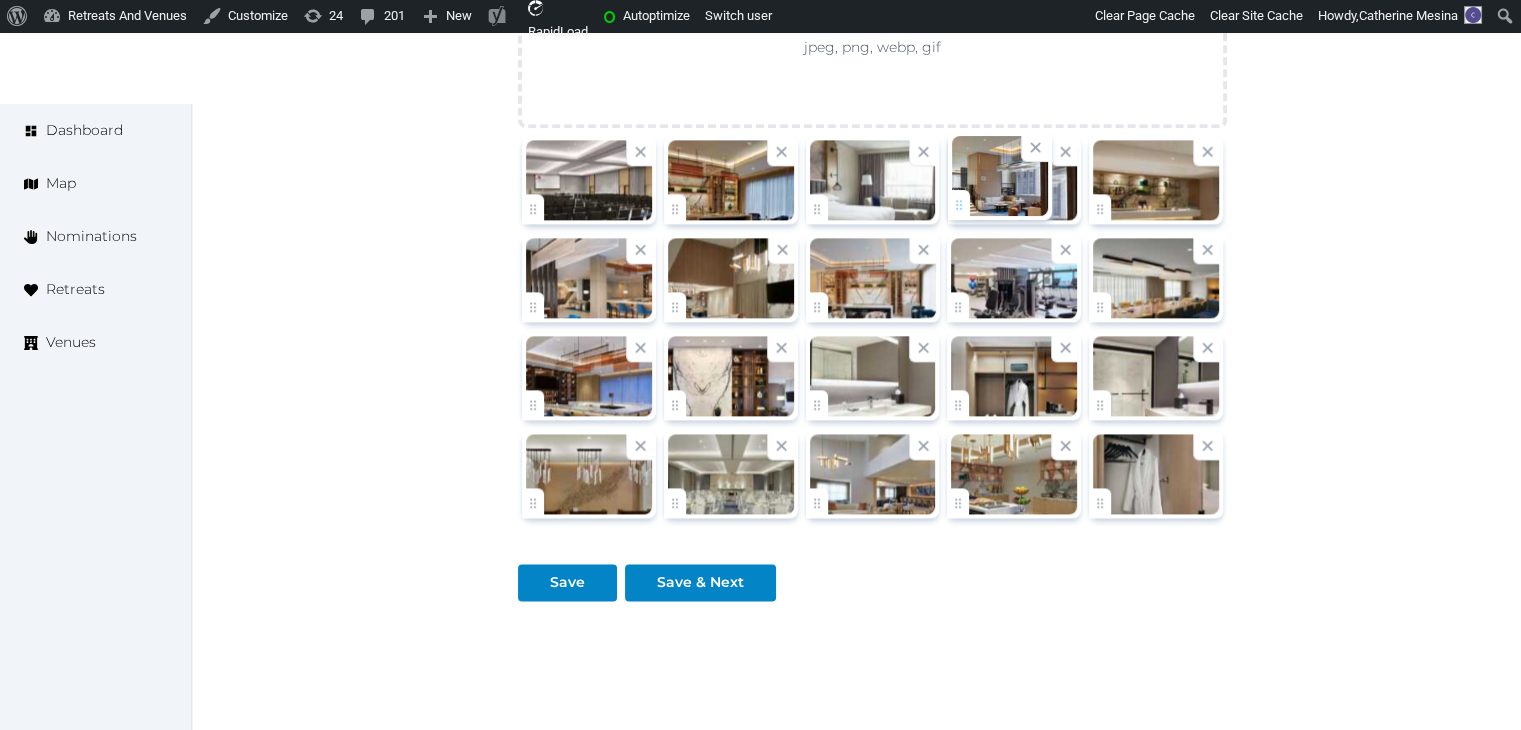drag, startPoint x: 816, startPoint y: 301, endPoint x: 969, endPoint y: 218, distance: 174.0632 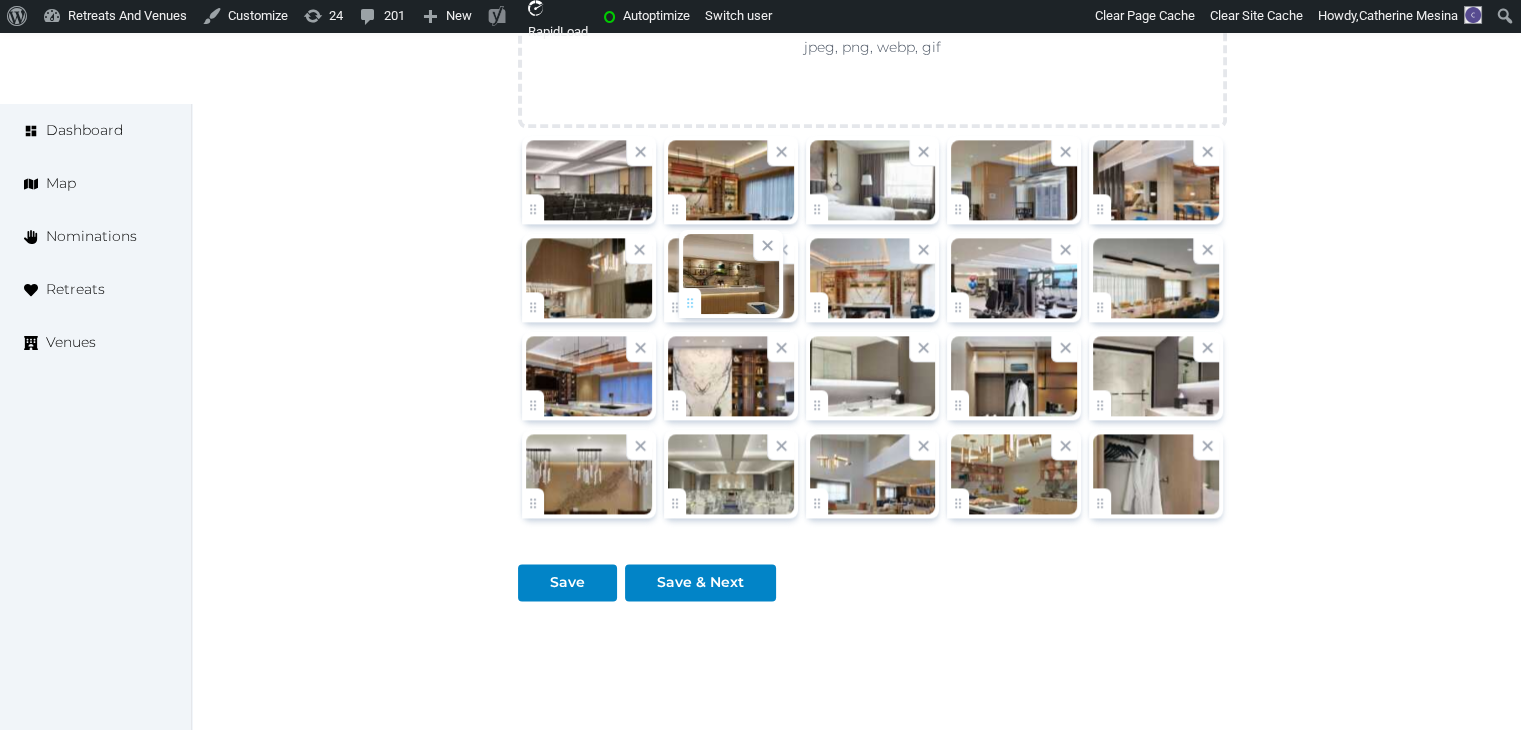 drag, startPoint x: 1105, startPoint y: 197, endPoint x: 695, endPoint y: 295, distance: 421.54953 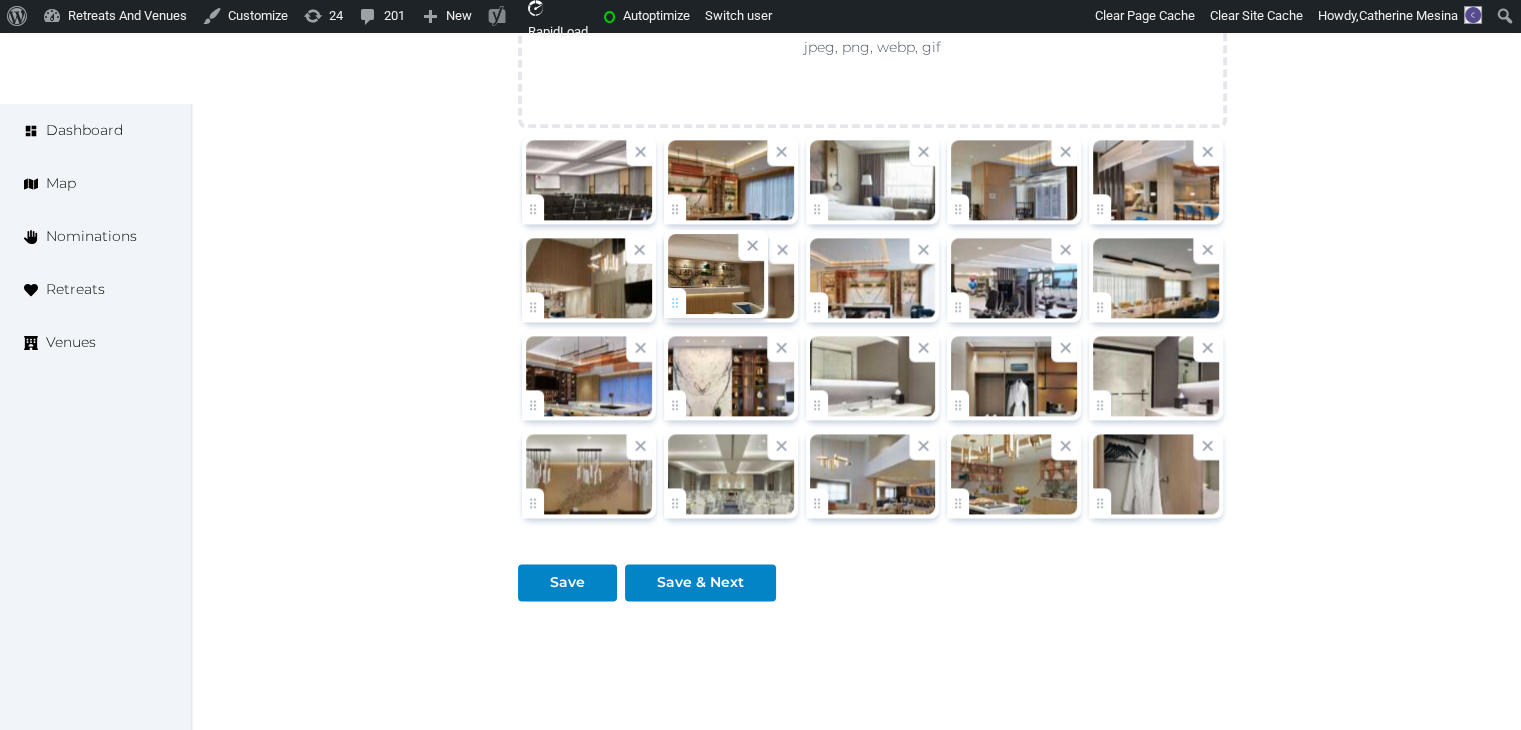 click on "Catherine Mesina   Account My Venue Listings My Retreats Logout      Dashboard Map Nominations Retreats Venues Edit venue 66 %  complete Fill out all the fields in your listing to increase its completion percentage.   A higher completion percentage will make your listing more attractive and result in better matches.  Kingston Marriott   View  listing   Open    Close CRM Lead Basic details Pricing and policies Retreat spaces Meeting spaces Accommodations Amenities Food and dining Activities and experiences Location Environment Types of retreats Brochures Notes Ownership Administration Activity This venue is live and visible to the public Mark draft Archive Venue owned by Thiago Martins thiago@retreatsandvenues.com Copy ownership transfer link Share this link with any user to transfer ownership of this venue. Users without accounts will be directed to register. Copy update link Copy recommended link Copy shortlist link Name * * (Optional) 48" at bounding box center [760, -822] 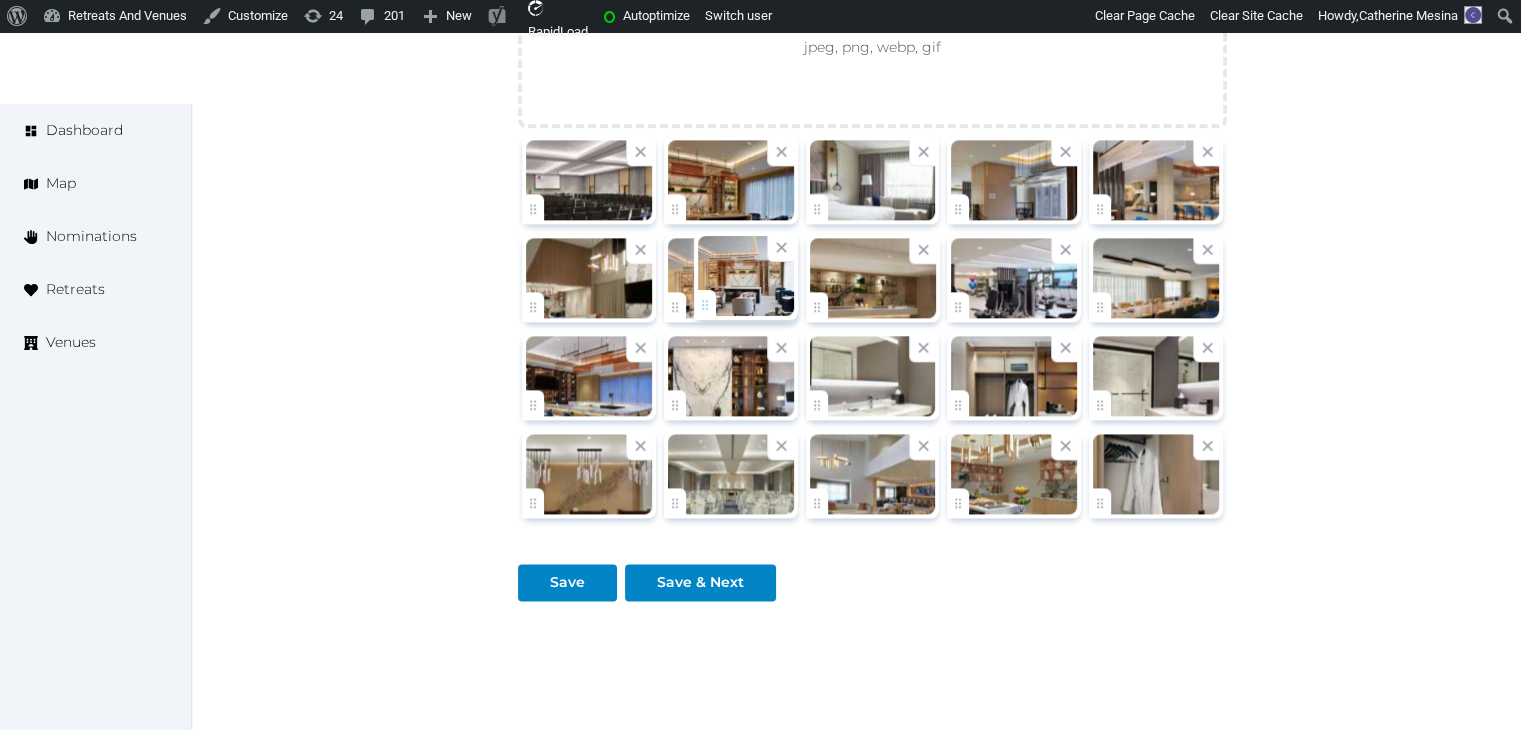 drag, startPoint x: 828, startPoint y: 301, endPoint x: 716, endPoint y: 303, distance: 112.01785 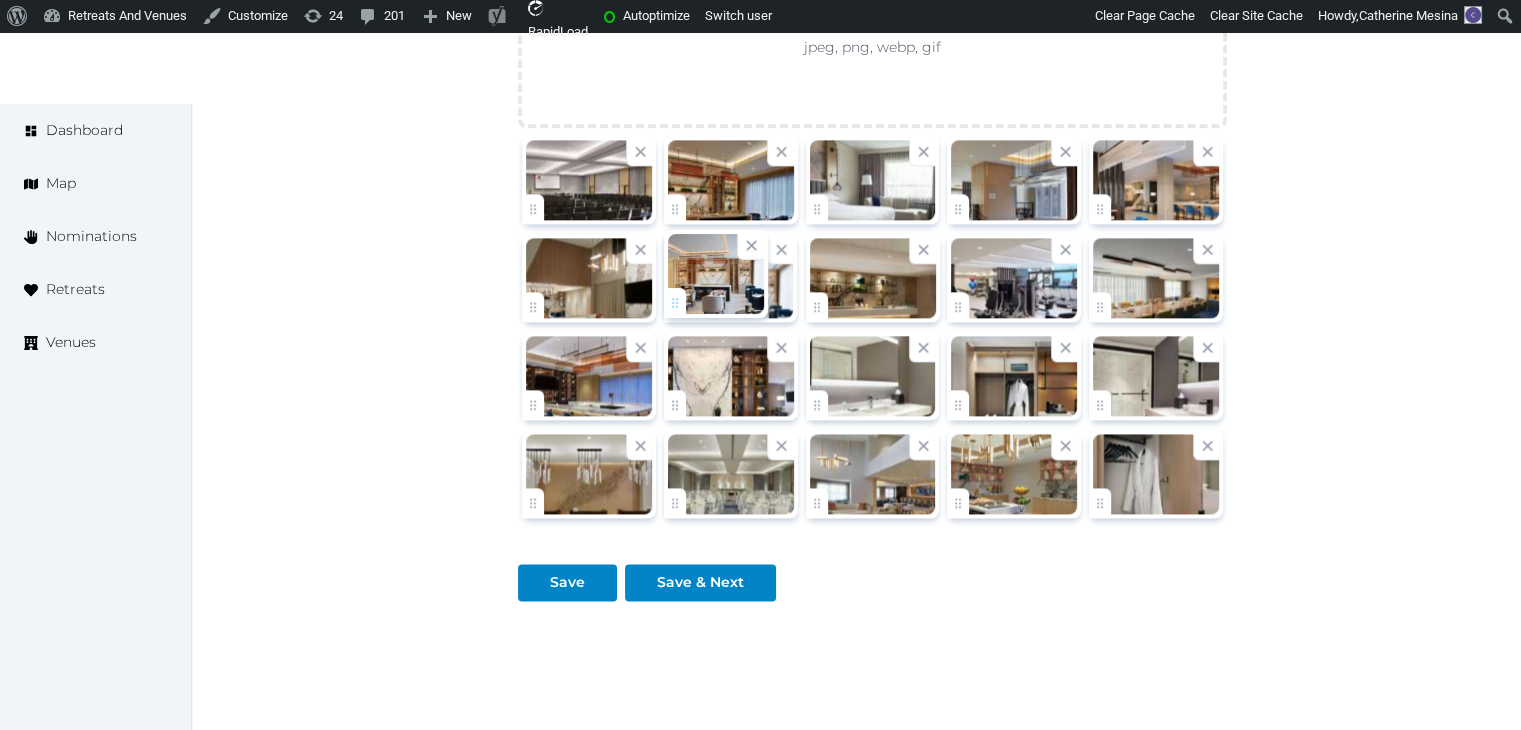 click on "Catherine Mesina   Account My Venue Listings My Retreats Logout      Dashboard Map Nominations Retreats Venues Edit venue 66 %  complete Fill out all the fields in your listing to increase its completion percentage.   A higher completion percentage will make your listing more attractive and result in better matches.  Kingston Marriott   View  listing   Open    Close CRM Lead Basic details Pricing and policies Retreat spaces Meeting spaces Accommodations Amenities Food and dining Activities and experiences Location Environment Types of retreats Brochures Notes Ownership Administration Activity This venue is live and visible to the public Mark draft Archive Venue owned by Thiago Martins thiago@retreatsandvenues.com Copy ownership transfer link Share this link with any user to transfer ownership of this venue. Users without accounts will be directed to register. Copy update link Copy recommended link Copy shortlist link Name * * (Optional) 48" at bounding box center (760, -822) 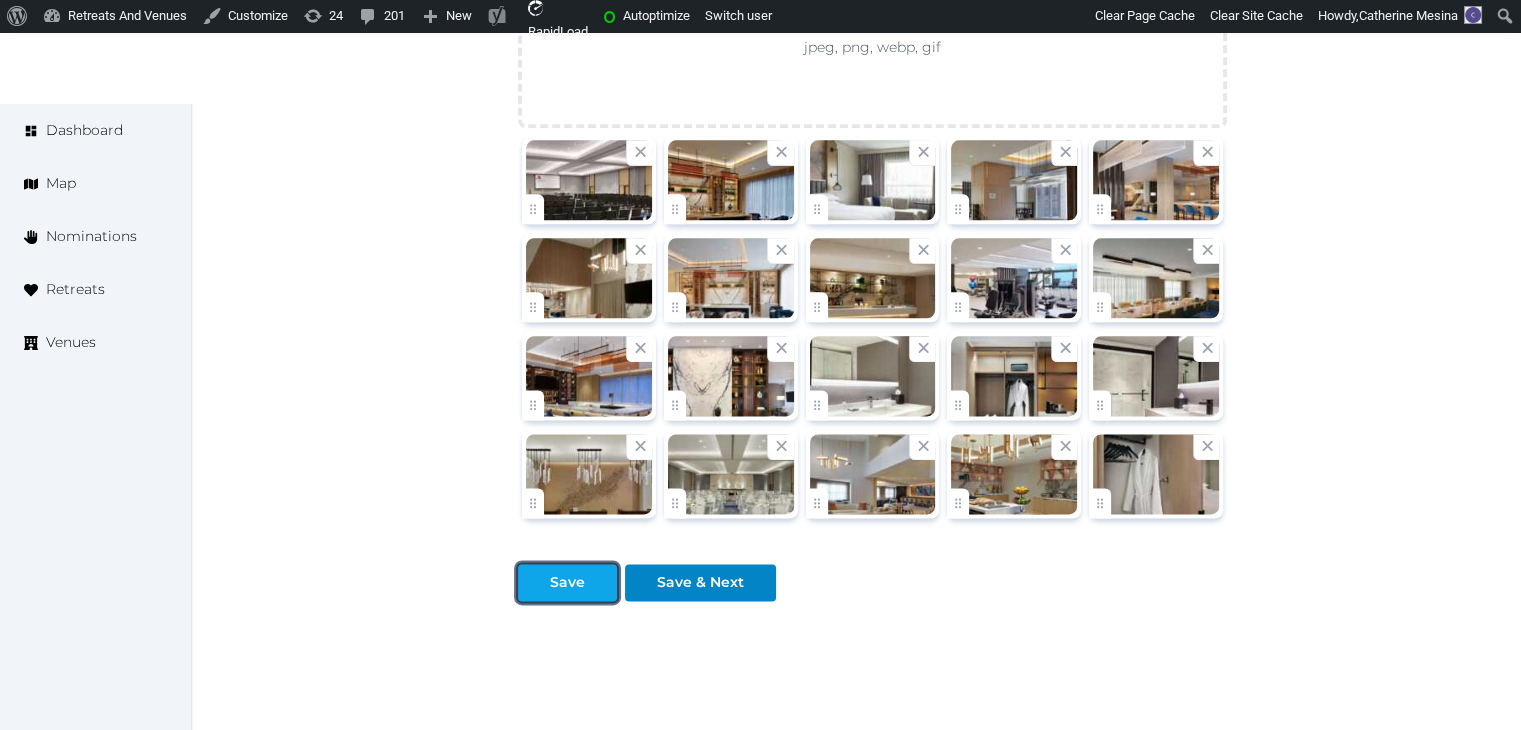 drag, startPoint x: 571, startPoint y: 584, endPoint x: 573, endPoint y: 596, distance: 12.165525 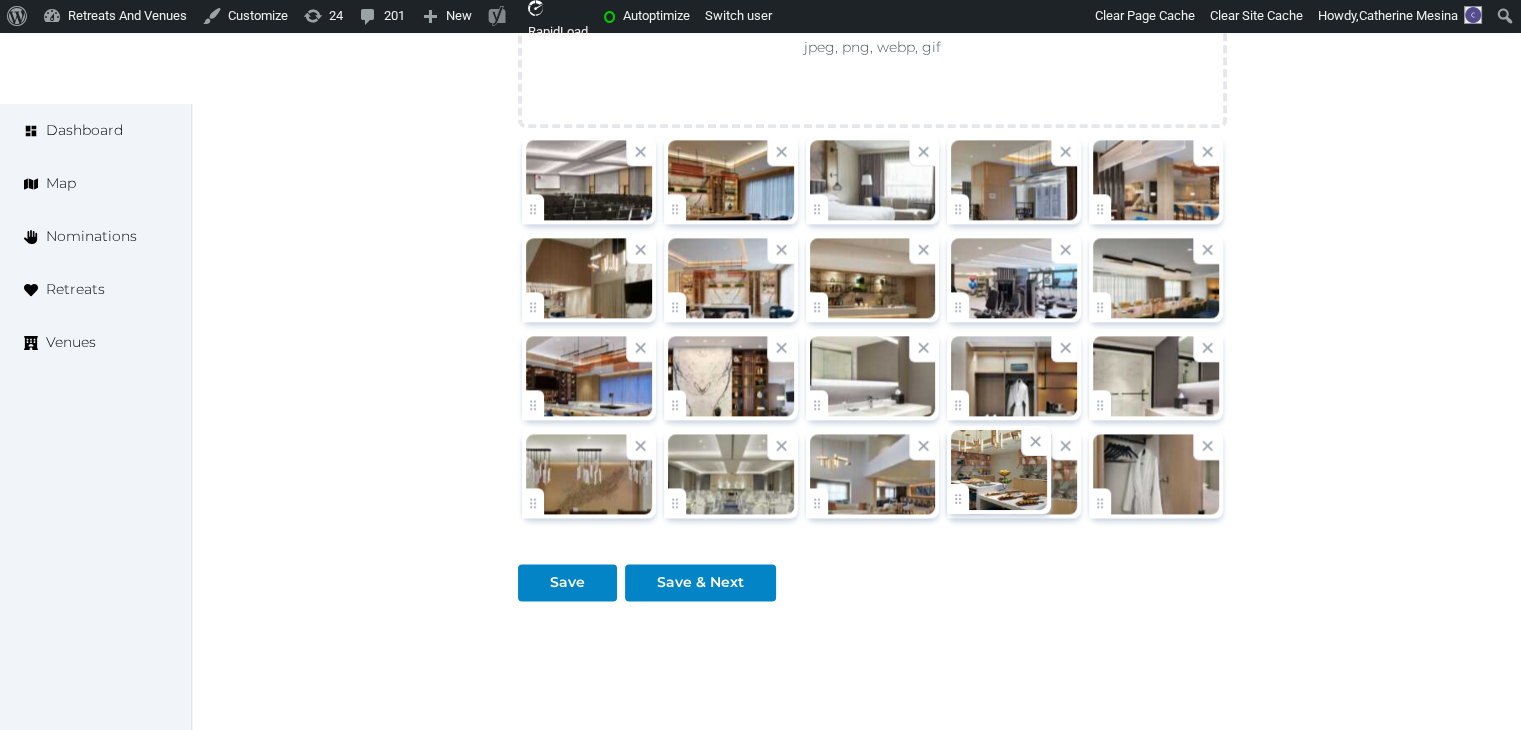 click on "Catherine Mesina   Account My Venue Listings My Retreats Logout      Dashboard Map Nominations Retreats Venues Edit venue 66 %  complete Fill out all the fields in your listing to increase its completion percentage.   A higher completion percentage will make your listing more attractive and result in better matches.  Kingston Marriott   View  listing   Open    Close CRM Lead Basic details Pricing and policies Retreat spaces Meeting spaces Accommodations Amenities Food and dining Activities and experiences Location Environment Types of retreats Brochures Notes Ownership Administration Activity This venue is live and visible to the public Mark draft Archive Venue owned by Thiago Martins thiago@retreatsandvenues.com Copy ownership transfer link Share this link with any user to transfer ownership of this venue. Users without accounts will be directed to register. Copy update link Copy recommended link Copy shortlist link Name * * (Optional) 48" at bounding box center [760, -822] 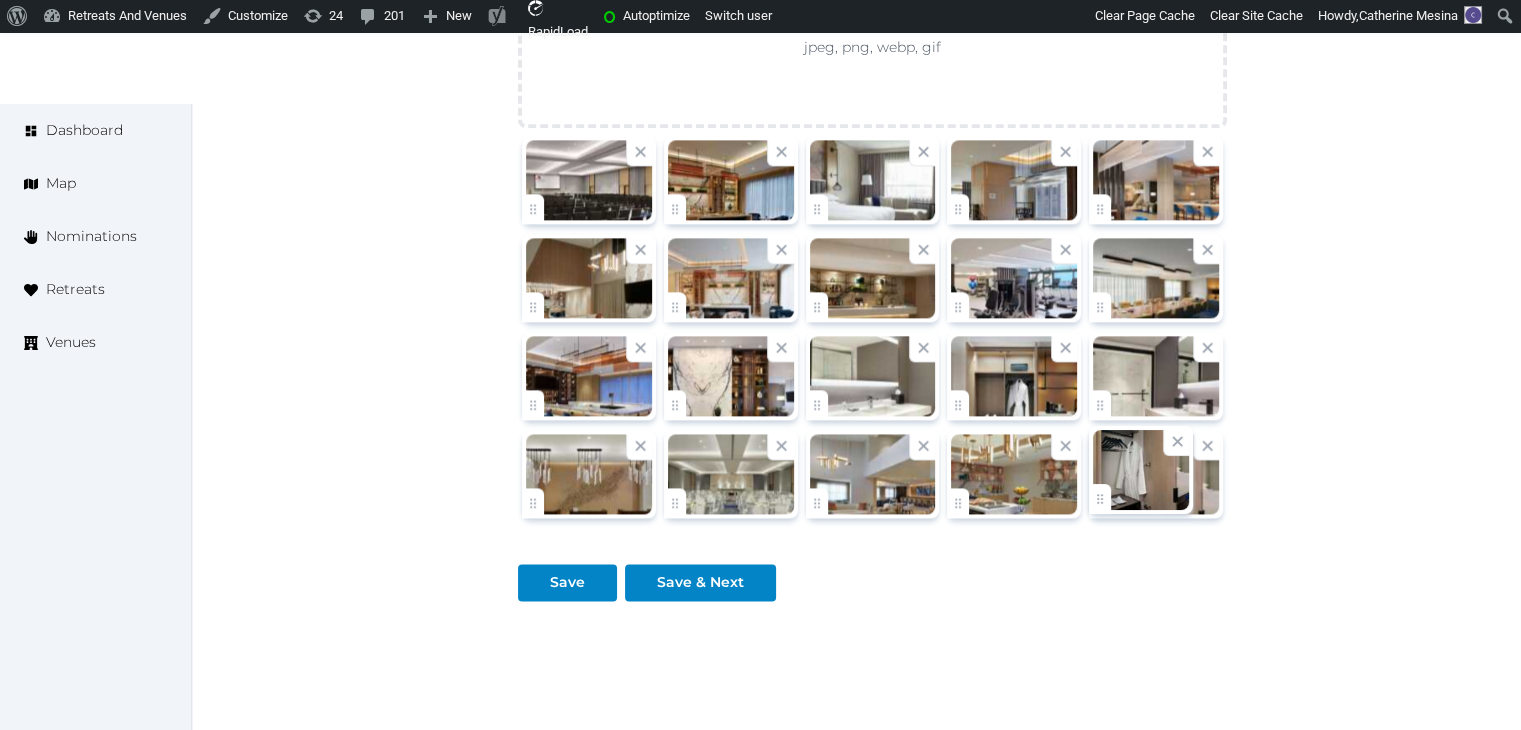 click on "Catherine Mesina   Account My Venue Listings My Retreats Logout      Dashboard Map Nominations Retreats Venues Edit venue 66 %  complete Fill out all the fields in your listing to increase its completion percentage.   A higher completion percentage will make your listing more attractive and result in better matches.  Kingston Marriott   View  listing   Open    Close CRM Lead Basic details Pricing and policies Retreat spaces Meeting spaces Accommodations Amenities Food and dining Activities and experiences Location Environment Types of retreats Brochures Notes Ownership Administration Activity This venue is live and visible to the public Mark draft Archive Venue owned by Thiago Martins thiago@retreatsandvenues.com Copy ownership transfer link Share this link with any user to transfer ownership of this venue. Users without accounts will be directed to register. Copy update link Copy recommended link Copy shortlist link Name * * (Optional) 48" at bounding box center [760, -822] 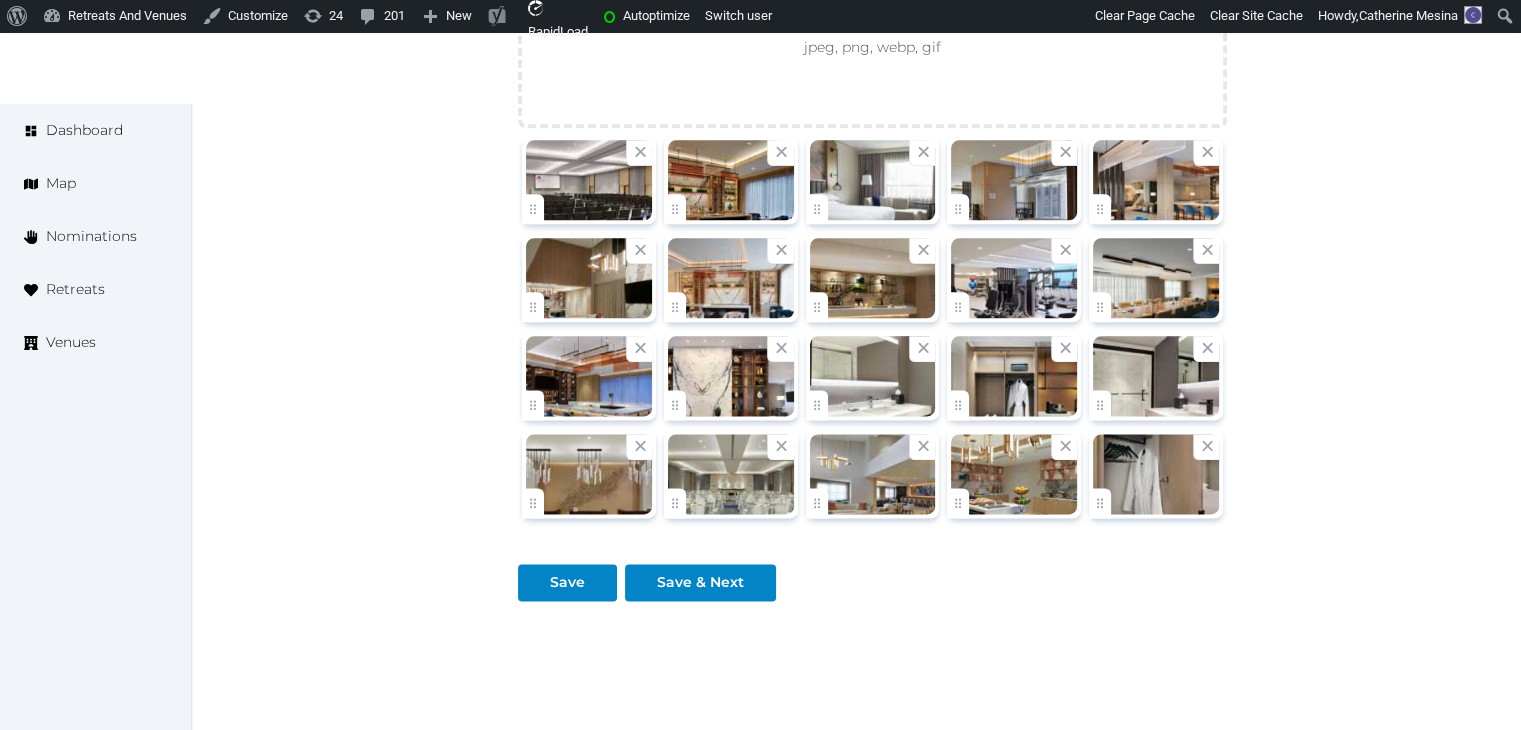 click at bounding box center [1206, 447] 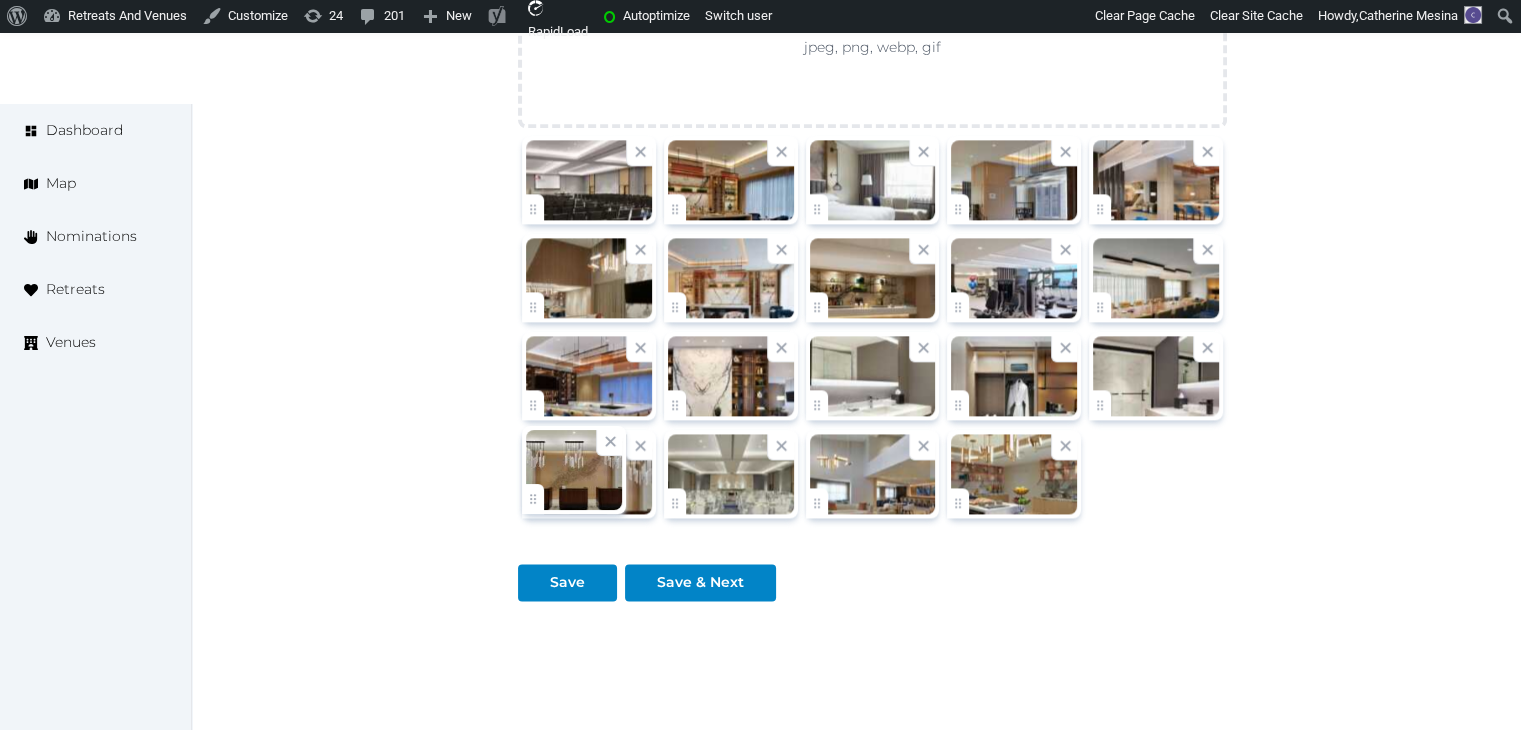 click on "Catherine Mesina   Account My Venue Listings My Retreats Logout      Dashboard Map Nominations Retreats Venues Edit venue 66 %  complete Fill out all the fields in your listing to increase its completion percentage.   A higher completion percentage will make your listing more attractive and result in better matches.  Kingston Marriott   View  listing   Open    Close CRM Lead Basic details Pricing and policies Retreat spaces Meeting spaces Accommodations Amenities Food and dining Activities and experiences Location Environment Types of retreats Brochures Notes Ownership Administration Activity This venue is live and visible to the public Mark draft Archive Venue owned by Thiago Martins thiago@retreatsandvenues.com Copy ownership transfer link Share this link with any user to transfer ownership of this venue. Users without accounts will be directed to register. Copy update link Copy recommended link Copy shortlist link Name * * (Optional) 48" at bounding box center [760, -822] 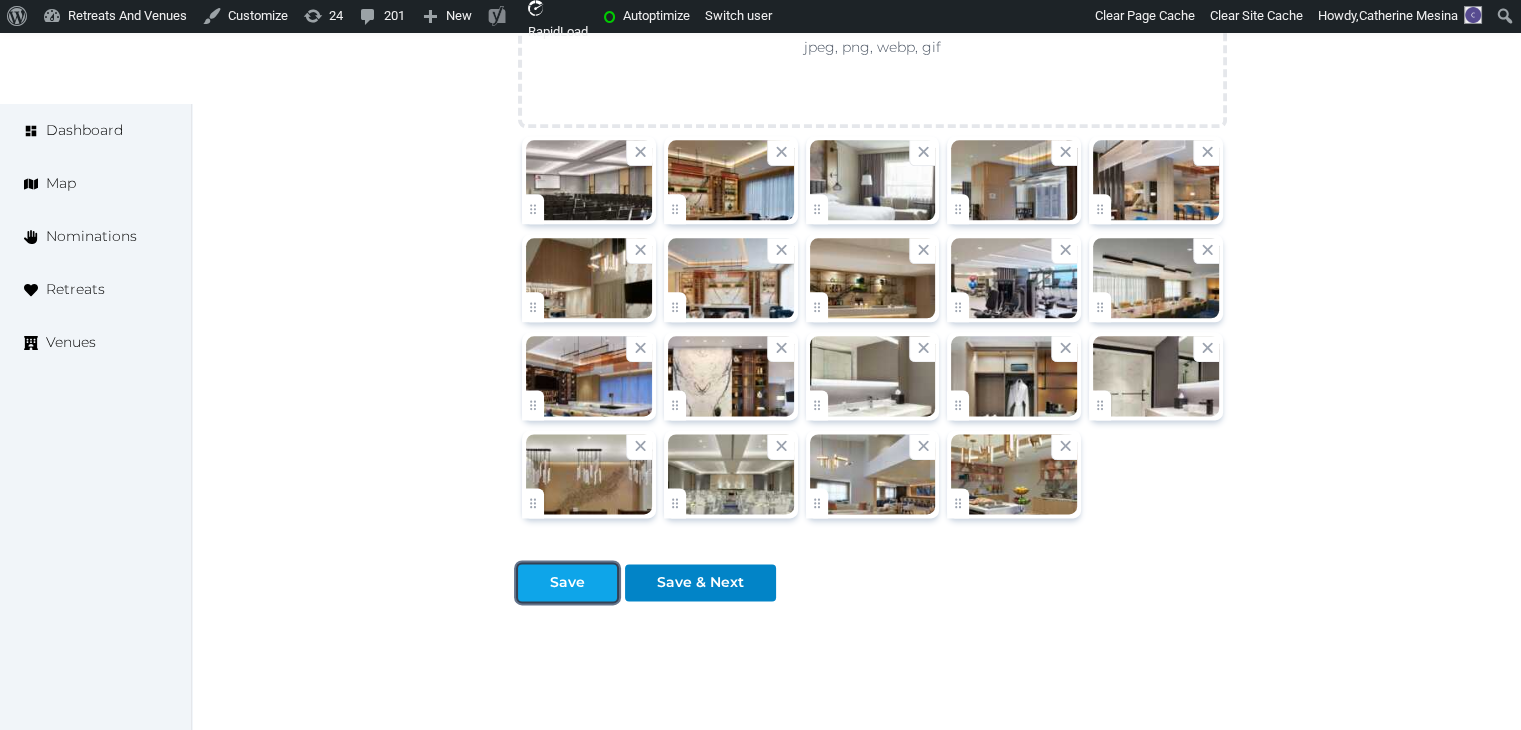 click on "Save" at bounding box center [567, 582] 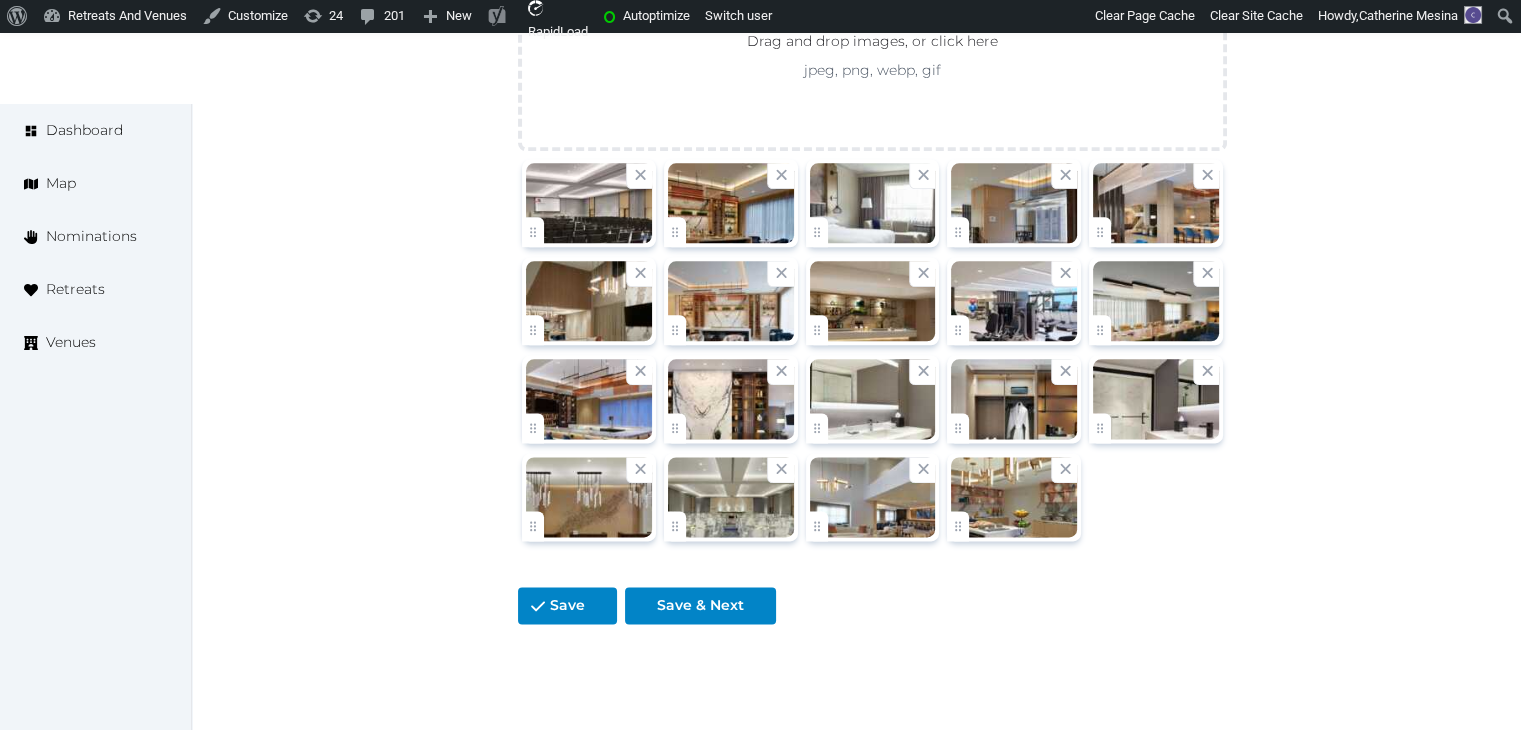 scroll, scrollTop: 2391, scrollLeft: 0, axis: vertical 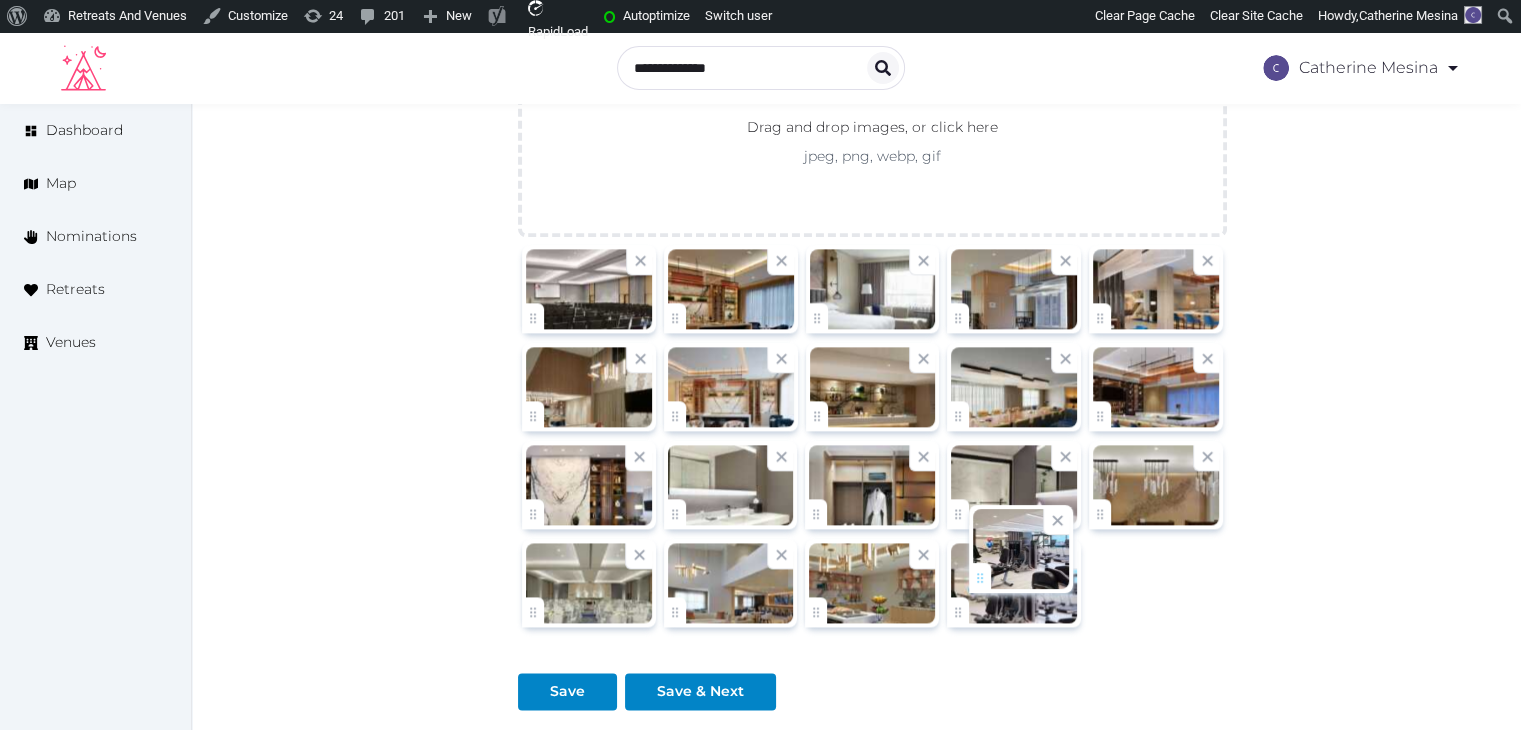 drag, startPoint x: 972, startPoint y: 457, endPoint x: 993, endPoint y: 577, distance: 121.82365 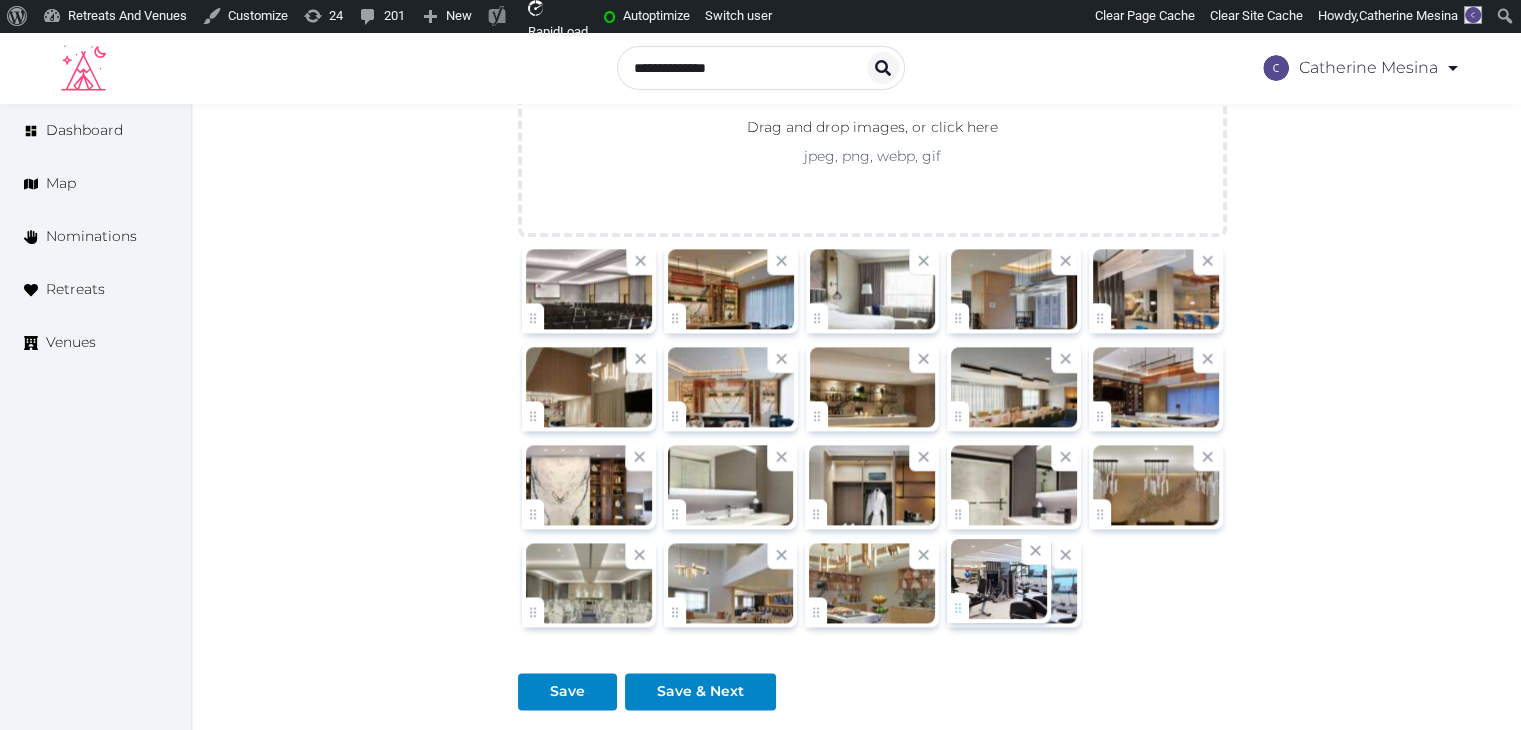 click on "Catherine Mesina   Account My Venue Listings My Retreats Logout      Dashboard Map Nominations Retreats Venues Edit venue 66 %  complete Fill out all the fields in your listing to increase its completion percentage.   A higher completion percentage will make your listing more attractive and result in better matches.  Kingston Marriott   View  listing   Open    Close CRM Lead Basic details Pricing and policies Retreat spaces Meeting spaces Accommodations Amenities Food and dining Activities and experiences Location Environment Types of retreats Brochures Notes Ownership Administration Activity This venue is live and visible to the public Mark draft Archive Venue owned by Thiago Martins thiago@retreatsandvenues.com Copy ownership transfer link Share this link with any user to transfer ownership of this venue. Users without accounts will be directed to register. Copy update link Copy recommended link Copy shortlist link Name * * (Optional) 48" at bounding box center (760, -713) 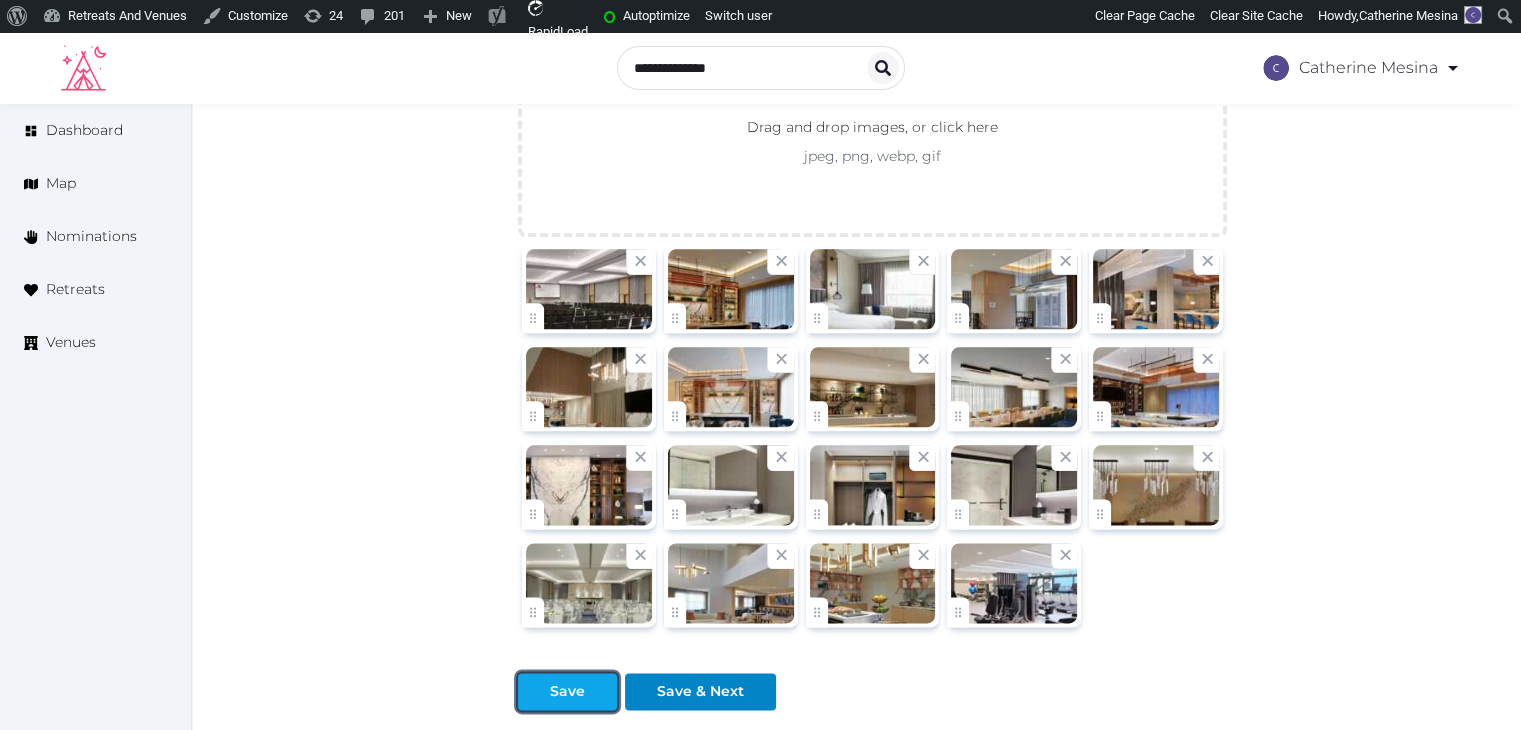 click on "Save" at bounding box center (567, 691) 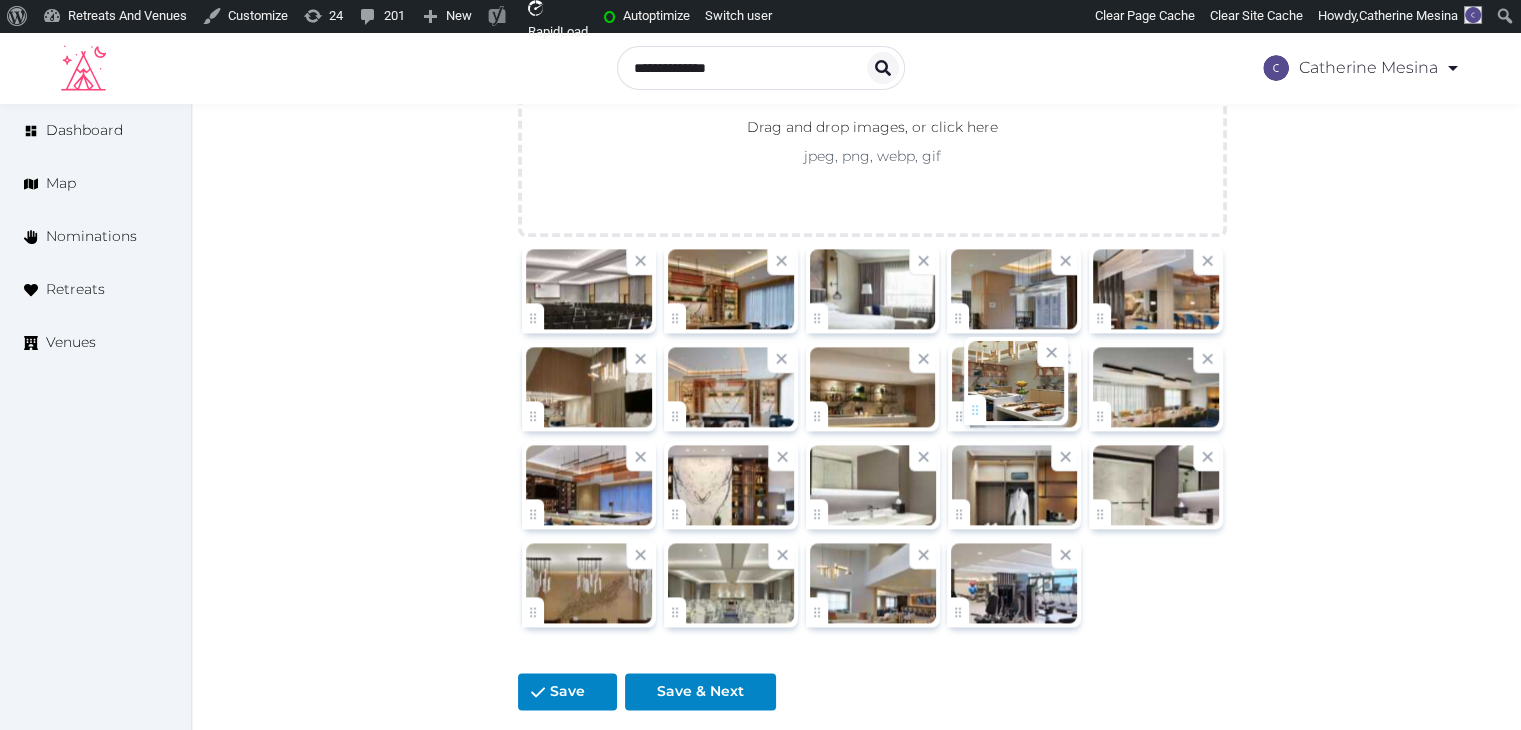 drag, startPoint x: 821, startPoint y: 601, endPoint x: 983, endPoint y: 401, distance: 257.3791 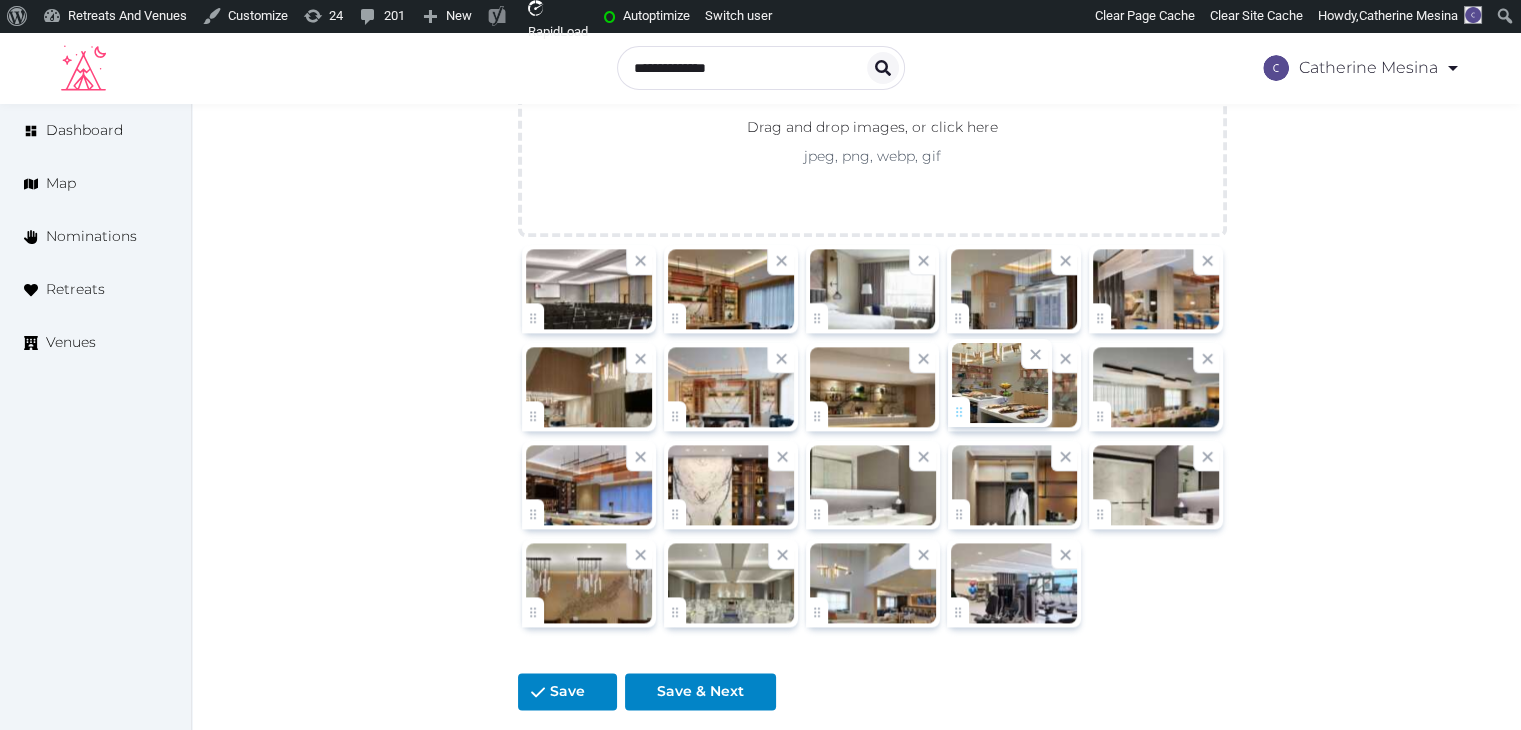 click on "Catherine Mesina   Account My Venue Listings My Retreats Logout      Dashboard Map Nominations Retreats Venues Edit venue 66 %  complete Fill out all the fields in your listing to increase its completion percentage.   A higher completion percentage will make your listing more attractive and result in better matches.  Kingston Marriott   View  listing   Open    Close CRM Lead Basic details Pricing and policies Retreat spaces Meeting spaces Accommodations Amenities Food and dining Activities and experiences Location Environment Types of retreats Brochures Notes Ownership Administration Activity This venue is live and visible to the public Mark draft Archive Venue owned by Thiago Martins thiago@retreatsandvenues.com Copy ownership transfer link Share this link with any user to transfer ownership of this venue. Users without accounts will be directed to register. Copy update link Copy recommended link Copy shortlist link Name * * (Optional) 48" at bounding box center [760, -713] 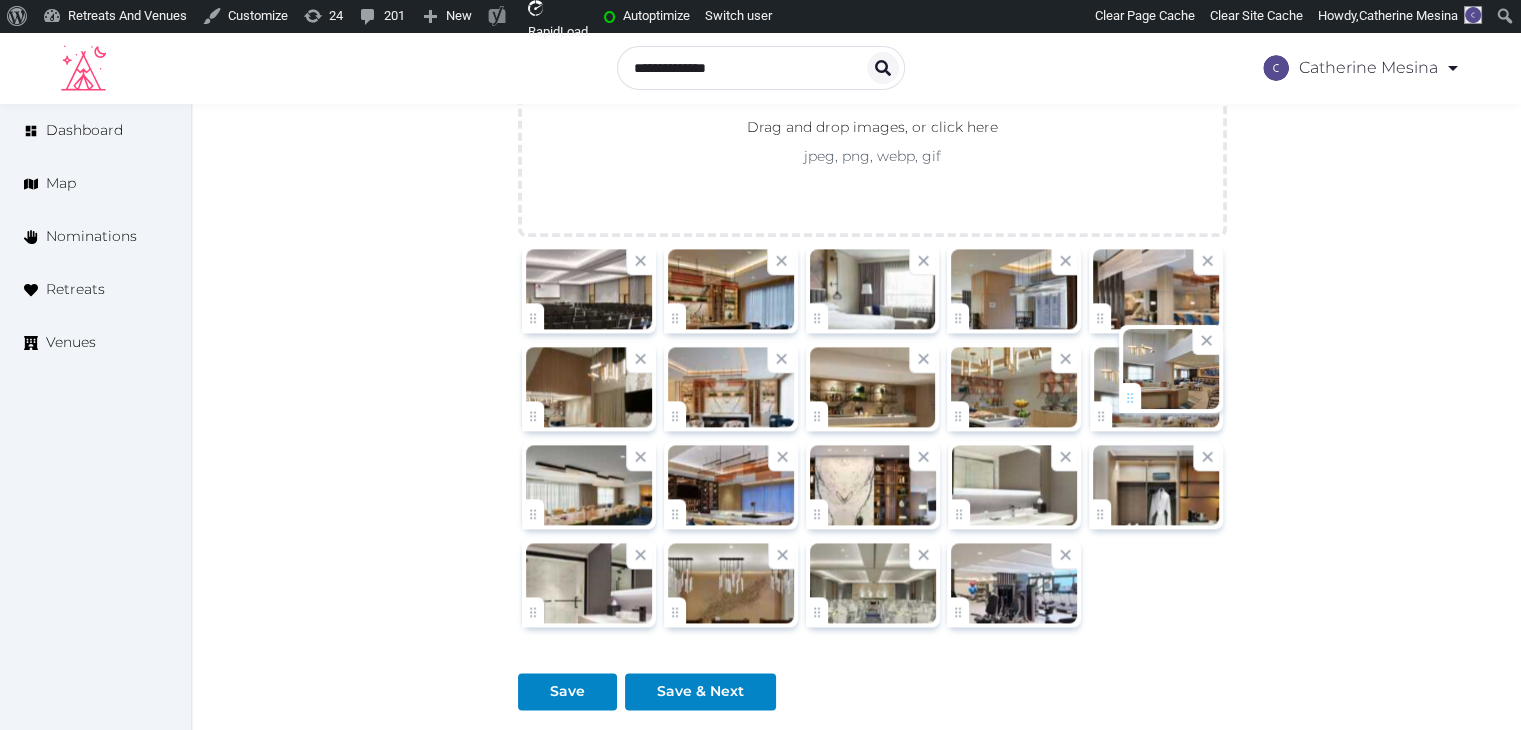 drag, startPoint x: 813, startPoint y: 618, endPoint x: 1135, endPoint y: 405, distance: 386.07382 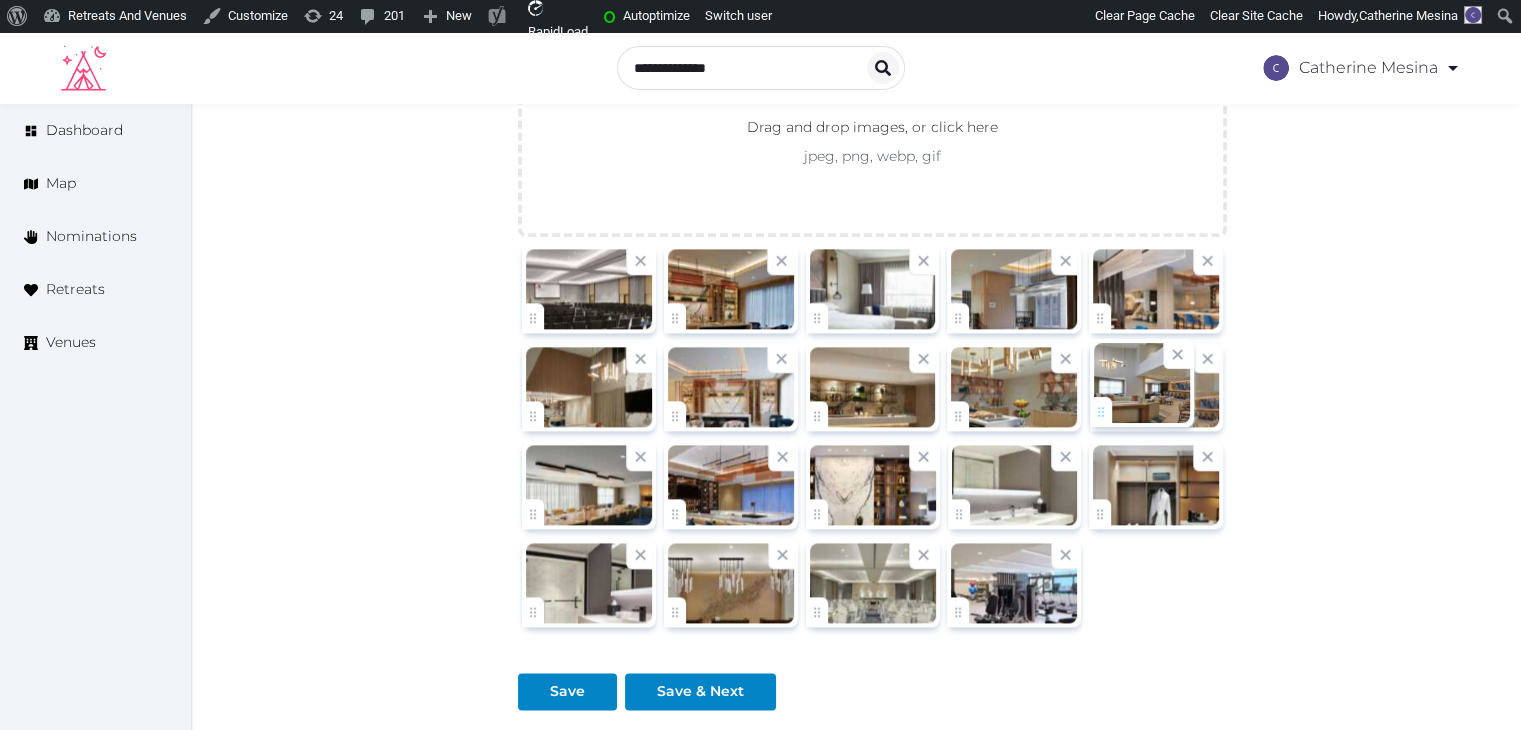 click on "Catherine Mesina   Account My Venue Listings My Retreats Logout      Dashboard Map Nominations Retreats Venues Edit venue 66 %  complete Fill out all the fields in your listing to increase its completion percentage.   A higher completion percentage will make your listing more attractive and result in better matches.  Kingston Marriott   View  listing   Open    Close CRM Lead Basic details Pricing and policies Retreat spaces Meeting spaces Accommodations Amenities Food and dining Activities and experiences Location Environment Types of retreats Brochures Notes Ownership Administration Activity This venue is live and visible to the public Mark draft Archive Venue owned by Thiago Martins thiago@retreatsandvenues.com Copy ownership transfer link Share this link with any user to transfer ownership of this venue. Users without accounts will be directed to register. Copy update link Copy recommended link Copy shortlist link Name * * (Optional) 48" at bounding box center (760, -713) 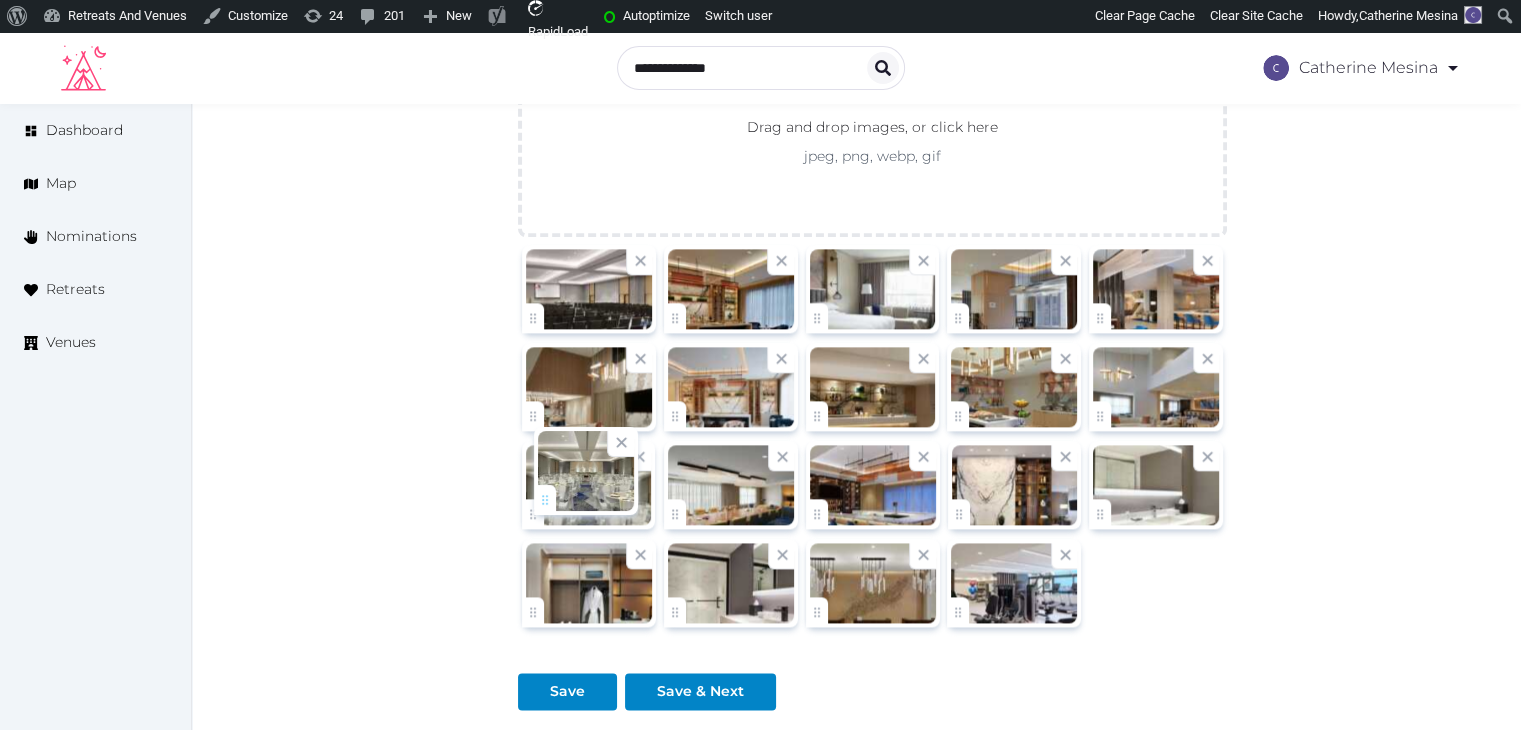 drag, startPoint x: 811, startPoint y: 608, endPoint x: 534, endPoint y: 504, distance: 295.88004 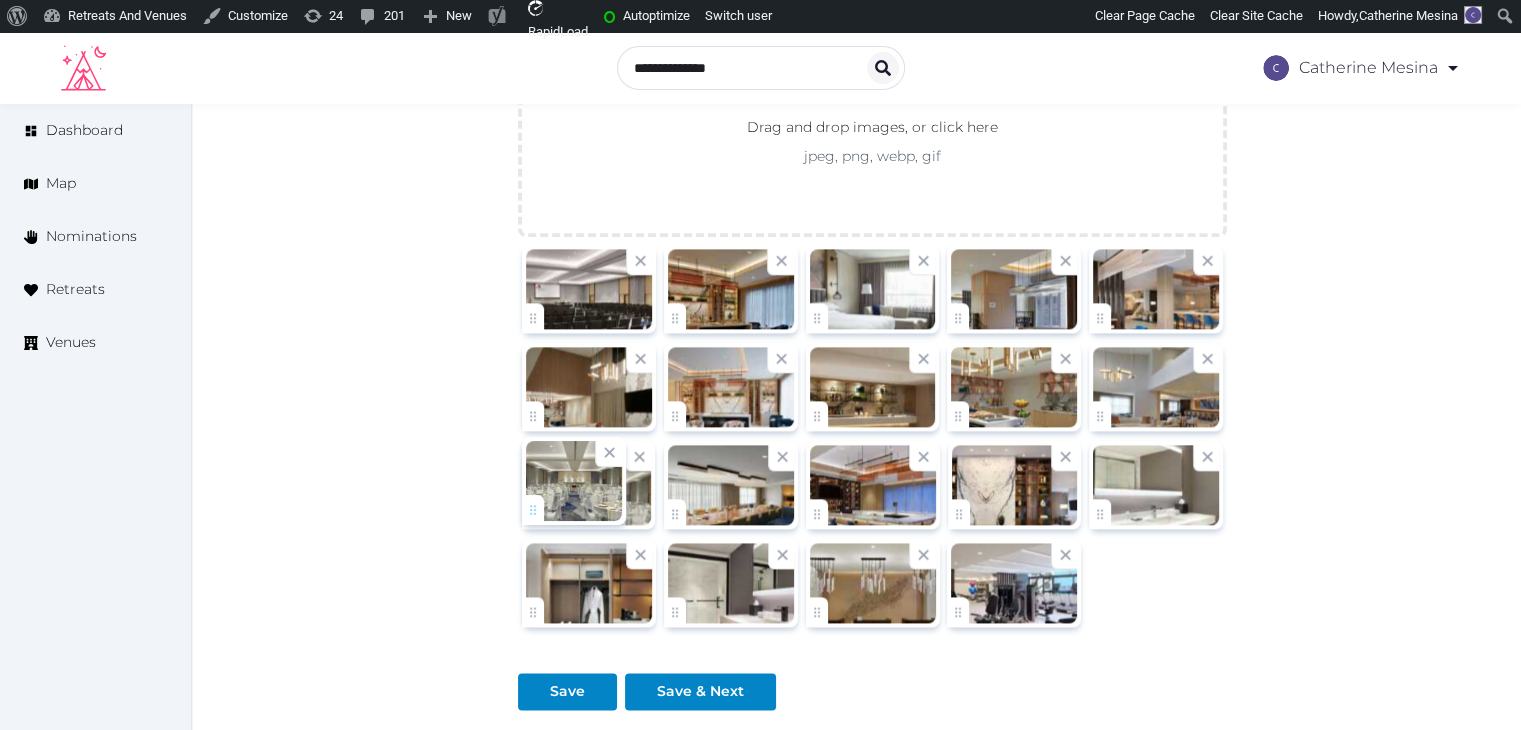 click on "Catherine Mesina   Account My Venue Listings My Retreats Logout      Dashboard Map Nominations Retreats Venues Edit venue 66 %  complete Fill out all the fields in your listing to increase its completion percentage.   A higher completion percentage will make your listing more attractive and result in better matches.  Kingston Marriott   View  listing   Open    Close CRM Lead Basic details Pricing and policies Retreat spaces Meeting spaces Accommodations Amenities Food and dining Activities and experiences Location Environment Types of retreats Brochures Notes Ownership Administration Activity This venue is live and visible to the public Mark draft Archive Venue owned by Thiago Martins thiago@retreatsandvenues.com Copy ownership transfer link Share this link with any user to transfer ownership of this venue. Users without accounts will be directed to register. Copy update link Copy recommended link Copy shortlist link Name * * (Optional) 48" at bounding box center [760, -713] 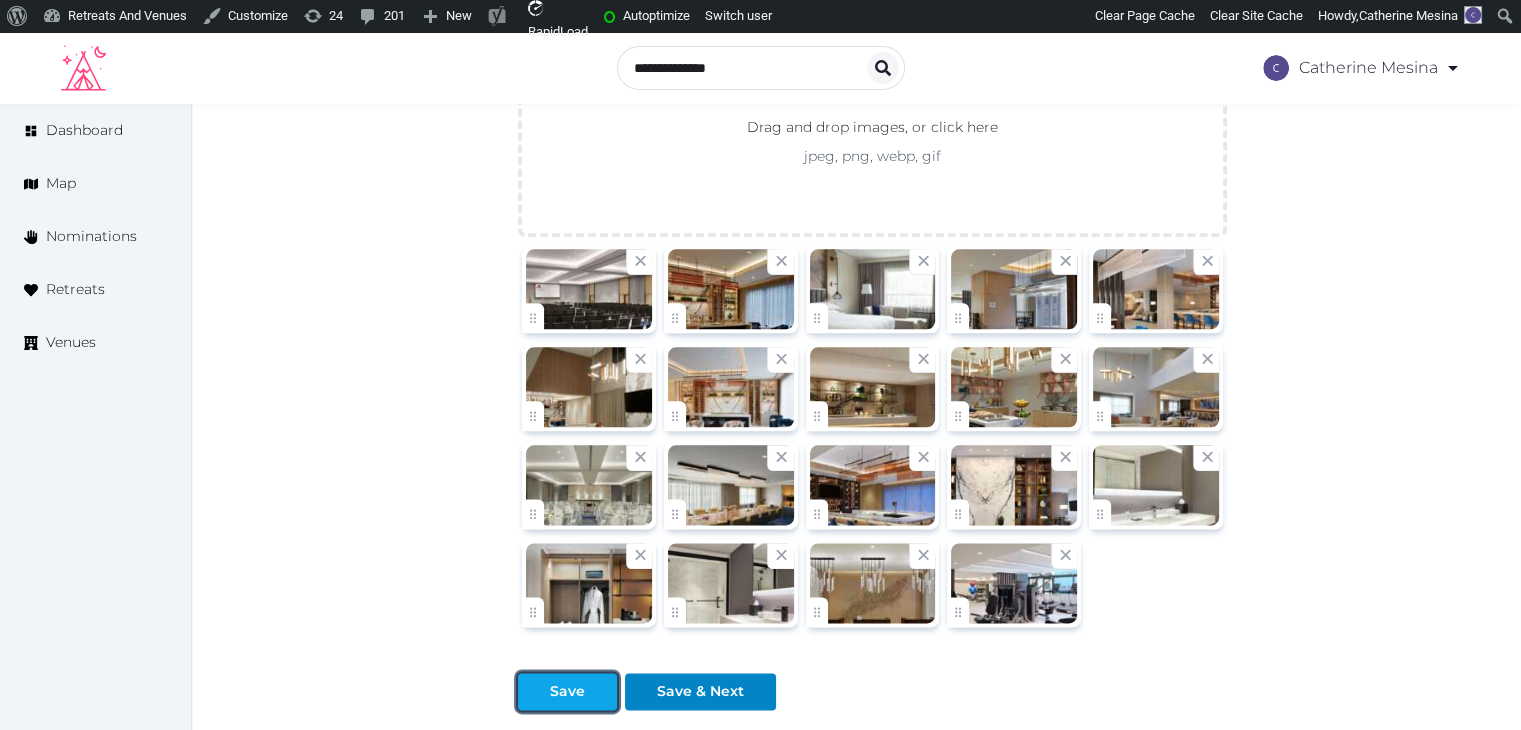 click on "Save" at bounding box center [567, 691] 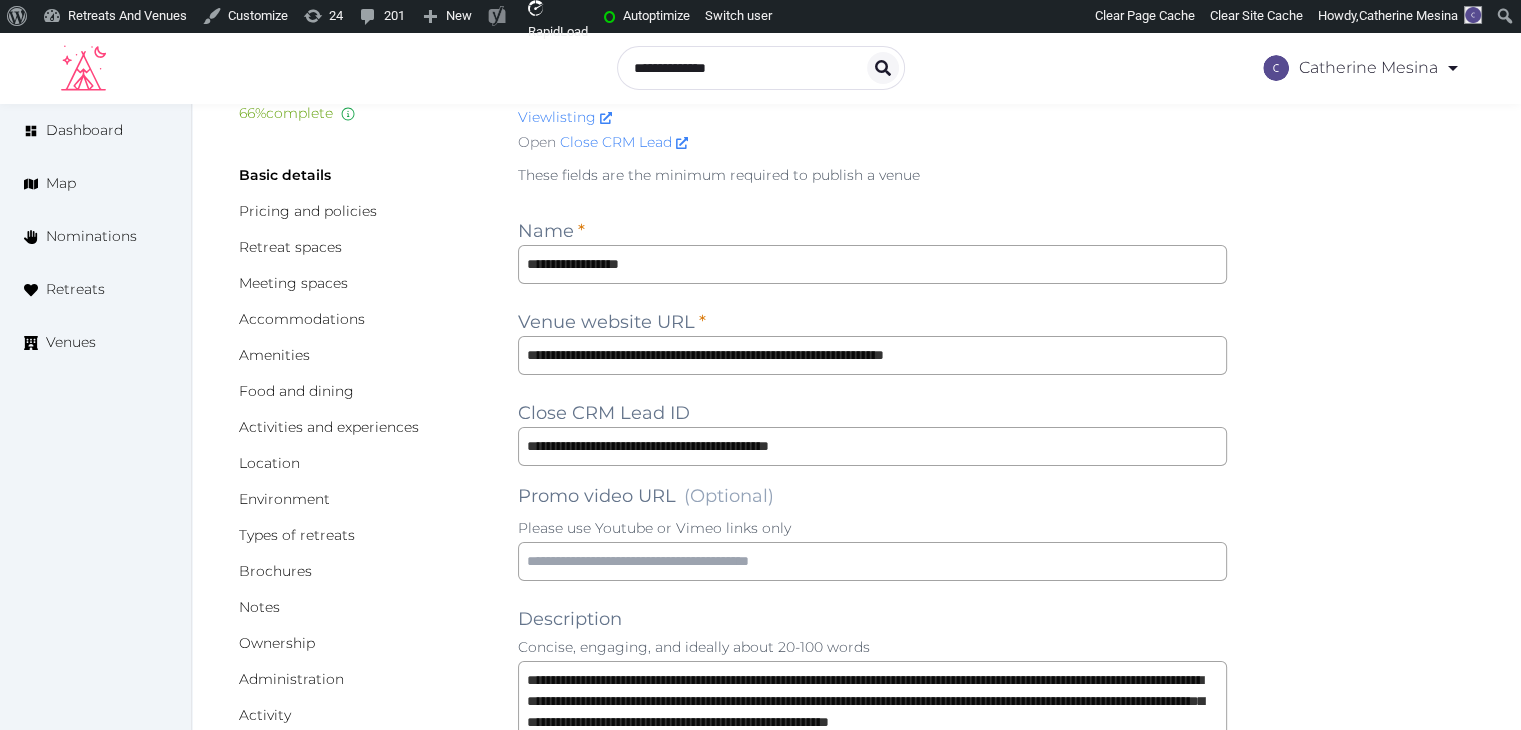scroll, scrollTop: 0, scrollLeft: 0, axis: both 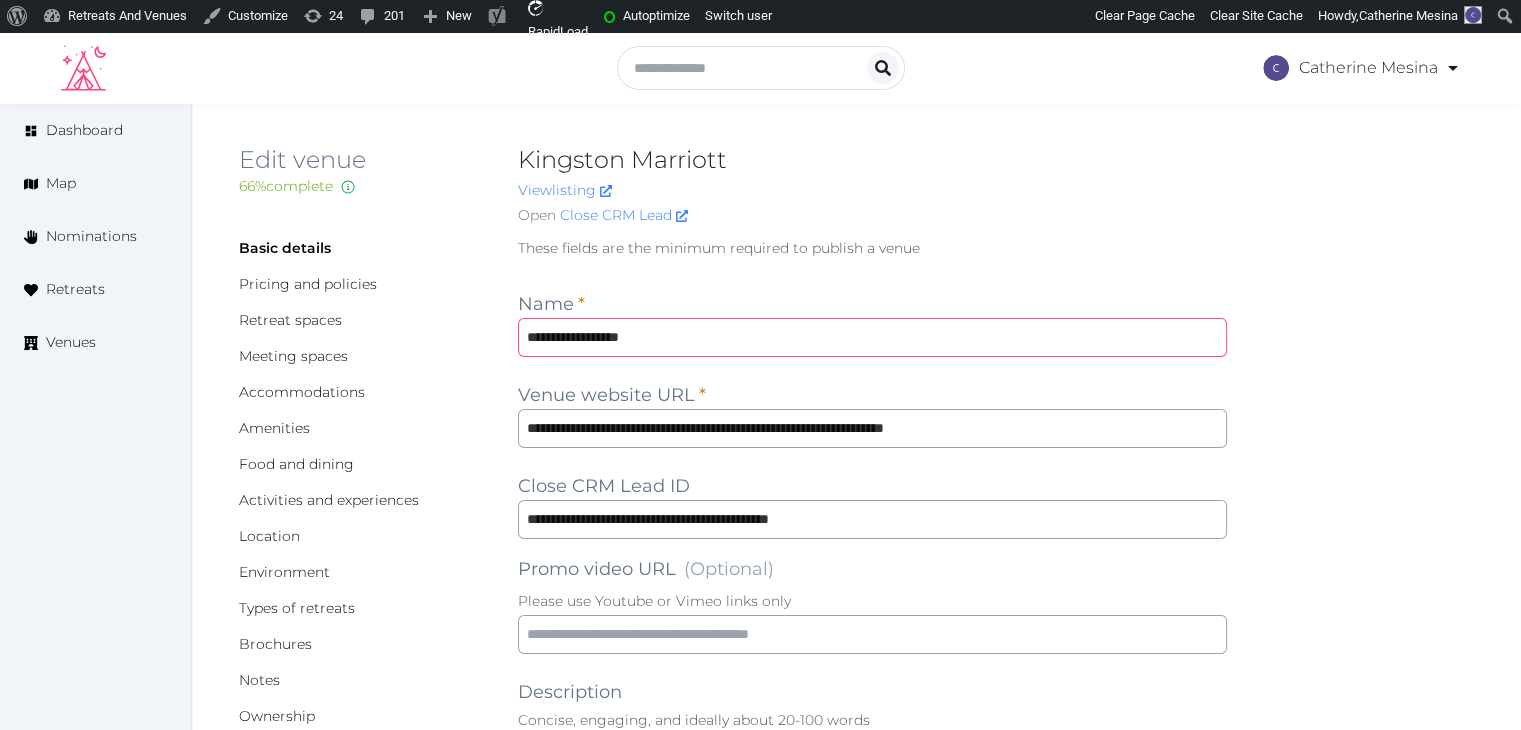 click on "**********" at bounding box center [872, 337] 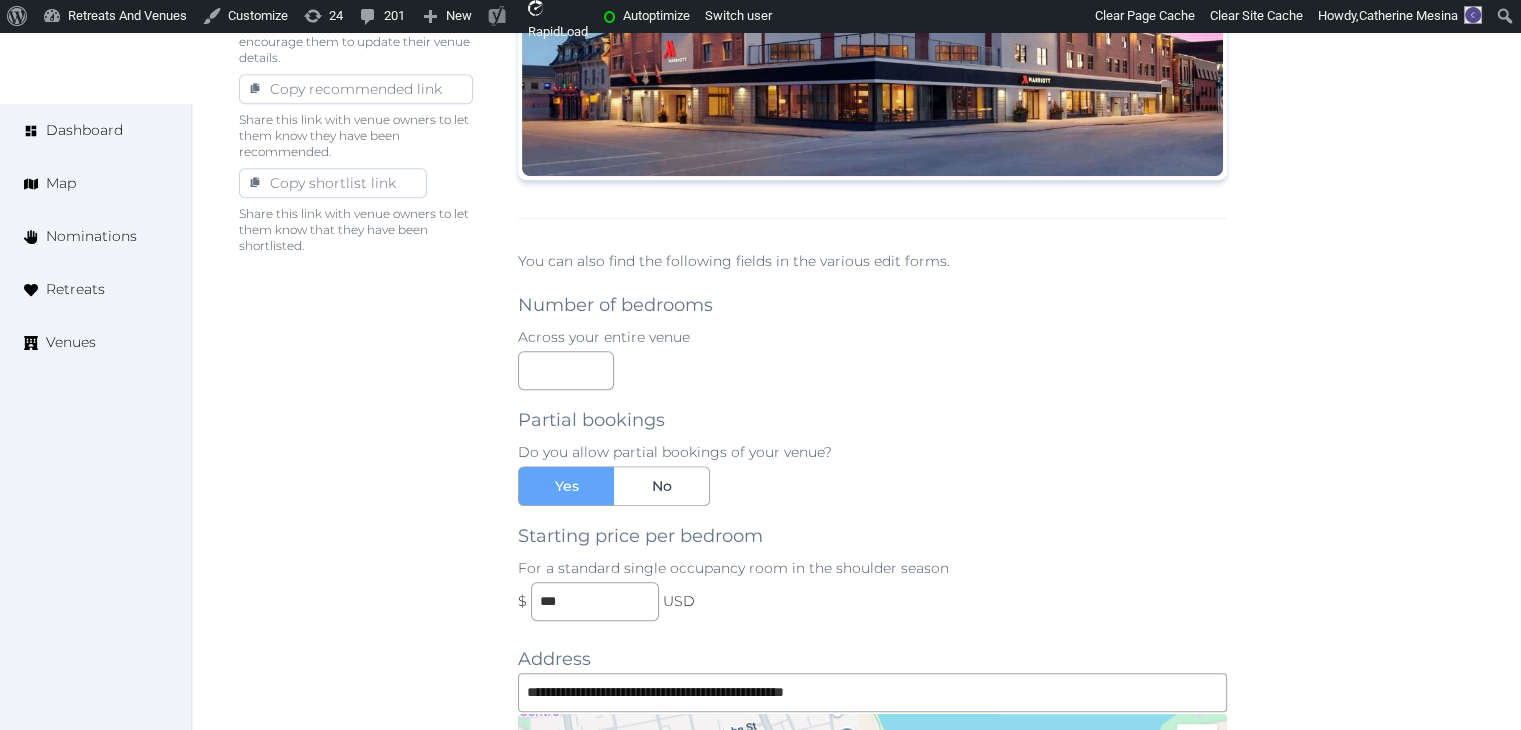 scroll, scrollTop: 1600, scrollLeft: 0, axis: vertical 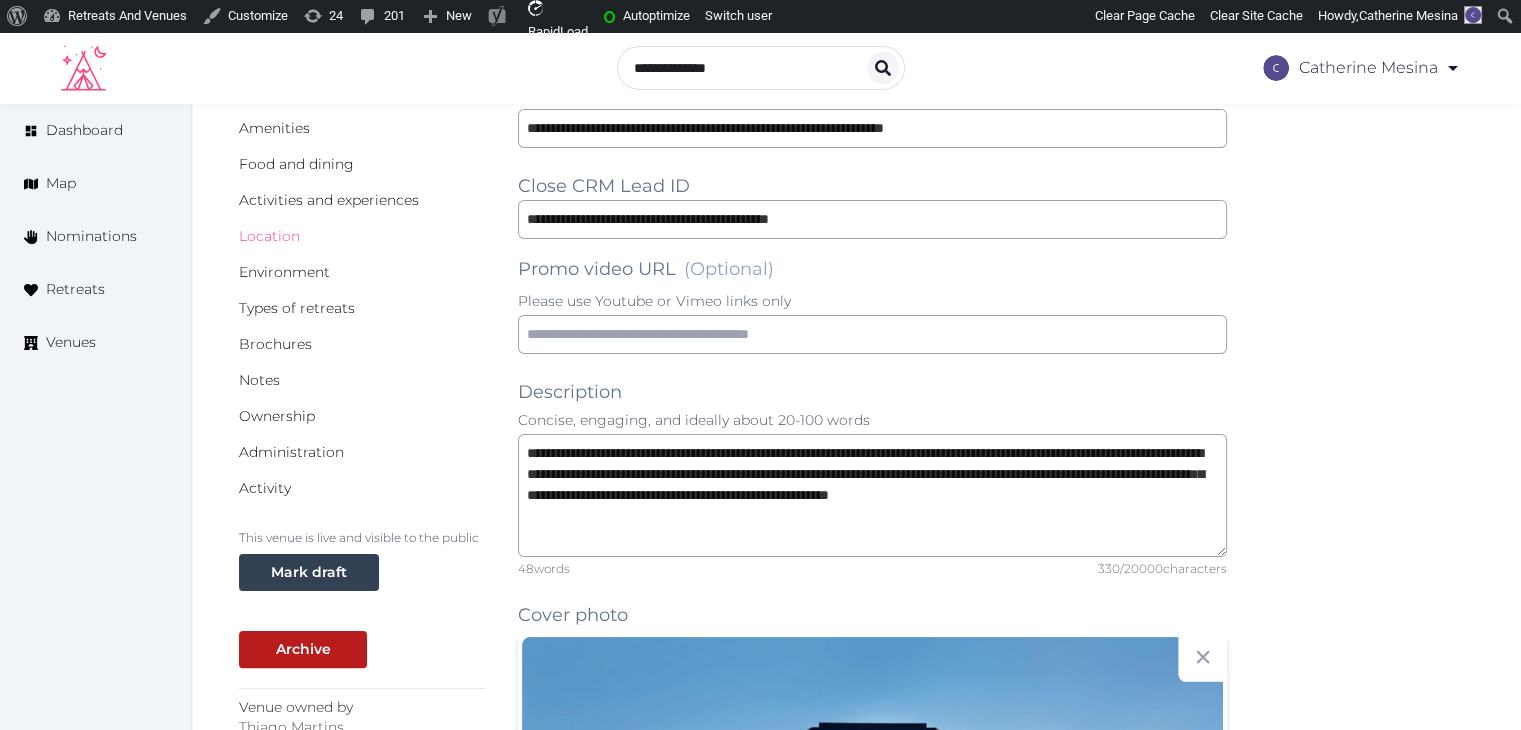 drag, startPoint x: 288, startPoint y: 237, endPoint x: 300, endPoint y: 261, distance: 26.832815 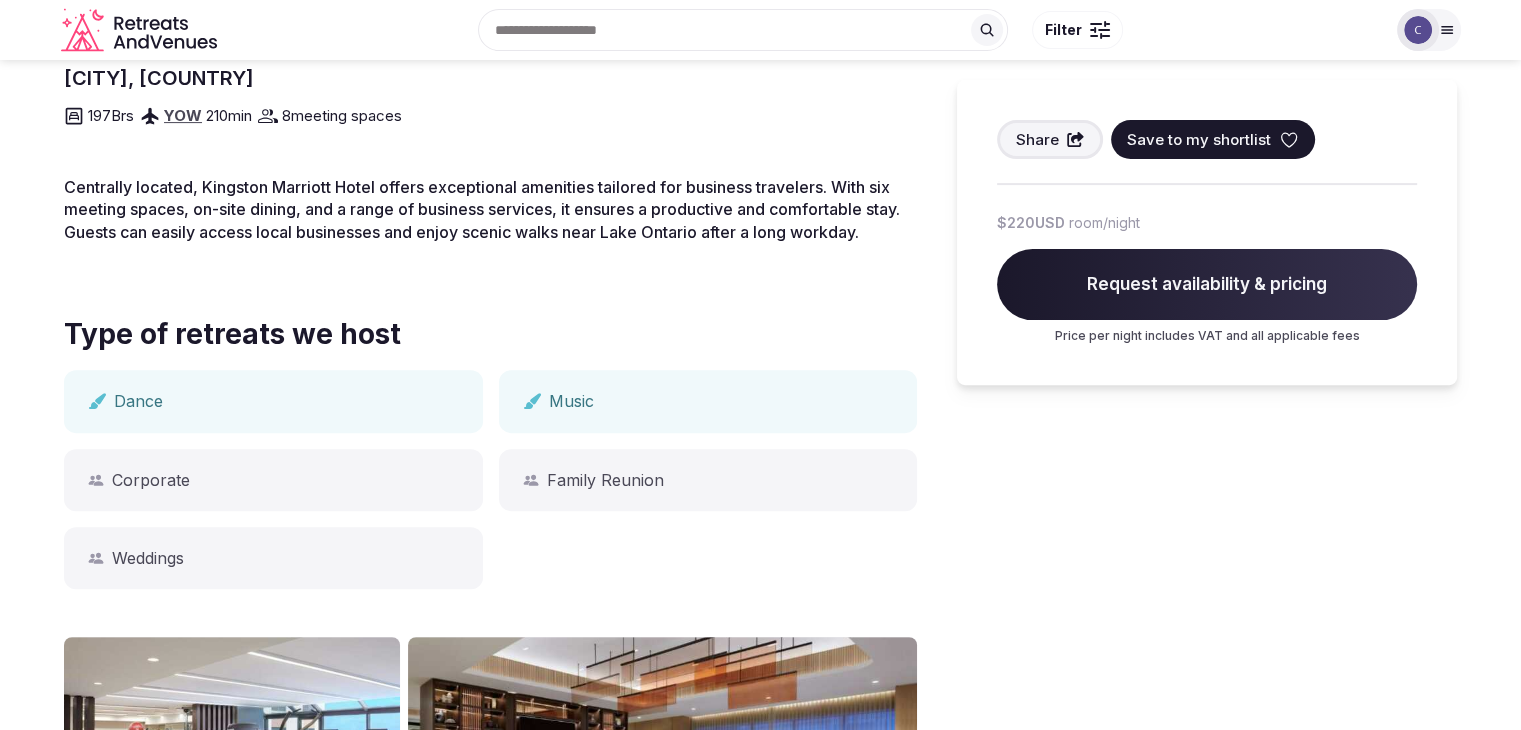 scroll, scrollTop: 0, scrollLeft: 0, axis: both 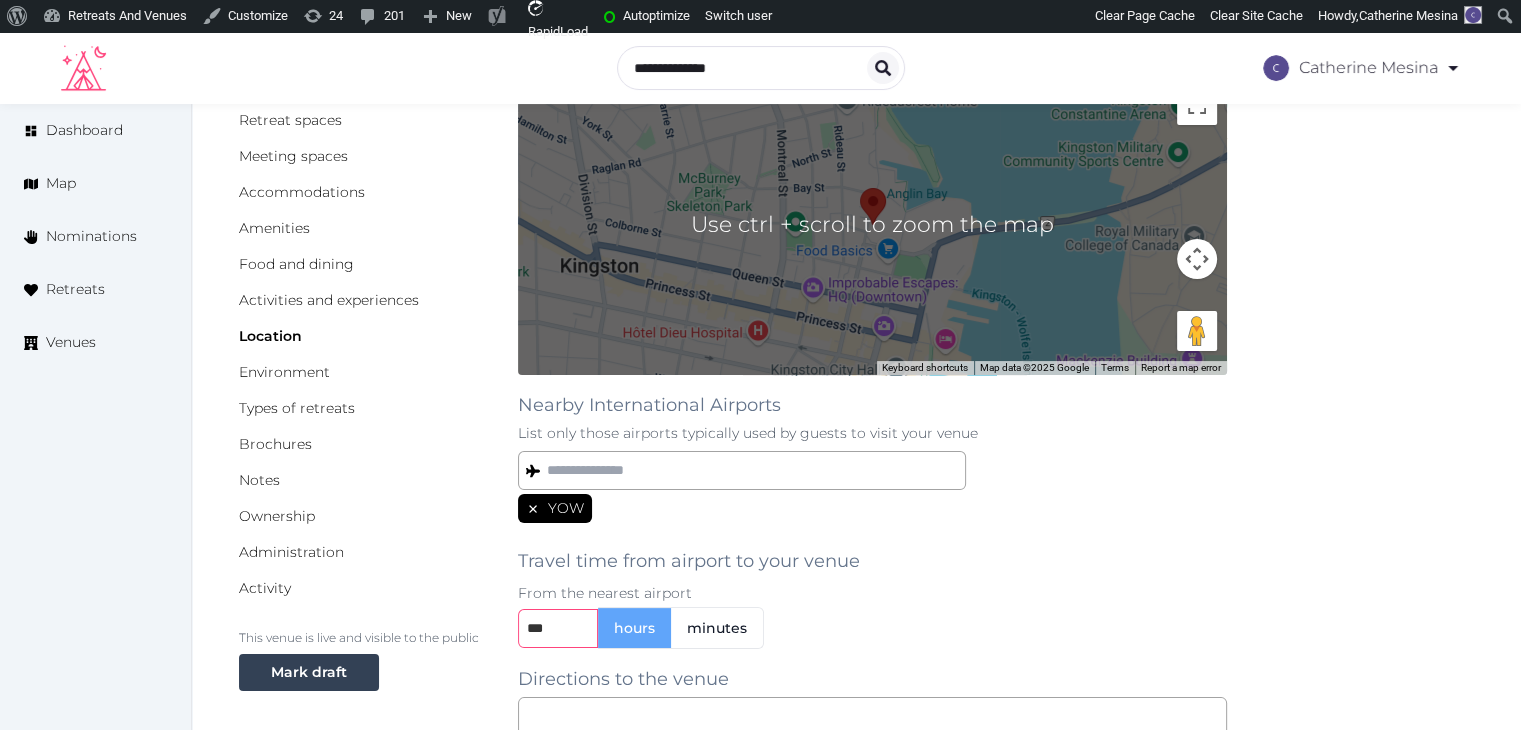 click on "***" at bounding box center (558, 628) 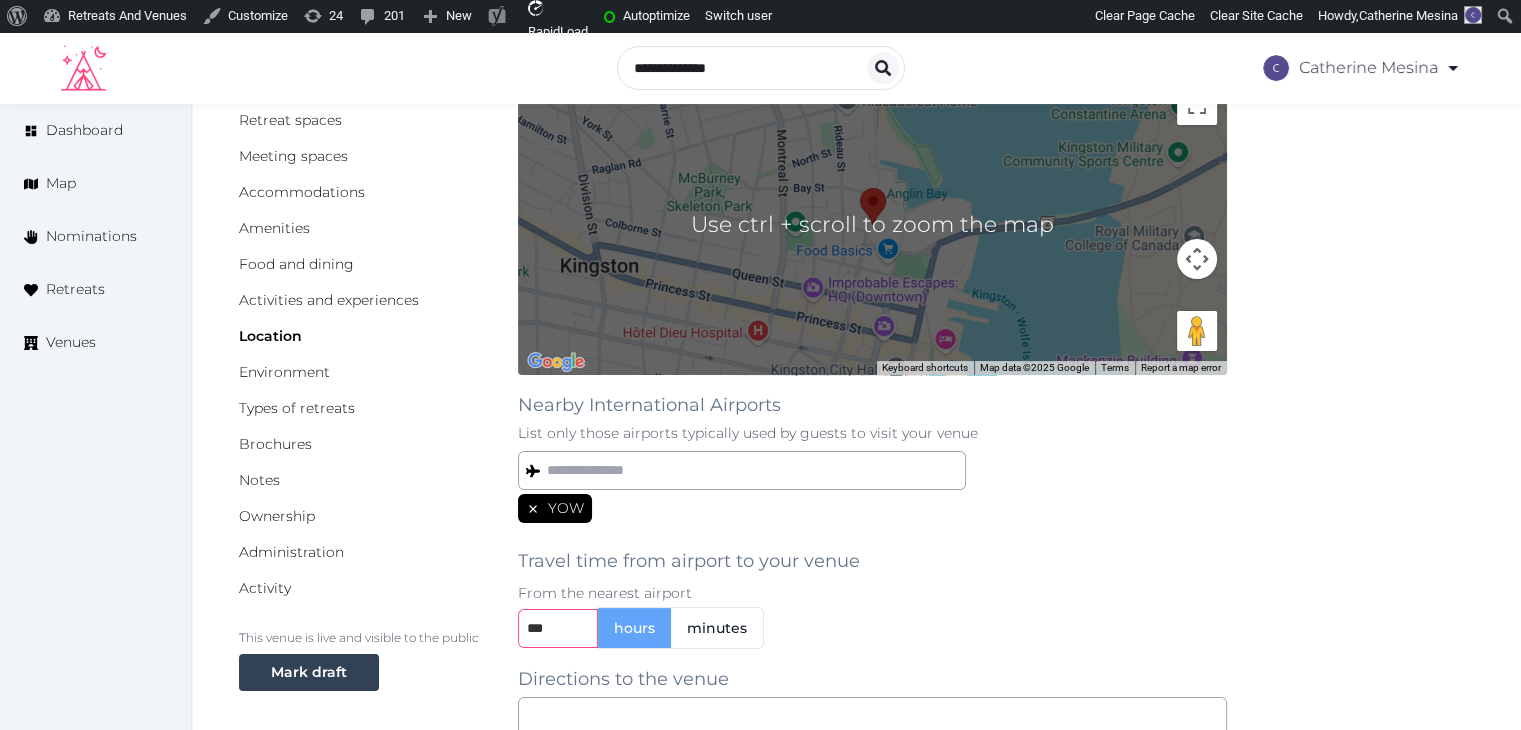 click on "***" at bounding box center [558, 628] 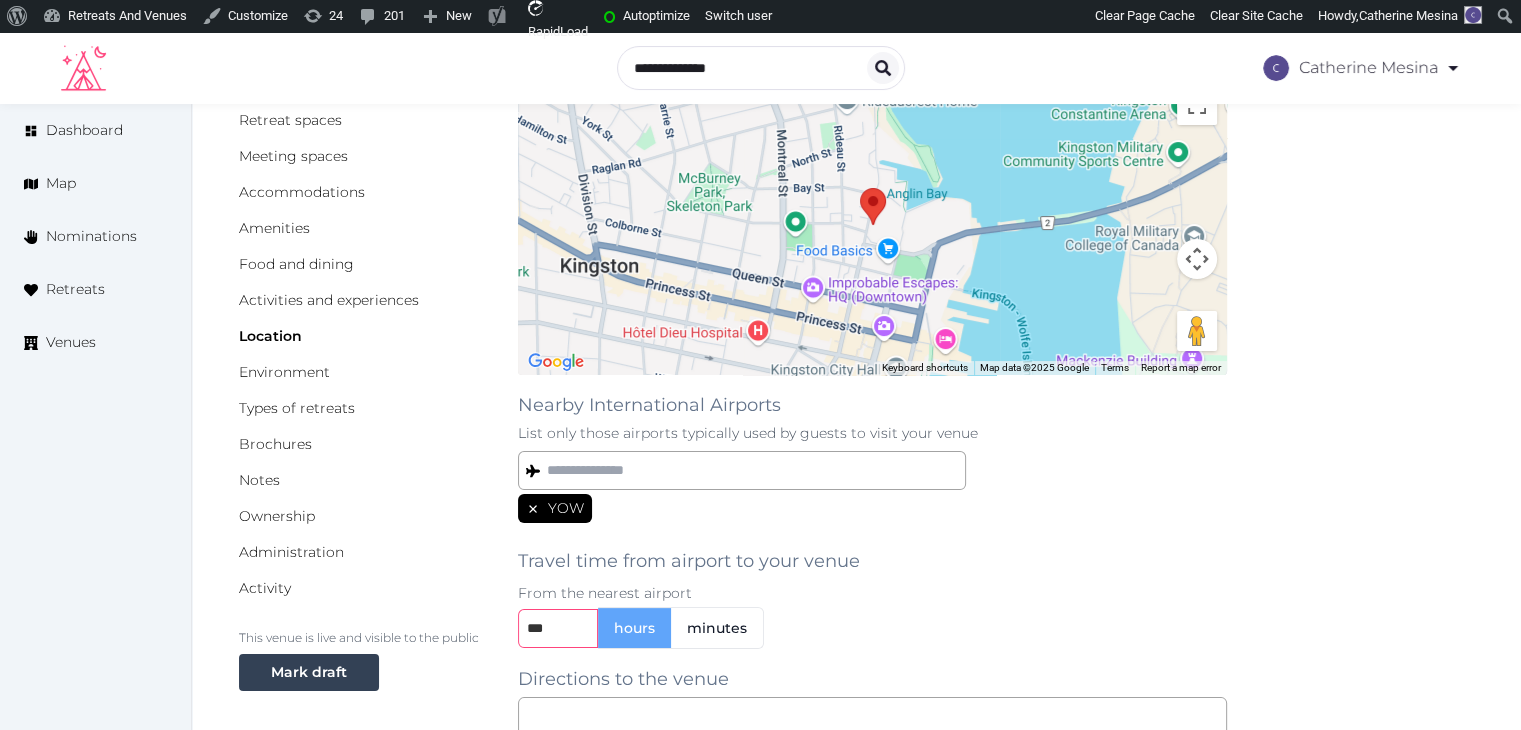 type on "***" 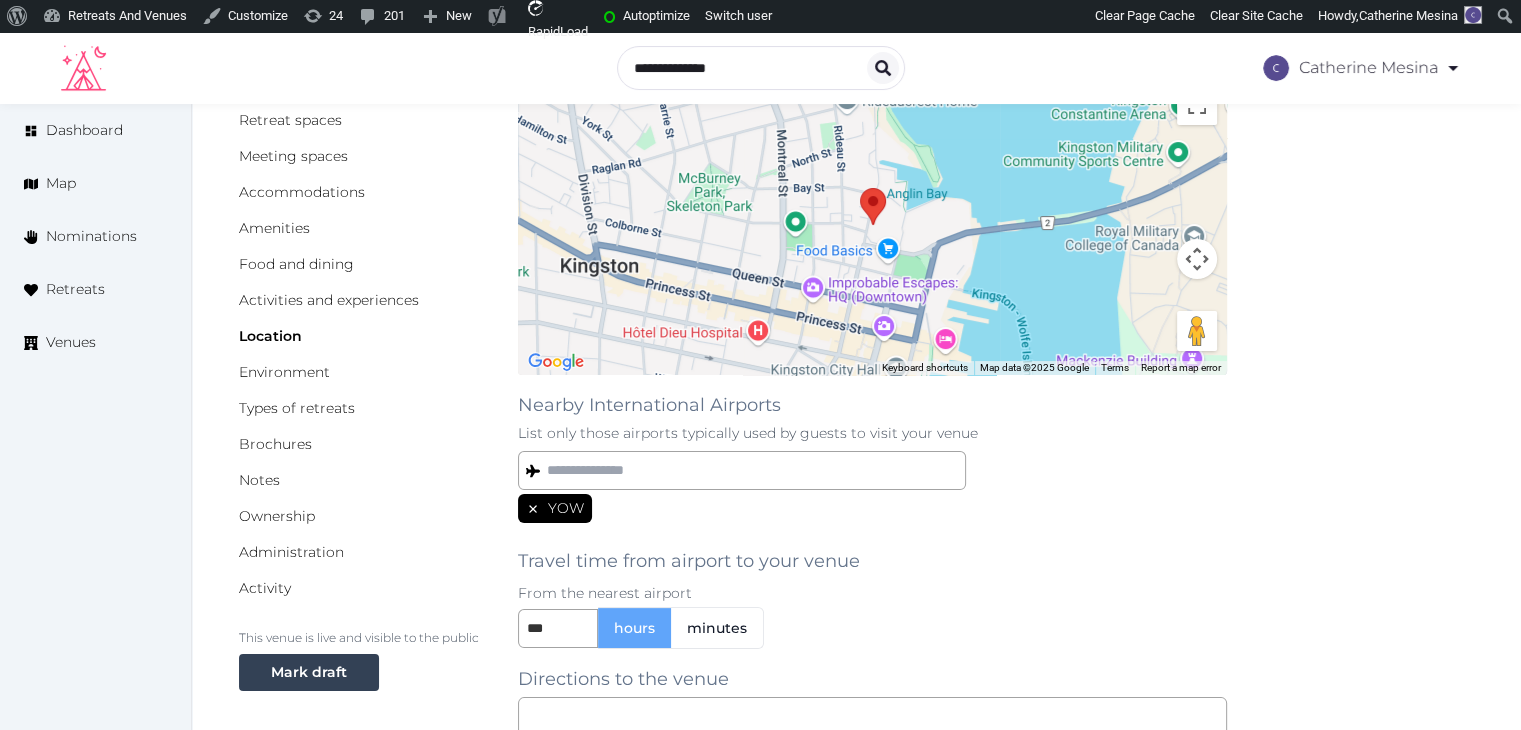 click on "minutes" at bounding box center [717, 628] 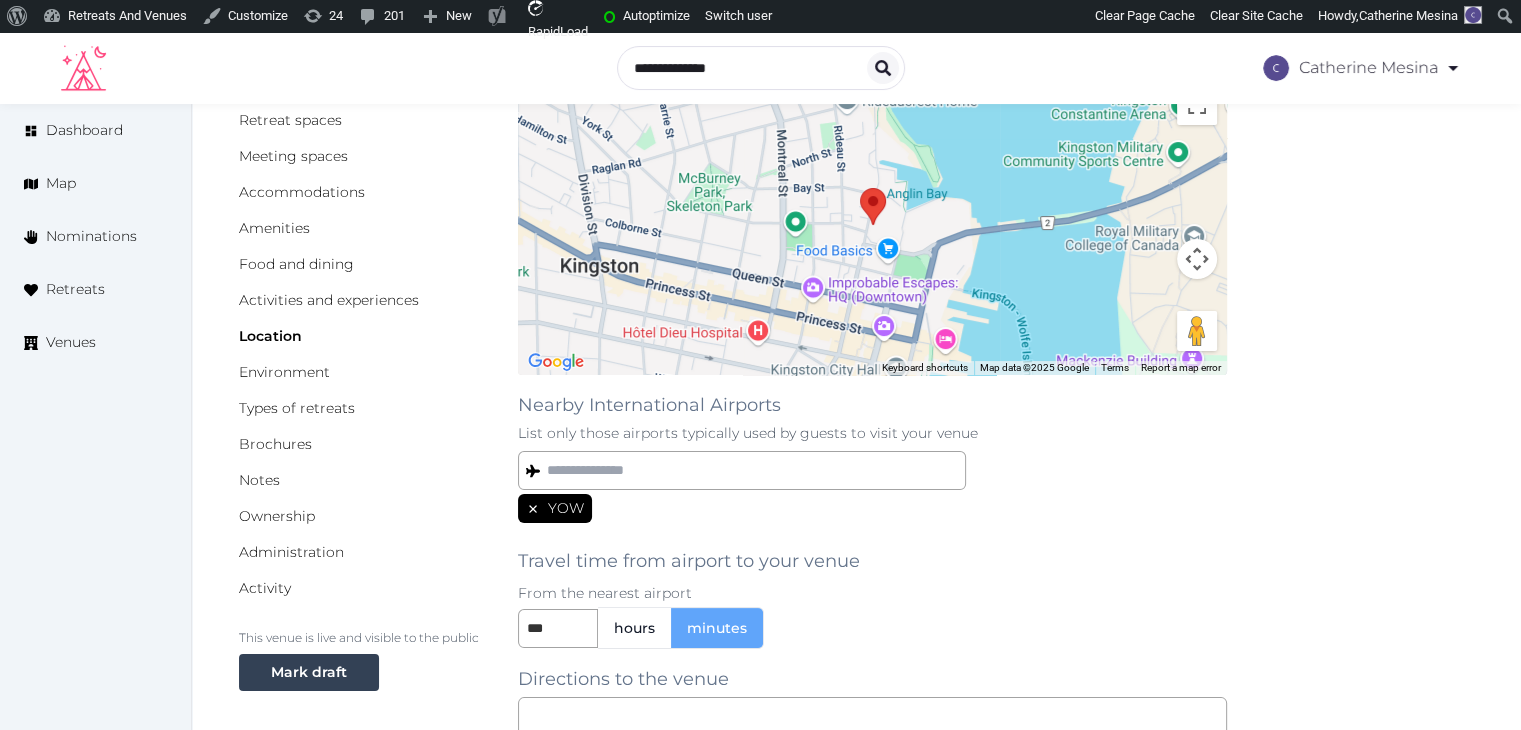 click on "From the nearest airport" at bounding box center (872, 593) 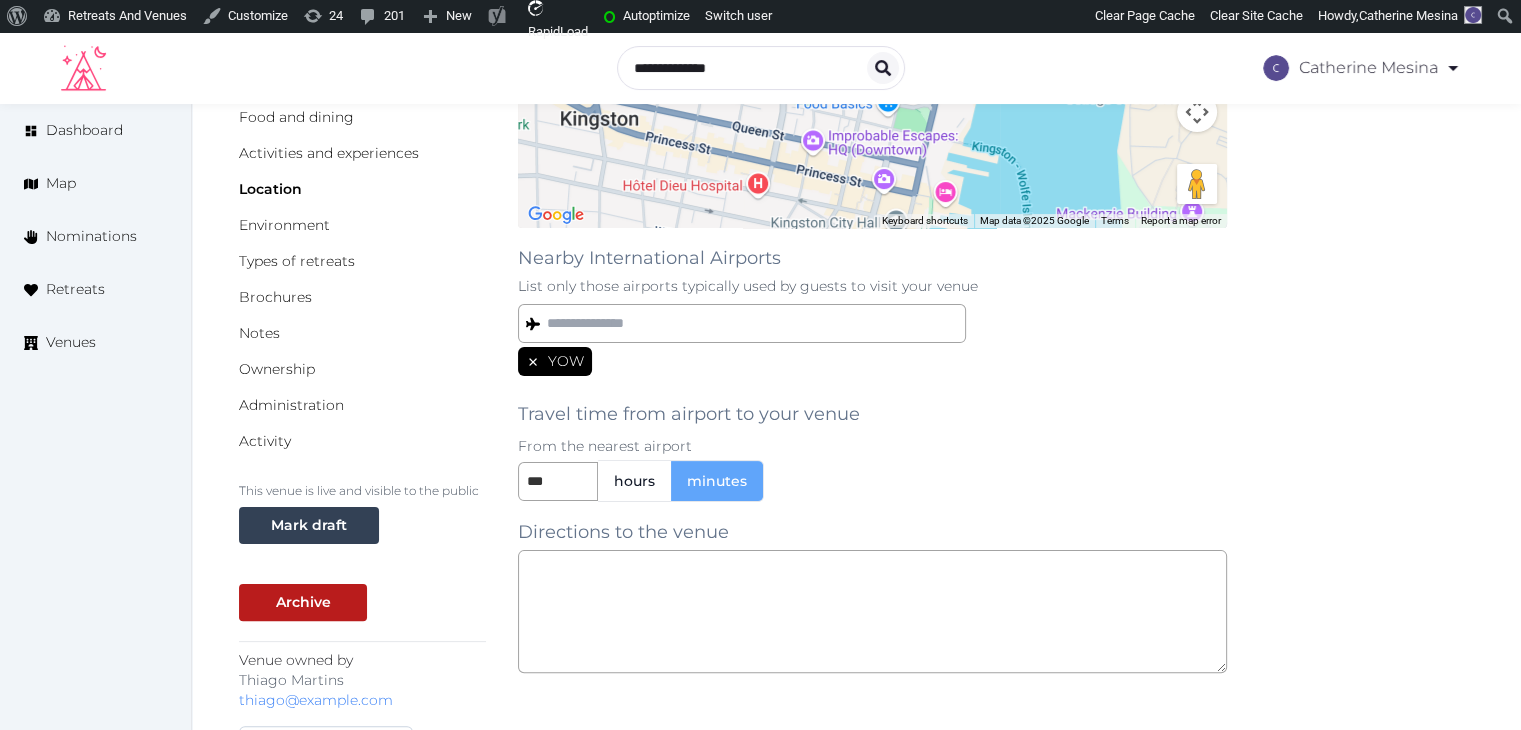 scroll, scrollTop: 500, scrollLeft: 0, axis: vertical 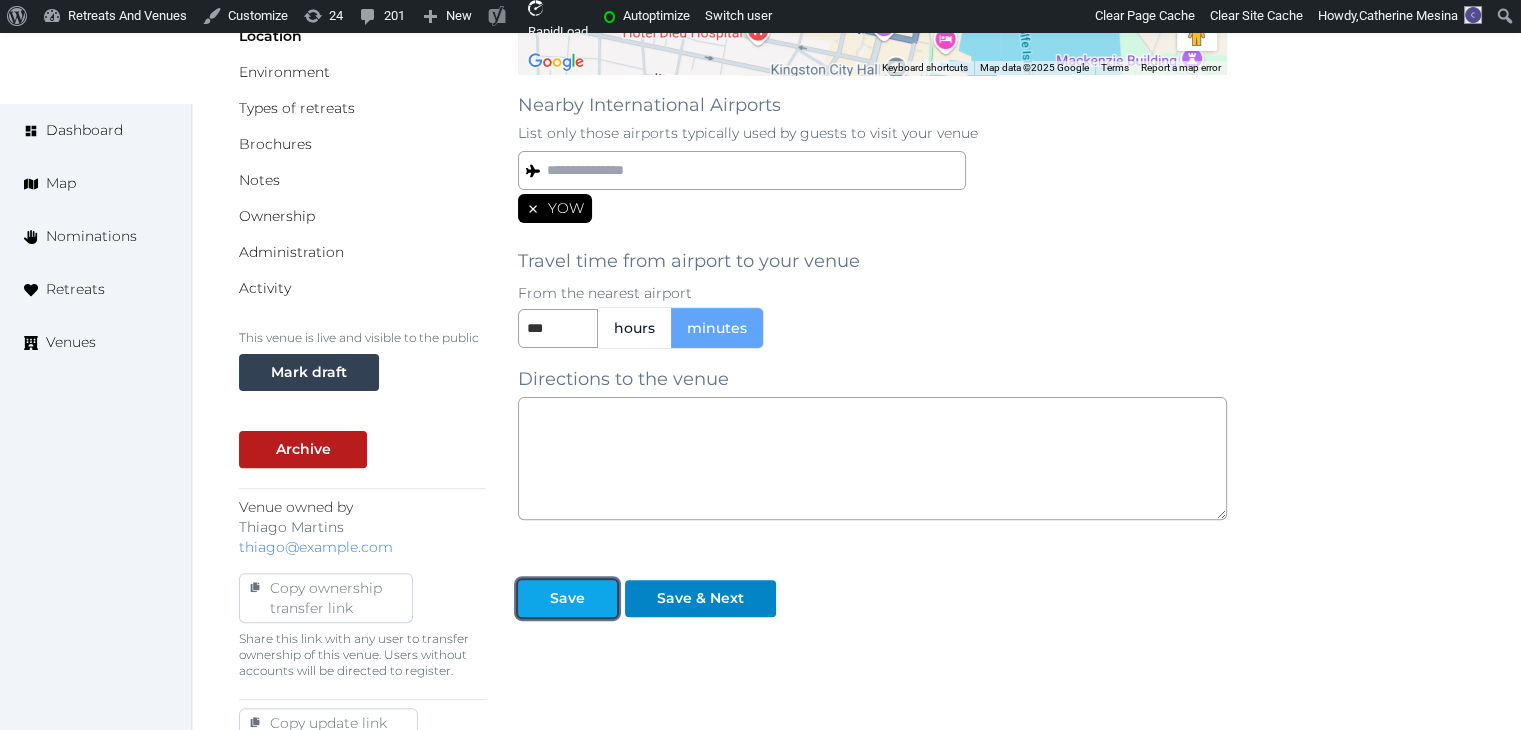 click on "Save" at bounding box center [567, 598] 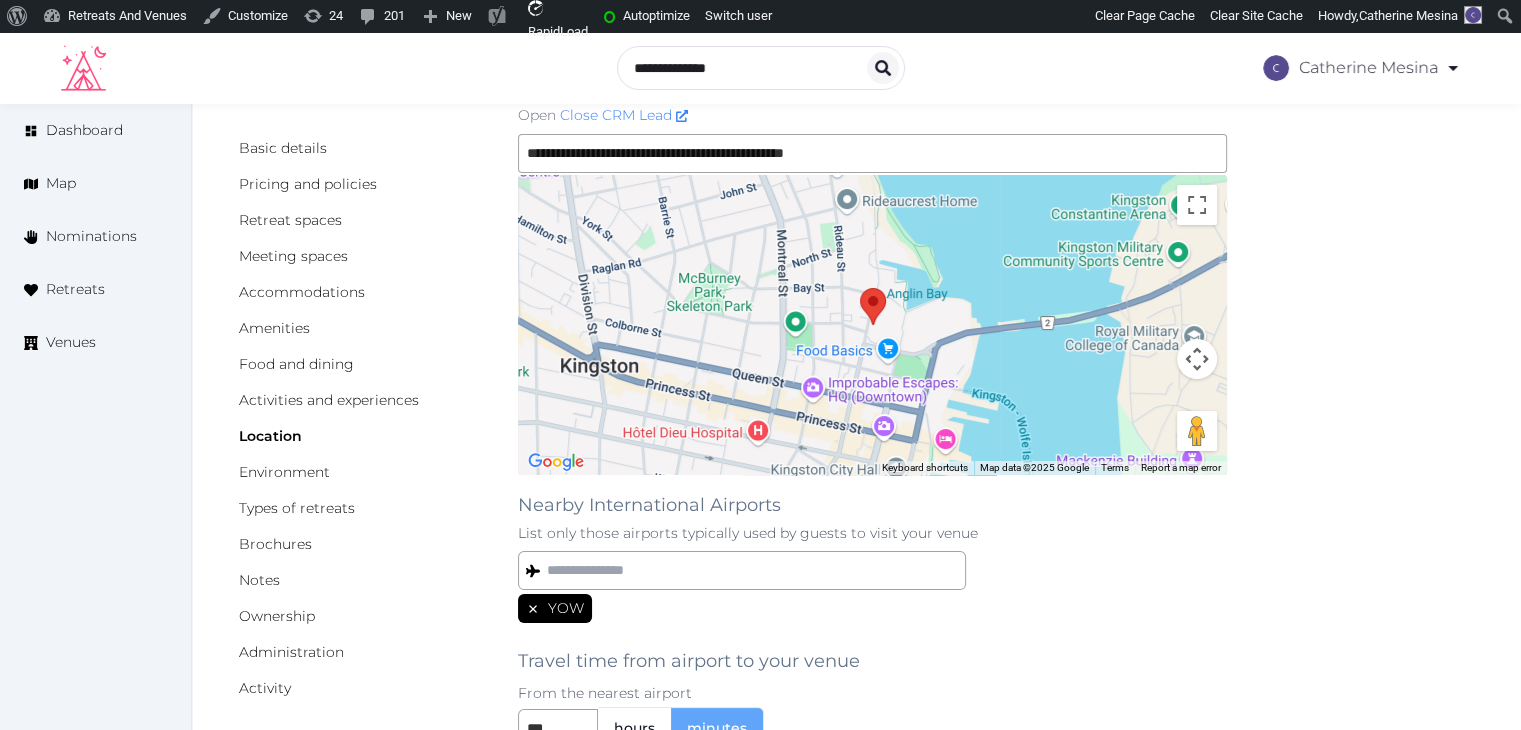 scroll, scrollTop: 0, scrollLeft: 0, axis: both 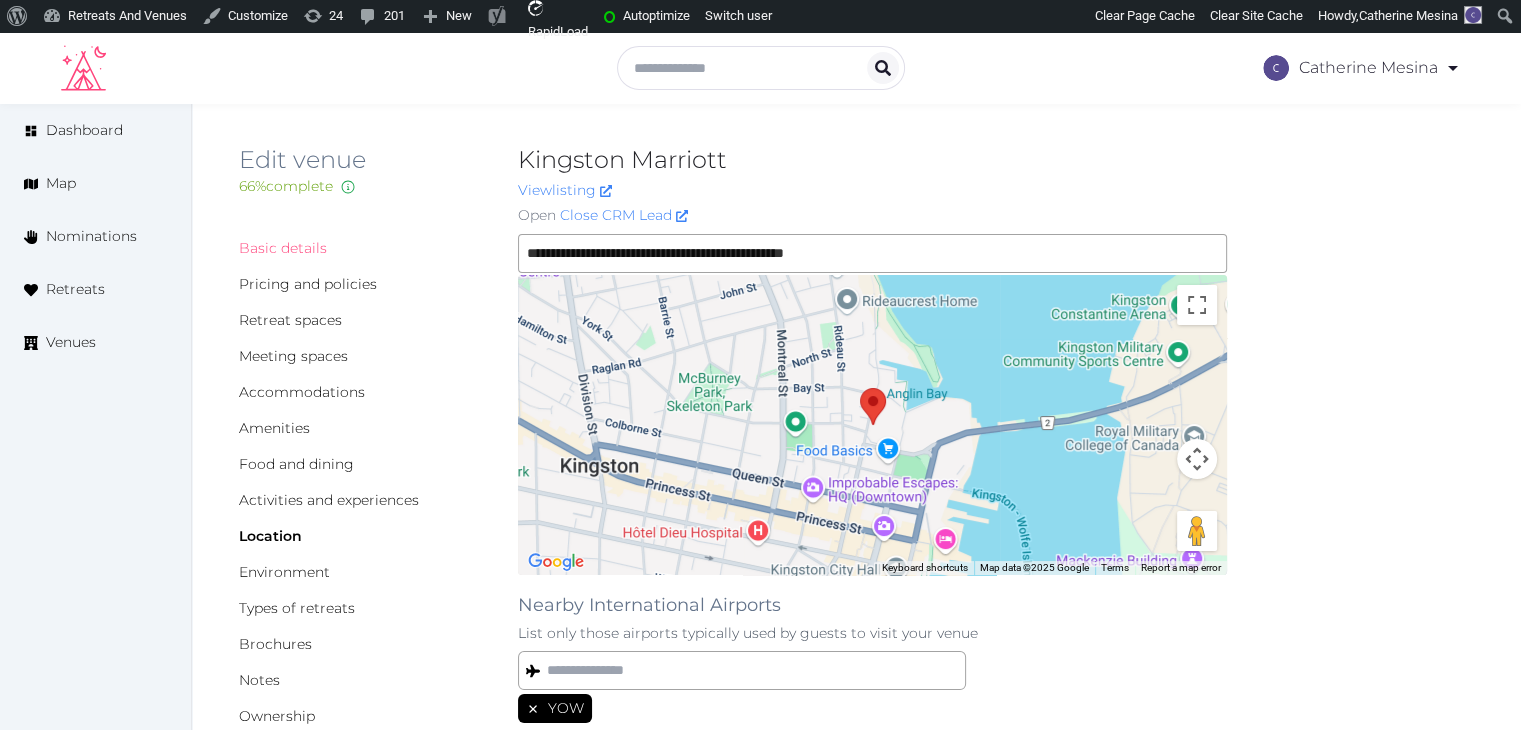 drag, startPoint x: 274, startPoint y: 244, endPoint x: 454, endPoint y: 481, distance: 297.60544 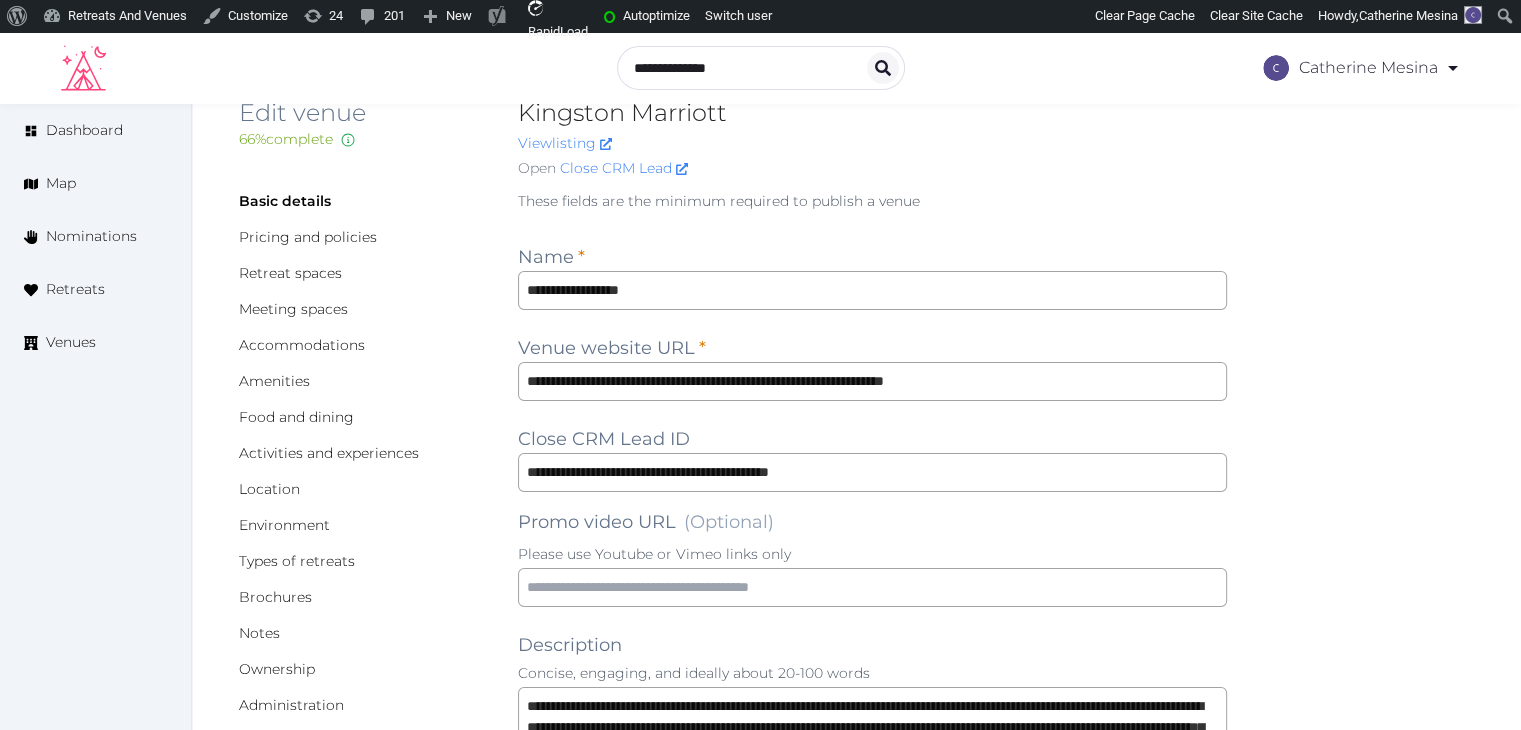 scroll, scrollTop: 0, scrollLeft: 0, axis: both 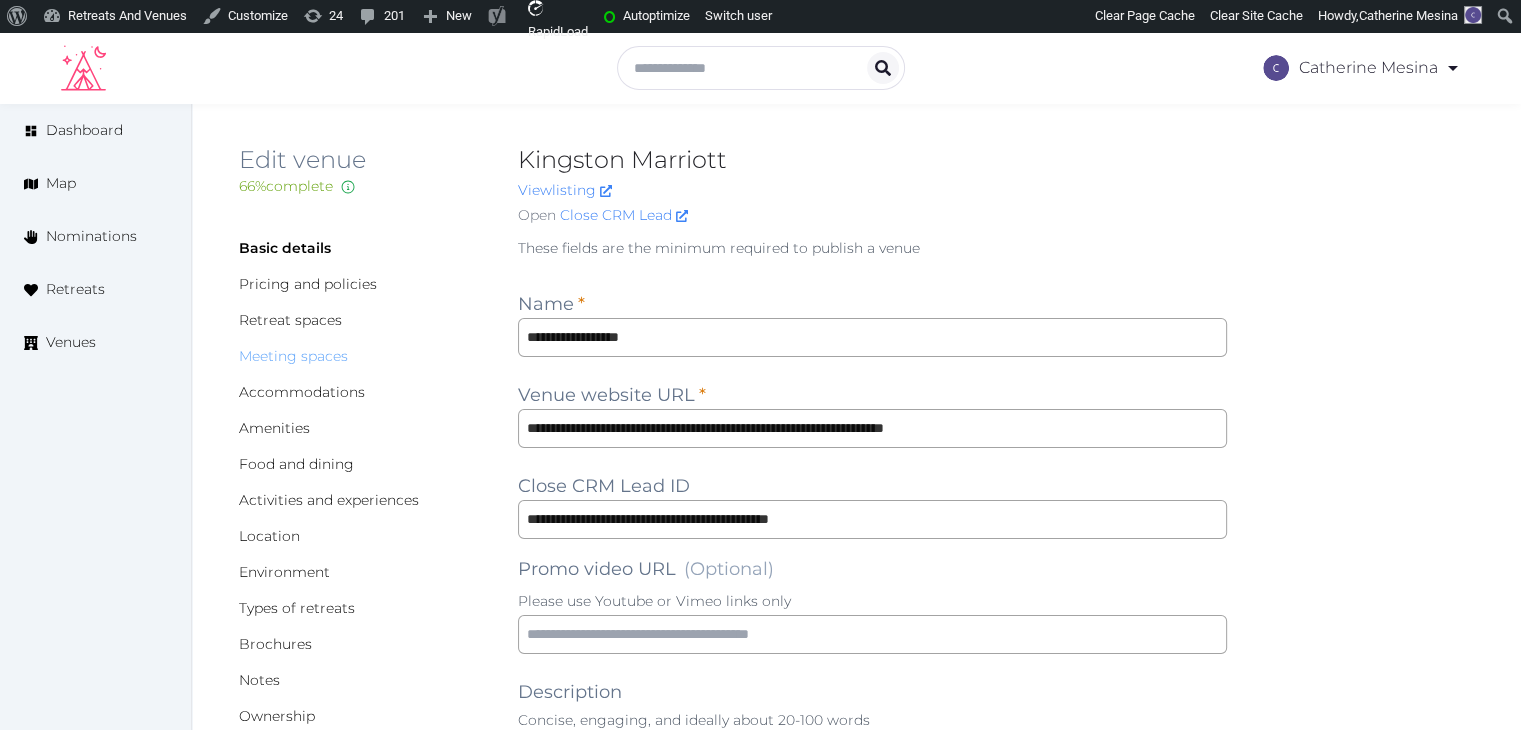 click on "Meeting spaces" at bounding box center (293, 356) 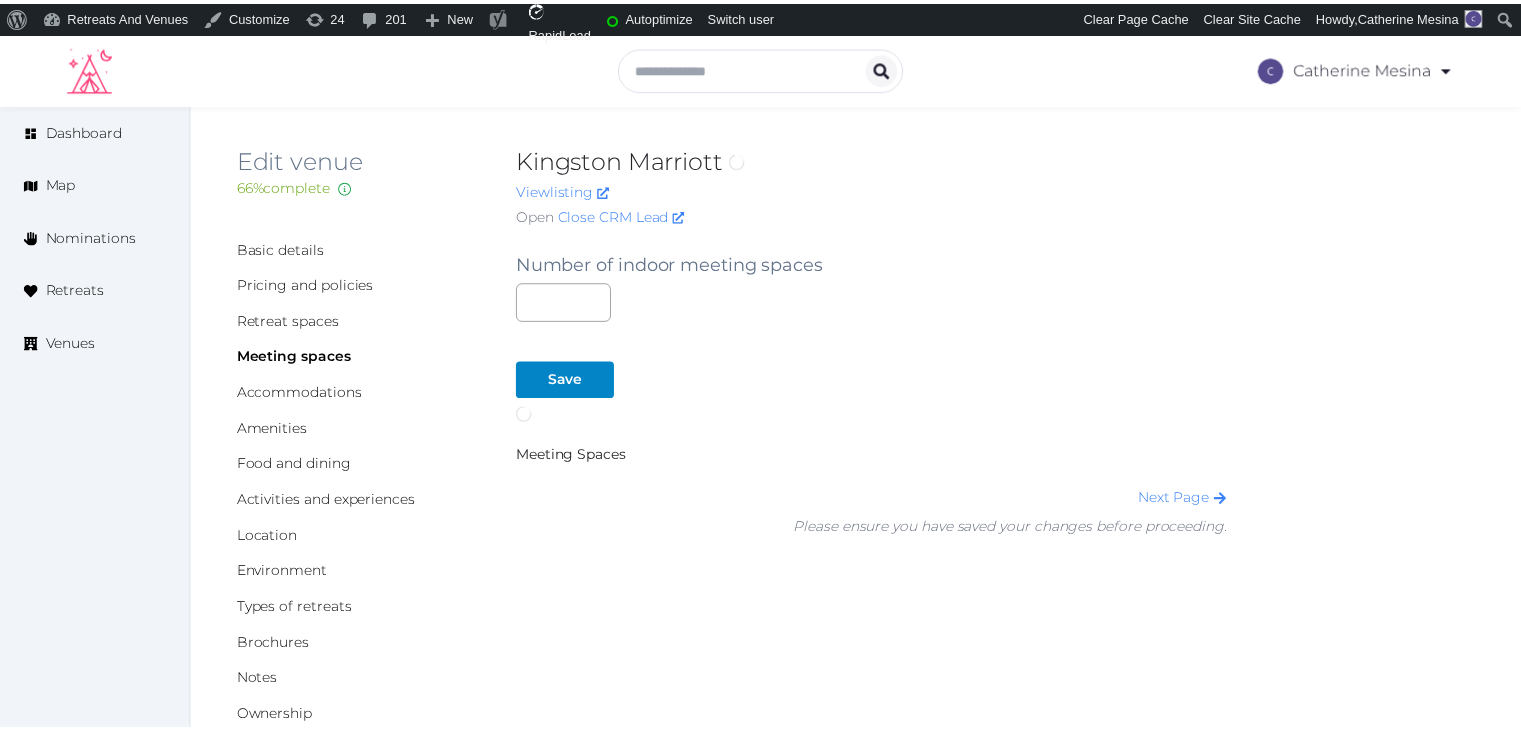 scroll, scrollTop: 0, scrollLeft: 0, axis: both 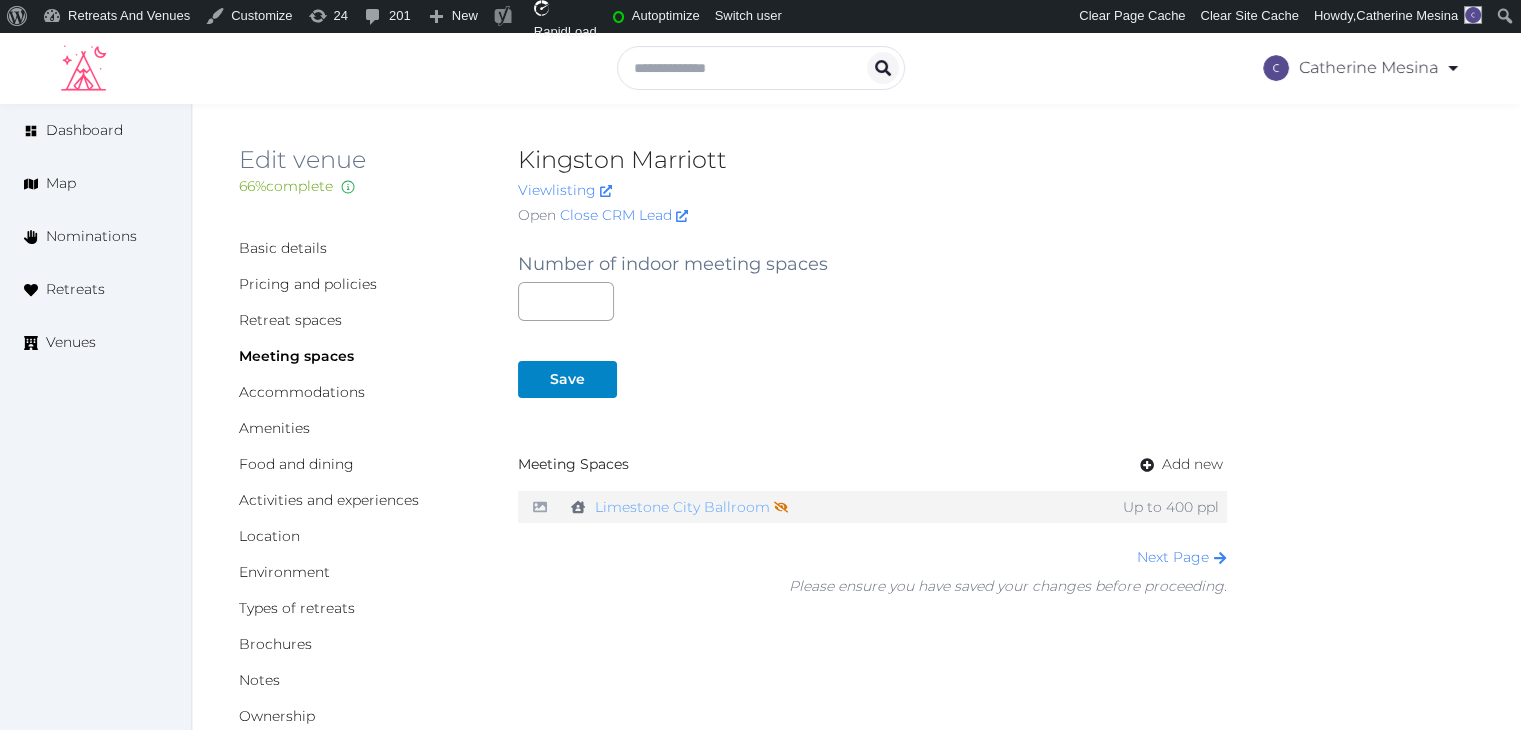 click on "Limestone City Ballroom   Not shown on profile until a name, description, and photo are added." at bounding box center (691, 507) 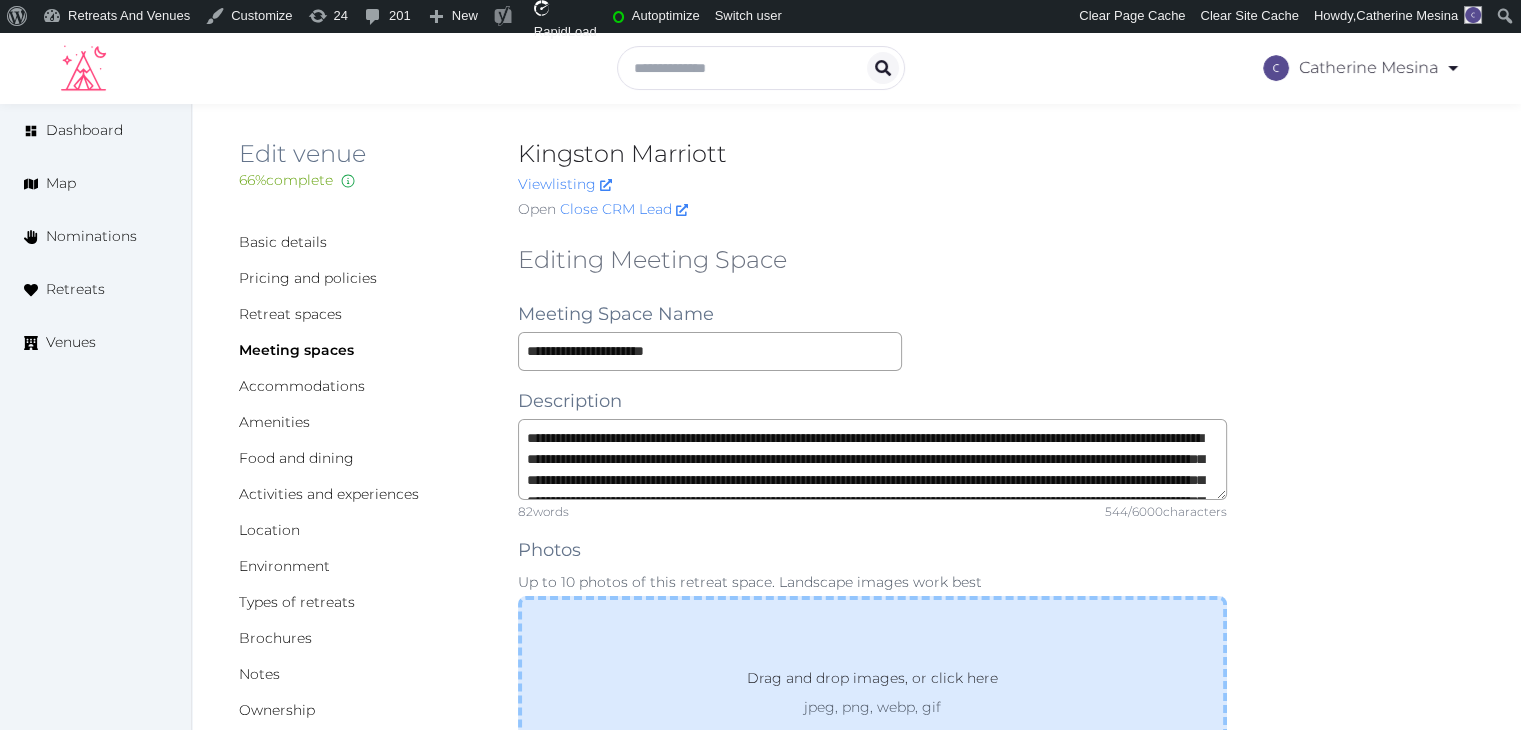 scroll, scrollTop: 400, scrollLeft: 0, axis: vertical 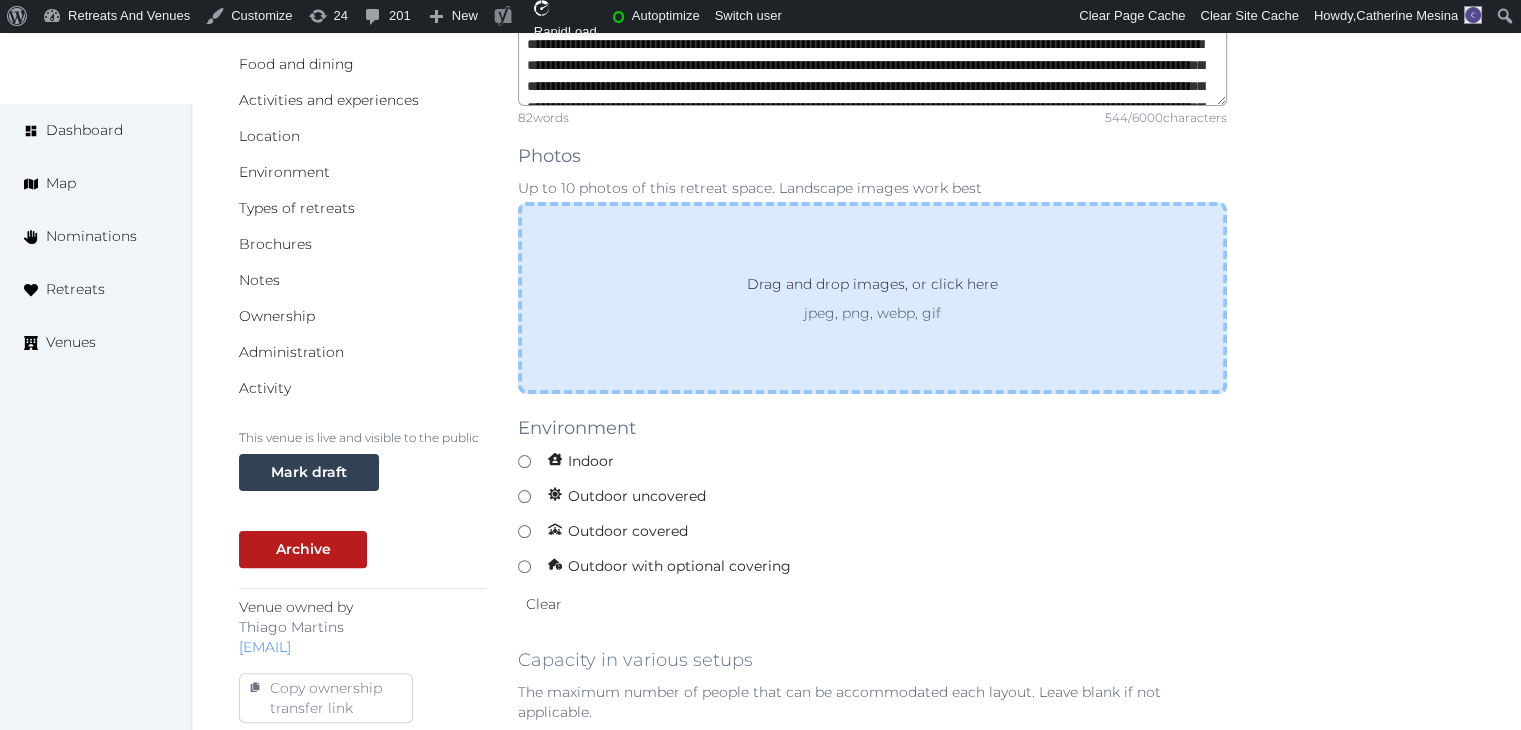 click on "Drag and drop images, or click here" at bounding box center [872, 288] 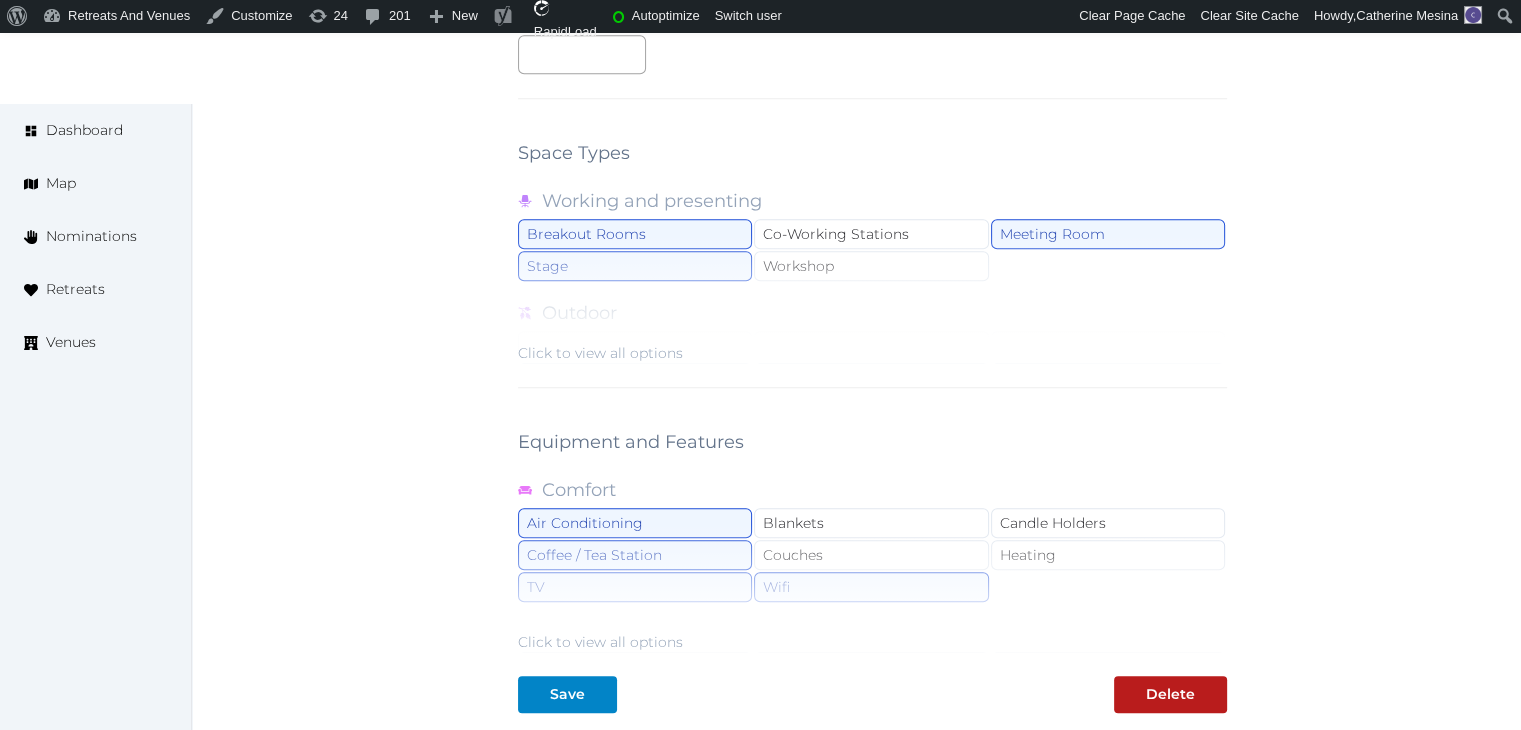 scroll, scrollTop: 1700, scrollLeft: 0, axis: vertical 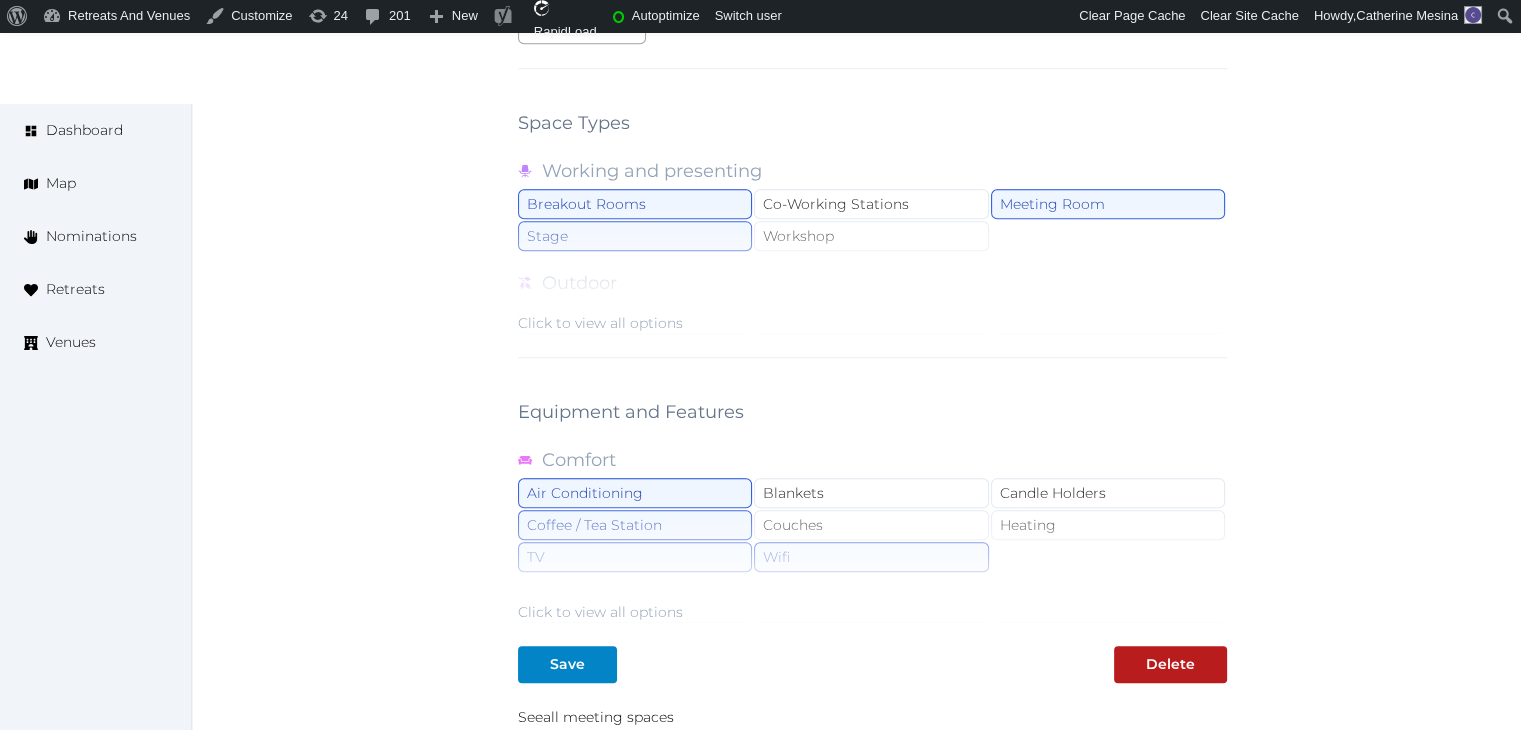 click on "Click to view all options" at bounding box center [600, 323] 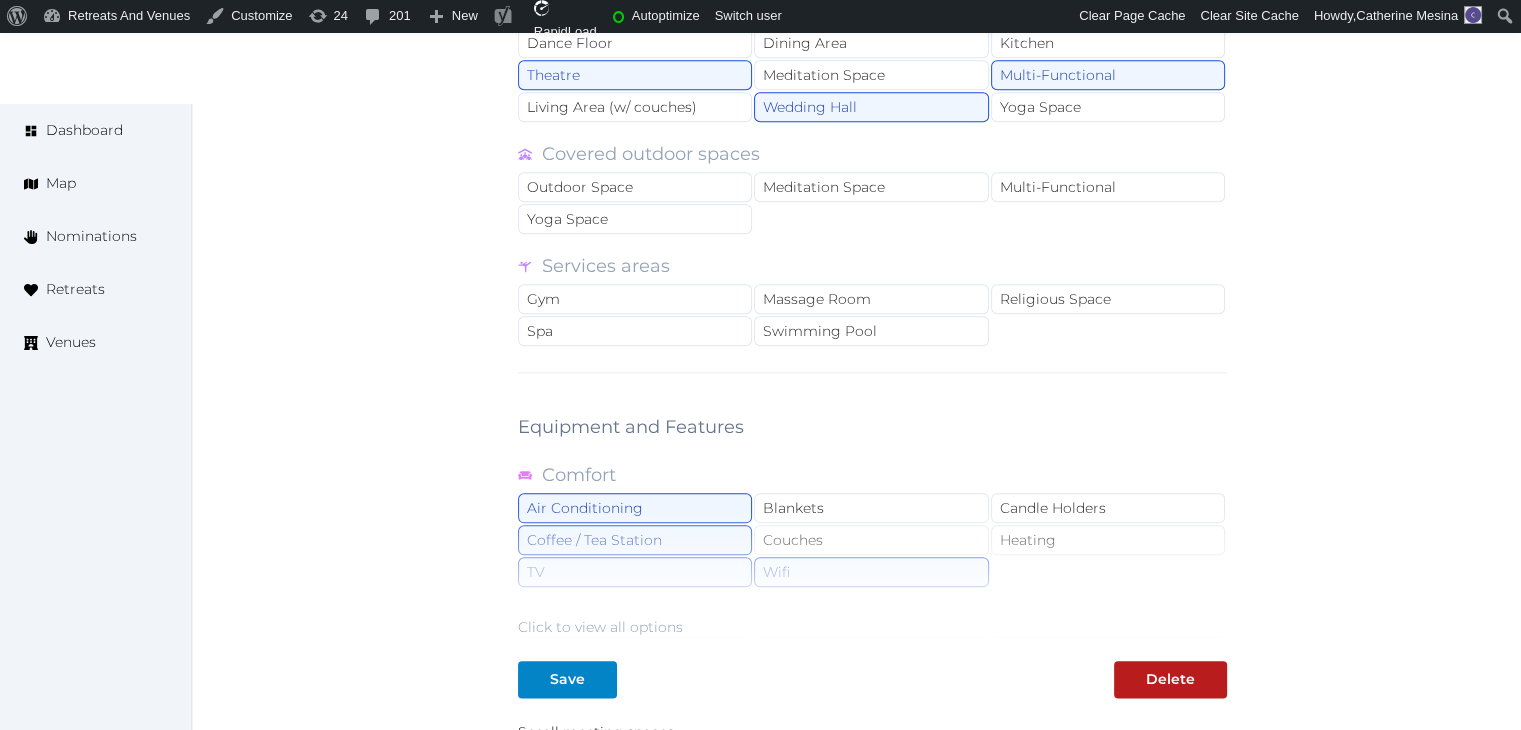 scroll, scrollTop: 2300, scrollLeft: 0, axis: vertical 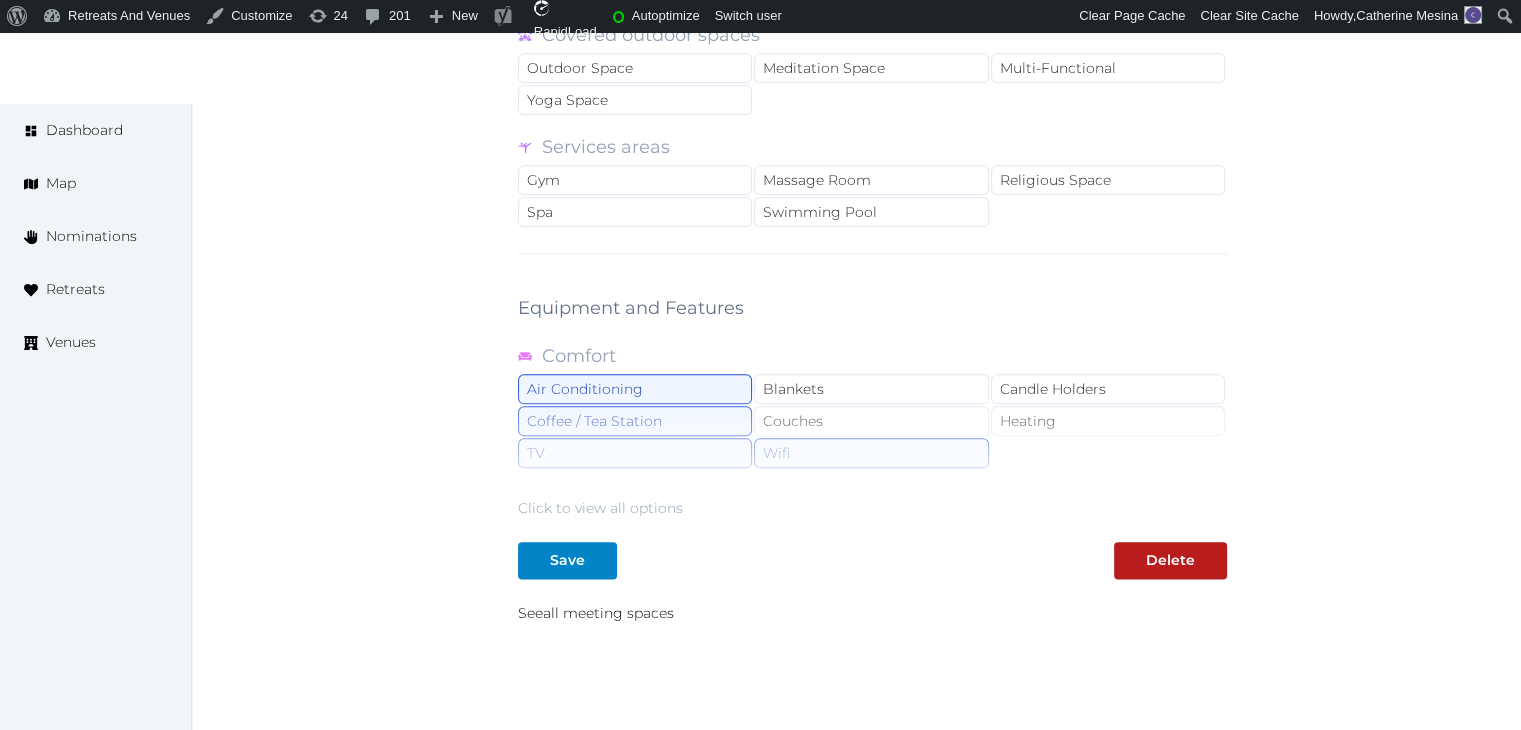 click on "Click to view all options" at bounding box center (600, 508) 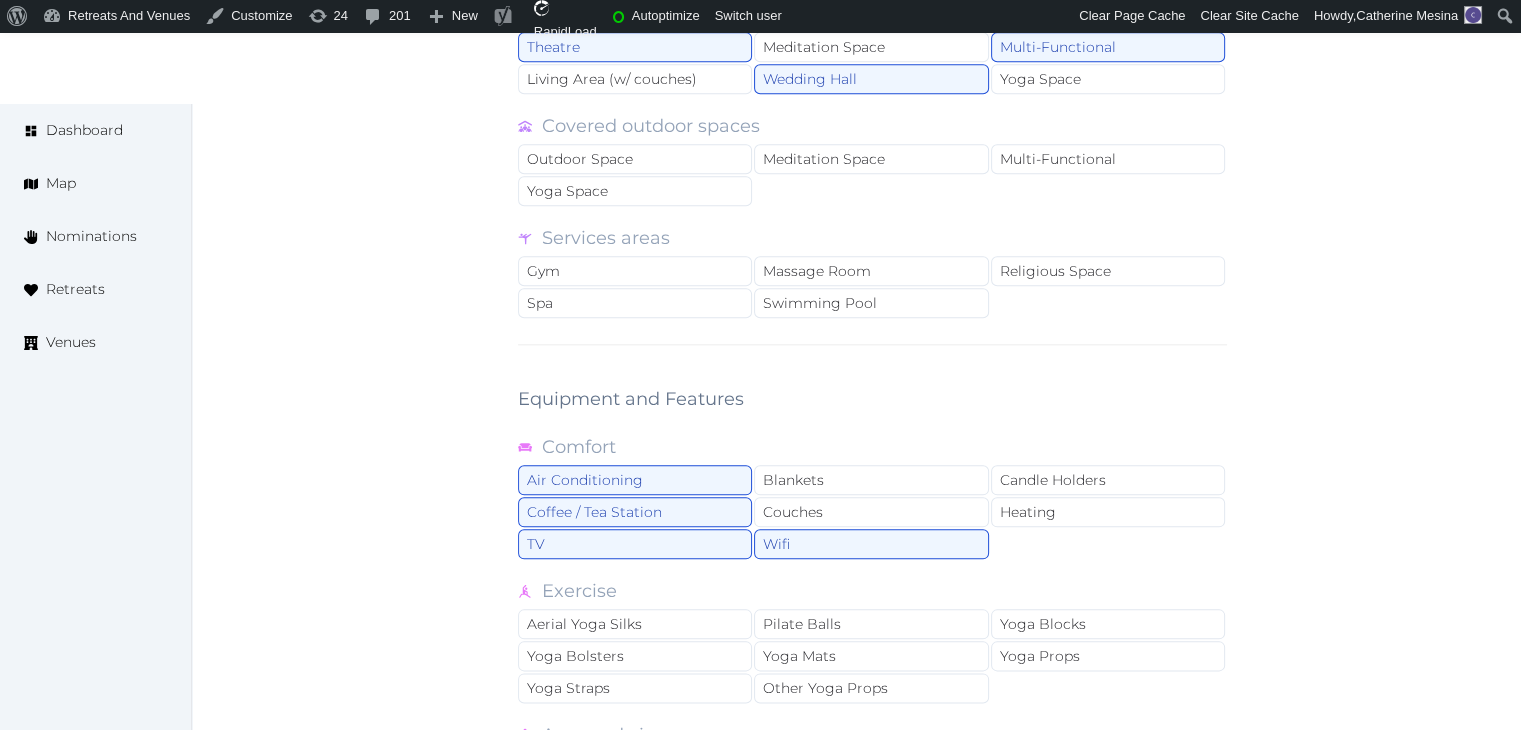 scroll, scrollTop: 1900, scrollLeft: 0, axis: vertical 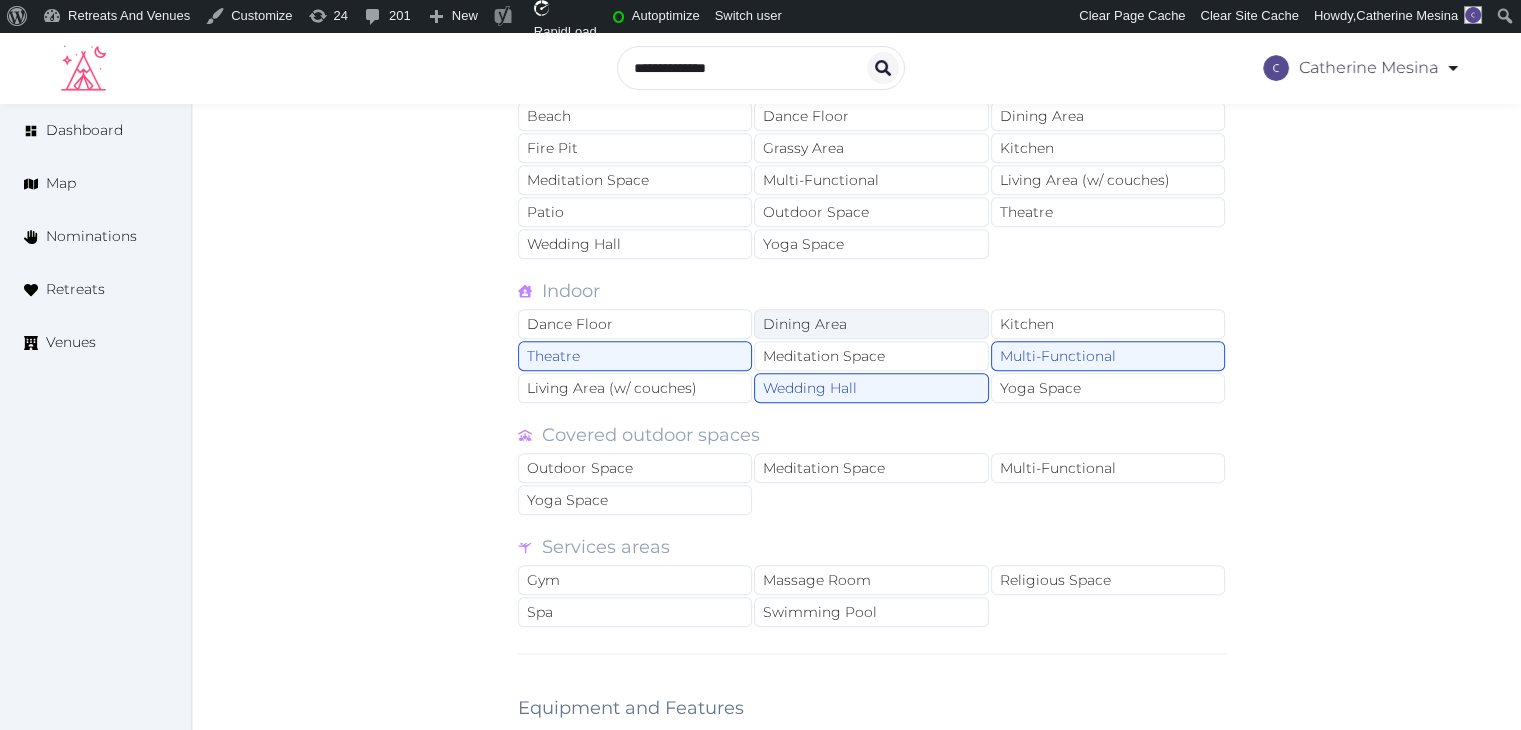 click on "Dining Area" at bounding box center (871, 324) 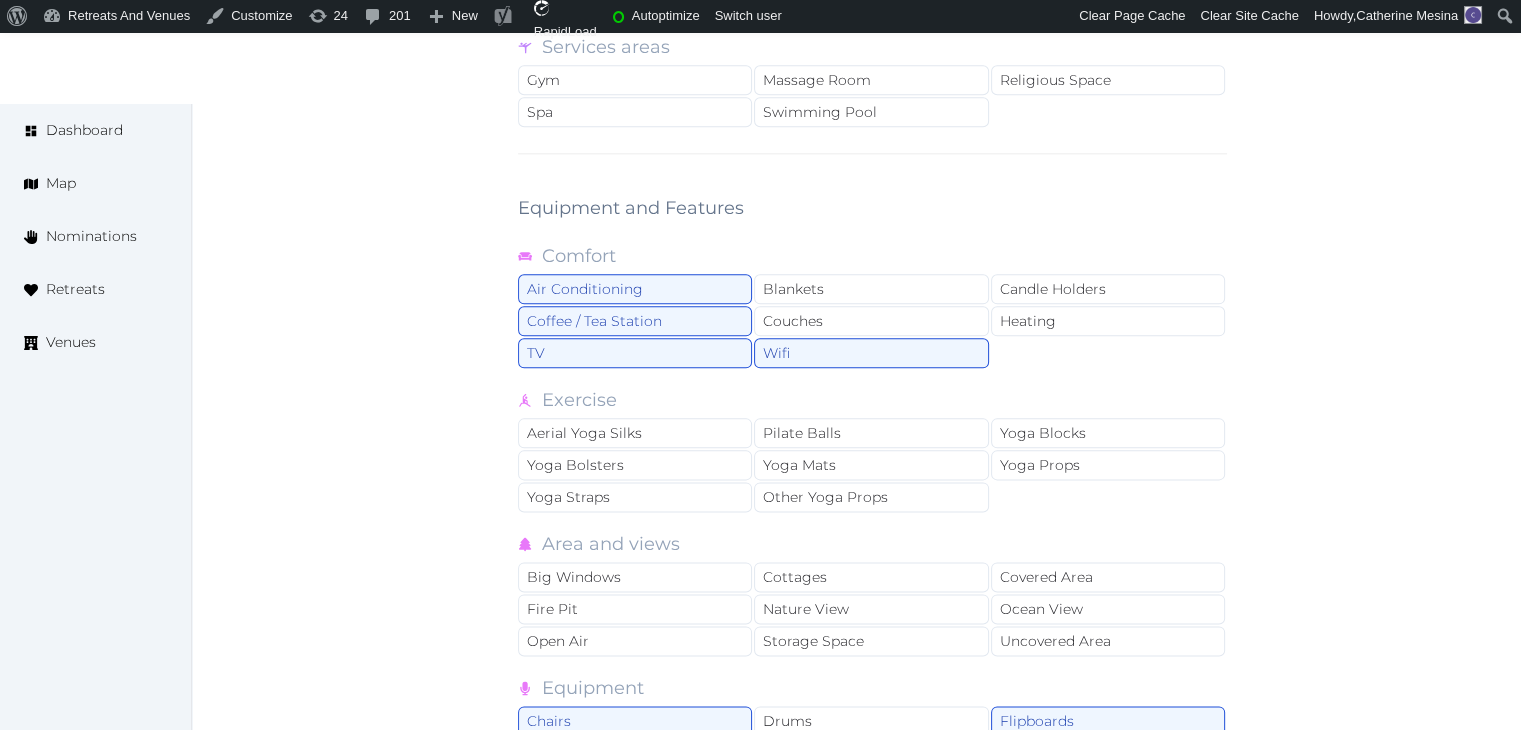scroll, scrollTop: 2883, scrollLeft: 0, axis: vertical 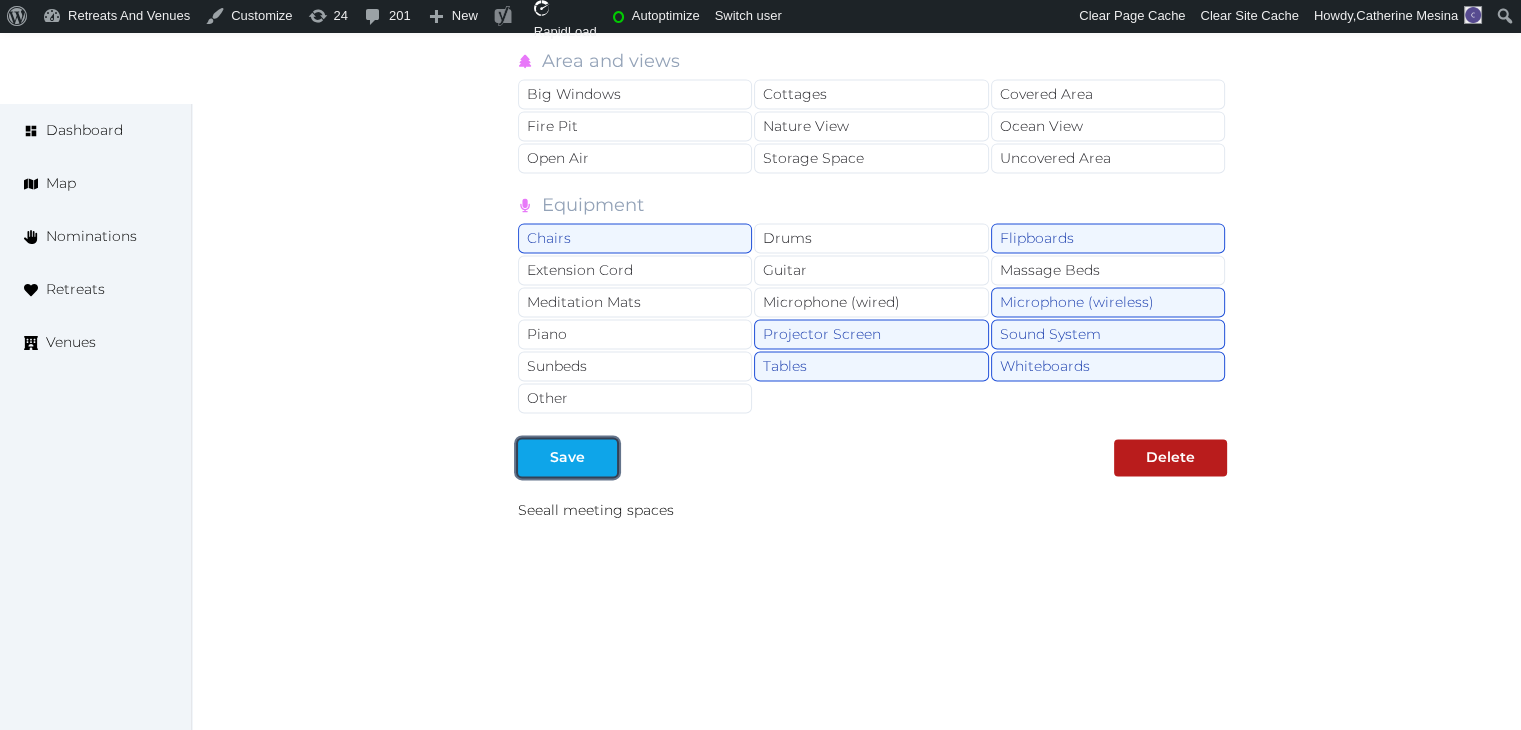 click on "Save" at bounding box center (567, 457) 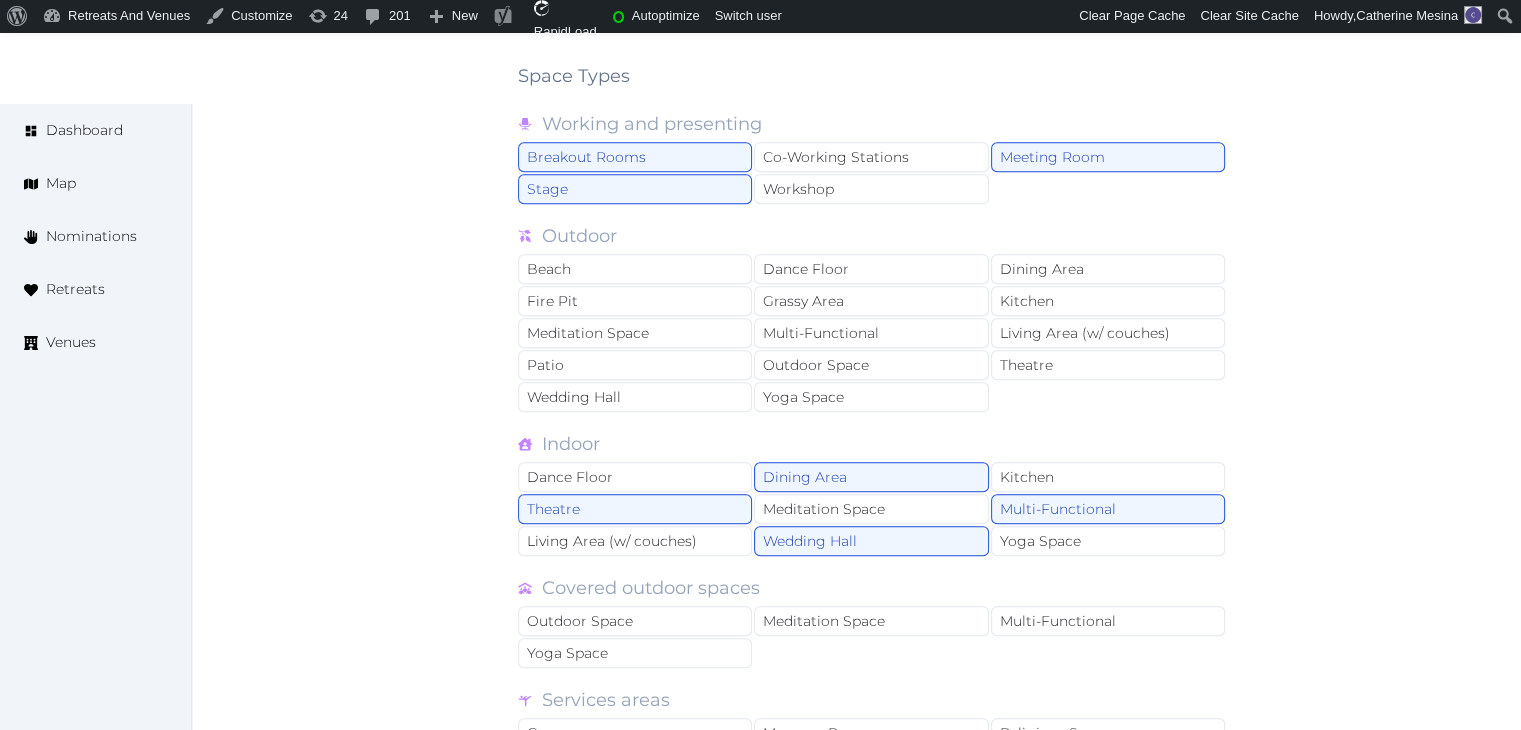 scroll, scrollTop: 0, scrollLeft: 0, axis: both 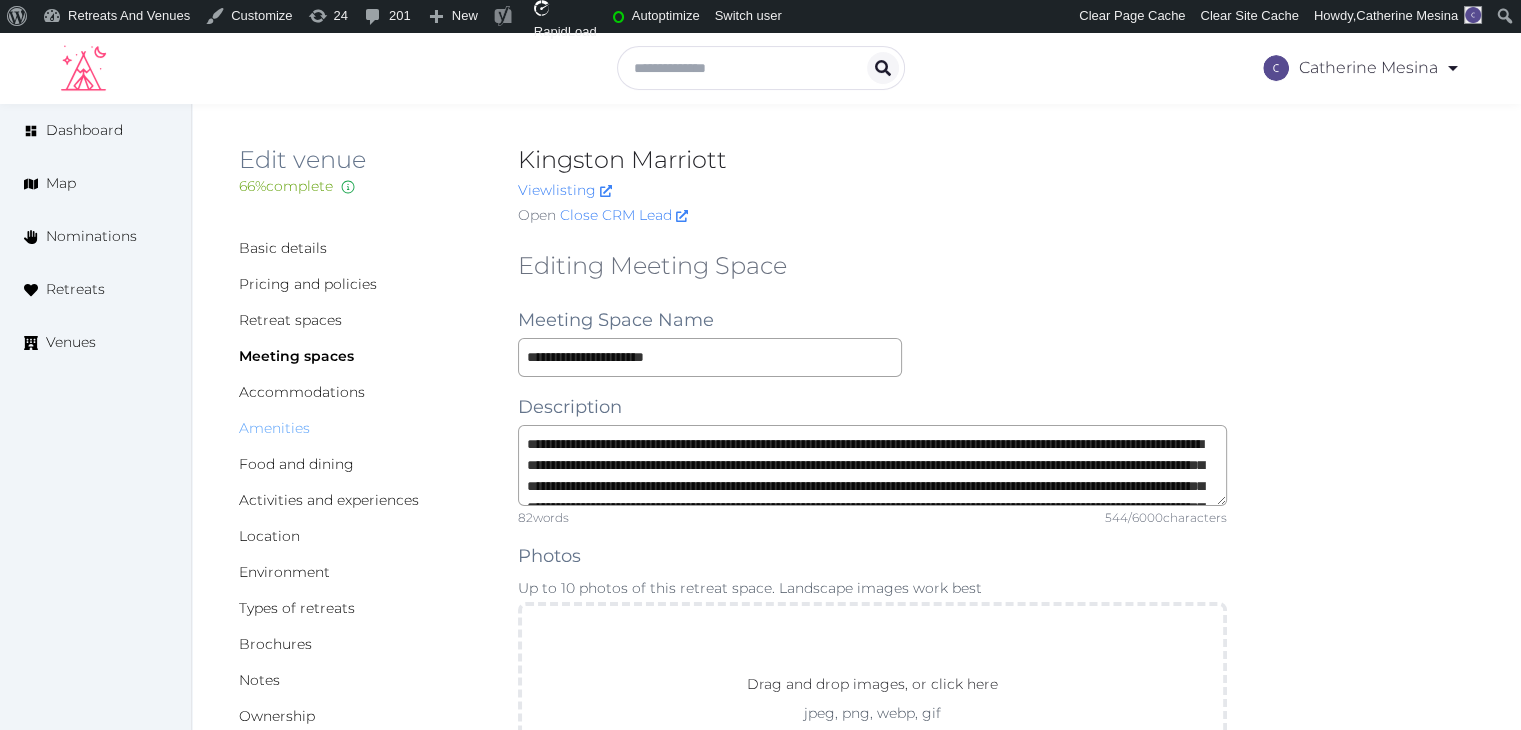 click on "Amenities" at bounding box center (274, 428) 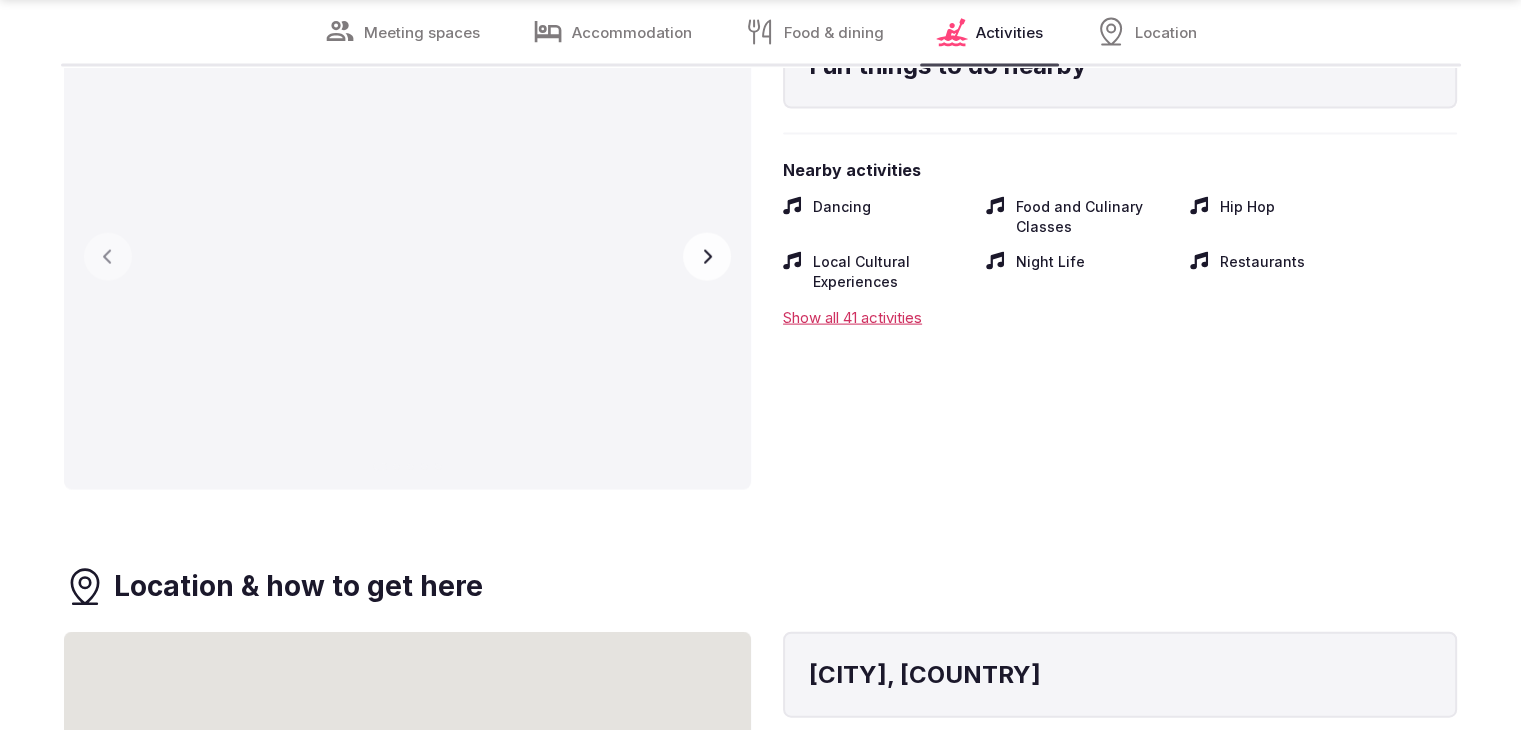 scroll, scrollTop: 4213, scrollLeft: 0, axis: vertical 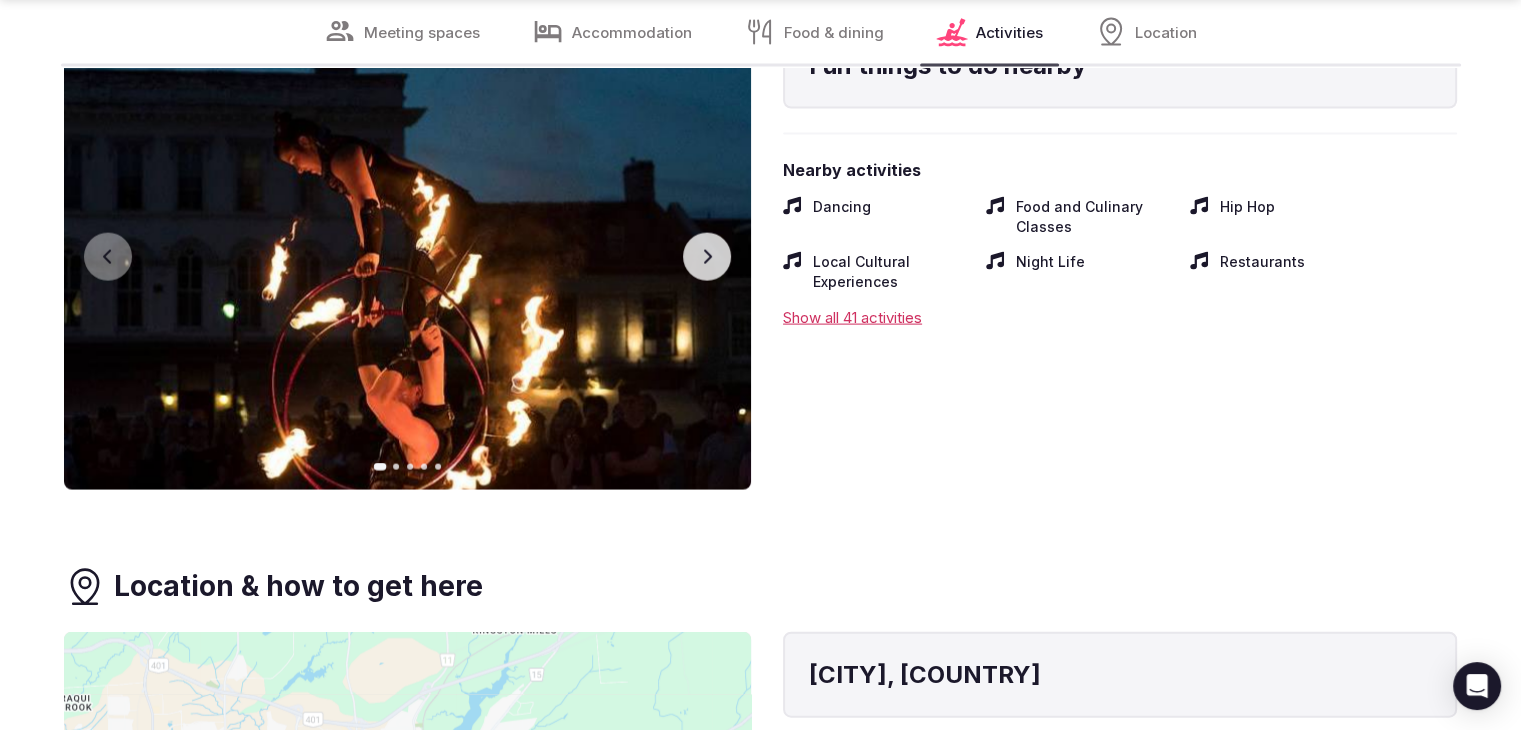 click on "Next slide" at bounding box center [707, 257] 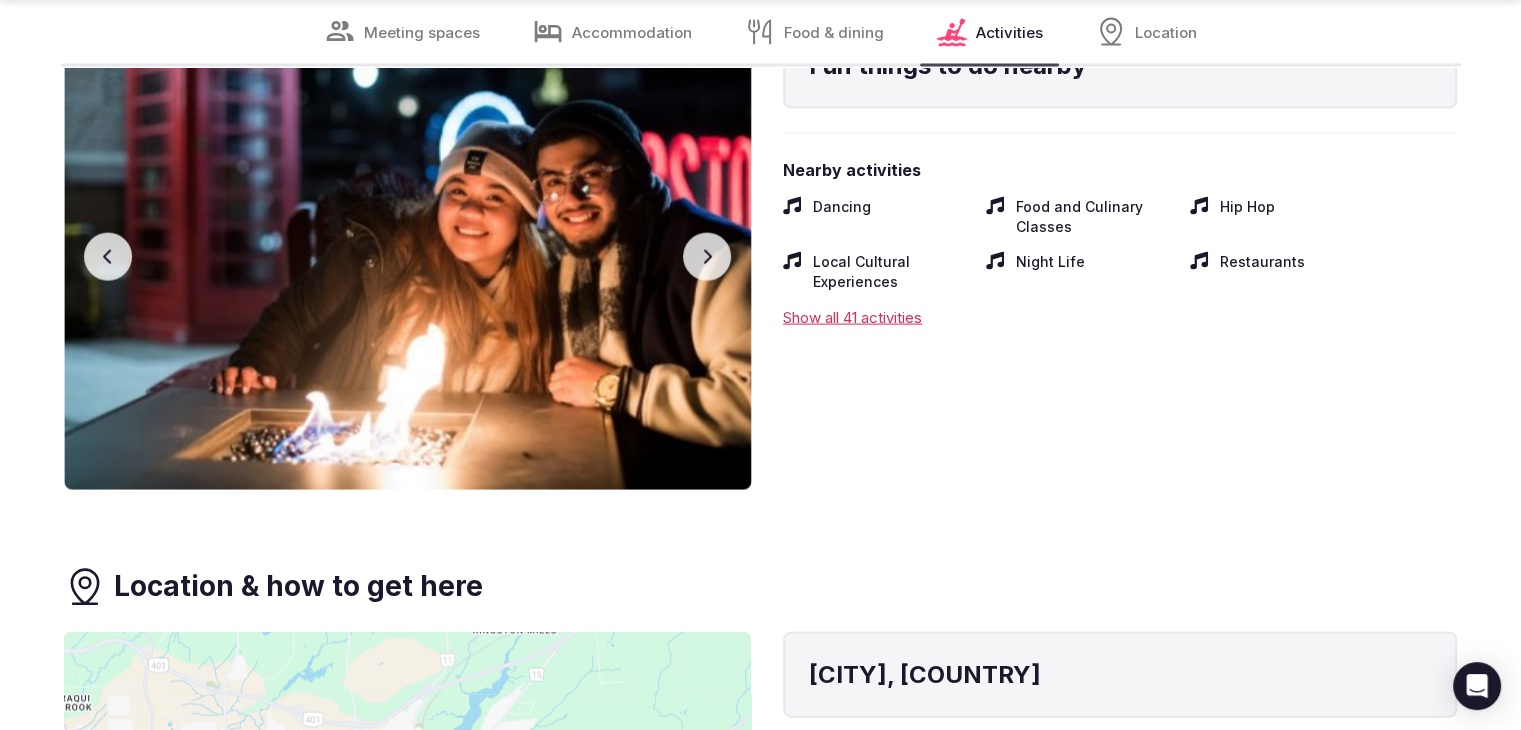click on "Next slide" at bounding box center [707, 257] 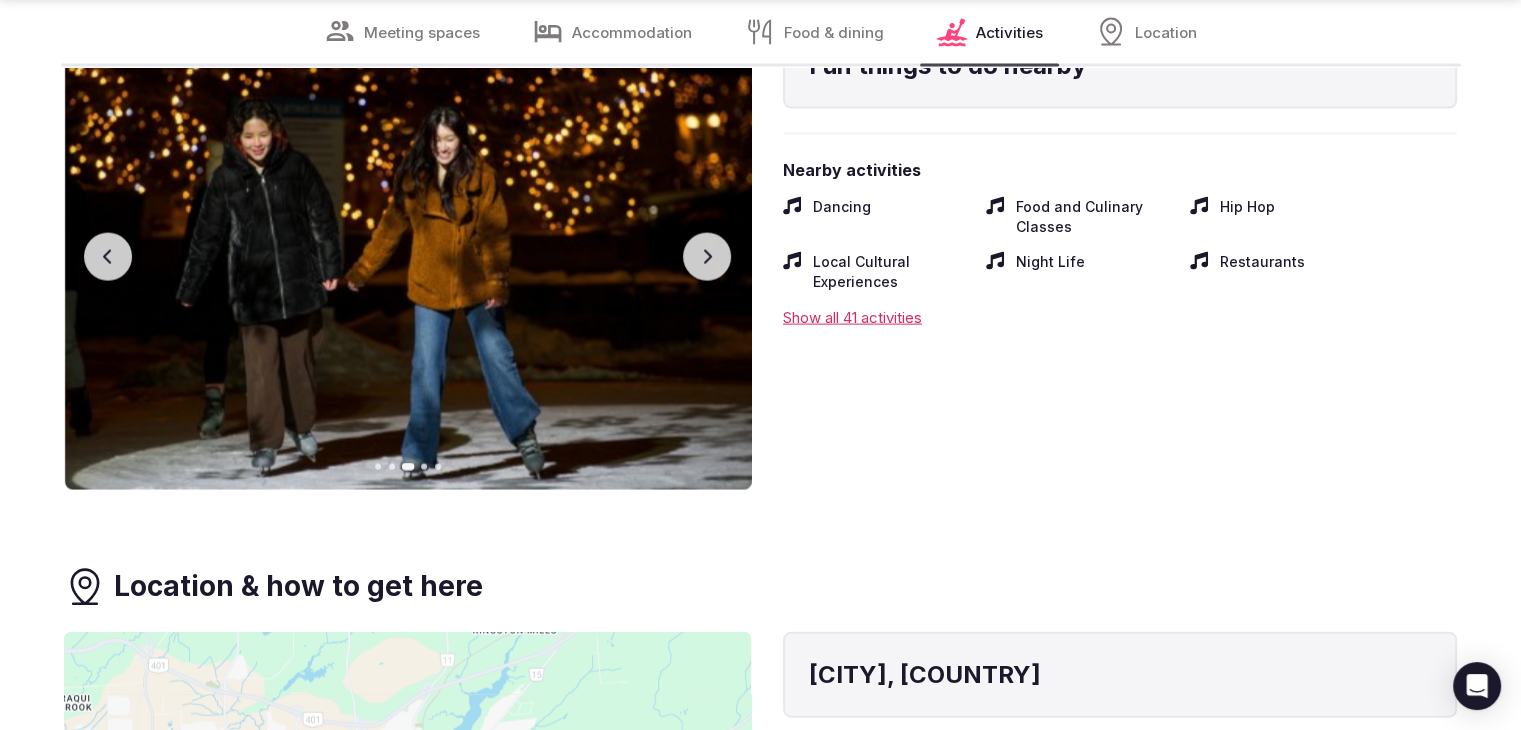 click on "Next slide" at bounding box center [707, 257] 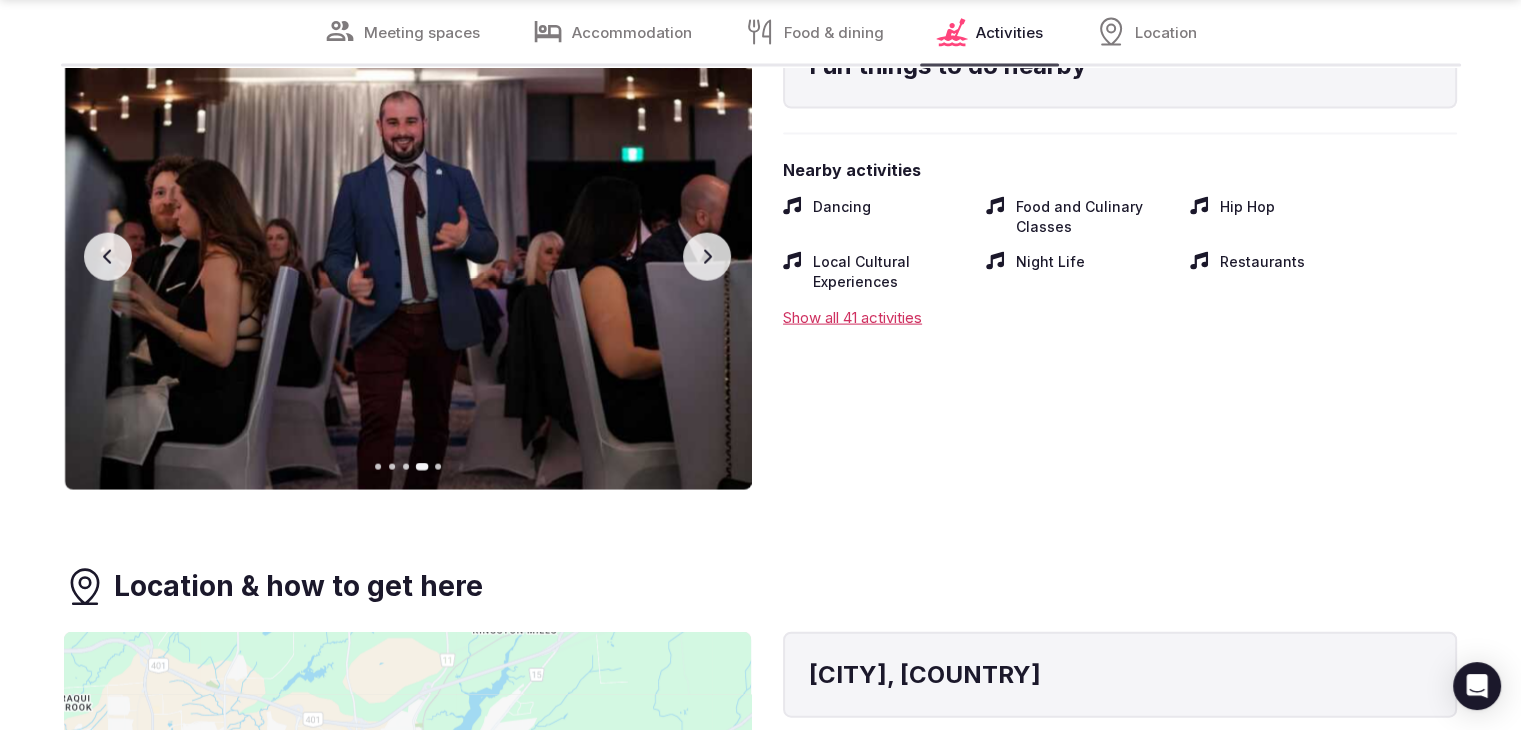 click on "Next slide" at bounding box center (707, 257) 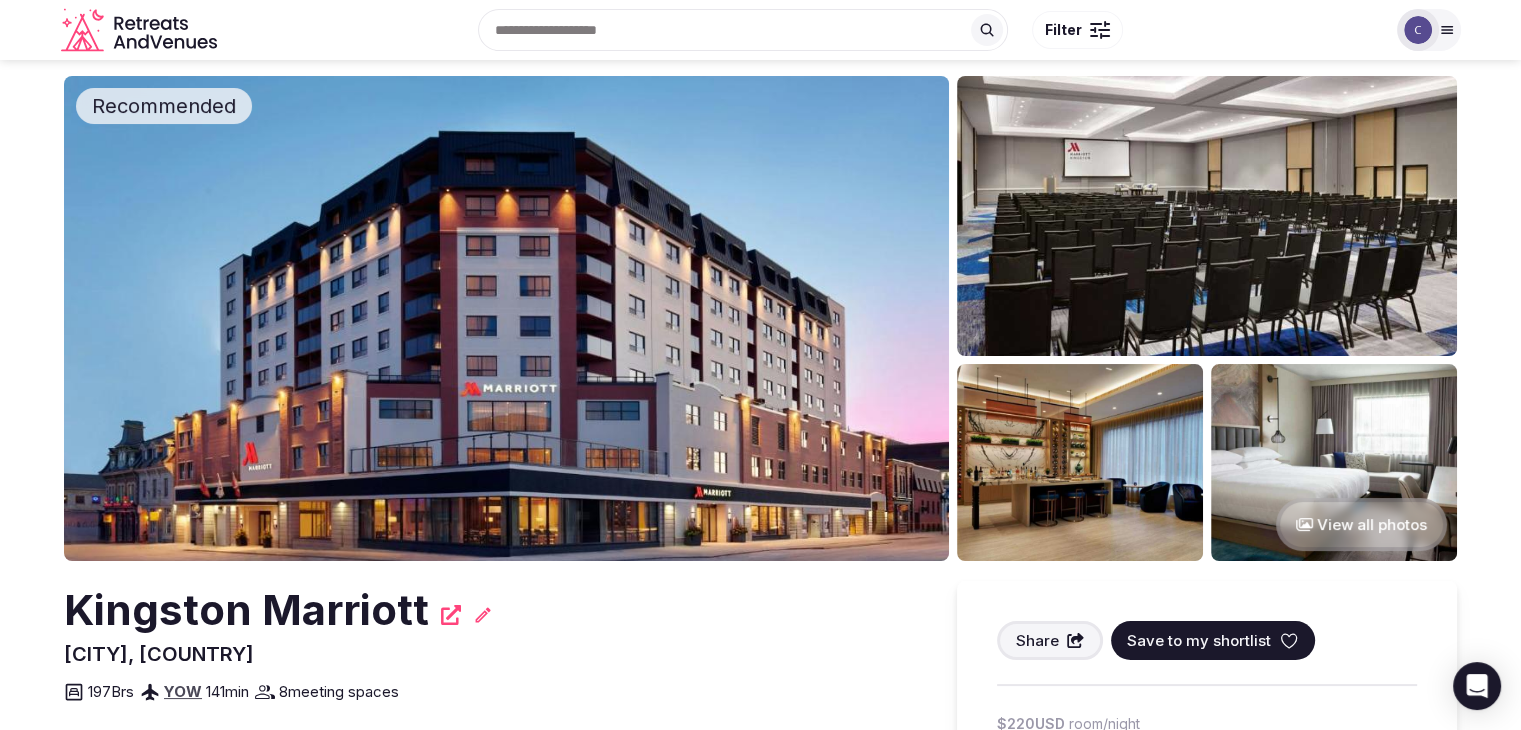 scroll, scrollTop: 0, scrollLeft: 0, axis: both 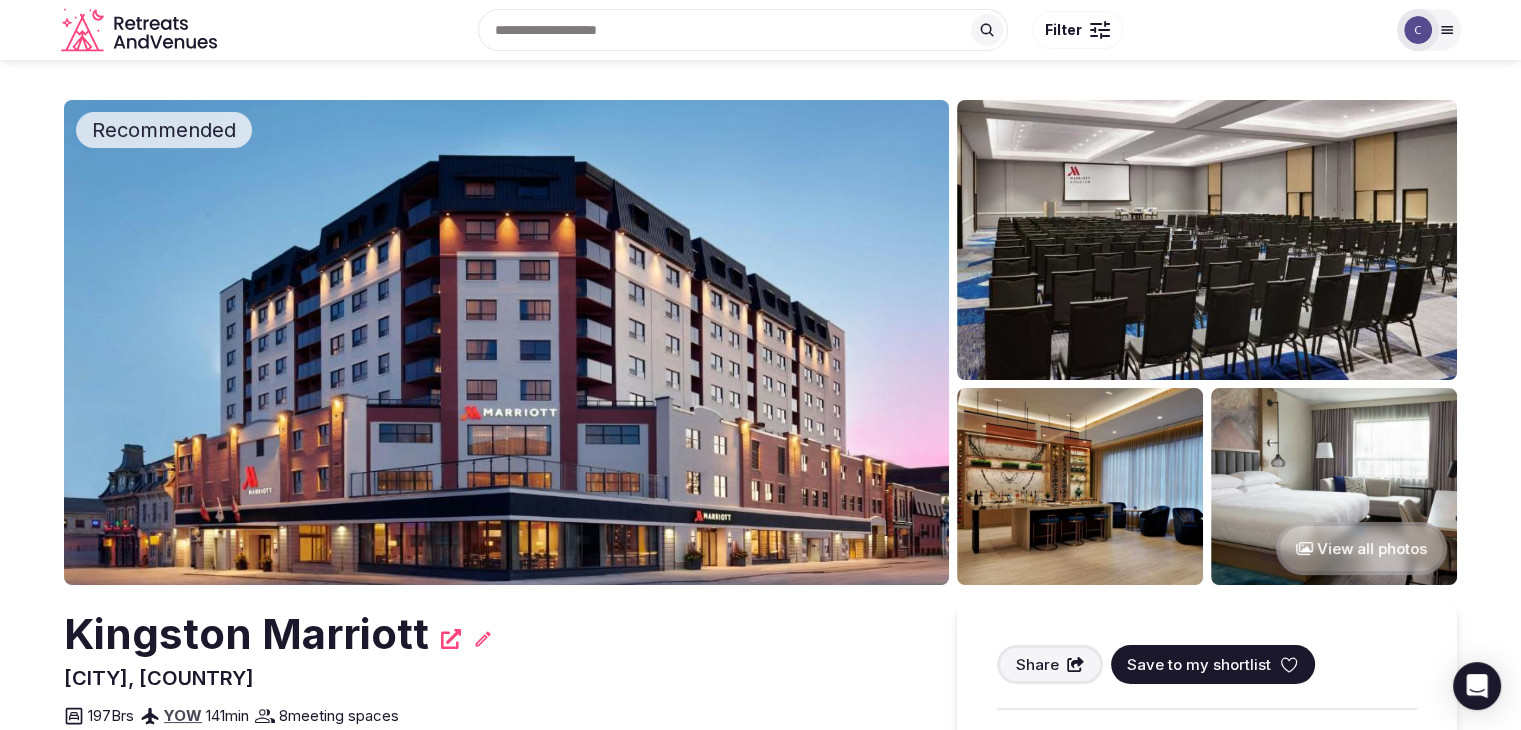 click on "Kingston Marriott" at bounding box center (246, 634) 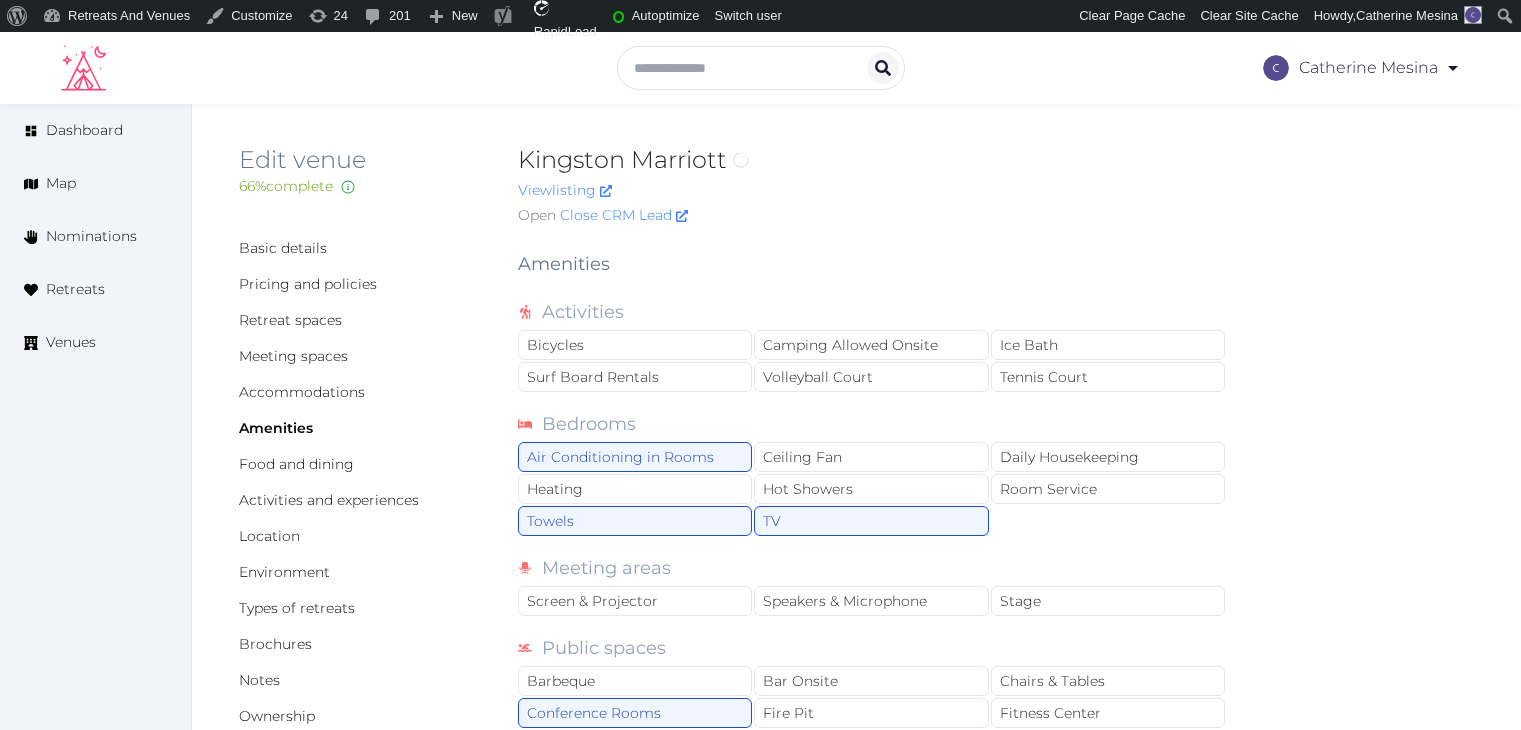 scroll, scrollTop: 0, scrollLeft: 0, axis: both 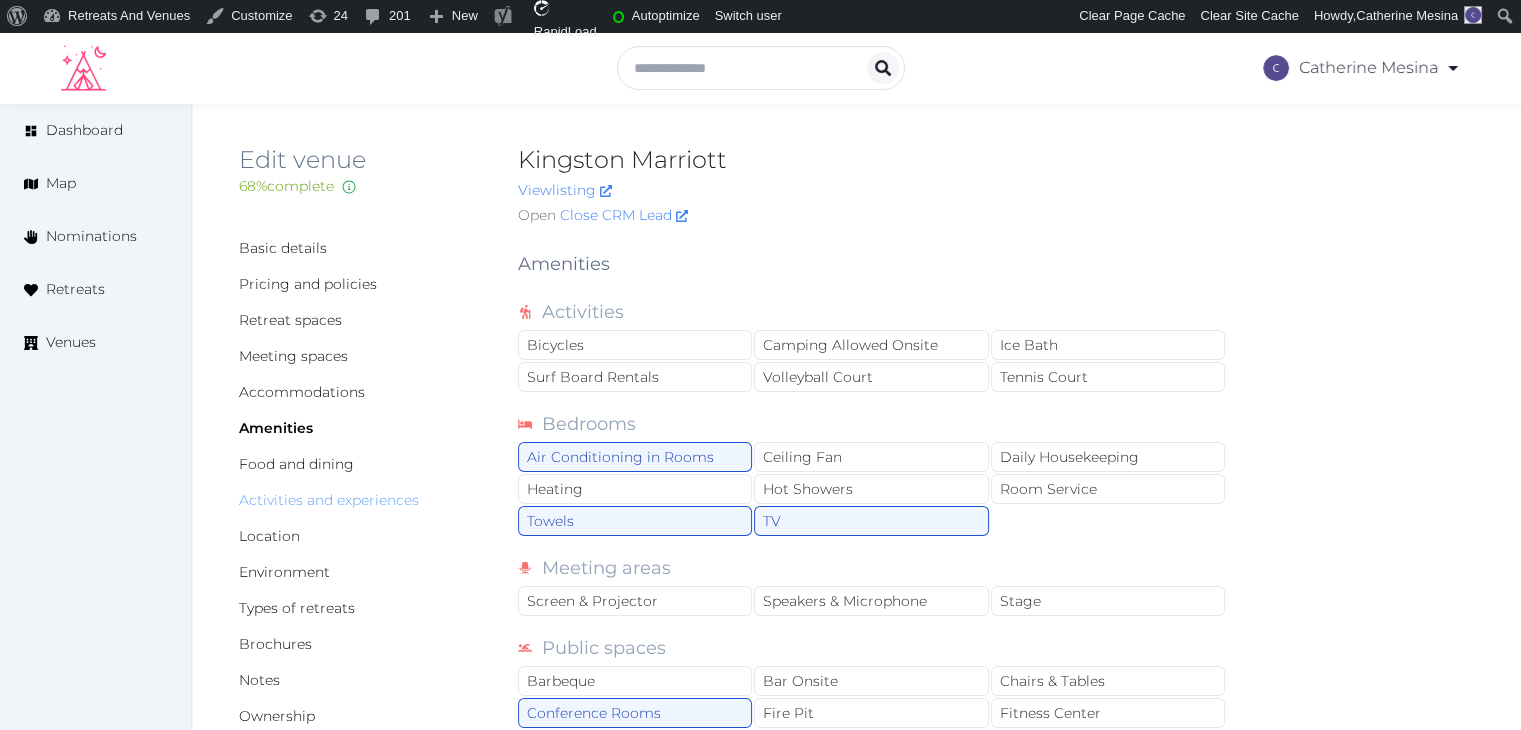 click on "Activities and experiences" at bounding box center [329, 500] 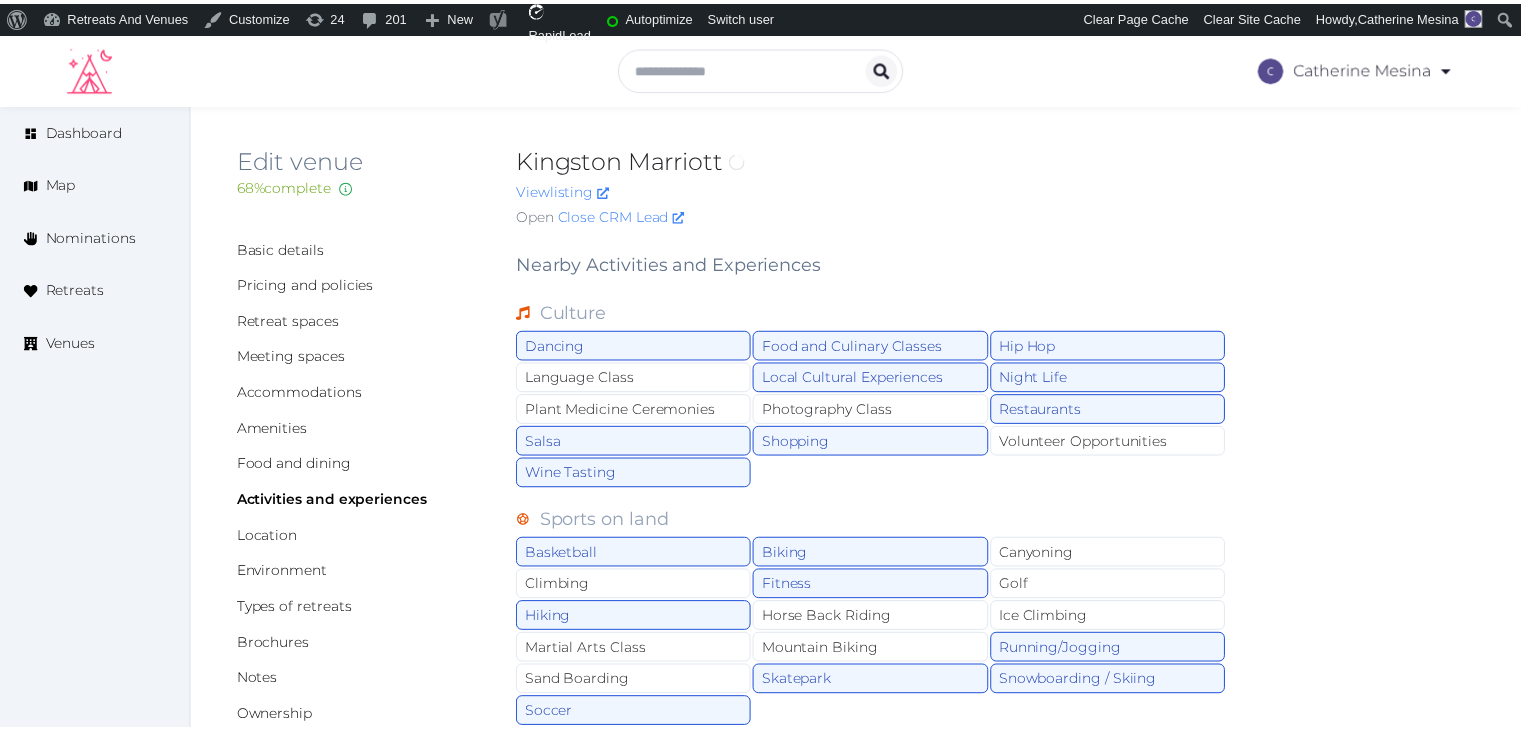 scroll, scrollTop: 0, scrollLeft: 0, axis: both 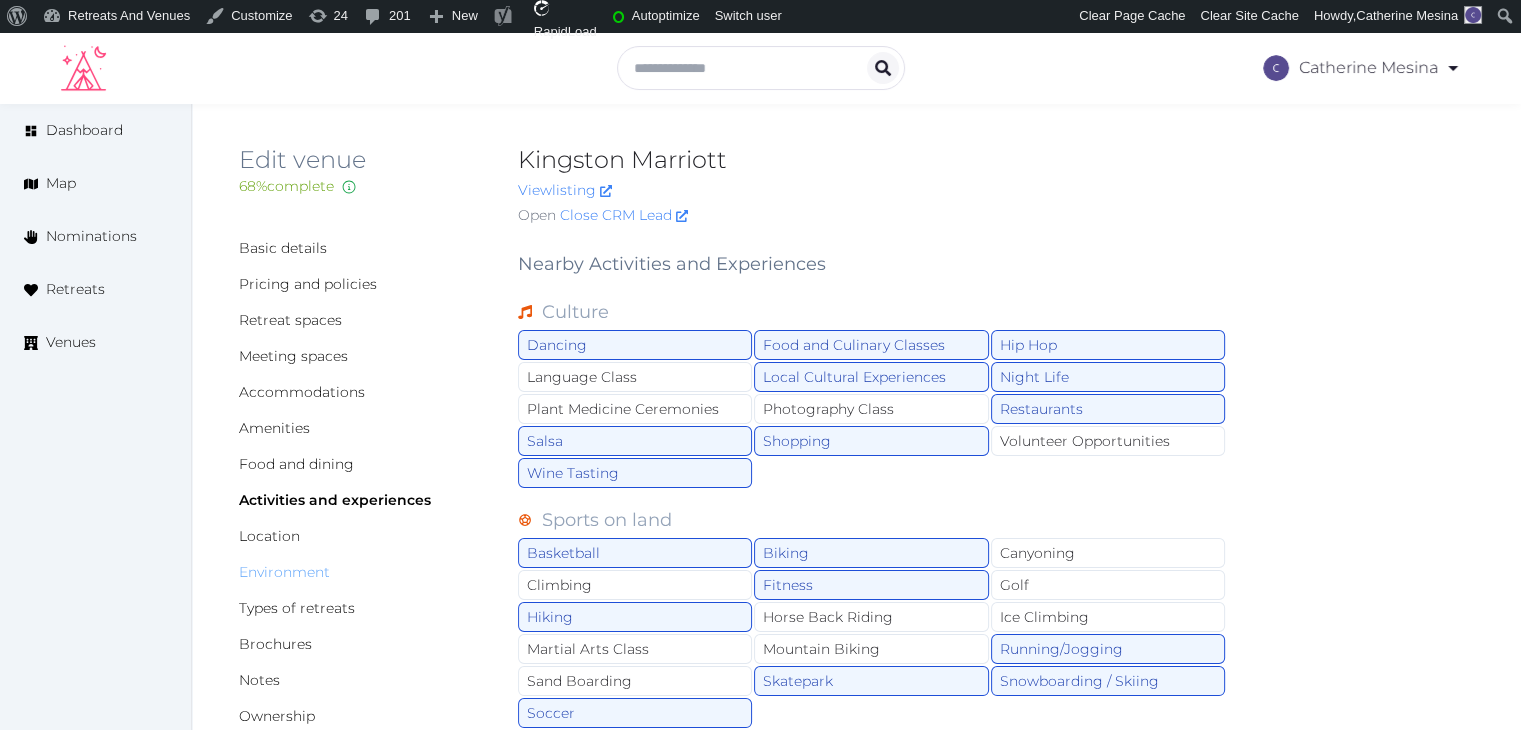 click on "Environment" at bounding box center [284, 572] 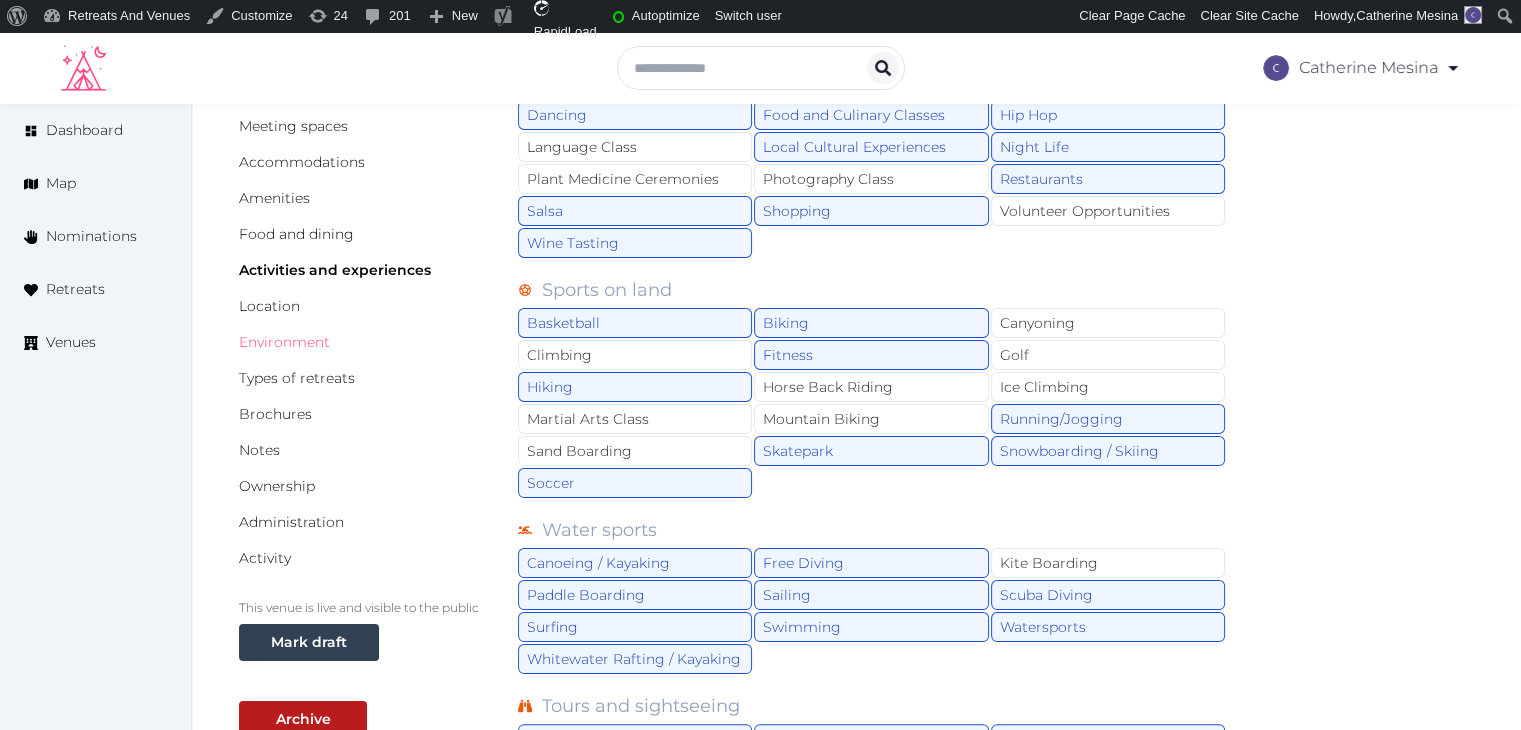 scroll, scrollTop: 500, scrollLeft: 0, axis: vertical 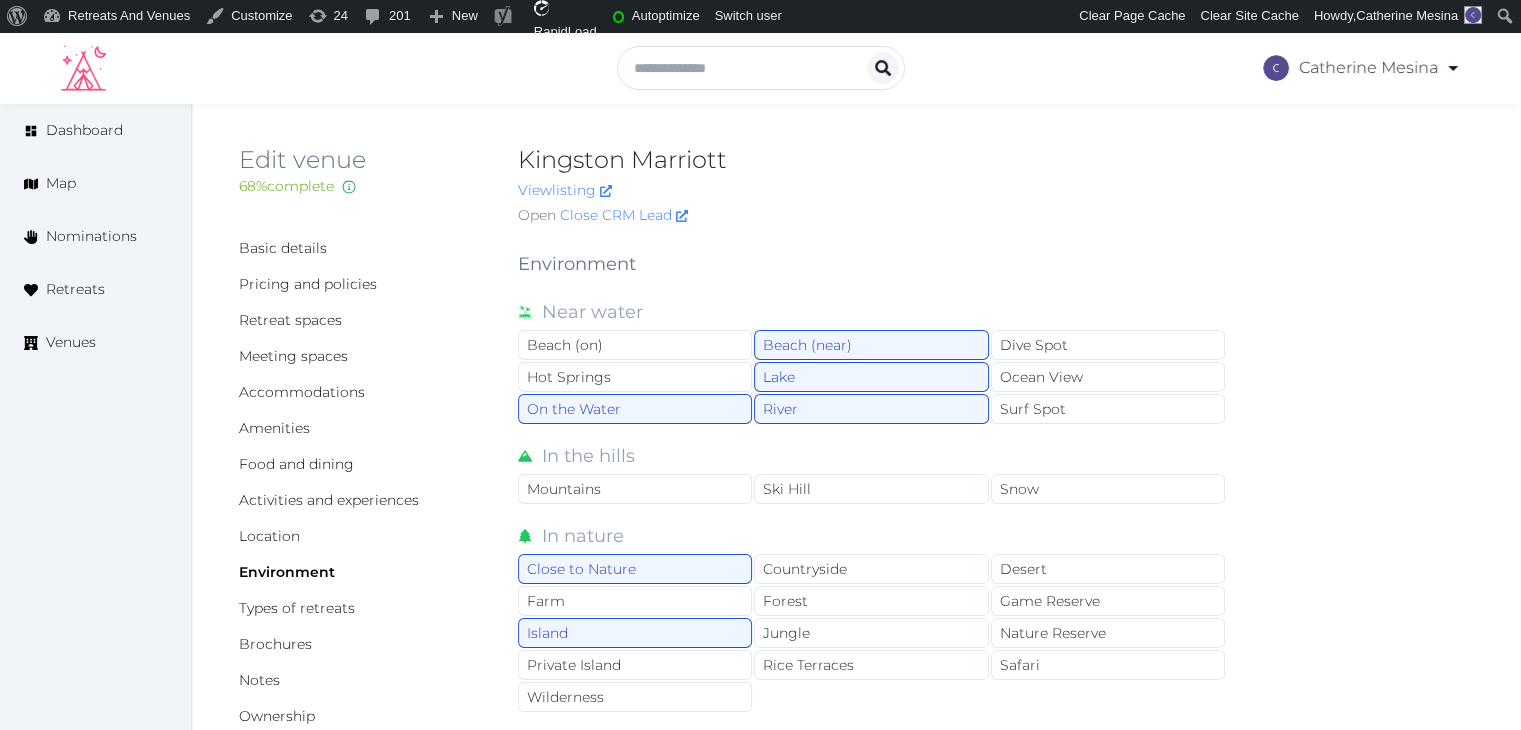 drag, startPoint x: 516, startPoint y: 156, endPoint x: 755, endPoint y: 152, distance: 239.03348 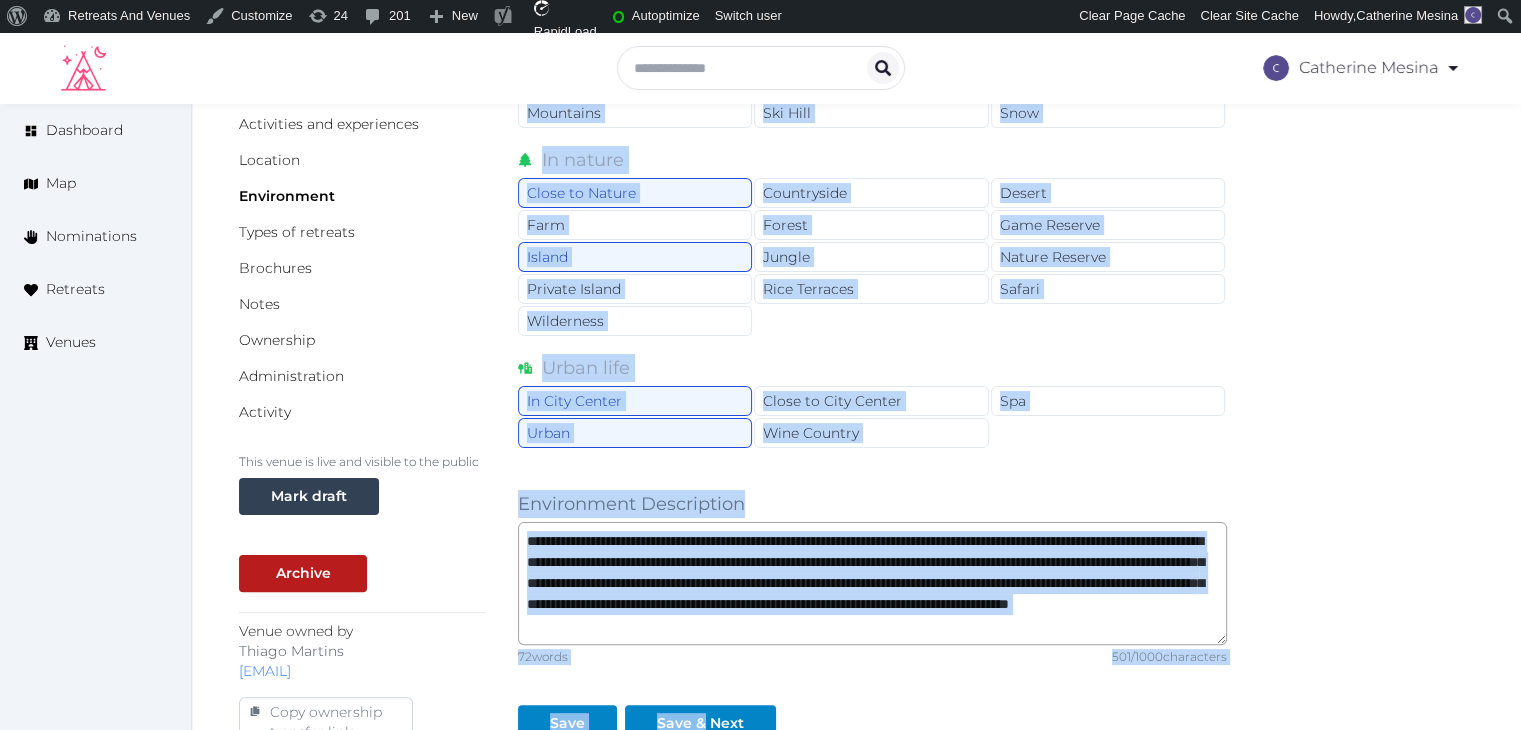 scroll, scrollTop: 452, scrollLeft: 0, axis: vertical 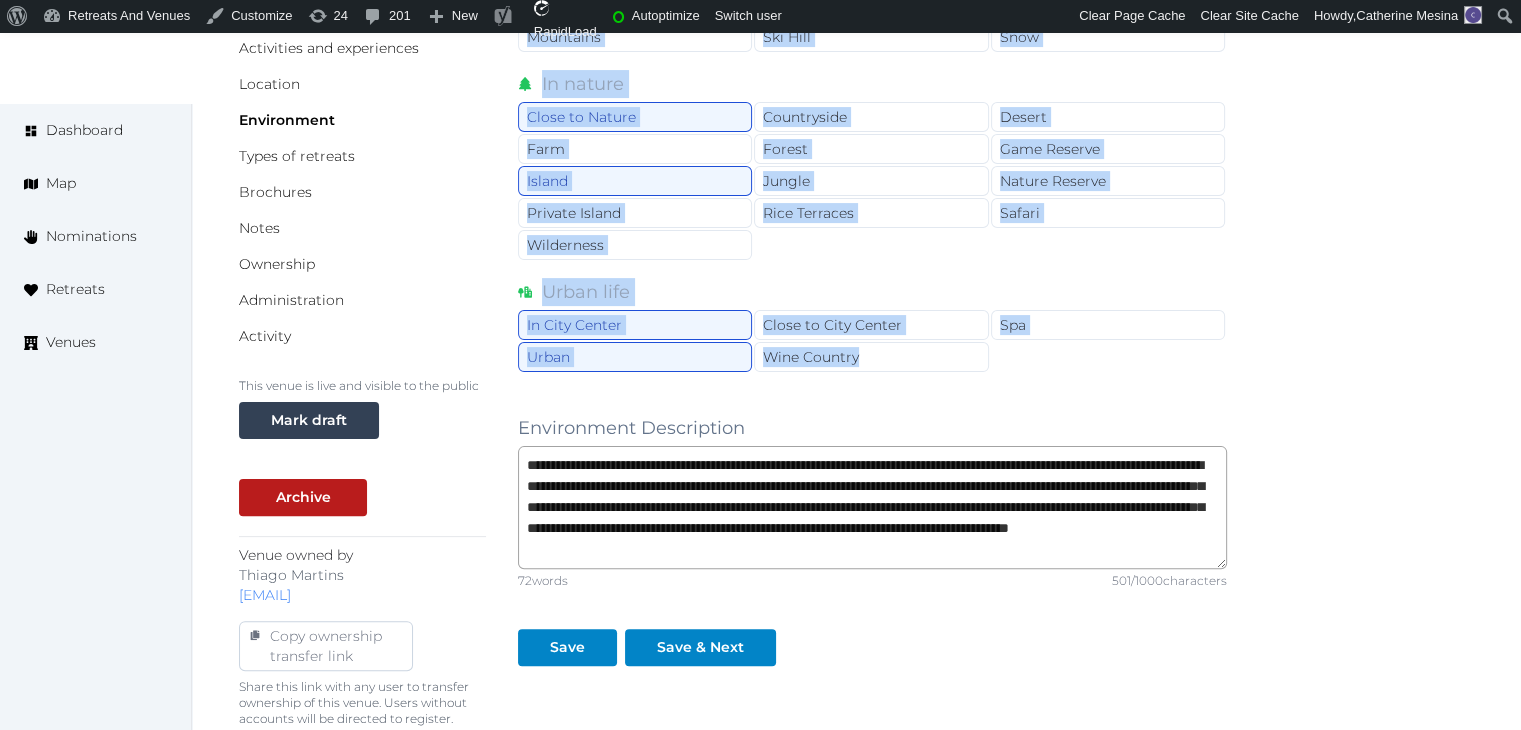 drag, startPoint x: 513, startPoint y: 261, endPoint x: 909, endPoint y: 368, distance: 410.20117 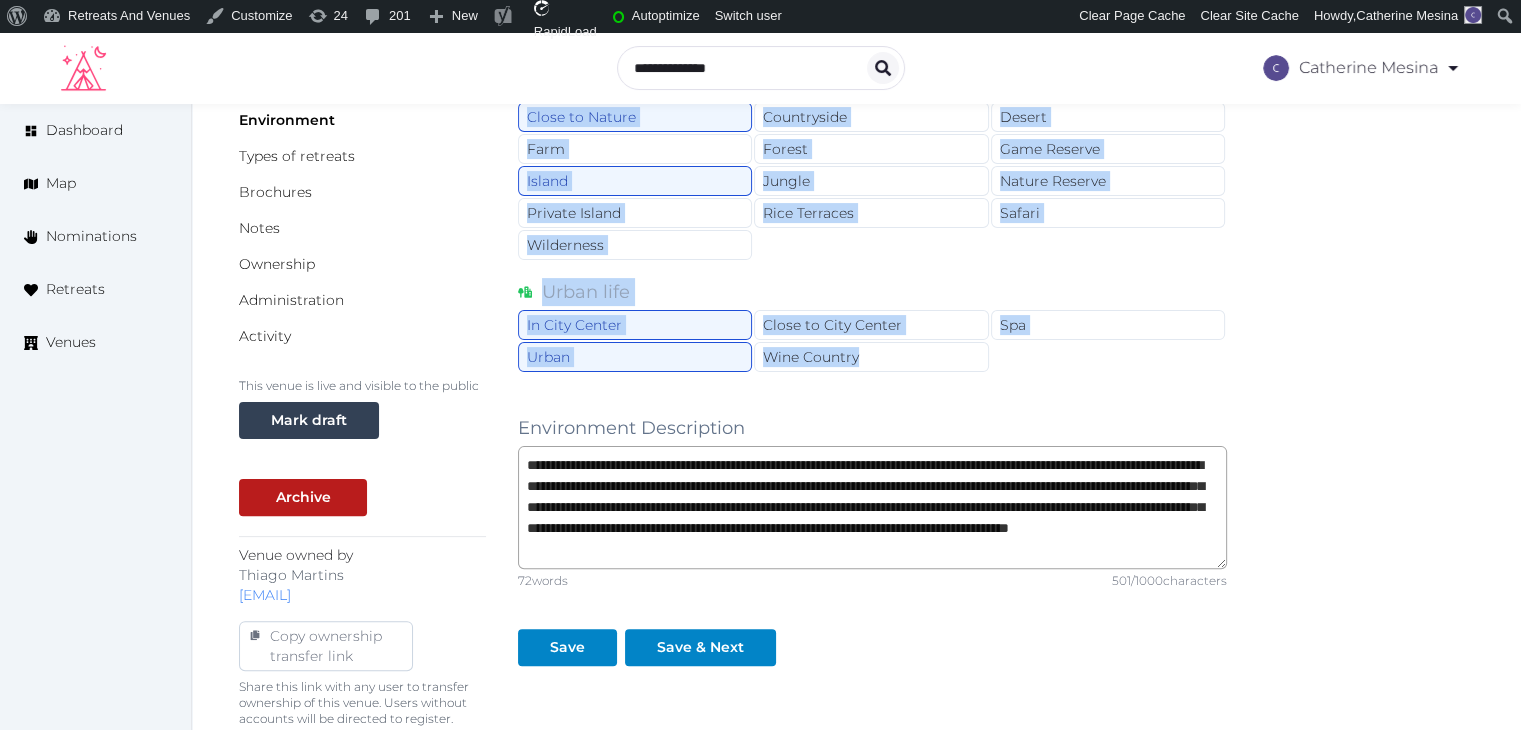scroll, scrollTop: 0, scrollLeft: 0, axis: both 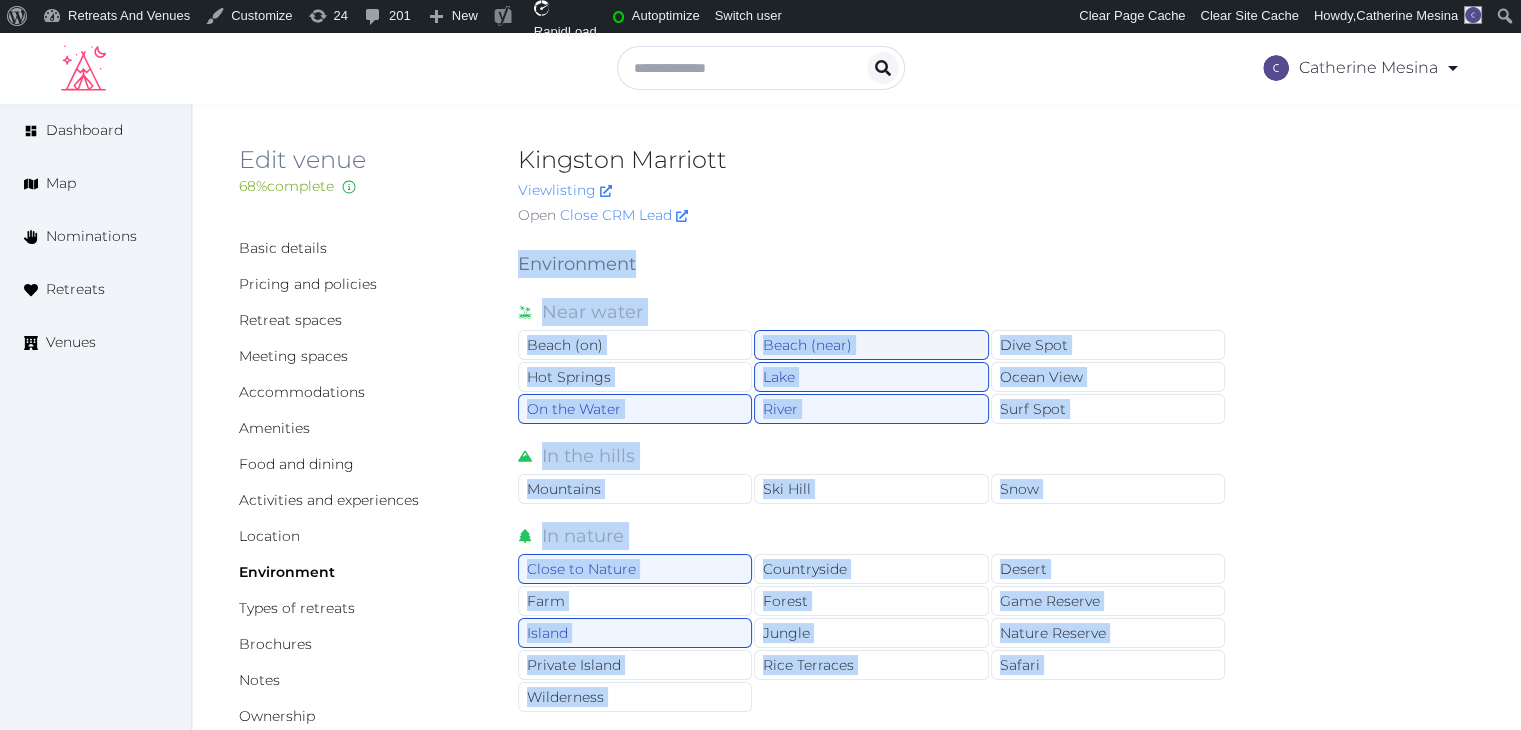 click on "Beach (near)" at bounding box center [871, 345] 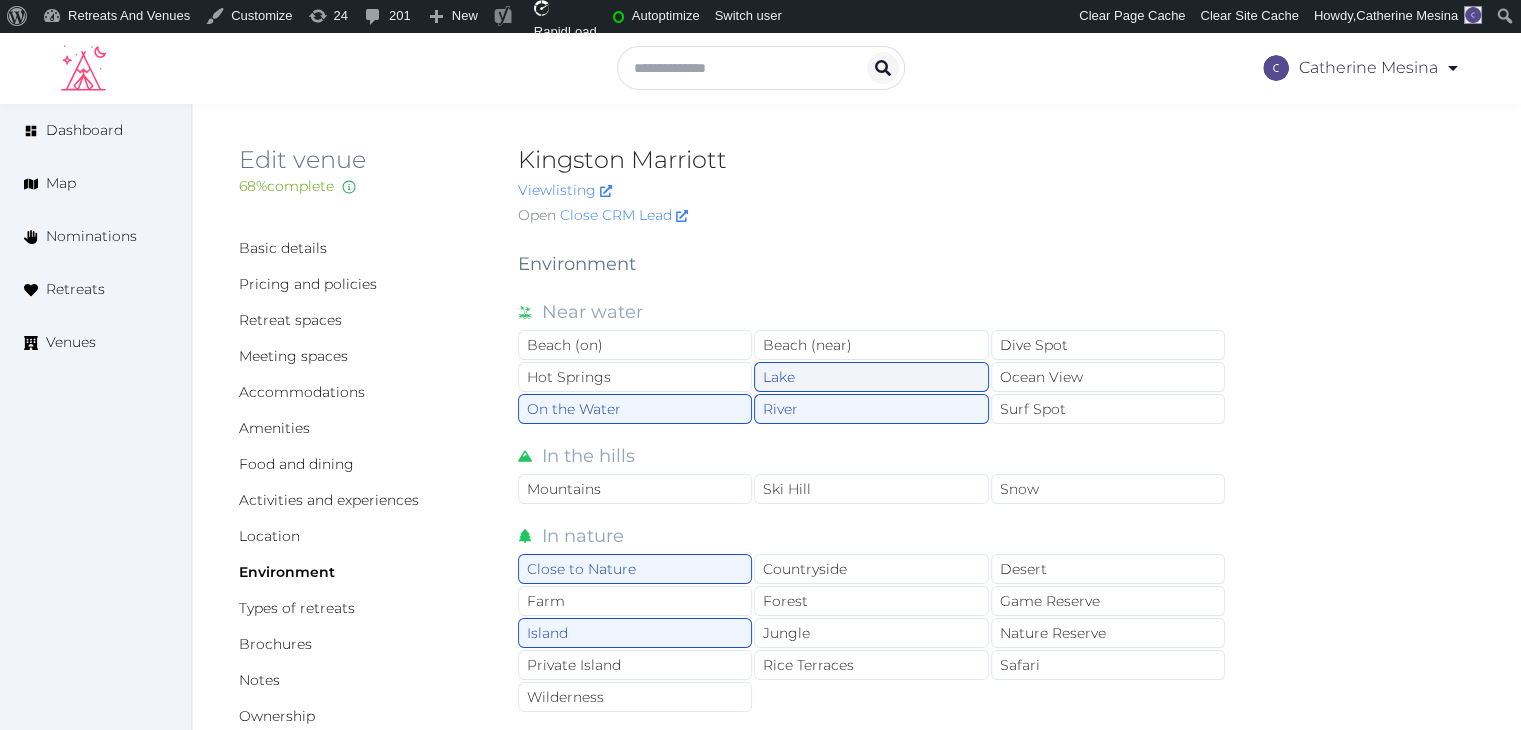 click on "Lake" at bounding box center [871, 377] 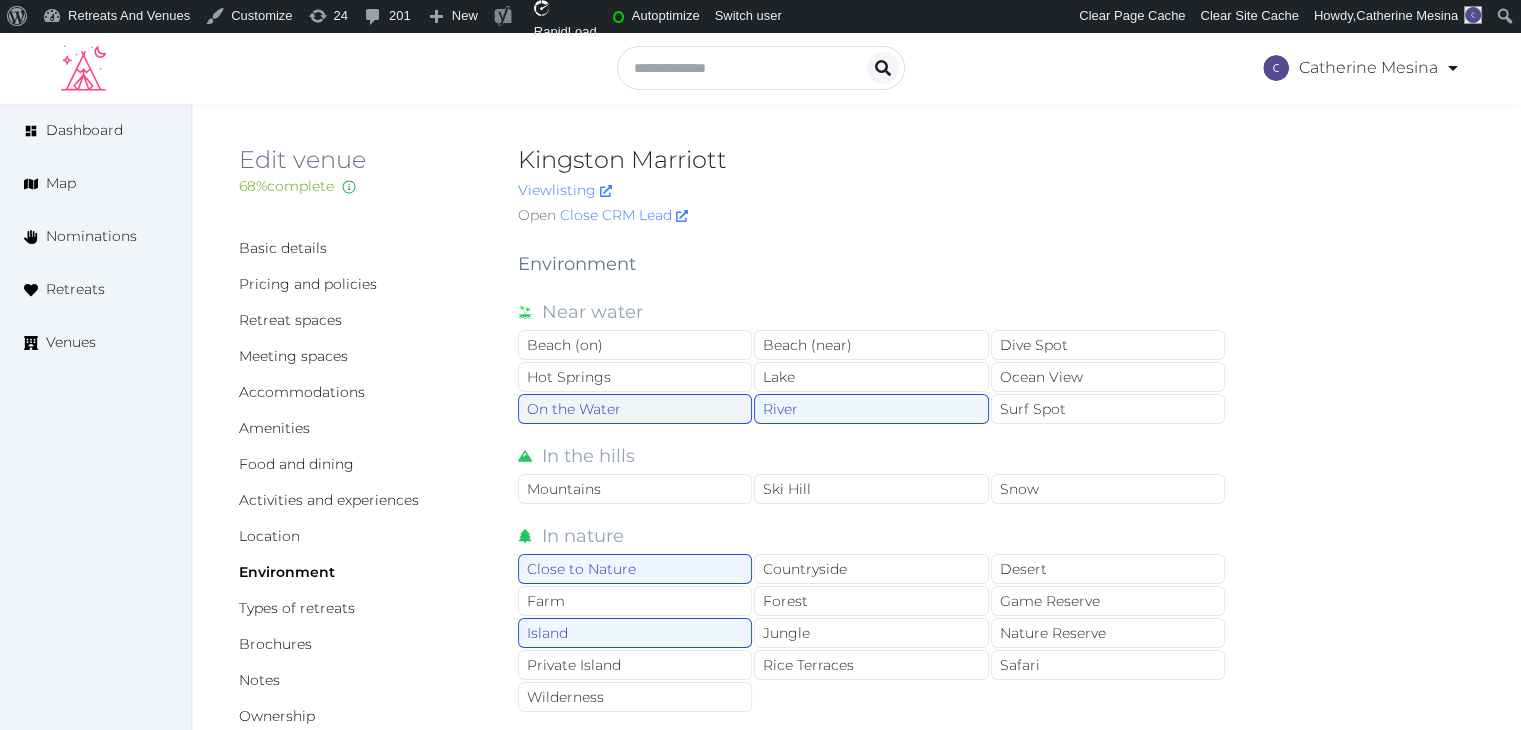 click on "On the Water" at bounding box center [635, 409] 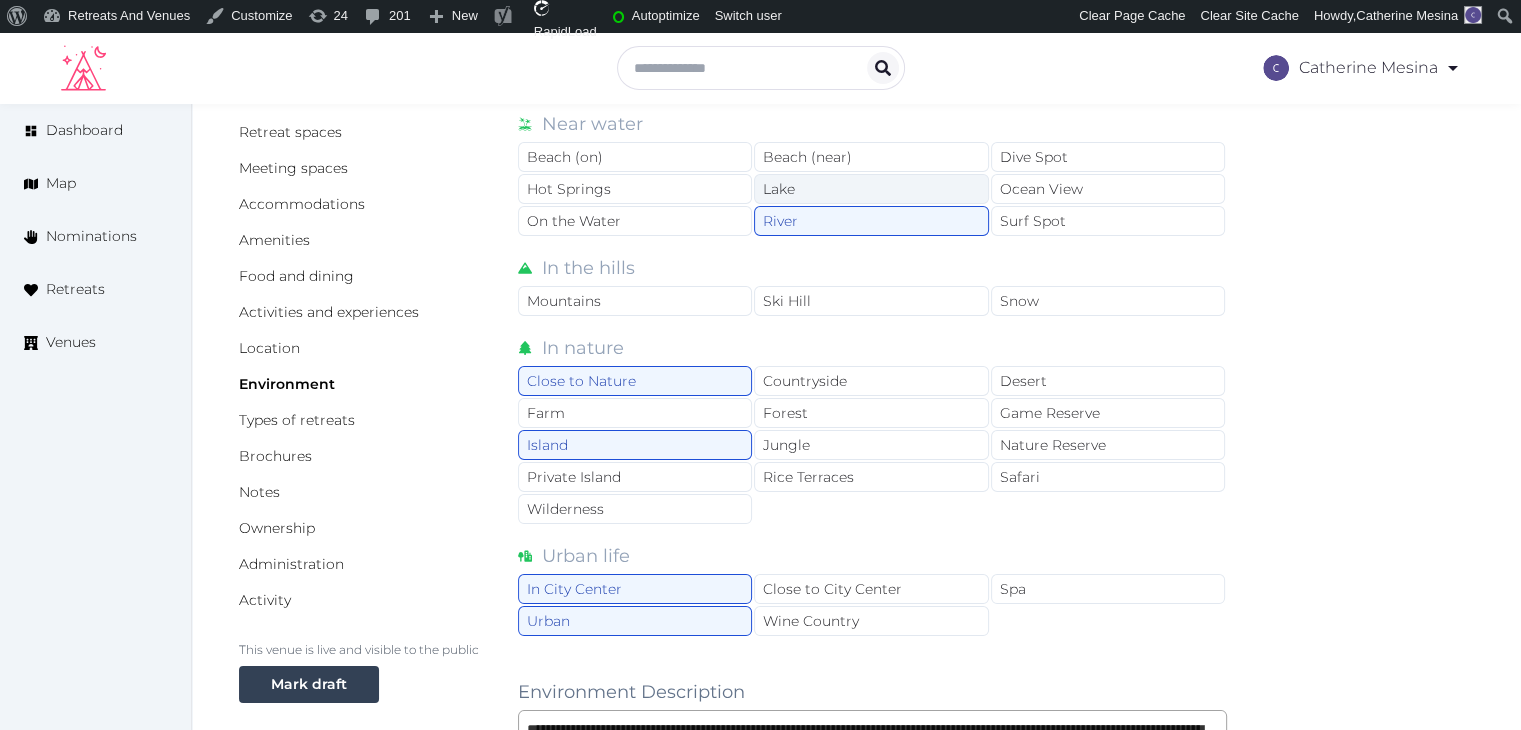 scroll, scrollTop: 500, scrollLeft: 0, axis: vertical 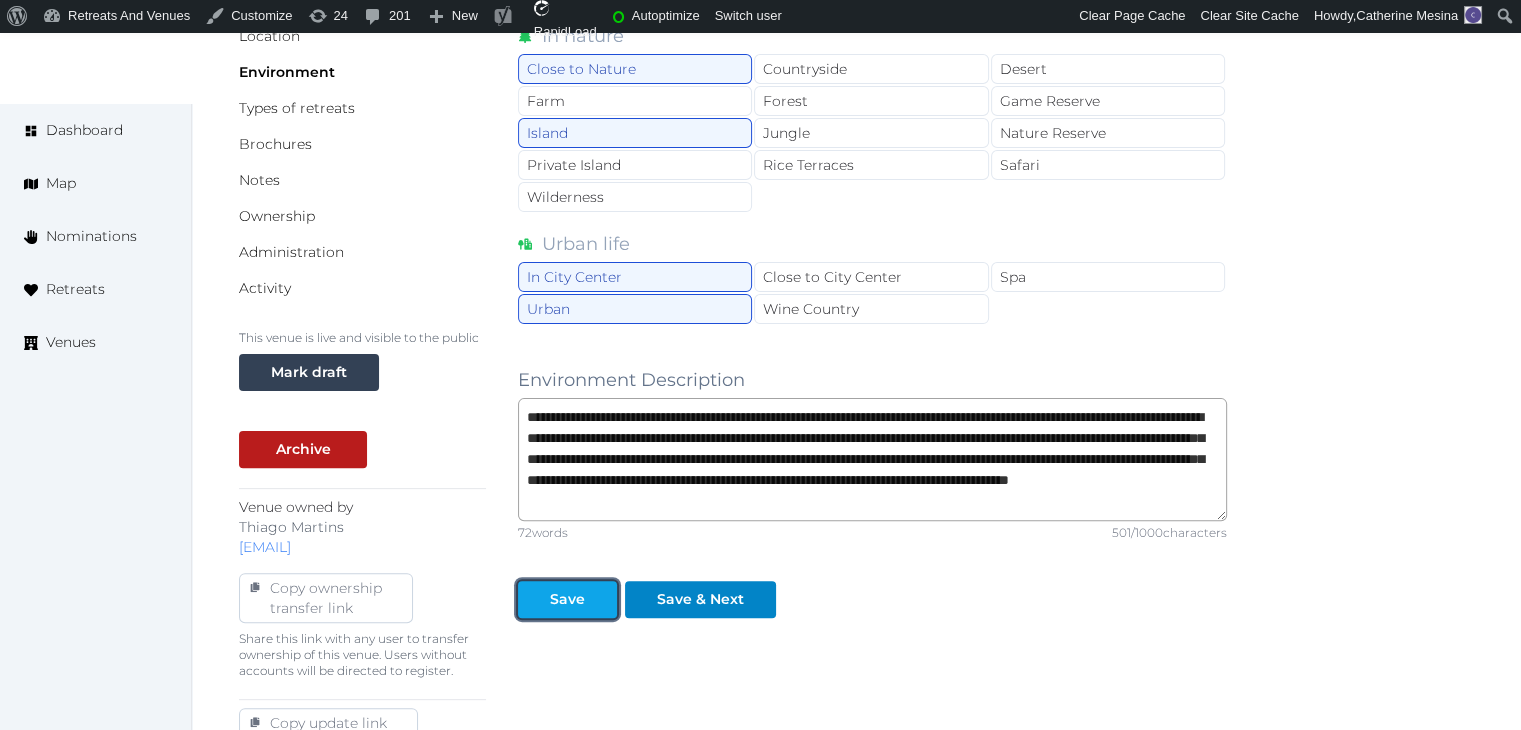 click on "Save" at bounding box center [567, 599] 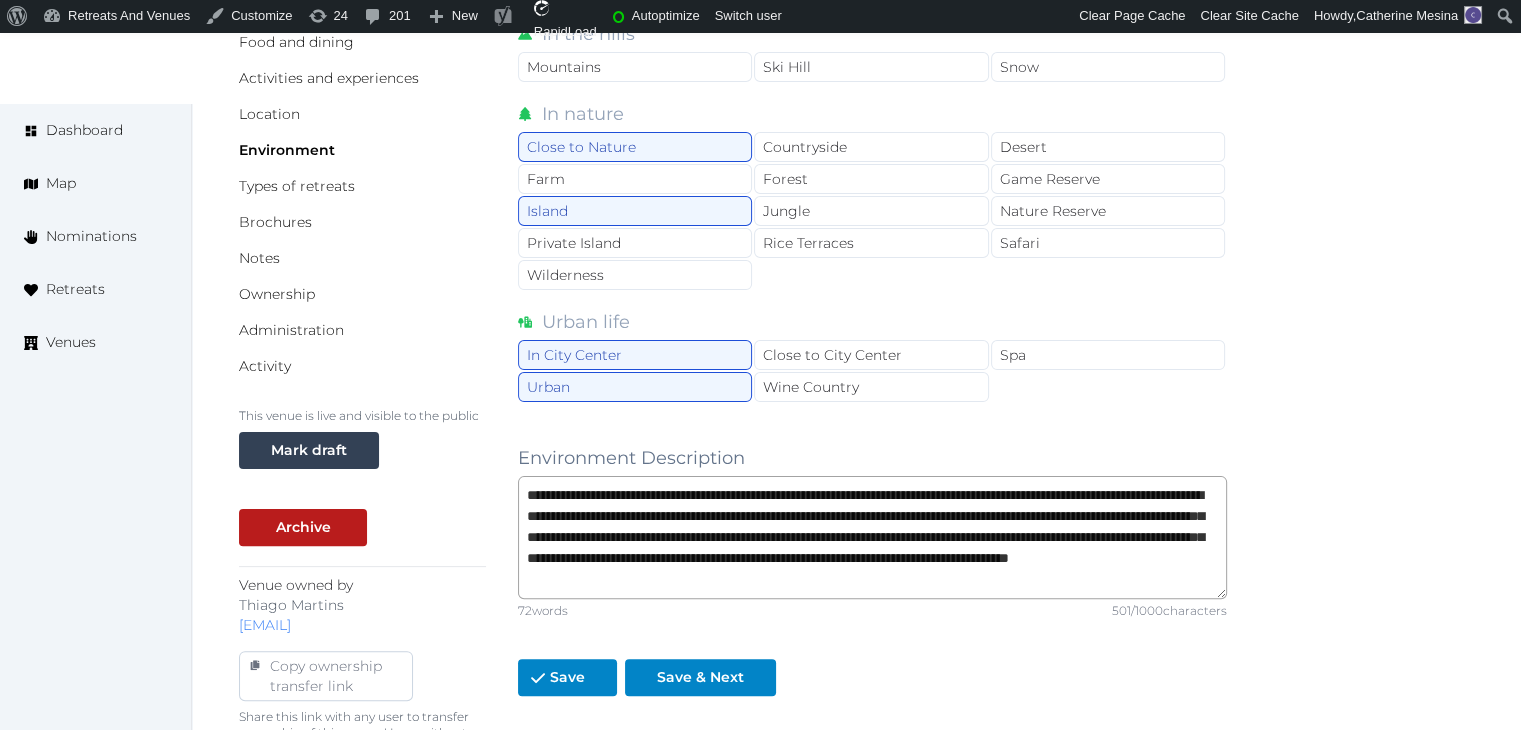 scroll, scrollTop: 400, scrollLeft: 0, axis: vertical 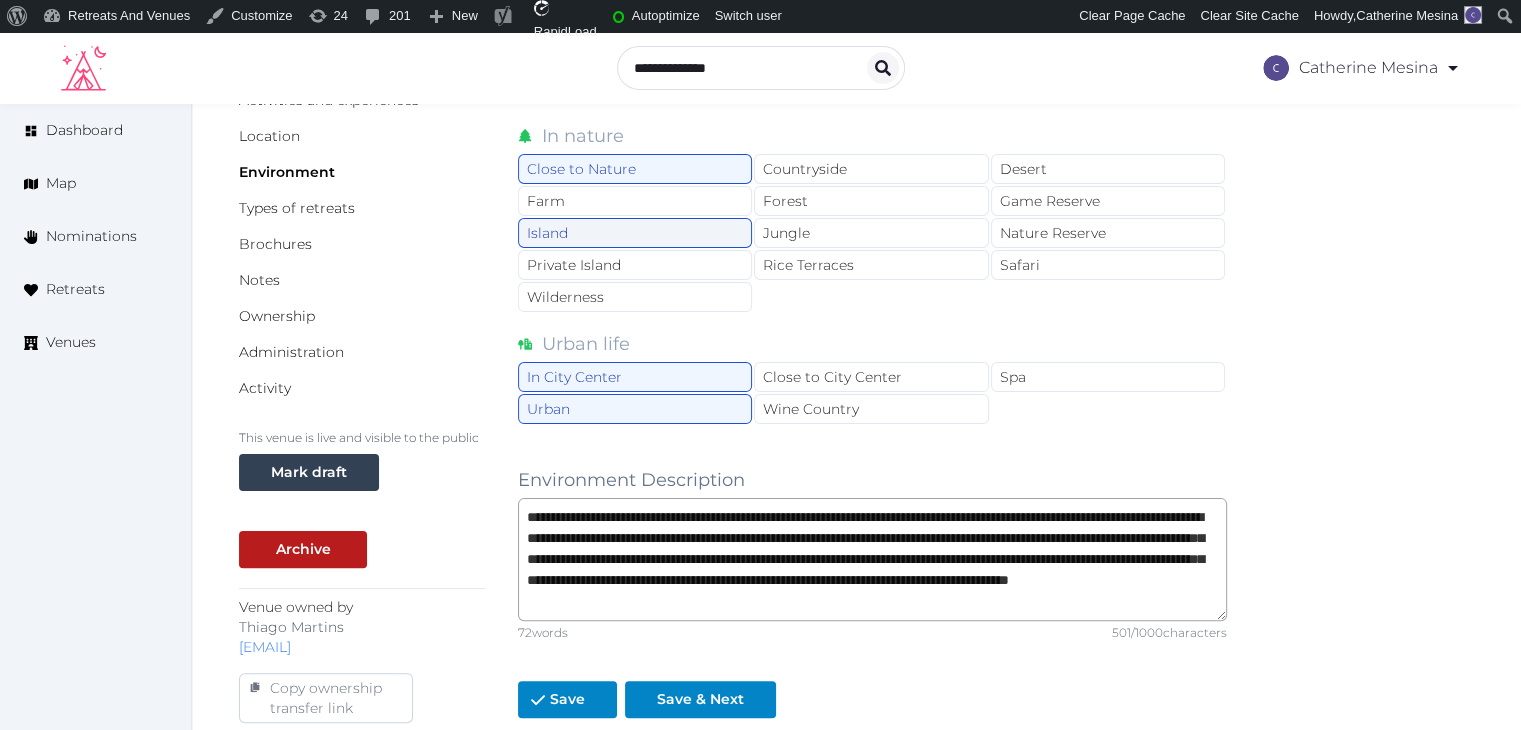 click on "Island" at bounding box center (635, 233) 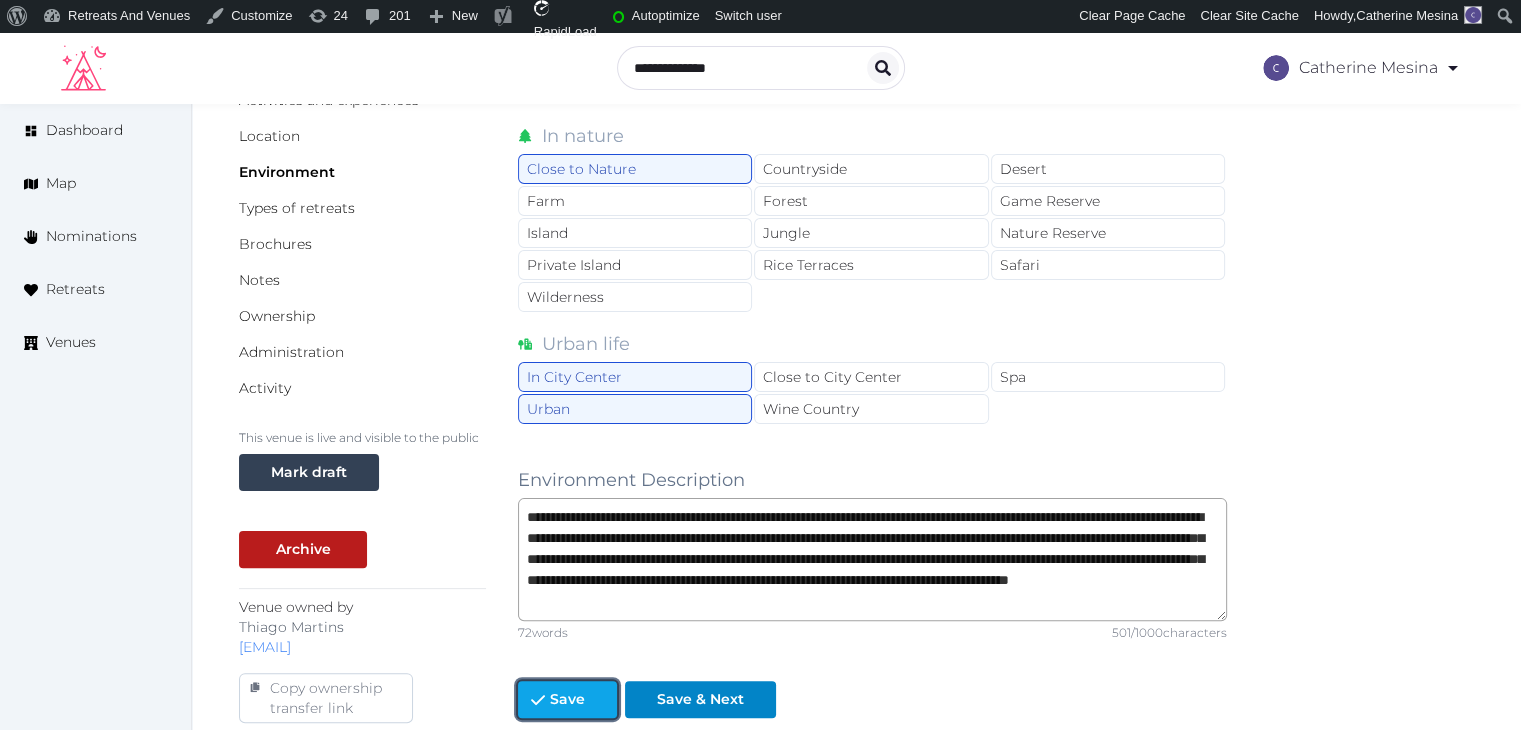 click on "Save" at bounding box center (567, 699) 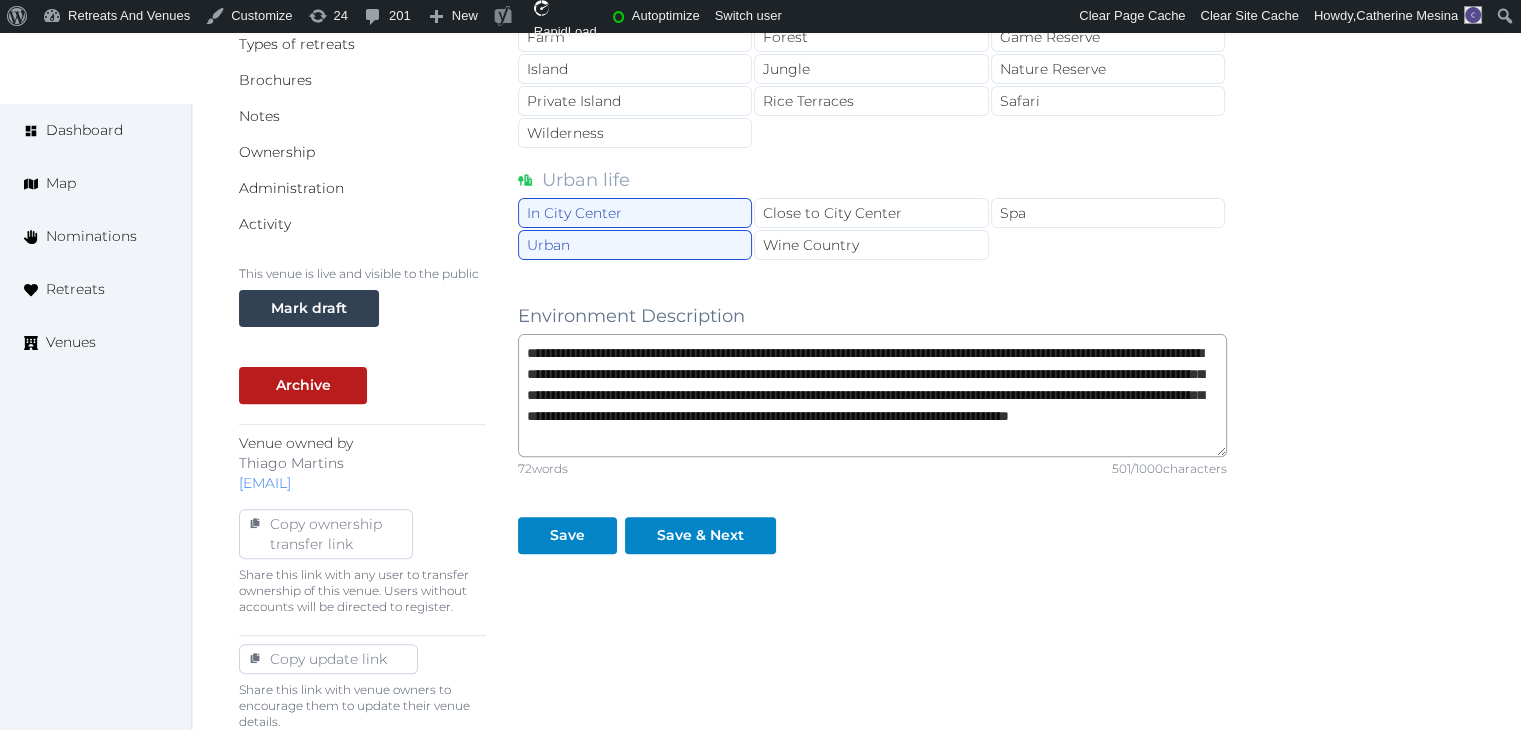 scroll, scrollTop: 600, scrollLeft: 0, axis: vertical 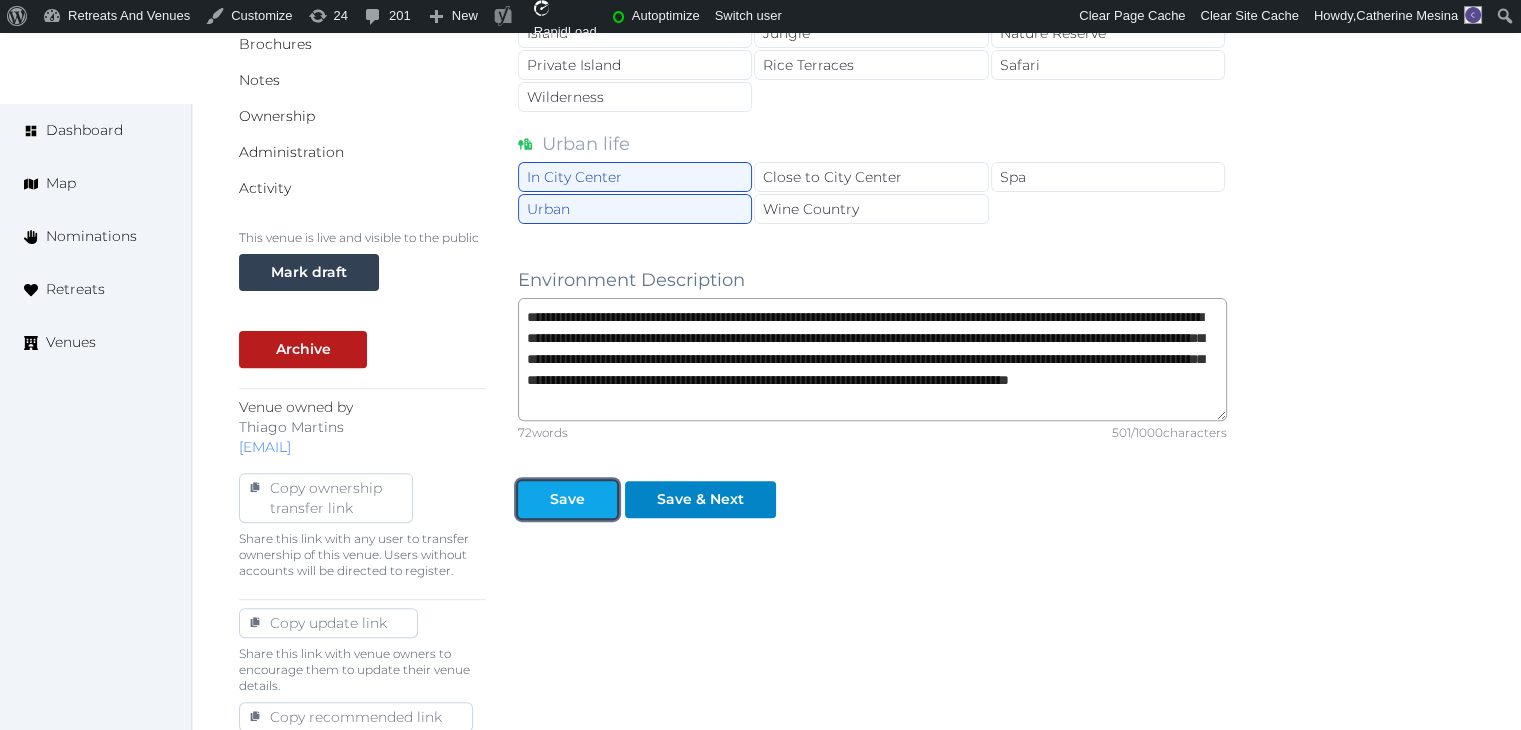 click on "Save" at bounding box center (567, 499) 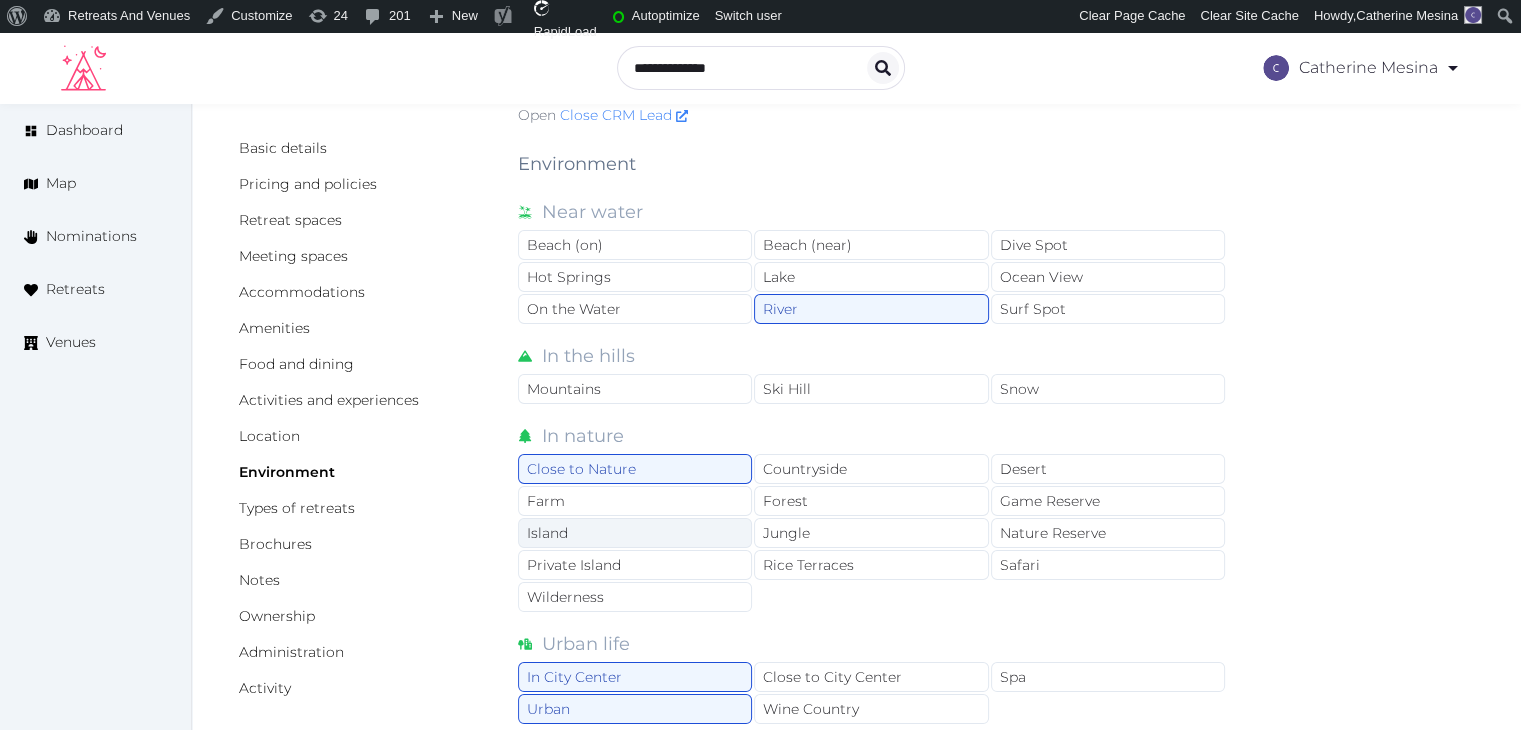 scroll, scrollTop: 0, scrollLeft: 0, axis: both 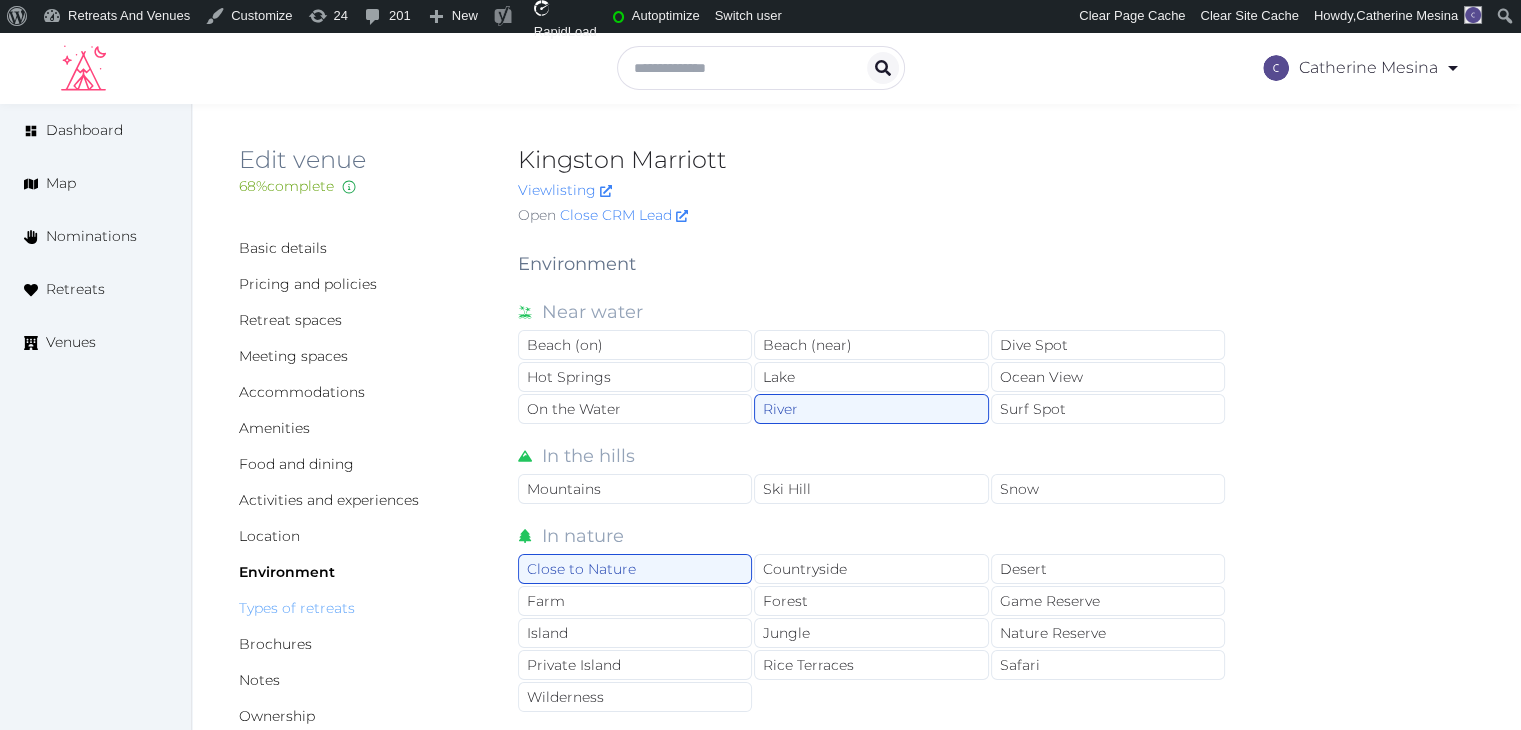 click on "Types of retreats" at bounding box center (297, 608) 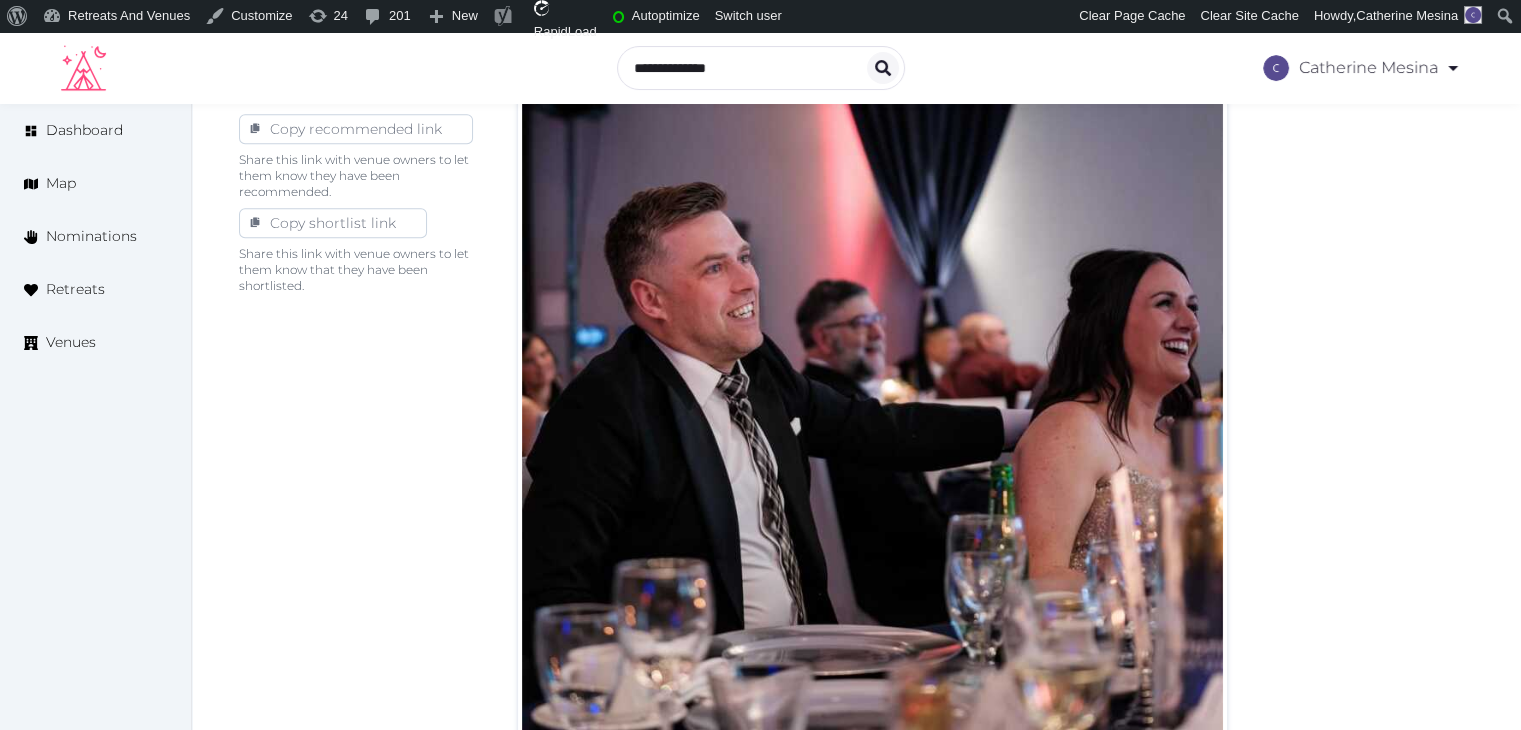 scroll, scrollTop: 888, scrollLeft: 0, axis: vertical 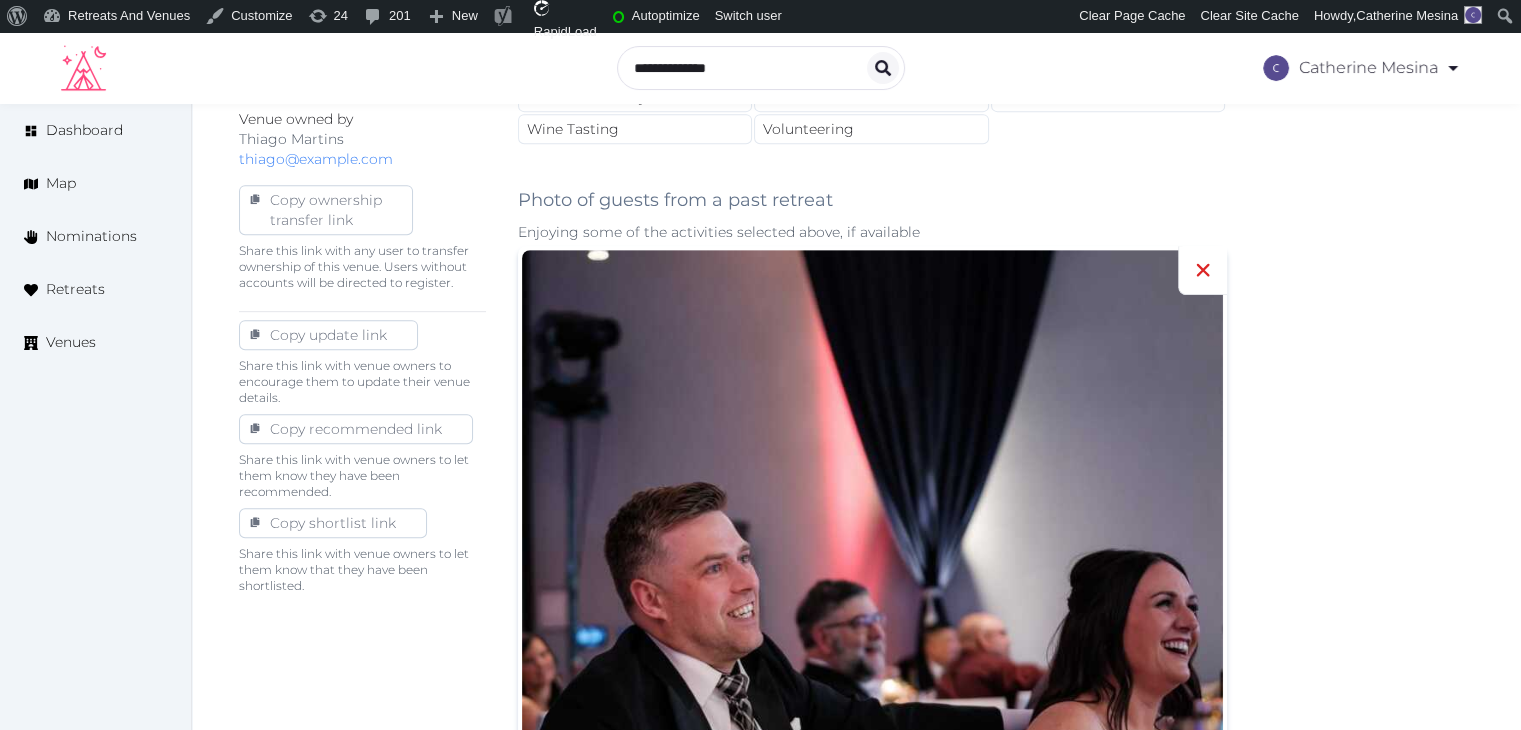 click 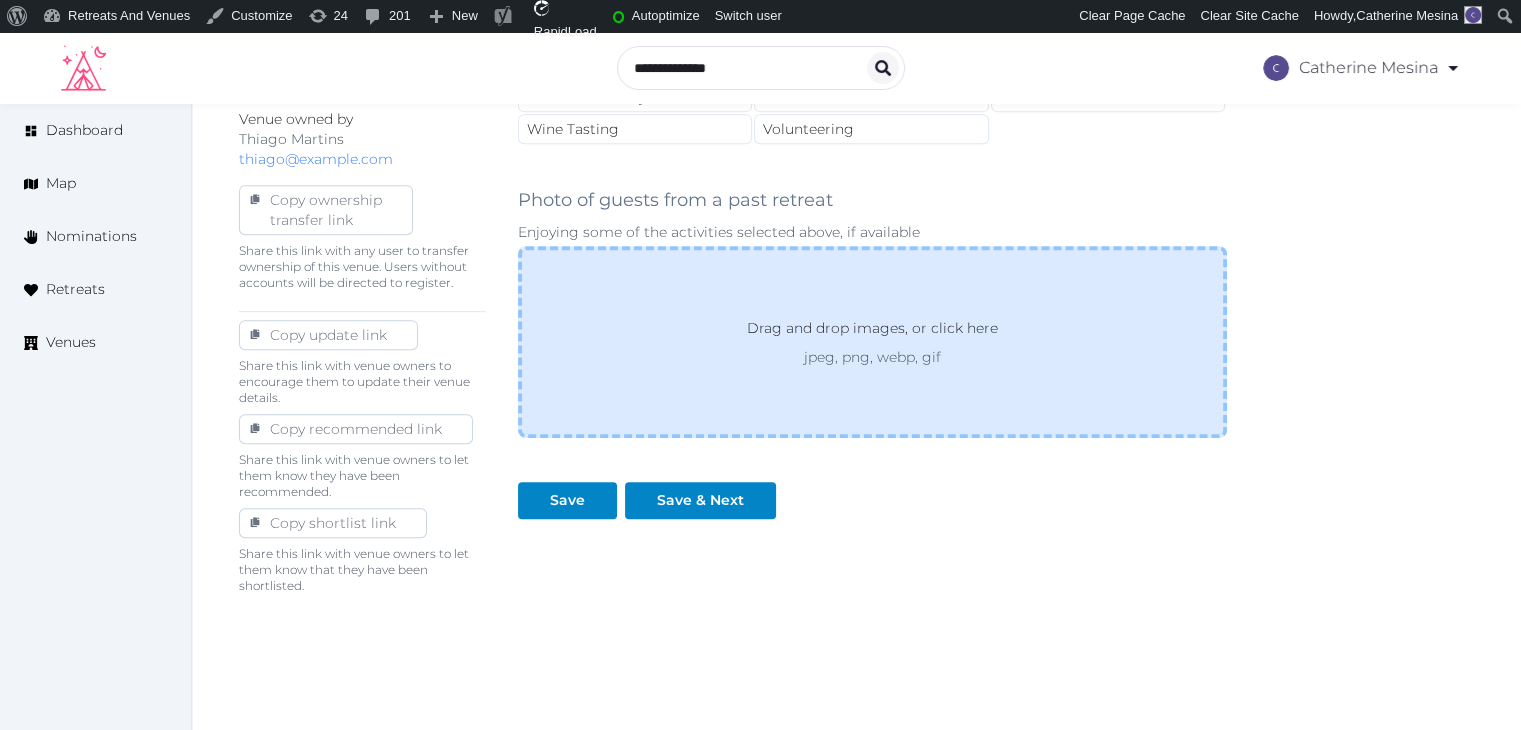 click on "Drag and drop images, or click here jpeg, png, webp, gif" at bounding box center [872, 342] 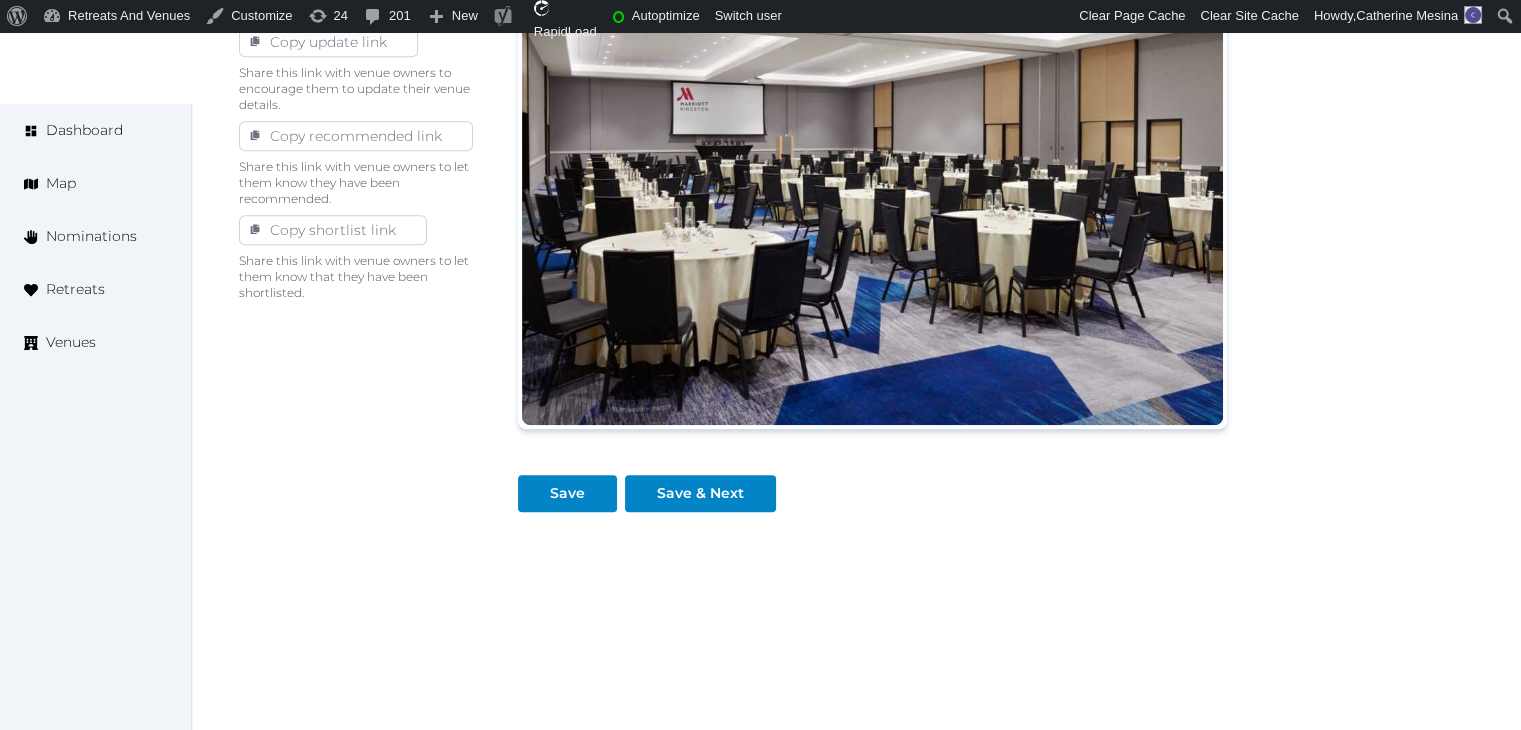scroll, scrollTop: 1180, scrollLeft: 0, axis: vertical 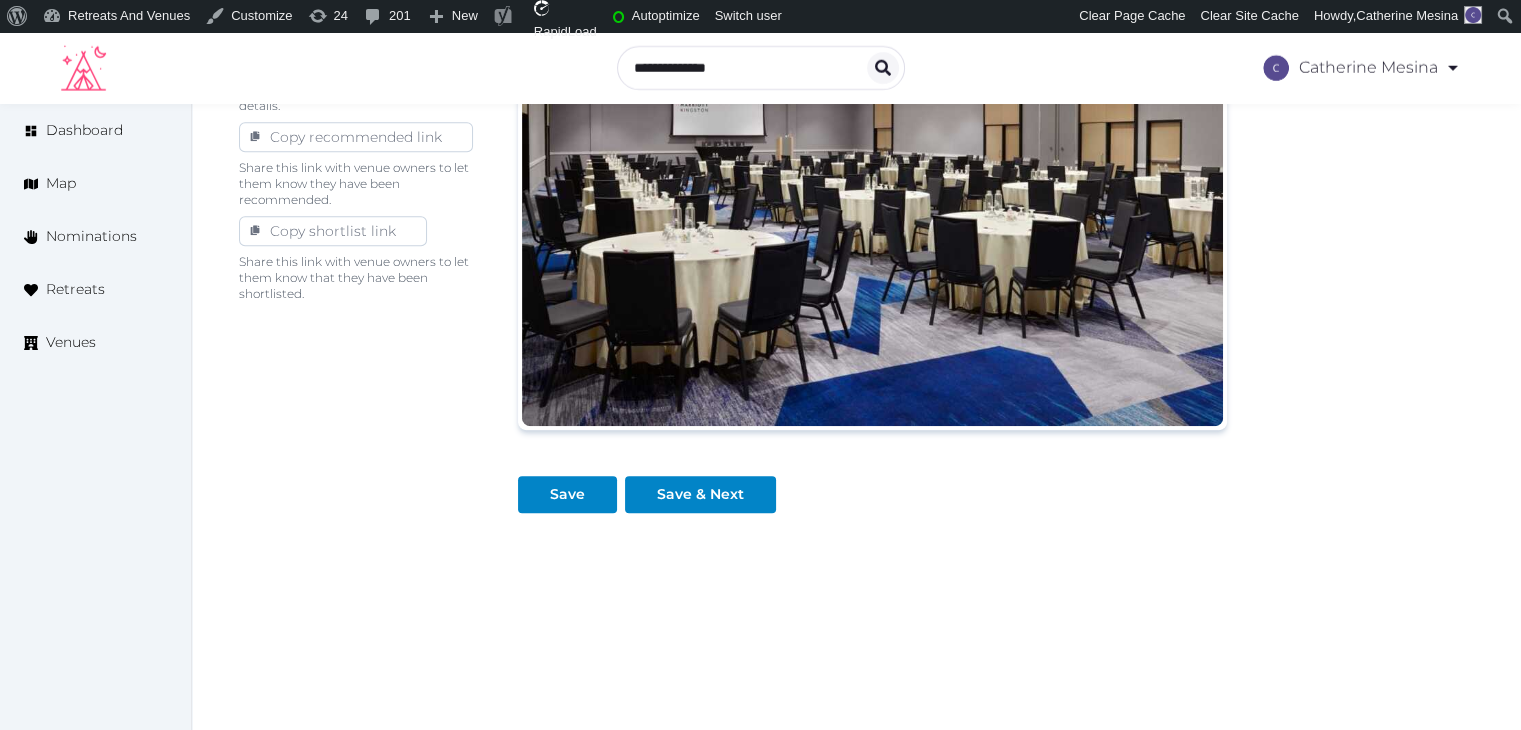 drag, startPoint x: 564, startPoint y: 509, endPoint x: 574, endPoint y: 510, distance: 10.049875 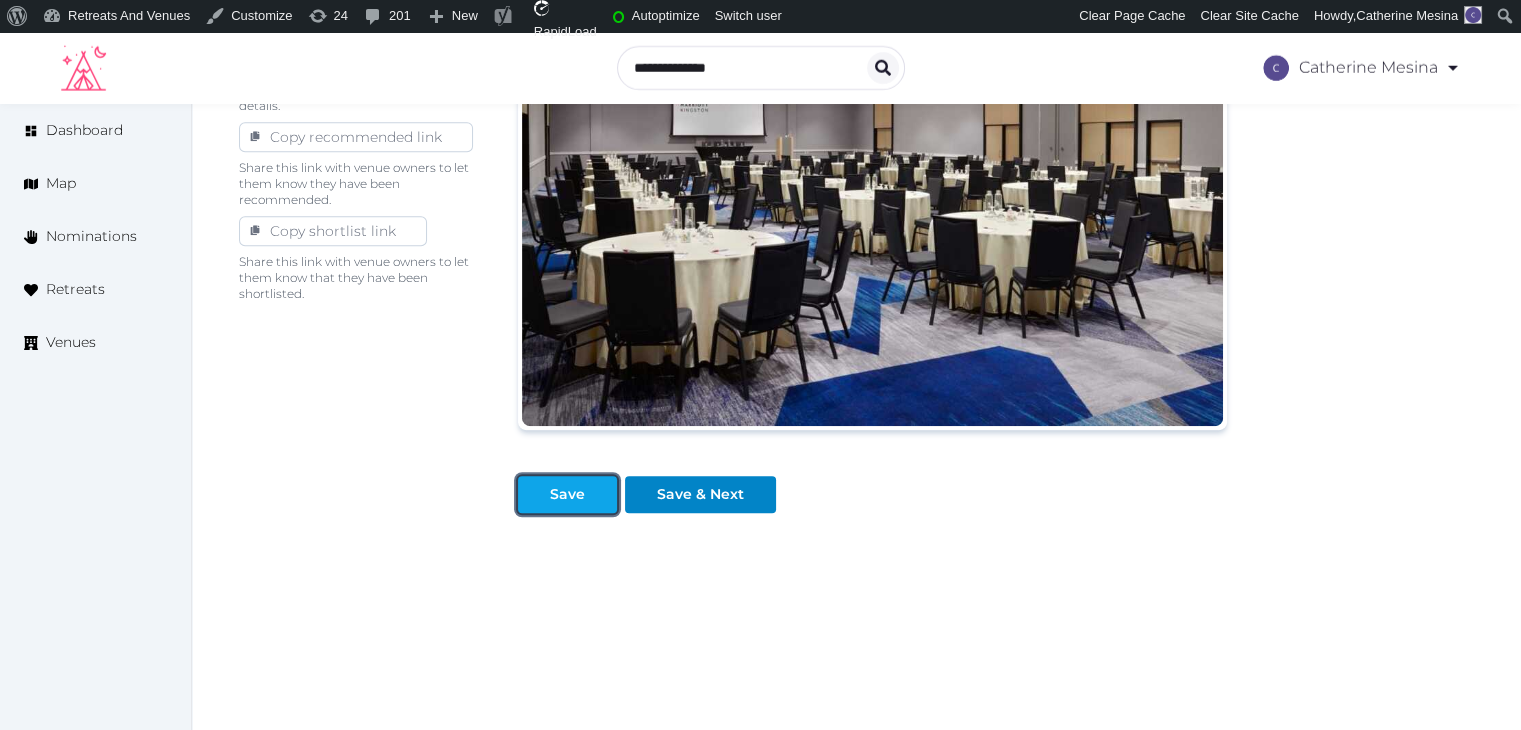 click on "Save" at bounding box center (567, 494) 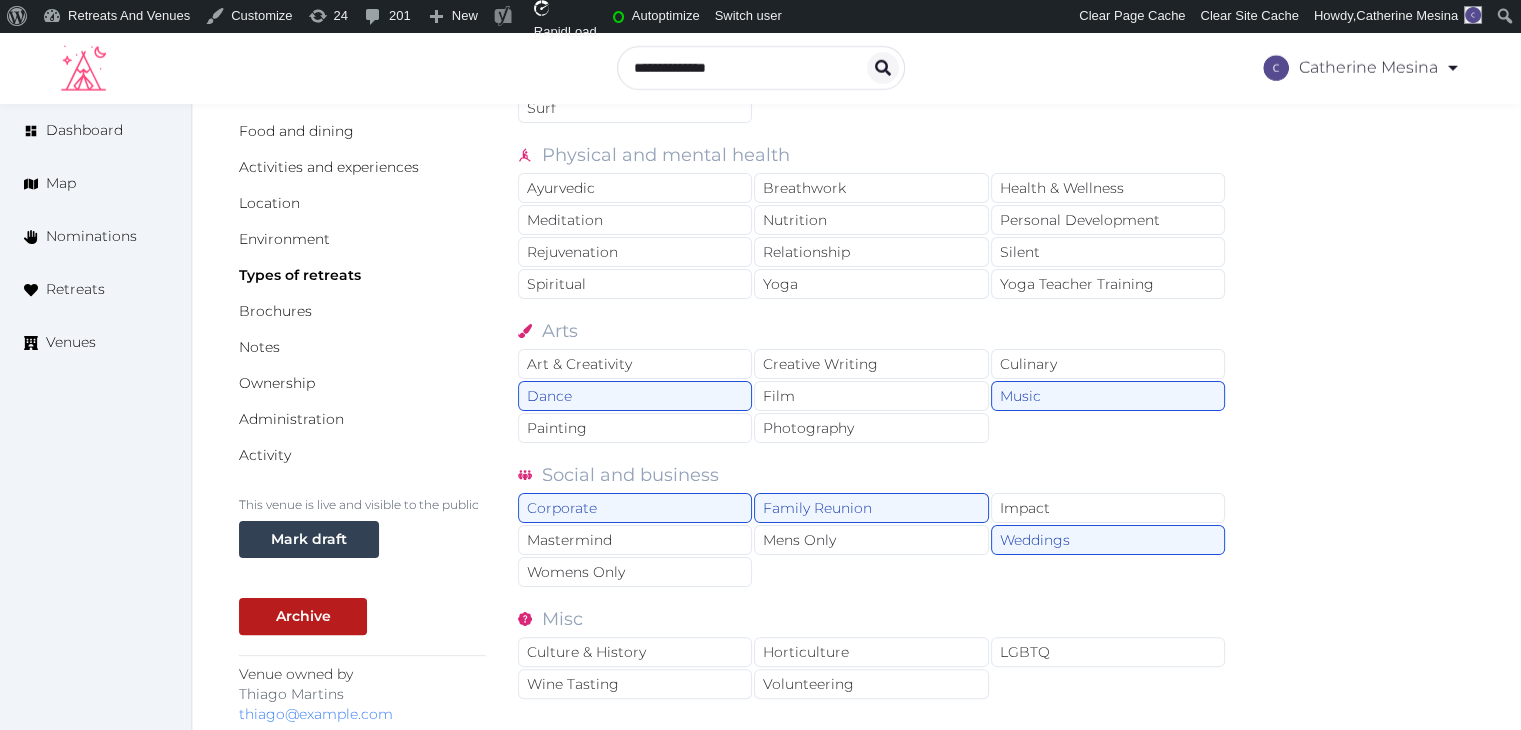 scroll, scrollTop: 0, scrollLeft: 0, axis: both 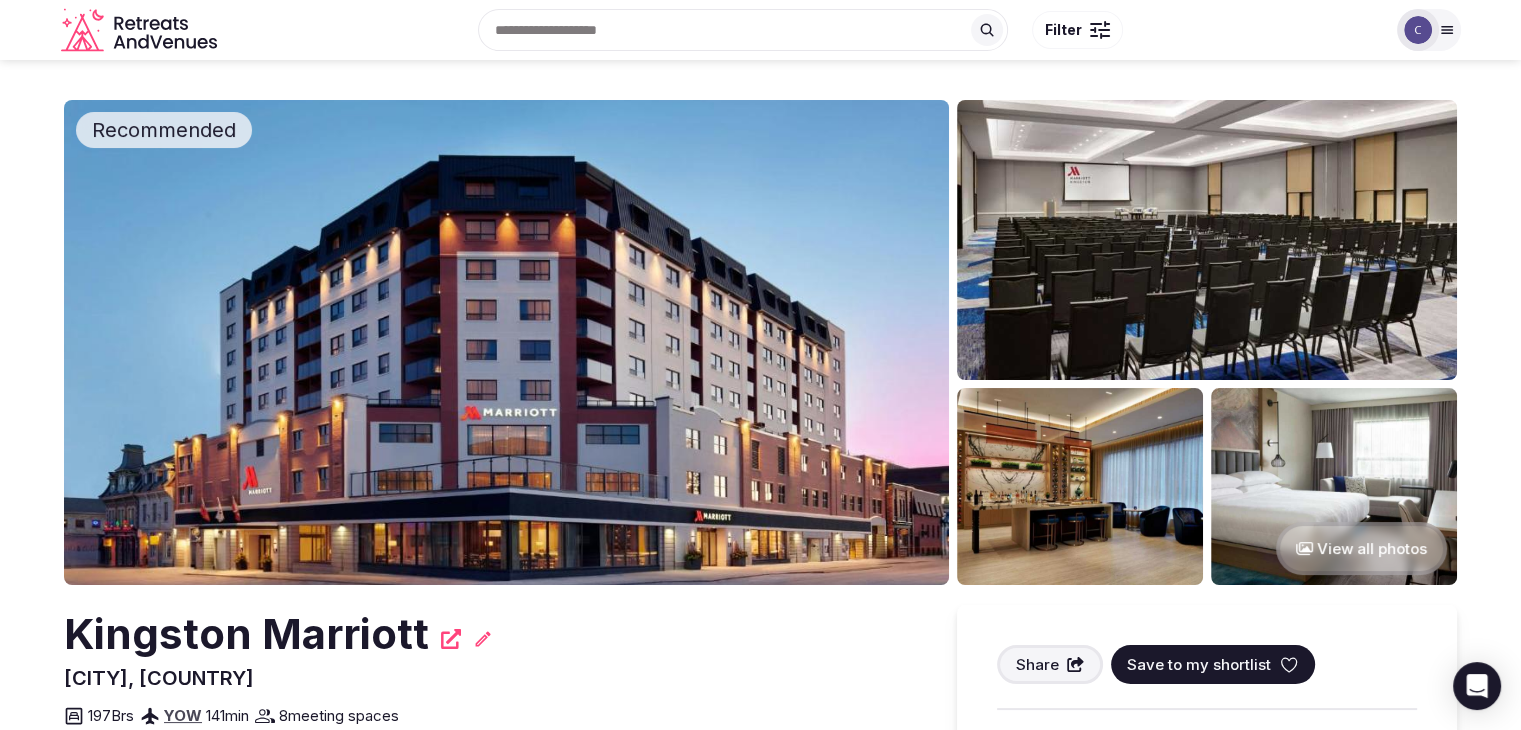 click on "Kingston Marriott" at bounding box center (246, 634) 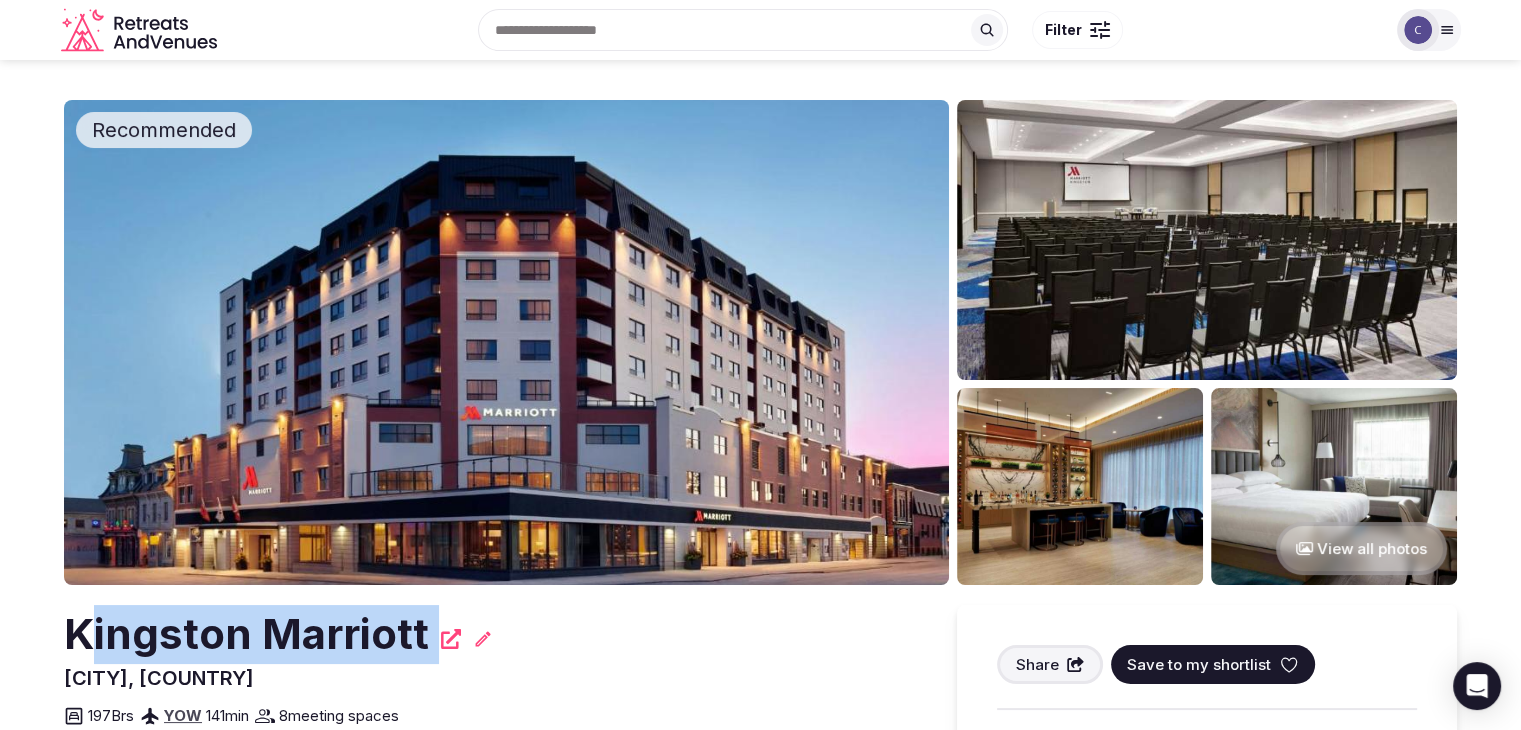 click on "Kingston Marriott" at bounding box center (246, 634) 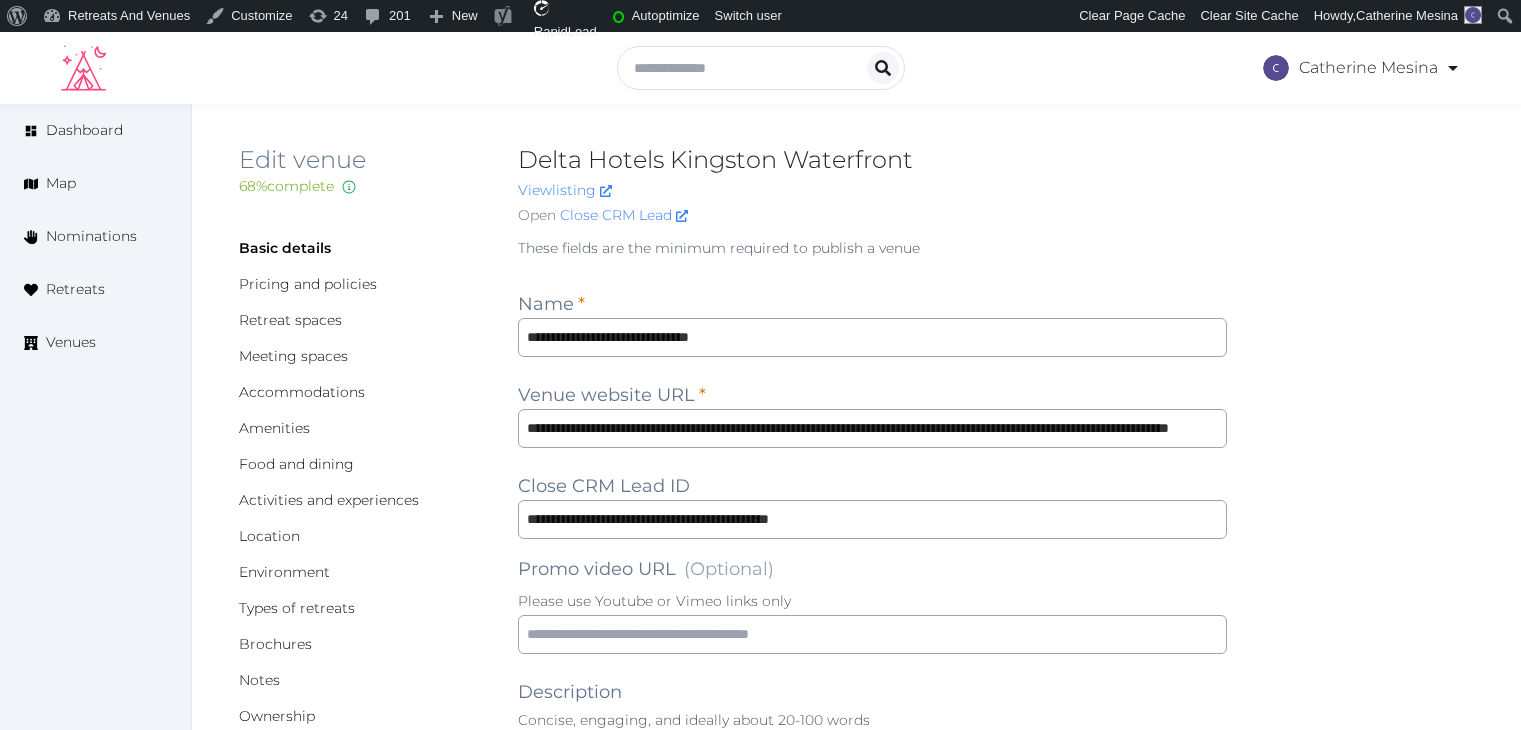 scroll, scrollTop: 0, scrollLeft: 0, axis: both 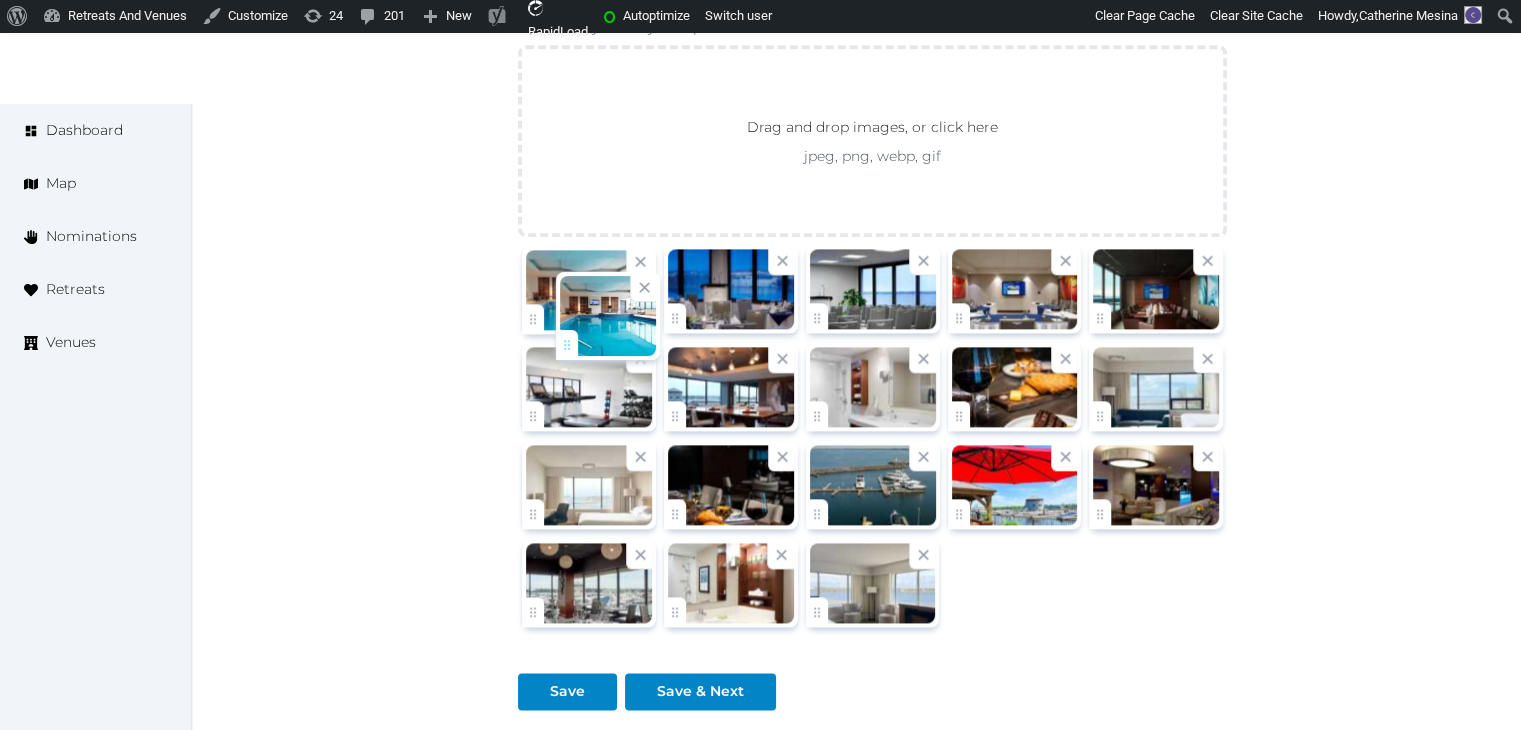 drag, startPoint x: 543, startPoint y: 609, endPoint x: 576, endPoint y: 345, distance: 266.0545 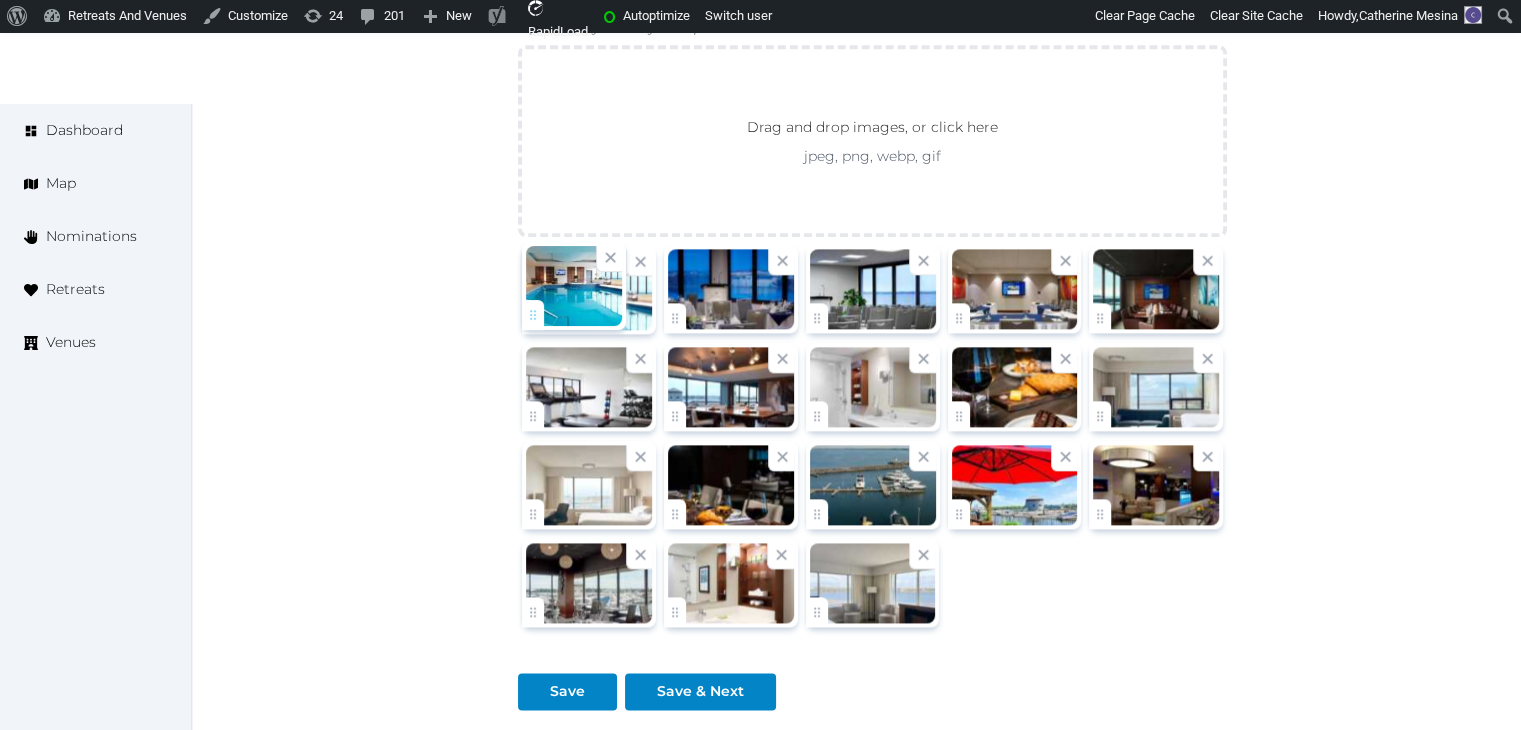 click on "Catherine Mesina   Account My Venue Listings My Retreats Logout      Dashboard Map Nominations Retreats Venues Edit venue 68 %  complete Fill out all the fields in your listing to increase its completion percentage.   A higher completion percentage will make your listing more attractive and result in better matches. Delta Hotels Kingston Waterfront   View  listing   Open    Close CRM Lead Basic details Pricing and policies Retreat spaces Meeting spaces Accommodations Amenities Food and dining Activities and experiences Location Environment Types of retreats Brochures Notes Ownership Administration Activity This venue is live and visible to the public Mark draft Archive Venue owned by Thiago Martins thiago@retreatsandvenues.com Copy ownership transfer link Share this link with any user to transfer ownership of this venue. Users without accounts will be directed to register. Copy update link Copy recommended link Copy shortlist link Name * *" at bounding box center (760, -713) 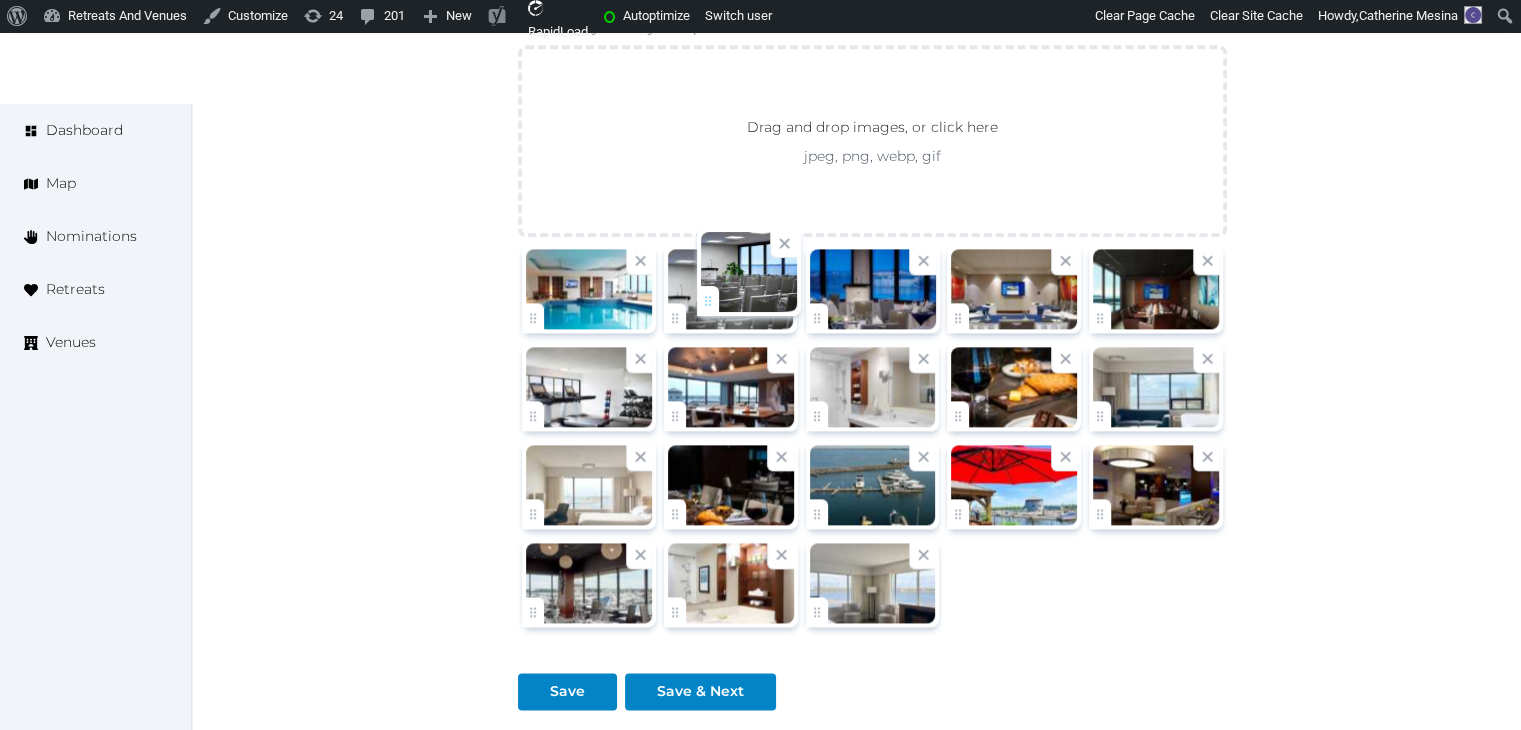 drag, startPoint x: 817, startPoint y: 301, endPoint x: 708, endPoint y: 289, distance: 109.65856 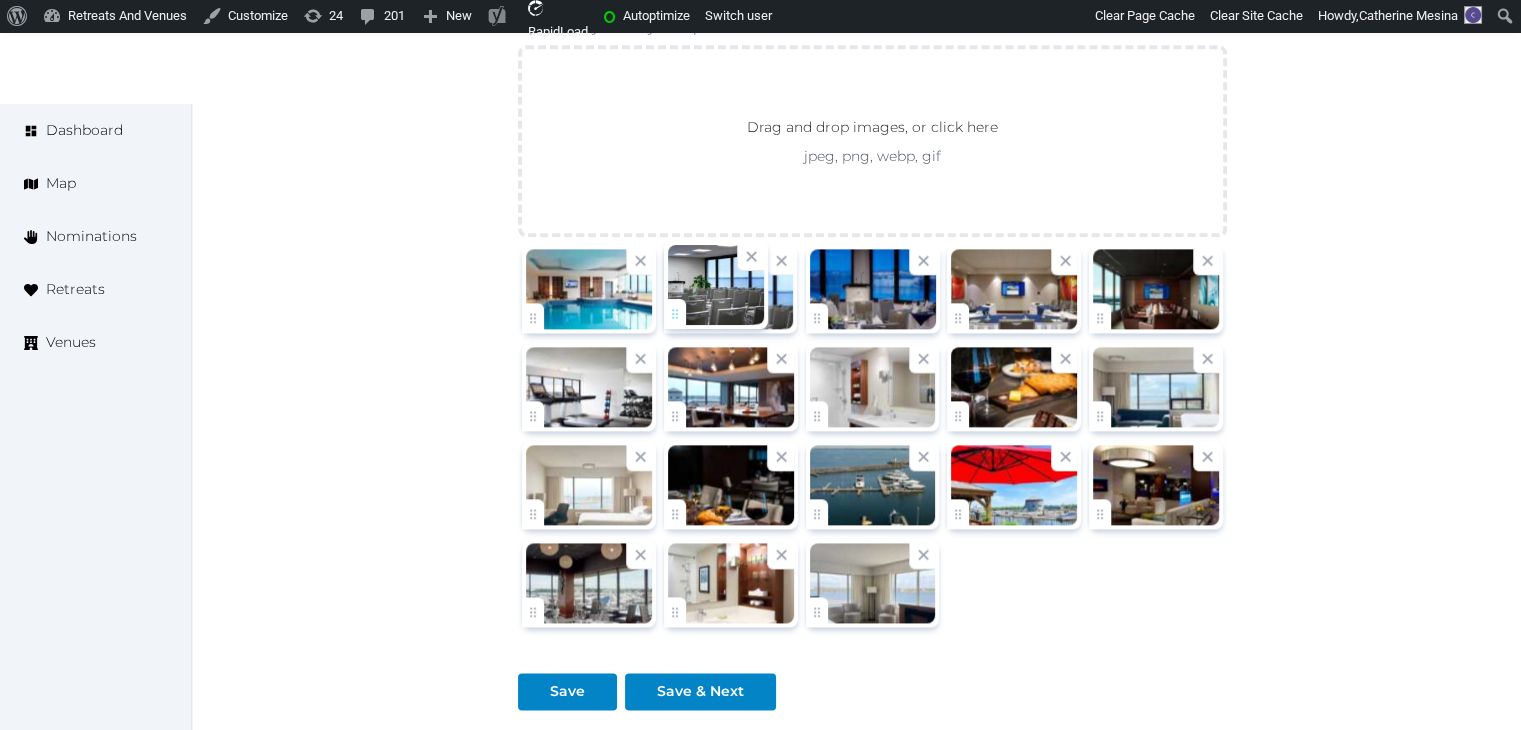 click on "Catherine Mesina   Account My Venue Listings My Retreats Logout      Dashboard Map Nominations Retreats Venues Edit venue 68 %  complete Fill out all the fields in your listing to increase its completion percentage.   A higher completion percentage will make your listing more attractive and result in better matches. Delta Hotels Kingston Waterfront   View  listing   Open    Close CRM Lead Basic details Pricing and policies Retreat spaces Meeting spaces Accommodations Amenities Food and dining Activities and experiences Location Environment Types of retreats Brochures Notes Ownership Administration Activity This venue is live and visible to the public Mark draft Archive Venue owned by Thiago Martins thiago@retreatsandvenues.com Copy ownership transfer link Share this link with any user to transfer ownership of this venue. Users without accounts will be directed to register. Copy update link Copy recommended link Copy shortlist link Name * *" at bounding box center (760, -713) 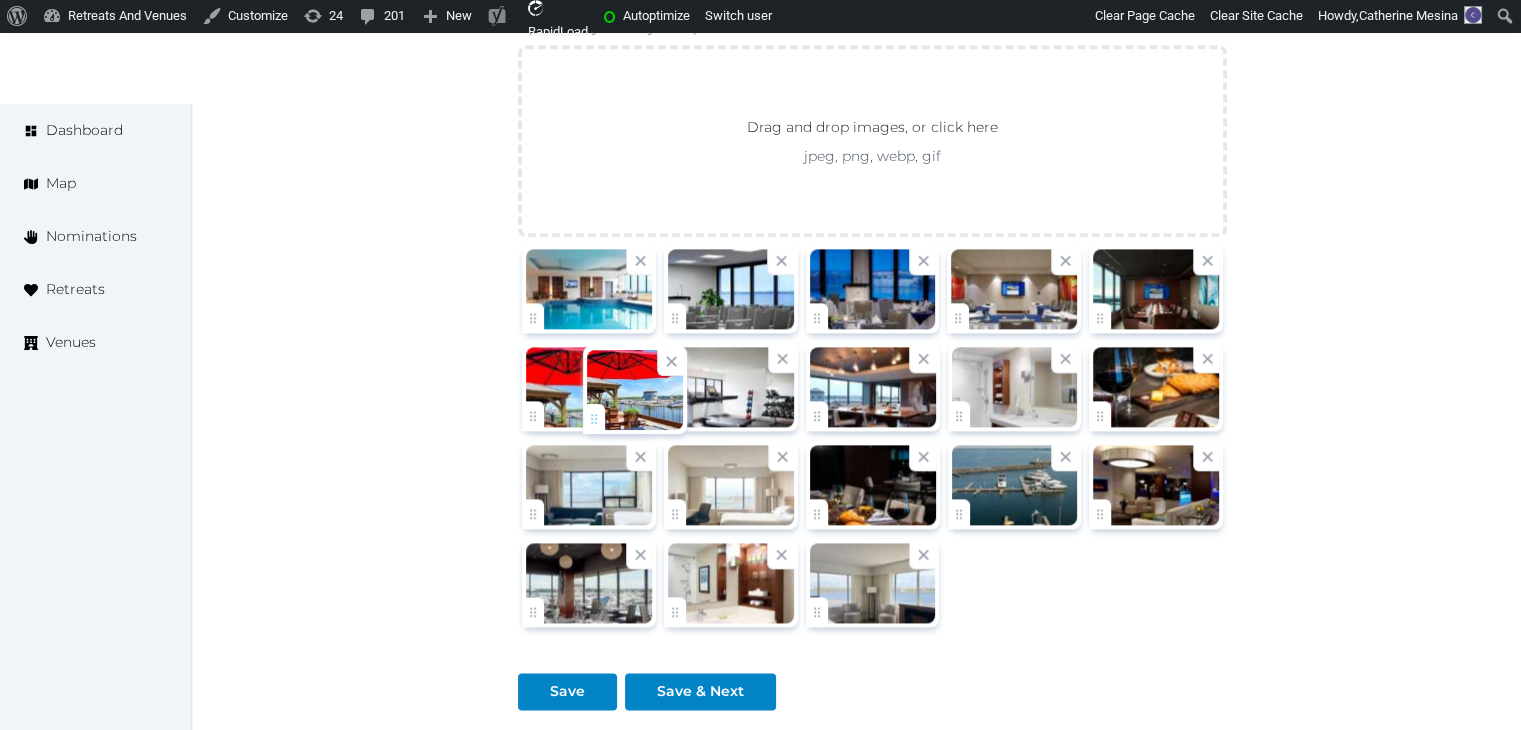 drag, startPoint x: 964, startPoint y: 500, endPoint x: 576, endPoint y: 413, distance: 397.63425 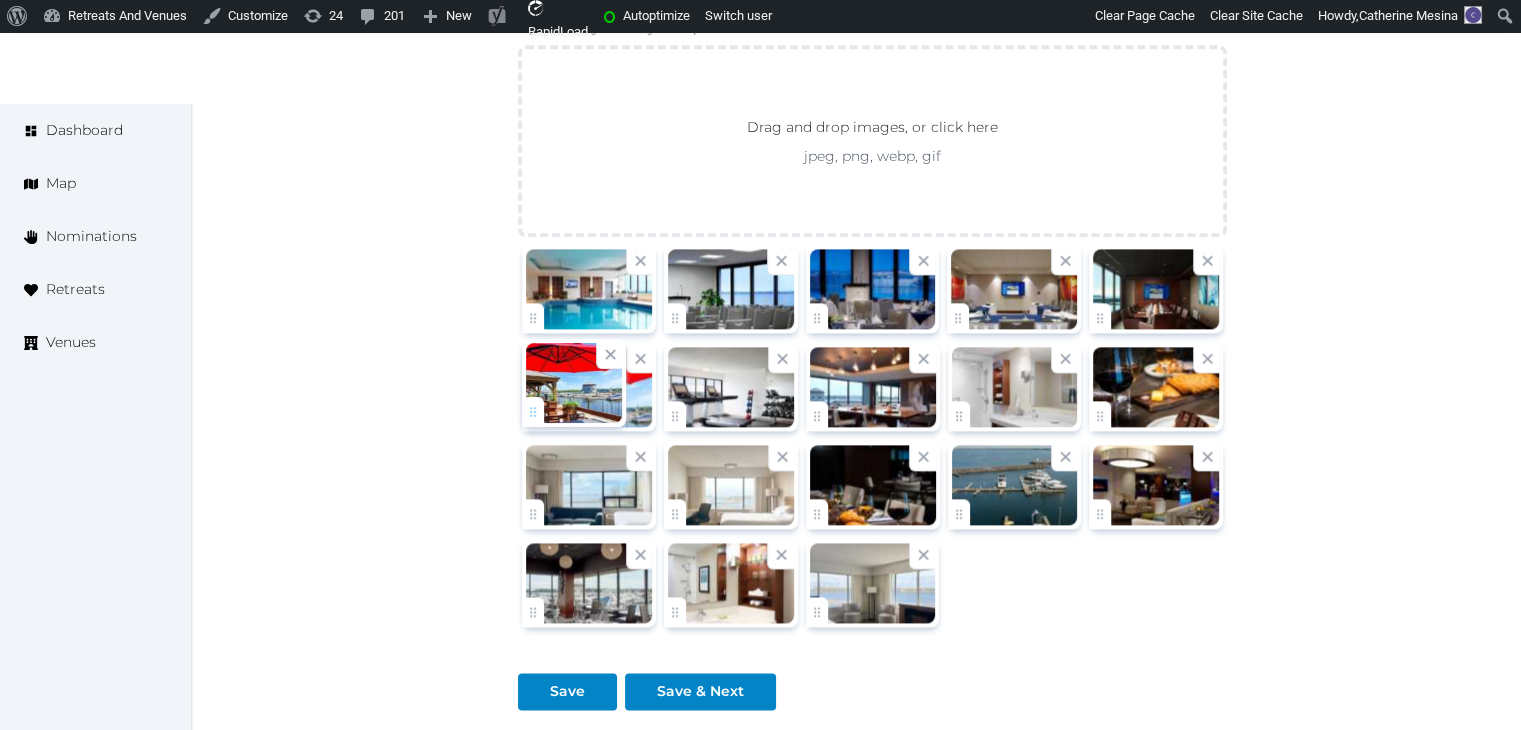 click on "Catherine Mesina   Account My Venue Listings My Retreats Logout      Dashboard Map Nominations Retreats Venues Edit venue 68 %  complete Fill out all the fields in your listing to increase its completion percentage.   A higher completion percentage will make your listing more attractive and result in better matches. Delta Hotels Kingston Waterfront   View  listing   Open    Close CRM Lead Basic details Pricing and policies Retreat spaces Meeting spaces Accommodations Amenities Food and dining Activities and experiences Location Environment Types of retreats Brochures Notes Ownership Administration Activity This venue is live and visible to the public Mark draft Archive Venue owned by Thiago Martins thiago@retreatsandvenues.com Copy ownership transfer link Share this link with any user to transfer ownership of this venue. Users without accounts will be directed to register. Copy update link Copy recommended link Copy shortlist link Name * *" at bounding box center [760, -713] 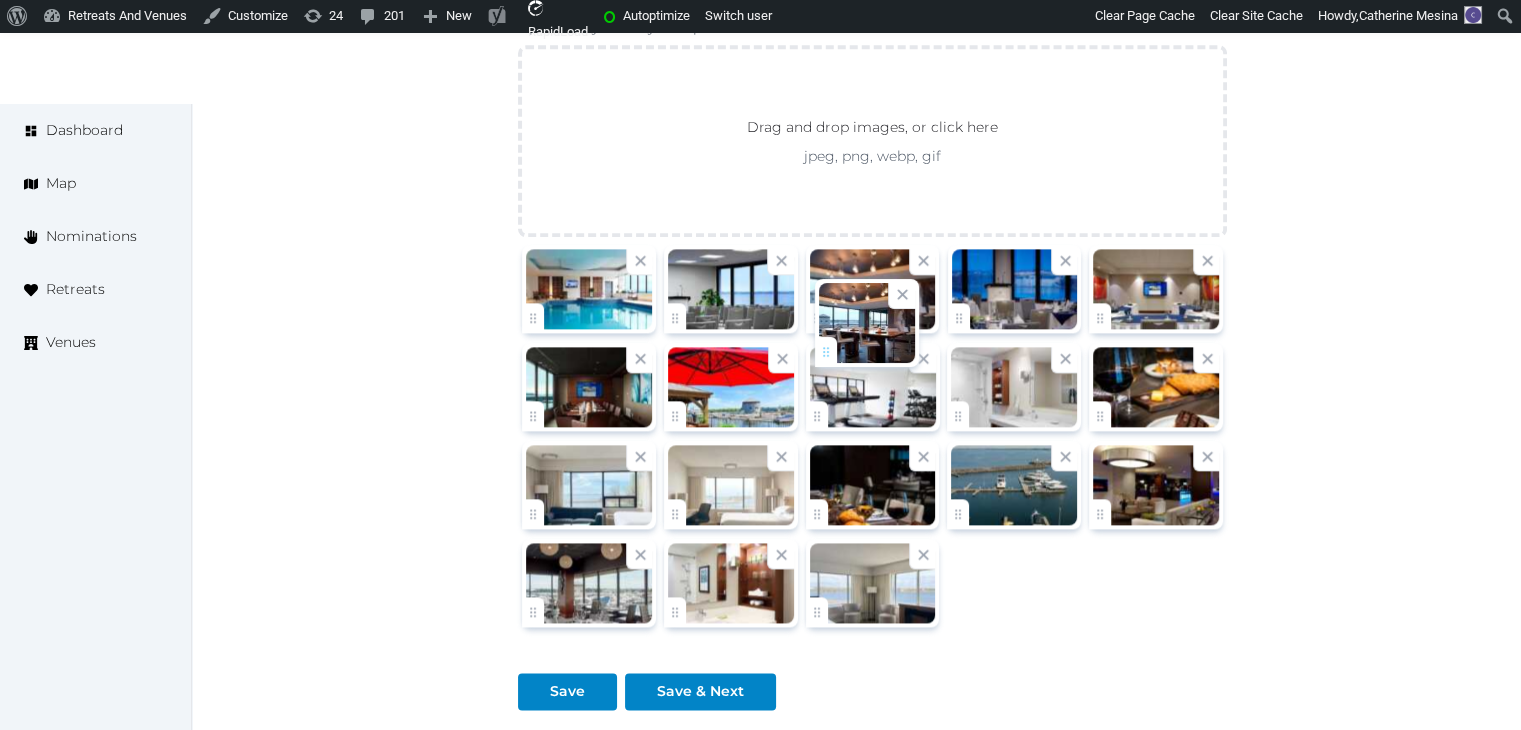 drag, startPoint x: 811, startPoint y: 400, endPoint x: 820, endPoint y: 340, distance: 60.671246 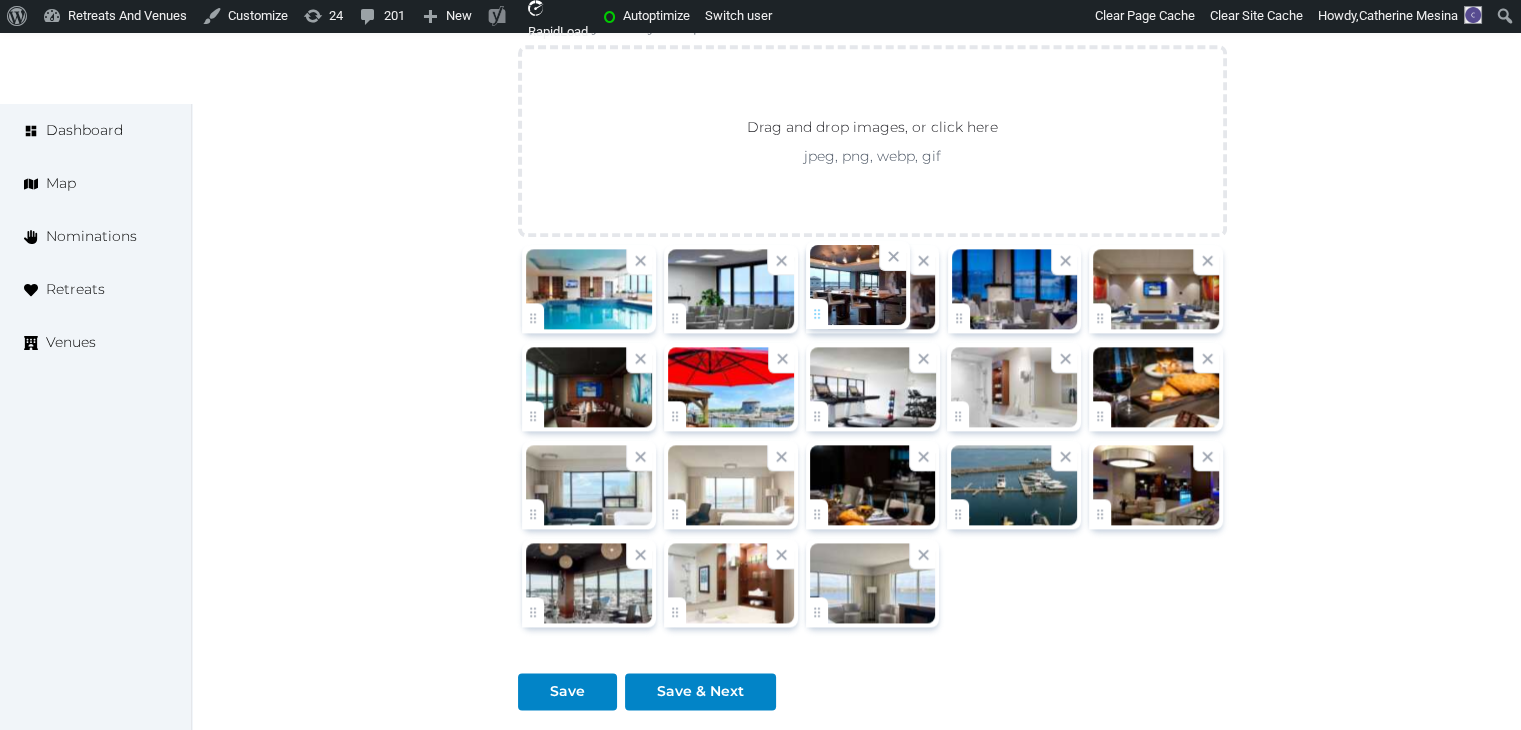 click on "Catherine Mesina   Account My Venue Listings My Retreats Logout      Dashboard Map Nominations Retreats Venues Edit venue 68 %  complete Fill out all the fields in your listing to increase its completion percentage.   A higher completion percentage will make your listing more attractive and result in better matches. Delta Hotels Kingston Waterfront   View  listing   Open    Close CRM Lead Basic details Pricing and policies Retreat spaces Meeting spaces Accommodations Amenities Food and dining Activities and experiences Location Environment Types of retreats Brochures Notes Ownership Administration Activity This venue is live and visible to the public Mark draft Archive Venue owned by Thiago Martins thiago@retreatsandvenues.com Copy ownership transfer link Share this link with any user to transfer ownership of this venue. Users without accounts will be directed to register. Copy update link Copy recommended link Copy shortlist link Name * *" at bounding box center [760, -713] 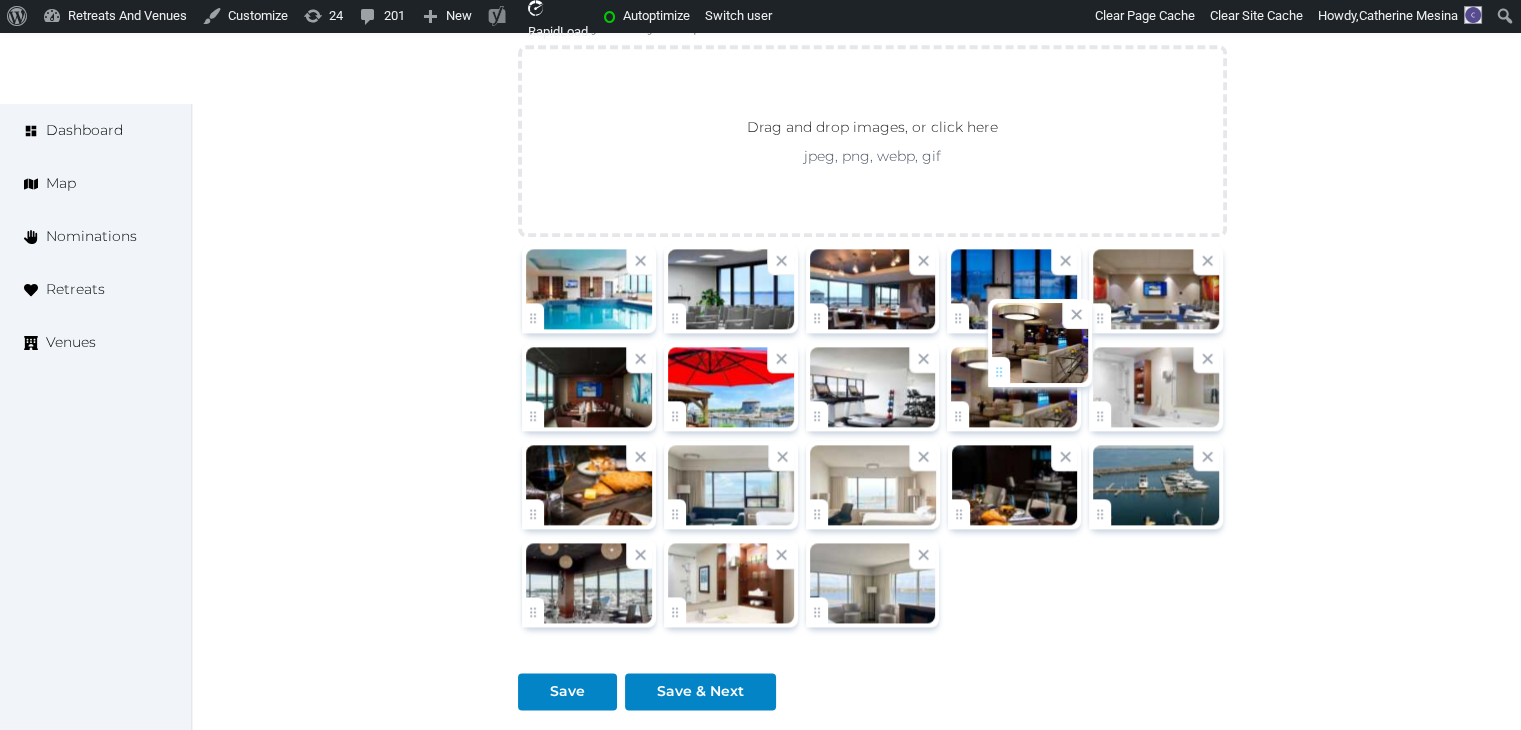 drag, startPoint x: 1104, startPoint y: 508, endPoint x: 984, endPoint y: 341, distance: 205.6429 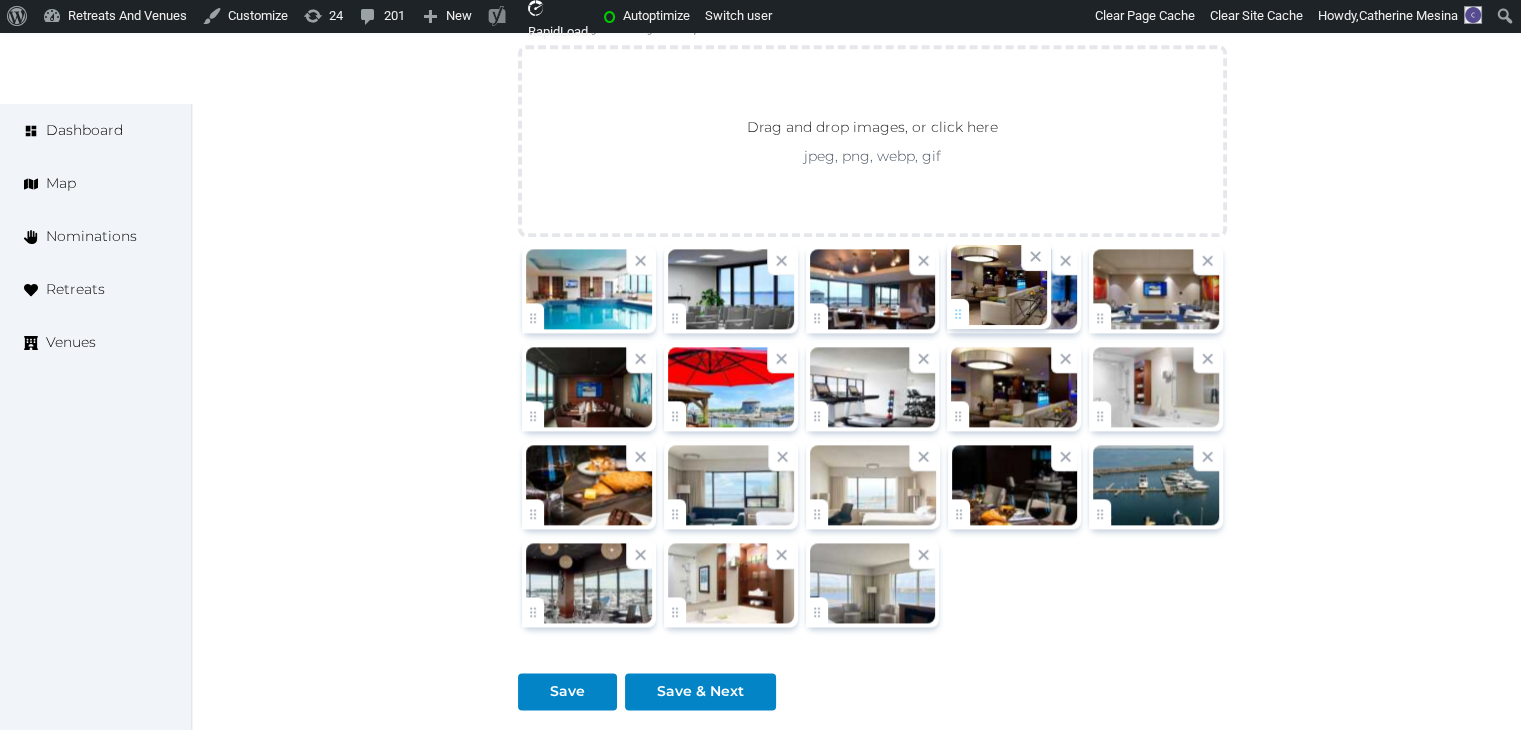 click on "Catherine Mesina   Account My Venue Listings My Retreats Logout      Dashboard Map Nominations Retreats Venues Edit venue 68 %  complete Fill out all the fields in your listing to increase its completion percentage.   A higher completion percentage will make your listing more attractive and result in better matches. Delta Hotels Kingston Waterfront   View  listing   Open    Close CRM Lead Basic details Pricing and policies Retreat spaces Meeting spaces Accommodations Amenities Food and dining Activities and experiences Location Environment Types of retreats Brochures Notes Ownership Administration Activity This venue is live and visible to the public Mark draft Archive Venue owned by Thiago Martins thiago@retreatsandvenues.com Copy ownership transfer link Share this link with any user to transfer ownership of this venue. Users without accounts will be directed to register. Copy update link Copy recommended link Copy shortlist link Name * *" at bounding box center (760, -713) 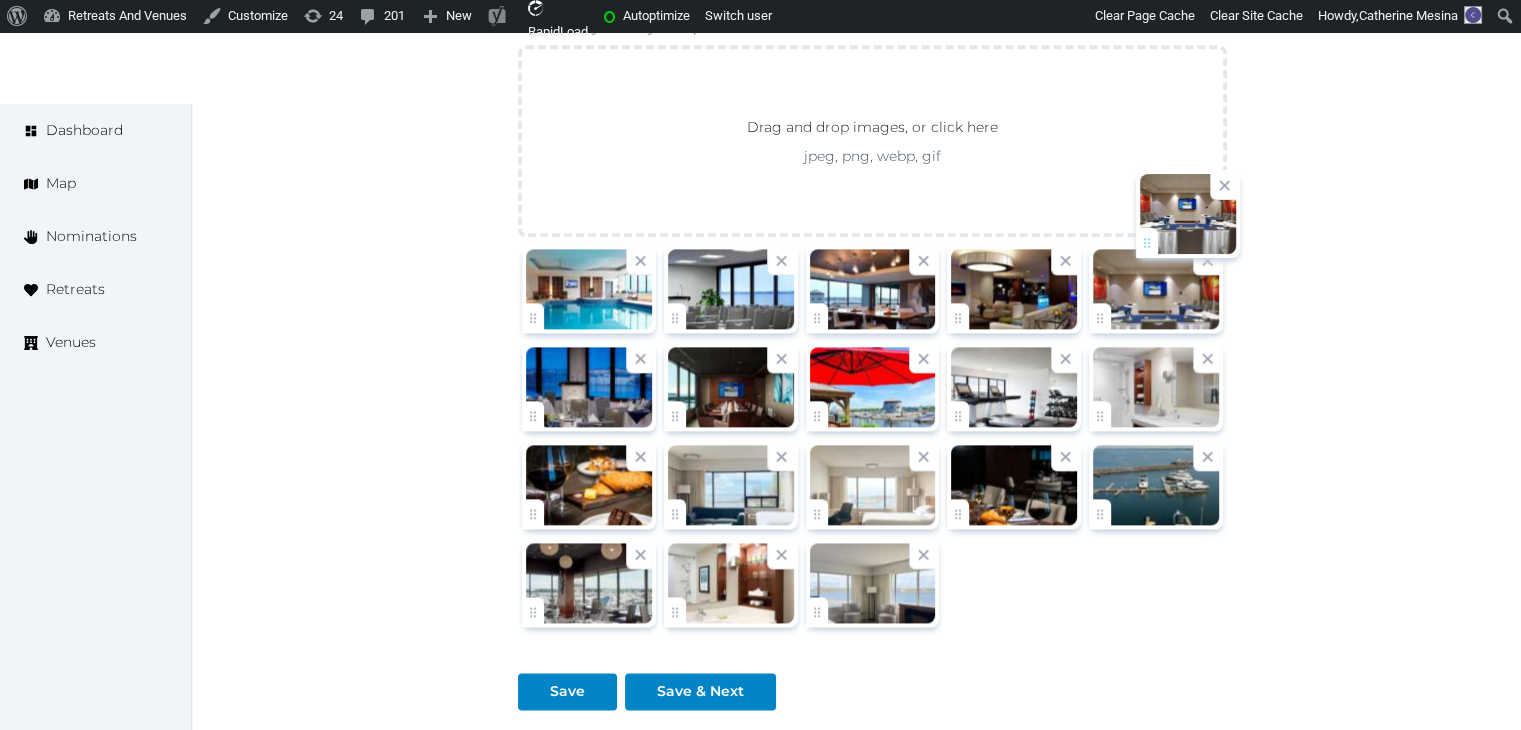 drag, startPoint x: 536, startPoint y: 408, endPoint x: 1155, endPoint y: 237, distance: 642.1853 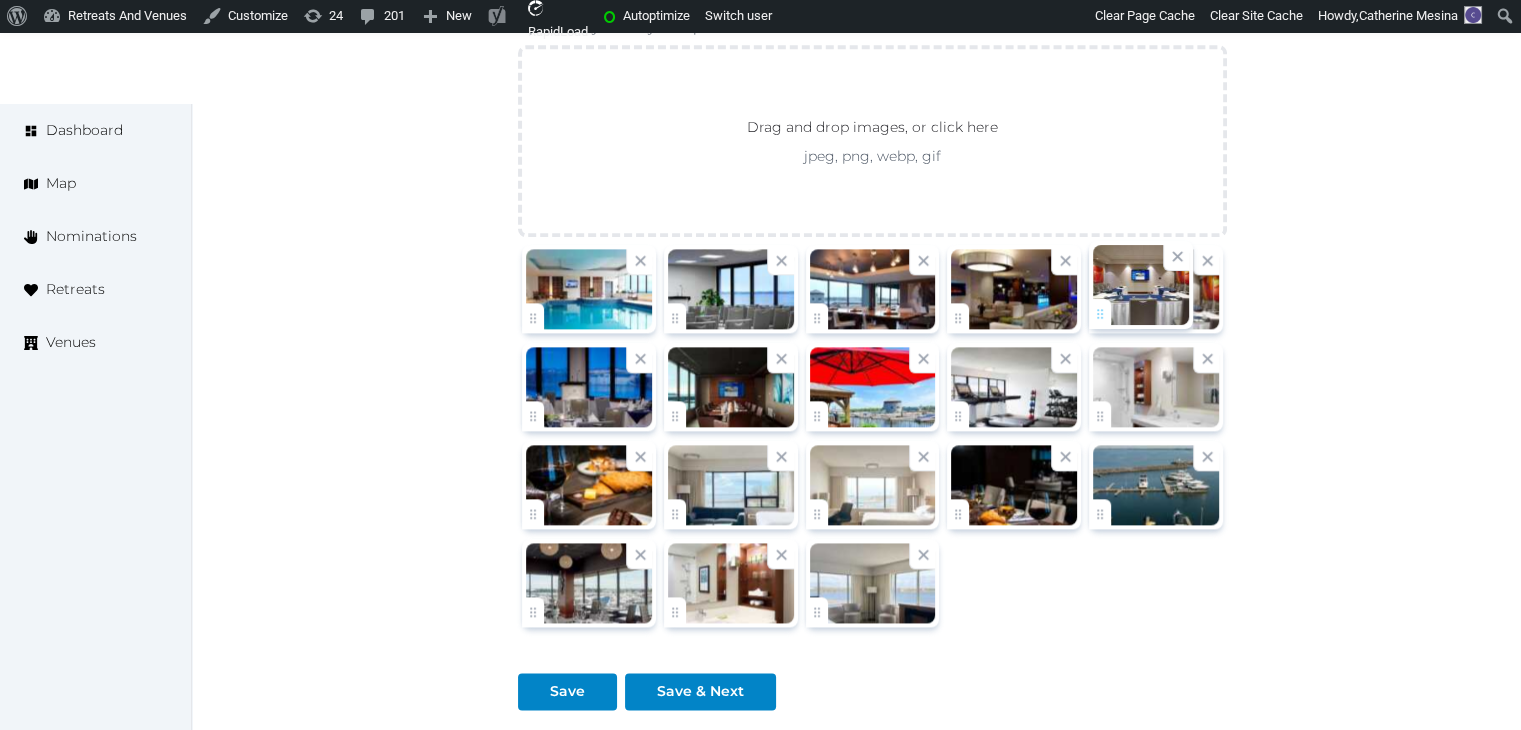 click on "Catherine Mesina   Account My Venue Listings My Retreats Logout      Dashboard Map Nominations Retreats Venues Edit venue 68 %  complete Fill out all the fields in your listing to increase its completion percentage.   A higher completion percentage will make your listing more attractive and result in better matches. Delta Hotels Kingston Waterfront   View  listing   Open    Close CRM Lead Basic details Pricing and policies Retreat spaces Meeting spaces Accommodations Amenities Food and dining Activities and experiences Location Environment Types of retreats Brochures Notes Ownership Administration Activity This venue is live and visible to the public Mark draft Archive Venue owned by [FIRST] [LAST] [EMAIL] Copy ownership transfer link Share this link with any user to transfer ownership of this venue. Users without accounts will be directed to register. Copy update link Copy recommended link Copy shortlist link Name * *" at bounding box center (760, -713) 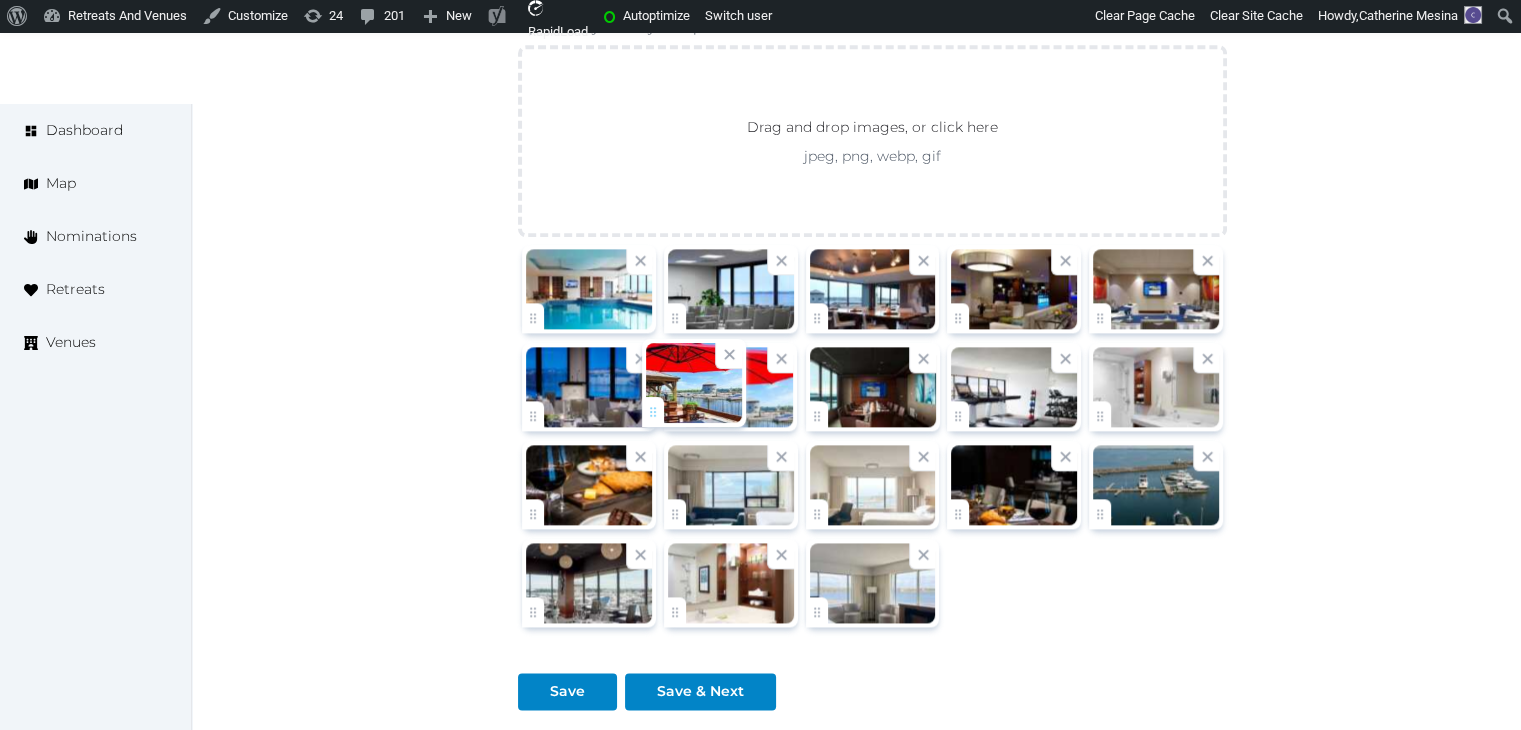 drag, startPoint x: 827, startPoint y: 401, endPoint x: 574, endPoint y: 415, distance: 253.38705 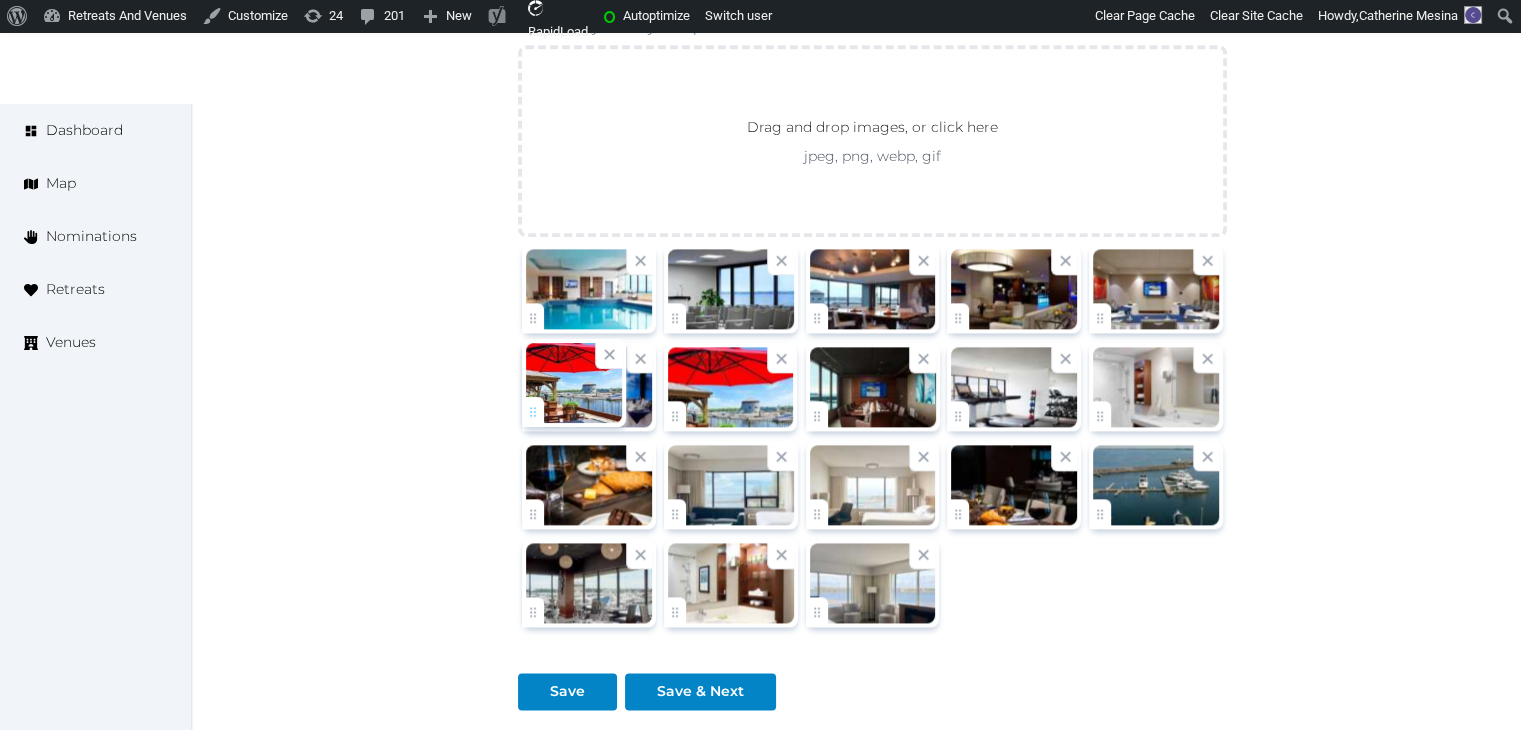 click on "Catherine Mesina   Account My Venue Listings My Retreats Logout      Dashboard Map Nominations Retreats Venues Edit venue 68 %  complete Fill out all the fields in your listing to increase its completion percentage.   A higher completion percentage will make your listing more attractive and result in better matches. Delta Hotels Kingston Waterfront   View  listing   Open    Close CRM Lead Basic details Pricing and policies Retreat spaces Meeting spaces Accommodations Amenities Food and dining Activities and experiences Location Environment Types of retreats Brochures Notes Ownership Administration Activity This venue is live and visible to the public Mark draft Archive Venue owned by Thiago Martins thiago@retreatsandvenues.com Copy ownership transfer link Share this link with any user to transfer ownership of this venue. Users without accounts will be directed to register. Copy update link Copy recommended link Copy shortlist link Name * *" at bounding box center [760, -713] 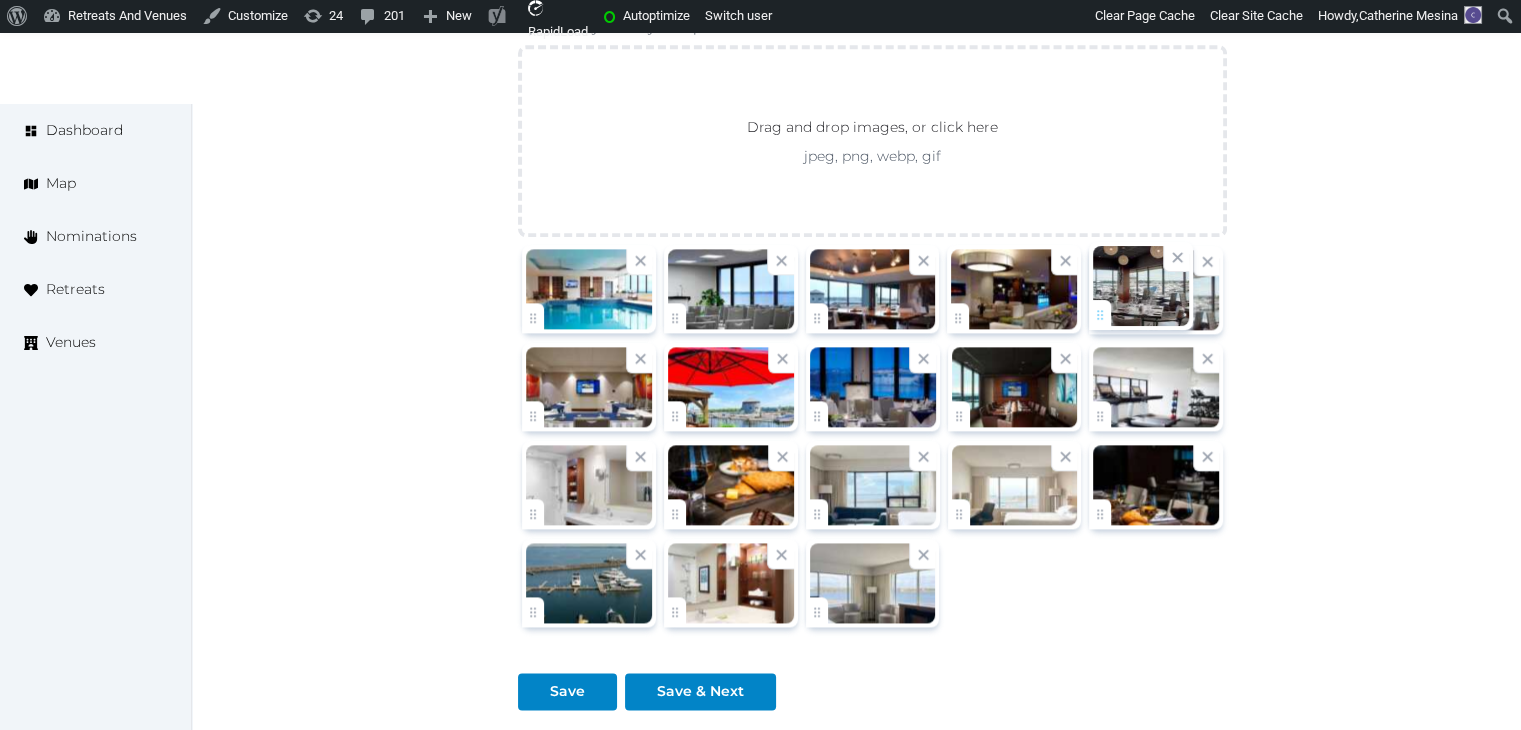 drag, startPoint x: 548, startPoint y: 596, endPoint x: 1109, endPoint y: 309, distance: 630.15076 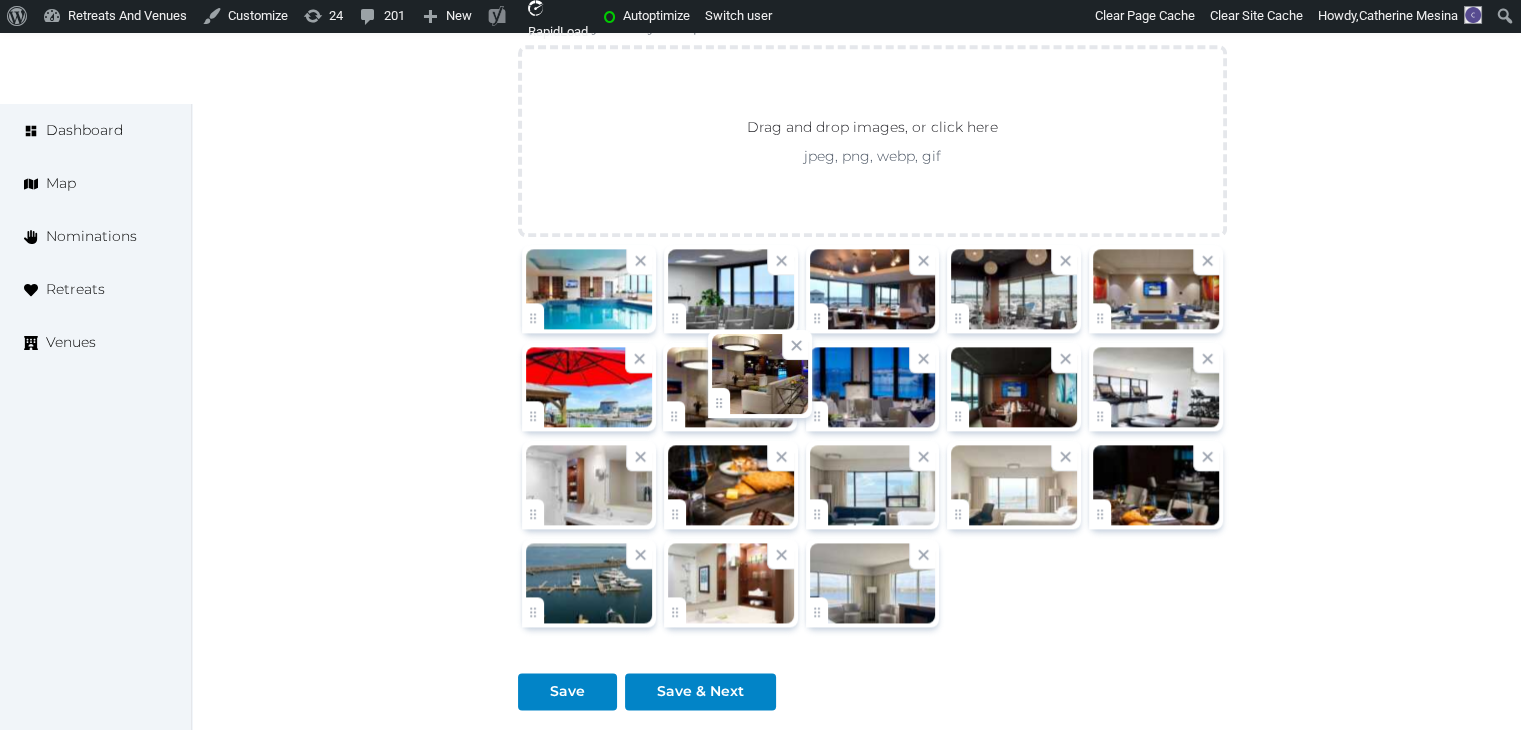 drag, startPoint x: 839, startPoint y: 342, endPoint x: 698, endPoint y: 429, distance: 165.68042 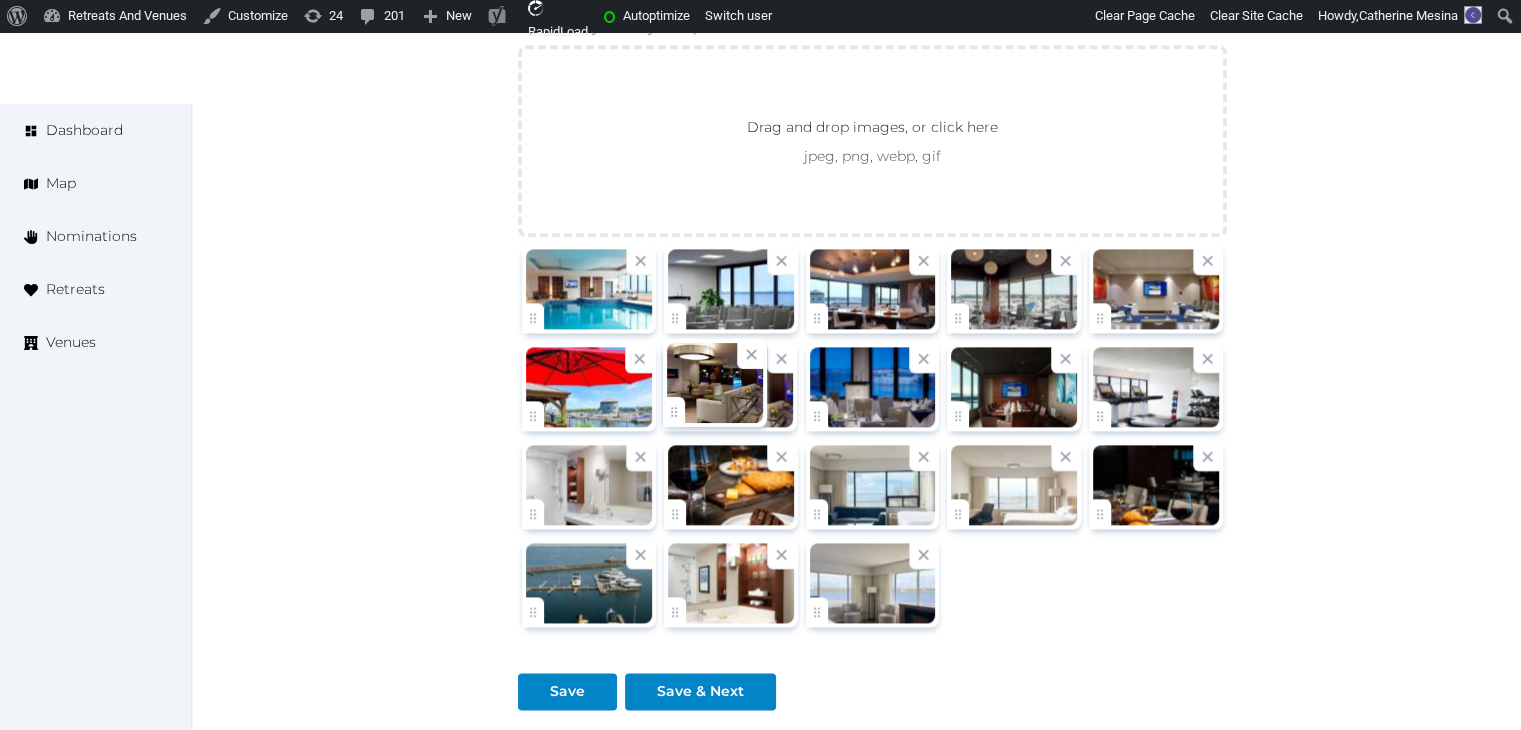 click on "Catherine Mesina   Account My Venue Listings My Retreats Logout      Dashboard Map Nominations Retreats Venues Edit venue 68 %  complete Fill out all the fields in your listing to increase its completion percentage.   A higher completion percentage will make your listing more attractive and result in better matches. Delta Hotels Kingston Waterfront   View  listing   Open    Close CRM Lead Basic details Pricing and policies Retreat spaces Meeting spaces Accommodations Amenities Food and dining Activities and experiences Location Environment Types of retreats Brochures Notes Ownership Administration Activity This venue is live and visible to the public Mark draft Archive Venue owned by Thiago Martins thiago@retreatsandvenues.com Copy ownership transfer link Share this link with any user to transfer ownership of this venue. Users without accounts will be directed to register. Copy update link Copy recommended link Copy shortlist link Name * *" at bounding box center [760, -713] 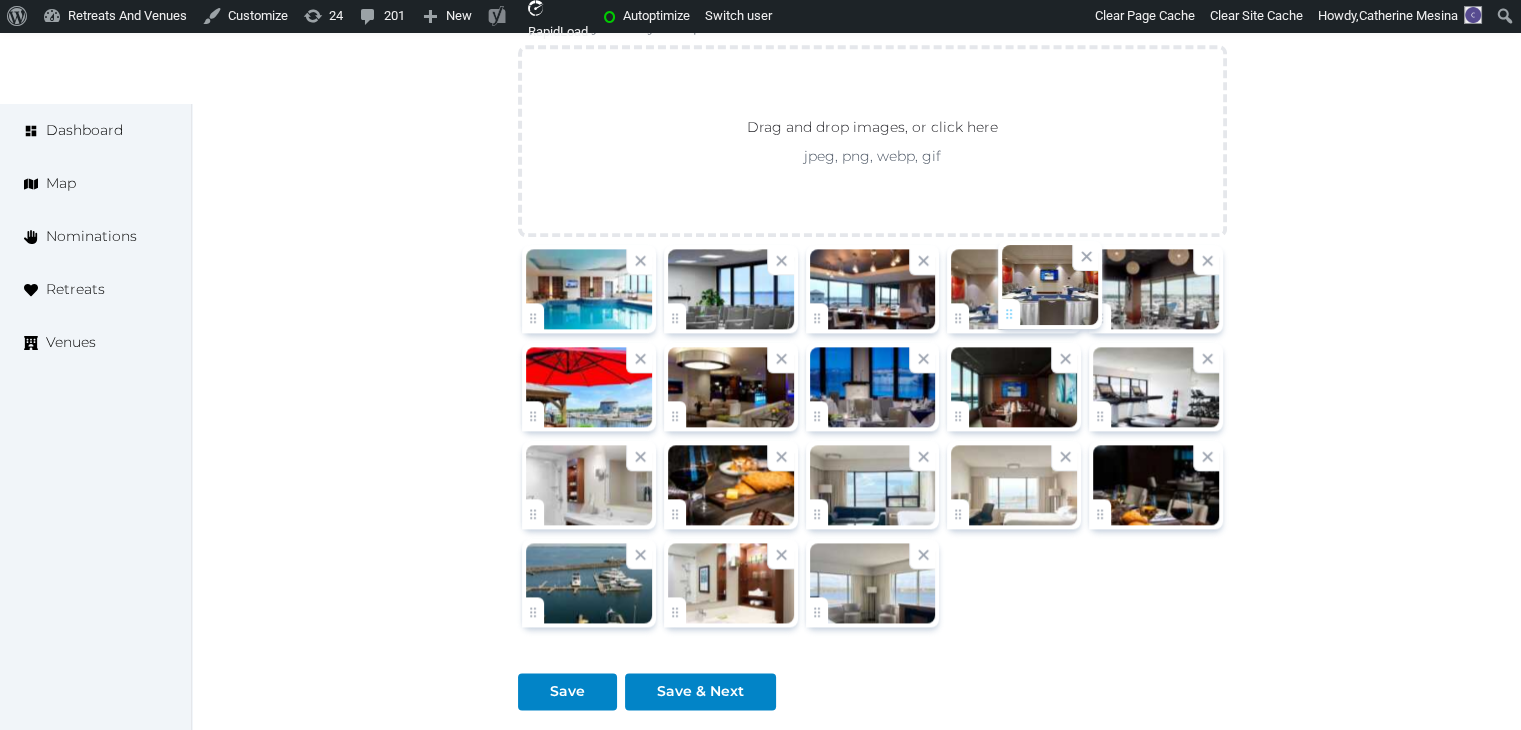 drag, startPoint x: 1048, startPoint y: 308, endPoint x: 1008, endPoint y: 309, distance: 40.012497 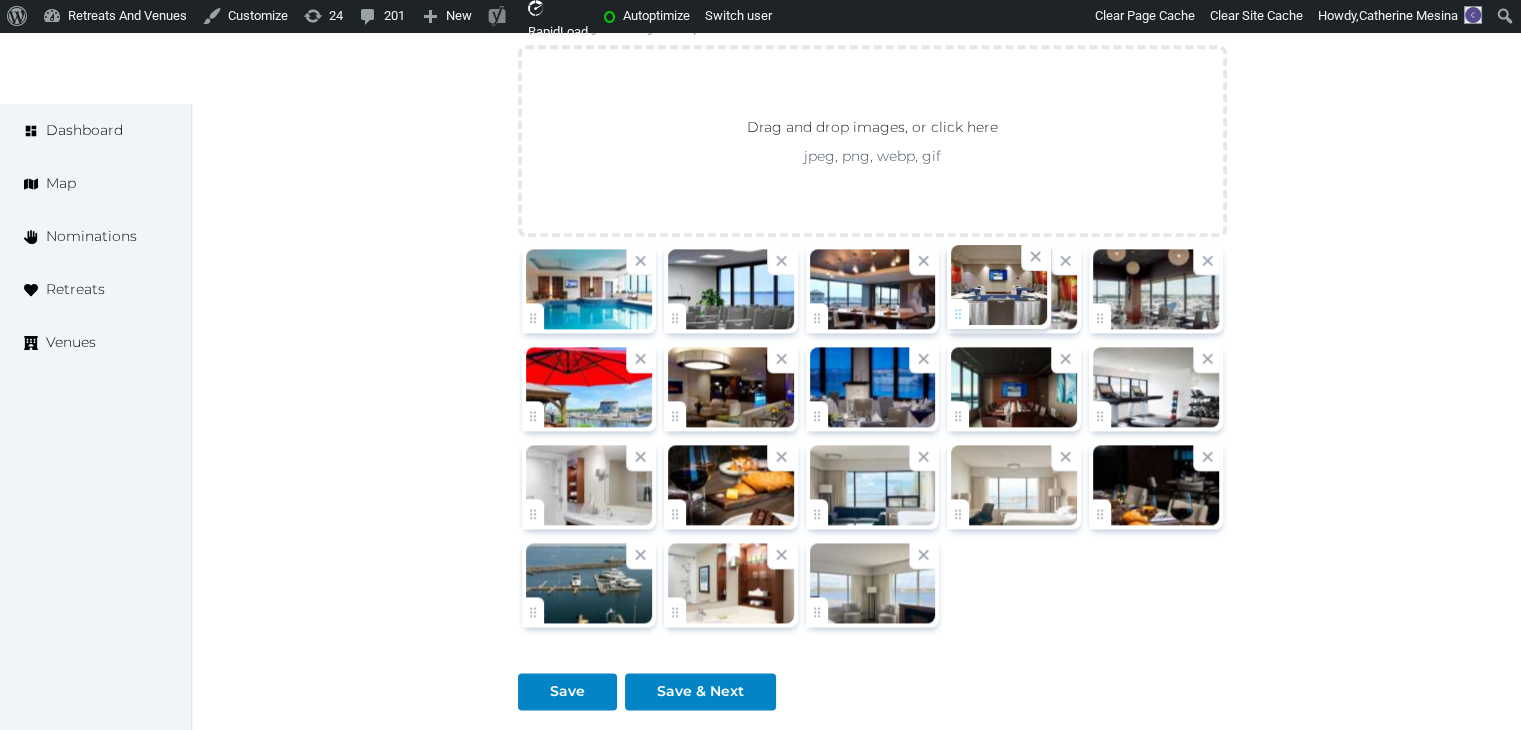 click on "Catherine Mesina   Account My Venue Listings My Retreats Logout      Dashboard Map Nominations Retreats Venues Edit venue 68 %  complete Fill out all the fields in your listing to increase its completion percentage.   A higher completion percentage will make your listing more attractive and result in better matches. Delta Hotels Kingston Waterfront   View  listing   Open    Close CRM Lead Basic details Pricing and policies Retreat spaces Meeting spaces Accommodations Amenities Food and dining Activities and experiences Location Environment Types of retreats Brochures Notes Ownership Administration Activity This venue is live and visible to the public Mark draft Archive Venue owned by Thiago Martins thiago@retreatsandvenues.com Copy ownership transfer link Share this link with any user to transfer ownership of this venue. Users without accounts will be directed to register. Copy update link Copy recommended link Copy shortlist link Name * *" at bounding box center [760, -713] 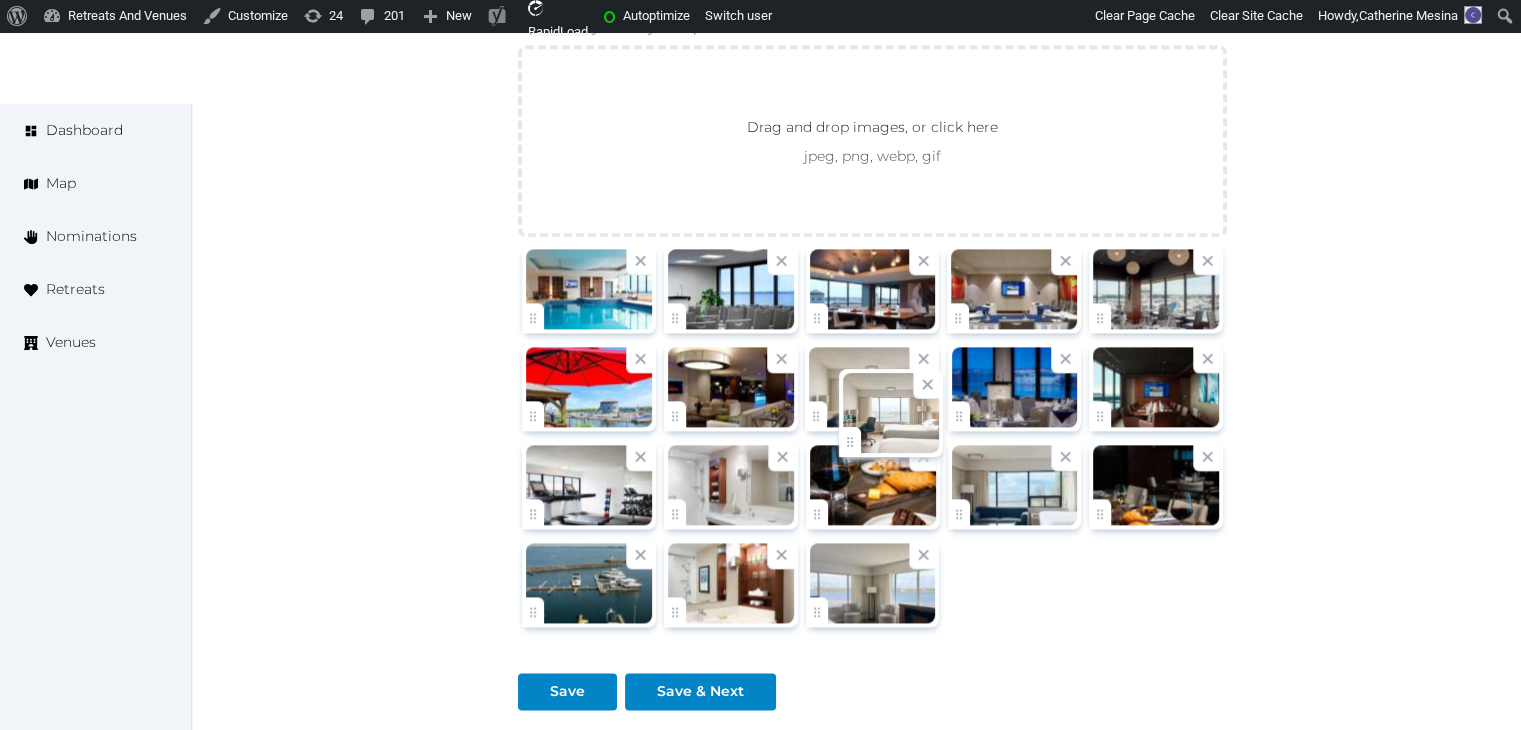 drag, startPoint x: 956, startPoint y: 505, endPoint x: 839, endPoint y: 486, distance: 118.5327 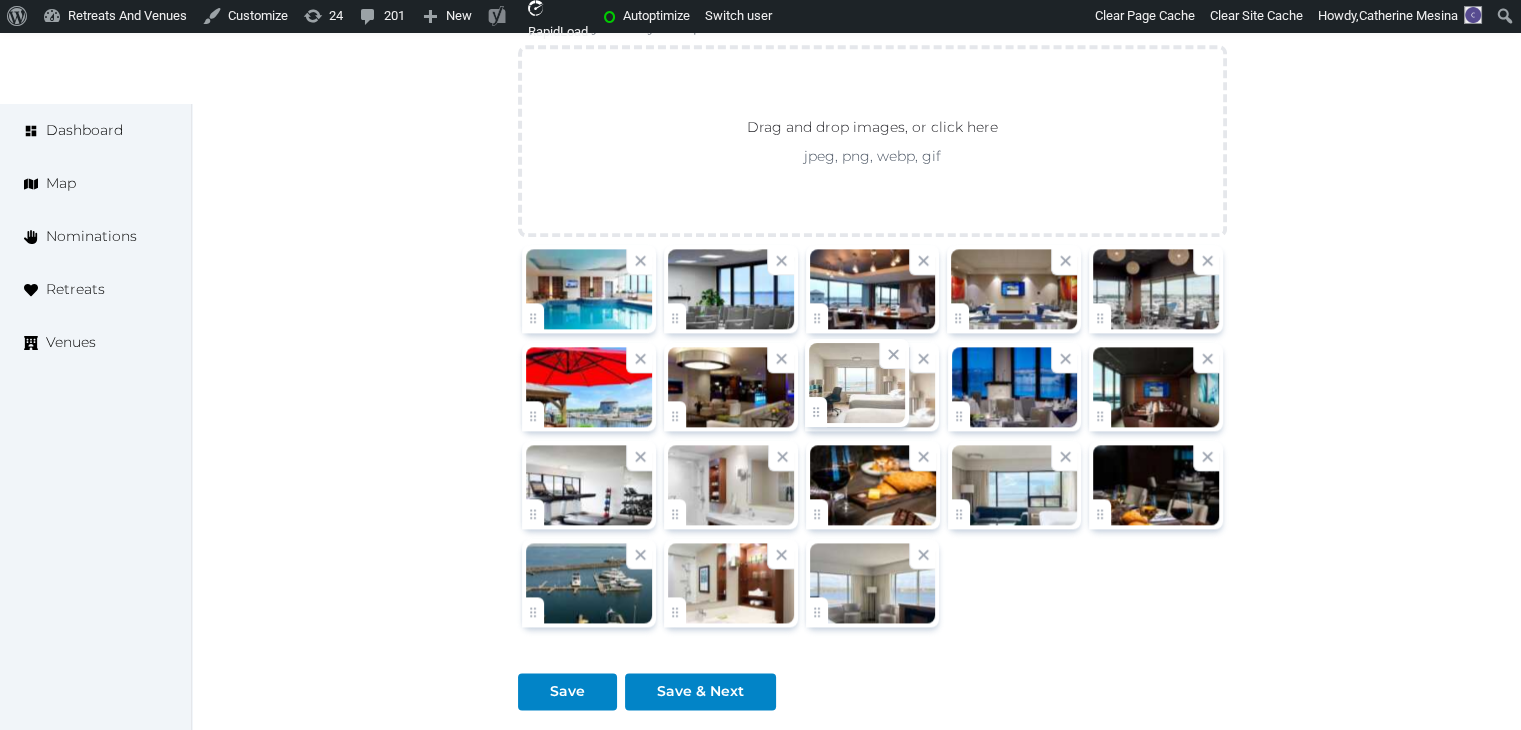 click on "Catherine Mesina   Account My Venue Listings My Retreats Logout      Dashboard Map Nominations Retreats Venues Edit venue 68 %  complete Fill out all the fields in your listing to increase its completion percentage.   A higher completion percentage will make your listing more attractive and result in better matches. Delta Hotels Kingston Waterfront   View  listing   Open    Close CRM Lead Basic details Pricing and policies Retreat spaces Meeting spaces Accommodations Amenities Food and dining Activities and experiences Location Environment Types of retreats Brochures Notes Ownership Administration Activity This venue is live and visible to the public Mark draft Archive Venue owned by Thiago Martins thiago@retreatsandvenues.com Copy ownership transfer link Share this link with any user to transfer ownership of this venue. Users without accounts will be directed to register. Copy update link Copy recommended link Copy shortlist link Name * *" at bounding box center (760, -713) 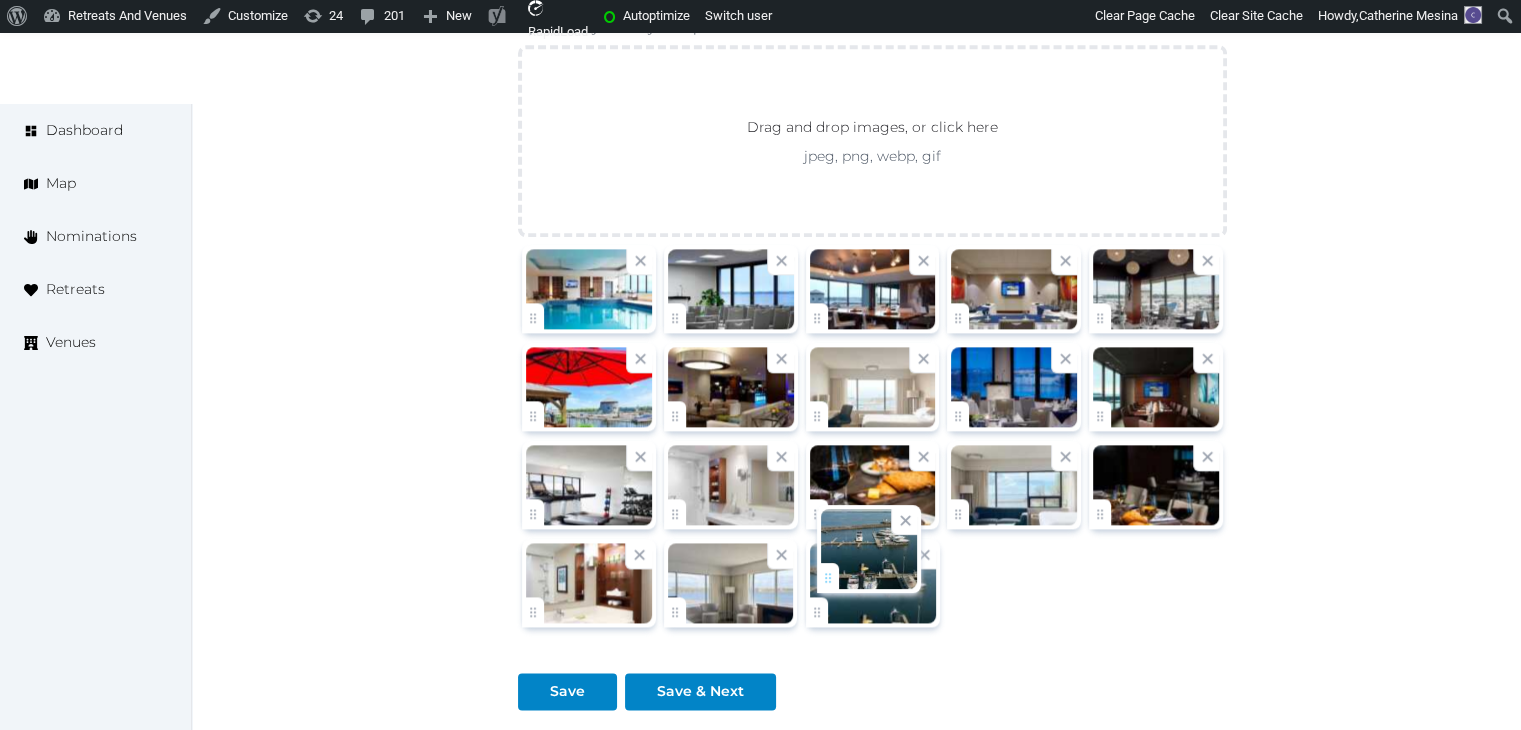 drag, startPoint x: 551, startPoint y: 610, endPoint x: 846, endPoint y: 596, distance: 295.33203 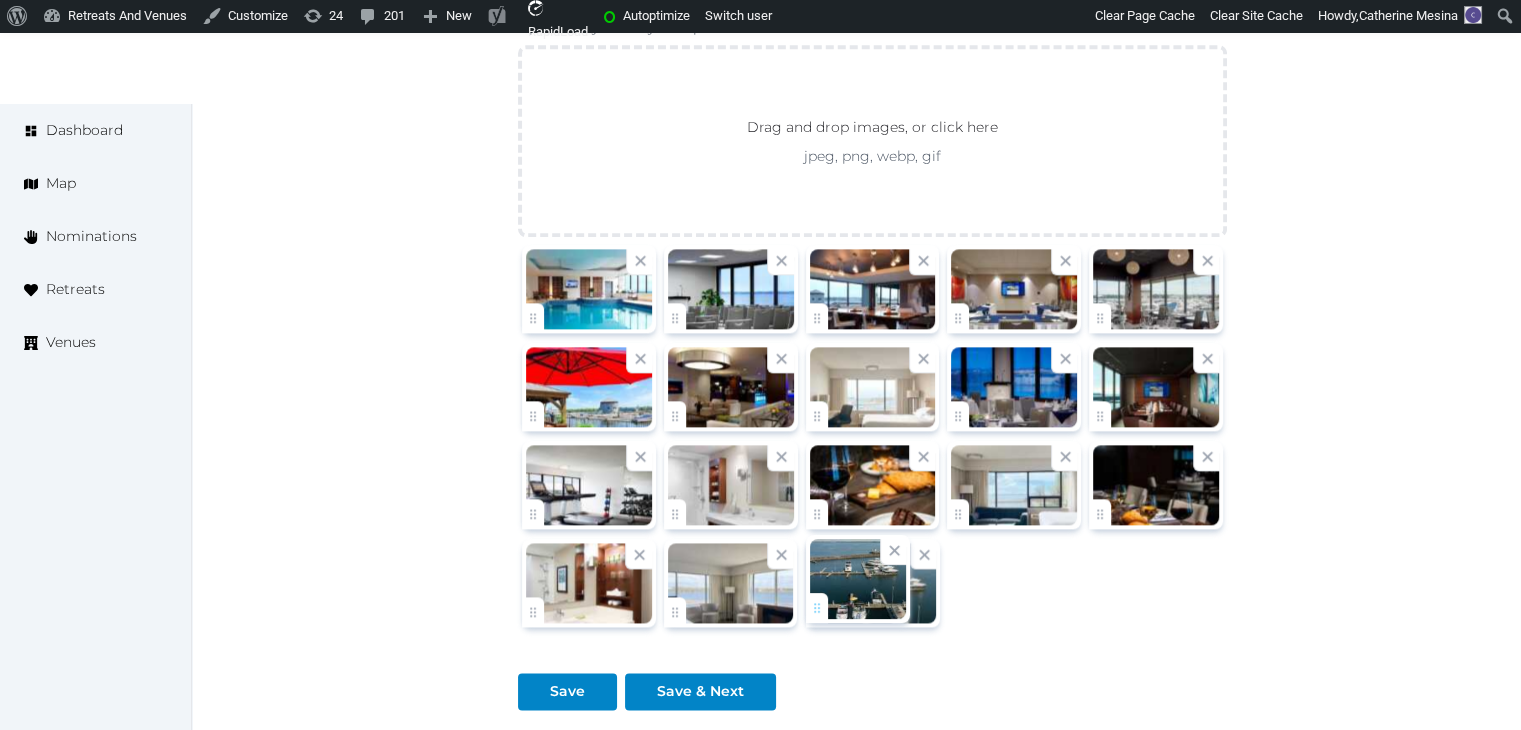 click on "Catherine Mesina   Account My Venue Listings My Retreats Logout      Dashboard Map Nominations Retreats Venues Edit venue 68 %  complete Fill out all the fields in your listing to increase its completion percentage.   A higher completion percentage will make your listing more attractive and result in better matches. Delta Hotels Kingston Waterfront   View  listing   Open    Close CRM Lead Basic details Pricing and policies Retreat spaces Meeting spaces Accommodations Amenities Food and dining Activities and experiences Location Environment Types of retreats Brochures Notes Ownership Administration Activity This venue is live and visible to the public Mark draft Archive Venue owned by Thiago Martins thiago@retreatsandvenues.com Copy ownership transfer link Share this link with any user to transfer ownership of this venue. Users without accounts will be directed to register. Copy update link Copy recommended link Copy shortlist link Name * *" at bounding box center (760, -713) 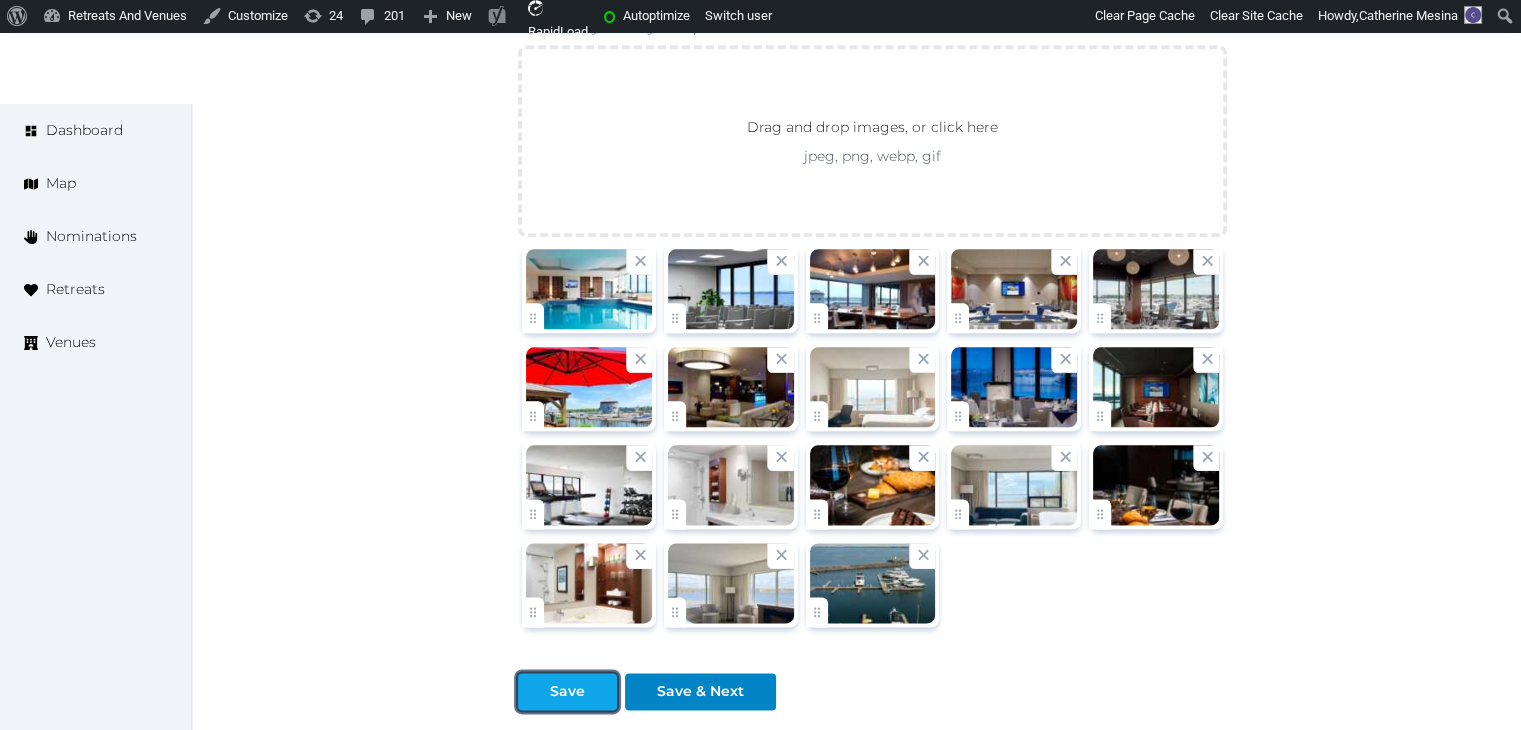 click at bounding box center [601, 691] 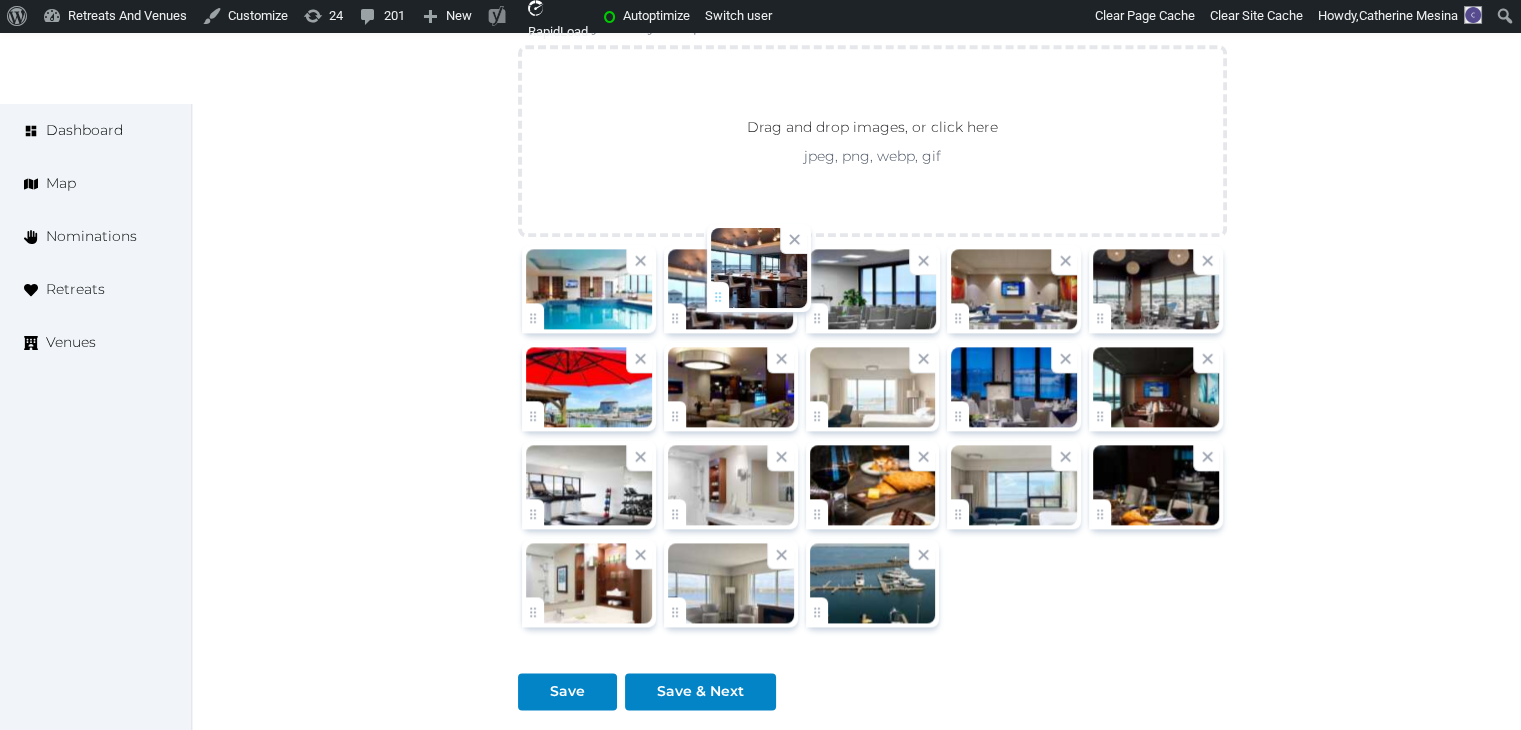 drag, startPoint x: 816, startPoint y: 313, endPoint x: 717, endPoint y: 296, distance: 100.44899 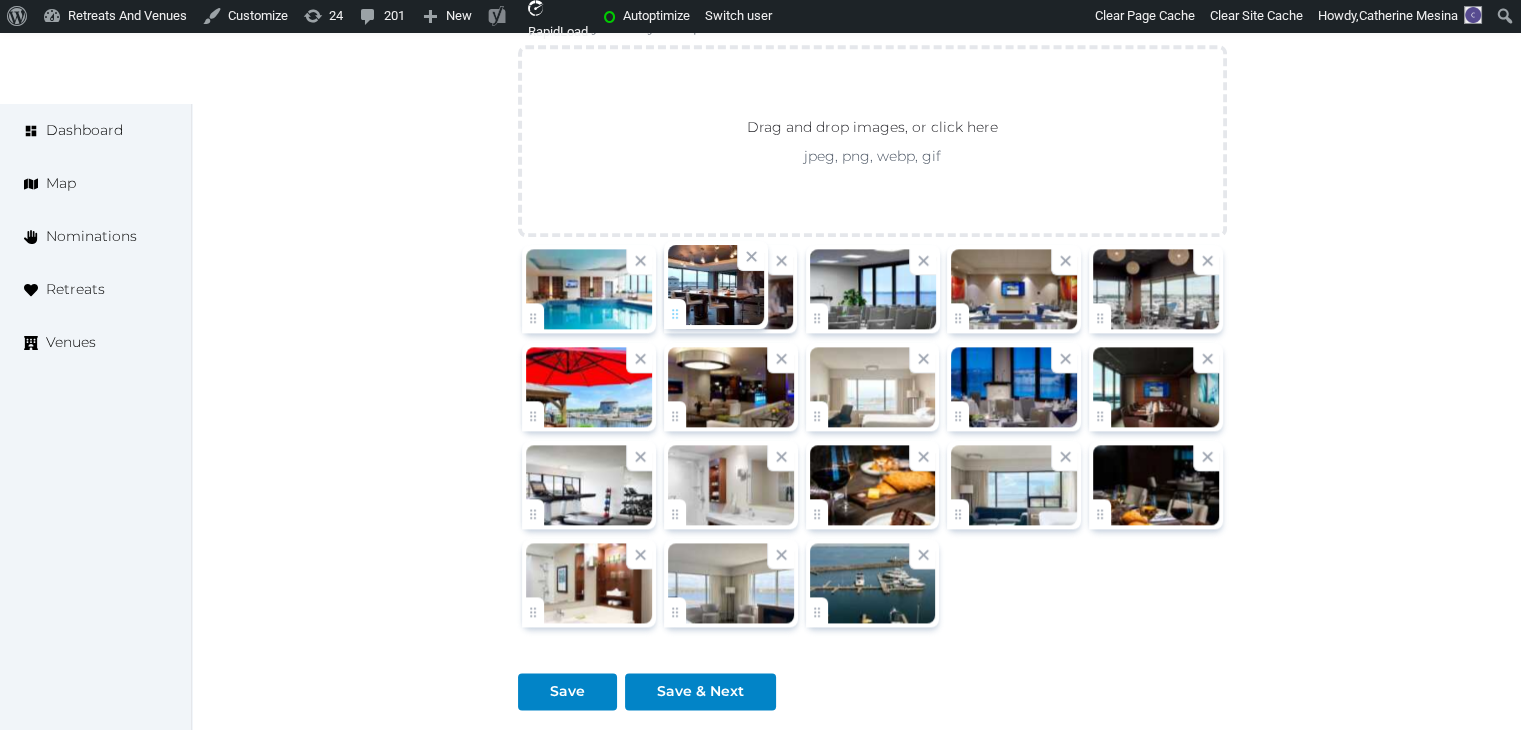 click on "Catherine Mesina   Account My Venue Listings My Retreats Logout      Dashboard Map Nominations Retreats Venues Edit venue 68 %  complete Fill out all the fields in your listing to increase its completion percentage.   A higher completion percentage will make your listing more attractive and result in better matches. Delta Hotels Kingston Waterfront   View  listing   Open    Close CRM Lead Basic details Pricing and policies Retreat spaces Meeting spaces Accommodations Amenities Food and dining Activities and experiences Location Environment Types of retreats Brochures Notes Ownership Administration Activity This venue is live and visible to the public Mark draft Archive Venue owned by Thiago Martins thiago@retreatsandvenues.com Copy ownership transfer link Share this link with any user to transfer ownership of this venue. Users without accounts will be directed to register. Copy update link Copy recommended link Copy shortlist link Name * *" at bounding box center (760, -713) 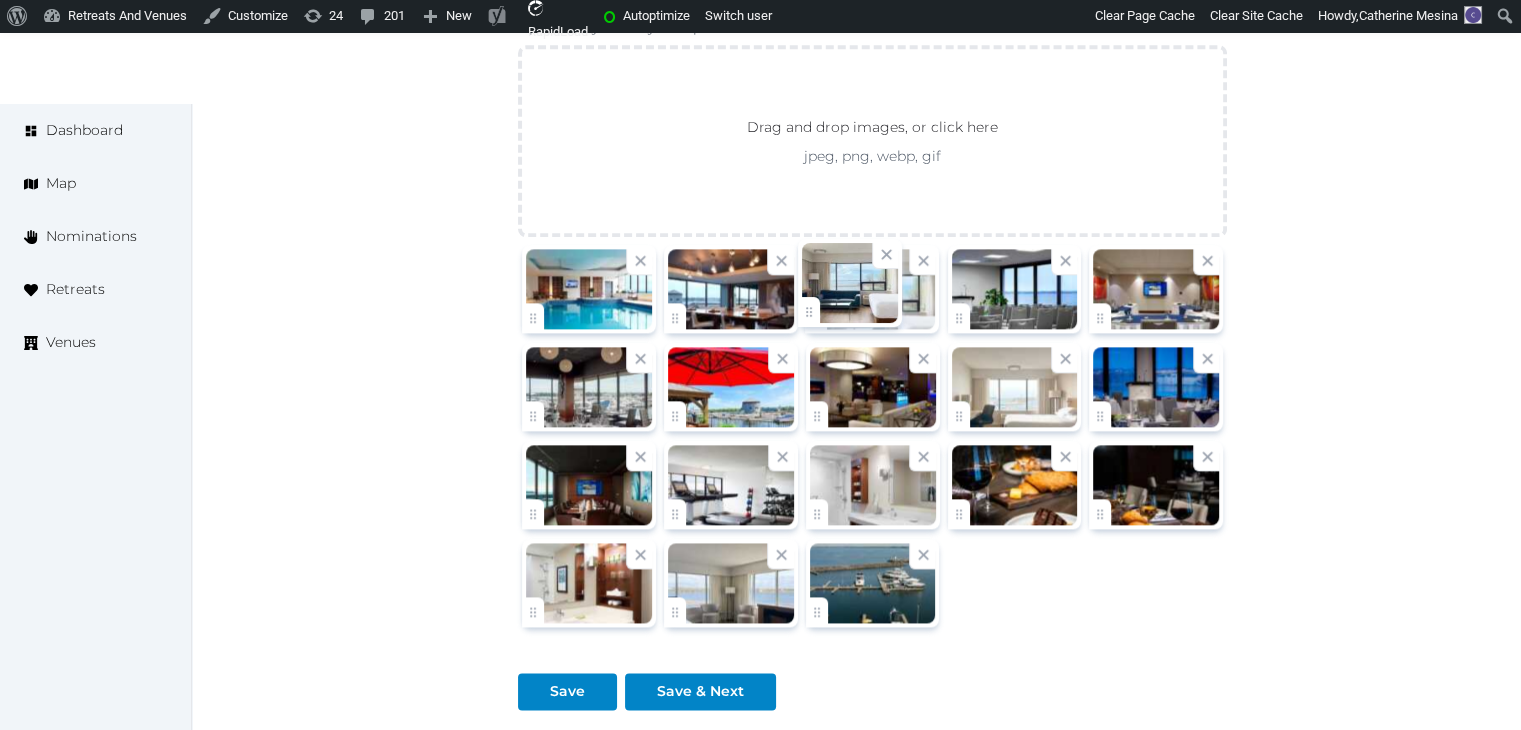 drag, startPoint x: 968, startPoint y: 515, endPoint x: 868, endPoint y: 338, distance: 203.29535 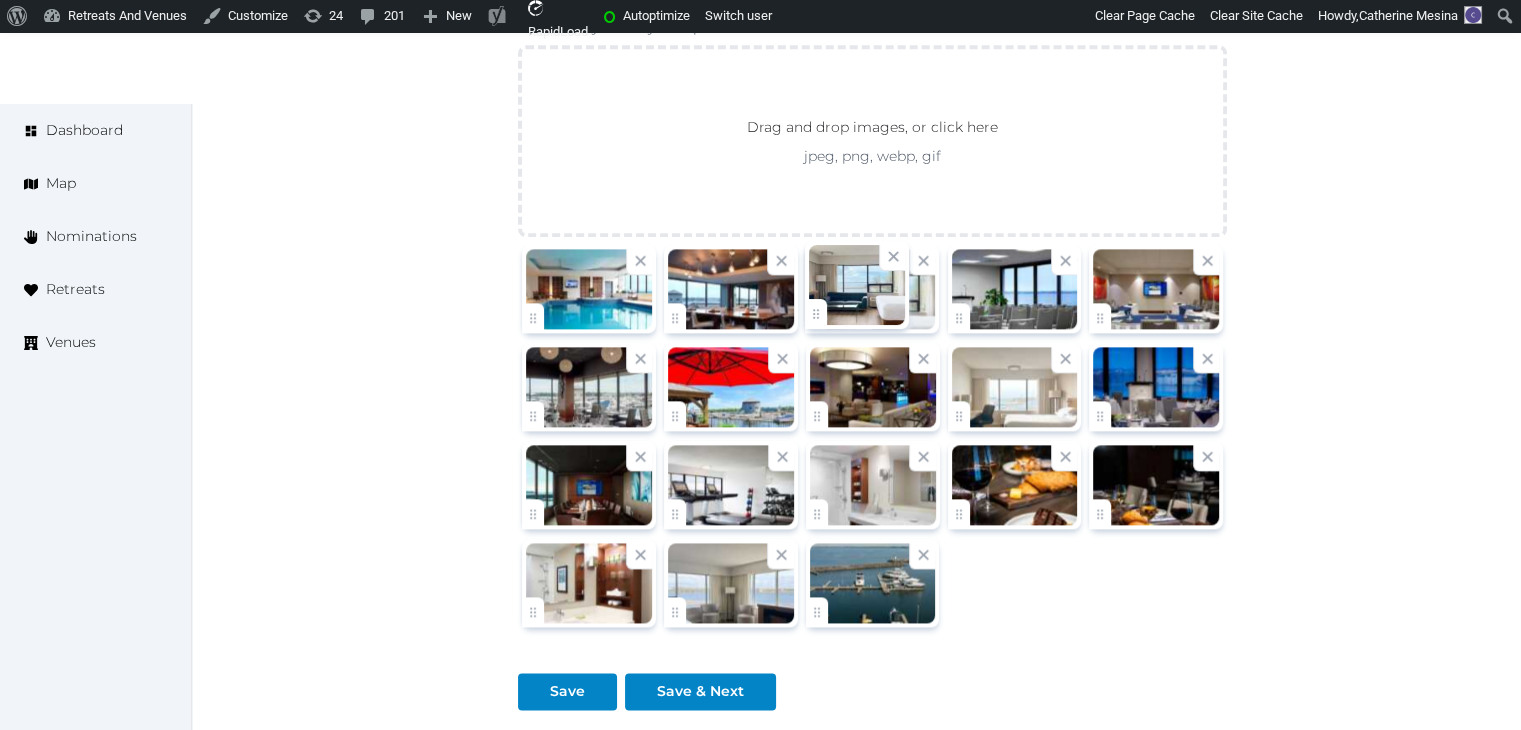 click on "Catherine Mesina   Account My Venue Listings My Retreats Logout      Dashboard Map Nominations Retreats Venues Edit venue 68 %  complete Fill out all the fields in your listing to increase its completion percentage.   A higher completion percentage will make your listing more attractive and result in better matches. Delta Hotels Kingston Waterfront   View  listing   Open    Close CRM Lead Basic details Pricing and policies Retreat spaces Meeting spaces Accommodations Amenities Food and dining Activities and experiences Location Environment Types of retreats Brochures Notes Ownership Administration Activity This venue is live and visible to the public Mark draft Archive Venue owned by Thiago Martins thiago@retreatsandvenues.com Copy ownership transfer link Share this link with any user to transfer ownership of this venue. Users without accounts will be directed to register. Copy update link Copy recommended link Copy shortlist link Name * *" at bounding box center (760, -713) 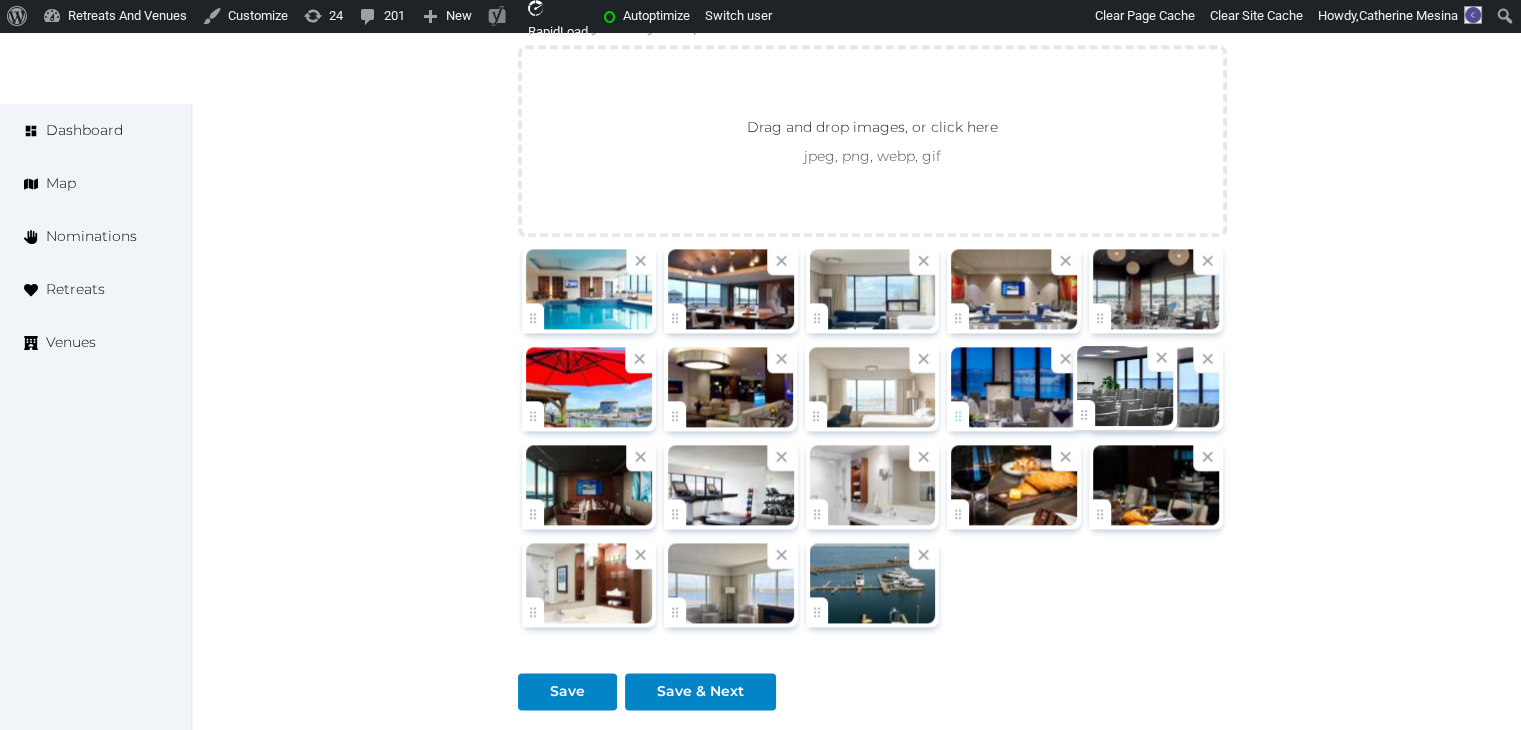 drag, startPoint x: 956, startPoint y: 309, endPoint x: 1080, endPoint y: 413, distance: 161.83943 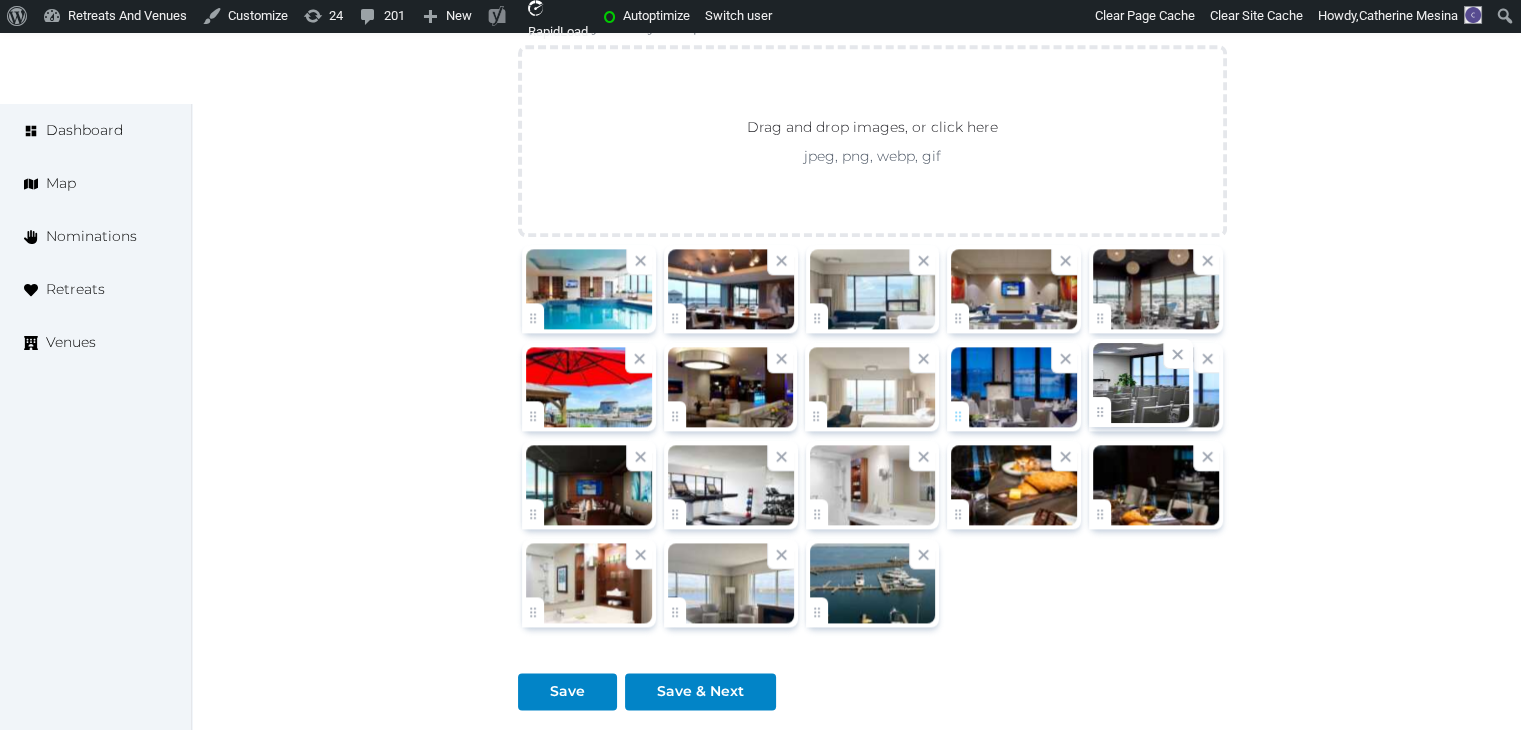 click on "Catherine Mesina   Account My Venue Listings My Retreats Logout      Dashboard Map Nominations Retreats Venues Edit venue 68 %  complete Fill out all the fields in your listing to increase its completion percentage.   A higher completion percentage will make your listing more attractive and result in better matches. Delta Hotels Kingston Waterfront   View  listing   Open    Close CRM Lead Basic details Pricing and policies Retreat spaces Meeting spaces Accommodations Amenities Food and dining Activities and experiences Location Environment Types of retreats Brochures Notes Ownership Administration Activity This venue is live and visible to the public Mark draft Archive Venue owned by Thiago Martins thiago@retreatsandvenues.com Copy ownership transfer link Share this link with any user to transfer ownership of this venue. Users without accounts will be directed to register. Copy update link Copy recommended link Copy shortlist link Name * *" at bounding box center [760, -713] 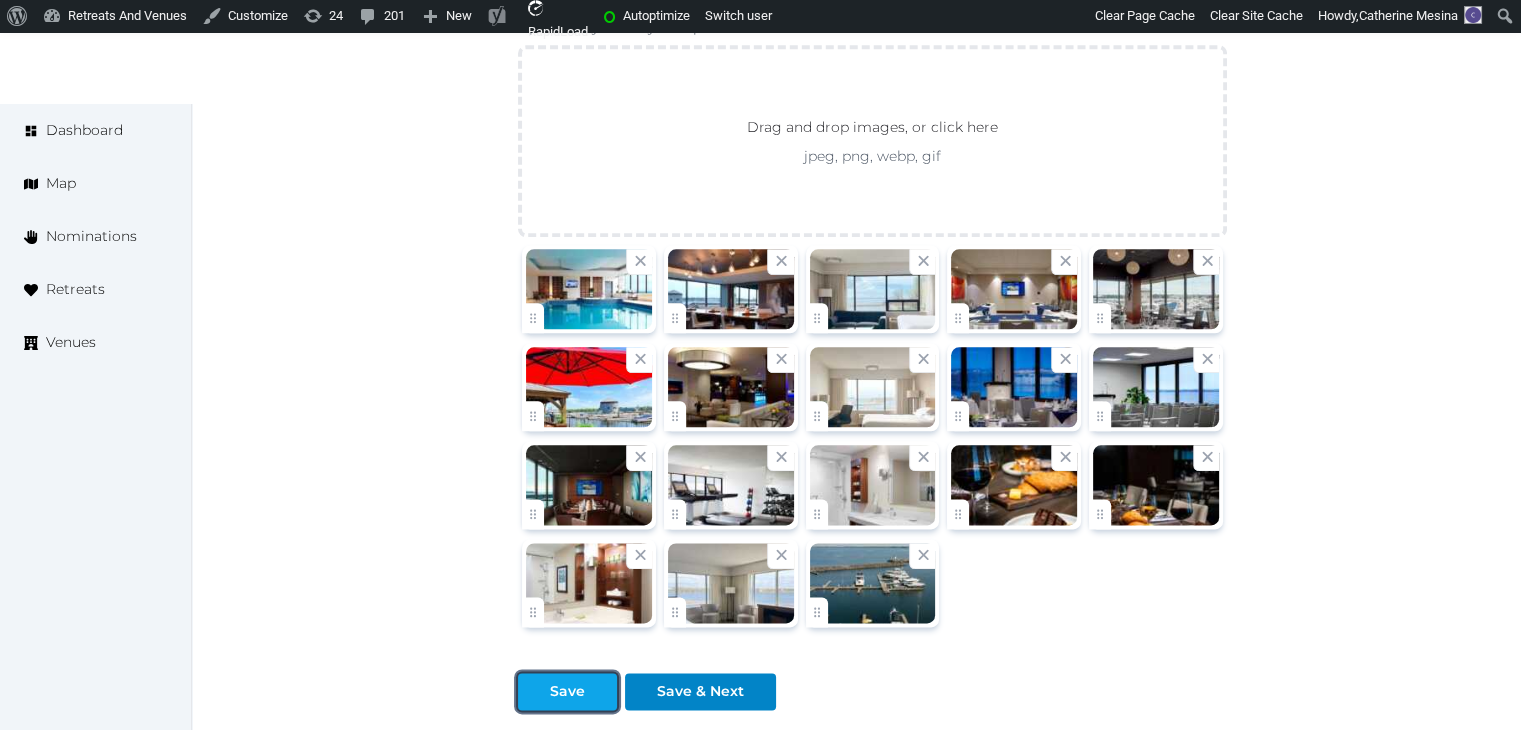 click at bounding box center (601, 691) 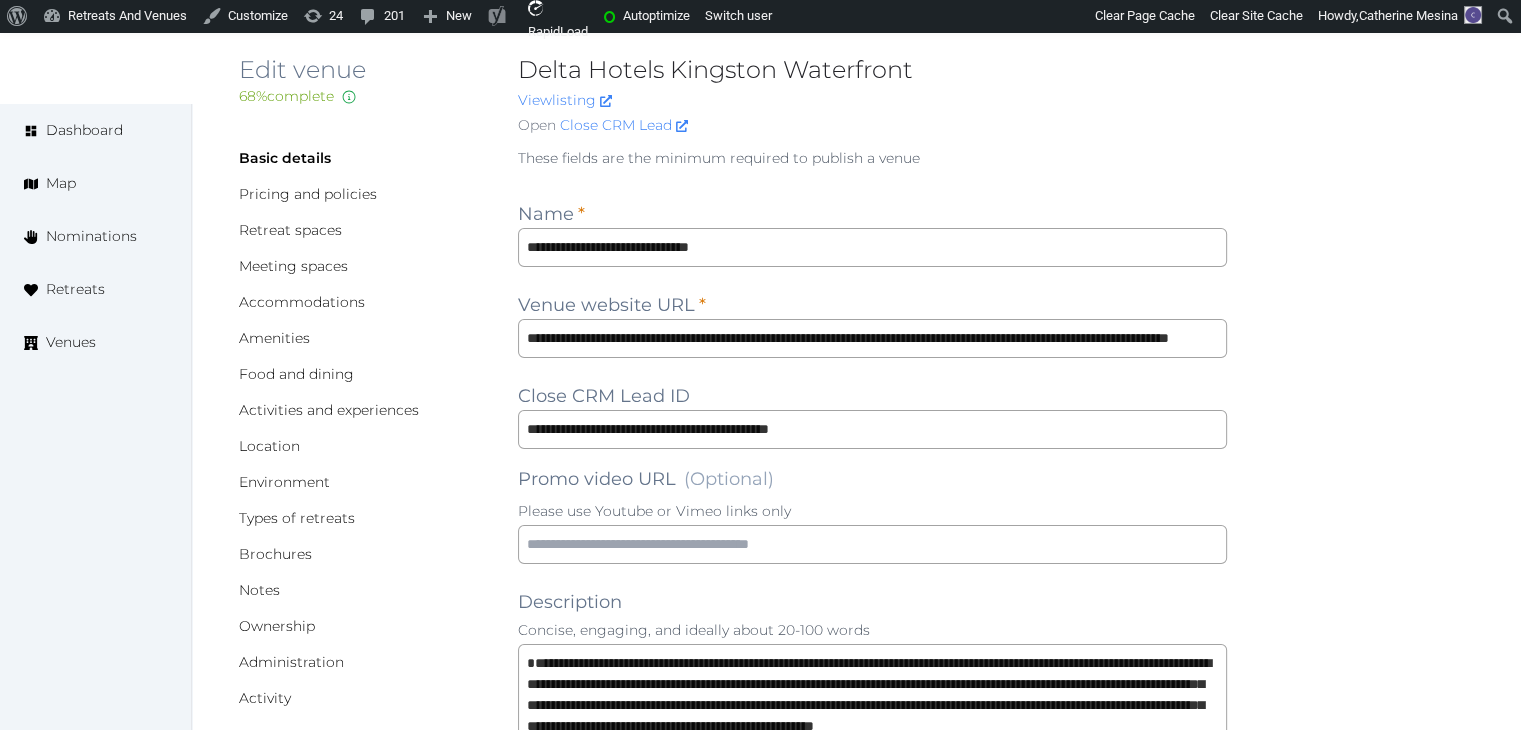 scroll, scrollTop: 0, scrollLeft: 0, axis: both 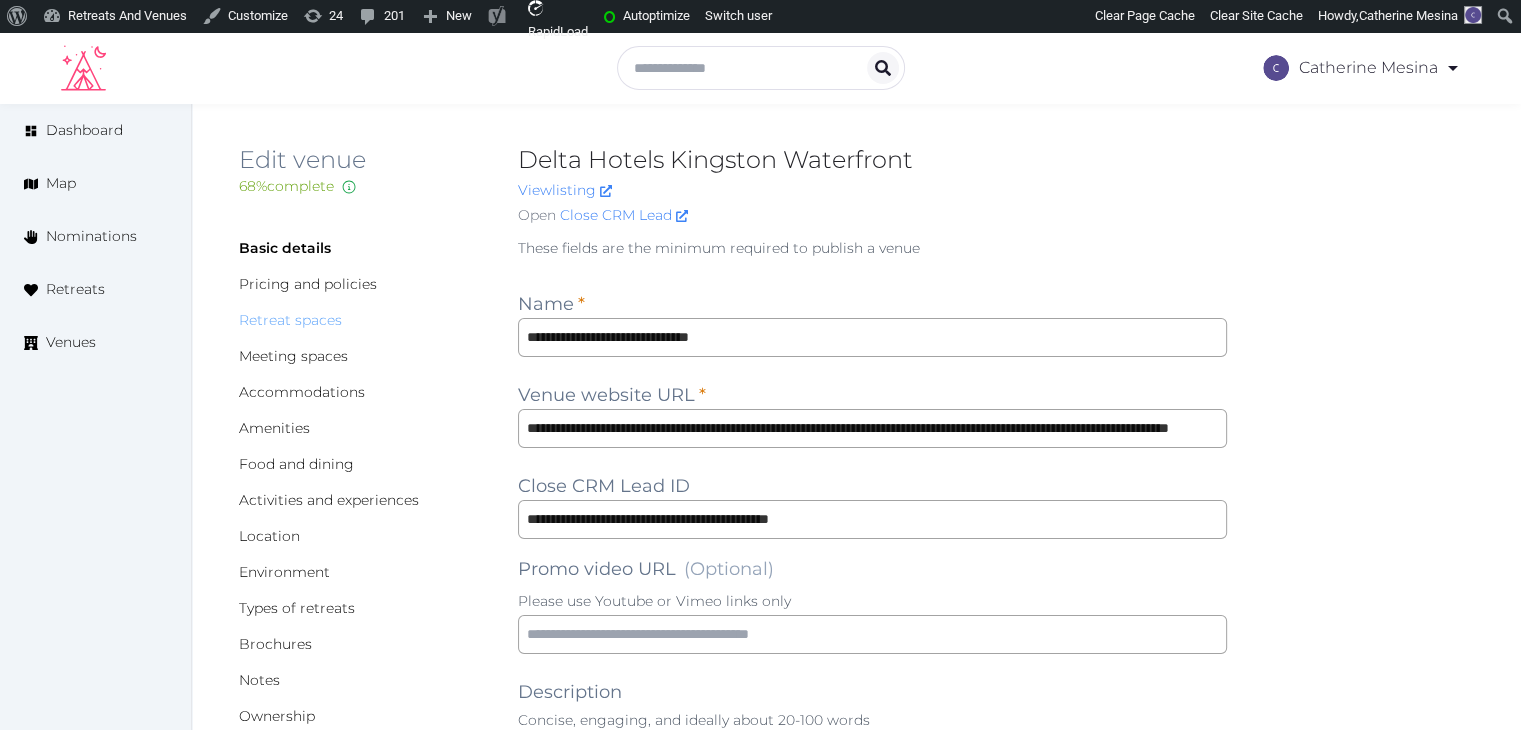 click on "Retreat spaces" at bounding box center (290, 320) 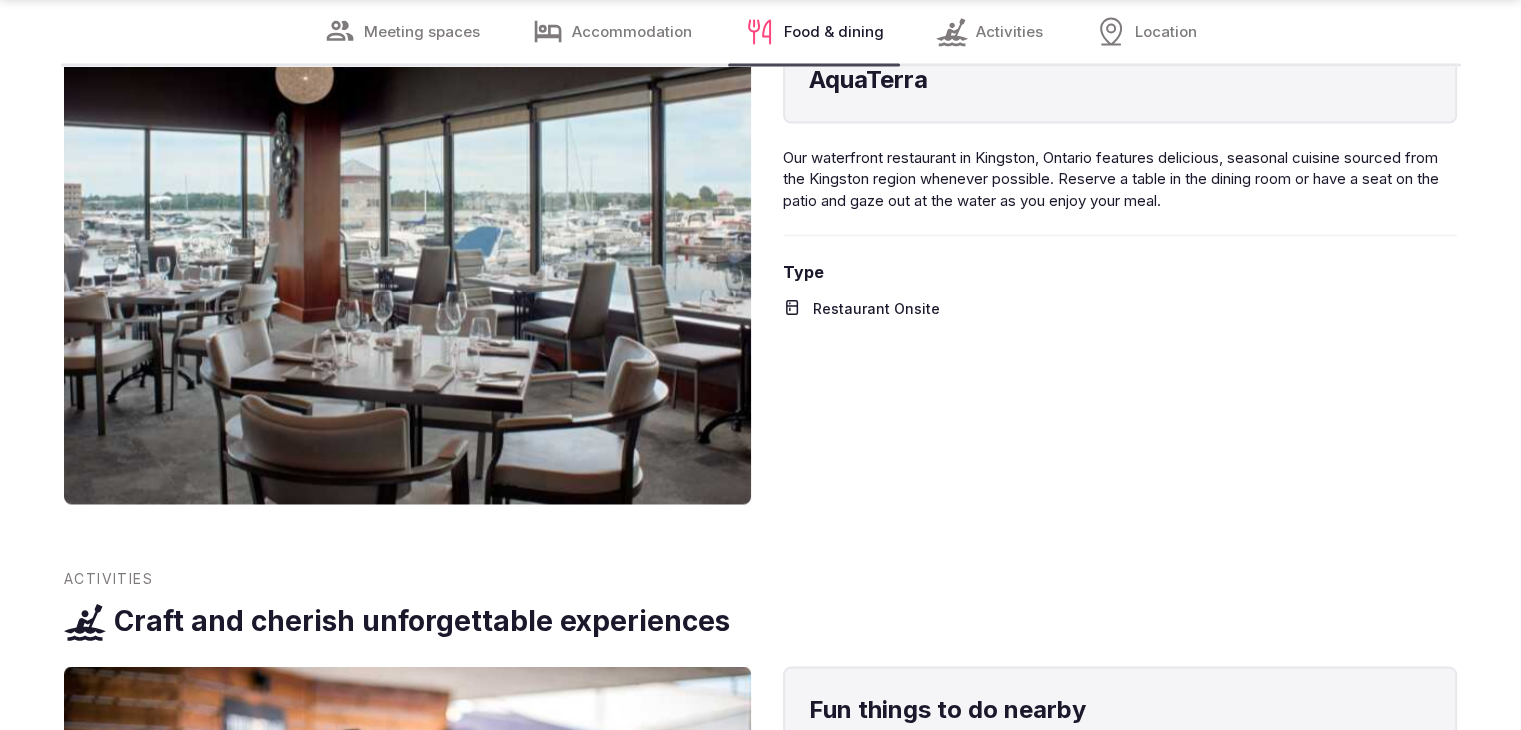 scroll, scrollTop: 4200, scrollLeft: 0, axis: vertical 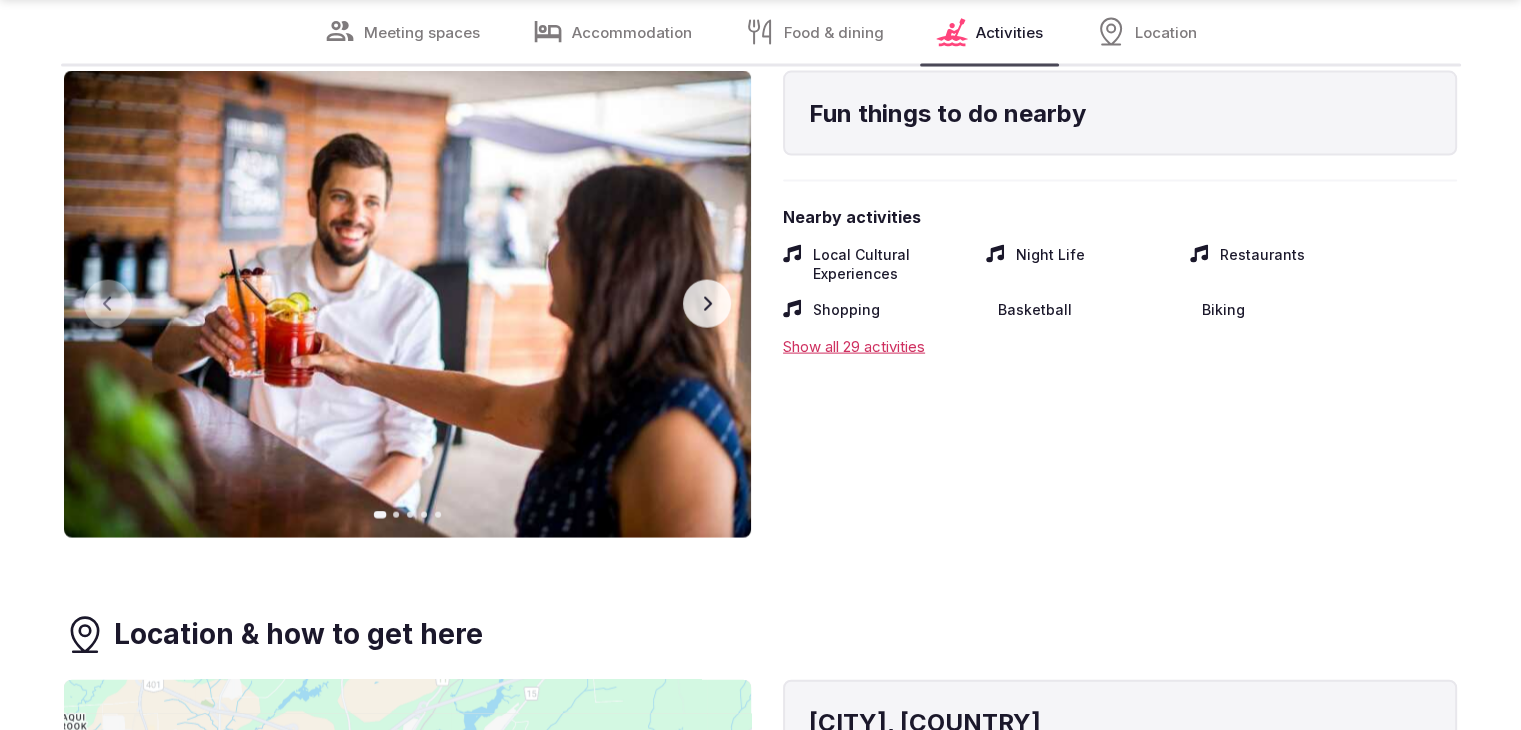 click at bounding box center [407, 304] 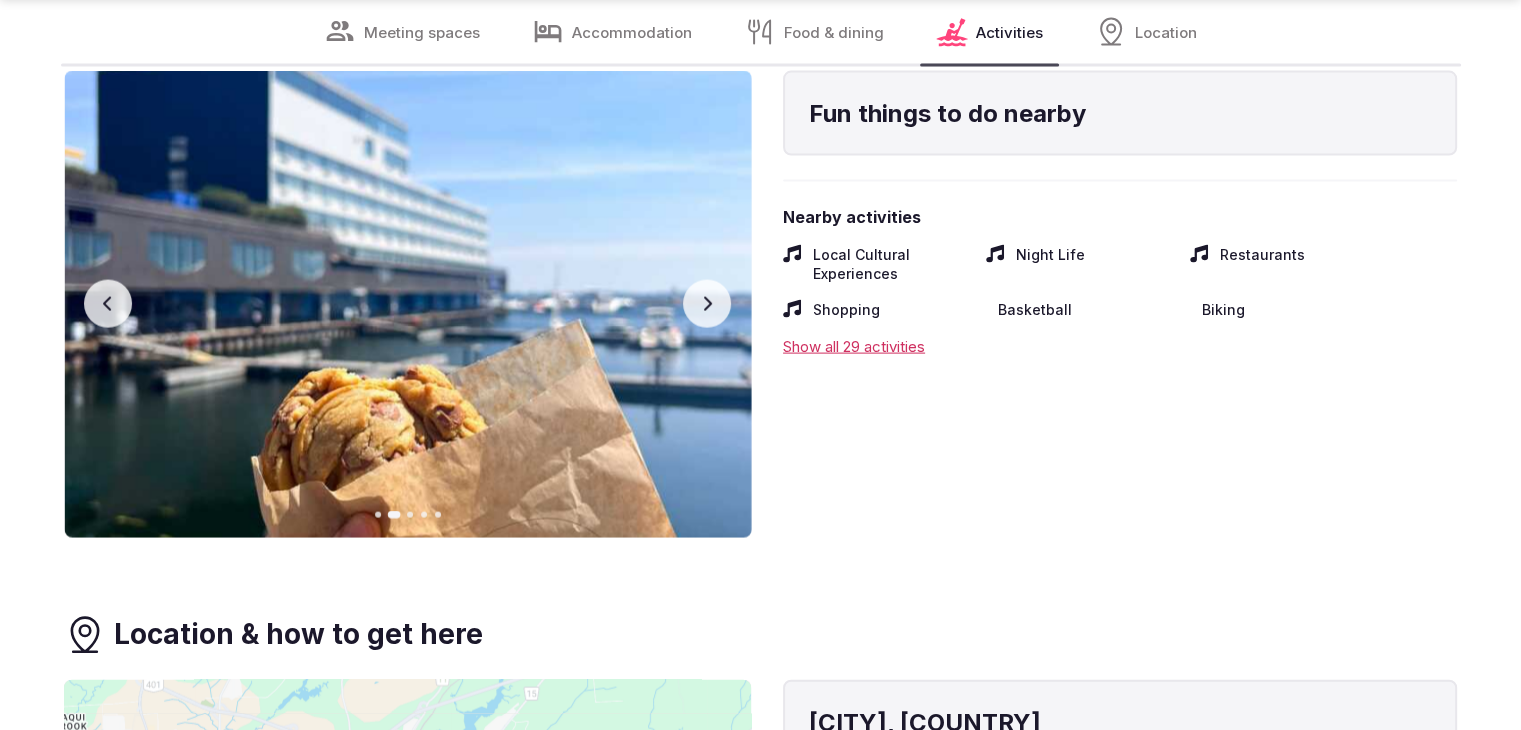 click on "Next slide" at bounding box center [707, 304] 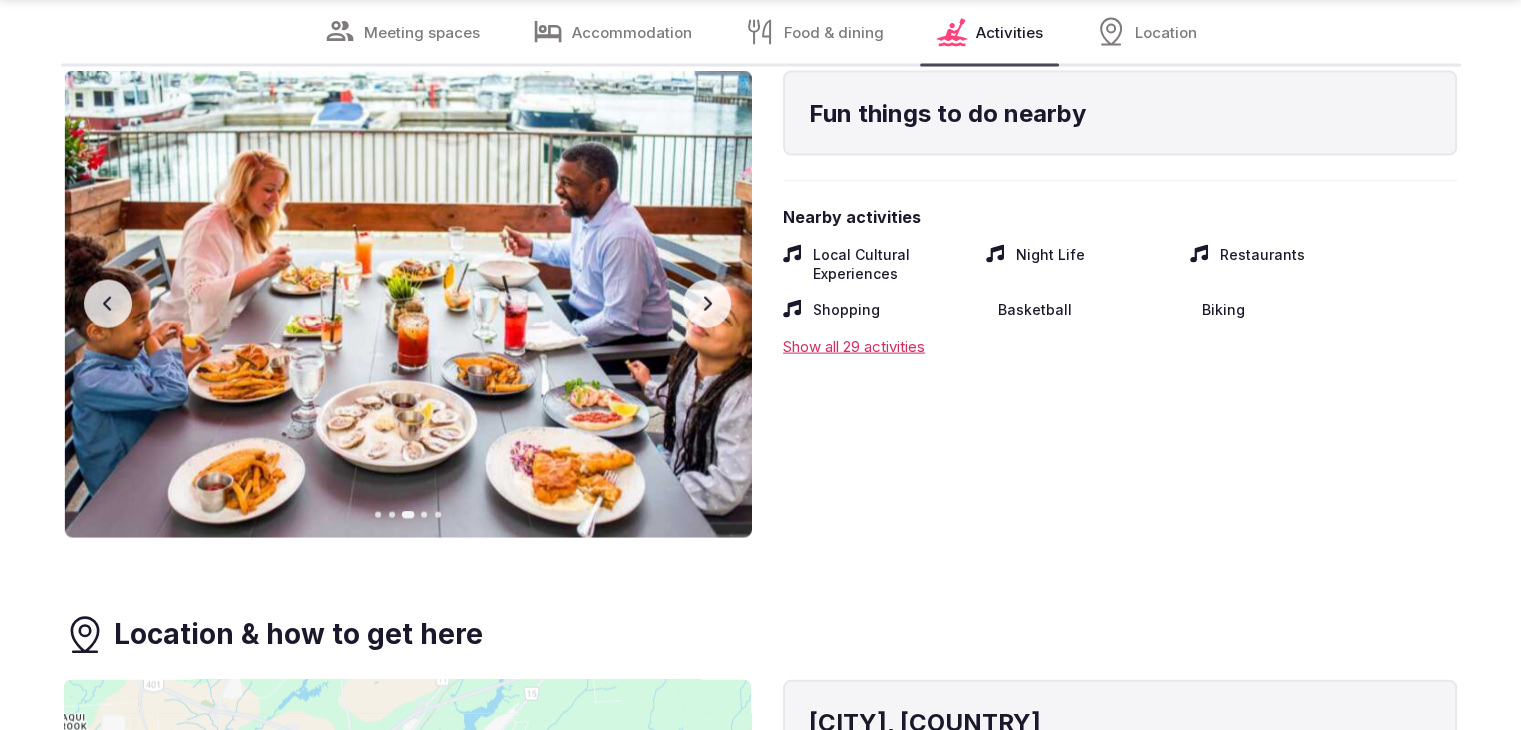 click on "Next slide" at bounding box center [707, 304] 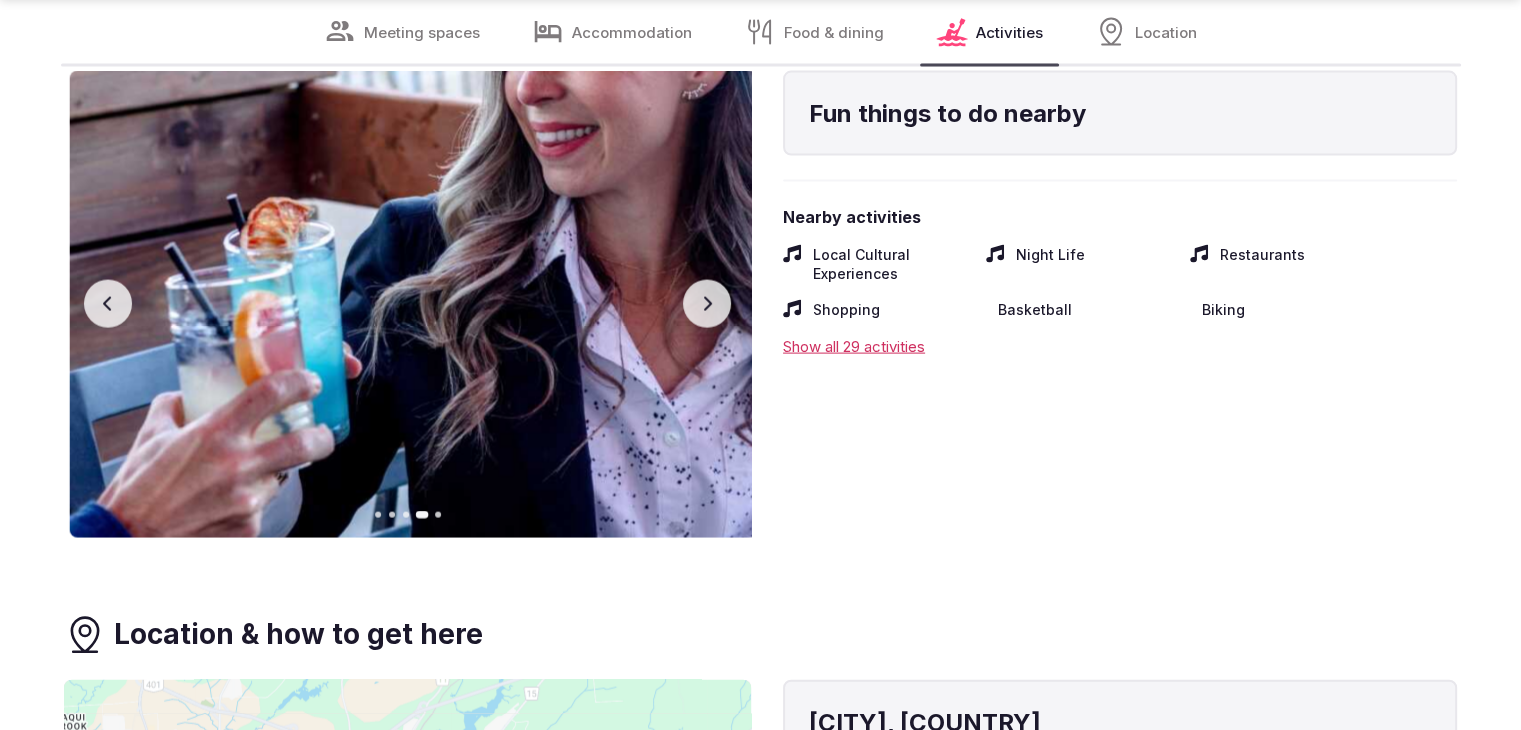 click on "Next slide" at bounding box center (707, 304) 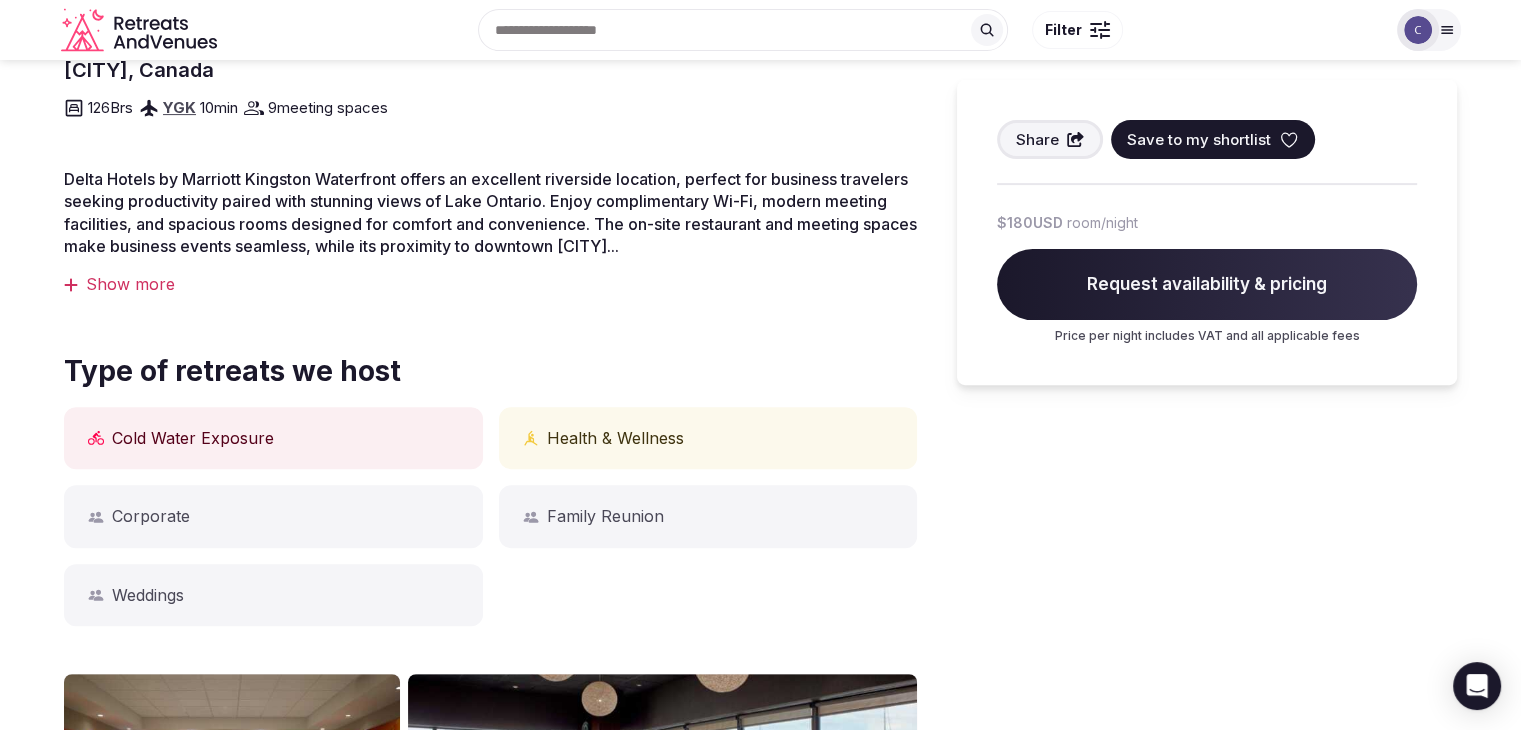 scroll, scrollTop: 0, scrollLeft: 0, axis: both 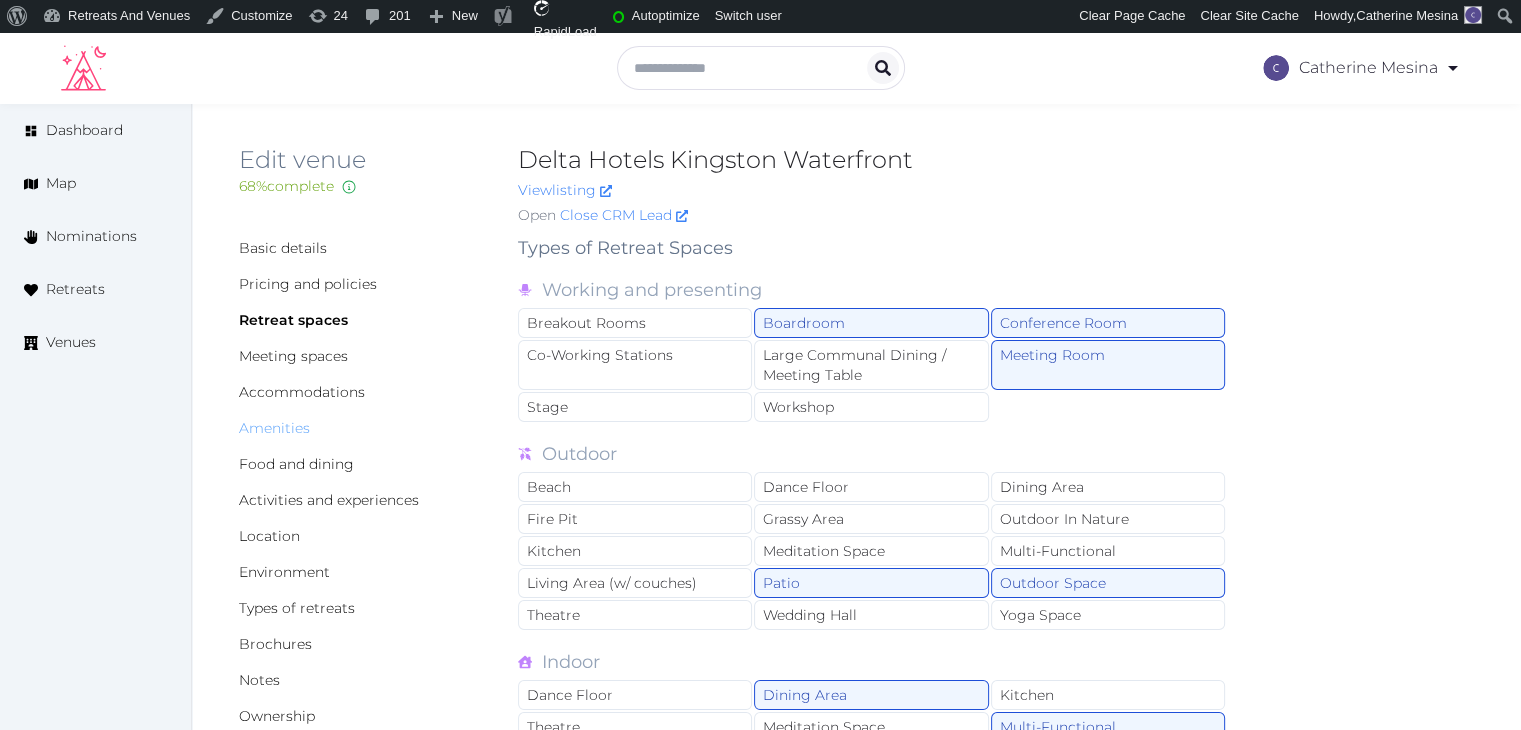 click on "Amenities" at bounding box center [274, 428] 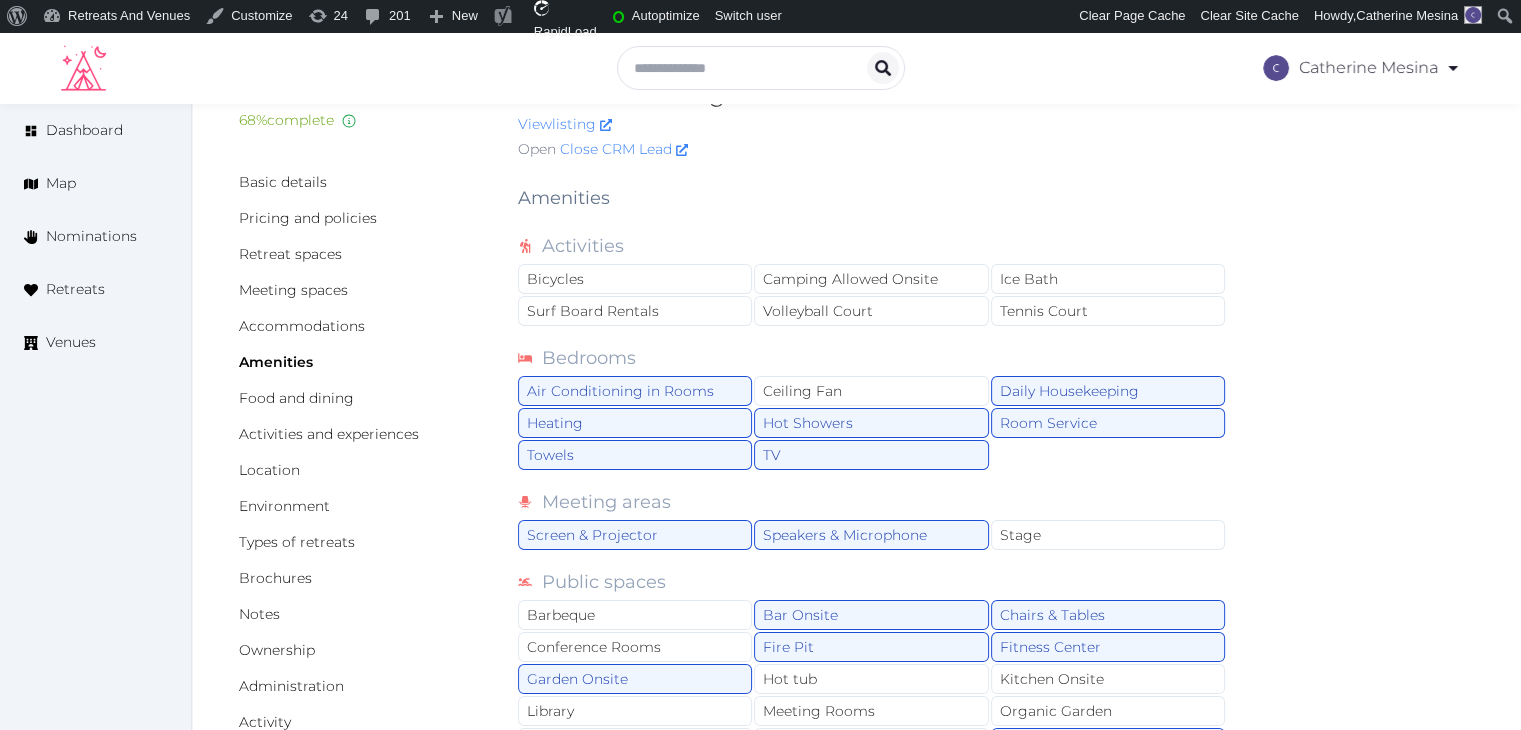 scroll, scrollTop: 300, scrollLeft: 0, axis: vertical 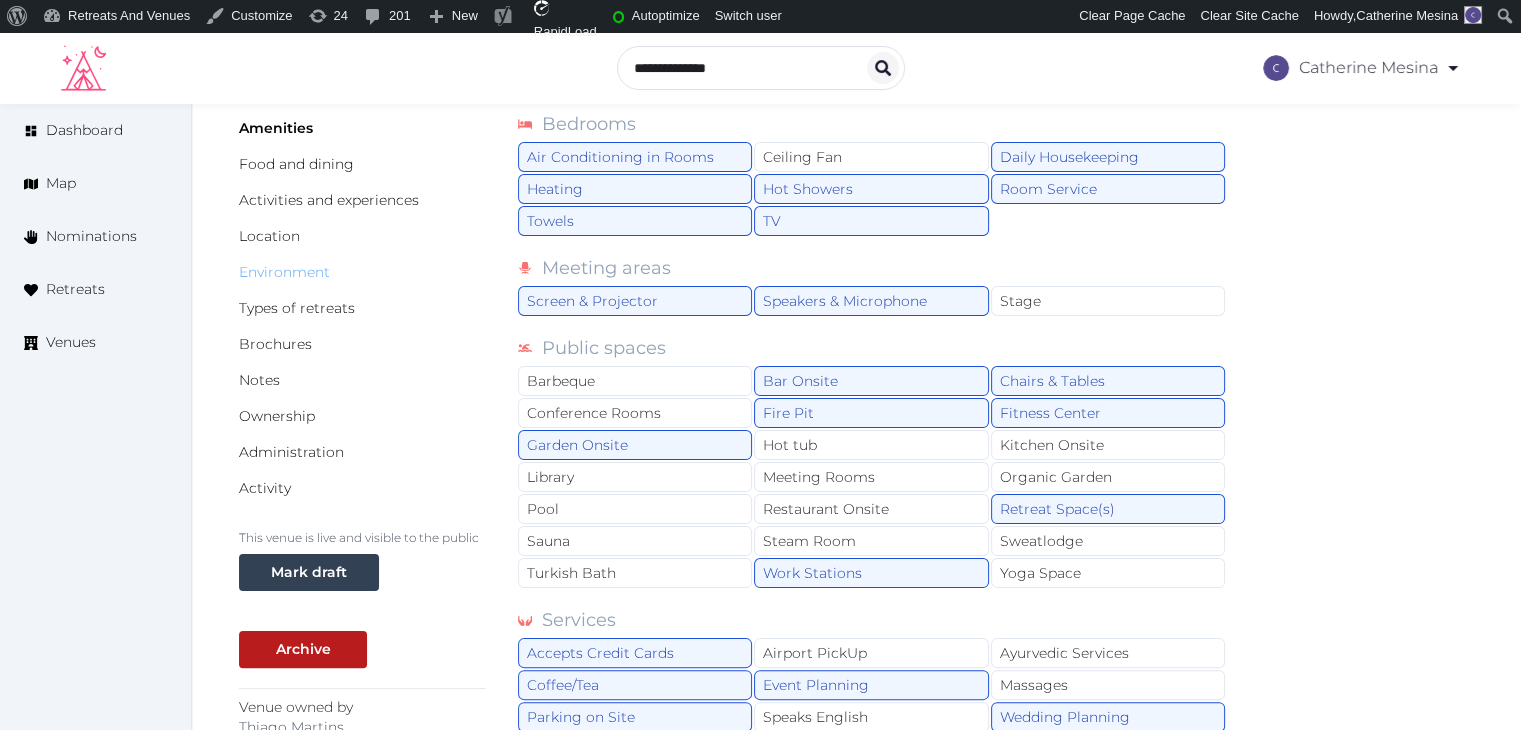 click on "Environment" at bounding box center (284, 272) 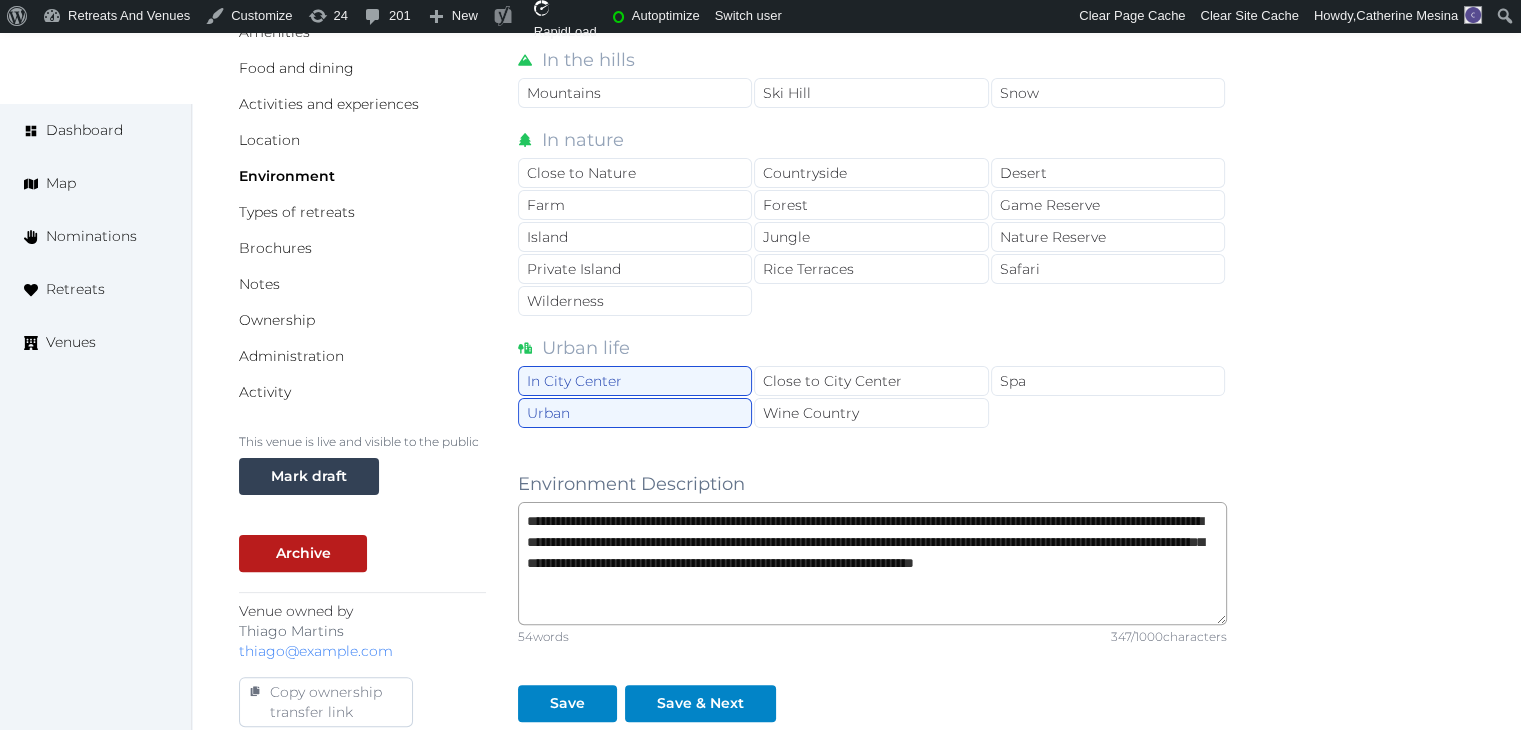 scroll, scrollTop: 300, scrollLeft: 0, axis: vertical 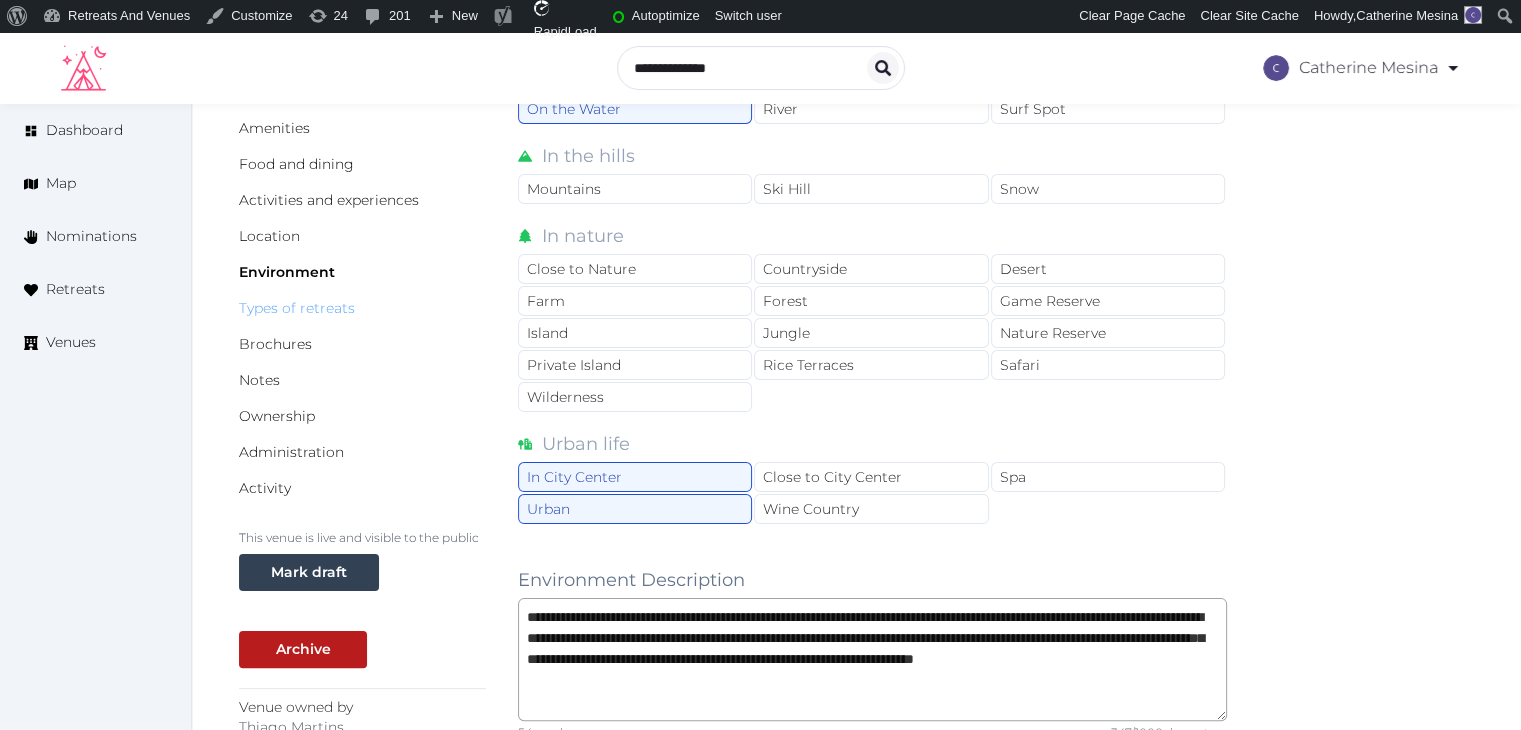 click on "Types of retreats" at bounding box center [297, 308] 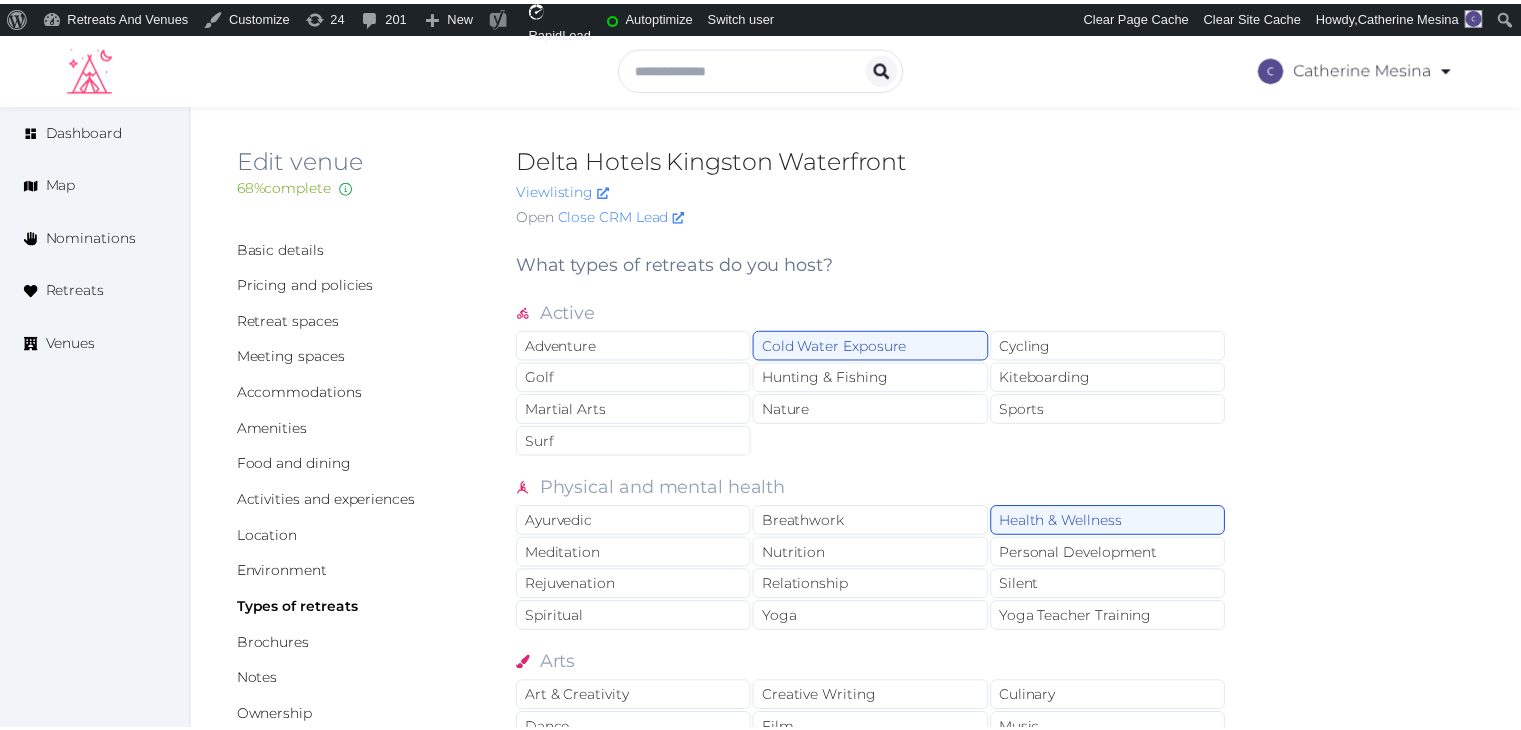 scroll, scrollTop: 0, scrollLeft: 0, axis: both 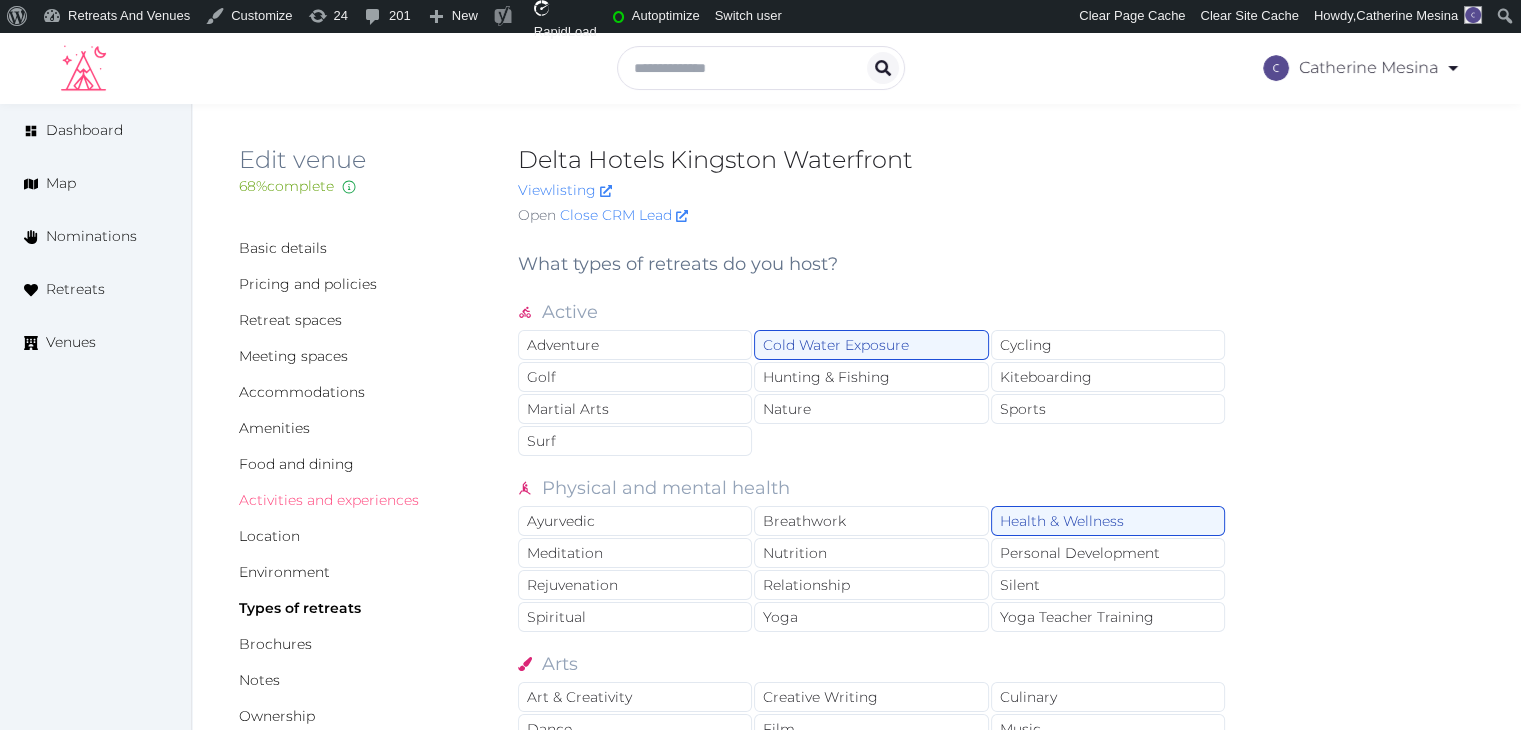 drag, startPoint x: 357, startPoint y: 495, endPoint x: 425, endPoint y: 601, distance: 125.93649 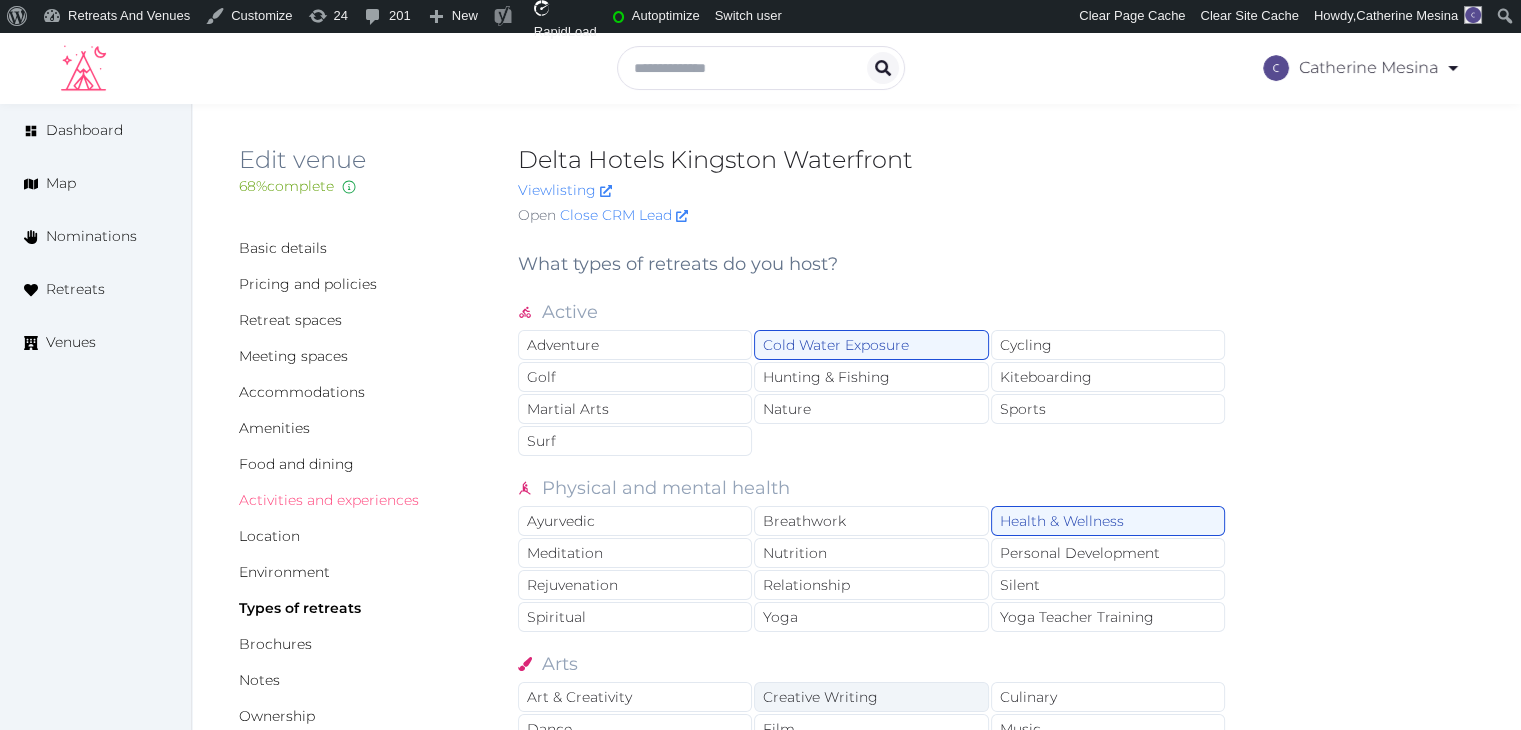 scroll, scrollTop: 400, scrollLeft: 0, axis: vertical 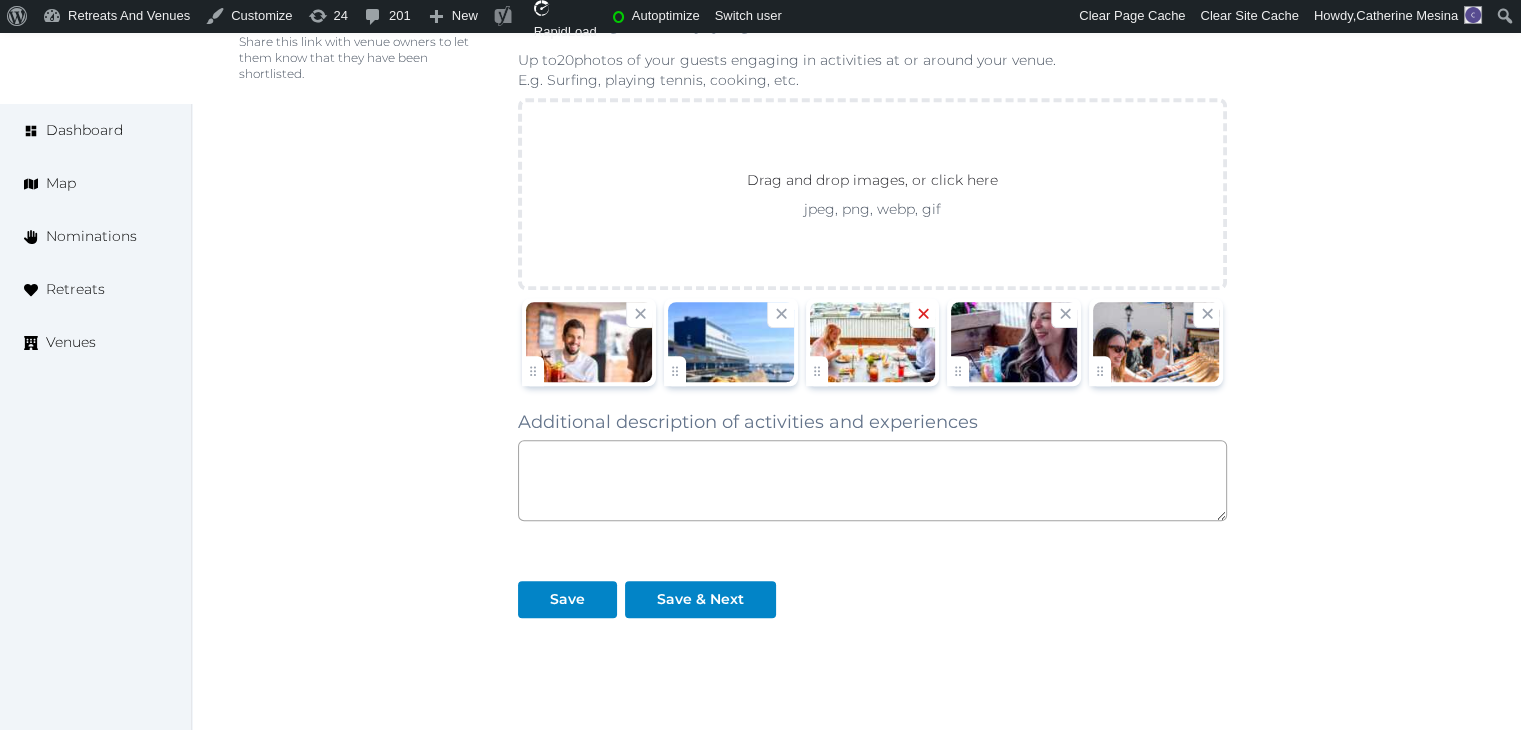 click 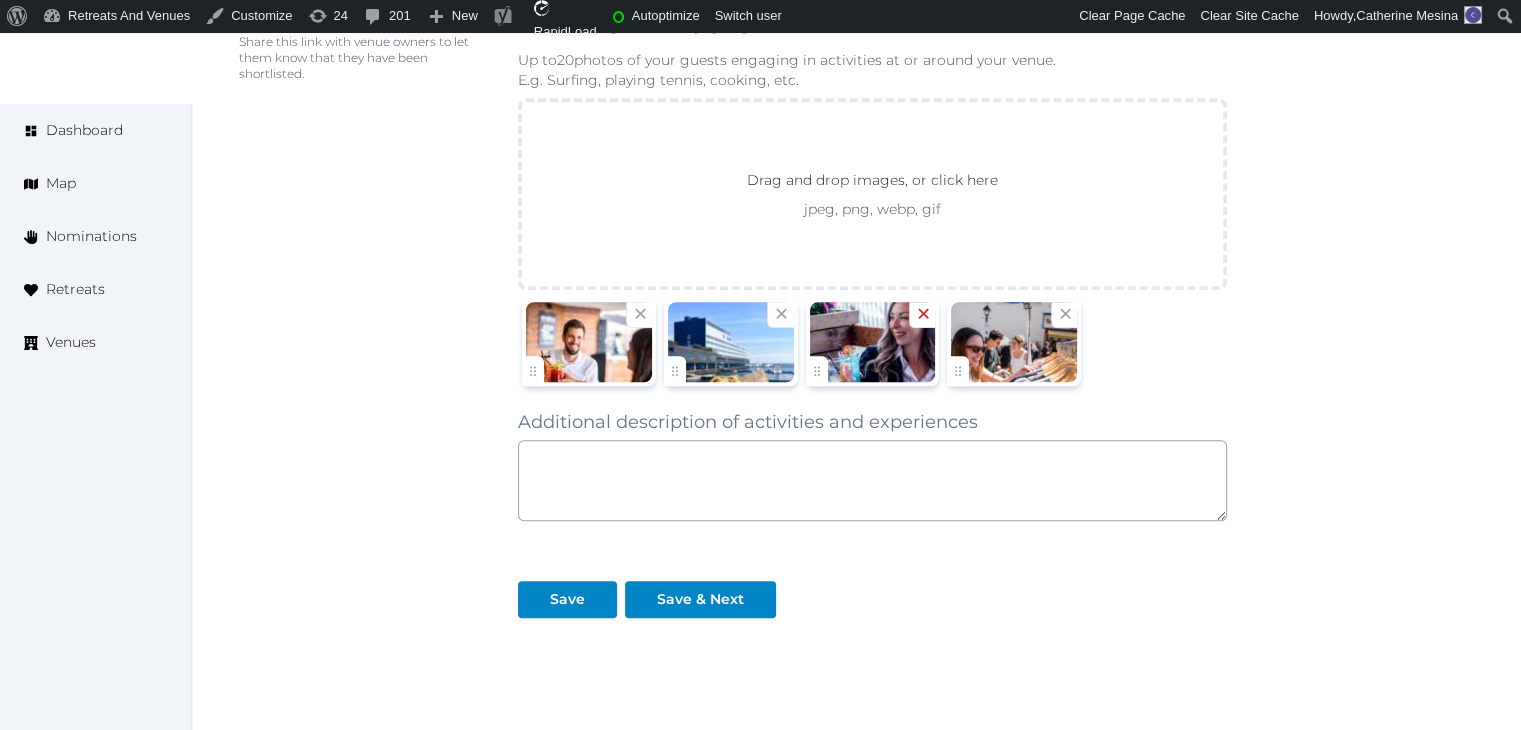 click 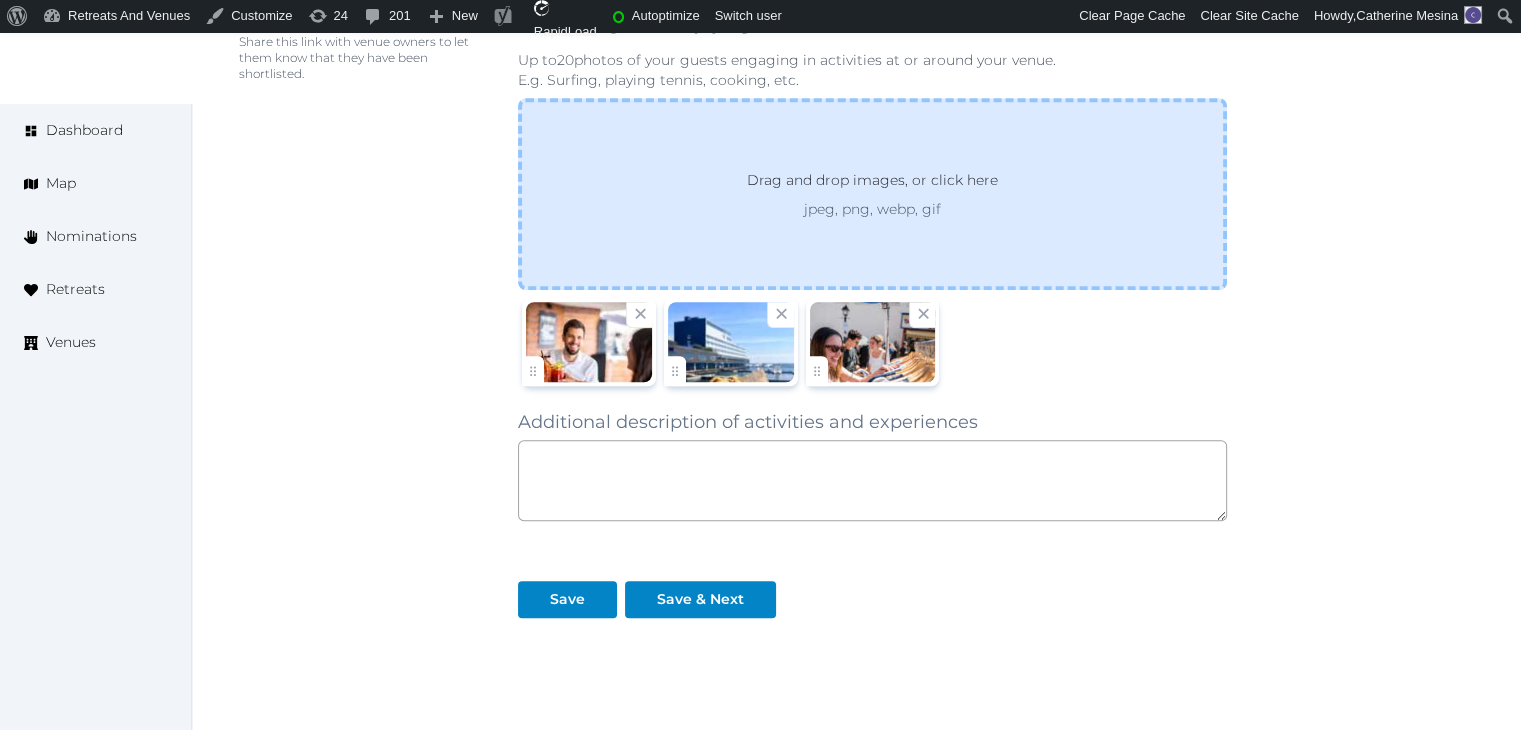 click on "Drag and drop images, or click here jpeg, png, webp, gif" at bounding box center (872, 194) 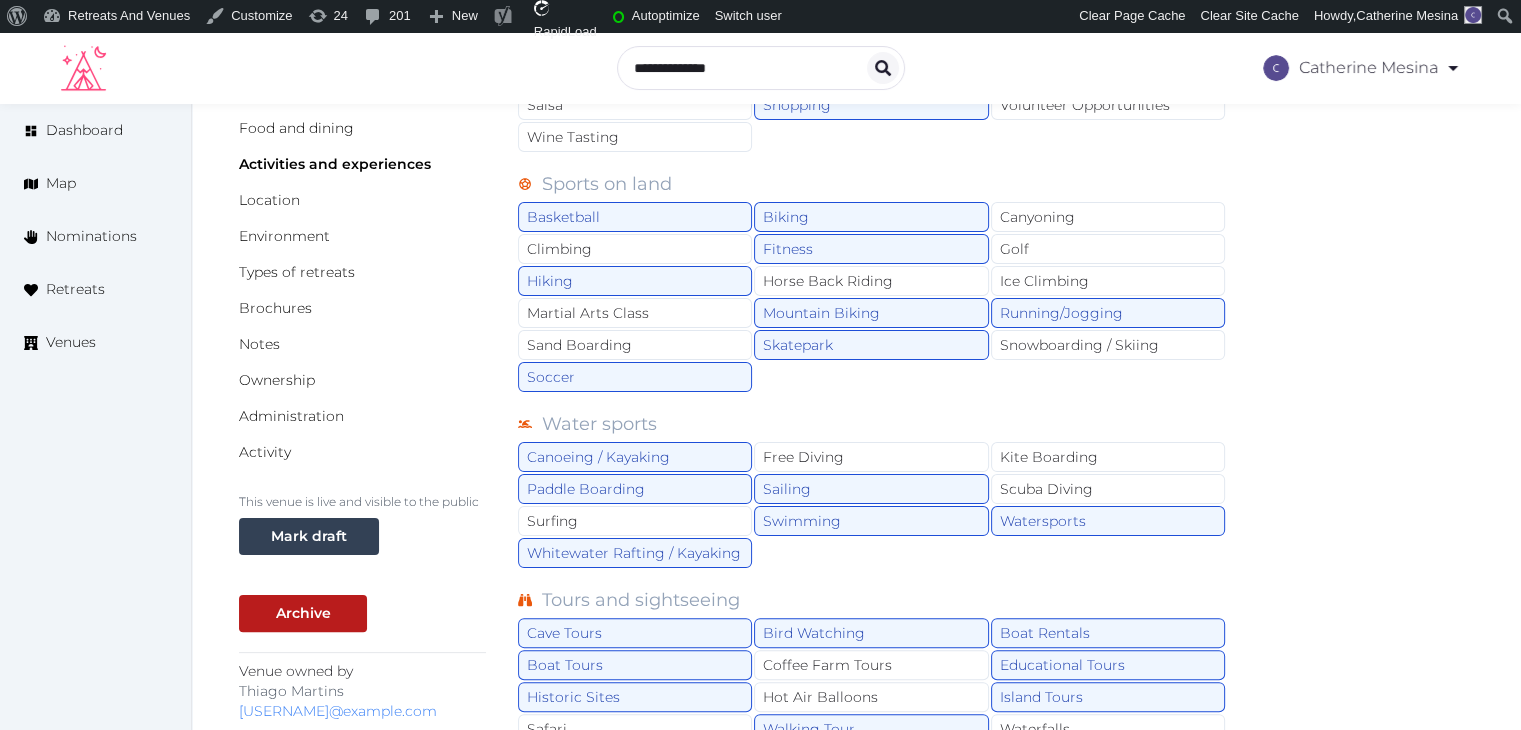 scroll, scrollTop: 600, scrollLeft: 0, axis: vertical 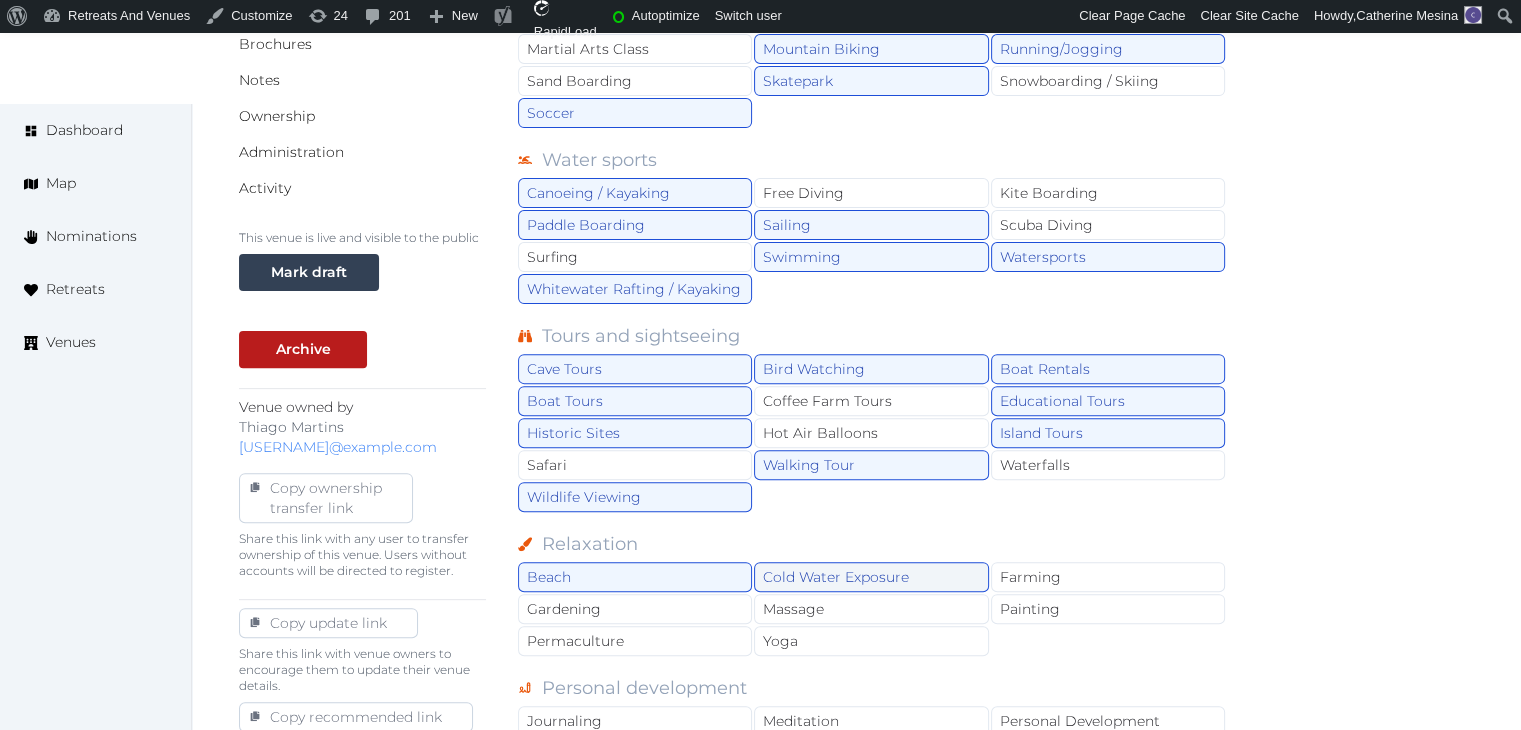 click on "Cold Water Exposure" at bounding box center (871, 577) 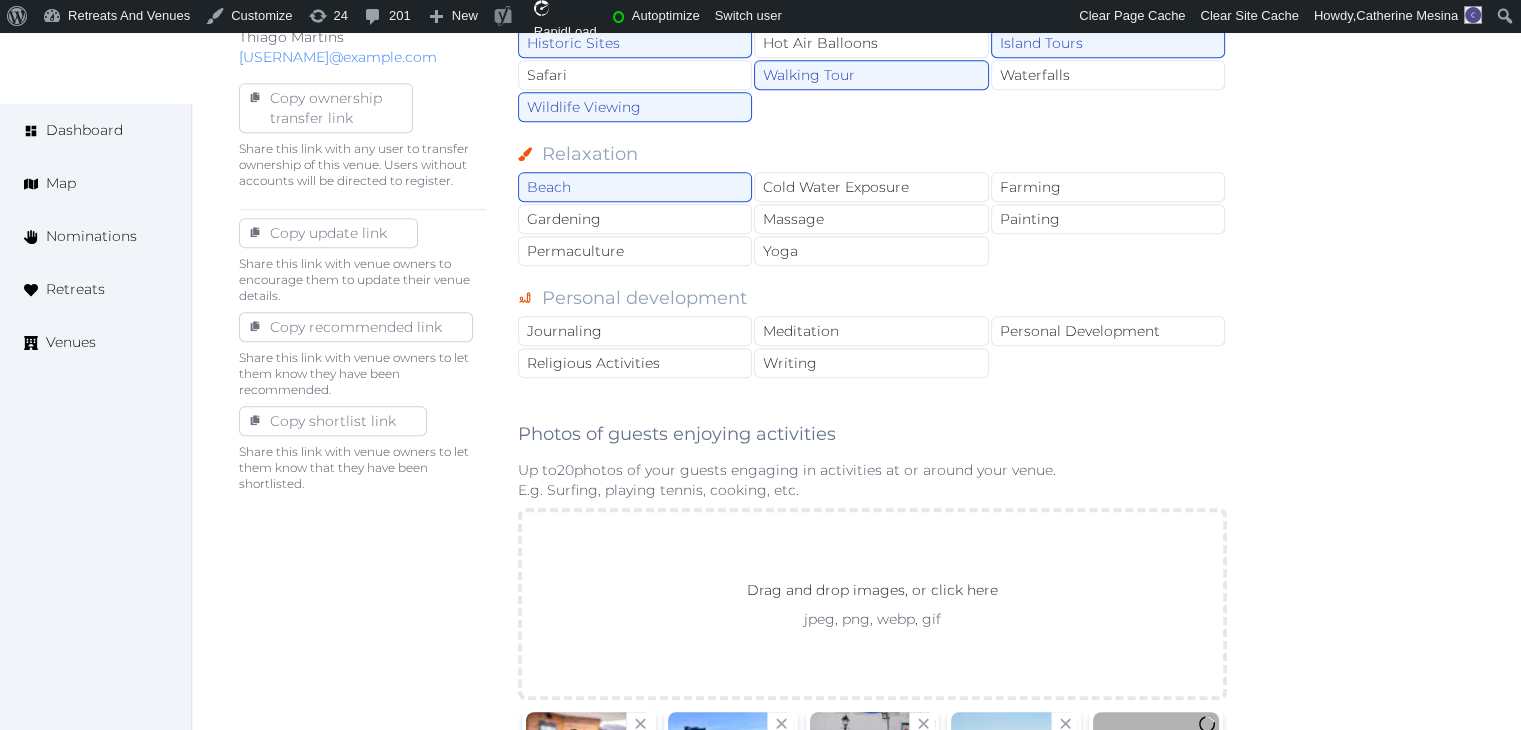 scroll, scrollTop: 1200, scrollLeft: 0, axis: vertical 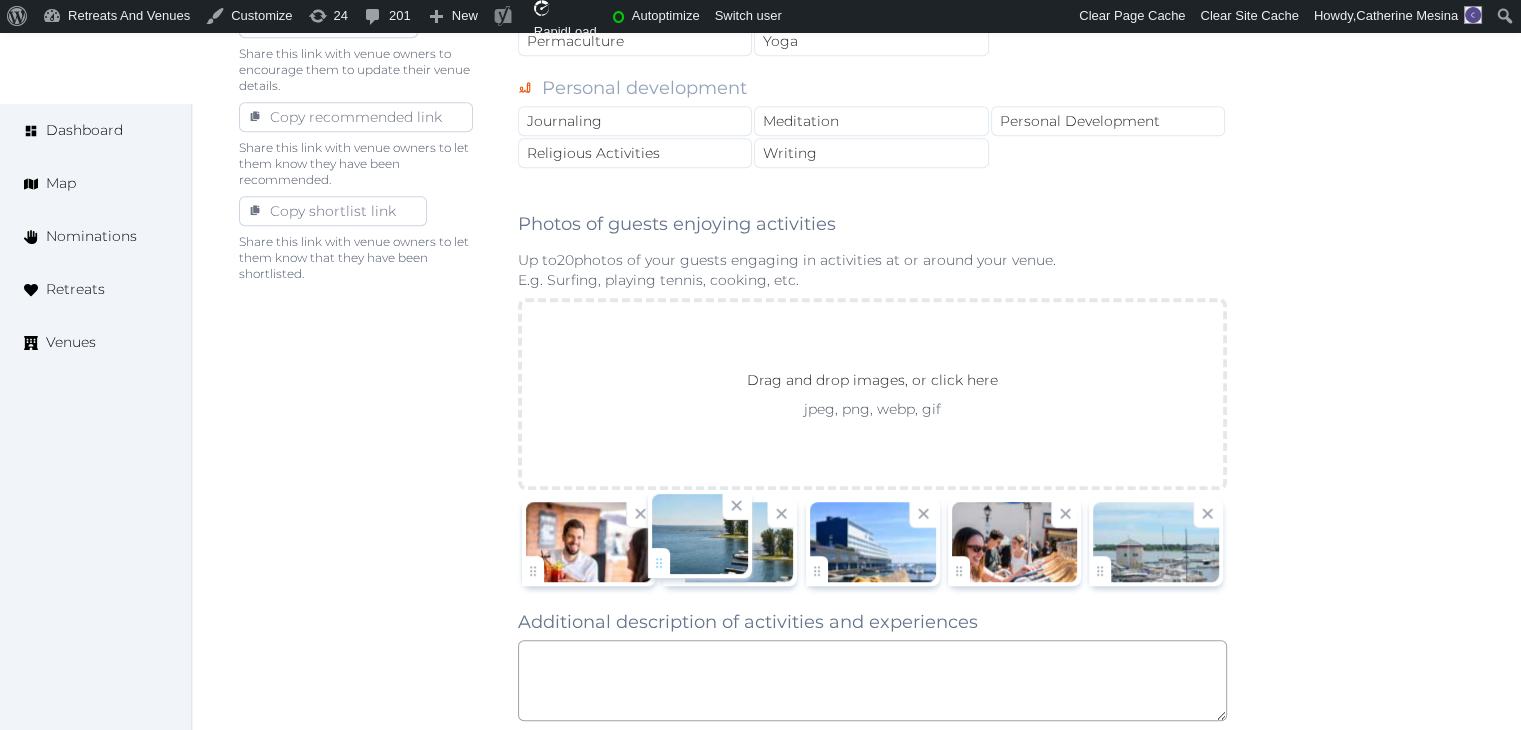 drag, startPoint x: 952, startPoint y: 553, endPoint x: 650, endPoint y: 555, distance: 302.00662 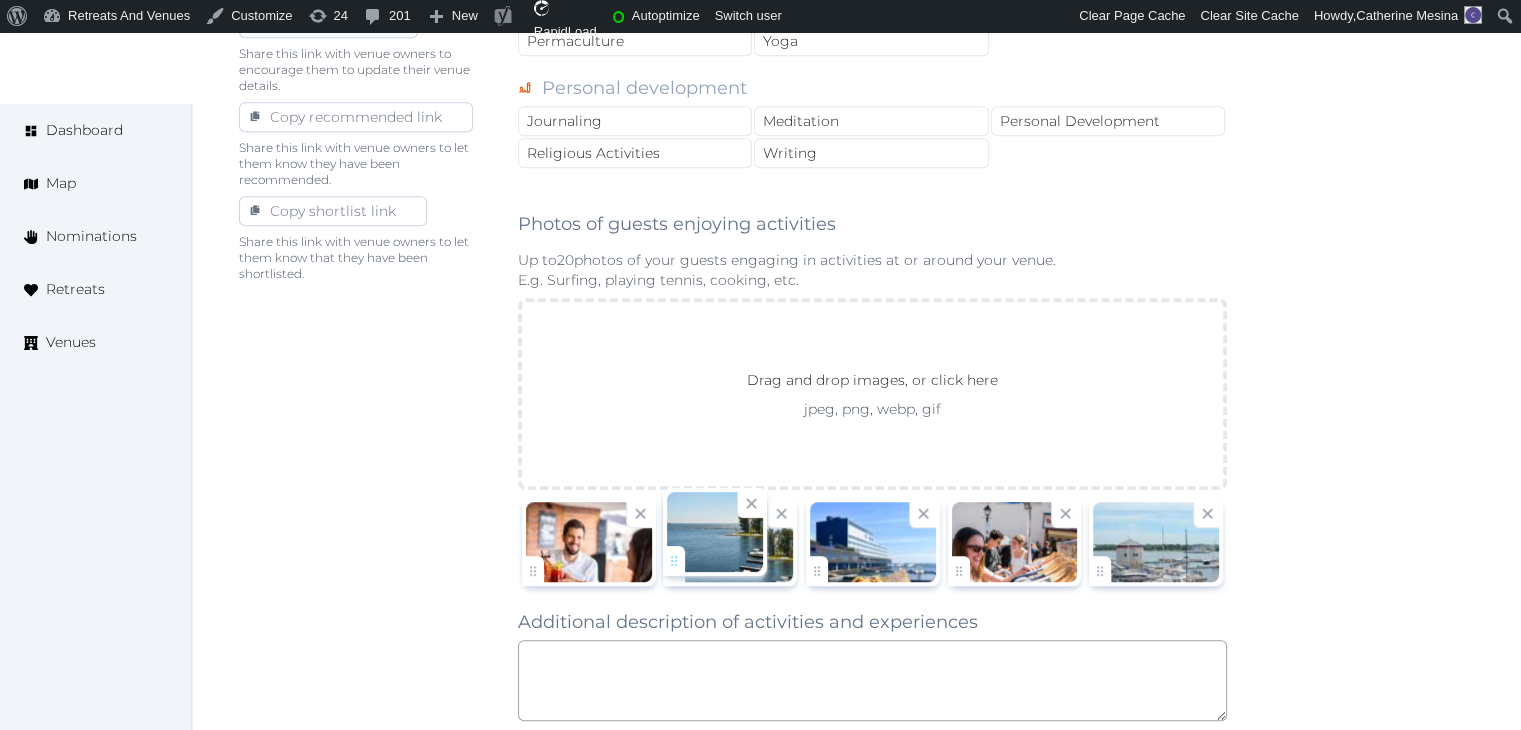 click on "Catherine Mesina   Account My Venue Listings My Retreats Logout      Dashboard Map Nominations Retreats Venues Edit venue 68 %  complete Fill out all the fields in your listing to increase its completion percentage.   A higher completion percentage will make your listing more attractive and result in better matches. Delta Hotels Kingston Waterfront   View  listing   Open    Close CRM Lead Basic details Pricing and policies Retreat spaces Meeting spaces Accommodations Amenities Food and dining Activities and experiences Location Environment Types of retreats Brochures Notes Ownership Administration Activity This venue is live and visible to the public Mark draft Archive Venue owned by Thiago Martins thiago@retreatsandvenues.com Copy ownership transfer link Share this link with any user to transfer ownership of this venue. Users without accounts will be directed to register. Copy update link Copy recommended link Copy shortlist link Culture" at bounding box center (760, -63) 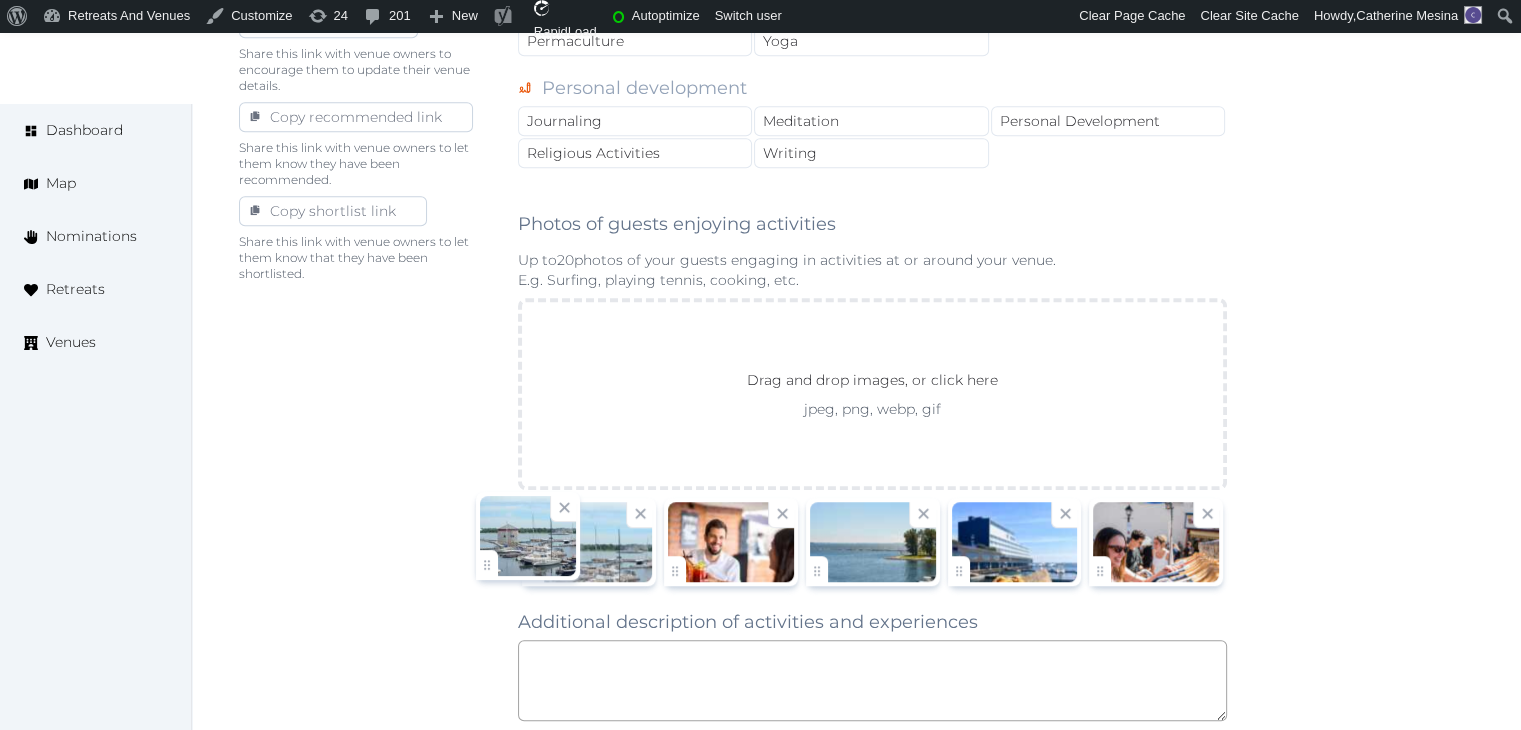 drag, startPoint x: 1105, startPoint y: 549, endPoint x: 658, endPoint y: 553, distance: 447.01788 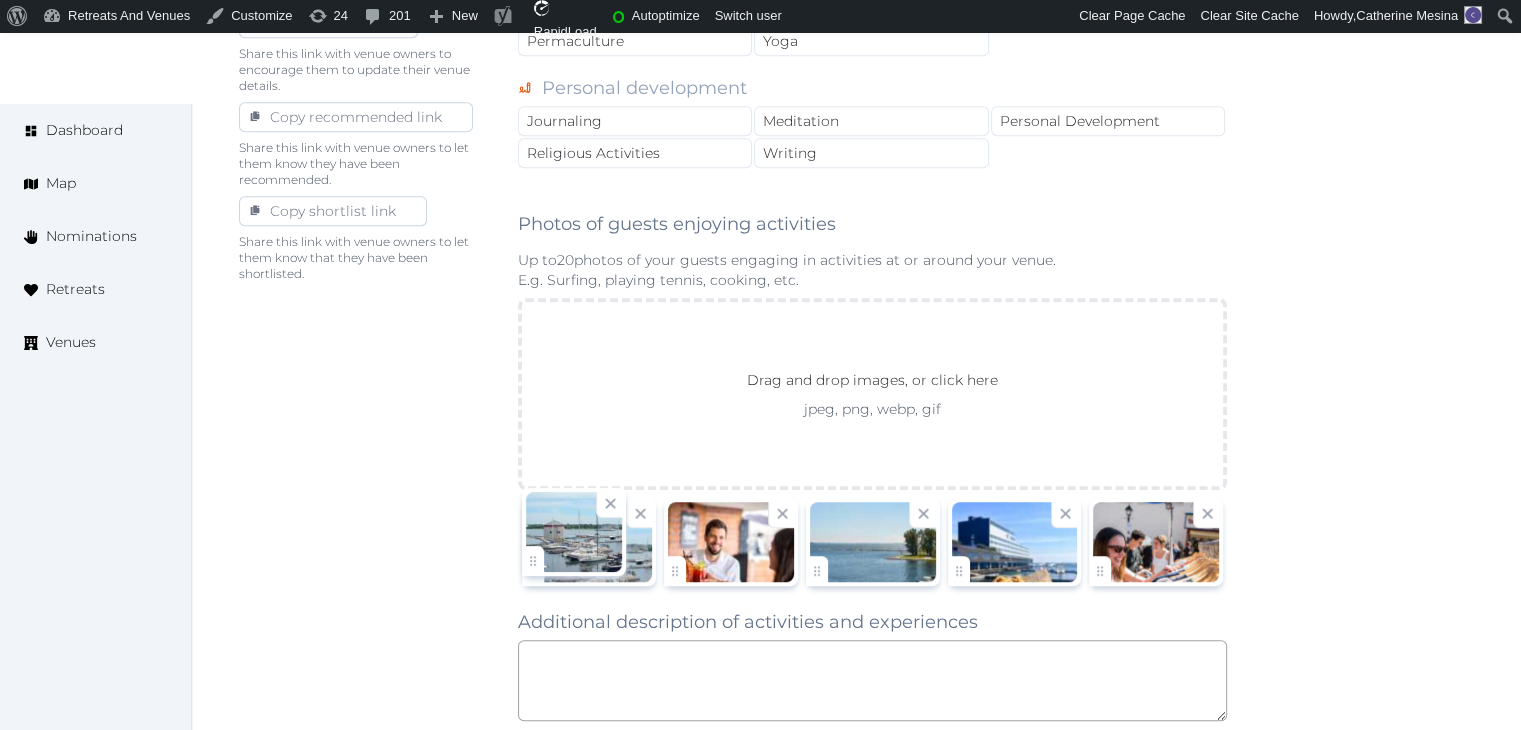 click on "Catherine Mesina   Account My Venue Listings My Retreats Logout      Dashboard Map Nominations Retreats Venues Edit venue 68 %  complete Fill out all the fields in your listing to increase its completion percentage.   A higher completion percentage will make your listing more attractive and result in better matches. Delta Hotels Kingston Waterfront   View  listing   Open    Close CRM Lead Basic details Pricing and policies Retreat spaces Meeting spaces Accommodations Amenities Food and dining Activities and experiences Location Environment Types of retreats Brochures Notes Ownership Administration Activity This venue is live and visible to the public Mark draft Archive Venue owned by Thiago Martins thiago@retreatsandvenues.com Copy ownership transfer link Share this link with any user to transfer ownership of this venue. Users without accounts will be directed to register. Copy update link Copy recommended link Copy shortlist link Culture" at bounding box center [760, -63] 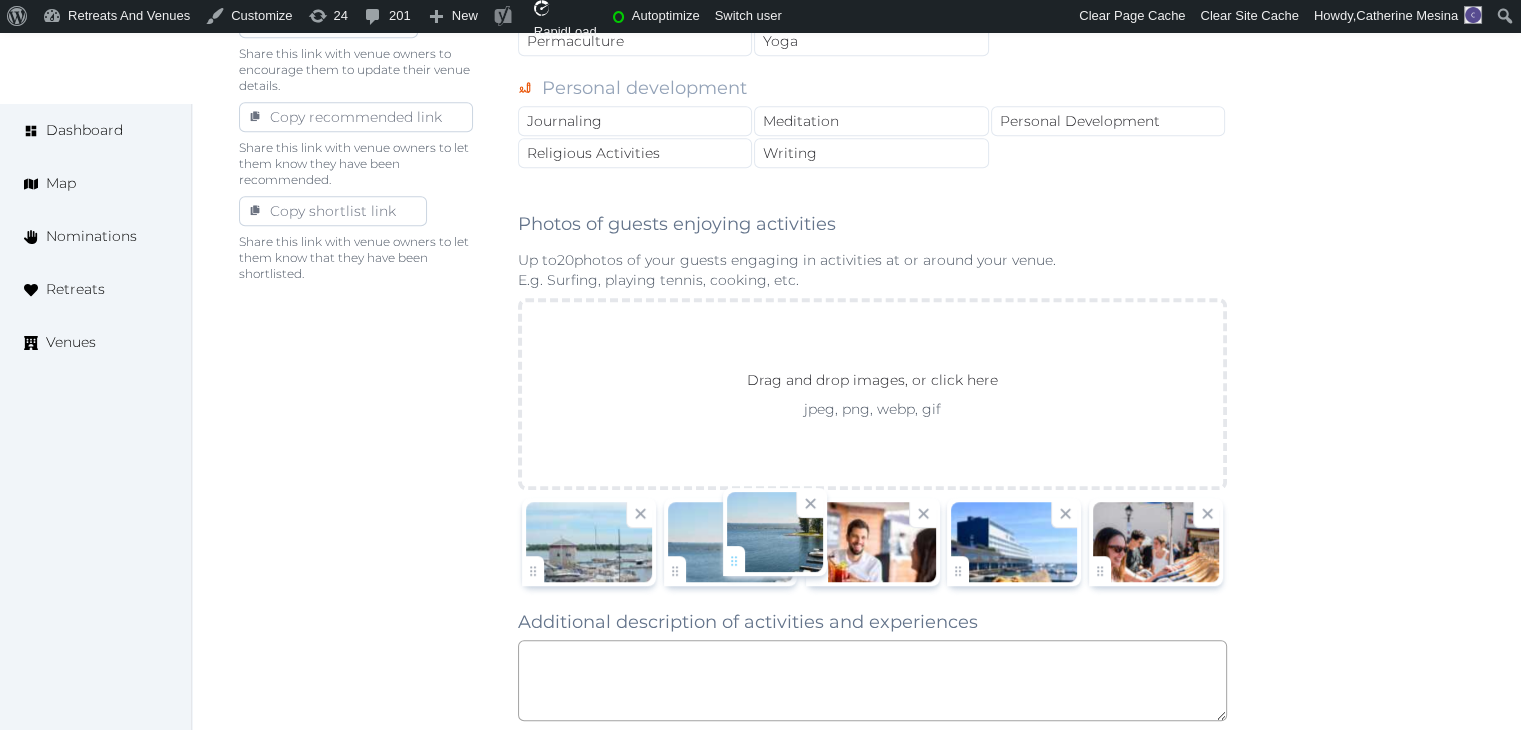 drag, startPoint x: 816, startPoint y: 548, endPoint x: 717, endPoint y: 548, distance: 99 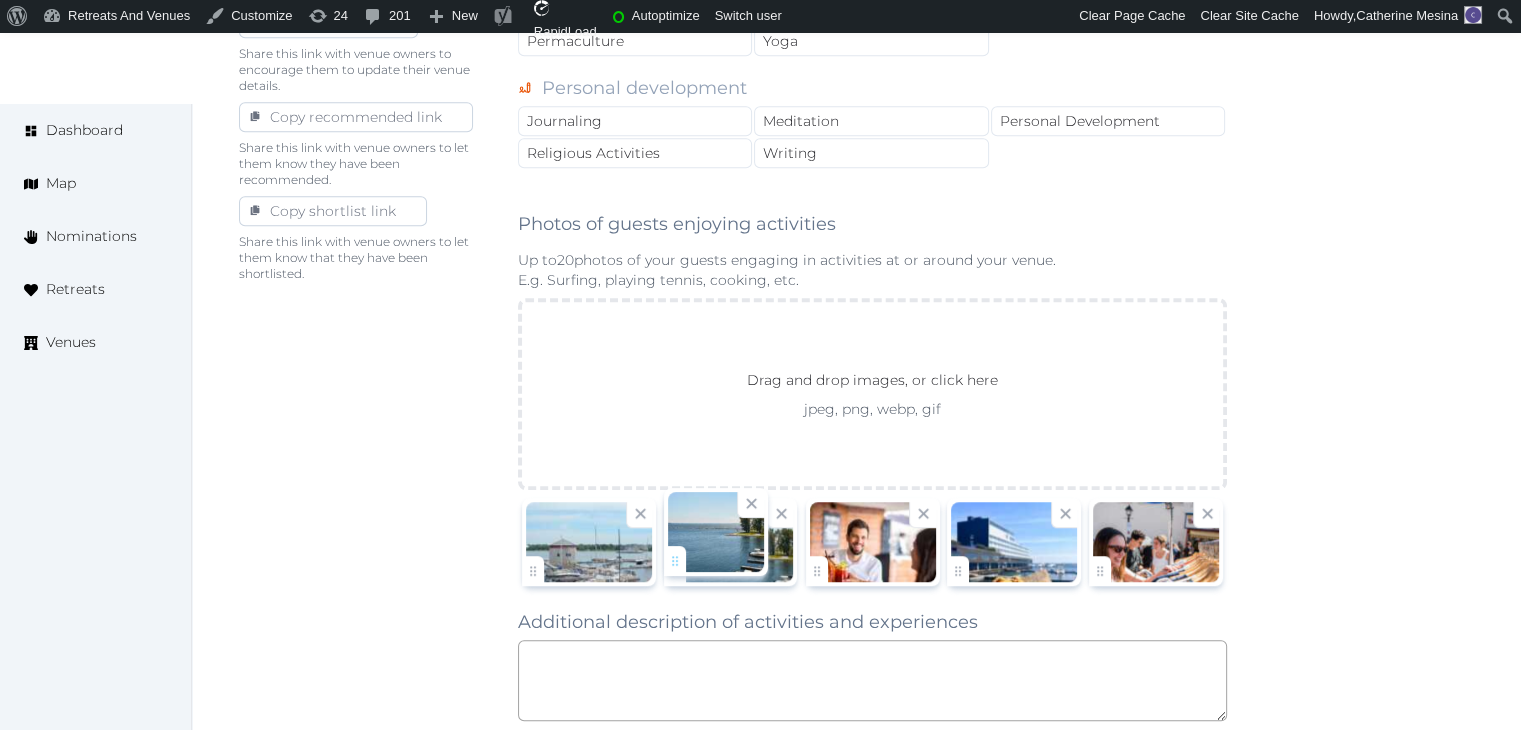 click on "Catherine Mesina   Account My Venue Listings My Retreats Logout      Dashboard Map Nominations Retreats Venues Edit venue 68 %  complete Fill out all the fields in your listing to increase its completion percentage.   A higher completion percentage will make your listing more attractive and result in better matches. Delta Hotels Kingston Waterfront   View  listing   Open    Close CRM Lead Basic details Pricing and policies Retreat spaces Meeting spaces Accommodations Amenities Food and dining Activities and experiences Location Environment Types of retreats Brochures Notes Ownership Administration Activity This venue is live and visible to the public Mark draft Archive Venue owned by Thiago Martins thiago@retreatsandvenues.com Copy ownership transfer link Share this link with any user to transfer ownership of this venue. Users without accounts will be directed to register. Copy update link Copy recommended link Copy shortlist link Culture" at bounding box center (760, -63) 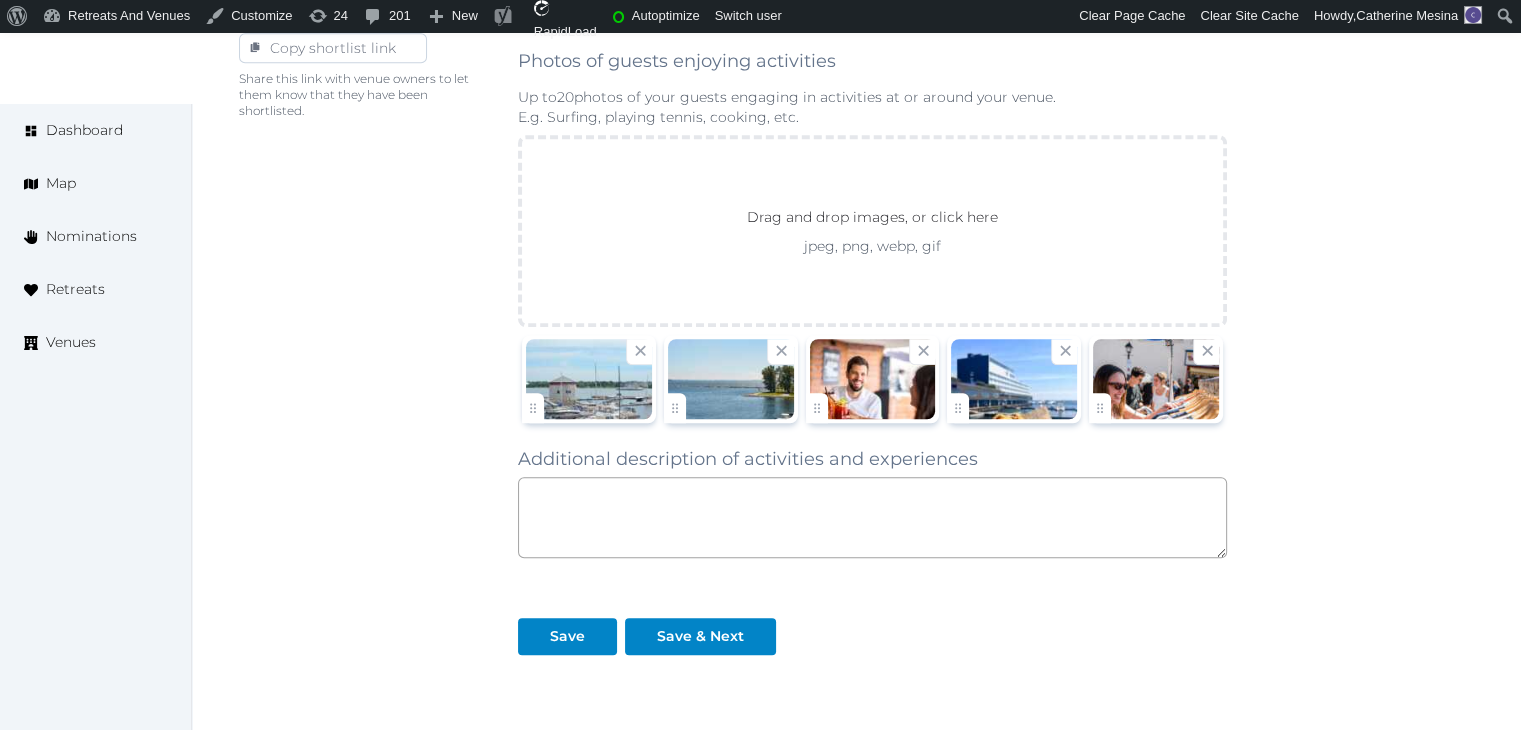 scroll, scrollTop: 1501, scrollLeft: 0, axis: vertical 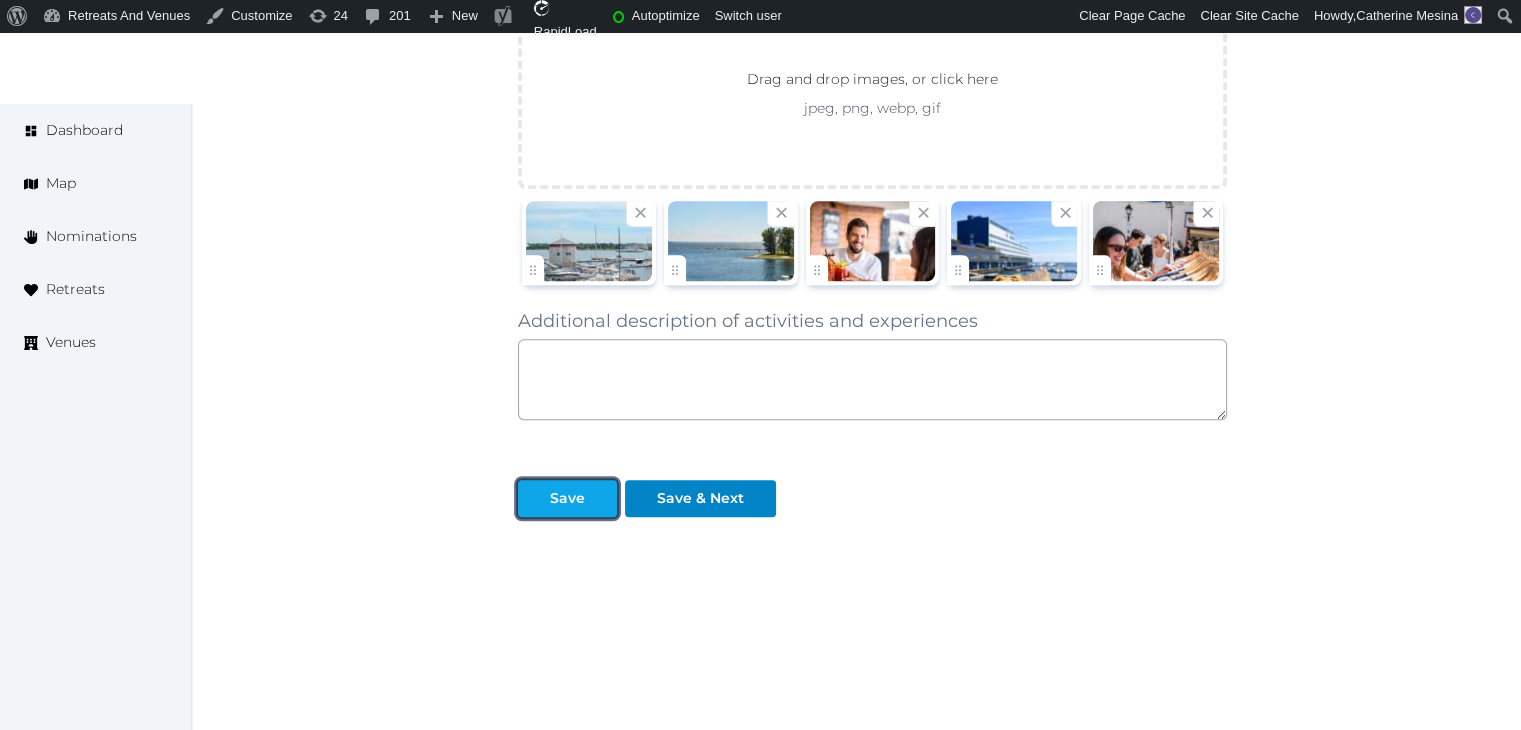 click on "Save" at bounding box center (567, 498) 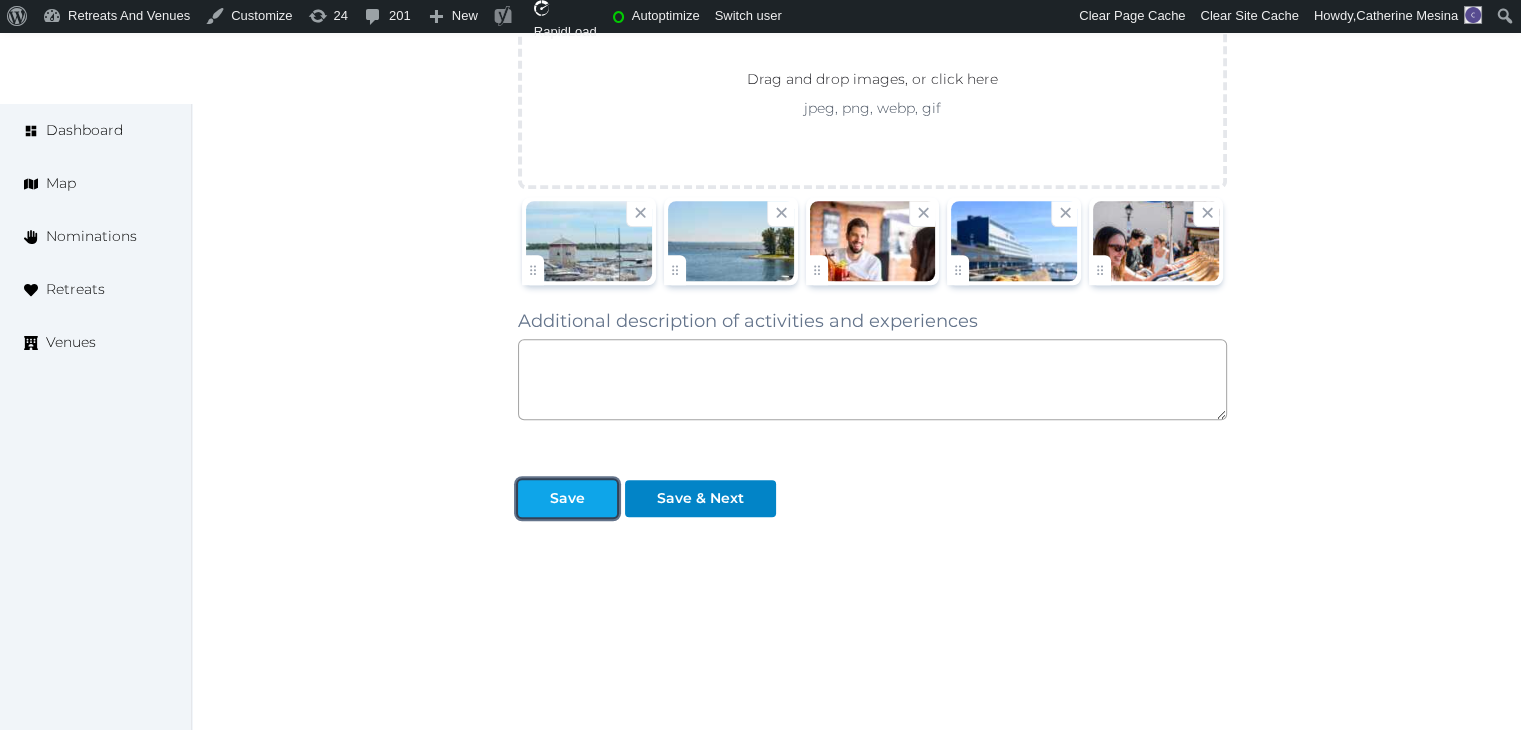 click at bounding box center [601, 498] 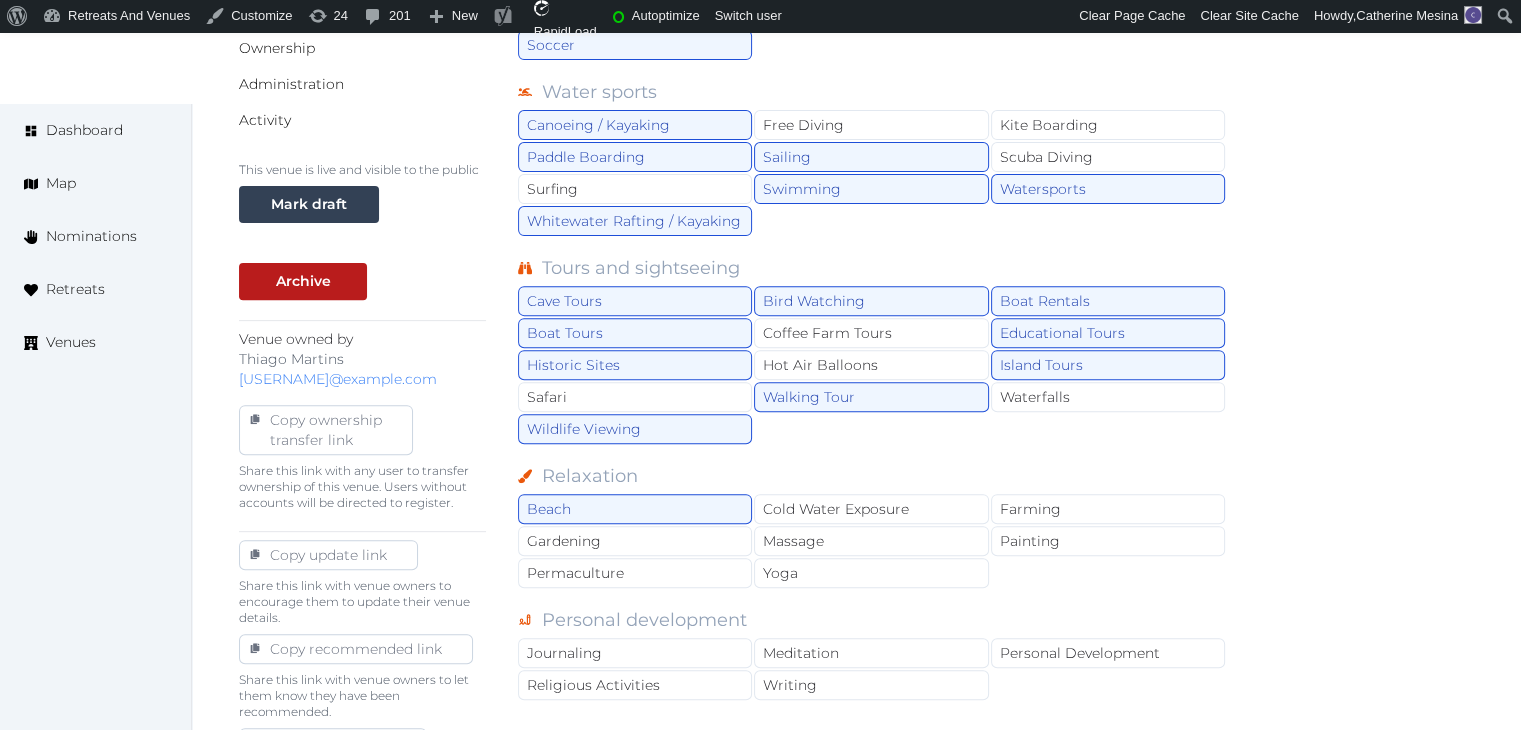 scroll, scrollTop: 0, scrollLeft: 0, axis: both 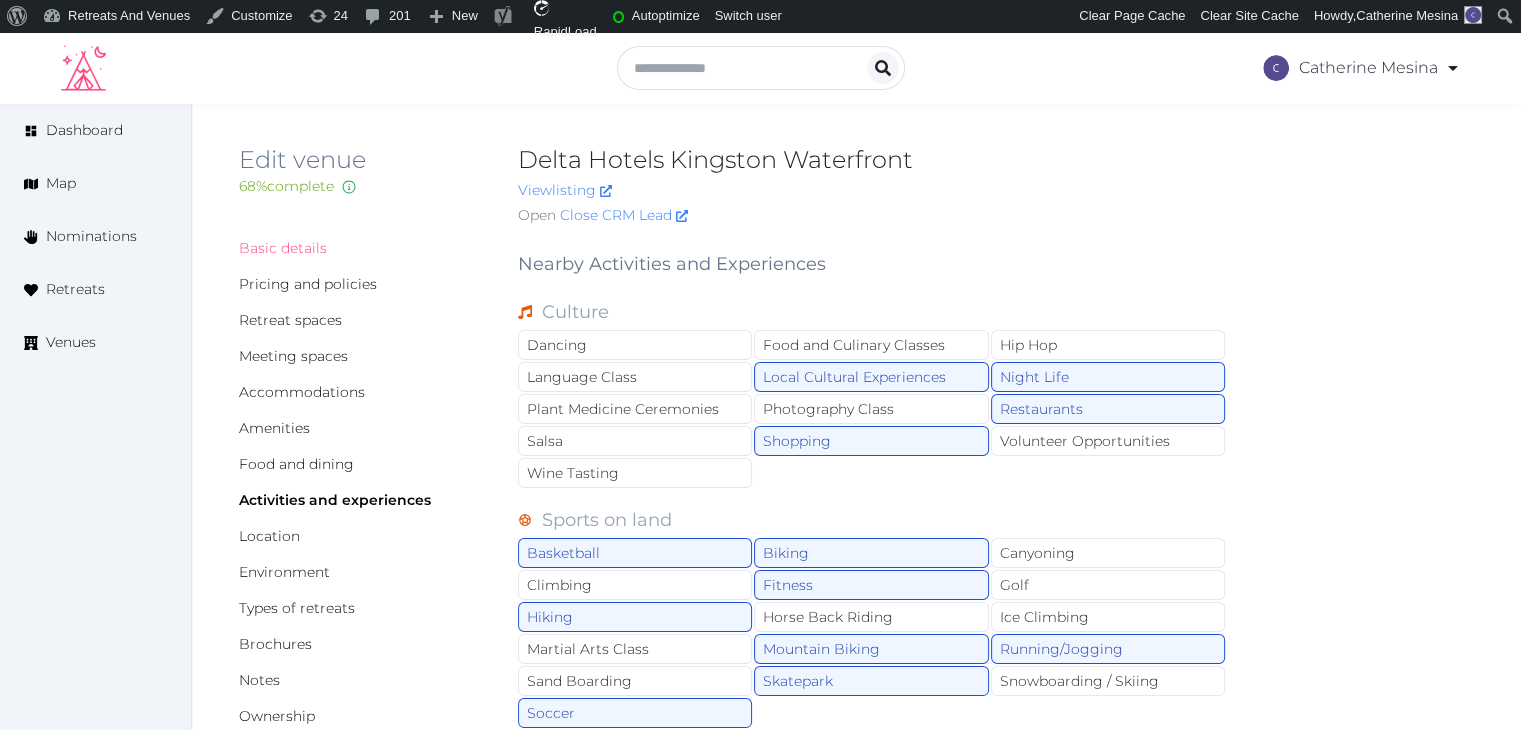 drag, startPoint x: 281, startPoint y: 245, endPoint x: 338, endPoint y: 339, distance: 109.9318 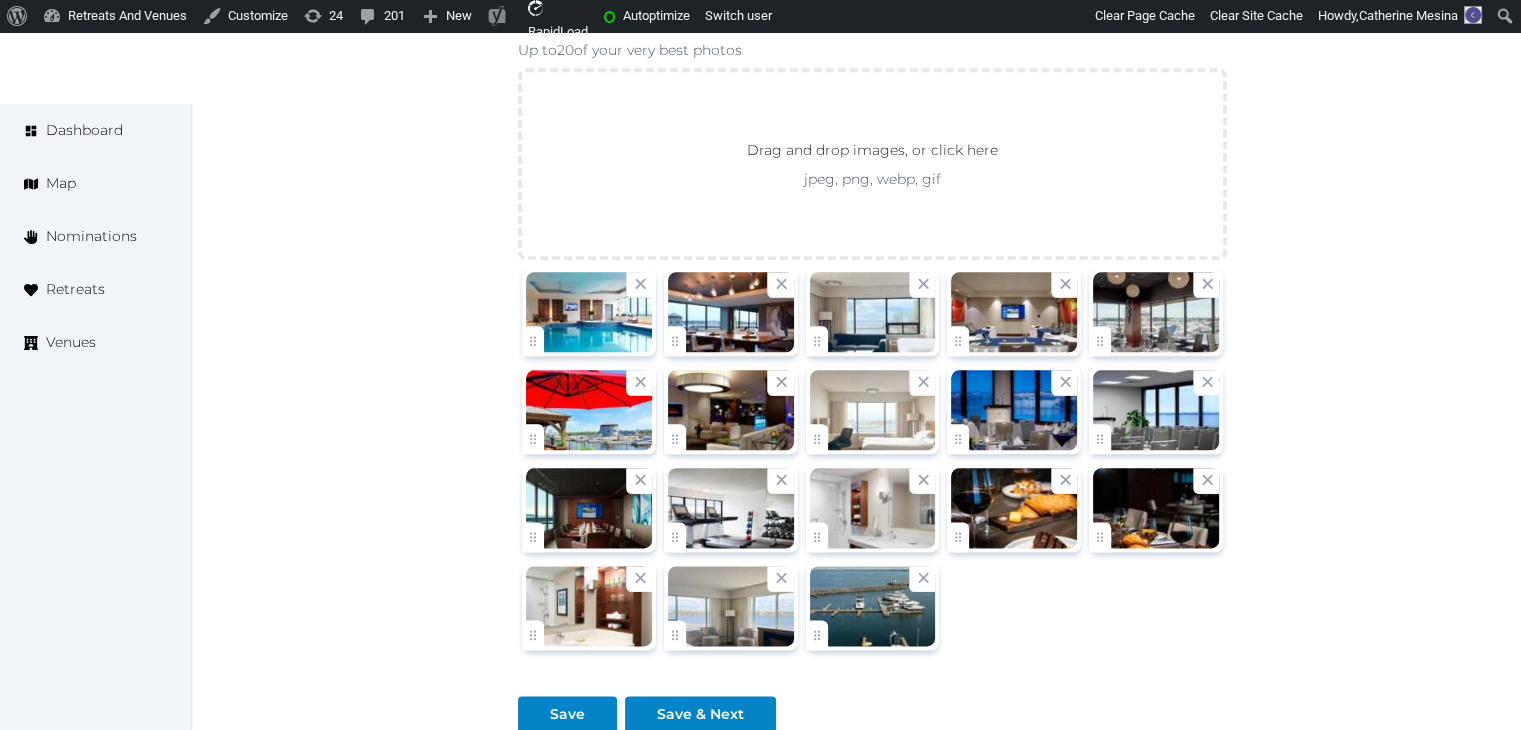 scroll, scrollTop: 2400, scrollLeft: 0, axis: vertical 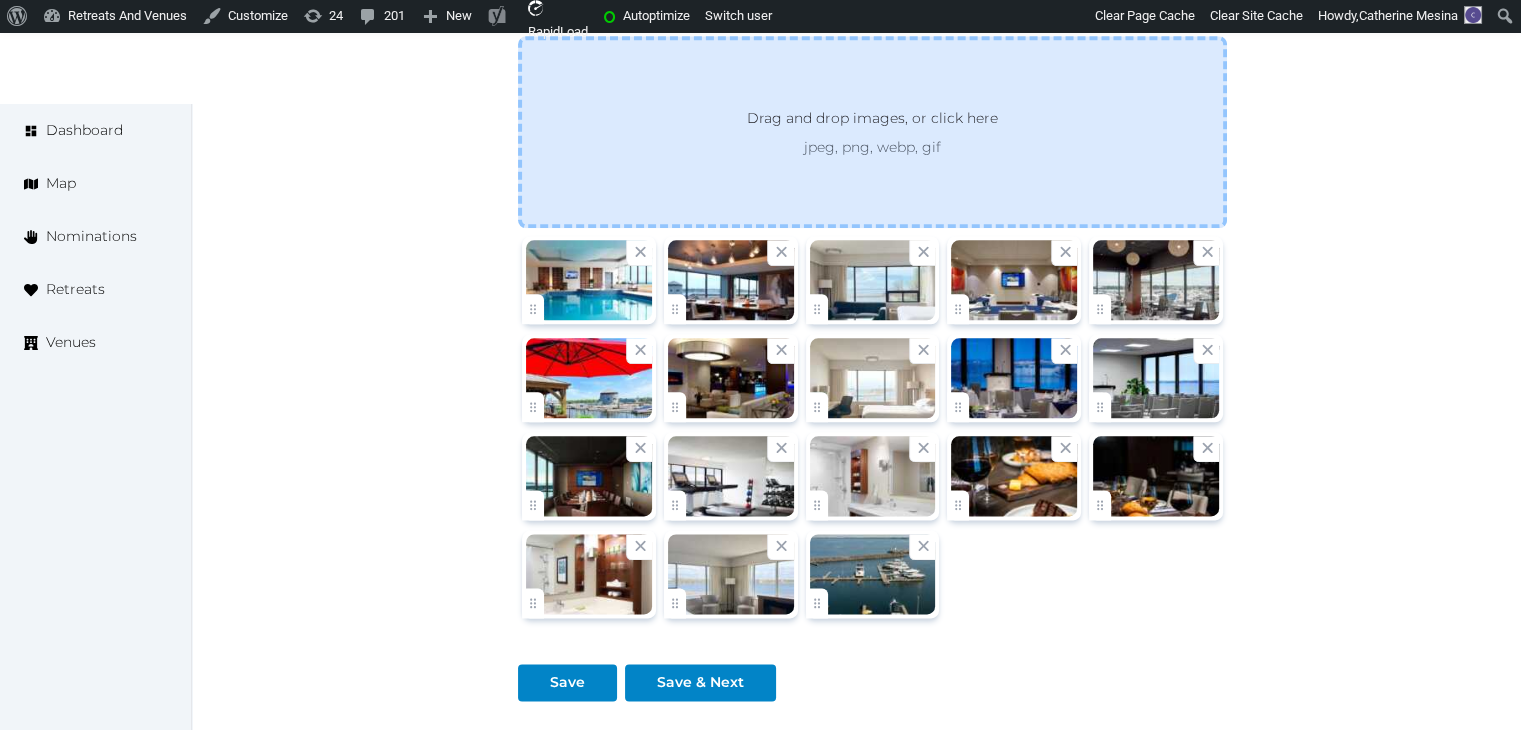 click on "jpeg, png, webp, gif" at bounding box center (872, 147) 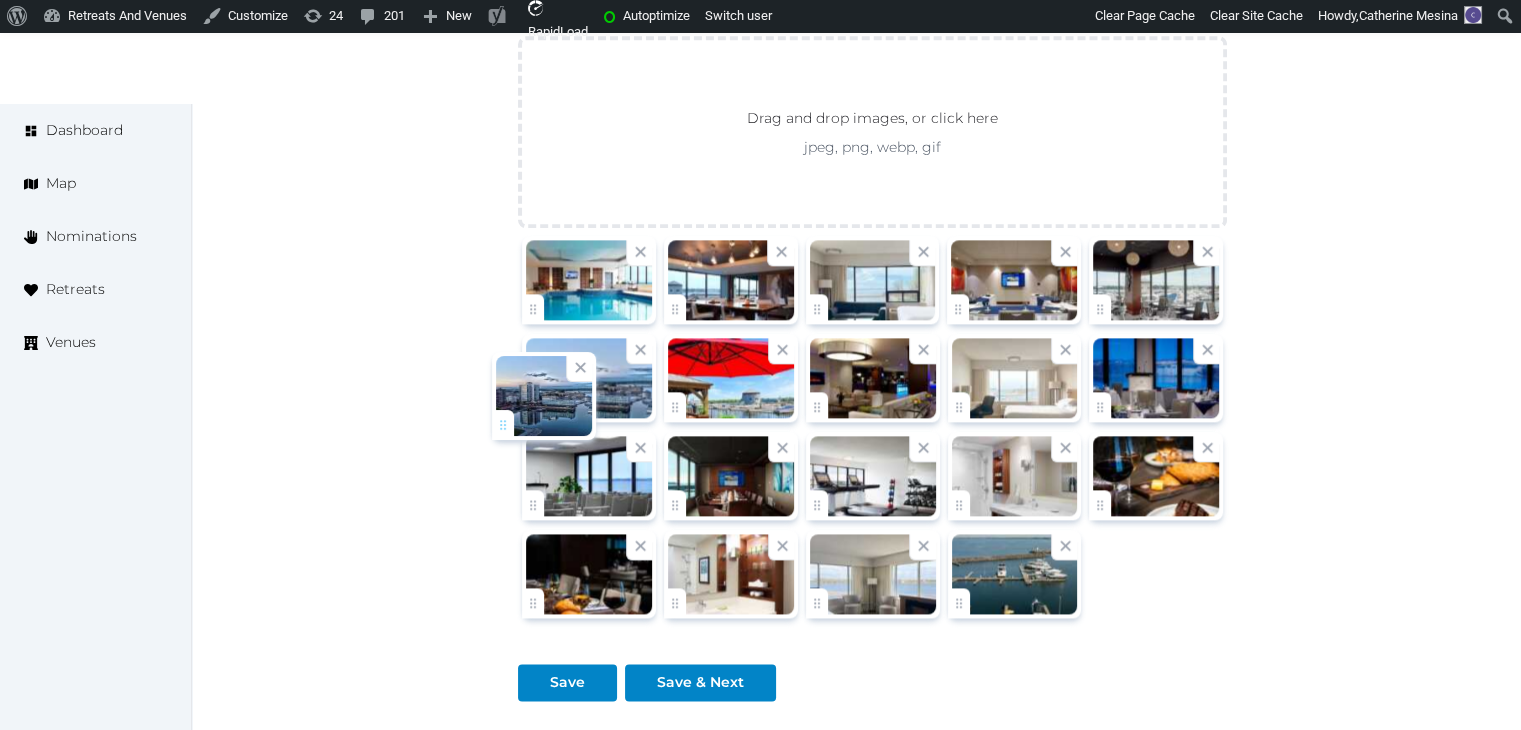 drag, startPoint x: 849, startPoint y: 541, endPoint x: 504, endPoint y: 406, distance: 370.47266 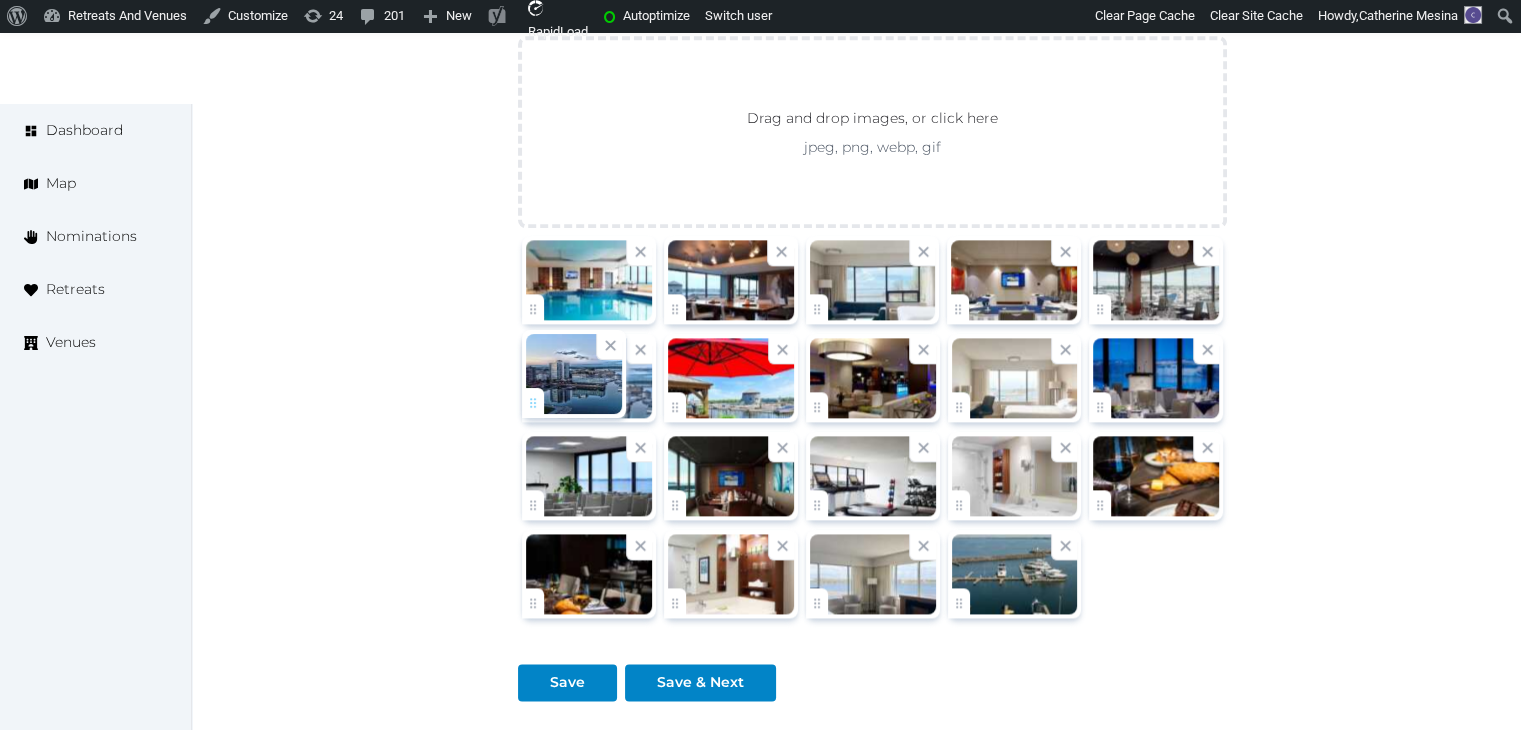 click on "Catherine Mesina   Account My Venue Listings My Retreats Logout      Dashboard Map Nominations Retreats Venues Edit venue 68 %  complete Fill out all the fields in your listing to increase its completion percentage.   A higher completion percentage will make your listing more attractive and result in better matches. Delta Hotels Kingston Waterfront   View  listing   Open    Close CRM Lead Basic details Pricing and policies Retreat spaces Meeting spaces Accommodations Amenities Food and dining Activities and experiences Location Environment Types of retreats Brochures Notes Ownership Administration Activity This venue is live and visible to the public Mark draft Archive Venue owned by Thiago Martins thiago@retreatsandvenues.com Copy ownership transfer link Share this link with any user to transfer ownership of this venue. Users without accounts will be directed to register. Copy update link Copy recommended link Copy shortlist link Name * *" at bounding box center [760, -722] 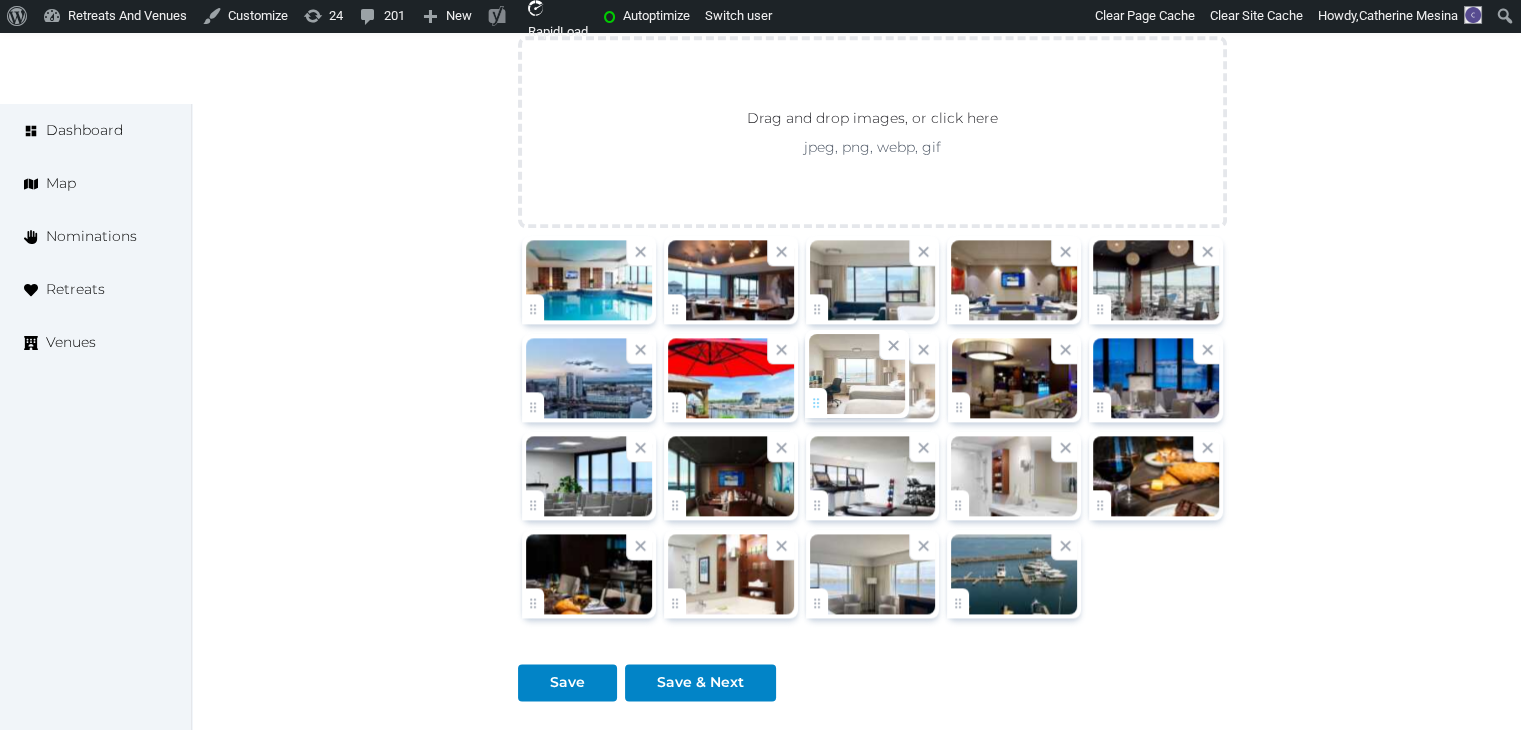 drag, startPoint x: 966, startPoint y: 395, endPoint x: 871, endPoint y: 389, distance: 95.189285 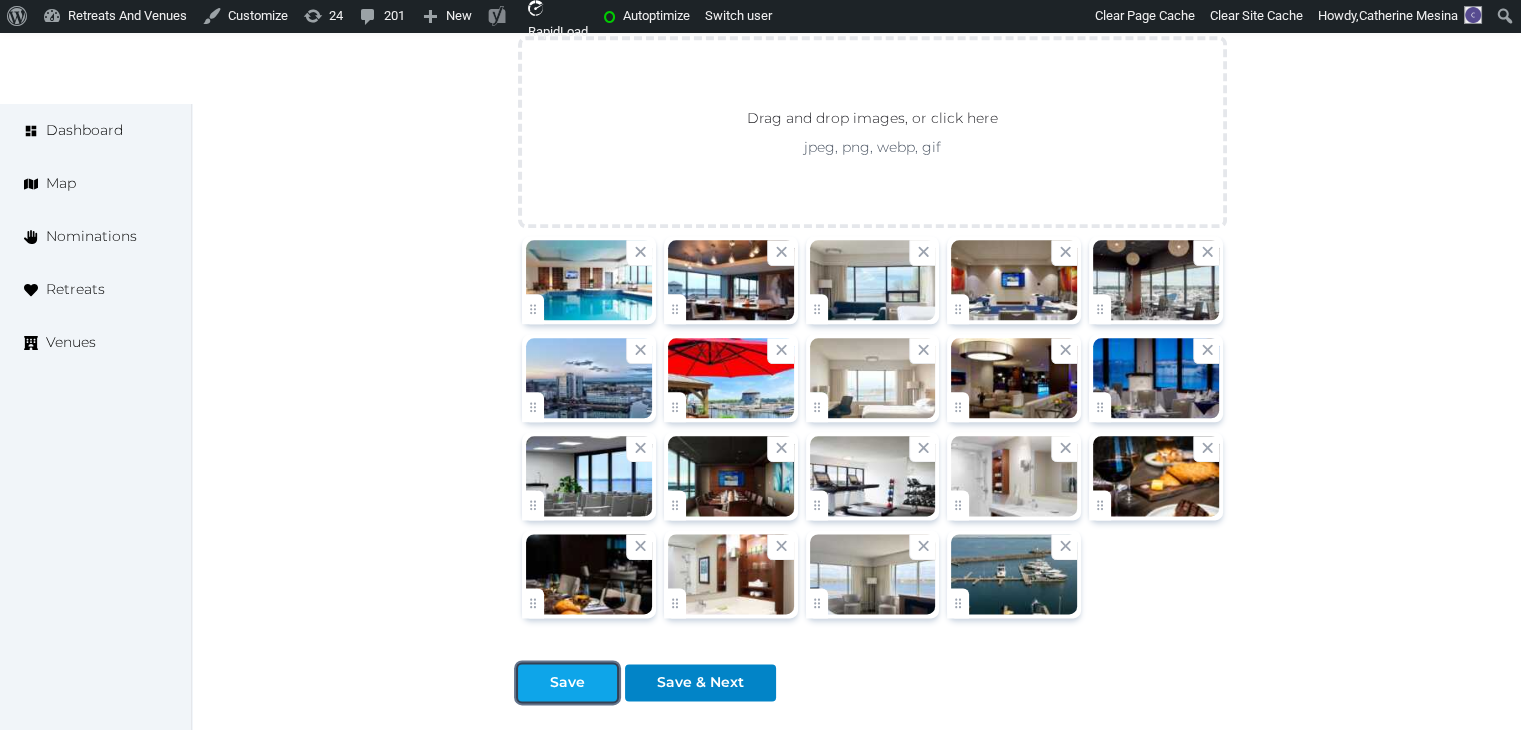 click on "Save" at bounding box center (567, 682) 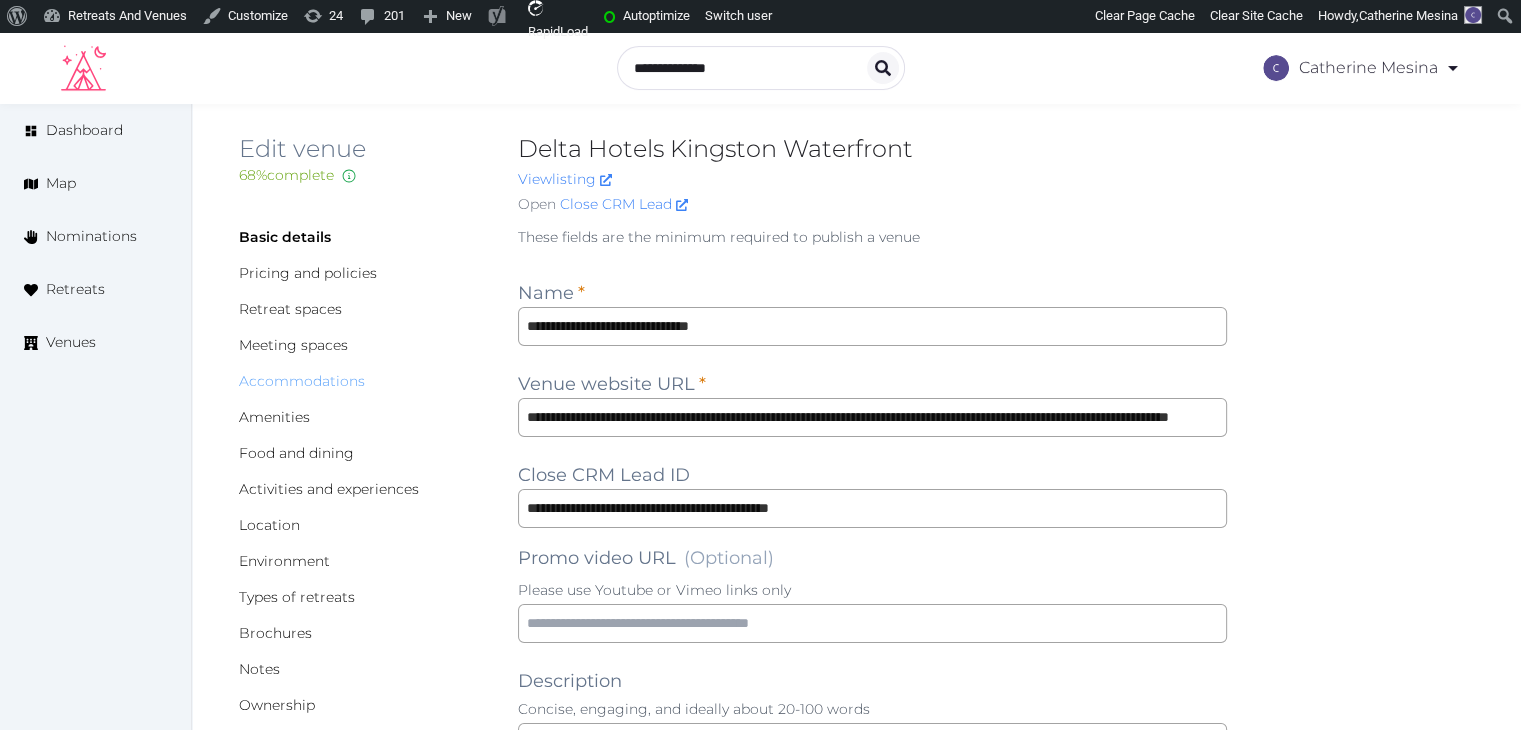 scroll, scrollTop: 0, scrollLeft: 0, axis: both 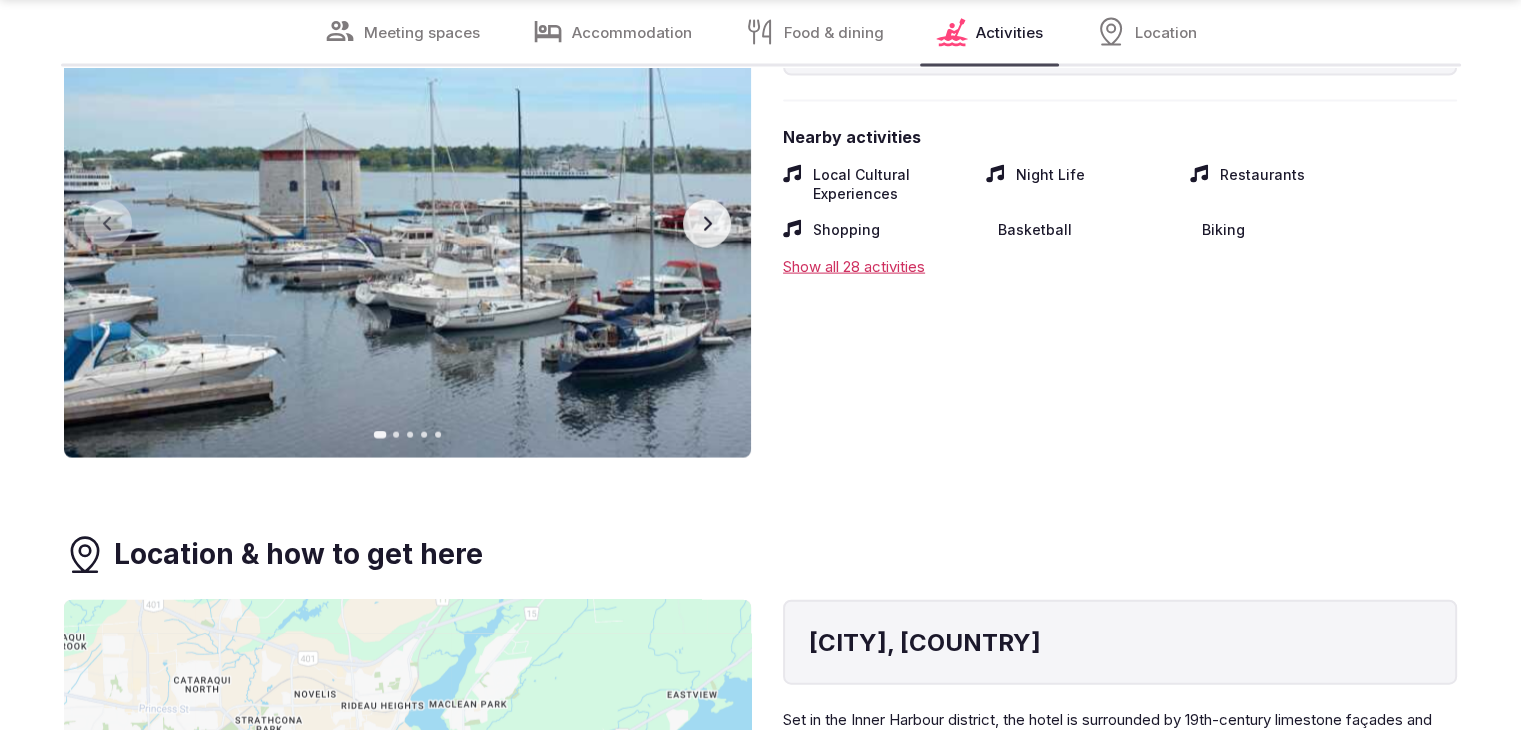 click on "Next slide" at bounding box center [707, 224] 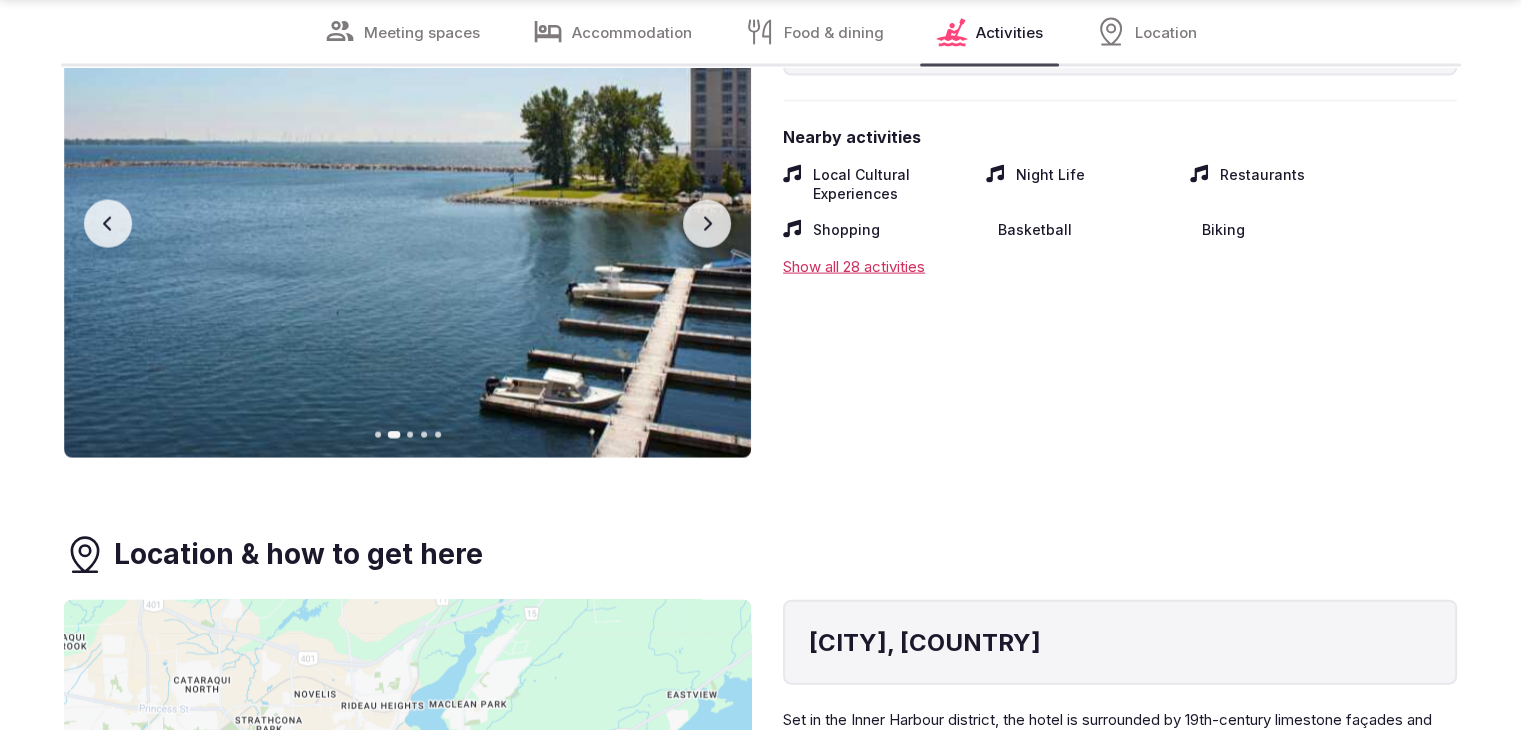 drag, startPoint x: 87, startPoint y: 216, endPoint x: 112, endPoint y: 231, distance: 29.15476 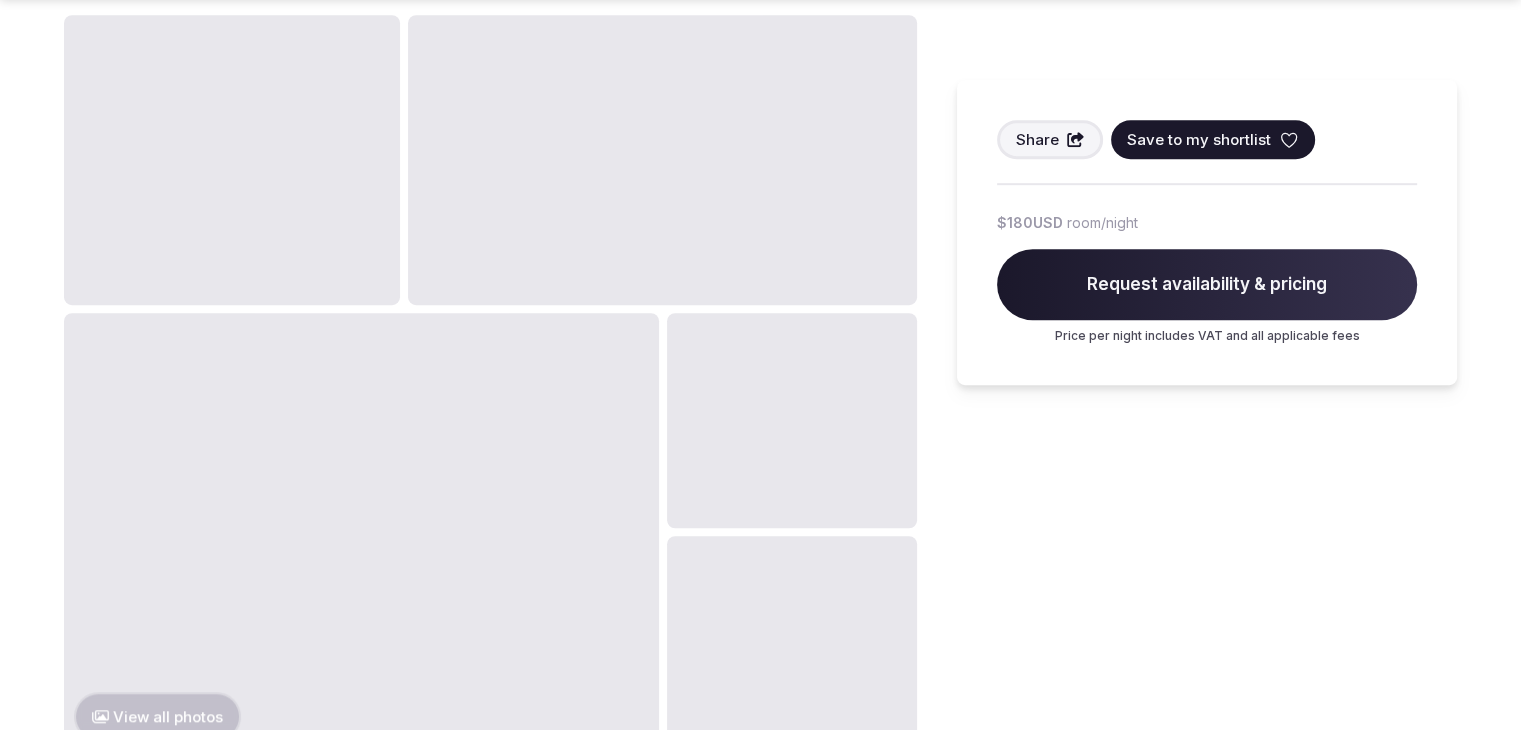 scroll, scrollTop: 1299, scrollLeft: 0, axis: vertical 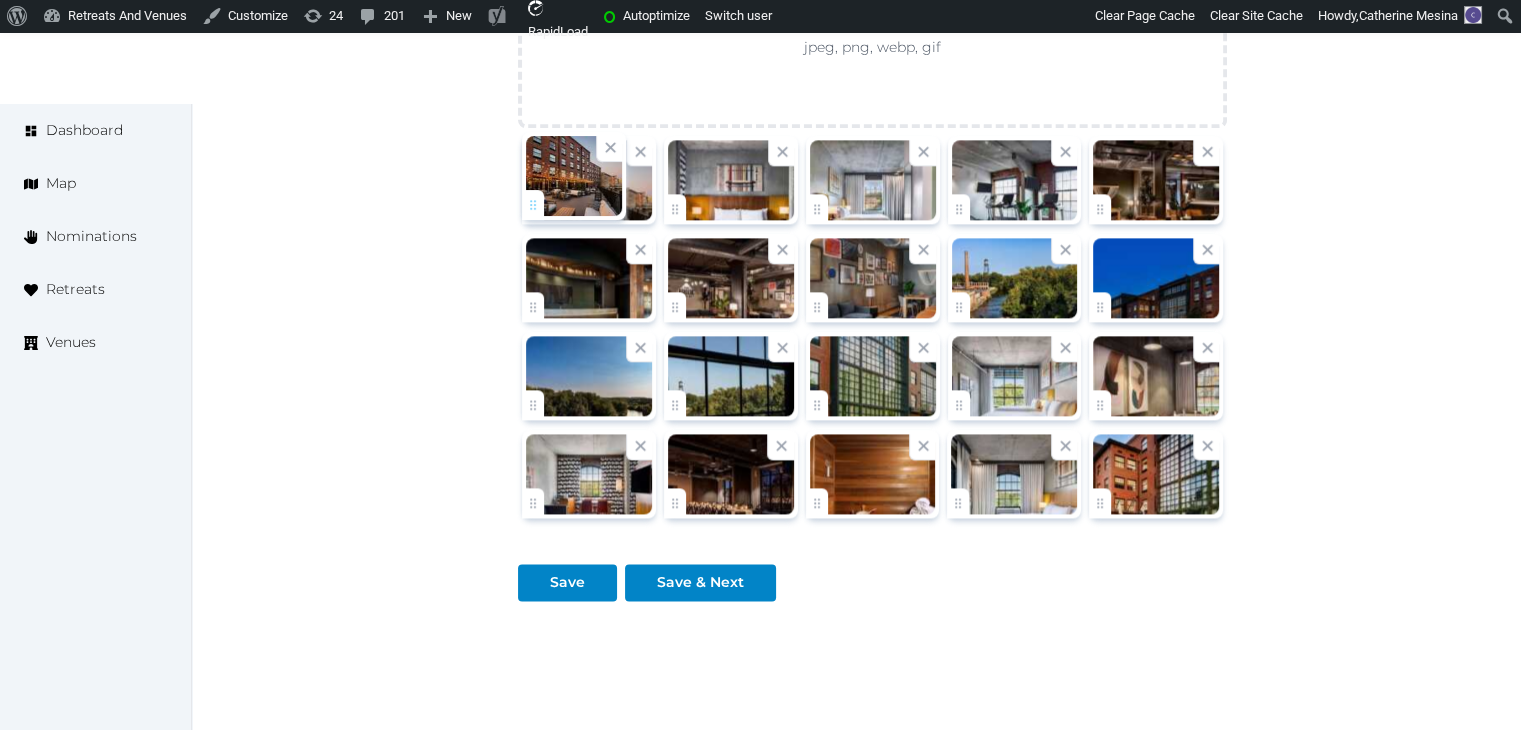 drag, startPoint x: 1100, startPoint y: 397, endPoint x: 527, endPoint y: 204, distance: 604.6305 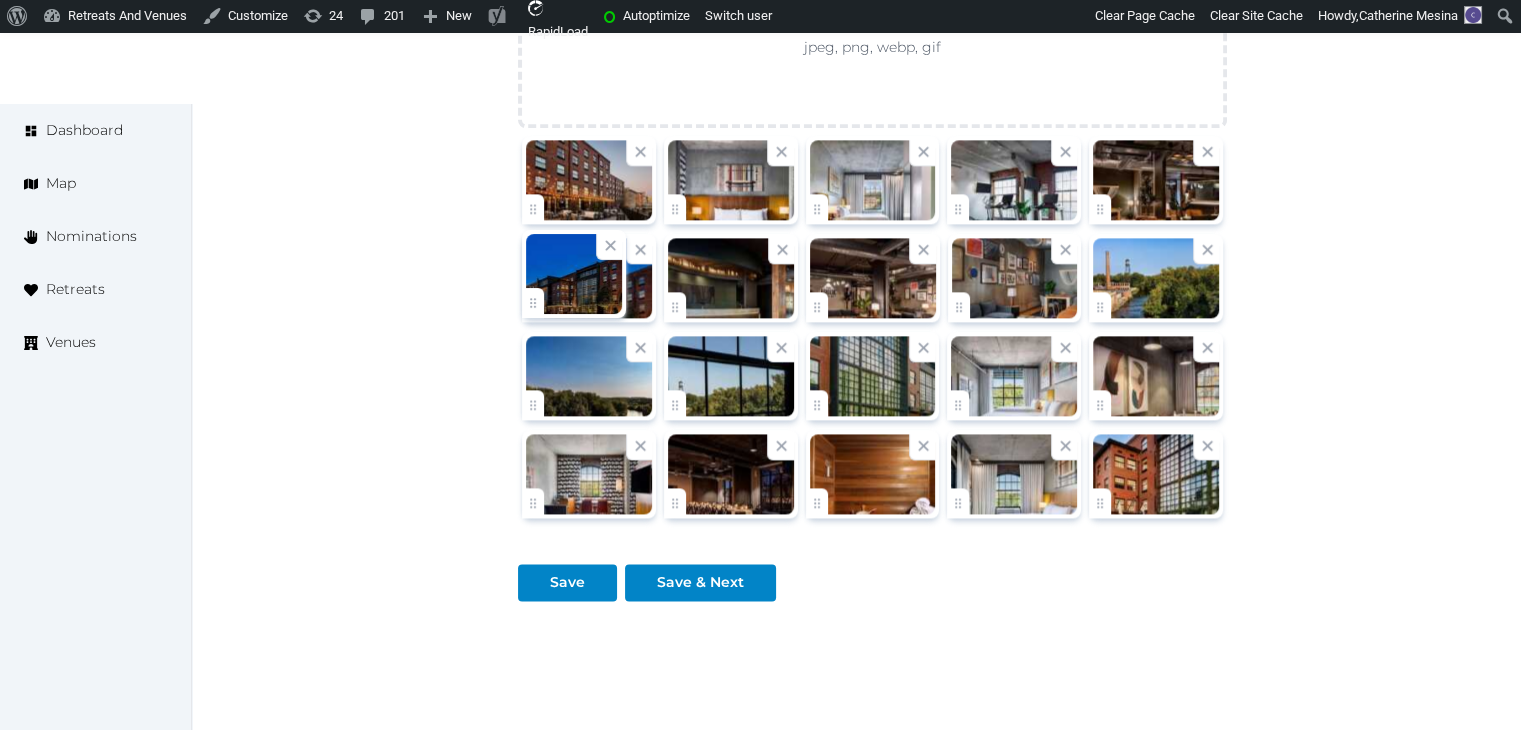 drag, startPoint x: 1105, startPoint y: 300, endPoint x: 596, endPoint y: 285, distance: 509.22098 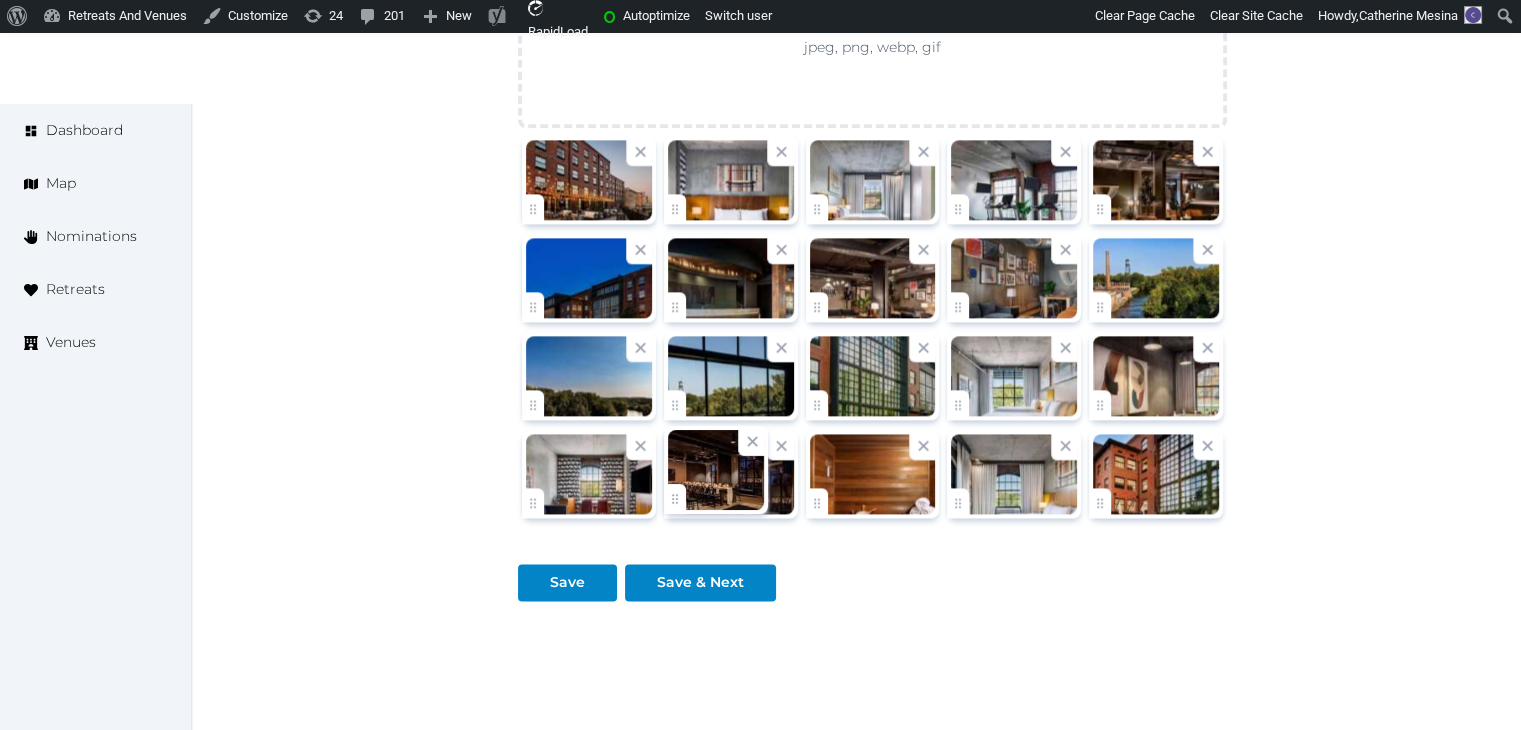 click on "Catherine Mesina   Account My Venue Listings My Retreats Logout      Dashboard Map Nominations Retreats Venues Edit venue 66 %  complete Fill out all the fields in your listing to increase its completion percentage.   A higher completion percentage will make your listing more attractive and result in better matches. The LOOM Hotel, Tapestry Collection by Hilton   View  listing   Open    Close CRM Lead Basic details Pricing and policies Retreat spaces Meeting spaces Accommodations Amenities Food and dining Activities and experiences Location Environment Types of retreats Brochures Notes Ownership Administration Activity This venue is live and visible to the public Mark draft Archive Venue owned by Thiago Martins thiago@retreatsandvenues.com Copy ownership transfer link Share this link with any user to transfer ownership of this venue. Users without accounts will be directed to register. Copy update link Copy recommended link Name * * 46 314" at bounding box center [760, -822] 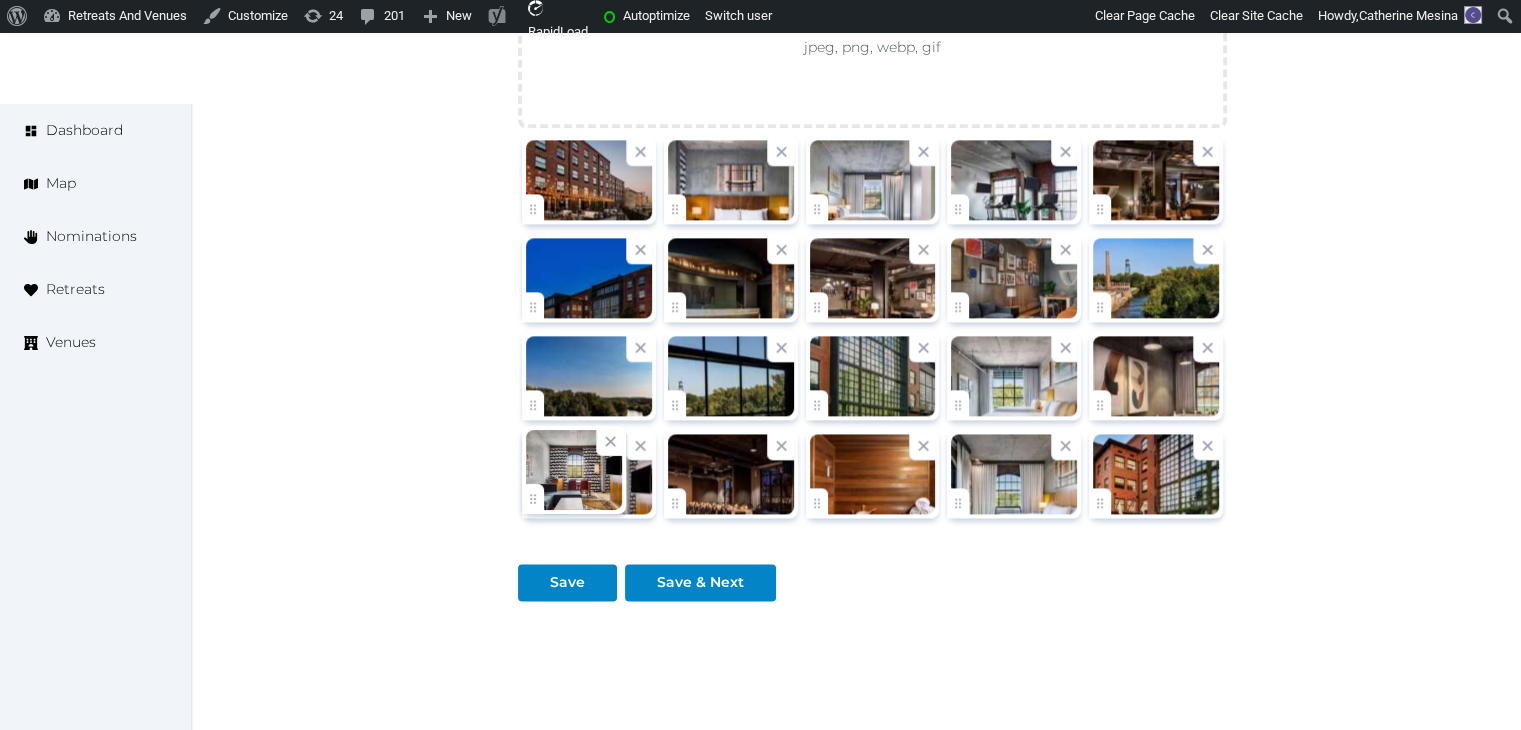 click on "Catherine Mesina   Account My Venue Listings My Retreats Logout      Dashboard Map Nominations Retreats Venues Edit venue 66 %  complete Fill out all the fields in your listing to increase its completion percentage.   A higher completion percentage will make your listing more attractive and result in better matches. The LOOM Hotel, Tapestry Collection by Hilton   View  listing   Open    Close CRM Lead Basic details Pricing and policies Retreat spaces Meeting spaces Accommodations Amenities Food and dining Activities and experiences Location Environment Types of retreats Brochures Notes Ownership Administration Activity This venue is live and visible to the public Mark draft Archive Venue owned by Thiago Martins thiago@retreatsandvenues.com Copy ownership transfer link Share this link with any user to transfer ownership of this venue. Users without accounts will be directed to register. Copy update link Copy recommended link Name * * 46 314" at bounding box center [760, -822] 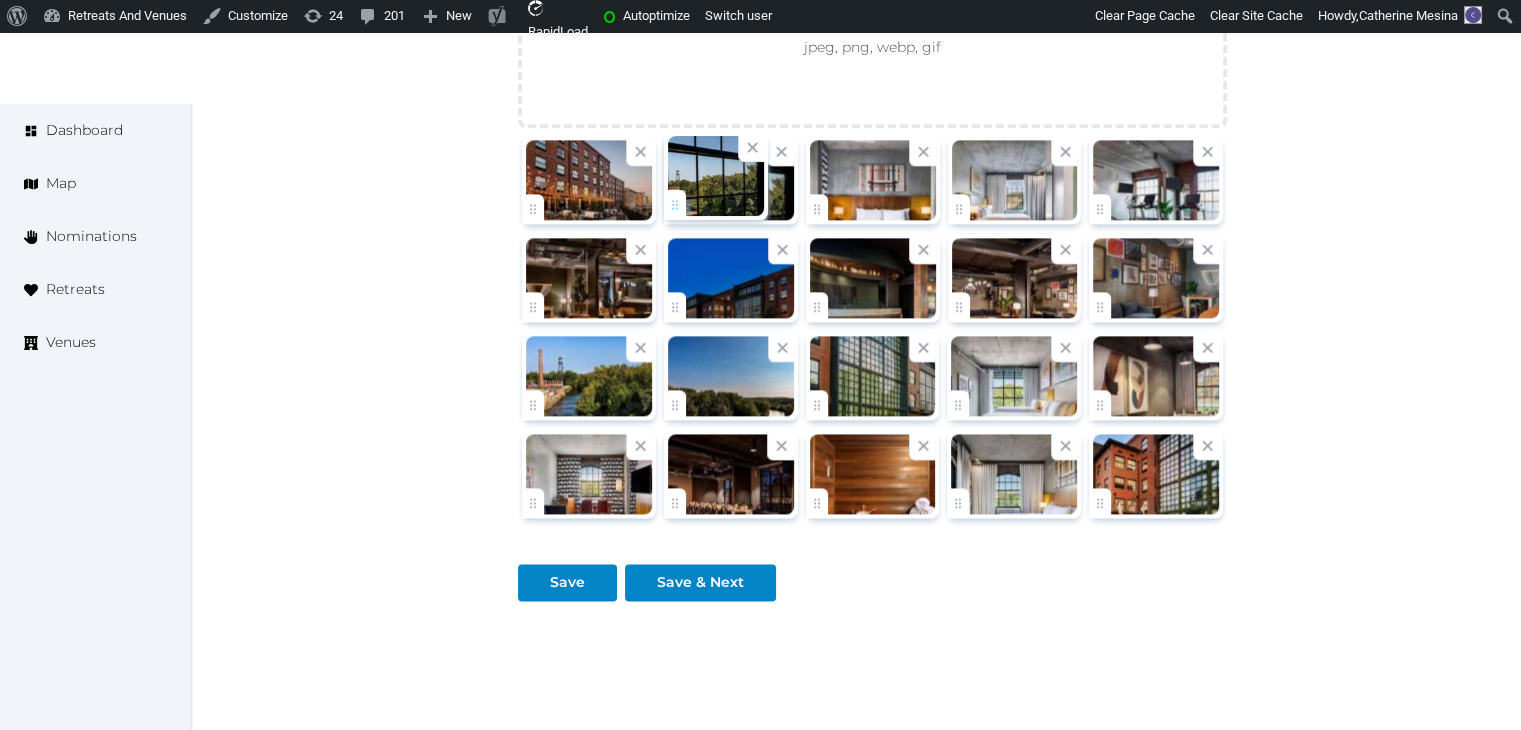 drag, startPoint x: 686, startPoint y: 388, endPoint x: 691, endPoint y: 218, distance: 170.07352 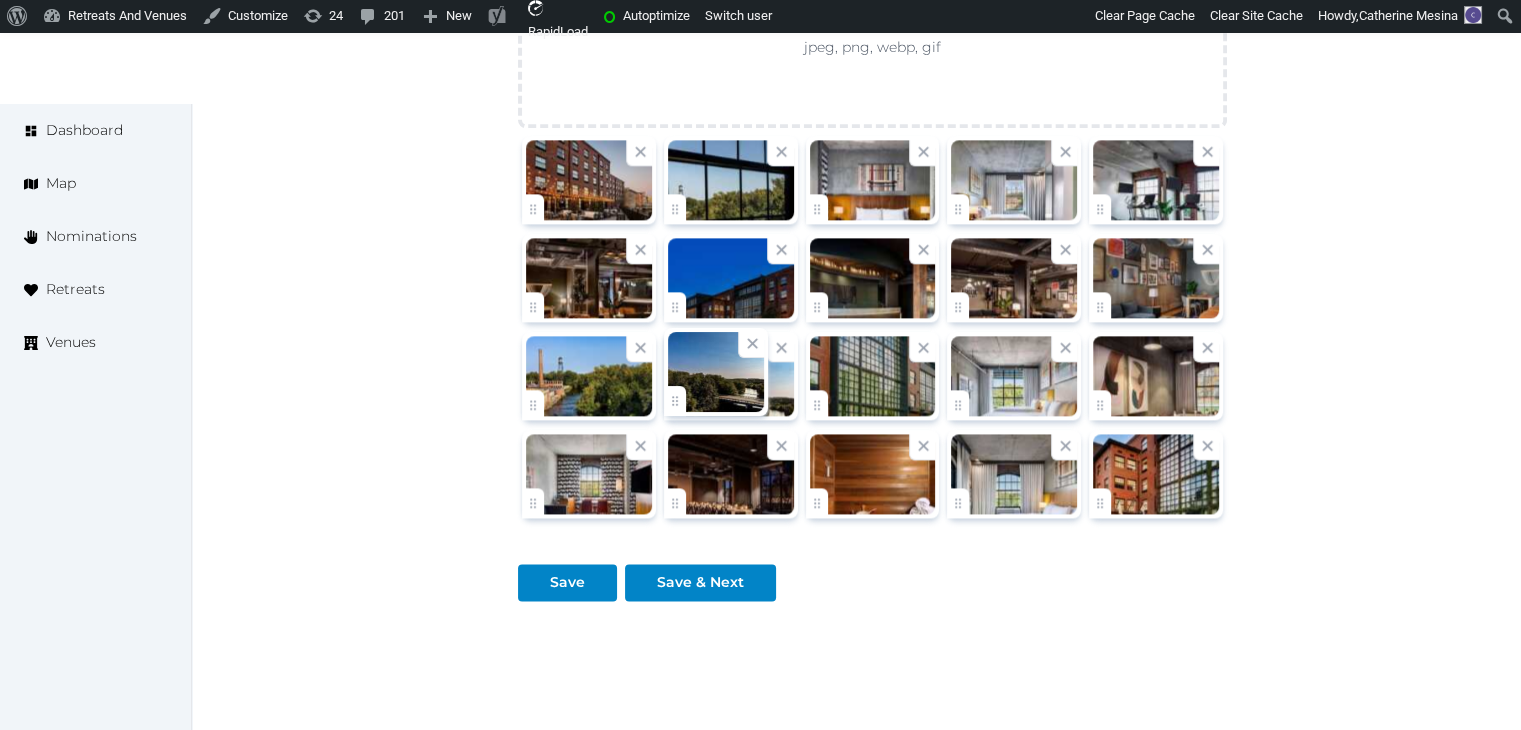 click on "Catherine Mesina   Account My Venue Listings My Retreats Logout      Dashboard Map Nominations Retreats Venues Edit venue 66 %  complete Fill out all the fields in your listing to increase its completion percentage.   A higher completion percentage will make your listing more attractive and result in better matches. The LOOM Hotel, Tapestry Collection by Hilton   View  listing   Open    Close CRM Lead Basic details Pricing and policies Retreat spaces Meeting spaces Accommodations Amenities Food and dining Activities and experiences Location Environment Types of retreats Brochures Notes Ownership Administration Activity This venue is live and visible to the public Mark draft Archive Venue owned by Thiago Martins thiago@retreatsandvenues.com Copy ownership transfer link Share this link with any user to transfer ownership of this venue. Users without accounts will be directed to register. Copy update link Copy recommended link Name * * 46 314" at bounding box center [760, -822] 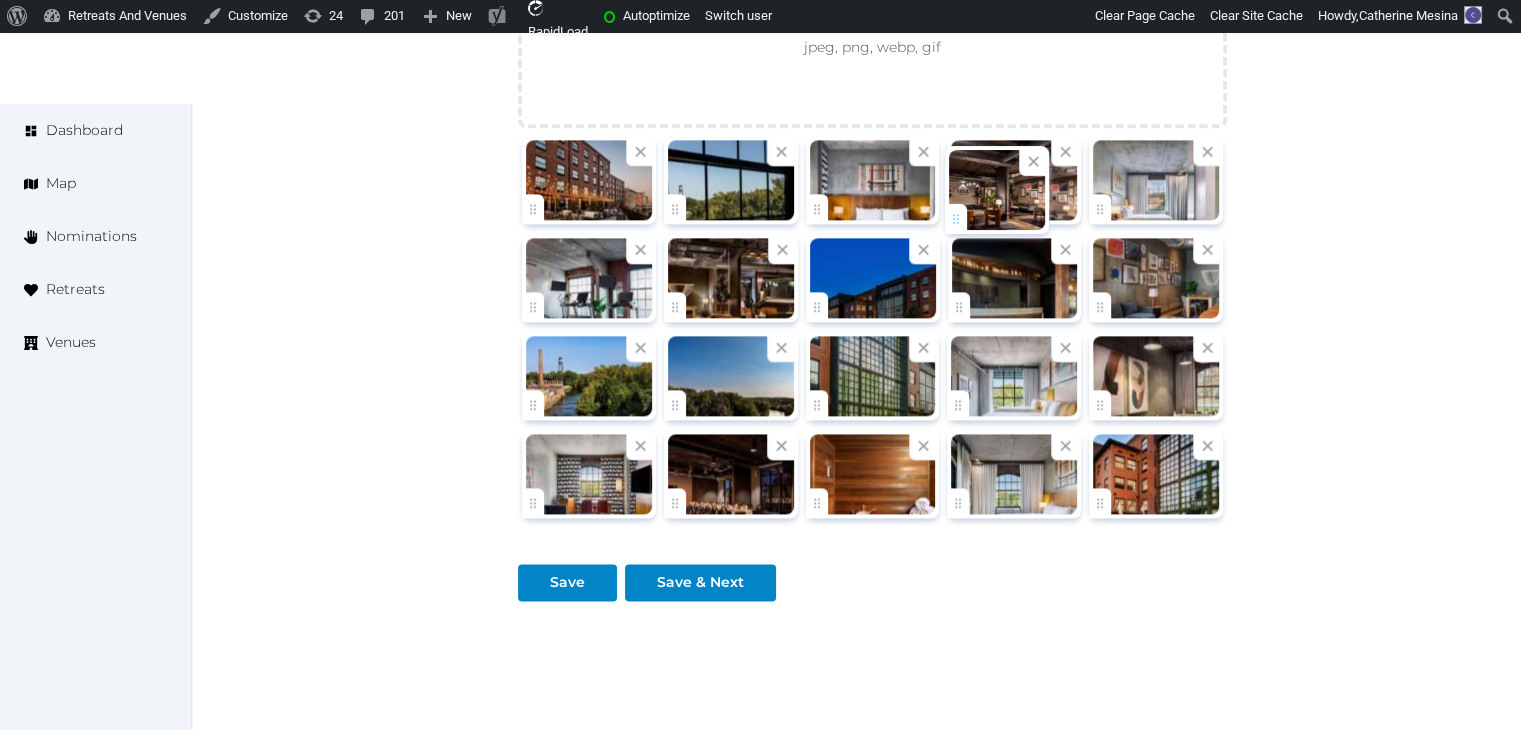 drag, startPoint x: 956, startPoint y: 290, endPoint x: 953, endPoint y: 206, distance: 84.05355 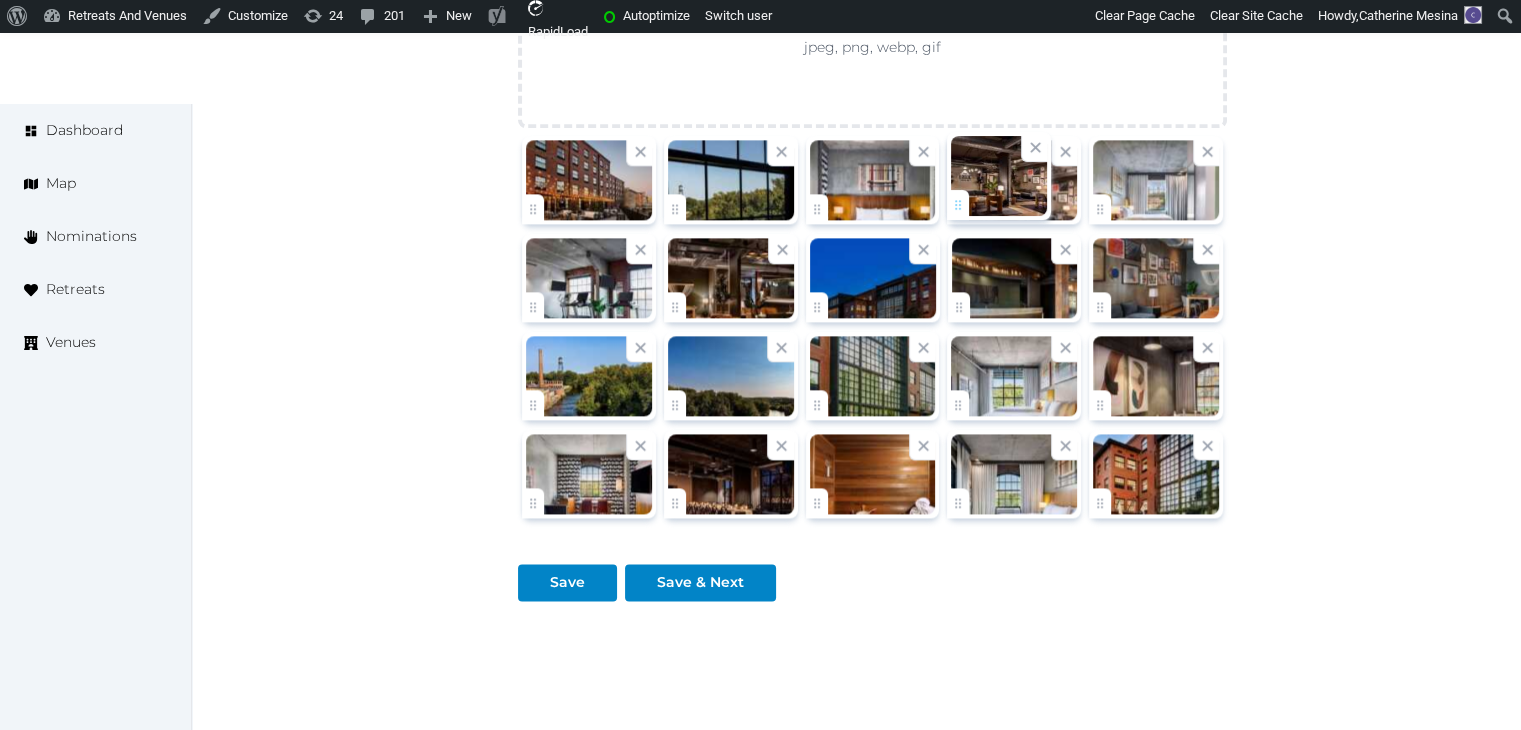 click on "Catherine Mesina   Account My Venue Listings My Retreats Logout      Dashboard Map Nominations Retreats Venues Edit venue 66 %  complete Fill out all the fields in your listing to increase its completion percentage.   A higher completion percentage will make your listing more attractive and result in better matches. The LOOM Hotel, Tapestry Collection by Hilton   View  listing   Open    Close CRM Lead Basic details Pricing and policies Retreat spaces Meeting spaces Accommodations Amenities Food and dining Activities and experiences Location Environment Types of retreats Brochures Notes Ownership Administration Activity This venue is live and visible to the public Mark draft Archive Venue owned by Thiago Martins thiago@retreatsandvenues.com Copy ownership transfer link Share this link with any user to transfer ownership of this venue. Users without accounts will be directed to register. Copy update link Copy recommended link Name * * 46 314" at bounding box center [760, -822] 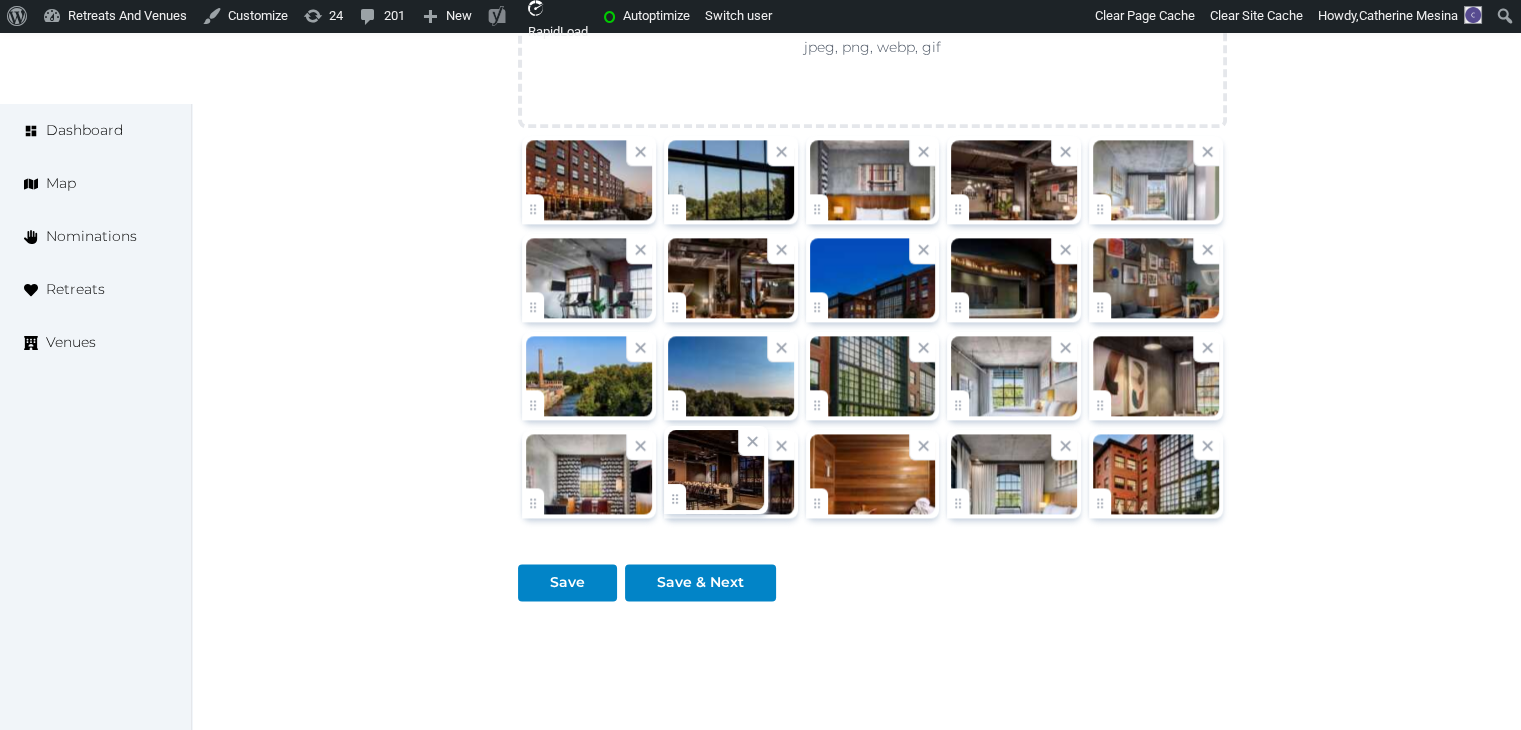 drag, startPoint x: 683, startPoint y: 494, endPoint x: 1051, endPoint y: 405, distance: 378.60928 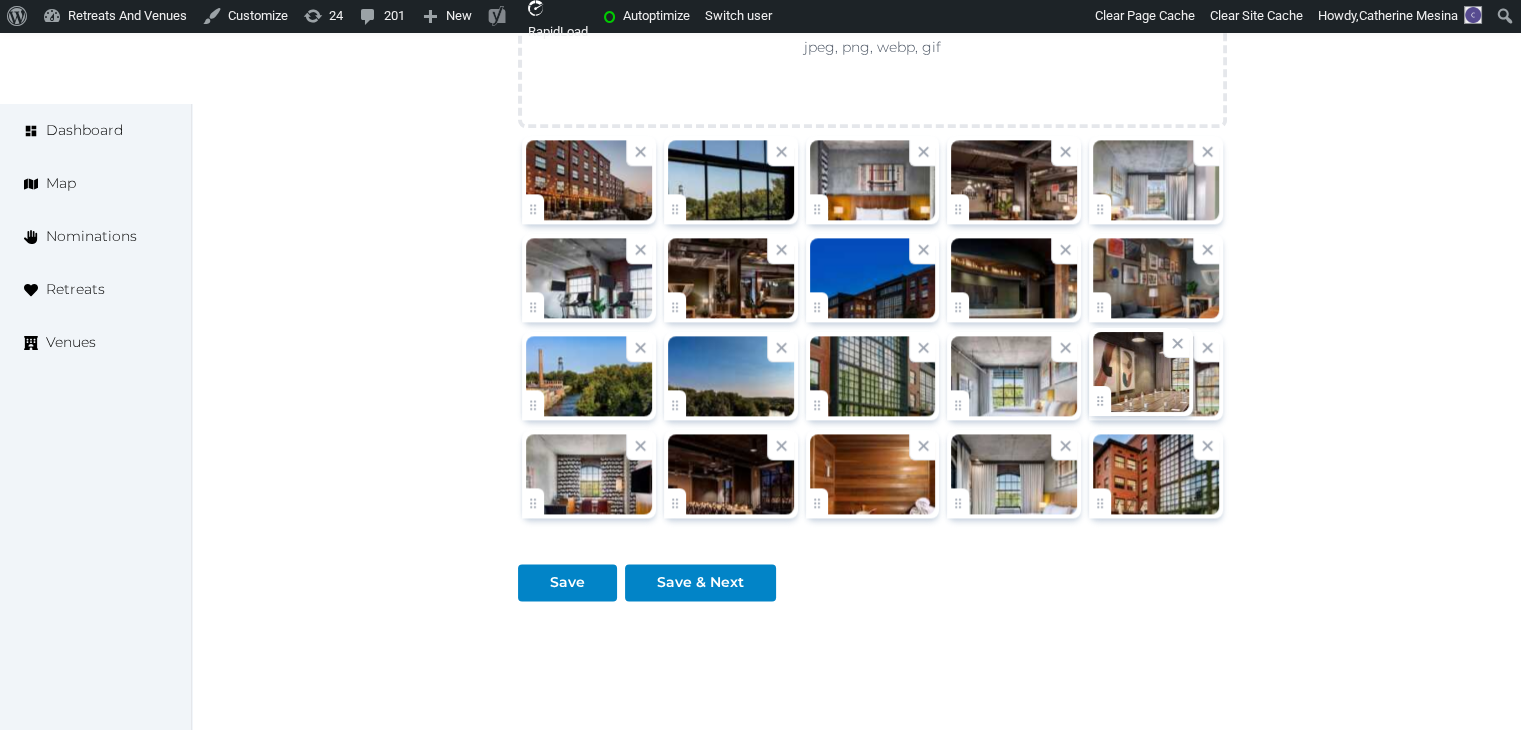 click on "Catherine Mesina   Account My Venue Listings My Retreats Logout      Dashboard Map Nominations Retreats Venues Edit venue 66 %  complete Fill out all the fields in your listing to increase its completion percentage.   A higher completion percentage will make your listing more attractive and result in better matches. The LOOM Hotel, Tapestry Collection by Hilton   View  listing   Open    Close CRM Lead Basic details Pricing and policies Retreat spaces Meeting spaces Accommodations Amenities Food and dining Activities and experiences Location Environment Types of retreats Brochures Notes Ownership Administration Activity This venue is live and visible to the public Mark draft Archive Venue owned by Thiago Martins thiago@retreatsandvenues.com Copy ownership transfer link Share this link with any user to transfer ownership of this venue. Users without accounts will be directed to register. Copy update link Copy recommended link Name * * 46 314" at bounding box center [760, -822] 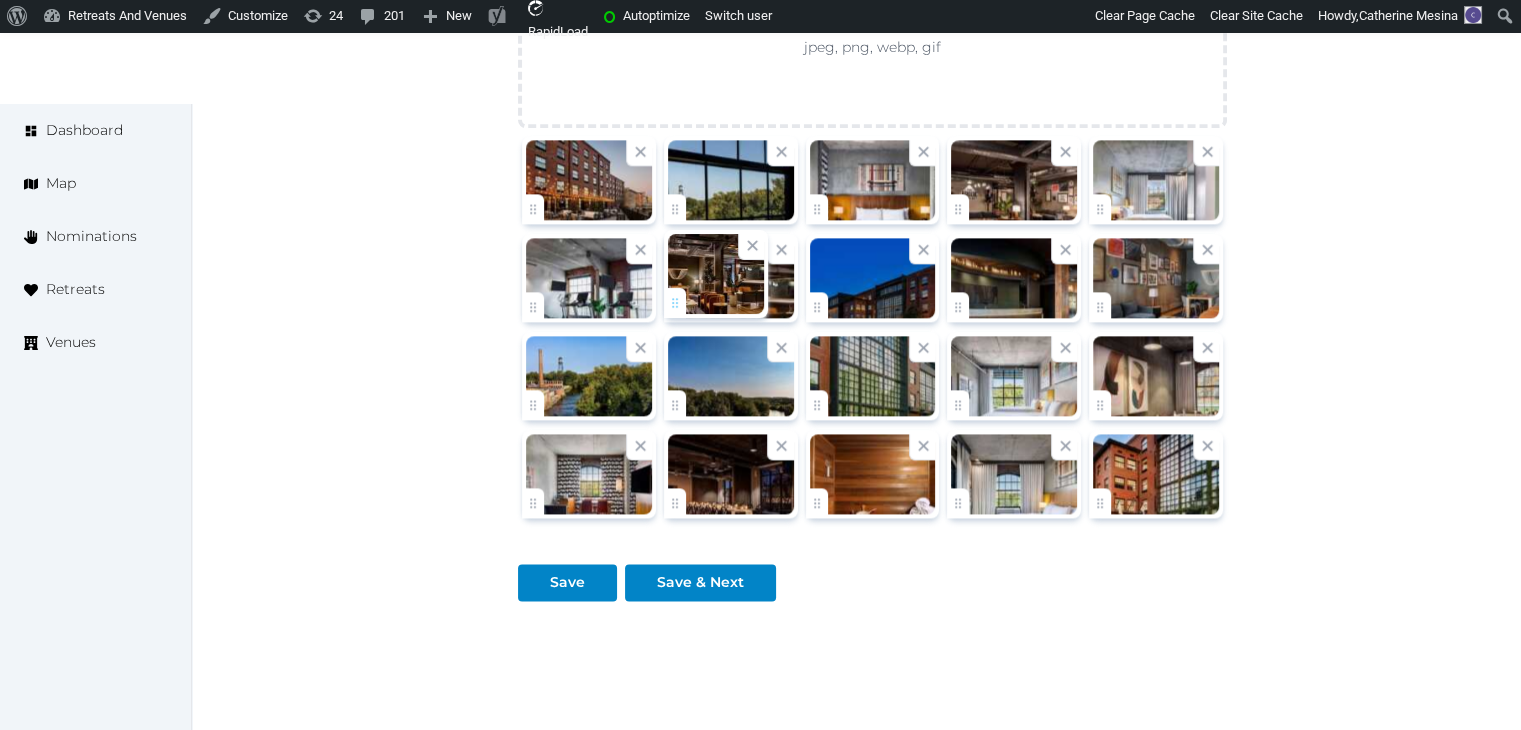 click on "Catherine Mesina   Account My Venue Listings My Retreats Logout      Dashboard Map Nominations Retreats Venues Edit venue 66 %  complete Fill out all the fields in your listing to increase its completion percentage.   A higher completion percentage will make your listing more attractive and result in better matches. The LOOM Hotel, Tapestry Collection by Hilton   View  listing   Open    Close CRM Lead Basic details Pricing and policies Retreat spaces Meeting spaces Accommodations Amenities Food and dining Activities and experiences Location Environment Types of retreats Brochures Notes Ownership Administration Activity This venue is live and visible to the public Mark draft Archive Venue owned by Thiago Martins thiago@retreatsandvenues.com Copy ownership transfer link Share this link with any user to transfer ownership of this venue. Users without accounts will be directed to register. Copy update link Copy recommended link Name * * 46 314" at bounding box center [760, -822] 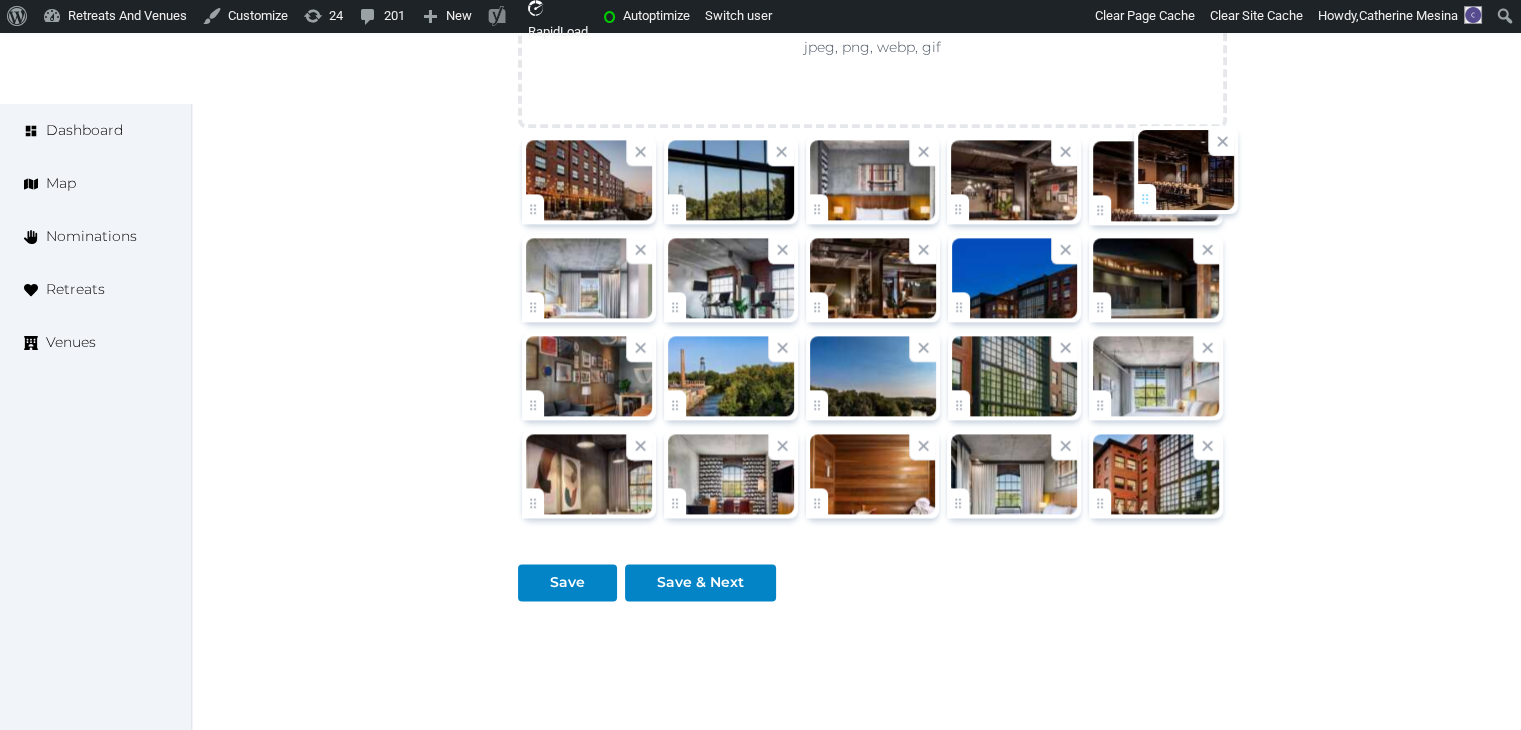 drag, startPoint x: 691, startPoint y: 499, endPoint x: 1161, endPoint y: 199, distance: 557.58405 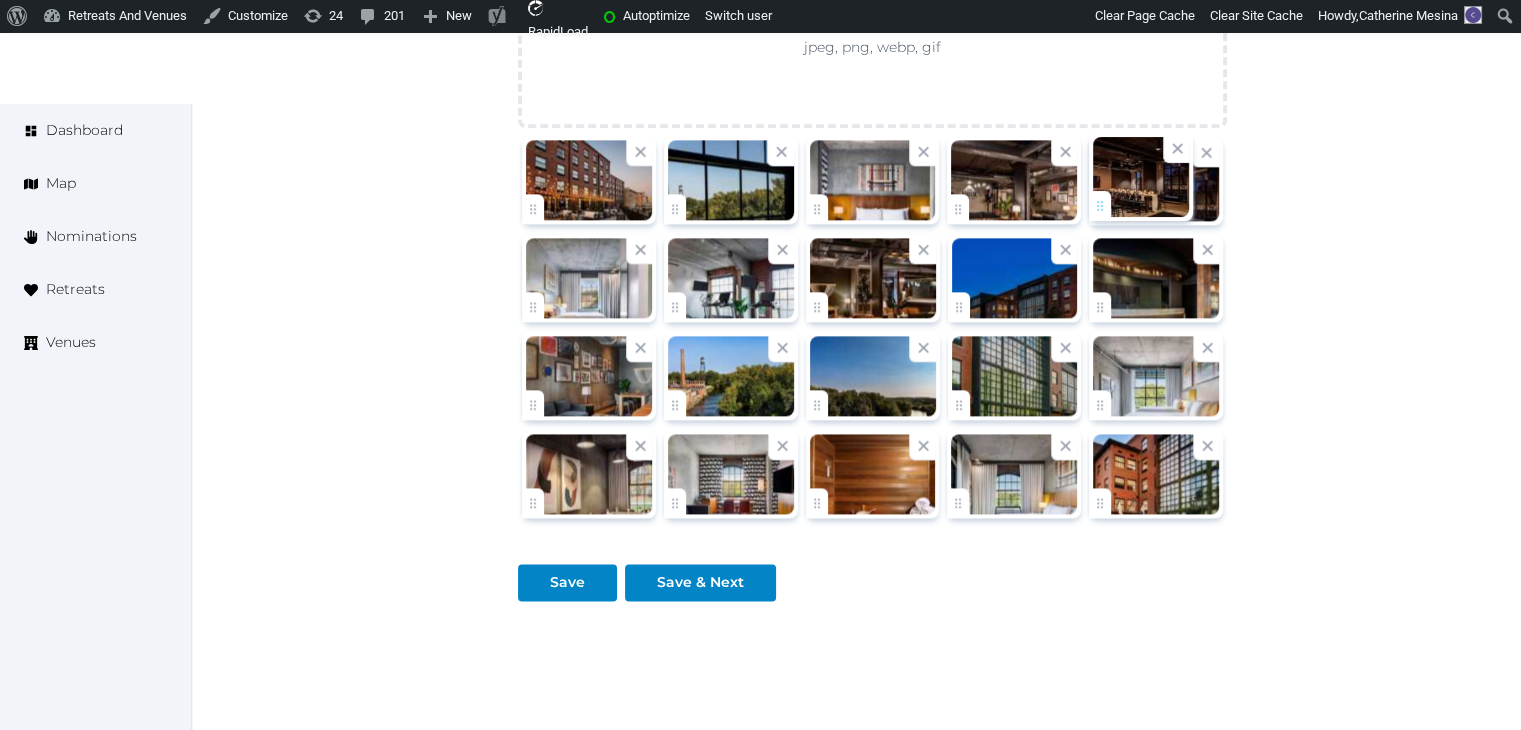click on "Catherine Mesina   Account My Venue Listings My Retreats Logout      Dashboard Map Nominations Retreats Venues Edit venue 66 %  complete Fill out all the fields in your listing to increase its completion percentage.   A higher completion percentage will make your listing more attractive and result in better matches. The LOOM Hotel, Tapestry Collection by Hilton   View  listing   Open    Close CRM Lead Basic details Pricing and policies Retreat spaces Meeting spaces Accommodations Amenities Food and dining Activities and experiences Location Environment Types of retreats Brochures Notes Ownership Administration Activity This venue is live and visible to the public Mark draft Archive Venue owned by Thiago Martins thiago@retreatsandvenues.com Copy ownership transfer link Share this link with any user to transfer ownership of this venue. Users without accounts will be directed to register. Copy update link Copy recommended link Name * * 46 314" at bounding box center (760, -822) 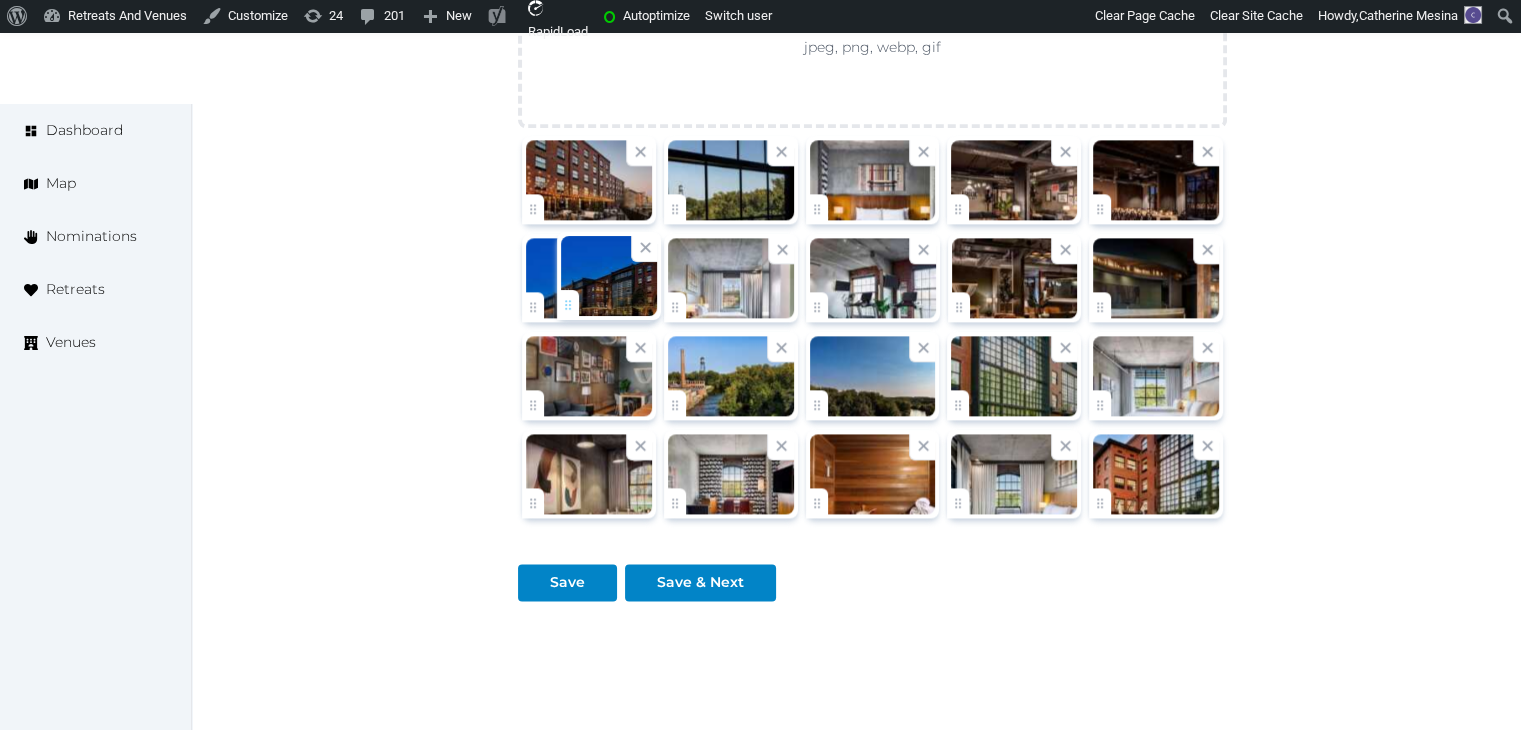 drag, startPoint x: 976, startPoint y: 305, endPoint x: 586, endPoint y: 307, distance: 390.00513 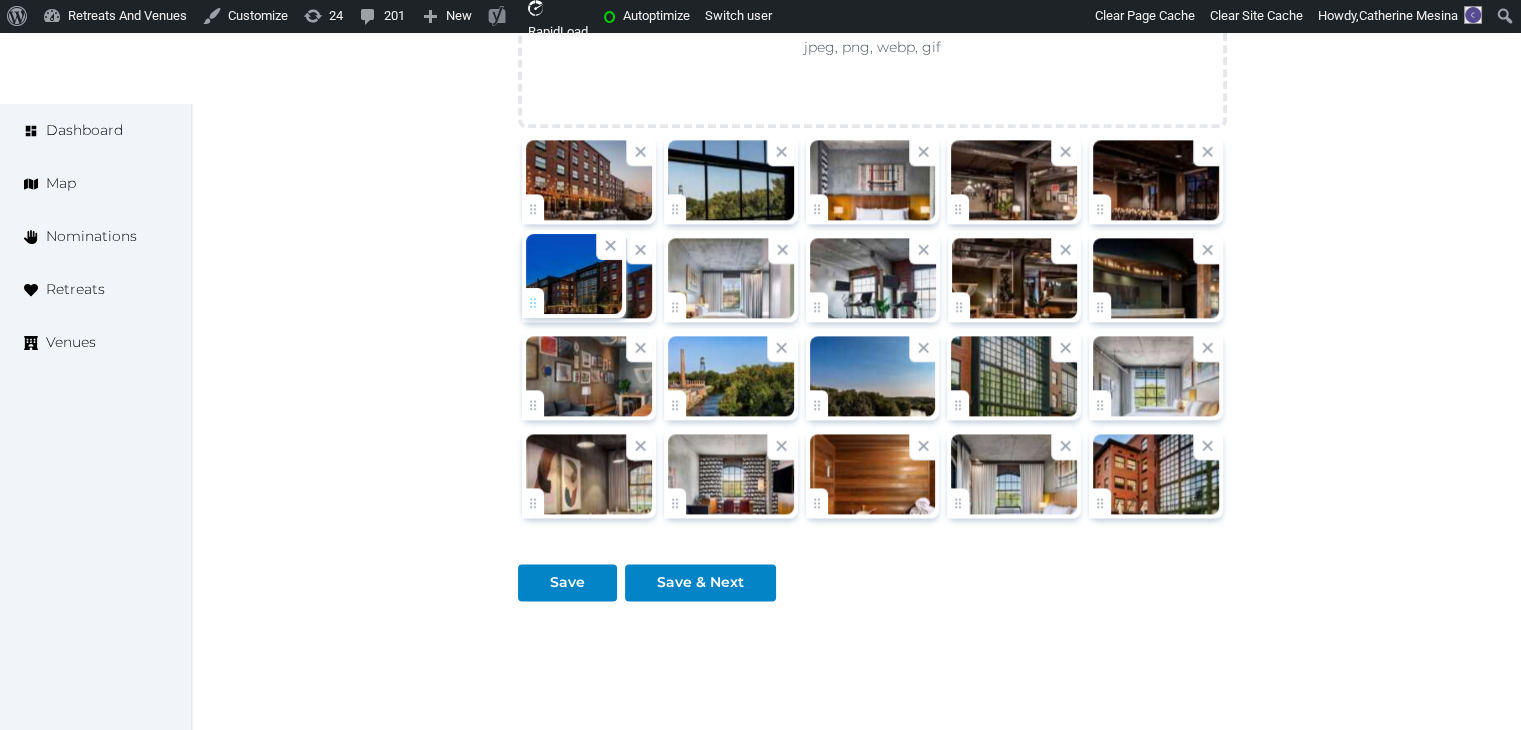 click on "Catherine Mesina   Account My Venue Listings My Retreats Logout      Dashboard Map Nominations Retreats Venues Edit venue 66 %  complete Fill out all the fields in your listing to increase its completion percentage.   A higher completion percentage will make your listing more attractive and result in better matches. The LOOM Hotel, Tapestry Collection by Hilton   View  listing   Open    Close CRM Lead Basic details Pricing and policies Retreat spaces Meeting spaces Accommodations Amenities Food and dining Activities and experiences Location Environment Types of retreats Brochures Notes Ownership Administration Activity This venue is live and visible to the public Mark draft Archive Venue owned by Thiago Martins thiago@retreatsandvenues.com Copy ownership transfer link Share this link with any user to transfer ownership of this venue. Users without accounts will be directed to register. Copy update link Copy recommended link Name * * 46 314" at bounding box center (760, -822) 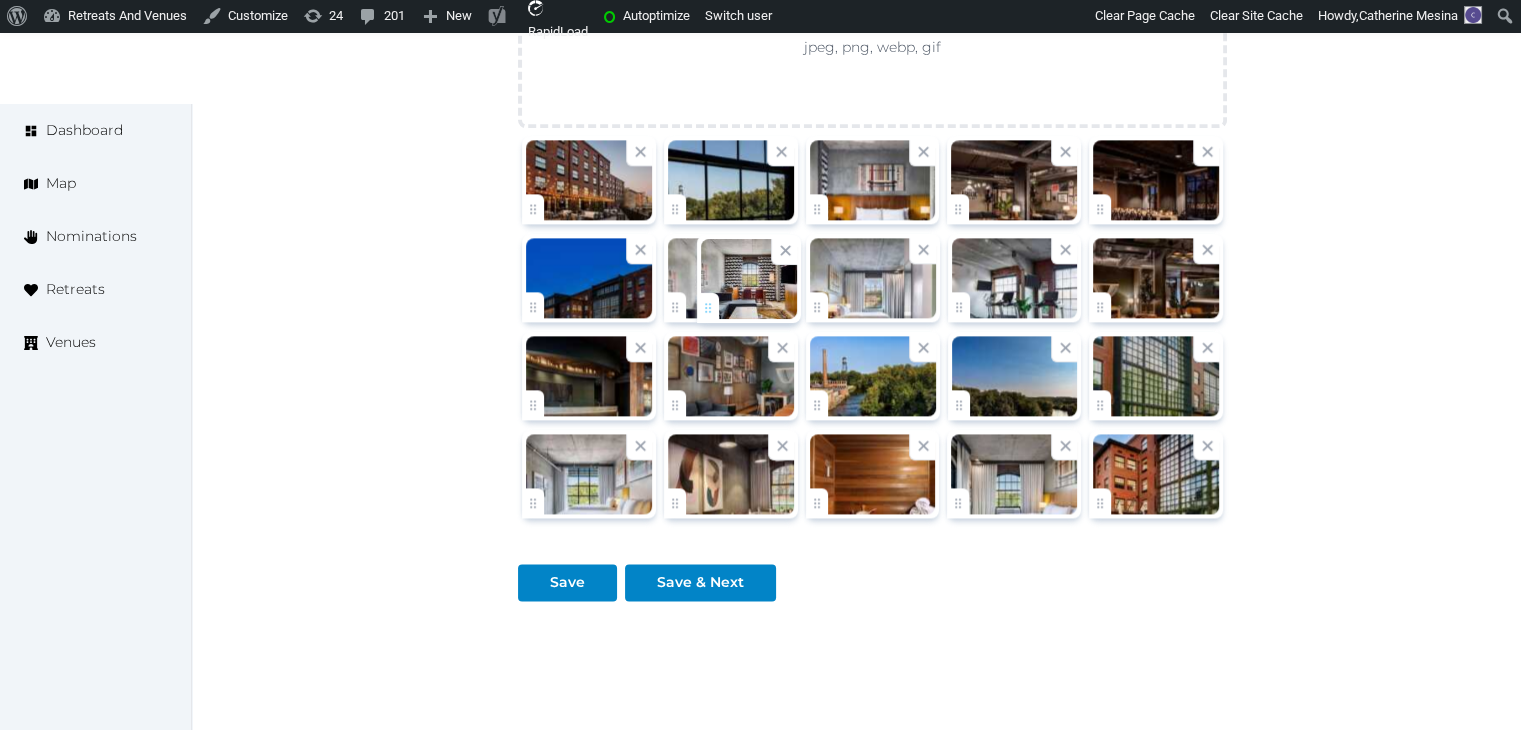 drag, startPoint x: 666, startPoint y: 506, endPoint x: 704, endPoint y: 282, distance: 227.20035 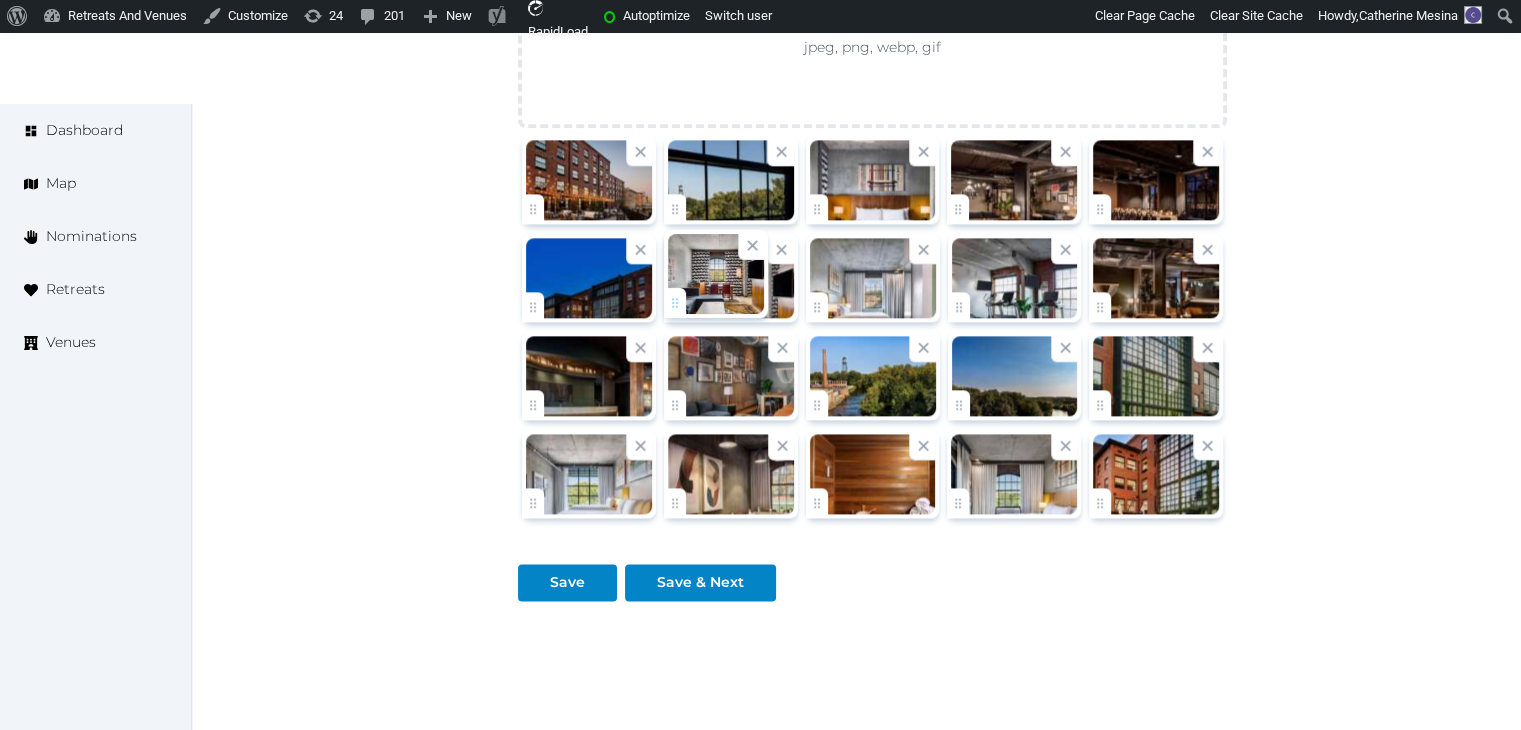 click on "Catherine Mesina   Account My Venue Listings My Retreats Logout      Dashboard Map Nominations Retreats Venues Edit venue 66 %  complete Fill out all the fields in your listing to increase its completion percentage.   A higher completion percentage will make your listing more attractive and result in better matches. The LOOM Hotel, Tapestry Collection by Hilton   View  listing   Open    Close CRM Lead Basic details Pricing and policies Retreat spaces Meeting spaces Accommodations Amenities Food and dining Activities and experiences Location Environment Types of retreats Brochures Notes Ownership Administration Activity This venue is live and visible to the public Mark draft Archive Venue owned by Thiago Martins thiago@retreatsandvenues.com Copy ownership transfer link Share this link with any user to transfer ownership of this venue. Users without accounts will be directed to register. Copy update link Copy recommended link Name * * 46 314" at bounding box center [760, -822] 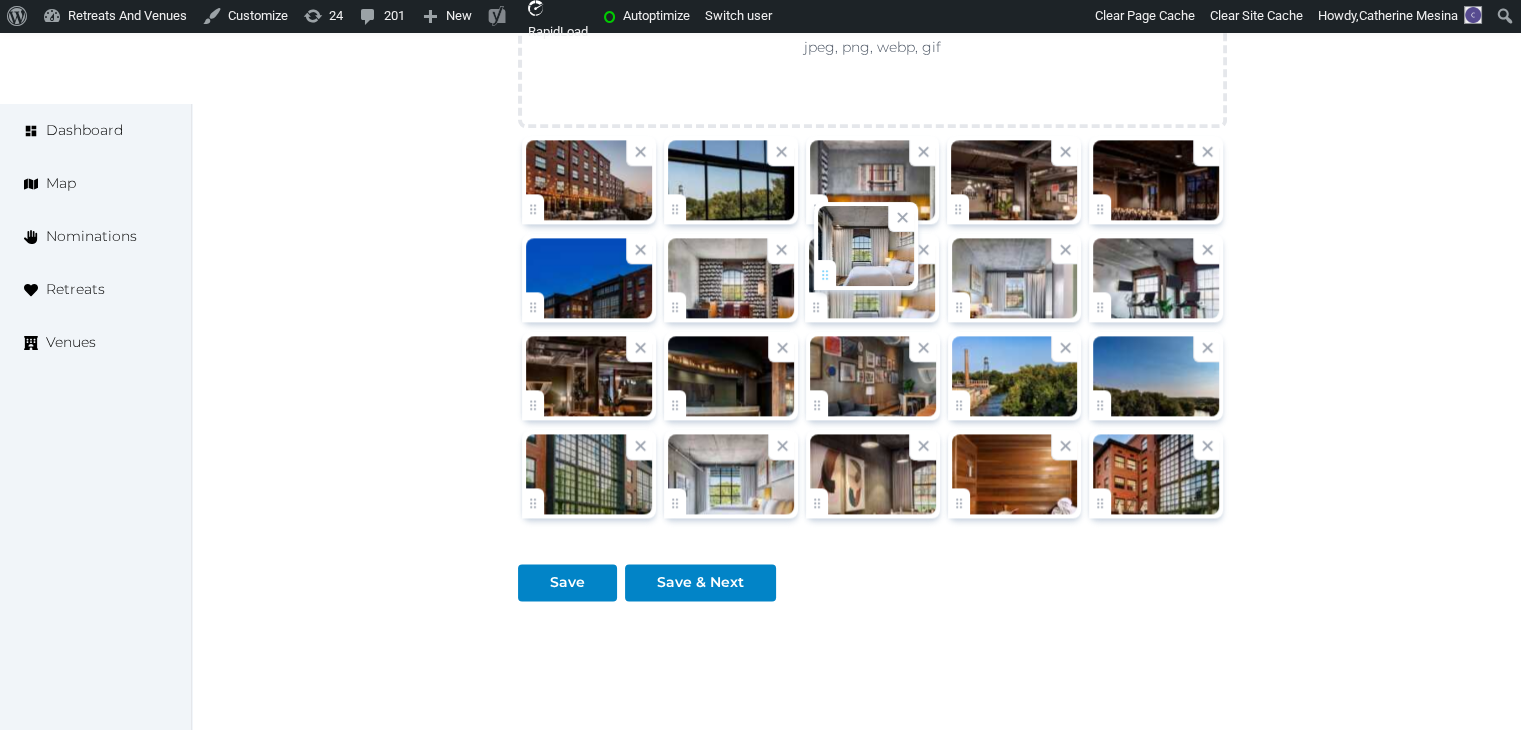 drag, startPoint x: 971, startPoint y: 491, endPoint x: 838, endPoint y: 267, distance: 260.50912 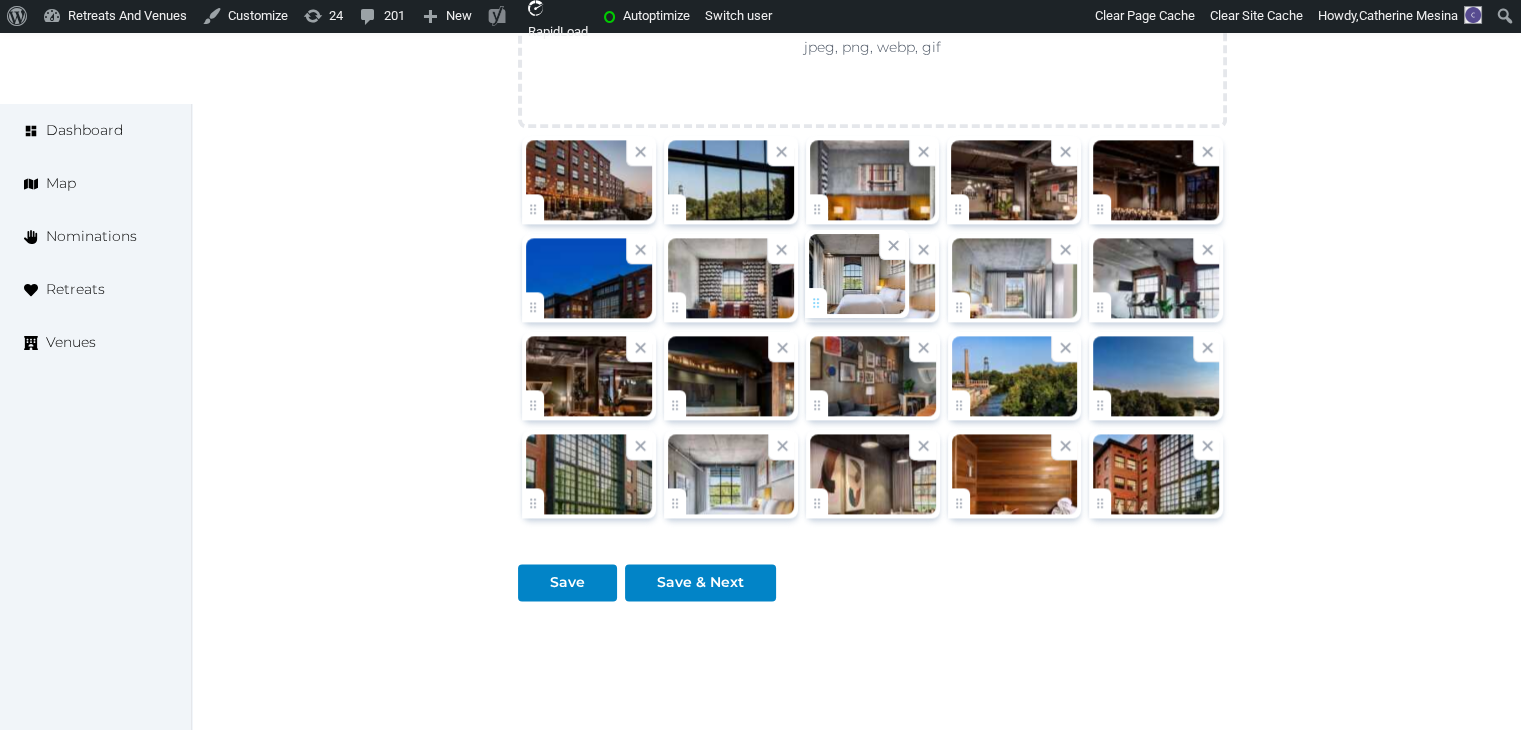 click on "Catherine Mesina   Account My Venue Listings My Retreats Logout      Dashboard Map Nominations Retreats Venues Edit venue 66 %  complete Fill out all the fields in your listing to increase its completion percentage.   A higher completion percentage will make your listing more attractive and result in better matches. The LOOM Hotel, Tapestry Collection by Hilton   View  listing   Open    Close CRM Lead Basic details Pricing and policies Retreat spaces Meeting spaces Accommodations Amenities Food and dining Activities and experiences Location Environment Types of retreats Brochures Notes Ownership Administration Activity This venue is live and visible to the public Mark draft Archive Venue owned by Thiago Martins thiago@retreatsandvenues.com Copy ownership transfer link Share this link with any user to transfer ownership of this venue. Users without accounts will be directed to register. Copy update link Copy recommended link Name * * 46 314" at bounding box center (760, -822) 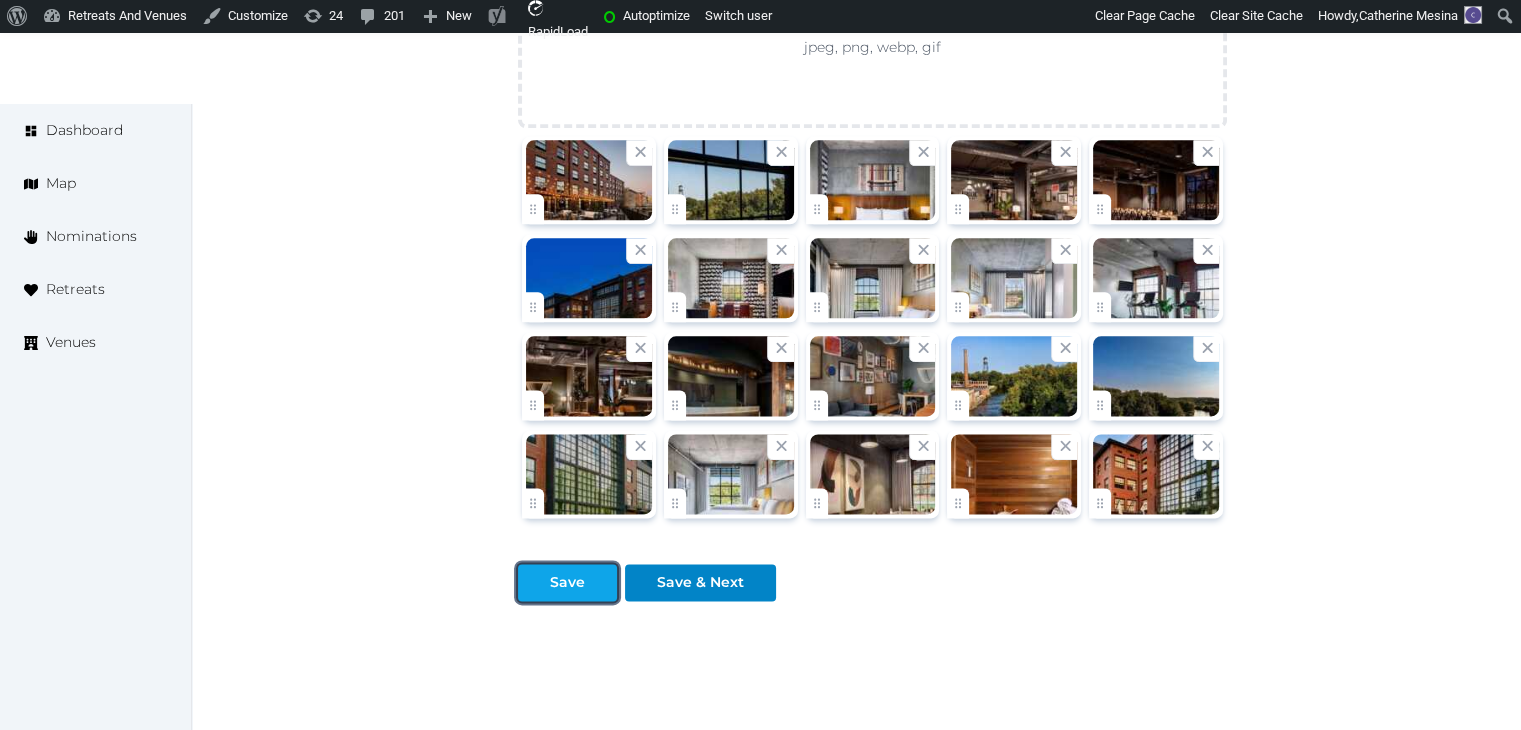 click at bounding box center [534, 582] 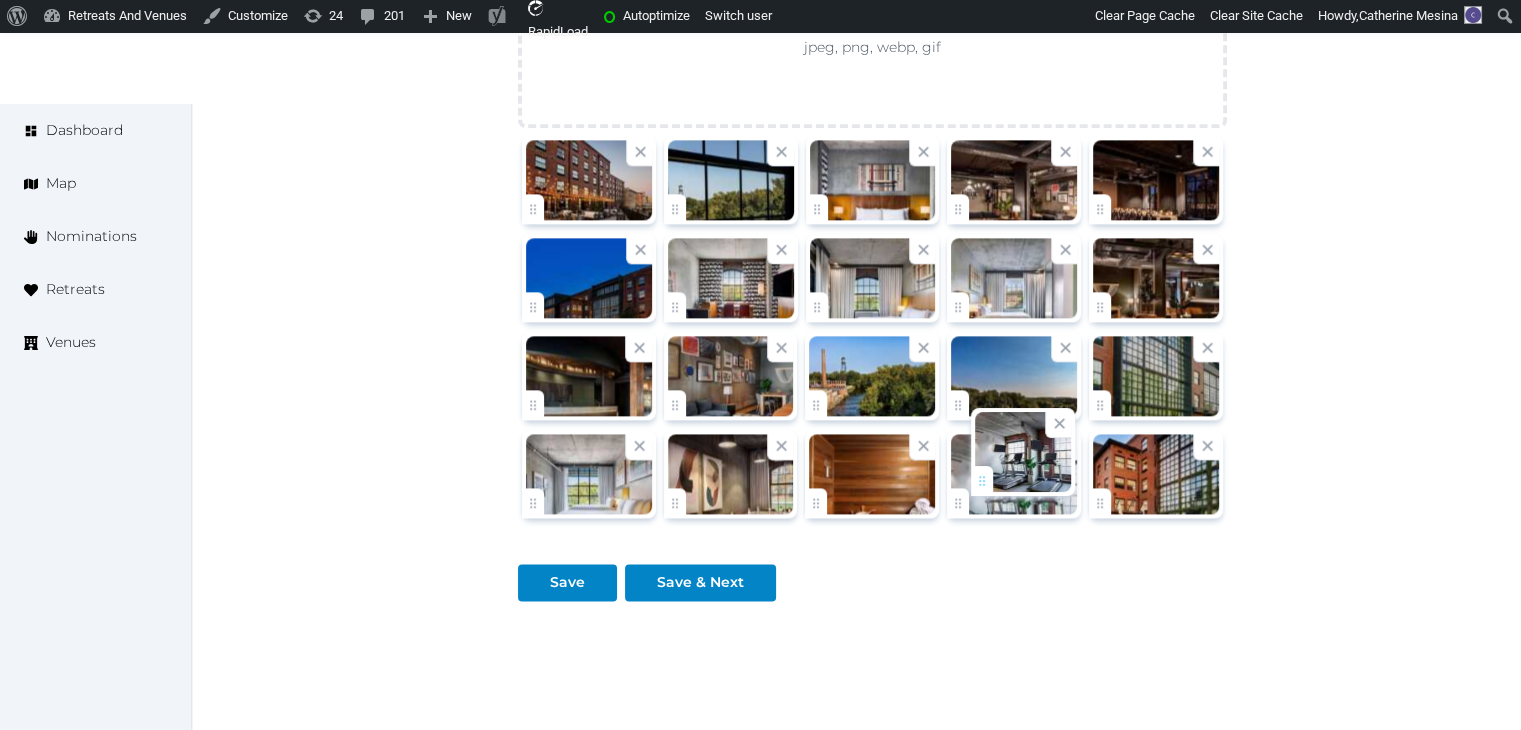 drag, startPoint x: 1109, startPoint y: 293, endPoint x: 988, endPoint y: 473, distance: 216.88937 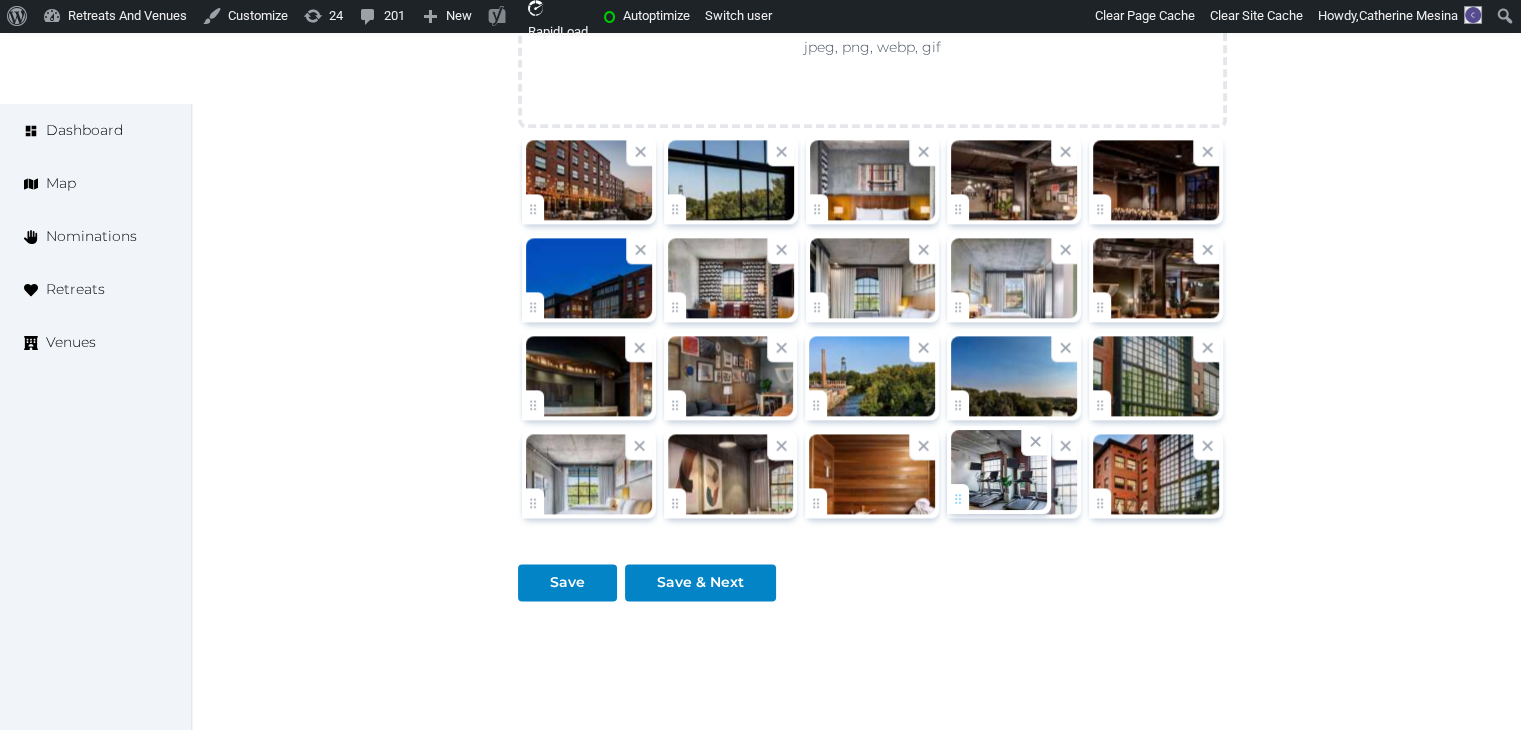 click on "Catherine Mesina   Account My Venue Listings My Retreats Logout      Dashboard Map Nominations Retreats Venues Edit venue 66 %  complete Fill out all the fields in your listing to increase its completion percentage.   A higher completion percentage will make your listing more attractive and result in better matches. The LOOM Hotel, Tapestry Collection by Hilton   View  listing   Open    Close CRM Lead Basic details Pricing and policies Retreat spaces Meeting spaces Accommodations Amenities Food and dining Activities and experiences Location Environment Types of retreats Brochures Notes Ownership Administration Activity This venue is live and visible to the public Mark draft Archive Venue owned by Thiago Martins thiago@retreatsandvenues.com Copy ownership transfer link Share this link with any user to transfer ownership of this venue. Users without accounts will be directed to register. Copy update link Copy recommended link Name * * 46 314" at bounding box center [760, -822] 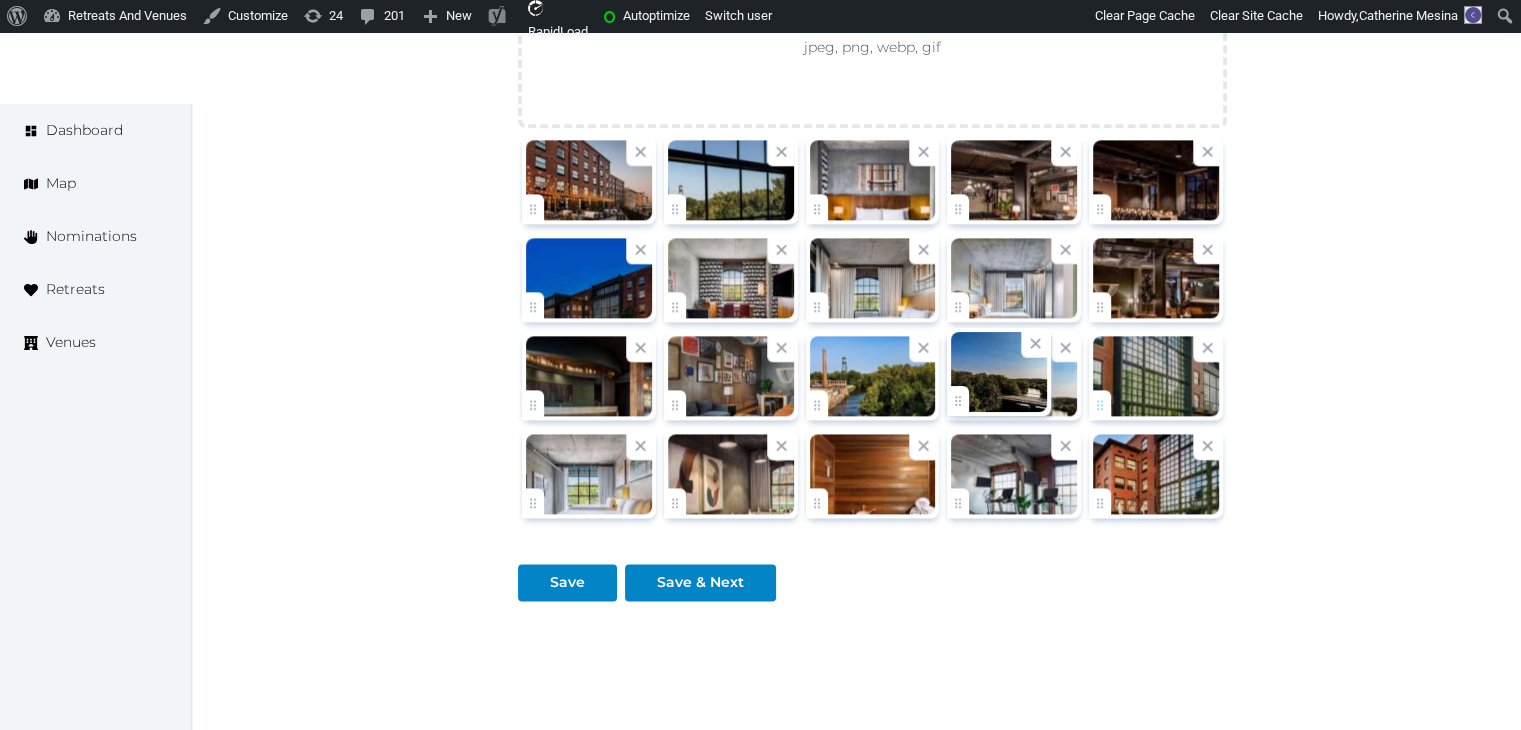 drag, startPoint x: 967, startPoint y: 398, endPoint x: 1089, endPoint y: 377, distance: 123.79418 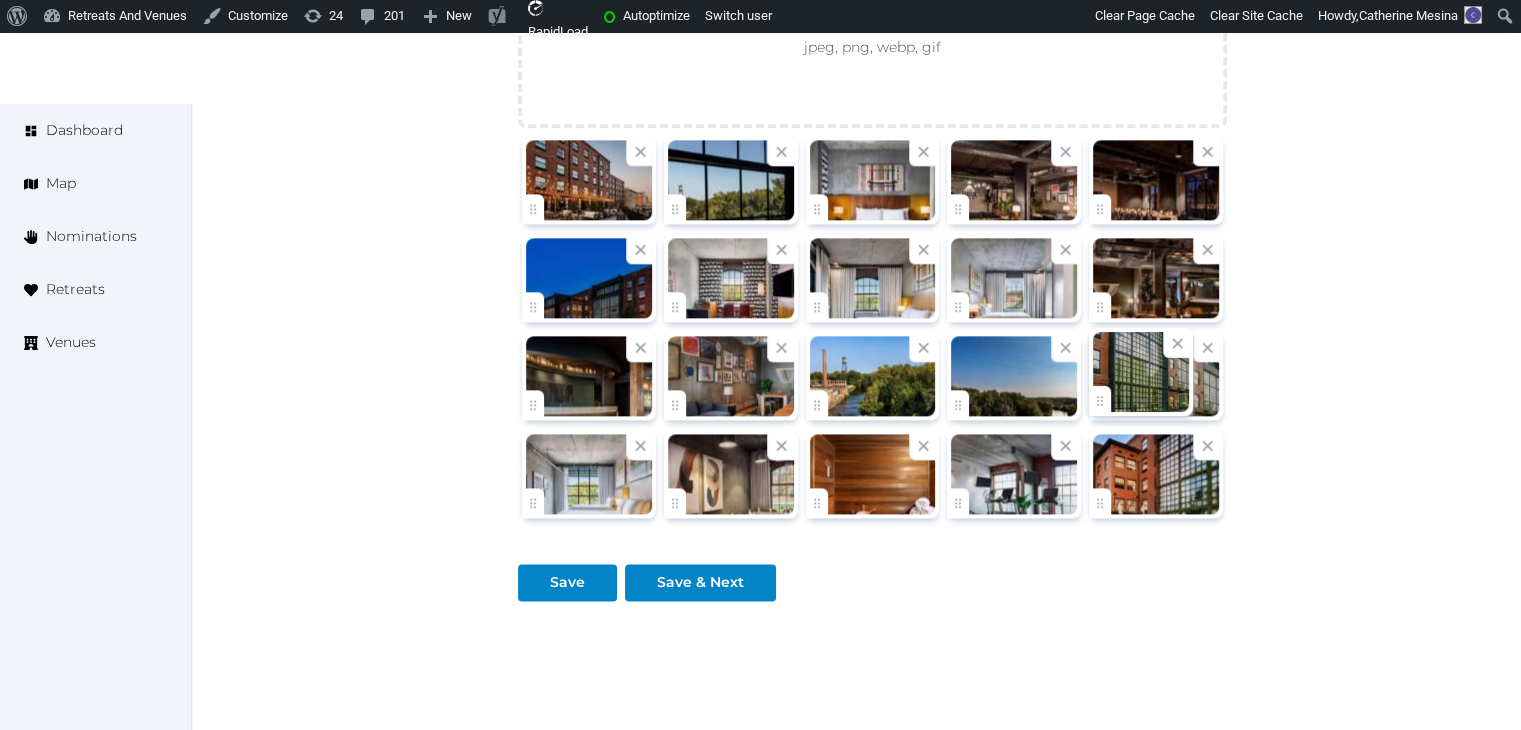 click on "Catherine Mesina   Account My Venue Listings My Retreats Logout      Dashboard Map Nominations Retreats Venues Edit venue 66 %  complete Fill out all the fields in your listing to increase its completion percentage.   A higher completion percentage will make your listing more attractive and result in better matches. The LOOM Hotel, Tapestry Collection by Hilton   View  listing   Open    Close CRM Lead Basic details Pricing and policies Retreat spaces Meeting spaces Accommodations Amenities Food and dining Activities and experiences Location Environment Types of retreats Brochures Notes Ownership Administration Activity This venue is live and visible to the public Mark draft Archive Venue owned by Thiago Martins thiago@retreatsandvenues.com Copy ownership transfer link Share this link with any user to transfer ownership of this venue. Users without accounts will be directed to register. Copy update link Copy recommended link Name * * 46 314" at bounding box center (760, -822) 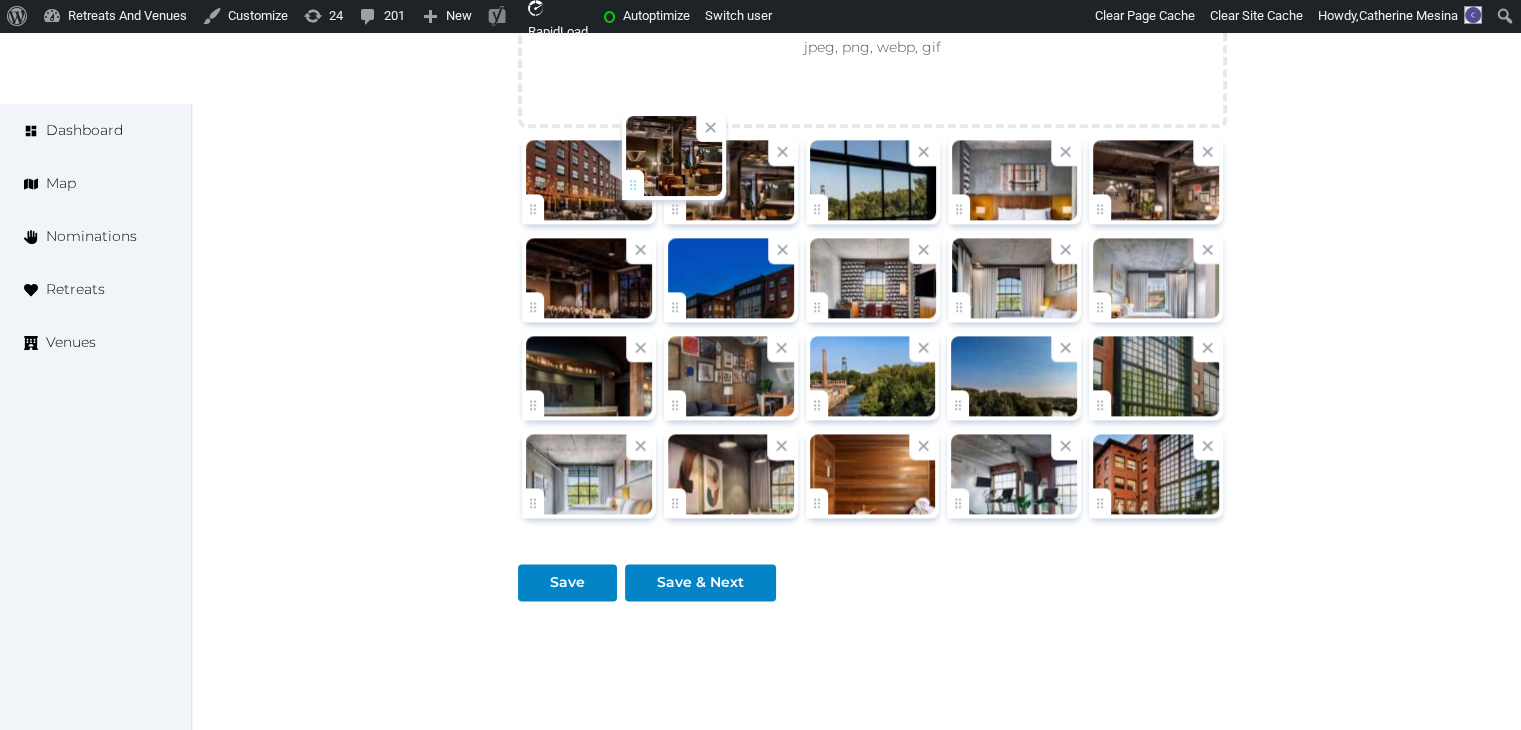 drag, startPoint x: 1104, startPoint y: 294, endPoint x: 606, endPoint y: 165, distance: 514.4366 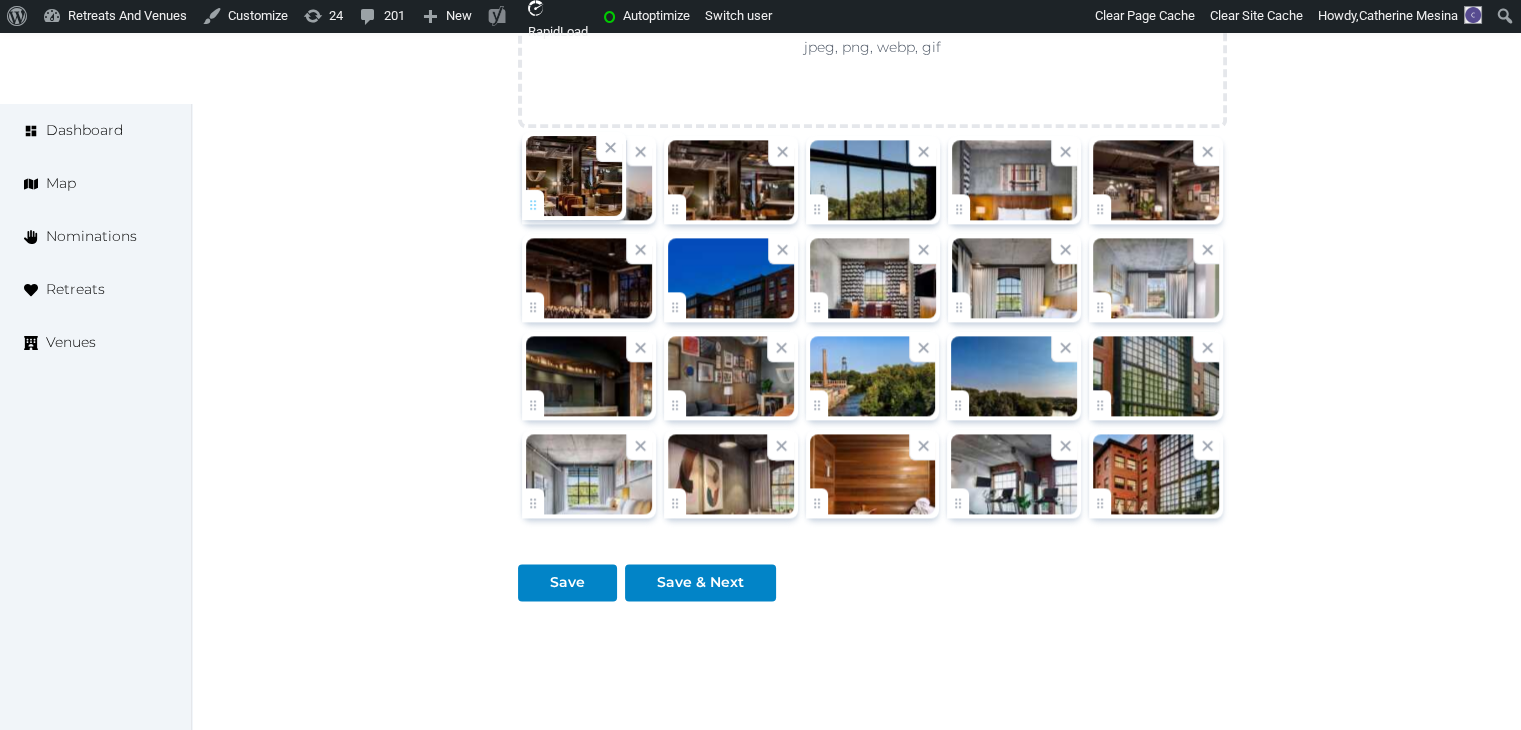 click on "Catherine Mesina   Account My Venue Listings My Retreats Logout      Dashboard Map Nominations Retreats Venues Edit venue 66 %  complete Fill out all the fields in your listing to increase its completion percentage.   A higher completion percentage will make your listing more attractive and result in better matches. The LOOM Hotel, Tapestry Collection by Hilton   View  listing   Open    Close CRM Lead Basic details Pricing and policies Retreat spaces Meeting spaces Accommodations Amenities Food and dining Activities and experiences Location Environment Types of retreats Brochures Notes Ownership Administration Activity This venue is live and visible to the public Mark draft Archive Venue owned by Thiago Martins thiago@retreatsandvenues.com Copy ownership transfer link Share this link with any user to transfer ownership of this venue. Users without accounts will be directed to register. Copy update link Copy recommended link Name * * 46 314" at bounding box center (760, -822) 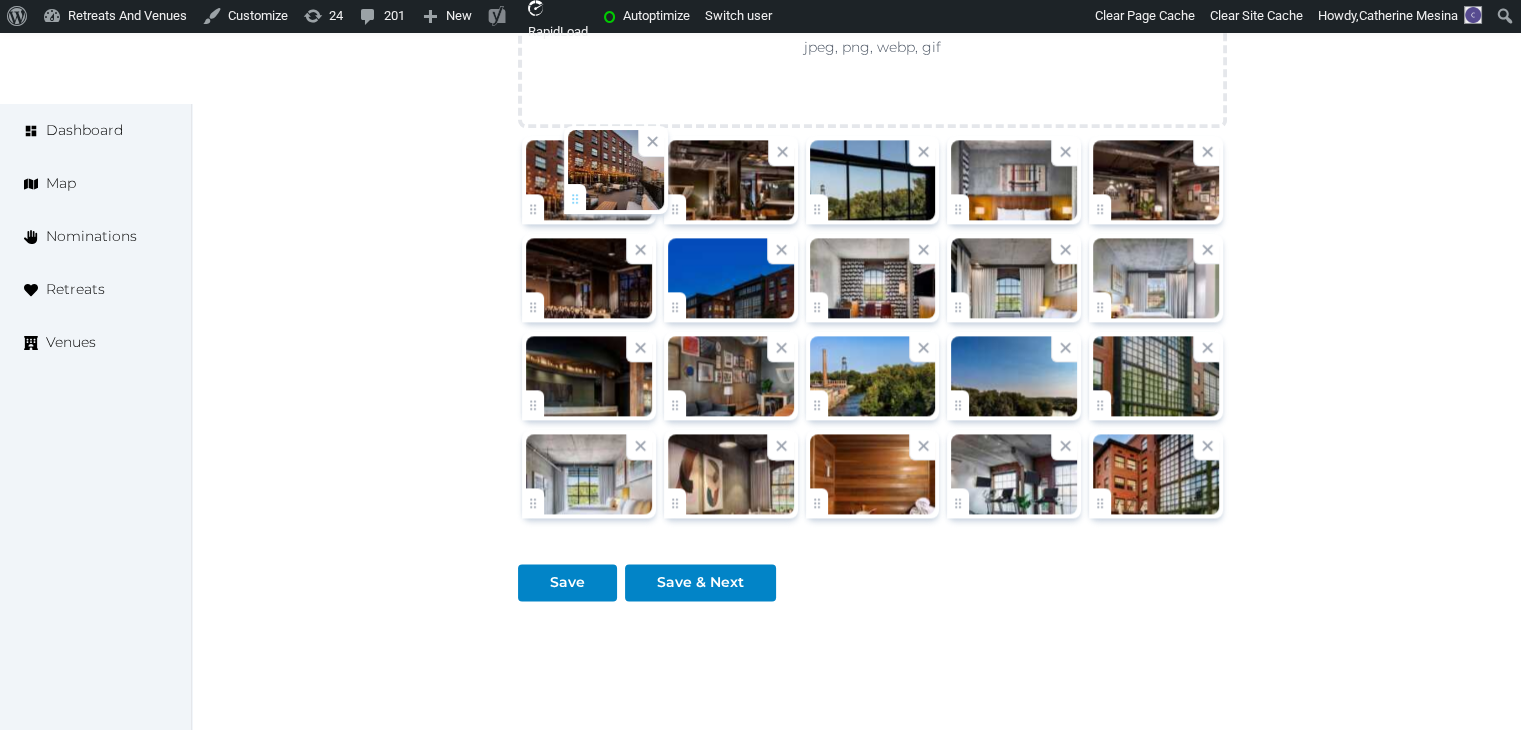drag, startPoint x: 588, startPoint y: 193, endPoint x: 563, endPoint y: 193, distance: 25 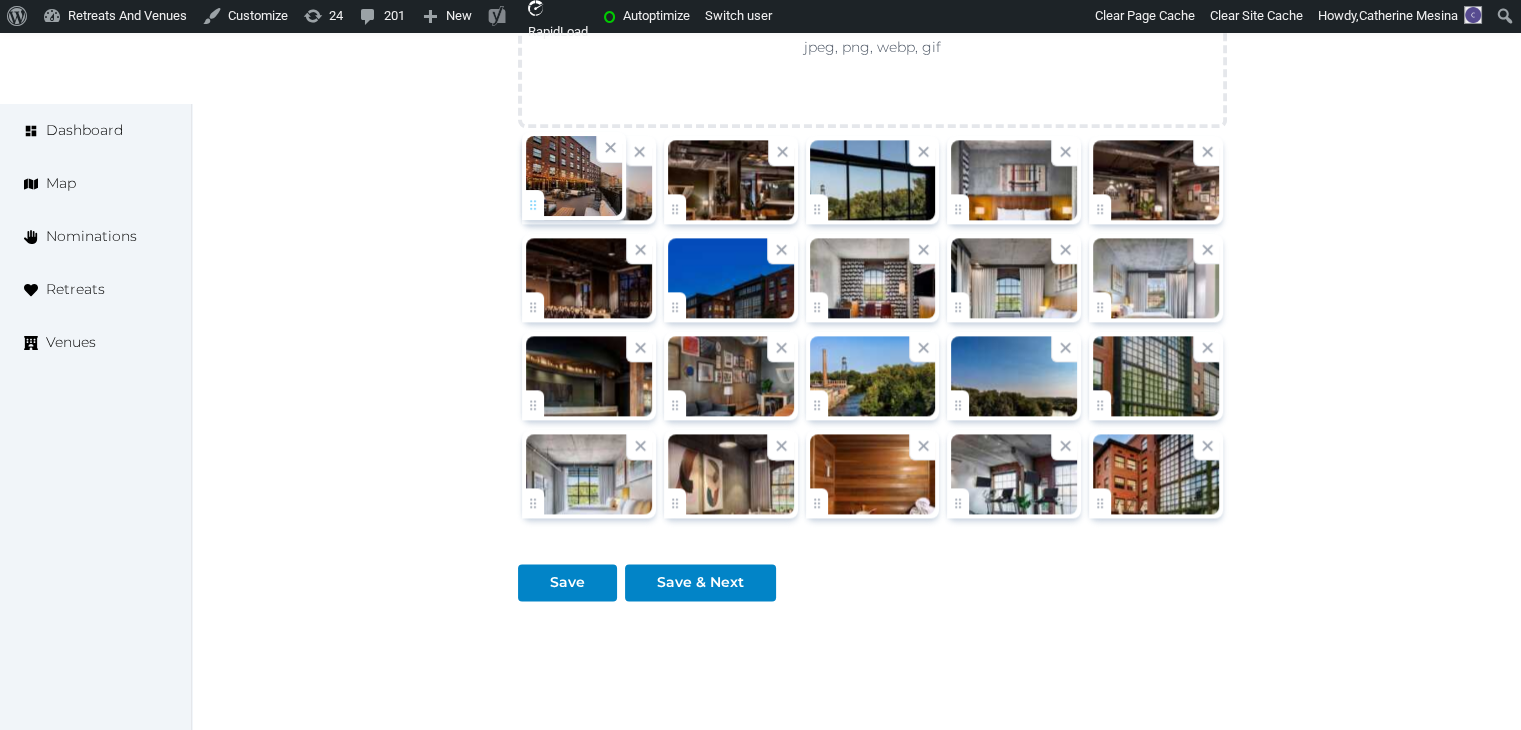 click on "Catherine Mesina   Account My Venue Listings My Retreats Logout      Dashboard Map Nominations Retreats Venues Edit venue 66 %  complete Fill out all the fields in your listing to increase its completion percentage.   A higher completion percentage will make your listing more attractive and result in better matches. The LOOM Hotel, Tapestry Collection by Hilton   View  listing   Open    Close CRM Lead Basic details Pricing and policies Retreat spaces Meeting spaces Accommodations Amenities Food and dining Activities and experiences Location Environment Types of retreats Brochures Notes Ownership Administration Activity This venue is live and visible to the public Mark draft Archive Venue owned by Thiago Martins thiago@retreatsandvenues.com Copy ownership transfer link Share this link with any user to transfer ownership of this venue. Users without accounts will be directed to register. Copy update link Copy recommended link Name * * 46 314" at bounding box center (760, -822) 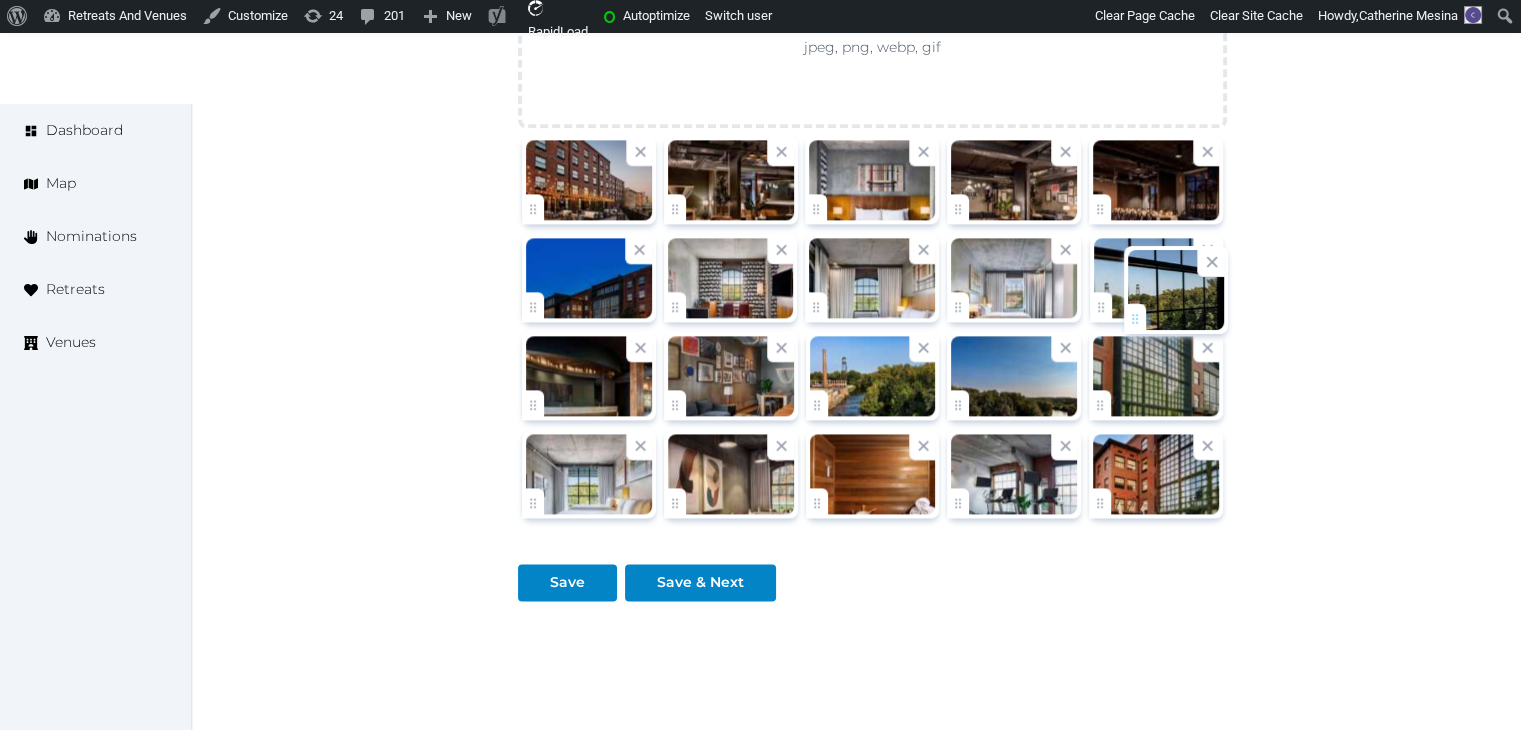 drag, startPoint x: 824, startPoint y: 209, endPoint x: 1149, endPoint y: 323, distance: 344.414 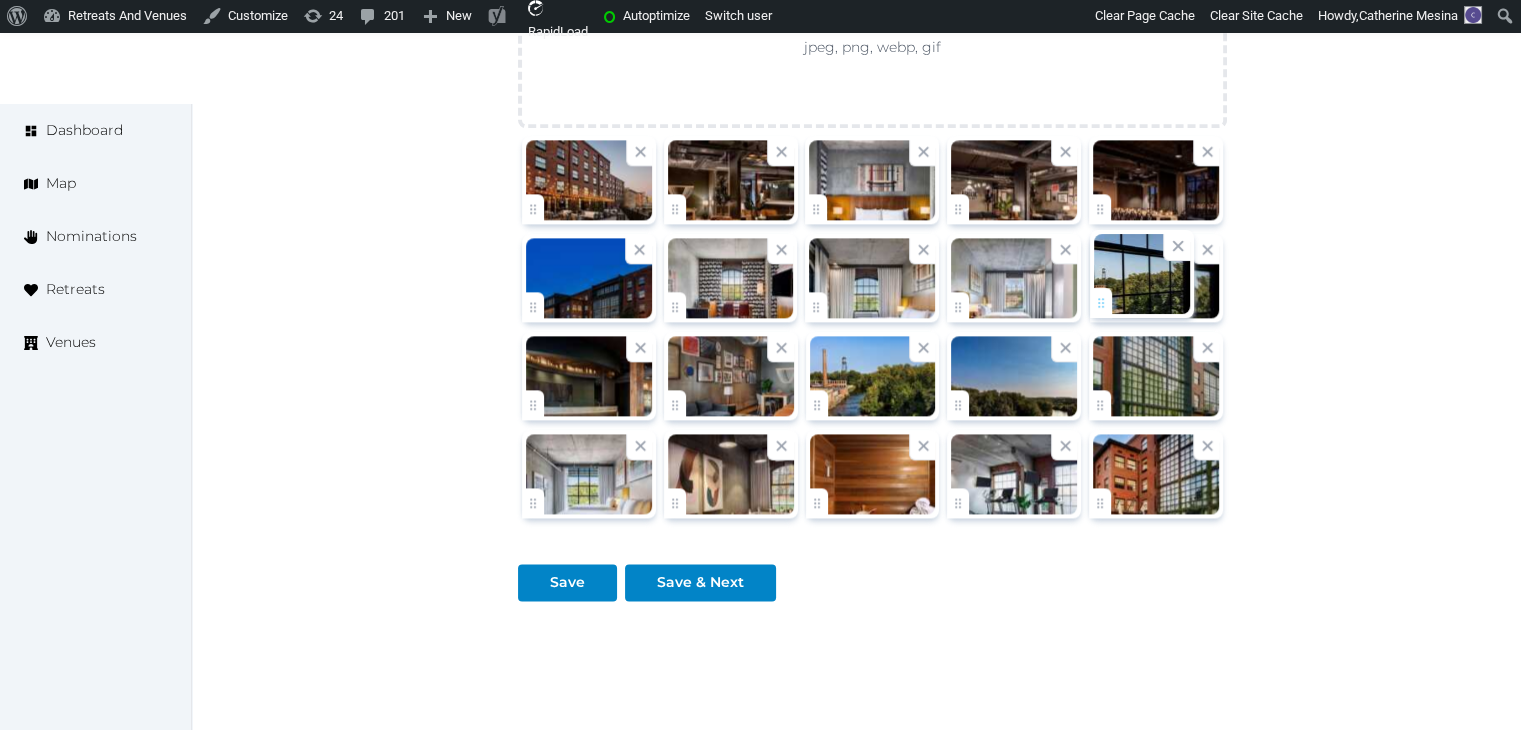click on "Catherine Mesina   Account My Venue Listings My Retreats Logout      Dashboard Map Nominations Retreats Venues Edit venue 66 %  complete Fill out all the fields in your listing to increase its completion percentage.   A higher completion percentage will make your listing more attractive and result in better matches. The LOOM Hotel, Tapestry Collection by Hilton   View  listing   Open    Close CRM Lead Basic details Pricing and policies Retreat spaces Meeting spaces Accommodations Amenities Food and dining Activities and experiences Location Environment Types of retreats Brochures Notes Ownership Administration Activity This venue is live and visible to the public Mark draft Archive Venue owned by Thiago Martins thiago@retreatsandvenues.com Copy ownership transfer link Share this link with any user to transfer ownership of this venue. Users without accounts will be directed to register. Copy update link Copy recommended link Name * * 46 314" at bounding box center (760, -822) 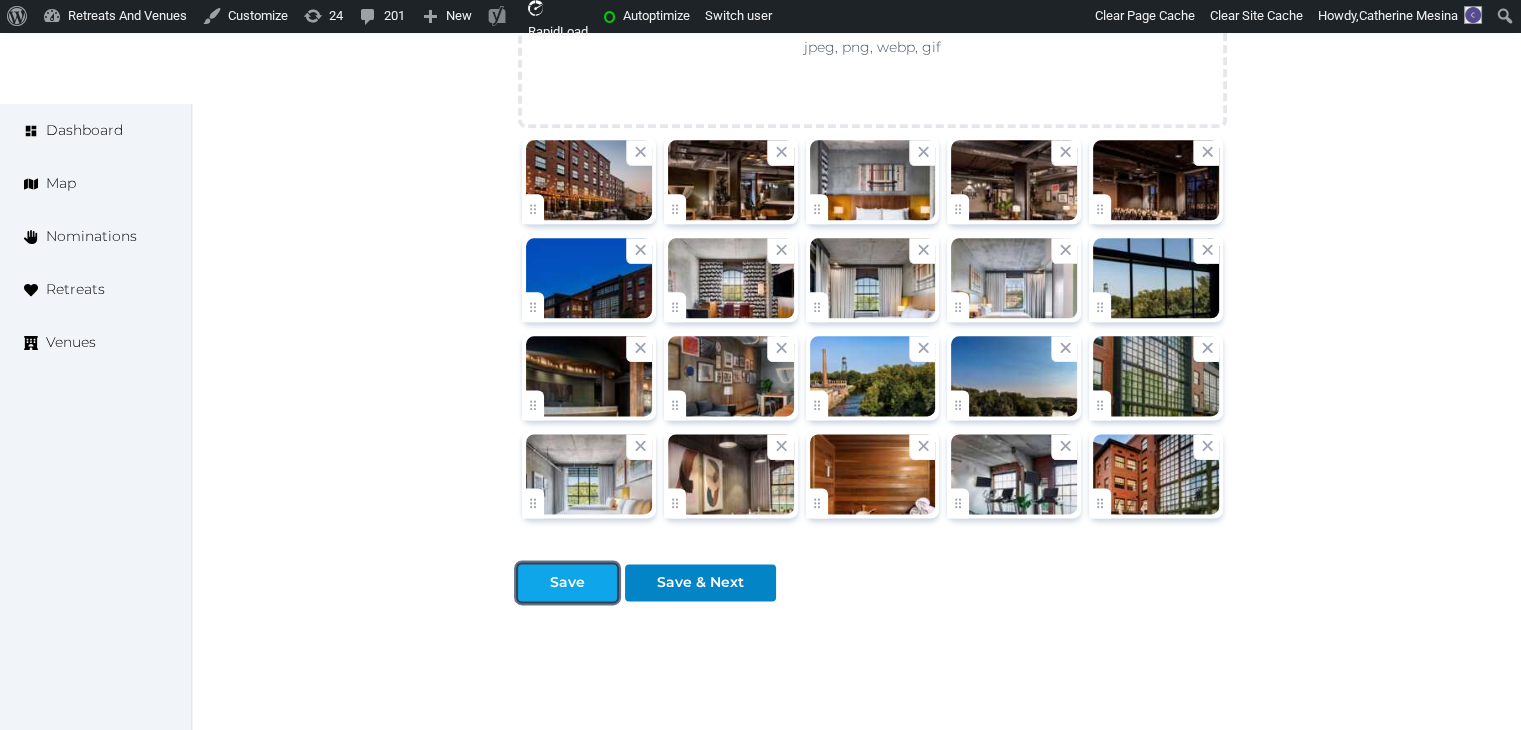 click at bounding box center [601, 582] 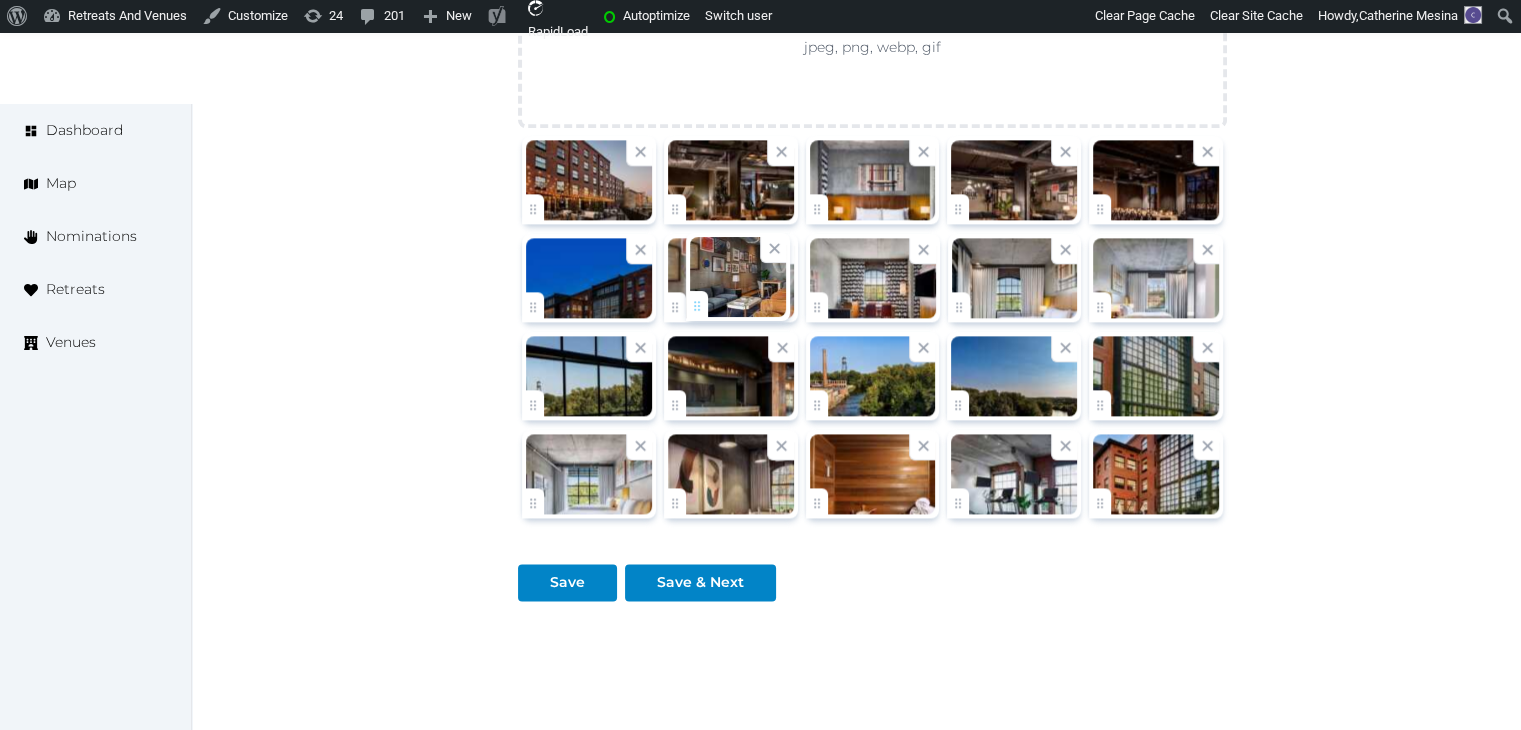 drag, startPoint x: 690, startPoint y: 397, endPoint x: 717, endPoint y: 291, distance: 109.38464 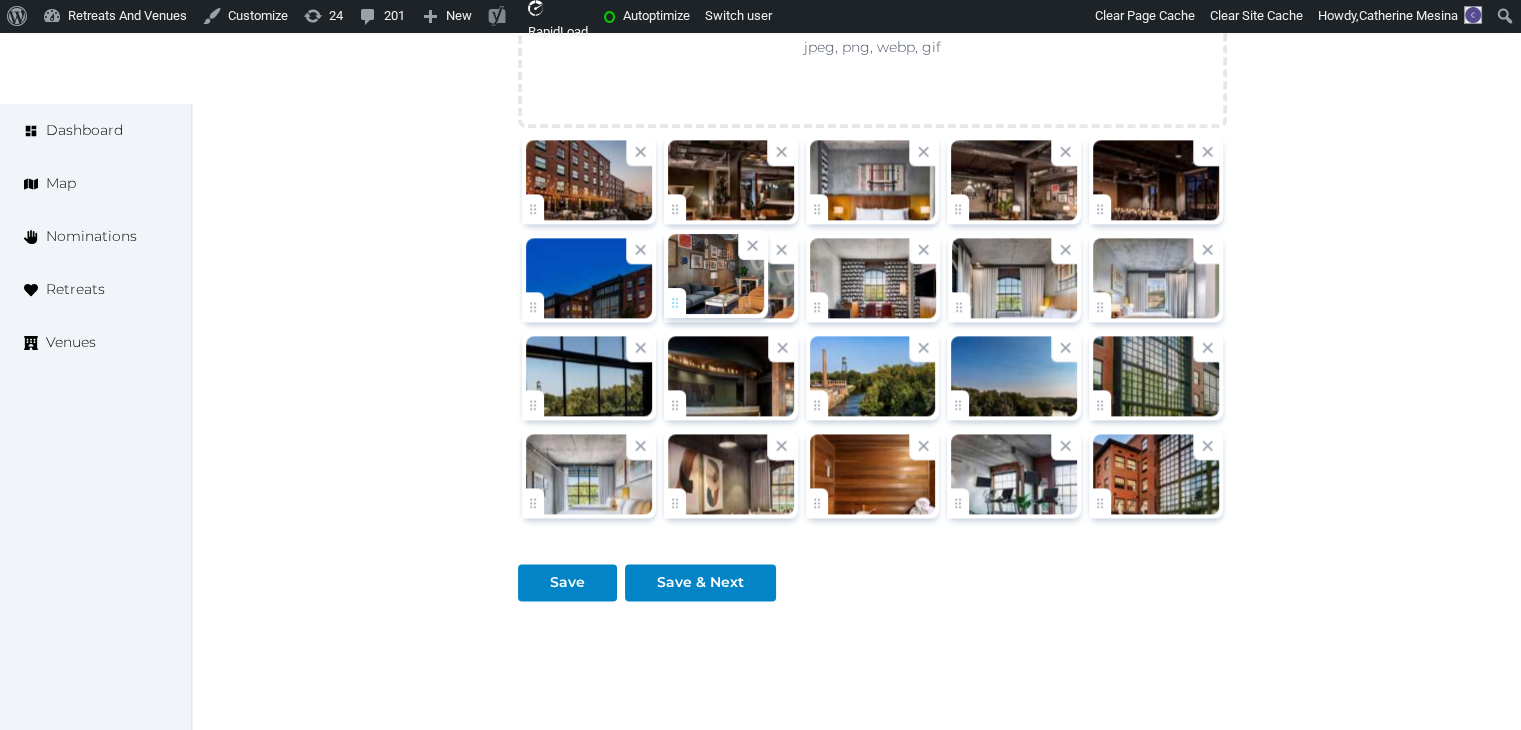click on "Catherine Mesina   Account My Venue Listings My Retreats Logout      Dashboard Map Nominations Retreats Venues Edit venue 66 %  complete Fill out all the fields in your listing to increase its completion percentage.   A higher completion percentage will make your listing more attractive and result in better matches. The LOOM Hotel, Tapestry Collection by Hilton   View  listing   Open    Close CRM Lead Basic details Pricing and policies Retreat spaces Meeting spaces Accommodations Amenities Food and dining Activities and experiences Location Environment Types of retreats Brochures Notes Ownership Administration Activity This venue is live and visible to the public Mark draft Archive Venue owned by Thiago Martins thiago@retreatsandvenues.com Copy ownership transfer link Share this link with any user to transfer ownership of this venue. Users without accounts will be directed to register. Copy update link Copy recommended link Name * * 46 314" at bounding box center [760, -822] 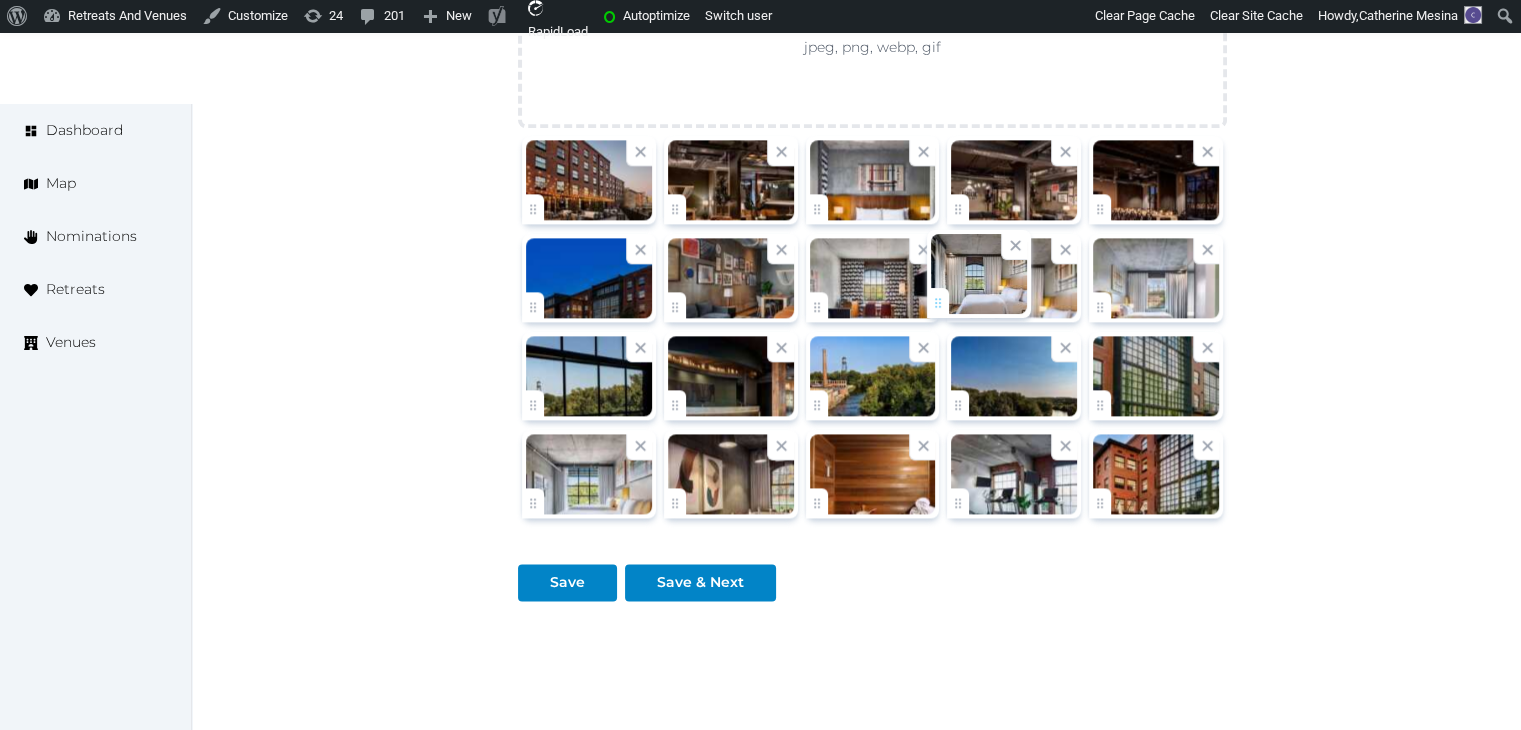 drag, startPoint x: 968, startPoint y: 299, endPoint x: 866, endPoint y: 297, distance: 102.01961 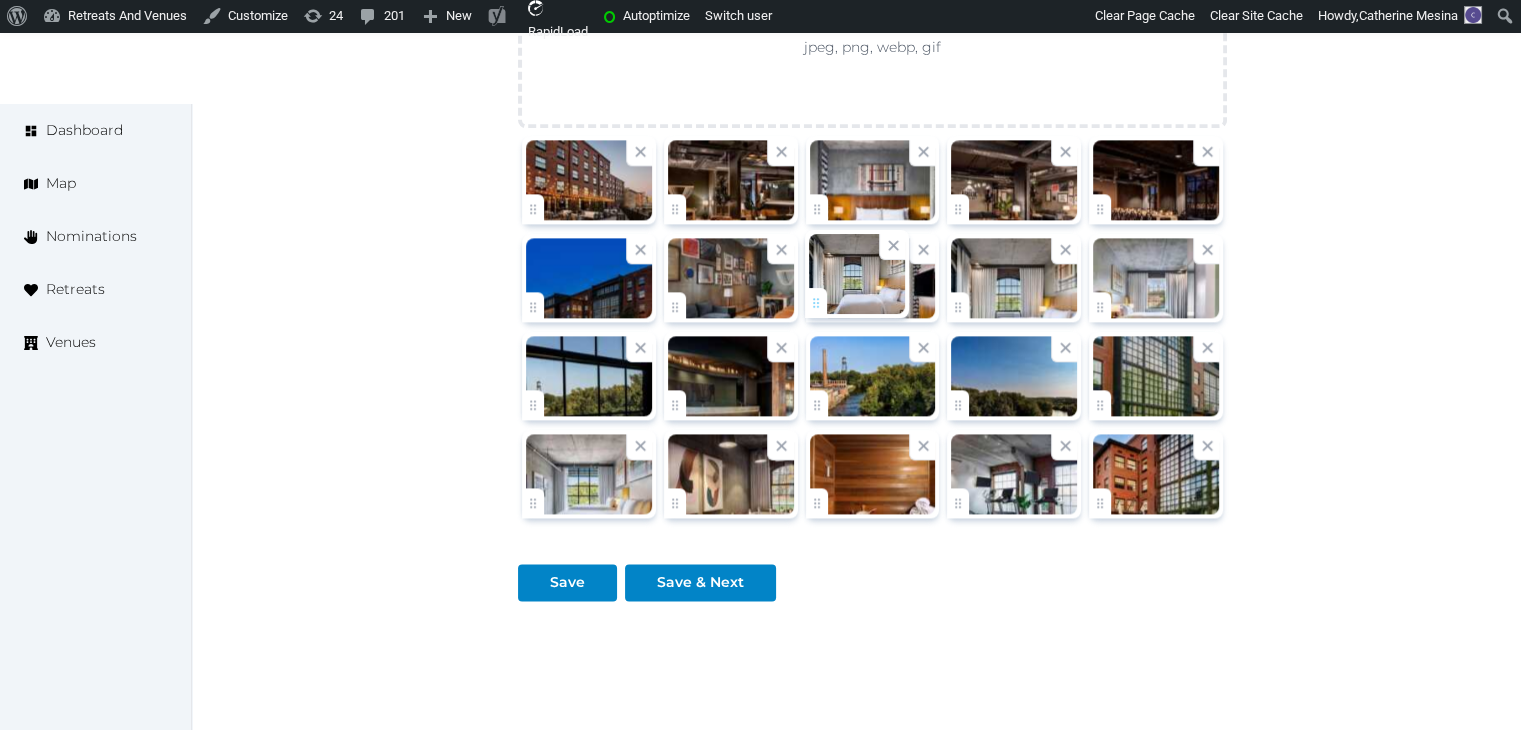 click on "Catherine Mesina   Account My Venue Listings My Retreats Logout      Dashboard Map Nominations Retreats Venues Edit venue 66 %  complete Fill out all the fields in your listing to increase its completion percentage.   A higher completion percentage will make your listing more attractive and result in better matches. The LOOM Hotel, Tapestry Collection by Hilton   View  listing   Open    Close CRM Lead Basic details Pricing and policies Retreat spaces Meeting spaces Accommodations Amenities Food and dining Activities and experiences Location Environment Types of retreats Brochures Notes Ownership Administration Activity This venue is live and visible to the public Mark draft Archive Venue owned by Thiago Martins thiago@retreatsandvenues.com Copy ownership transfer link Share this link with any user to transfer ownership of this venue. Users without accounts will be directed to register. Copy update link Copy recommended link Name * * 46 314" at bounding box center (760, -822) 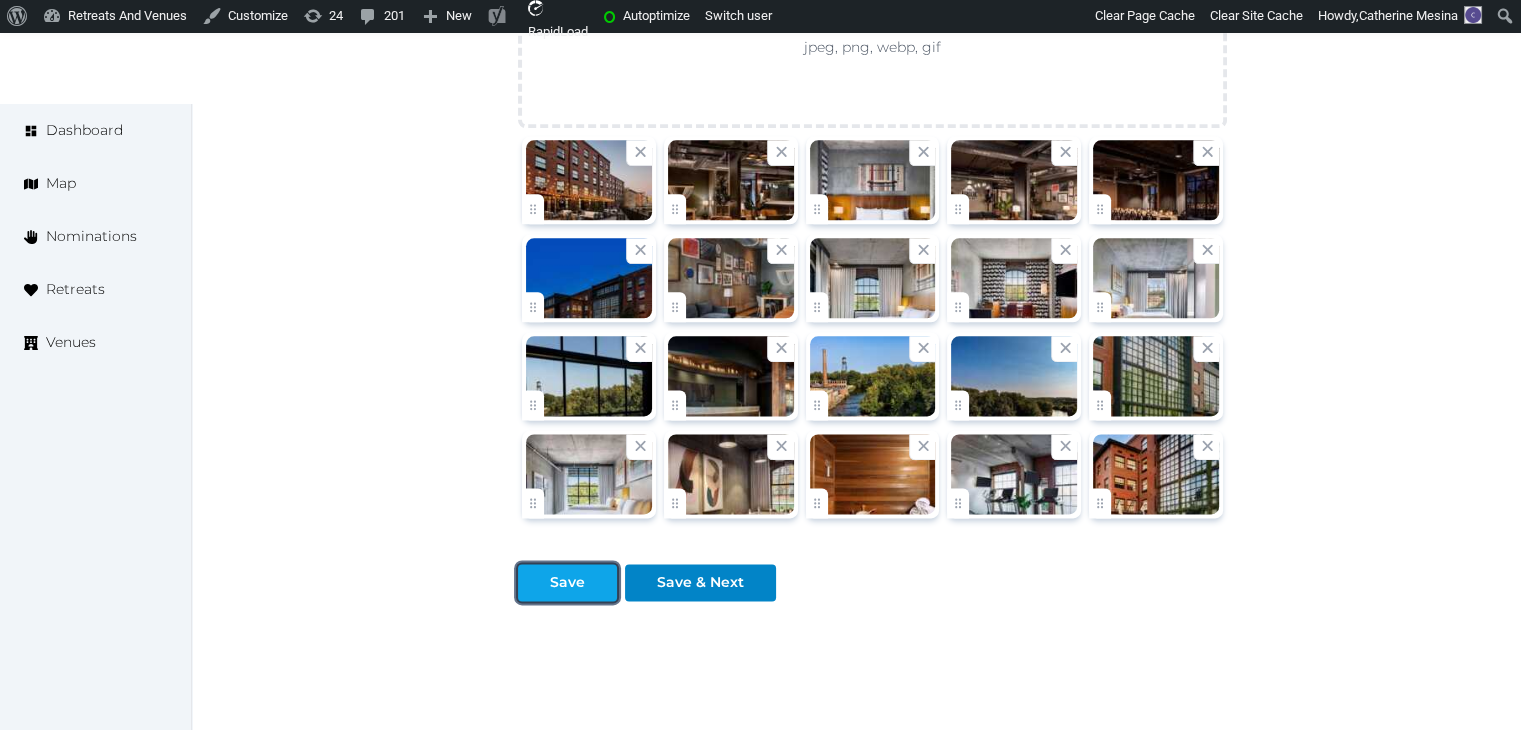 click on "Save" at bounding box center (567, 582) 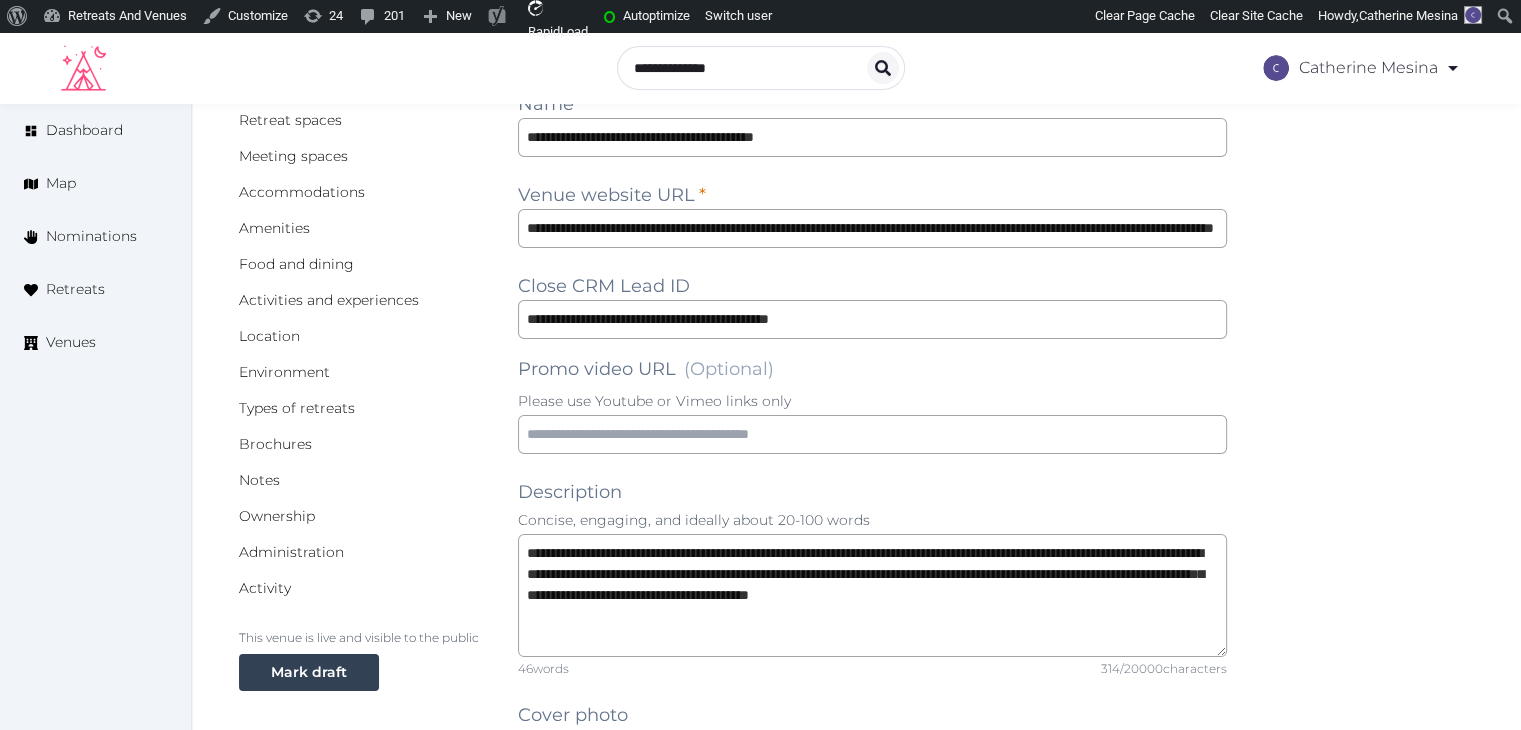 scroll, scrollTop: 0, scrollLeft: 0, axis: both 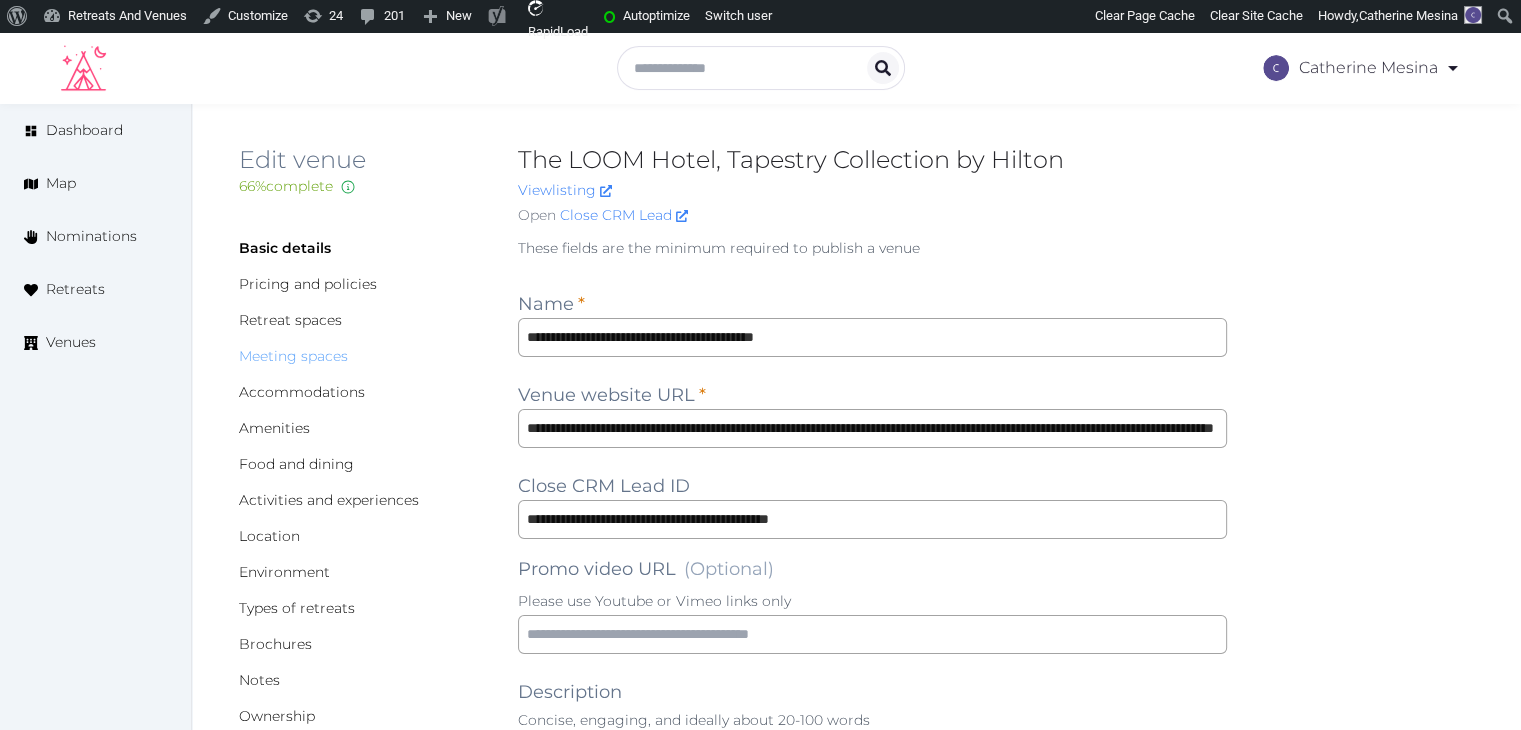 click on "Meeting spaces" at bounding box center (293, 356) 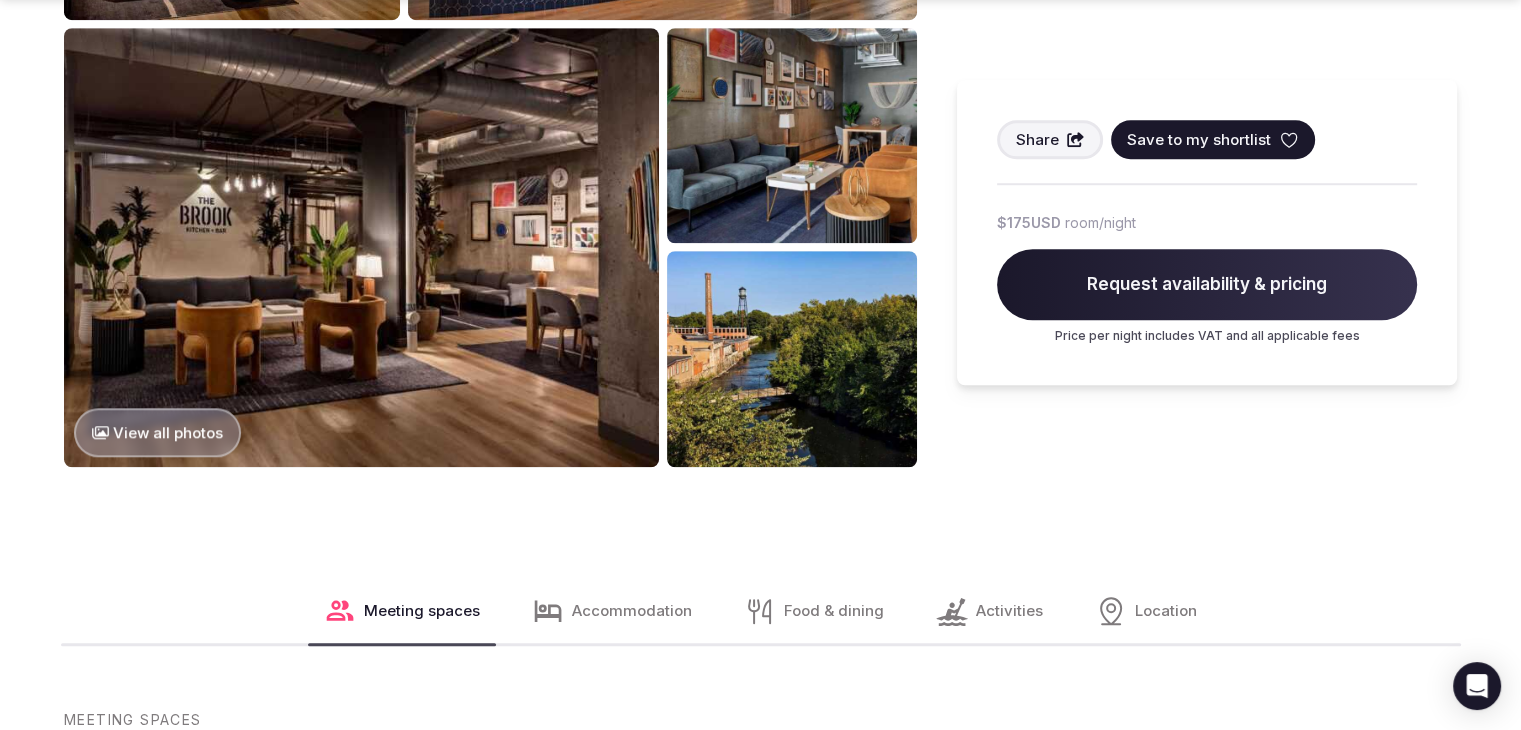 scroll, scrollTop: 1700, scrollLeft: 0, axis: vertical 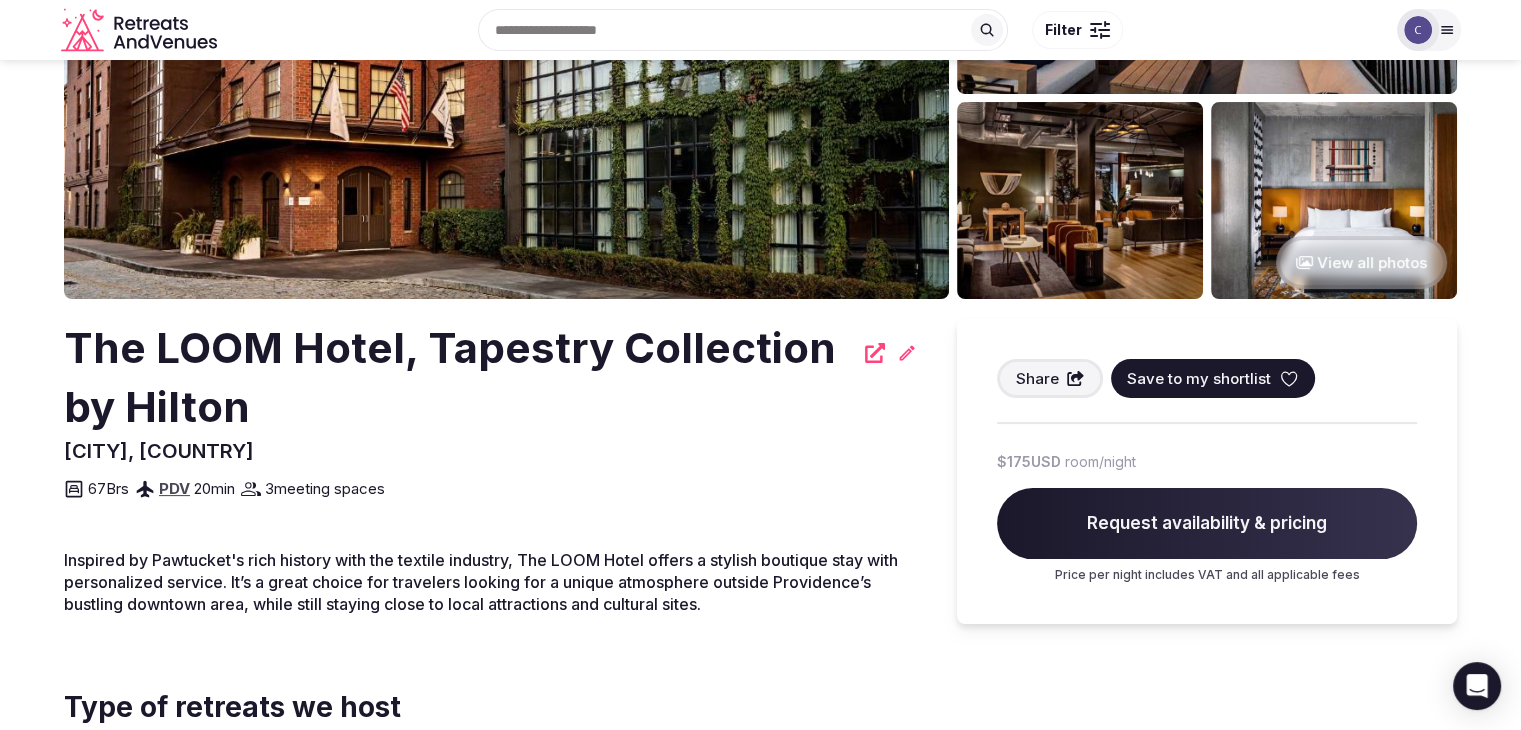 click on "The LOOM Hotel, Tapestry Collection by Hilton" at bounding box center [458, 378] 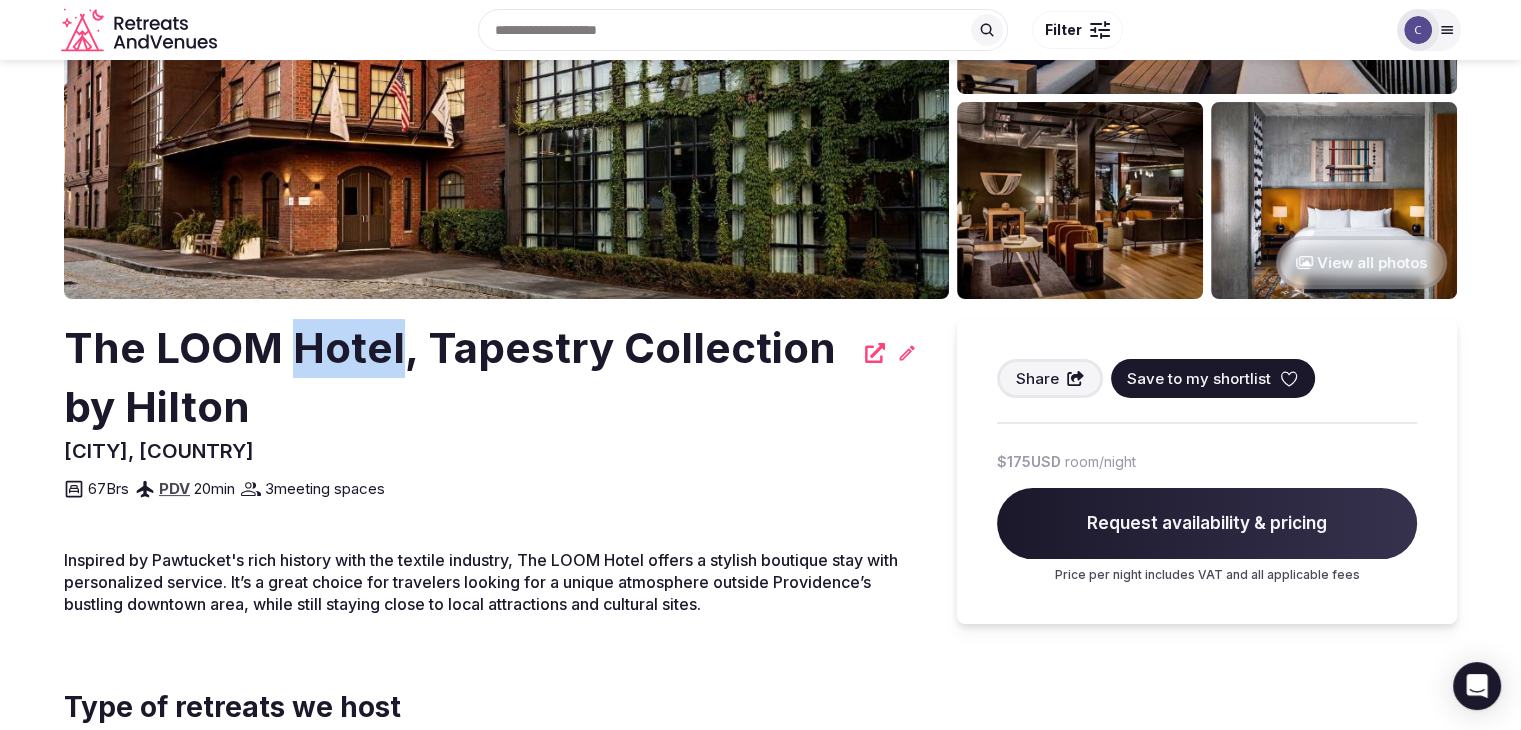 click on "The LOOM Hotel, Tapestry Collection by Hilton" at bounding box center (458, 378) 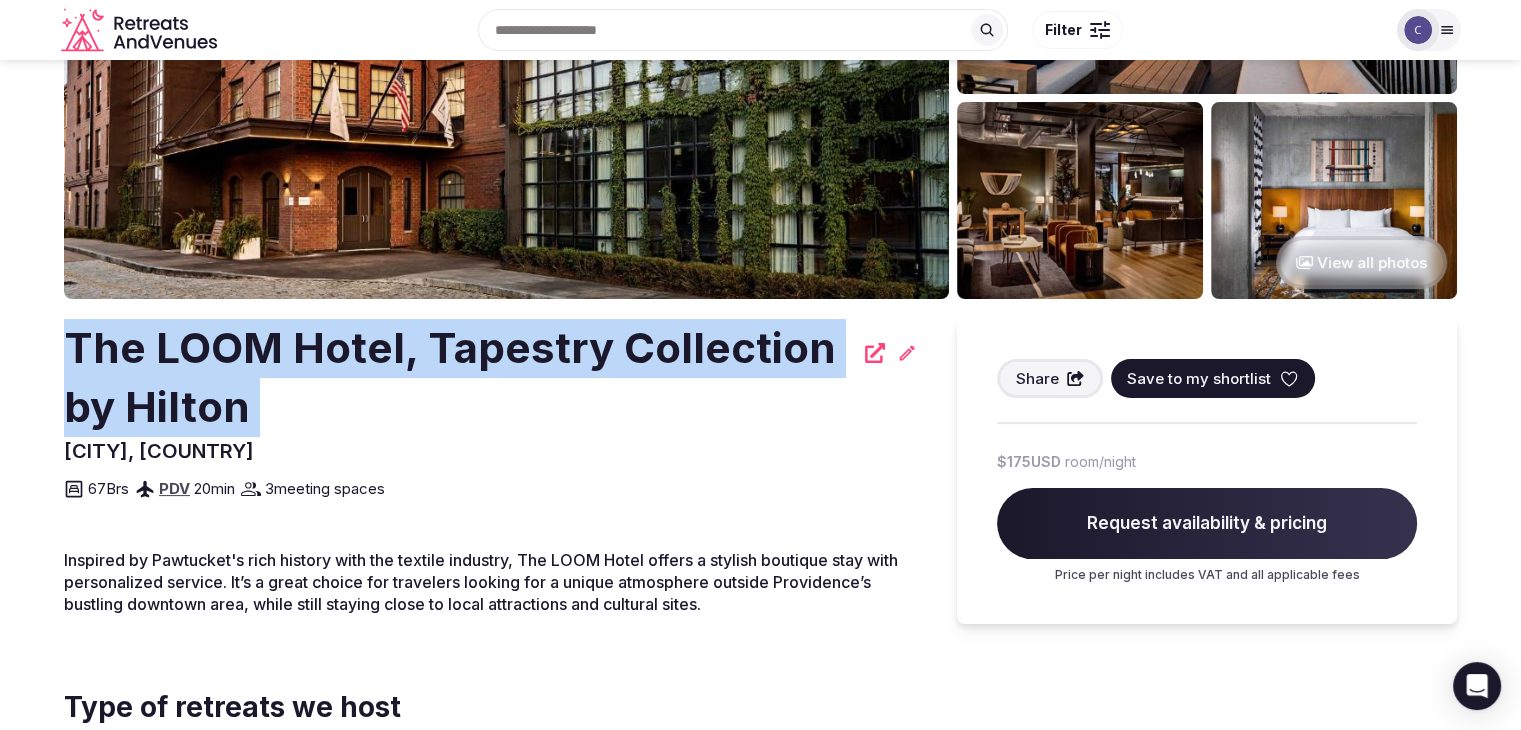 click on "The LOOM Hotel, Tapestry Collection by Hilton" at bounding box center [458, 378] 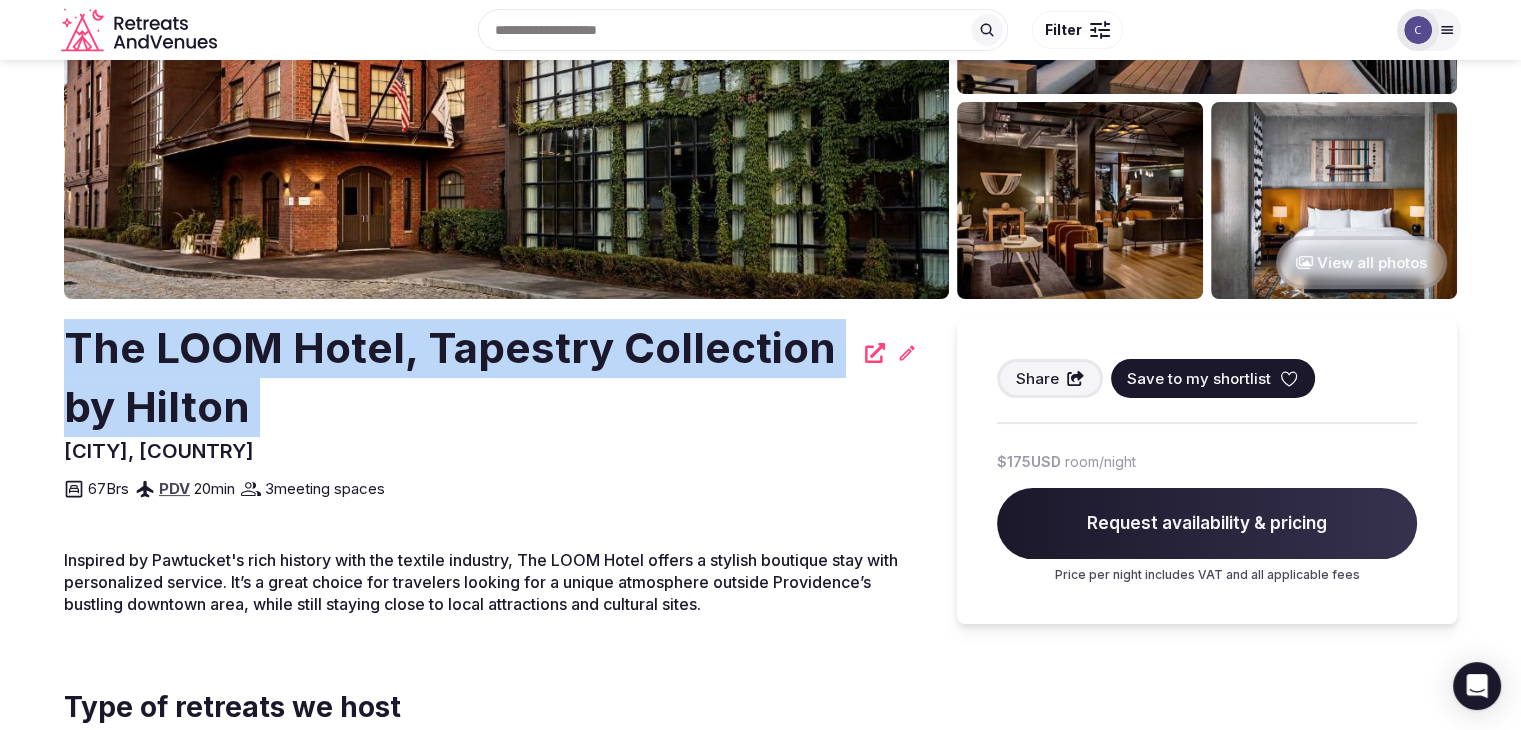 copy on "The LOOM Hotel, Tapestry Collection by Hilton" 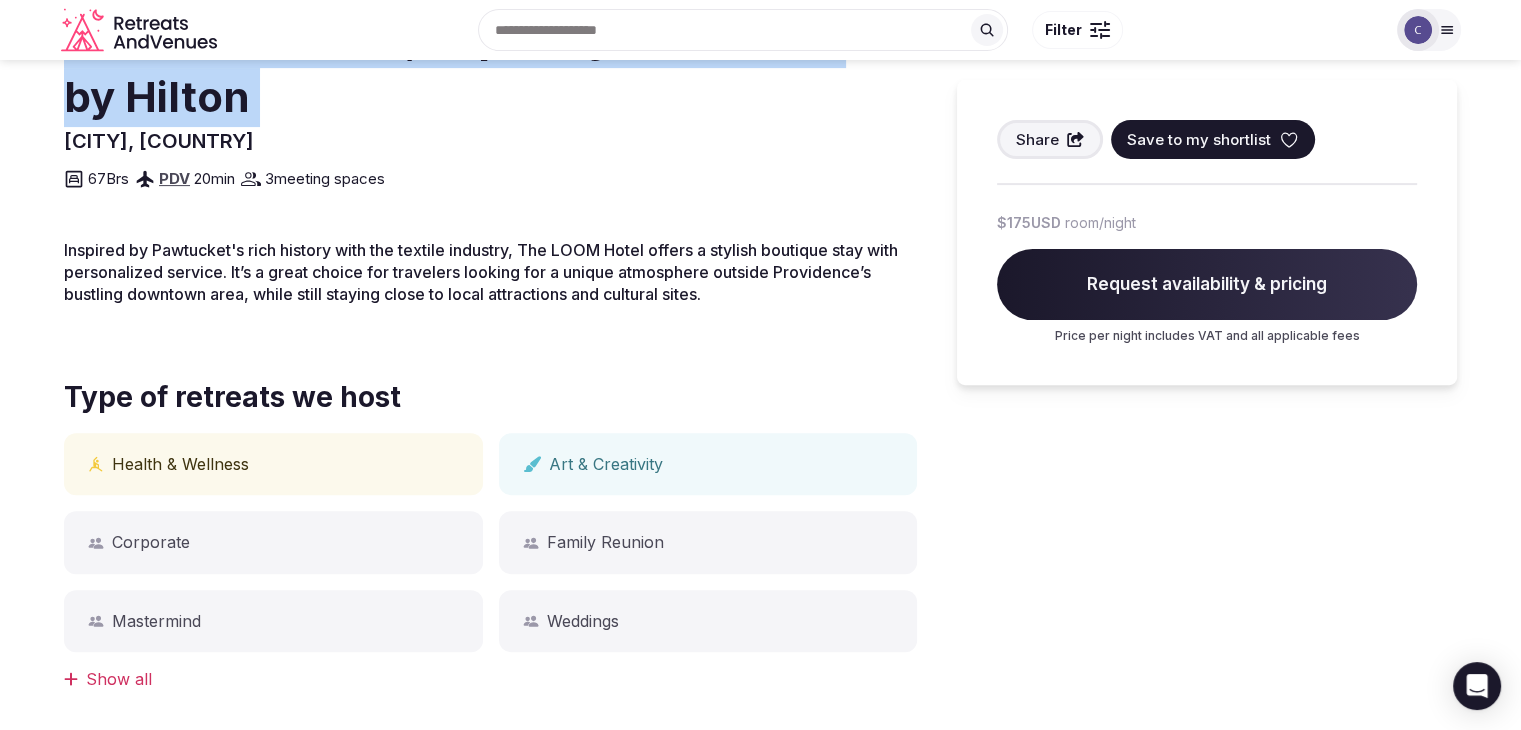 scroll, scrollTop: 386, scrollLeft: 0, axis: vertical 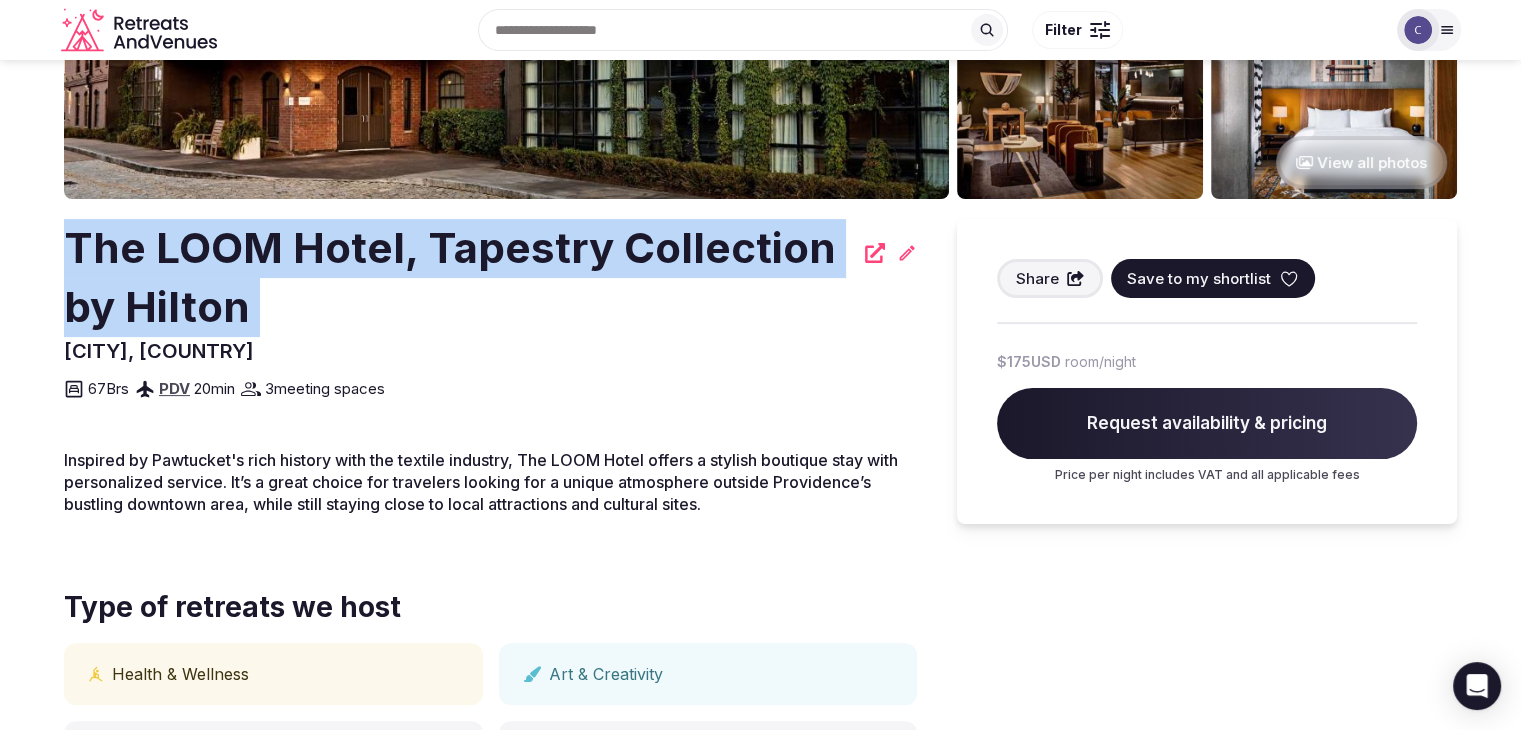 copy on "The LOOM Hotel, Tapestry Collection by Hilton" 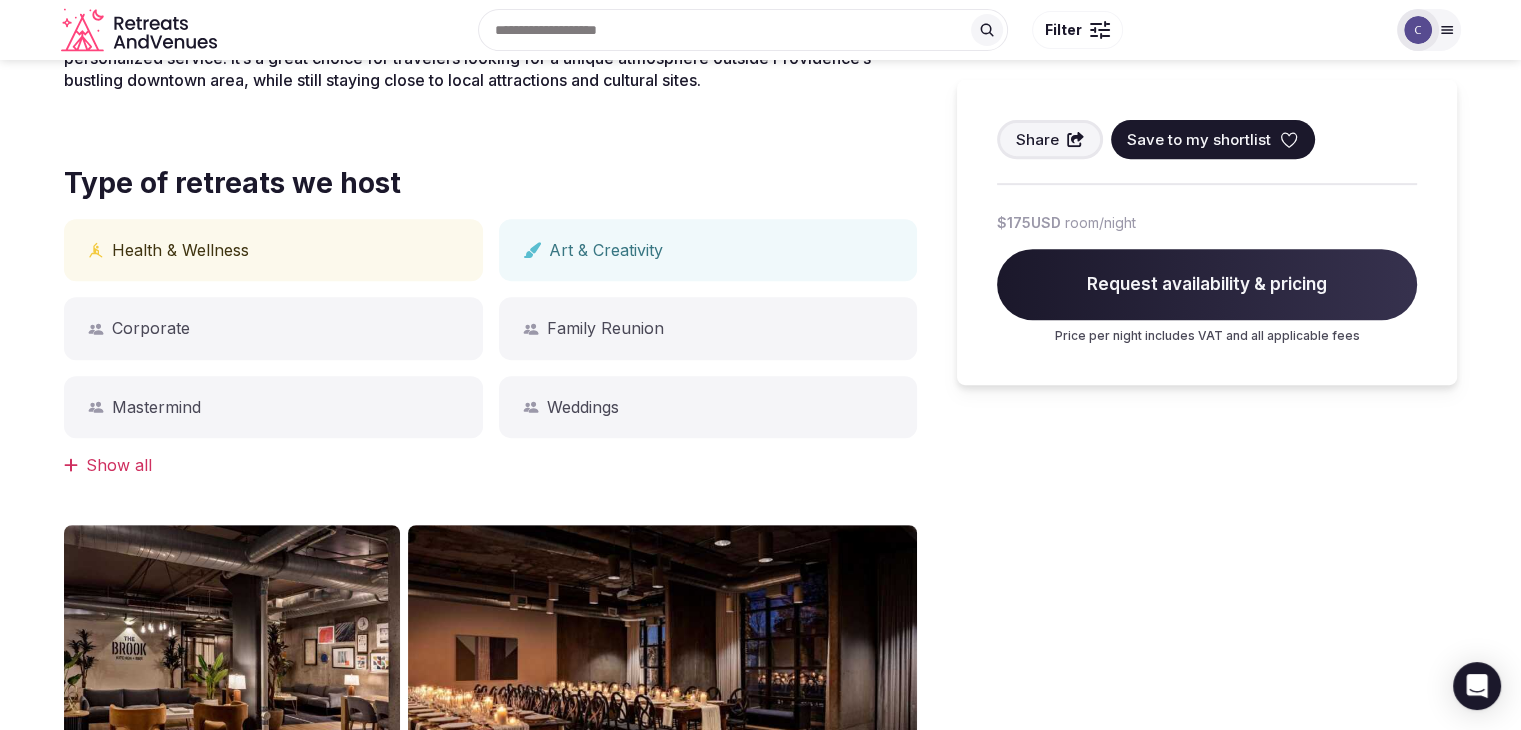 scroll, scrollTop: 486, scrollLeft: 0, axis: vertical 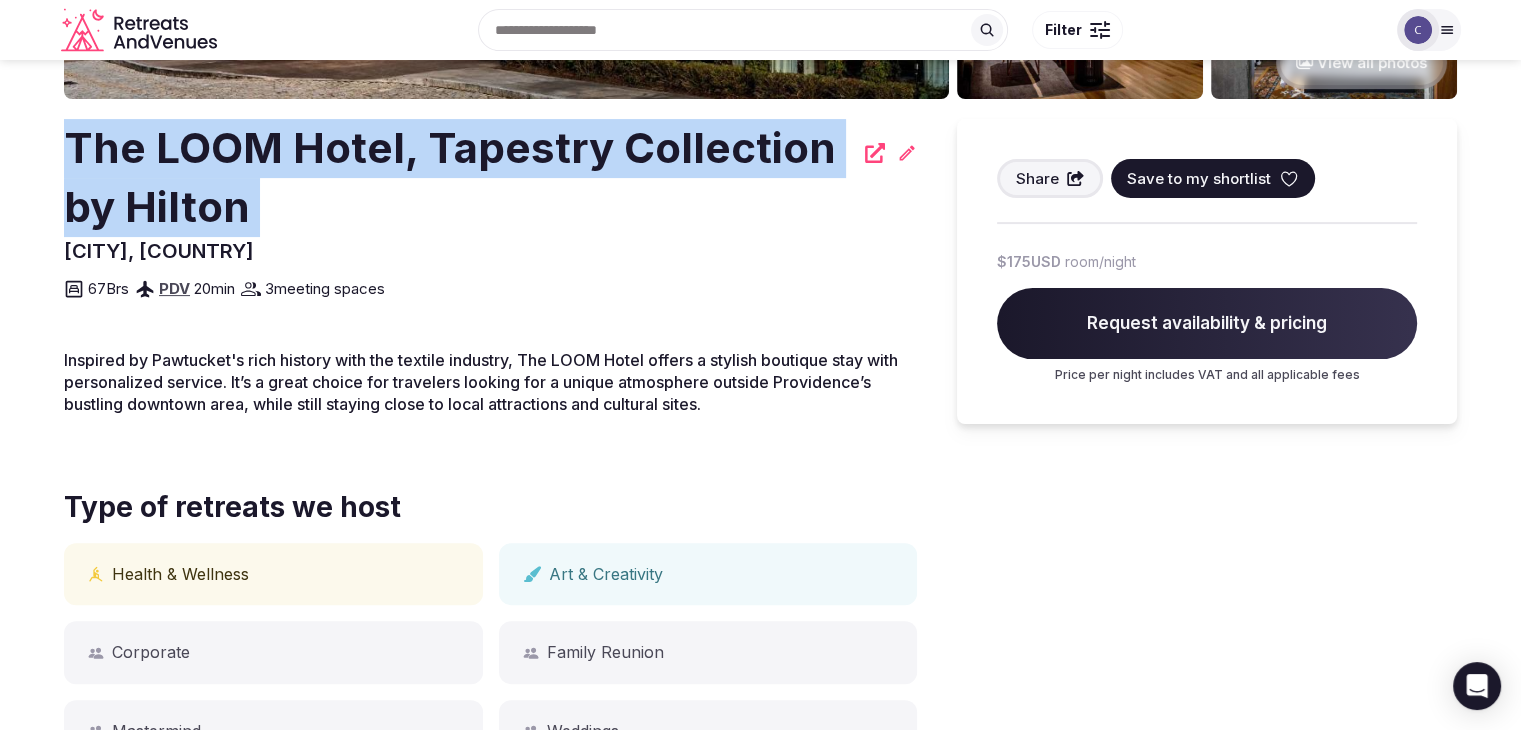 copy on "The LOOM Hotel, Tapestry Collection by Hilton" 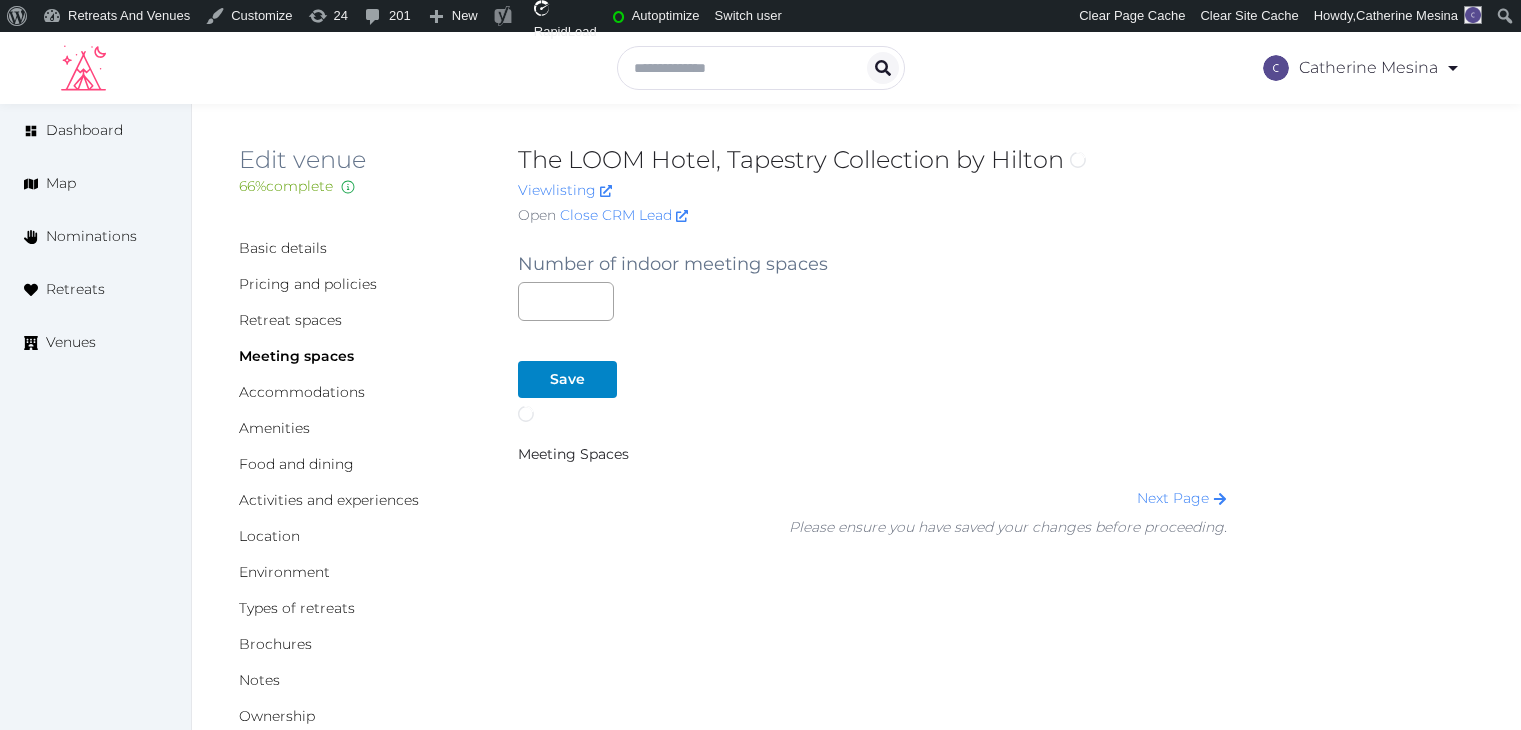 scroll, scrollTop: 0, scrollLeft: 0, axis: both 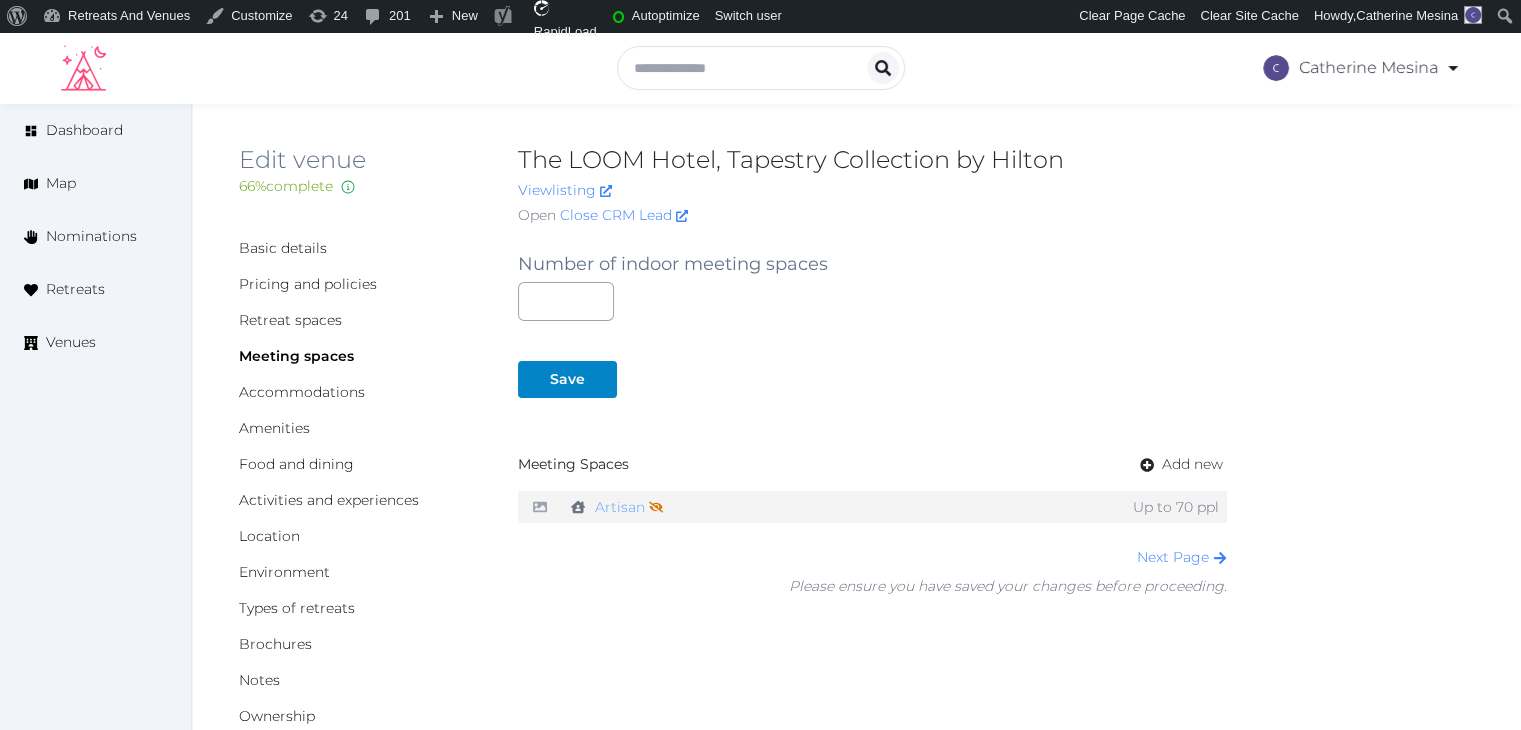 click on "Artisan   Not shown on profile until a name, description, and photo are added." at bounding box center [629, 507] 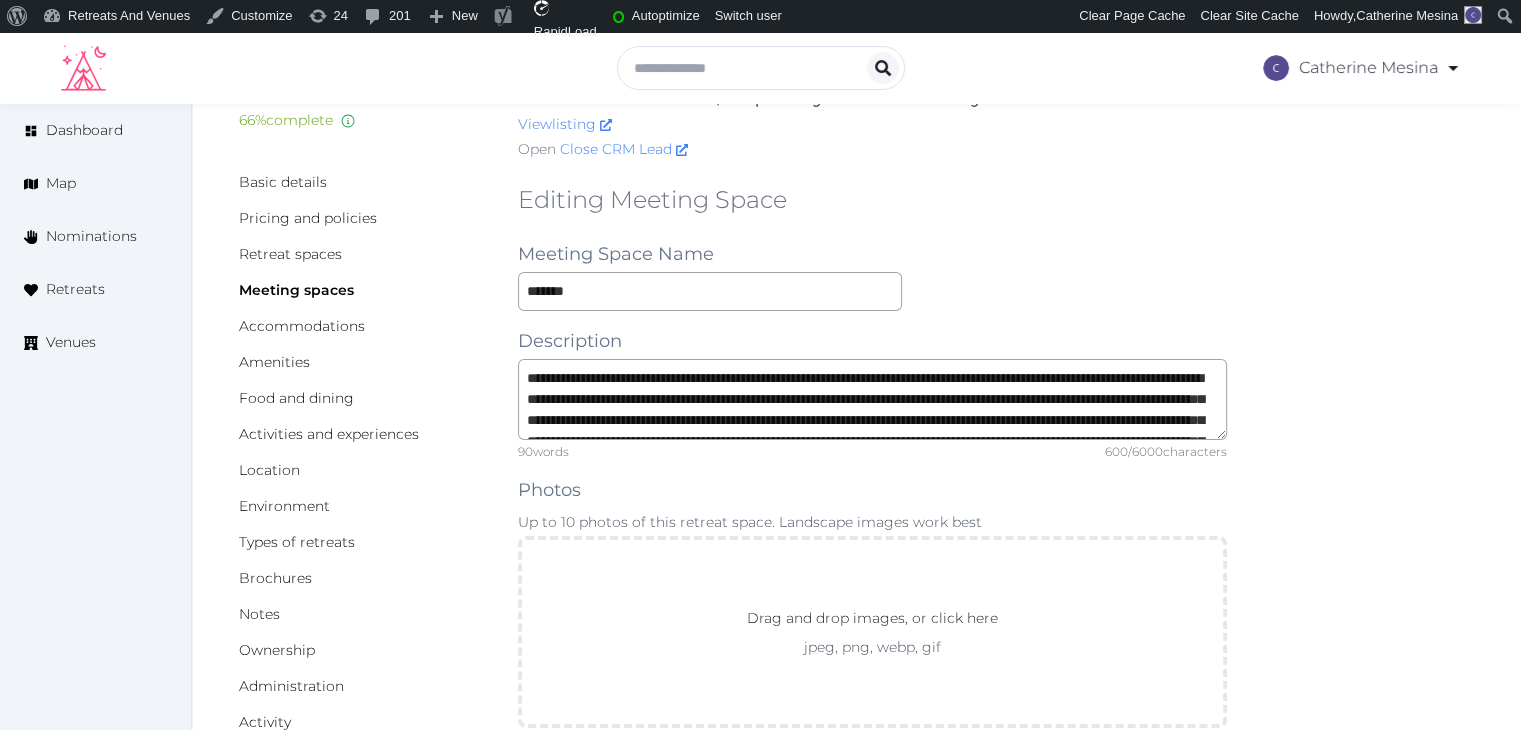 scroll, scrollTop: 100, scrollLeft: 0, axis: vertical 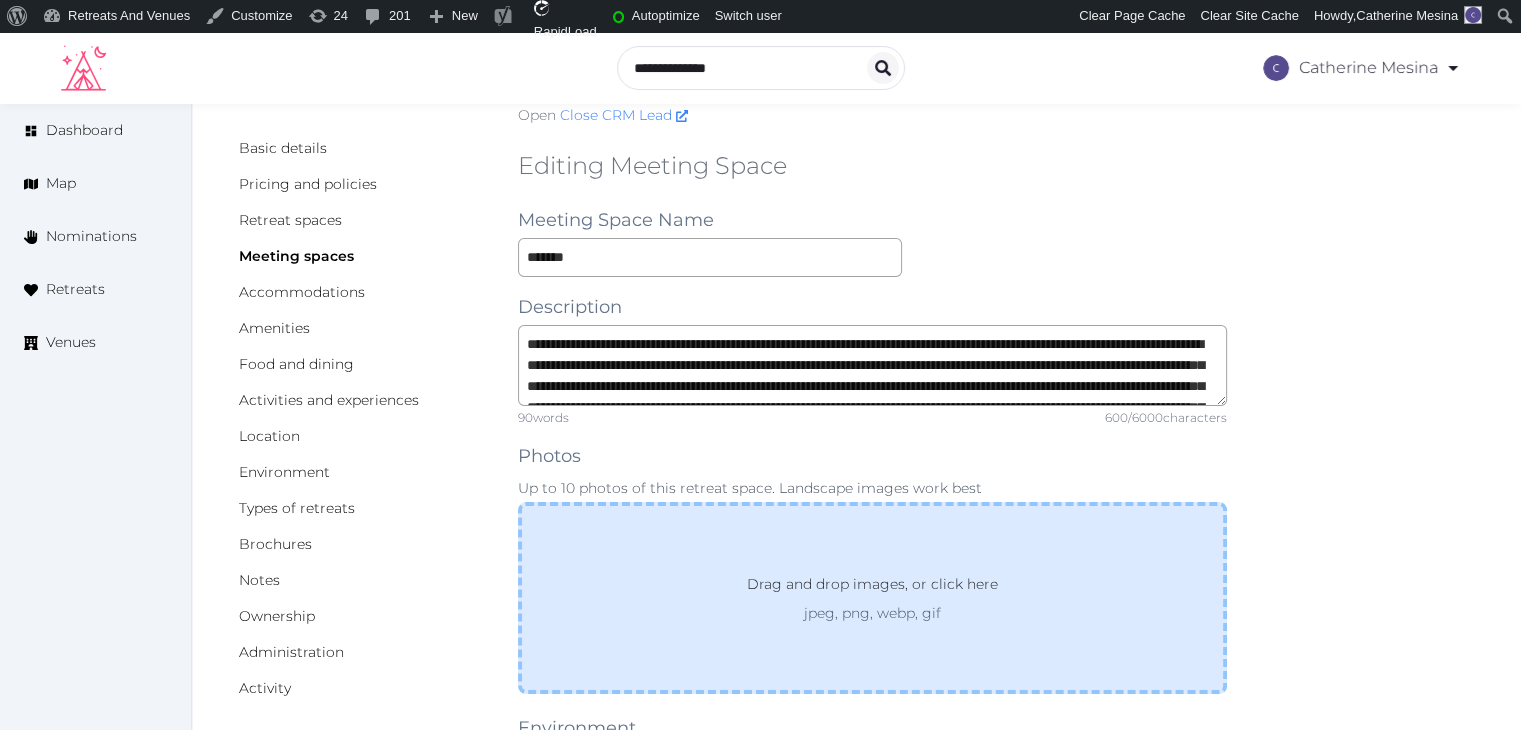click on "Drag and drop images, or click here jpeg, png, webp, gif" at bounding box center [872, 598] 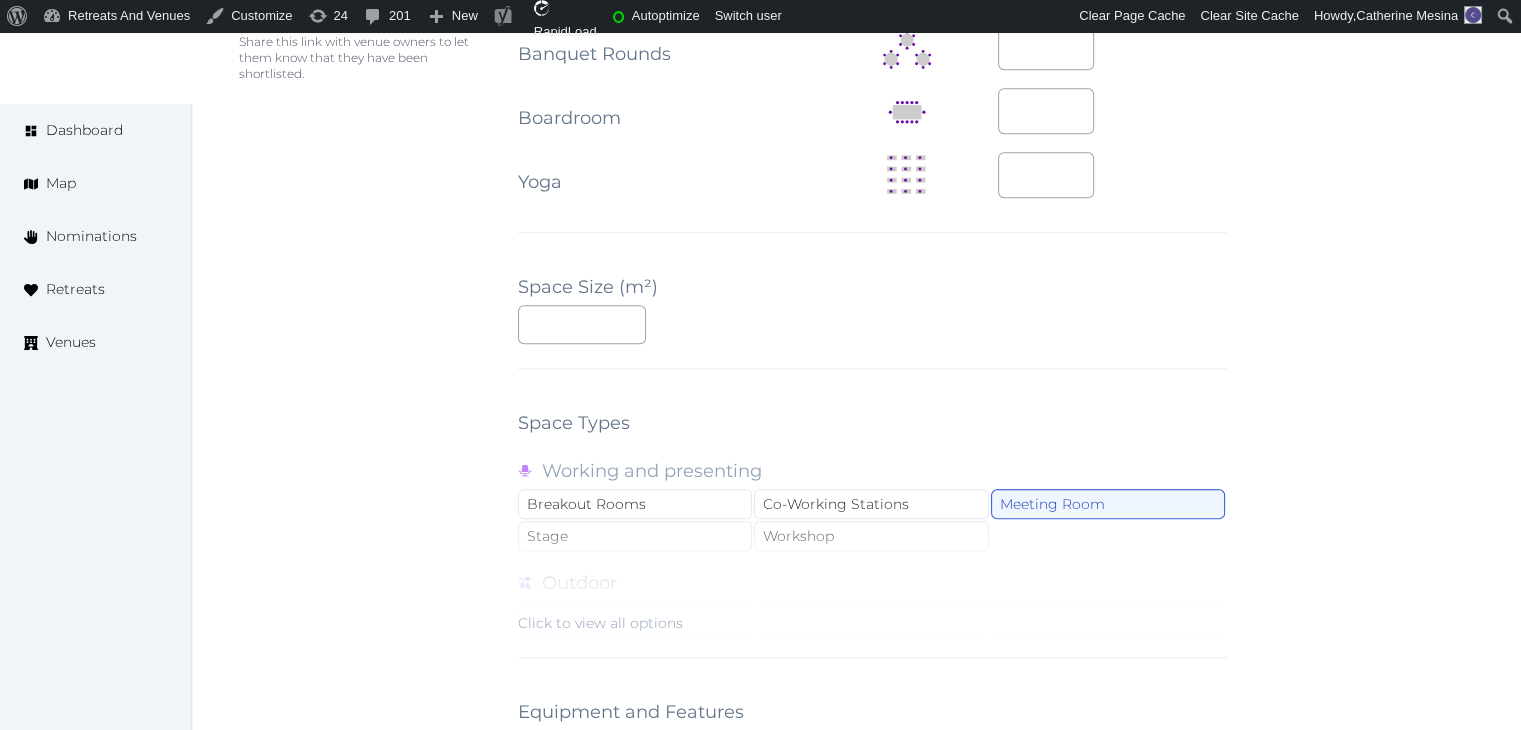 scroll, scrollTop: 1500, scrollLeft: 0, axis: vertical 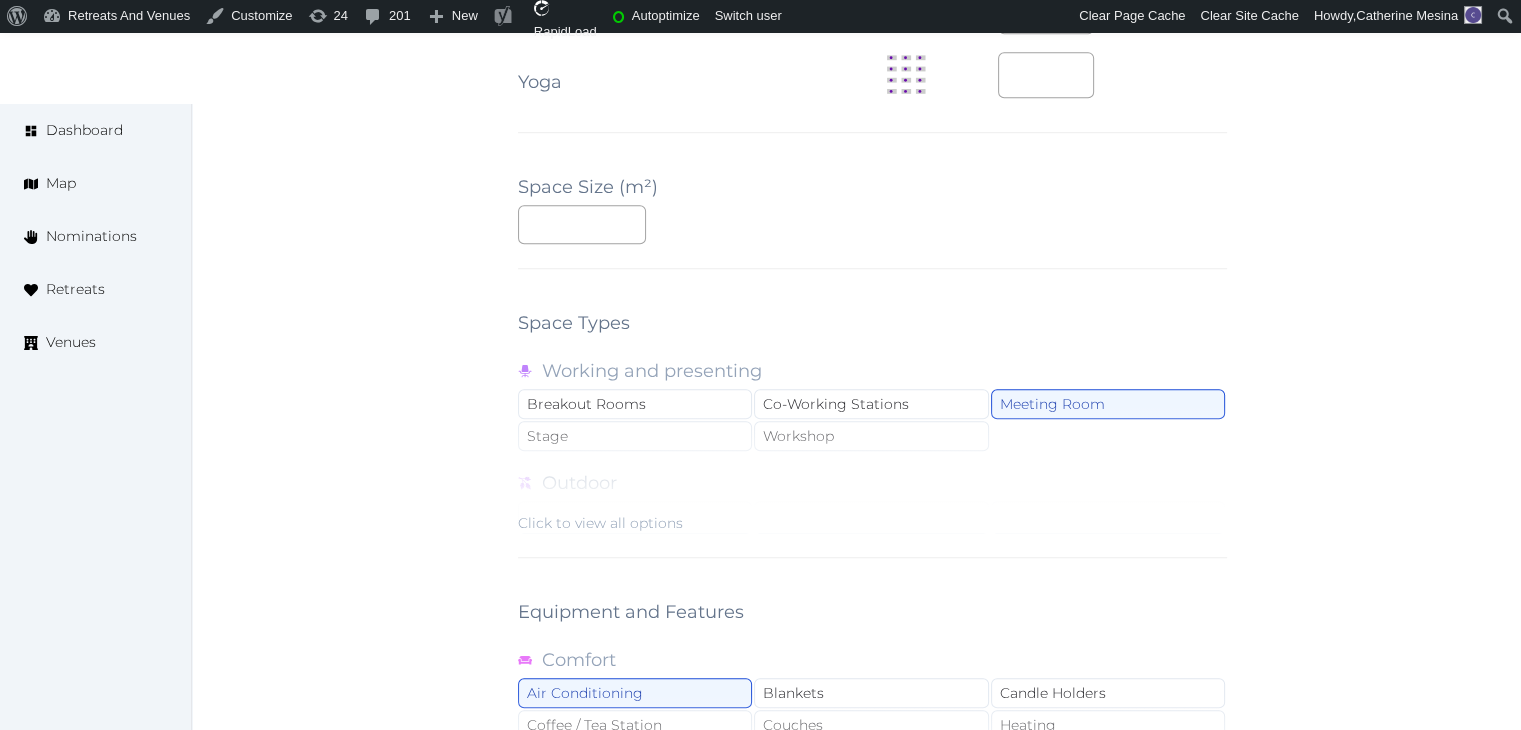 click on "Click to view all options" at bounding box center (600, 523) 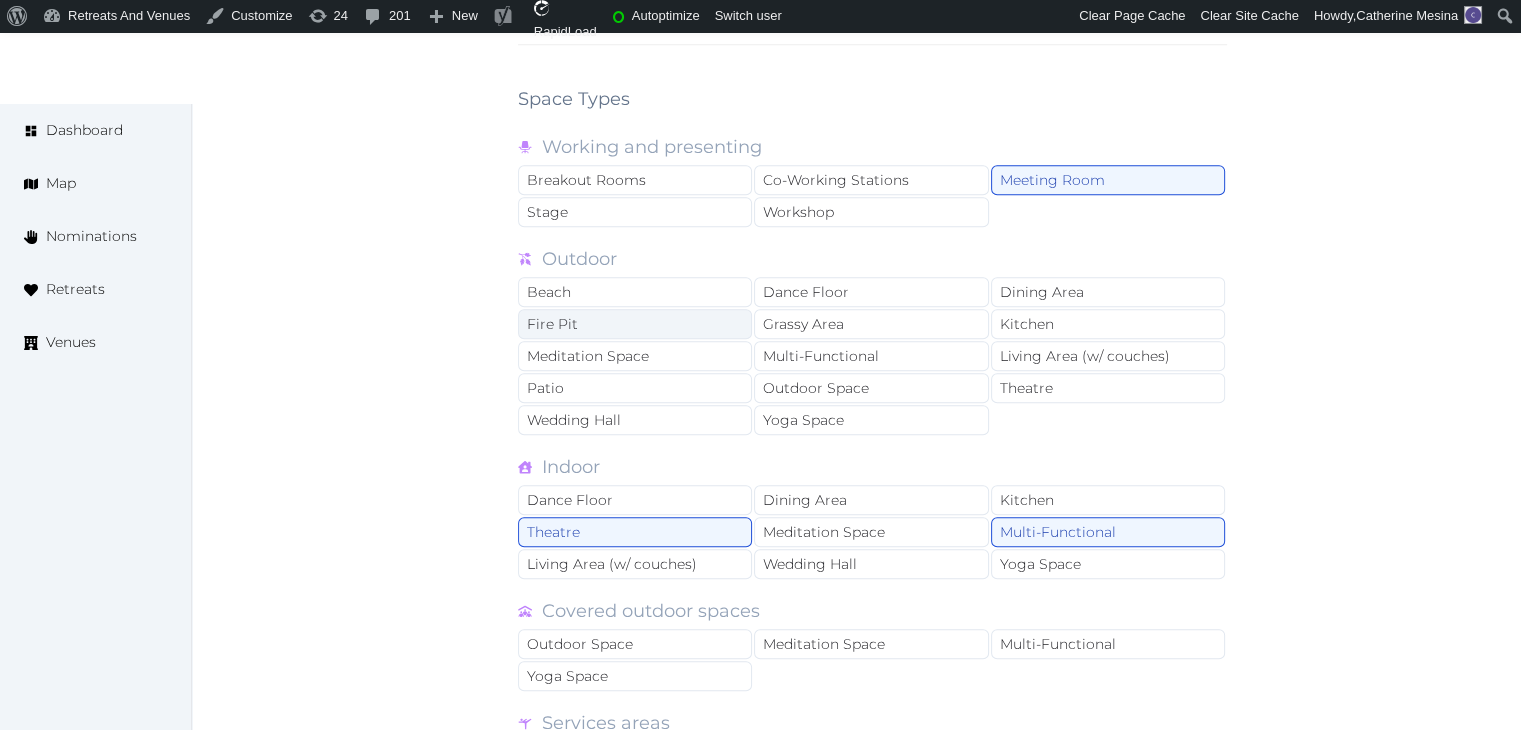 scroll, scrollTop: 2000, scrollLeft: 0, axis: vertical 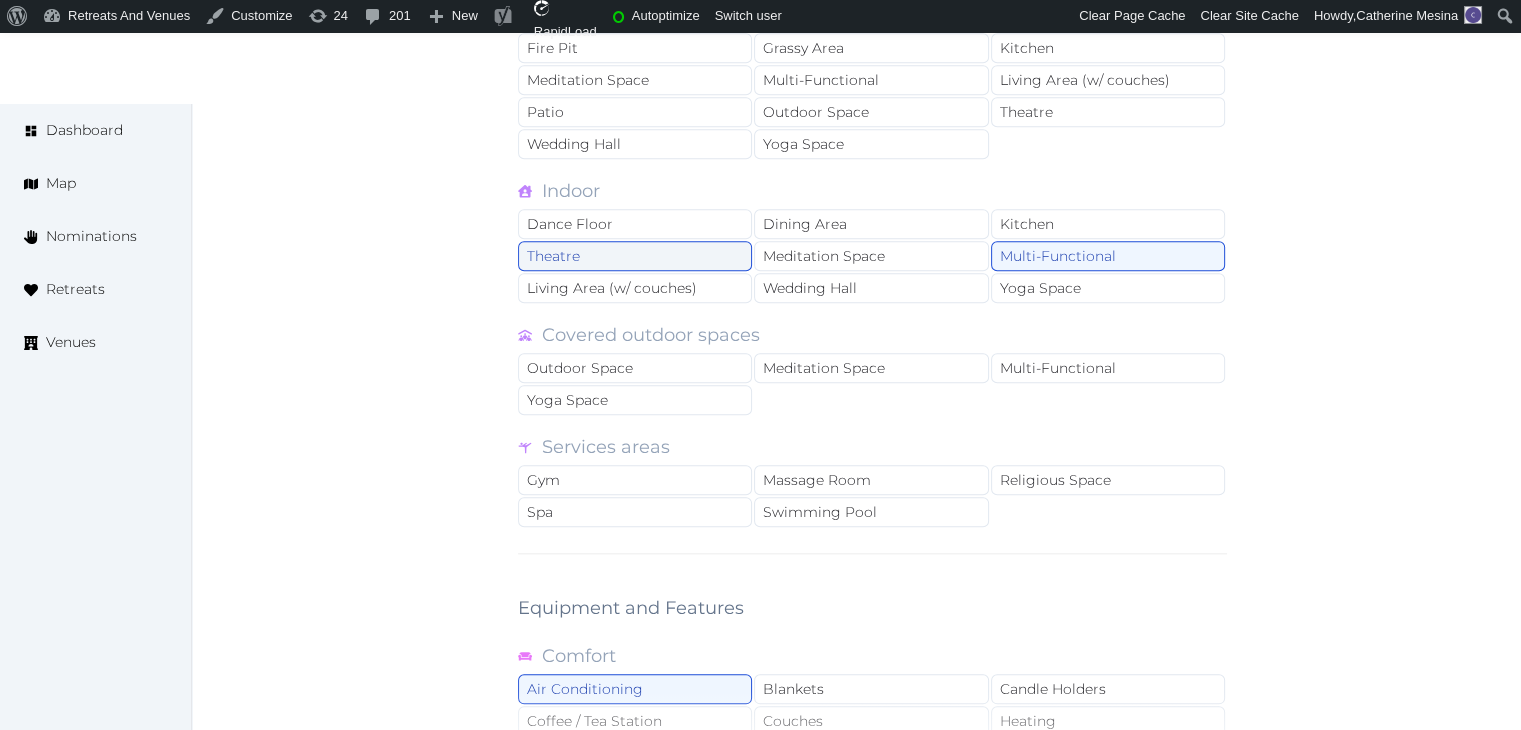 click on "Theatre" at bounding box center (635, 256) 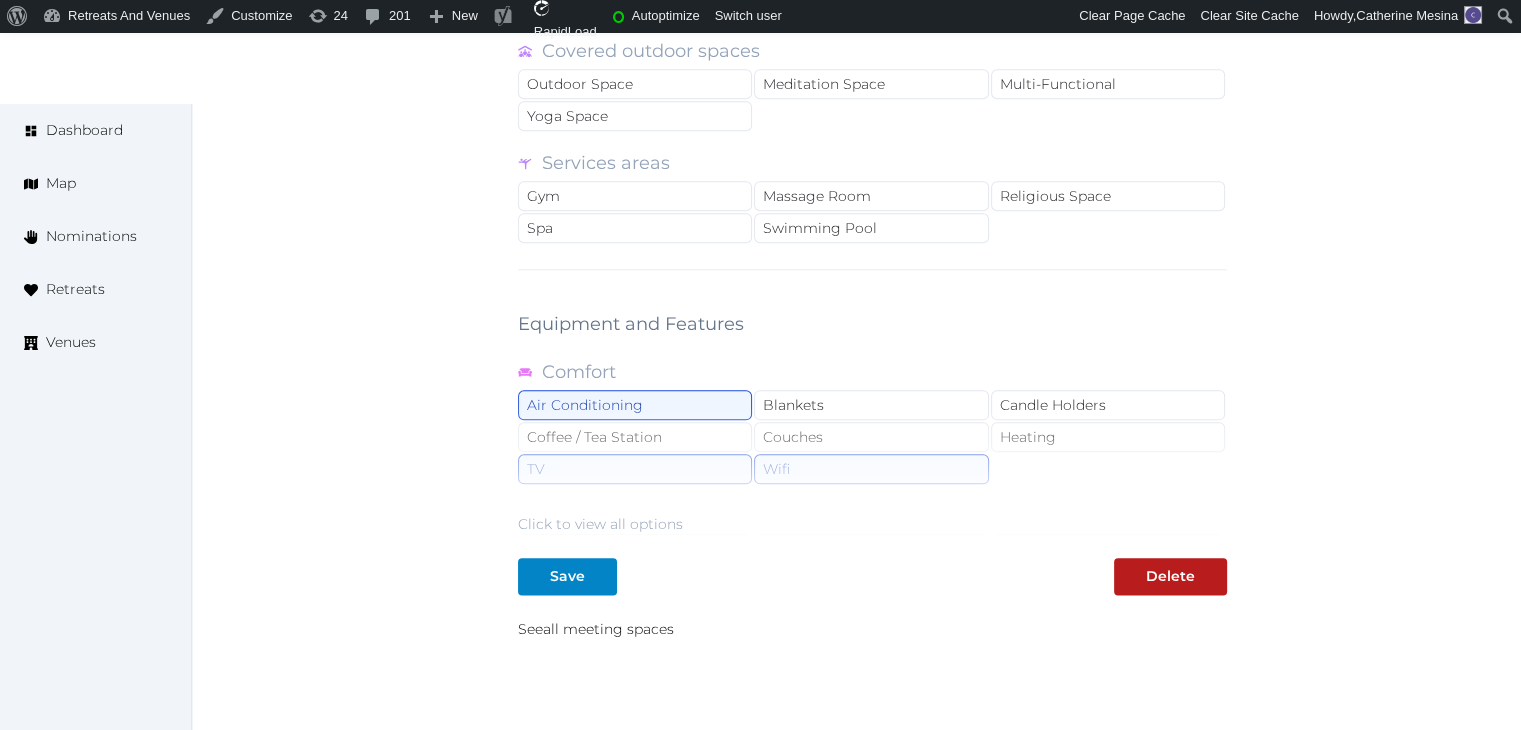 scroll, scrollTop: 2400, scrollLeft: 0, axis: vertical 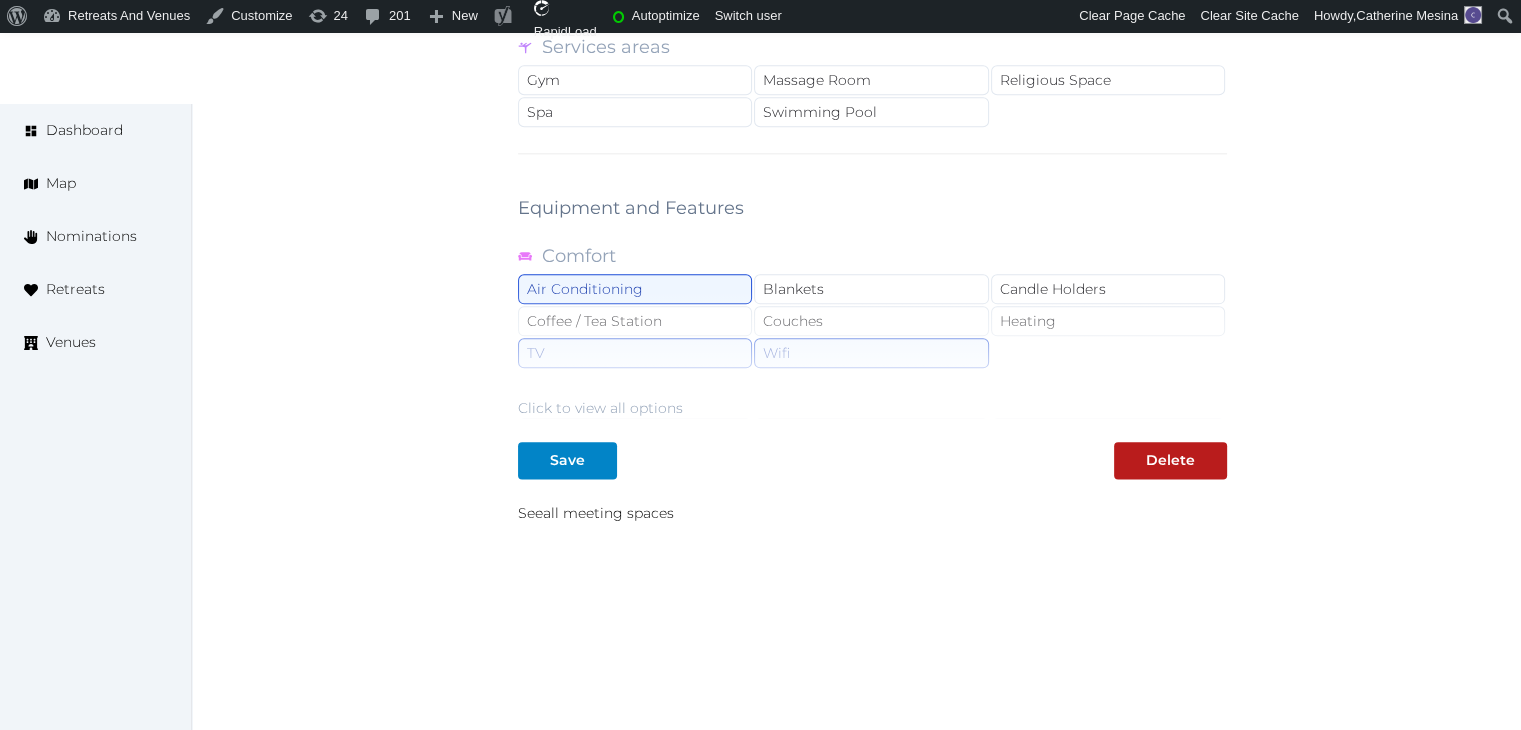 click on "Click to view all options" at bounding box center [600, 408] 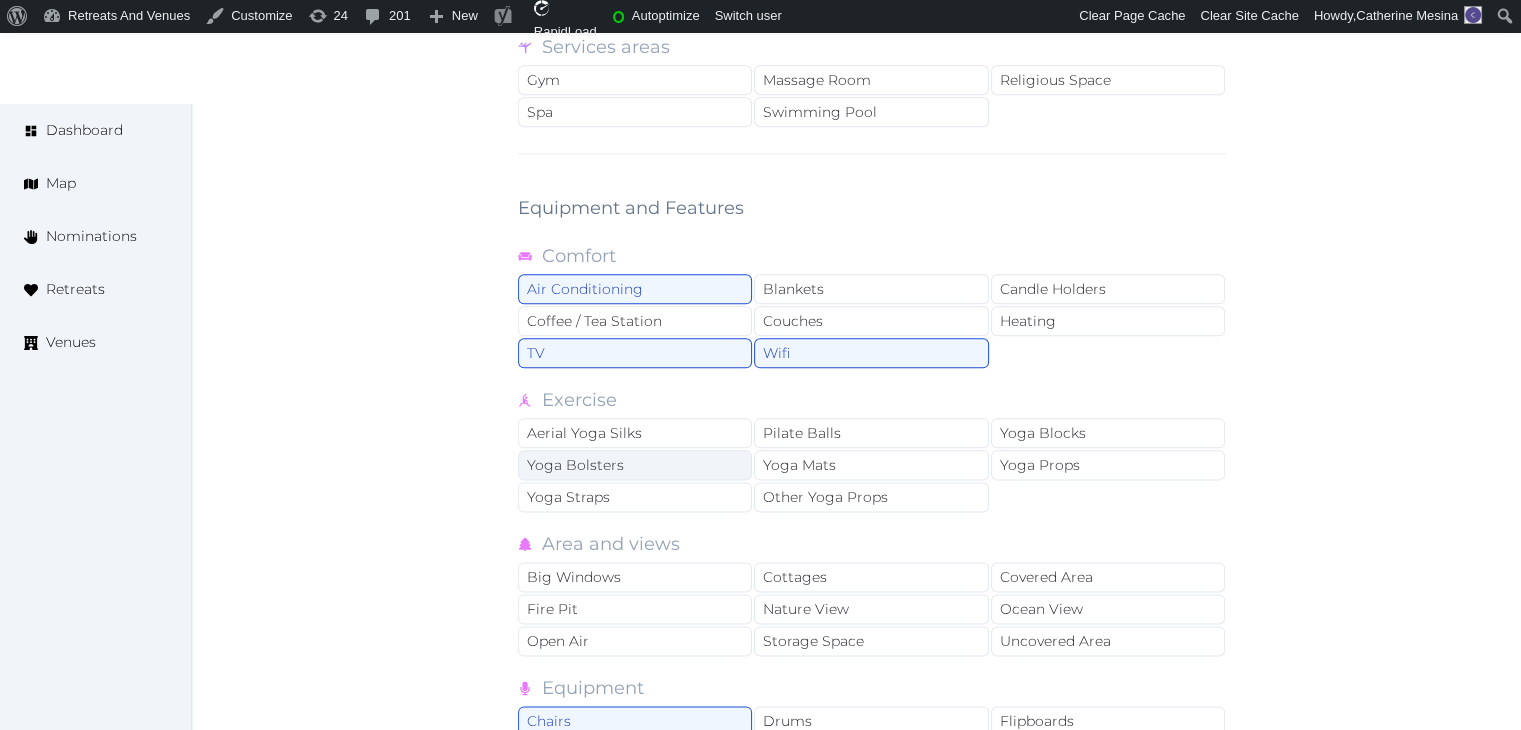 scroll, scrollTop: 2800, scrollLeft: 0, axis: vertical 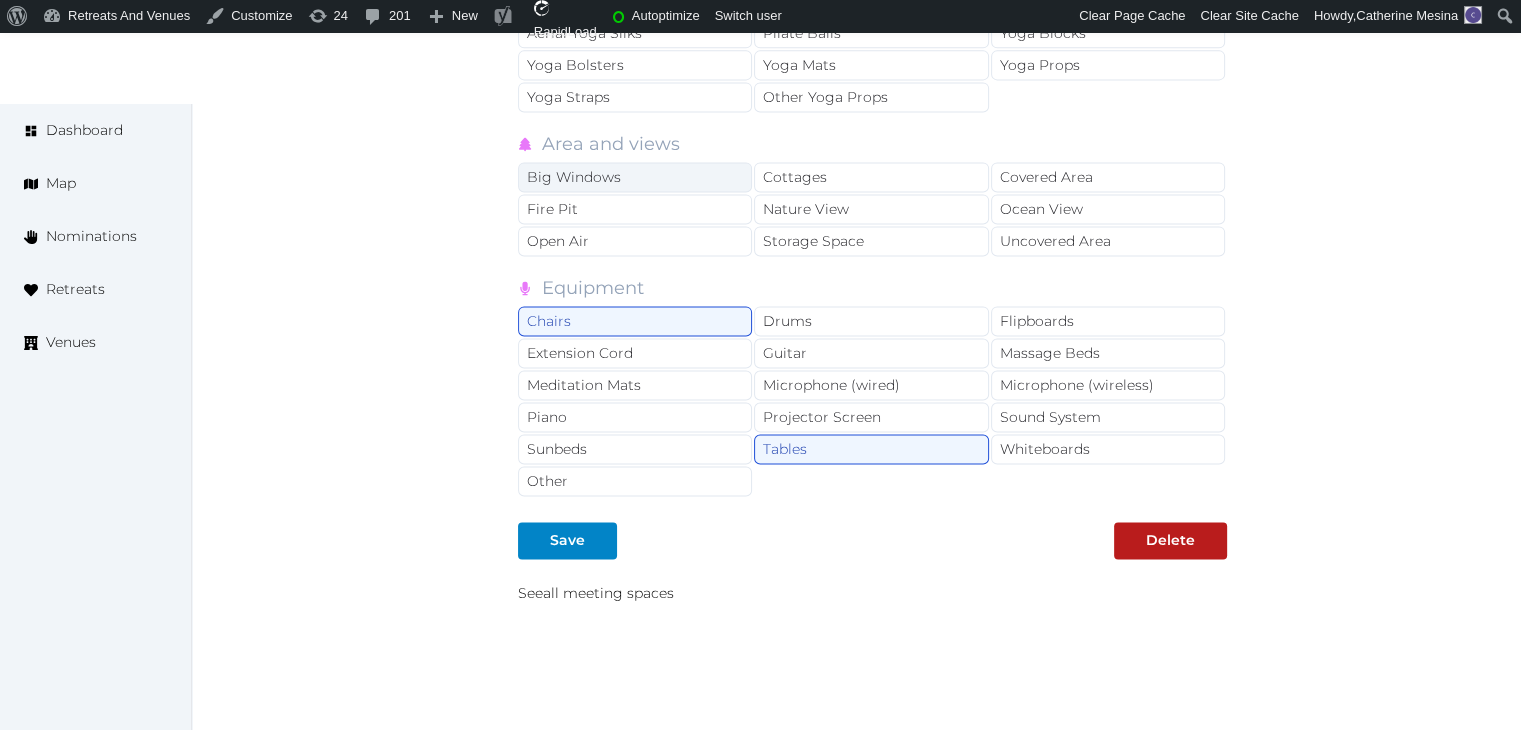 click on "Big Windows" at bounding box center (635, 177) 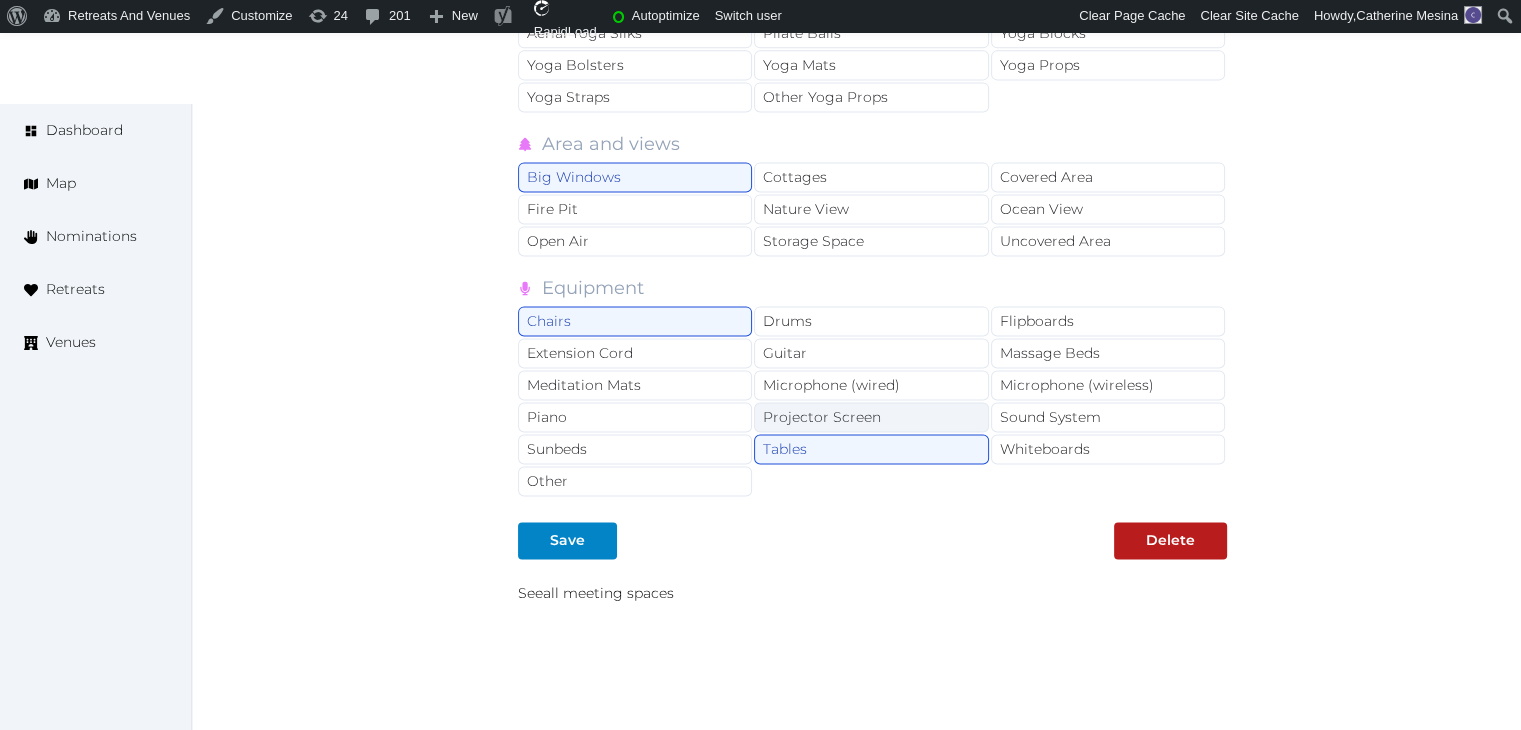 click on "Projector Screen" at bounding box center (871, 417) 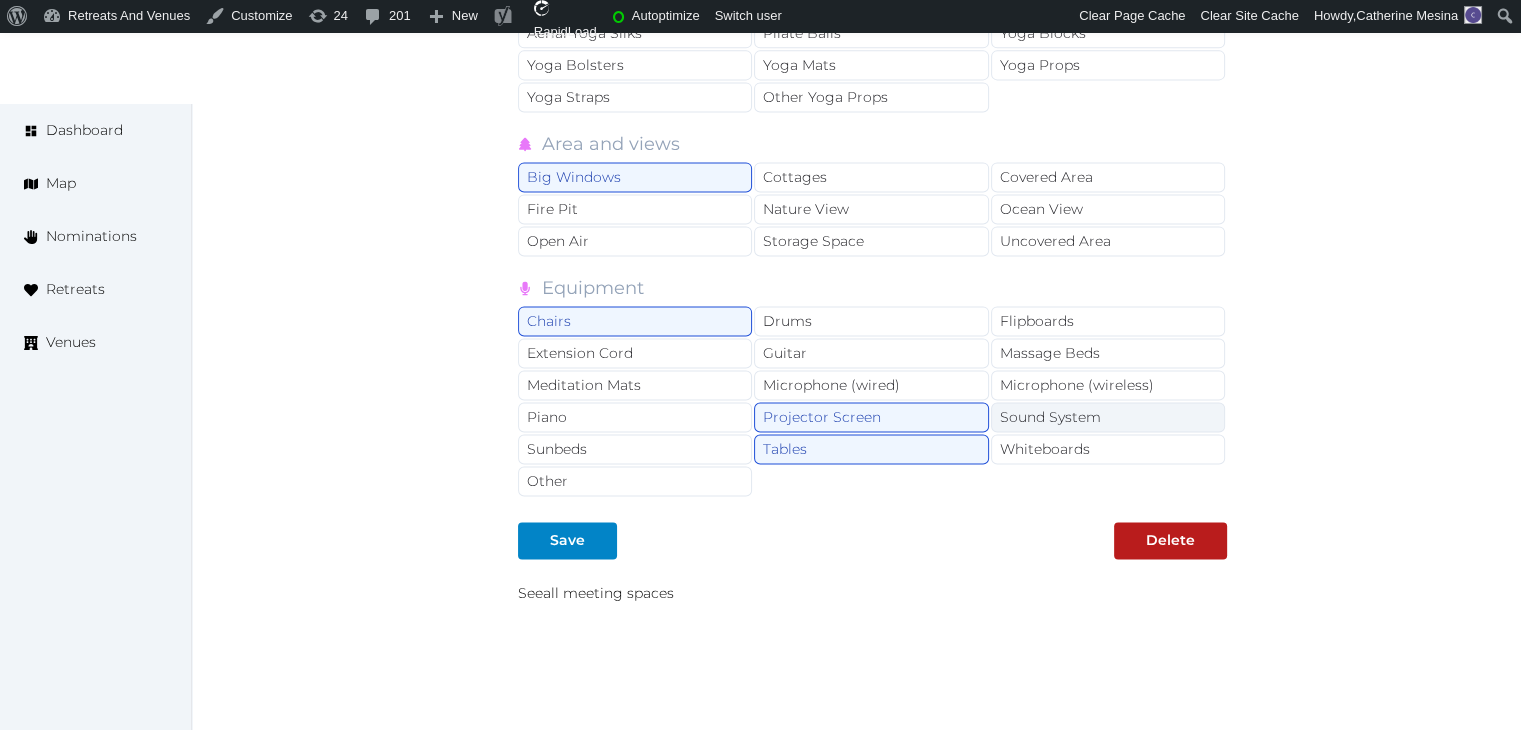 click on "Sound System" at bounding box center [1108, 417] 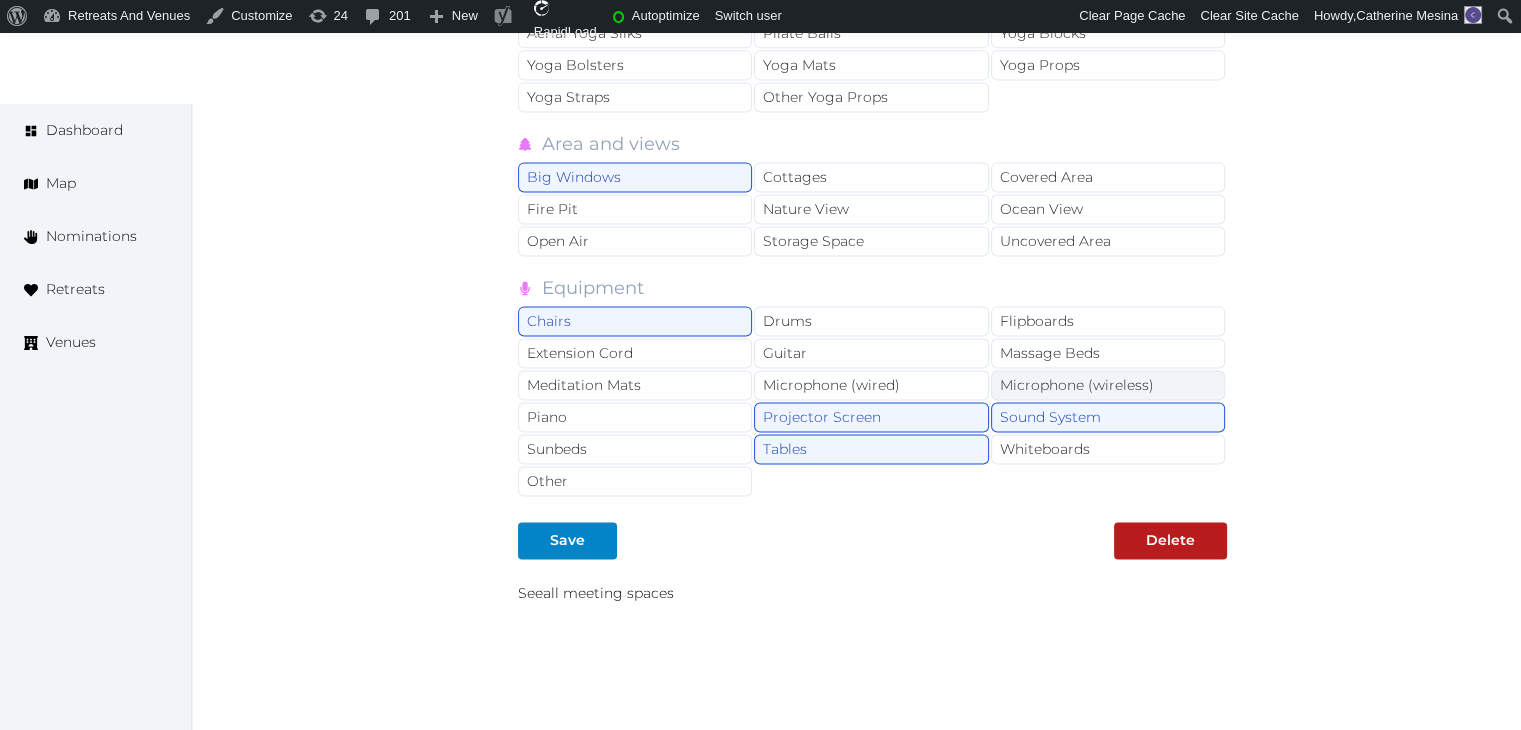 click on "Microphone (wireless)" at bounding box center (1108, 385) 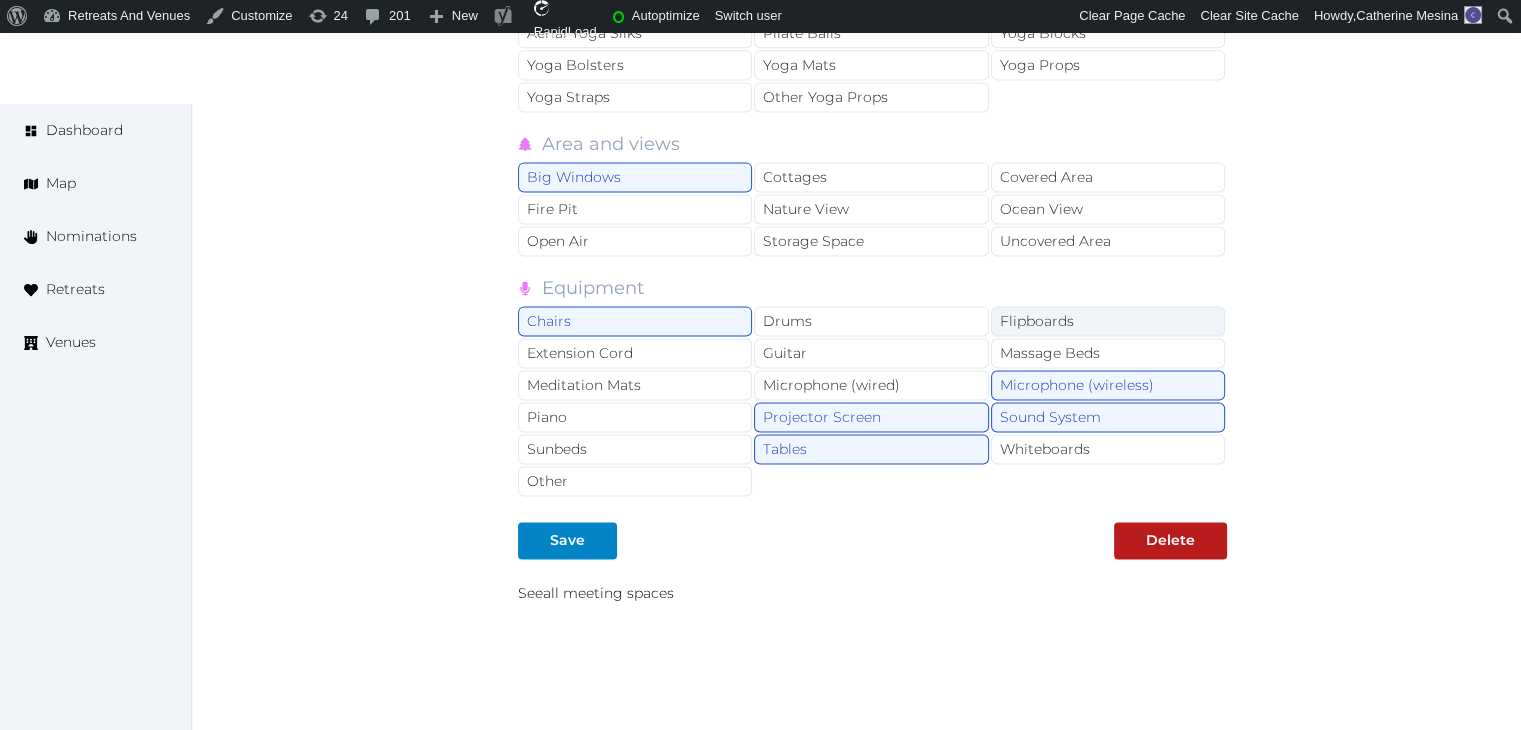 click on "Flipboards" at bounding box center [1108, 321] 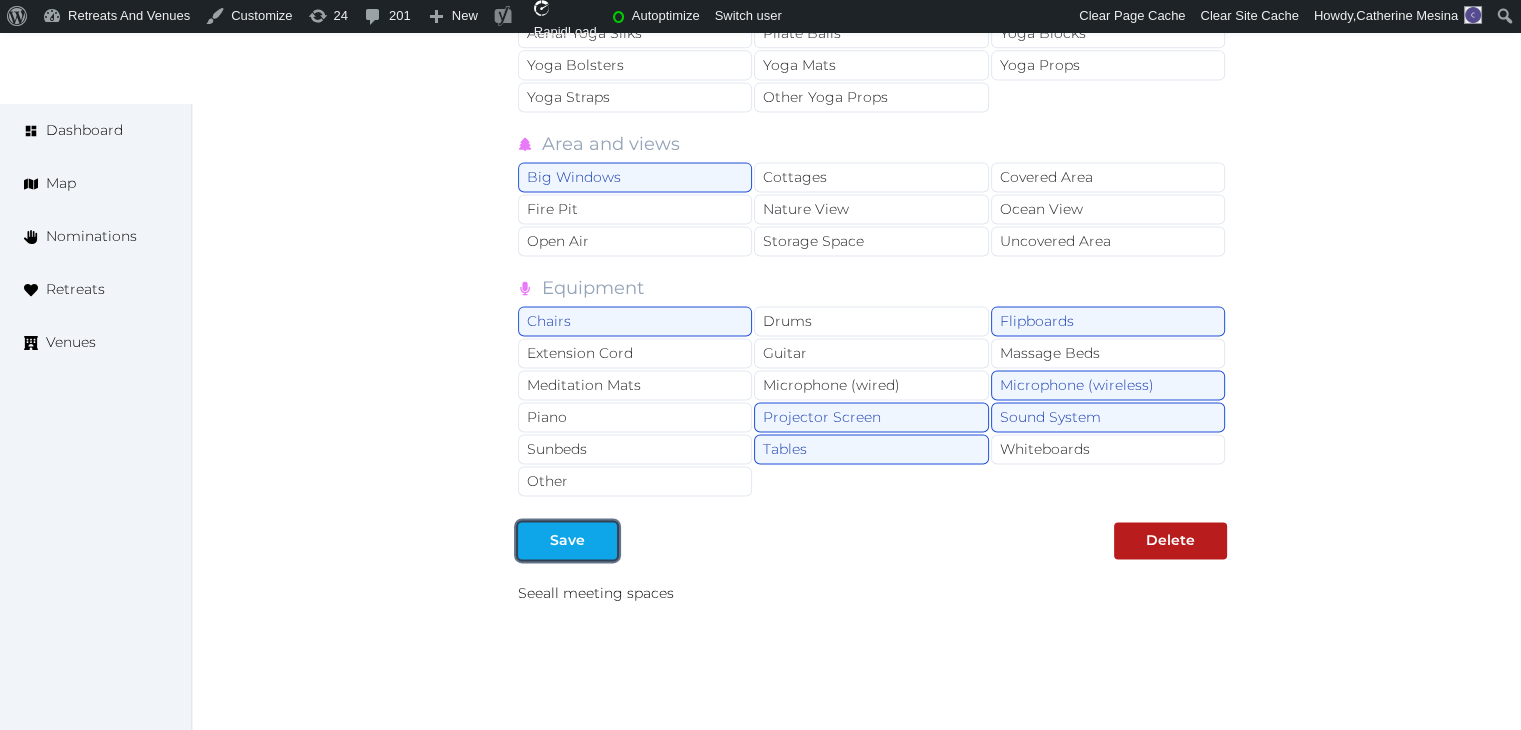 click on "Save" at bounding box center [567, 540] 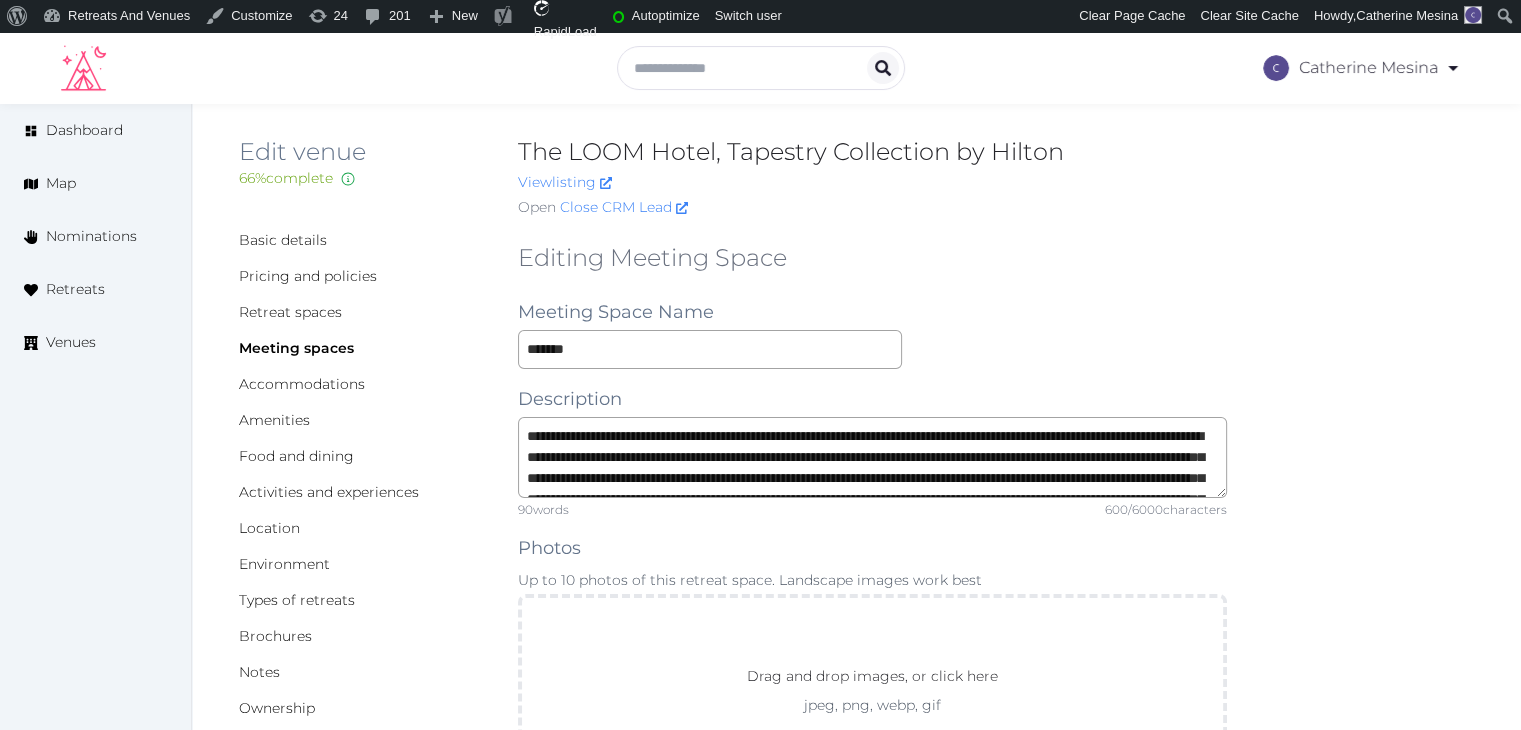 scroll, scrollTop: 0, scrollLeft: 0, axis: both 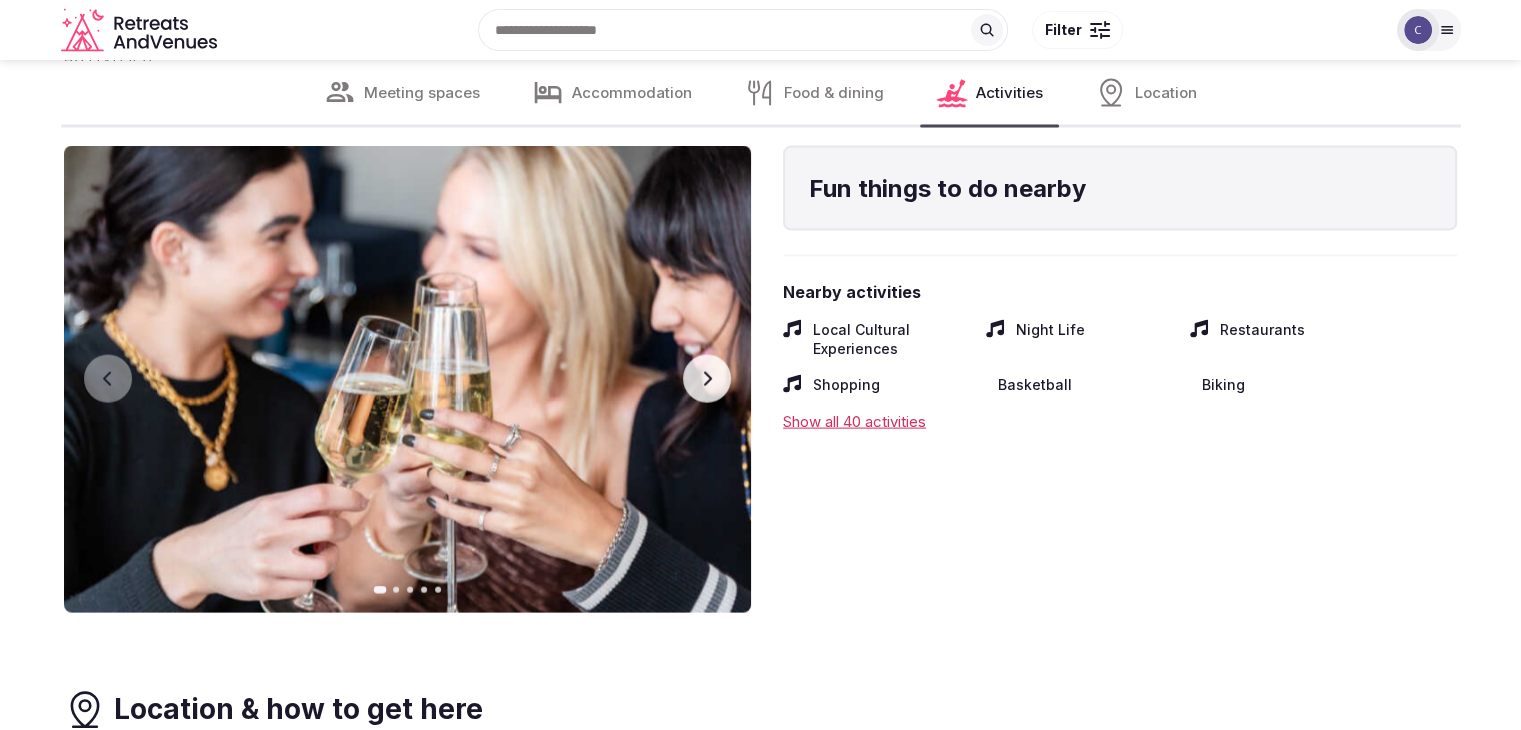 drag, startPoint x: 704, startPoint y: 381, endPoint x: 708, endPoint y: 393, distance: 12.649111 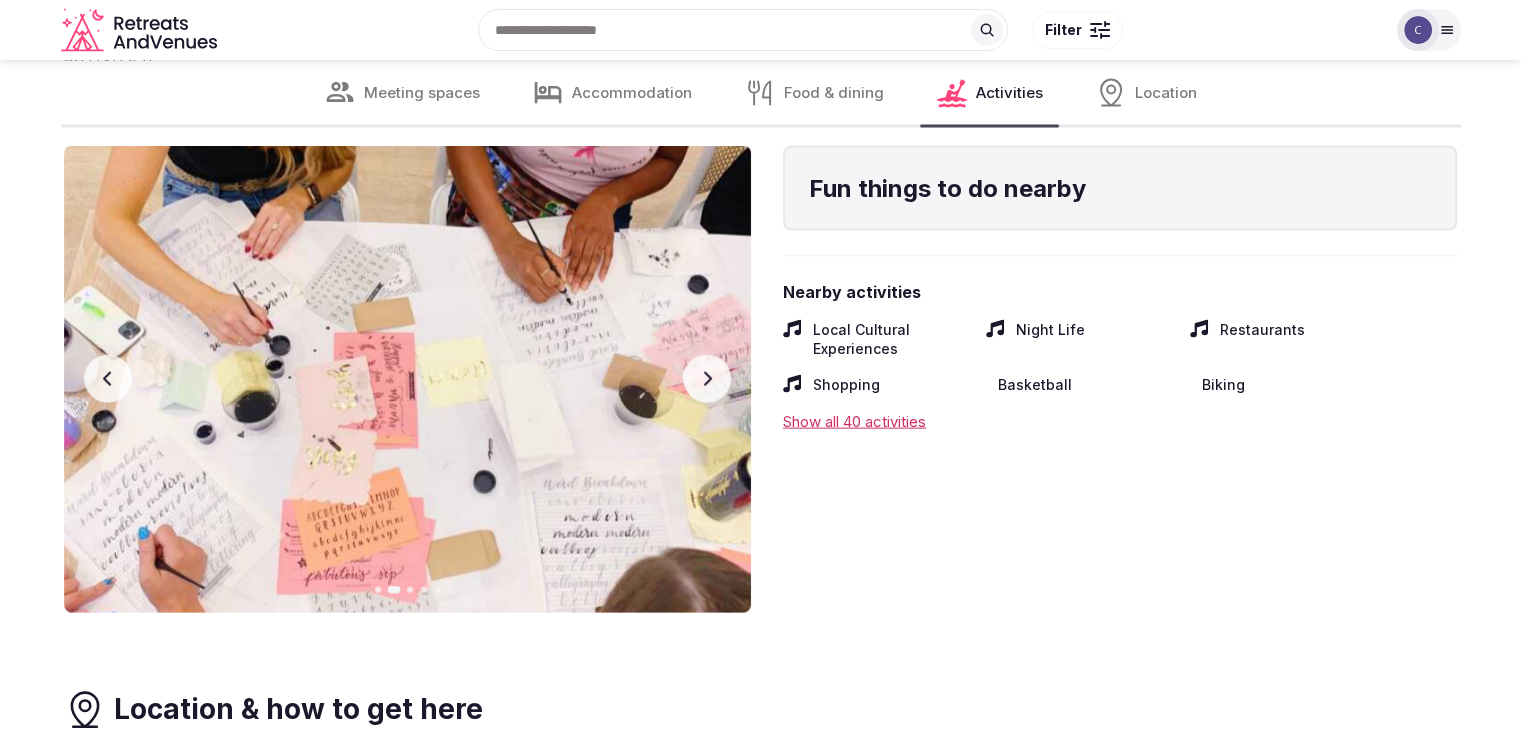 click on "Next slide" at bounding box center (707, 379) 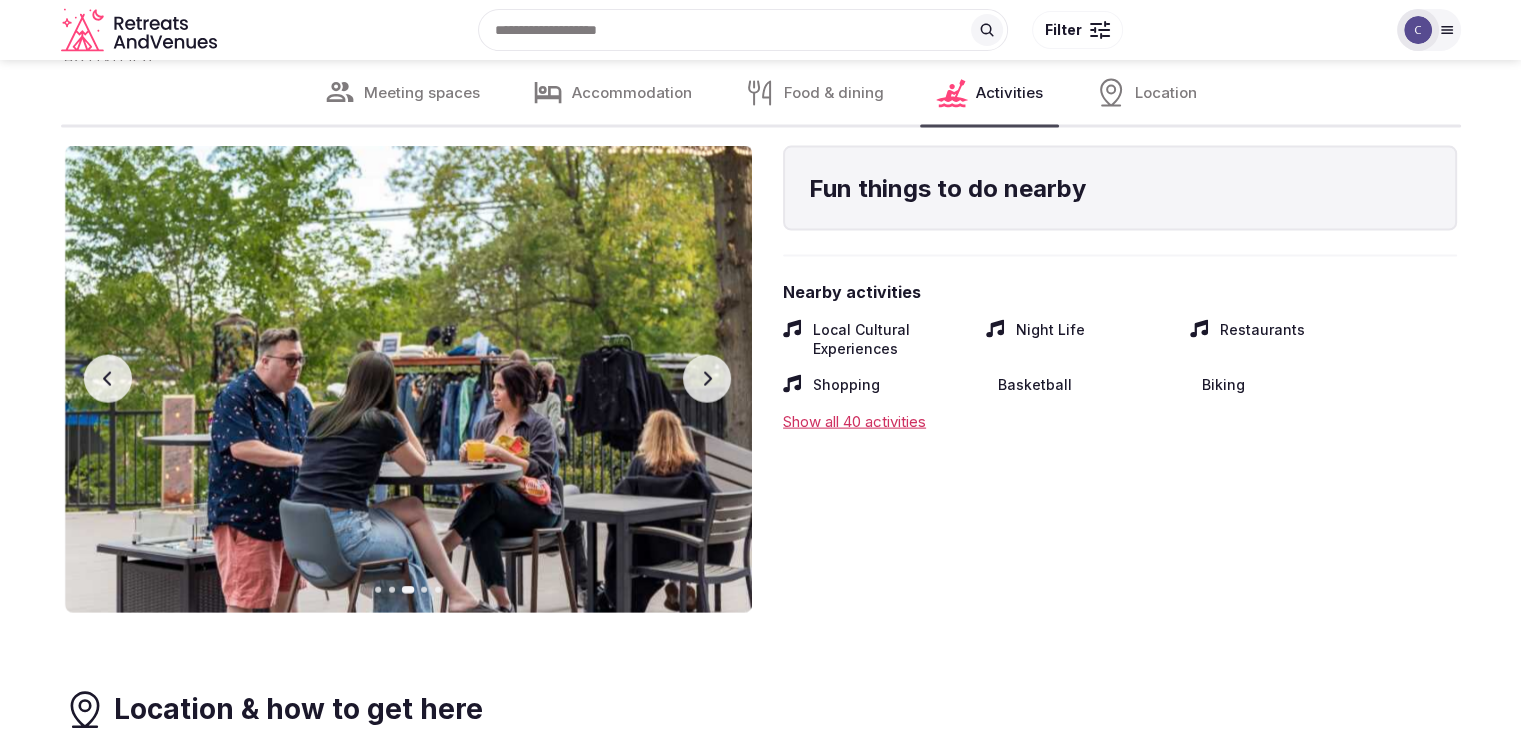 click on "Next slide" at bounding box center [707, 379] 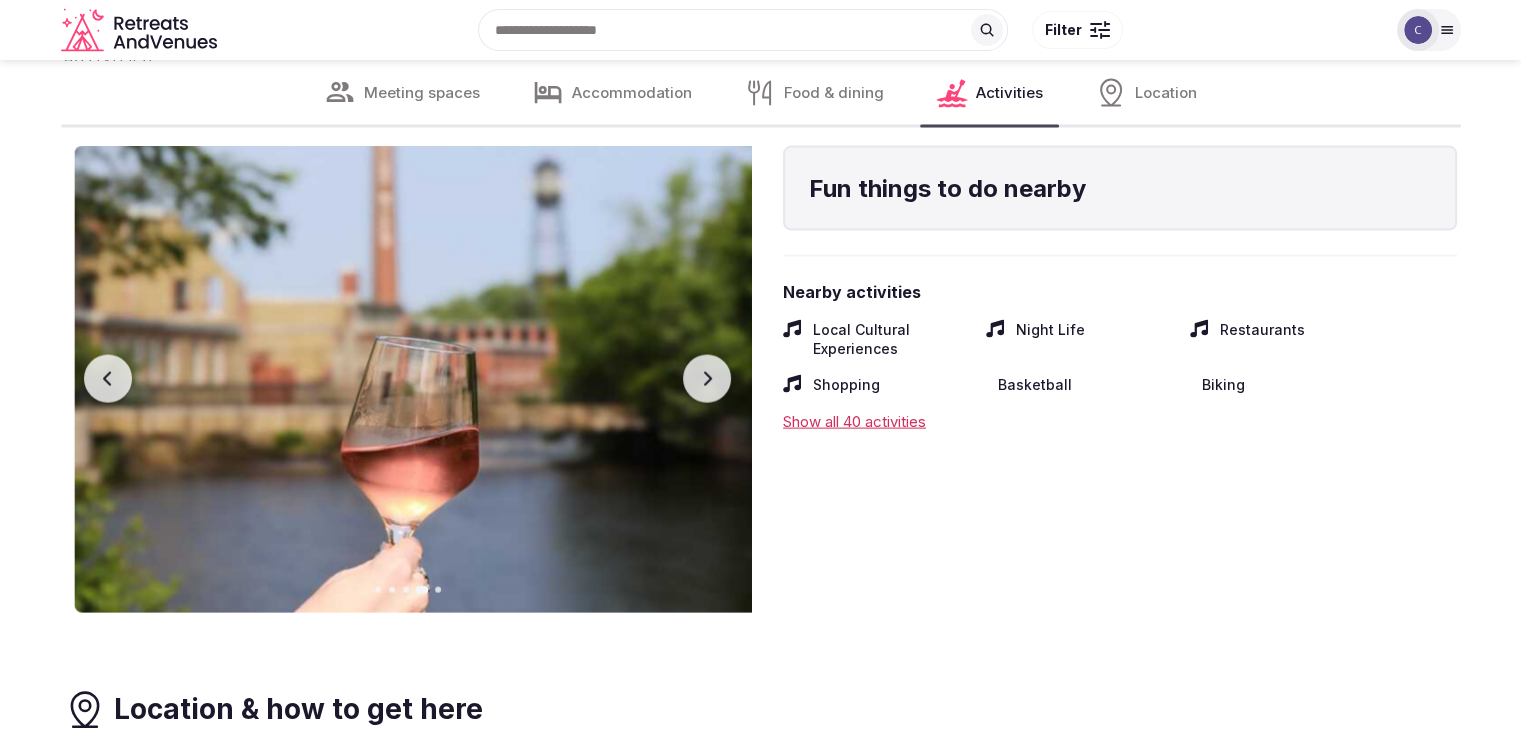 click on "Next slide" at bounding box center (707, 379) 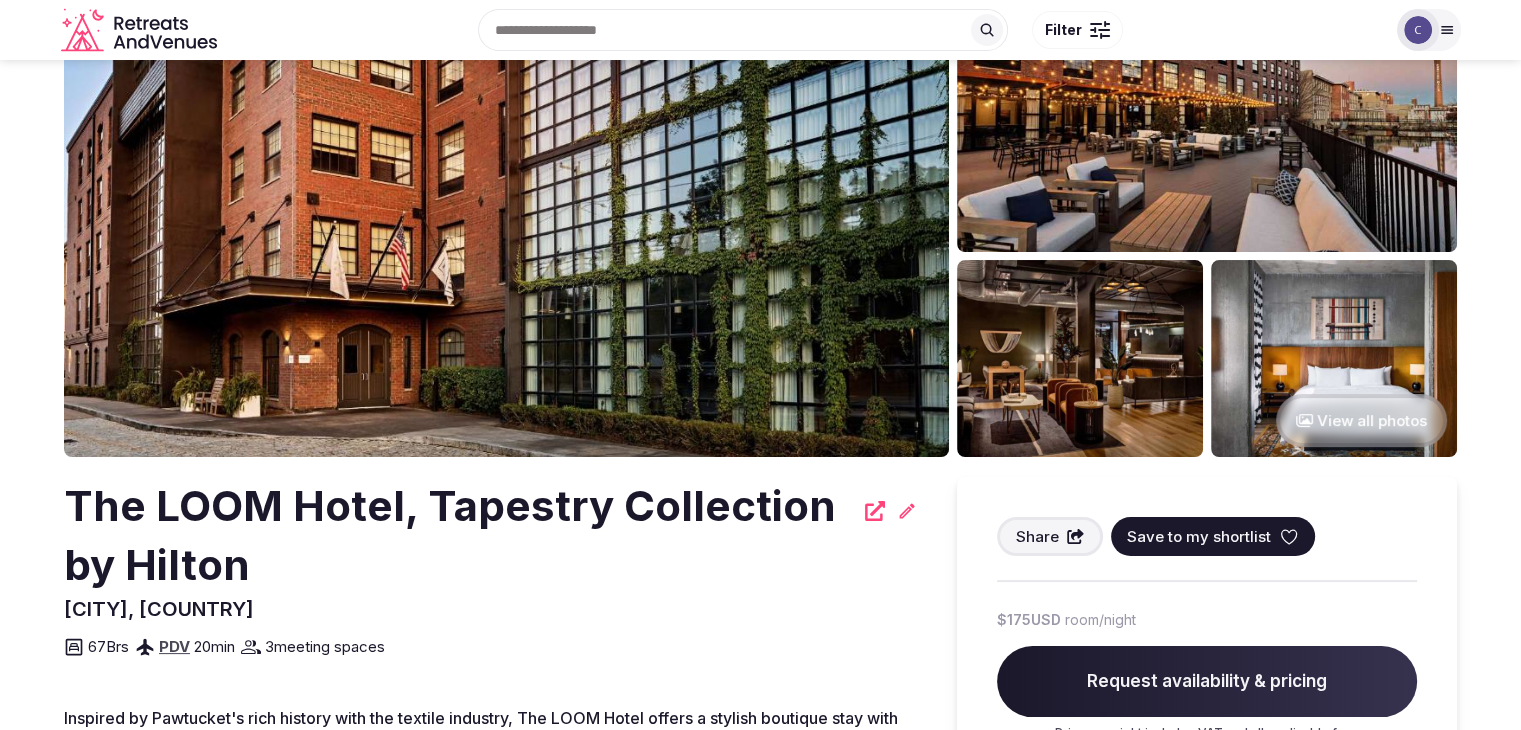 scroll, scrollTop: 0, scrollLeft: 0, axis: both 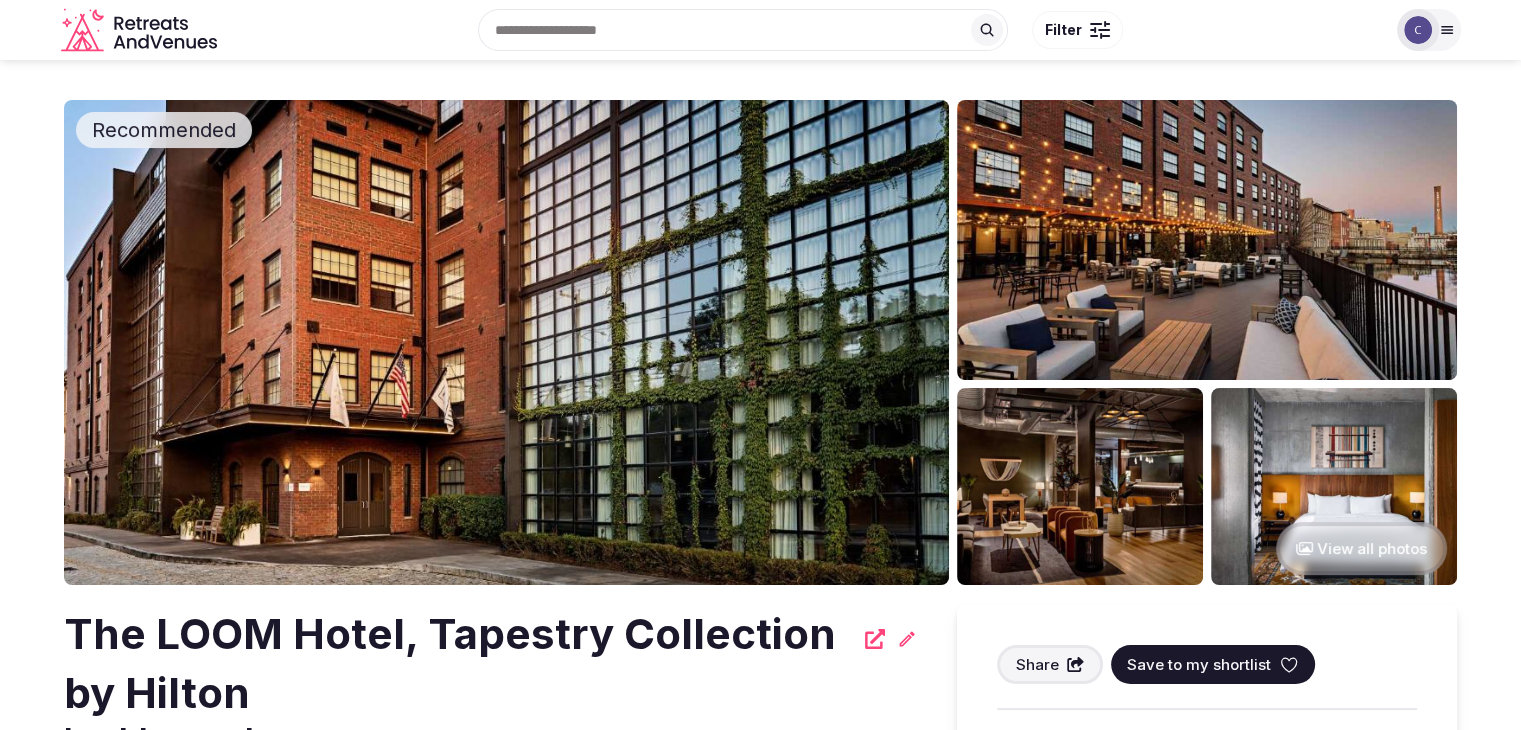 click on "The LOOM Hotel, Tapestry Collection by Hilton" at bounding box center (458, 664) 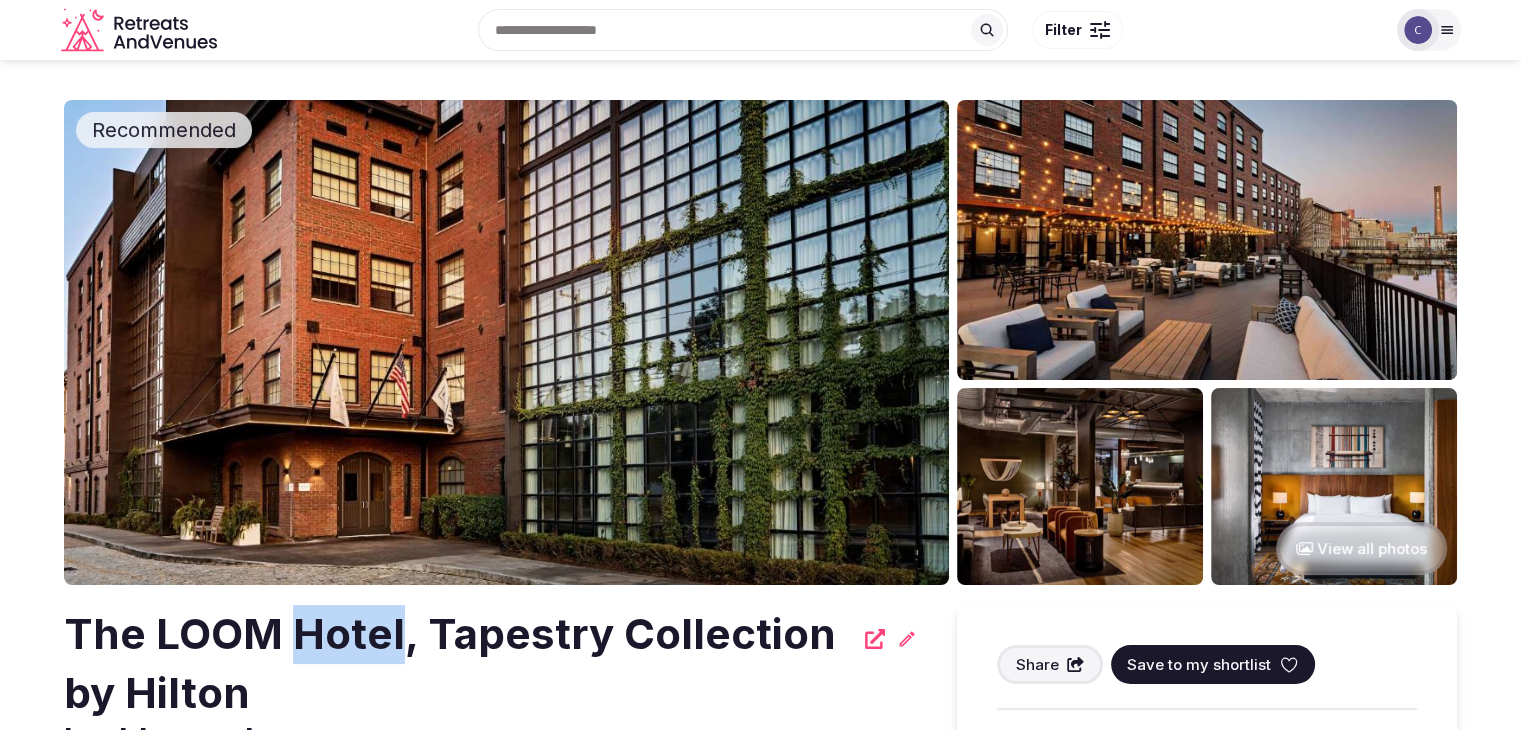 click on "The LOOM Hotel, Tapestry Collection by Hilton" at bounding box center (458, 664) 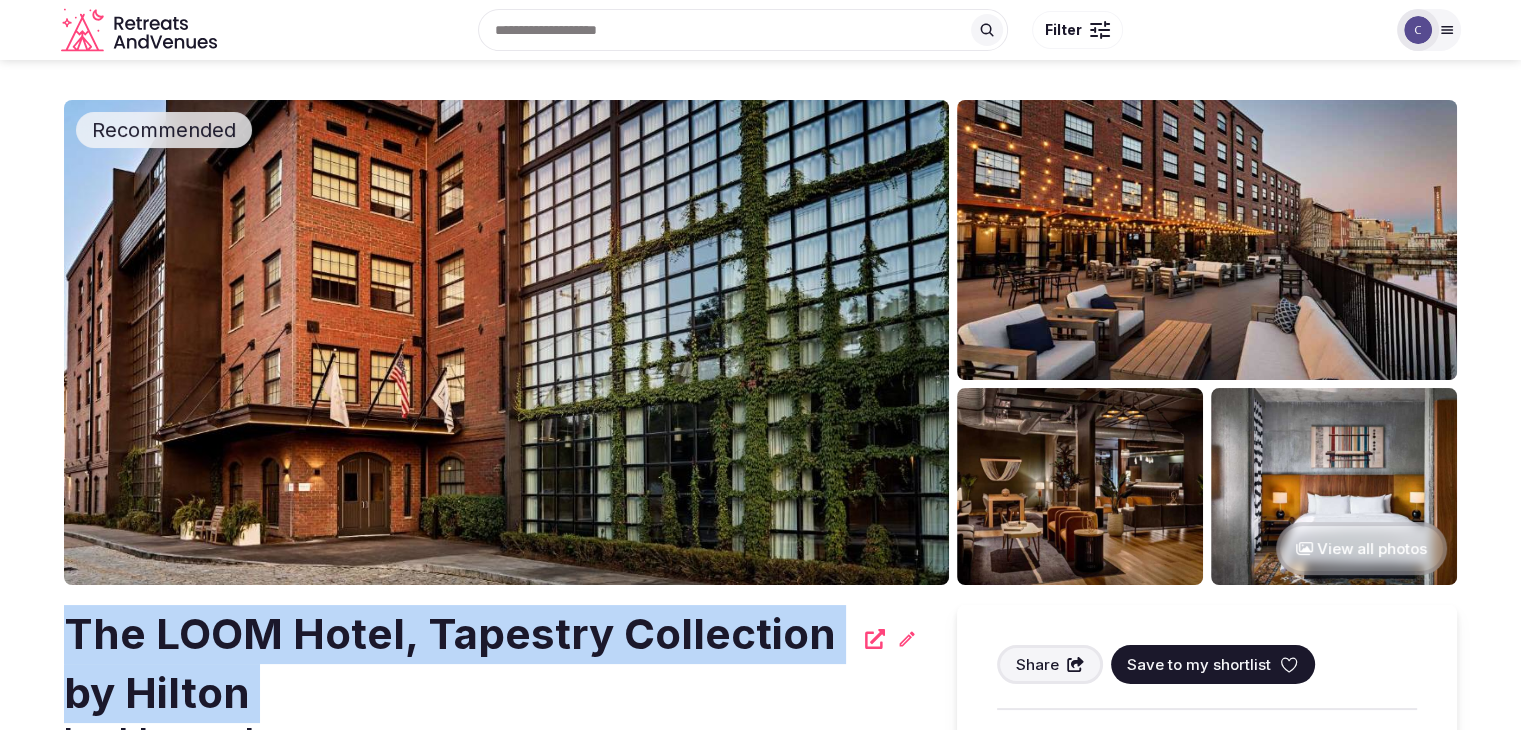 click on "The LOOM Hotel, Tapestry Collection by Hilton" at bounding box center [458, 664] 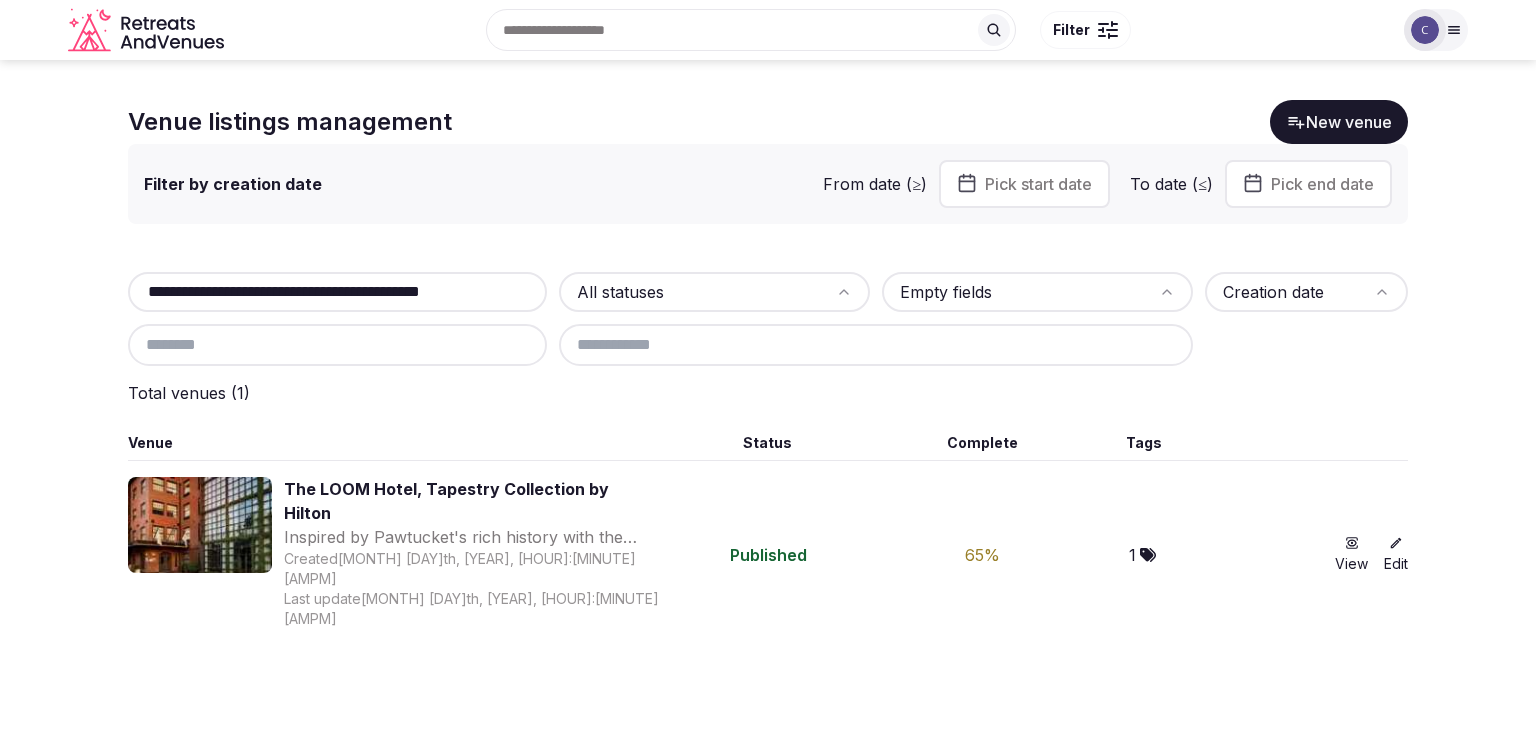 scroll, scrollTop: 0, scrollLeft: 0, axis: both 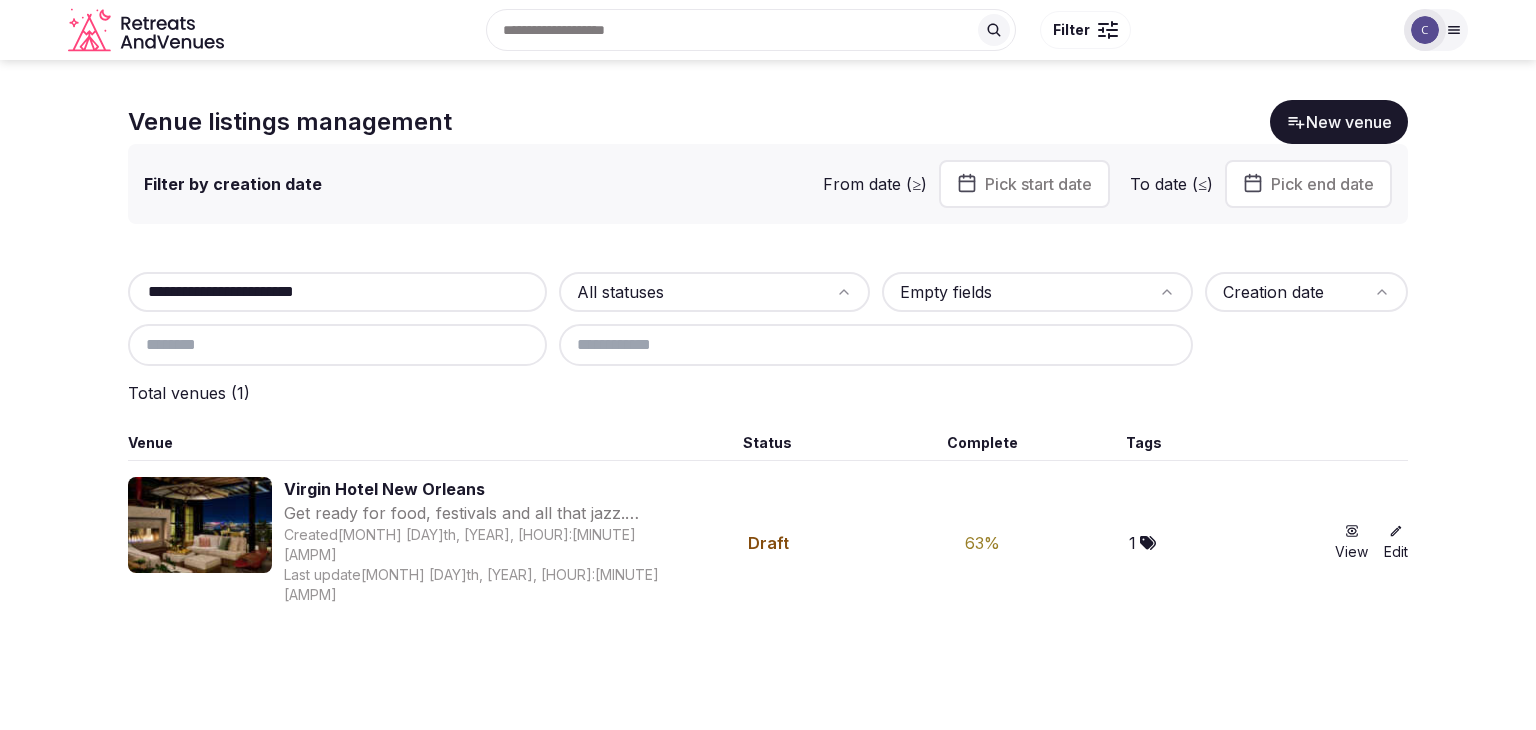 click on "**********" at bounding box center [337, 292] 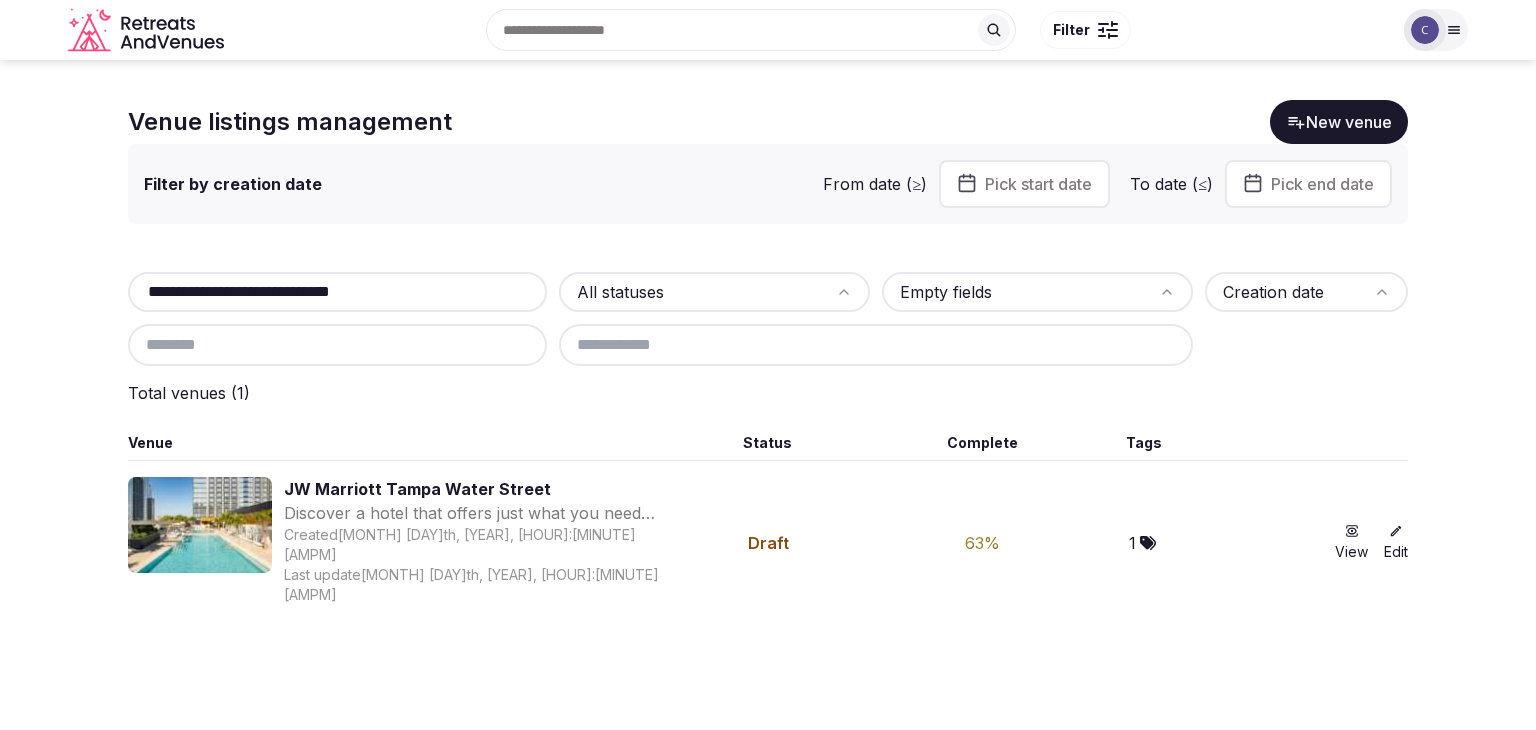 click on "**********" at bounding box center (337, 292) 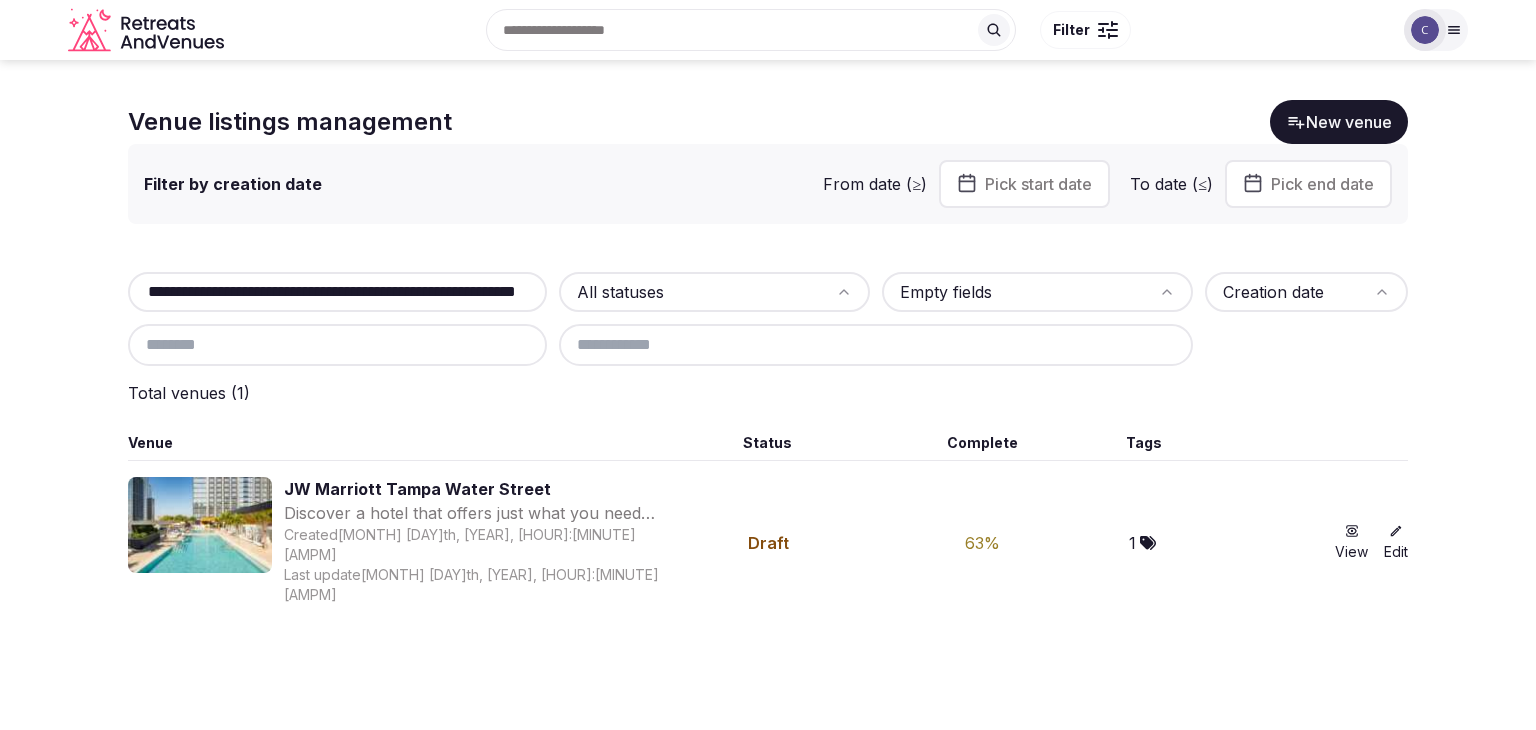 scroll, scrollTop: 0, scrollLeft: 77, axis: horizontal 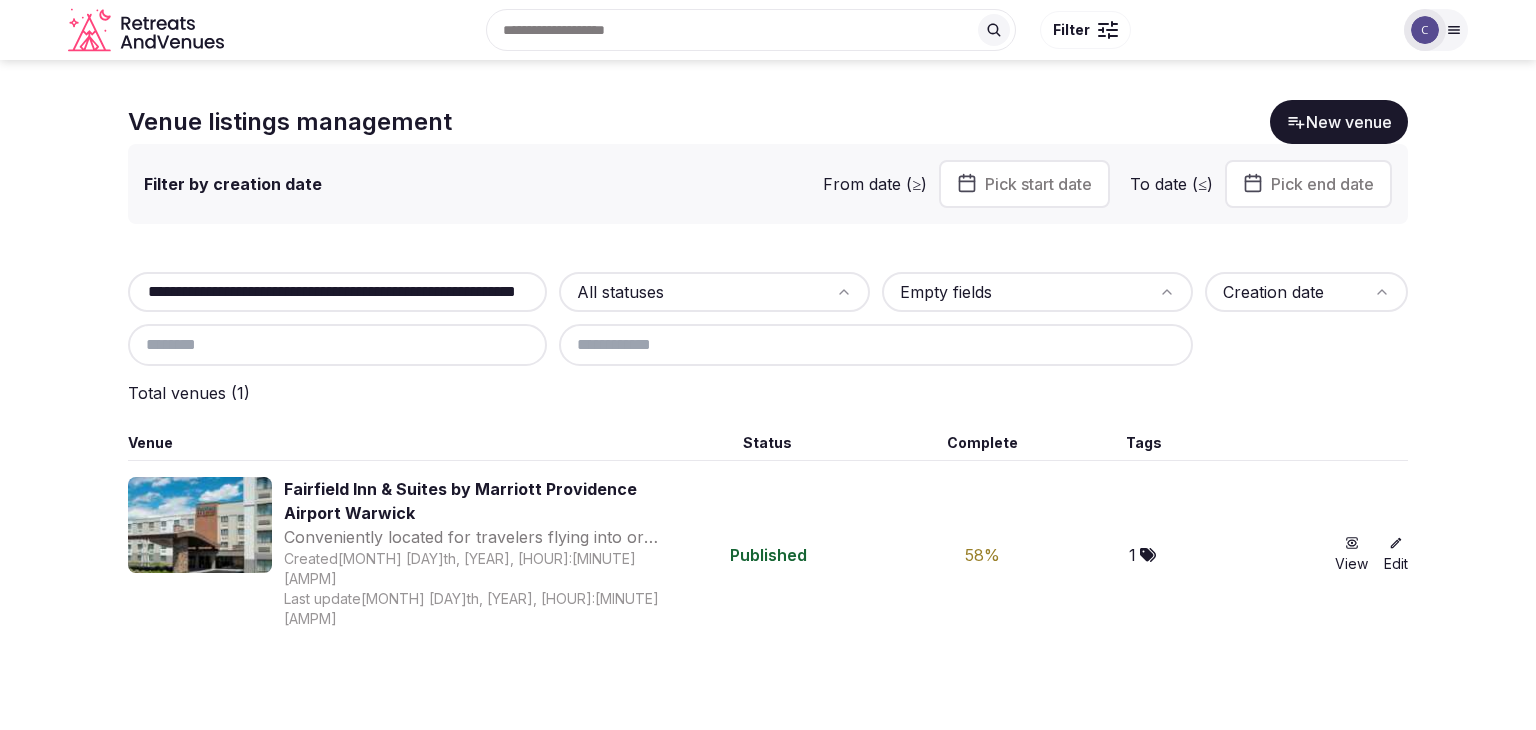 click on "**********" at bounding box center [337, 292] 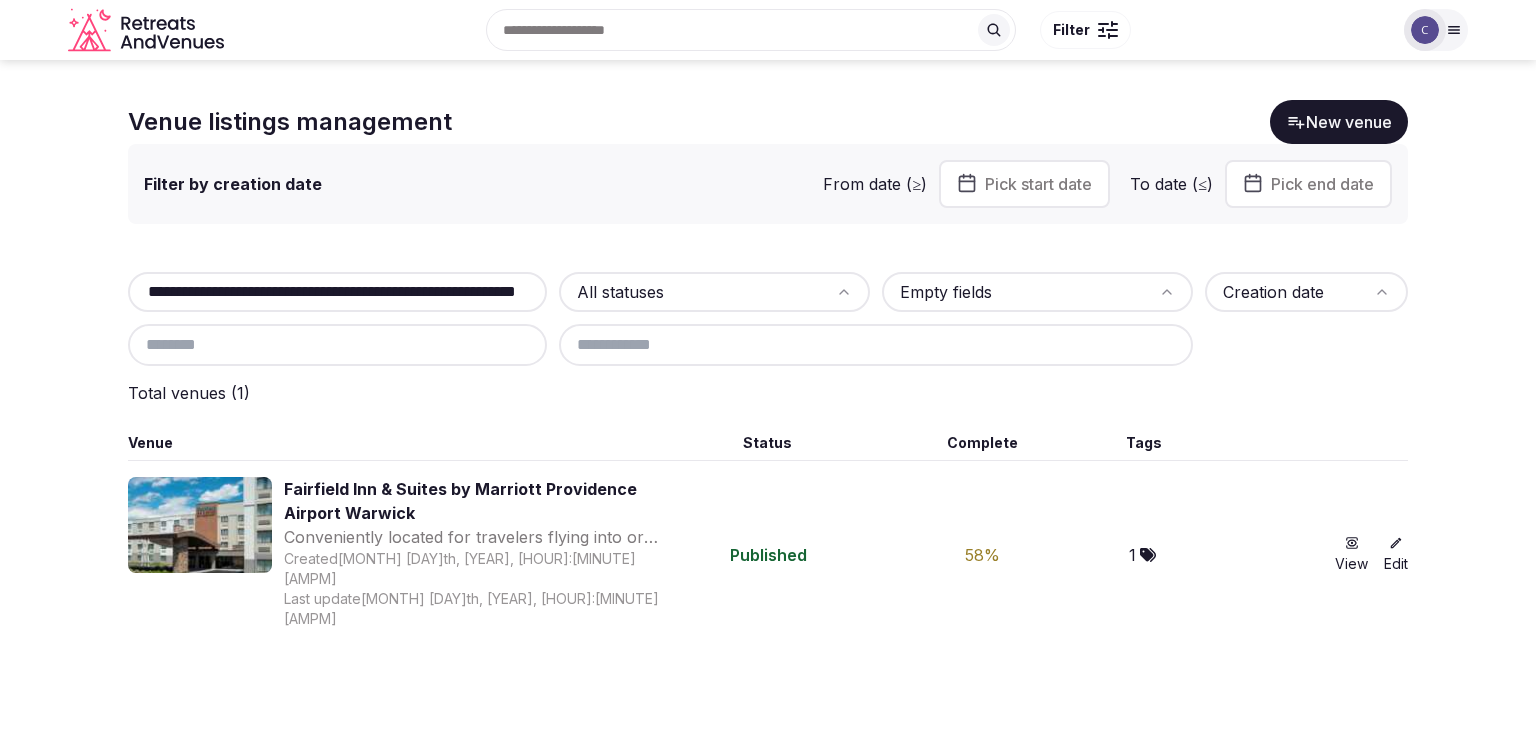 scroll, scrollTop: 0, scrollLeft: 77, axis: horizontal 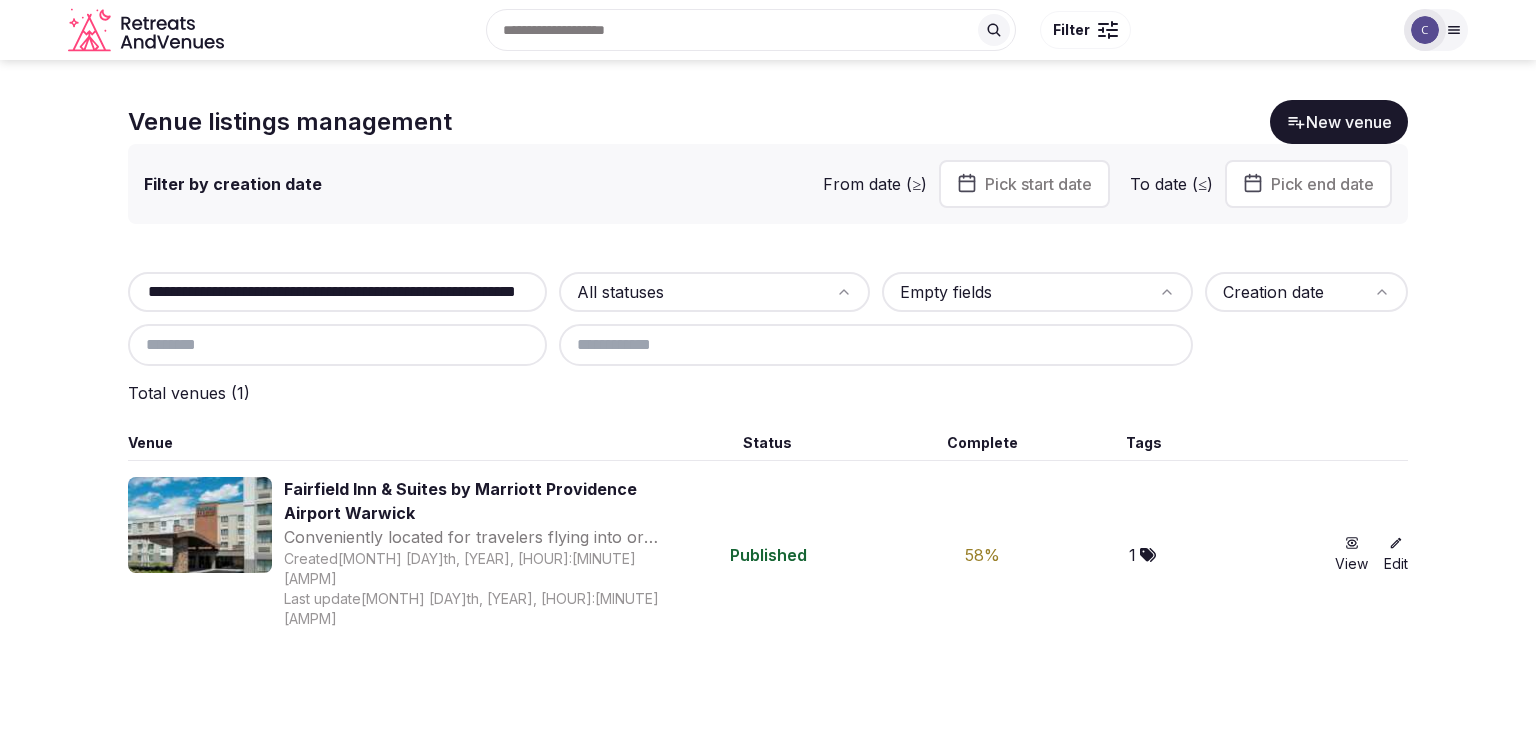 click on "**********" at bounding box center [337, 292] 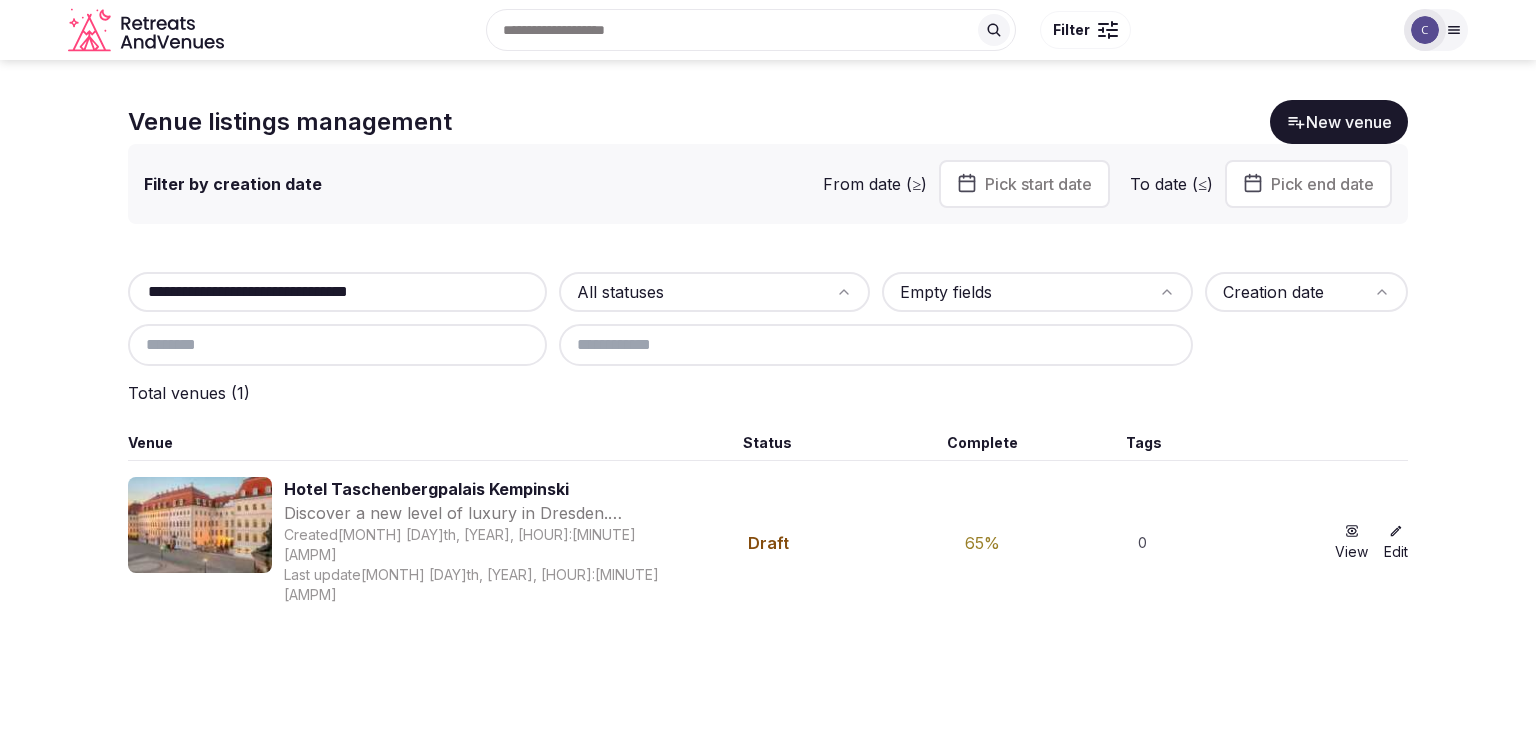 type on "**********" 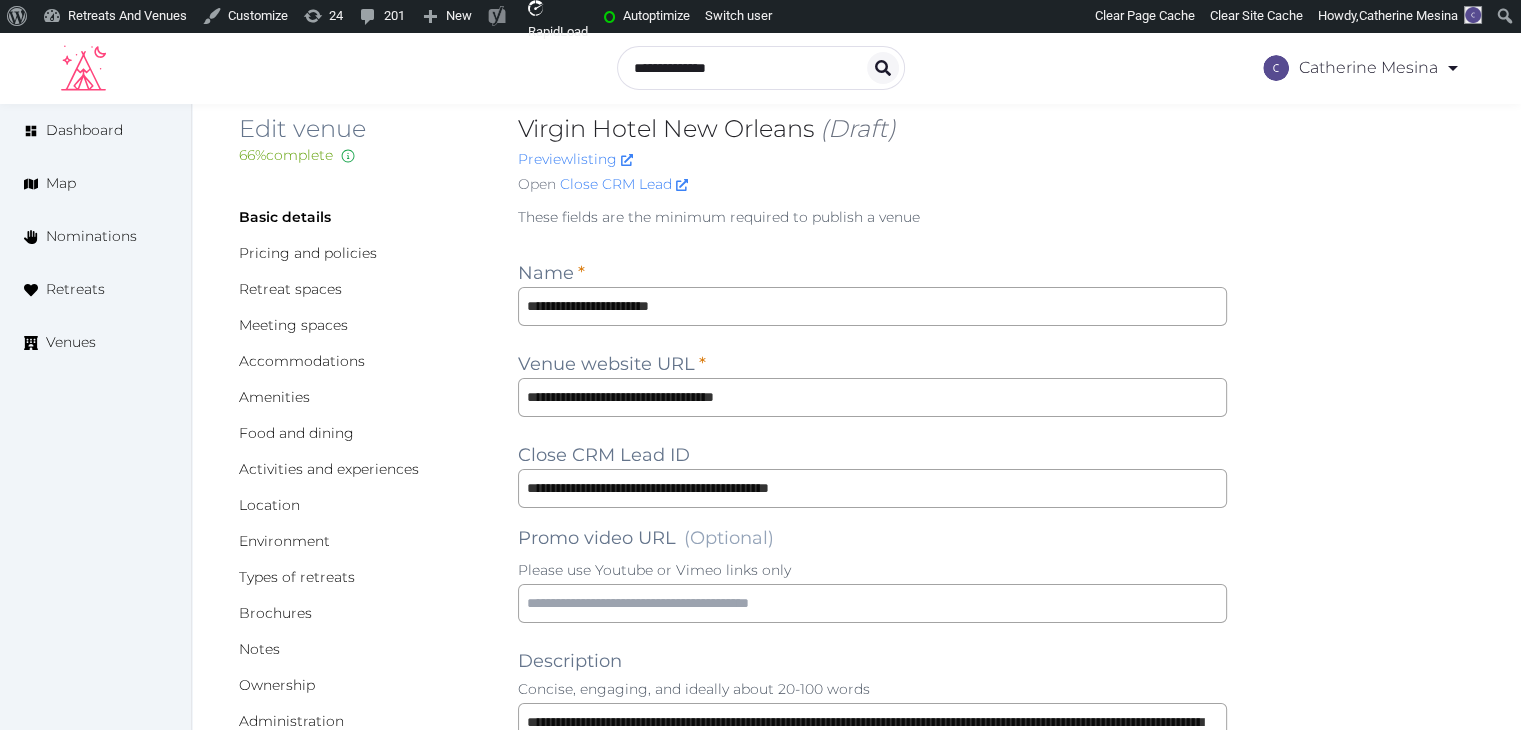 scroll, scrollTop: 0, scrollLeft: 0, axis: both 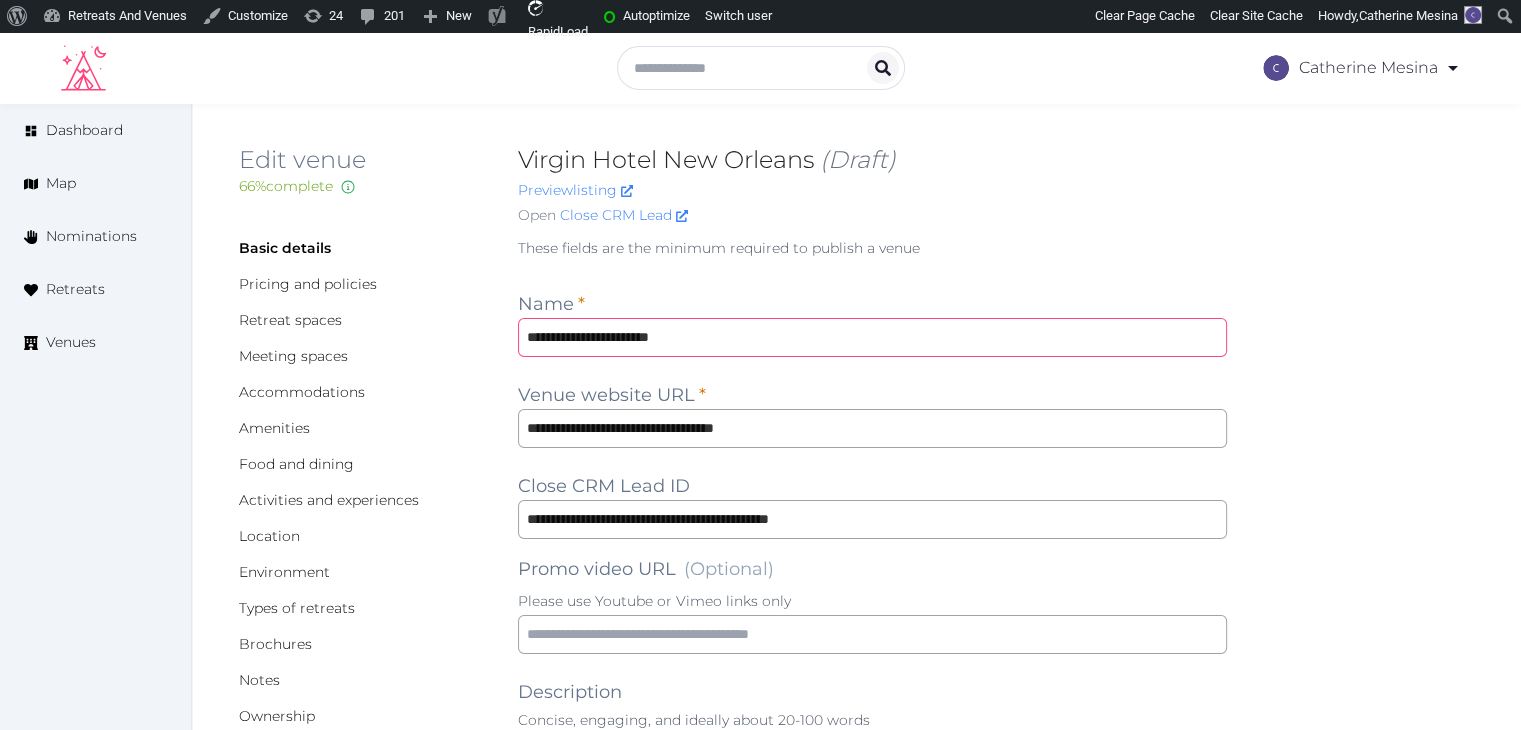 click on "**********" at bounding box center (872, 337) 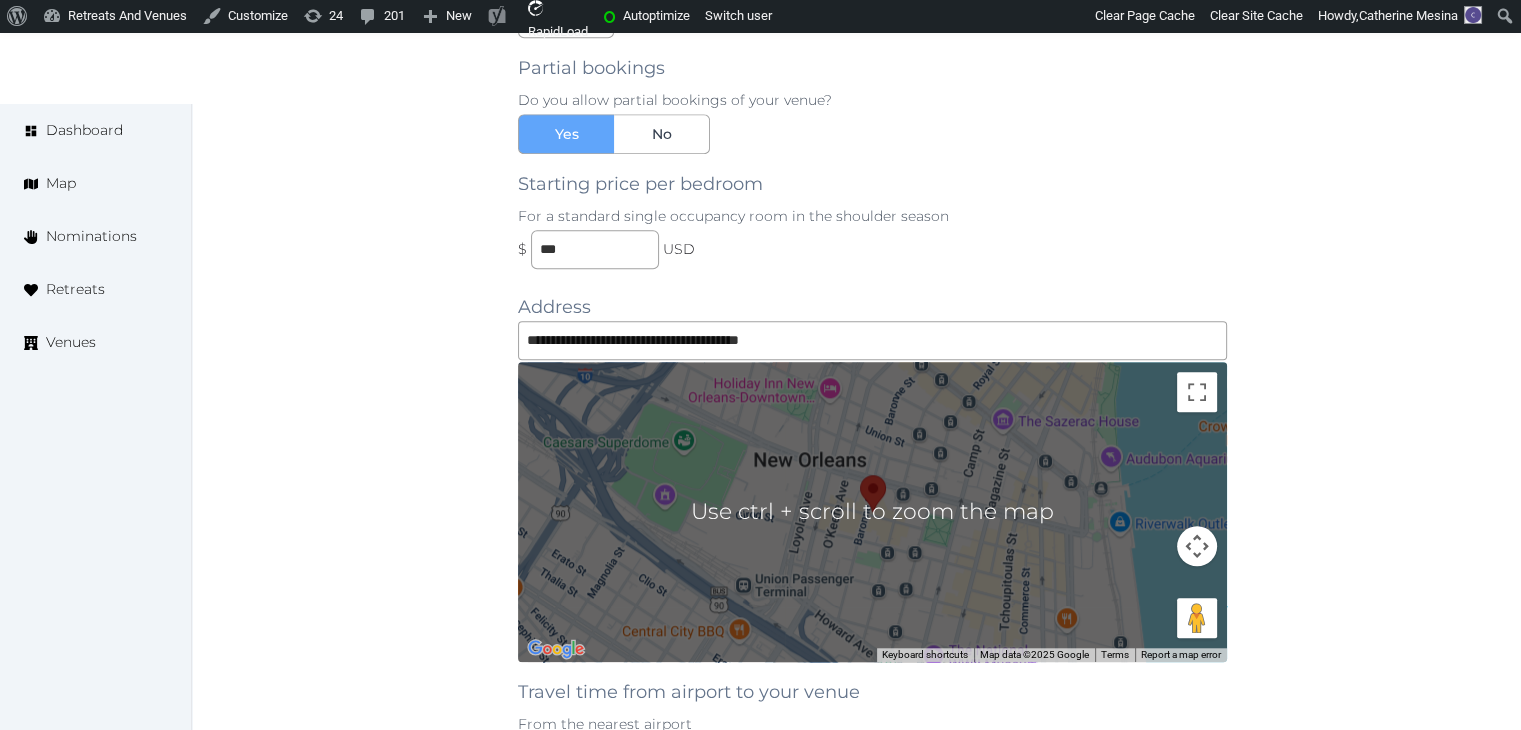 scroll, scrollTop: 2100, scrollLeft: 0, axis: vertical 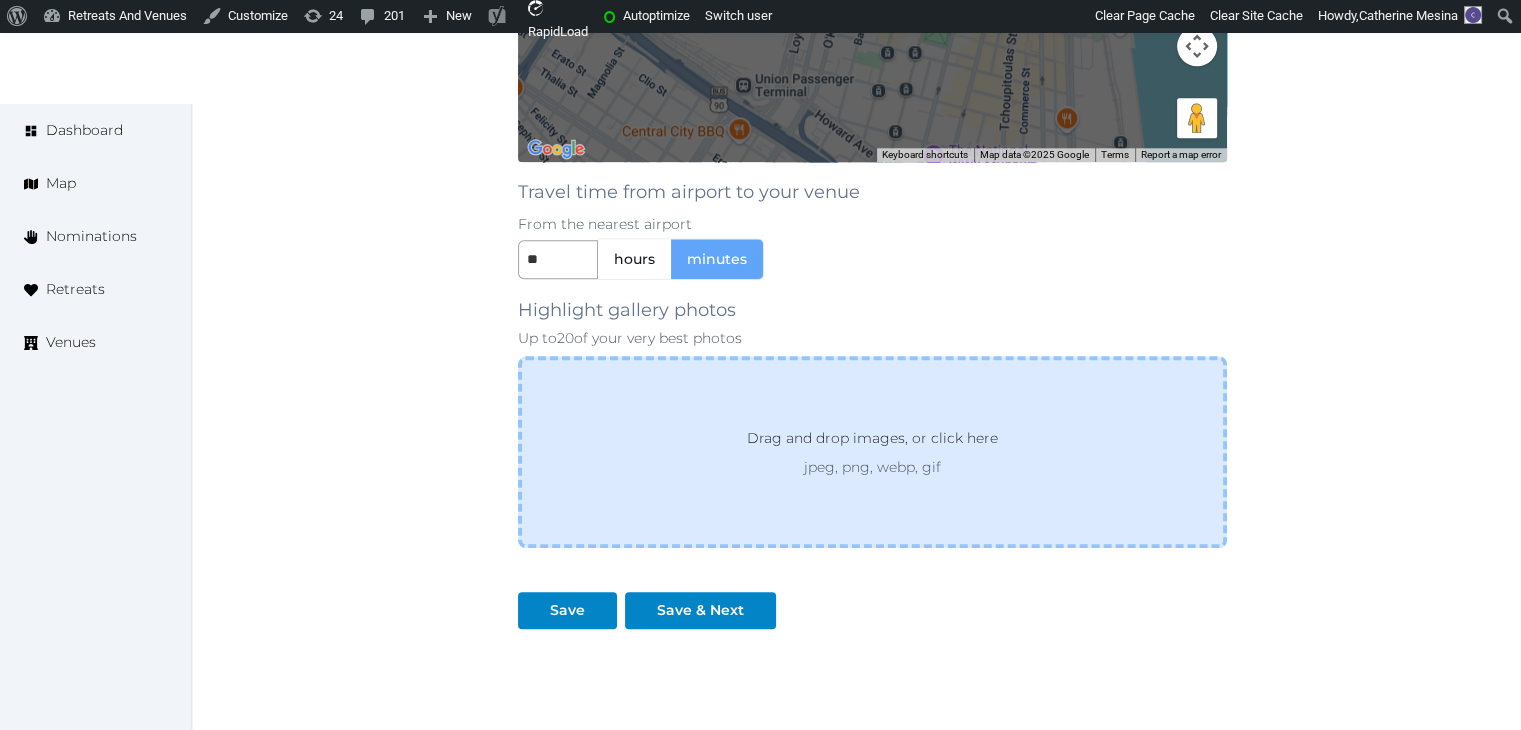 click on "Drag and drop images, or click here" at bounding box center [872, 442] 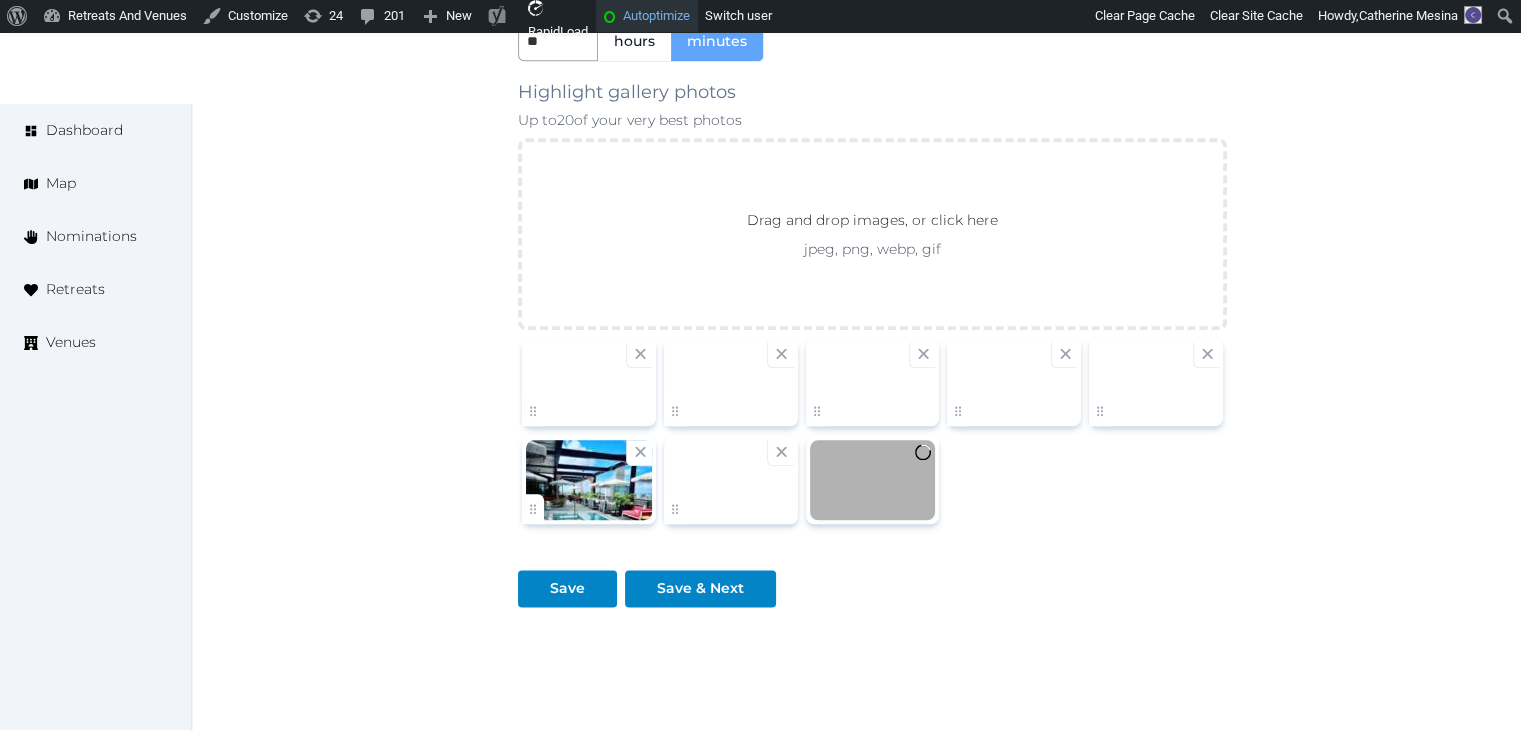 scroll, scrollTop: 2415, scrollLeft: 0, axis: vertical 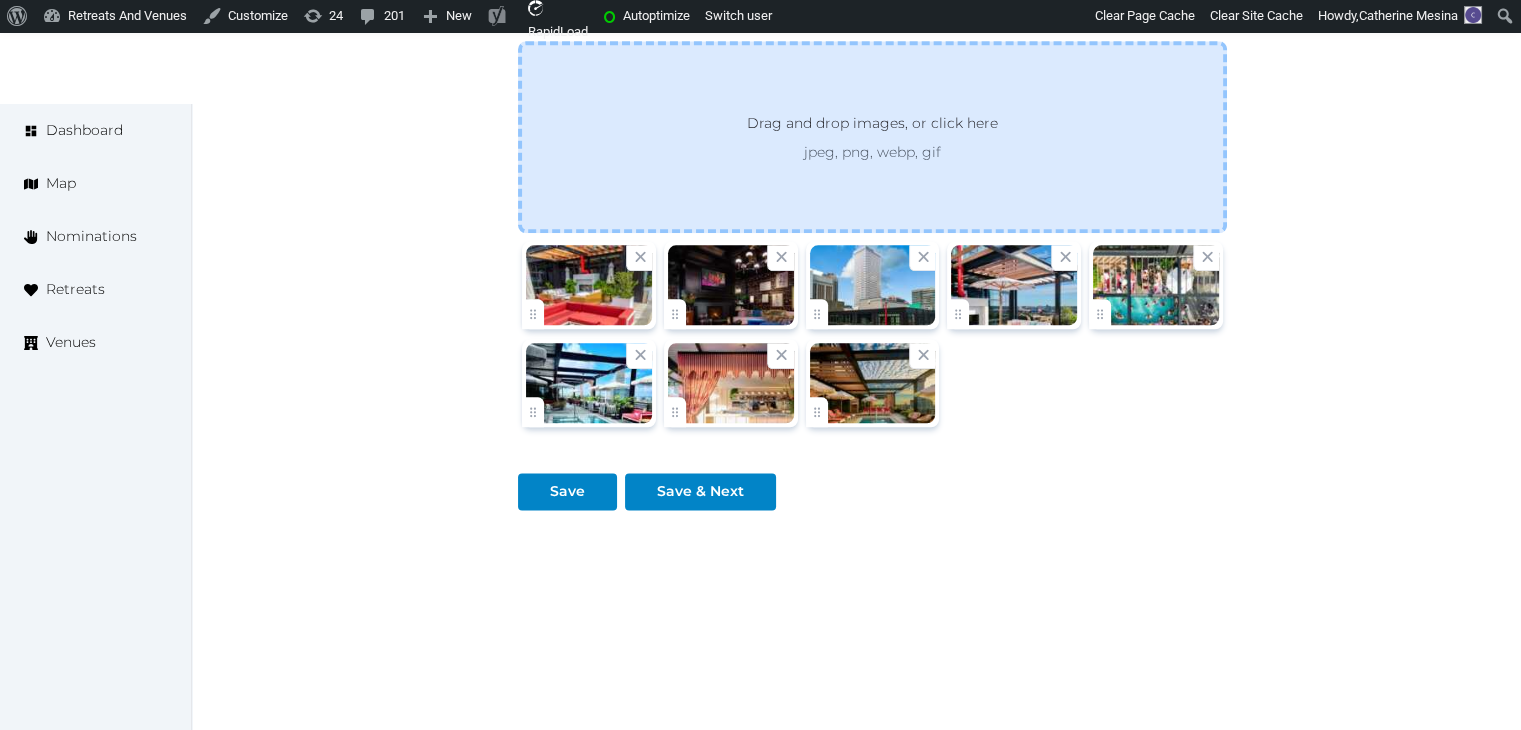 click on "jpeg, png, webp, gif" at bounding box center (872, 152) 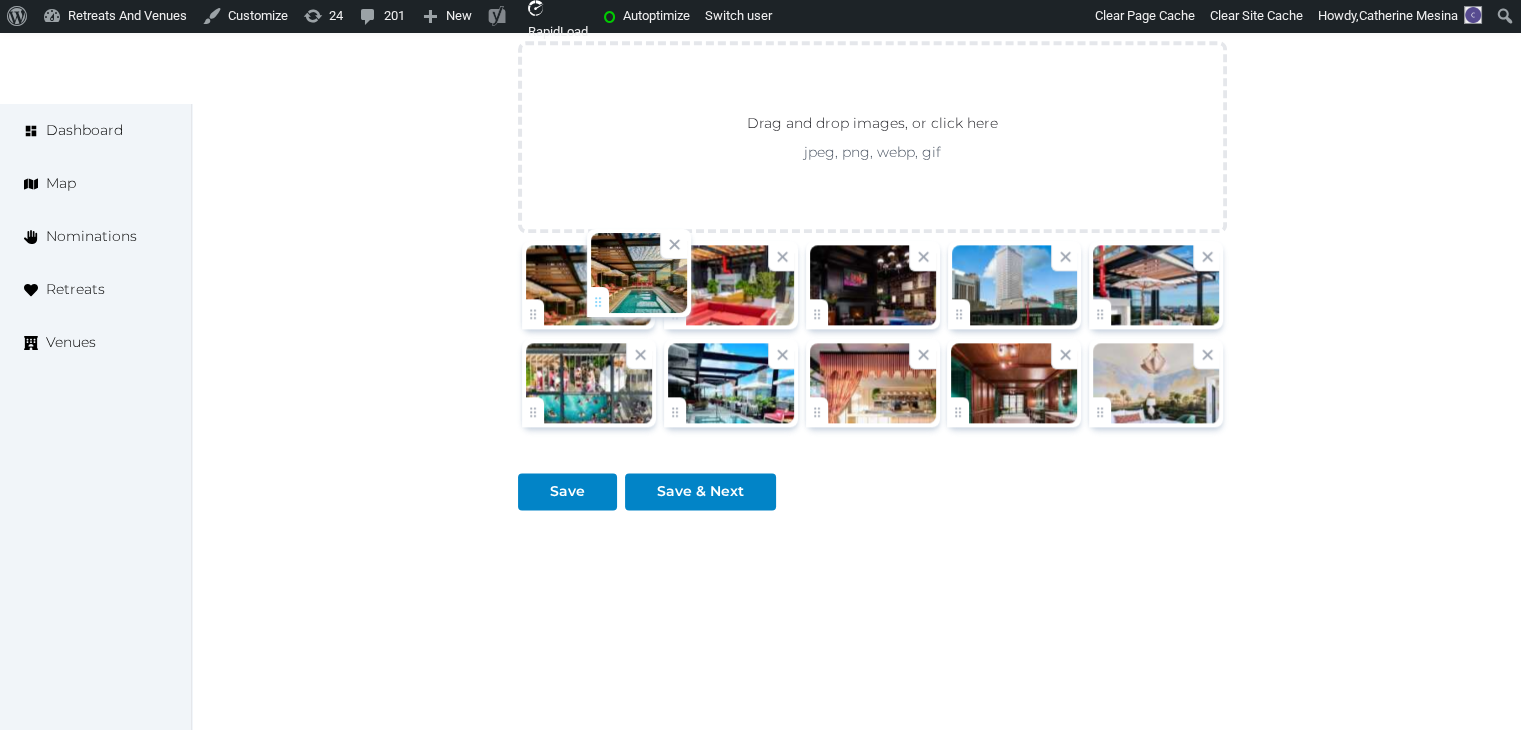 drag, startPoint x: 830, startPoint y: 407, endPoint x: 605, endPoint y: 301, distance: 248.71872 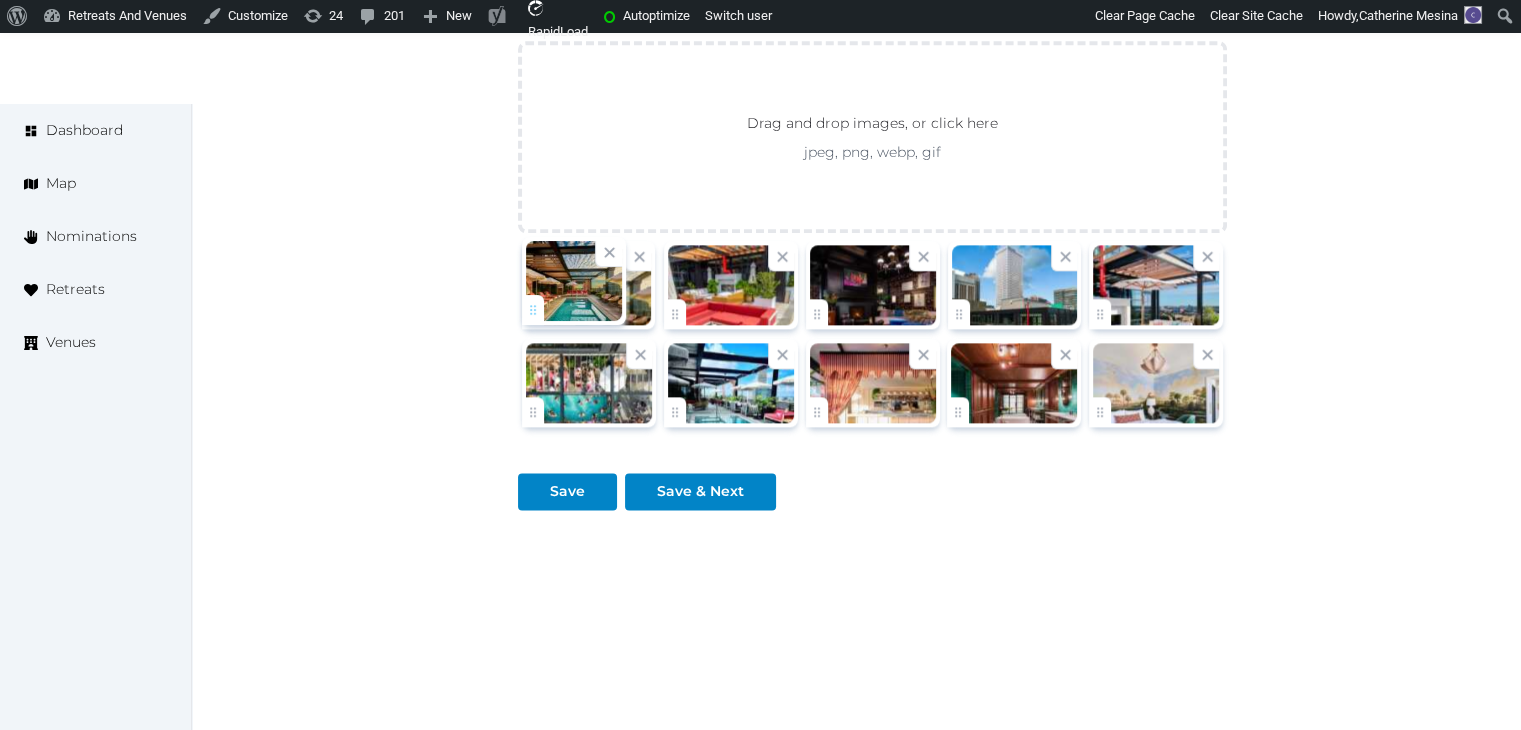 click on "Catherine Mesina   Account My Venue Listings My Retreats Logout      Dashboard Map Nominations Retreats Venues Edit venue 66 %  complete Fill out all the fields in your listing to increase its completion percentage.   A higher completion percentage will make your listing more attractive and result in better matches. Virgin Hotel New Orleans   (Draft) Preview  listing   Open    Close CRM Lead Basic details Pricing and policies Retreat spaces Meeting spaces Accommodations Amenities Food and dining Activities and experiences Location Environment Types of retreats Brochures Notes Ownership Administration Activity Publish Archive Venue owned by Irene Gonzales ziggydala@gmail.com Copy ownership transfer link Share this link with any user to transfer ownership of this venue. Users without accounts will be directed to register. Copy update link Share this link with venue owners to encourage them to update their venue details. Copy recommended link" at bounding box center [760, -825] 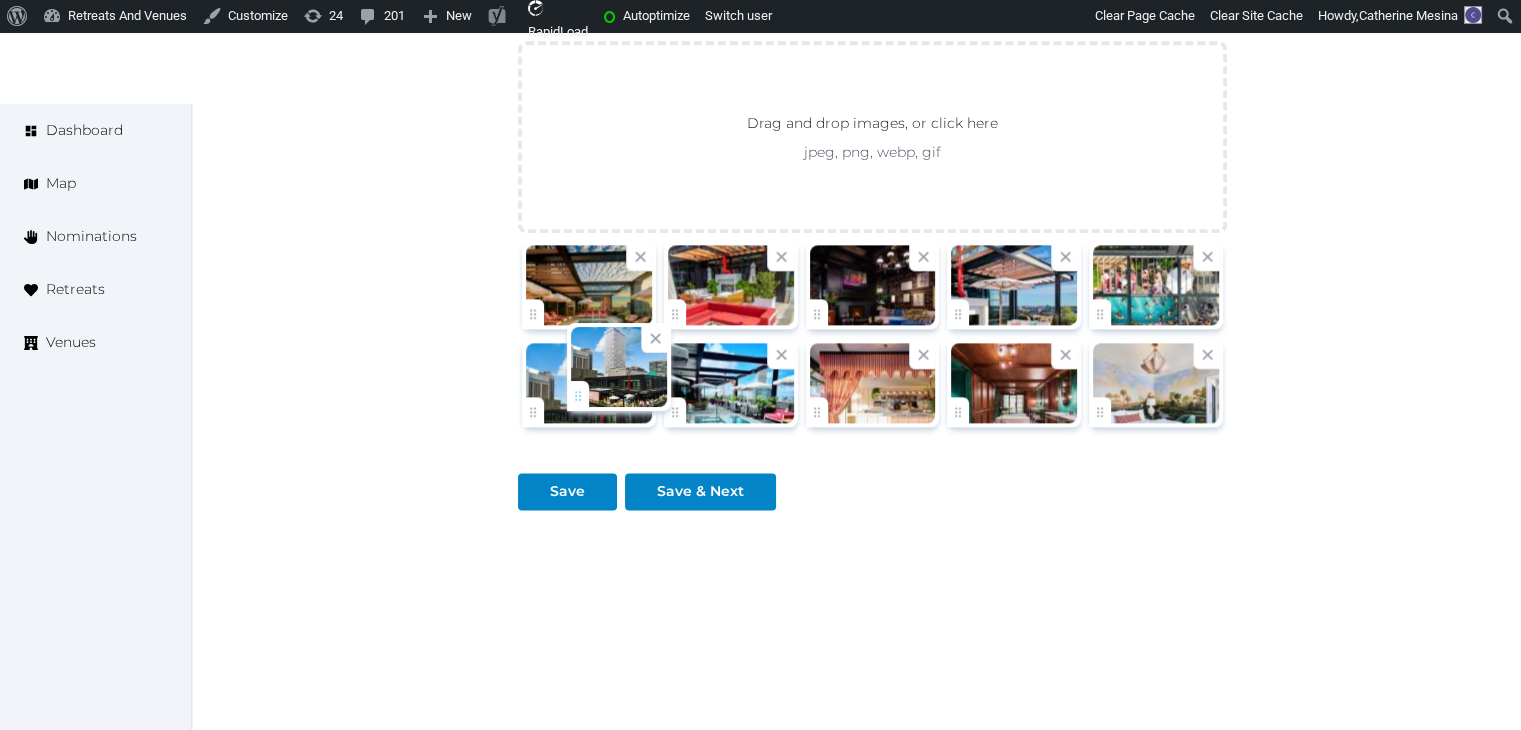 drag, startPoint x: 957, startPoint y: 297, endPoint x: 572, endPoint y: 384, distance: 394.7075 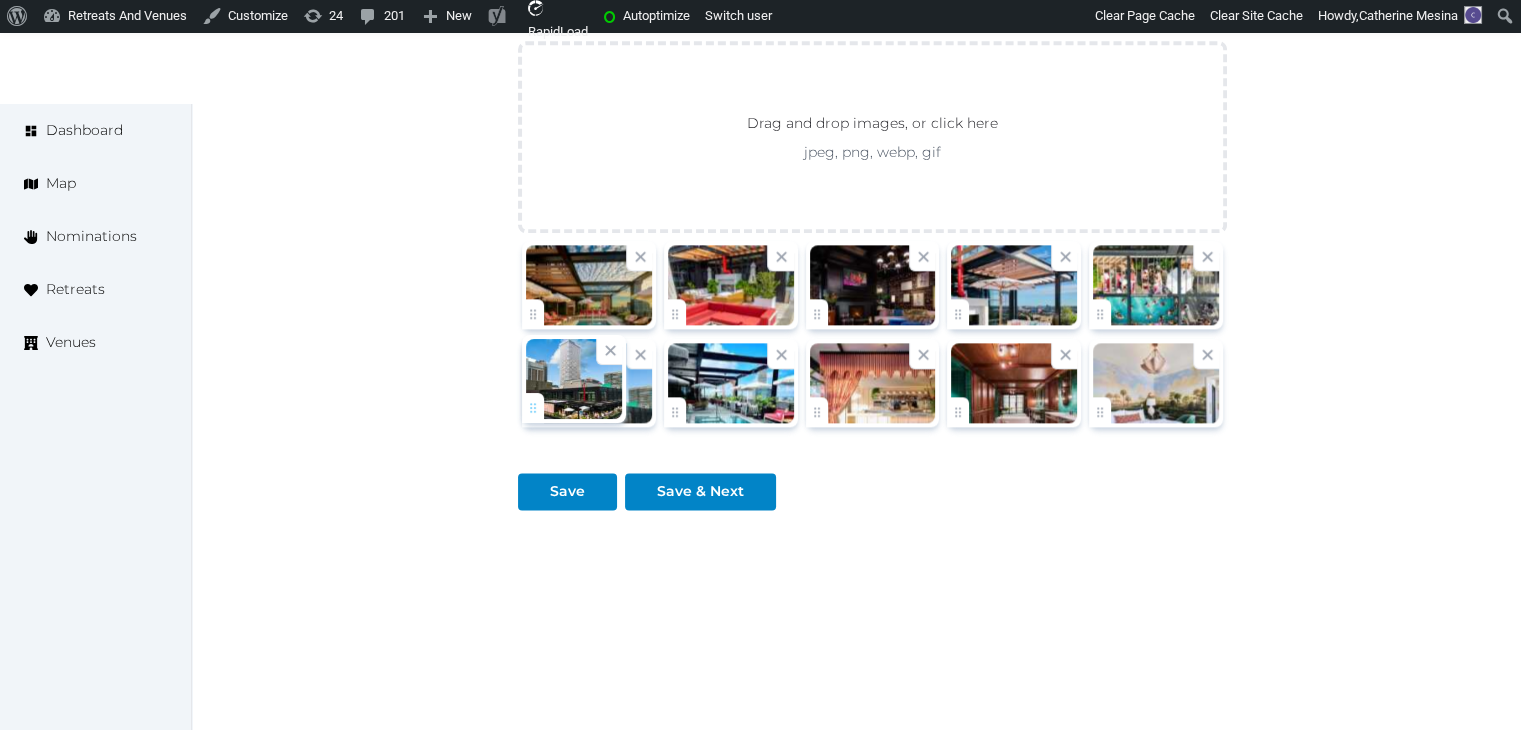 click on "Catherine Mesina   Account My Venue Listings My Retreats Logout      Dashboard Map Nominations Retreats Venues Edit venue 66 %  complete Fill out all the fields in your listing to increase its completion percentage.   A higher completion percentage will make your listing more attractive and result in better matches. Virgin Hotel New Orleans   (Draft) Preview  listing   Open    Close CRM Lead Basic details Pricing and policies Retreat spaces Meeting spaces Accommodations Amenities Food and dining Activities and experiences Location Environment Types of retreats Brochures Notes Ownership Administration Activity Publish Archive Venue owned by Irene Gonzales ziggydala@gmail.com Copy ownership transfer link Share this link with any user to transfer ownership of this venue. Users without accounts will be directed to register. Copy update link Share this link with venue owners to encourage them to update their venue details. Copy recommended link" at bounding box center (760, -825) 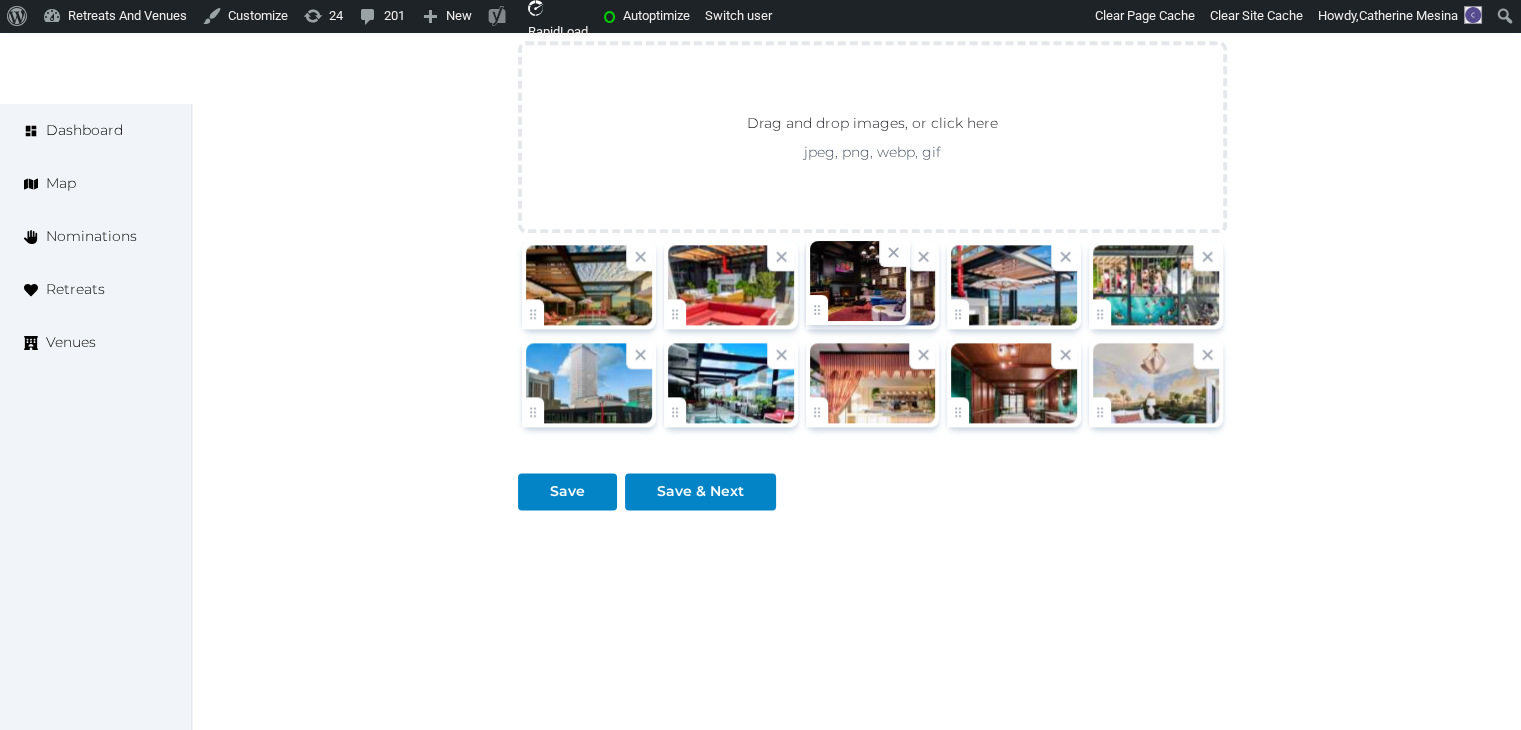 click on "Catherine Mesina   Account My Venue Listings My Retreats Logout      Dashboard Map Nominations Retreats Venues Edit venue 66 %  complete Fill out all the fields in your listing to increase its completion percentage.   A higher completion percentage will make your listing more attractive and result in better matches. Virgin Hotel New Orleans   (Draft) Preview  listing   Open    Close CRM Lead Basic details Pricing and policies Retreat spaces Meeting spaces Accommodations Amenities Food and dining Activities and experiences Location Environment Types of retreats Brochures Notes Ownership Administration Activity Publish Archive Venue owned by Irene Gonzales ziggydala@gmail.com Copy ownership transfer link Share this link with any user to transfer ownership of this venue. Users without accounts will be directed to register. Copy update link Share this link with venue owners to encourage them to update their venue details. Copy recommended link" at bounding box center (760, -825) 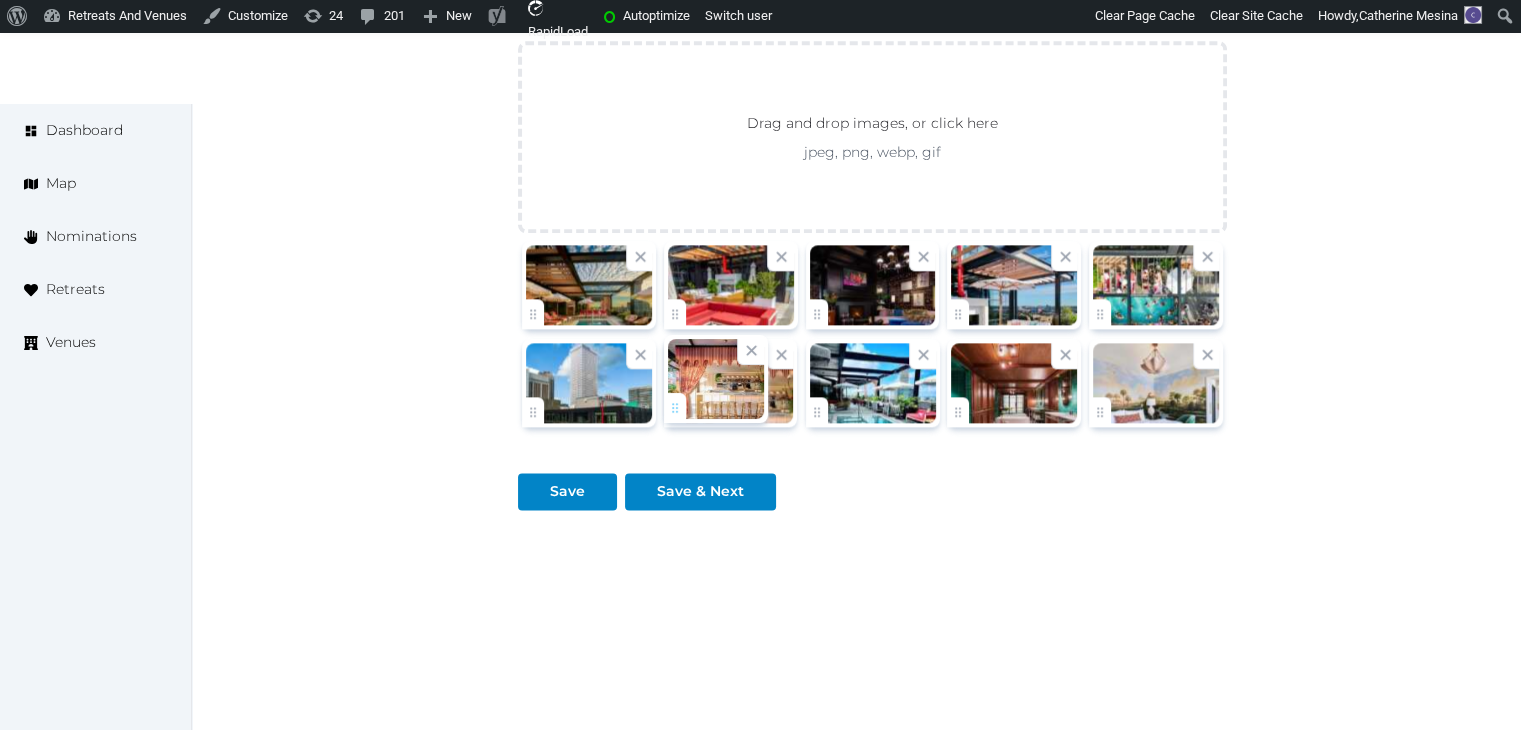 drag, startPoint x: 824, startPoint y: 404, endPoint x: 717, endPoint y: 404, distance: 107 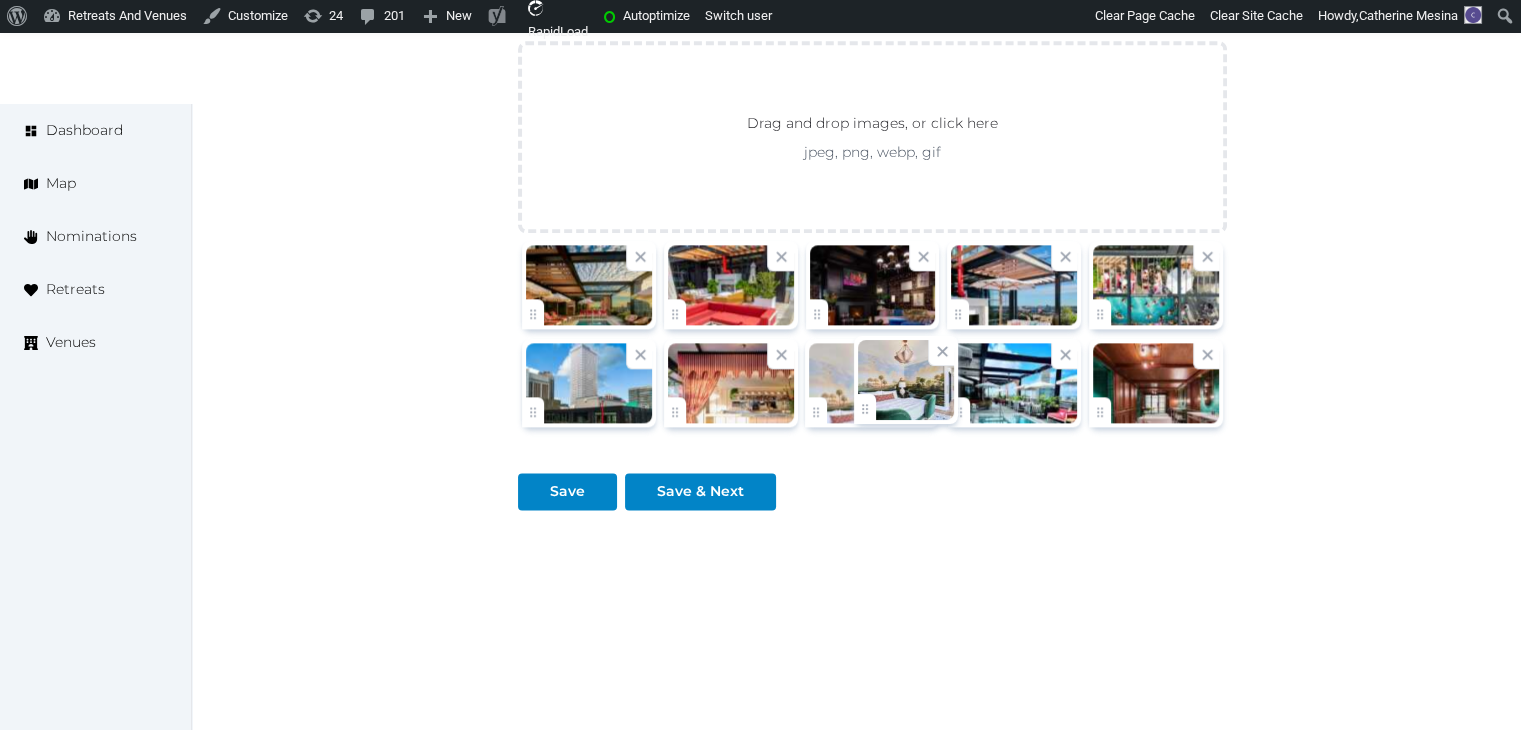 drag, startPoint x: 1093, startPoint y: 405, endPoint x: 864, endPoint y: 420, distance: 229.49074 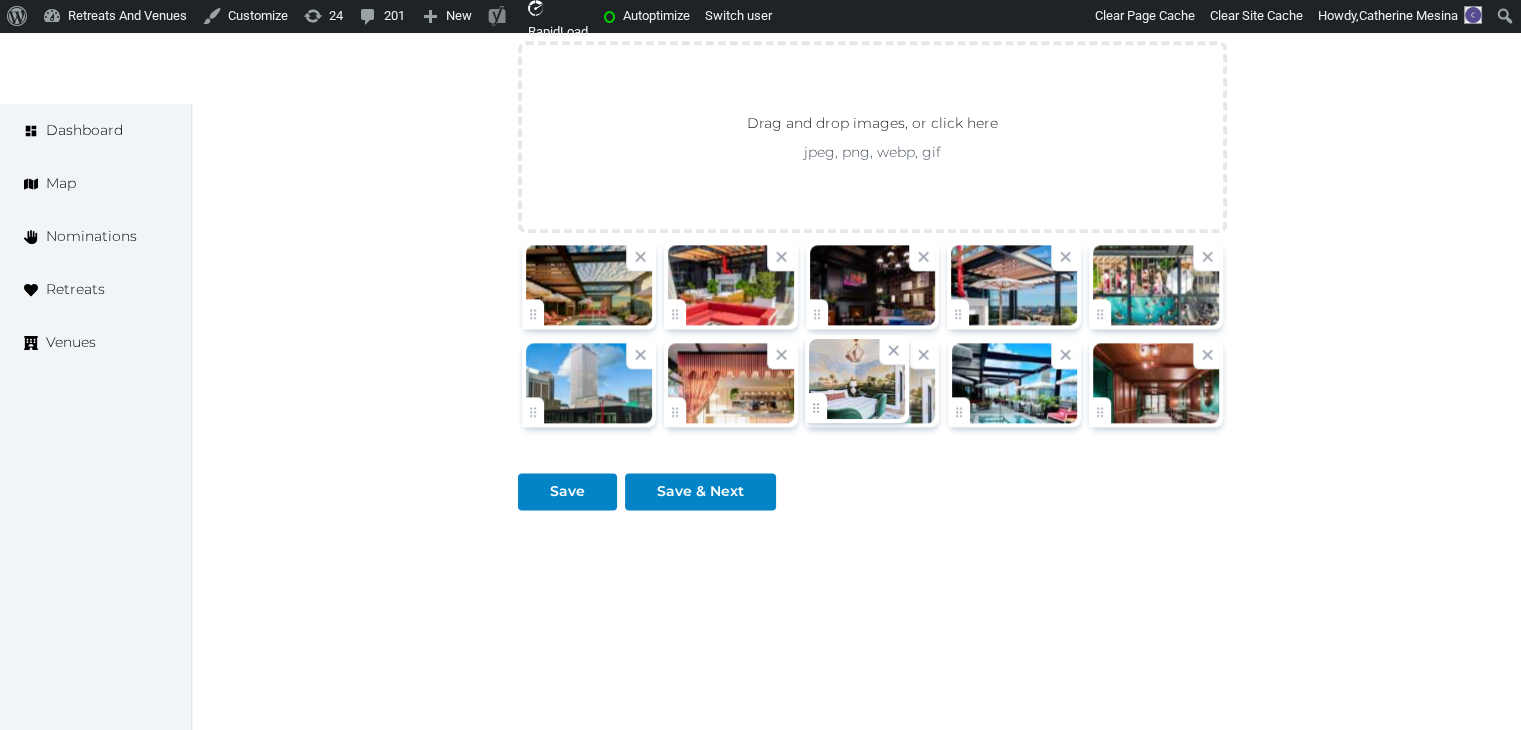 click on "Catherine Mesina   Account My Venue Listings My Retreats Logout      Dashboard Map Nominations Retreats Venues Edit venue 66 %  complete Fill out all the fields in your listing to increase its completion percentage.   A higher completion percentage will make your listing more attractive and result in better matches. Virgin Hotel New Orleans   (Draft) Preview  listing   Open    Close CRM Lead Basic details Pricing and policies Retreat spaces Meeting spaces Accommodations Amenities Food and dining Activities and experiences Location Environment Types of retreats Brochures Notes Ownership Administration Activity Publish Archive Venue owned by Irene Gonzales ziggydala@gmail.com Copy ownership transfer link Share this link with any user to transfer ownership of this venue. Users without accounts will be directed to register. Copy update link Share this link with venue owners to encourage them to update their venue details. Copy recommended link" at bounding box center (760, -825) 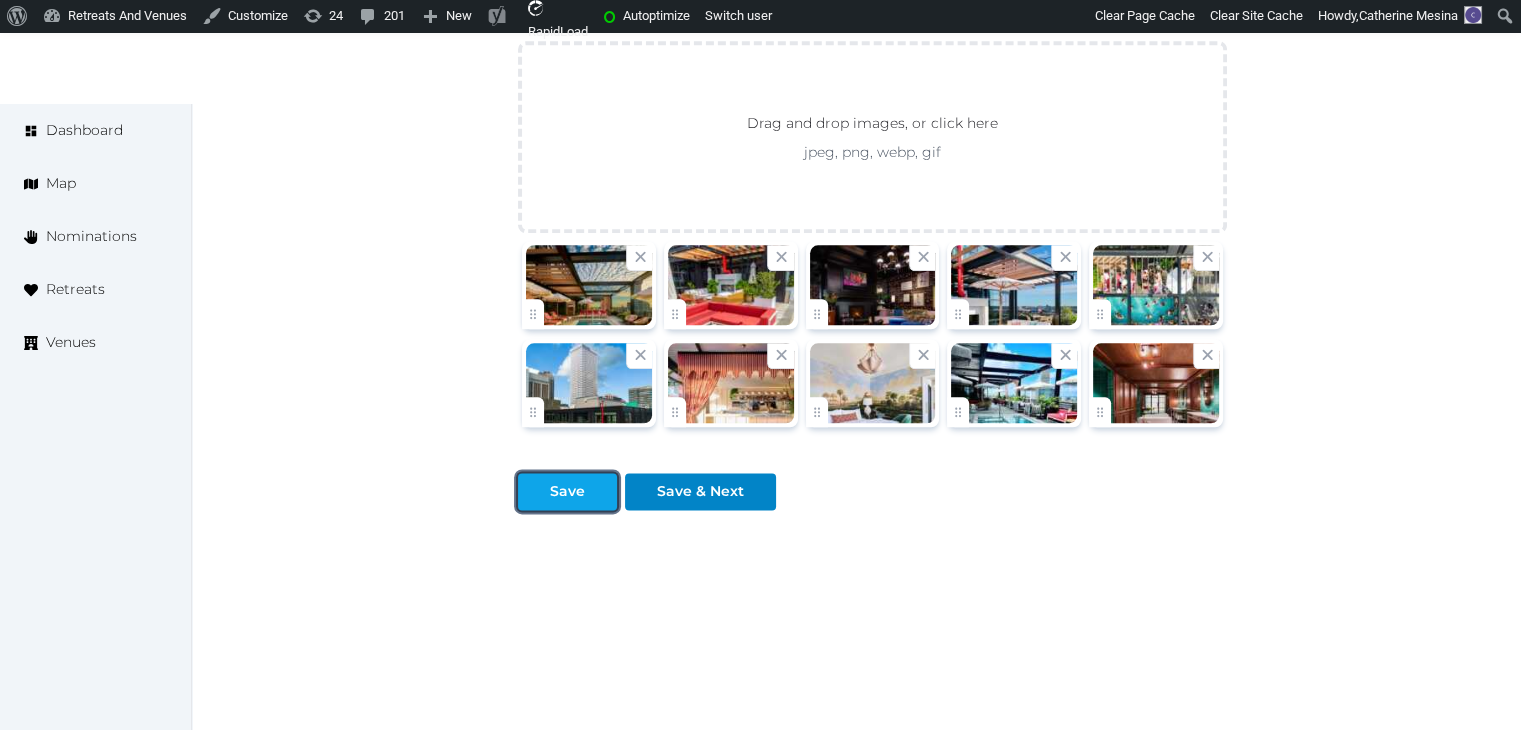 click on "Save" at bounding box center [567, 491] 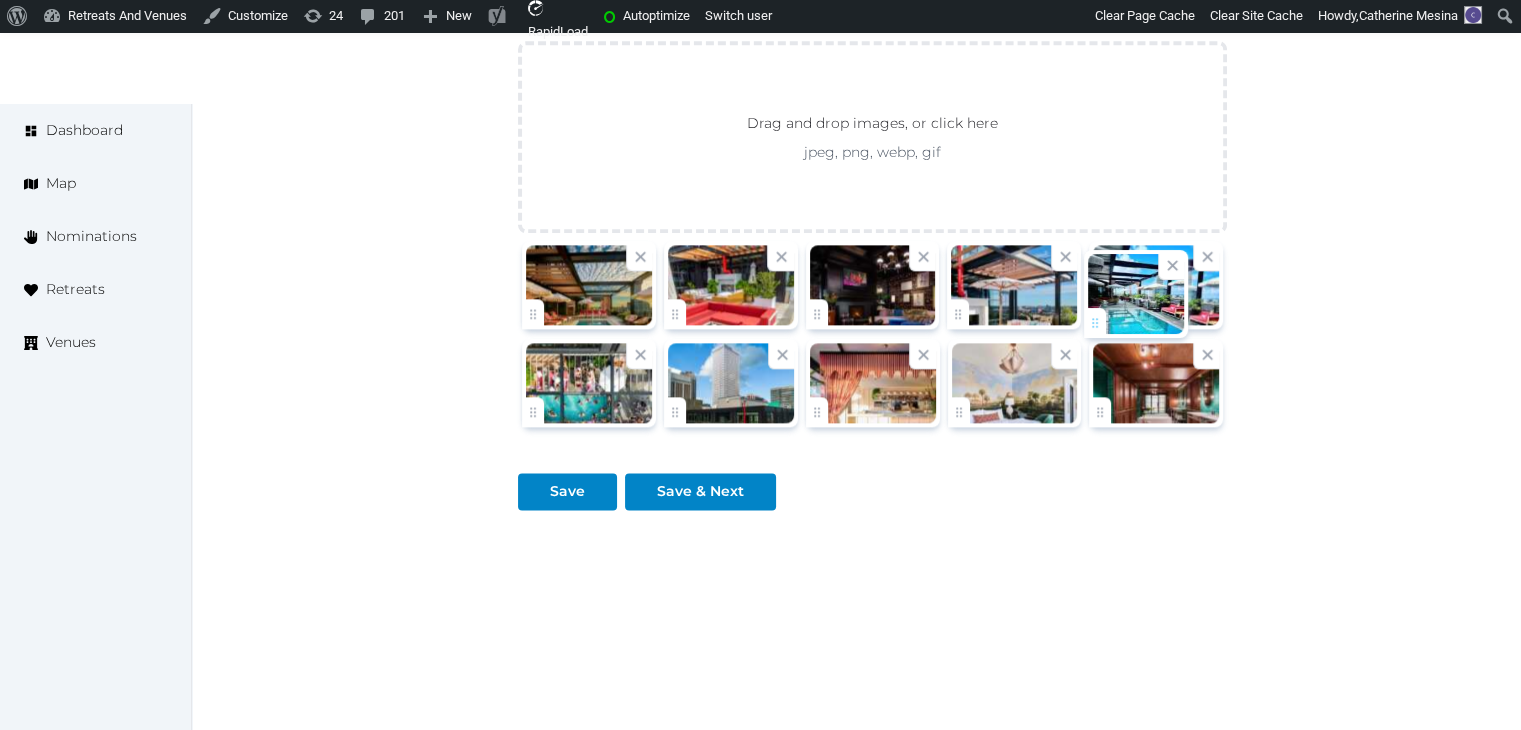 drag, startPoint x: 966, startPoint y: 413, endPoint x: 1104, endPoint y: 327, distance: 162.6038 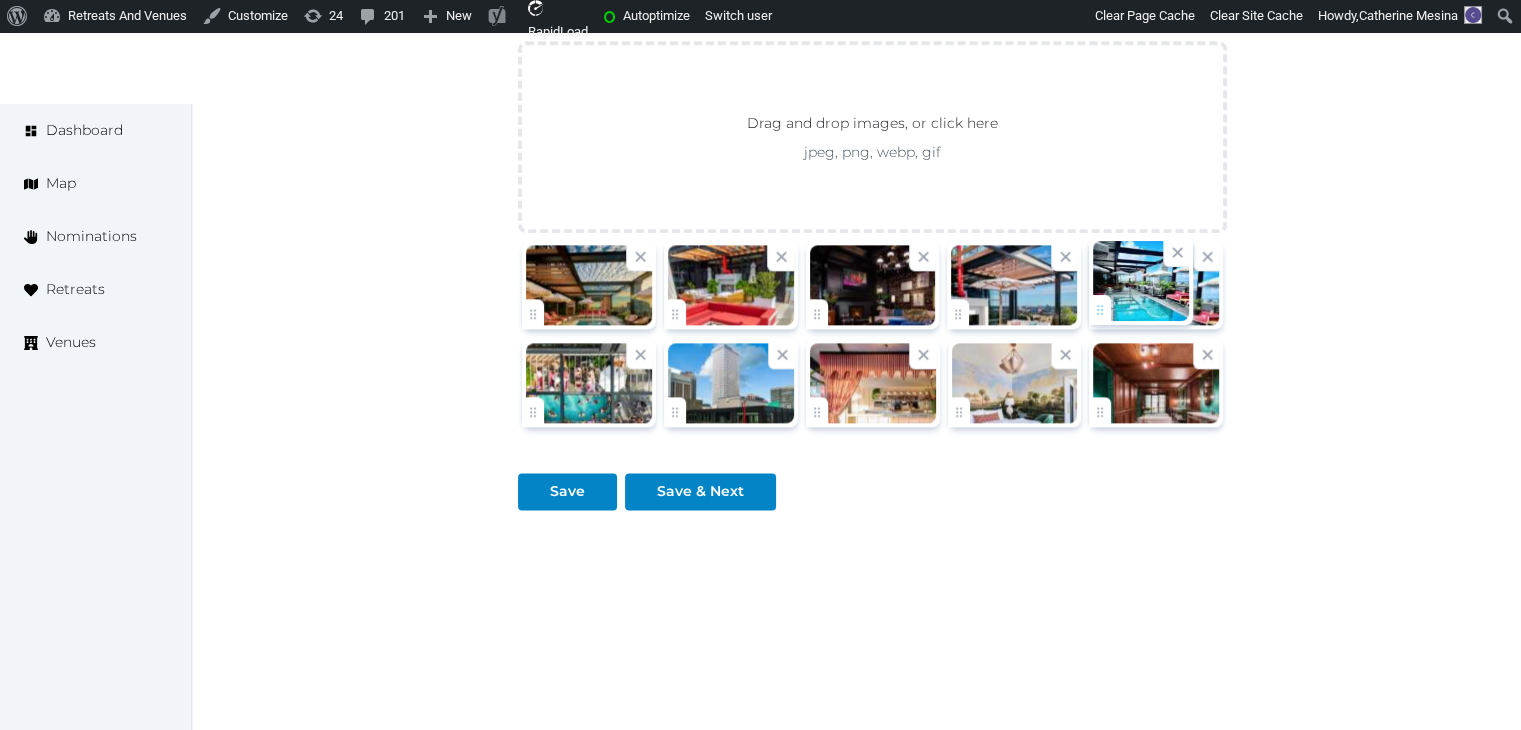 click on "Catherine Mesina   Account My Venue Listings My Retreats Logout      Dashboard Map Nominations Retreats Venues Edit venue 66 %  complete Fill out all the fields in your listing to increase its completion percentage.   A higher completion percentage will make your listing more attractive and result in better matches. Virgin Hotel New Orleans   (Draft) Preview  listing   Open    Close CRM Lead Basic details Pricing and policies Retreat spaces Meeting spaces Accommodations Amenities Food and dining Activities and experiences Location Environment Types of retreats Brochures Notes Ownership Administration Activity Publish Archive Venue owned by Irene Gonzales ziggydala@gmail.com Copy ownership transfer link Share this link with any user to transfer ownership of this venue. Users without accounts will be directed to register. Copy update link Share this link with venue owners to encourage them to update their venue details. Copy recommended link" at bounding box center [760, -825] 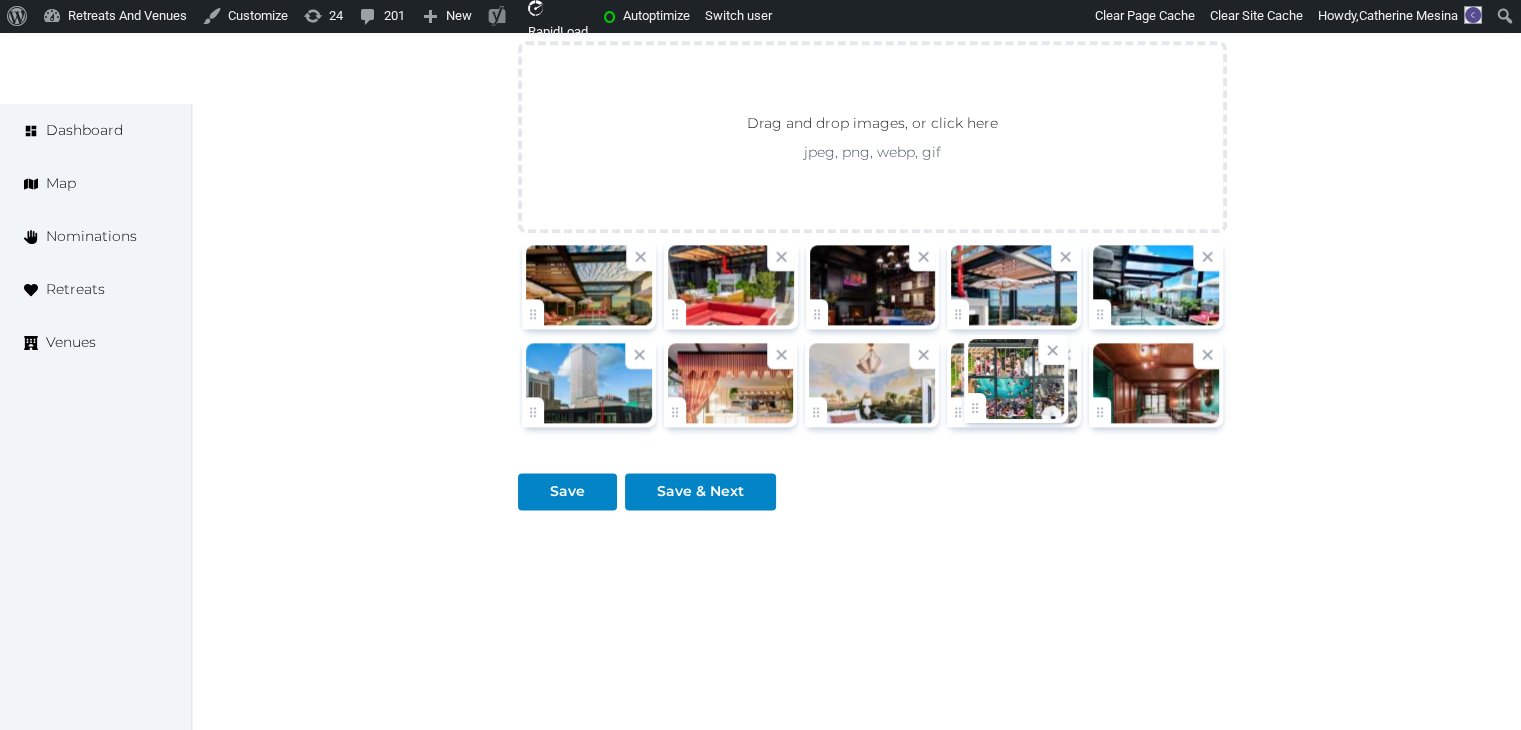 drag, startPoint x: 724, startPoint y: 404, endPoint x: 1011, endPoint y: 402, distance: 287.00696 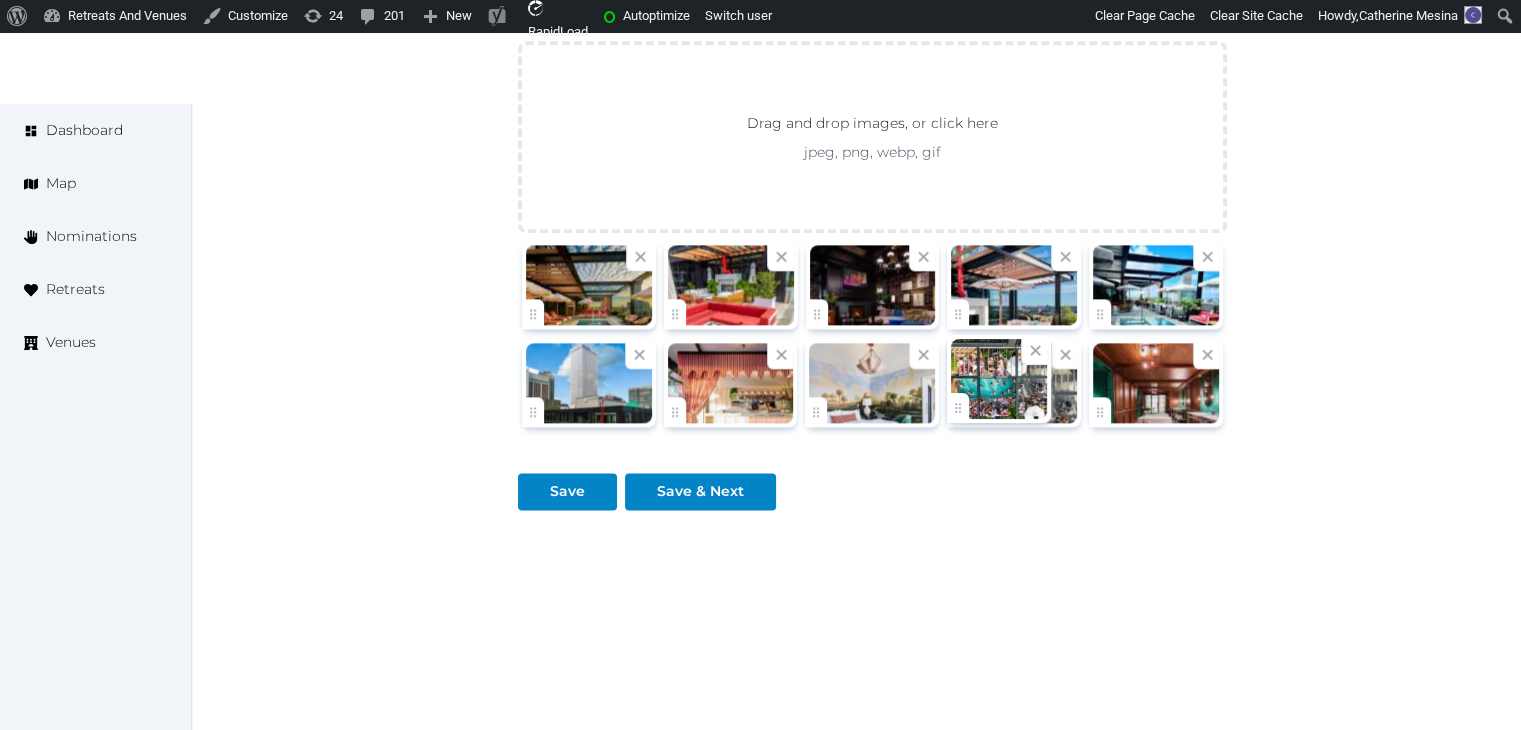 click on "Catherine Mesina   Account My Venue Listings My Retreats Logout      Dashboard Map Nominations Retreats Venues Edit venue 66 %  complete Fill out all the fields in your listing to increase its completion percentage.   A higher completion percentage will make your listing more attractive and result in better matches. Virgin Hotel New Orleans   (Draft) Preview  listing   Open    Close CRM Lead Basic details Pricing and policies Retreat spaces Meeting spaces Accommodations Amenities Food and dining Activities and experiences Location Environment Types of retreats Brochures Notes Ownership Administration Activity Publish Archive Venue owned by Irene Gonzales ziggydala@gmail.com Copy ownership transfer link Share this link with any user to transfer ownership of this venue. Users without accounts will be directed to register. Copy update link Share this link with venue owners to encourage them to update their venue details. Copy recommended link" at bounding box center [760, -825] 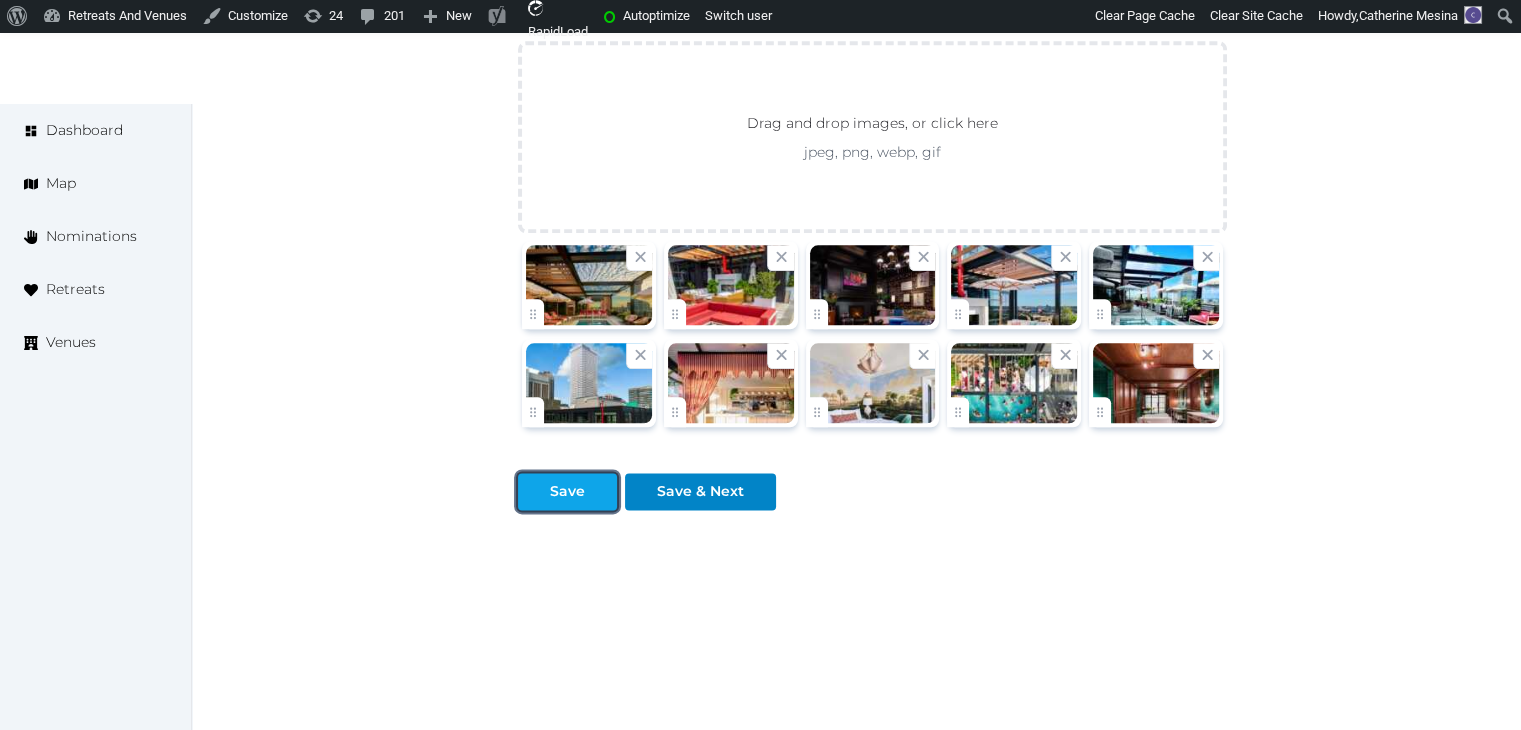 click on "Save" at bounding box center (567, 491) 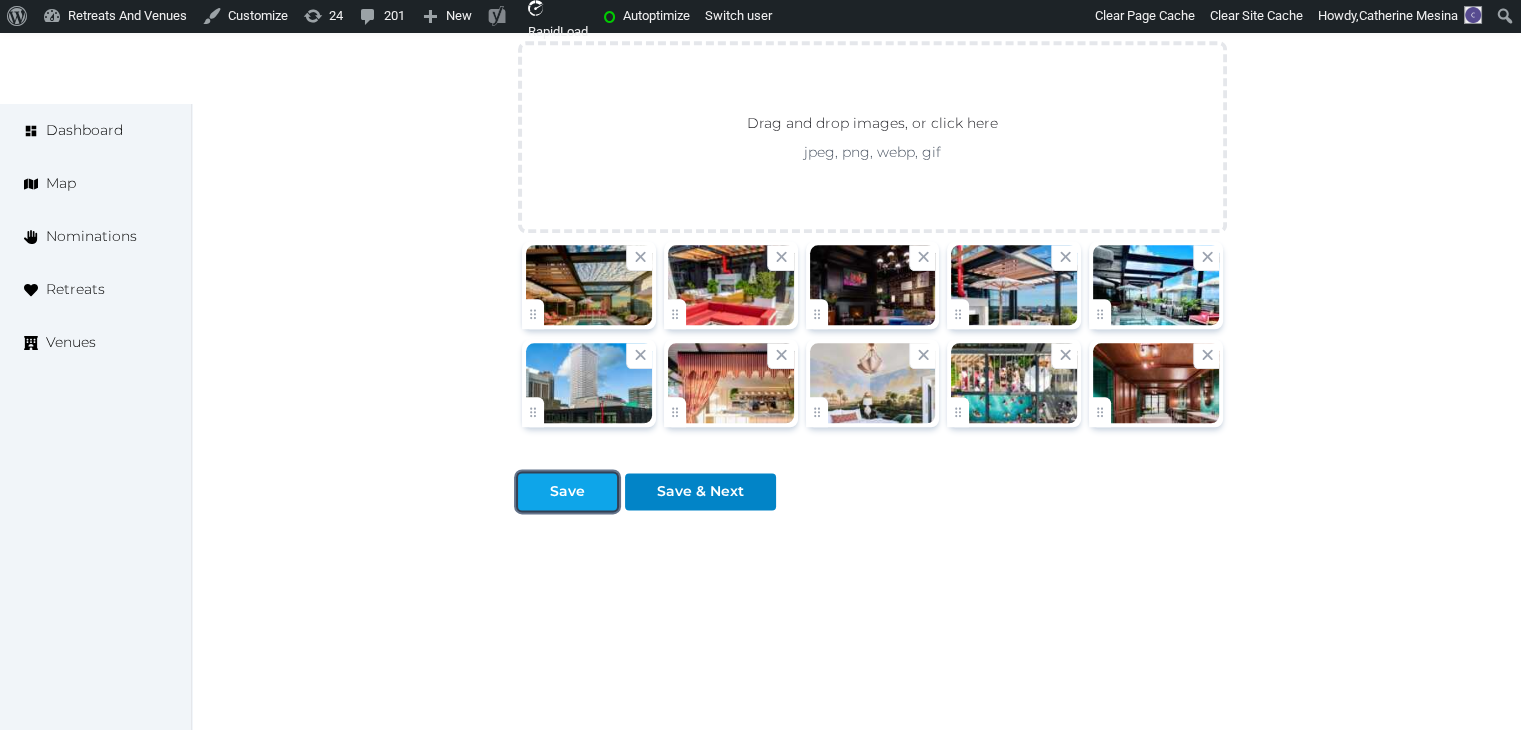 click on "Save" at bounding box center (567, 491) 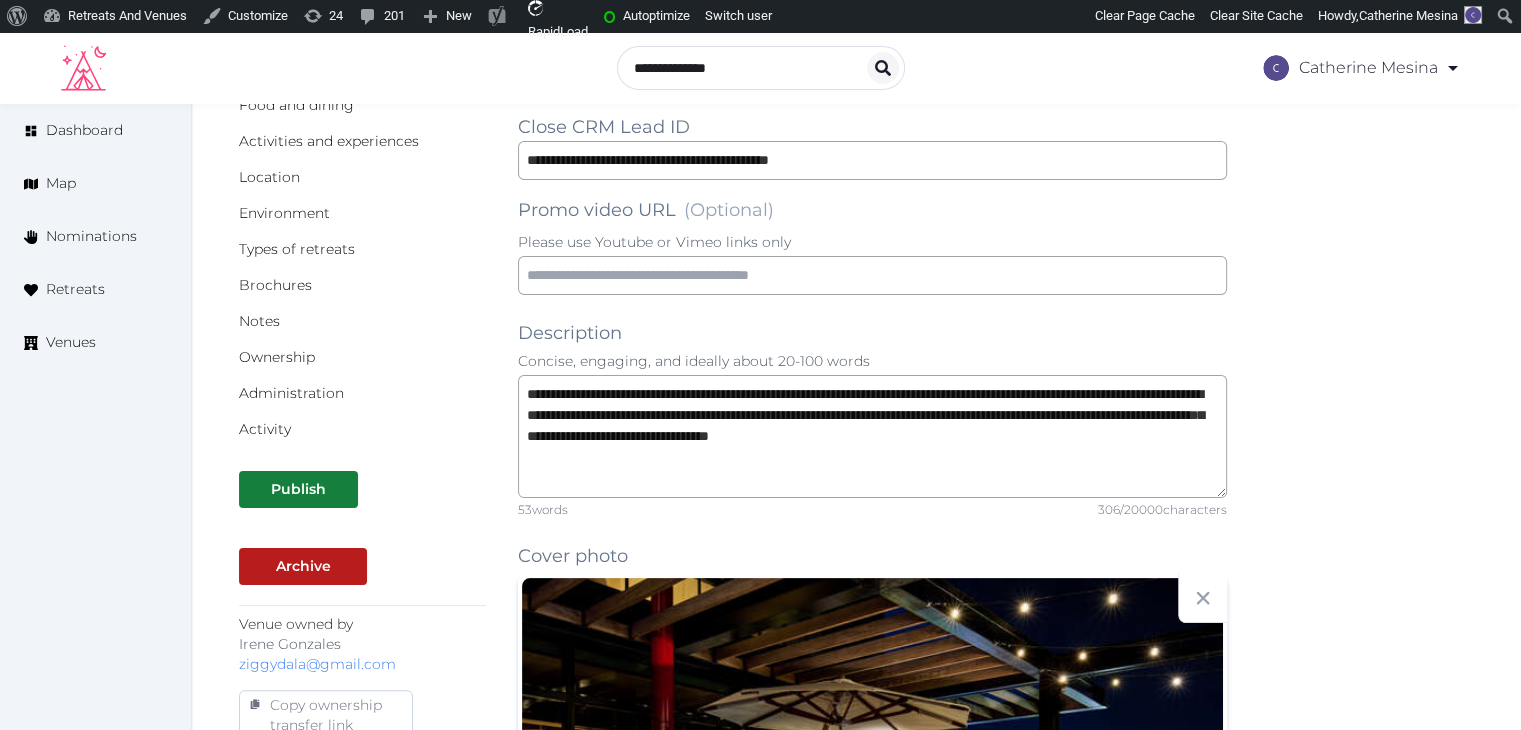 scroll, scrollTop: 215, scrollLeft: 0, axis: vertical 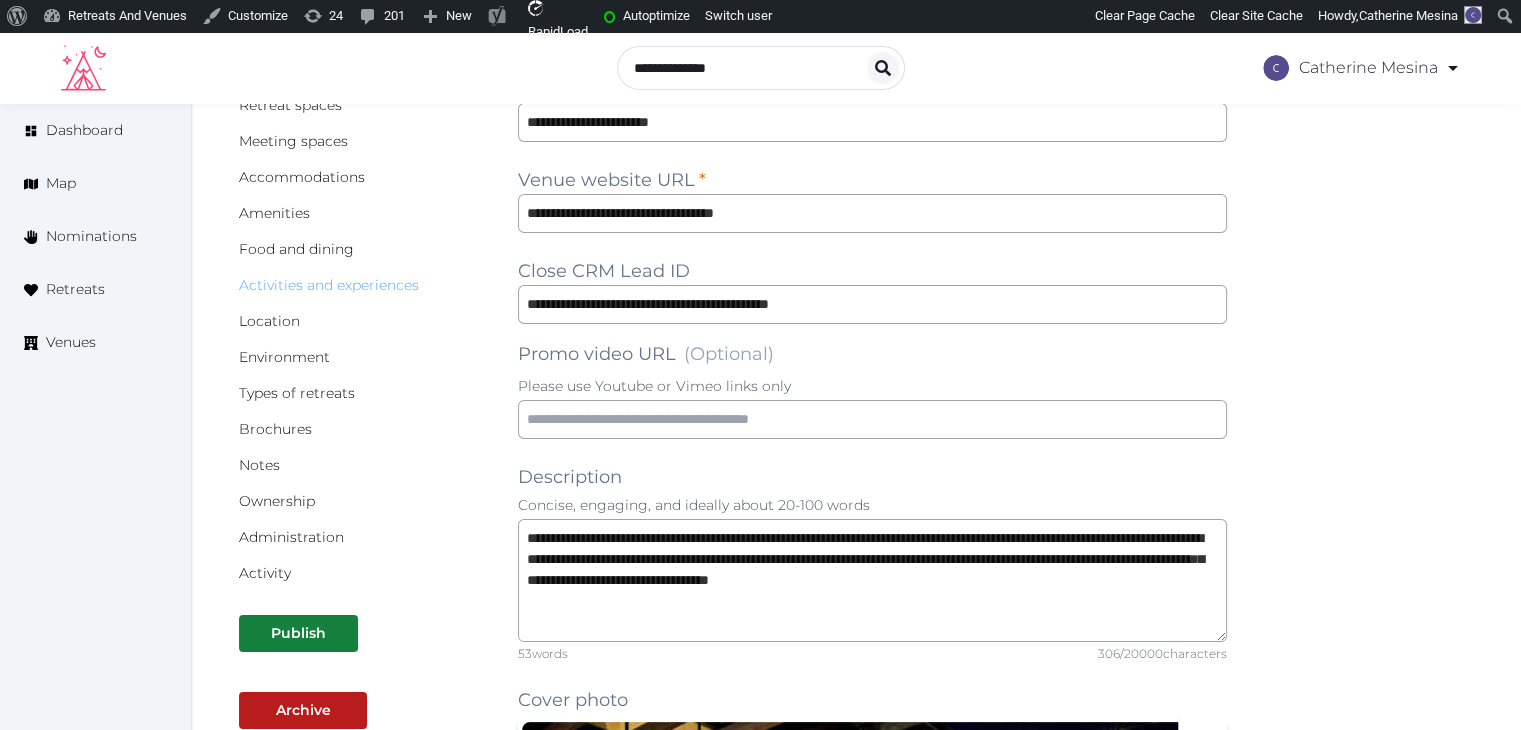 click on "Activities and experiences" at bounding box center (329, 285) 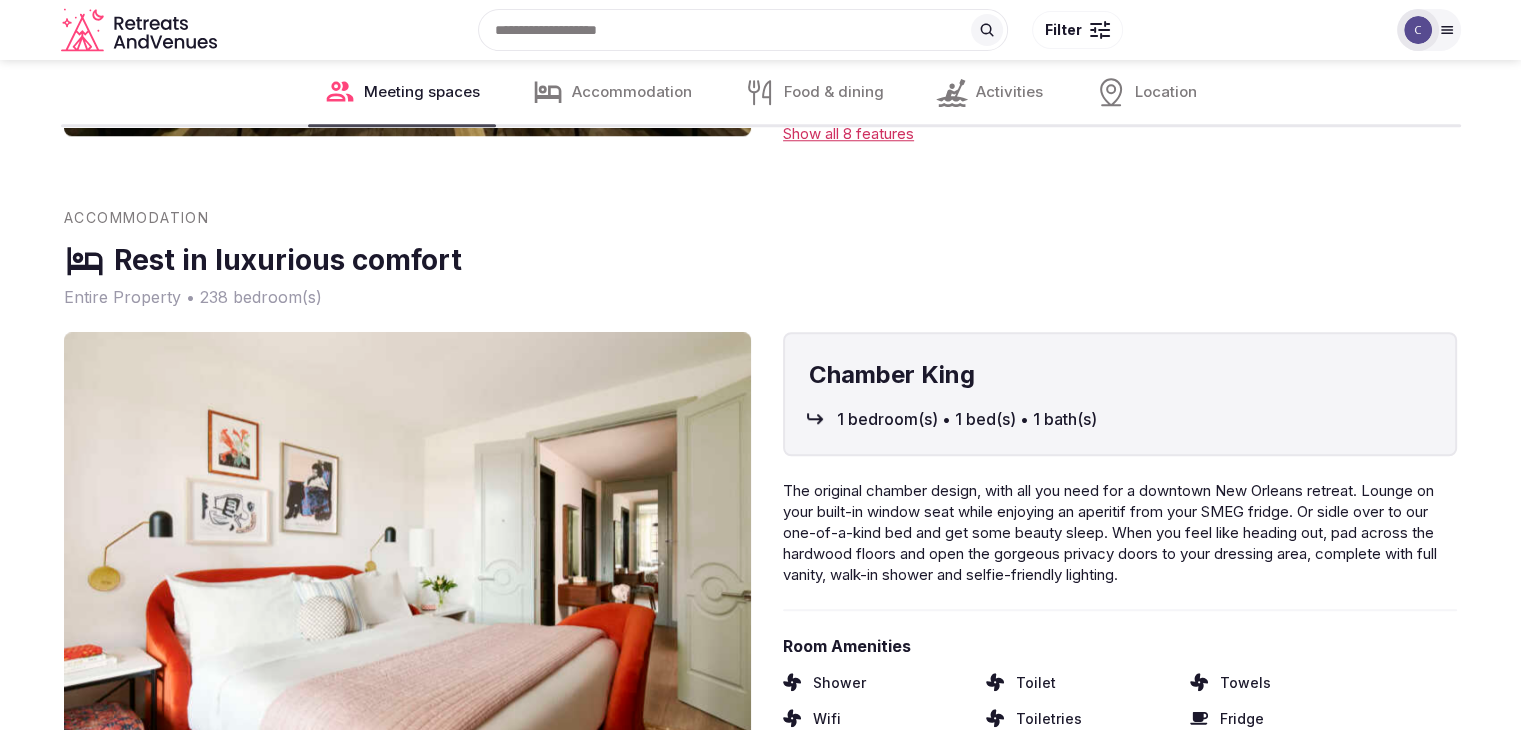 scroll, scrollTop: 1600, scrollLeft: 0, axis: vertical 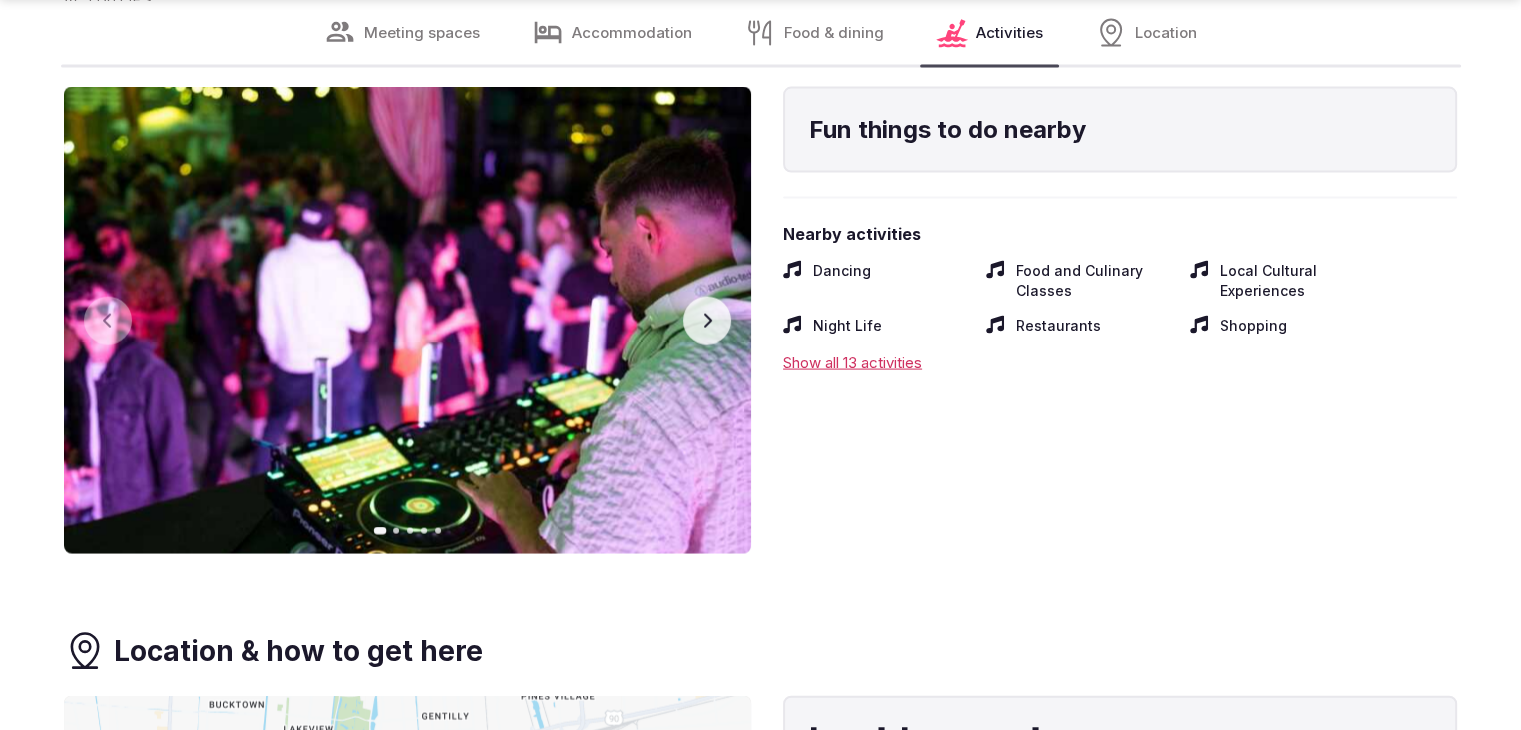 click on "Next slide" at bounding box center [707, 321] 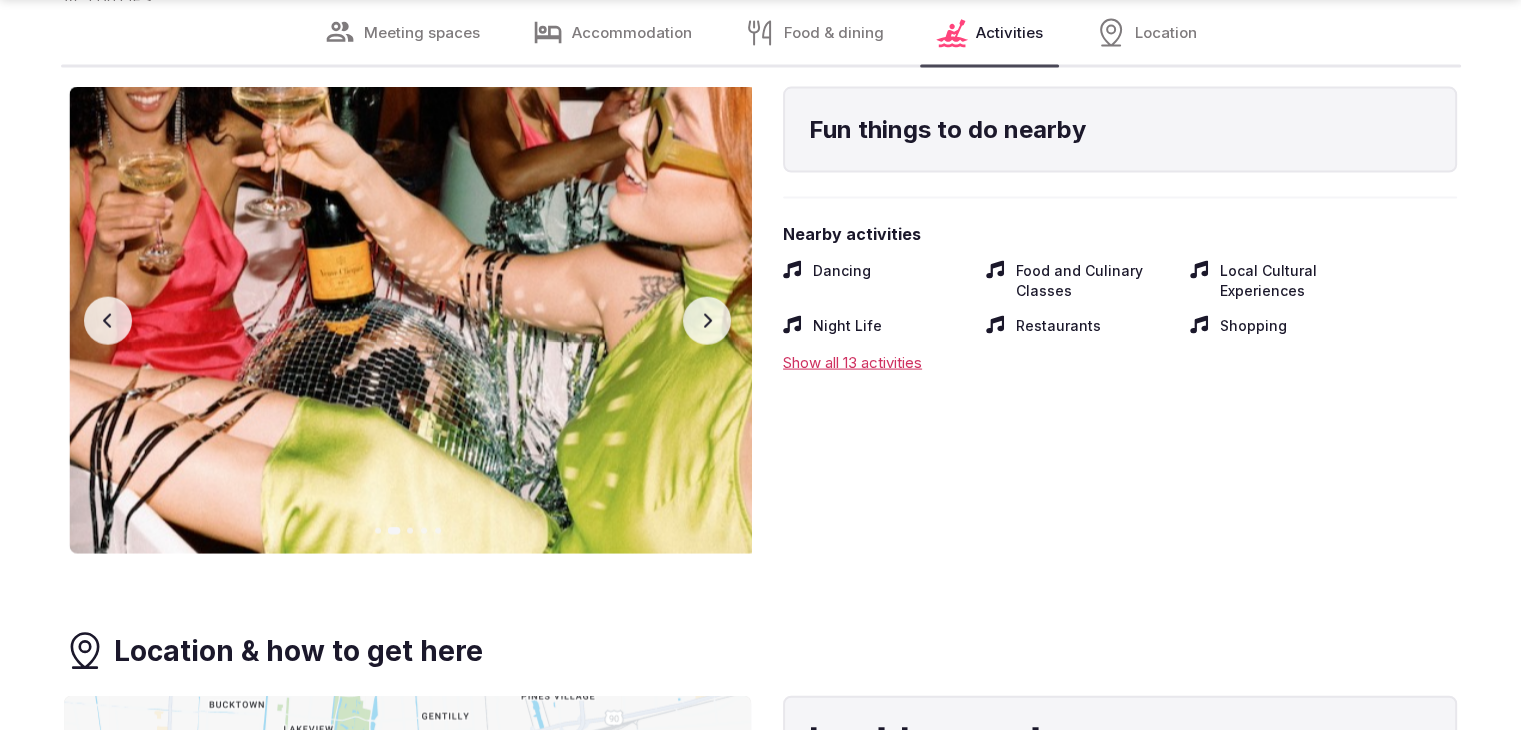 click 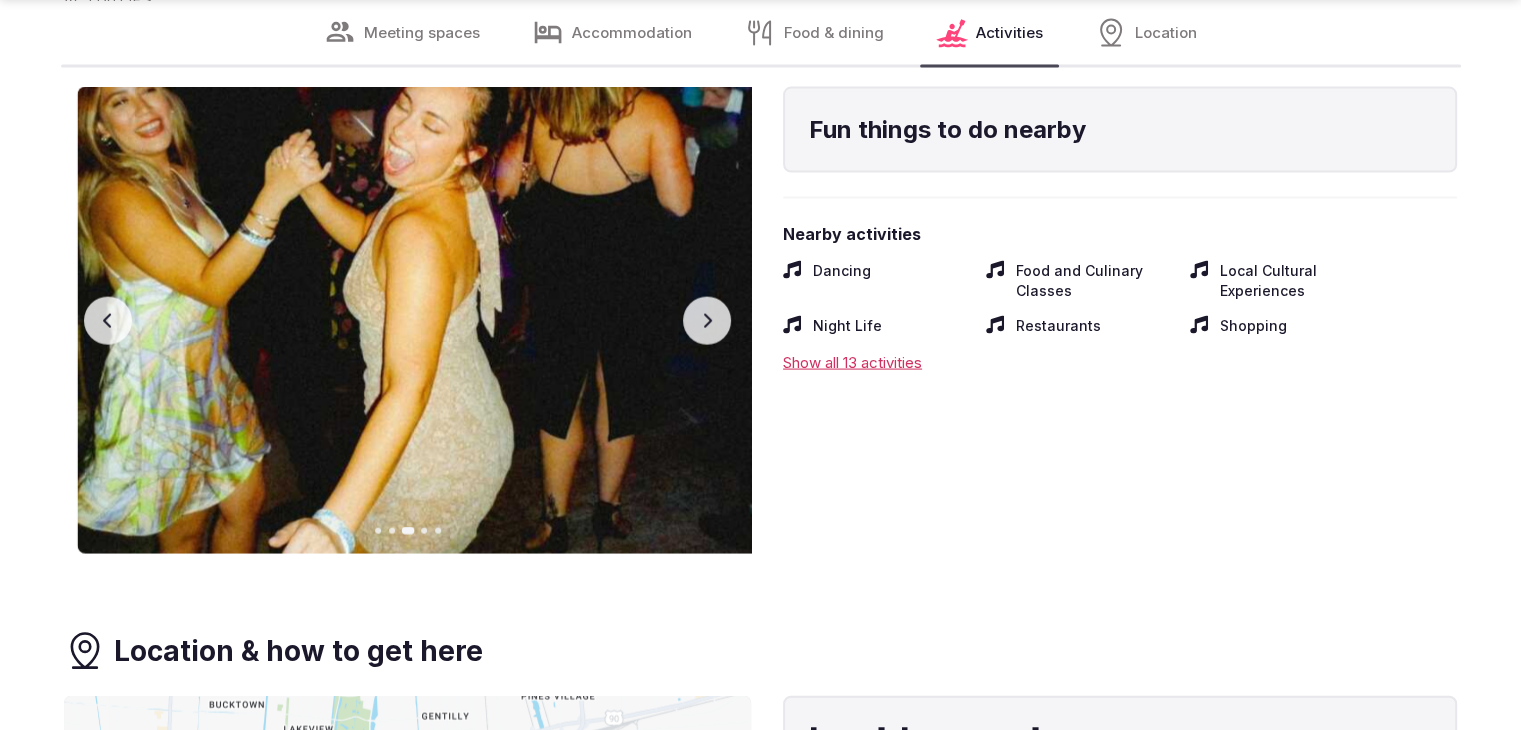 click 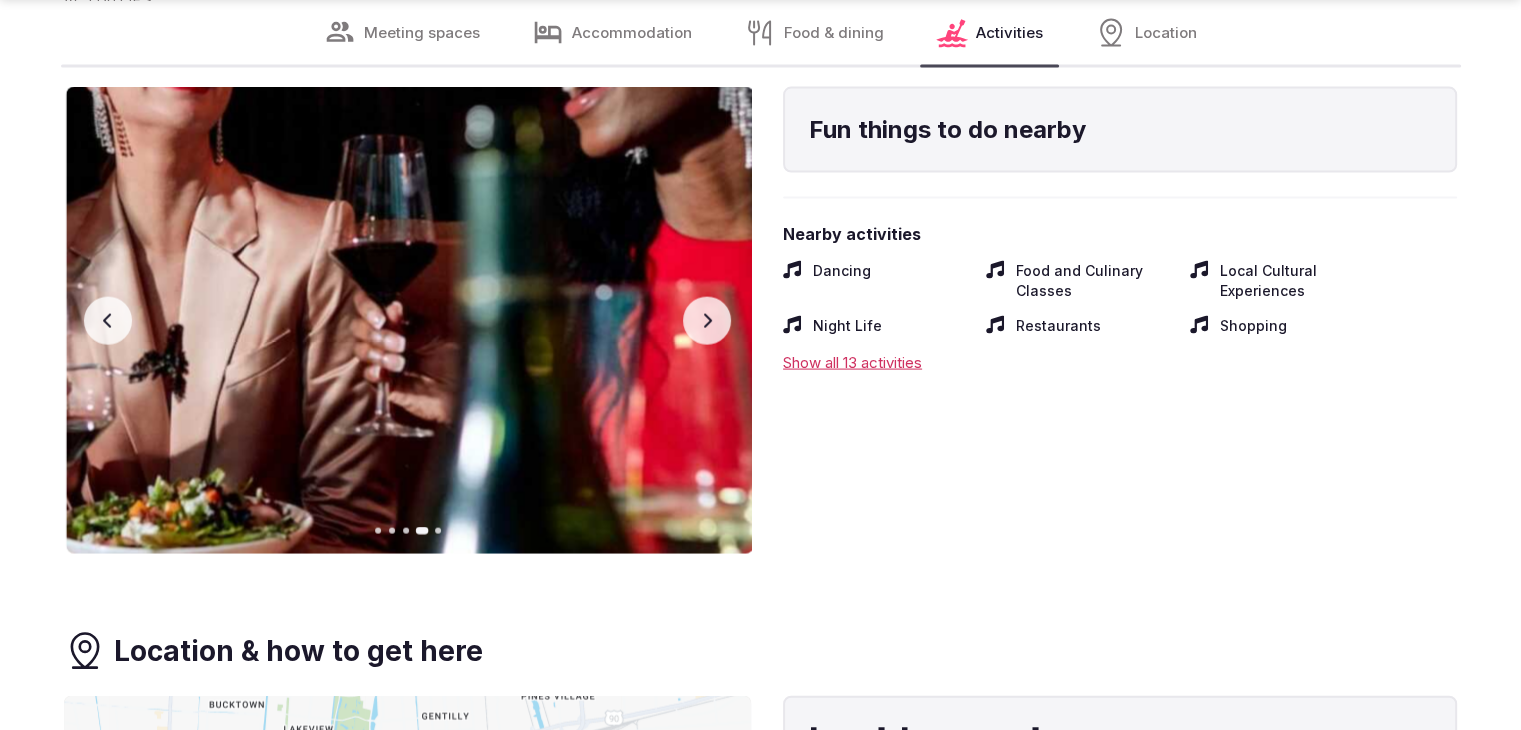 click 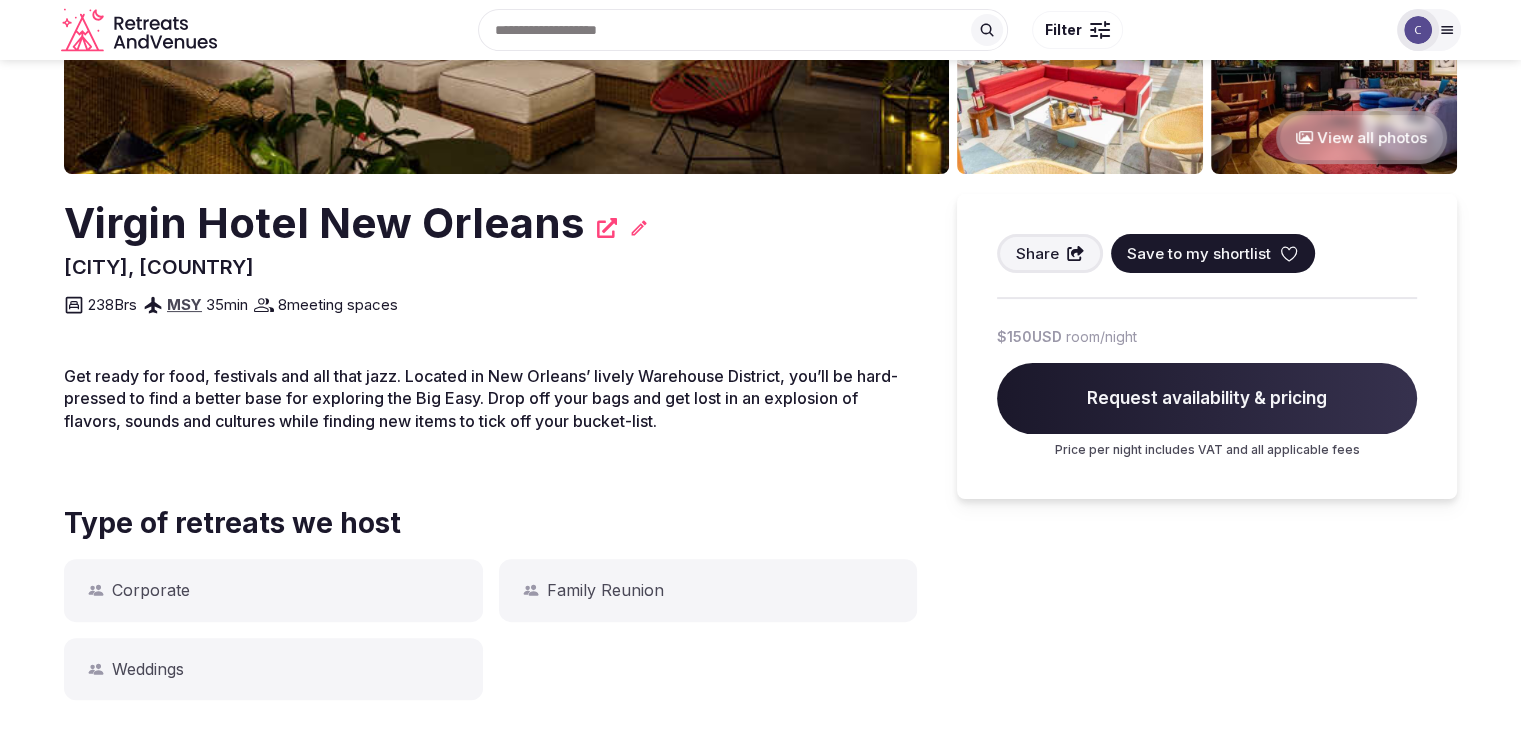 scroll, scrollTop: 169, scrollLeft: 0, axis: vertical 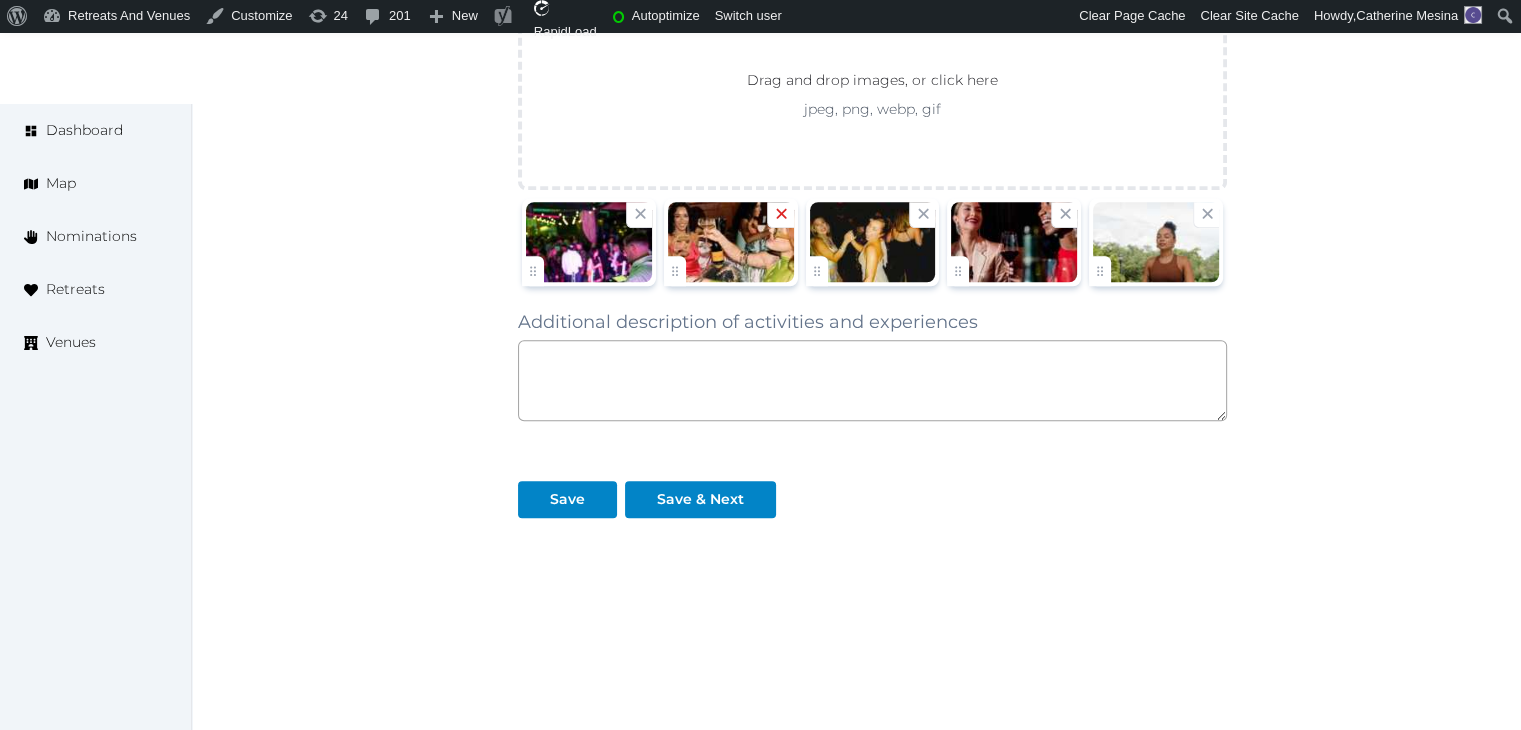 click 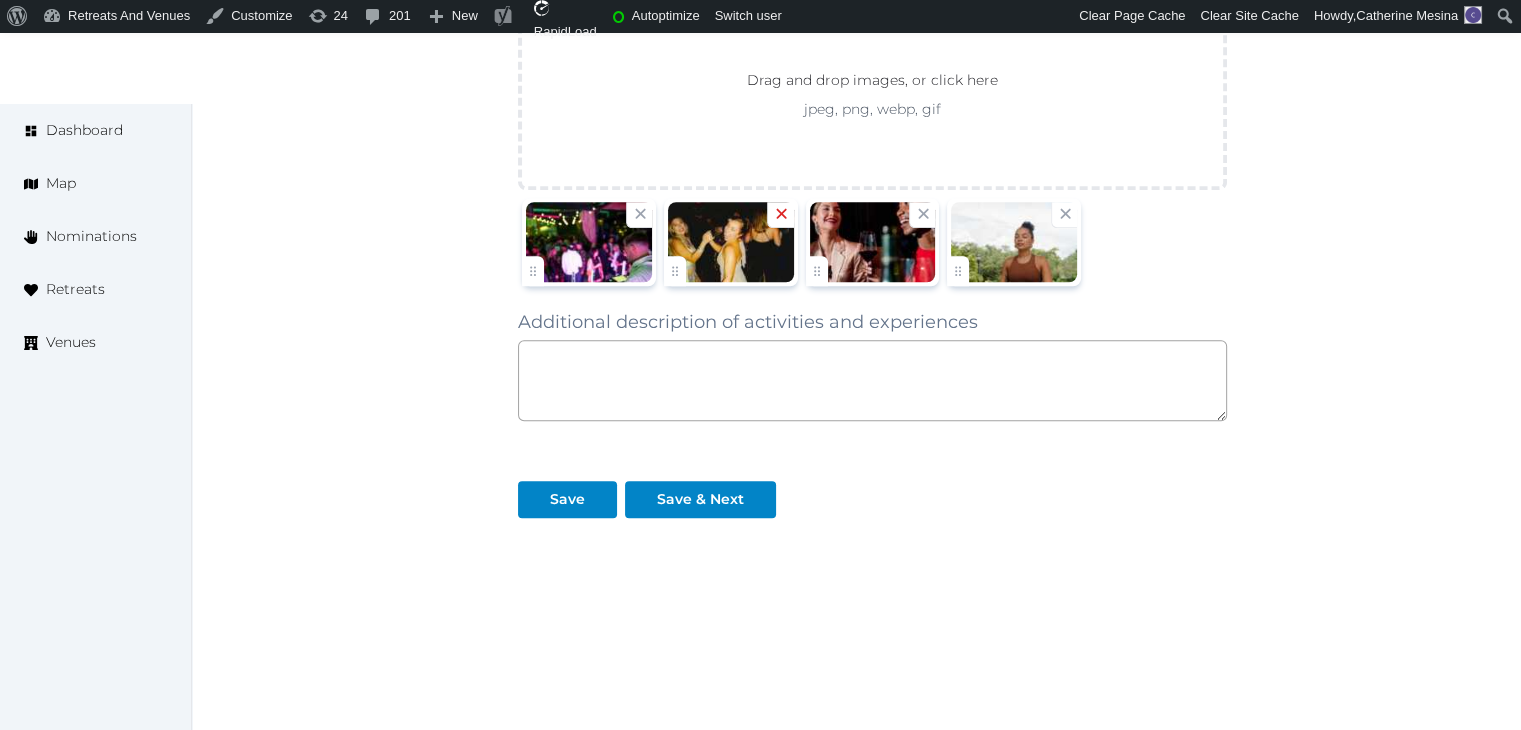click 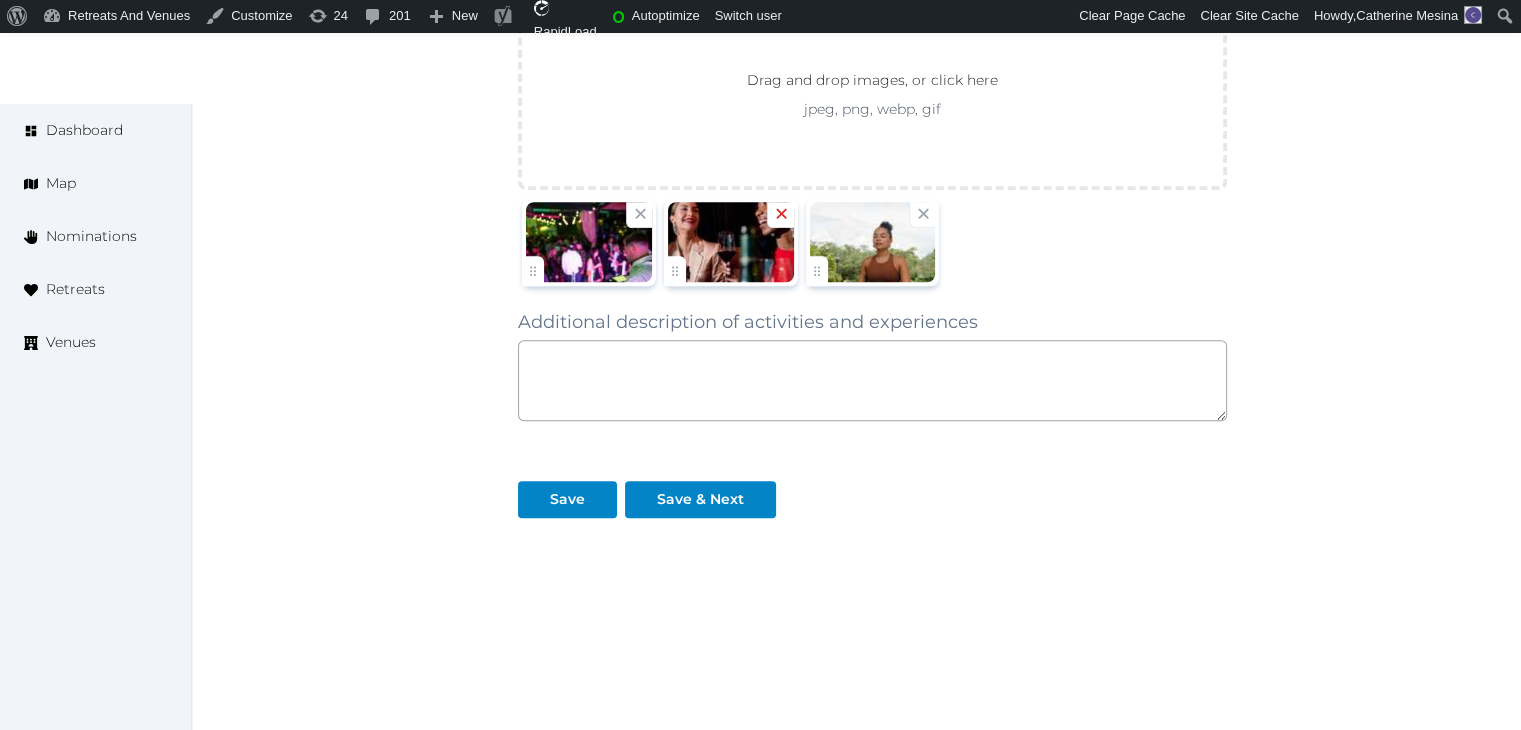 click 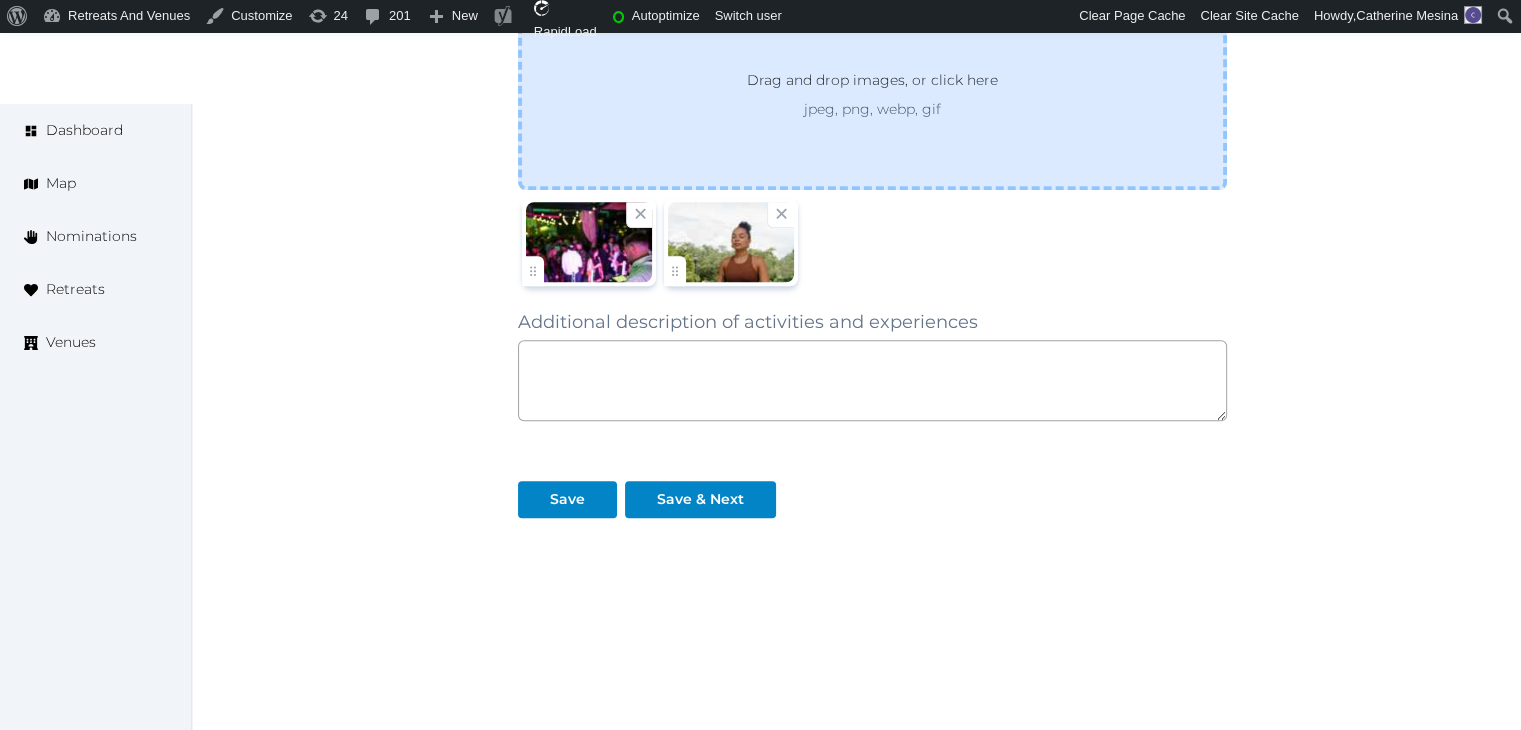 click on "Drag and drop images, or click here jpeg, png, webp, gif" at bounding box center [872, 94] 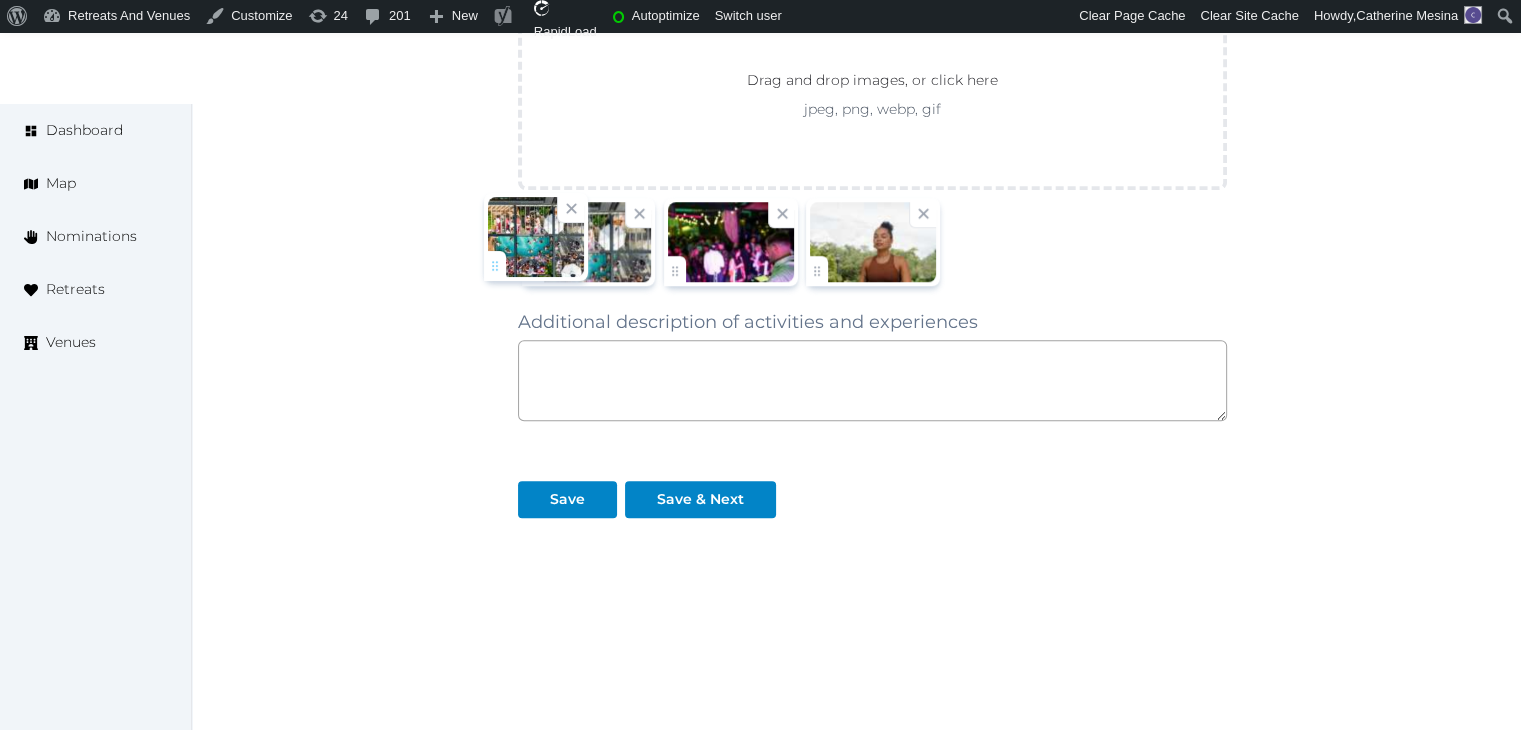 drag, startPoint x: 811, startPoint y: 248, endPoint x: 489, endPoint y: 253, distance: 322.03882 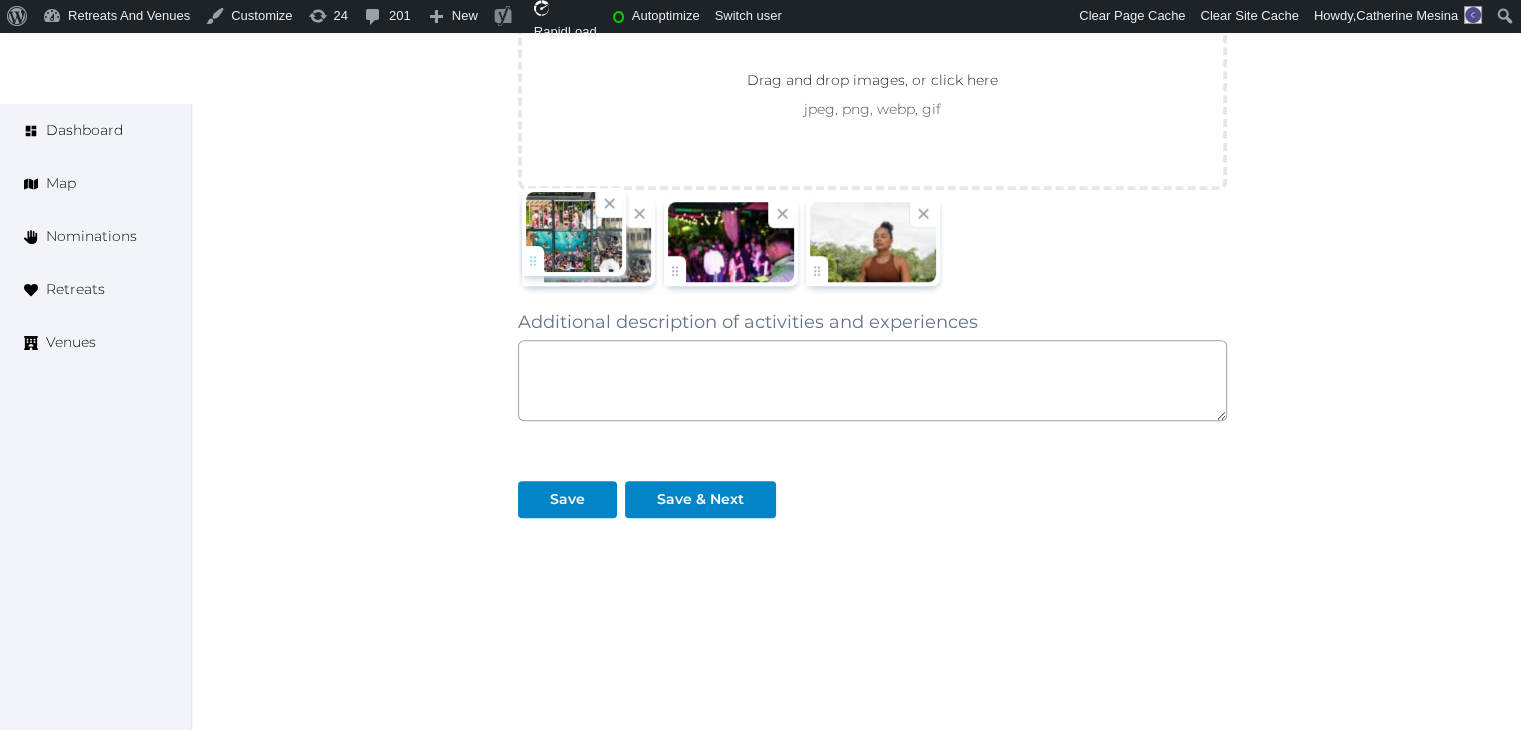 click on "Catherine Mesina   Account My Venue Listings My Retreats Logout      Dashboard Map Nominations Retreats Venues Edit venue 66 %  complete Fill out all the fields in your listing to increase its completion percentage.   A higher completion percentage will make your listing more attractive and result in better matches. Virgin Hotel New Orleans   (Draft) Preview  listing   Open    Close CRM Lead Basic details Pricing and policies Retreat spaces Meeting spaces Accommodations Amenities Food and dining Activities and experiences Location Environment Types of retreats Brochures Notes Ownership Administration Activity Publish Archive Venue owned by Irene Gonzales ziggydala@gmail.com Copy ownership transfer link Share this link with any user to transfer ownership of this venue. Users without accounts will be directed to register. Copy update link Share this link with venue owners to encourage them to update their venue details. Copy recommended link" at bounding box center [760, -363] 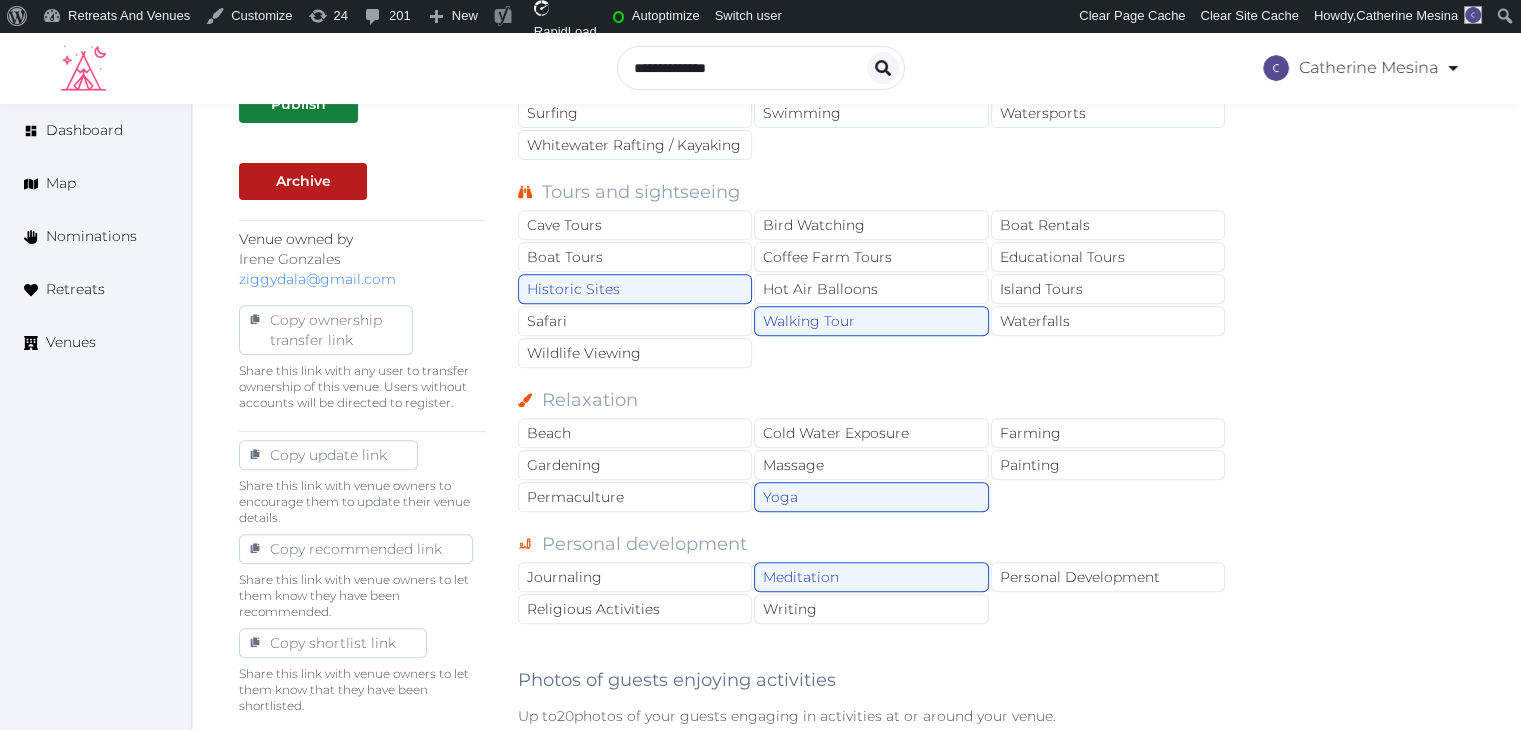 scroll, scrollTop: 500, scrollLeft: 0, axis: vertical 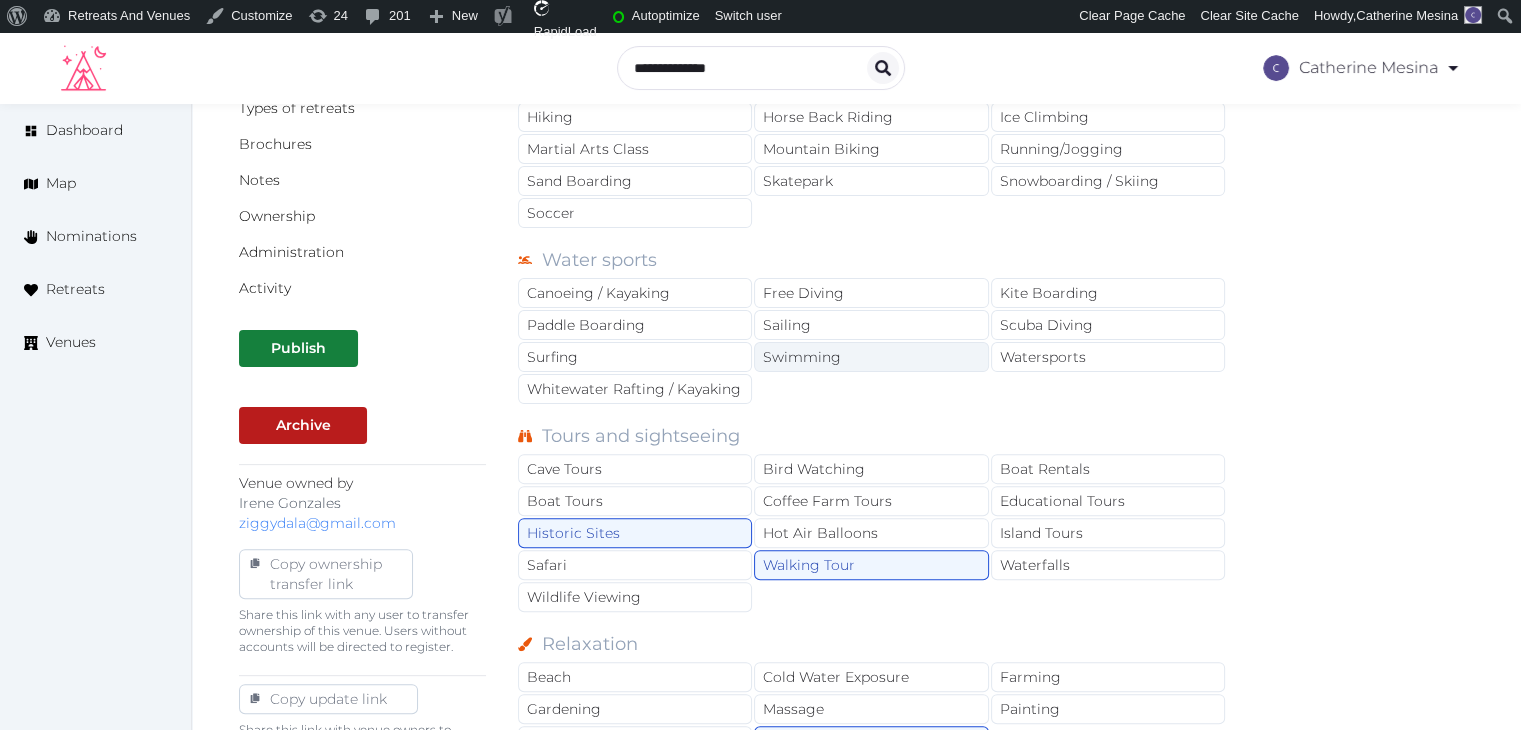 click on "Swimming" at bounding box center (871, 357) 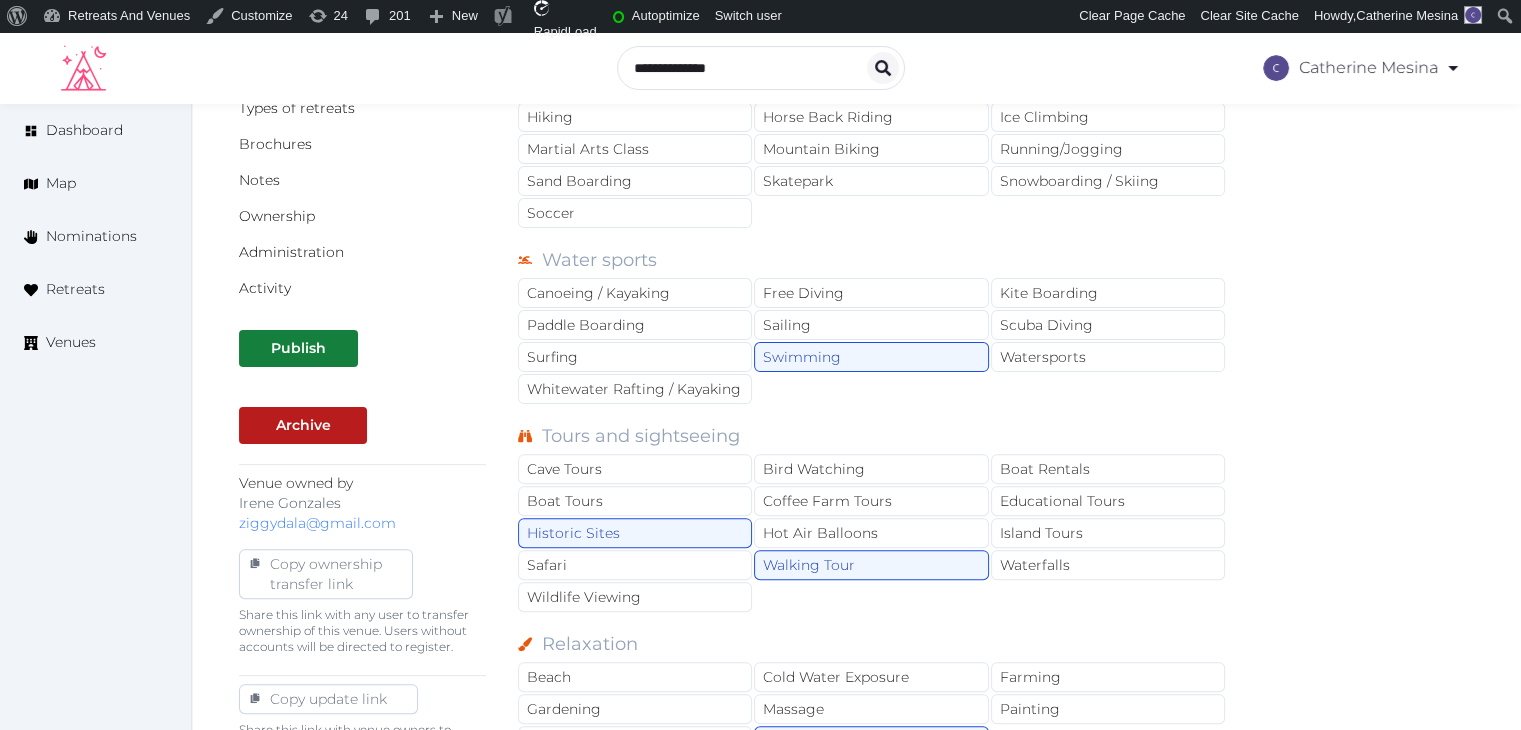 scroll, scrollTop: 200, scrollLeft: 0, axis: vertical 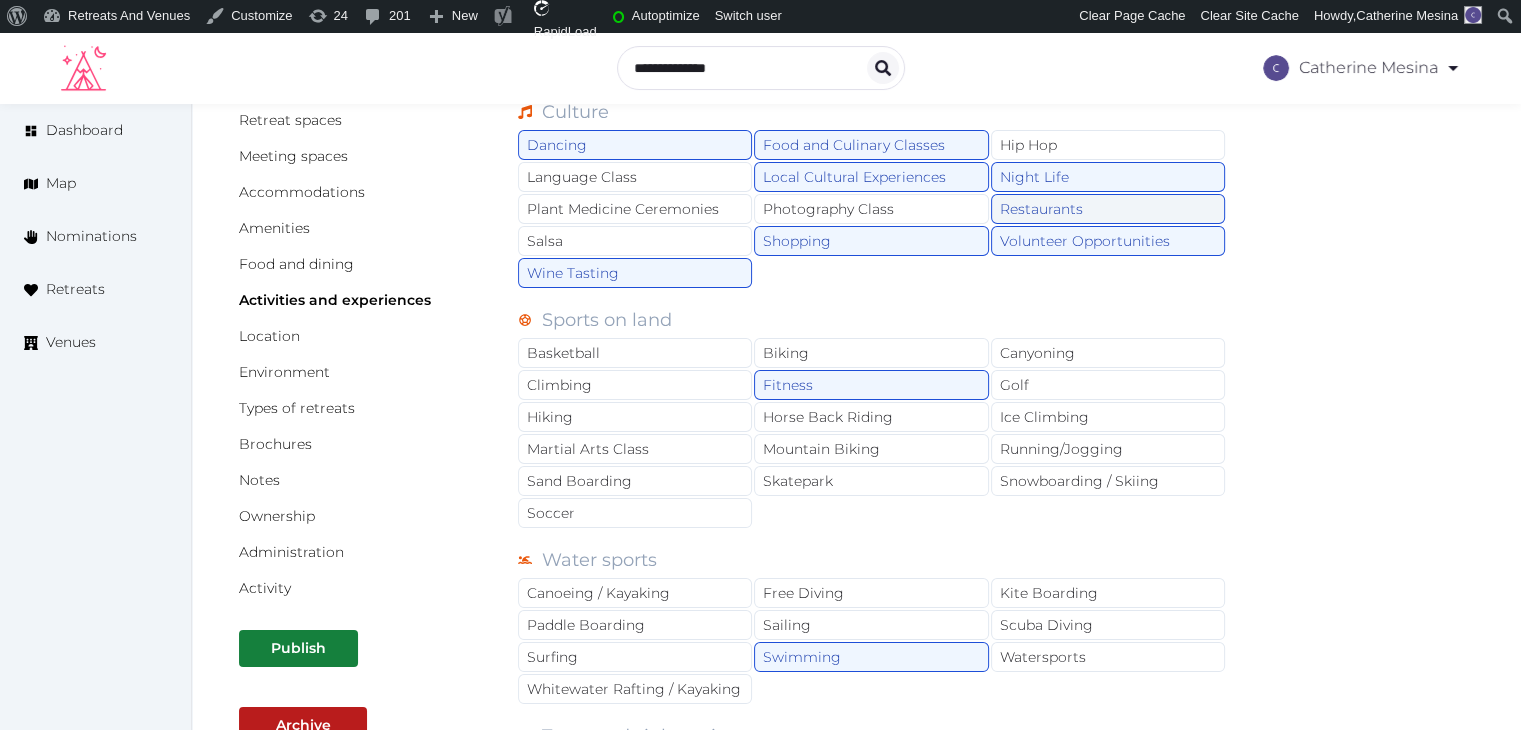 click on "Restaurants" at bounding box center (1108, 209) 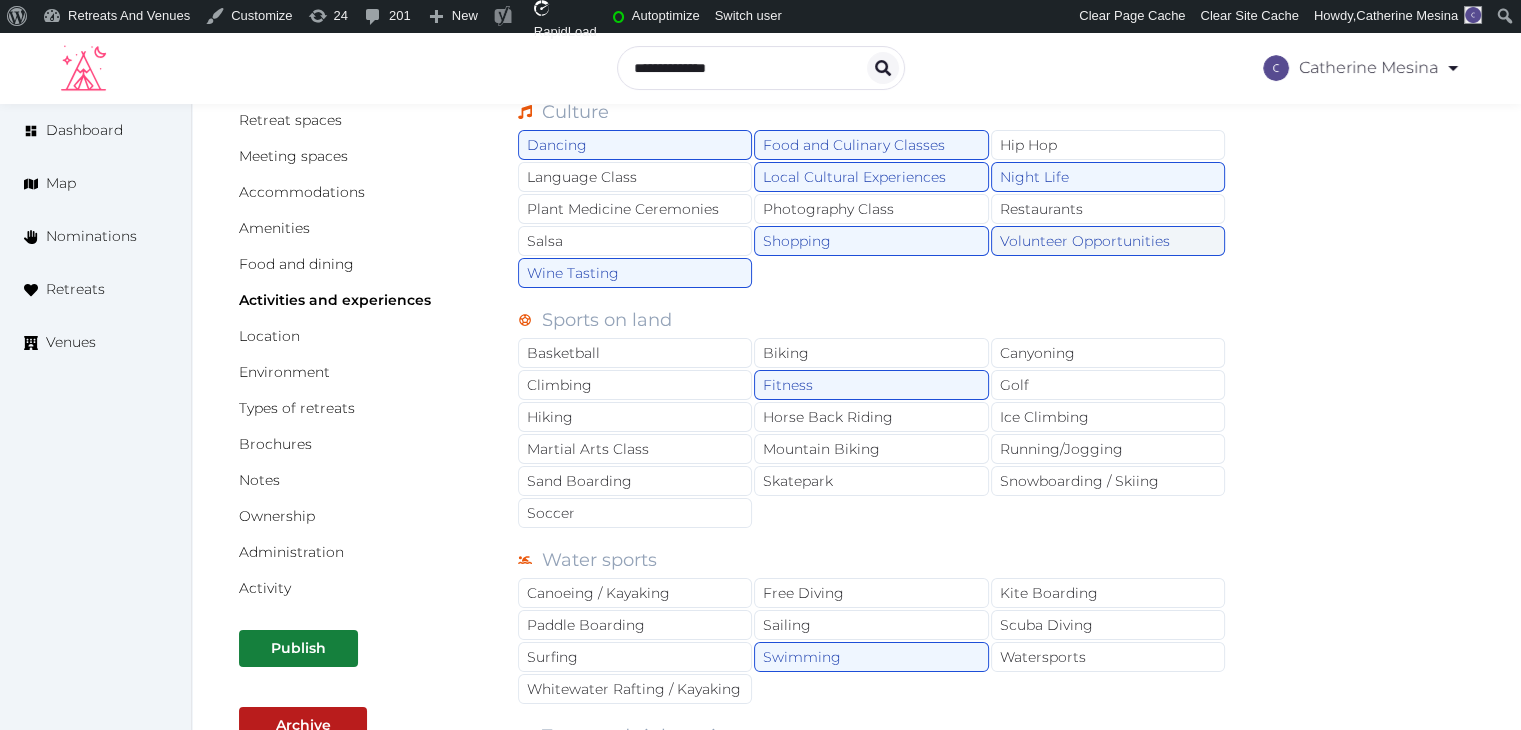 click on "Volunteer Opportunities" at bounding box center [1108, 241] 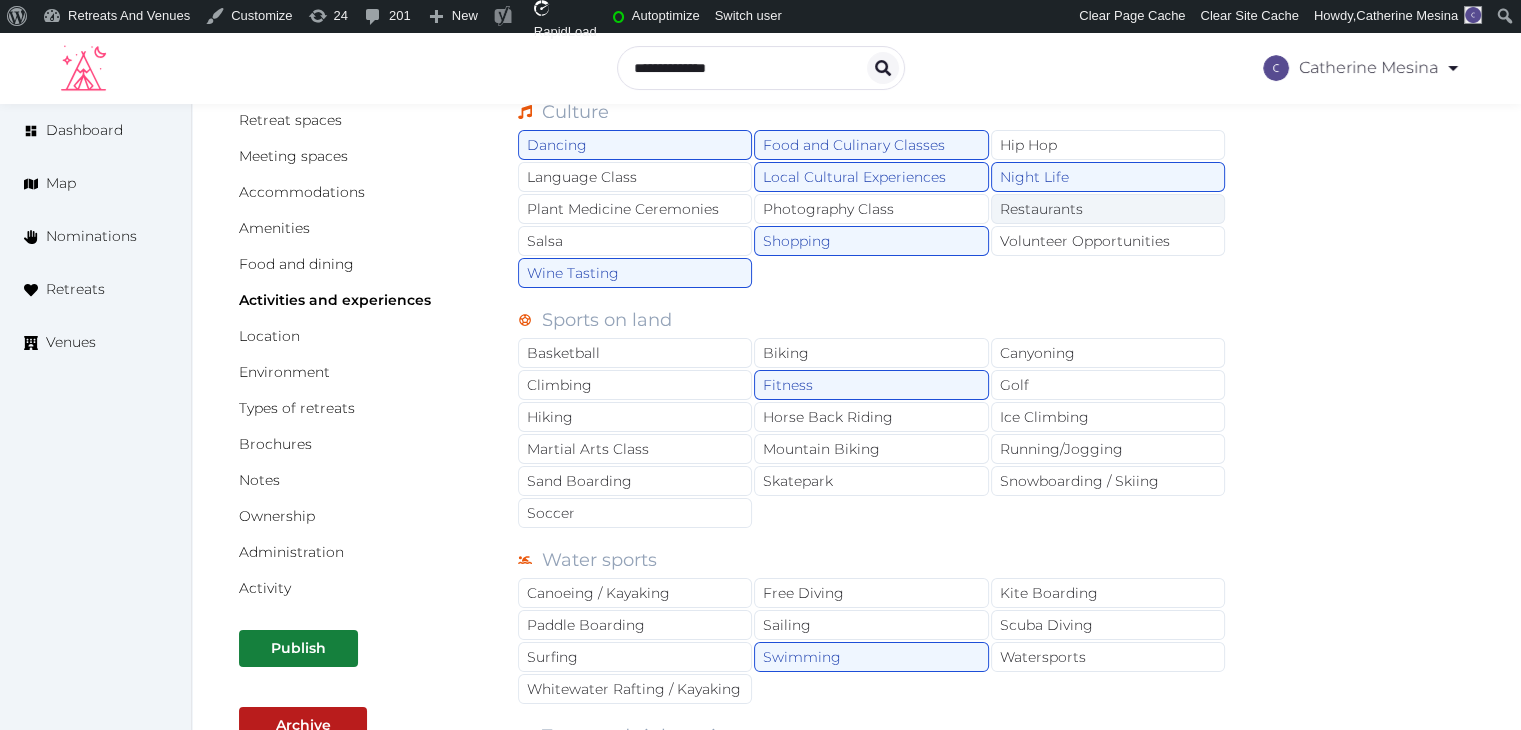 click on "Restaurants" at bounding box center [1108, 209] 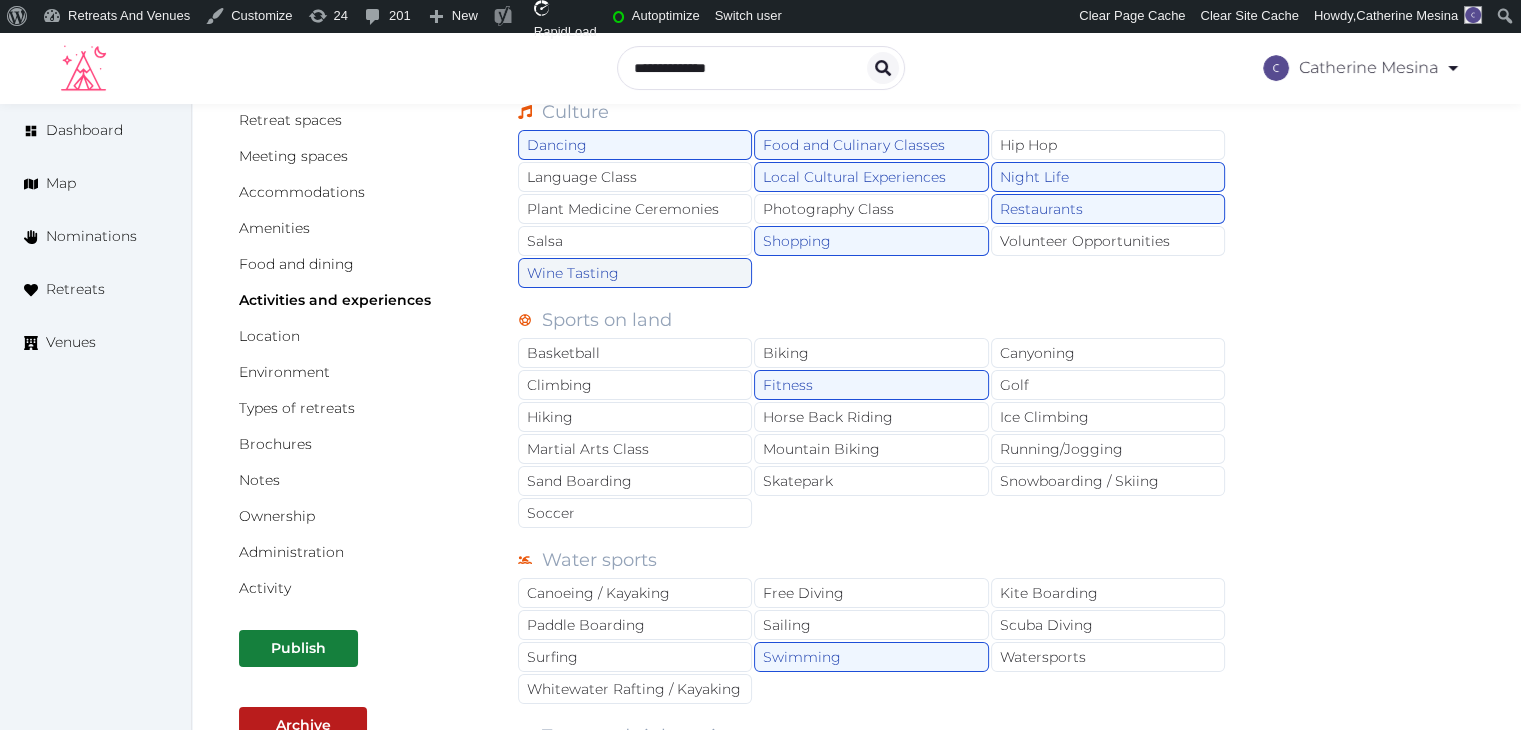 click on "Wine Tasting" at bounding box center [635, 273] 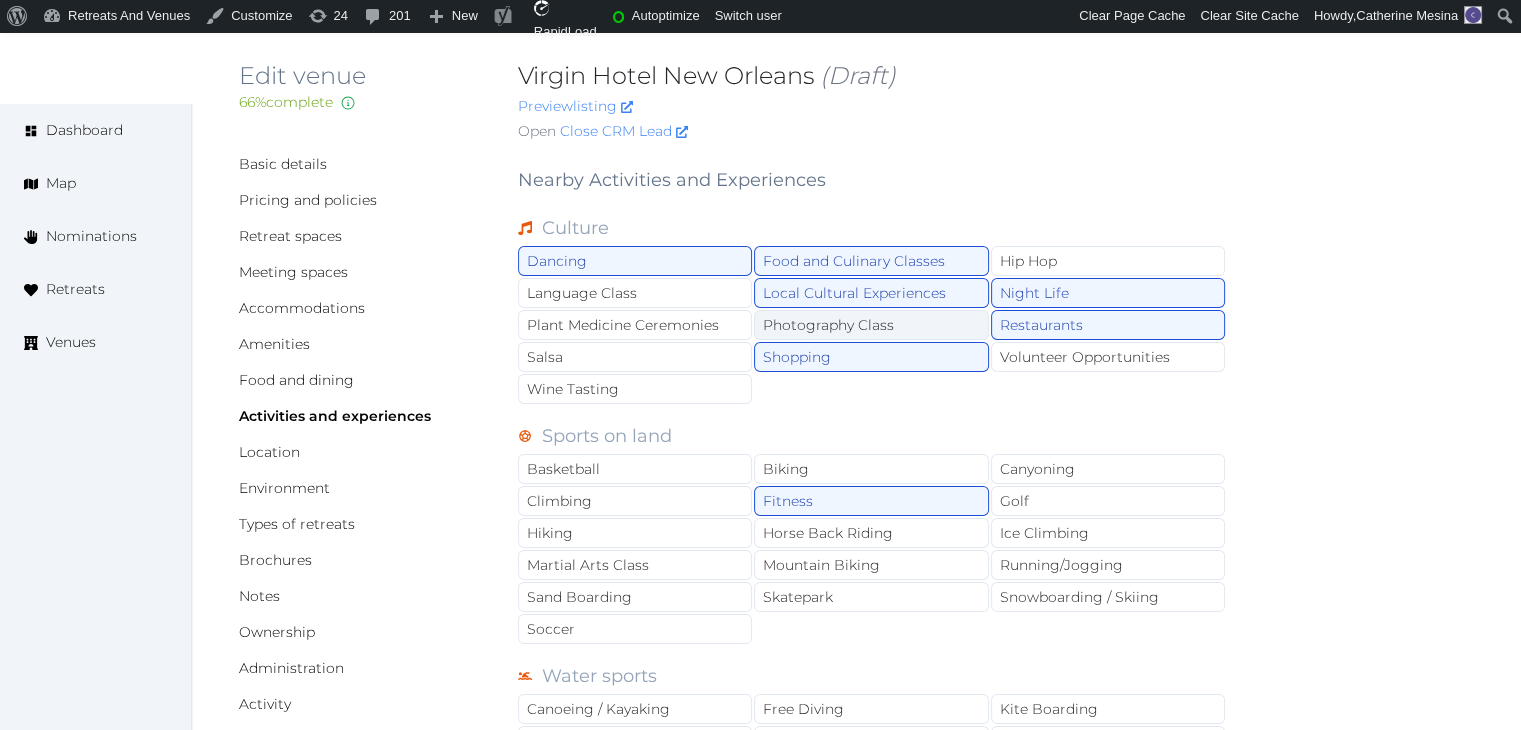 scroll, scrollTop: 0, scrollLeft: 0, axis: both 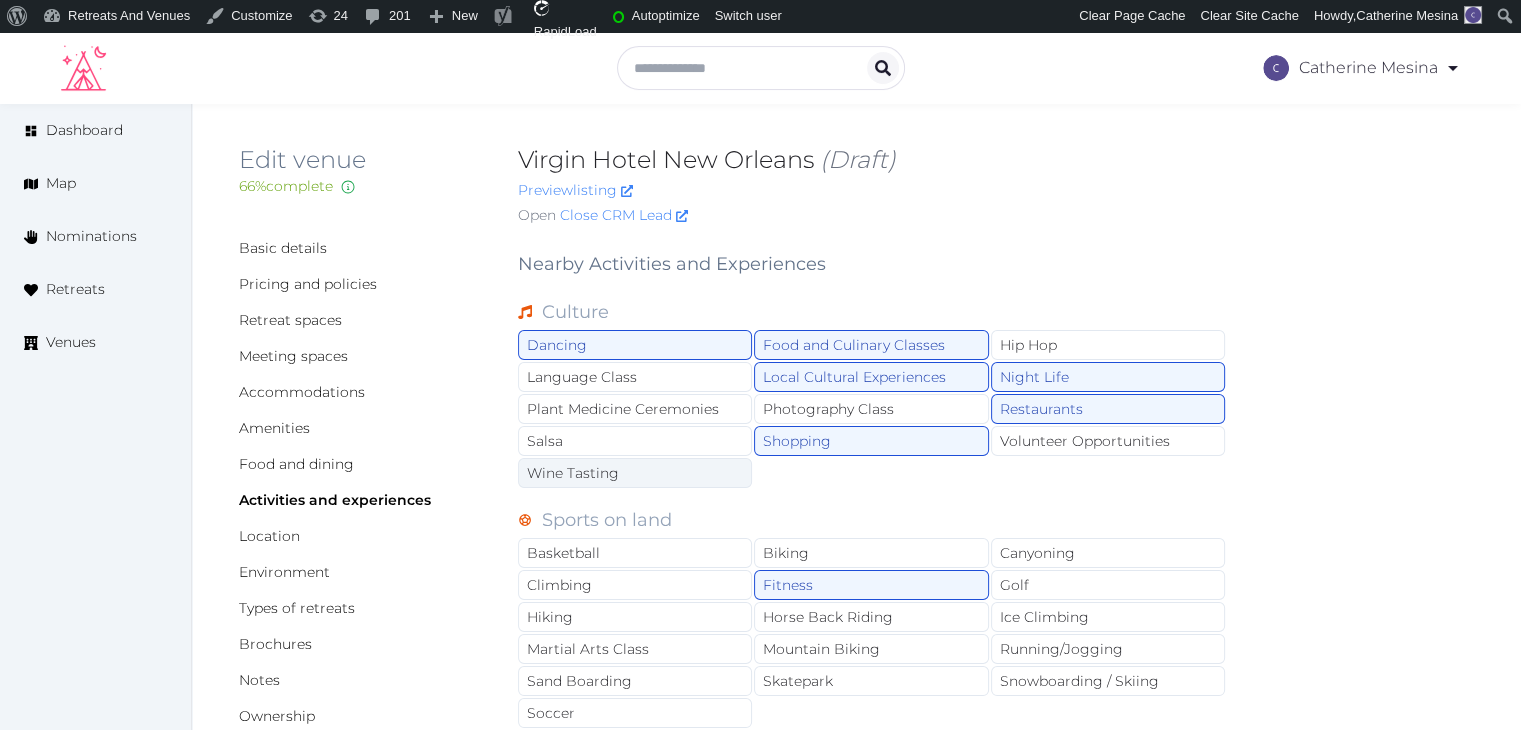 click on "Wine Tasting" at bounding box center (635, 473) 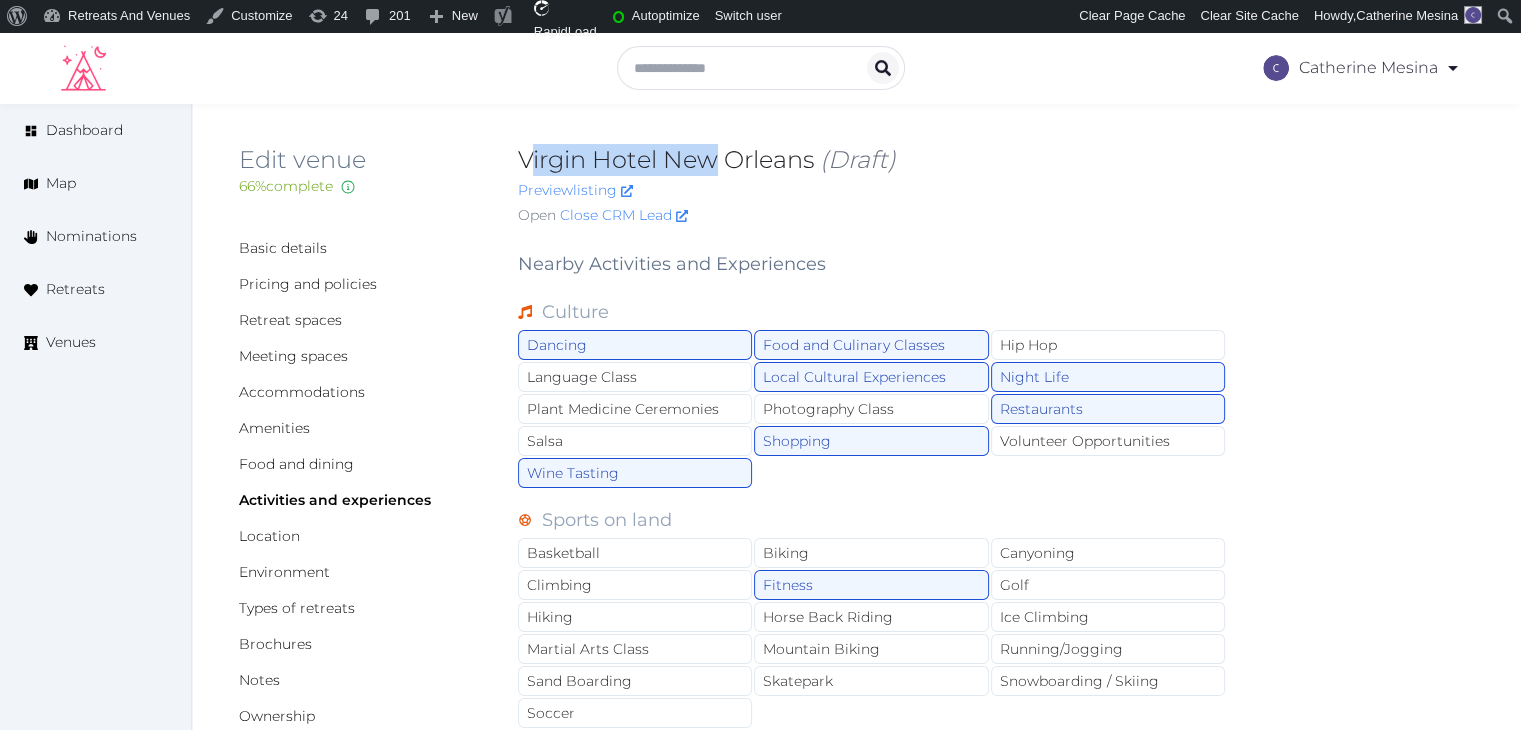 drag, startPoint x: 528, startPoint y: 158, endPoint x: 755, endPoint y: 149, distance: 227.17834 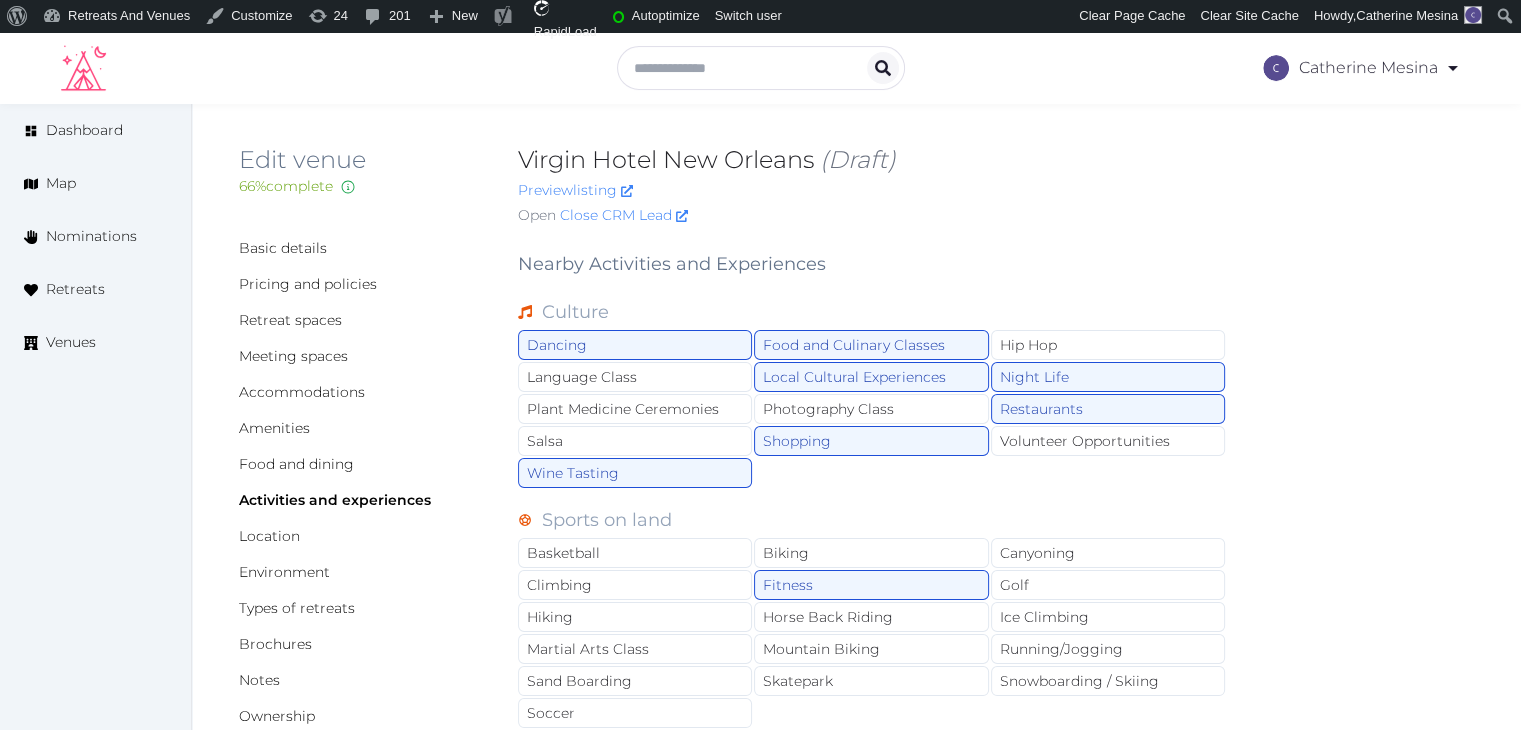 drag, startPoint x: 756, startPoint y: 149, endPoint x: 808, endPoint y: 157, distance: 52.611786 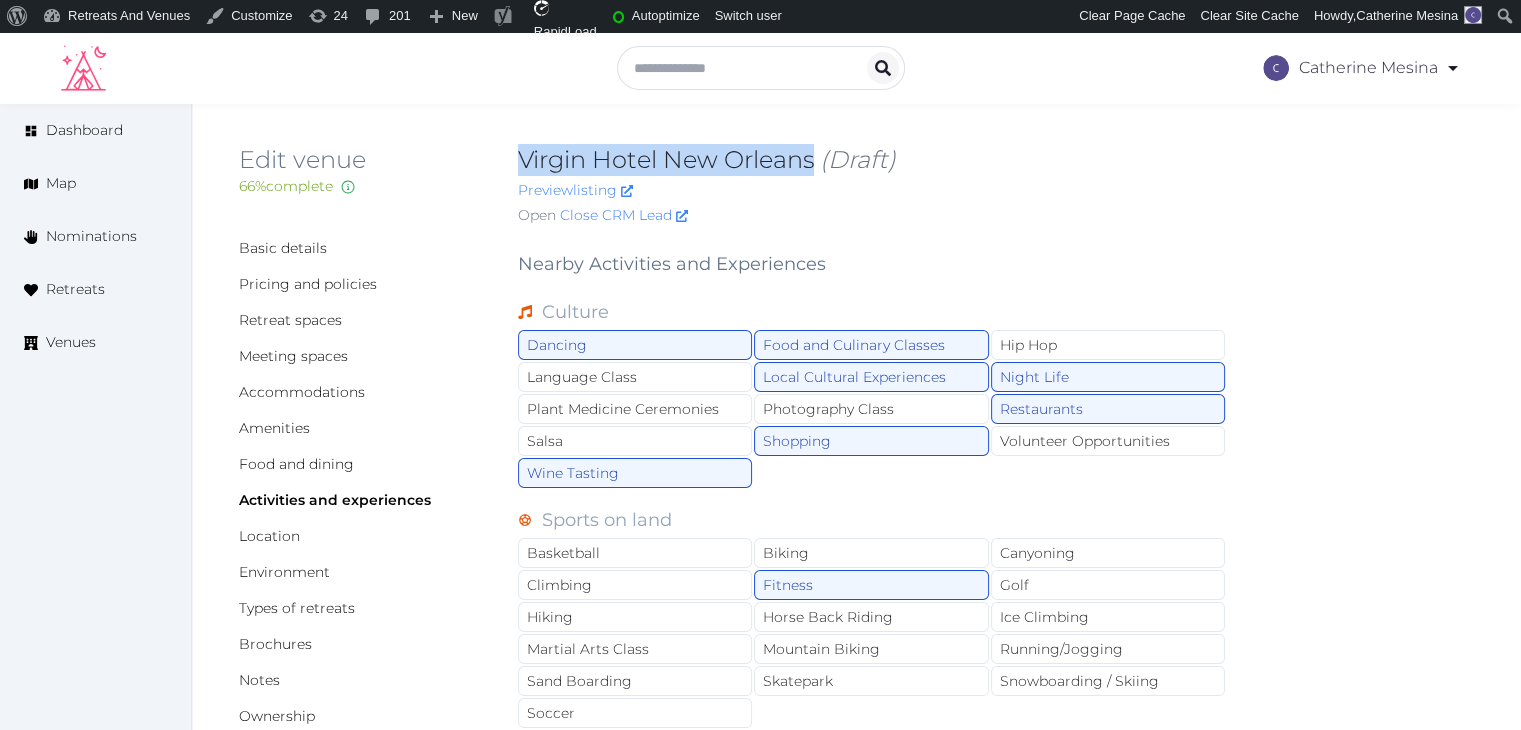 drag, startPoint x: 815, startPoint y: 162, endPoint x: 514, endPoint y: 160, distance: 301.00665 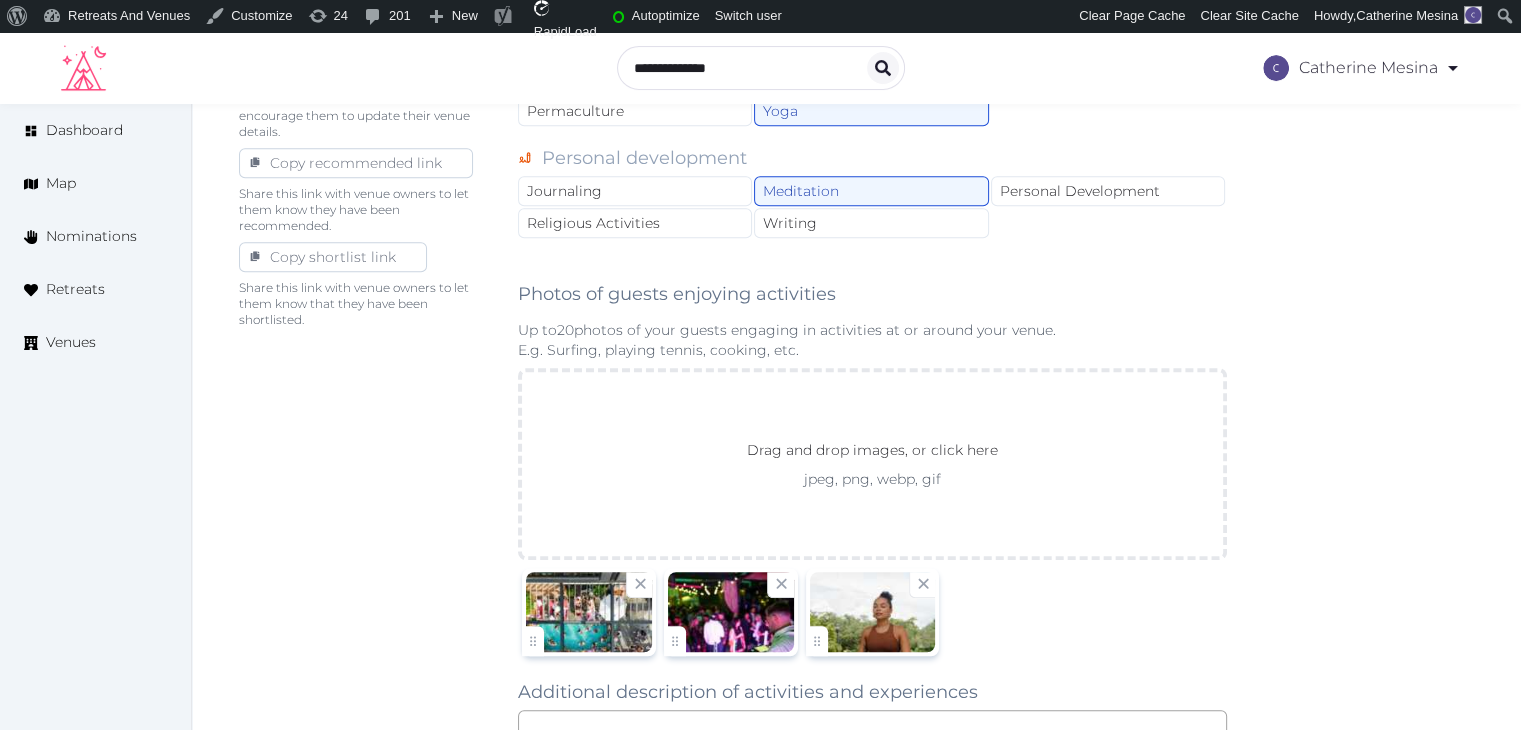 scroll, scrollTop: 1300, scrollLeft: 0, axis: vertical 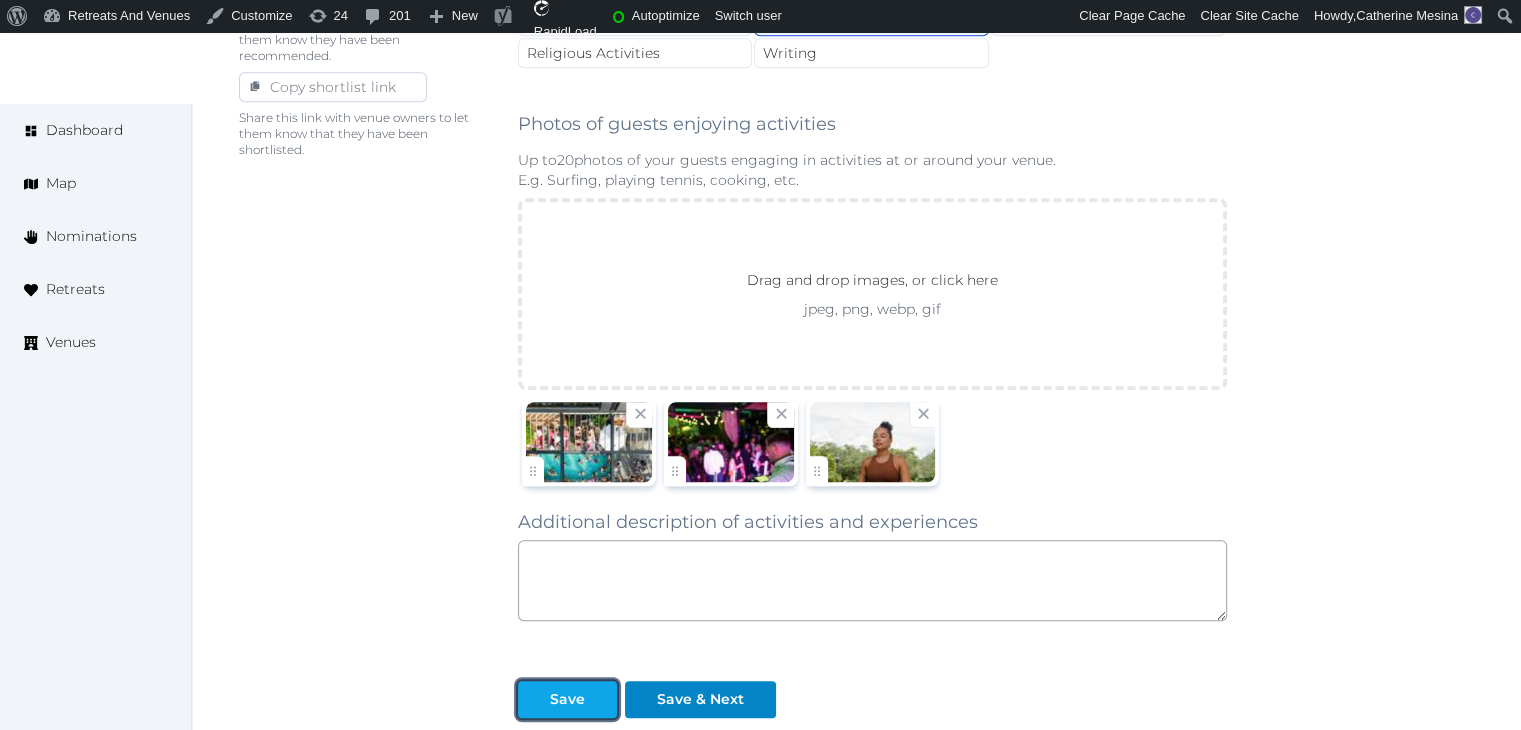 click on "Save" at bounding box center [567, 699] 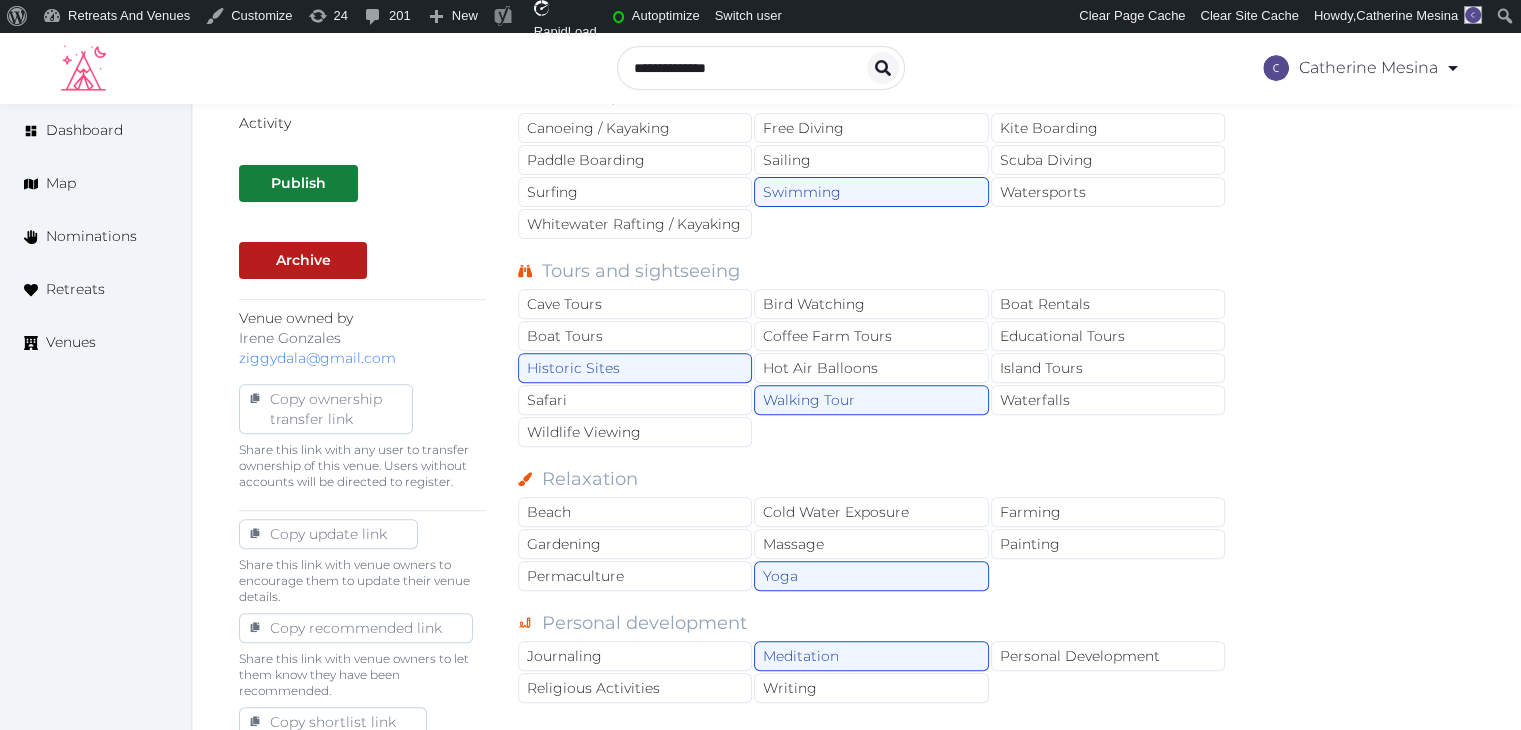 scroll, scrollTop: 300, scrollLeft: 0, axis: vertical 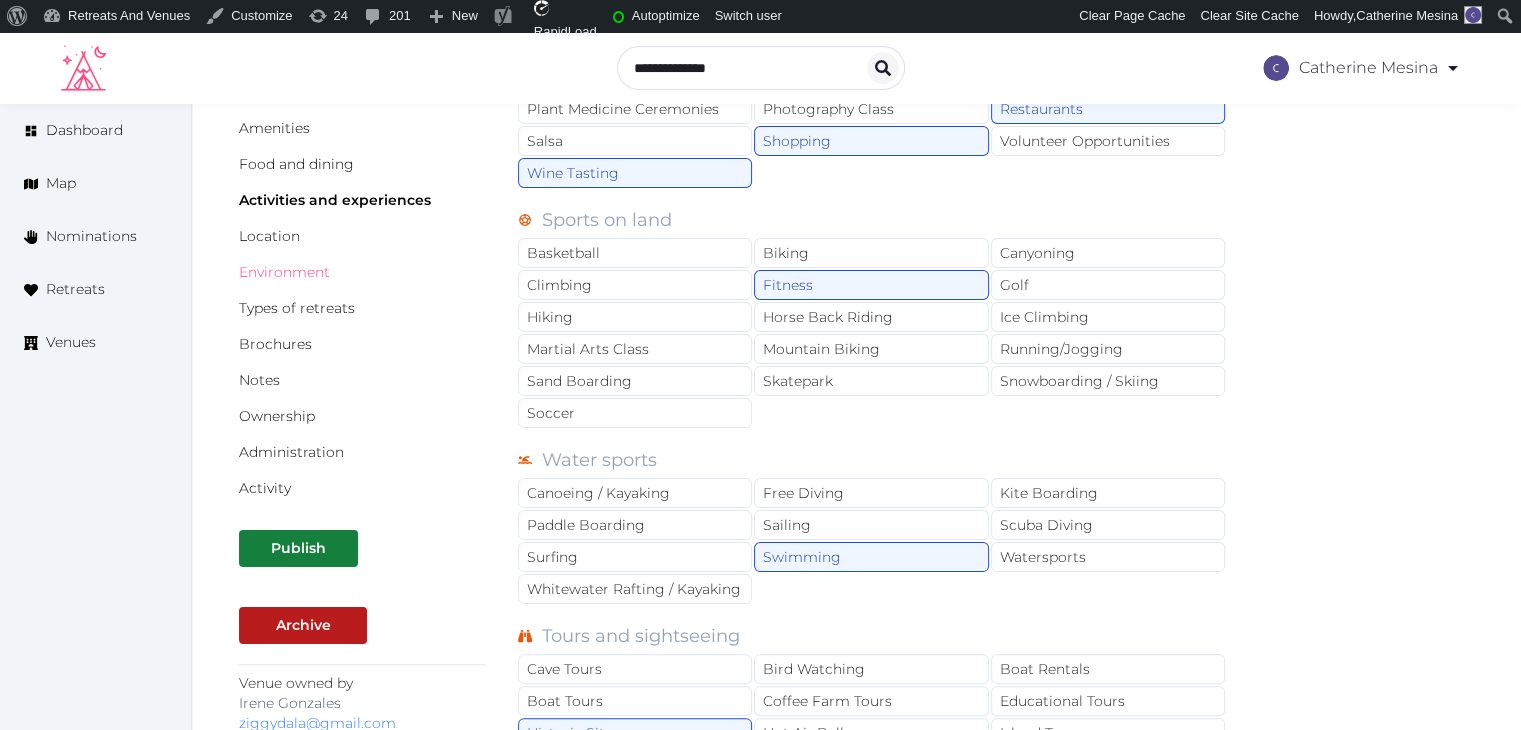 drag, startPoint x: 313, startPoint y: 268, endPoint x: 339, endPoint y: 348, distance: 84.118965 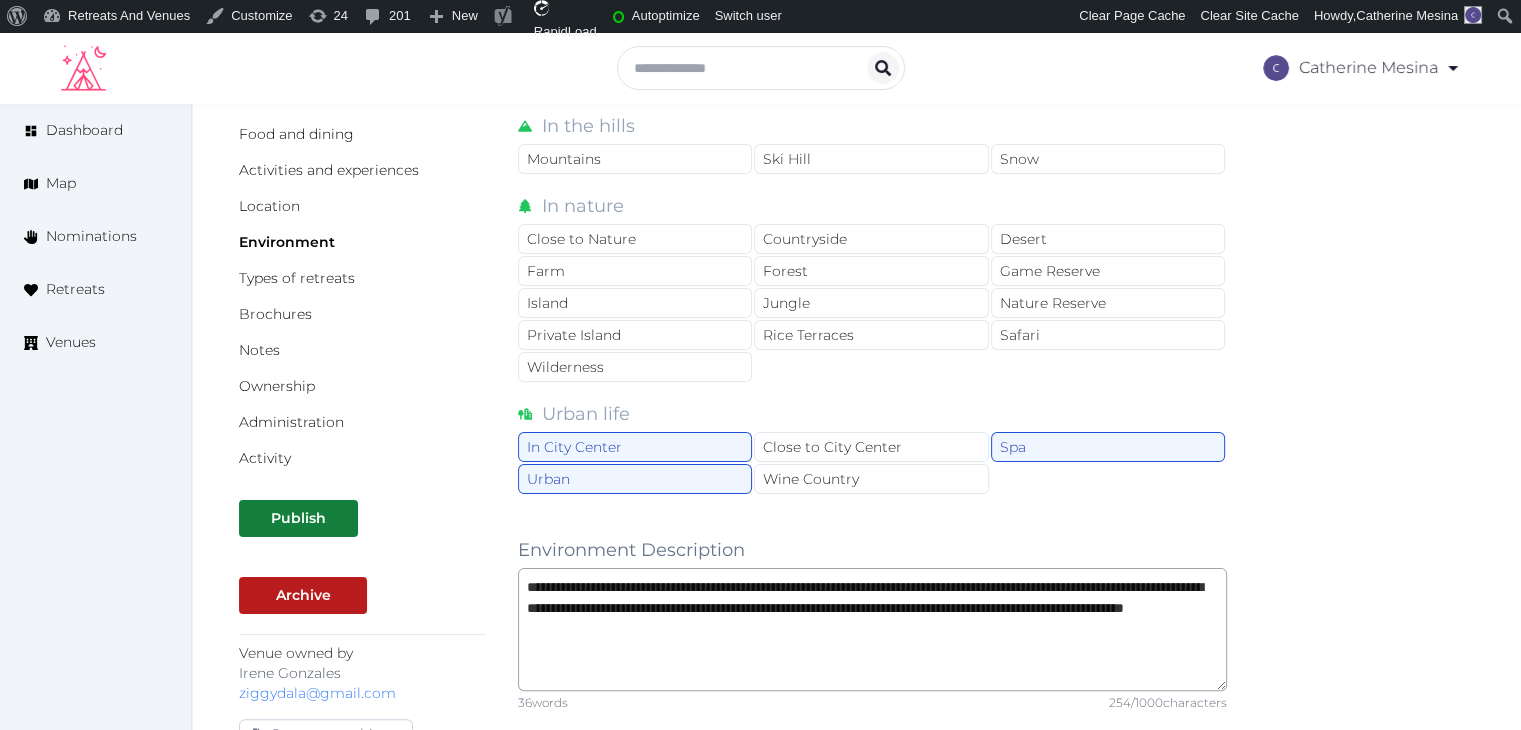 scroll, scrollTop: 400, scrollLeft: 0, axis: vertical 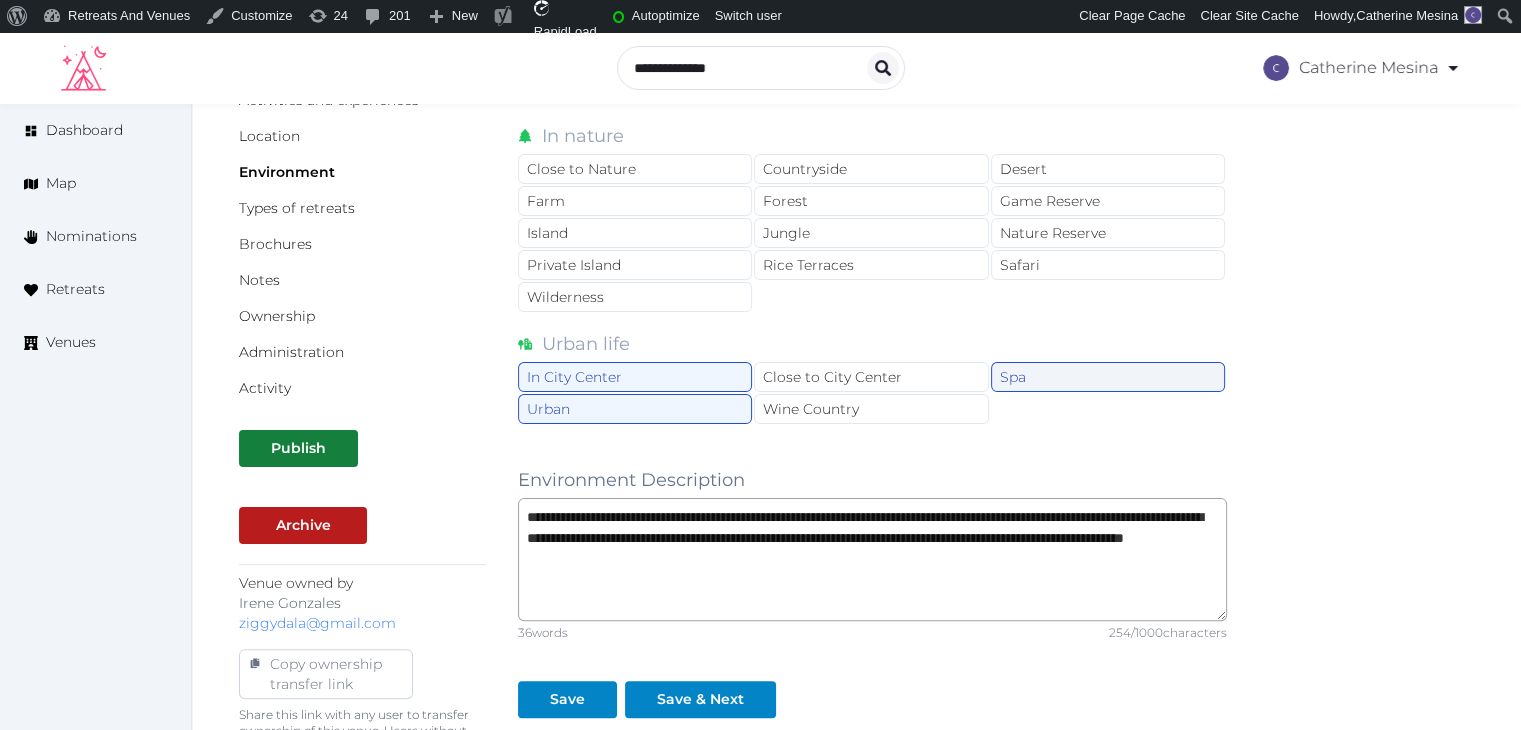 click on "Spa" at bounding box center (1108, 377) 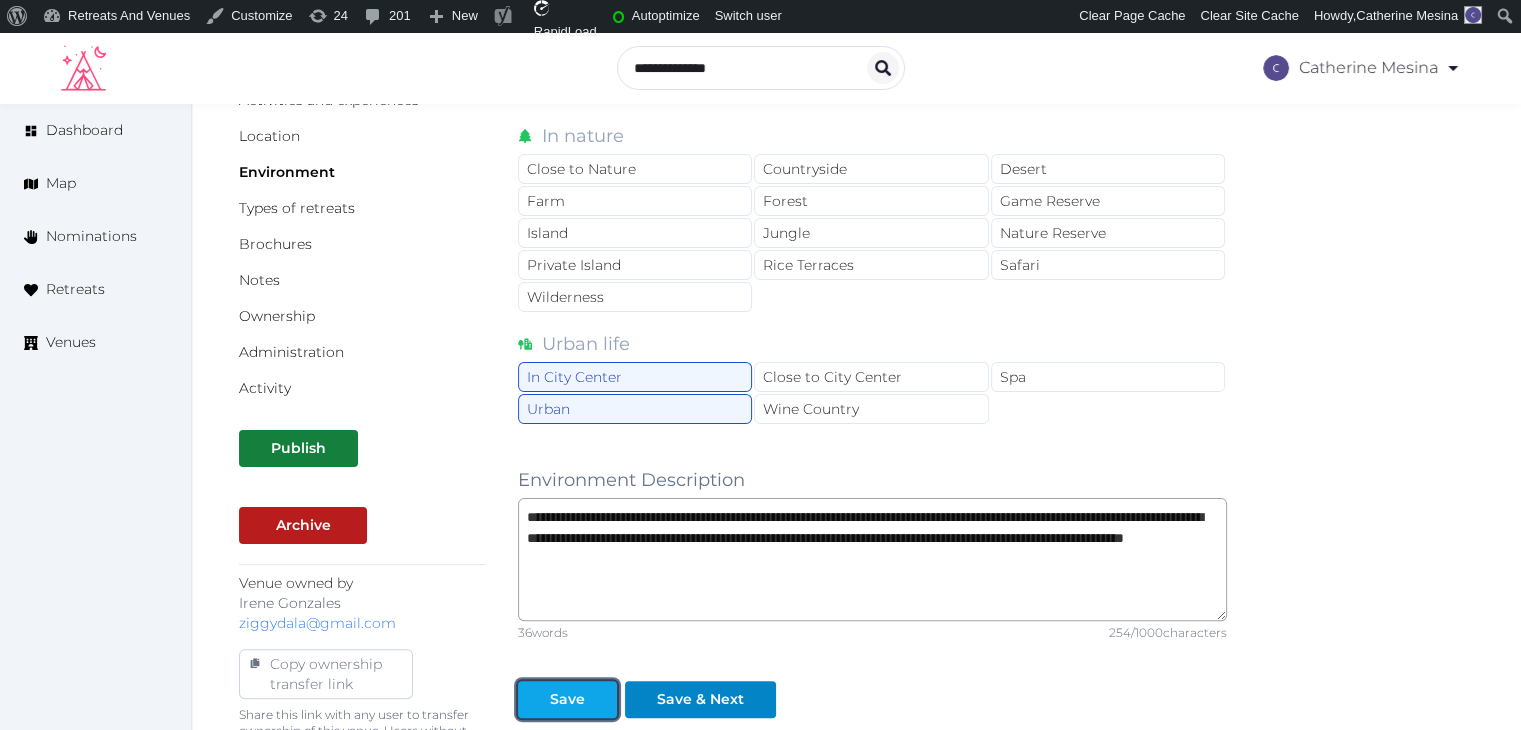 click on "Save" at bounding box center (567, 699) 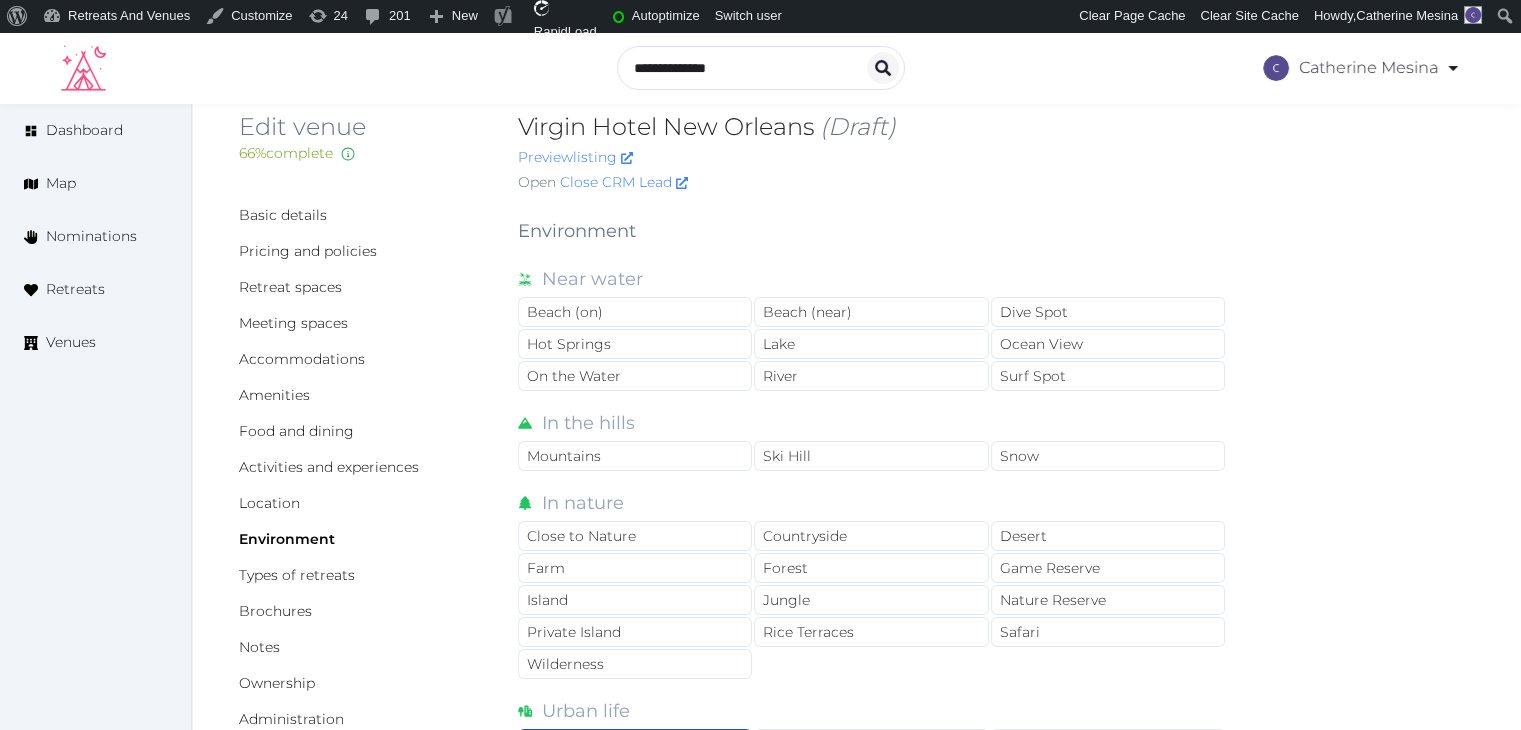 scroll, scrollTop: 0, scrollLeft: 0, axis: both 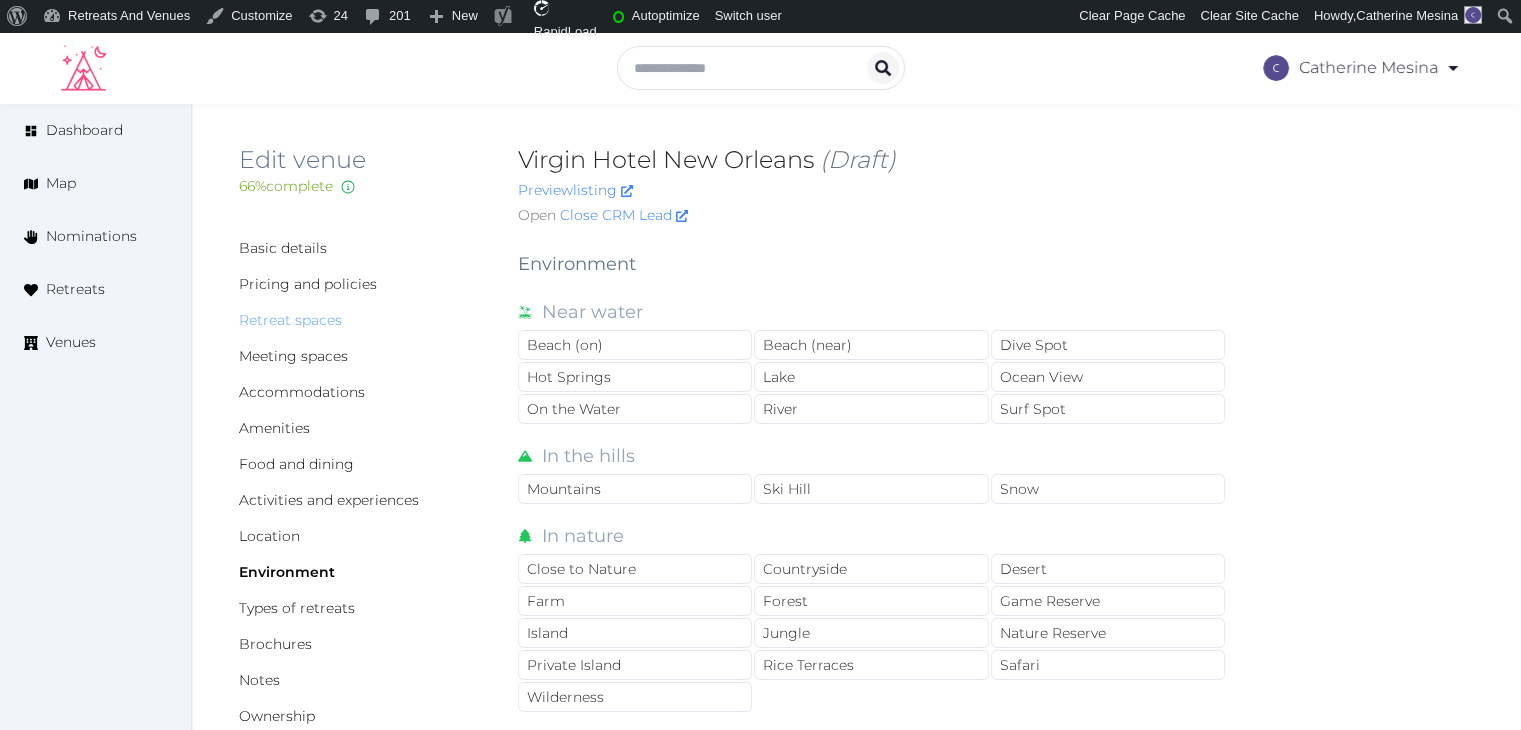click on "Retreat spaces" at bounding box center (290, 320) 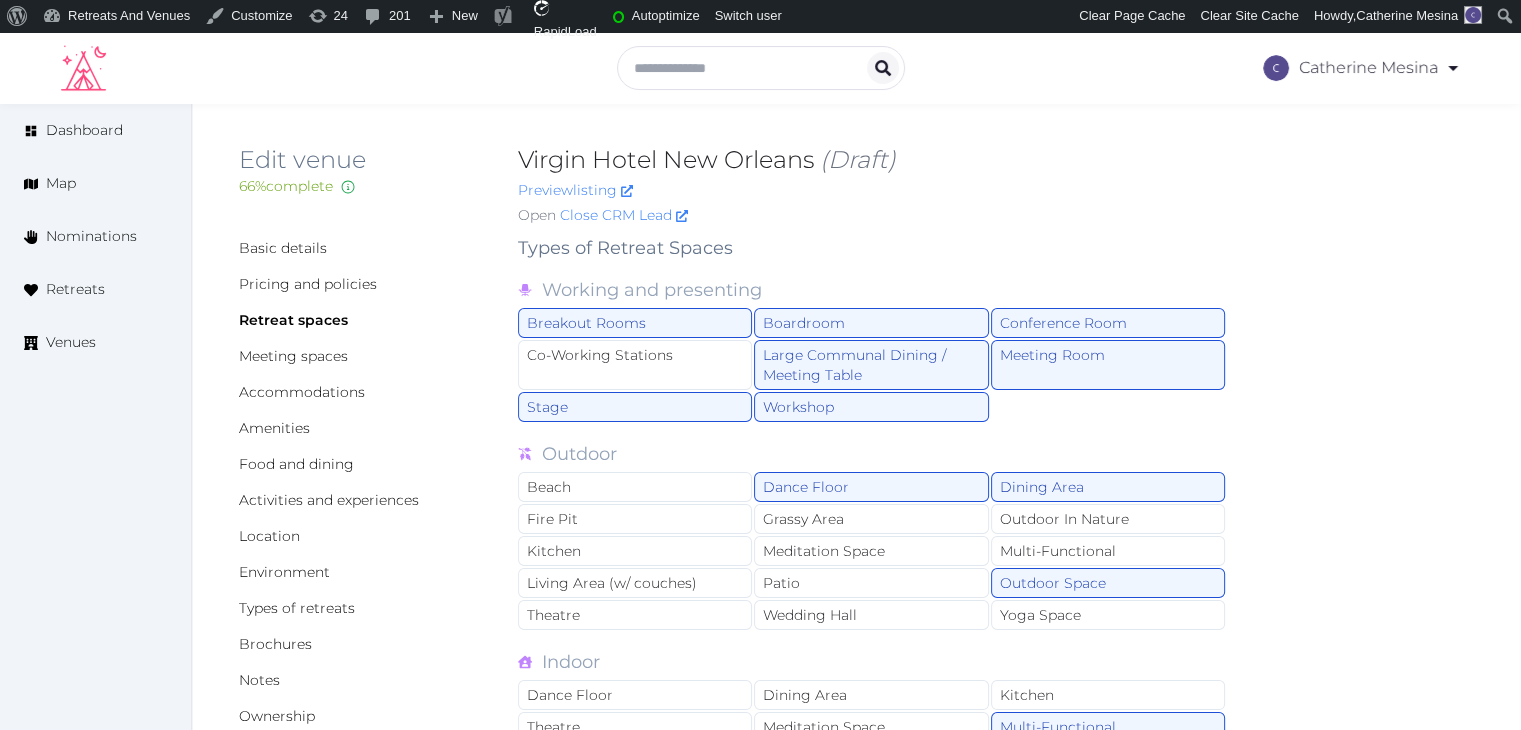 scroll, scrollTop: 400, scrollLeft: 0, axis: vertical 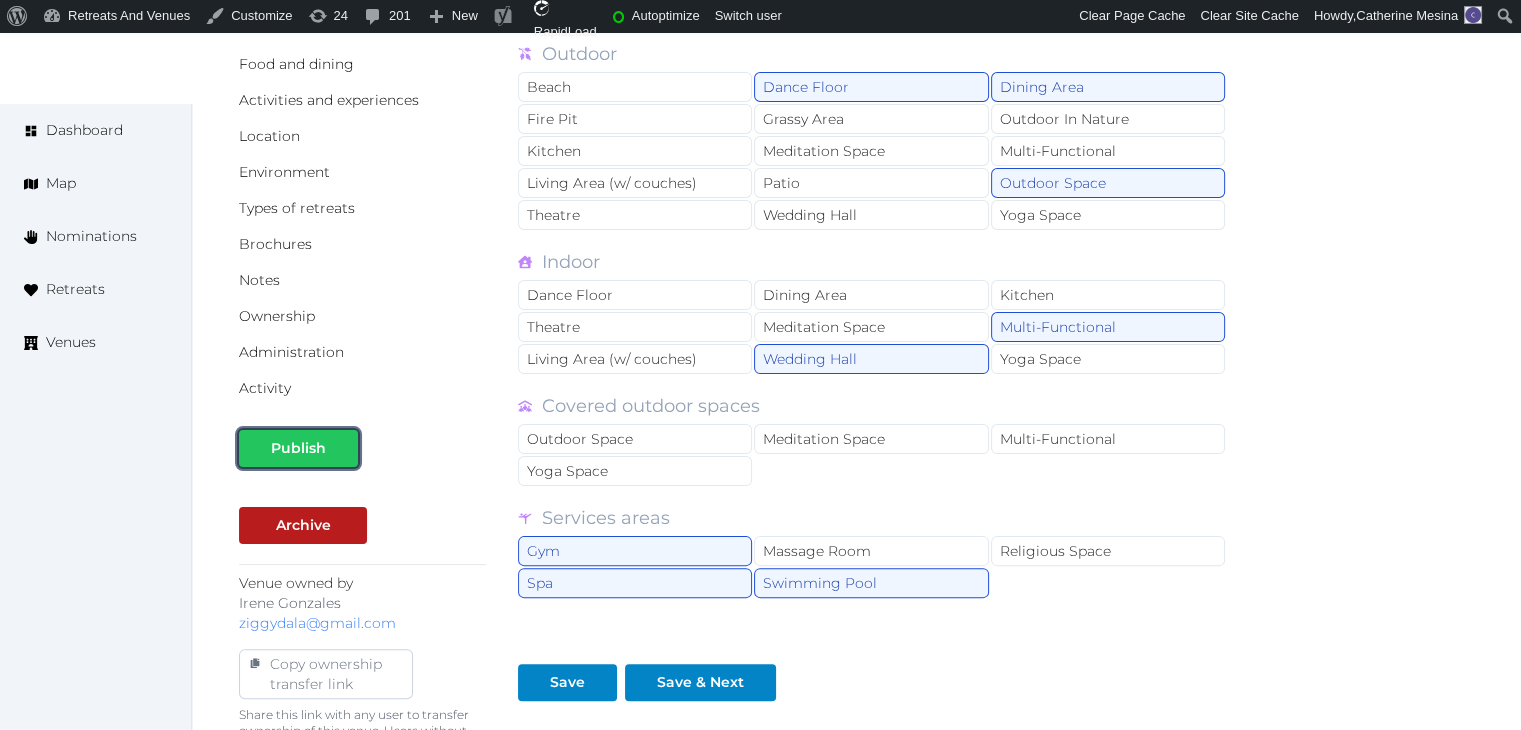 click on "Publish" at bounding box center [298, 448] 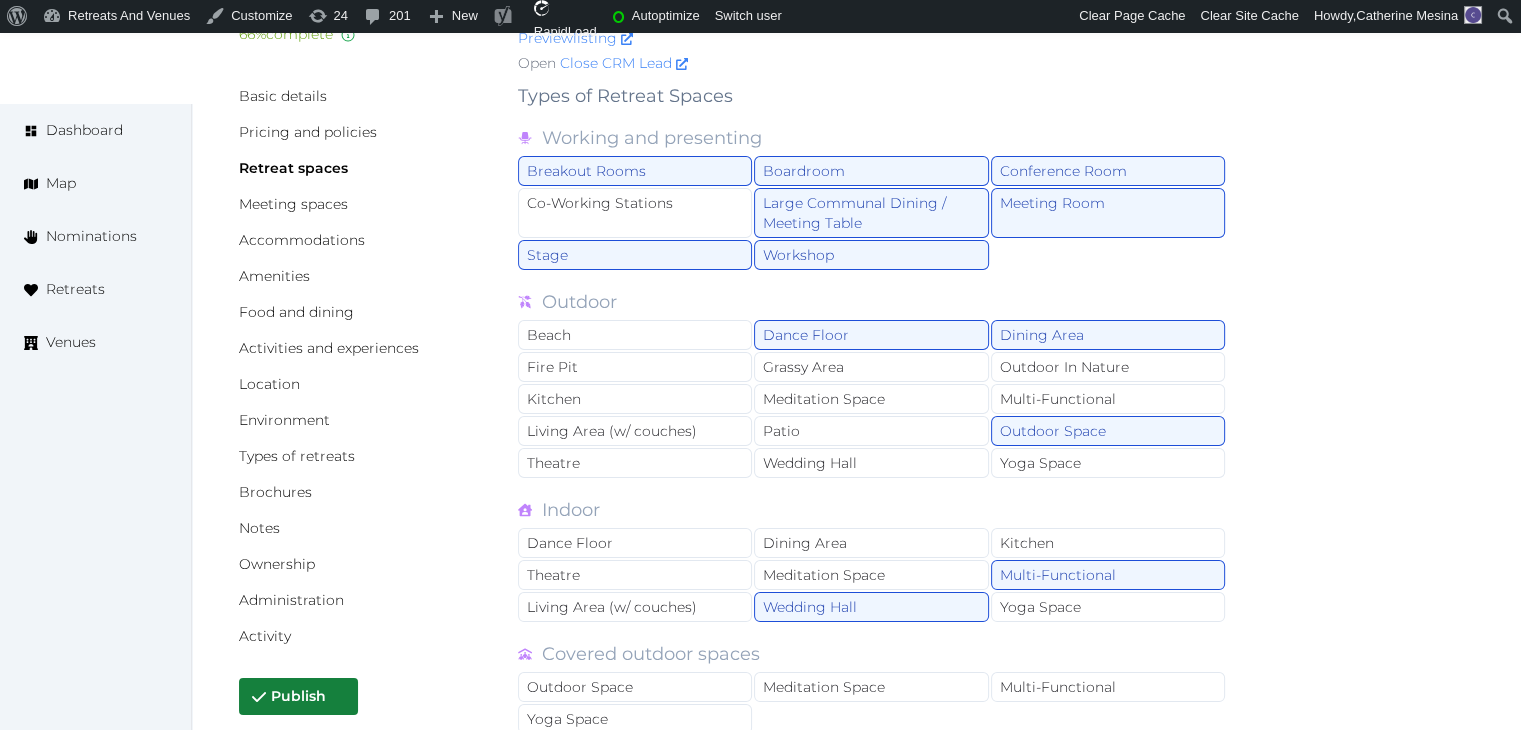 scroll, scrollTop: 0, scrollLeft: 0, axis: both 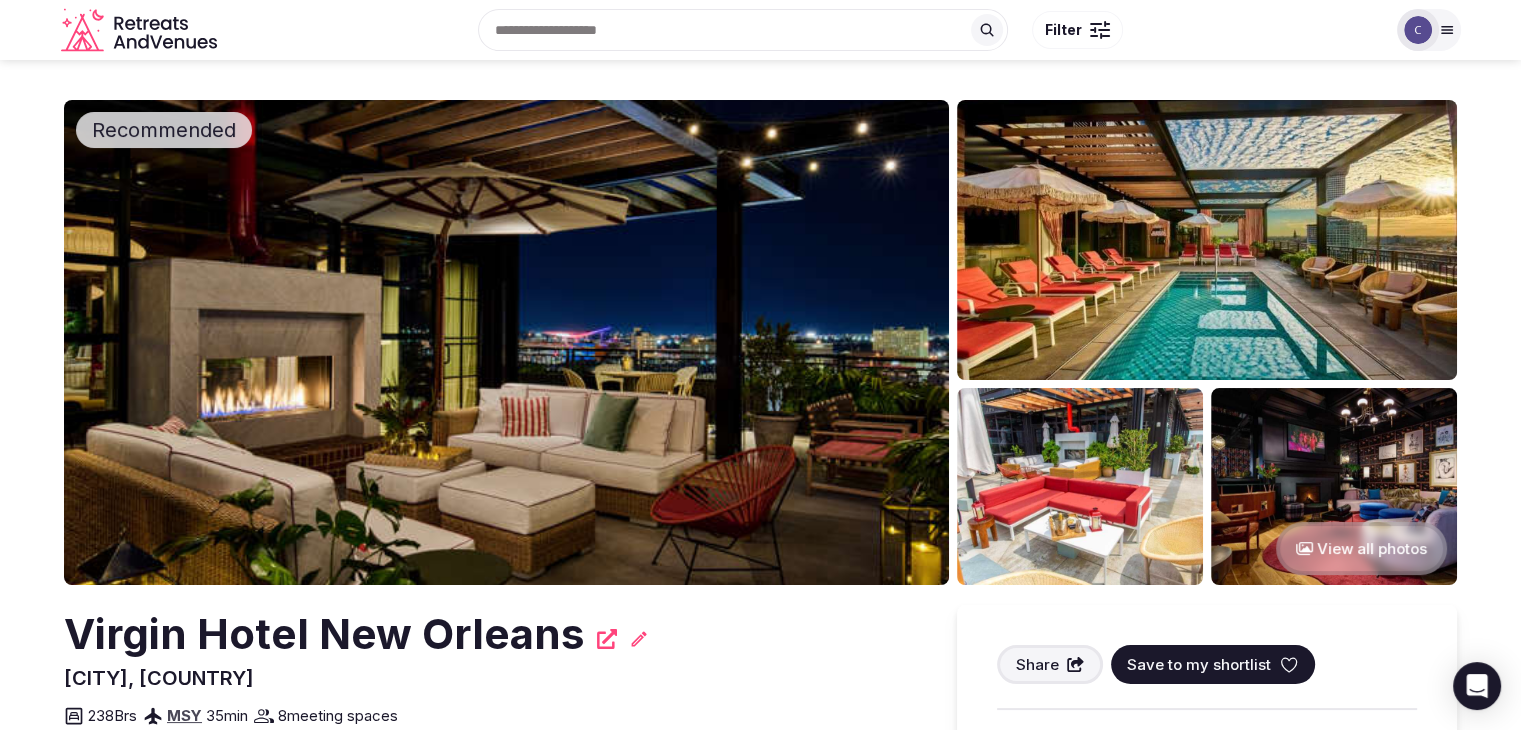 click on "Previous slide Next slide" at bounding box center (760, 365) 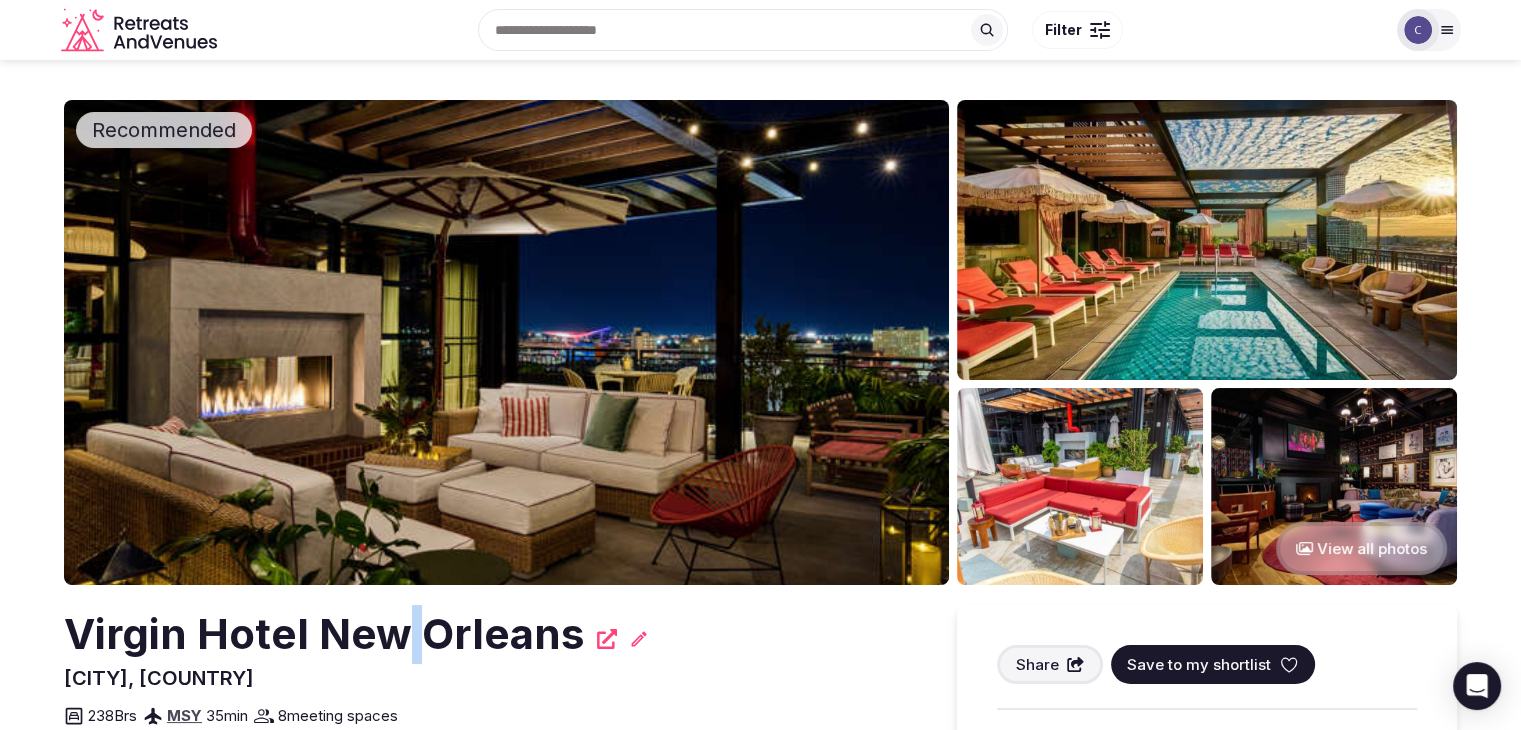 click on "Virgin Hotel New Orleans" at bounding box center (324, 634) 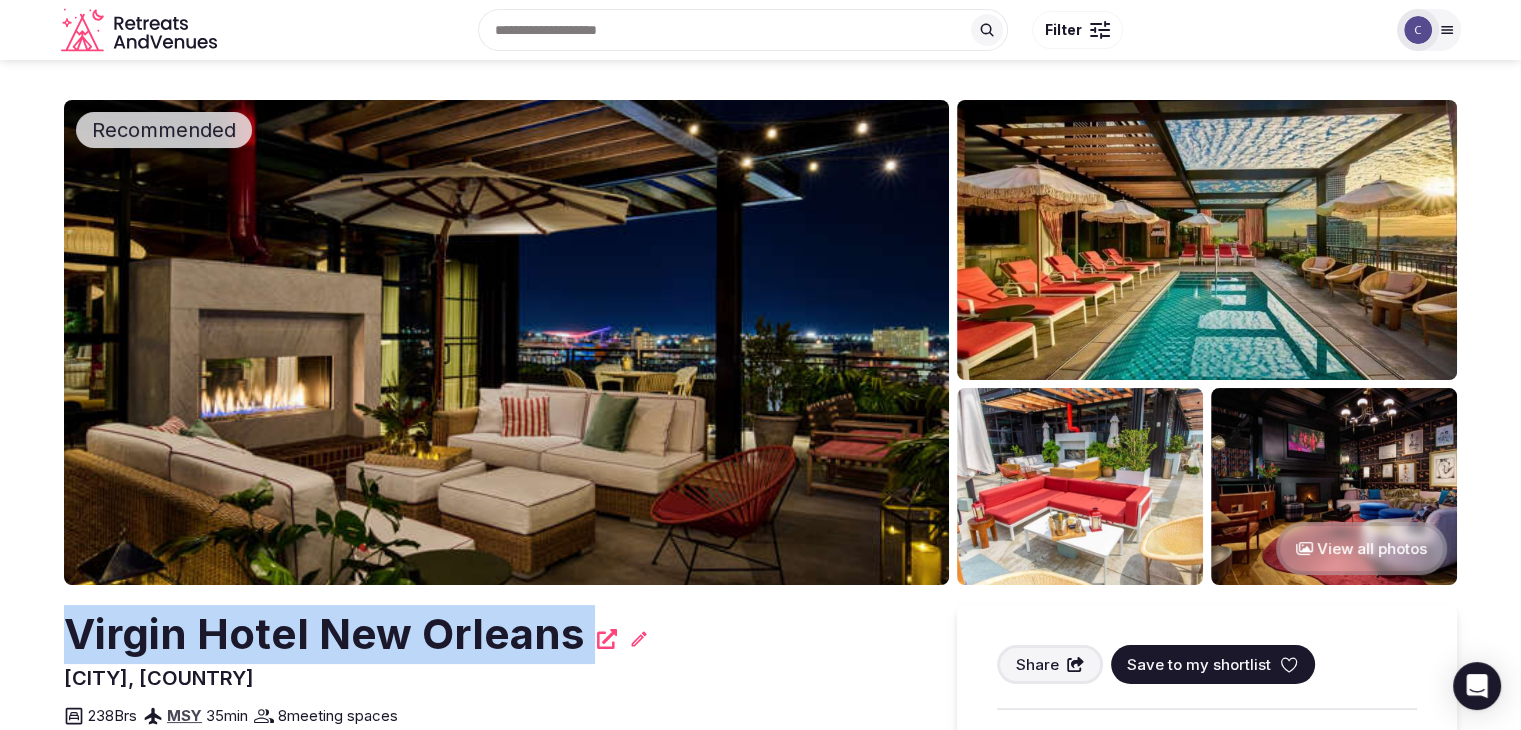 click on "Virgin Hotel New Orleans" at bounding box center [324, 634] 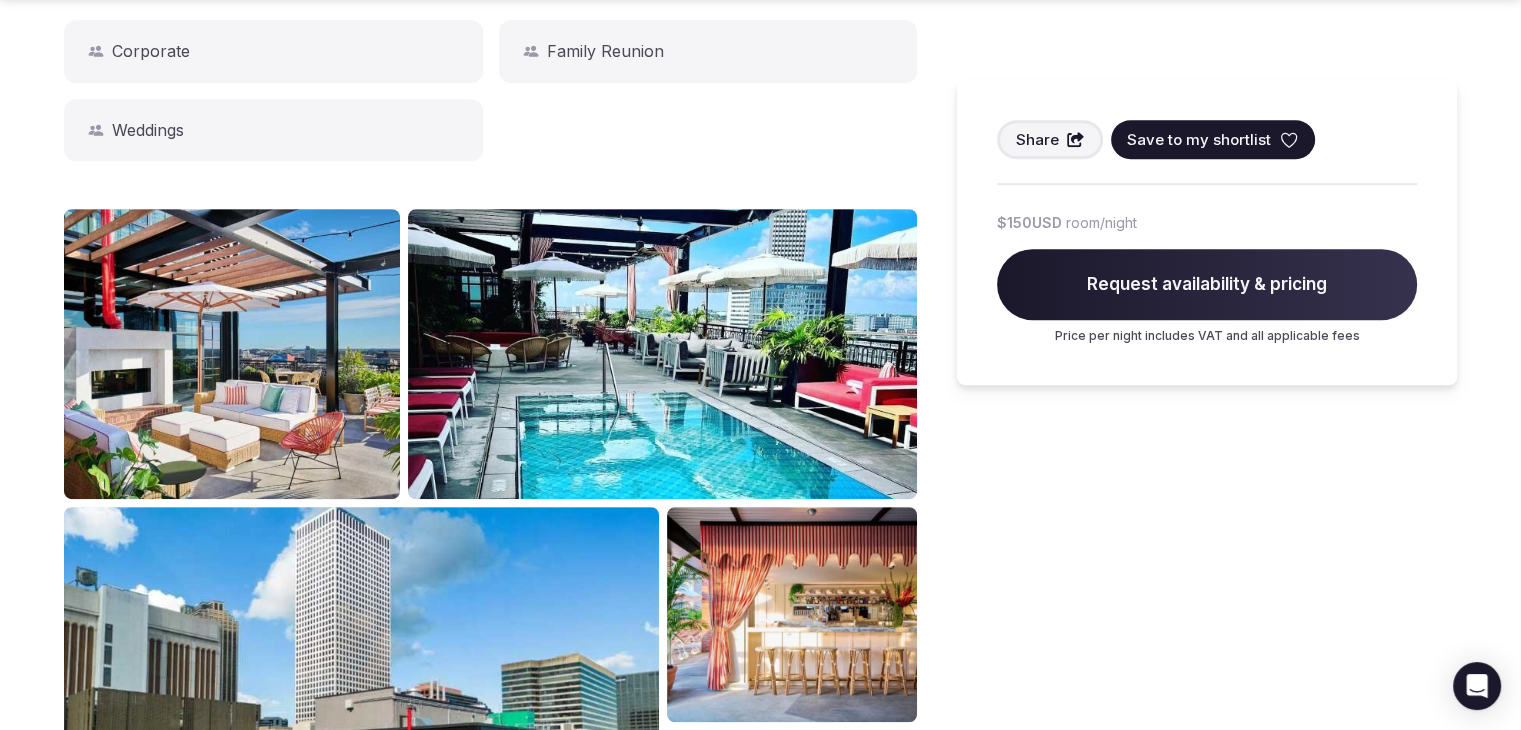 scroll, scrollTop: 1100, scrollLeft: 0, axis: vertical 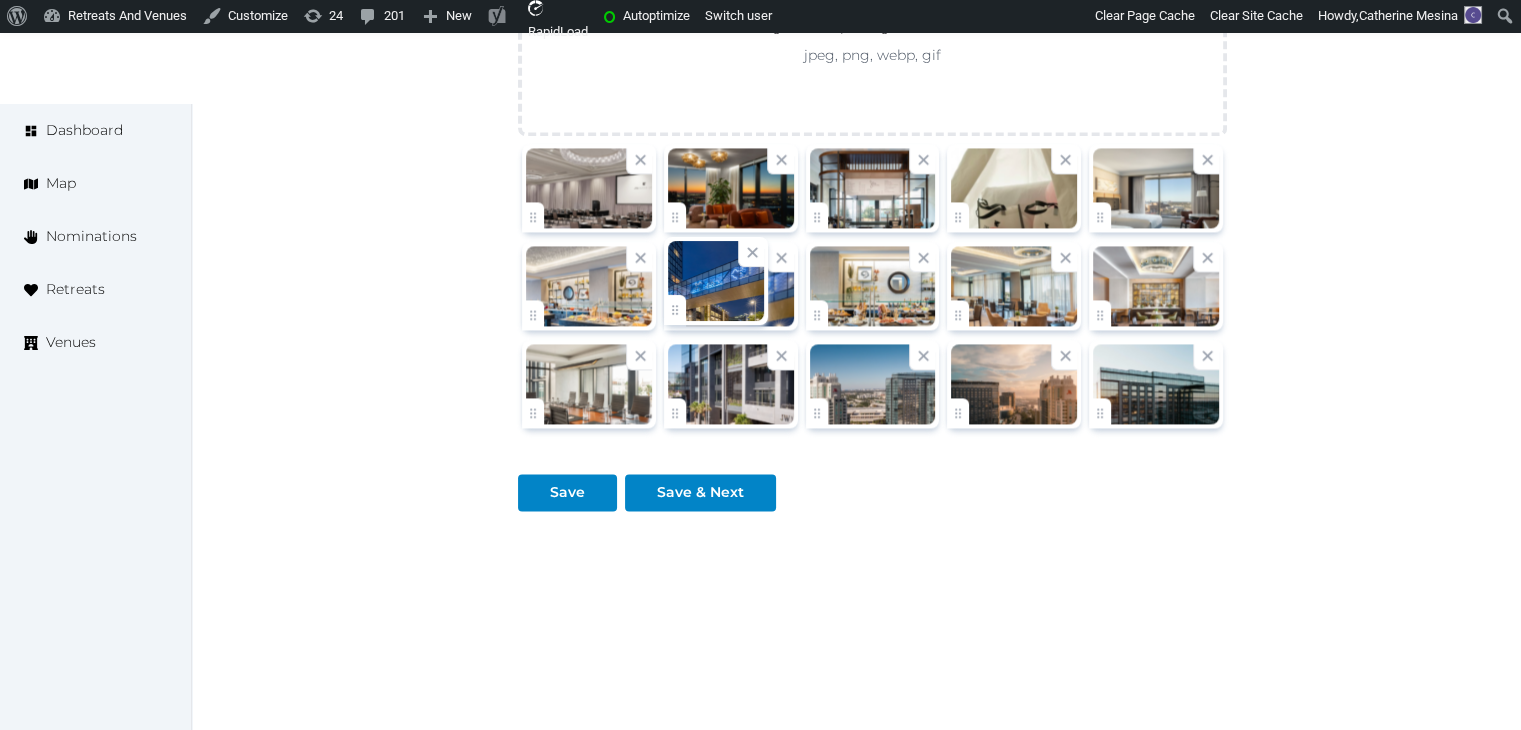 click on "[FIRST] [LAST]   Account My Venue Listings My Retreats Logout      Dashboard Map Nominations Retreats Venues Edit venue 64 %  complete Fill out all the fields in your listing to increase its completion percentage.   A higher completion percentage will make your listing more attractive and result in better matches. JW Marriott Tampa Water Street   (Draft) Preview  listing   Open    Close CRM Lead Basic details Pricing and policies Retreat spaces Meeting spaces Accommodations Amenities Food and dining Activities and experiences Location Environment Types of retreats Brochures Notes Ownership Administration Activity Publish Archive Venue owned by [NAME] [LASTNAME] [EMAIL] Copy ownership transfer link Share this link with any user to transfer ownership of this venue. Users without accounts will be directed to register. Copy update link Share this link with venue owners to encourage them to update their venue details. Name * * 155 / $" at bounding box center [760, -980] 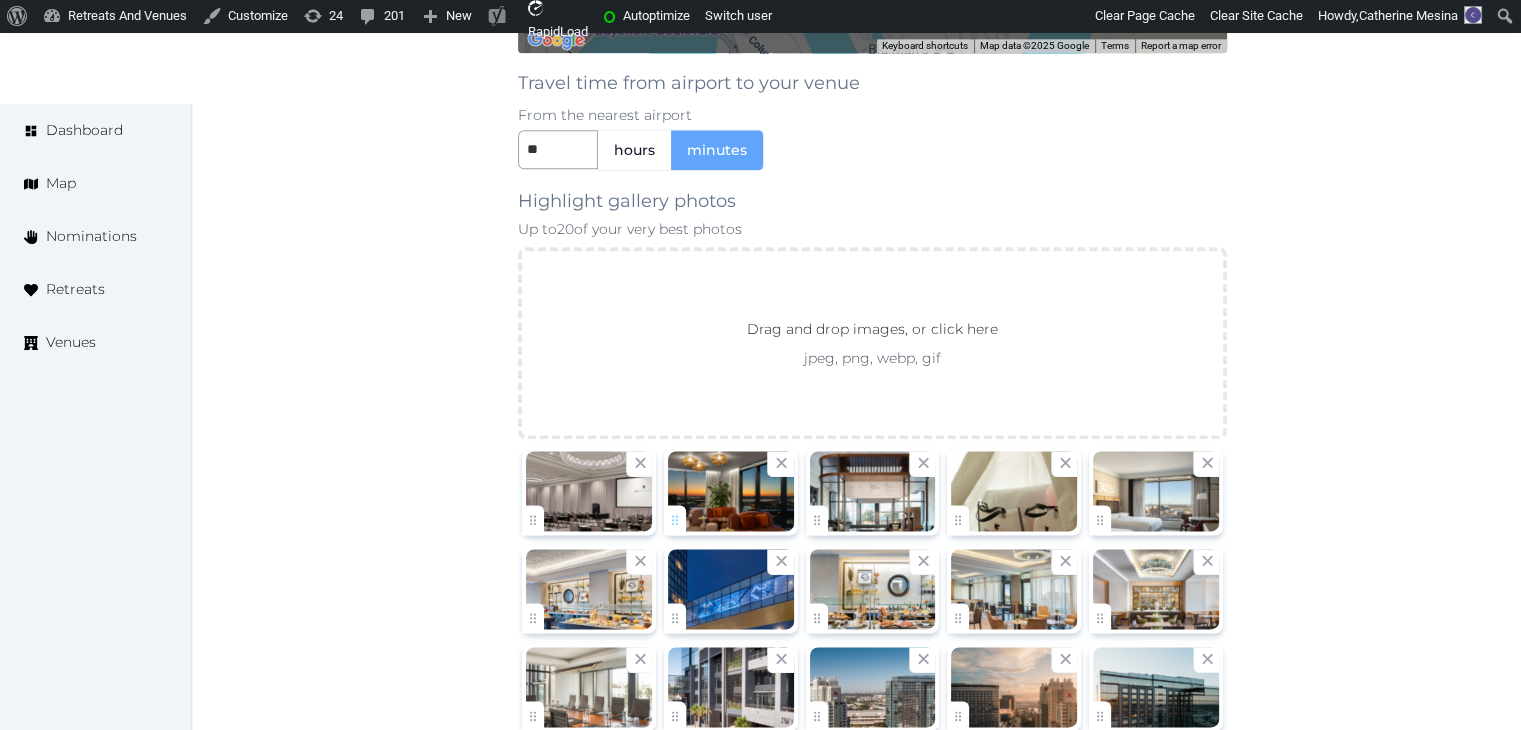 scroll, scrollTop: 2526, scrollLeft: 0, axis: vertical 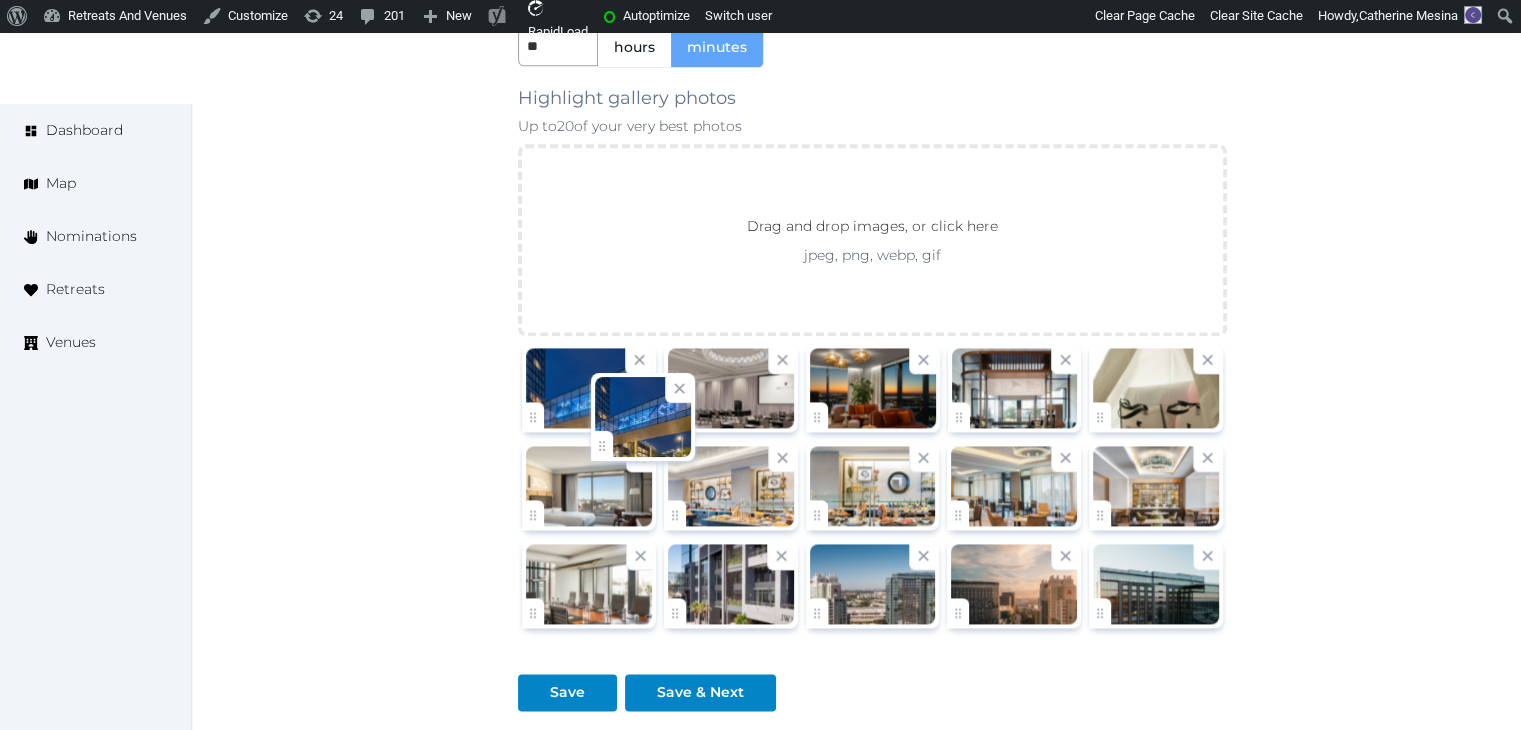 drag, startPoint x: 676, startPoint y: 507, endPoint x: 577, endPoint y: 451, distance: 113.74094 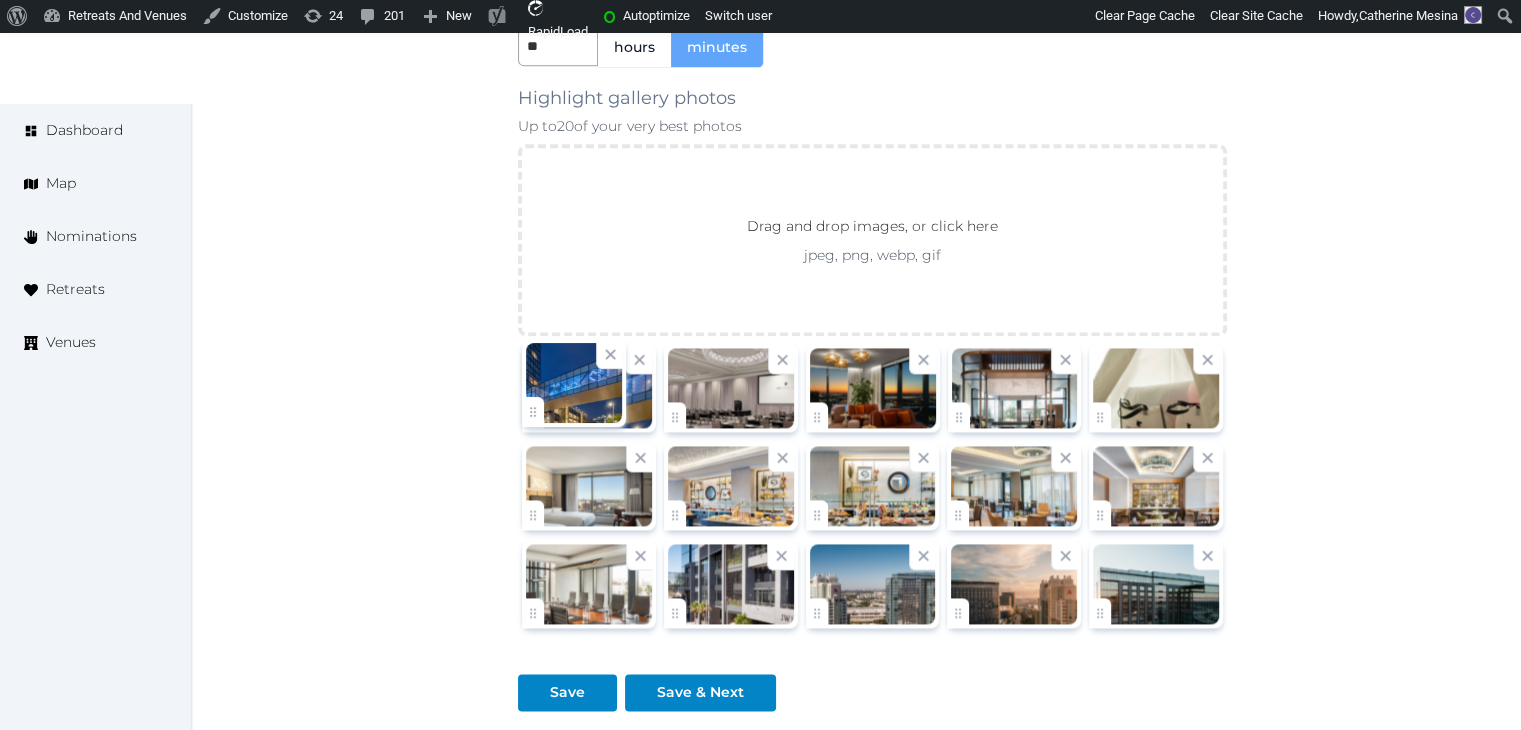 click on "Catherine Mesina   Account My Venue Listings My Retreats Logout      Dashboard Map Nominations Retreats Venues Edit venue 64 %  complete Fill out all the fields in your listing to increase its completion percentage.   A higher completion percentage will make your listing more attractive and result in better matches. JW Marriott Tampa Water Street   (Draft) Preview  listing   Open    Close CRM Lead Basic details Pricing and policies Retreat spaces Meeting spaces Accommodations Amenities Food and dining Activities and experiences Location Environment Types of retreats Brochures Notes Ownership Administration Activity Publish Archive Venue owned by Irene Gonzales ziggydala@gmail.com Copy ownership transfer link Share this link with any user to transfer ownership of this venue. Users without accounts will be directed to register. Copy update link Share this link with venue owners to encourage them to update their venue details. Name * * 155 / $" at bounding box center (760, -780) 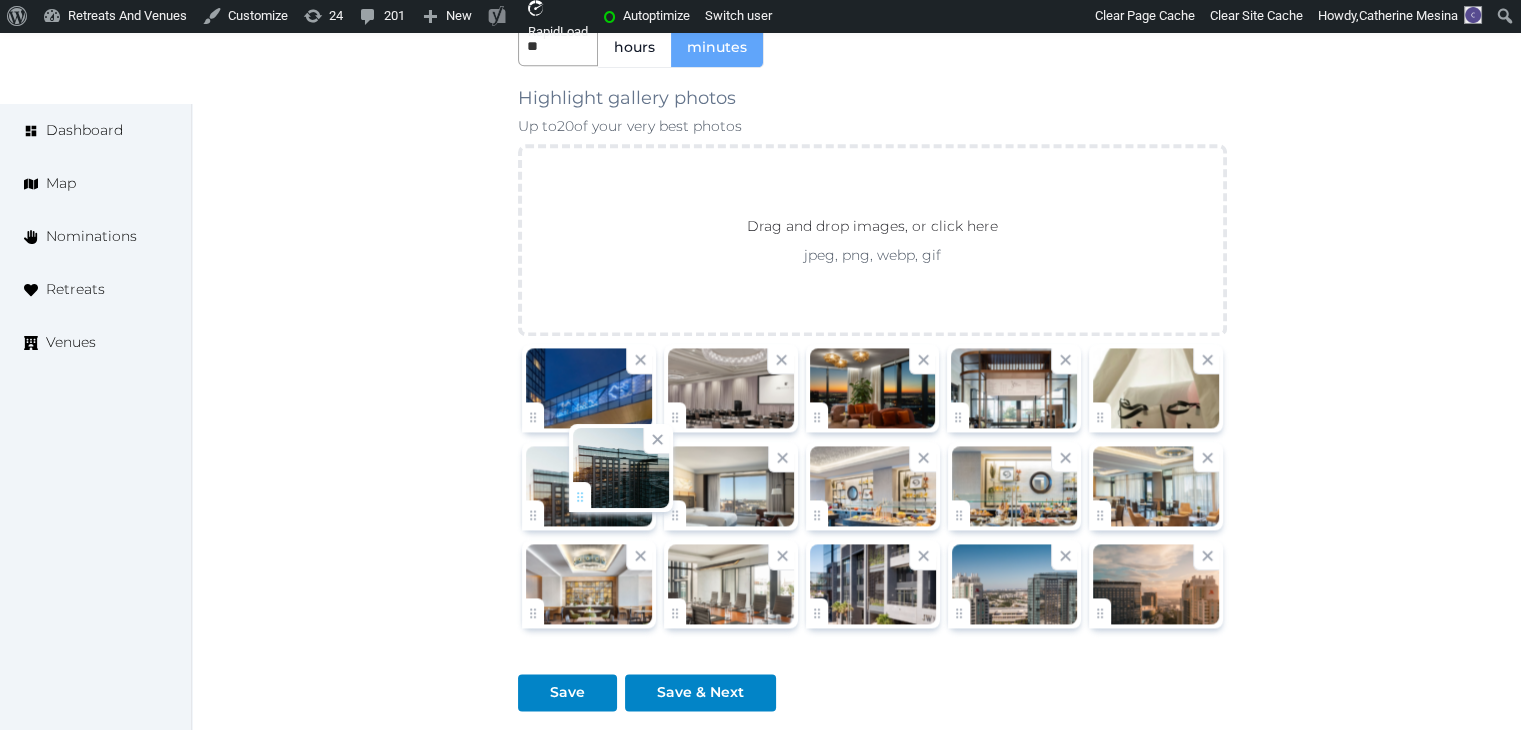 drag, startPoint x: 1094, startPoint y: 601, endPoint x: 574, endPoint y: 490, distance: 531.71515 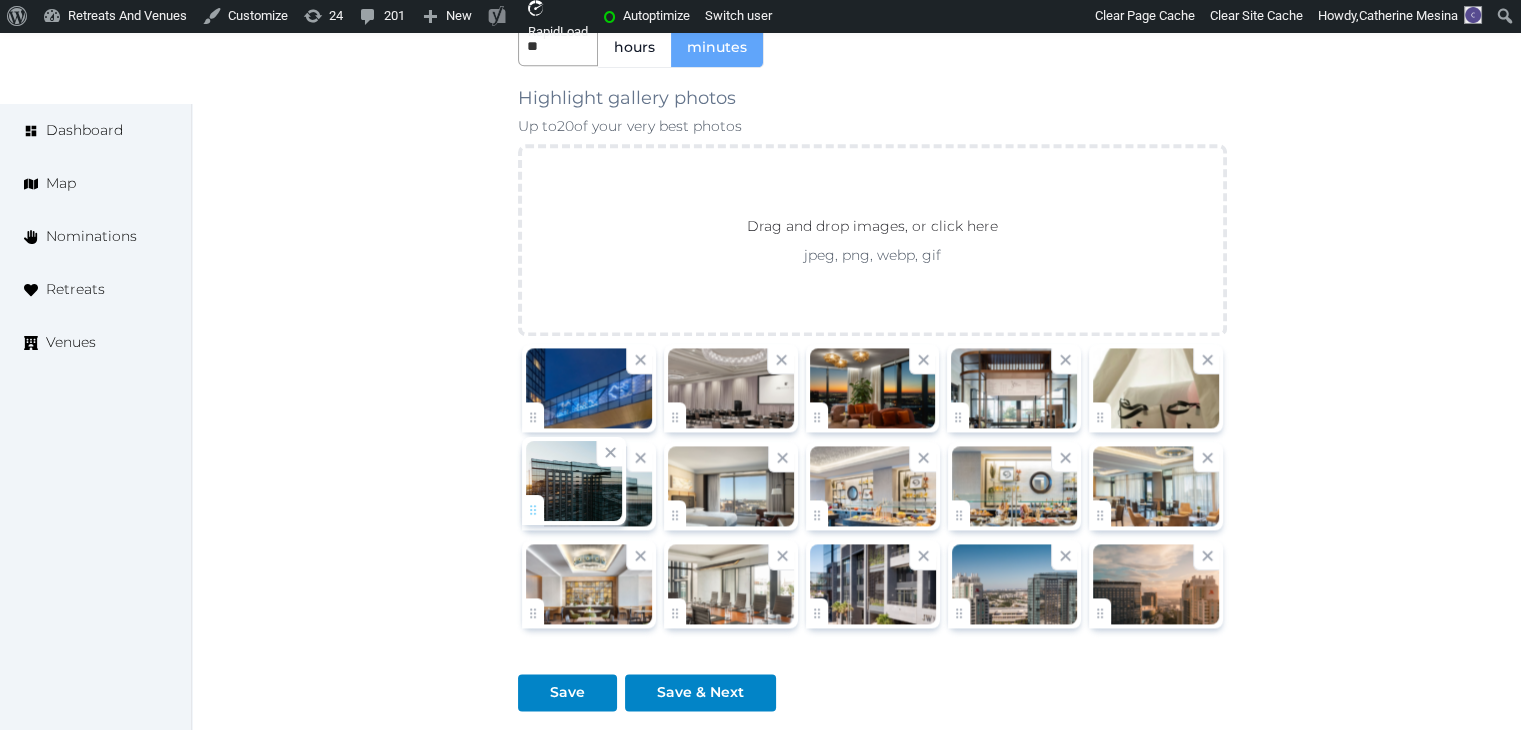 click on "Catherine Mesina   Account My Venue Listings My Retreats Logout      Dashboard Map Nominations Retreats Venues Edit venue 64 %  complete Fill out all the fields in your listing to increase its completion percentage.   A higher completion percentage will make your listing more attractive and result in better matches. JW Marriott Tampa Water Street   (Draft) Preview  listing   Open    Close CRM Lead Basic details Pricing and policies Retreat spaces Meeting spaces Accommodations Amenities Food and dining Activities and experiences Location Environment Types of retreats Brochures Notes Ownership Administration Activity Publish Archive Venue owned by Irene Gonzales ziggydala@gmail.com Copy ownership transfer link Share this link with any user to transfer ownership of this venue. Users without accounts will be directed to register. Copy update link Share this link with venue owners to encourage them to update their venue details. Name * * 155 / $" at bounding box center [760, -780] 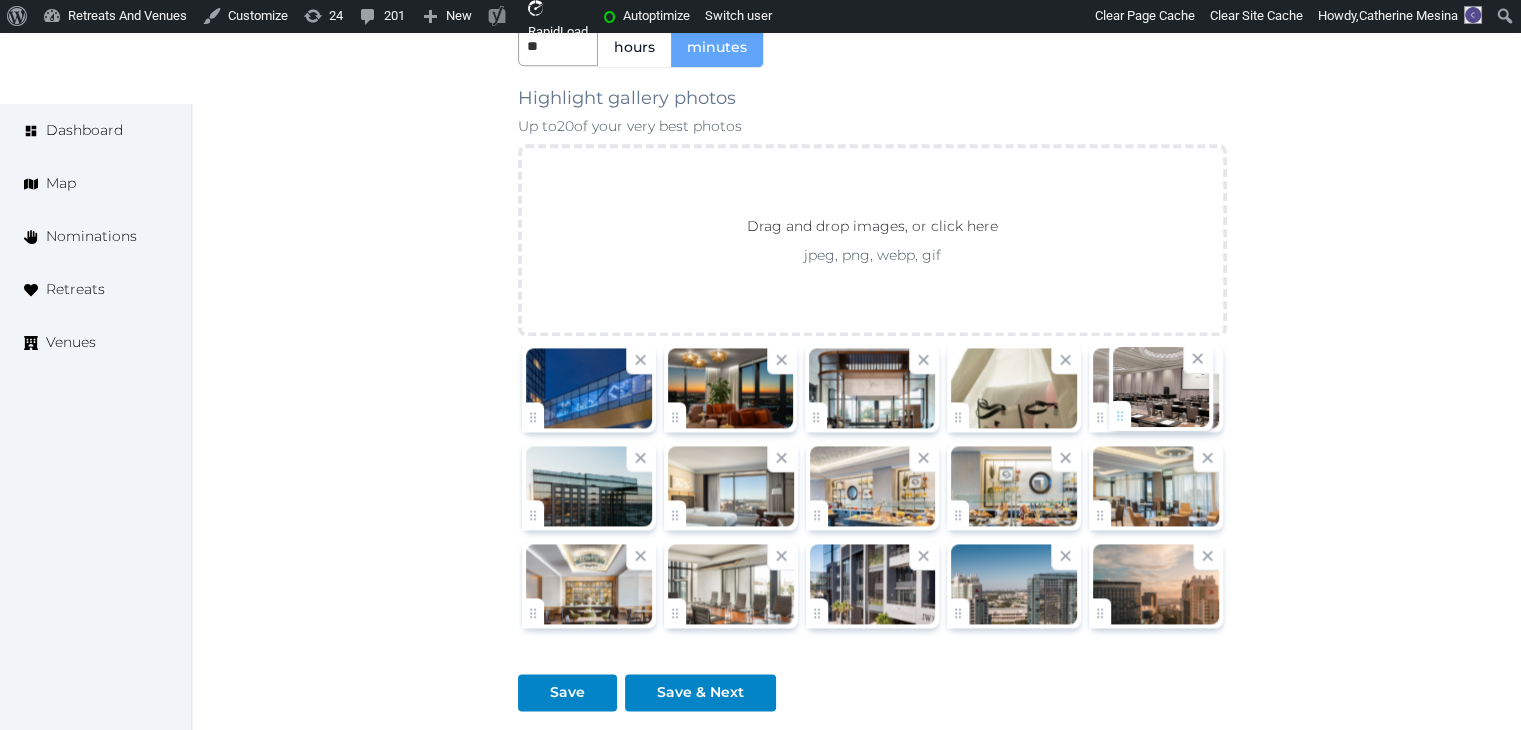 drag, startPoint x: 681, startPoint y: 409, endPoint x: 1126, endPoint y: 413, distance: 445.01797 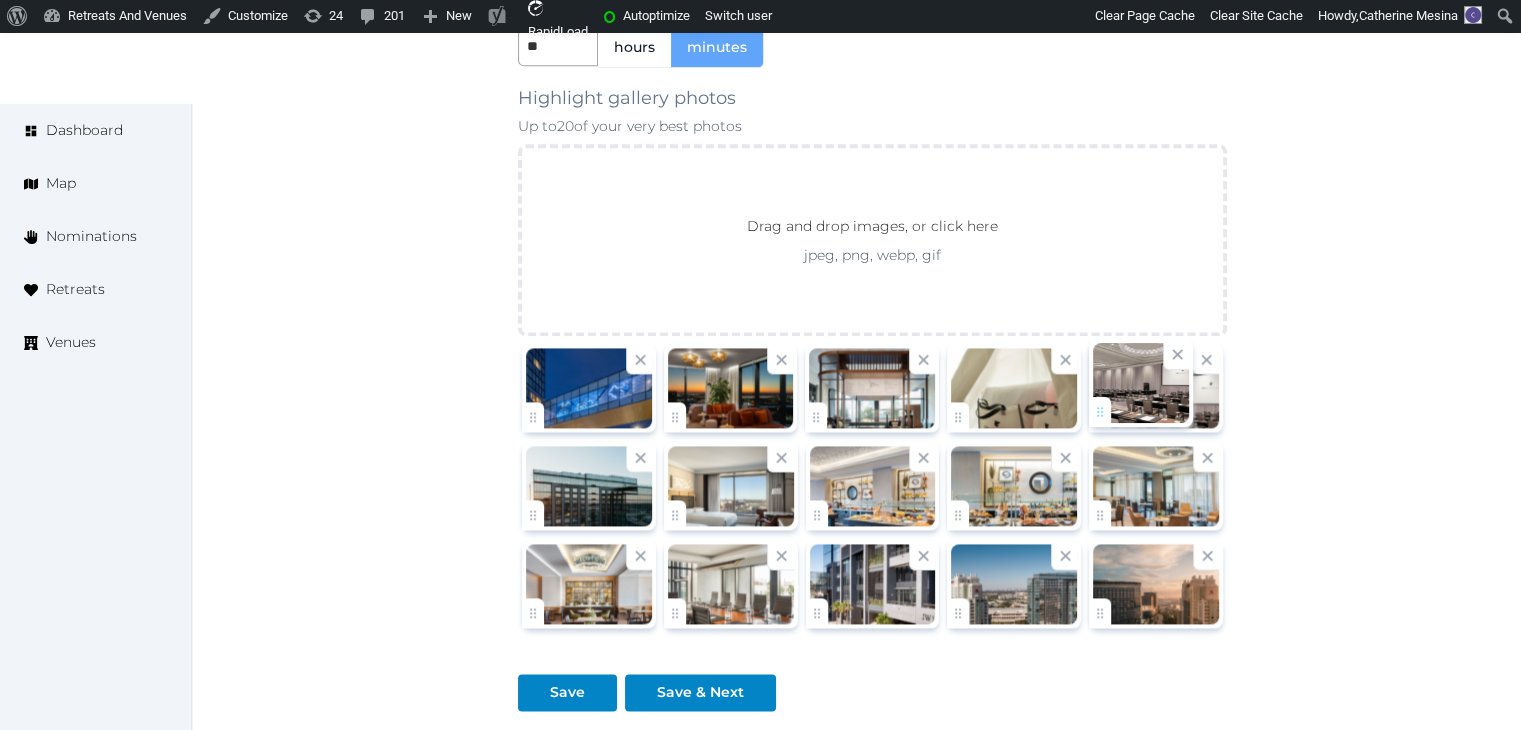 click on "Catherine Mesina   Account My Venue Listings My Retreats Logout      Dashboard Map Nominations Retreats Venues Edit venue 64 %  complete Fill out all the fields in your listing to increase its completion percentage.   A higher completion percentage will make your listing more attractive and result in better matches. JW Marriott Tampa Water Street   (Draft) Preview  listing   Open    Close CRM Lead Basic details Pricing and policies Retreat spaces Meeting spaces Accommodations Amenities Food and dining Activities and experiences Location Environment Types of retreats Brochures Notes Ownership Administration Activity Publish Archive Venue owned by Irene Gonzales ziggydala@gmail.com Copy ownership transfer link Share this link with any user to transfer ownership of this venue. Users without accounts will be directed to register. Copy update link Share this link with venue owners to encourage them to update their venue details. Name * * 155 / $" at bounding box center [760, -780] 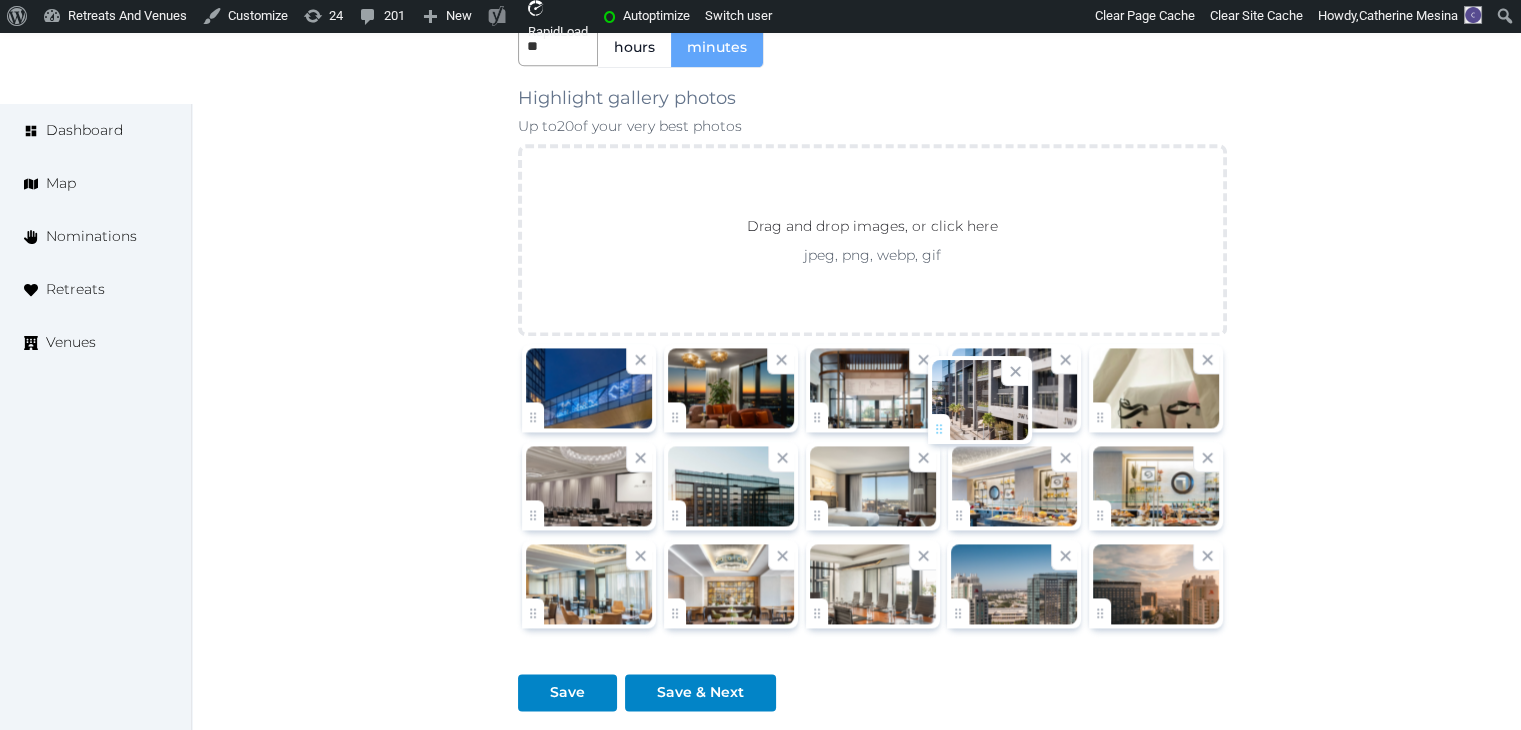 drag, startPoint x: 824, startPoint y: 609, endPoint x: 956, endPoint y: 417, distance: 232.99785 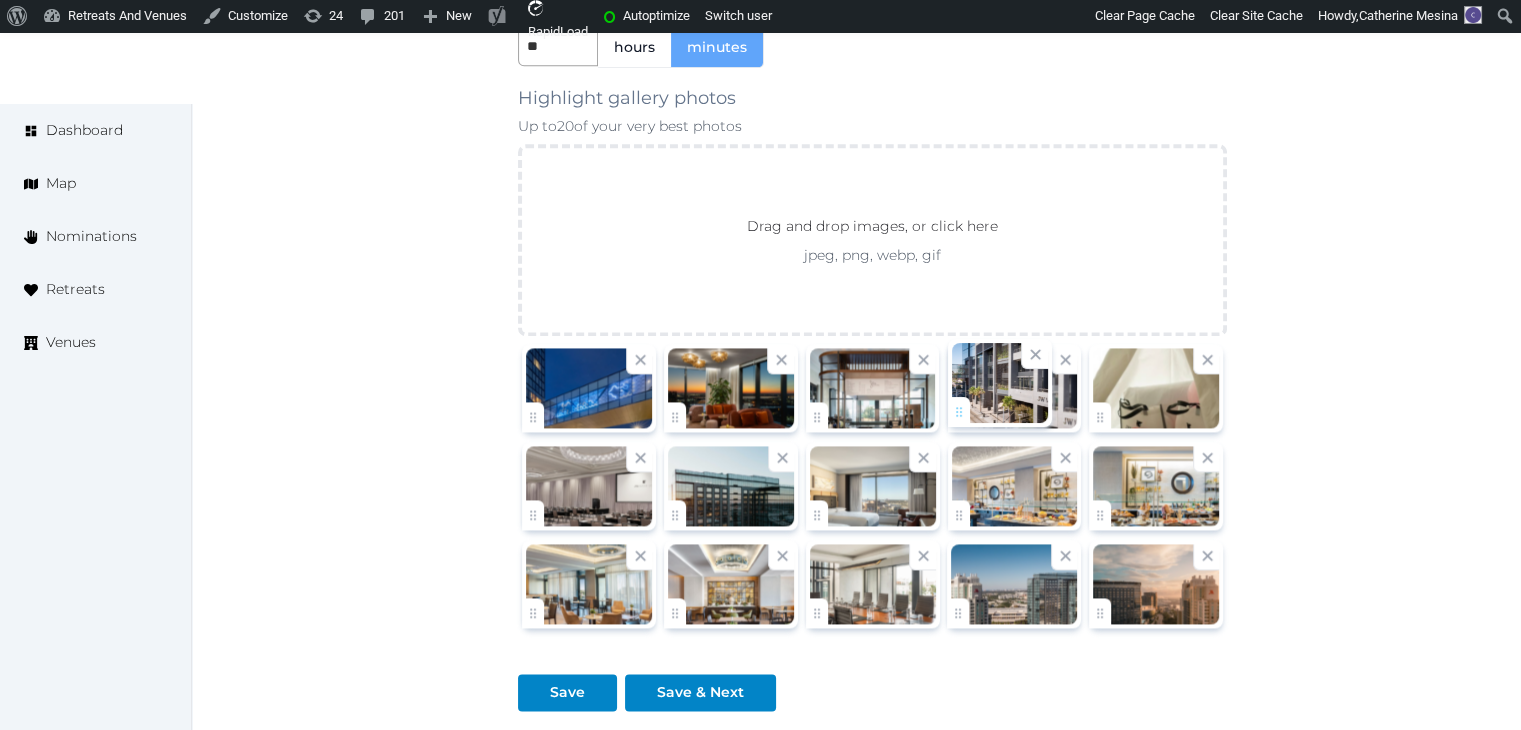 click on "Catherine Mesina   Account My Venue Listings My Retreats Logout      Dashboard Map Nominations Retreats Venues Edit venue 64 %  complete Fill out all the fields in your listing to increase its completion percentage.   A higher completion percentage will make your listing more attractive and result in better matches. JW Marriott Tampa Water Street   (Draft) Preview  listing   Open    Close CRM Lead Basic details Pricing and policies Retreat spaces Meeting spaces Accommodations Amenities Food and dining Activities and experiences Location Environment Types of retreats Brochures Notes Ownership Administration Activity Publish Archive Venue owned by Irene Gonzales ziggydala@gmail.com Copy ownership transfer link Share this link with any user to transfer ownership of this venue. Users without accounts will be directed to register. Copy update link Share this link with venue owners to encourage them to update their venue details. Name * * 155 / $" at bounding box center (760, -780) 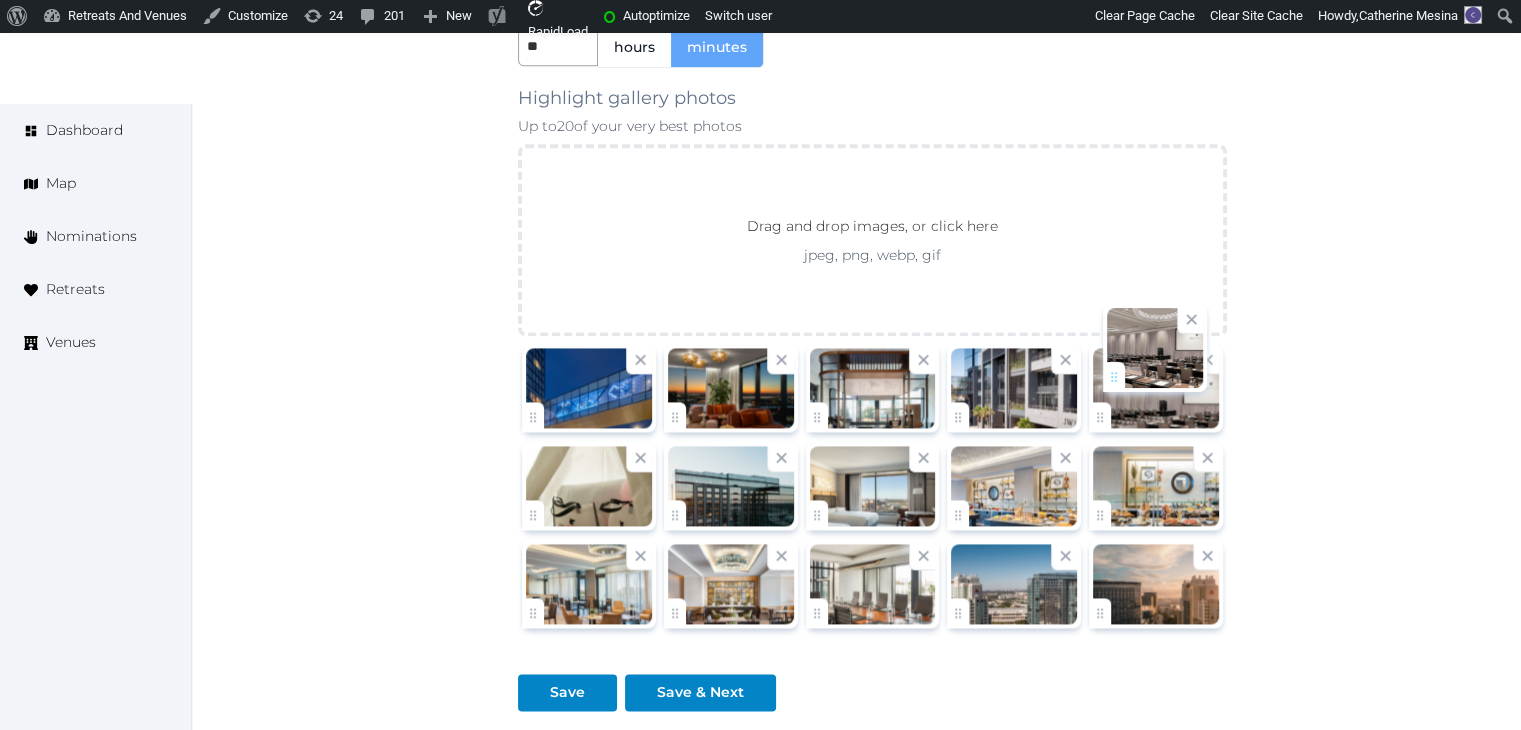 drag, startPoint x: 683, startPoint y: 469, endPoint x: 1123, endPoint y: 374, distance: 450.13885 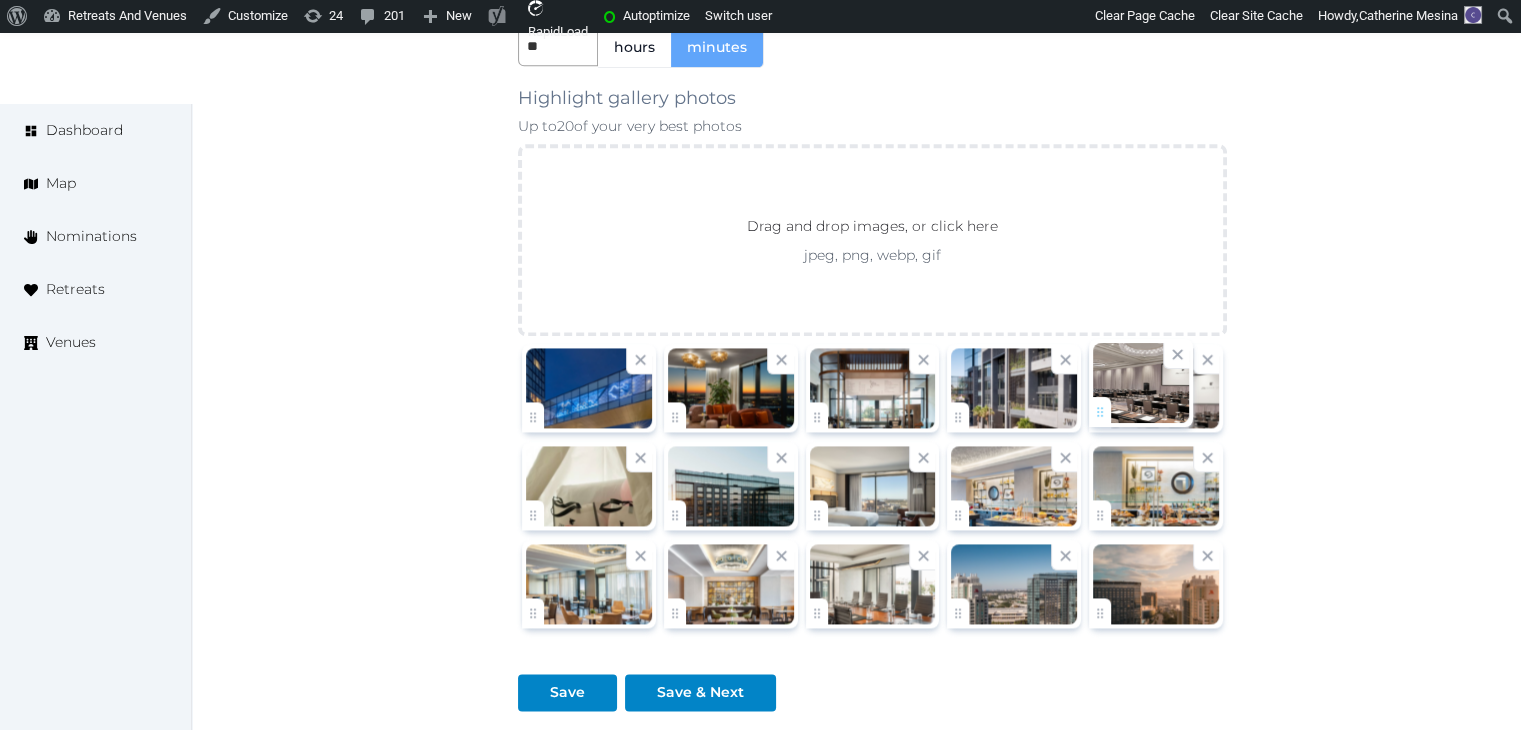 click on "Catherine Mesina   Account My Venue Listings My Retreats Logout      Dashboard Map Nominations Retreats Venues Edit venue 64 %  complete Fill out all the fields in your listing to increase its completion percentage.   A higher completion percentage will make your listing more attractive and result in better matches. JW Marriott Tampa Water Street   (Draft) Preview  listing   Open    Close CRM Lead Basic details Pricing and policies Retreat spaces Meeting spaces Accommodations Amenities Food and dining Activities and experiences Location Environment Types of retreats Brochures Notes Ownership Administration Activity Publish Archive Venue owned by Irene Gonzales ziggydala@gmail.com Copy ownership transfer link Share this link with any user to transfer ownership of this venue. Users without accounts will be directed to register. Copy update link Share this link with venue owners to encourage them to update their venue details. Name * * 155 / $" at bounding box center (760, -780) 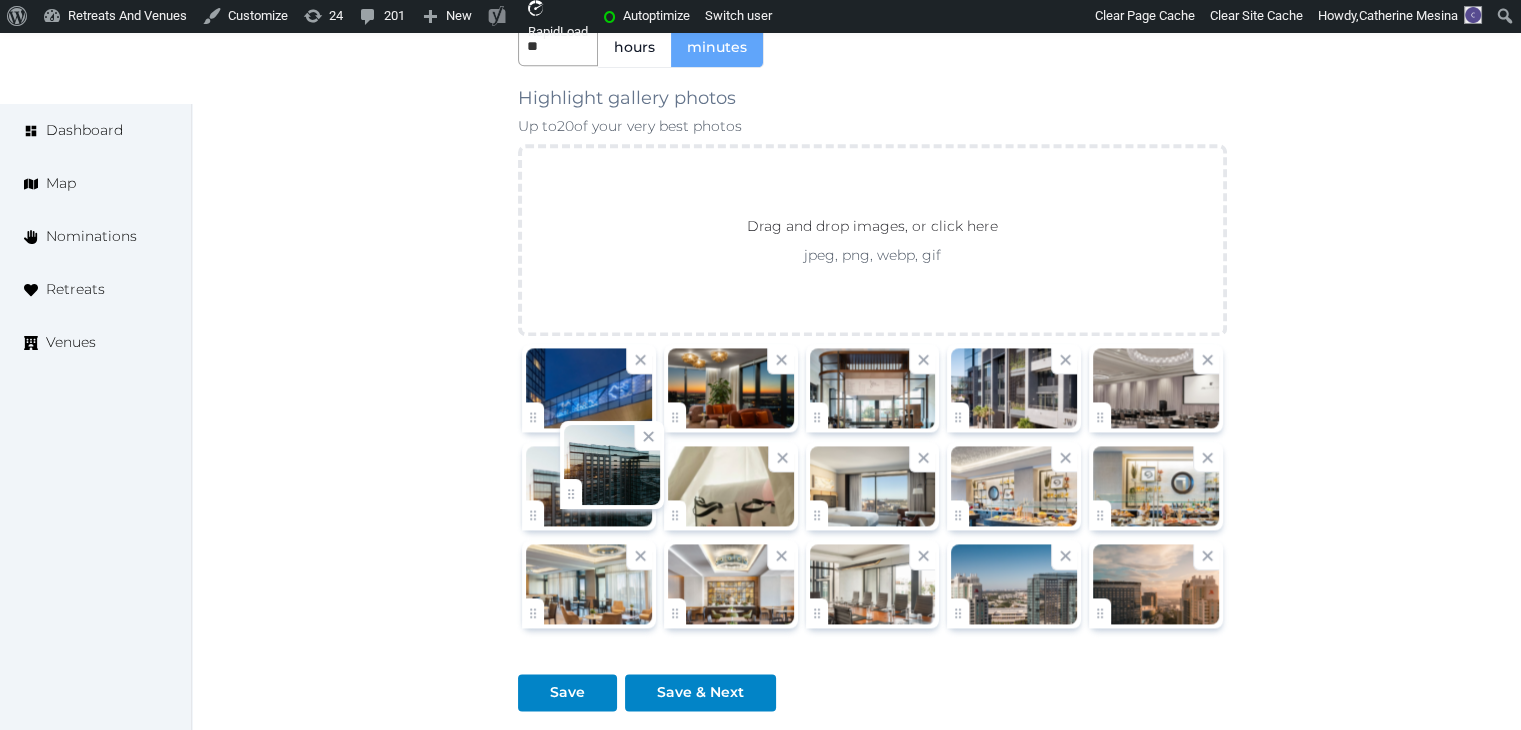 drag, startPoint x: 679, startPoint y: 510, endPoint x: 592, endPoint y: 497, distance: 87.965904 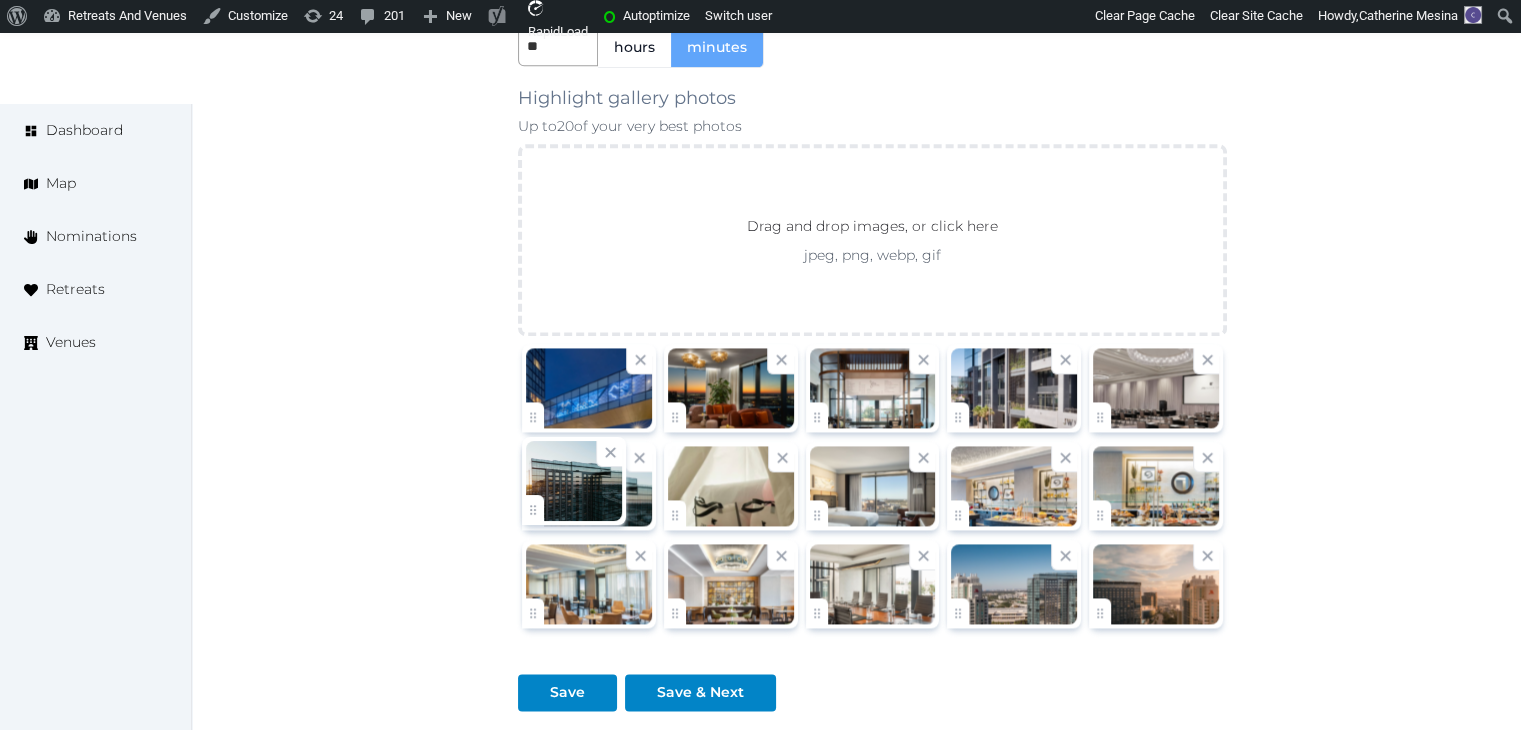 click on "Catherine Mesina   Account My Venue Listings My Retreats Logout      Dashboard Map Nominations Retreats Venues Edit venue 64 %  complete Fill out all the fields in your listing to increase its completion percentage.   A higher completion percentage will make your listing more attractive and result in better matches. JW Marriott Tampa Water Street   (Draft) Preview  listing   Open    Close CRM Lead Basic details Pricing and policies Retreat spaces Meeting spaces Accommodations Amenities Food and dining Activities and experiences Location Environment Types of retreats Brochures Notes Ownership Administration Activity Publish Archive Venue owned by Irene Gonzales ziggydala@gmail.com Copy ownership transfer link Share this link with any user to transfer ownership of this venue. Users without accounts will be directed to register. Copy update link Share this link with venue owners to encourage them to update their venue details. Name * * 155 / $" at bounding box center [760, -780] 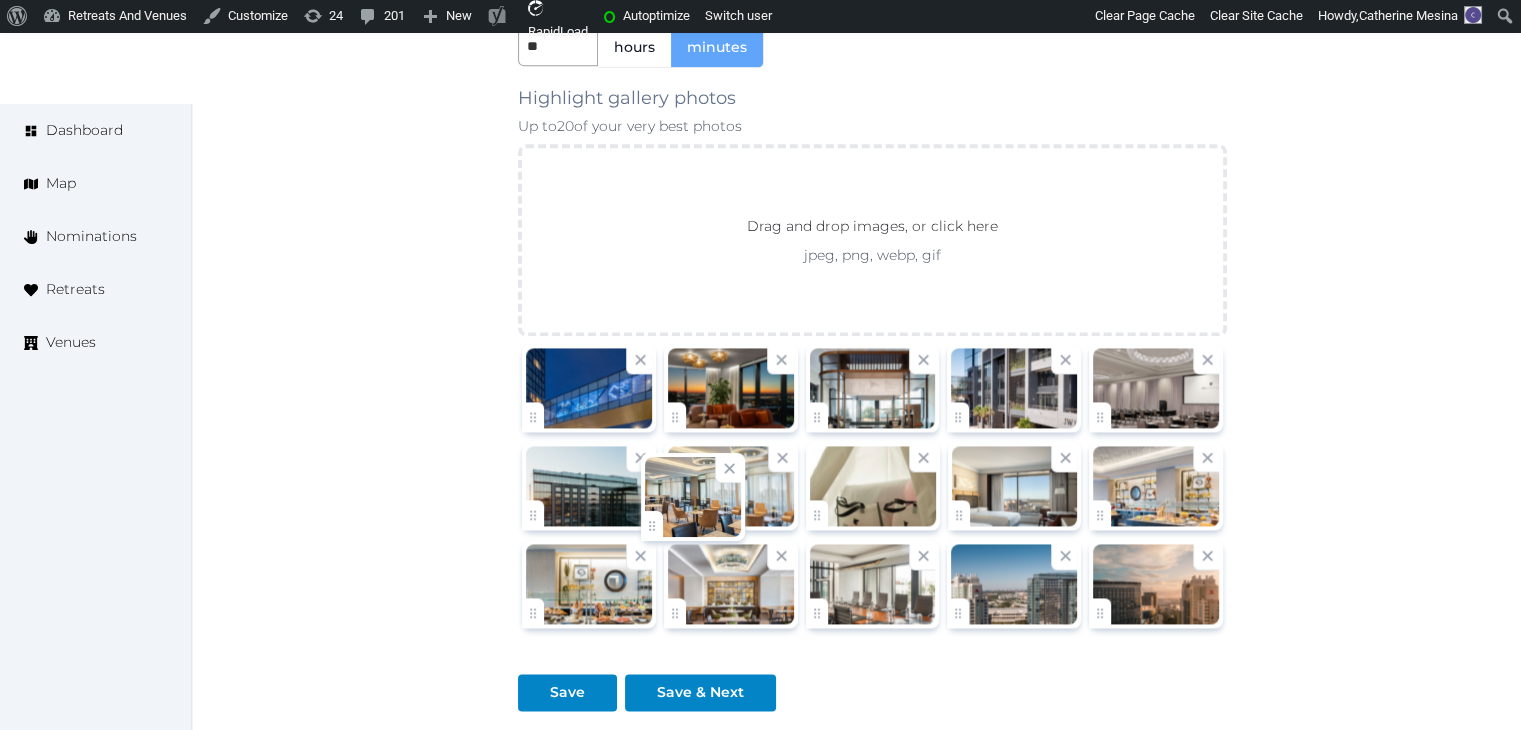 drag, startPoint x: 531, startPoint y: 597, endPoint x: 745, endPoint y: 525, distance: 225.7875 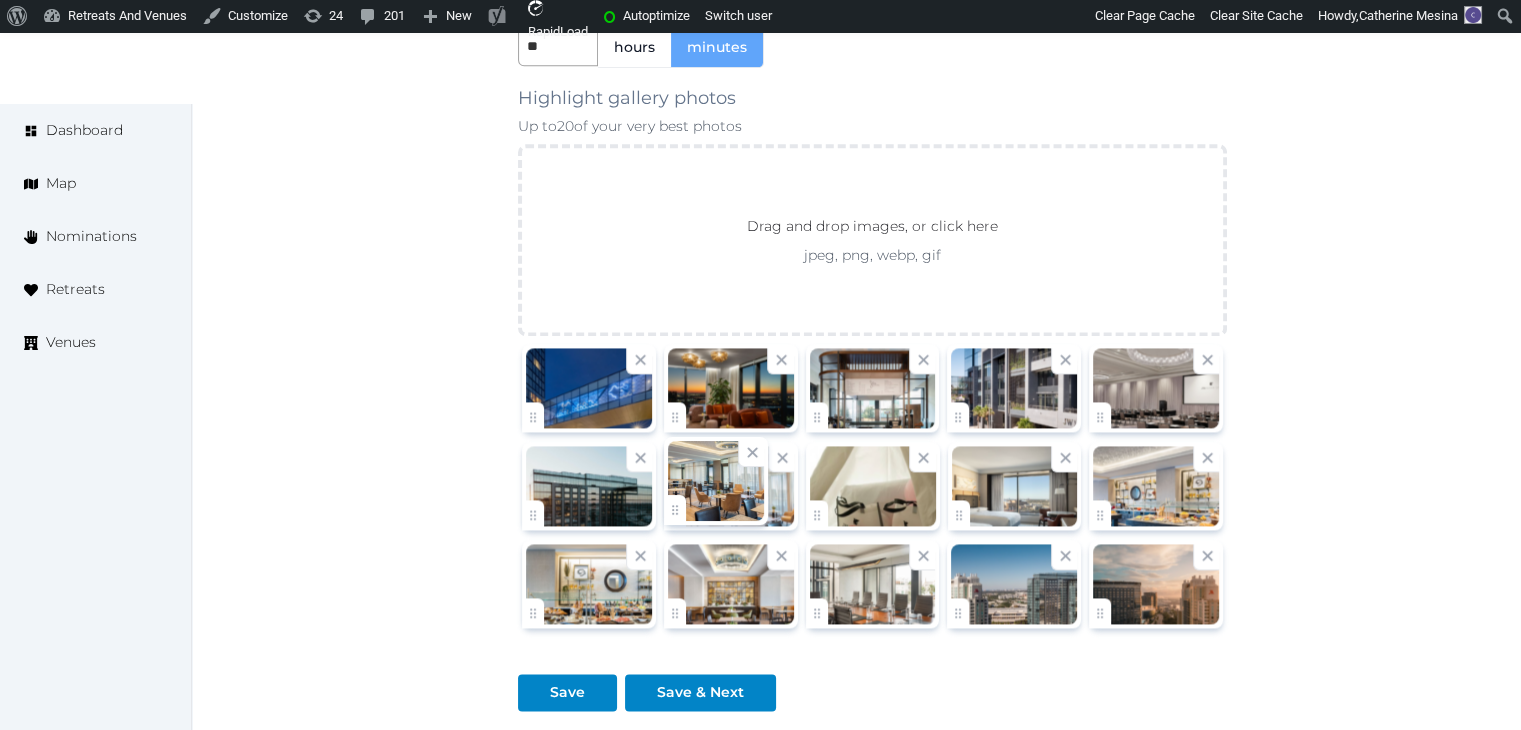 click on "Catherine Mesina   Account My Venue Listings My Retreats Logout      Dashboard Map Nominations Retreats Venues Edit venue 64 %  complete Fill out all the fields in your listing to increase its completion percentage.   A higher completion percentage will make your listing more attractive and result in better matches. JW Marriott Tampa Water Street   (Draft) Preview  listing   Open    Close CRM Lead Basic details Pricing and policies Retreat spaces Meeting spaces Accommodations Amenities Food and dining Activities and experiences Location Environment Types of retreats Brochures Notes Ownership Administration Activity Publish Archive Venue owned by Irene Gonzales ziggydala@gmail.com Copy ownership transfer link Share this link with any user to transfer ownership of this venue. Users without accounts will be directed to register. Copy update link Share this link with venue owners to encourage them to update their venue details. Name * * 155 / $" at bounding box center (760, -780) 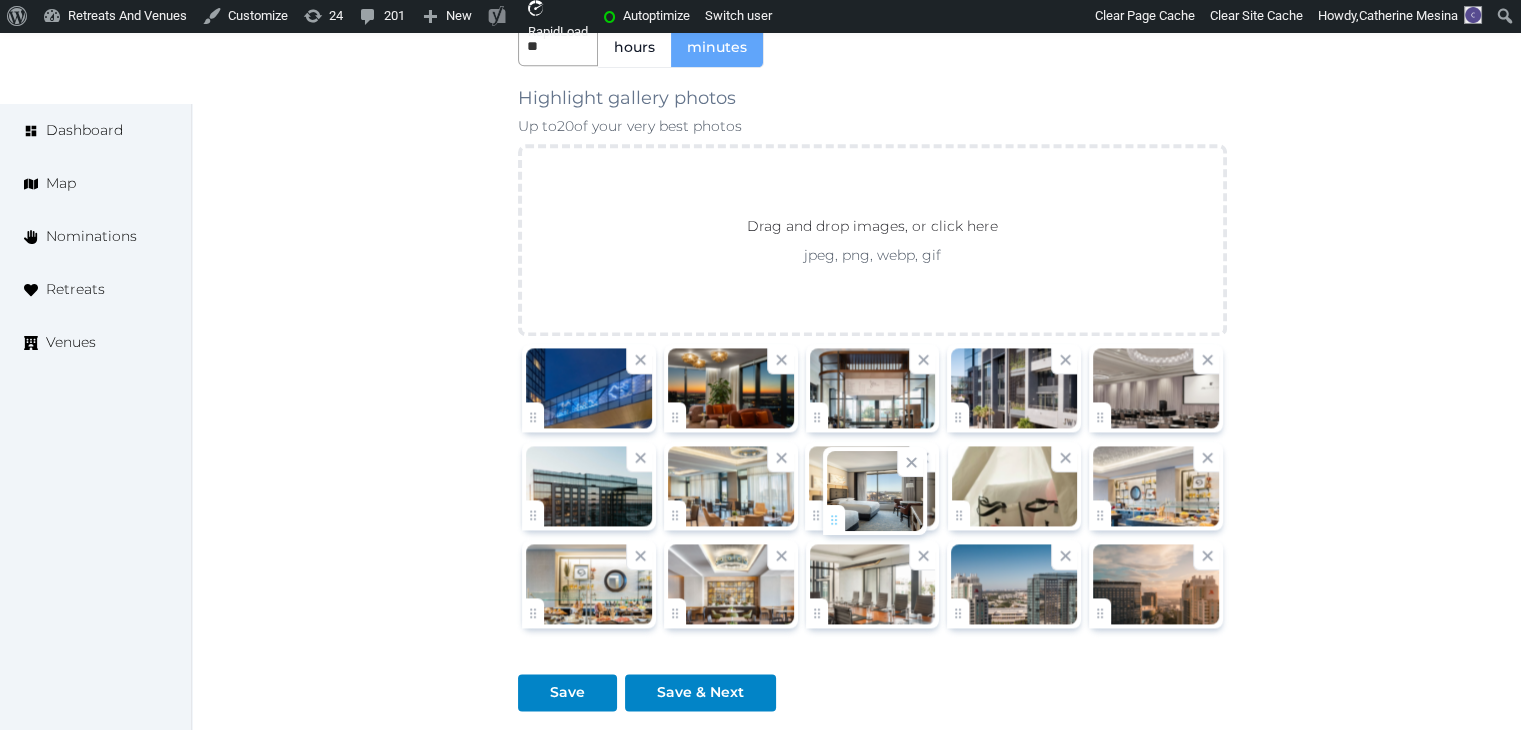 drag, startPoint x: 961, startPoint y: 499, endPoint x: 794, endPoint y: 517, distance: 167.96725 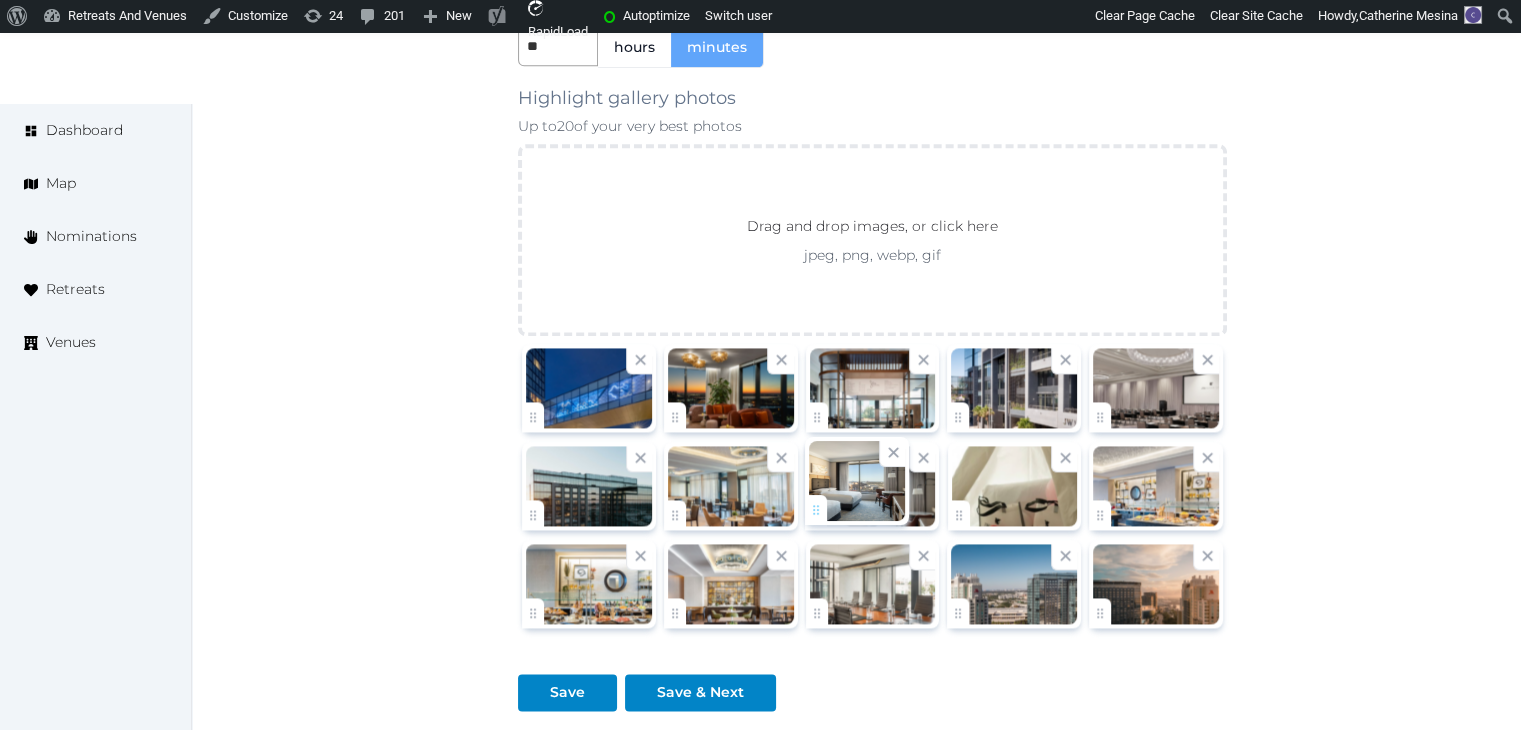 click on "Catherine Mesina   Account My Venue Listings My Retreats Logout      Dashboard Map Nominations Retreats Venues Edit venue 64 %  complete Fill out all the fields in your listing to increase its completion percentage.   A higher completion percentage will make your listing more attractive and result in better matches. JW Marriott Tampa Water Street   (Draft) Preview  listing   Open    Close CRM Lead Basic details Pricing and policies Retreat spaces Meeting spaces Accommodations Amenities Food and dining Activities and experiences Location Environment Types of retreats Brochures Notes Ownership Administration Activity Publish Archive Venue owned by Irene Gonzales ziggydala@gmail.com Copy ownership transfer link Share this link with any user to transfer ownership of this venue. Users without accounts will be directed to register. Copy update link Share this link with venue owners to encourage them to update their venue details. Name * * 155 / $" at bounding box center [760, -780] 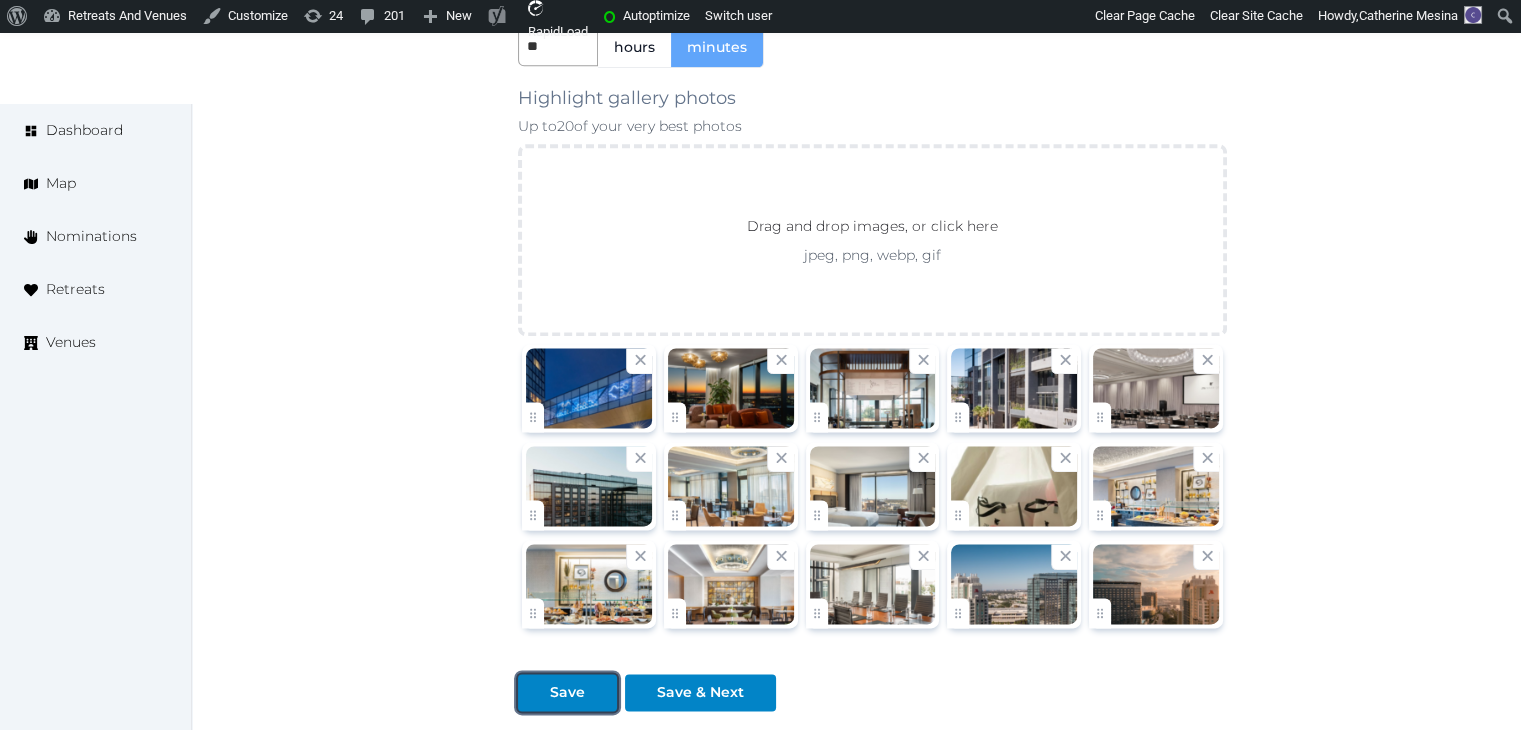 click on "Save" at bounding box center [567, 692] 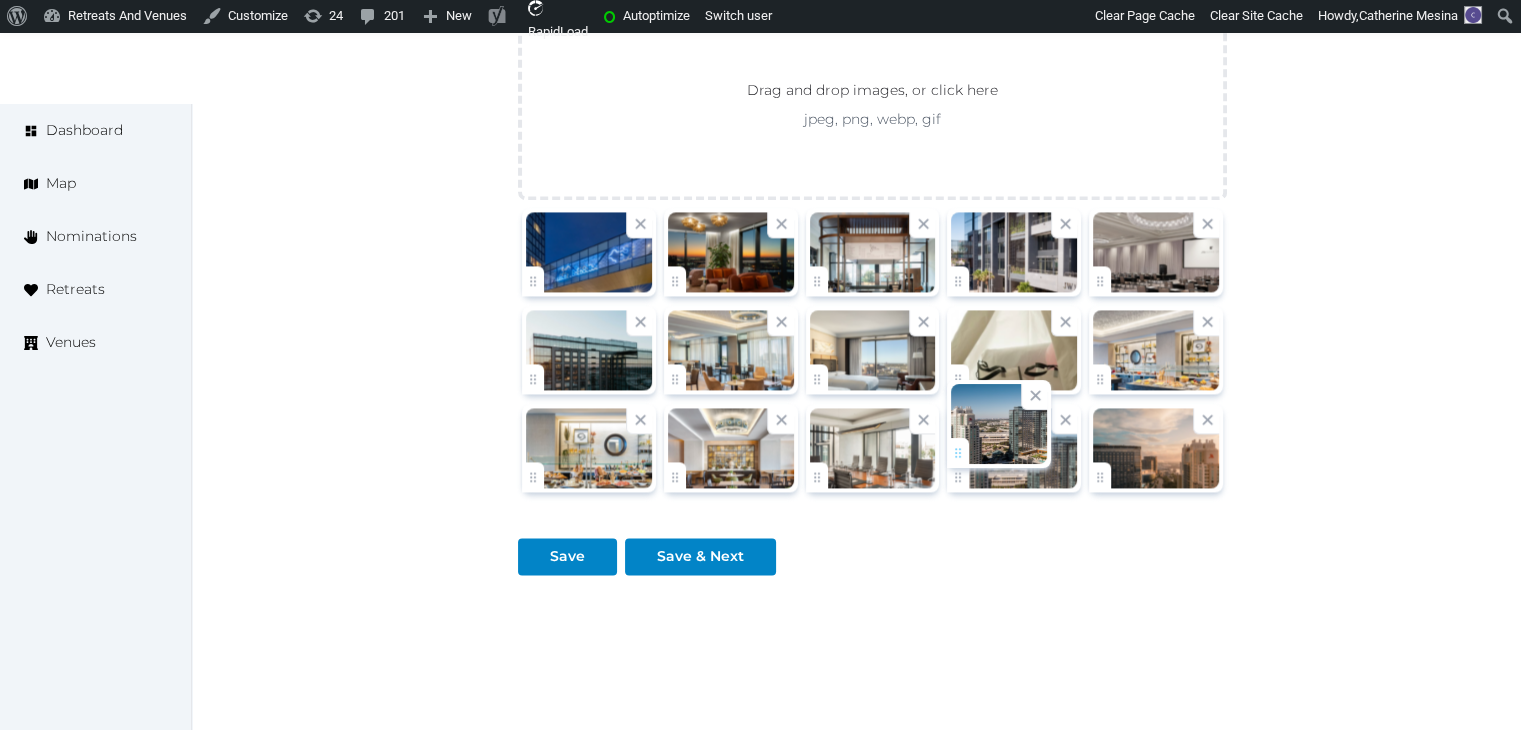click on "Catherine Mesina   Account My Venue Listings My Retreats Logout      Dashboard Map Nominations Retreats Venues Edit venue 64 %  complete Fill out all the fields in your listing to increase its completion percentage.   A higher completion percentage will make your listing more attractive and result in better matches. JW Marriott Tampa Water Street   (Draft) Preview  listing   Open    Close CRM Lead Basic details Pricing and policies Retreat spaces Meeting spaces Accommodations Amenities Food and dining Activities and experiences Location Environment Types of retreats Brochures Notes Ownership Administration Activity Publish Archive Venue owned by Irene Gonzales ziggydala@gmail.com Copy ownership transfer link Share this link with any user to transfer ownership of this venue. Users without accounts will be directed to register. Copy update link Share this link with venue owners to encourage them to update their venue details. Name * * 155 / $" at bounding box center [760, -916] 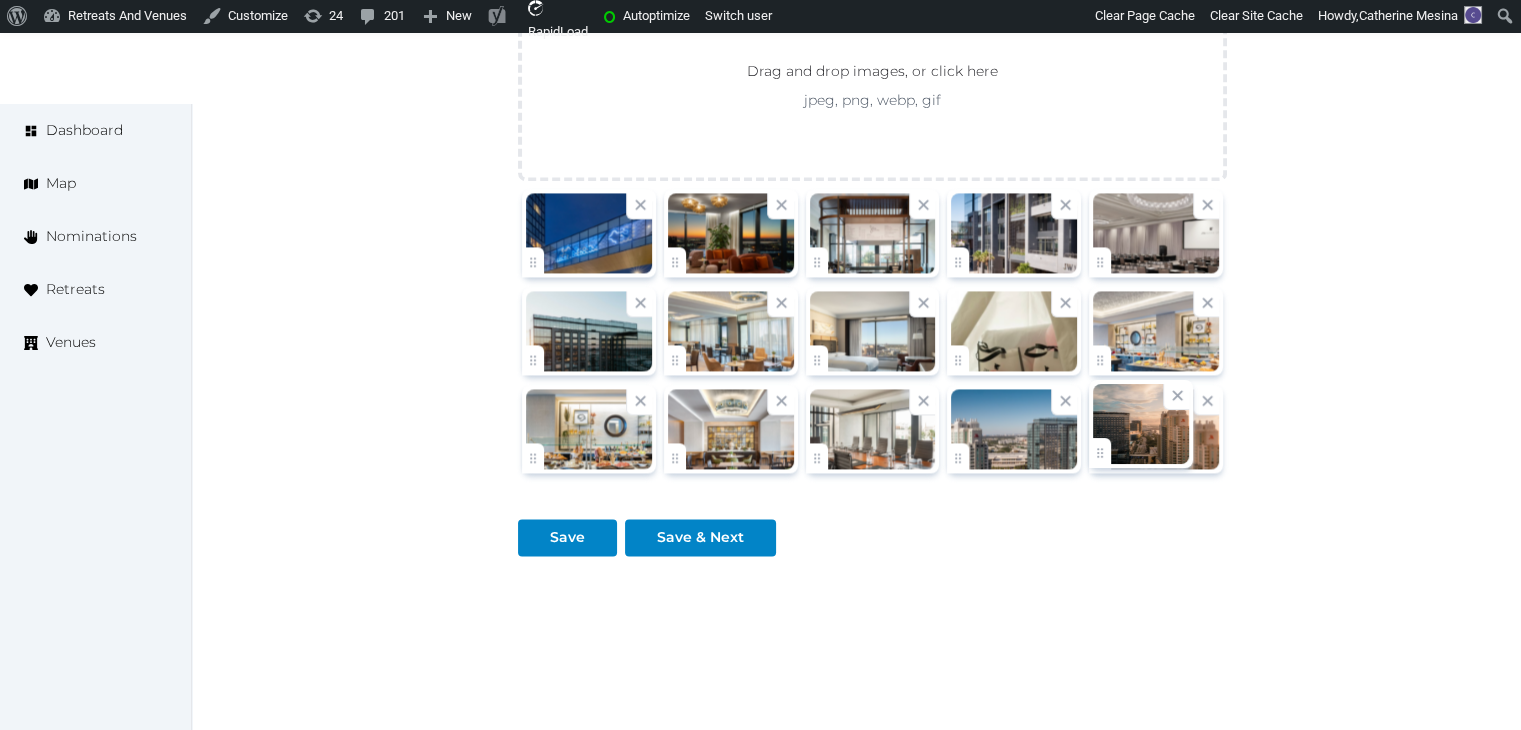 click on "Catherine Mesina   Account My Venue Listings My Retreats Logout      Dashboard Map Nominations Retreats Venues Edit venue 64 %  complete Fill out all the fields in your listing to increase its completion percentage.   A higher completion percentage will make your listing more attractive and result in better matches. JW Marriott Tampa Water Street   (Draft) Preview  listing   Open    Close CRM Lead Basic details Pricing and policies Retreat spaces Meeting spaces Accommodations Amenities Food and dining Activities and experiences Location Environment Types of retreats Brochures Notes Ownership Administration Activity Publish Archive Venue owned by Irene Gonzales ziggydala@gmail.com Copy ownership transfer link Share this link with any user to transfer ownership of this venue. Users without accounts will be directed to register. Copy update link Share this link with venue owners to encourage them to update their venue details. Name * * 155 / $" at bounding box center [760, -935] 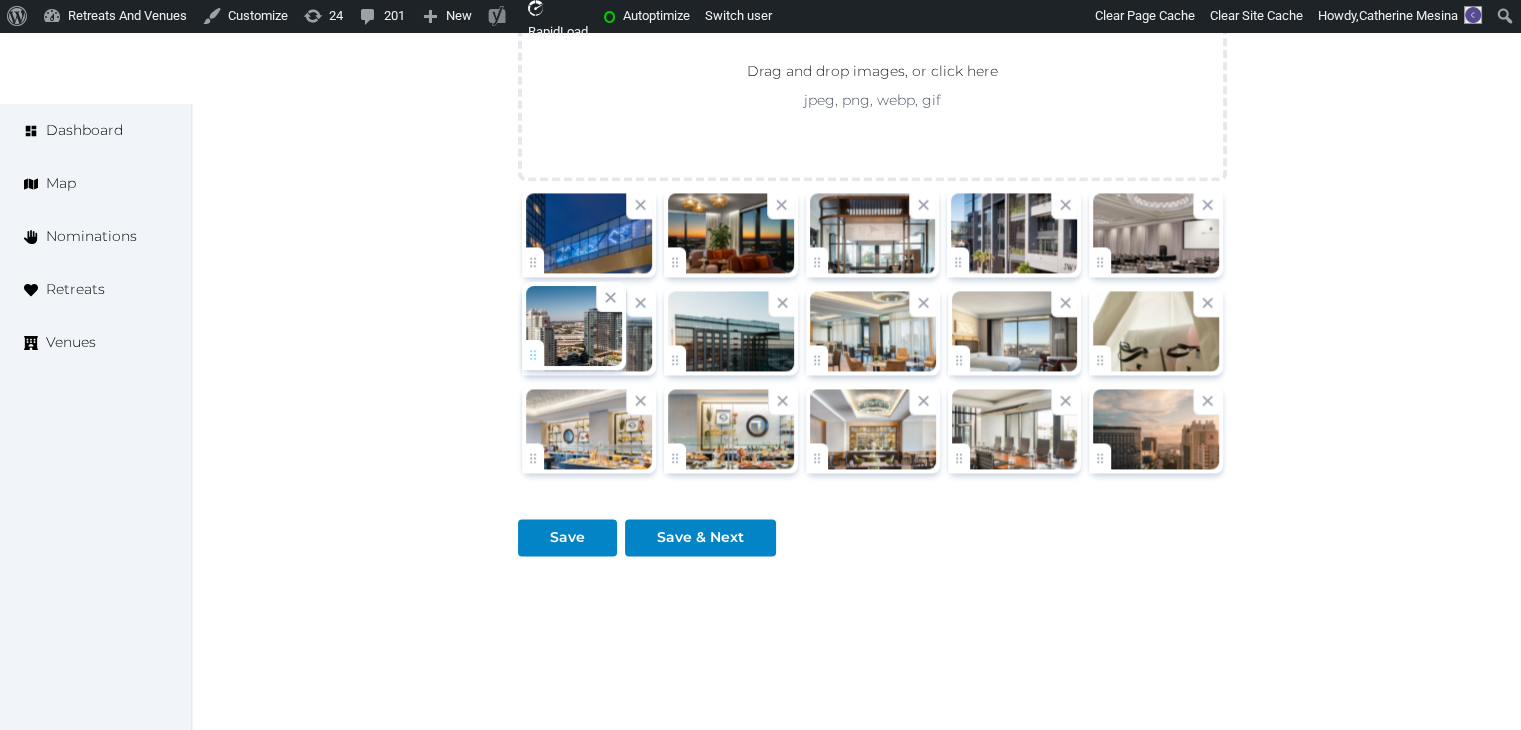 drag, startPoint x: 976, startPoint y: 445, endPoint x: 570, endPoint y: 337, distance: 420.11902 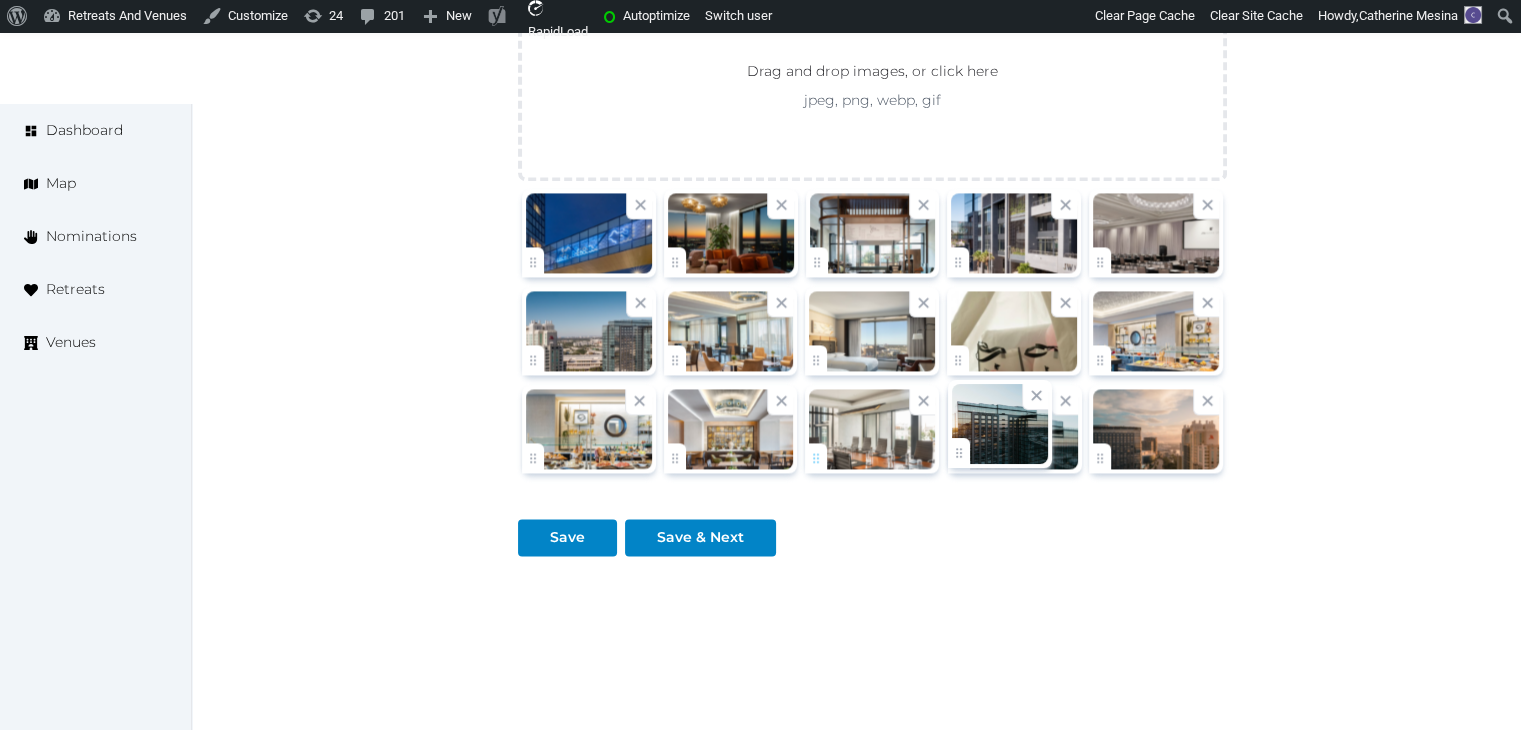 drag, startPoint x: 682, startPoint y: 365, endPoint x: 937, endPoint y: 457, distance: 271.08853 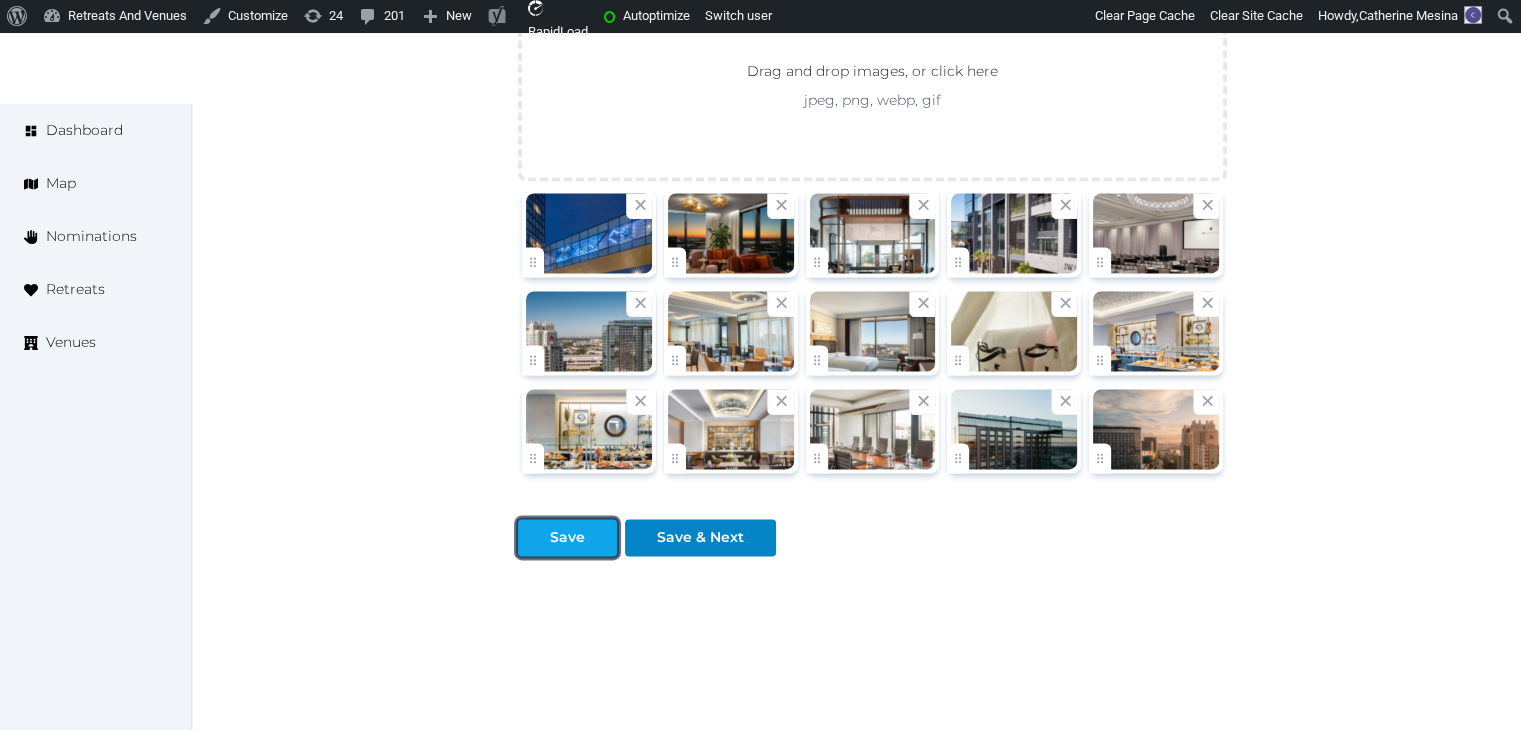 click on "Save" at bounding box center [567, 537] 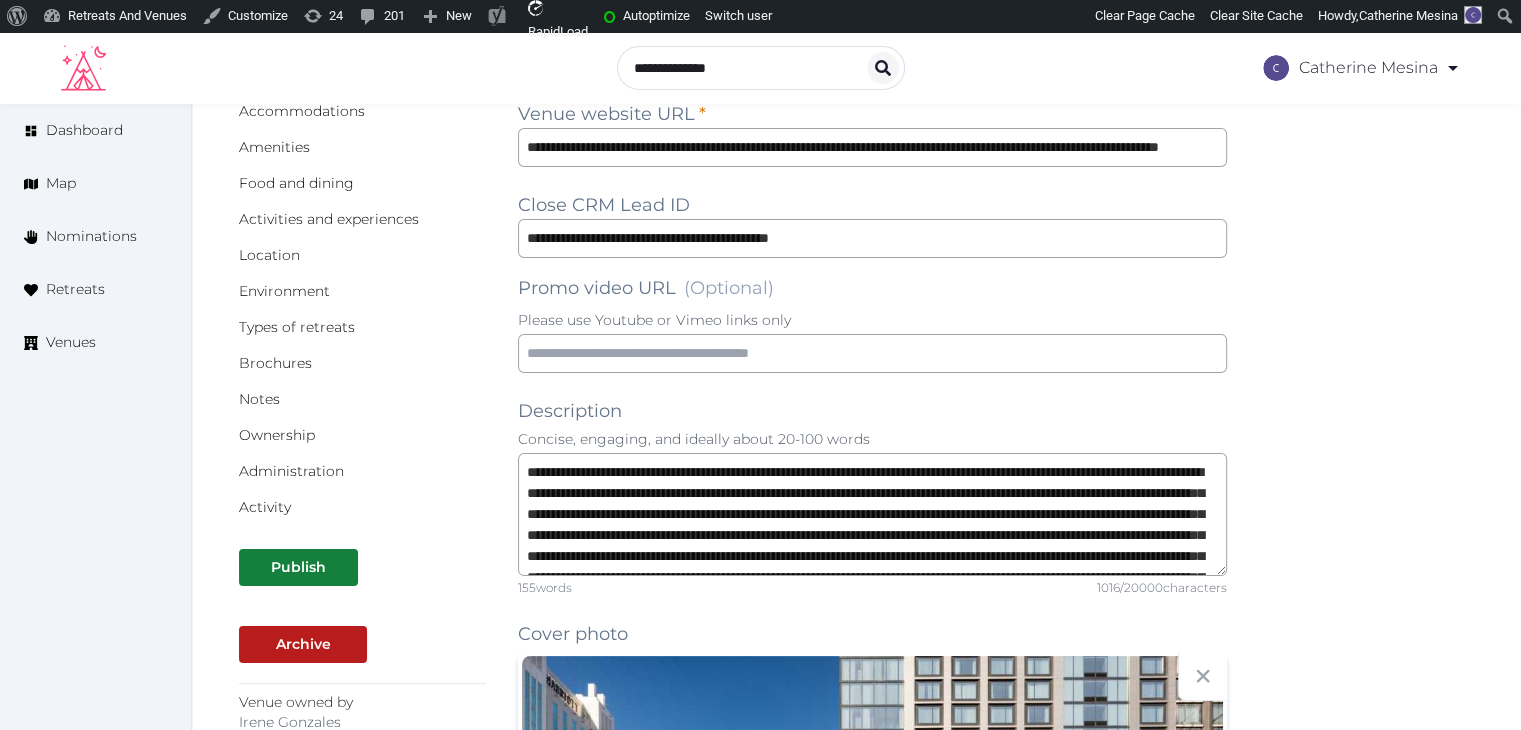 scroll, scrollTop: 0, scrollLeft: 0, axis: both 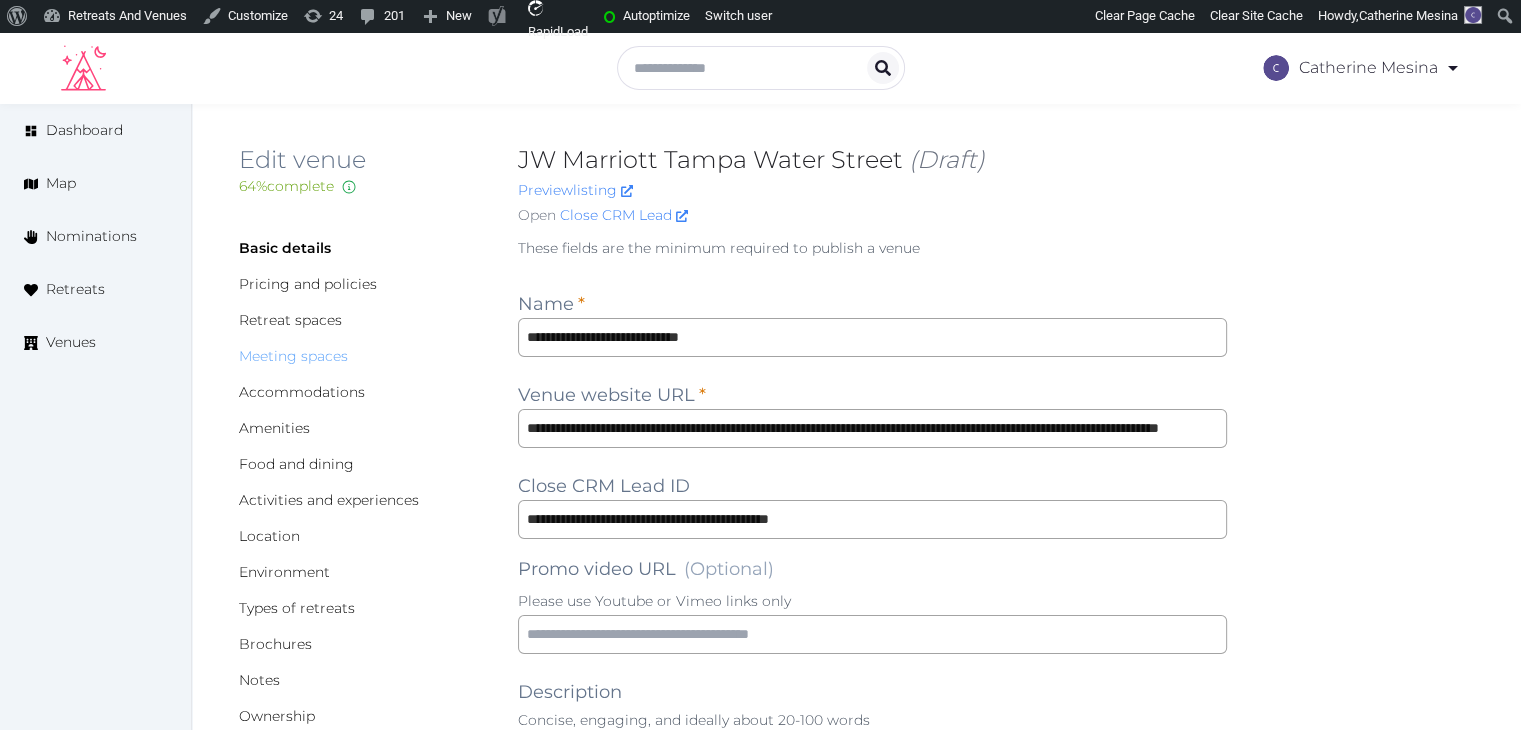click on "Meeting spaces" at bounding box center (293, 356) 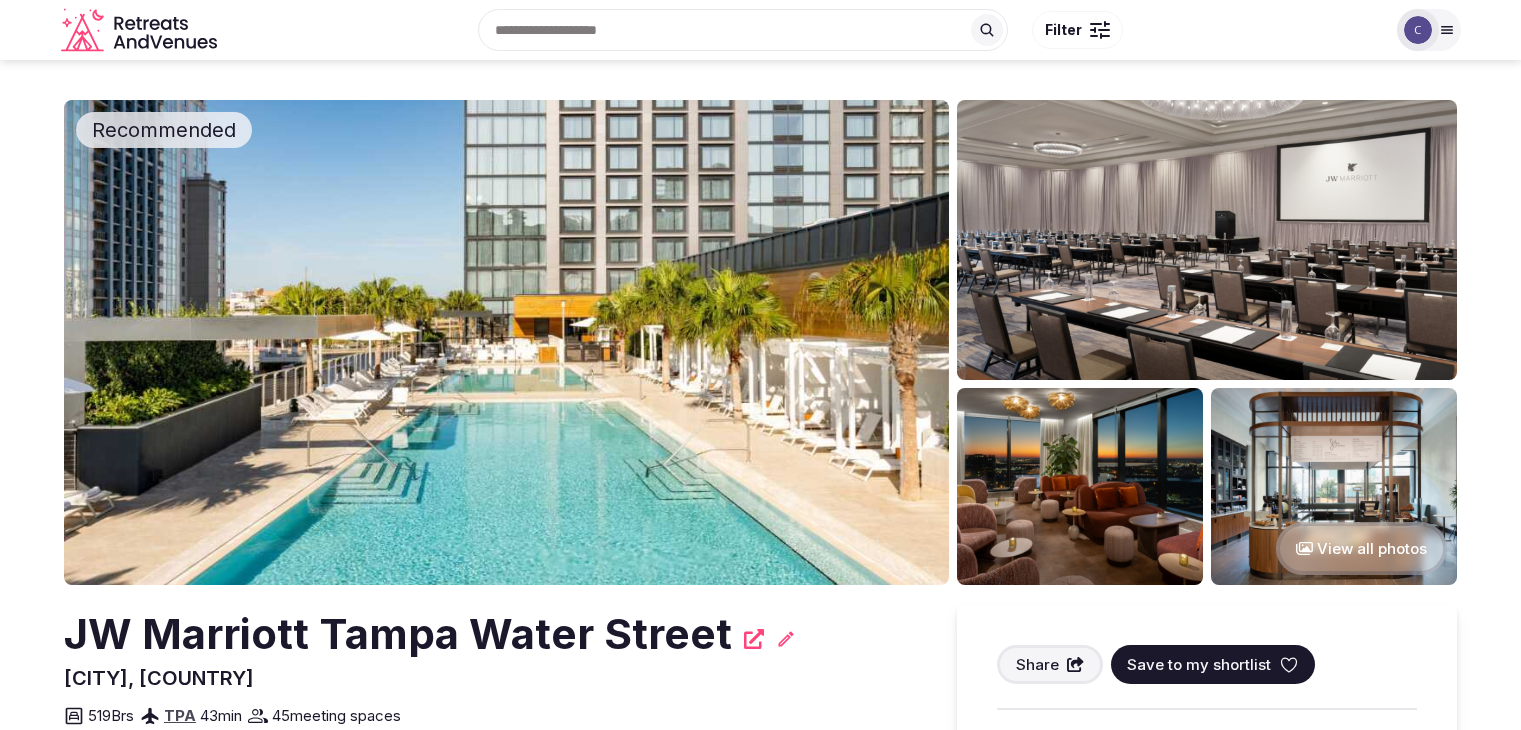 scroll, scrollTop: 0, scrollLeft: 0, axis: both 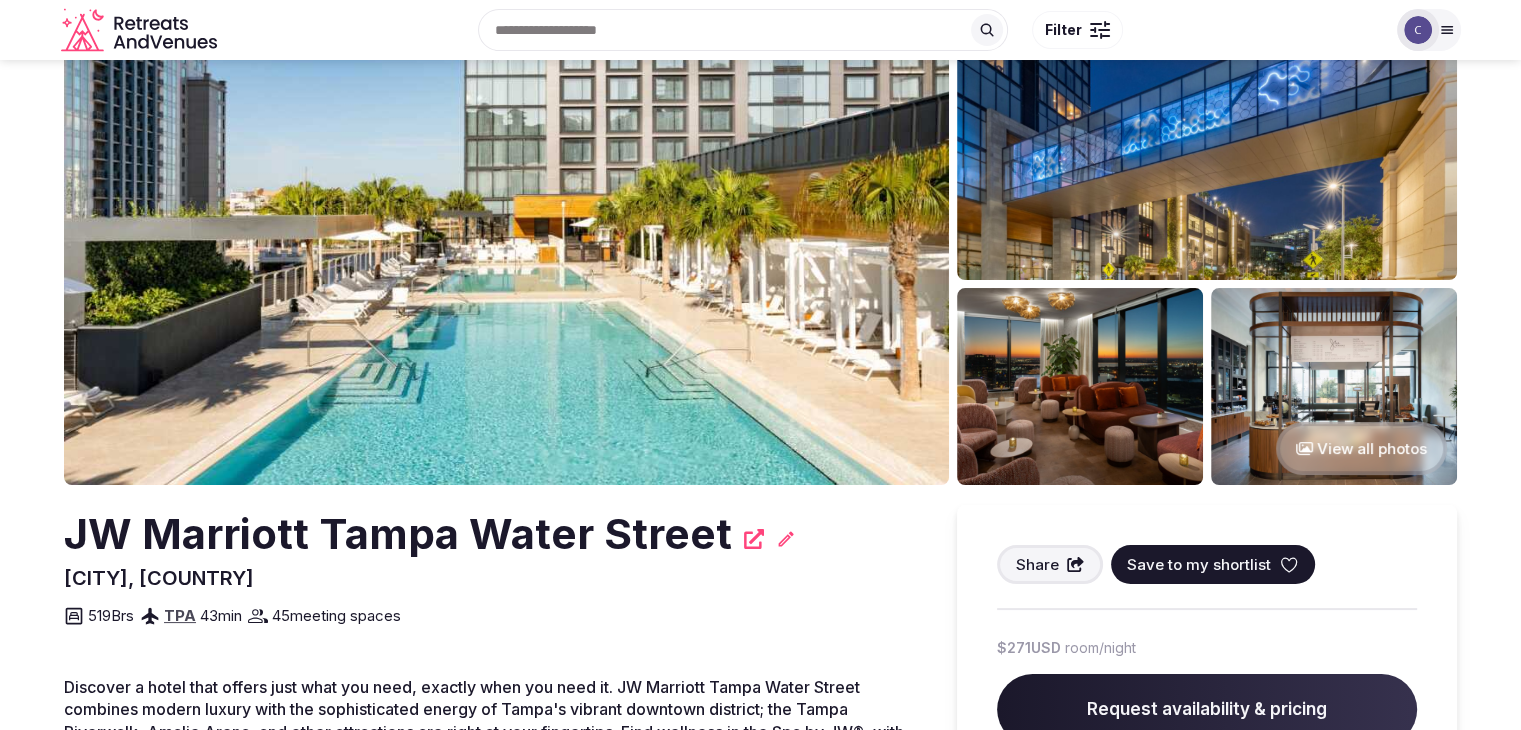 click on "JW Marriott Tampa Water Street" at bounding box center (398, 534) 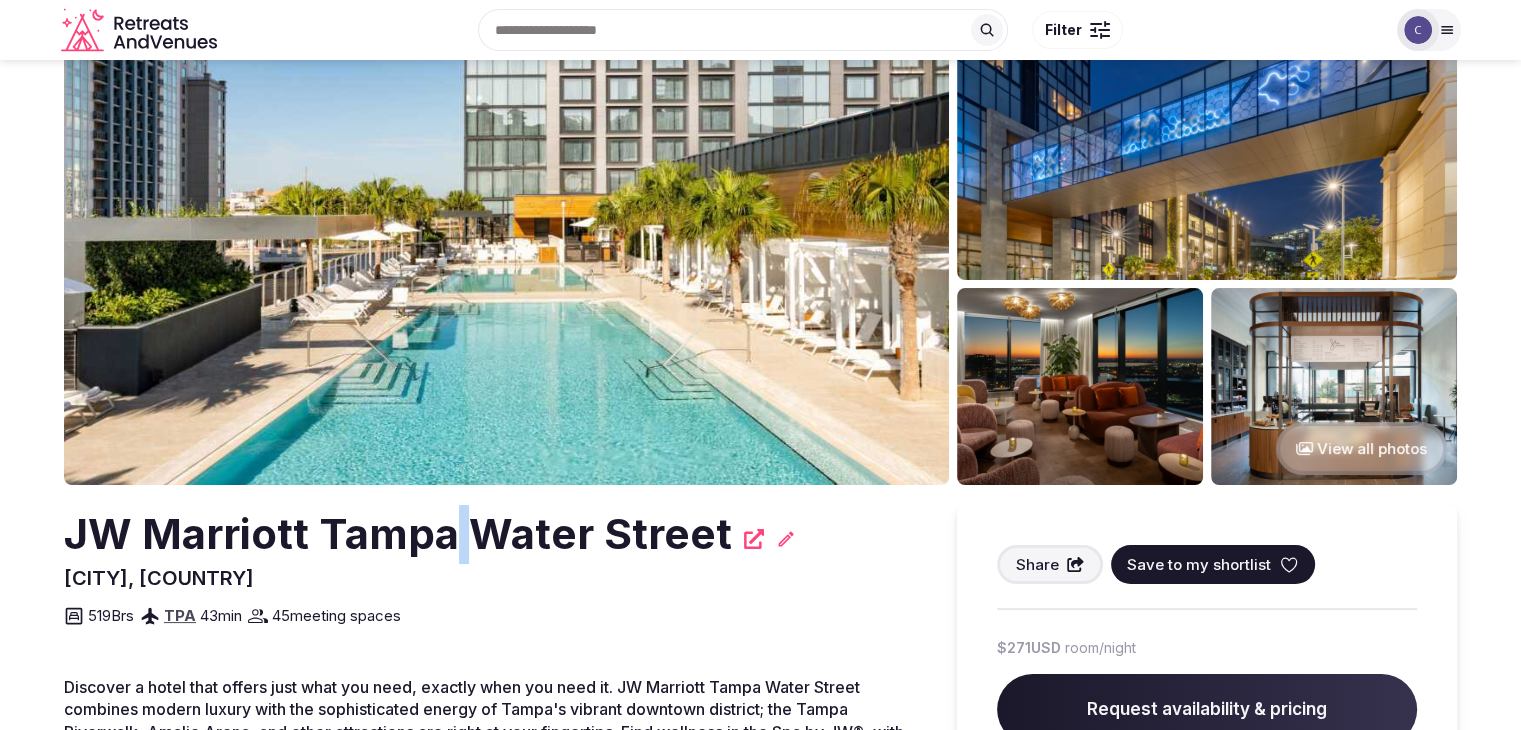 click on "JW Marriott Tampa Water Street" at bounding box center [398, 534] 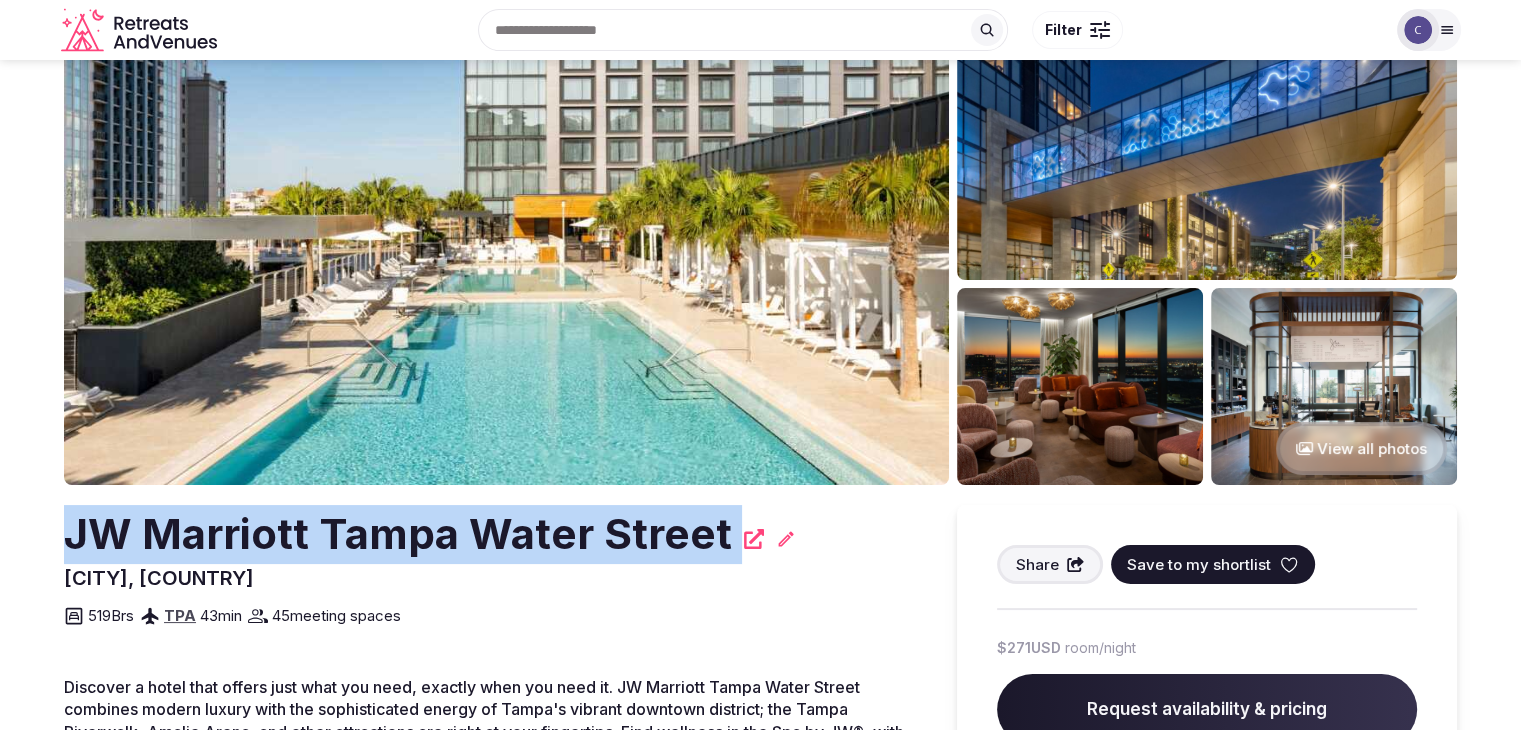 click on "JW Marriott Tampa Water Street" at bounding box center (398, 534) 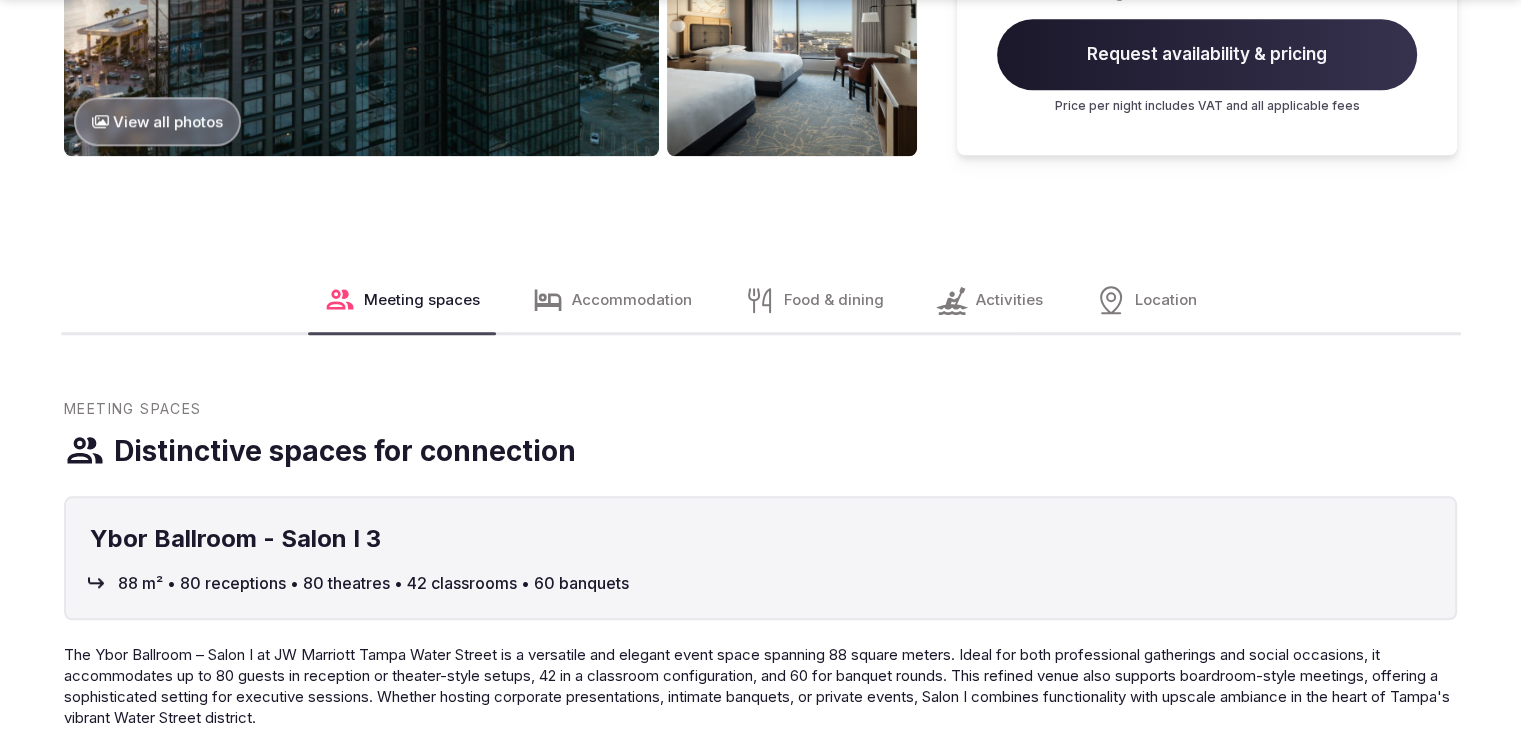 scroll, scrollTop: 2100, scrollLeft: 0, axis: vertical 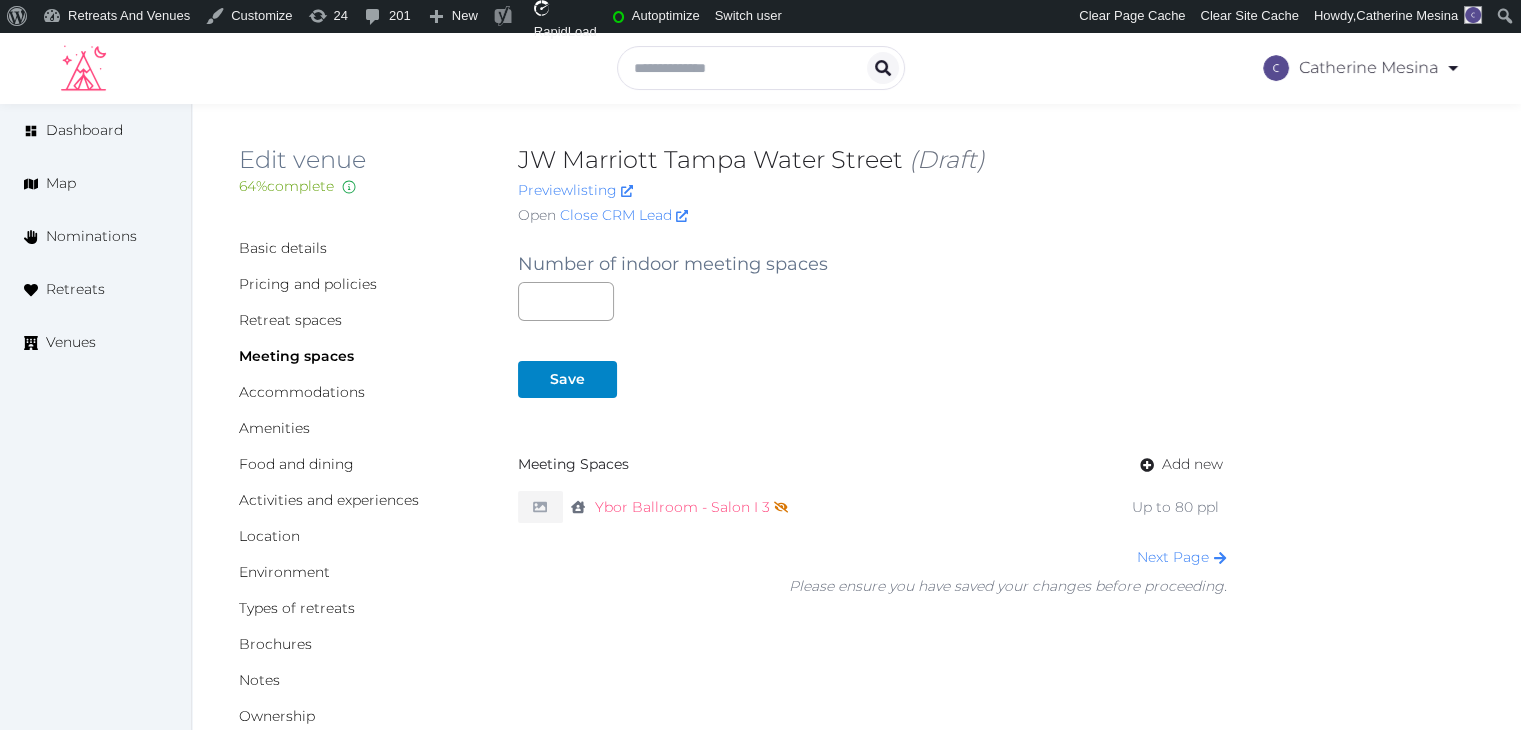 drag, startPoint x: 680, startPoint y: 506, endPoint x: 685, endPoint y: 531, distance: 25.495098 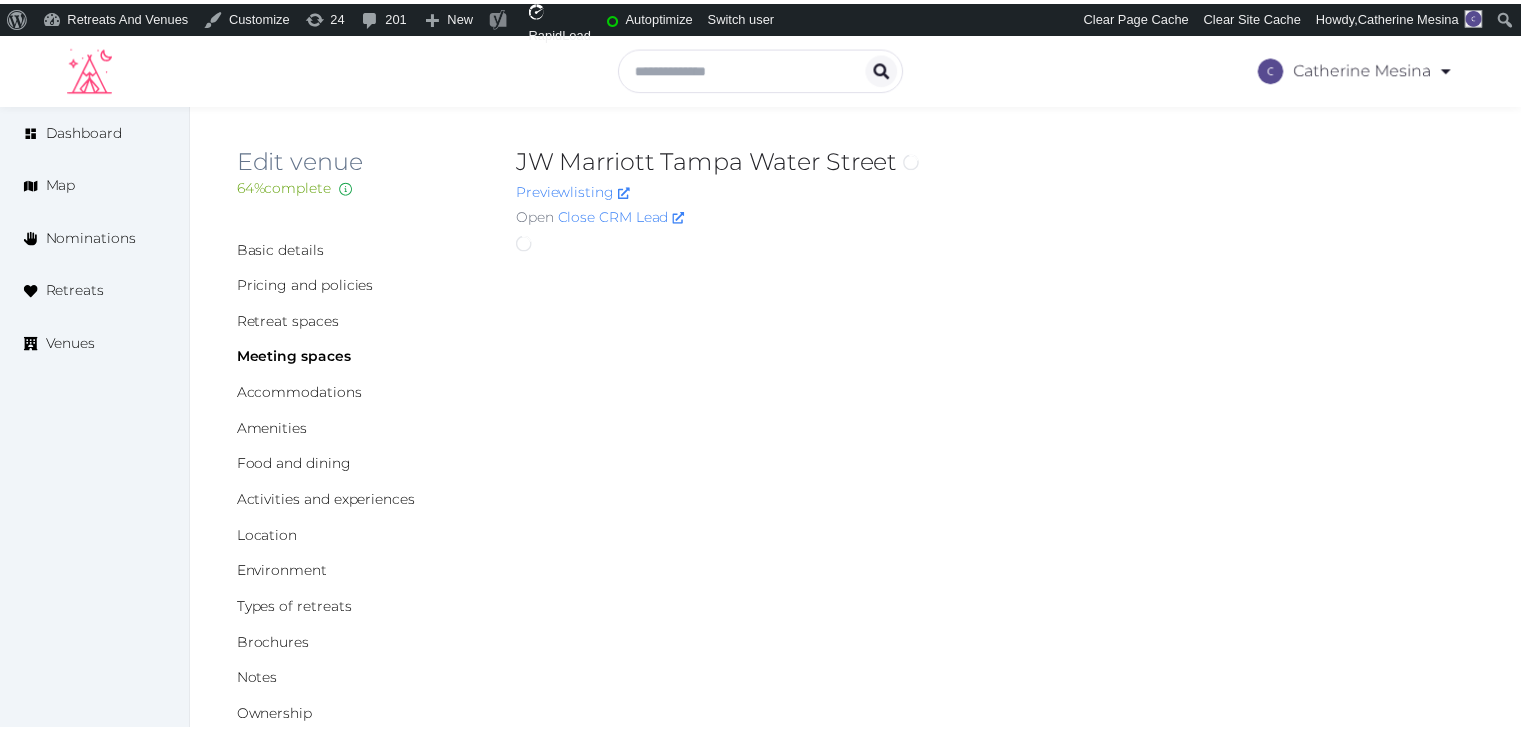 scroll, scrollTop: 0, scrollLeft: 0, axis: both 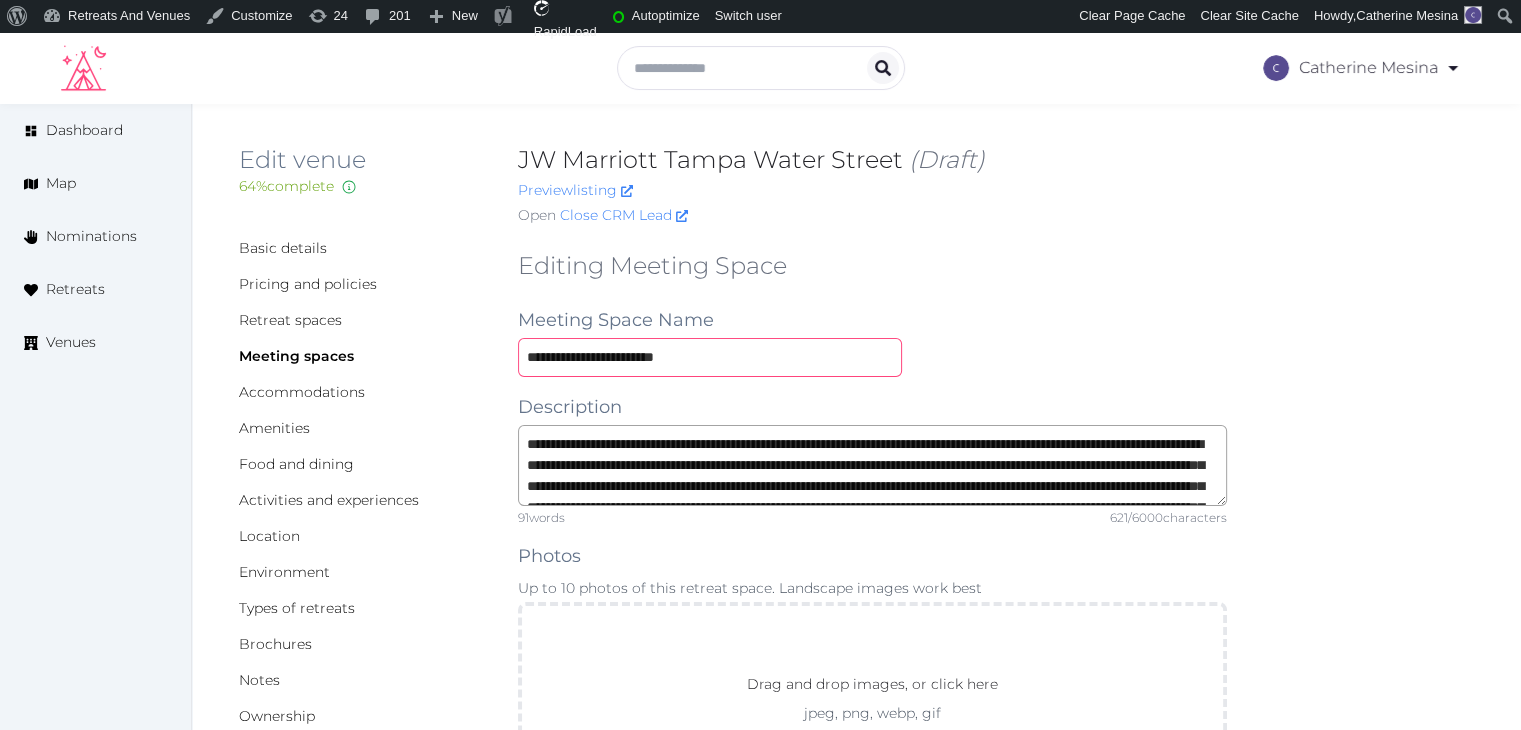click on "**********" at bounding box center [710, 357] 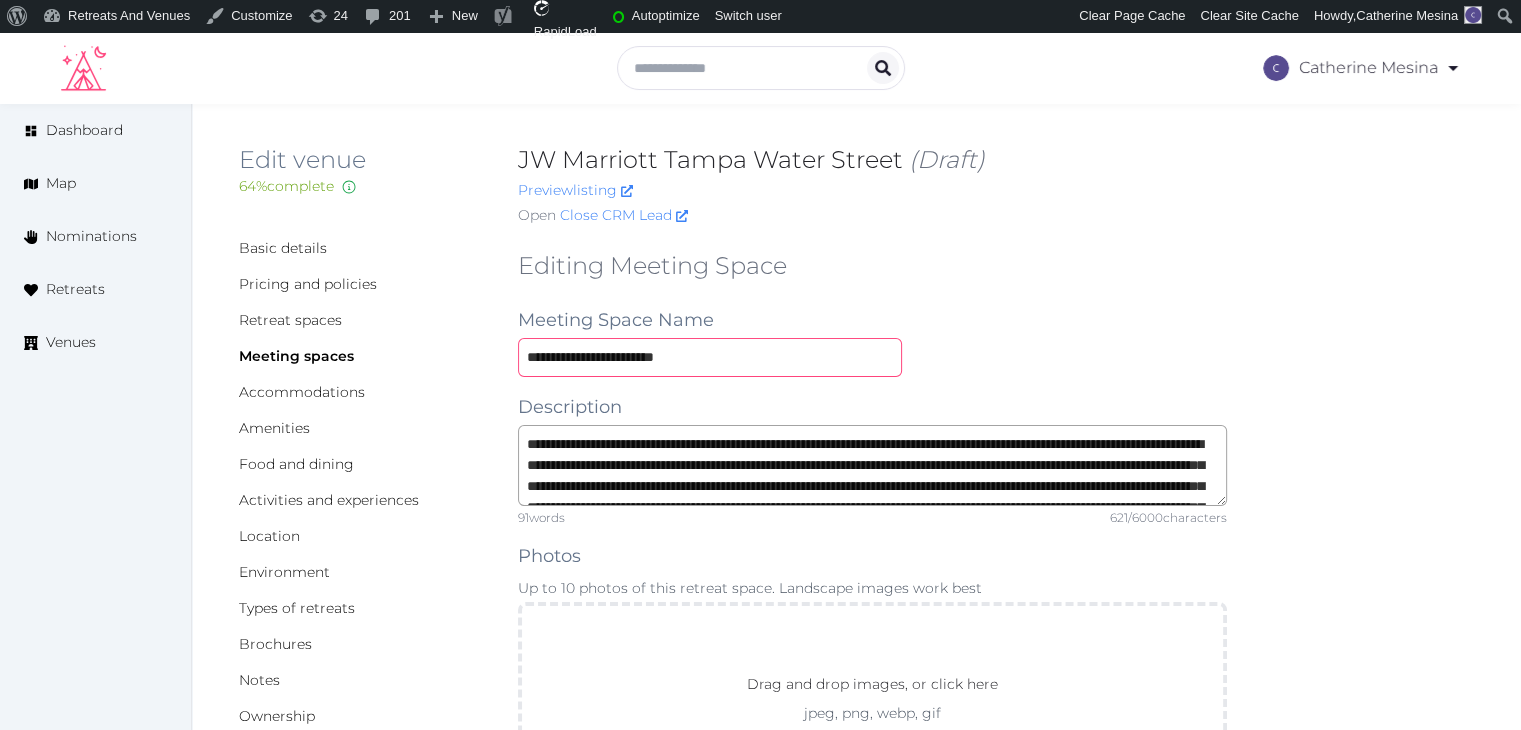 click on "**********" at bounding box center (710, 357) 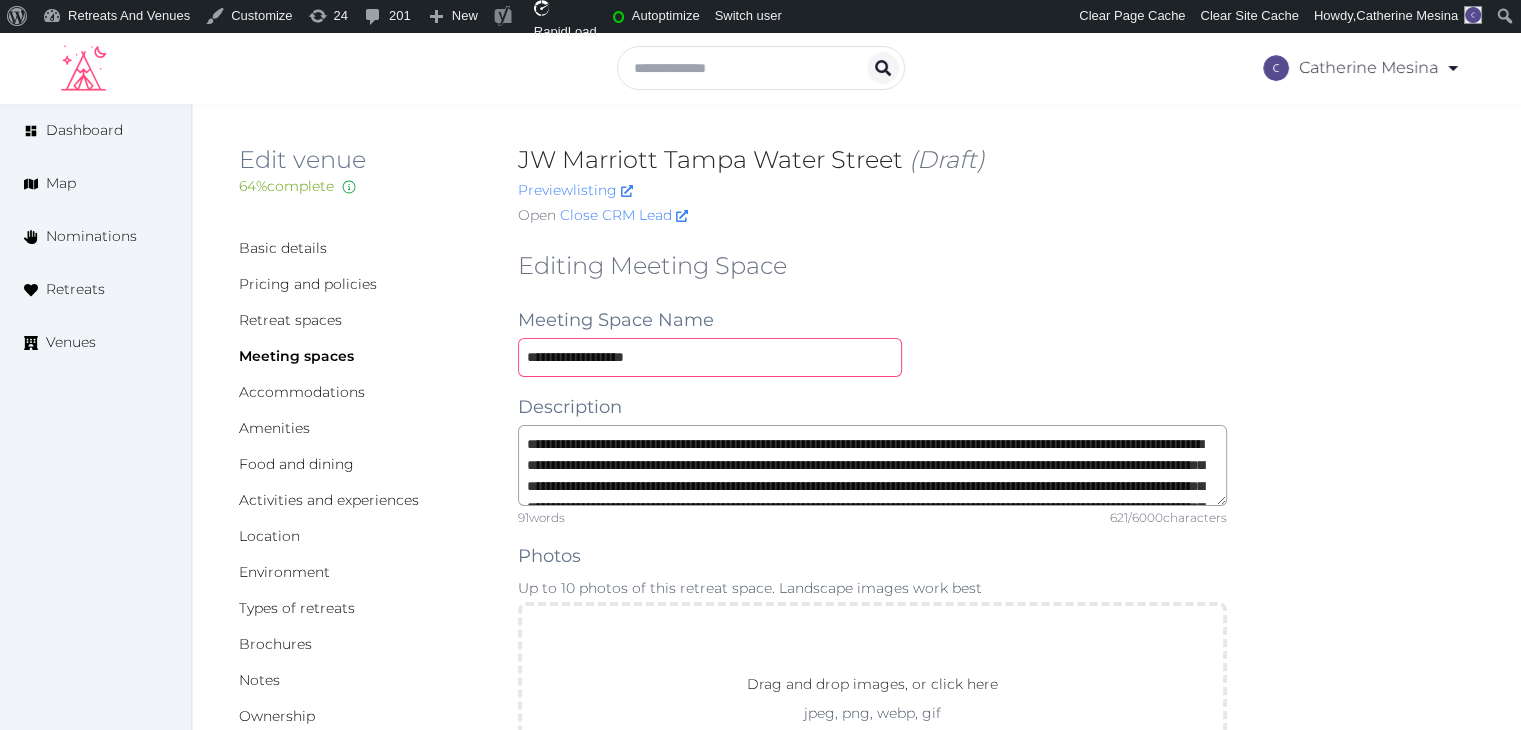 type on "**********" 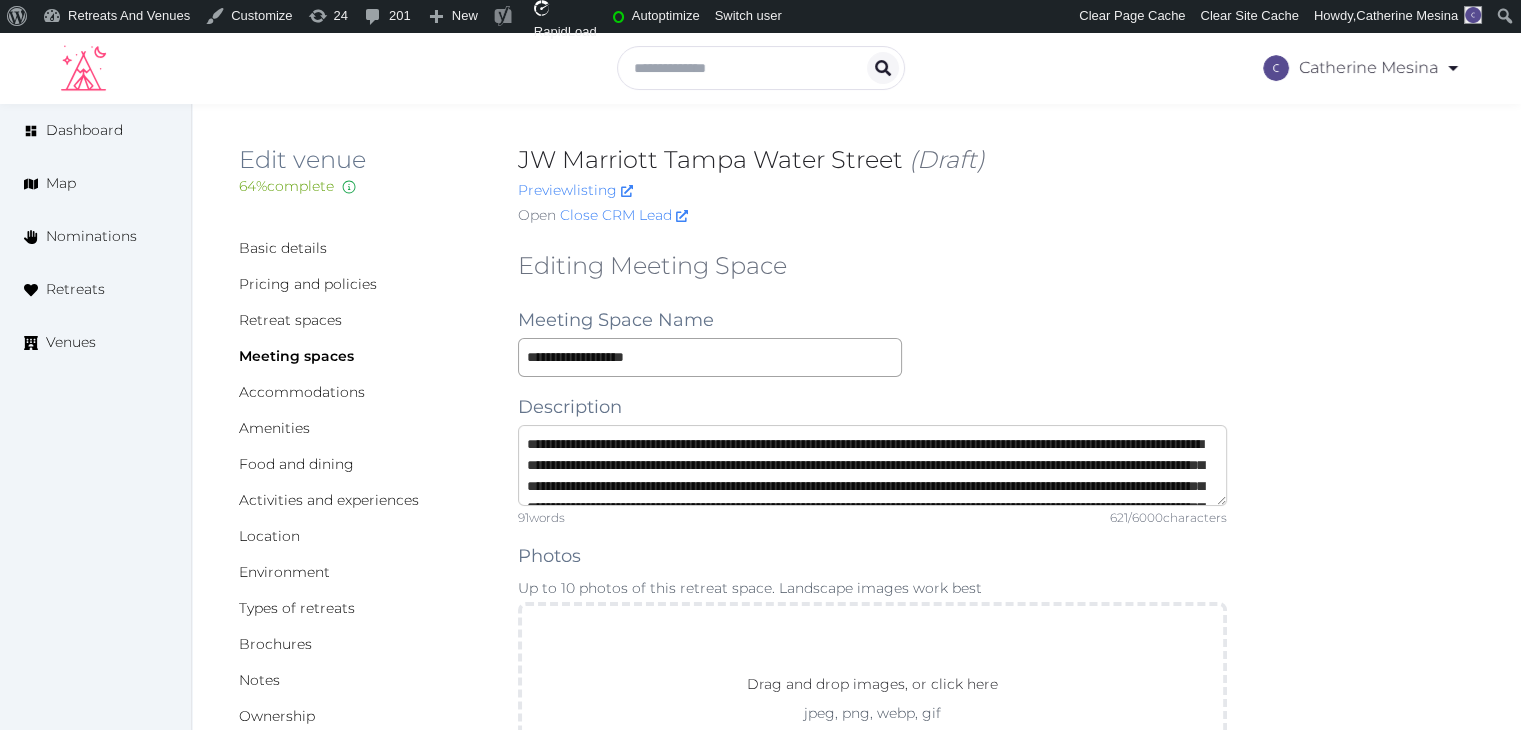 click on "**********" at bounding box center [872, 465] 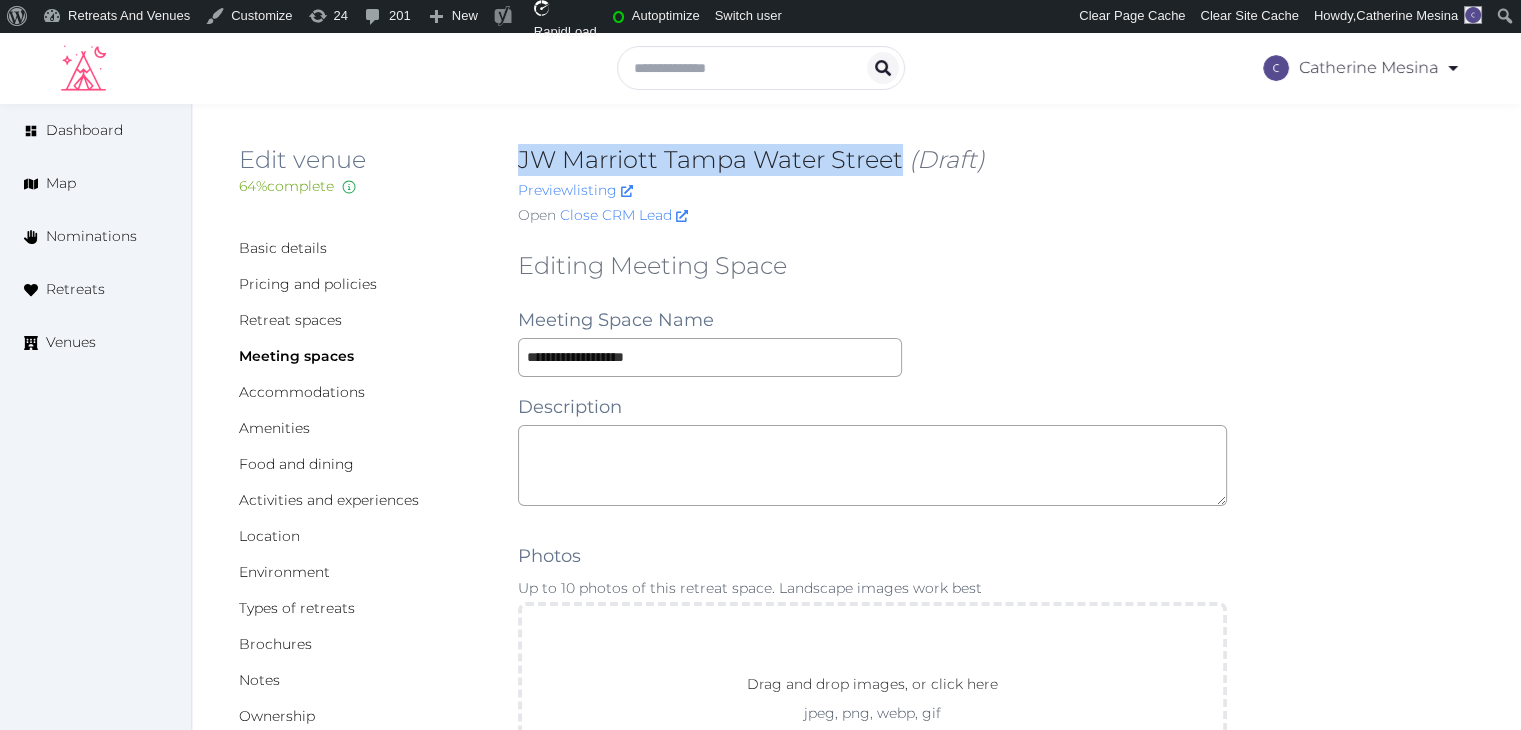 drag, startPoint x: 520, startPoint y: 154, endPoint x: 899, endPoint y: 162, distance: 379.0844 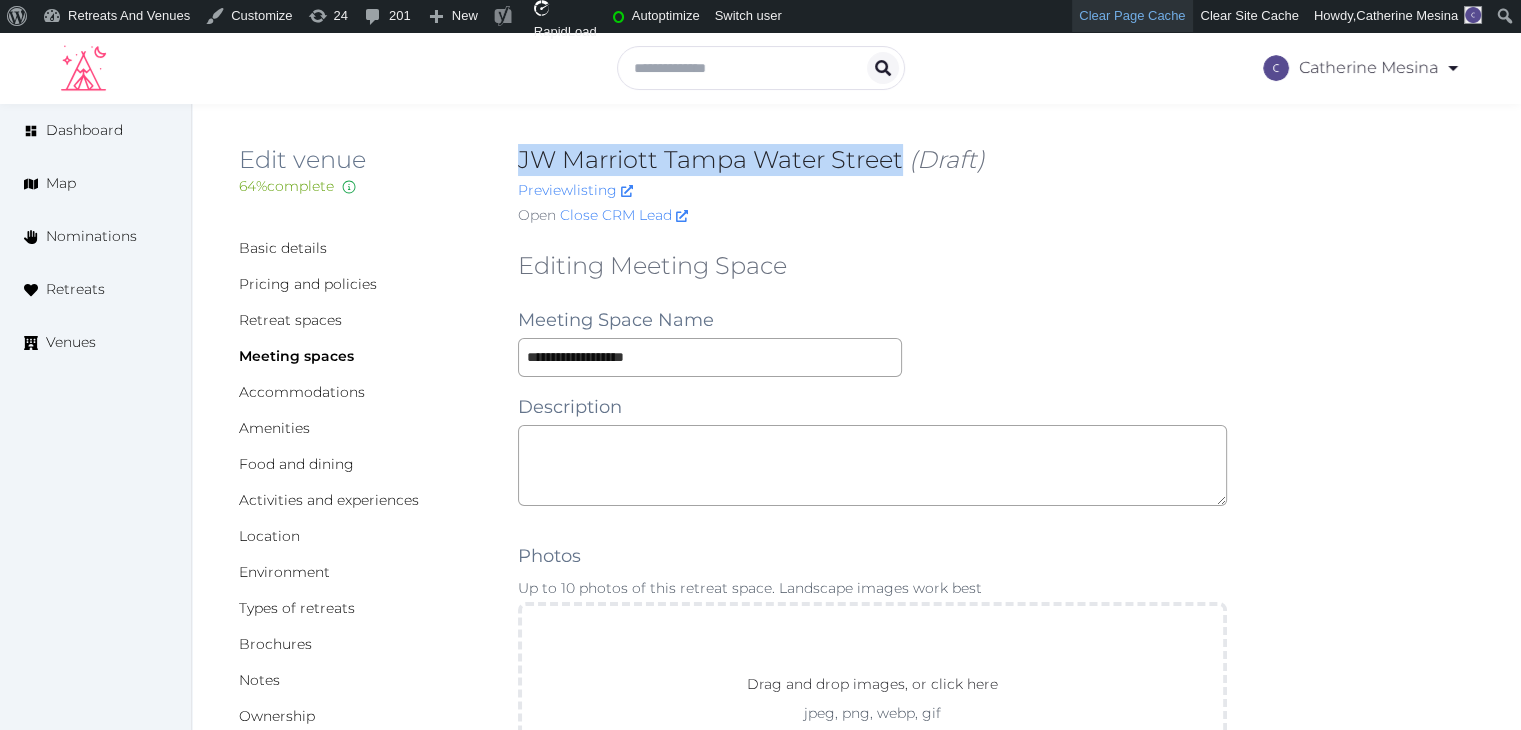 copy on "JW Marriott Tampa Water Street" 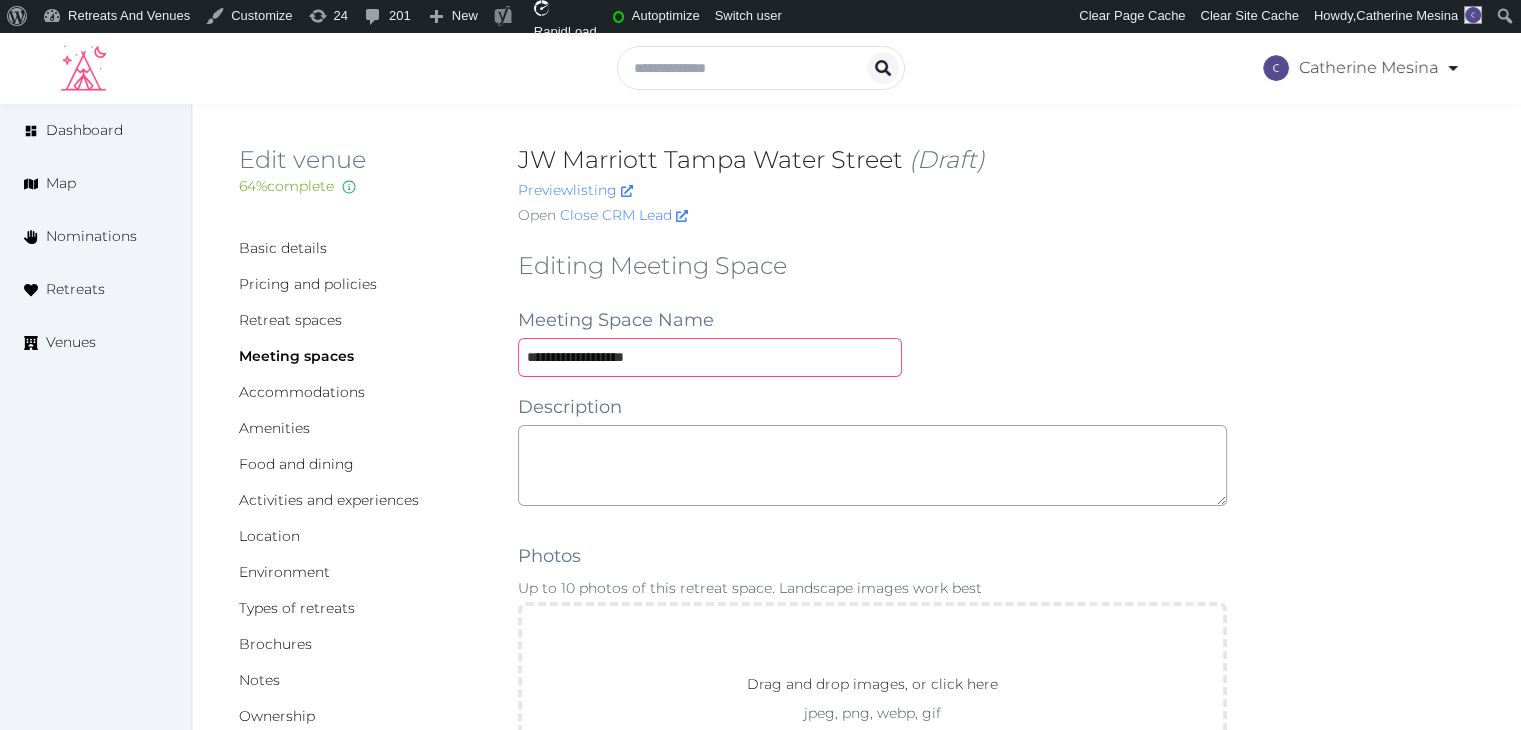 click on "**********" at bounding box center (710, 357) 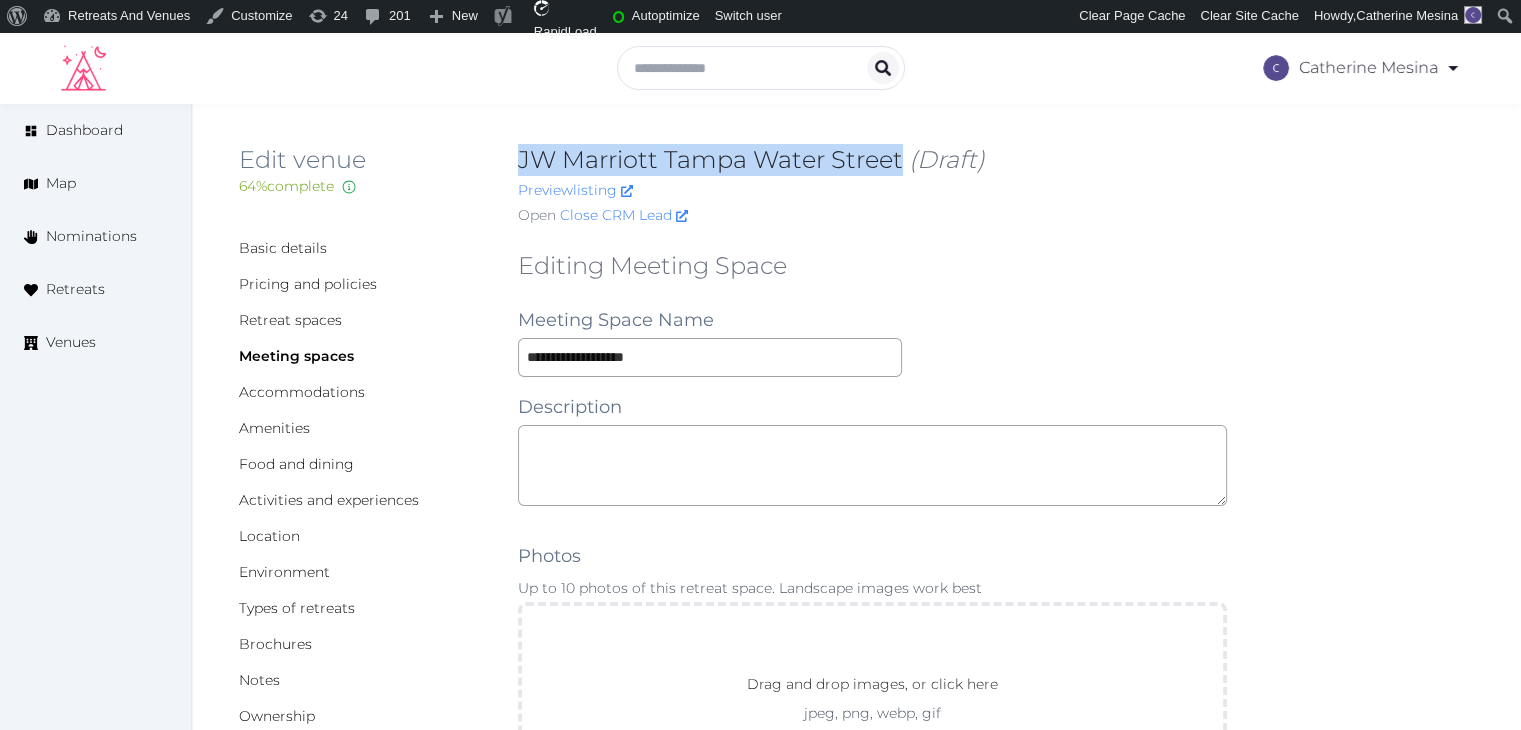 drag, startPoint x: 518, startPoint y: 157, endPoint x: 904, endPoint y: 171, distance: 386.2538 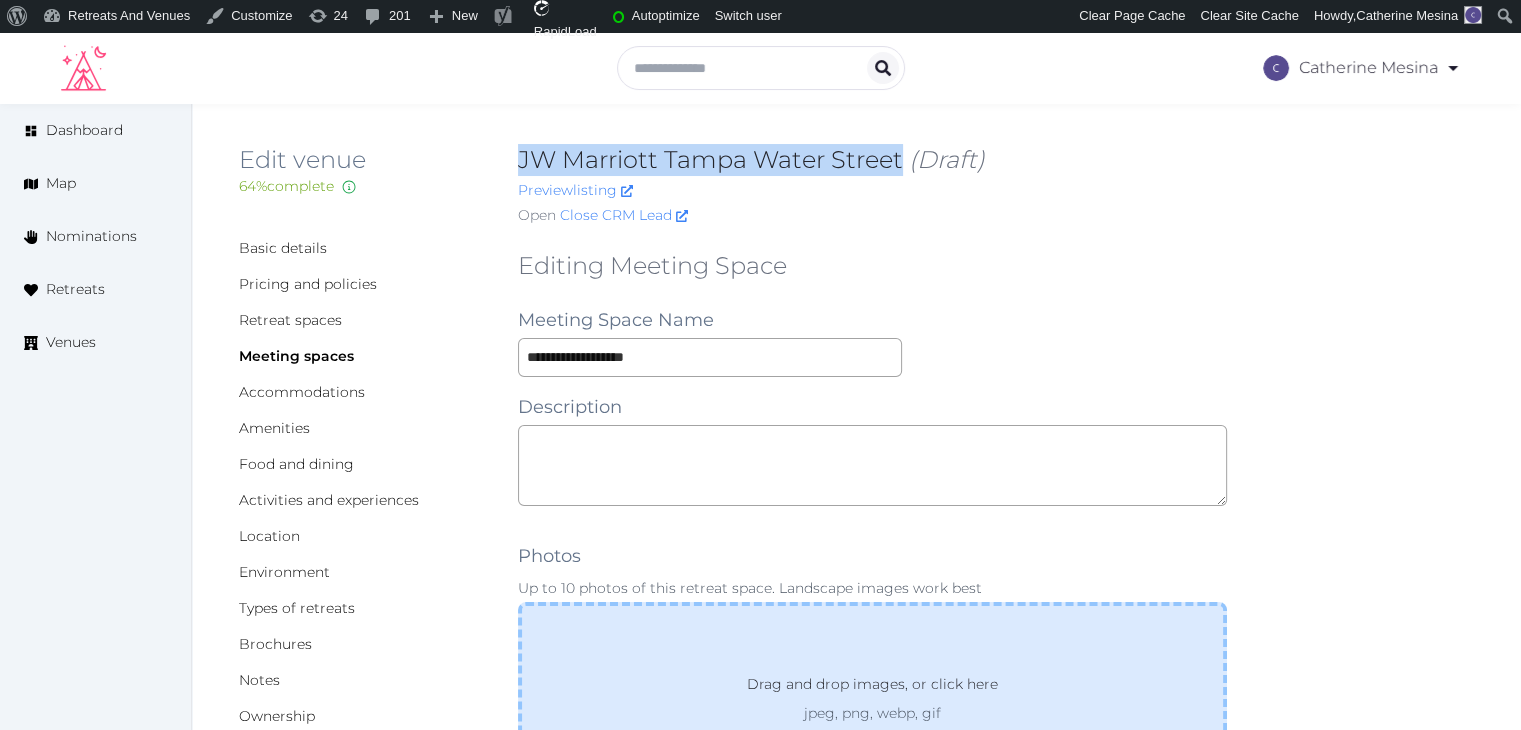 copy on "JW Marriott Tampa Water Street" 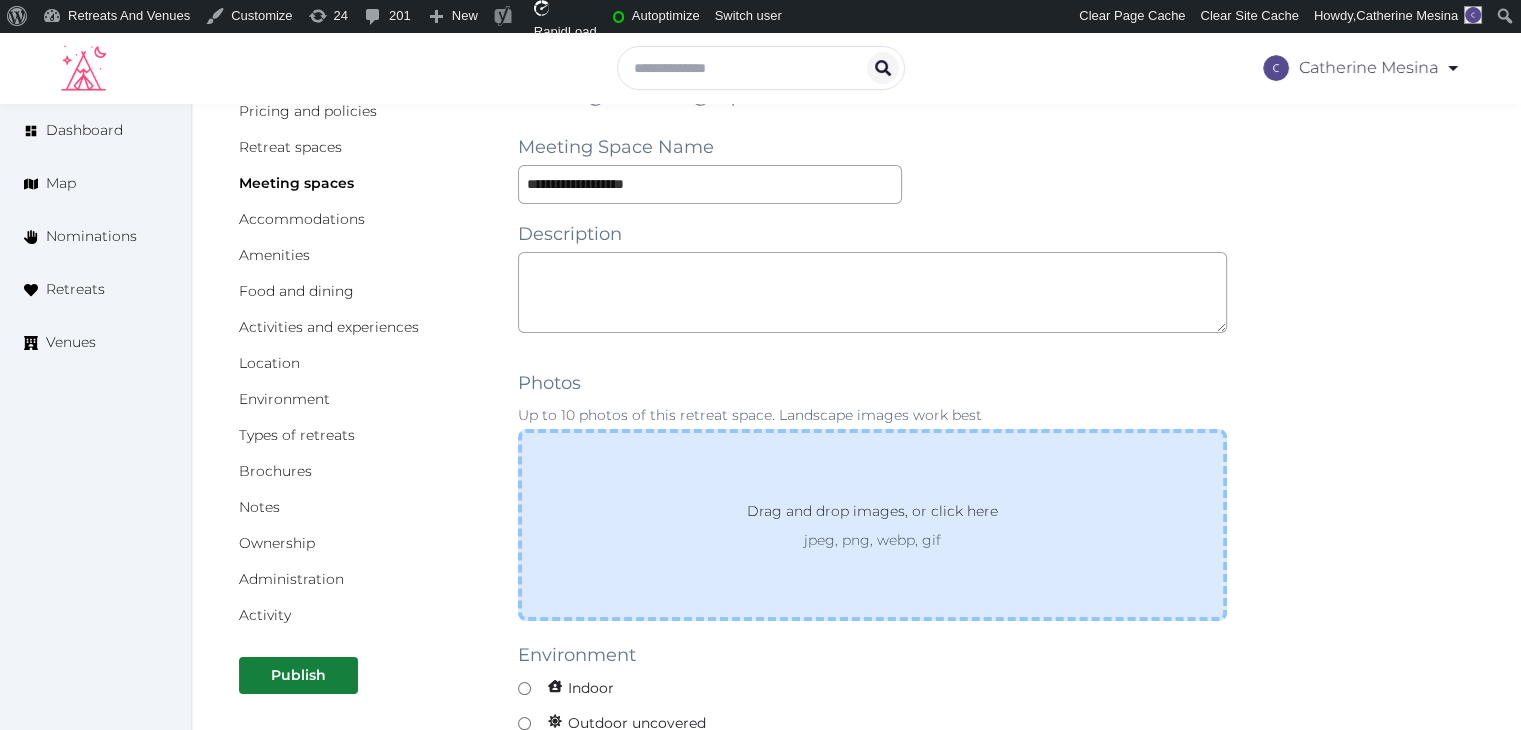 scroll, scrollTop: 300, scrollLeft: 0, axis: vertical 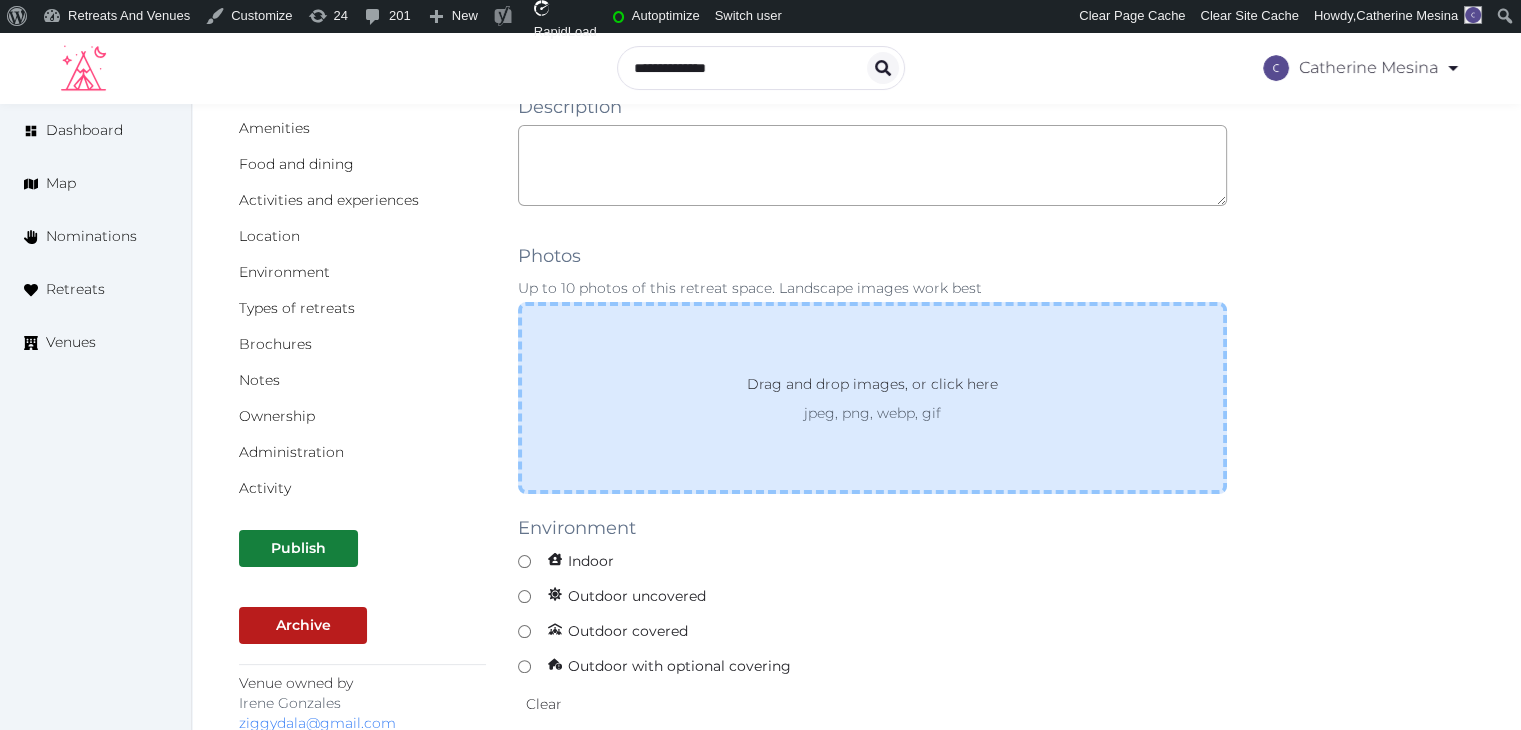 click on "Drag and drop images, or click here jpeg, png, webp, gif" at bounding box center (872, 398) 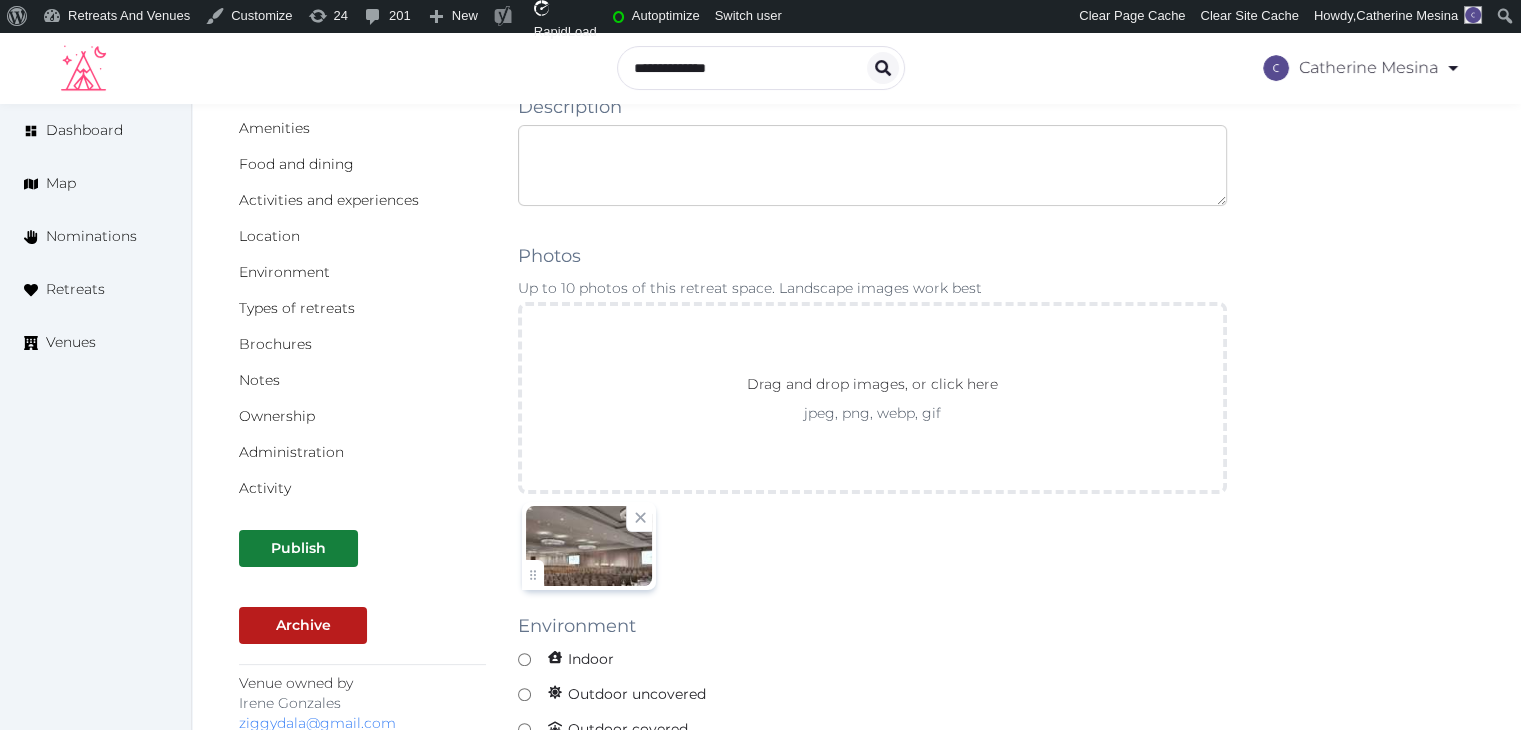 click at bounding box center [872, 165] 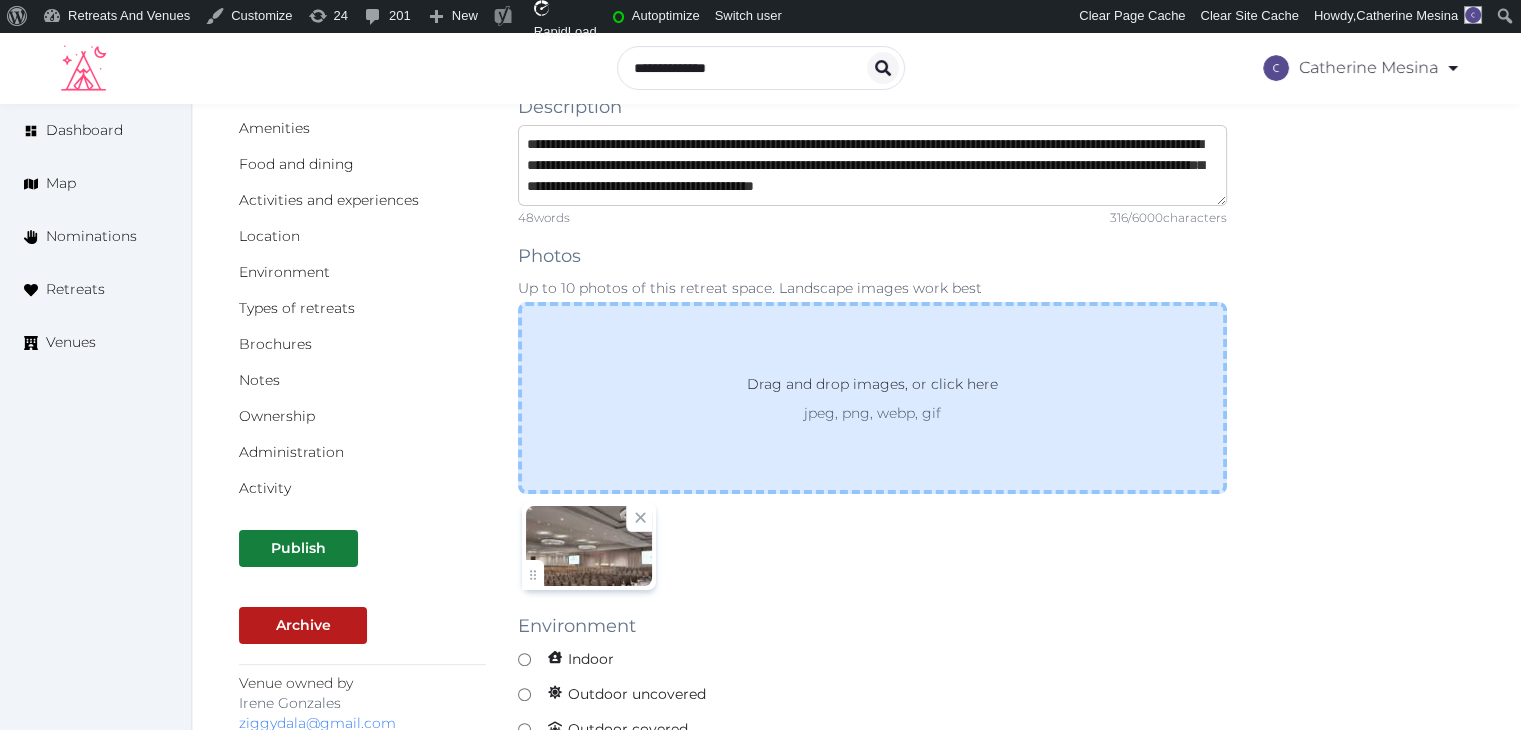 scroll, scrollTop: 20, scrollLeft: 0, axis: vertical 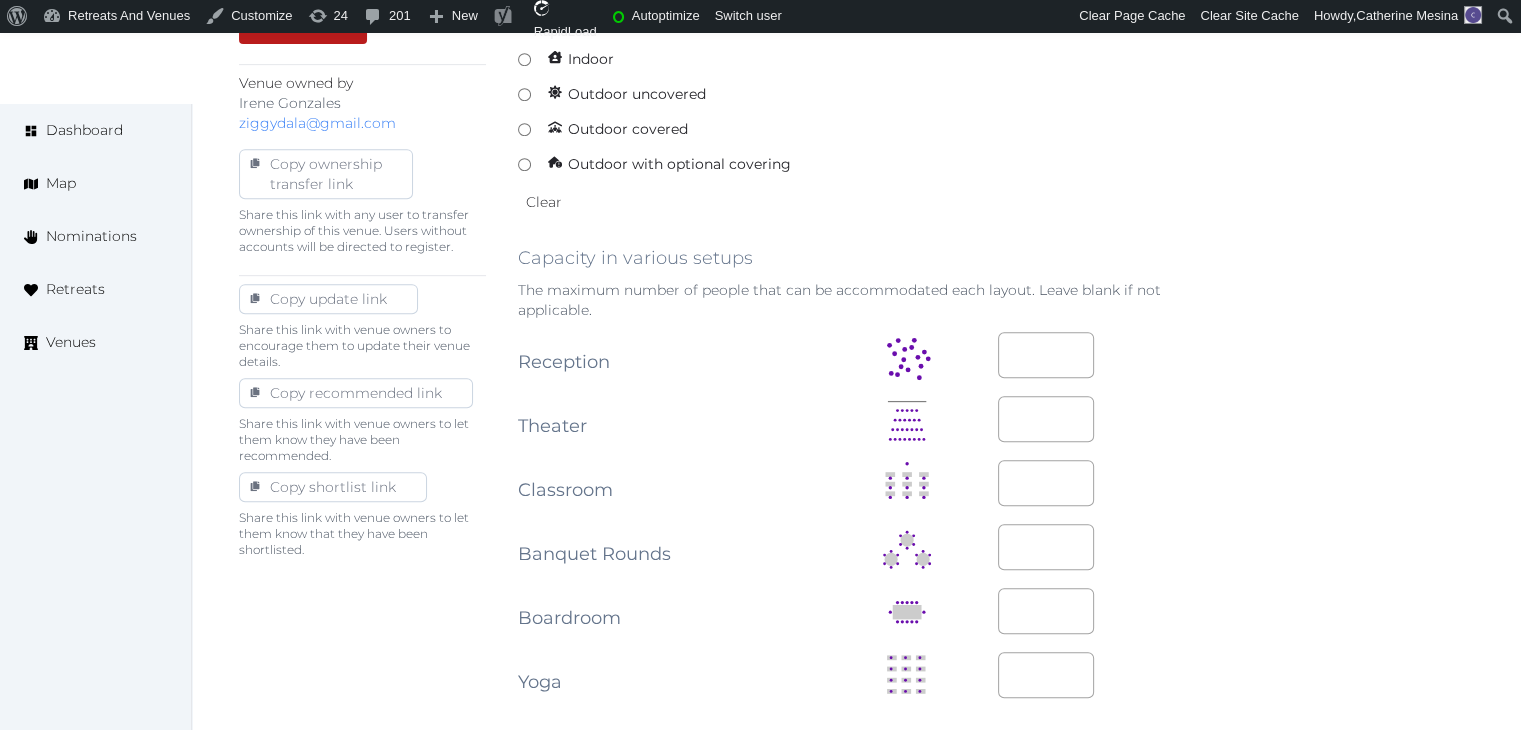 type on "**********" 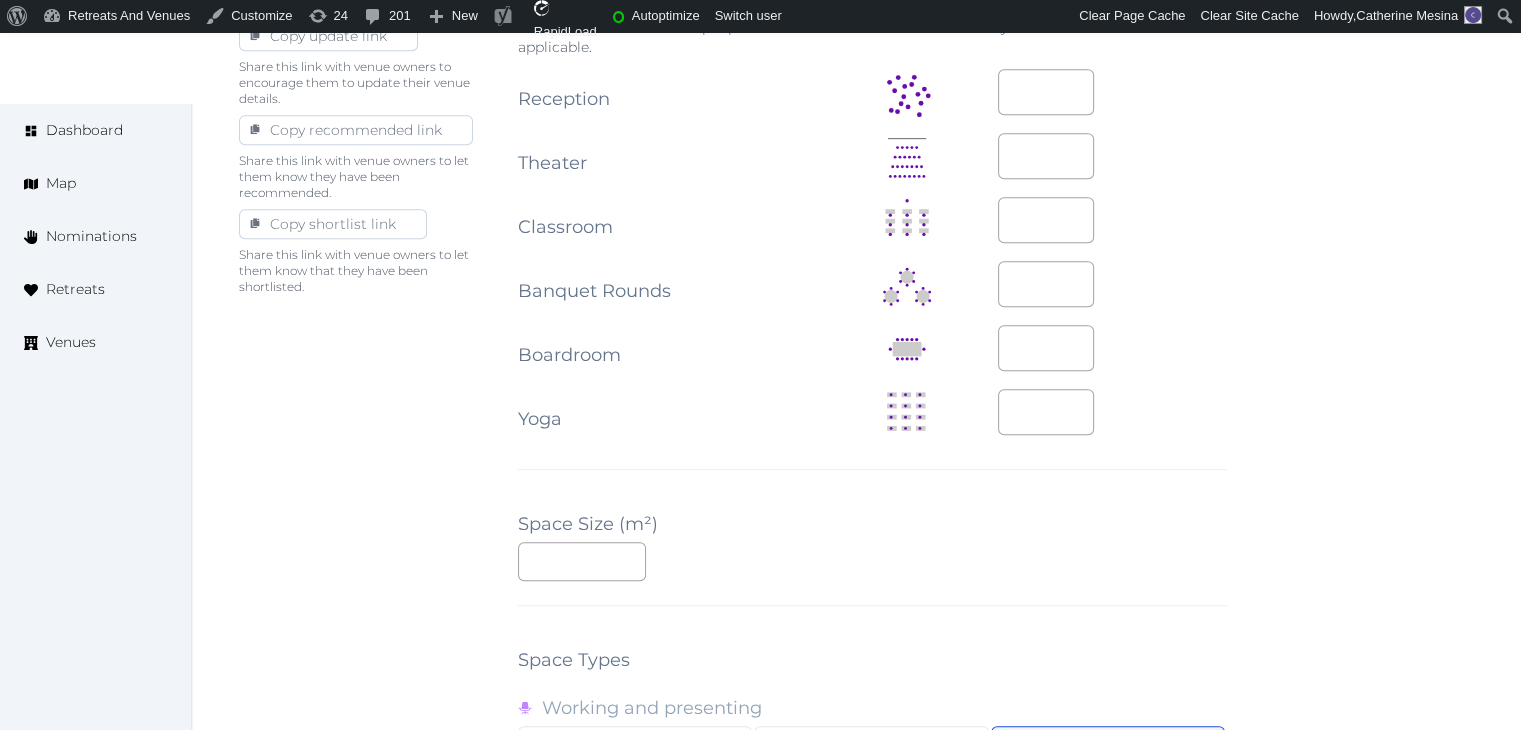 scroll, scrollTop: 1300, scrollLeft: 0, axis: vertical 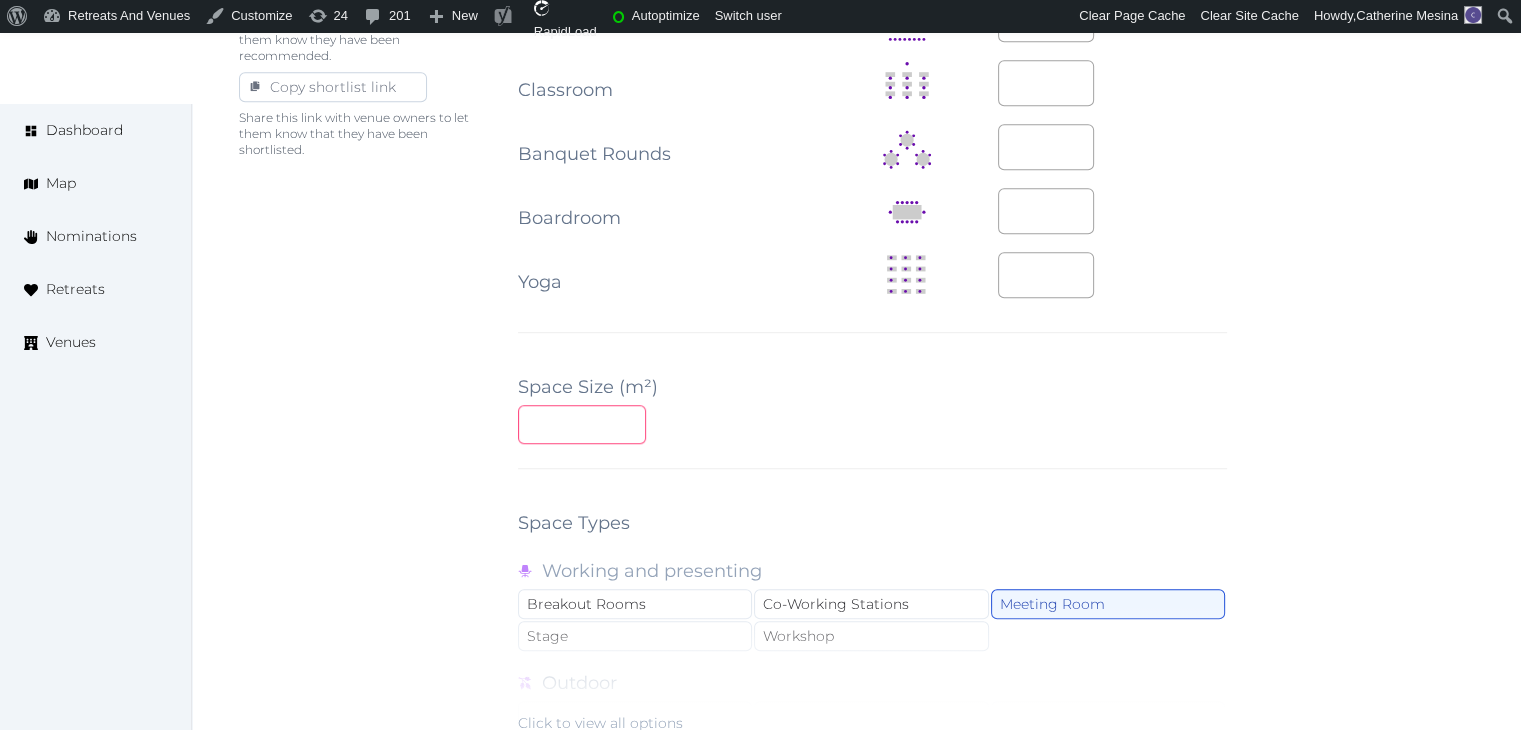 click on "**" at bounding box center [582, 424] 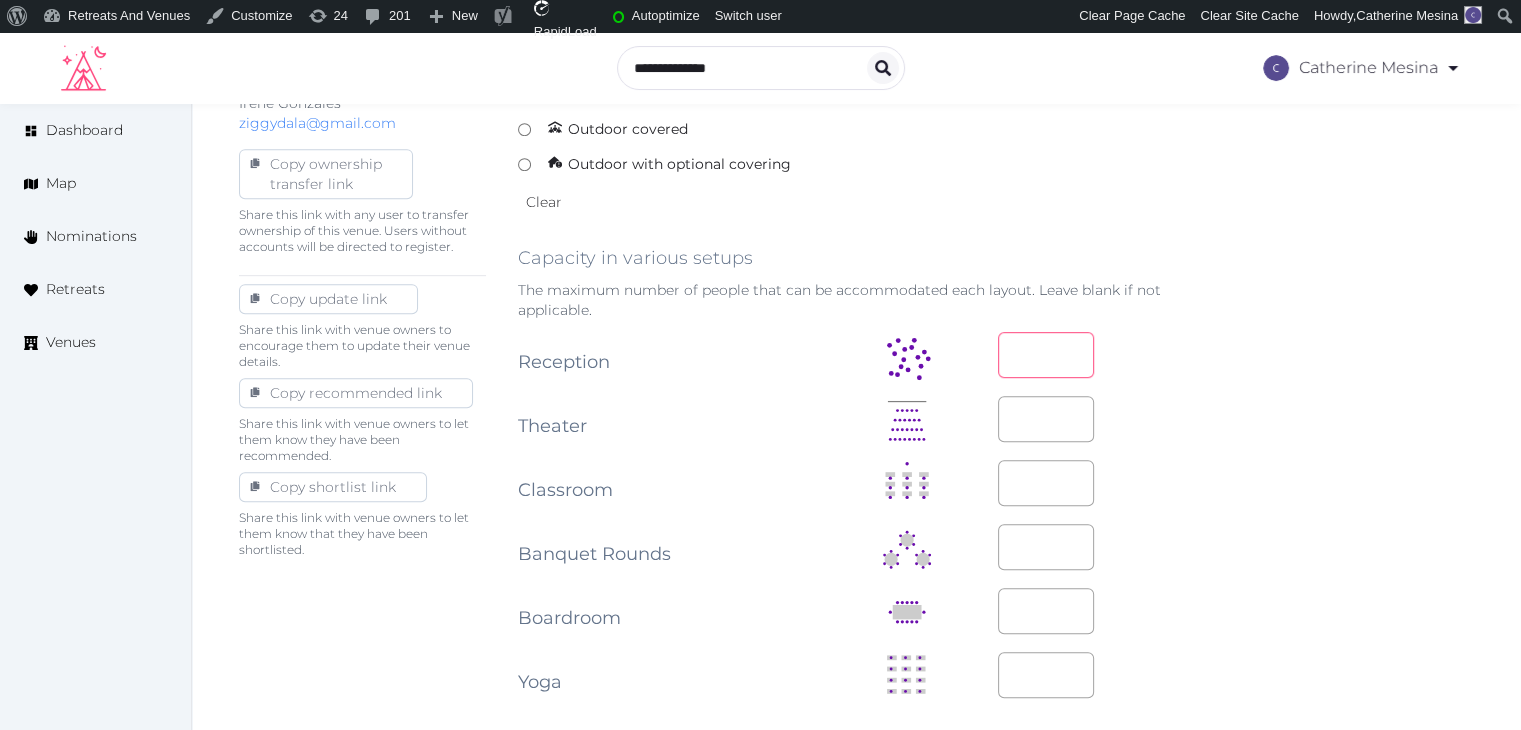 drag, startPoint x: 1043, startPoint y: 343, endPoint x: 939, endPoint y: 324, distance: 105.72133 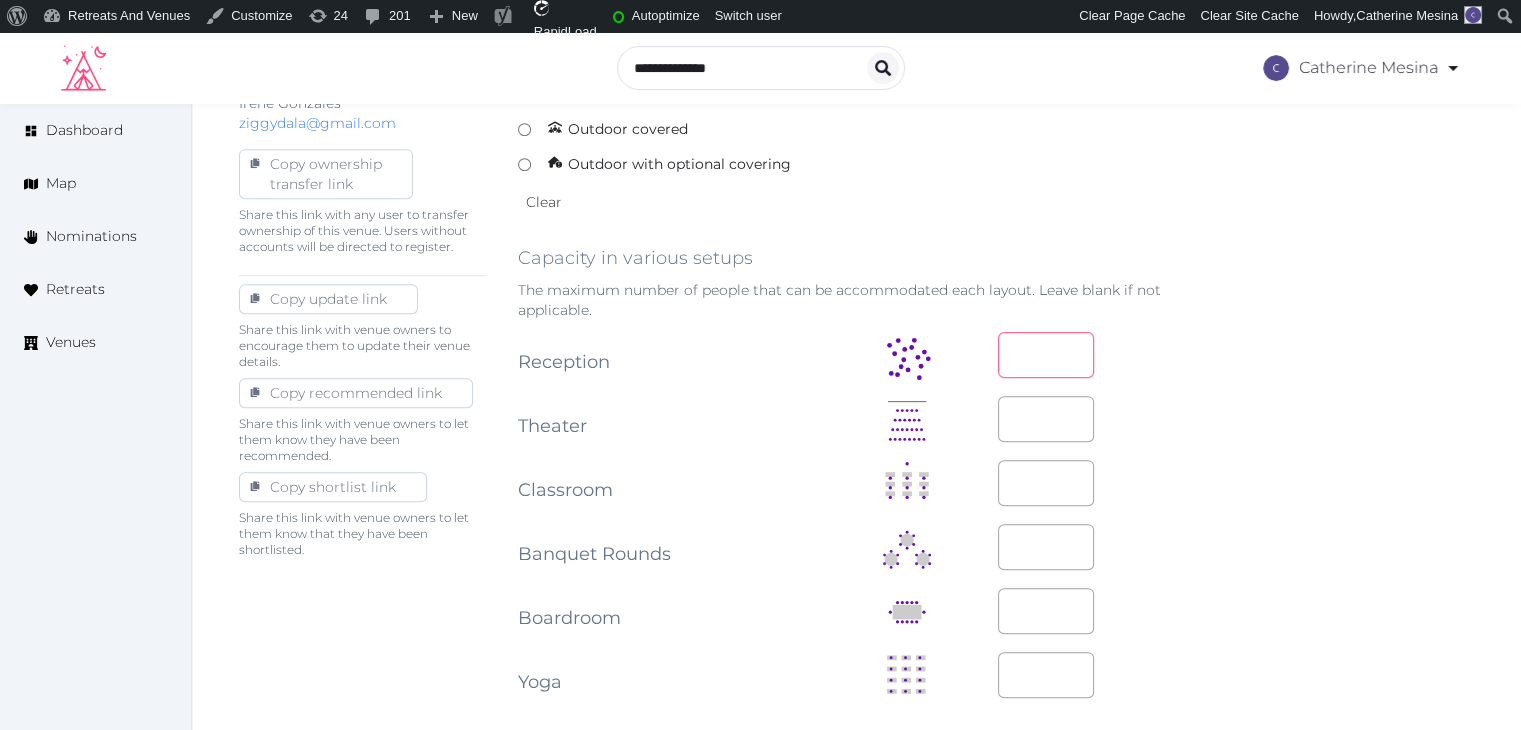 type on "****" 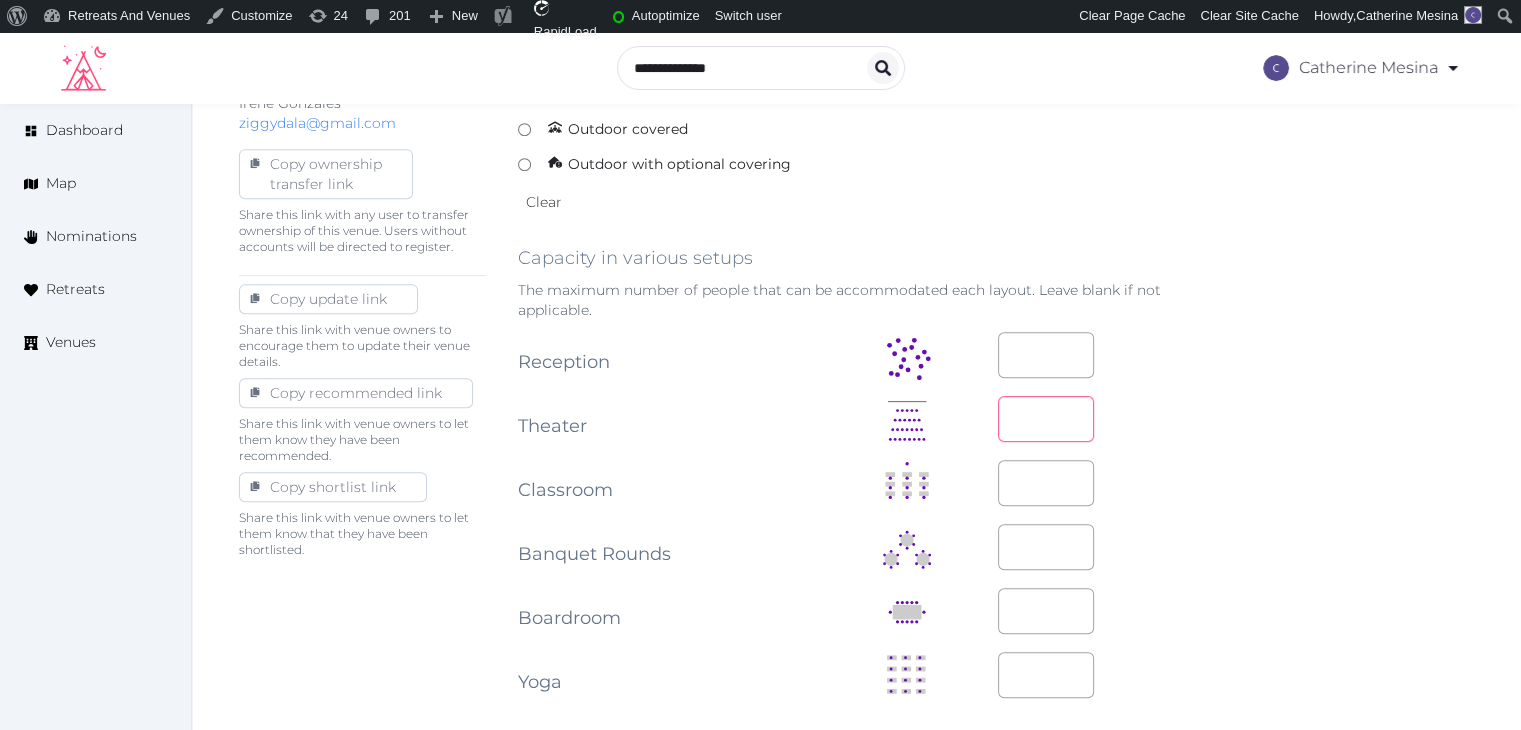 drag, startPoint x: 1025, startPoint y: 421, endPoint x: 948, endPoint y: 399, distance: 80.08121 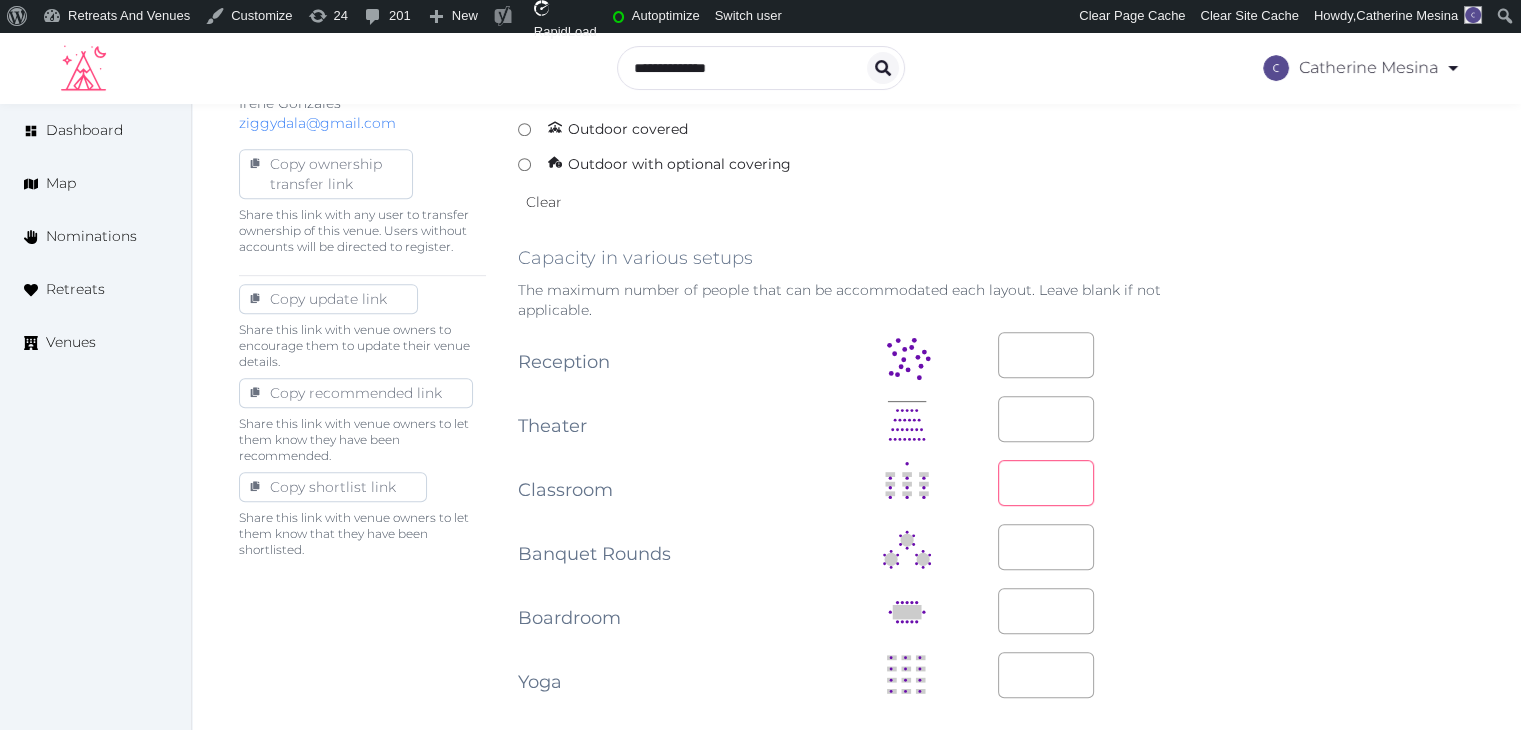 drag, startPoint x: 1054, startPoint y: 487, endPoint x: 913, endPoint y: 448, distance: 146.29422 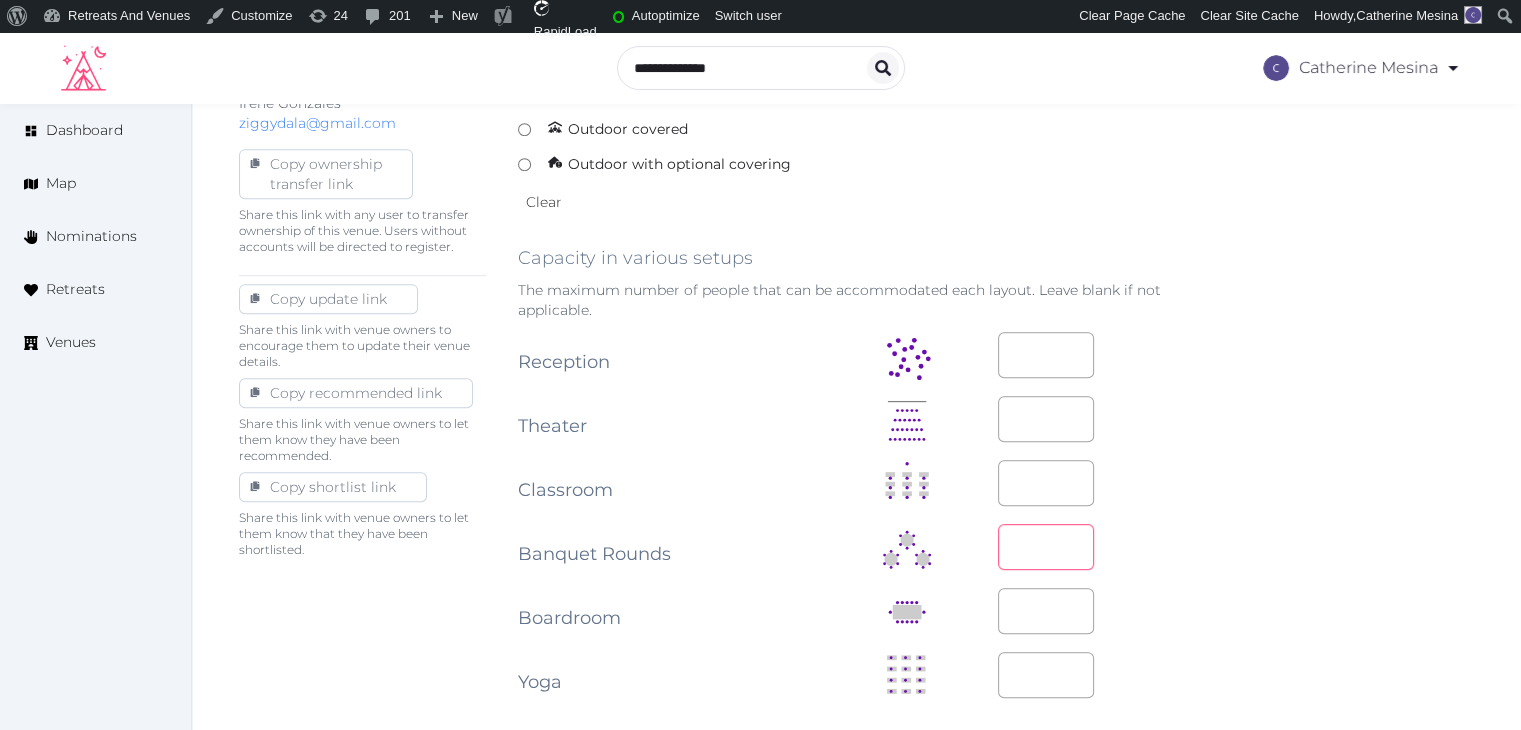 drag, startPoint x: 1030, startPoint y: 525, endPoint x: 978, endPoint y: 525, distance: 52 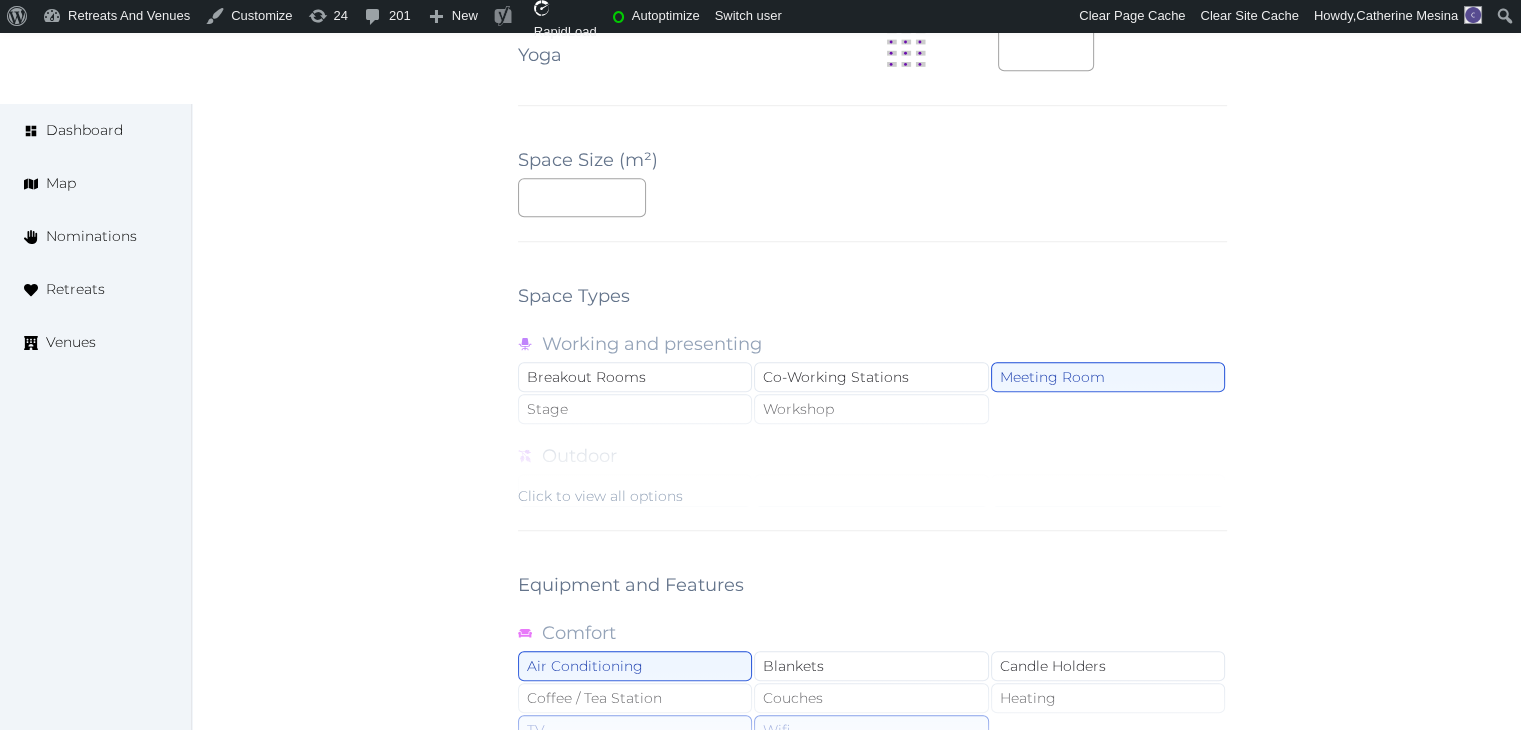 scroll, scrollTop: 1700, scrollLeft: 0, axis: vertical 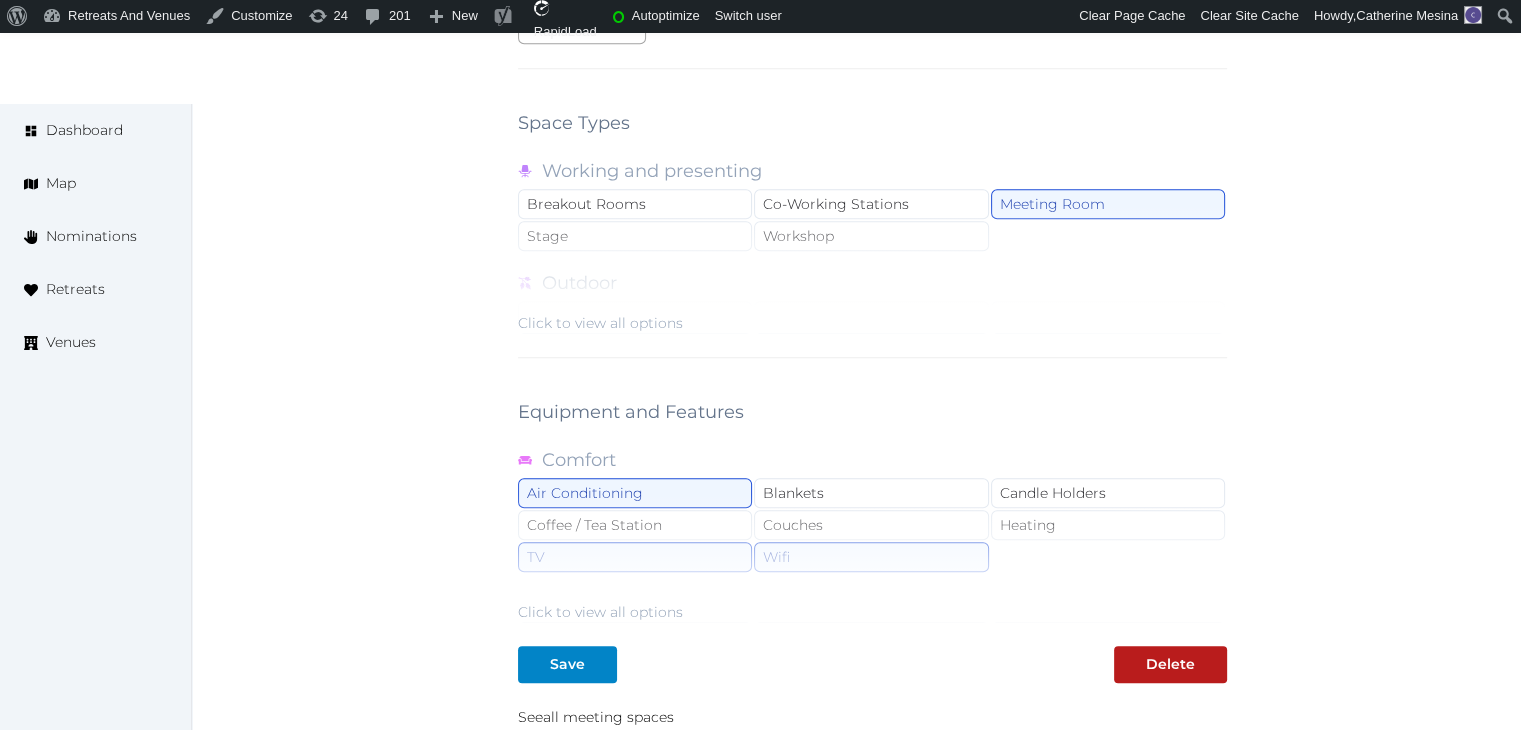 click on "Click to view all options" at bounding box center (600, 323) 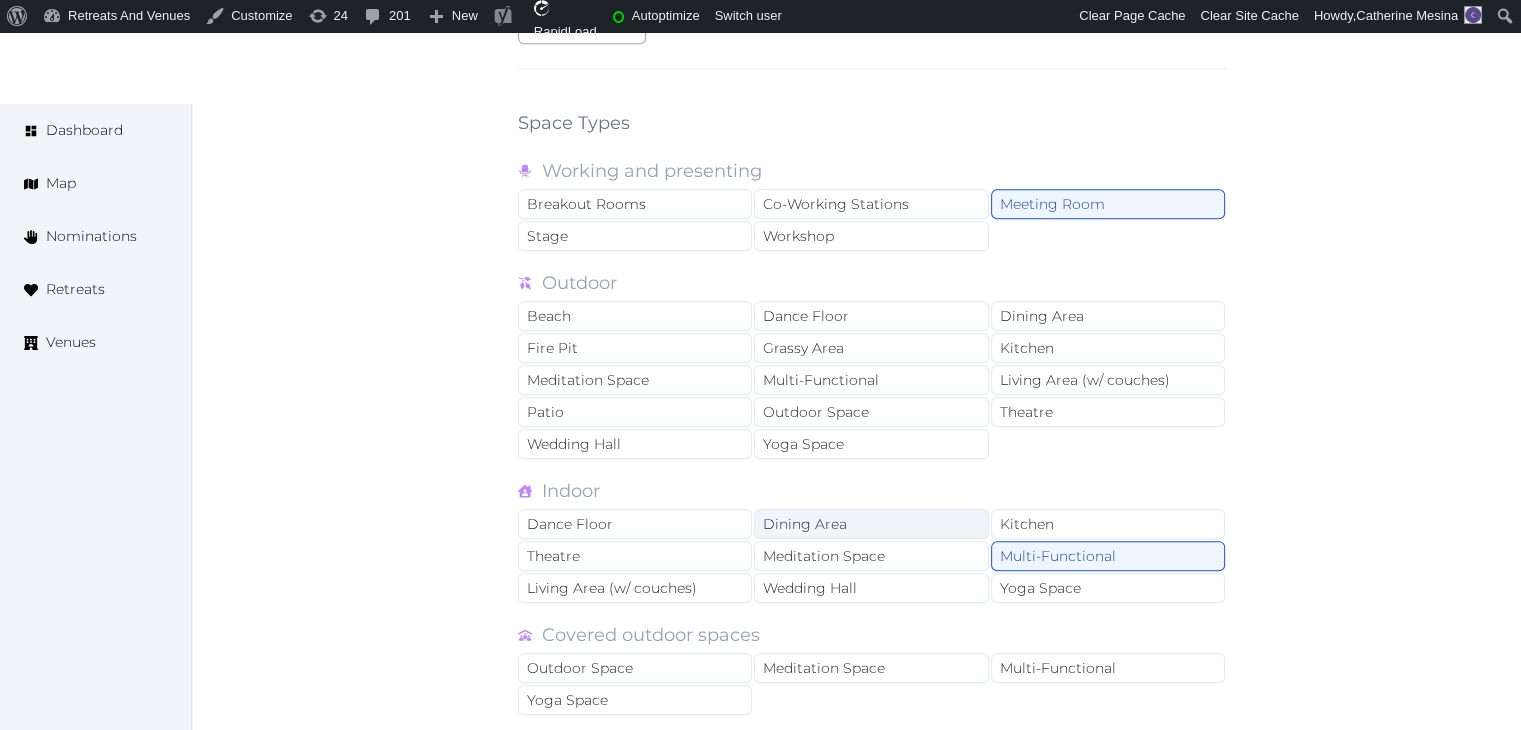 click on "Dining Area" at bounding box center [871, 524] 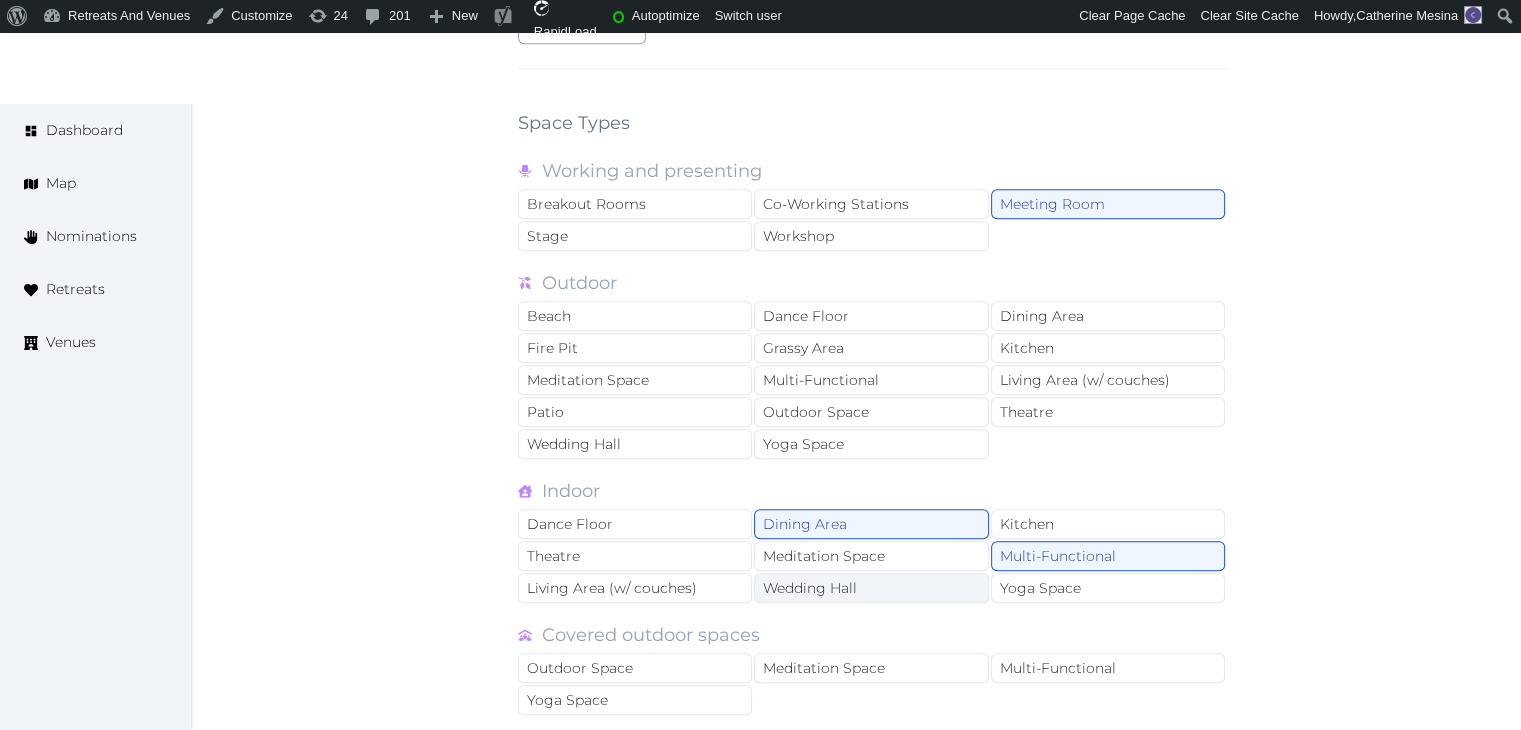 click on "Wedding Hall" at bounding box center (871, 588) 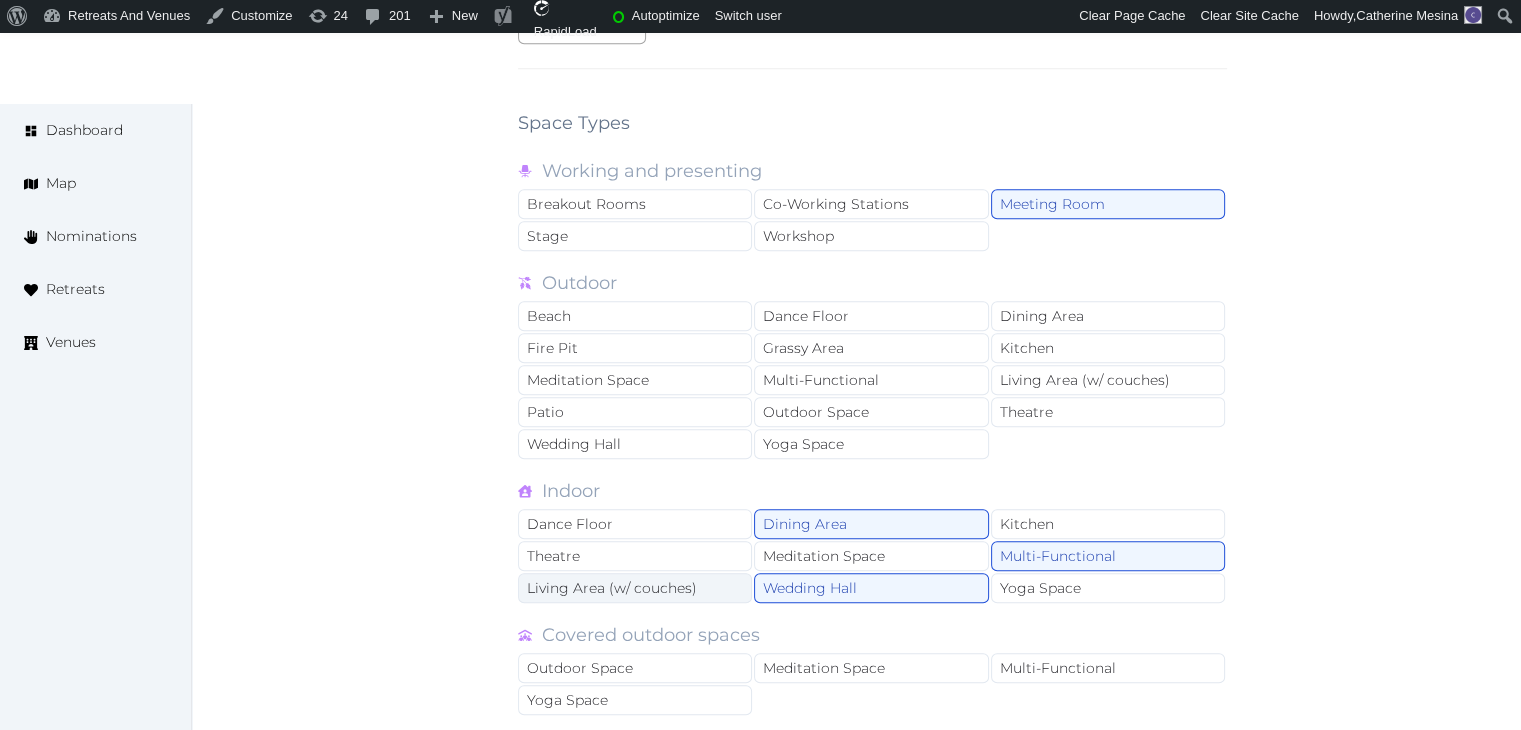 click on "Dance Floor Dining Area Kitchen Theatre Meditation Space Multi-Functional Living Area (w/ couches) Wedding Hall Yoga Space" at bounding box center [872, 557] 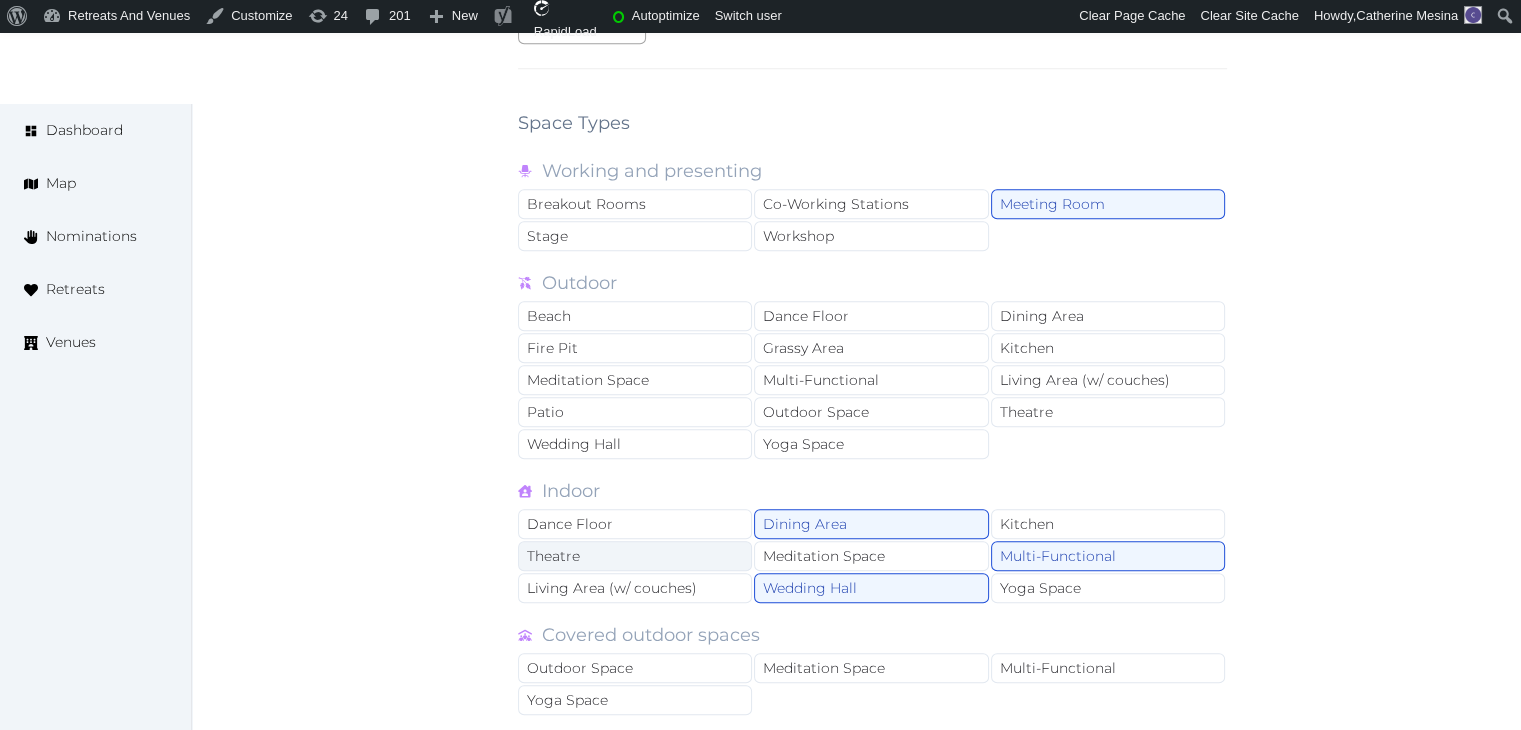 click on "Theatre" at bounding box center (635, 556) 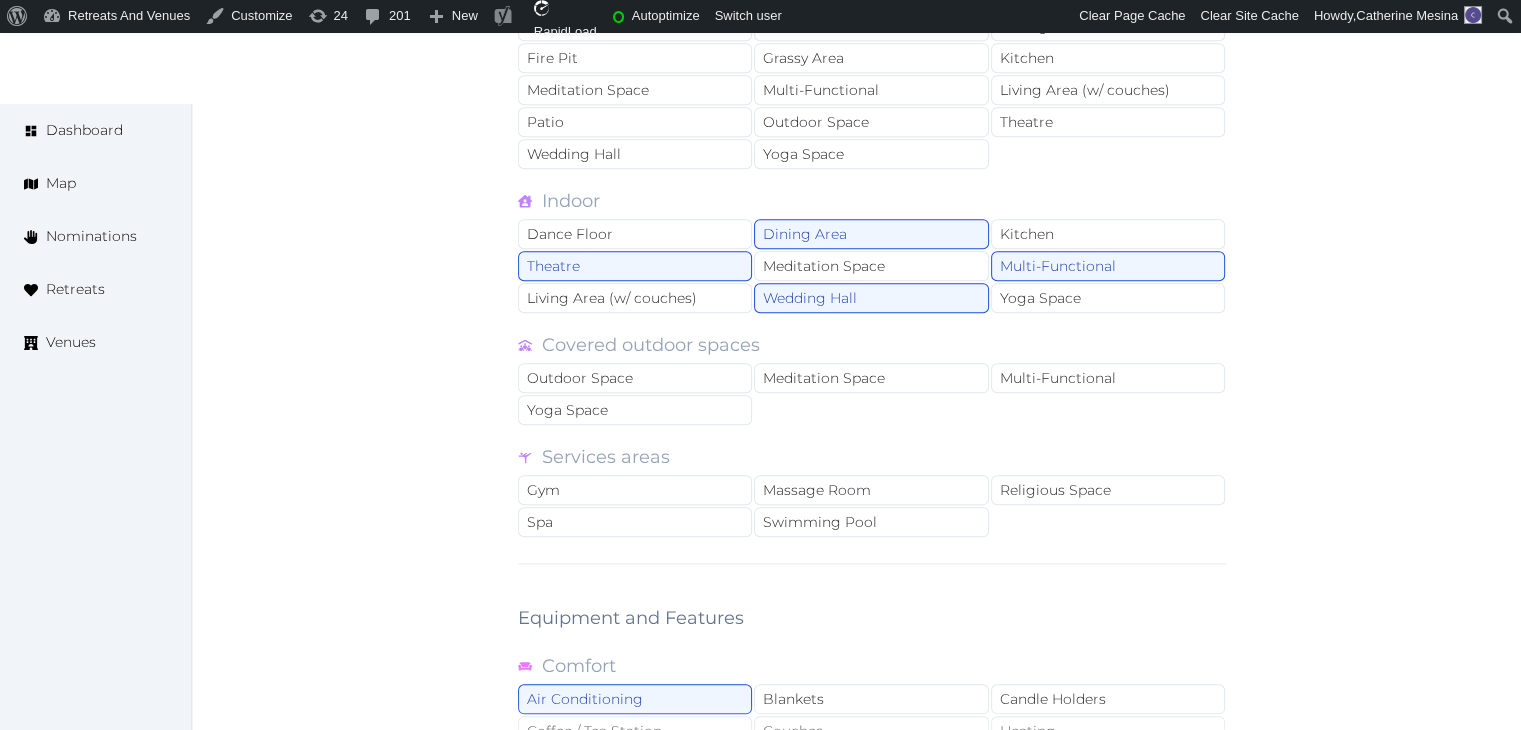 scroll, scrollTop: 2200, scrollLeft: 0, axis: vertical 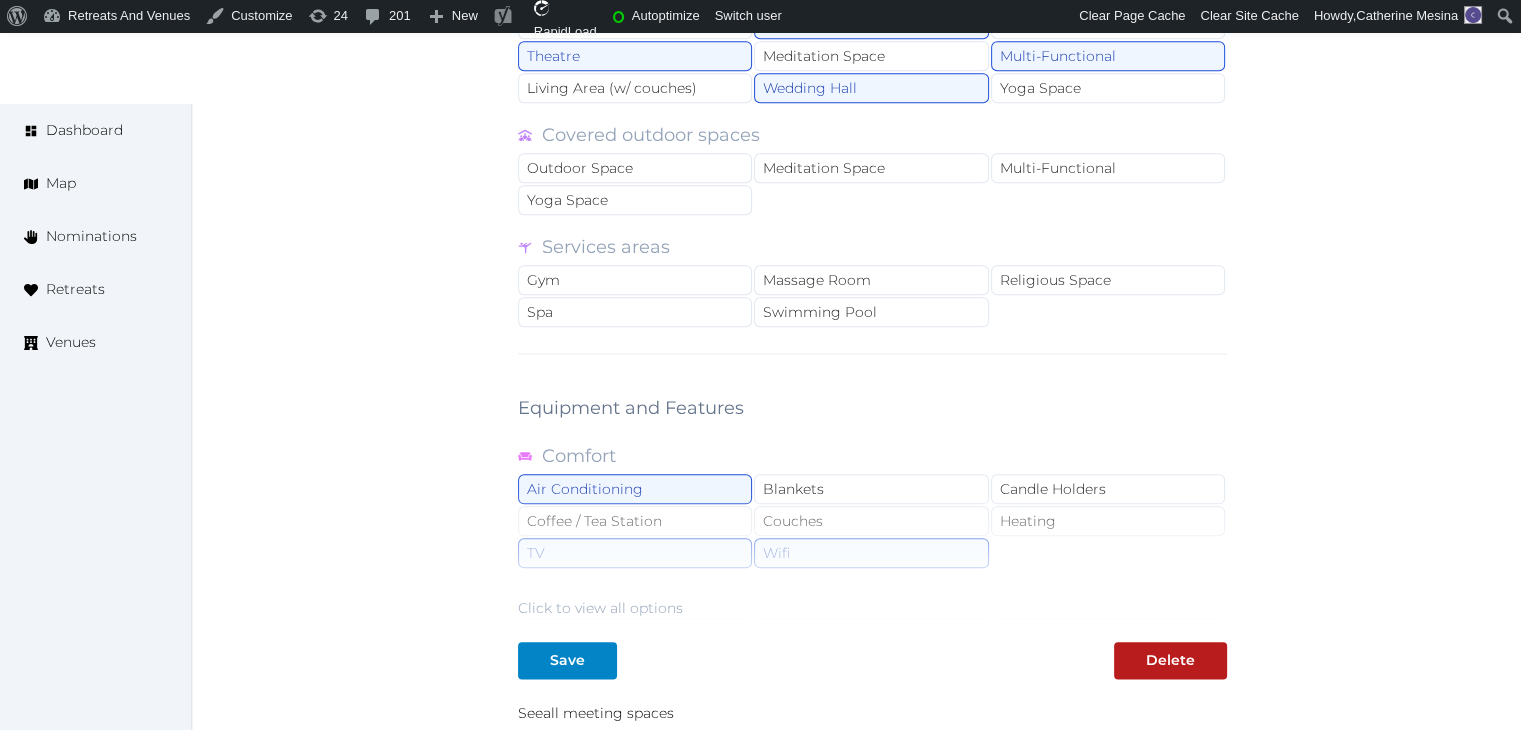 click on "Click to view all options" at bounding box center (600, 608) 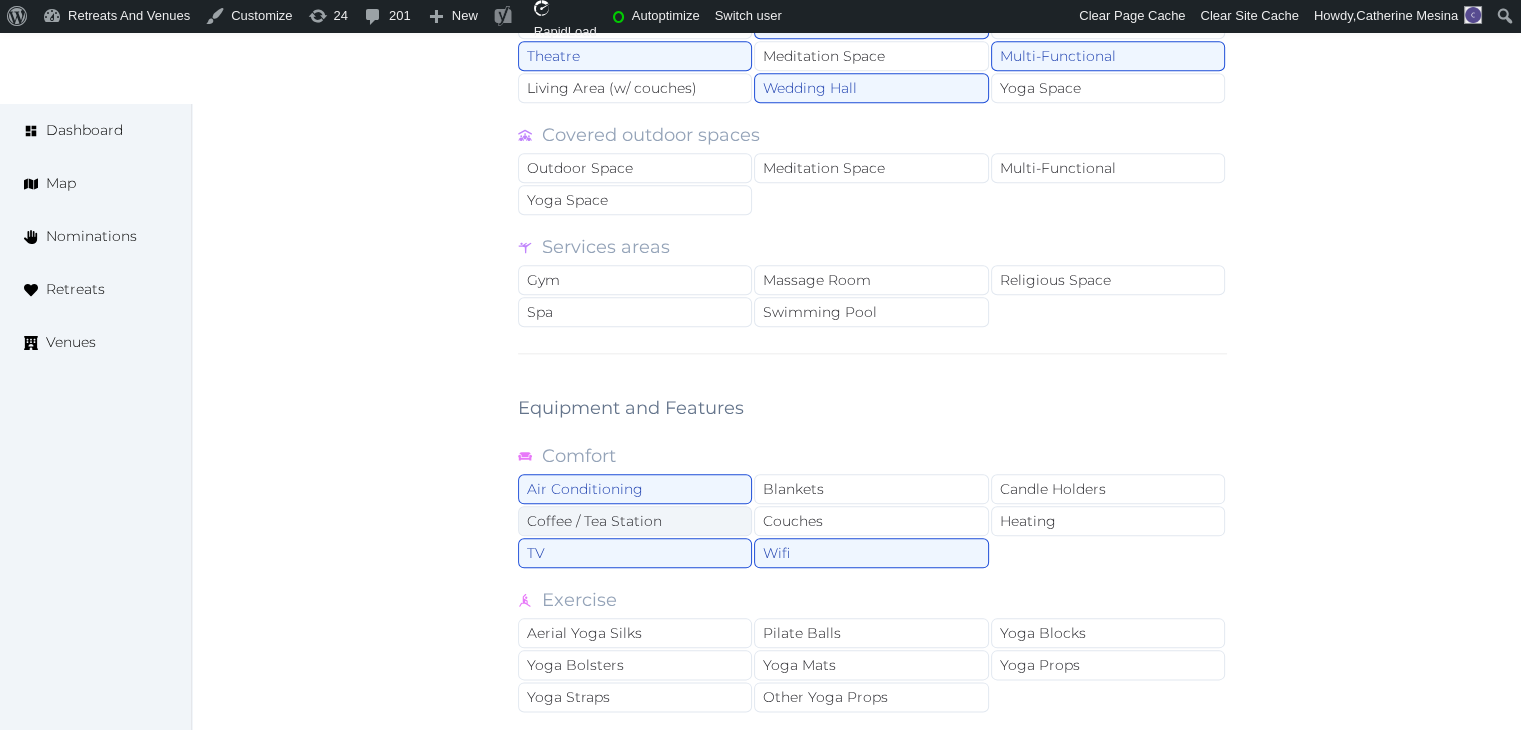 click on "Coffee / Tea Station" at bounding box center (635, 521) 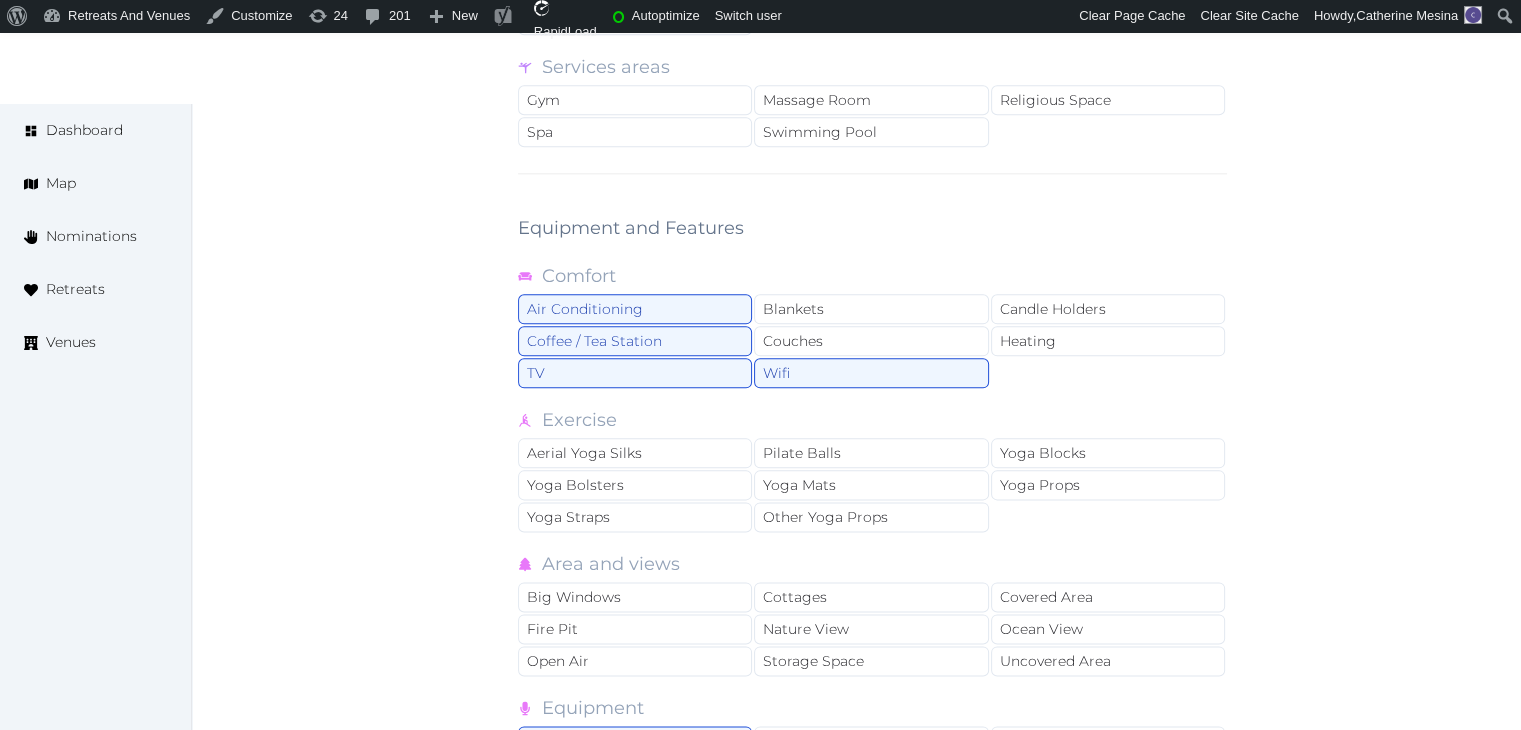 scroll, scrollTop: 2700, scrollLeft: 0, axis: vertical 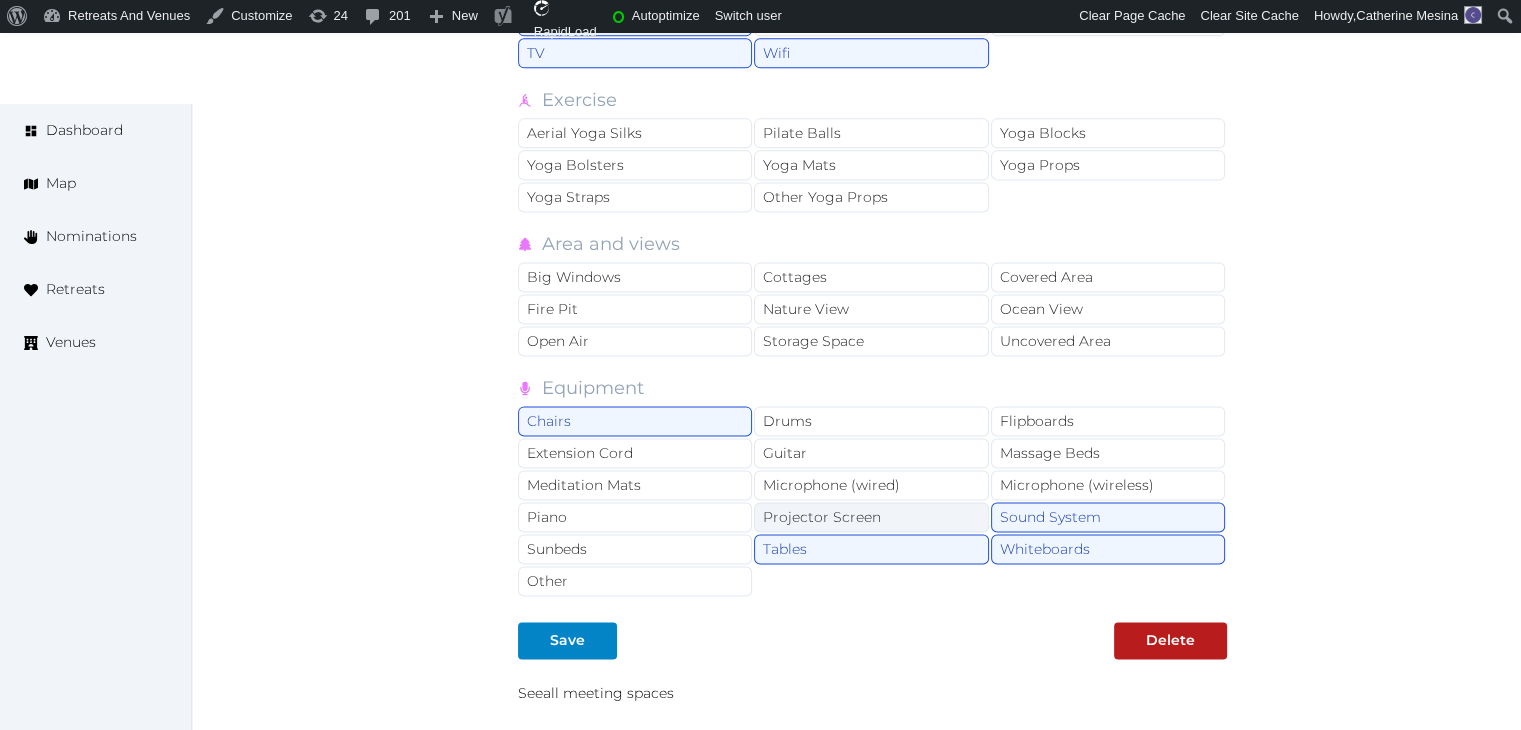 drag, startPoint x: 824, startPoint y: 494, endPoint x: 988, endPoint y: 471, distance: 165.60495 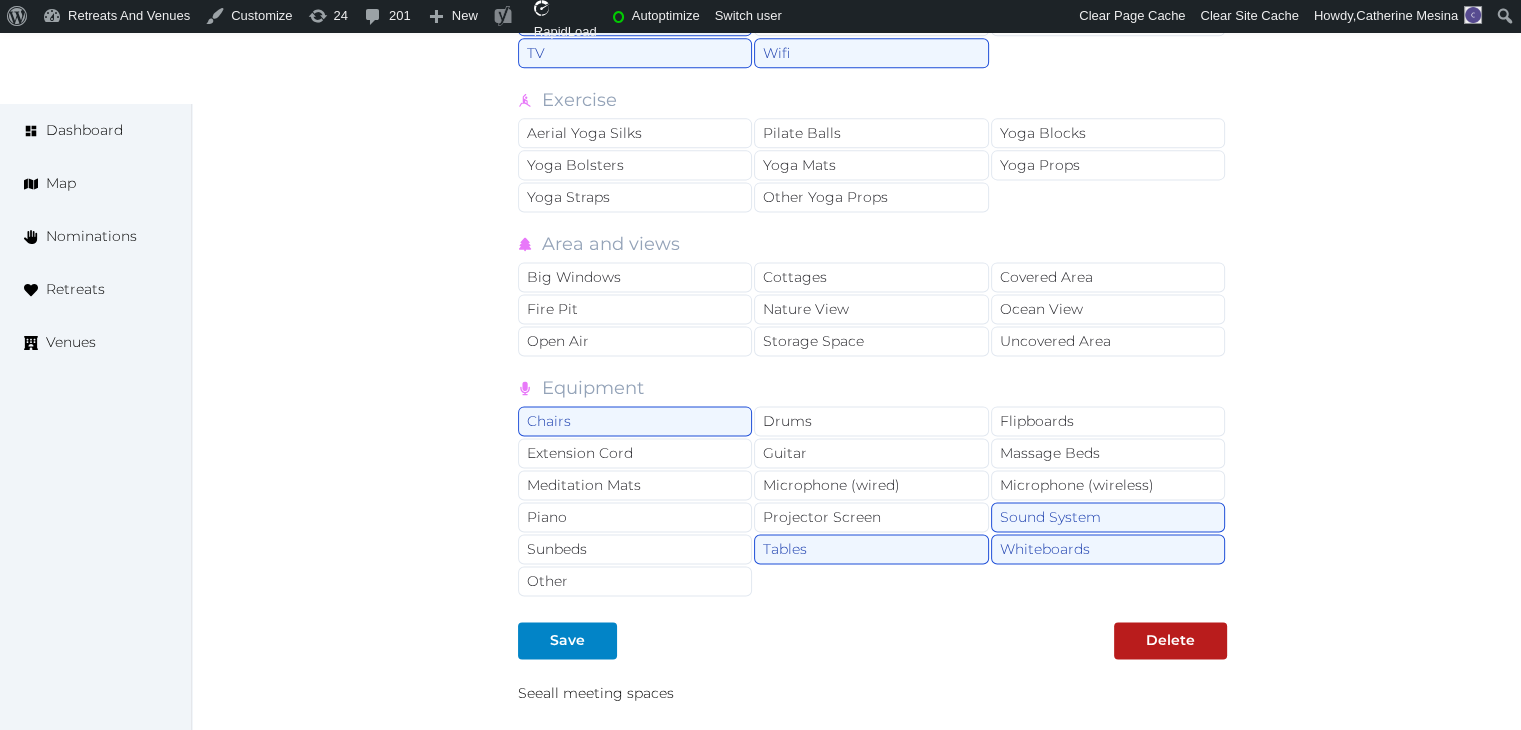 click on "Projector Screen" at bounding box center (871, 517) 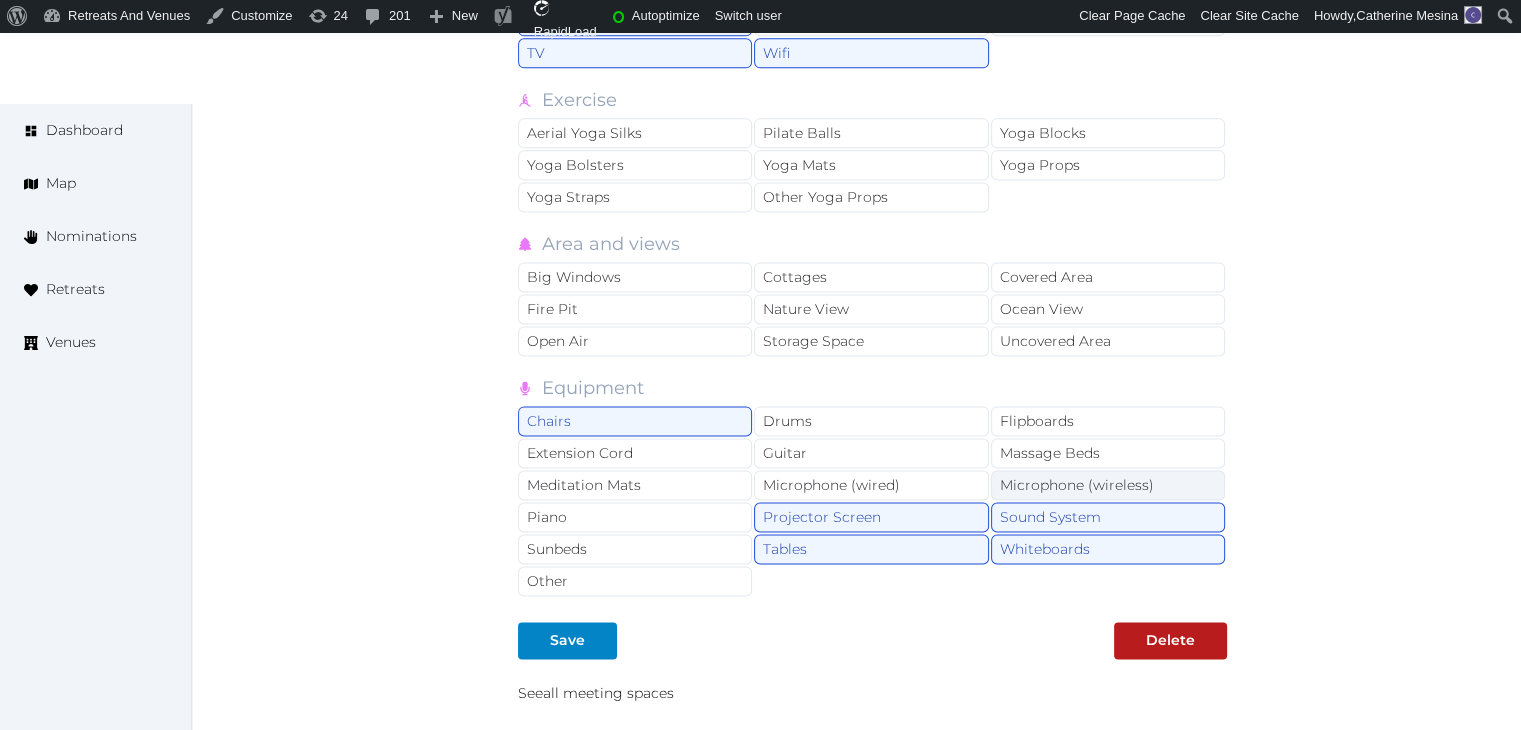 click on "Microphone (wireless)" at bounding box center (1108, 485) 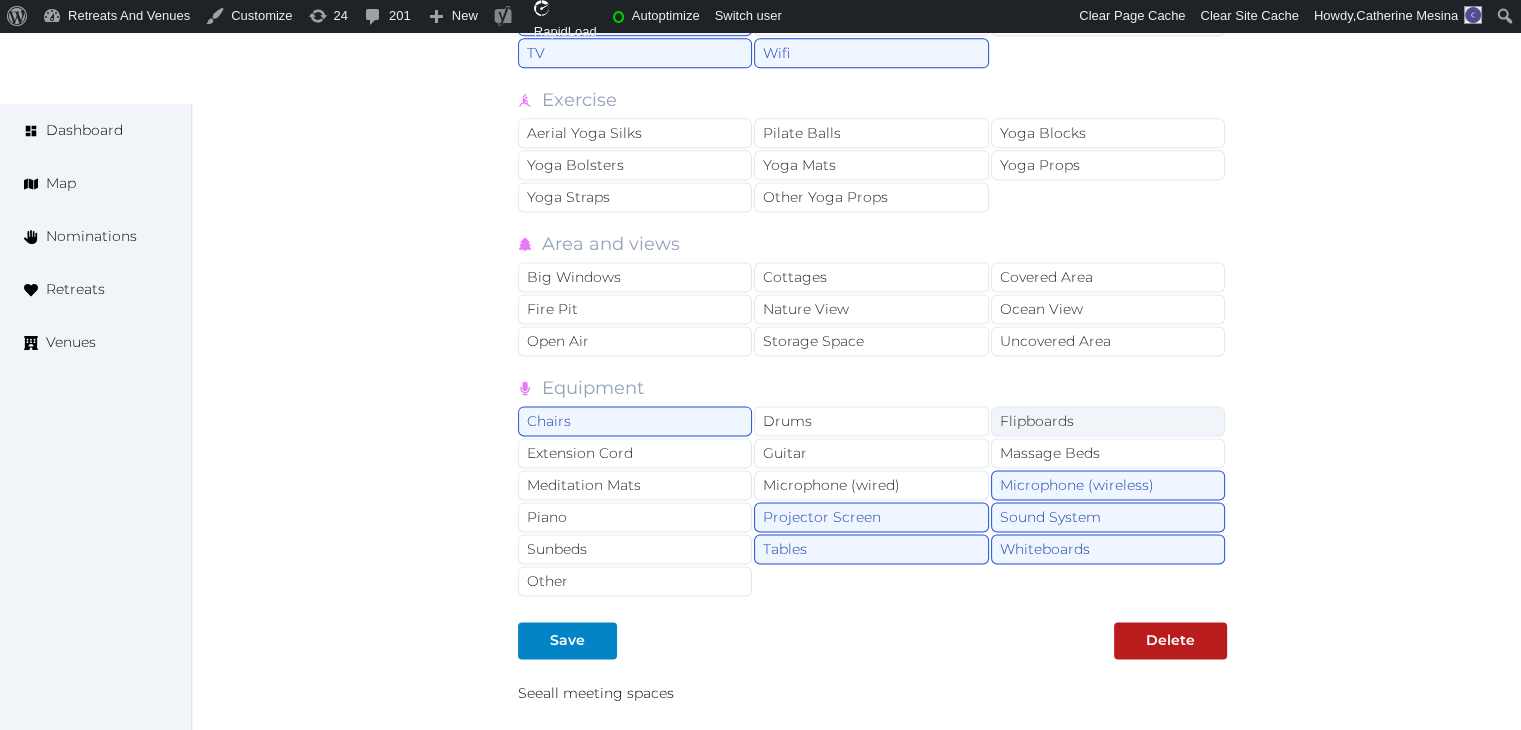 click on "Flipboards" at bounding box center (1108, 421) 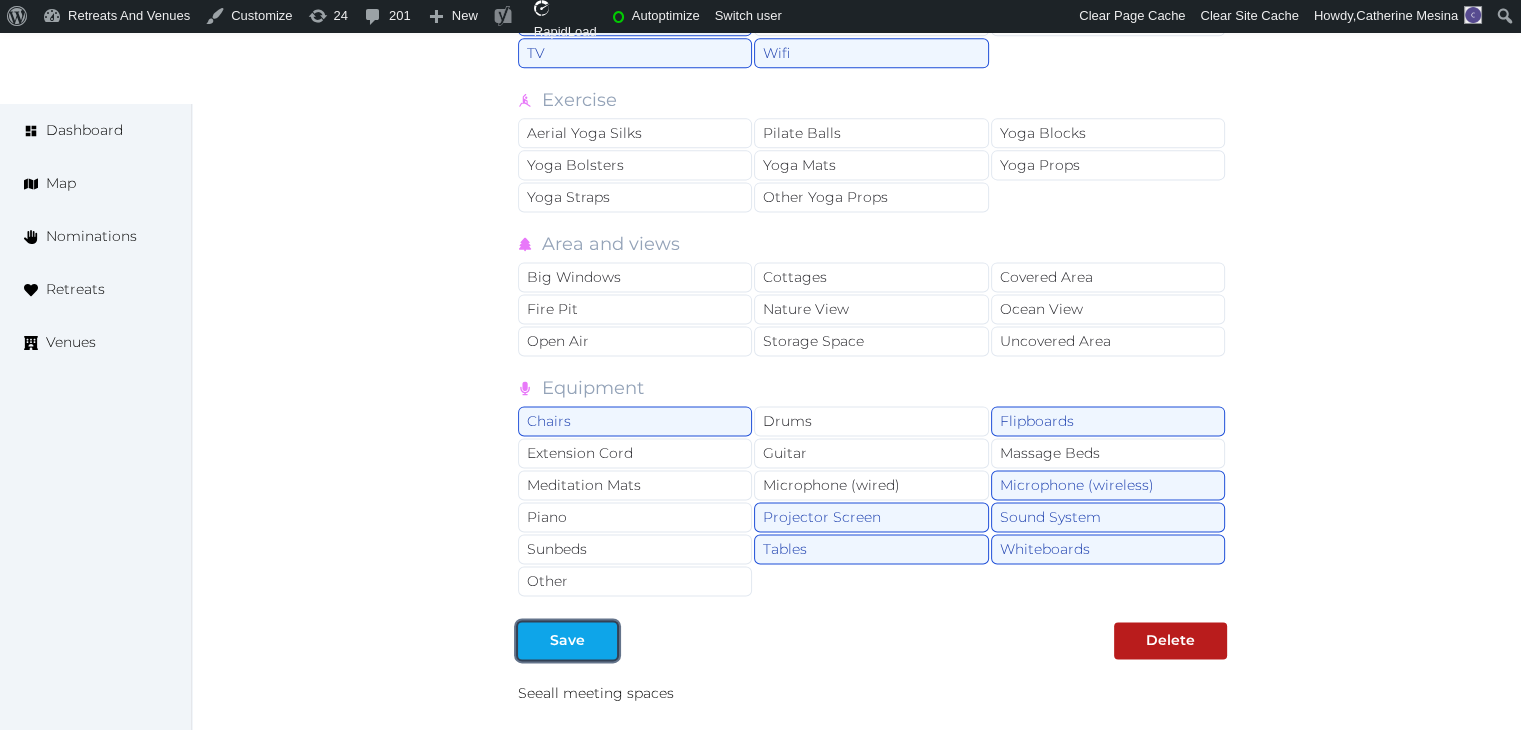 click on "Save" at bounding box center (567, 640) 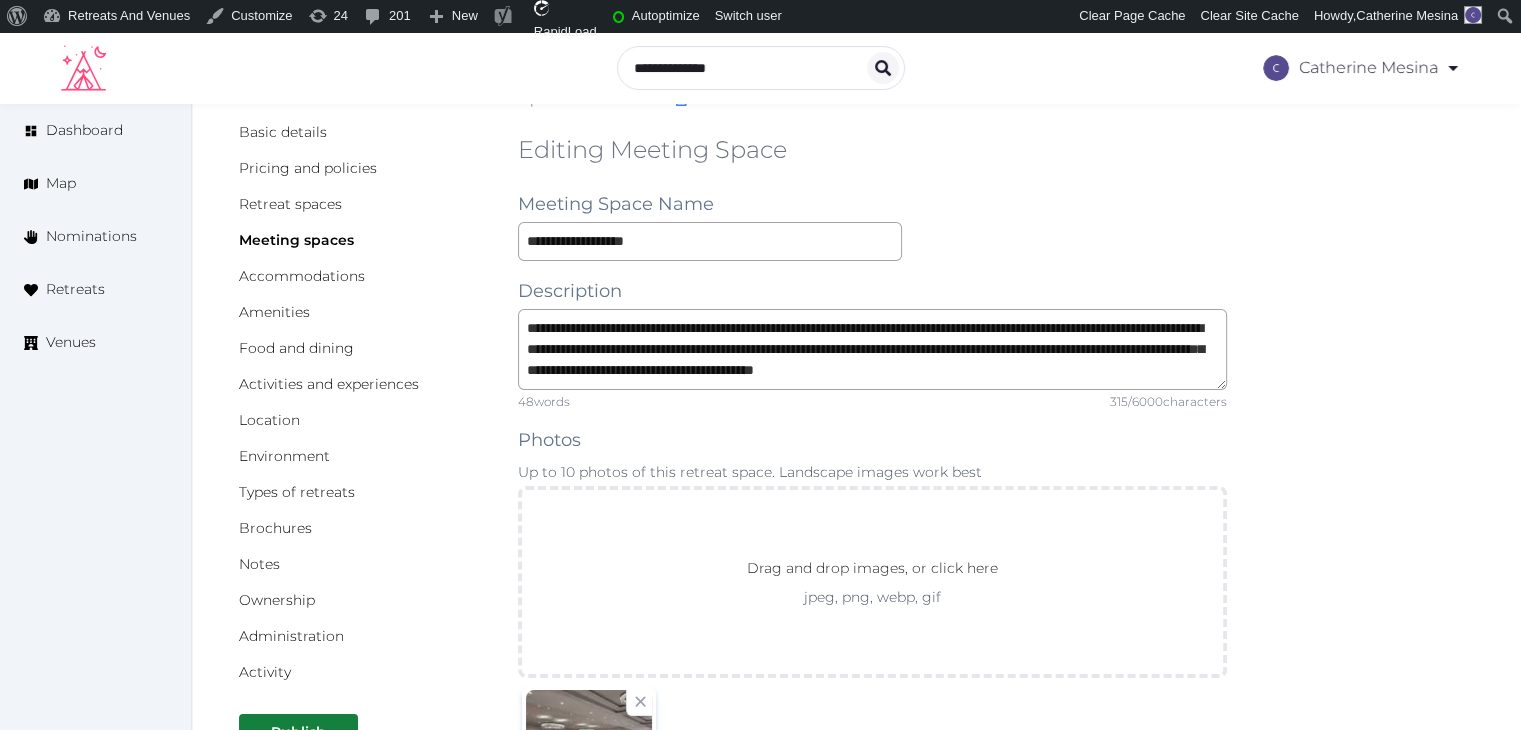 scroll, scrollTop: 0, scrollLeft: 0, axis: both 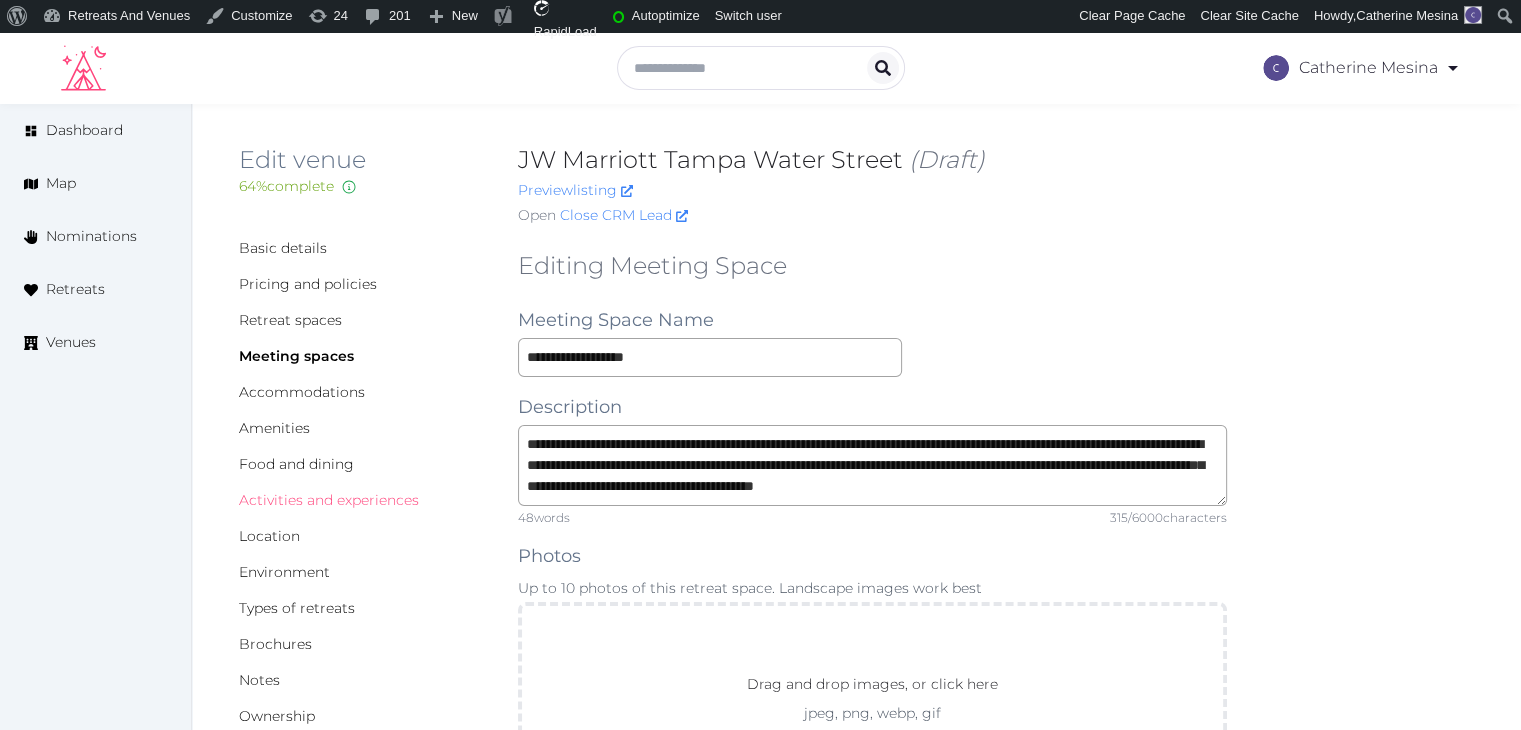 click on "Activities and experiences" at bounding box center [329, 500] 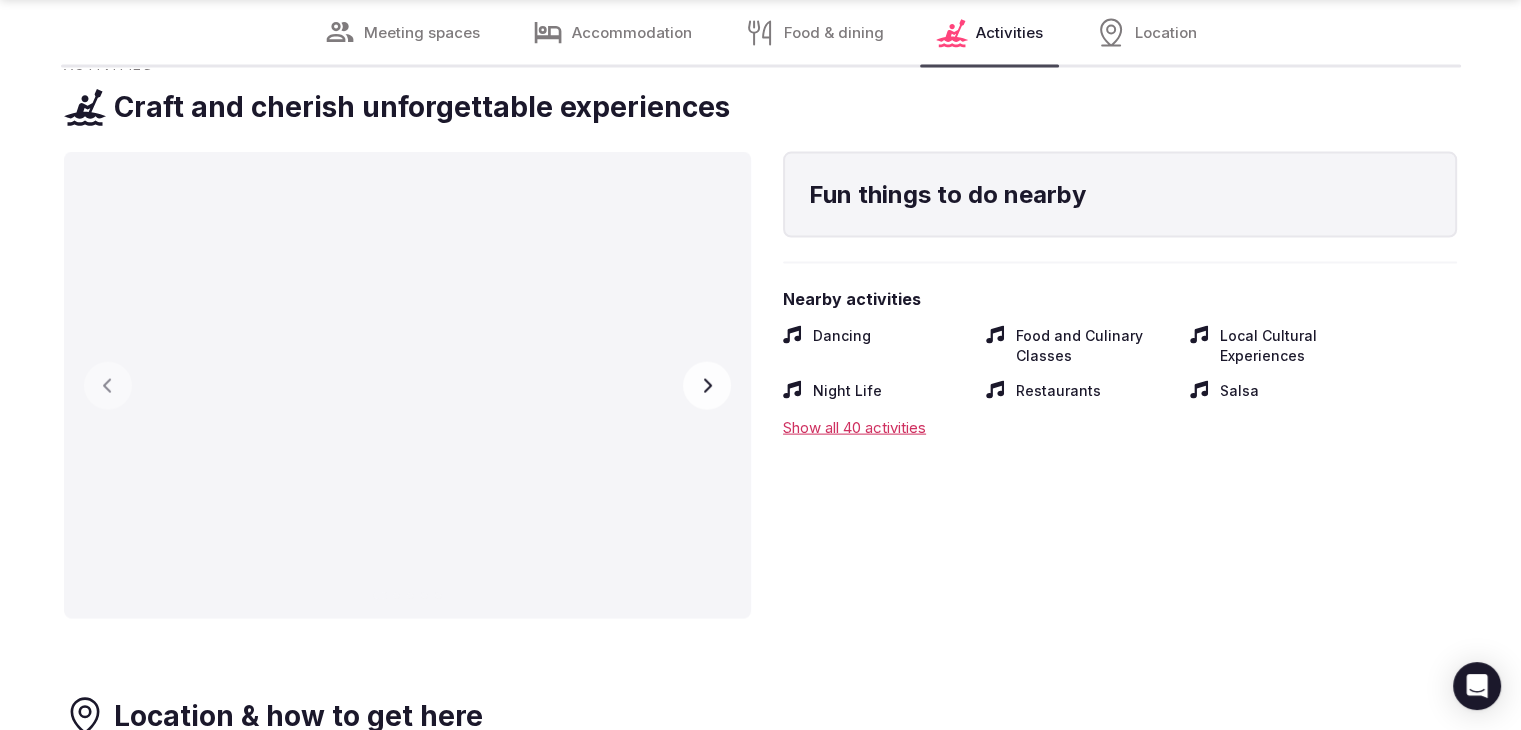 scroll, scrollTop: 4303, scrollLeft: 0, axis: vertical 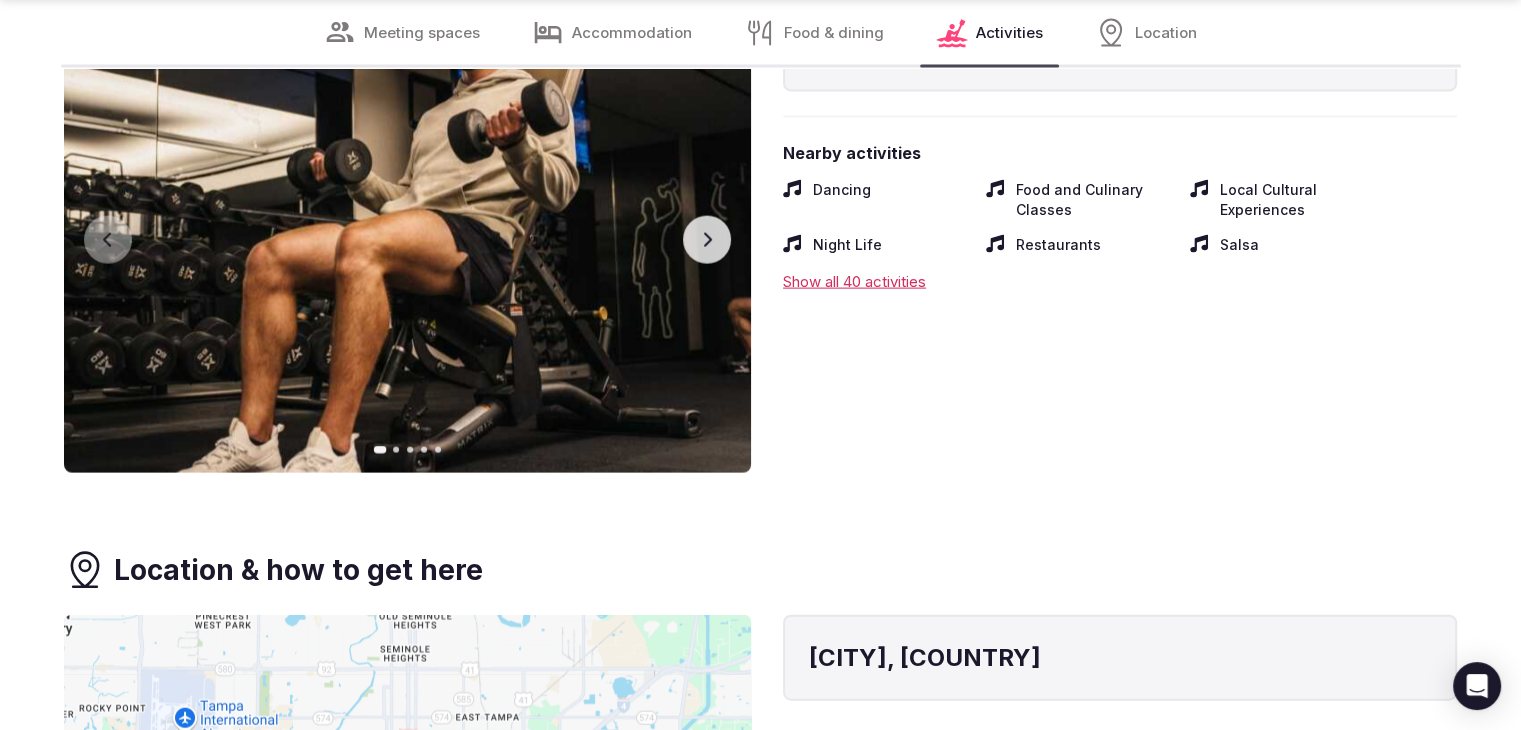 click on "Next slide" at bounding box center [707, 240] 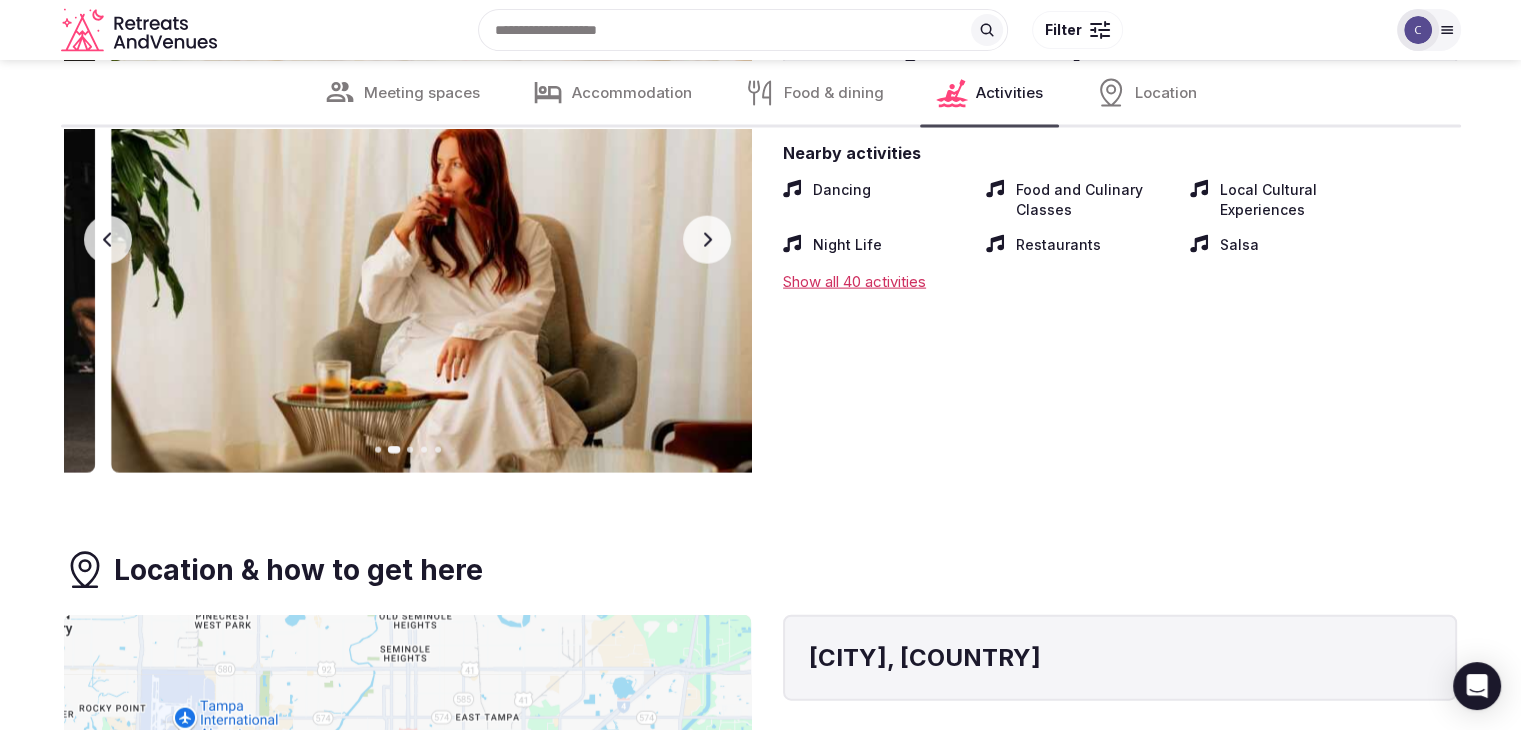 scroll, scrollTop: 4203, scrollLeft: 0, axis: vertical 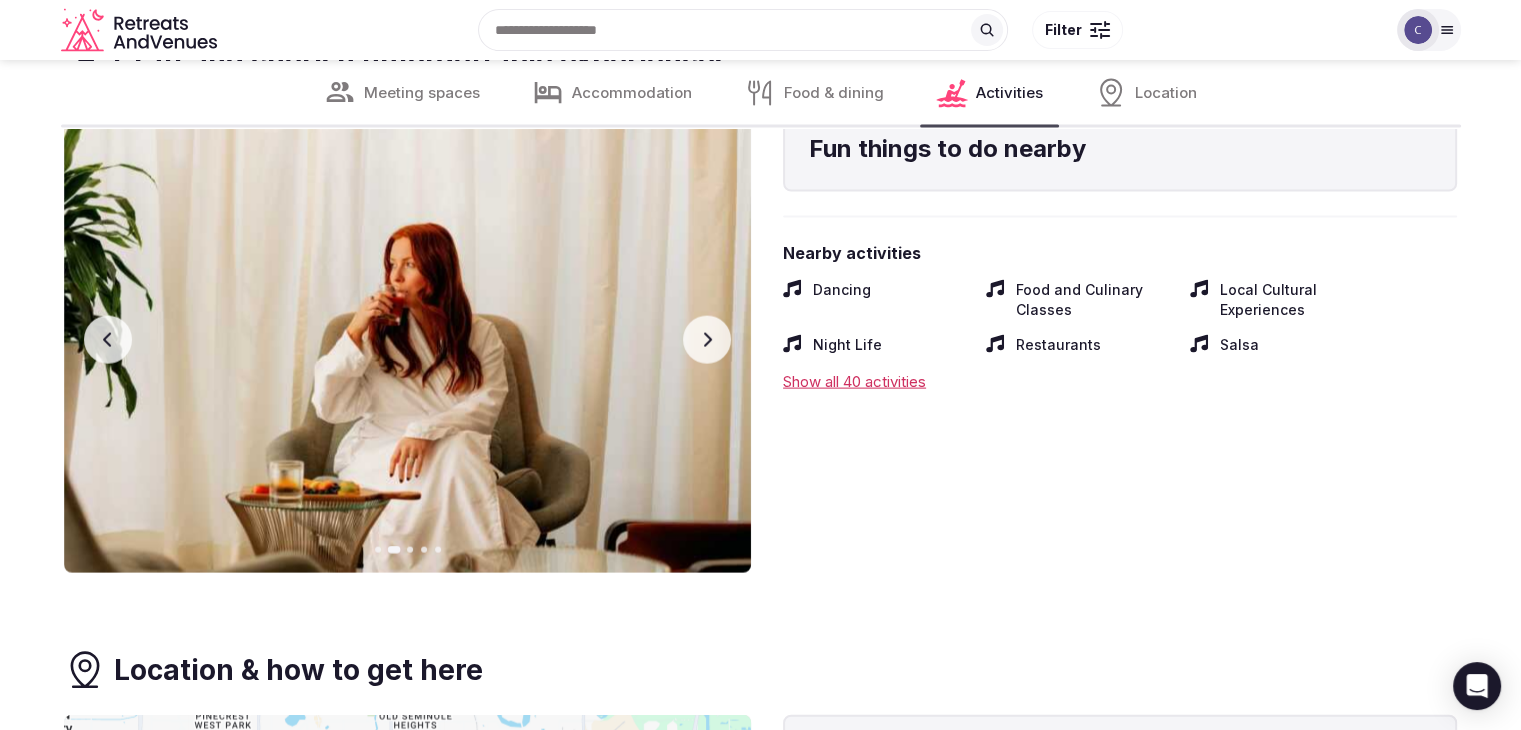 click on "Next slide" at bounding box center (707, 340) 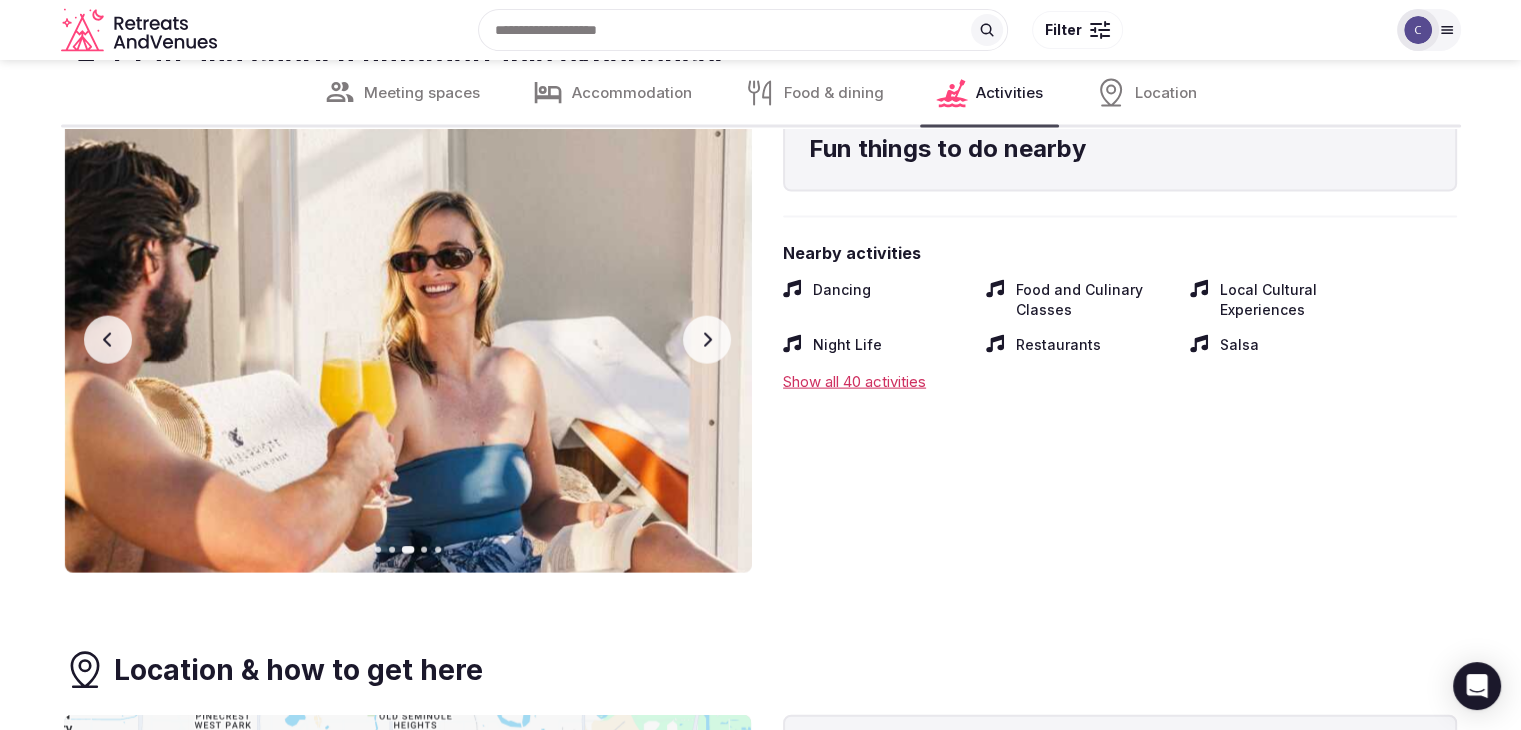click on "Next slide" at bounding box center (707, 340) 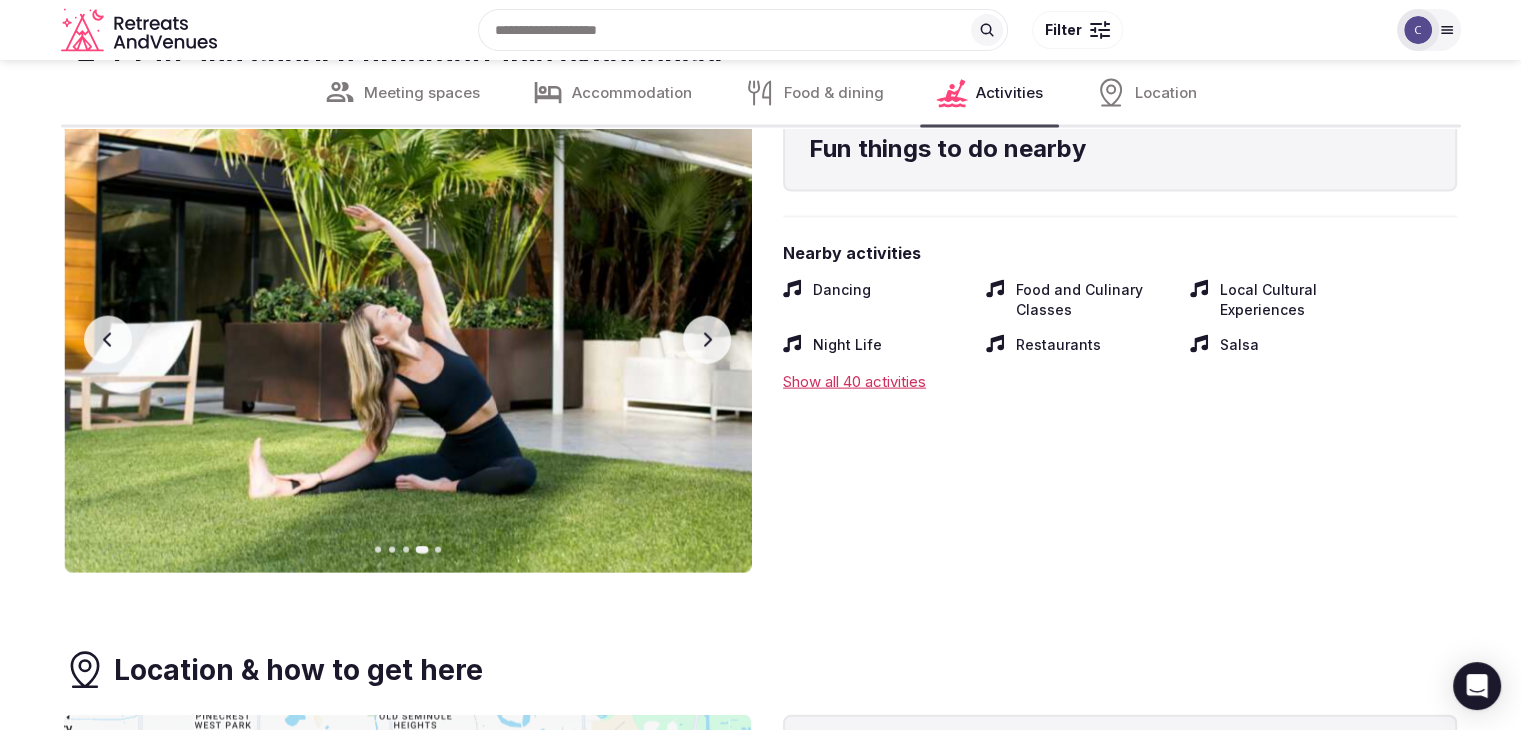 click on "Next slide" at bounding box center [707, 340] 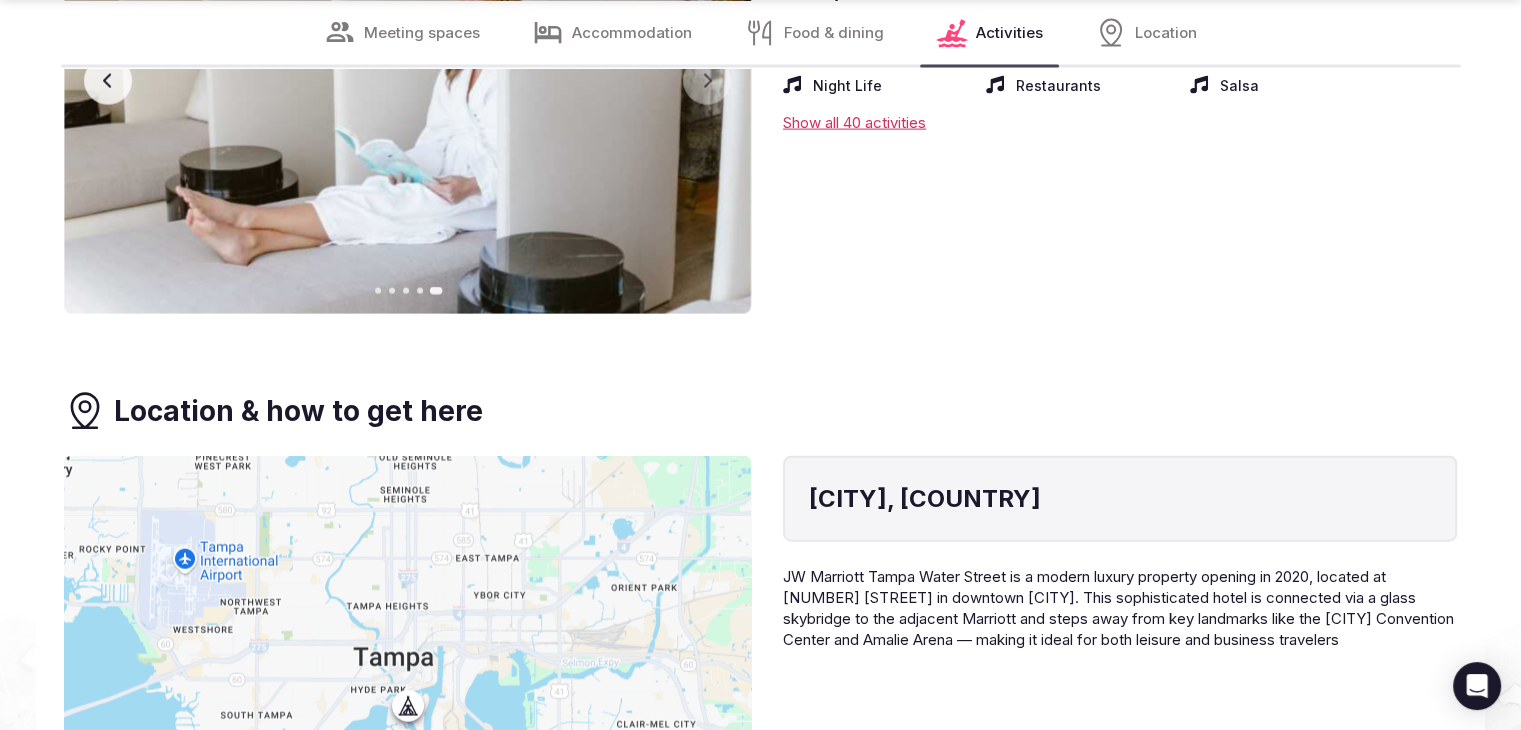 scroll, scrollTop: 4503, scrollLeft: 0, axis: vertical 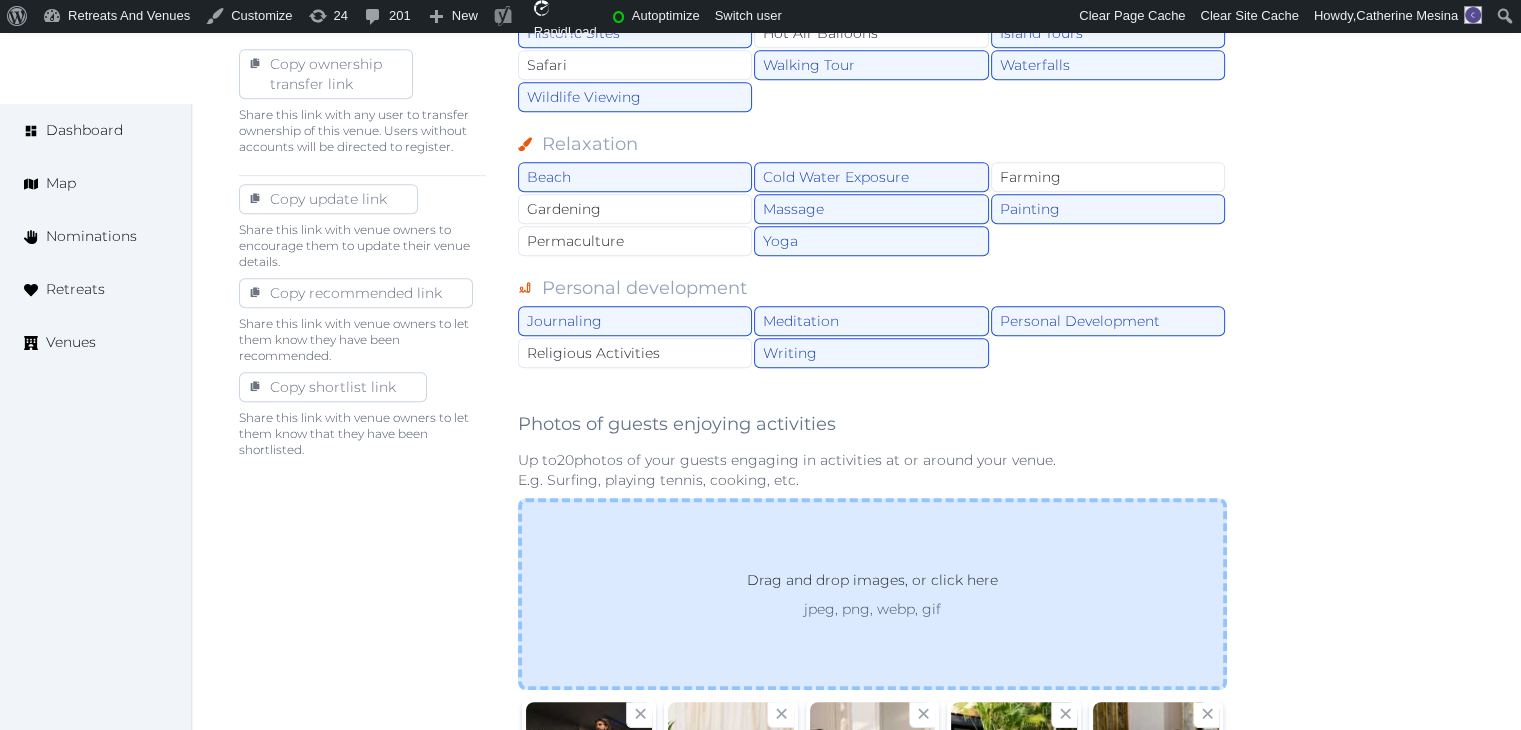 click on "Drag and drop images, or click here" at bounding box center [872, 584] 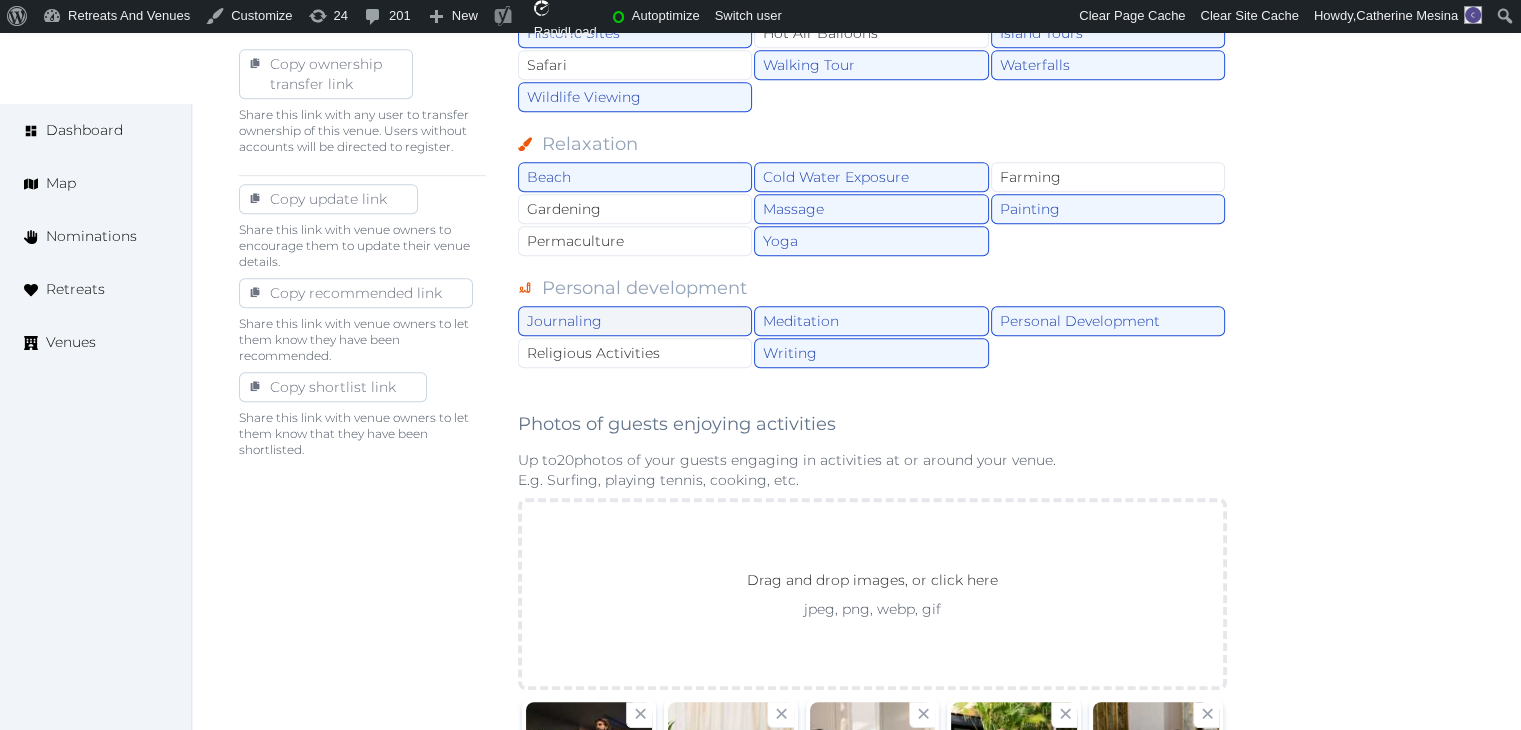 click on "Journaling" at bounding box center (635, 321) 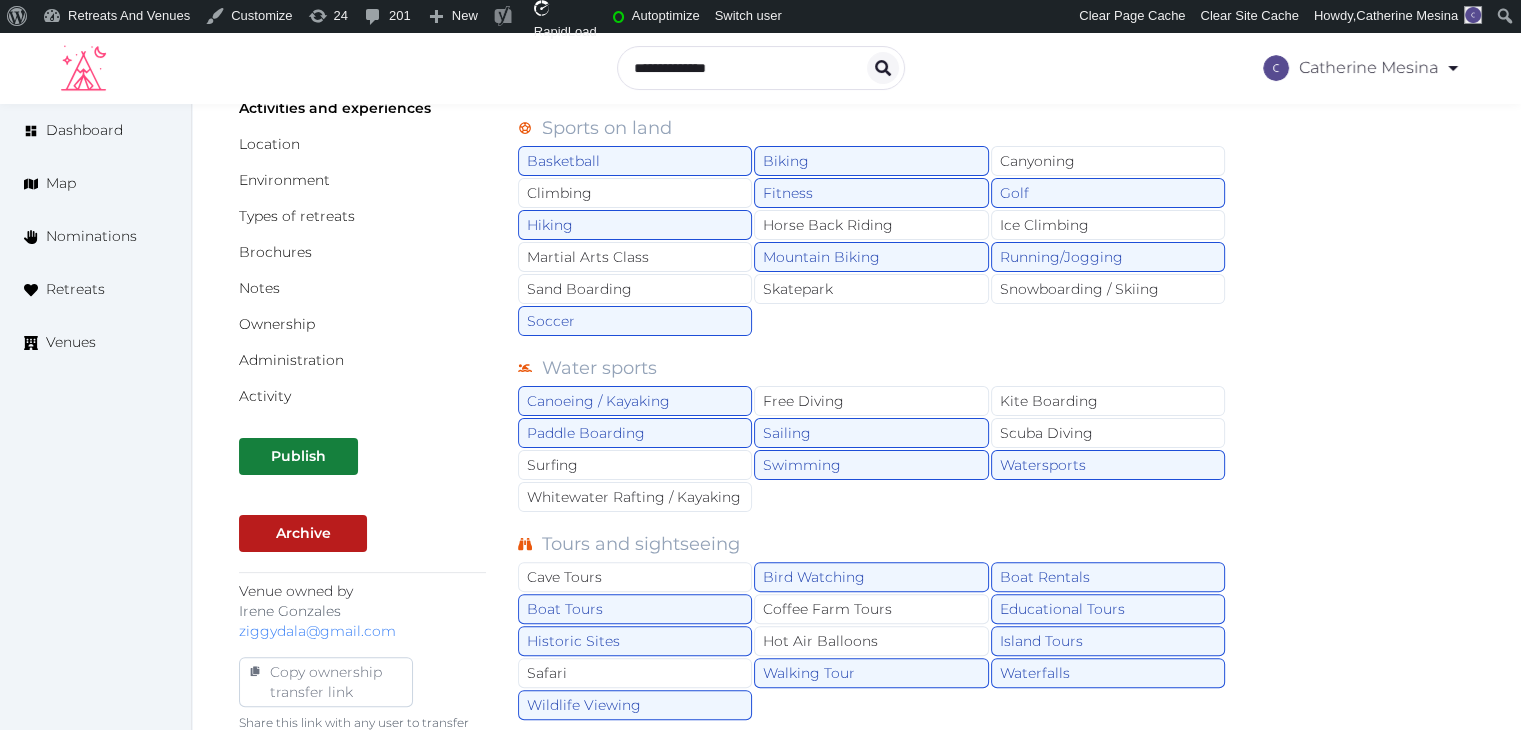 scroll, scrollTop: 0, scrollLeft: 0, axis: both 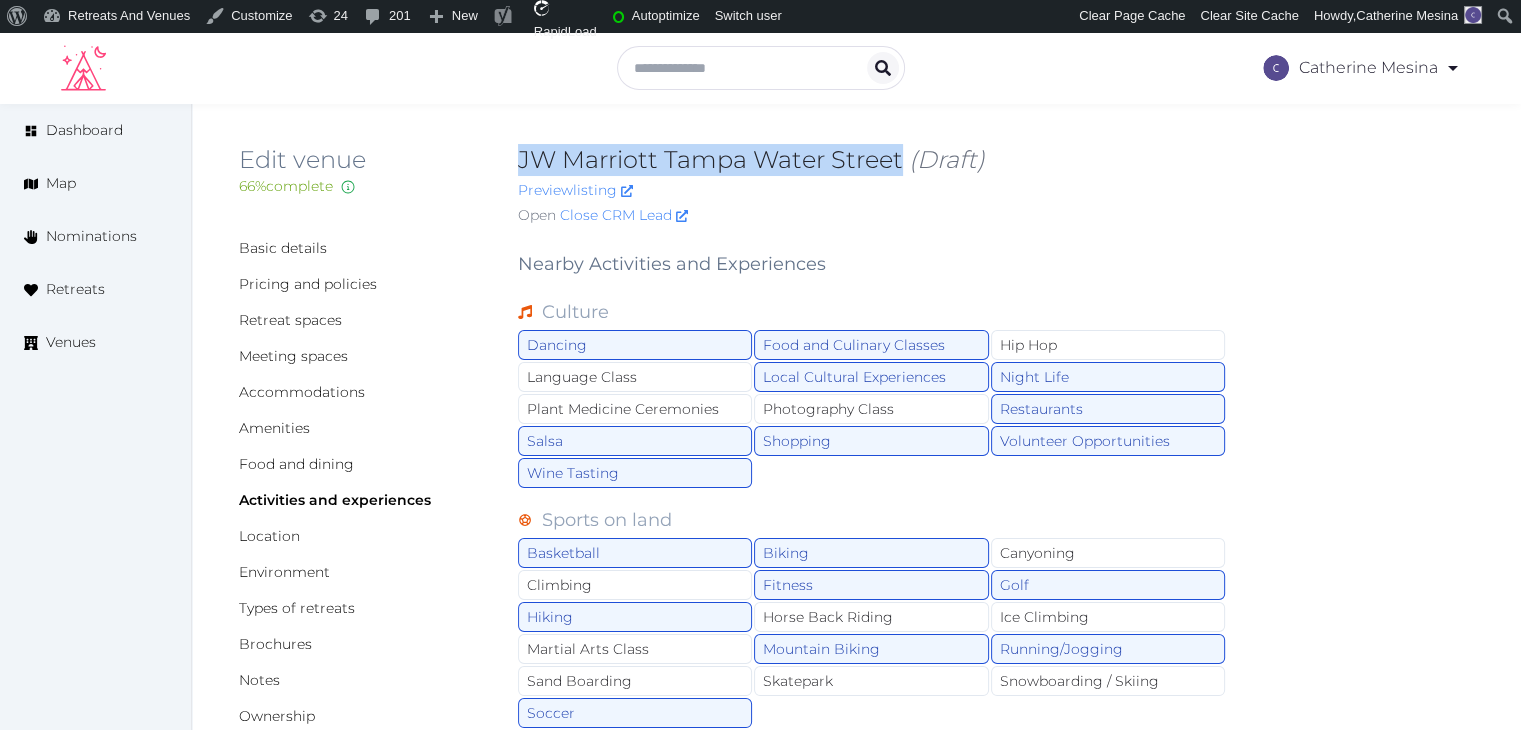 drag, startPoint x: 504, startPoint y: 152, endPoint x: 912, endPoint y: 170, distance: 408.39685 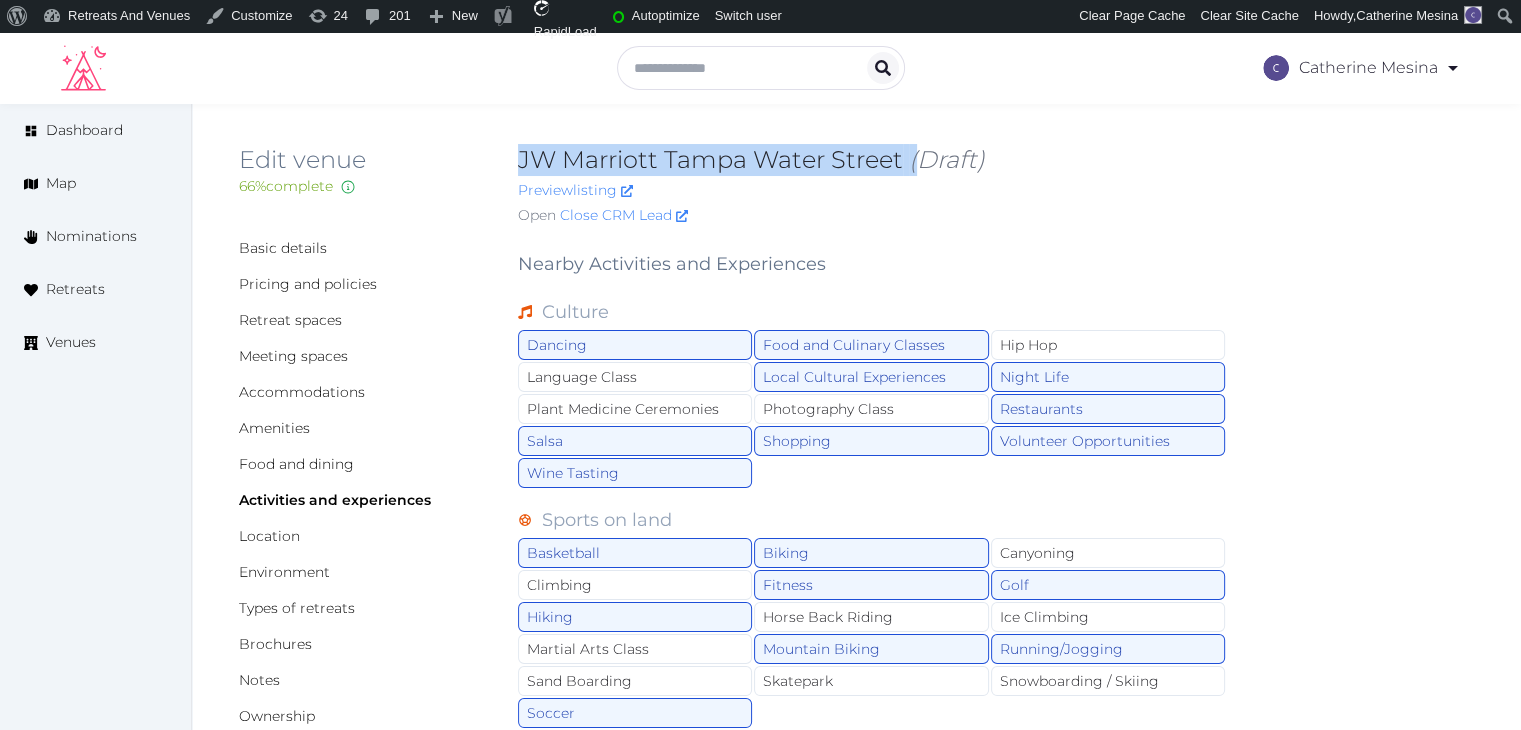 copy on "JW Marriott Tampa Water Street   (" 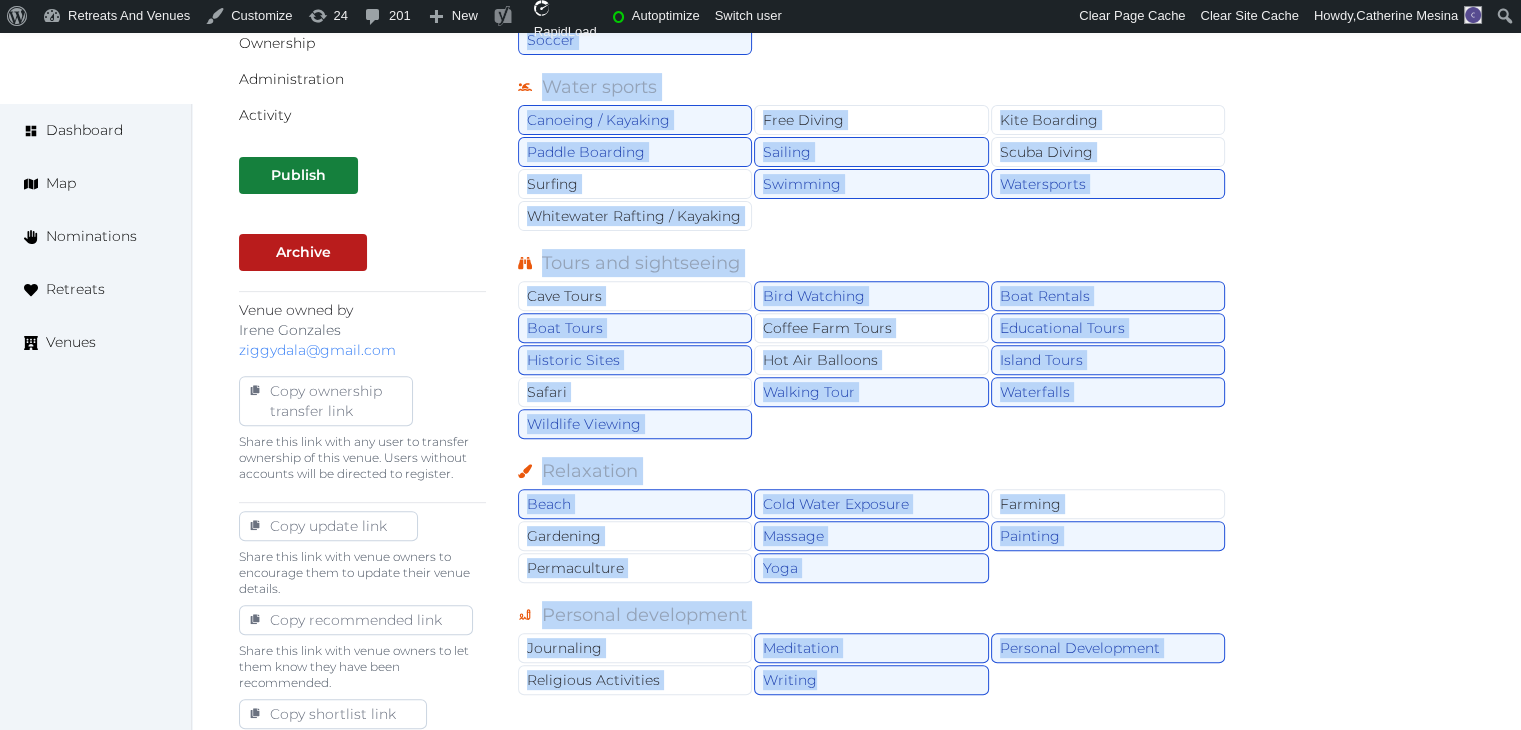 scroll, scrollTop: 714, scrollLeft: 0, axis: vertical 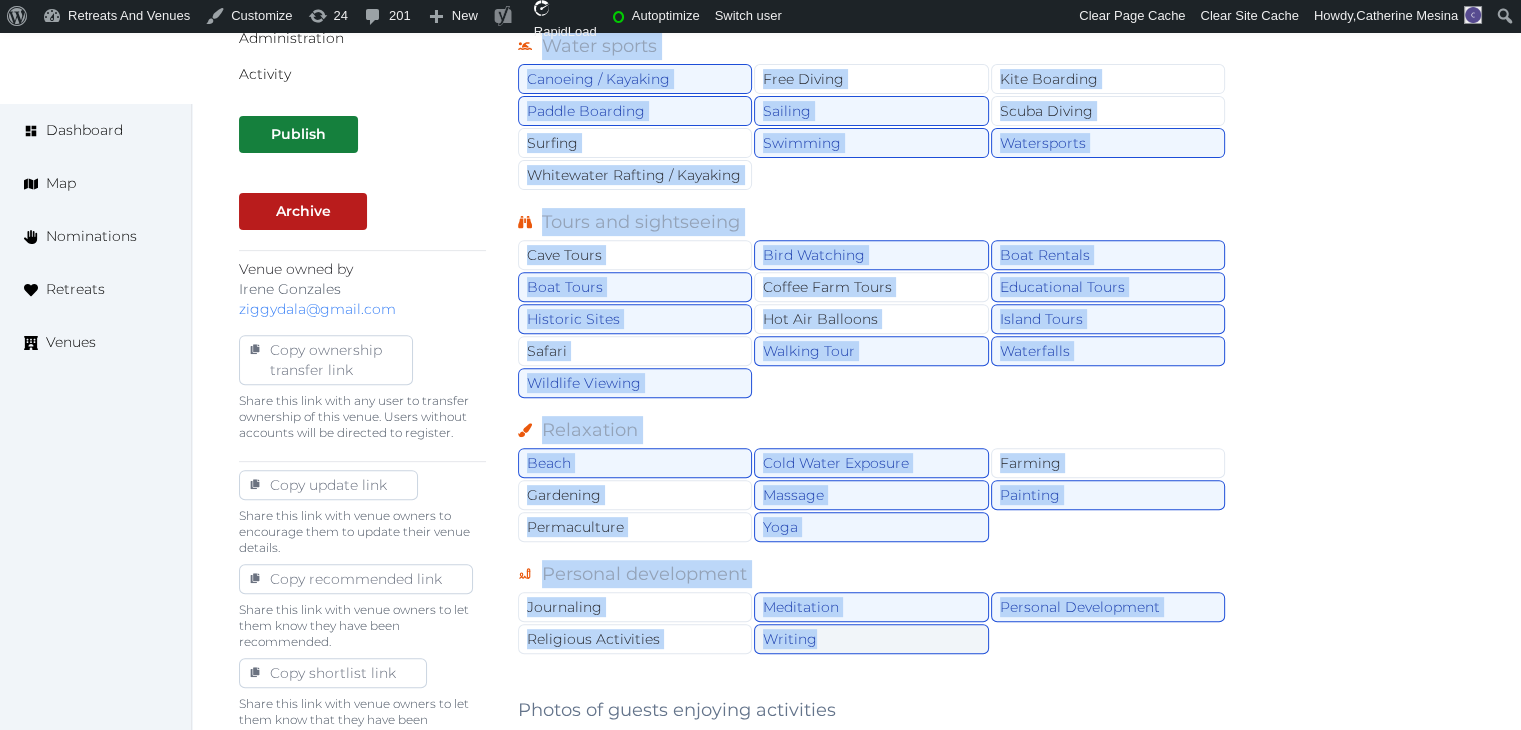 drag, startPoint x: 519, startPoint y: 255, endPoint x: 845, endPoint y: 635, distance: 500.67554 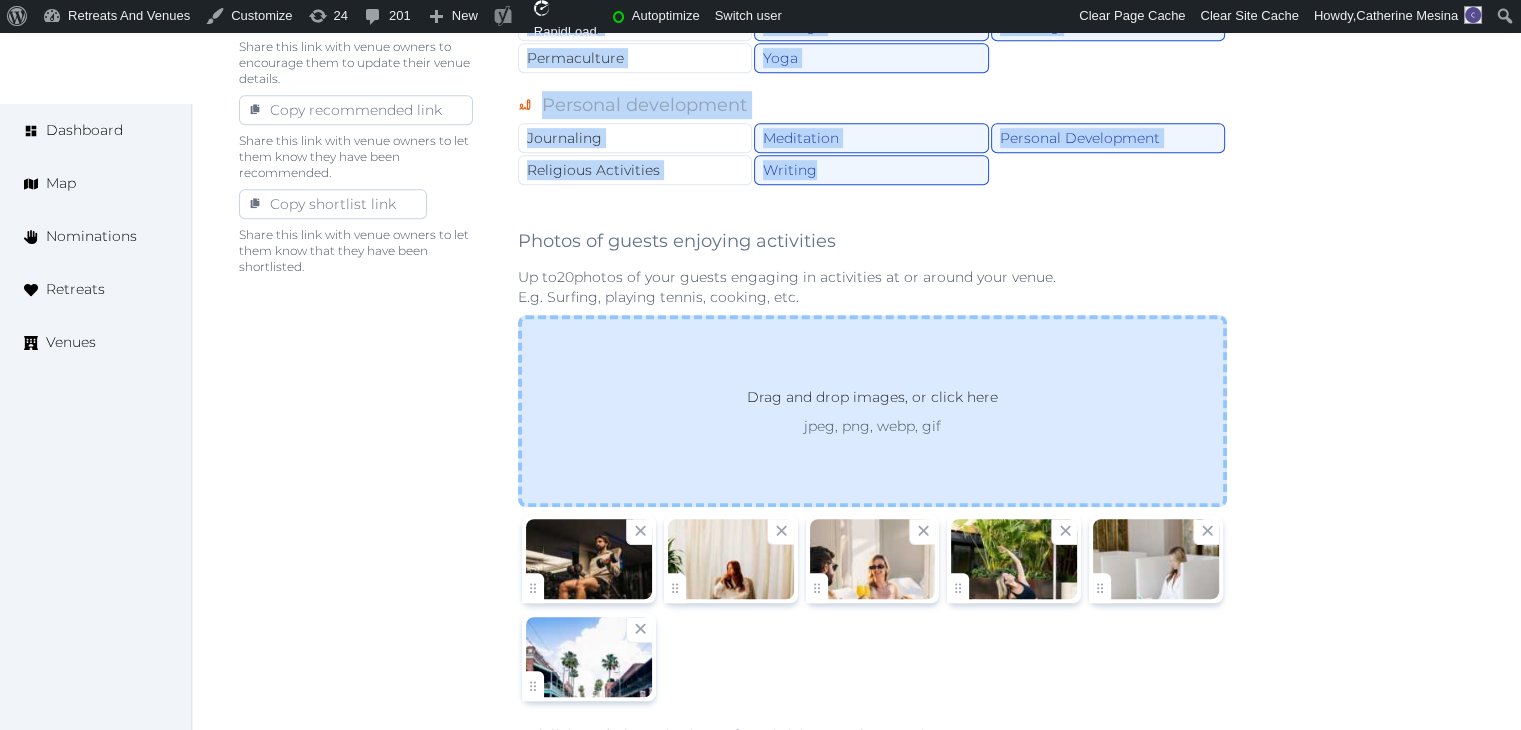 scroll, scrollTop: 1214, scrollLeft: 0, axis: vertical 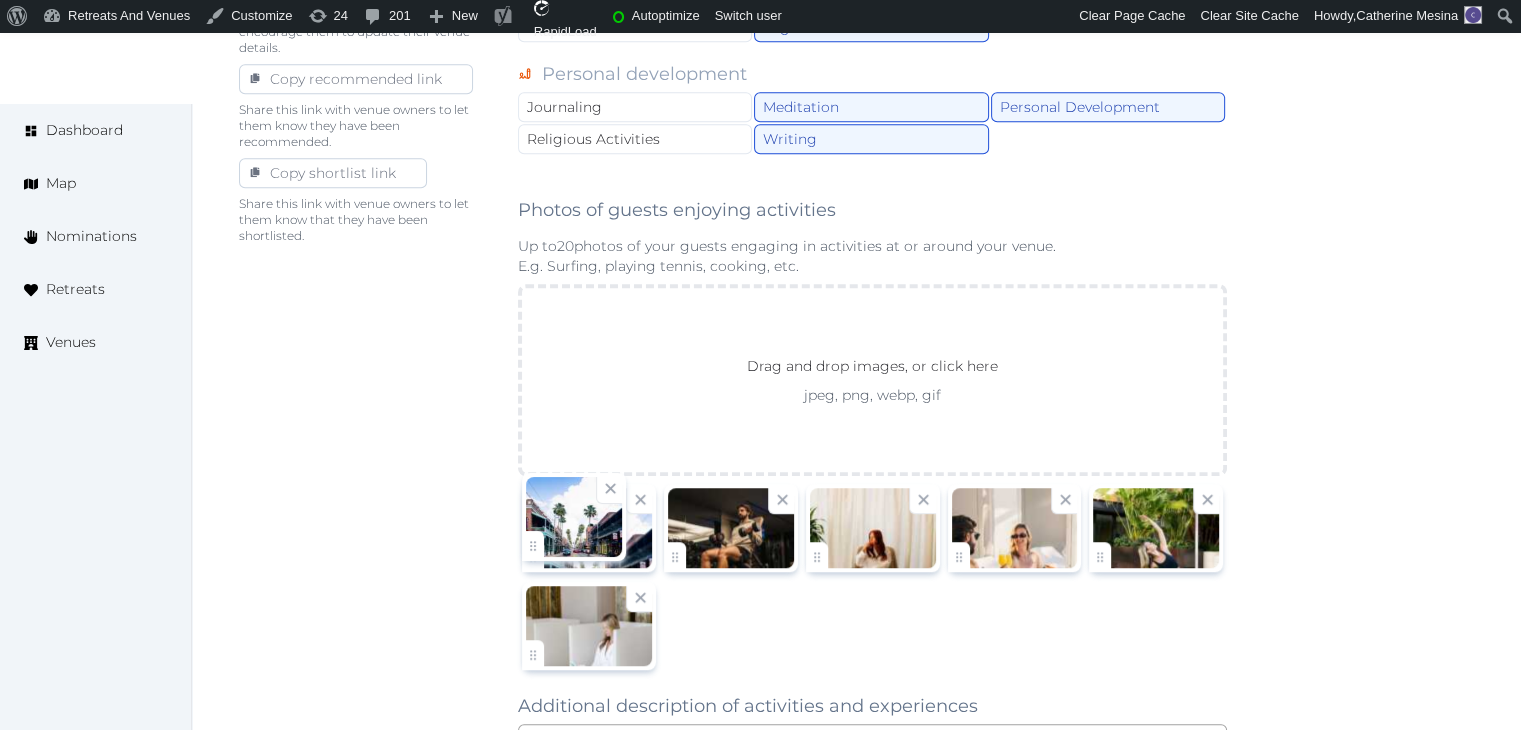 drag, startPoint x: 532, startPoint y: 642, endPoint x: 560, endPoint y: 562, distance: 84.758484 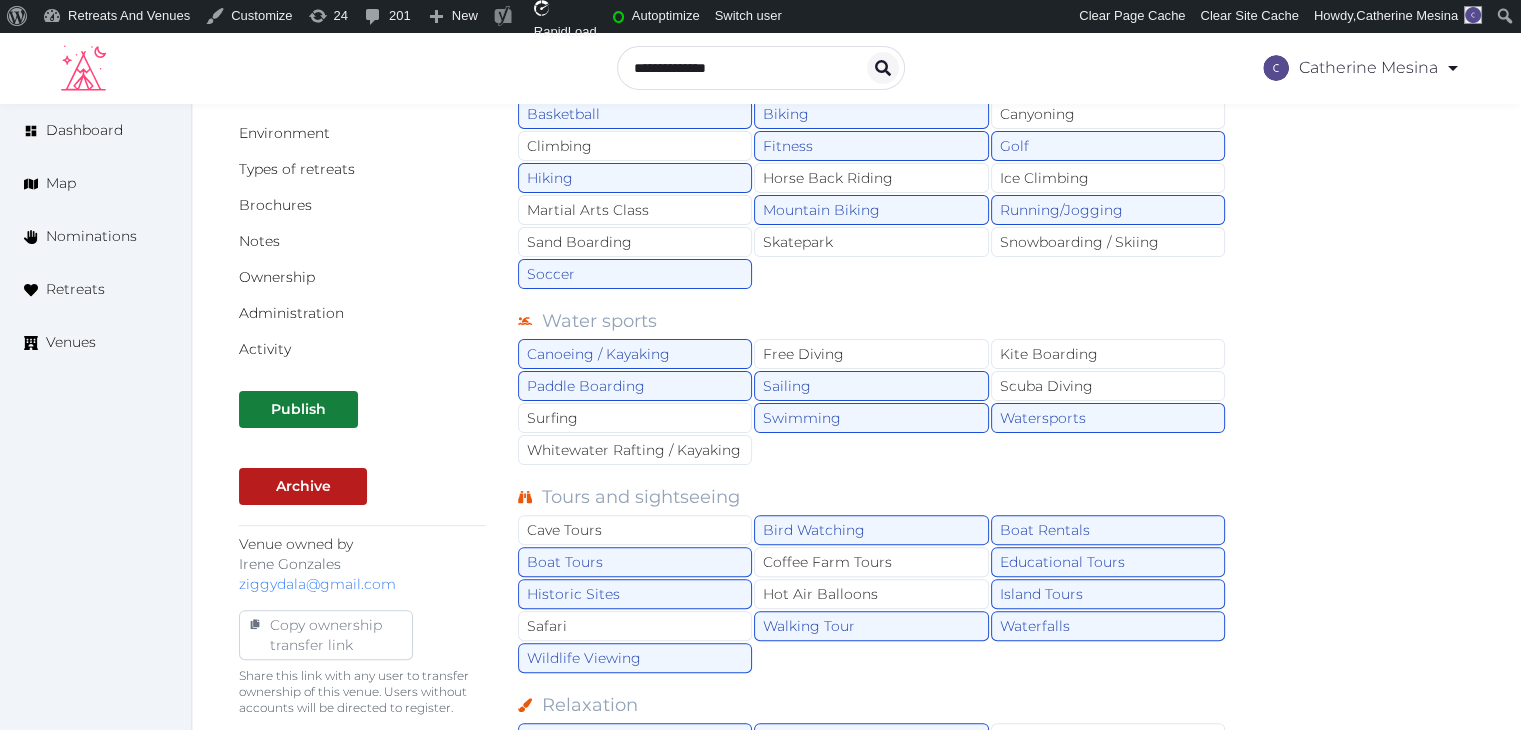 scroll, scrollTop: 314, scrollLeft: 0, axis: vertical 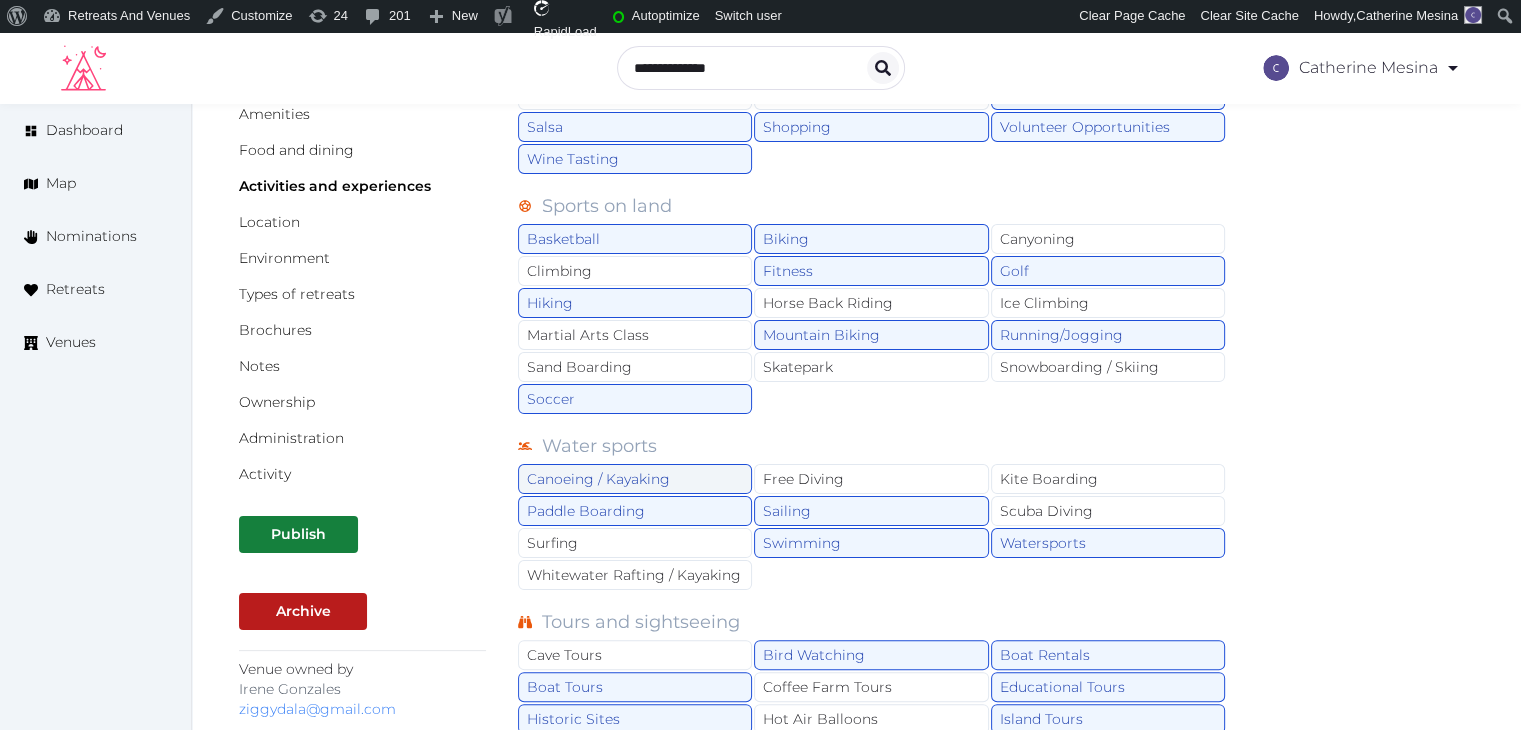 click on "Canoeing / Kayaking" at bounding box center (635, 479) 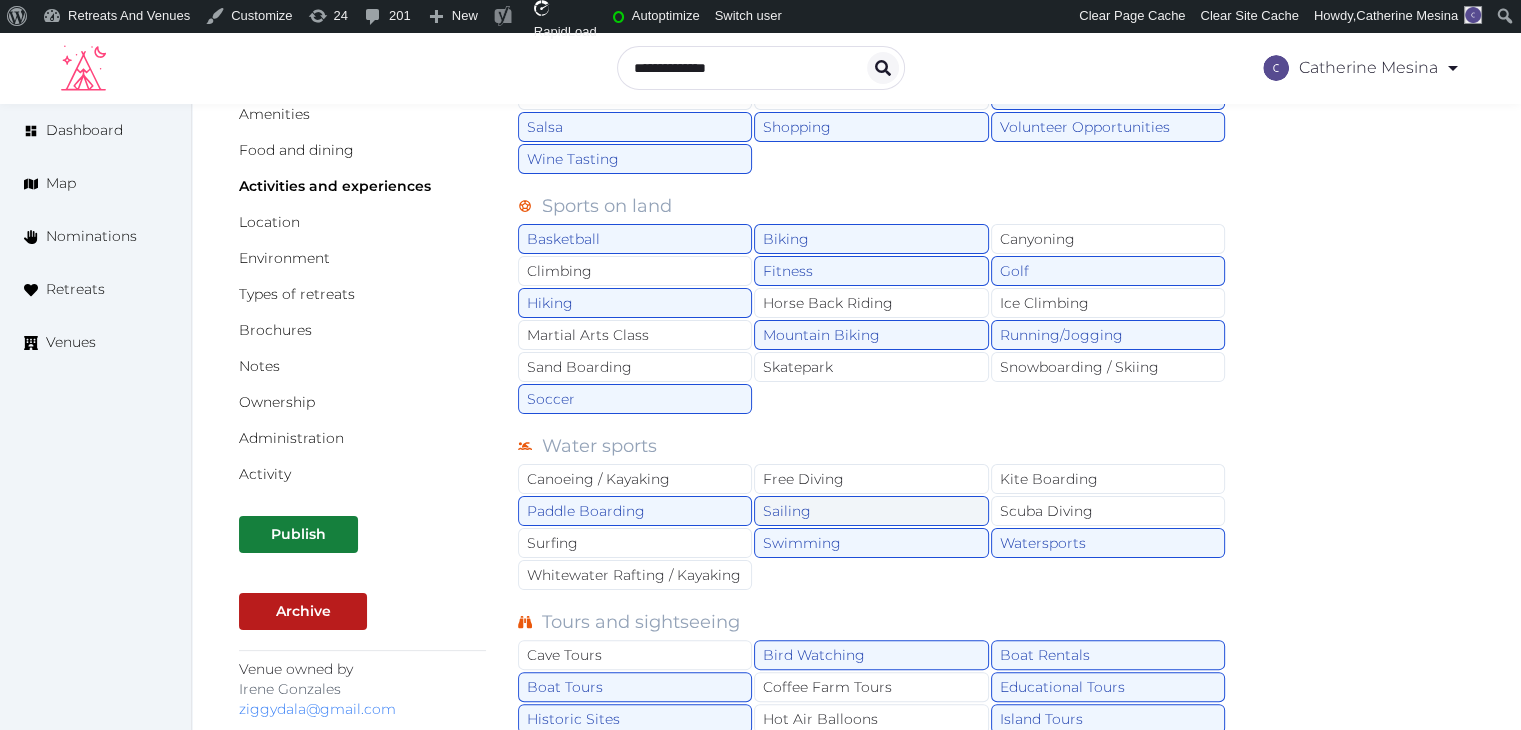 drag, startPoint x: 700, startPoint y: 509, endPoint x: 875, endPoint y: 509, distance: 175 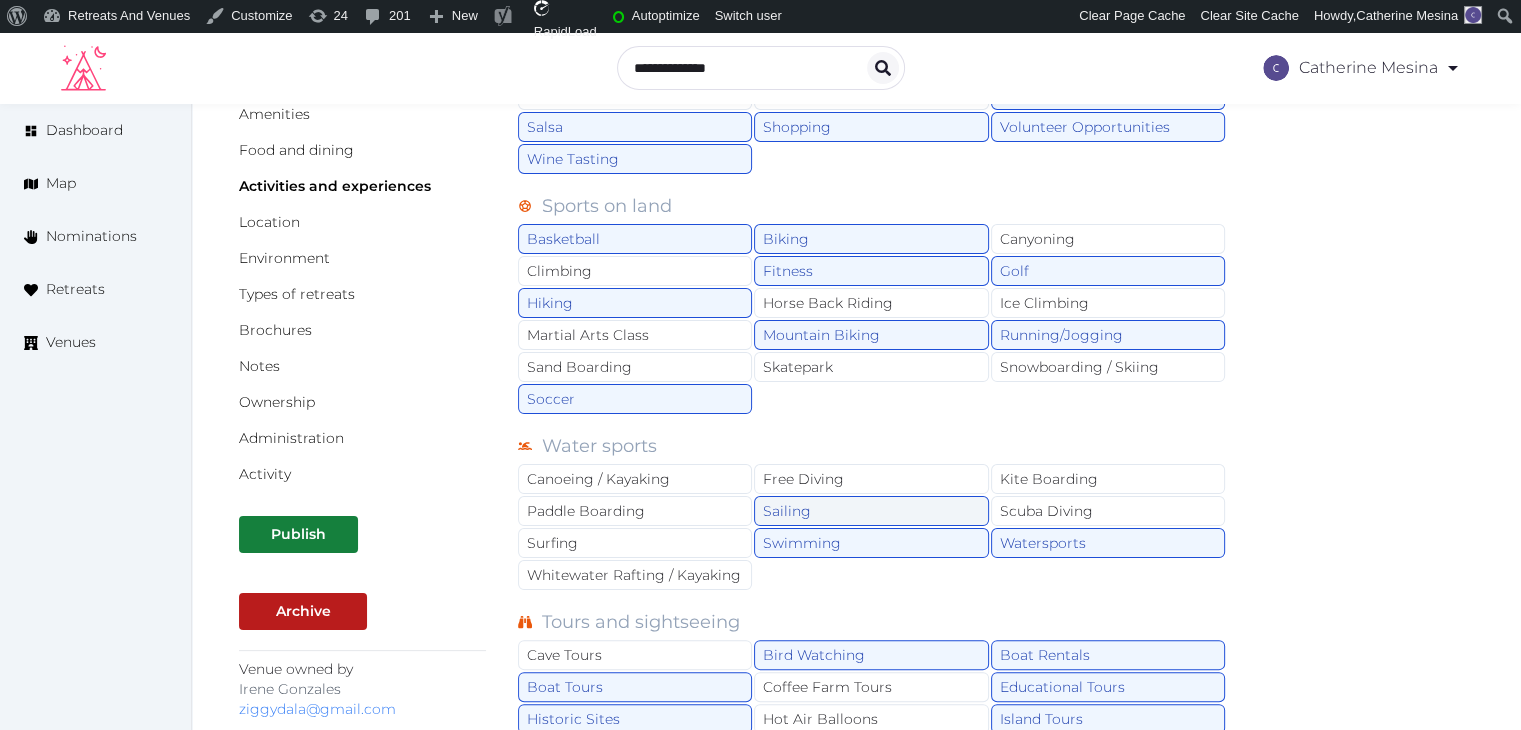 click on "Sailing" at bounding box center (871, 511) 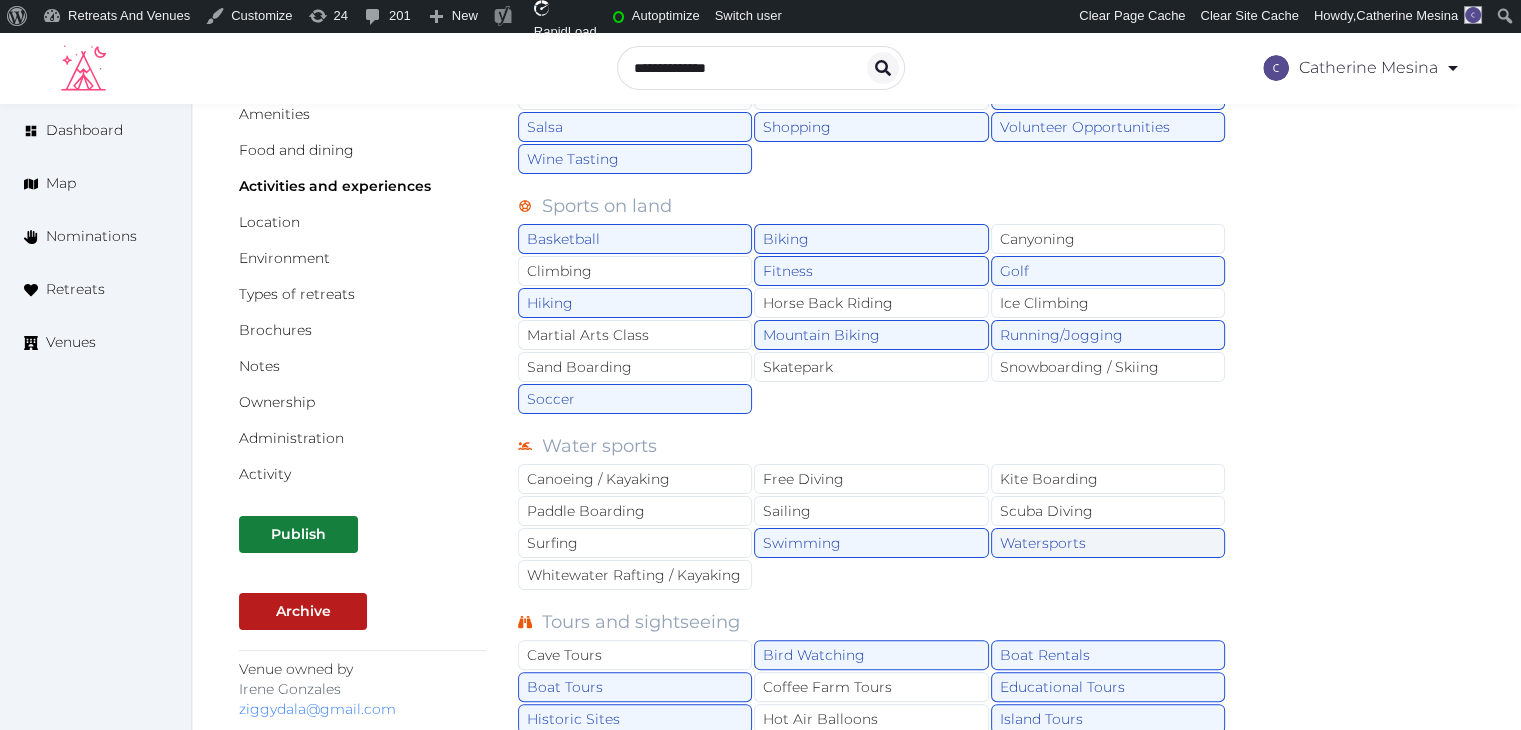 click on "Watersports" at bounding box center (1108, 543) 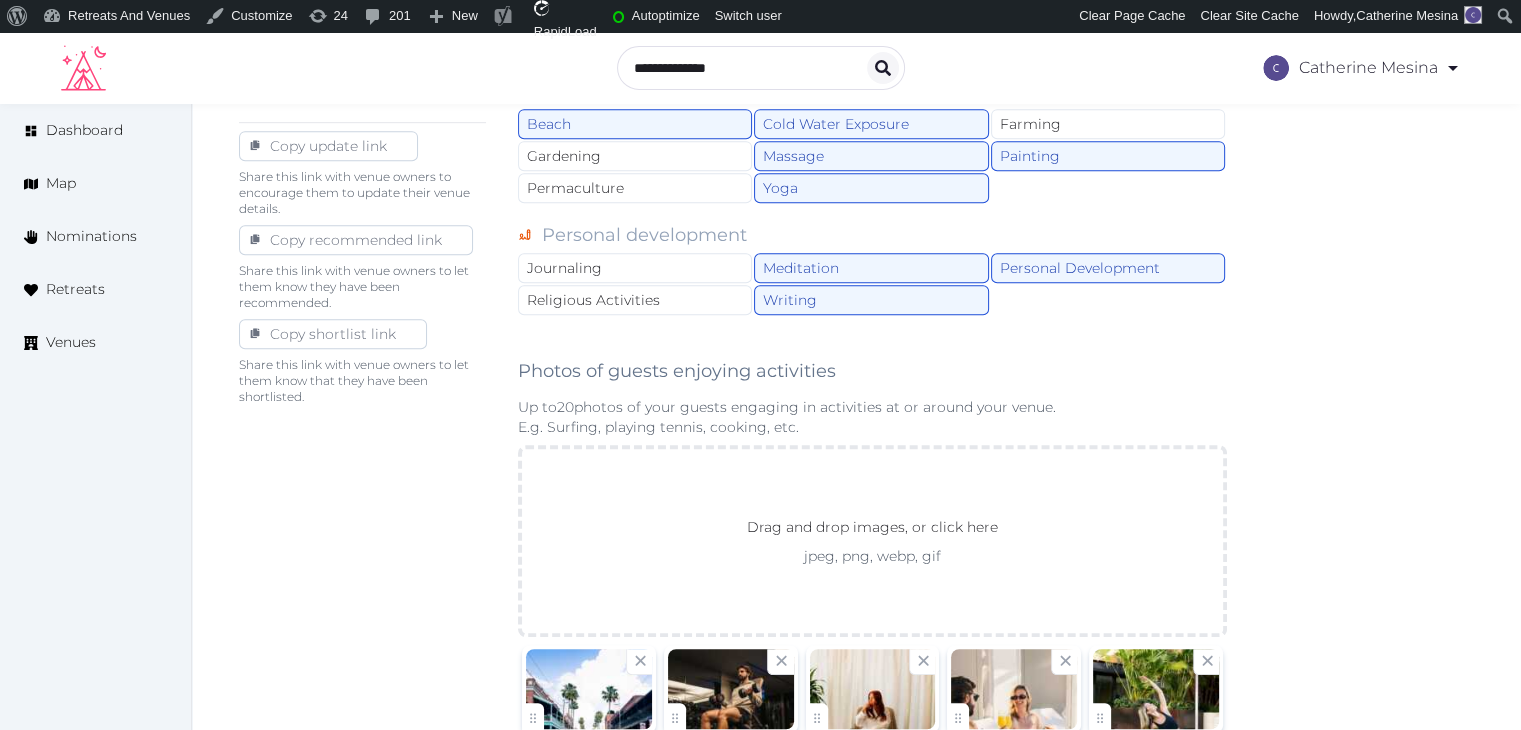 scroll, scrollTop: 1014, scrollLeft: 0, axis: vertical 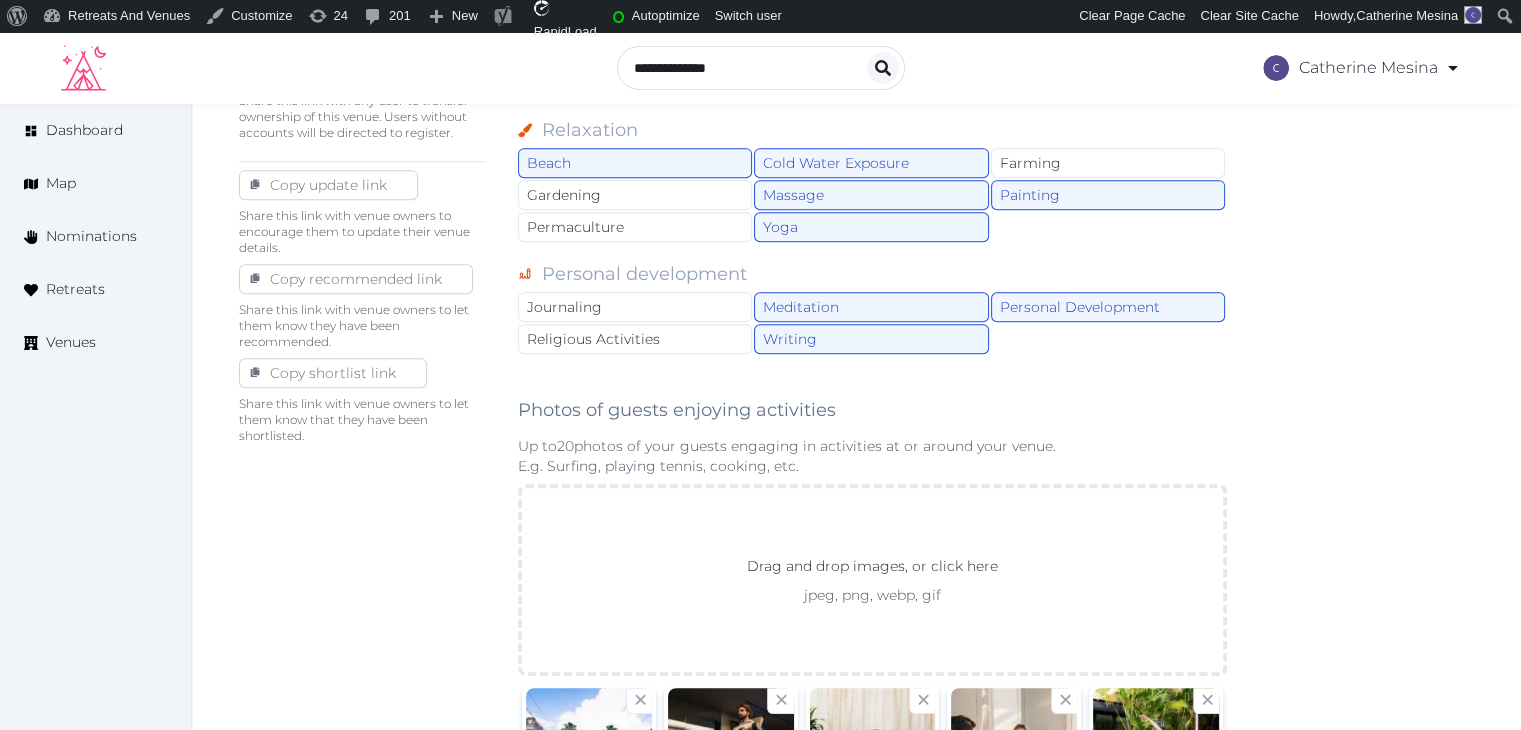 drag, startPoint x: 636, startPoint y: 162, endPoint x: 650, endPoint y: 265, distance: 103.947105 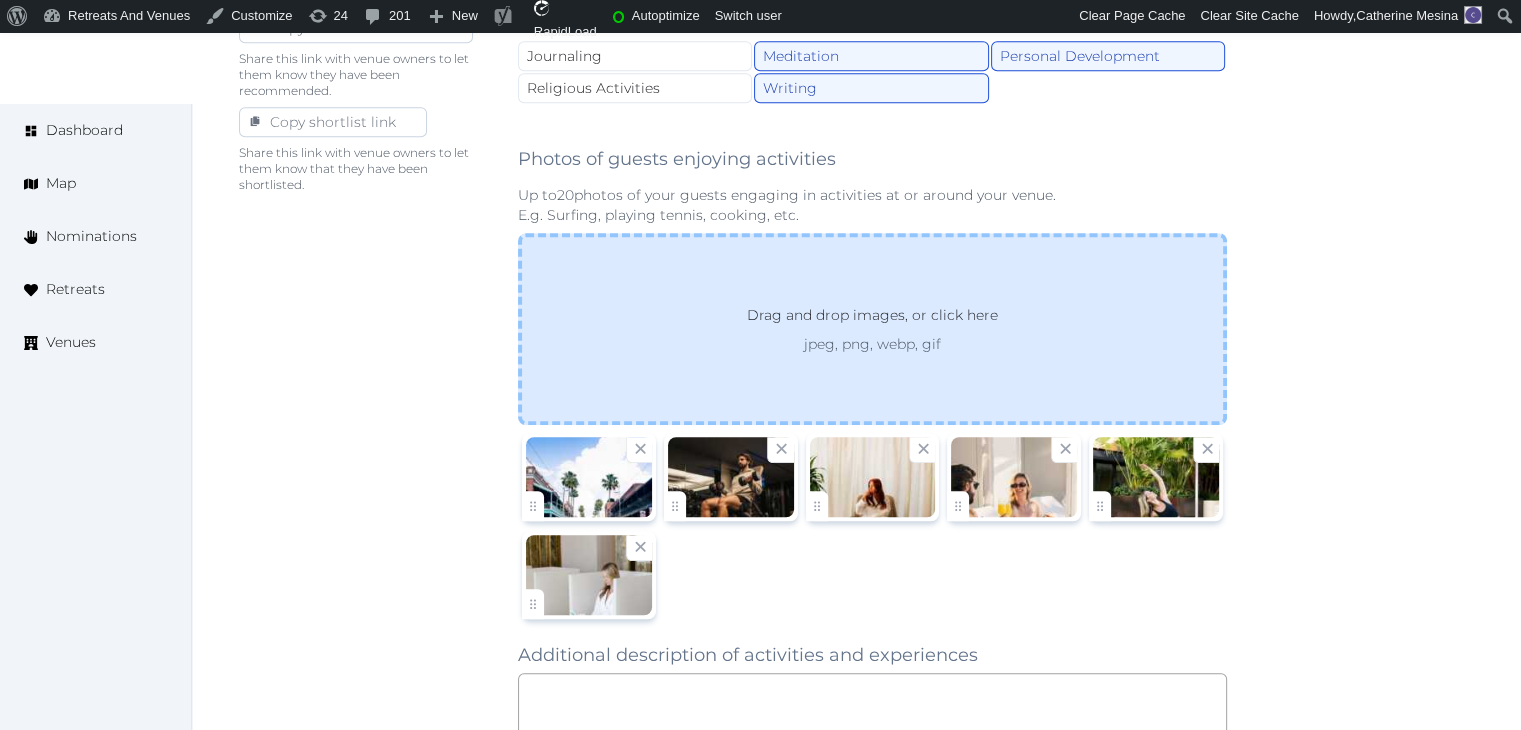 scroll, scrollTop: 1514, scrollLeft: 0, axis: vertical 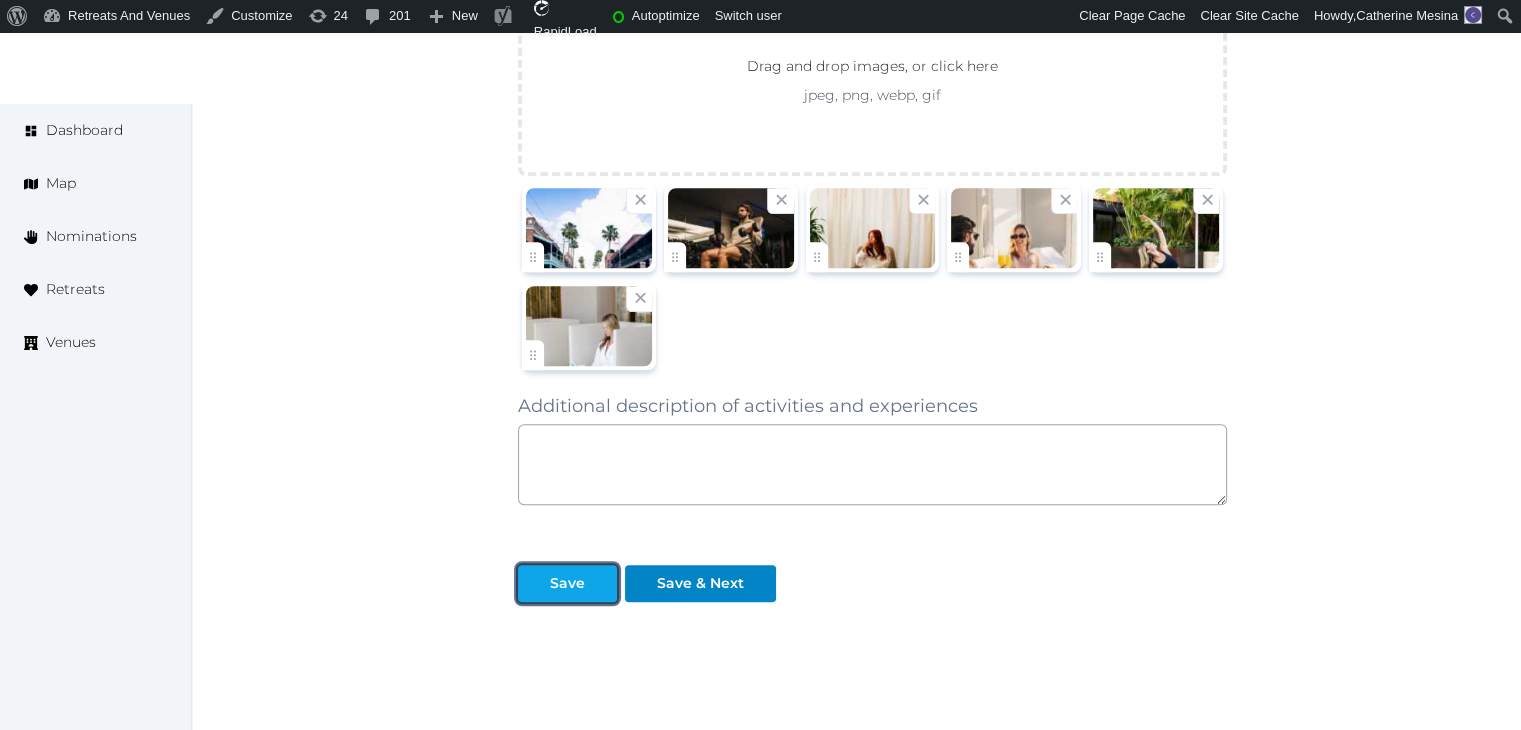 click at bounding box center (601, 583) 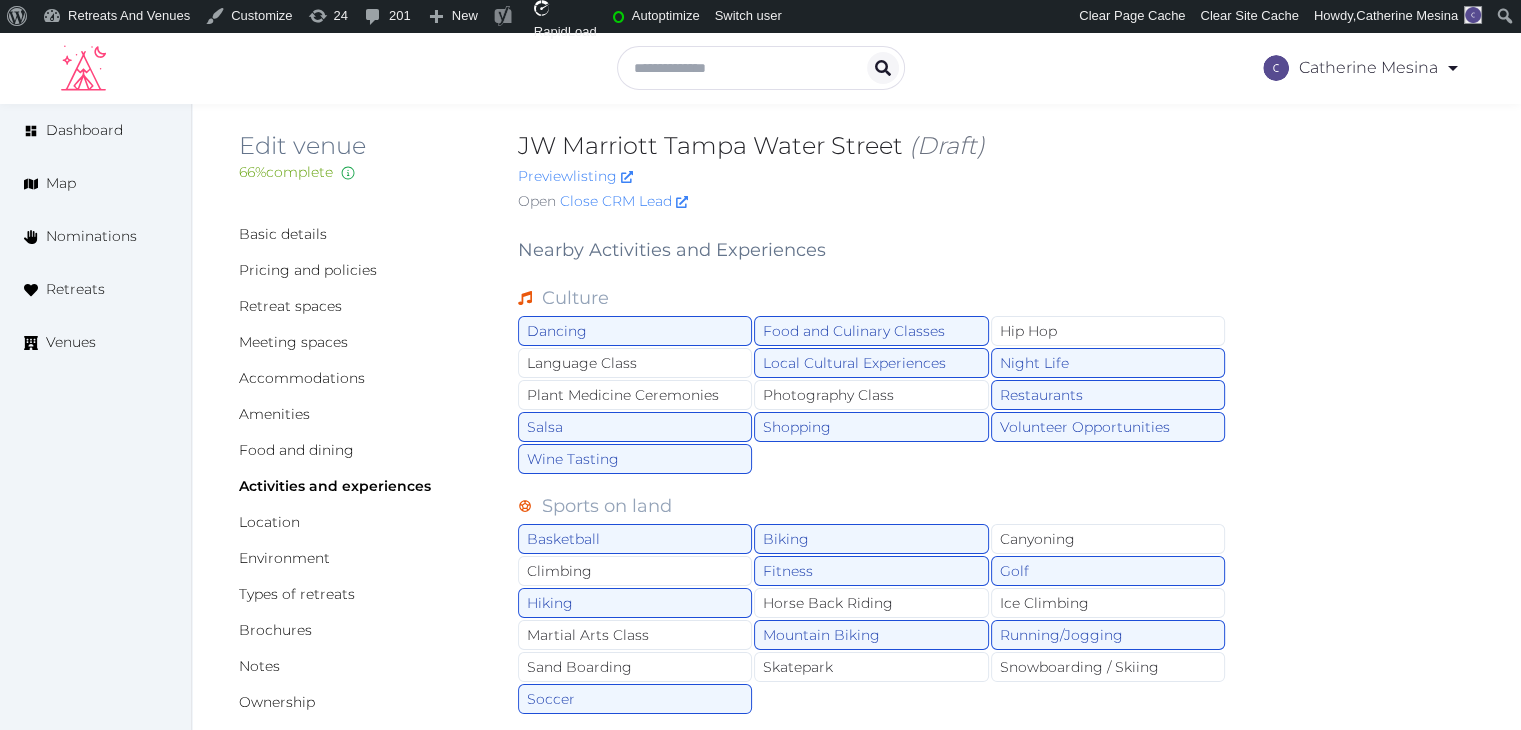 scroll, scrollTop: 314, scrollLeft: 0, axis: vertical 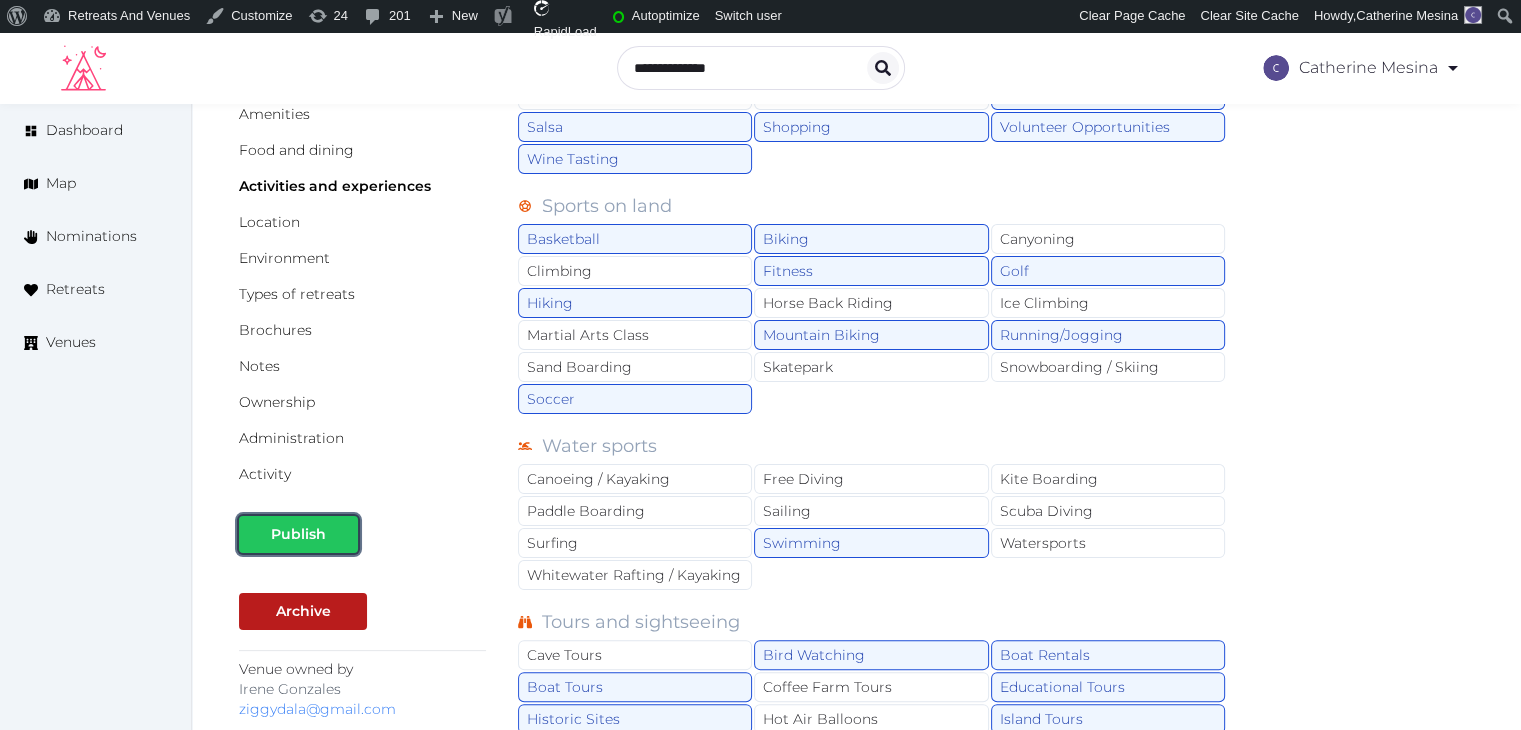 click on "Publish" at bounding box center [298, 534] 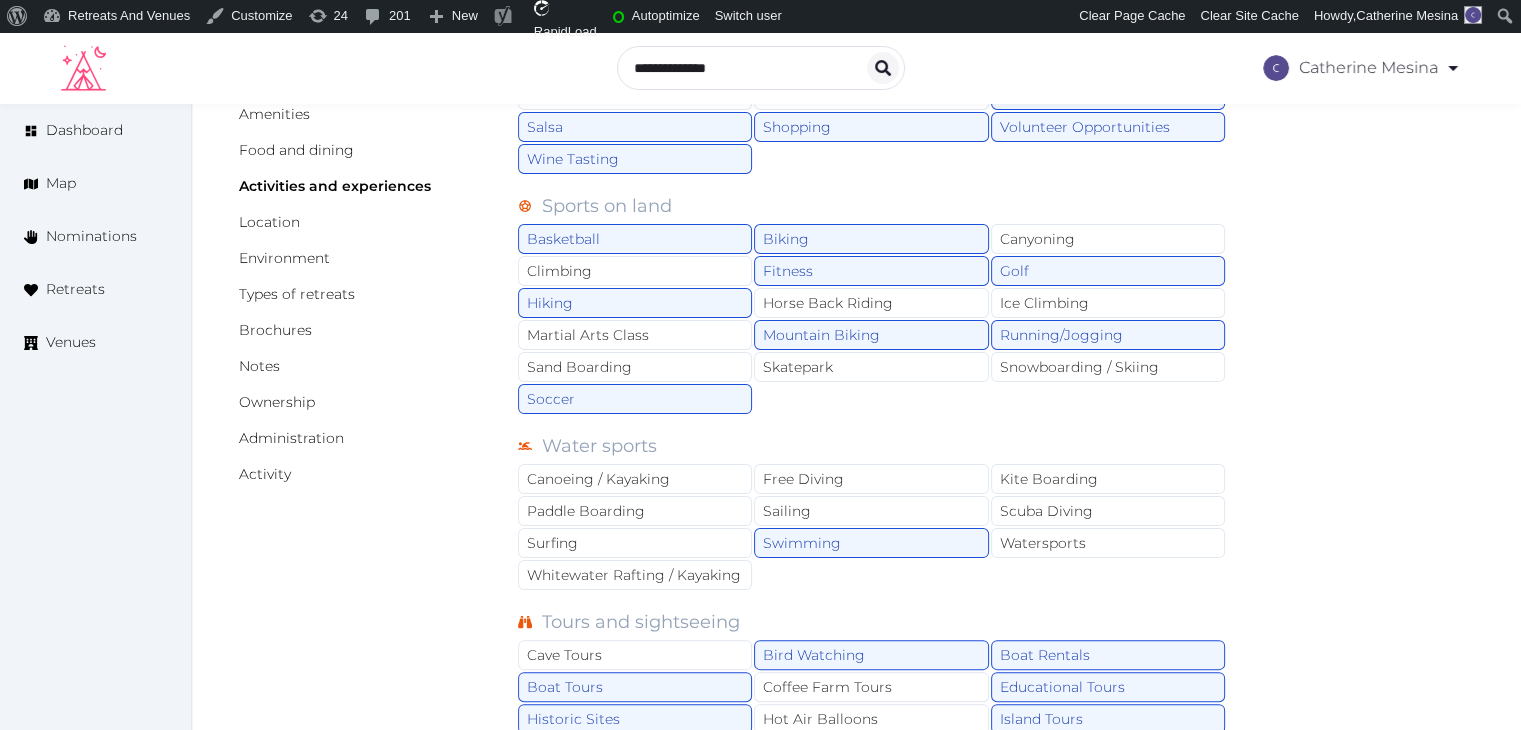 scroll, scrollTop: 314, scrollLeft: 0, axis: vertical 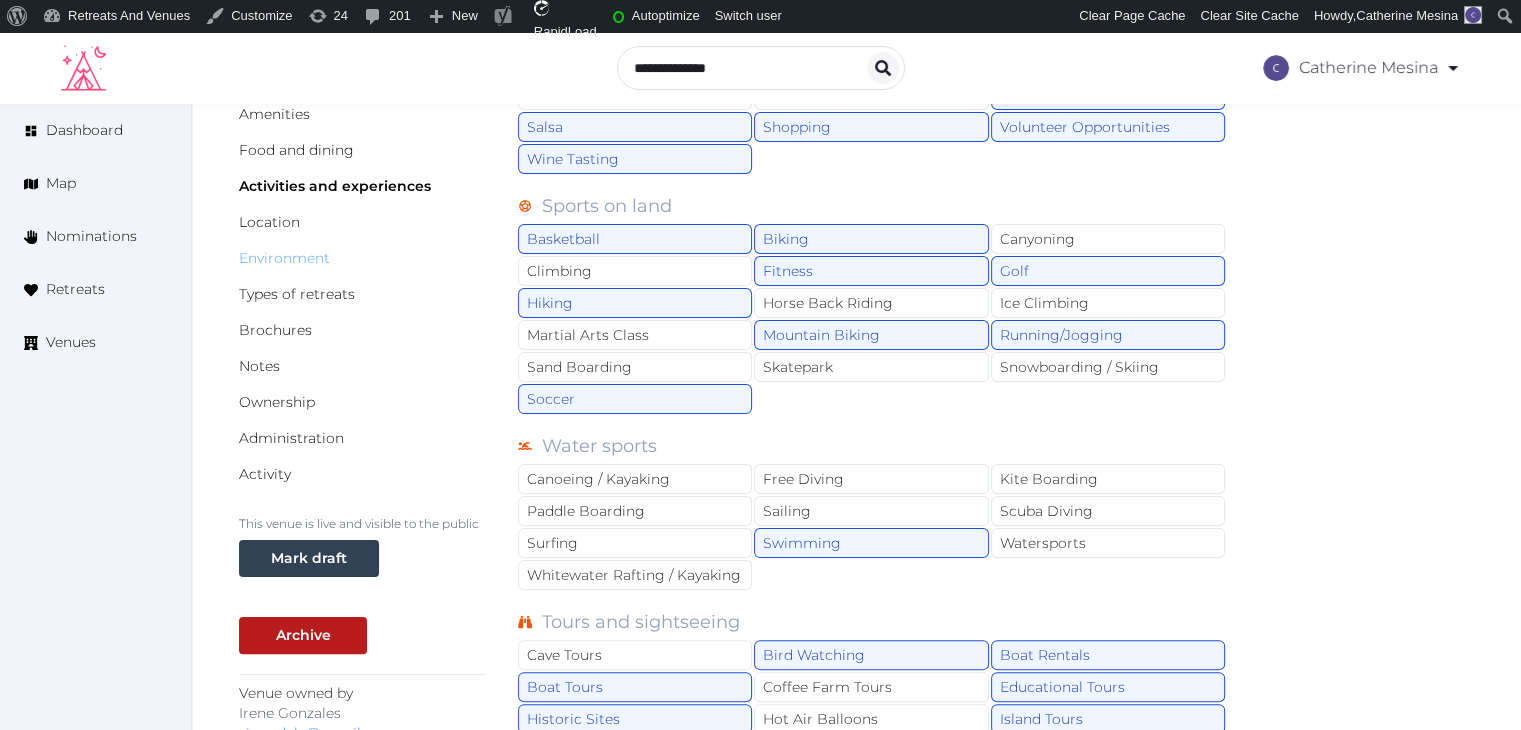 click on "Environment" at bounding box center [284, 258] 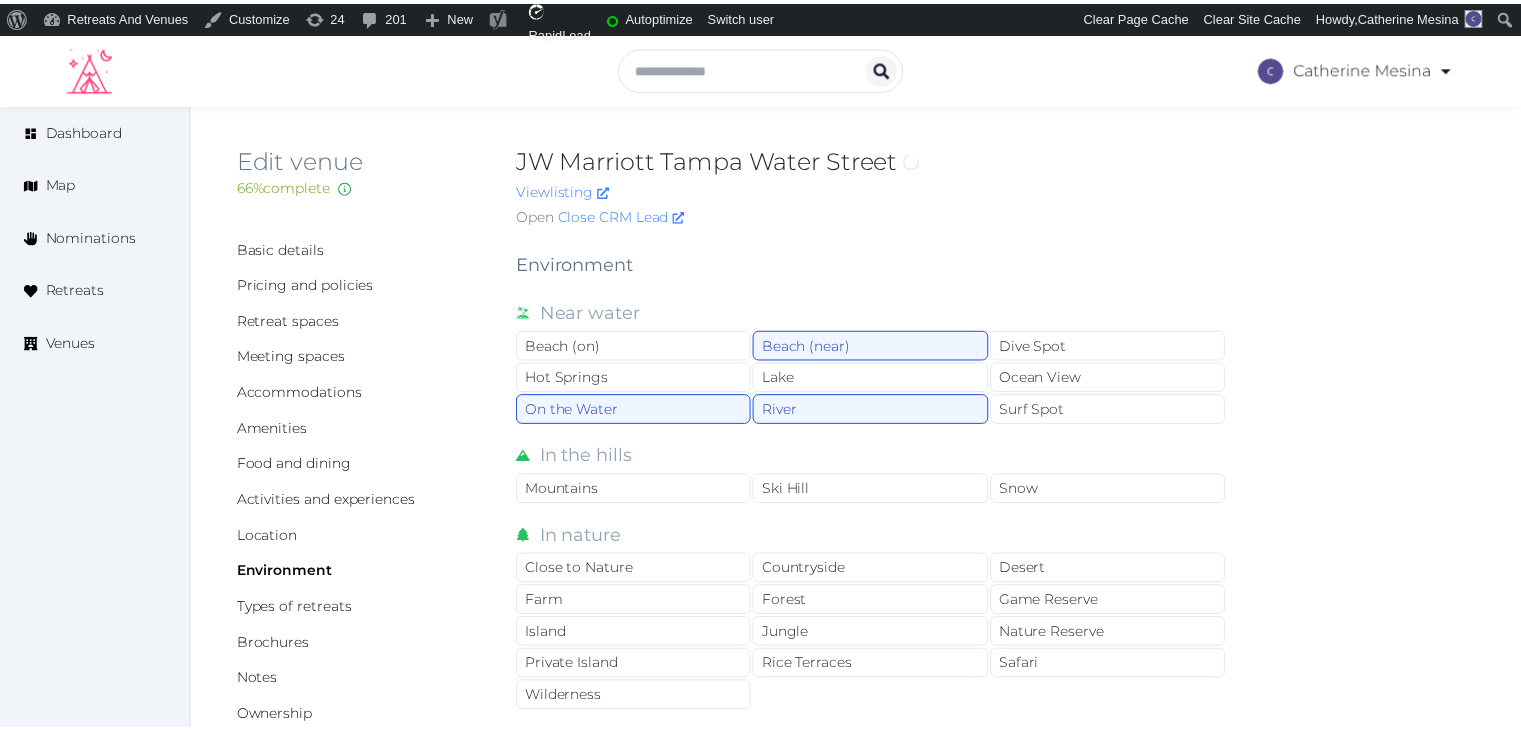 scroll, scrollTop: 0, scrollLeft: 0, axis: both 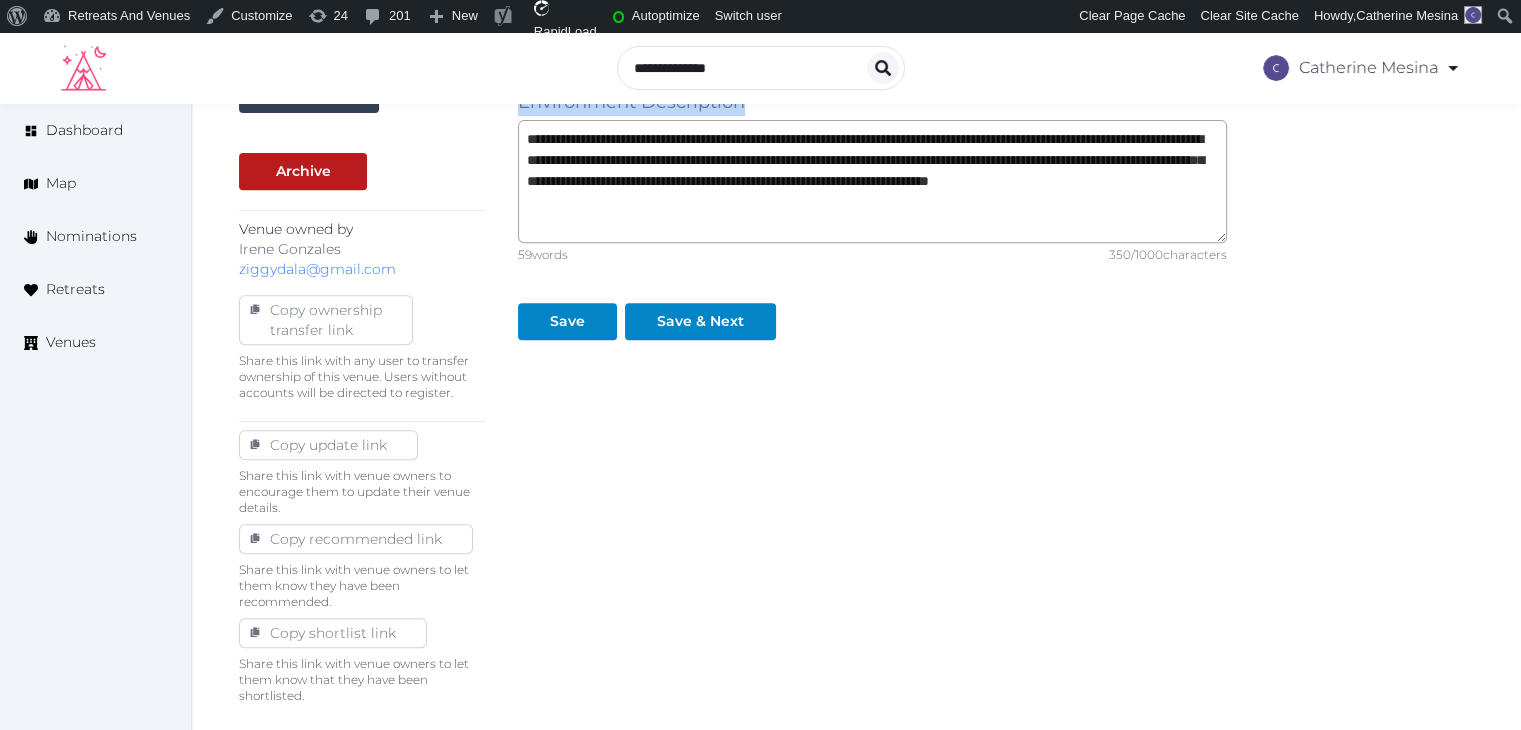 drag, startPoint x: 529, startPoint y: 285, endPoint x: 897, endPoint y: 165, distance: 387.07104 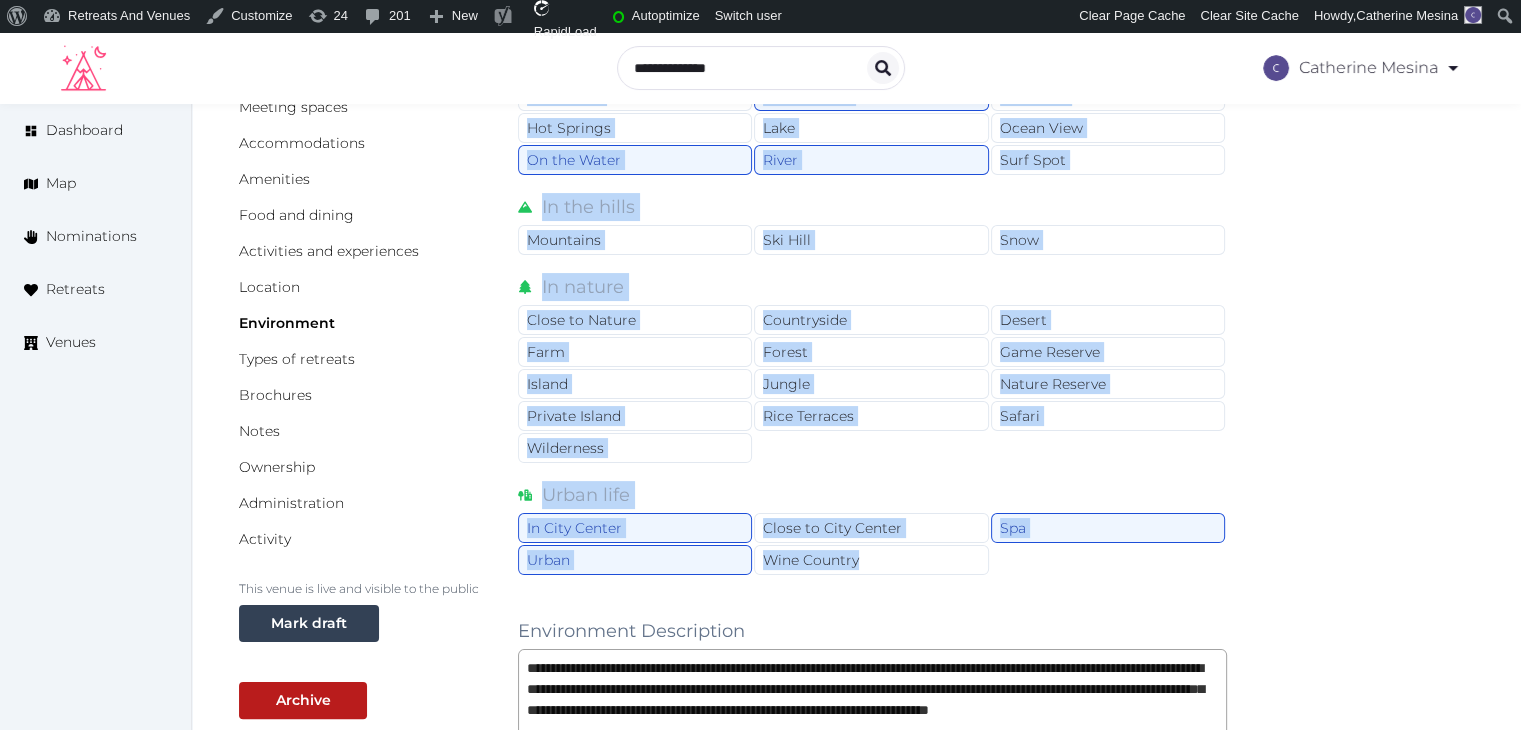 scroll, scrollTop: 0, scrollLeft: 0, axis: both 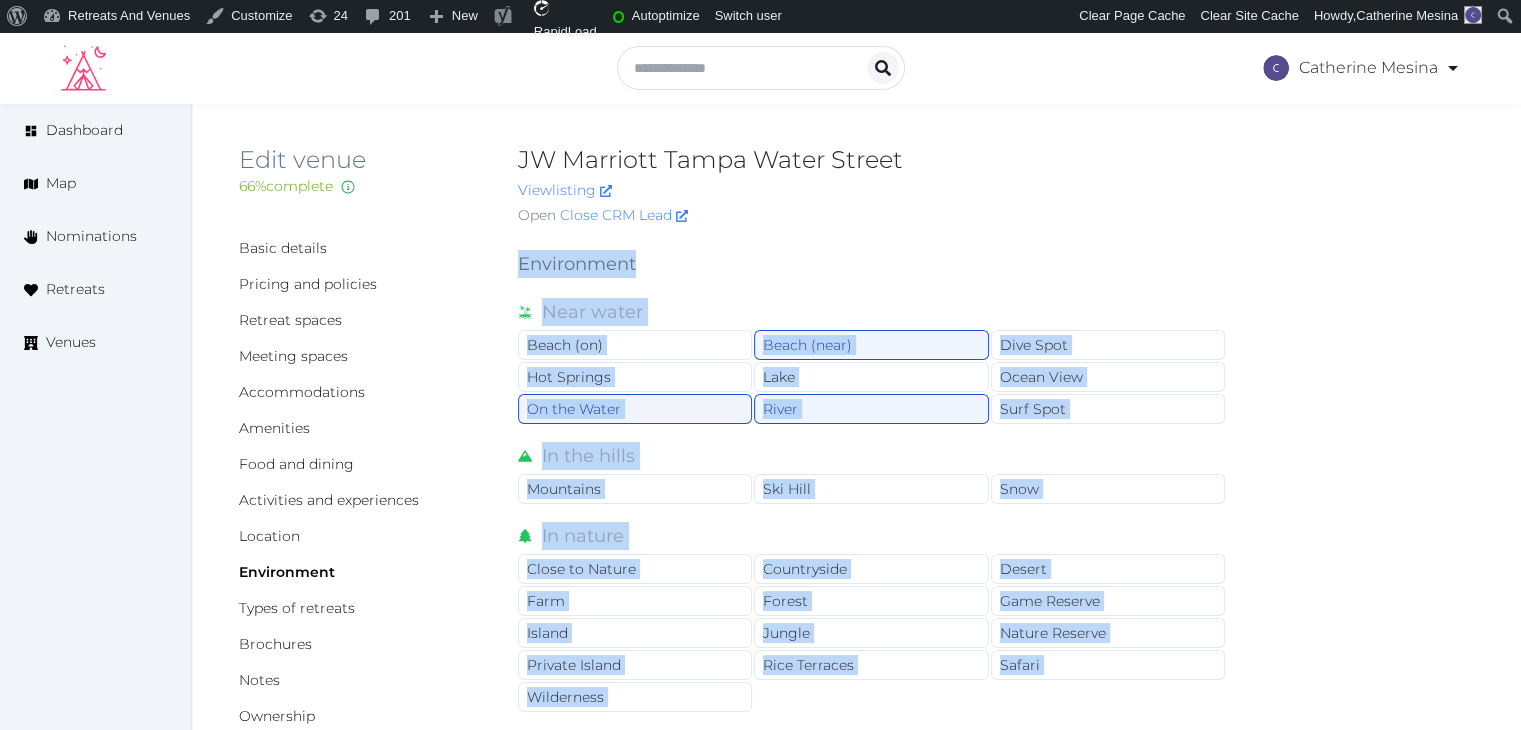 click on "On the Water" at bounding box center [635, 409] 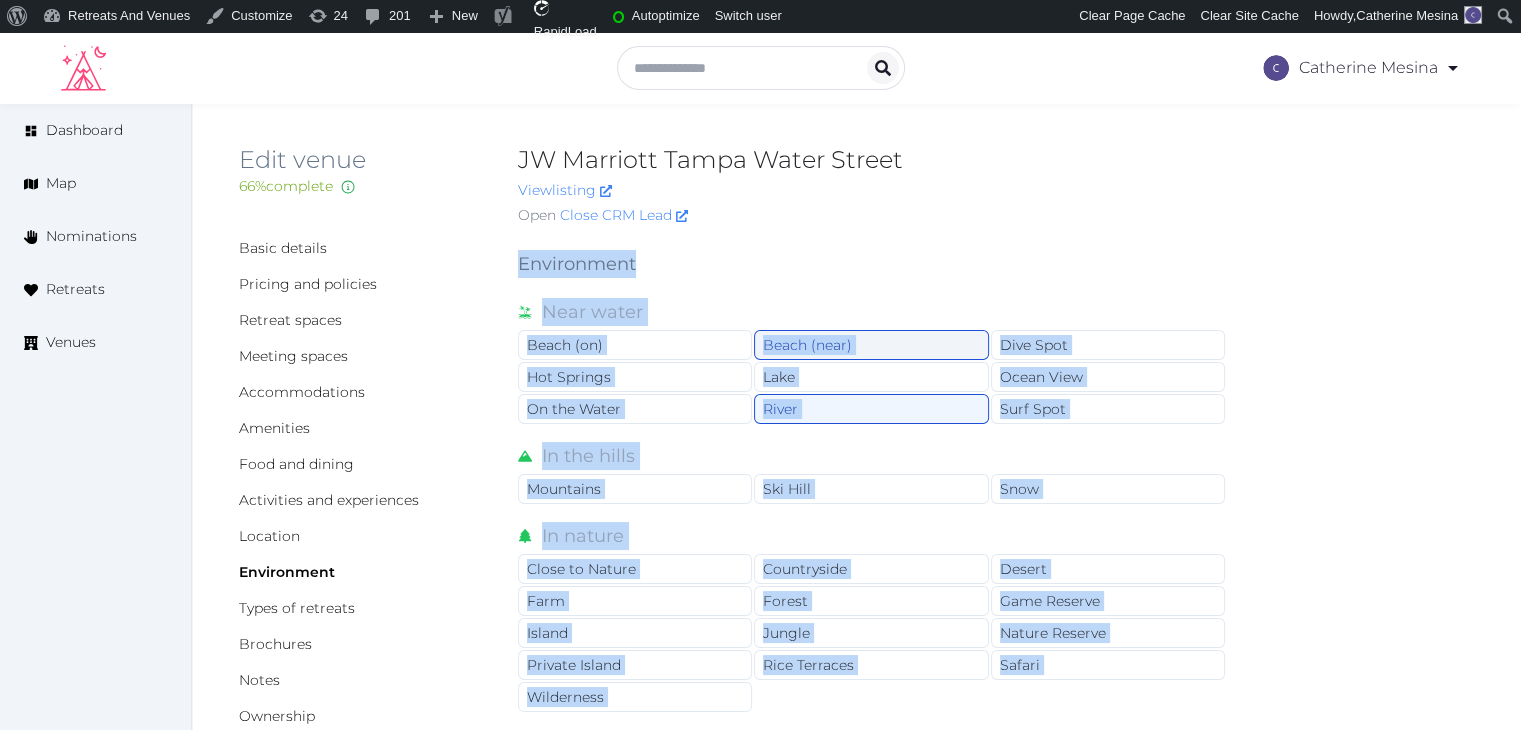 click on "Beach (near)" at bounding box center [871, 345] 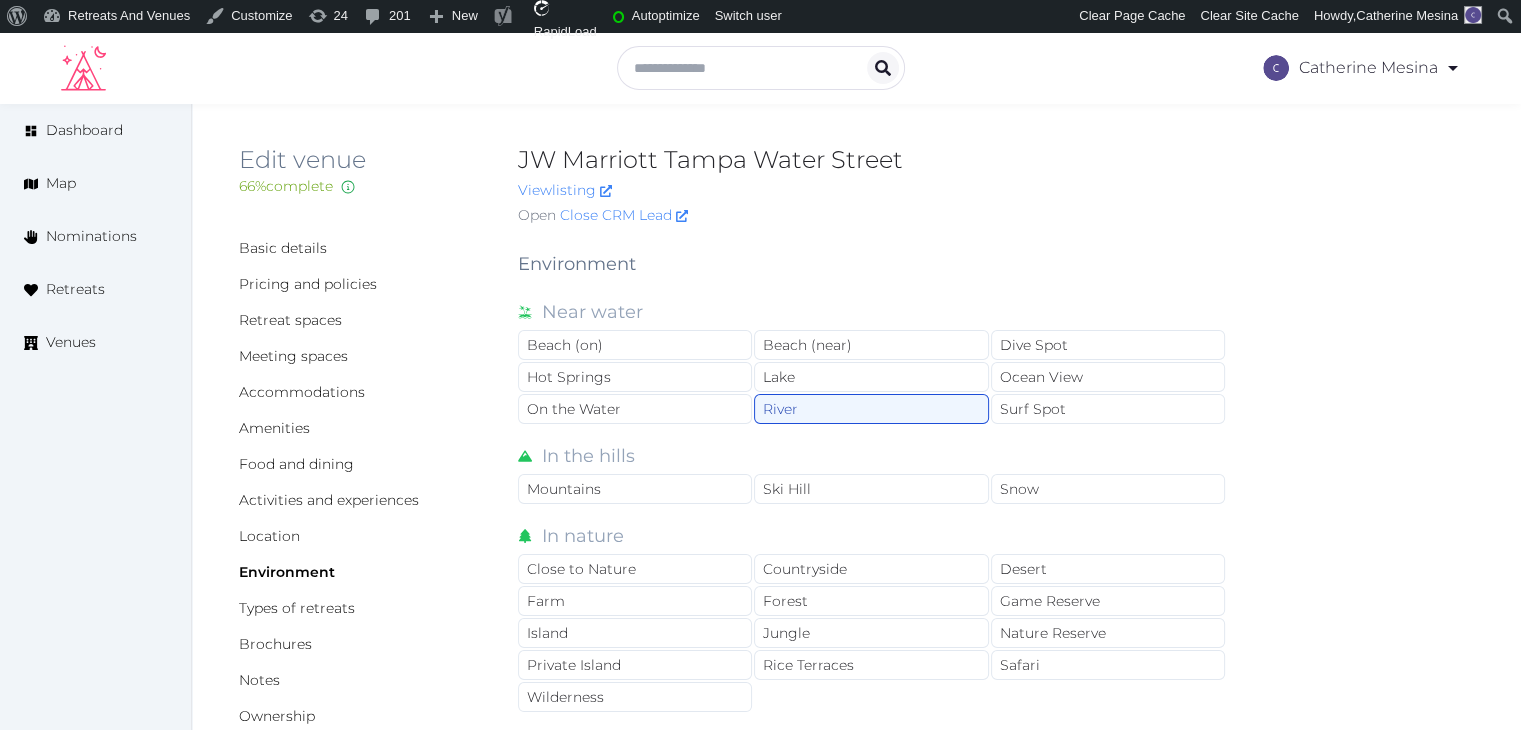 scroll, scrollTop: 400, scrollLeft: 0, axis: vertical 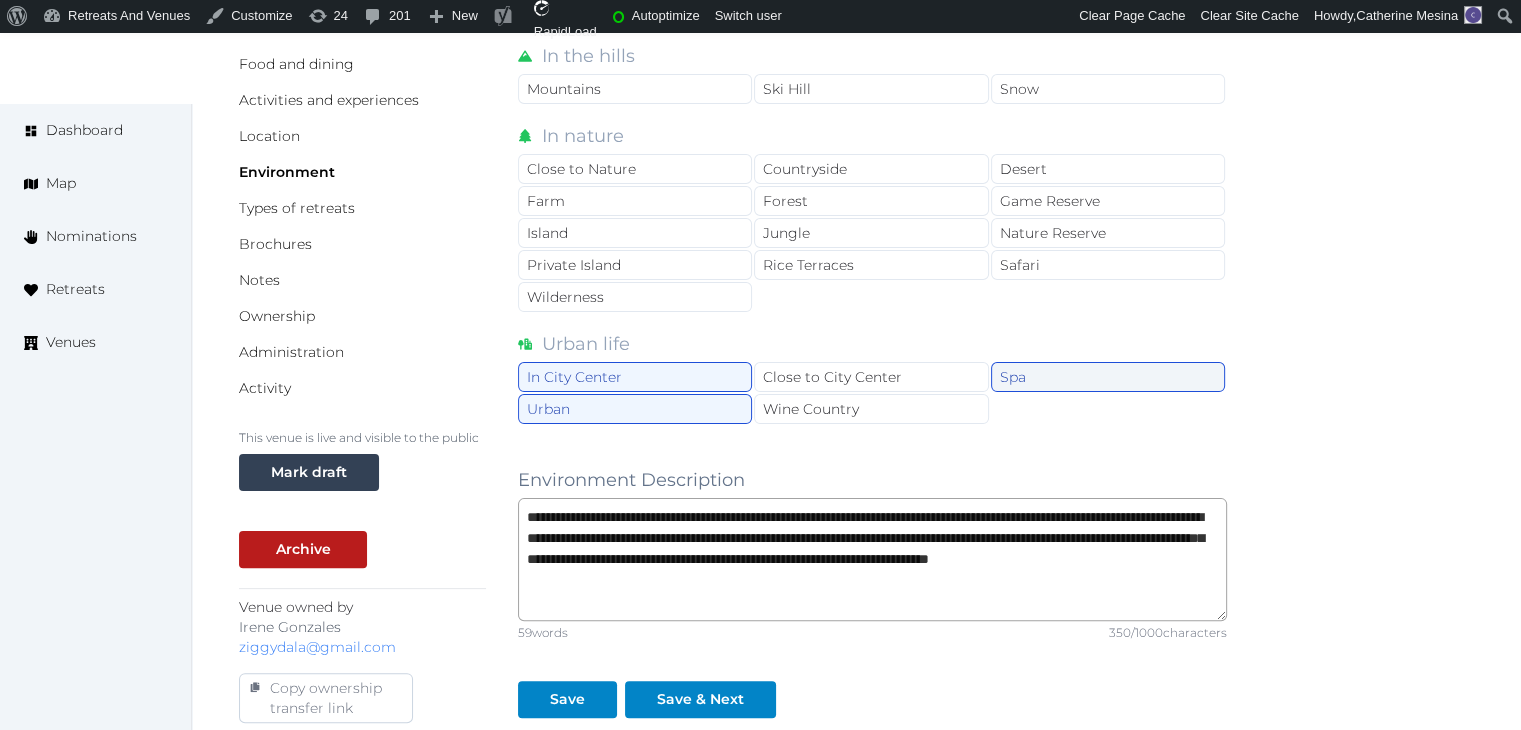 click on "Spa" at bounding box center (1108, 377) 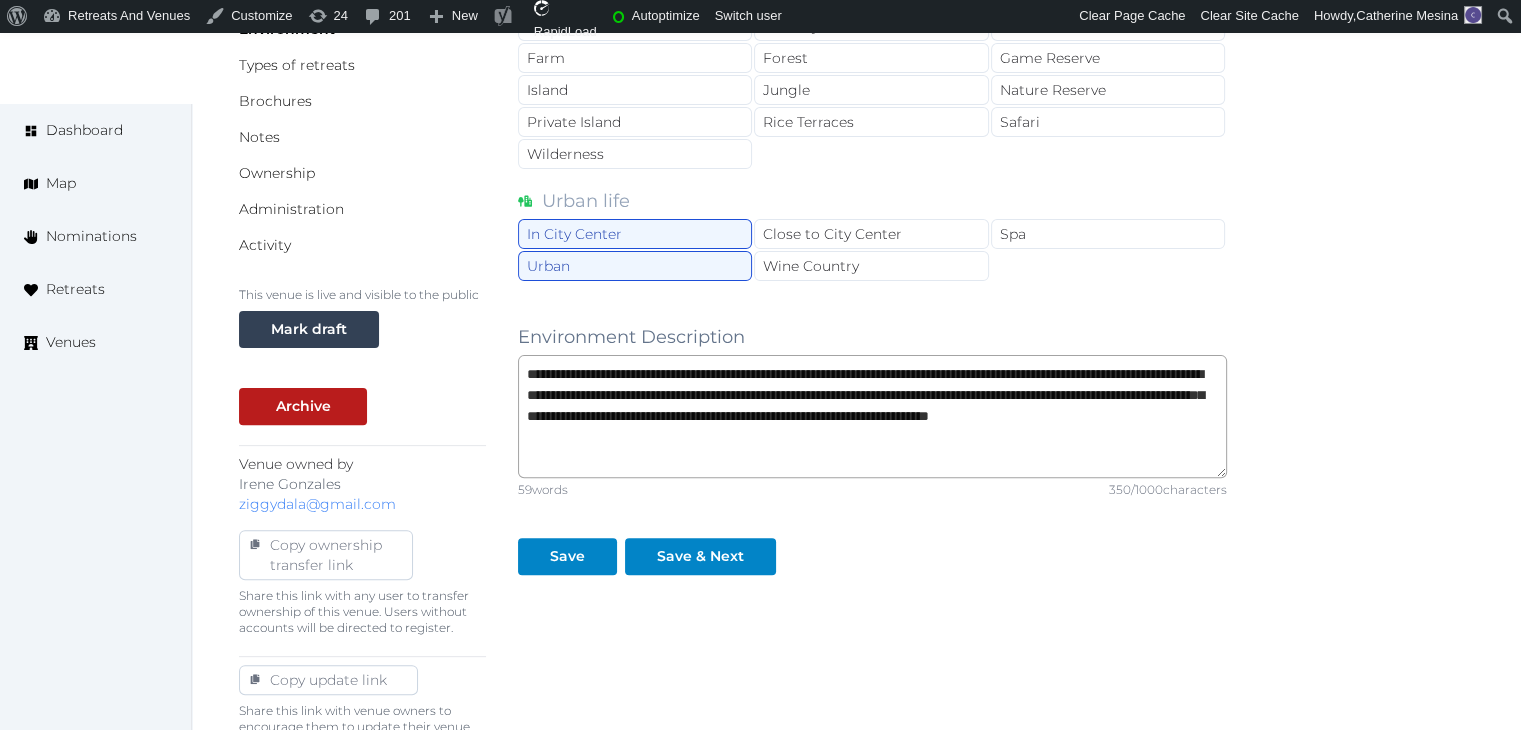 scroll, scrollTop: 782, scrollLeft: 0, axis: vertical 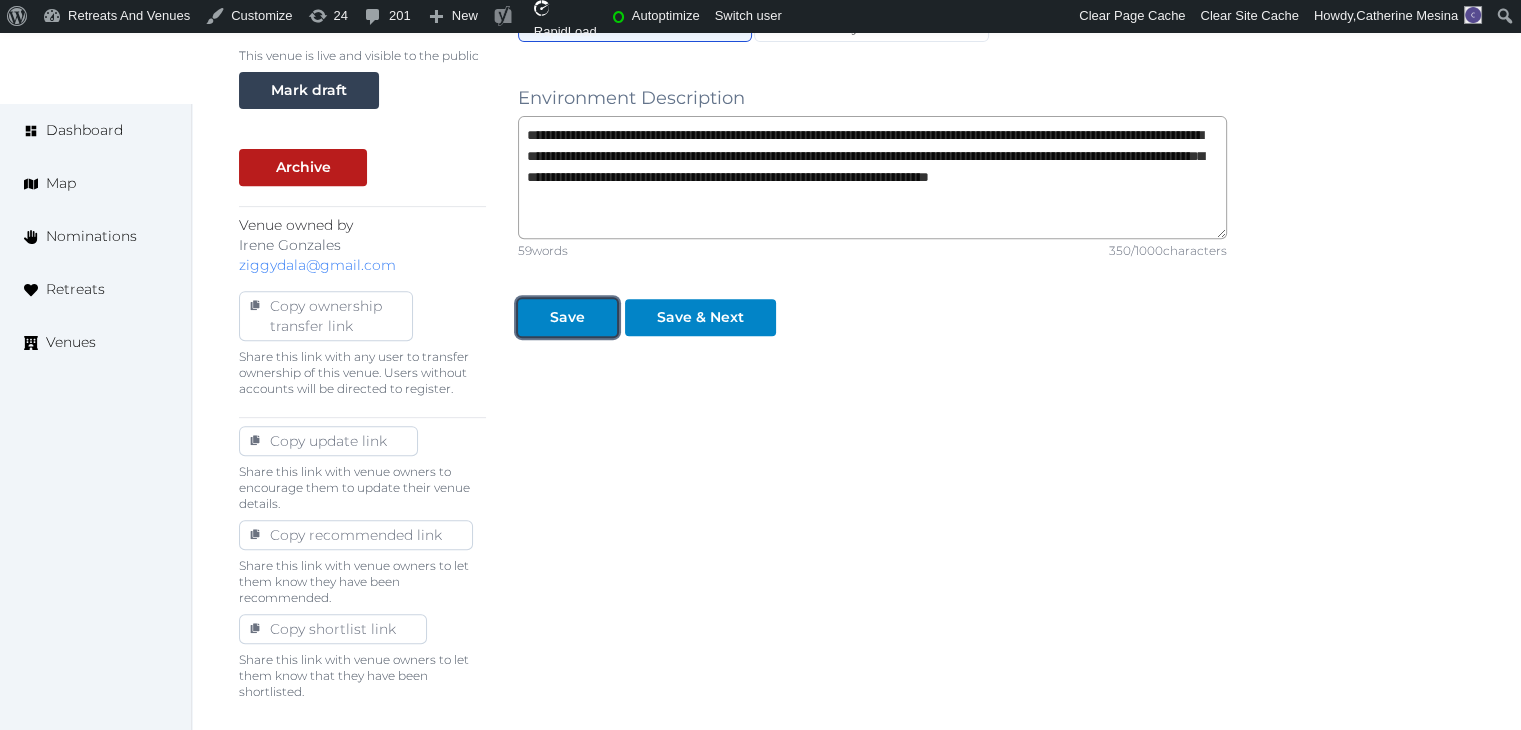 drag, startPoint x: 563, startPoint y: 315, endPoint x: 577, endPoint y: 419, distance: 104.93808 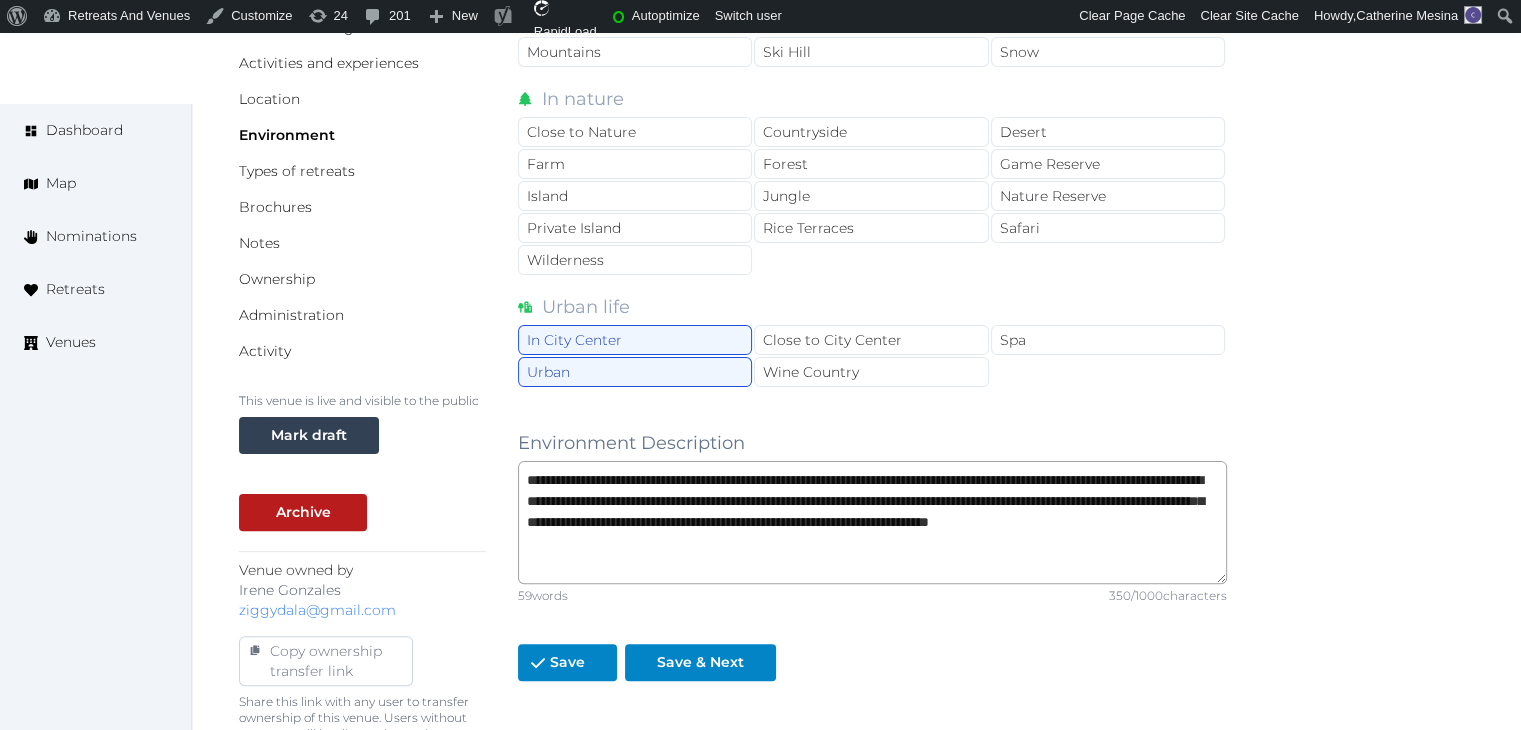 scroll, scrollTop: 182, scrollLeft: 0, axis: vertical 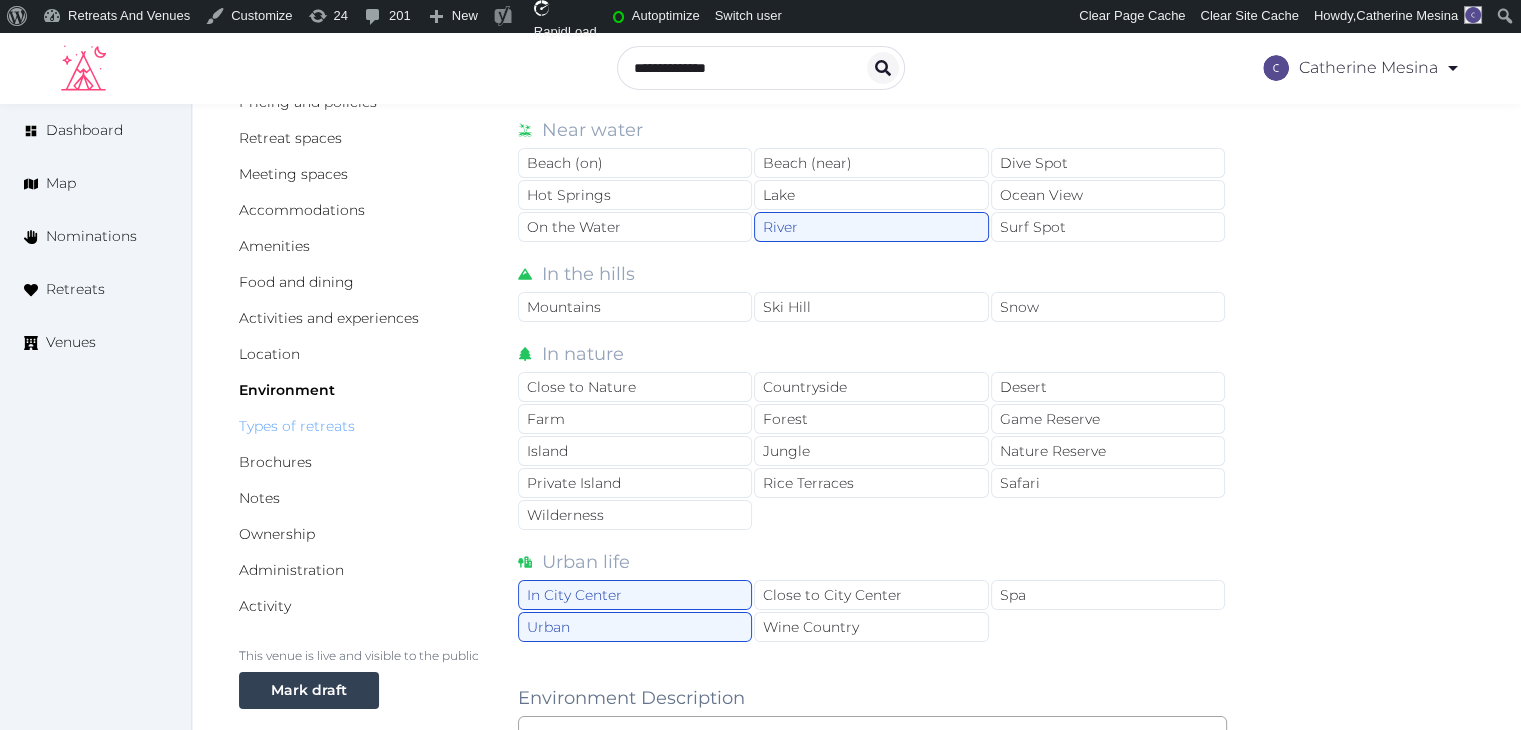 click on "Types of retreats" at bounding box center [297, 426] 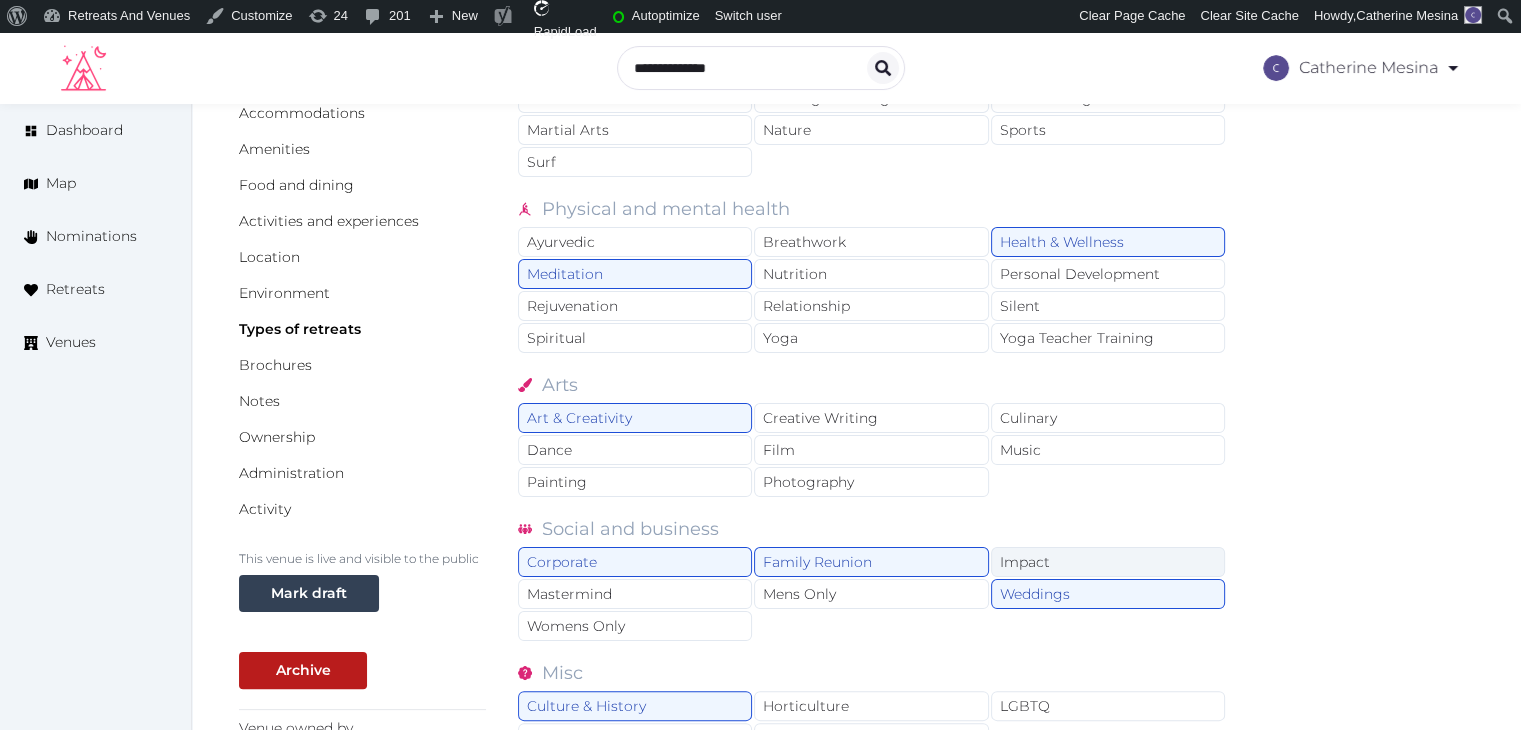 scroll, scrollTop: 0, scrollLeft: 0, axis: both 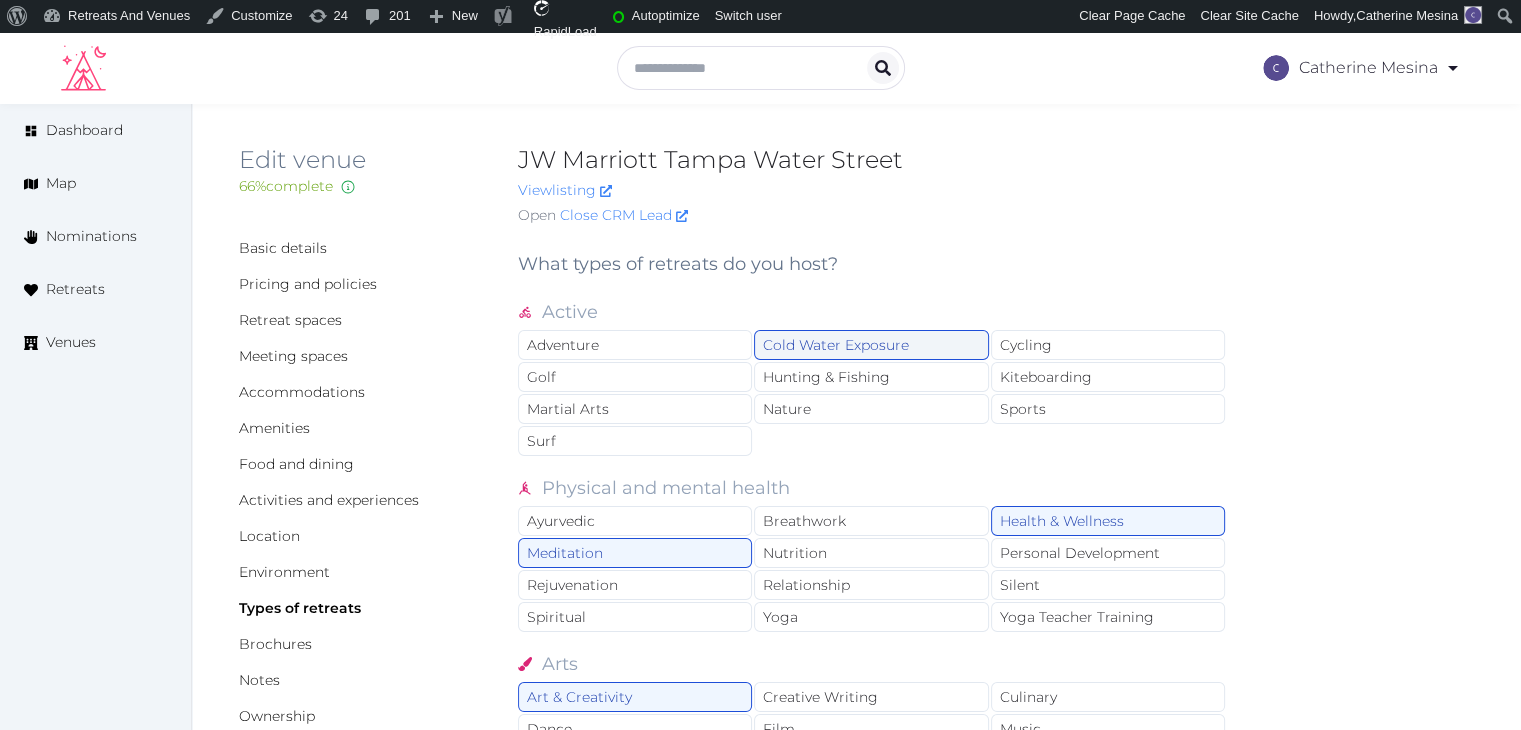 click on "Cold Water Exposure" at bounding box center (871, 345) 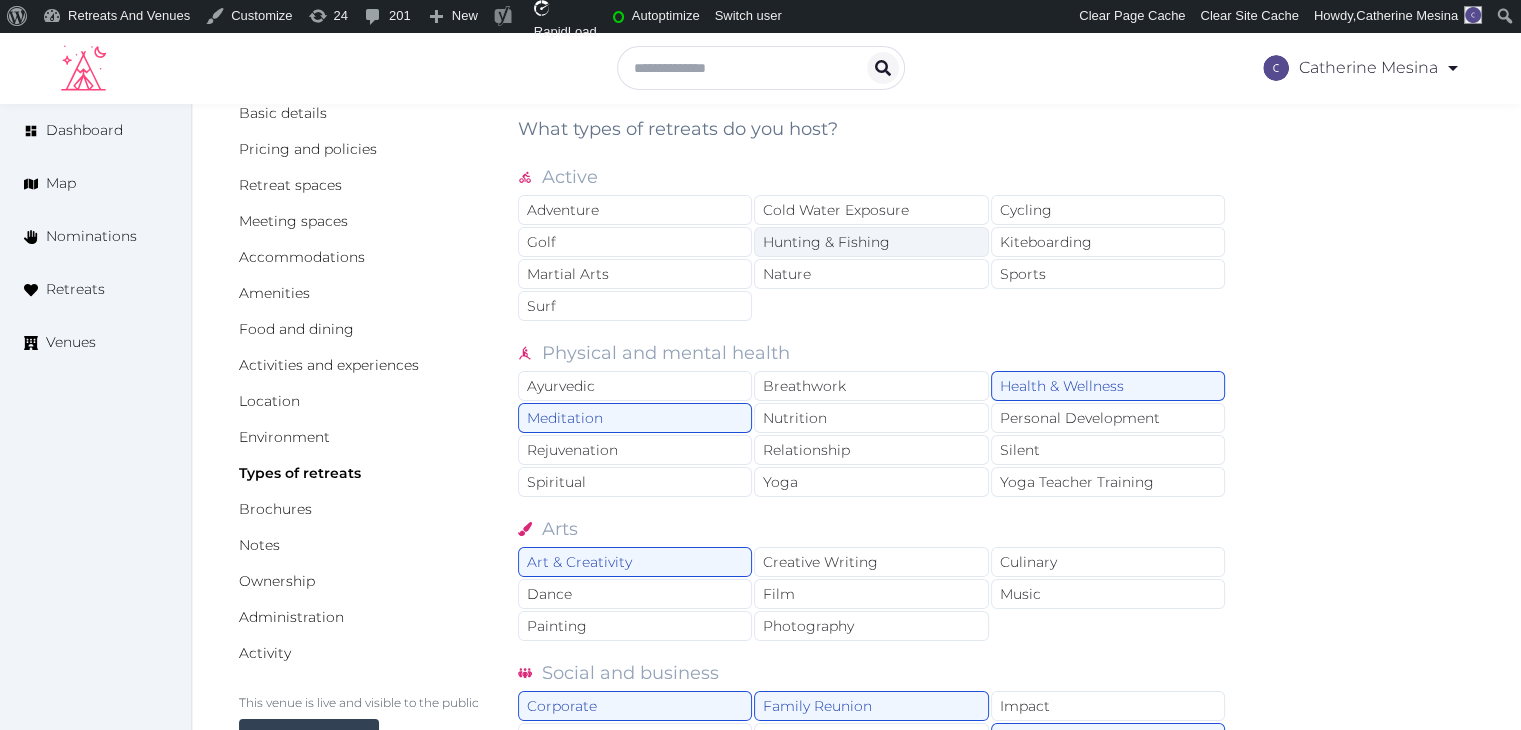 scroll, scrollTop: 400, scrollLeft: 0, axis: vertical 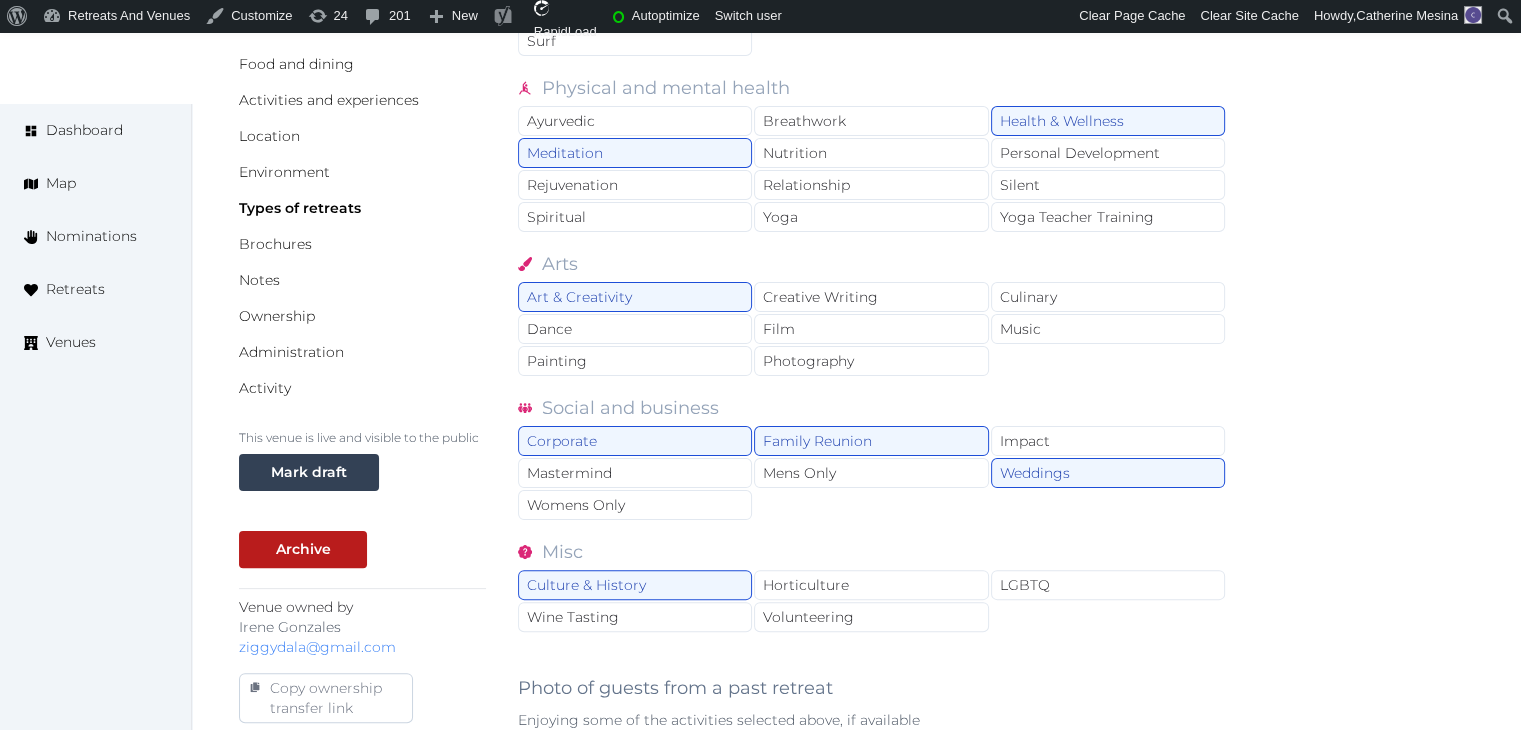 drag, startPoint x: 856, startPoint y: 201, endPoint x: 855, endPoint y: 250, distance: 49.010204 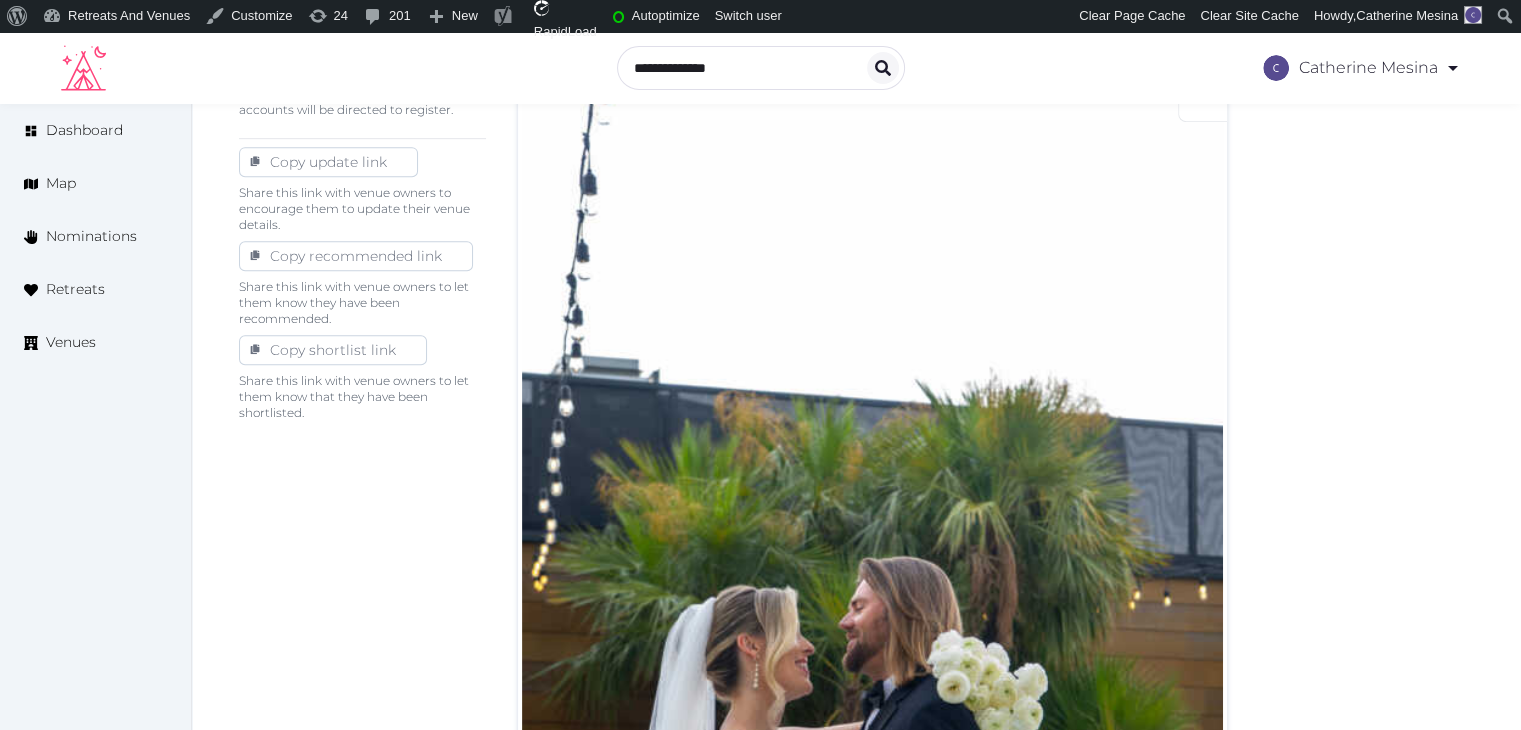 scroll, scrollTop: 959, scrollLeft: 0, axis: vertical 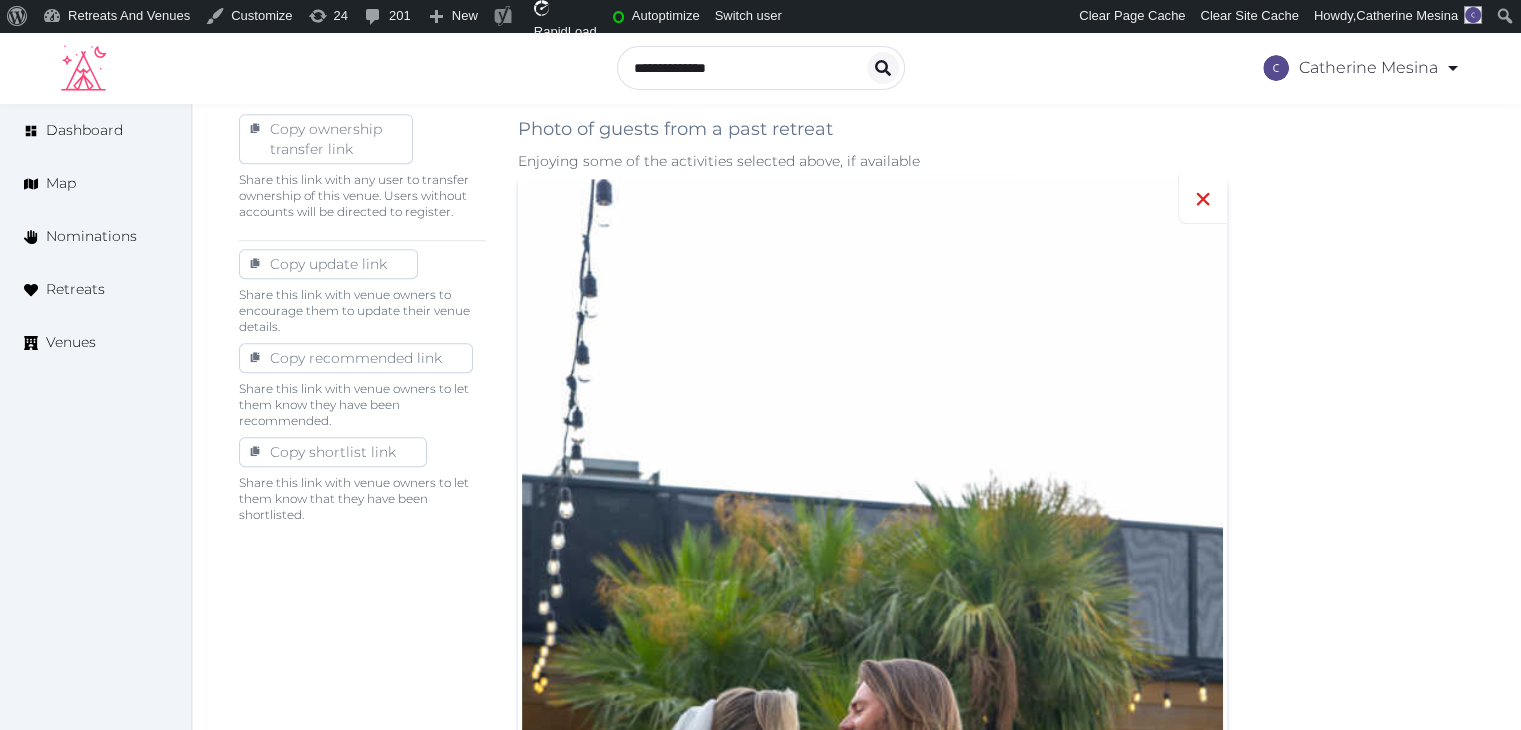 click at bounding box center (1202, 199) 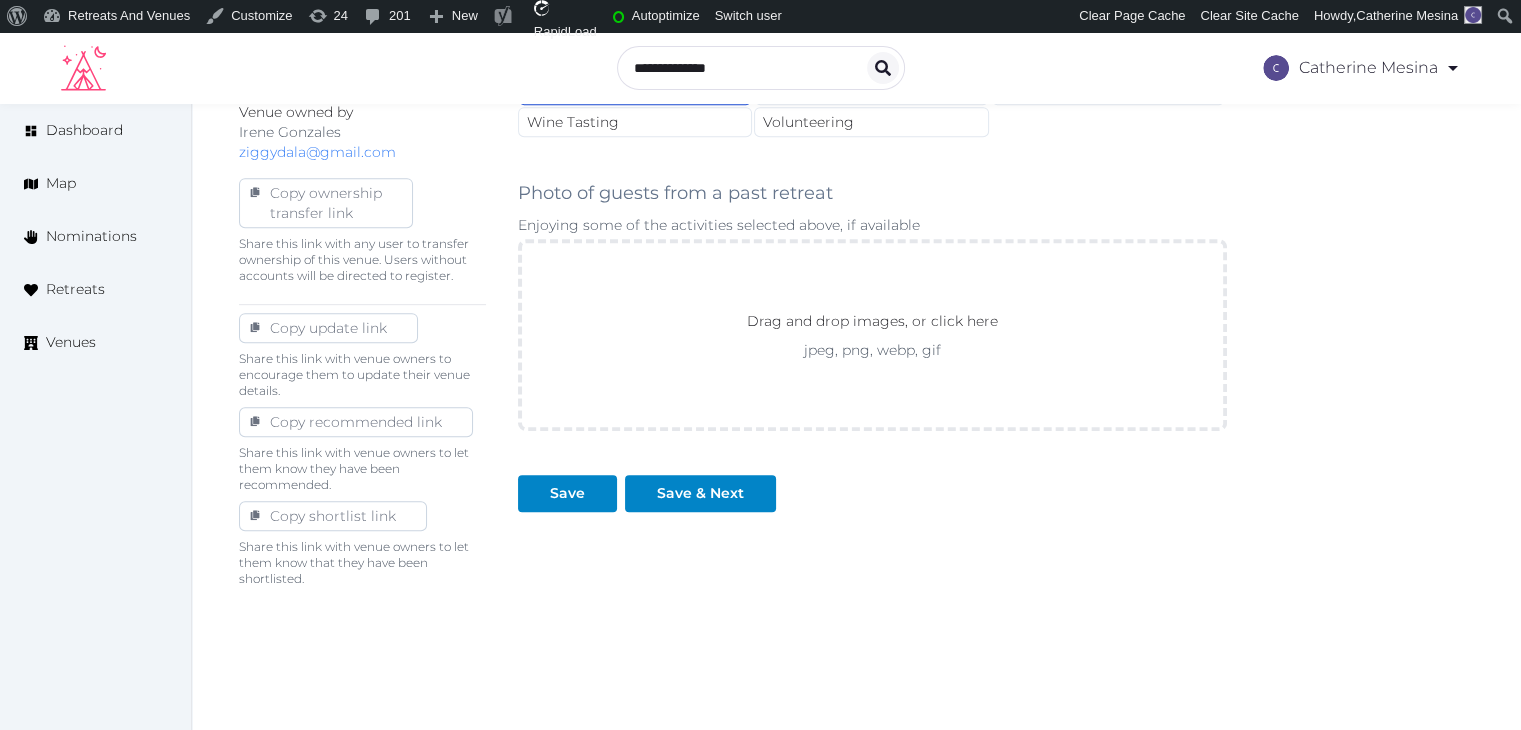 drag, startPoint x: 1060, startPoint y: 224, endPoint x: 1061, endPoint y: 259, distance: 35.014282 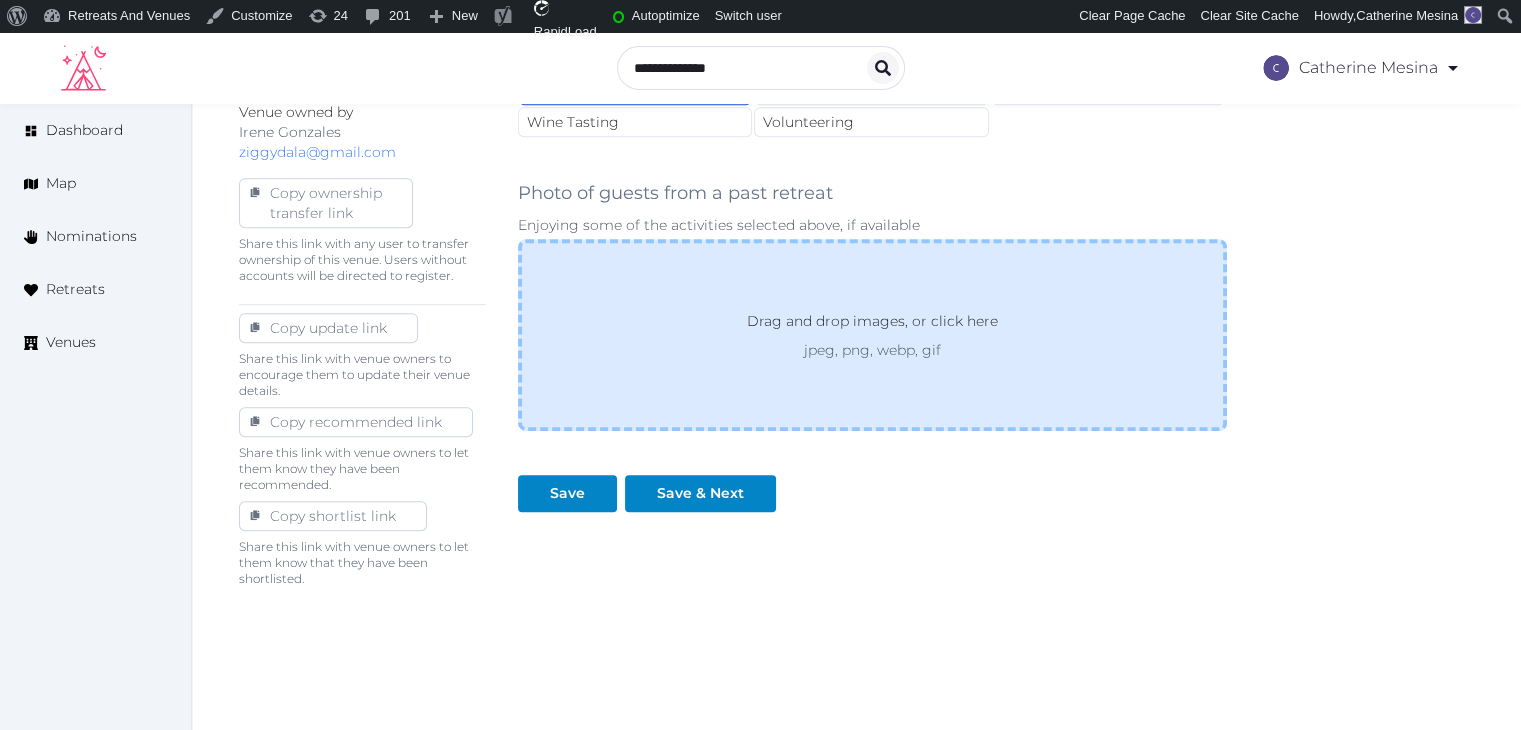 click on "Enjoying some of the activities selected above, if available" at bounding box center [872, 225] 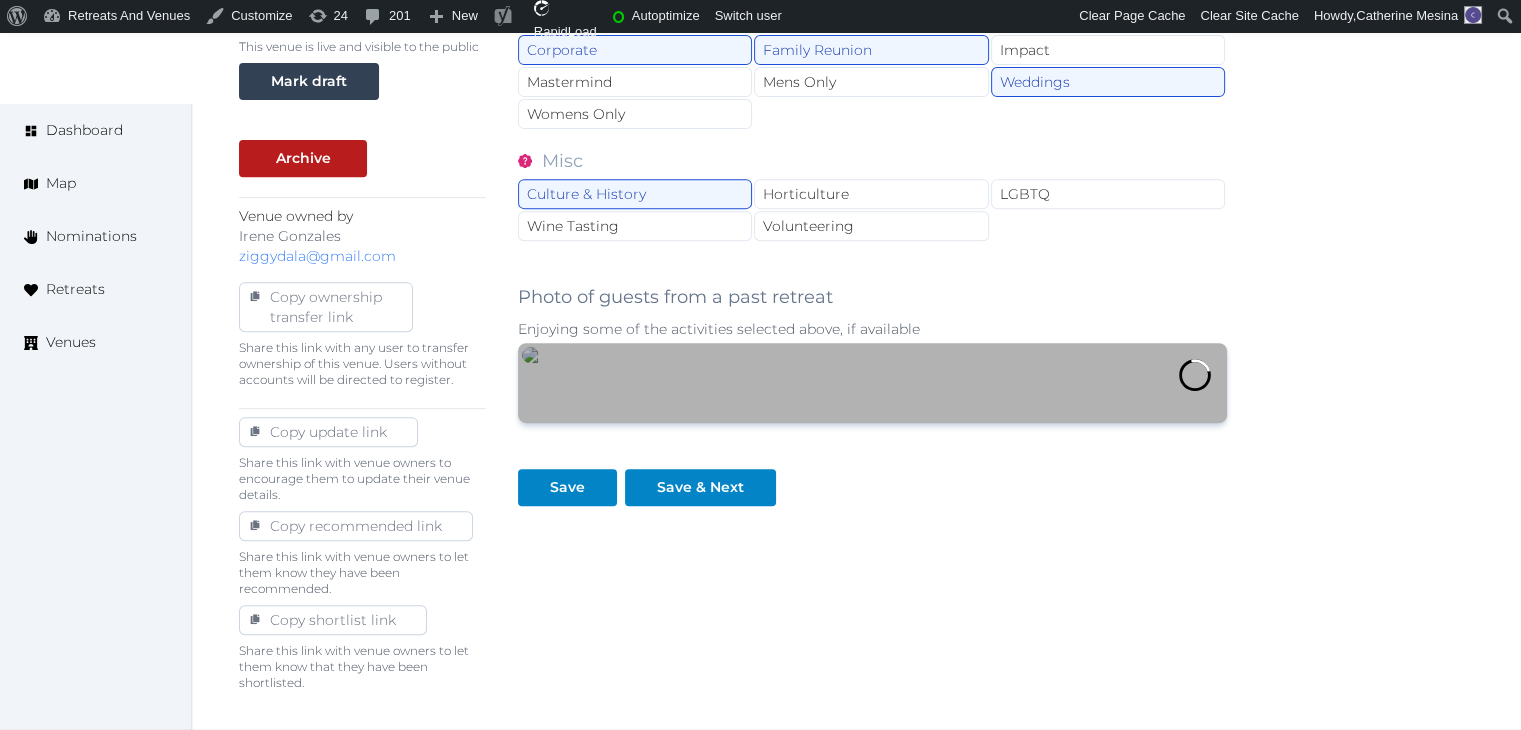 scroll, scrollTop: 1179, scrollLeft: 0, axis: vertical 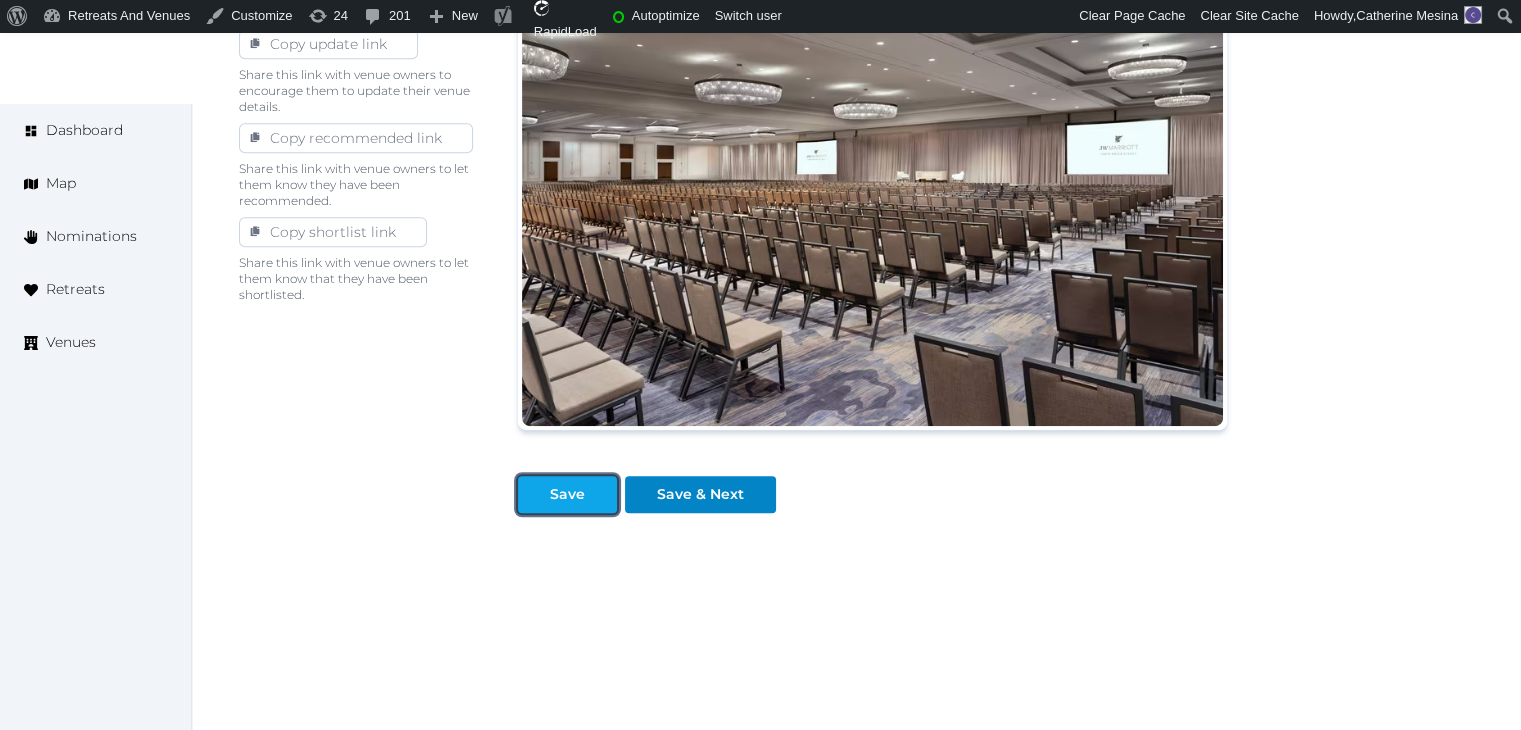 click at bounding box center (601, 494) 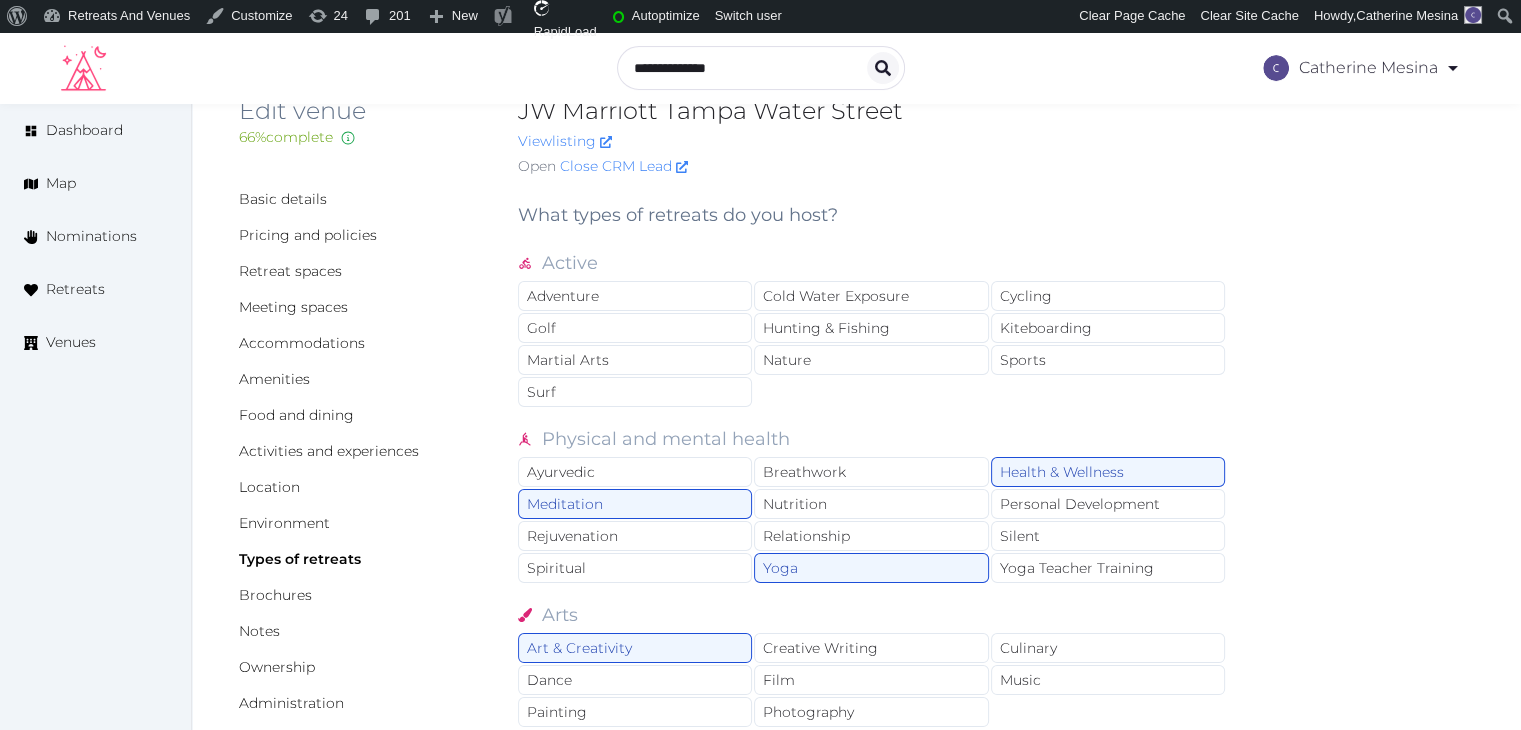 scroll, scrollTop: 0, scrollLeft: 0, axis: both 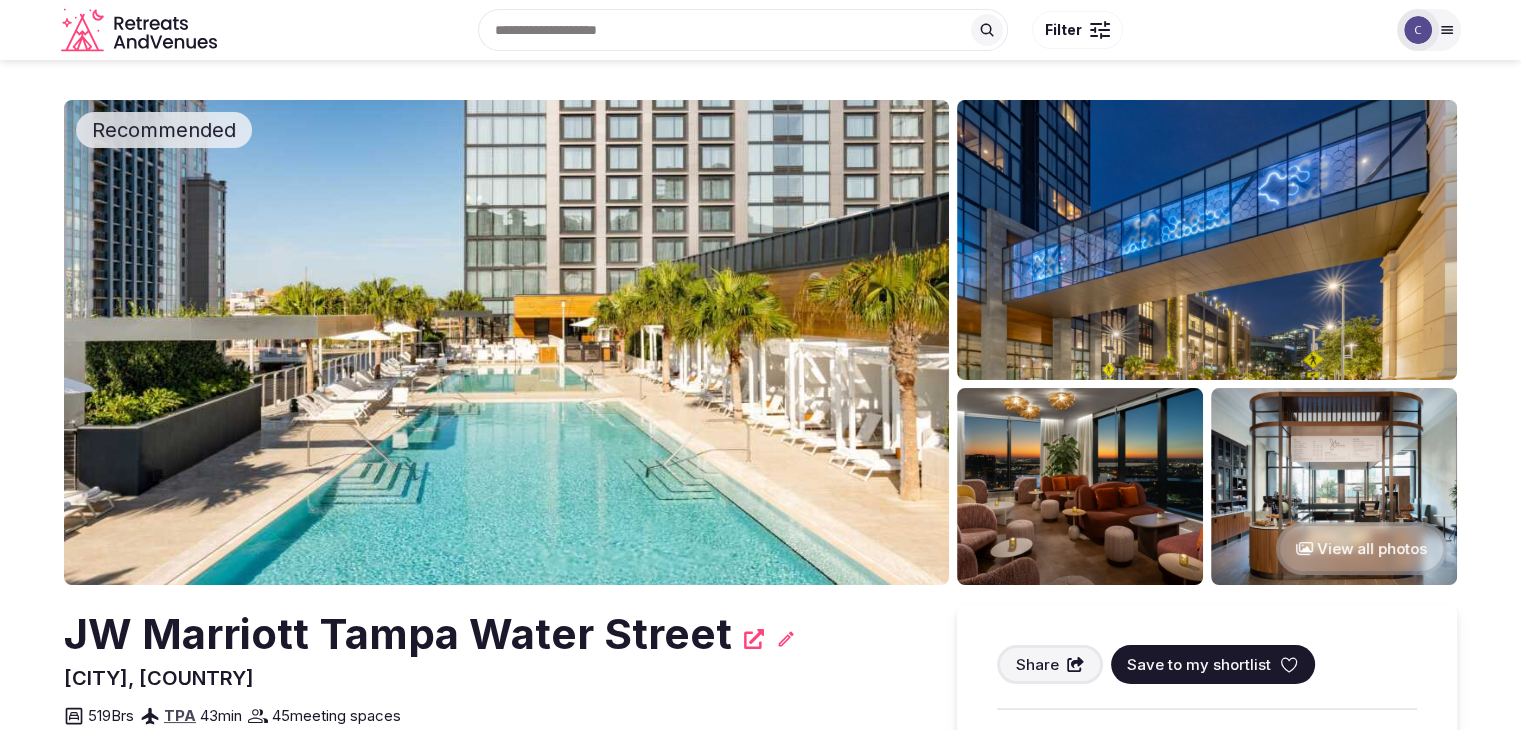 click on "JW Marriott Tampa Water Street" at bounding box center (398, 634) 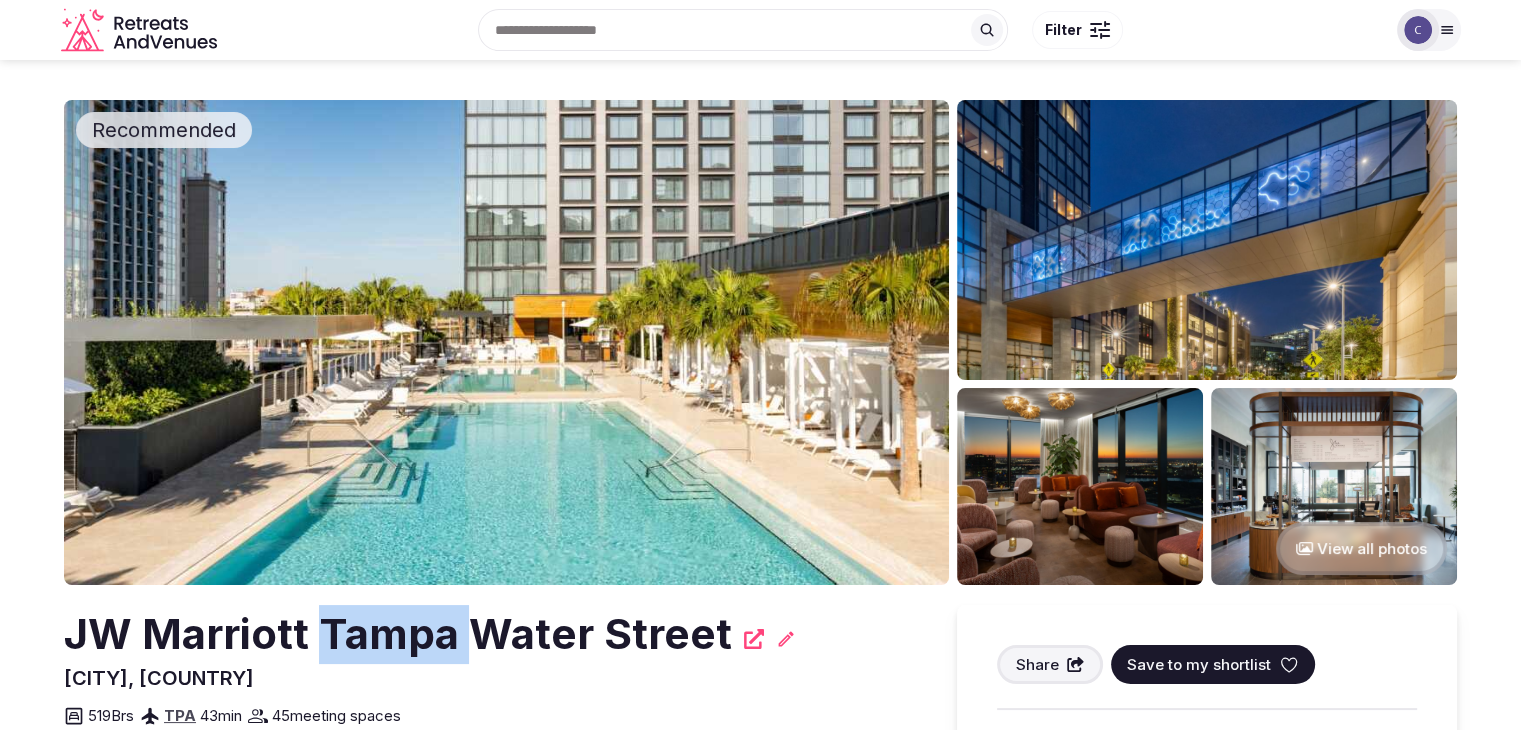 click on "JW Marriott Tampa Water Street" at bounding box center (398, 634) 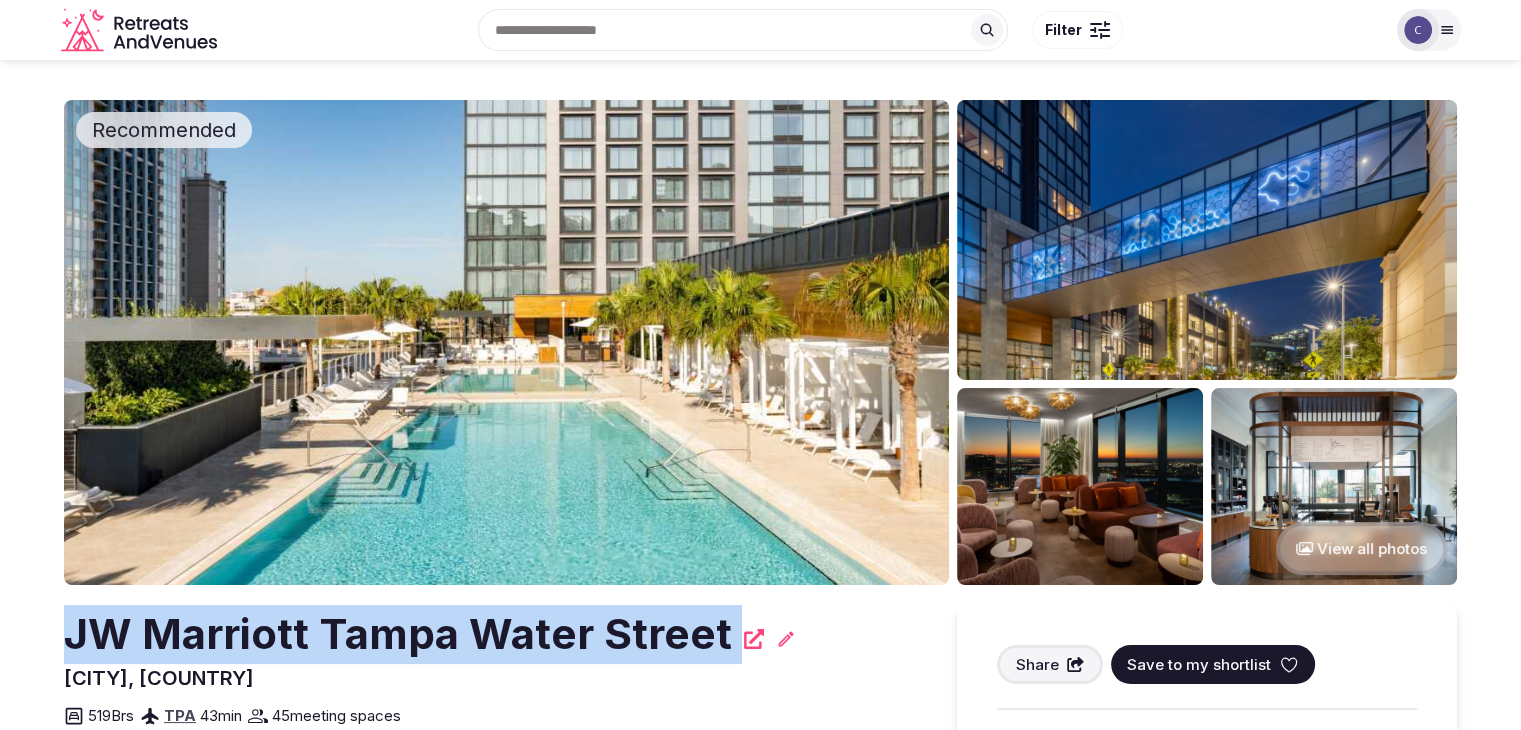 click on "JW Marriott Tampa Water Street" at bounding box center (398, 634) 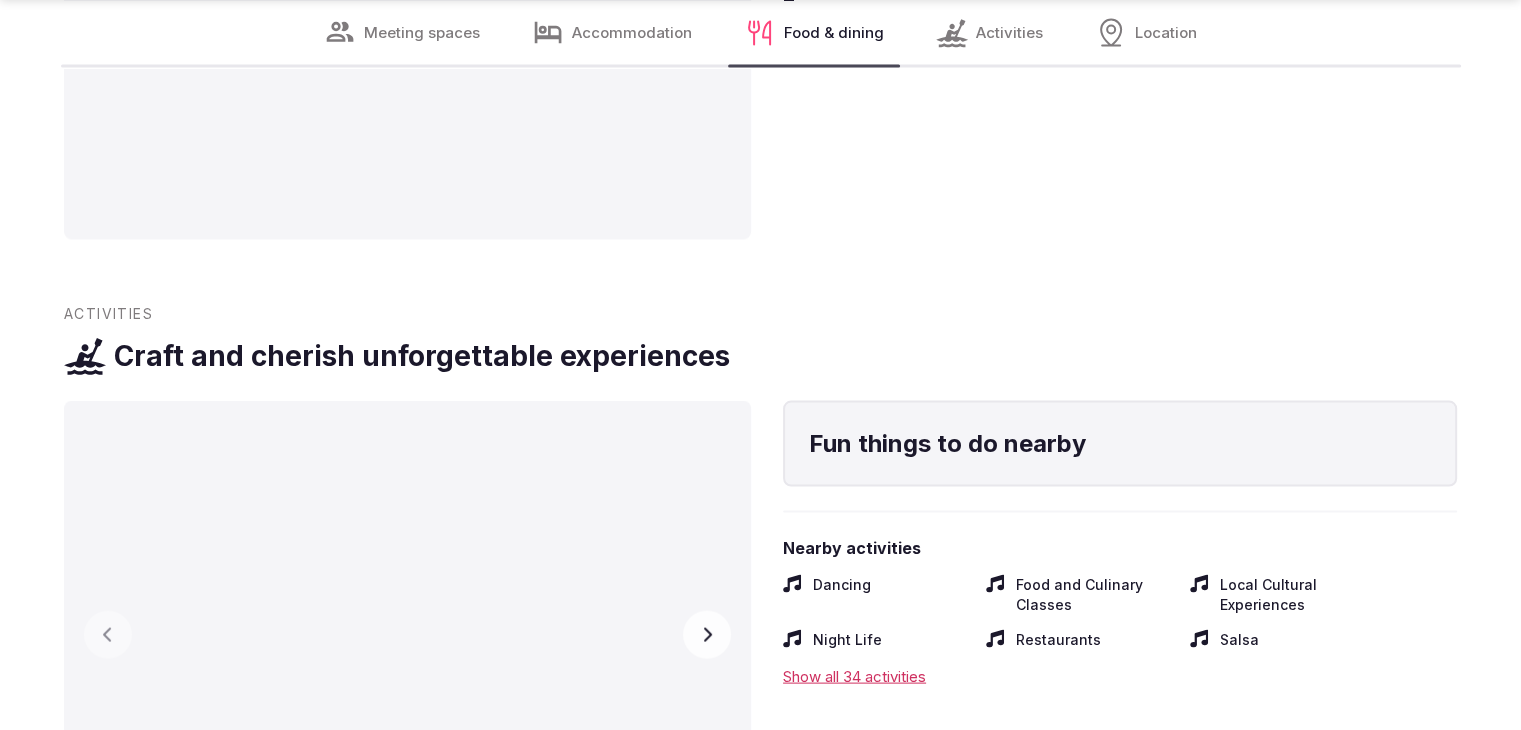 scroll, scrollTop: 4300, scrollLeft: 0, axis: vertical 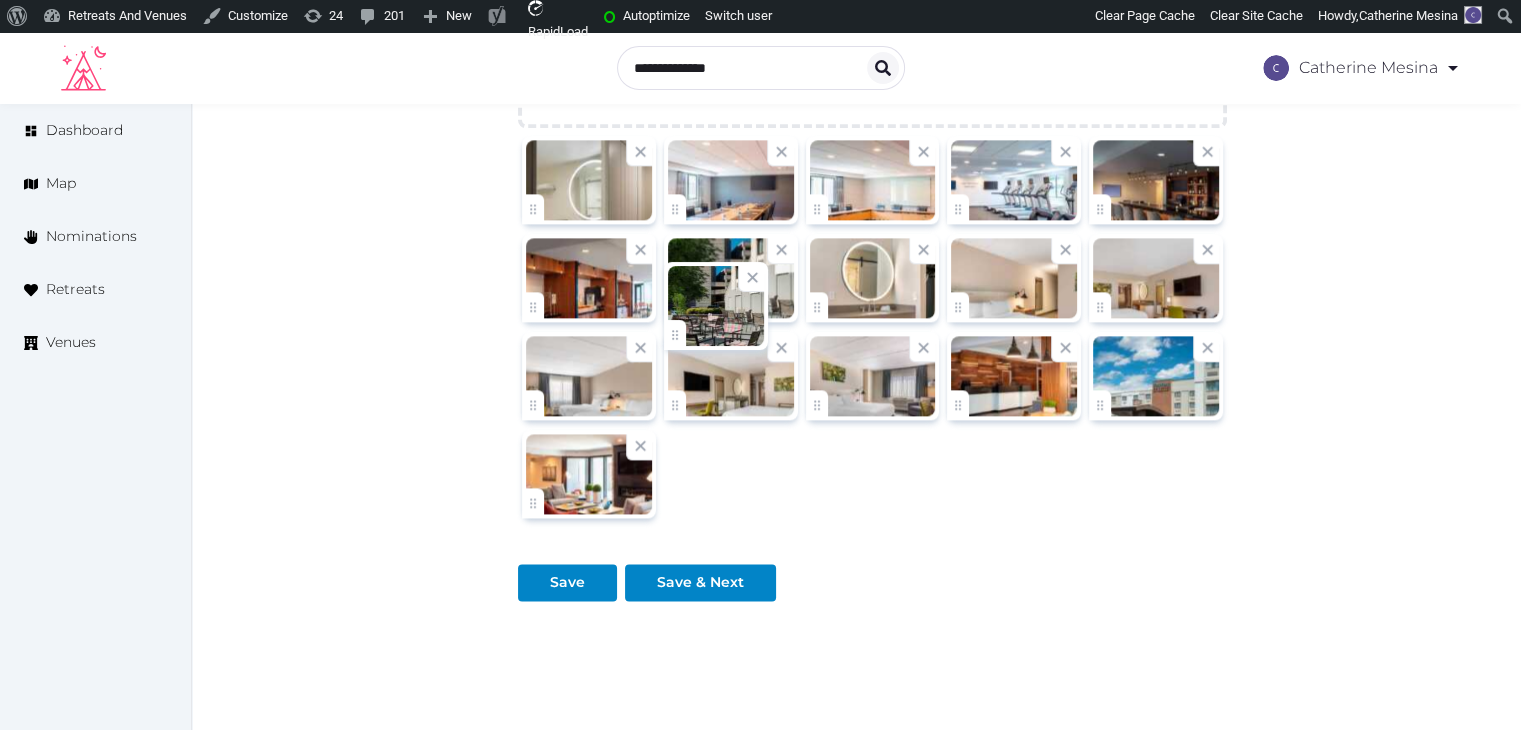 click on "[FIRST] [LAST] Account My Venue Listings My Retreats Logout Dashboard Map Nominations Retreats Venues Edit venue 64 % complete Fill out all the fields in your listing to increase its completion percentage. A higher completion percentage will make your listing more attractive and result in better matches. Fairfield Inn & Suites by Marriott Providence Airport Warwick View listing Open Close CRM Lead Basic details Pricing and policies Retreat spaces Meeting spaces Accommodations Amenities Food and dining Activities and experiences Location Environment Types of retreats Brochures Notes Ownership Administration Activity This venue is live and visible to the public Mark draft Archive Venue owned by [FIRST] [LAST] [USERNAME]@example.com Copy ownership transfer link Share this link with any user to transfer ownership of this venue. Users without accounts will be directed to register. Copy update link Copy recommended link" at bounding box center (760, -822) 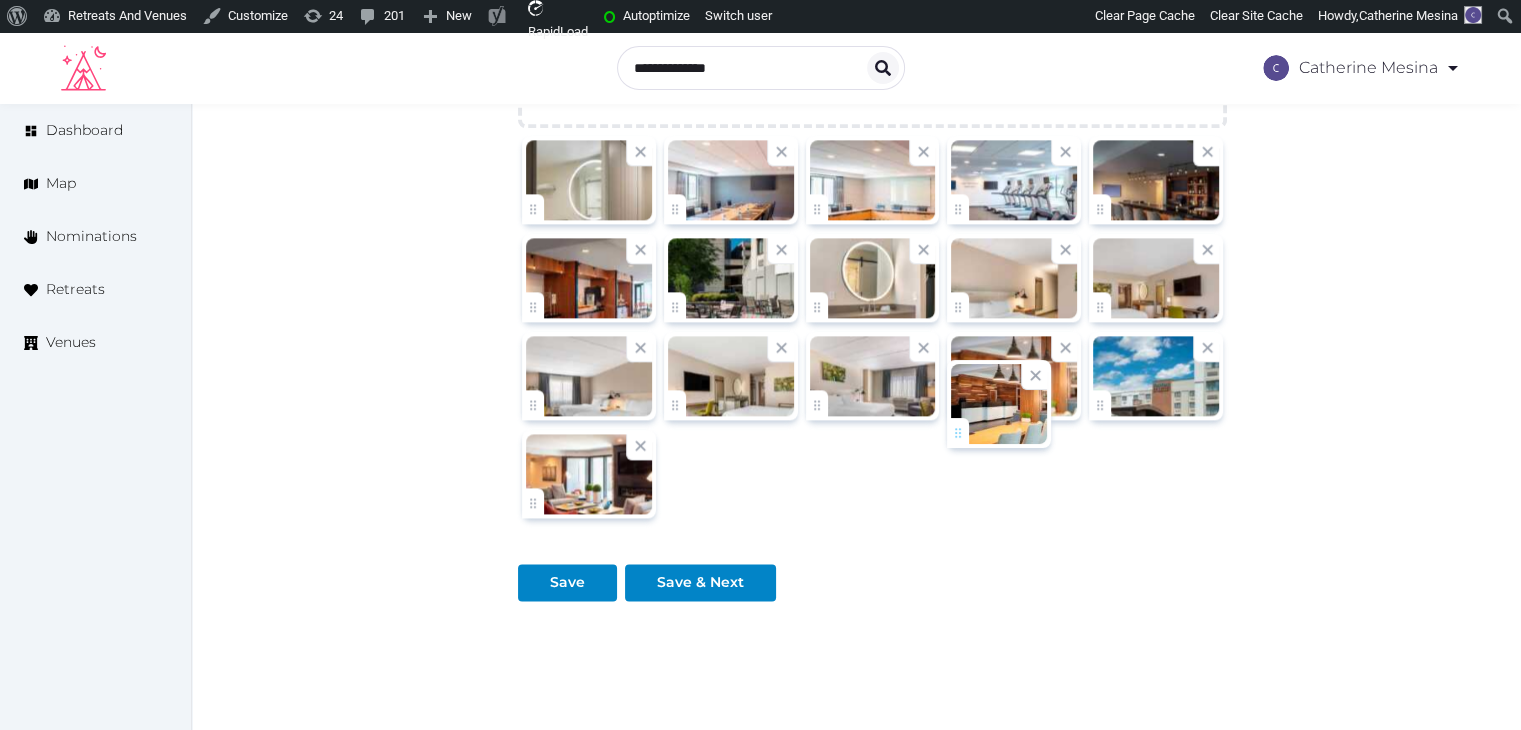 click on "[FIRST] [LAST] Account My Venue Listings My Retreats Logout Dashboard Map Nominations Retreats Venues Edit venue 64 % complete Fill out all the fields in your listing to increase its completion percentage. A higher completion percentage will make your listing more attractive and result in better matches. Fairfield Inn & Suites by Marriott Providence Airport Warwick View listing Open Close CRM Lead Basic details Pricing and policies Retreat spaces Meeting spaces Accommodations Amenities Food and dining Activities and experiences Location Environment Types of retreats Brochures Notes Ownership Administration Activity This venue is live and visible to the public Mark draft Archive Venue owned by [FIRST] [LAST] [USERNAME]@example.com Copy ownership transfer link Share this link with any user to transfer ownership of this venue. Users without accounts will be directed to register. Copy update link Copy recommended link" at bounding box center [760, -822] 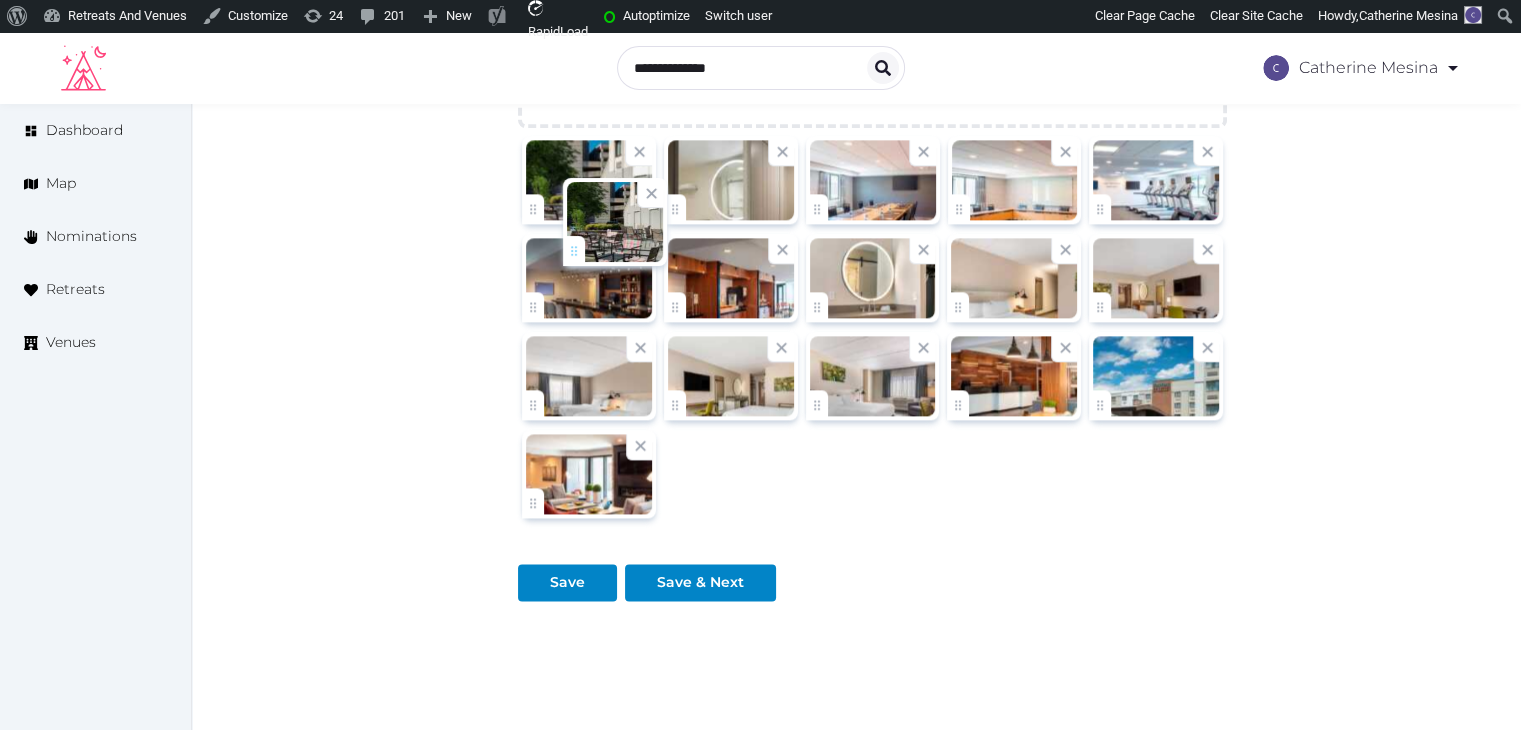 drag, startPoint x: 676, startPoint y: 329, endPoint x: 576, endPoint y: 245, distance: 130.59862 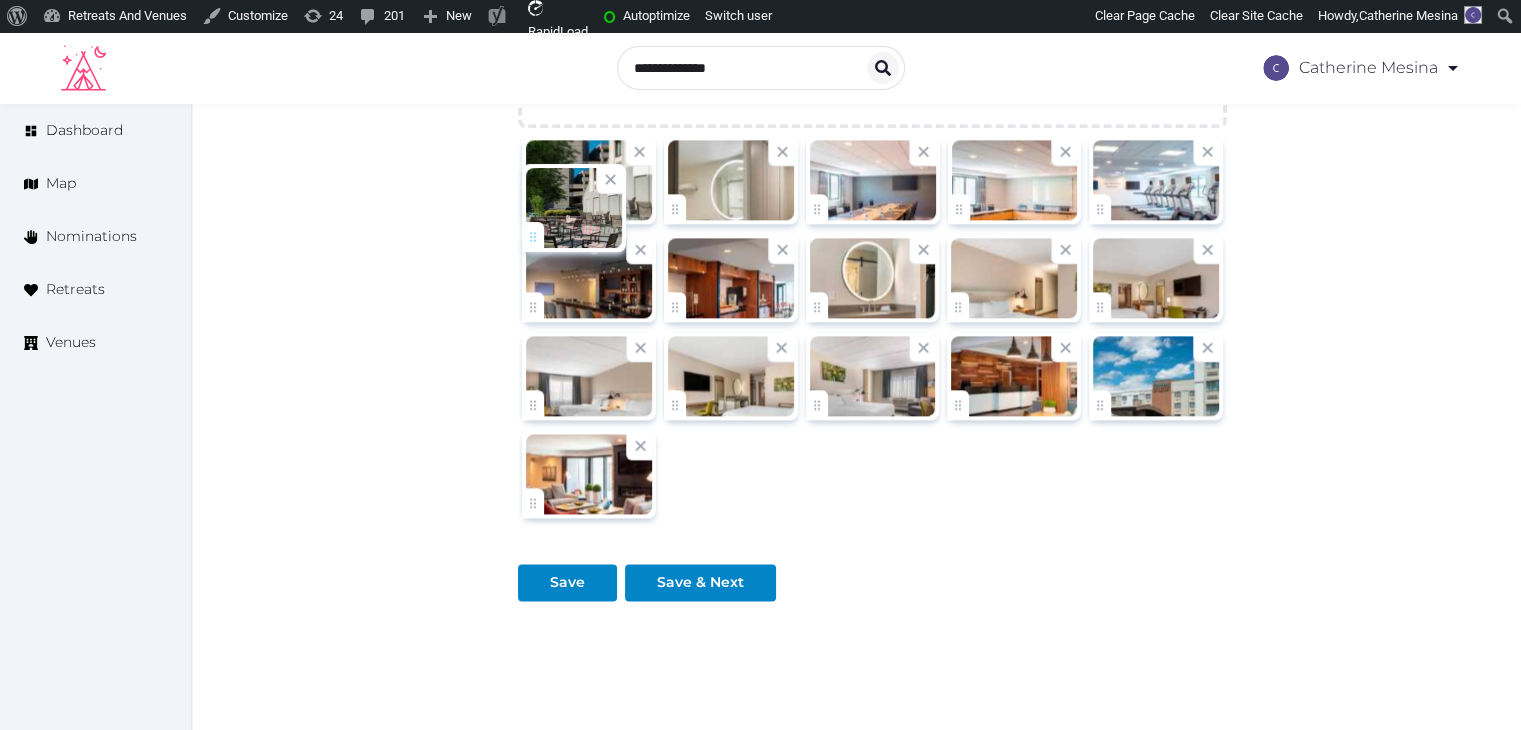 click on "[FIRST] [LAST] Account My Venue Listings My Retreats Logout Dashboard Map Nominations Retreats Venues Edit venue 64 % complete Fill out all the fields in your listing to increase its completion percentage. A higher completion percentage will make your listing more attractive and result in better matches. Fairfield Inn & Suites by Marriott Providence Airport Warwick View listing Open Close CRM Lead Basic details Pricing and policies Retreat spaces Meeting spaces Accommodations Amenities Food and dining Activities and experiences Location Environment Types of retreats Brochures Notes Ownership Administration Activity This venue is live and visible to the public Mark draft Archive Venue owned by [FIRST] [LAST] [USERNAME]@example.com Copy ownership transfer link Share this link with any user to transfer ownership of this venue. Users without accounts will be directed to register. Copy update link Copy recommended link" at bounding box center (760, -822) 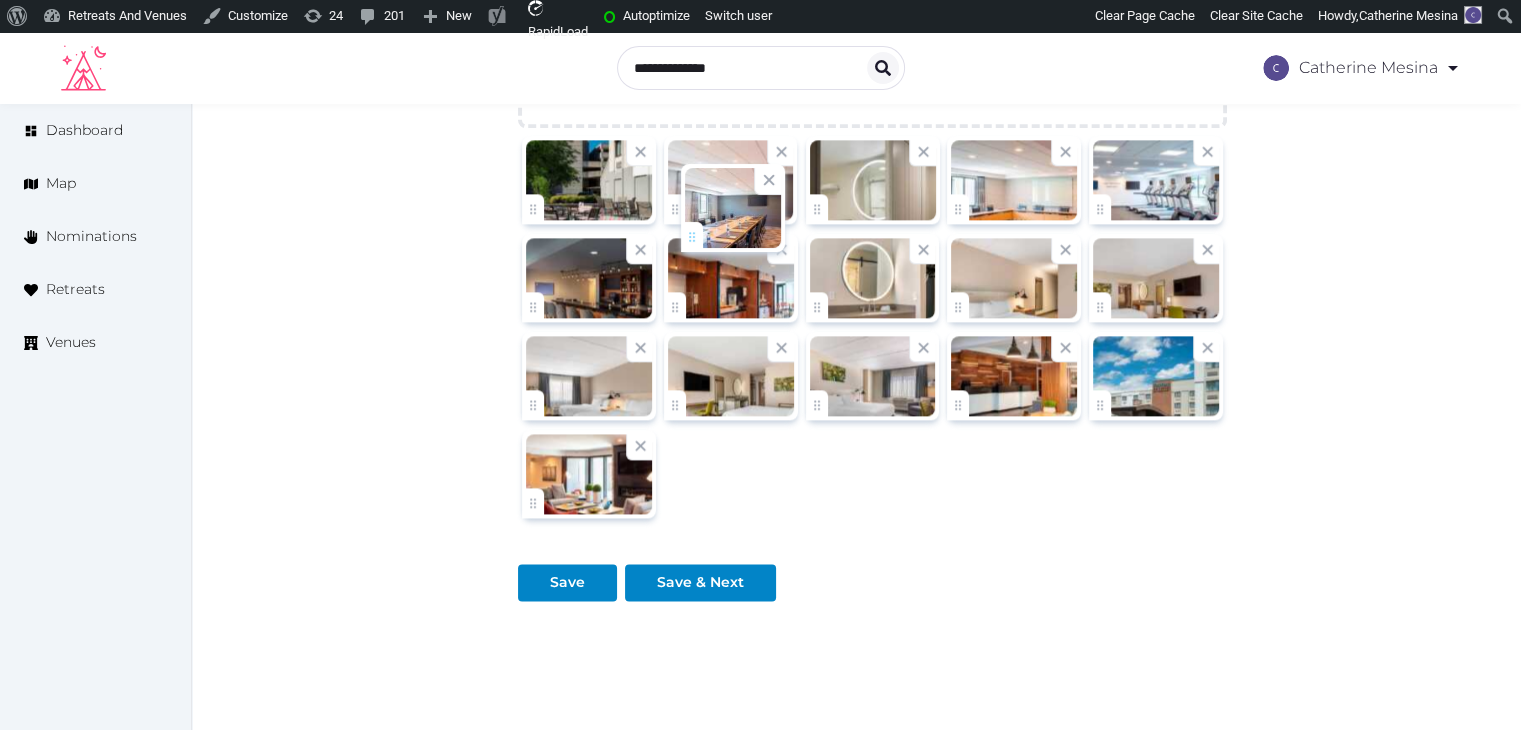 drag, startPoint x: 825, startPoint y: 236, endPoint x: 700, endPoint y: 236, distance: 125 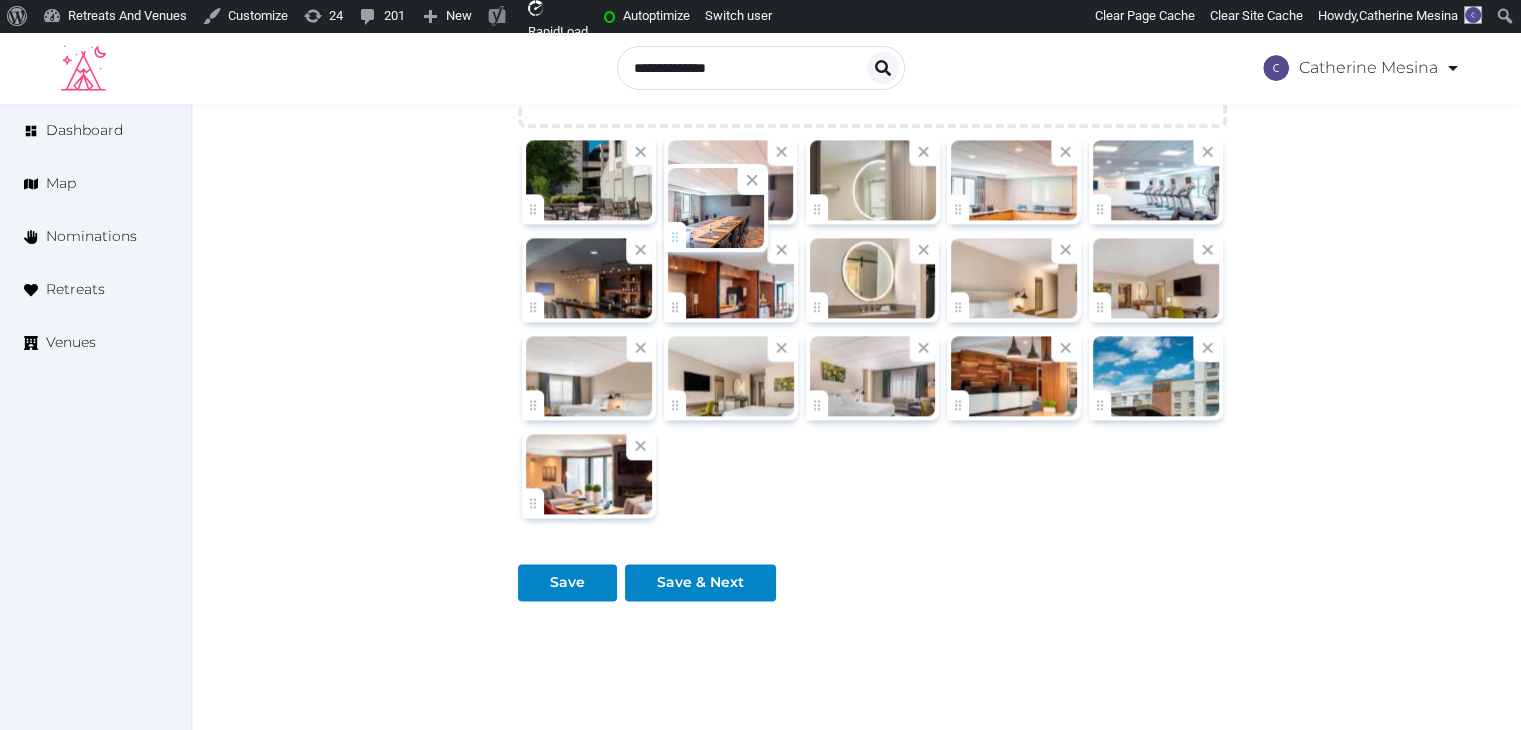 click on "[FIRST] [LAST] Account My Venue Listings My Retreats Logout Dashboard Map Nominations Retreats Venues Edit venue 64 % complete Fill out all the fields in your listing to increase its completion percentage. A higher completion percentage will make your listing more attractive and result in better matches. Fairfield Inn & Suites by Marriott Providence Airport Warwick View listing Open Close CRM Lead Basic details Pricing and policies Retreat spaces Meeting spaces Accommodations Amenities Food and dining Activities and experiences Location Environment Types of retreats Brochures Notes Ownership Administration Activity This venue is live and visible to the public Mark draft Archive Venue owned by [FIRST] [LAST] [USERNAME]@example.com Copy ownership transfer link Share this link with any user to transfer ownership of this venue. Users without accounts will be directed to register. Copy update link Copy recommended link" at bounding box center (760, -822) 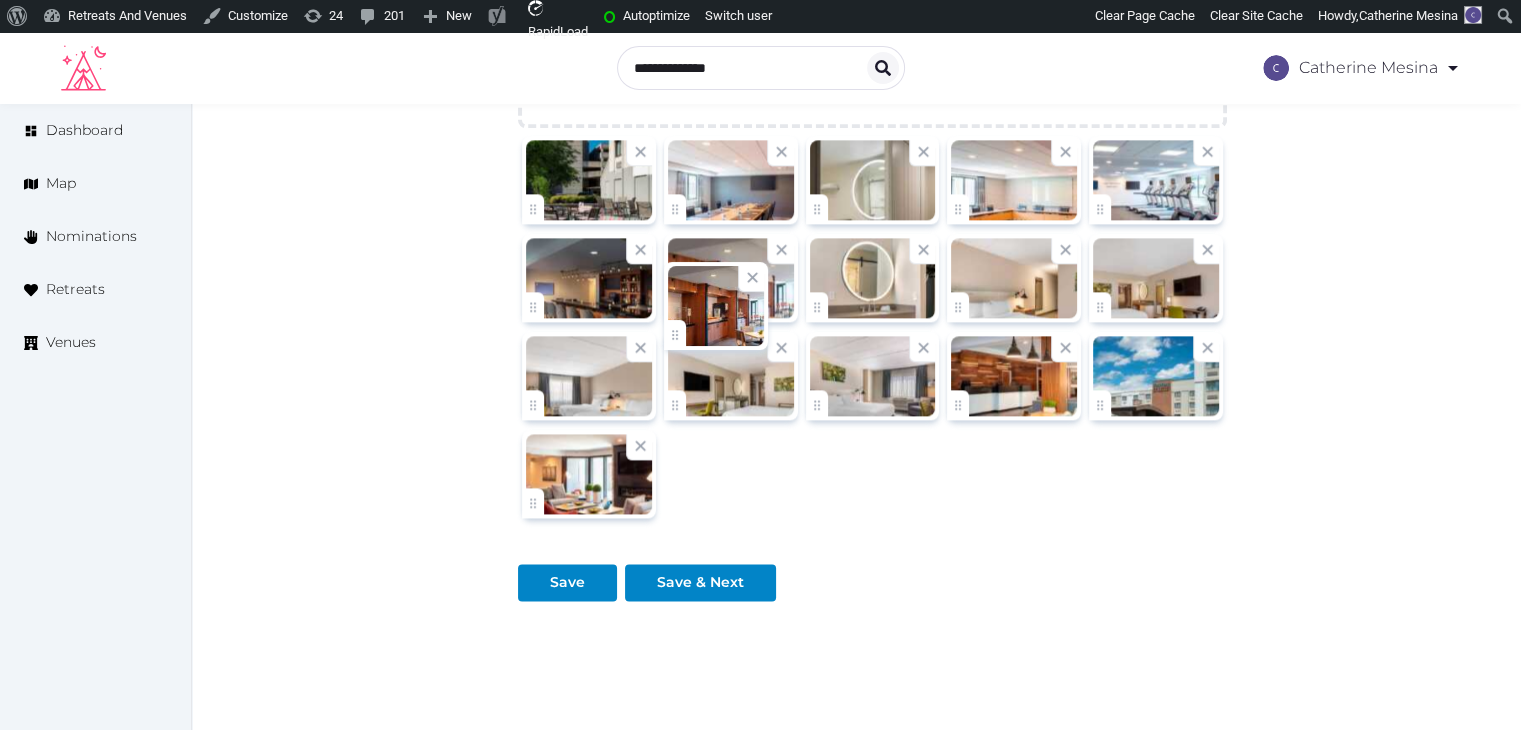 click on "[FIRST] [LAST] Account My Venue Listings My Retreats Logout Dashboard Map Nominations Retreats Venues Edit venue 64 % complete Fill out all the fields in your listing to increase its completion percentage. A higher completion percentage will make your listing more attractive and result in better matches. Fairfield Inn & Suites by Marriott Providence Airport Warwick View listing Open Close CRM Lead Basic details Pricing and policies Retreat spaces Meeting spaces Accommodations Amenities Food and dining Activities and experiences Location Environment Types of retreats Brochures Notes Ownership Administration Activity This venue is live and visible to the public Mark draft Archive Venue owned by [FIRST] [LAST] [USERNAME]@example.com Copy ownership transfer link Share this link with any user to transfer ownership of this venue. Users without accounts will be directed to register. Copy update link Copy recommended link" at bounding box center [760, -822] 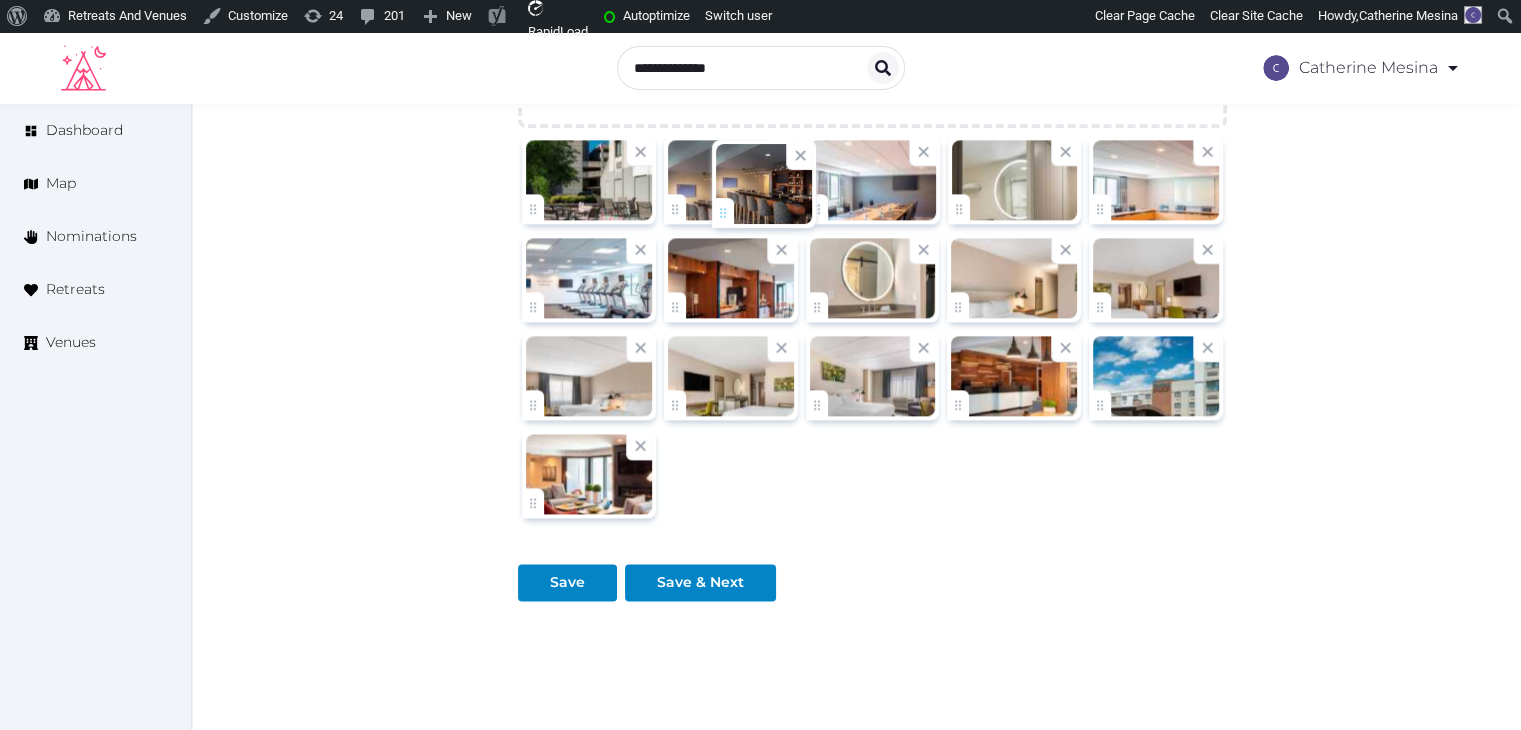 drag, startPoint x: 535, startPoint y: 337, endPoint x: 724, endPoint y: 215, distance: 224.95555 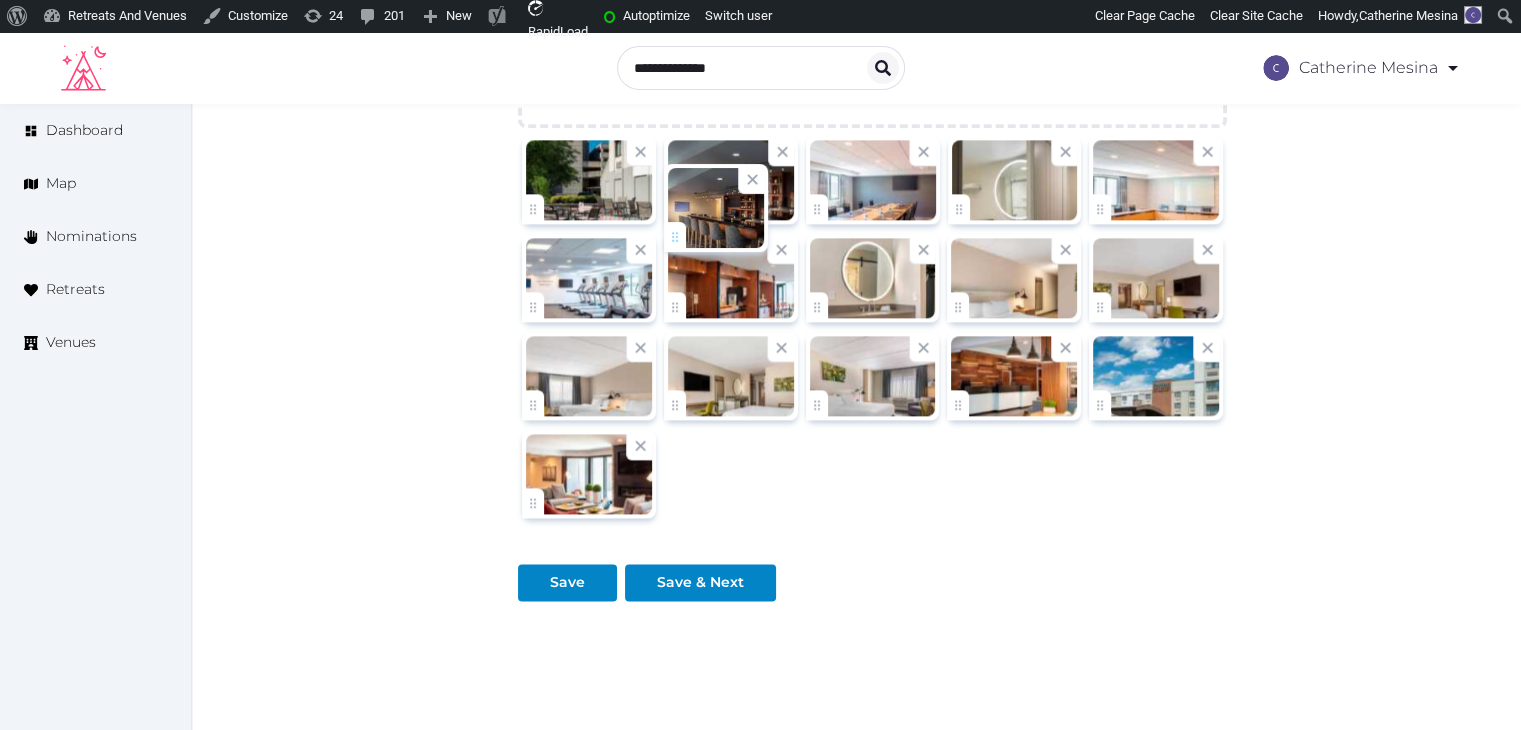 click on "Catherine Mesina   Account My Venue Listings My Retreats Logout      Dashboard Map Nominations Retreats Venues Edit venue 64 %  complete Fill out all the fields in your listing to increase its completion percentage.   A higher completion percentage will make your listing more attractive and result in better matches. Fairfield Inn & Suites by Marriott Providence Airport Warwick   View  listing   Open    Close CRM Lead Basic details Pricing and policies Retreat spaces Meeting spaces Accommodations Amenities Food and dining Activities and experiences Location Environment Types of retreats Brochures Notes Ownership Administration Activity This venue is live and visible to the public Mark draft Archive Venue owned by Thiago Martins thiago@retreatsandvenues.com Copy ownership transfer link Share this link with any user to transfer ownership of this venue. Users without accounts will be directed to register. Copy update link Copy recommended link" at bounding box center (760, -822) 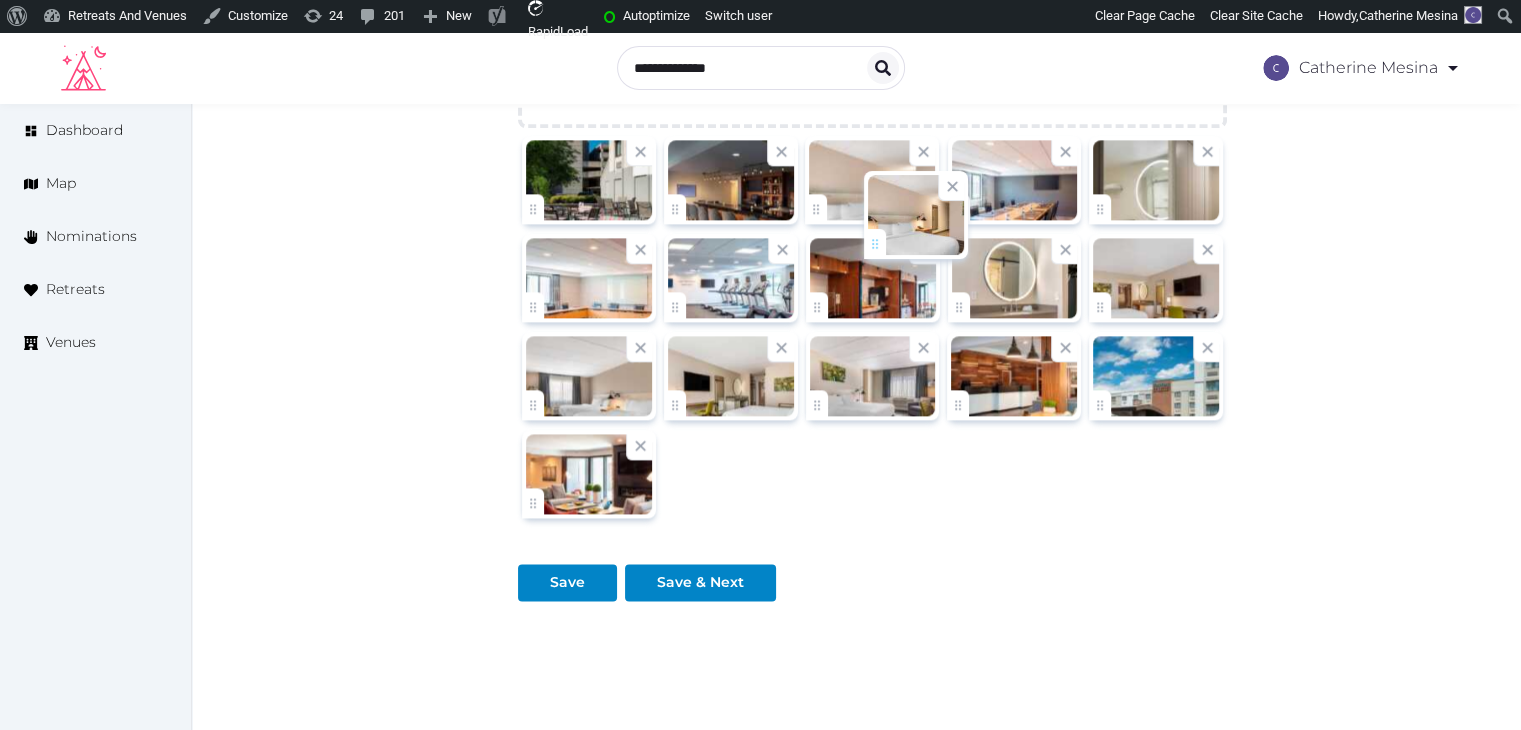 drag, startPoint x: 963, startPoint y: 319, endPoint x: 878, endPoint y: 227, distance: 125.25574 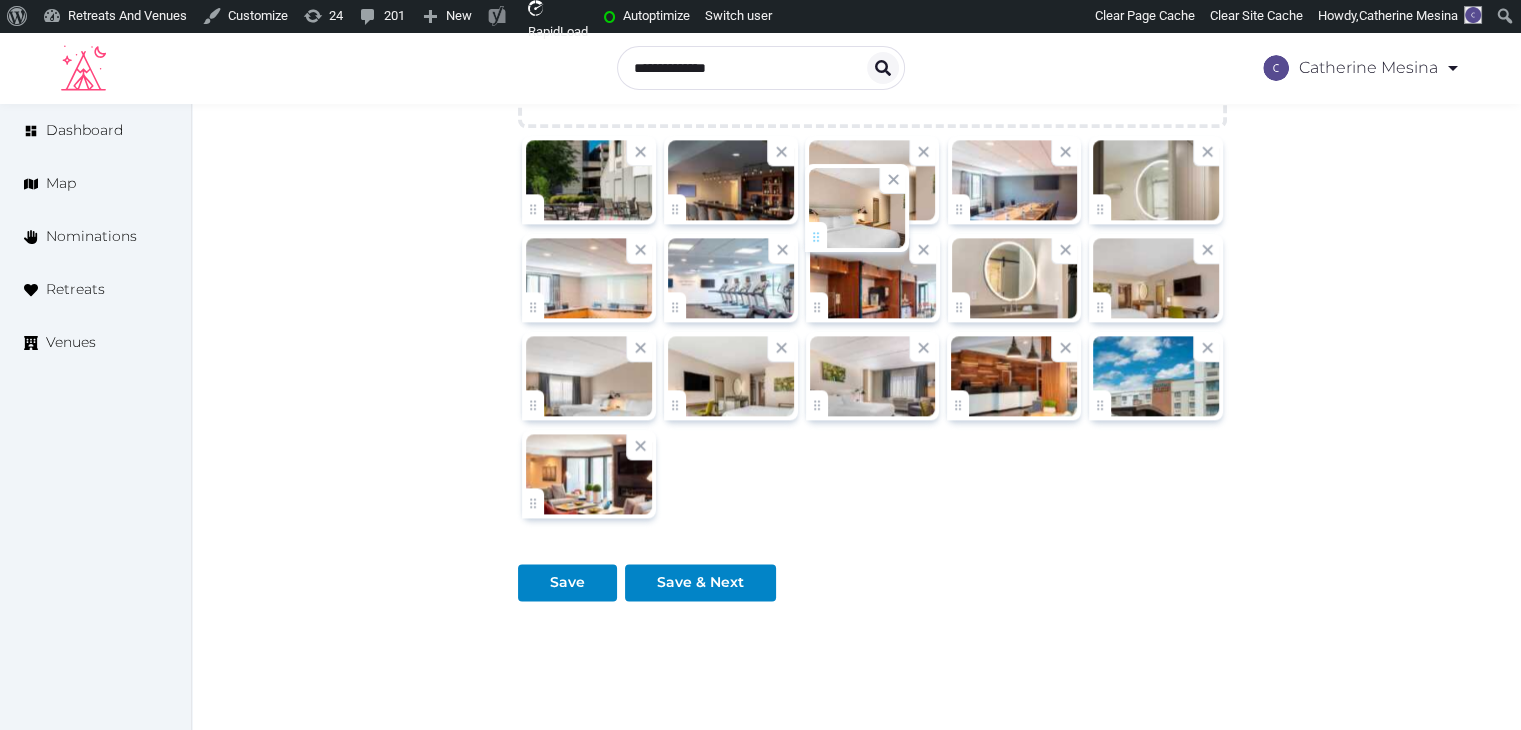 click on "Catherine Mesina   Account My Venue Listings My Retreats Logout      Dashboard Map Nominations Retreats Venues Edit venue 64 %  complete Fill out all the fields in your listing to increase its completion percentage.   A higher completion percentage will make your listing more attractive and result in better matches. Fairfield Inn & Suites by Marriott Providence Airport Warwick   View  listing   Open    Close CRM Lead Basic details Pricing and policies Retreat spaces Meeting spaces Accommodations Amenities Food and dining Activities and experiences Location Environment Types of retreats Brochures Notes Ownership Administration Activity This venue is live and visible to the public Mark draft Archive Venue owned by Thiago Martins thiago@retreatsandvenues.com Copy ownership transfer link Share this link with any user to transfer ownership of this venue. Users without accounts will be directed to register. Copy update link Copy recommended link" at bounding box center (760, -822) 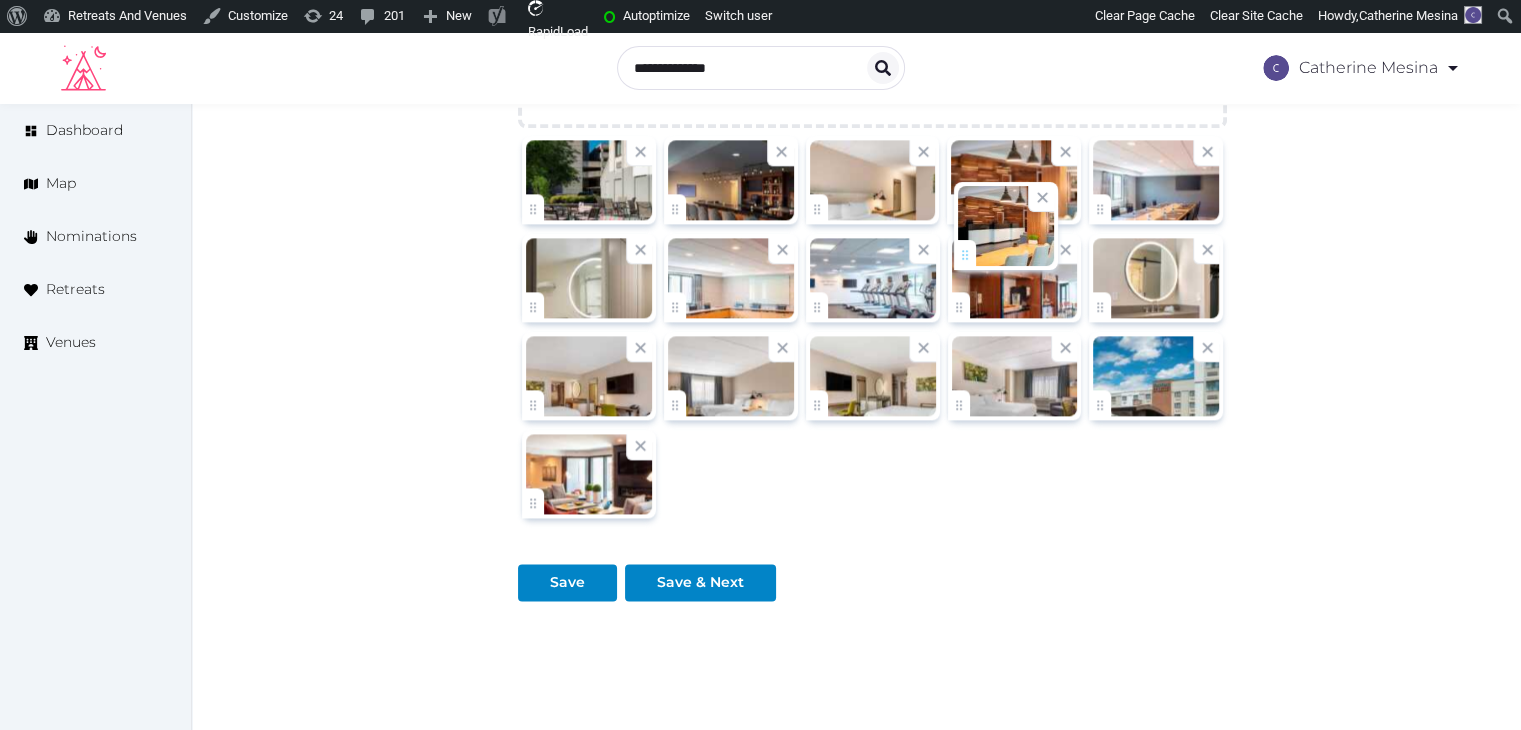 drag, startPoint x: 971, startPoint y: 424, endPoint x: 978, endPoint y: 245, distance: 179.13683 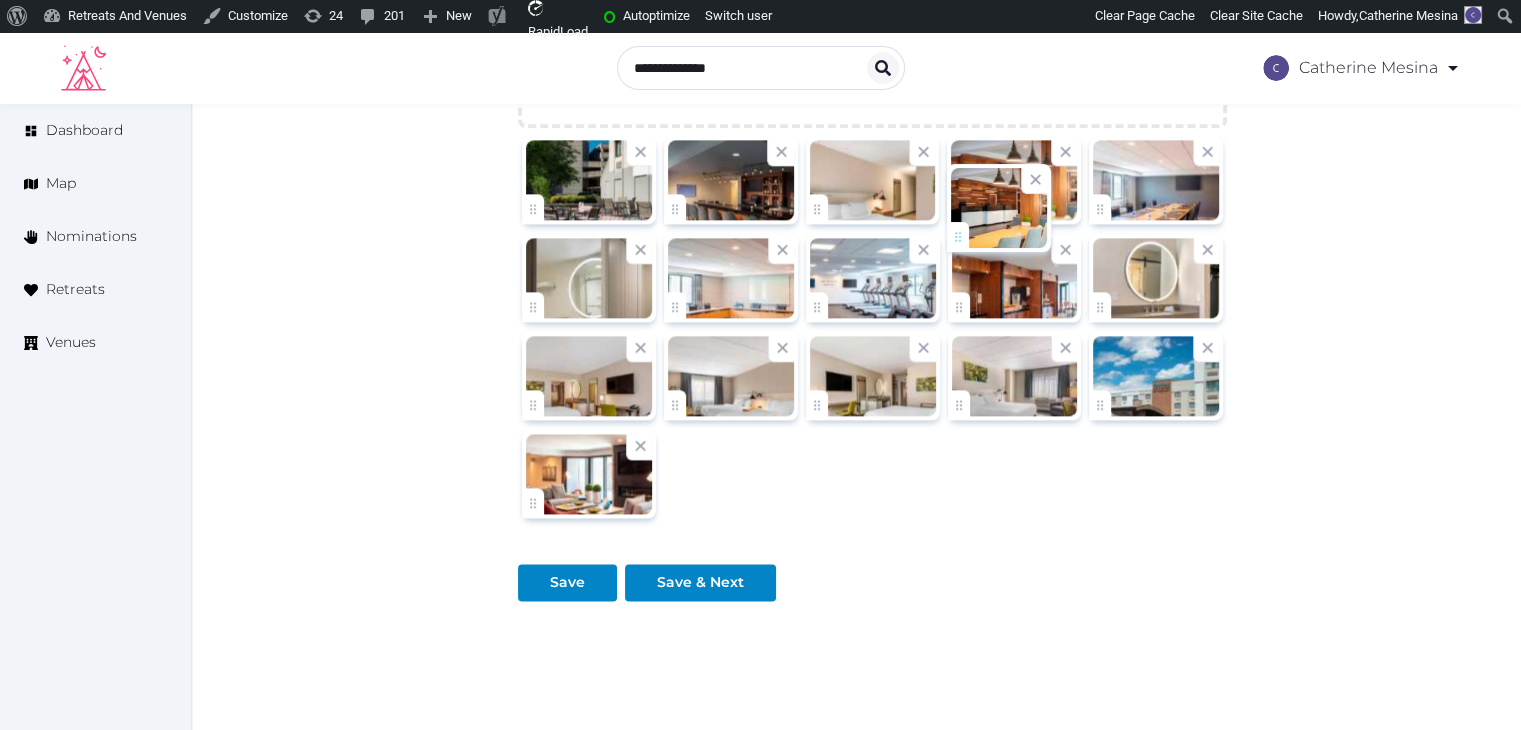 click on "Catherine Mesina   Account My Venue Listings My Retreats Logout      Dashboard Map Nominations Retreats Venues Edit venue 64 %  complete Fill out all the fields in your listing to increase its completion percentage.   A higher completion percentage will make your listing more attractive and result in better matches. Fairfield Inn & Suites by Marriott Providence Airport Warwick   View  listing   Open    Close CRM Lead Basic details Pricing and policies Retreat spaces Meeting spaces Accommodations Amenities Food and dining Activities and experiences Location Environment Types of retreats Brochures Notes Ownership Administration Activity This venue is live and visible to the public Mark draft Archive Venue owned by Thiago Martins thiago@retreatsandvenues.com Copy ownership transfer link Share this link with any user to transfer ownership of this venue. Users without accounts will be directed to register. Copy update link Copy recommended link" at bounding box center [760, -822] 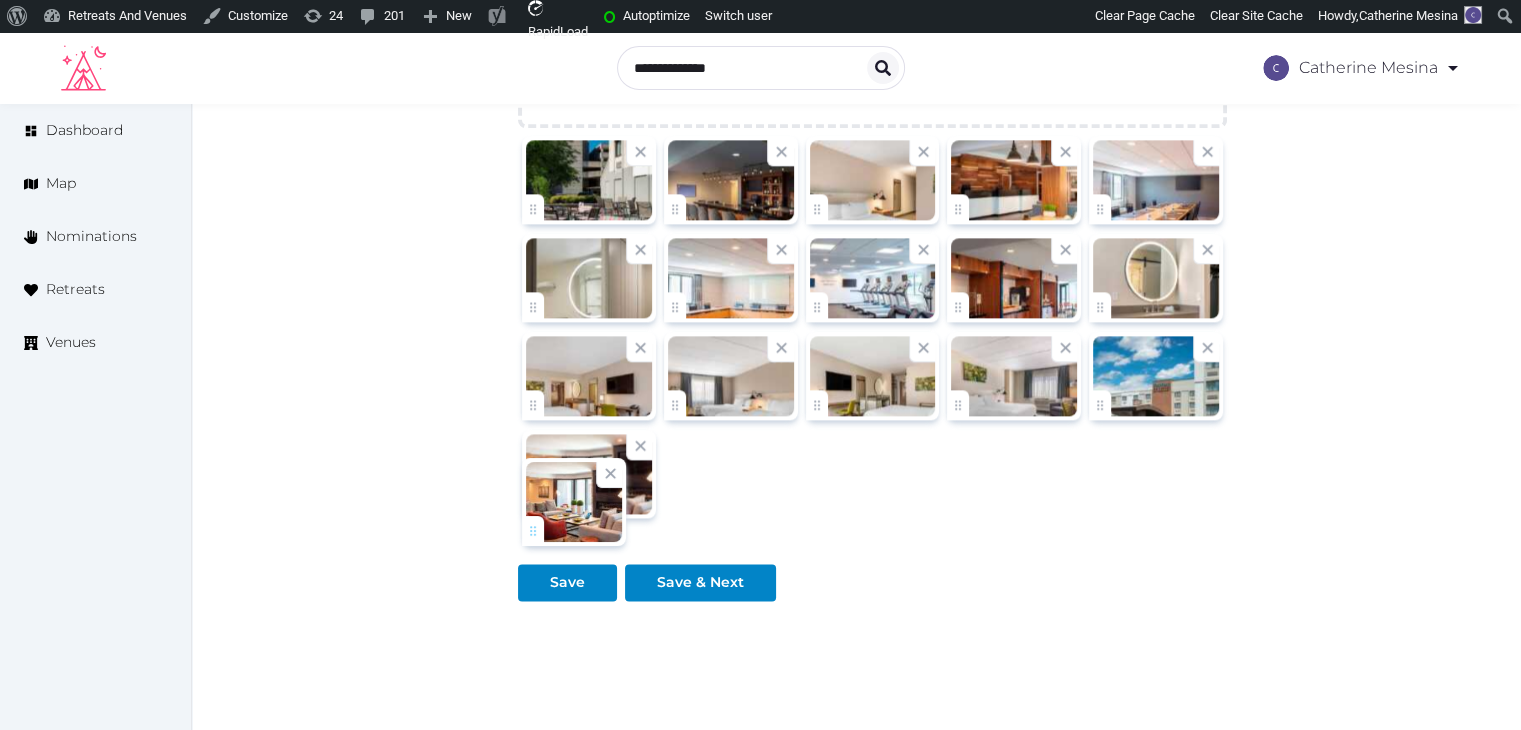 click on "Catherine Mesina   Account My Venue Listings My Retreats Logout      Dashboard Map Nominations Retreats Venues Edit venue 64 %  complete Fill out all the fields in your listing to increase its completion percentage.   A higher completion percentage will make your listing more attractive and result in better matches. Fairfield Inn & Suites by Marriott Providence Airport Warwick   View  listing   Open    Close CRM Lead Basic details Pricing and policies Retreat spaces Meeting spaces Accommodations Amenities Food and dining Activities and experiences Location Environment Types of retreats Brochures Notes Ownership Administration Activity This venue is live and visible to the public Mark draft Archive Venue owned by Thiago Martins thiago@retreatsandvenues.com Copy ownership transfer link Share this link with any user to transfer ownership of this venue. Users without accounts will be directed to register. Copy update link Copy recommended link" at bounding box center [760, -822] 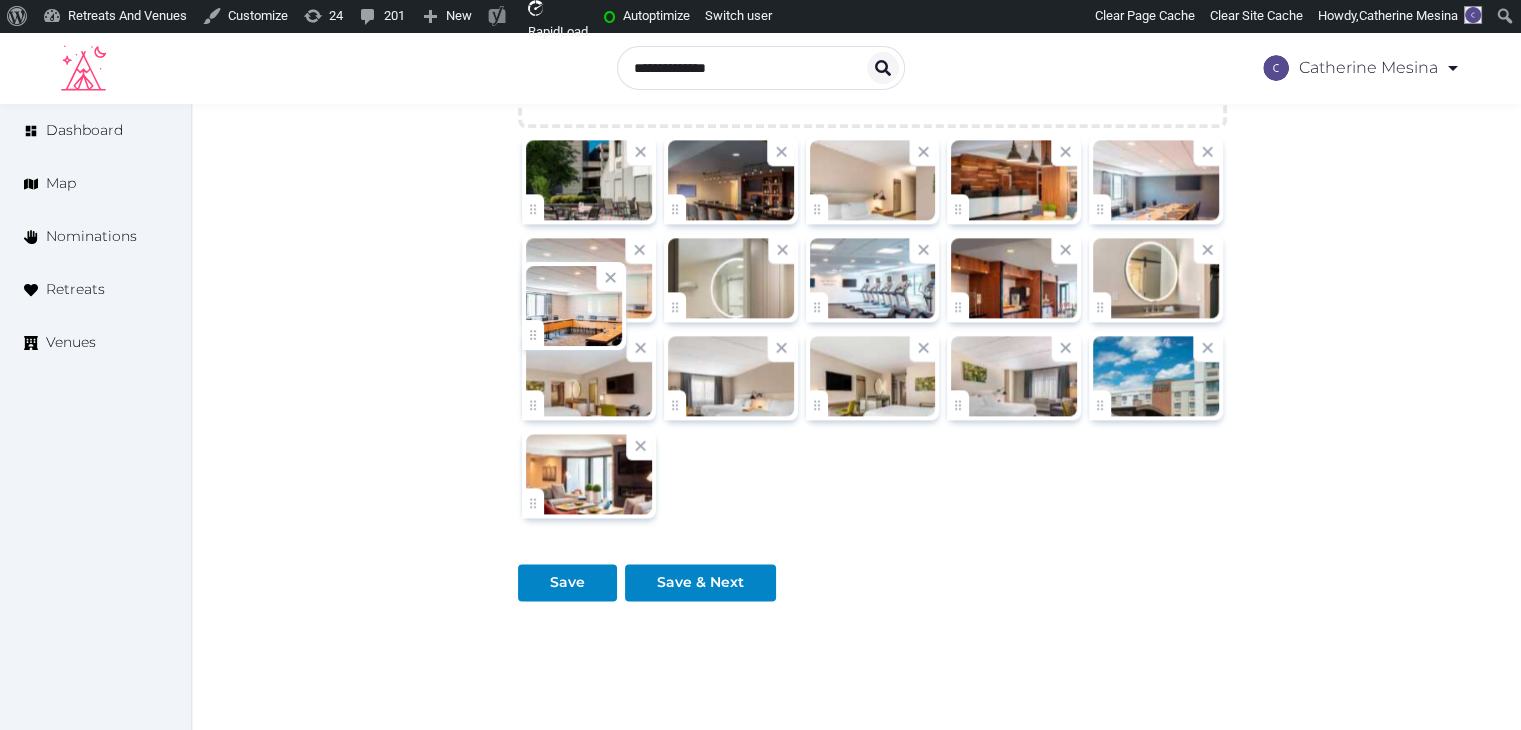drag, startPoint x: 690, startPoint y: 330, endPoint x: 583, endPoint y: 334, distance: 107.07474 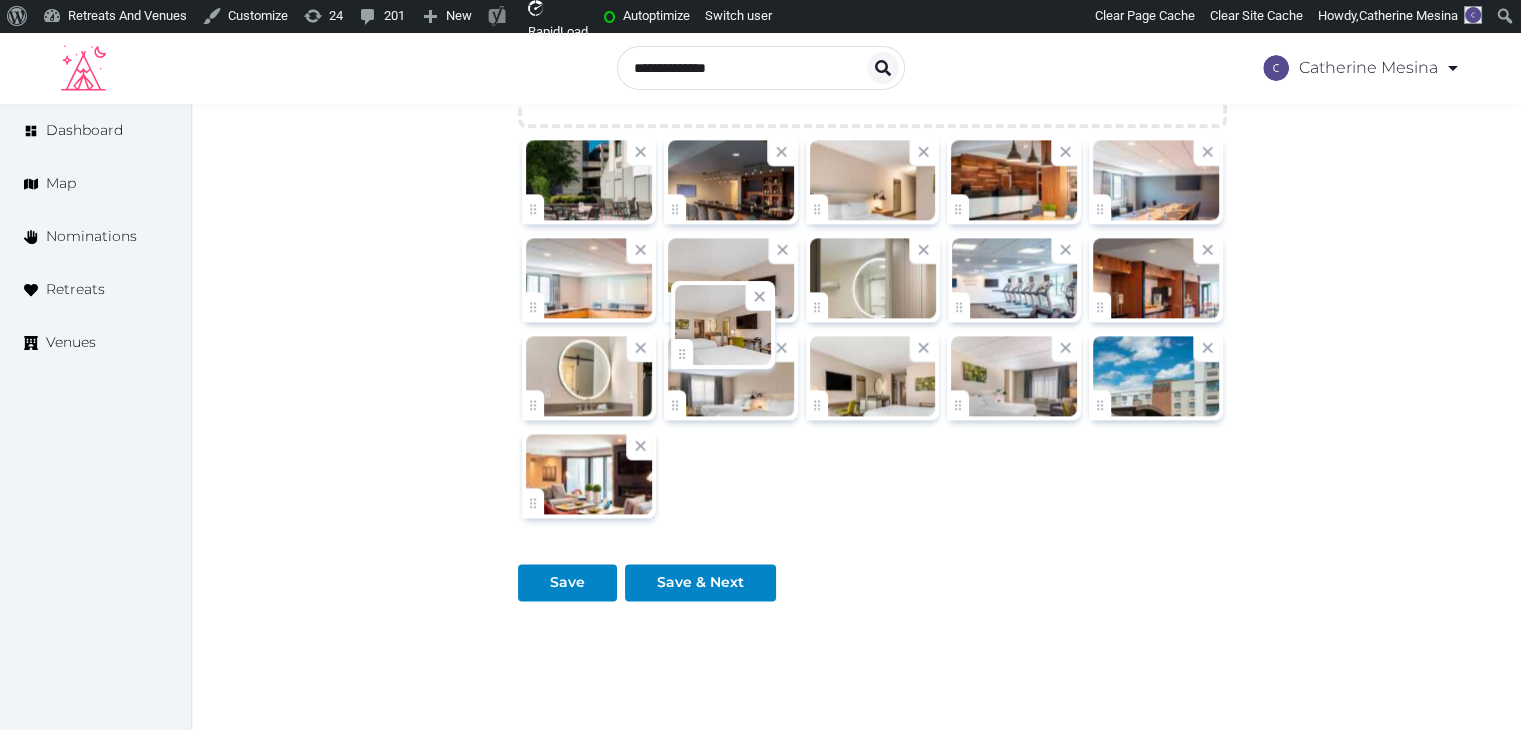 drag, startPoint x: 536, startPoint y: 437, endPoint x: 753, endPoint y: 365, distance: 228.63289 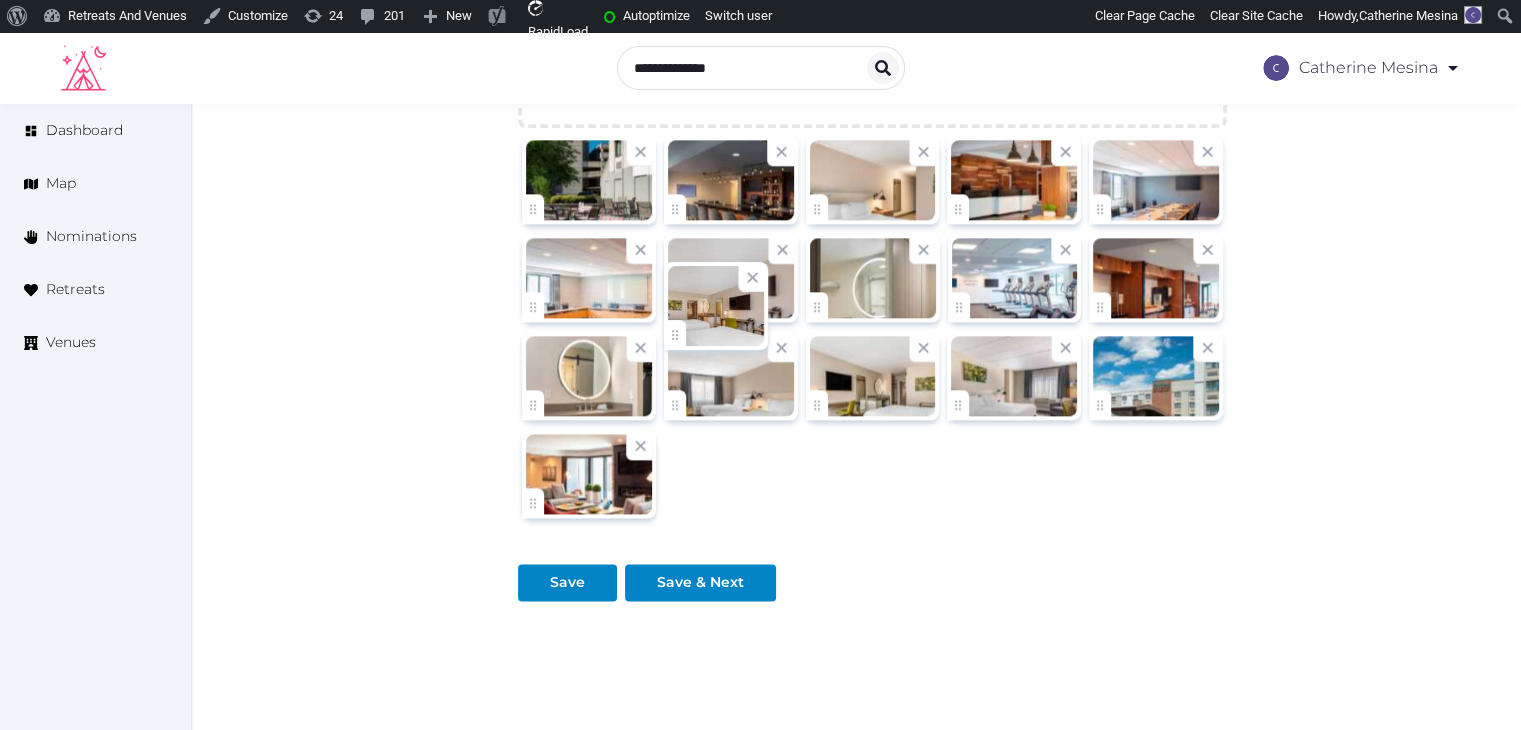click on "Catherine Mesina   Account My Venue Listings My Retreats Logout      Dashboard Map Nominations Retreats Venues Edit venue 64 %  complete Fill out all the fields in your listing to increase its completion percentage.   A higher completion percentage will make your listing more attractive and result in better matches. Fairfield Inn & Suites by Marriott Providence Airport Warwick   View  listing   Open    Close CRM Lead Basic details Pricing and policies Retreat spaces Meeting spaces Accommodations Amenities Food and dining Activities and experiences Location Environment Types of retreats Brochures Notes Ownership Administration Activity This venue is live and visible to the public Mark draft Archive Venue owned by Thiago Martins thiago@retreatsandvenues.com Copy ownership transfer link Share this link with any user to transfer ownership of this venue. Users without accounts will be directed to register. Copy update link Copy recommended link" at bounding box center [760, -822] 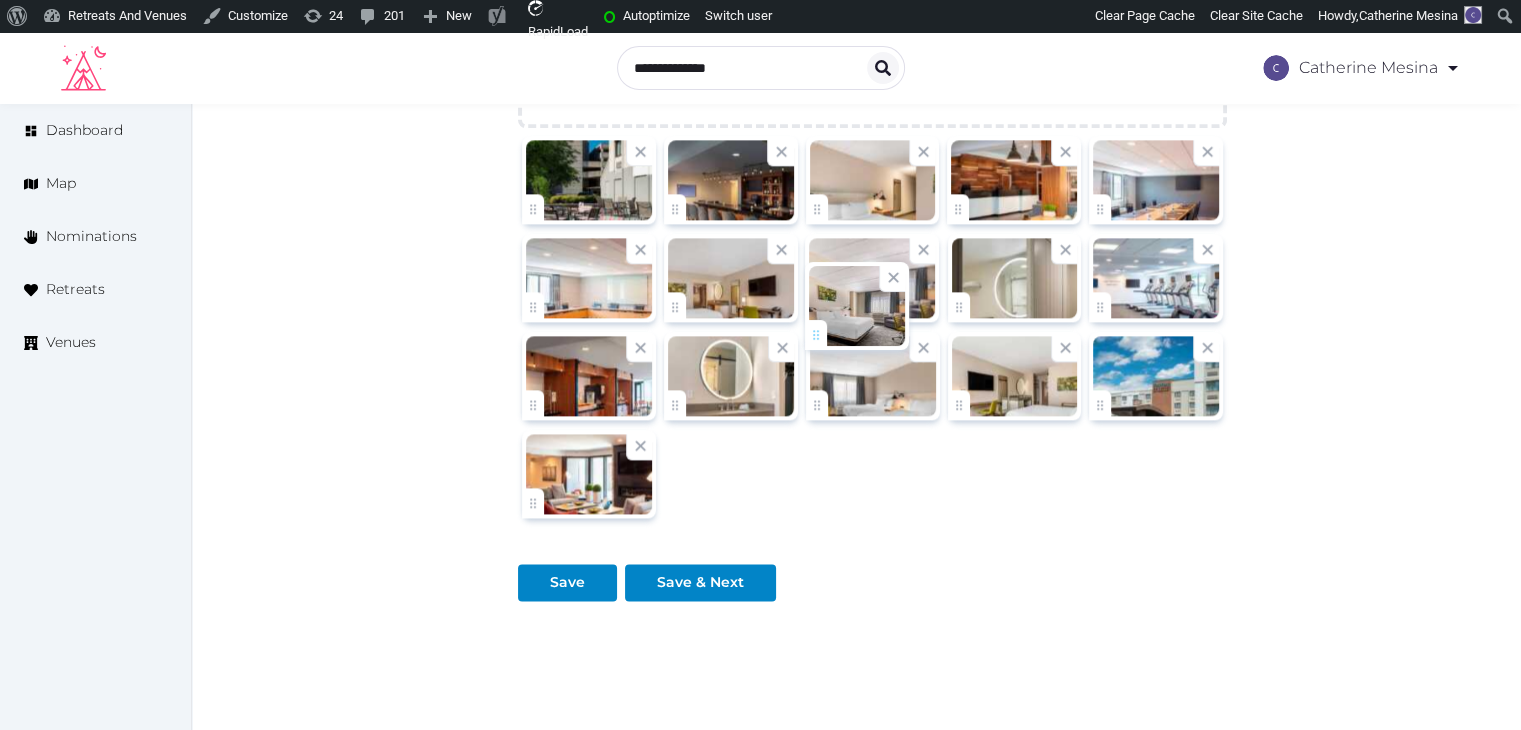 drag, startPoint x: 899, startPoint y: 373, endPoint x: 867, endPoint y: 352, distance: 38.27532 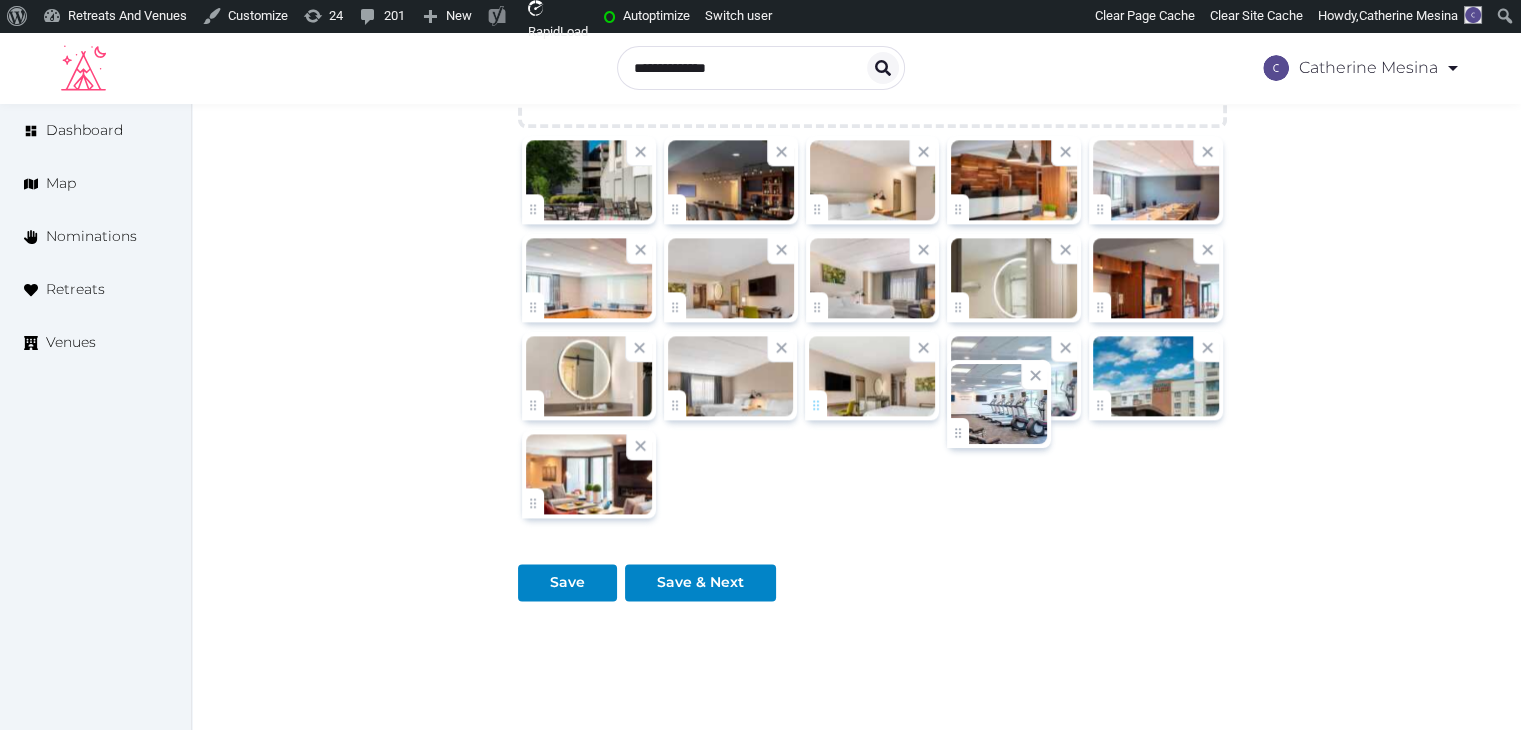 drag, startPoint x: 1104, startPoint y: 332, endPoint x: 961, endPoint y: 446, distance: 182.87975 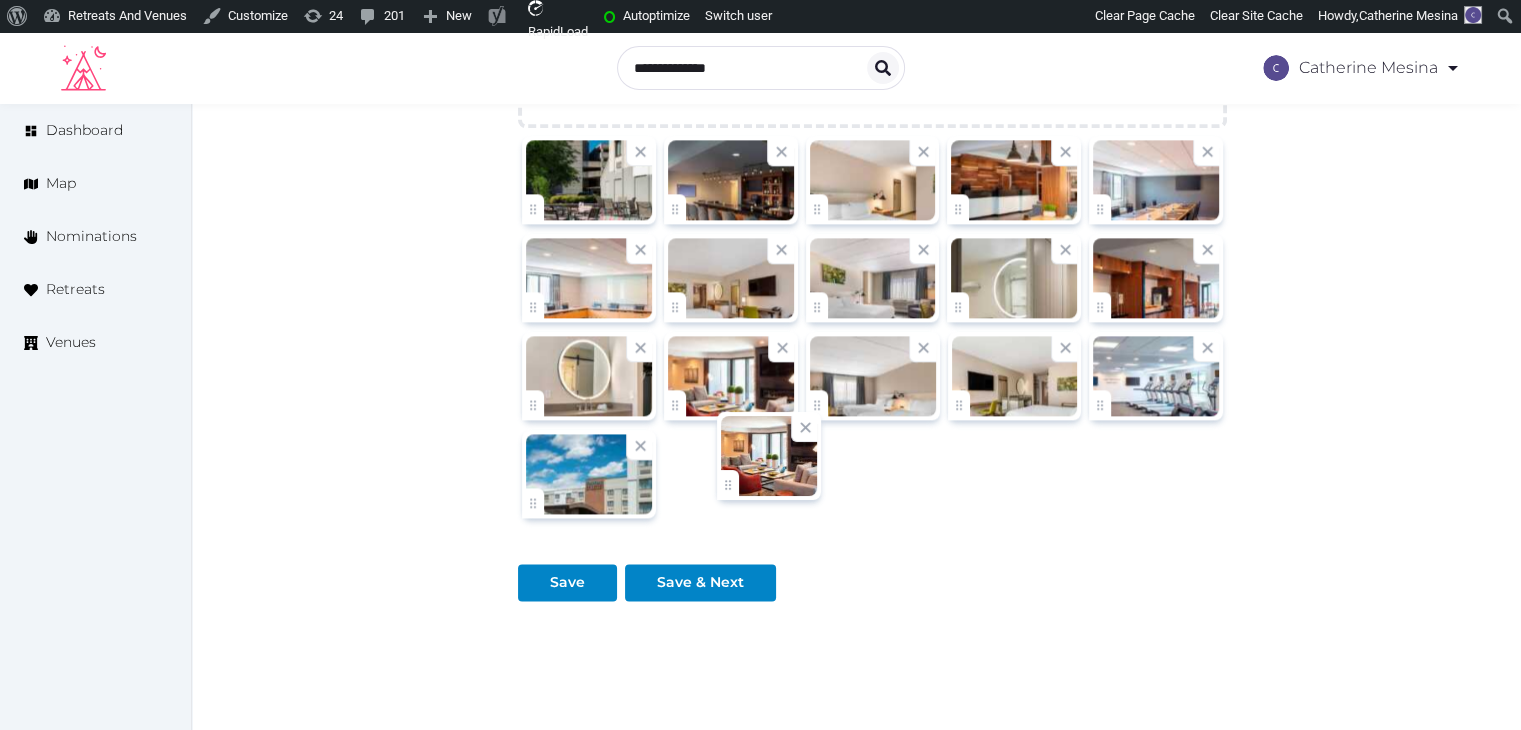 drag, startPoint x: 536, startPoint y: 536, endPoint x: 850, endPoint y: 461, distance: 322.83276 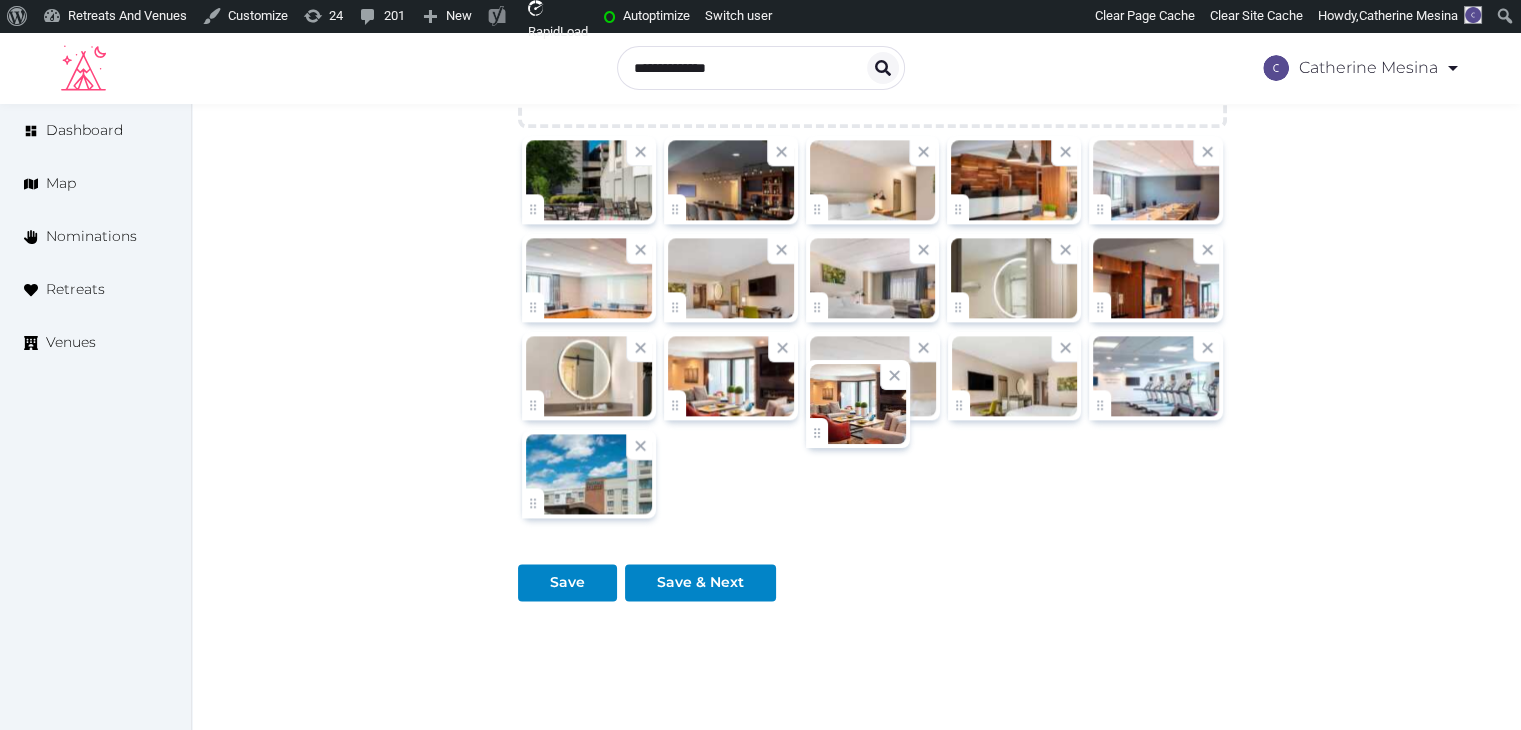 click on "Catherine Mesina   Account My Venue Listings My Retreats Logout      Dashboard Map Nominations Retreats Venues Edit venue 64 %  complete Fill out all the fields in your listing to increase its completion percentage.   A higher completion percentage will make your listing more attractive and result in better matches. Fairfield Inn & Suites by Marriott Providence Airport Warwick   View  listing   Open    Close CRM Lead Basic details Pricing and policies Retreat spaces Meeting spaces Accommodations Amenities Food and dining Activities and experiences Location Environment Types of retreats Brochures Notes Ownership Administration Activity This venue is live and visible to the public Mark draft Archive Venue owned by Thiago Martins thiago@retreatsandvenues.com Copy ownership transfer link Share this link with any user to transfer ownership of this venue. Users without accounts will be directed to register. Copy update link Copy recommended link" at bounding box center [760, -822] 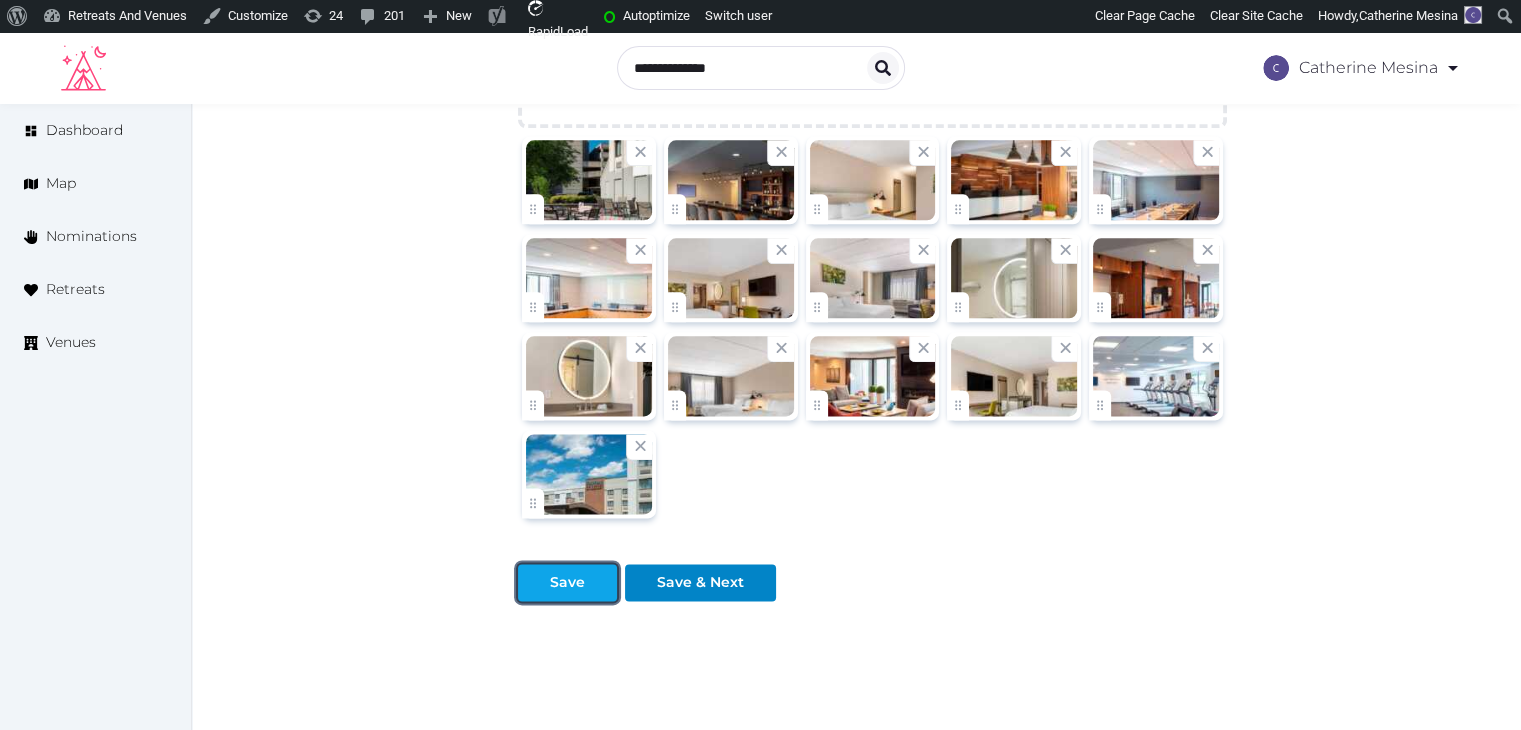 click on "Save" at bounding box center (567, 582) 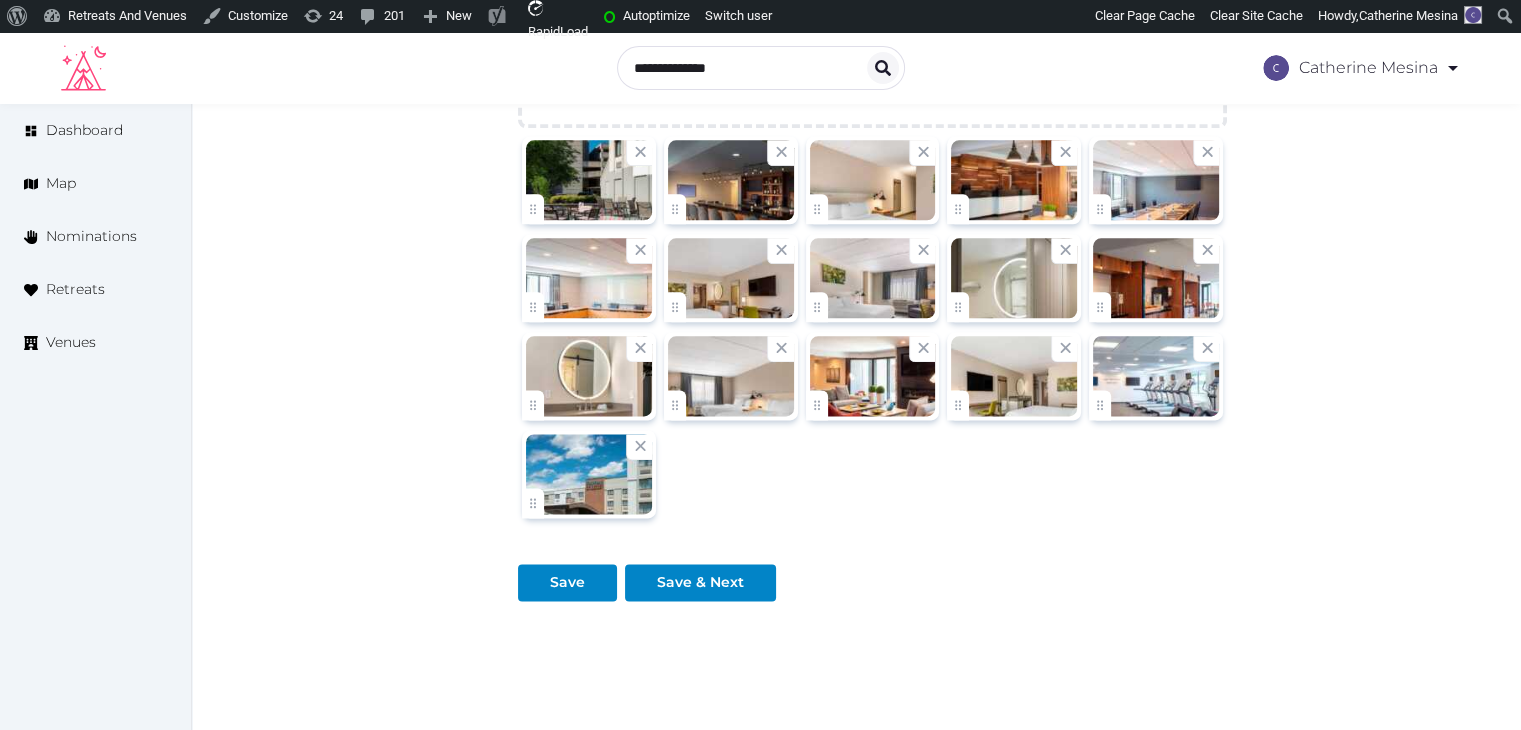 scroll, scrollTop: 2000, scrollLeft: 0, axis: vertical 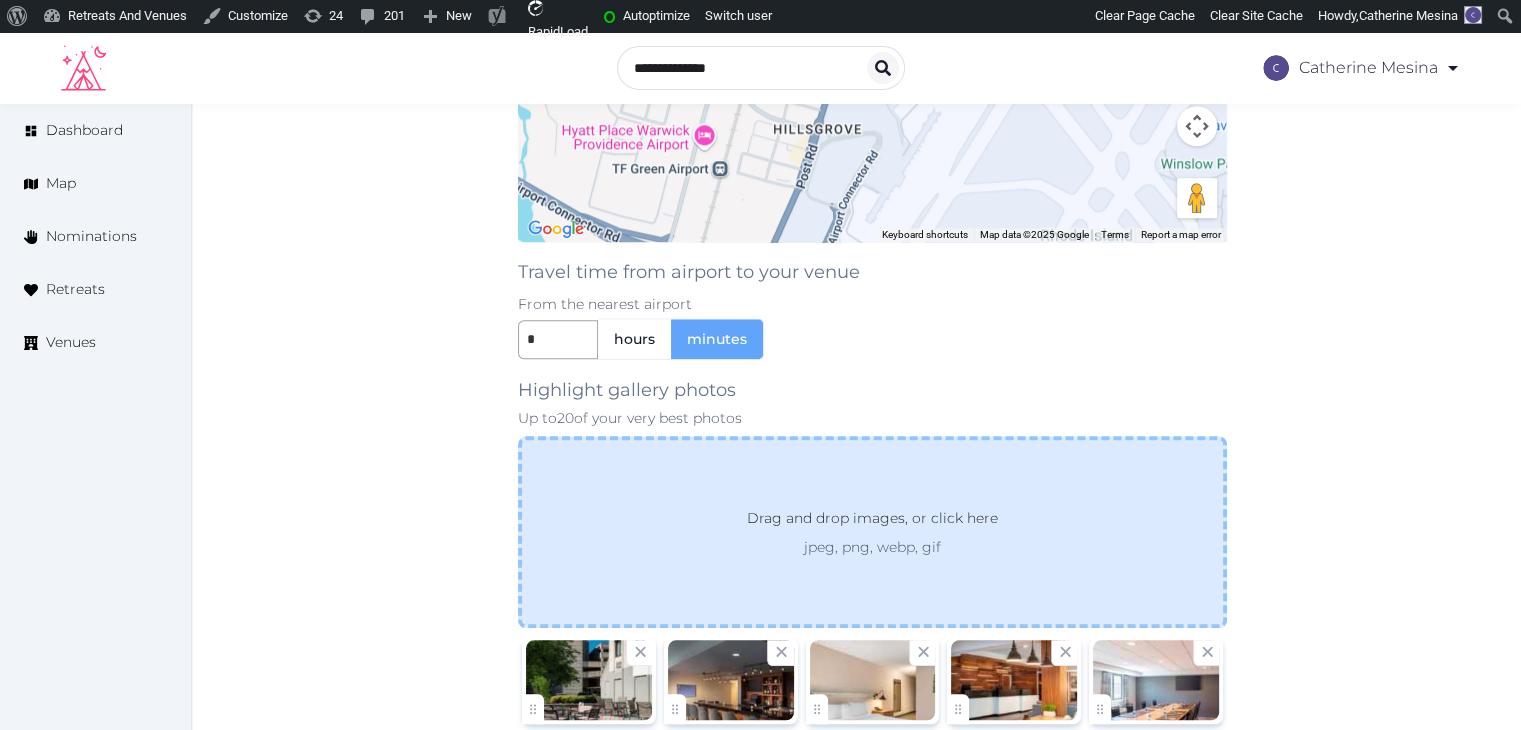 click on "Drag and drop images, or click here" at bounding box center [872, 522] 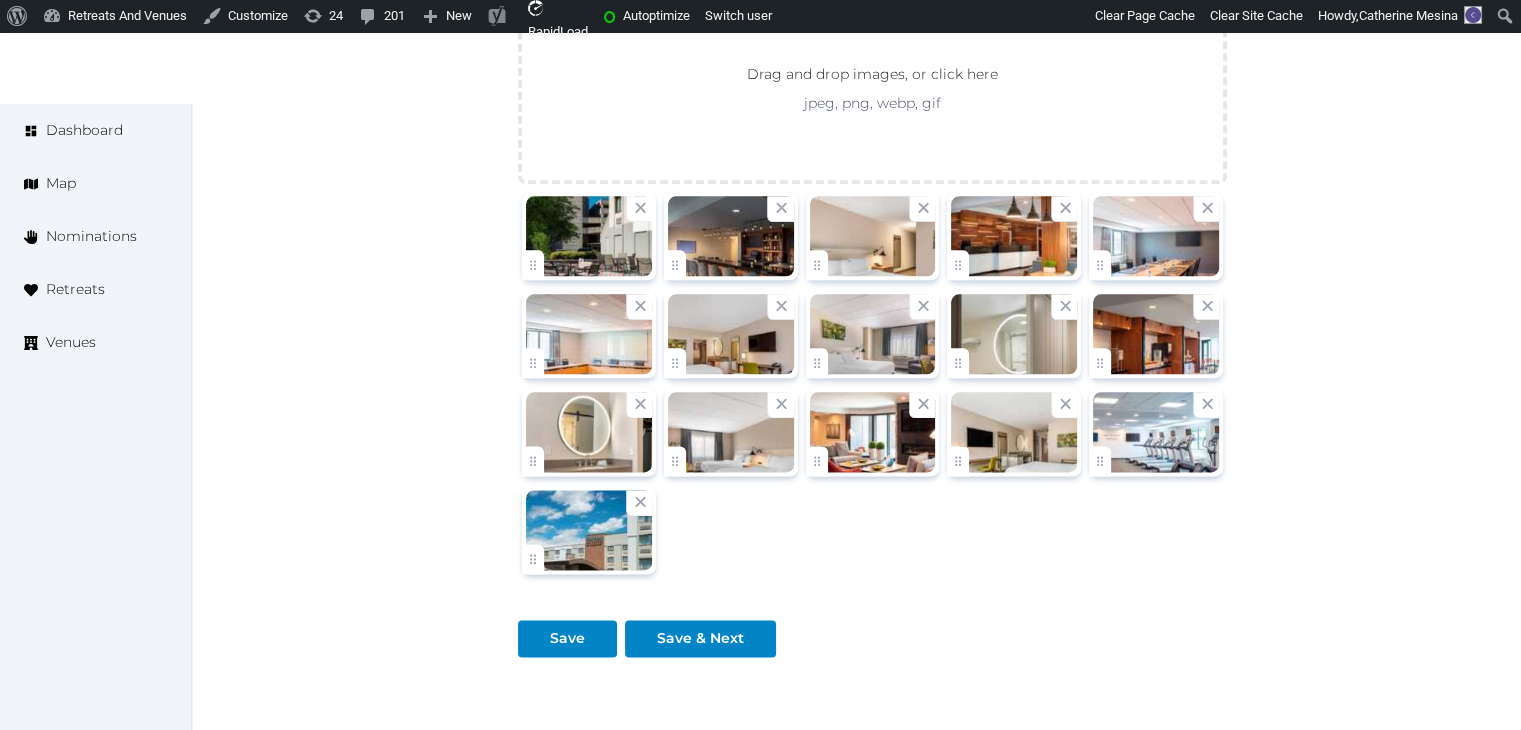 scroll, scrollTop: 2600, scrollLeft: 0, axis: vertical 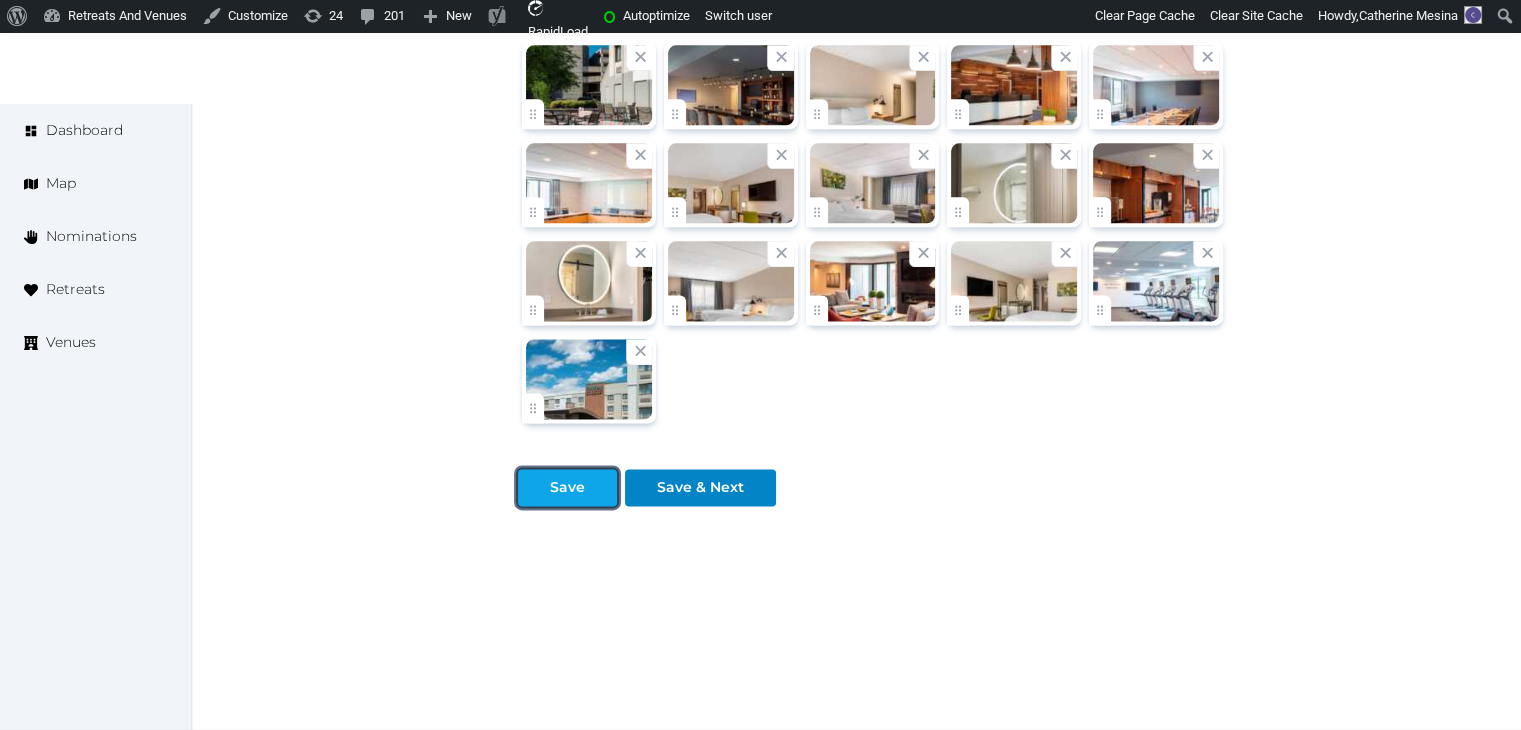 click on "Save" at bounding box center (567, 487) 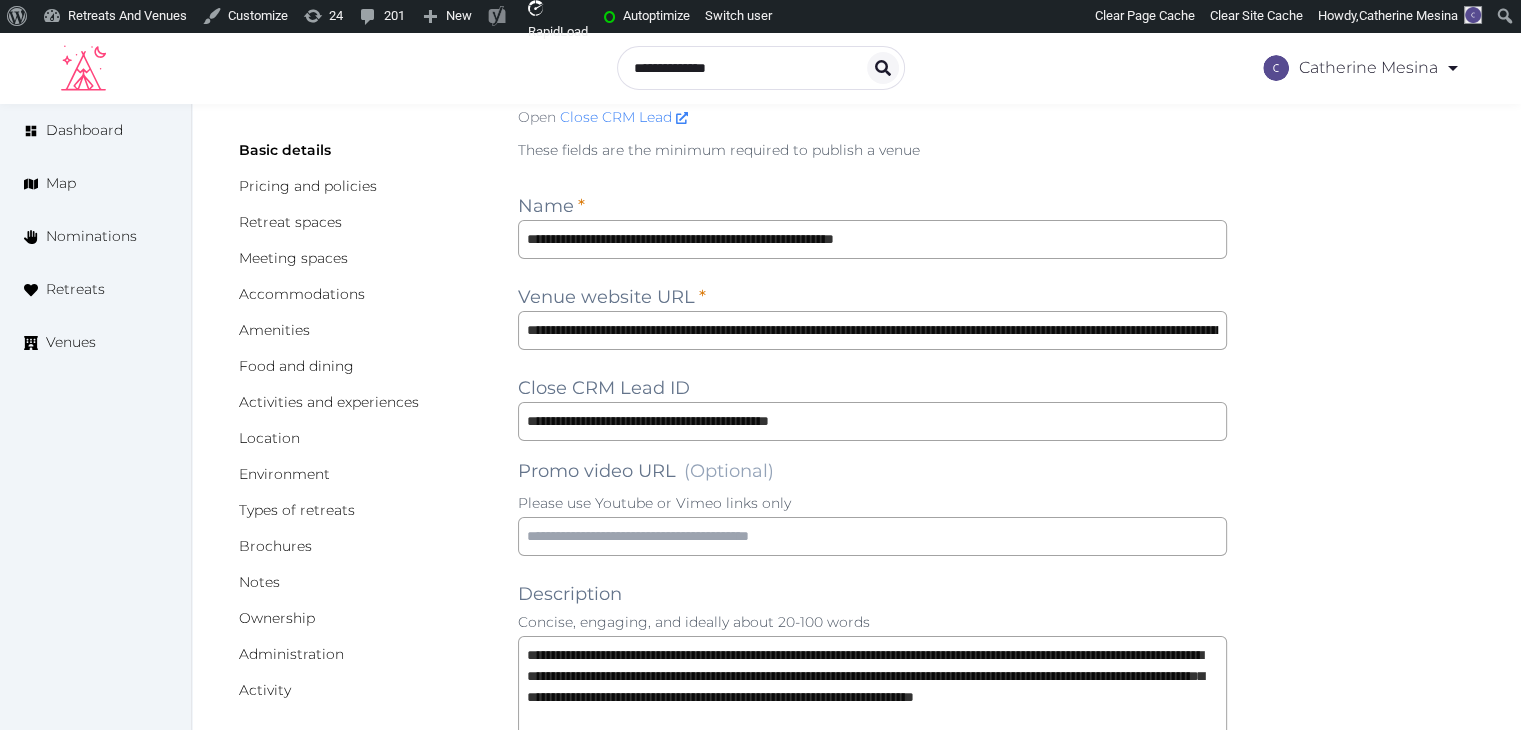 scroll, scrollTop: 0, scrollLeft: 0, axis: both 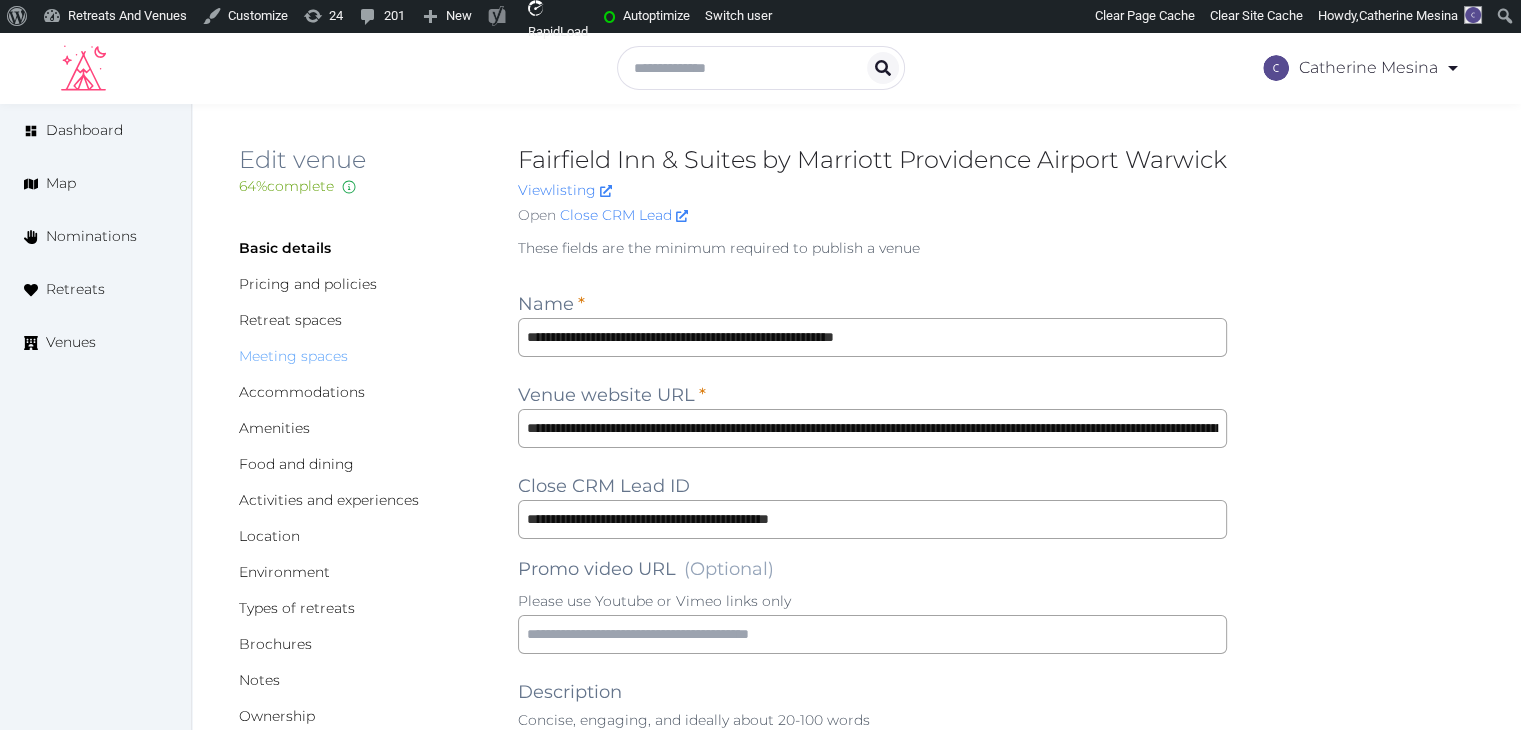 click on "Meeting spaces" at bounding box center (293, 356) 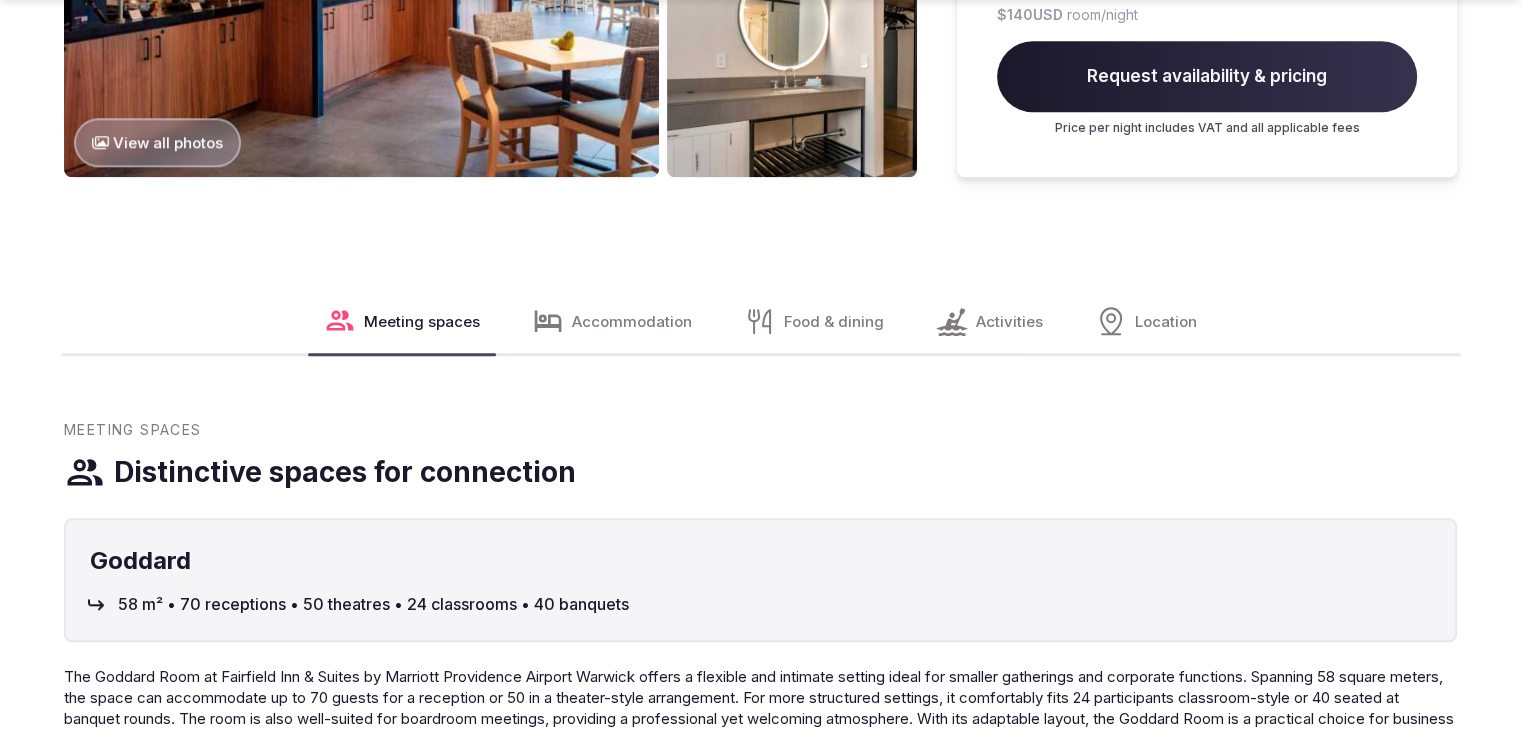 scroll, scrollTop: 1800, scrollLeft: 0, axis: vertical 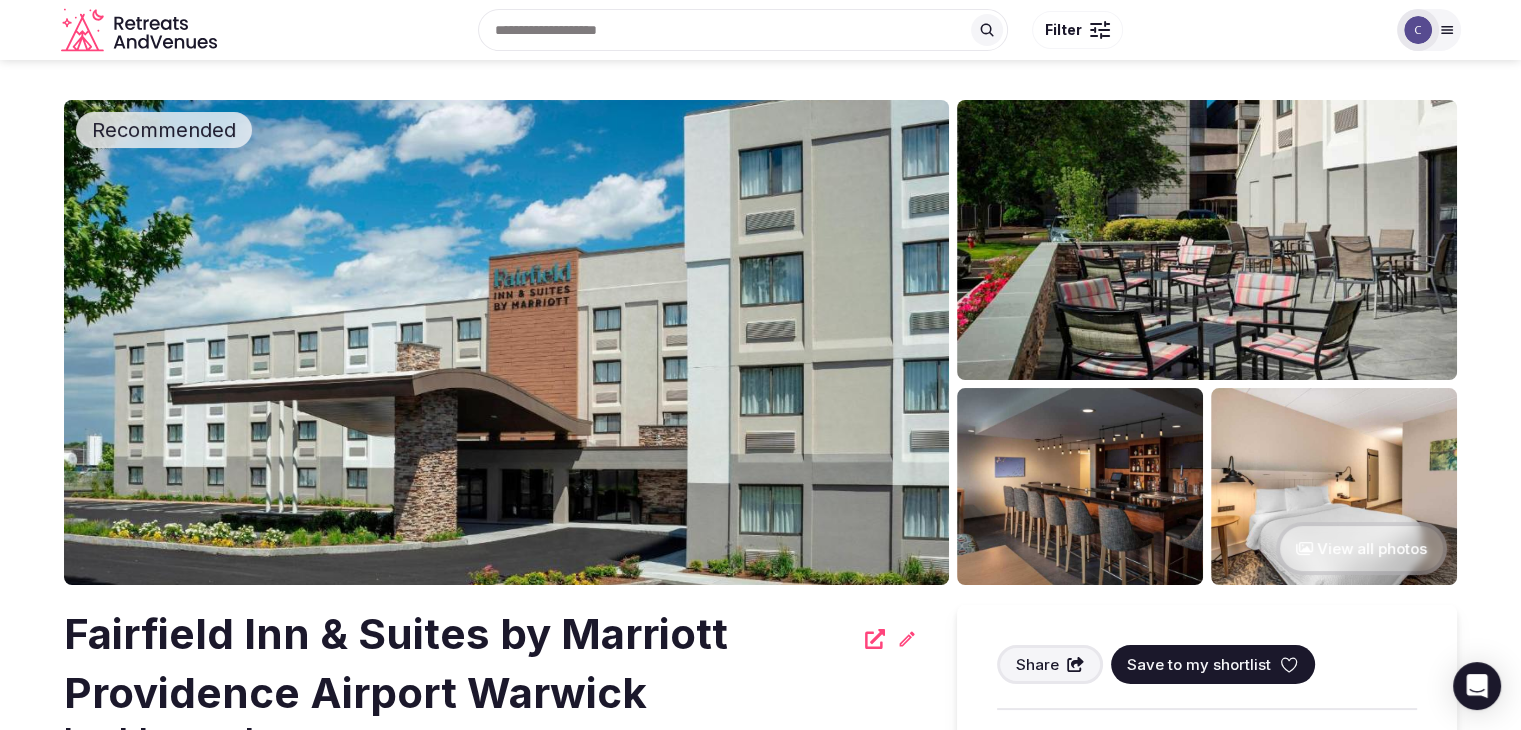 click on "Fairfield Inn & Suites by Marriott Providence Airport Warwick" at bounding box center [458, 664] 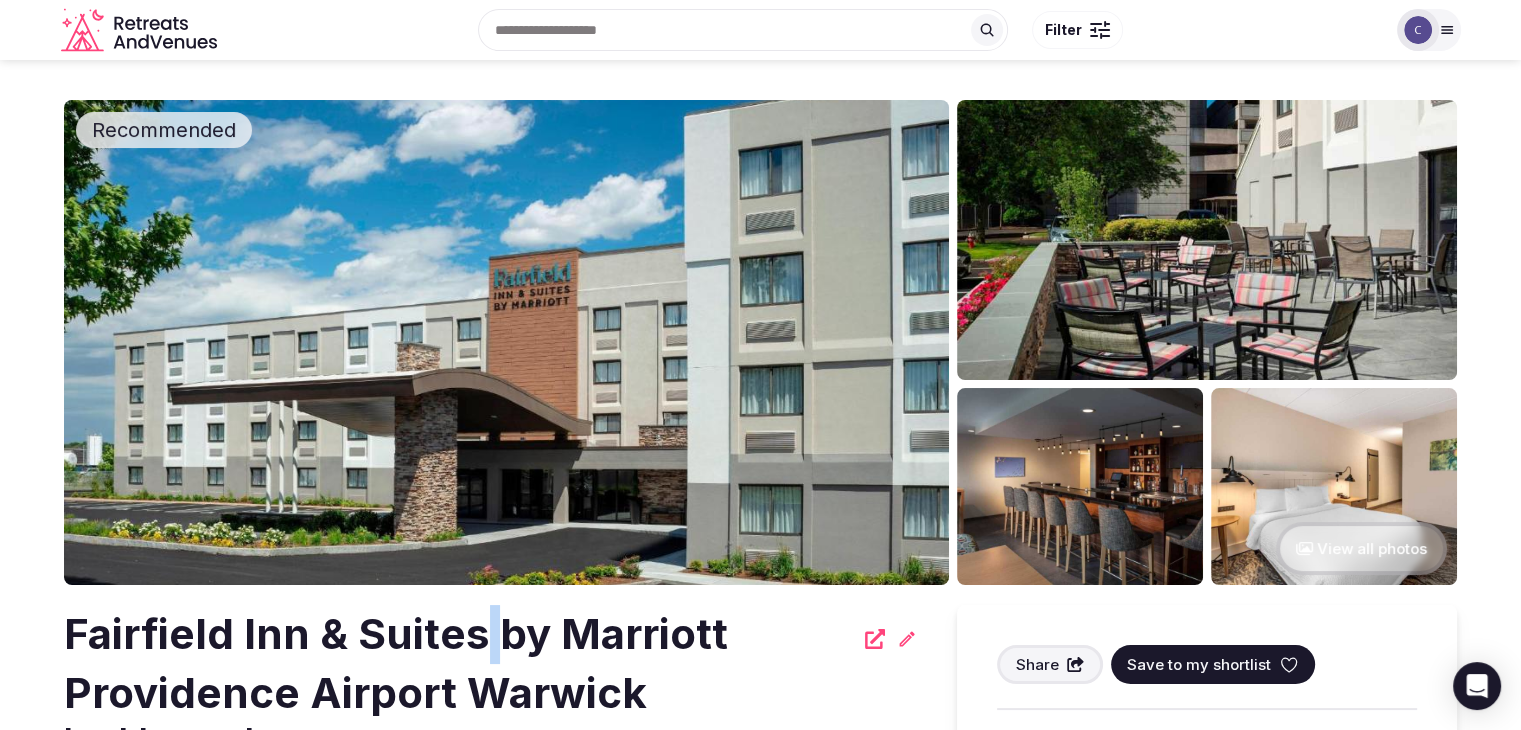click on "Fairfield Inn & Suites by Marriott Providence Airport Warwick" at bounding box center (458, 664) 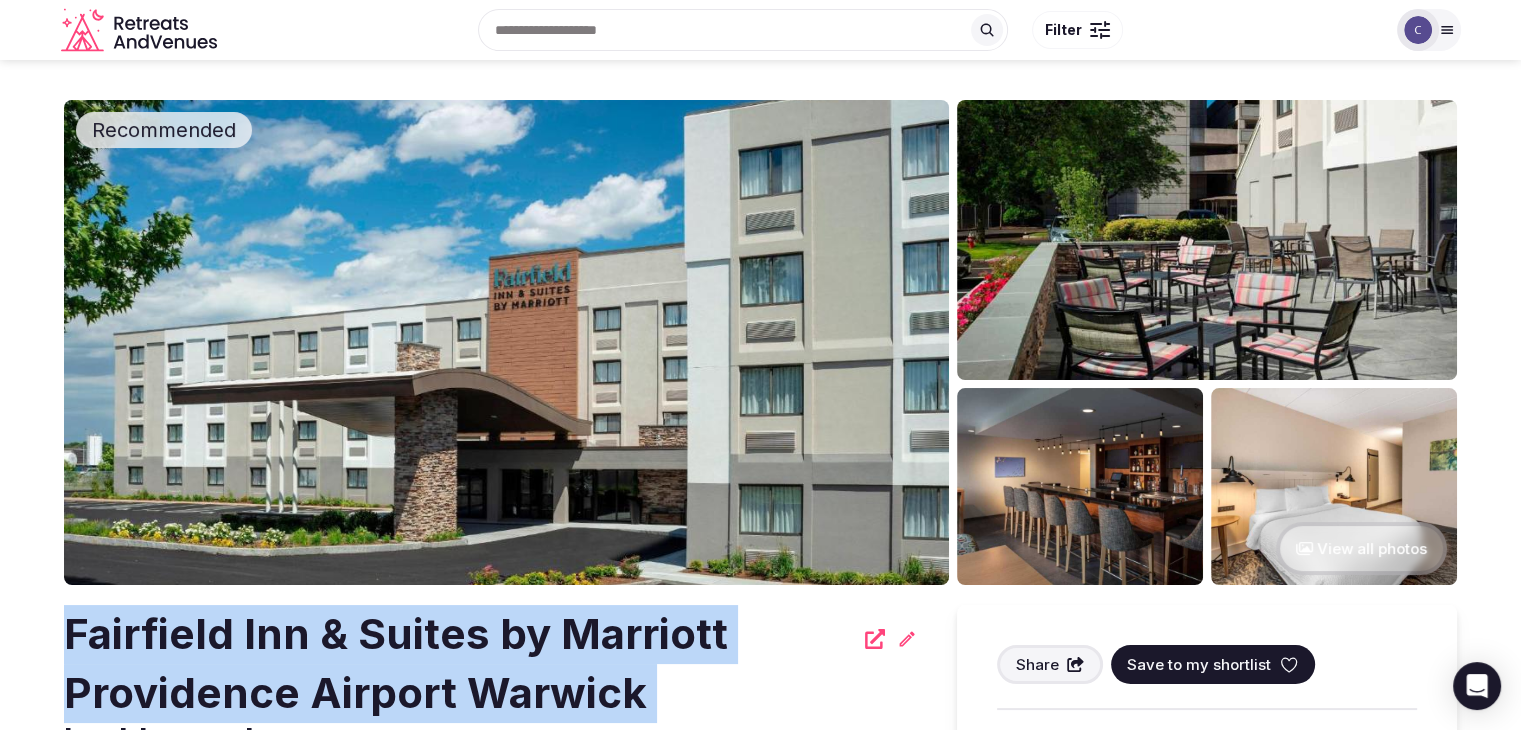 click on "Fairfield Inn & Suites by Marriott Providence Airport Warwick" at bounding box center [458, 664] 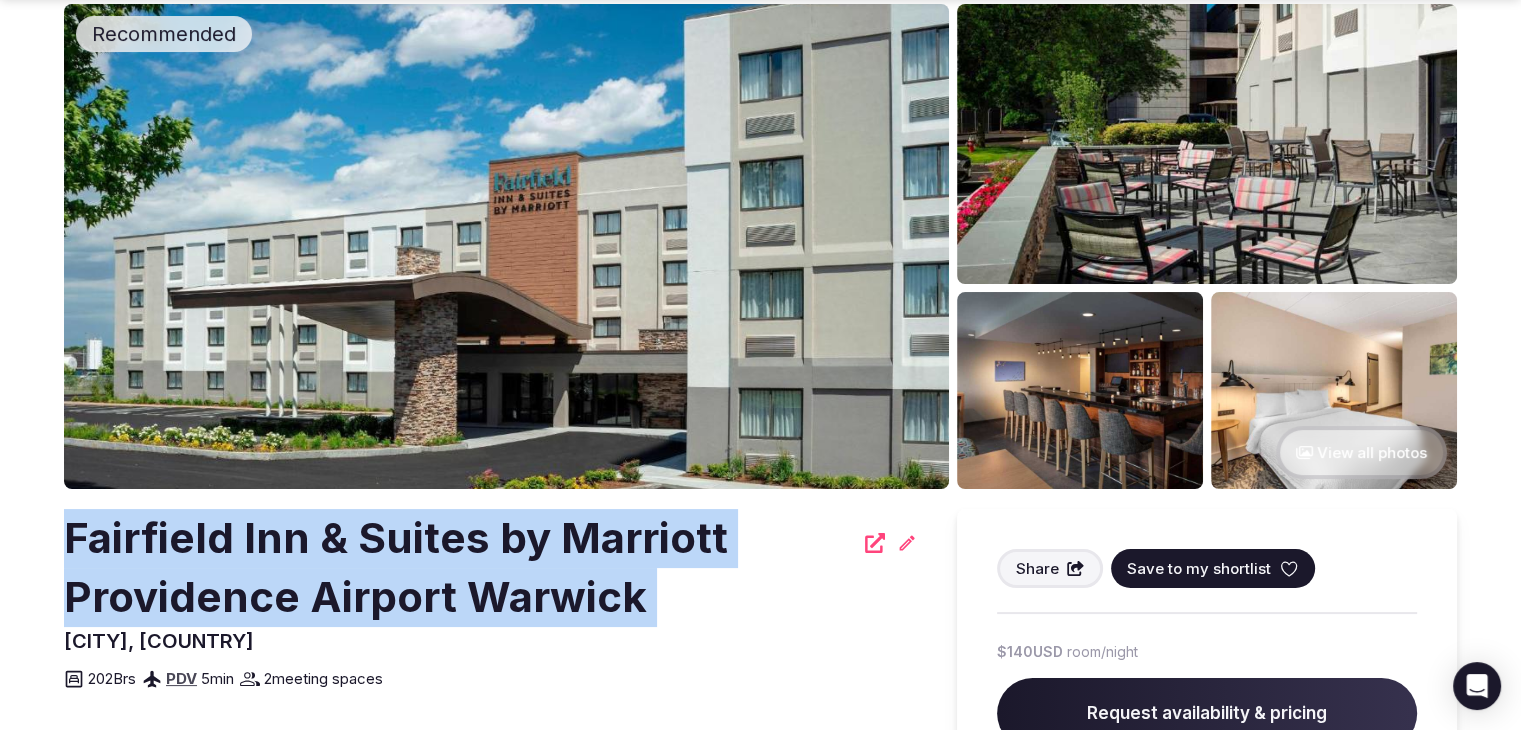 scroll, scrollTop: 200, scrollLeft: 0, axis: vertical 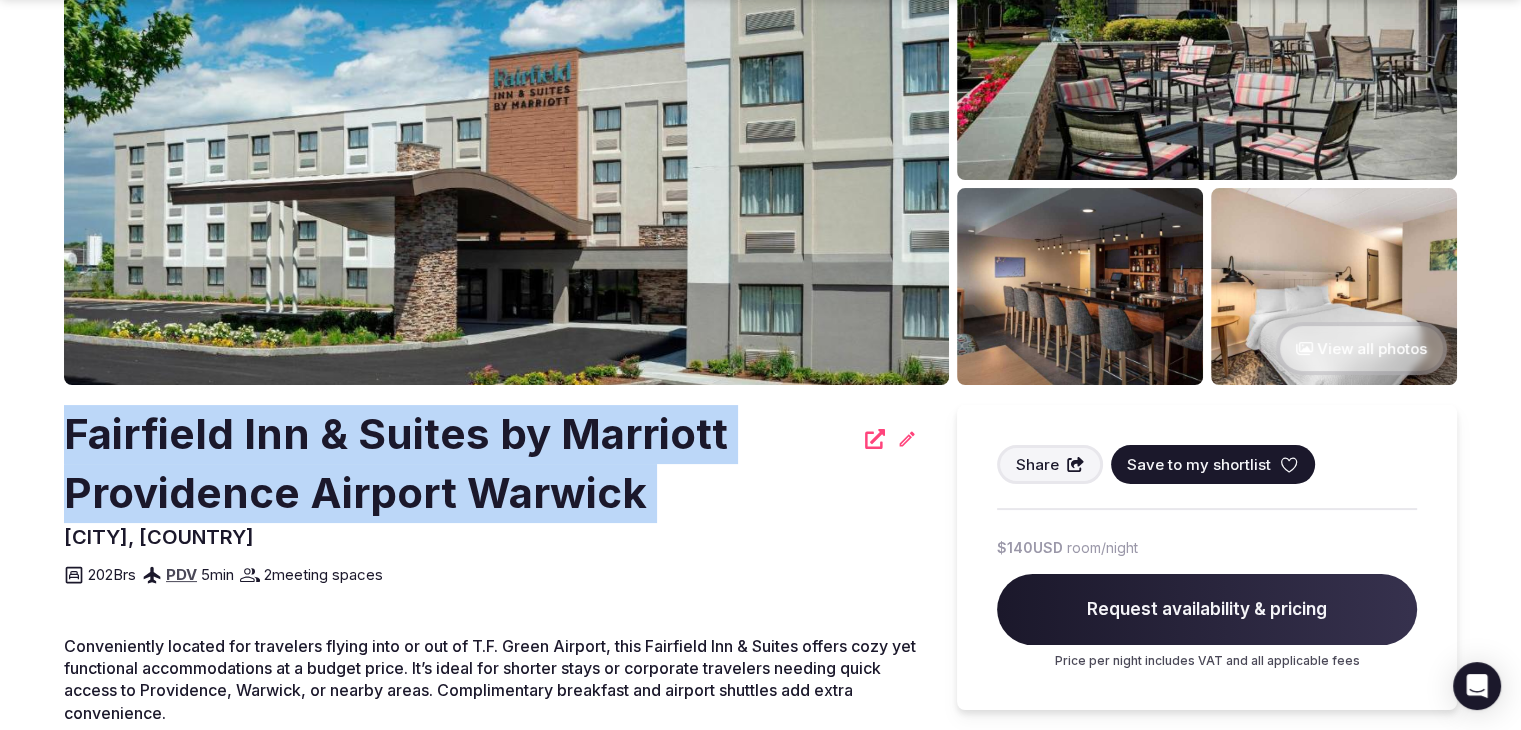 copy on "Fairfield Inn & Suites by Marriott Providence Airport Warwick" 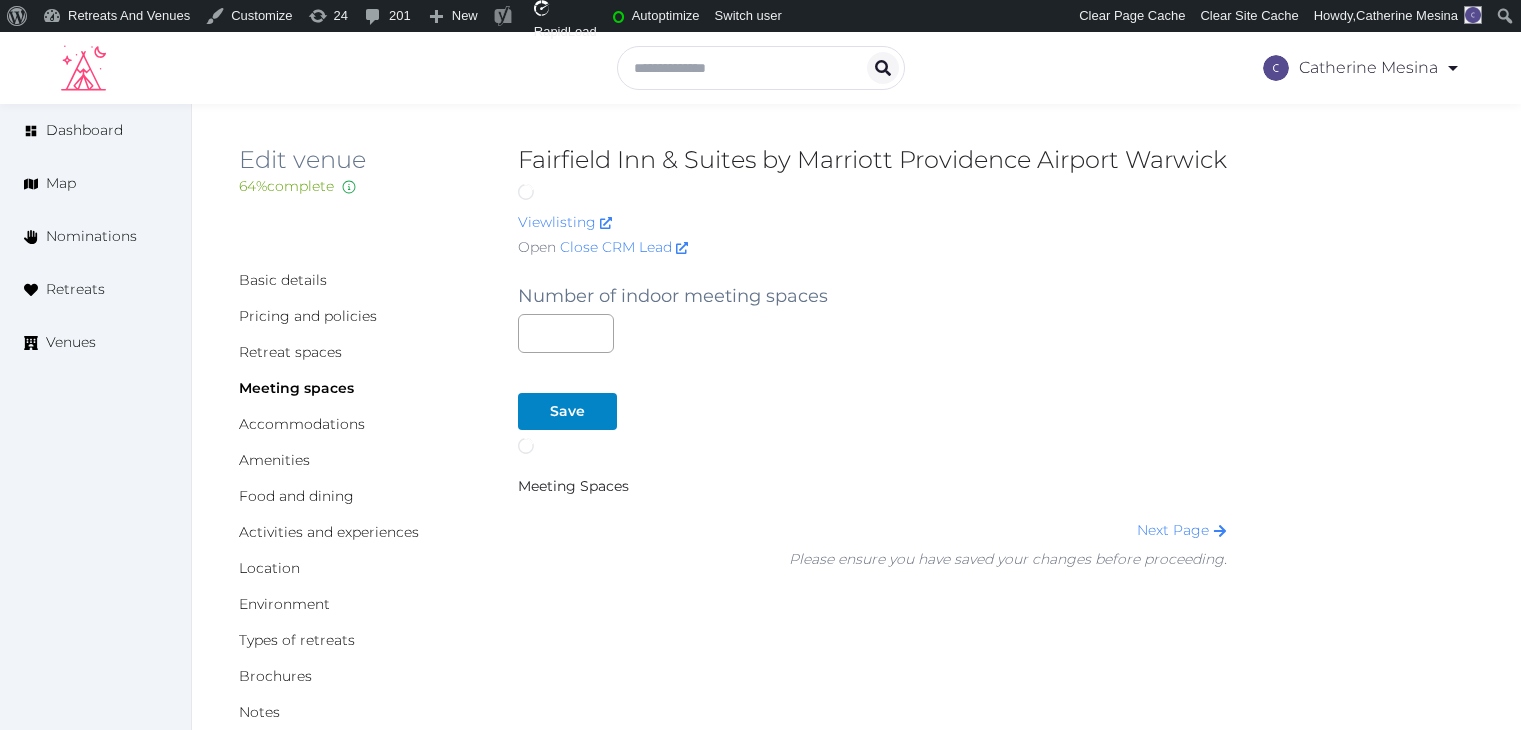 scroll, scrollTop: 0, scrollLeft: 0, axis: both 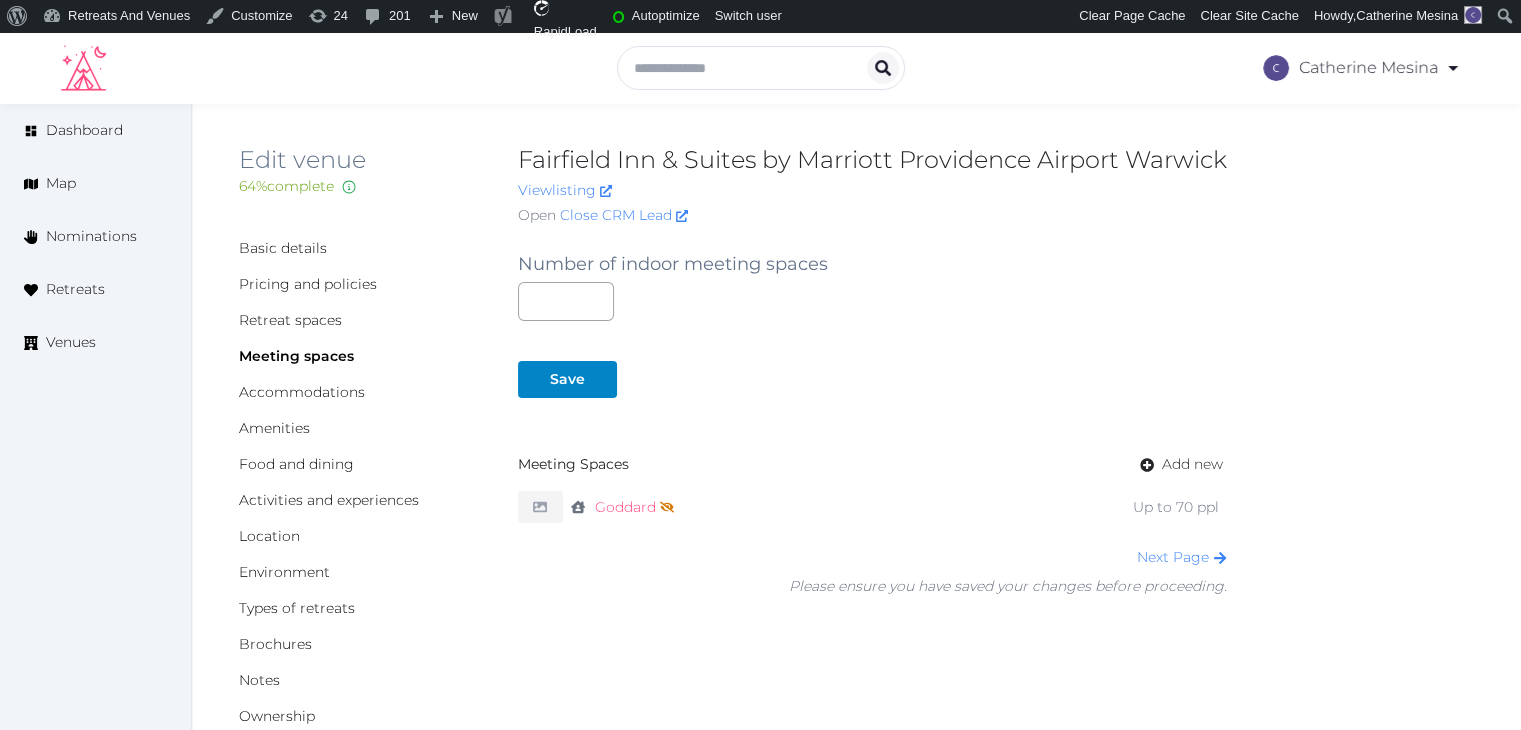 drag, startPoint x: 616, startPoint y: 527, endPoint x: 728, endPoint y: 593, distance: 130 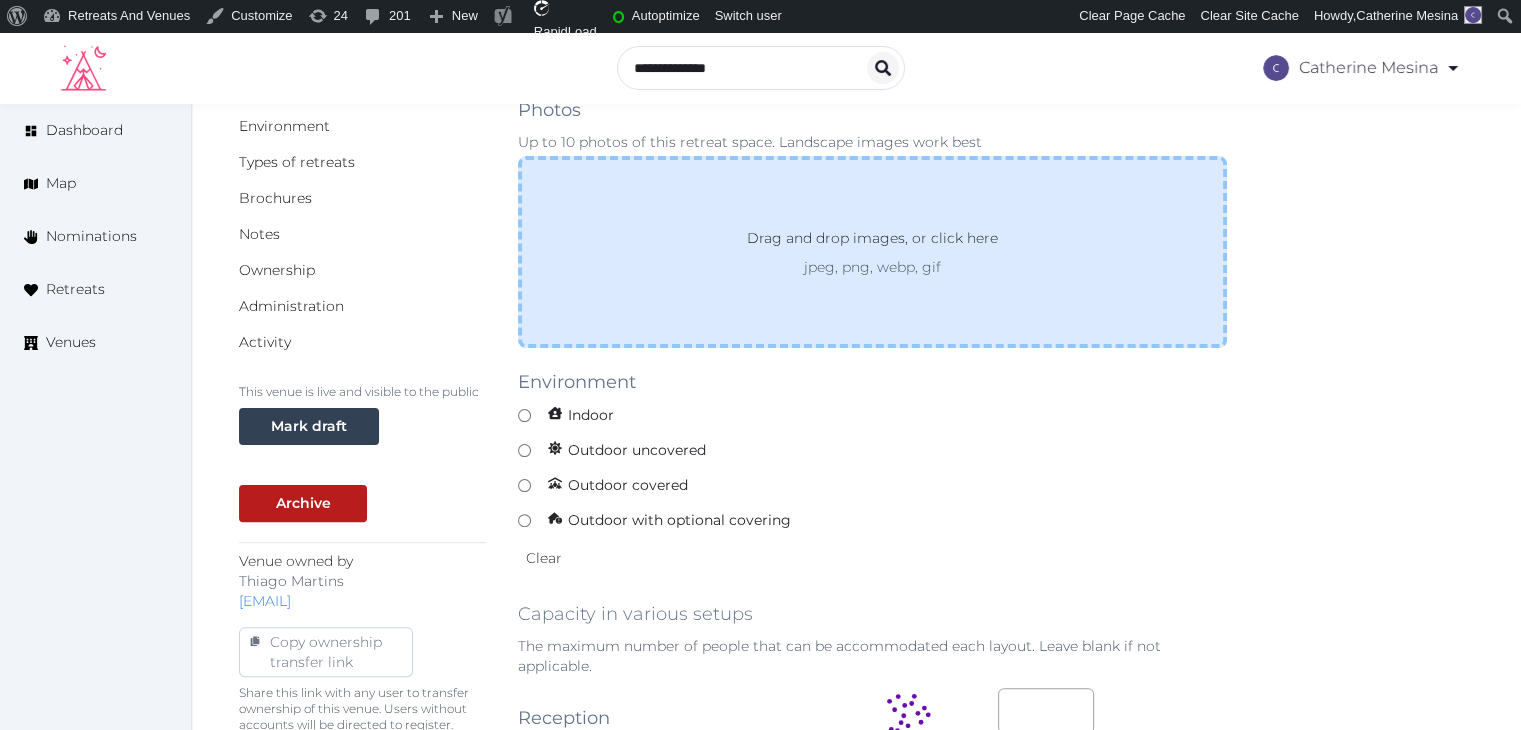 scroll, scrollTop: 448, scrollLeft: 0, axis: vertical 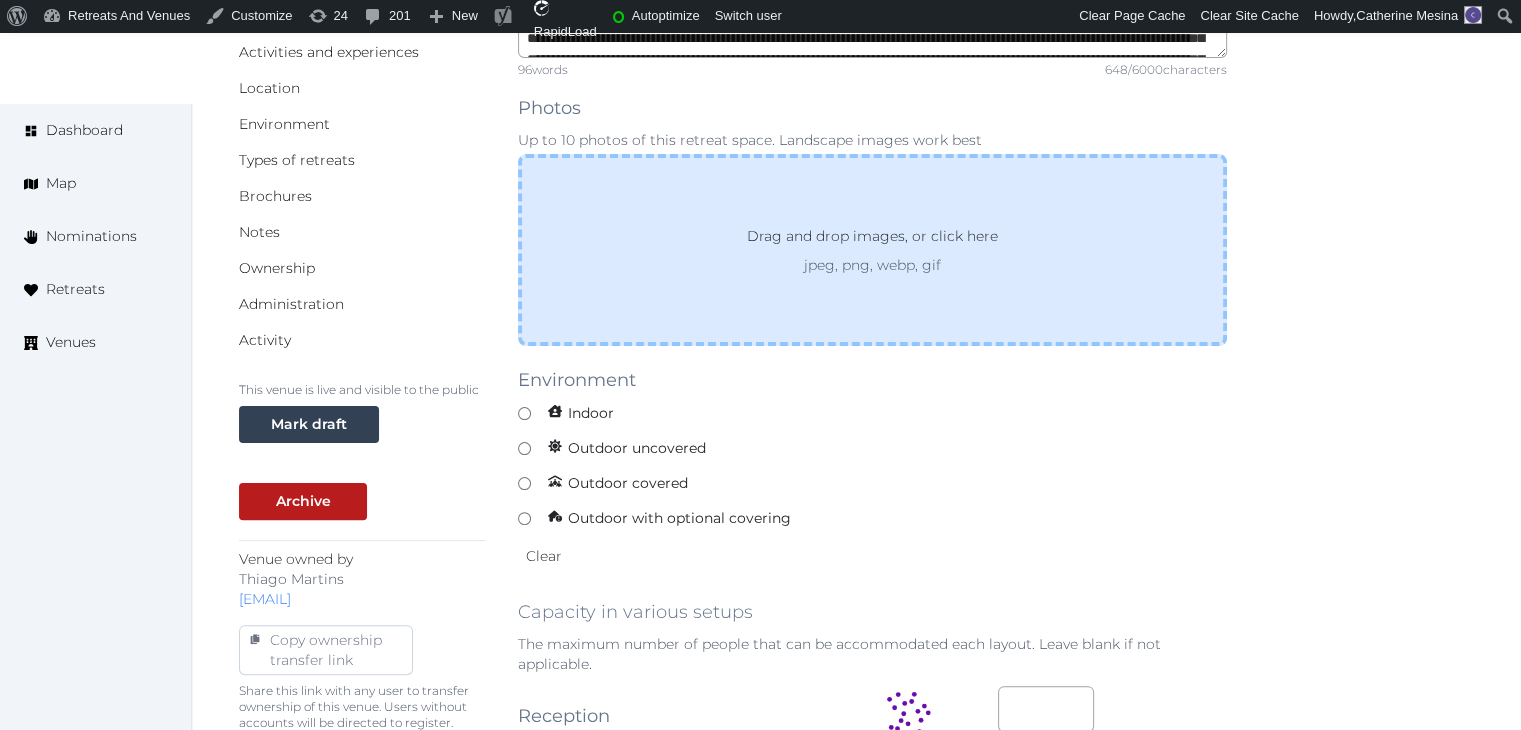 click on "Drag and drop images, or click here jpeg, png, webp, gif" at bounding box center [872, 250] 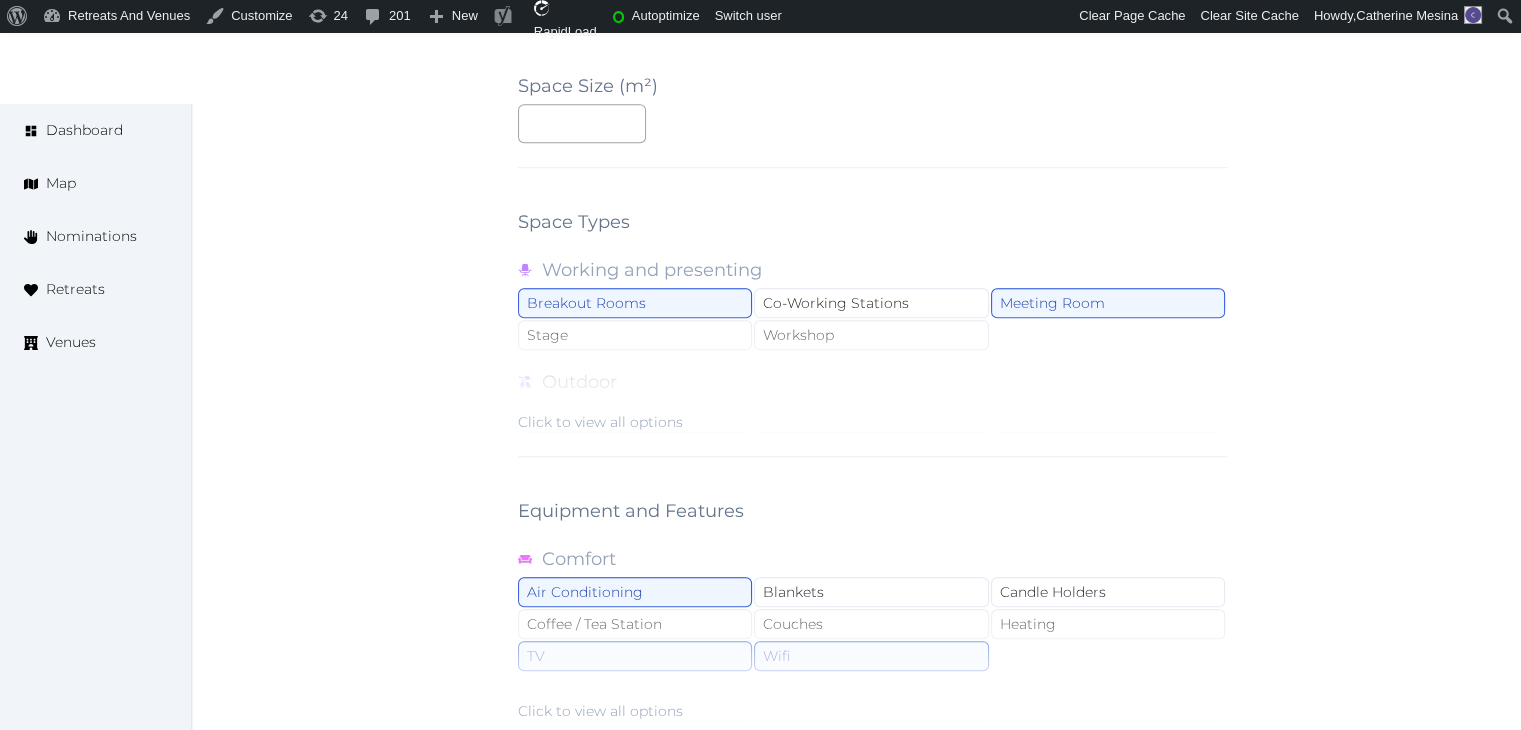 scroll, scrollTop: 1748, scrollLeft: 0, axis: vertical 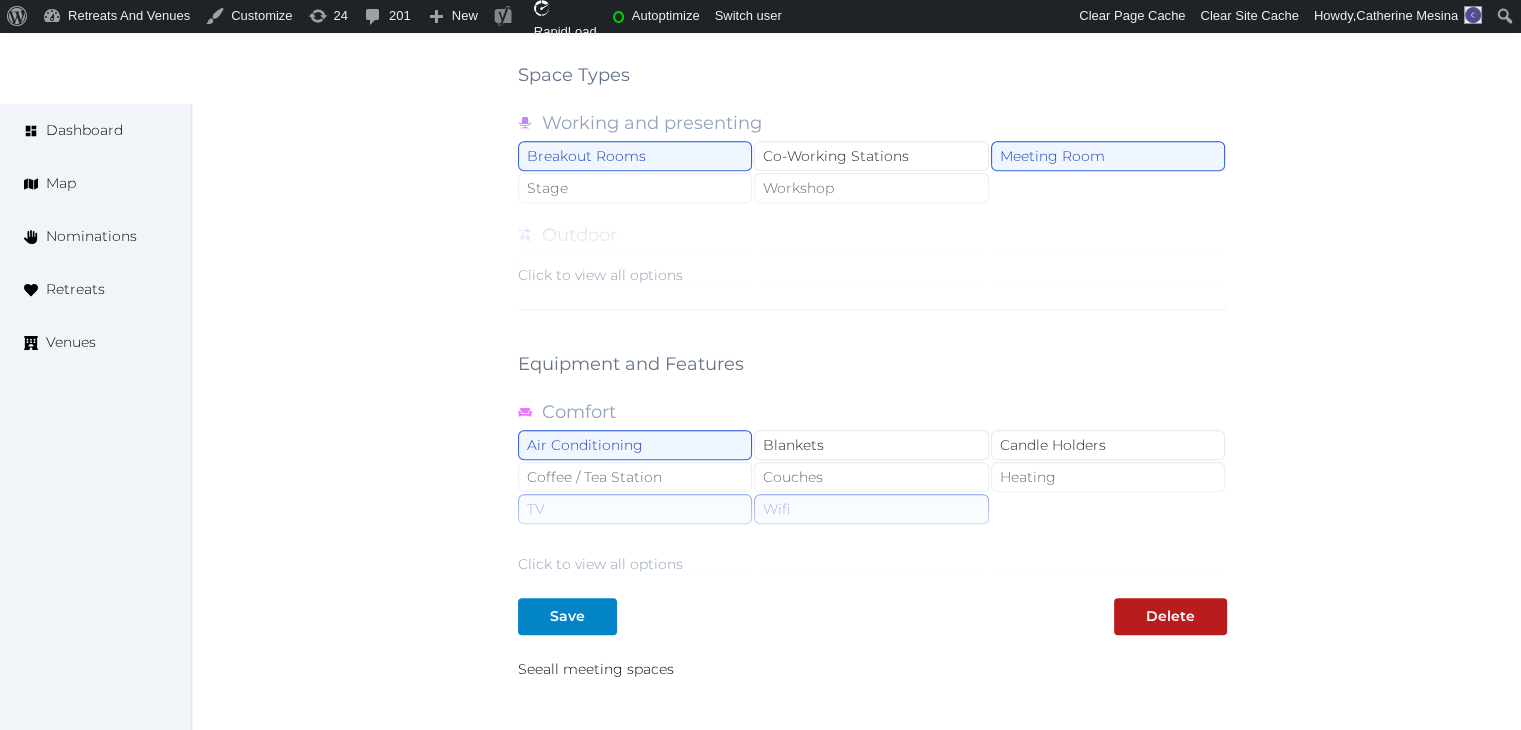 click on "Click to view all options" at bounding box center (872, 221) 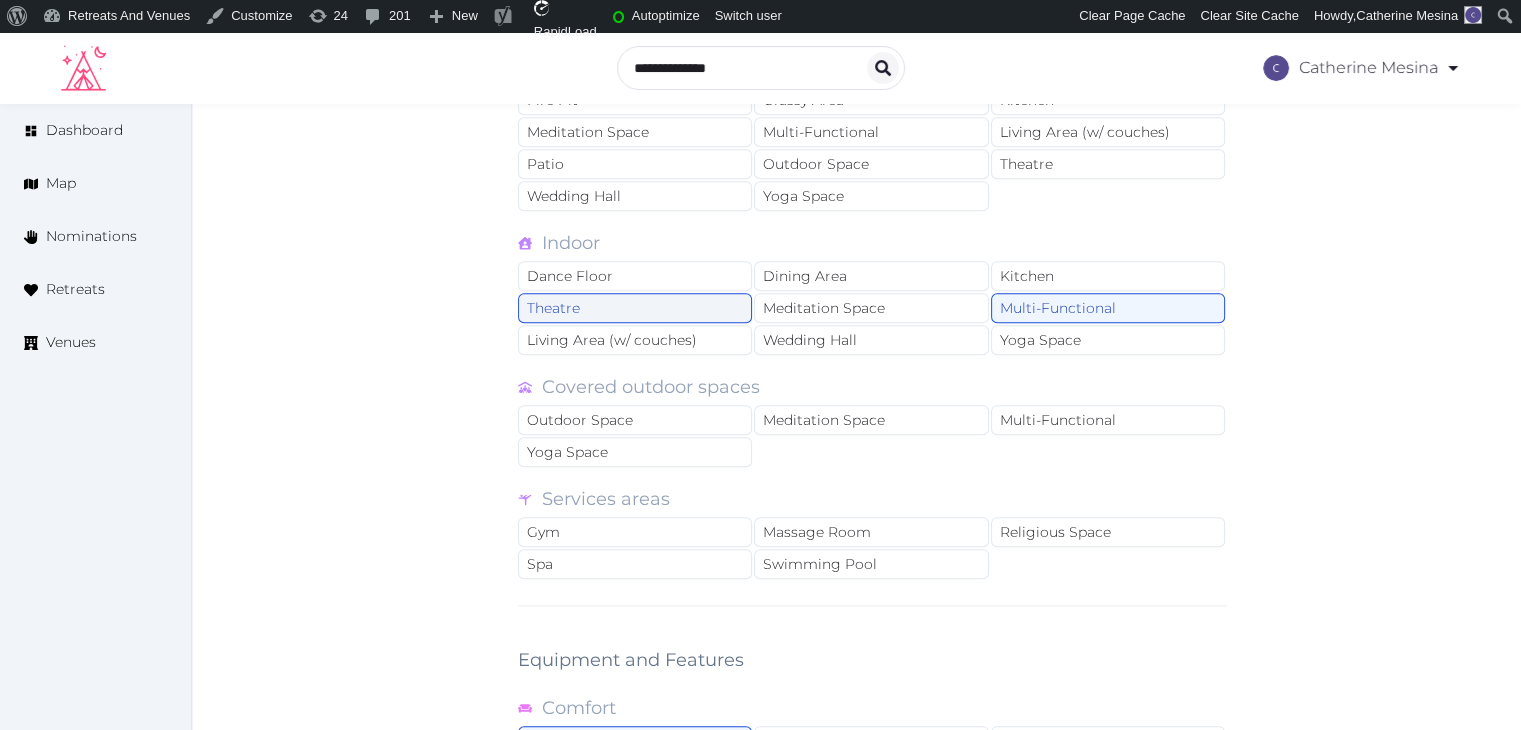 click on "Theatre" at bounding box center (635, 308) 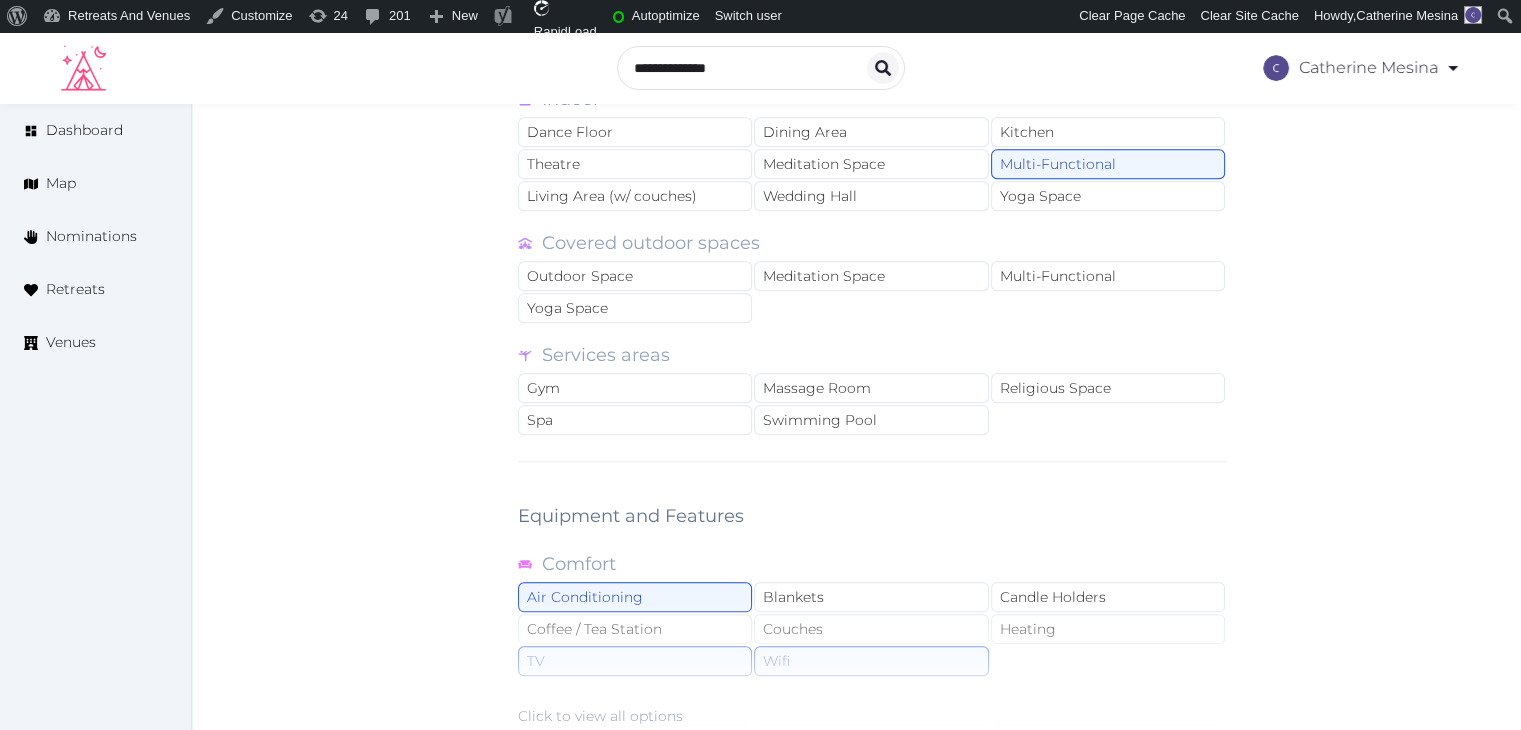 scroll, scrollTop: 2348, scrollLeft: 0, axis: vertical 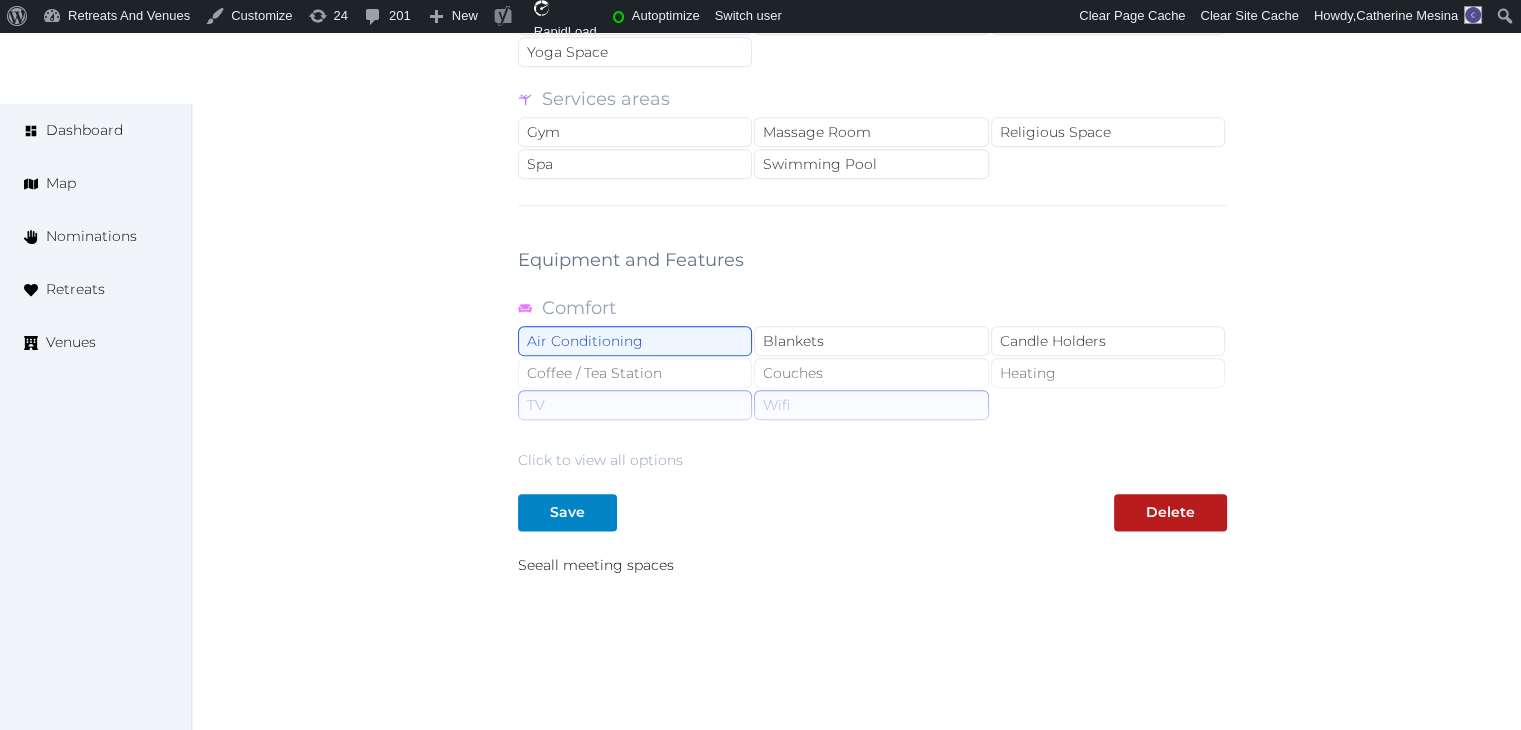 click on "Click to view all options" at bounding box center (600, 460) 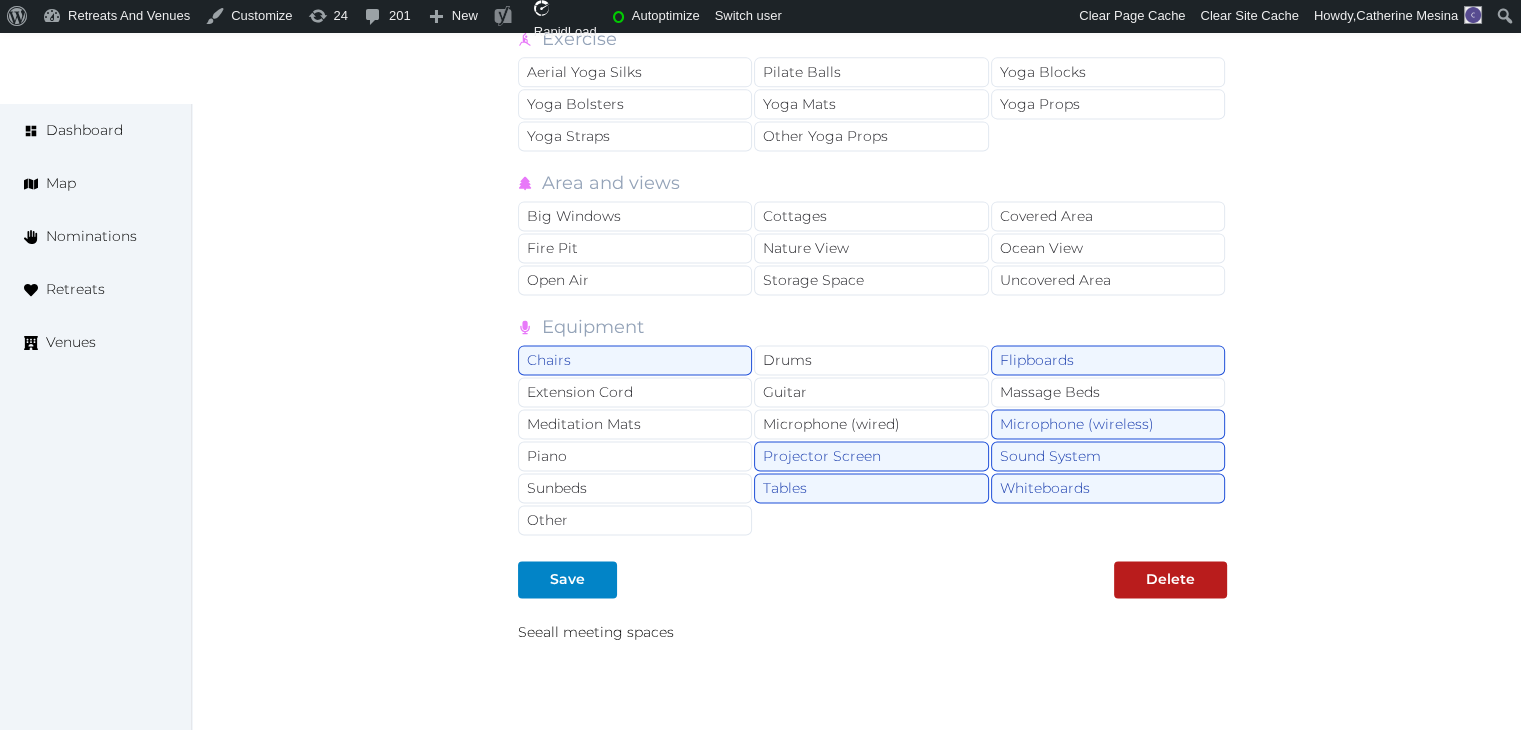scroll, scrollTop: 2848, scrollLeft: 0, axis: vertical 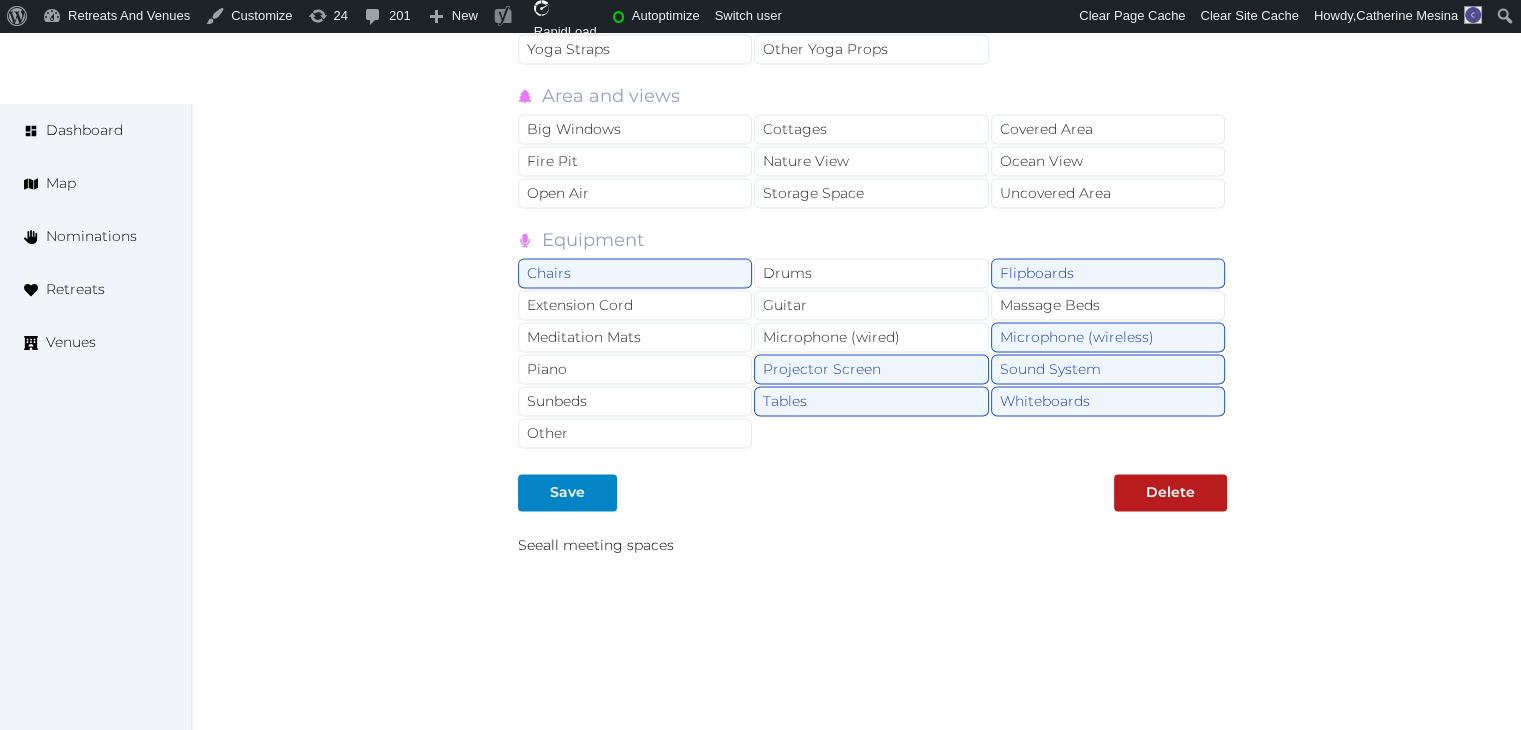 drag, startPoint x: 604, startPoint y: 151, endPoint x: 626, endPoint y: 275, distance: 125.93649 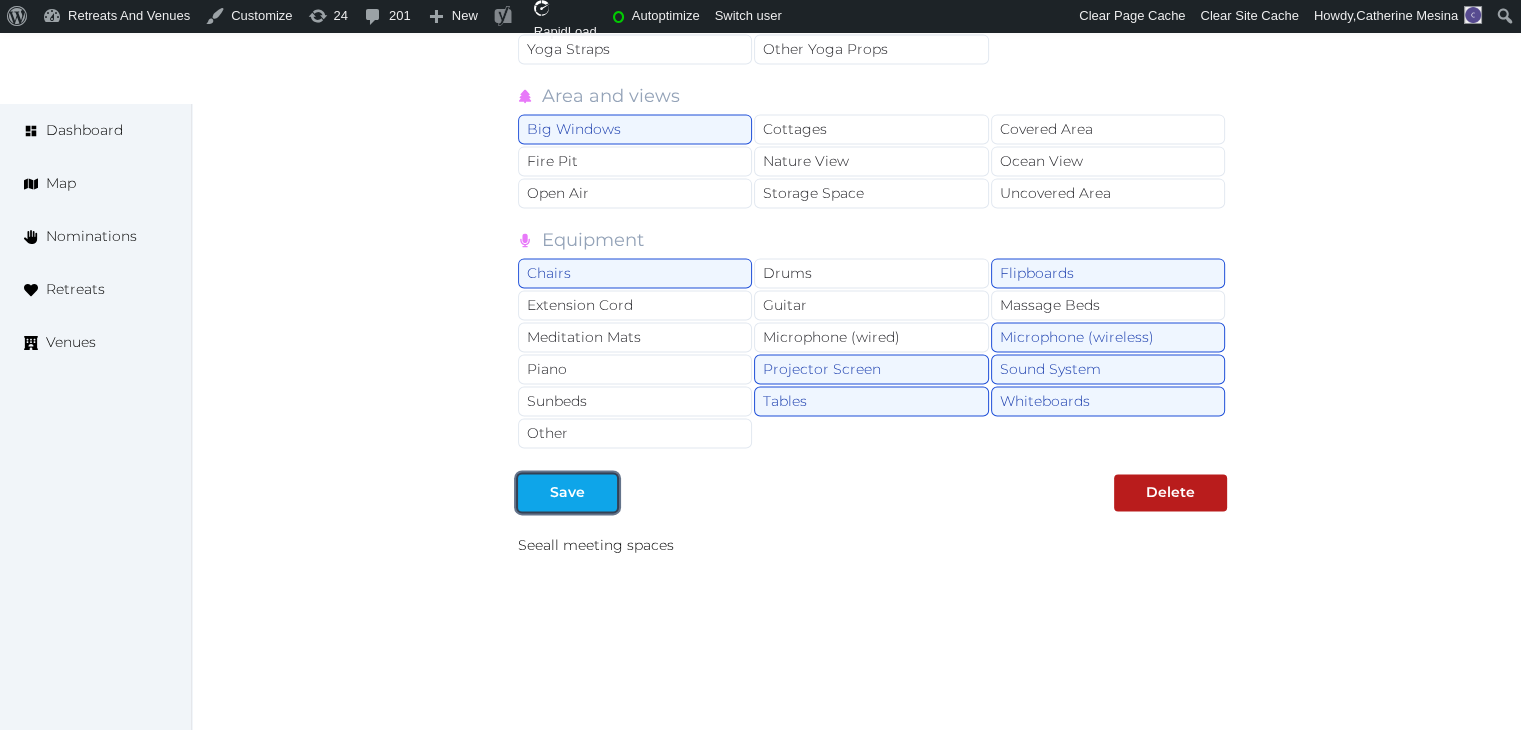 click on "Save" at bounding box center [567, 492] 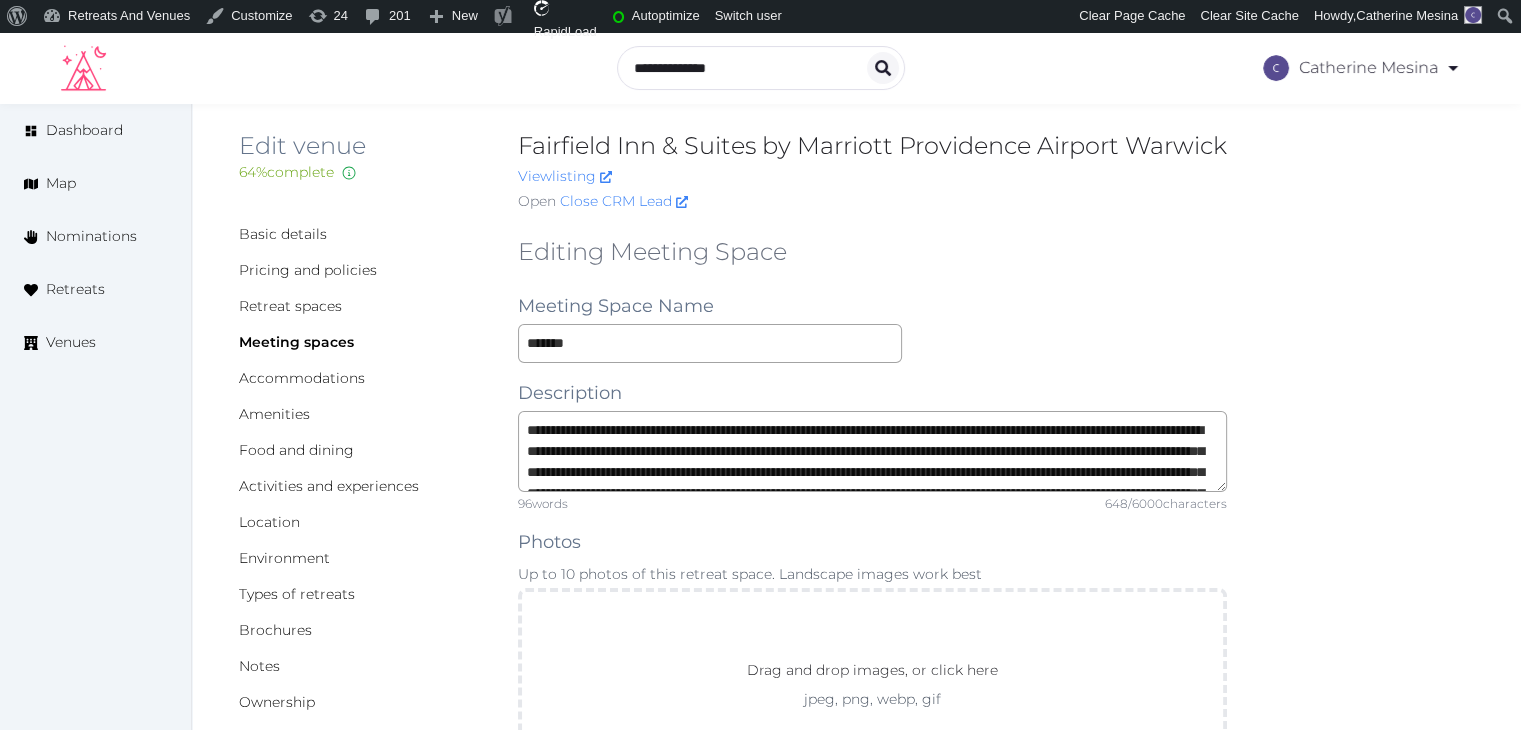 scroll, scrollTop: 0, scrollLeft: 0, axis: both 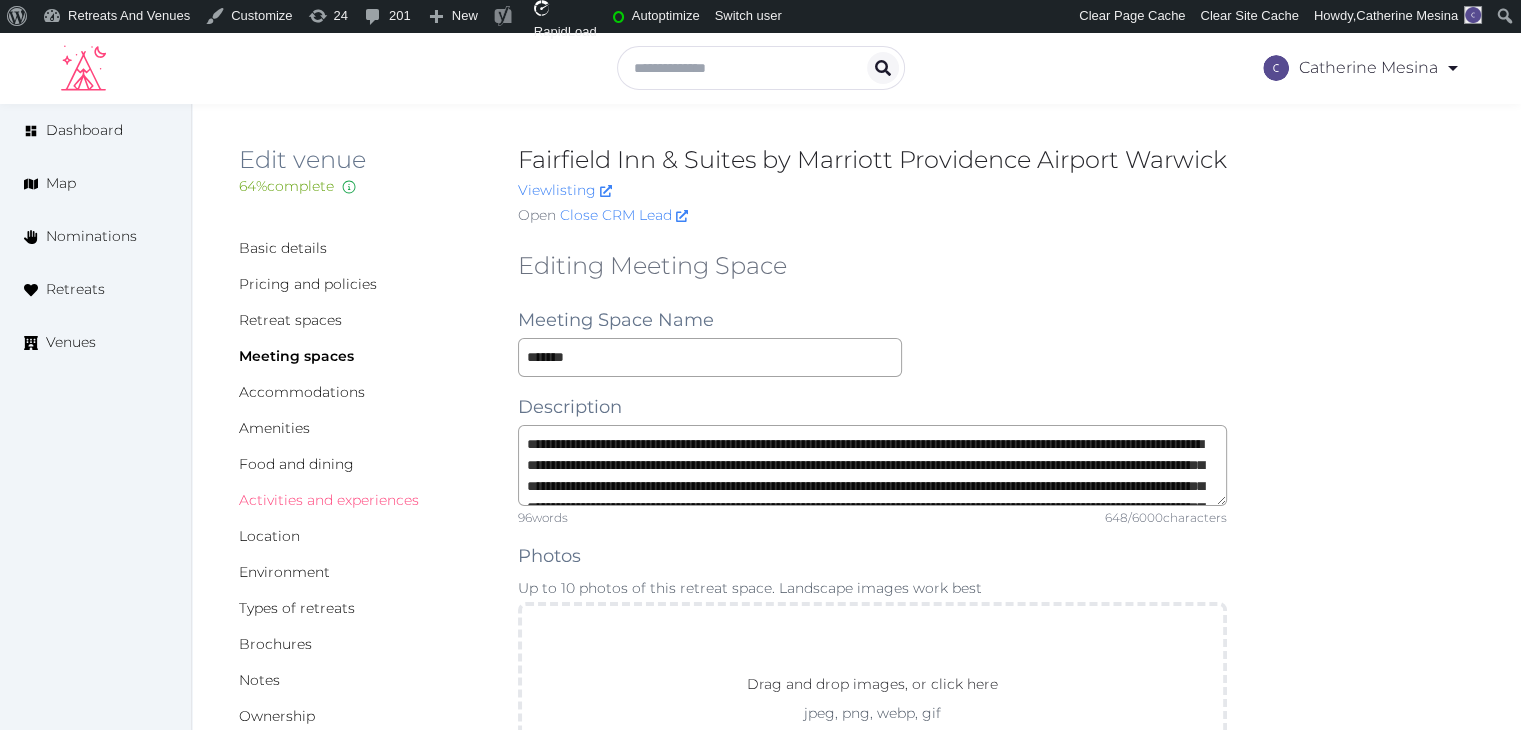 drag, startPoint x: 307, startPoint y: 537, endPoint x: 316, endPoint y: 543, distance: 10.816654 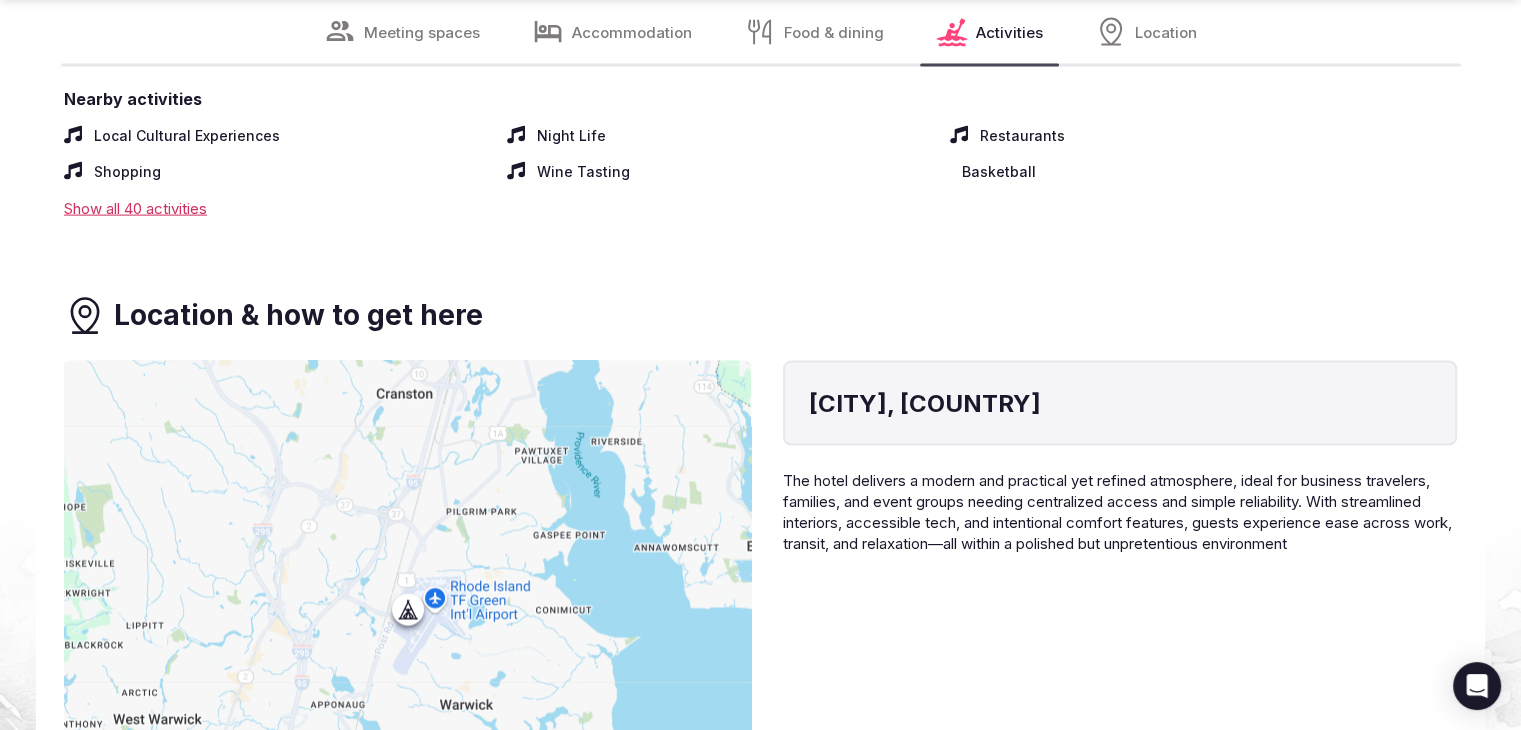 scroll, scrollTop: 4300, scrollLeft: 0, axis: vertical 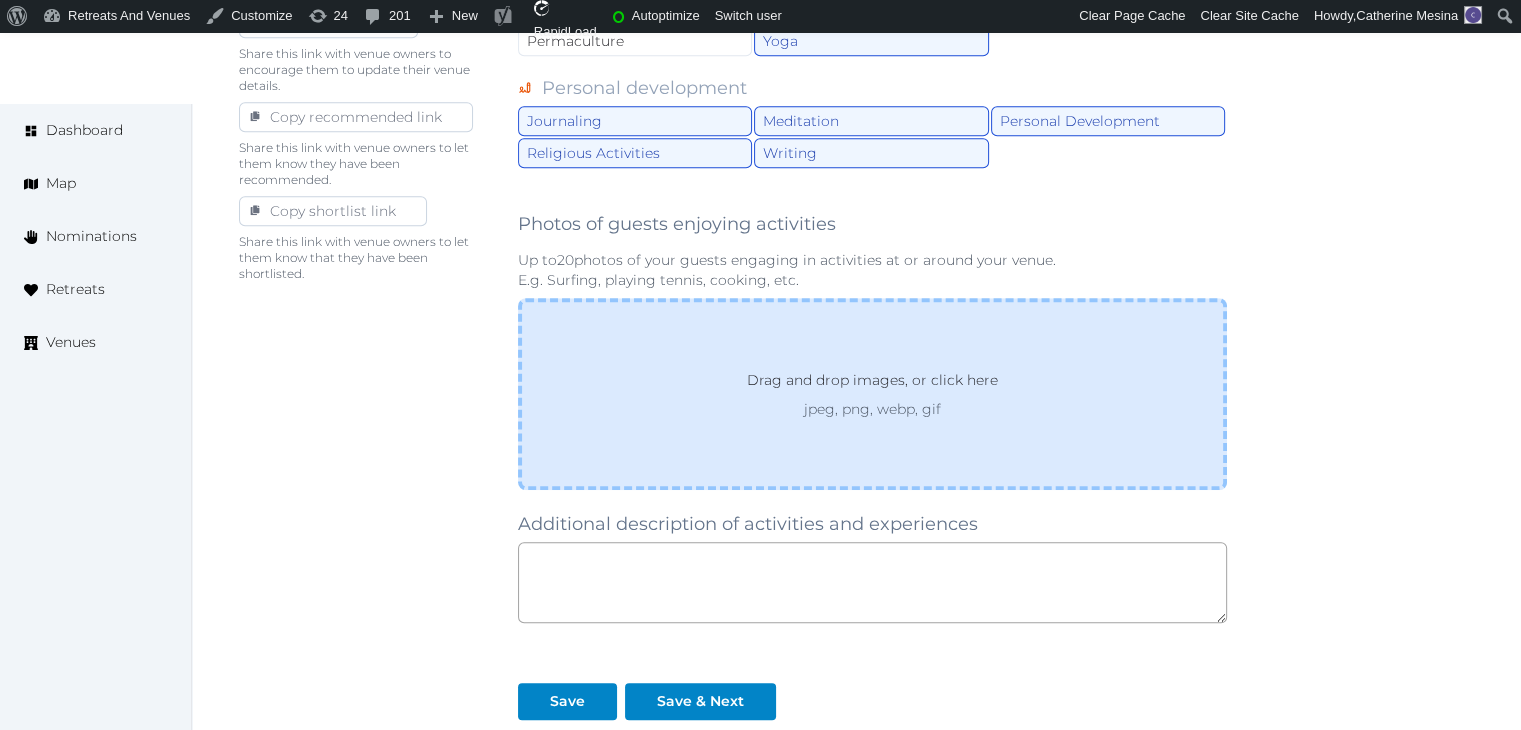 click on "Drag and drop images, or click here jpeg, png, webp, gif" at bounding box center [872, 394] 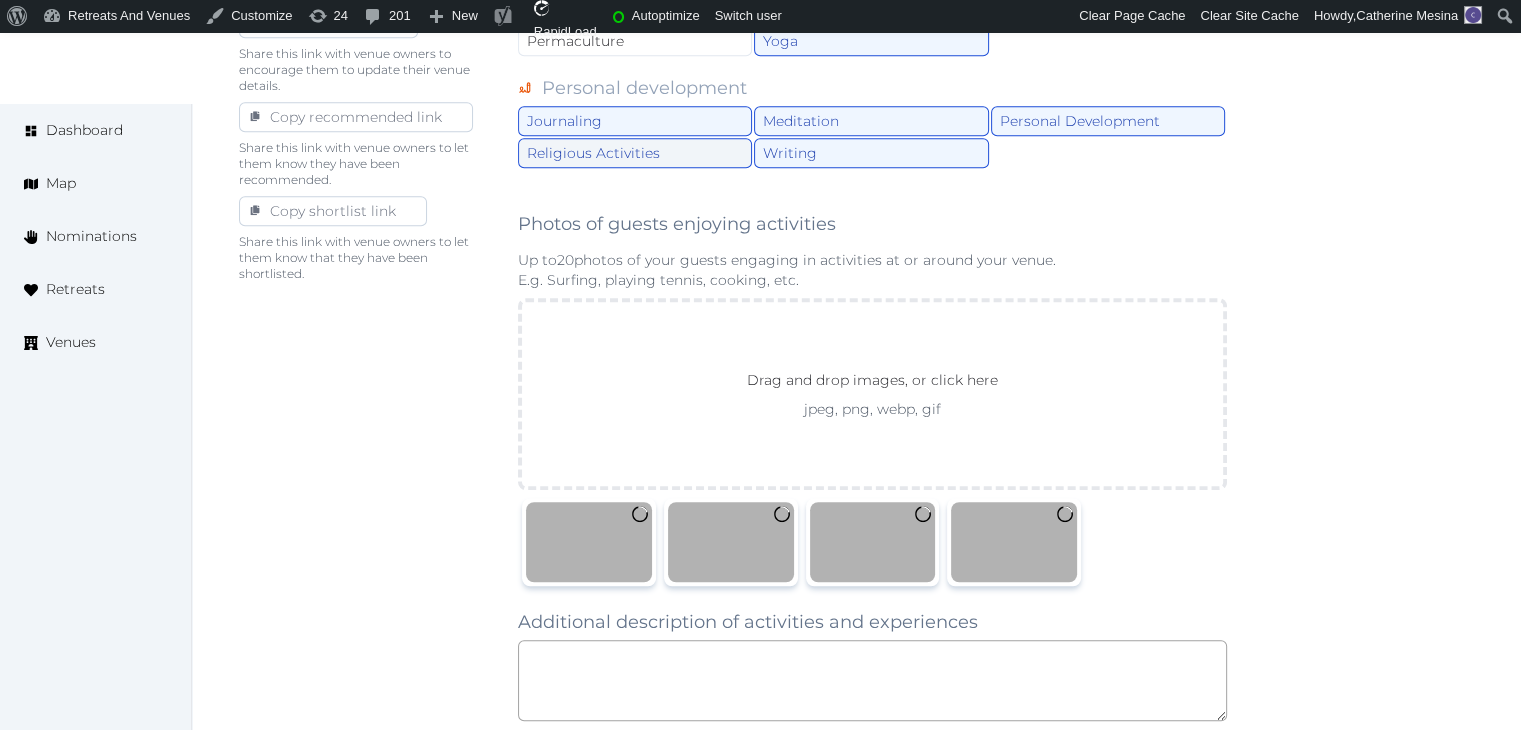 drag, startPoint x: 648, startPoint y: 182, endPoint x: 660, endPoint y: 161, distance: 24.186773 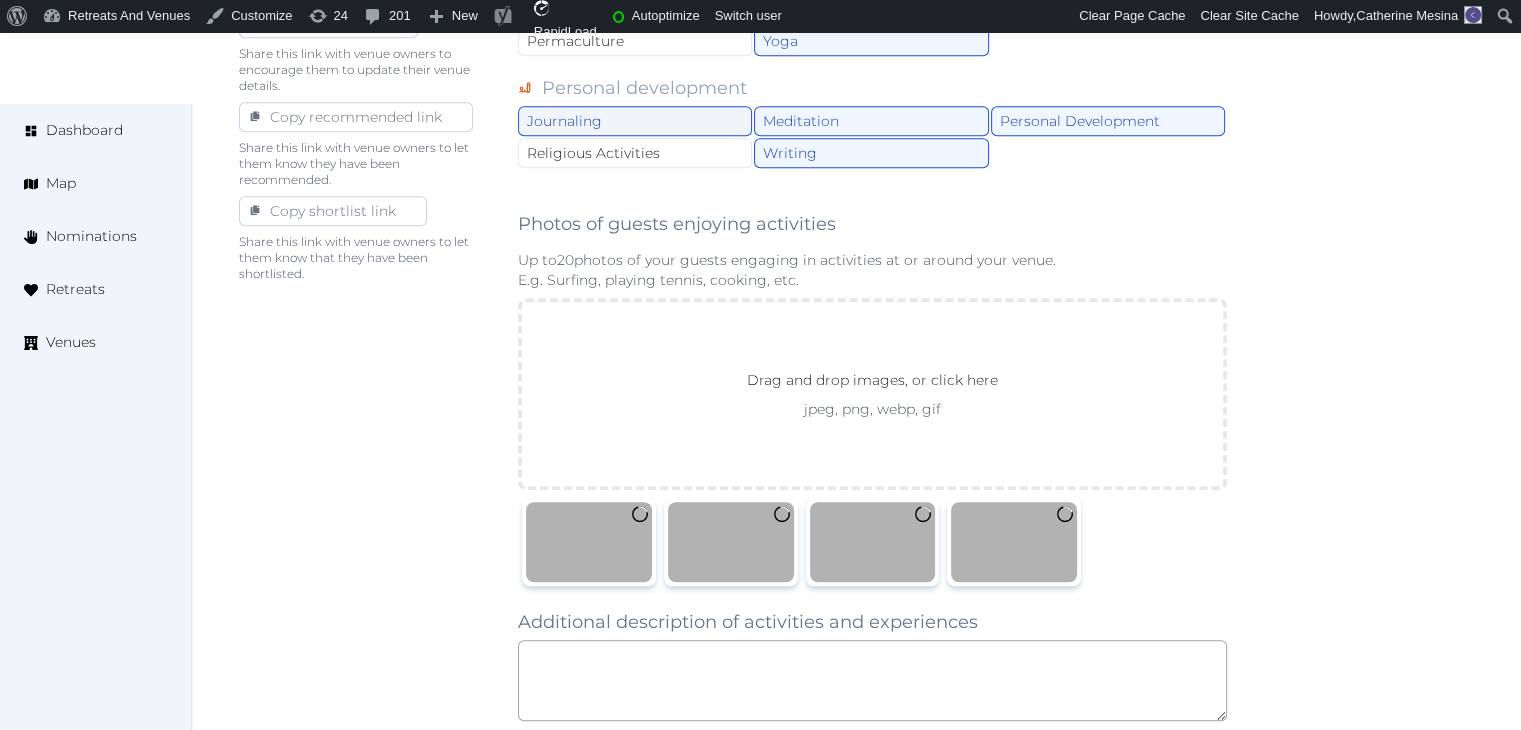 click on "Journaling" at bounding box center (635, 121) 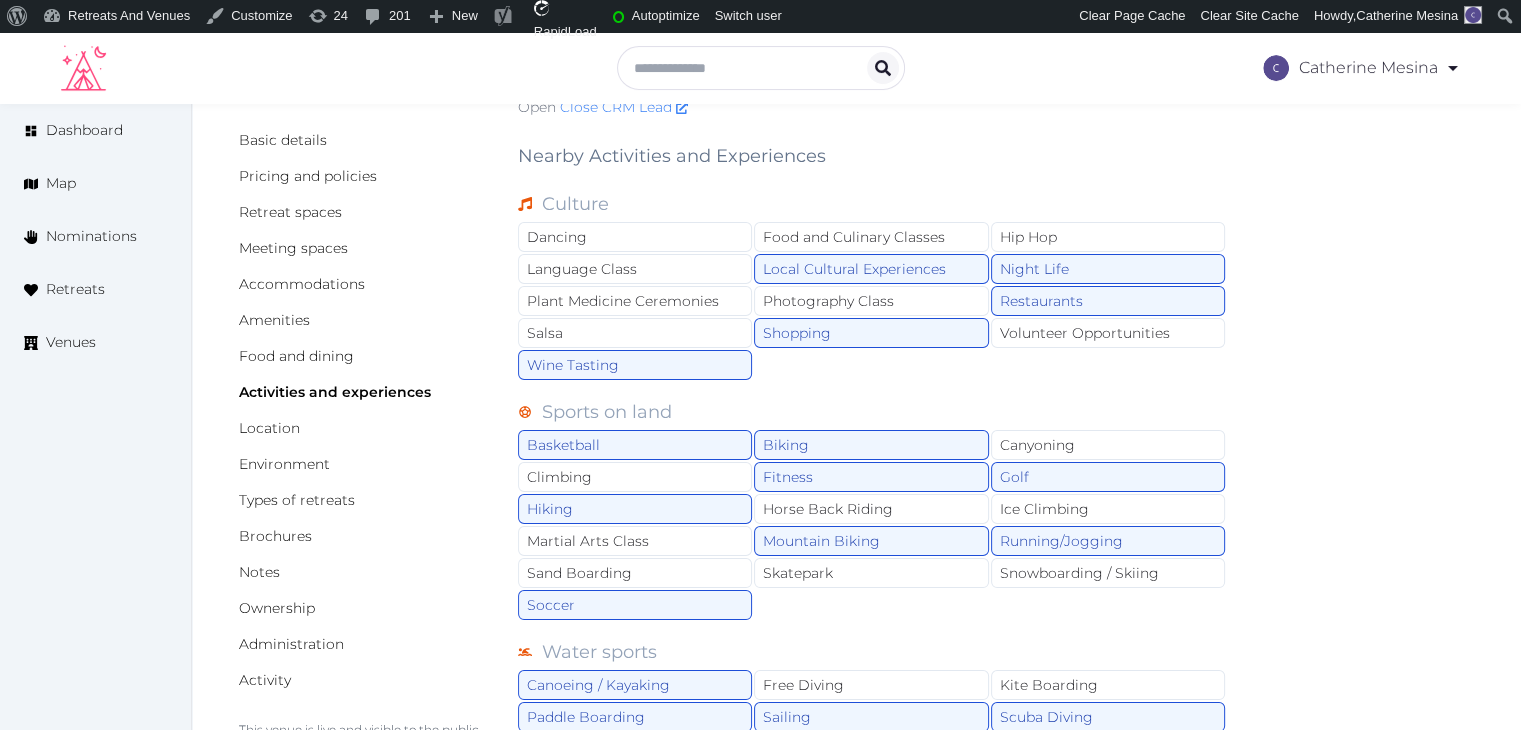 scroll, scrollTop: 0, scrollLeft: 0, axis: both 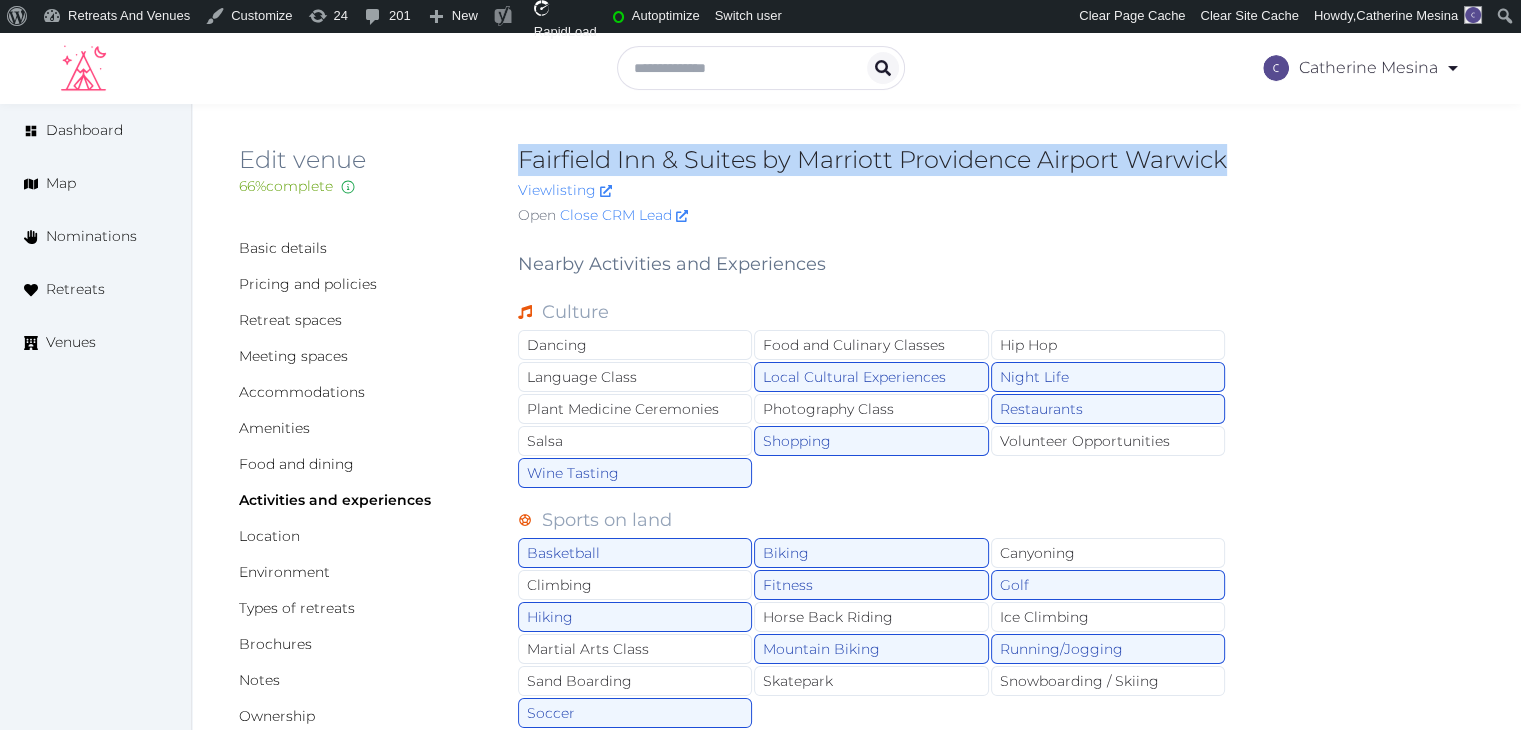drag, startPoint x: 522, startPoint y: 155, endPoint x: 652, endPoint y: 203, distance: 138.57849 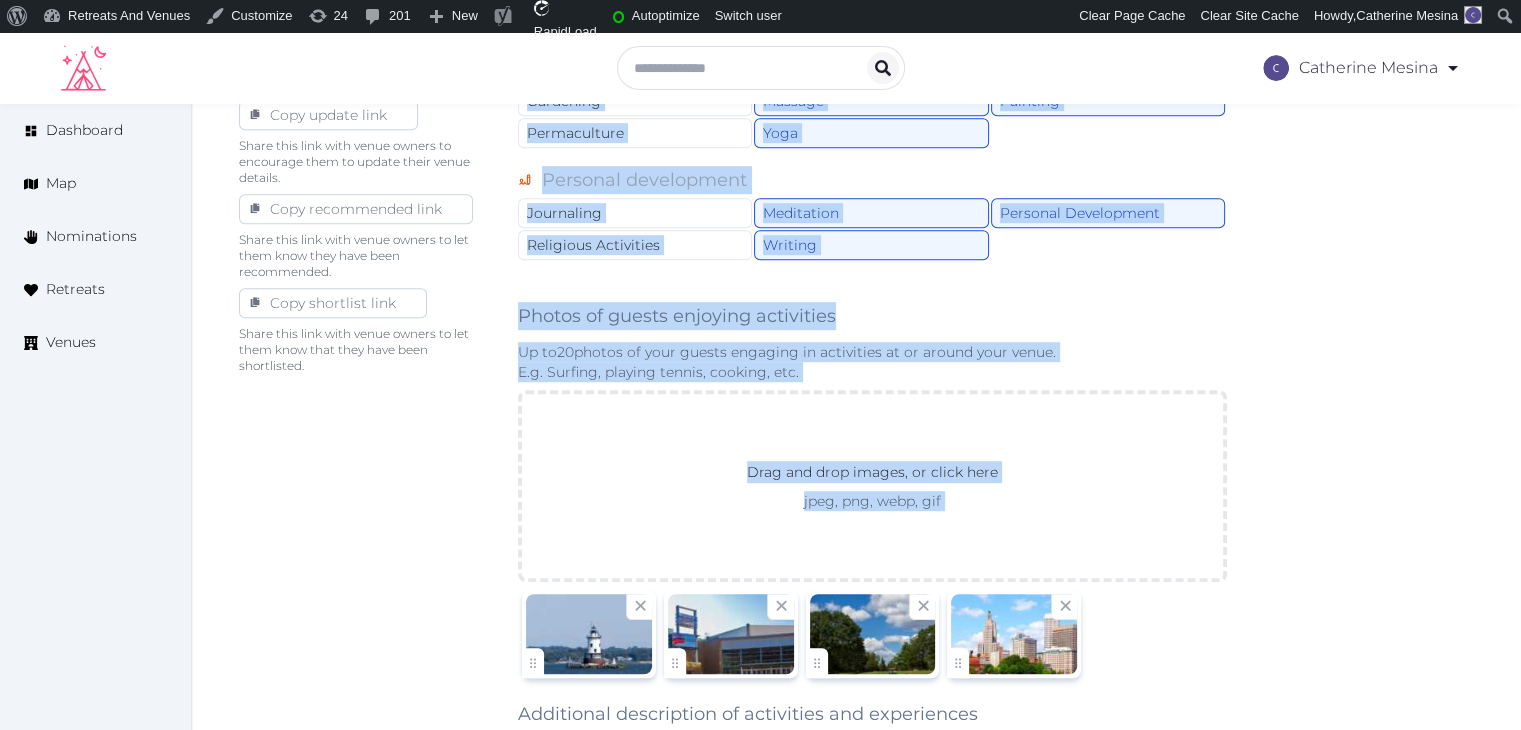 scroll, scrollTop: 1164, scrollLeft: 0, axis: vertical 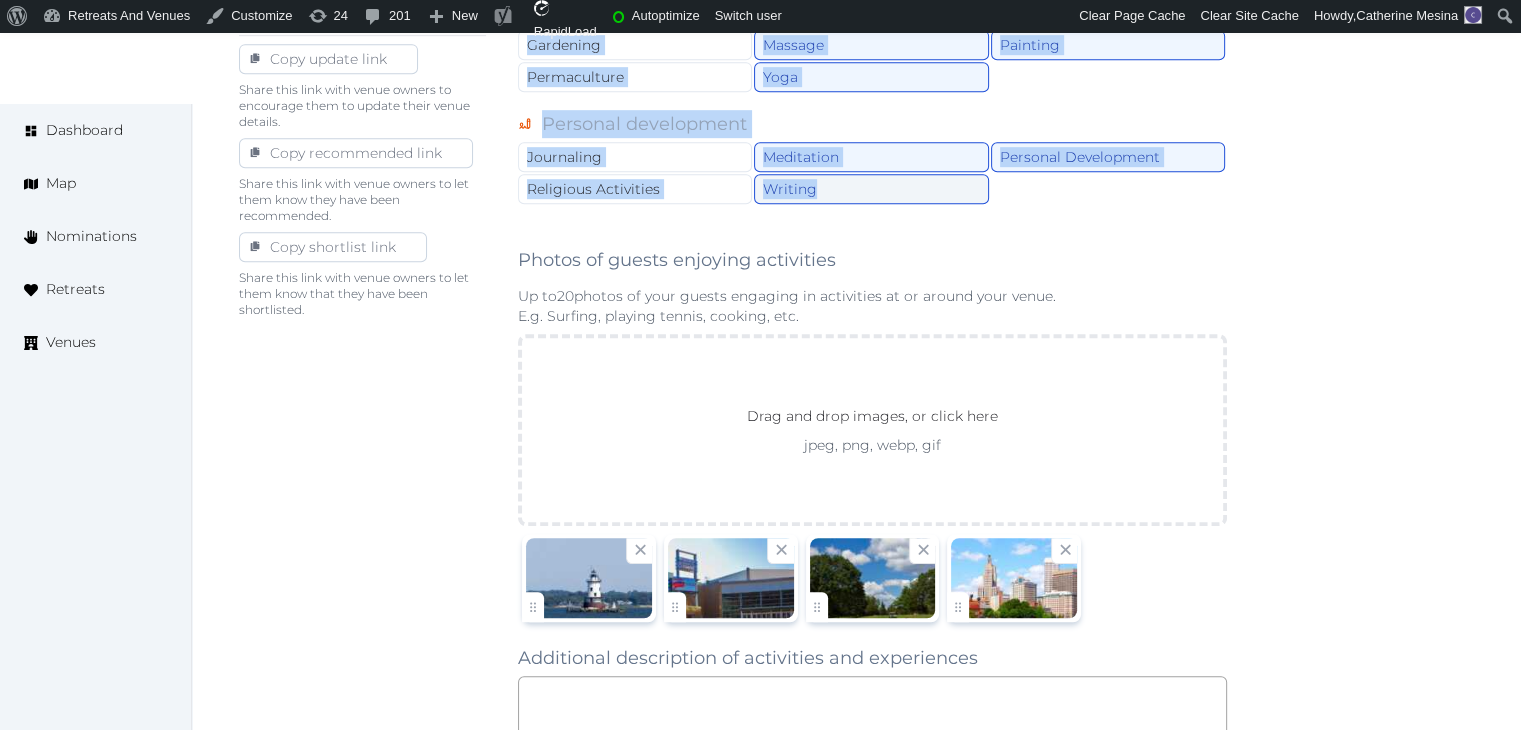 drag, startPoint x: 522, startPoint y: 291, endPoint x: 975, endPoint y: 217, distance: 459.00436 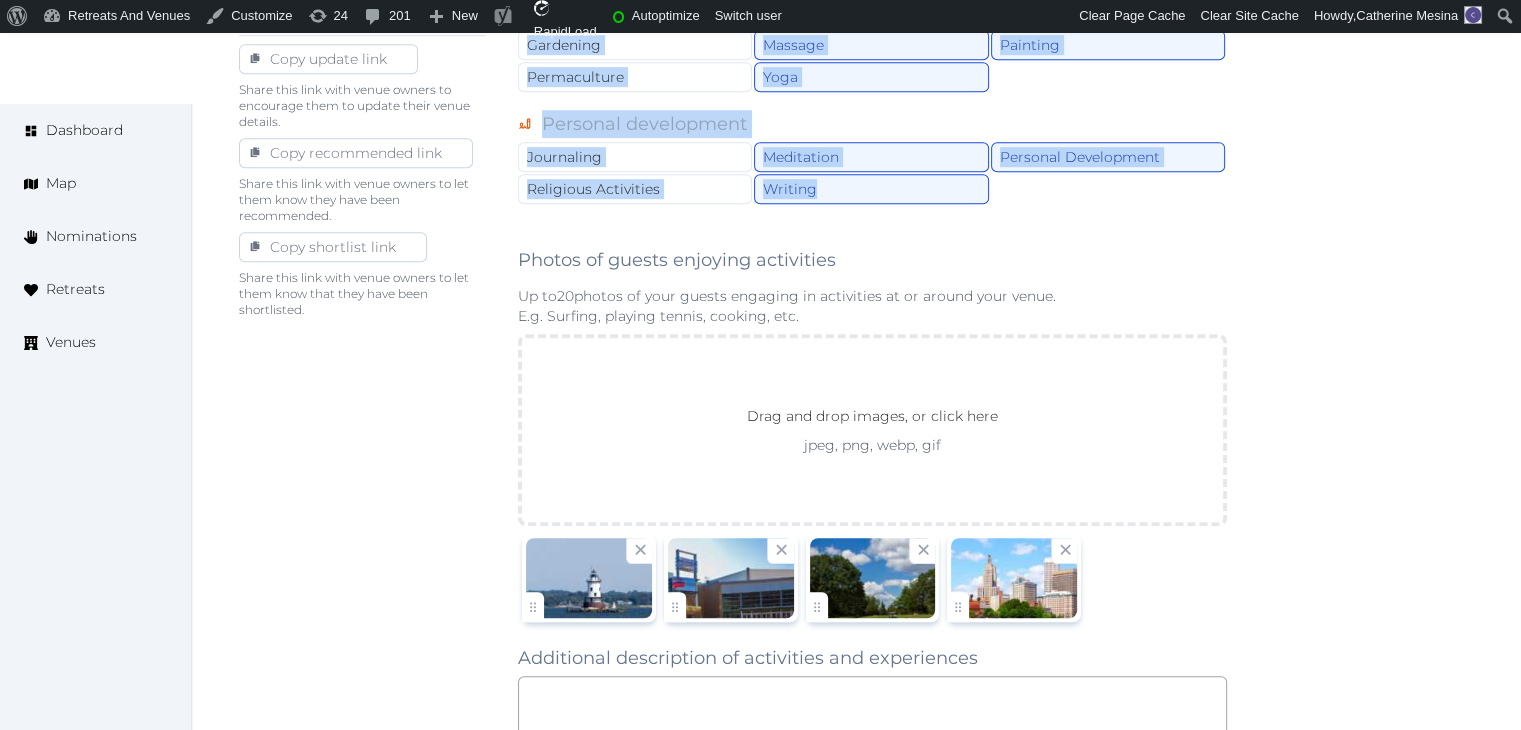 copy on "Nearby Activities and Experiences Culture Dancing Food and Culinary Classes Hip Hop Language Class Local Cultural Experiences Night Life Plant Medicine Ceremonies Photography Class Restaurants Salsa Shopping Volunteer Opportunities Wine Tasting Sports on land Basketball Biking Canyoning Climbing Fitness Golf Hiking Horse Back Riding Ice Climbing Martial Arts Class Mountain Biking Running/Jogging Sand Boarding Skatepark Snowboarding / Skiing Soccer Water sports Canoeing / Kayaking Free Diving Kite Boarding Paddle Boarding Sailing Scuba Diving Surfing Swimming Watersports Whitewater Rafting / Kayaking Tours and sightseeing Cave Tours Bird Watching Boat Rentals Boat Tours Coffee Farm Tours Educational Tours Historic Sites Hot Air Balloons Island Tours Safari Walking Tour Waterfalls Wildlife Viewing Relaxation Beach Cold Water Exposure Farming Gardening Massage Painting Permaculture Yoga Personal development Journaling Meditation Personal Development Religious Activities Writing" 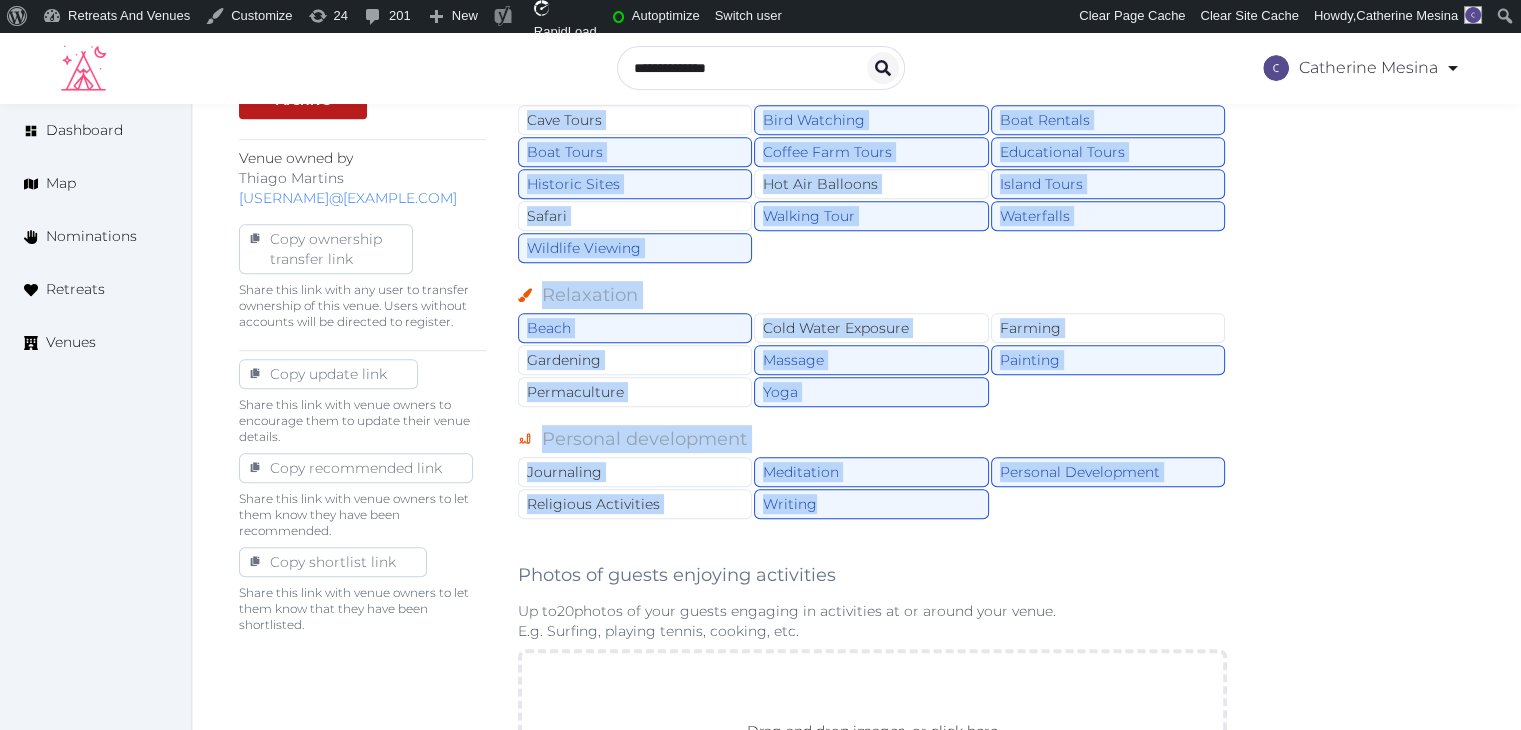 scroll, scrollTop: 664, scrollLeft: 0, axis: vertical 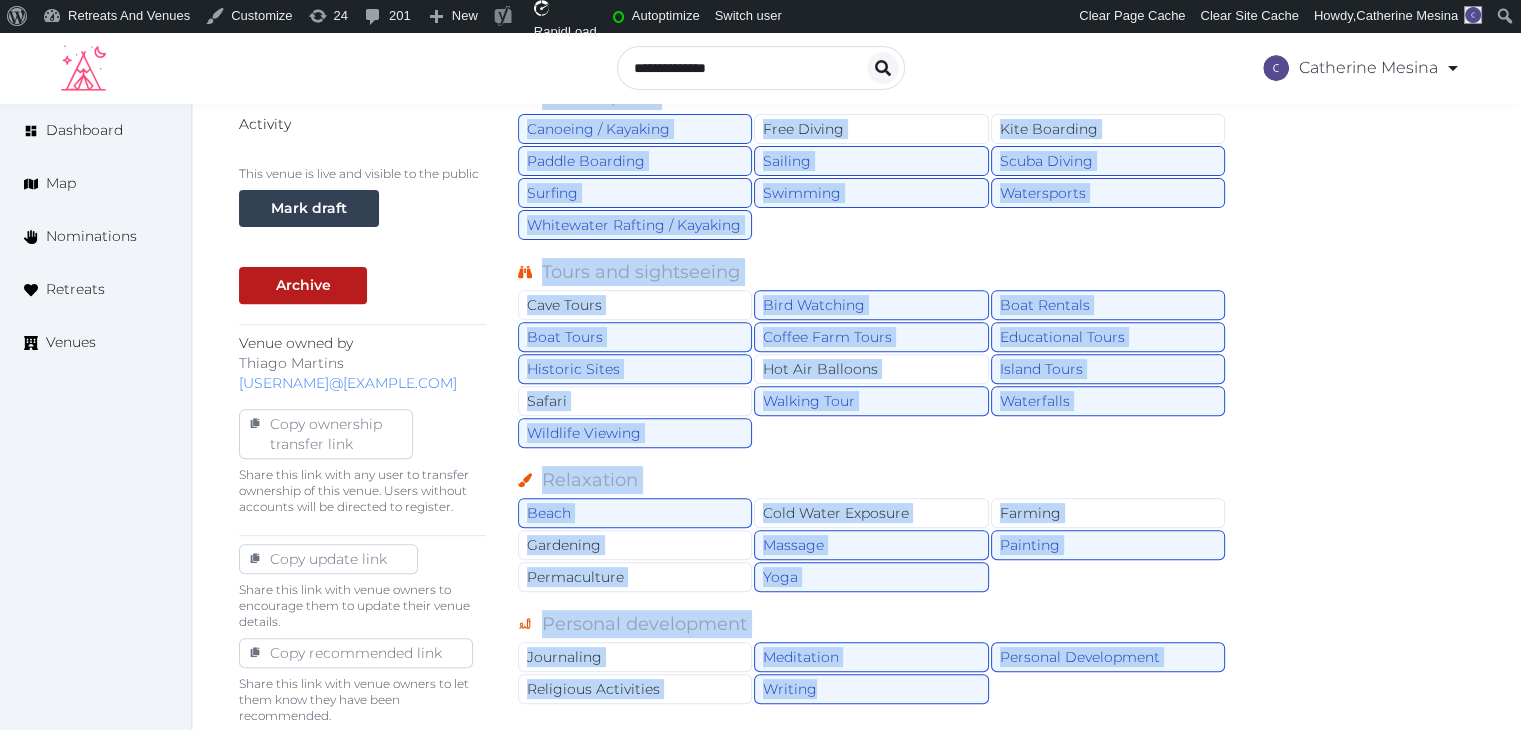 click on "Basic details Pricing and policies Retreat spaces Meeting spaces Accommodations Amenities Food and dining Activities and experiences Location Environment Types of retreats Brochures Notes Ownership Administration Activity This venue is live and visible to the public Mark draft Archive Venue owned by Thiago Martins thiago@retreatsandvenues.com Copy ownership transfer link Share this link with any user to transfer ownership of this venue. Users without accounts will be directed to register. Copy update link Share this link with venue owners to encourage them to update their venue details. Copy recommended link Share this link with venue owners to let them know they have been recommended. Copy shortlist link Share this link with venue owners to let them know that they have been shortlisted. Nearby Activities and Experiences Culture Dancing Food and Culinary Classes Hip Hop Language Class Local Cultural Experiences Night Life Plant Medicine Ceremonies Photography Class Restaurants Salsa Shopping Wine Tasting Golf" at bounding box center (856, 558) 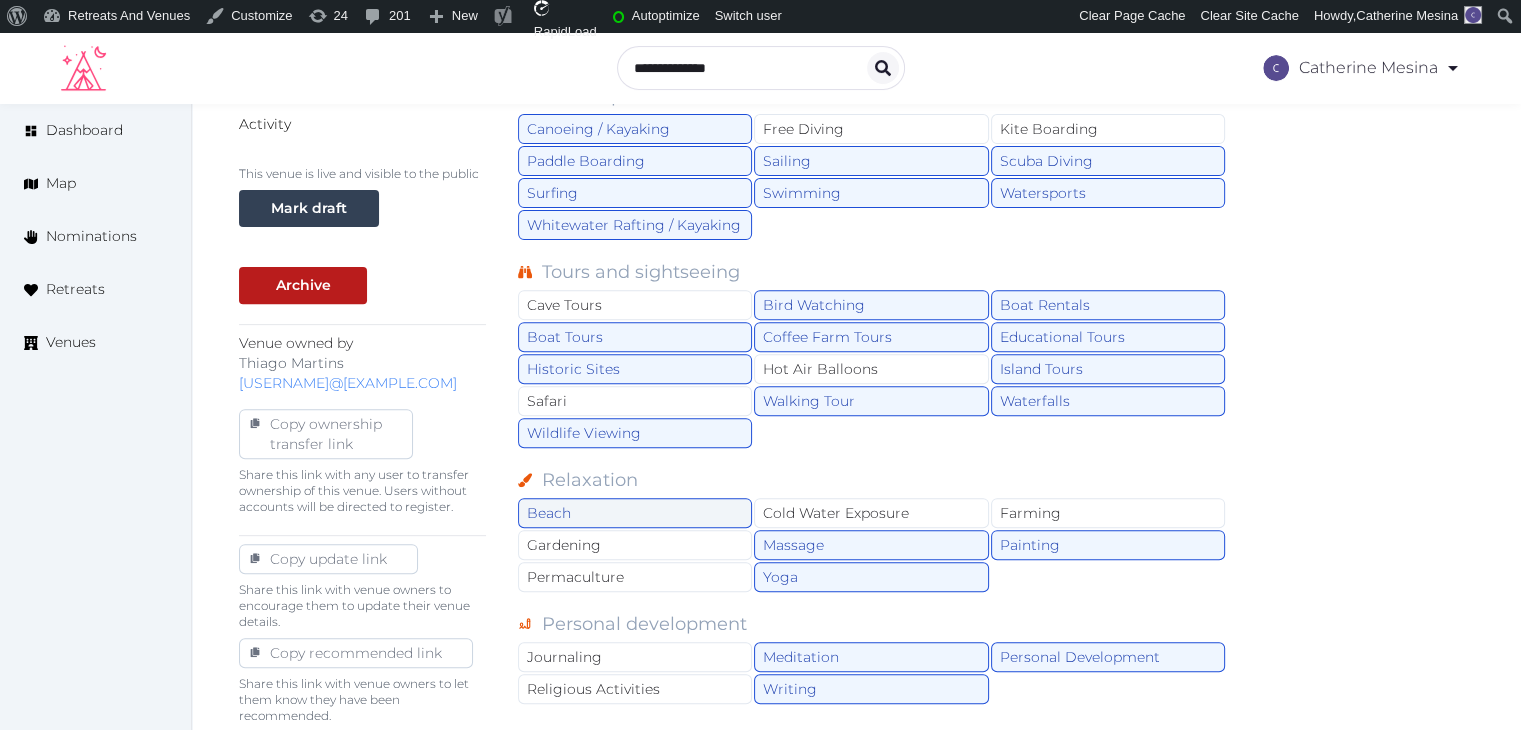 click on "Beach" at bounding box center (635, 513) 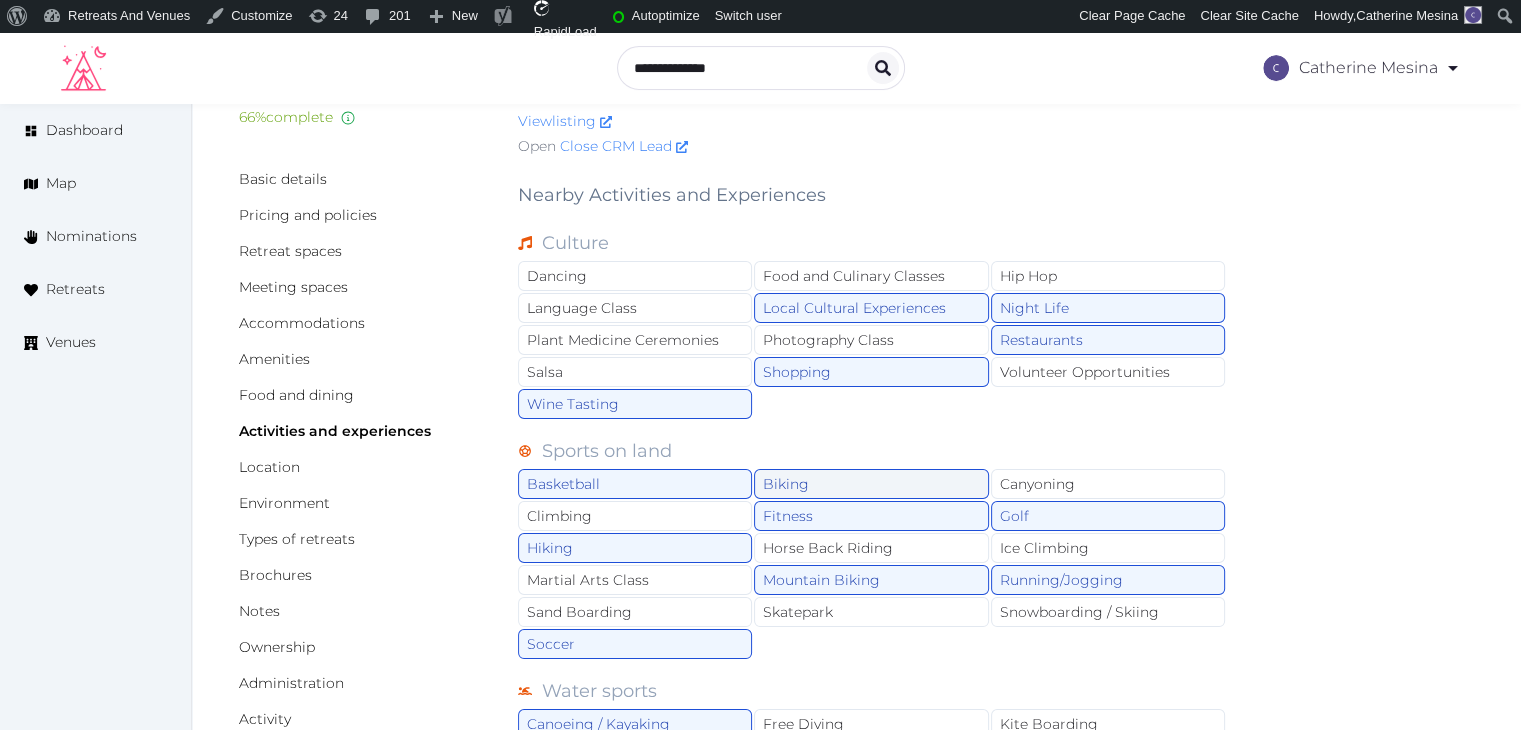 scroll, scrollTop: 64, scrollLeft: 0, axis: vertical 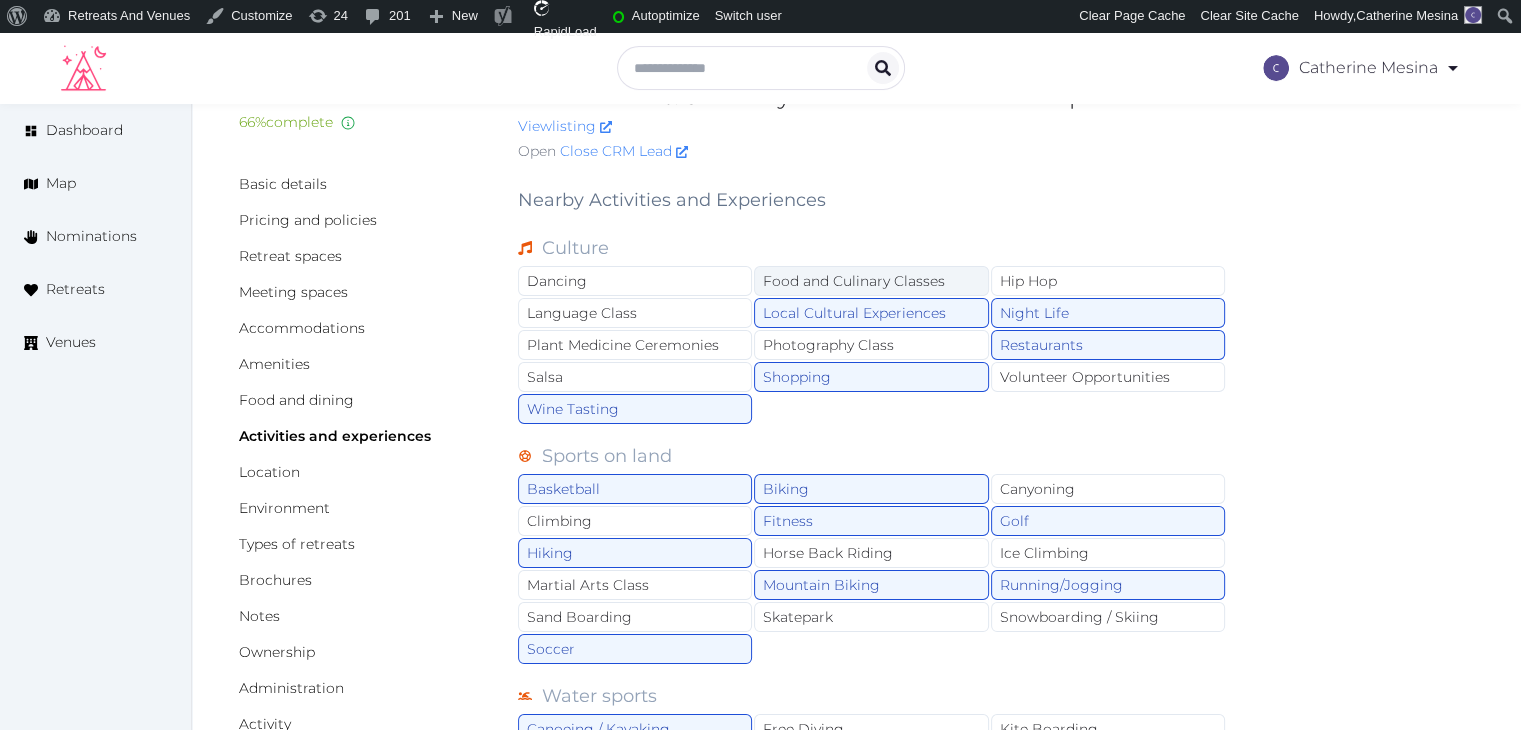 drag, startPoint x: 912, startPoint y: 305, endPoint x: 1021, endPoint y: 248, distance: 123.00407 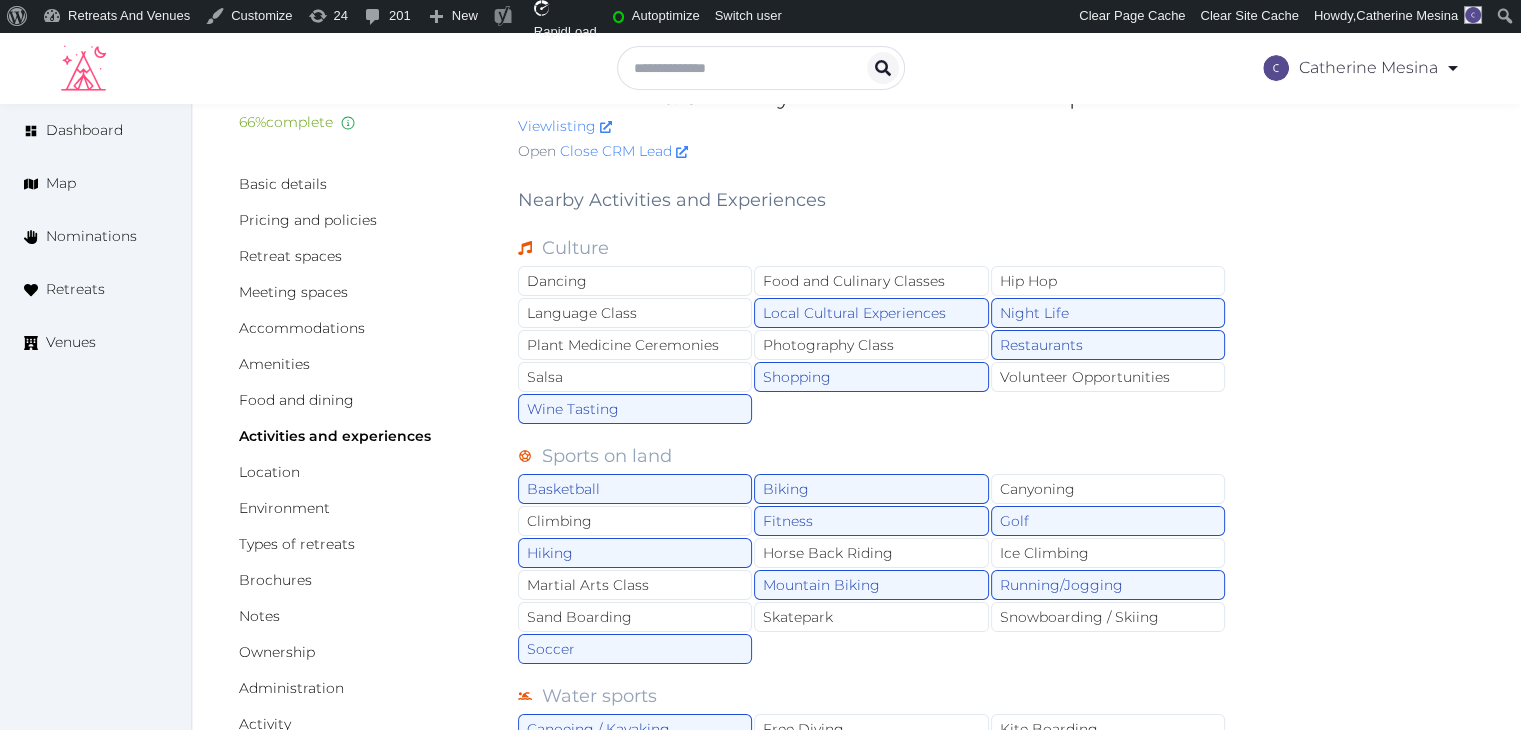 click on "Food and Culinary Classes" at bounding box center [871, 281] 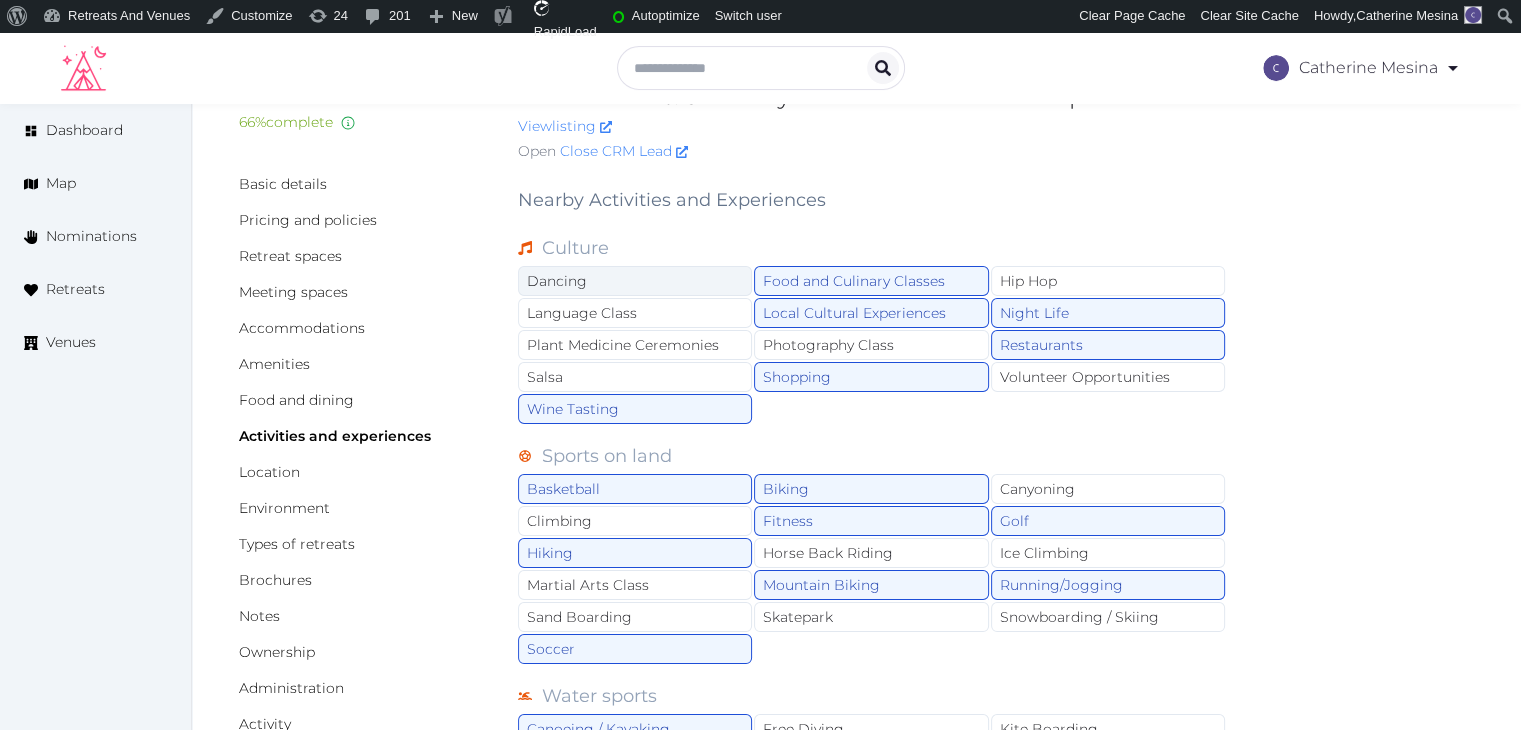 click on "Dancing" at bounding box center (635, 281) 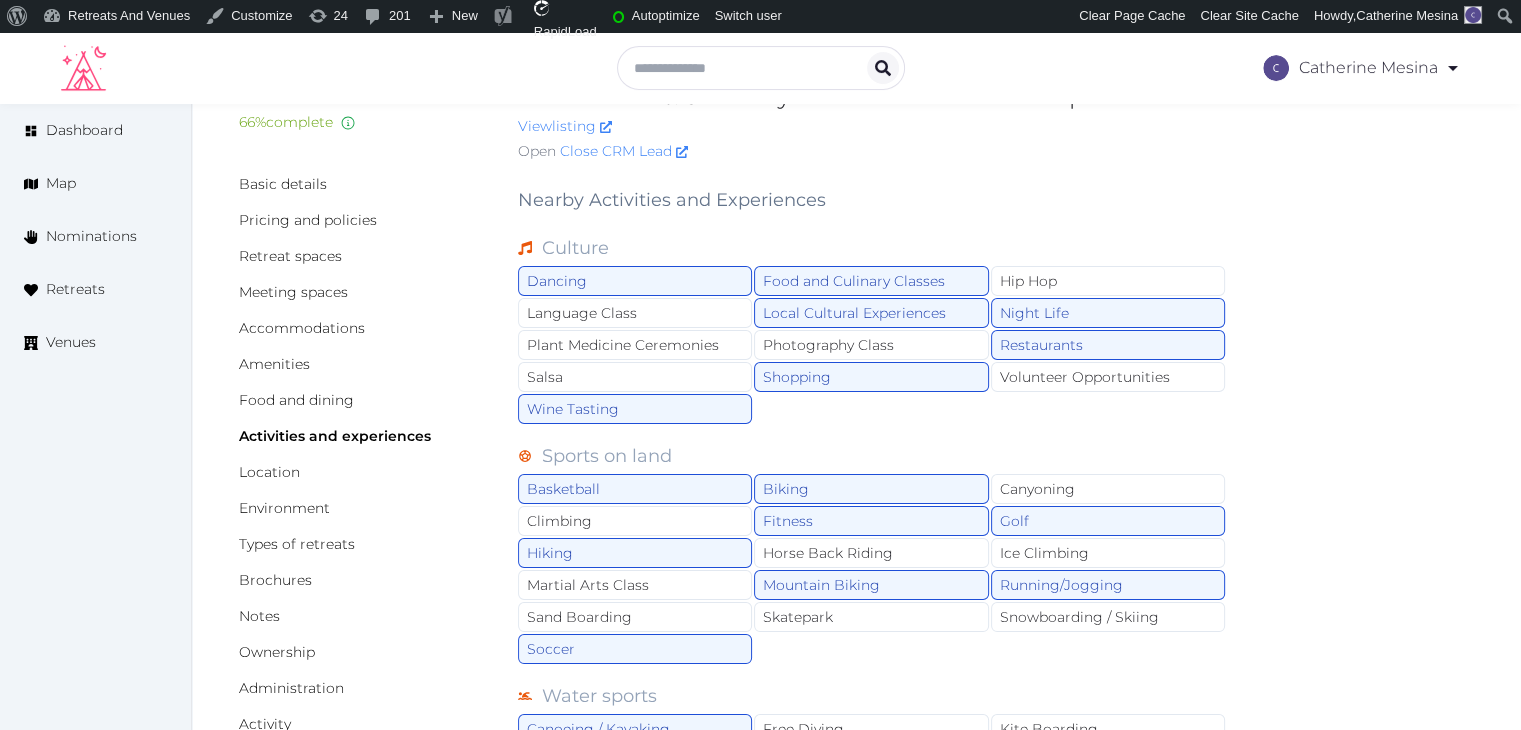 scroll, scrollTop: 264, scrollLeft: 0, axis: vertical 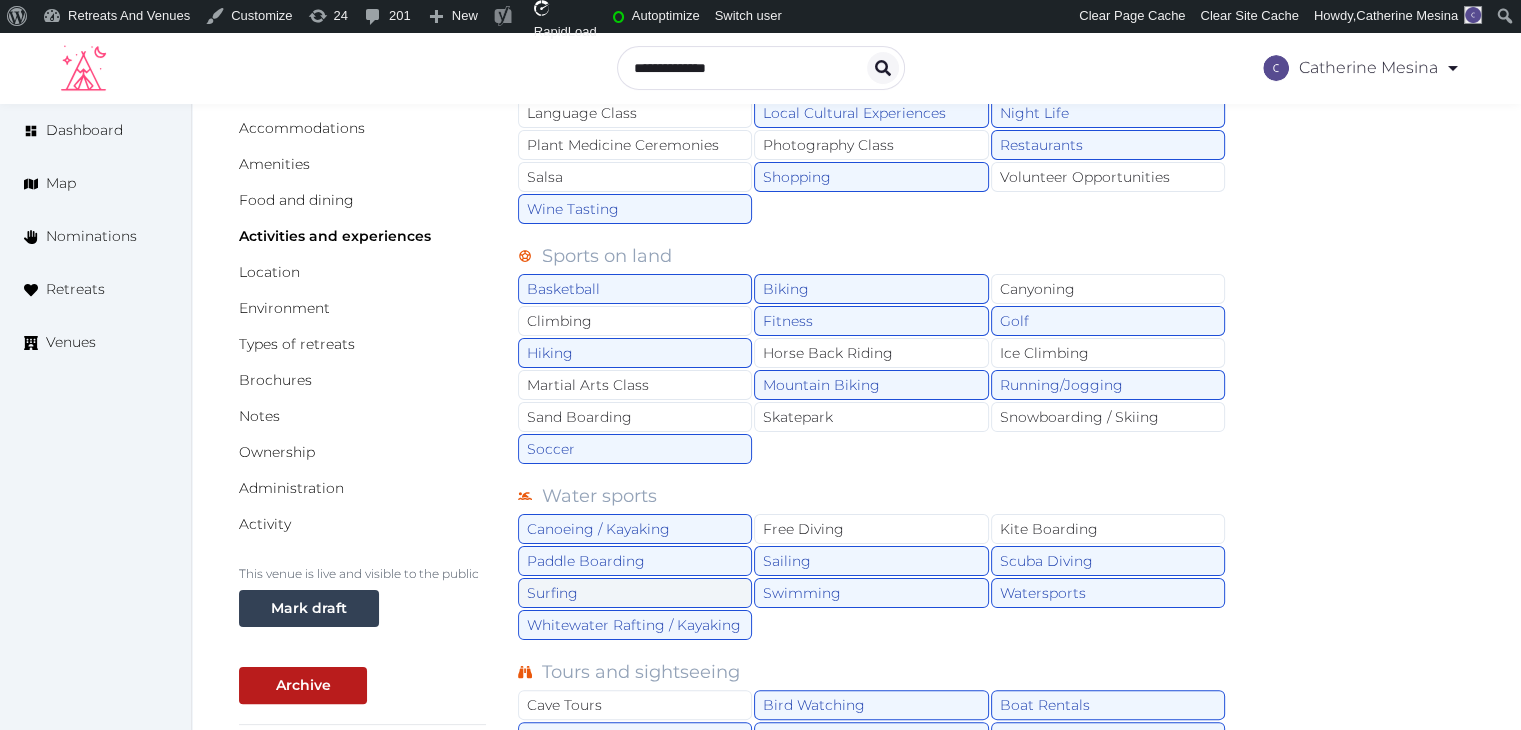 drag, startPoint x: 657, startPoint y: 577, endPoint x: 660, endPoint y: 610, distance: 33.13608 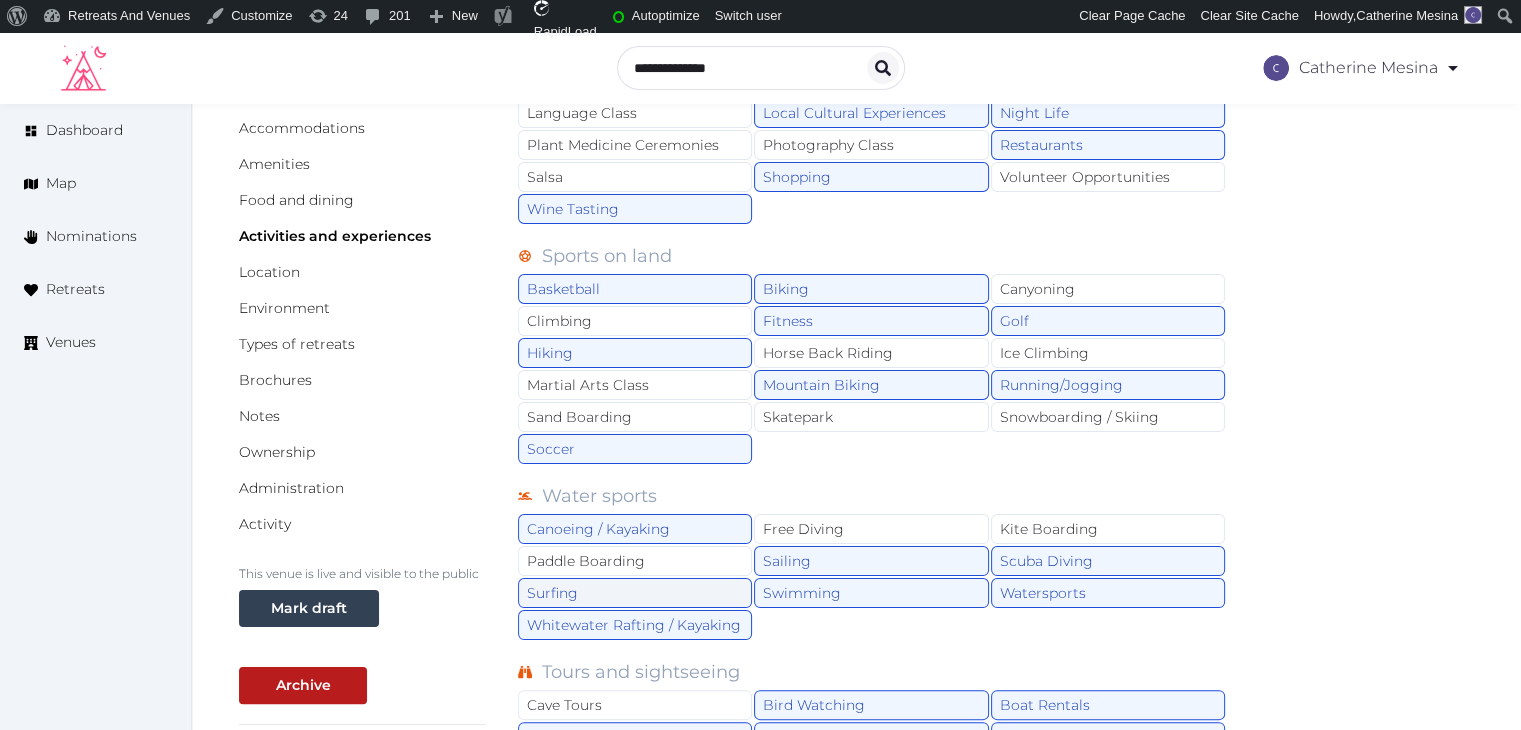 click on "Surfing" at bounding box center (635, 593) 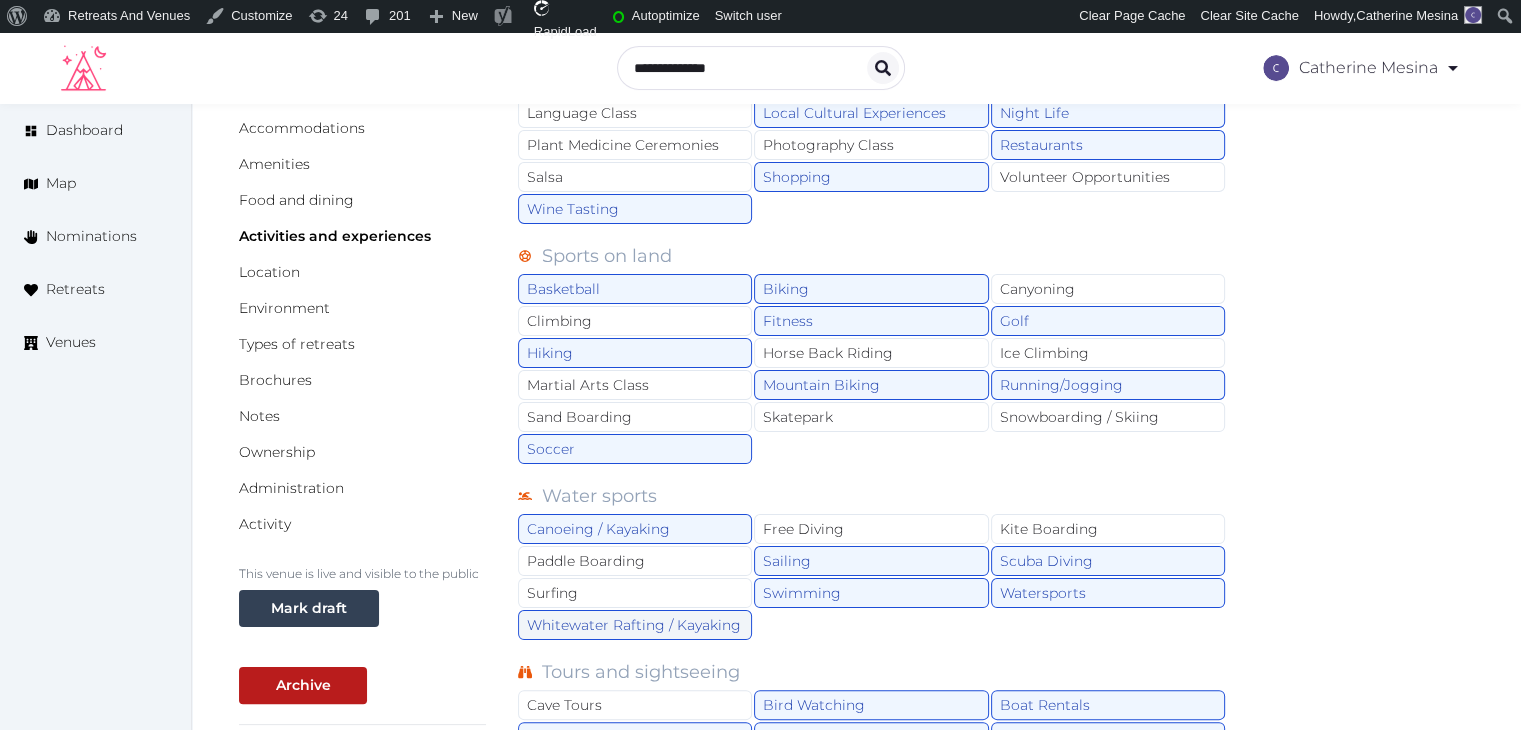 click on "Whitewater Rafting / Kayaking" at bounding box center [635, 625] 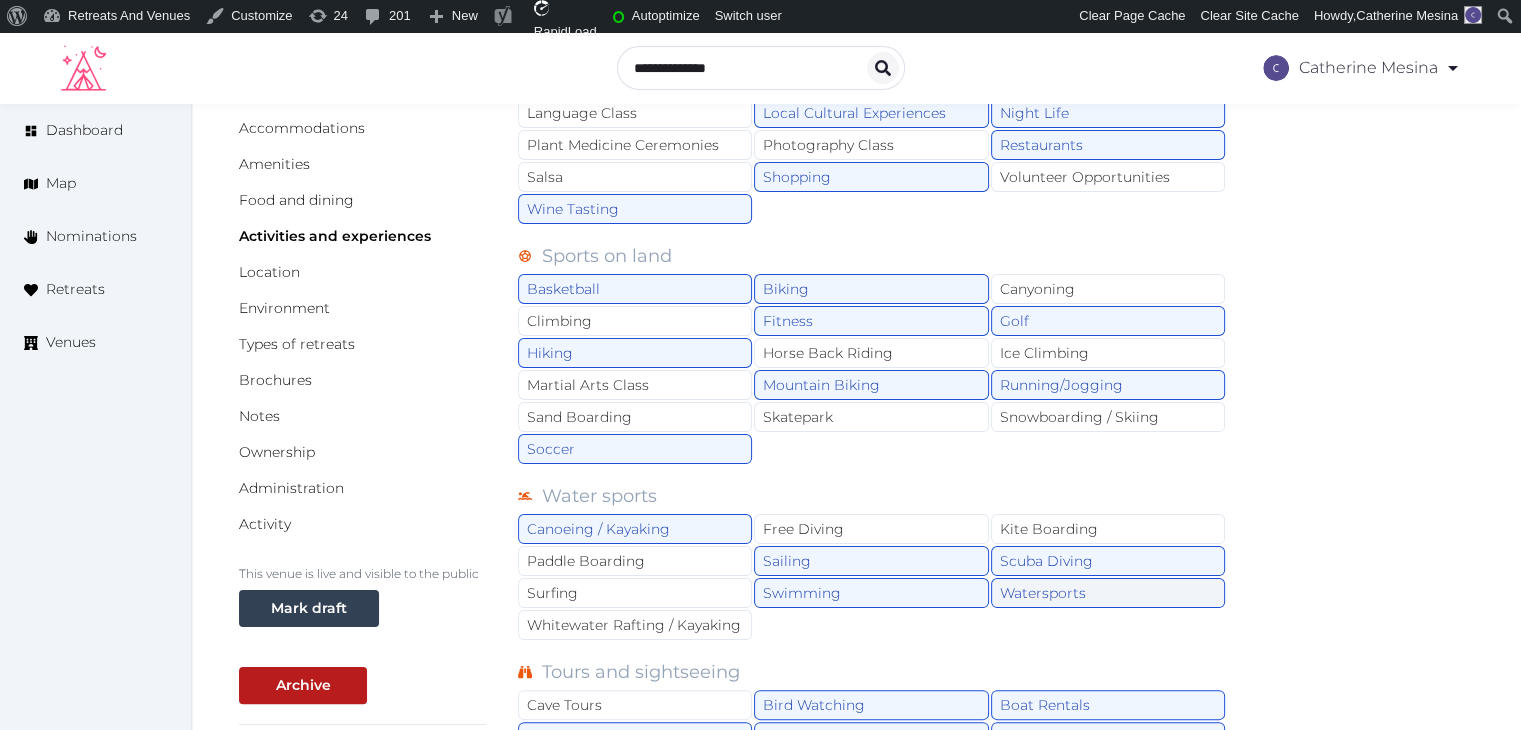 drag, startPoint x: 878, startPoint y: 579, endPoint x: 1081, endPoint y: 624, distance: 207.92787 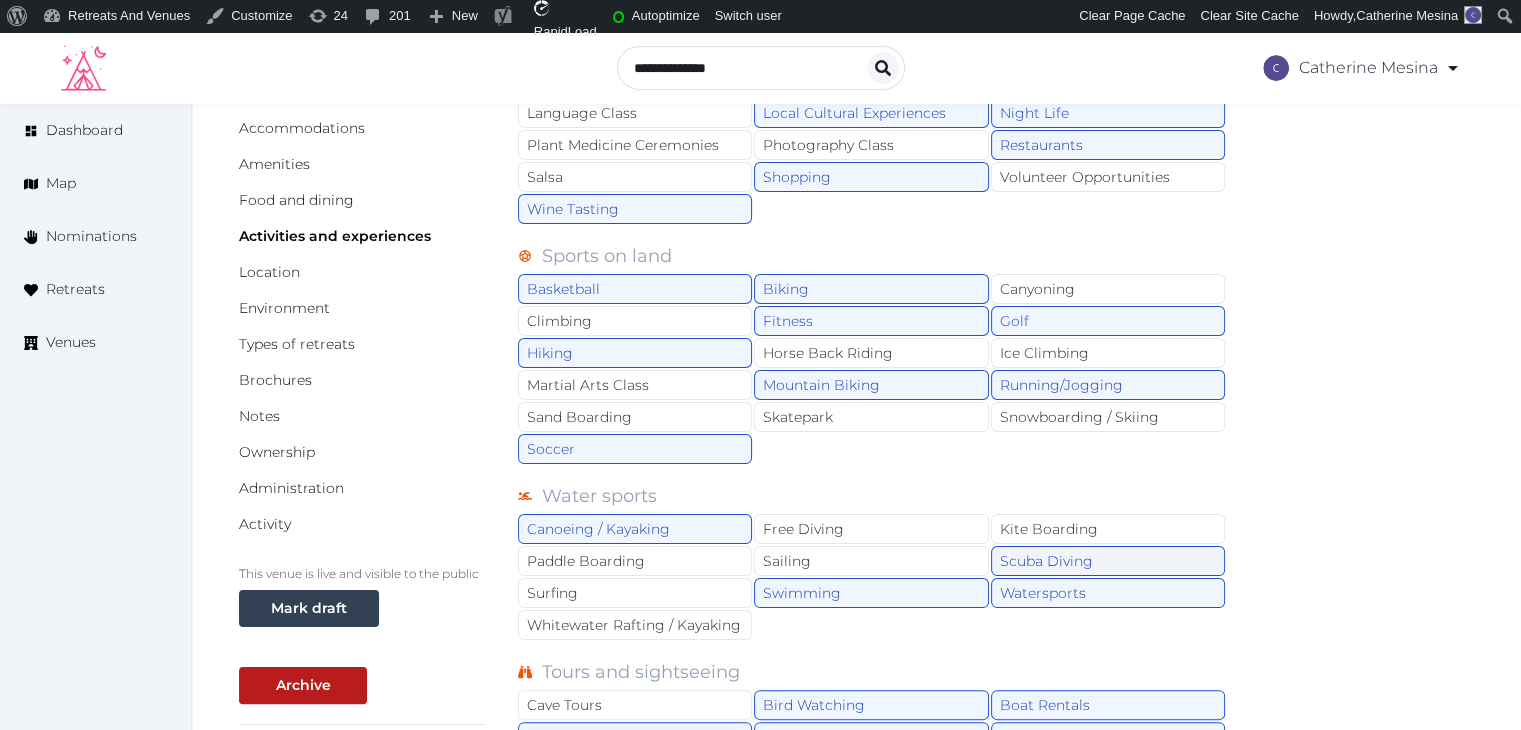 click on "Scuba Diving" at bounding box center (1108, 561) 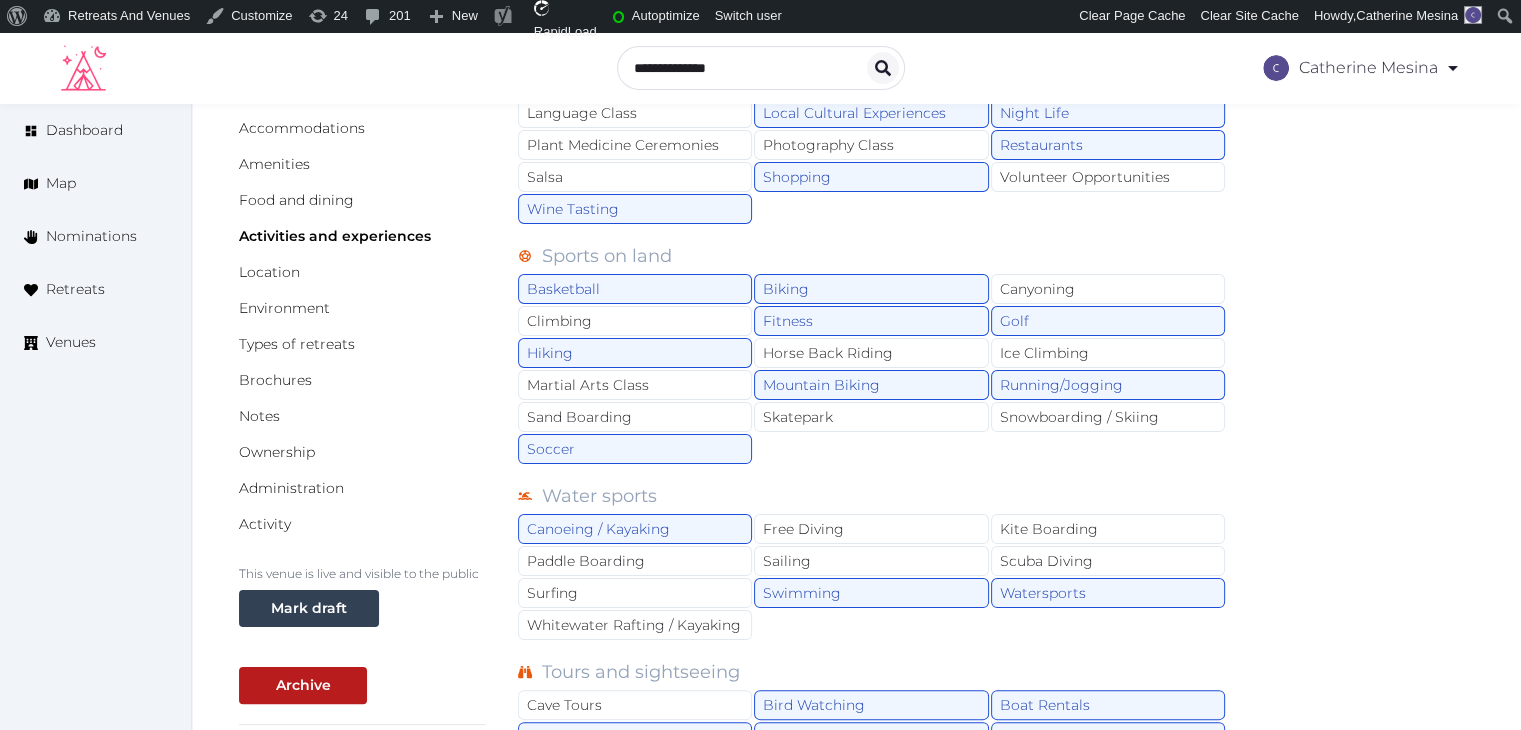 click on "Watersports" at bounding box center [1108, 593] 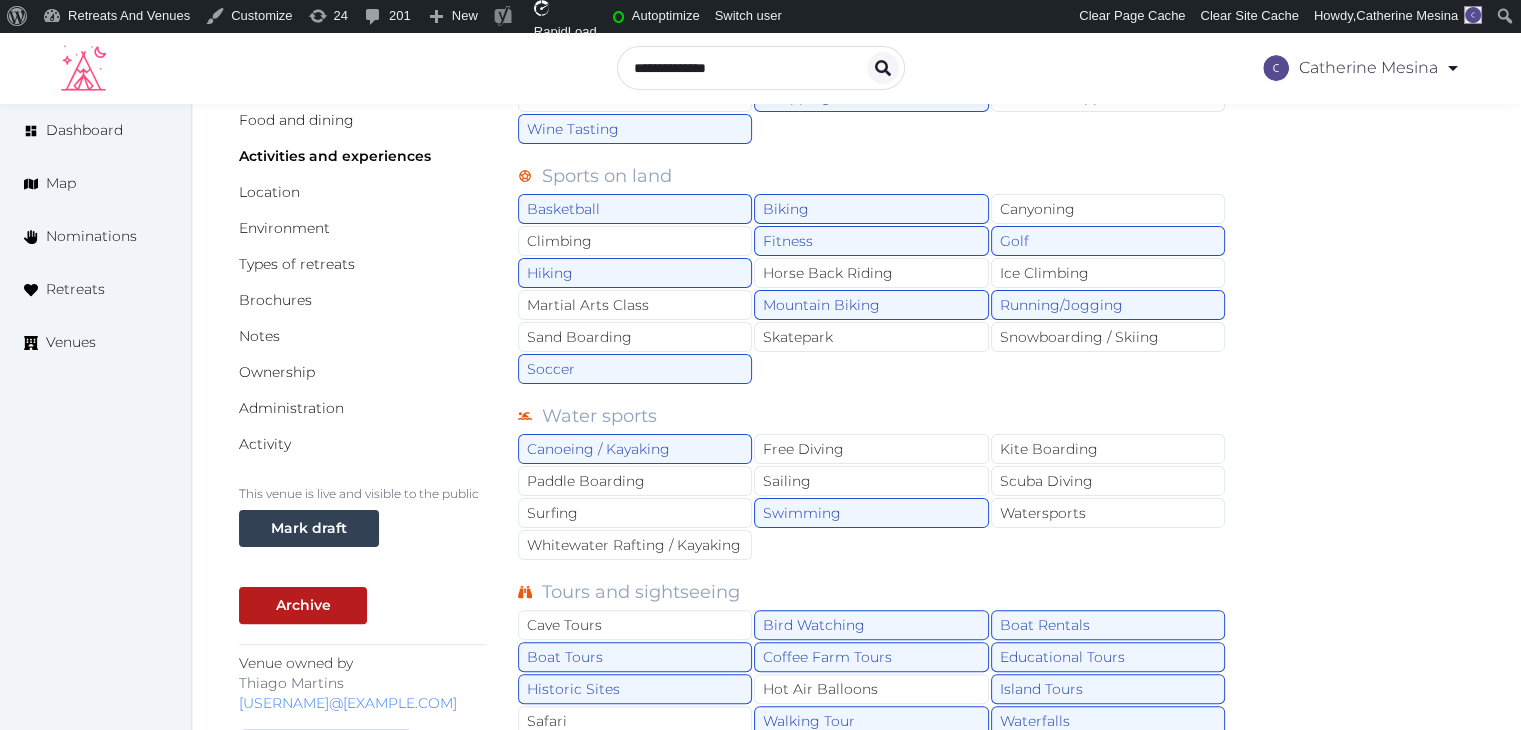 scroll, scrollTop: 564, scrollLeft: 0, axis: vertical 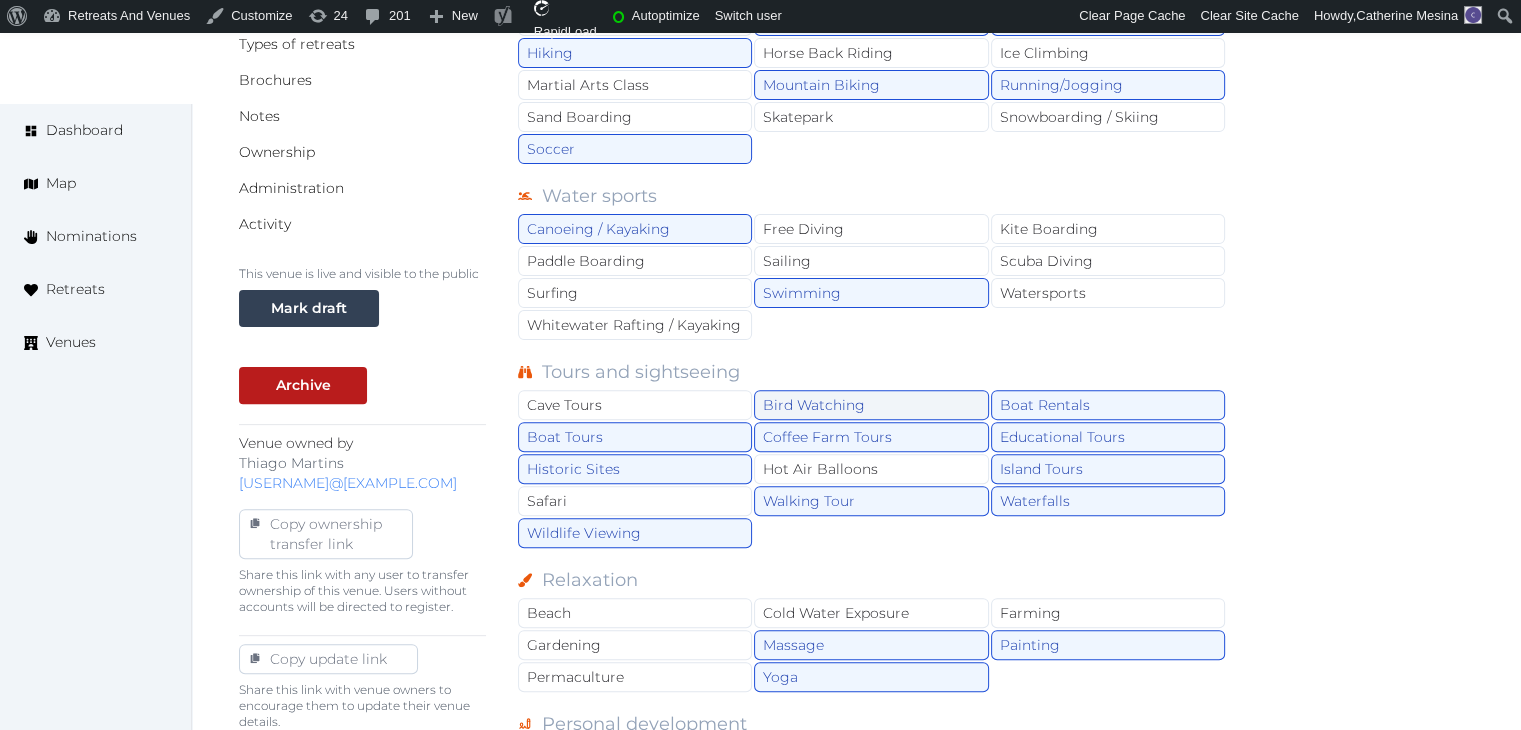 click on "Bird Watching" at bounding box center (871, 405) 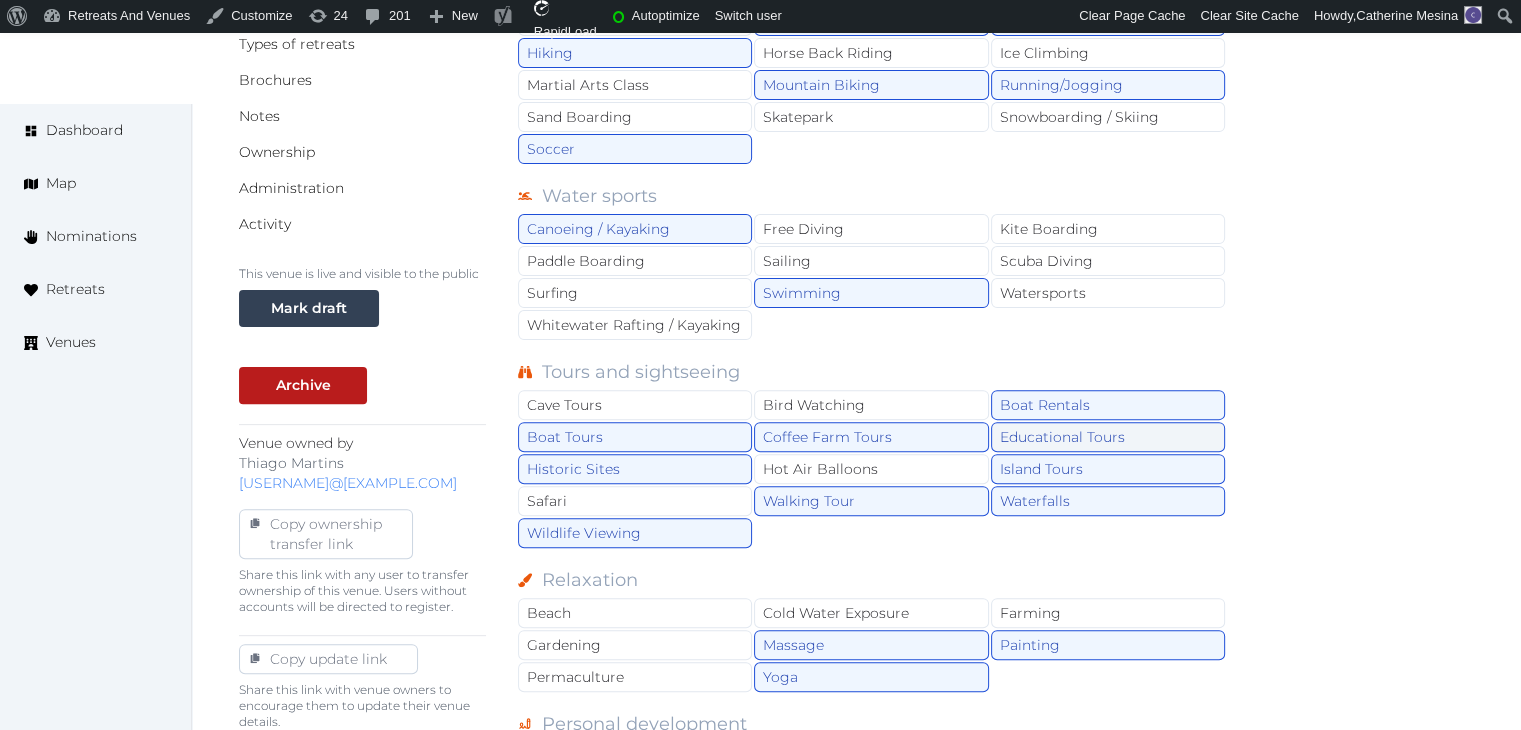 drag, startPoint x: 1066, startPoint y: 466, endPoint x: 1064, endPoint y: 489, distance: 23.086792 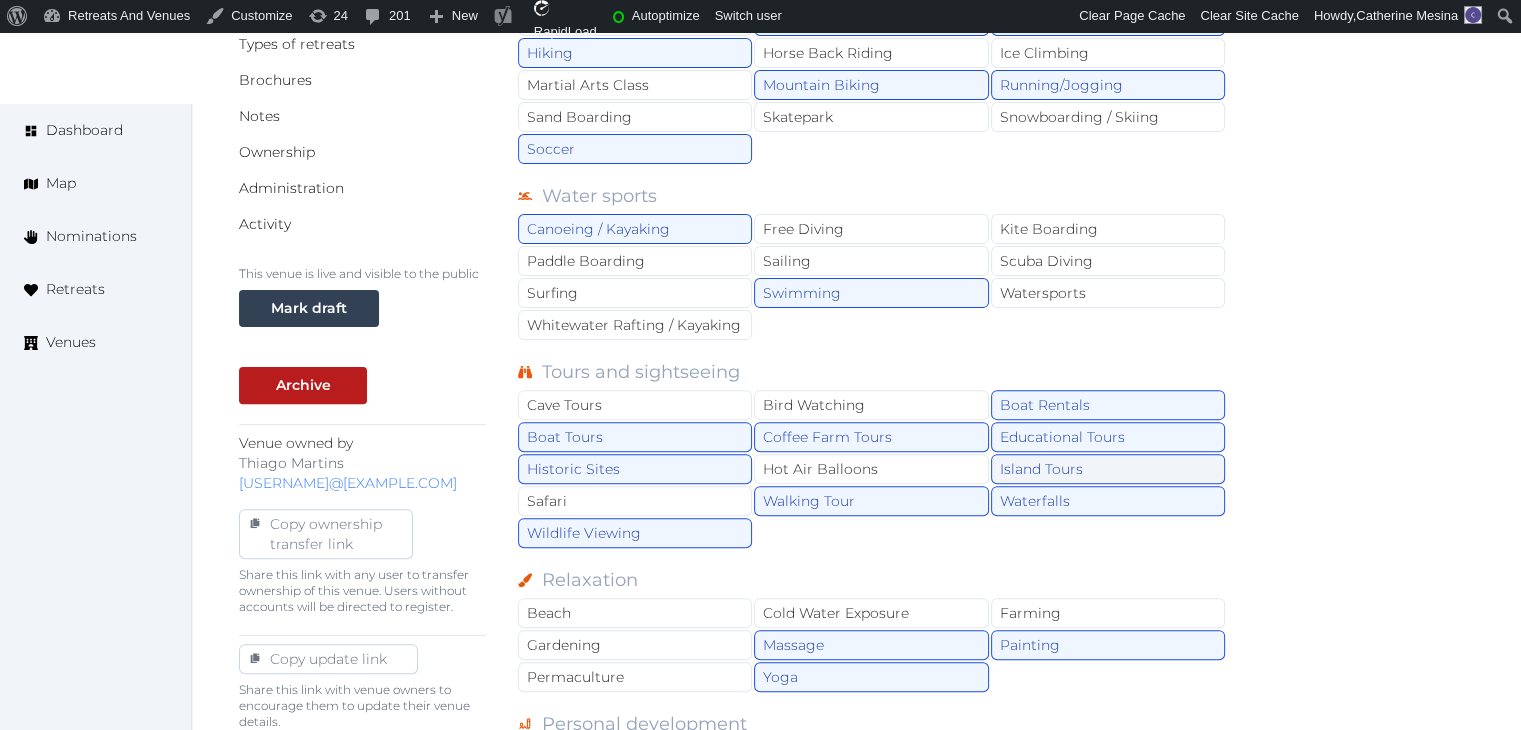 click on "Educational Tours" at bounding box center (1108, 437) 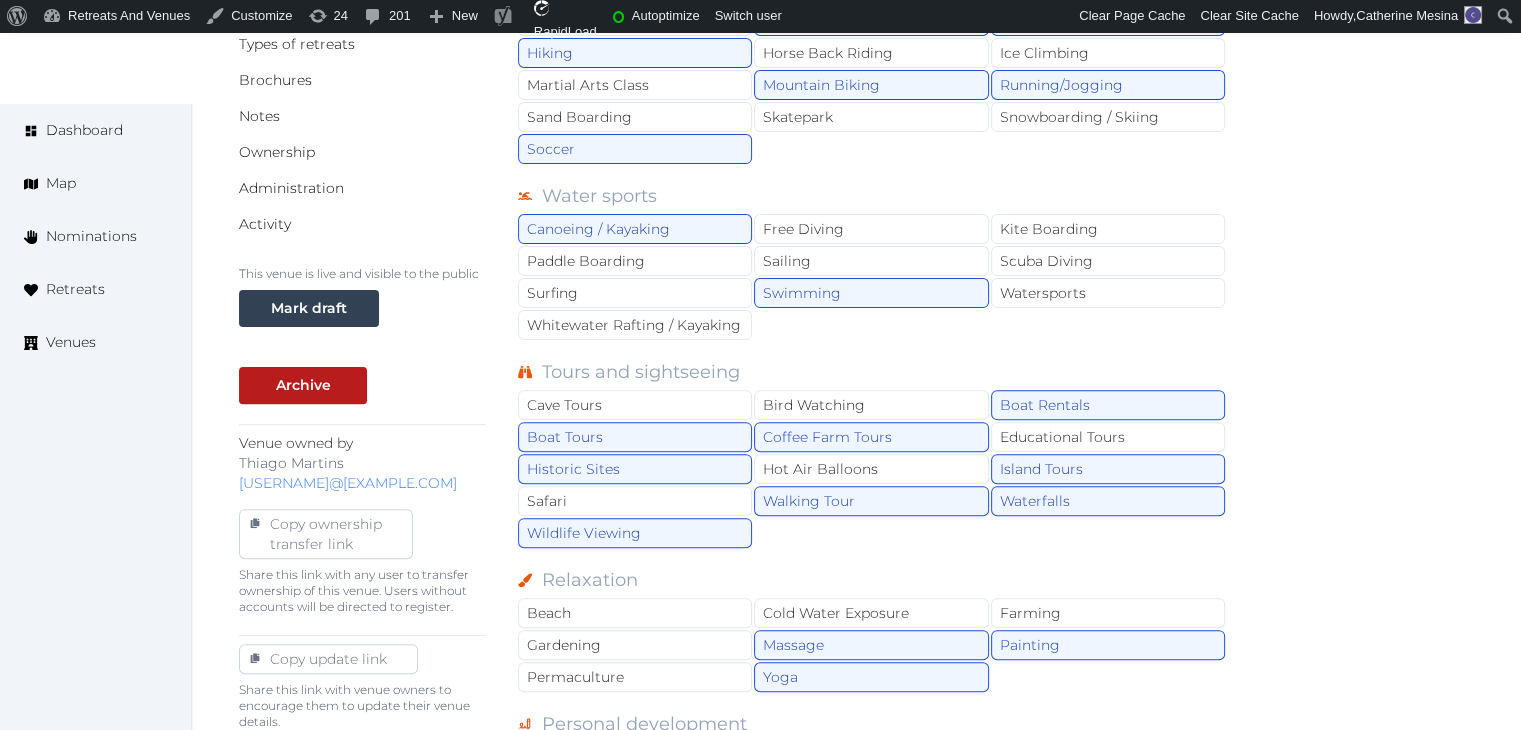 click on "Cave Tours Bird Watching Boat Rentals Boat Tours Coffee Farm Tours Educational Tours Historic Sites Hot Air Balloons Island Tours Safari Walking Tour Waterfalls Wildlife Viewing" at bounding box center (872, 470) 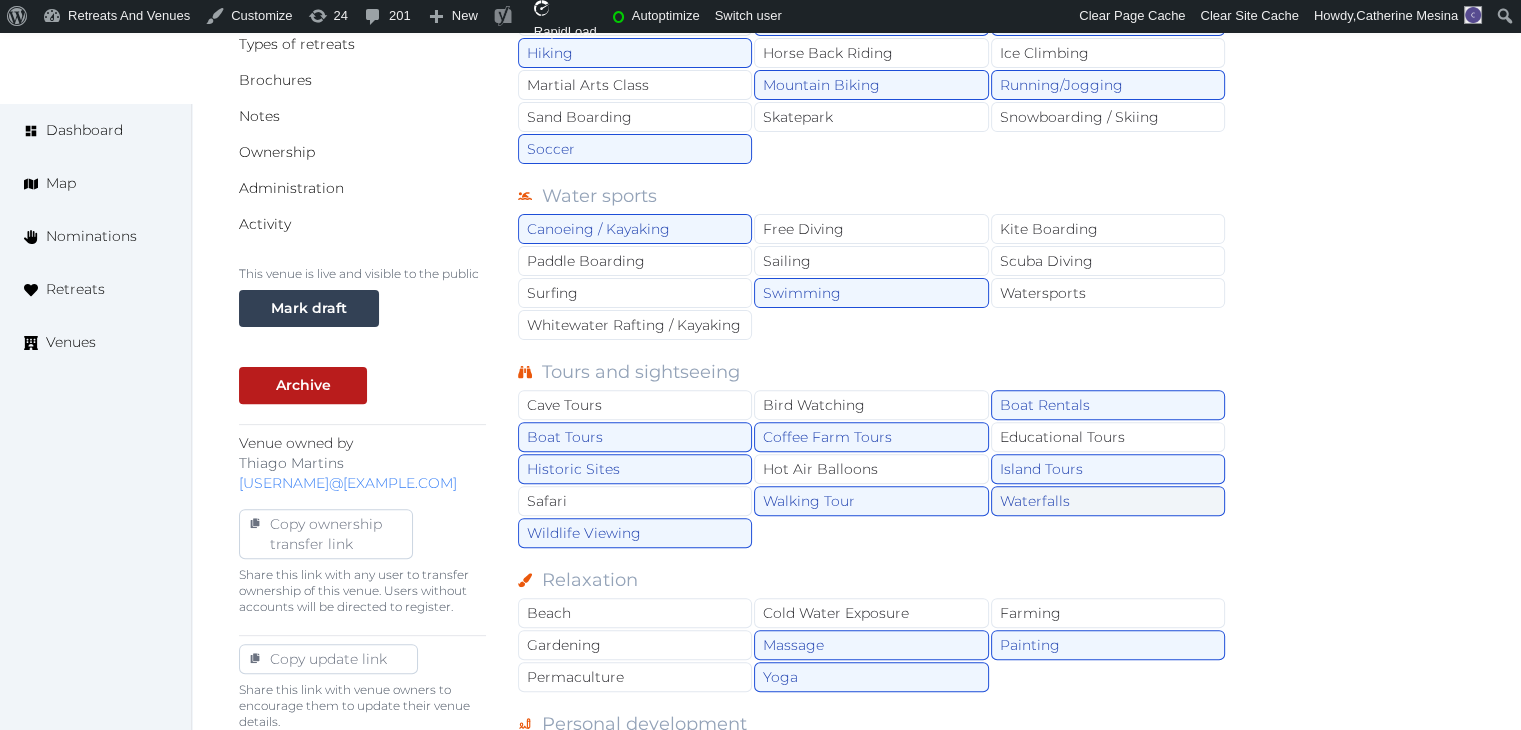 click on "Waterfalls" at bounding box center [1108, 501] 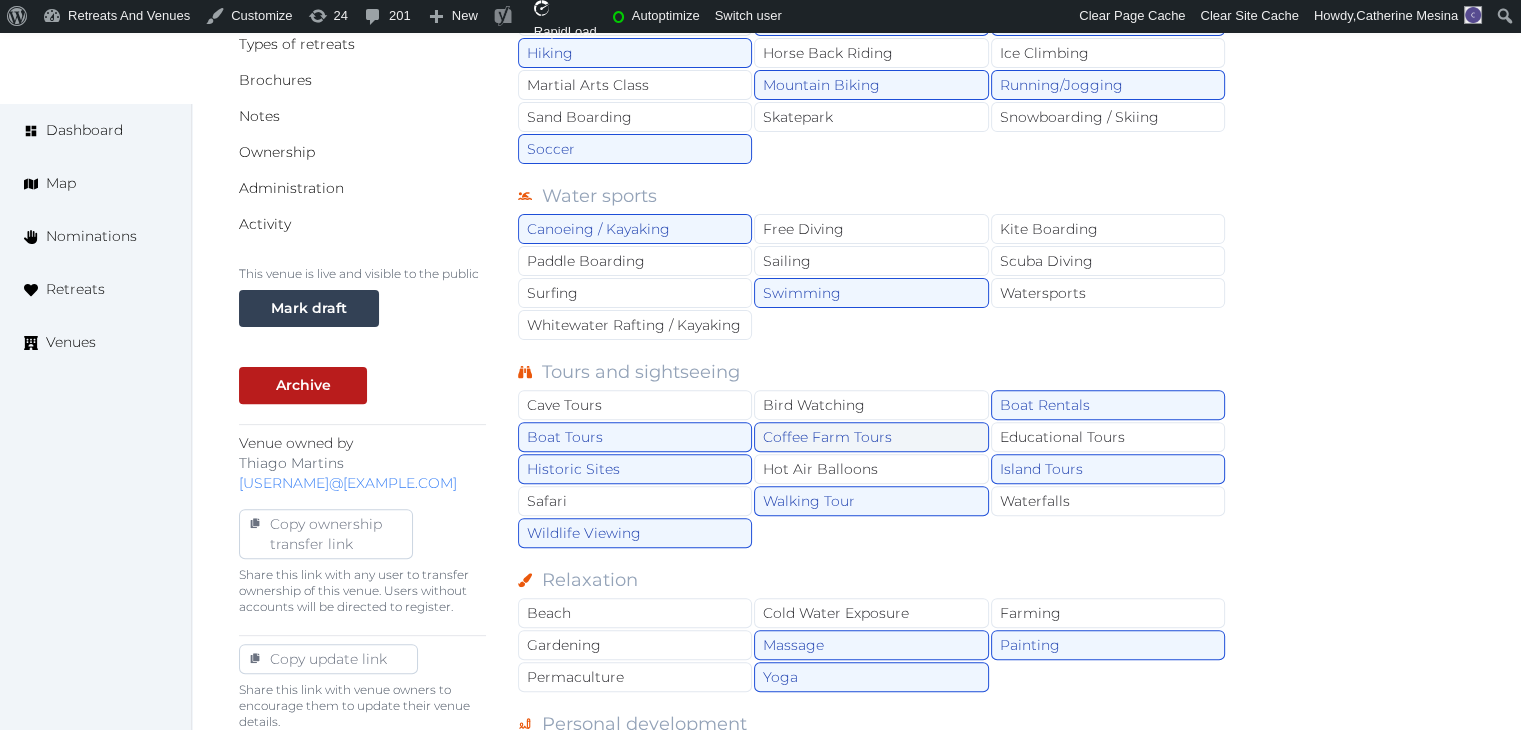 click on "Coffee Farm Tours" at bounding box center (871, 437) 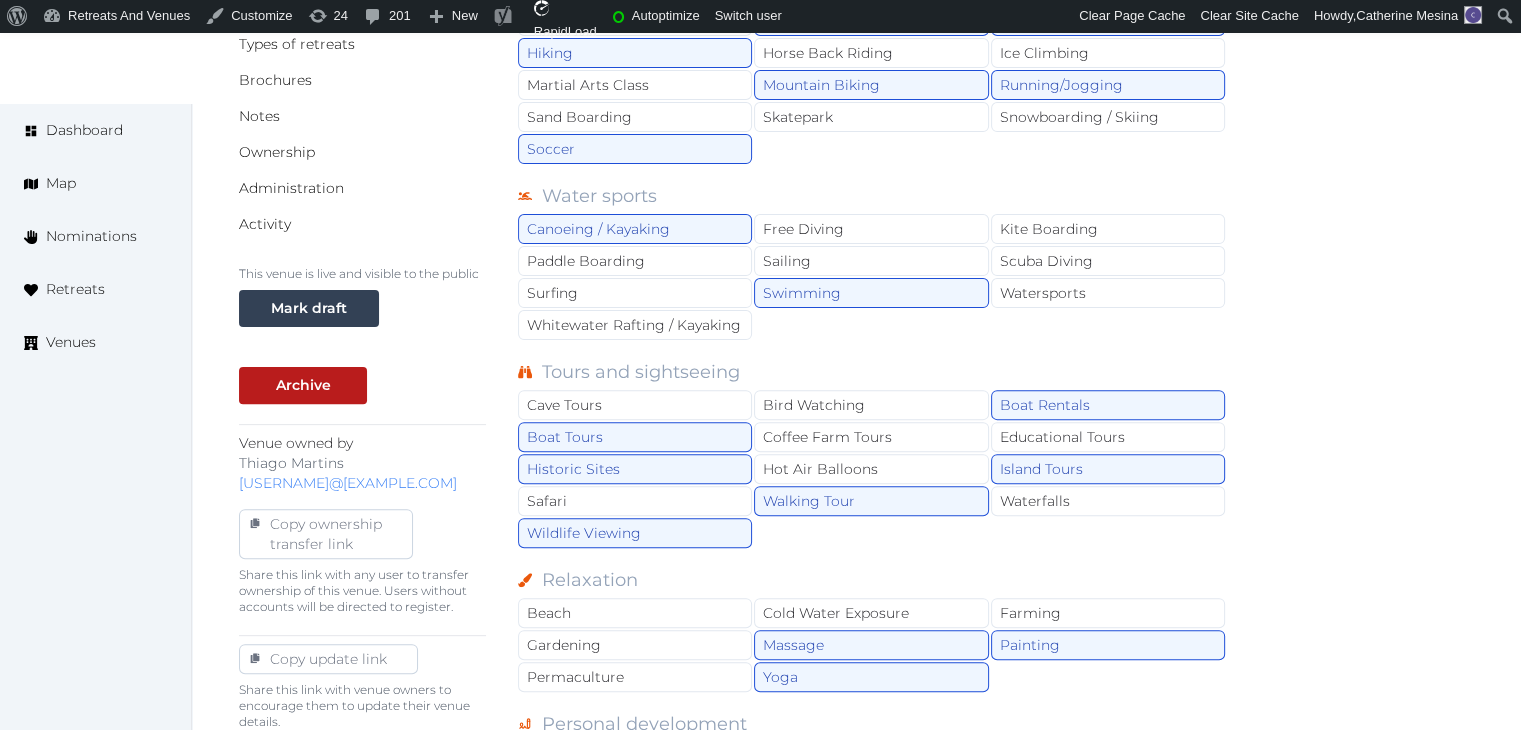 click on "Cave Tours Bird Watching Boat Rentals Boat Tours Coffee Farm Tours Educational Tours Historic Sites Hot Air Balloons Island Tours Safari Walking Tour Waterfalls Wildlife Viewing" at bounding box center (872, 470) 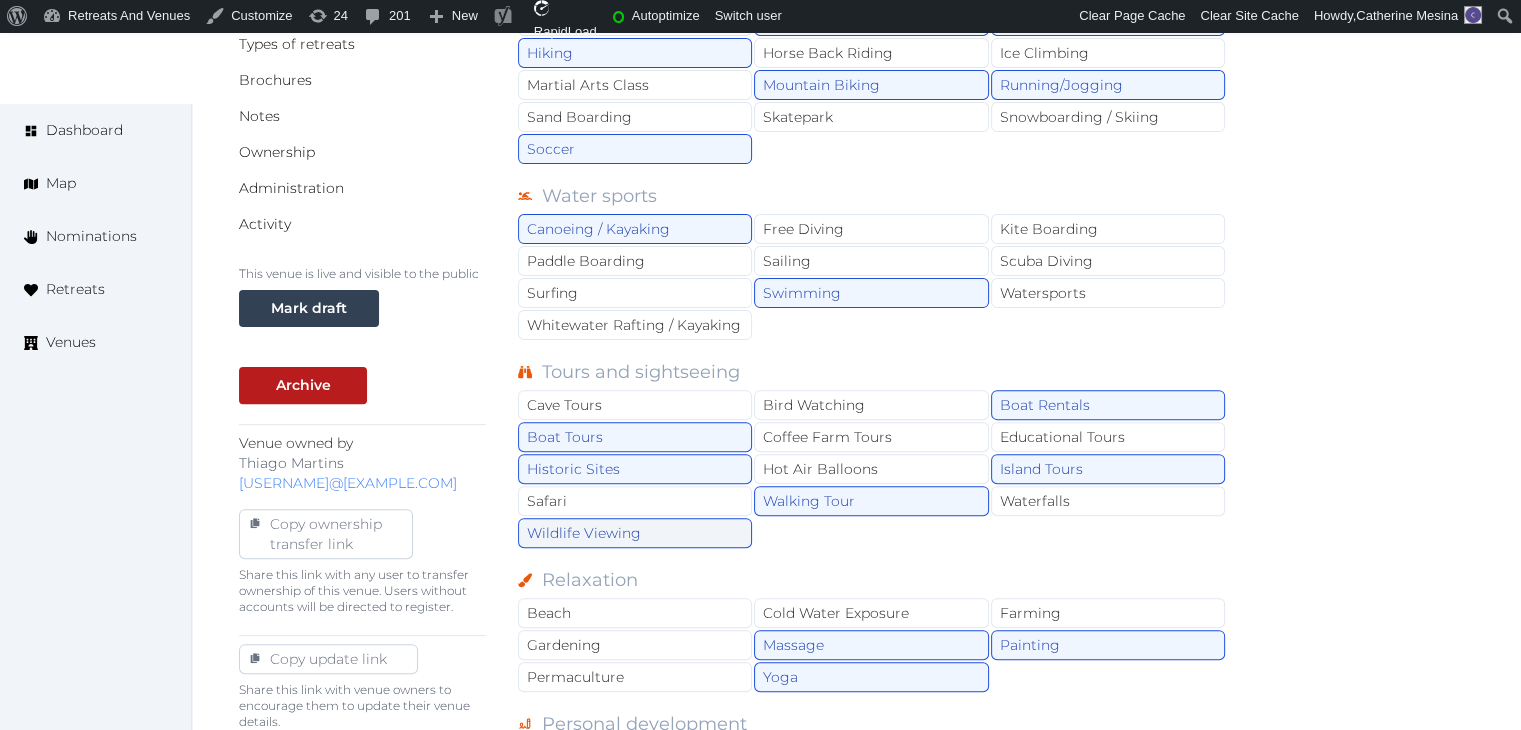 click on "Wildlife Viewing" at bounding box center [635, 533] 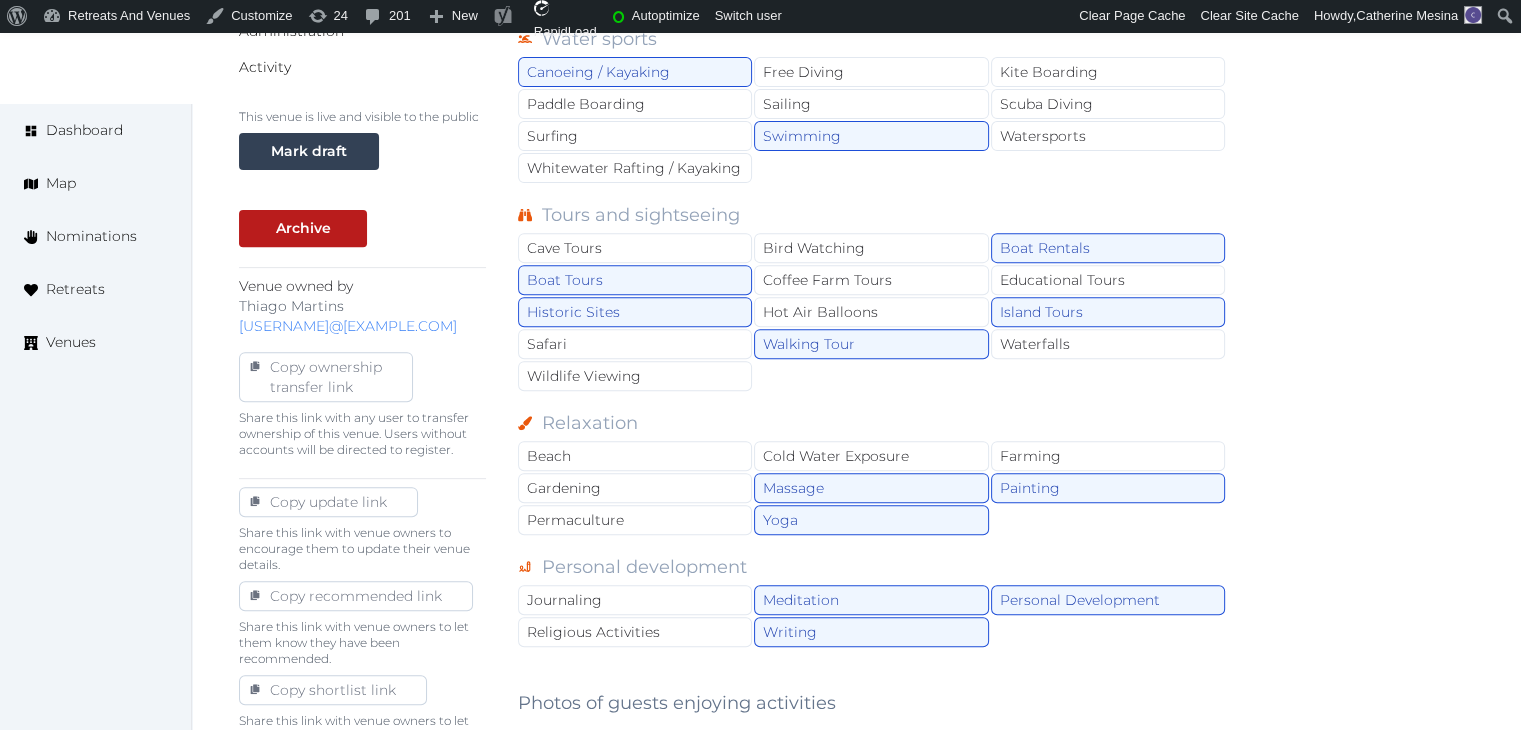 scroll, scrollTop: 764, scrollLeft: 0, axis: vertical 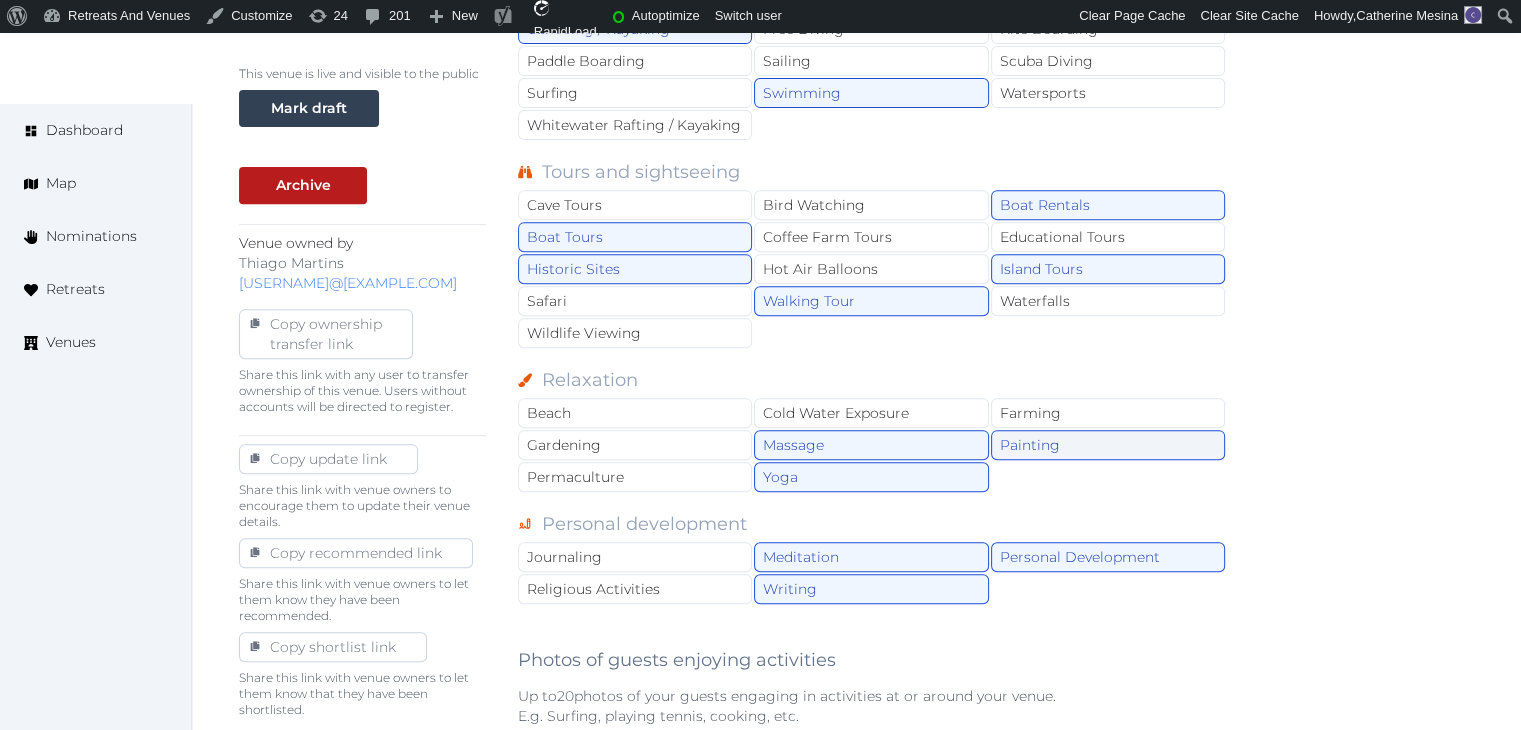 click on "Painting" at bounding box center (1108, 445) 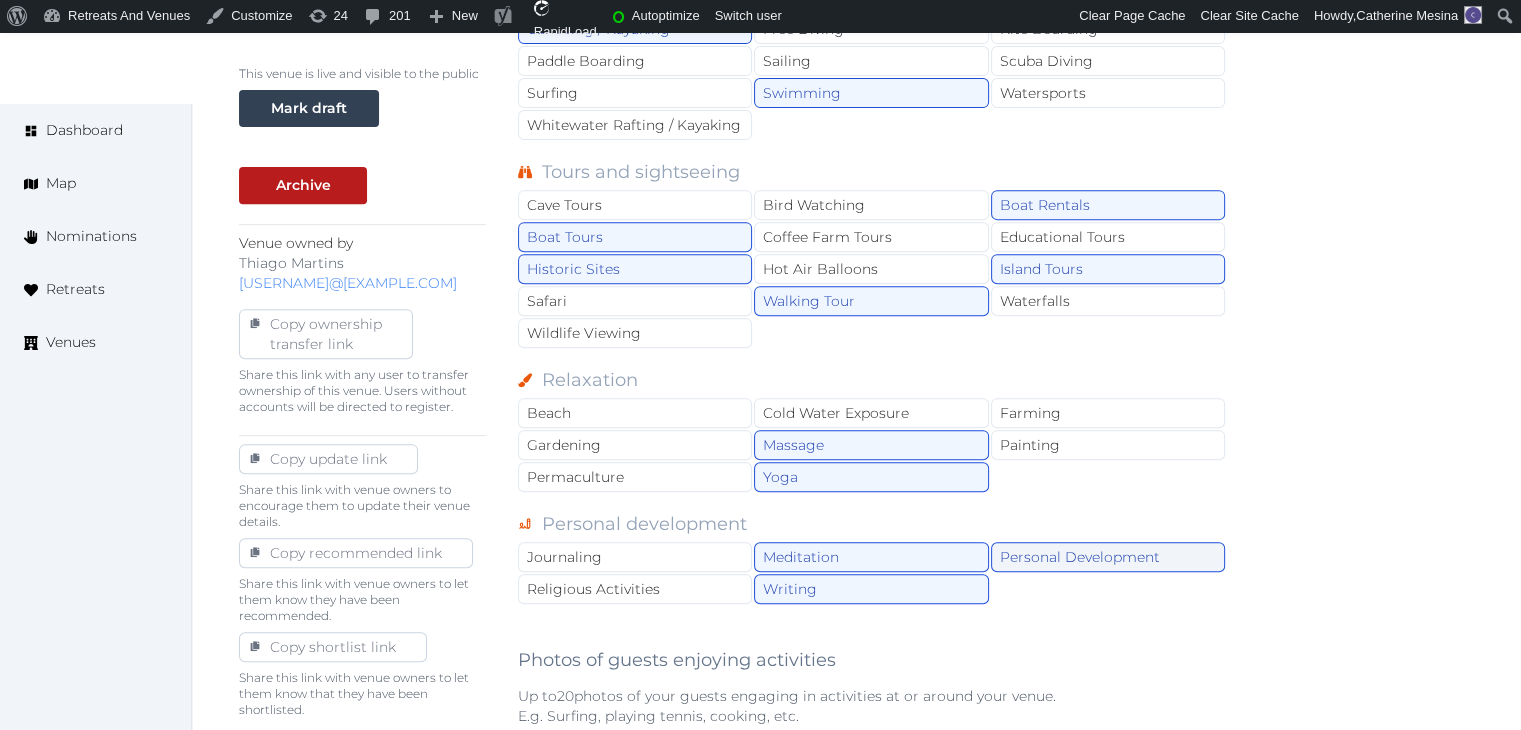 click on "Personal Development" at bounding box center (1108, 557) 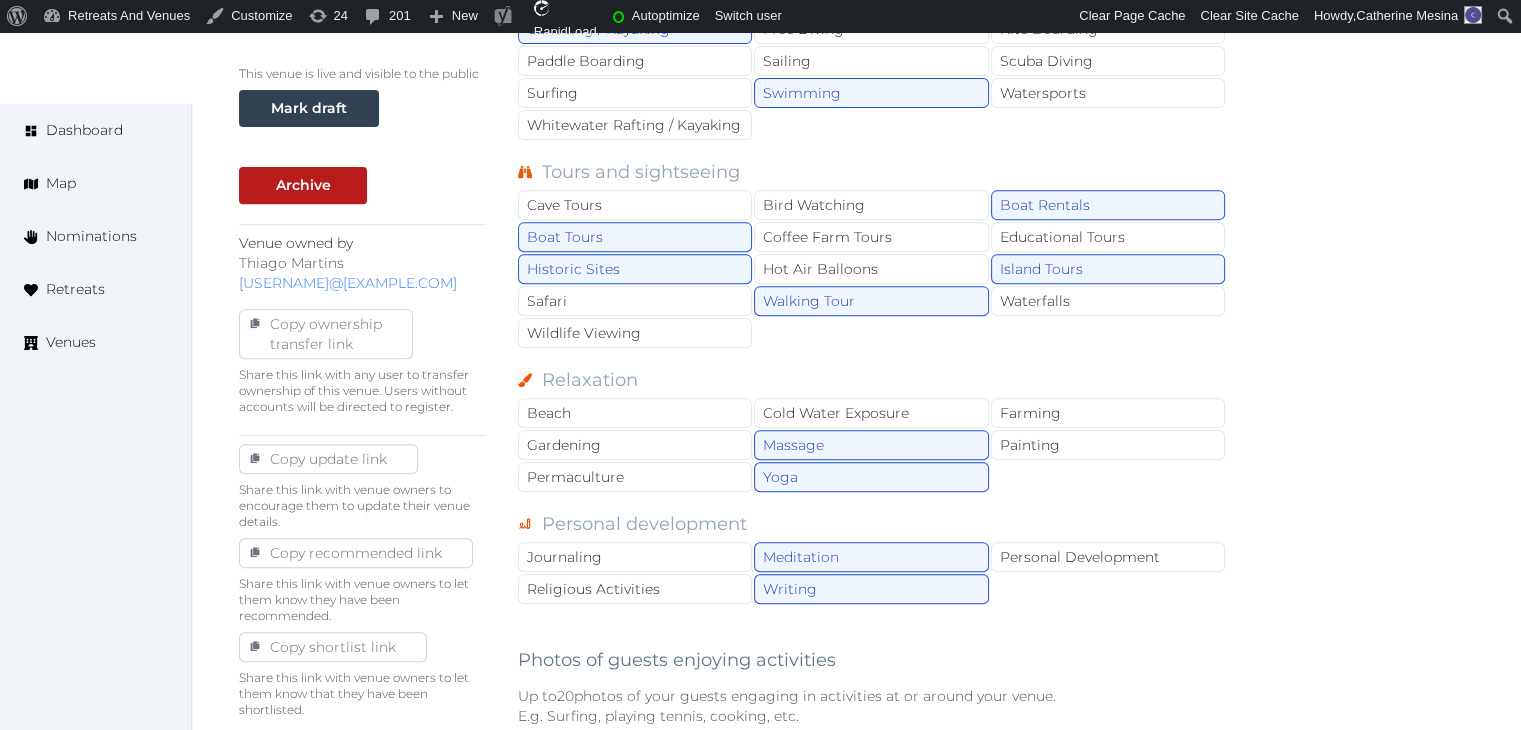 click on "Journaling Meditation Personal Development Religious Activities Writing" at bounding box center [872, 574] 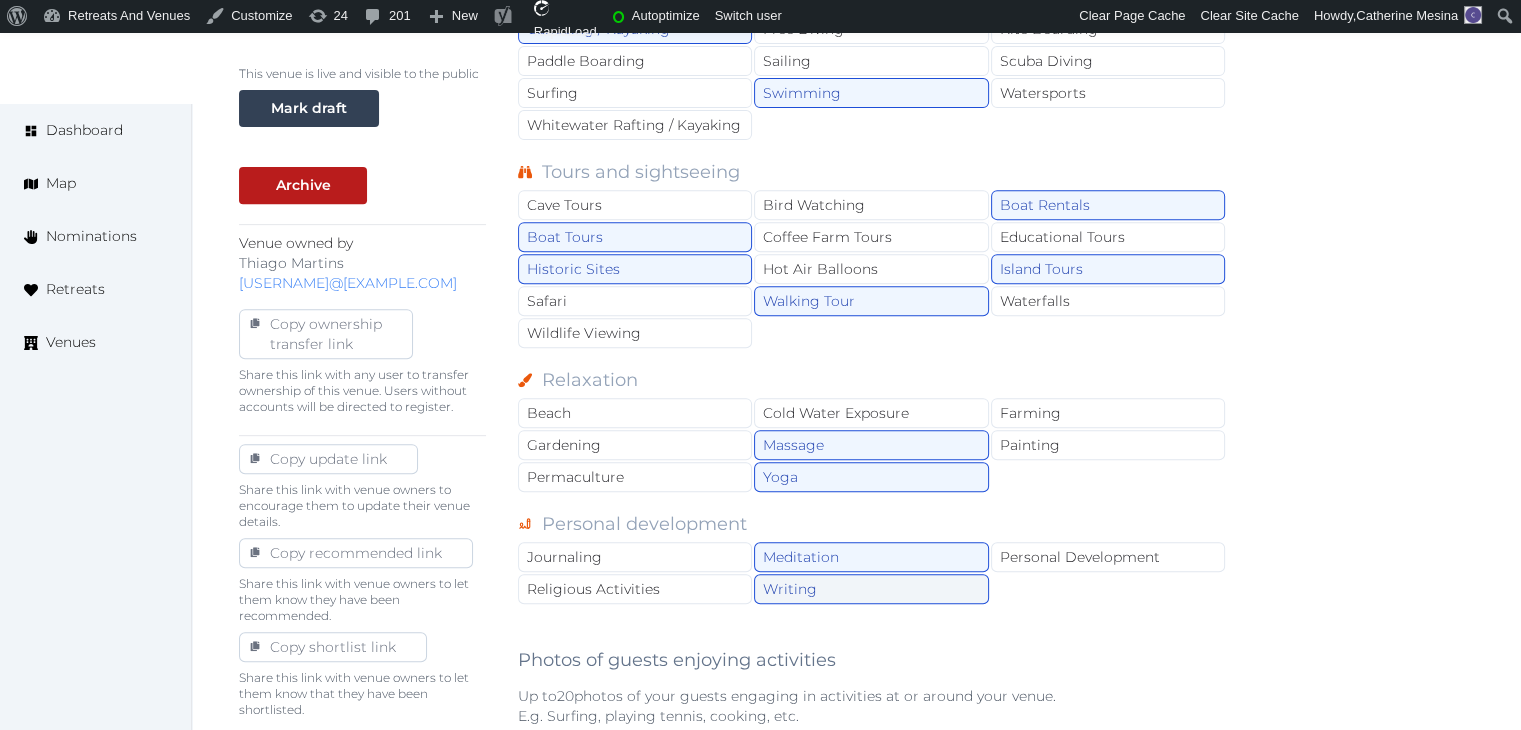 click on "Writing" at bounding box center [871, 589] 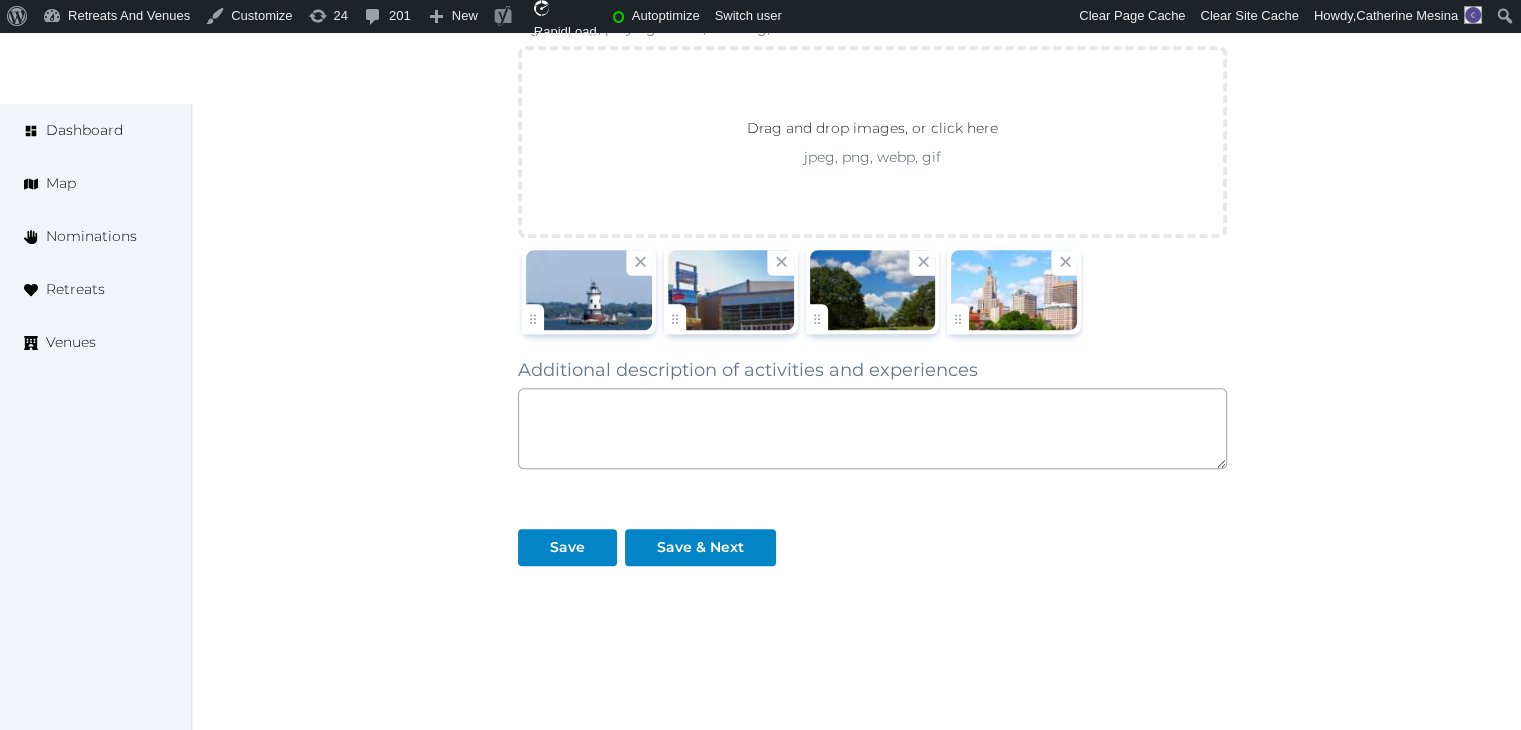 scroll, scrollTop: 1533, scrollLeft: 0, axis: vertical 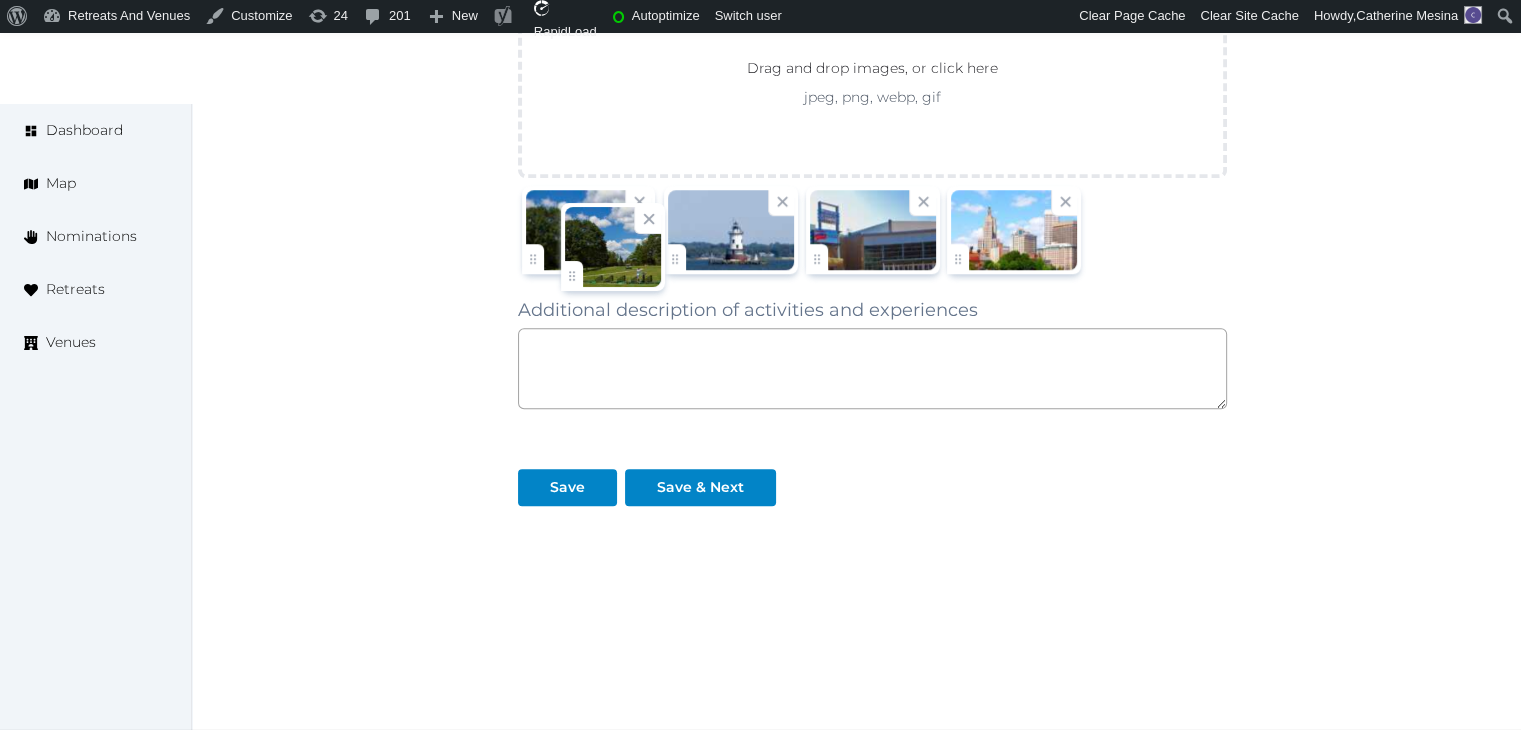 drag, startPoint x: 810, startPoint y: 260, endPoint x: 542, endPoint y: 385, distance: 295.71777 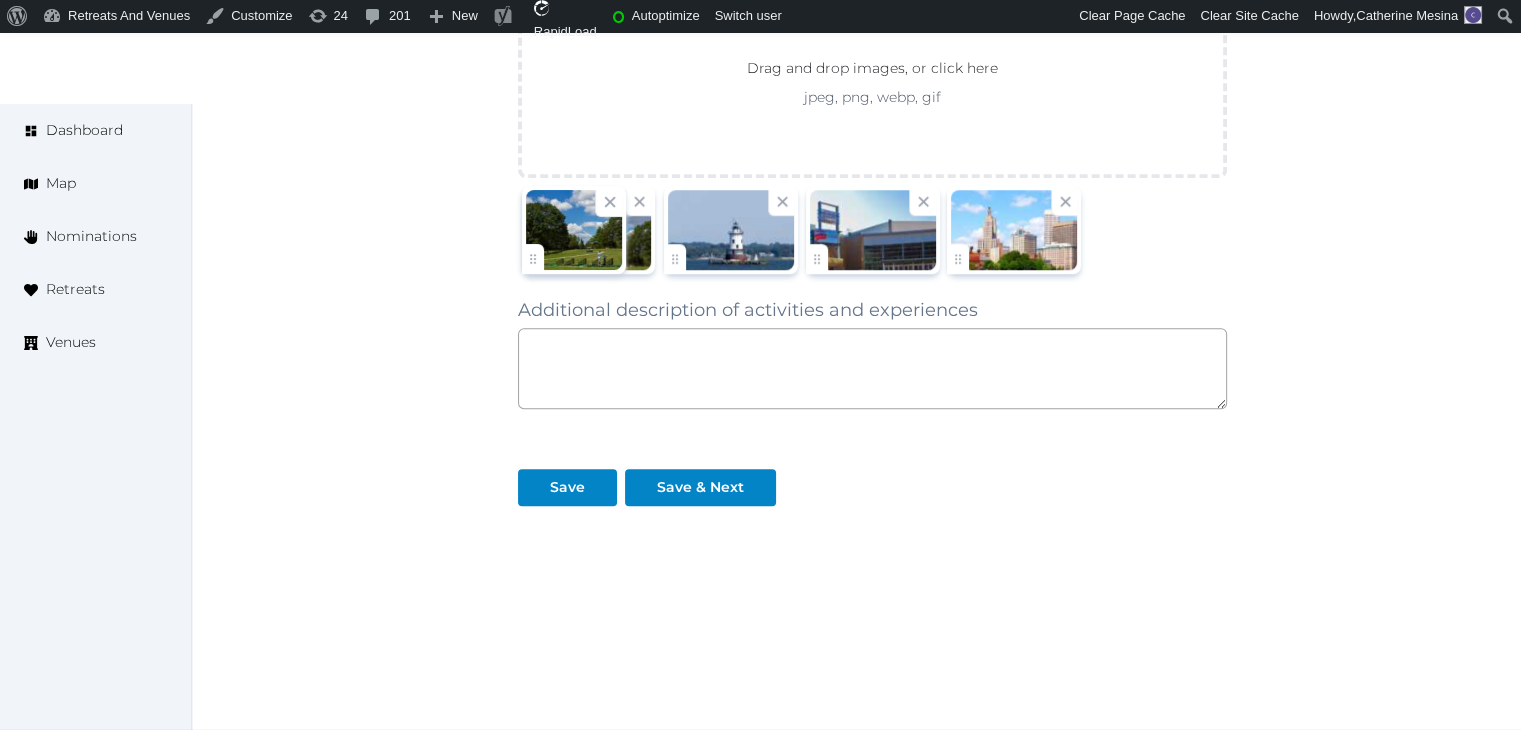 click on "[FIRST] [LAST]   Account My Venue Listings My Retreats Logout      Dashboard Map Nominations Retreats Venues Edit venue 66 %  complete Fill out all the fields in your listing to increase its completion percentage.   A higher completion percentage will make your listing more attractive and result in better matches. Fairfield Inn & Suites by Marriott Providence Airport Warwick   View  listing   Open    Close CRM Lead Basic details Pricing and policies Retreat spaces Meeting spaces Accommodations Amenities Food and dining Activities and experiences Location Environment Types of retreats Brochures Notes Ownership Administration Activity This venue is live and visible to the public Mark draft Archive Venue owned by [FIRST] [LAST] [EMAIL] Copy ownership transfer link Share this link with any user to transfer ownership of this venue. Users without accounts will be directed to register. Copy update link Copy recommended link" at bounding box center (760, -375) 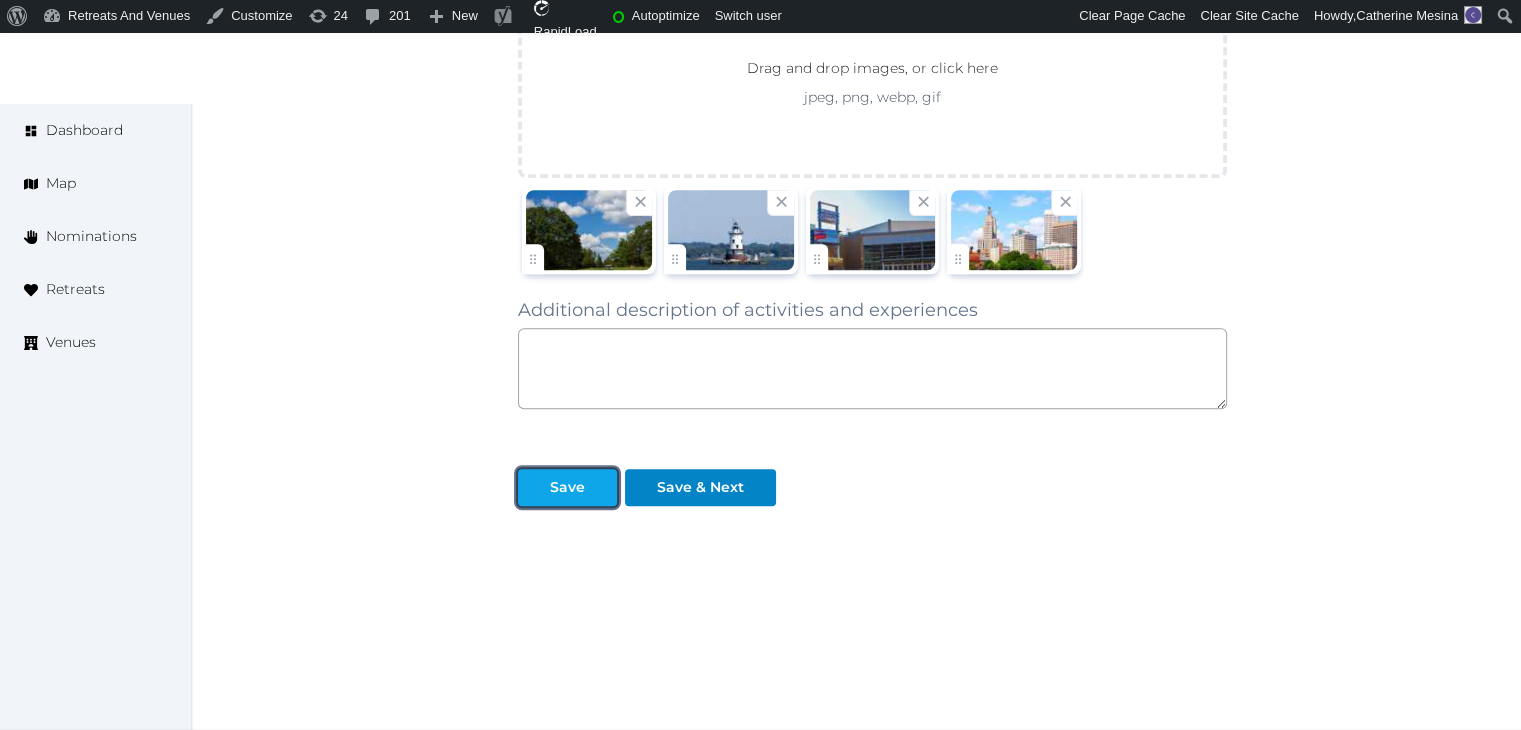 click at bounding box center (534, 487) 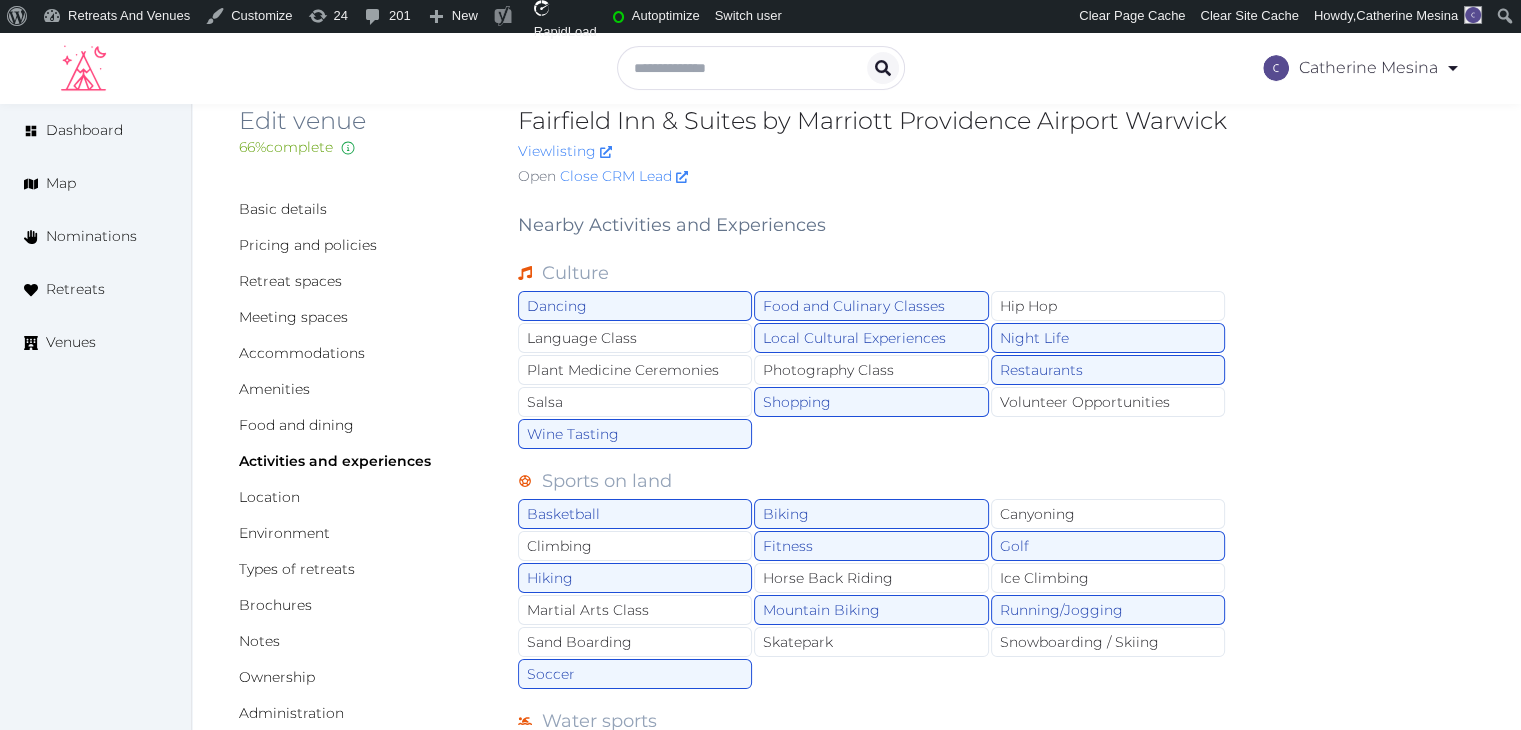 scroll, scrollTop: 0, scrollLeft: 0, axis: both 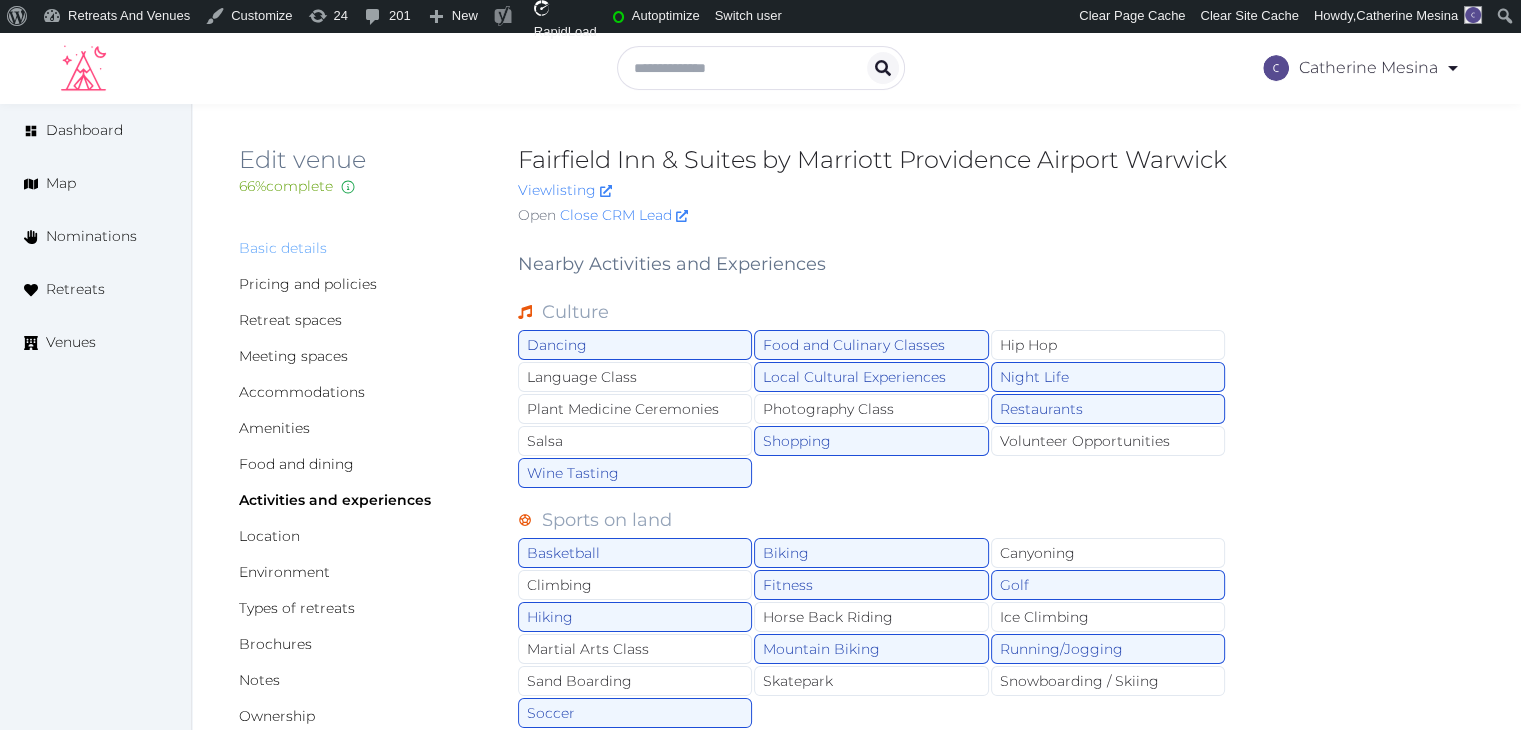 click on "Basic details" at bounding box center [283, 248] 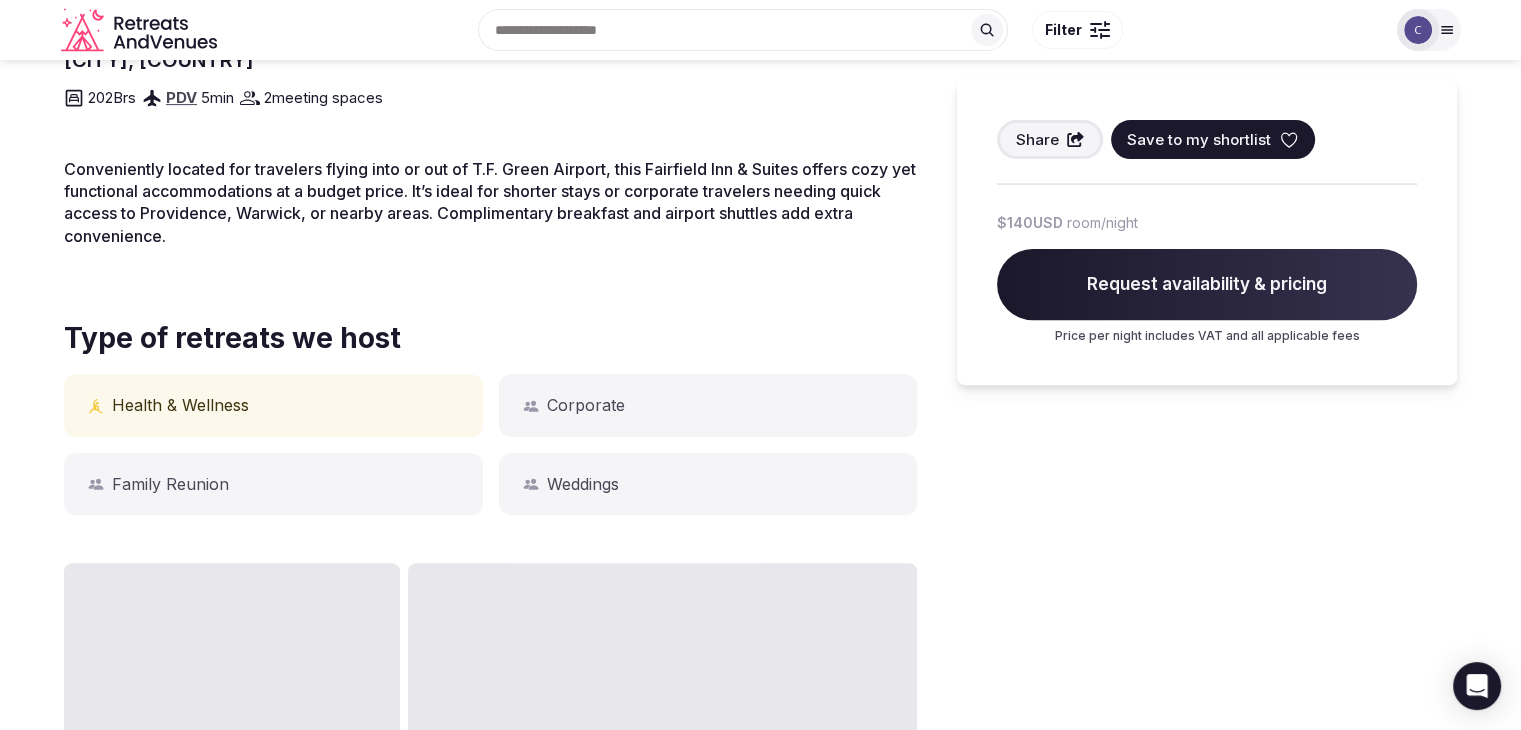 scroll, scrollTop: 77, scrollLeft: 0, axis: vertical 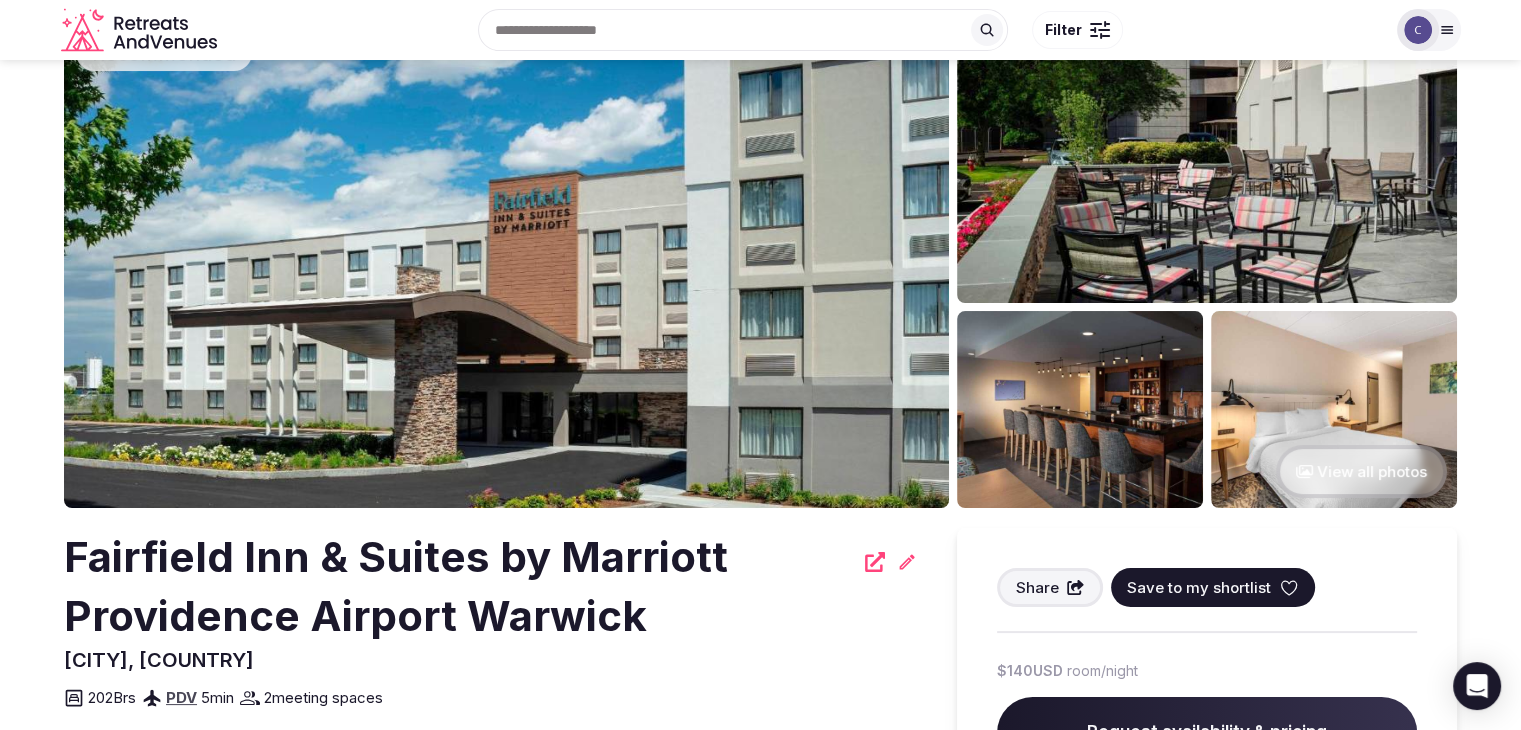 click on "Fairfield Inn & Suites by Marriott Providence Airport Warwick" at bounding box center (458, 587) 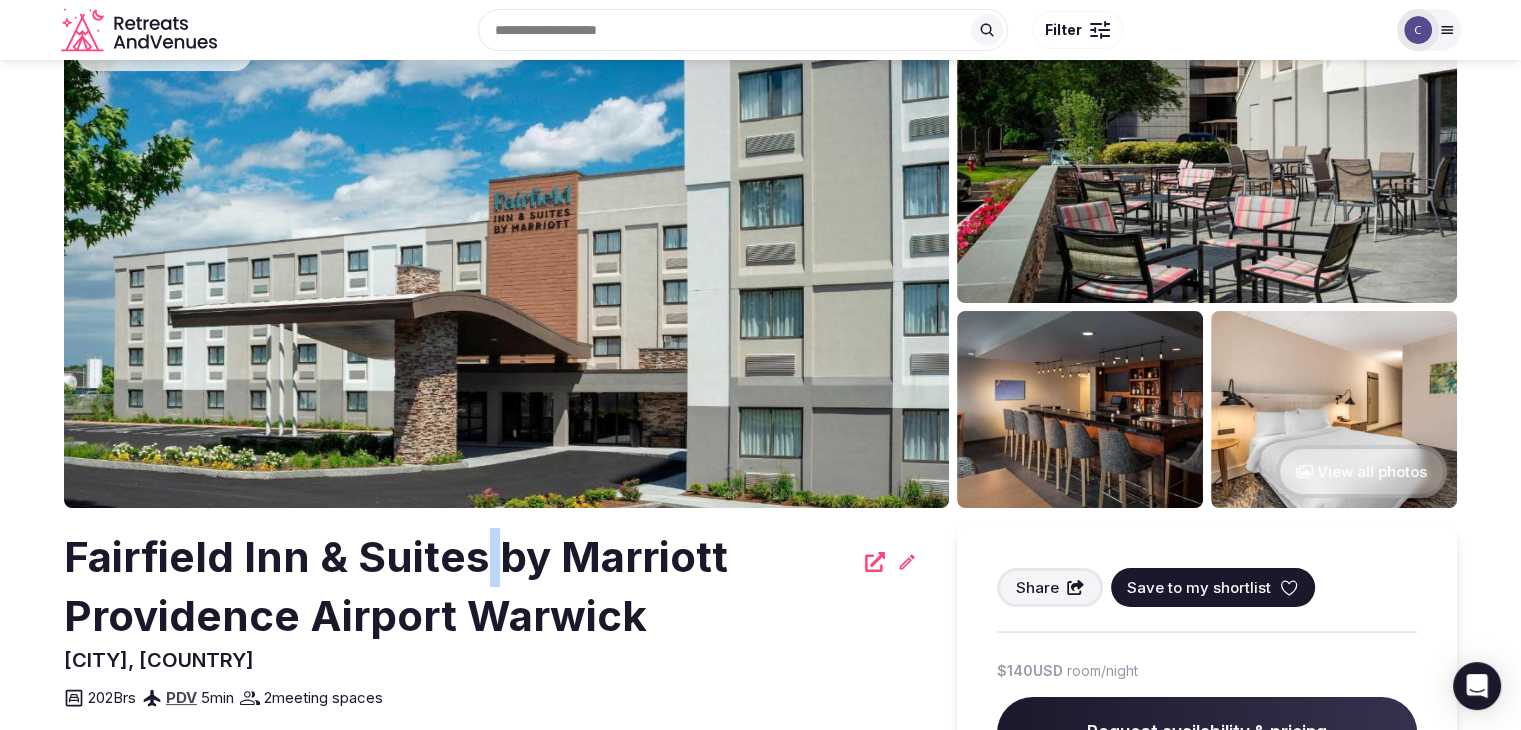 click on "Fairfield Inn & Suites by Marriott Providence Airport Warwick" at bounding box center (458, 587) 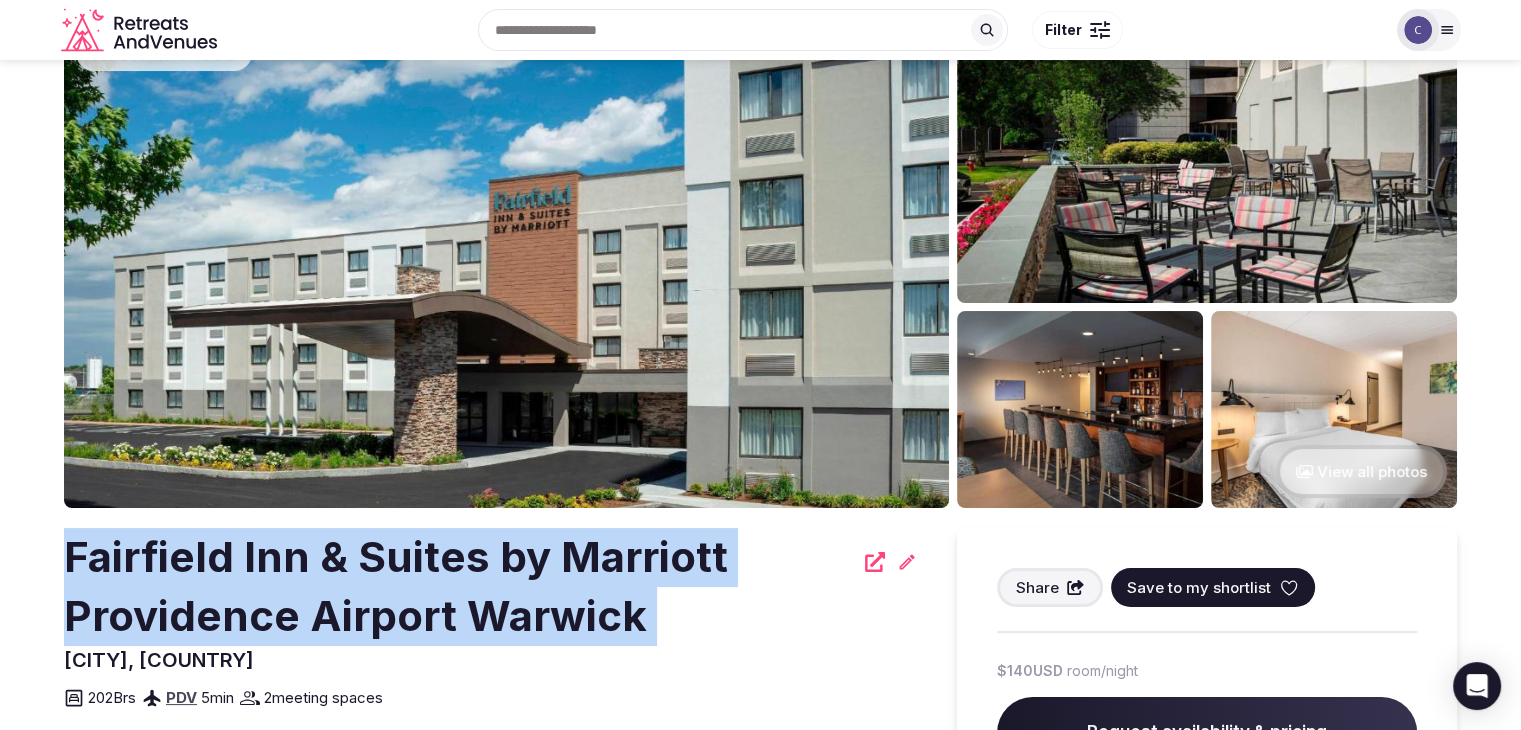 click on "Fairfield Inn & Suites by Marriott Providence Airport Warwick" at bounding box center [458, 587] 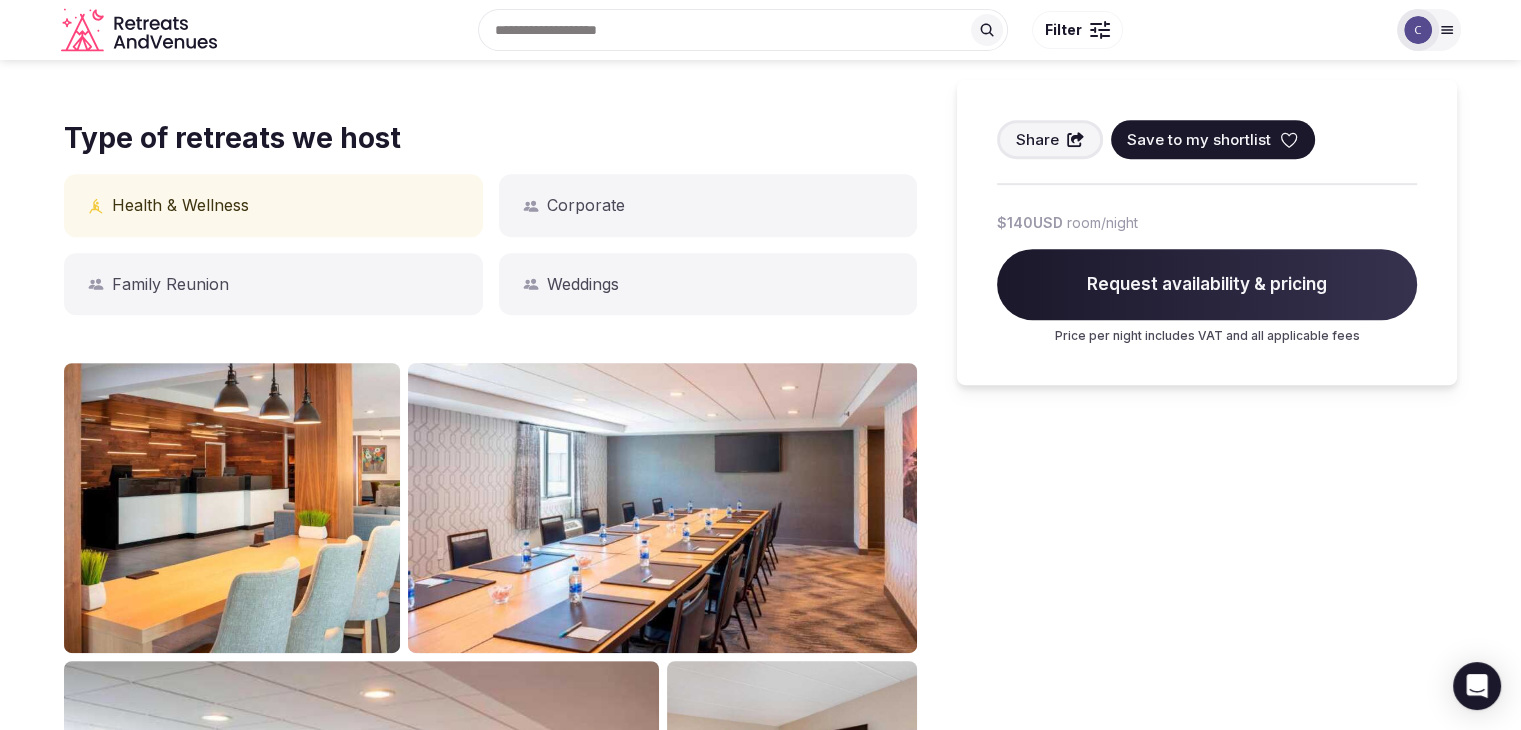 scroll, scrollTop: 177, scrollLeft: 0, axis: vertical 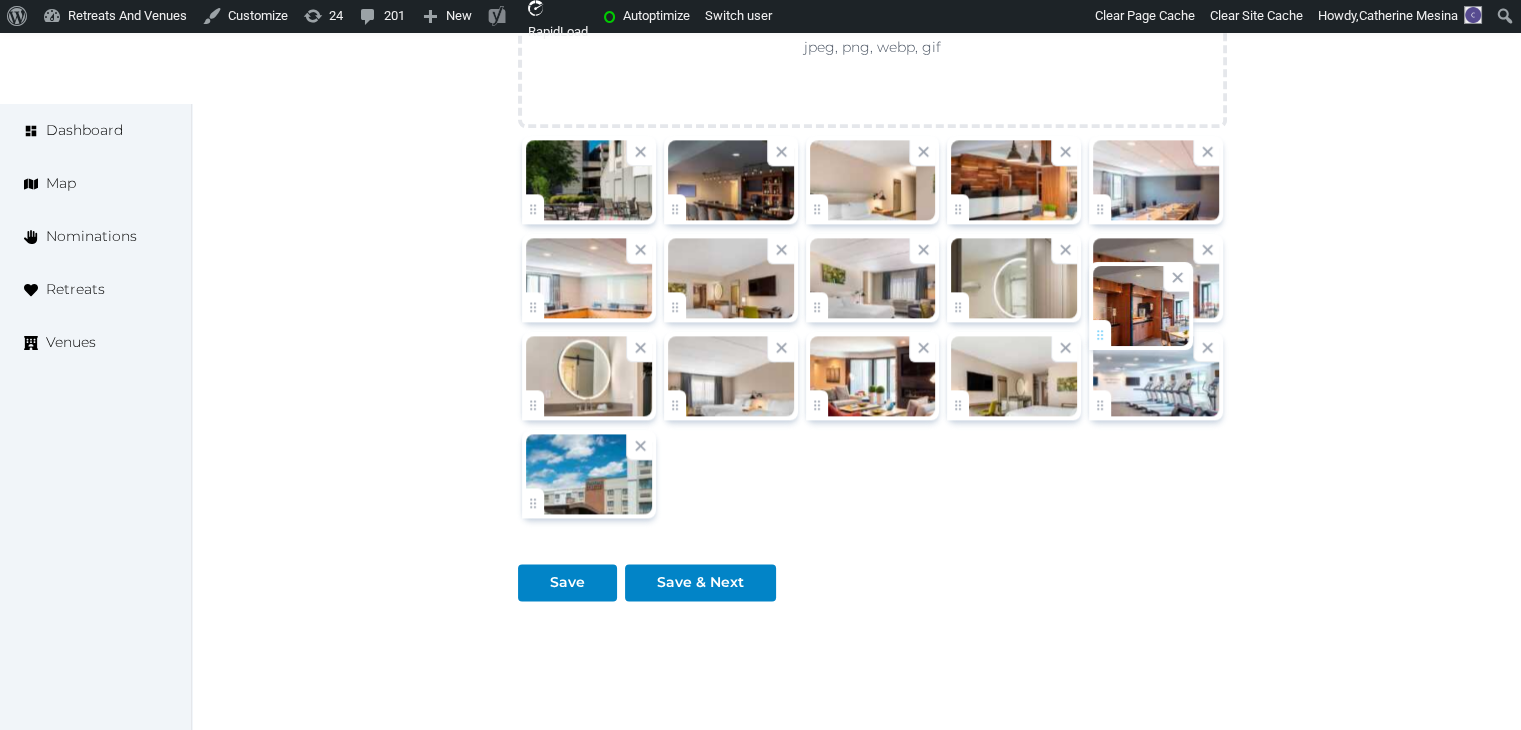 click on "[FIRST] [LAST]   Account My Venue Listings My Retreats Logout      Dashboard Map Nominations Retreats Venues Edit venue 66 %  complete Fill out all the fields in your listing to increase its completion percentage.   A higher completion percentage will make your listing more attractive and result in better matches. Fairfield Inn & Suites by Marriott Providence Airport Warwick   View  listing   Open    Close CRM Lead Basic details Pricing and policies Retreat spaces Meeting spaces Accommodations Amenities Food and dining Activities and experiences Location Environment Types of retreats Brochures Notes Ownership Administration Activity This venue is live and visible to the public Mark draft Archive Venue owned by [FIRST] [LAST] [EMAIL] Copy ownership transfer link Share this link with any user to transfer ownership of this venue. Users without accounts will be directed to register. Copy update link Copy recommended link" at bounding box center (760, -822) 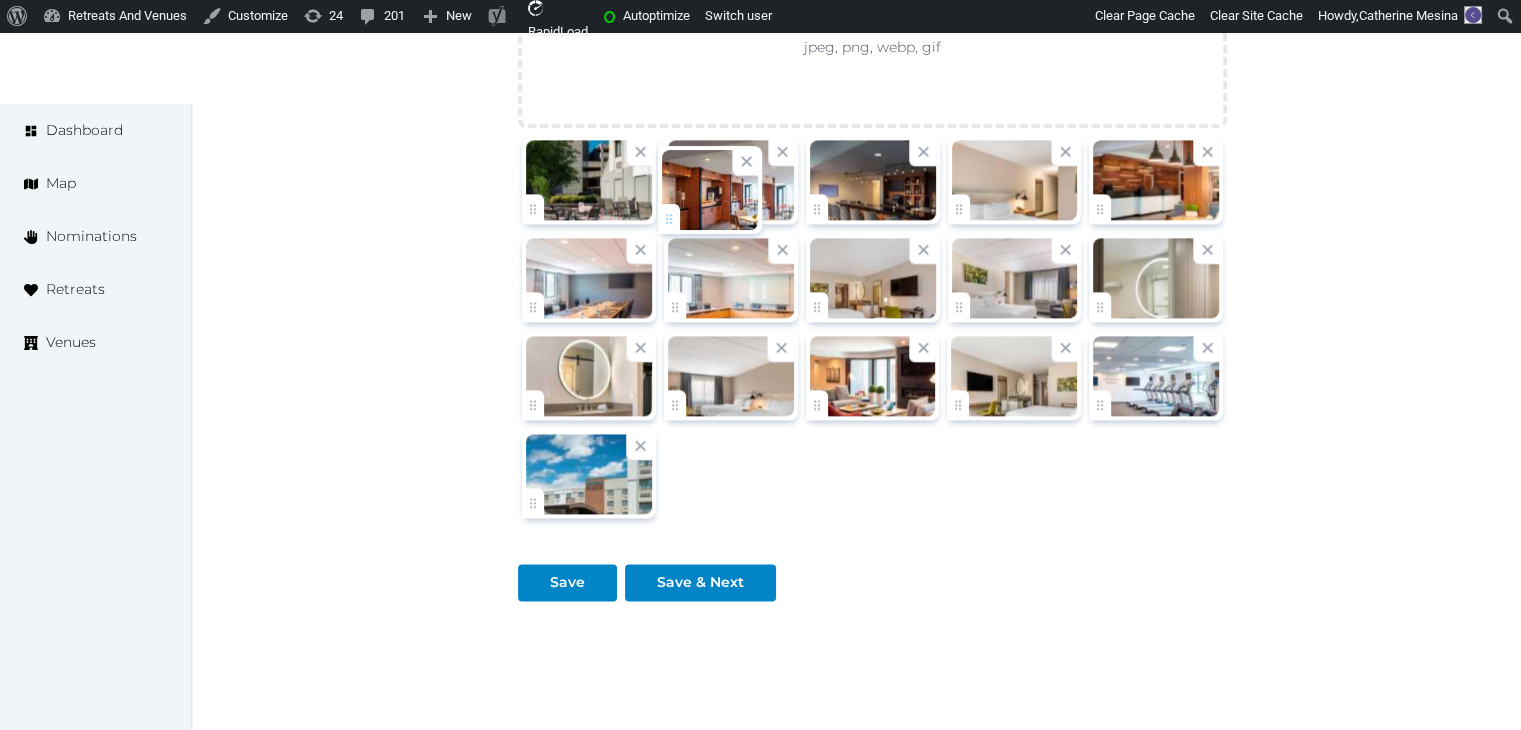 drag, startPoint x: 1115, startPoint y: 327, endPoint x: 684, endPoint y: 211, distance: 446.3373 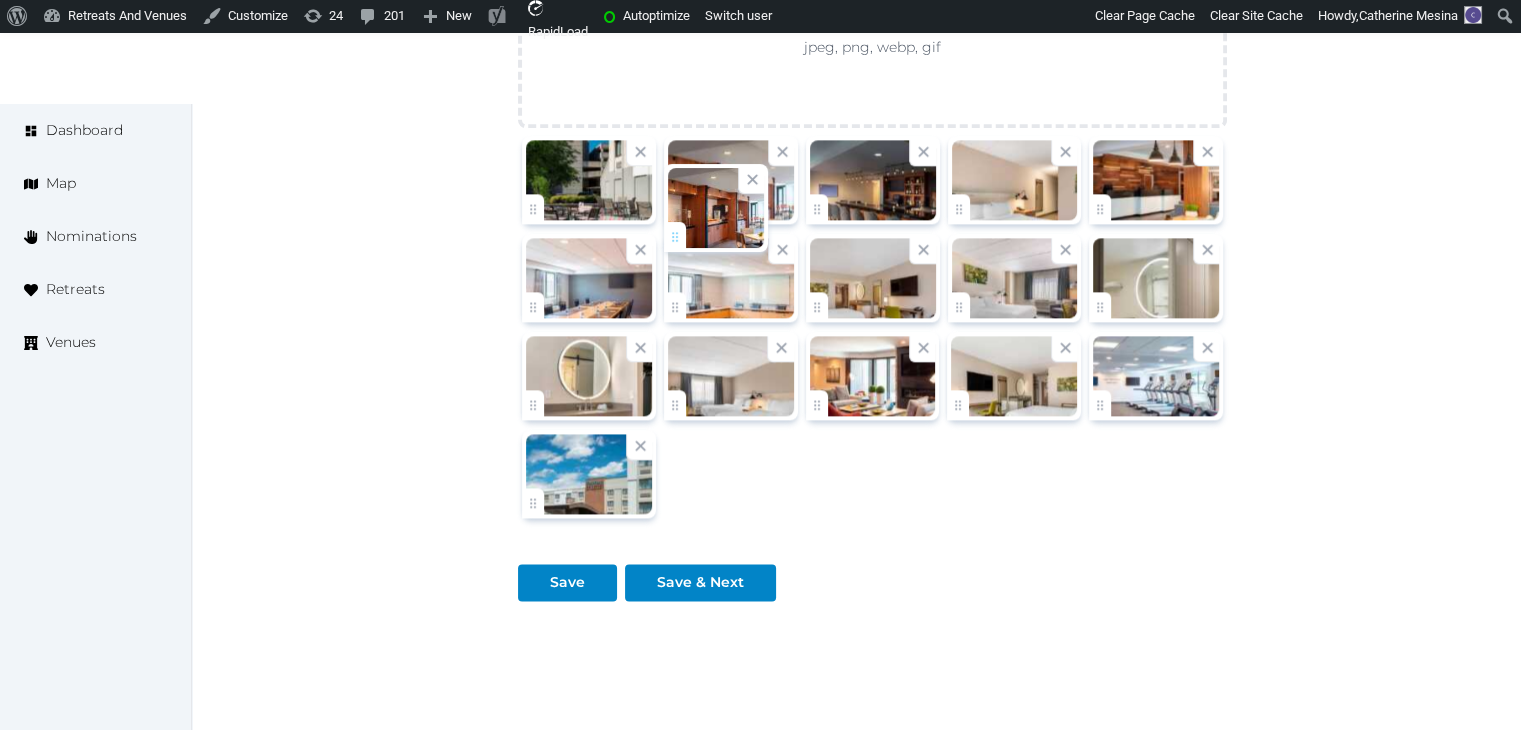 click on "[FIRST] [LAST]   Account My Venue Listings My Retreats Logout      Dashboard Map Nominations Retreats Venues Edit venue 66 %  complete Fill out all the fields in your listing to increase its completion percentage.   A higher completion percentage will make your listing more attractive and result in better matches. Fairfield Inn & Suites by Marriott Providence Airport Warwick   View  listing   Open    Close CRM Lead Basic details Pricing and policies Retreat spaces Meeting spaces Accommodations Amenities Food and dining Activities and experiences Location Environment Types of retreats Brochures Notes Ownership Administration Activity This venue is live and visible to the public Mark draft Archive Venue owned by [FIRST] [LAST] [EMAIL] Copy ownership transfer link Share this link with any user to transfer ownership of this venue. Users without accounts will be directed to register. Copy update link Copy recommended link" at bounding box center [760, -822] 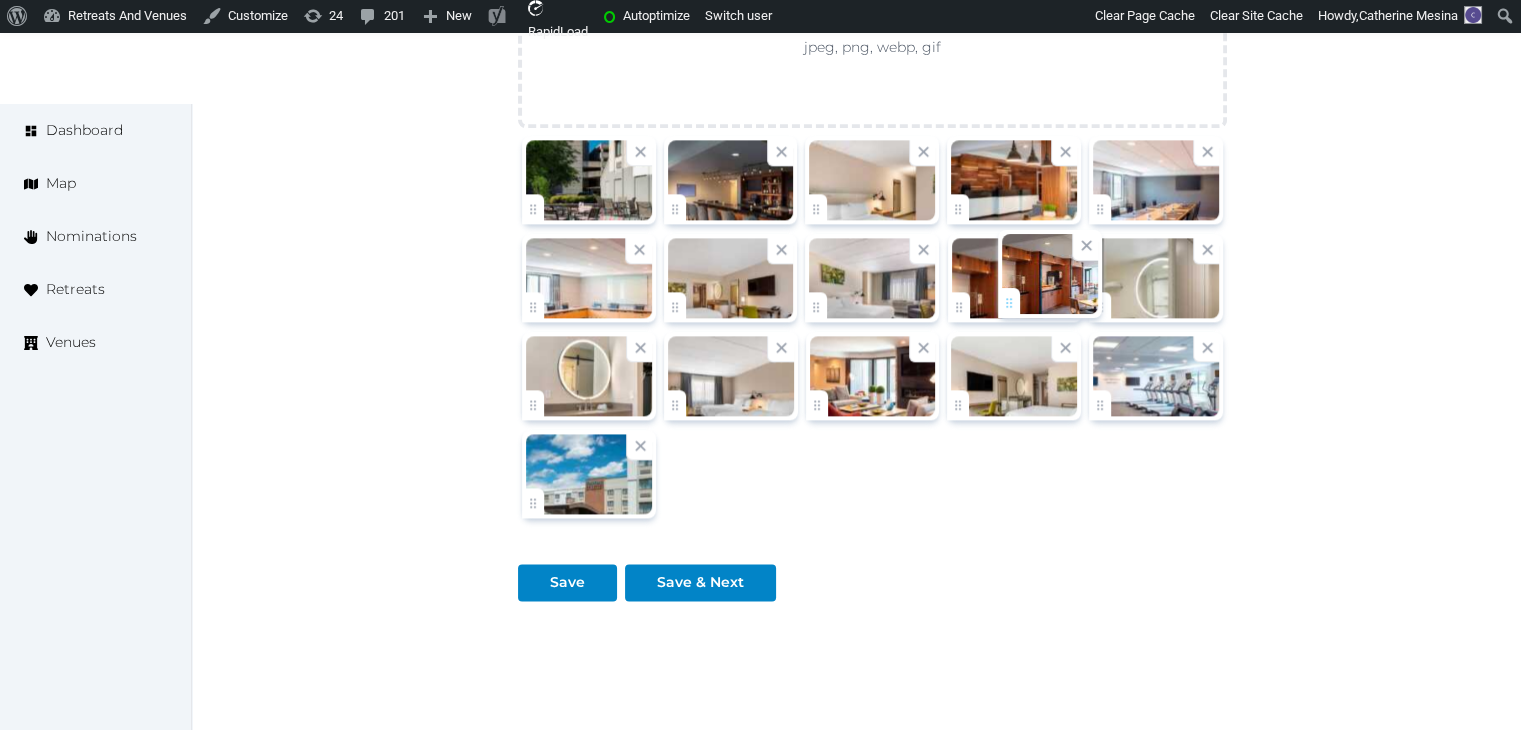 drag, startPoint x: 676, startPoint y: 226, endPoint x: 1073, endPoint y: 309, distance: 405.58353 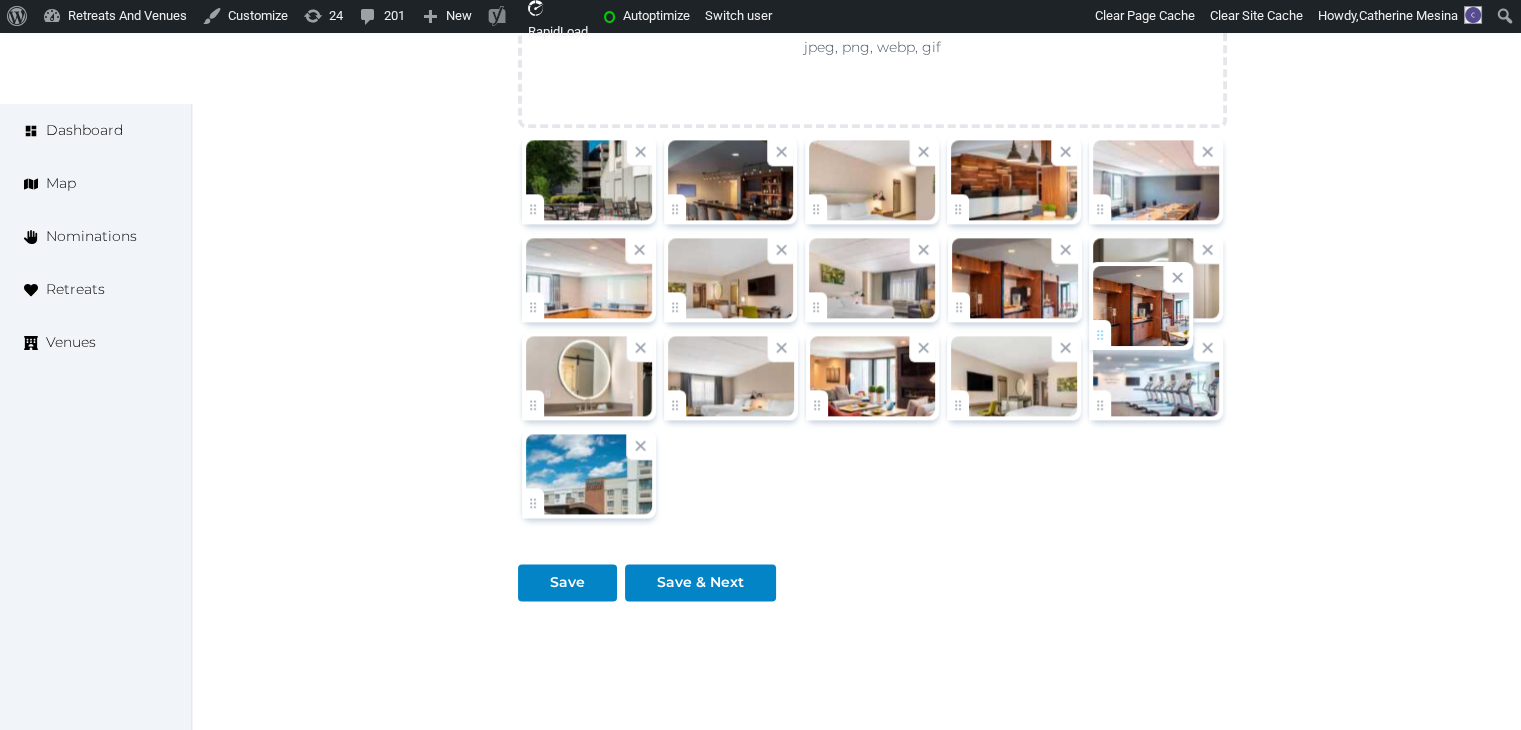 click on "[FIRST] [LAST]   Account My Venue Listings My Retreats Logout      Dashboard Map Nominations Retreats Venues Edit venue 66 %  complete Fill out all the fields in your listing to increase its completion percentage.   A higher completion percentage will make your listing more attractive and result in better matches. Fairfield Inn & Suites by Marriott Providence Airport Warwick   View  listing   Open    Close CRM Lead Basic details Pricing and policies Retreat spaces Meeting spaces Accommodations Amenities Food and dining Activities and experiences Location Environment Types of retreats Brochures Notes Ownership Administration Activity This venue is live and visible to the public Mark draft Archive Venue owned by [FIRST] [LAST] [EMAIL] Copy ownership transfer link Share this link with any user to transfer ownership of this venue. Users without accounts will be directed to register. Copy update link Copy recommended link" at bounding box center (760, -822) 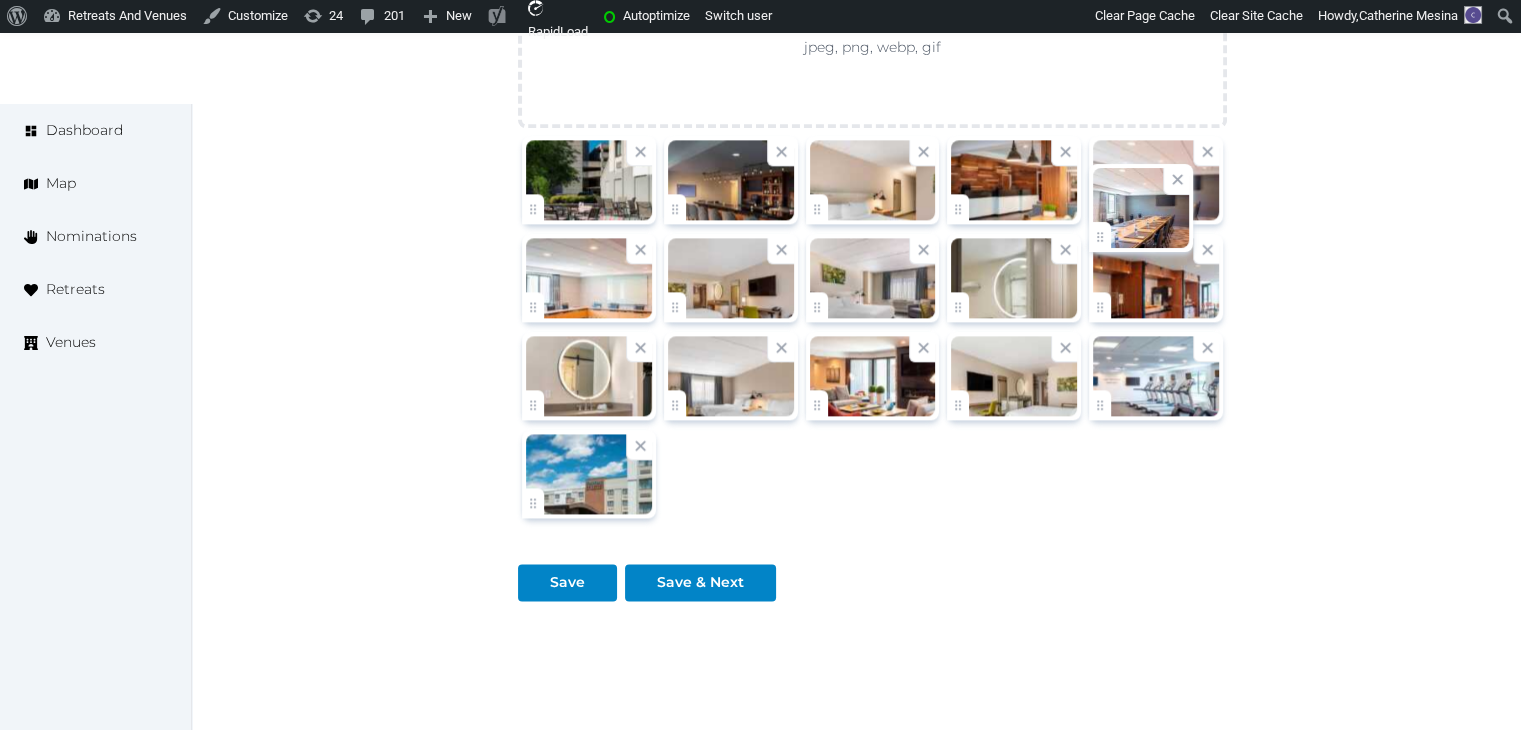 click on "[FIRST] [LAST]   Account My Venue Listings My Retreats Logout      Dashboard Map Nominations Retreats Venues Edit venue 66 %  complete Fill out all the fields in your listing to increase its completion percentage.   A higher completion percentage will make your listing more attractive and result in better matches. Fairfield Inn & Suites by Marriott Providence Airport Warwick   View  listing   Open    Close CRM Lead Basic details Pricing and policies Retreat spaces Meeting spaces Accommodations Amenities Food and dining Activities and experiences Location Environment Types of retreats Brochures Notes Ownership Administration Activity This venue is live and visible to the public Mark draft Archive Venue owned by [FIRST] [LAST] [EMAIL] Copy ownership transfer link Share this link with any user to transfer ownership of this venue. Users without accounts will be directed to register. Copy update link Copy recommended link" at bounding box center [760, -822] 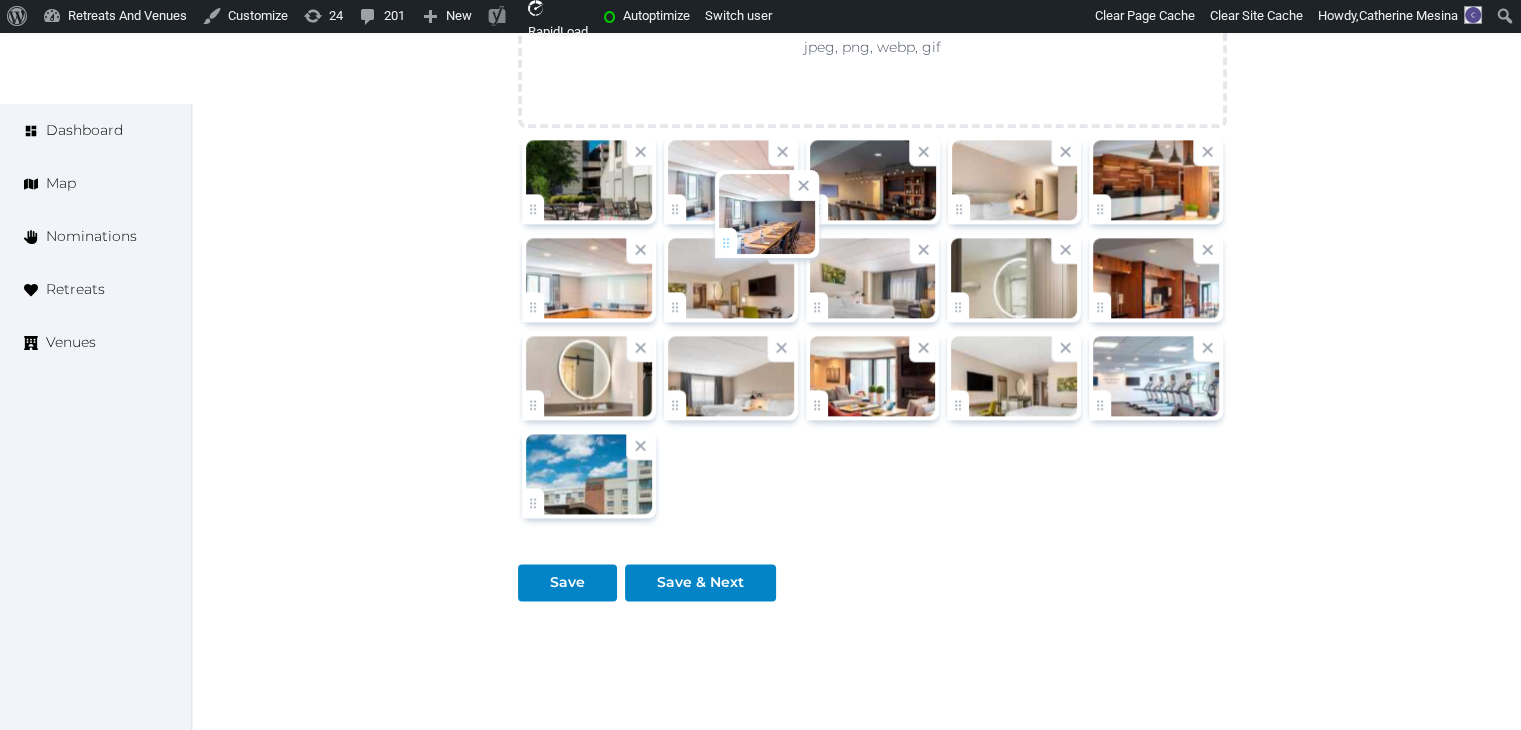 drag, startPoint x: 1092, startPoint y: 237, endPoint x: 718, endPoint y: 243, distance: 374.04813 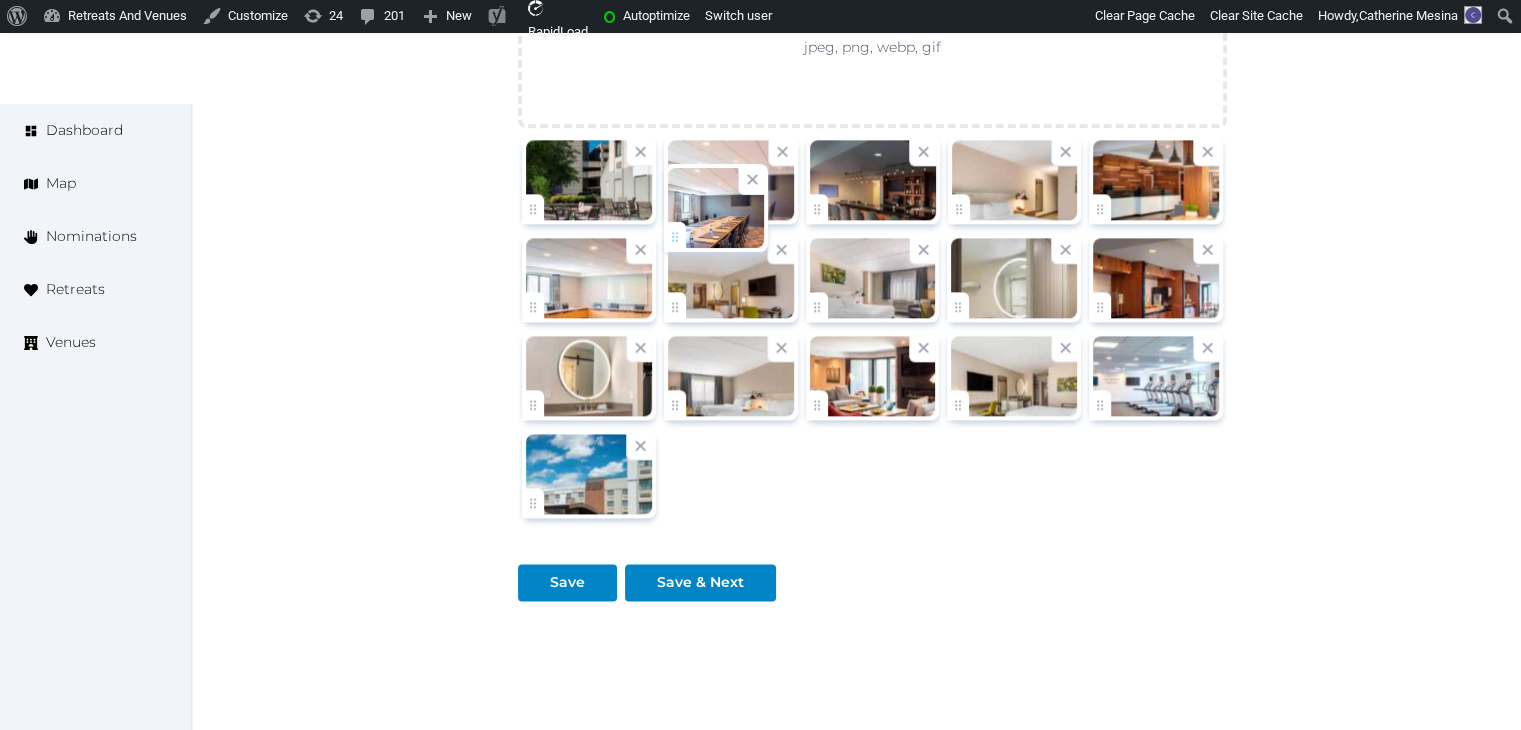 click on "[FIRST] [LAST]   Account My Venue Listings My Retreats Logout      Dashboard Map Nominations Retreats Venues Edit venue 66 %  complete Fill out all the fields in your listing to increase its completion percentage.   A higher completion percentage will make your listing more attractive and result in better matches. Fairfield Inn & Suites by Marriott Providence Airport Warwick   View  listing   Open    Close CRM Lead Basic details Pricing and policies Retreat spaces Meeting spaces Accommodations Amenities Food and dining Activities and experiences Location Environment Types of retreats Brochures Notes Ownership Administration Activity This venue is live and visible to the public Mark draft Archive Venue owned by [FIRST] [LAST] [EMAIL] Copy ownership transfer link Share this link with any user to transfer ownership of this venue. Users without accounts will be directed to register. Copy update link Copy recommended link" at bounding box center [760, -822] 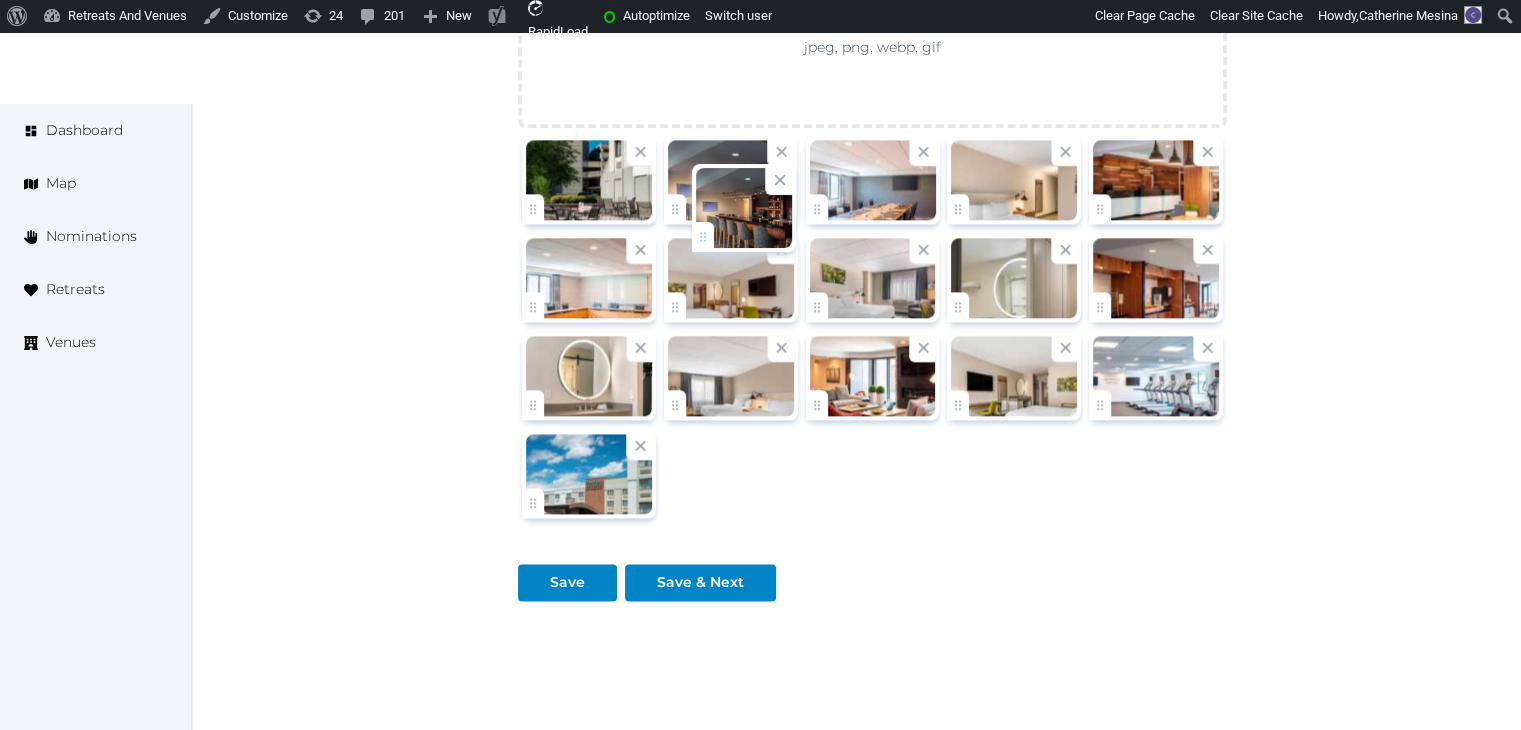 drag, startPoint x: 825, startPoint y: 231, endPoint x: 712, endPoint y: 231, distance: 113 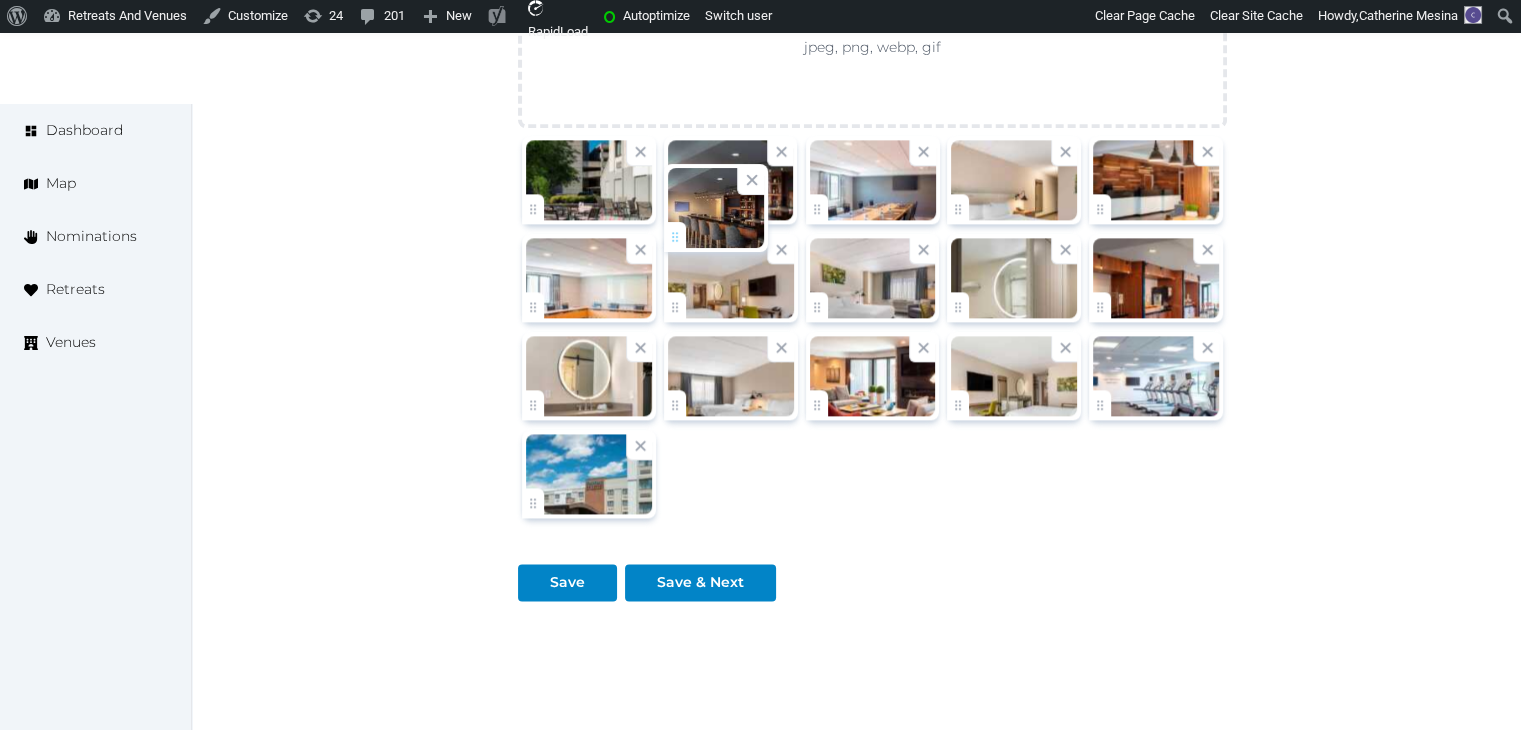 click on "[FIRST] [LAST]   Account My Venue Listings My Retreats Logout      Dashboard Map Nominations Retreats Venues Edit venue 66 %  complete Fill out all the fields in your listing to increase its completion percentage.   A higher completion percentage will make your listing more attractive and result in better matches. Fairfield Inn & Suites by Marriott Providence Airport Warwick   View  listing   Open    Close CRM Lead Basic details Pricing and policies Retreat spaces Meeting spaces Accommodations Amenities Food and dining Activities and experiences Location Environment Types of retreats Brochures Notes Ownership Administration Activity This venue is live and visible to the public Mark draft Archive Venue owned by [FIRST] [LAST] [EMAIL] Copy ownership transfer link Share this link with any user to transfer ownership of this venue. Users without accounts will be directed to register. Copy update link Copy recommended link" at bounding box center (760, -822) 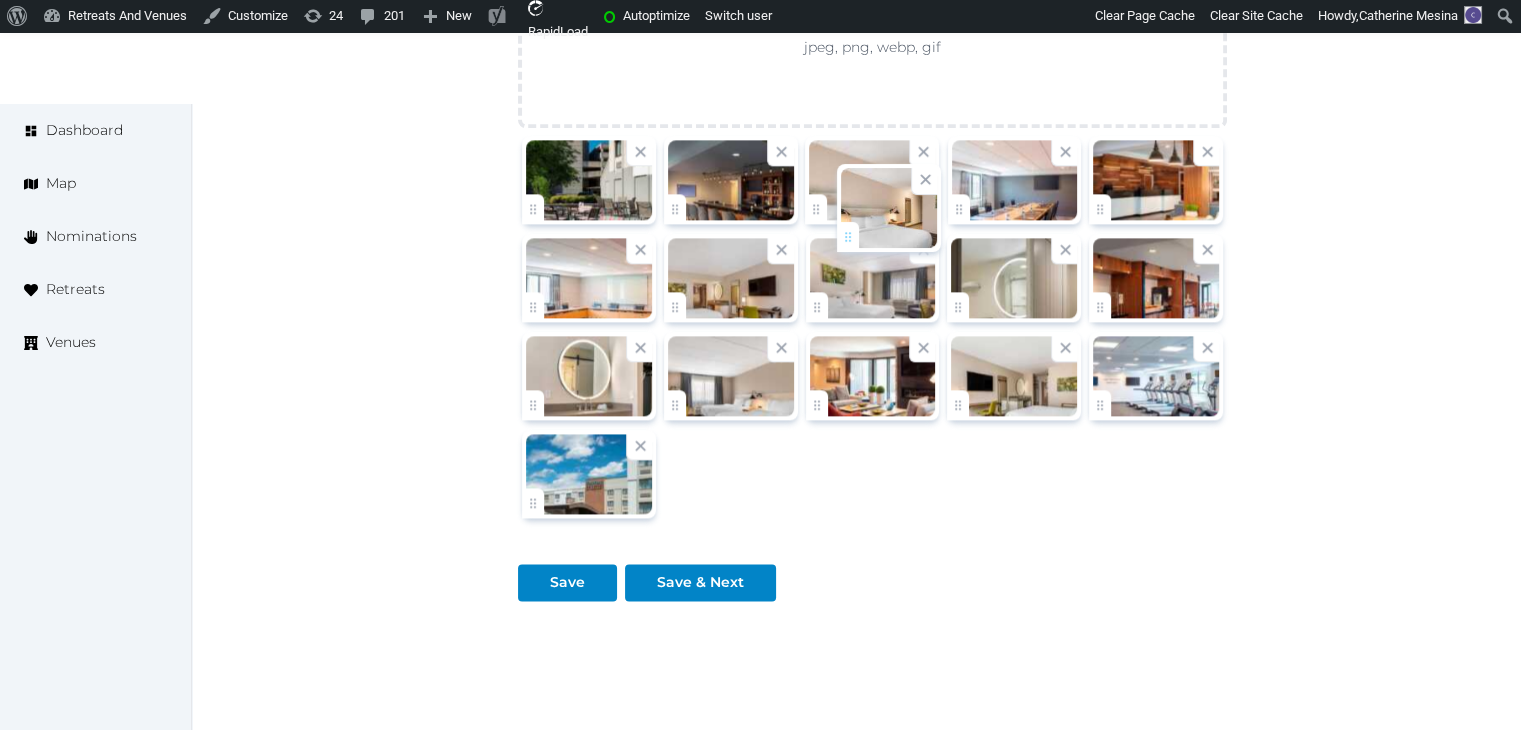 drag, startPoint x: 960, startPoint y: 237, endPoint x: 850, endPoint y: 237, distance: 110 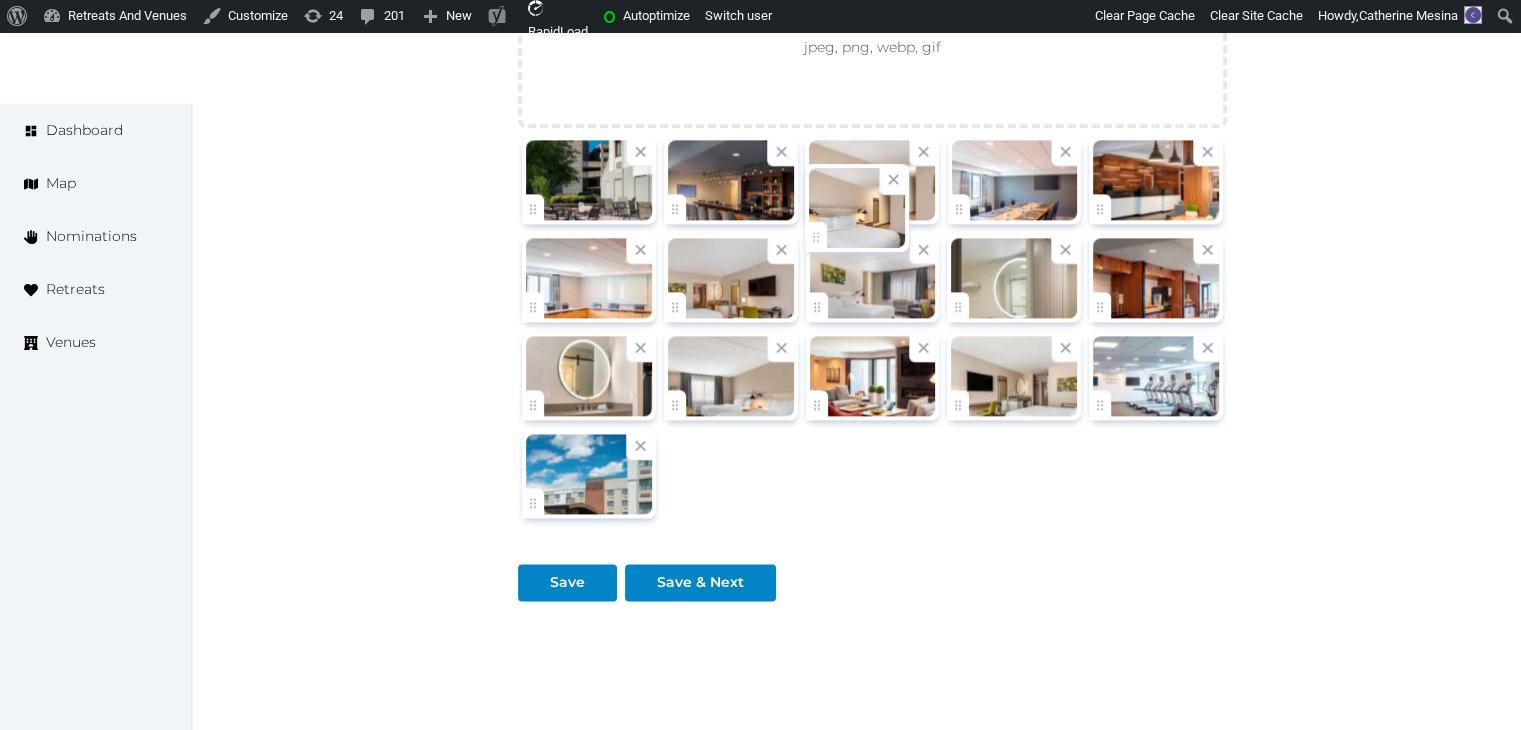 click on "[FIRST] [LAST]   Account My Venue Listings My Retreats Logout      Dashboard Map Nominations Retreats Venues Edit venue 66 %  complete Fill out all the fields in your listing to increase its completion percentage.   A higher completion percentage will make your listing more attractive and result in better matches. Fairfield Inn & Suites by Marriott Providence Airport Warwick   View  listing   Open    Close CRM Lead Basic details Pricing and policies Retreat spaces Meeting spaces Accommodations Amenities Food and dining Activities and experiences Location Environment Types of retreats Brochures Notes Ownership Administration Activity This venue is live and visible to the public Mark draft Archive Venue owned by [FIRST] [LAST] [EMAIL] Copy ownership transfer link Share this link with any user to transfer ownership of this venue. Users without accounts will be directed to register. Copy update link Copy recommended link" at bounding box center (760, -822) 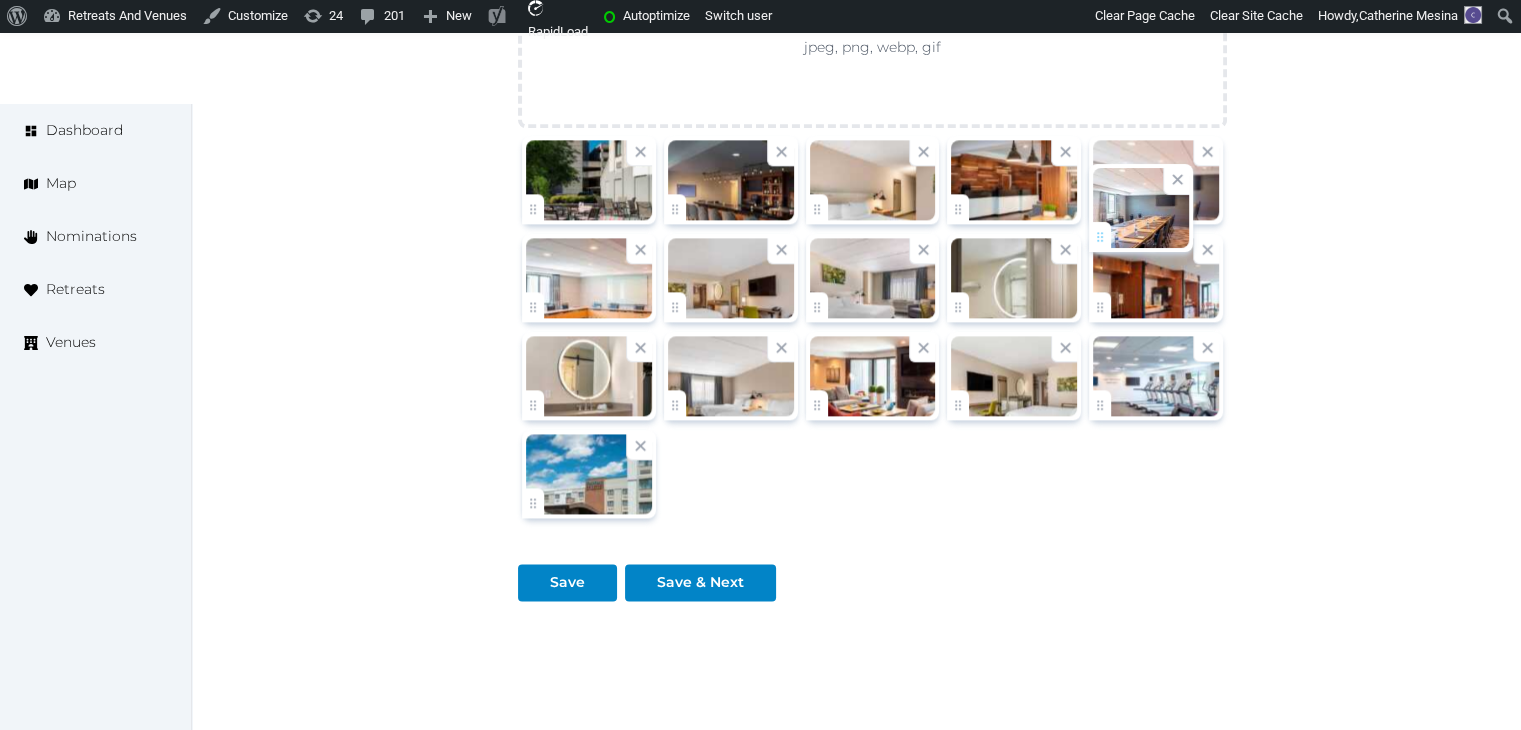drag, startPoint x: 957, startPoint y: 237, endPoint x: 1128, endPoint y: 235, distance: 171.01169 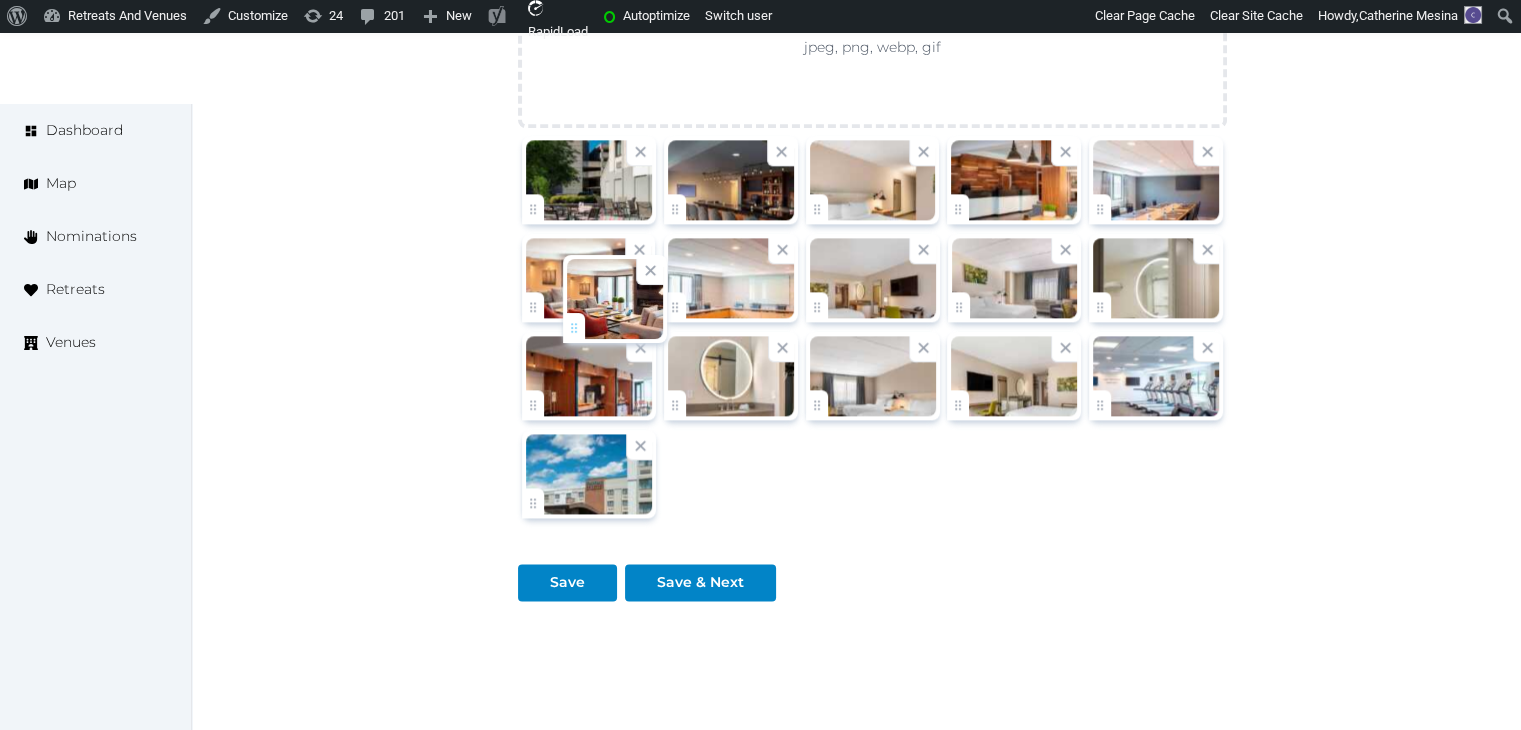 drag, startPoint x: 817, startPoint y: 437, endPoint x: 572, endPoint y: 333, distance: 266.15973 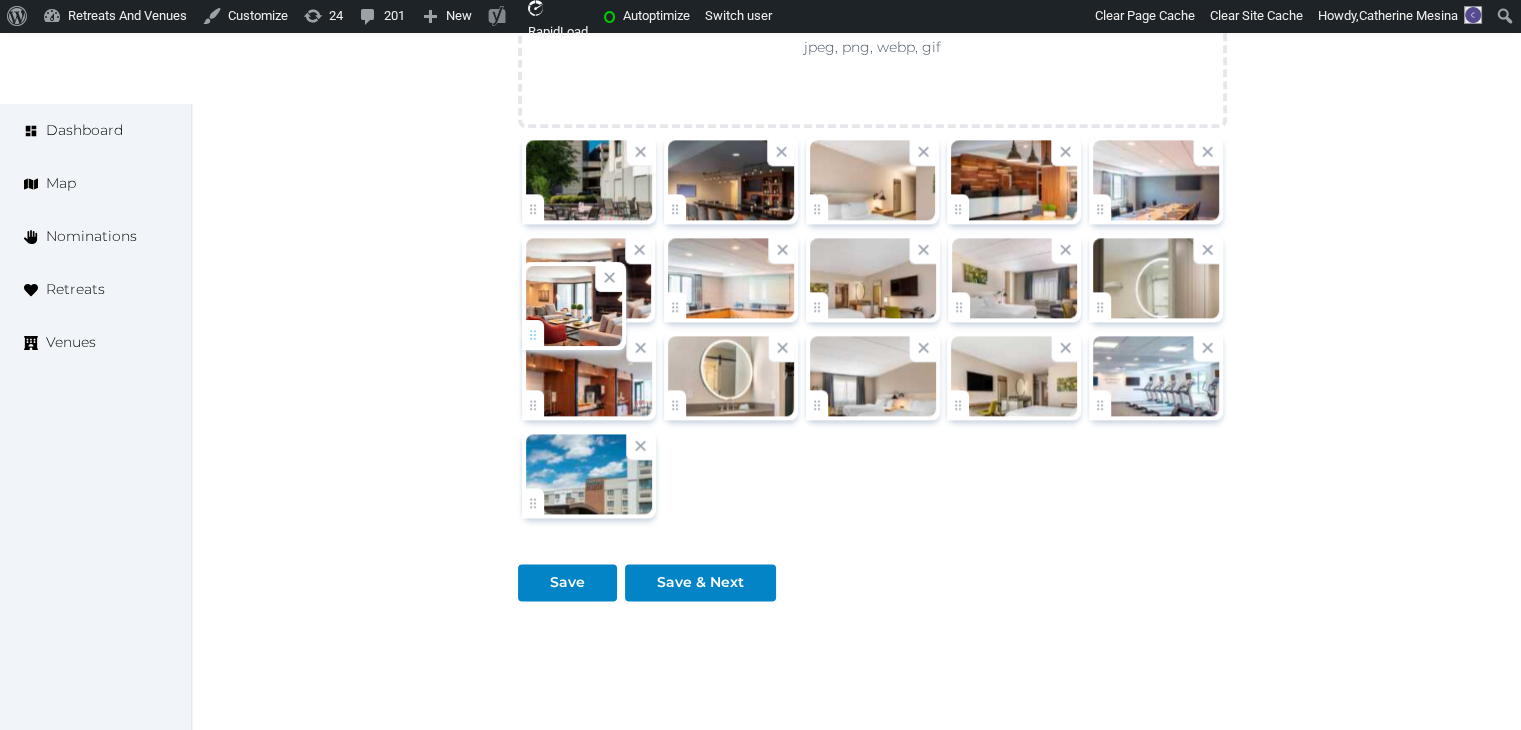 click on "[FIRST] [LAST]   Account My Venue Listings My Retreats Logout      Dashboard Map Nominations Retreats Venues Edit venue 66 %  complete Fill out all the fields in your listing to increase its completion percentage.   A higher completion percentage will make your listing more attractive and result in better matches. Fairfield Inn & Suites by Marriott Providence Airport Warwick   View  listing   Open    Close CRM Lead Basic details Pricing and policies Retreat spaces Meeting spaces Accommodations Amenities Food and dining Activities and experiences Location Environment Types of retreats Brochures Notes Ownership Administration Activity This venue is live and visible to the public Mark draft Archive Venue owned by [FIRST] [LAST] [EMAIL] Copy ownership transfer link Share this link with any user to transfer ownership of this venue. Users without accounts will be directed to register. Copy update link Copy recommended link" at bounding box center (760, -822) 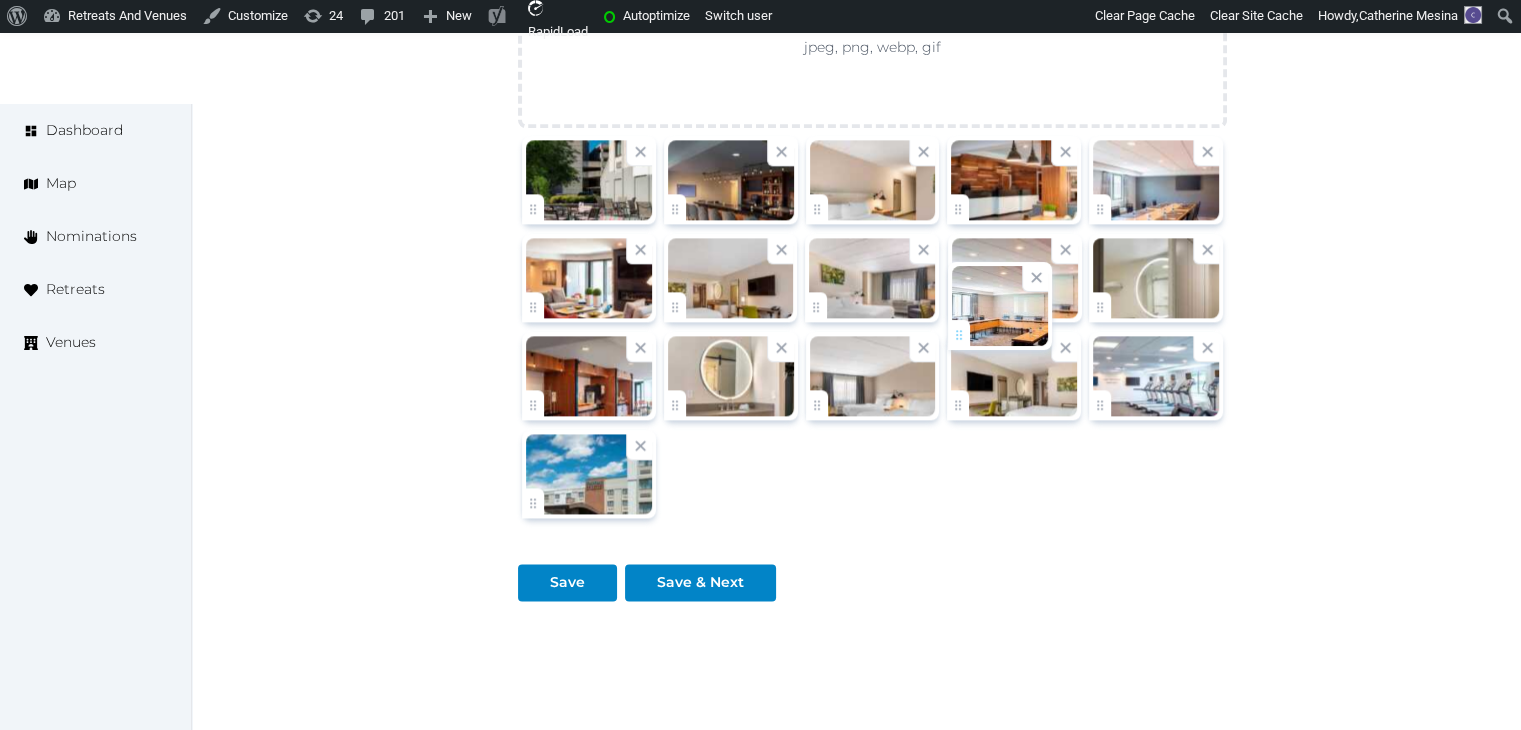 drag, startPoint x: 684, startPoint y: 333, endPoint x: 993, endPoint y: 333, distance: 309 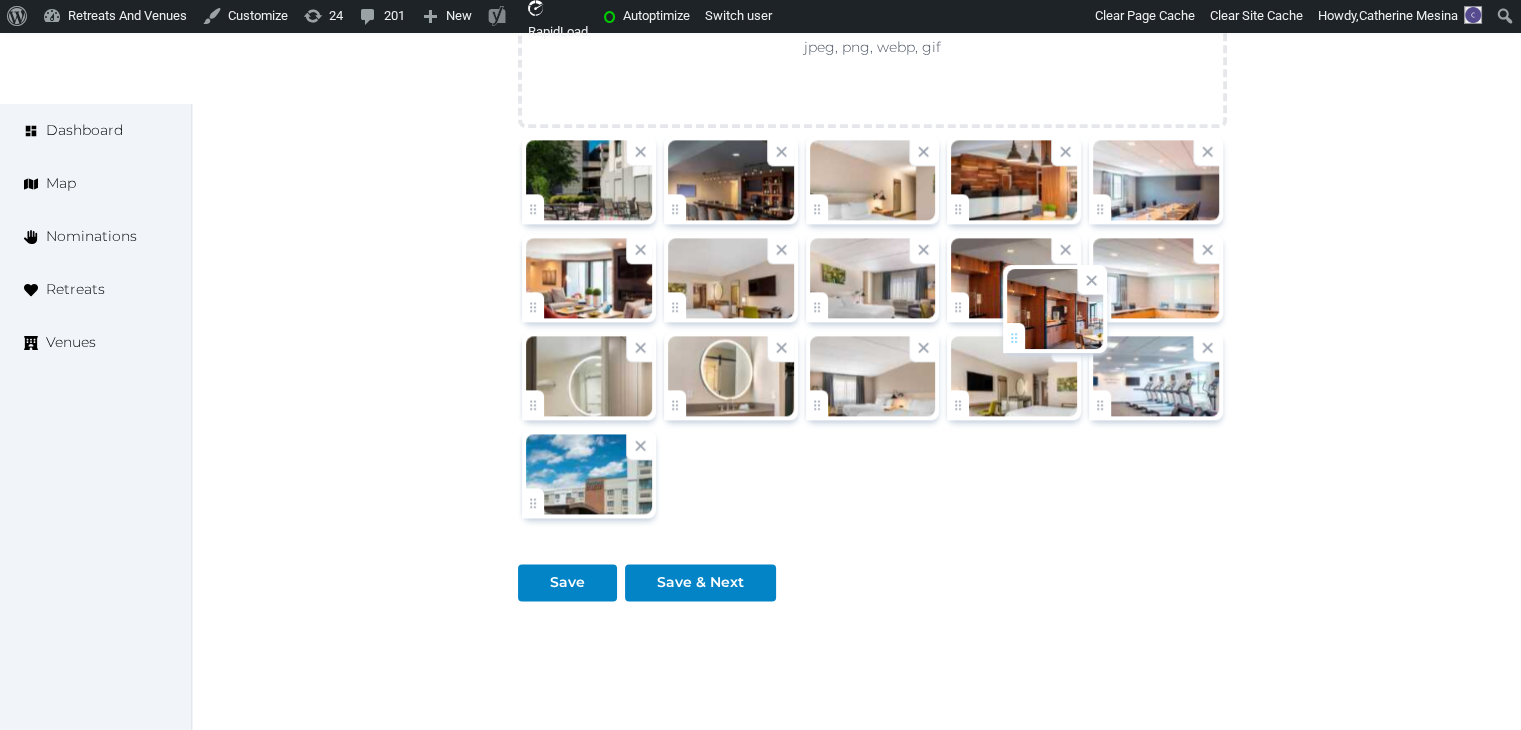 drag, startPoint x: 544, startPoint y: 442, endPoint x: 1034, endPoint y: 343, distance: 499.901 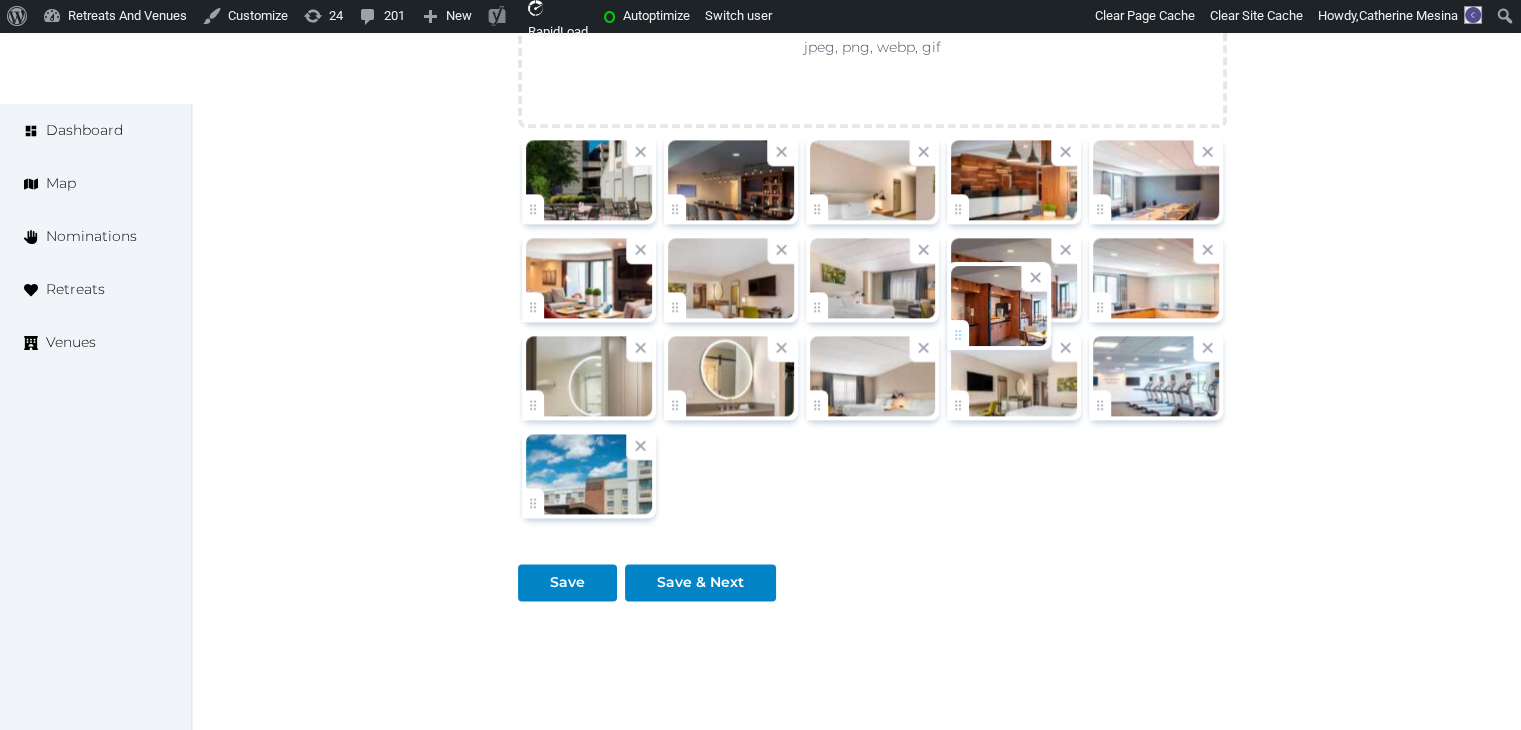 click on "Catherine Mesina   Account My Venue Listings My Retreats Logout      Dashboard Map Nominations Retreats Venues Edit venue 66 %  complete Fill out all the fields in your listing to increase its completion percentage.   A higher completion percentage will make your listing more attractive and result in better matches. Fairfield Inn & Suites by Marriott Providence Airport Warwick   View  listing   Open    Close CRM Lead Basic details Pricing and policies Retreat spaces Meeting spaces Accommodations Amenities Food and dining Activities and experiences Location Environment Types of retreats Brochures Notes Ownership Administration Activity This venue is live and visible to the public Mark draft Archive Venue owned by Thiago Martins thiago@retreatsandvenues.com Copy ownership transfer link Share this link with any user to transfer ownership of this venue. Users without accounts will be directed to register. Copy update link Copy recommended link" at bounding box center [760, -822] 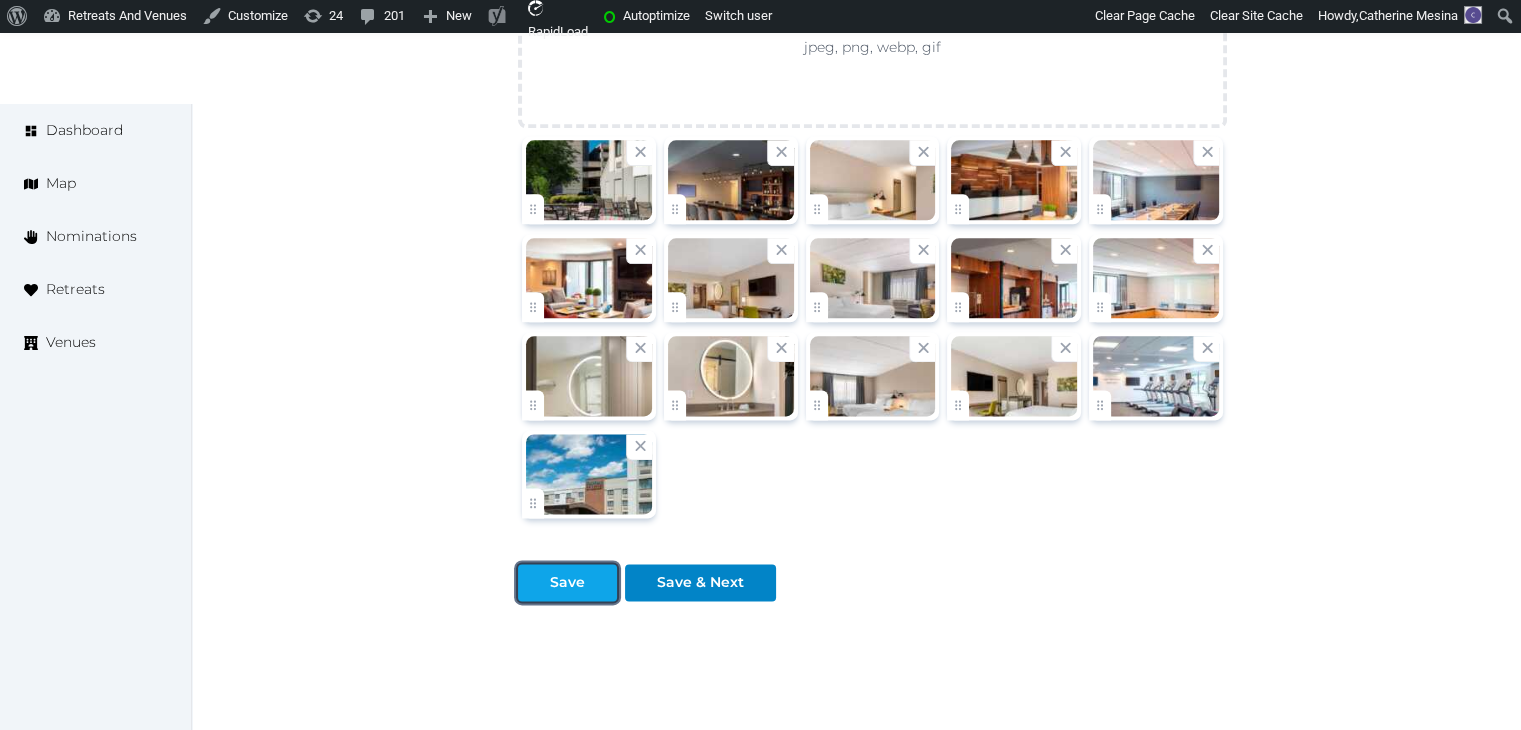 click at bounding box center (601, 582) 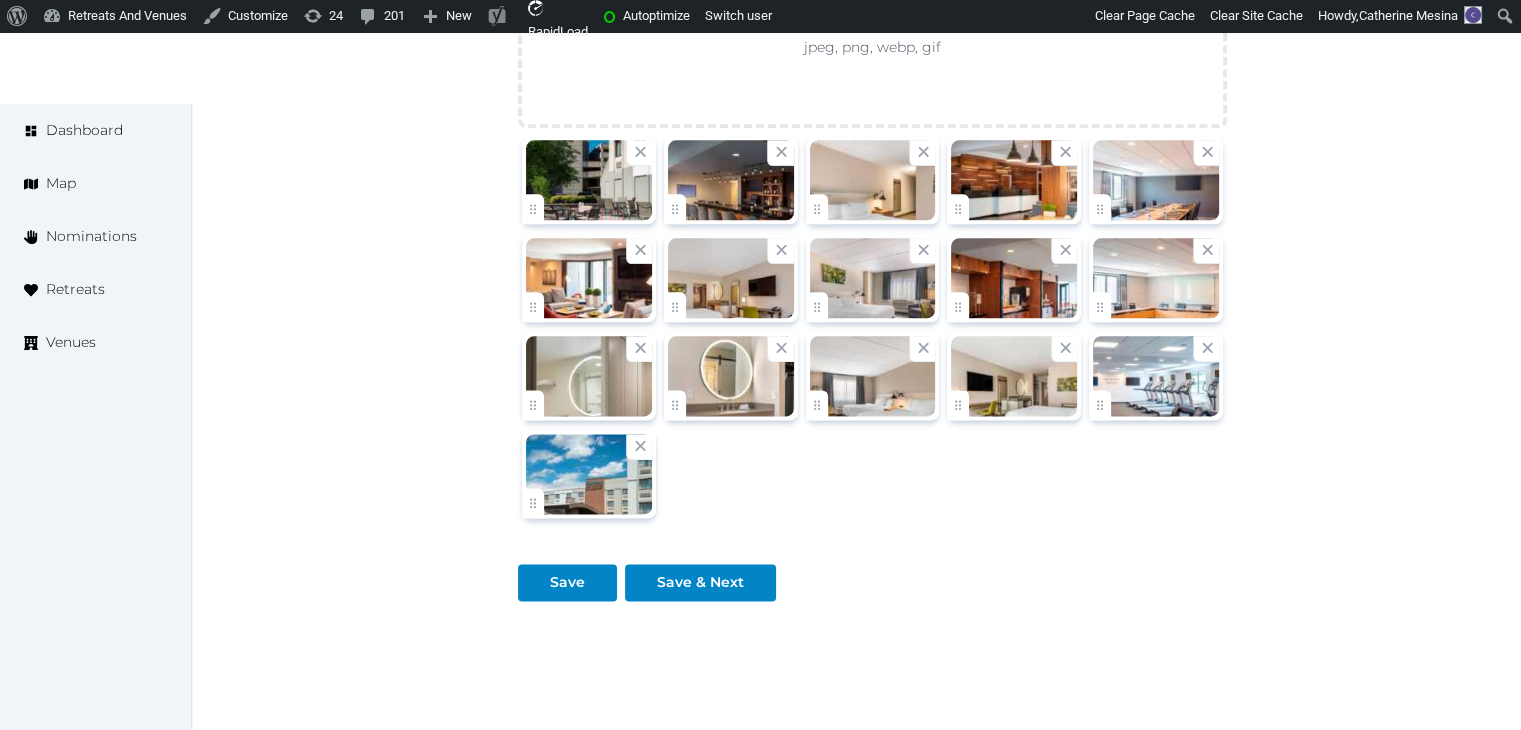 click at bounding box center [1014, 278] 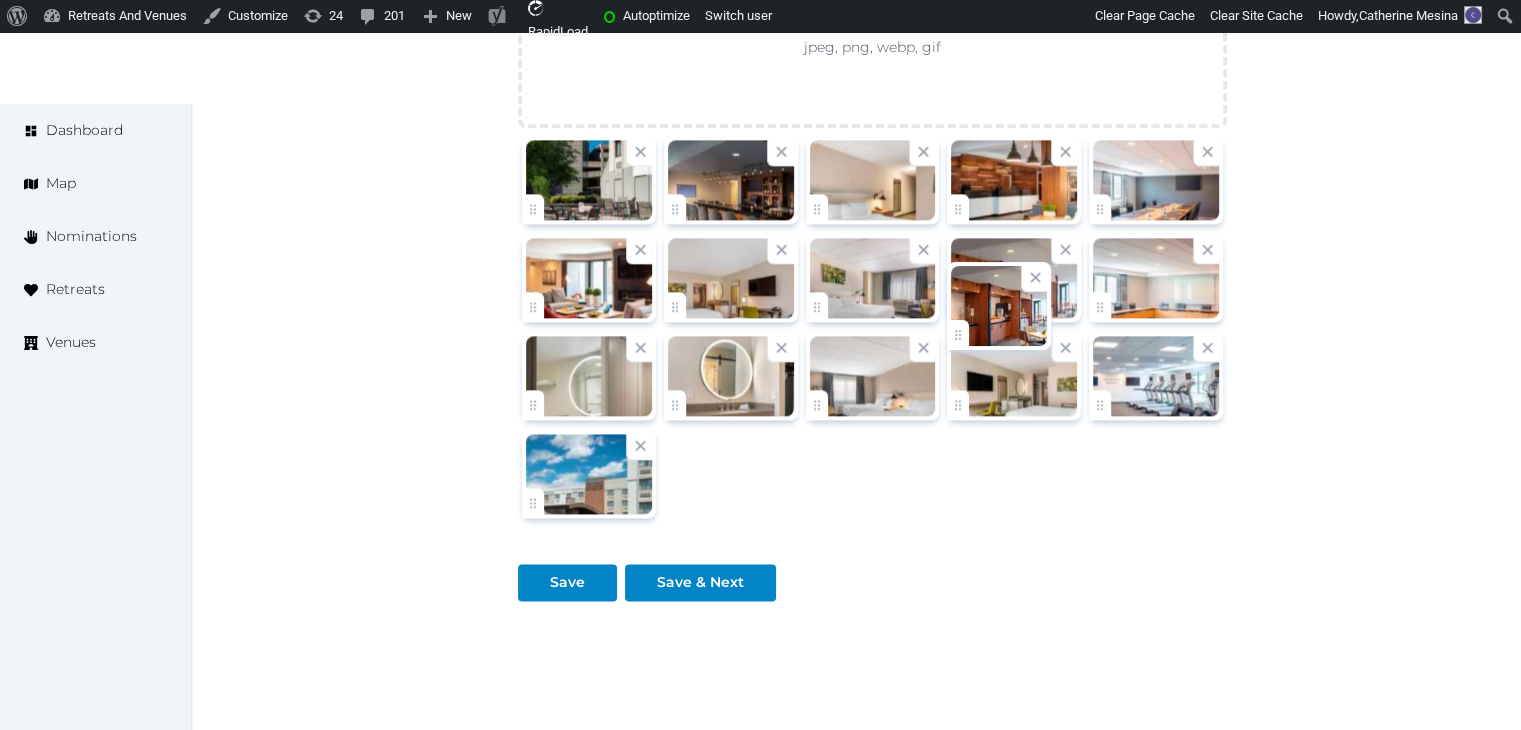 click on "Catherine Mesina   Account My Venue Listings My Retreats Logout      Dashboard Map Nominations Retreats Venues Edit venue 66 %  complete Fill out all the fields in your listing to increase its completion percentage.   A higher completion percentage will make your listing more attractive and result in better matches. Fairfield Inn & Suites by Marriott Providence Airport Warwick   View  listing   Open    Close CRM Lead Basic details Pricing and policies Retreat spaces Meeting spaces Accommodations Amenities Food and dining Activities and experiences Location Environment Types of retreats Brochures Notes Ownership Administration Activity This venue is live and visible to the public Mark draft Archive Venue owned by Thiago Martins thiago@retreatsandvenues.com Copy ownership transfer link Share this link with any user to transfer ownership of this venue. Users without accounts will be directed to register. Copy update link Copy recommended link" at bounding box center [760, -822] 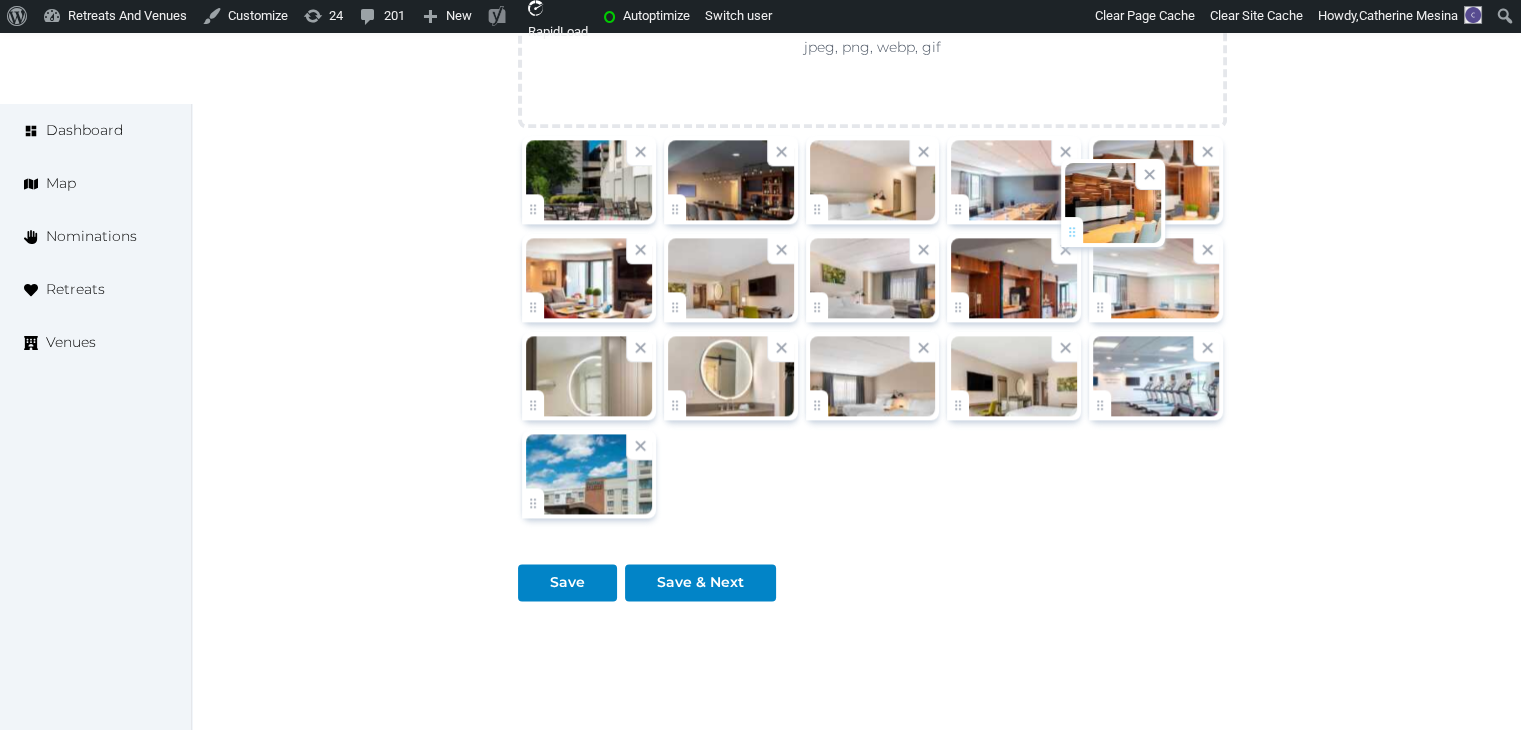 drag, startPoint x: 967, startPoint y: 233, endPoint x: 1081, endPoint y: 228, distance: 114.1096 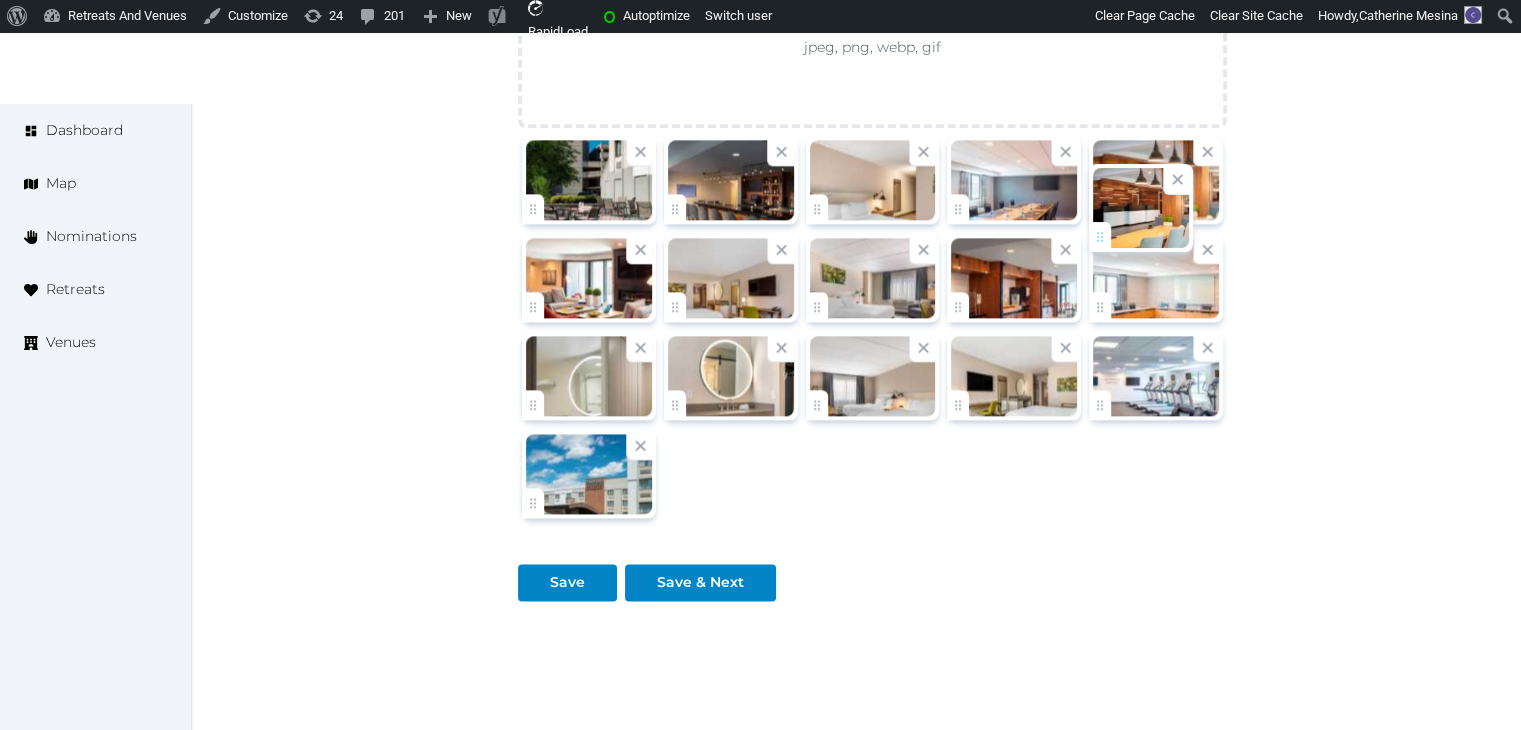 click on "Catherine Mesina   Account My Venue Listings My Retreats Logout      Dashboard Map Nominations Retreats Venues Edit venue 66 %  complete Fill out all the fields in your listing to increase its completion percentage.   A higher completion percentage will make your listing more attractive and result in better matches. Fairfield Inn & Suites by Marriott Providence Airport Warwick   View  listing   Open    Close CRM Lead Basic details Pricing and policies Retreat spaces Meeting spaces Accommodations Amenities Food and dining Activities and experiences Location Environment Types of retreats Brochures Notes Ownership Administration Activity This venue is live and visible to the public Mark draft Archive Venue owned by Thiago Martins thiago@retreatsandvenues.com Copy ownership transfer link Share this link with any user to transfer ownership of this venue. Users without accounts will be directed to register. Copy update link Copy recommended link" at bounding box center [760, -822] 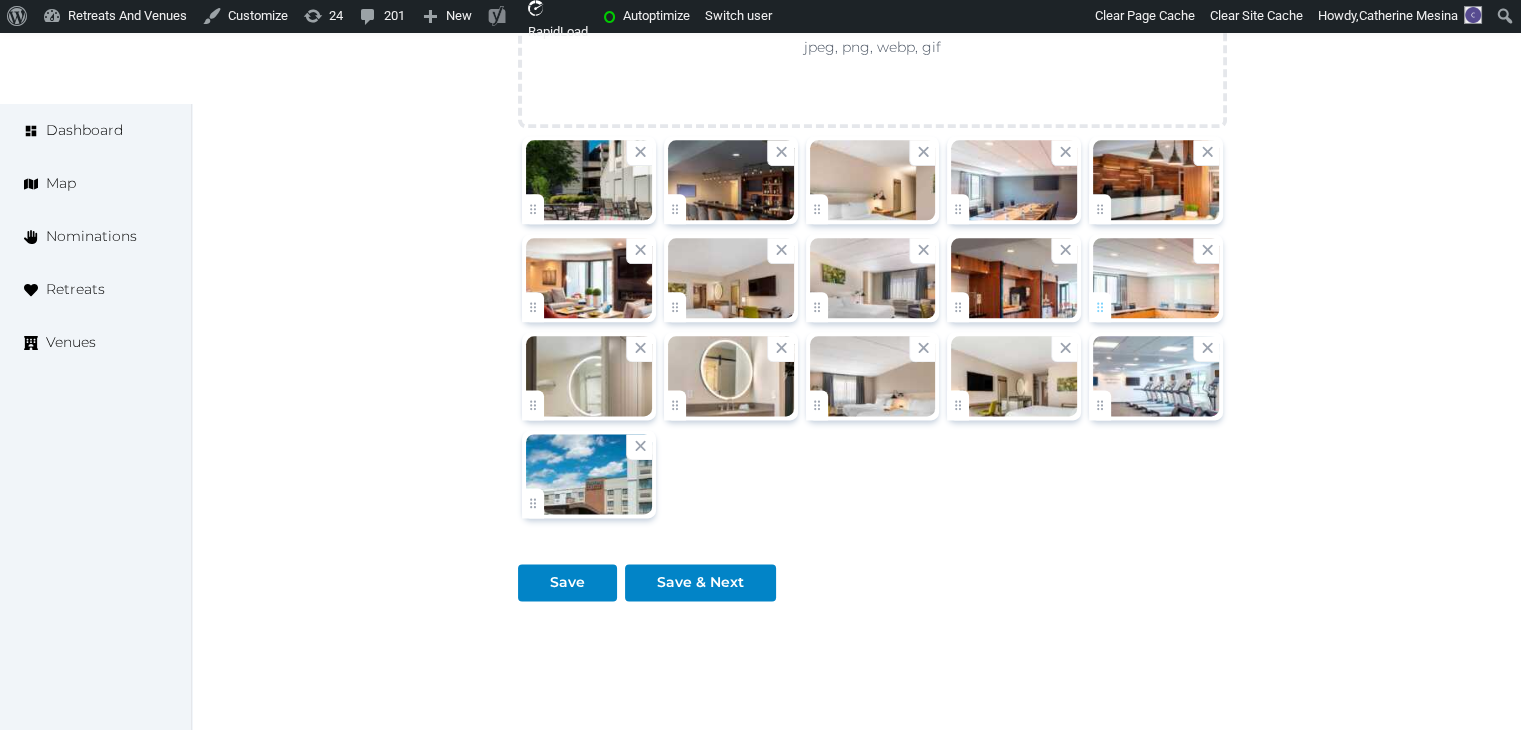 click on "Catherine Mesina   Account My Venue Listings My Retreats Logout      Dashboard Map Nominations Retreats Venues Edit venue 66 %  complete Fill out all the fields in your listing to increase its completion percentage.   A higher completion percentage will make your listing more attractive and result in better matches. Fairfield Inn & Suites by Marriott Providence Airport Warwick   View  listing   Open    Close CRM Lead Basic details Pricing and policies Retreat spaces Meeting spaces Accommodations Amenities Food and dining Activities and experiences Location Environment Types of retreats Brochures Notes Ownership Administration Activity This venue is live and visible to the public Mark draft Archive Venue owned by Thiago Martins thiago@retreatsandvenues.com Copy ownership transfer link Share this link with any user to transfer ownership of this venue. Users without accounts will be directed to register. Copy update link Copy recommended link" at bounding box center [760, -822] 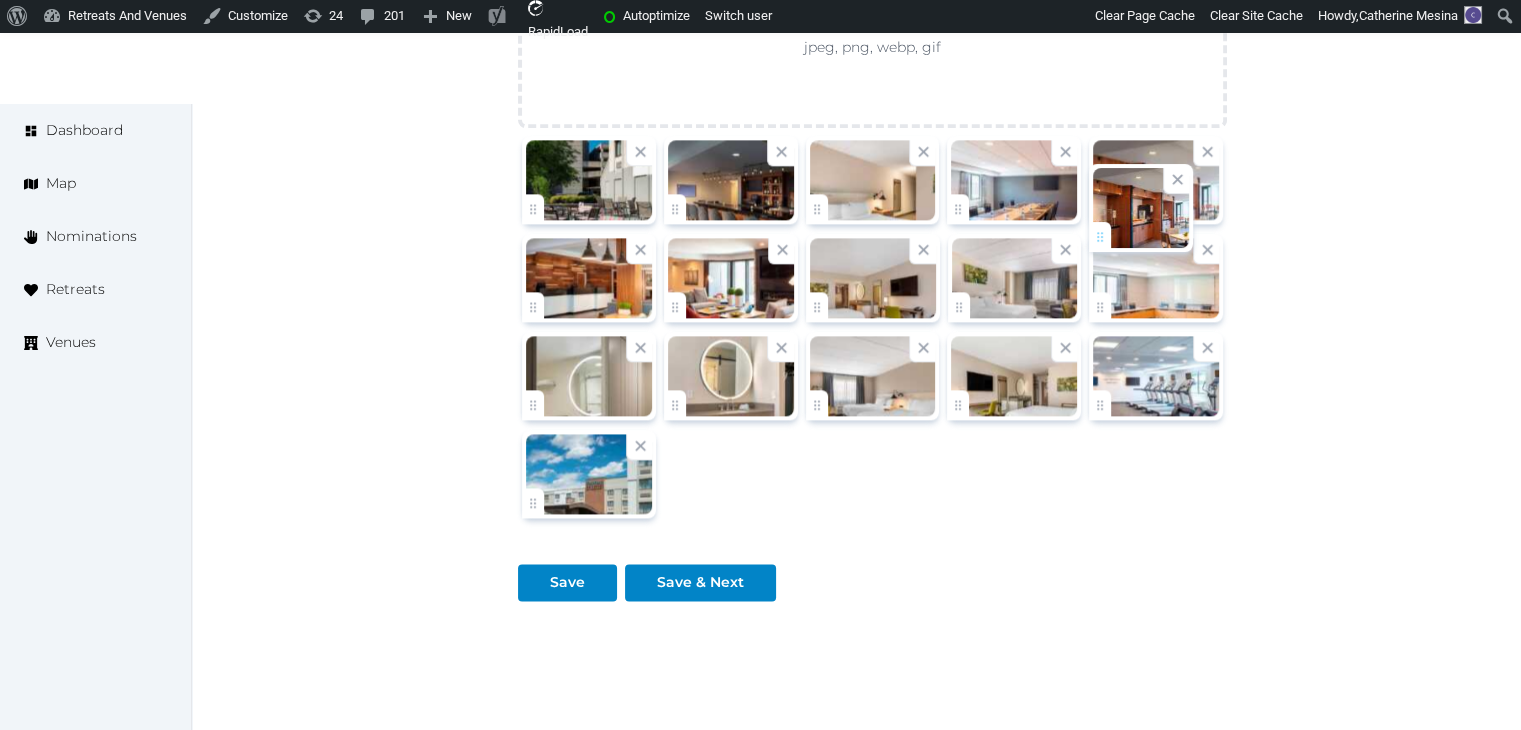 drag, startPoint x: 972, startPoint y: 345, endPoint x: 1108, endPoint y: 249, distance: 166.46922 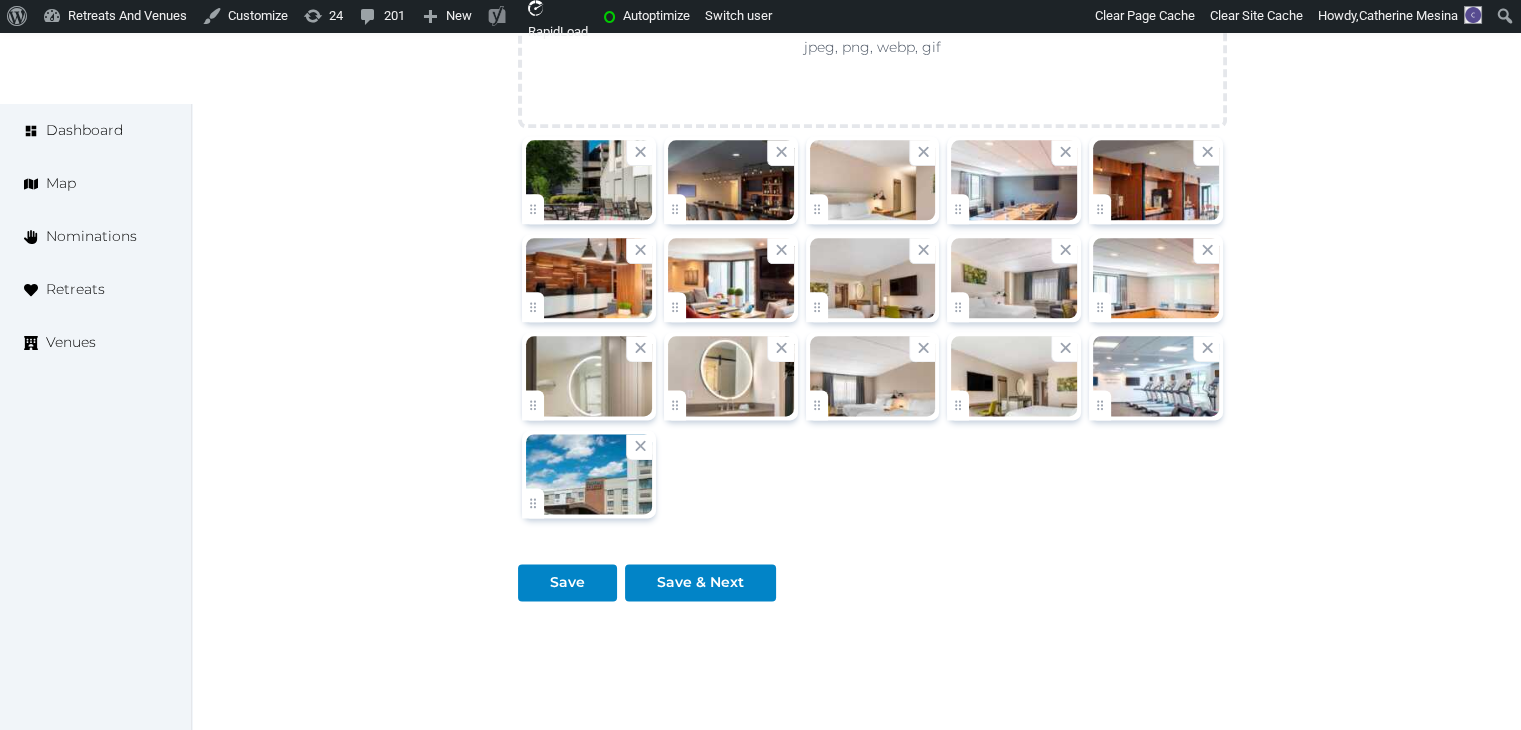 drag, startPoint x: 660, startPoint y: 327, endPoint x: 520, endPoint y: 327, distance: 140 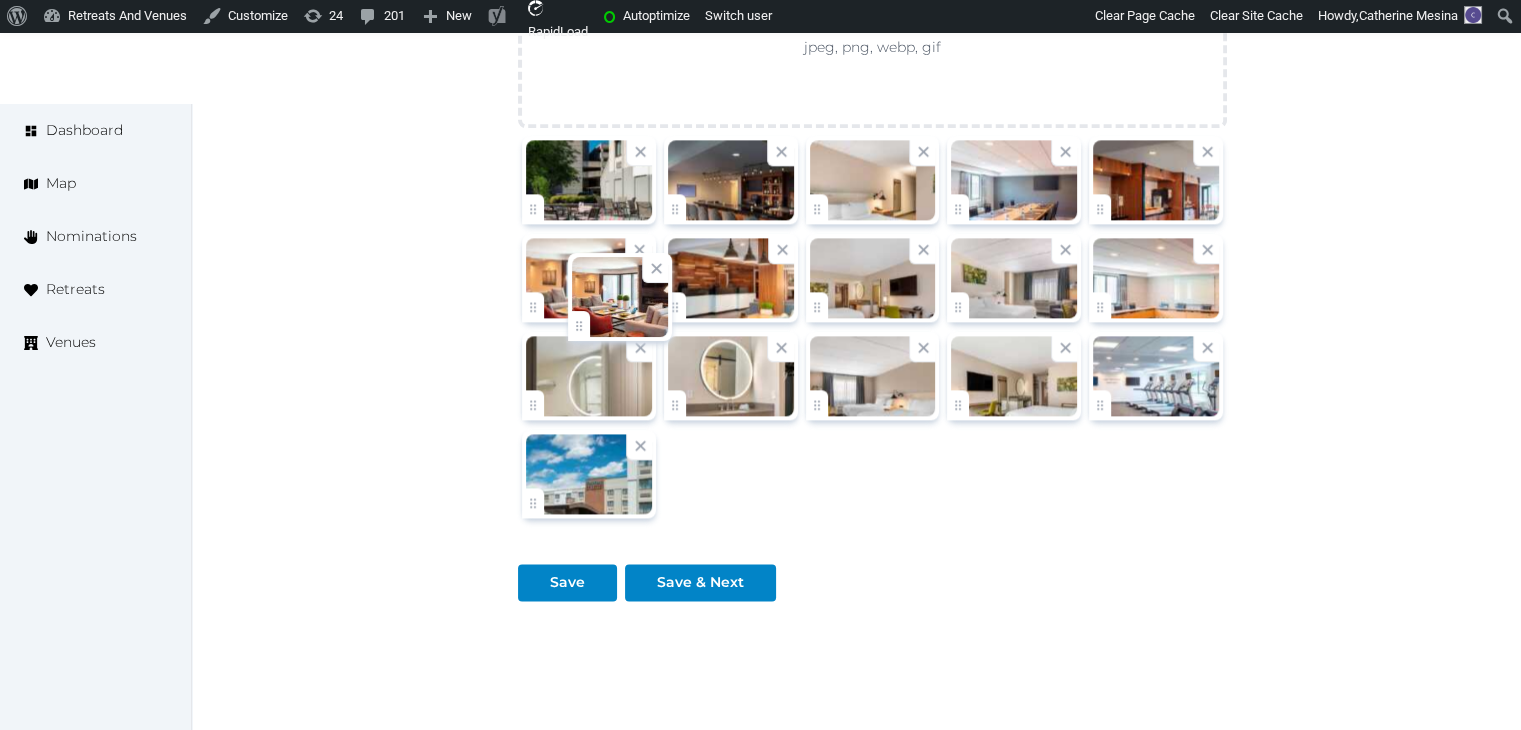 drag, startPoint x: 681, startPoint y: 333, endPoint x: 574, endPoint y: 330, distance: 107.042046 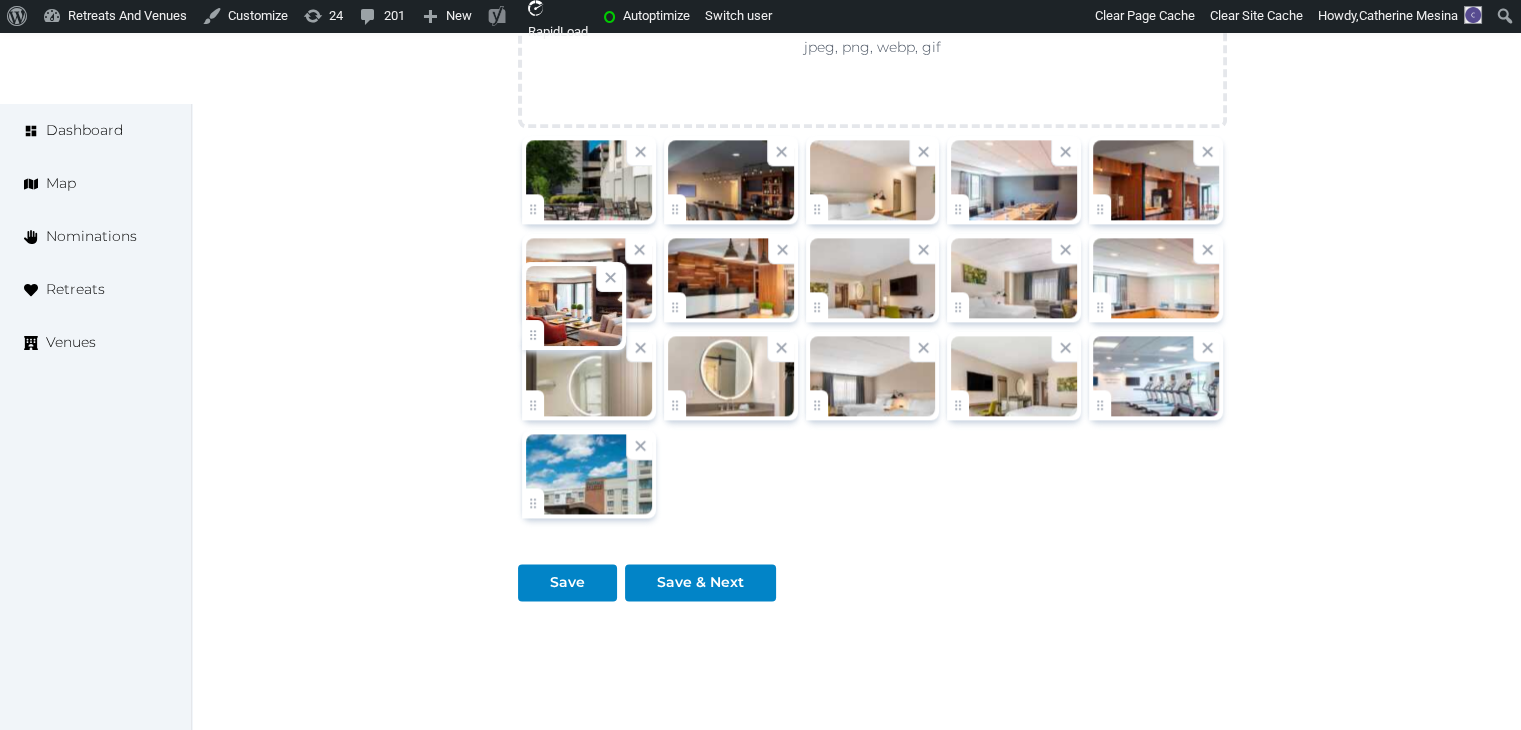 click on "Catherine Mesina   Account My Venue Listings My Retreats Logout      Dashboard Map Nominations Retreats Venues Edit venue 66 %  complete Fill out all the fields in your listing to increase its completion percentage.   A higher completion percentage will make your listing more attractive and result in better matches. Fairfield Inn & Suites by Marriott Providence Airport Warwick   View  listing   Open    Close CRM Lead Basic details Pricing and policies Retreat spaces Meeting spaces Accommodations Amenities Food and dining Activities and experiences Location Environment Types of retreats Brochures Notes Ownership Administration Activity This venue is live and visible to the public Mark draft Archive Venue owned by Thiago Martins thiago@retreatsandvenues.com Copy ownership transfer link Share this link with any user to transfer ownership of this venue. Users without accounts will be directed to register. Copy update link Copy recommended link" at bounding box center [760, -822] 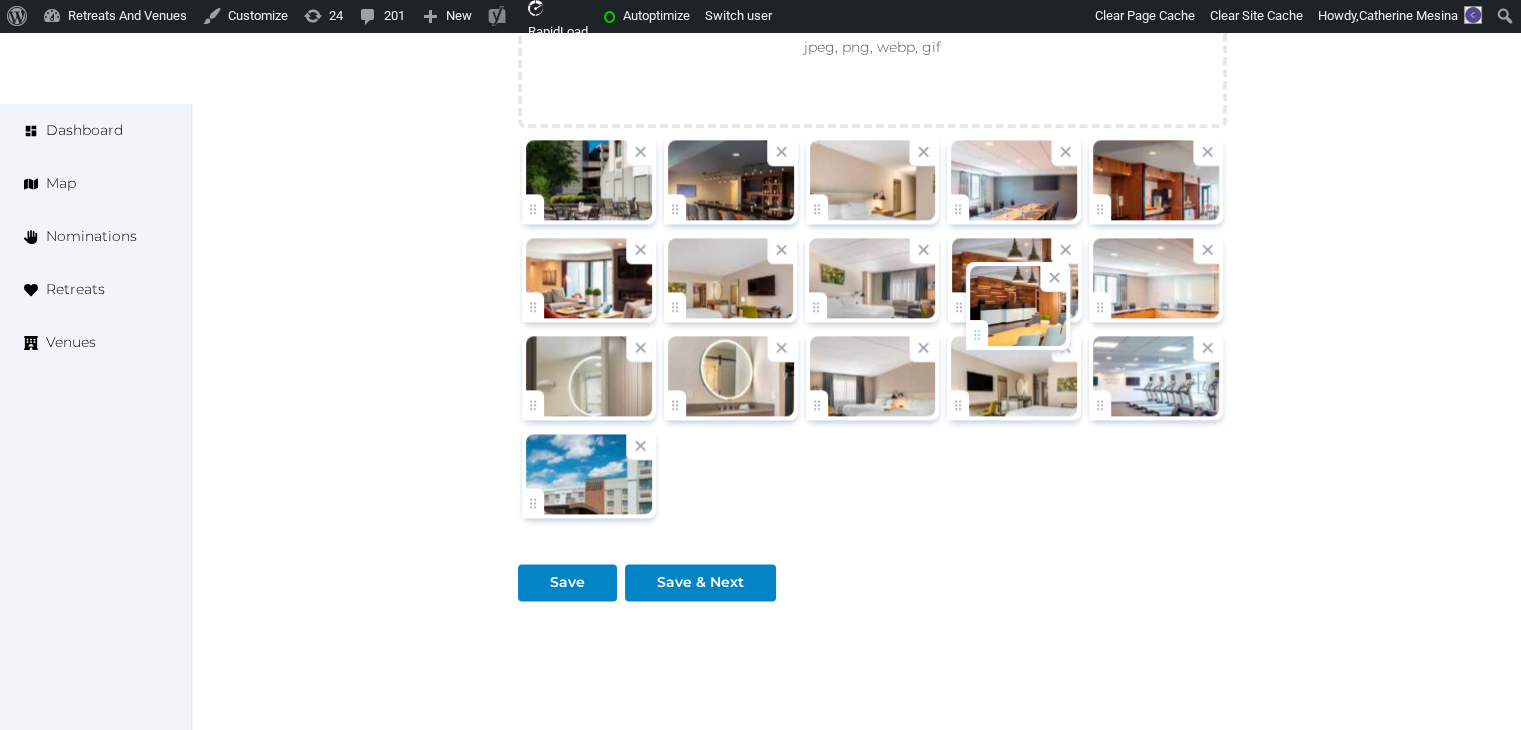 drag, startPoint x: 672, startPoint y: 336, endPoint x: 974, endPoint y: 336, distance: 302 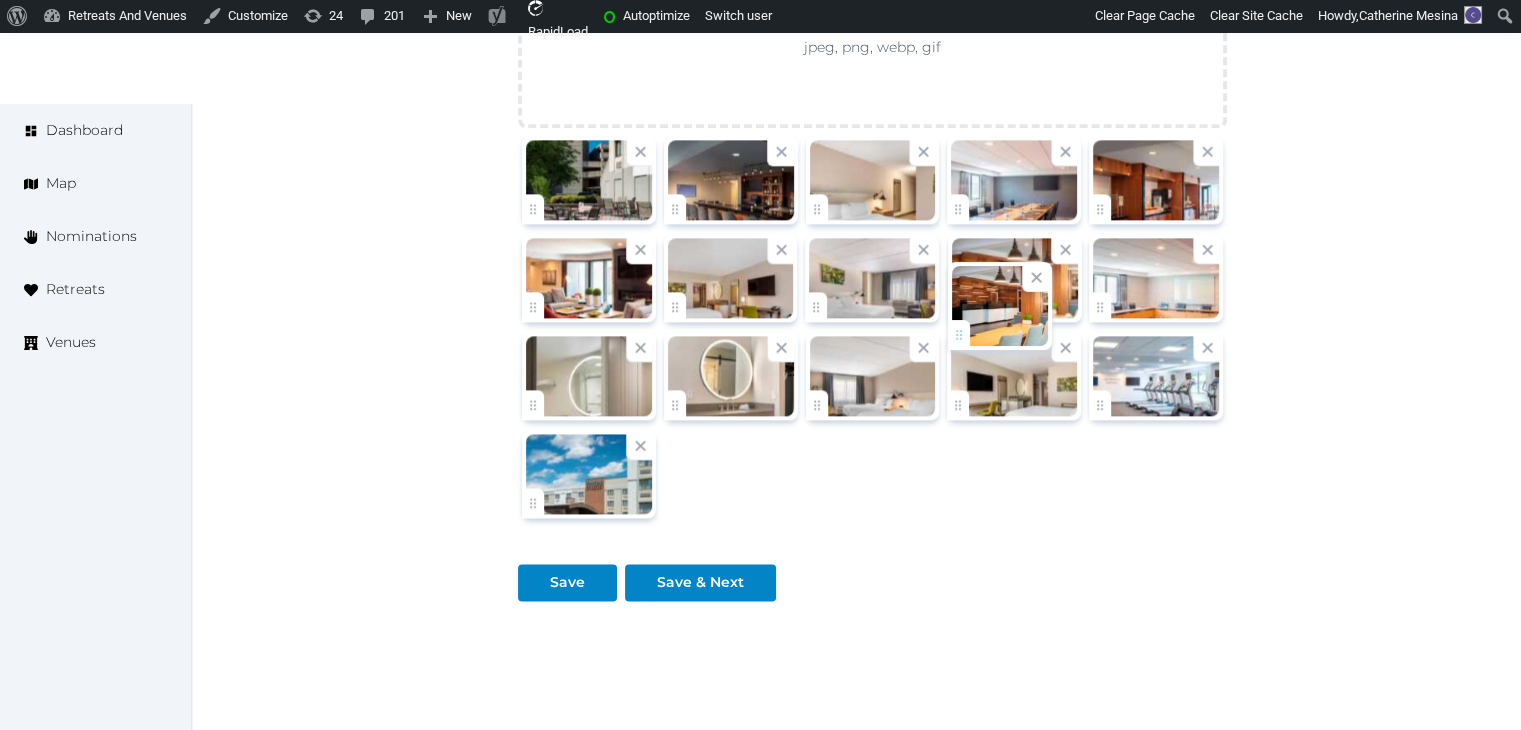 click on "Catherine Mesina   Account My Venue Listings My Retreats Logout      Dashboard Map Nominations Retreats Venues Edit venue 66 %  complete Fill out all the fields in your listing to increase its completion percentage.   A higher completion percentage will make your listing more attractive and result in better matches. Fairfield Inn & Suites by Marriott Providence Airport Warwick   View  listing   Open    Close CRM Lead Basic details Pricing and policies Retreat spaces Meeting spaces Accommodations Amenities Food and dining Activities and experiences Location Environment Types of retreats Brochures Notes Ownership Administration Activity This venue is live and visible to the public Mark draft Archive Venue owned by Thiago Martins thiago@retreatsandvenues.com Copy ownership transfer link Share this link with any user to transfer ownership of this venue. Users without accounts will be directed to register. Copy update link Copy recommended link" at bounding box center (760, -822) 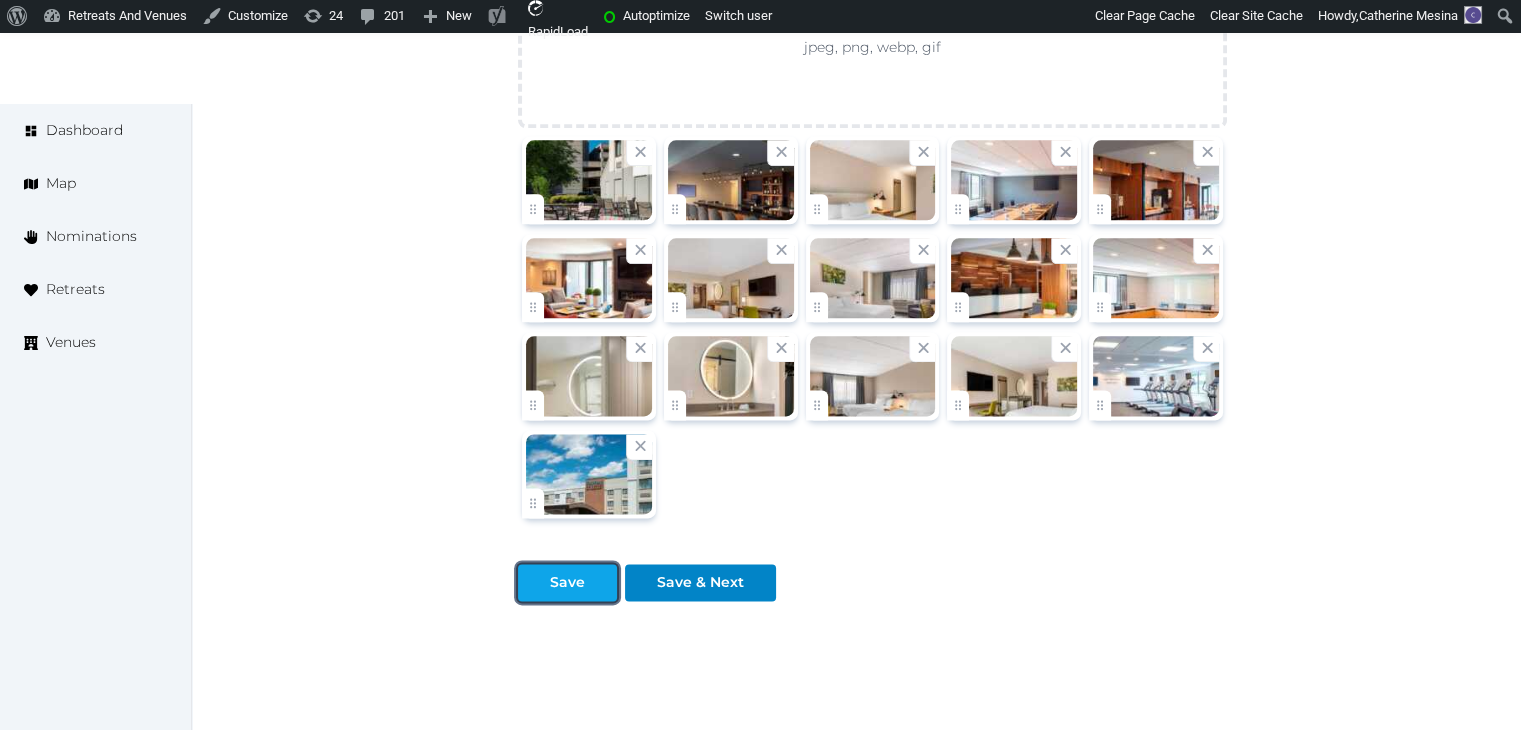 click on "Save" at bounding box center (567, 582) 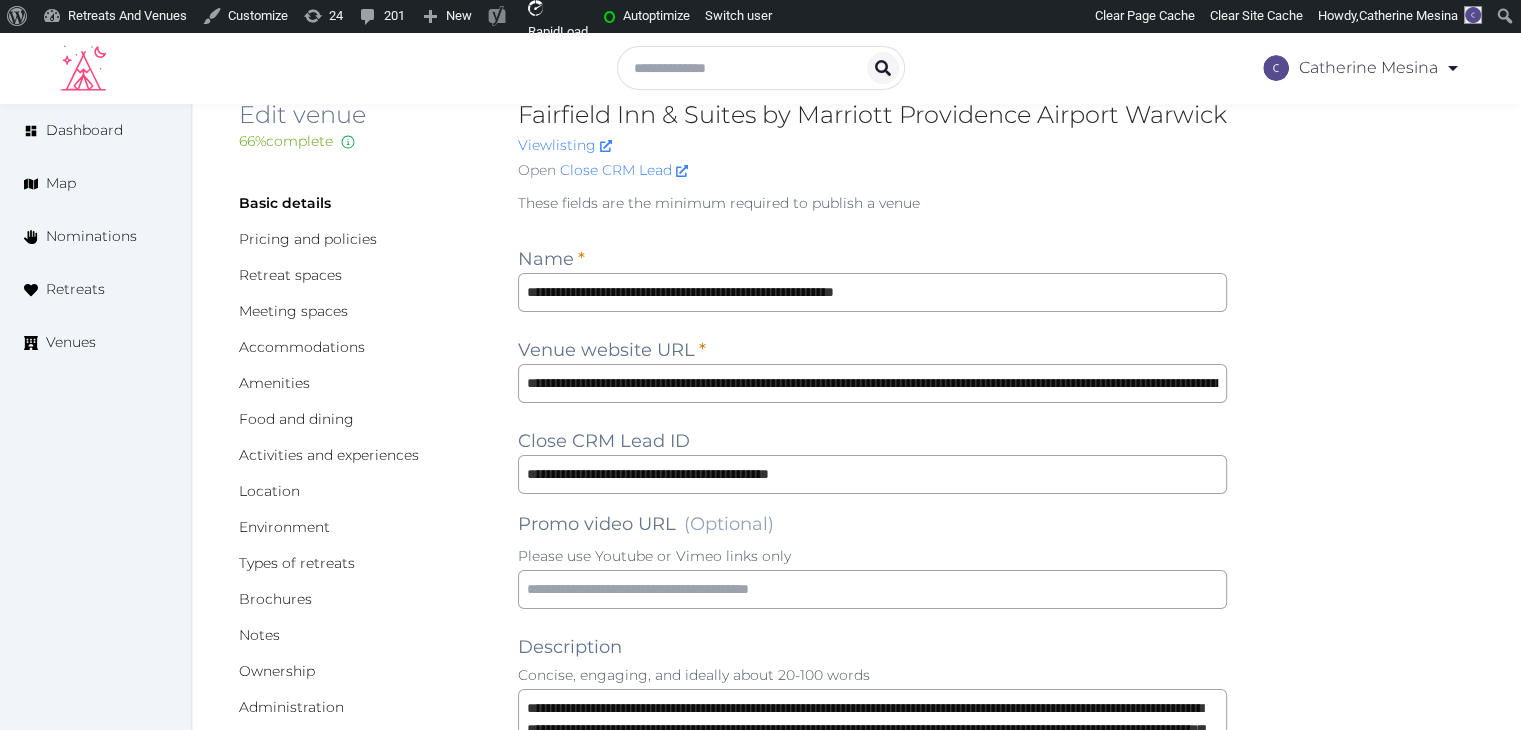 scroll, scrollTop: 0, scrollLeft: 0, axis: both 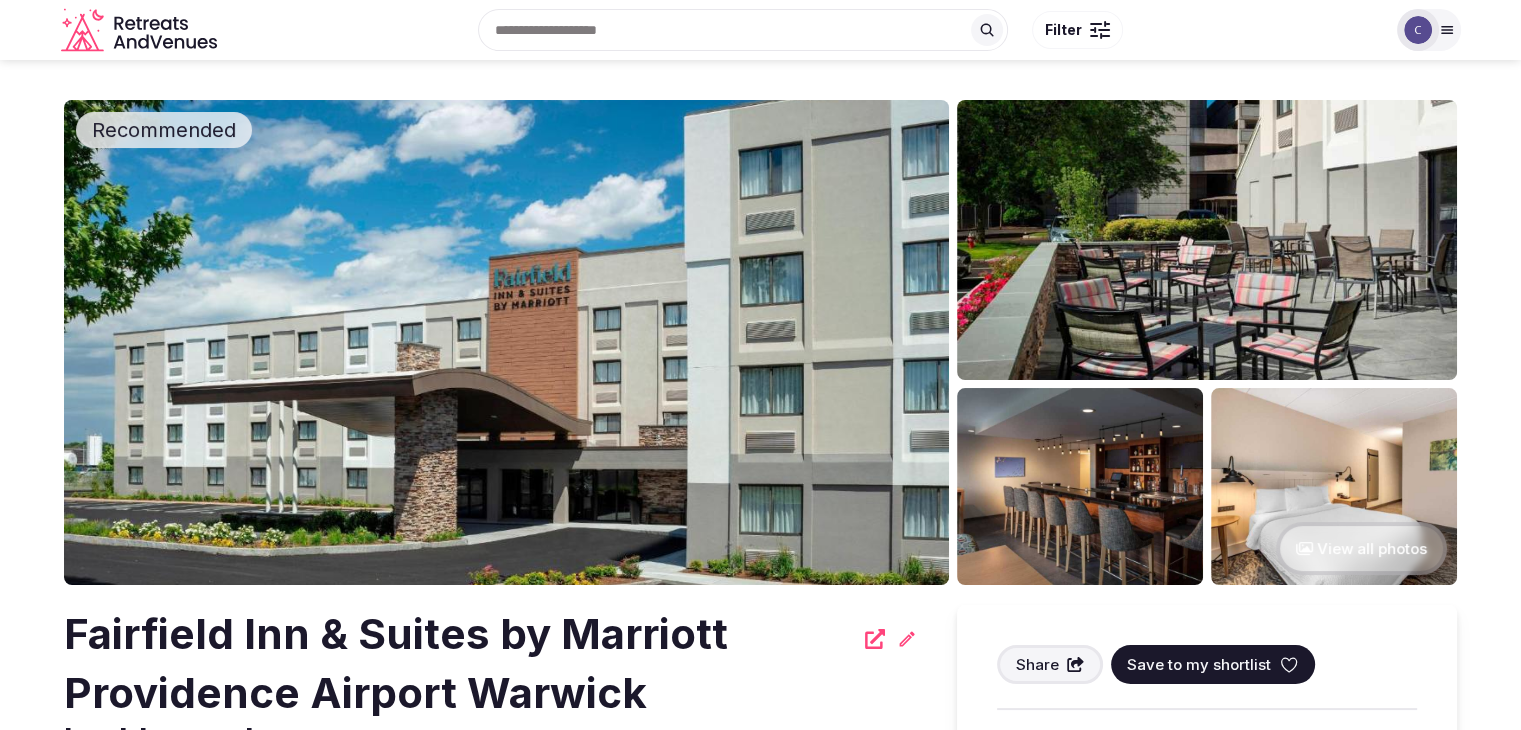 click on "Fairfield Inn & Suites by Marriott Providence Airport Warwick" at bounding box center [458, 664] 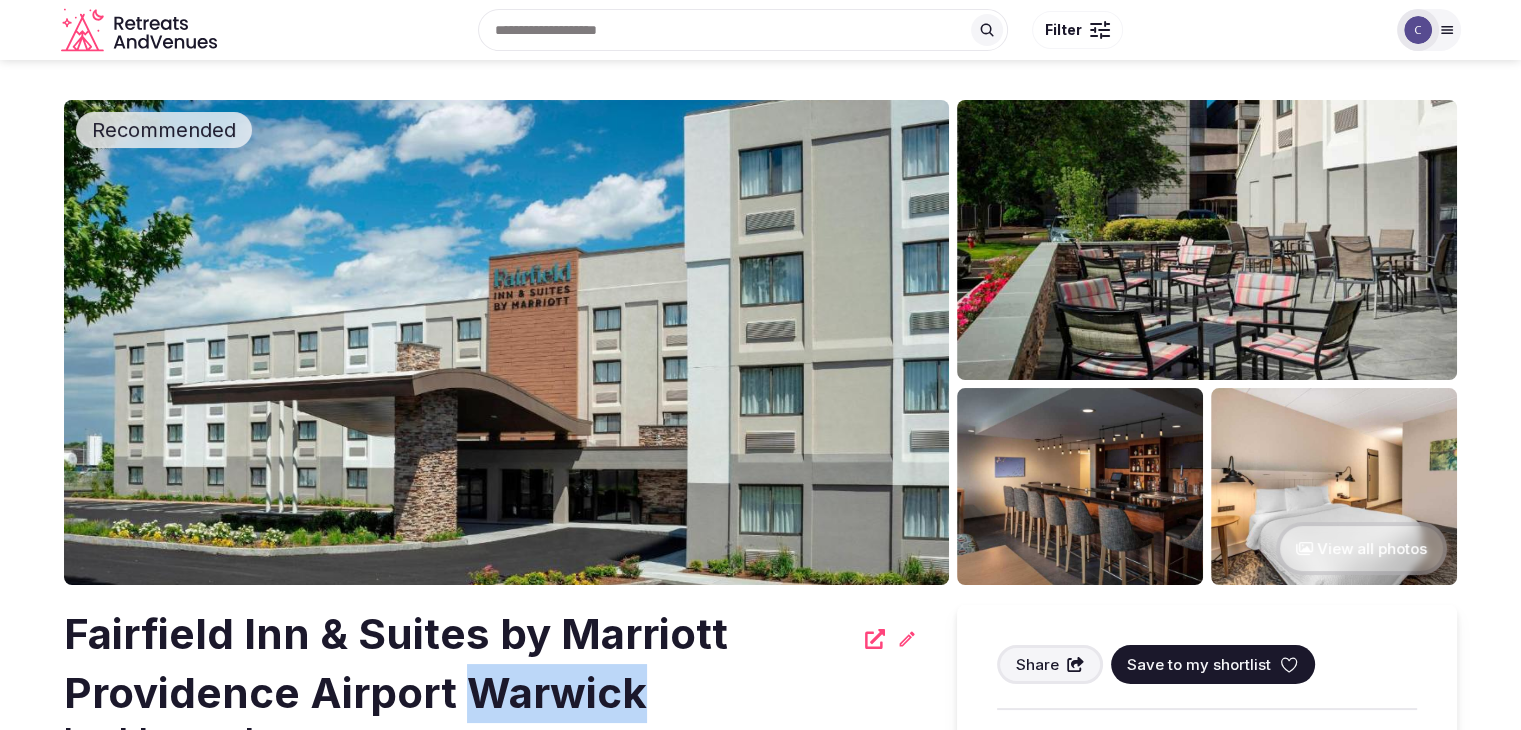 click on "Fairfield Inn & Suites by Marriott Providence Airport Warwick" at bounding box center (458, 664) 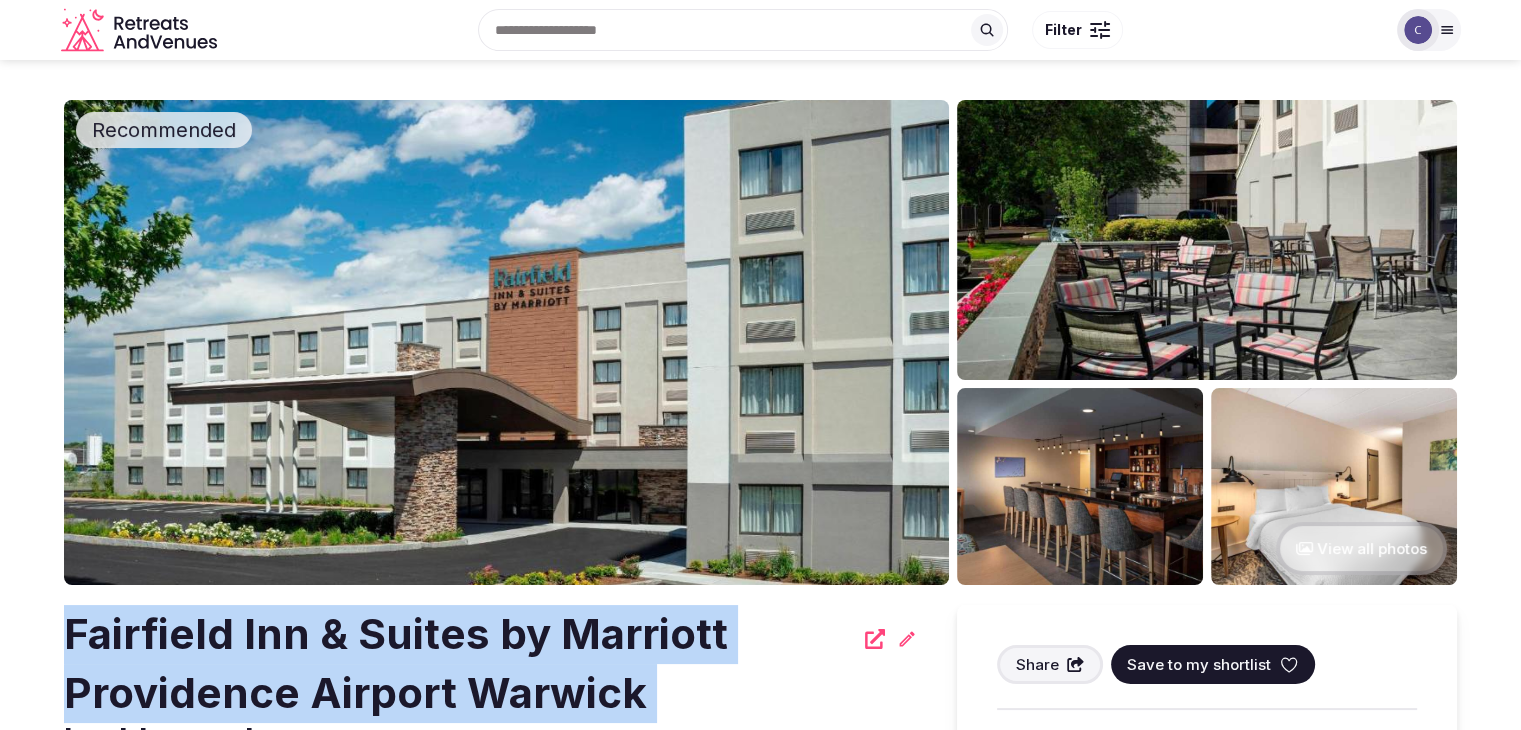 click on "Fairfield Inn & Suites by Marriott Providence Airport Warwick" at bounding box center (458, 664) 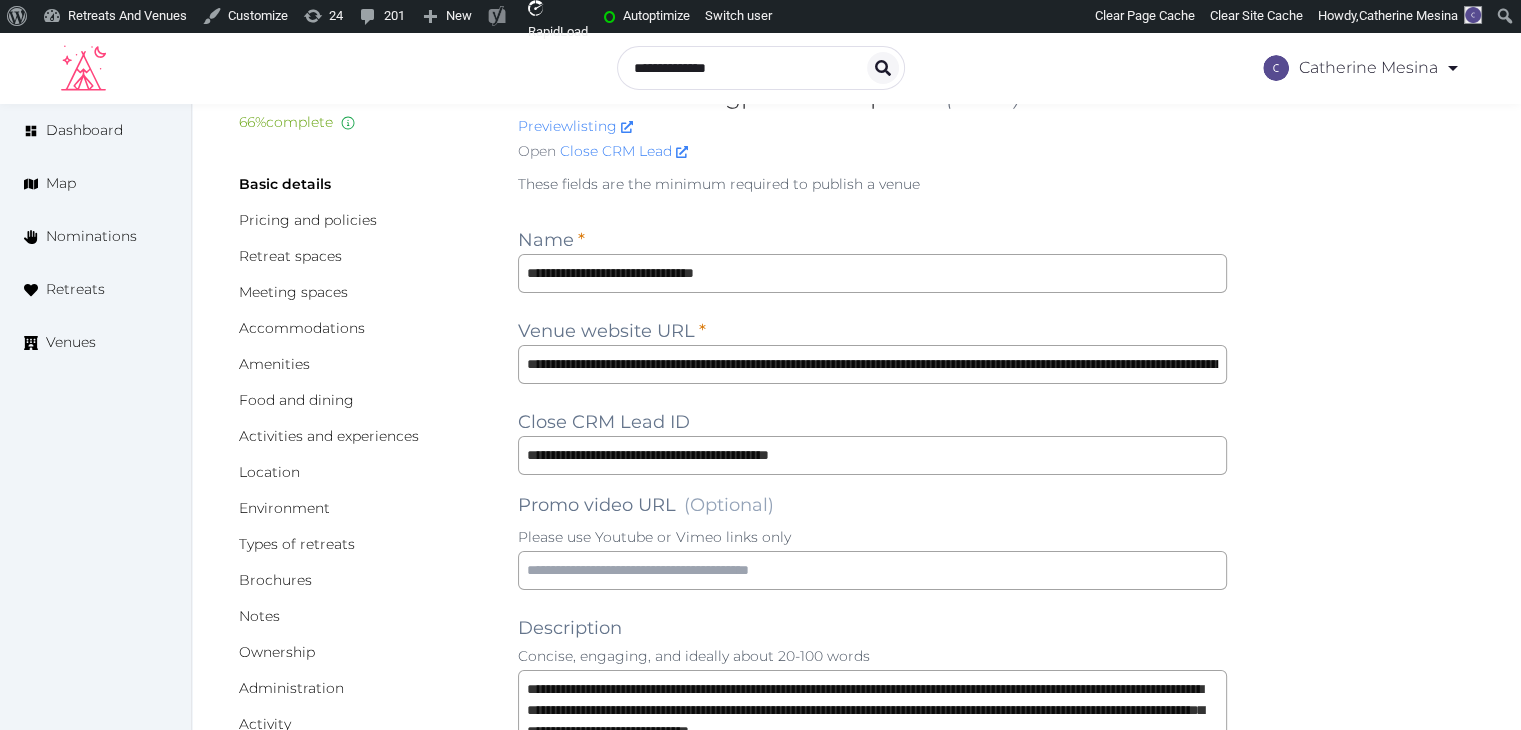 scroll, scrollTop: 0, scrollLeft: 0, axis: both 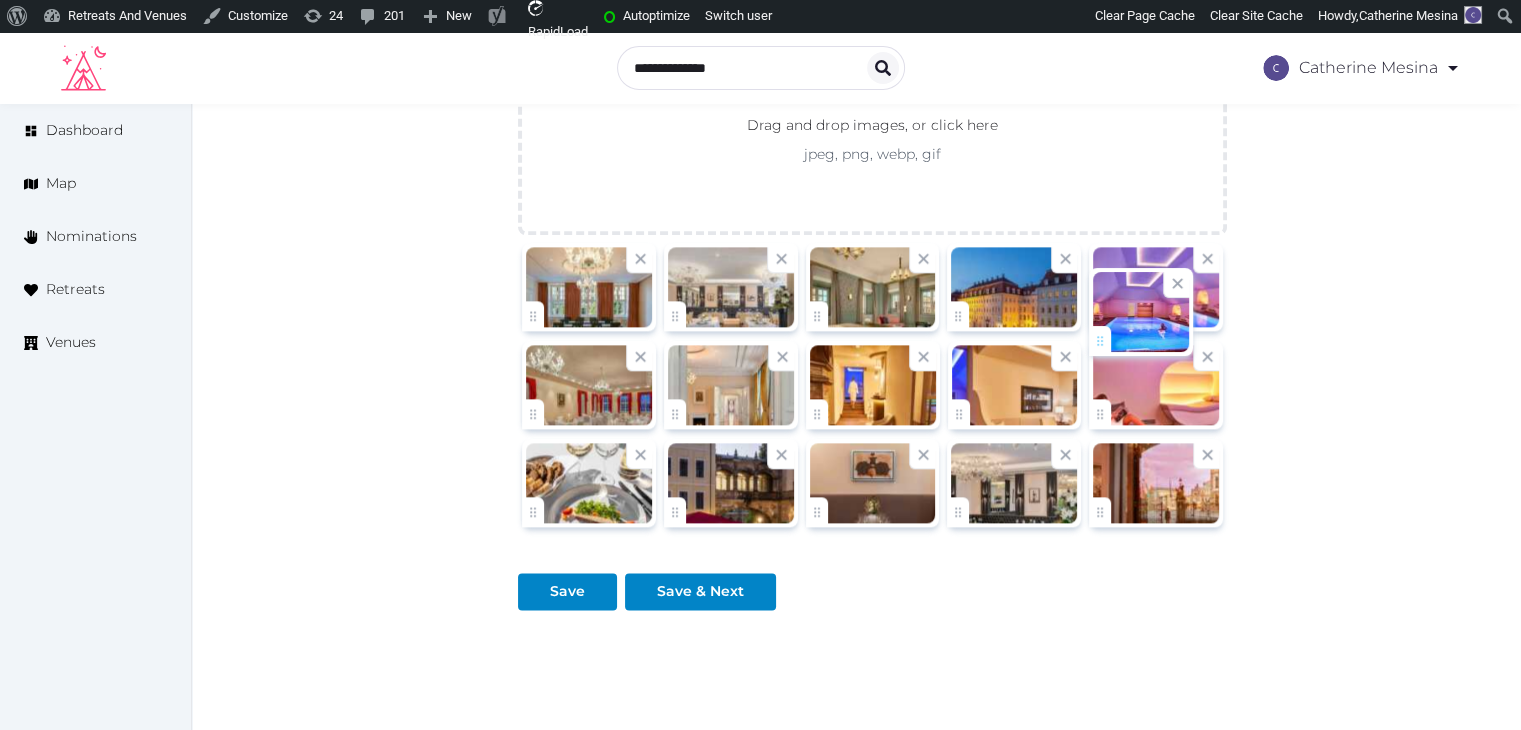 drag, startPoint x: 1104, startPoint y: 410, endPoint x: 1104, endPoint y: 341, distance: 69 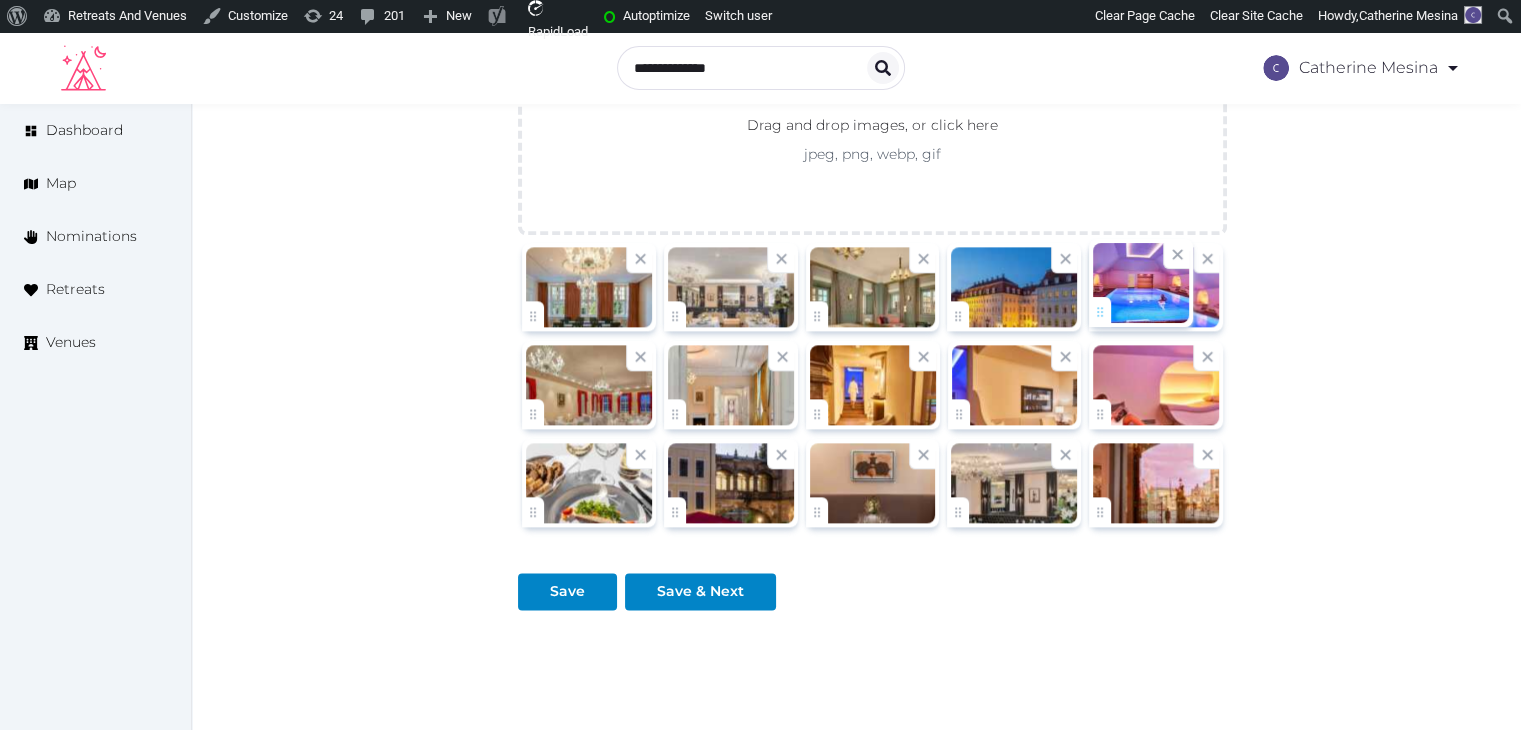 click on "Catherine Mesina   Account My Venue Listings My Retreats Logout      Dashboard Map Nominations Retreats Venues Edit venue 66 %  complete Fill out all the fields in your listing to increase its completion percentage.   A higher completion percentage will make your listing more attractive and result in better matches. Hotel Taschenbergpalais Kempinski   (Draft) Preview  listing   Open    Close CRM Lead Basic details Pricing and policies Retreat spaces Meeting spaces Accommodations Amenities Food and dining Activities and experiences Location Environment Types of retreats Brochures Notes Ownership Administration Activity Publish Archive Venue owned by RetreatsAndVenues Manager c.o.r.e.y.sanford@example.com Copy ownership transfer link Share this link with any user to transfer ownership of this venue. Users without accounts will be directed to register. Copy update link Copy recommended link Copy shortlist link Name * * (Optional) 47" at bounding box center [760, -764] 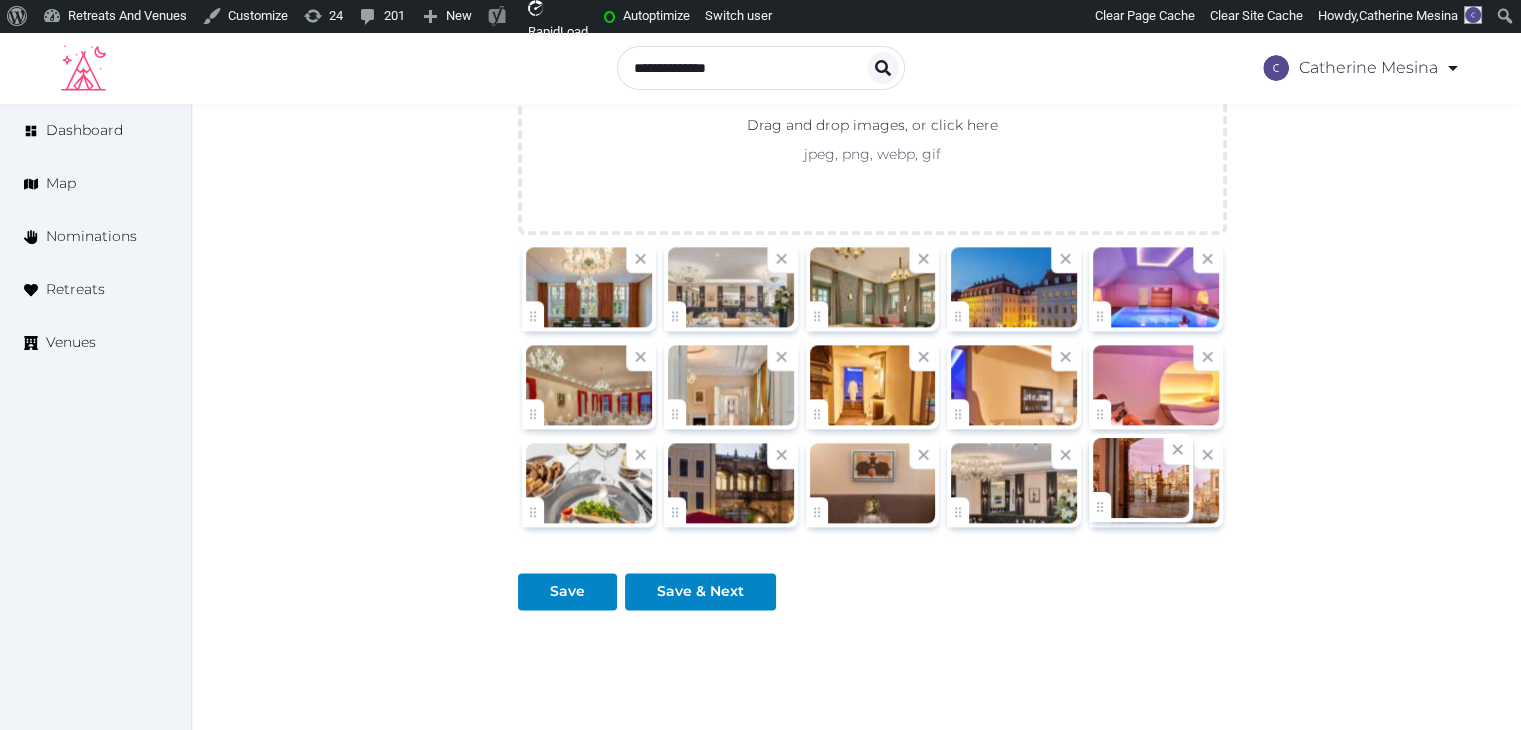 click on "Catherine Mesina   Account My Venue Listings My Retreats Logout      Dashboard Map Nominations Retreats Venues Edit venue 66 %  complete Fill out all the fields in your listing to increase its completion percentage.   A higher completion percentage will make your listing more attractive and result in better matches. Hotel Taschenbergpalais Kempinski   (Draft) Preview  listing   Open    Close CRM Lead Basic details Pricing and policies Retreat spaces Meeting spaces Accommodations Amenities Food and dining Activities and experiences Location Environment Types of retreats Brochures Notes Ownership Administration Activity Publish Archive Venue owned by RetreatsAndVenues Manager c.o.r.e.y.sanford@example.com Copy ownership transfer link Share this link with any user to transfer ownership of this venue. Users without accounts will be directed to register. Copy update link Copy recommended link Copy shortlist link Name * * (Optional) 47" at bounding box center [760, -764] 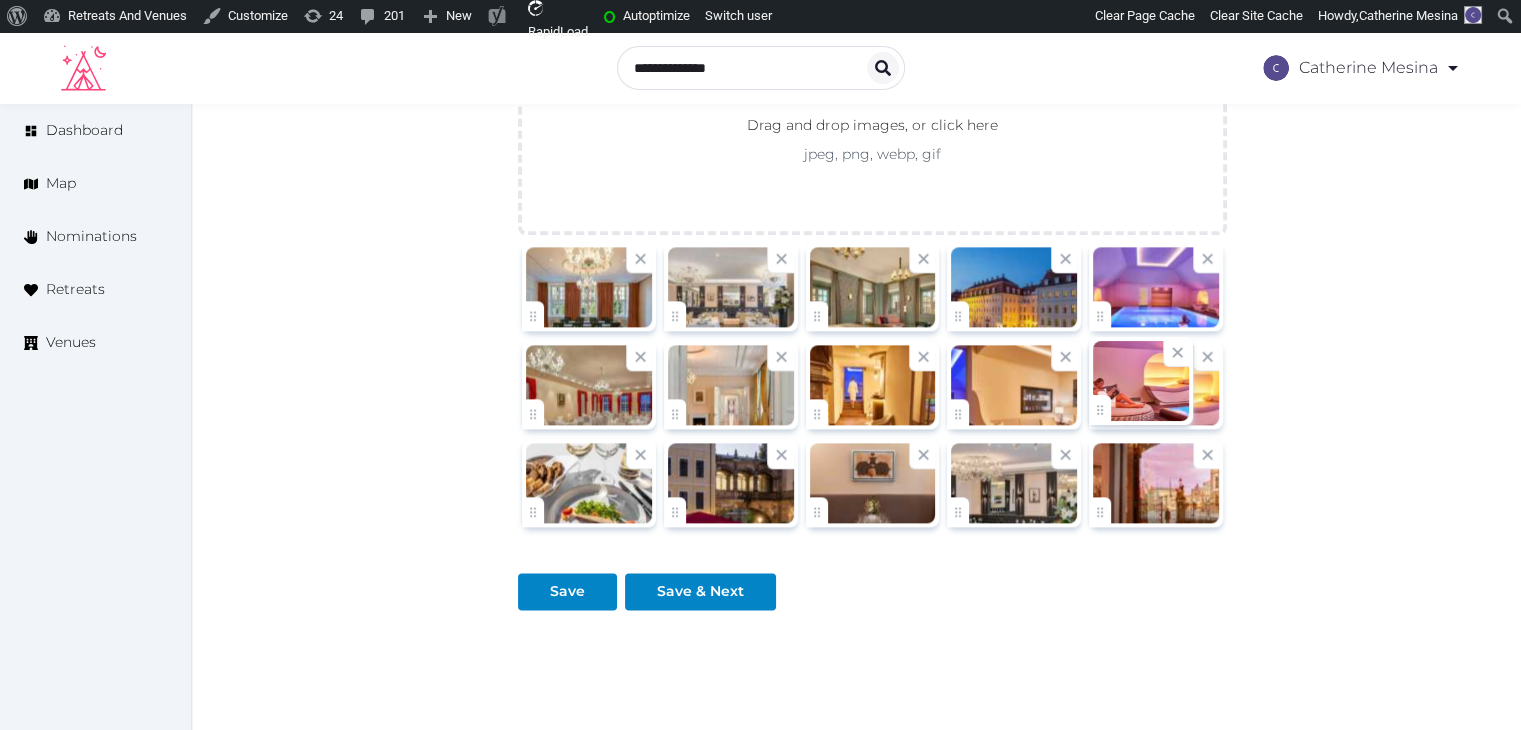 click on "Catherine Mesina   Account My Venue Listings My Retreats Logout      Dashboard Map Nominations Retreats Venues Edit venue 66 %  complete Fill out all the fields in your listing to increase its completion percentage.   A higher completion percentage will make your listing more attractive and result in better matches. Hotel Taschenbergpalais Kempinski   (Draft) Preview  listing   Open    Close CRM Lead Basic details Pricing and policies Retreat spaces Meeting spaces Accommodations Amenities Food and dining Activities and experiences Location Environment Types of retreats Brochures Notes Ownership Administration Activity Publish Archive Venue owned by RetreatsAndVenues Manager c.o.r.e.y.sanford@example.com Copy ownership transfer link Share this link with any user to transfer ownership of this venue. Users without accounts will be directed to register. Copy update link Copy recommended link Copy shortlist link Name * * (Optional) 47" at bounding box center [760, -764] 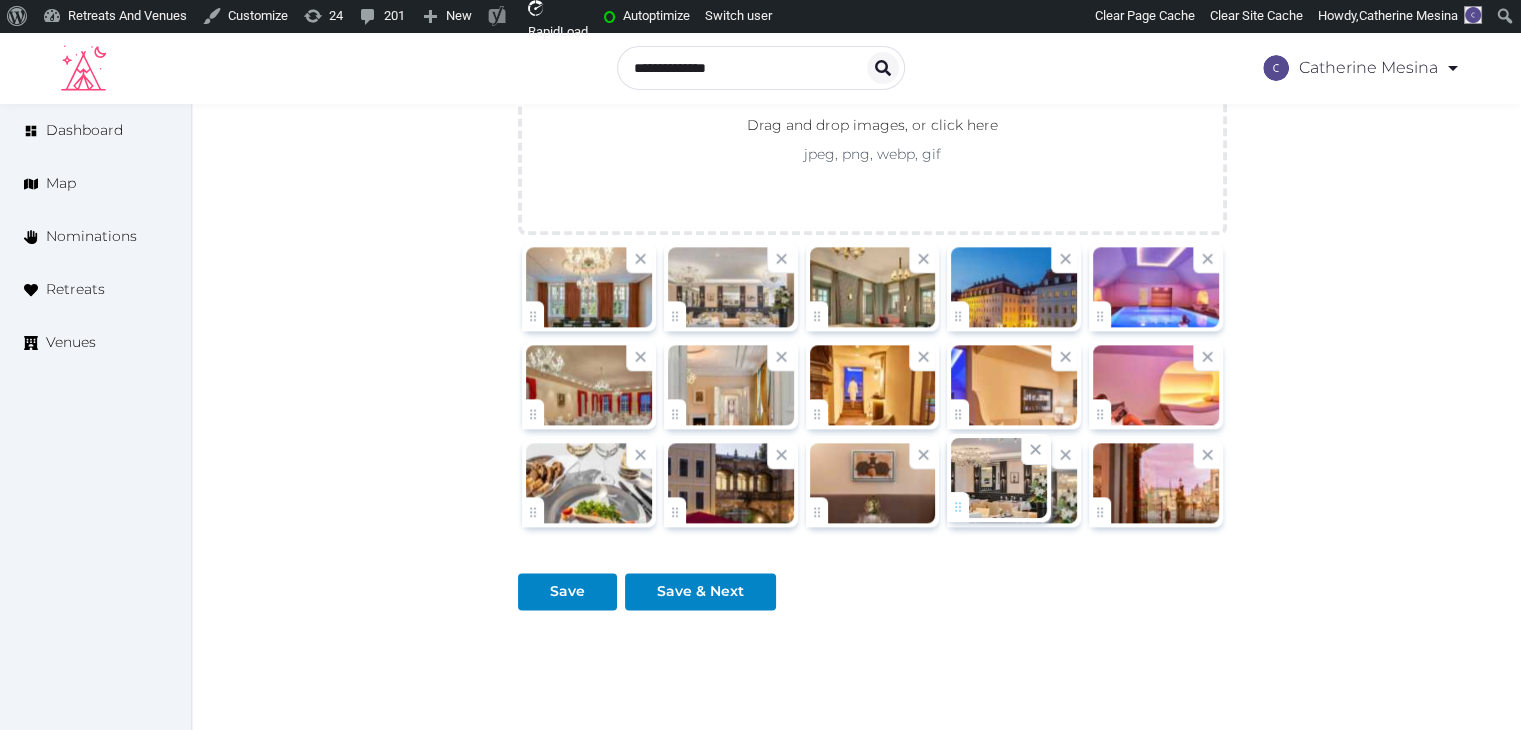 click on "Catherine Mesina   Account My Venue Listings My Retreats Logout      Dashboard Map Nominations Retreats Venues Edit venue 66 %  complete Fill out all the fields in your listing to increase its completion percentage.   A higher completion percentage will make your listing more attractive and result in better matches. Hotel Taschenbergpalais Kempinski   (Draft) Preview  listing   Open    Close CRM Lead Basic details Pricing and policies Retreat spaces Meeting spaces Accommodations Amenities Food and dining Activities and experiences Location Environment Types of retreats Brochures Notes Ownership Administration Activity Publish Archive Venue owned by RetreatsAndVenues Manager c.o.r.e.y.sanford@retreatsandvenues.com Copy ownership transfer link Share this link with any user to transfer ownership of this venue. Users without accounts will be directed to register. Copy update link Copy recommended link Copy shortlist link Name * * (Optional) 47" at bounding box center (760, -764) 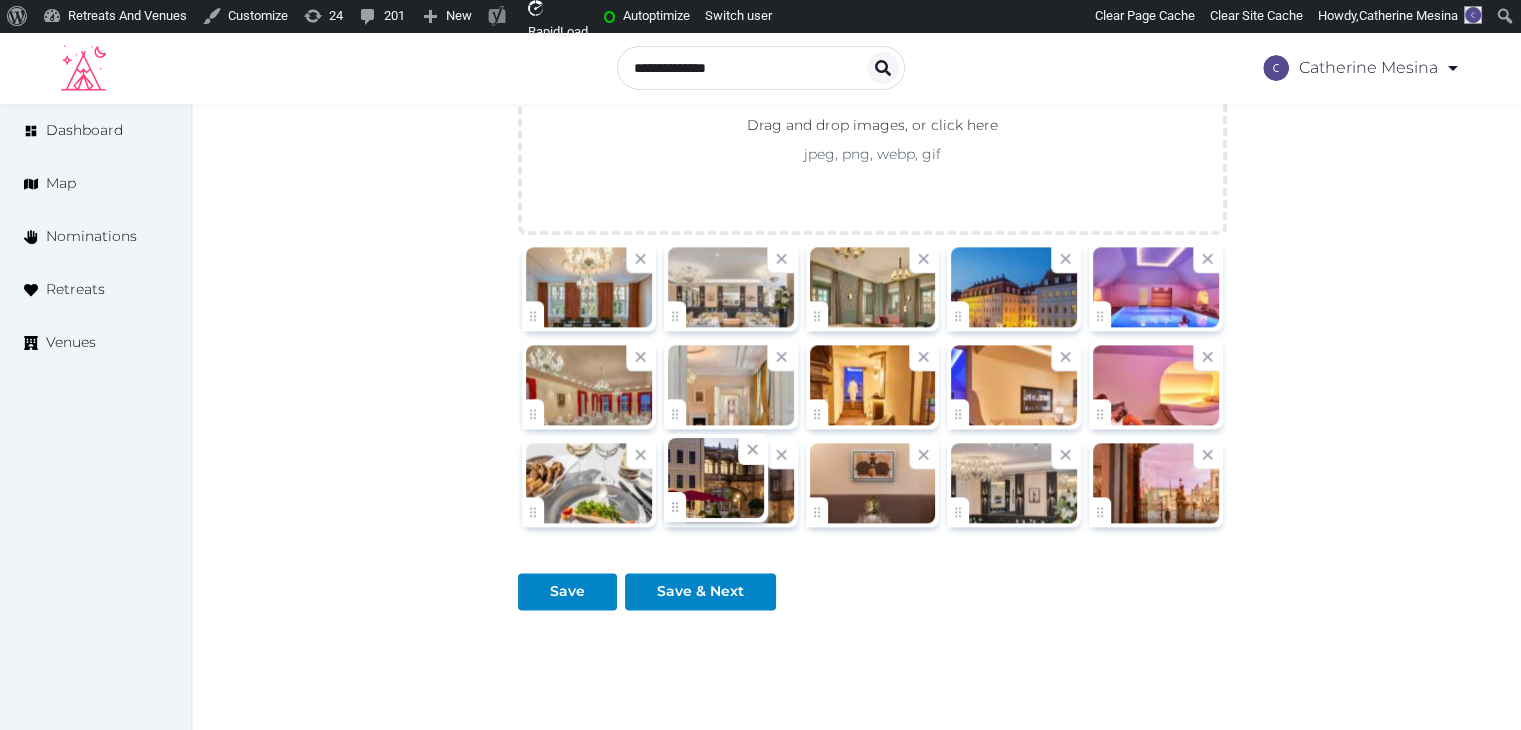 click on "Catherine Mesina   Account My Venue Listings My Retreats Logout      Dashboard Map Nominations Retreats Venues Edit venue 66 %  complete Fill out all the fields in your listing to increase its completion percentage.   A higher completion percentage will make your listing more attractive and result in better matches. Hotel Taschenbergpalais Kempinski   (Draft) Preview  listing   Open    Close CRM Lead Basic details Pricing and policies Retreat spaces Meeting spaces Accommodations Amenities Food and dining Activities and experiences Location Environment Types of retreats Brochures Notes Ownership Administration Activity Publish Archive Venue owned by RetreatsAndVenues Manager c.o.r.e.y.sanford@retreatsandvenues.com Copy ownership transfer link Share this link with any user to transfer ownership of this venue. Users without accounts will be directed to register. Copy update link Copy recommended link Copy shortlist link Name * * (Optional) 47" at bounding box center (760, -764) 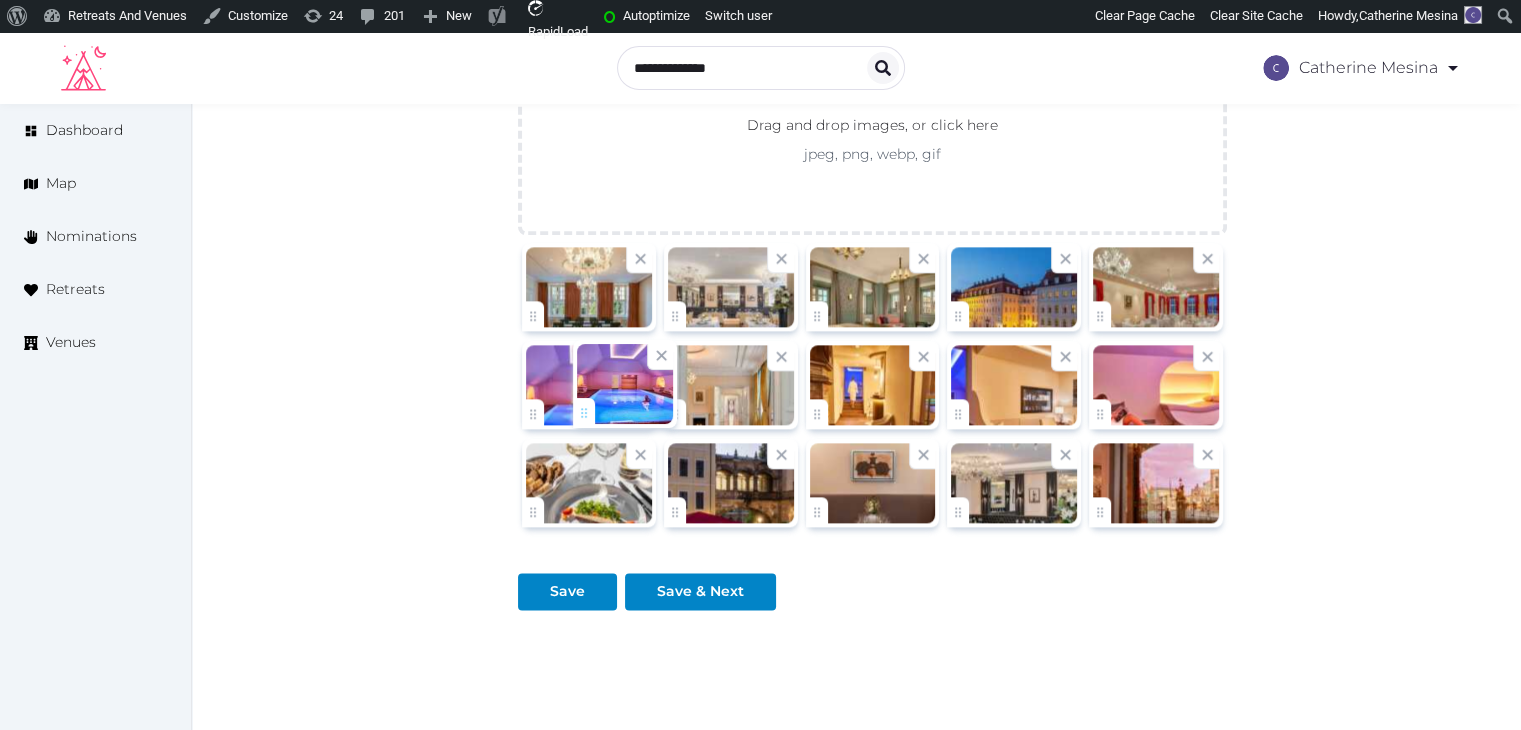 drag, startPoint x: 1111, startPoint y: 309, endPoint x: 595, endPoint y: 410, distance: 525.7918 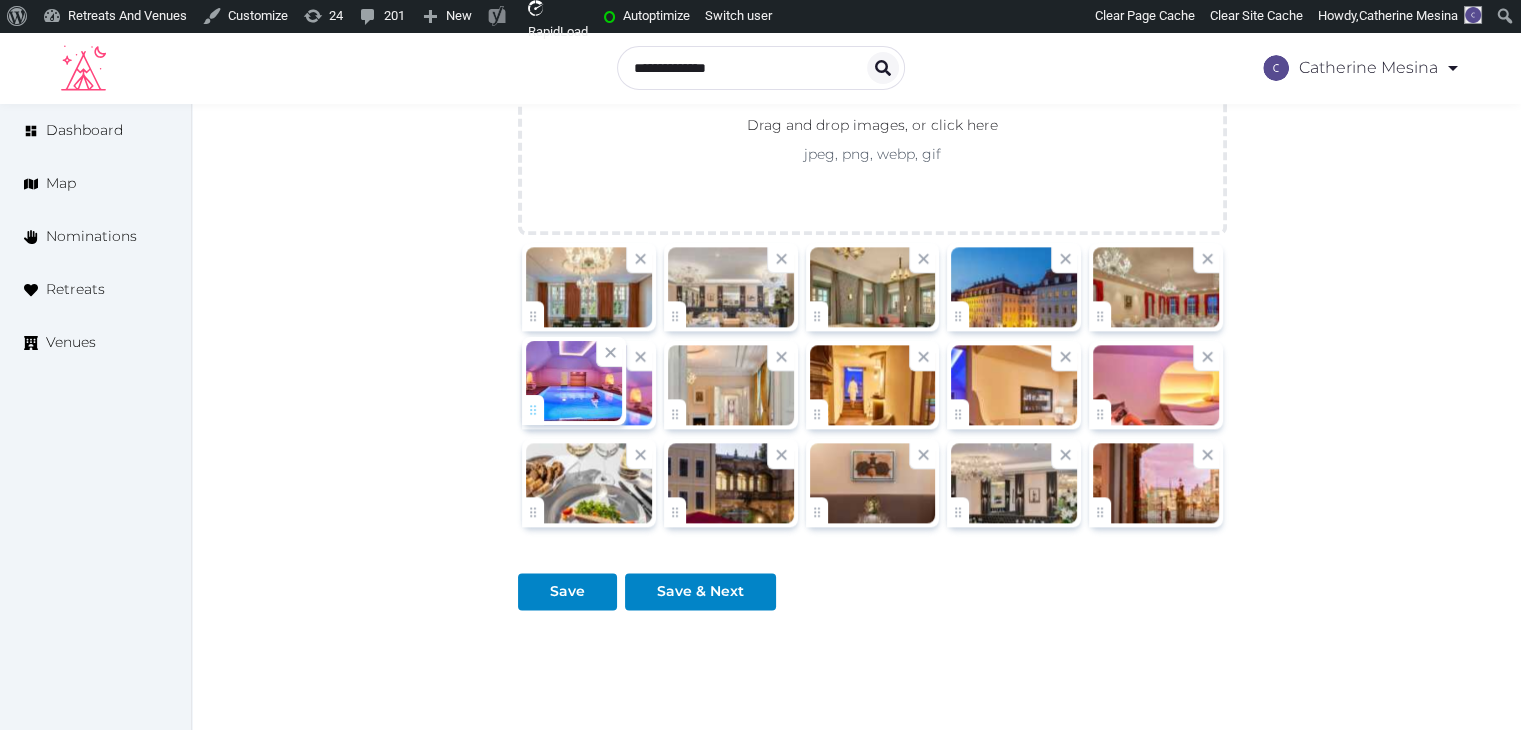 click on "Catherine Mesina   Account My Venue Listings My Retreats Logout      Dashboard Map Nominations Retreats Venues Edit venue 66 %  complete Fill out all the fields in your listing to increase its completion percentage.   A higher completion percentage will make your listing more attractive and result in better matches. Hotel Taschenbergpalais Kempinski   (Draft) Preview  listing   Open    Close CRM Lead Basic details Pricing and policies Retreat spaces Meeting spaces Accommodations Amenities Food and dining Activities and experiences Location Environment Types of retreats Brochures Notes Ownership Administration Activity Publish Archive Venue owned by RetreatsAndVenues Manager c.o.r.e.y.sanford@retreatsandvenues.com Copy ownership transfer link Share this link with any user to transfer ownership of this venue. Users without accounts will be directed to register. Copy update link Copy recommended link Copy shortlist link Name * * (Optional) 47" at bounding box center (760, -764) 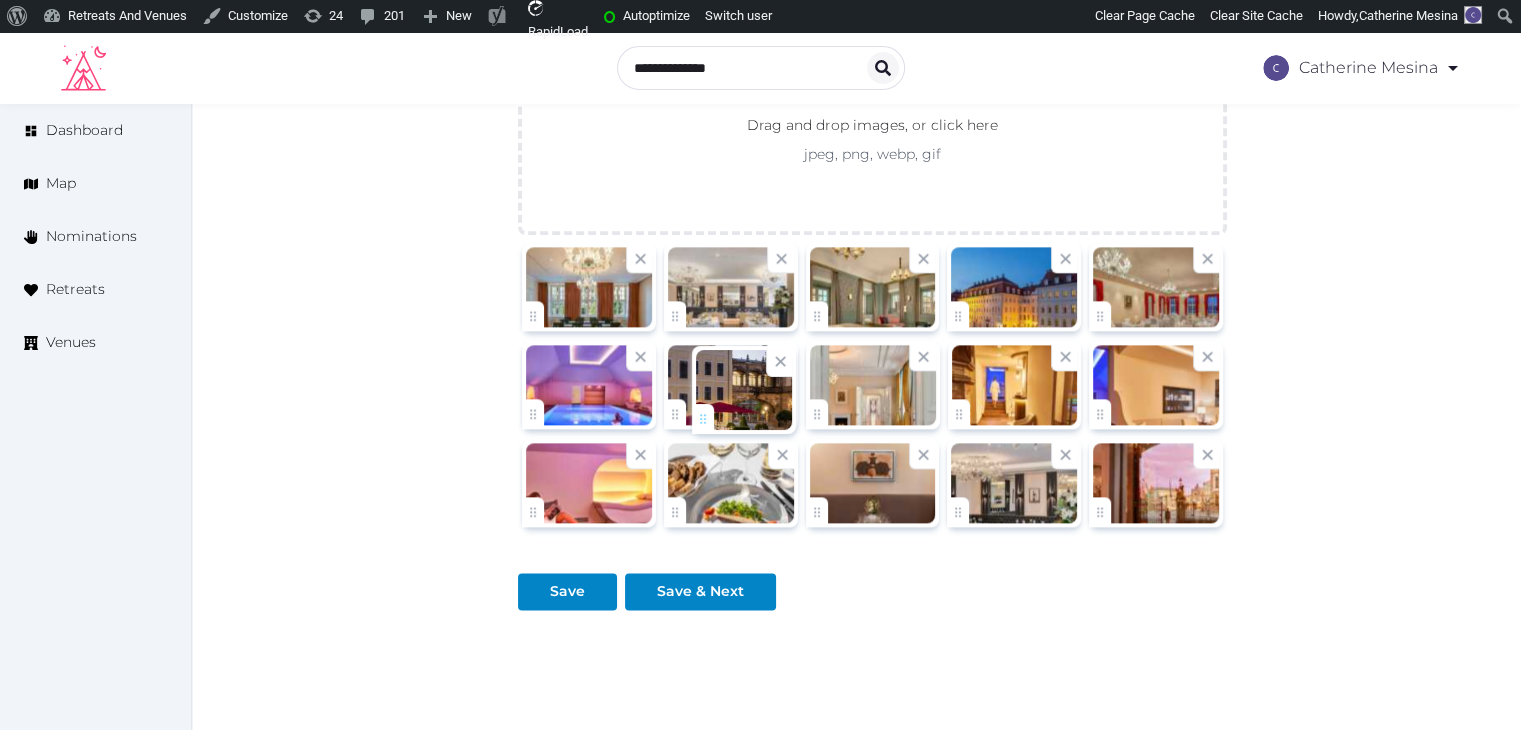 drag, startPoint x: 686, startPoint y: 500, endPoint x: 714, endPoint y: 412, distance: 92.34717 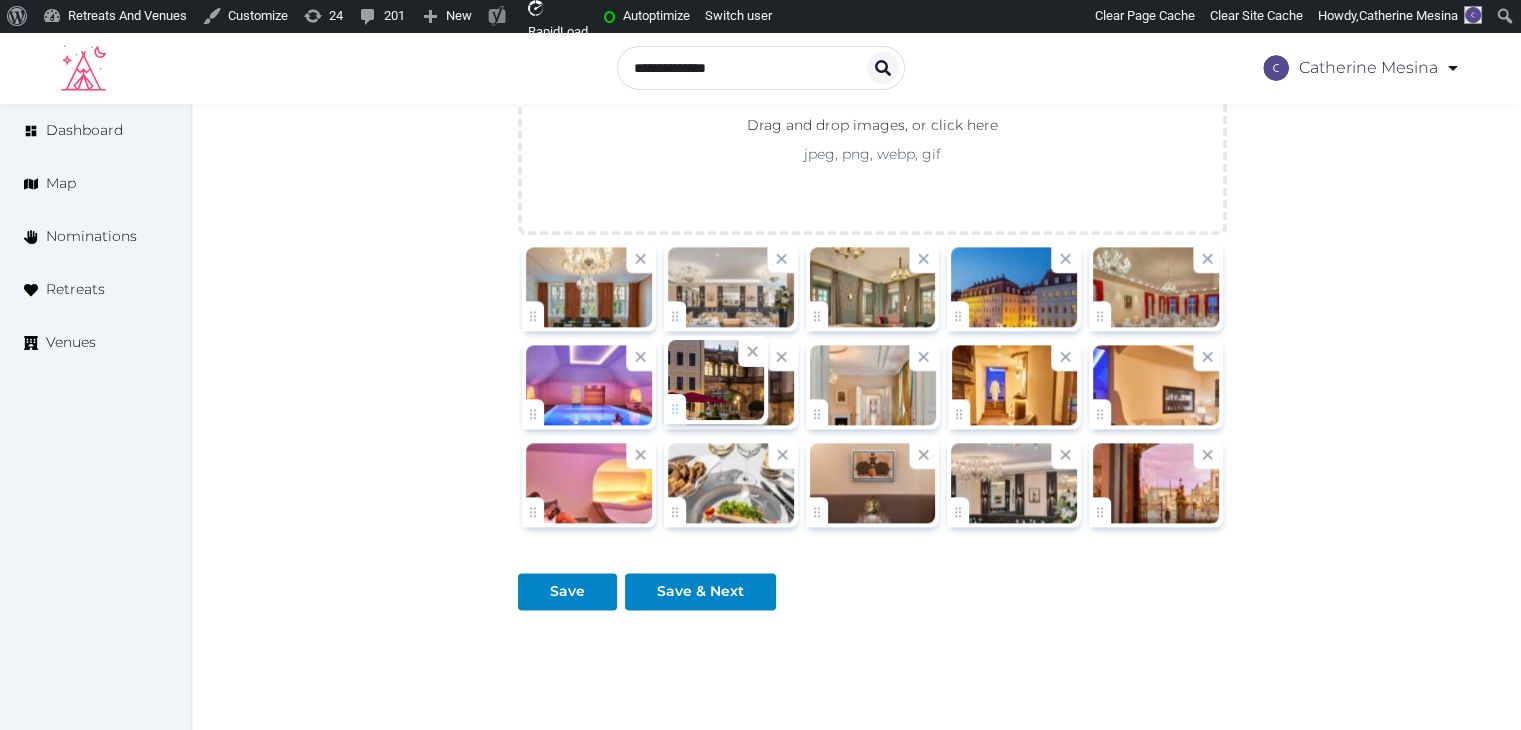 click on "Catherine Mesina   Account My Venue Listings My Retreats Logout      Dashboard Map Nominations Retreats Venues Edit venue 66 %  complete Fill out all the fields in your listing to increase its completion percentage.   A higher completion percentage will make your listing more attractive and result in better matches. Hotel Taschenbergpalais Kempinski   (Draft) Preview  listing   Open    Close CRM Lead Basic details Pricing and policies Retreat spaces Meeting spaces Accommodations Amenities Food and dining Activities and experiences Location Environment Types of retreats Brochures Notes Ownership Administration Activity Publish Archive Venue owned by RetreatsAndVenues Manager c.o.r.e.y.sanford@retreatsandvenues.com Copy ownership transfer link Share this link with any user to transfer ownership of this venue. Users without accounts will be directed to register. Copy update link Copy recommended link Copy shortlist link Name * * (Optional) 47" at bounding box center (760, -764) 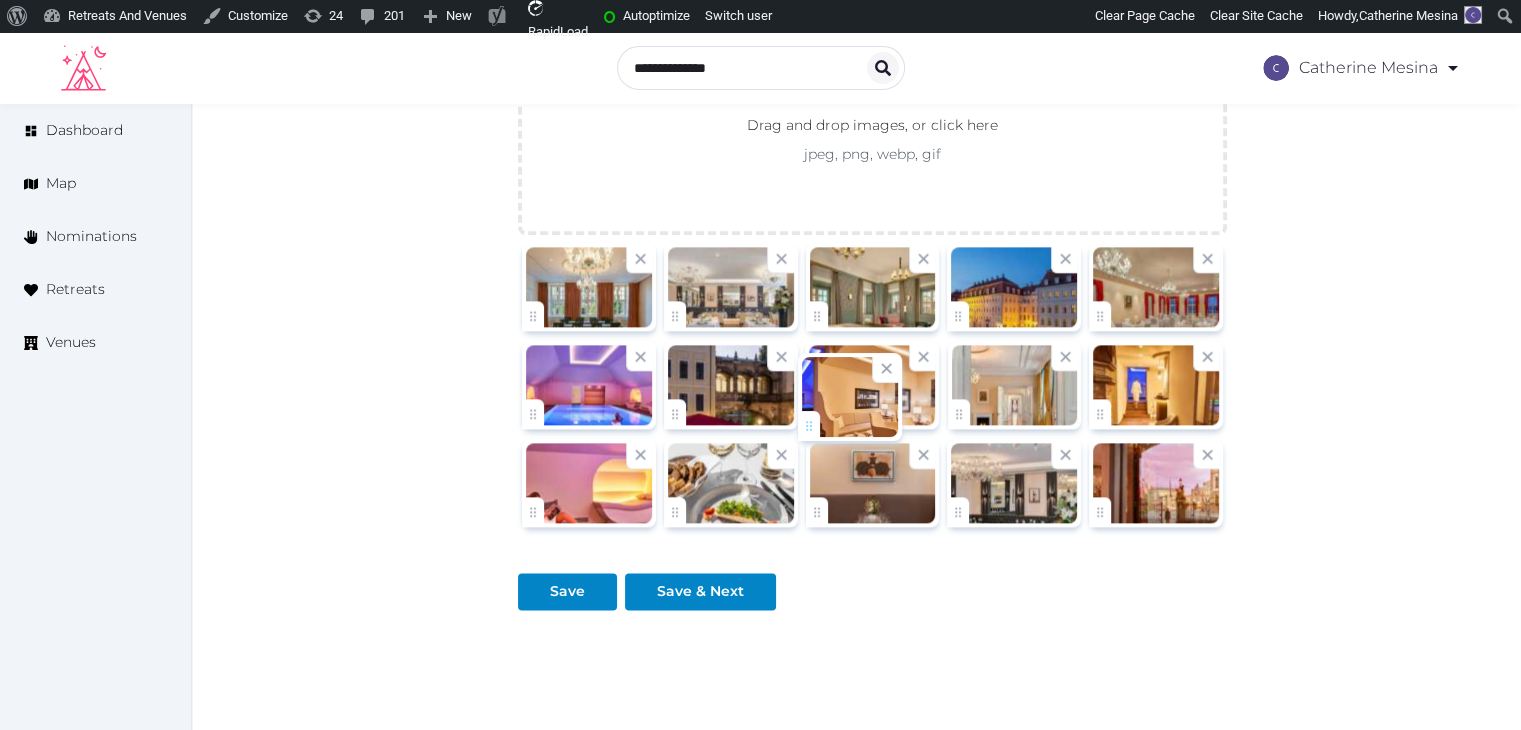 drag, startPoint x: 1110, startPoint y: 409, endPoint x: 809, endPoint y: 423, distance: 301.3254 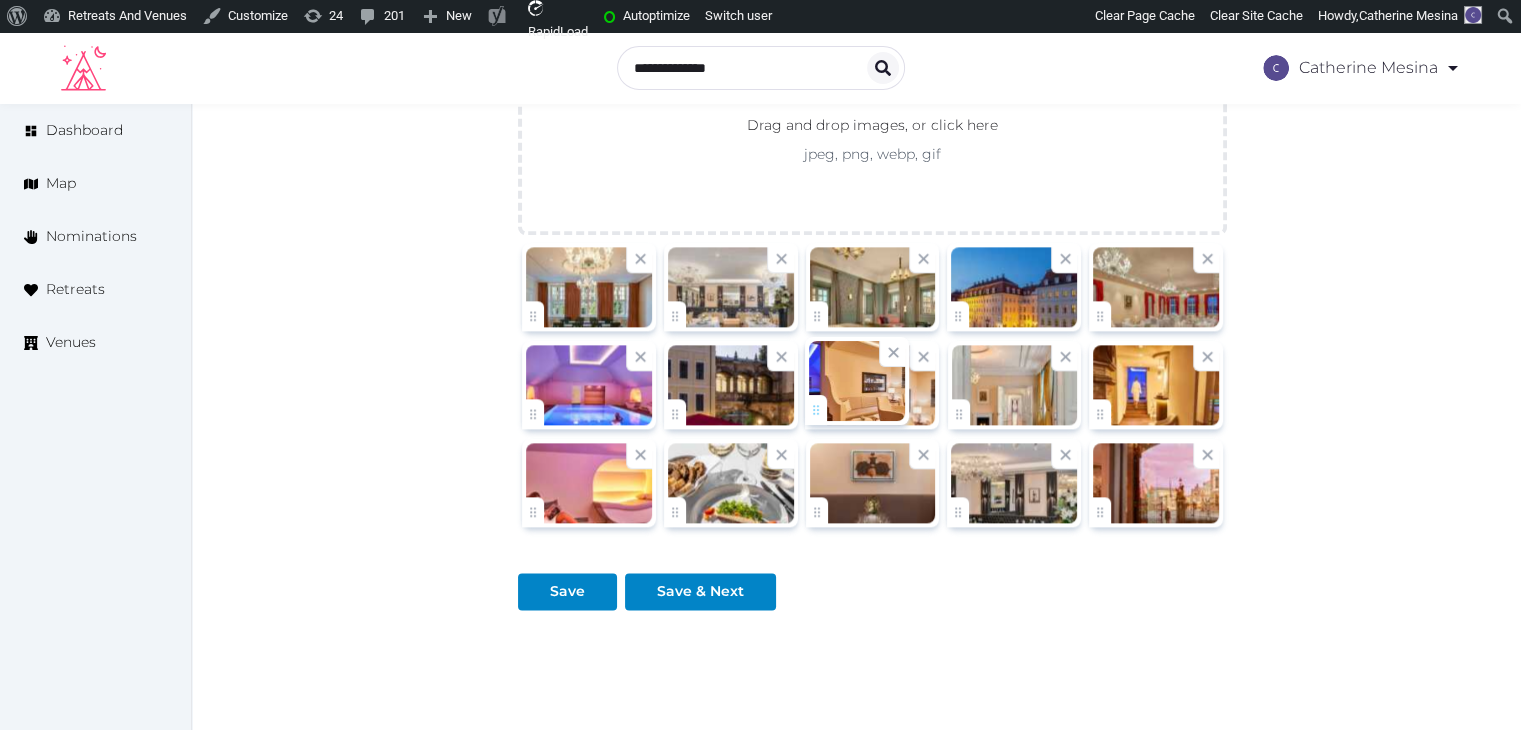 click on "Catherine Mesina   Account My Venue Listings My Retreats Logout      Dashboard Map Nominations Retreats Venues Edit venue 66 %  complete Fill out all the fields in your listing to increase its completion percentage.   A higher completion percentage will make your listing more attractive and result in better matches. Hotel Taschenbergpalais Kempinski   (Draft) Preview  listing   Open    Close CRM Lead Basic details Pricing and policies Retreat spaces Meeting spaces Accommodations Amenities Food and dining Activities and experiences Location Environment Types of retreats Brochures Notes Ownership Administration Activity Publish Archive Venue owned by RetreatsAndVenues Manager c.o.r.e.y.sanford@retreatsandvenues.com Copy ownership transfer link Share this link with any user to transfer ownership of this venue. Users without accounts will be directed to register. Copy update link Copy recommended link Copy shortlist link Name * * (Optional) 47" at bounding box center (760, -764) 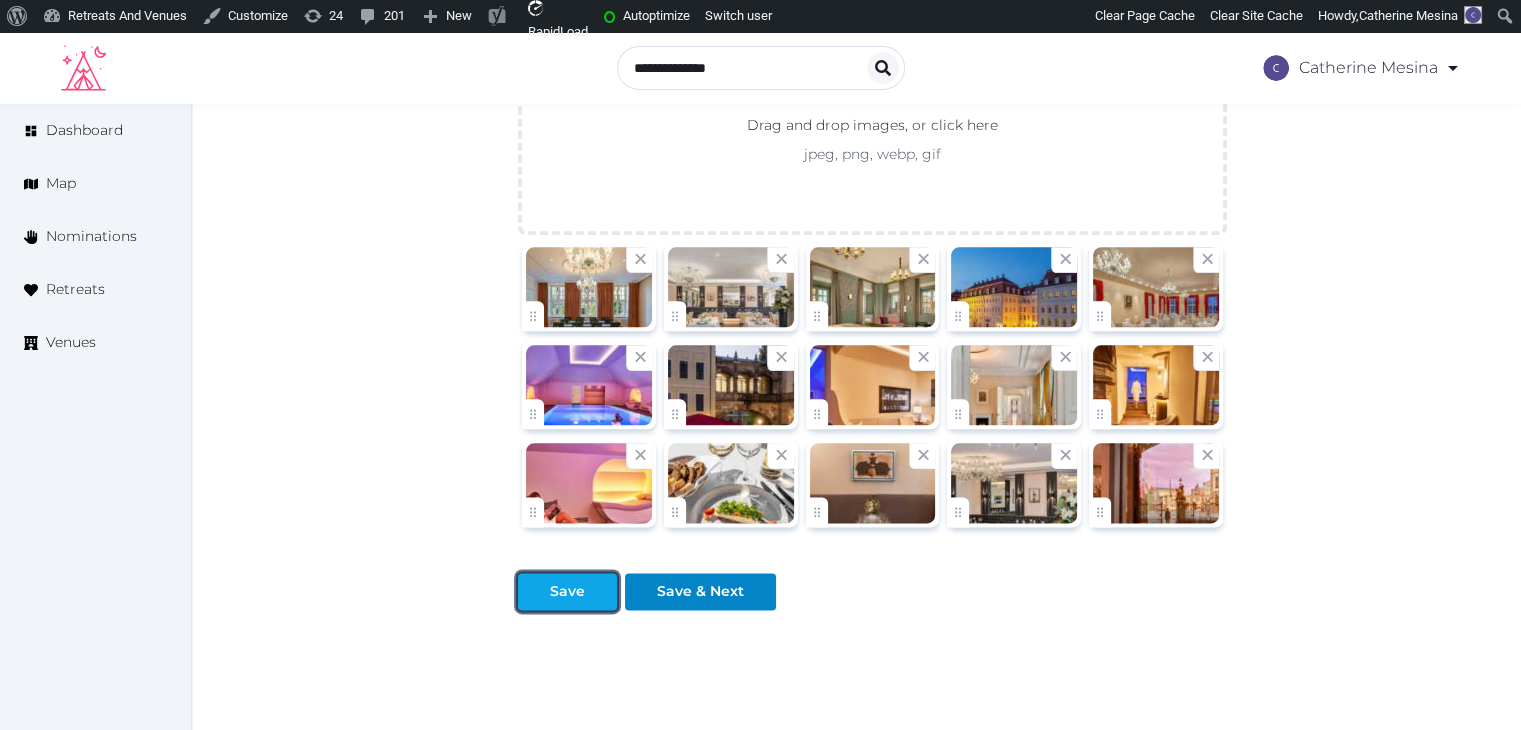 click on "Save" at bounding box center [567, 591] 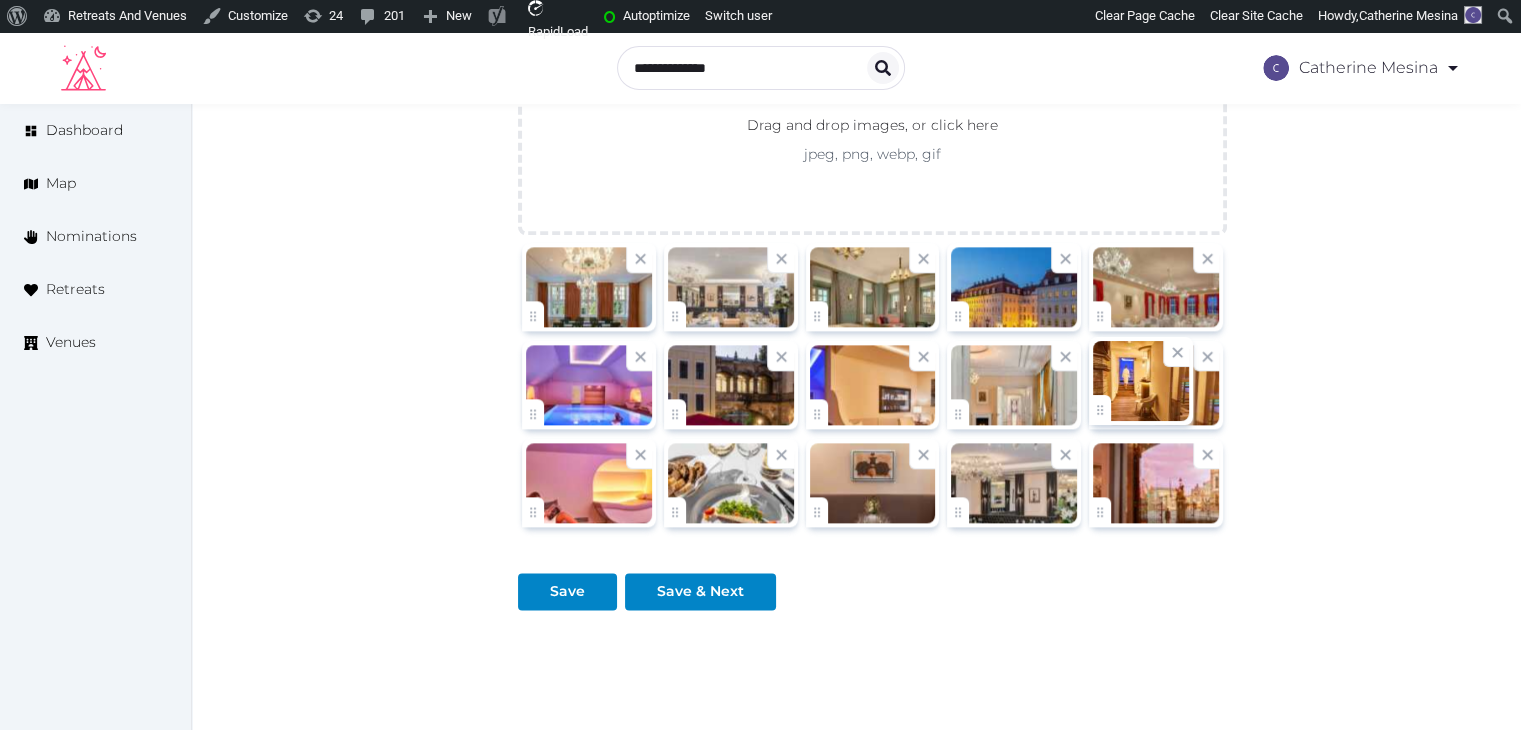 click on "Catherine Mesina   Account My Venue Listings My Retreats Logout      Dashboard Map Nominations Retreats Venues Edit venue 66 %  complete Fill out all the fields in your listing to increase its completion percentage.   A higher completion percentage will make your listing more attractive and result in better matches. Hotel Taschenbergpalais Kempinski   (Draft) Preview  listing   Open    Close CRM Lead Basic details Pricing and policies Retreat spaces Meeting spaces Accommodations Amenities Food and dining Activities and experiences Location Environment Types of retreats Brochures Notes Ownership Administration Activity Publish Archive Venue owned by RetreatsAndVenues Manager c.o.r.e.y.sanford@retreatsandvenues.com Copy ownership transfer link Share this link with any user to transfer ownership of this venue. Users without accounts will be directed to register. Copy update link Copy recommended link Copy shortlist link Name * * (Optional) 47" at bounding box center [760, -764] 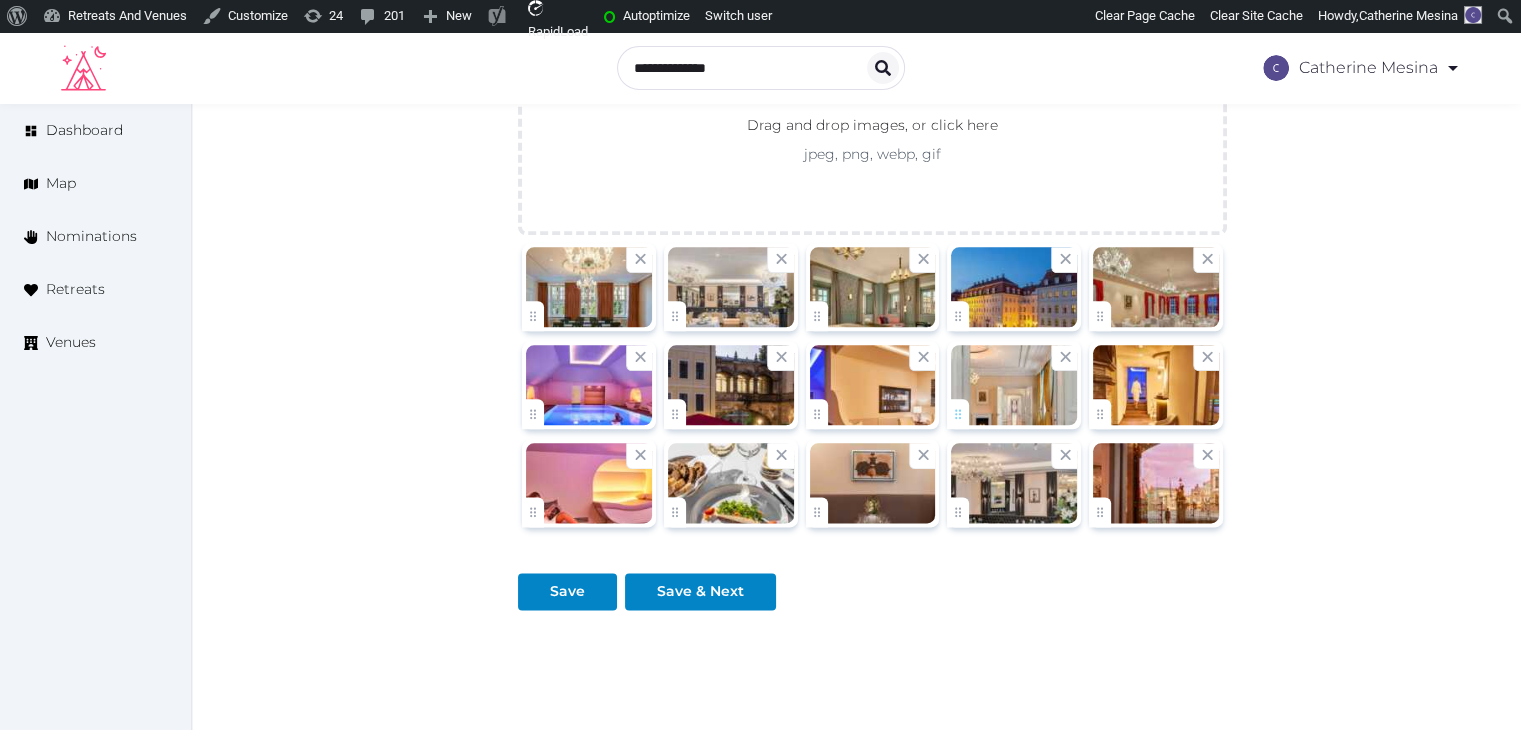 drag, startPoint x: 948, startPoint y: 382, endPoint x: 964, endPoint y: 421, distance: 42.154476 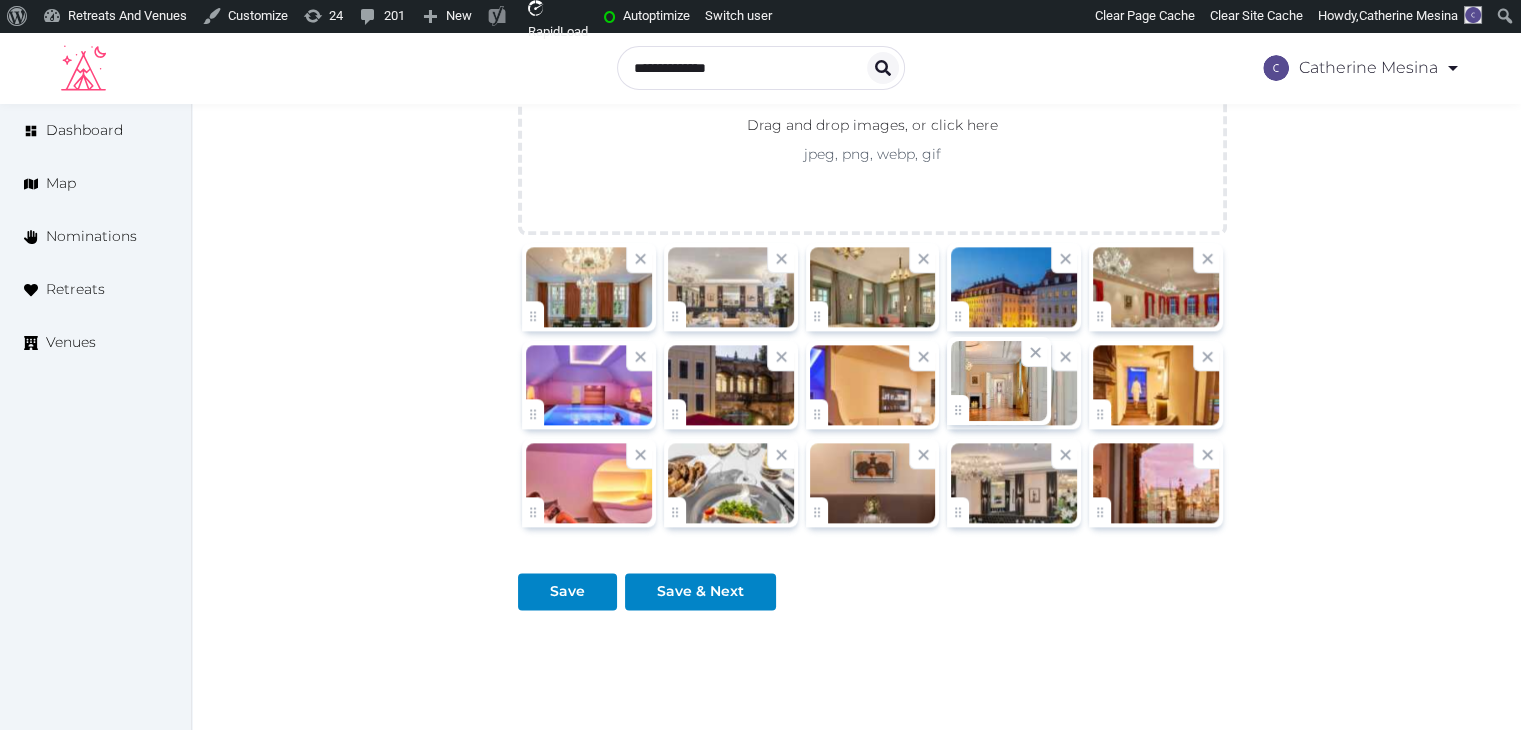 drag, startPoint x: 966, startPoint y: 422, endPoint x: 944, endPoint y: 517, distance: 97.5141 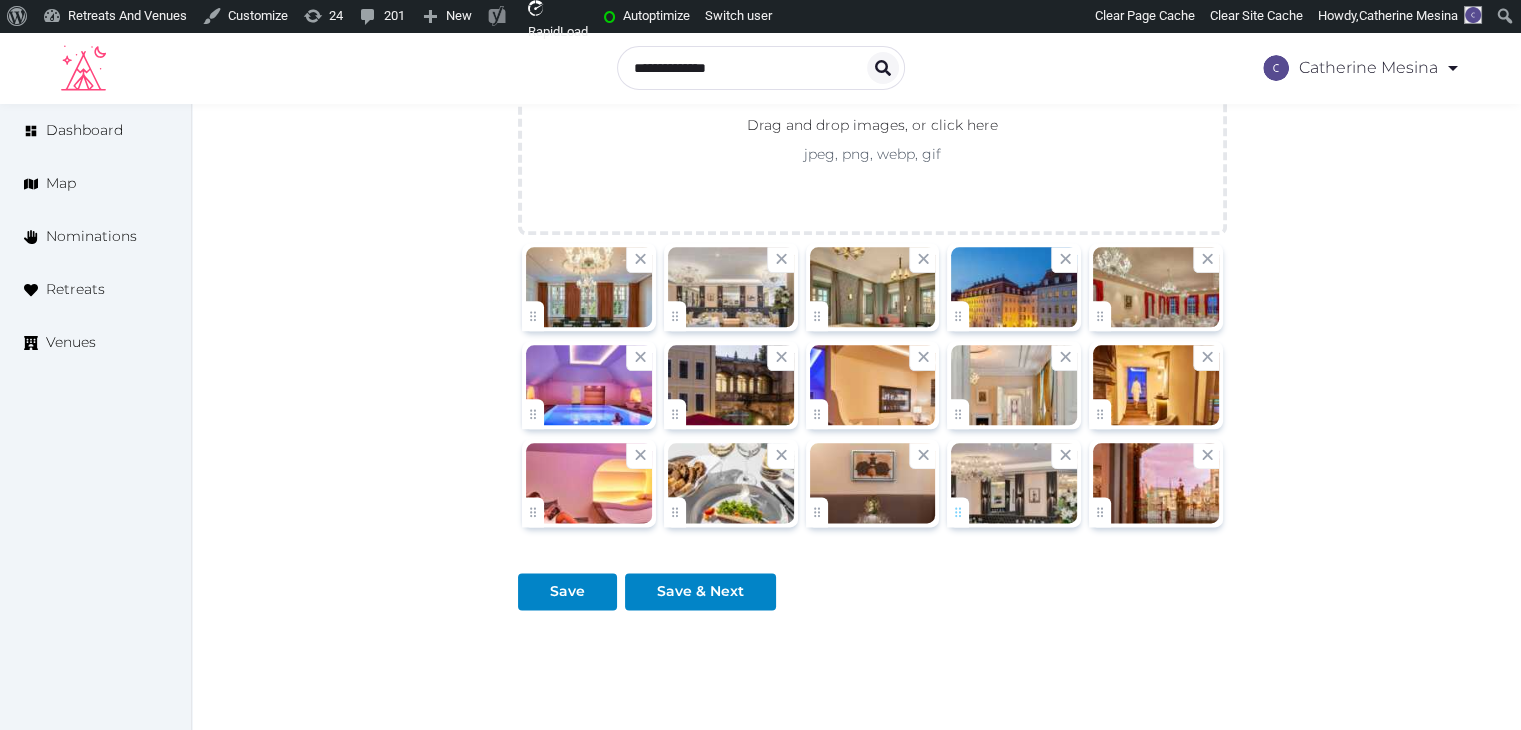 drag, startPoint x: 985, startPoint y: 501, endPoint x: 973, endPoint y: 505, distance: 12.649111 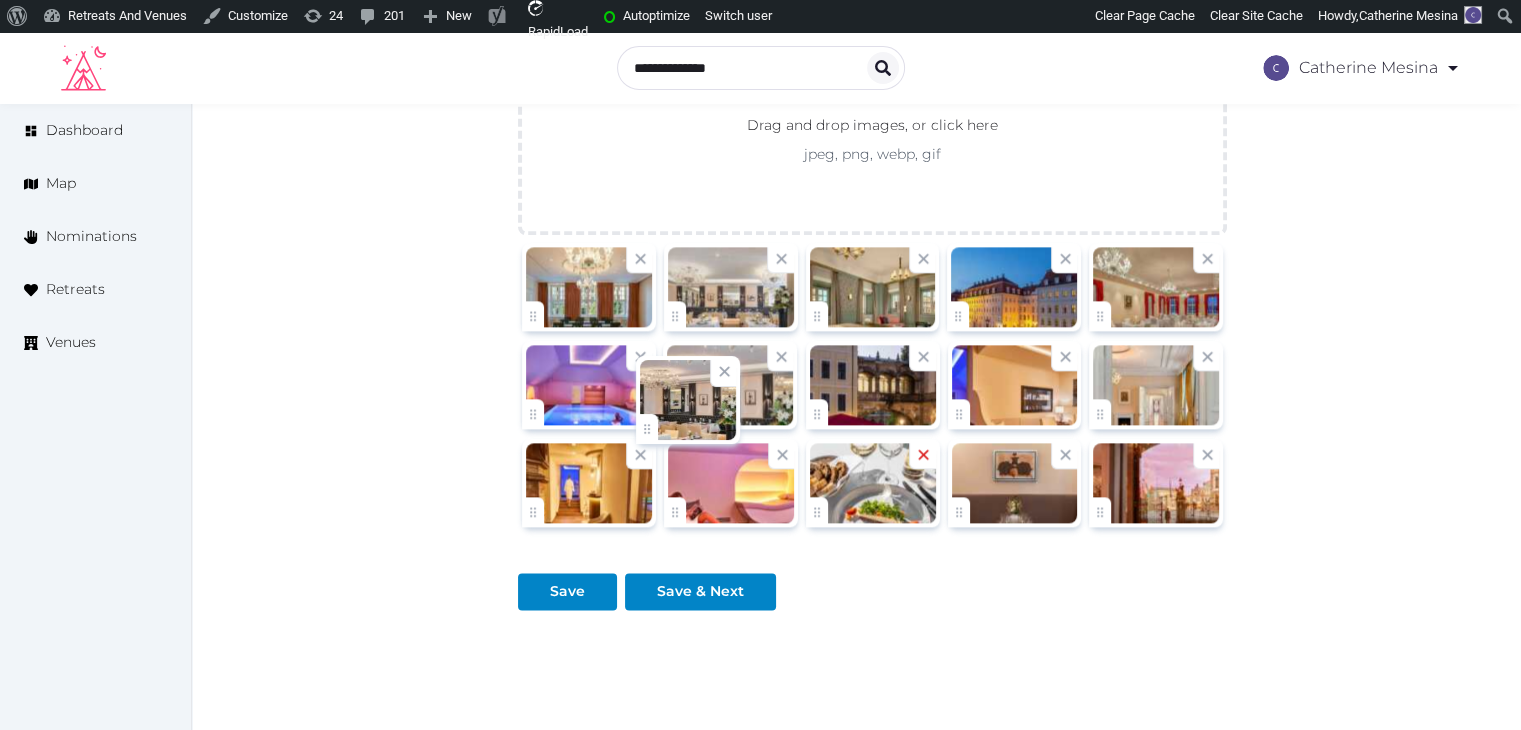 drag, startPoint x: 973, startPoint y: 505, endPoint x: 810, endPoint y: 461, distance: 168.83424 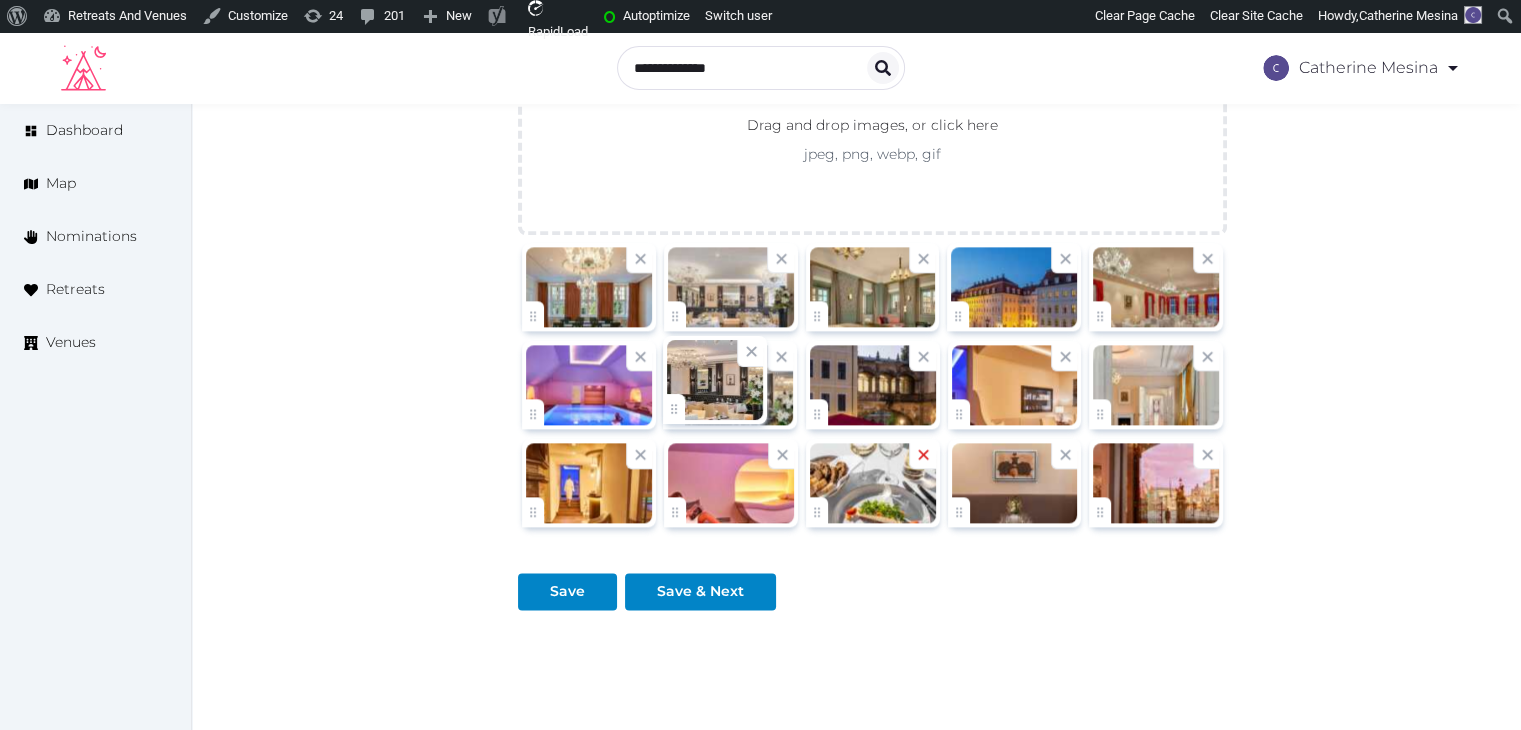 click on "Catherine Mesina   Account My Venue Listings My Retreats Logout      Dashboard Map Nominations Retreats Venues Edit venue 66 %  complete Fill out all the fields in your listing to increase its completion percentage.   A higher completion percentage will make your listing more attractive and result in better matches. Hotel Taschenbergpalais Kempinski   (Draft) Preview  listing   Open    Close CRM Lead Basic details Pricing and policies Retreat spaces Meeting spaces Accommodations Amenities Food and dining Activities and experiences Location Environment Types of retreats Brochures Notes Ownership Administration Activity Publish Archive Venue owned by RetreatsAndVenues Manager c.o.r.e.y.sanford@retreatsandvenues.com Copy ownership transfer link Share this link with any user to transfer ownership of this venue. Users without accounts will be directed to register. Copy update link Copy recommended link Copy shortlist link Name * * (Optional) 47" at bounding box center [760, -764] 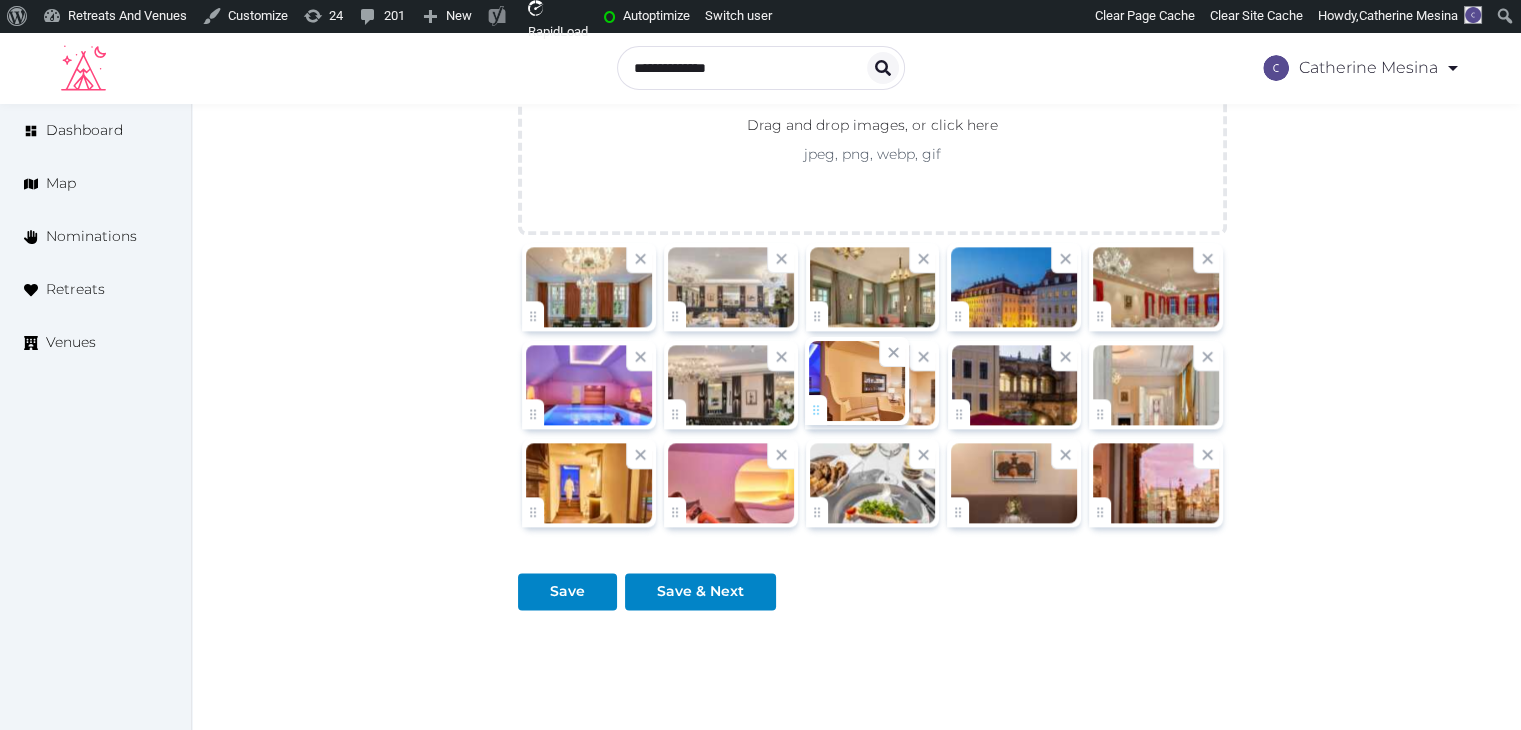 drag, startPoint x: 960, startPoint y: 408, endPoint x: 865, endPoint y: 408, distance: 95 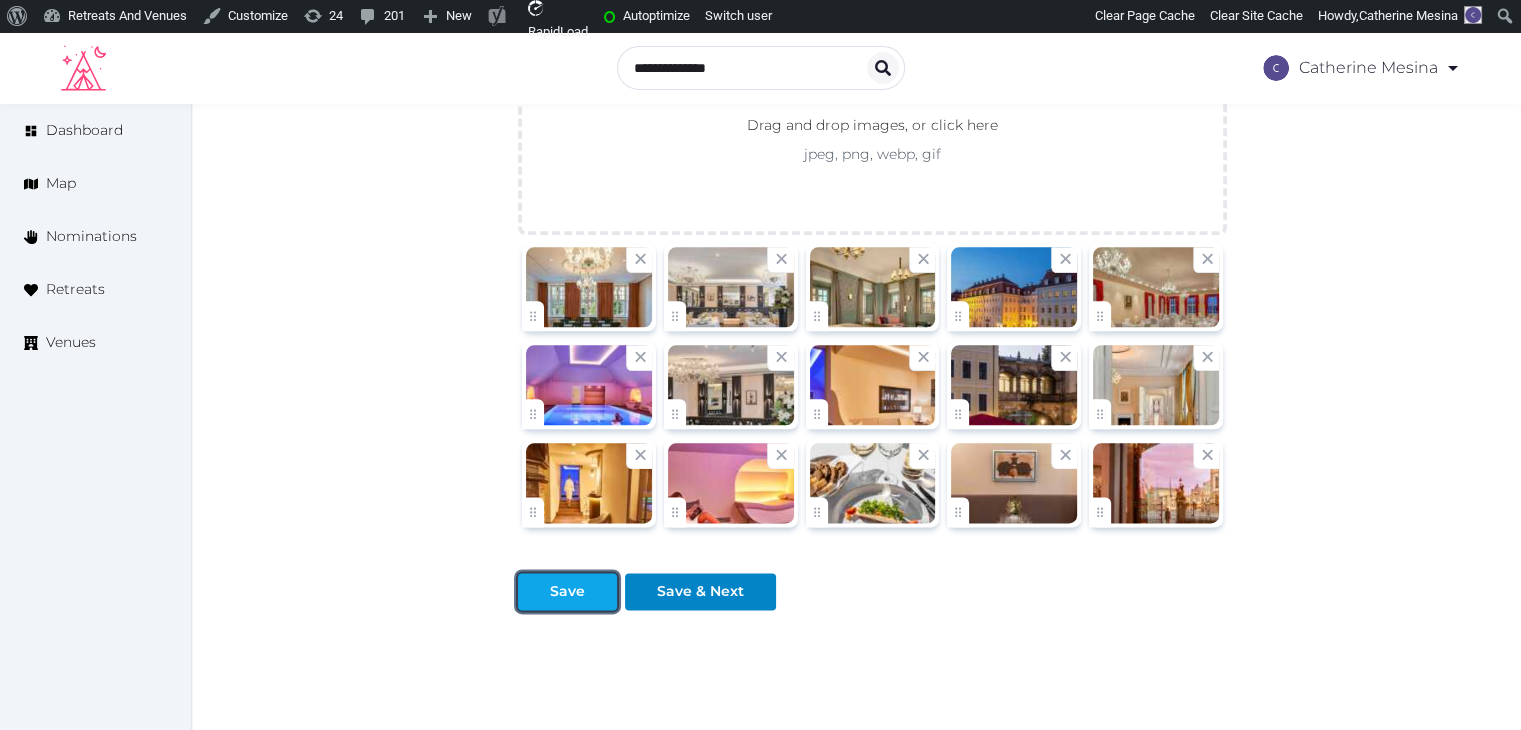 click on "Save" at bounding box center (567, 591) 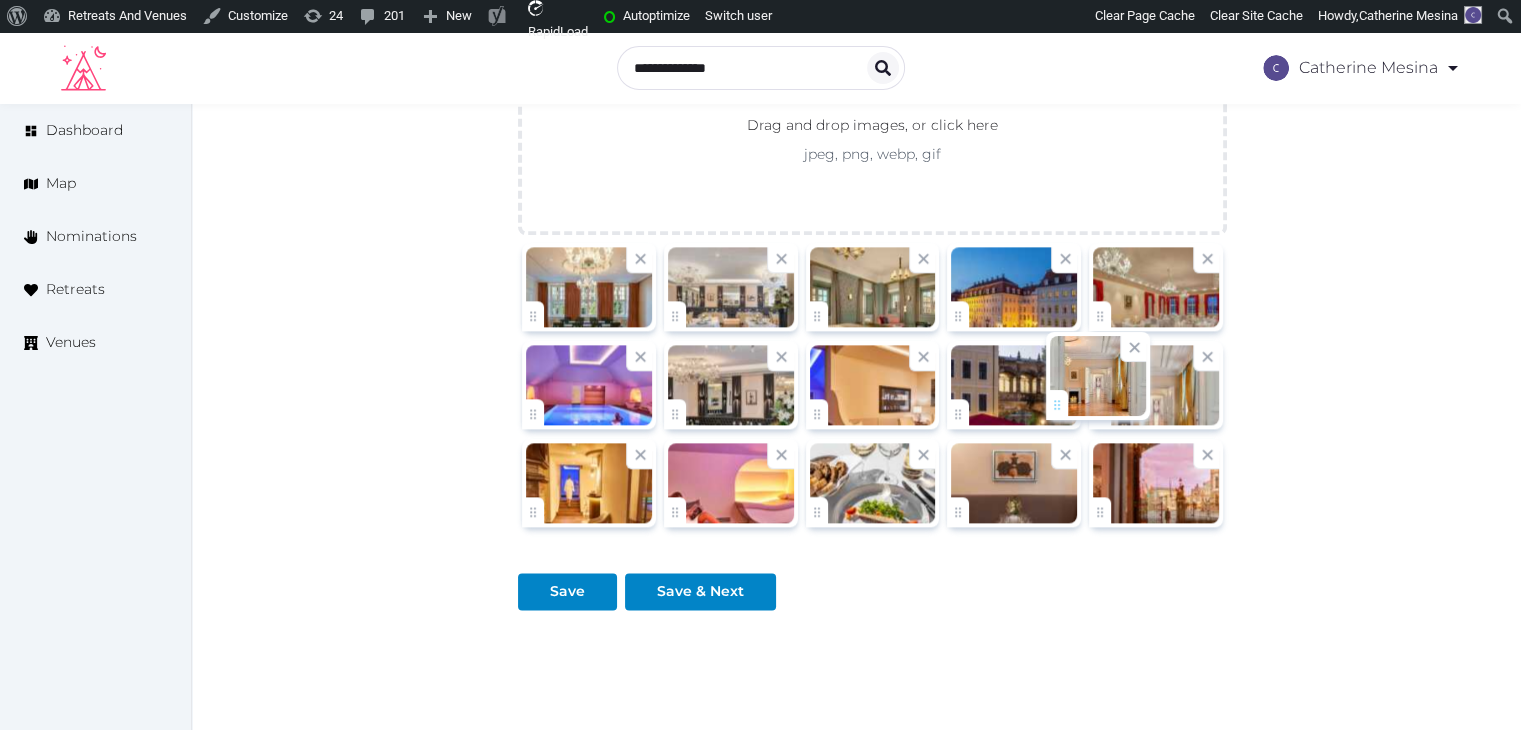drag, startPoint x: 1108, startPoint y: 415, endPoint x: 1124, endPoint y: 409, distance: 17.088007 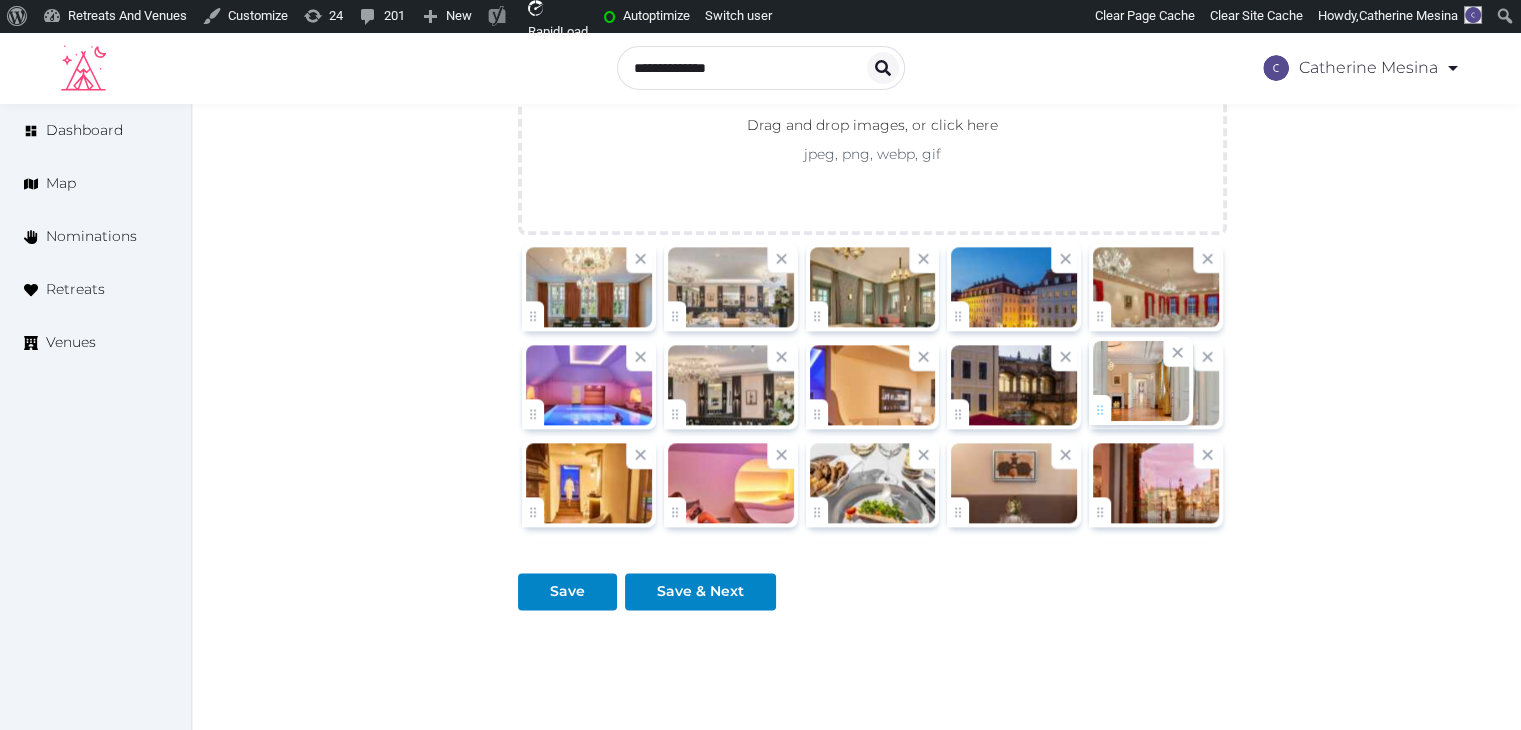 click on "Catherine Mesina   Account My Venue Listings My Retreats Logout      Dashboard Map Nominations Retreats Venues Edit venue 66 %  complete Fill out all the fields in your listing to increase its completion percentage.   A higher completion percentage will make your listing more attractive and result in better matches. Hotel Taschenbergpalais Kempinski   (Draft) Preview  listing   Open    Close CRM Lead Basic details Pricing and policies Retreat spaces Meeting spaces Accommodations Amenities Food and dining Activities and experiences Location Environment Types of retreats Brochures Notes Ownership Administration Activity Publish Archive Venue owned by RetreatsAndVenues Manager c.o.r.e.y.sanford@retreatsandvenues.com Copy ownership transfer link Share this link with any user to transfer ownership of this venue. Users without accounts will be directed to register. Copy update link Copy recommended link Copy shortlist link Name * * (Optional) 47" at bounding box center [760, -764] 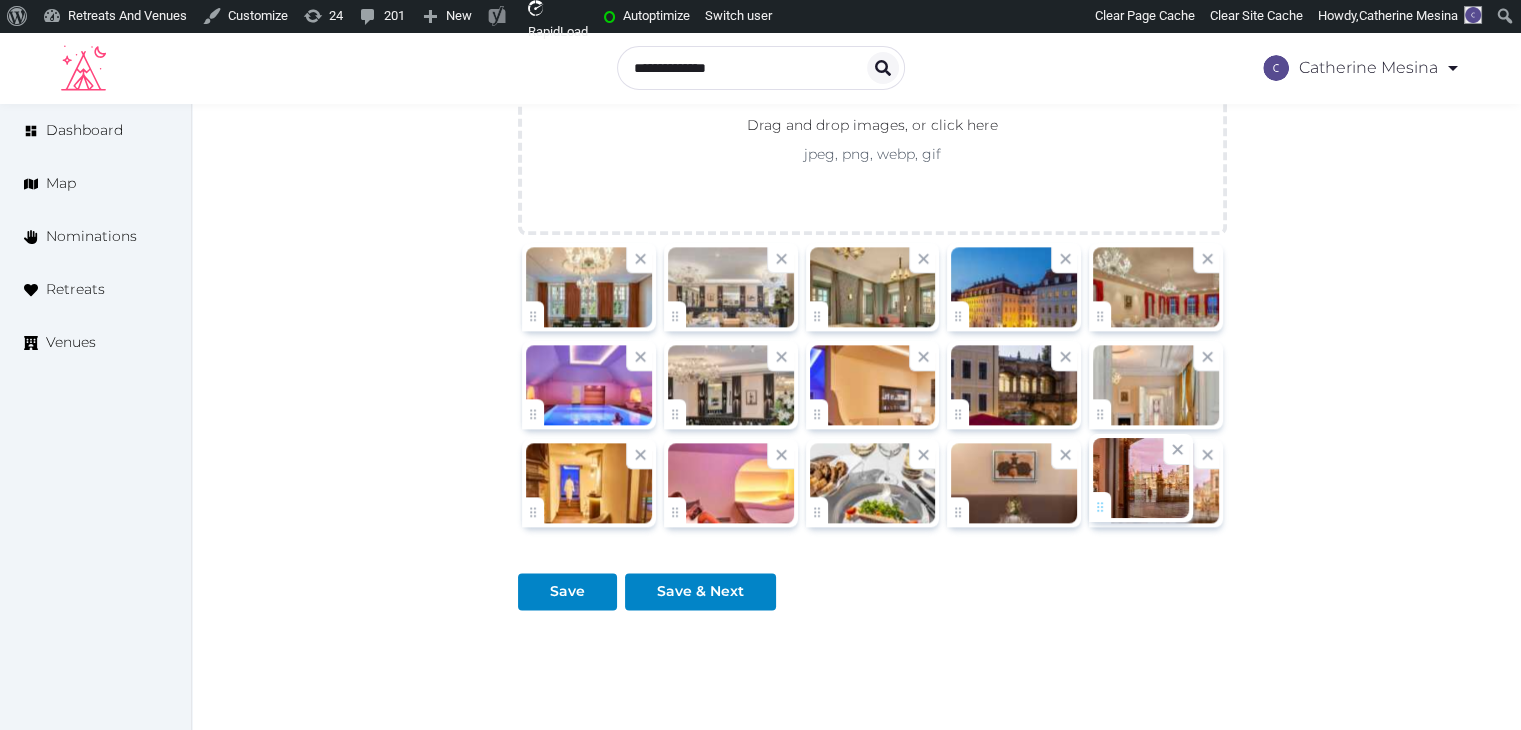 click on "[FIRST] [LAST]   Account My Venue Listings My Retreats Logout      Dashboard Map Nominations Retreats Venues Edit venue 66 %  complete Fill out all the fields in your listing to increase its completion percentage.   A higher completion percentage will make your listing more attractive and result in better matches. Hotel Taschenbergpalais Kempinski   (Draft) Preview  listing   Open    Close CRM Lead Basic details Pricing and policies Retreat spaces Meeting spaces Accommodations Amenities Food and dining Activities and experiences Location Environment Types of retreats Brochures Notes Ownership Administration Activity Publish Archive Venue owned by RetreatsAndVenues Manager [USERNAME]@[DOMAIN] Copy ownership transfer link Share this link with any user to transfer ownership of this venue. Users without accounts will be directed to register. Copy update link Copy recommended link Copy shortlist link Name * * (Optional) 47" at bounding box center (760, -764) 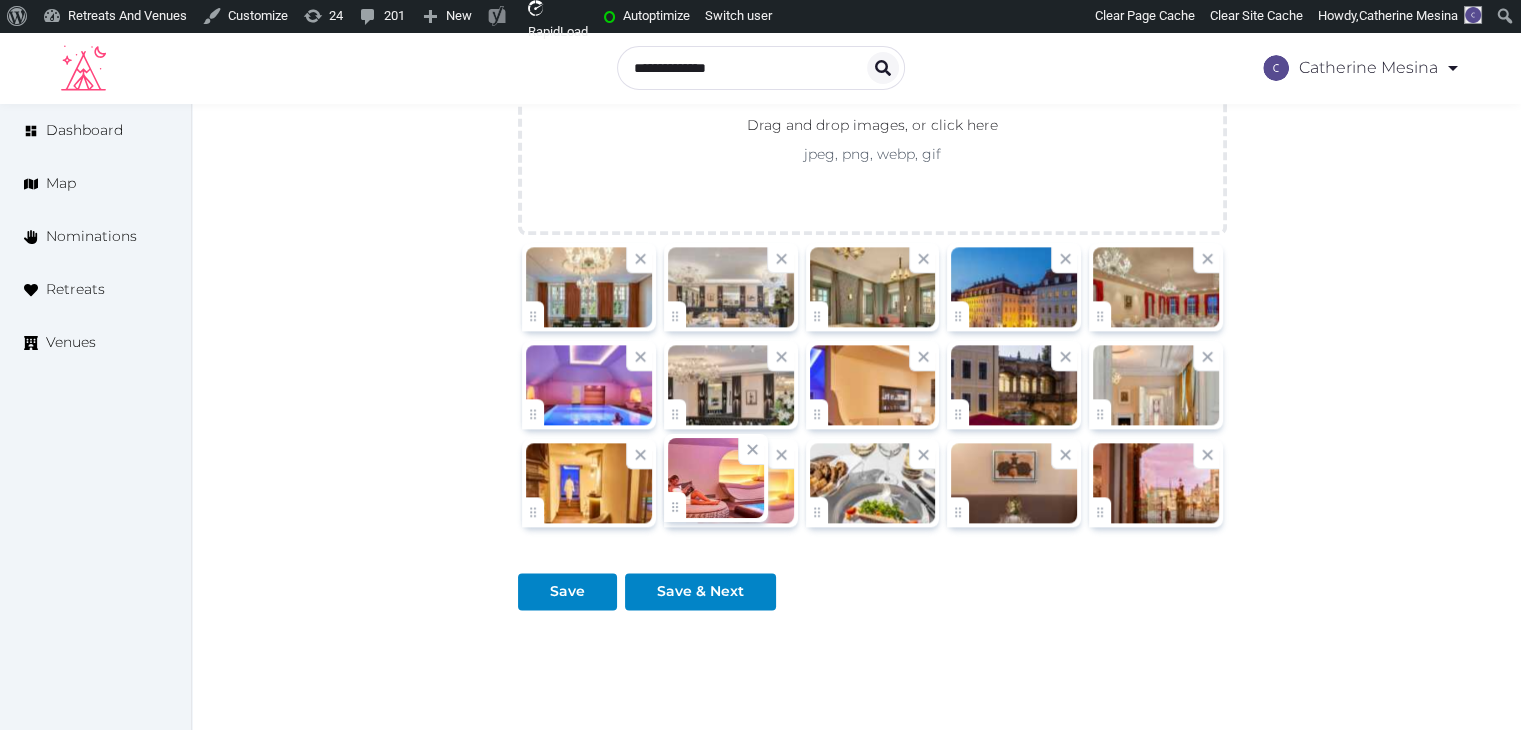click on "[FIRST] [LAST]   Account My Venue Listings My Retreats Logout      Dashboard Map Nominations Retreats Venues Edit venue 66 %  complete Fill out all the fields in your listing to increase its completion percentage.   A higher completion percentage will make your listing more attractive and result in better matches. Hotel Taschenbergpalais Kempinski   (Draft) Preview  listing   Open    Close CRM Lead Basic details Pricing and policies Retreat spaces Meeting spaces Accommodations Amenities Food and dining Activities and experiences Location Environment Types of retreats Brochures Notes Ownership Administration Activity Publish Archive Venue owned by RetreatsAndVenues Manager [USERNAME]@[DOMAIN] Copy ownership transfer link Share this link with any user to transfer ownership of this venue. Users without accounts will be directed to register. Copy update link Copy recommended link Copy shortlist link Name * * (Optional) 47" at bounding box center [760, -764] 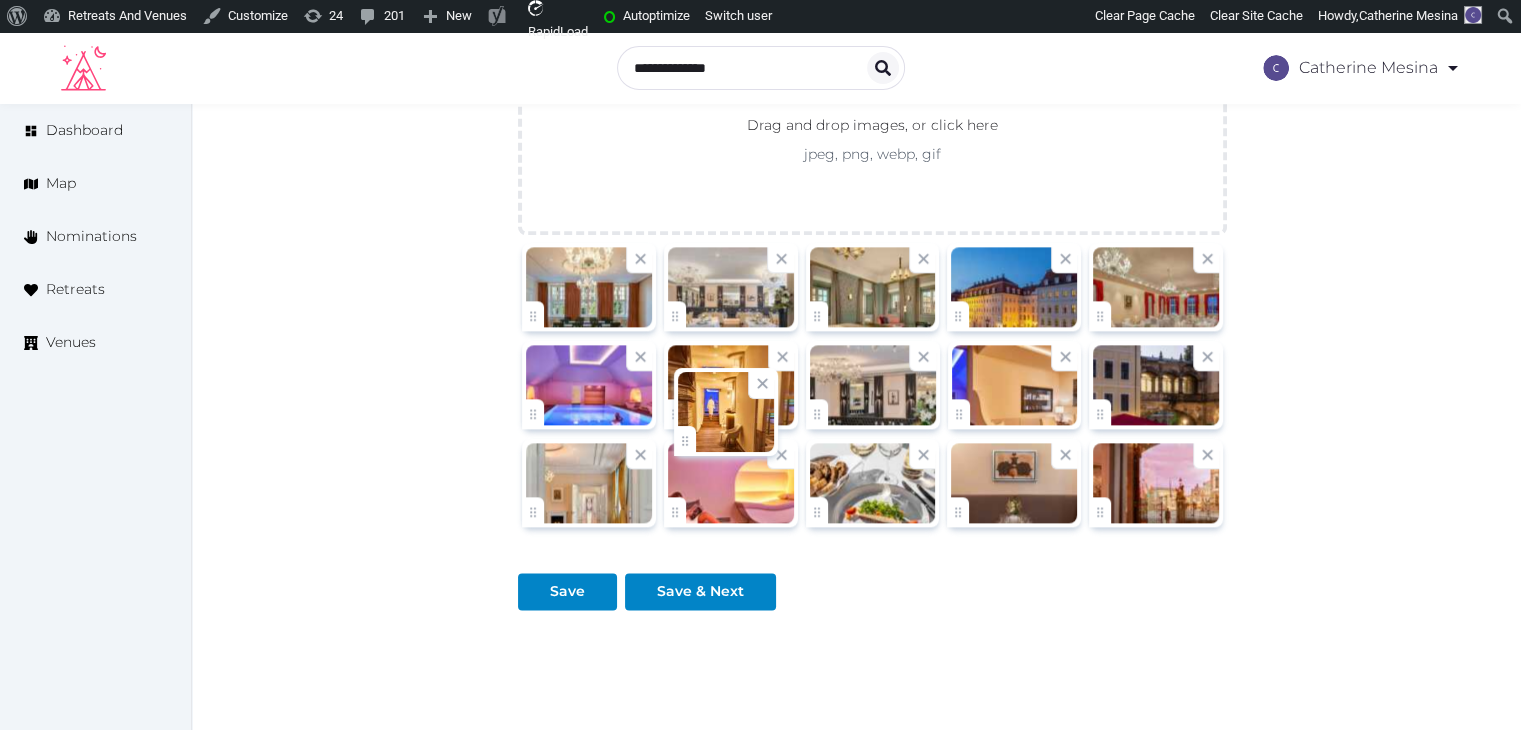 drag, startPoint x: 552, startPoint y: 504, endPoint x: 758, endPoint y: 425, distance: 220.62865 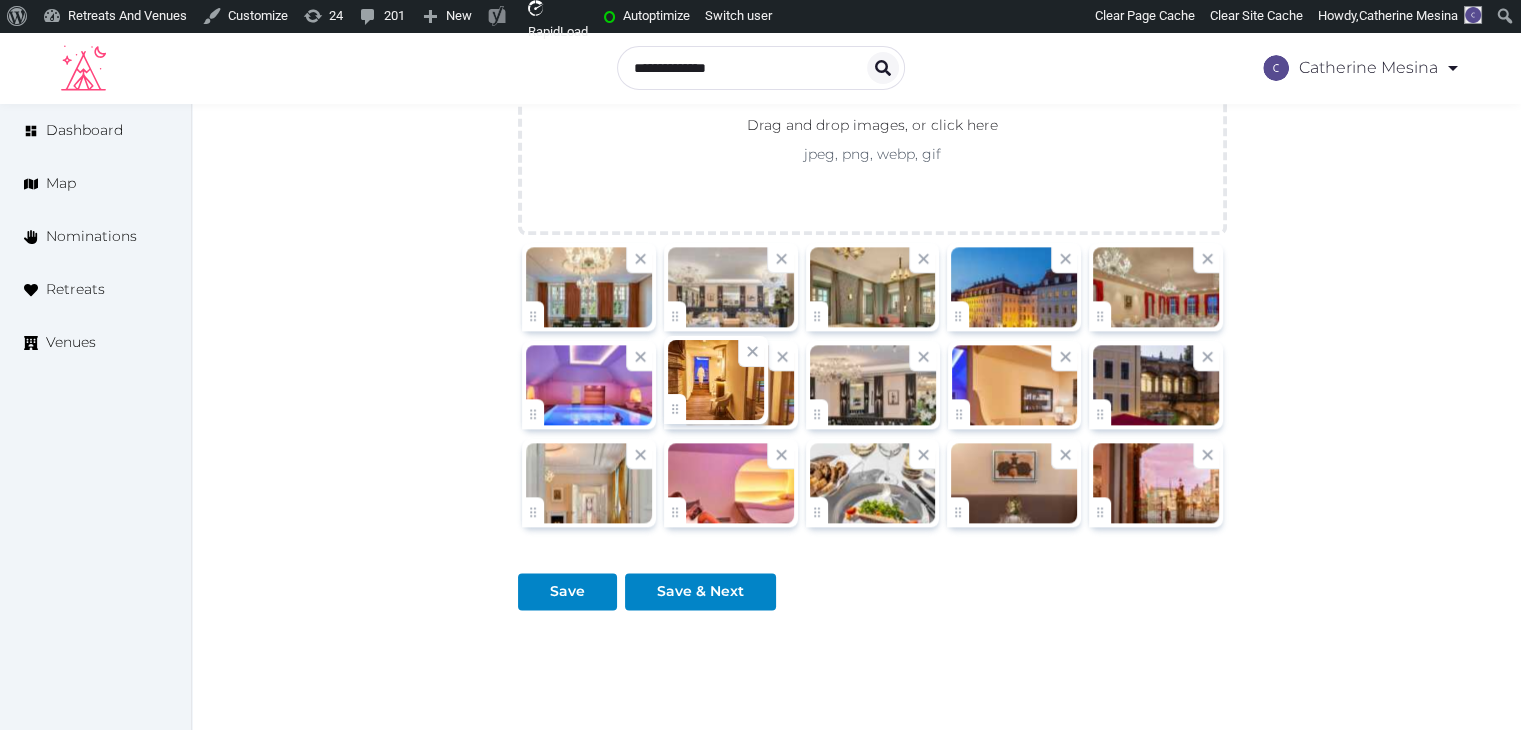 click on "[FIRST] [LAST]   Account My Venue Listings My Retreats Logout      Dashboard Map Nominations Retreats Venues Edit venue 66 %  complete Fill out all the fields in your listing to increase its completion percentage.   A higher completion percentage will make your listing more attractive and result in better matches. Hotel Taschenbergpalais Kempinski   (Draft) Preview  listing   Open    Close CRM Lead Basic details Pricing and policies Retreat spaces Meeting spaces Accommodations Amenities Food and dining Activities and experiences Location Environment Types of retreats Brochures Notes Ownership Administration Activity Publish Archive Venue owned by RetreatsAndVenues Manager [USERNAME]@[DOMAIN] Copy ownership transfer link Share this link with any user to transfer ownership of this venue. Users without accounts will be directed to register. Copy update link Copy recommended link Copy shortlist link Name * * (Optional) 47" at bounding box center (760, -764) 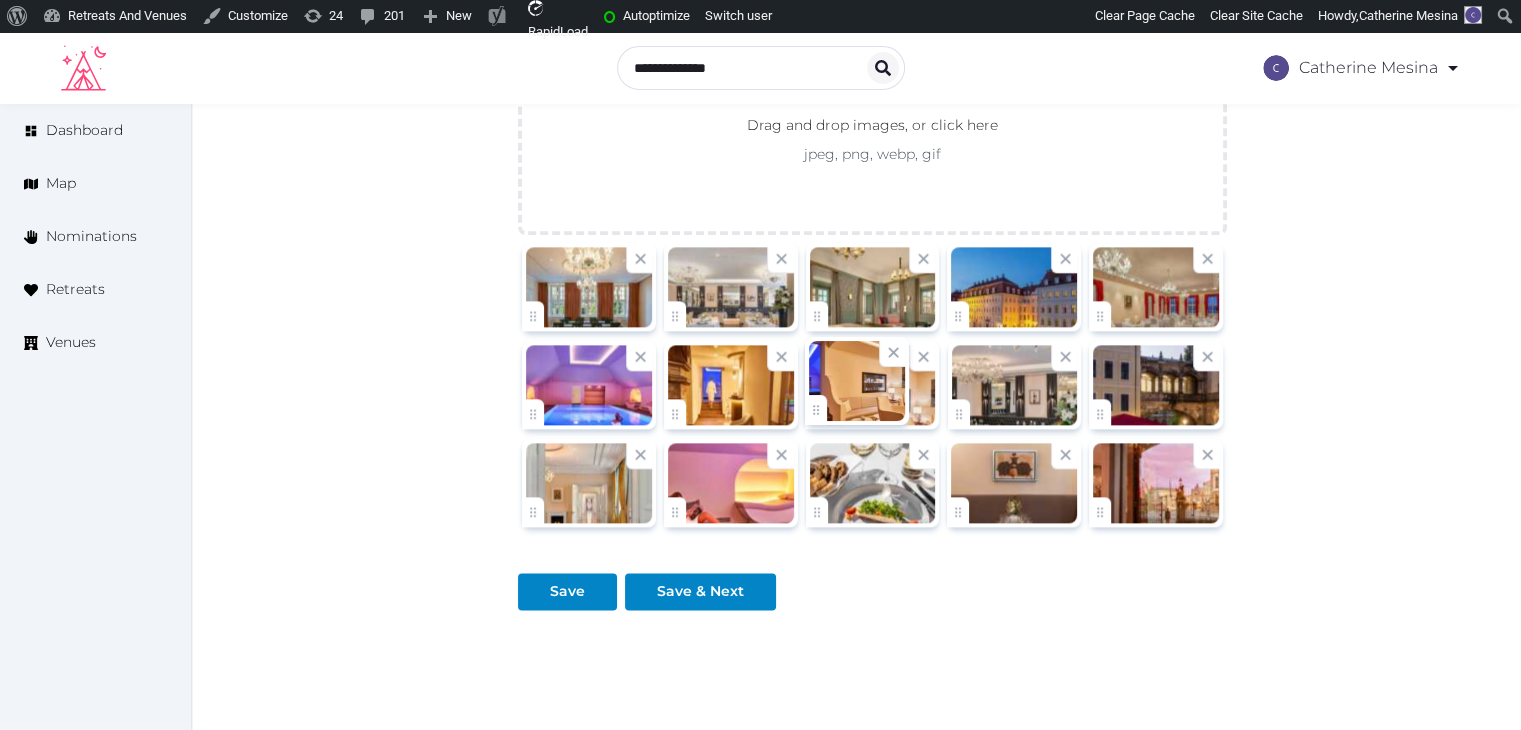 drag, startPoint x: 925, startPoint y: 397, endPoint x: 704, endPoint y: 496, distance: 242.1611 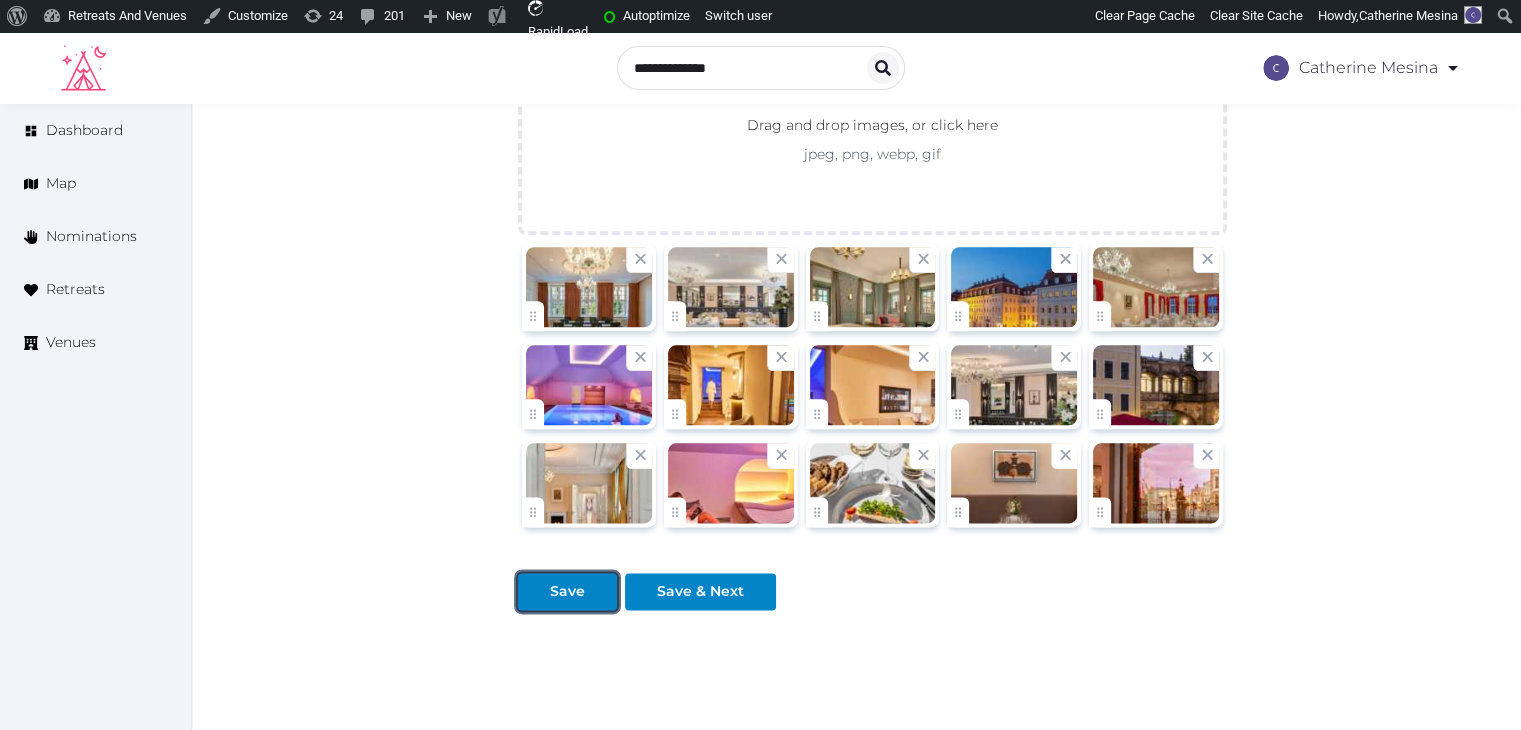 drag, startPoint x: 556, startPoint y: 583, endPoint x: 720, endPoint y: 254, distance: 367.60983 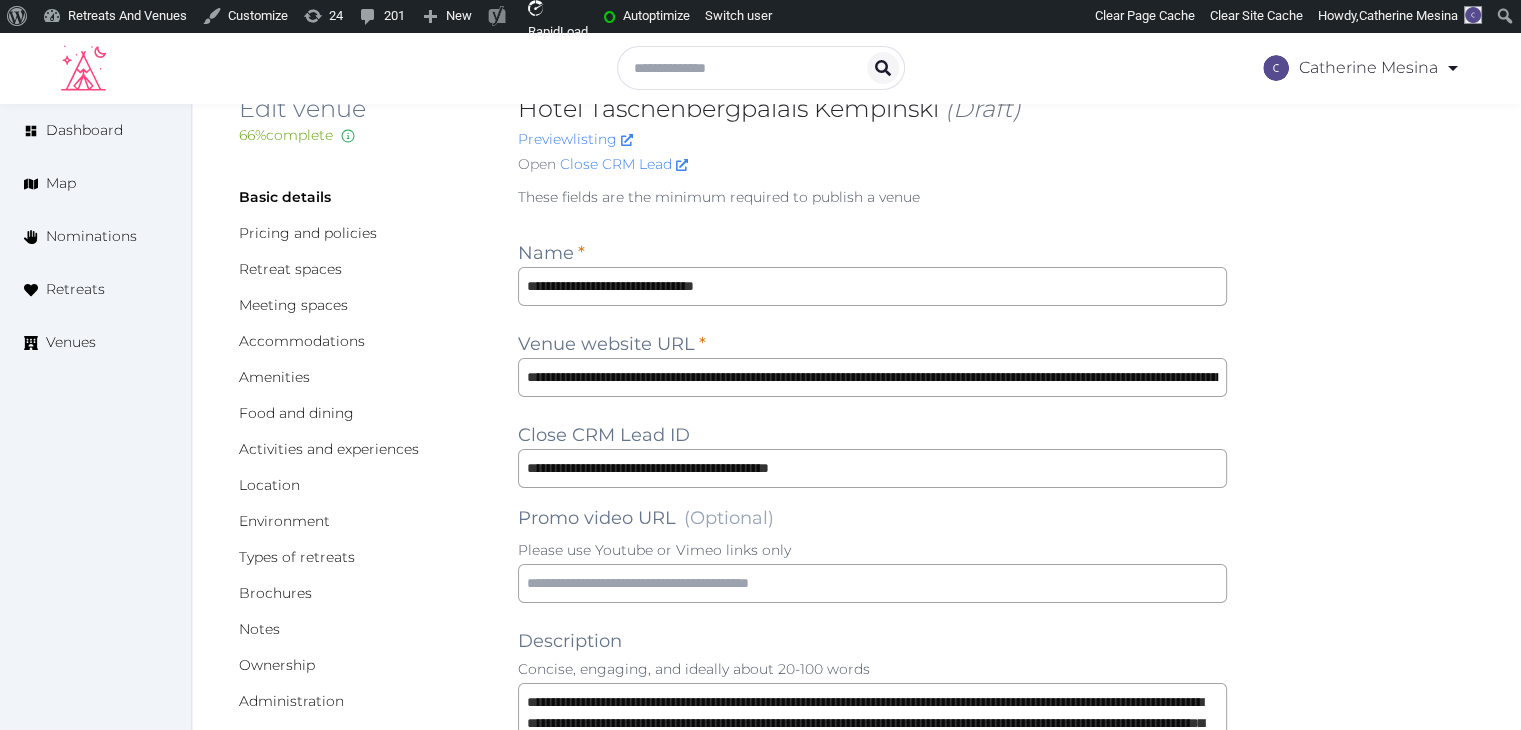 scroll, scrollTop: 0, scrollLeft: 0, axis: both 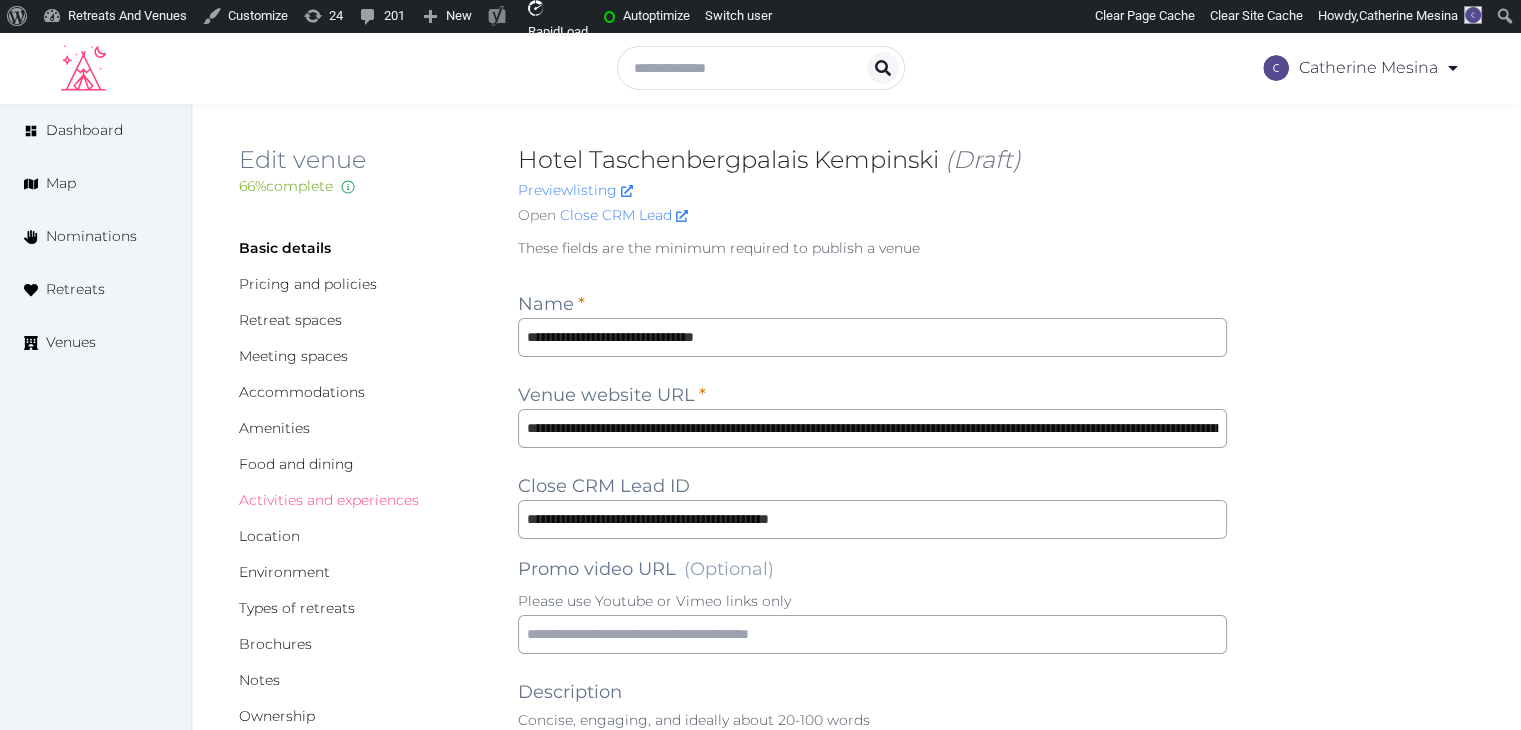 drag, startPoint x: 358, startPoint y: 496, endPoint x: 384, endPoint y: 564, distance: 72.8011 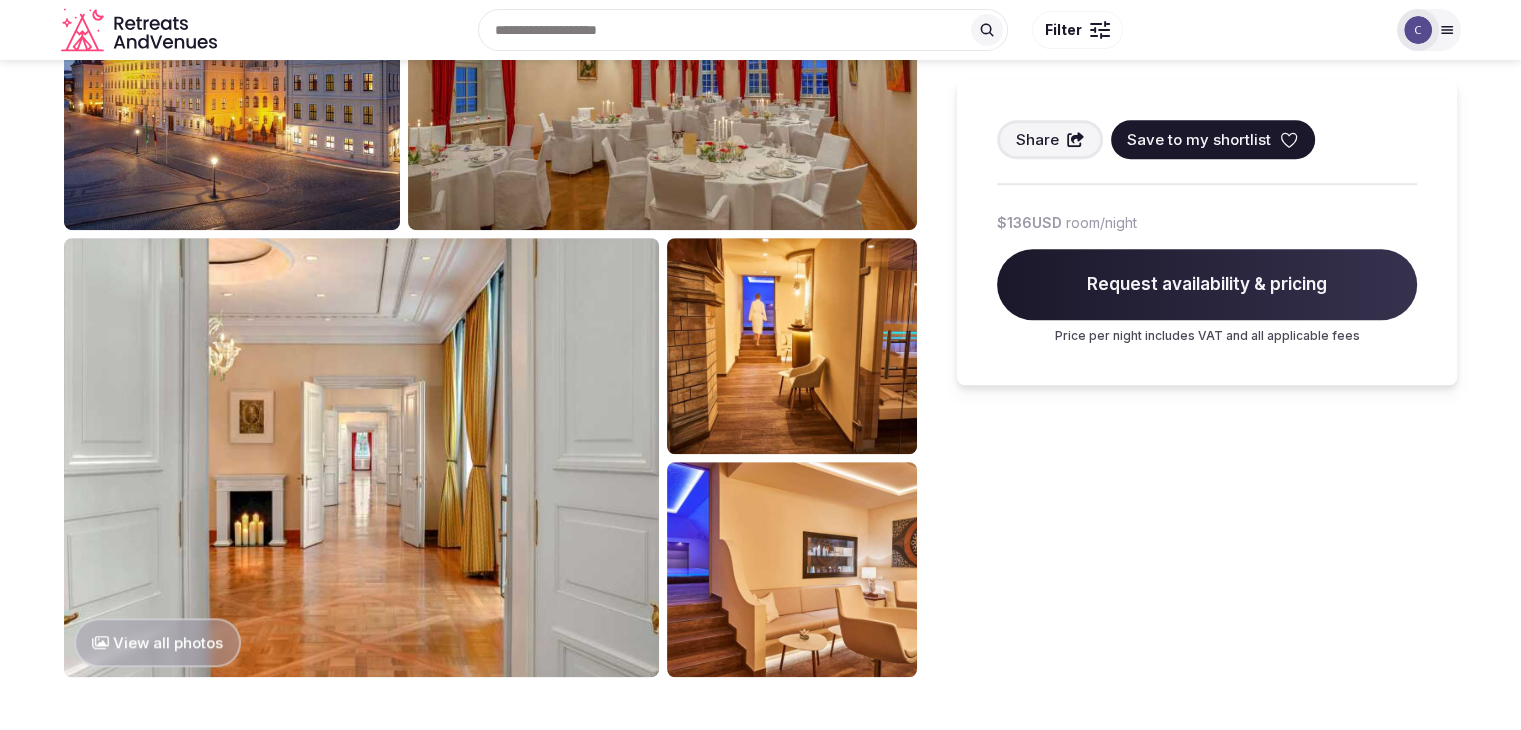 scroll, scrollTop: 1300, scrollLeft: 0, axis: vertical 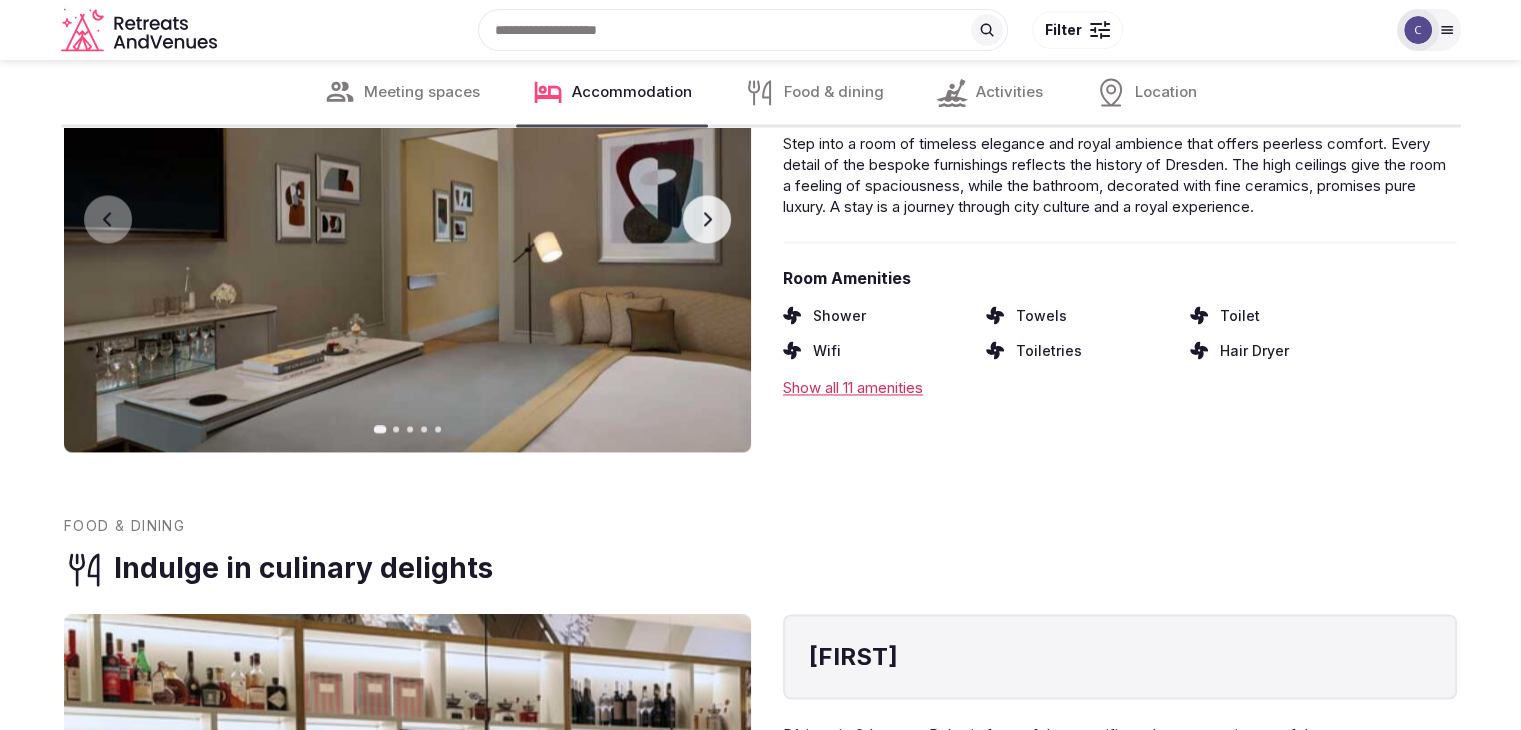 click 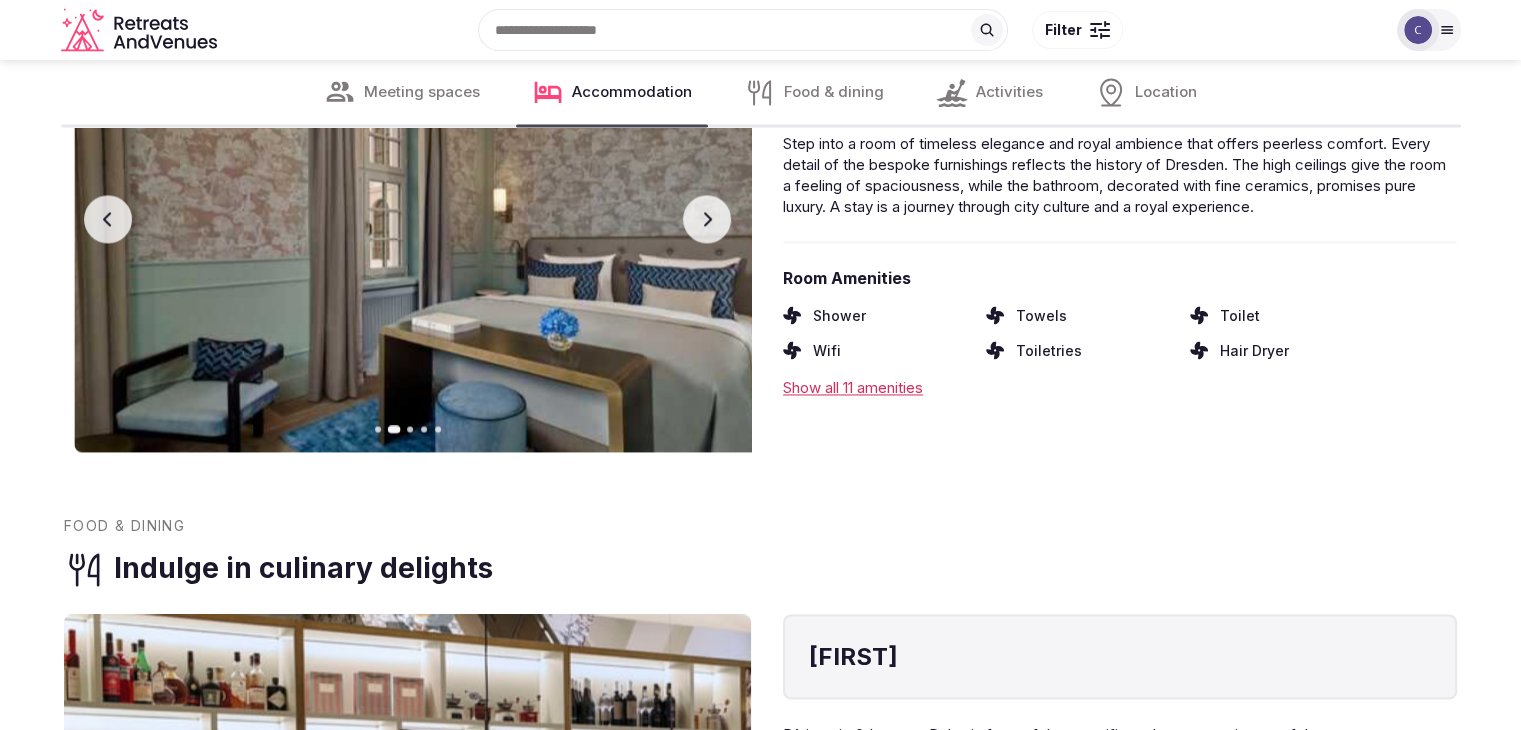 click 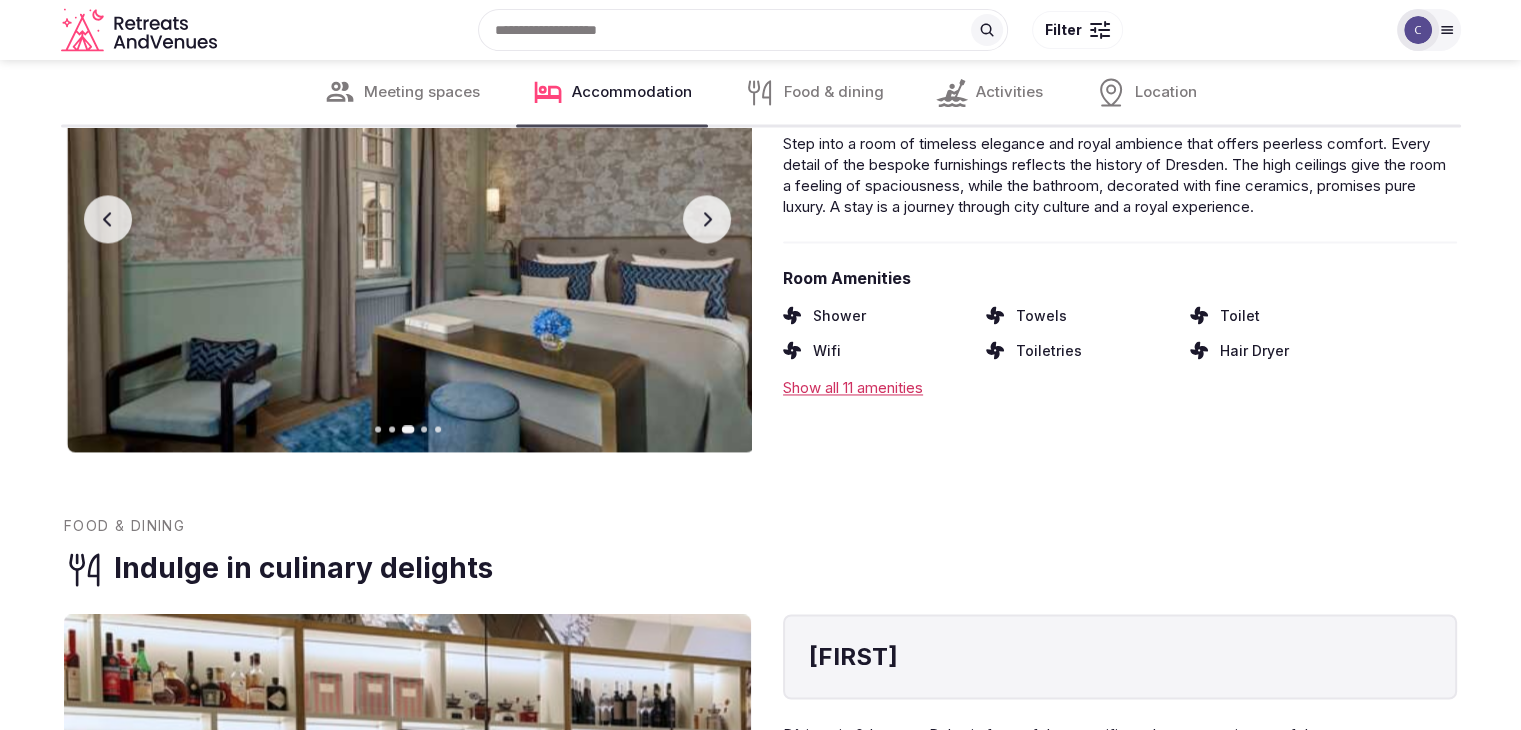 click 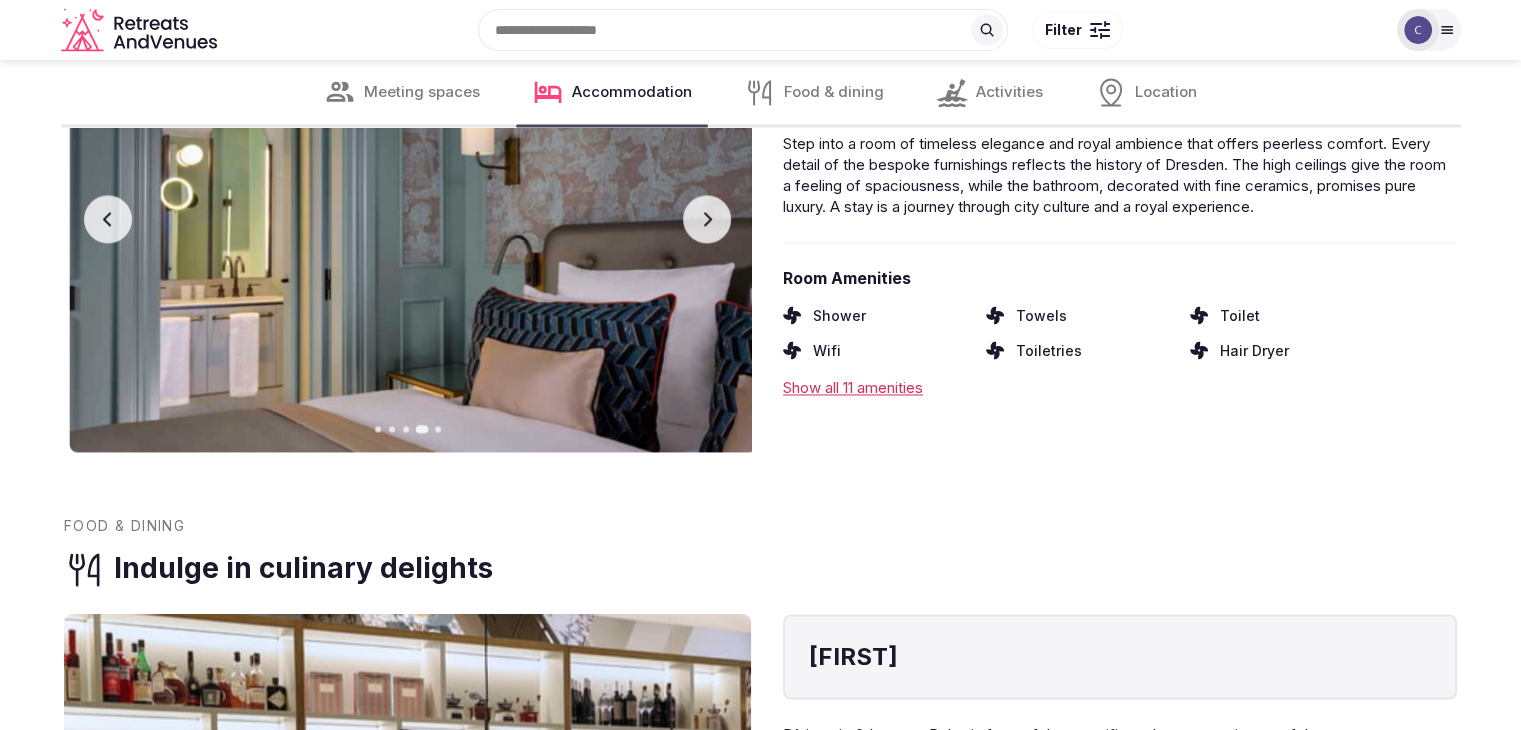 click 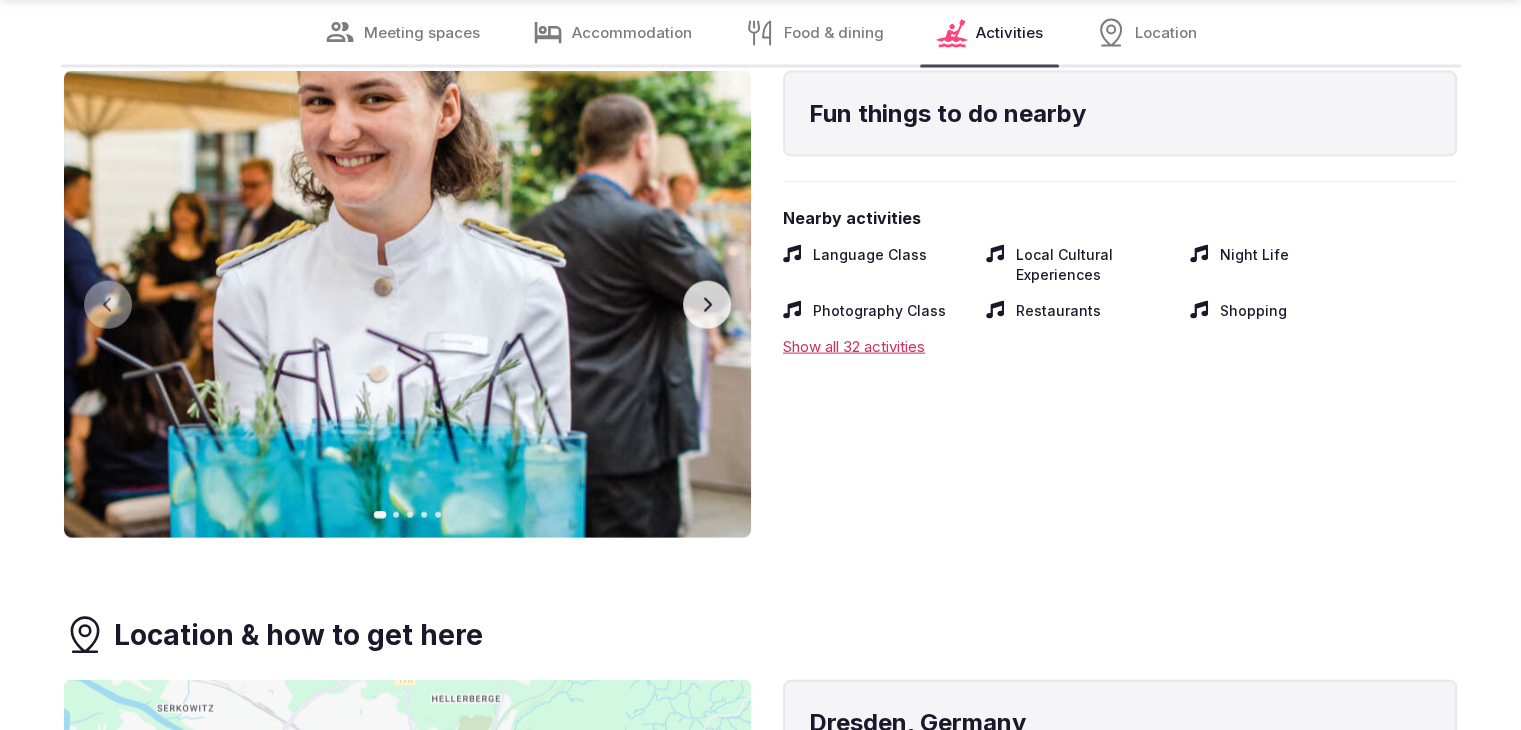 scroll, scrollTop: 4300, scrollLeft: 0, axis: vertical 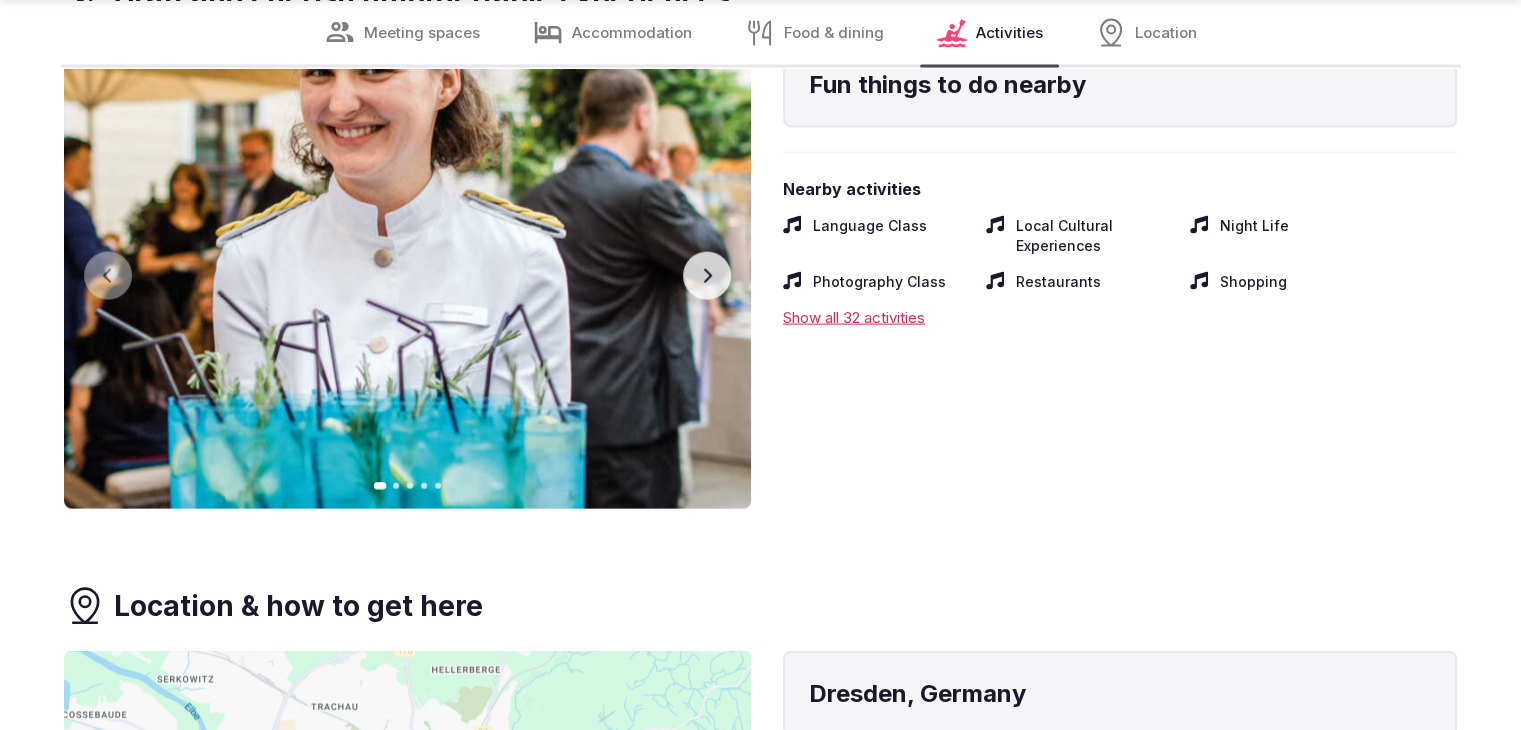click on "Next slide" at bounding box center [707, 276] 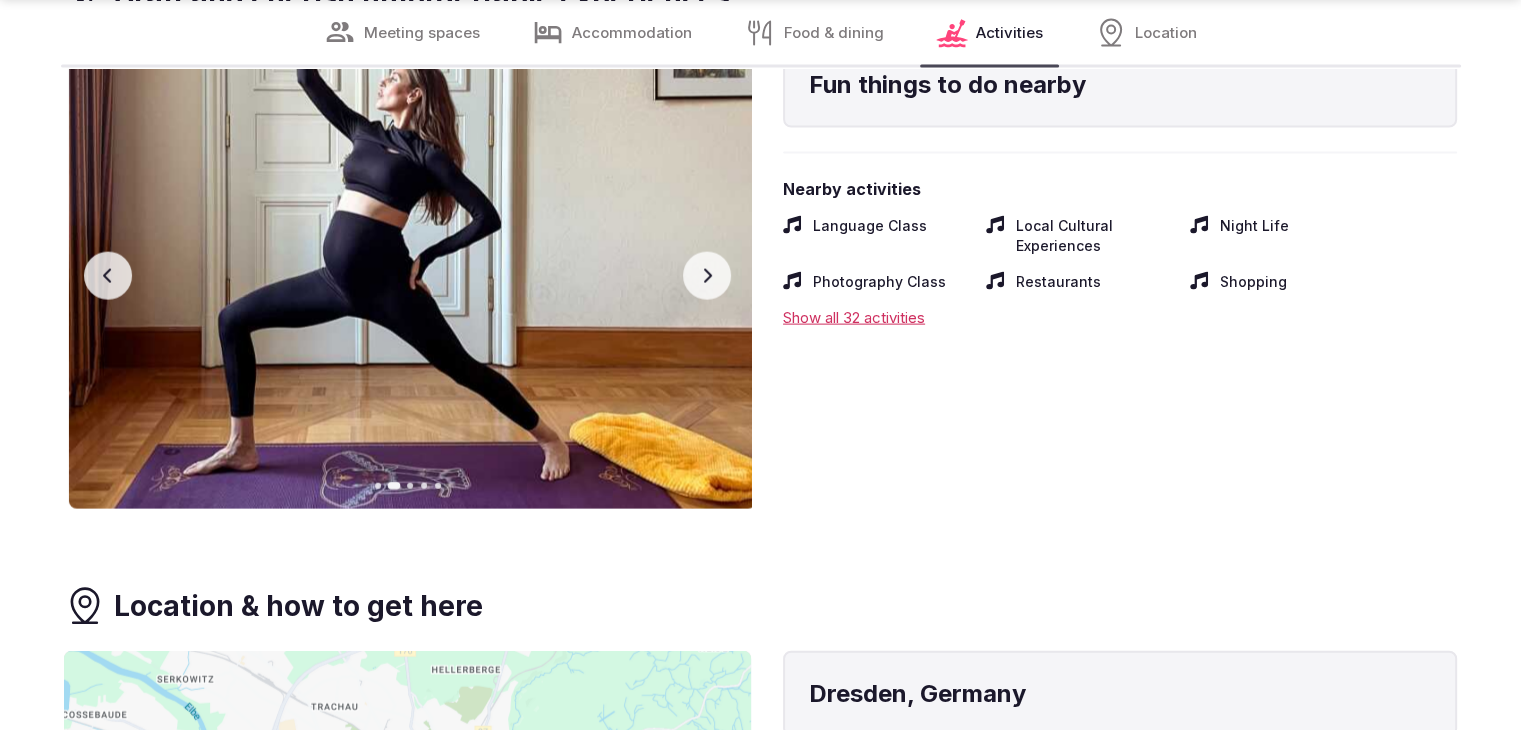 click 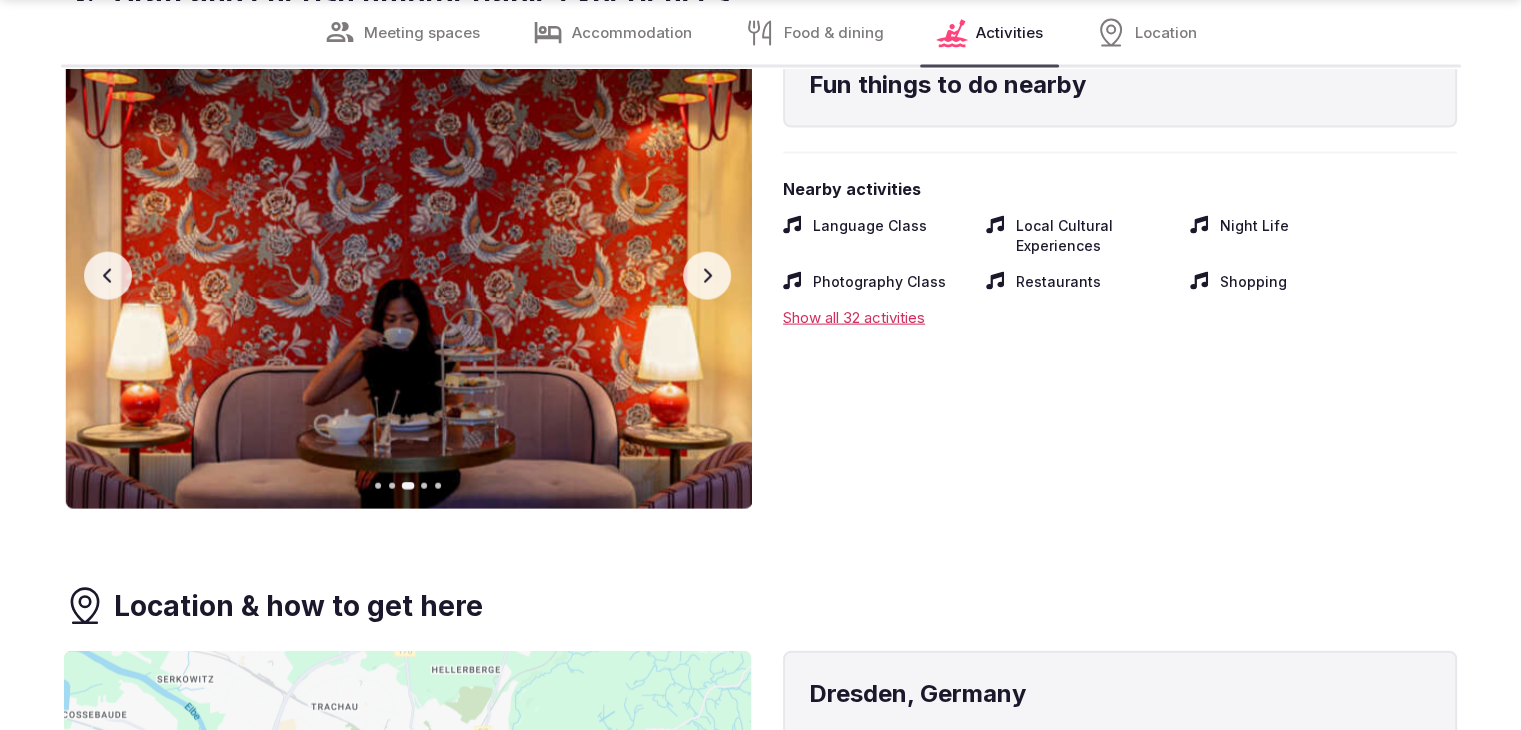 click 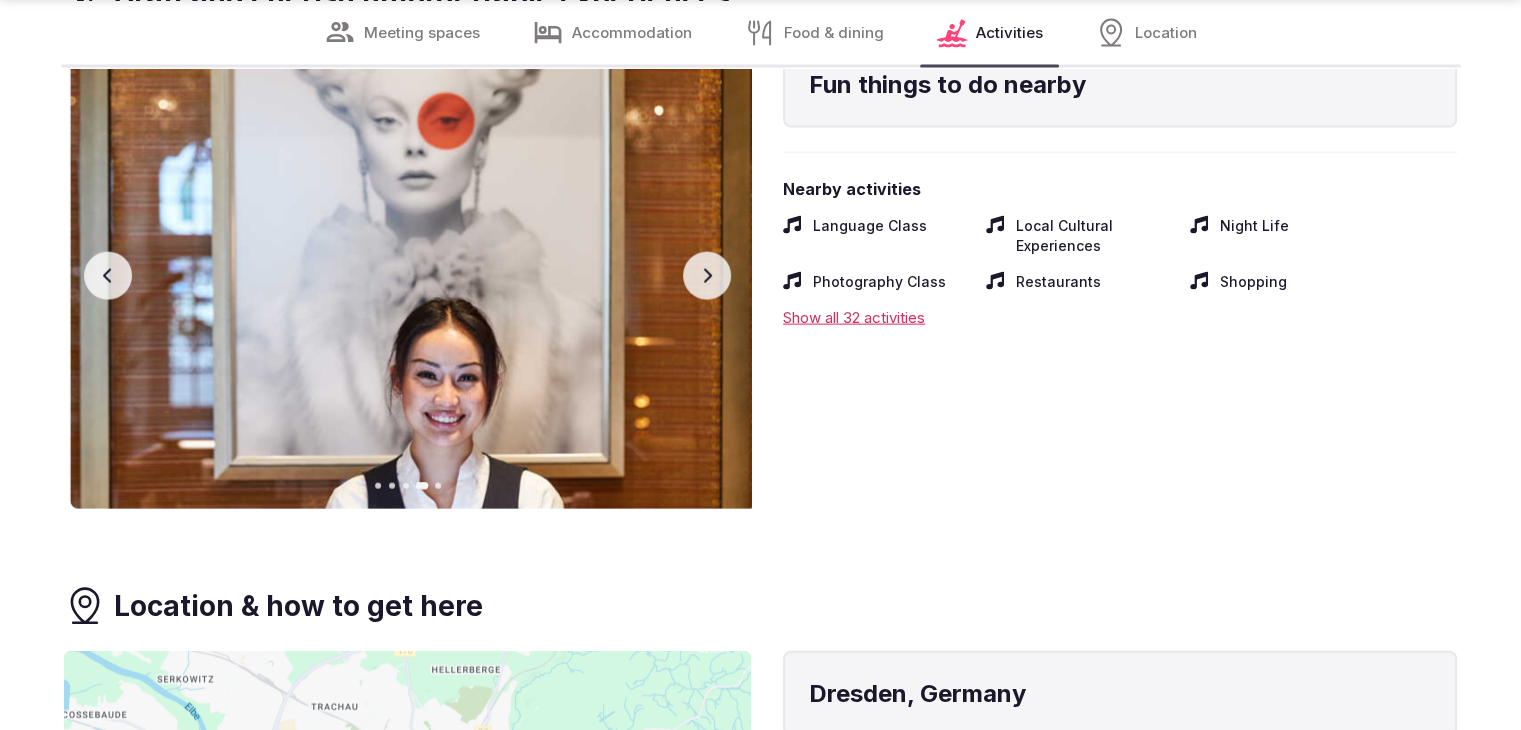click 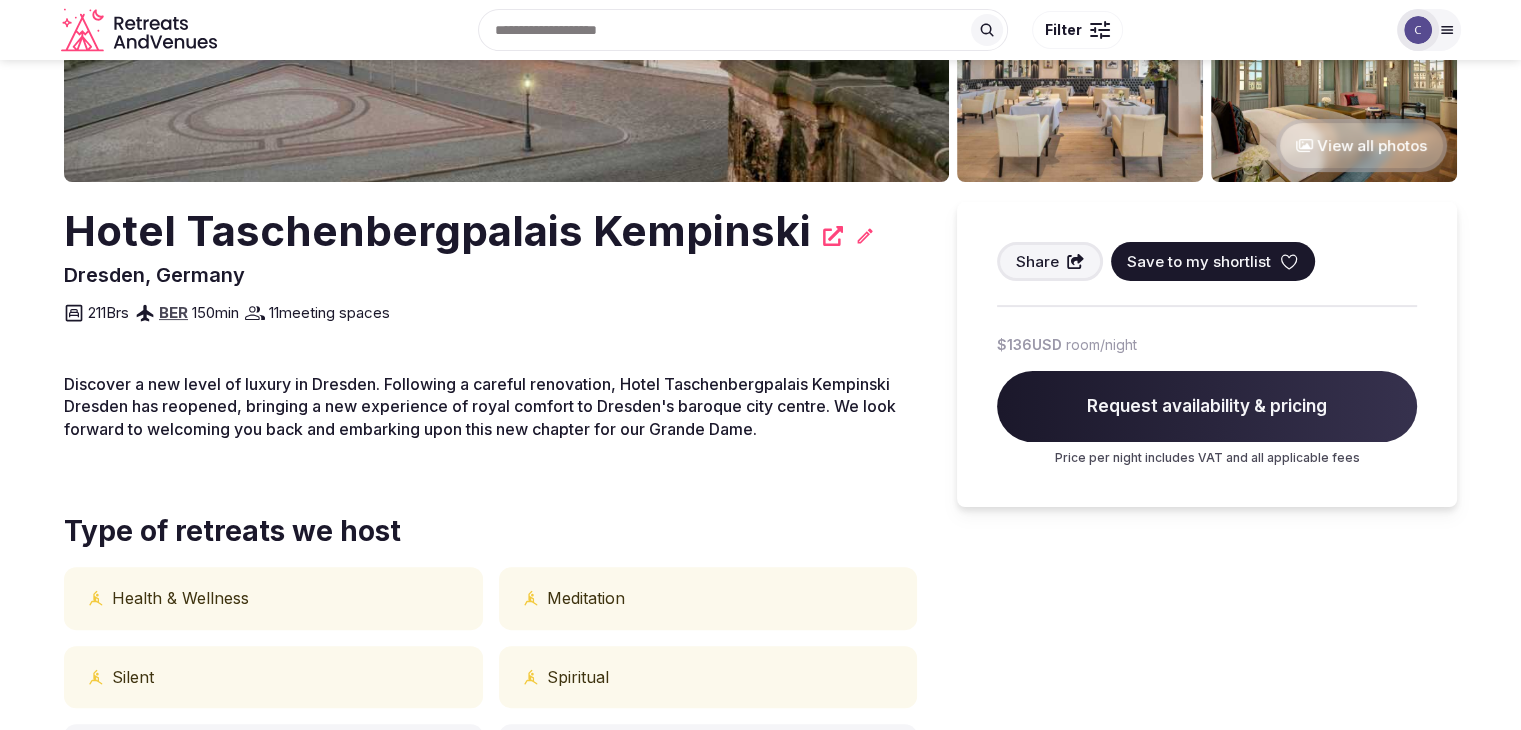scroll, scrollTop: 400, scrollLeft: 0, axis: vertical 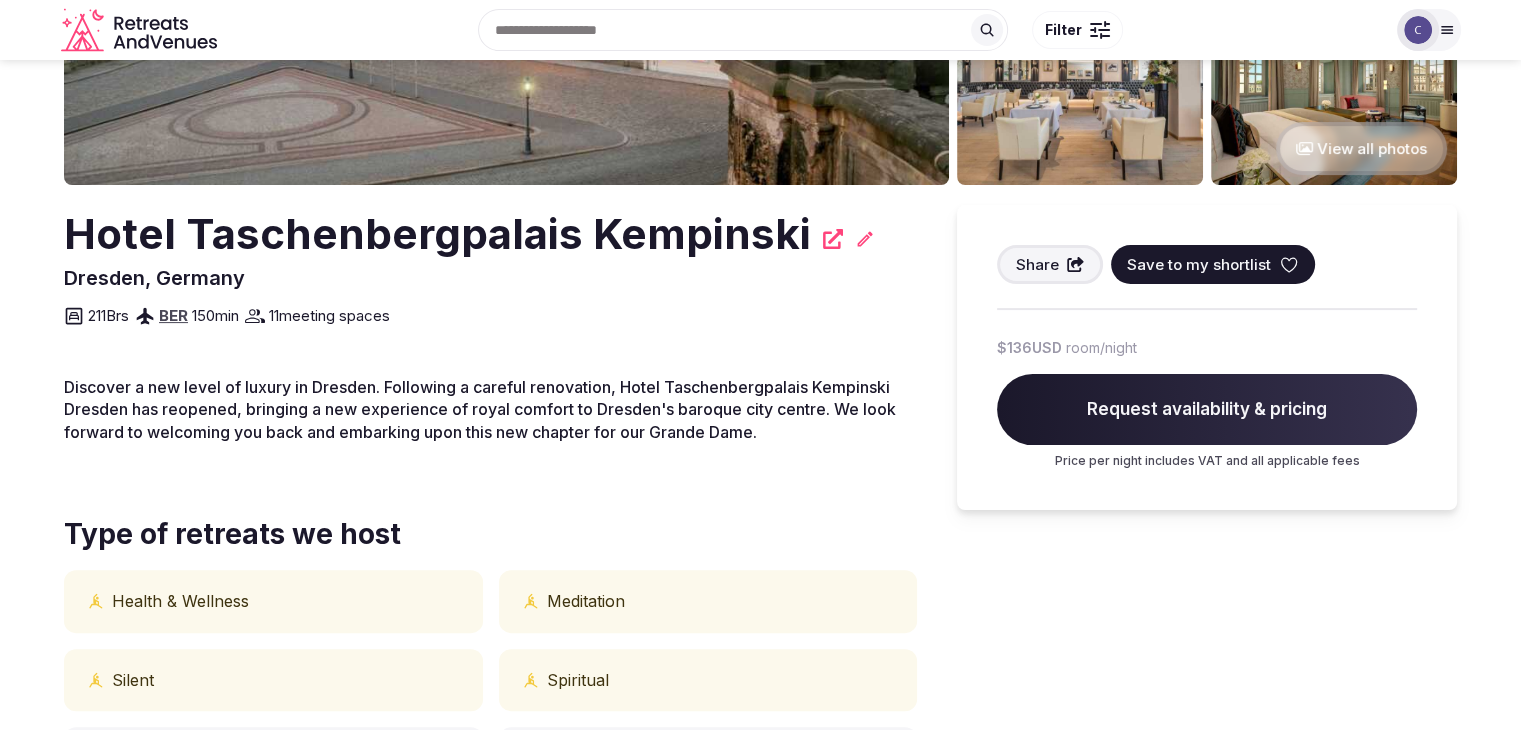click on "Hotel Taschenbergpalais Kempinski" at bounding box center (437, 234) 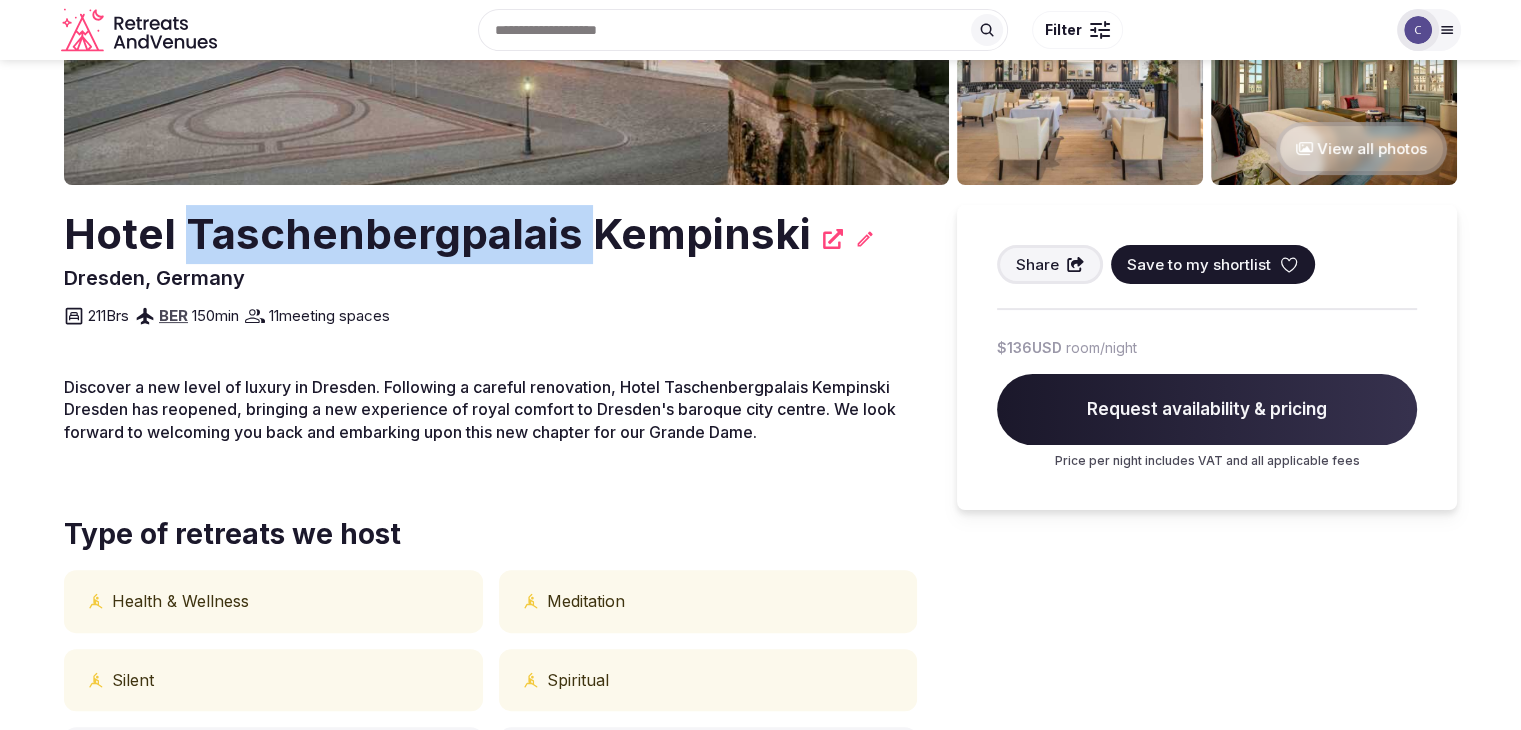 click on "Hotel Taschenbergpalais Kempinski" at bounding box center (437, 234) 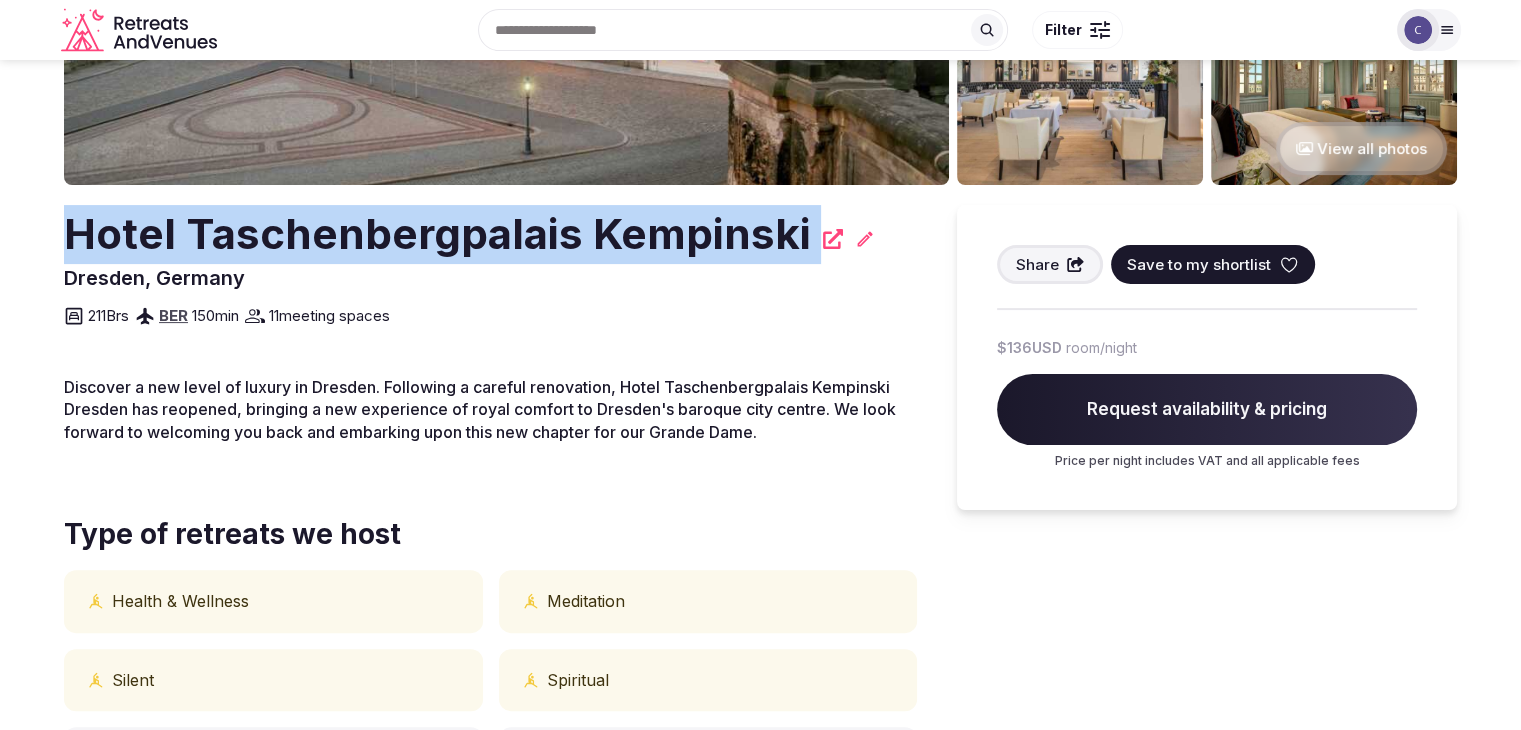 click on "Hotel Taschenbergpalais Kempinski" at bounding box center [437, 234] 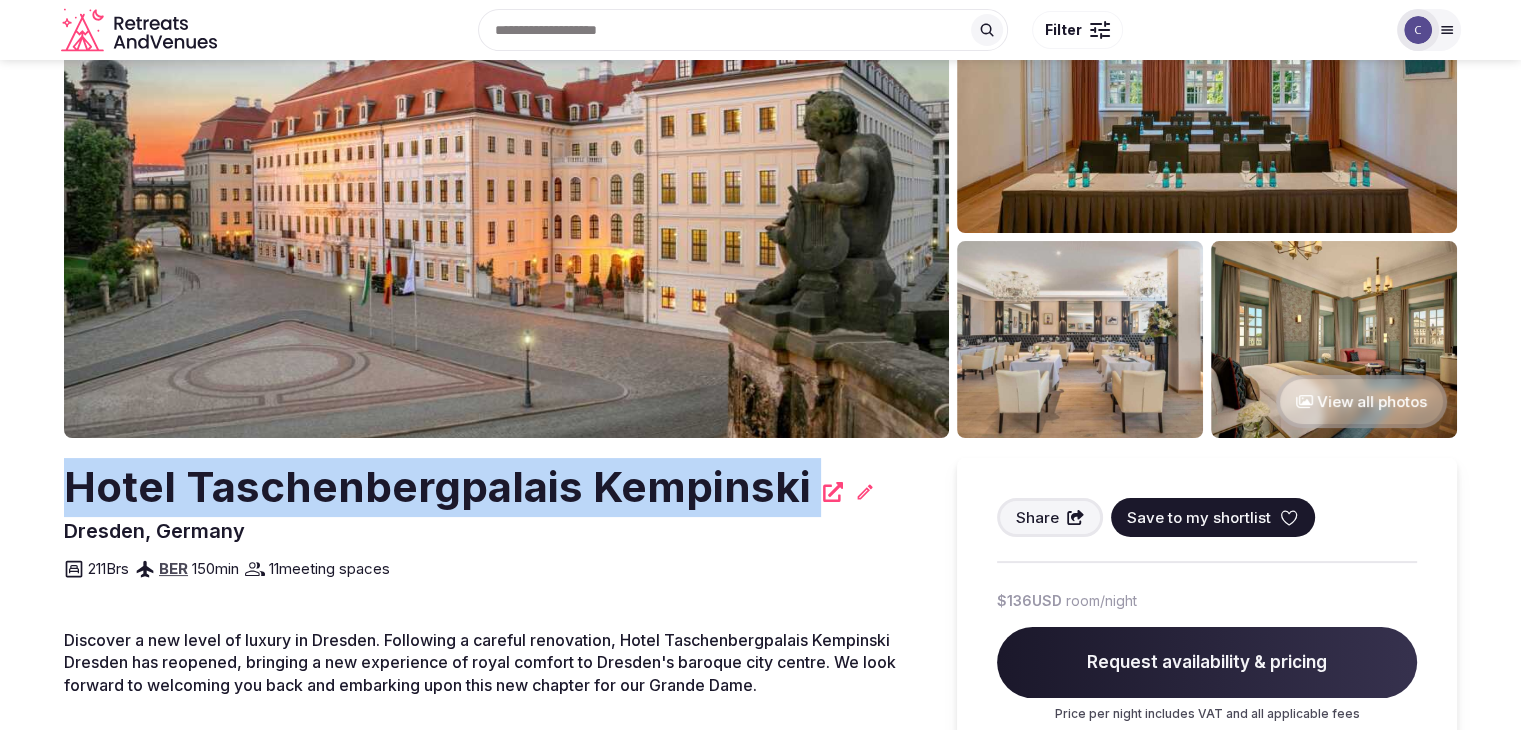 scroll, scrollTop: 0, scrollLeft: 0, axis: both 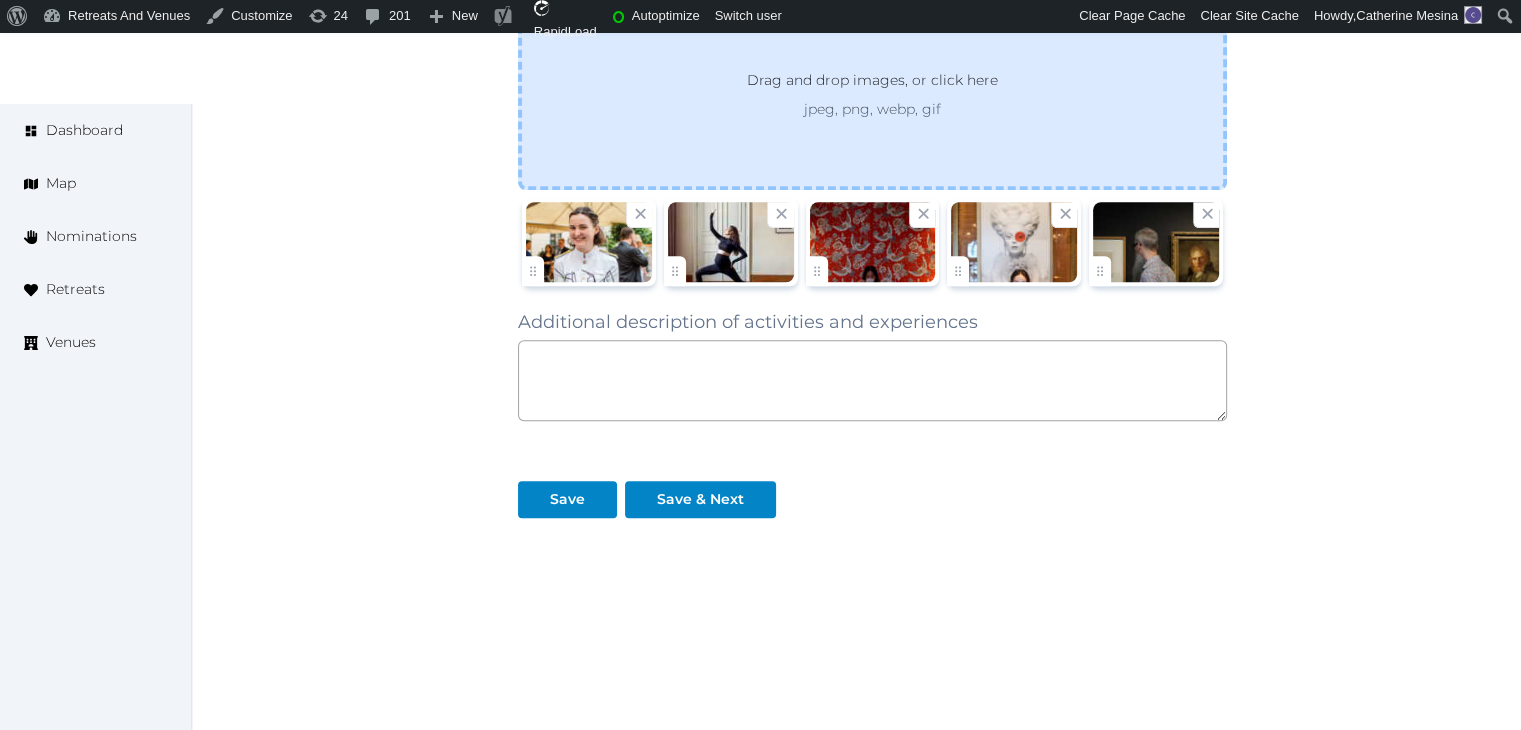 click on "Drag and drop images, or click here jpeg, png, webp, gif" at bounding box center (872, 94) 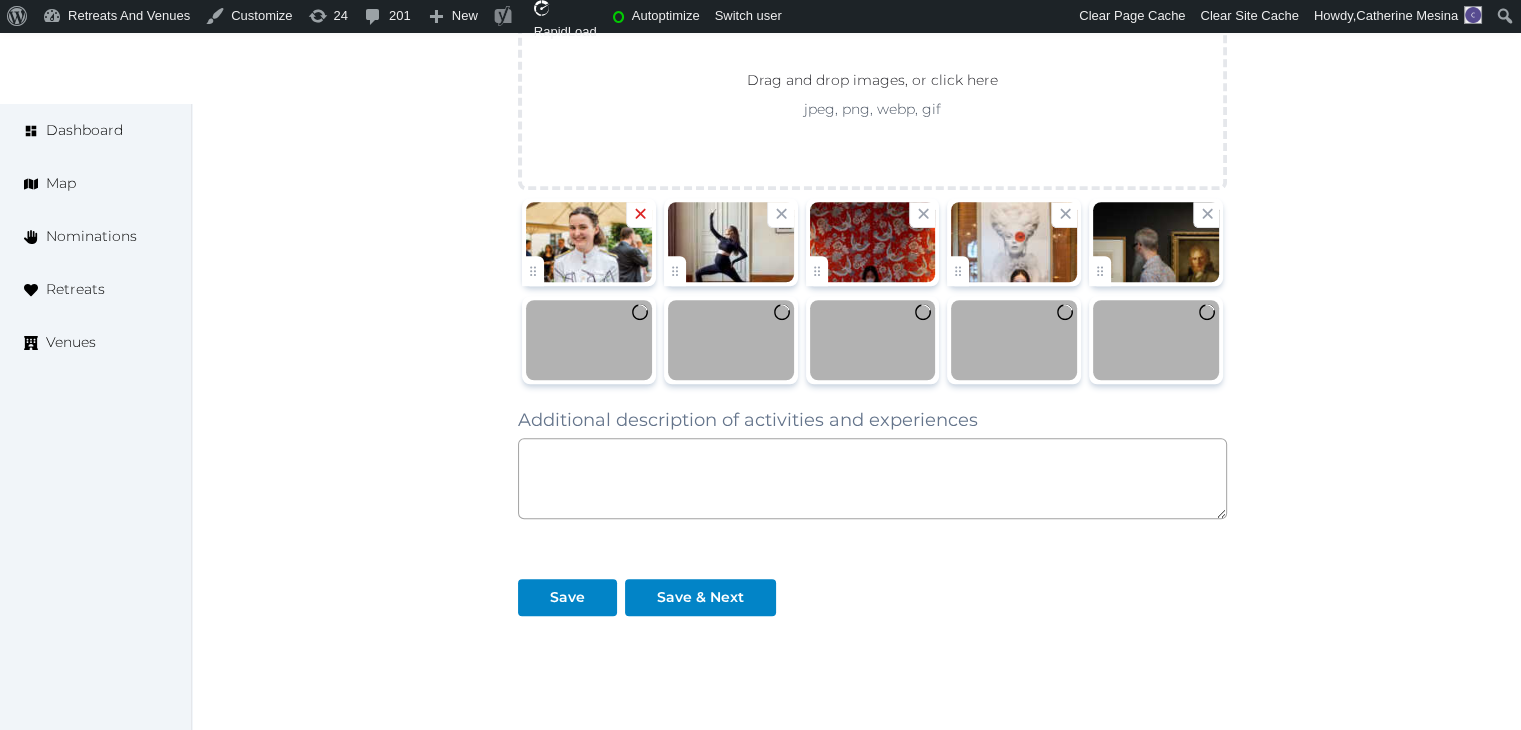 click 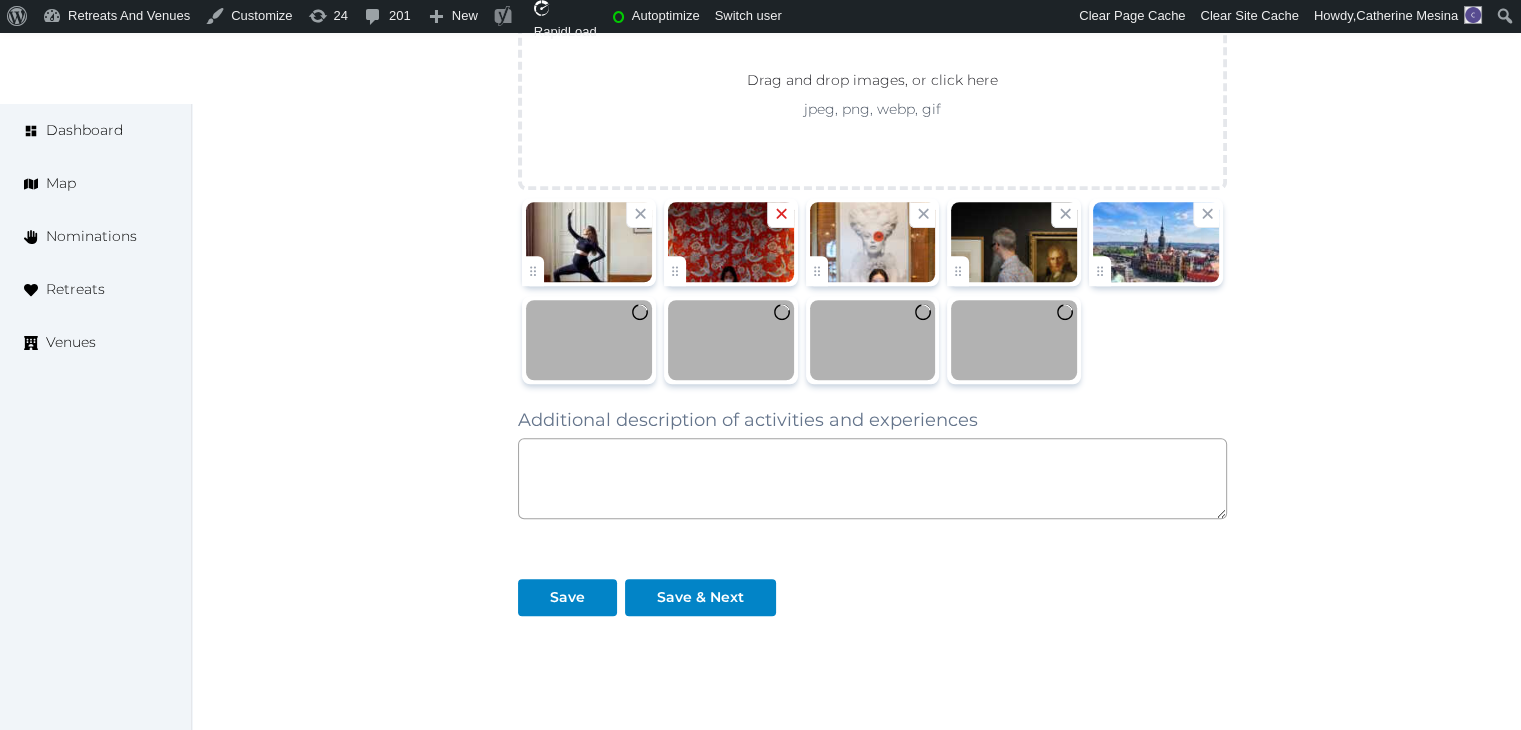 click 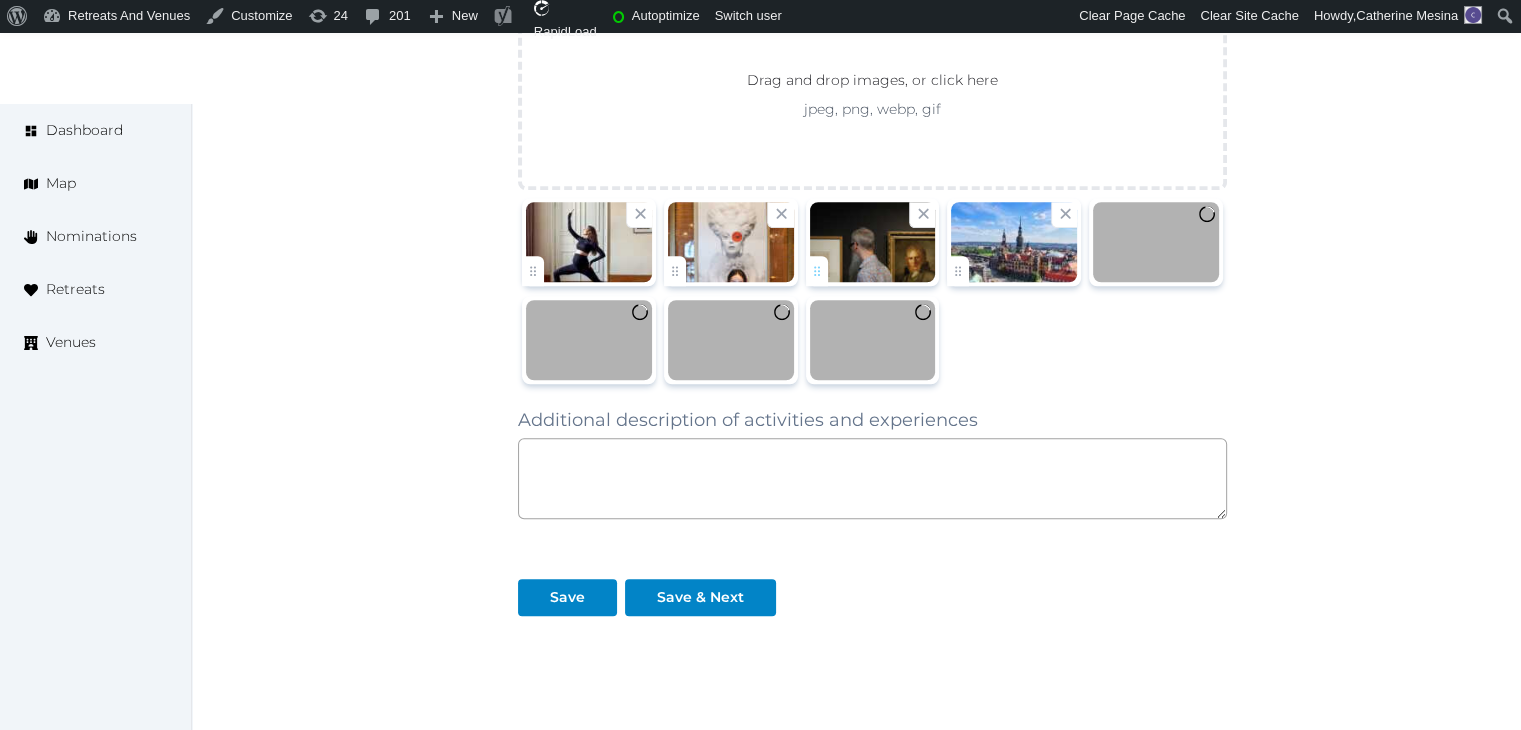drag, startPoint x: 784, startPoint y: 207, endPoint x: 811, endPoint y: 267, distance: 65.795135 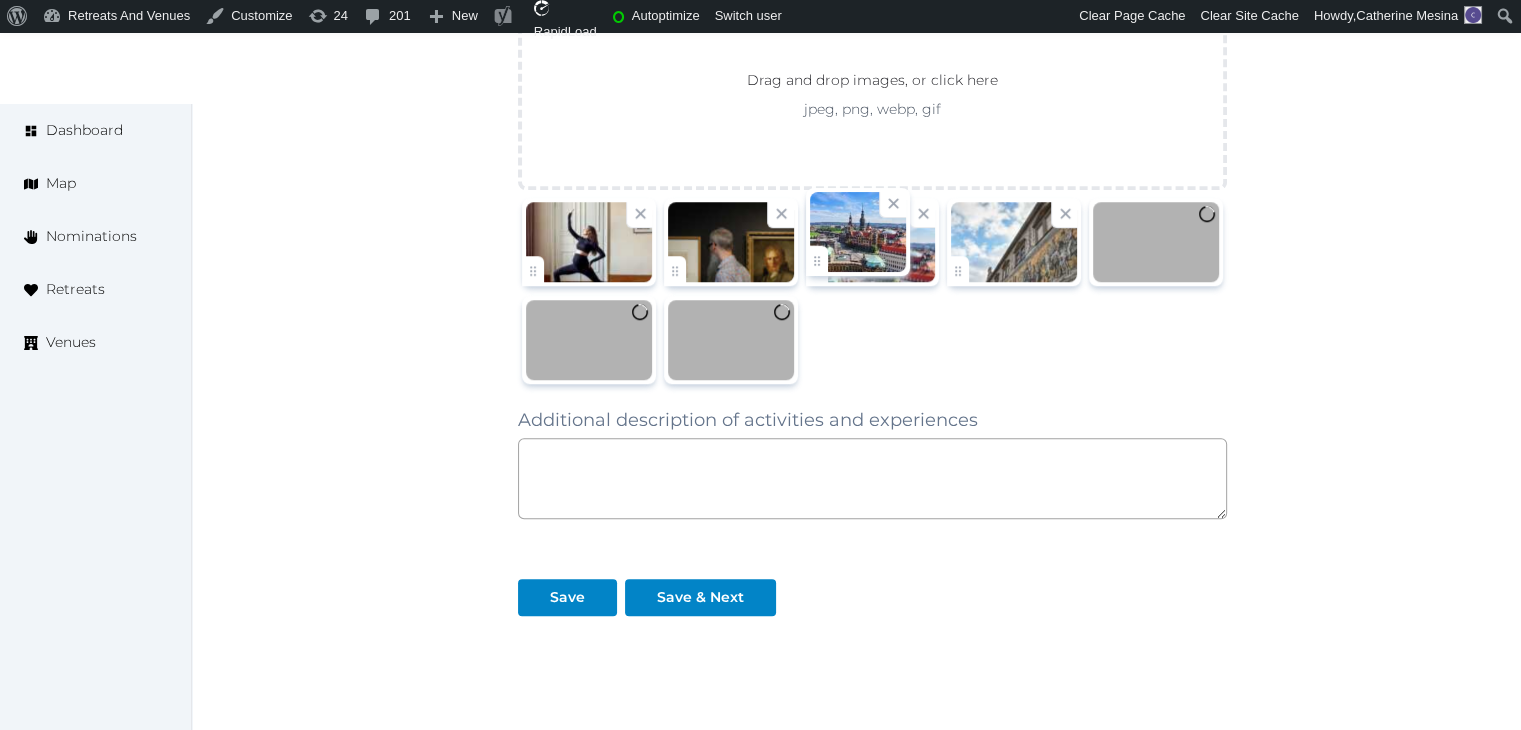 click on "Catherine Mesina   Account My Venue Listings My Retreats Logout      Dashboard Map Nominations Retreats Venues Edit venue 66 %  complete Fill out all the fields in your listing to increase its completion percentage.   A higher completion percentage will make your listing more attractive and result in better matches. Hotel Taschenbergpalais Kempinski   (Draft) Preview  listing   Open    Close CRM Lead Basic details Pricing and policies Retreat spaces Meeting spaces Accommodations Amenities Food and dining Activities and experiences Location Environment Types of retreats Brochures Notes Ownership Administration Activity Publish Archive Venue owned by RetreatsAndVenues Manager c.o.r.e.y.sanford@retreatsandvenues.com Copy ownership transfer link Share this link with any user to transfer ownership of this venue. Users without accounts will be directed to register. Copy update link Copy recommended link Copy shortlist link Culture Dancing Hip Hop" at bounding box center [760, -314] 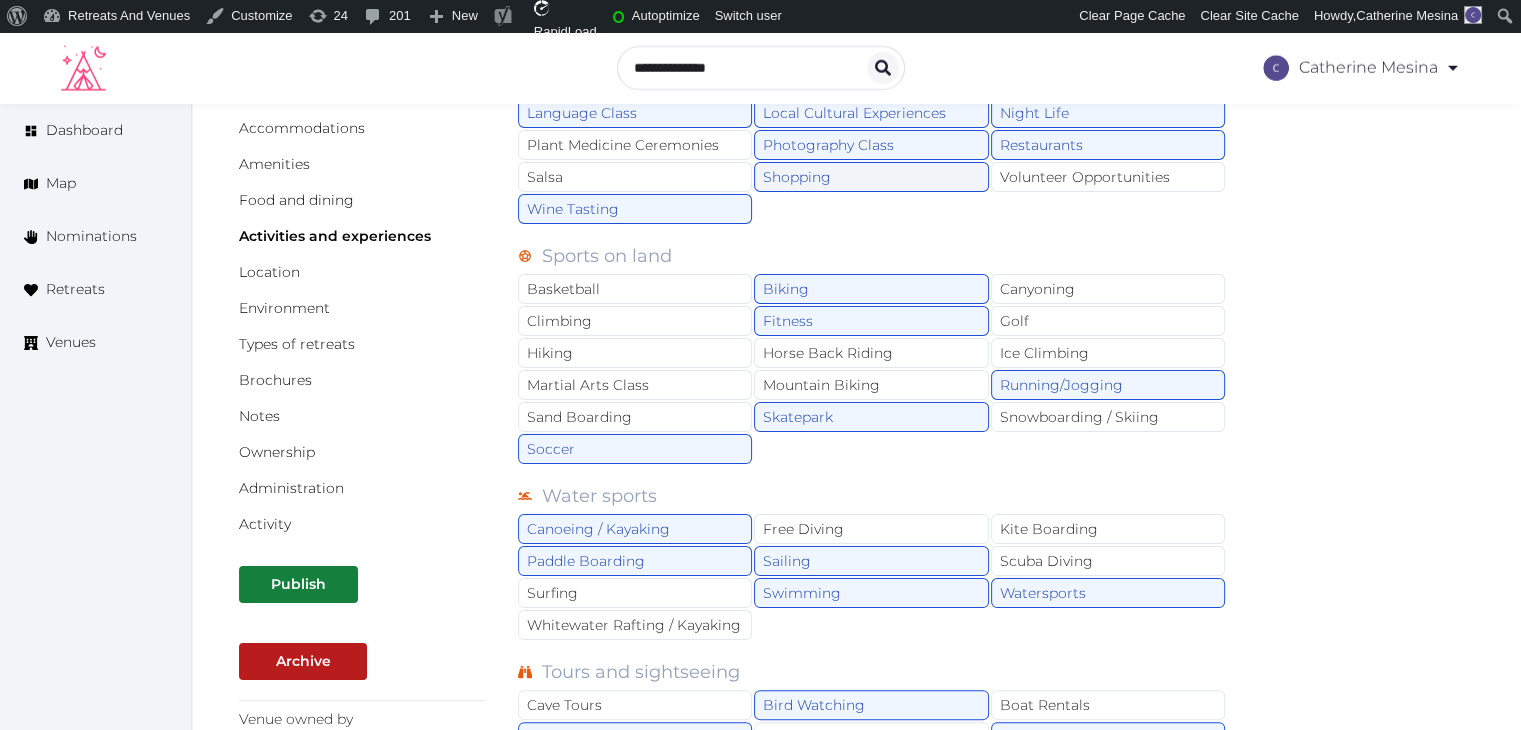 scroll, scrollTop: 0, scrollLeft: 0, axis: both 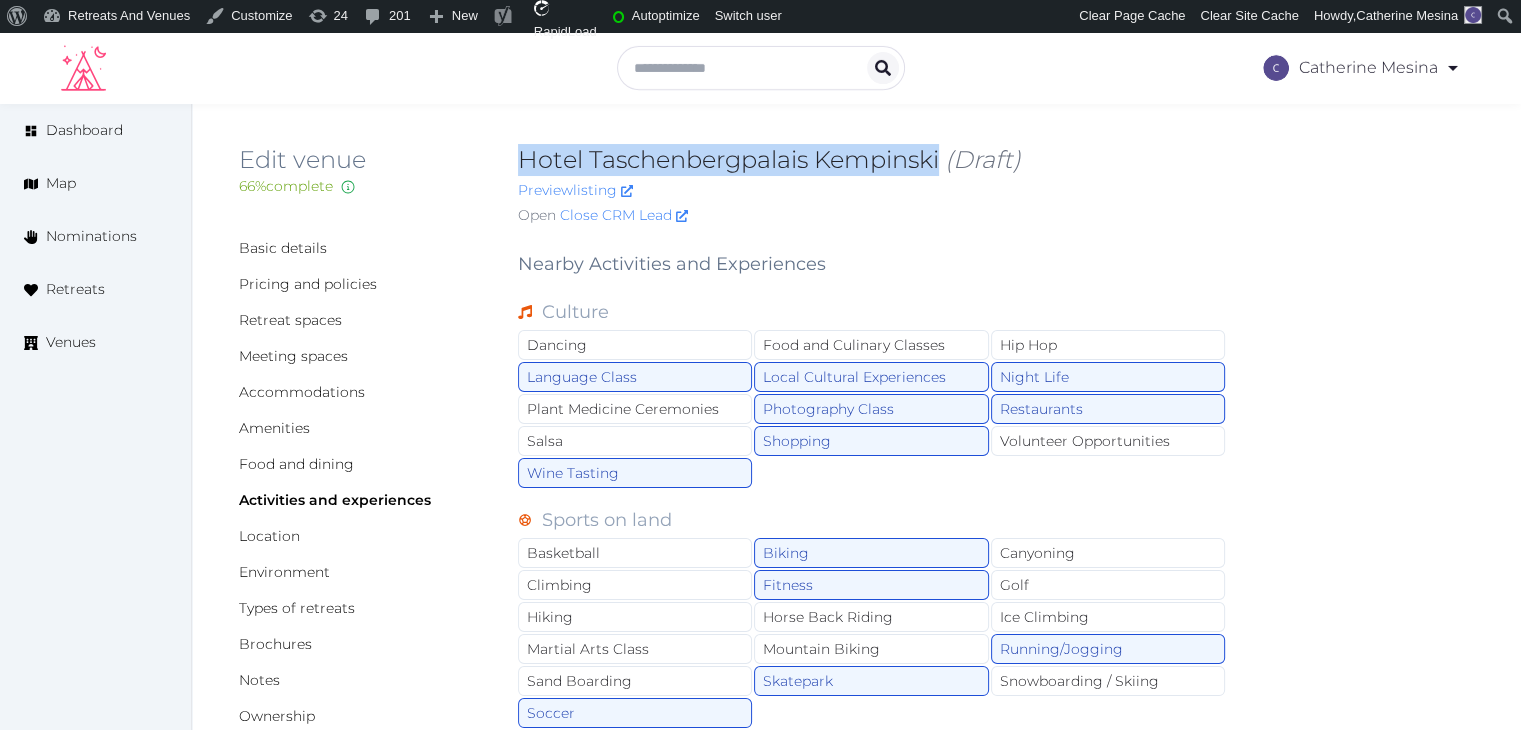drag, startPoint x: 513, startPoint y: 170, endPoint x: 947, endPoint y: 166, distance: 434.01843 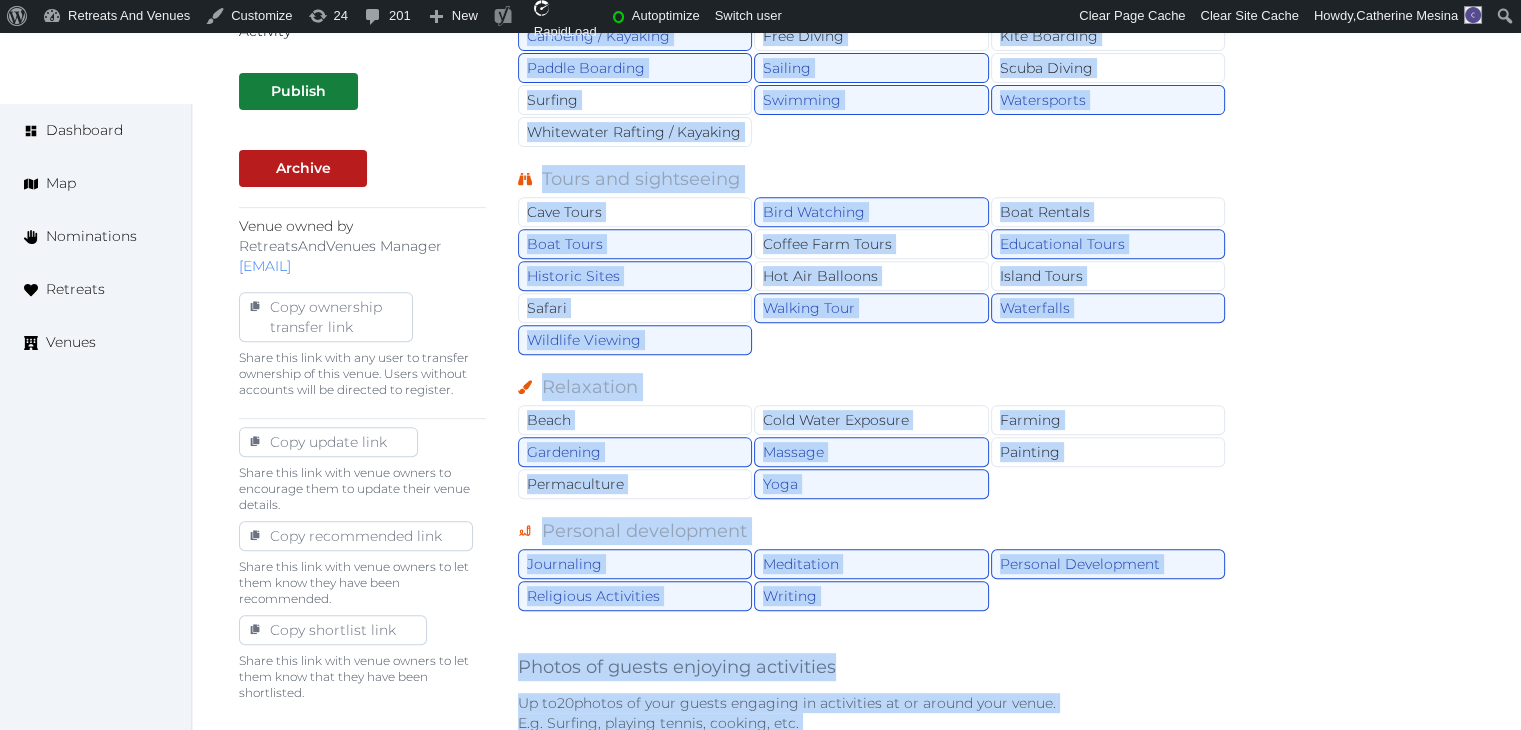 scroll, scrollTop: 821, scrollLeft: 0, axis: vertical 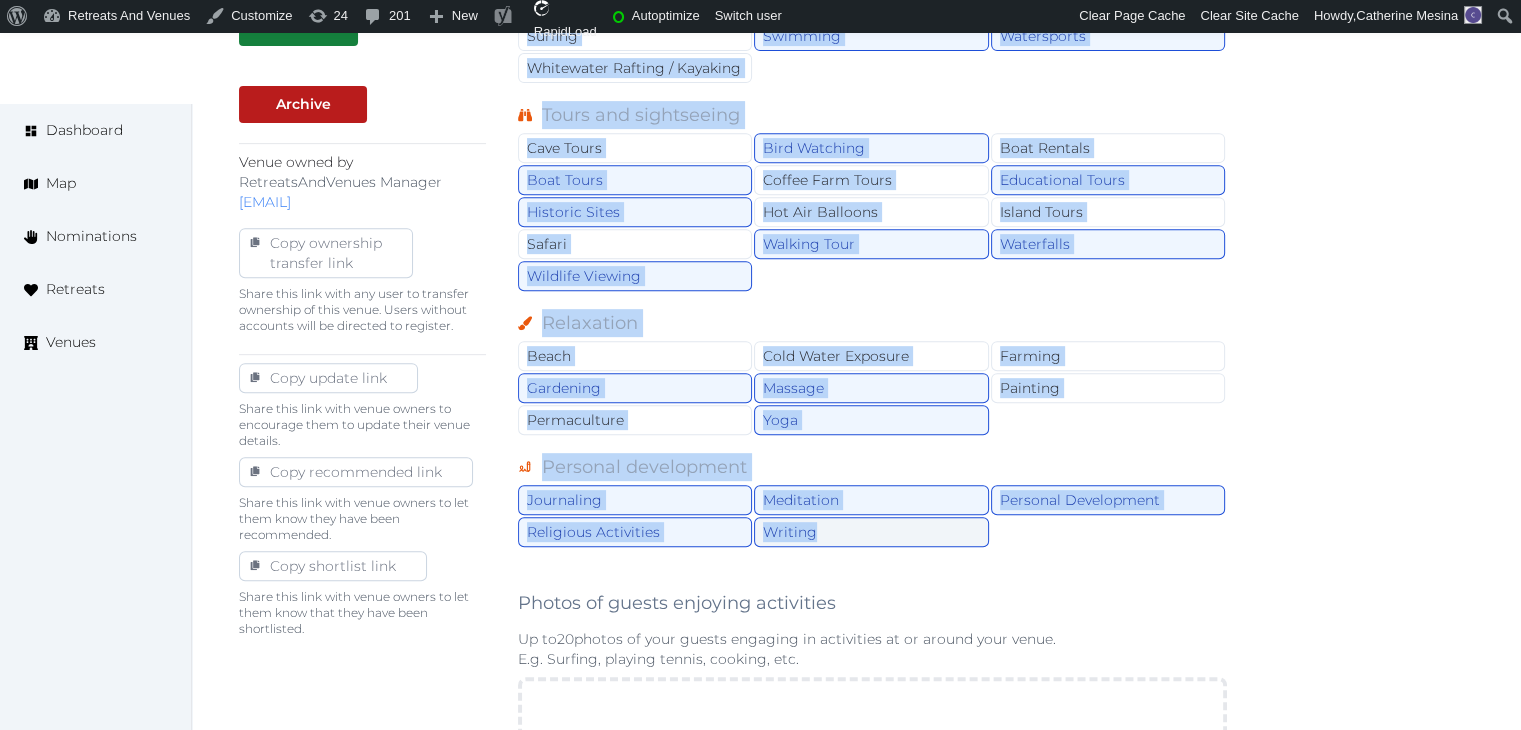 drag, startPoint x: 519, startPoint y: 269, endPoint x: 878, endPoint y: 525, distance: 440.92743 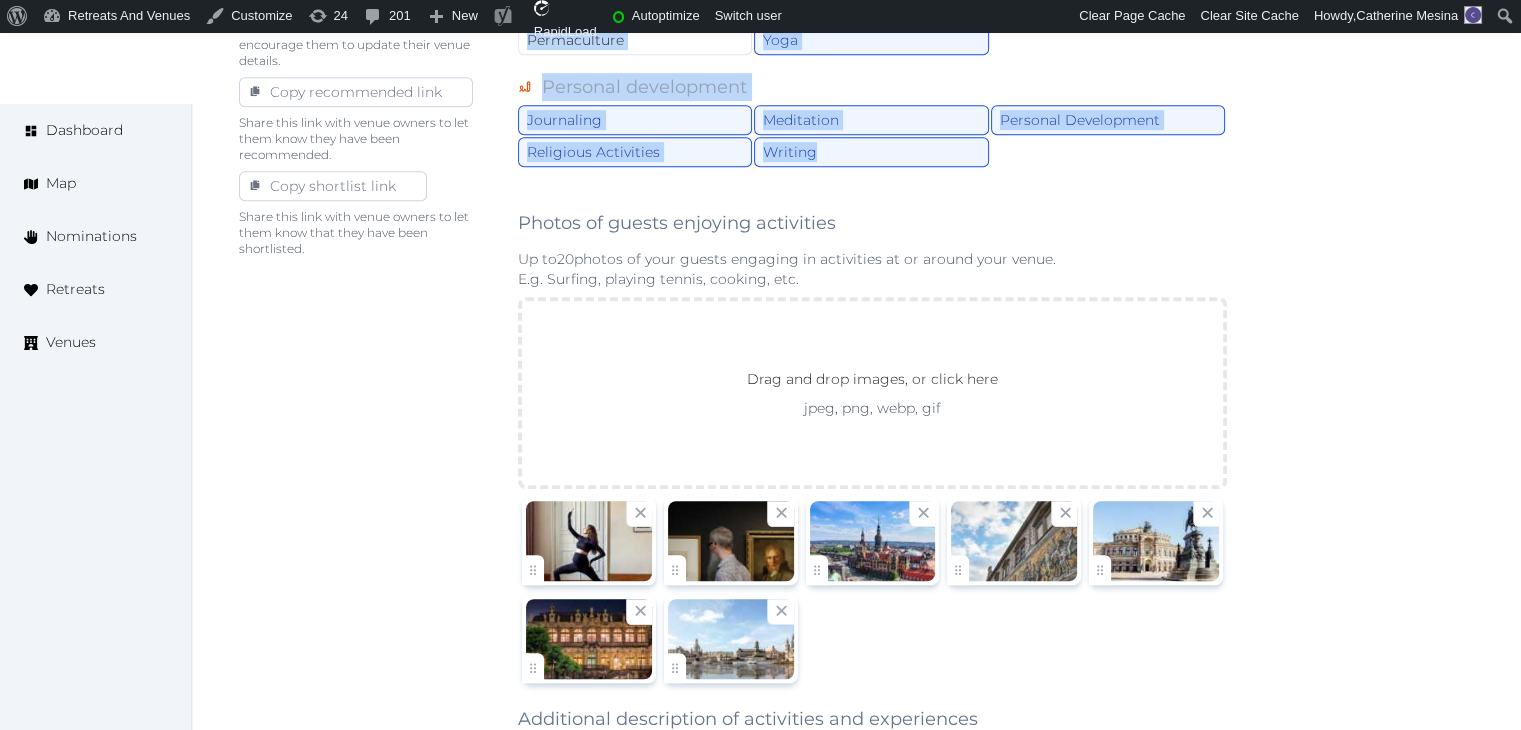 scroll, scrollTop: 1321, scrollLeft: 0, axis: vertical 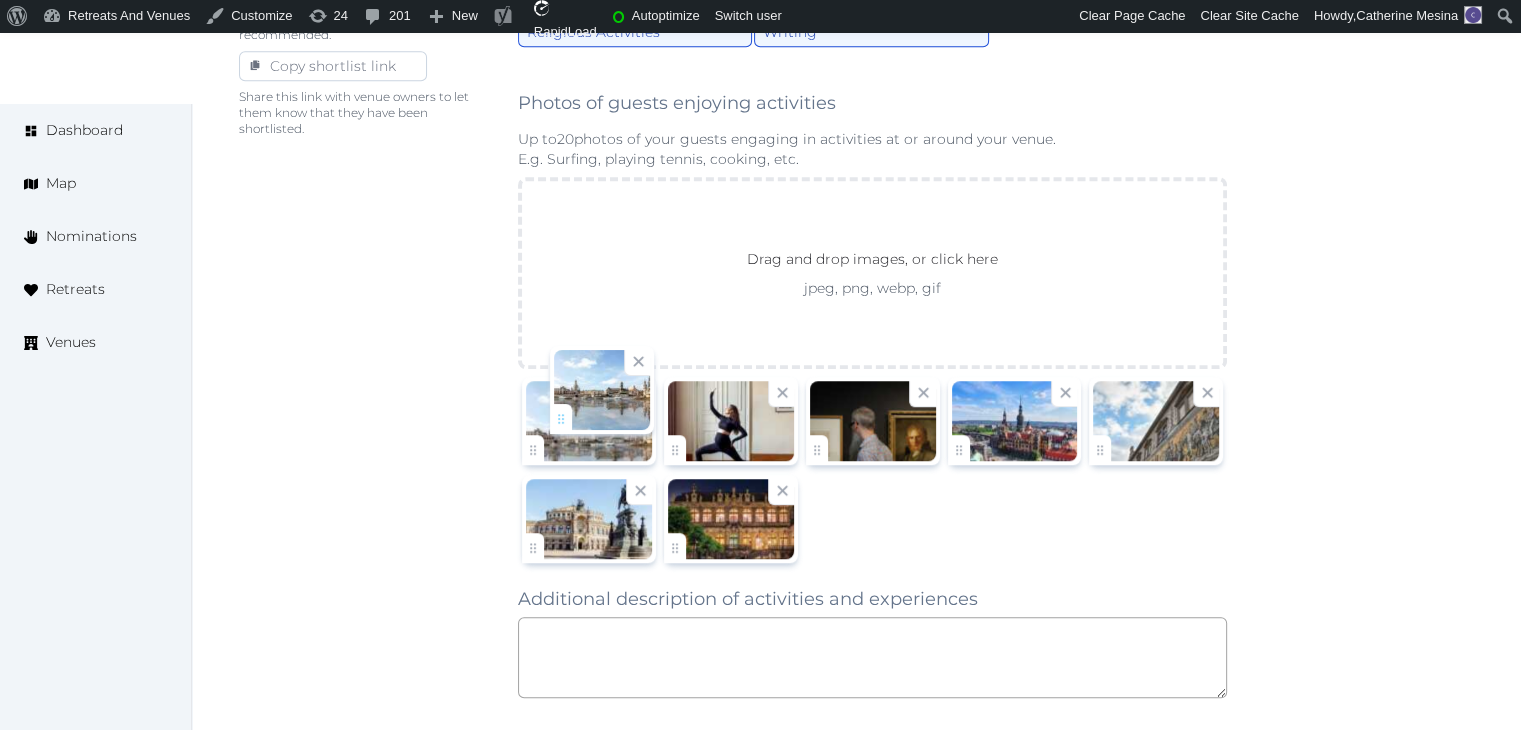 drag, startPoint x: 664, startPoint y: 529, endPoint x: 550, endPoint y: 411, distance: 164.07315 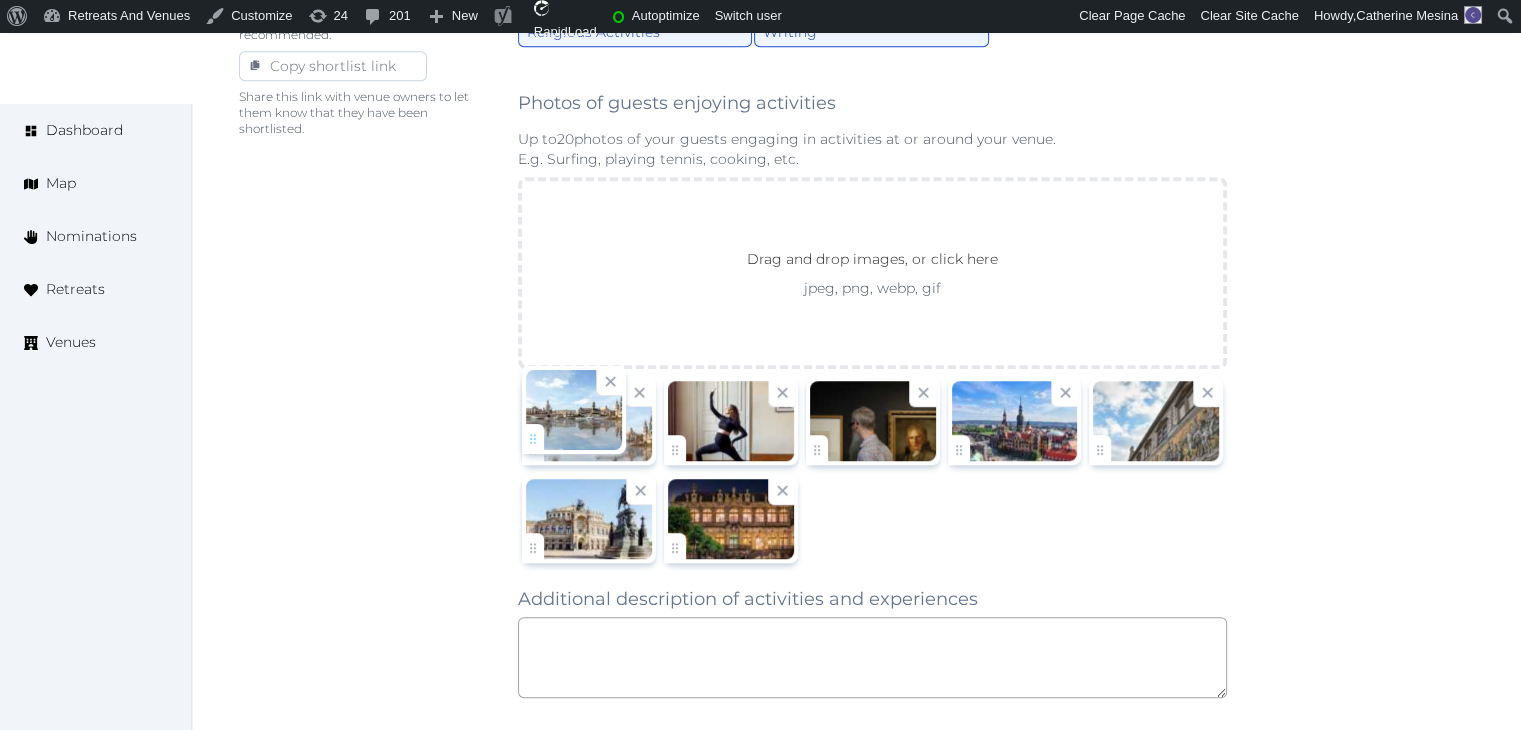 click on "Catherine Mesina   Account My Venue Listings My Retreats Logout      Dashboard Map Nominations Retreats Venues Edit venue 66 %  complete Fill out all the fields in your listing to increase its completion percentage.   A higher completion percentage will make your listing more attractive and result in better matches. Hotel Taschenbergpalais Kempinski   (Draft) Preview  listing   Open    Close CRM Lead Basic details Pricing and policies Retreat spaces Meeting spaces Accommodations Amenities Food and dining Activities and experiences Location Environment Types of retreats Brochures Notes Ownership Administration Activity Publish Archive Venue owned by RetreatsAndVenues Manager c.o.r.e.y.sanford@retreatsandvenues.com Copy ownership transfer link Share this link with any user to transfer ownership of this venue. Users without accounts will be directed to register. Copy update link Copy recommended link Copy shortlist link Culture Dancing Hip Hop" 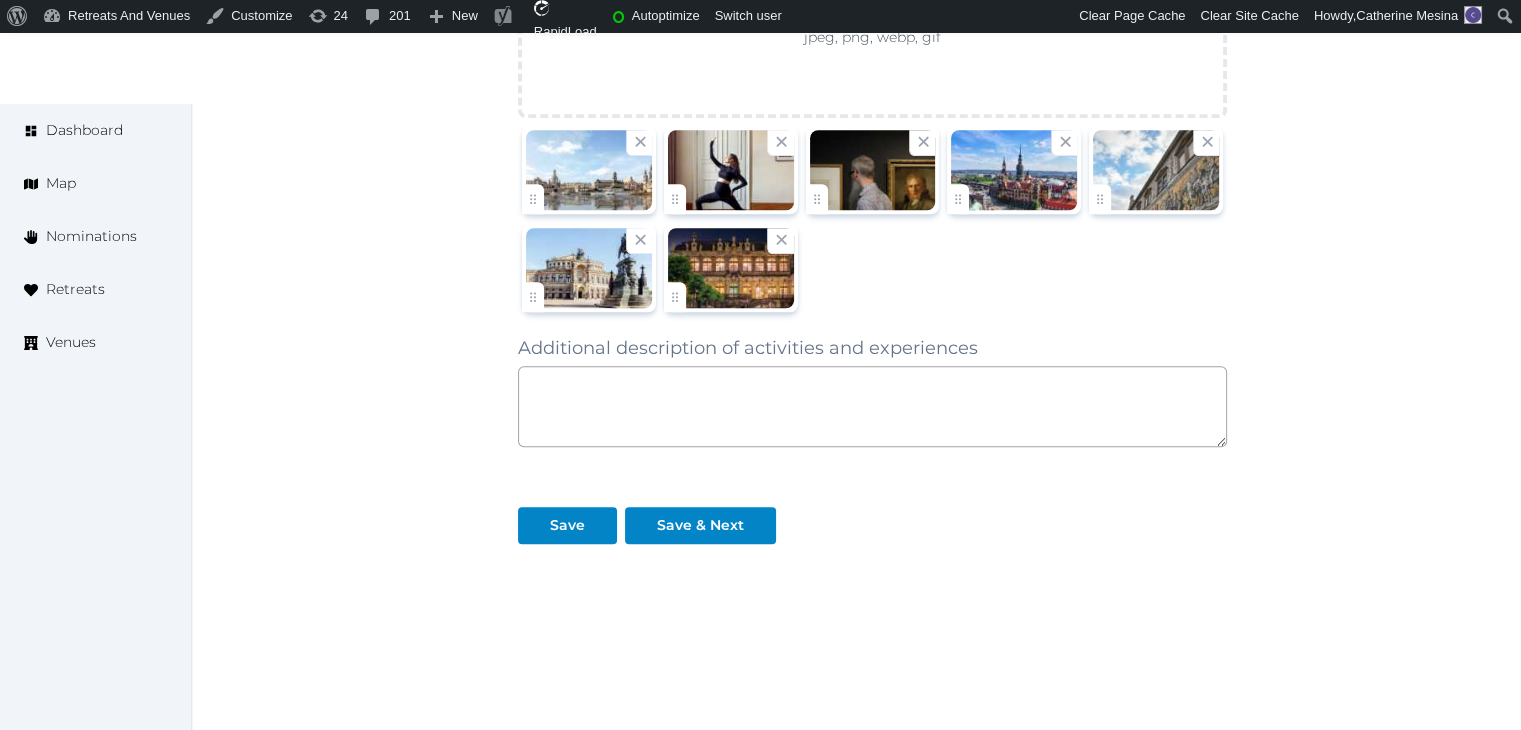 scroll, scrollTop: 1600, scrollLeft: 0, axis: vertical 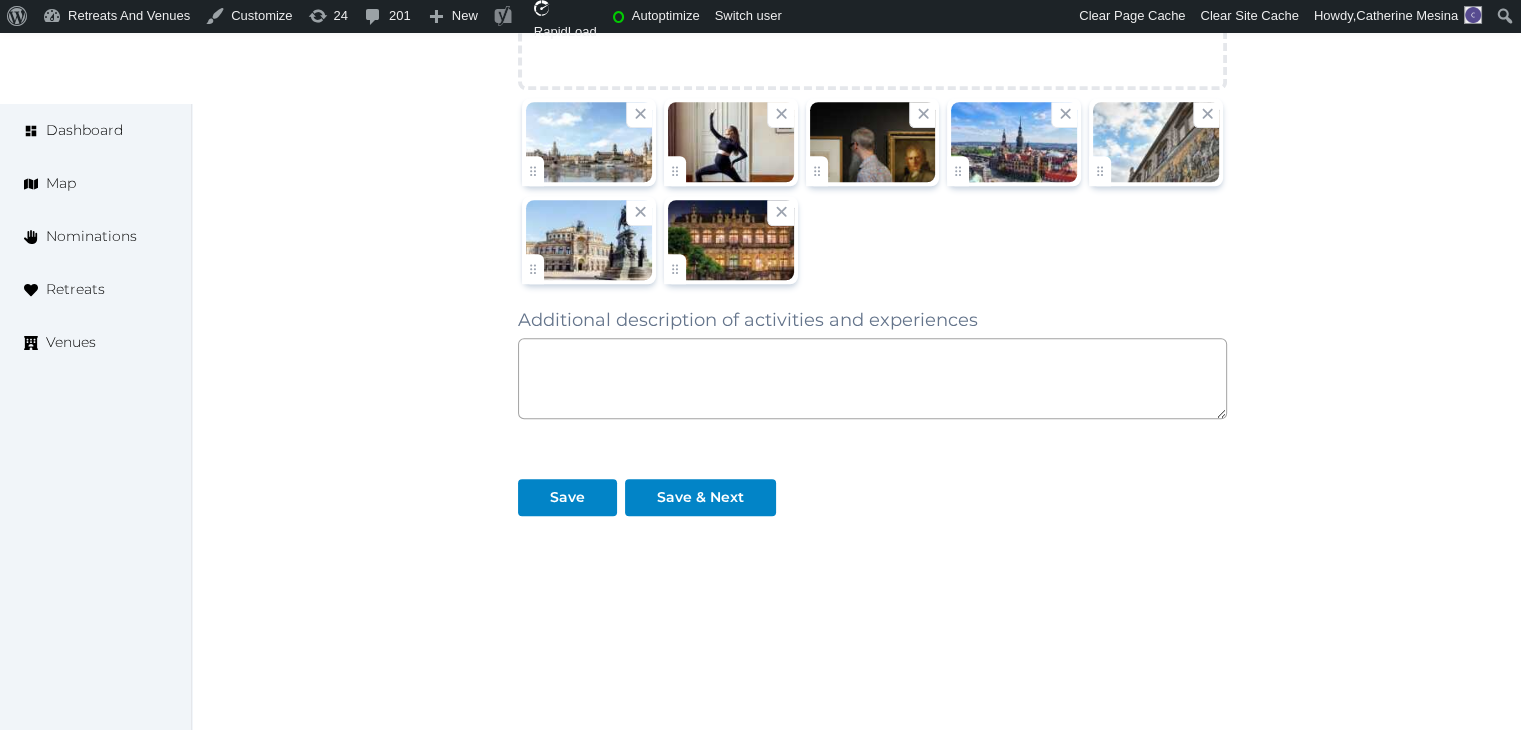 click on "Nearby Activities and Experiences Culture Dancing Food and Culinary Classes Hip Hop Language Class Local Cultural Experiences Night Life Plant Medicine Ceremonies Photography Class Restaurants Salsa Shopping Volunteer Opportunities Wine Tasting Sports on land Basketball Biking Canyoning Climbing Fitness Golf Hiking Horse Back Riding Ice Climbing Martial Arts Class Mountain Biking Running/Jogging Sand Boarding Skatepark Snowboarding / Skiing Soccer Water sports Canoeing / Kayaking Free Diving Kite Boarding Paddle Boarding Sailing Scuba Diving Surfing Swimming Watersports Whitewater Rafting / Kayaking Tours and sightseeing Cave Tours Bird Watching Boat Rentals Boat Tours Coffee Farm Tours Educational Tours Historic Sites Hot Air Balloons Island Tours Safari Walking Tour Waterfalls Wildlife Viewing Relaxation Beach Cold Water Exposure Farming Gardening Massage Painting Permaculture Yoga Personal development Journaling Meditation Personal Development Religious Activities Writing Up to  20 jpeg, png, webp, gif" 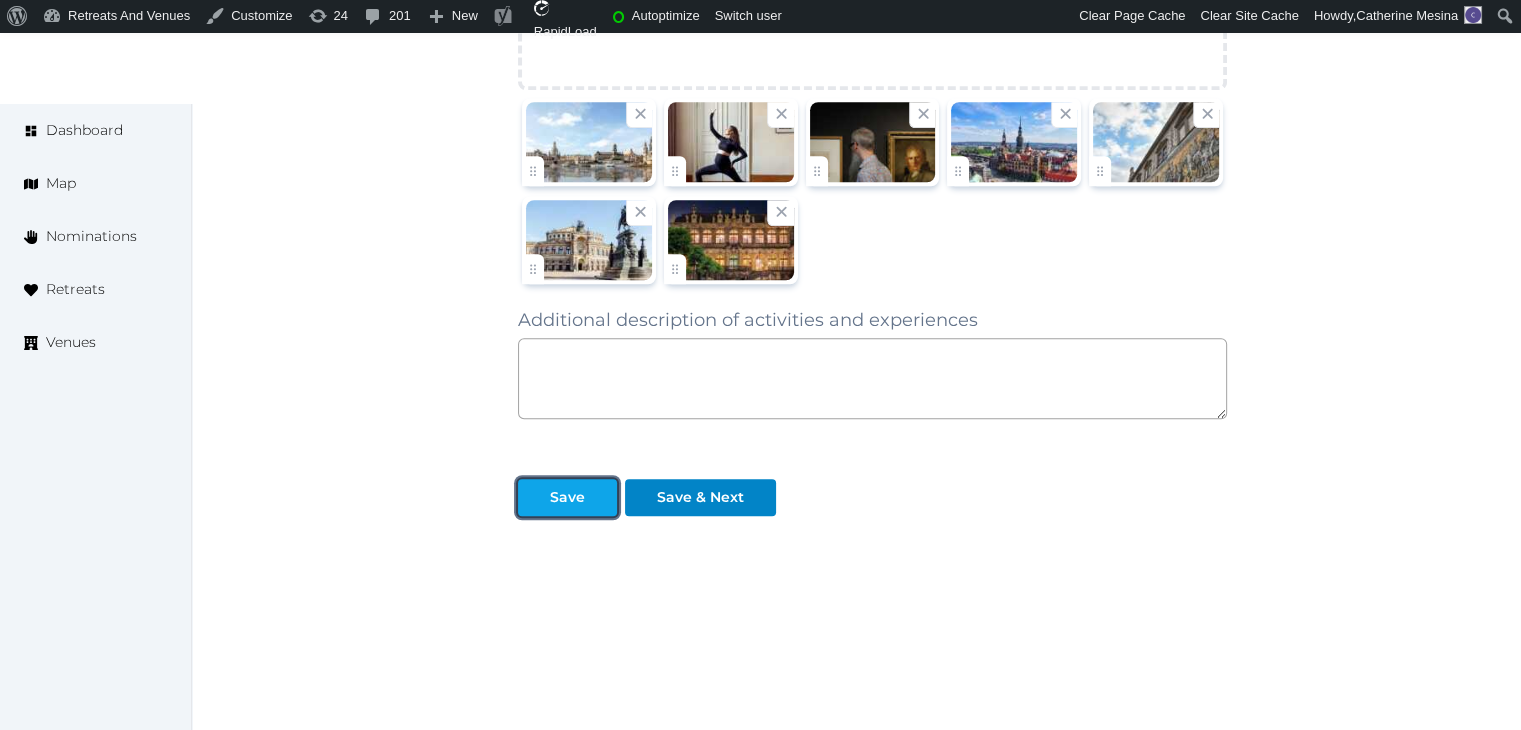 click on "Save" 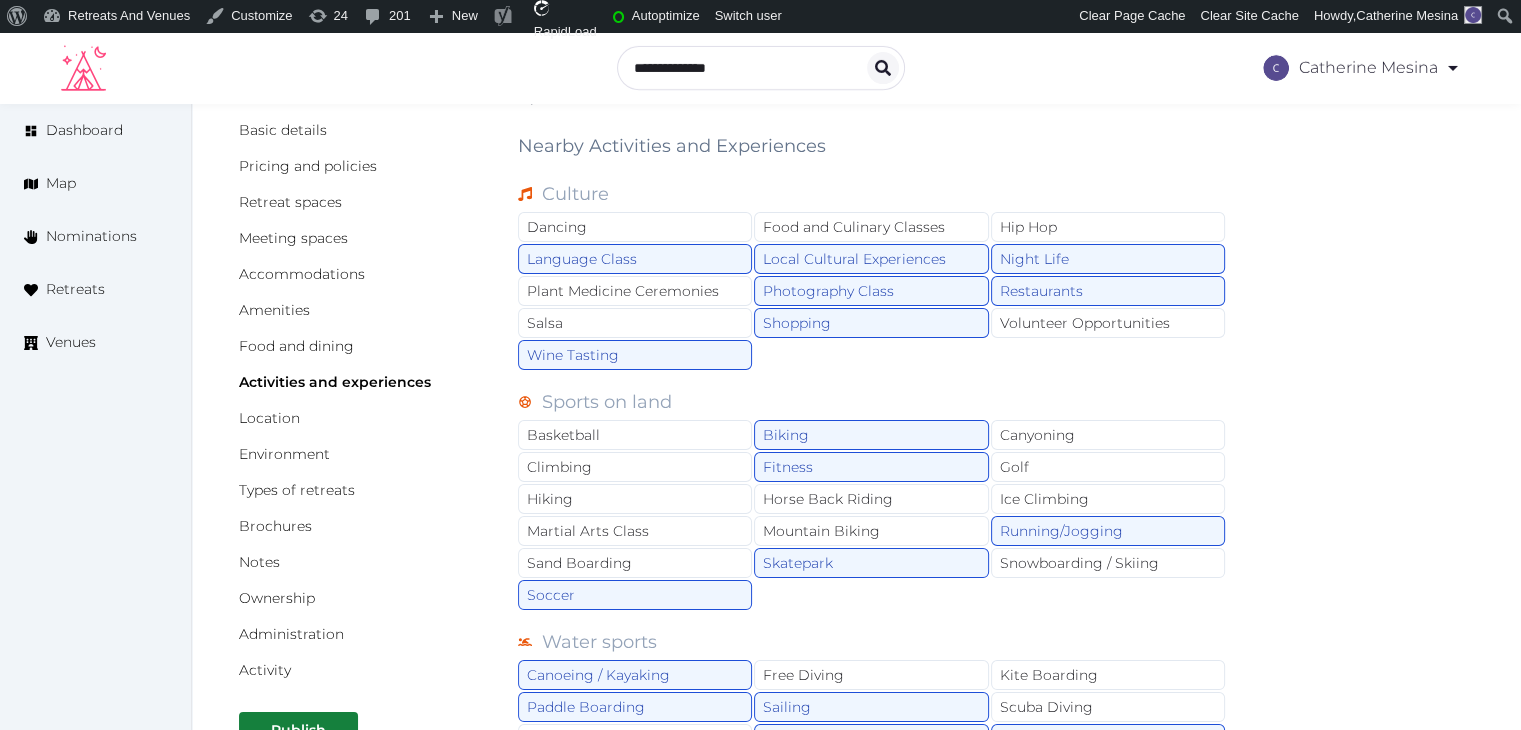 scroll, scrollTop: 0, scrollLeft: 0, axis: both 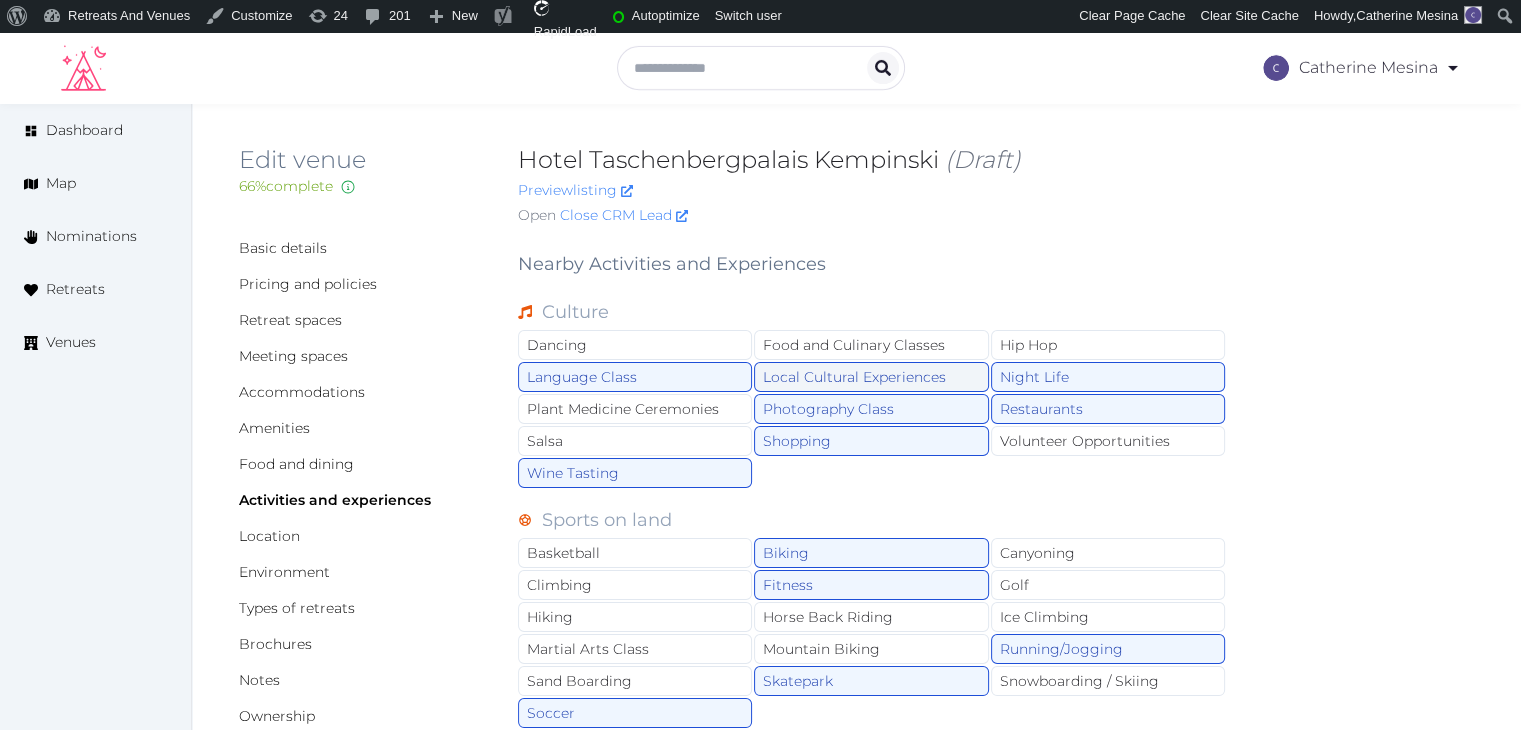 drag, startPoint x: 835, startPoint y: 334, endPoint x: 830, endPoint y: 374, distance: 40.311287 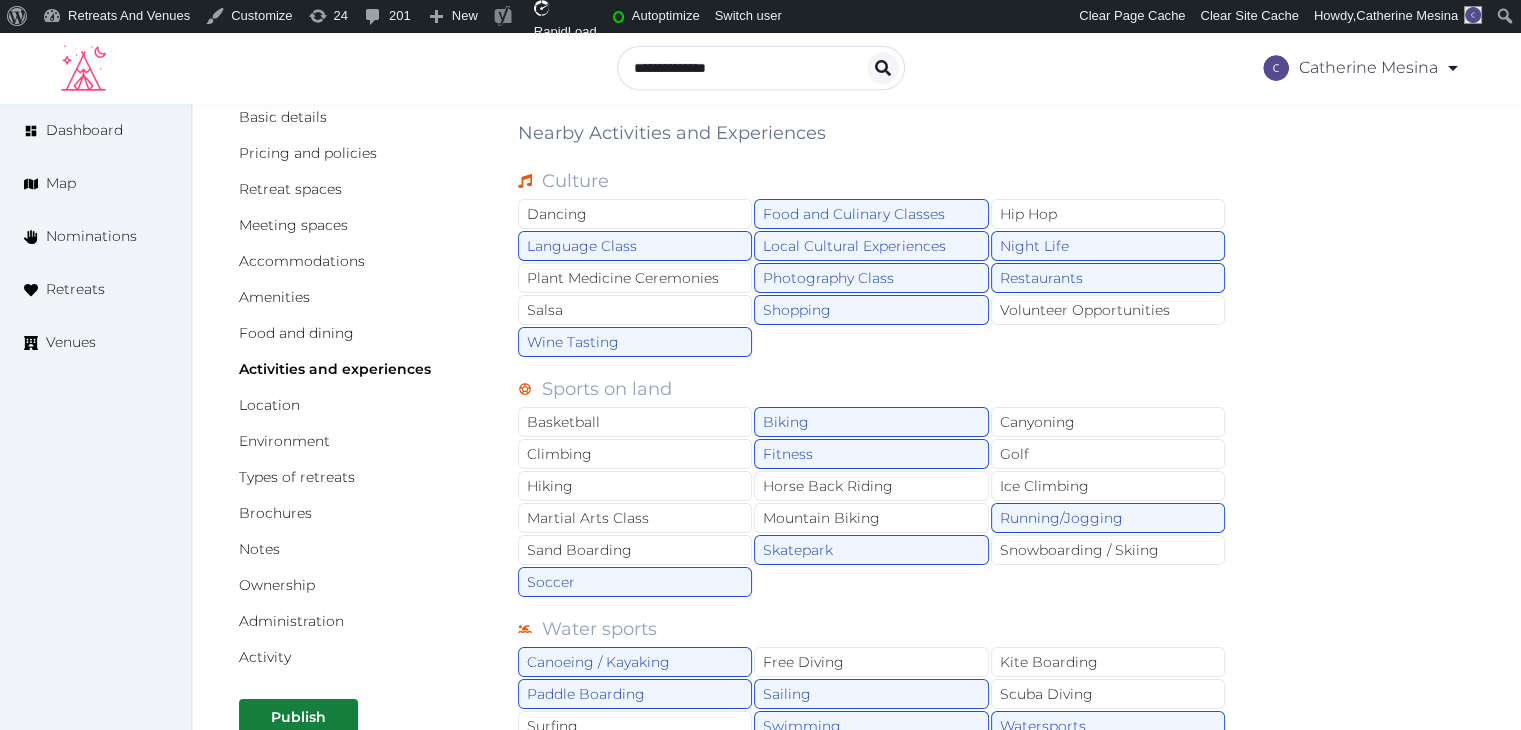 scroll, scrollTop: 0, scrollLeft: 0, axis: both 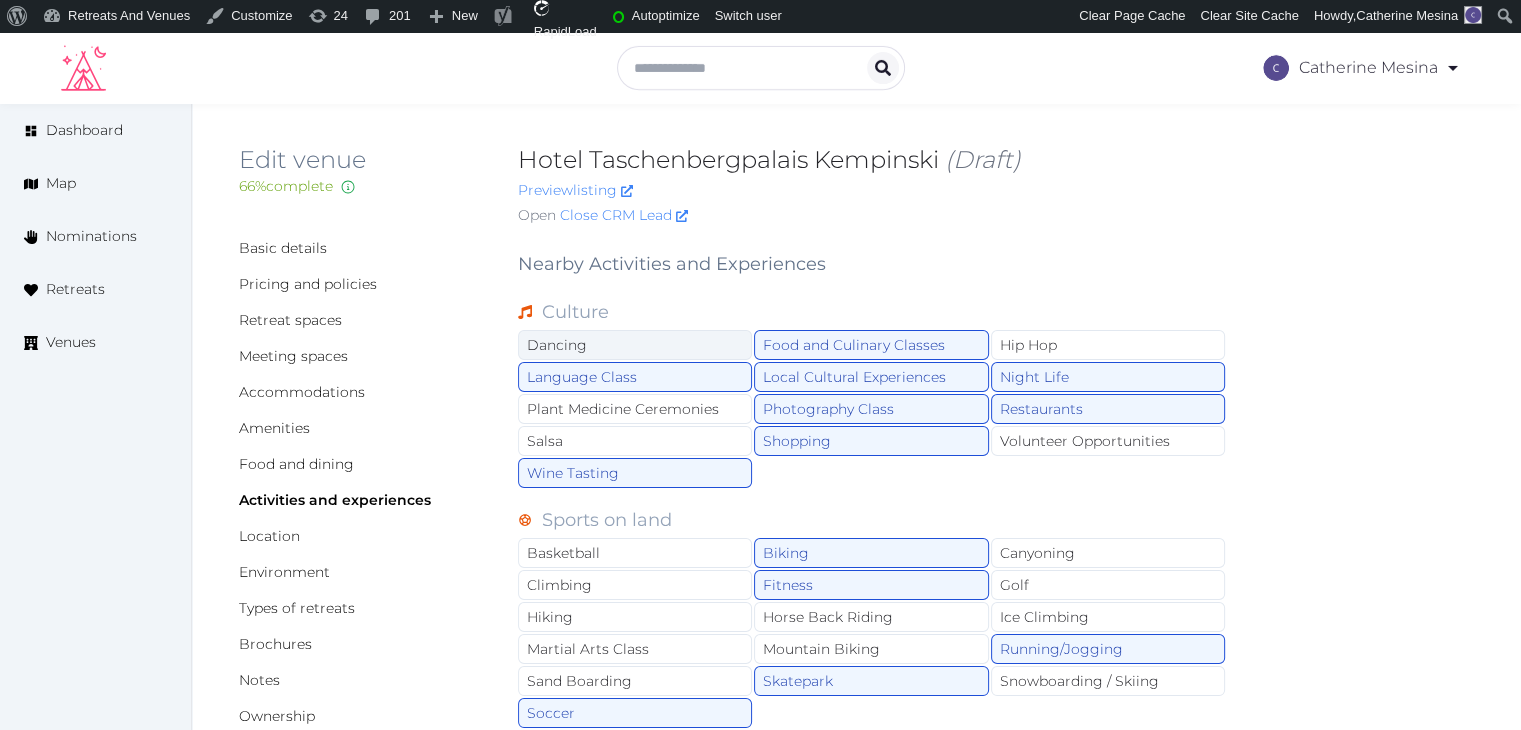 click on "Dancing" 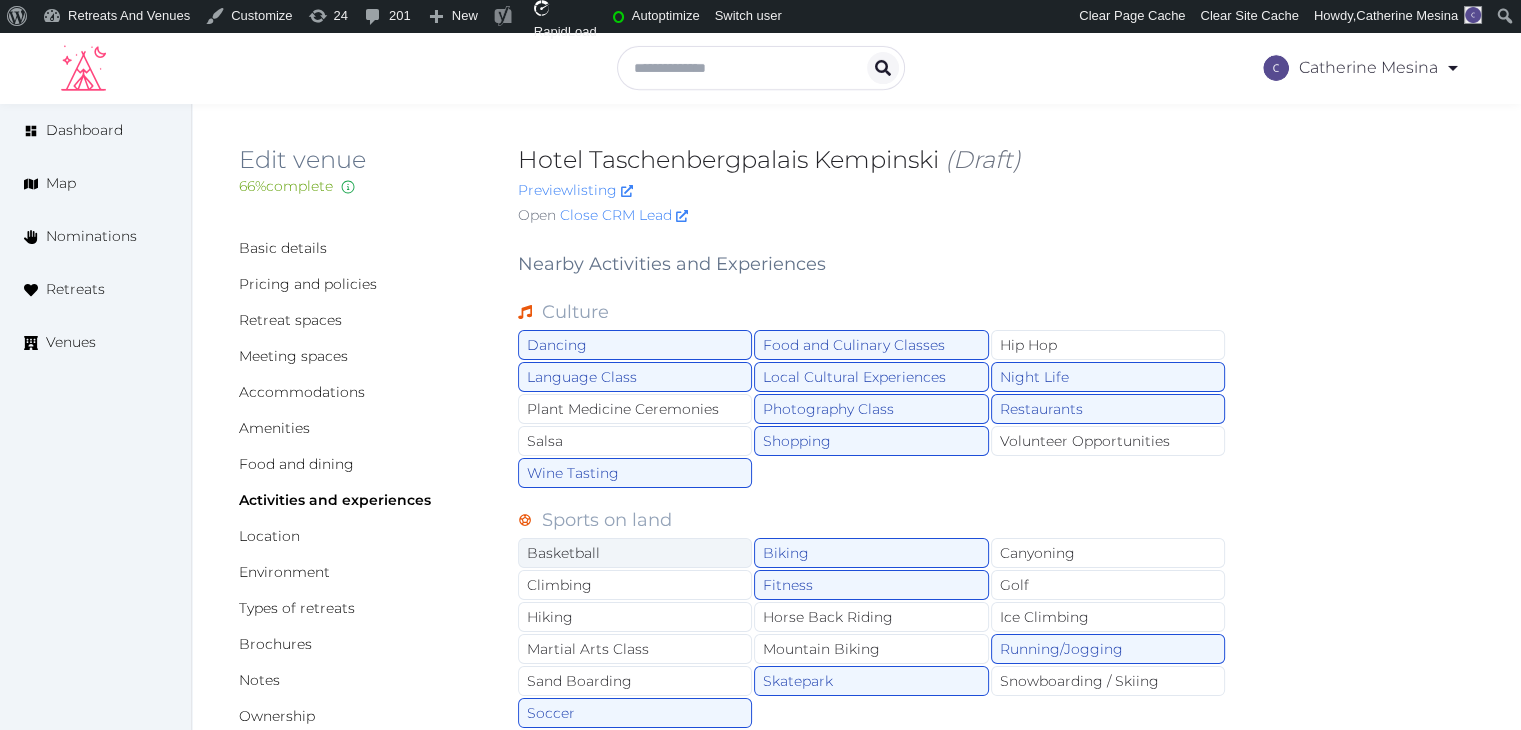 scroll, scrollTop: 400, scrollLeft: 0, axis: vertical 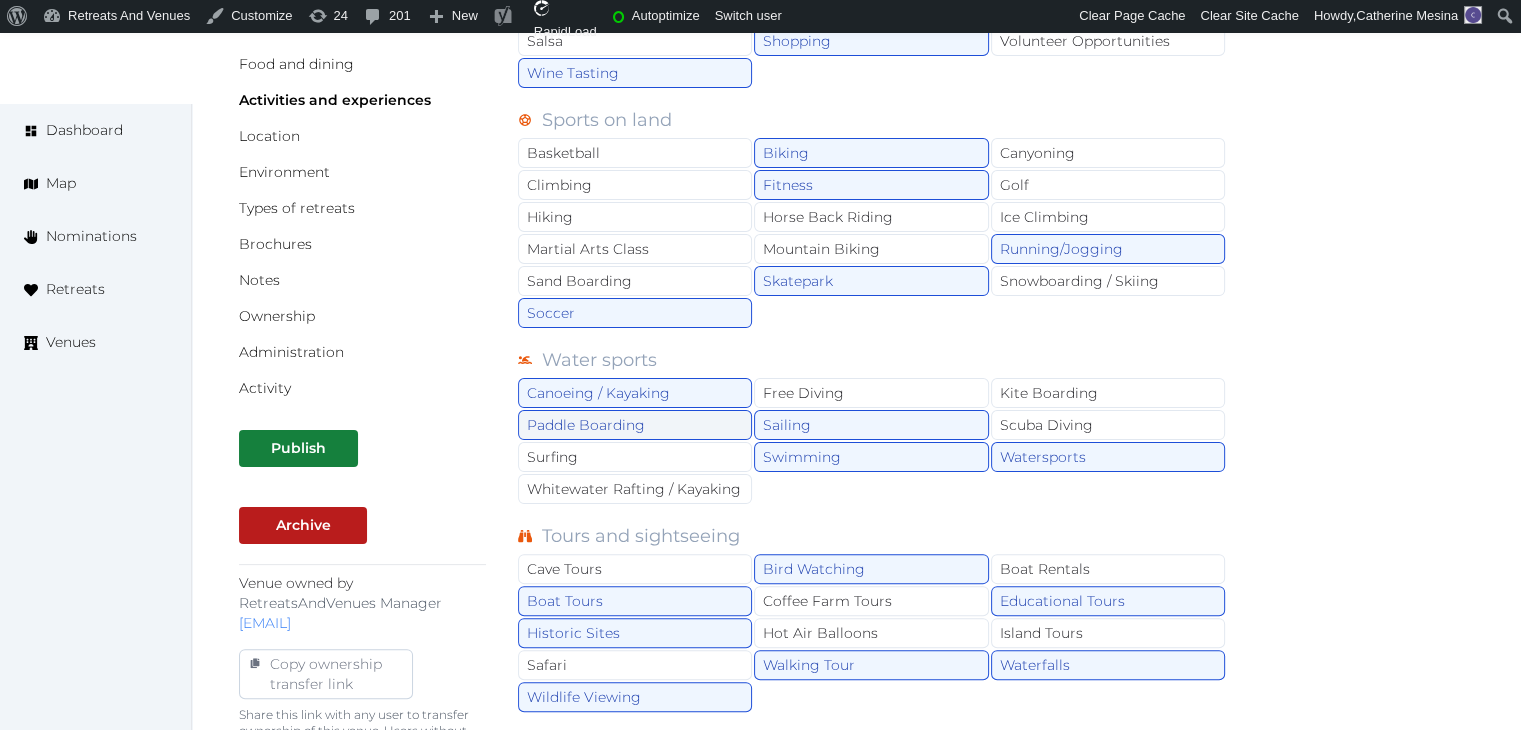 drag, startPoint x: 696, startPoint y: 429, endPoint x: 696, endPoint y: 410, distance: 19 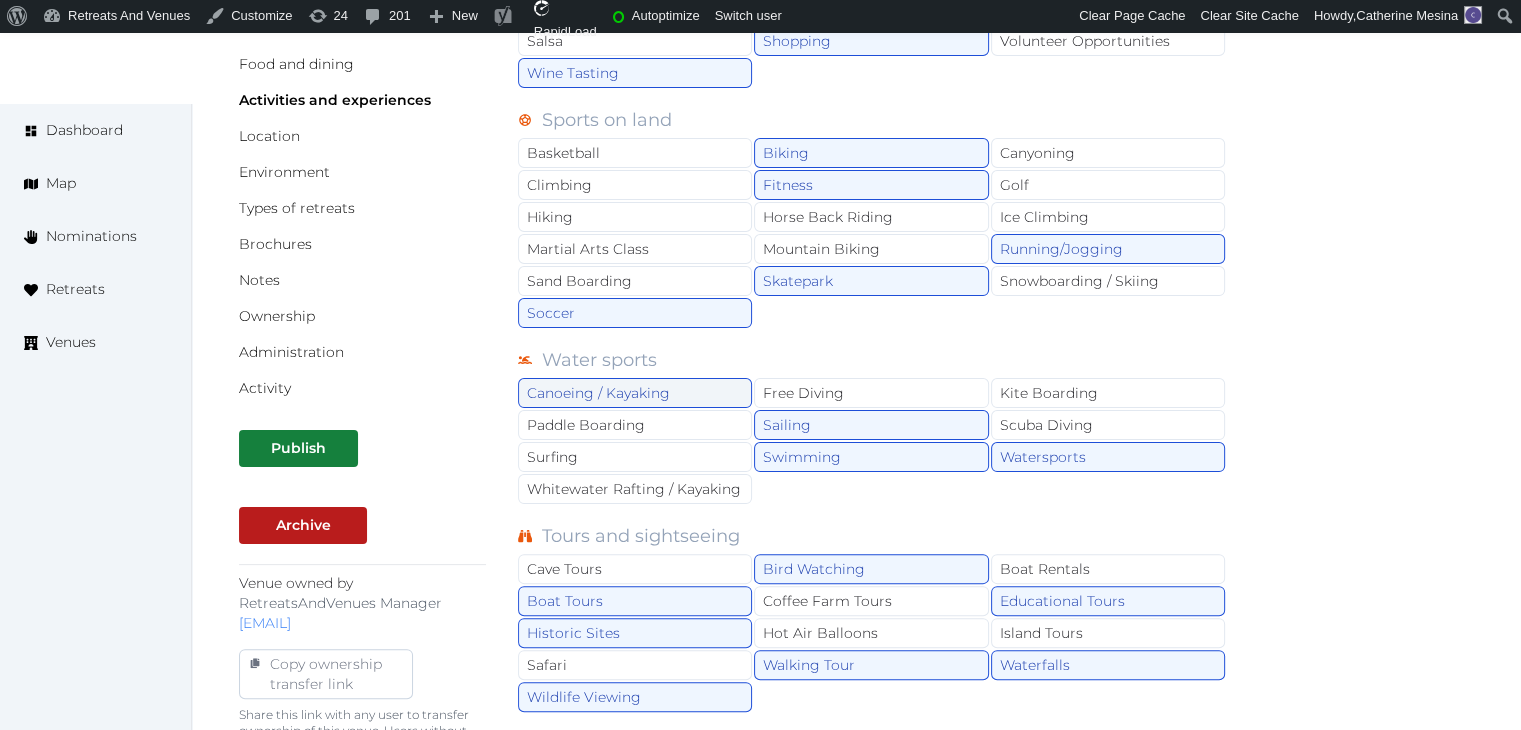click on "Canoeing / Kayaking" 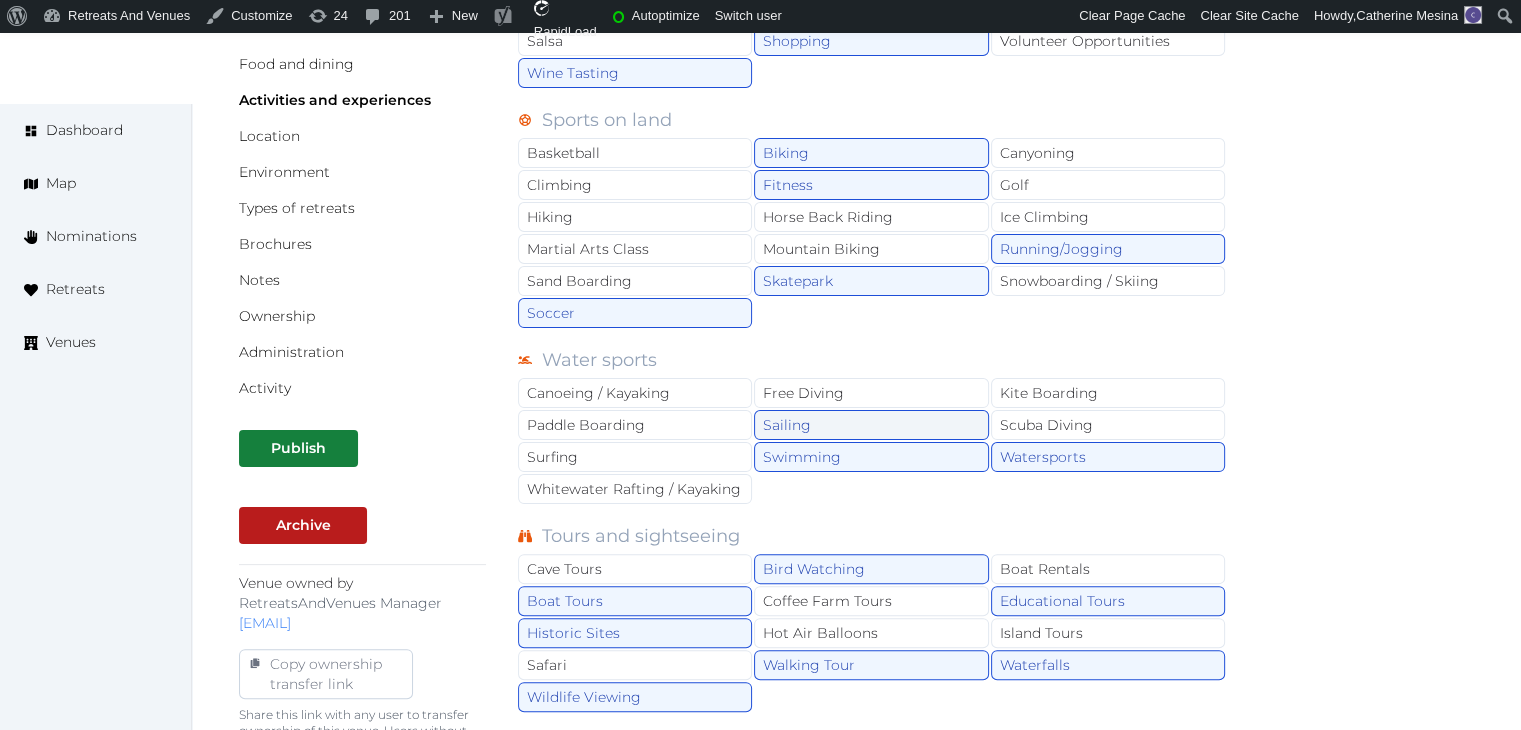drag, startPoint x: 812, startPoint y: 422, endPoint x: 970, endPoint y: 422, distance: 158 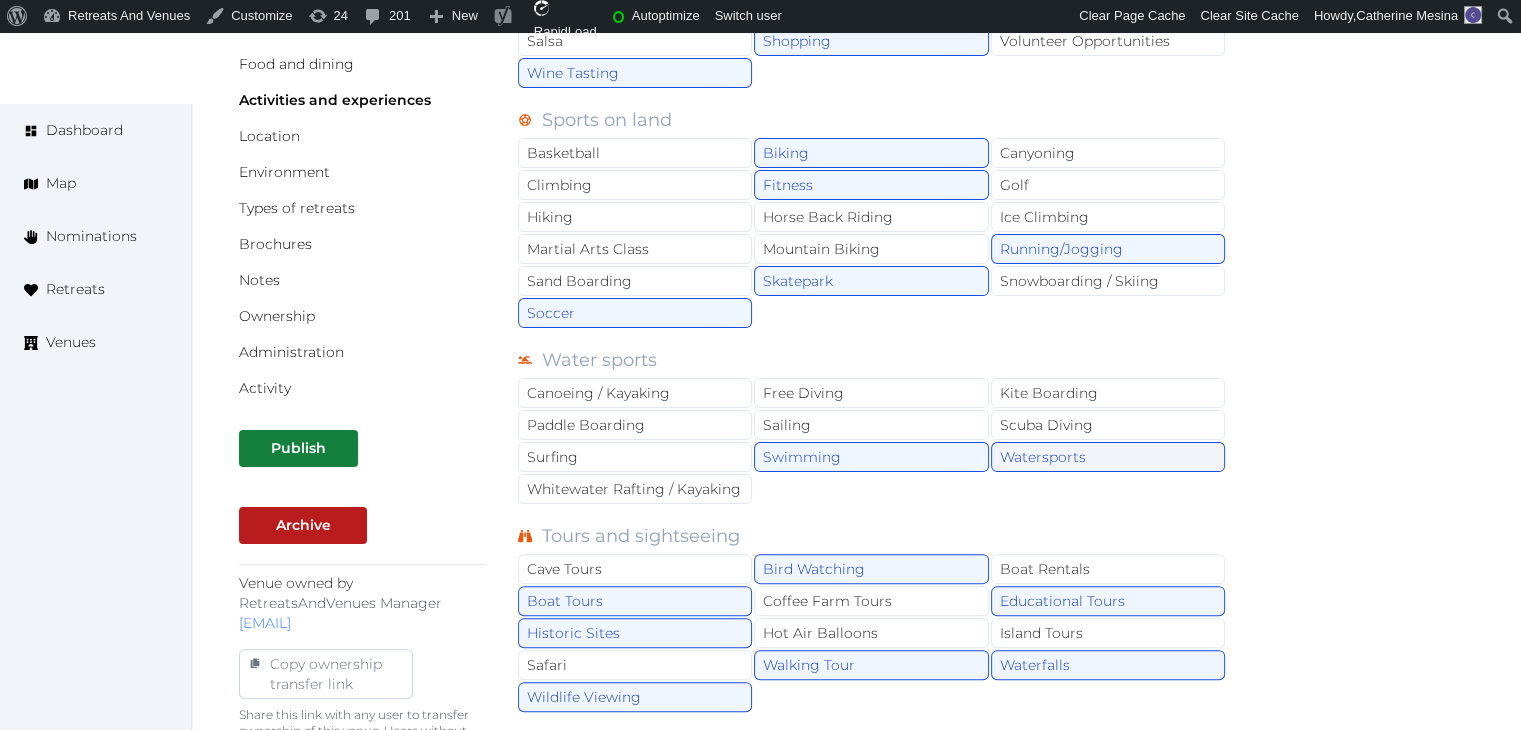 click on "Watersports" 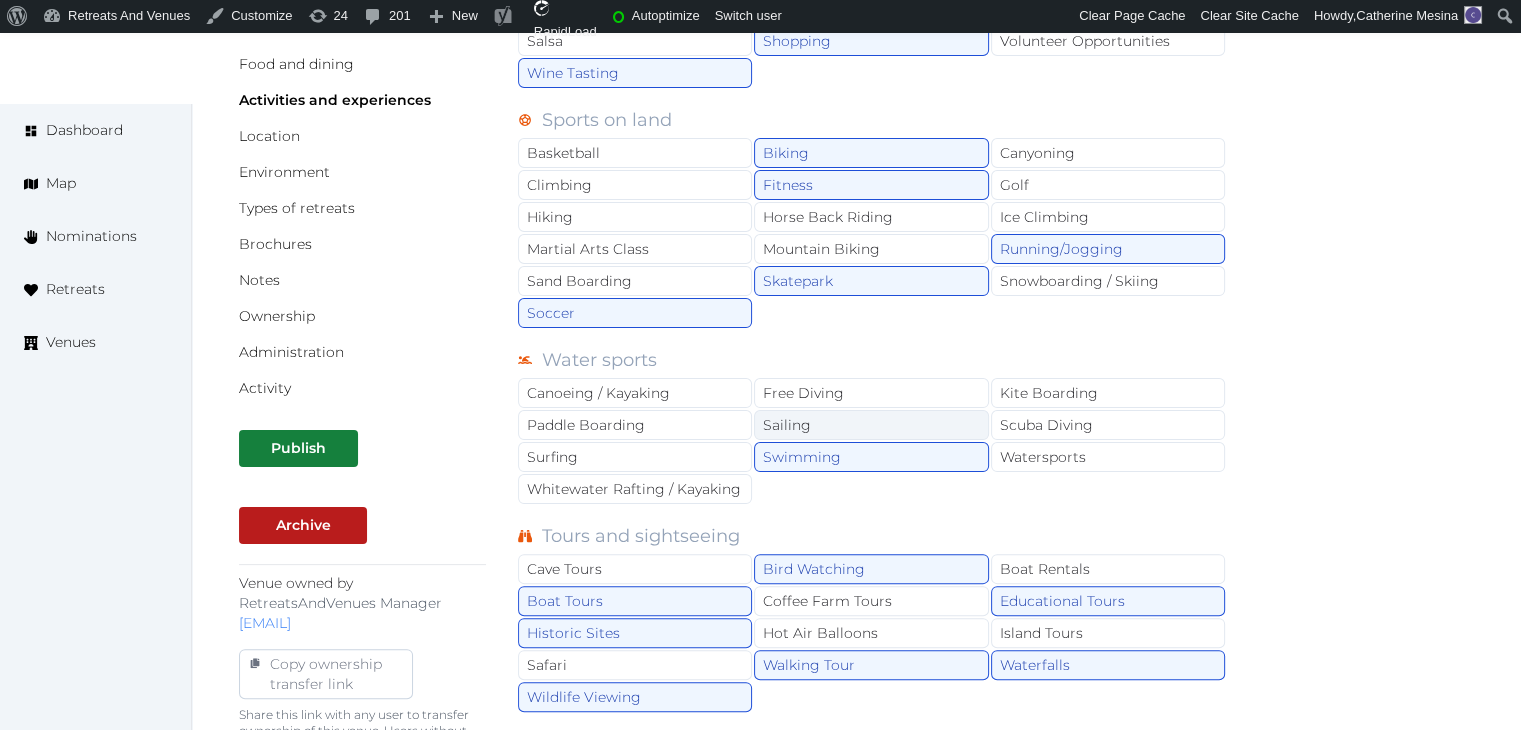 scroll, scrollTop: 600, scrollLeft: 0, axis: vertical 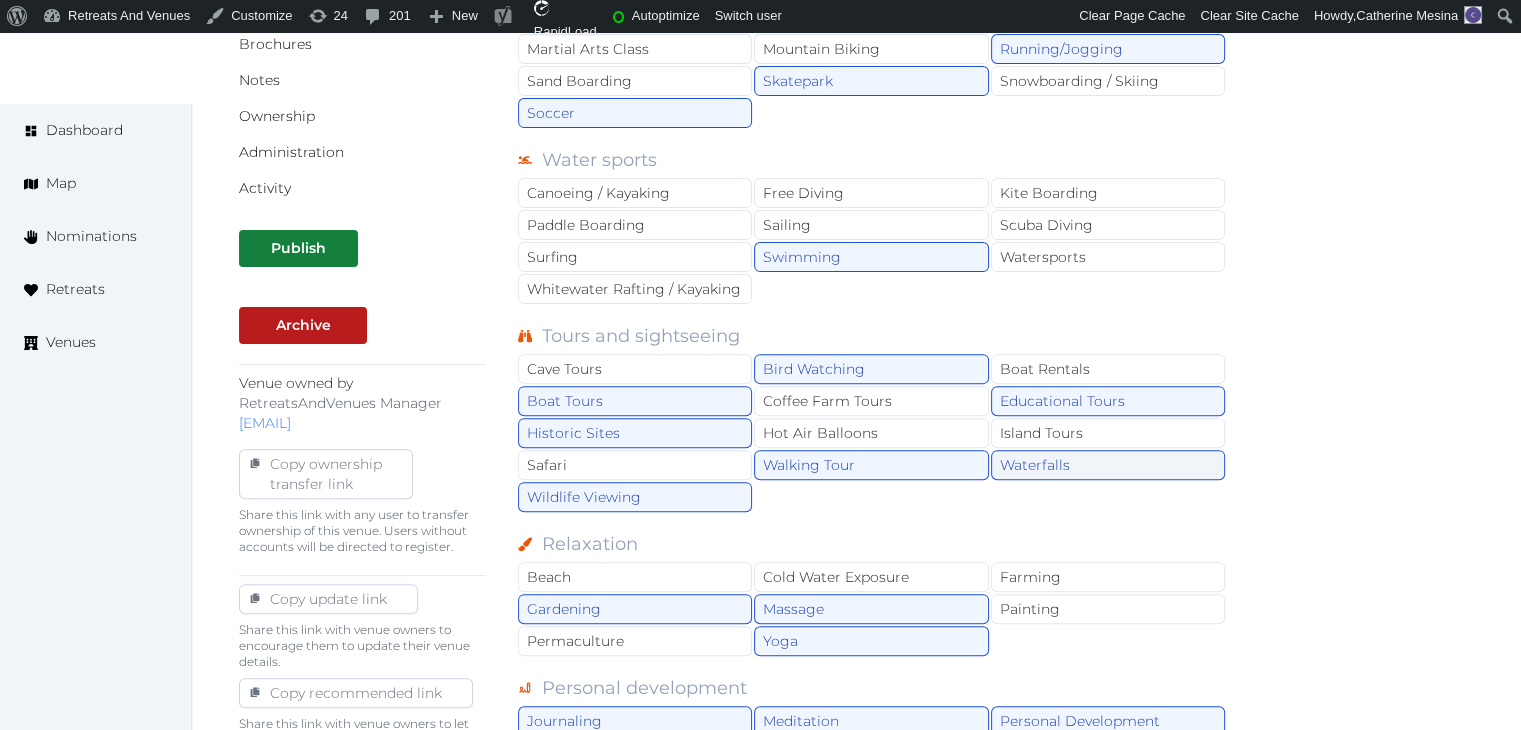 click on "Waterfalls" 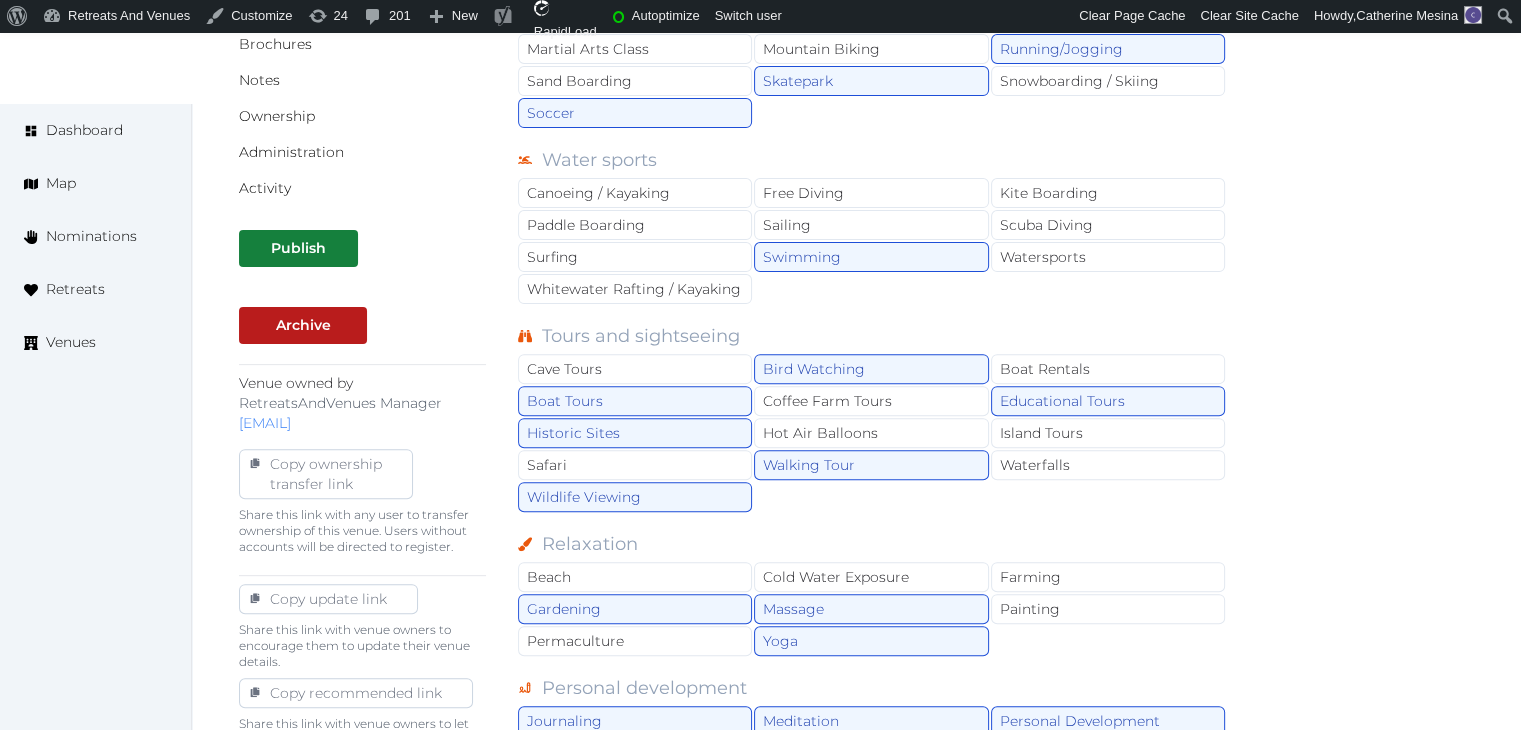 drag, startPoint x: 1060, startPoint y: 390, endPoint x: 1000, endPoint y: 474, distance: 103.227905 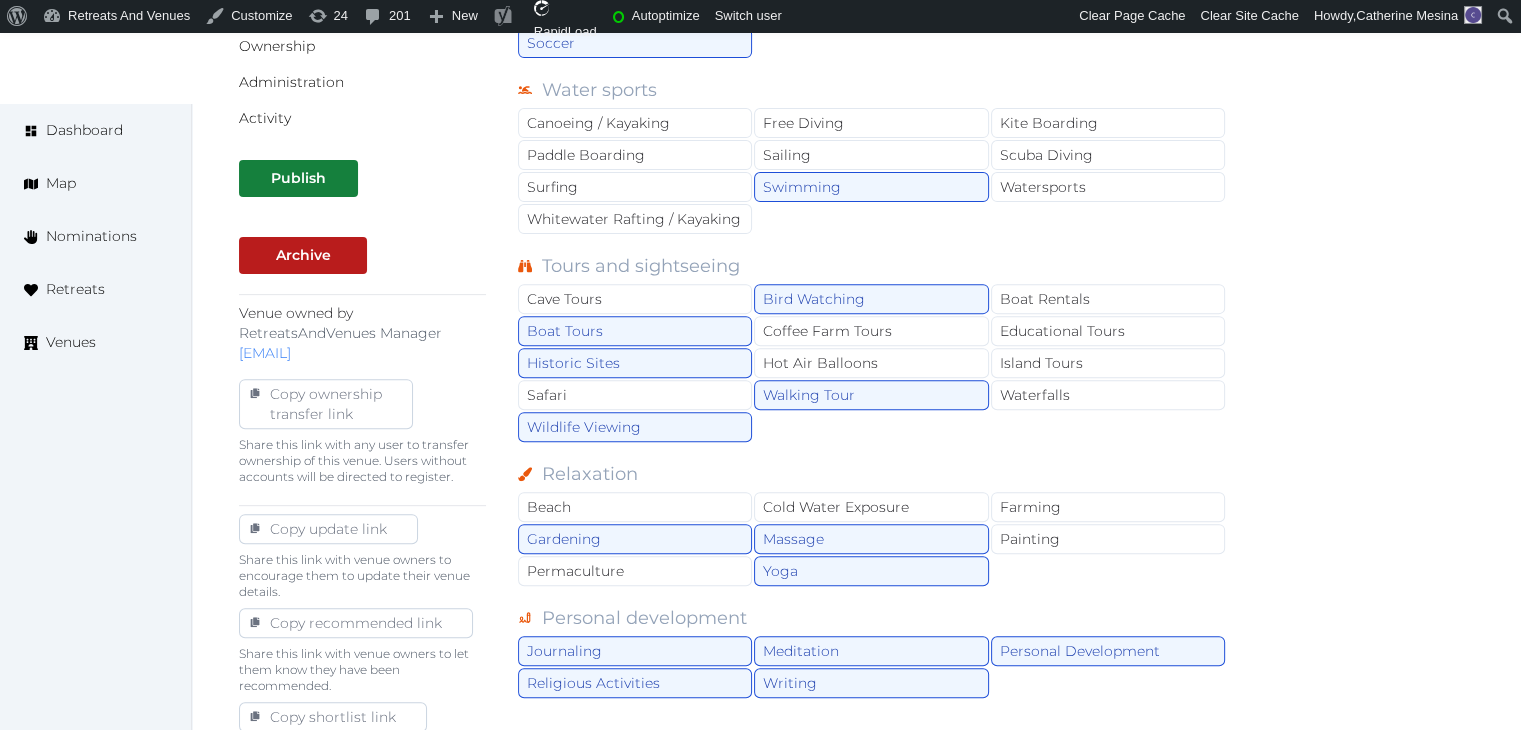 scroll, scrollTop: 700, scrollLeft: 0, axis: vertical 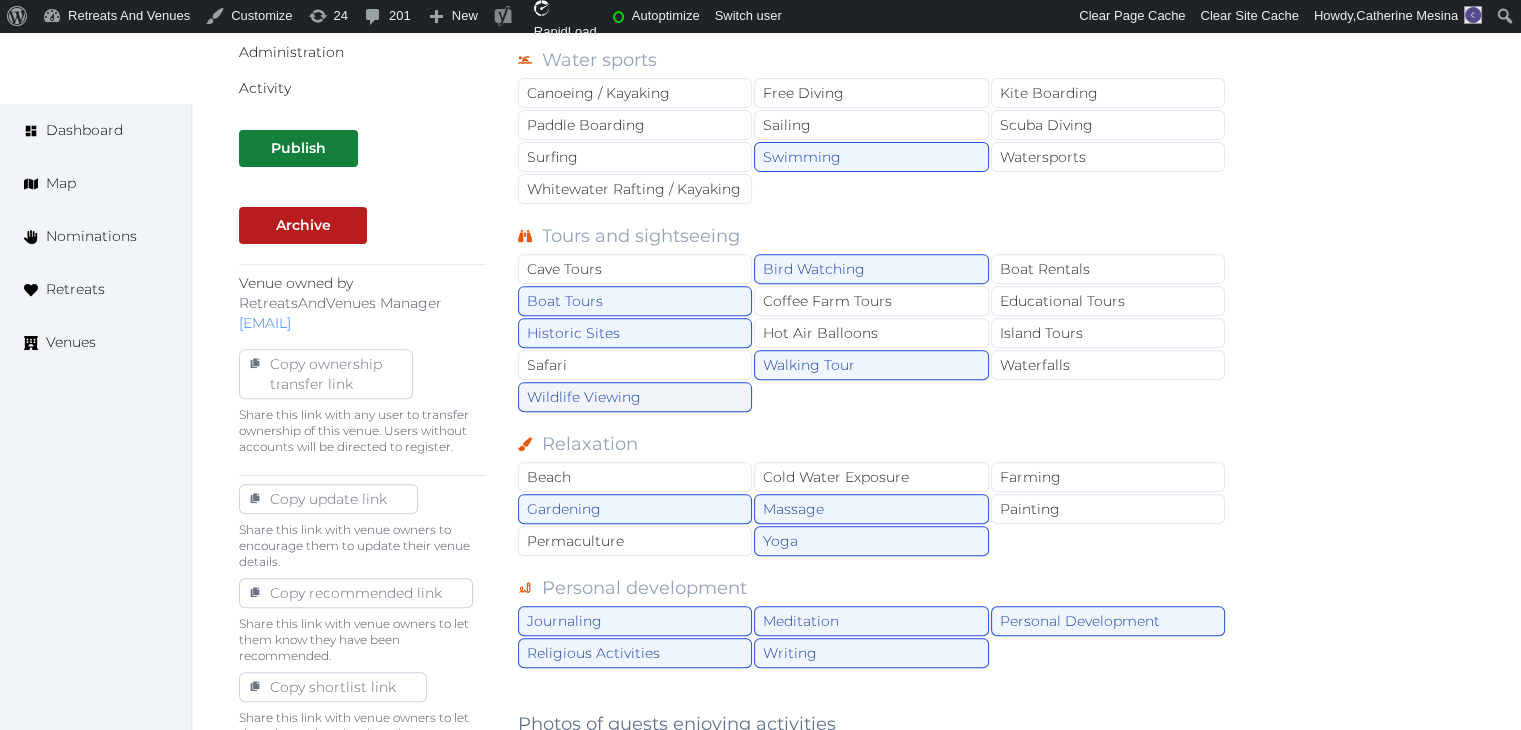 click on "Wildlife Viewing" 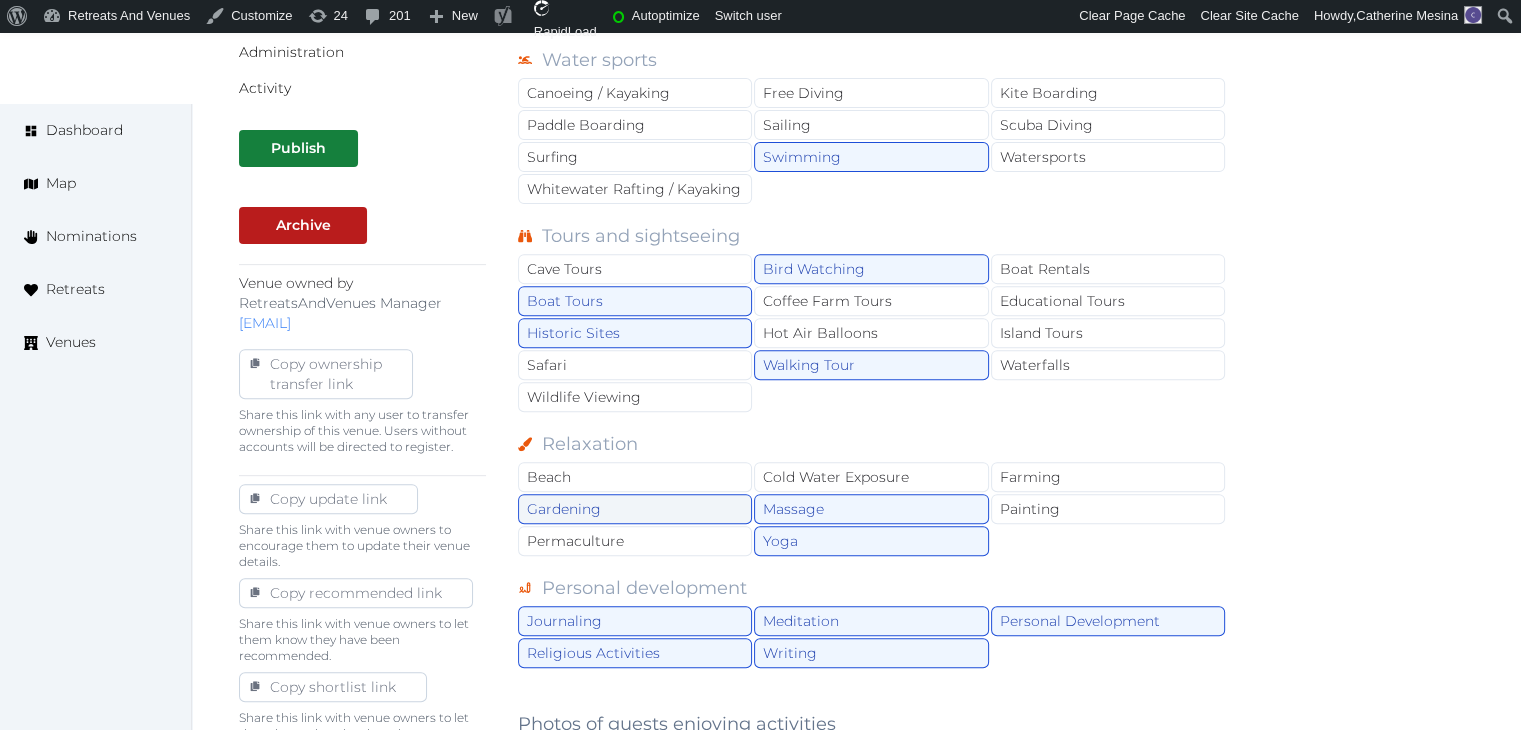 click on "Gardening" 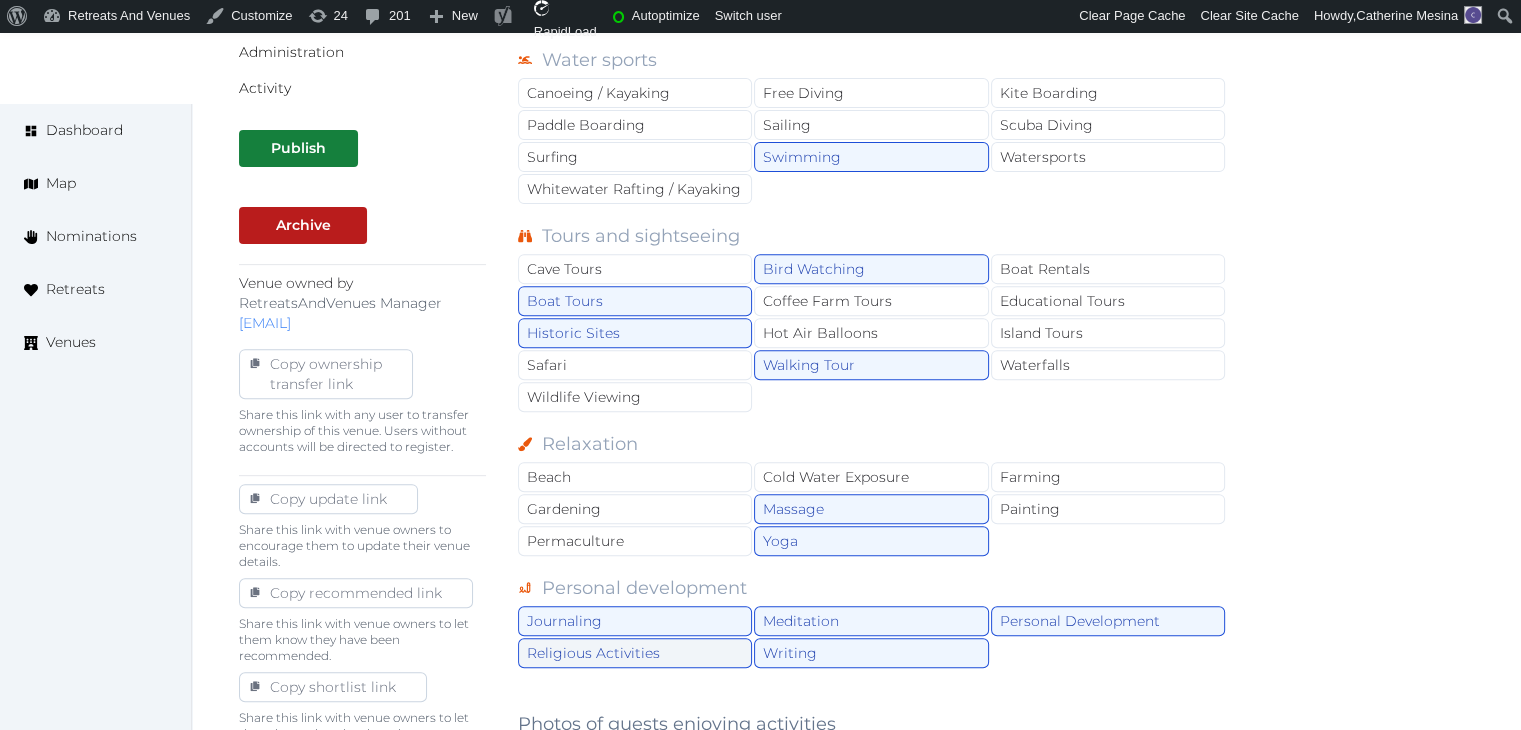 drag, startPoint x: 691, startPoint y: 610, endPoint x: 690, endPoint y: 654, distance: 44.011364 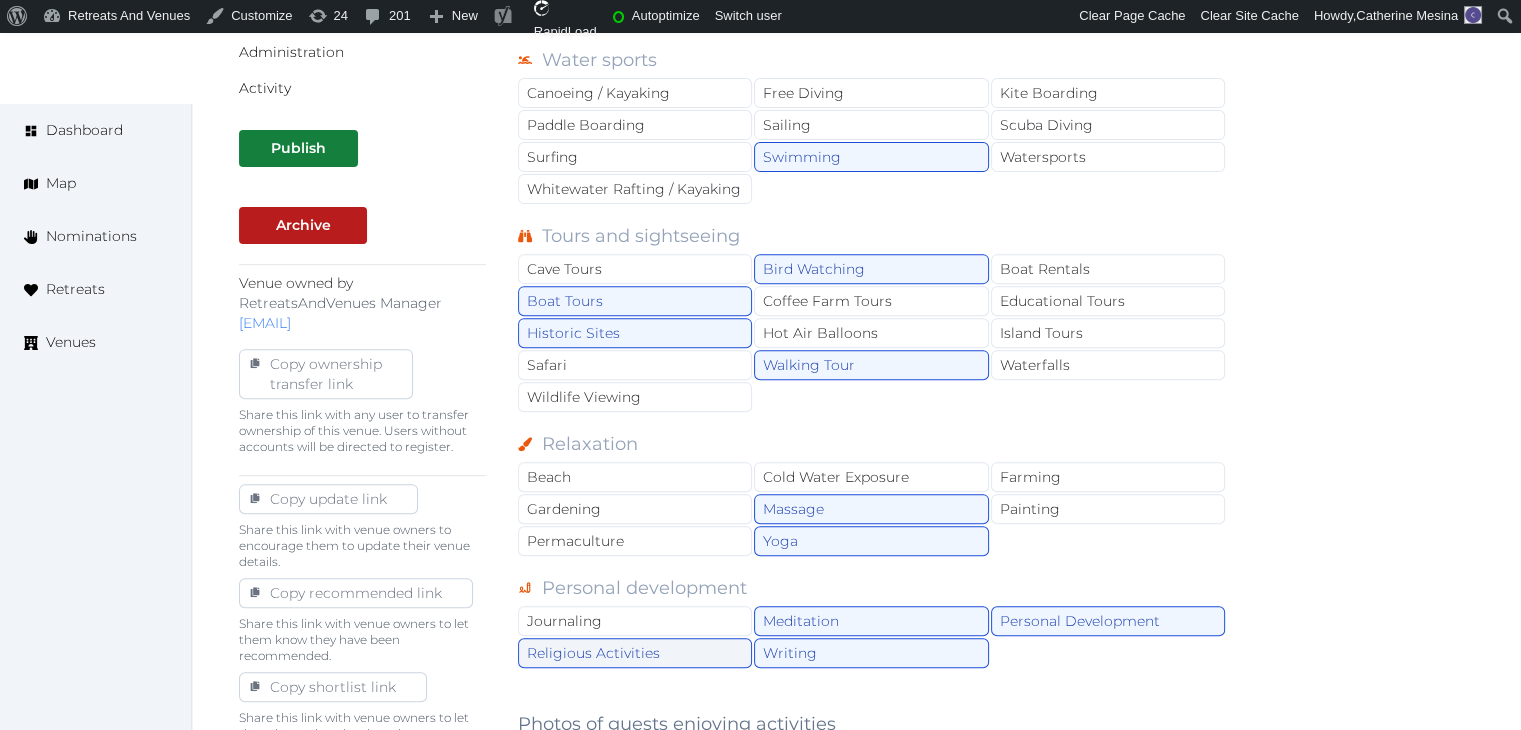 click on "Religious Activities" 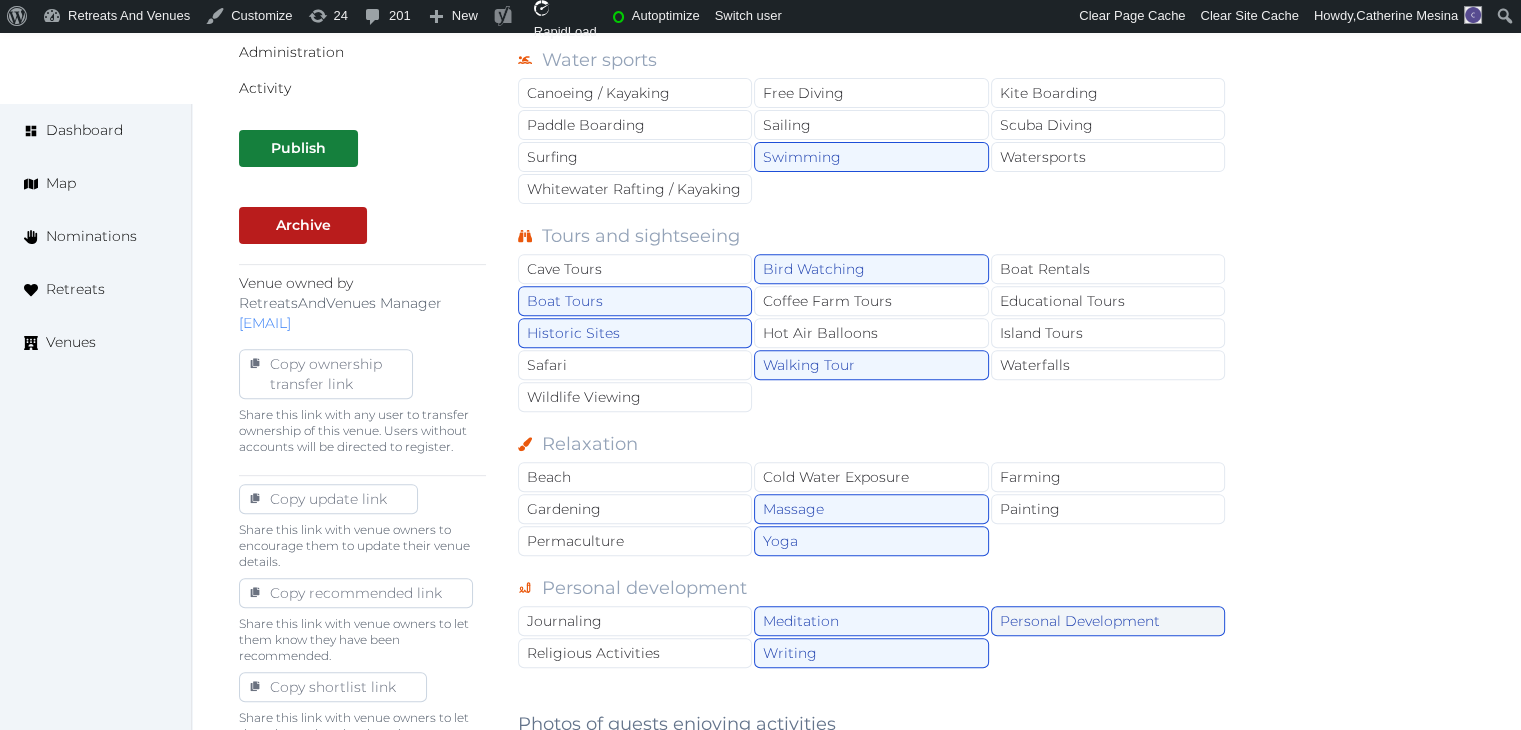 drag, startPoint x: 847, startPoint y: 653, endPoint x: 1004, endPoint y: 618, distance: 160.85397 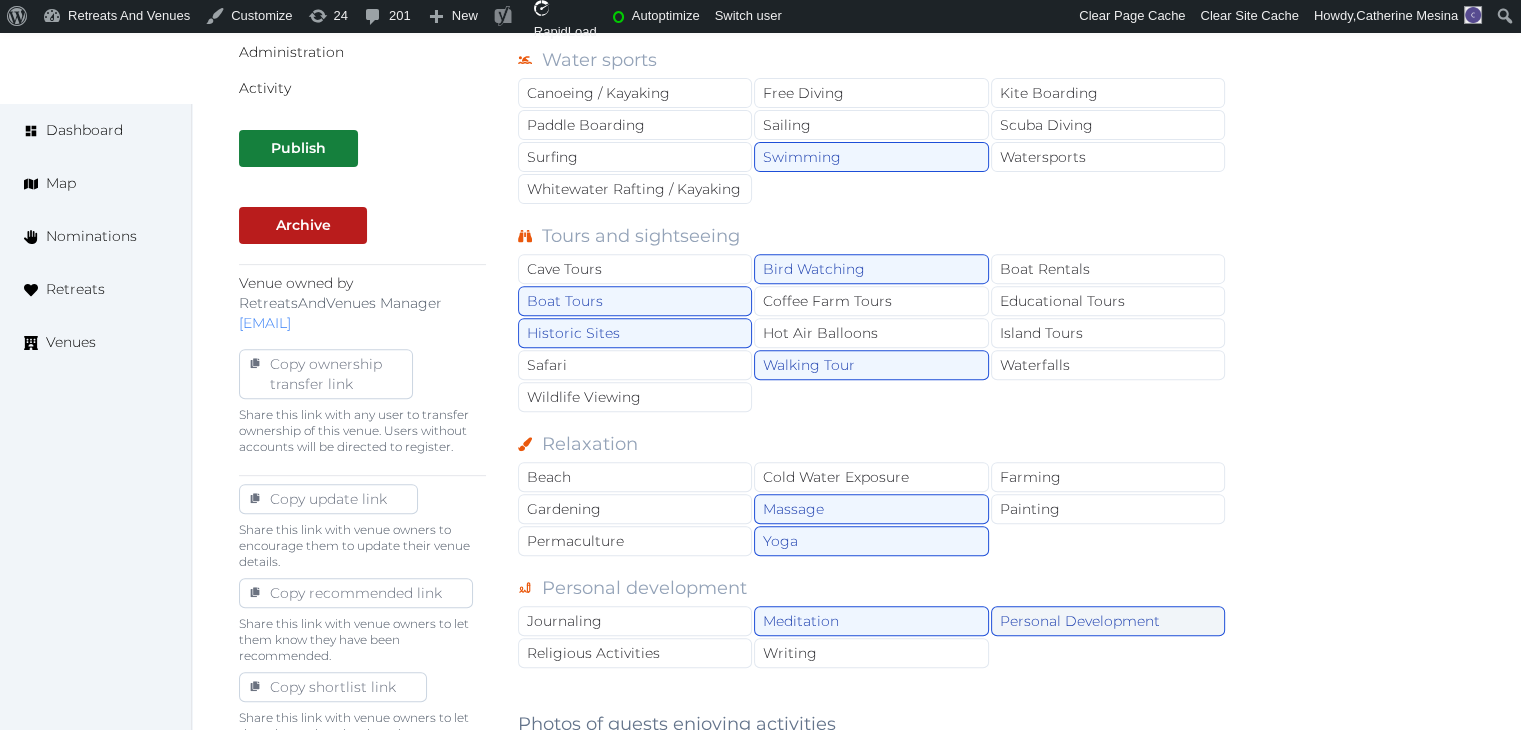 click on "Personal Development" 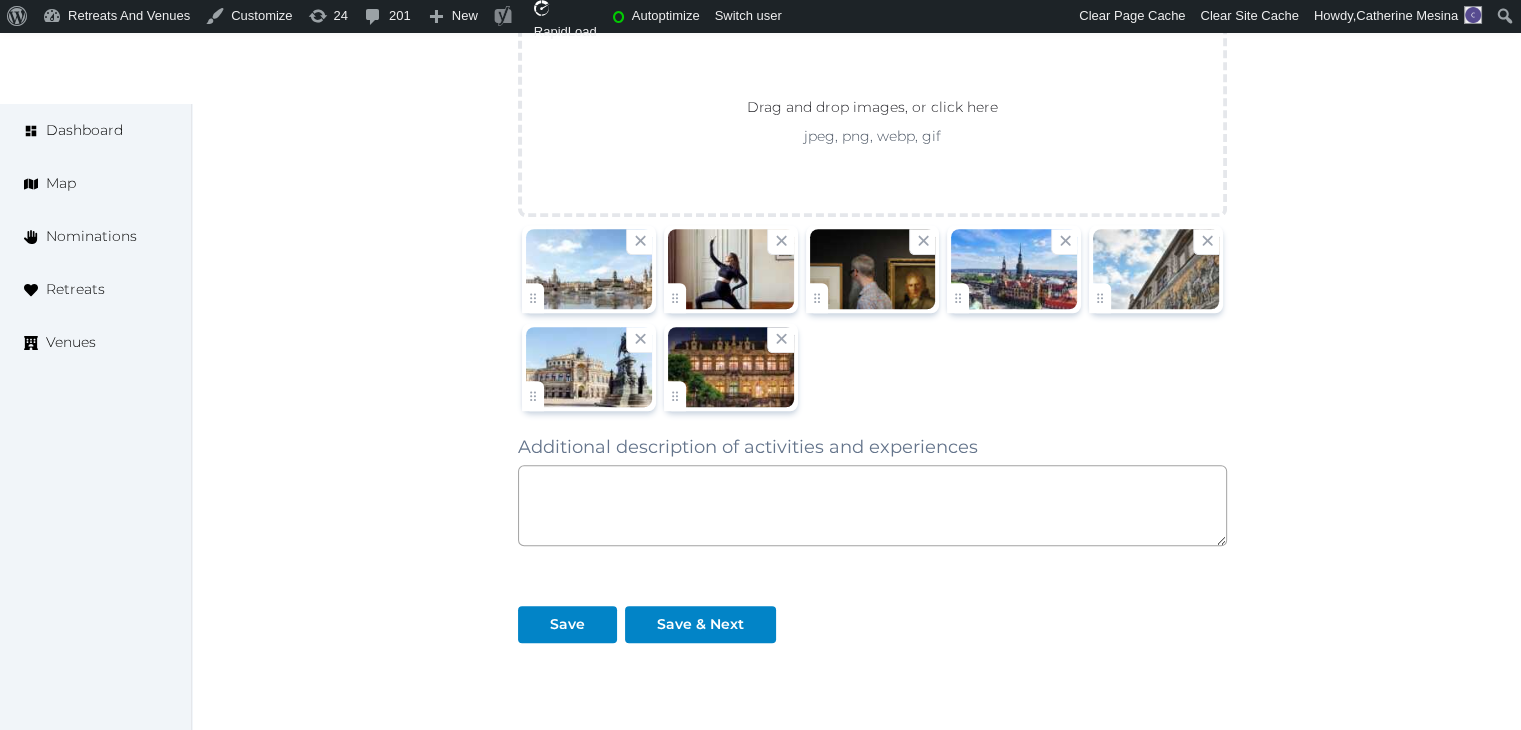 scroll, scrollTop: 1600, scrollLeft: 0, axis: vertical 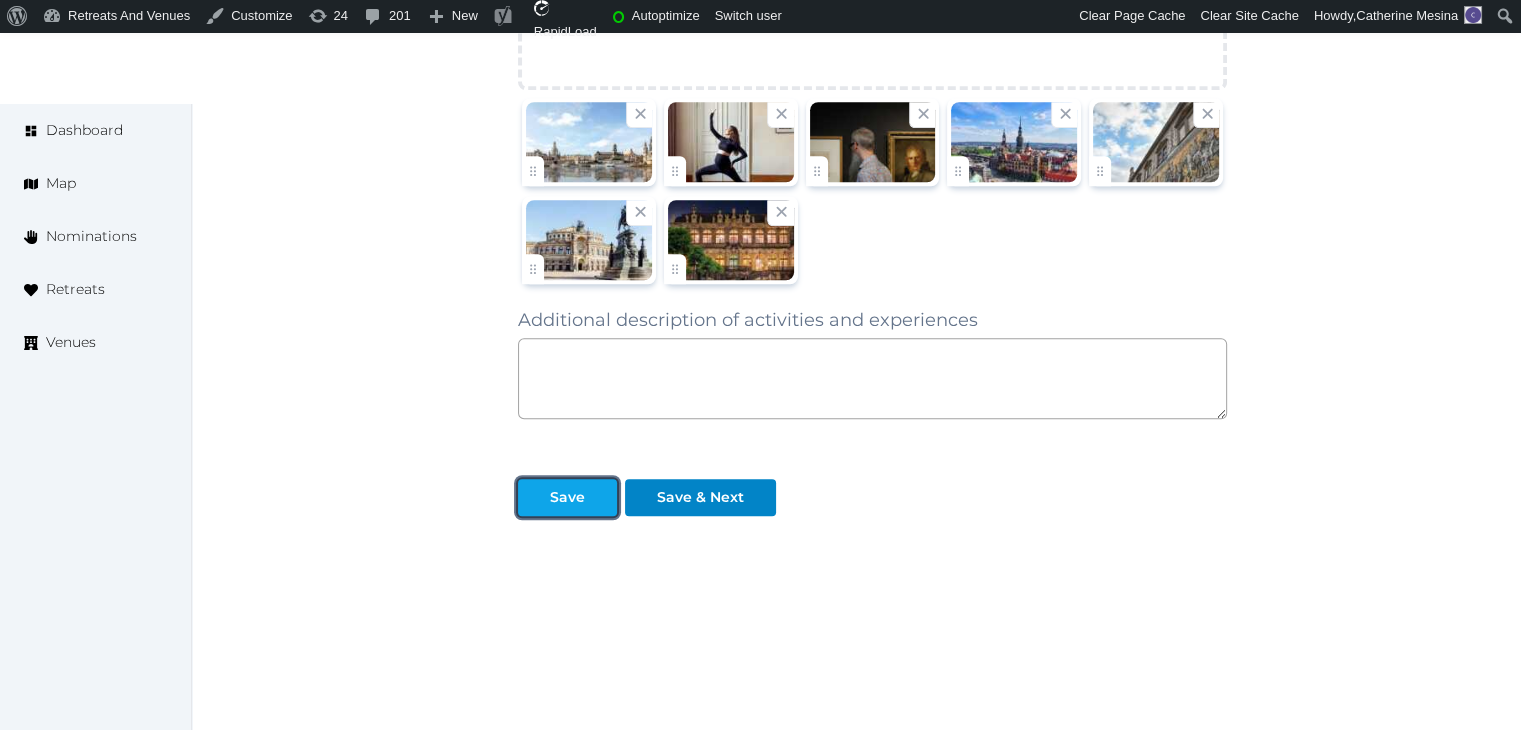 click on "Save" 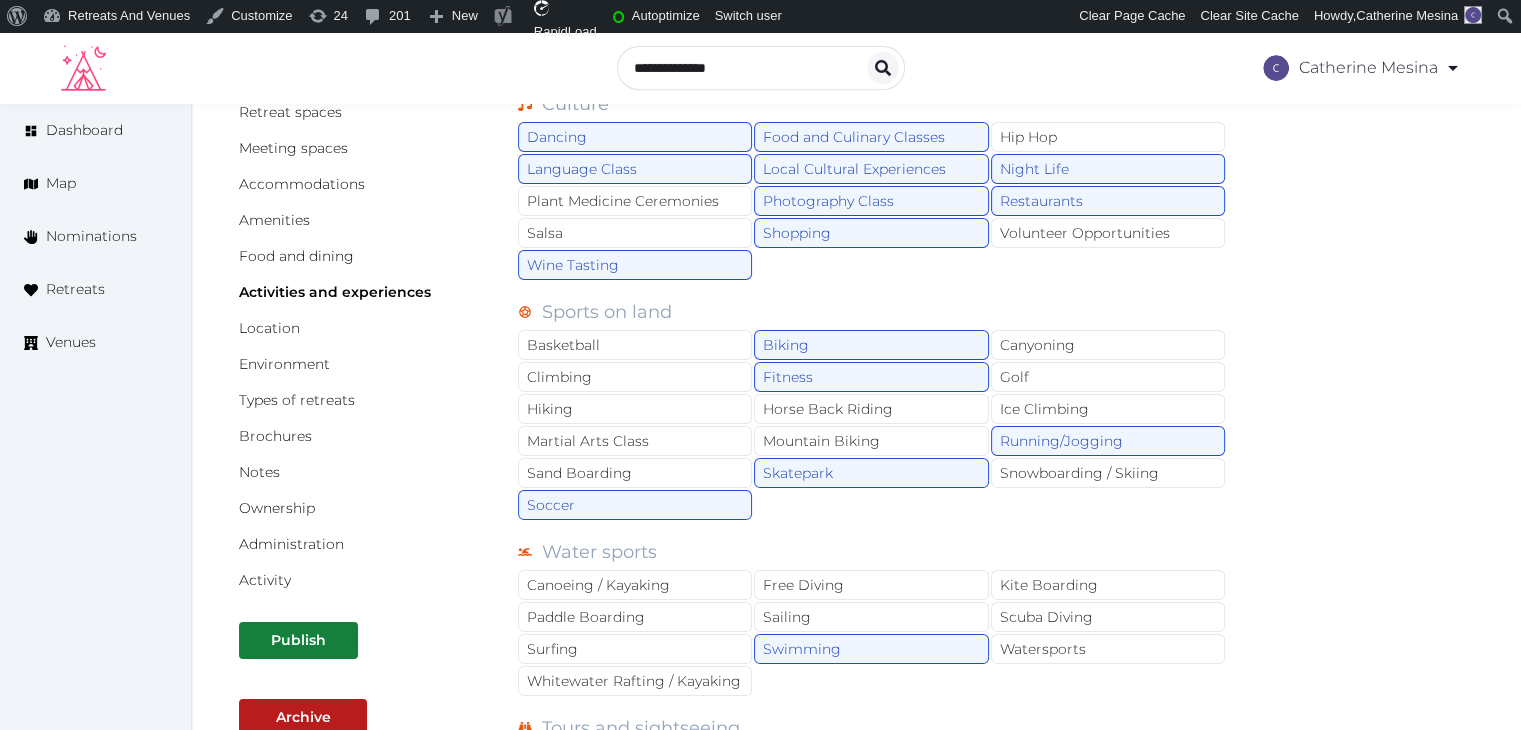 scroll, scrollTop: 0, scrollLeft: 0, axis: both 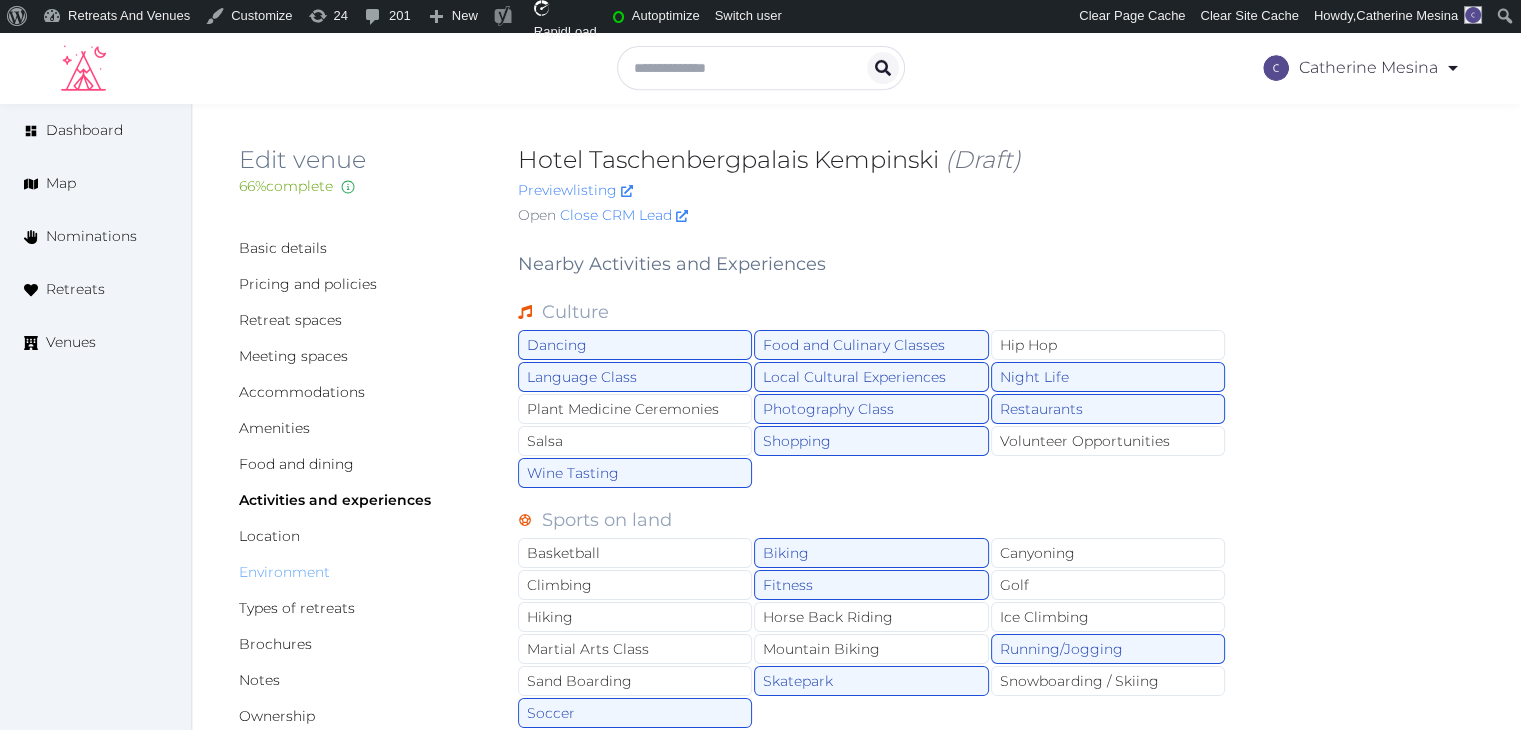 click on "Environment" 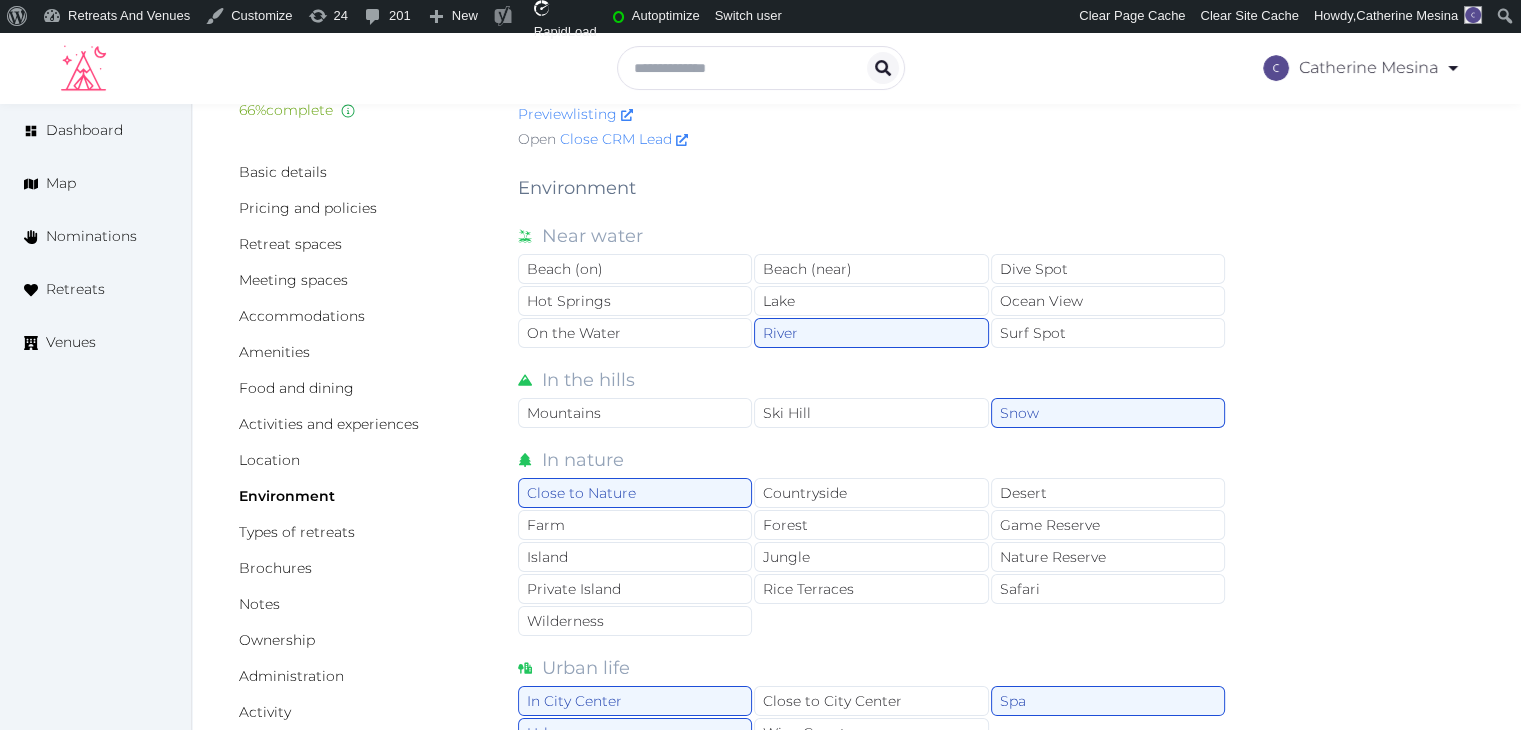 scroll, scrollTop: 0, scrollLeft: 0, axis: both 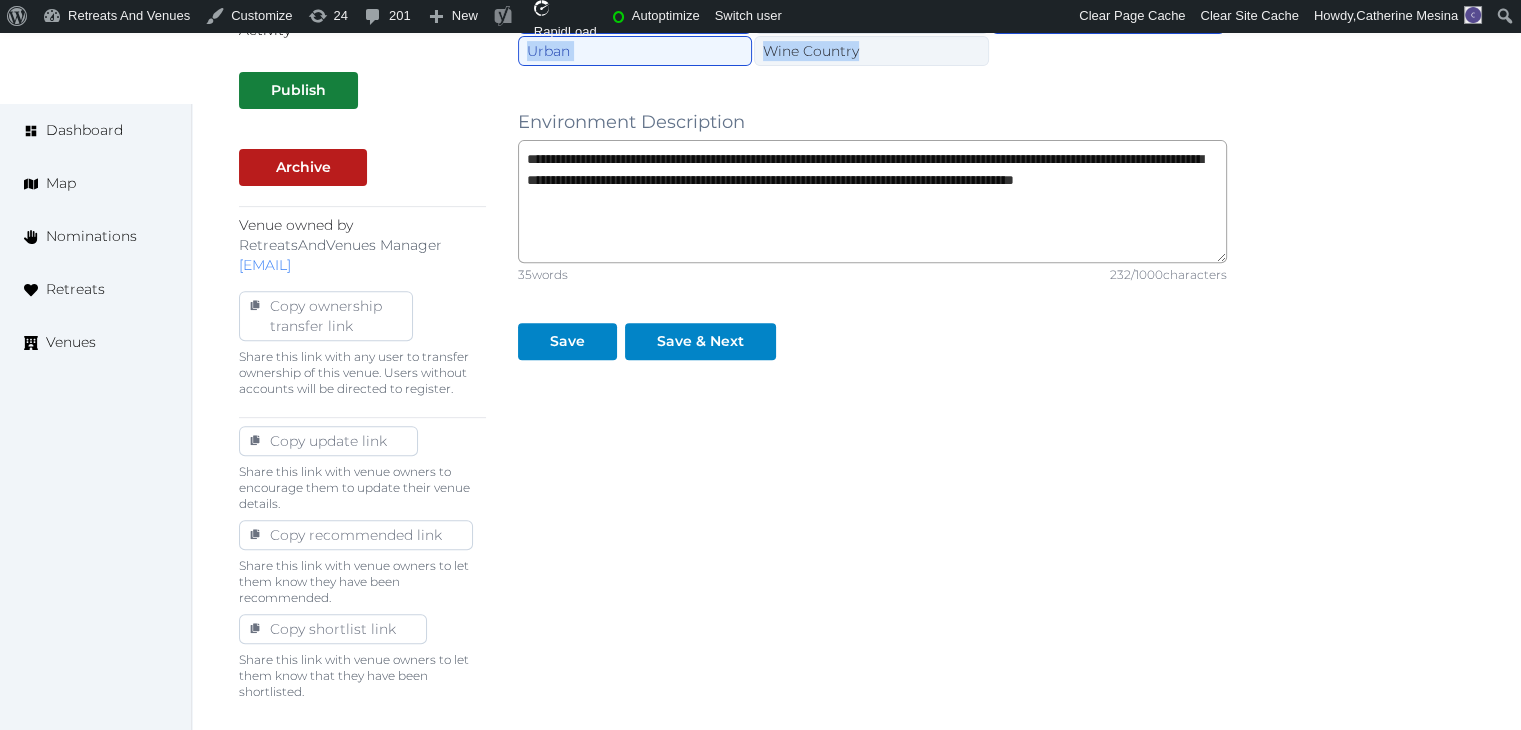 drag, startPoint x: 512, startPoint y: 267, endPoint x: 877, endPoint y: 54, distance: 422.60382 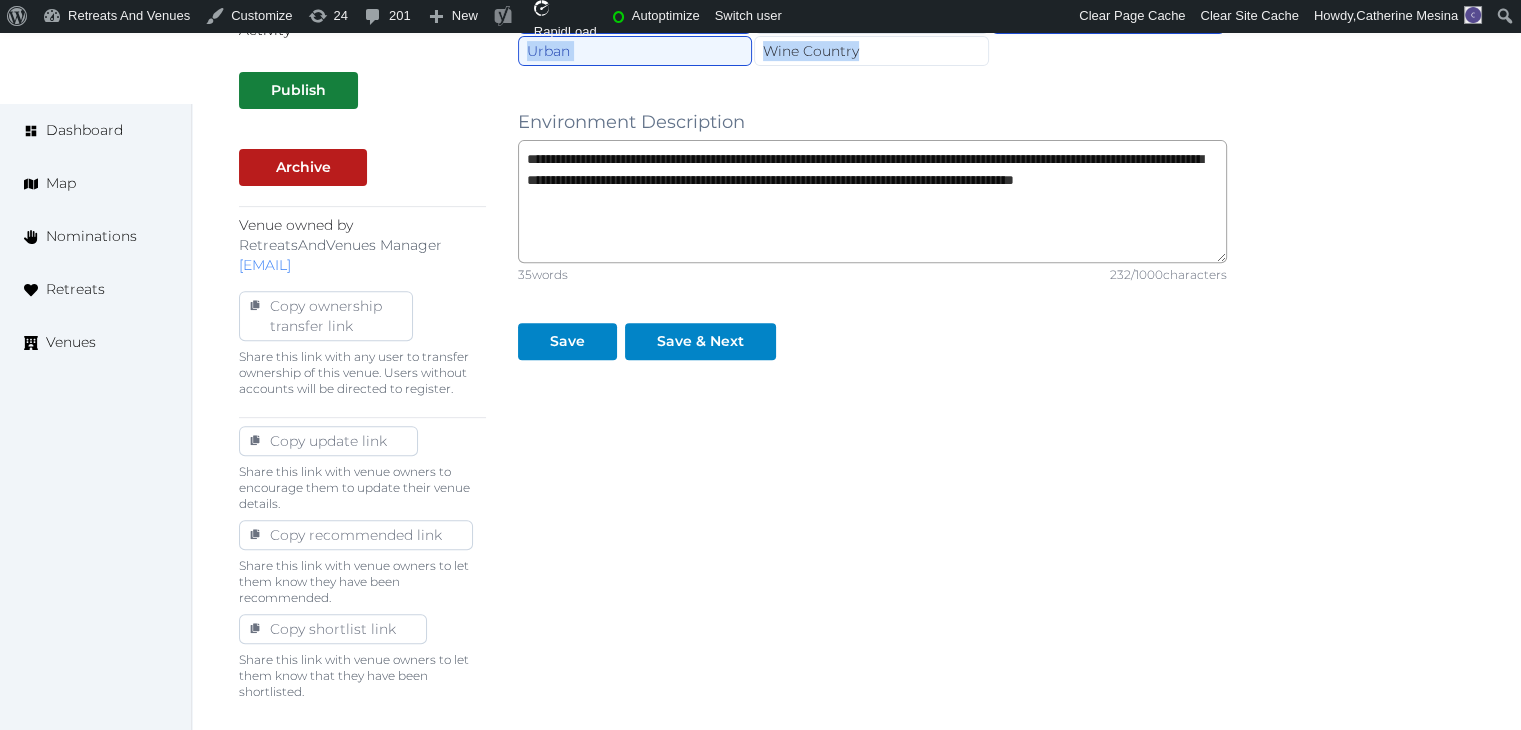 scroll, scrollTop: 258, scrollLeft: 0, axis: vertical 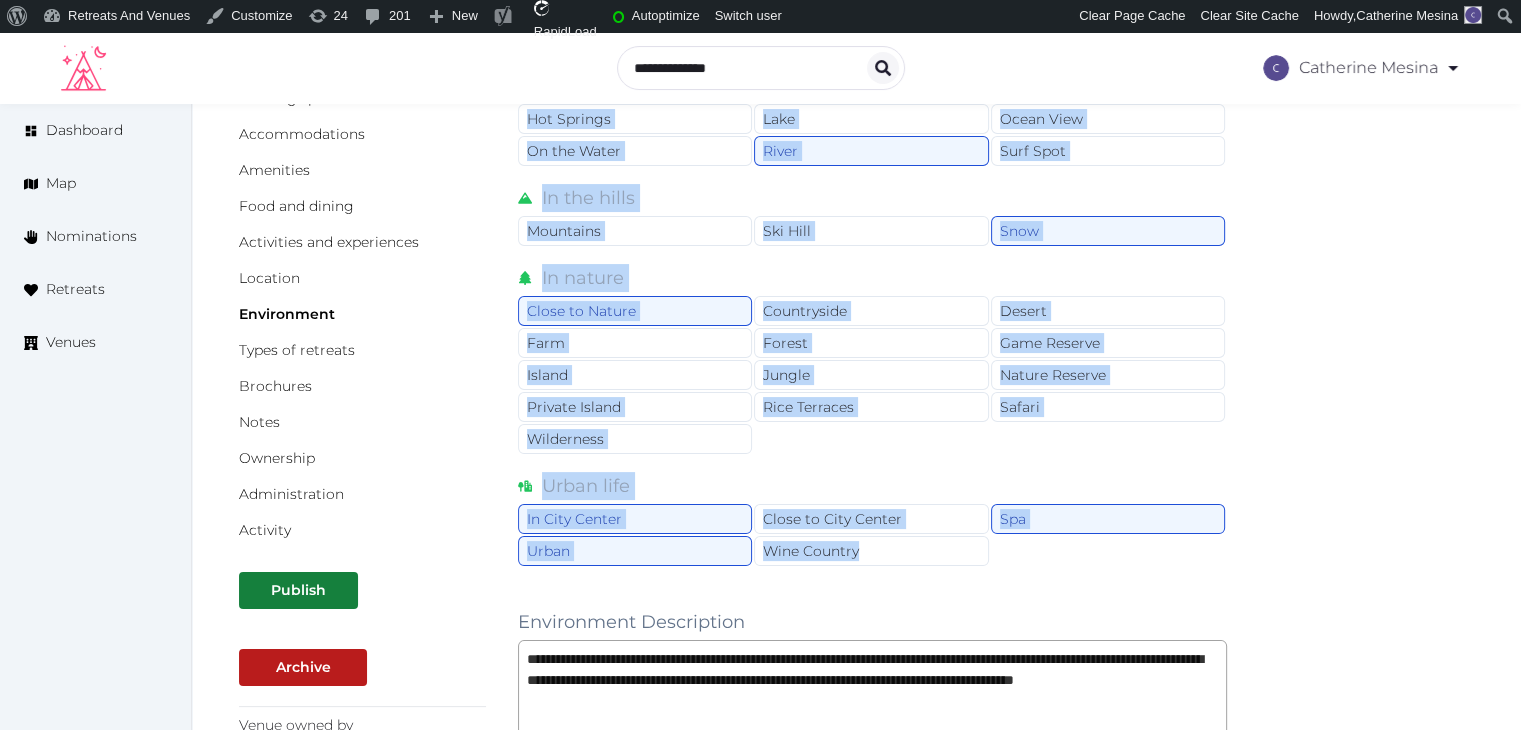 click on "Basic details Pricing and policies Retreat spaces Meeting spaces Accommodations Amenities Food and dining Activities and experiences Location Environment Types of retreats Brochures Notes Ownership Administration Activity Publish Archive Venue owned by RetreatsAndVenues Manager c.o.r.e.y.sanford@retreatsandvenues.com Copy ownership transfer link Share this link with any user to transfer ownership of this venue. Users without accounts will be directed to register. Copy update link Share this link with venue owners to encourage them to update their venue details. Copy recommended link Share this link with venue owners to let them know they have been recommended. Copy shortlist link Share this link with venue owners to let them know that they have been shortlisted. Environment Near water Beach (on) Beach (near) Dive Spot Hot Springs Lake Ocean View On the Water River Surf Spot In the hills Mountains Ski Hill Snow In nature Close to Nature Countryside Desert Farm Forest Game Reserve Island Jungle Nature Reserve /" at bounding box center (856, 588) 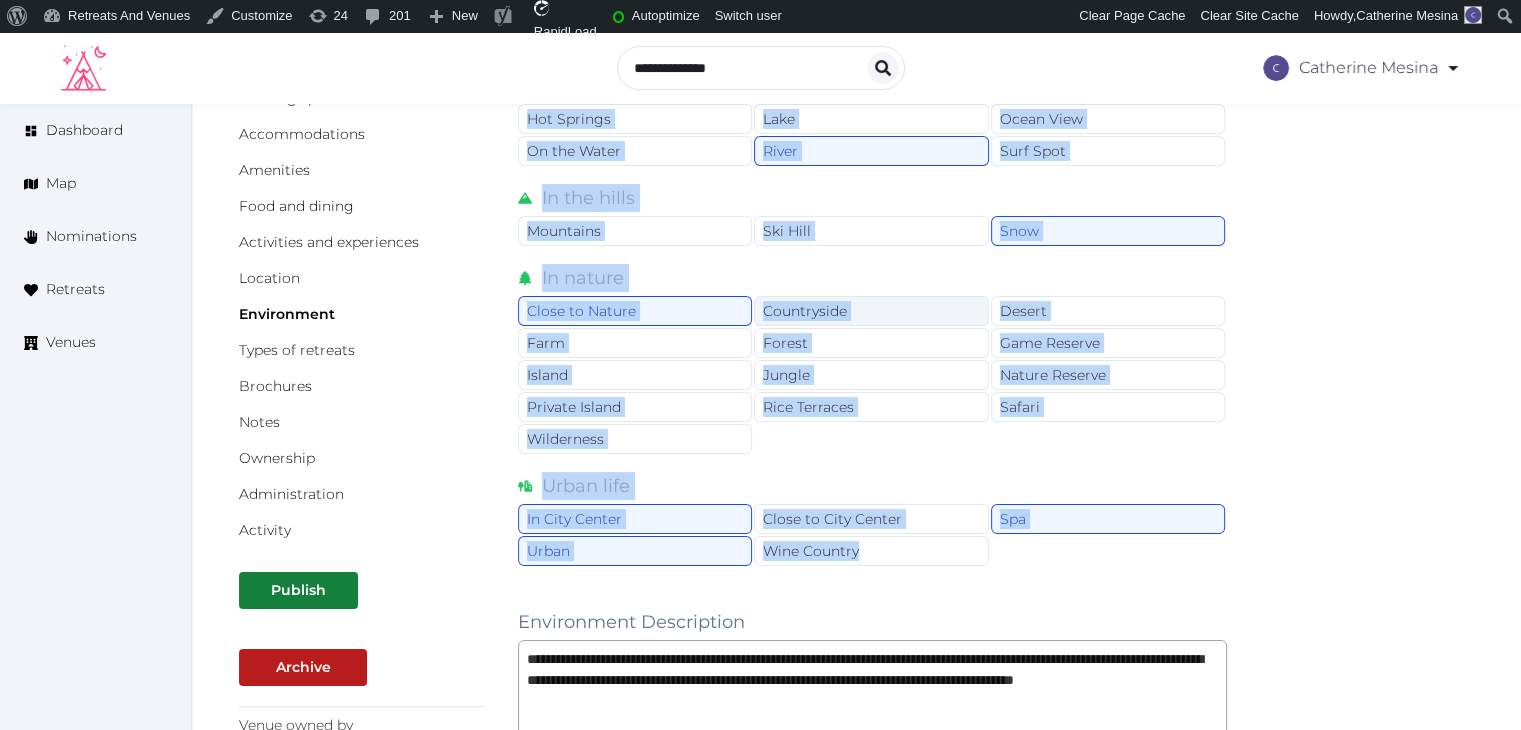 click on "Countryside" at bounding box center [871, 311] 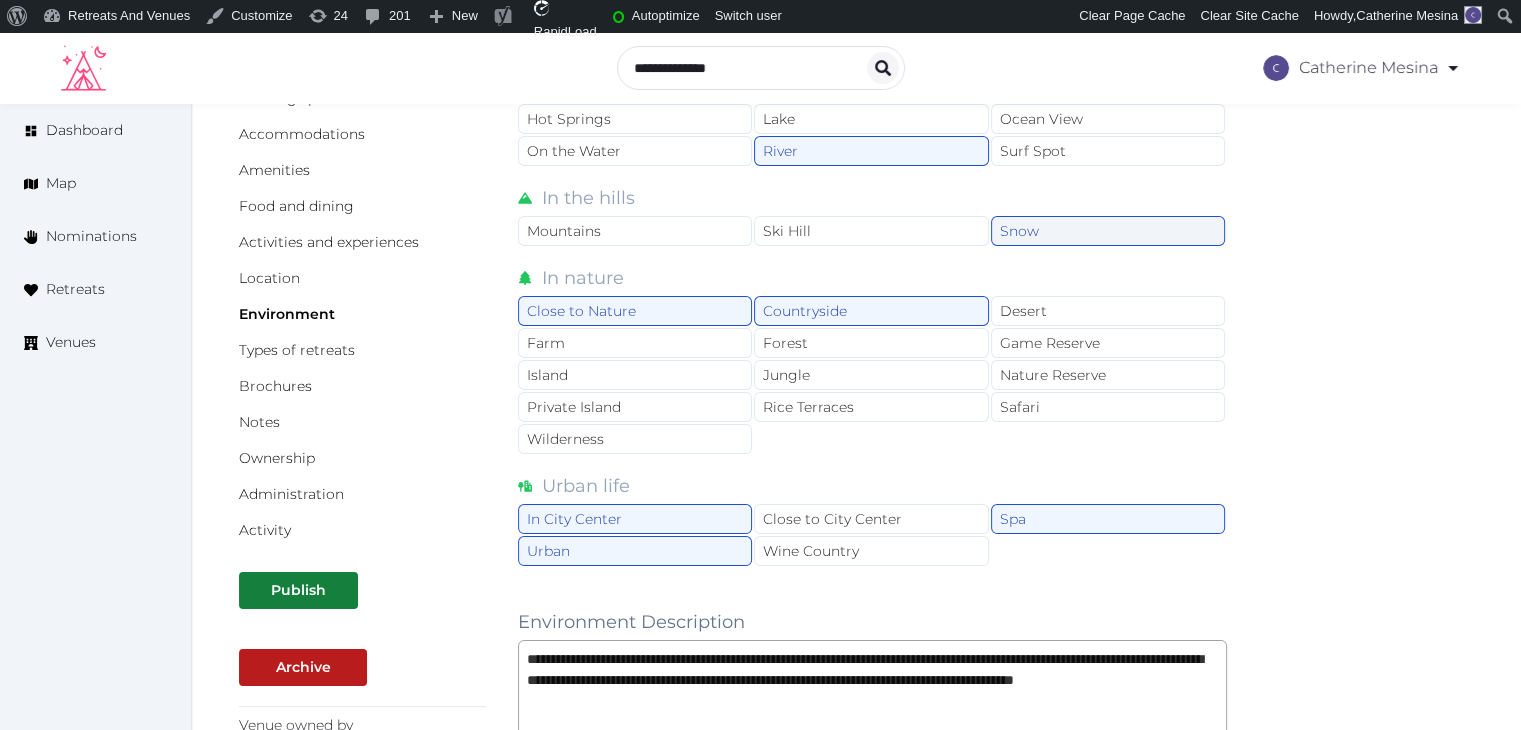 click on "Snow" at bounding box center [1108, 231] 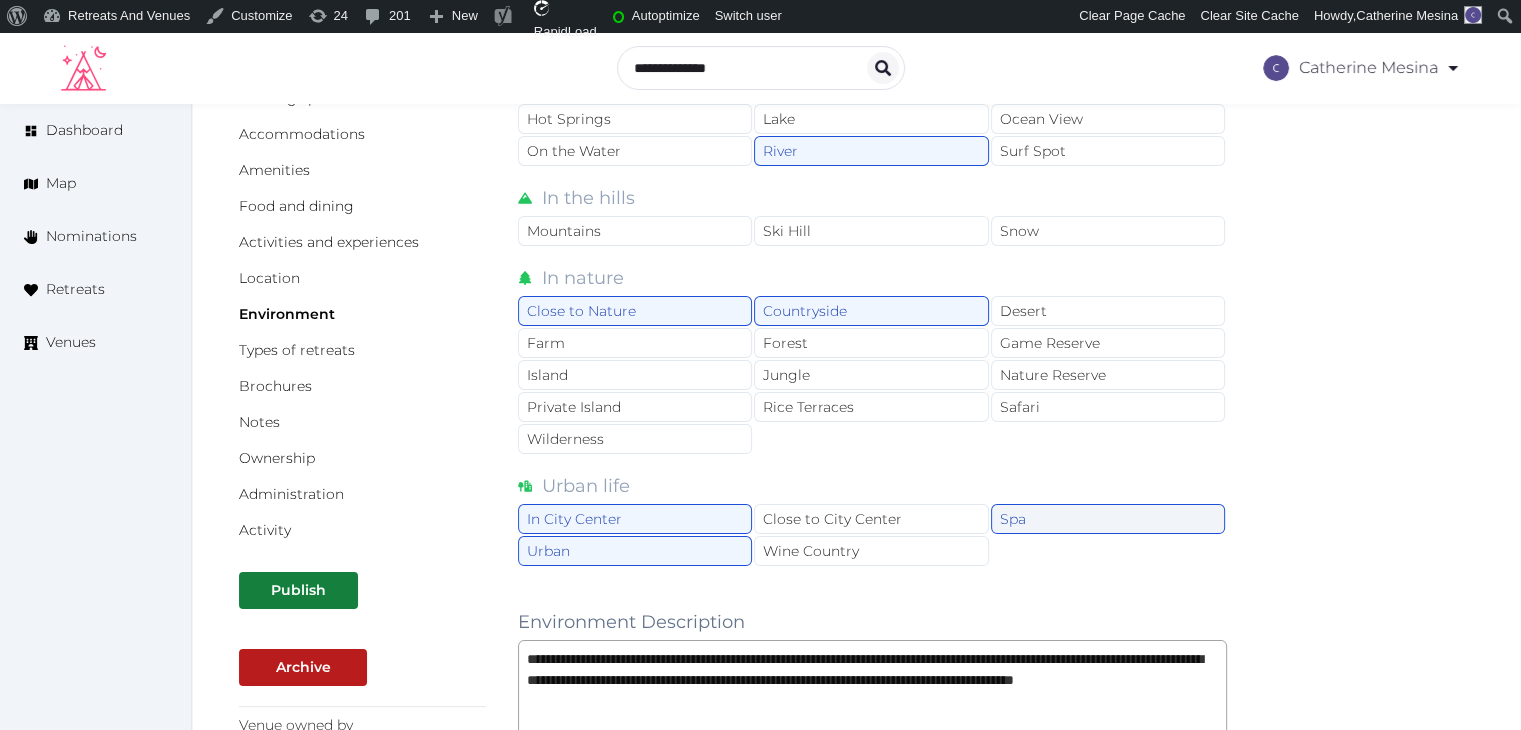 click on "Spa" at bounding box center (1108, 519) 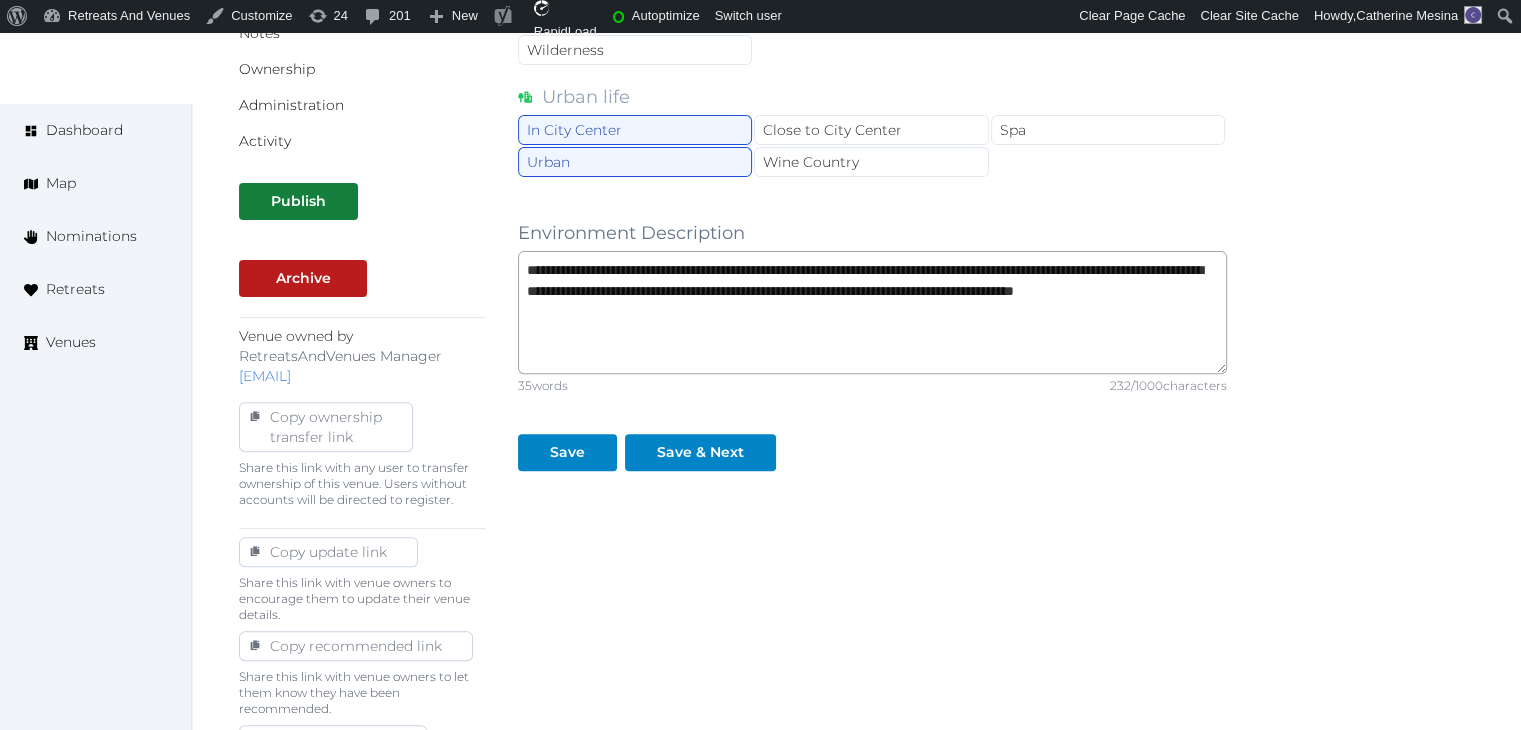 scroll, scrollTop: 758, scrollLeft: 0, axis: vertical 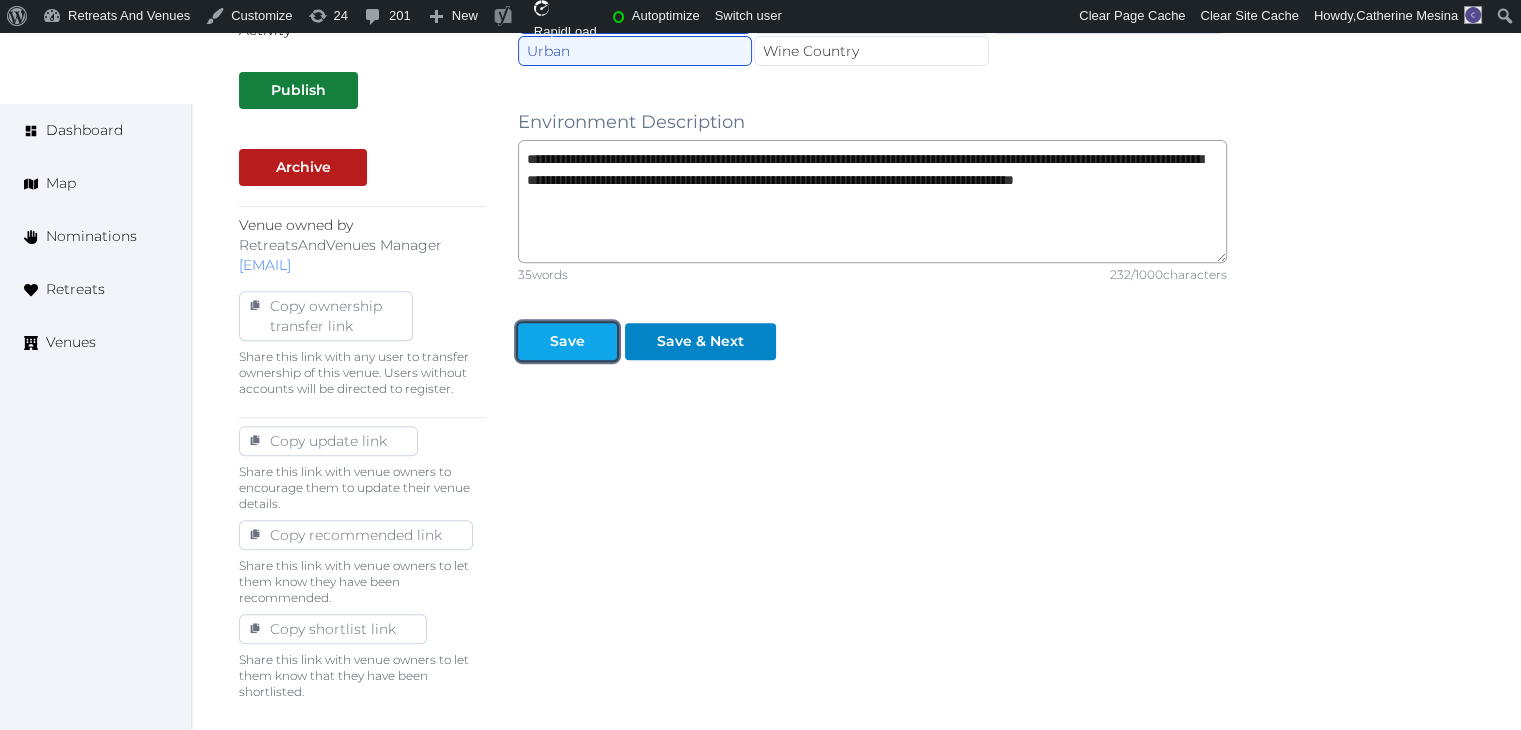 drag, startPoint x: 552, startPoint y: 324, endPoint x: 554, endPoint y: 342, distance: 18.110771 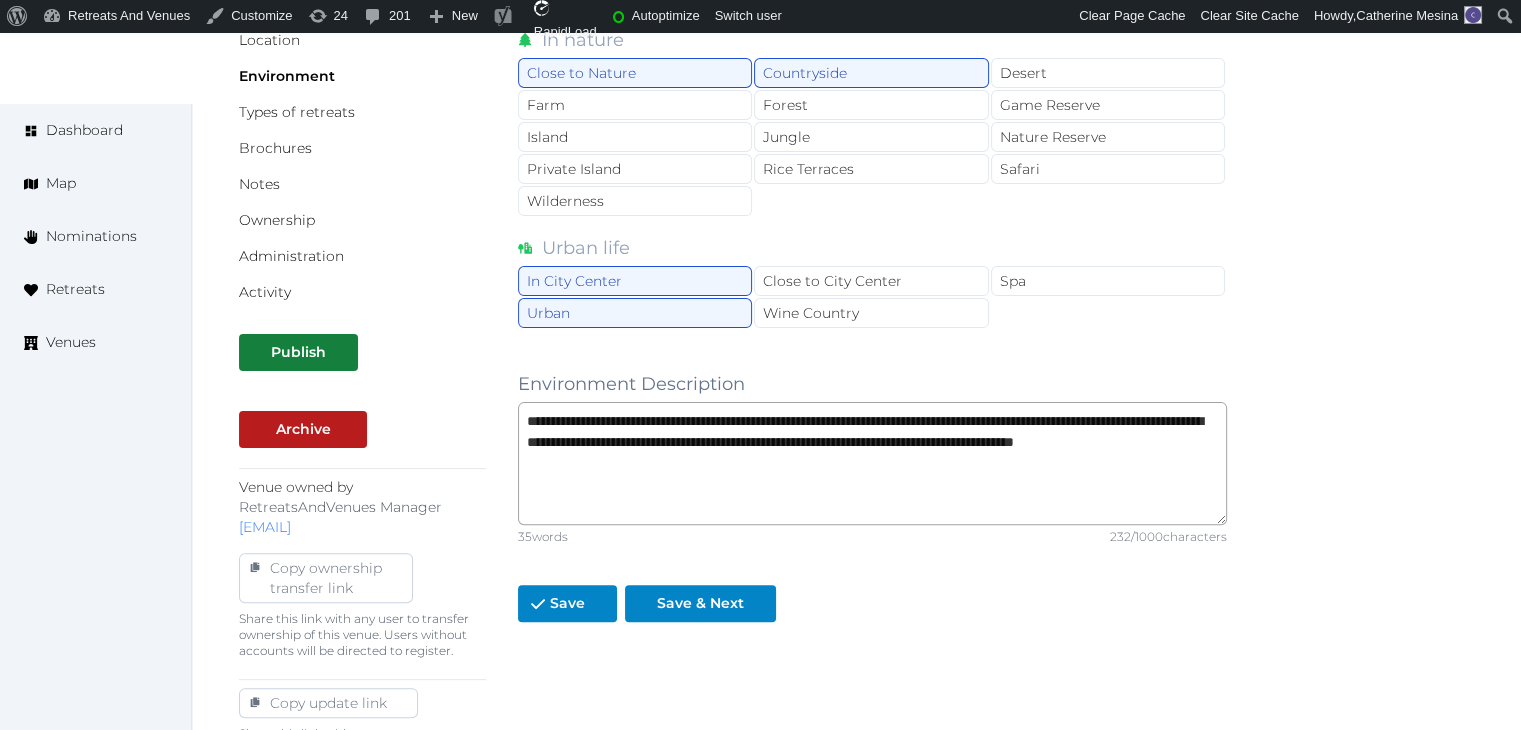 scroll, scrollTop: 258, scrollLeft: 0, axis: vertical 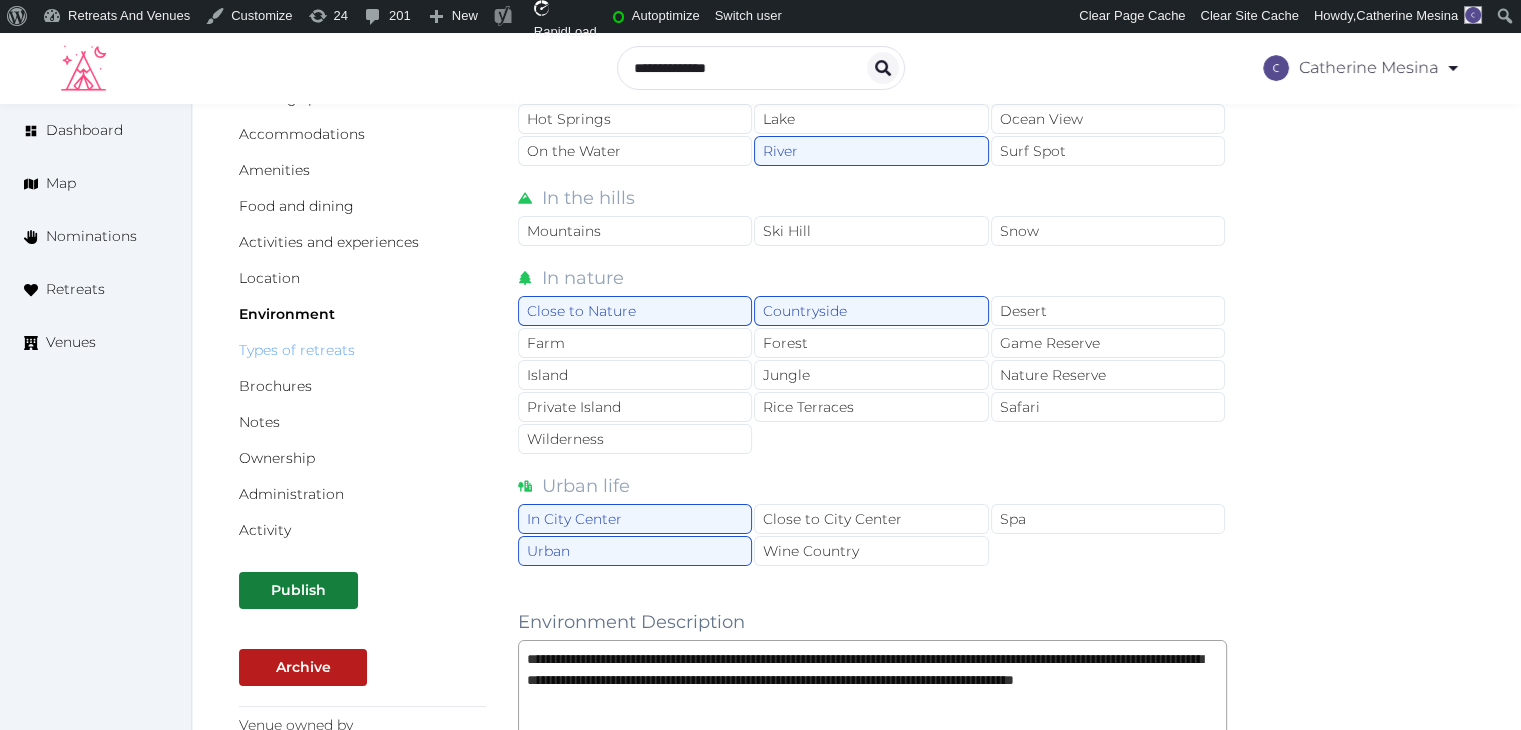 click on "Types of retreats" at bounding box center [297, 350] 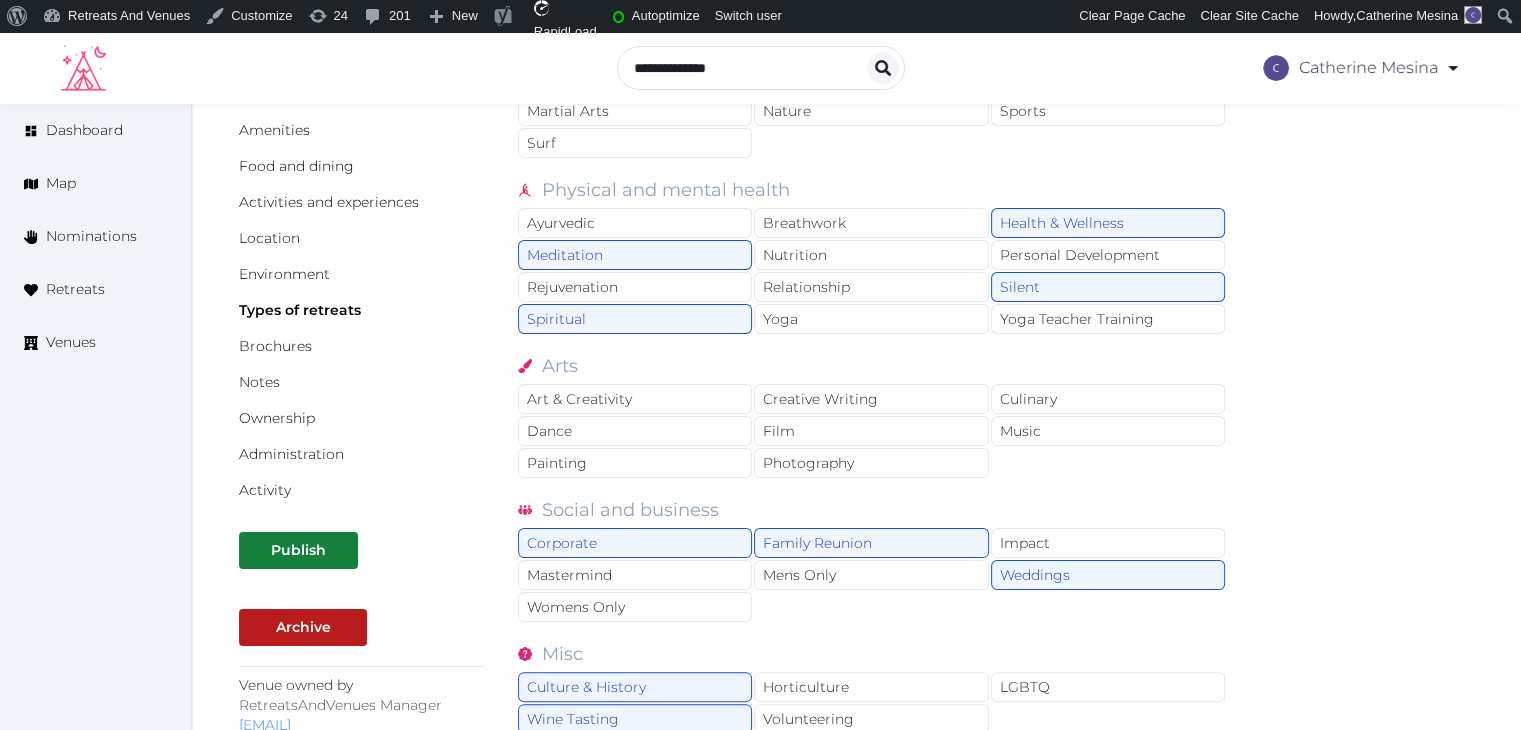 scroll, scrollTop: 300, scrollLeft: 0, axis: vertical 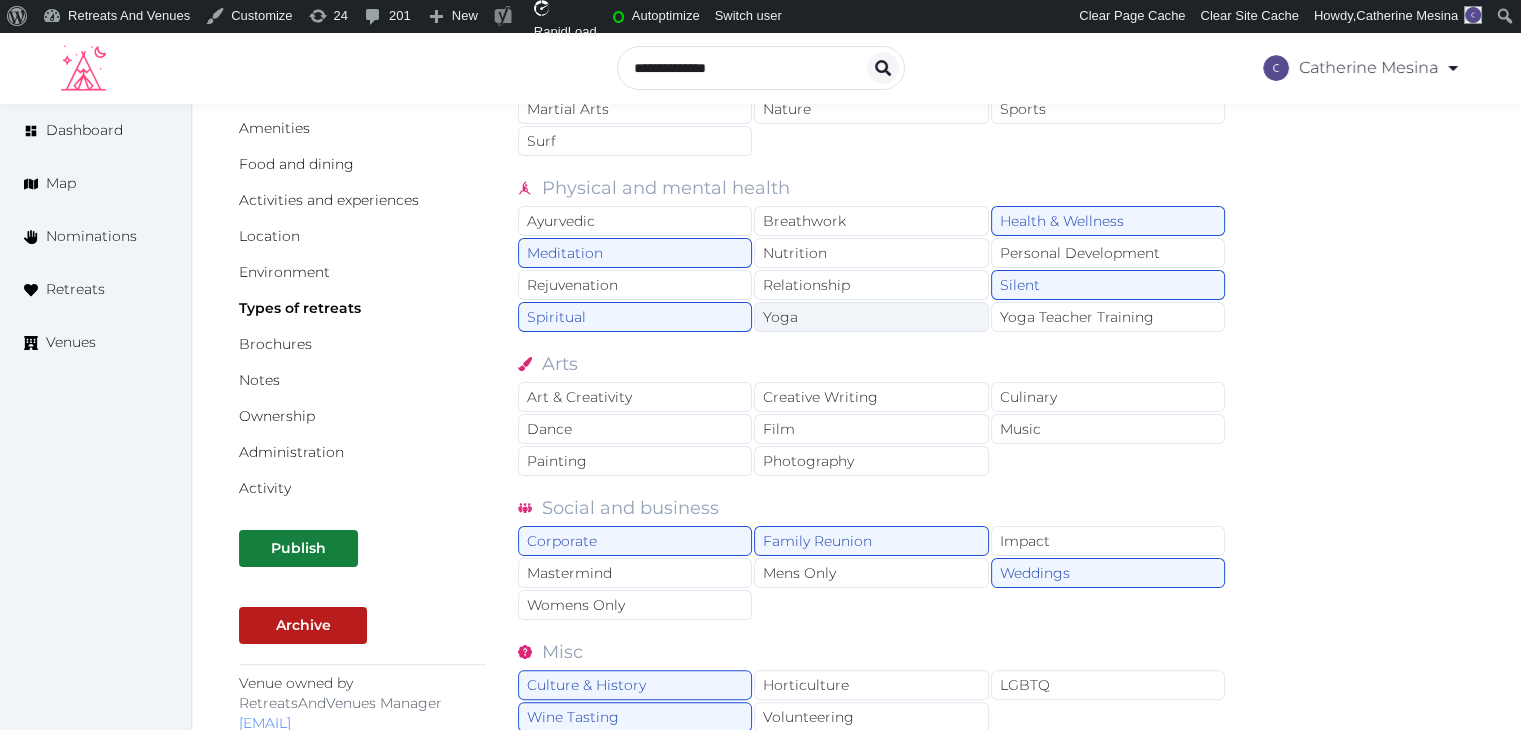 drag, startPoint x: 902, startPoint y: 304, endPoint x: 896, endPoint y: 323, distance: 19.924858 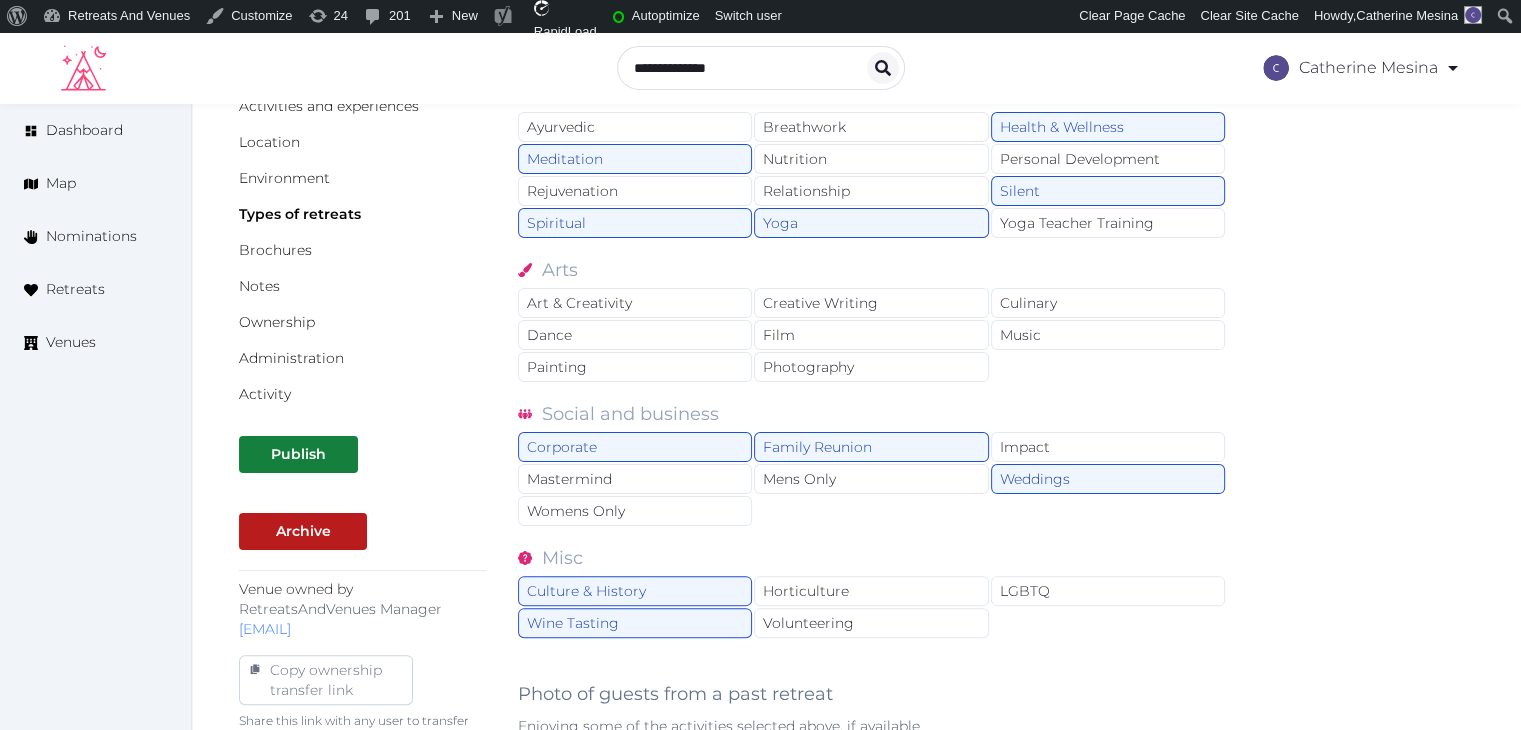 scroll, scrollTop: 500, scrollLeft: 0, axis: vertical 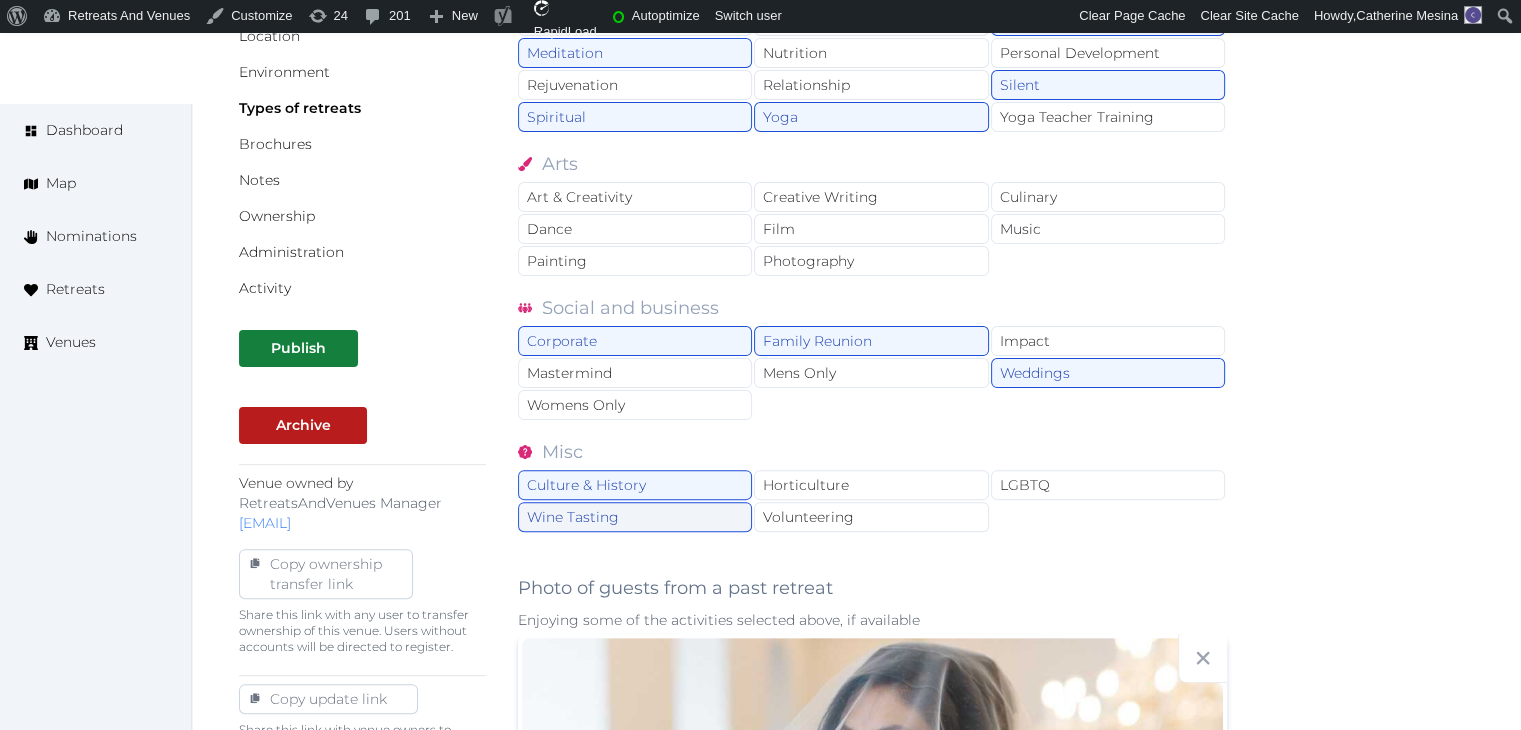 click on "Wine Tasting" at bounding box center (635, 517) 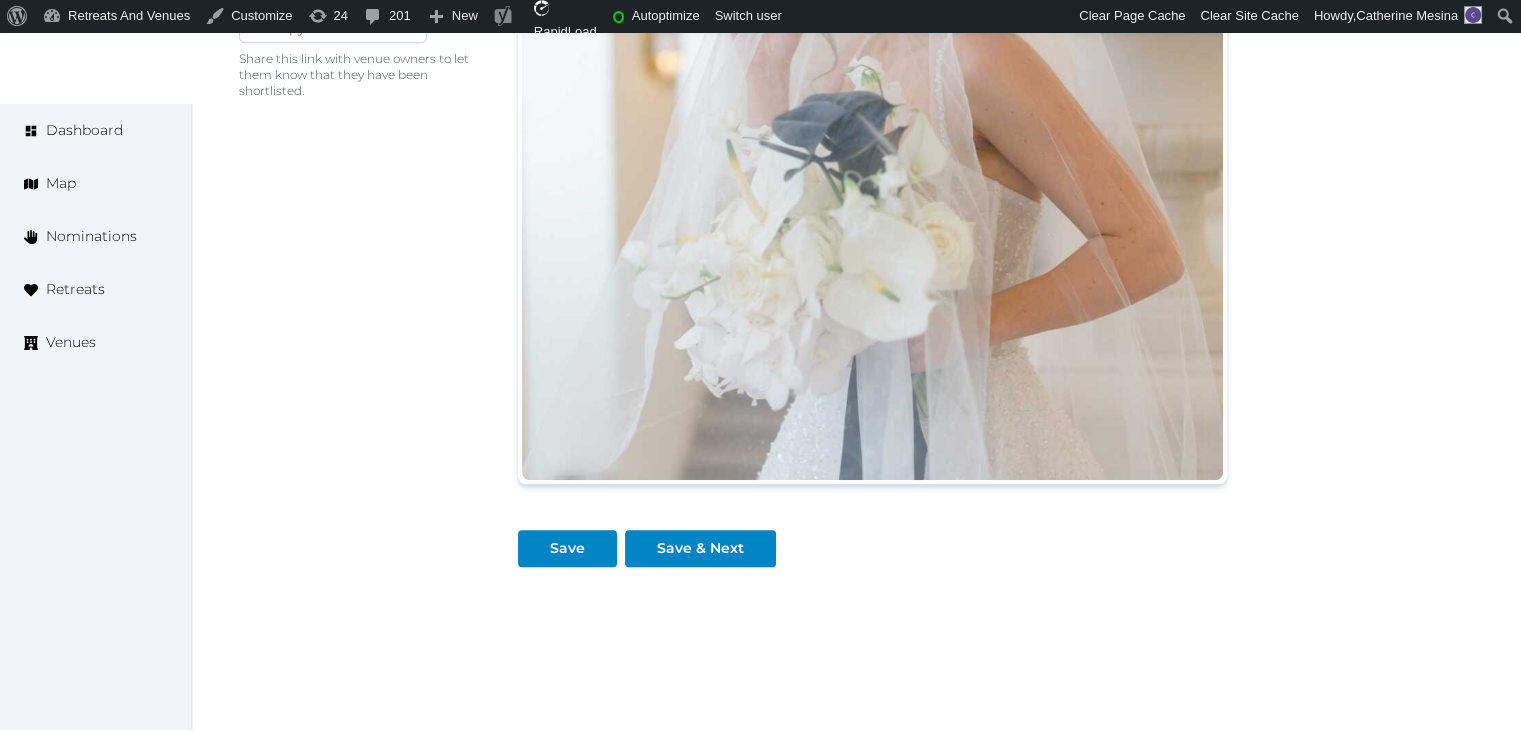 scroll, scrollTop: 1413, scrollLeft: 0, axis: vertical 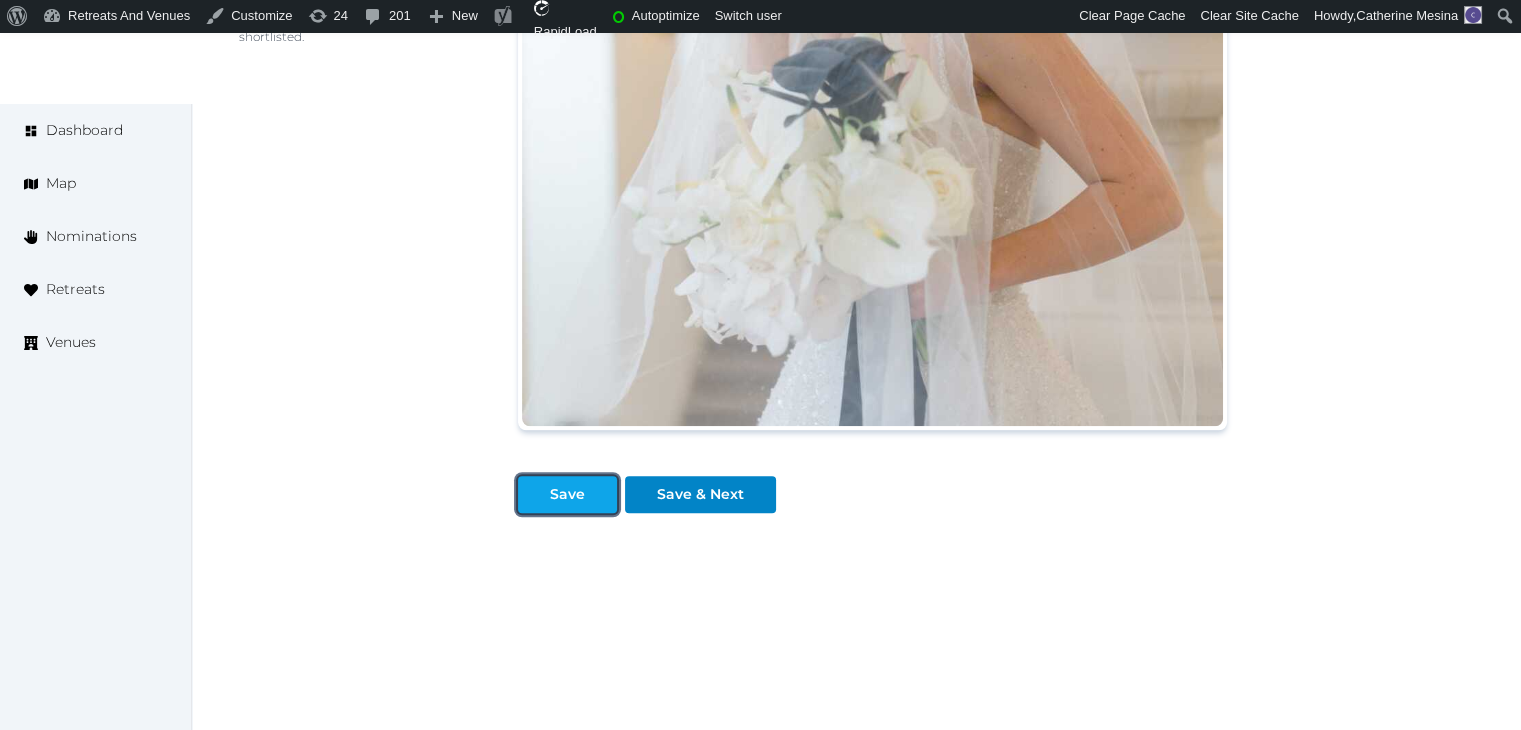click on "Save" at bounding box center [567, 494] 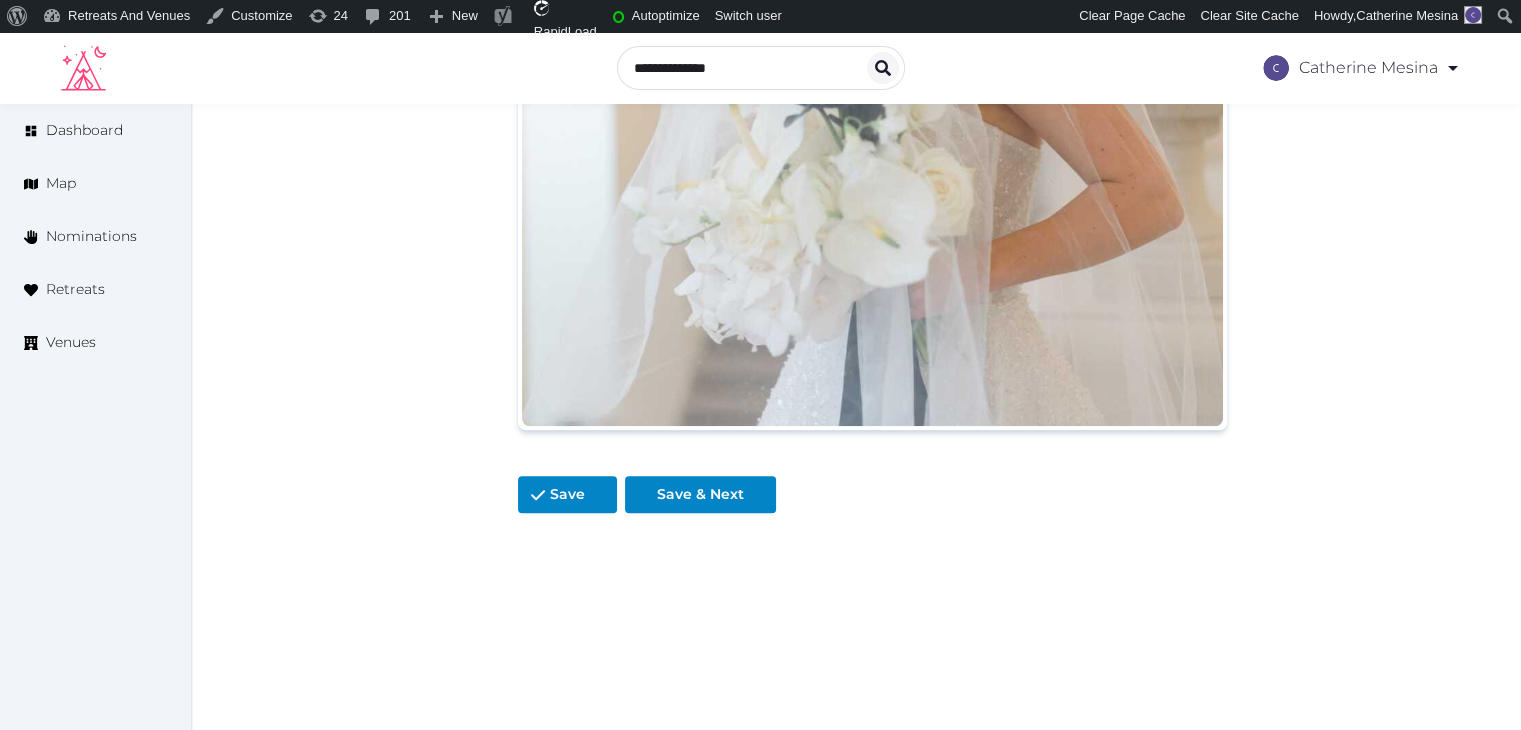 scroll, scrollTop: 913, scrollLeft: 0, axis: vertical 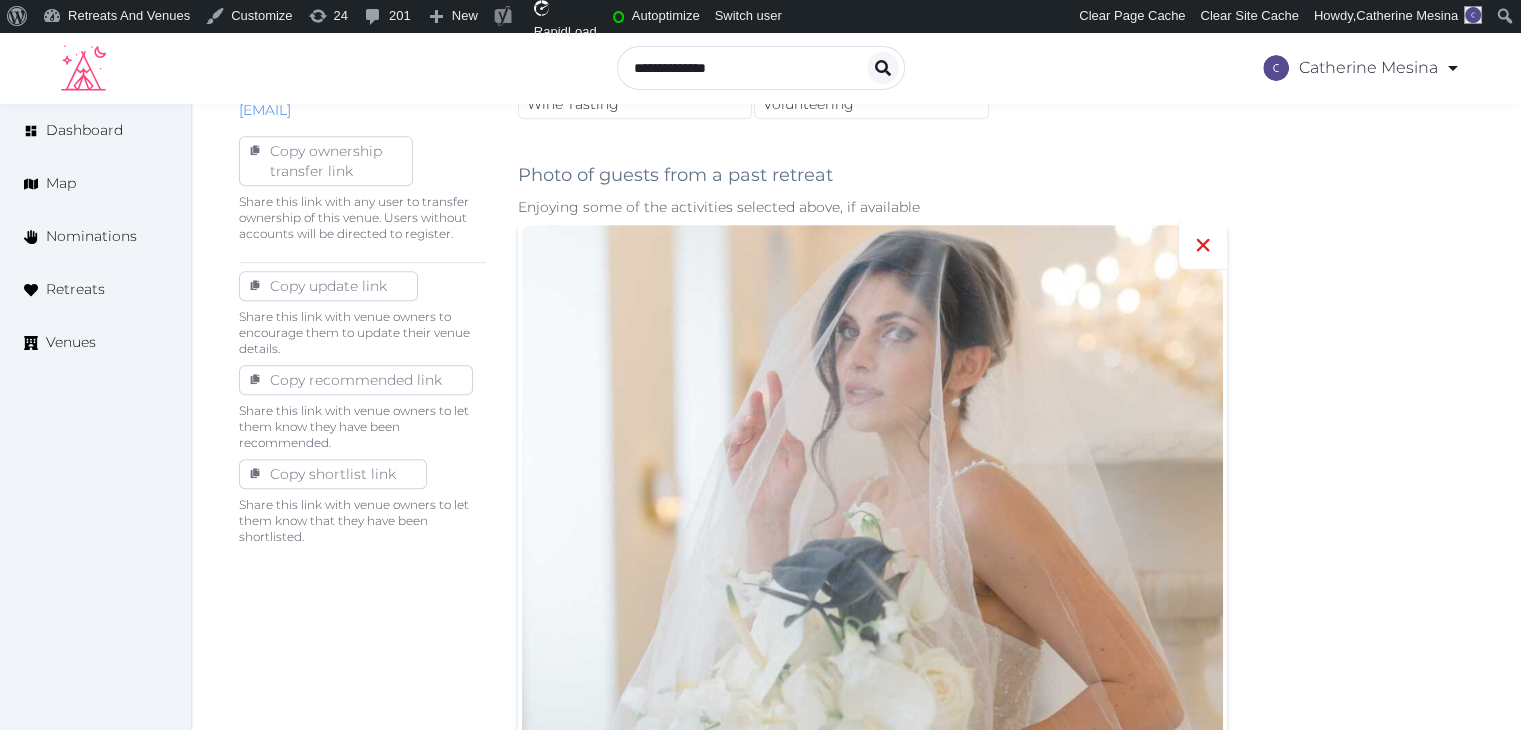 click at bounding box center [1202, 245] 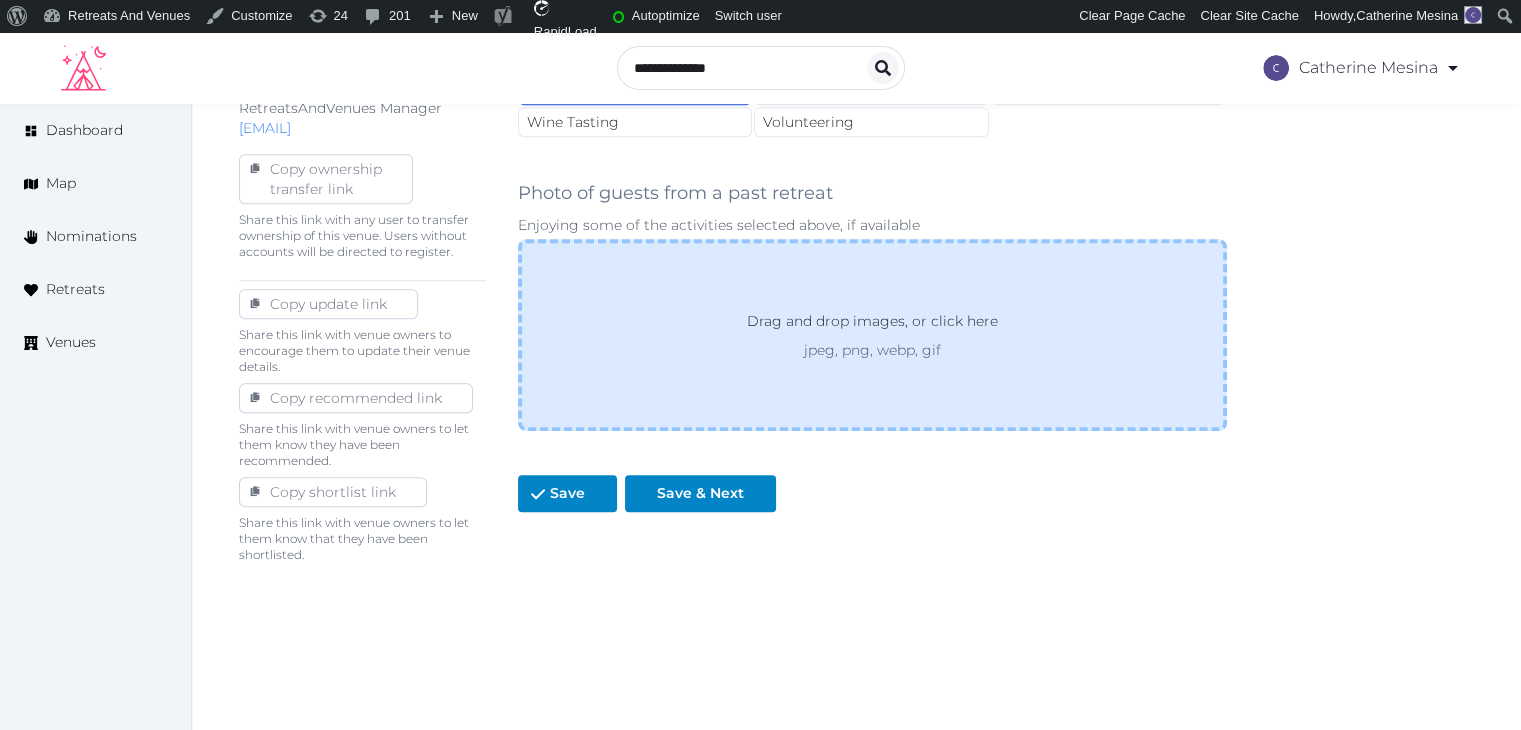 click on "jpeg, png, webp, gif" at bounding box center (872, 350) 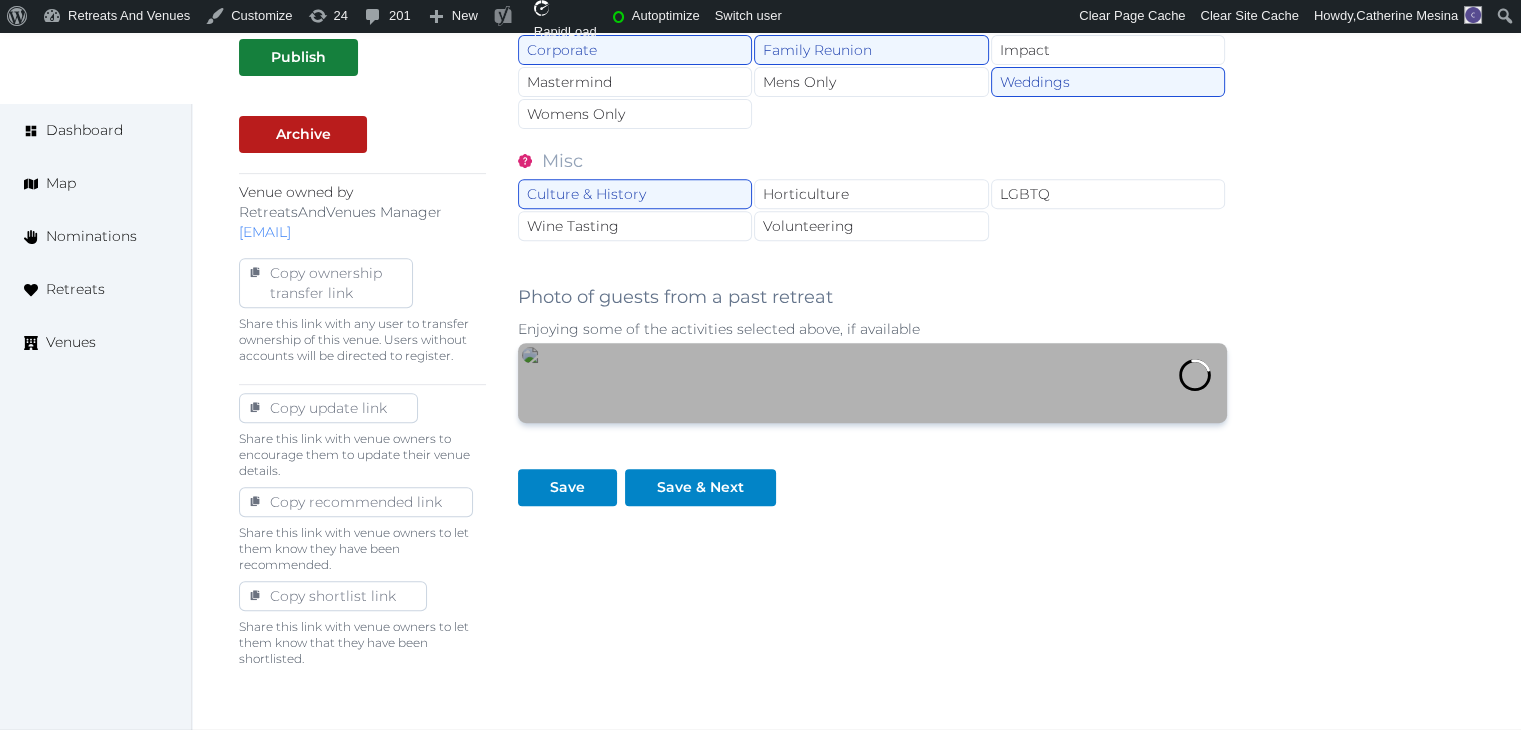 scroll, scrollTop: 1080, scrollLeft: 0, axis: vertical 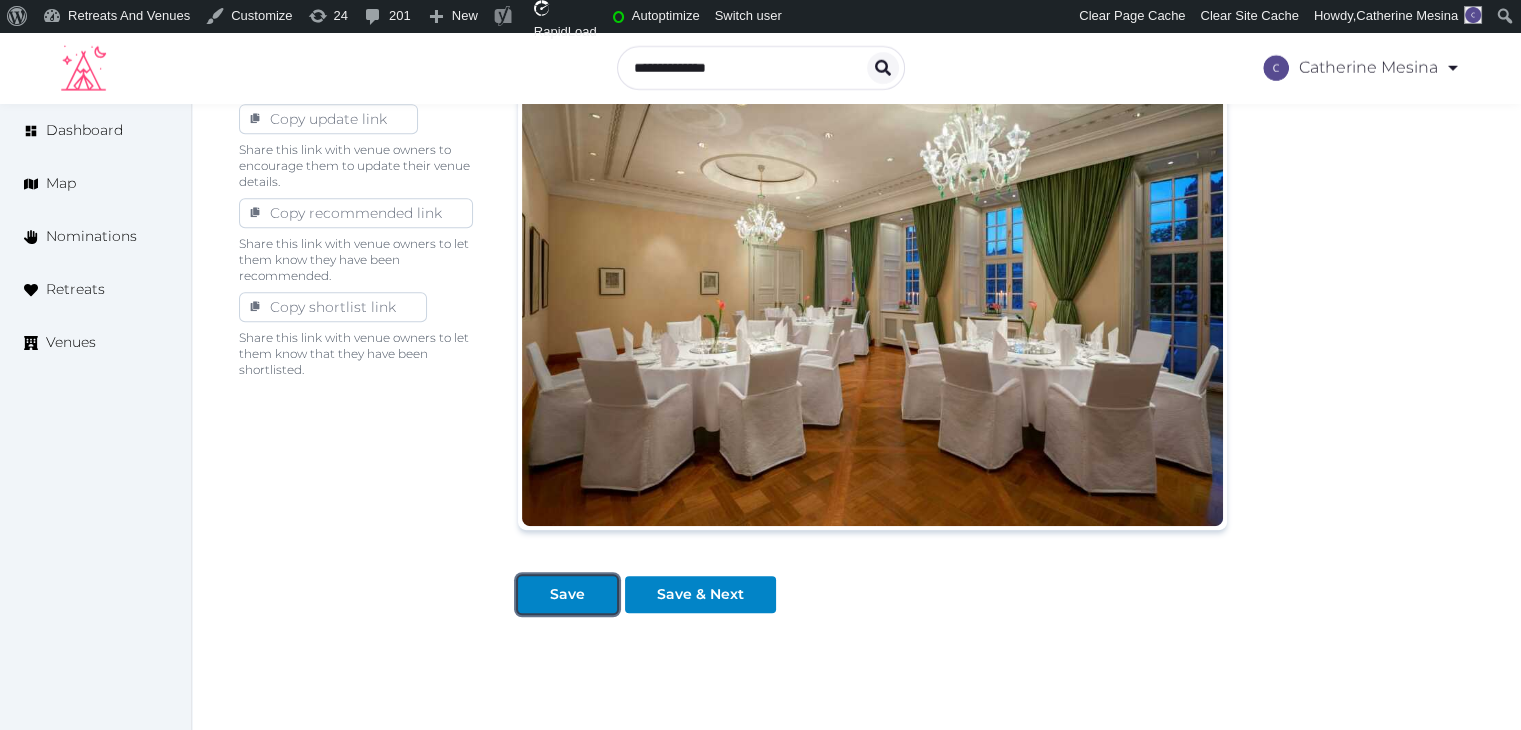 drag, startPoint x: 583, startPoint y: 590, endPoint x: 503, endPoint y: 619, distance: 85.09406 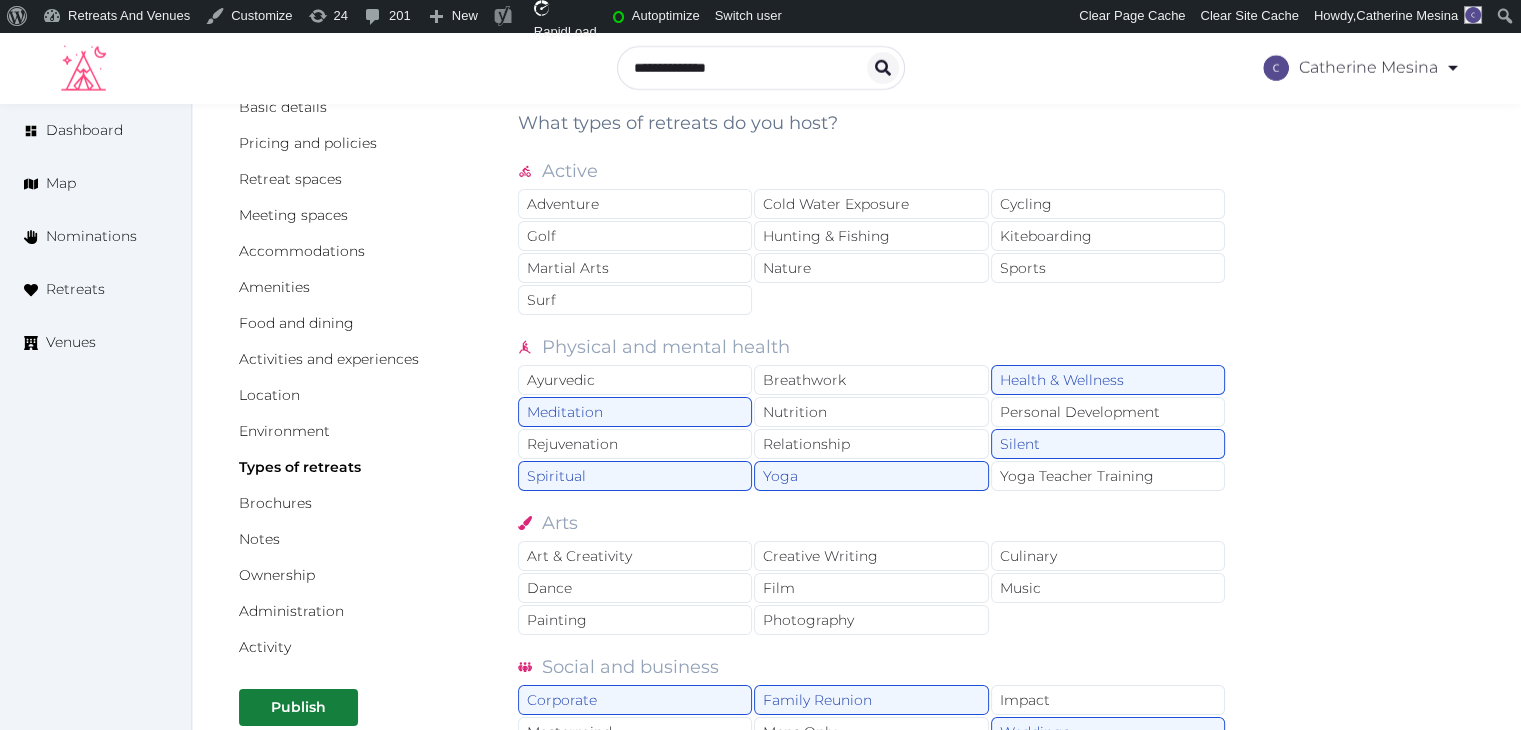 scroll, scrollTop: 0, scrollLeft: 0, axis: both 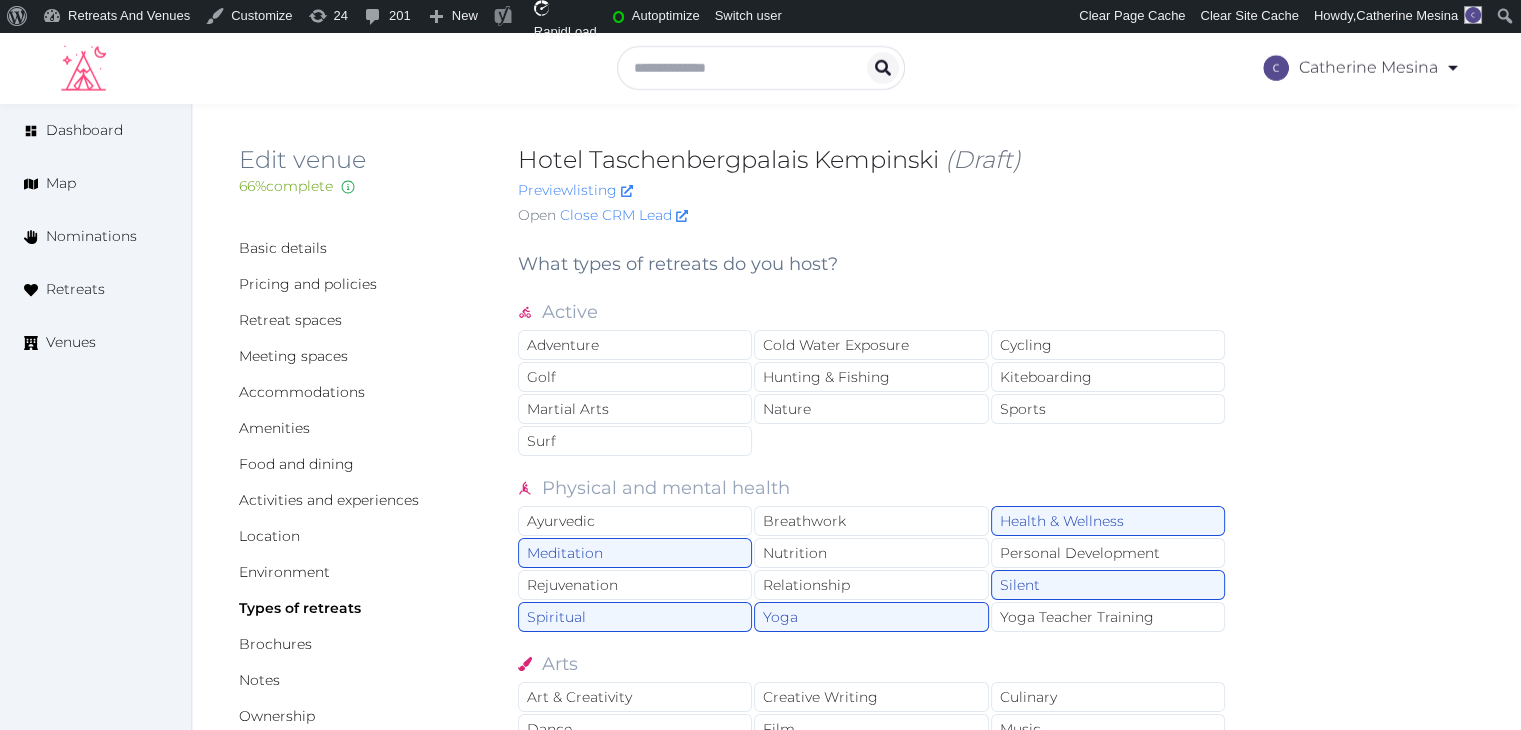 drag, startPoint x: 276, startPoint y: 238, endPoint x: 288, endPoint y: 258, distance: 23.323807 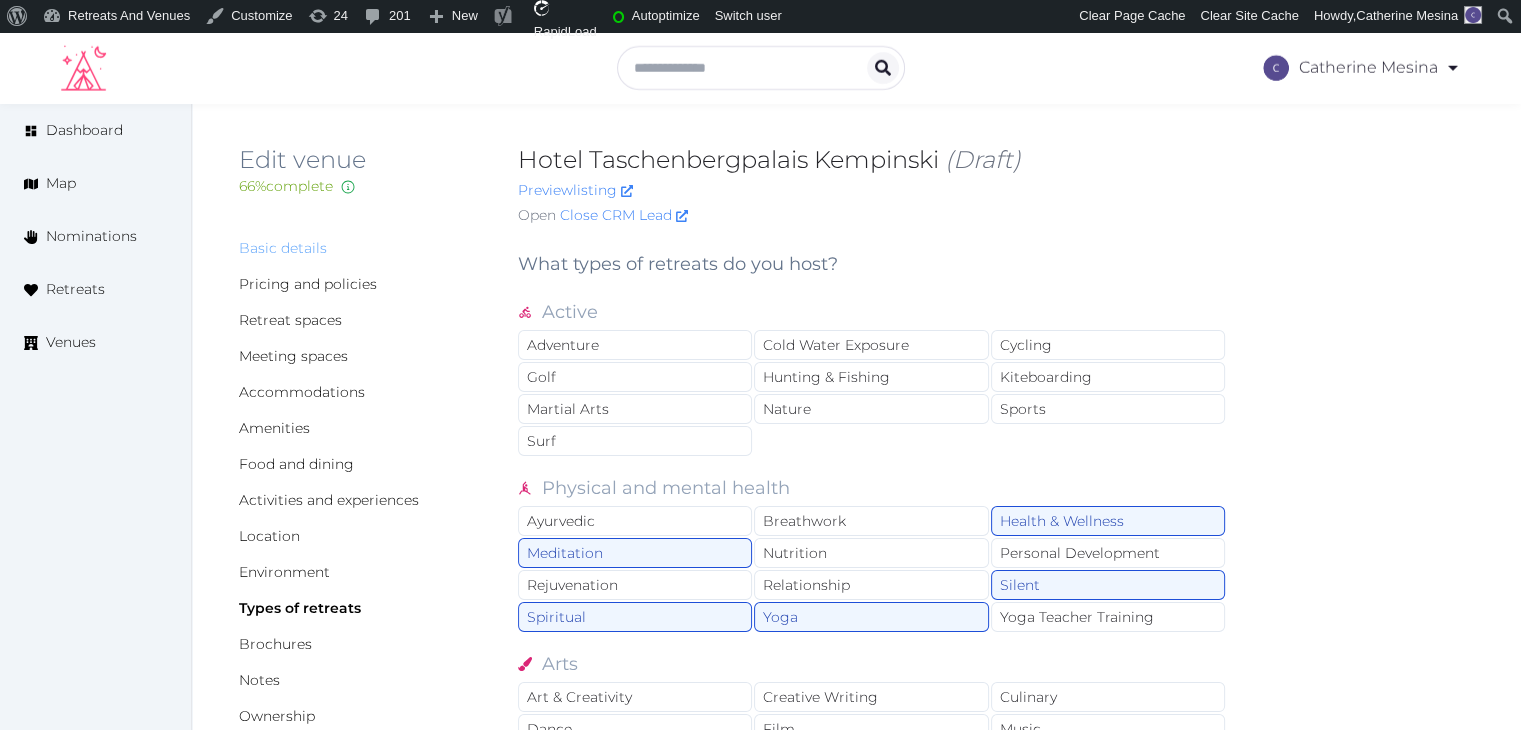 click on "Basic details" at bounding box center (283, 248) 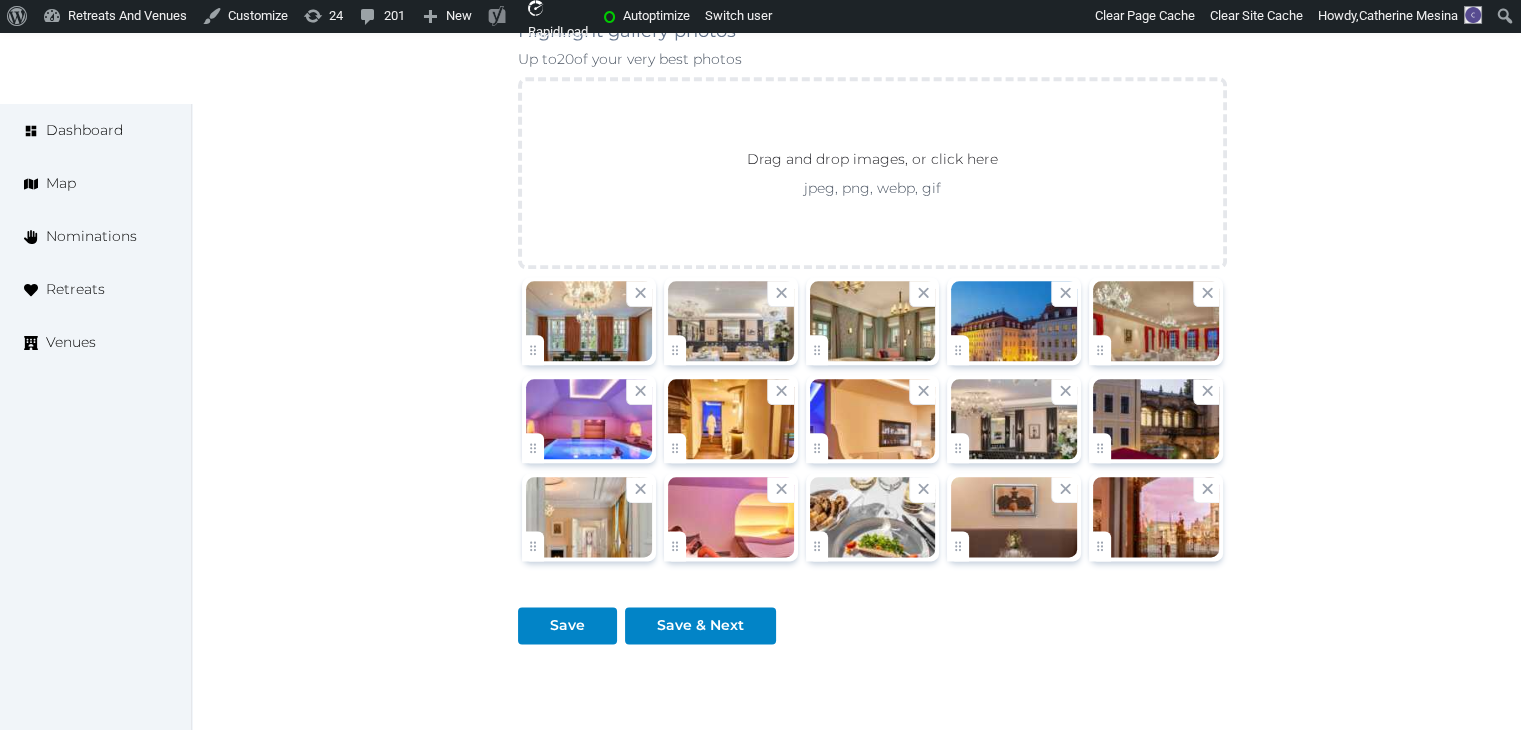 scroll, scrollTop: 2193, scrollLeft: 0, axis: vertical 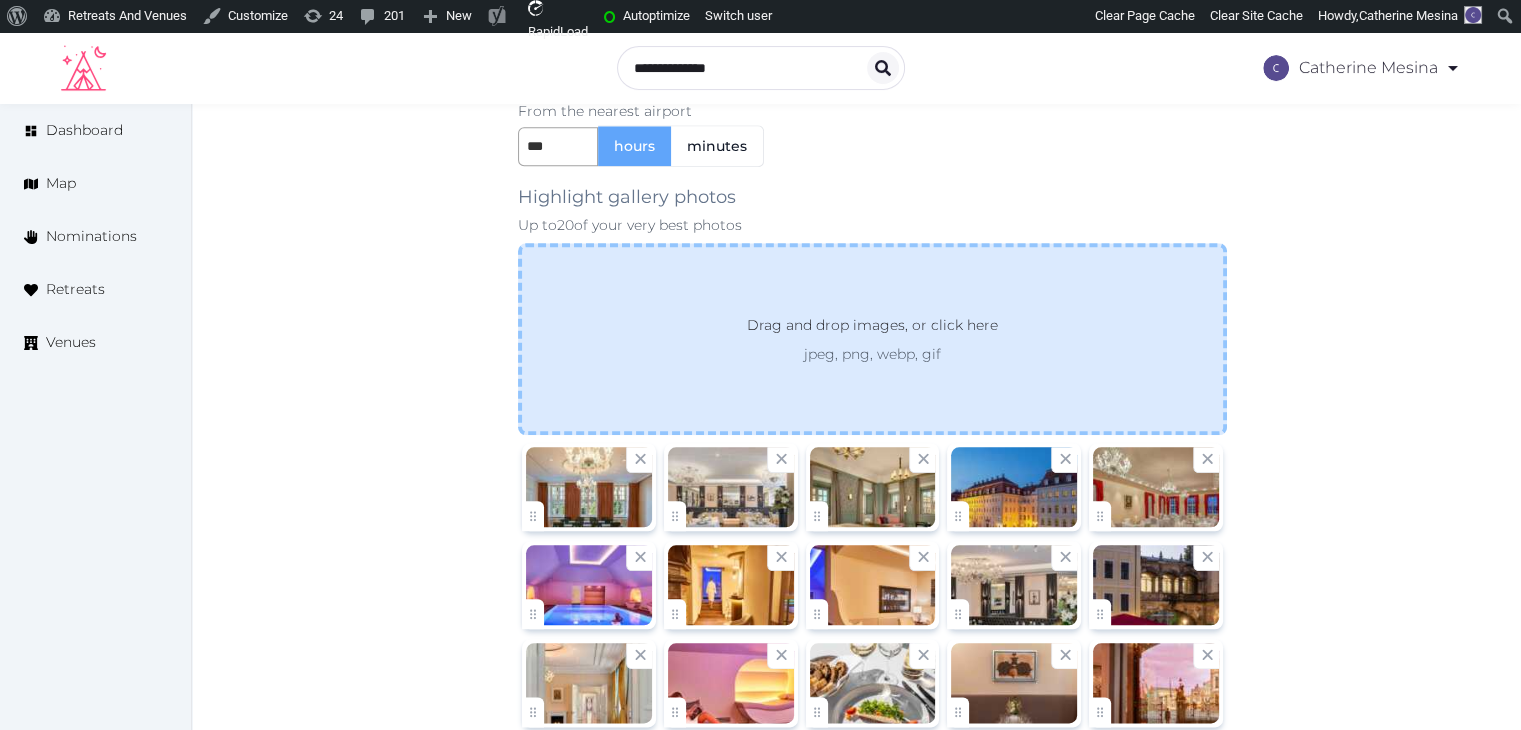 click on "jpeg, png, webp, gif" at bounding box center [872, 354] 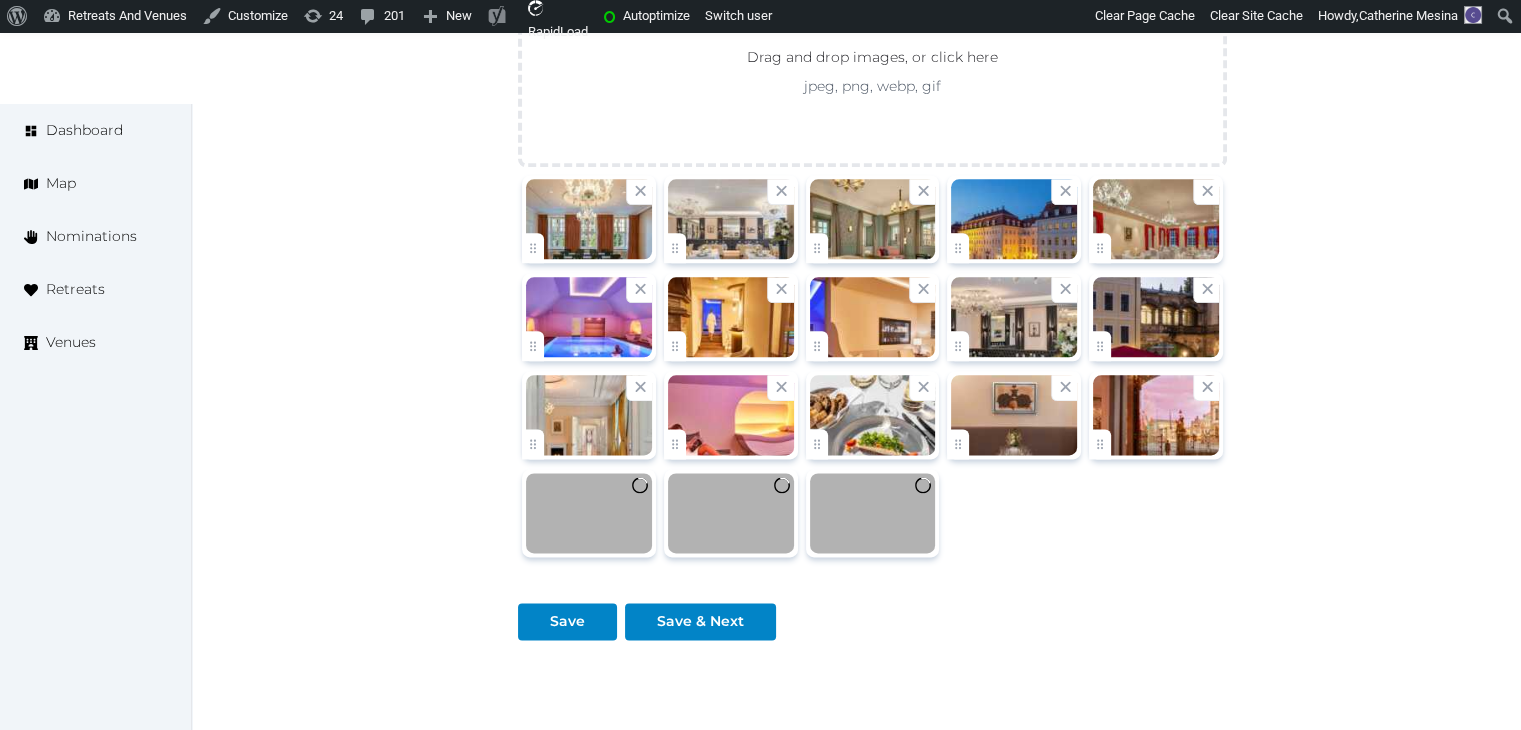 scroll, scrollTop: 2493, scrollLeft: 0, axis: vertical 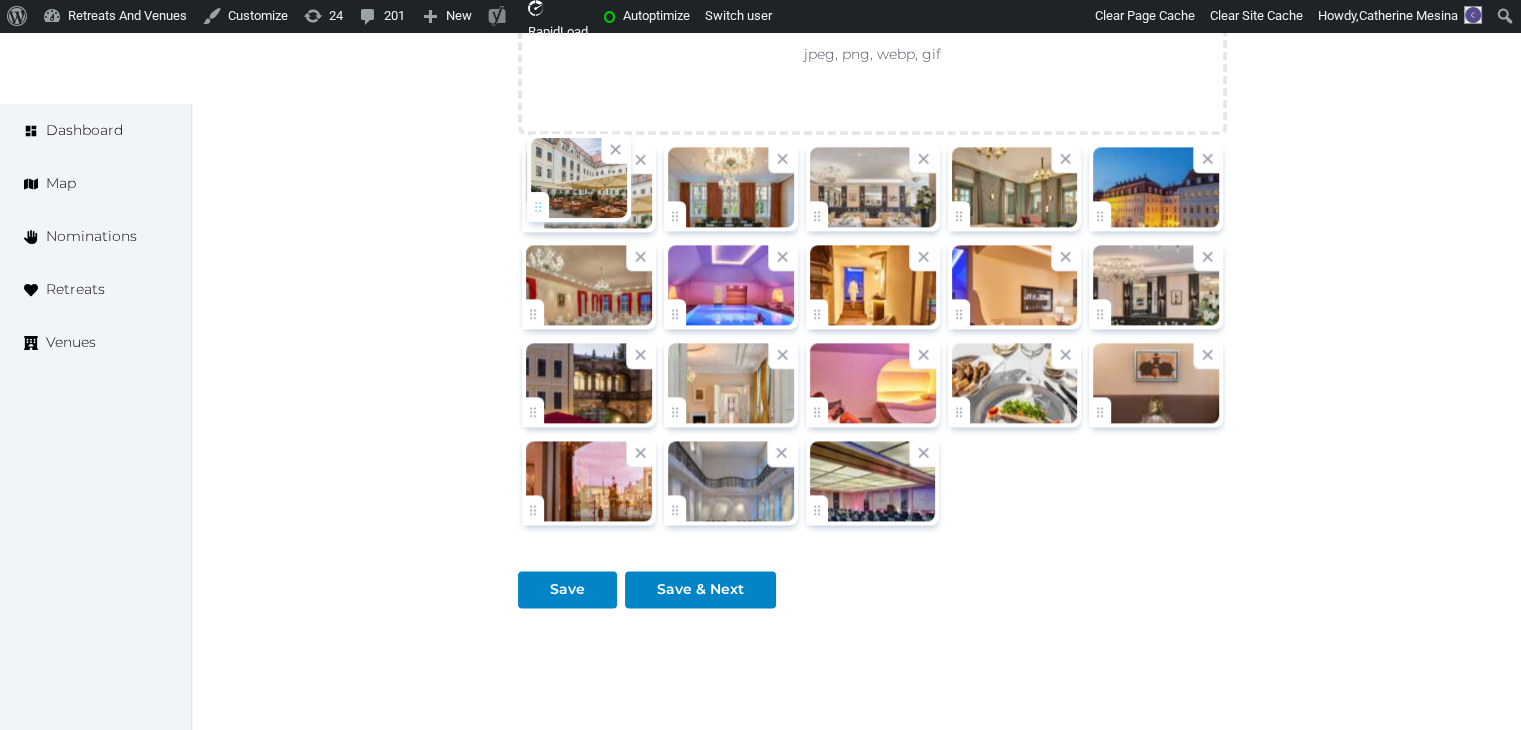 drag, startPoint x: 549, startPoint y: 506, endPoint x: 554, endPoint y: 208, distance: 298.04193 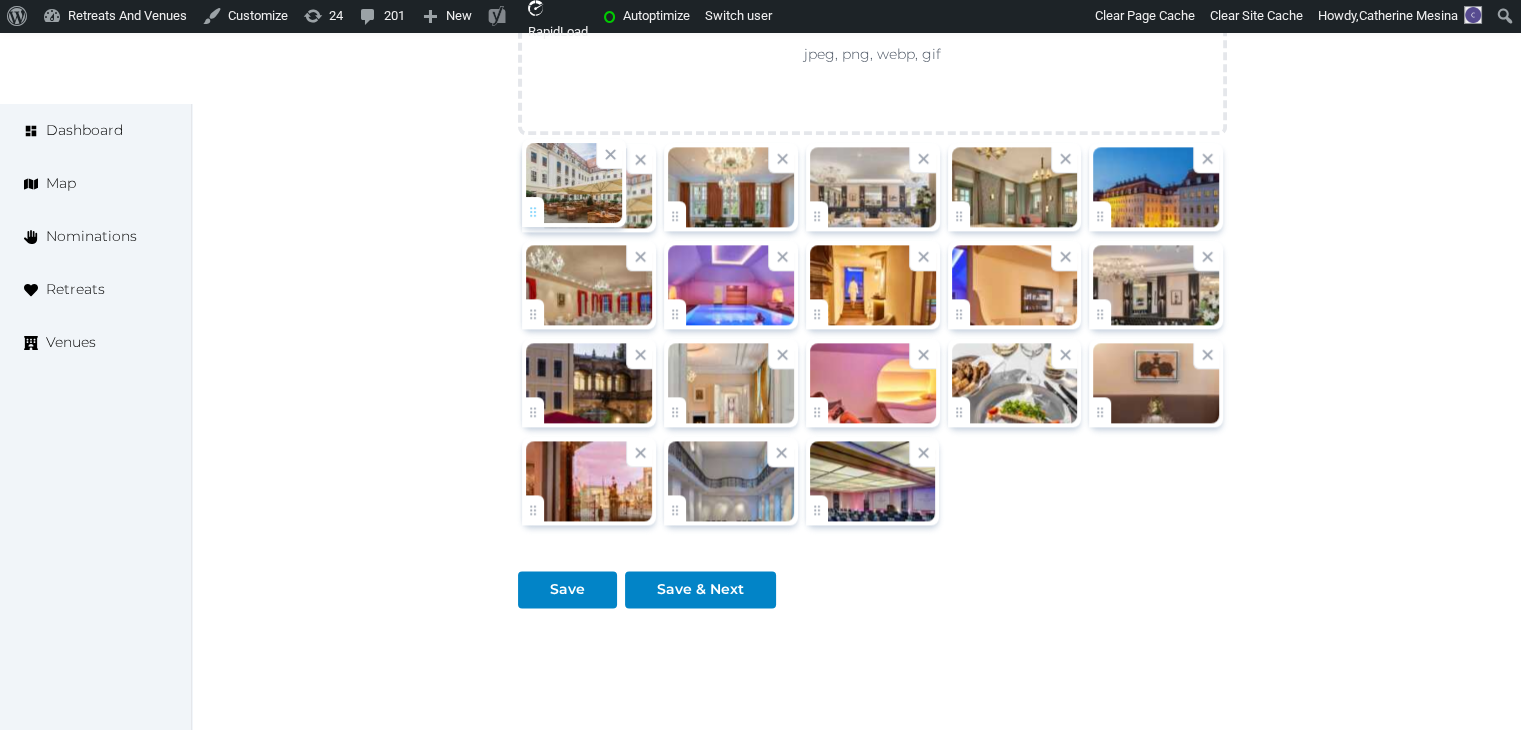 click on "[FIRST] [LAST]   Account My Venue Listings My Retreats Logout      Dashboard Map Nominations Retreats Venues Edit venue 66 %  complete Fill out all the fields in your listing to increase its completion percentage.   A higher completion percentage will make your listing more attractive and result in better matches. Hotel Taschenbergpalais Kempinski   (Draft) Preview  listing   Open    Close CRM Lead Basic details Pricing and policies Retreat spaces Meeting spaces Accommodations Amenities Food and dining Activities and experiences Location Environment Types of retreats Brochures Notes Ownership Administration Activity Publish Archive Venue owned by RetreatsAndVenues Manager [USERNAME]@[DOMAIN] Copy ownership transfer link Share this link with any user to transfer ownership of this venue. Users without accounts will be directed to register. Copy update link Copy recommended link Copy shortlist link Name * * (Optional) 47" at bounding box center [760, -815] 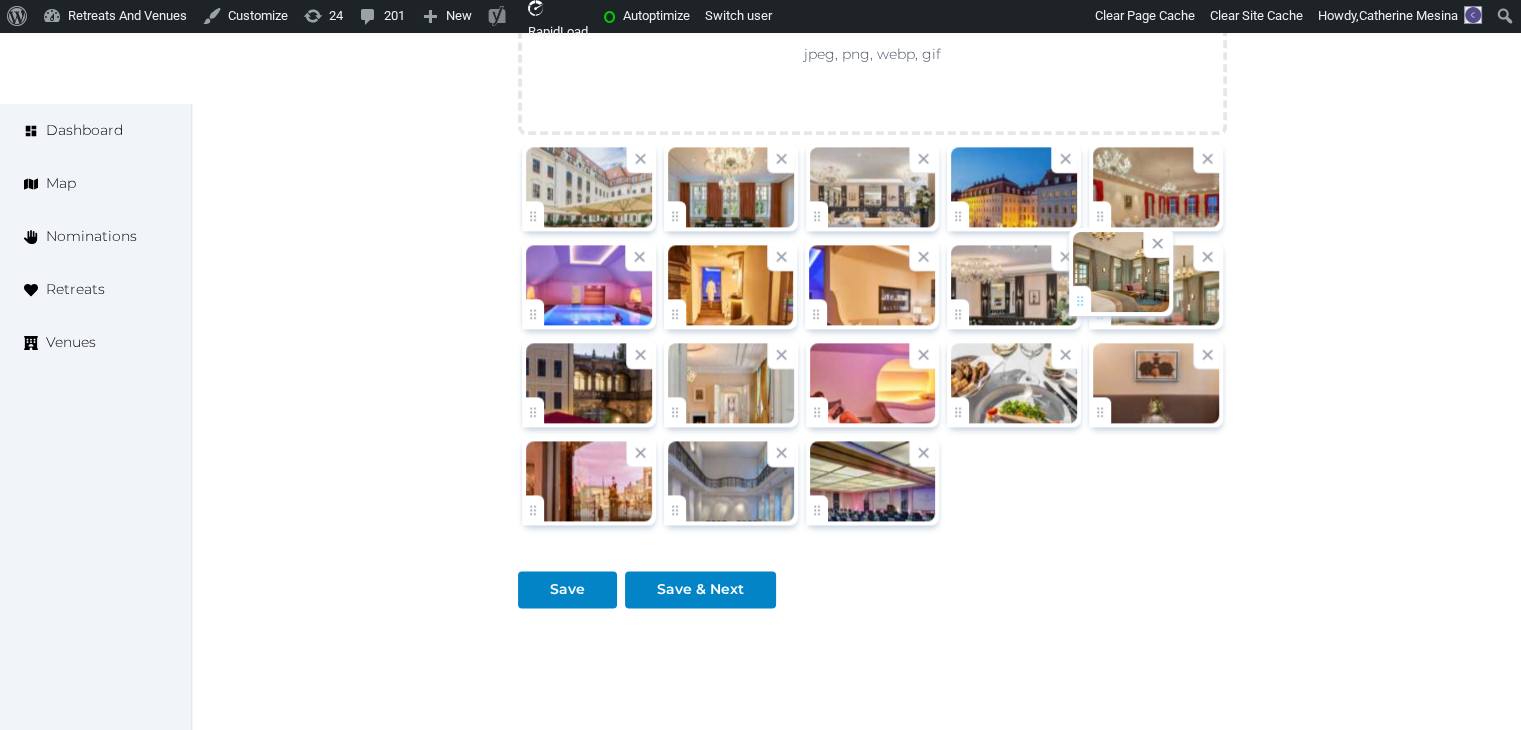 drag, startPoint x: 960, startPoint y: 203, endPoint x: 1091, endPoint y: 301, distance: 163.60013 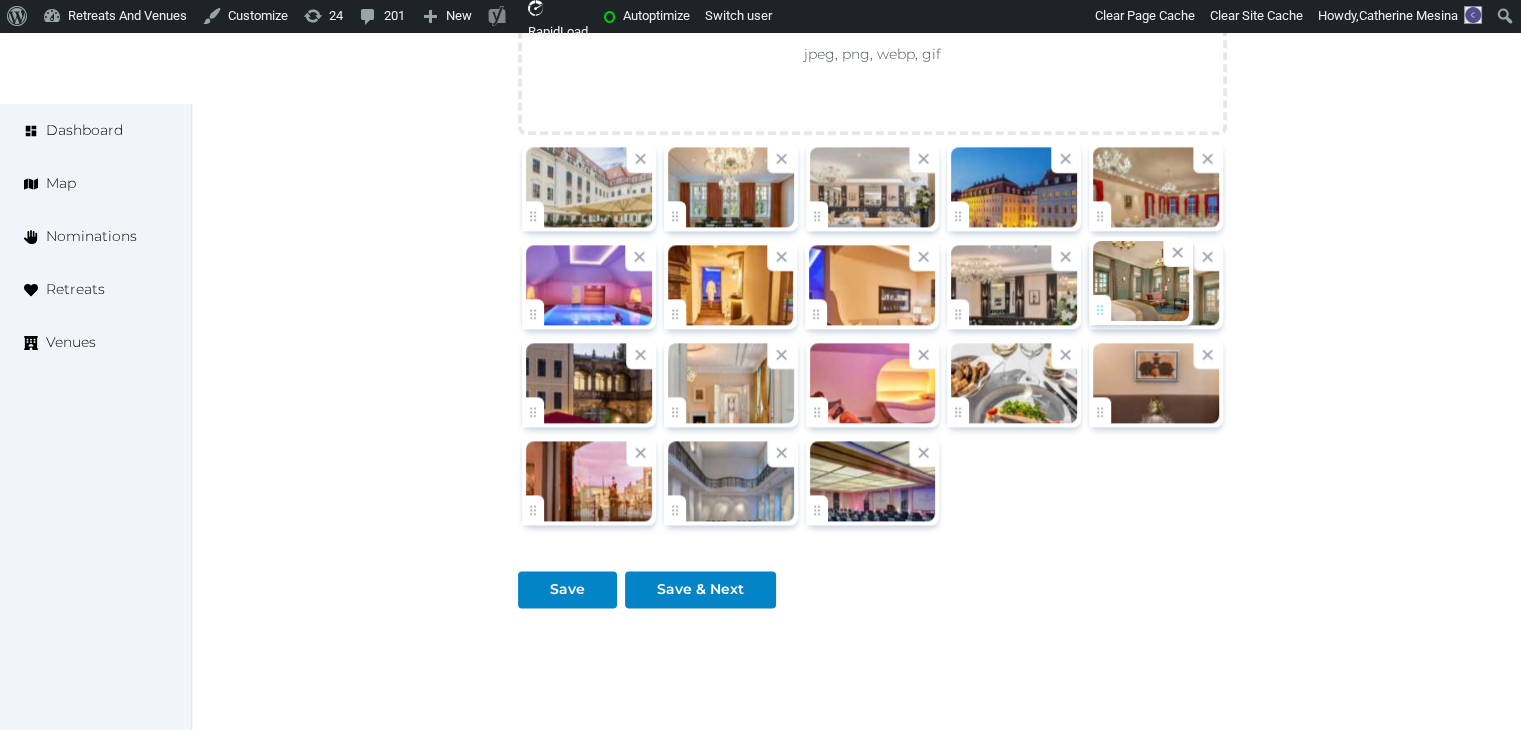 click on "[FIRST] [LAST]   Account My Venue Listings My Retreats Logout      Dashboard Map Nominations Retreats Venues Edit venue 66 %  complete Fill out all the fields in your listing to increase its completion percentage.   A higher completion percentage will make your listing more attractive and result in better matches. Hotel Taschenbergpalais Kempinski   (Draft) Preview  listing   Open    Close CRM Lead Basic details Pricing and policies Retreat spaces Meeting spaces Accommodations Amenities Food and dining Activities and experiences Location Environment Types of retreats Brochures Notes Ownership Administration Activity Publish Archive Venue owned by RetreatsAndVenues Manager [USERNAME]@[DOMAIN] Copy ownership transfer link Share this link with any user to transfer ownership of this venue. Users without accounts will be directed to register. Copy update link Copy recommended link Copy shortlist link Name * * (Optional) 47" at bounding box center [760, -815] 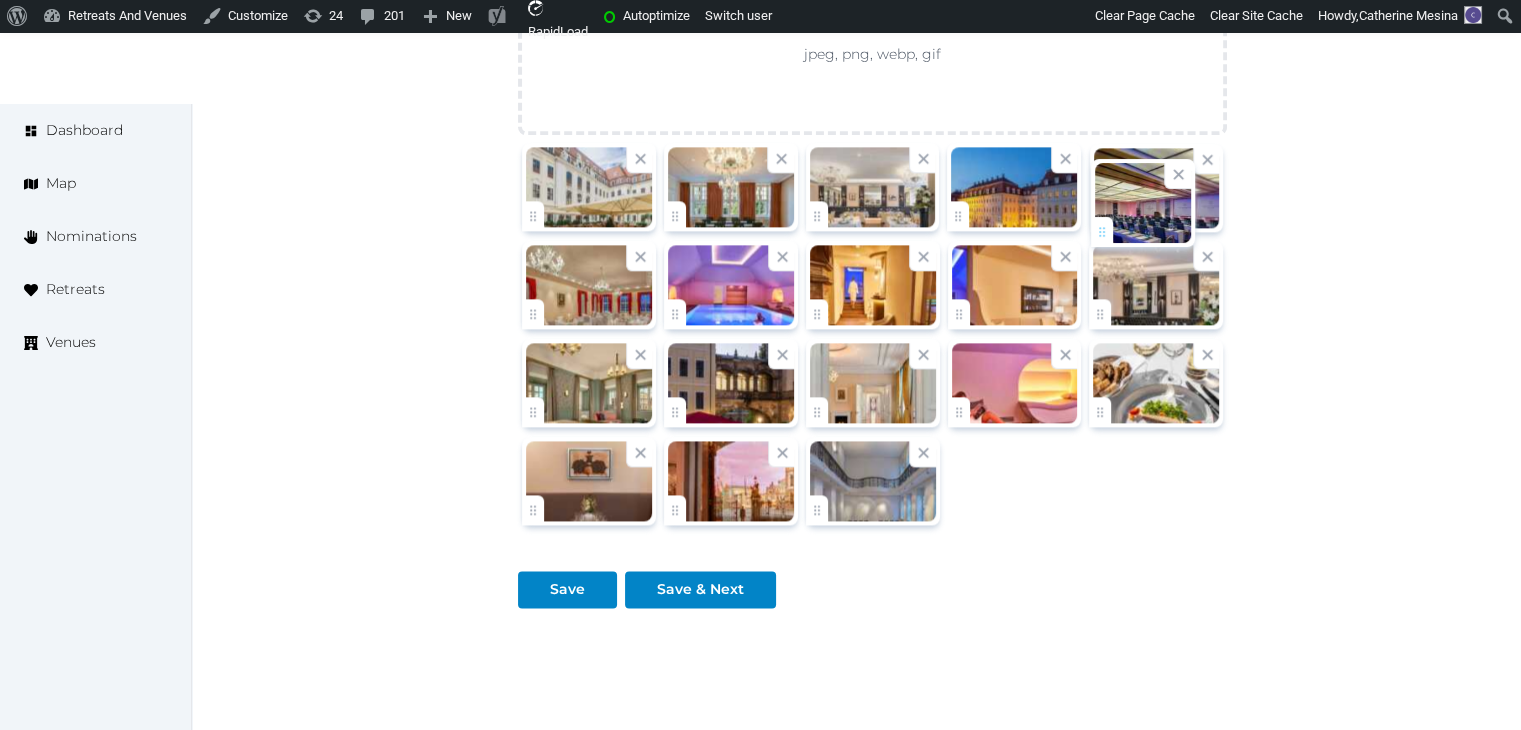 drag, startPoint x: 827, startPoint y: 512, endPoint x: 1113, endPoint y: 232, distance: 400.24493 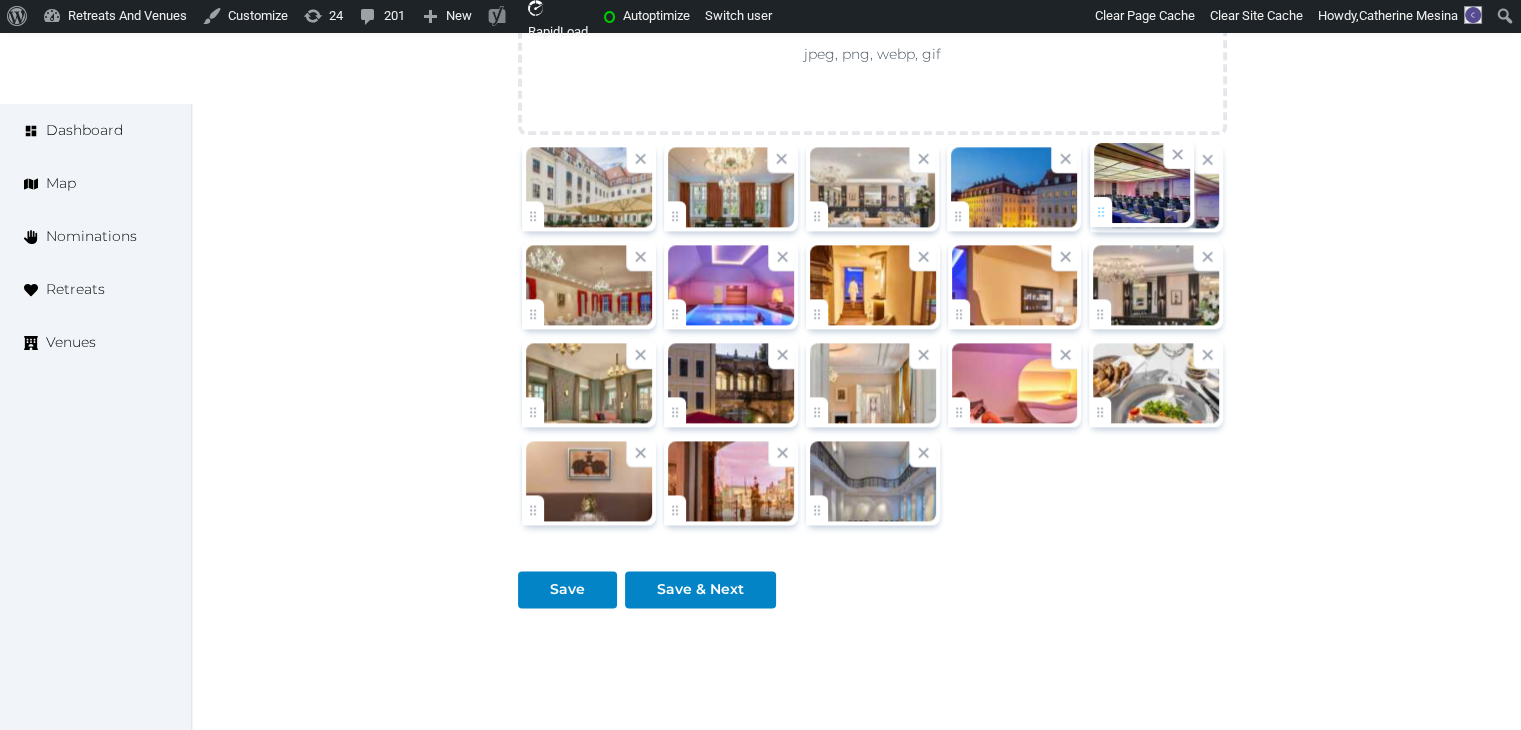 click on "[FIRST] [LAST]   Account My Venue Listings My Retreats Logout      Dashboard Map Nominations Retreats Venues Edit venue 66 %  complete Fill out all the fields in your listing to increase its completion percentage.   A higher completion percentage will make your listing more attractive and result in better matches. Hotel Taschenbergpalais Kempinski   (Draft) Preview  listing   Open    Close CRM Lead Basic details Pricing and policies Retreat spaces Meeting spaces Accommodations Amenities Food and dining Activities and experiences Location Environment Types of retreats Brochures Notes Ownership Administration Activity Publish Archive Venue owned by RetreatsAndVenues Manager [USERNAME]@[DOMAIN] Copy ownership transfer link Share this link with any user to transfer ownership of this venue. Users without accounts will be directed to register. Copy update link Copy recommended link Copy shortlist link Name * * (Optional) 47" at bounding box center [760, -815] 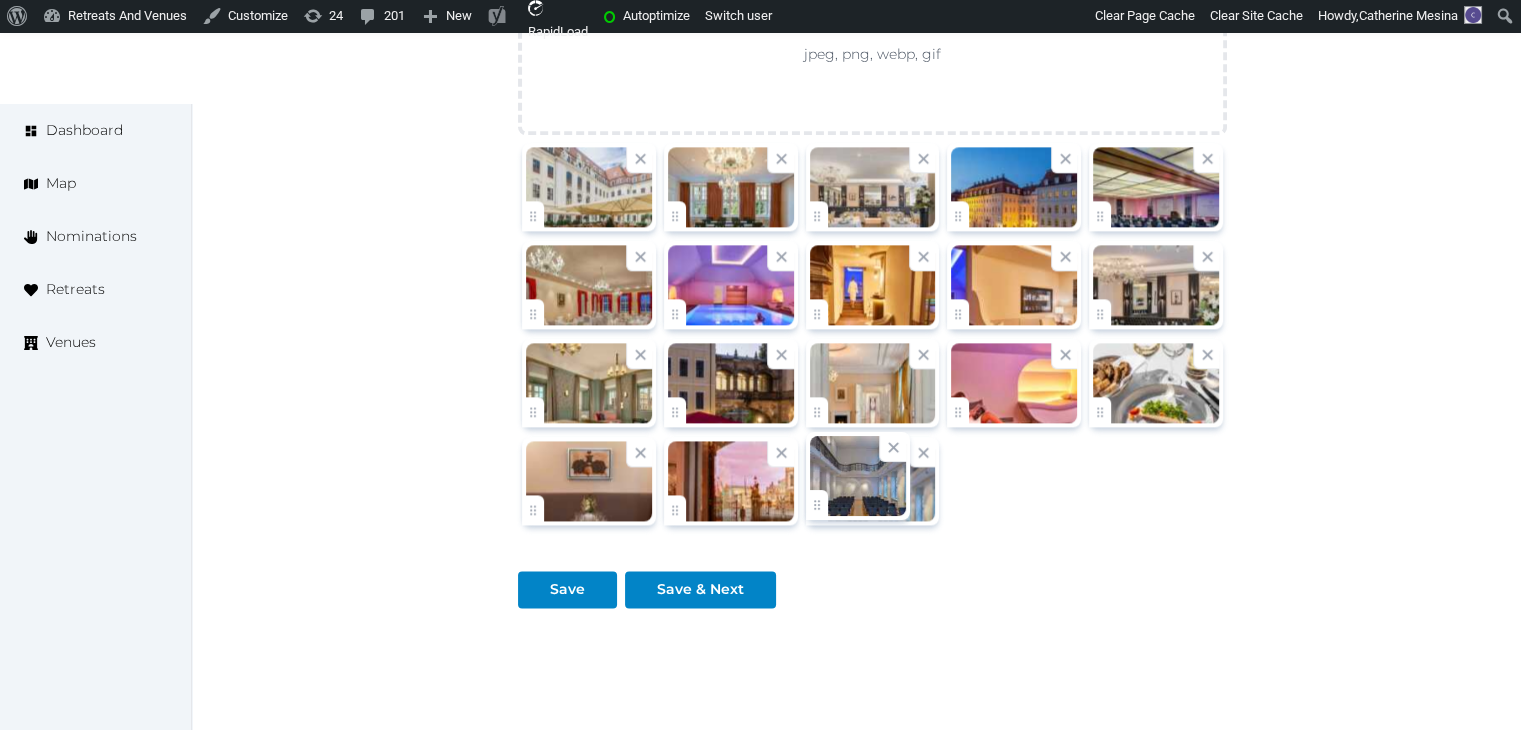 click on "[FIRST] [LAST]   Account My Venue Listings My Retreats Logout      Dashboard Map Nominations Retreats Venues Edit venue 66 %  complete Fill out all the fields in your listing to increase its completion percentage.   A higher completion percentage will make your listing more attractive and result in better matches. Hotel Taschenbergpalais Kempinski   (Draft) Preview  listing   Open    Close CRM Lead Basic details Pricing and policies Retreat spaces Meeting spaces Accommodations Amenities Food and dining Activities and experiences Location Environment Types of retreats Brochures Notes Ownership Administration Activity Publish Archive Venue owned by RetreatsAndVenues Manager [USERNAME]@[DOMAIN] Copy ownership transfer link Share this link with any user to transfer ownership of this venue. Users without accounts will be directed to register. Copy update link Copy recommended link Copy shortlist link Name * * (Optional) 47" at bounding box center (760, -815) 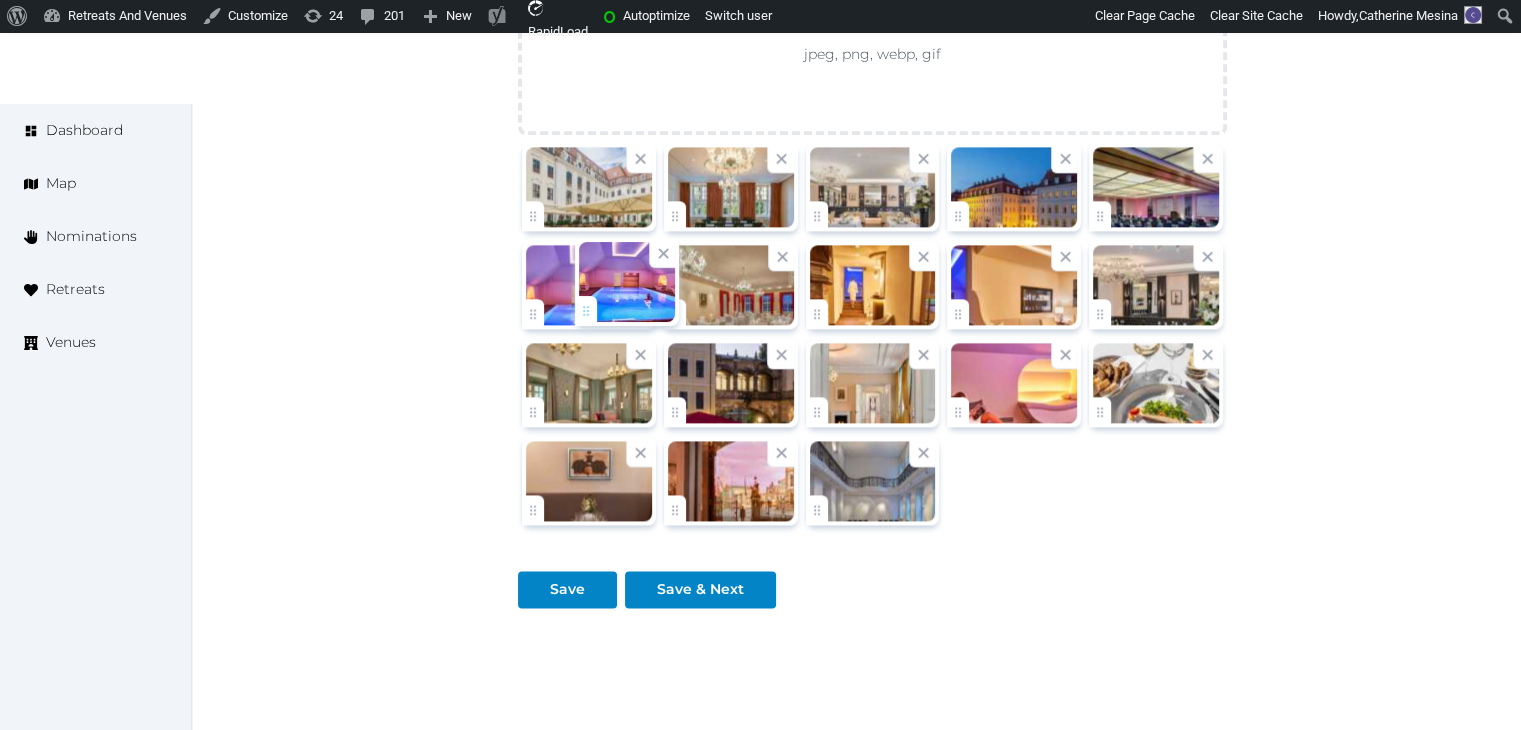 drag, startPoint x: 682, startPoint y: 295, endPoint x: 566, endPoint y: 298, distance: 116.03879 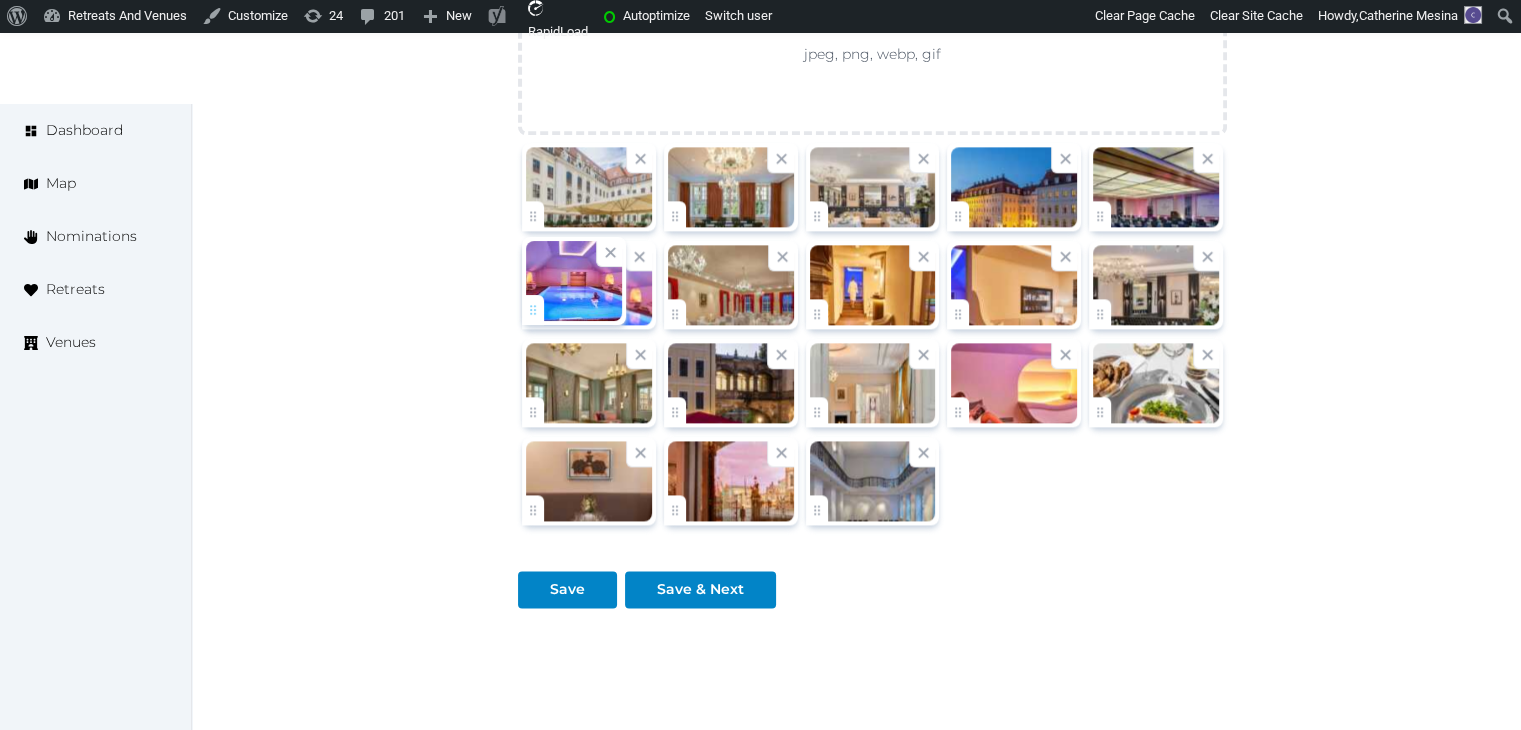 click on "[FIRST] [LAST]   Account My Venue Listings My Retreats Logout      Dashboard Map Nominations Retreats Venues Edit venue 66 %  complete Fill out all the fields in your listing to increase its completion percentage.   A higher completion percentage will make your listing more attractive and result in better matches. Hotel Taschenbergpalais Kempinski   (Draft) Preview  listing   Open    Close CRM Lead Basic details Pricing and policies Retreat spaces Meeting spaces Accommodations Amenities Food and dining Activities and experiences Location Environment Types of retreats Brochures Notes Ownership Administration Activity Publish Archive Venue owned by RetreatsAndVenues Manager [USERNAME]@[DOMAIN] Copy ownership transfer link Share this link with any user to transfer ownership of this venue. Users without accounts will be directed to register. Copy update link Copy recommended link Copy shortlist link Name * * (Optional) 47" at bounding box center [760, -815] 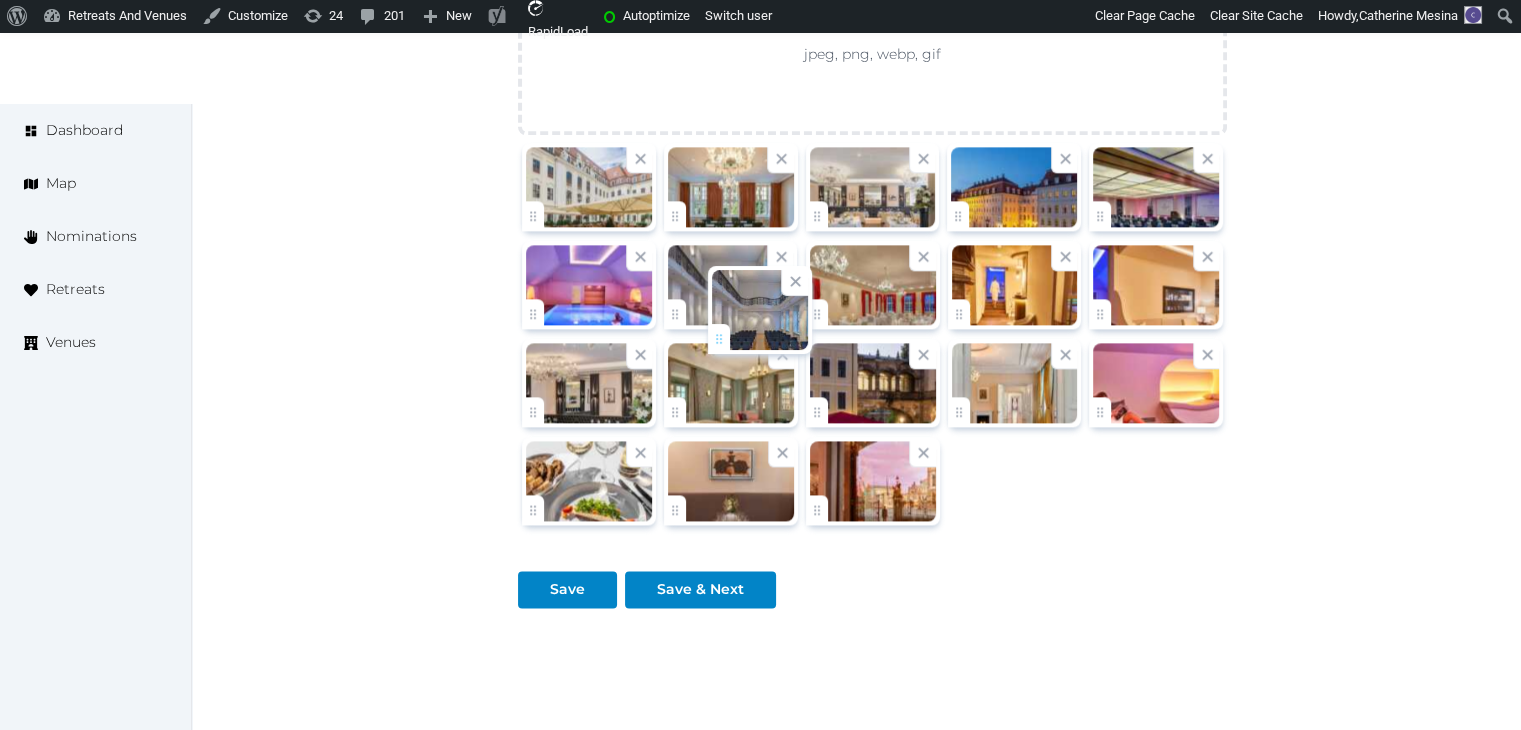 drag, startPoint x: 828, startPoint y: 504, endPoint x: 726, endPoint y: 327, distance: 204.28656 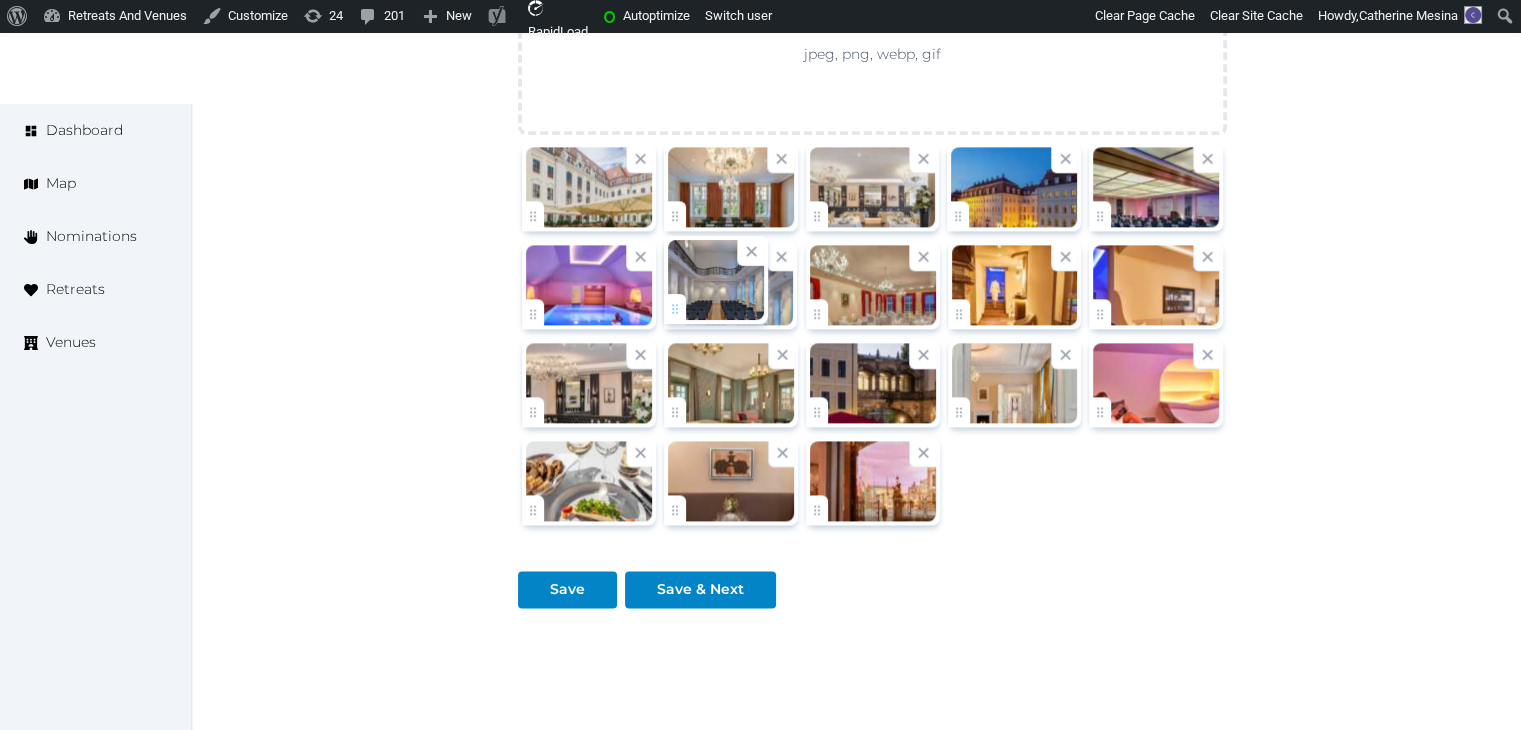 click on "[FIRST] [LAST]   Account My Venue Listings My Retreats Logout      Dashboard Map Nominations Retreats Venues Edit venue 66 %  complete Fill out all the fields in your listing to increase its completion percentage.   A higher completion percentage will make your listing more attractive and result in better matches. Hotel Taschenbergpalais Kempinski   (Draft) Preview  listing   Open    Close CRM Lead Basic details Pricing and policies Retreat spaces Meeting spaces Accommodations Amenities Food and dining Activities and experiences Location Environment Types of retreats Brochures Notes Ownership Administration Activity Publish Archive Venue owned by RetreatsAndVenues Manager [USERNAME]@[DOMAIN] Copy ownership transfer link Share this link with any user to transfer ownership of this venue. Users without accounts will be directed to register. Copy update link Copy recommended link Copy shortlist link Name * * (Optional) 47" at bounding box center [760, -815] 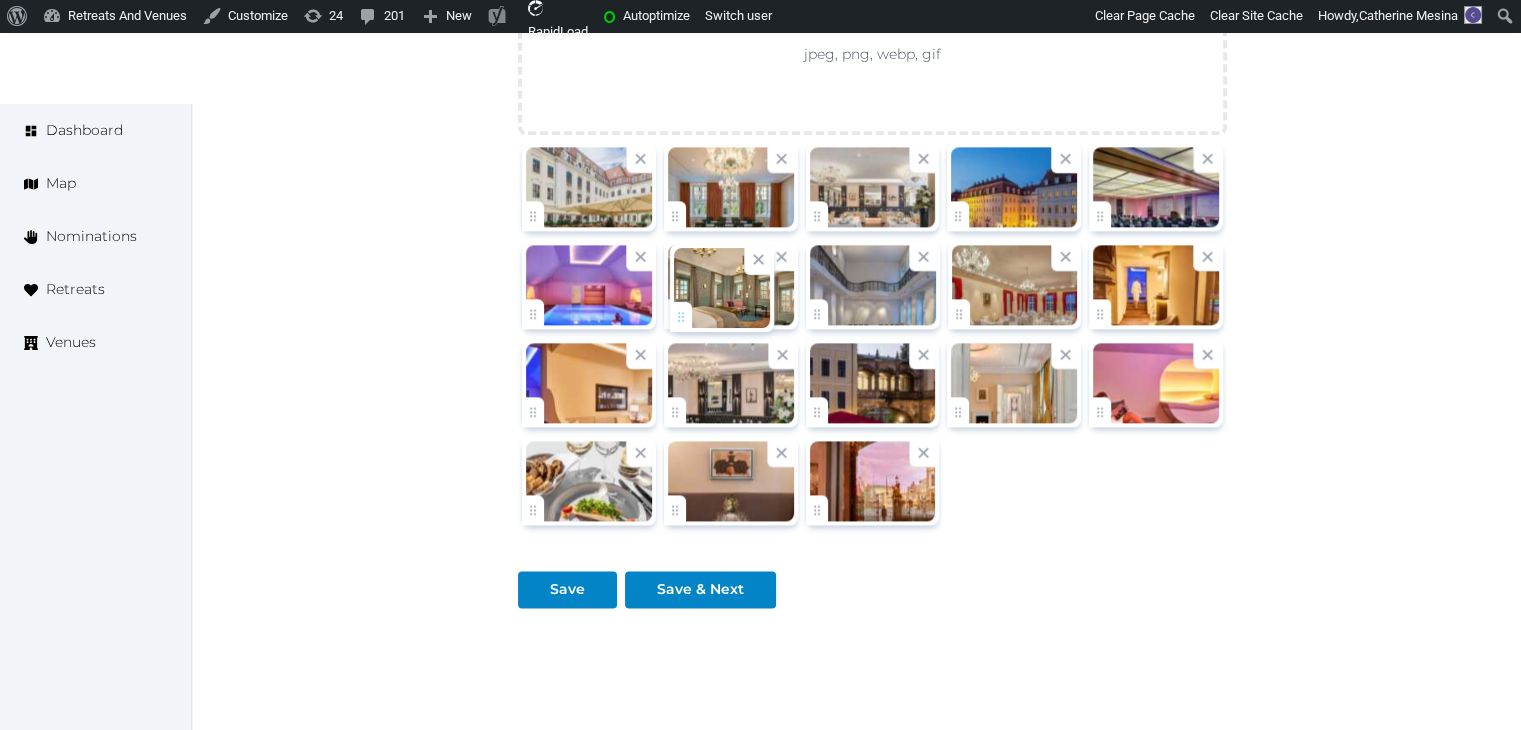 drag, startPoint x: 684, startPoint y: 401, endPoint x: 690, endPoint y: 309, distance: 92.19544 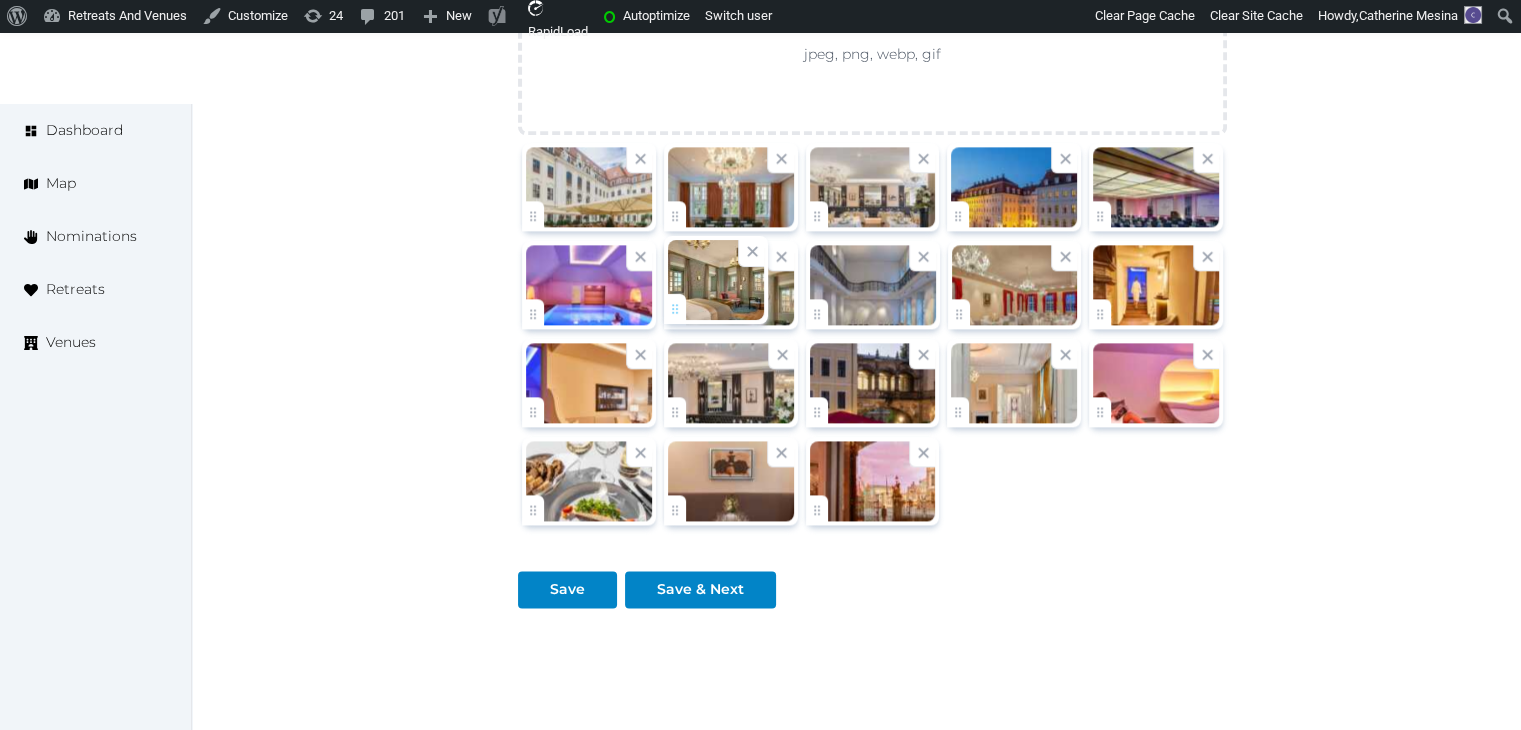 click on "[FIRST] [LAST]   Account My Venue Listings My Retreats Logout      Dashboard Map Nominations Retreats Venues Edit venue 66 %  complete Fill out all the fields in your listing to increase its completion percentage.   A higher completion percentage will make your listing more attractive and result in better matches. Hotel Taschenbergpalais Kempinski   (Draft) Preview  listing   Open    Close CRM Lead Basic details Pricing and policies Retreat spaces Meeting spaces Accommodations Amenities Food and dining Activities and experiences Location Environment Types of retreats Brochures Notes Ownership Administration Activity Publish Archive Venue owned by RetreatsAndVenues Manager [USERNAME]@[DOMAIN] Copy ownership transfer link Share this link with any user to transfer ownership of this venue. Users without accounts will be directed to register. Copy update link Copy recommended link Copy shortlist link Name * * (Optional) 47" at bounding box center [760, -815] 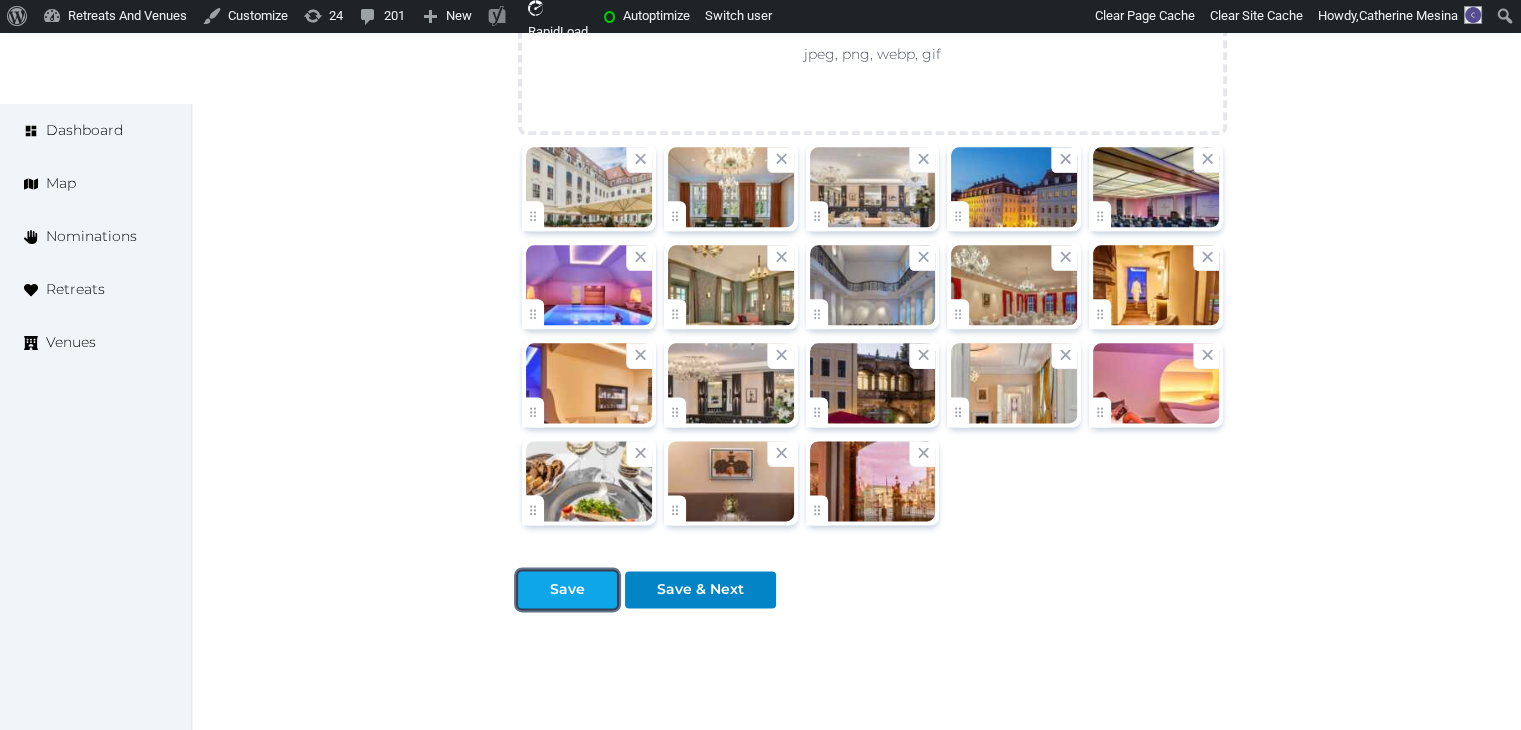 click on "Save" at bounding box center (567, 589) 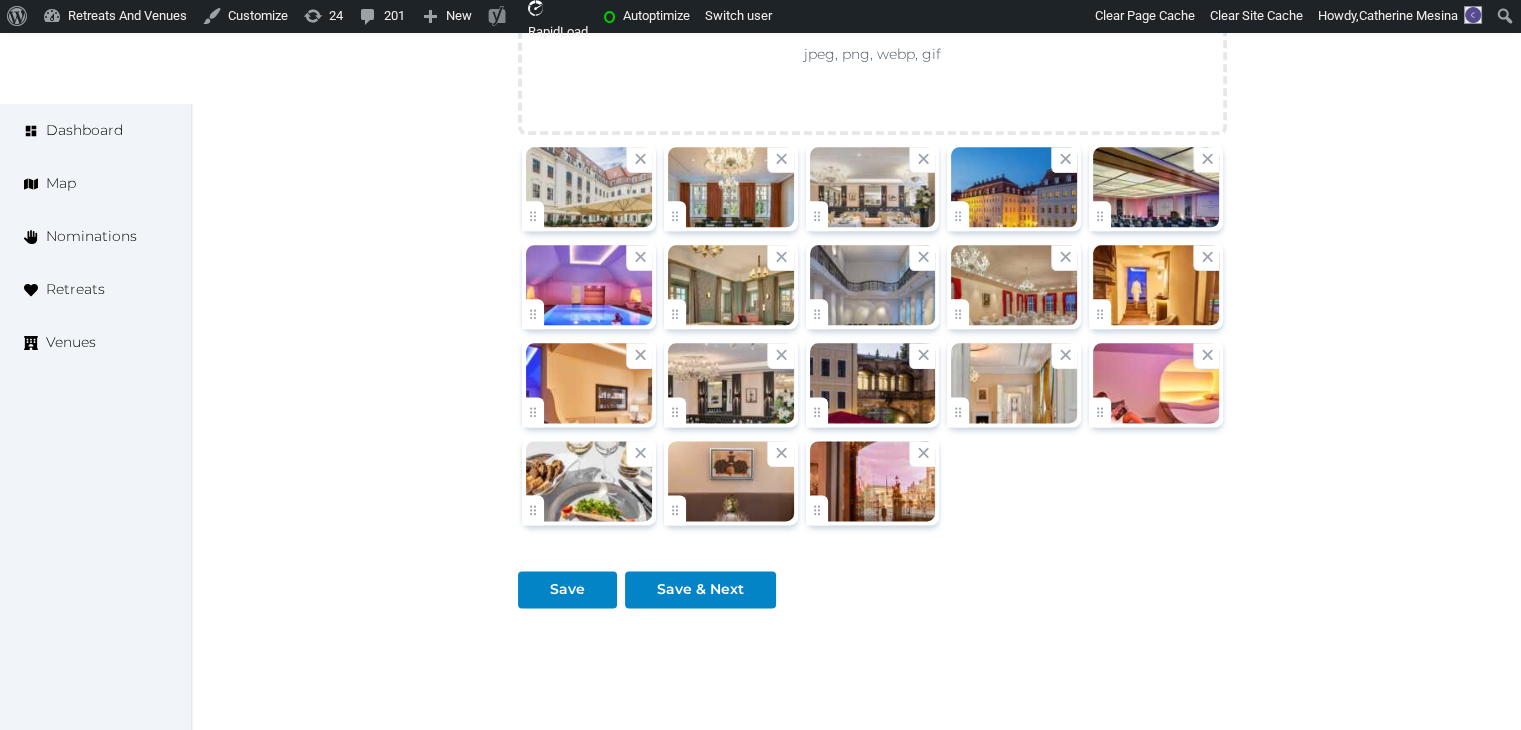 click at bounding box center (873, 285) 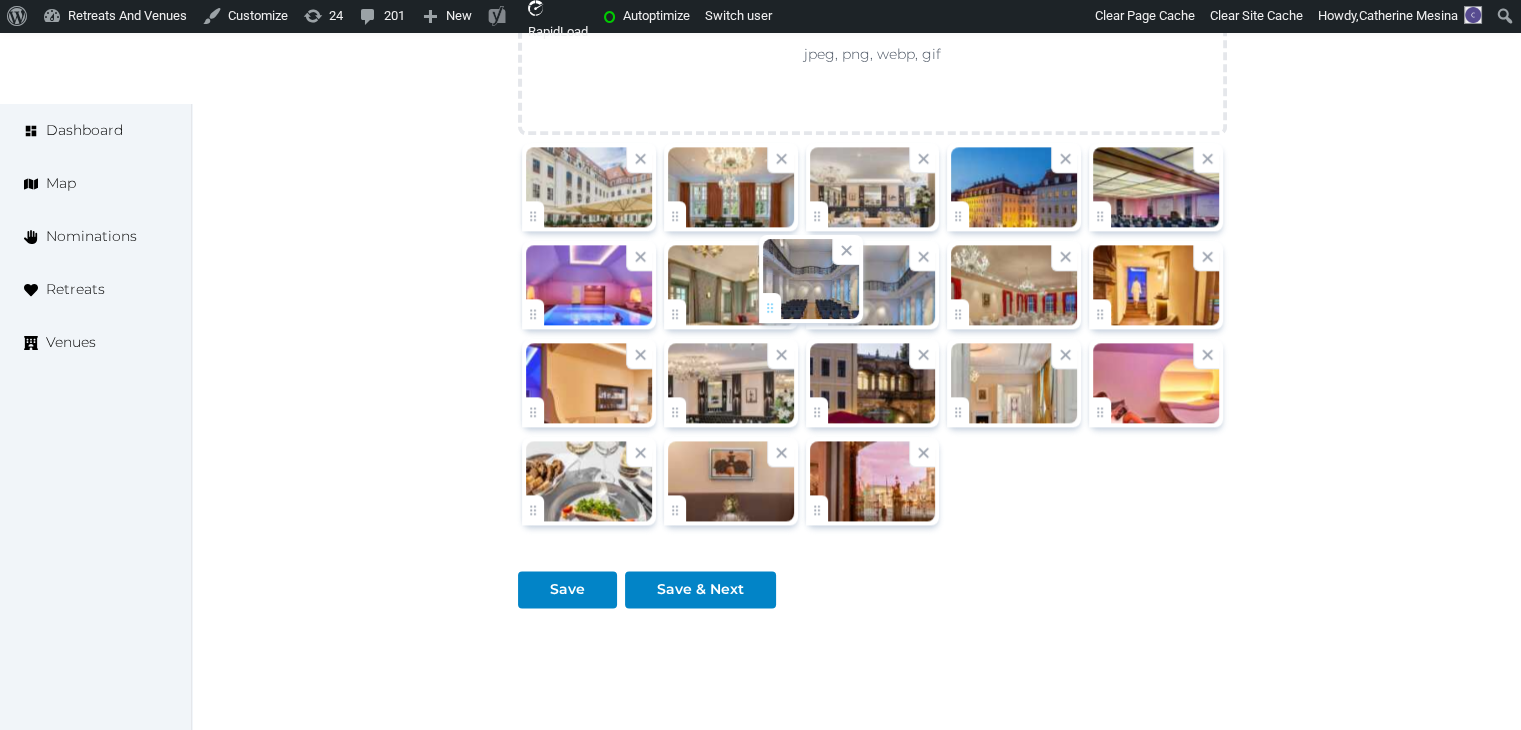 drag, startPoint x: 820, startPoint y: 301, endPoint x: 720, endPoint y: 299, distance: 100.02 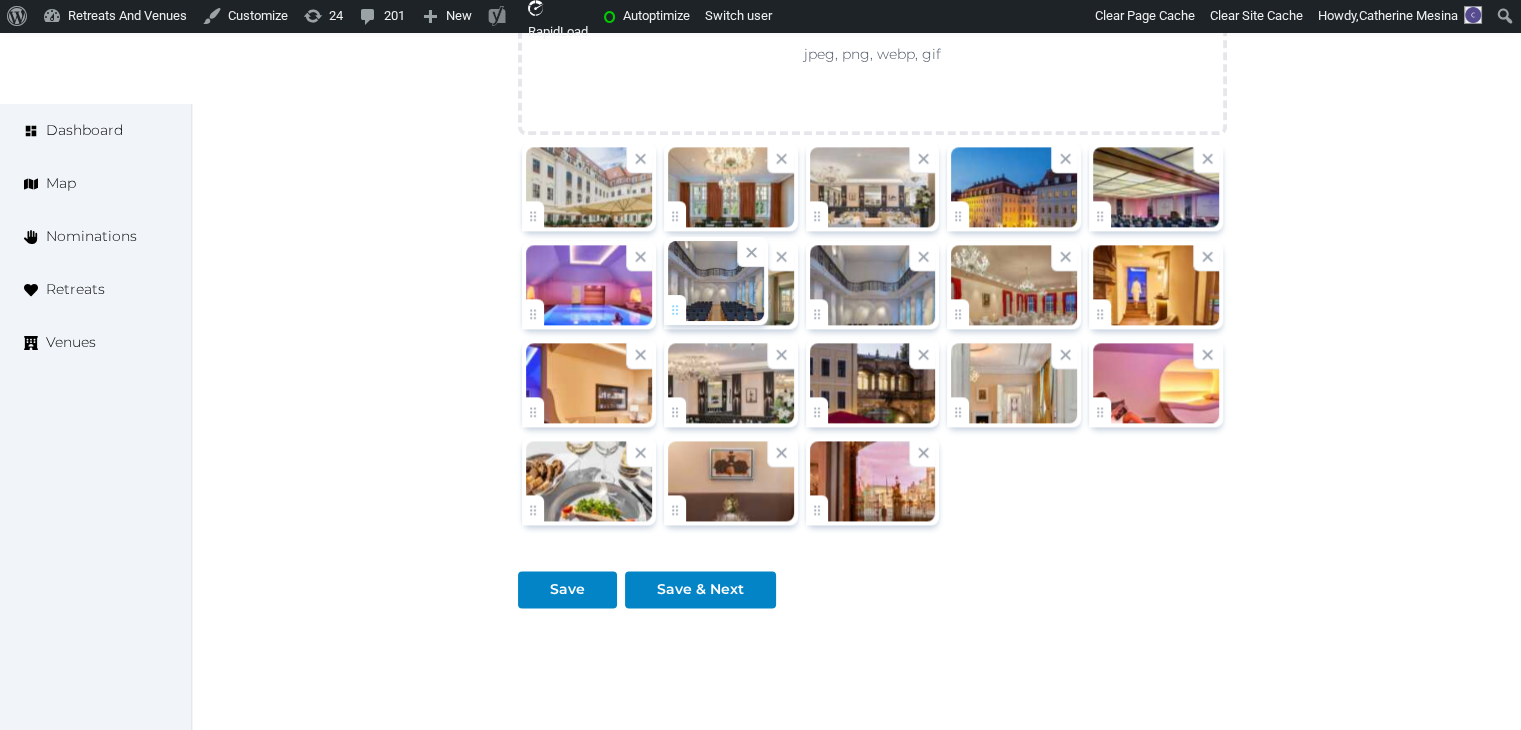 click on "[FIRST] [LAST]   Account My Venue Listings My Retreats Logout      Dashboard Map Nominations Retreats Venues Edit venue 66 %  complete Fill out all the fields in your listing to increase its completion percentage.   A higher completion percentage will make your listing more attractive and result in better matches. Hotel Taschenbergpalais Kempinski   (Draft) Preview  listing   Open    Close CRM Lead Basic details Pricing and policies Retreat spaces Meeting spaces Accommodations Amenities Food and dining Activities and experiences Location Environment Types of retreats Brochures Notes Ownership Administration Activity Publish Archive Venue owned by RetreatsAndVenues Manager [USERNAME]@[DOMAIN] Copy ownership transfer link Share this link with any user to transfer ownership of this venue. Users without accounts will be directed to register. Copy update link Copy recommended link Copy shortlist link Name * * (Optional) 47" at bounding box center [760, -815] 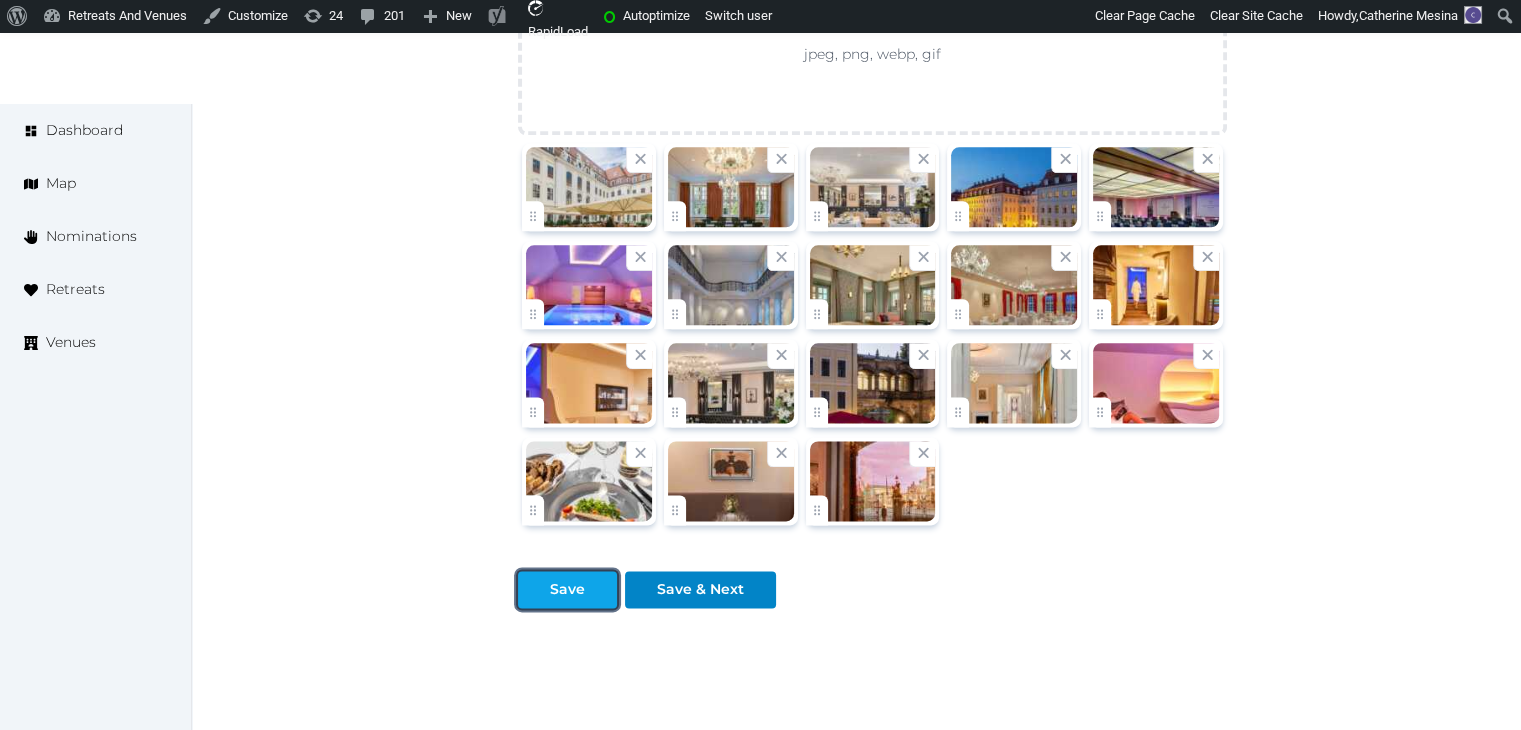 click on "Save" at bounding box center (567, 589) 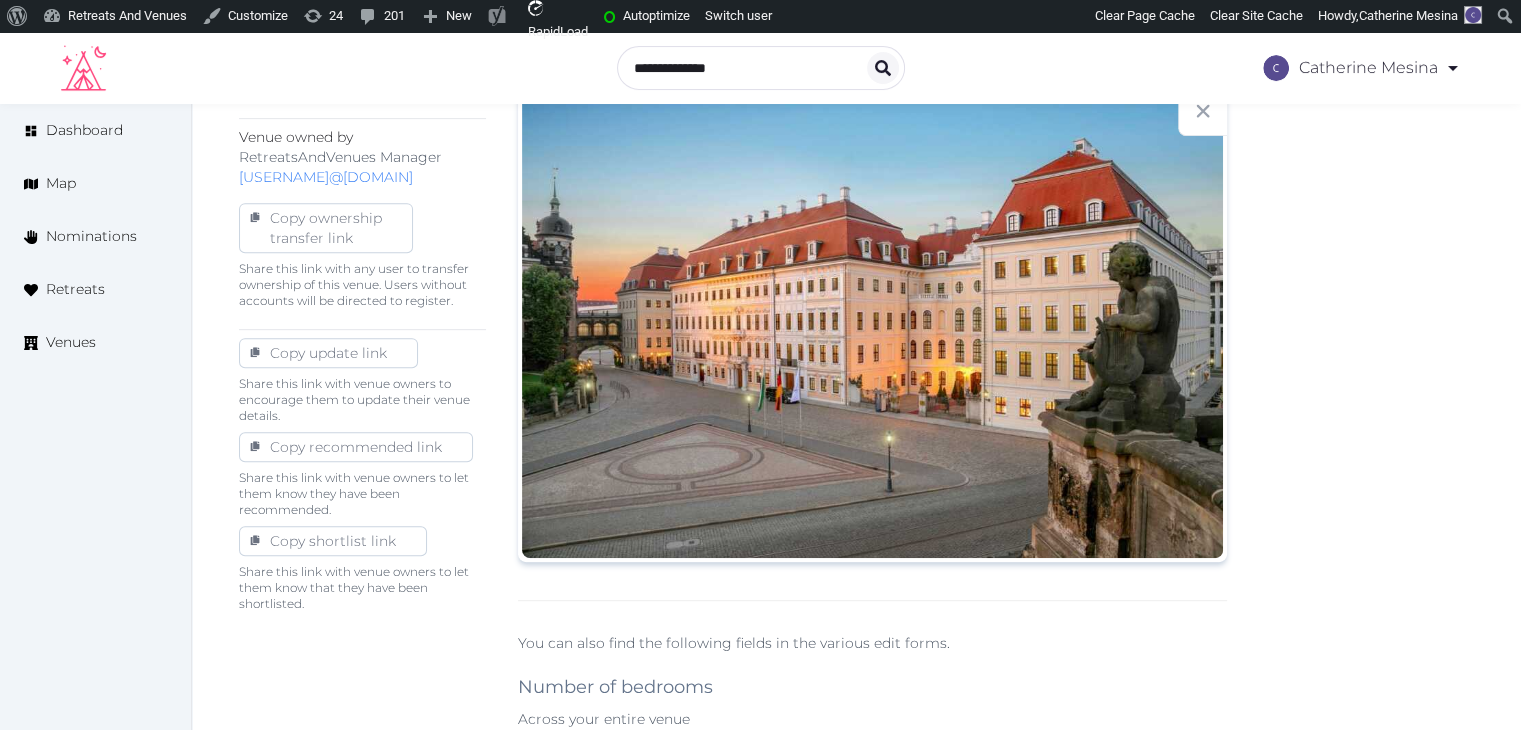 scroll, scrollTop: 693, scrollLeft: 0, axis: vertical 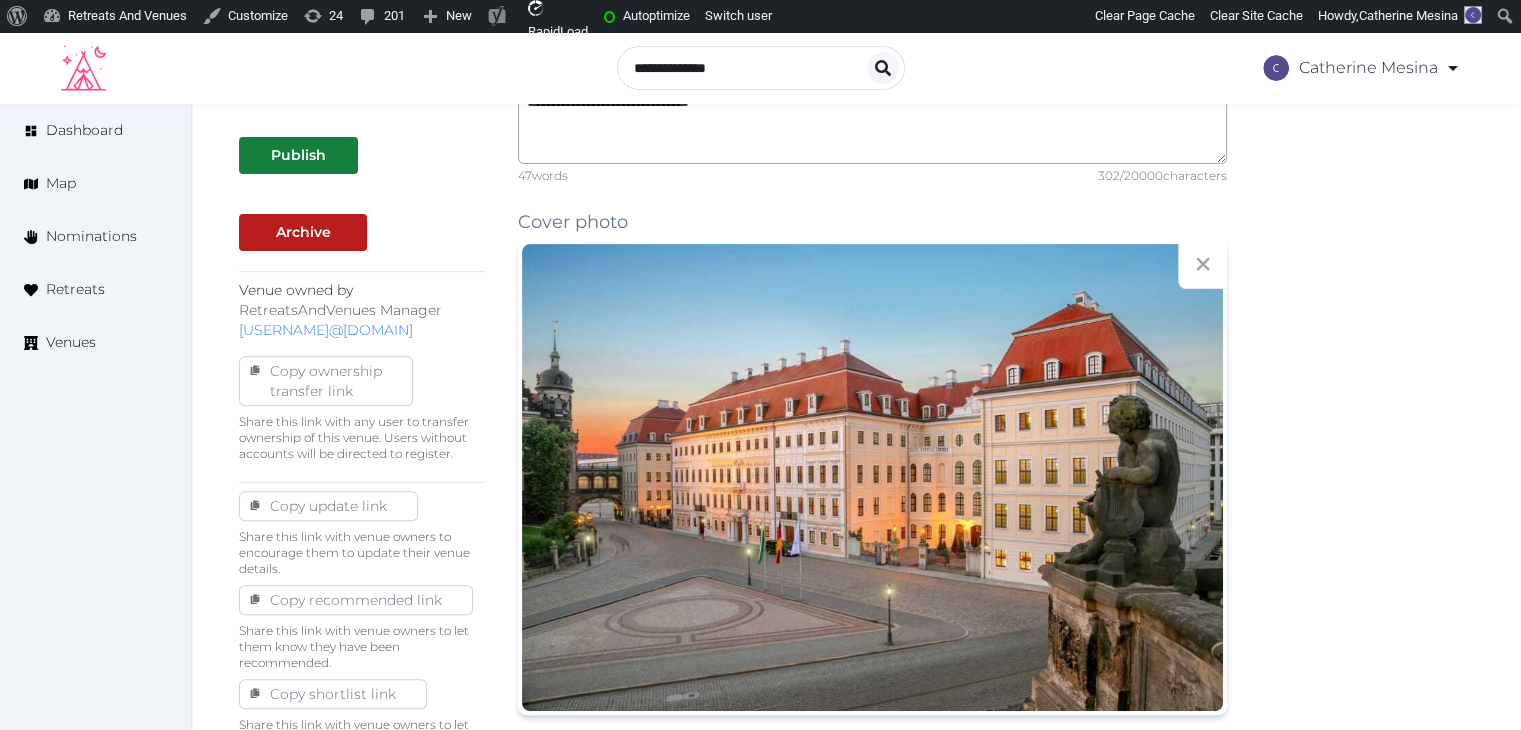 click on "Basic details Pricing and policies Retreat spaces Meeting spaces Accommodations Amenities Food and dining Activities and experiences Location Environment Types of retreats Brochures Notes Ownership Administration Activity Publish Archive Venue owned by RetreatsAndVenues Manager [USERNAME]@[DOMAIN] Copy ownership transfer link Share this link with any user to transfer ownership of this venue. Users without accounts will be directed to register. Copy update link Share this link with venue owners to encourage them to update their venue details. Copy recommended link Share this link with venue owners to let them know they have been recommended. Copy shortlist link Share this link with venue owners to let them know that they have been shortlisted." at bounding box center (362, 1070) 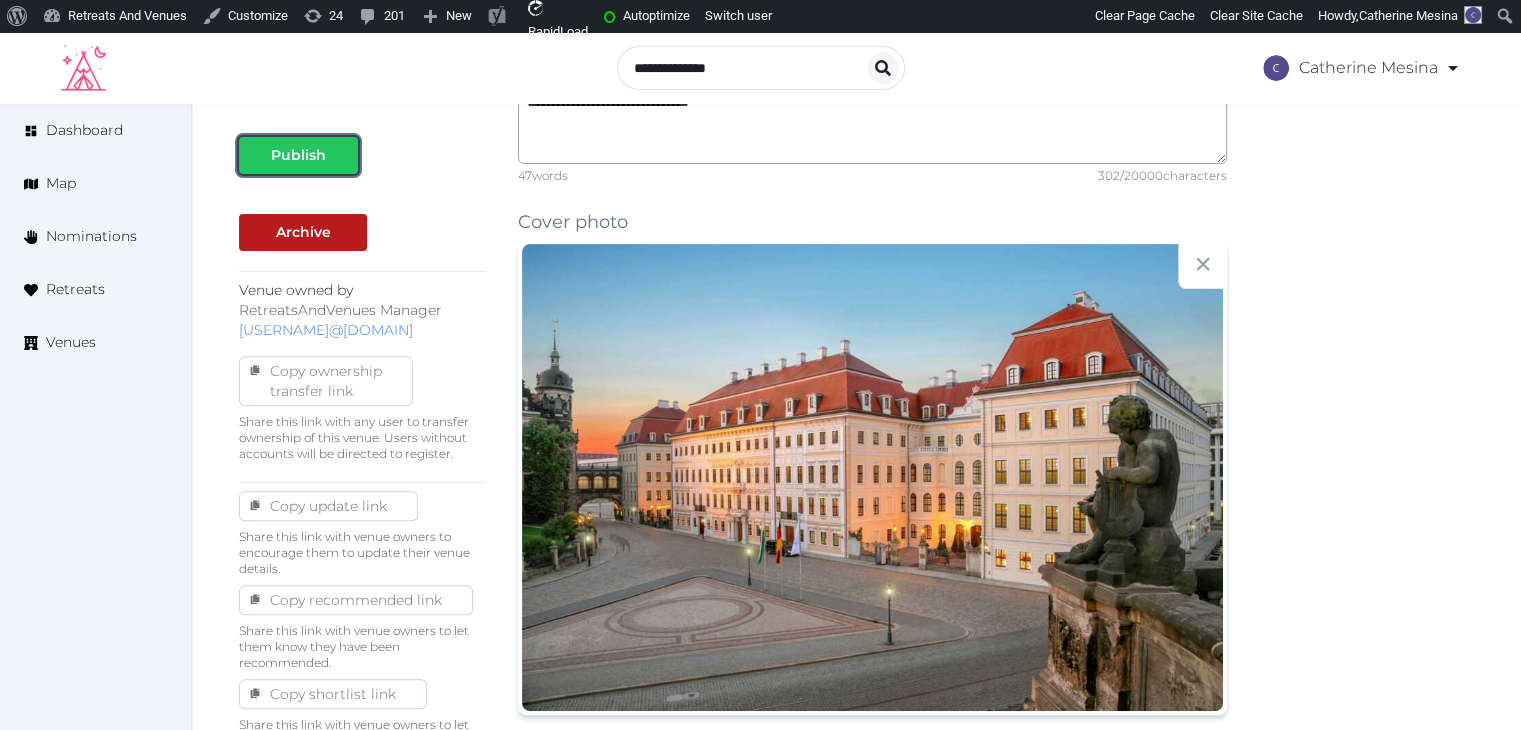 click on "Publish" at bounding box center [298, 155] 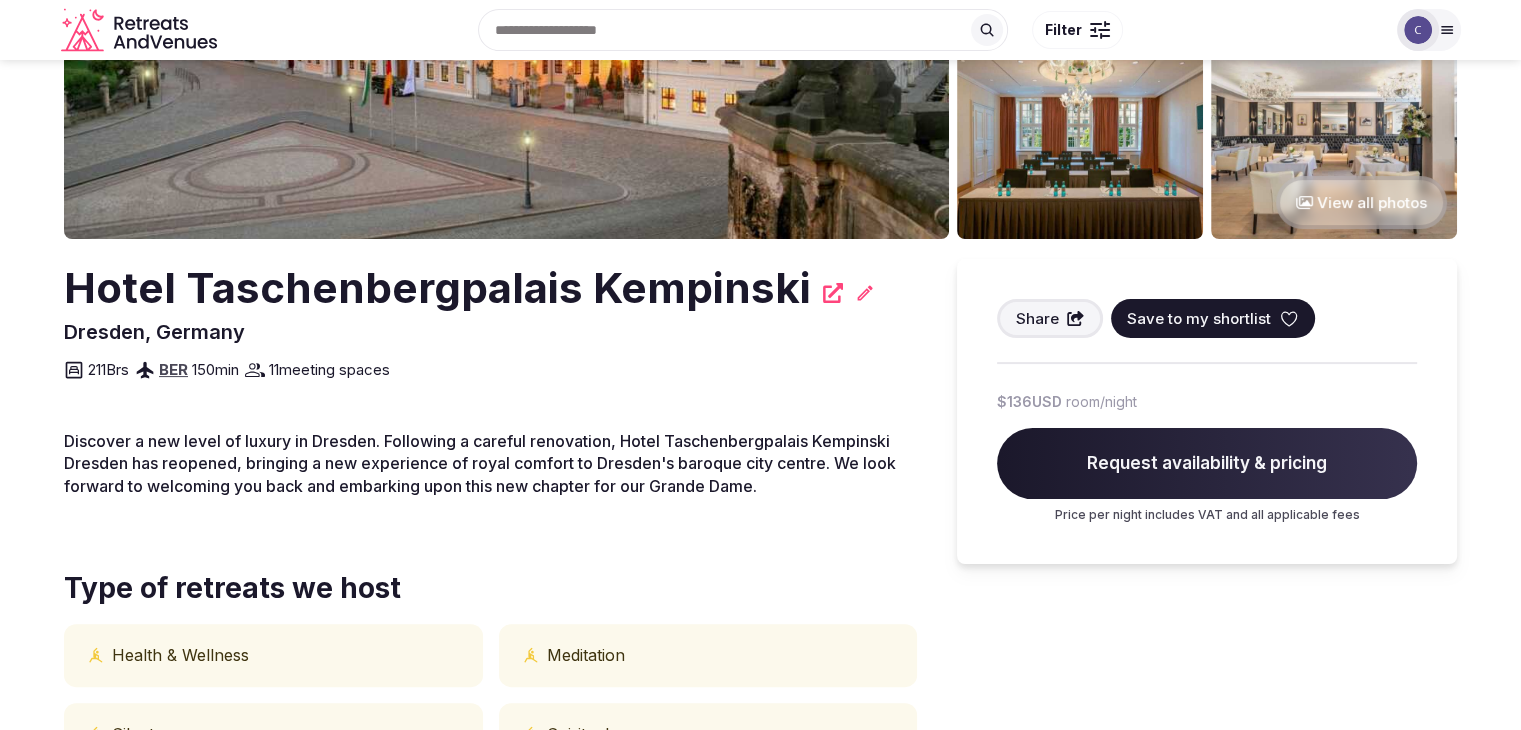 scroll, scrollTop: 0, scrollLeft: 0, axis: both 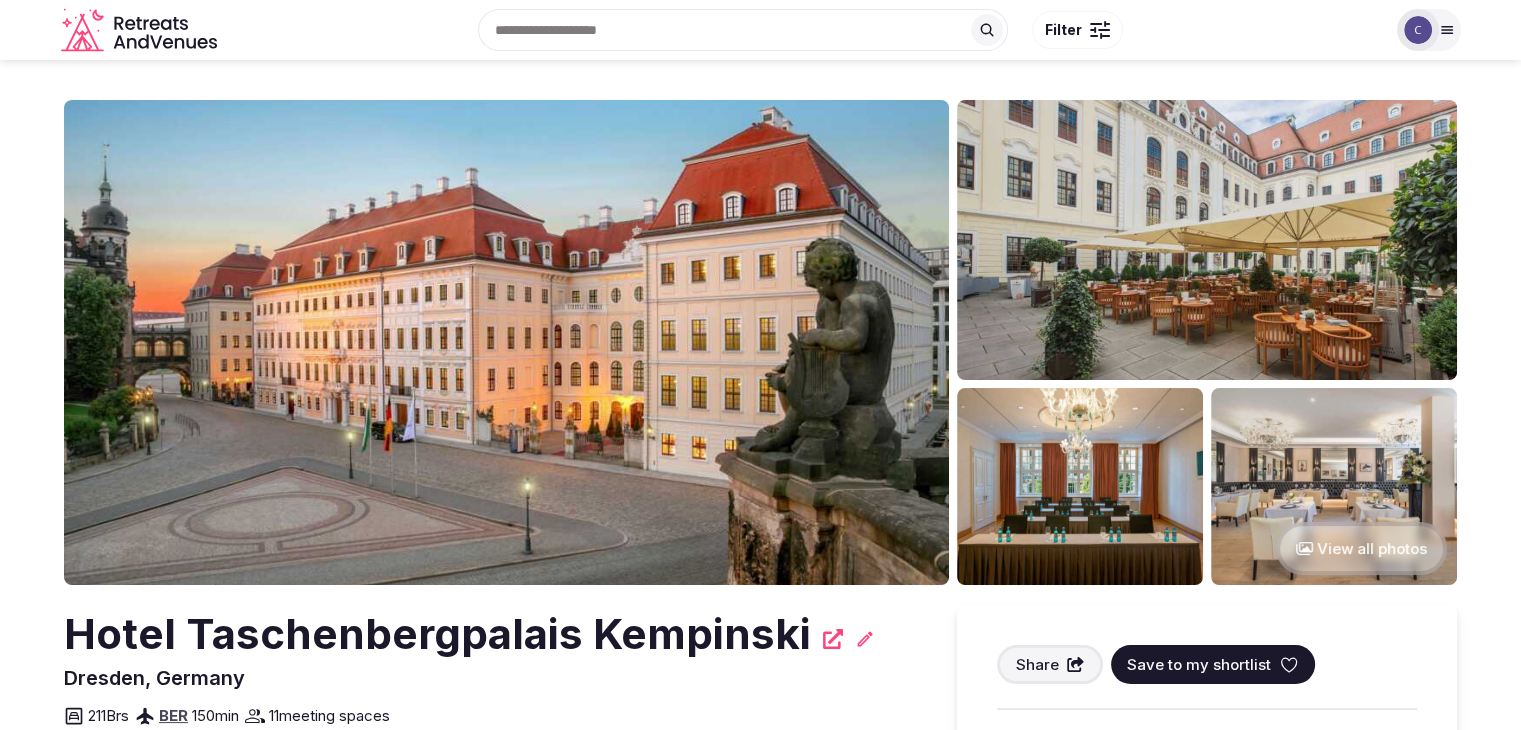 click on "Hotel Taschenbergpalais Kempinski" at bounding box center [437, 634] 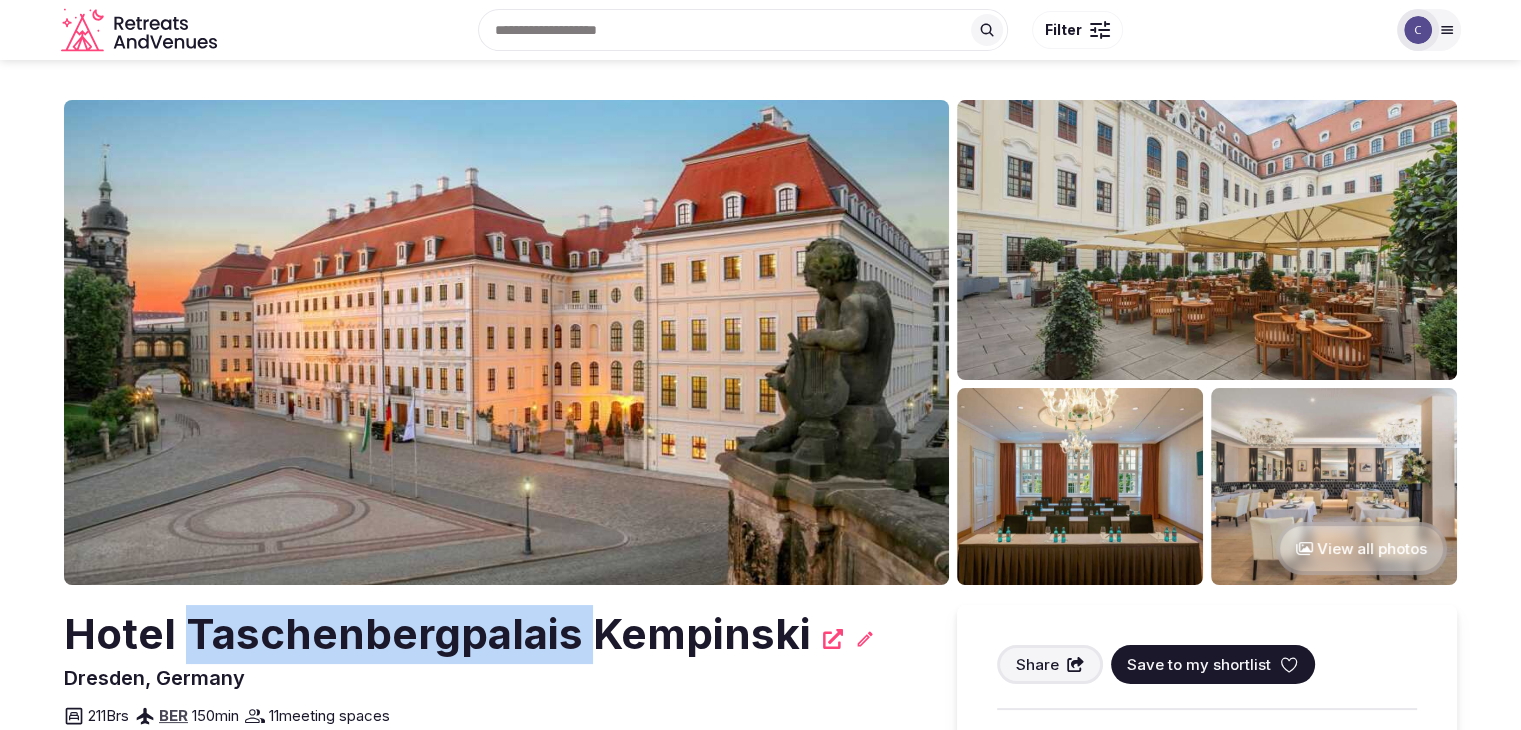 click on "Hotel Taschenbergpalais Kempinski" at bounding box center (437, 634) 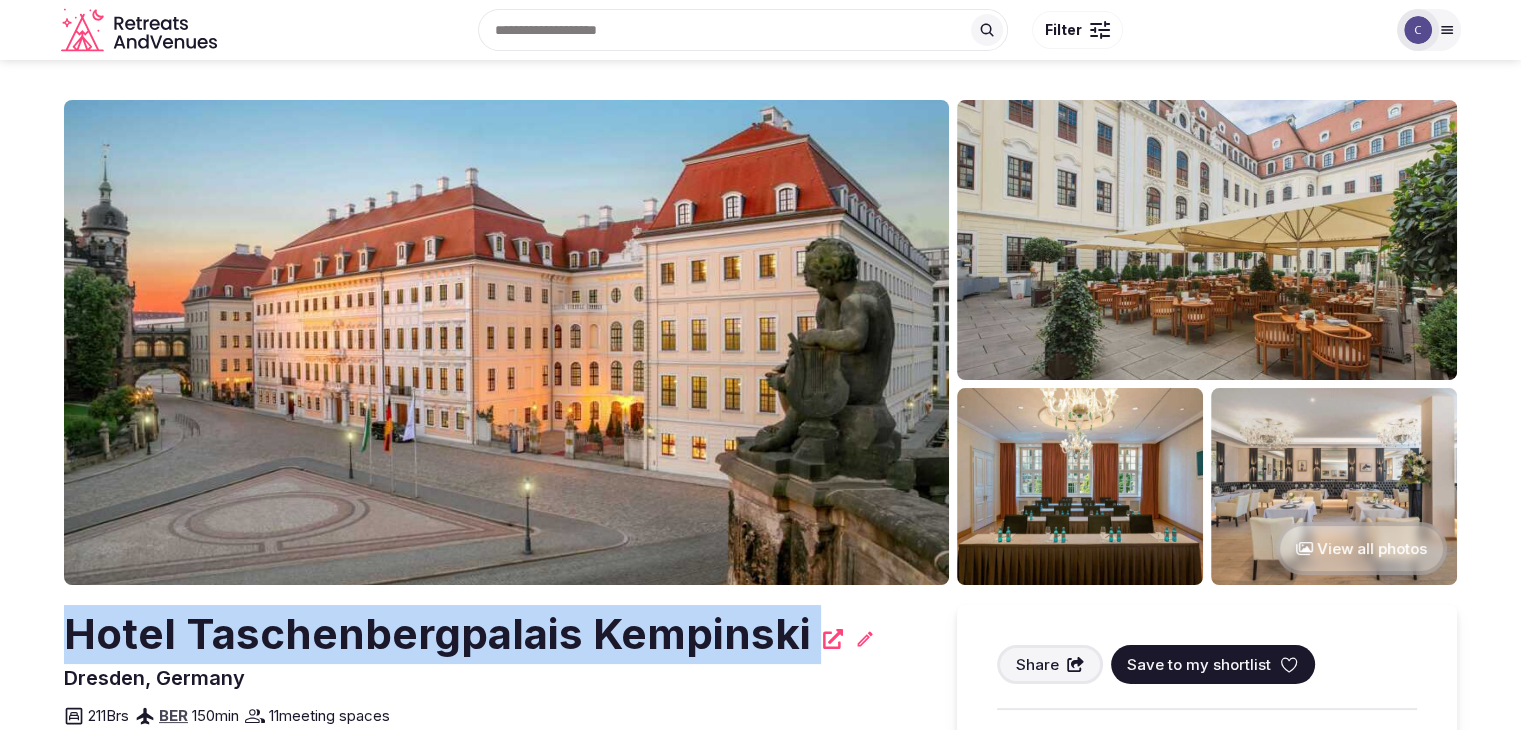 click on "Hotel Taschenbergpalais Kempinski" at bounding box center (437, 634) 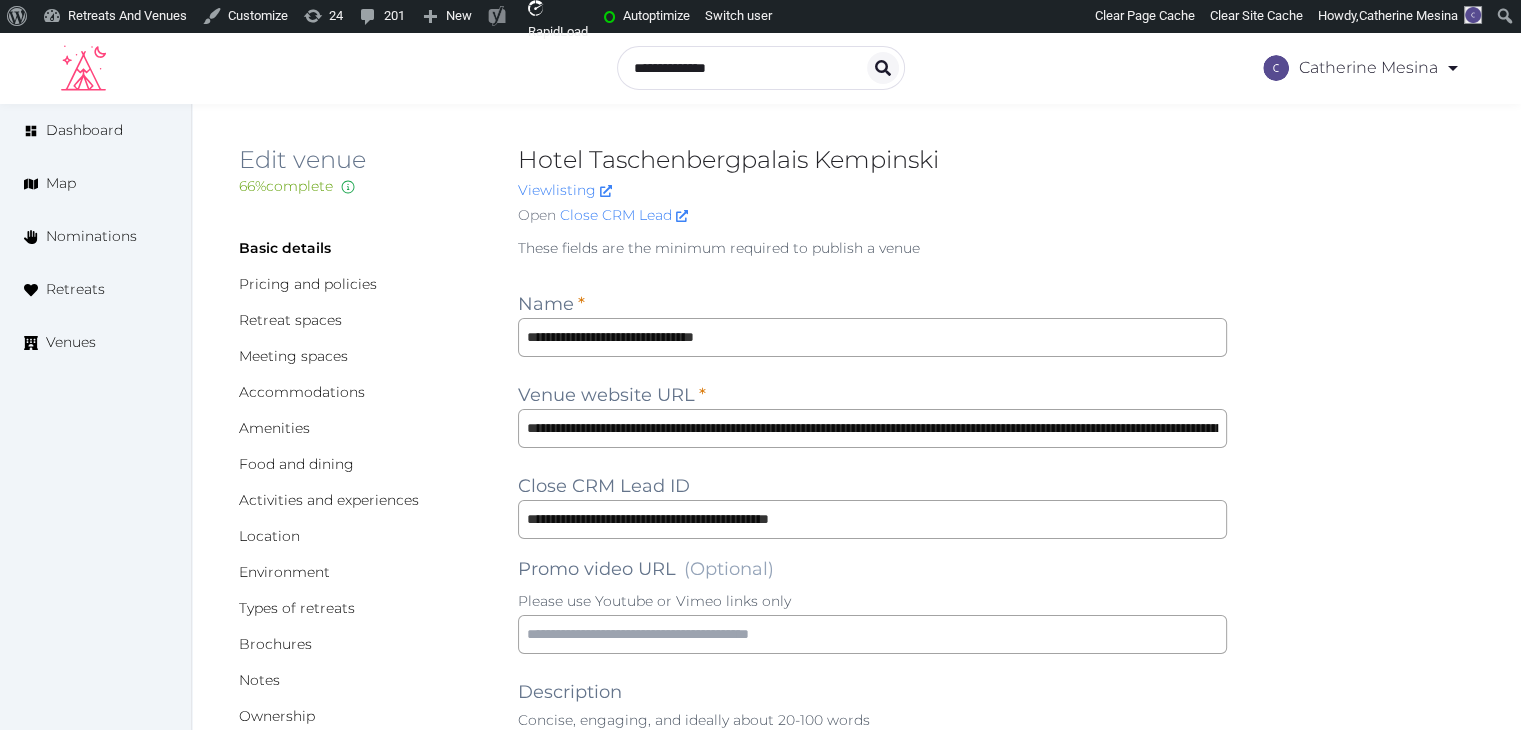 scroll, scrollTop: 0, scrollLeft: 0, axis: both 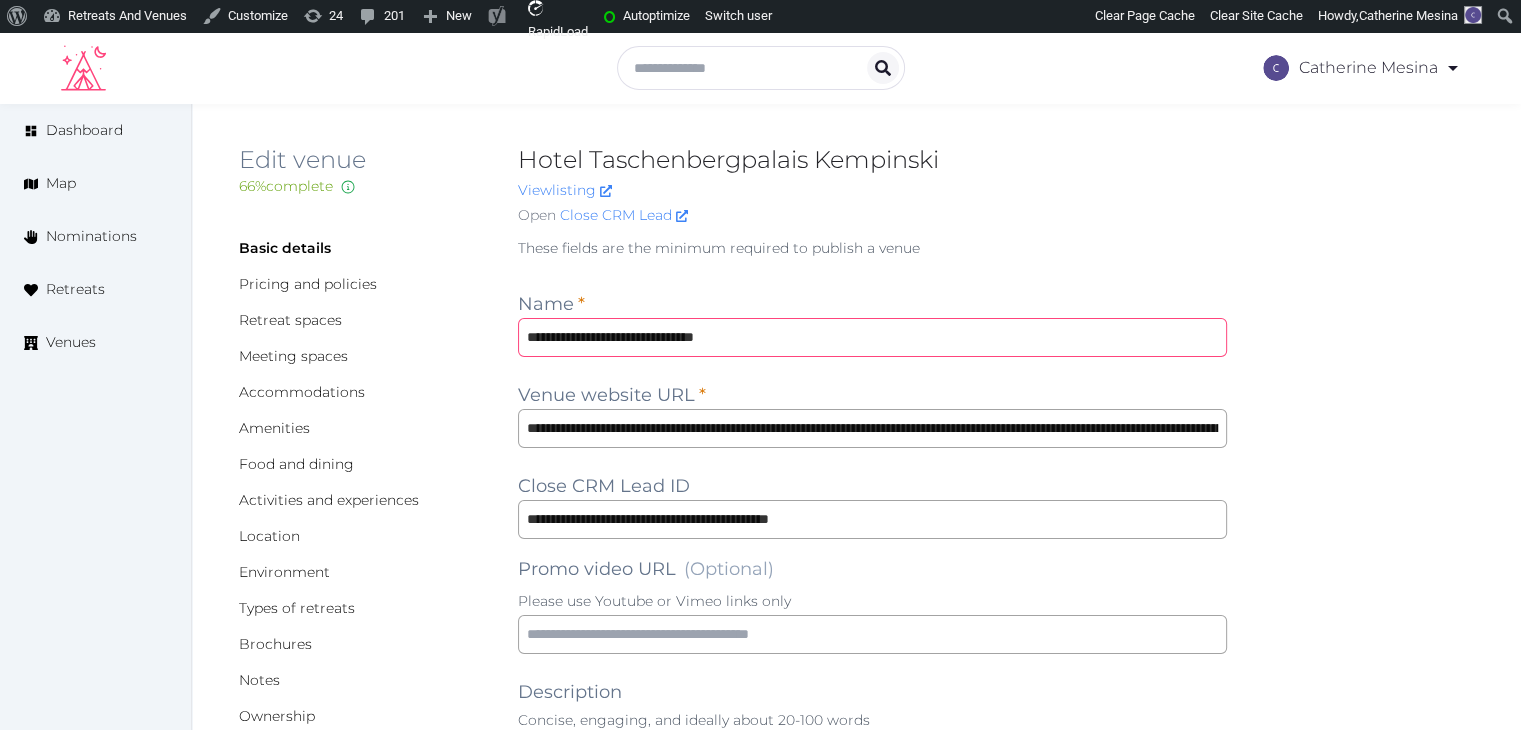 click on "**********" at bounding box center [872, 337] 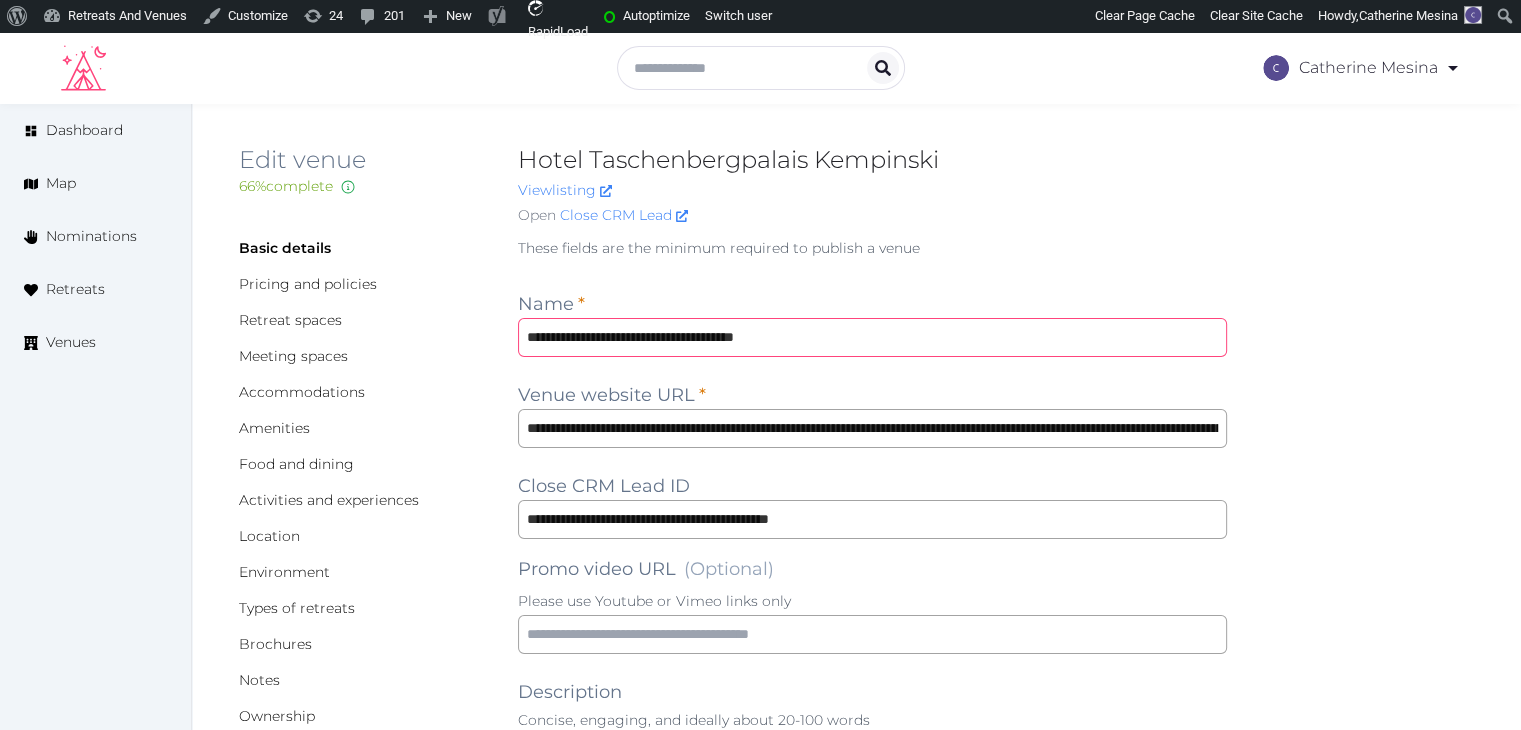 type on "**********" 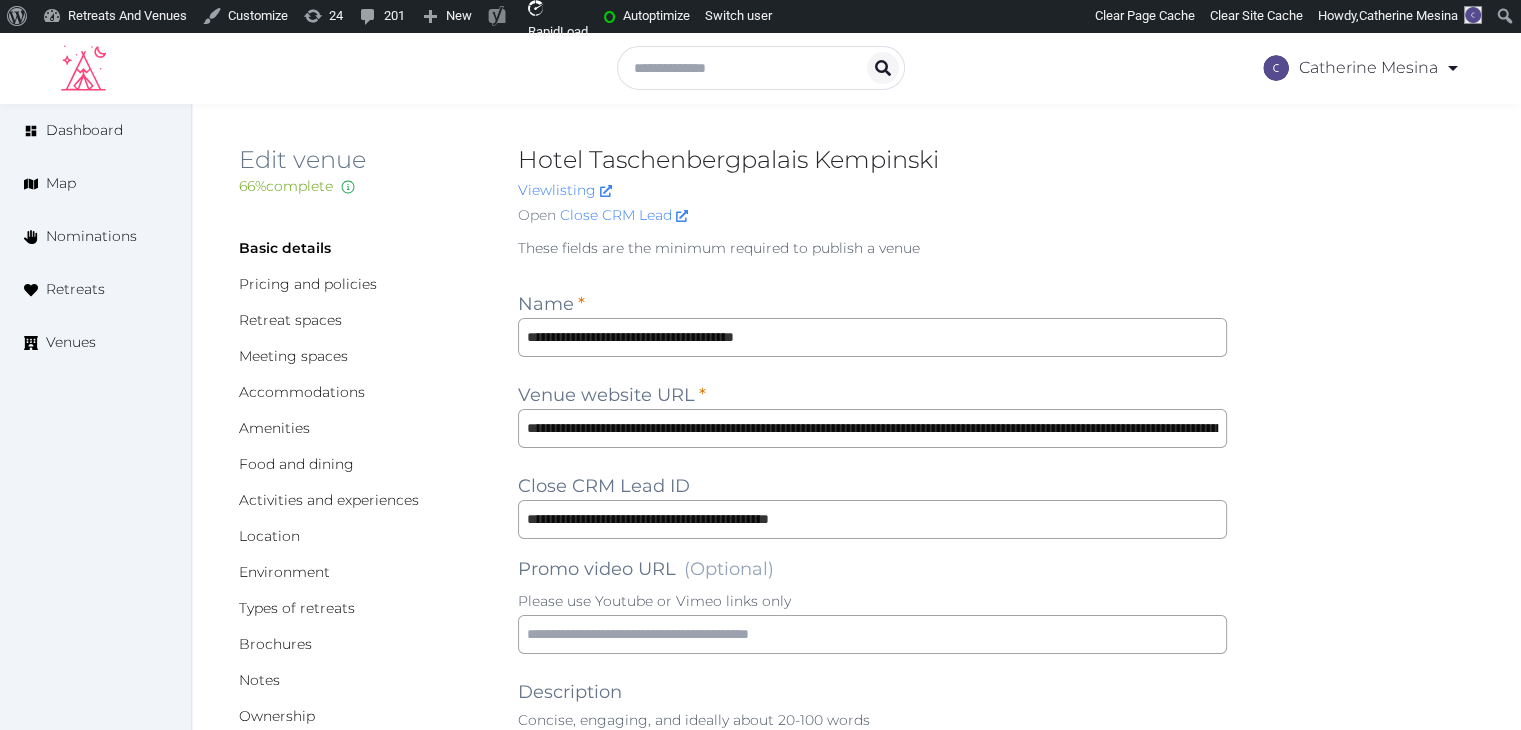 click on "**********" at bounding box center [856, 1763] 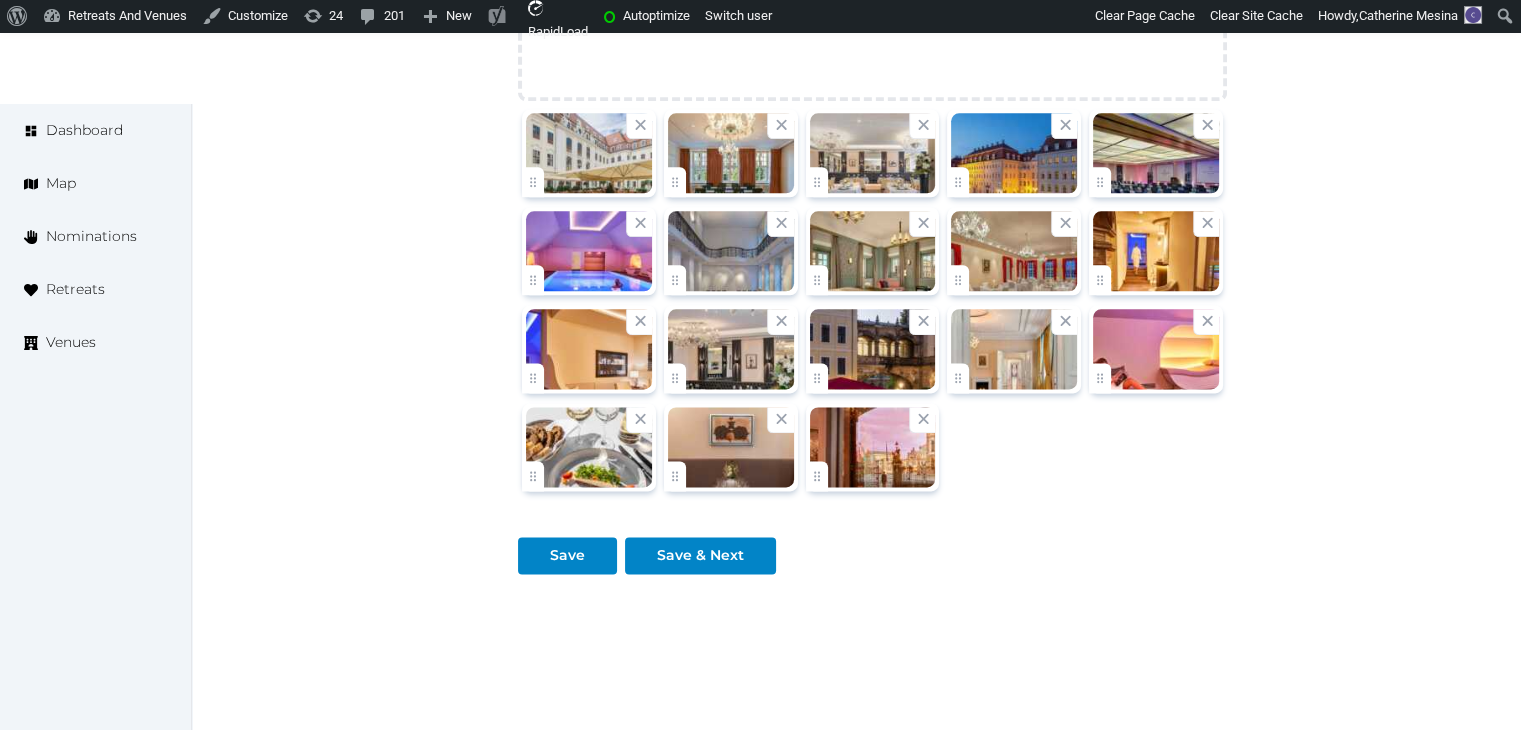 scroll, scrollTop: 2591, scrollLeft: 0, axis: vertical 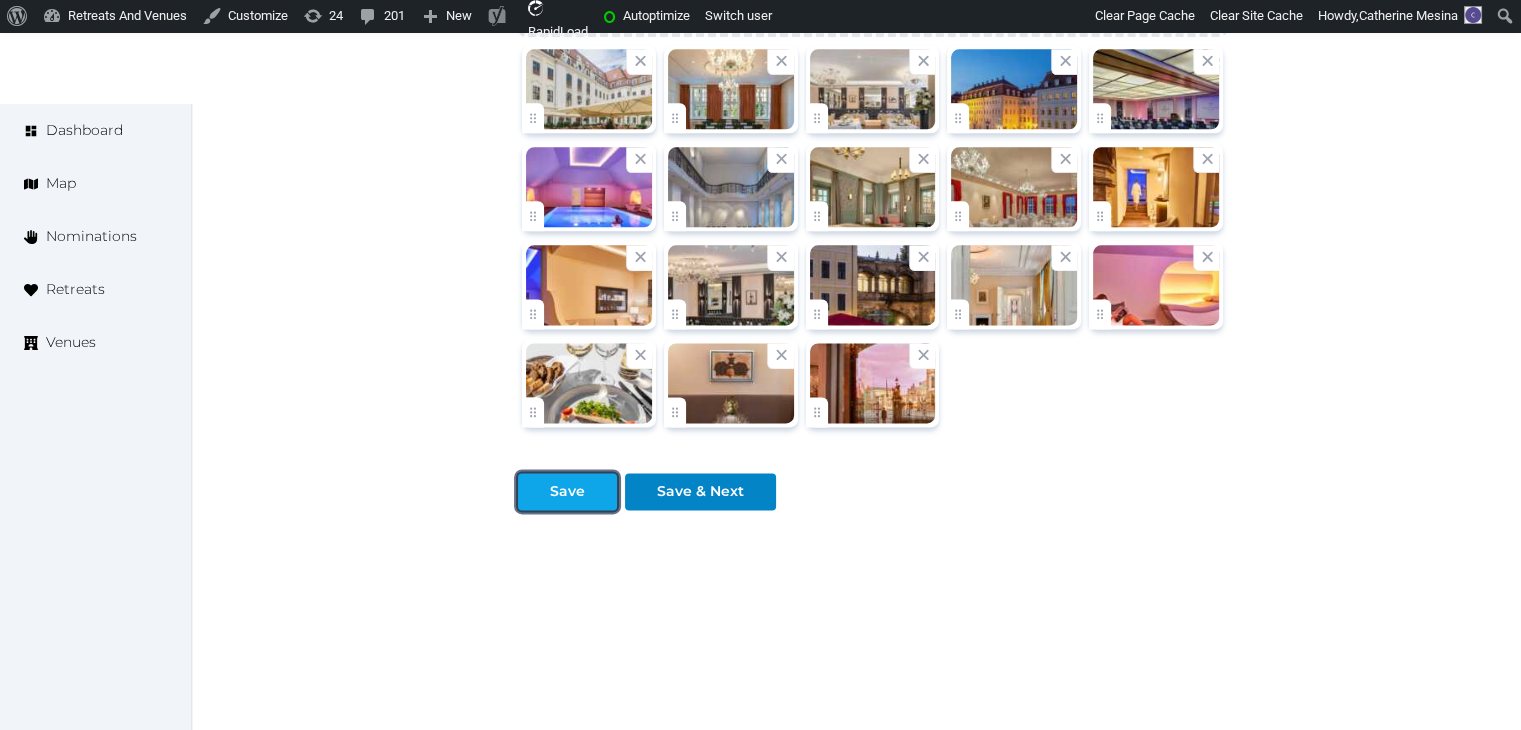 drag, startPoint x: 554, startPoint y: 489, endPoint x: 422, endPoint y: 504, distance: 132.84953 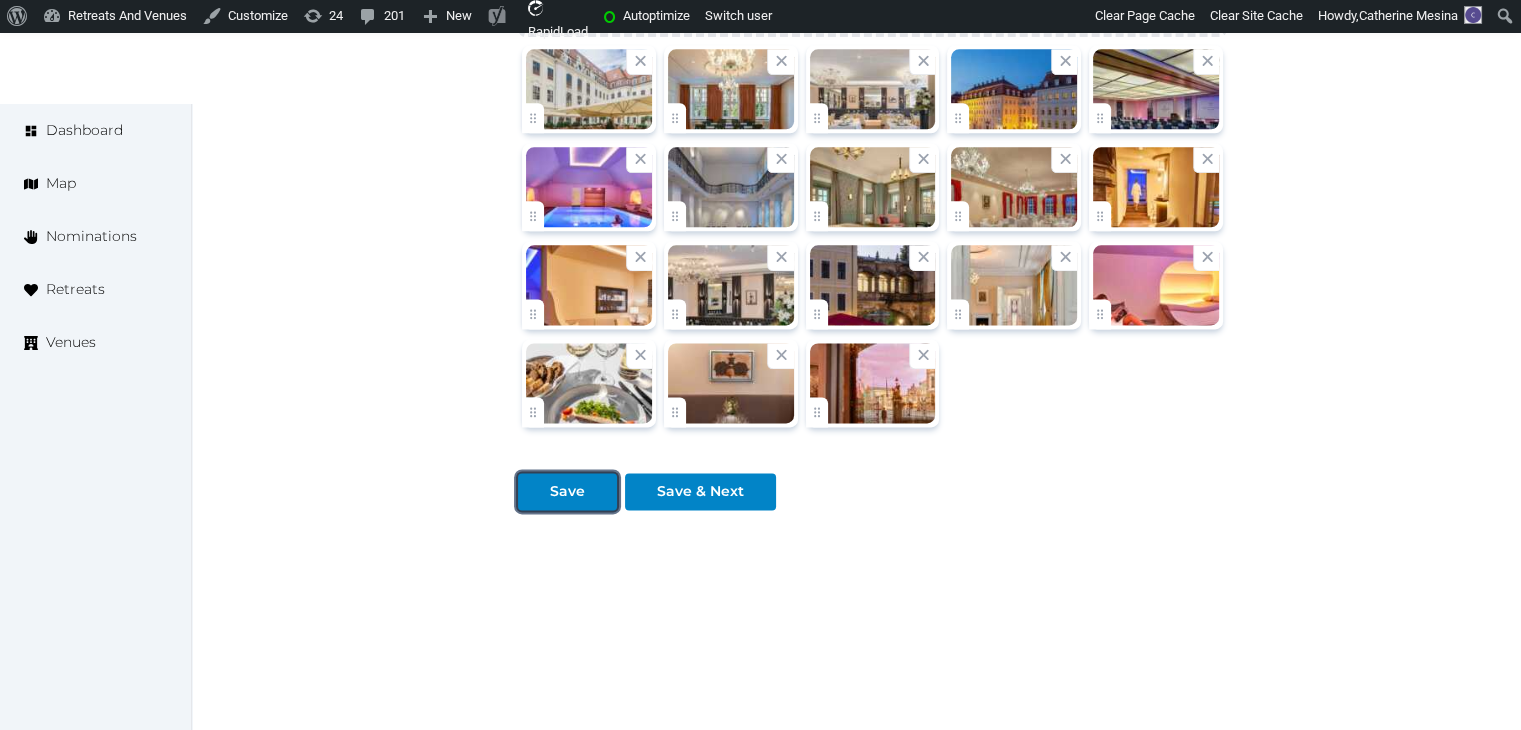 click on "Save" at bounding box center [567, 491] 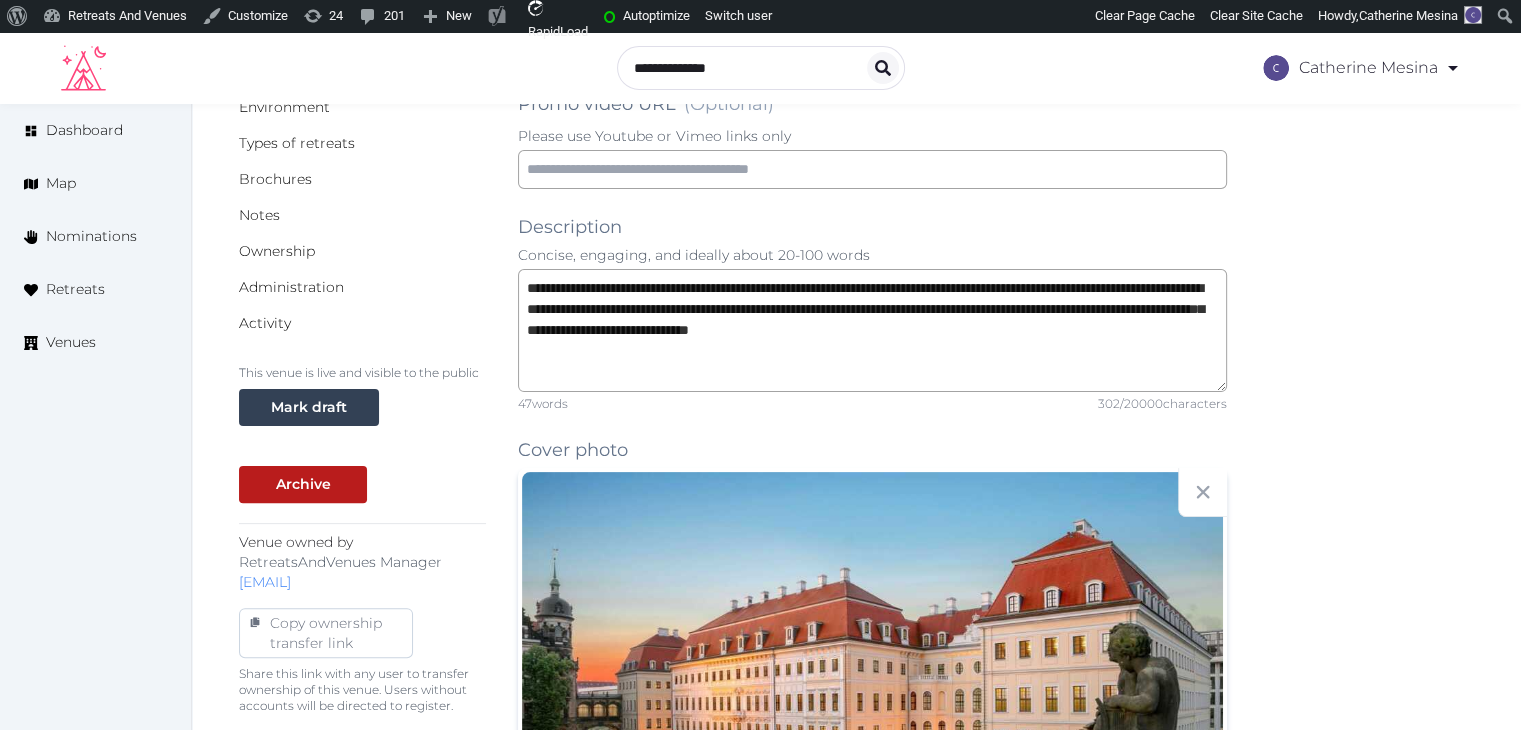 scroll, scrollTop: 191, scrollLeft: 0, axis: vertical 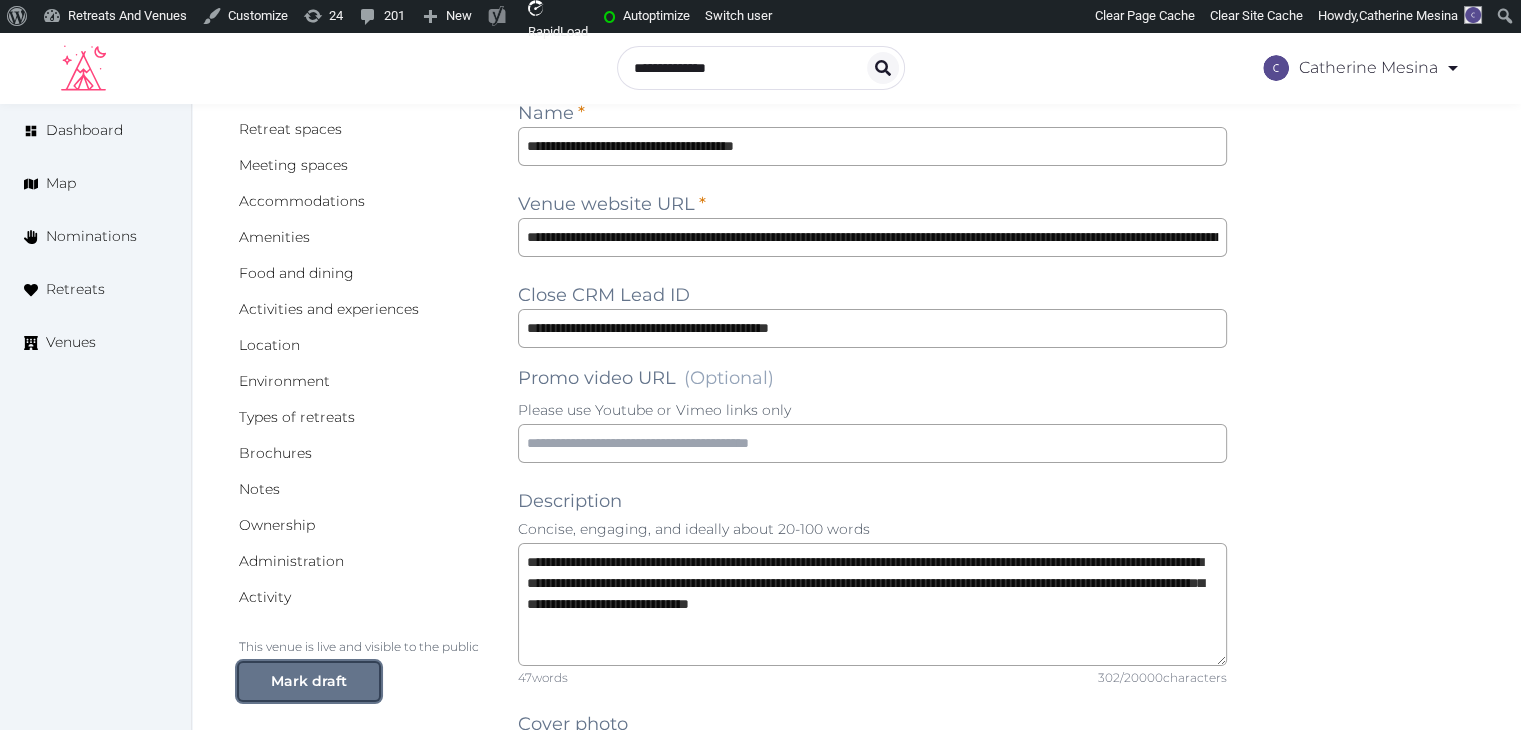 drag, startPoint x: 334, startPoint y: 683, endPoint x: 224, endPoint y: 276, distance: 421.6029 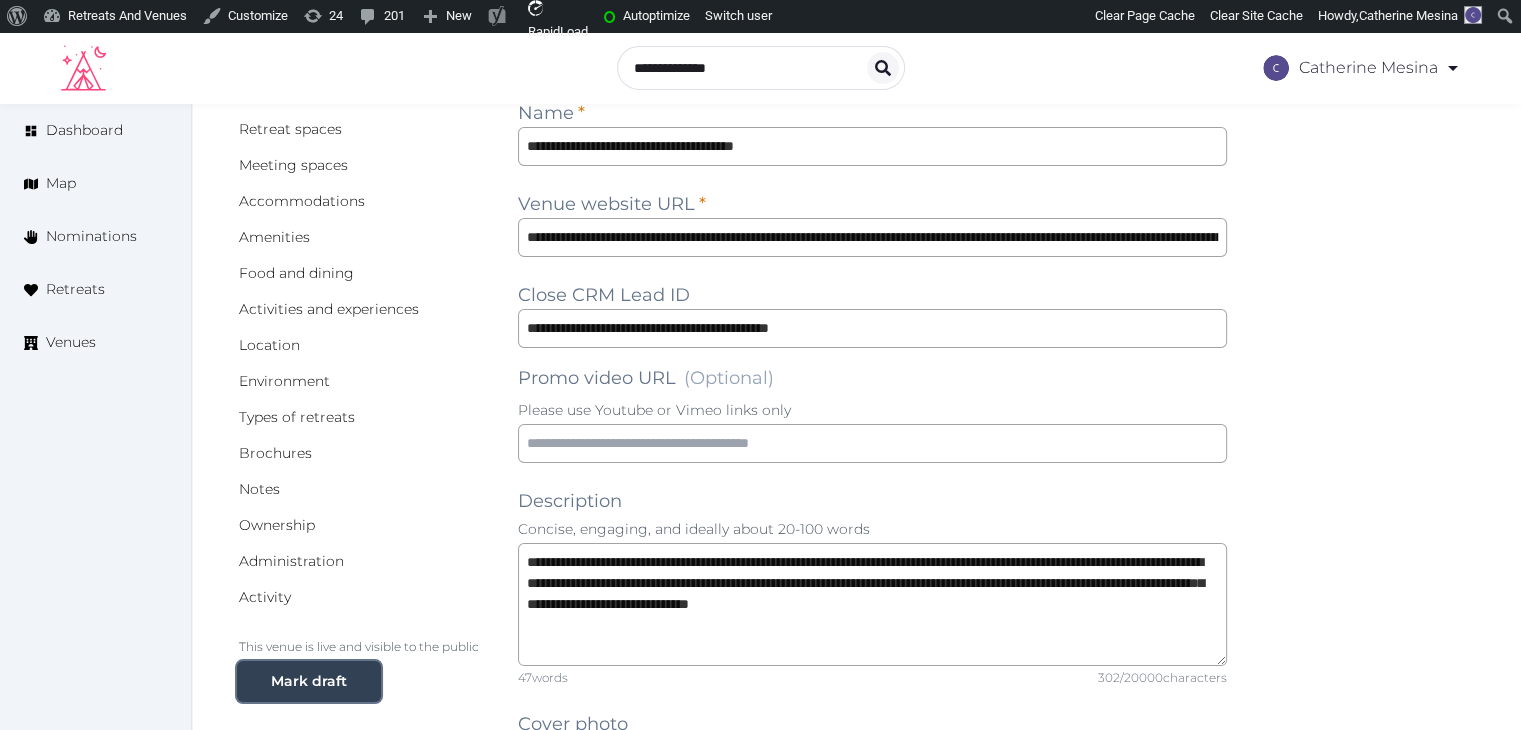 click on "Mark draft" at bounding box center (309, 681) 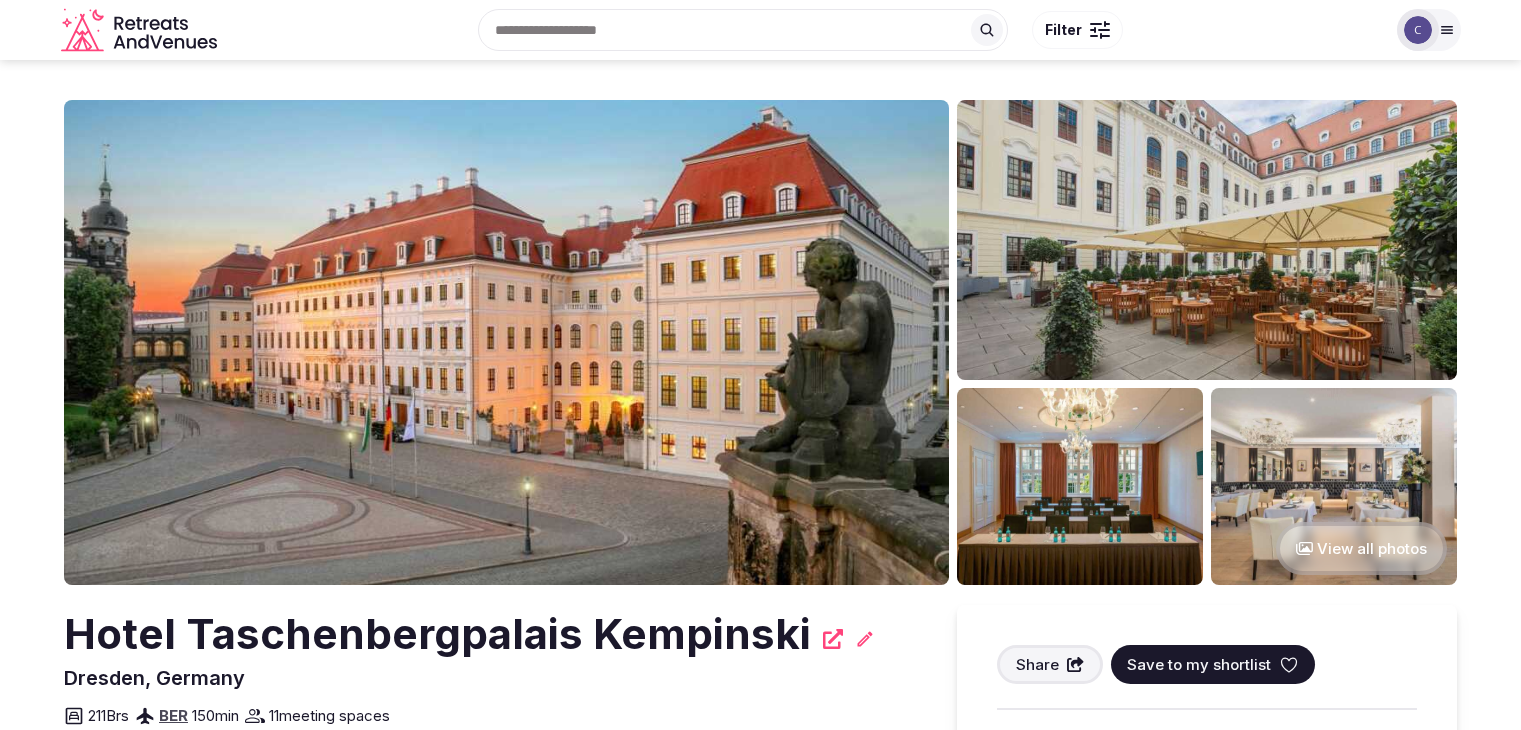 scroll, scrollTop: 0, scrollLeft: 0, axis: both 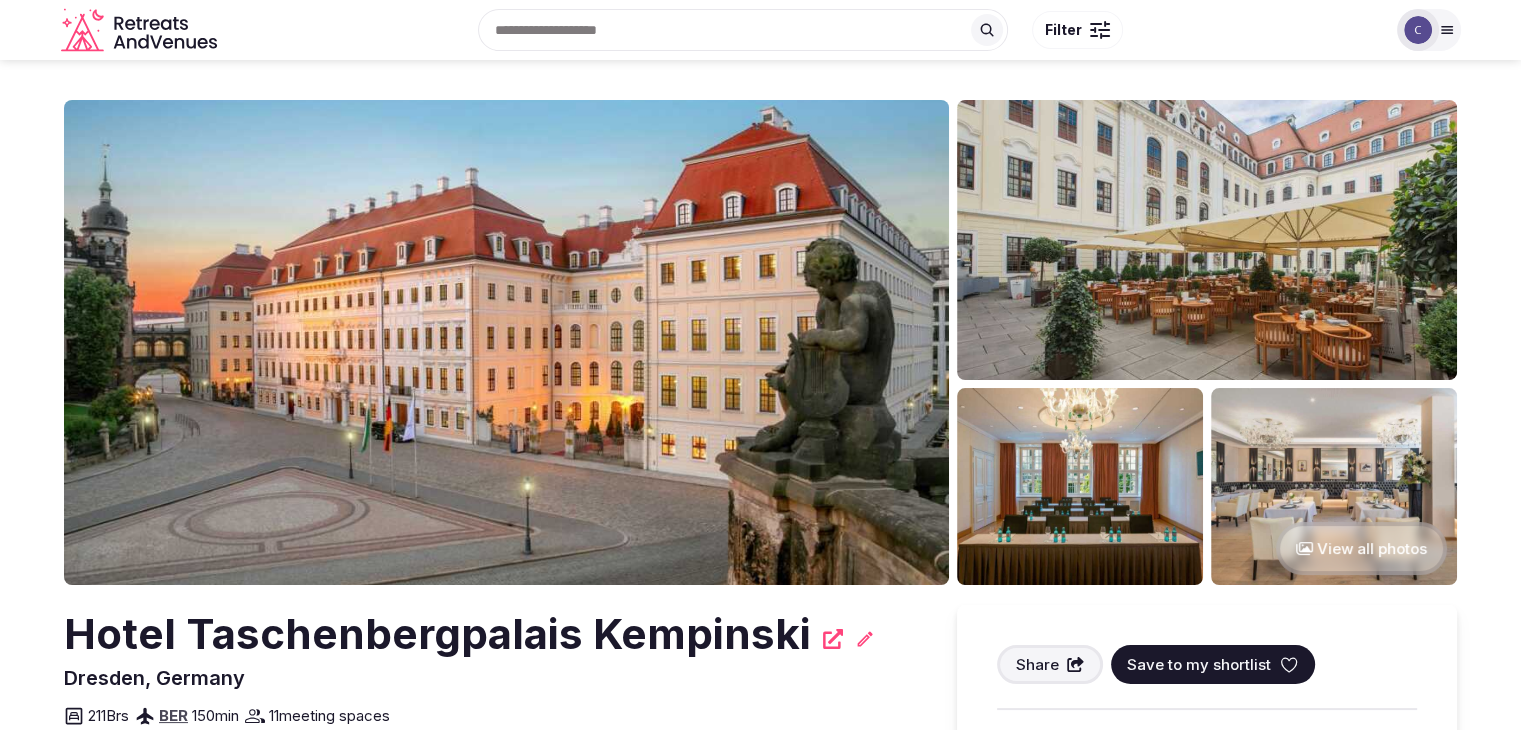 click on "Hotel Taschenbergpalais Kempinski" at bounding box center [437, 634] 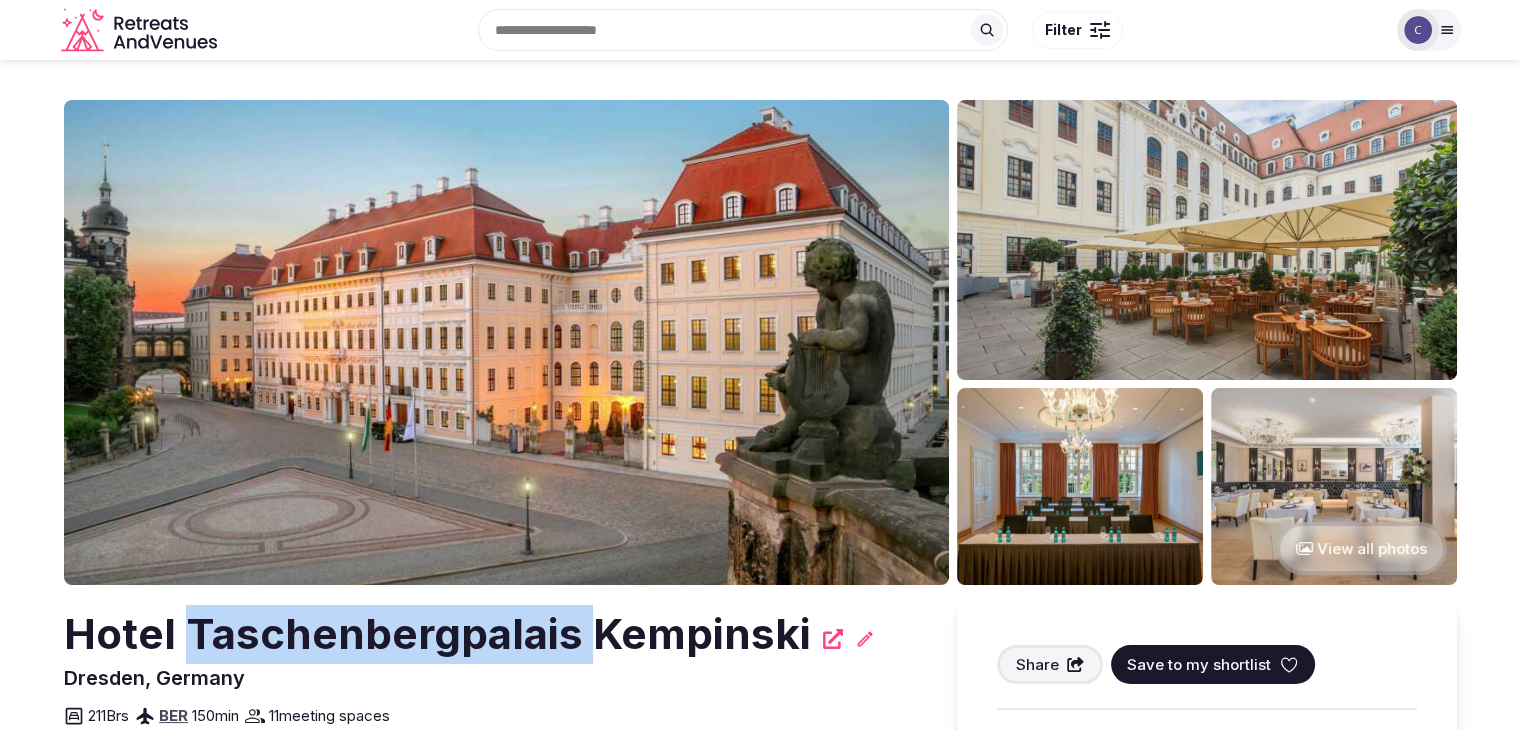 click on "Hotel Taschenbergpalais Kempinski" at bounding box center [437, 634] 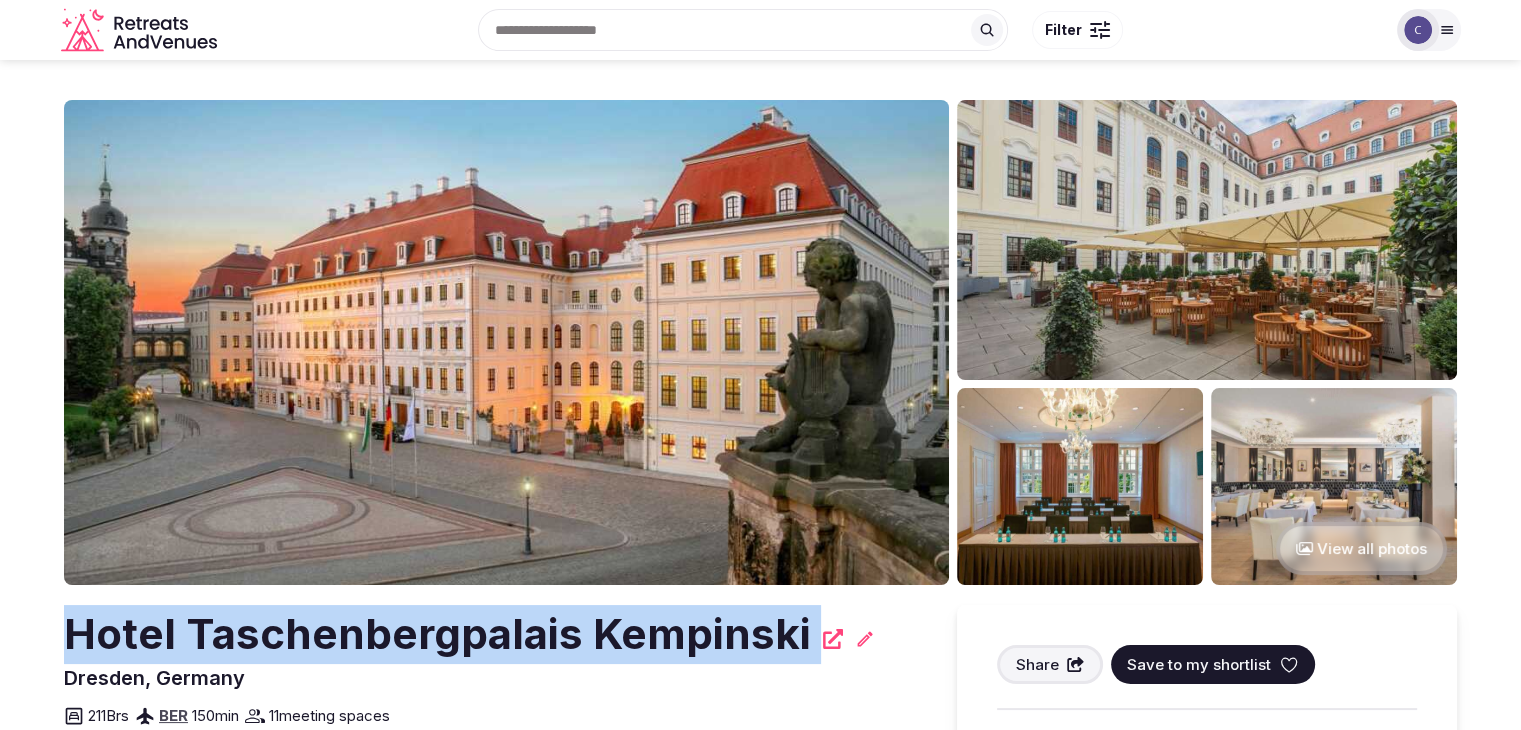 click on "Hotel Taschenbergpalais Kempinski" at bounding box center (437, 634) 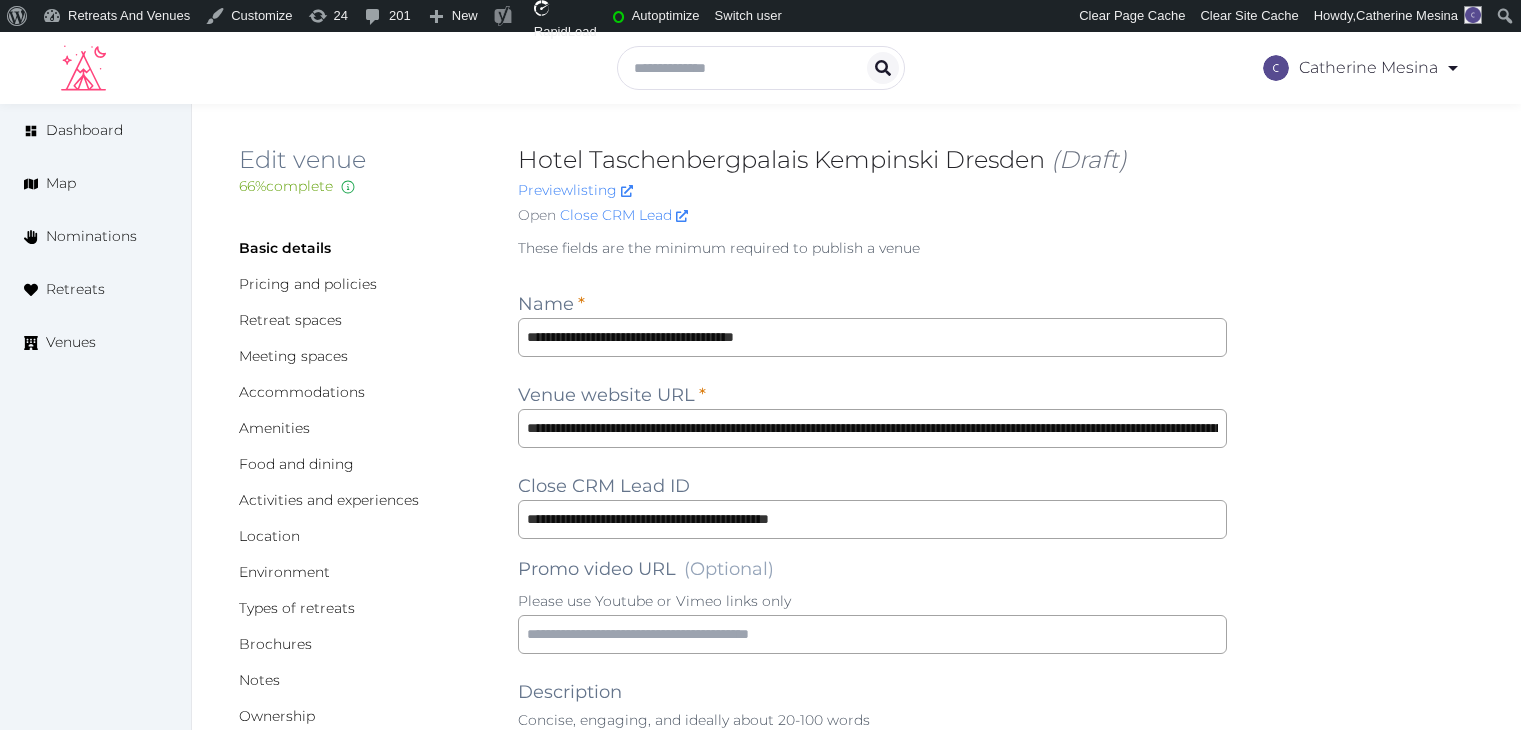 scroll, scrollTop: 191, scrollLeft: 0, axis: vertical 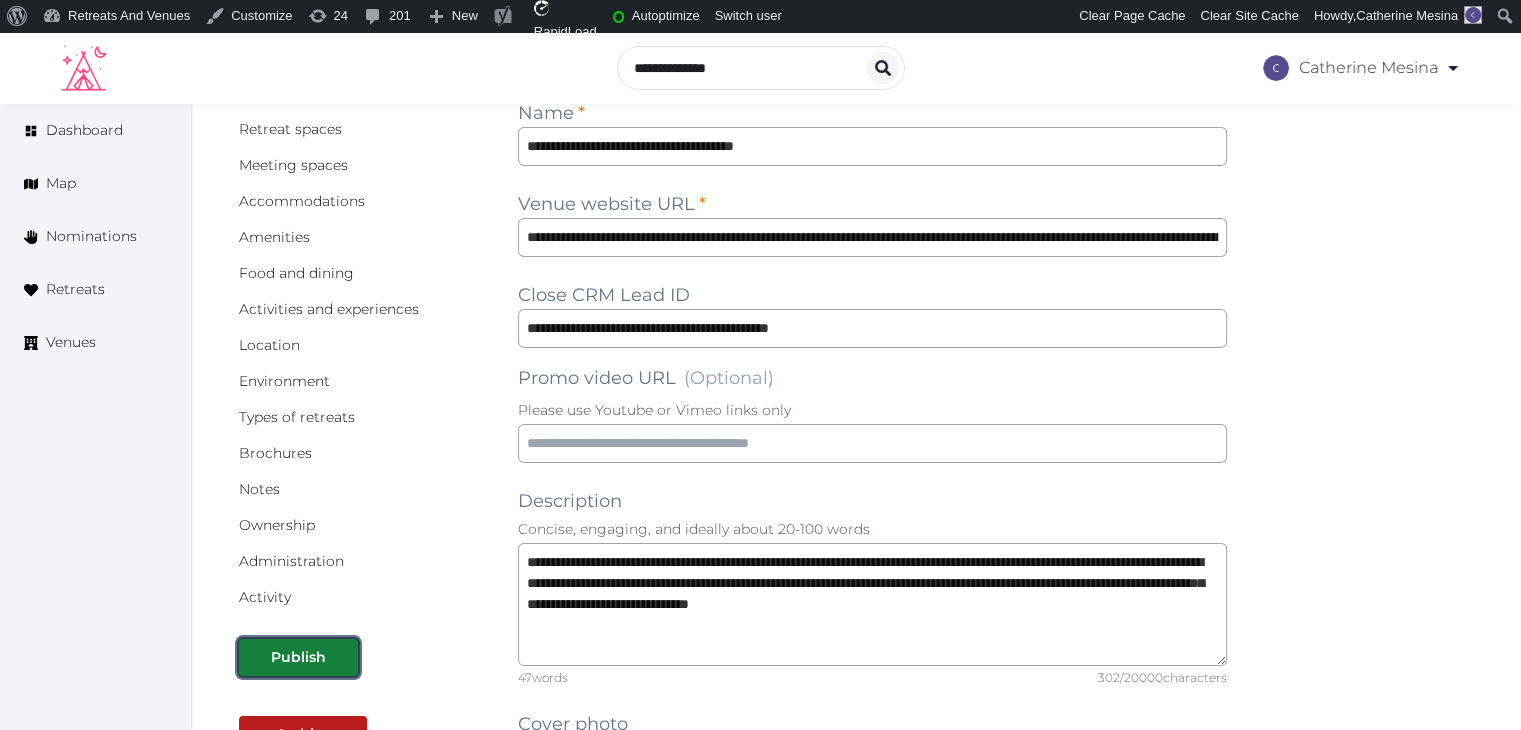 click on "Publish" at bounding box center [298, 657] 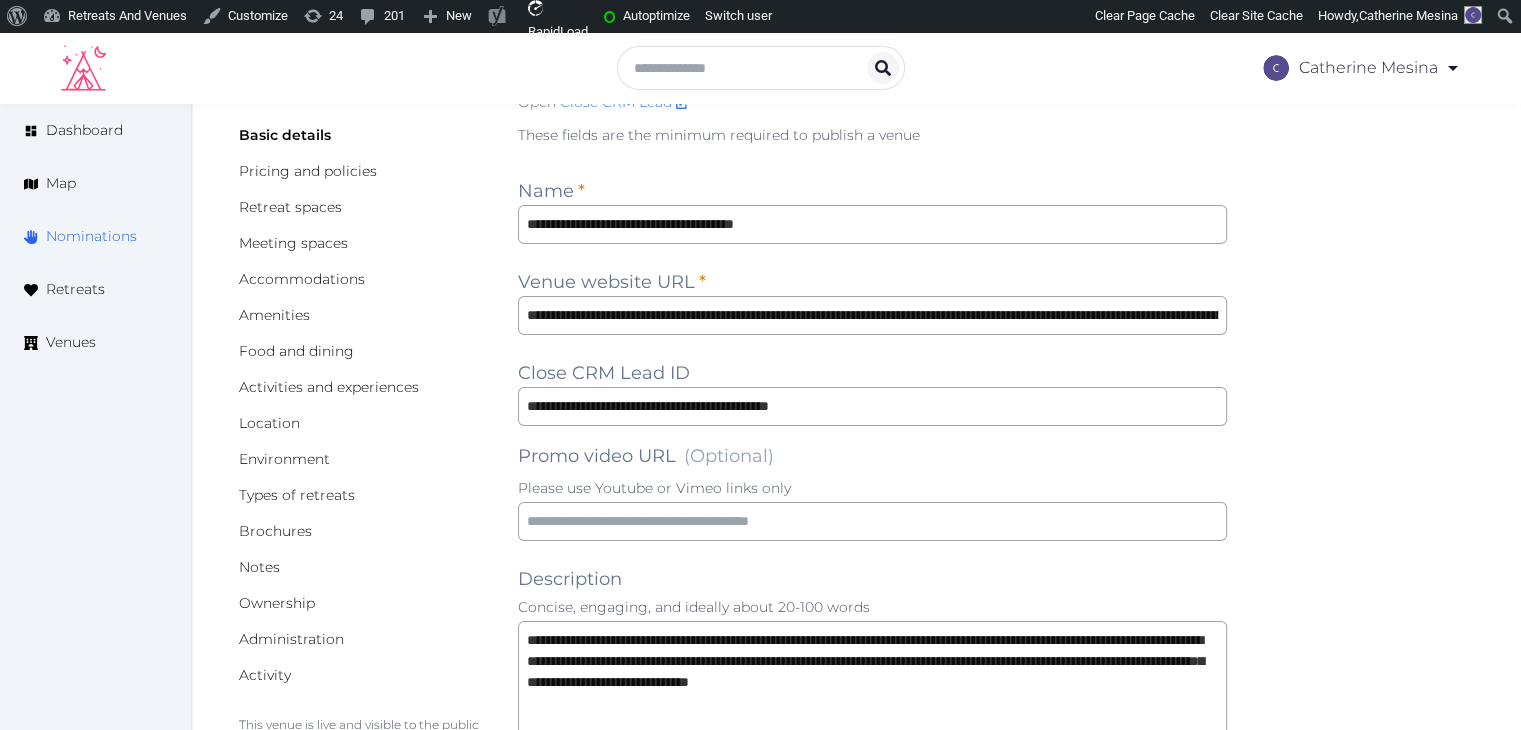 scroll, scrollTop: 0, scrollLeft: 0, axis: both 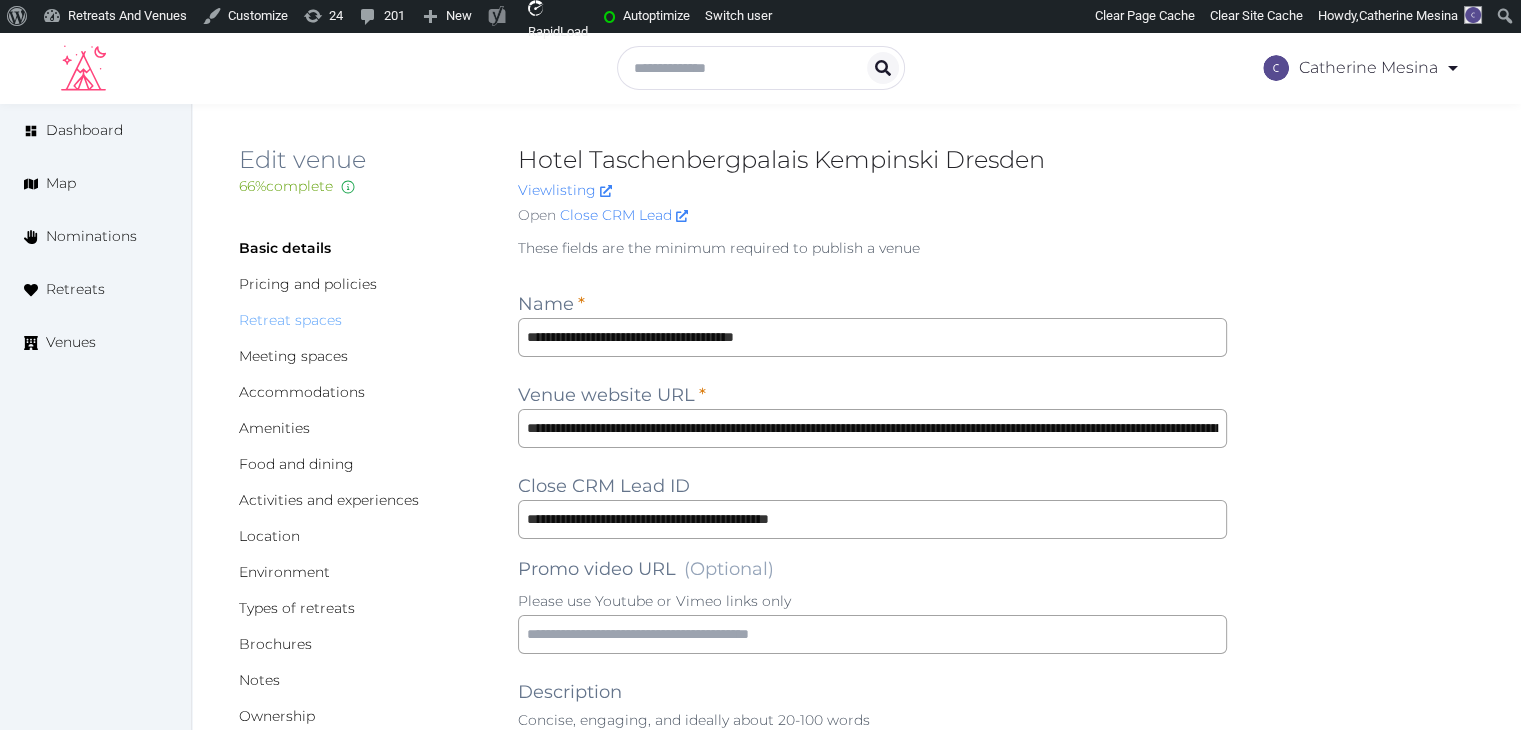 drag, startPoint x: 306, startPoint y: 320, endPoint x: 331, endPoint y: 361, distance: 48.02083 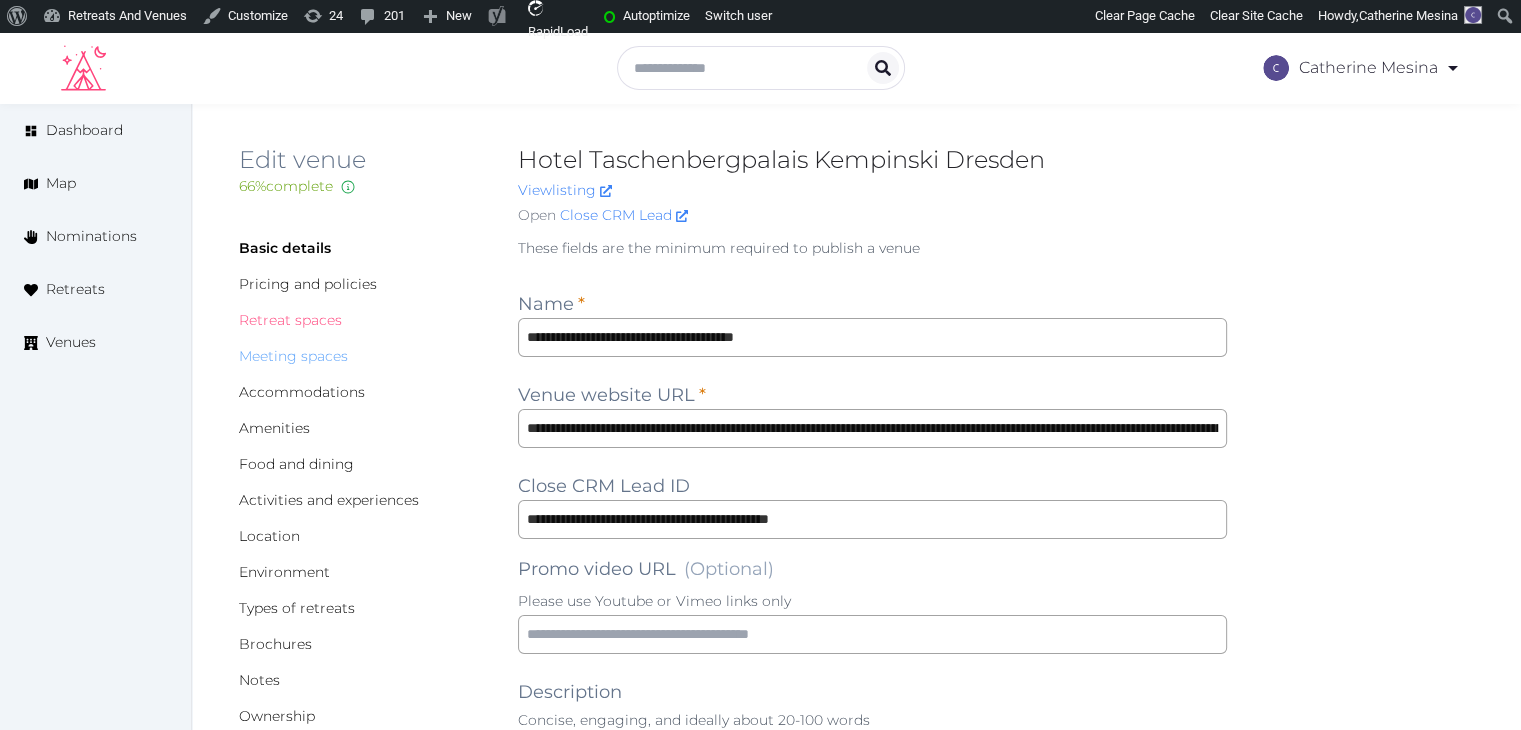 click on "Retreat spaces" at bounding box center [290, 320] 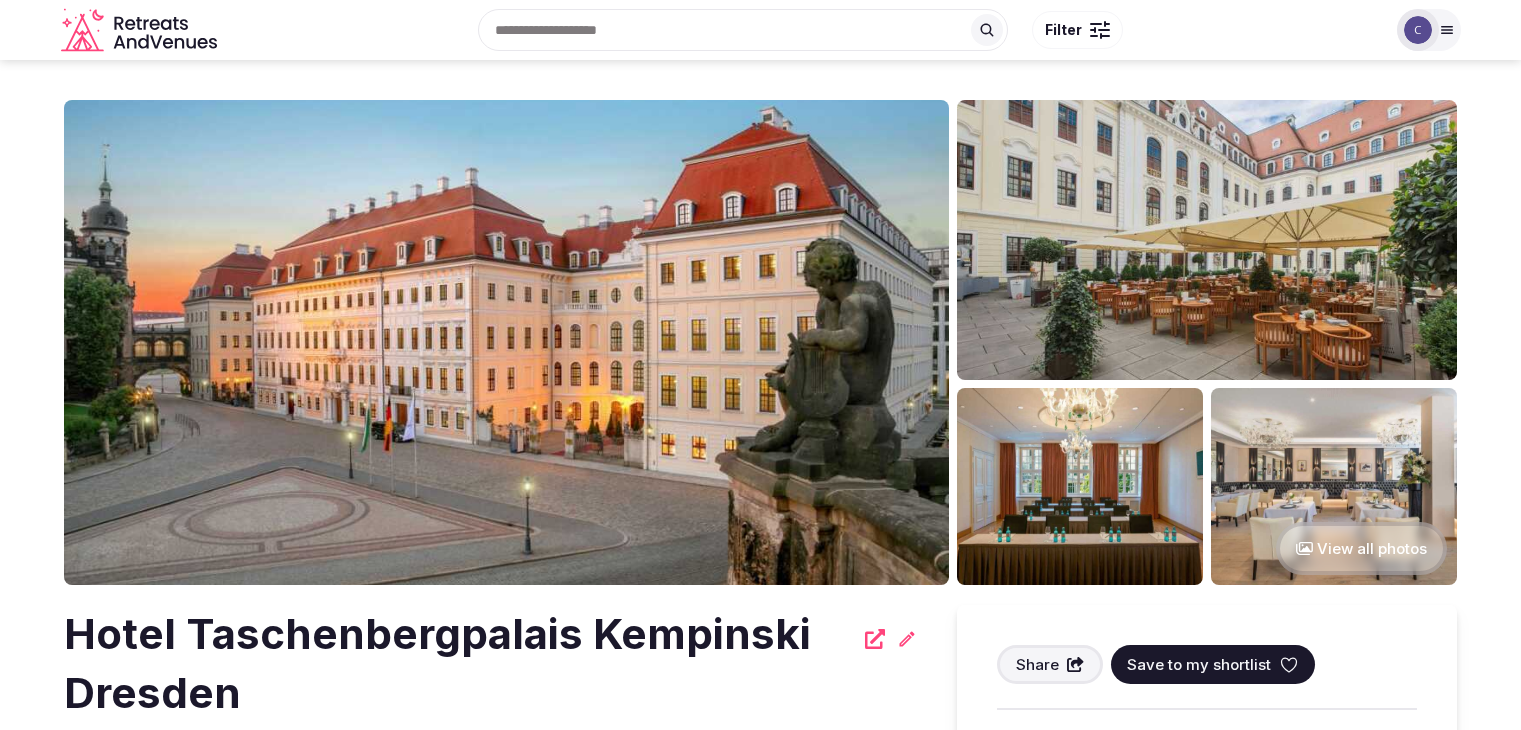 scroll, scrollTop: 0, scrollLeft: 0, axis: both 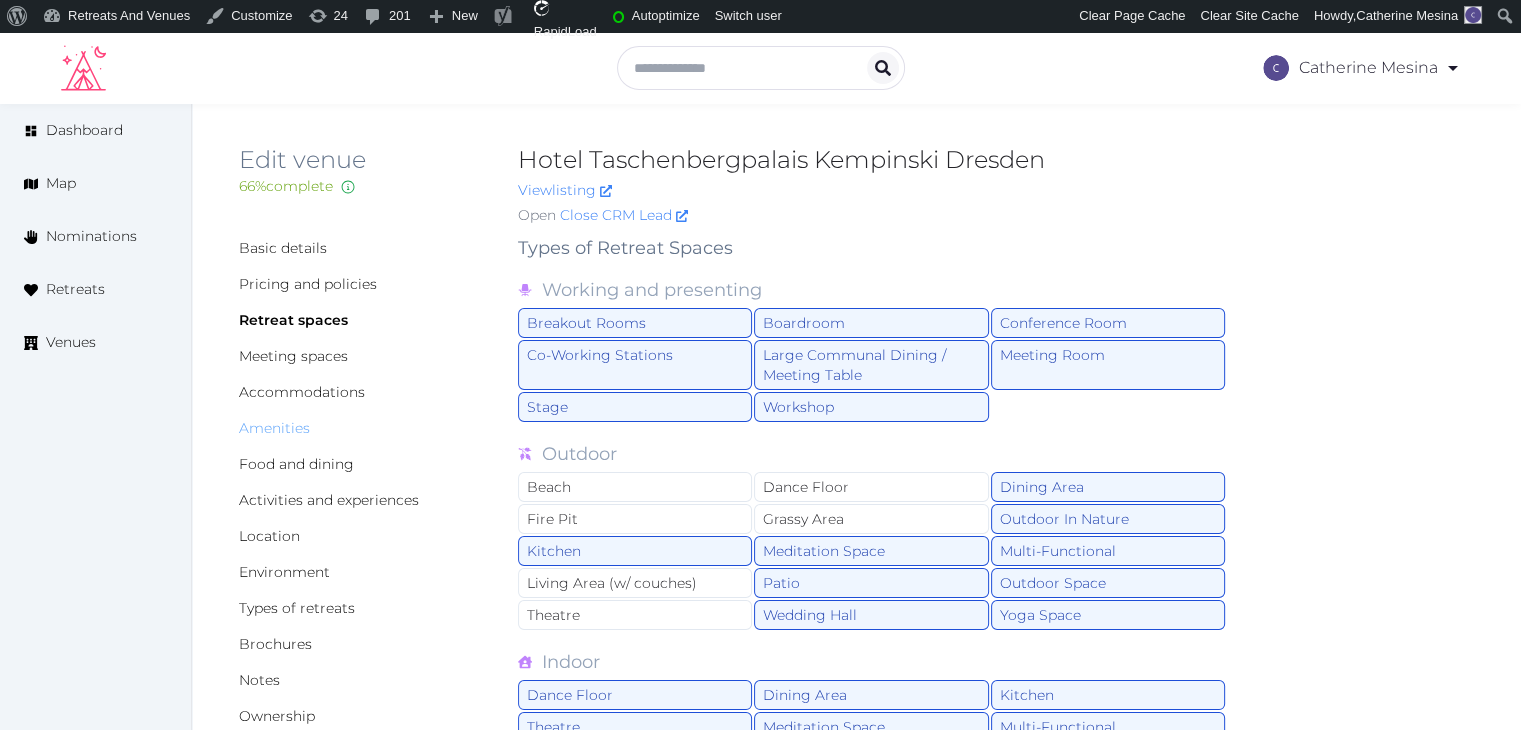 click on "Amenities" at bounding box center [274, 428] 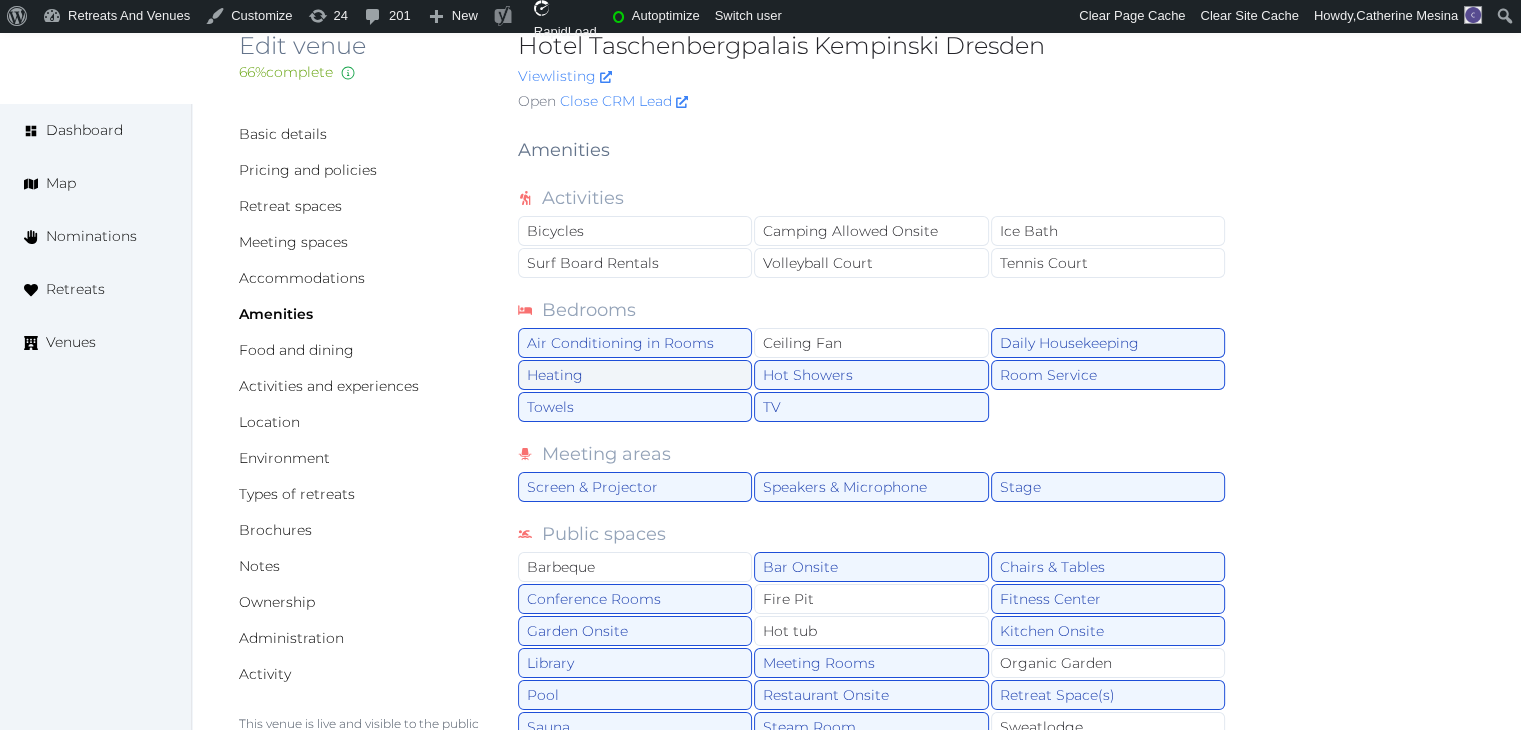 scroll, scrollTop: 0, scrollLeft: 0, axis: both 